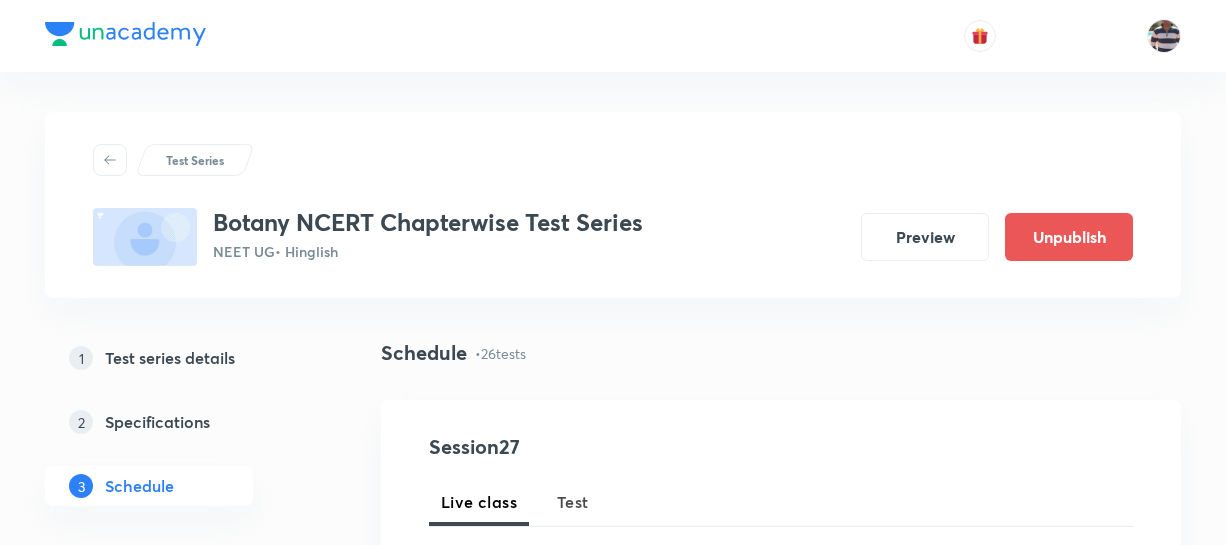 scroll, scrollTop: 363, scrollLeft: 0, axis: vertical 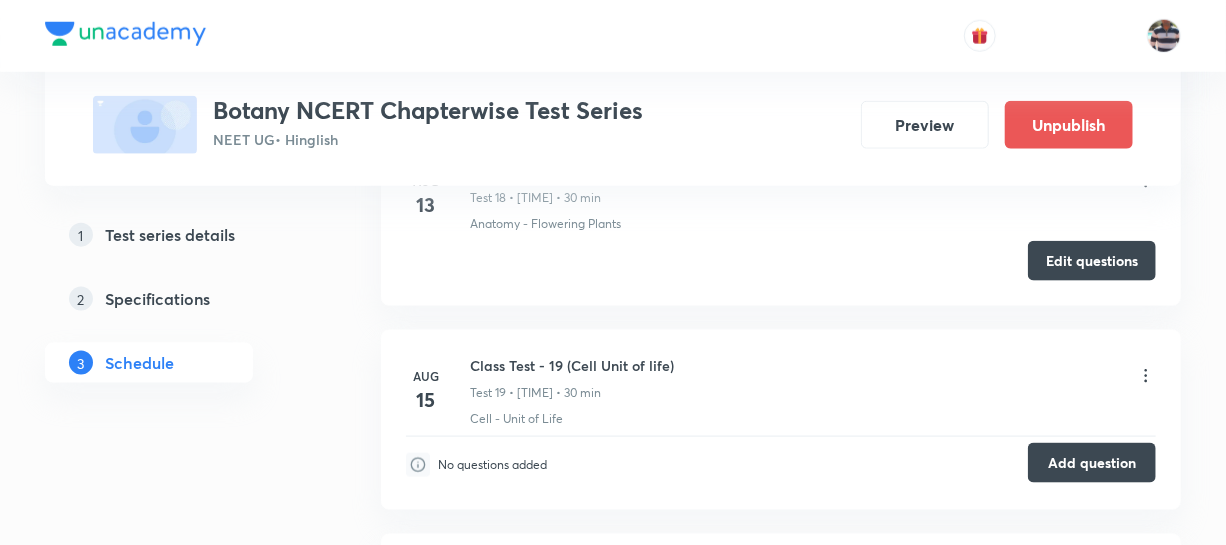click on "Add question" at bounding box center [1092, 463] 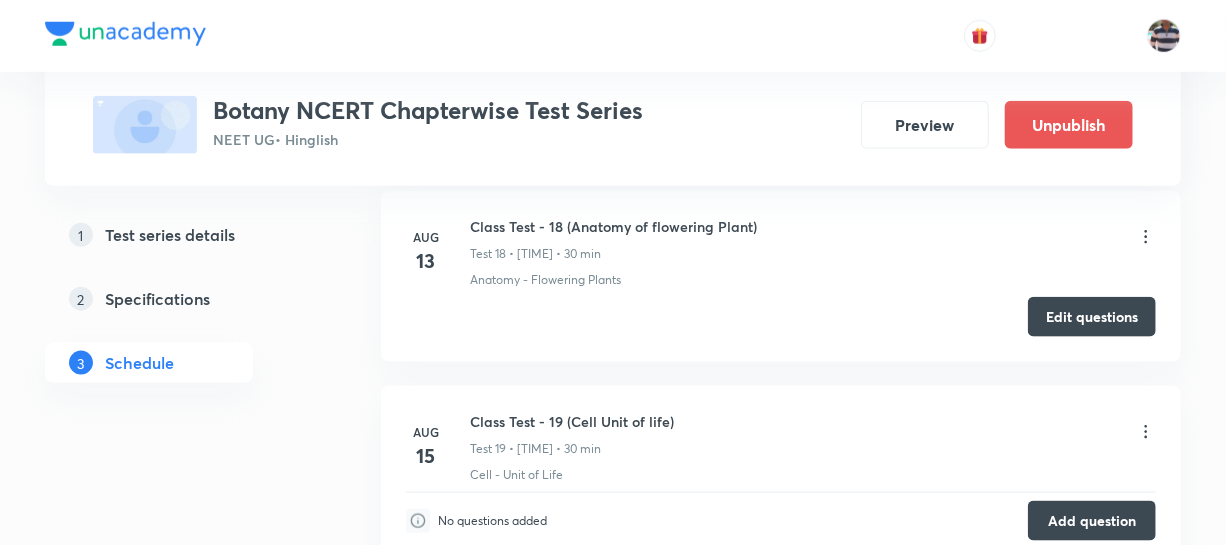scroll, scrollTop: 4272, scrollLeft: 0, axis: vertical 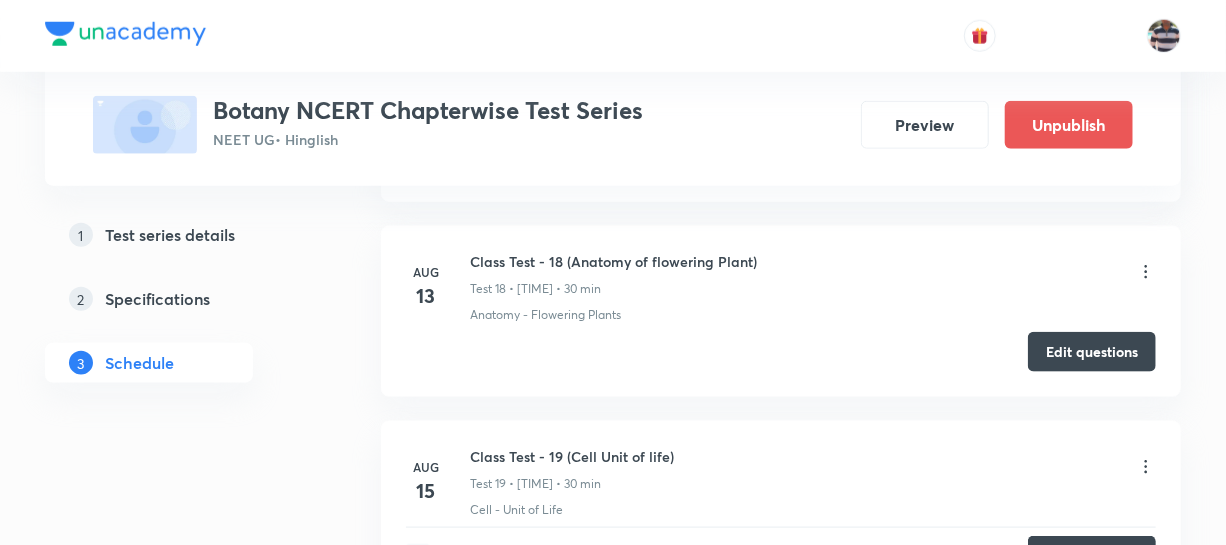 type 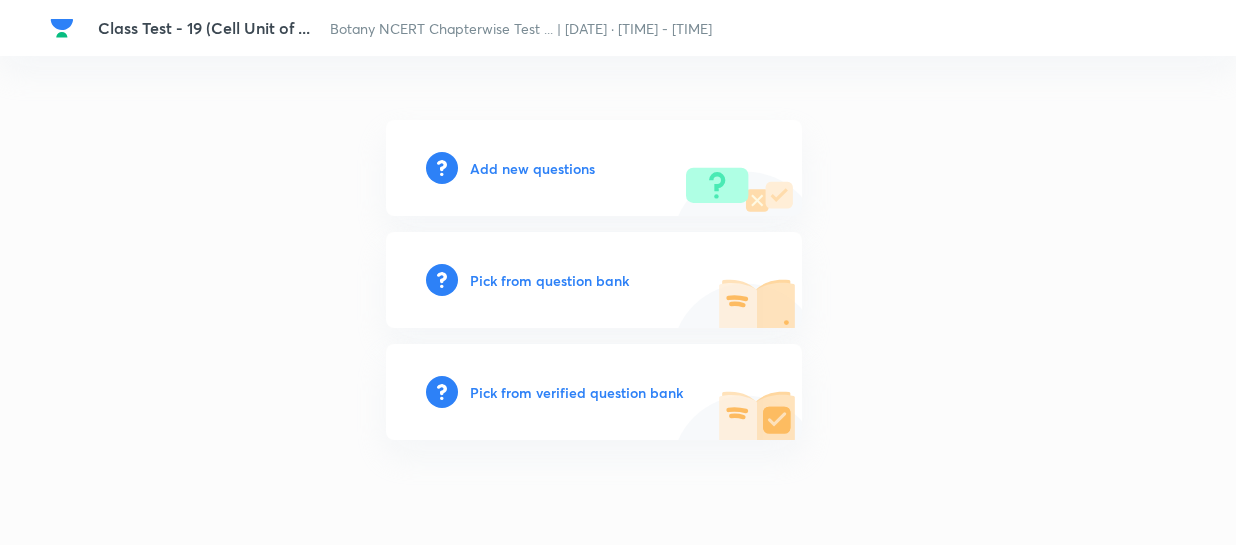 scroll, scrollTop: 0, scrollLeft: 0, axis: both 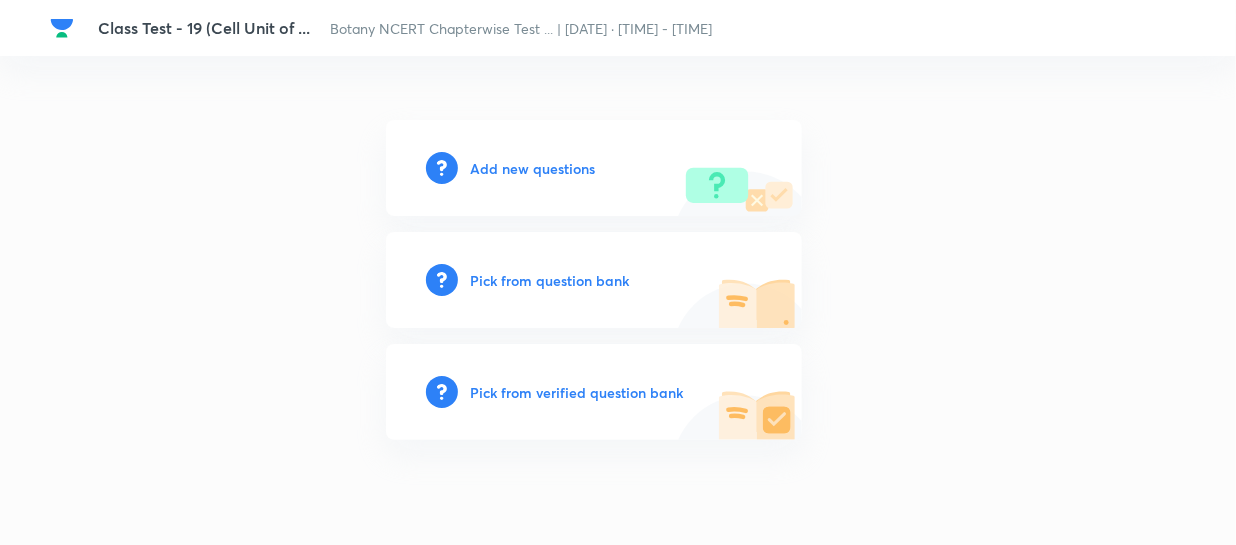 click on "Add new questions" at bounding box center [594, 168] 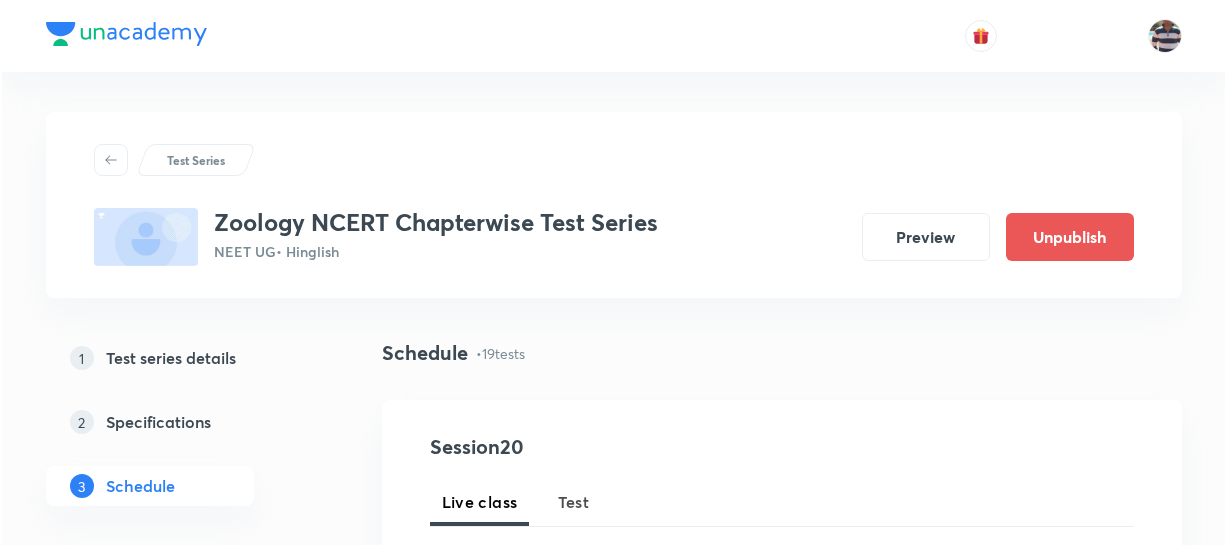 scroll, scrollTop: 818, scrollLeft: 0, axis: vertical 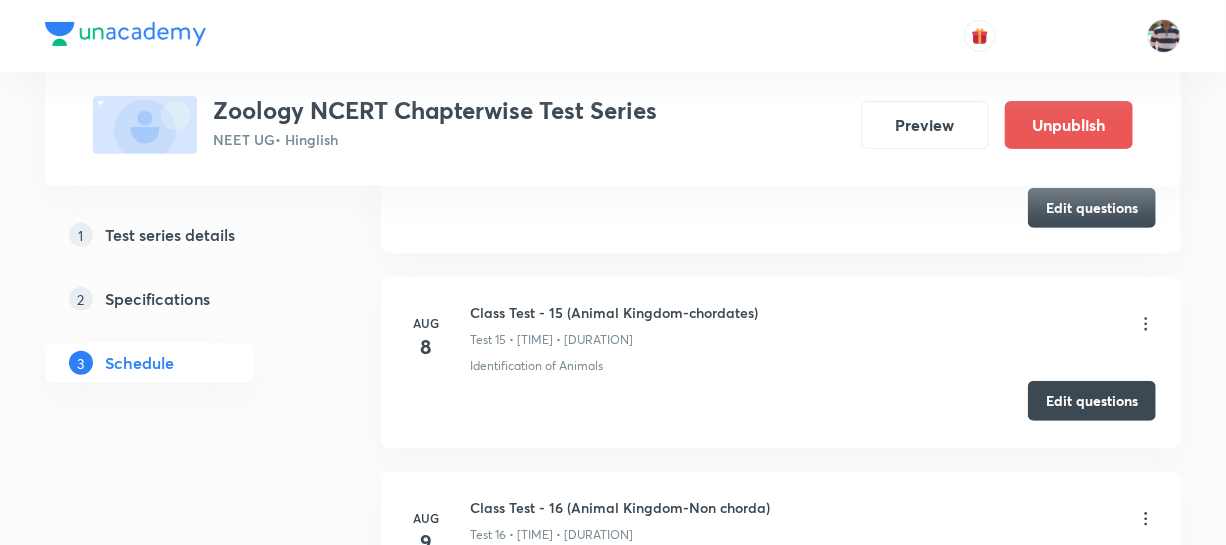 click on "Edit questions" at bounding box center [1092, 401] 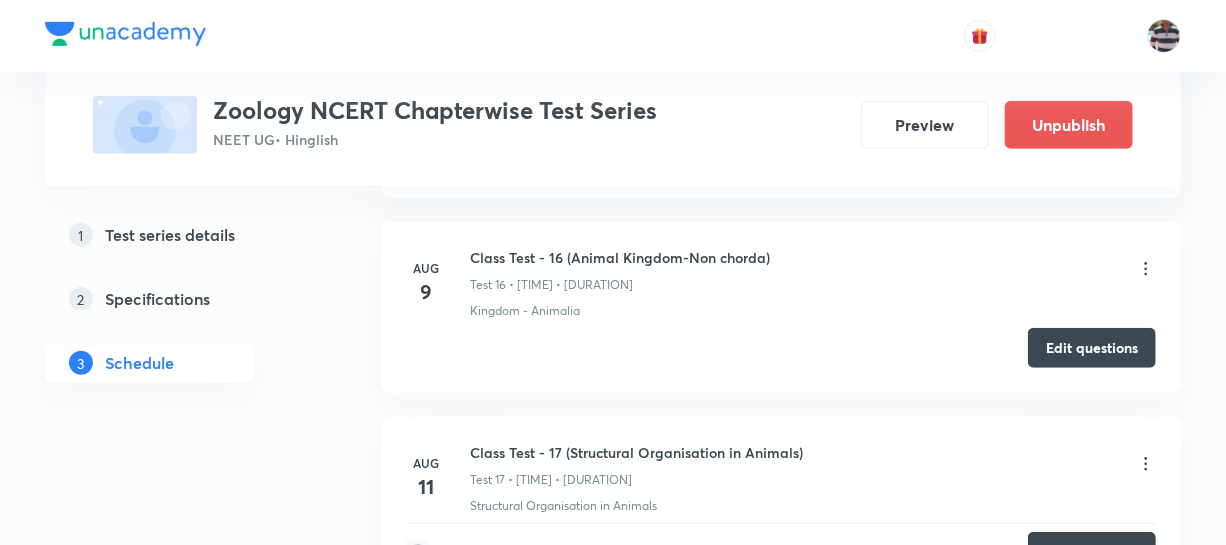 scroll, scrollTop: 3909, scrollLeft: 0, axis: vertical 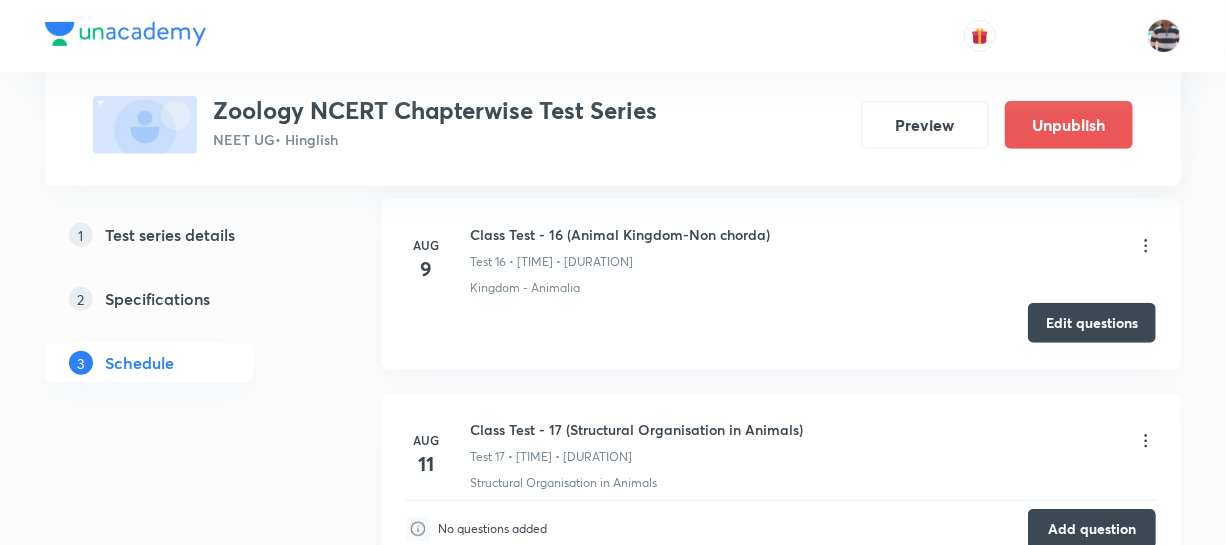 click on "Edit questions" at bounding box center (1092, 323) 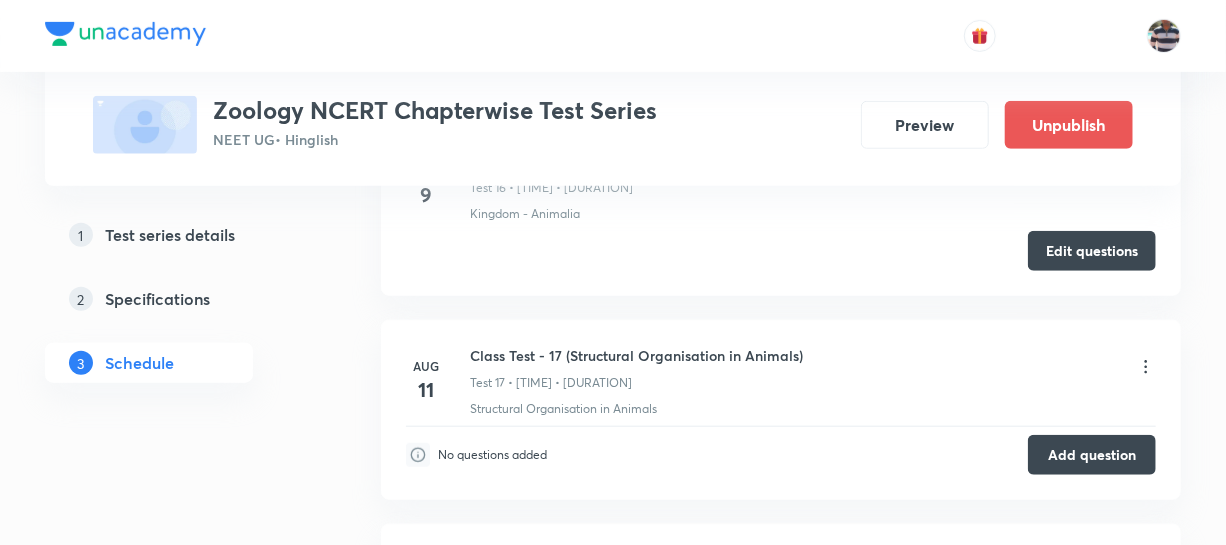 scroll, scrollTop: 4090, scrollLeft: 0, axis: vertical 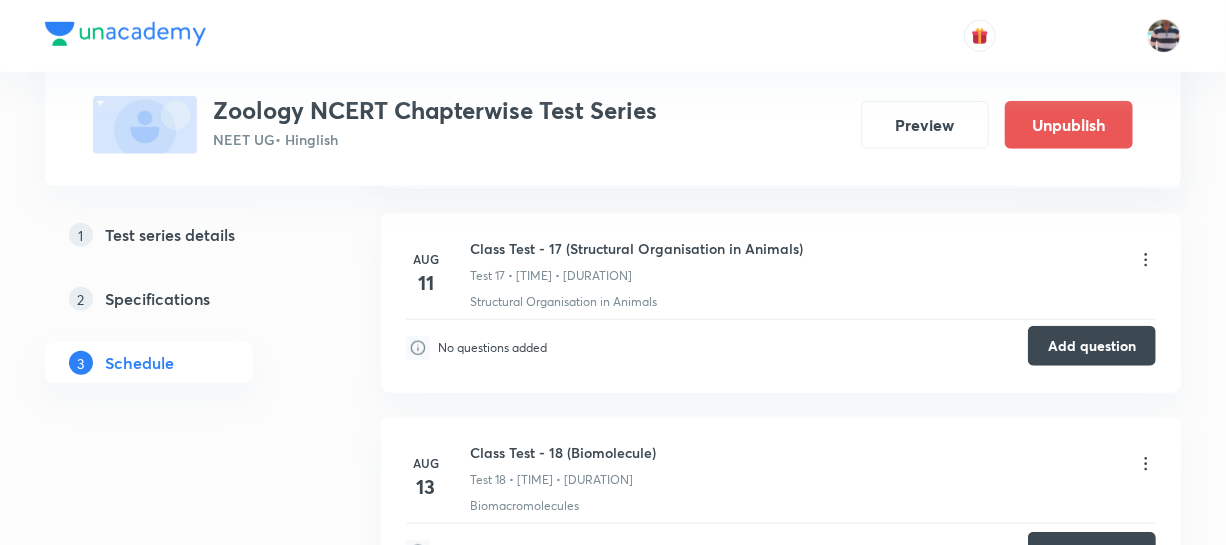 click on "Add question" at bounding box center (1092, 346) 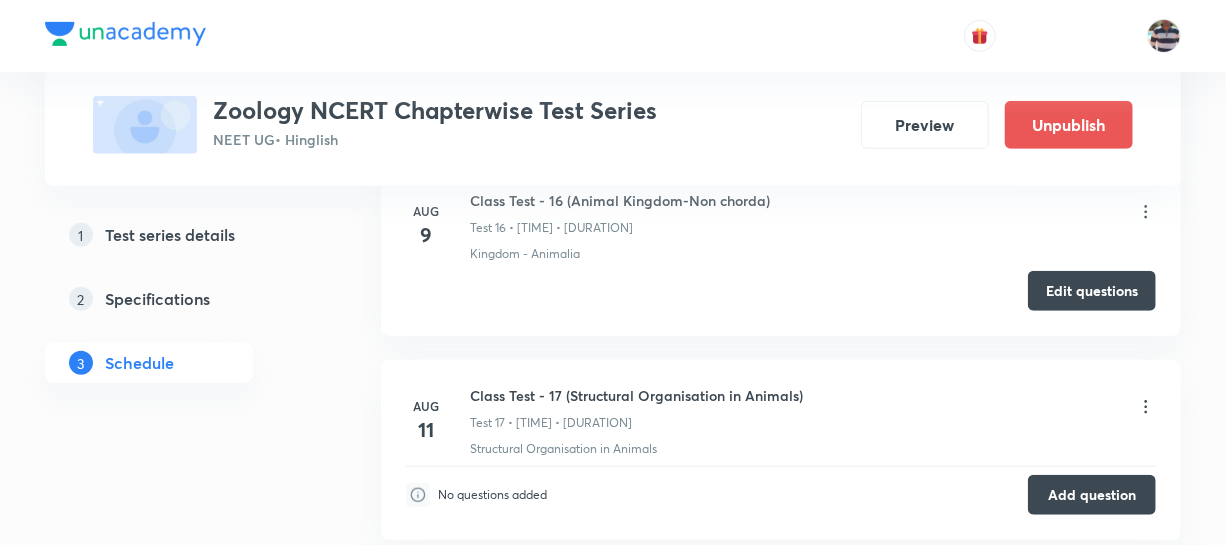 scroll, scrollTop: 3909, scrollLeft: 0, axis: vertical 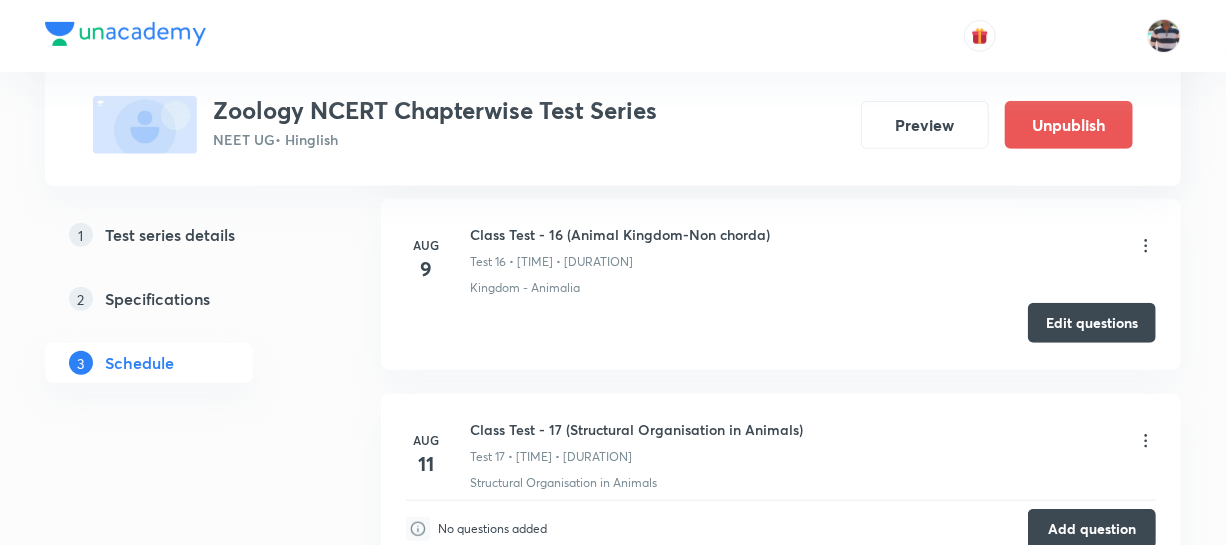click on "Edit questions" at bounding box center [1092, 323] 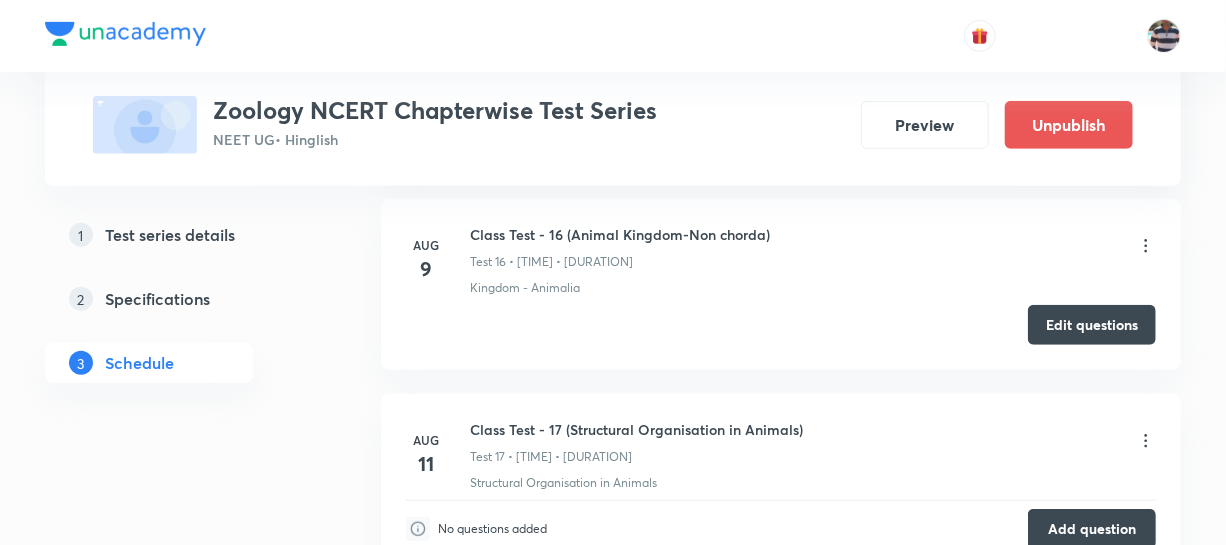 type 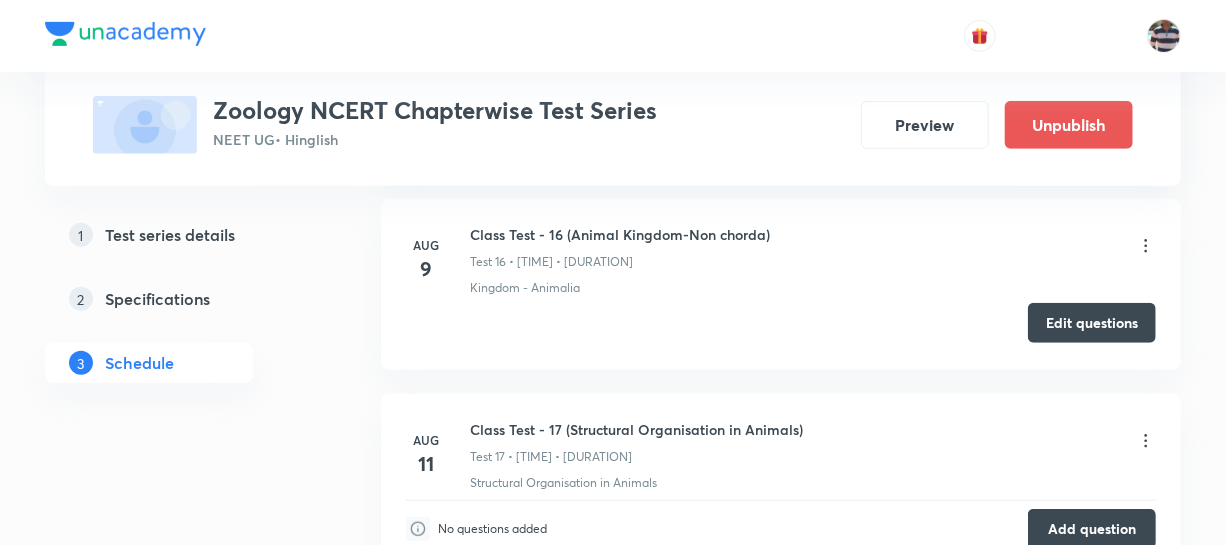 click on "Edit questions" at bounding box center [1092, 323] 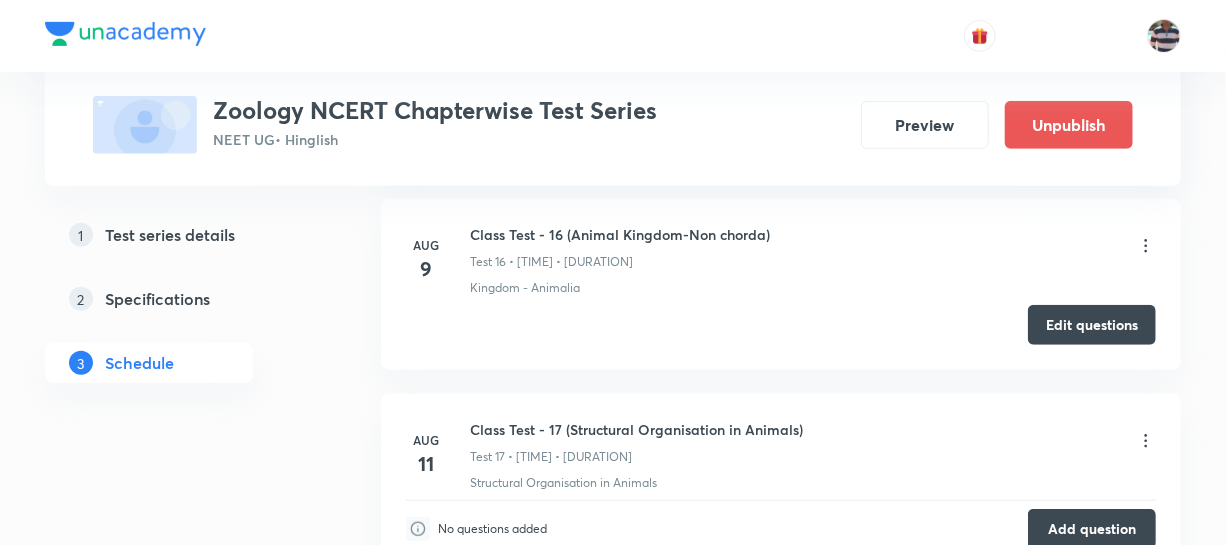 scroll, scrollTop: 4000, scrollLeft: 0, axis: vertical 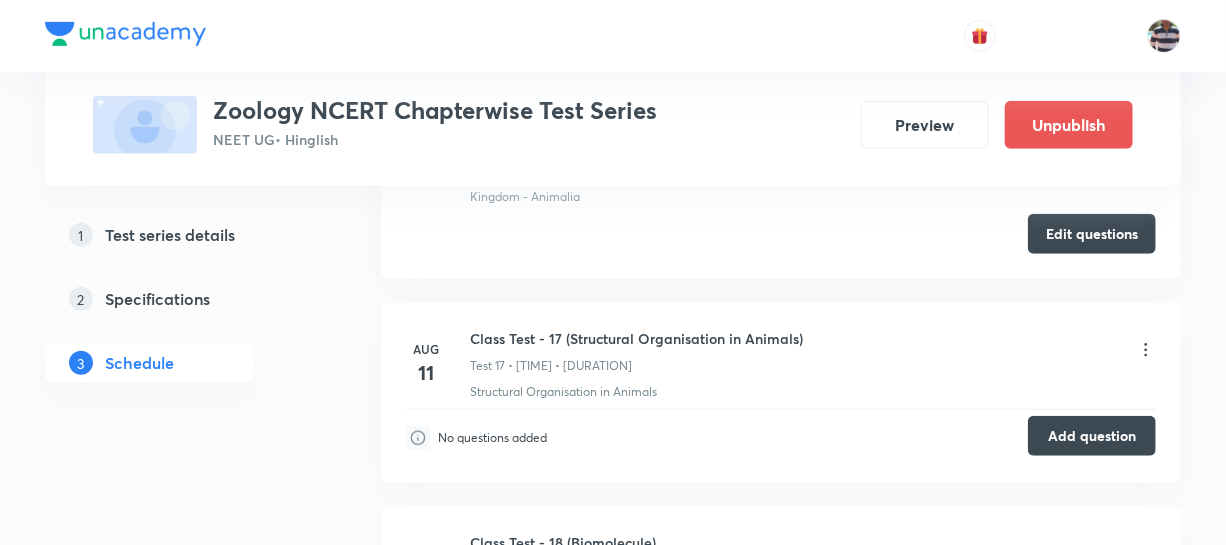 click on "Add question" at bounding box center [1092, 436] 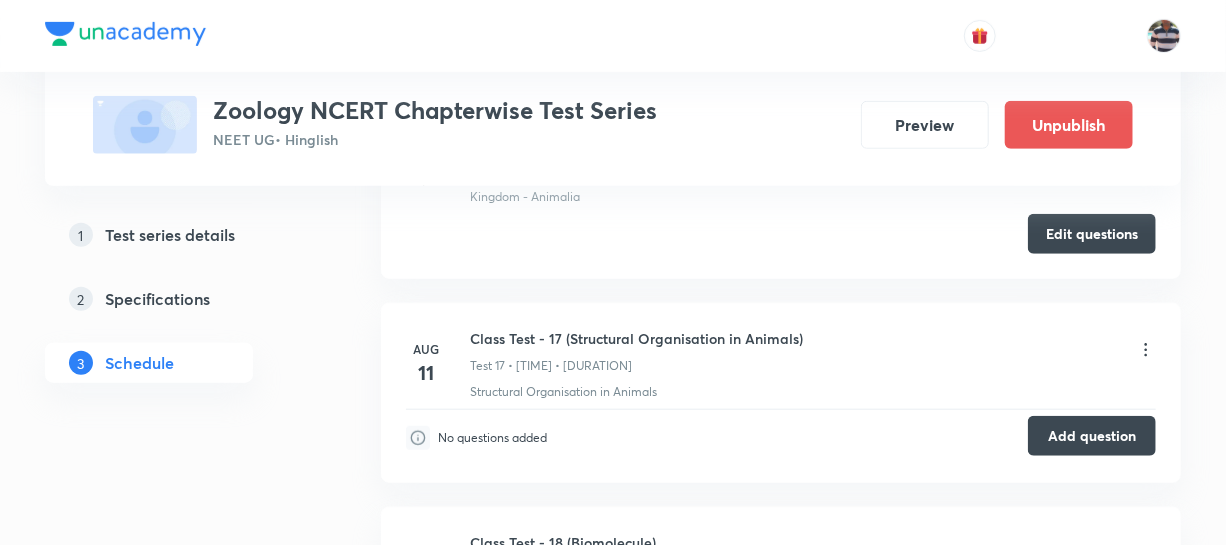 click on "Add question" at bounding box center (1092, 436) 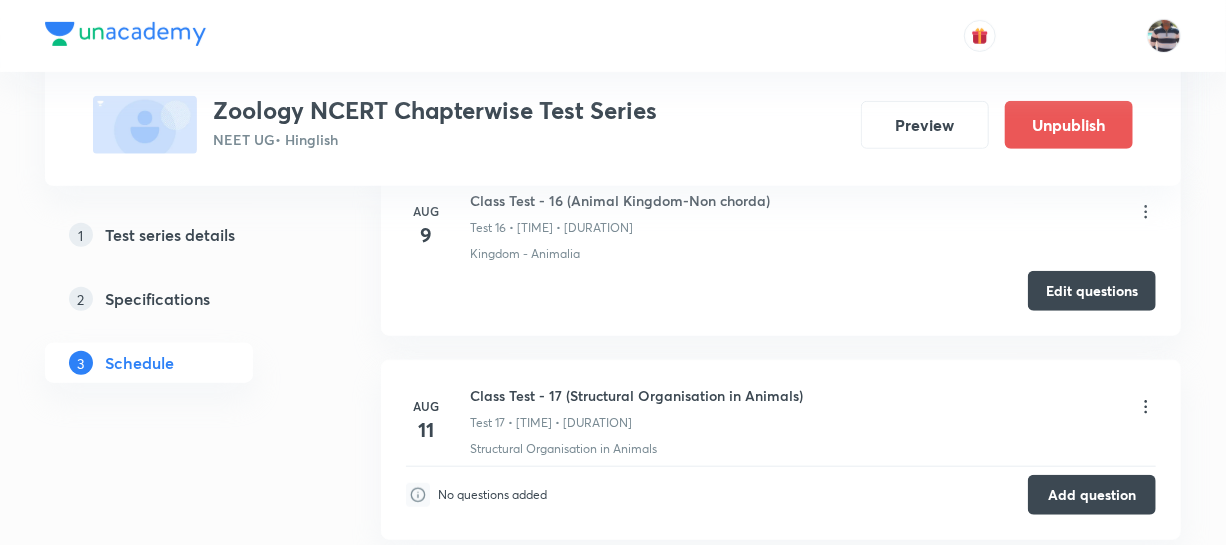 scroll, scrollTop: 3909, scrollLeft: 0, axis: vertical 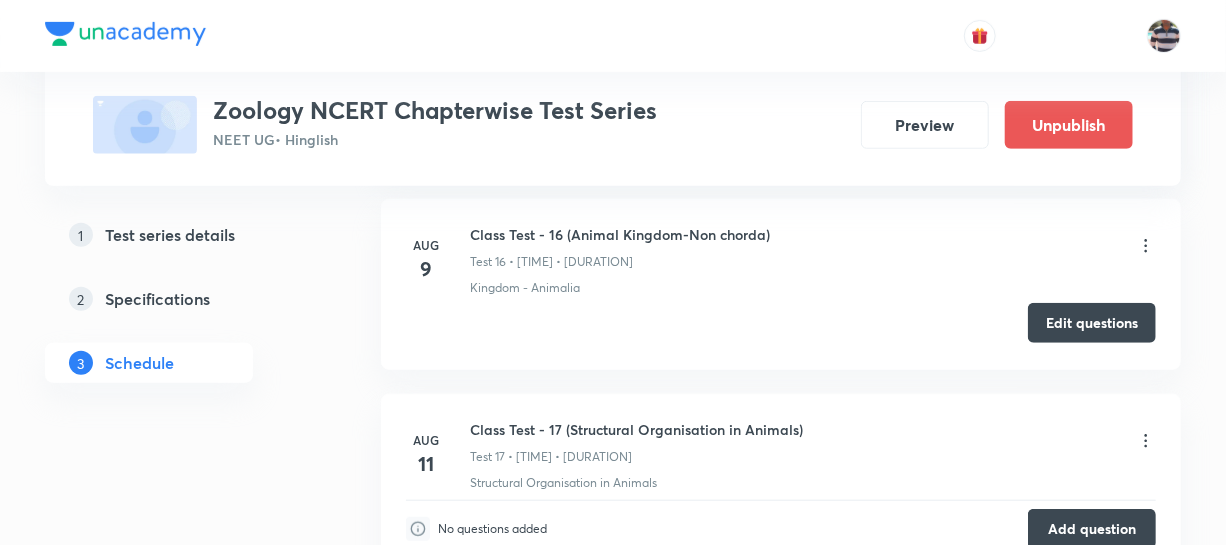 click on "Edit questions" at bounding box center [1092, 323] 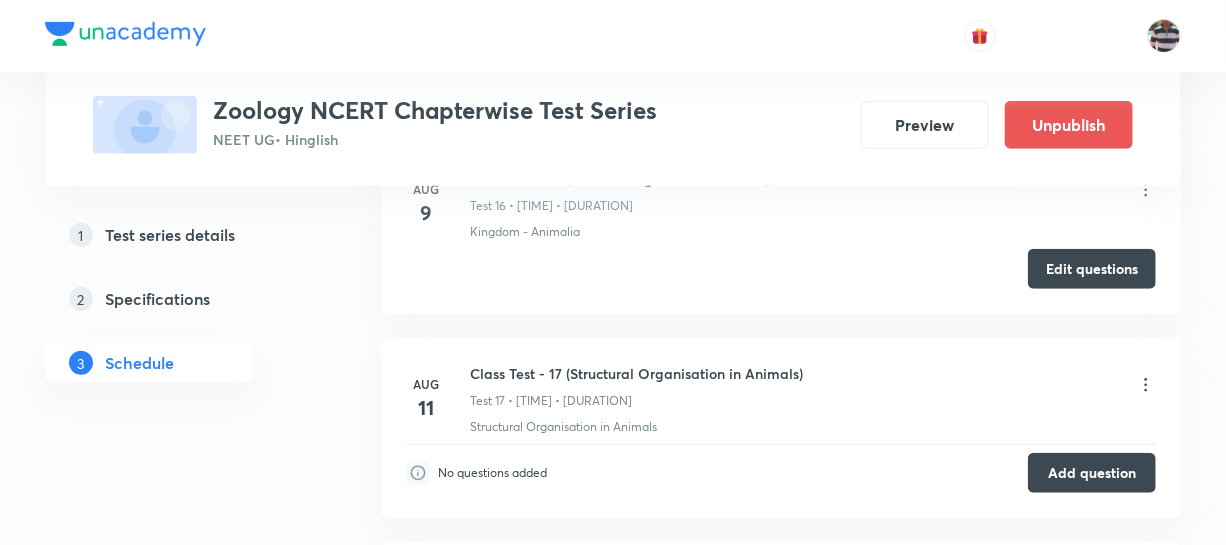 scroll, scrollTop: 4000, scrollLeft: 0, axis: vertical 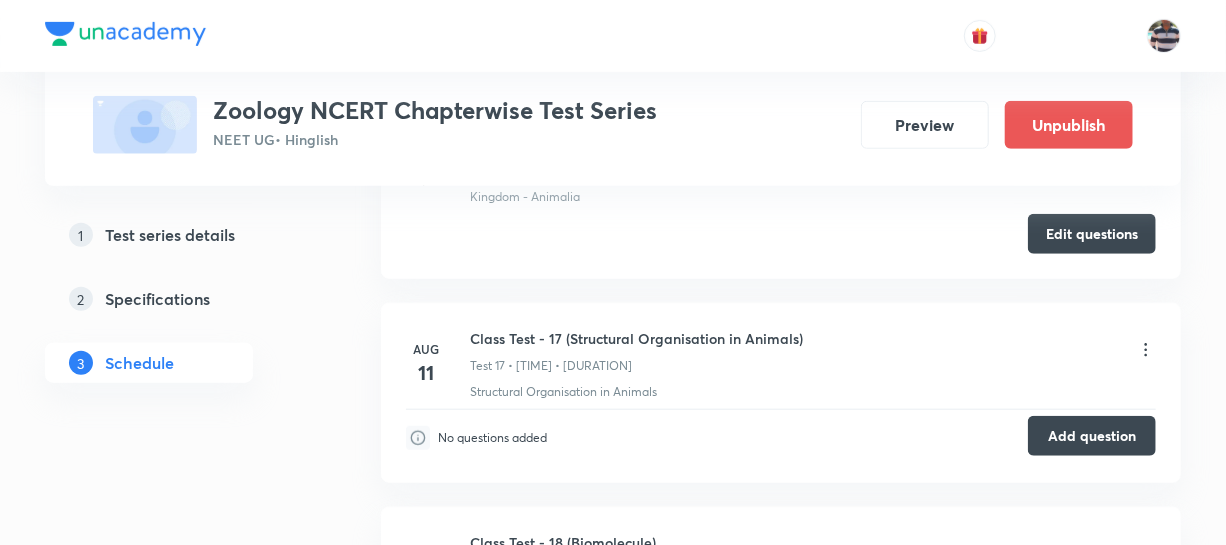 click on "Add question" at bounding box center [1092, 436] 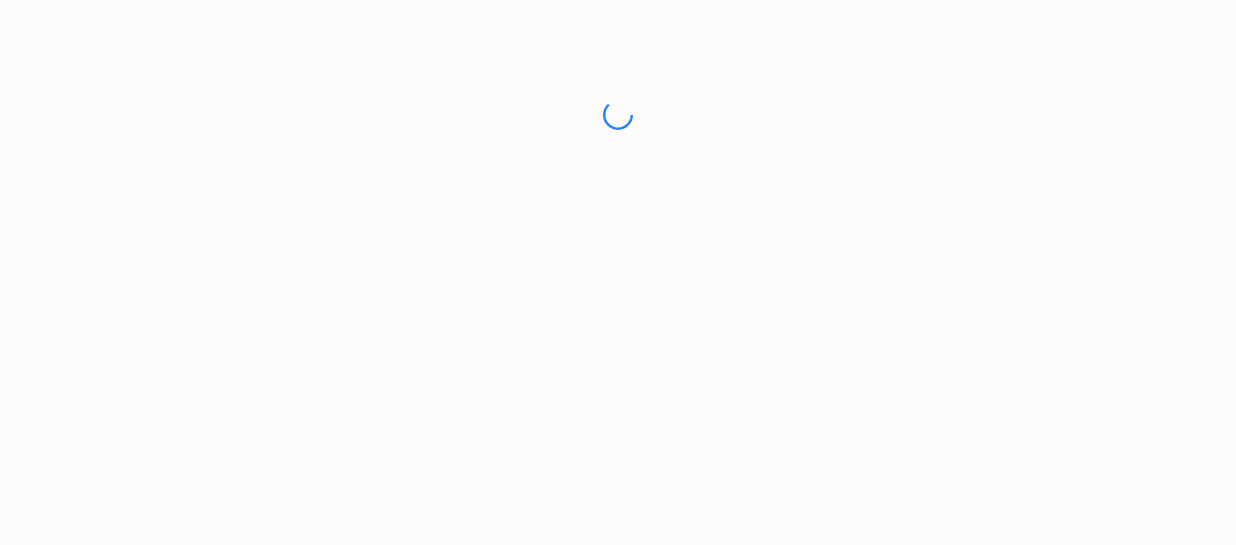 scroll, scrollTop: 0, scrollLeft: 0, axis: both 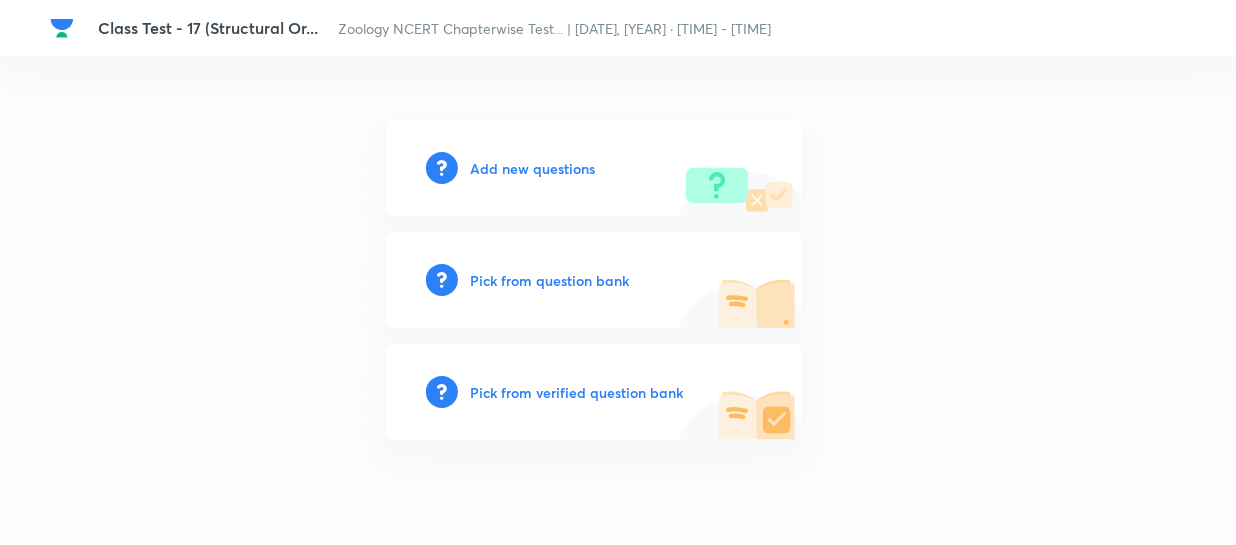 click on "Add new questions" at bounding box center (532, 168) 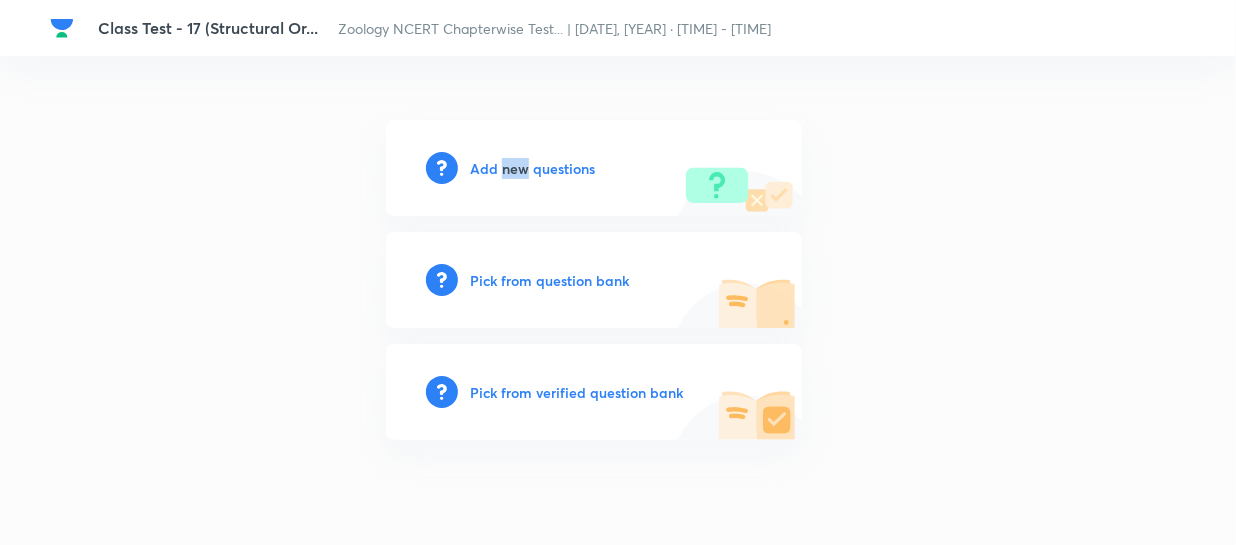click on "Add new questions" at bounding box center (532, 168) 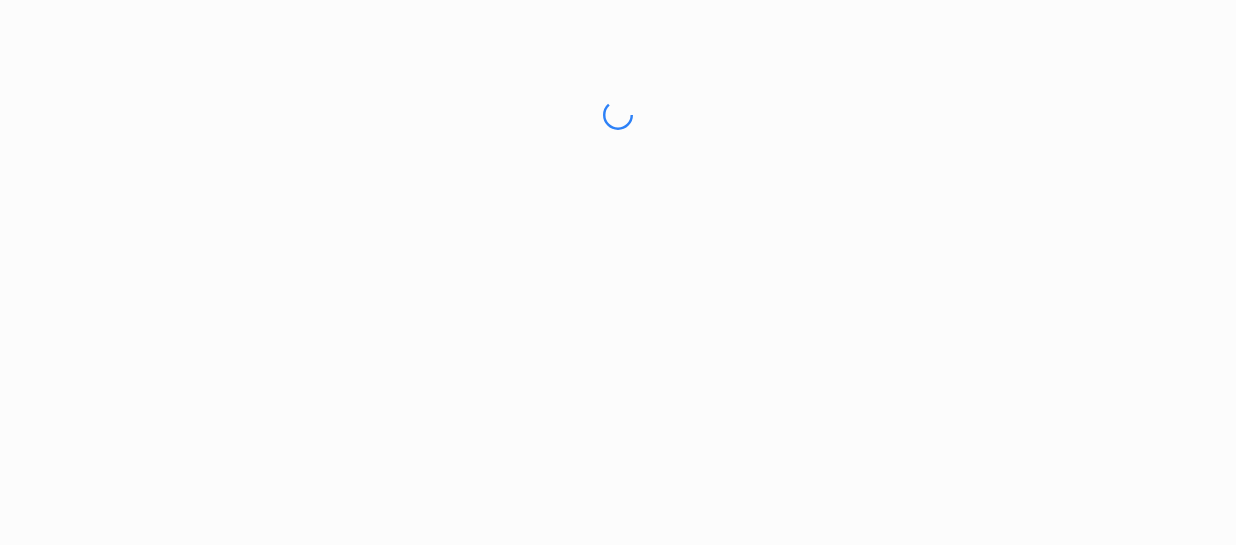 scroll, scrollTop: 0, scrollLeft: 0, axis: both 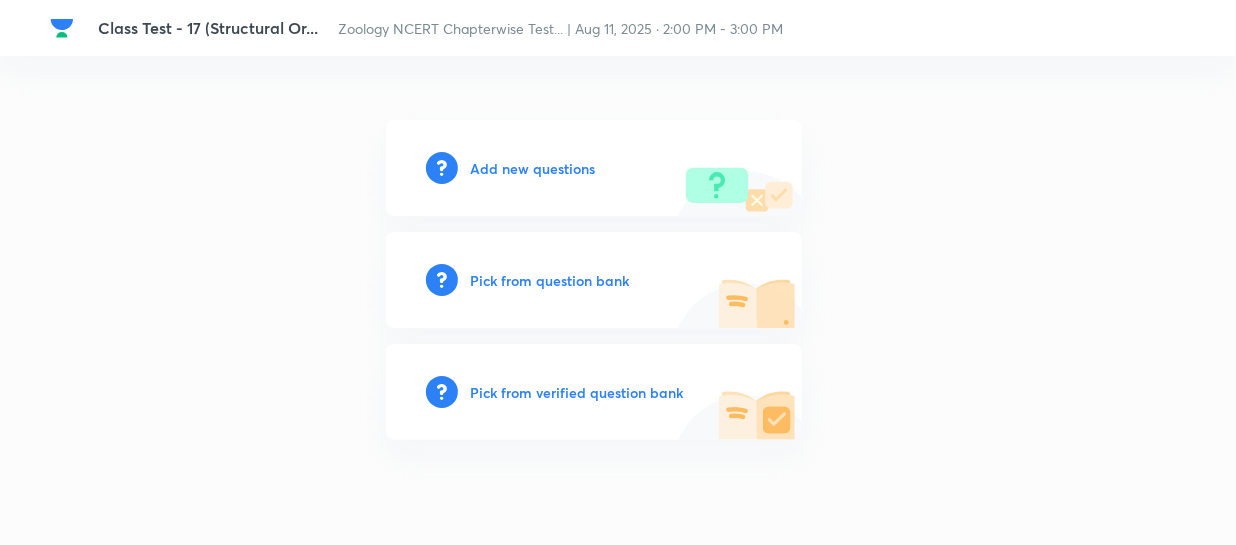 click on "Add new questions" at bounding box center (532, 168) 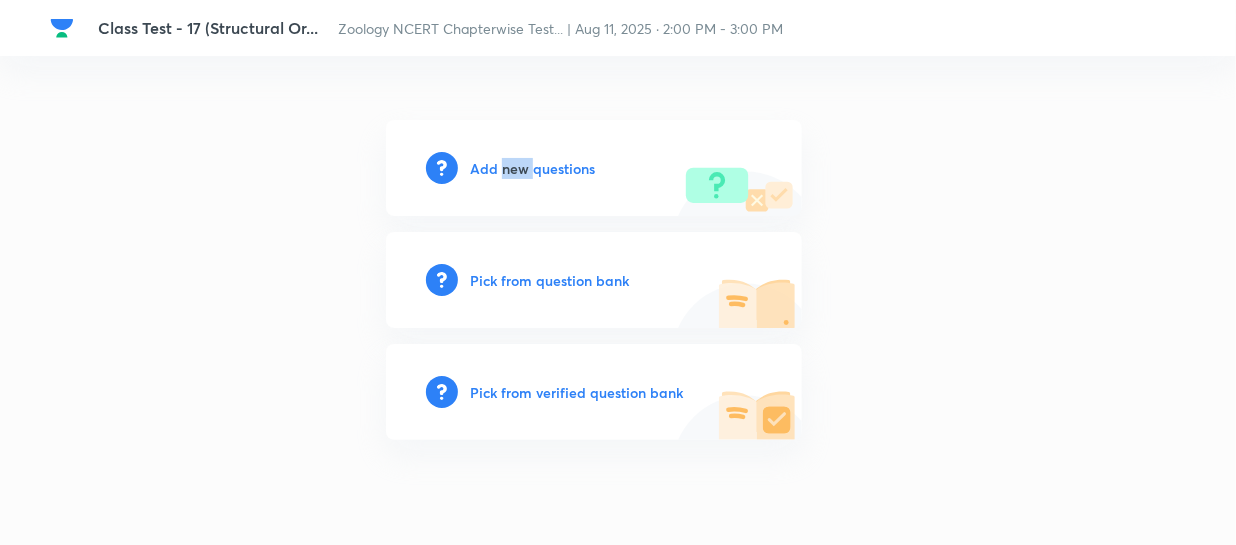 click on "Add new questions" at bounding box center [532, 168] 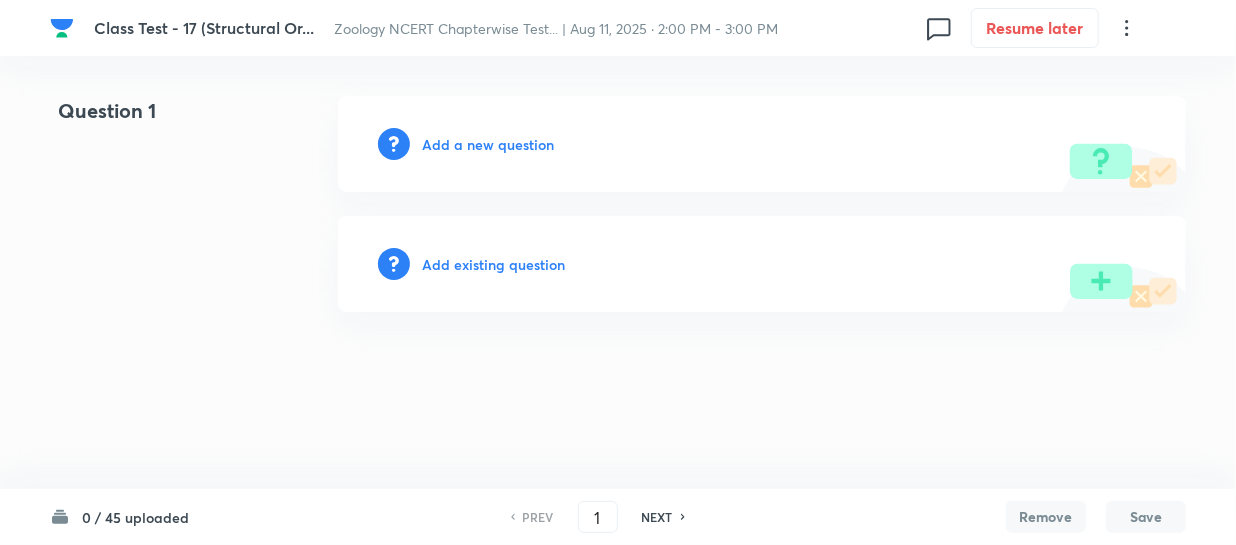 click on "Add a new question" at bounding box center (488, 144) 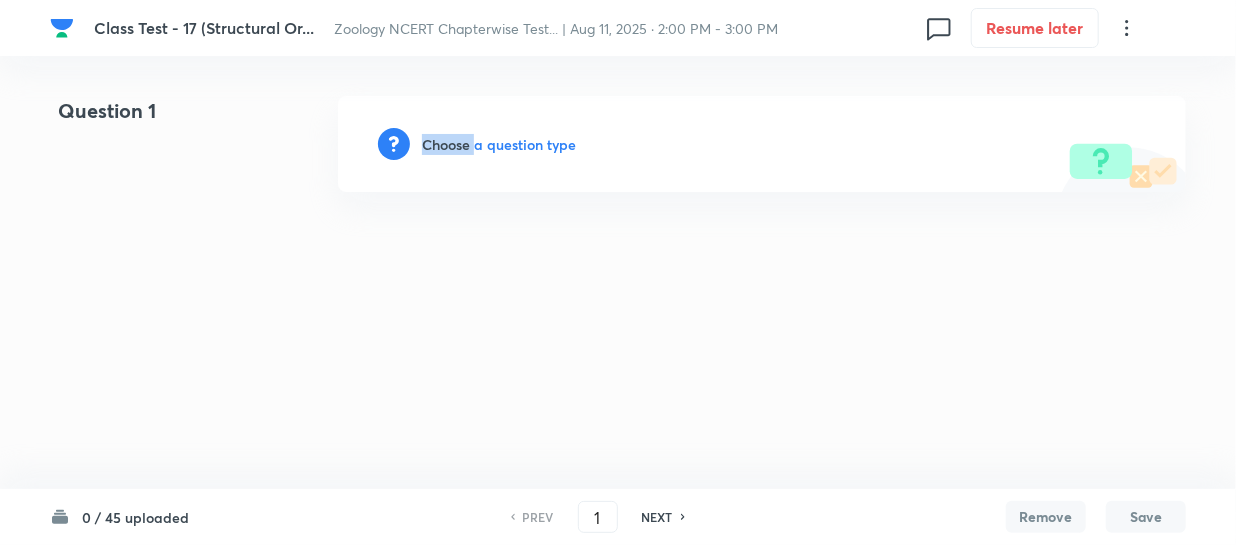 click on "Choose a question type" at bounding box center (499, 144) 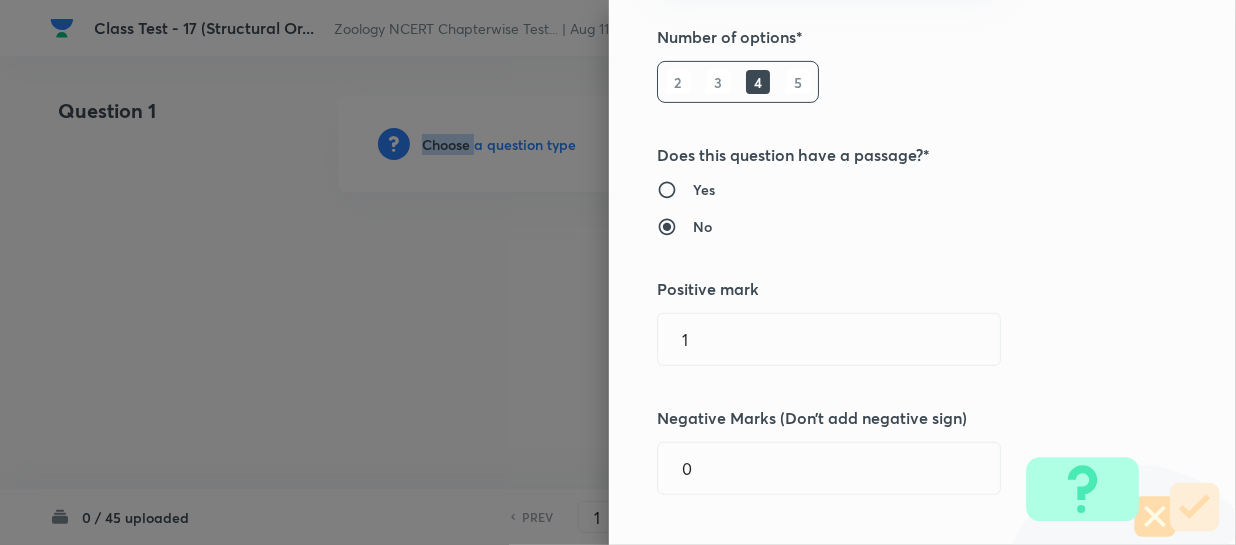 scroll, scrollTop: 363, scrollLeft: 0, axis: vertical 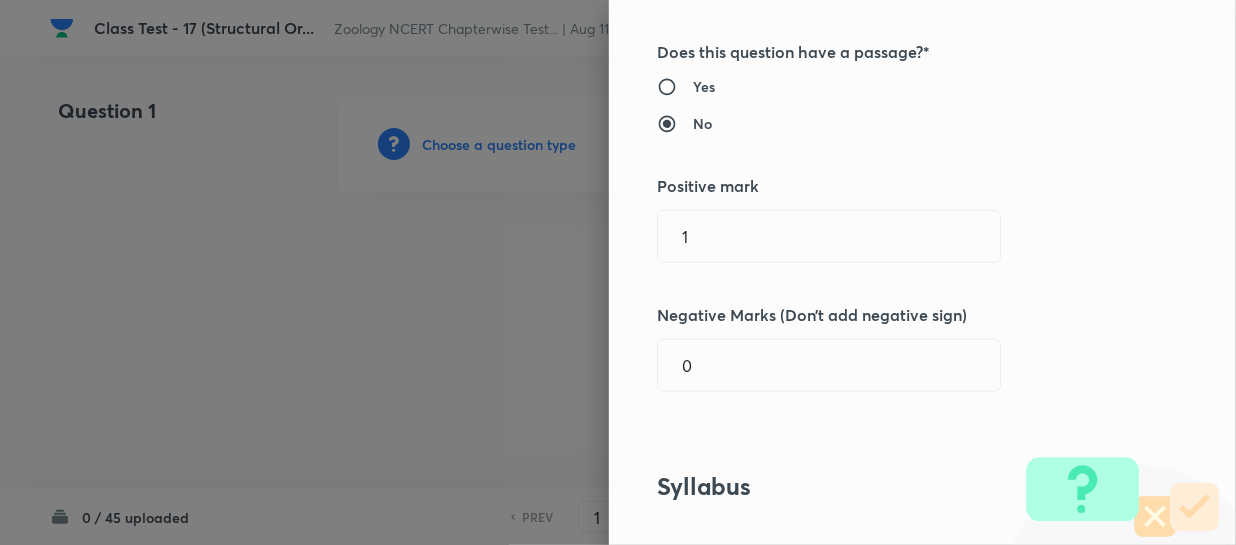 drag, startPoint x: 671, startPoint y: 236, endPoint x: 162, endPoint y: 243, distance: 509.04813 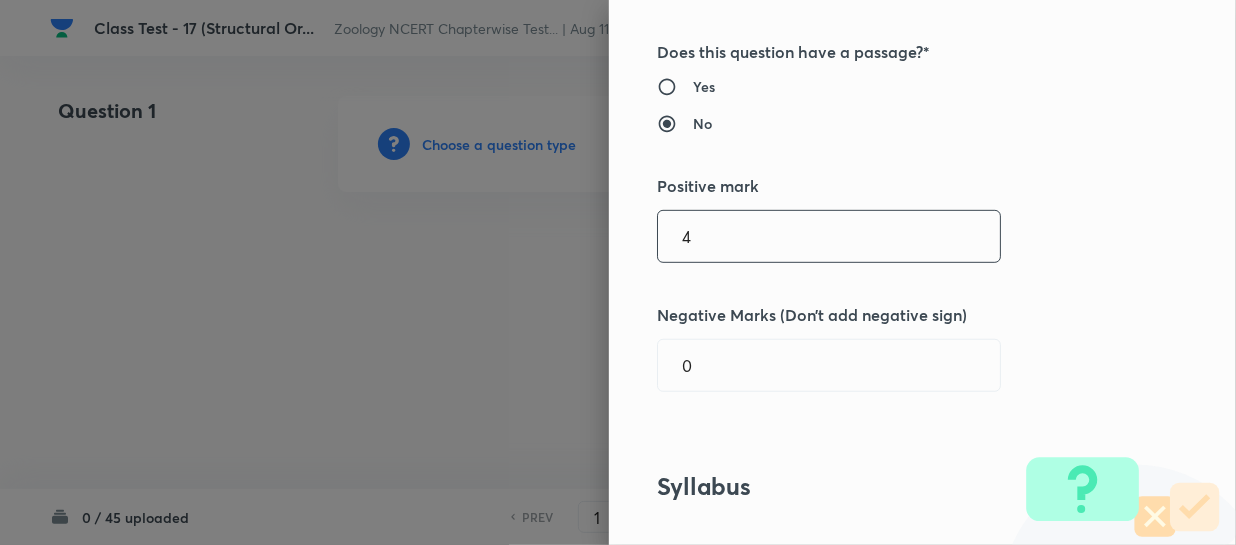 type on "4" 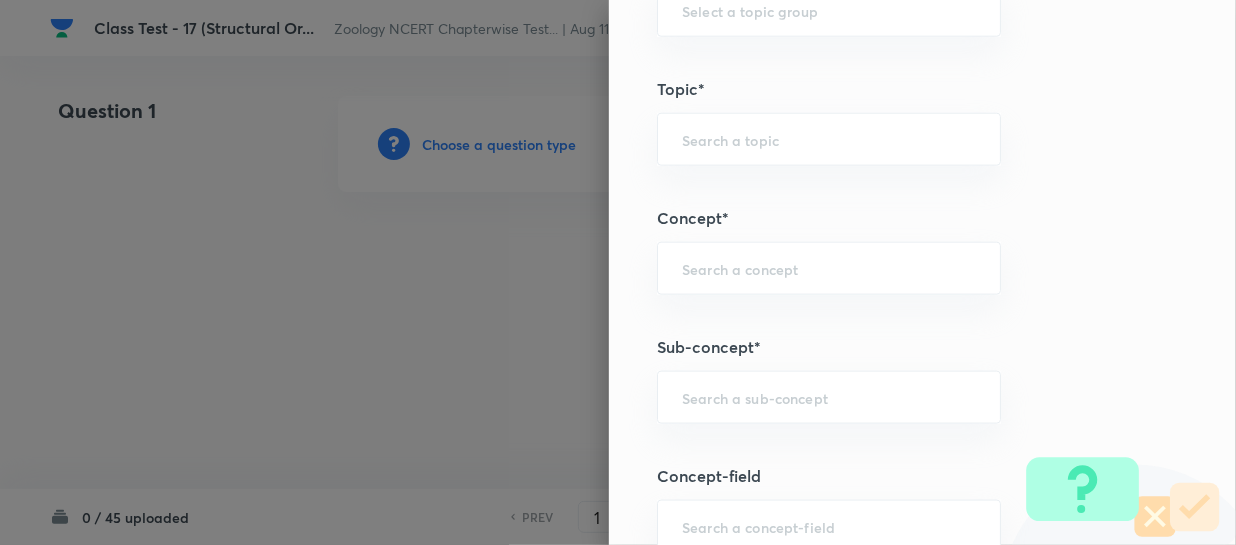 scroll, scrollTop: 1090, scrollLeft: 0, axis: vertical 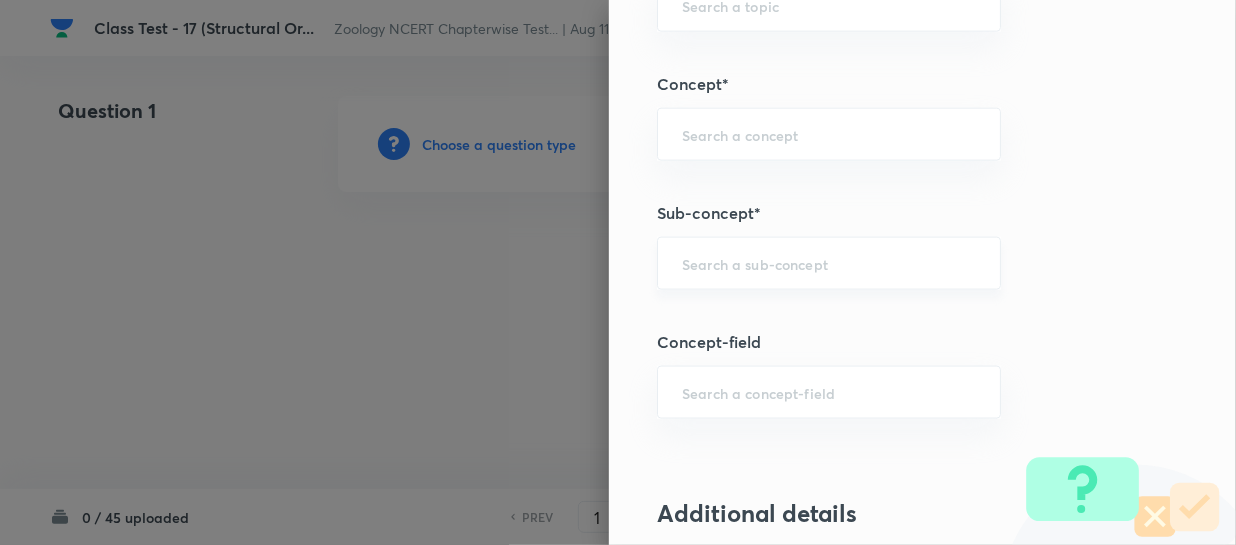 click on "​" at bounding box center (829, 263) 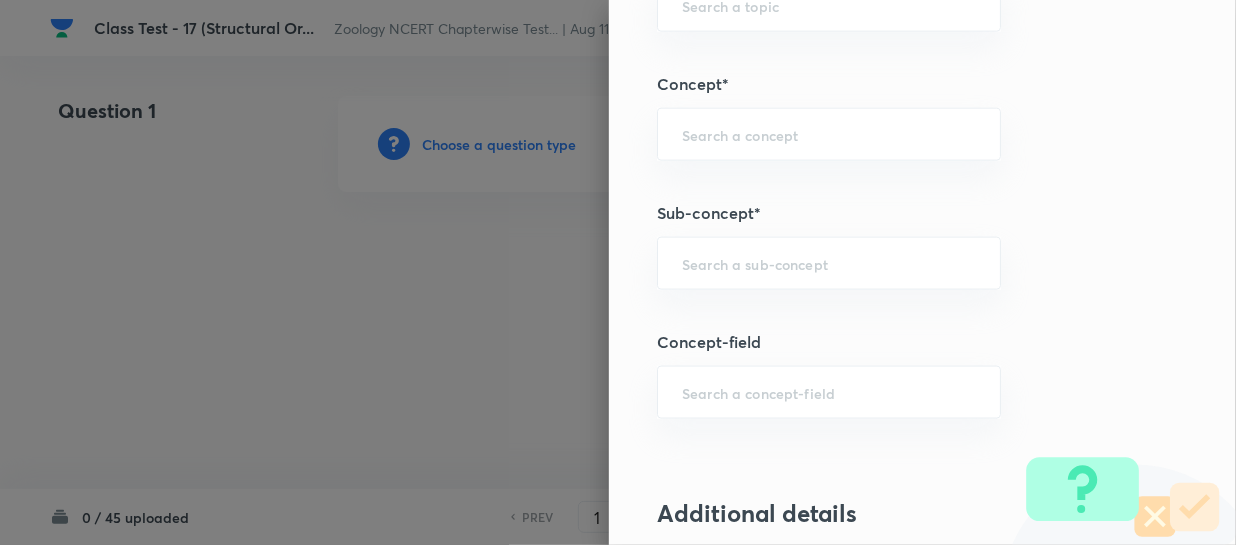 paste on "Structure organizam in animal" 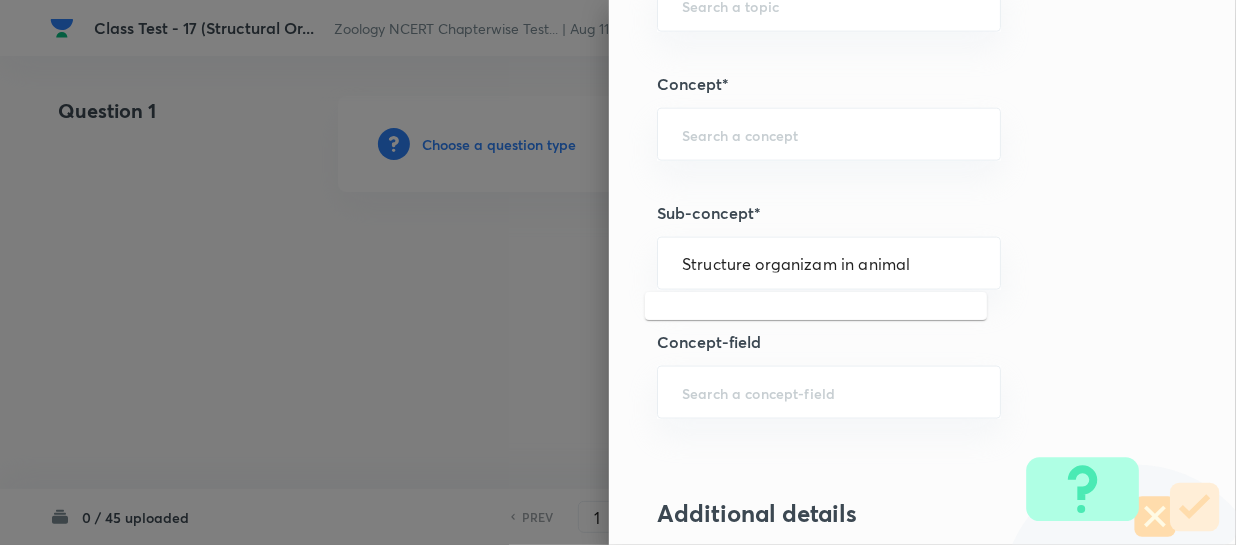 type on "Structure organizam in animal" 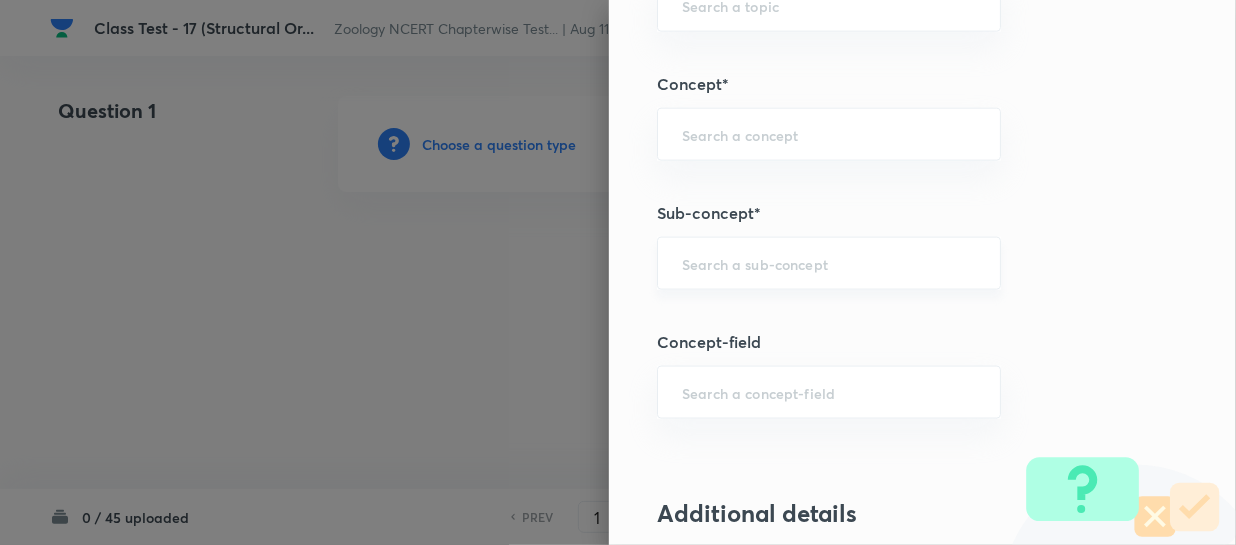 paste on "Structure organ" 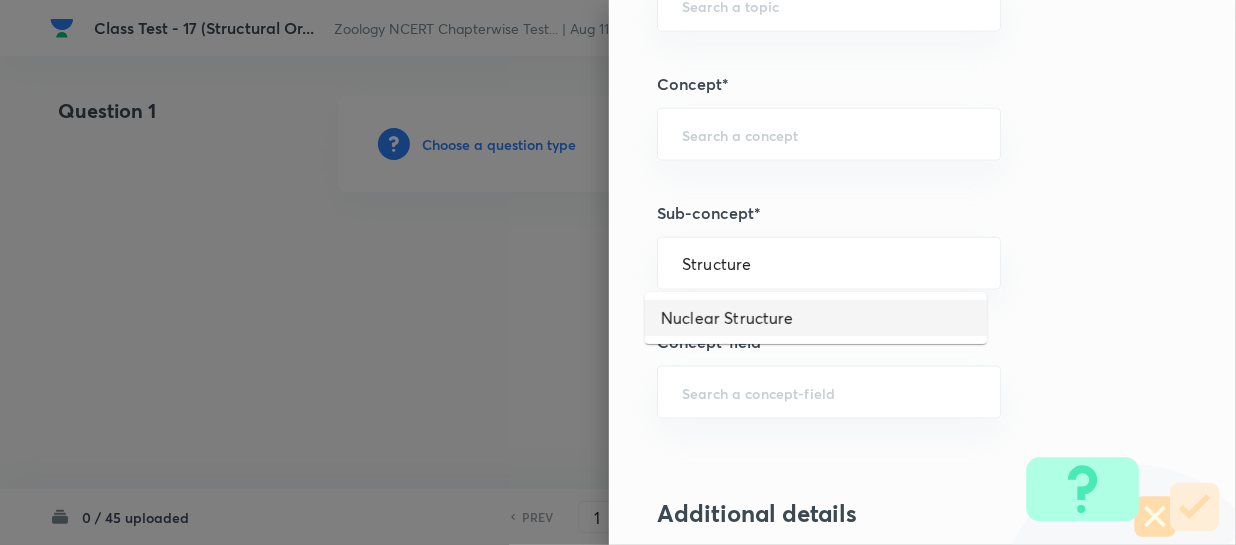 click on "Nuclear Structure" at bounding box center [816, 318] 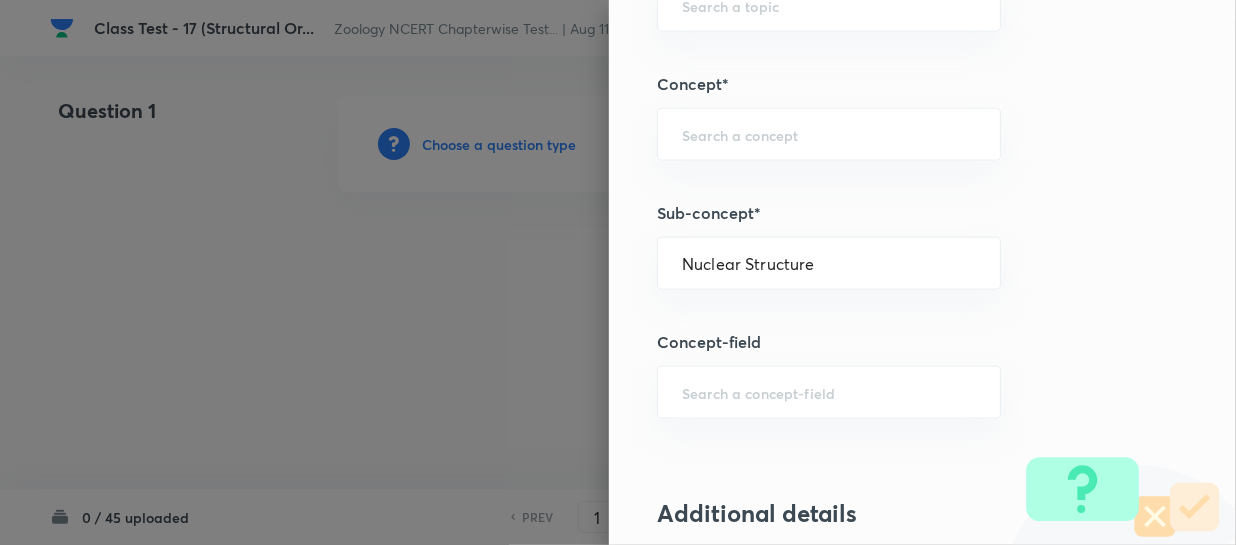 type on "Physics" 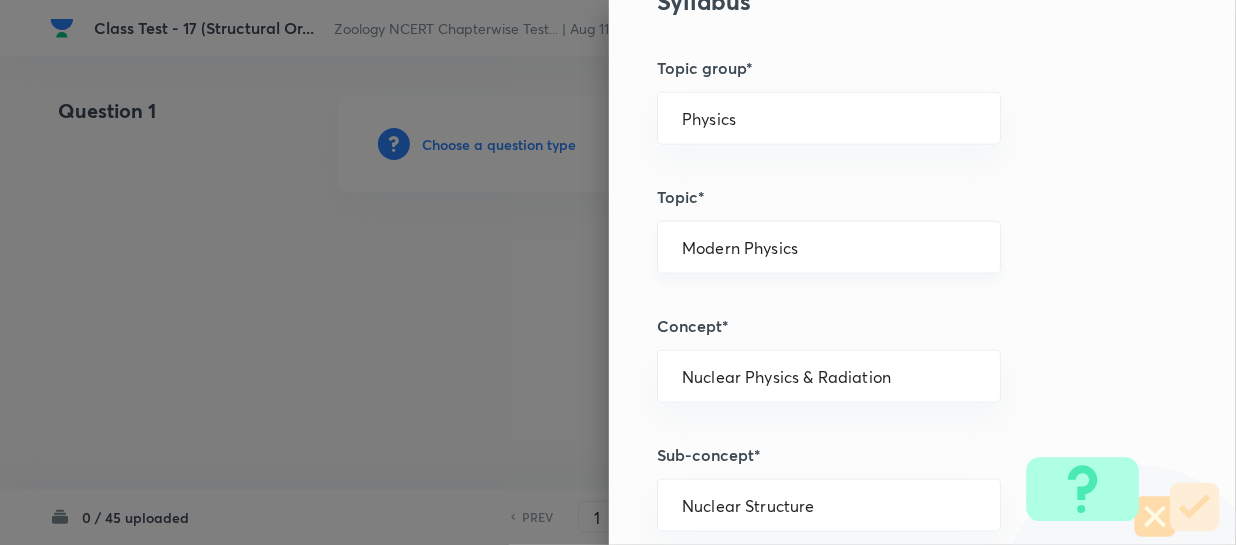scroll, scrollTop: 727, scrollLeft: 0, axis: vertical 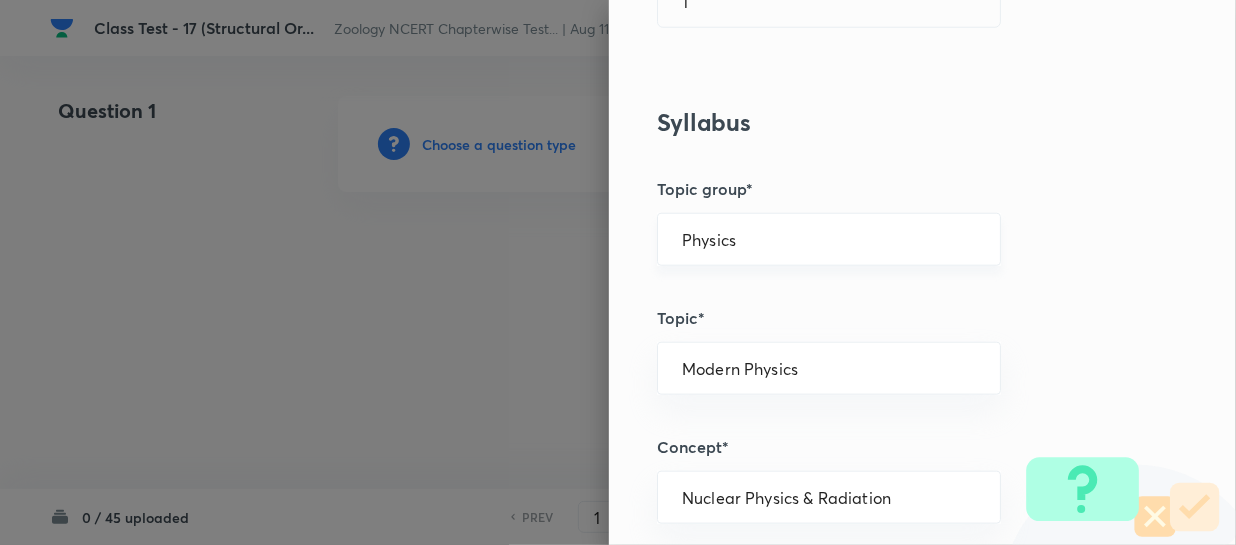 click on "Physics" at bounding box center (829, 239) 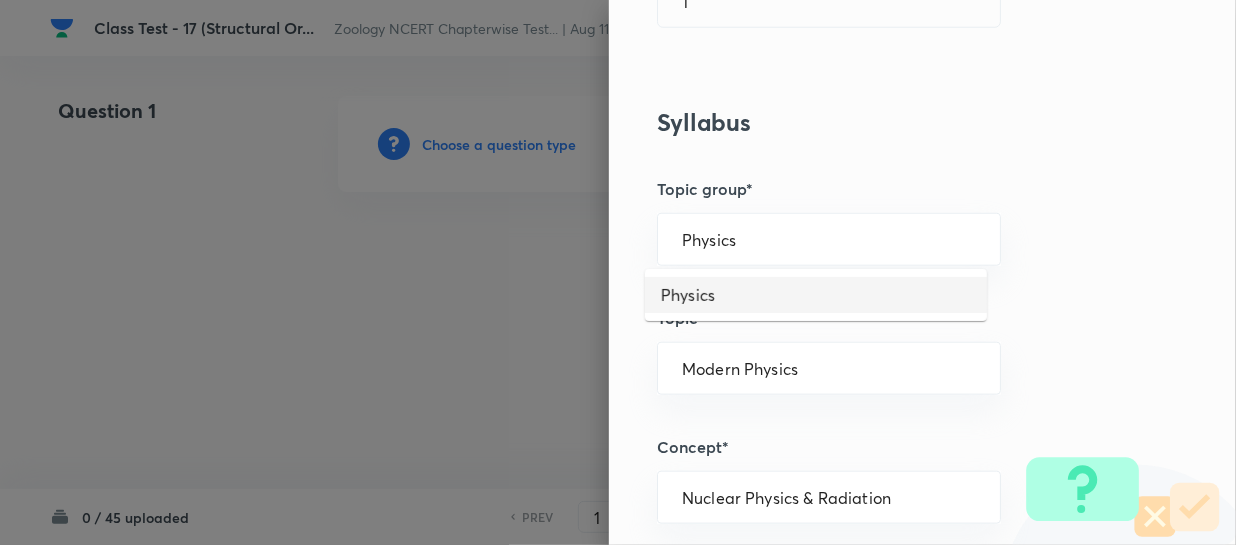 click on "Topic group*" at bounding box center (889, 189) 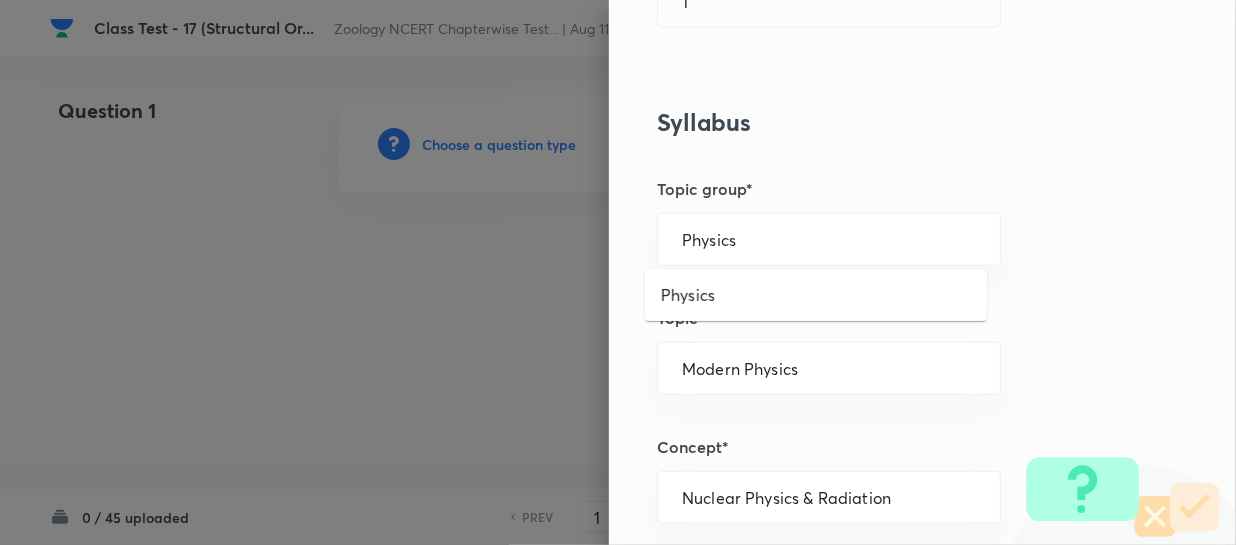 drag, startPoint x: 779, startPoint y: 239, endPoint x: 438, endPoint y: 209, distance: 342.3171 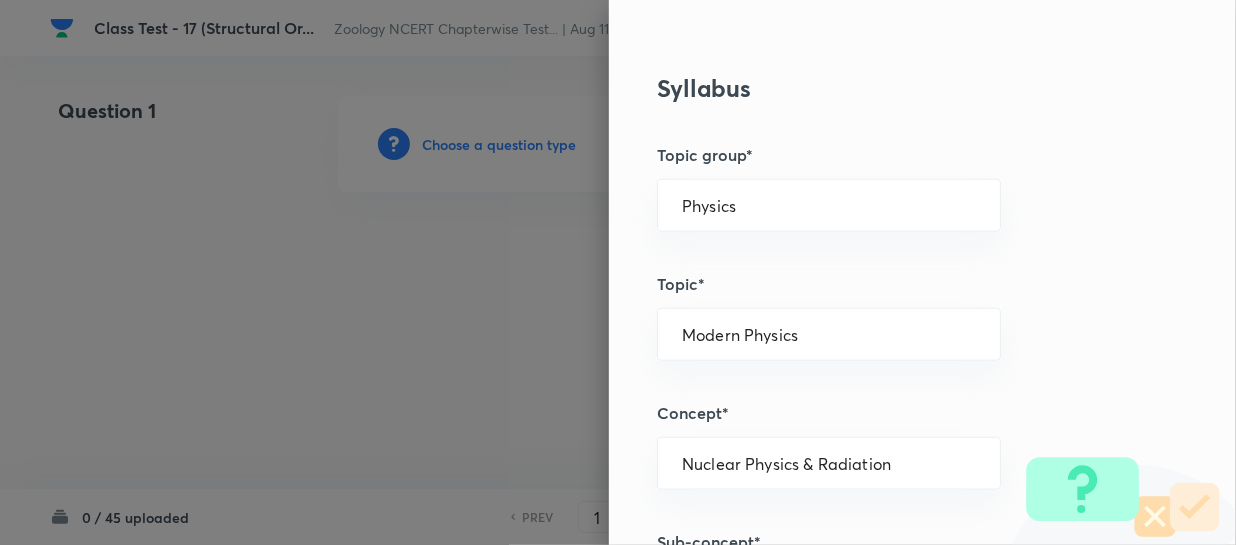 scroll, scrollTop: 727, scrollLeft: 0, axis: vertical 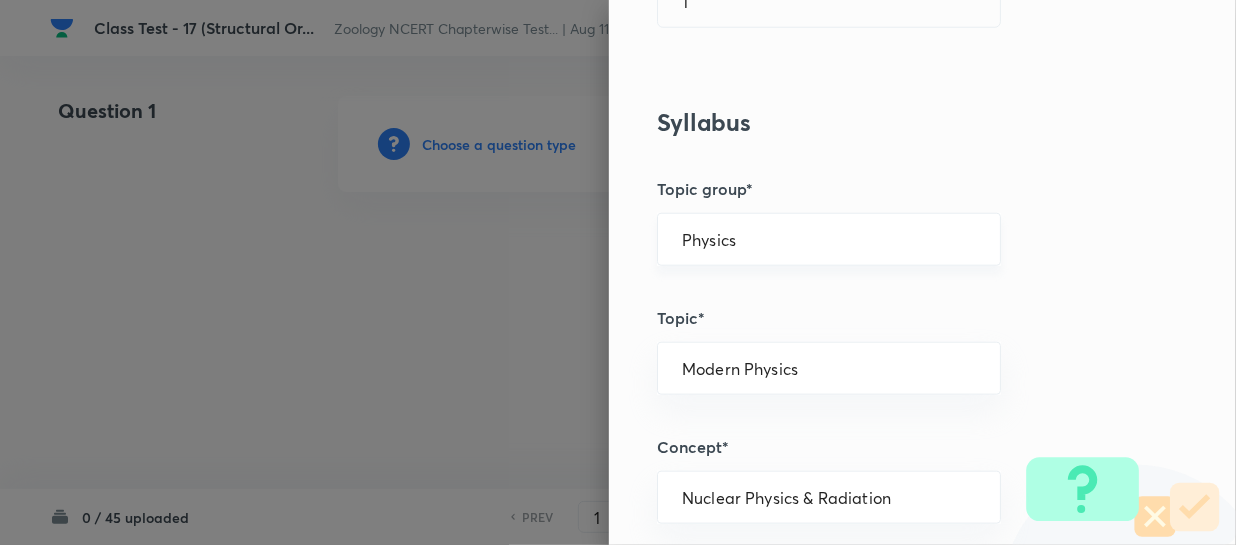 click on "Physics" at bounding box center (829, 239) 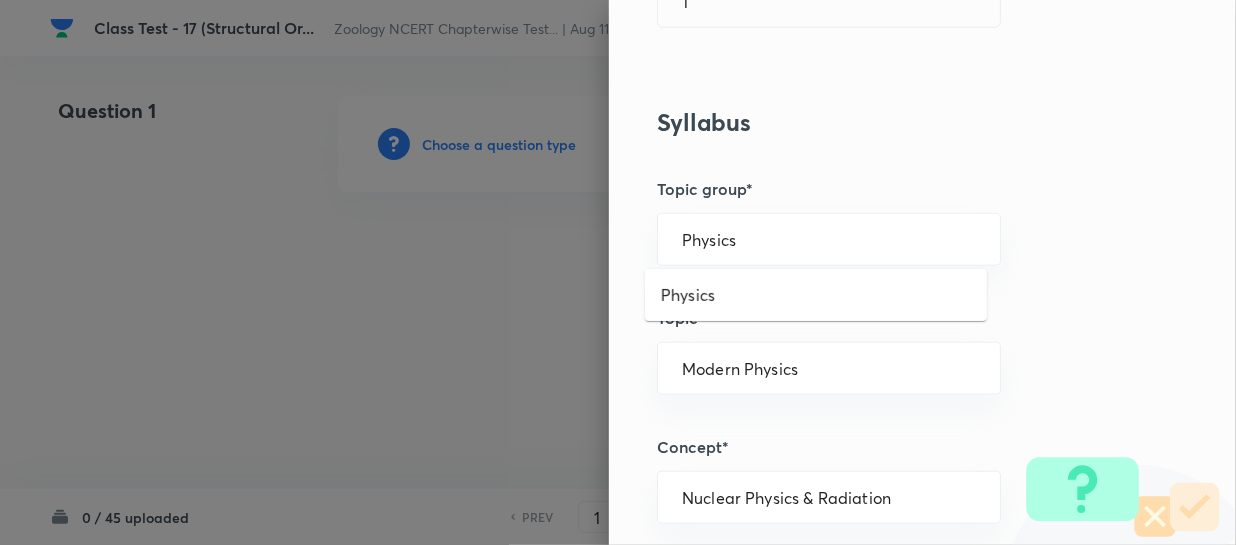 click on "Physics" at bounding box center [816, 295] 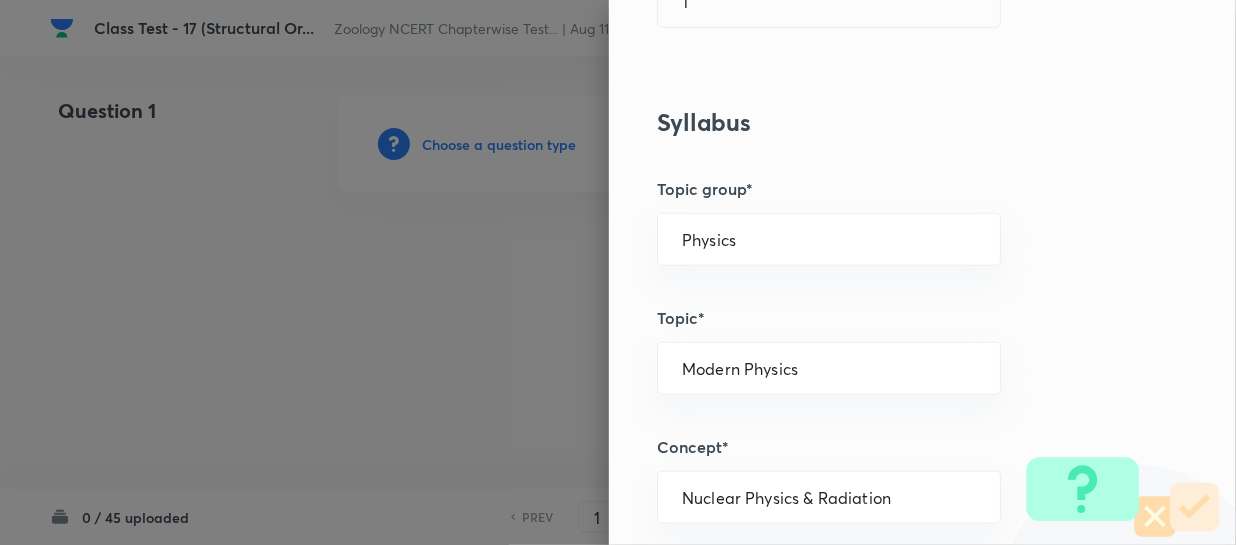 type 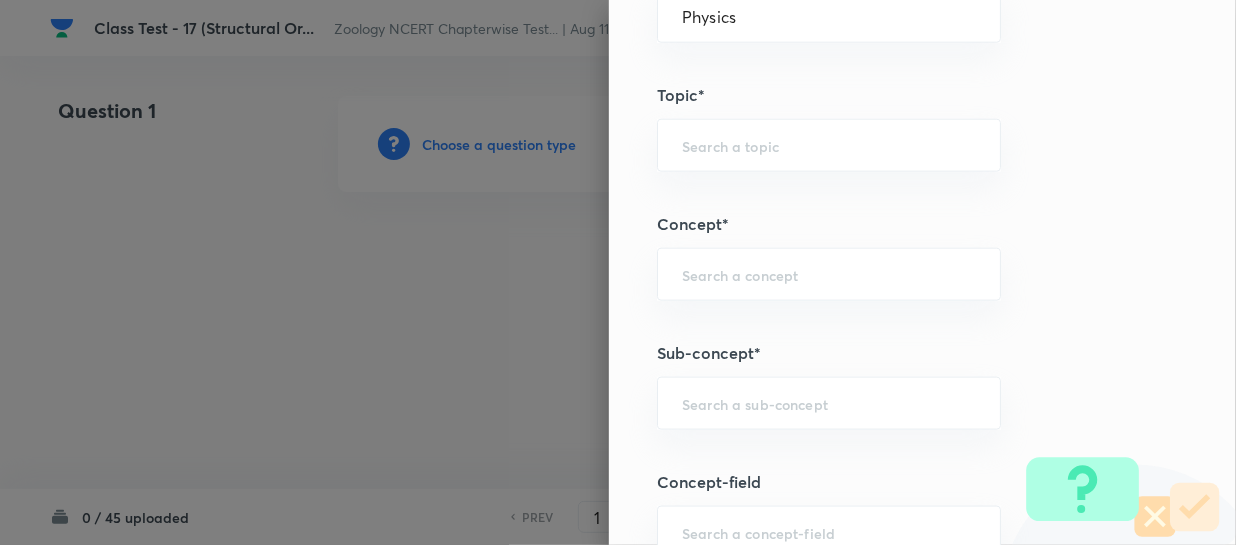 scroll, scrollTop: 1090, scrollLeft: 0, axis: vertical 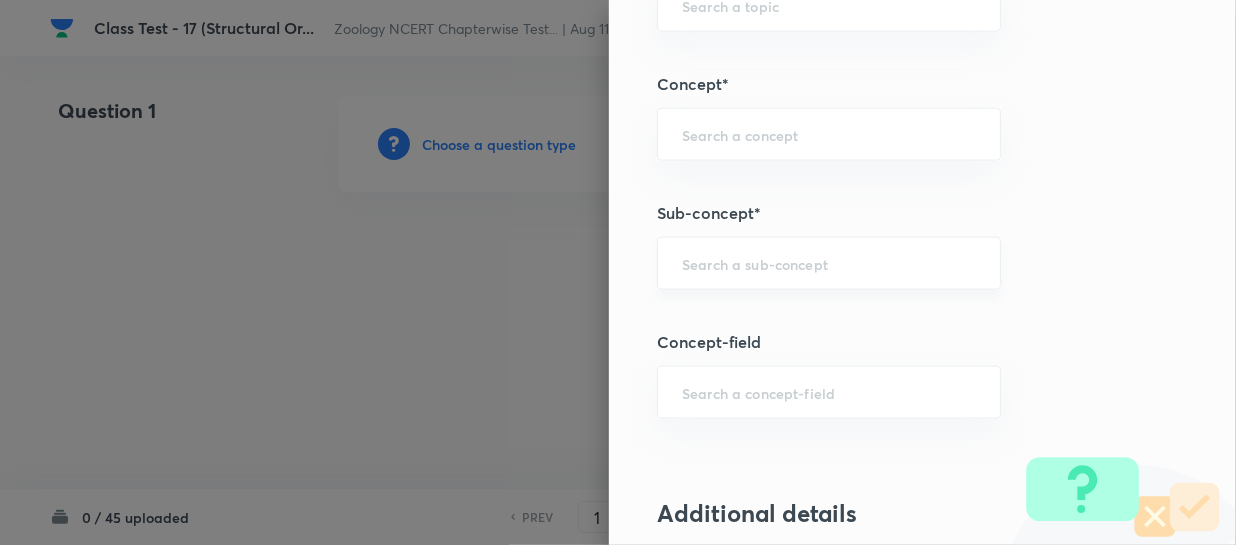 click at bounding box center (829, 263) 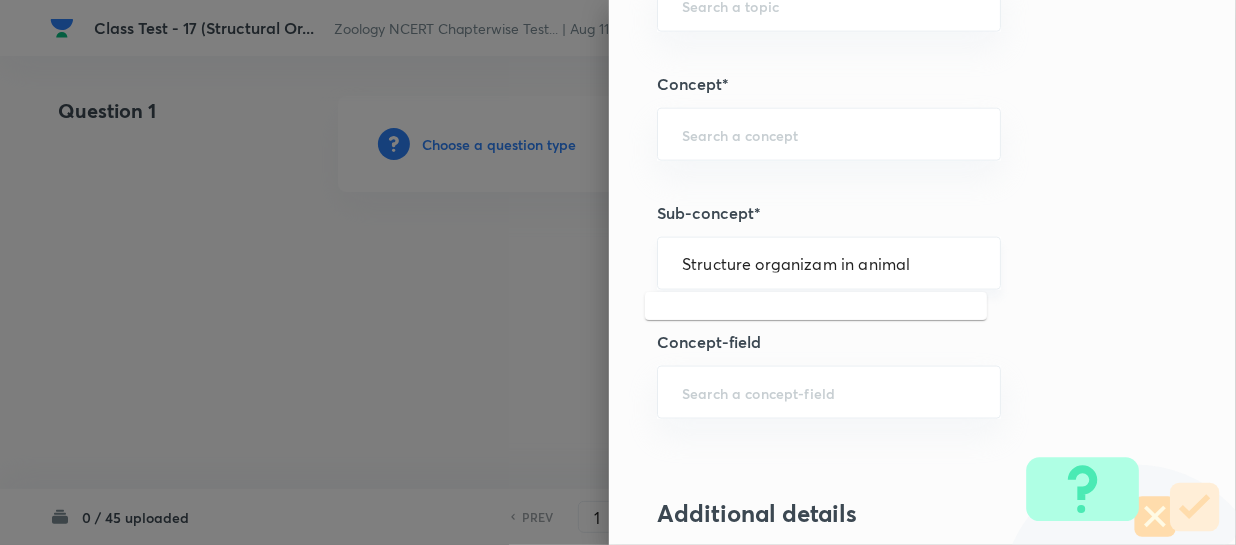 drag, startPoint x: 906, startPoint y: 263, endPoint x: 828, endPoint y: 268, distance: 78.160095 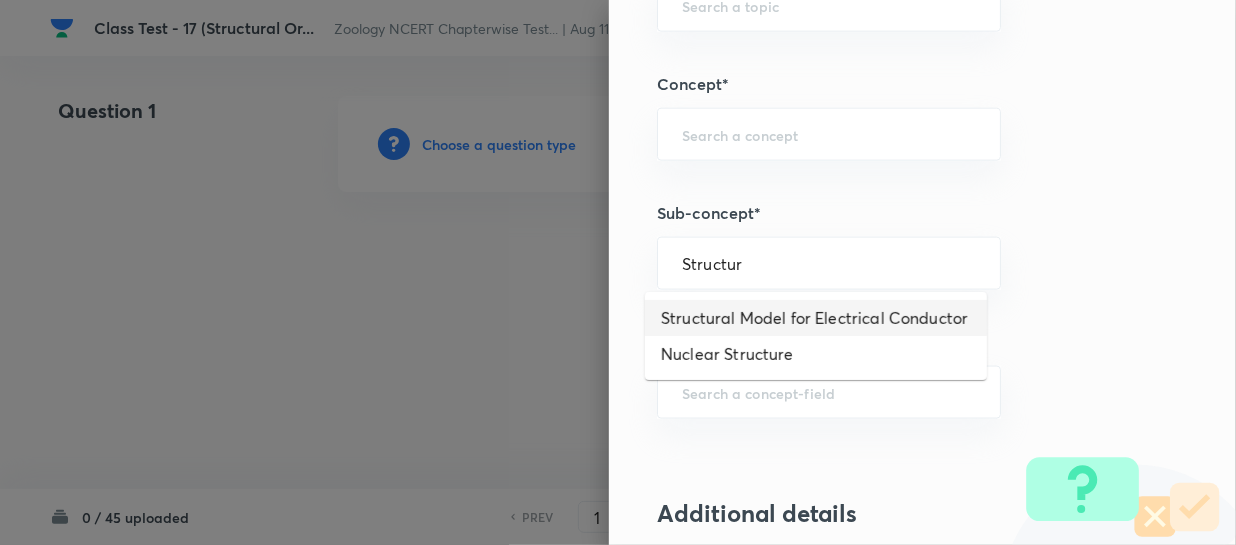 click on "Structural Model for Electrical Conductor" at bounding box center [816, 318] 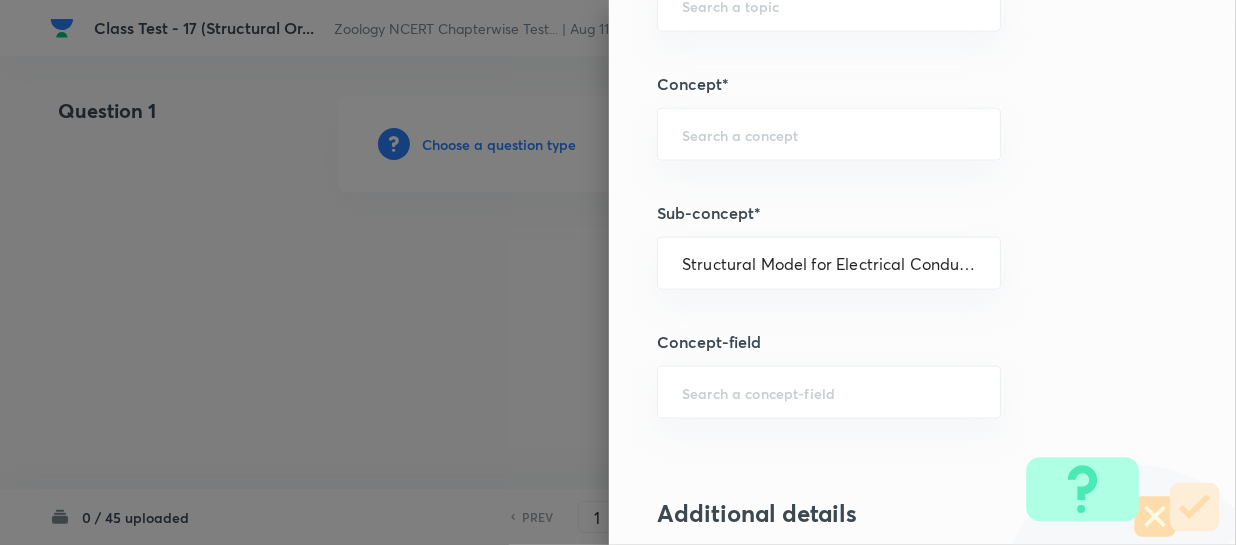 type on "Electricity & Magnetism" 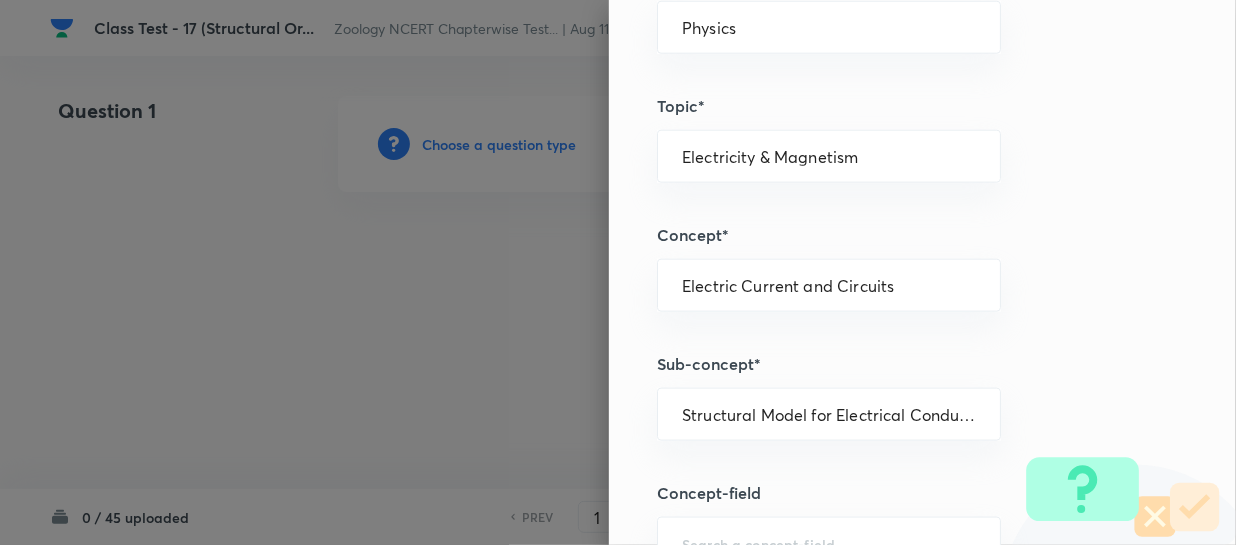 scroll, scrollTop: 818, scrollLeft: 0, axis: vertical 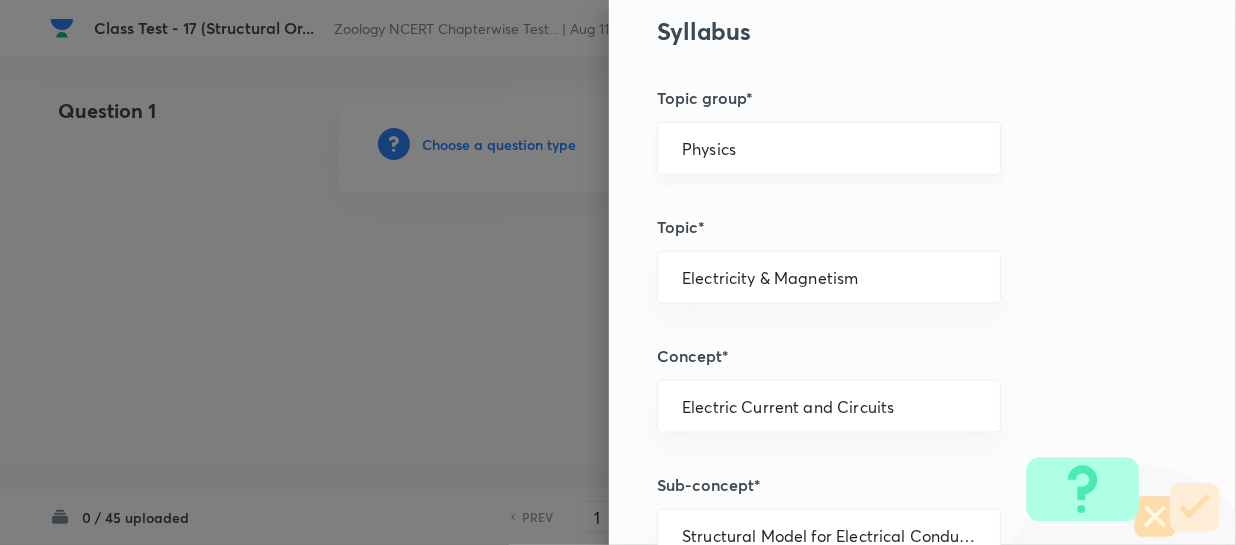 click on "Physics" at bounding box center [829, 148] 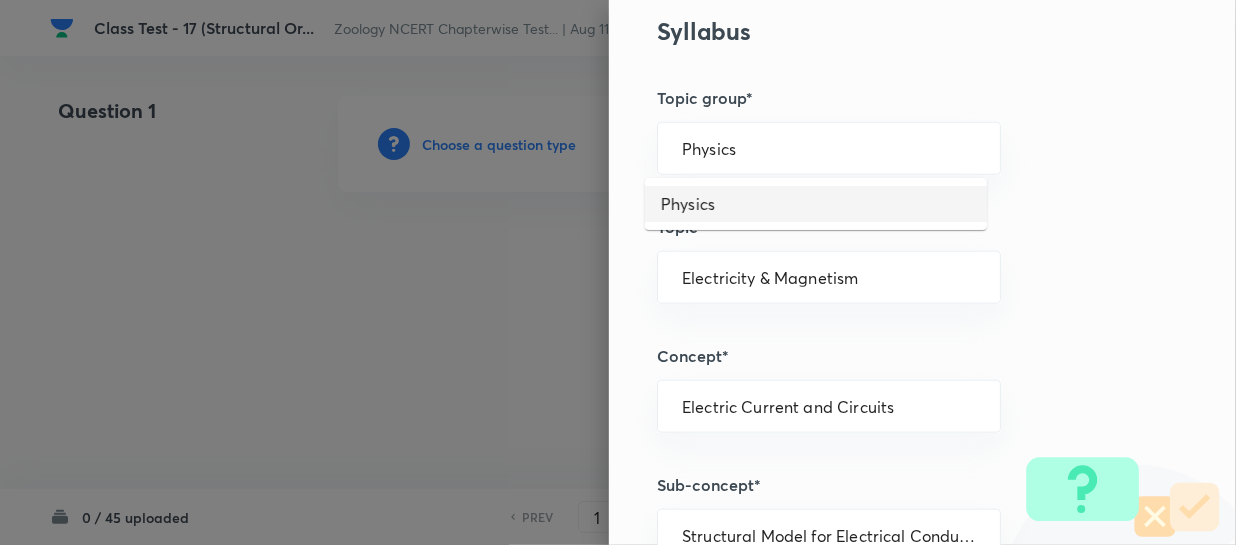 click on "Physics" at bounding box center [816, 204] 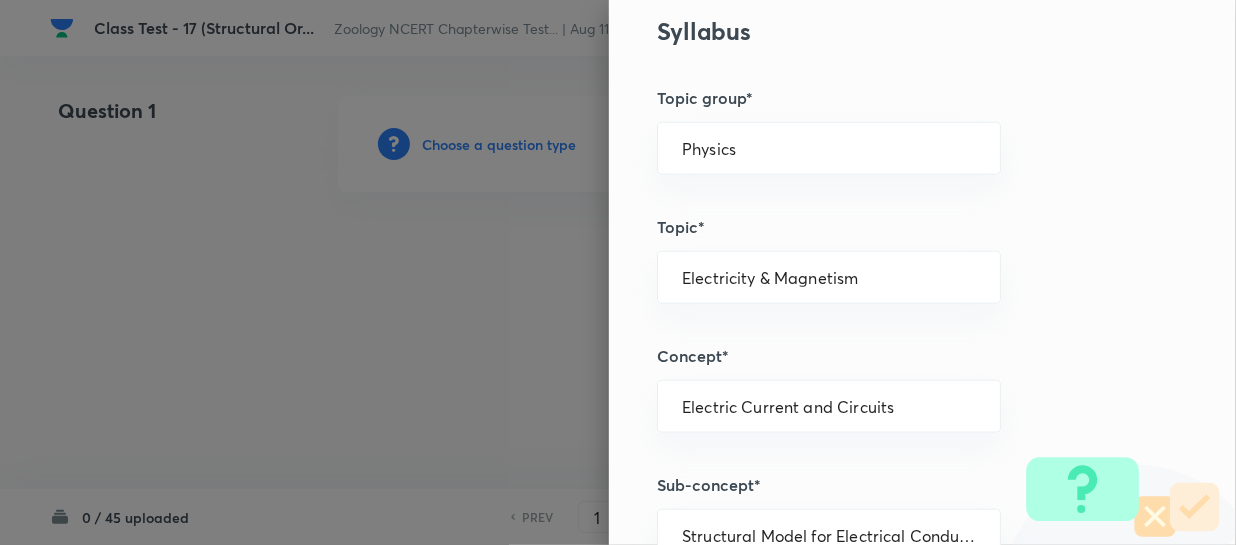 type 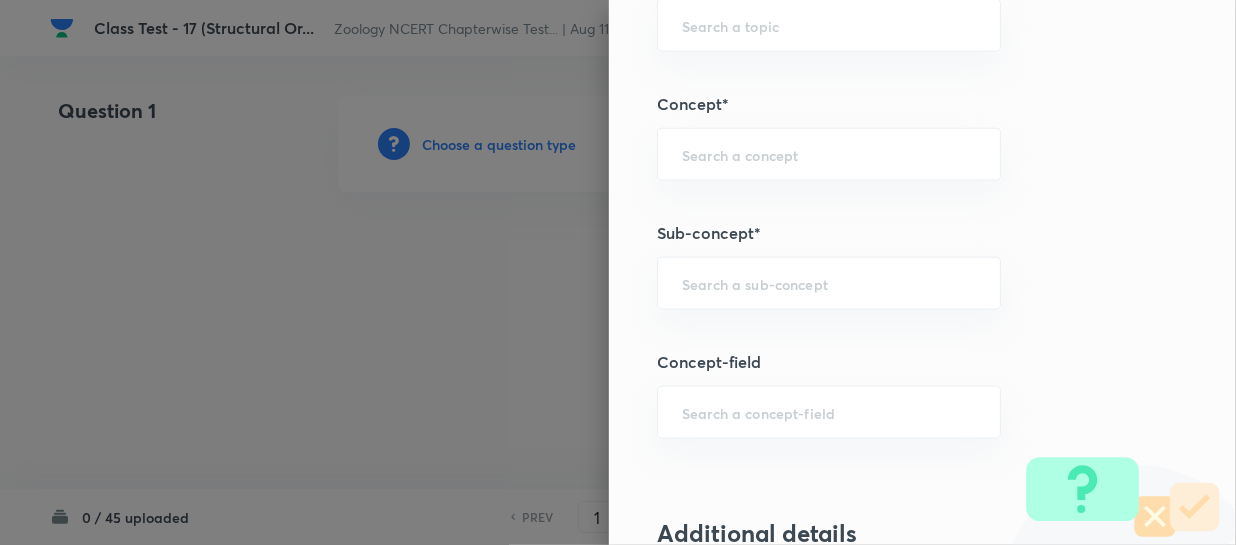 scroll, scrollTop: 1000, scrollLeft: 0, axis: vertical 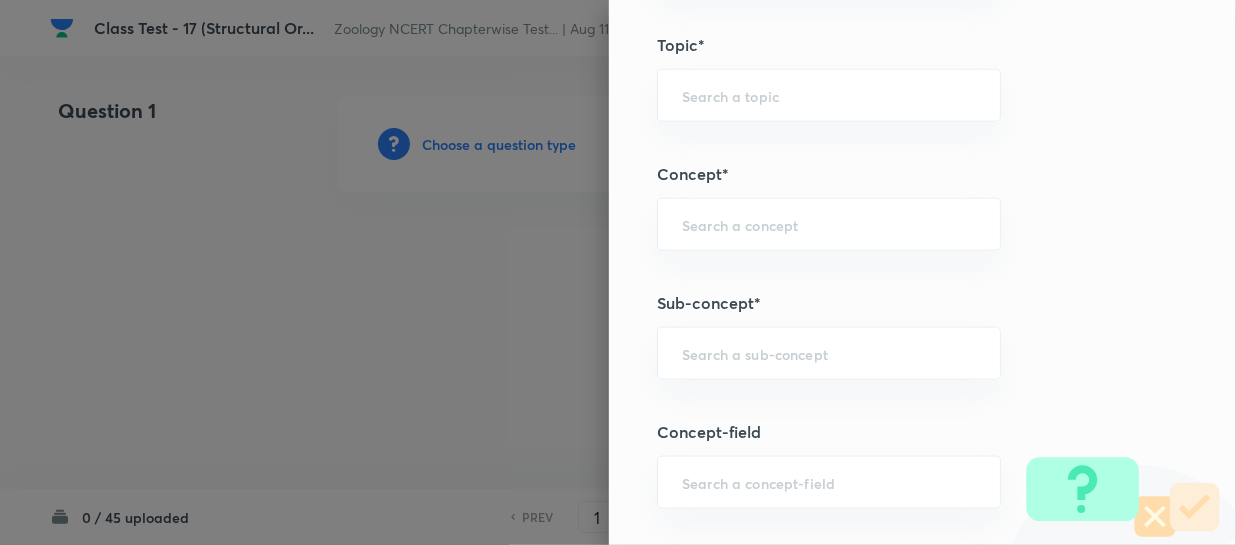 click on "Sub-concept*" at bounding box center (889, 303) 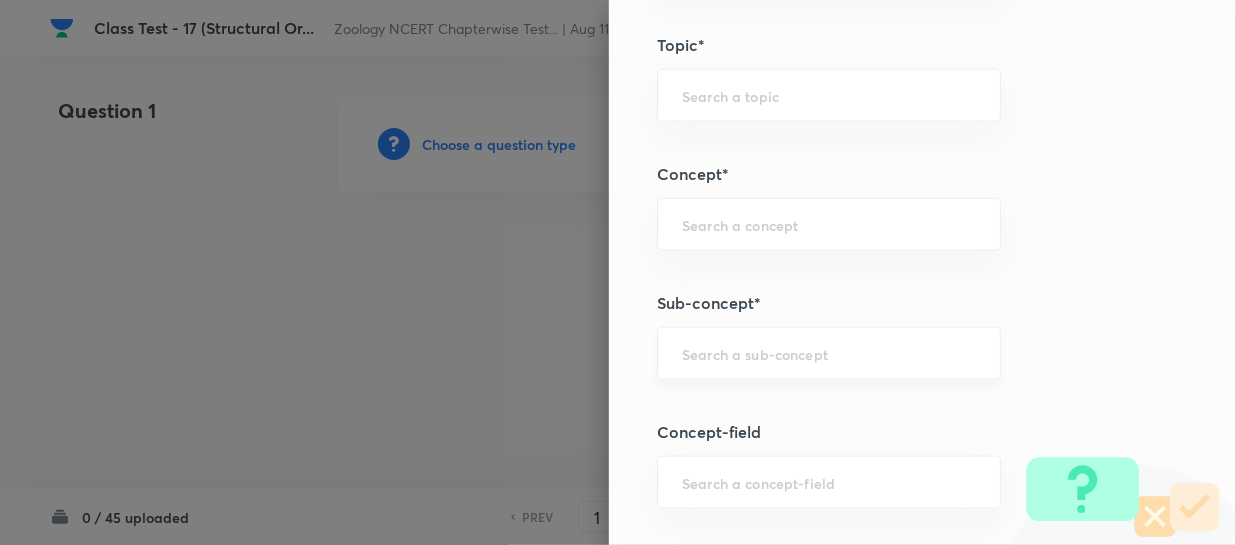 click at bounding box center [829, 353] 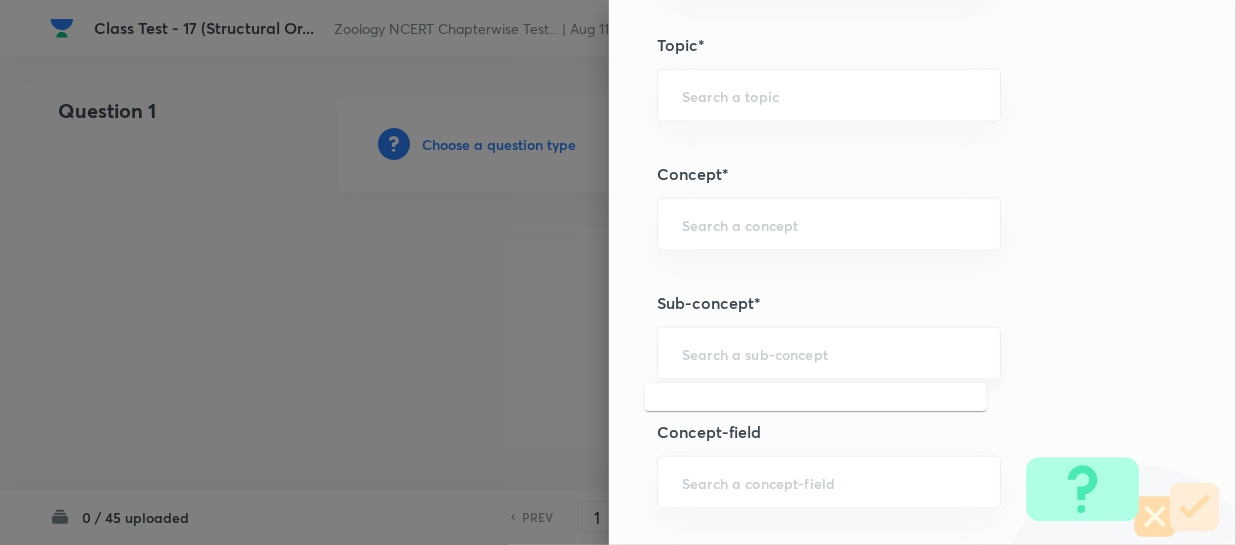 paste on "Structure organize in animal" 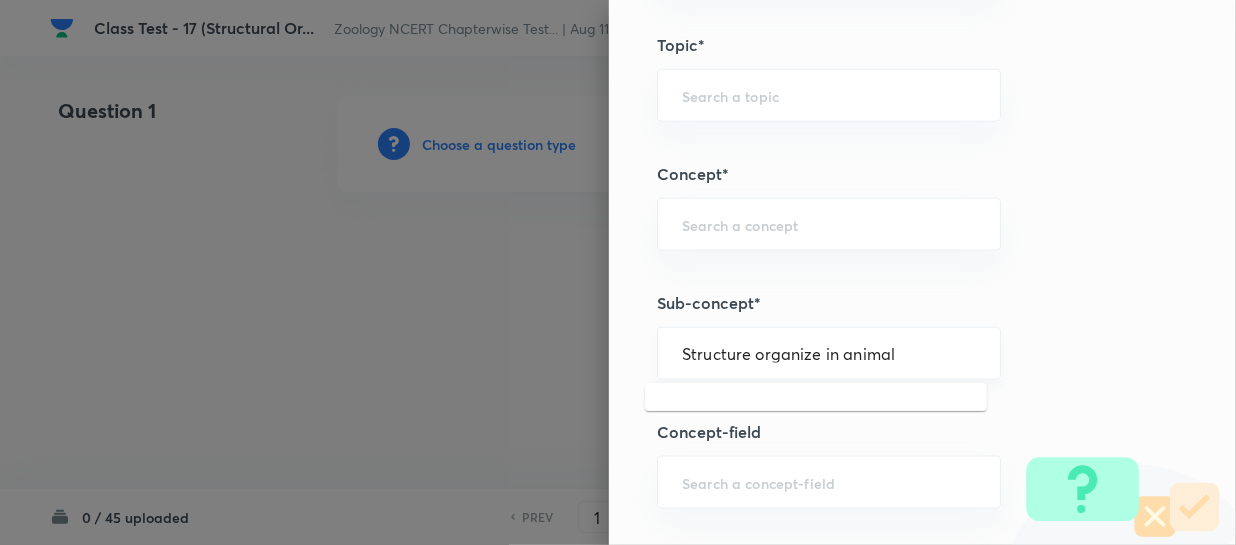 drag, startPoint x: 890, startPoint y: 359, endPoint x: 810, endPoint y: 363, distance: 80.09994 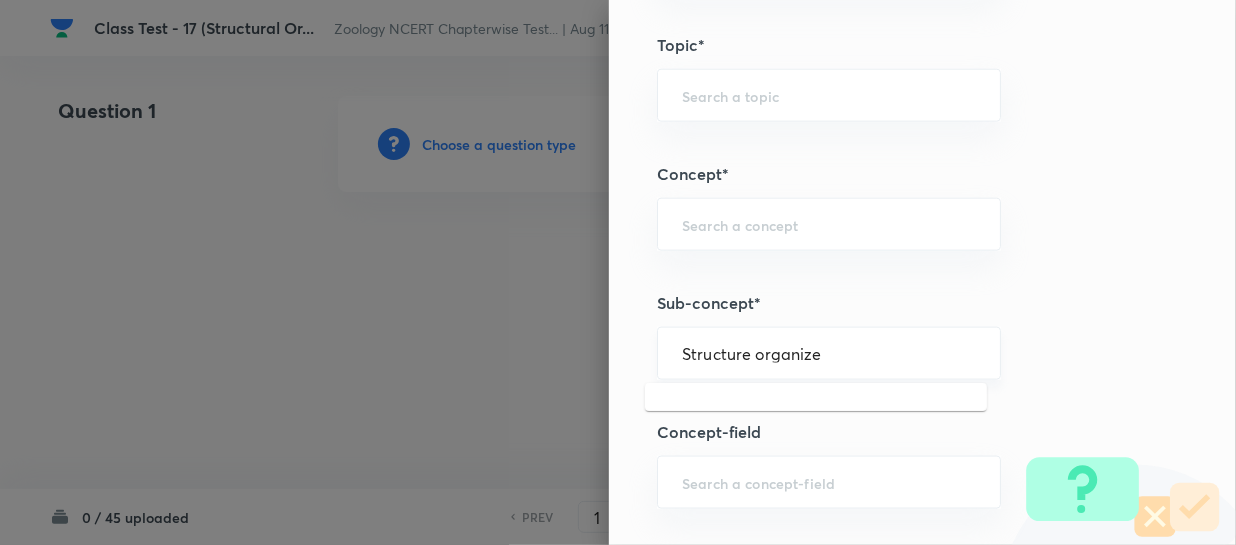type on "Structure organize" 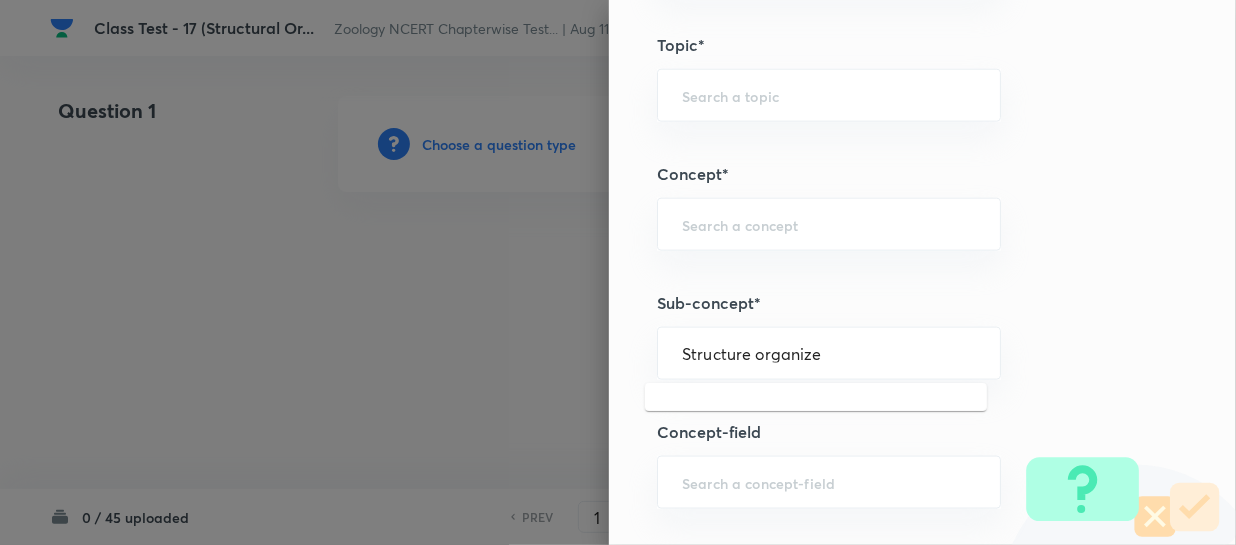 drag, startPoint x: 835, startPoint y: 361, endPoint x: 612, endPoint y: 333, distance: 224.75098 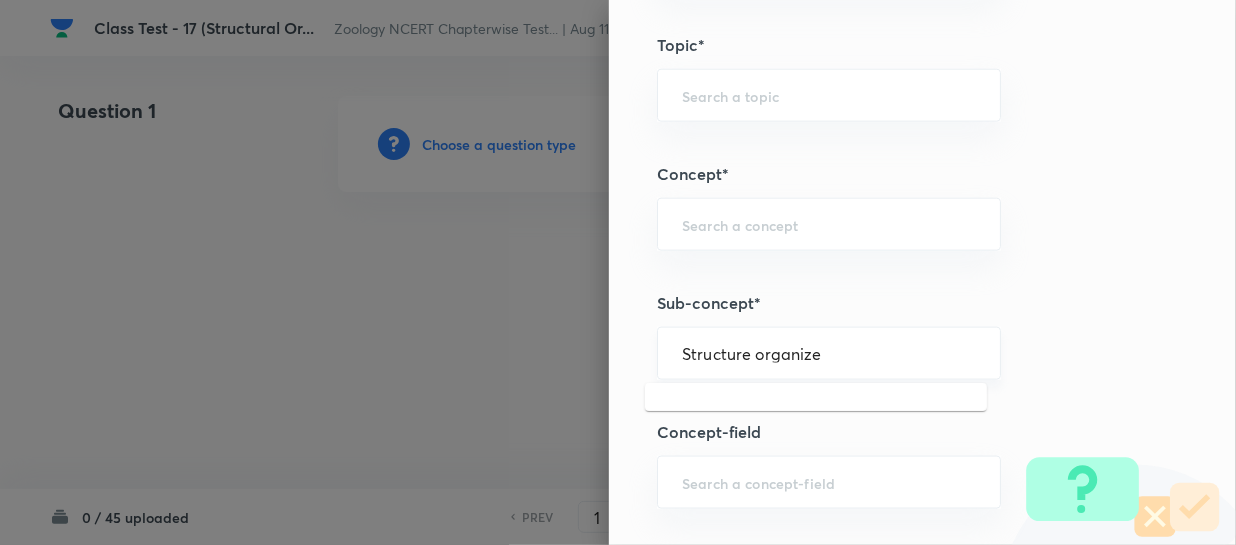 drag, startPoint x: 812, startPoint y: 340, endPoint x: 663, endPoint y: 350, distance: 149.33519 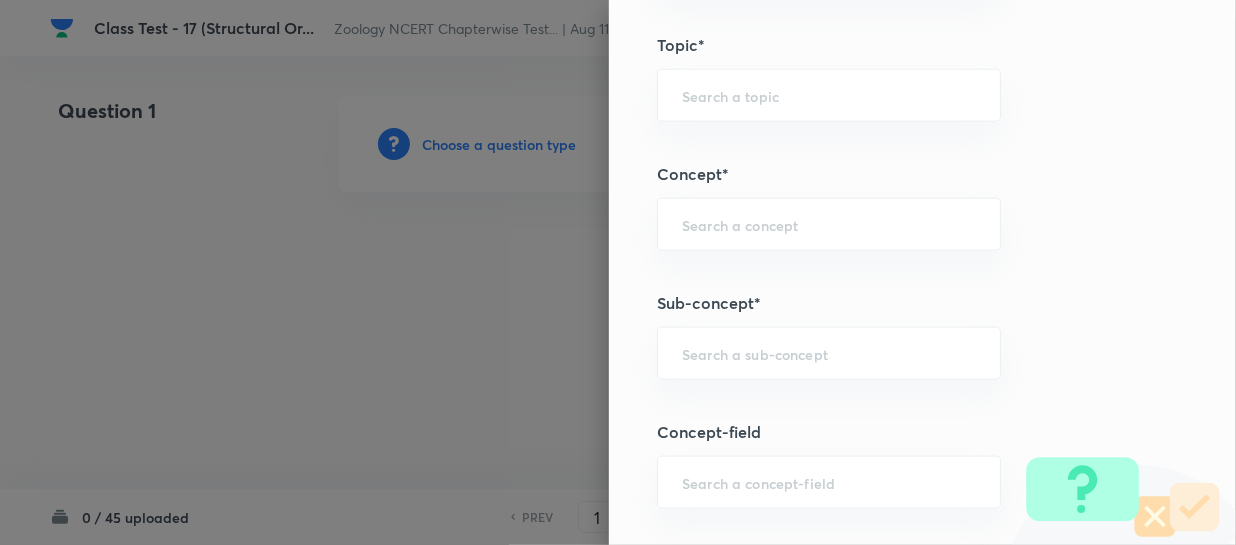 paste on "Structure organism in animal" 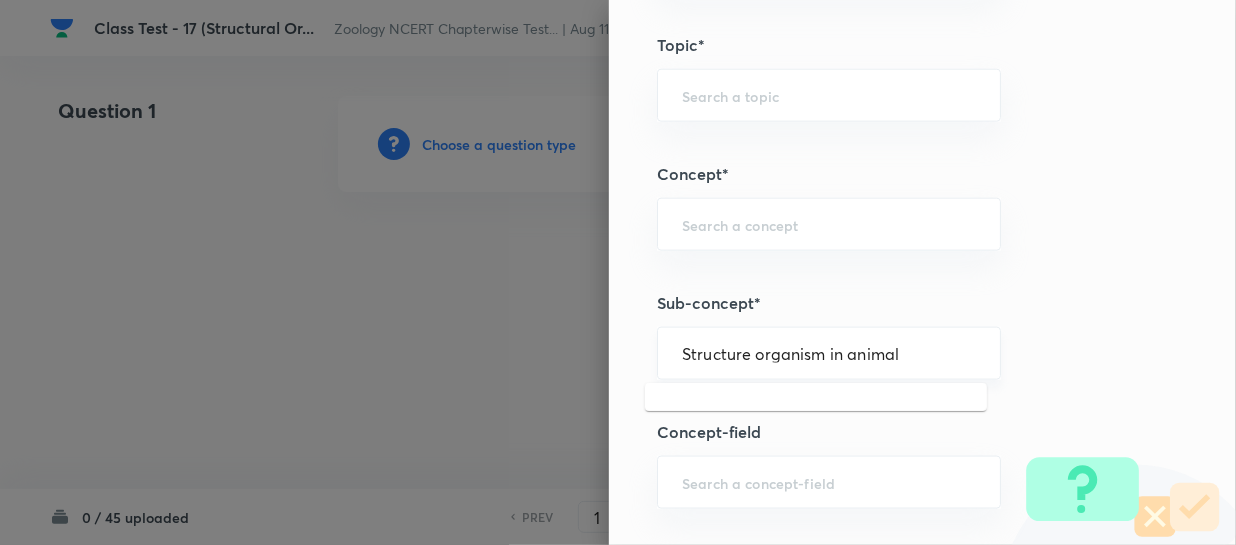 drag, startPoint x: 893, startPoint y: 344, endPoint x: 812, endPoint y: 353, distance: 81.49847 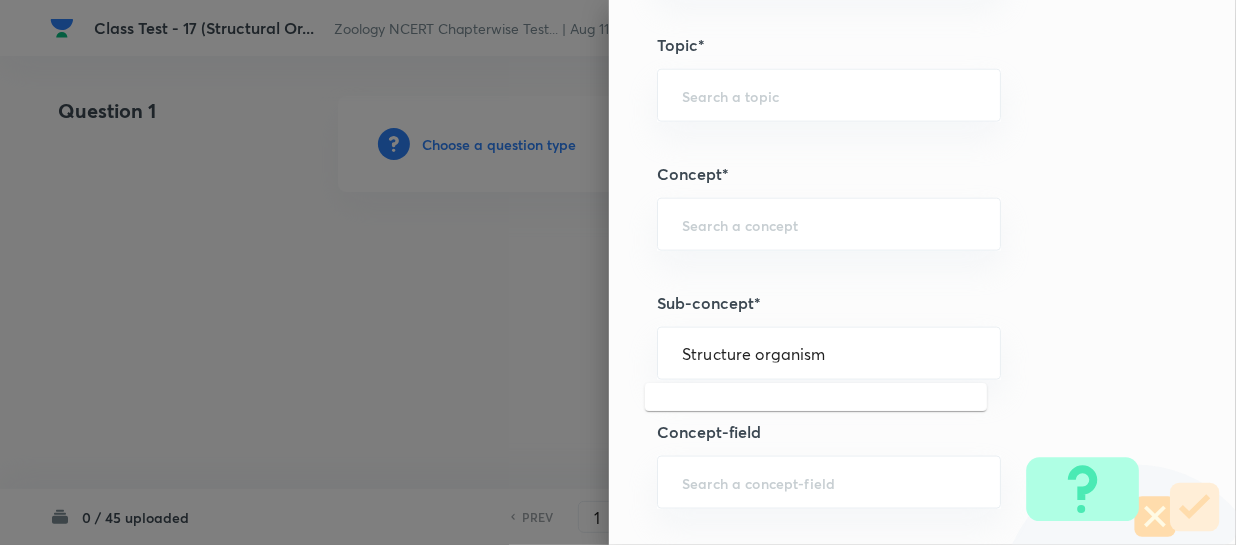 drag, startPoint x: 742, startPoint y: 356, endPoint x: 589, endPoint y: 280, distance: 170.83618 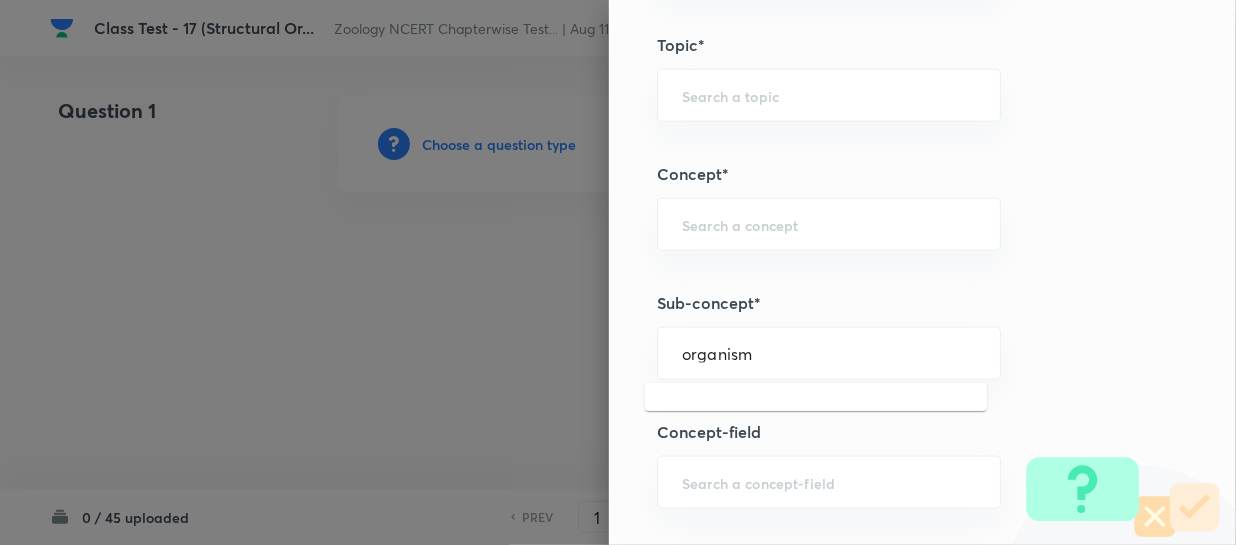 drag, startPoint x: 760, startPoint y: 359, endPoint x: 633, endPoint y: 353, distance: 127.141655 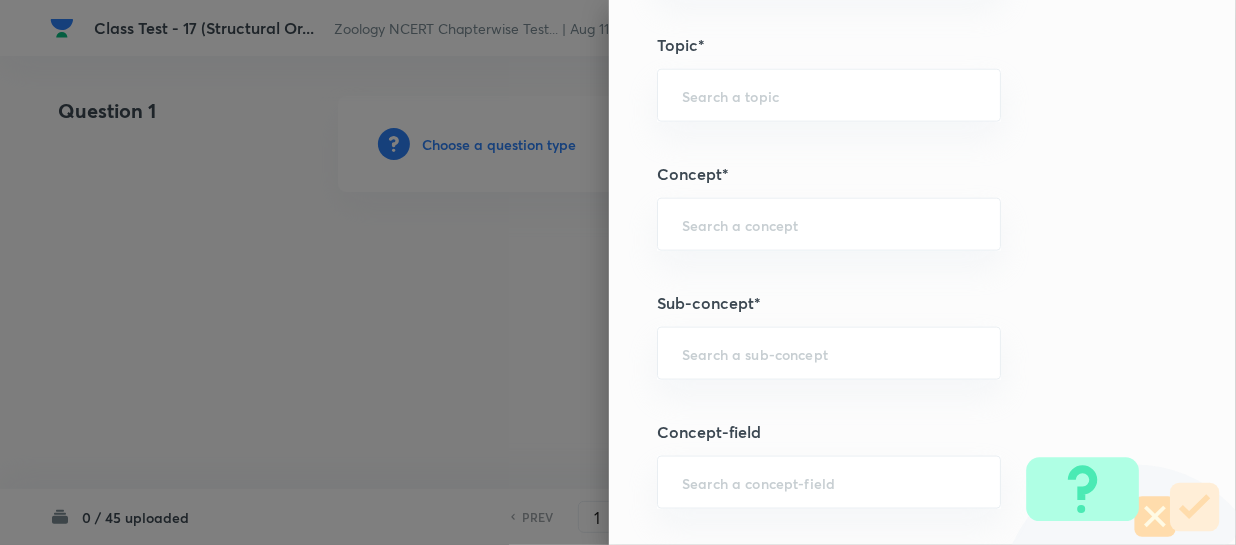 paste on "animal" 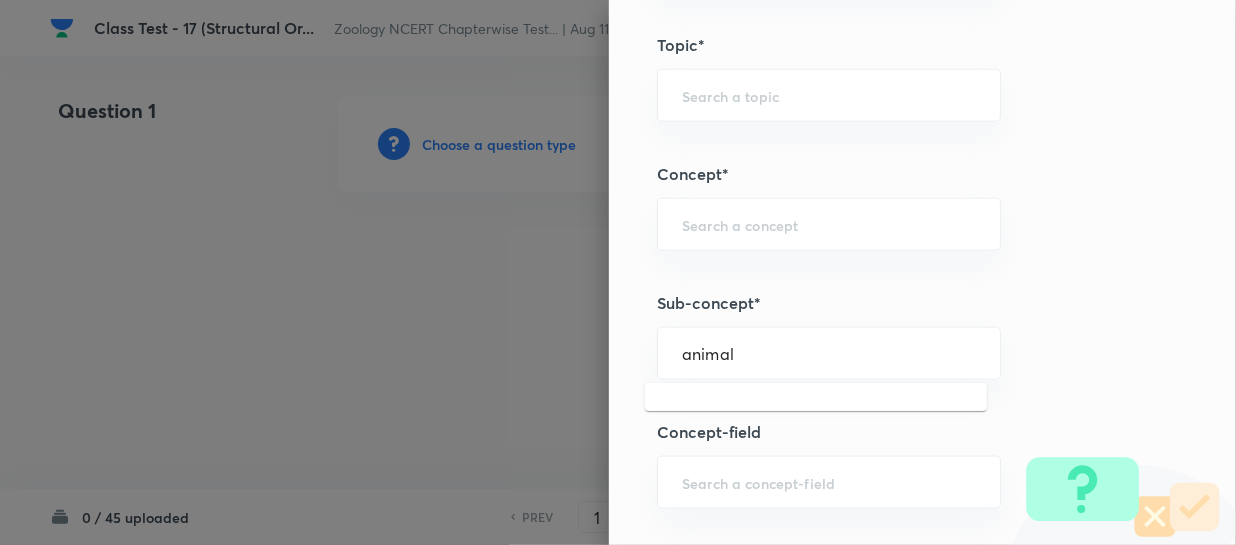 drag, startPoint x: 754, startPoint y: 369, endPoint x: 612, endPoint y: 364, distance: 142.088 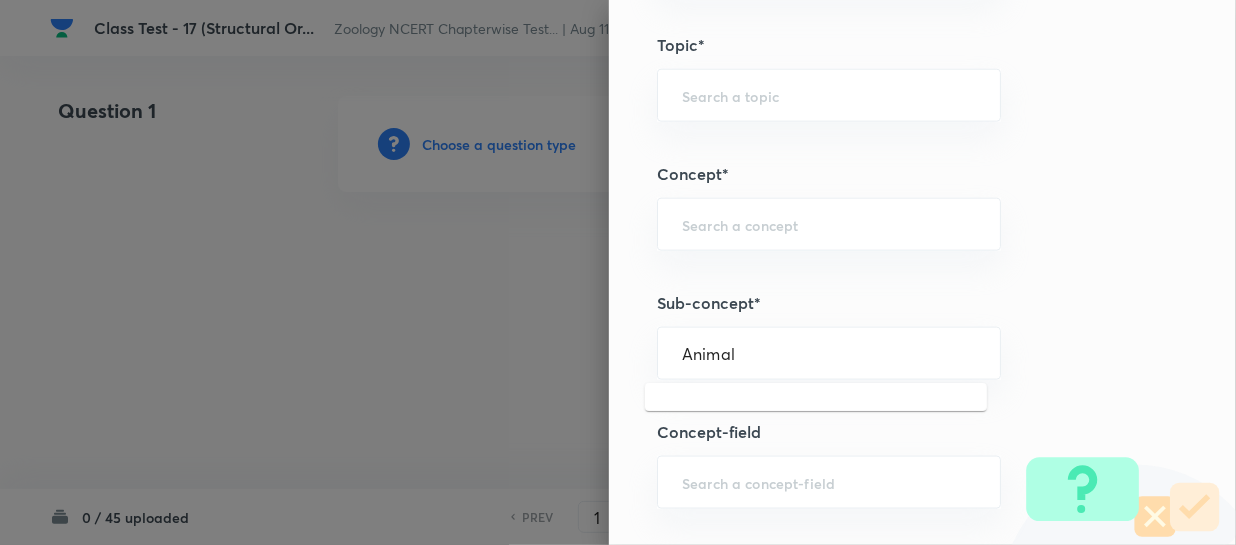 drag, startPoint x: 783, startPoint y: 356, endPoint x: 375, endPoint y: 364, distance: 408.07843 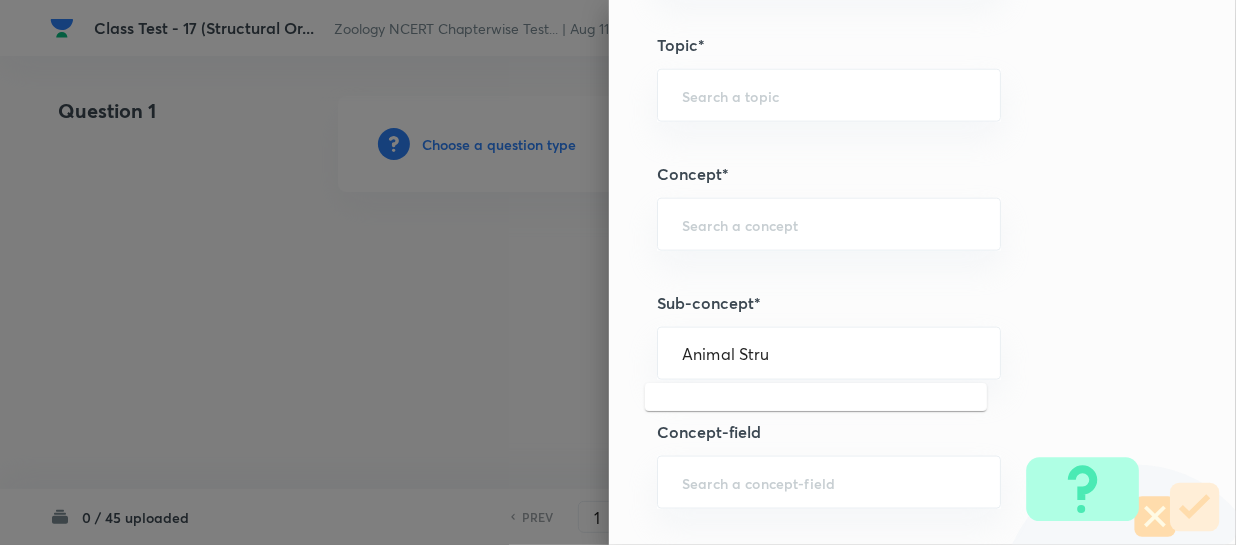 type on "Animal Stru" 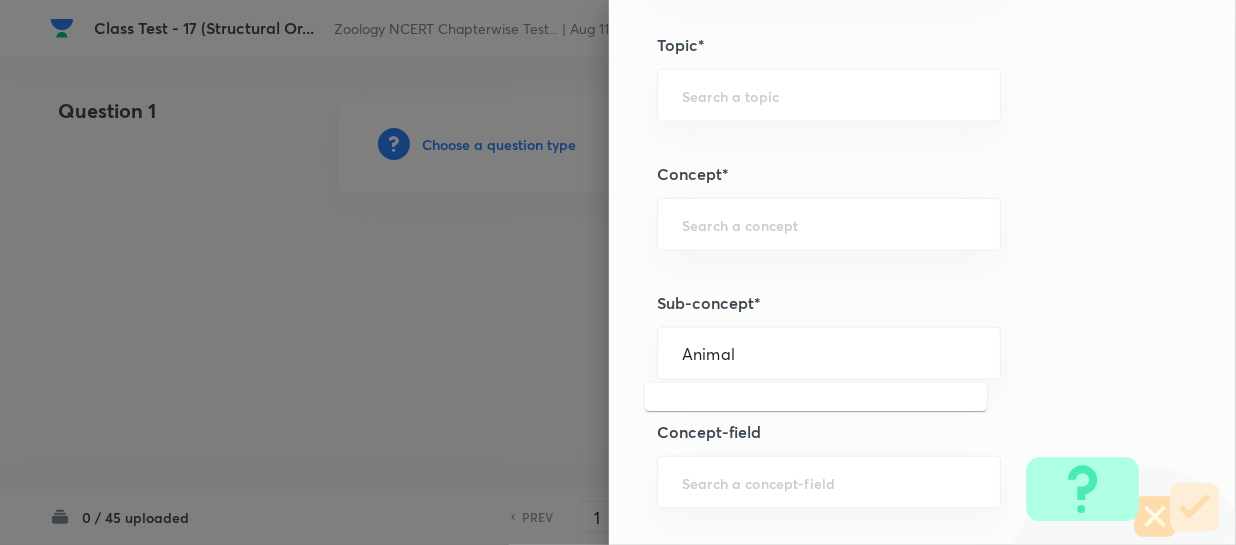 paste on "Structure" 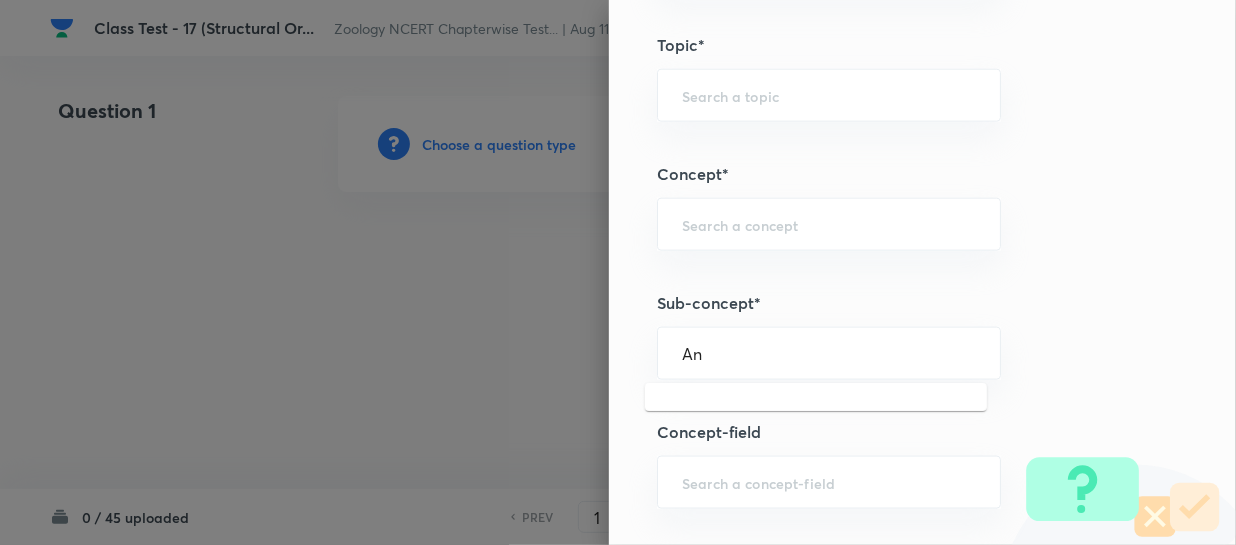 type on "A" 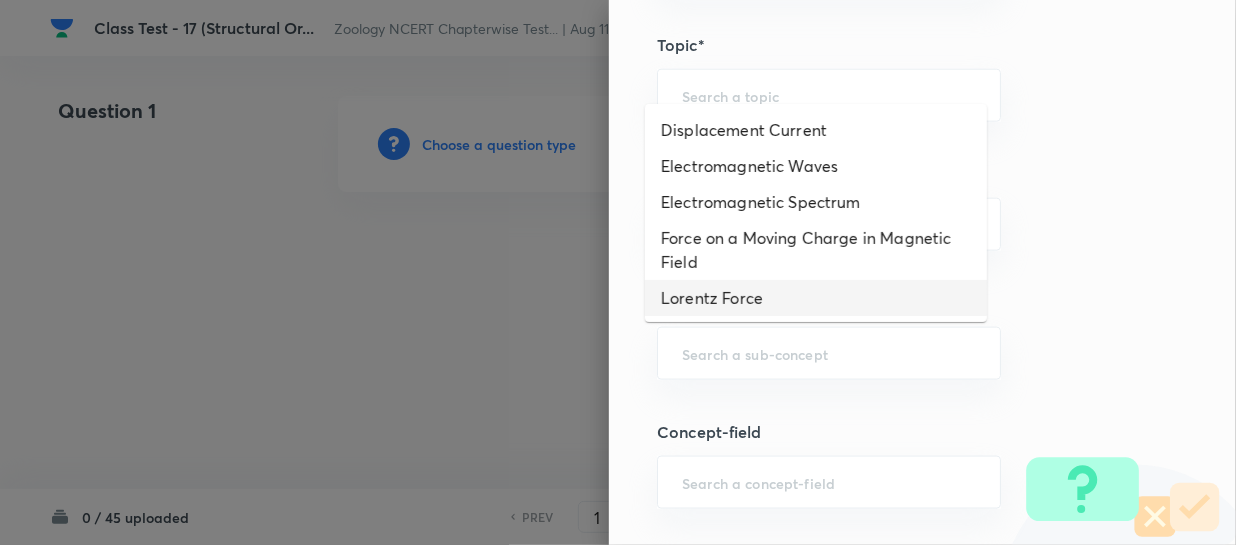 click on "Lorentz Force" at bounding box center [816, 298] 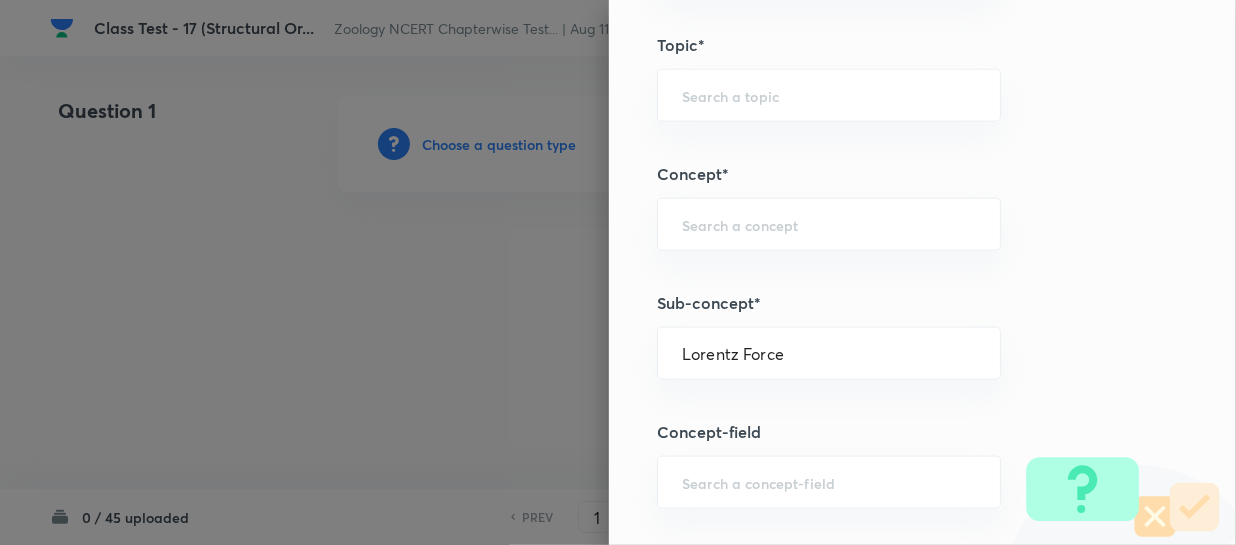 type on "Electricity & Magnetism" 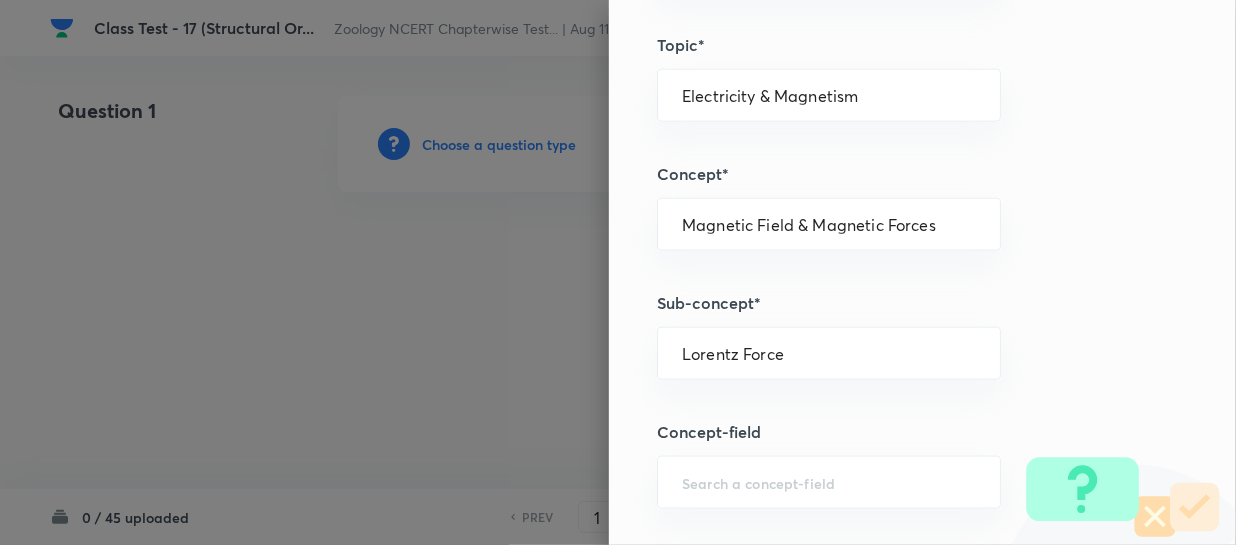 scroll, scrollTop: 636, scrollLeft: 0, axis: vertical 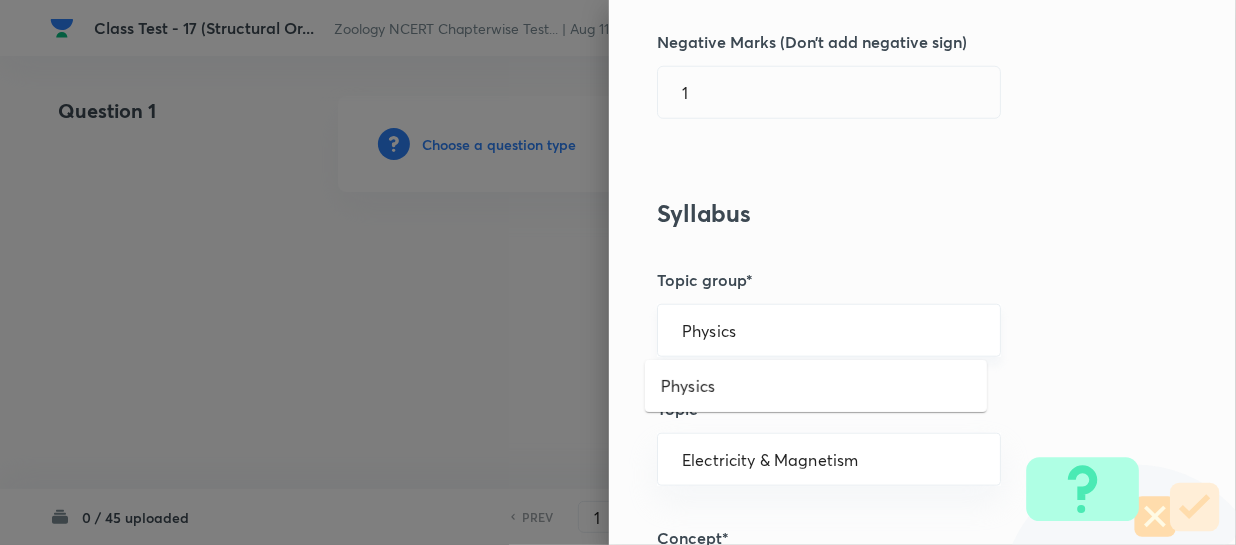 click on "Physics" at bounding box center [829, 330] 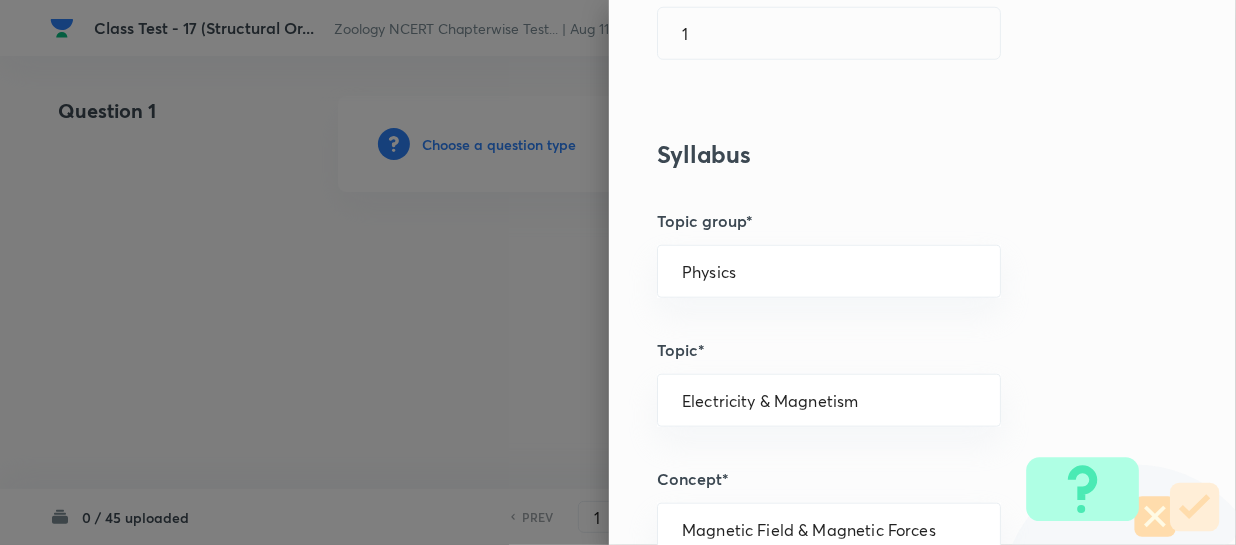 scroll, scrollTop: 636, scrollLeft: 0, axis: vertical 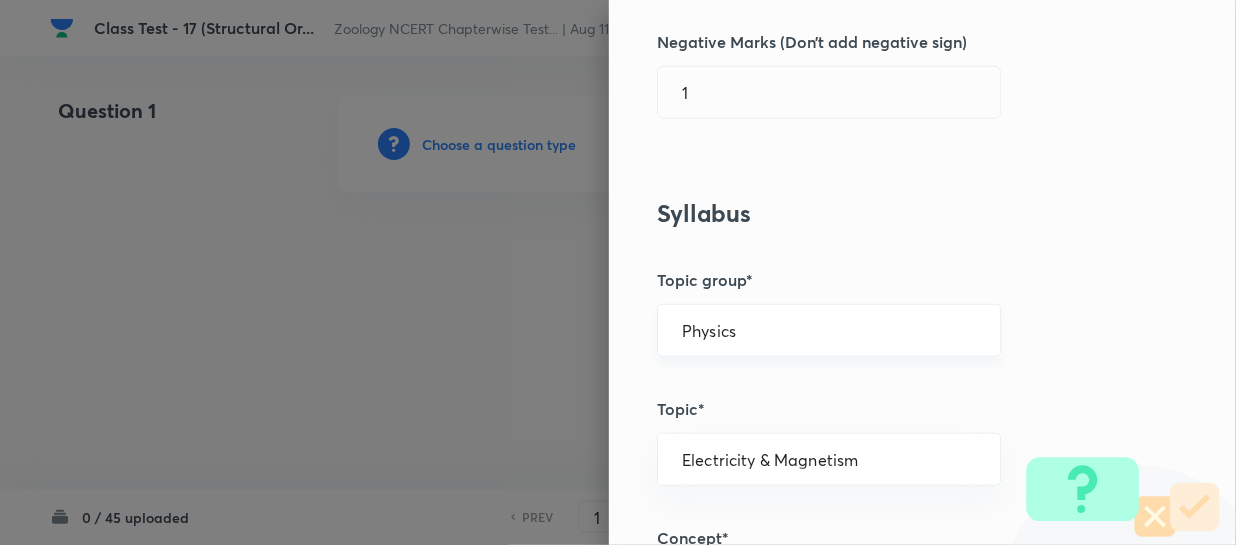 click on "Physics" at bounding box center (829, 330) 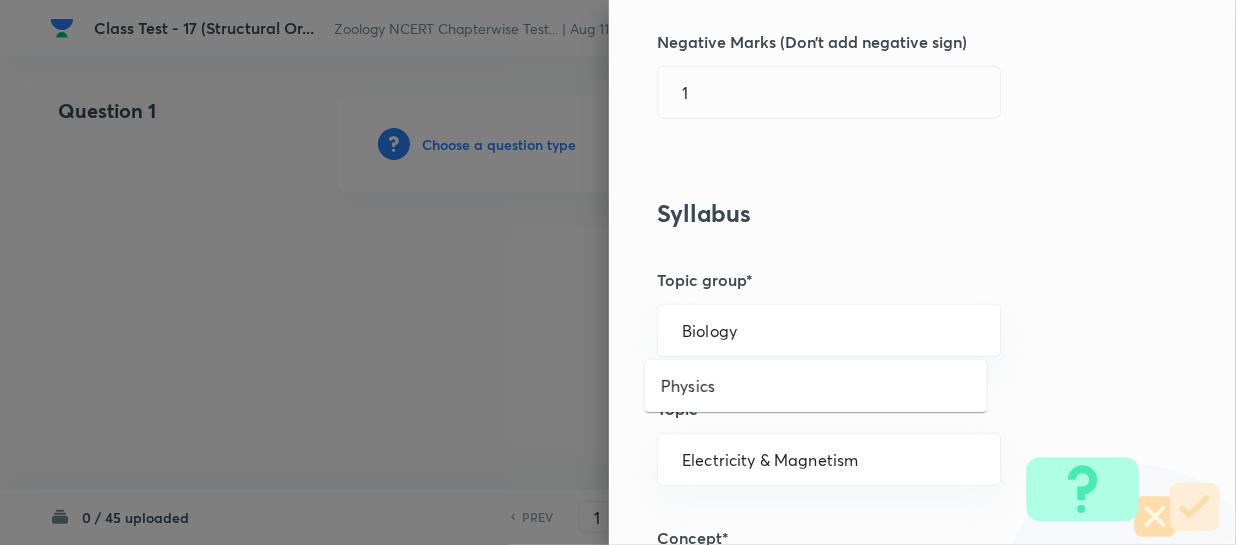 type on "Physics" 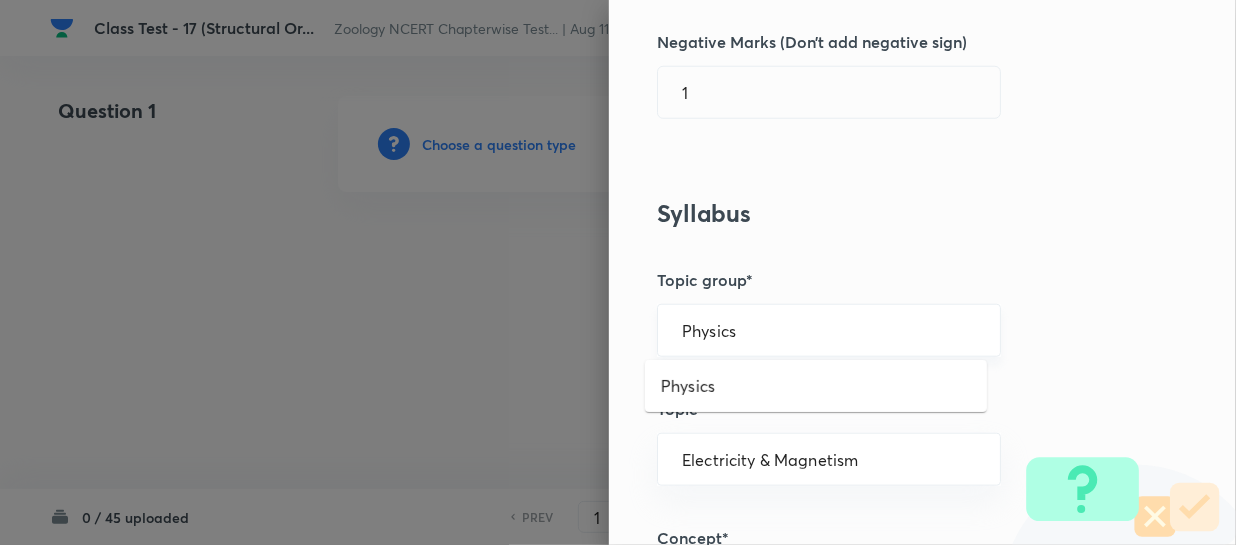 click on "Physics" at bounding box center [829, 330] 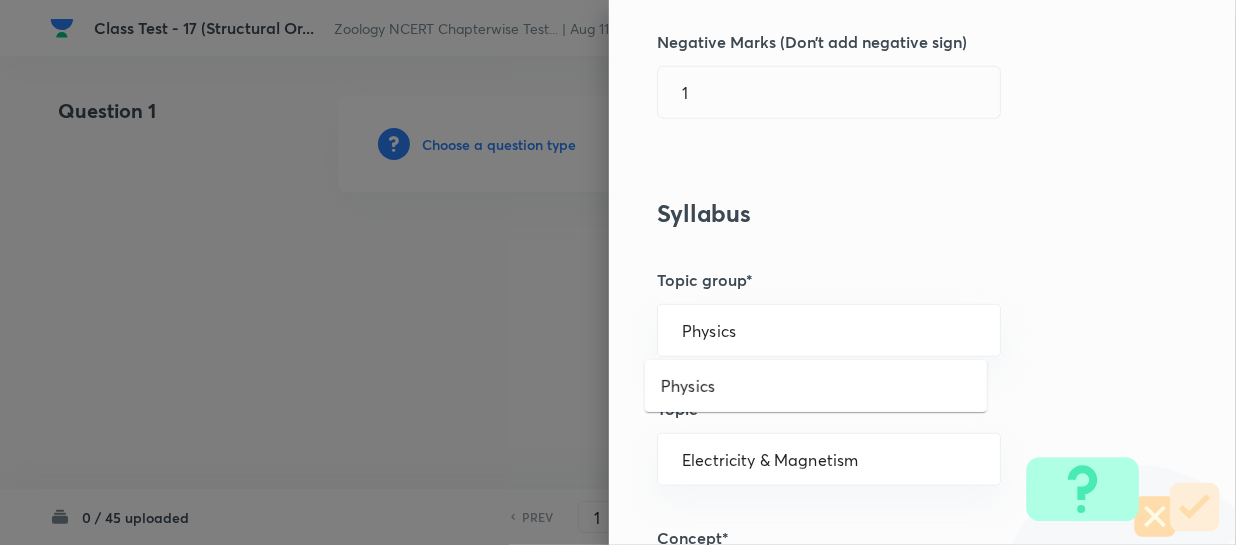 click on "Physics" at bounding box center (816, 386) 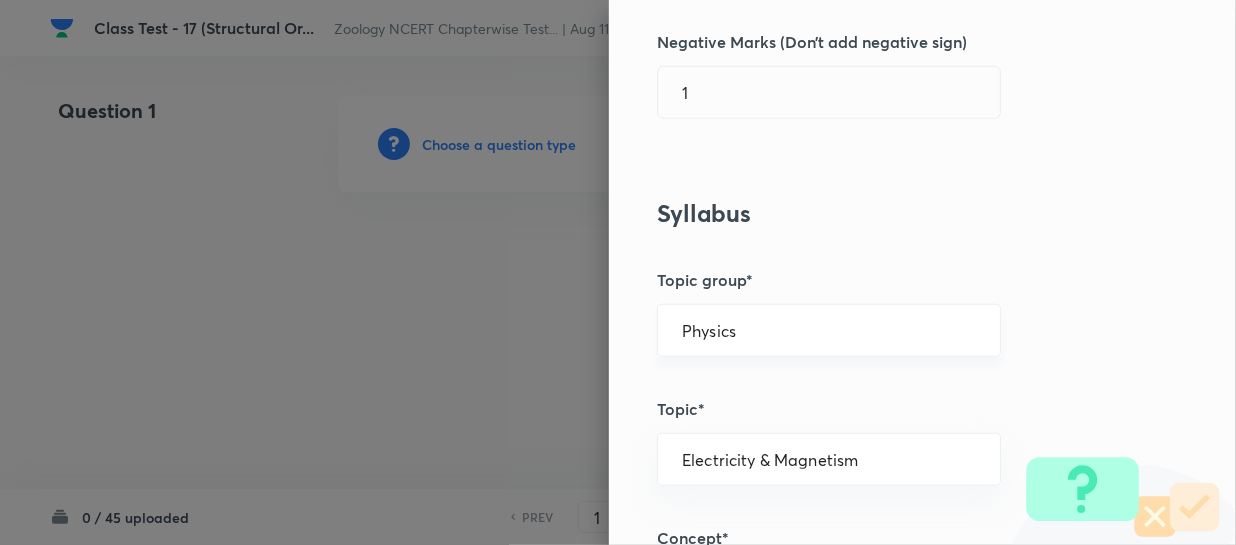 type 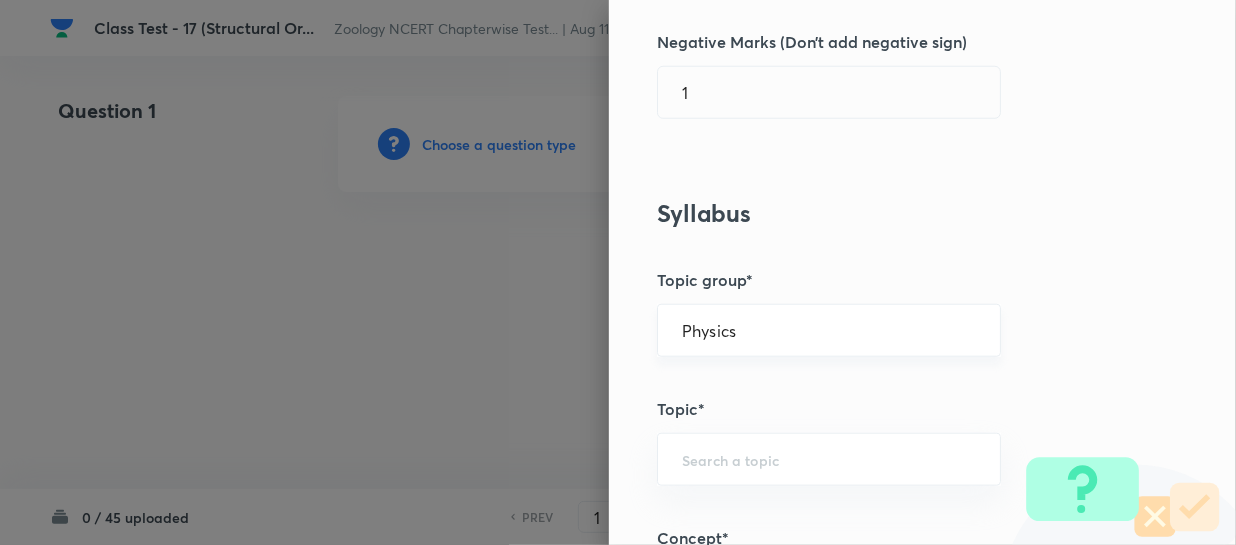 click on "Physics" at bounding box center [829, 330] 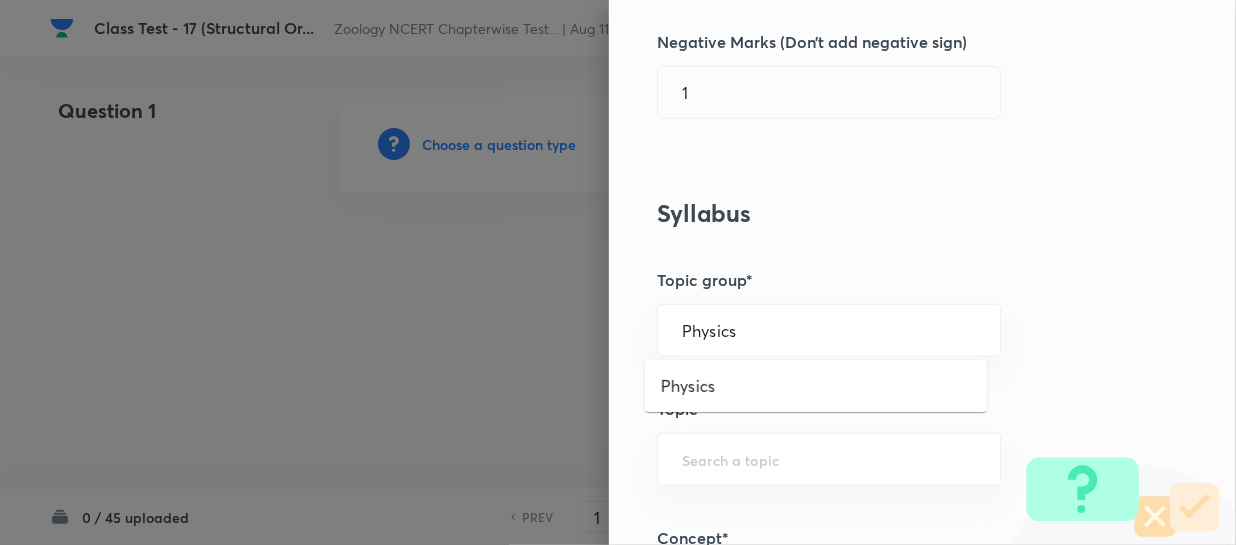 drag, startPoint x: 791, startPoint y: 330, endPoint x: 590, endPoint y: 333, distance: 201.02238 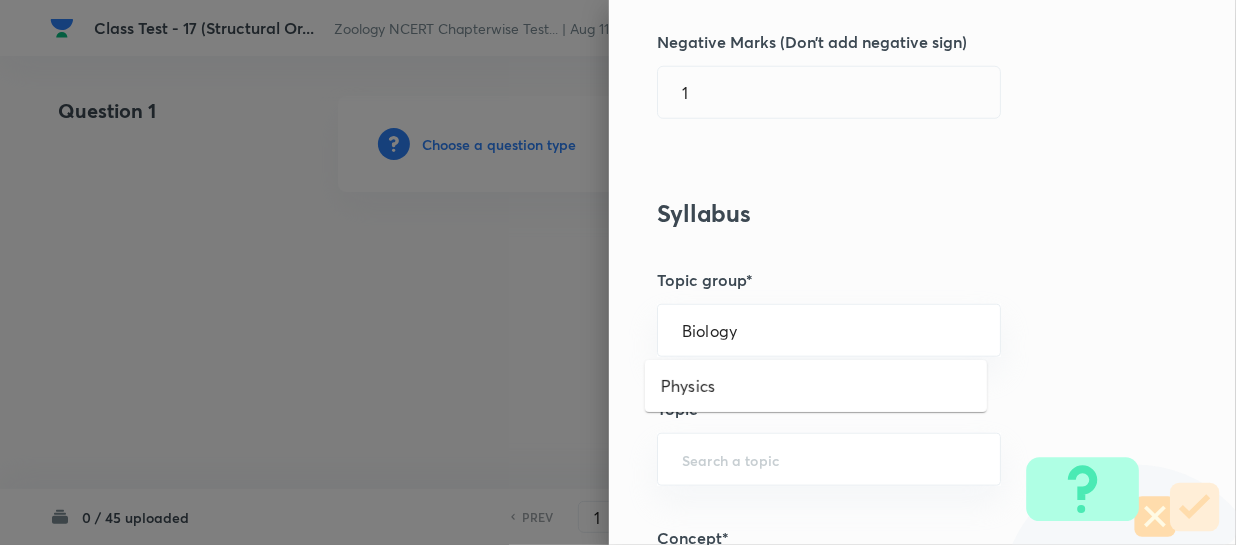 type on "Physics" 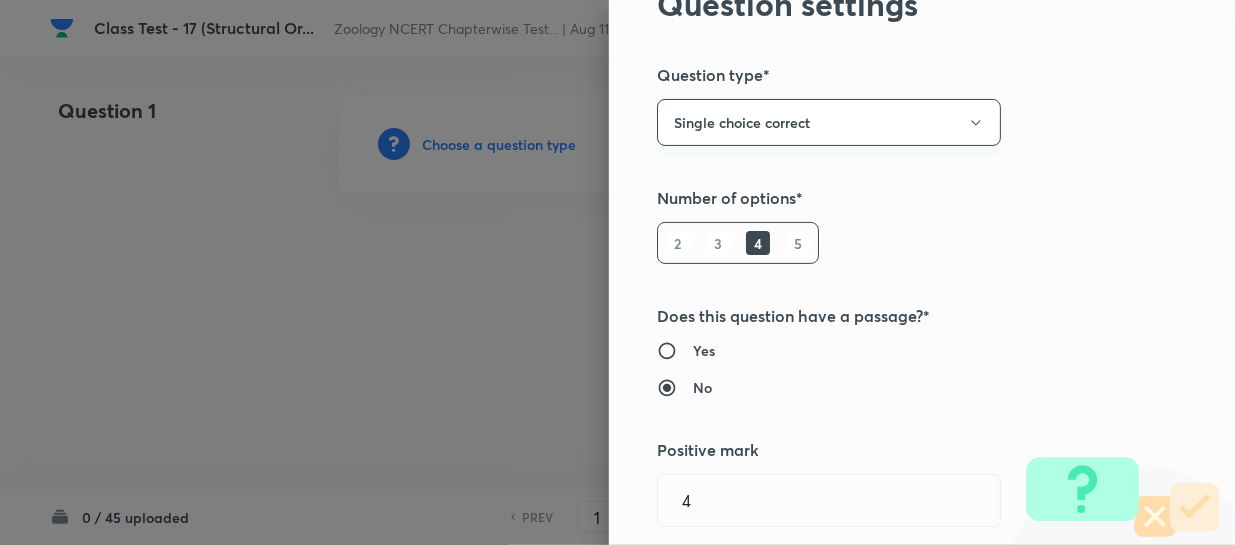 scroll, scrollTop: 0, scrollLeft: 0, axis: both 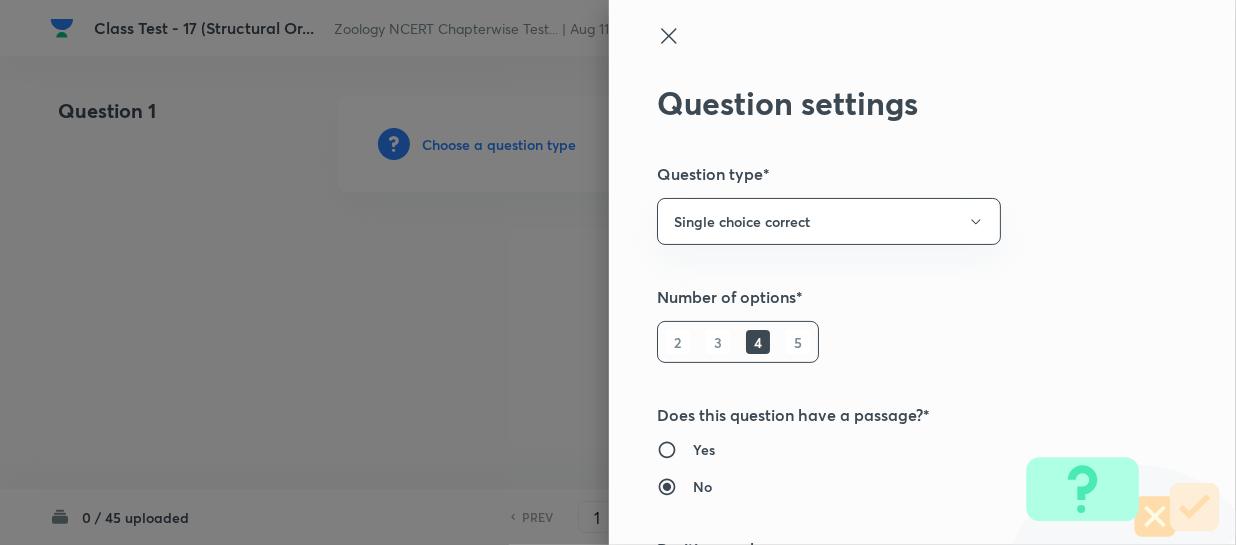 click 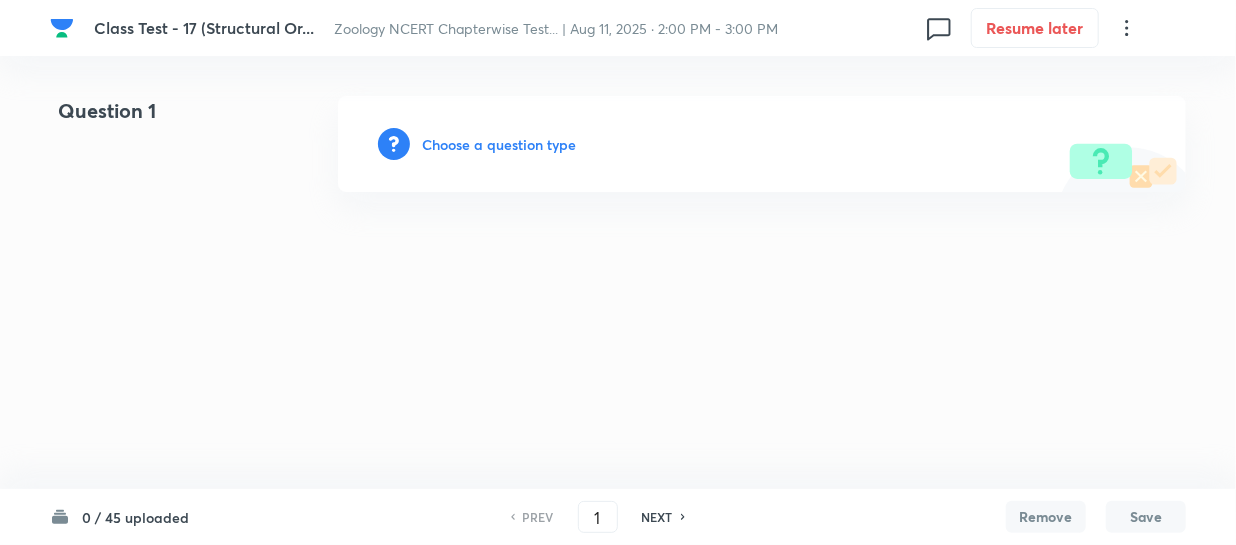 click on "Choose a question type" at bounding box center [499, 144] 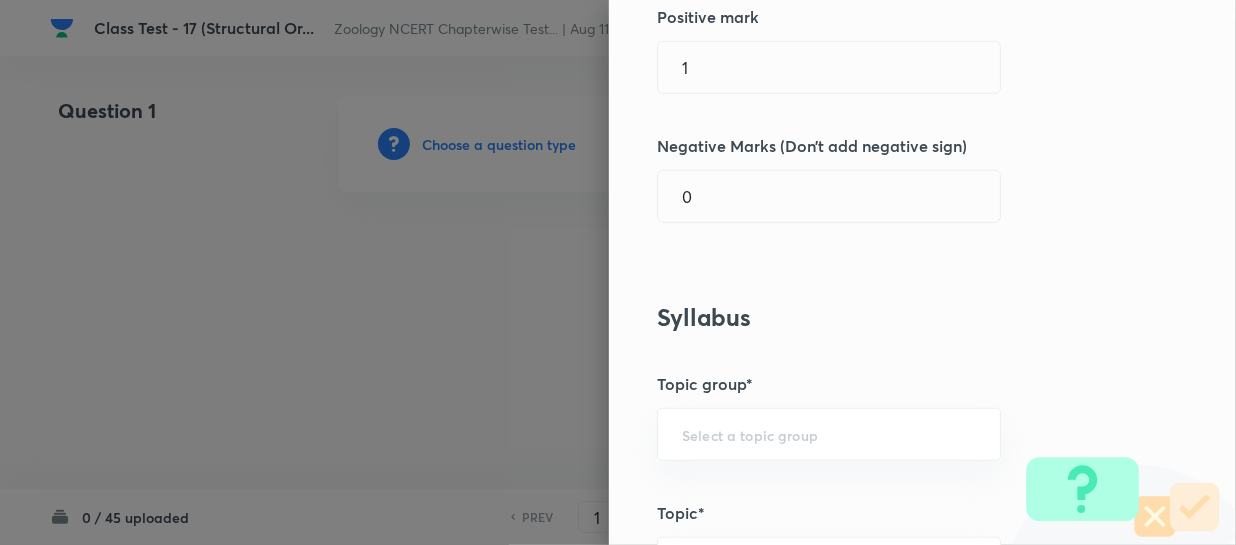 scroll, scrollTop: 363, scrollLeft: 0, axis: vertical 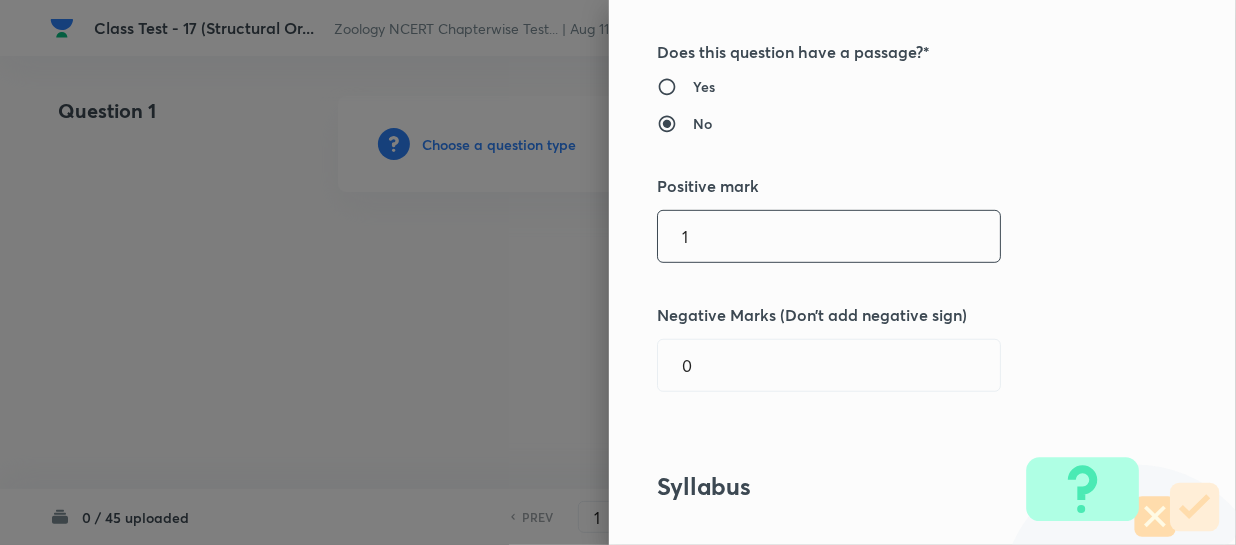 drag, startPoint x: 713, startPoint y: 229, endPoint x: 403, endPoint y: 275, distance: 313.39432 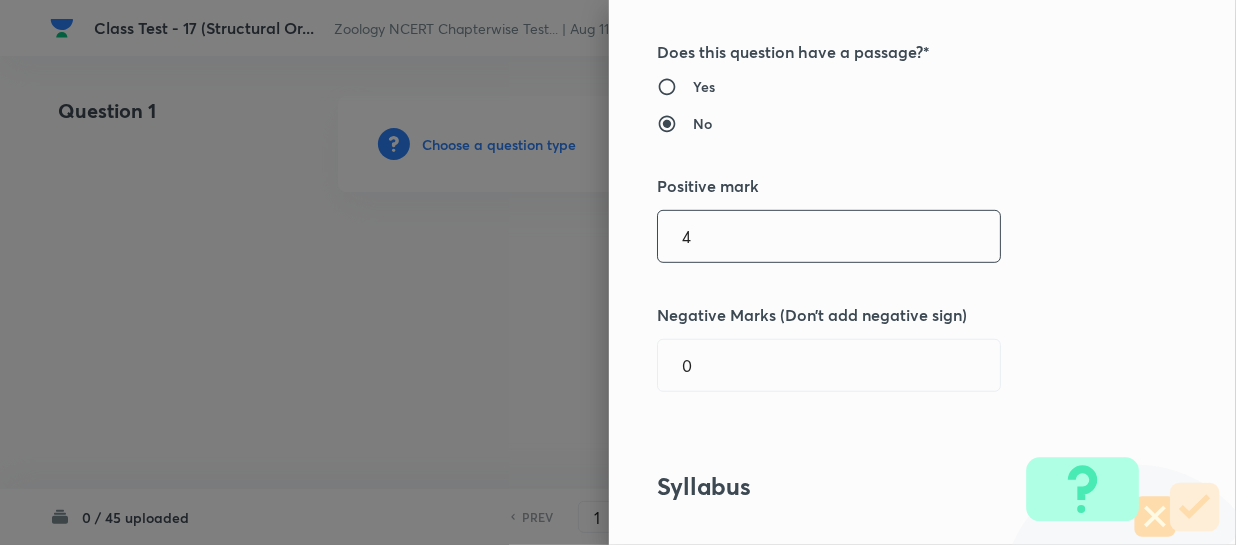 type on "4" 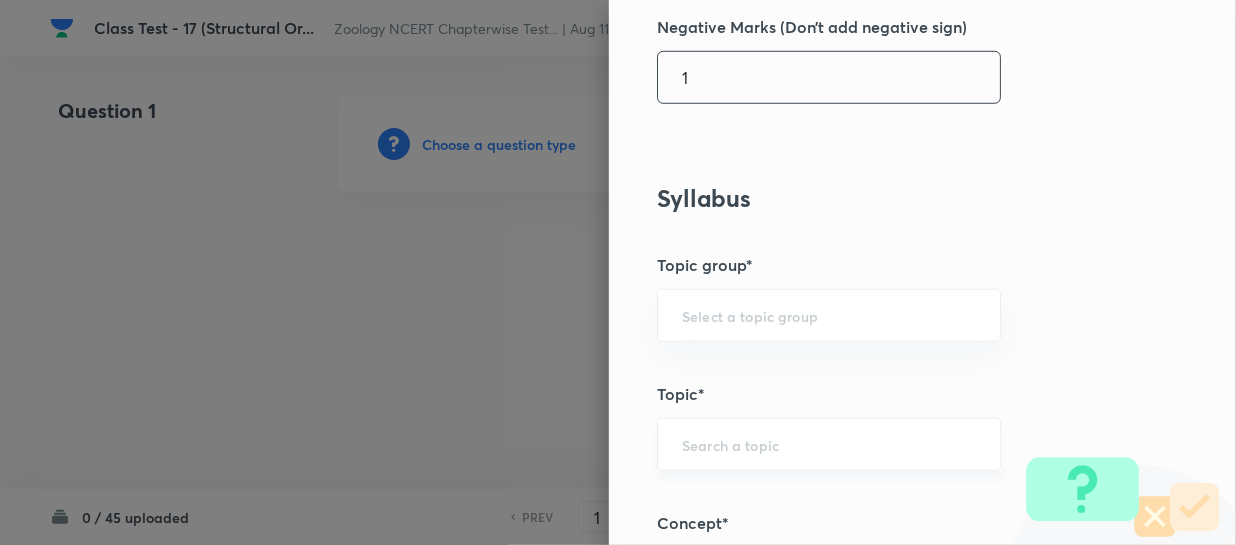 scroll, scrollTop: 727, scrollLeft: 0, axis: vertical 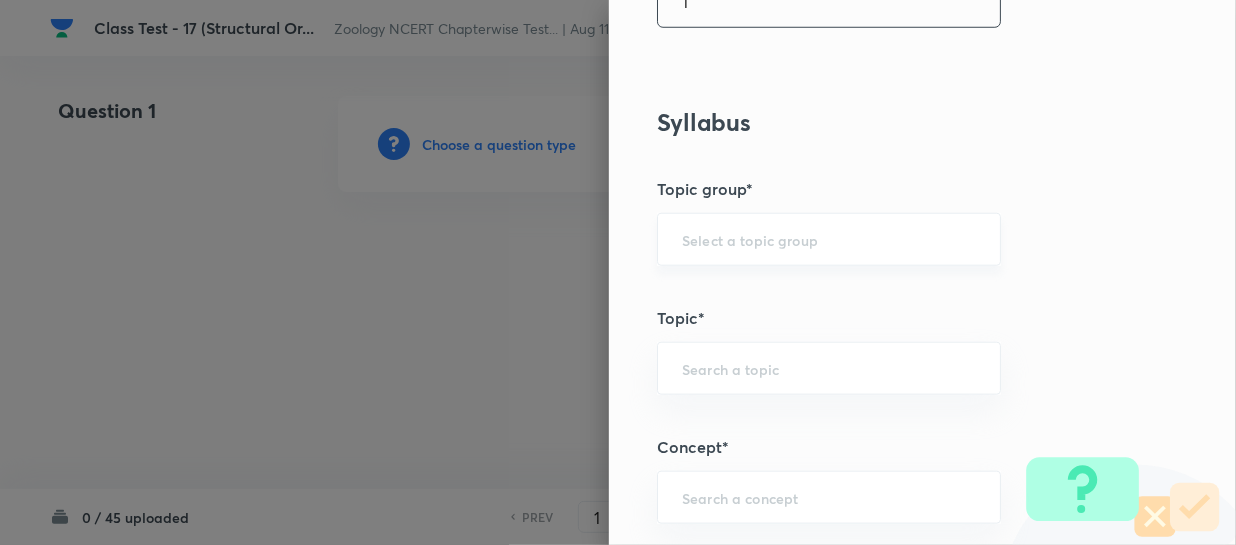 type on "1" 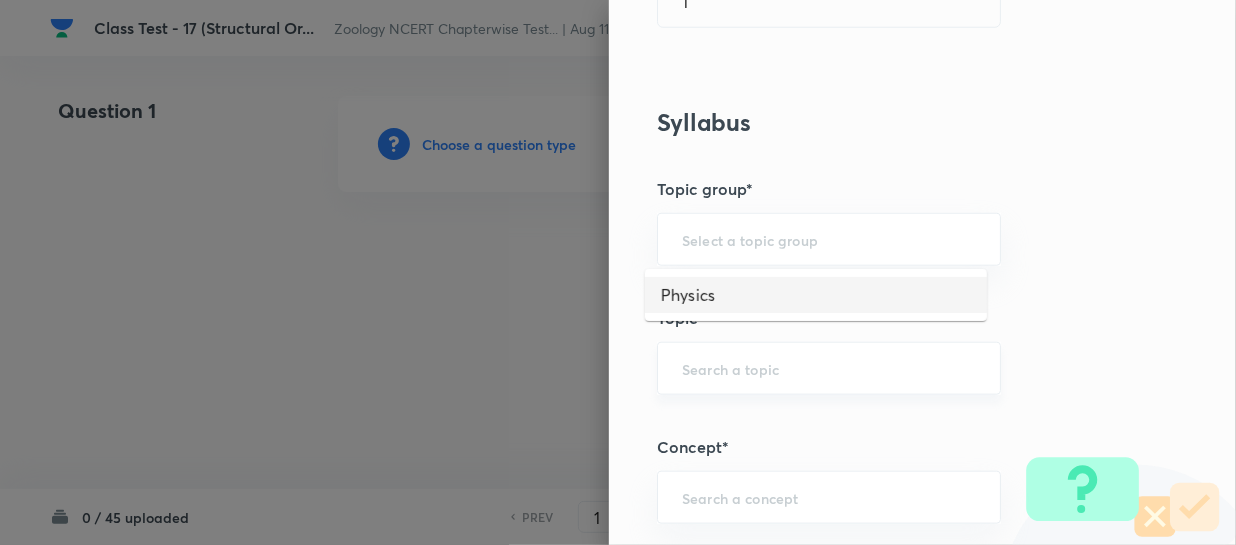 click at bounding box center [829, 368] 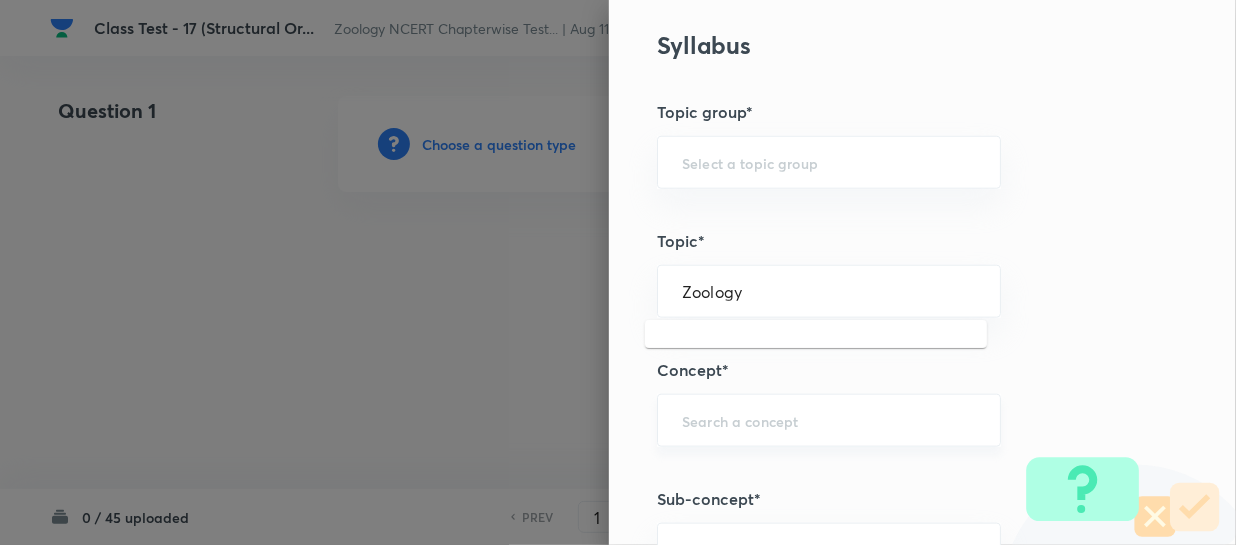 scroll, scrollTop: 909, scrollLeft: 0, axis: vertical 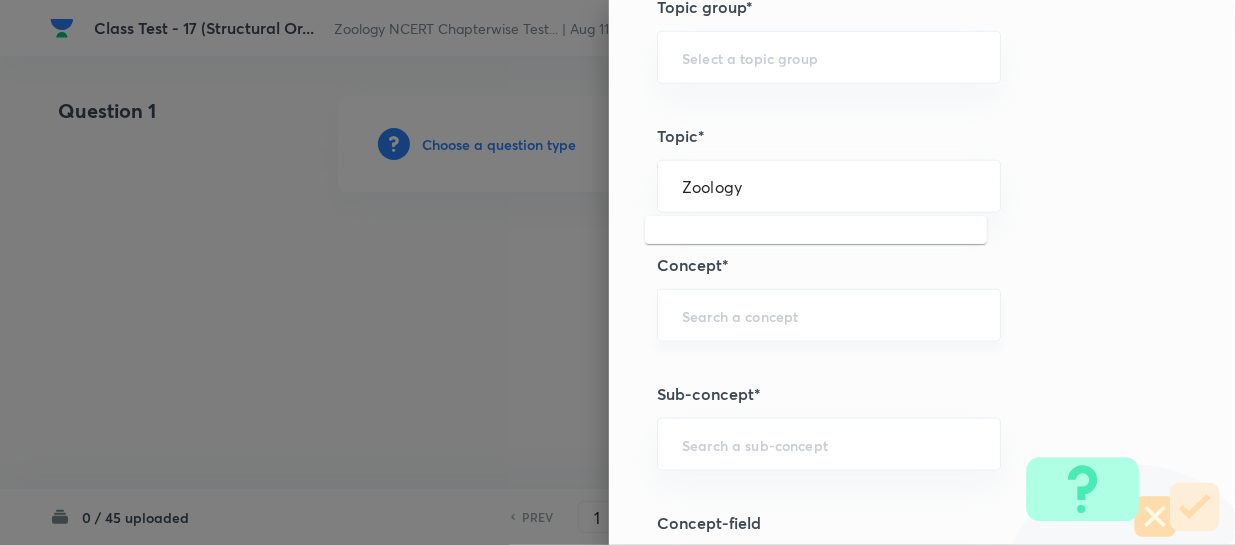 type on "Zoology" 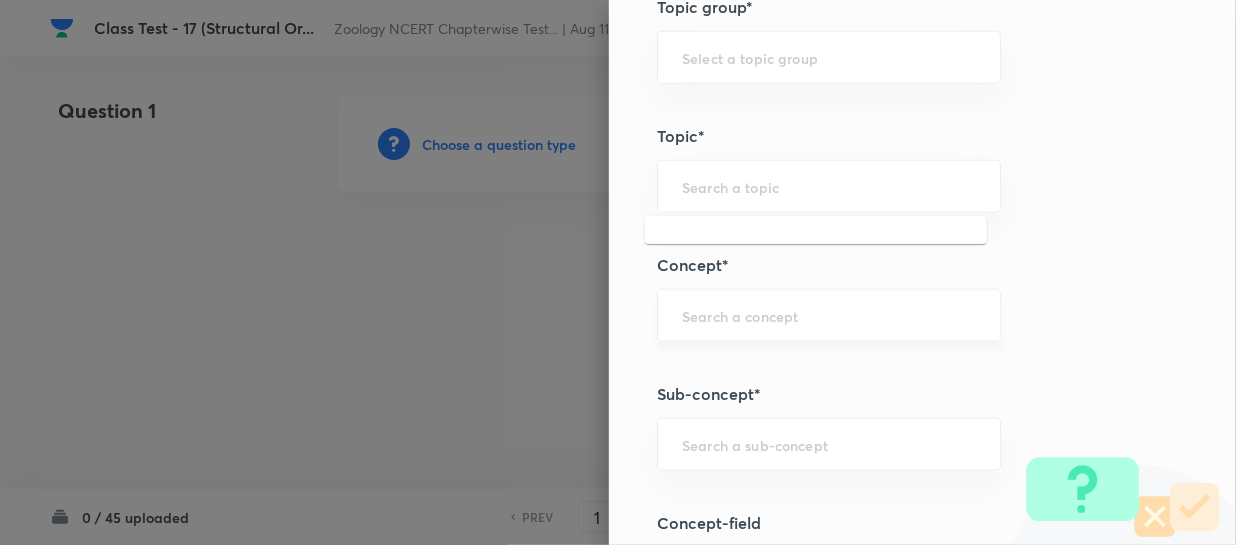 click at bounding box center [829, 315] 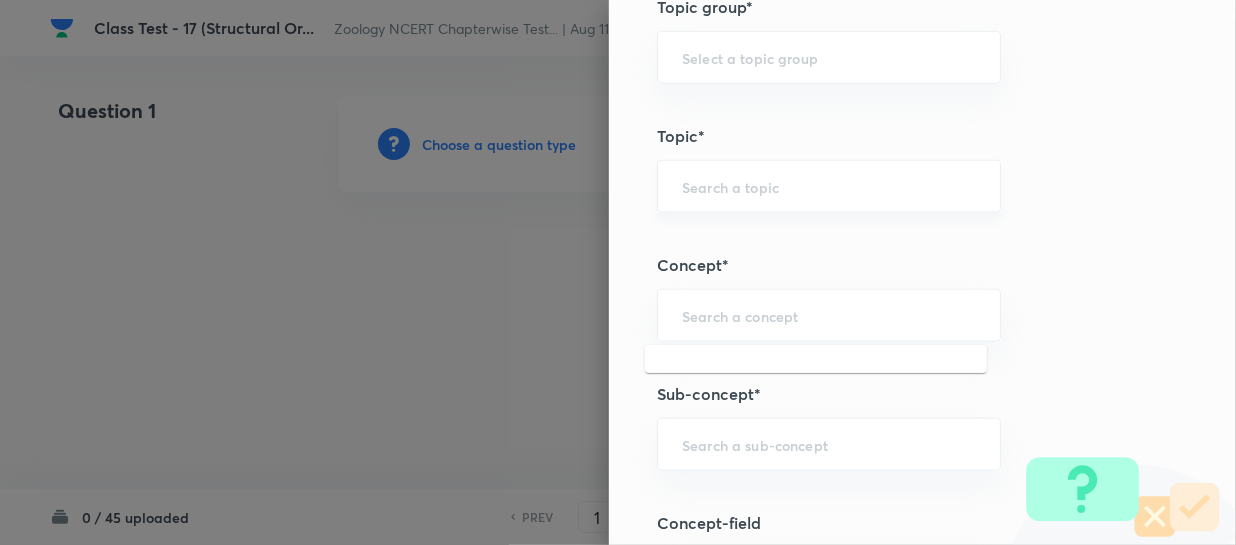click at bounding box center [829, 186] 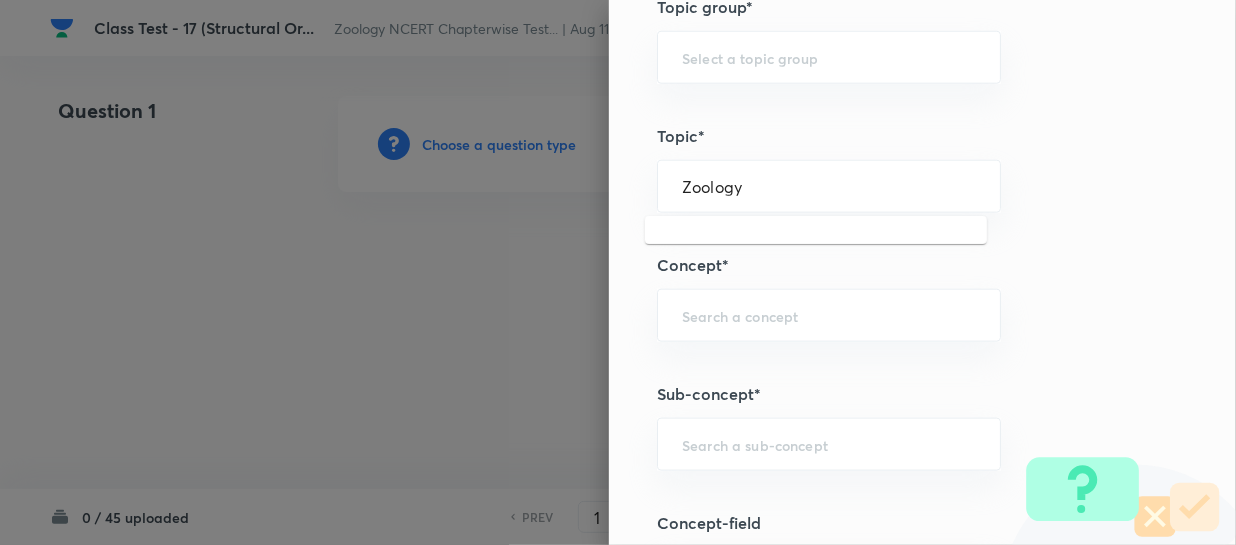 type on "Zoolo" 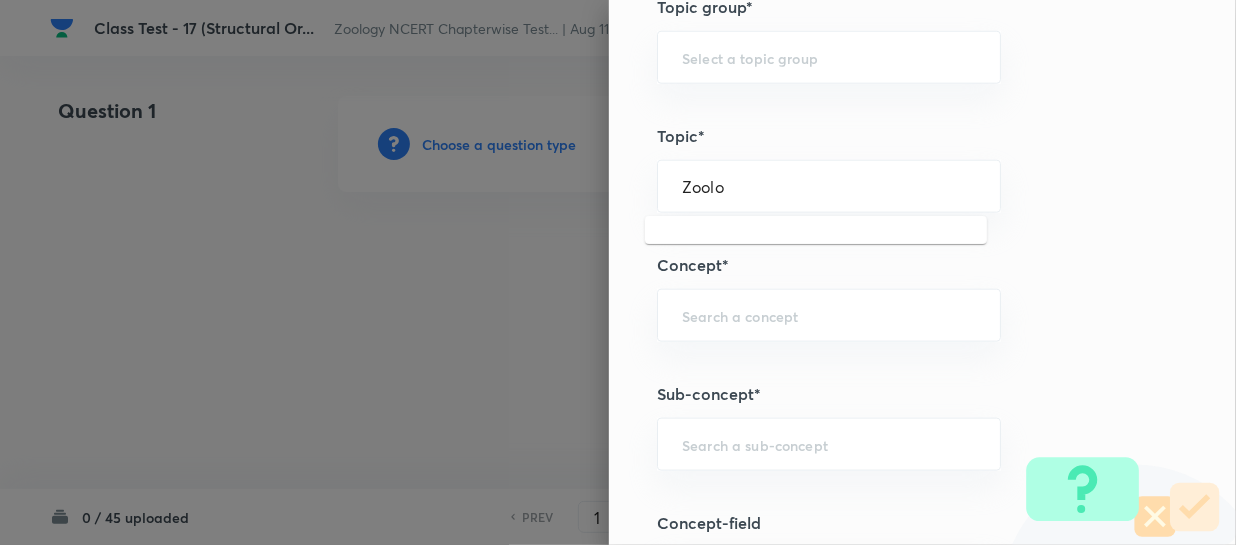 drag, startPoint x: 762, startPoint y: 198, endPoint x: 574, endPoint y: 174, distance: 189.52573 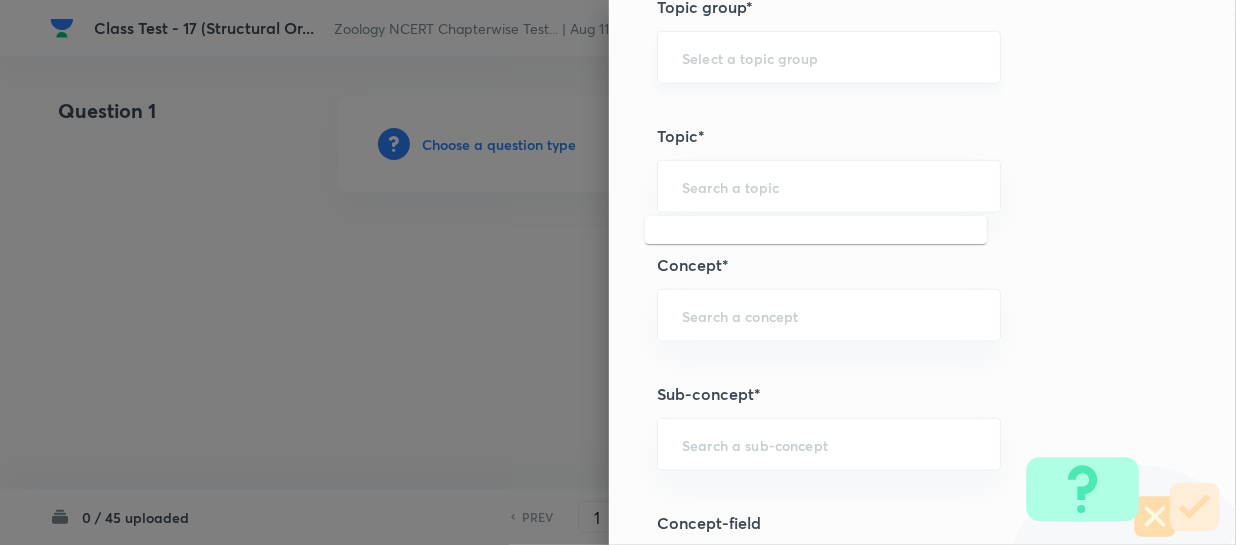 click on "​" at bounding box center (829, 57) 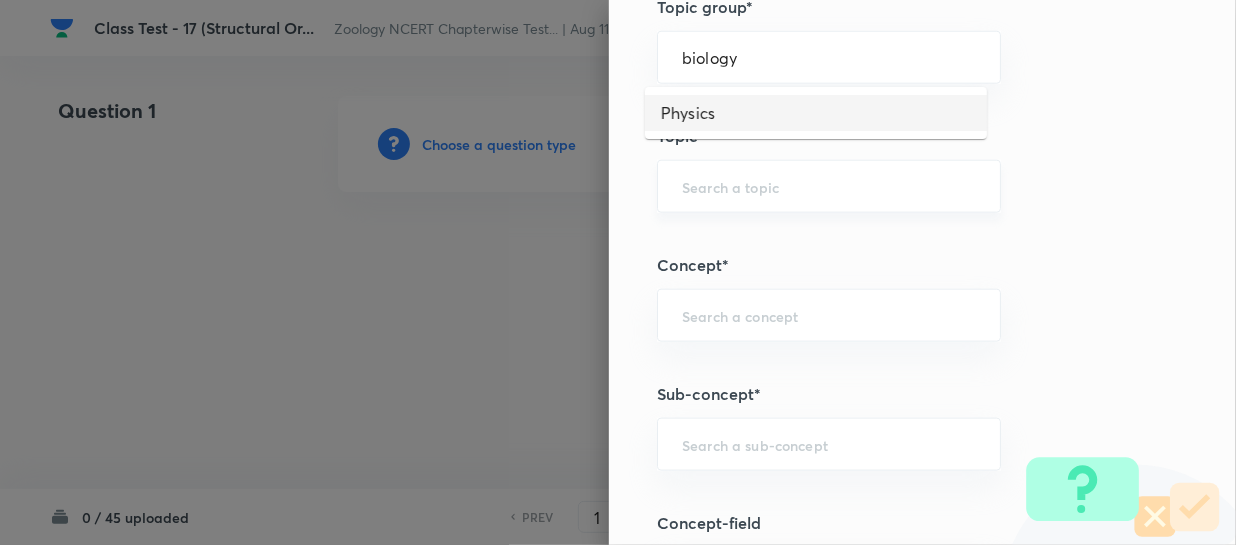 type on "biology" 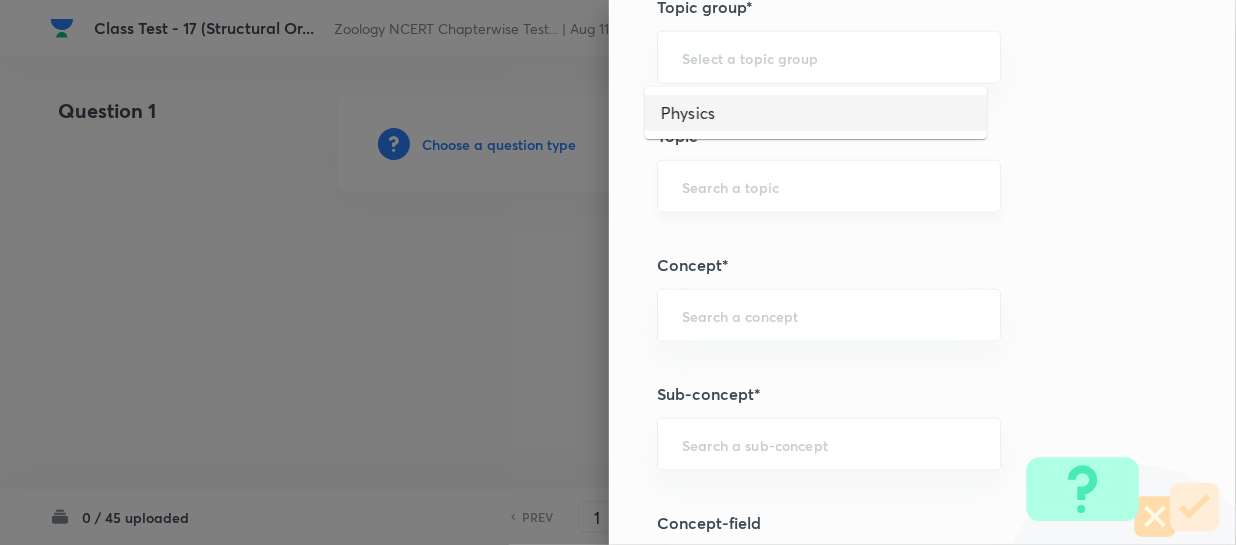 drag, startPoint x: 716, startPoint y: 177, endPoint x: 728, endPoint y: 177, distance: 12 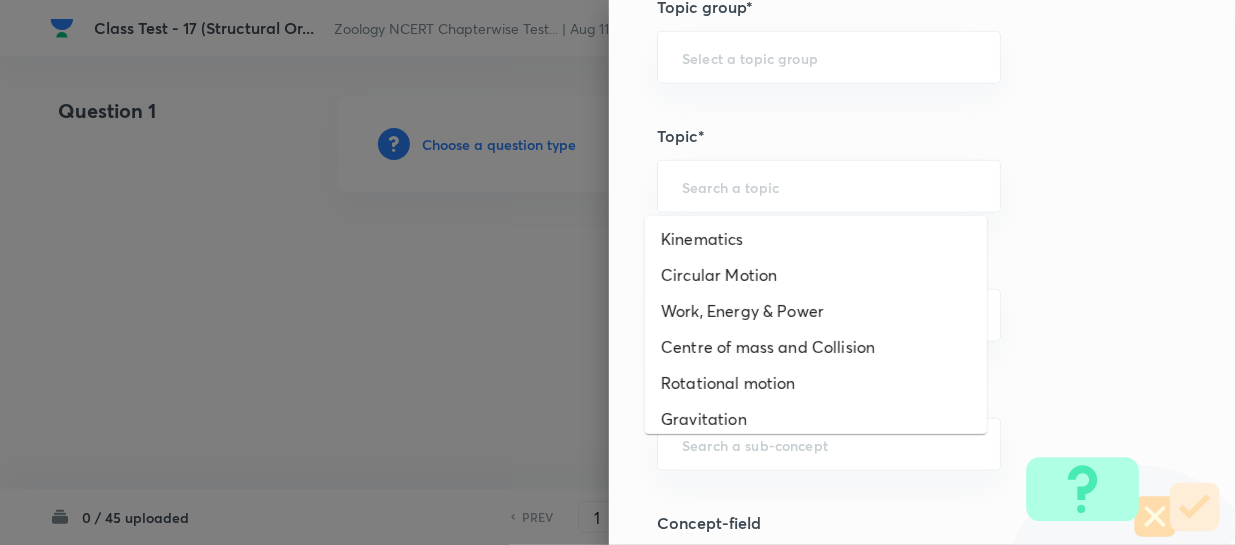 scroll, scrollTop: 629, scrollLeft: 0, axis: vertical 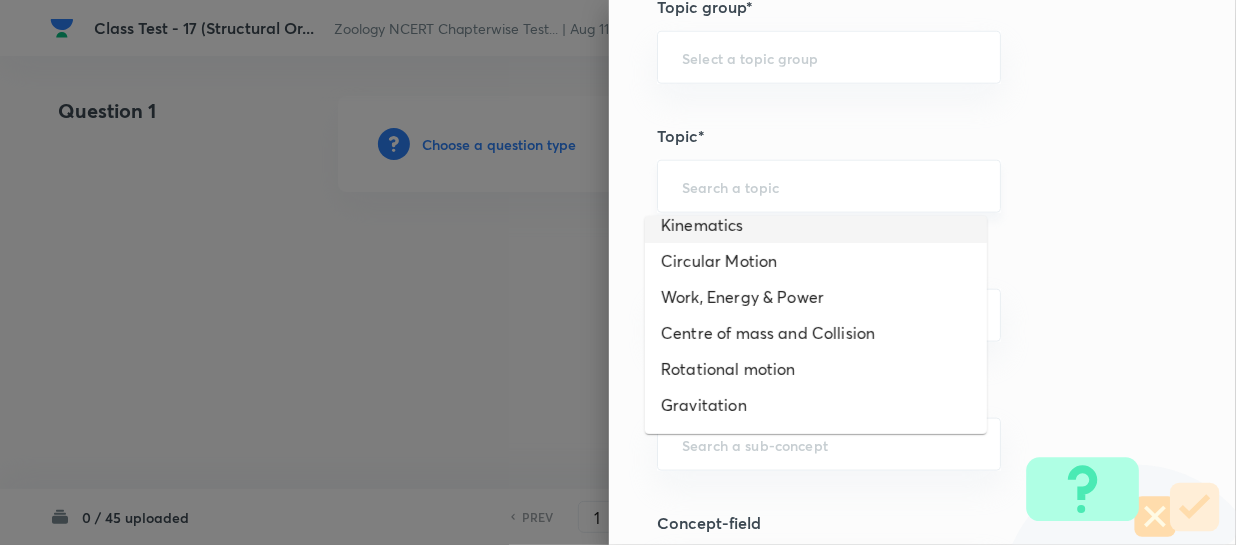click at bounding box center (829, 186) 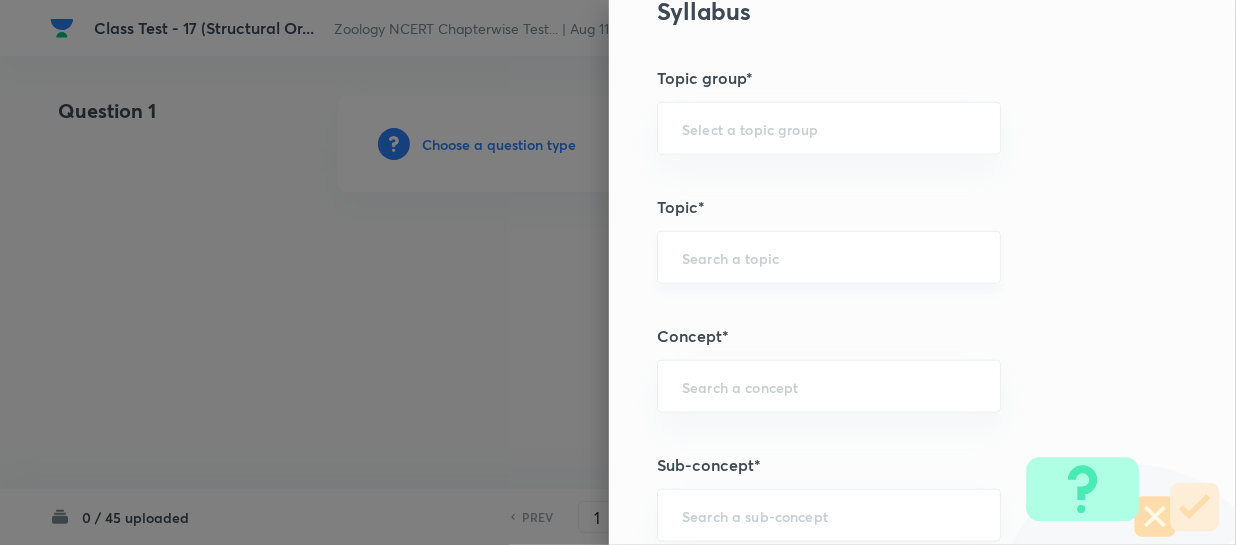 scroll, scrollTop: 727, scrollLeft: 0, axis: vertical 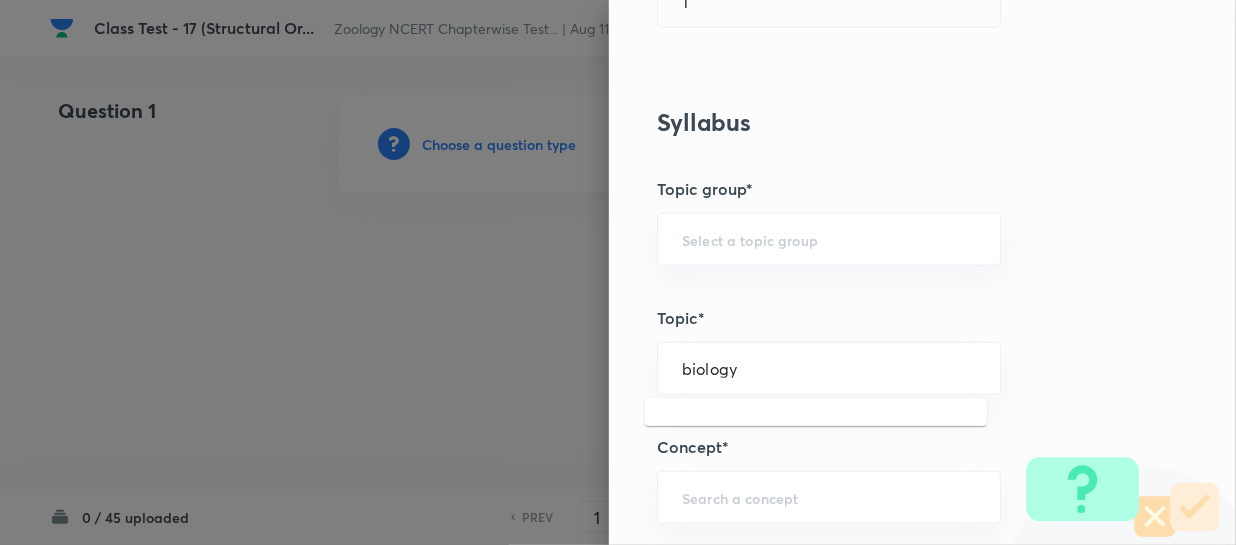 drag, startPoint x: 559, startPoint y: 363, endPoint x: 335, endPoint y: 361, distance: 224.00893 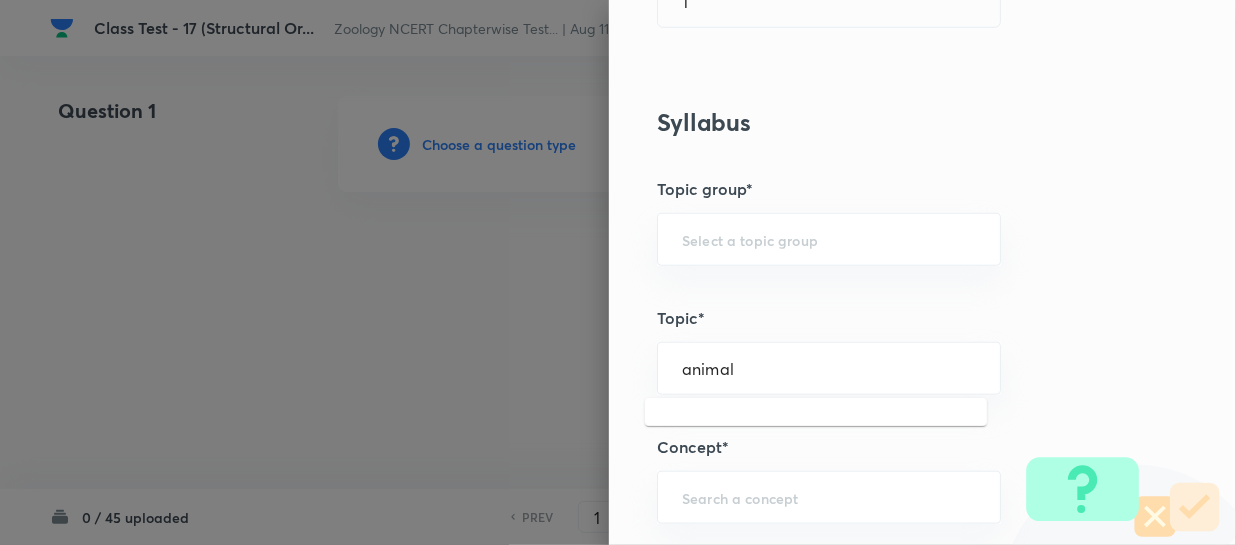 drag, startPoint x: 765, startPoint y: 372, endPoint x: 556, endPoint y: 371, distance: 209.0024 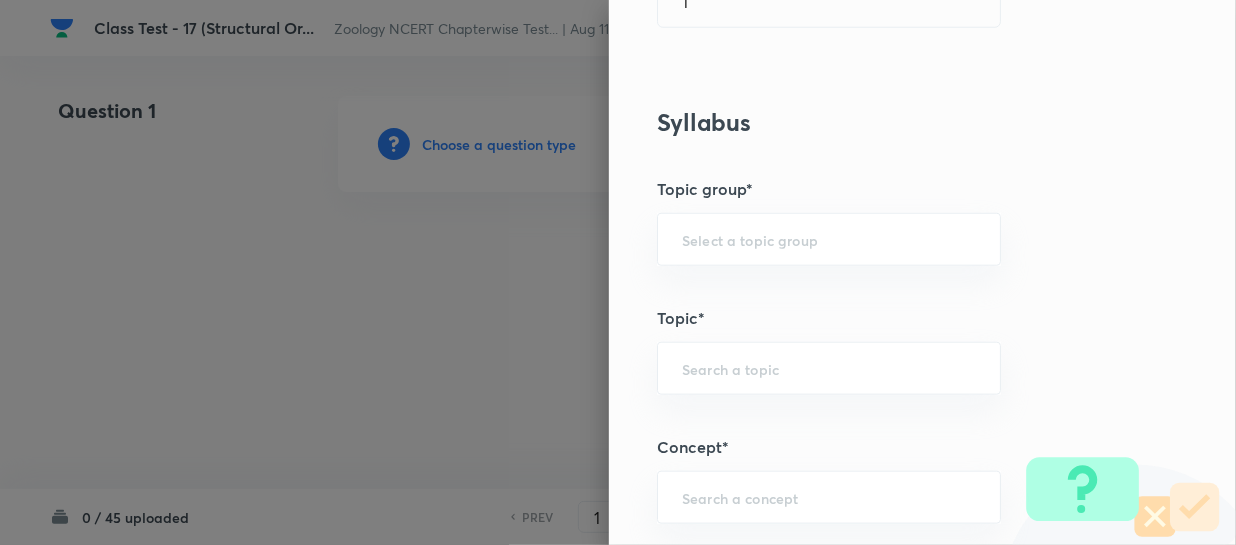 click on "Question settings Question type* Single choice correct Number of options* 2 3 4 5 Does this question have a passage?* Yes No Positive mark 4 ​ Negative Marks (Don’t add negative sign) 1 ​ Syllabus Topic group* ​ Topic* ​ Concept* ​ Sub-concept* ​ Concept-field ​ Additional details Question Difficulty Very easy Easy Moderate Hard Very hard Question is based on Fact Numerical Concept Previous year question Yes No Does this question have equation? Yes No Verification status Is the question verified? *Select 'yes' only if a question is verified Yes No Save" at bounding box center (922, 272) 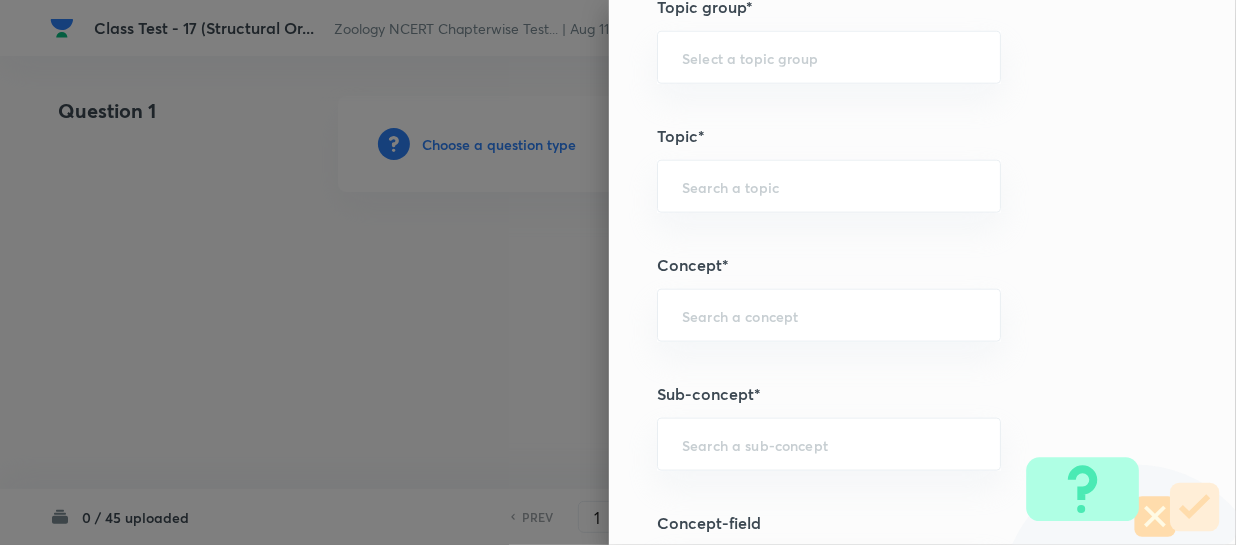scroll, scrollTop: 1090, scrollLeft: 0, axis: vertical 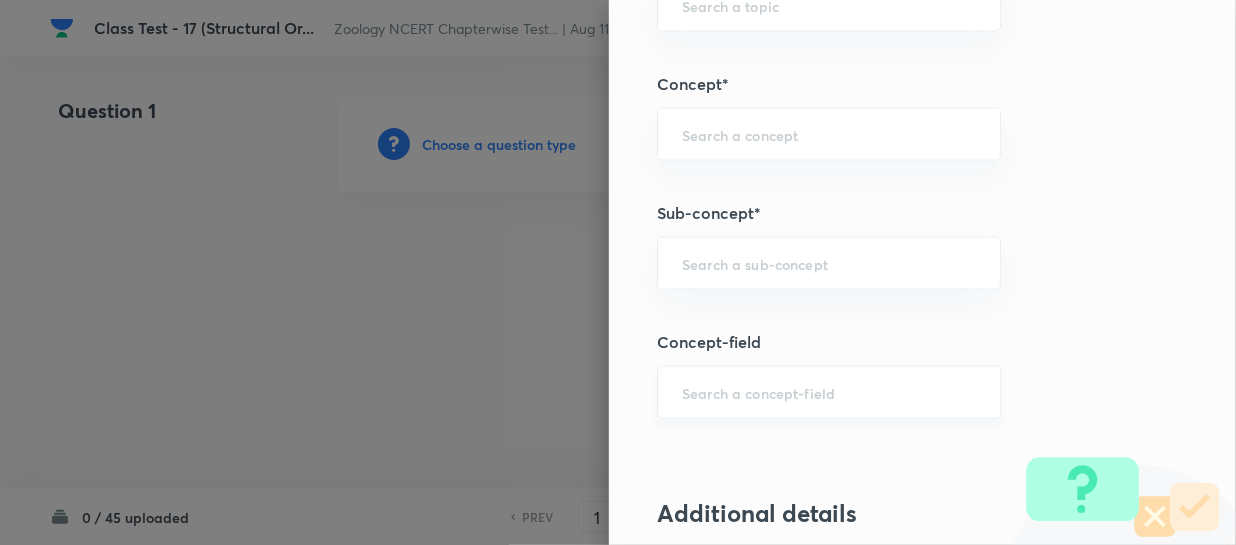 click at bounding box center [829, 392] 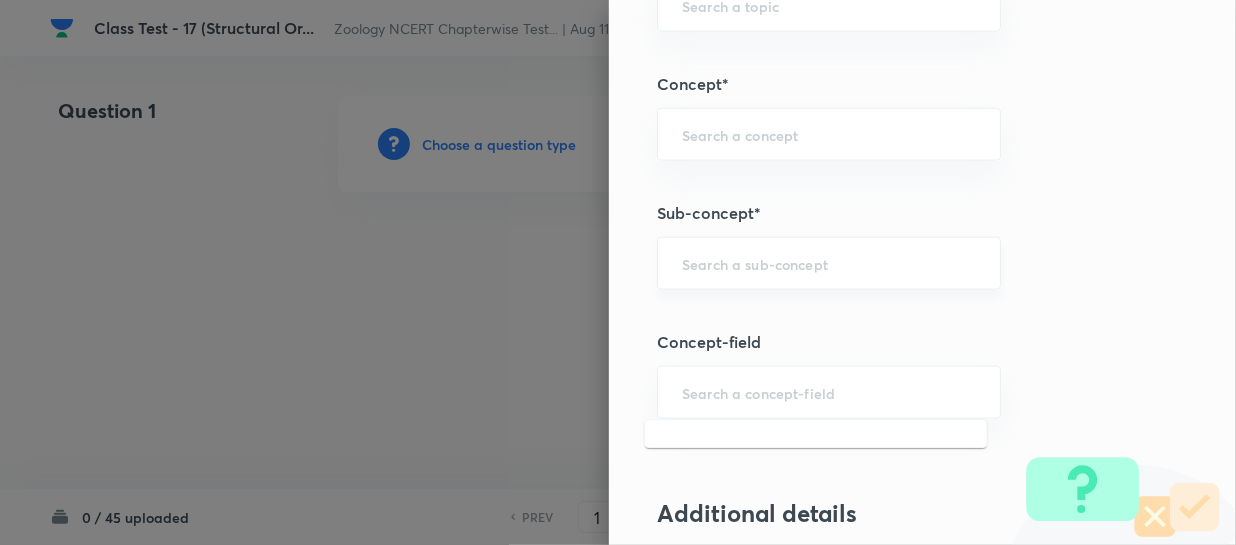 click on "​" at bounding box center [829, 263] 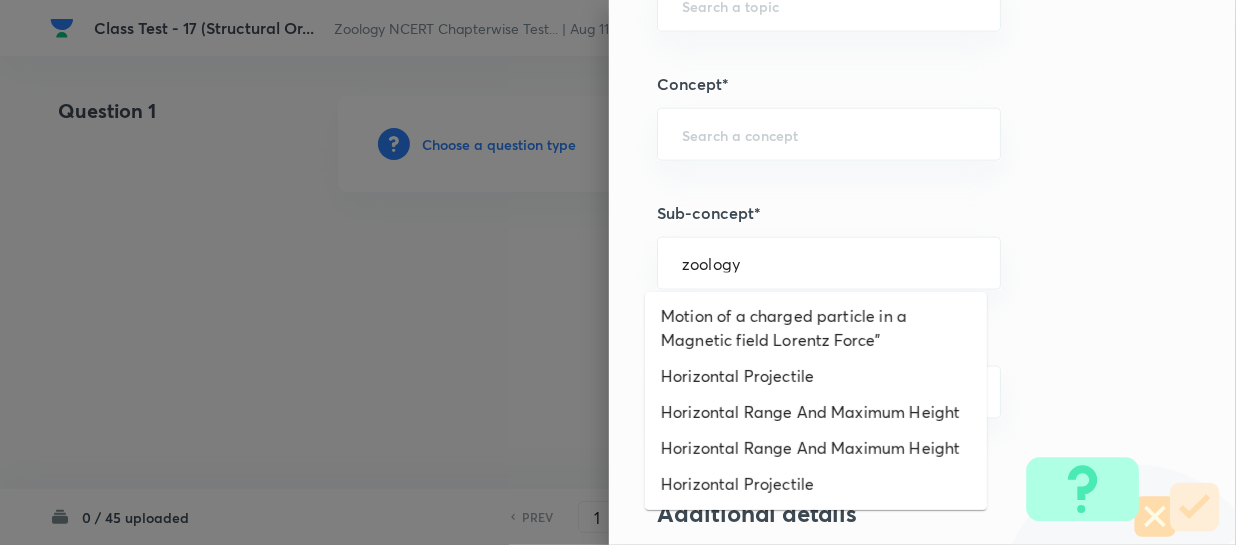 scroll, scrollTop: 637, scrollLeft: 0, axis: vertical 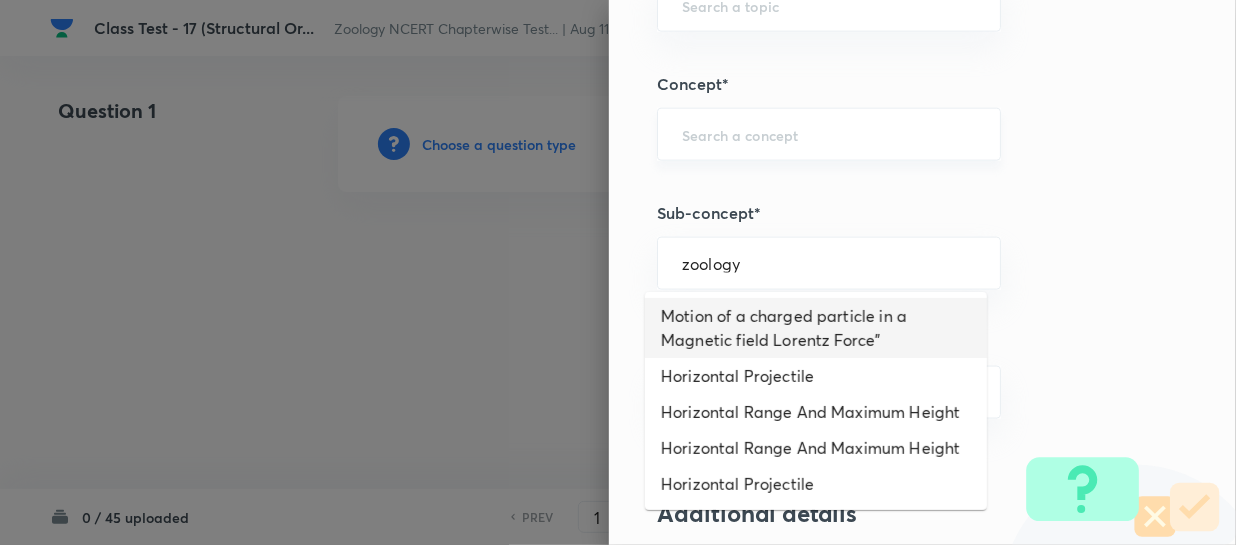 type on "zoology" 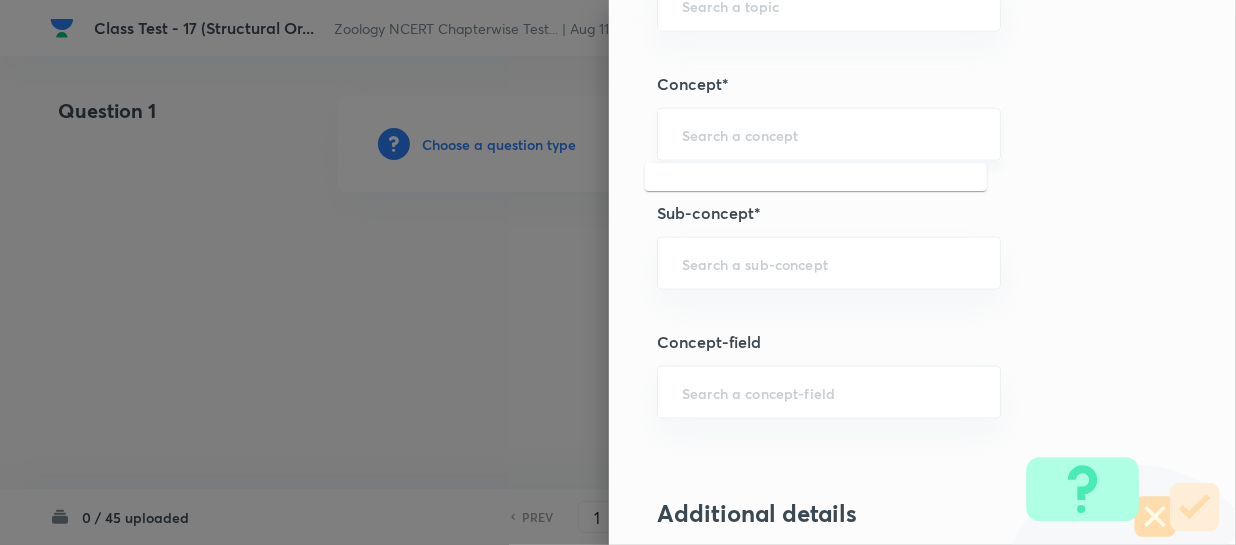 click at bounding box center [829, 134] 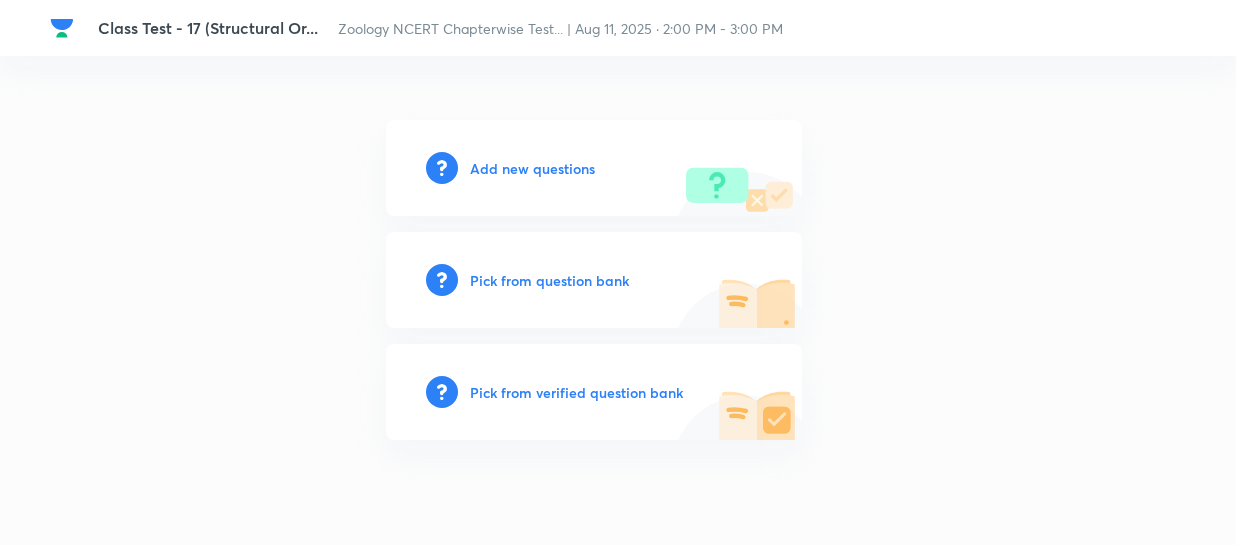 scroll, scrollTop: 0, scrollLeft: 0, axis: both 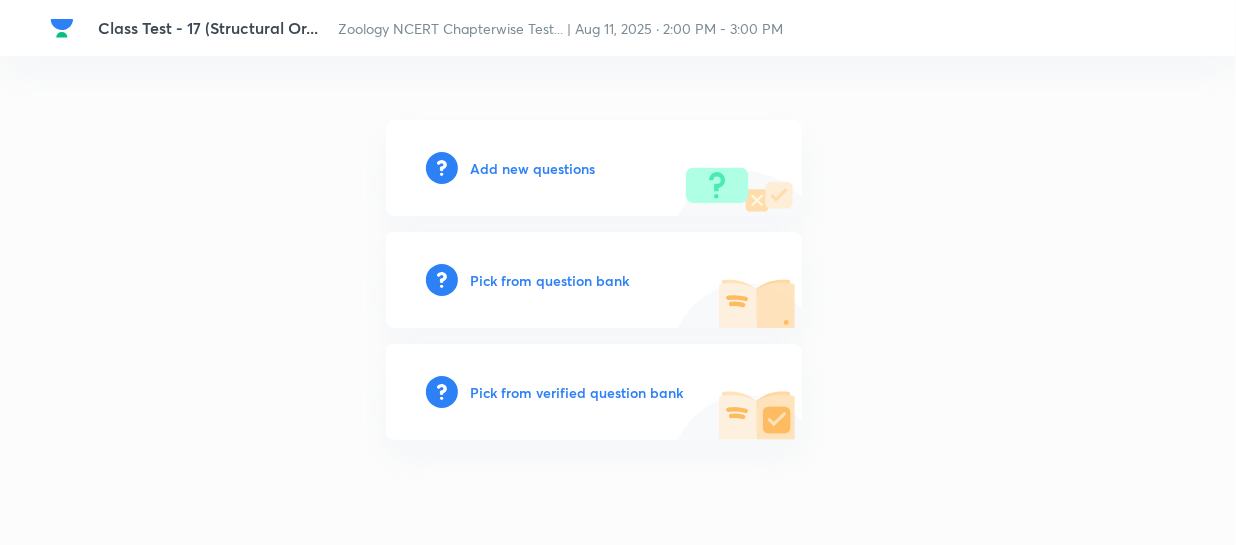 click on "Add new questions" at bounding box center [532, 168] 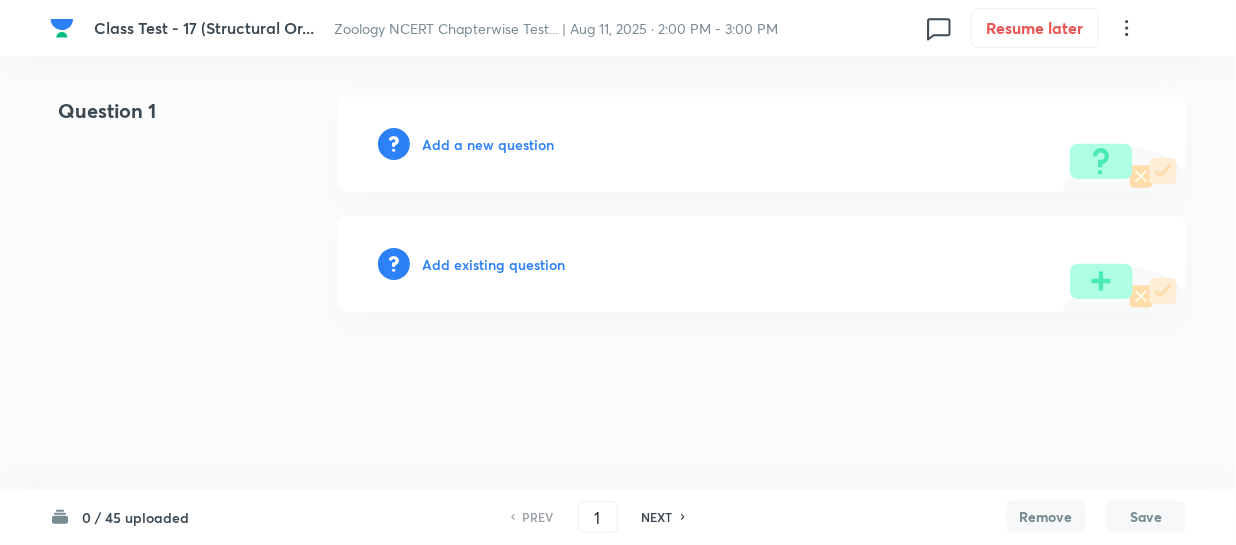 click on "Add a new question" at bounding box center [488, 144] 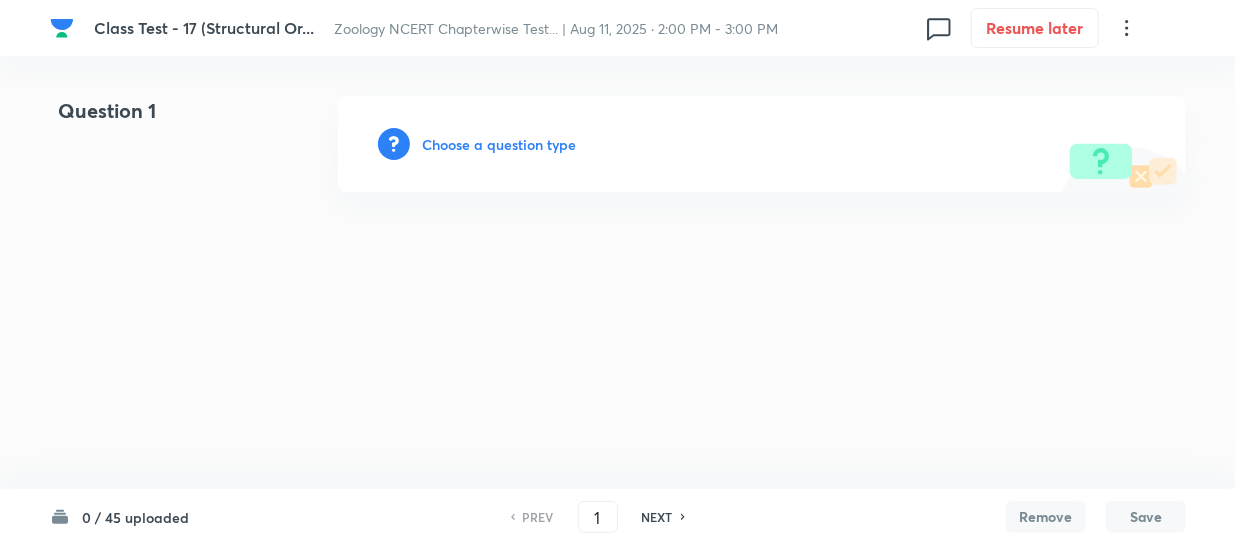 click on "Choose a question type" at bounding box center (499, 144) 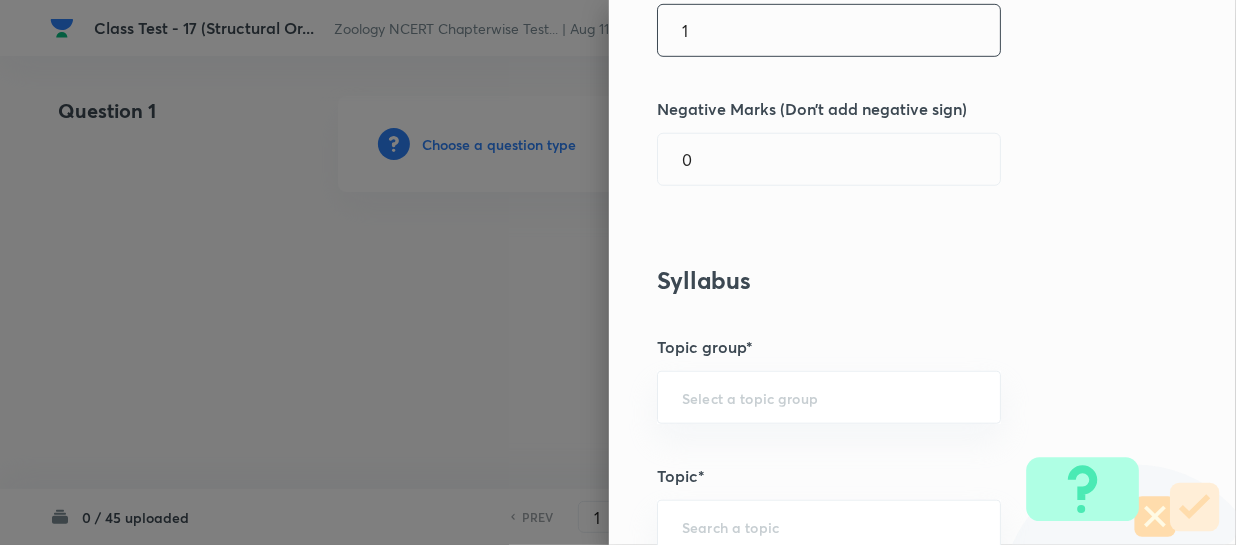 scroll, scrollTop: 454, scrollLeft: 0, axis: vertical 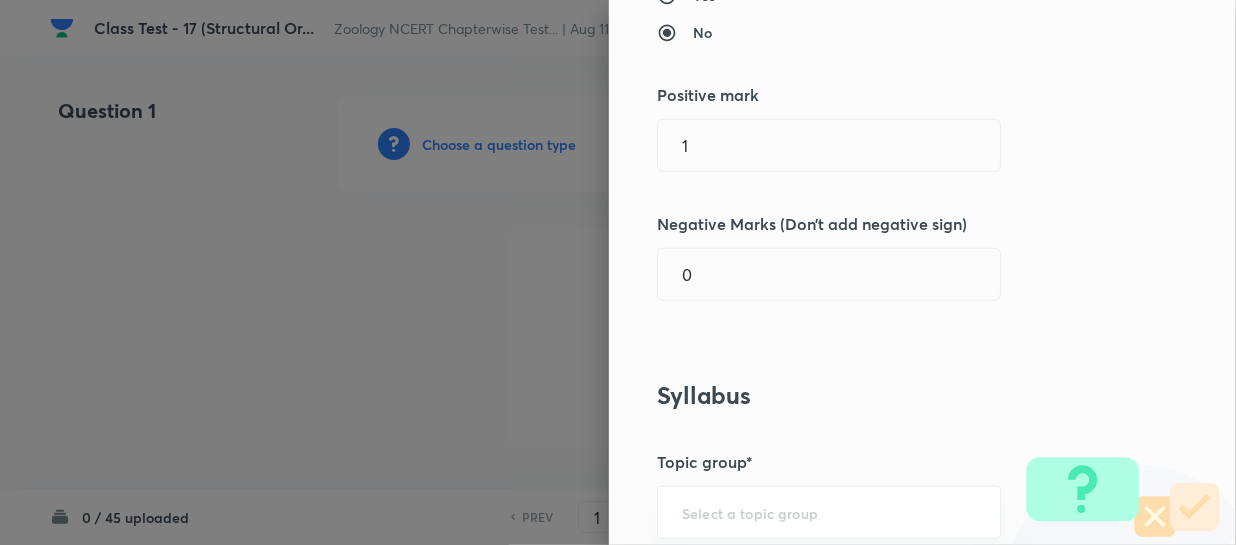 click on "Question settings Question type* Single choice correct Number of options* 2 3 4 5 Does this question have a passage?* Yes No Positive mark 1 ​ Negative Marks (Don’t add negative sign) 0 ​ Syllabus Topic group* ​ Topic* ​ Concept* ​ Sub-concept* ​ Concept-field ​ Additional details Question Difficulty Very easy Easy Moderate Hard Very hard Question is based on Fact Numerical Concept Previous year question Yes No Does this question have equation? Yes No Verification status Is the question verified? *Select 'yes' only if a question is verified Yes No Save" at bounding box center (618, 272) 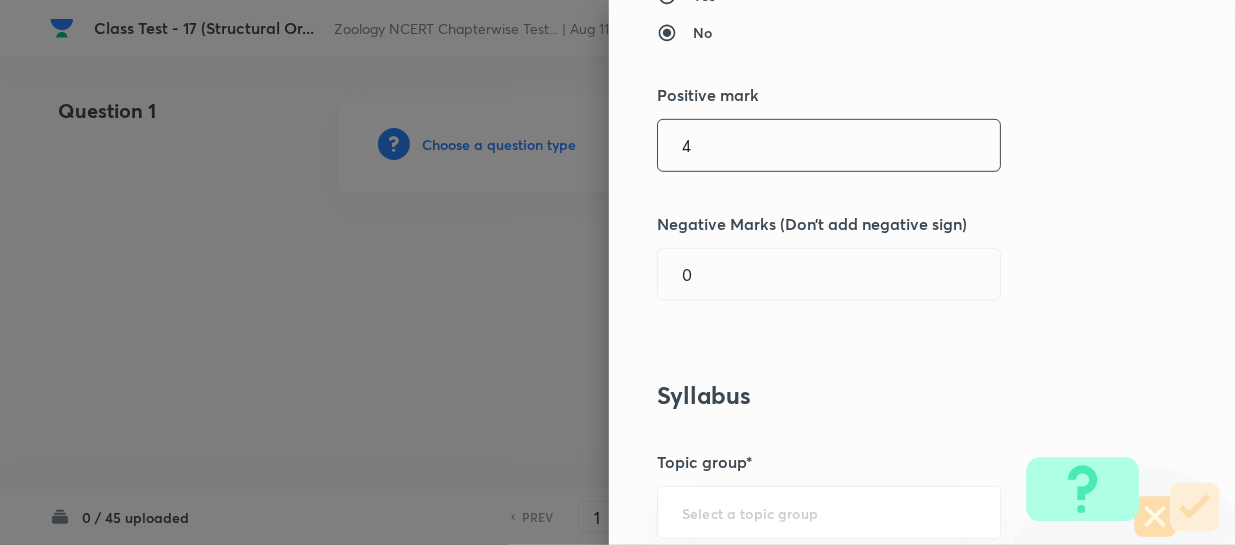 type on "4" 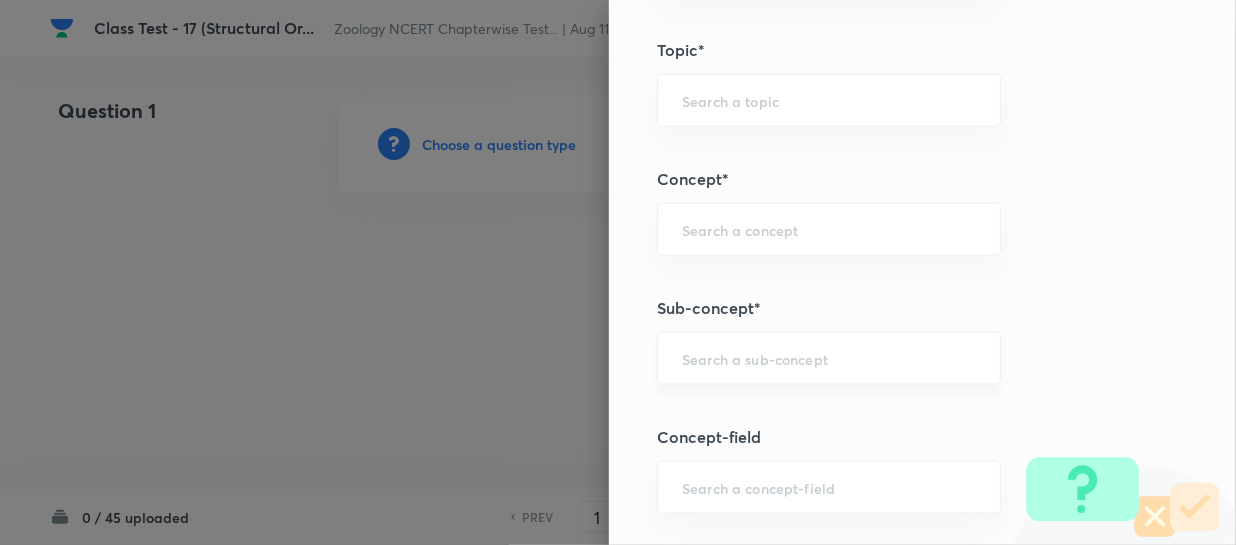 scroll, scrollTop: 1000, scrollLeft: 0, axis: vertical 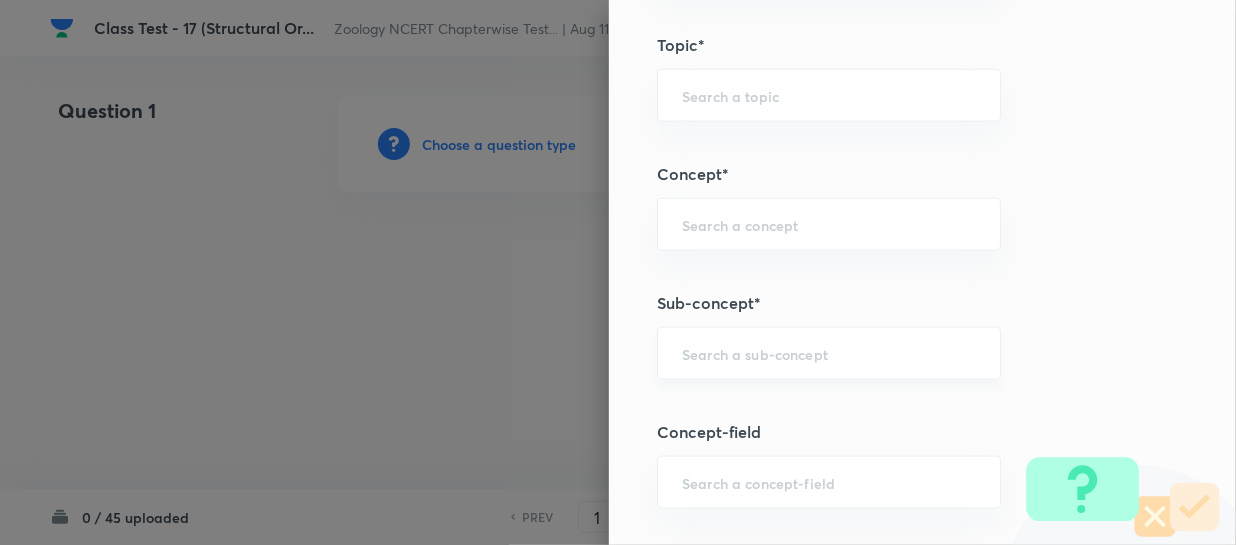 type on "1" 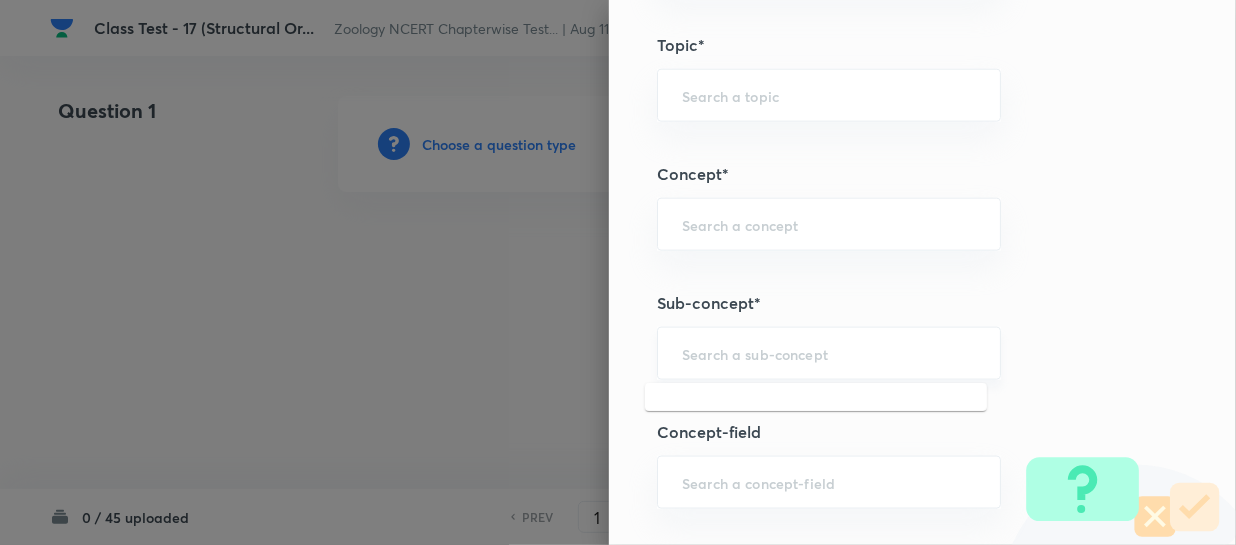 click at bounding box center [829, 353] 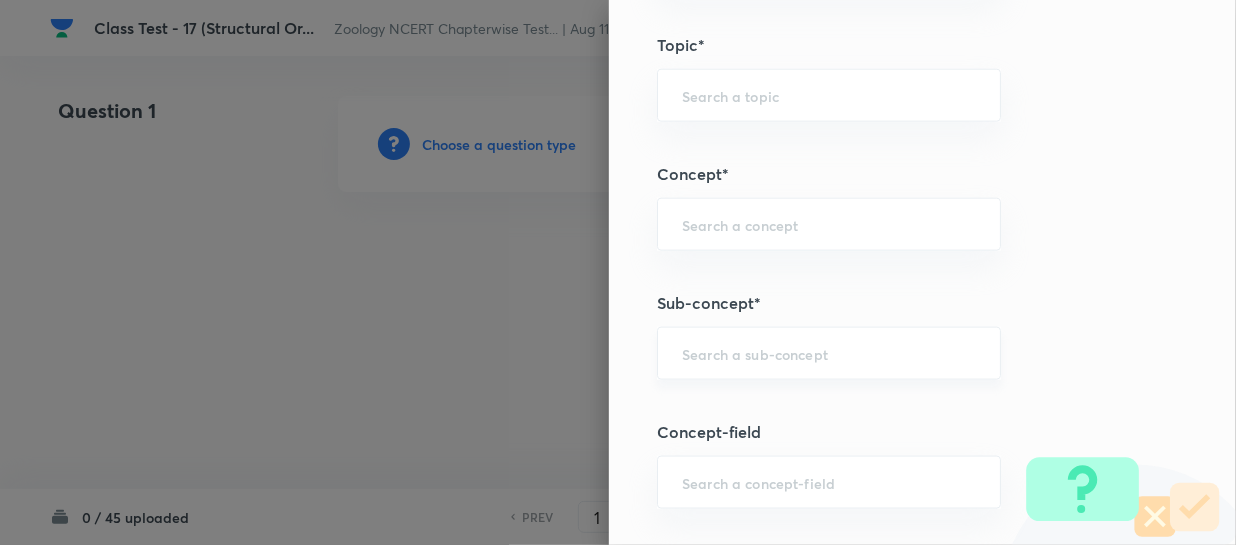 paste on "animal" 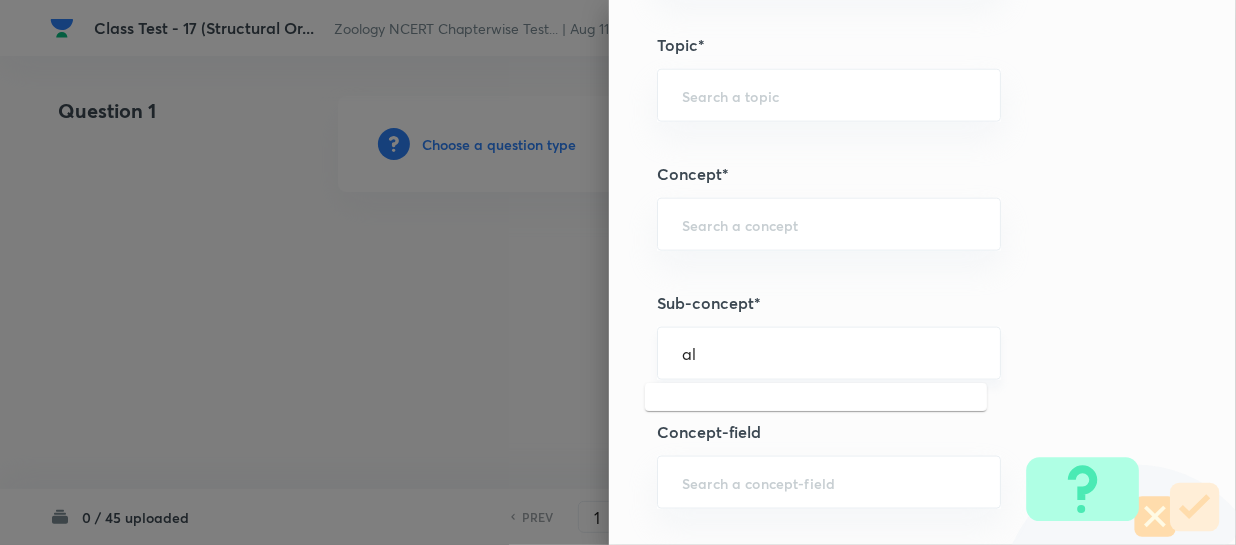 type on "l" 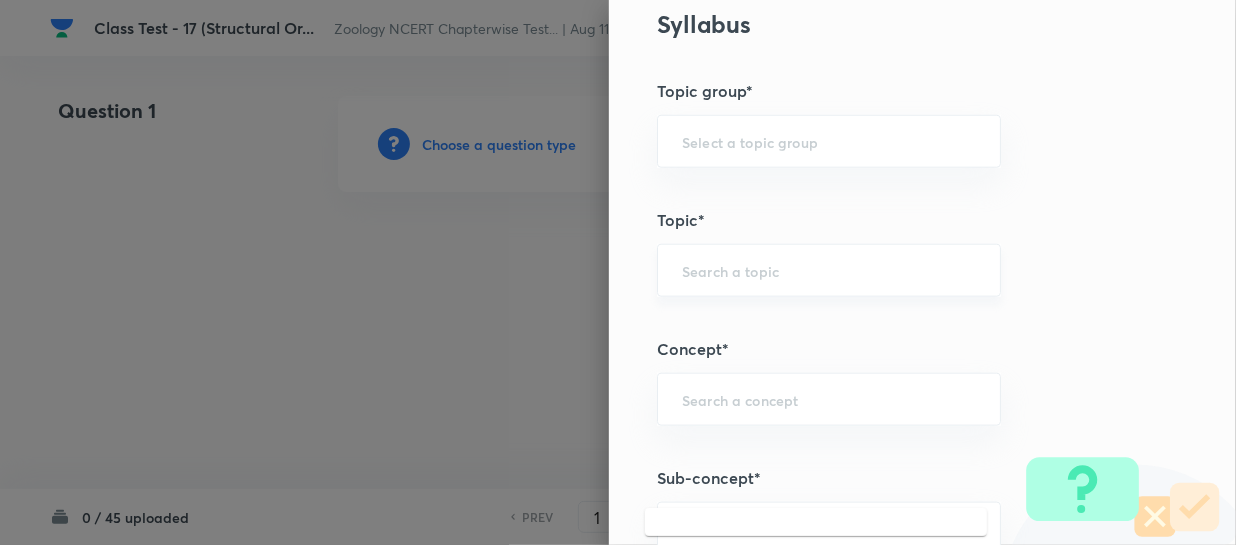scroll, scrollTop: 727, scrollLeft: 0, axis: vertical 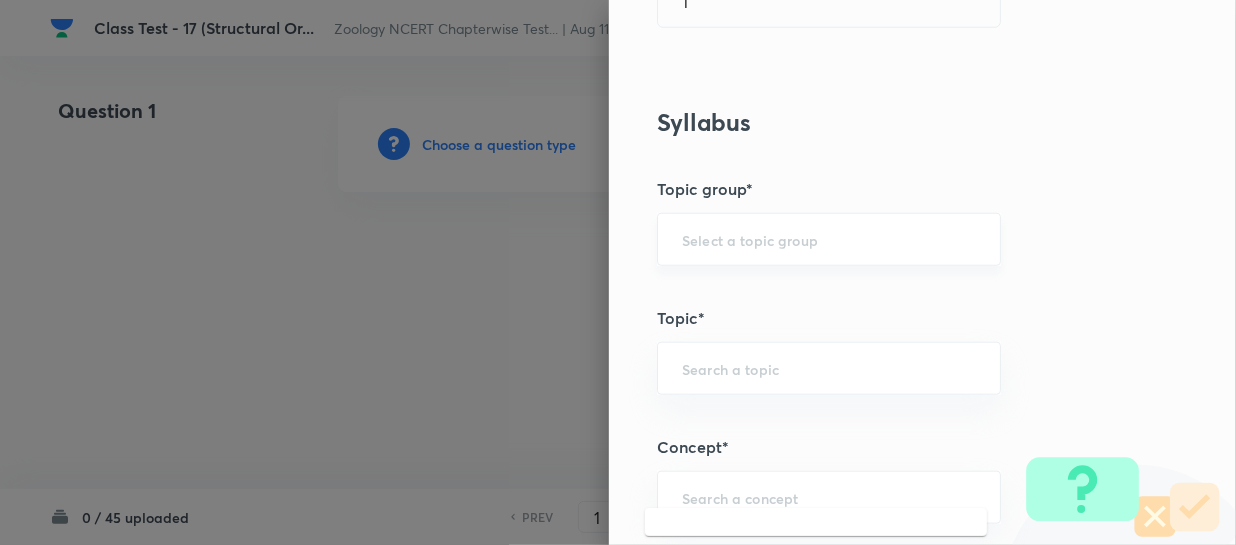 type on "Animal" 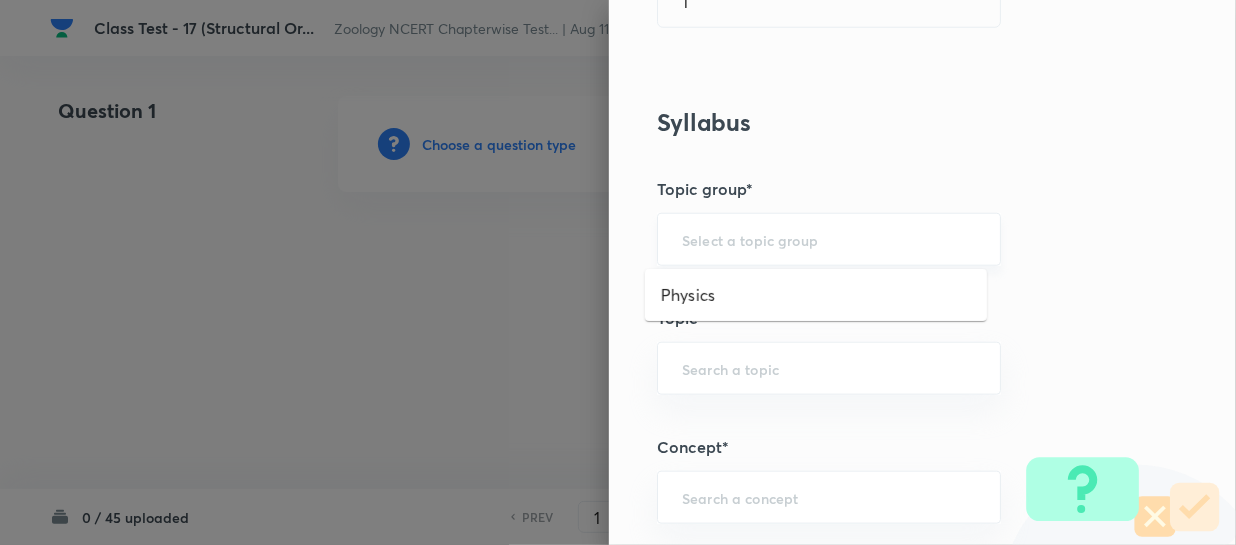 click at bounding box center [829, 239] 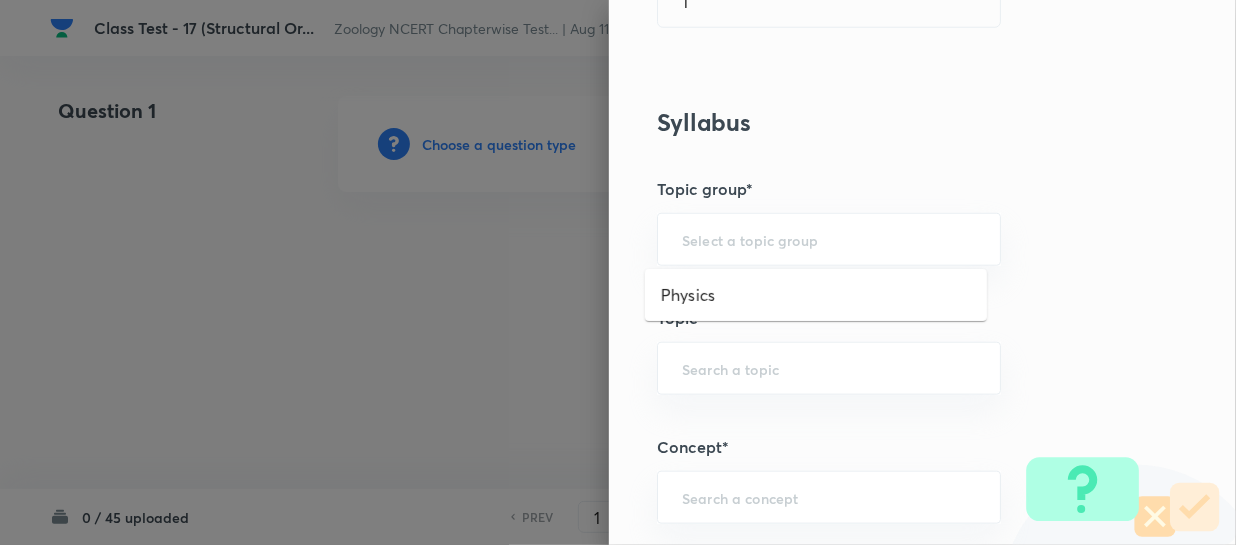 click on "Topic group*" at bounding box center (889, 189) 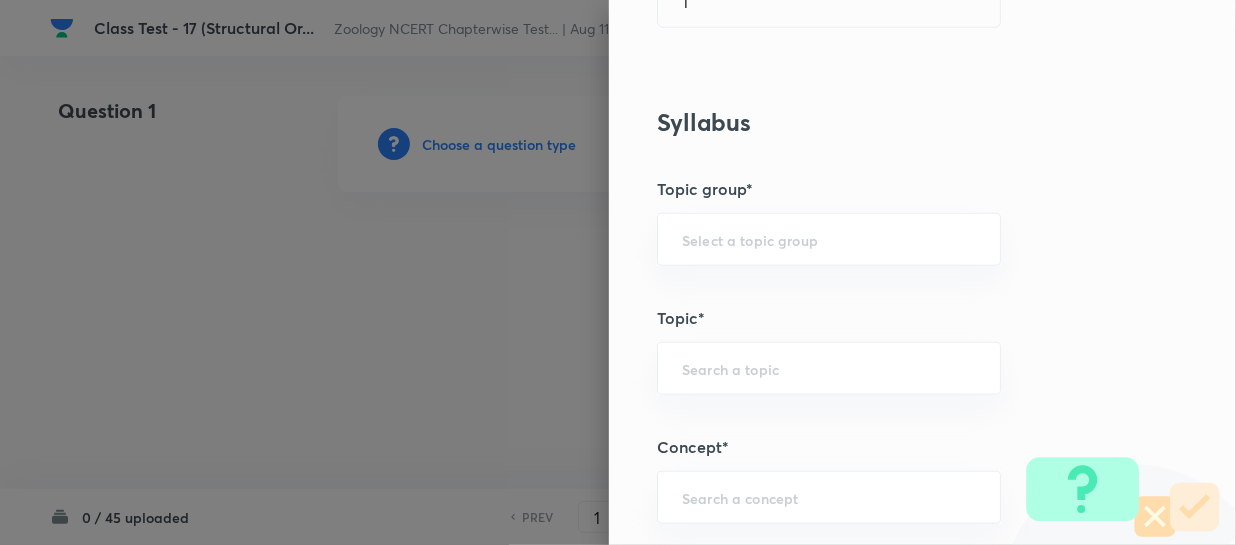 click at bounding box center (618, 272) 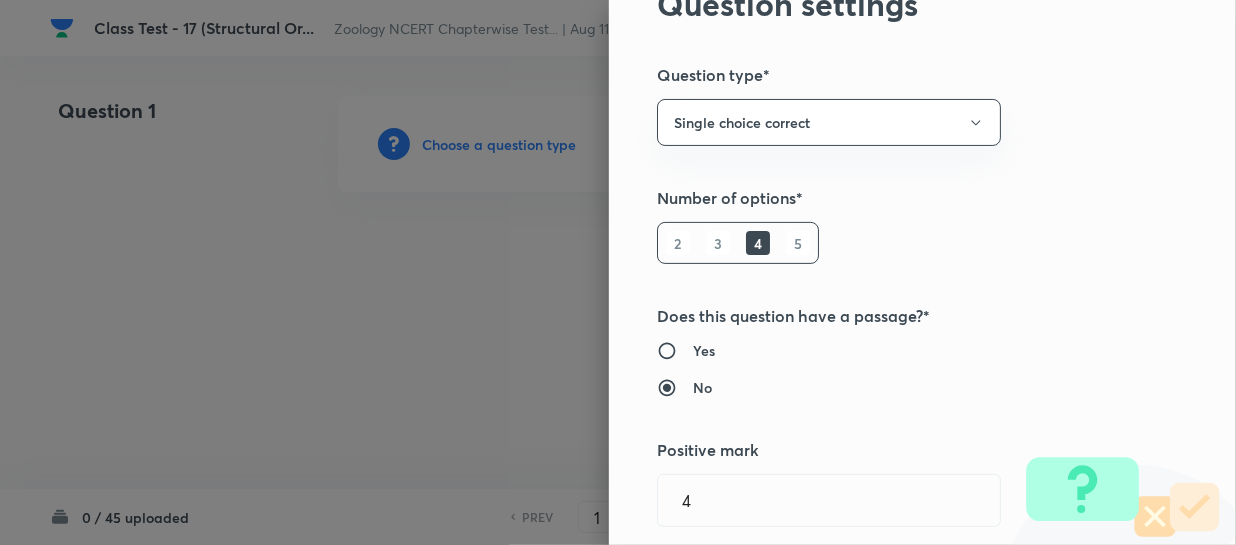 scroll, scrollTop: 0, scrollLeft: 0, axis: both 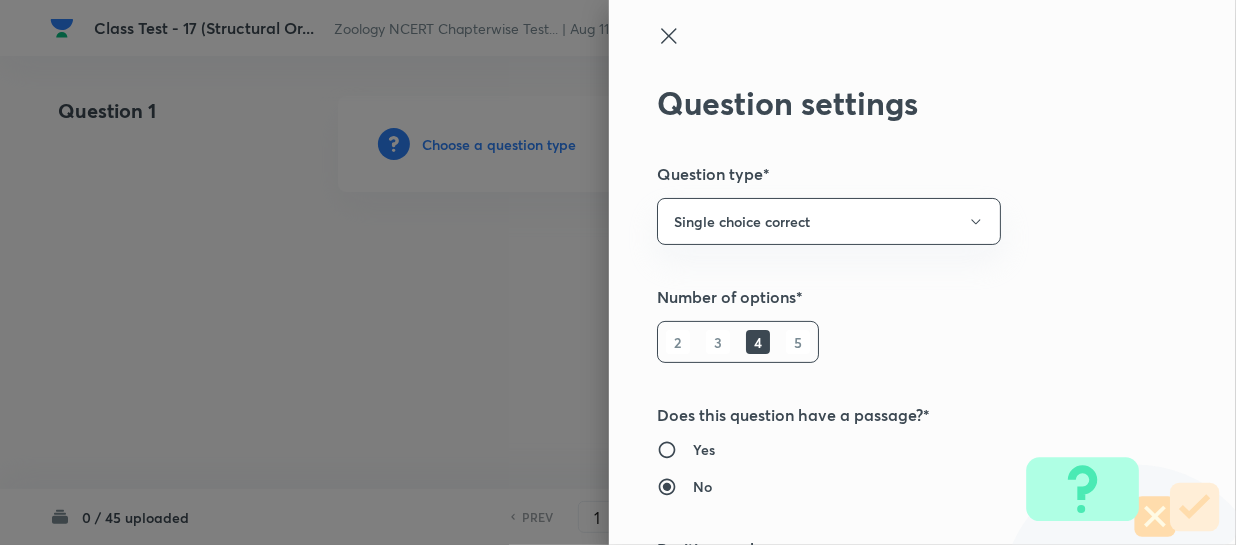click 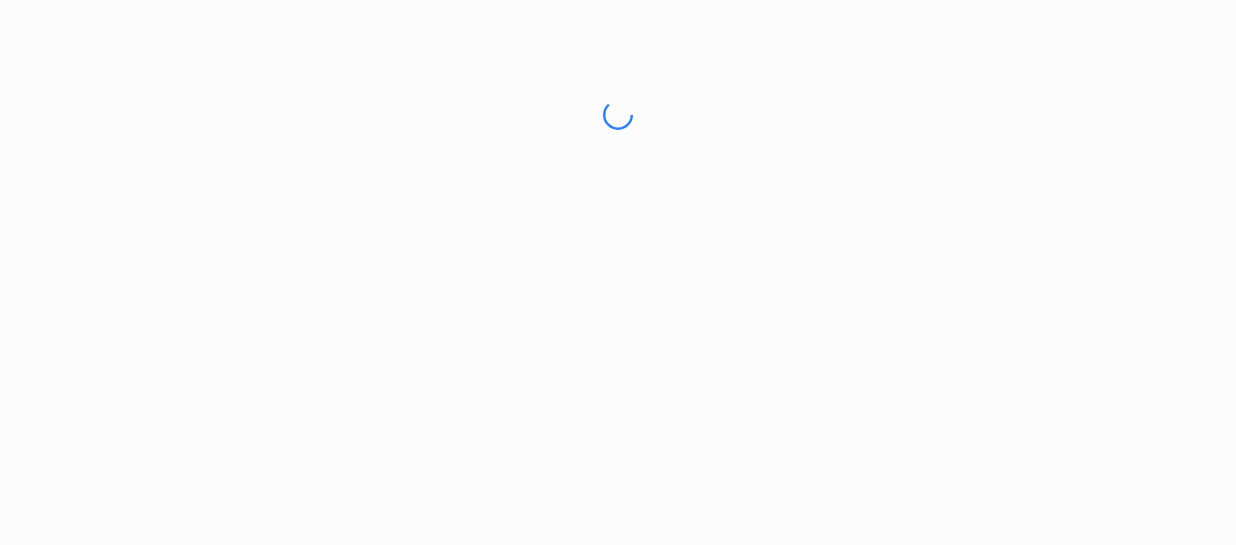 scroll, scrollTop: 0, scrollLeft: 0, axis: both 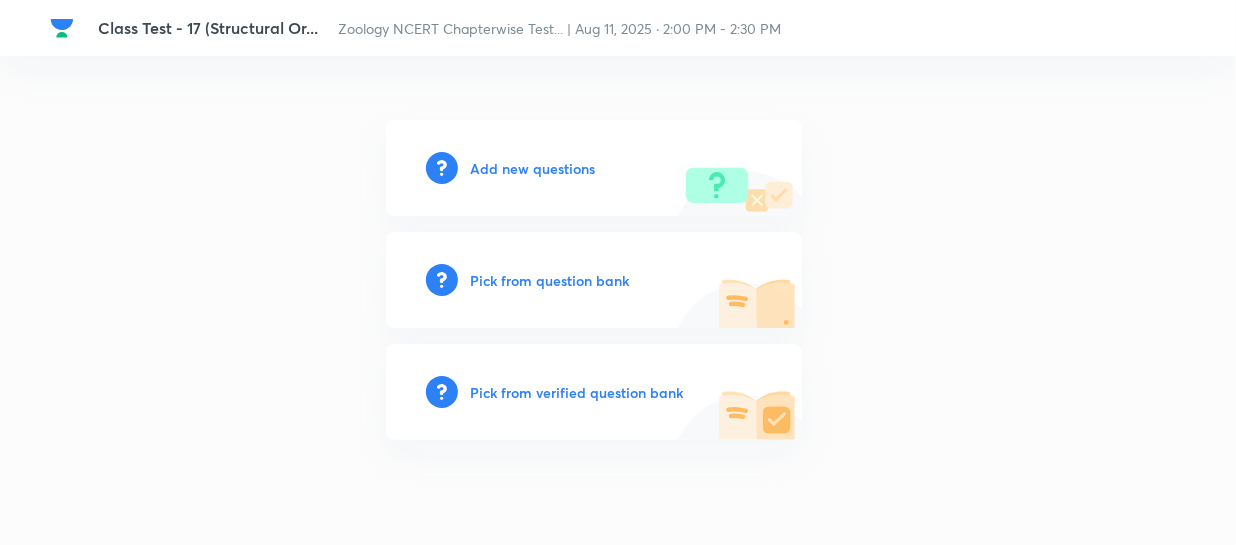click on "Add new questions" at bounding box center (532, 168) 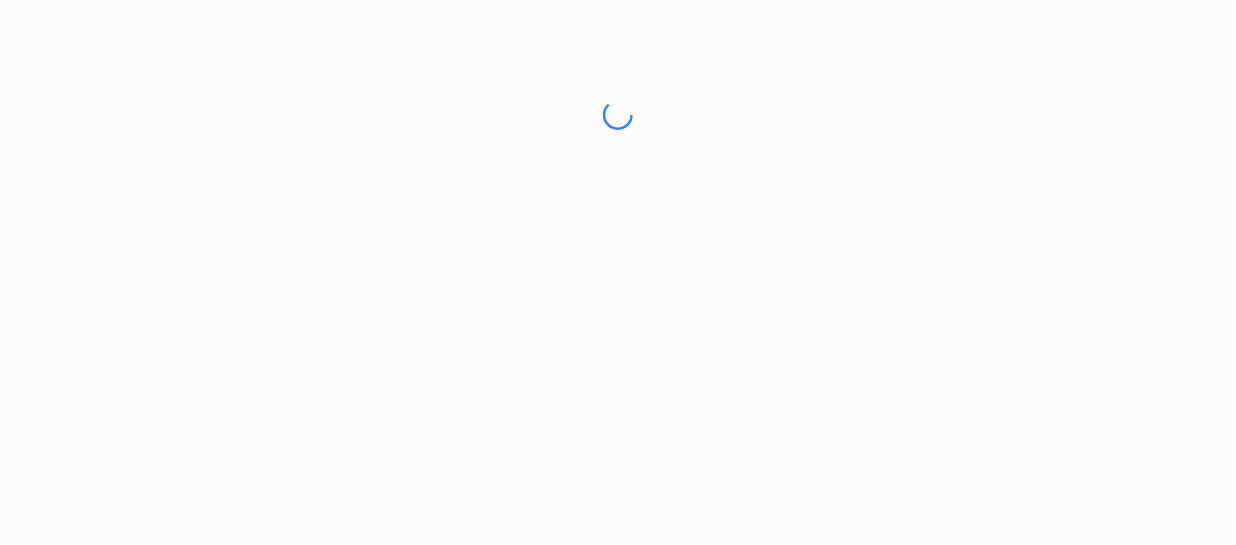 click on "No internet connection Class Test - 17 (Structural Organisation in Animals) | Unacademy" at bounding box center [618, 115] 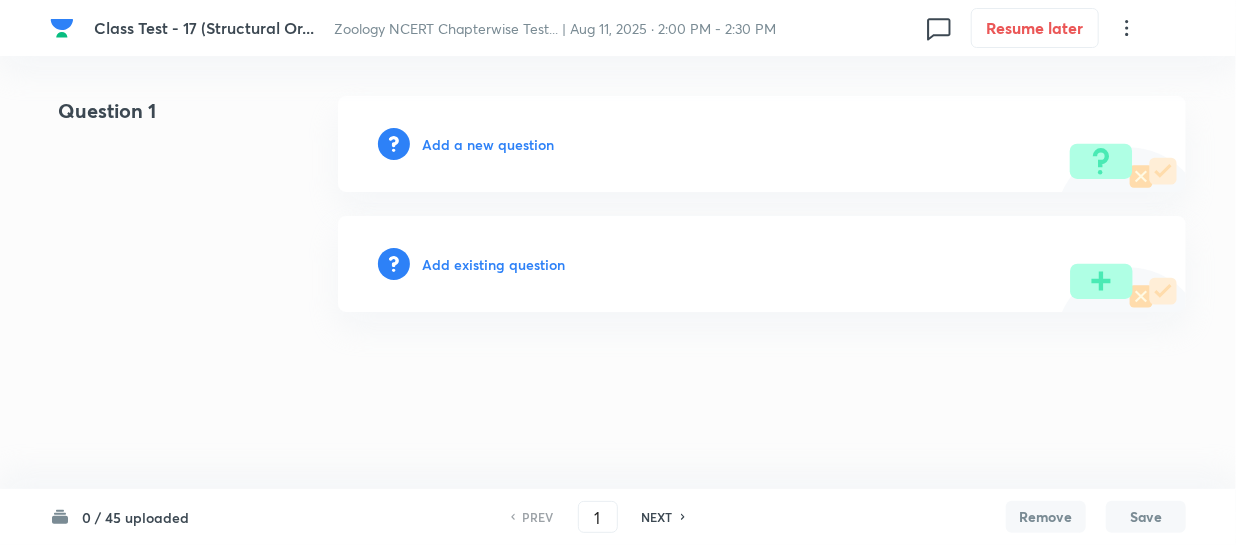 click on "Add a new question" at bounding box center (488, 144) 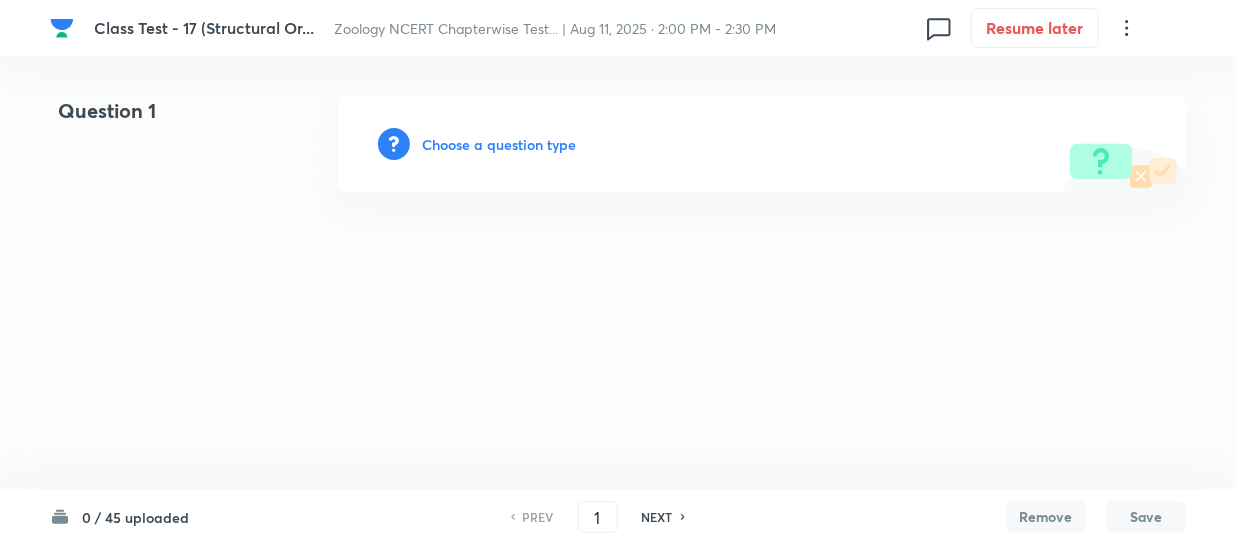 click on "Choose a question type" at bounding box center (499, 144) 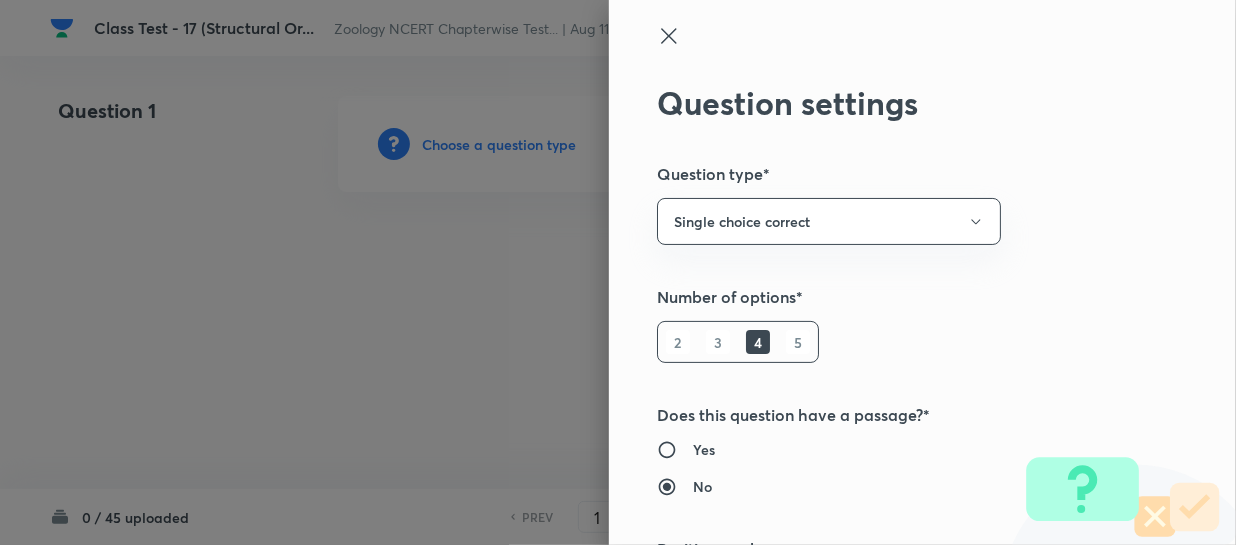 scroll, scrollTop: 363, scrollLeft: 0, axis: vertical 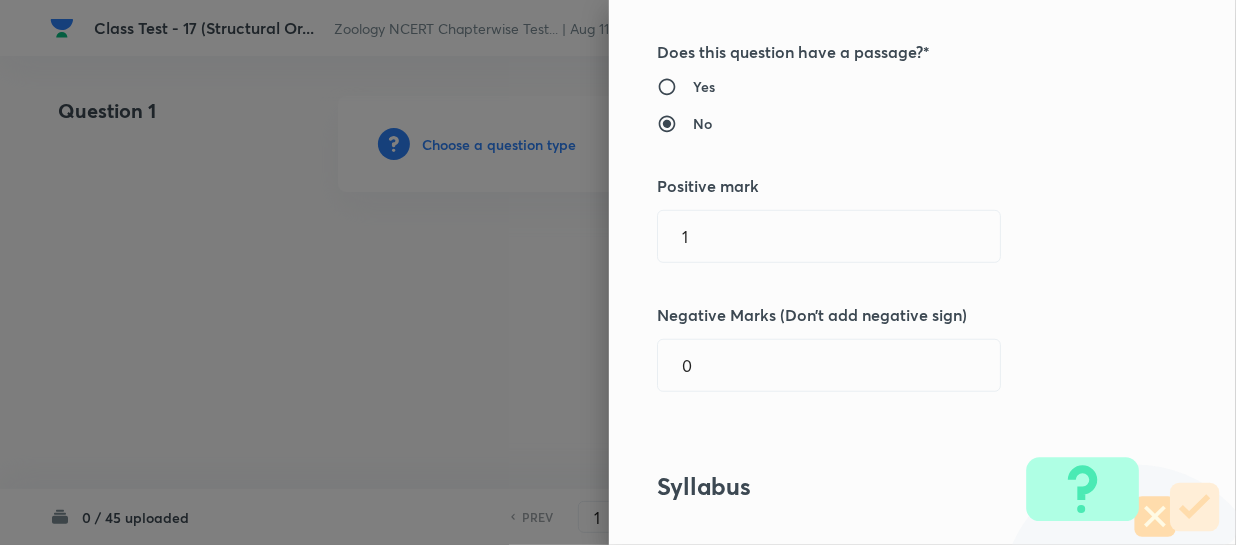drag, startPoint x: 710, startPoint y: 238, endPoint x: 263, endPoint y: 220, distance: 447.36227 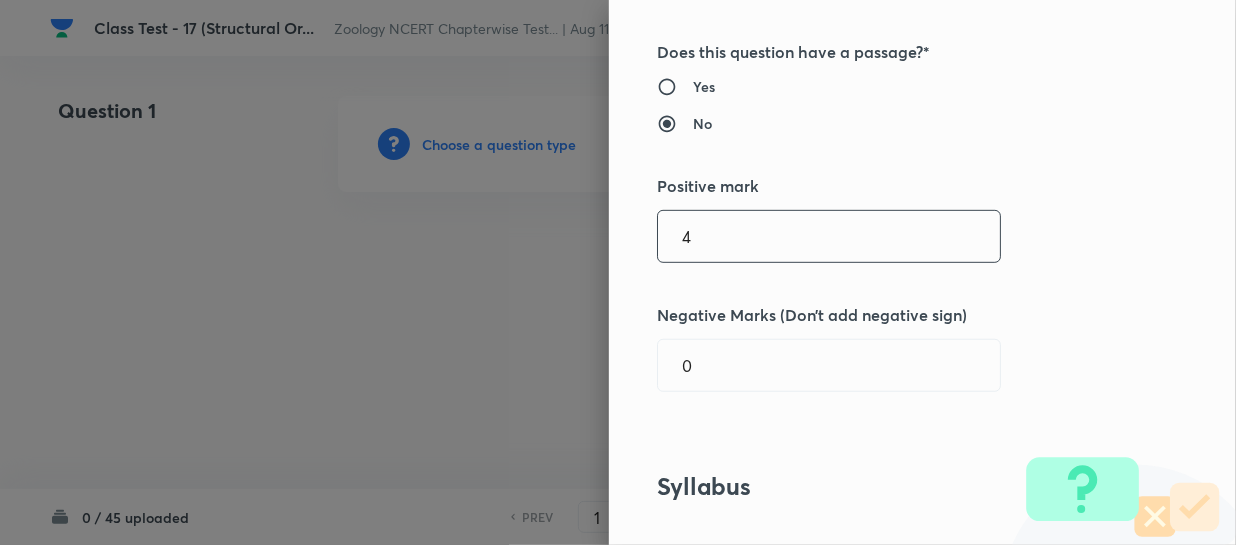 type on "4" 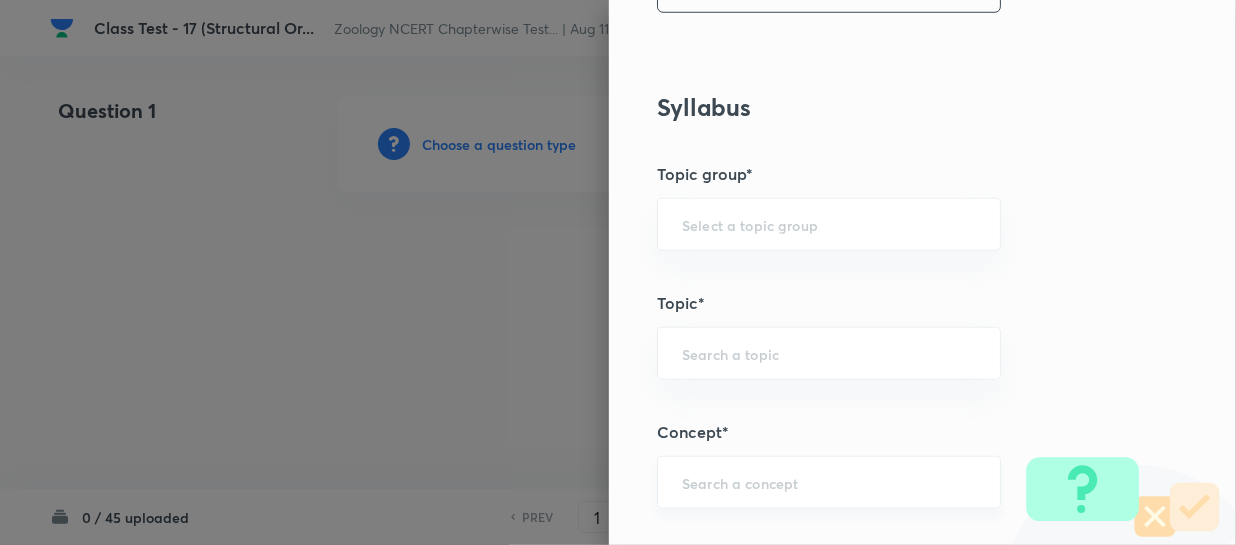 scroll, scrollTop: 909, scrollLeft: 0, axis: vertical 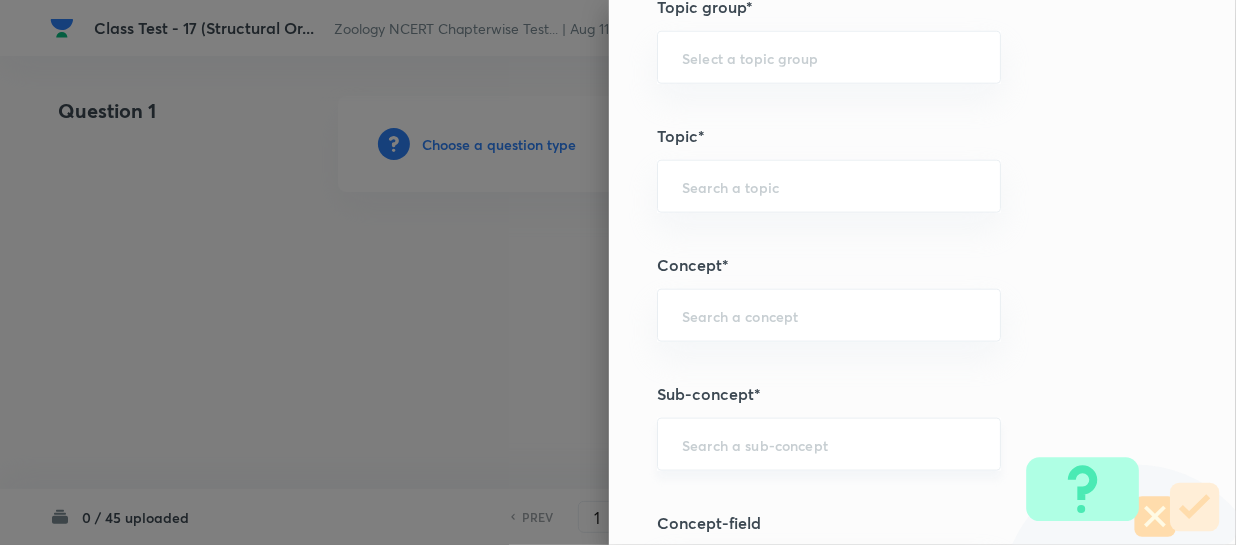 type on "1" 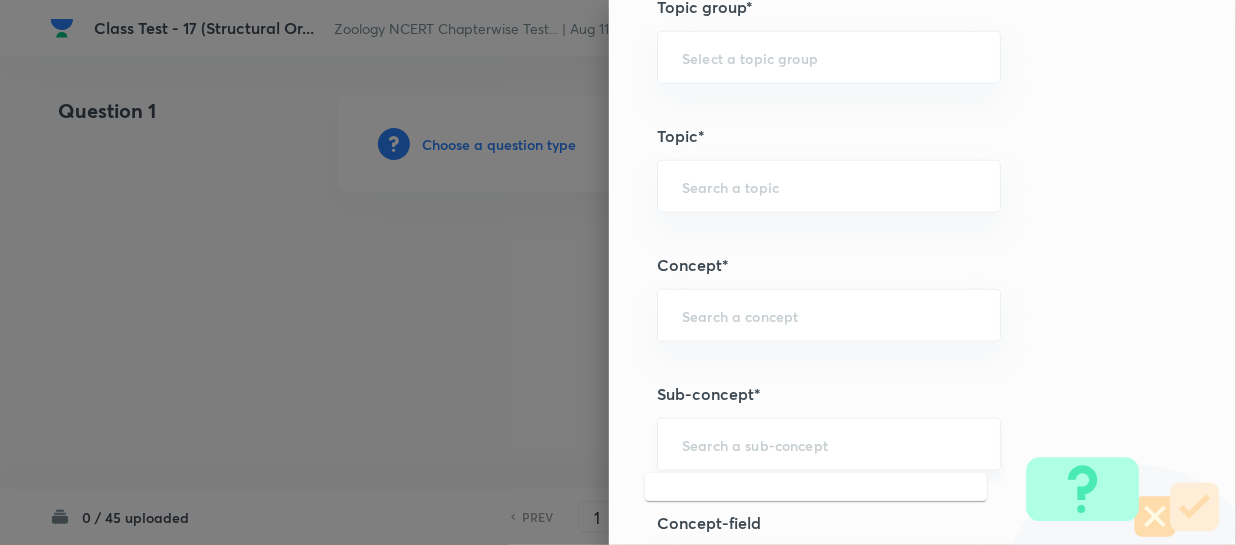click at bounding box center [829, 444] 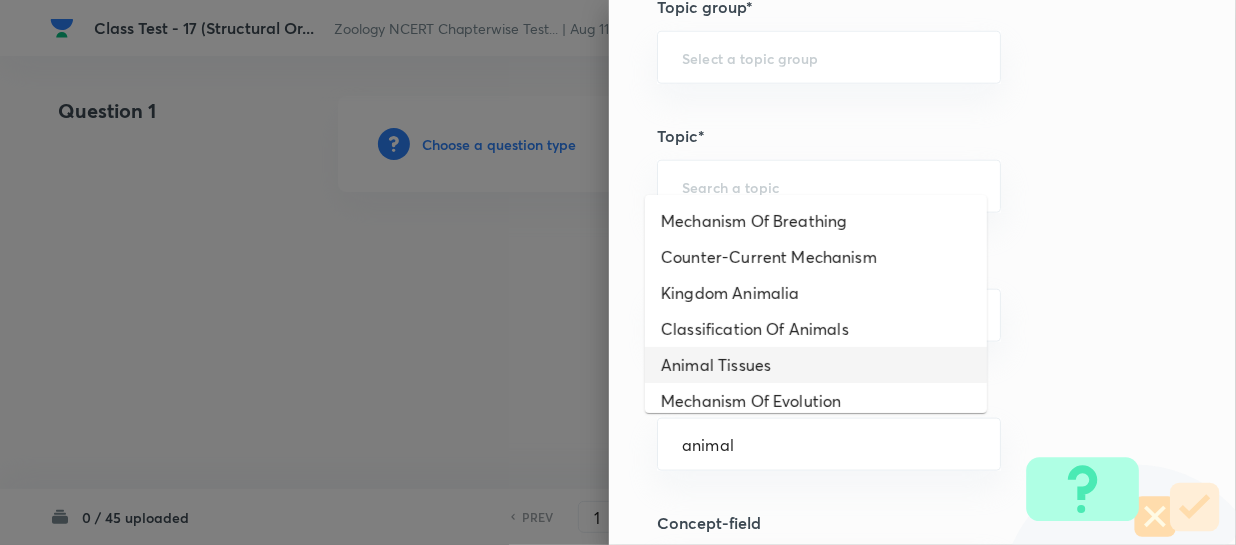 click on "Animal Tissues" at bounding box center (816, 365) 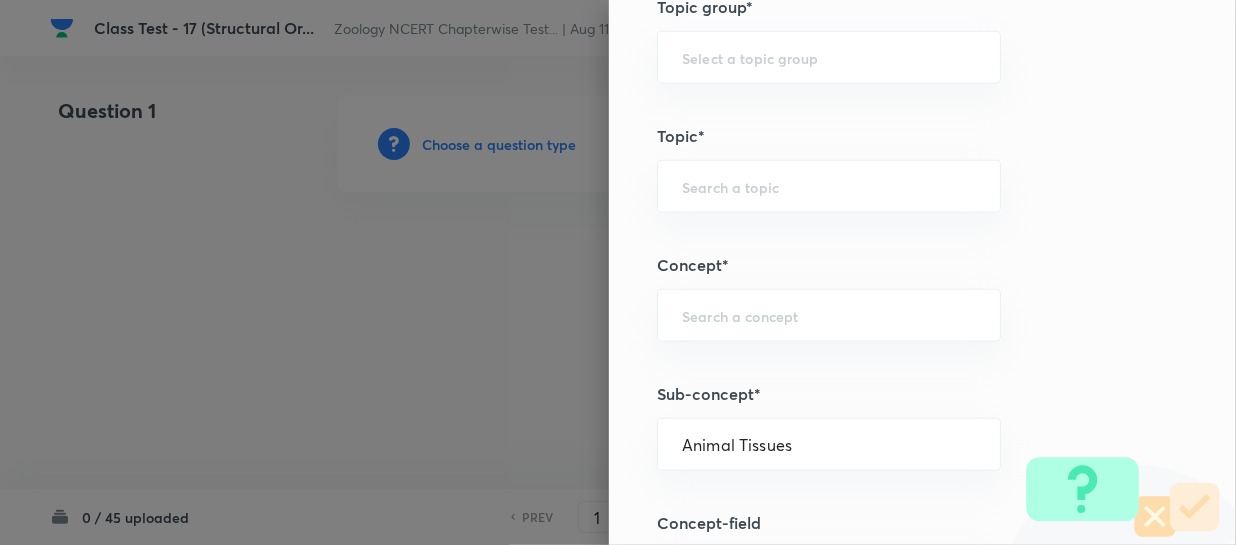 type on "Biology" 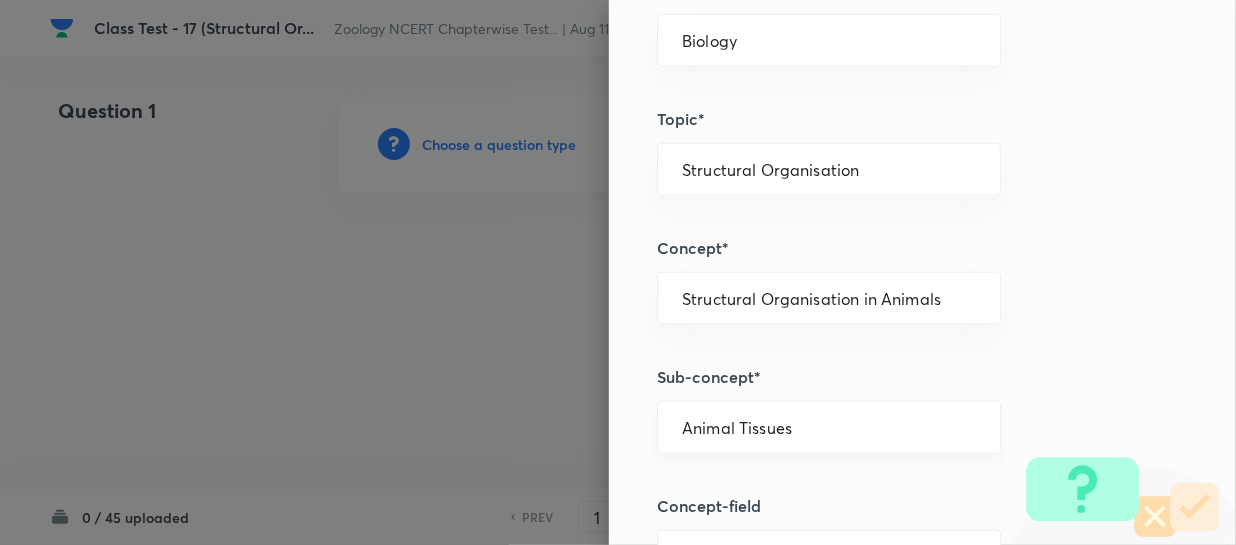 scroll, scrollTop: 1000, scrollLeft: 0, axis: vertical 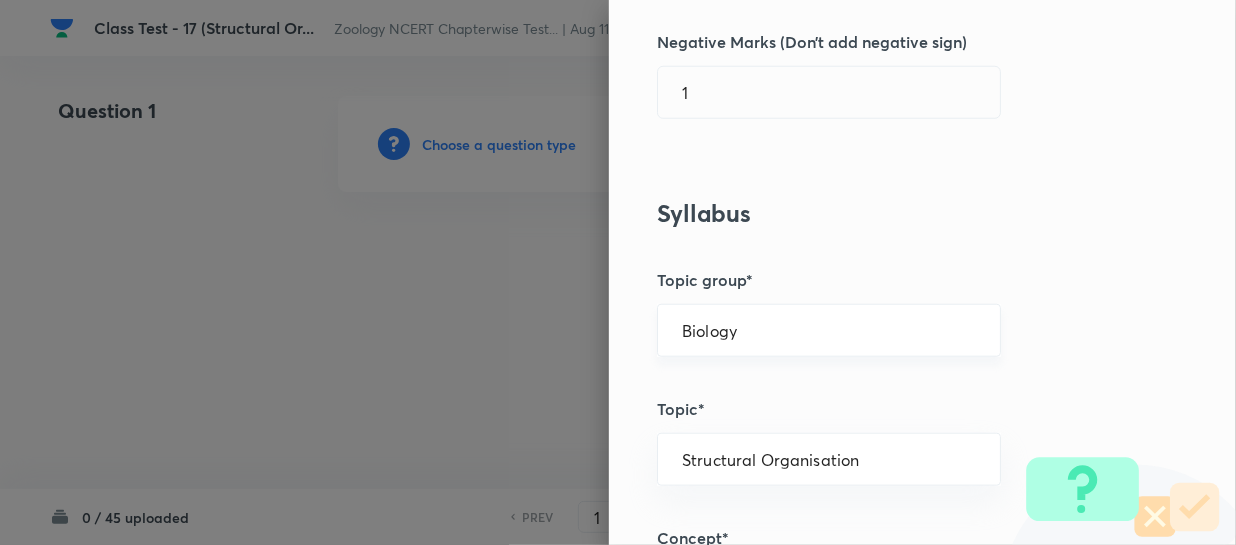 click on "Biology" at bounding box center (829, 330) 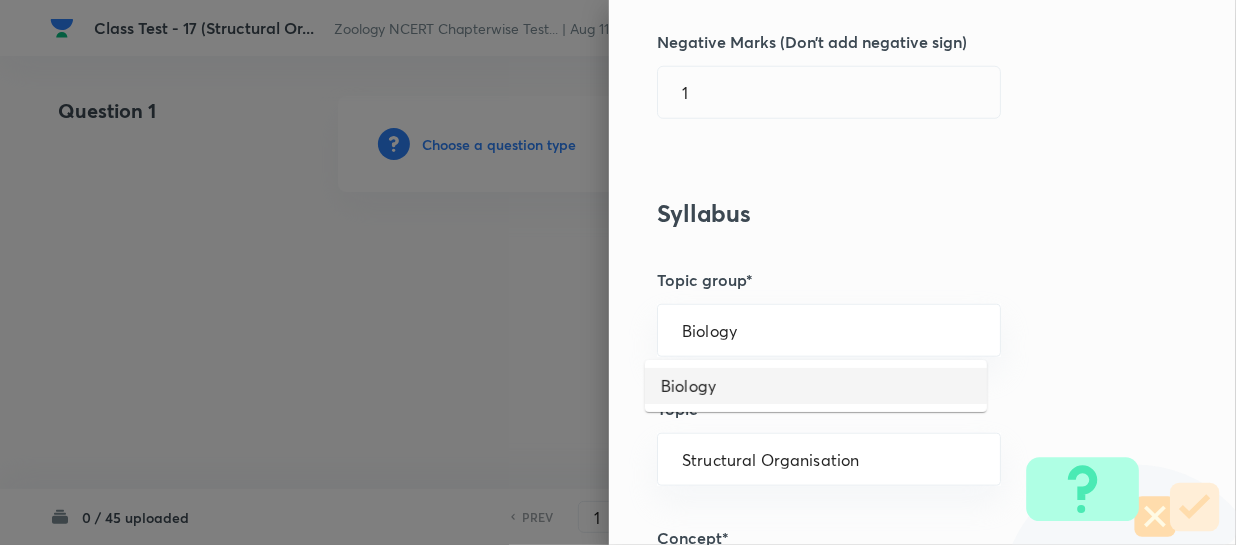 click on "Biology" at bounding box center [816, 386] 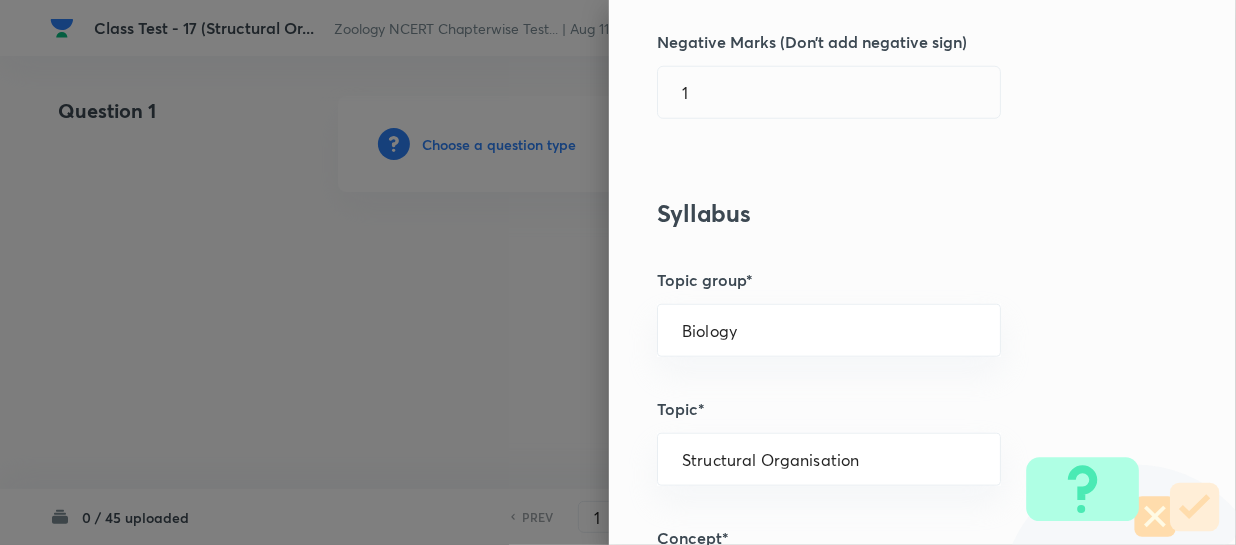 type 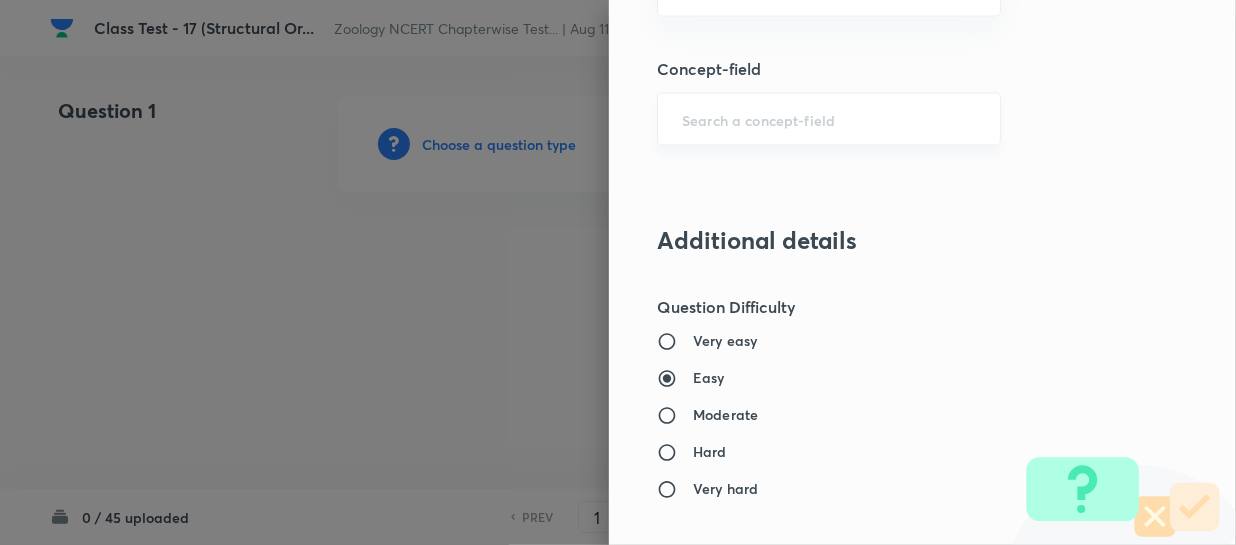 scroll, scrollTop: 1272, scrollLeft: 0, axis: vertical 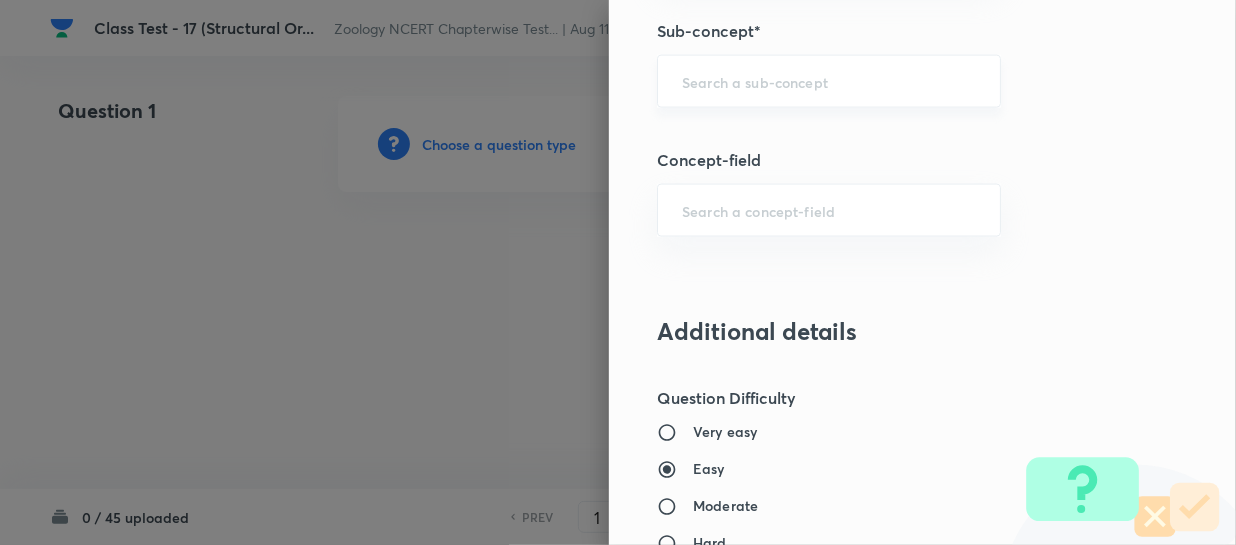click on "​" at bounding box center (829, 81) 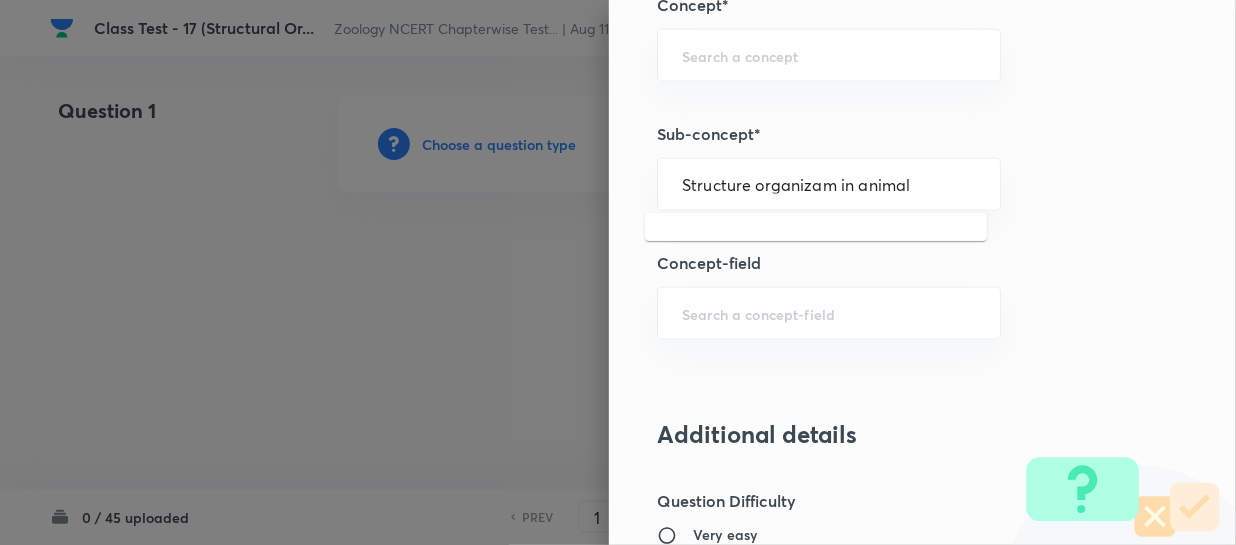 scroll, scrollTop: 1000, scrollLeft: 0, axis: vertical 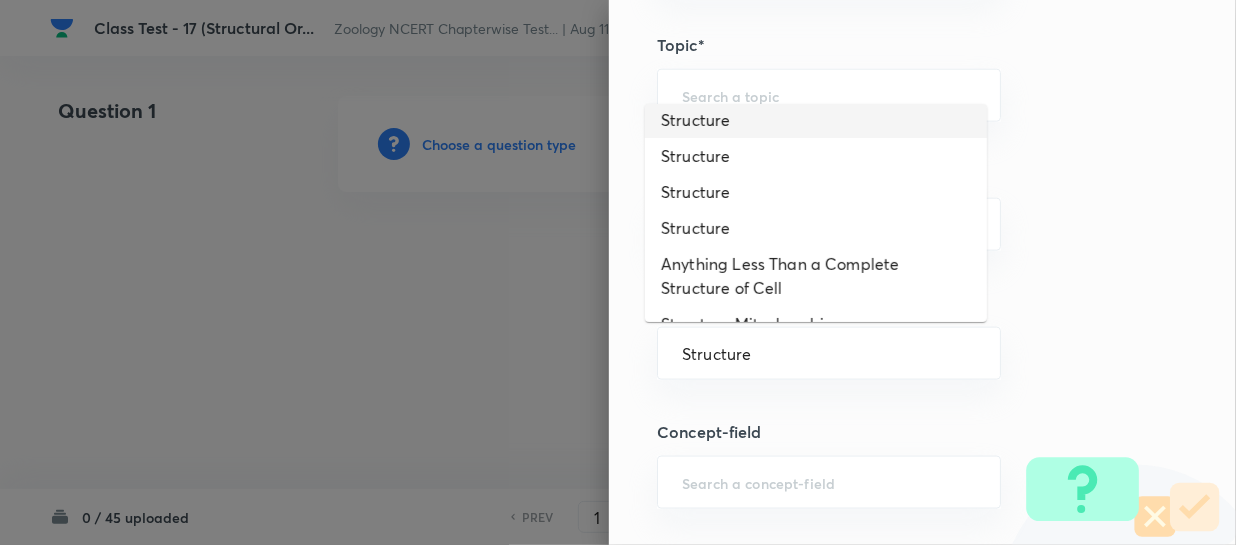 click on "Structure" at bounding box center [816, 120] 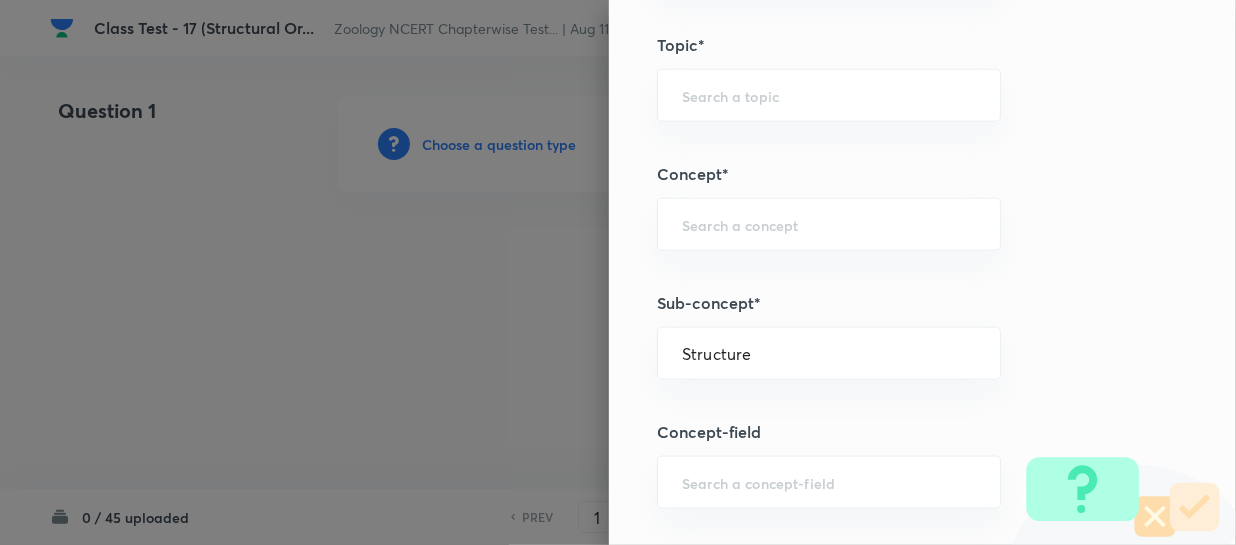 type on "Cell - The Unit of Life" 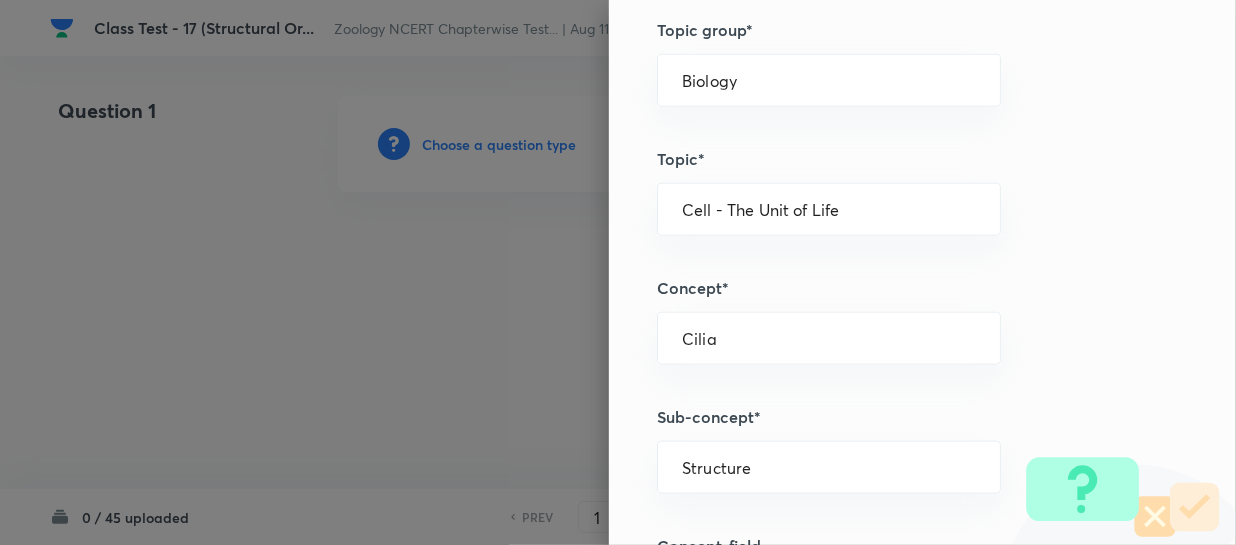 scroll, scrollTop: 818, scrollLeft: 0, axis: vertical 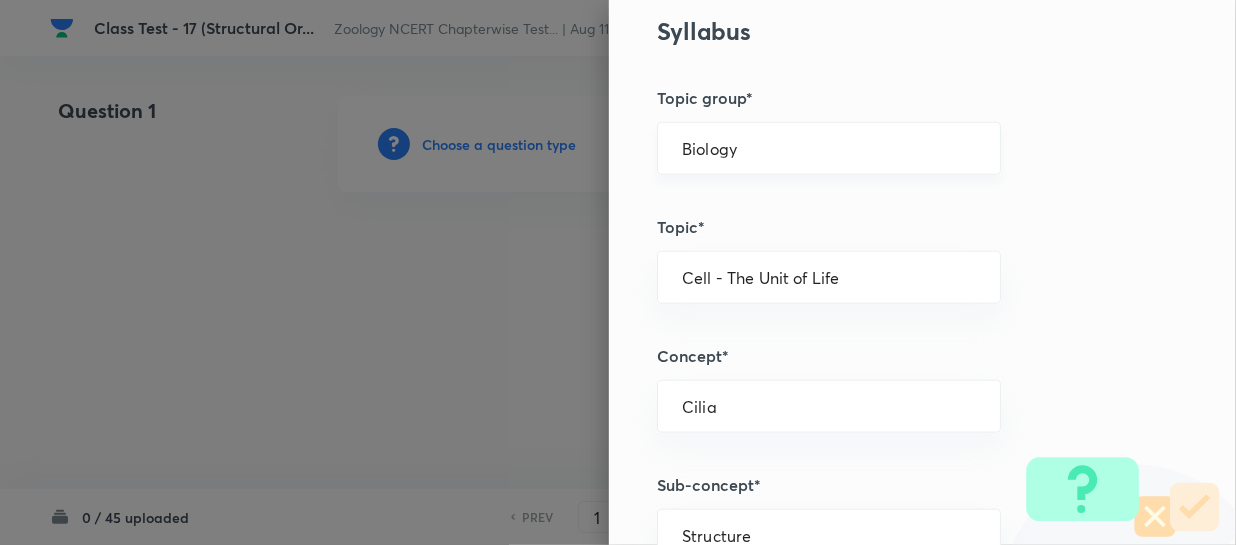click on "Biology" at bounding box center (829, 148) 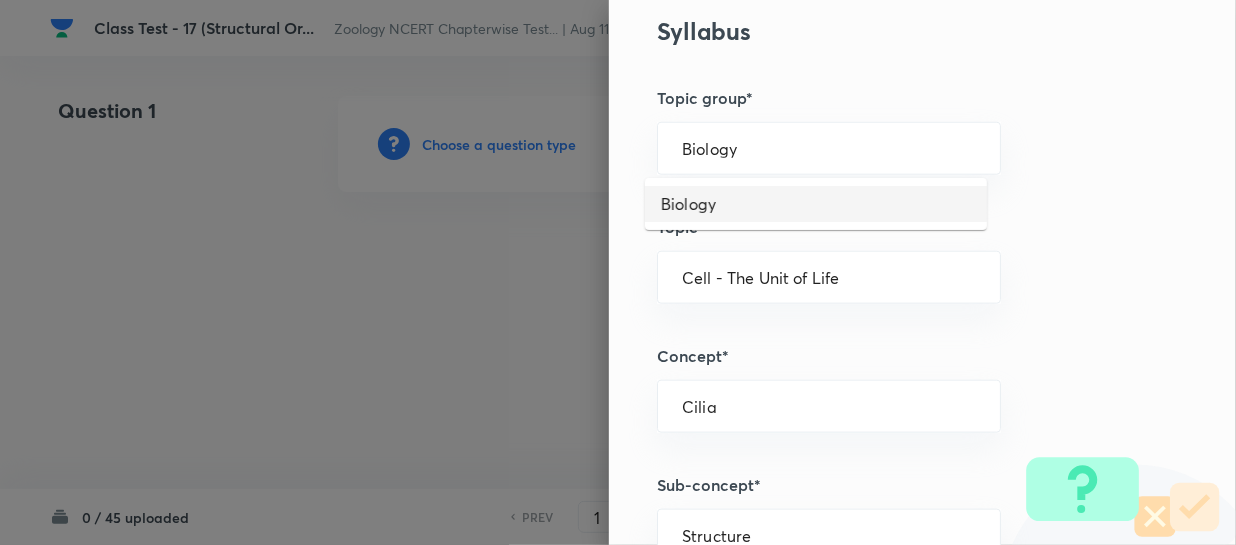 click on "Biology" at bounding box center [816, 204] 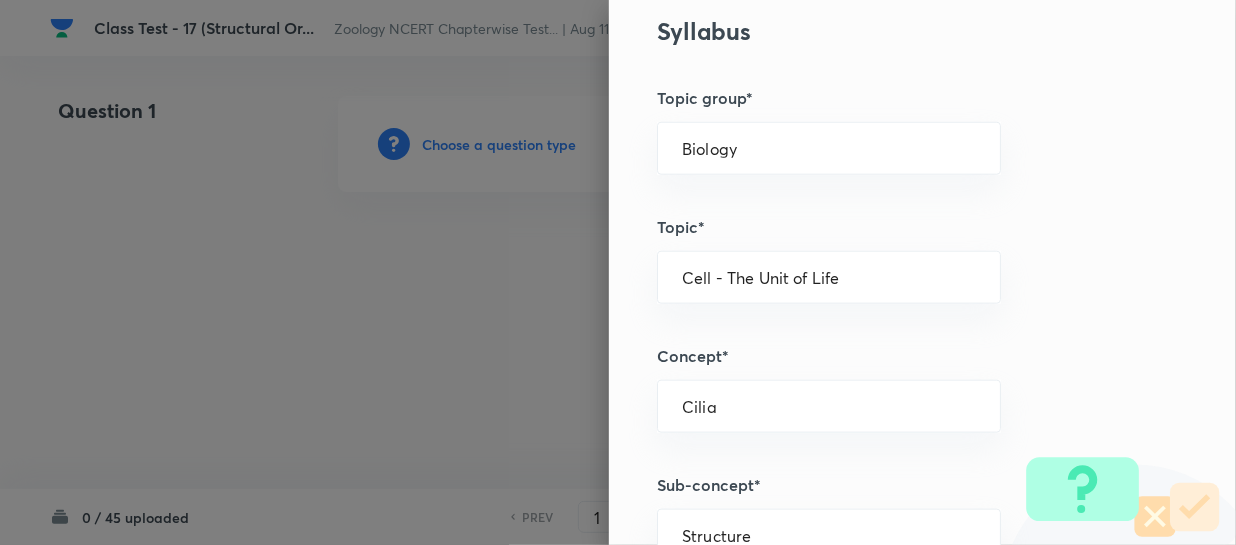 type 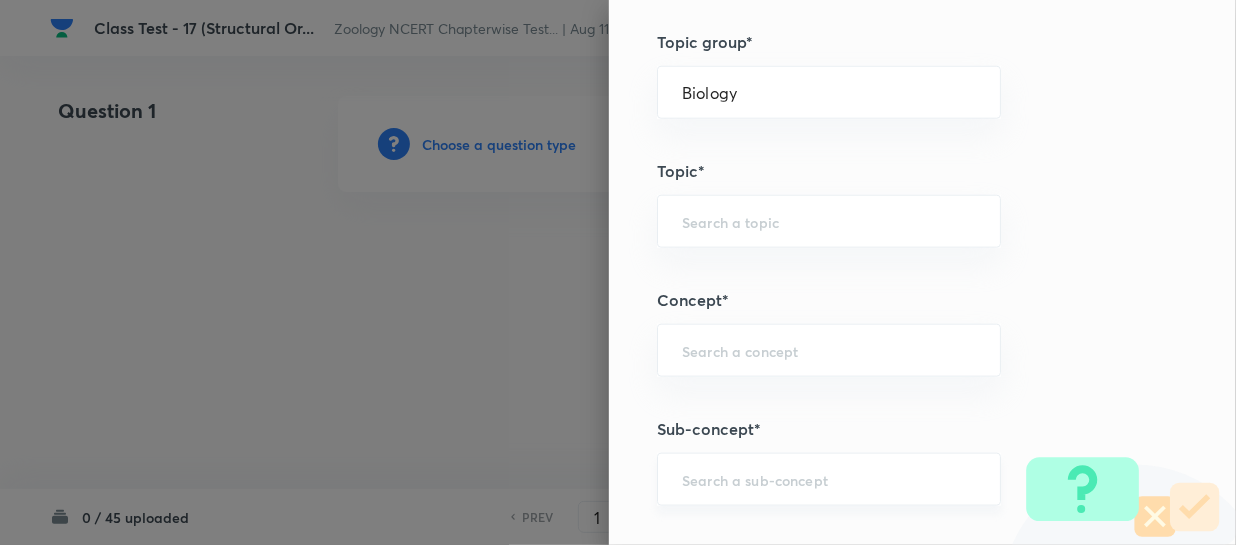 scroll, scrollTop: 909, scrollLeft: 0, axis: vertical 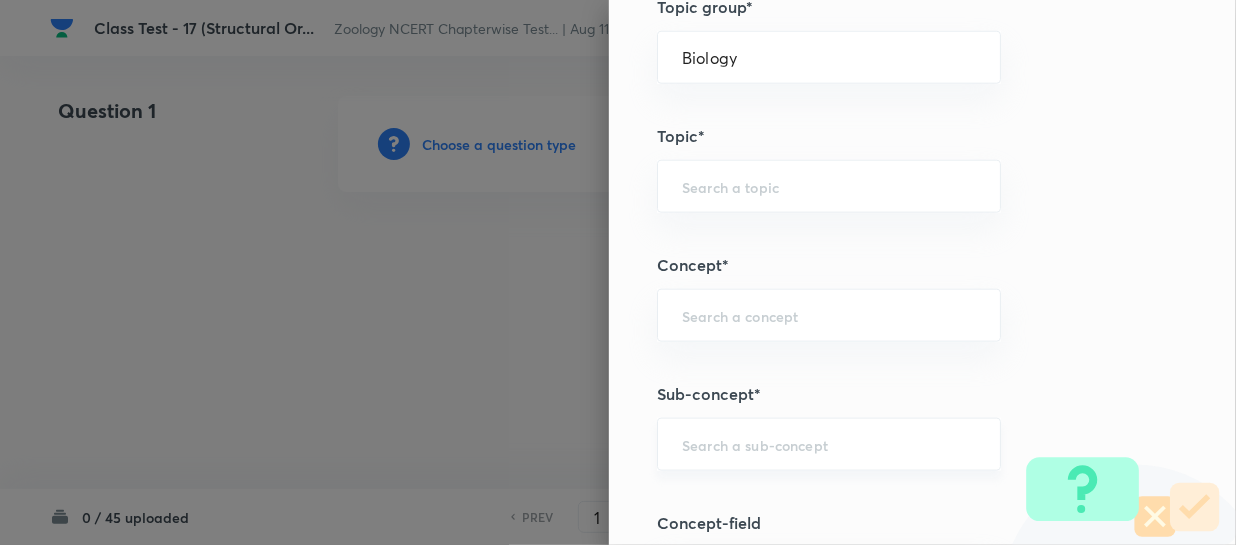 click on "​" at bounding box center (829, 444) 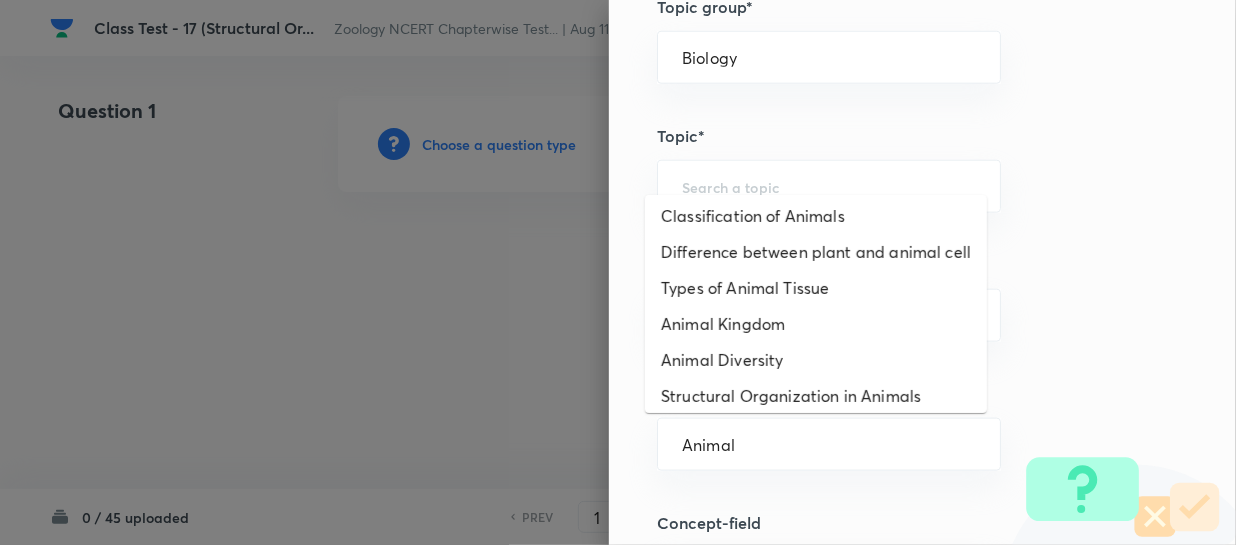 scroll, scrollTop: 433, scrollLeft: 0, axis: vertical 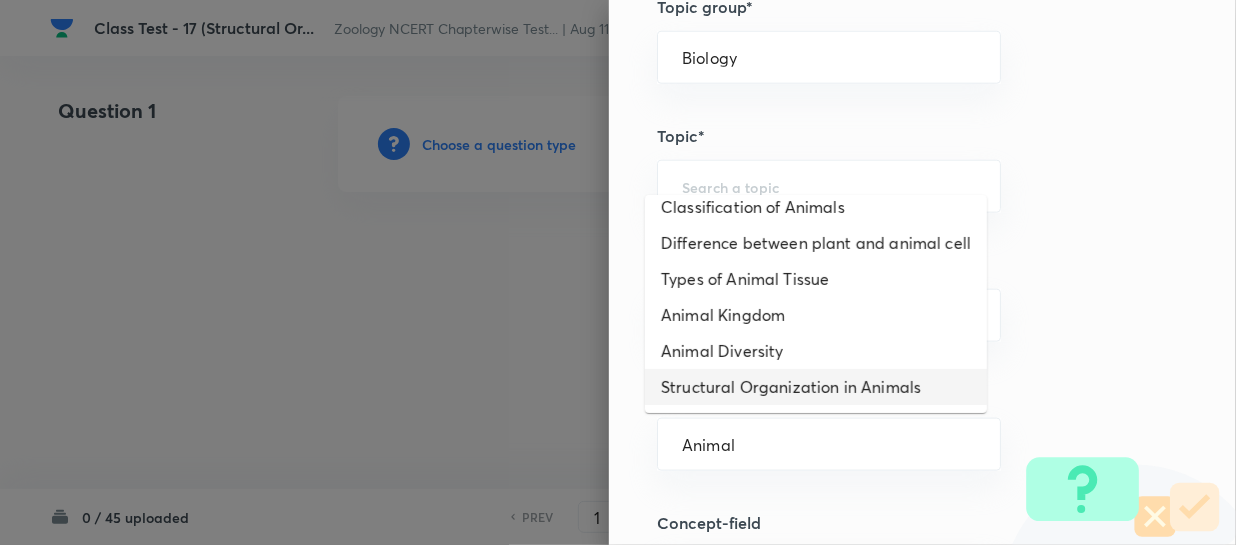 click on "Structural Organization in Animals" at bounding box center (816, 387) 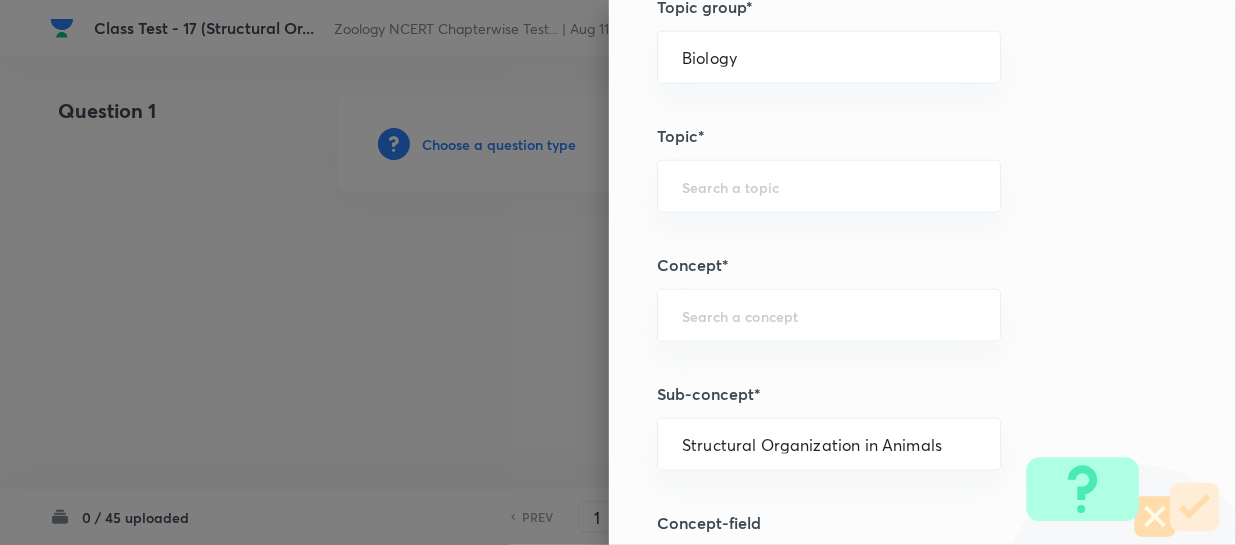 type on "Structural Organisation" 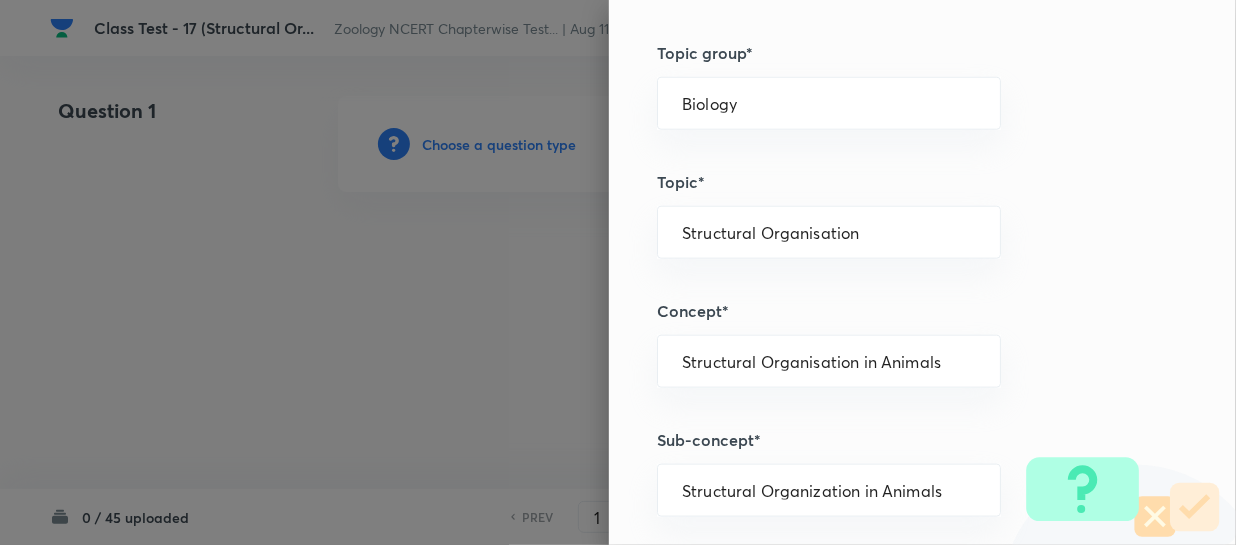 scroll, scrollTop: 818, scrollLeft: 0, axis: vertical 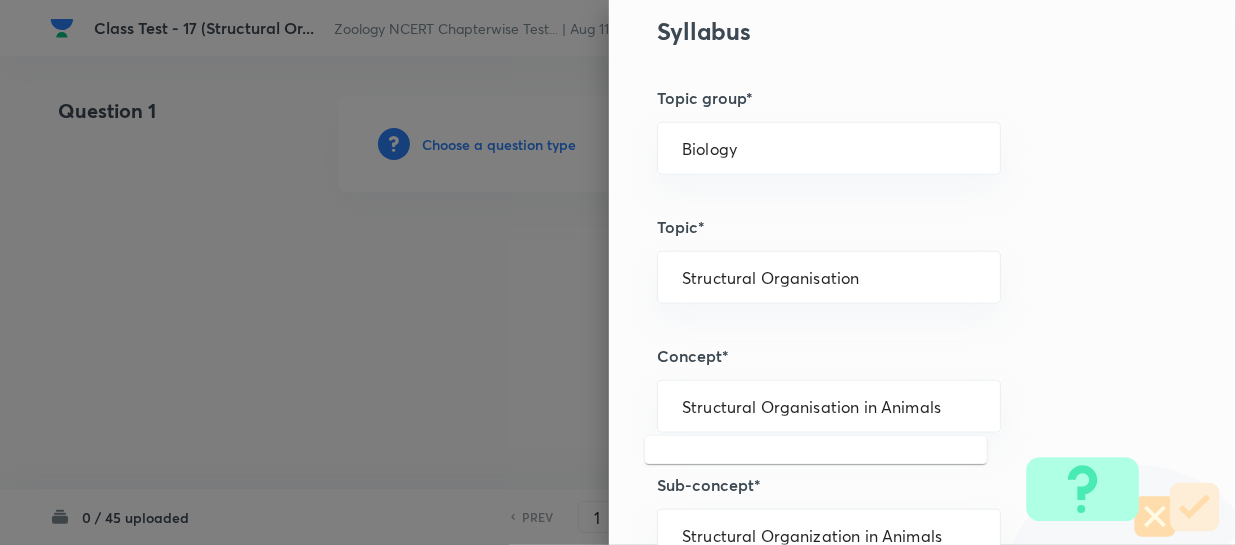 drag, startPoint x: 938, startPoint y: 410, endPoint x: 578, endPoint y: 415, distance: 360.03473 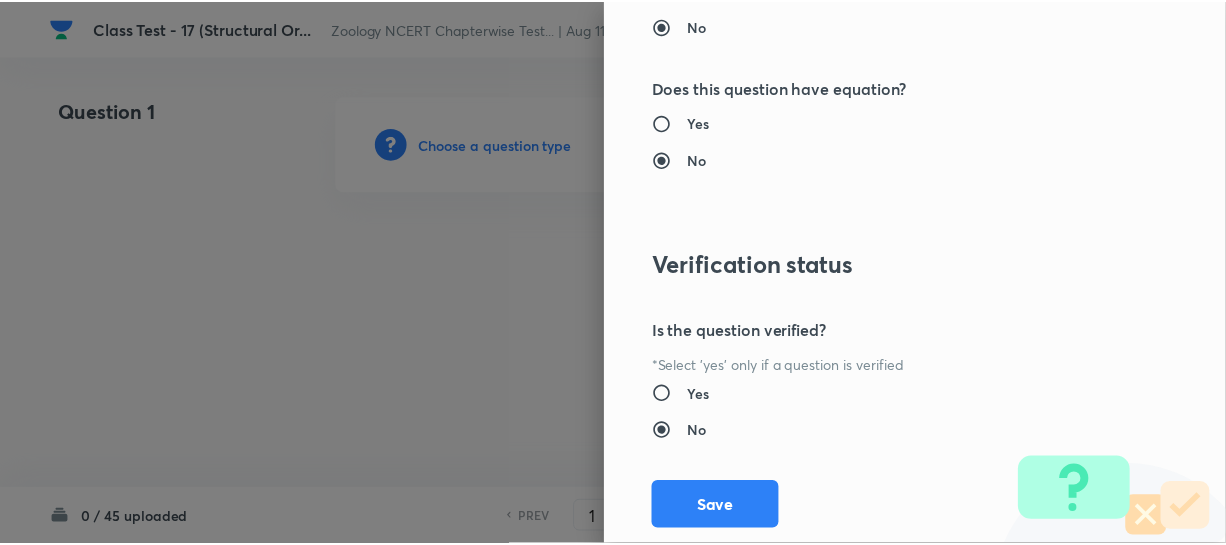 scroll, scrollTop: 2179, scrollLeft: 0, axis: vertical 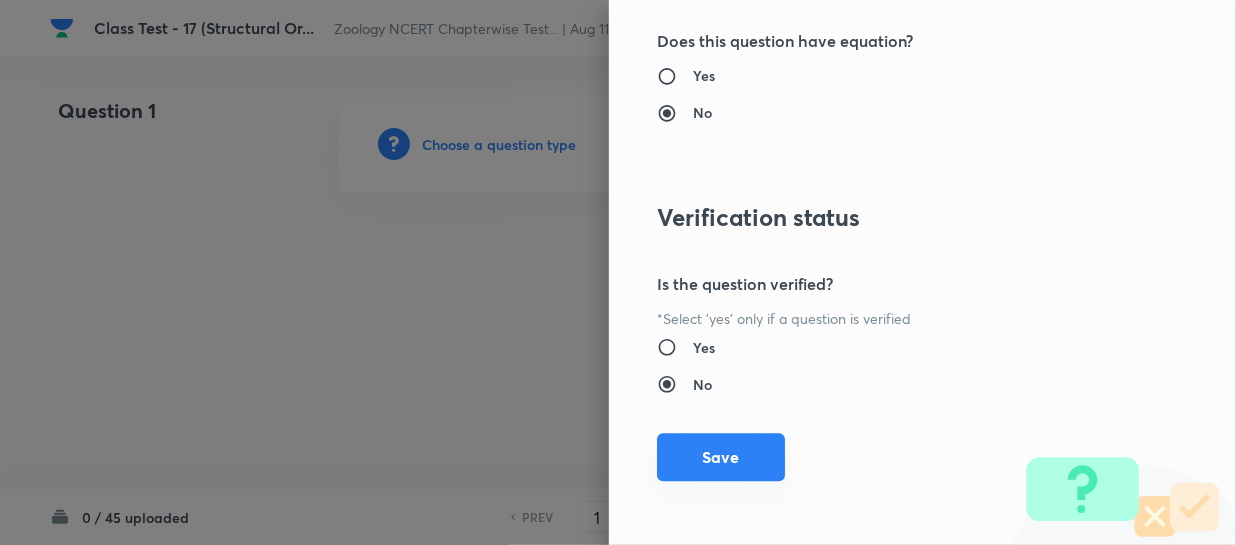 click on "Save" at bounding box center [721, 457] 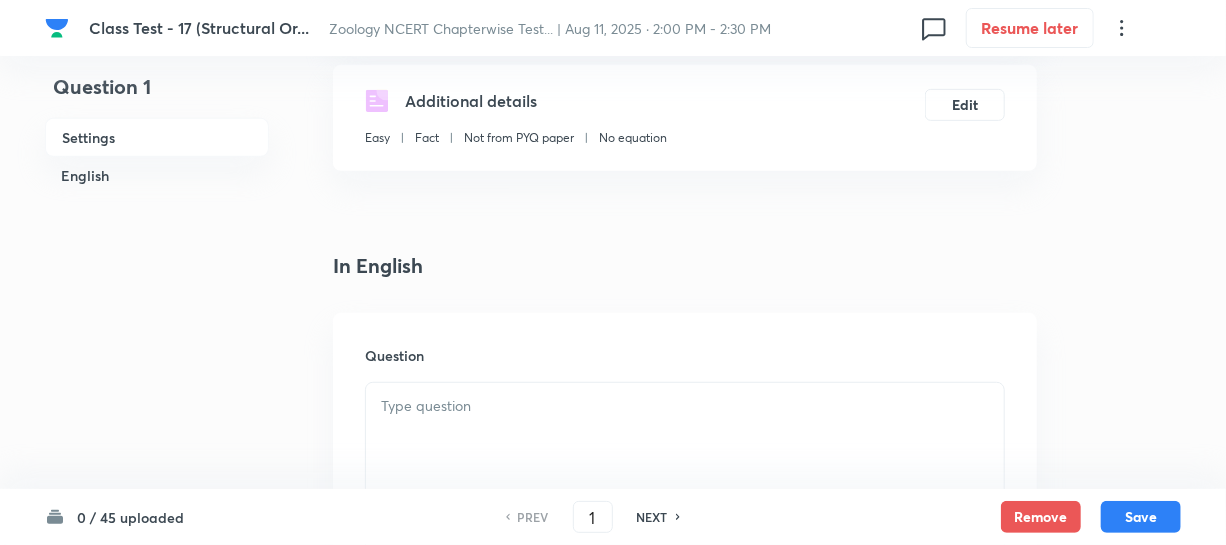click at bounding box center [685, 406] 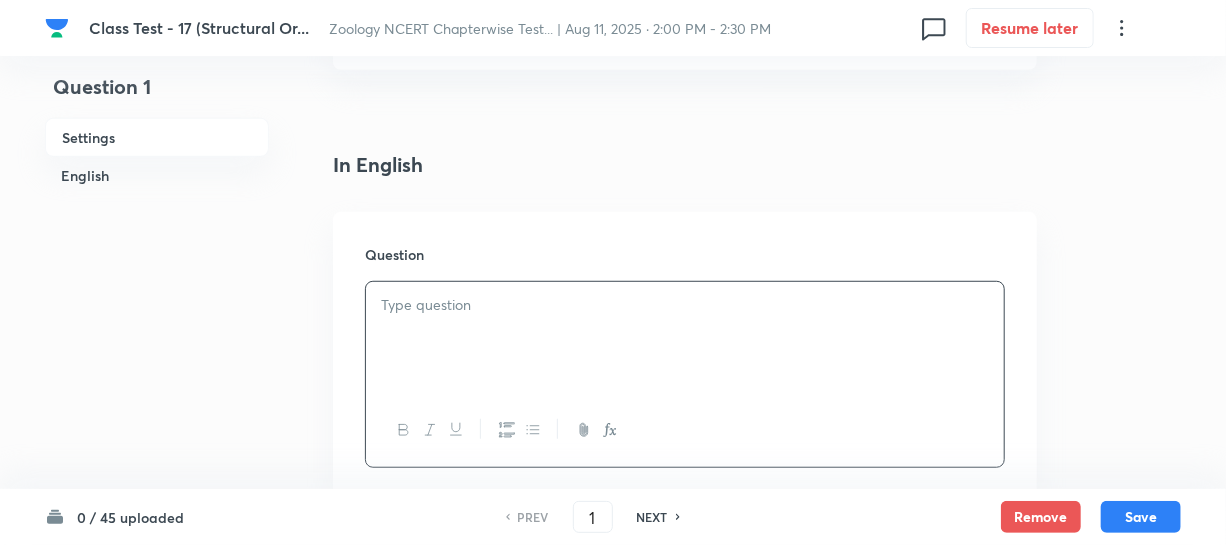 scroll, scrollTop: 636, scrollLeft: 0, axis: vertical 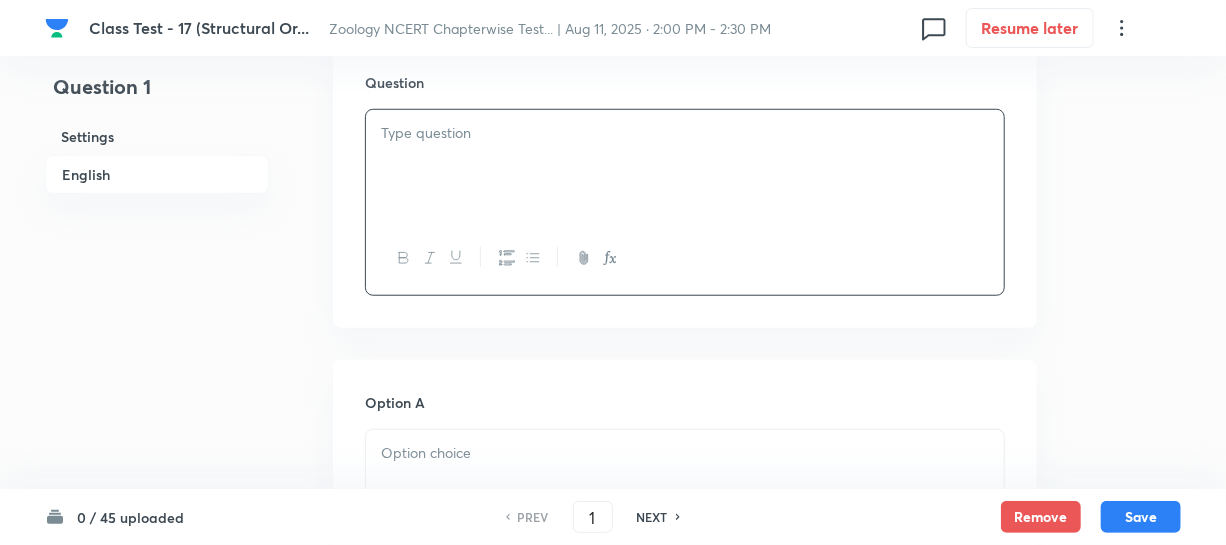 paste 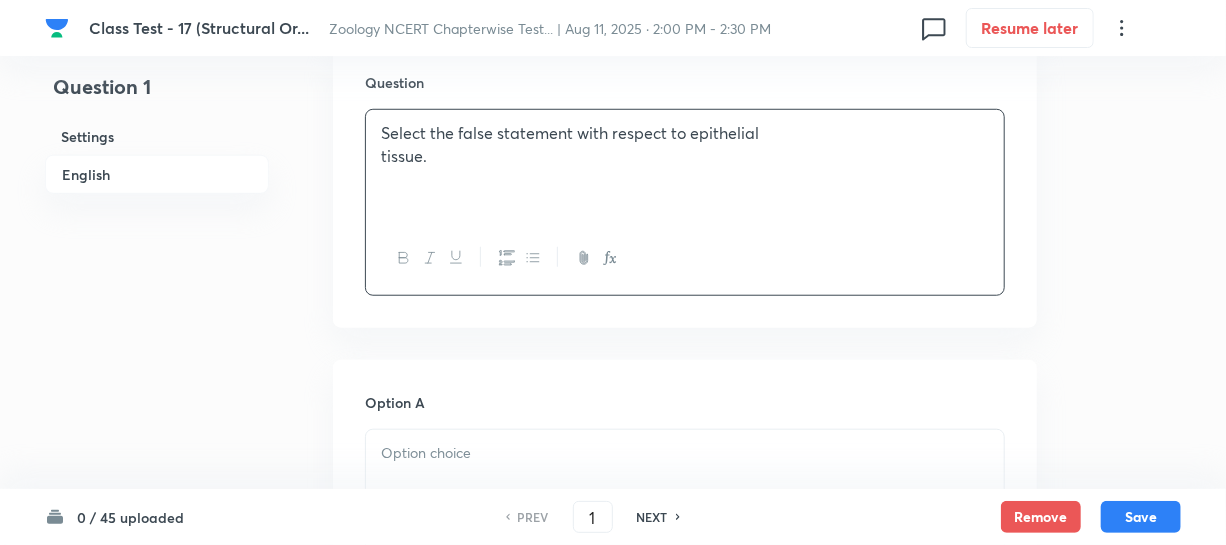click on "Select the false statement with respect to epithelial" at bounding box center (685, 133) 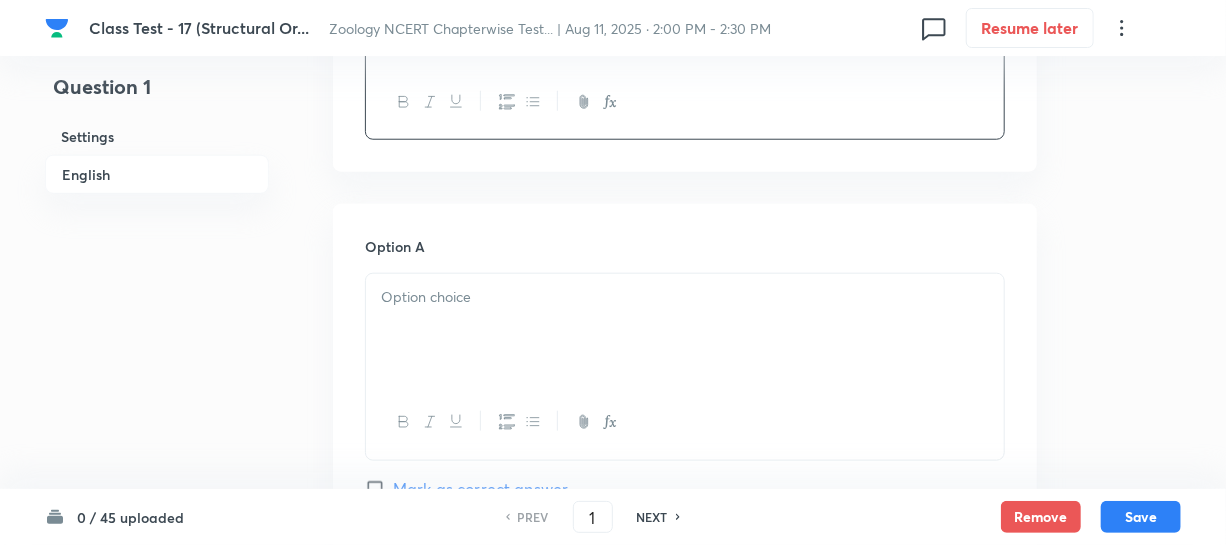scroll, scrollTop: 909, scrollLeft: 0, axis: vertical 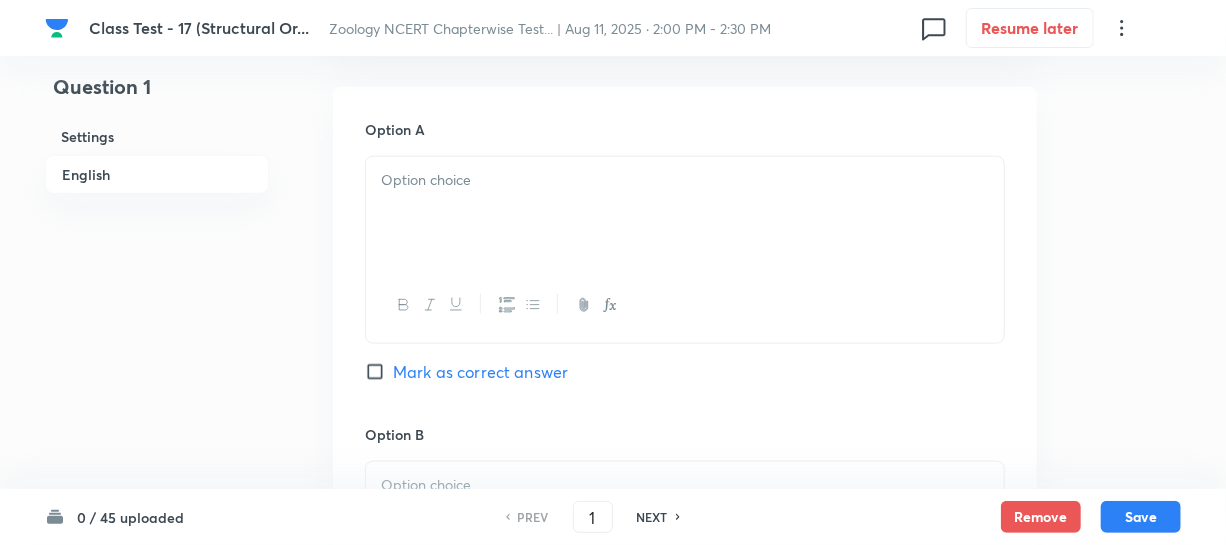 click at bounding box center (685, 213) 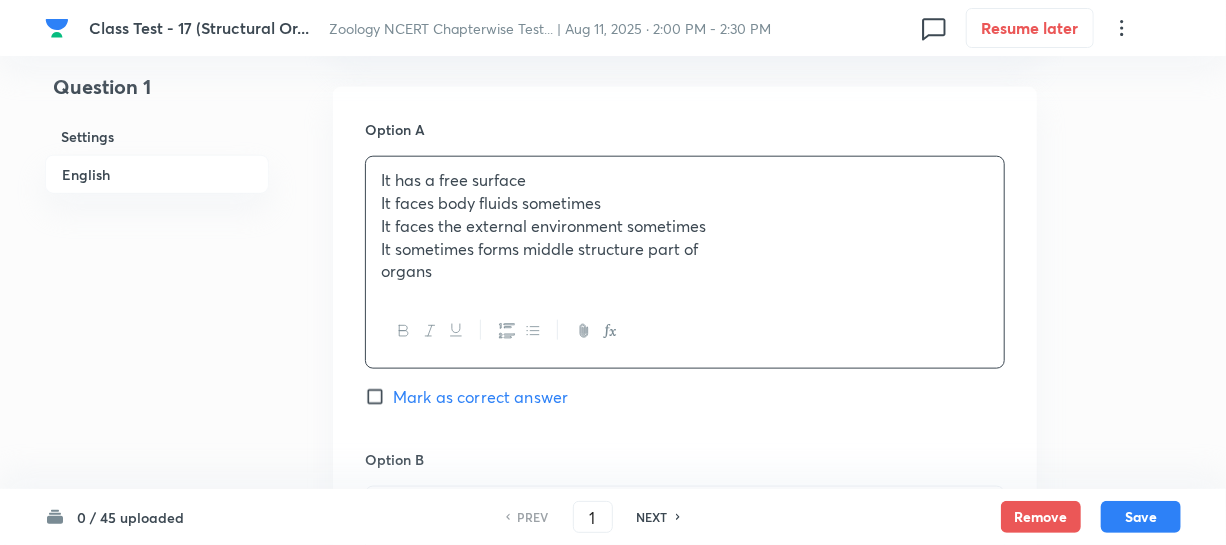 click on "It faces body fluids sometimes" at bounding box center (685, 203) 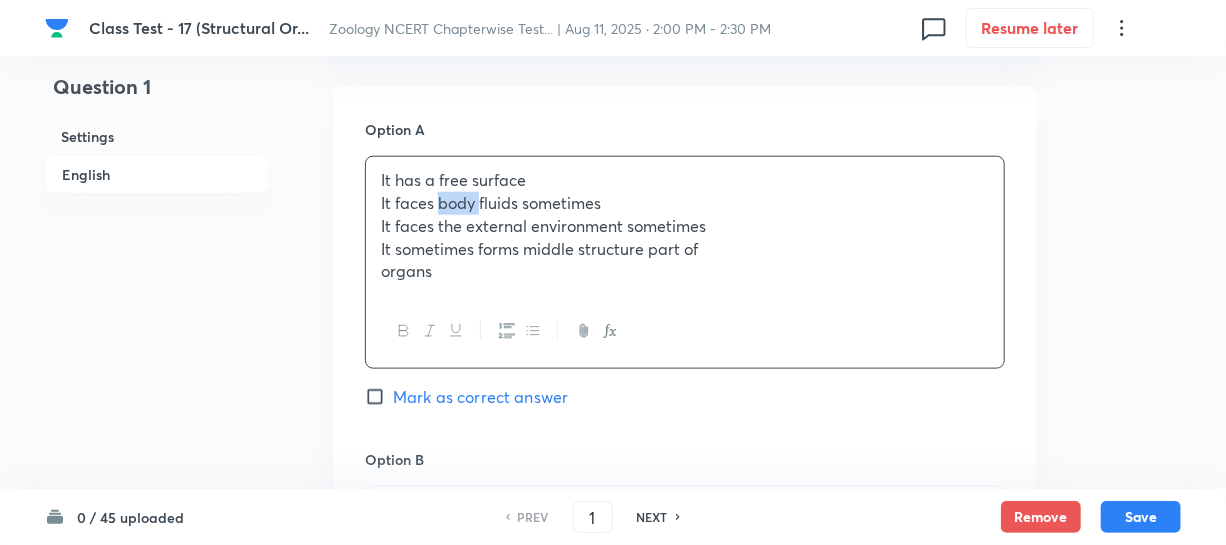 click on "It faces body fluids sometimes" at bounding box center [685, 203] 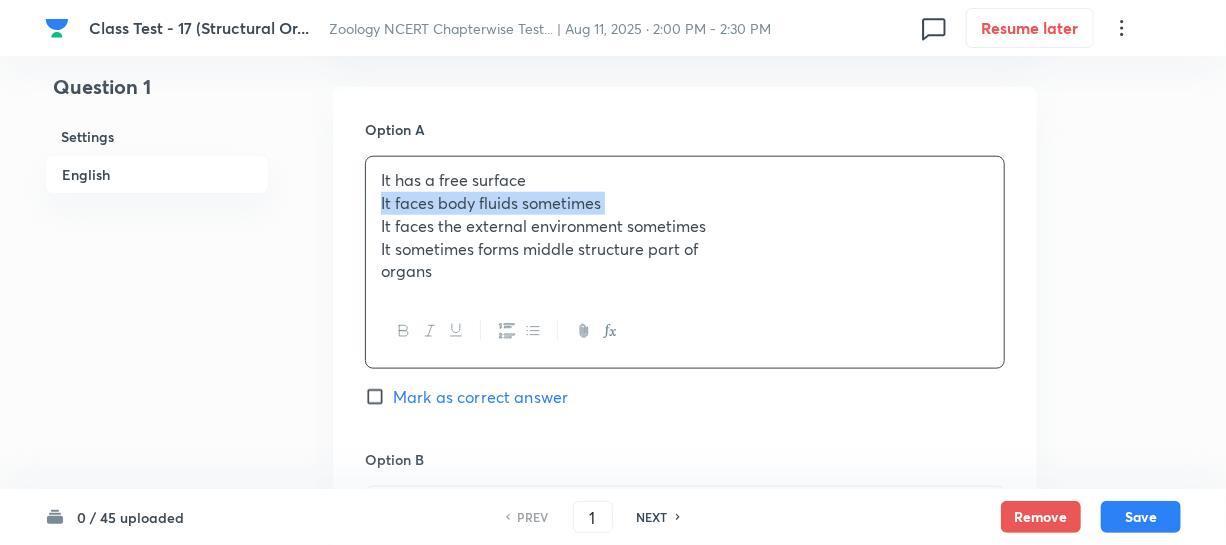 click on "It faces body fluids sometimes" at bounding box center (685, 203) 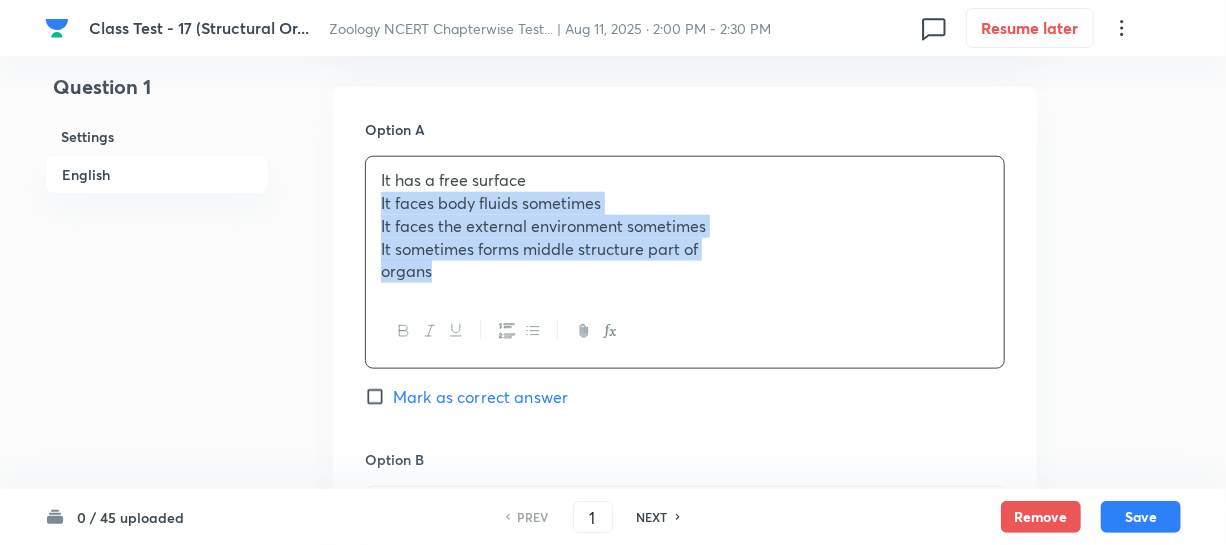 click on "It has a free surface It faces body fluids sometimes It faces the external environment sometimes It sometimes forms middle structure part of organs" at bounding box center [685, 262] 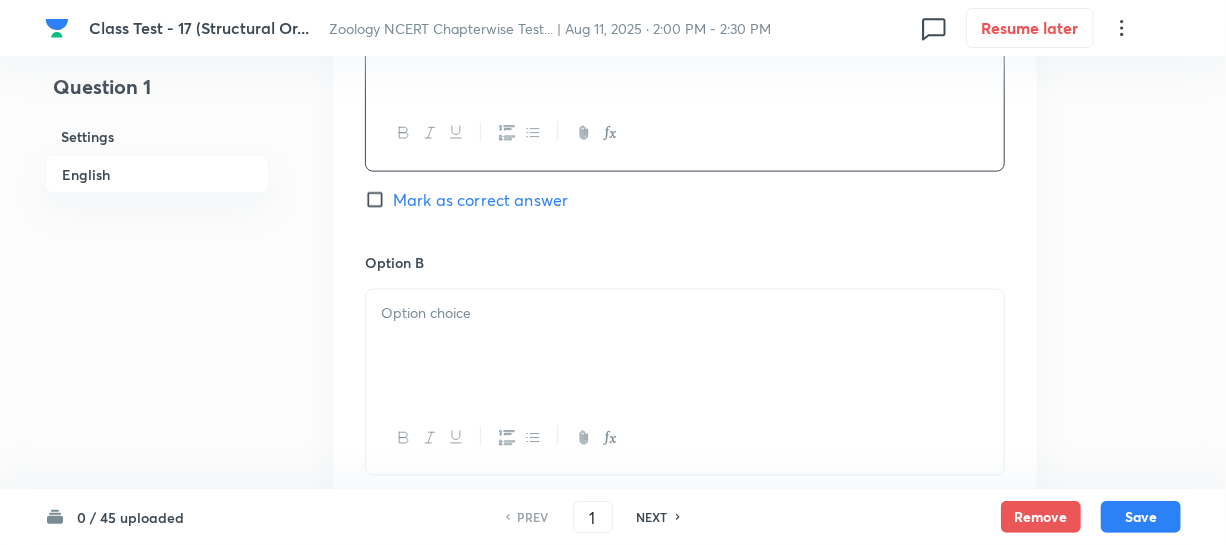 scroll, scrollTop: 1181, scrollLeft: 0, axis: vertical 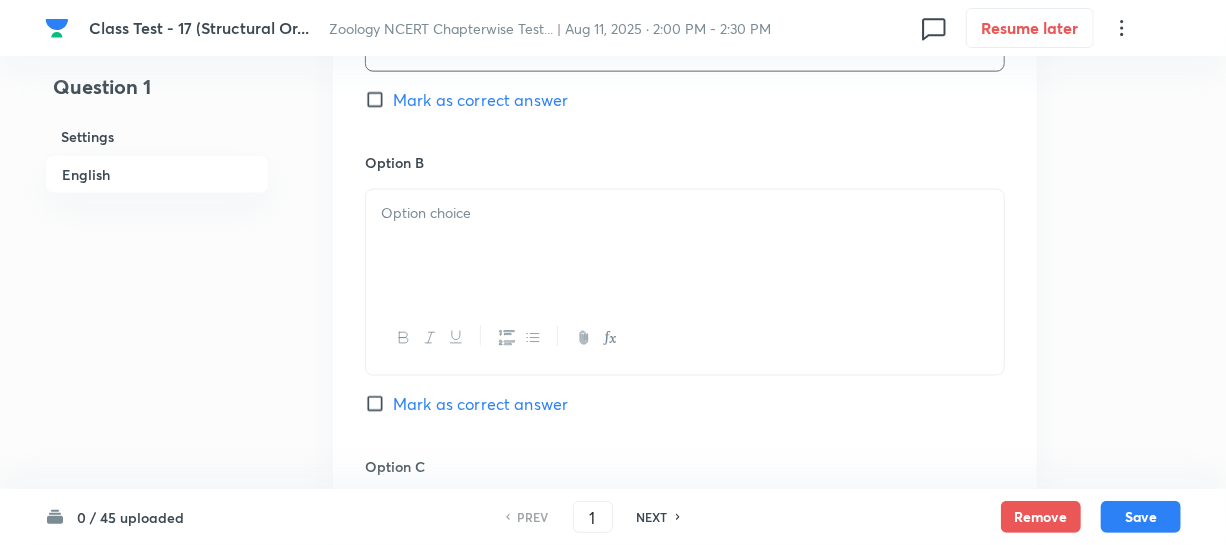 click at bounding box center (685, 213) 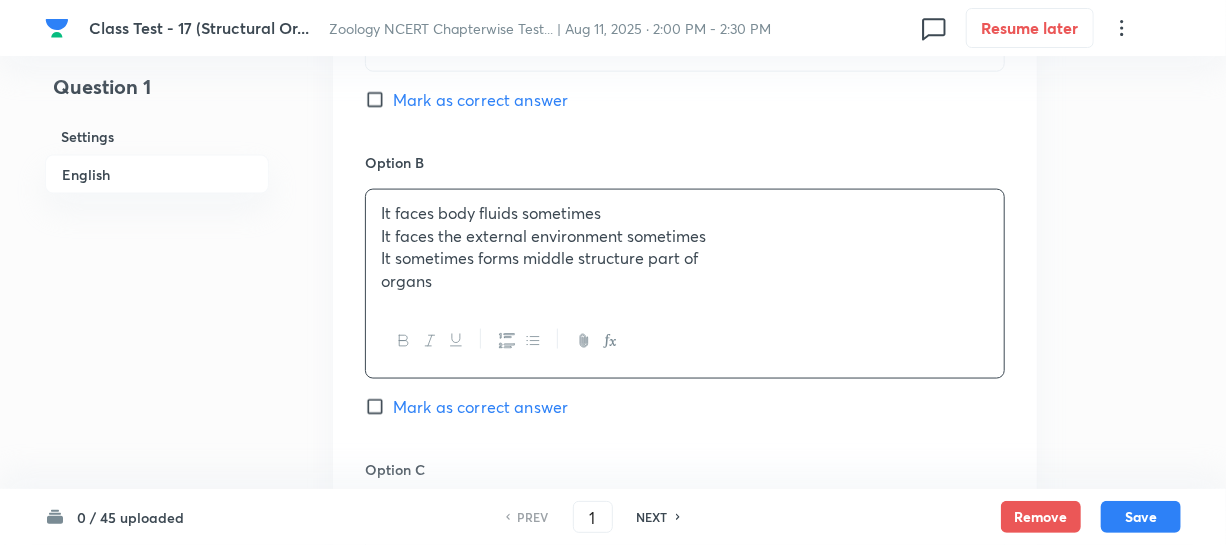 click on "It faces the external environment sometimes" at bounding box center [685, 236] 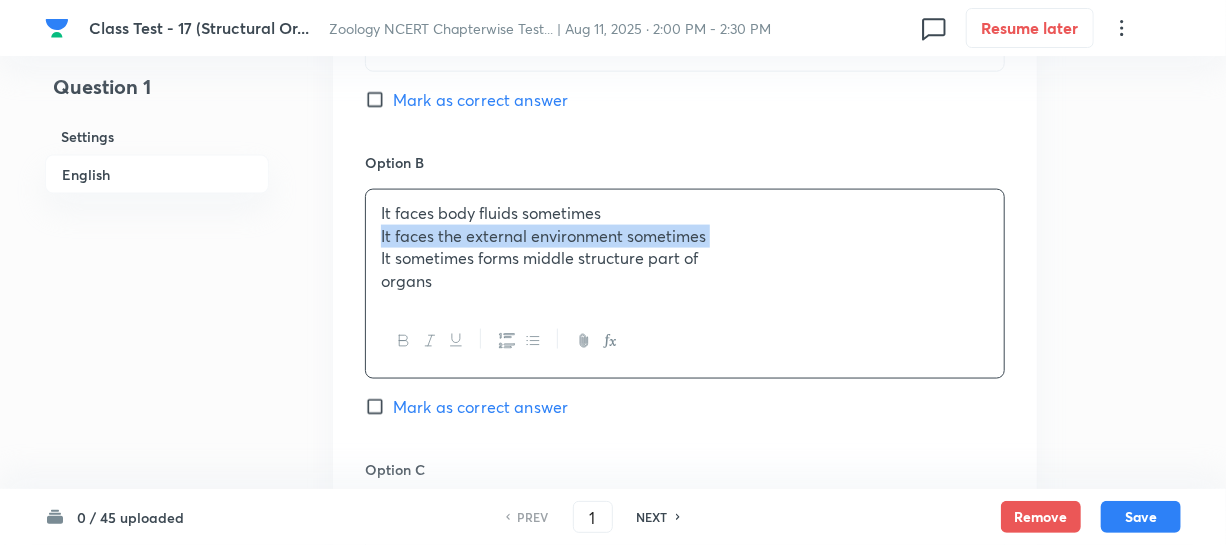 click on "It faces the external environment sometimes" at bounding box center [685, 236] 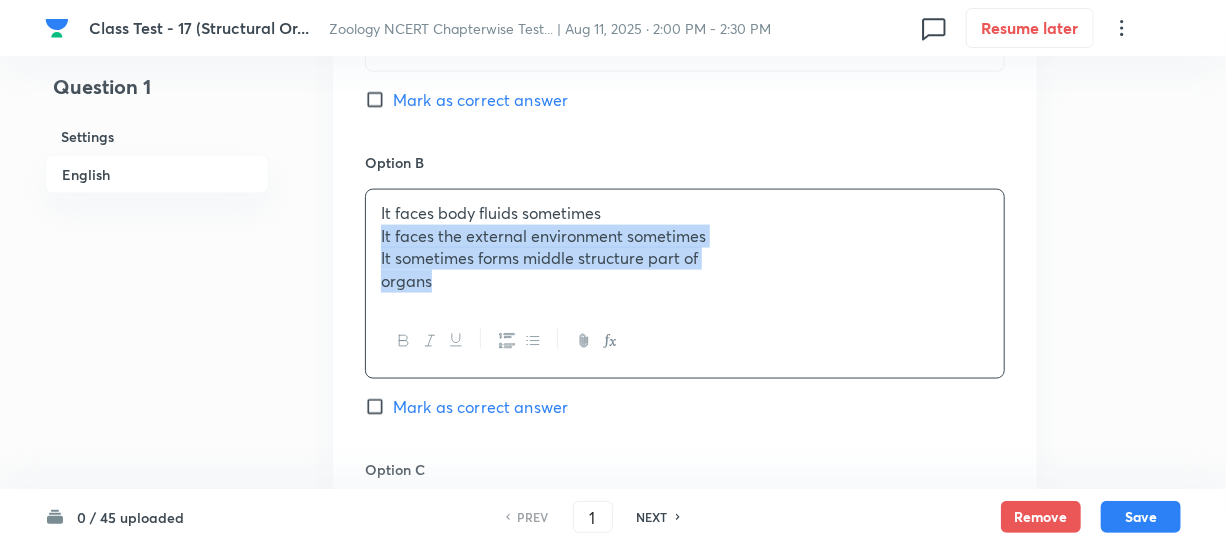 click on "organs" at bounding box center [685, 281] 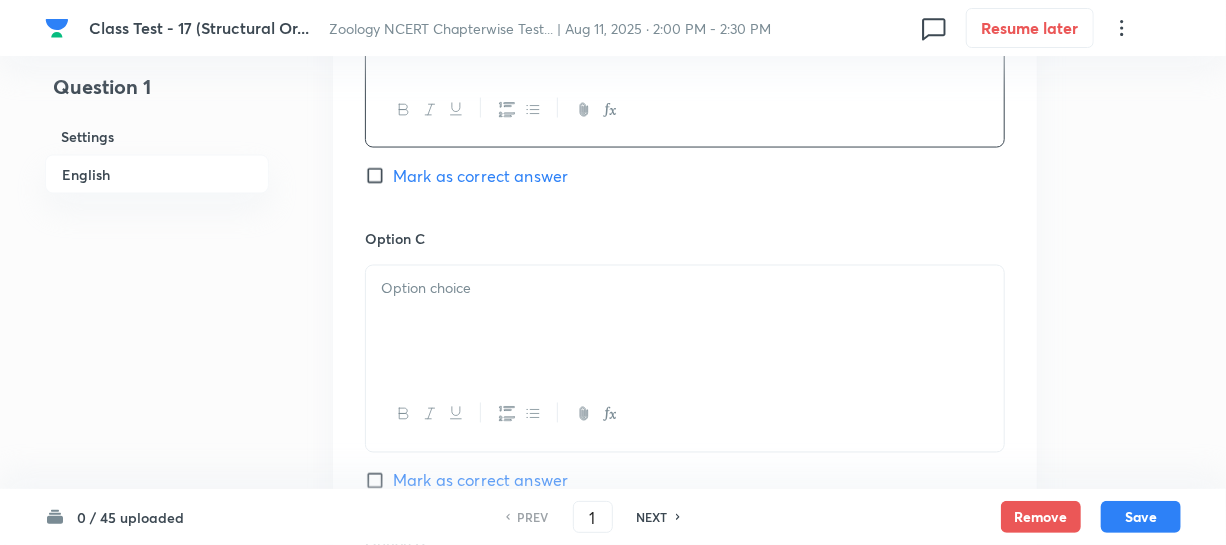 scroll, scrollTop: 1545, scrollLeft: 0, axis: vertical 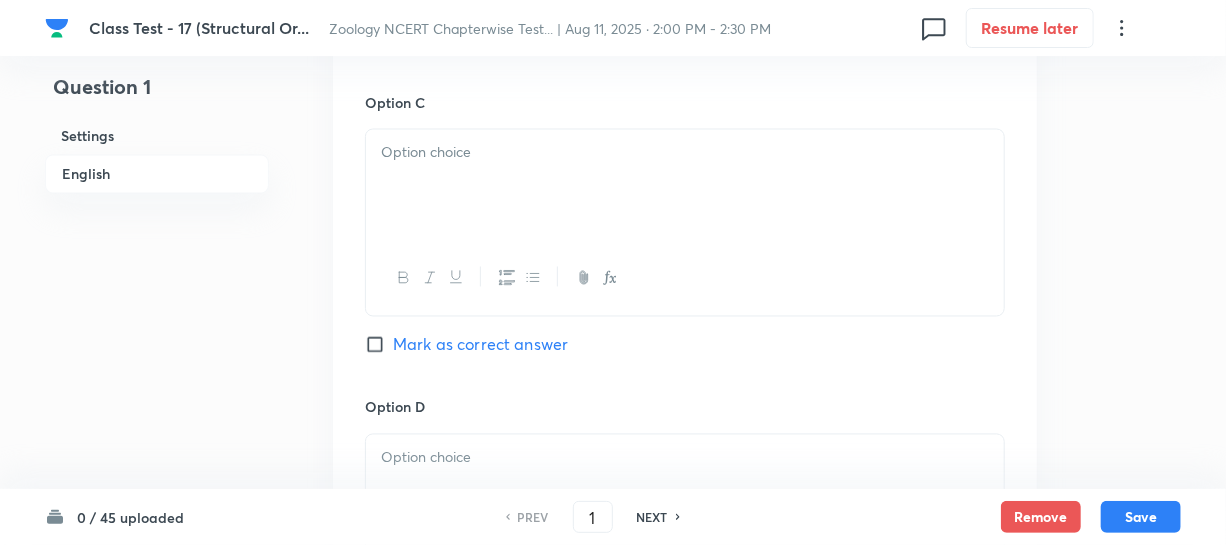 click at bounding box center [685, 186] 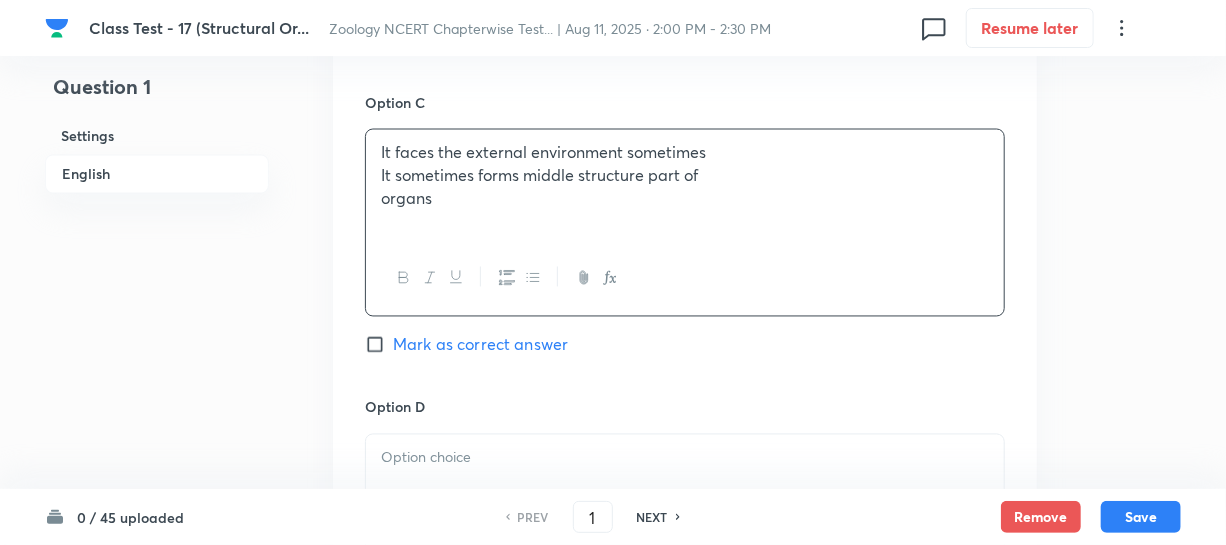 click on "It sometimes forms middle structure part of" at bounding box center (685, 176) 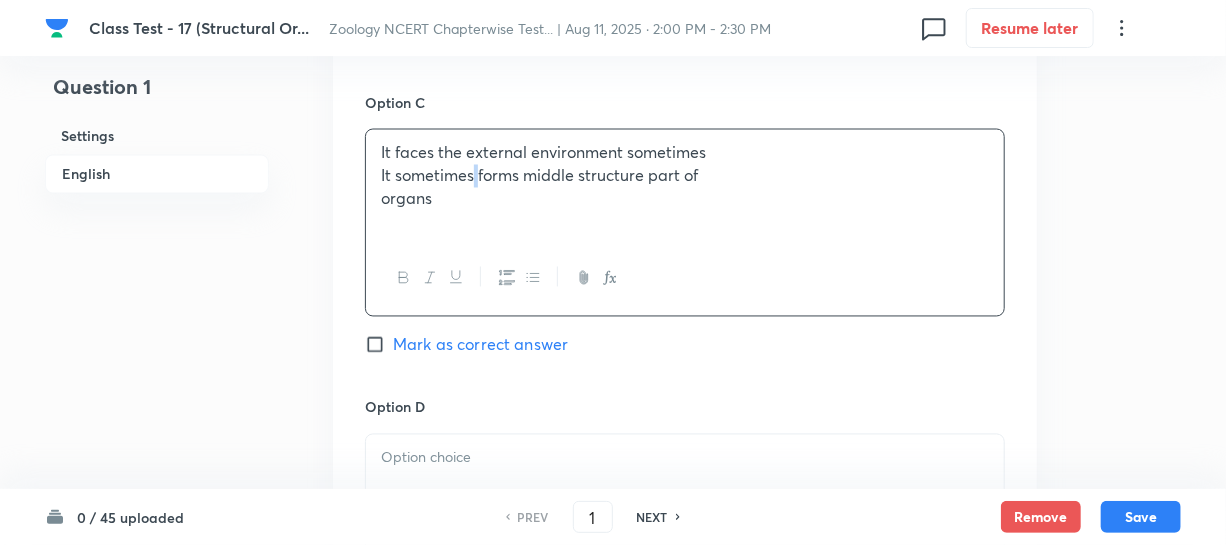 click on "It sometimes forms middle structure part of" at bounding box center (685, 176) 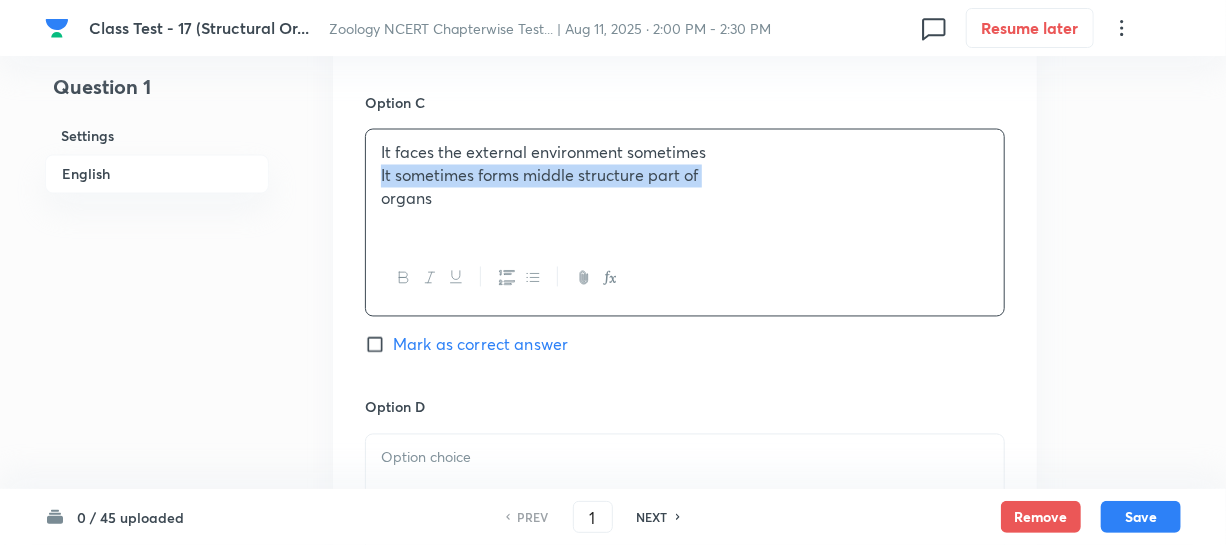 click on "It sometimes forms middle structure part of" at bounding box center (685, 176) 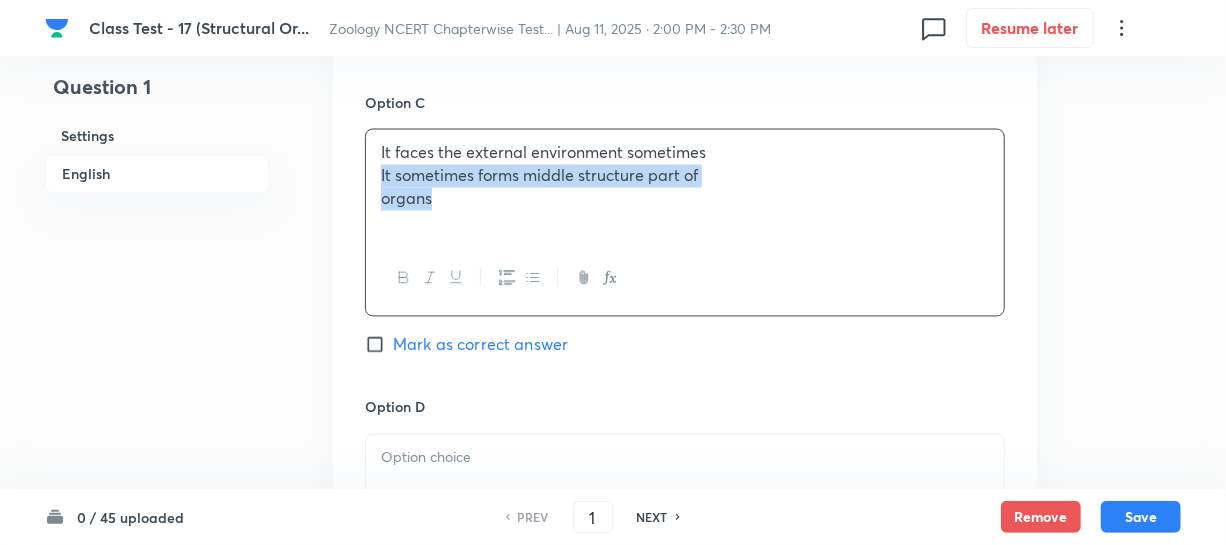 click on "It faces the external environment sometimes It sometimes forms middle structure part of organs" at bounding box center [685, 186] 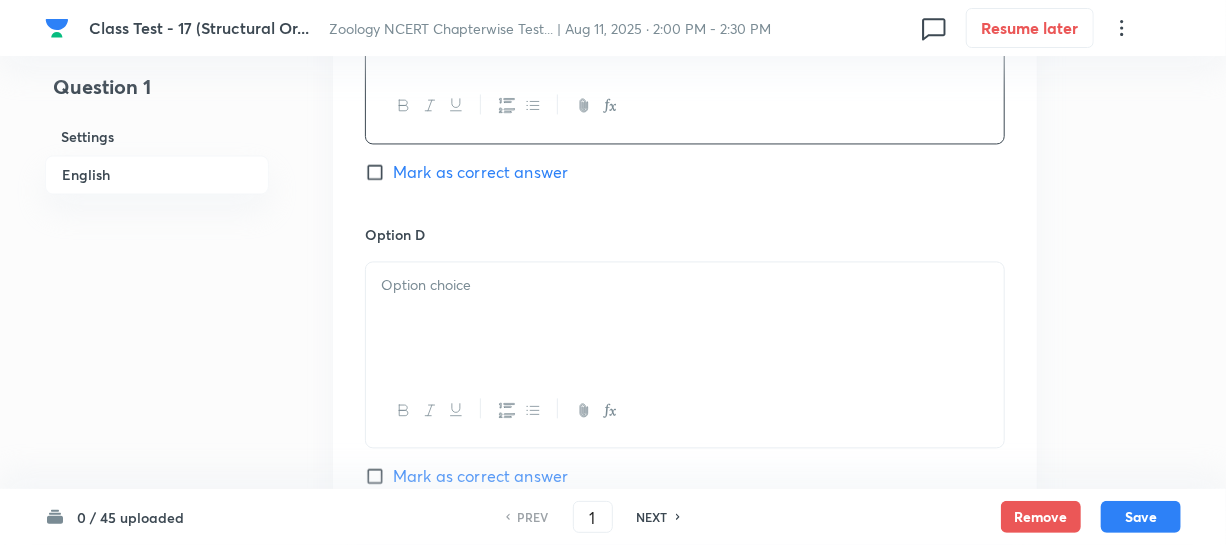 scroll, scrollTop: 1818, scrollLeft: 0, axis: vertical 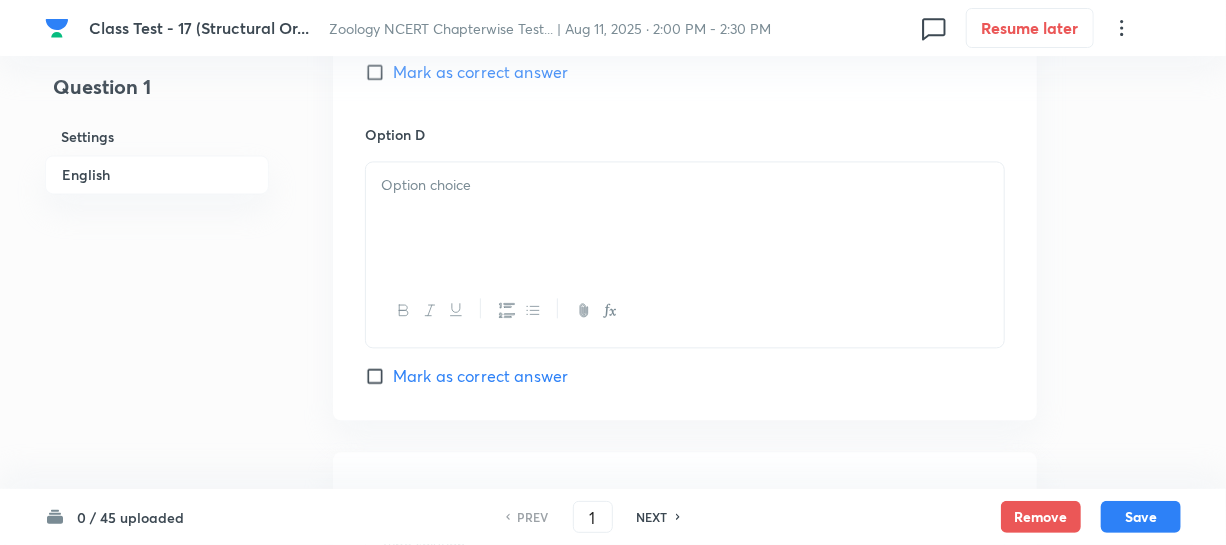 click at bounding box center [685, 218] 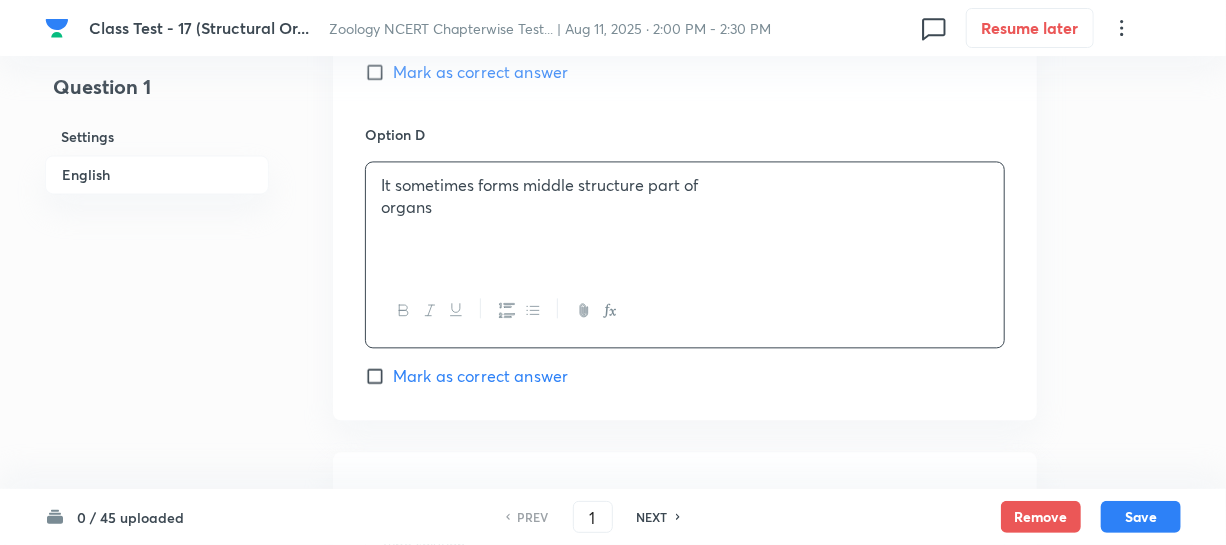 click on "It sometimes forms middle structure part of" at bounding box center [685, 185] 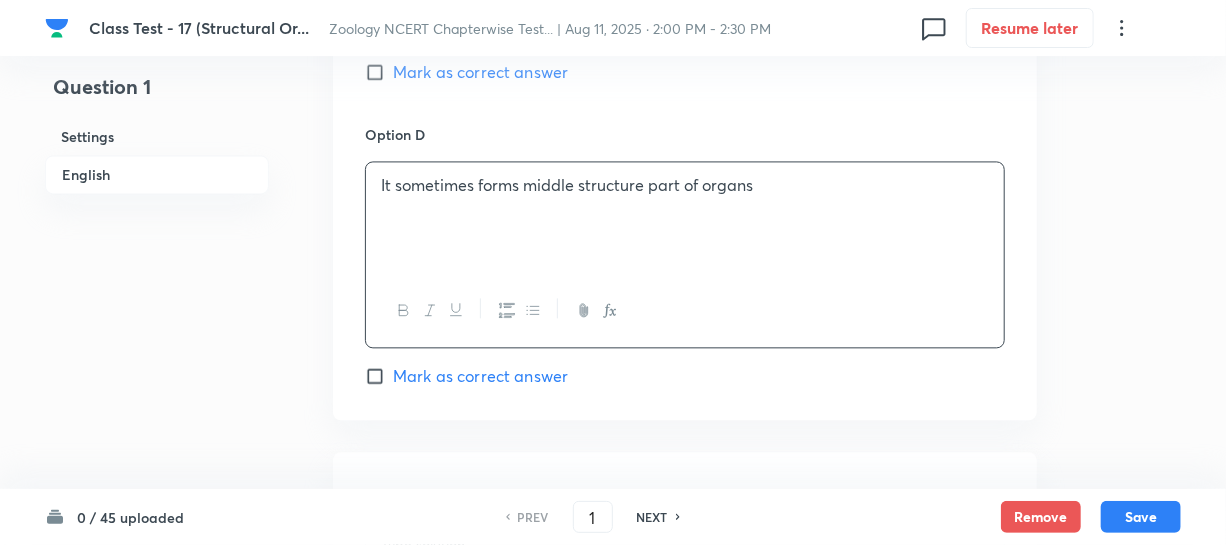 click on "Mark as correct answer" at bounding box center (466, 376) 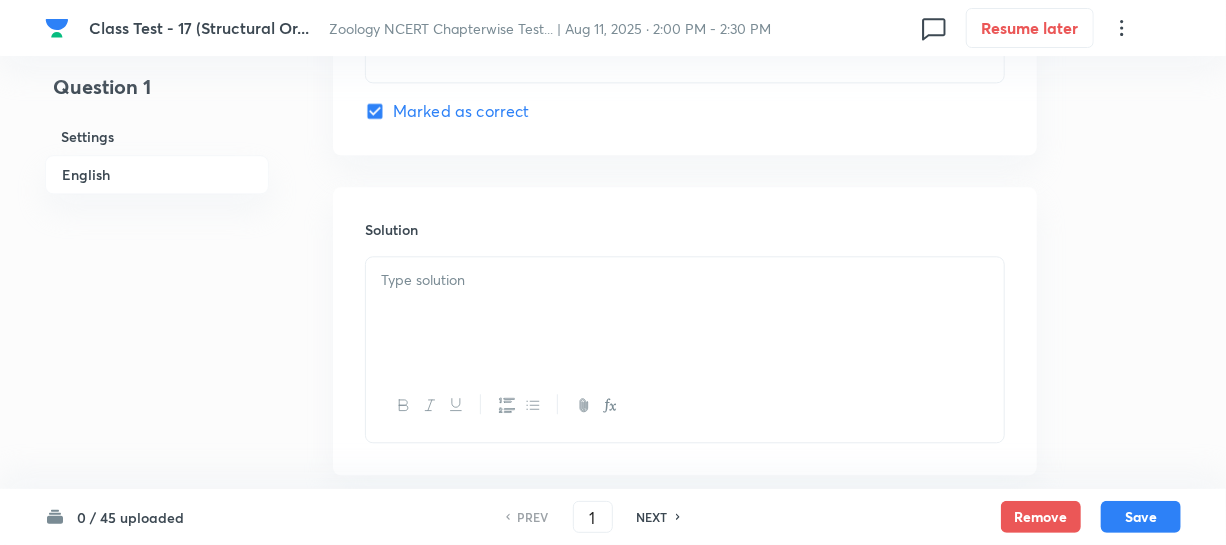 scroll, scrollTop: 2190, scrollLeft: 0, axis: vertical 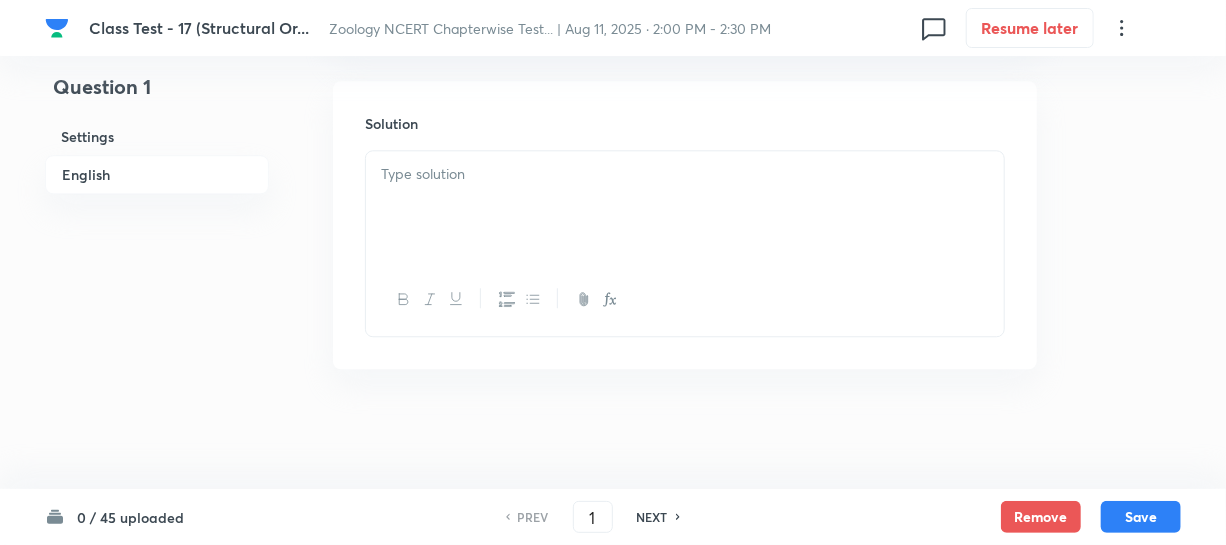 click at bounding box center (685, 207) 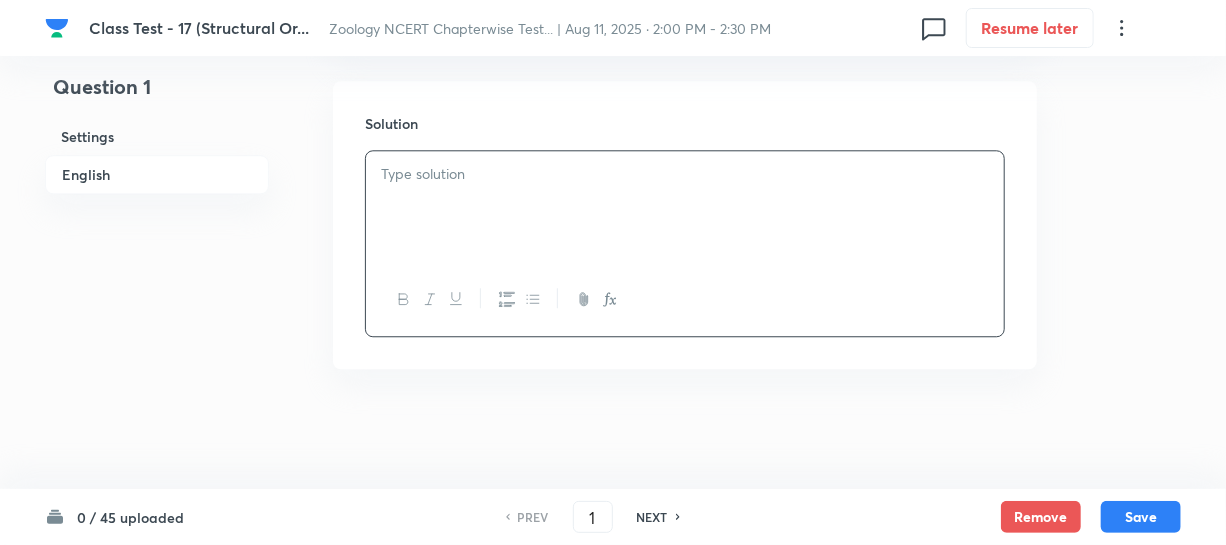 type 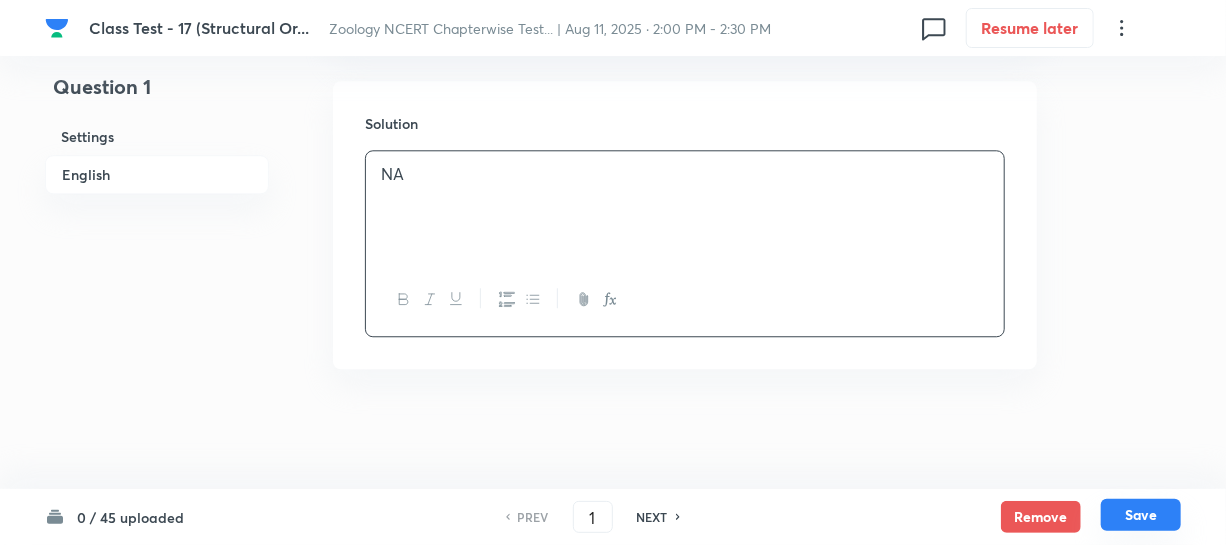 click on "Save" at bounding box center [1141, 515] 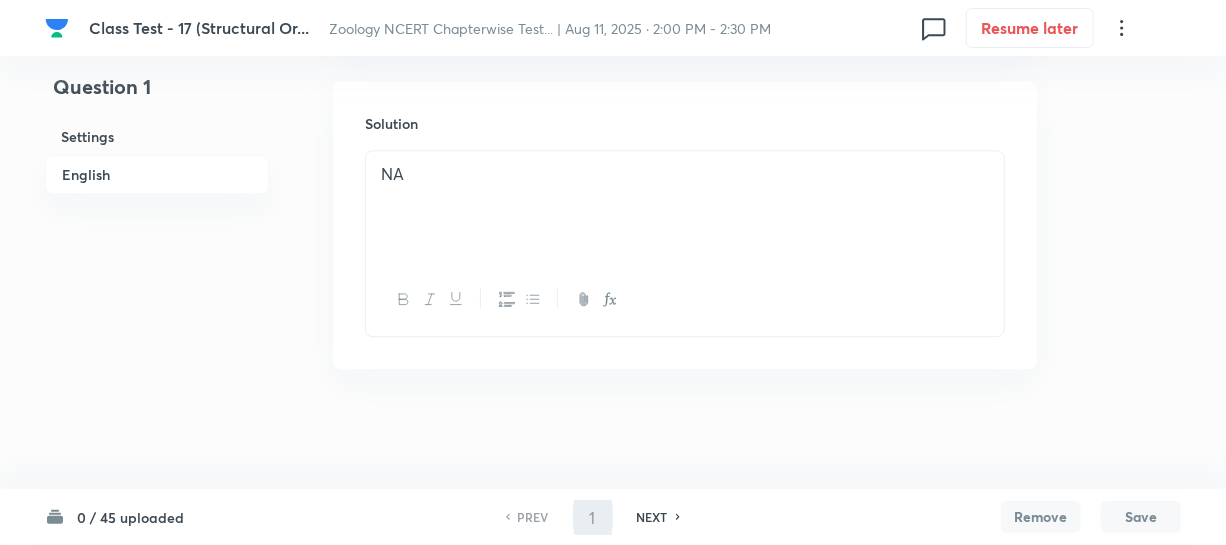 type on "2" 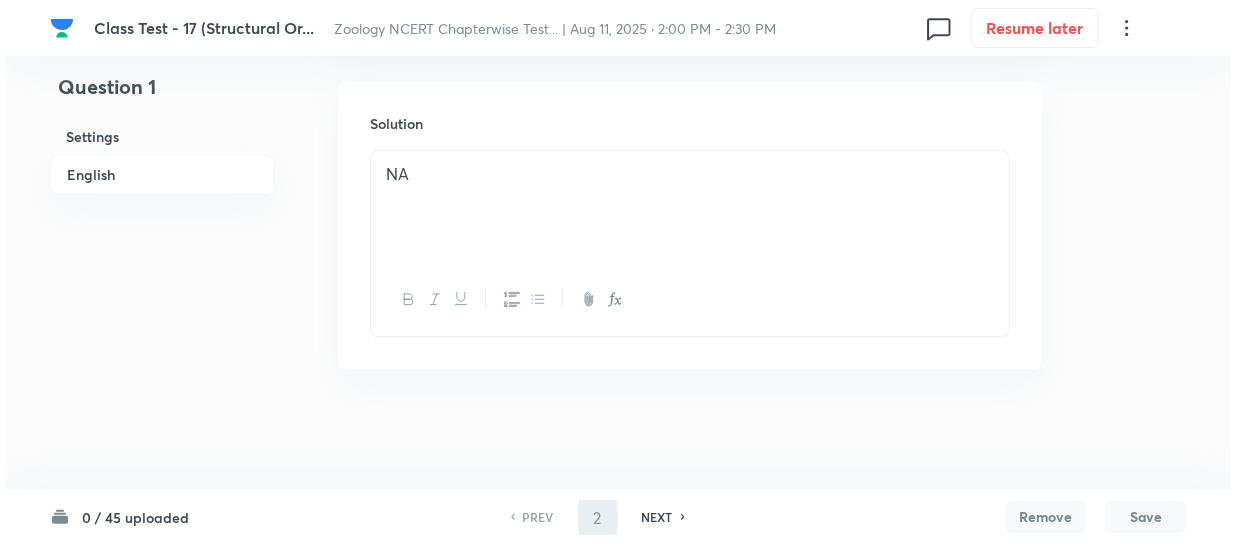 scroll, scrollTop: 0, scrollLeft: 0, axis: both 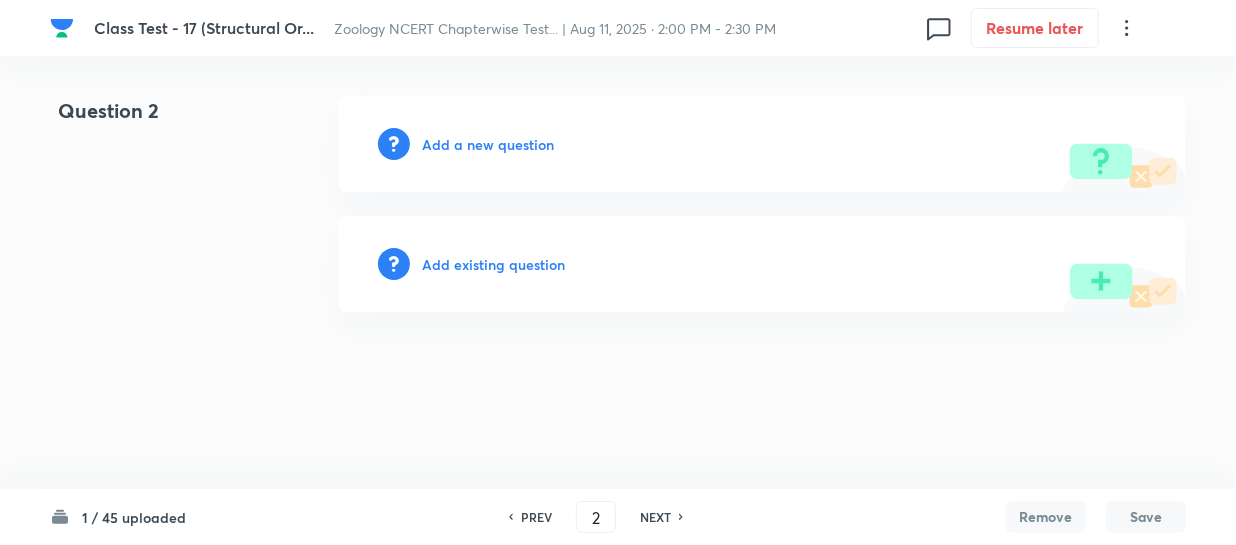 click on "Add a new question" at bounding box center (488, 144) 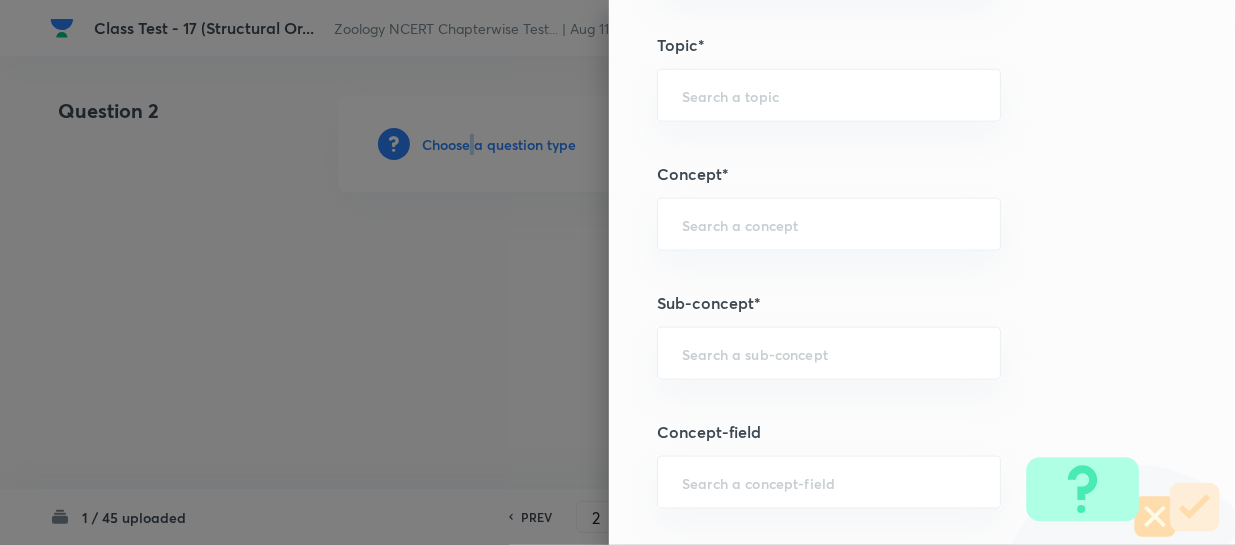 scroll, scrollTop: 1181, scrollLeft: 0, axis: vertical 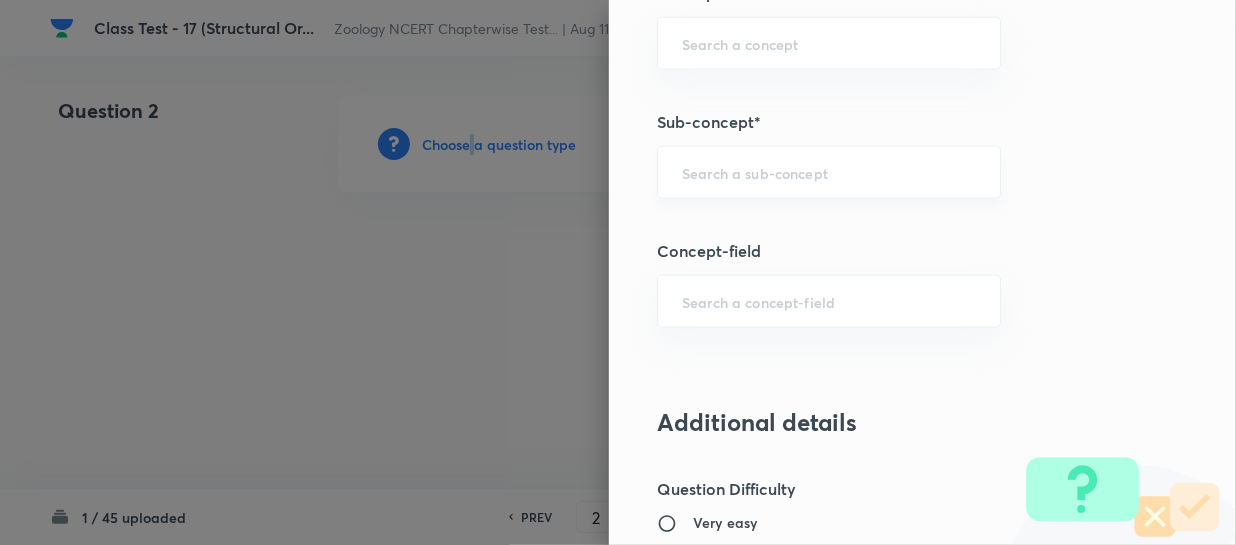 click at bounding box center (829, 172) 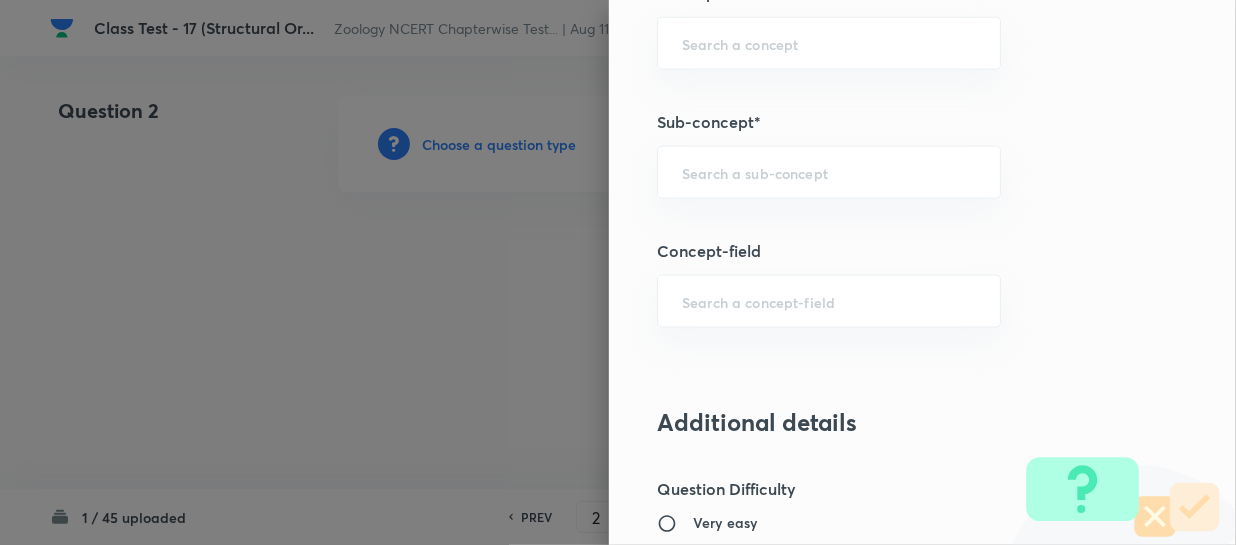 paste on "Structural Organisation in Animals" 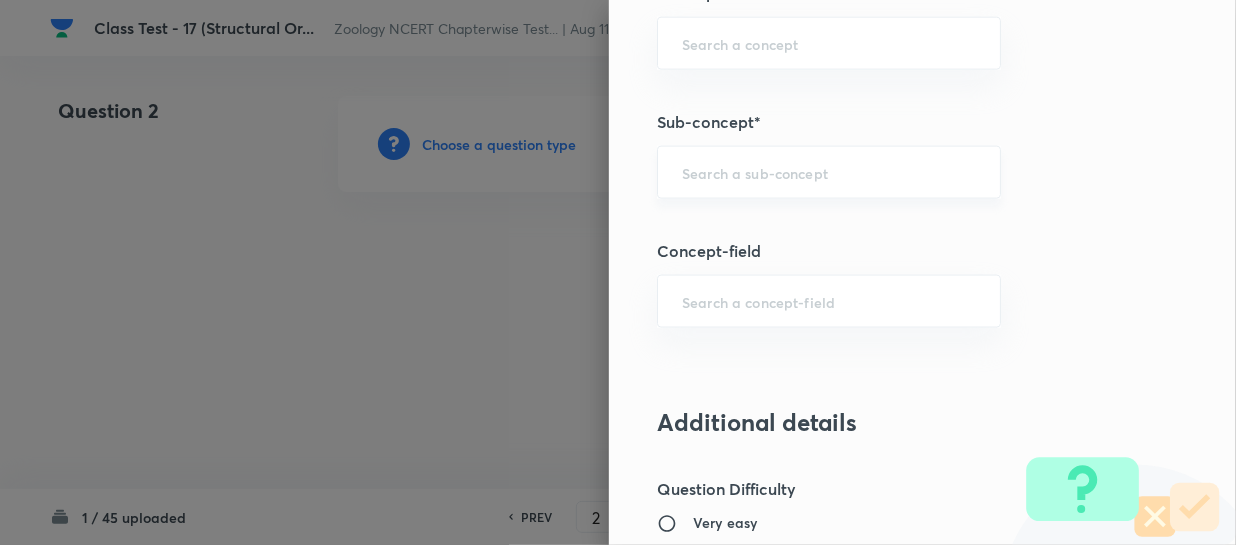 paste on "Structural Organisation in Animals" 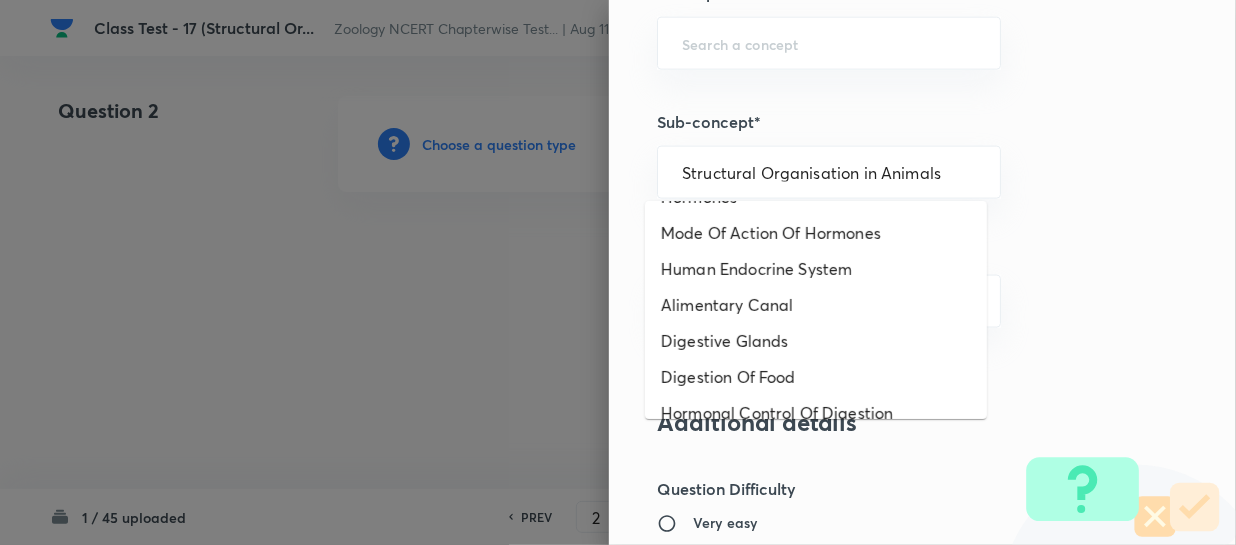 scroll, scrollTop: 0, scrollLeft: 0, axis: both 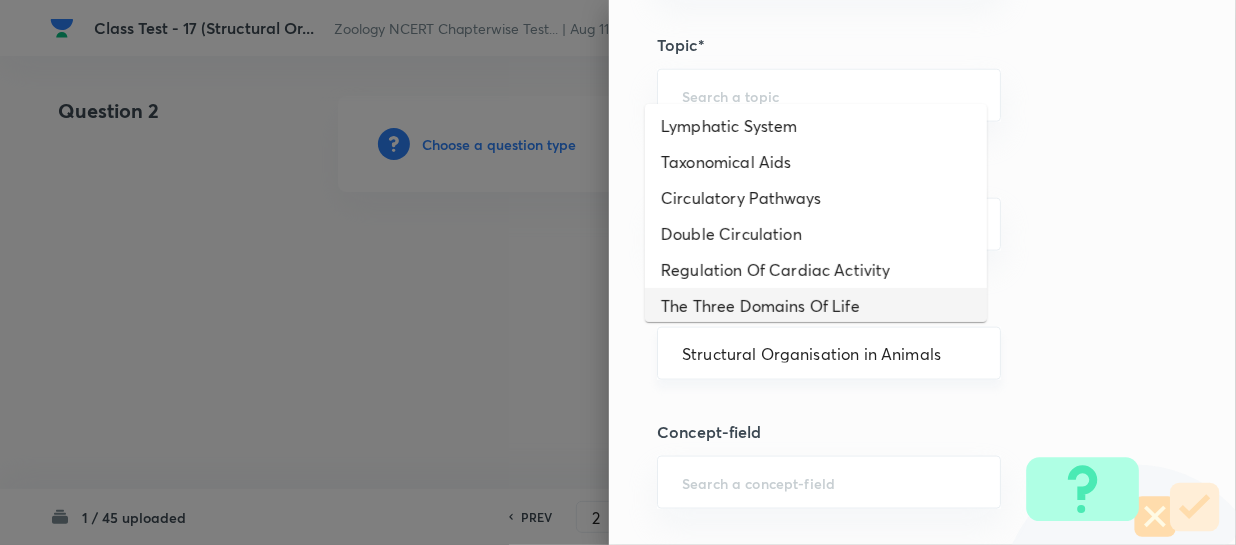 click on "Structural Organisation in Animals" at bounding box center (829, 353) 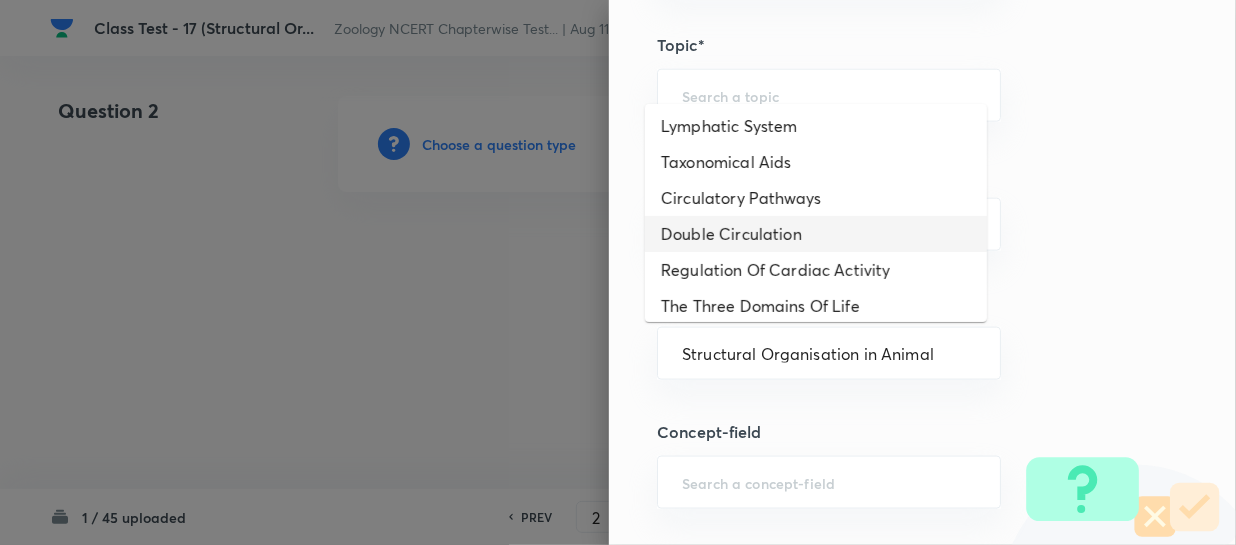 scroll, scrollTop: 0, scrollLeft: 0, axis: both 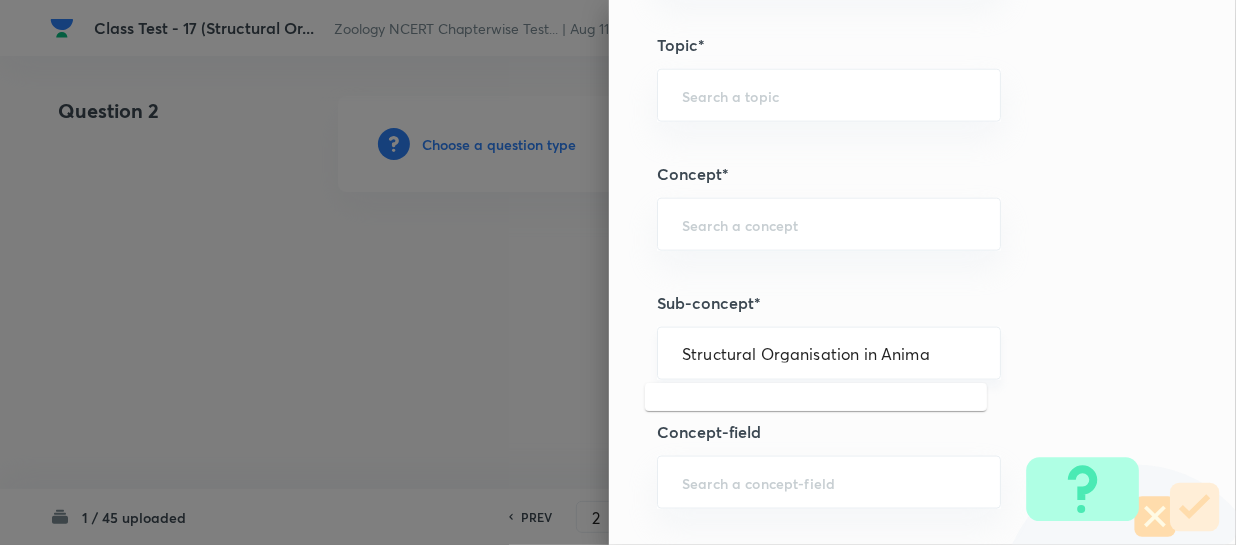 click on "Structural Organisation in Anima" at bounding box center [829, 353] 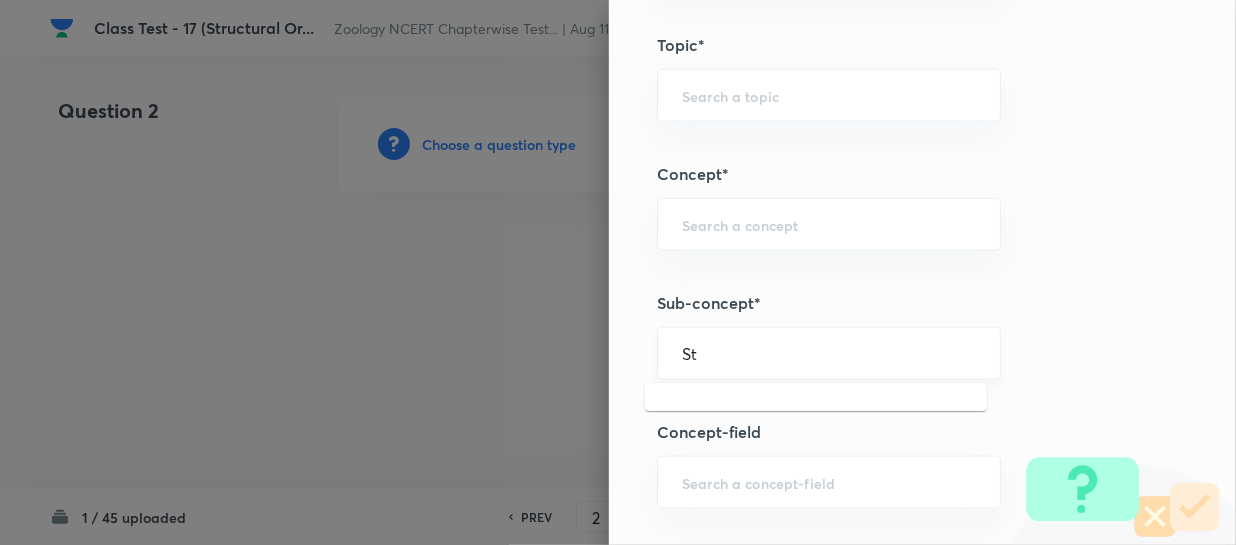 type on "S" 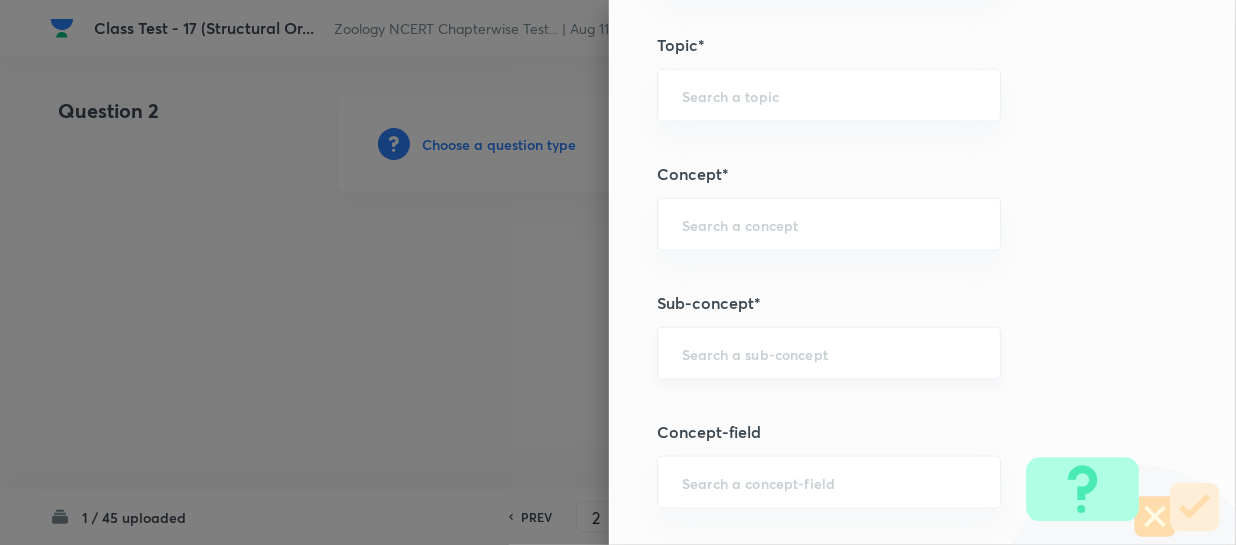 paste on "Structural Organisation in Animals" 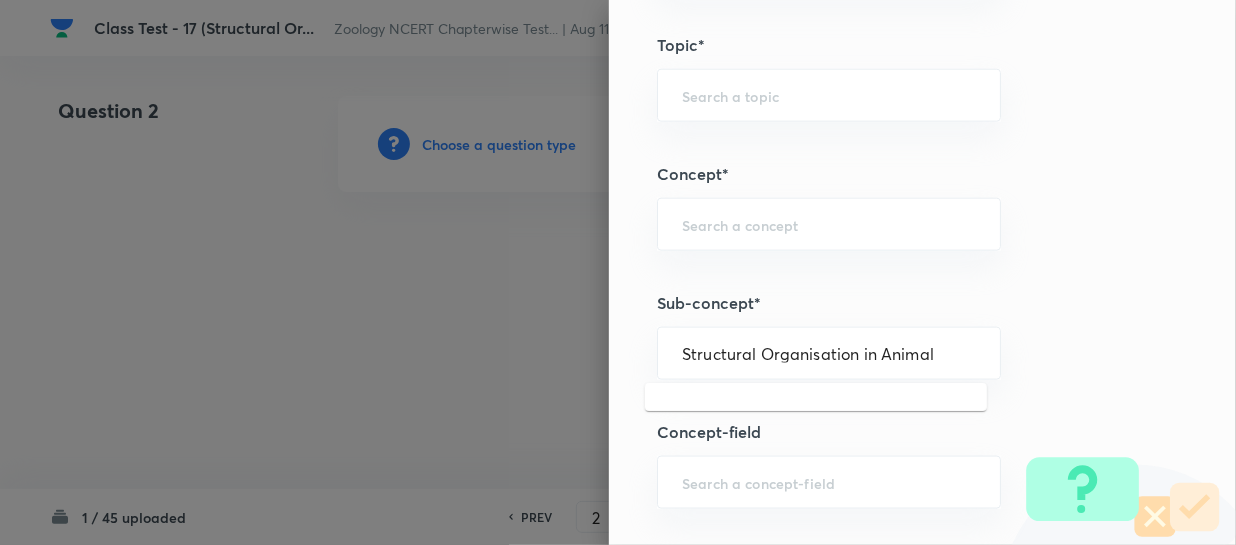 type on "Structural Organisation in Animal" 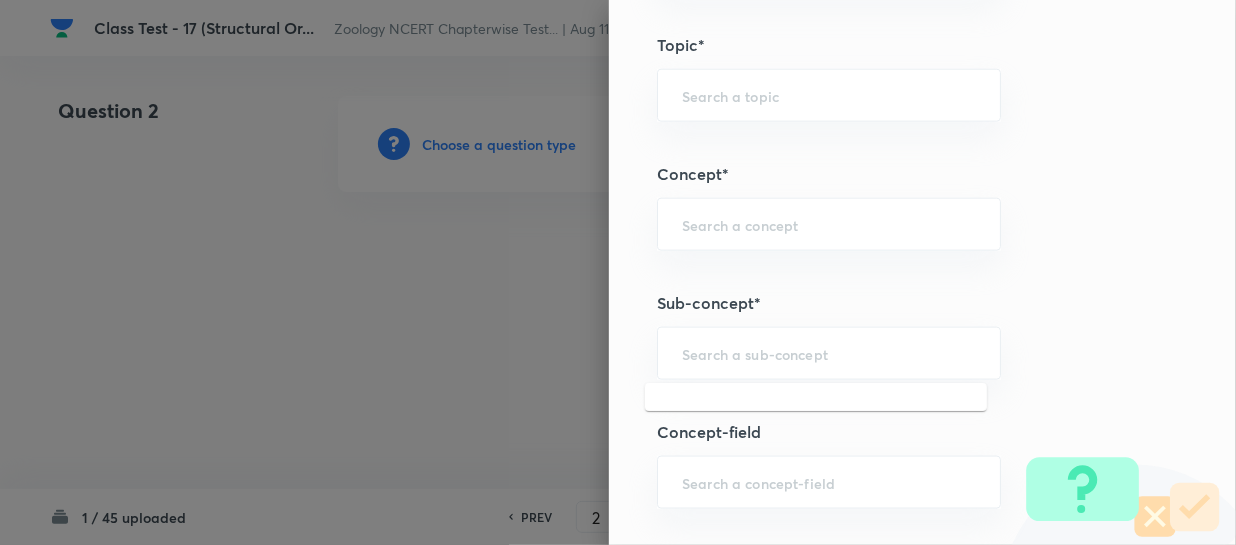 click at bounding box center [618, 272] 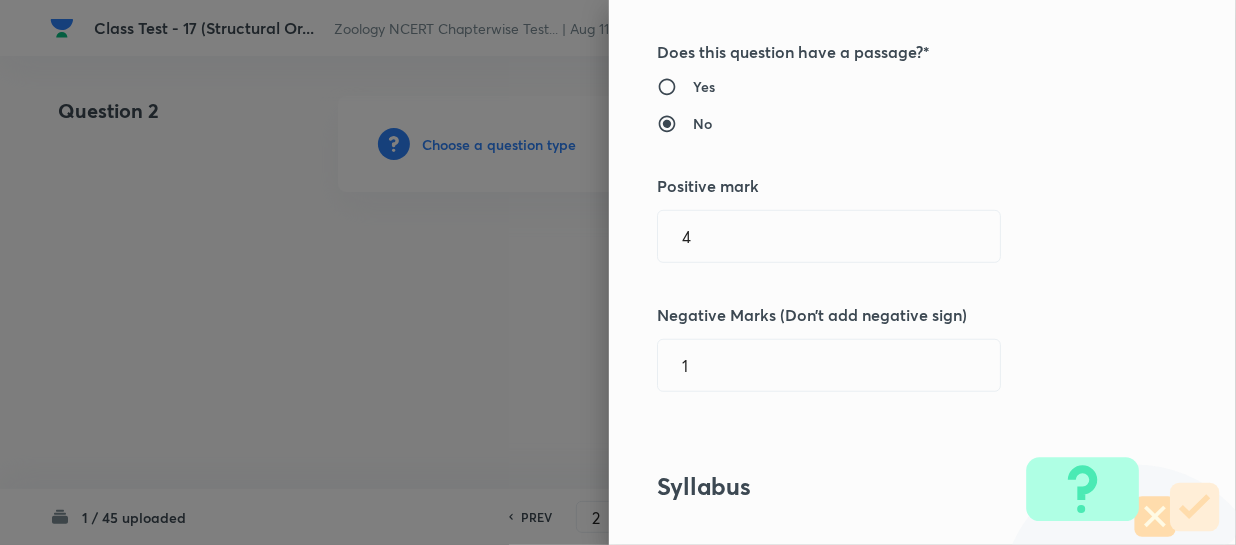 scroll, scrollTop: 0, scrollLeft: 0, axis: both 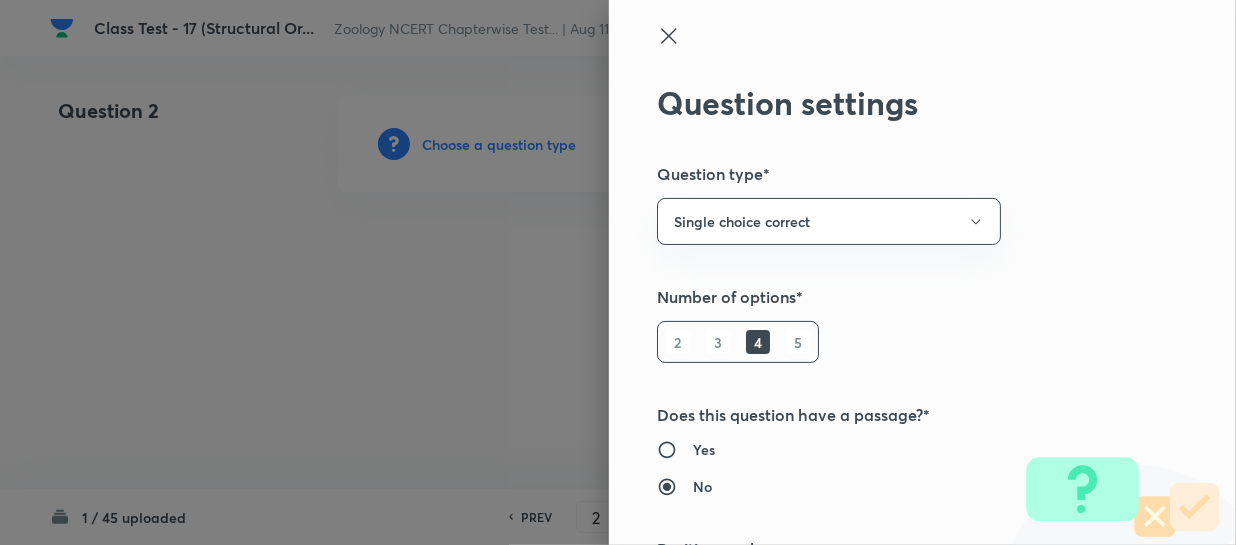 click 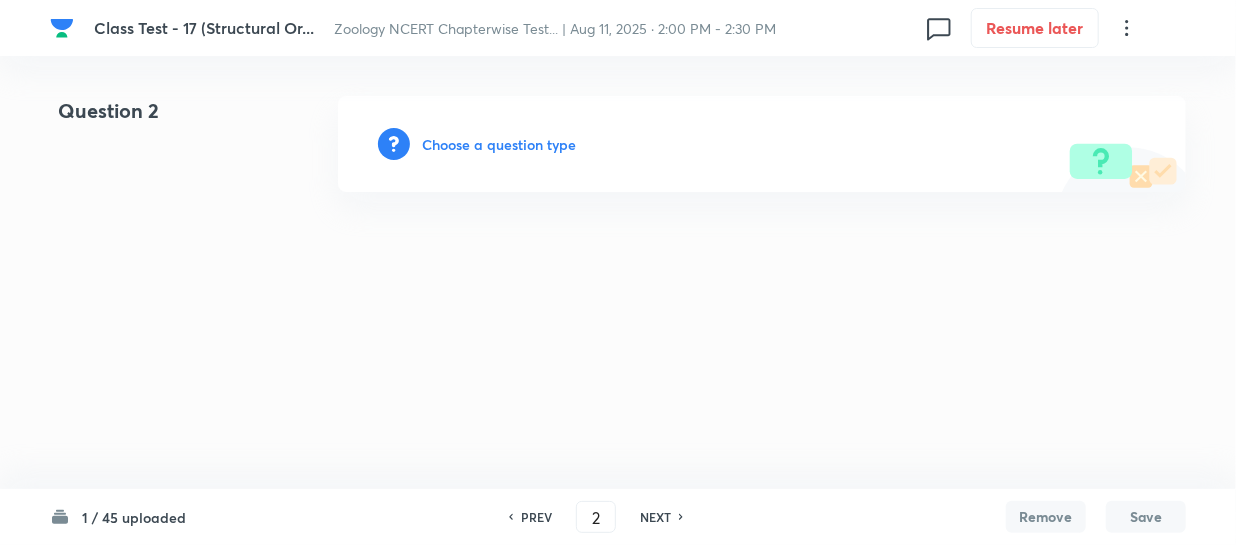 click on "PREV" at bounding box center [536, 517] 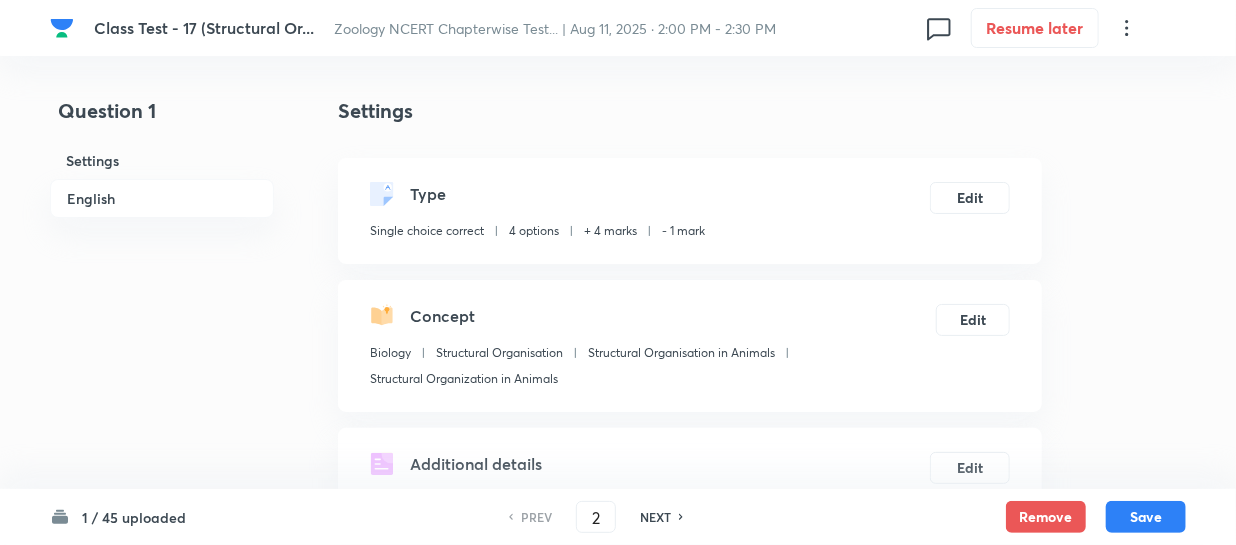 type on "1" 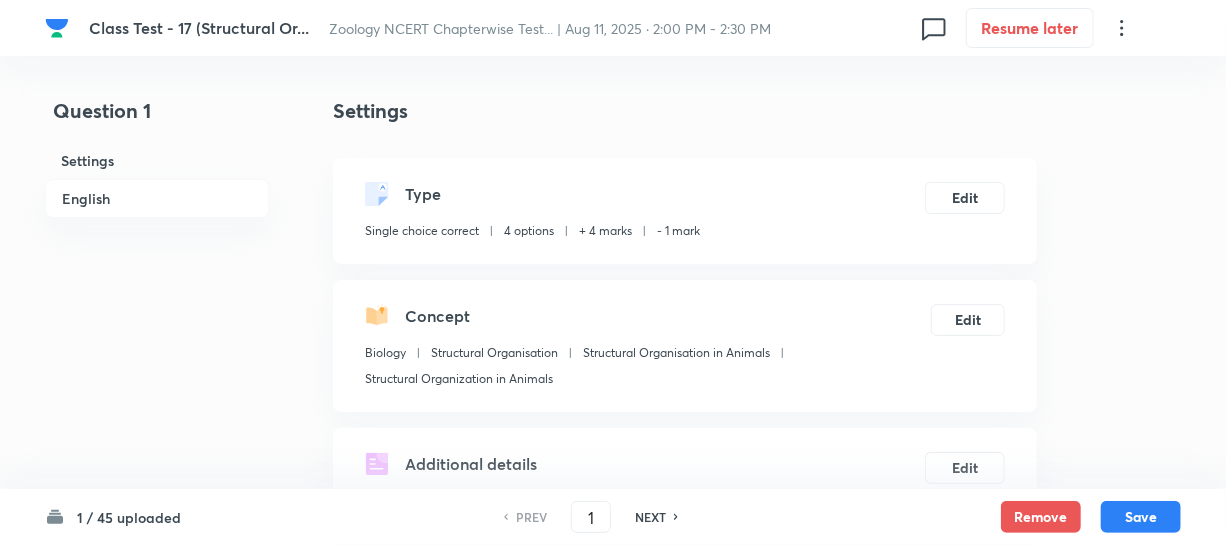 checkbox on "true" 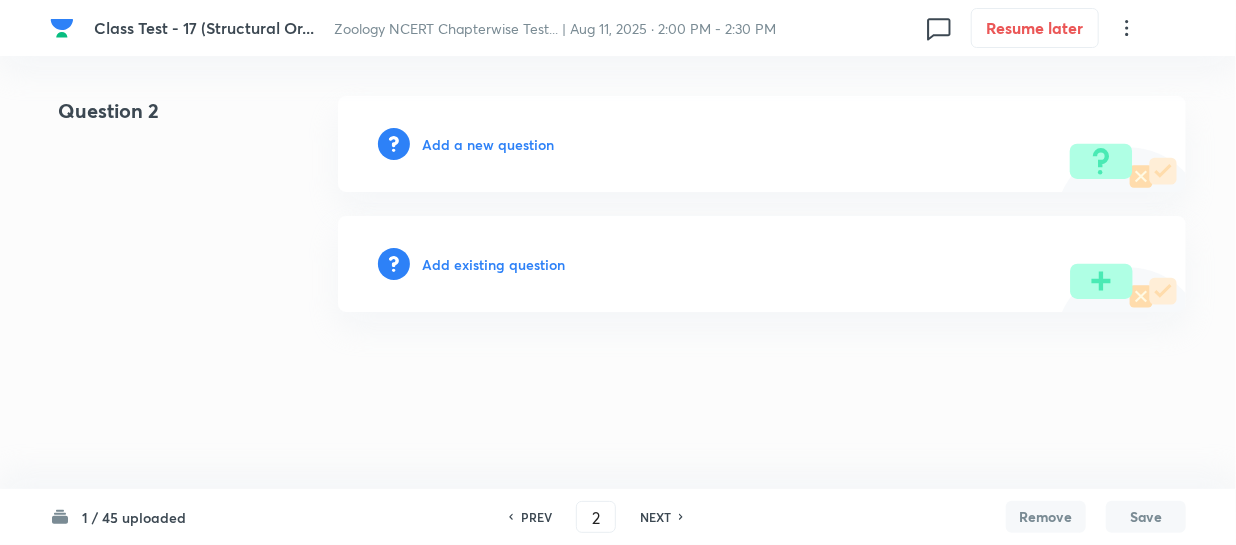 click on "Add a new question" at bounding box center [488, 144] 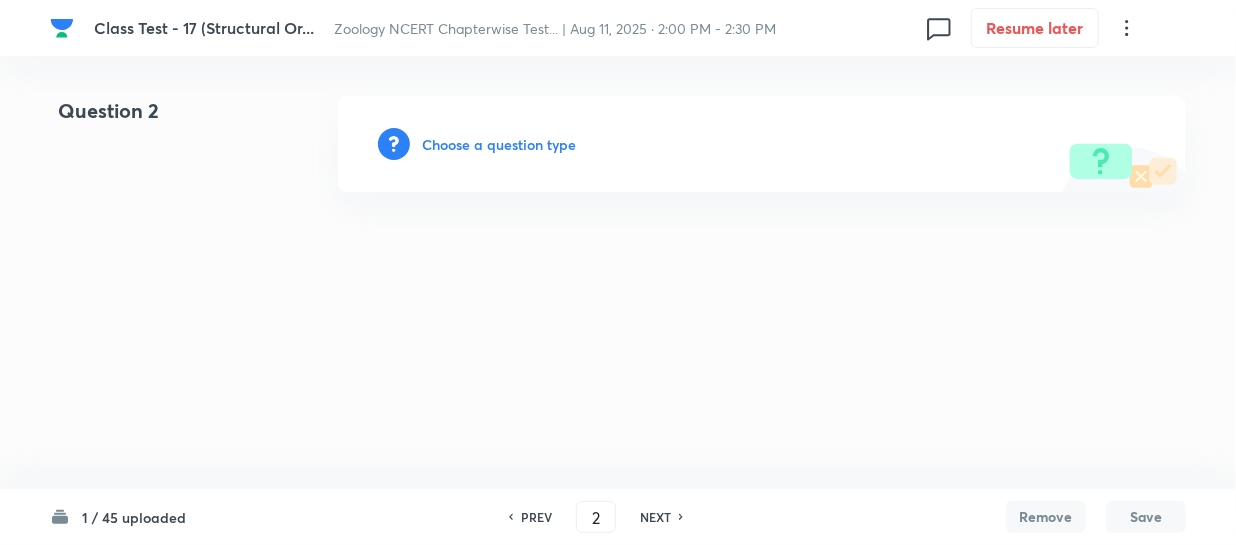 click on "Choose a question type" at bounding box center (499, 144) 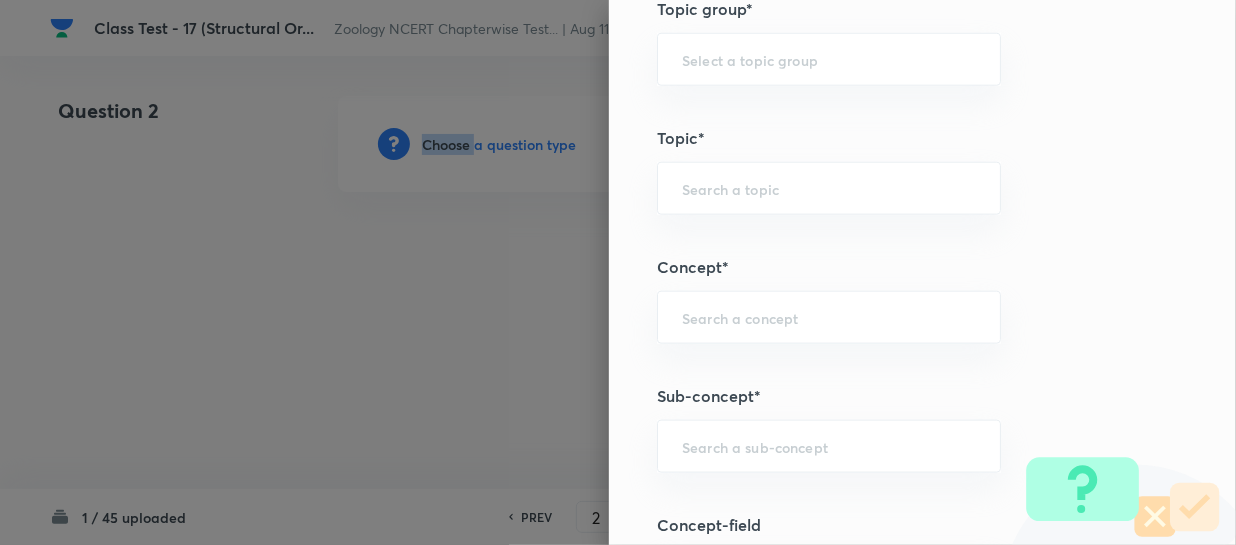 scroll, scrollTop: 1090, scrollLeft: 0, axis: vertical 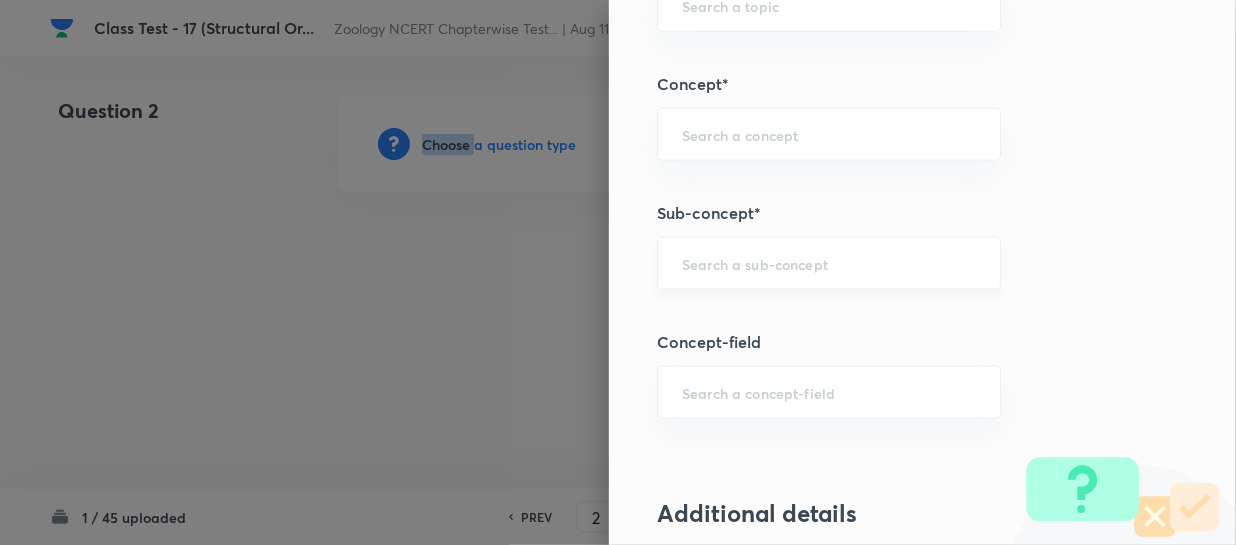 click on "​" at bounding box center [829, 263] 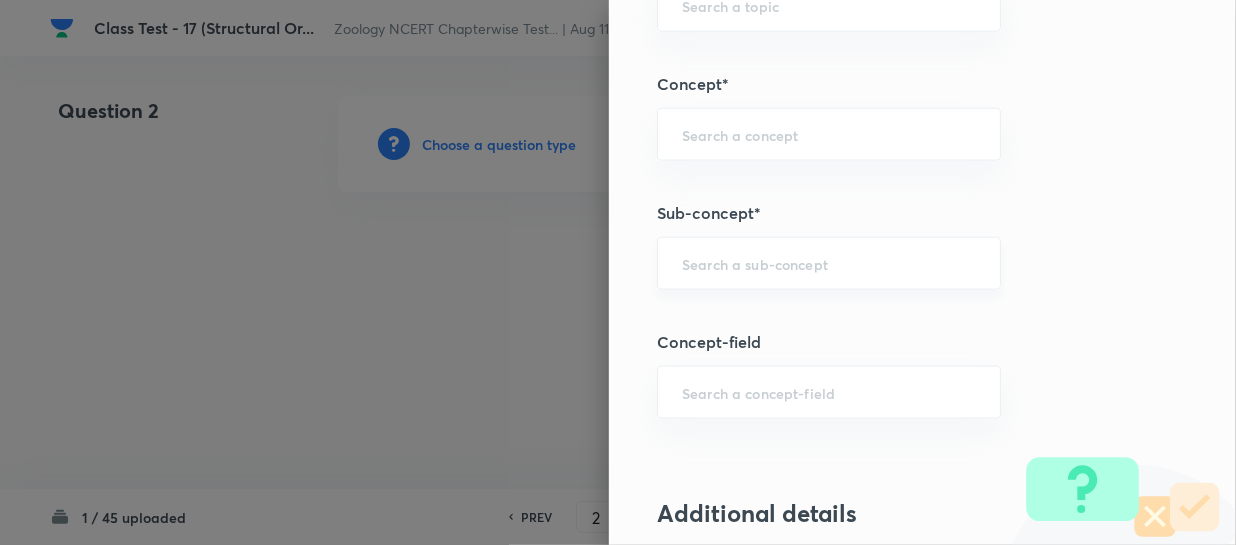 paste on "Structural Organisation in Animals" 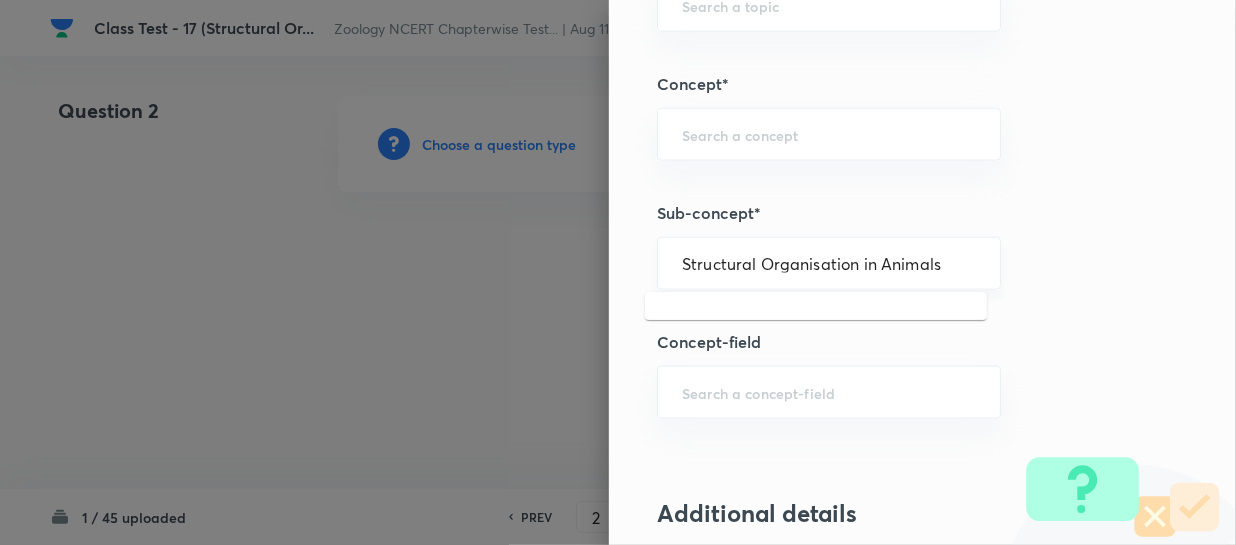 type 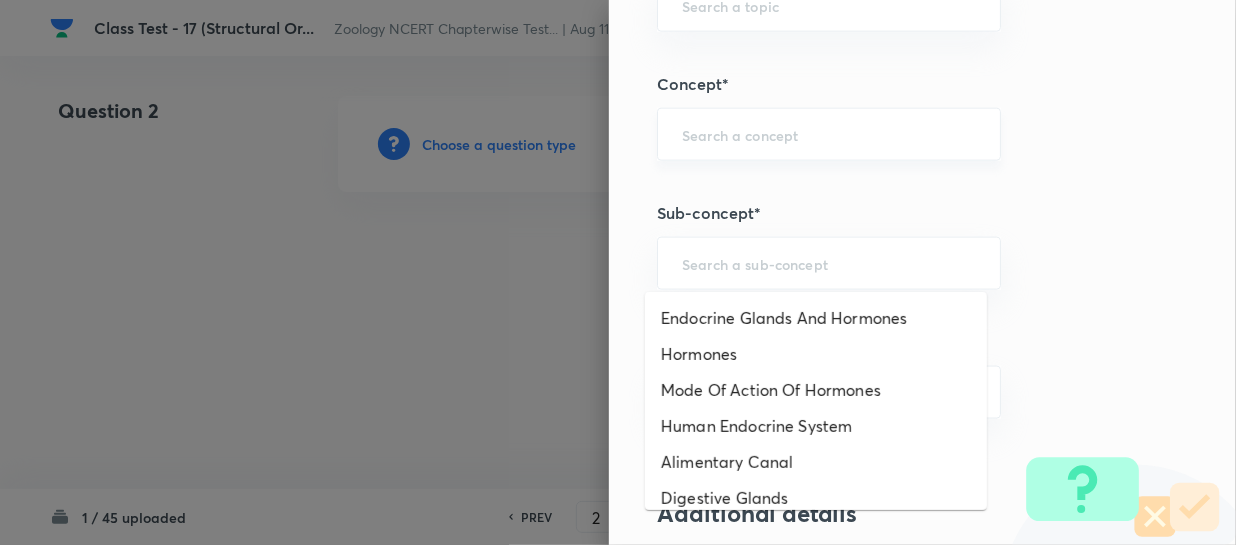 click at bounding box center (829, 134) 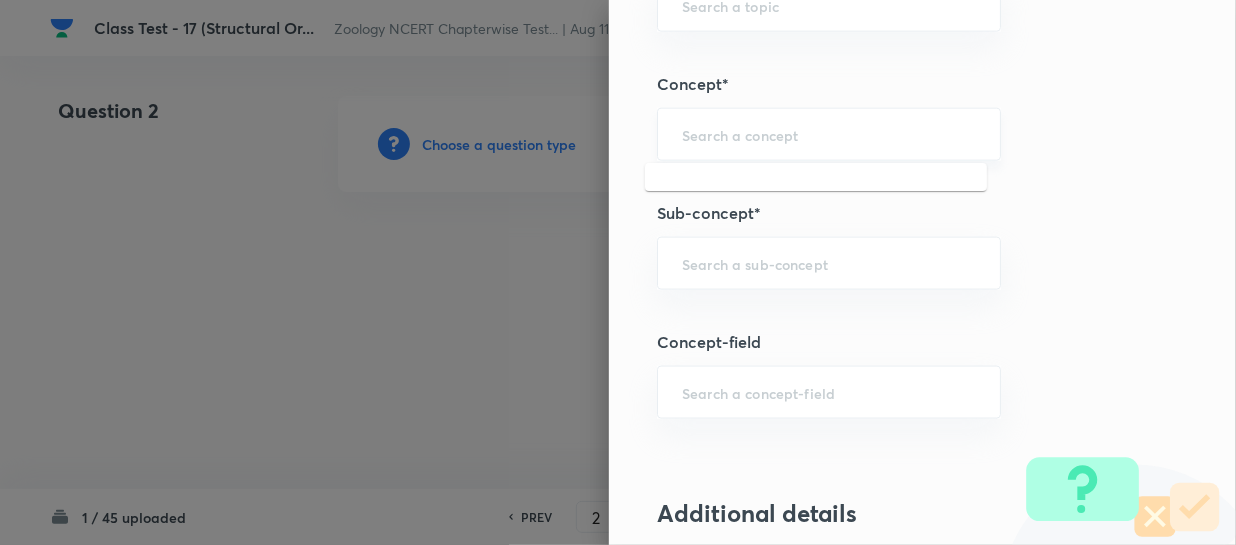 paste on "Structural Organisation in Animals" 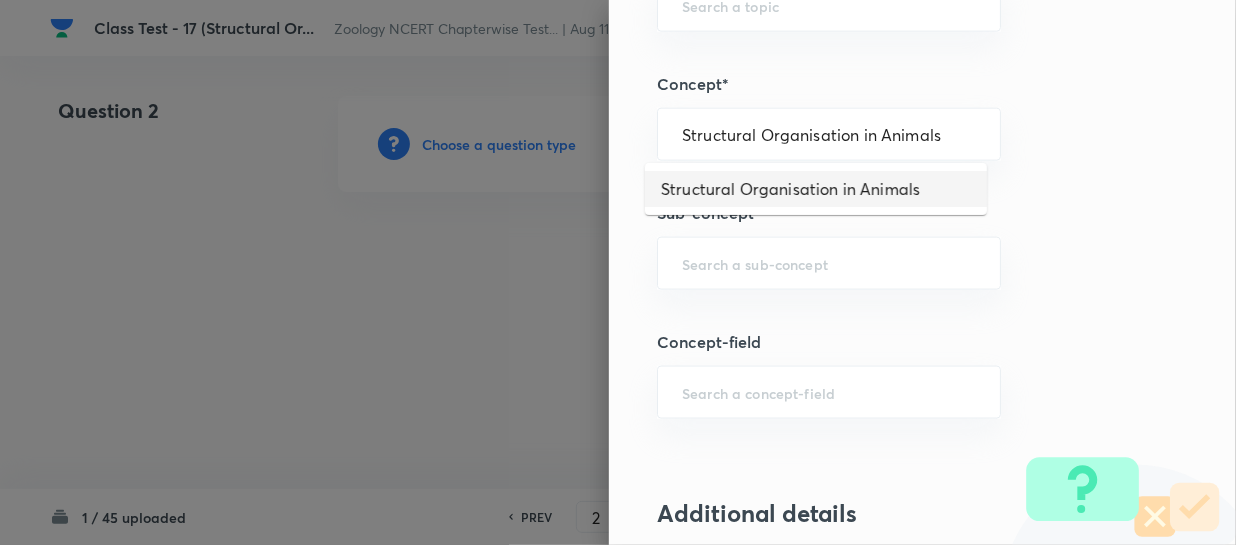 click on "Structural Organisation in Animals" at bounding box center (816, 189) 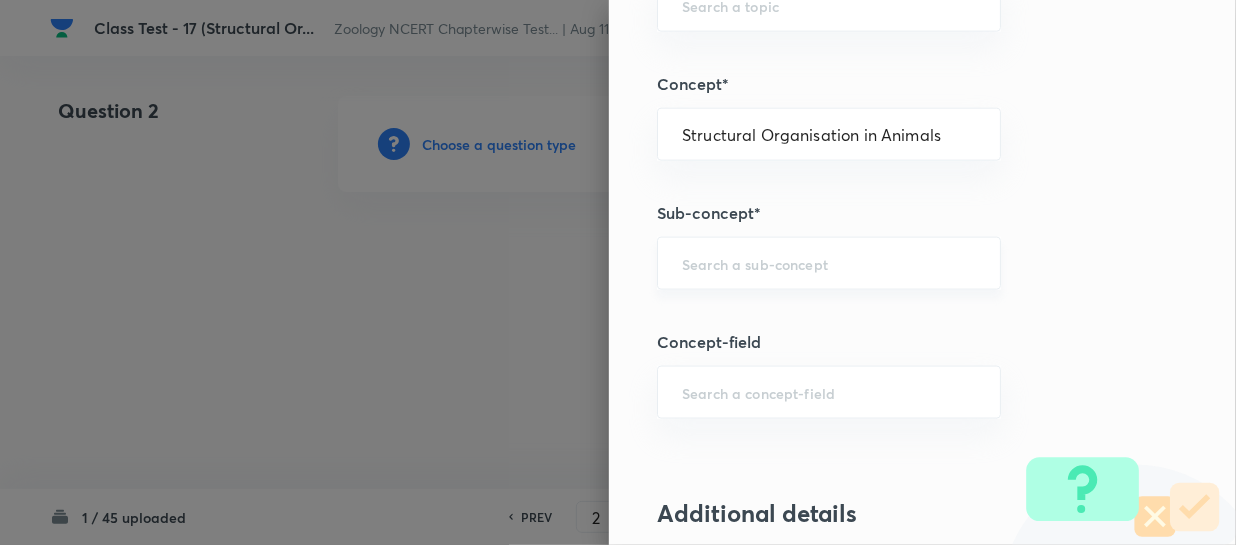 type on "Biology" 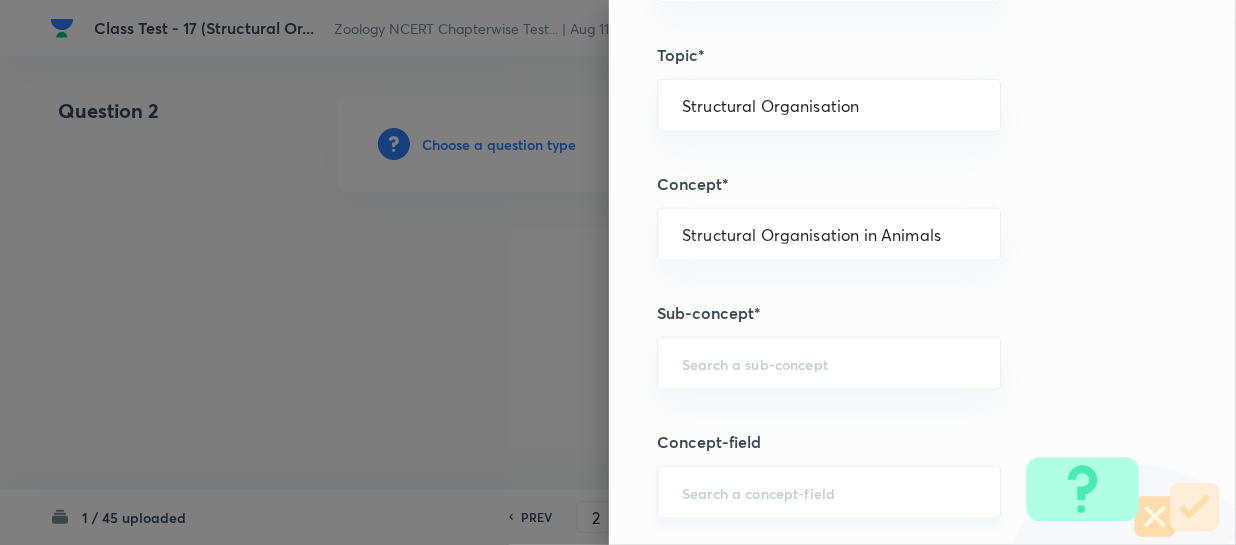 scroll, scrollTop: 1090, scrollLeft: 0, axis: vertical 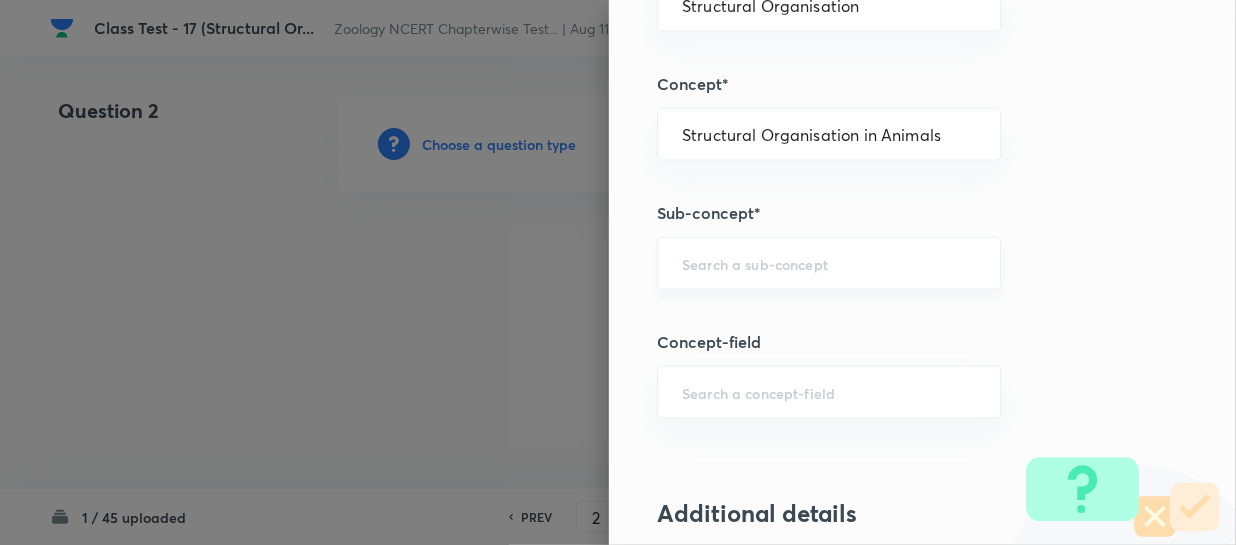 click on "Question settings Question type* Single choice correct Number of options* 2 3 4 5 Does this question have a passage?* Yes No Positive mark 4 ​ Negative Marks (Don’t add negative sign) 1 ​ Syllabus Topic group* Biology ​ Topic* Structural Organisation ​ Concept* Structural Organisation in Animals ​ Sub-concept* ​ Concept-field ​ Additional details Question Difficulty Very easy Easy Moderate Hard Very hard Question is based on Fact Numerical Concept Previous year question Yes No Does this question have equation? Yes No Verification status Is the question verified? *Select 'yes' only if a question is verified Yes No Save" at bounding box center (922, 272) 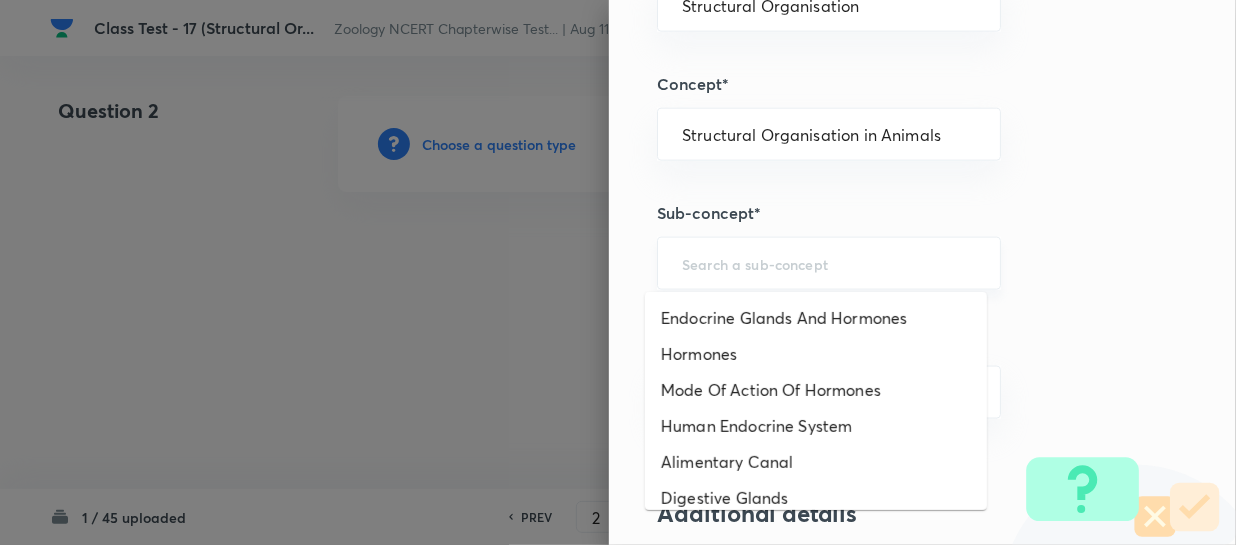 click at bounding box center (829, 263) 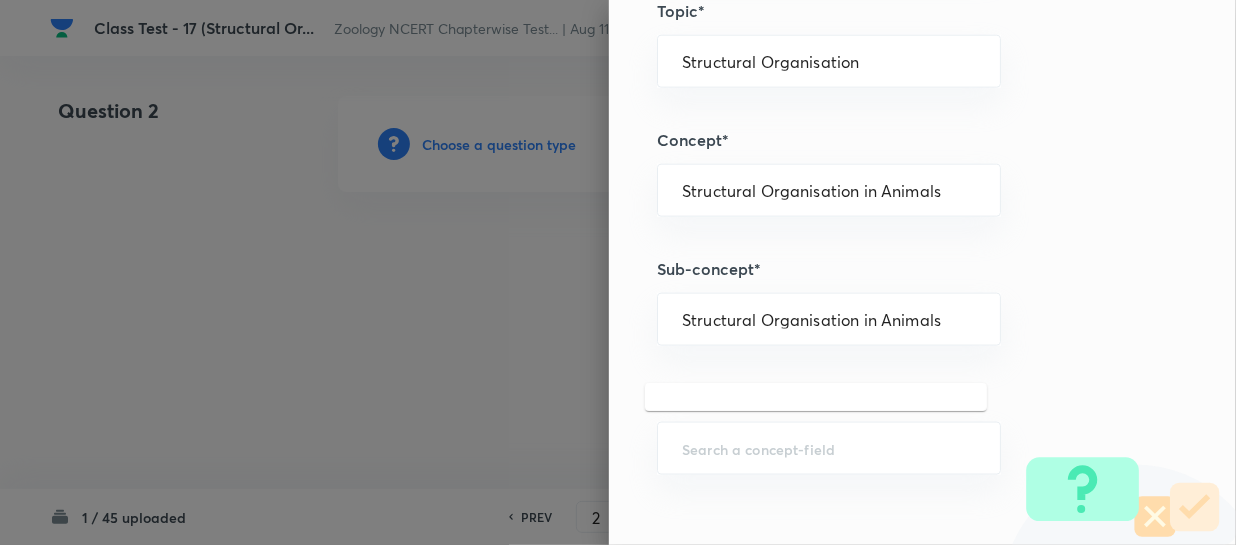 scroll, scrollTop: 1000, scrollLeft: 0, axis: vertical 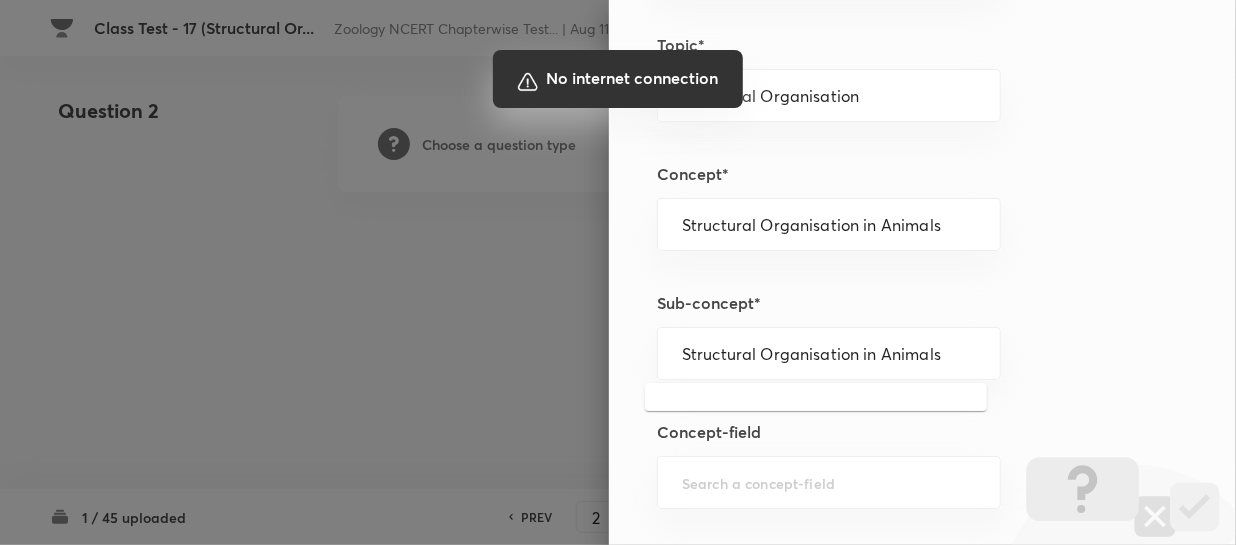 type on "Structural Organisation in Animals" 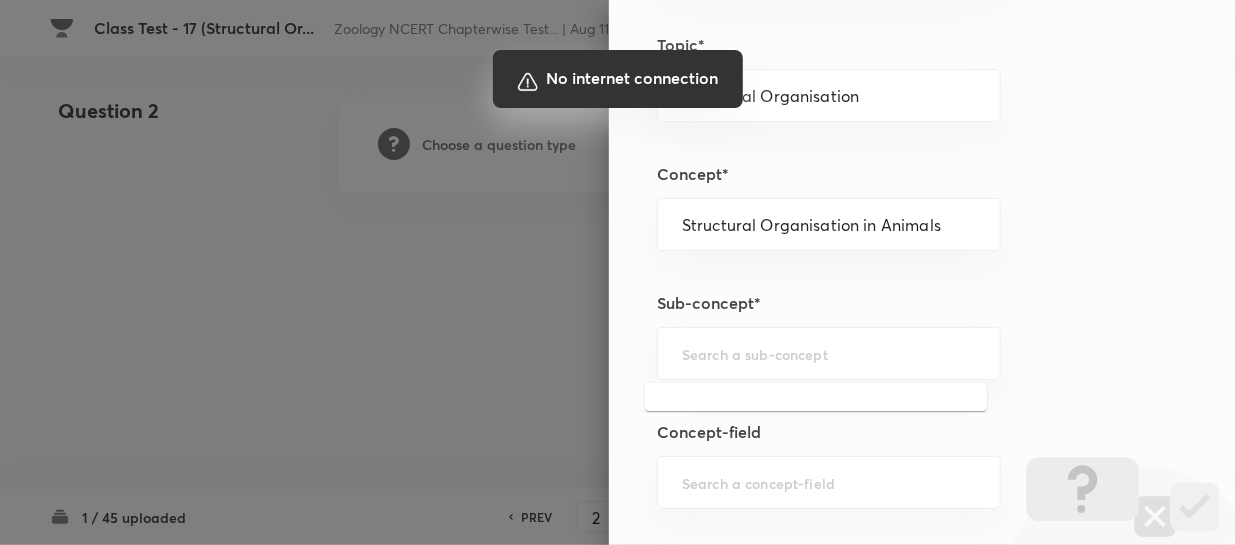 click at bounding box center [618, 272] 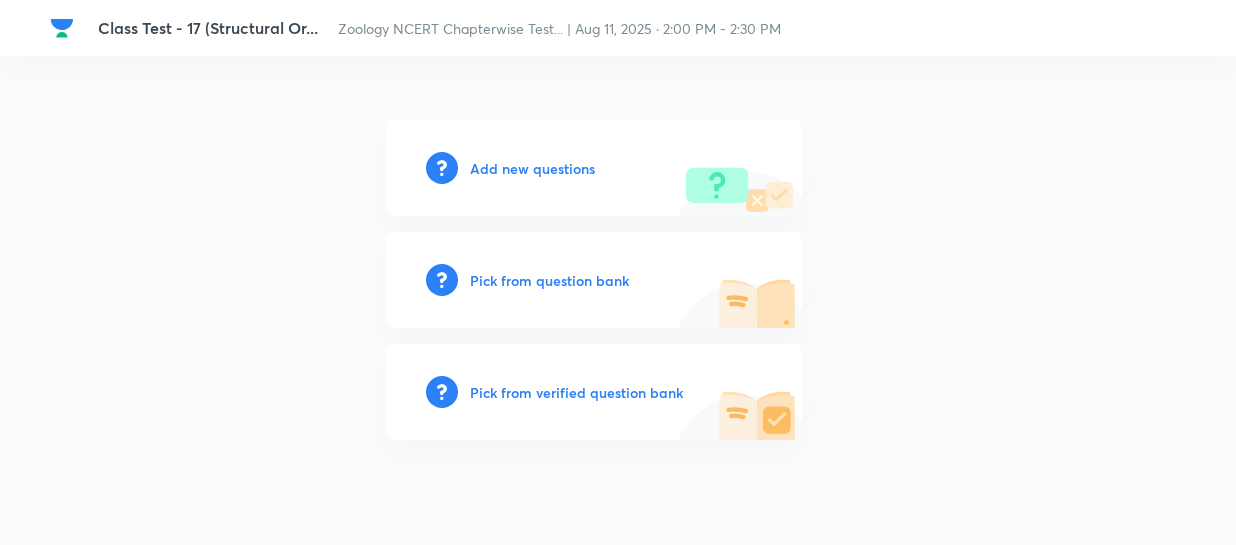 scroll, scrollTop: 0, scrollLeft: 0, axis: both 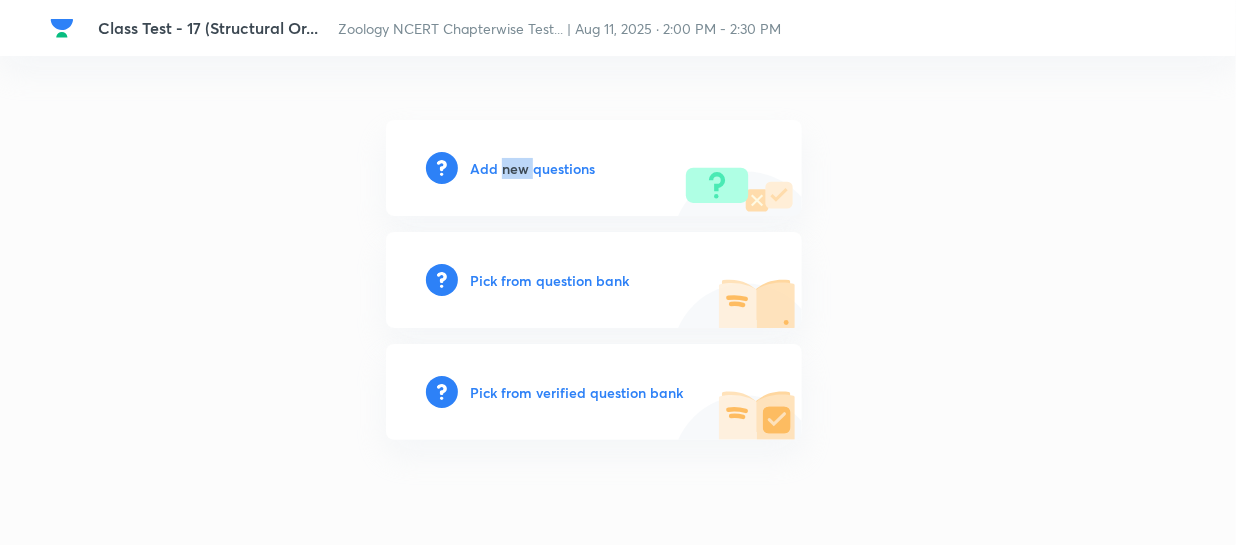 click on "Add new questions" at bounding box center (532, 168) 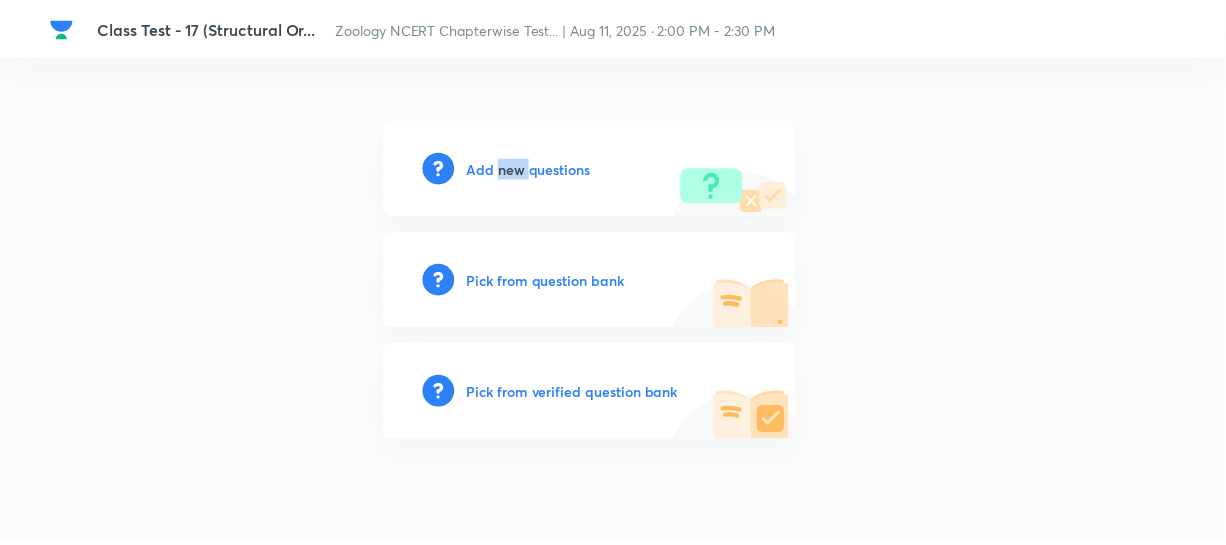 scroll, scrollTop: 0, scrollLeft: 0, axis: both 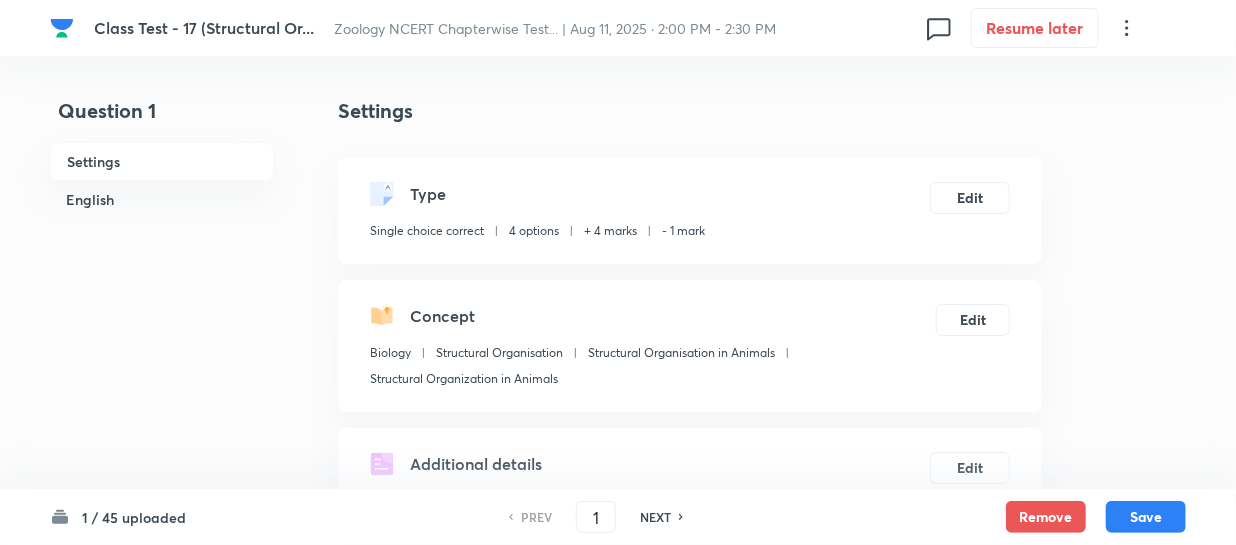 checkbox on "true" 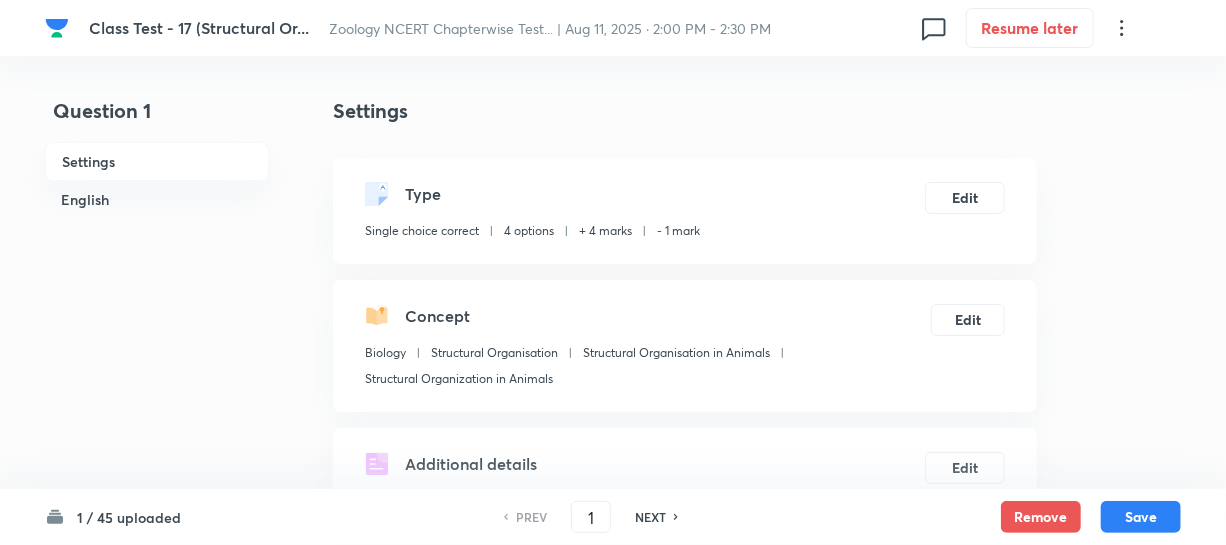 click on "NEXT" at bounding box center [650, 517] 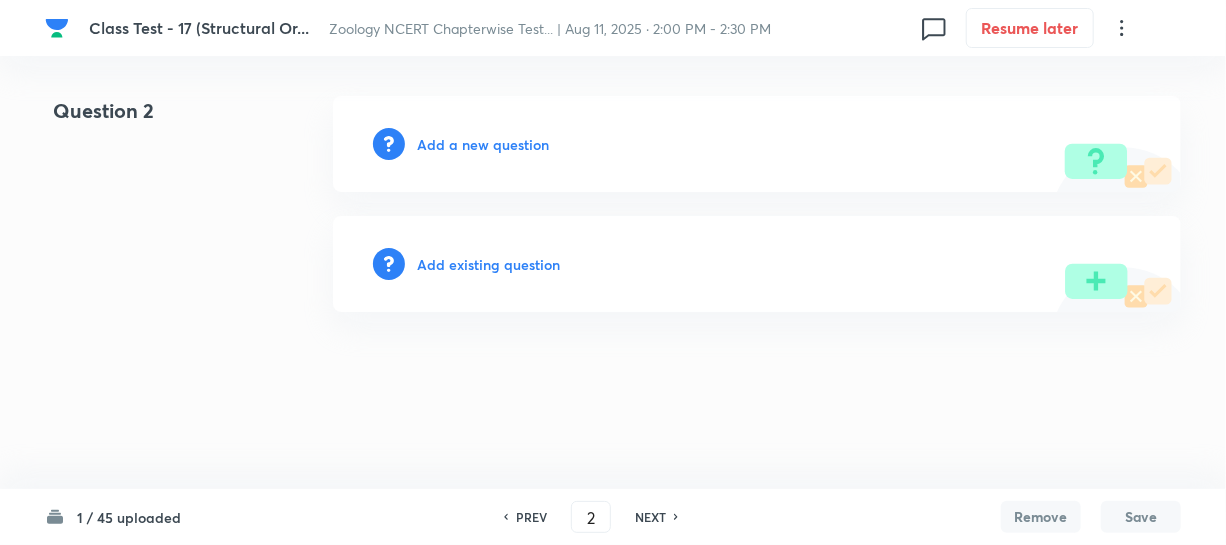 type on "2" 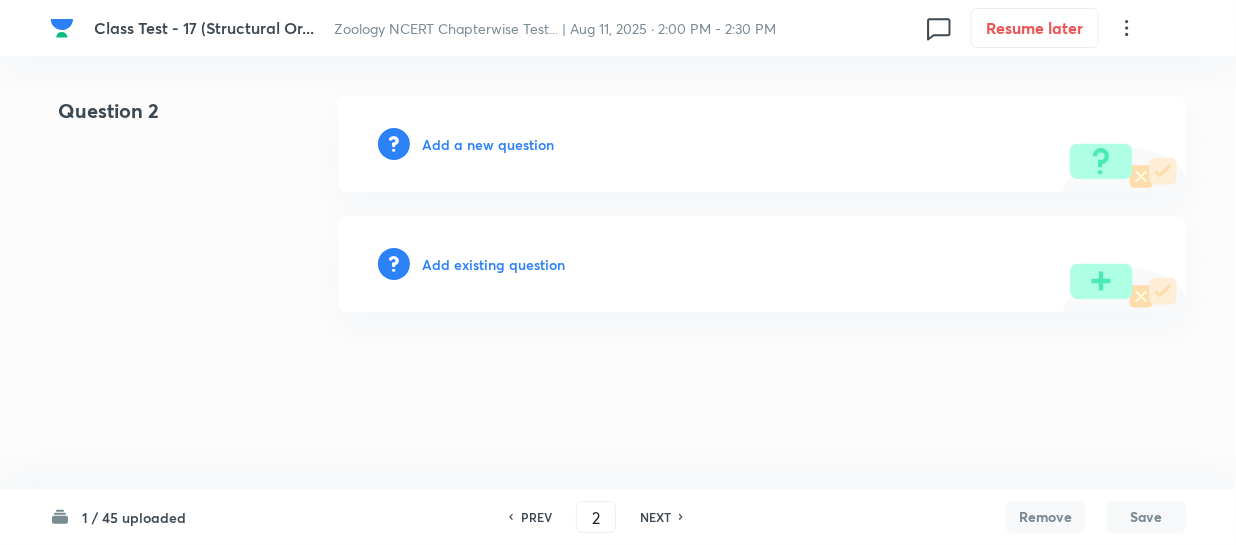 click on "Add a new question" at bounding box center [488, 144] 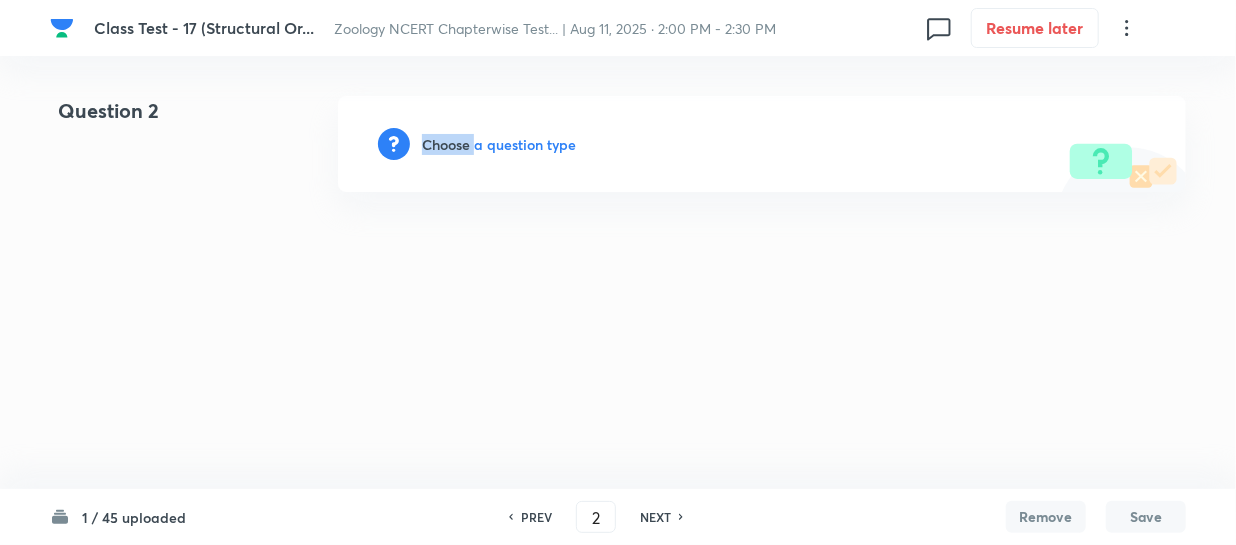 click on "Choose a question type" at bounding box center (499, 144) 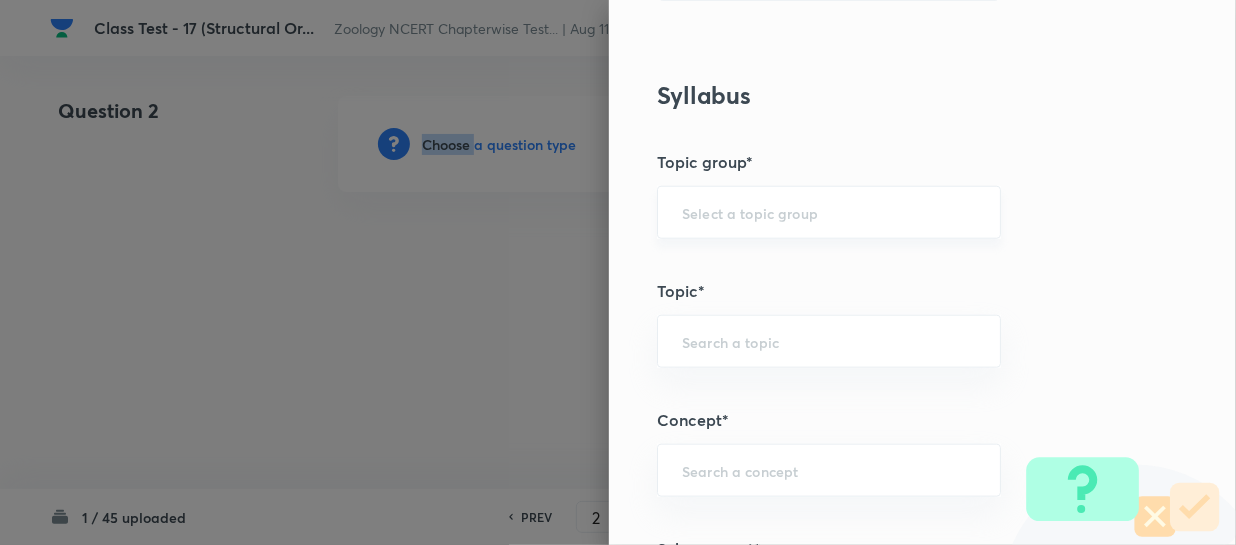 scroll, scrollTop: 909, scrollLeft: 0, axis: vertical 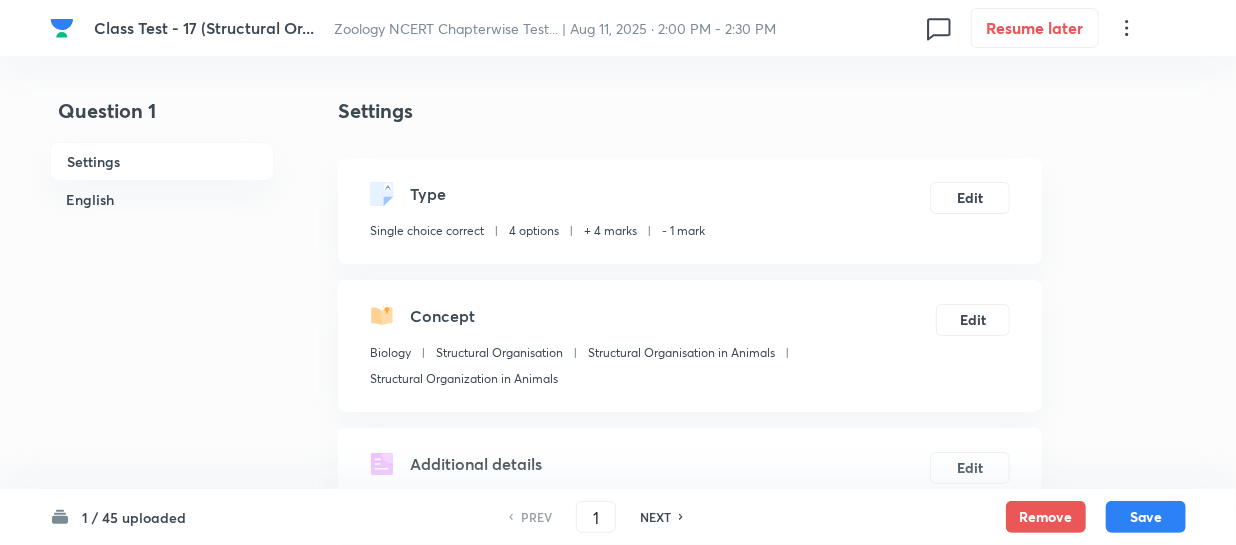 checkbox on "true" 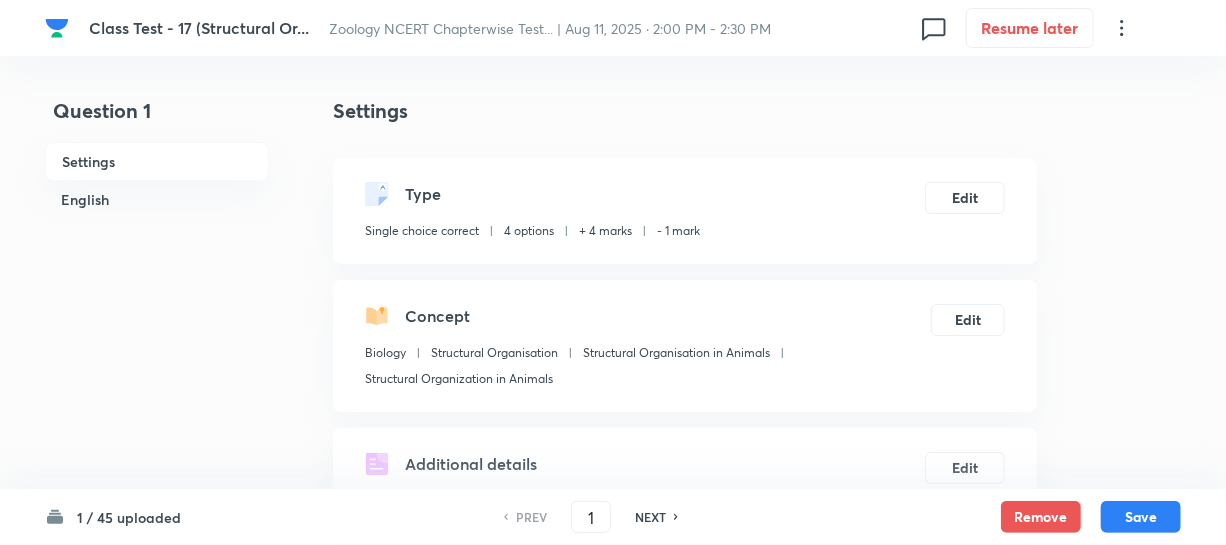 click on "NEXT" at bounding box center [650, 517] 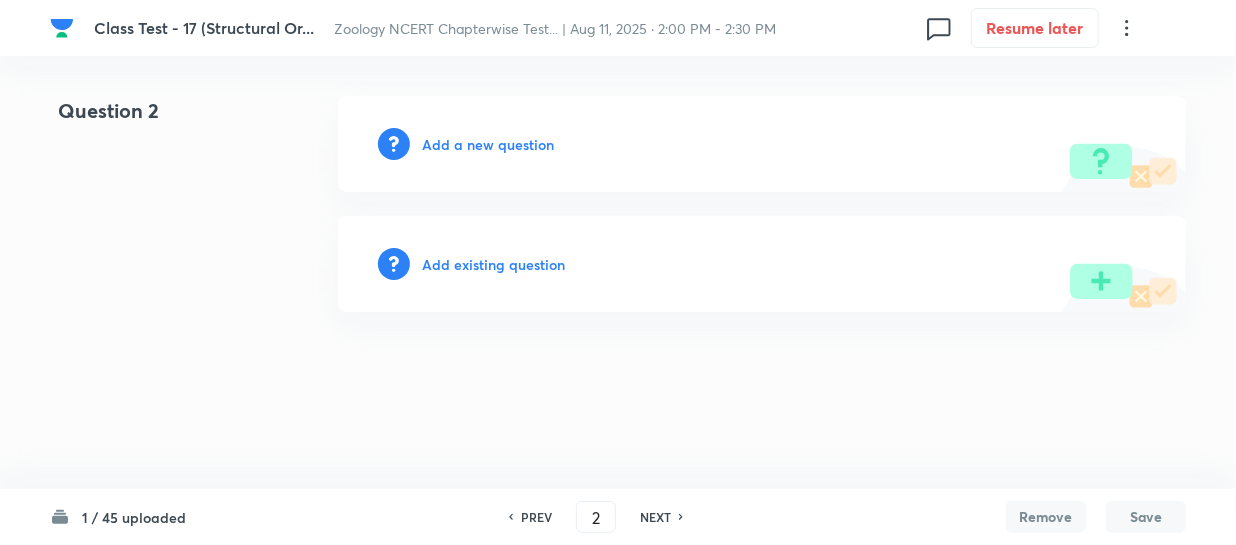 click on "Add a new question" at bounding box center (488, 144) 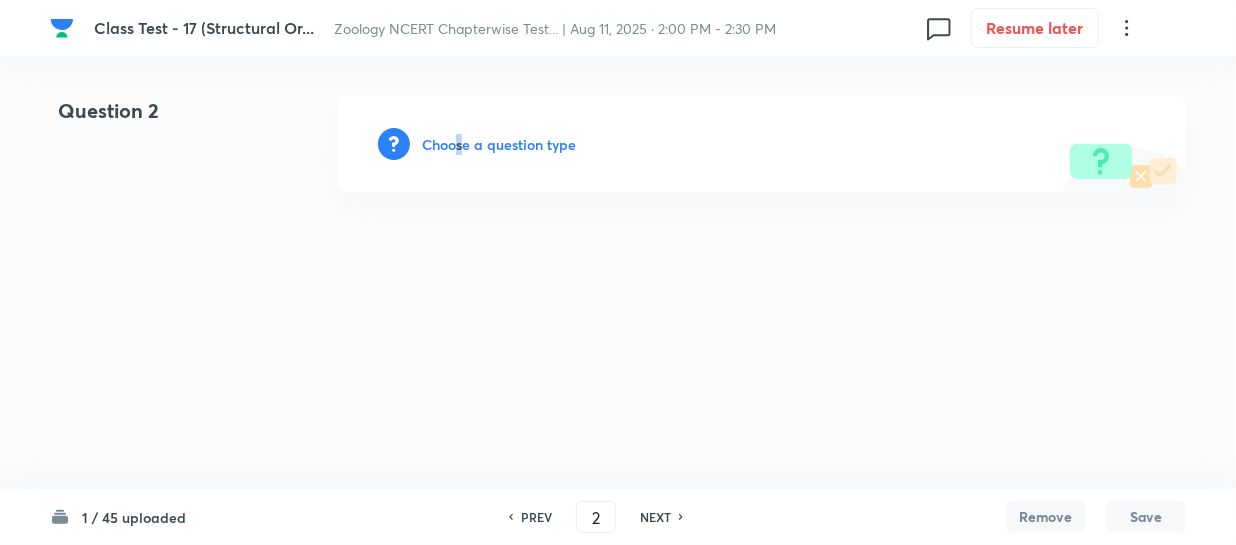 click on "Choose a question type" at bounding box center [499, 144] 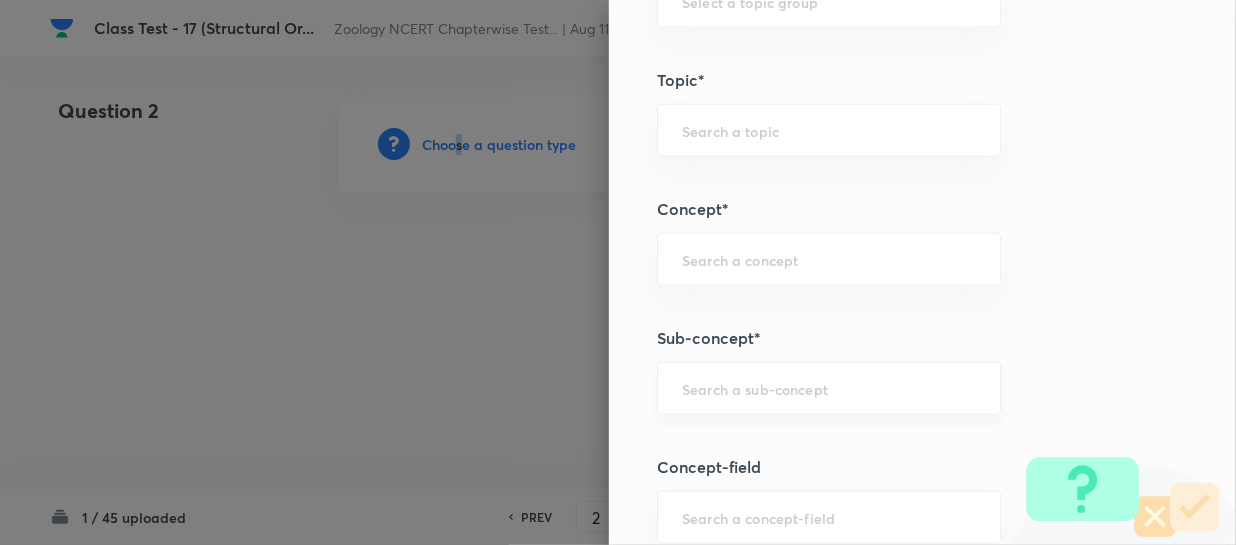scroll, scrollTop: 1000, scrollLeft: 0, axis: vertical 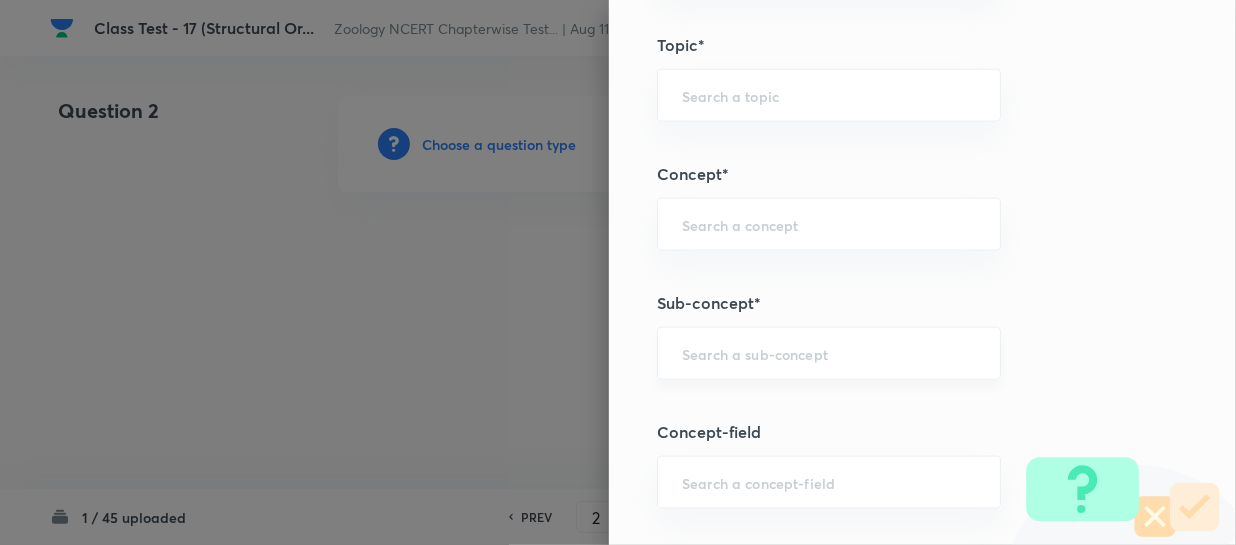 click at bounding box center (829, 353) 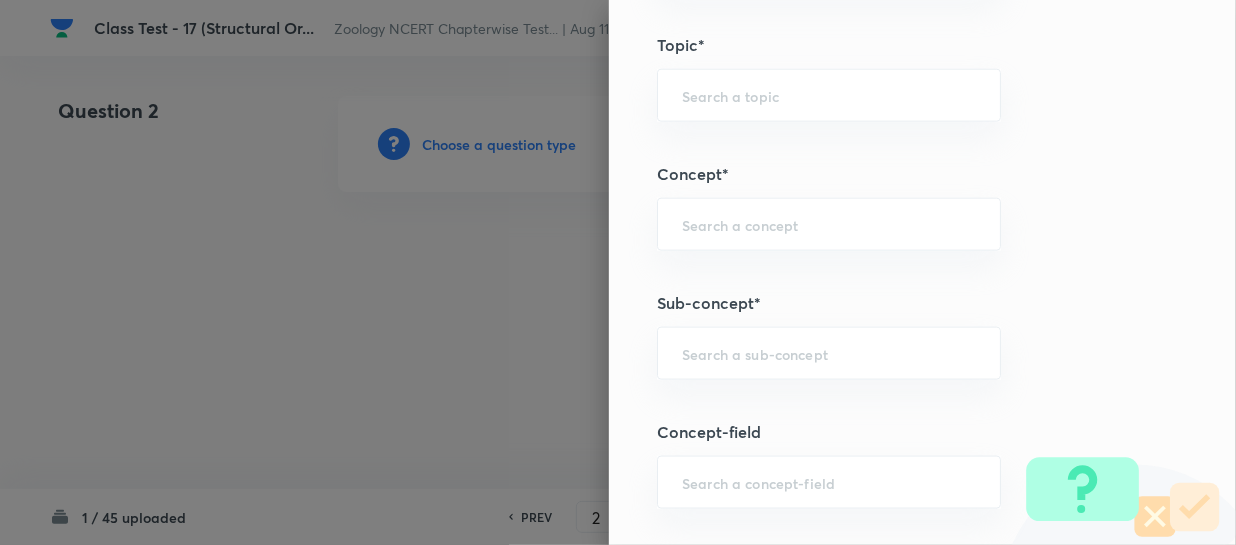 paste on "Structural Organisation in Animals" 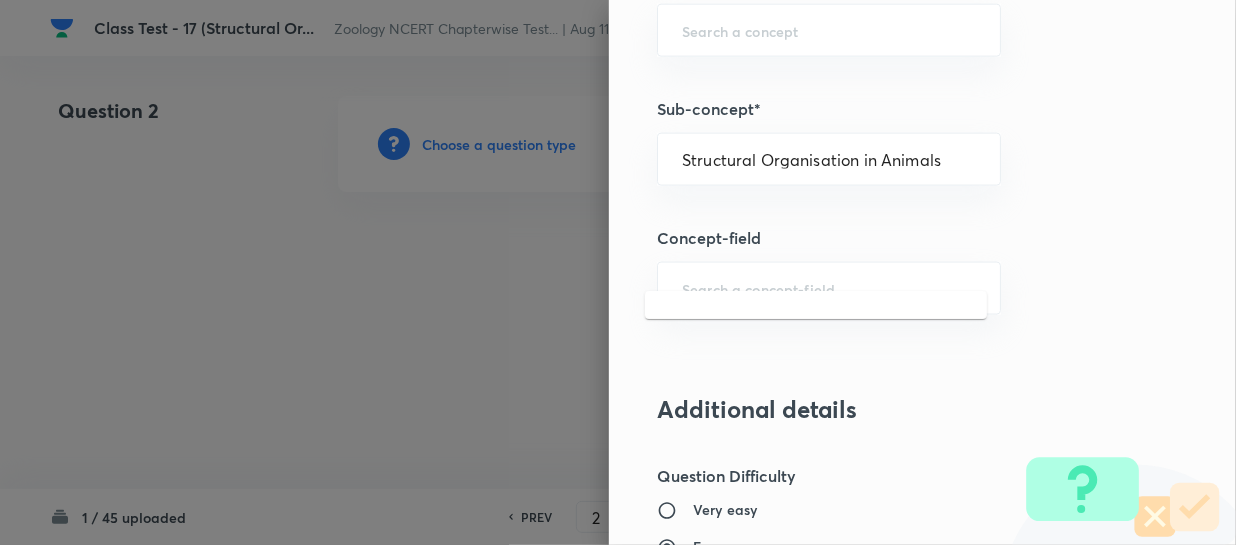 scroll, scrollTop: 1090, scrollLeft: 0, axis: vertical 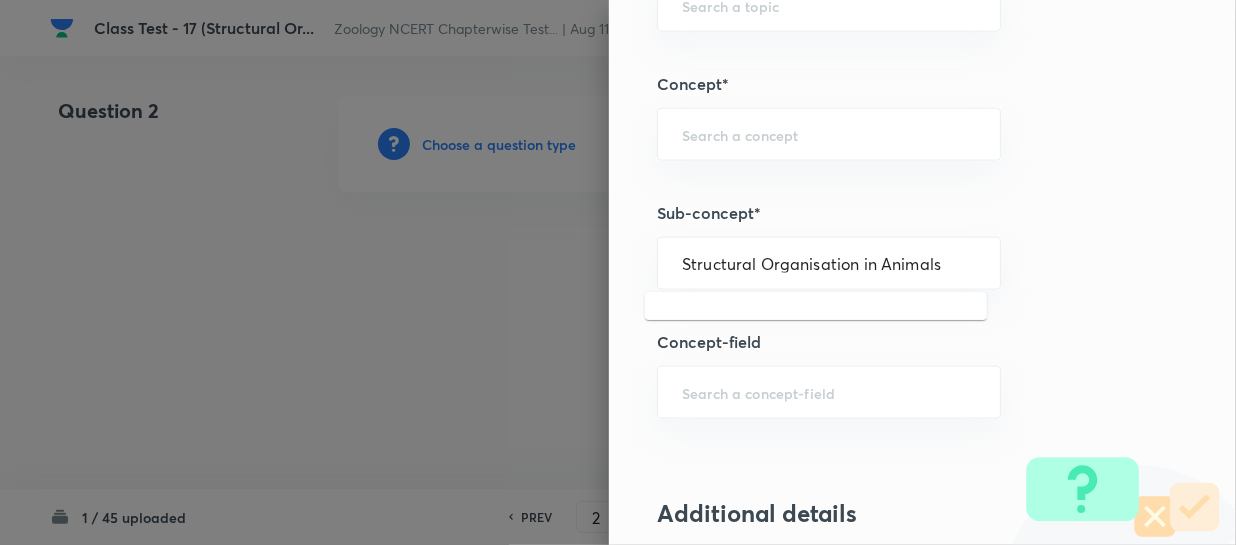 type on "Structural Organisation in Animals" 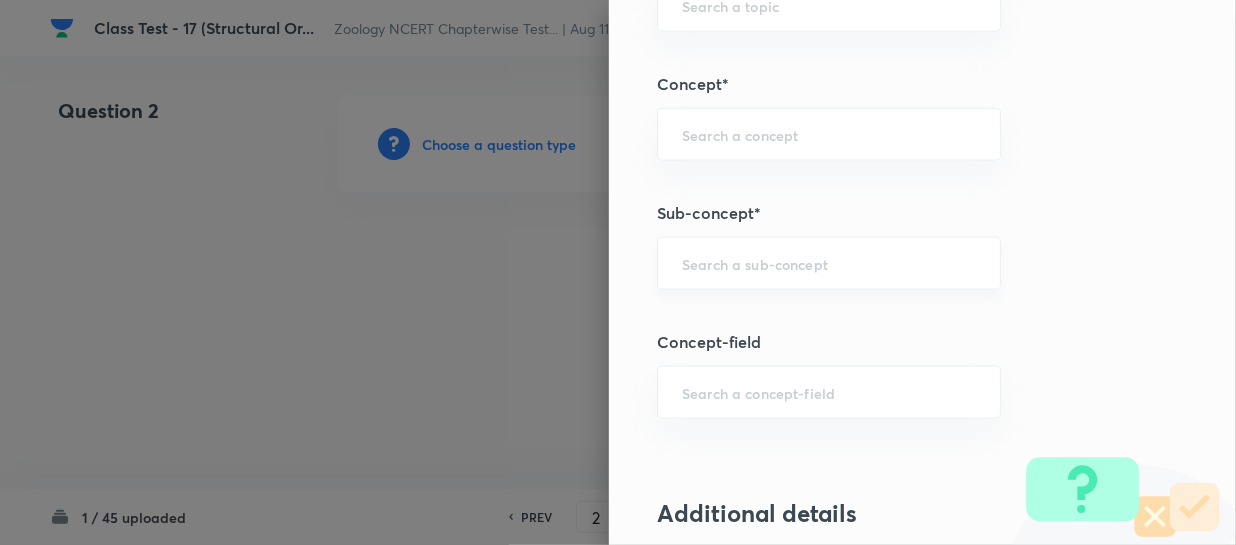 paste on "Structural Organisation in Animals" 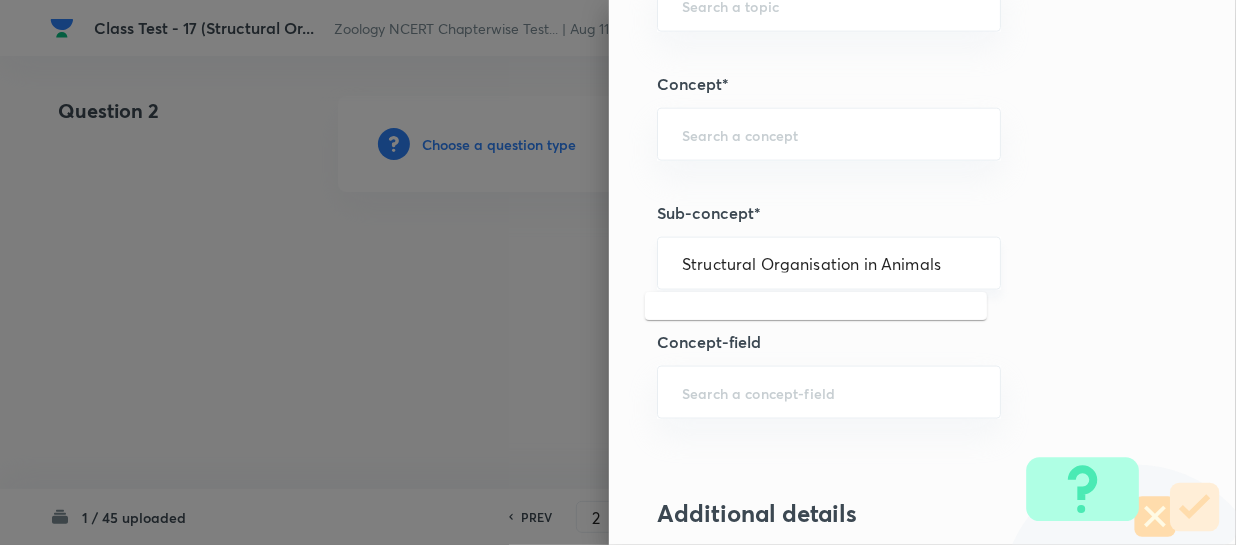 type 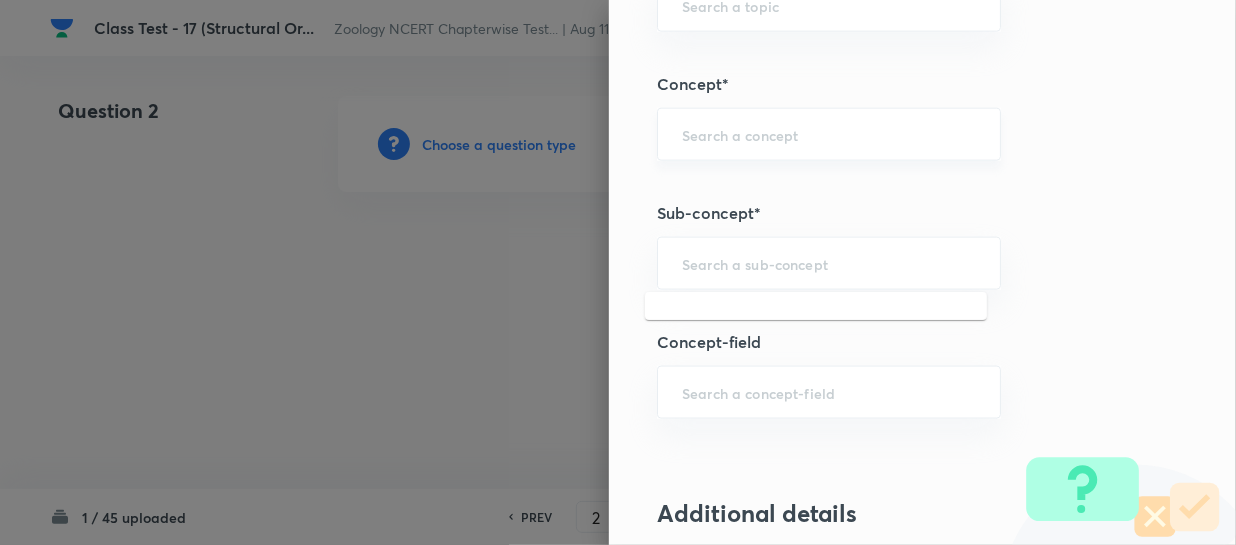 click at bounding box center [829, 134] 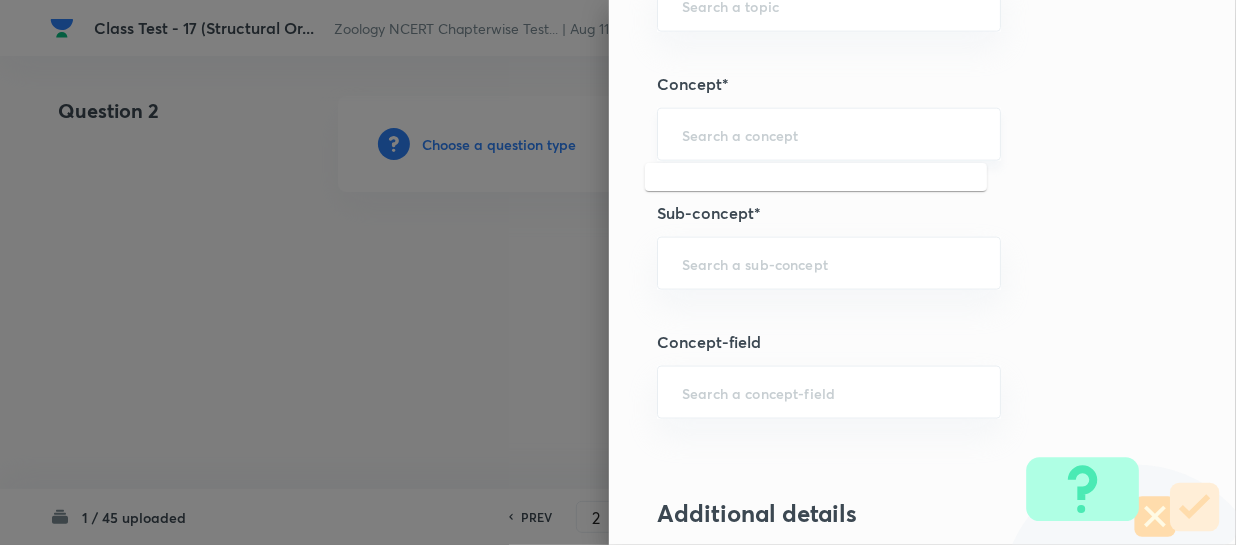 paste on "Structural Organisation in Animals" 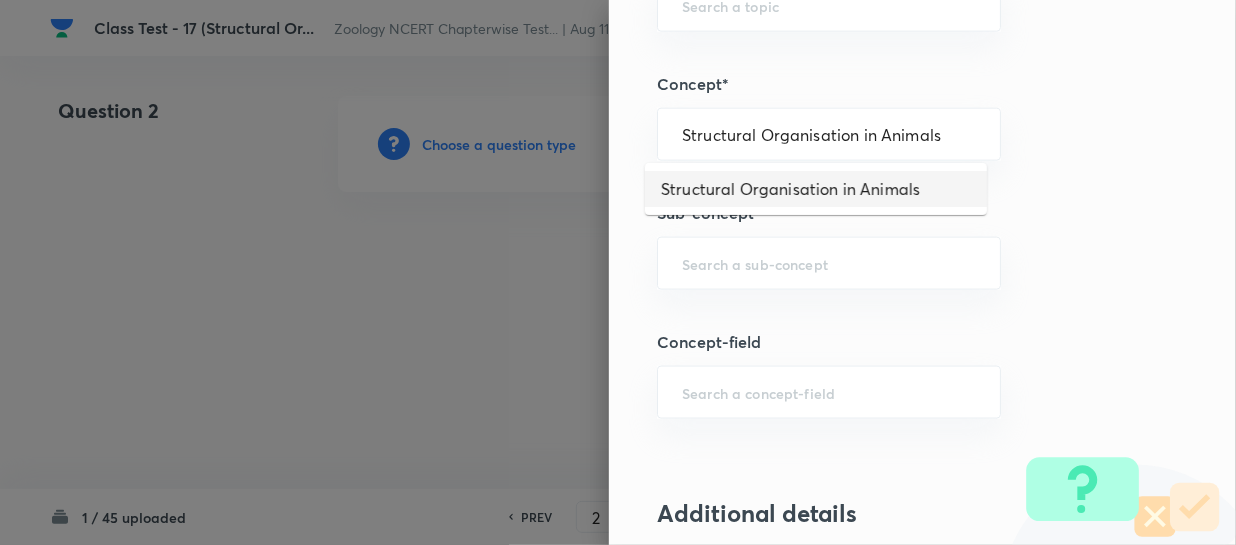 click on "Structural Organisation in Animals" at bounding box center [816, 189] 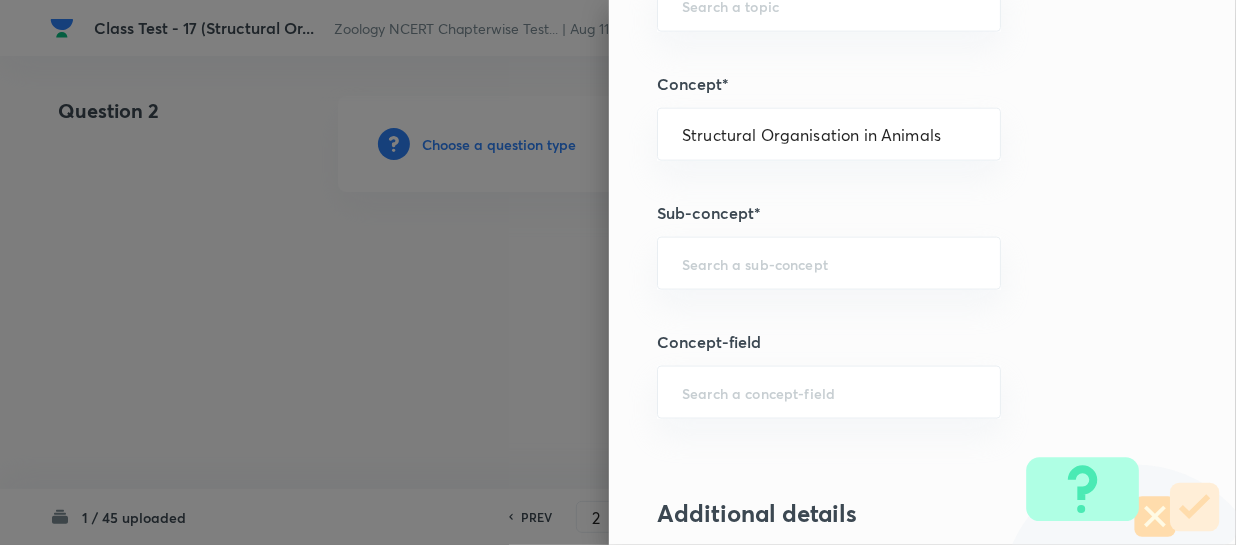 type on "Biology" 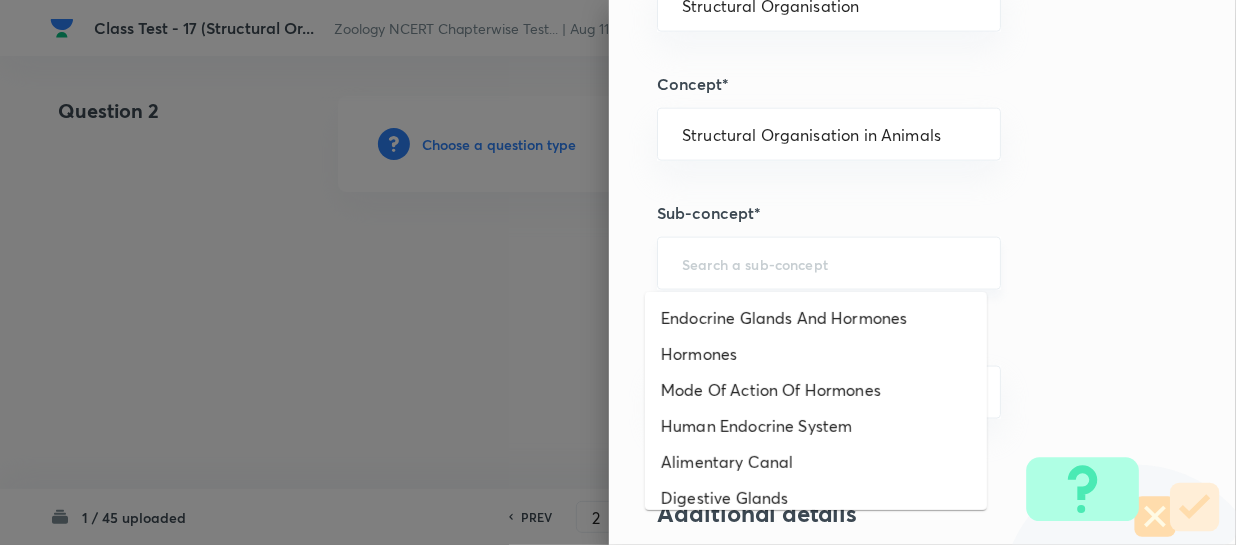 click at bounding box center [829, 263] 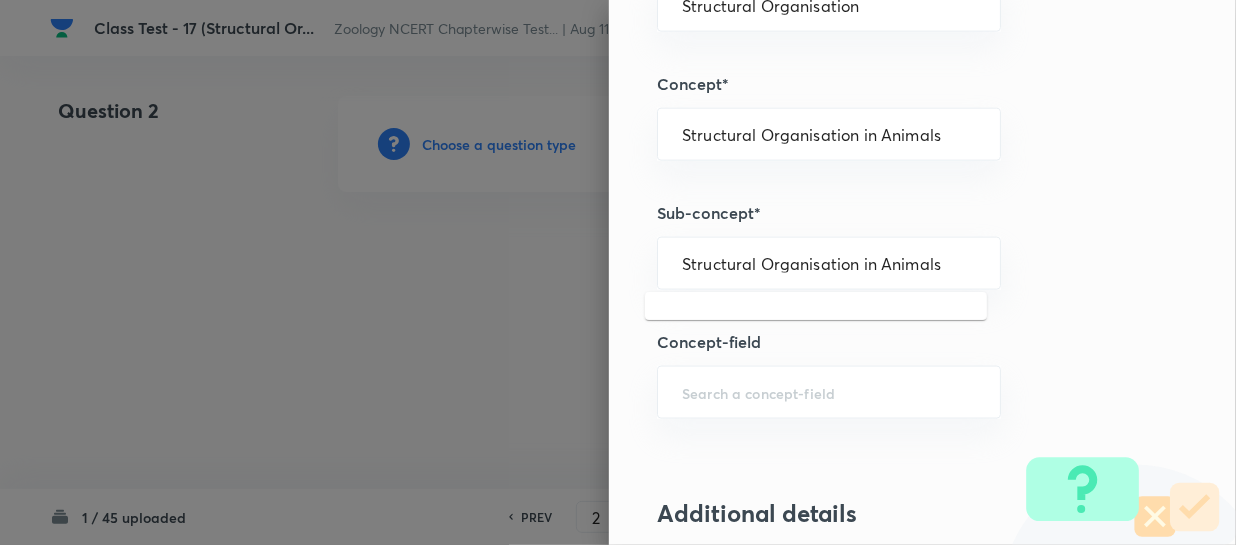 type on "Structural Organisation in Animals" 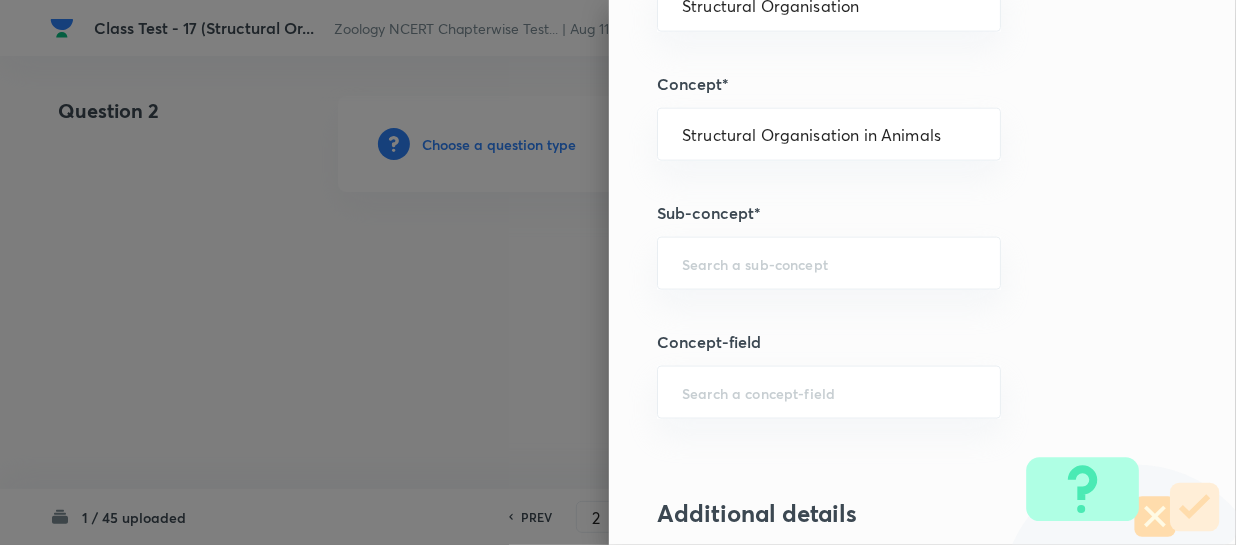 click on "Question settings Question type* Single choice correct Number of options* 2 3 4 5 Does this question have a passage?* Yes No Positive mark 4 ​ Negative Marks (Don’t add negative sign) 1 ​ Syllabus Topic group* Biology ​ Topic* Structural Organisation ​ Concept* Structural Organisation in Animals ​ Sub-concept* ​ Concept-field ​ Additional details Question Difficulty Very easy Easy Moderate Hard Very hard Question is based on Fact Numerical Concept Previous year question Yes No Does this question have equation? Yes No Verification status Is the question verified? *Select 'yes' only if a question is verified Yes No Save" at bounding box center [922, 272] 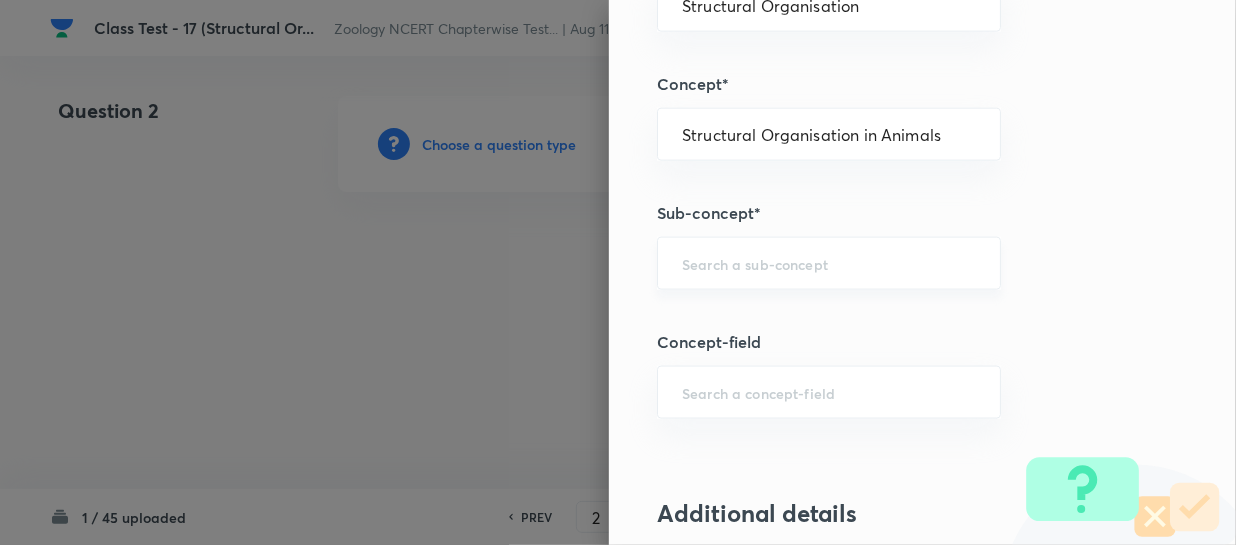 click at bounding box center [829, 263] 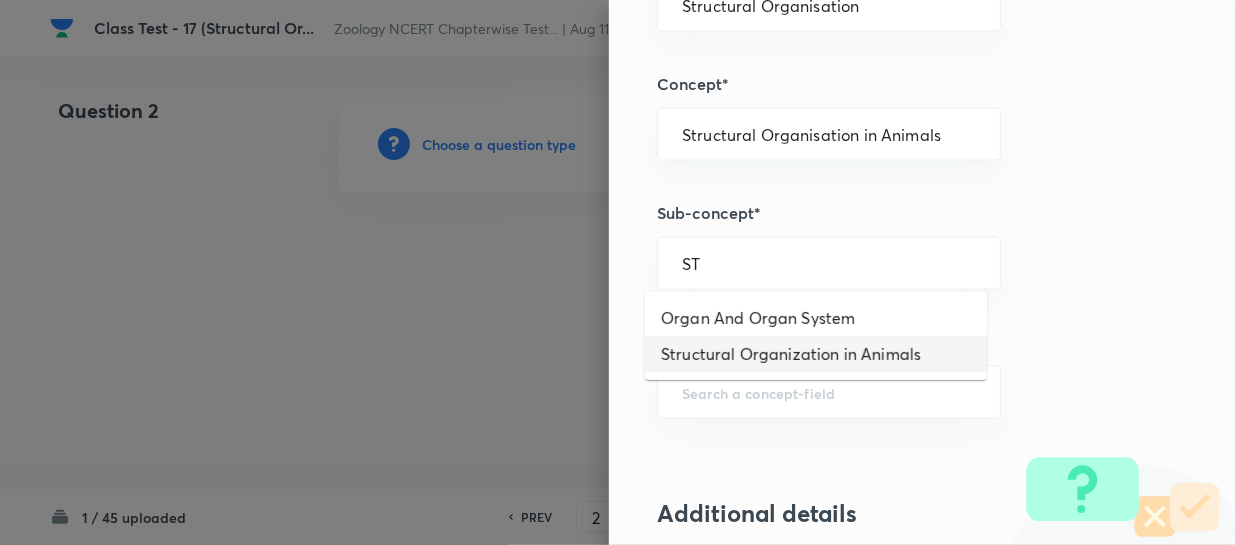 click on "Structural Organization in Animals" at bounding box center (816, 354) 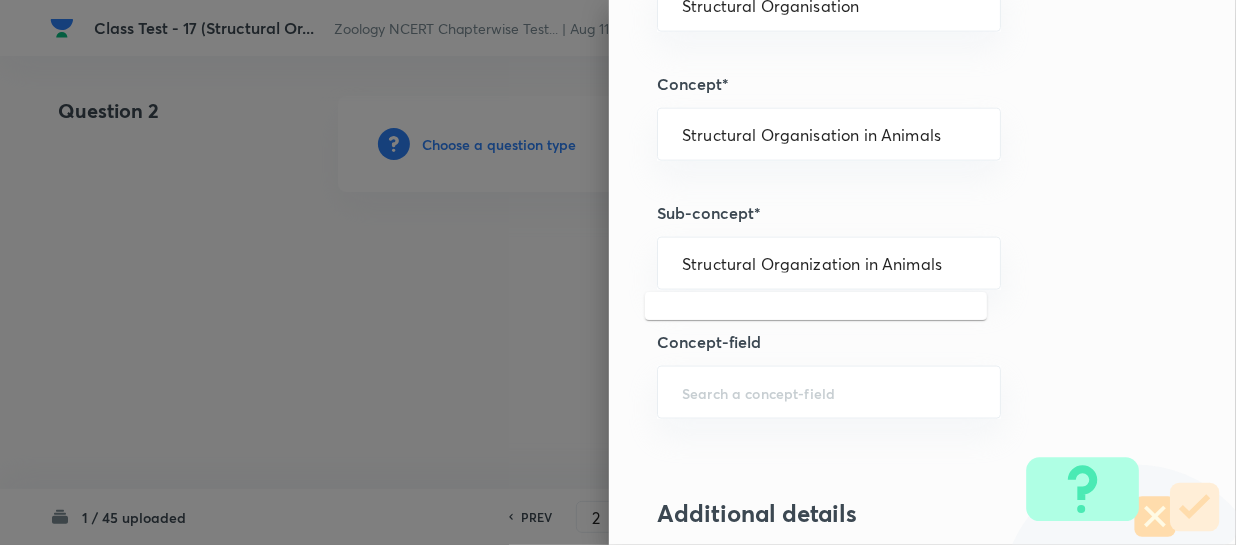 drag, startPoint x: 942, startPoint y: 262, endPoint x: 634, endPoint y: 258, distance: 308.02597 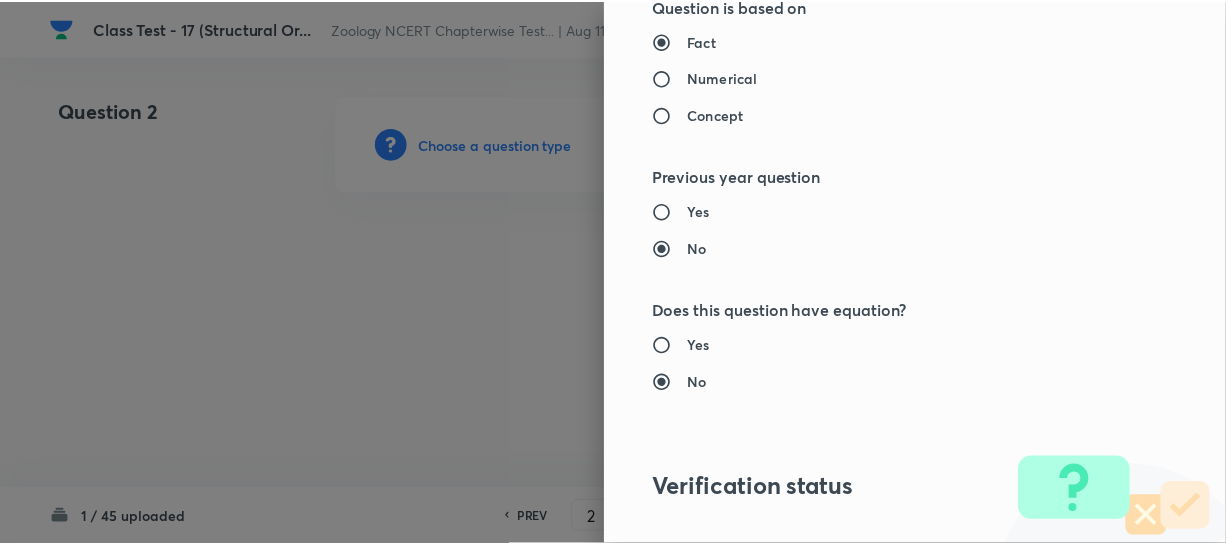 scroll, scrollTop: 2179, scrollLeft: 0, axis: vertical 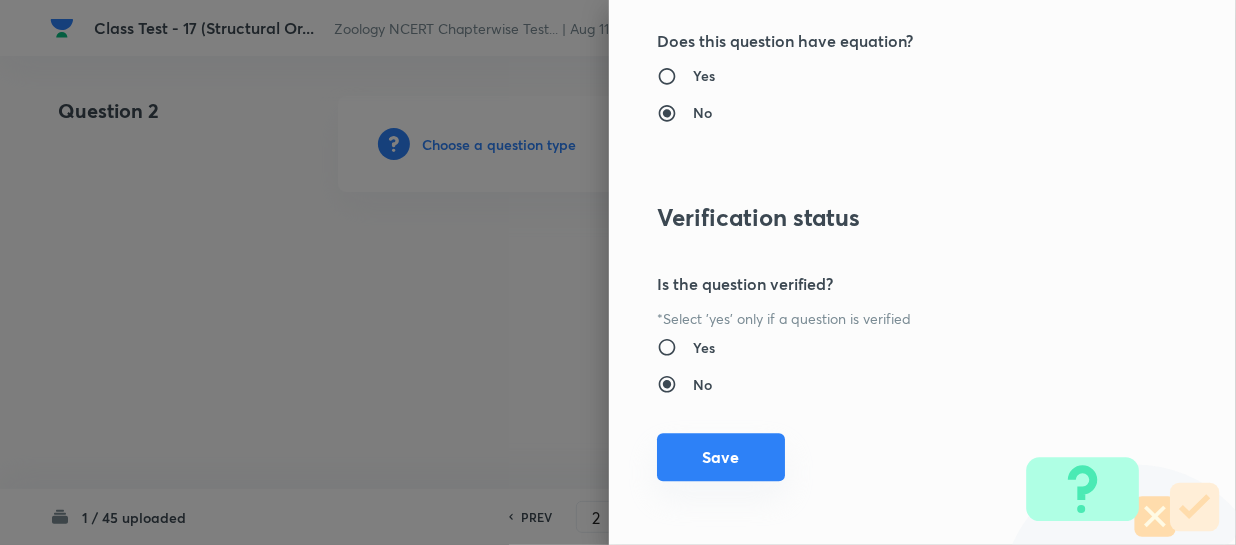 click on "Save" at bounding box center (721, 457) 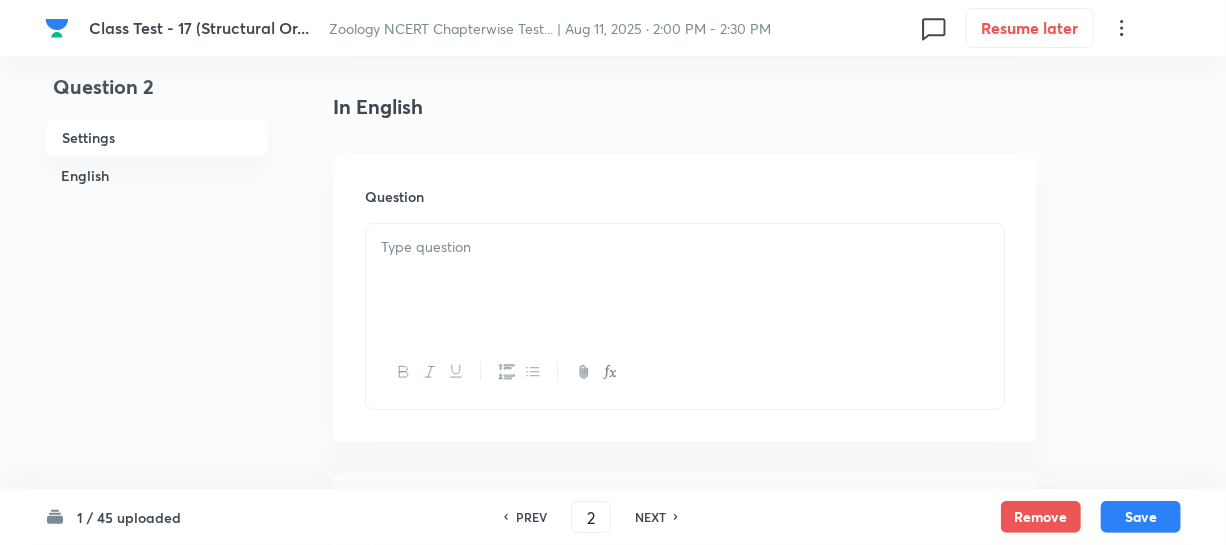 scroll, scrollTop: 545, scrollLeft: 0, axis: vertical 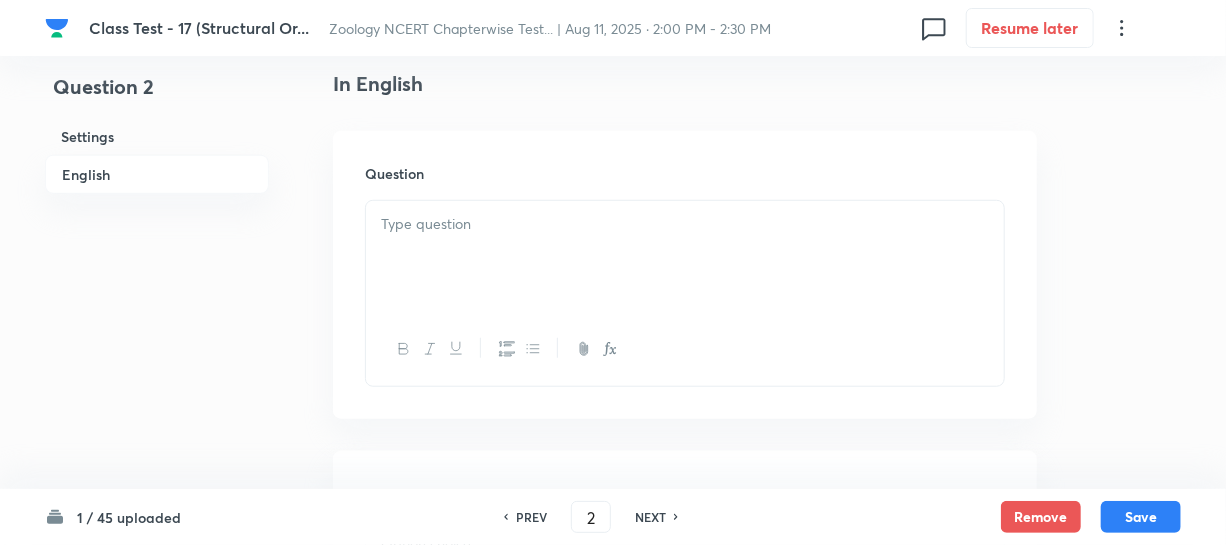 click at bounding box center [685, 257] 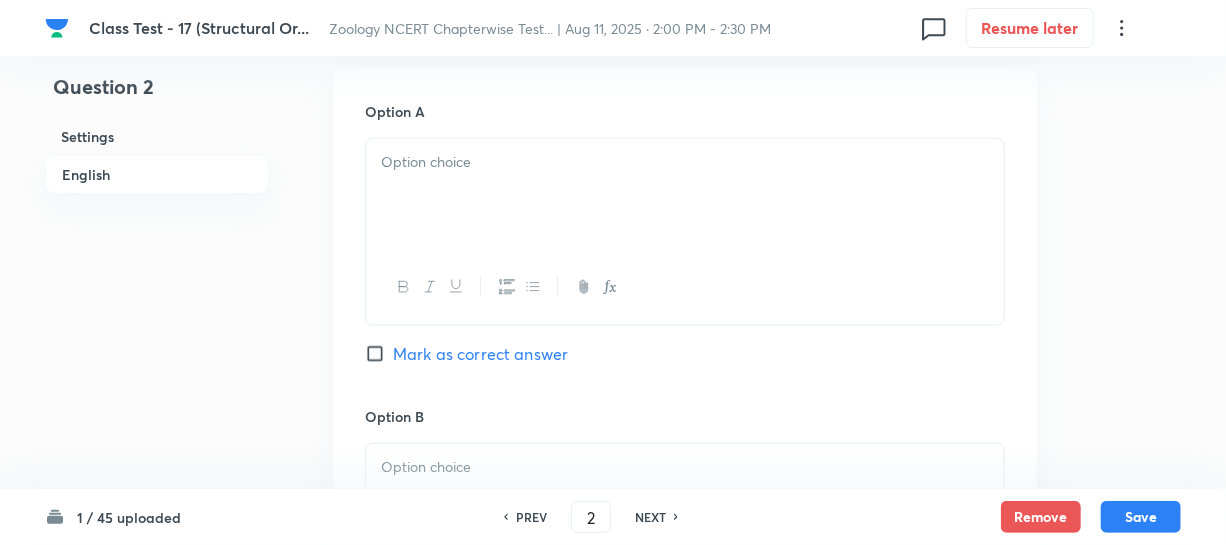 scroll, scrollTop: 1000, scrollLeft: 0, axis: vertical 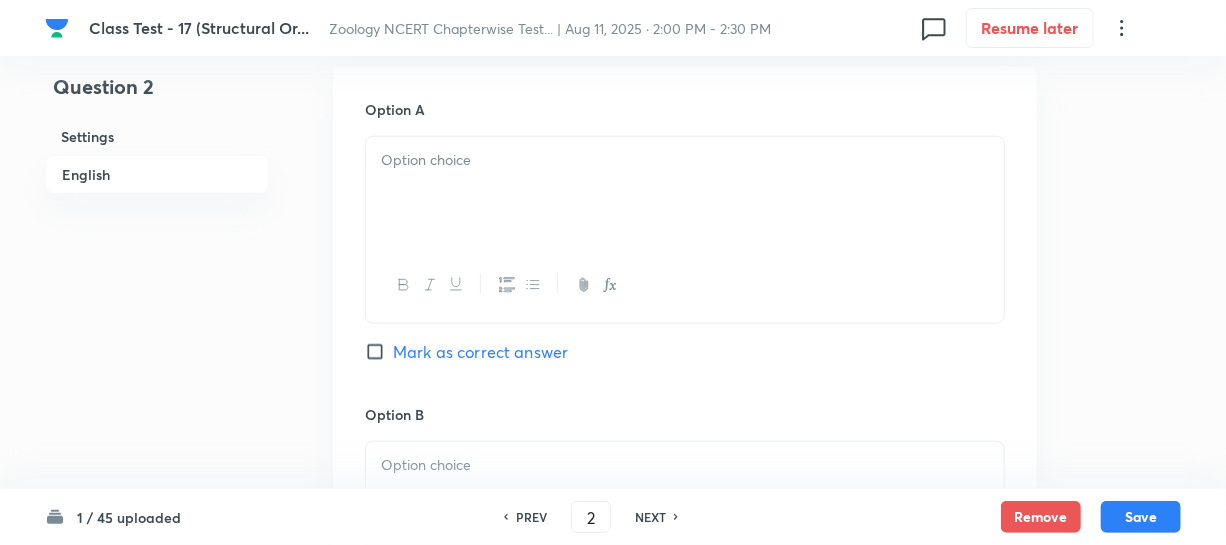 click at bounding box center (685, 193) 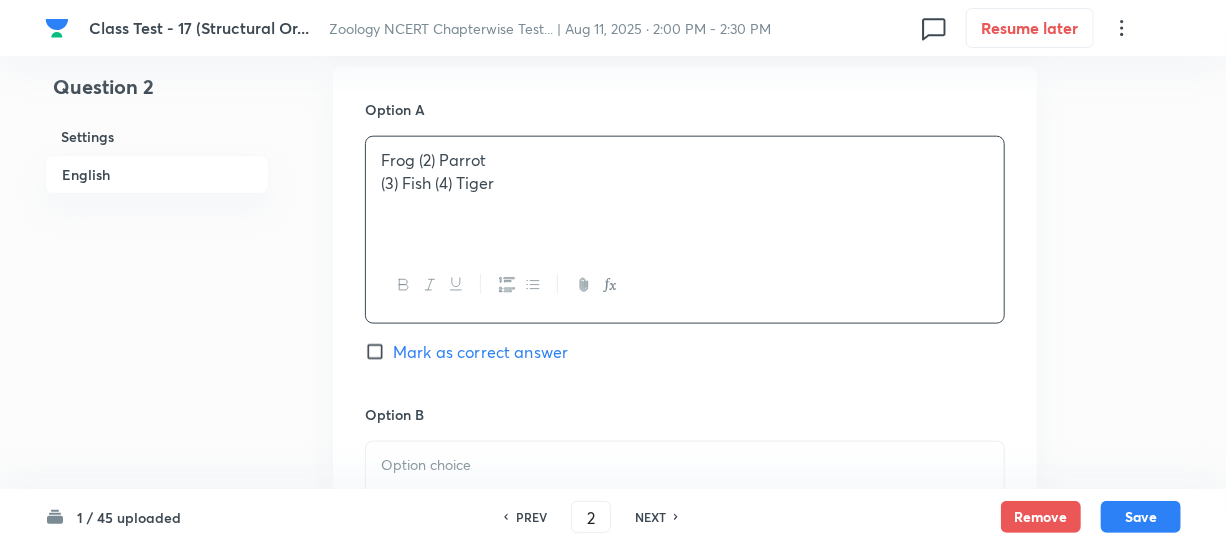 click on "Frog (2) Parrot" at bounding box center (685, 160) 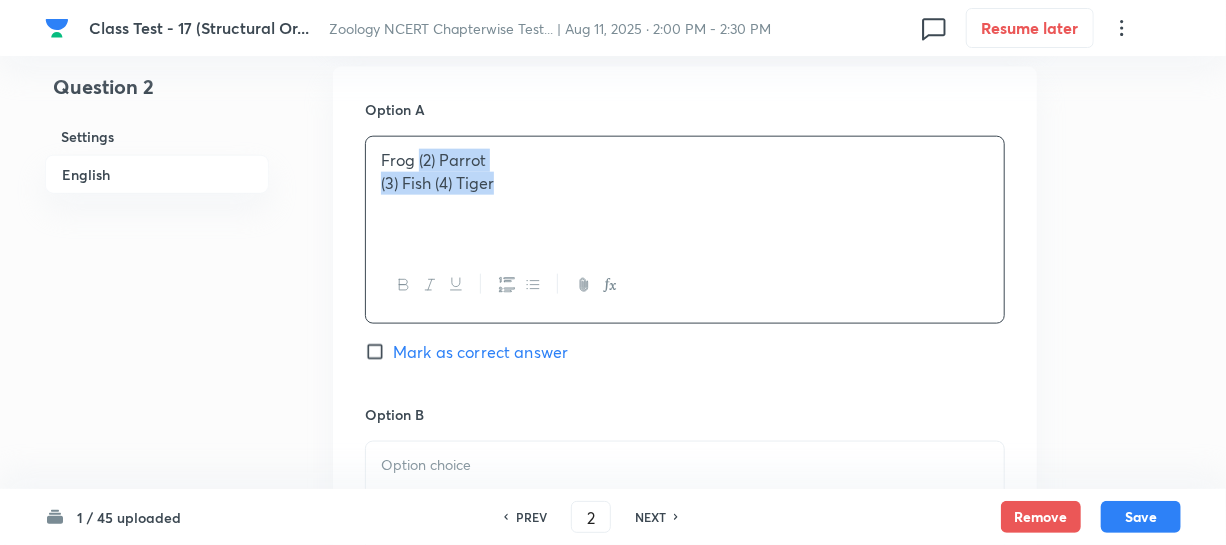 drag, startPoint x: 419, startPoint y: 161, endPoint x: 489, endPoint y: 178, distance: 72.03471 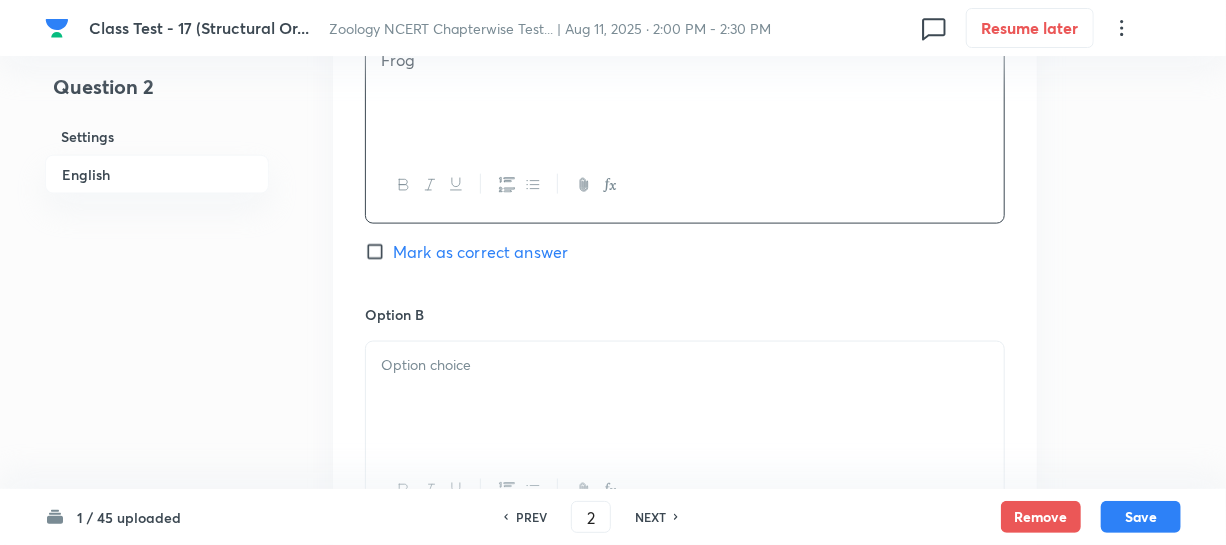 scroll, scrollTop: 1181, scrollLeft: 0, axis: vertical 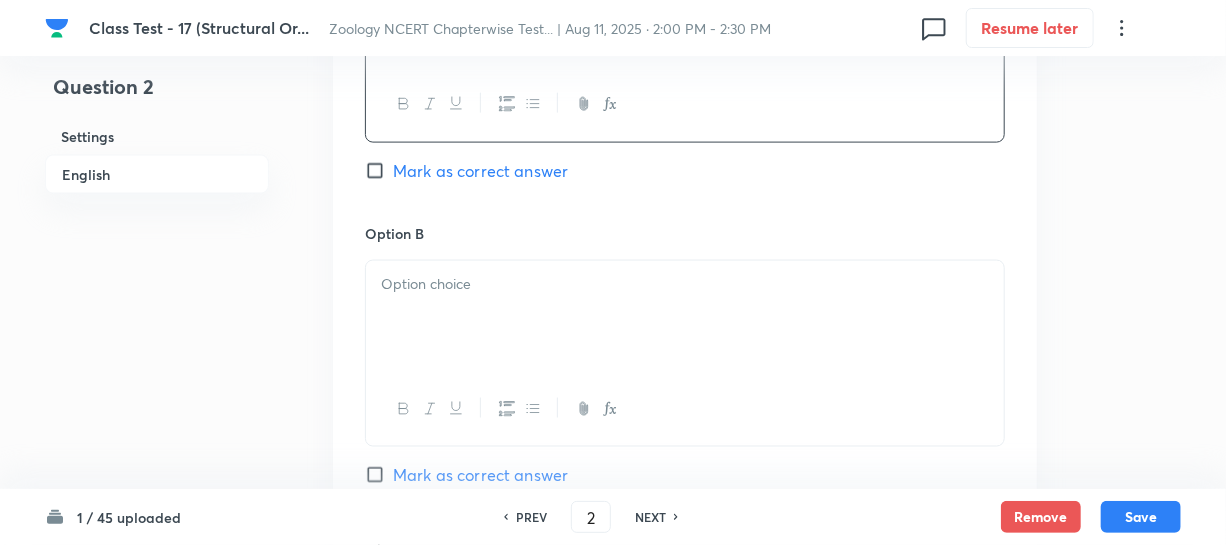 click on "Option B Mark as correct answer" at bounding box center (685, 375) 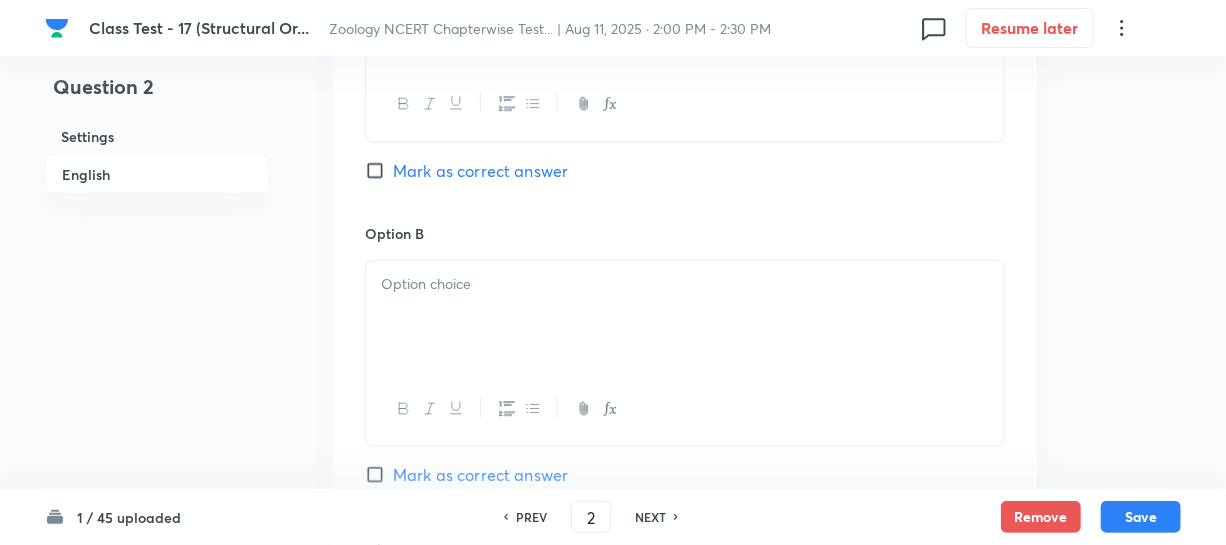 drag, startPoint x: 449, startPoint y: 304, endPoint x: 466, endPoint y: 296, distance: 18.788294 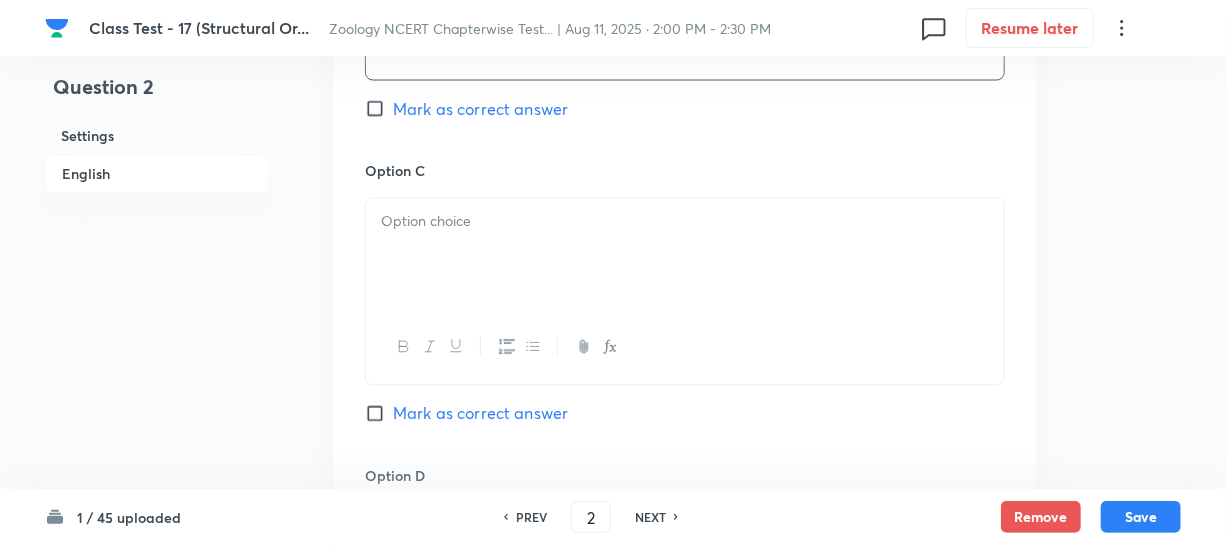 scroll, scrollTop: 1636, scrollLeft: 0, axis: vertical 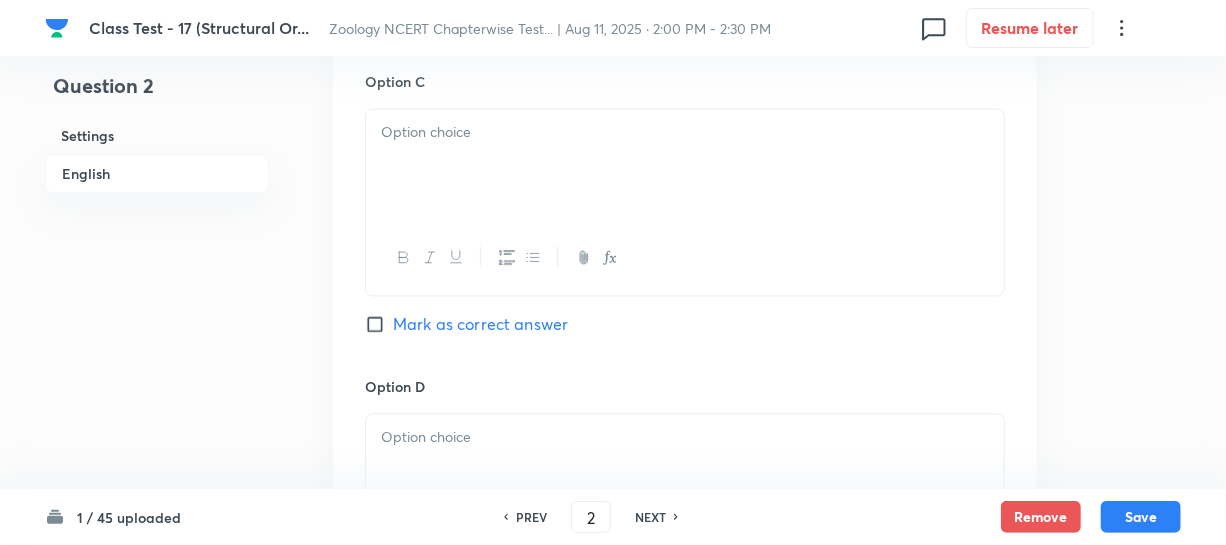 click at bounding box center (685, 166) 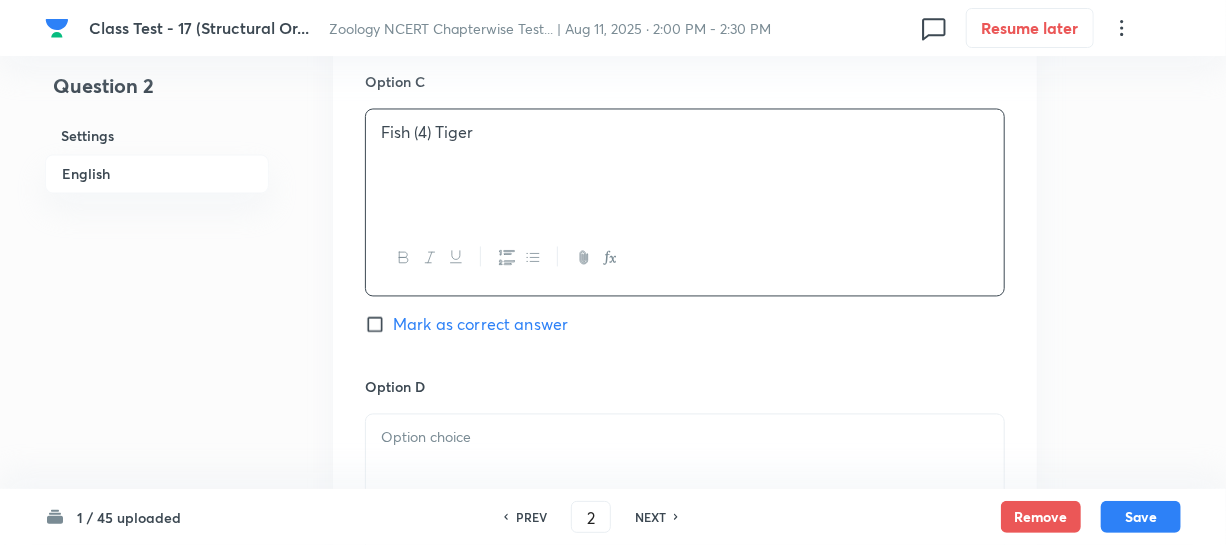 click on "Fish (4) Tiger" at bounding box center [685, 133] 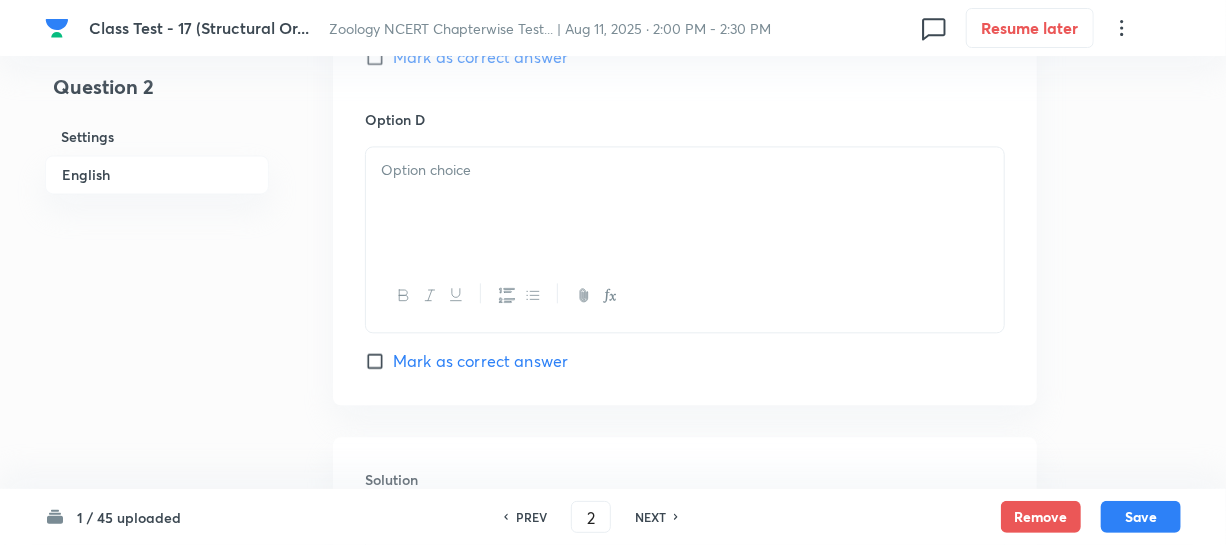 scroll, scrollTop: 1909, scrollLeft: 0, axis: vertical 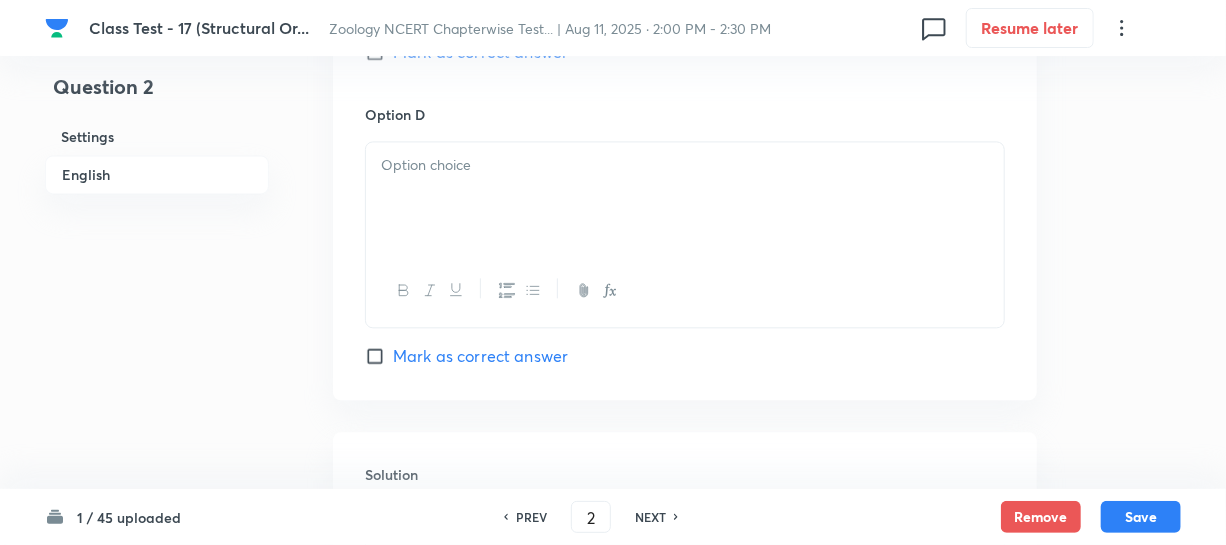 drag, startPoint x: 555, startPoint y: 200, endPoint x: 559, endPoint y: 183, distance: 17.464249 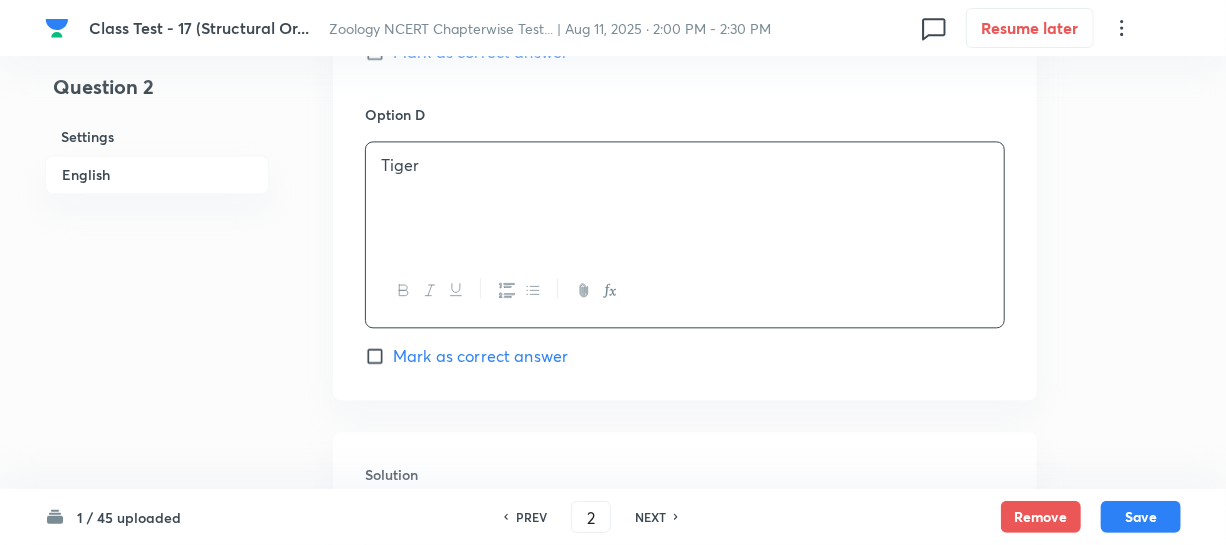 click on "Mark as correct answer" at bounding box center [379, 356] 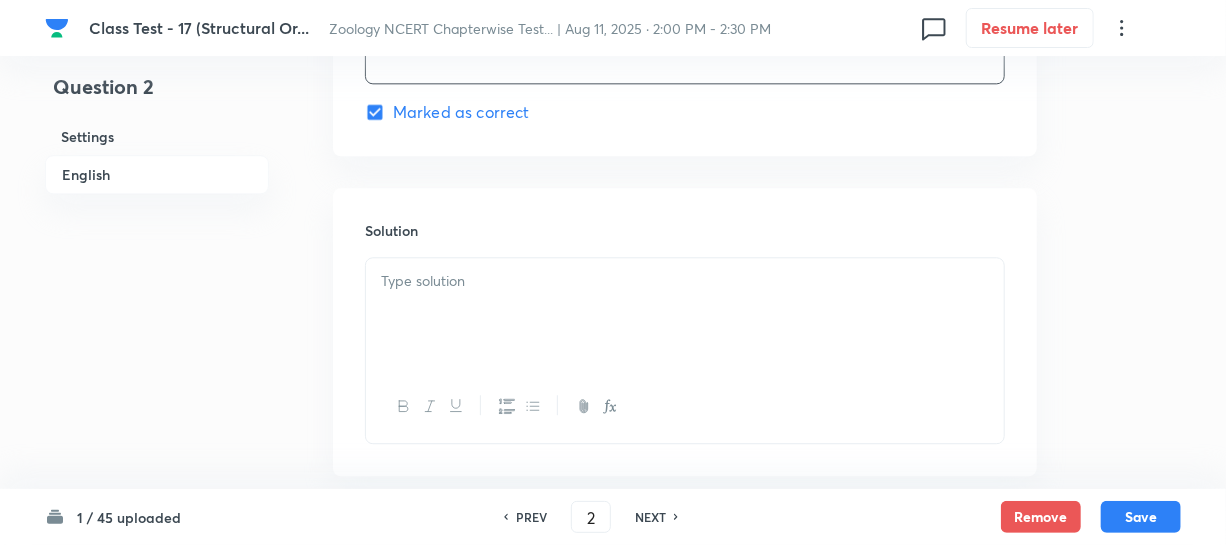 scroll, scrollTop: 2261, scrollLeft: 0, axis: vertical 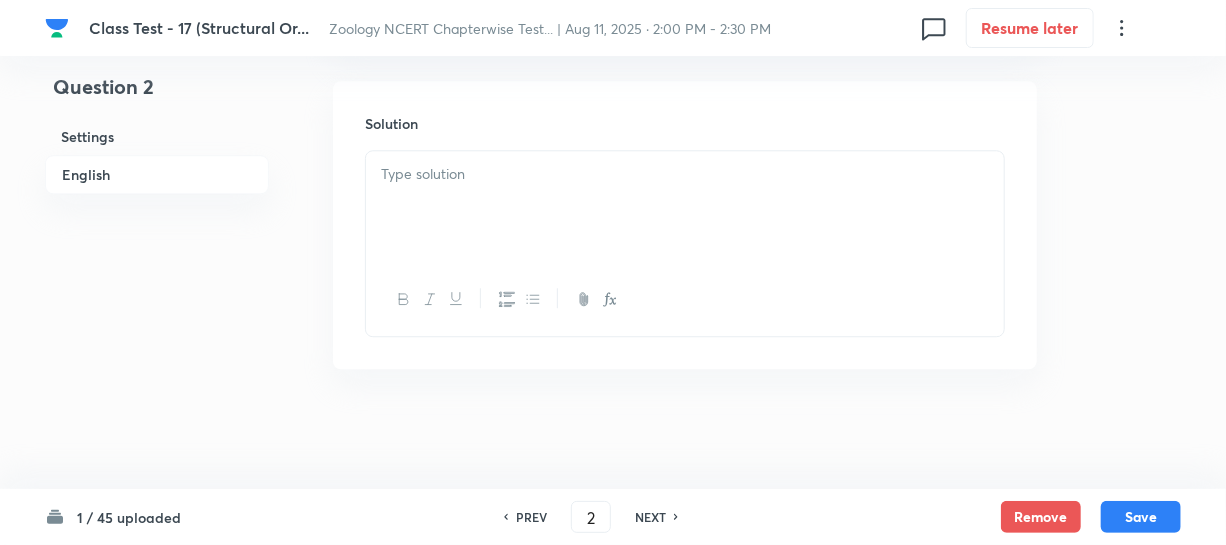 click at bounding box center (685, 207) 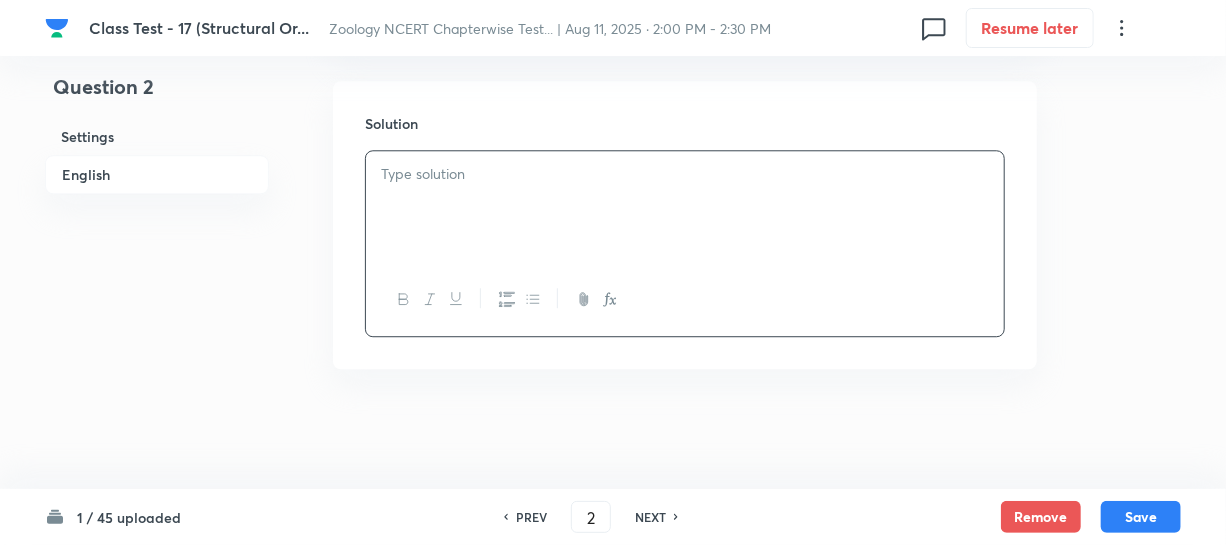 type 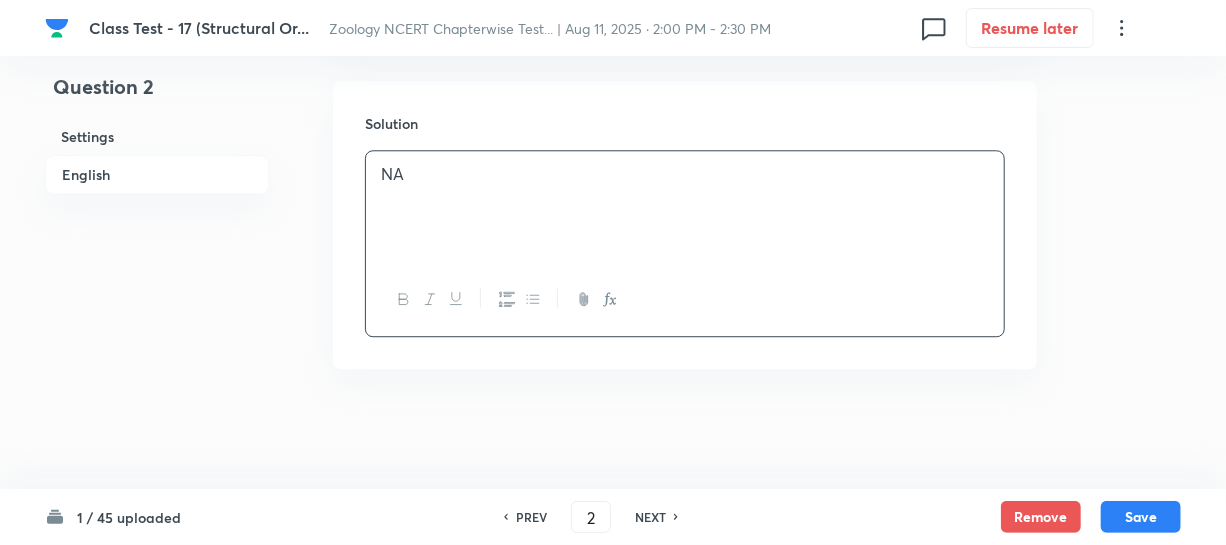 drag, startPoint x: 1137, startPoint y: 514, endPoint x: 1106, endPoint y: 537, distance: 38.600517 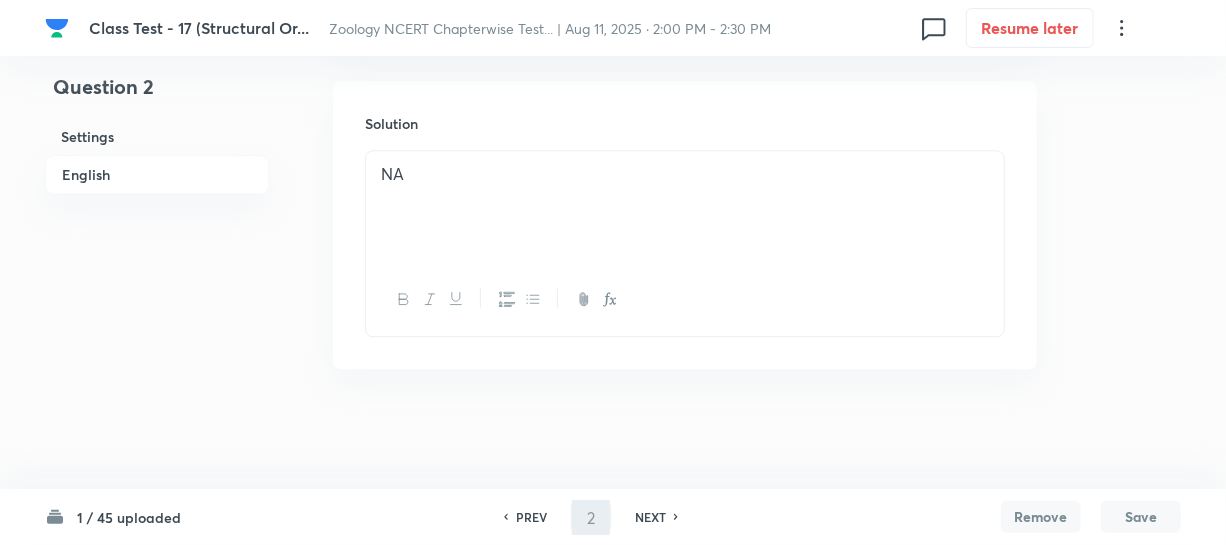 type on "3" 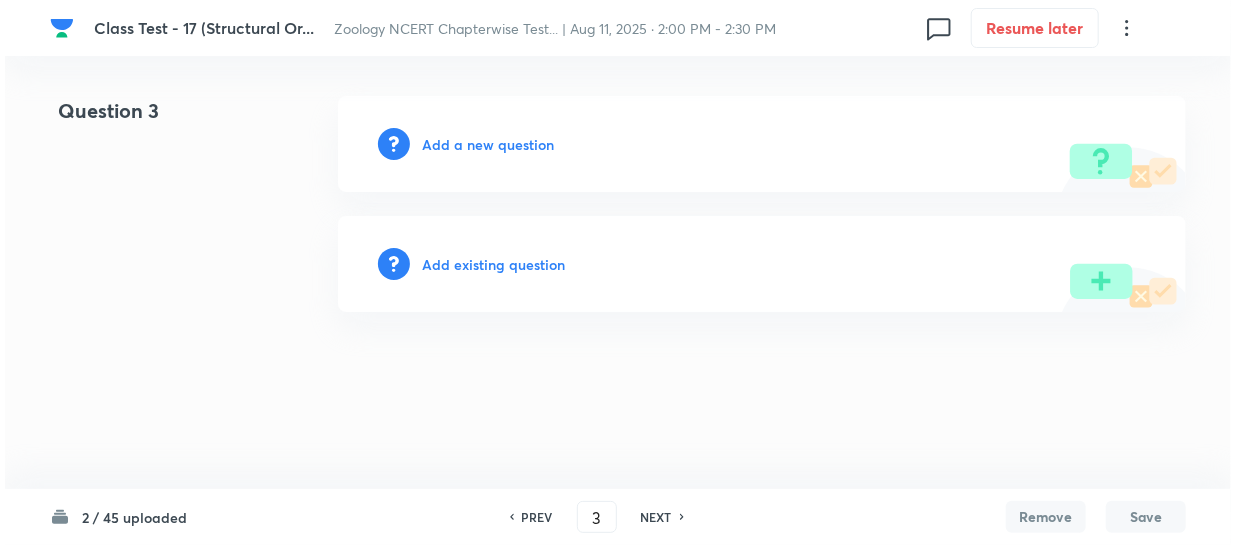 scroll, scrollTop: 0, scrollLeft: 0, axis: both 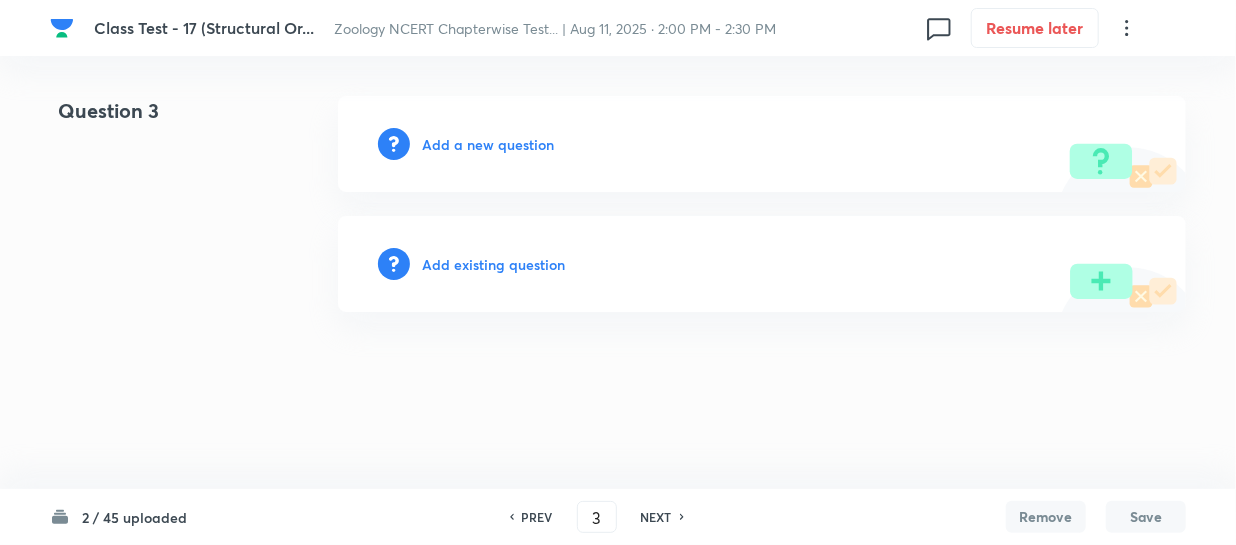 click on "Add a new question" at bounding box center (488, 144) 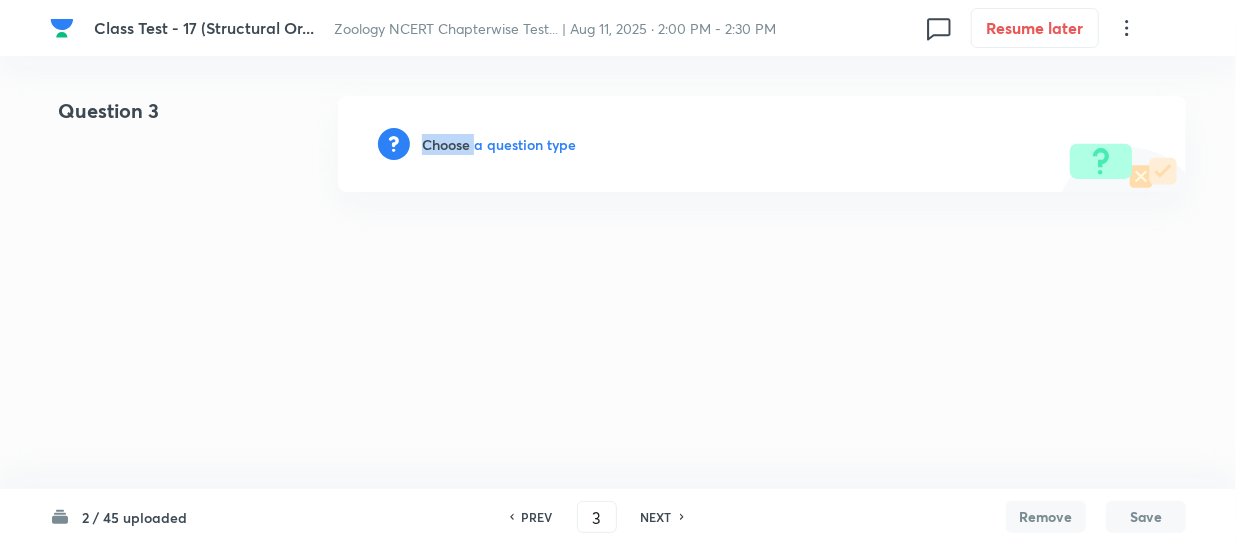 click on "Choose a question type" at bounding box center [499, 144] 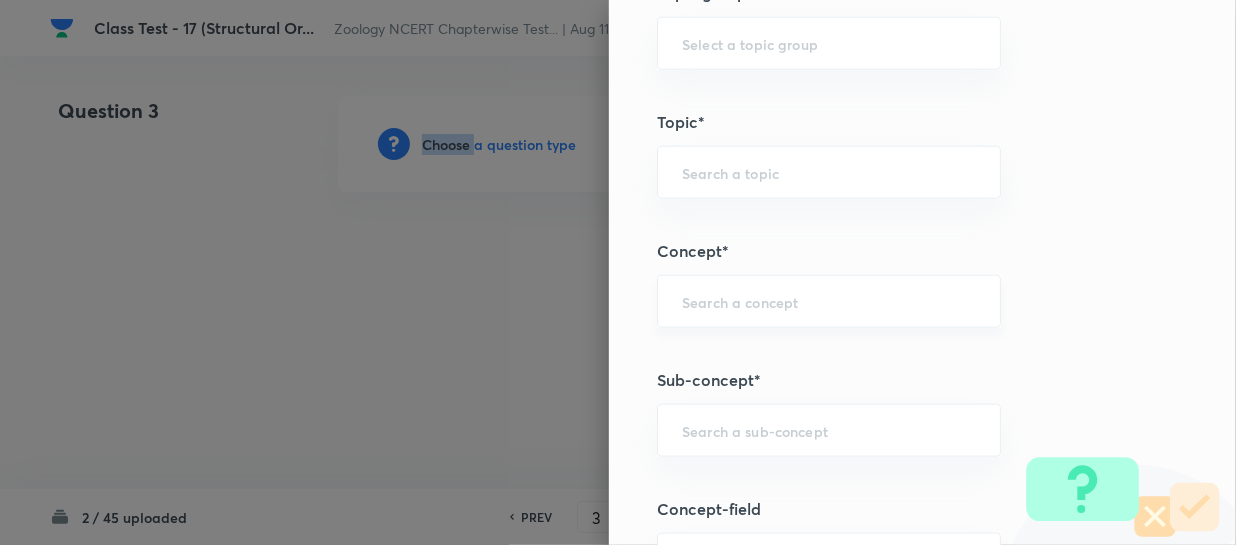 scroll, scrollTop: 1000, scrollLeft: 0, axis: vertical 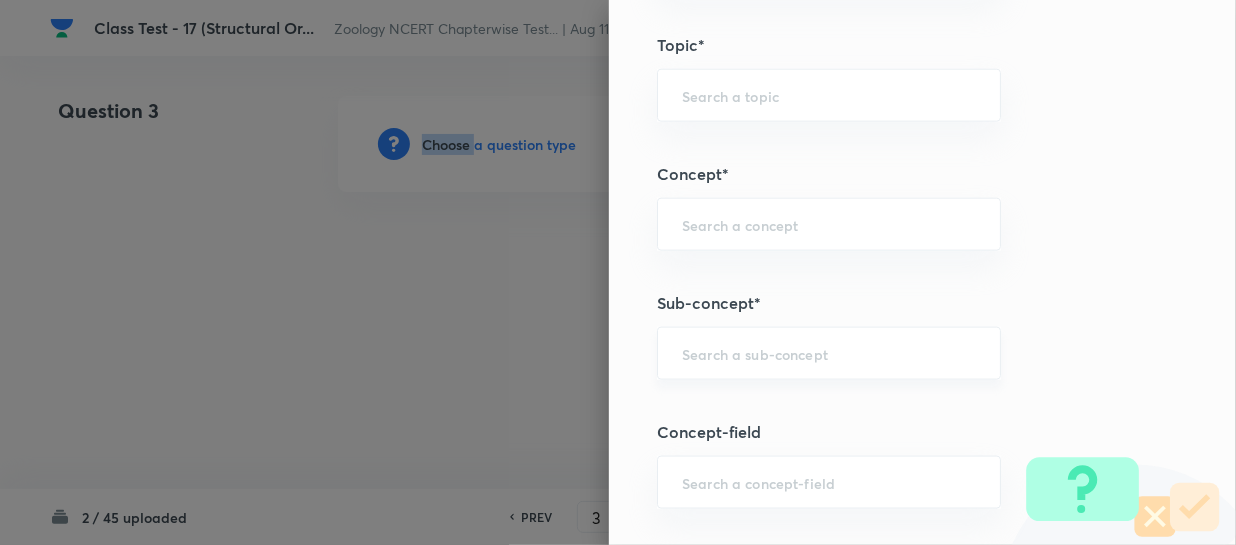 click on "​" at bounding box center (829, 353) 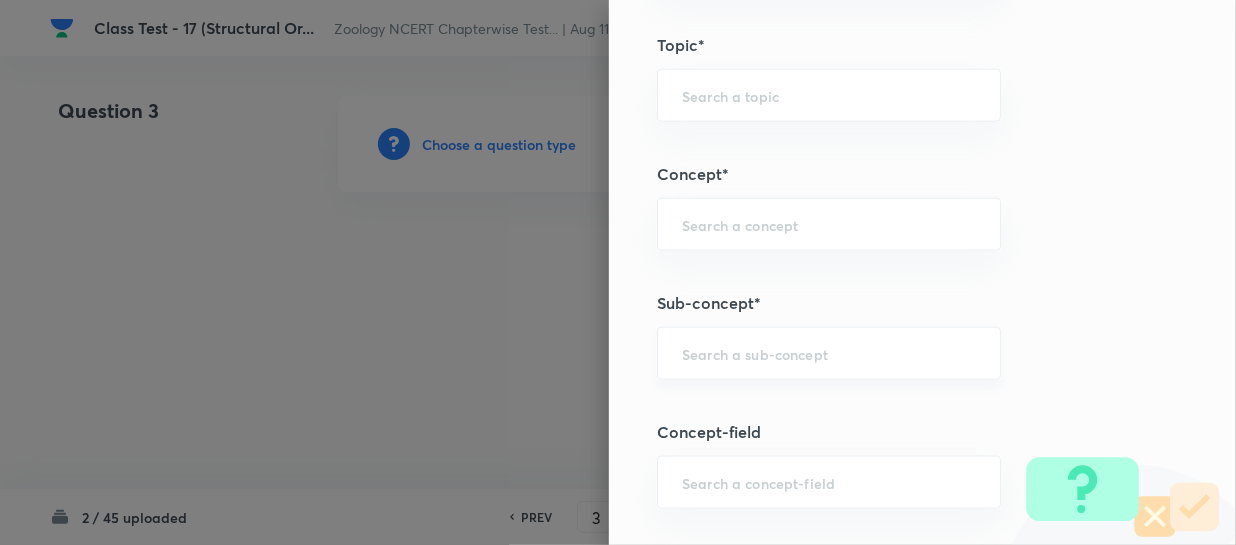 paste on "Structural Organization in Animals" 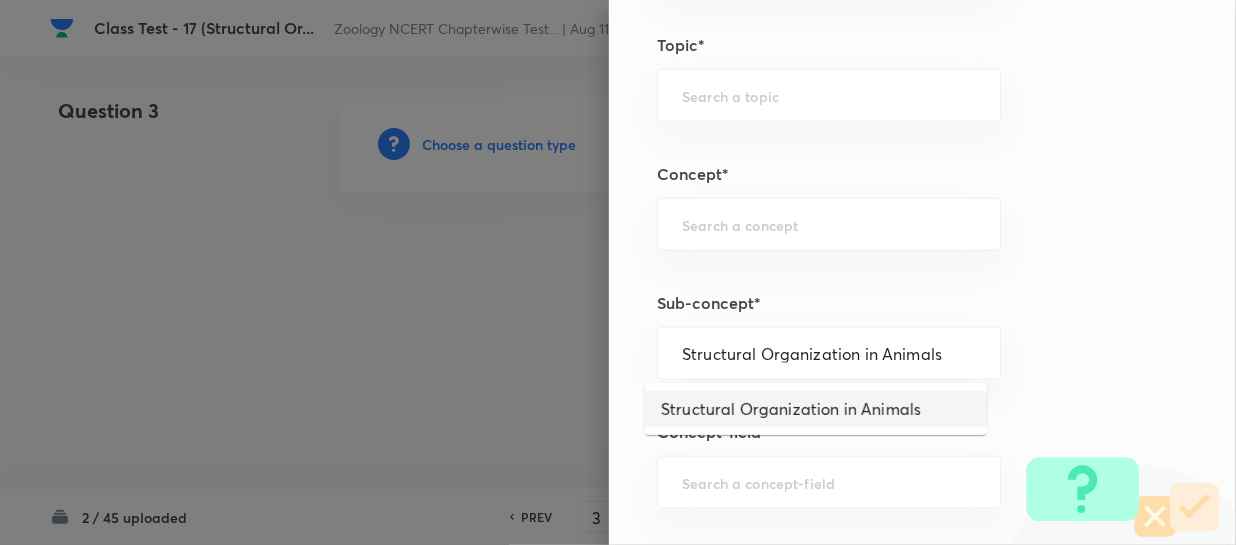 click on "Structural Organization in Animals" at bounding box center (816, 409) 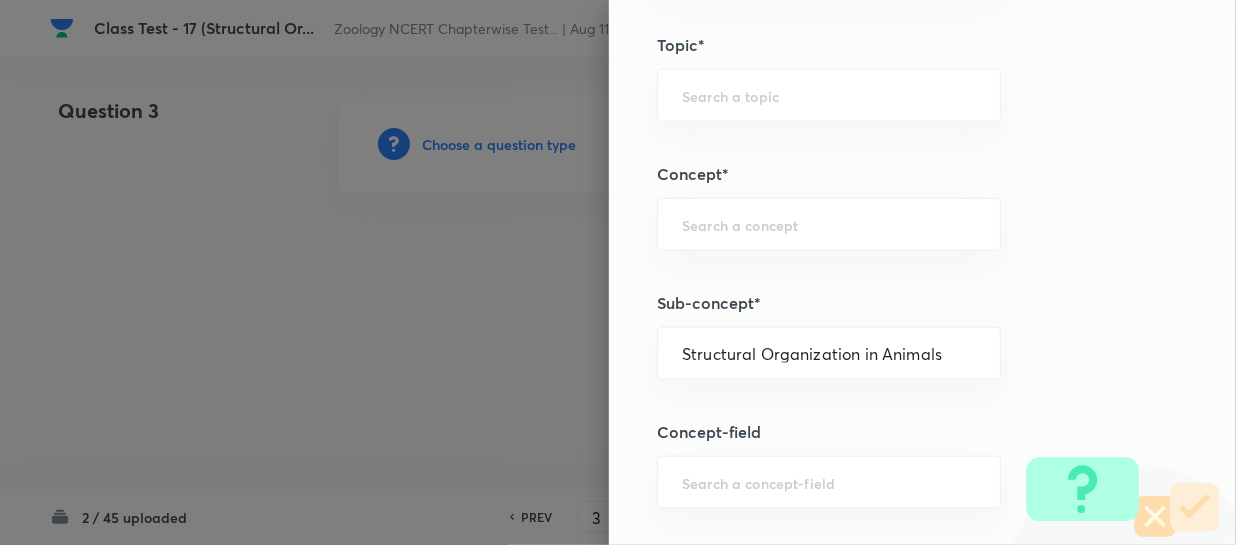 type on "Structural Organization in Animals" 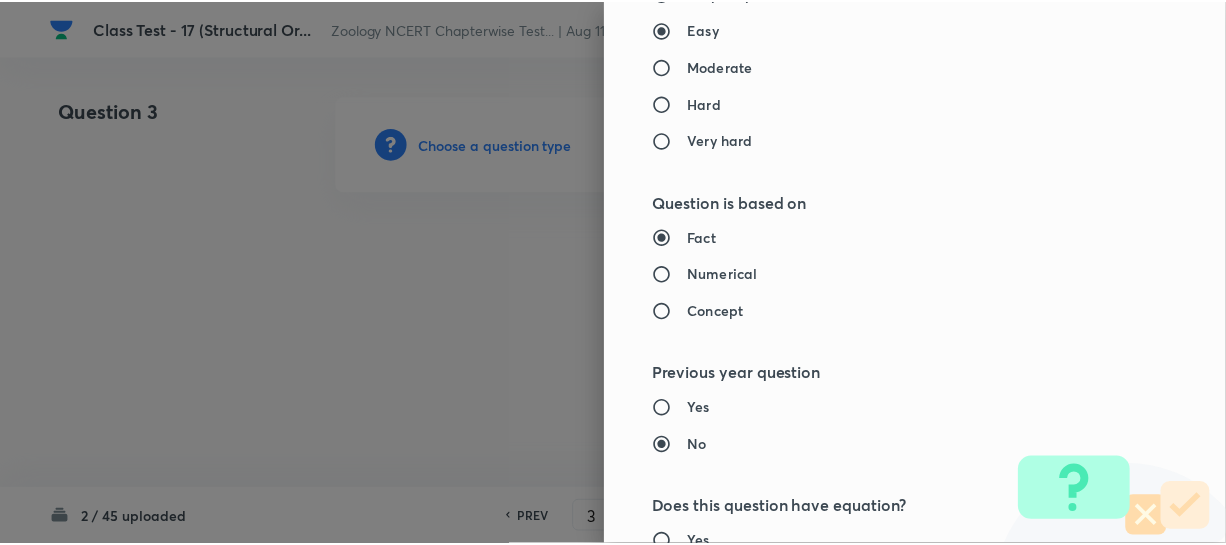 scroll, scrollTop: 2179, scrollLeft: 0, axis: vertical 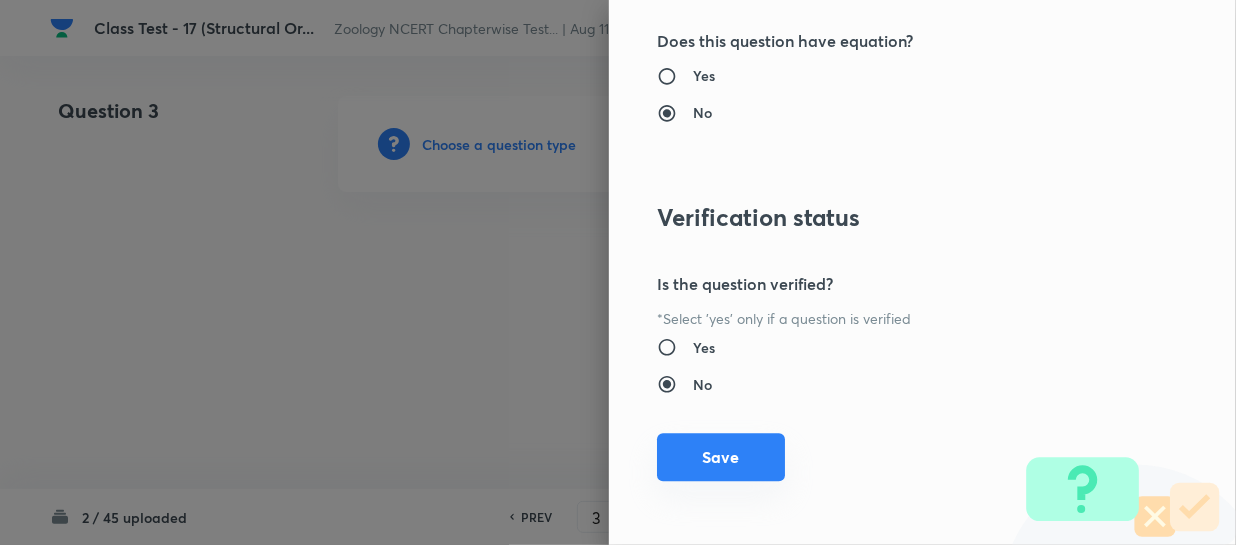 click on "Save" at bounding box center [721, 457] 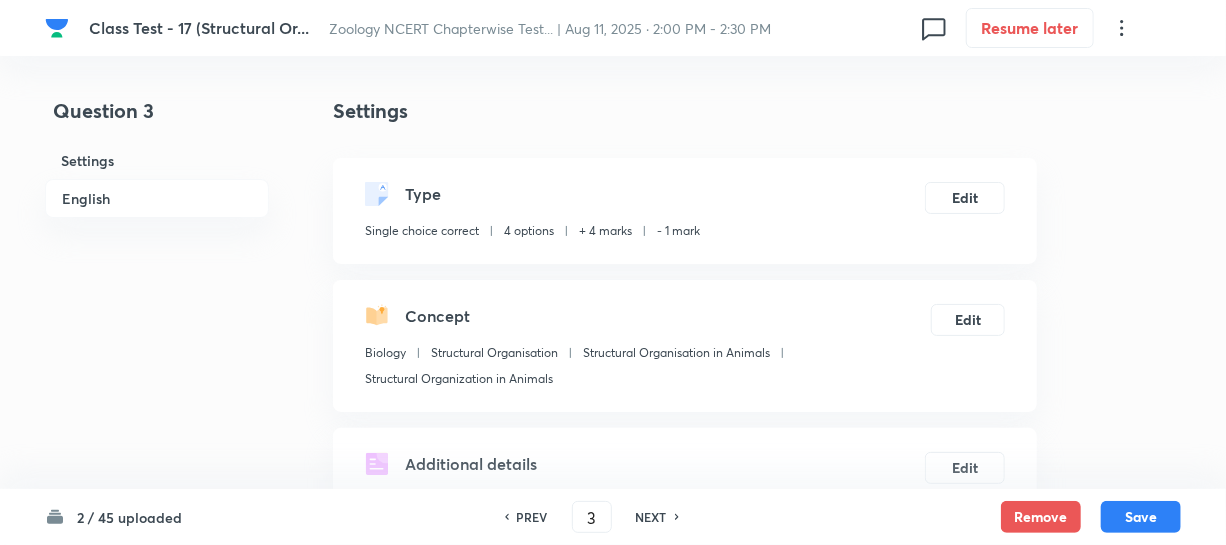 drag, startPoint x: 696, startPoint y: 478, endPoint x: 762, endPoint y: 530, distance: 84.0238 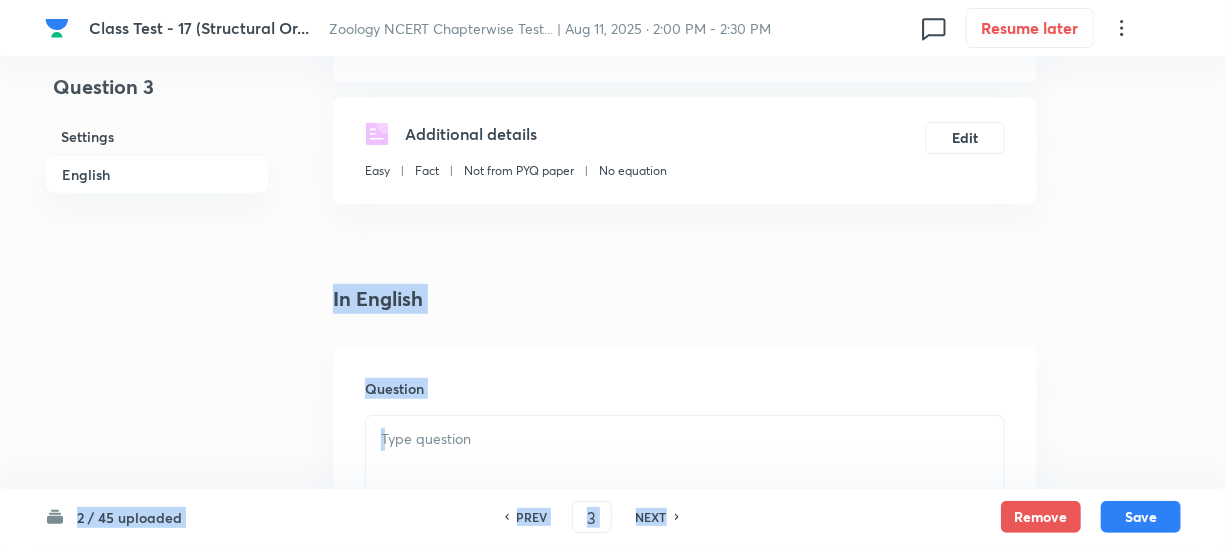 scroll, scrollTop: 545, scrollLeft: 0, axis: vertical 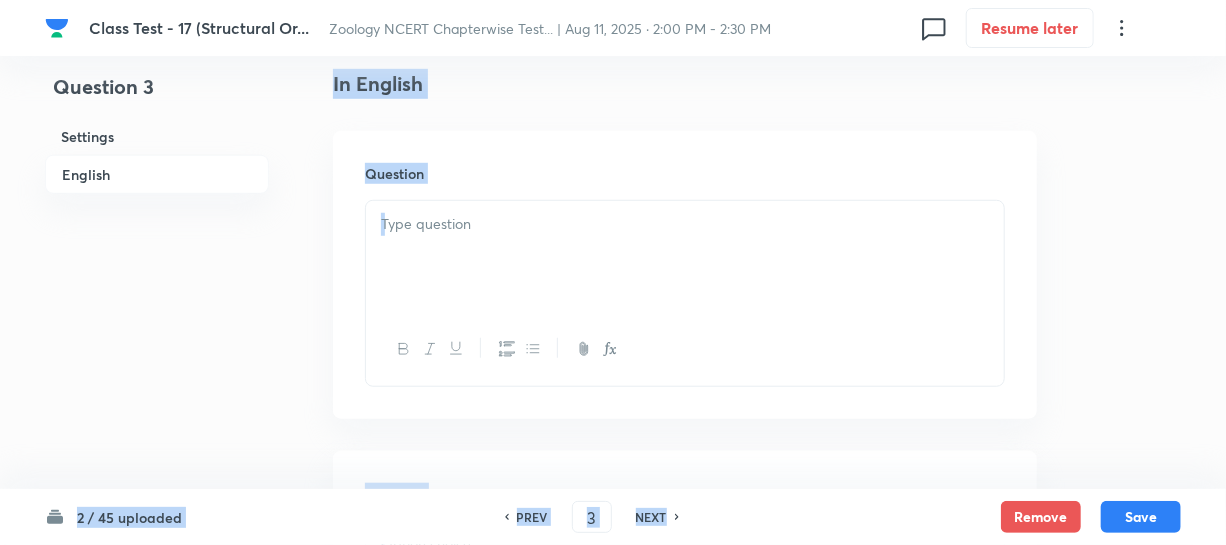 click at bounding box center [685, 257] 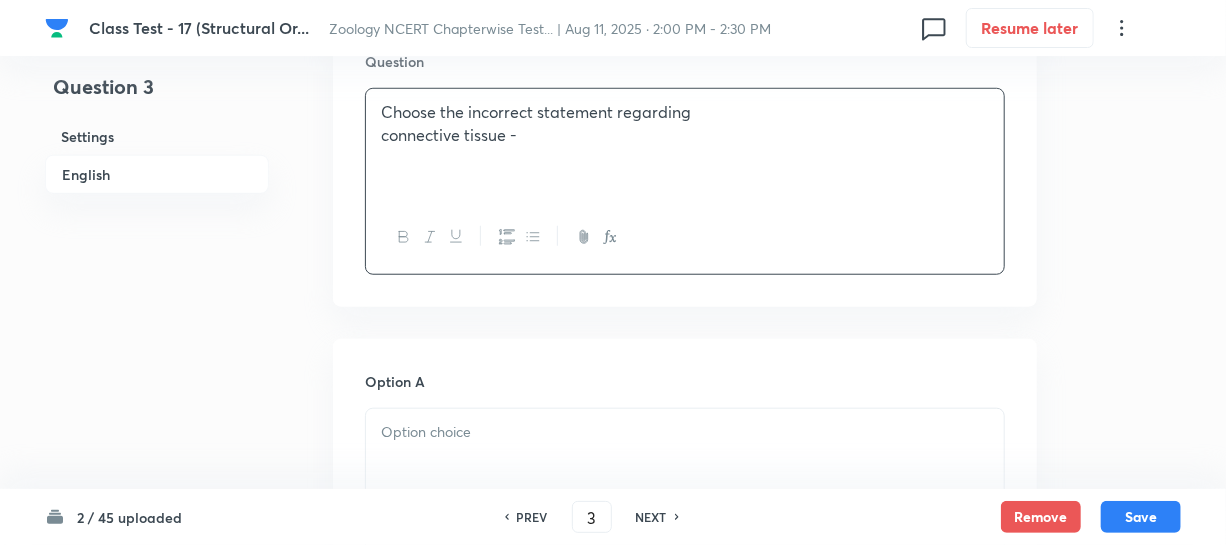 scroll, scrollTop: 818, scrollLeft: 0, axis: vertical 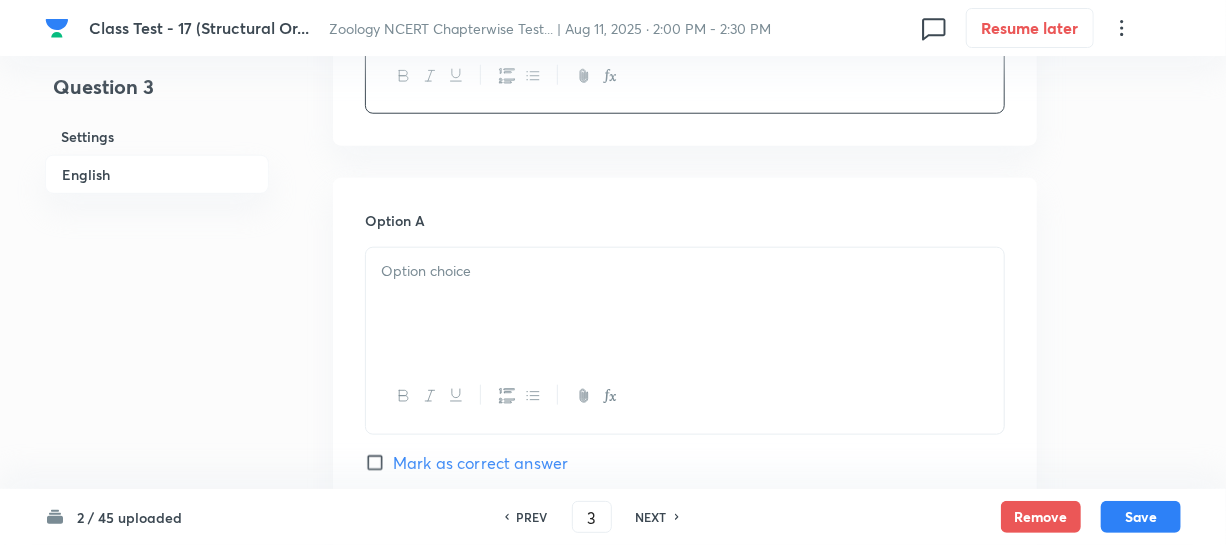 click at bounding box center [685, 304] 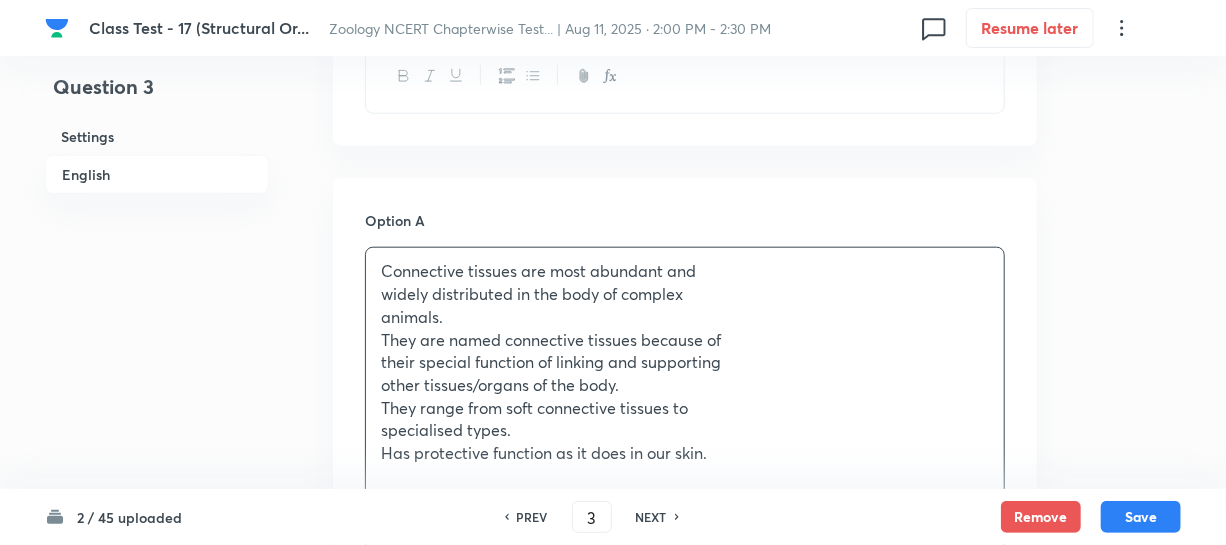 click on "They are named connective tissues because of" at bounding box center [685, 340] 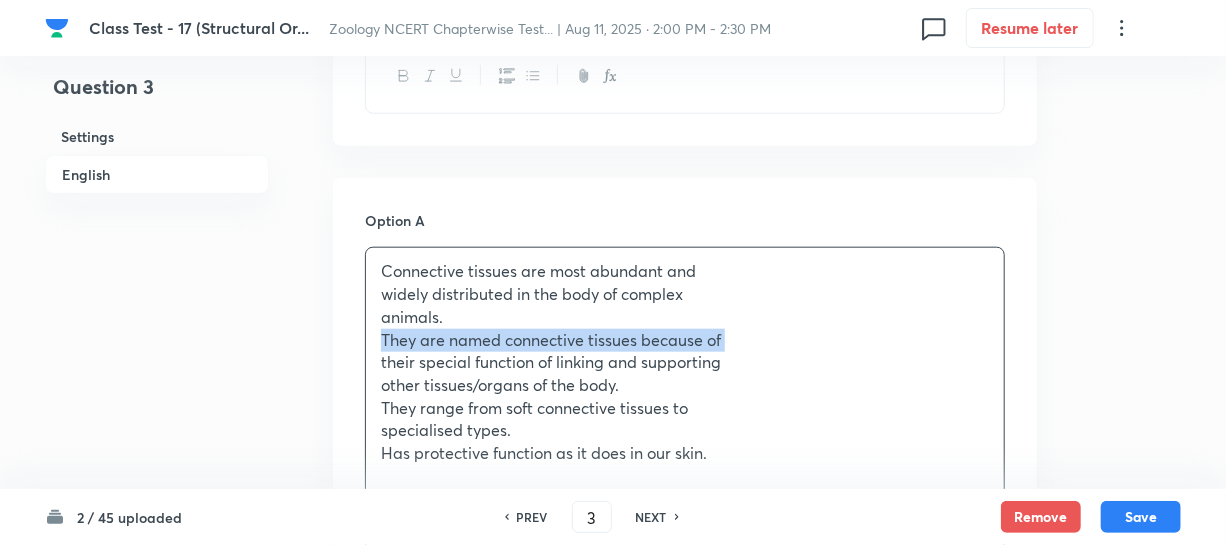 click on "They are named connective tissues because of" at bounding box center (685, 340) 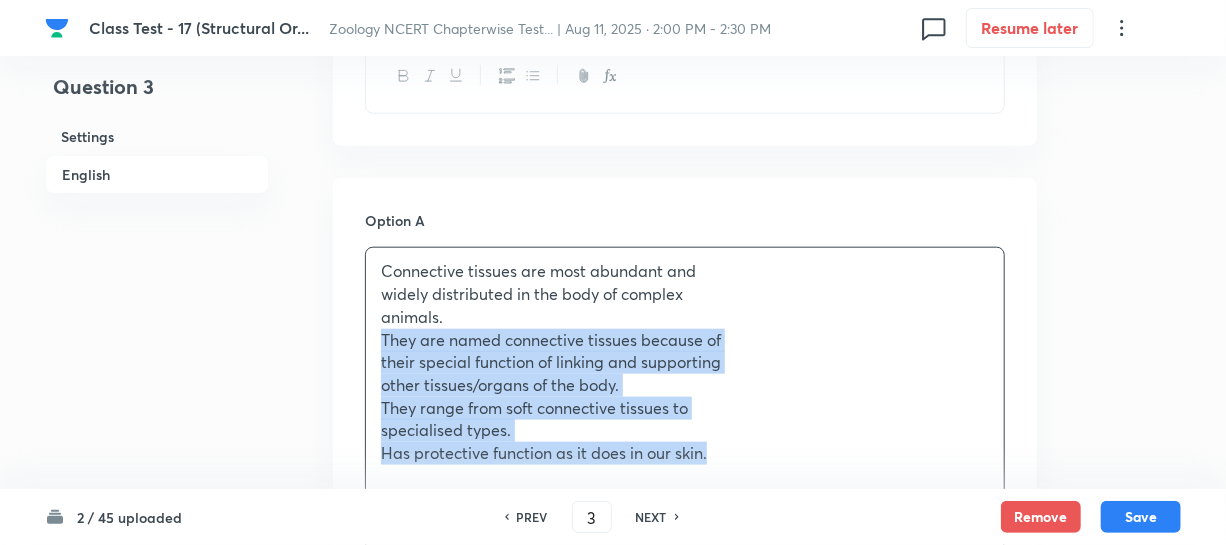 click on "Has protective function as it does in our skin." at bounding box center [685, 453] 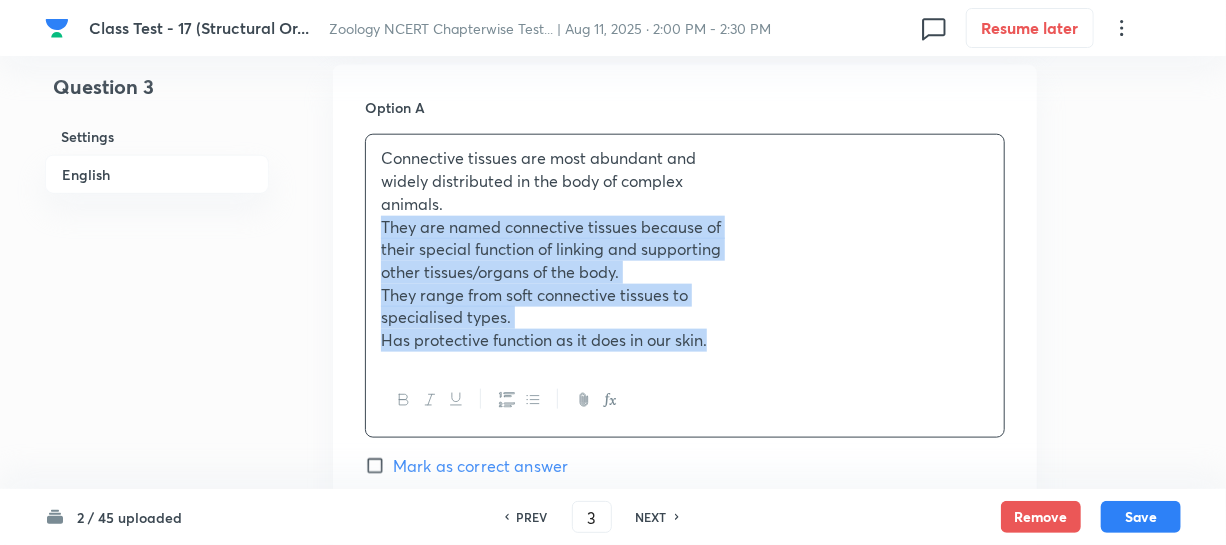 scroll, scrollTop: 1000, scrollLeft: 0, axis: vertical 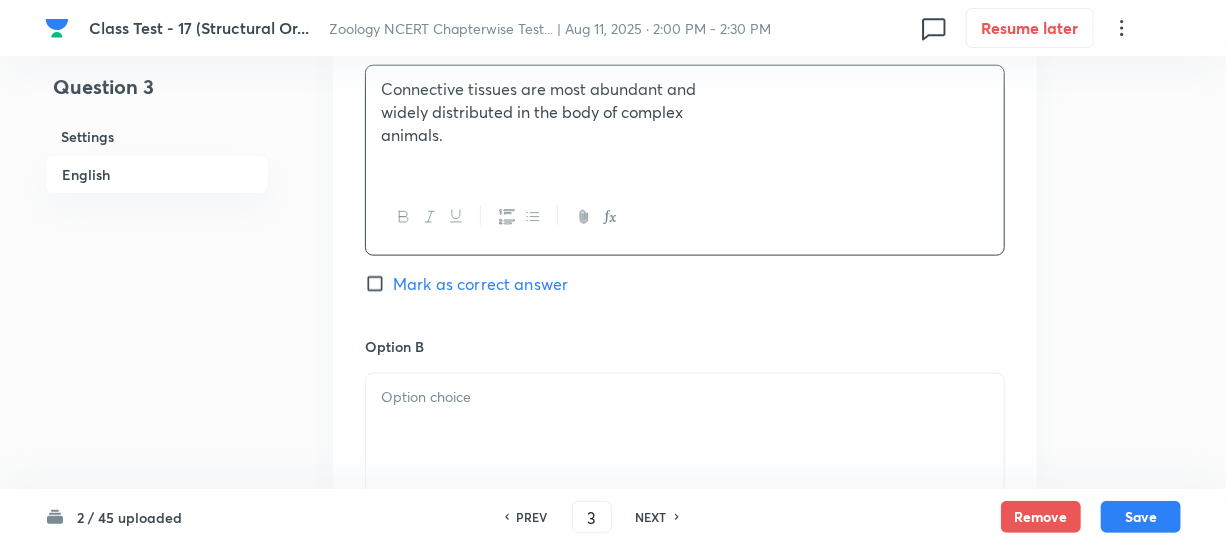 click at bounding box center (685, 430) 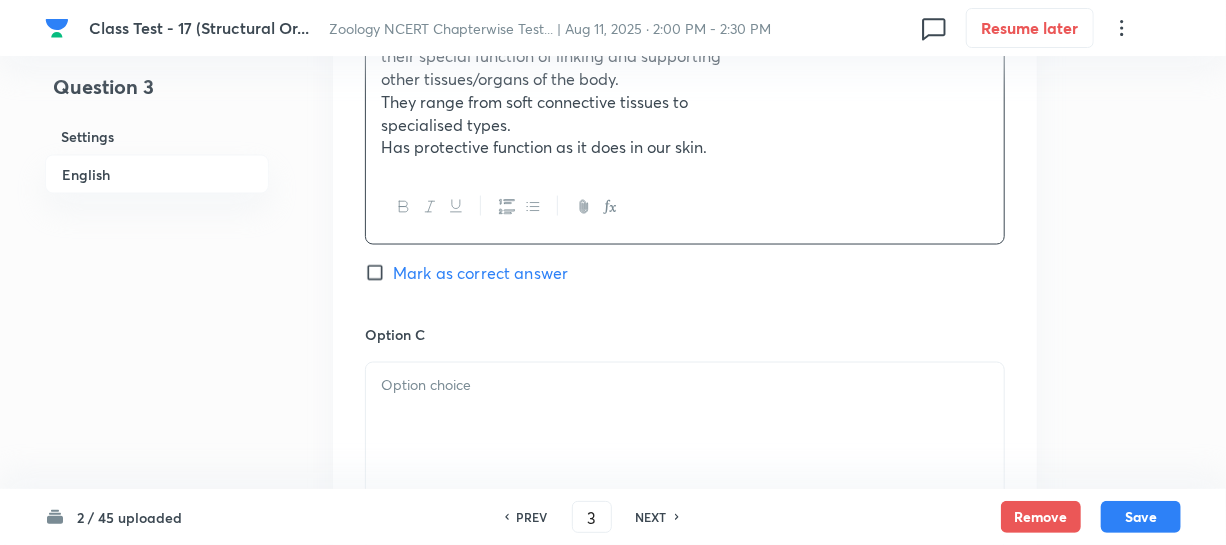 scroll, scrollTop: 1181, scrollLeft: 0, axis: vertical 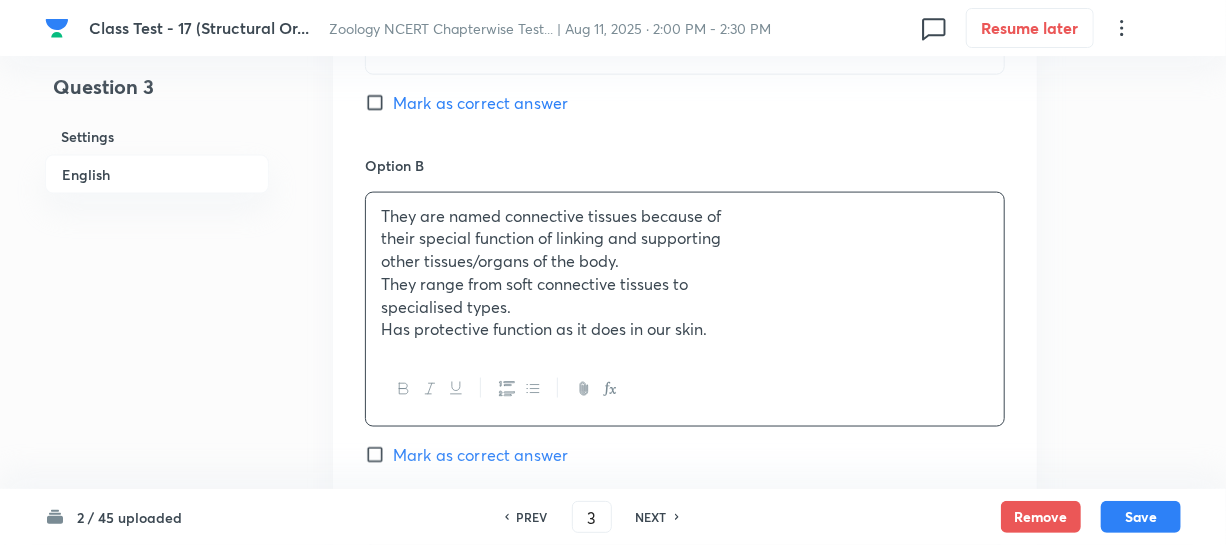 click on "They range from soft connective tissues to" at bounding box center (685, 284) 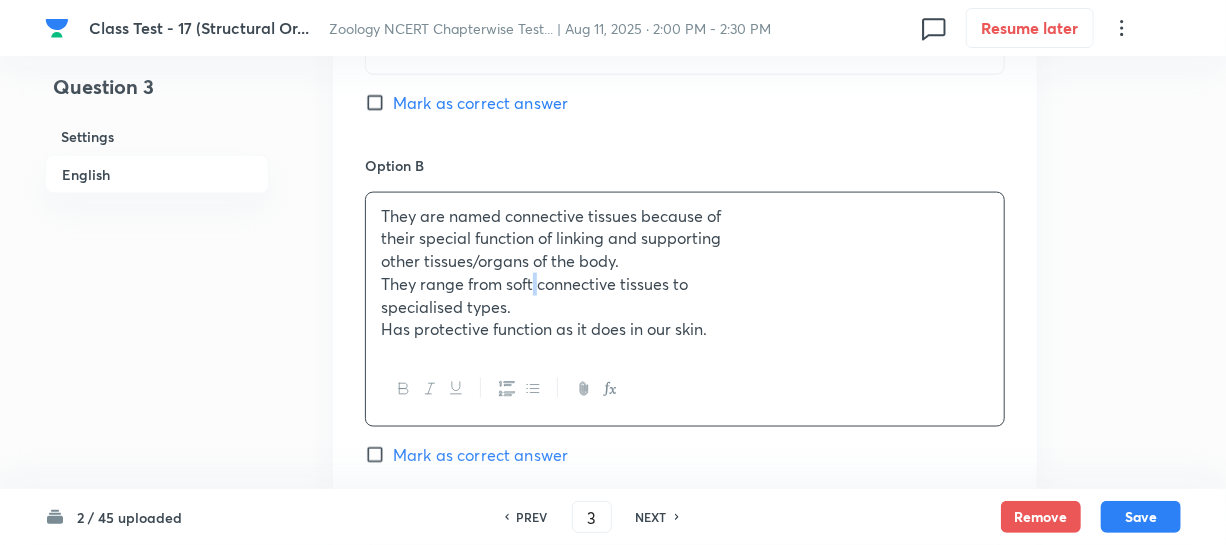 click on "They range from soft connective tissues to" at bounding box center [685, 284] 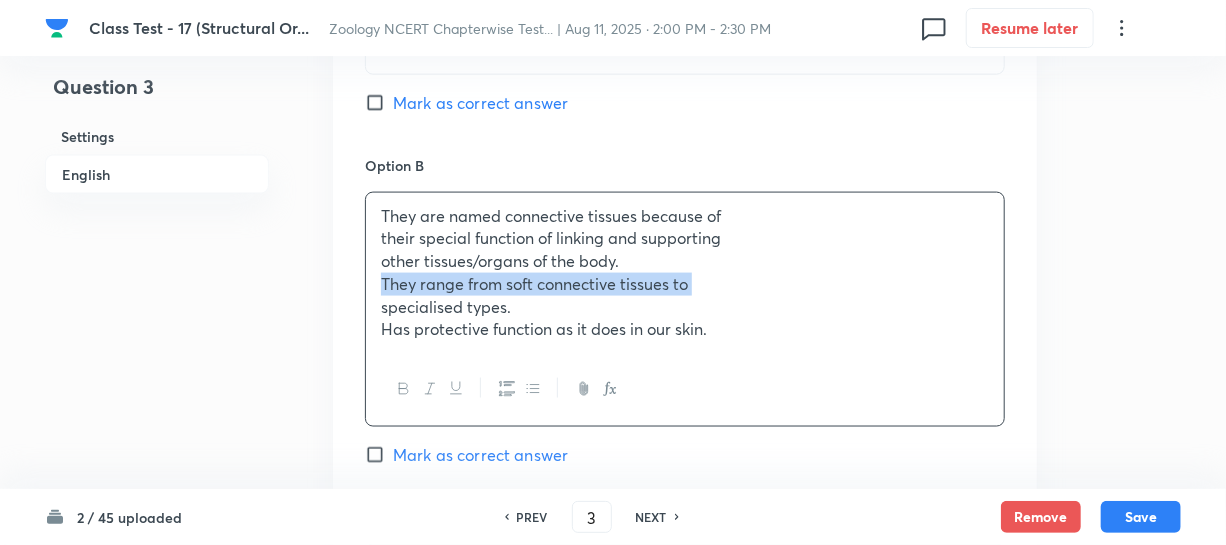click on "They range from soft connective tissues to" at bounding box center [685, 284] 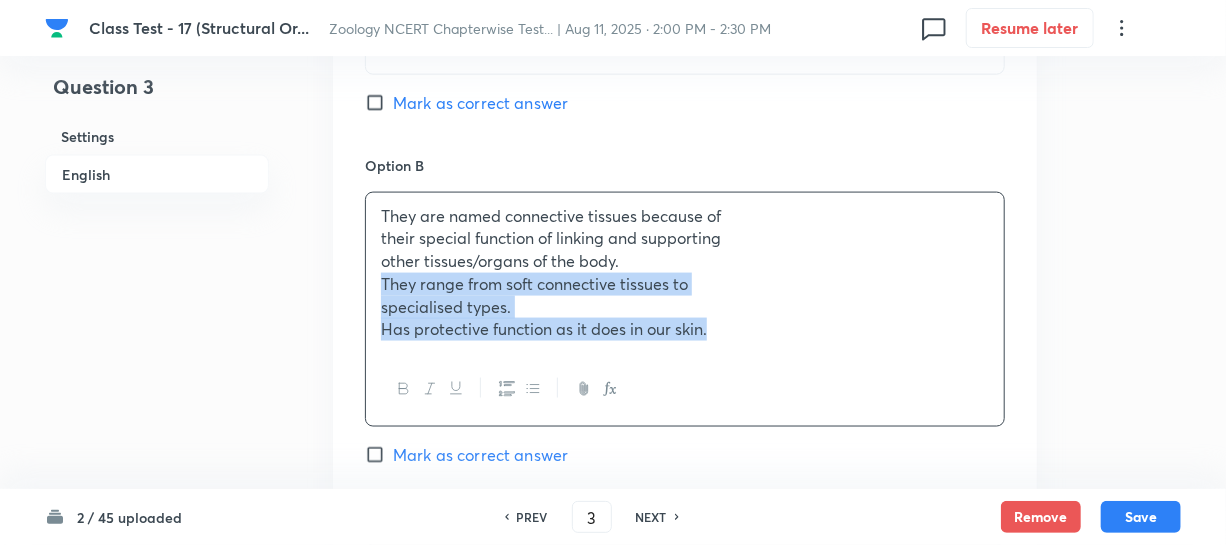 click on "They are named connective tissues because of their special function of linking and supporting other tissues/organs of the body. They range from soft connective tissues to specialised types. Has protective function as it does in our skin." at bounding box center (685, 273) 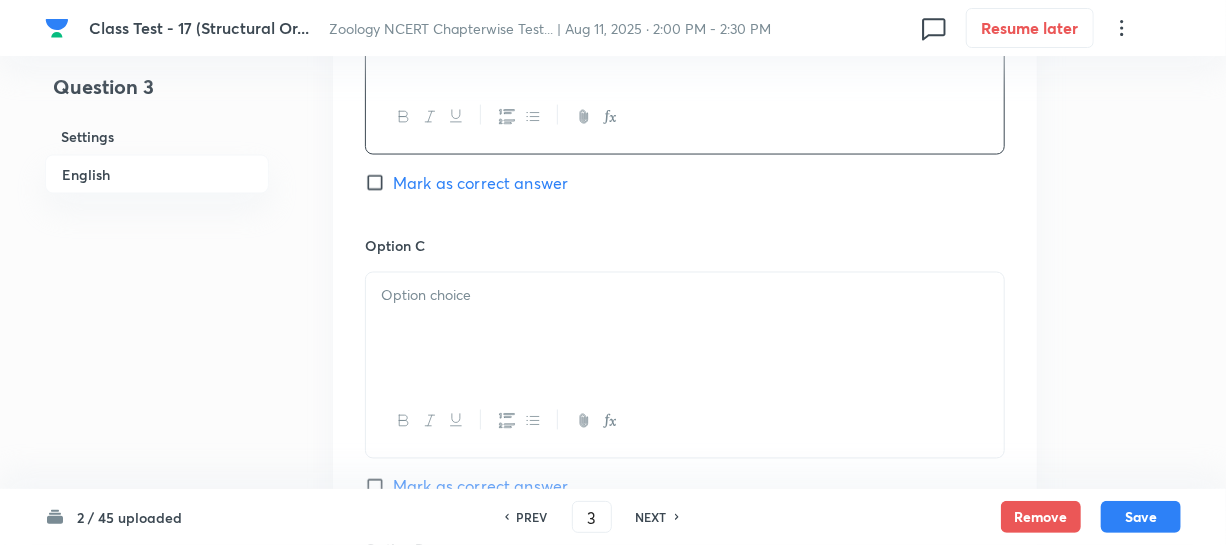 scroll, scrollTop: 1545, scrollLeft: 0, axis: vertical 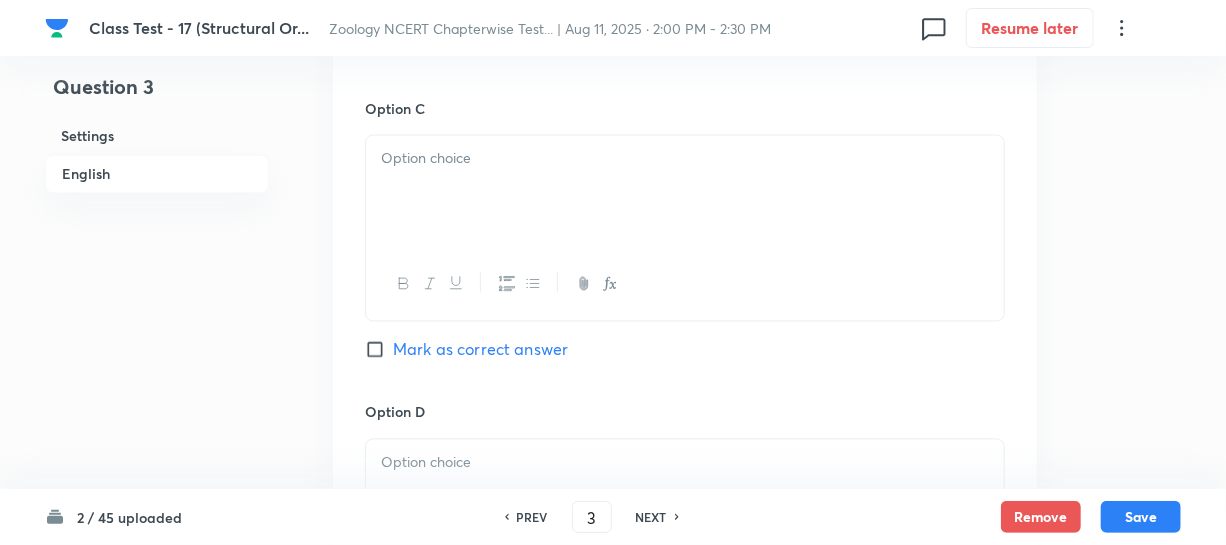 drag, startPoint x: 538, startPoint y: 235, endPoint x: 540, endPoint y: 252, distance: 17.117243 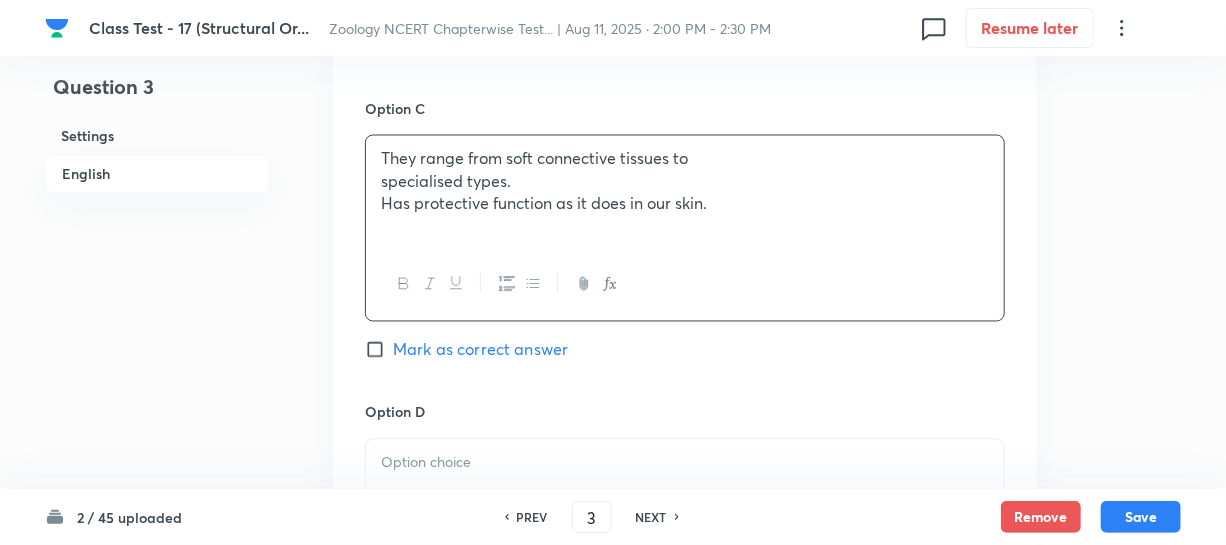 click on "Has protective function as it does in our skin." at bounding box center (685, 204) 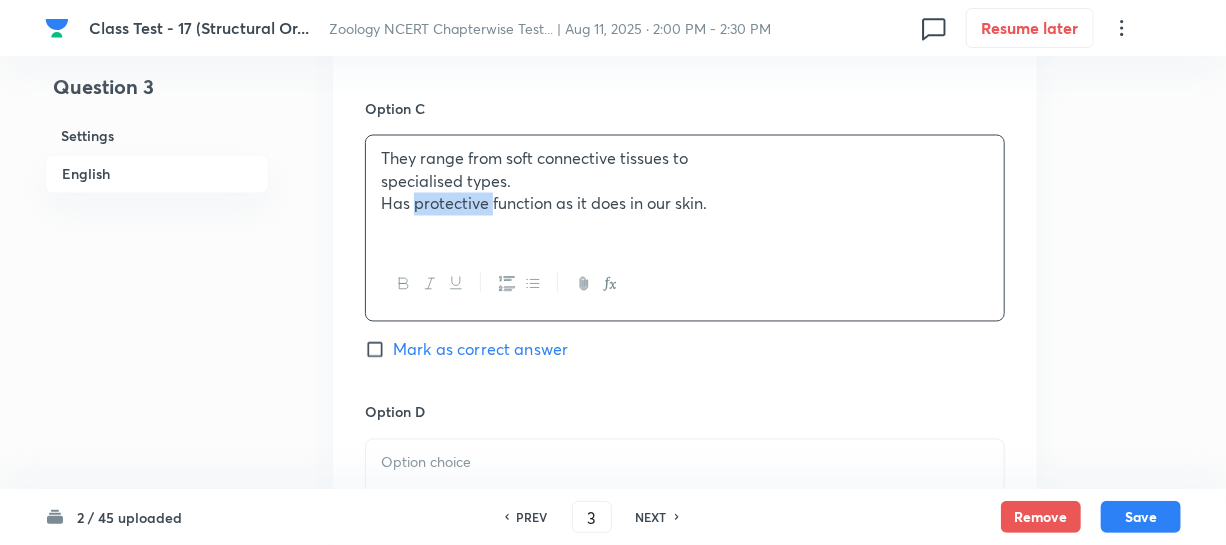 click on "Has protective function as it does in our skin." at bounding box center (685, 204) 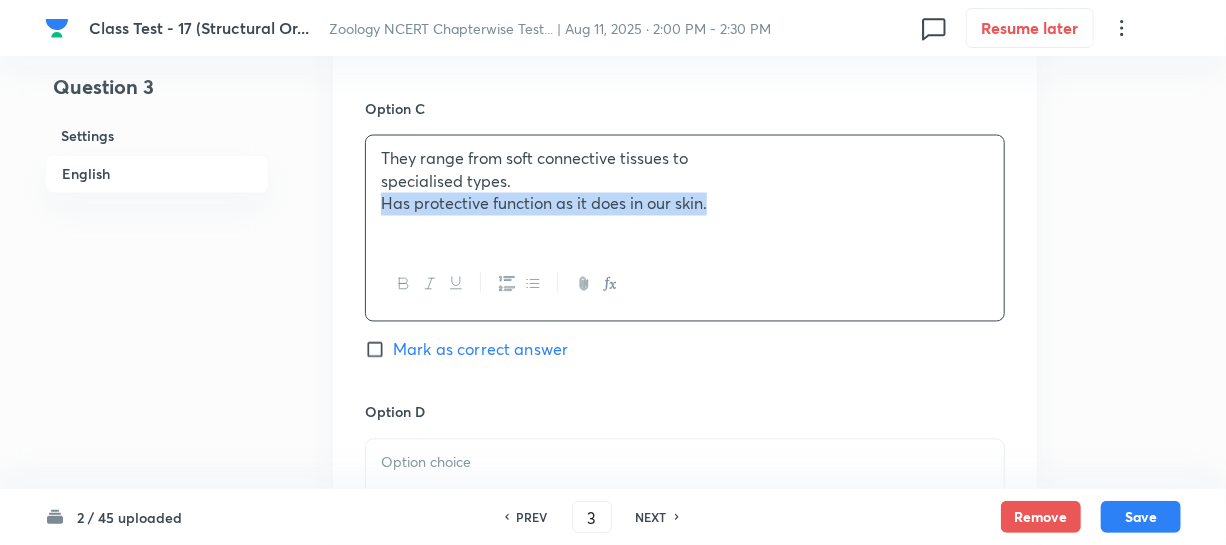 click on "Has protective function as it does in our skin." at bounding box center [685, 204] 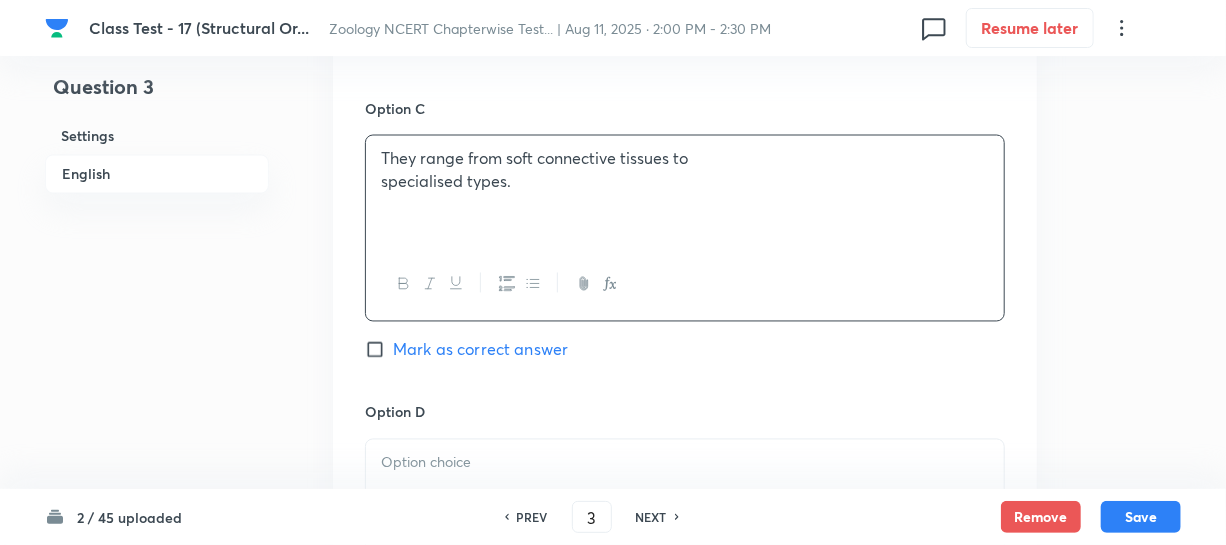 scroll, scrollTop: 1818, scrollLeft: 0, axis: vertical 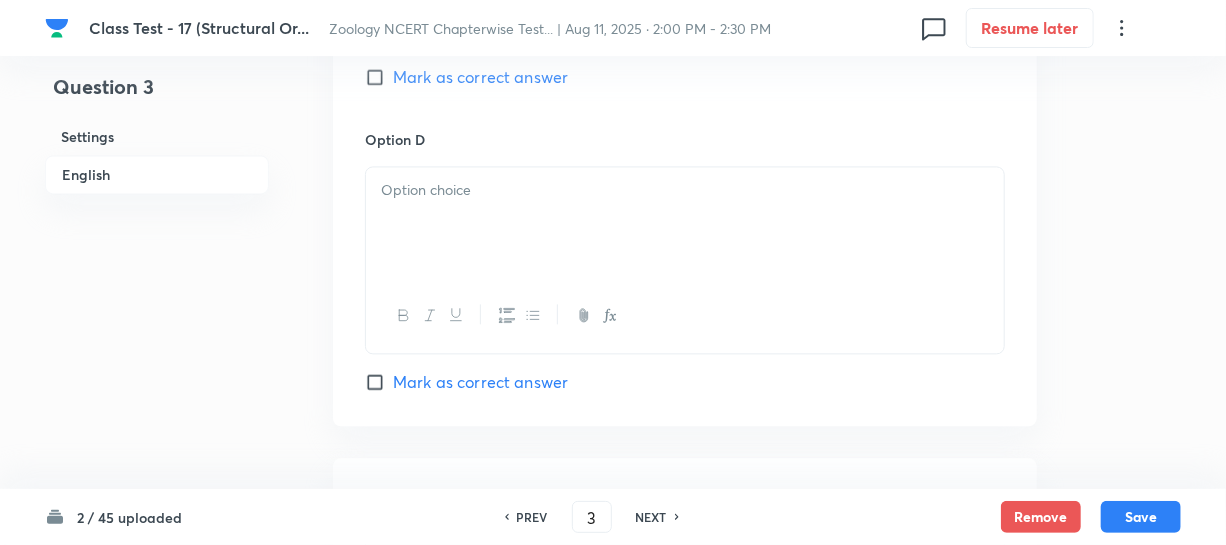 click at bounding box center (685, 223) 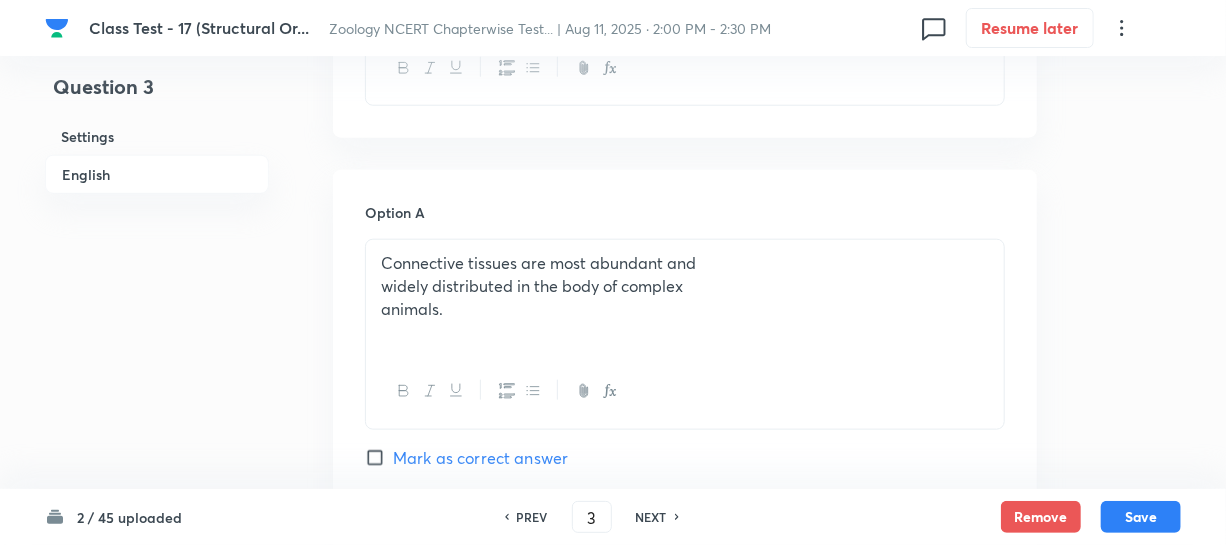 scroll, scrollTop: 818, scrollLeft: 0, axis: vertical 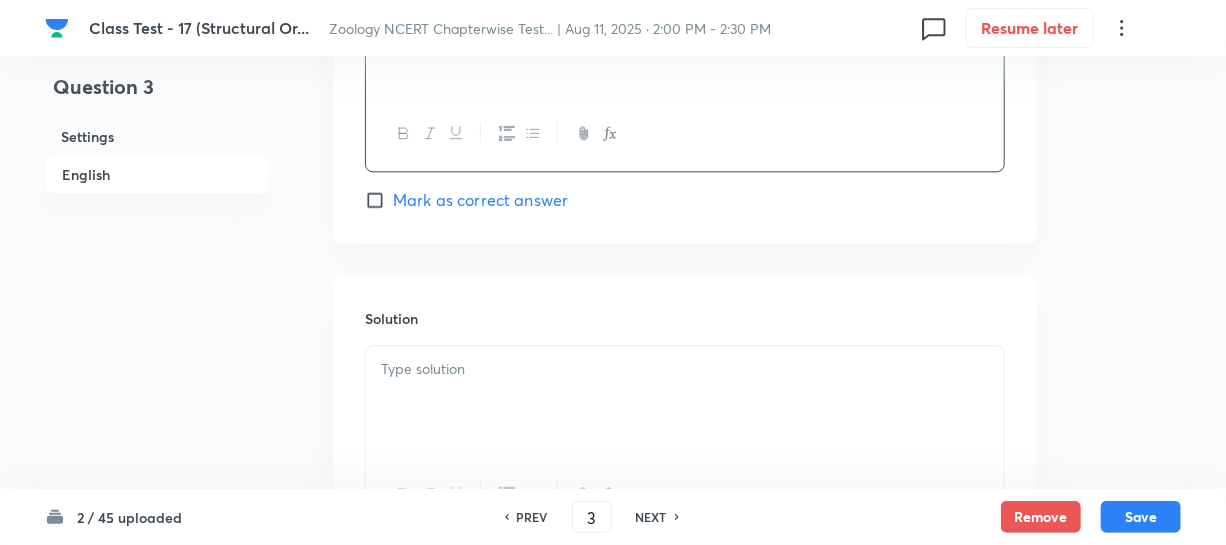 drag, startPoint x: 384, startPoint y: 200, endPoint x: 397, endPoint y: 227, distance: 29.966648 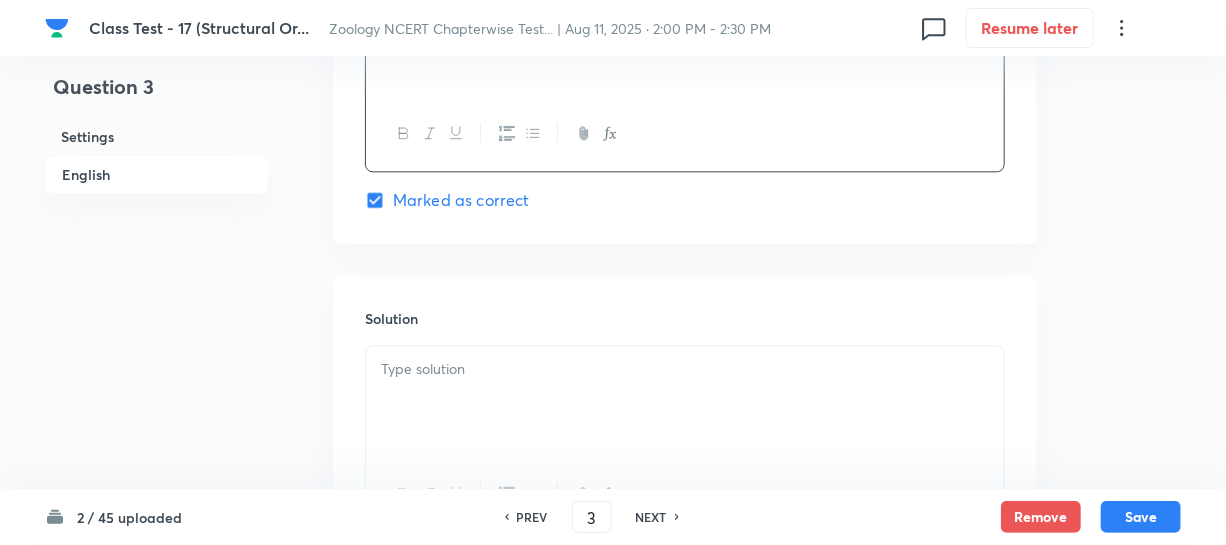 click at bounding box center [685, 369] 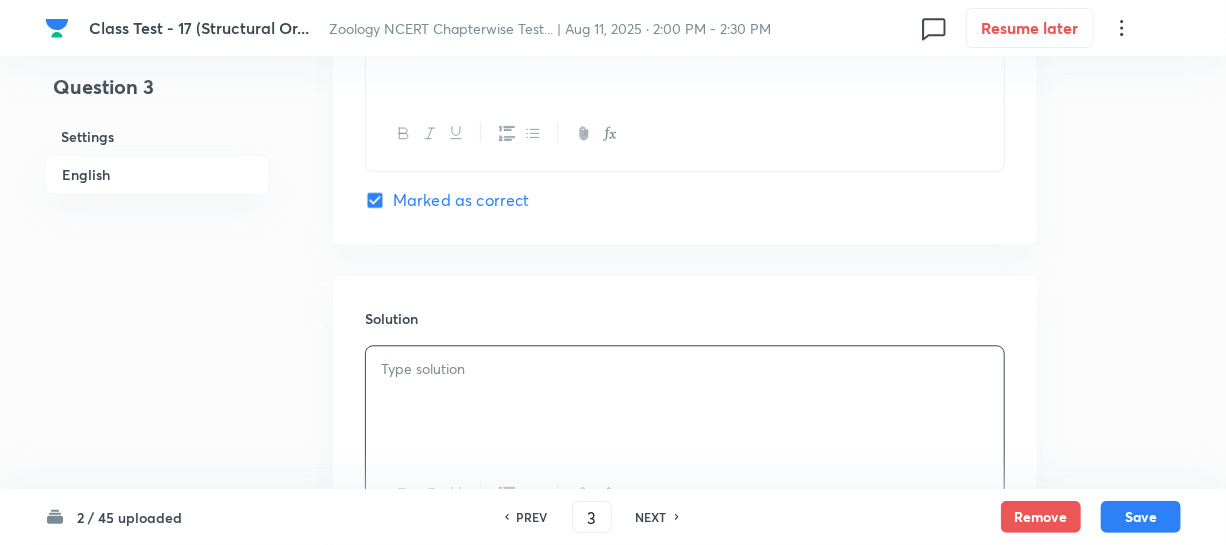 type 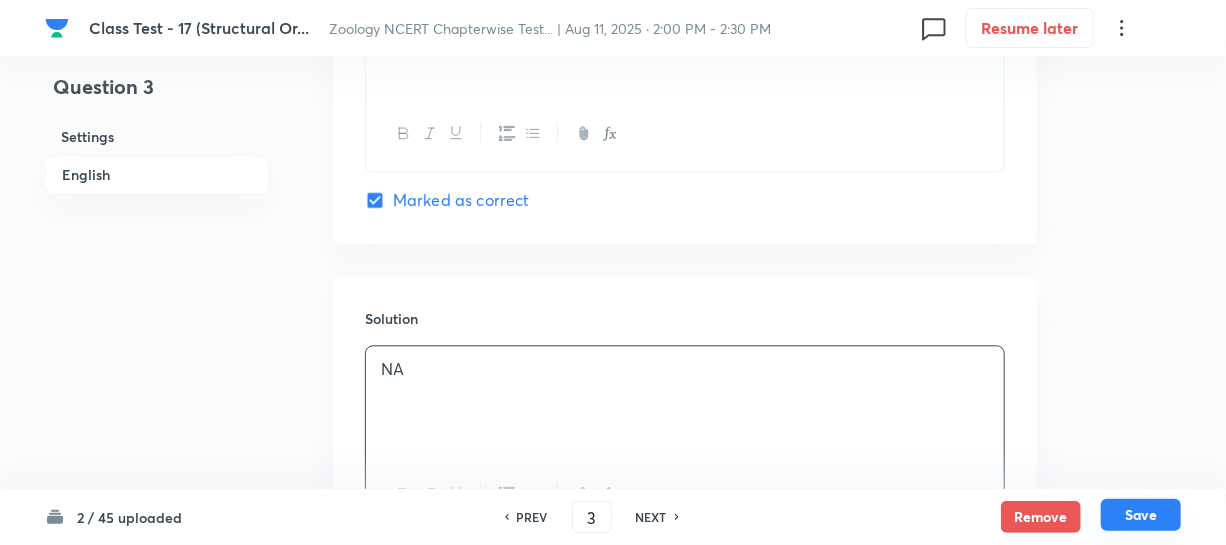 click on "Save" at bounding box center (1141, 515) 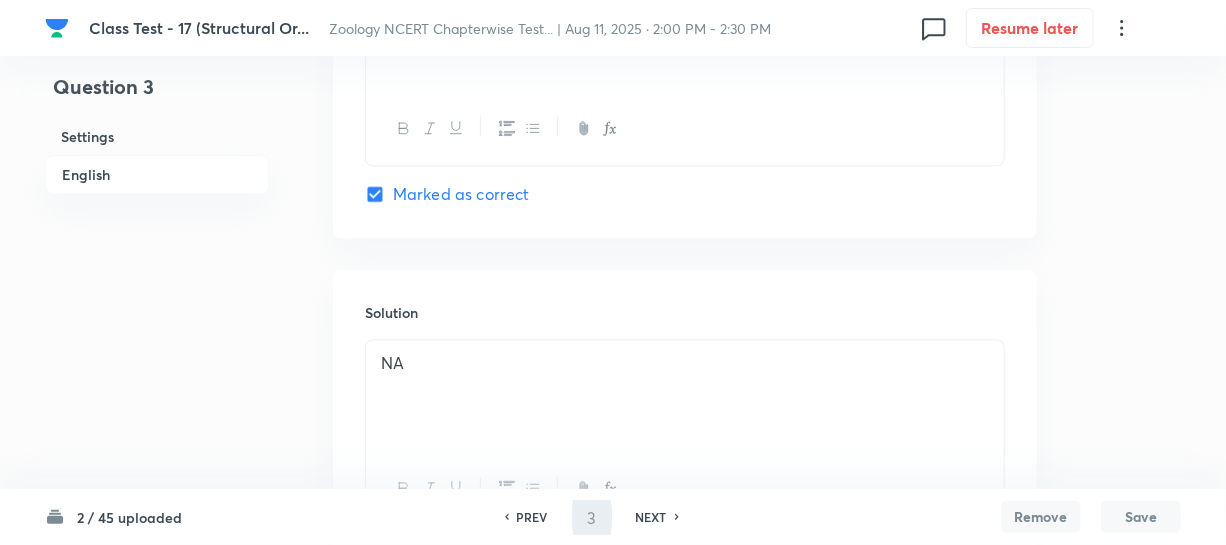 type on "4" 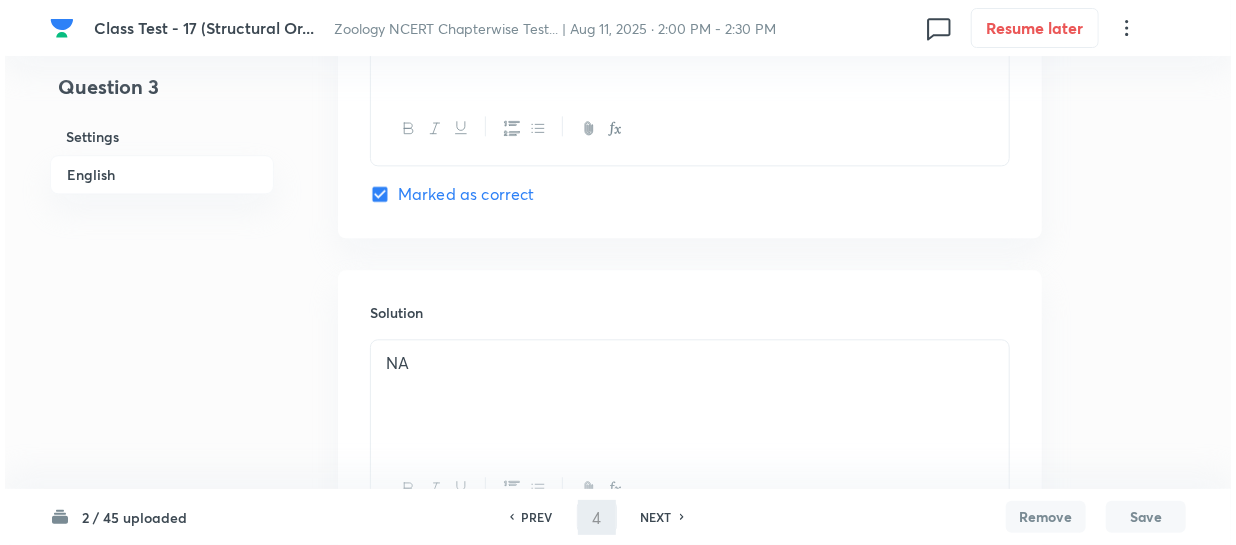 scroll, scrollTop: 0, scrollLeft: 0, axis: both 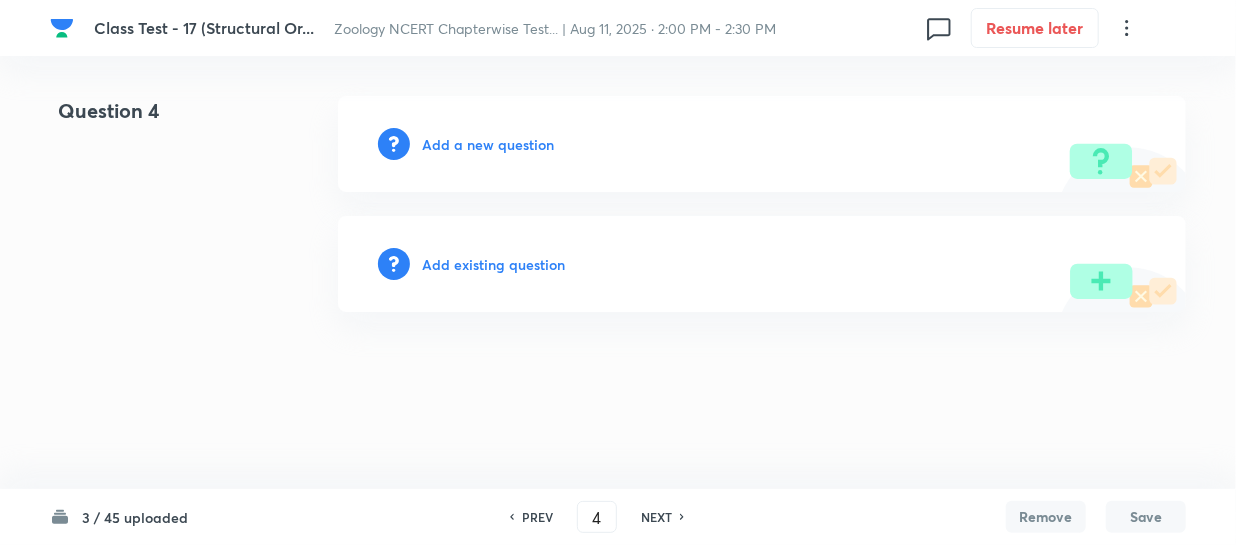 click on "Add a new question" at bounding box center [488, 144] 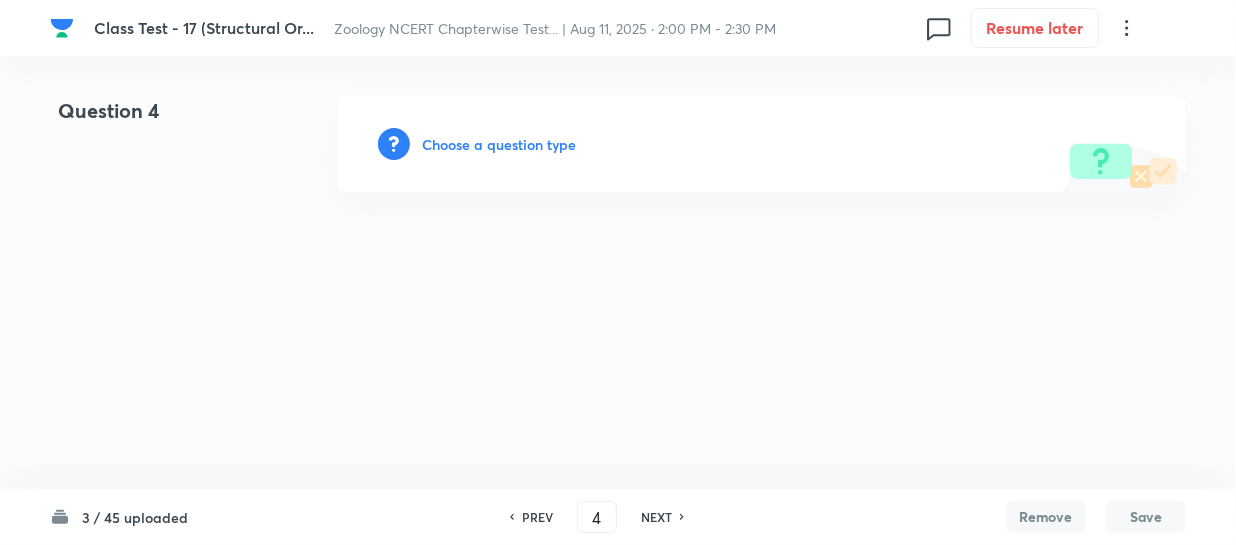 click on "Choose a question type" at bounding box center (499, 144) 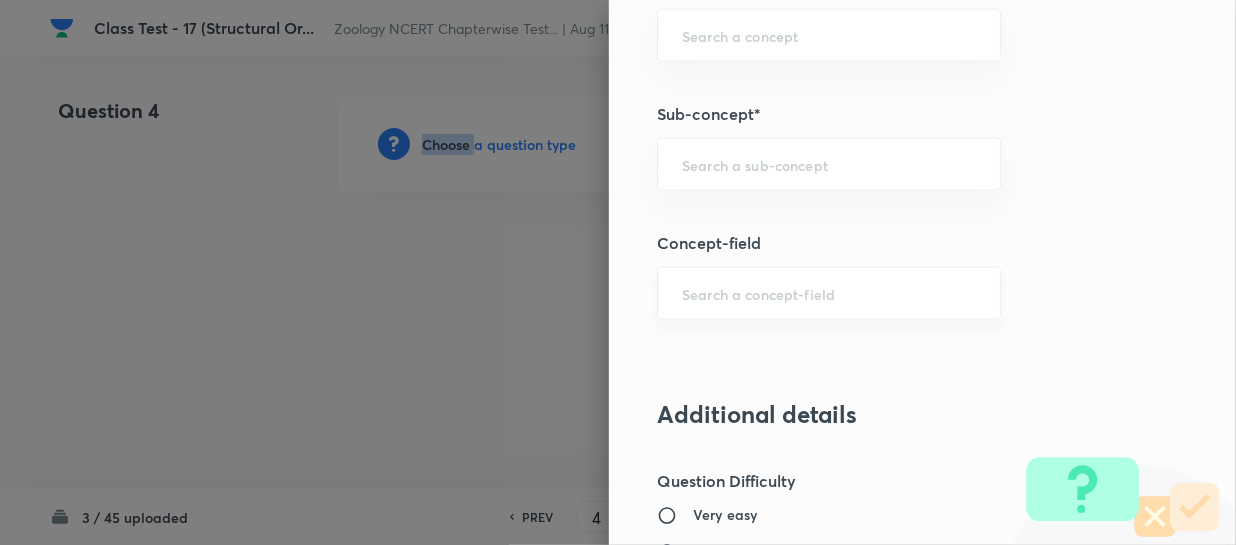 scroll, scrollTop: 1272, scrollLeft: 0, axis: vertical 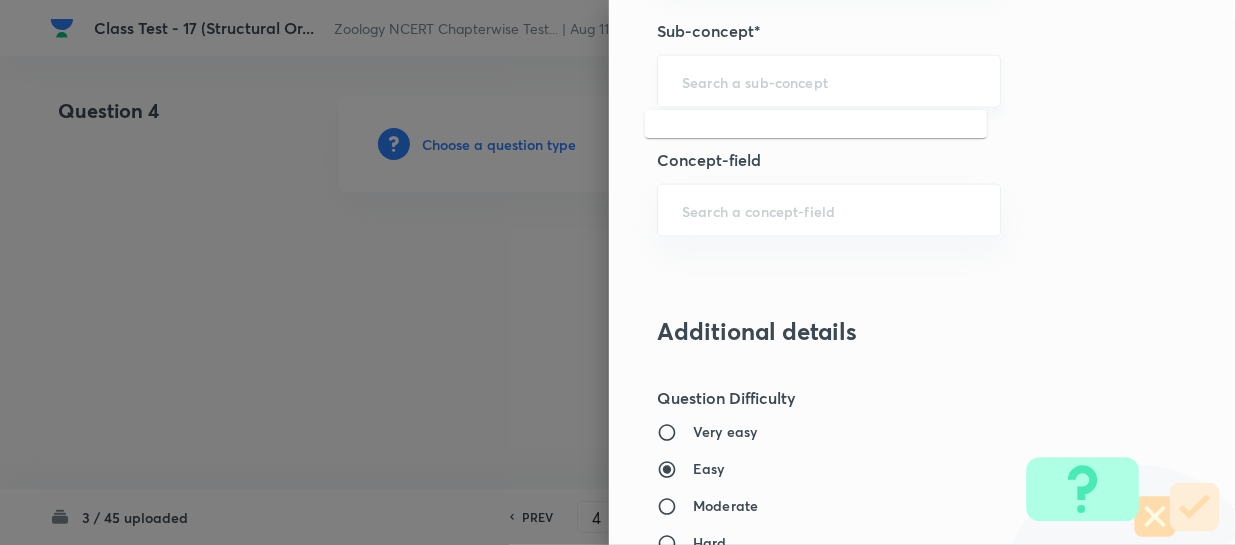 click at bounding box center (829, 81) 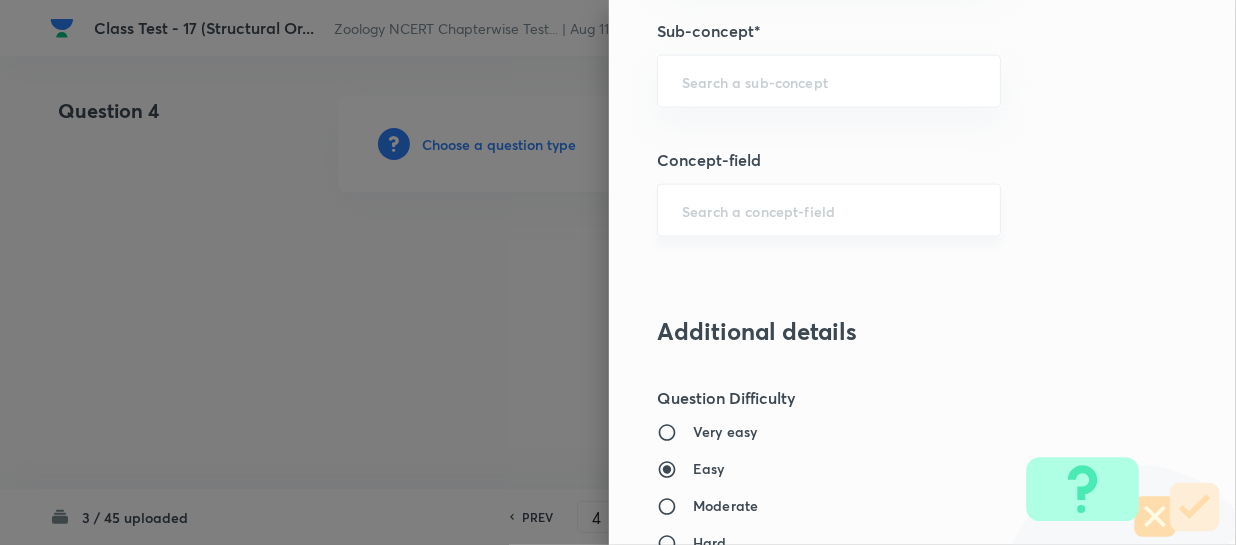 paste on "Structural Organization in Animals" 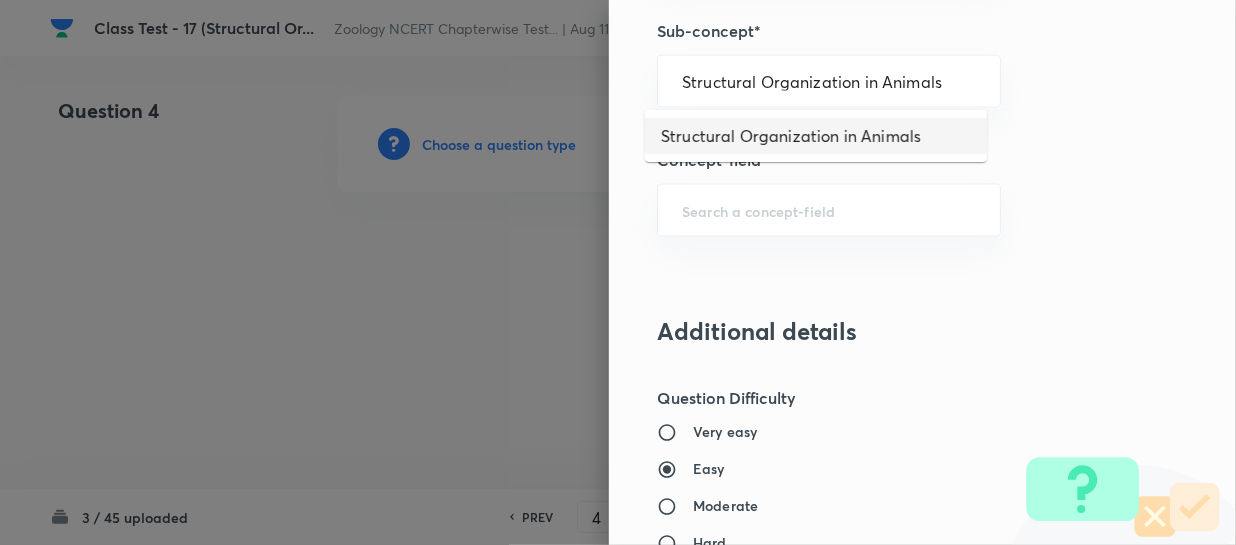 click on "Structural Organization in Animals" at bounding box center (816, 136) 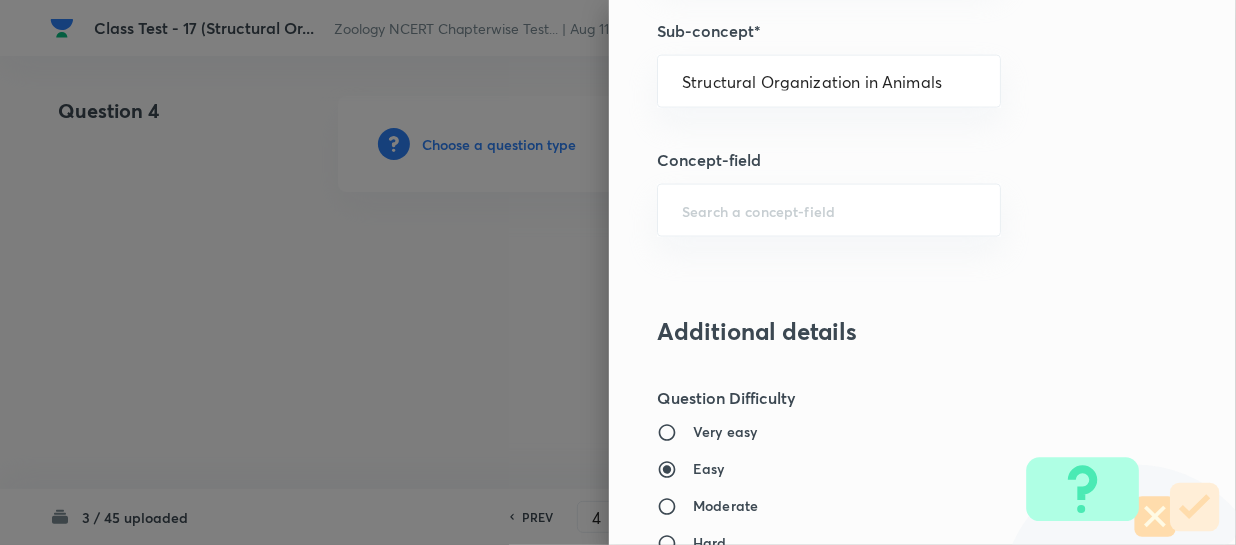 type on "Biology" 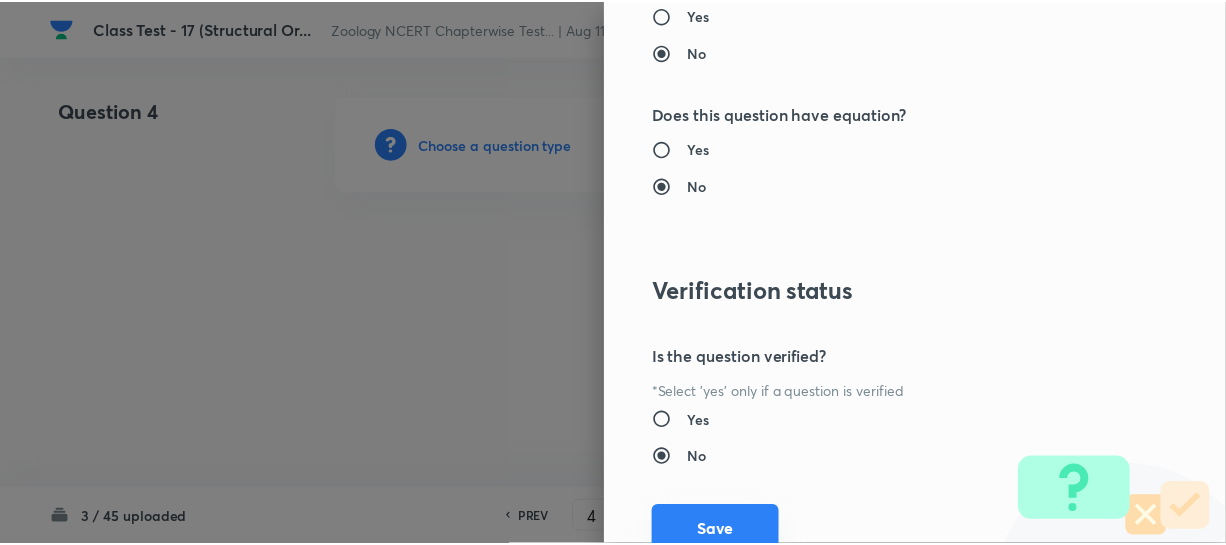 scroll, scrollTop: 2179, scrollLeft: 0, axis: vertical 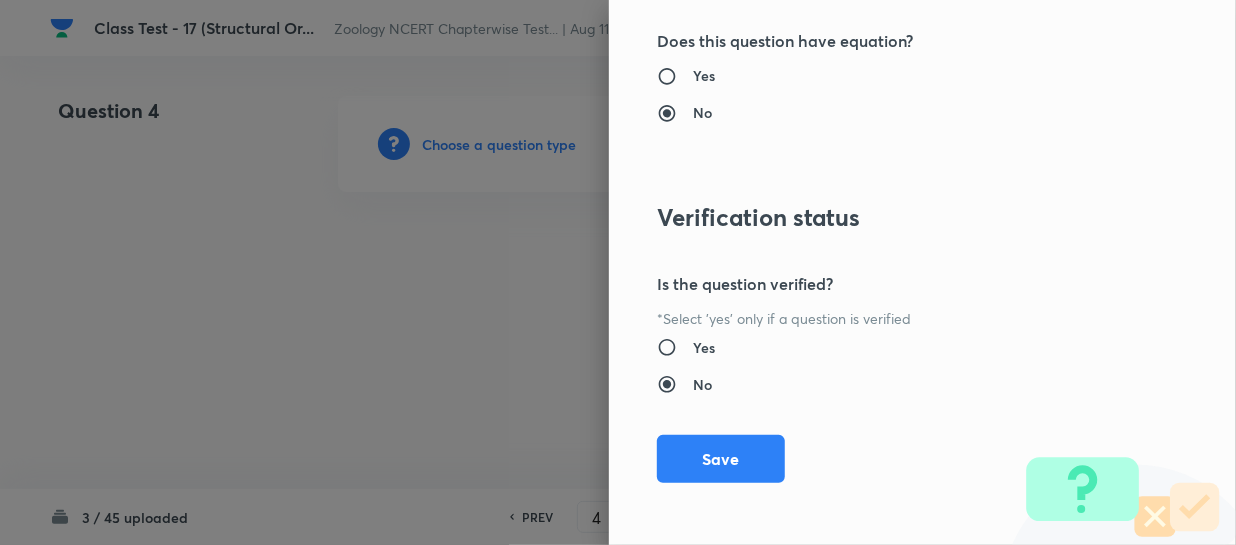 drag, startPoint x: 686, startPoint y: 439, endPoint x: 1009, endPoint y: 437, distance: 323.0062 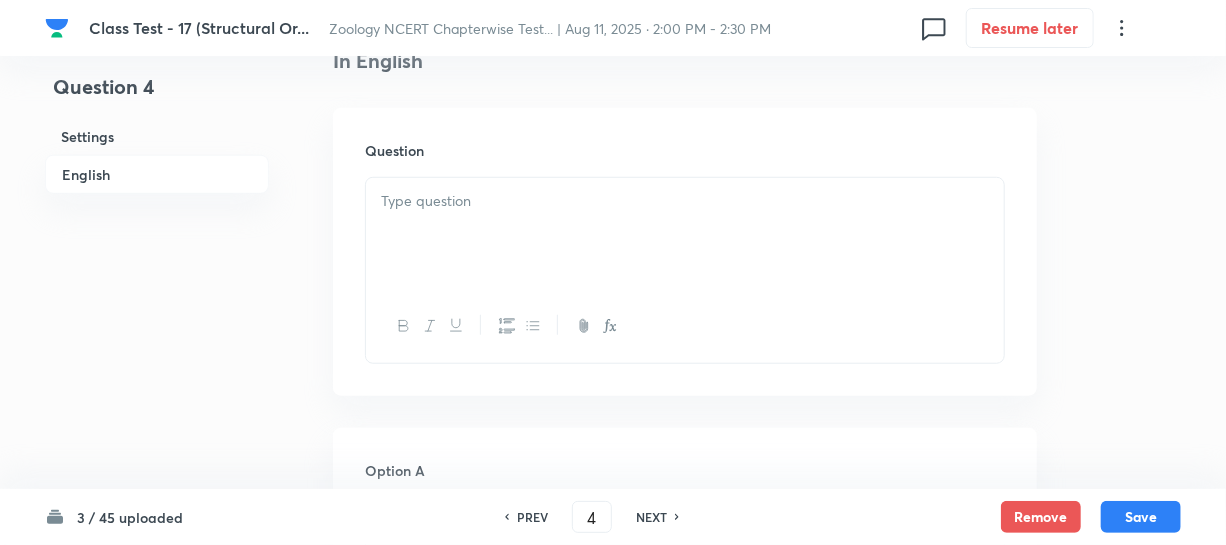 scroll, scrollTop: 636, scrollLeft: 0, axis: vertical 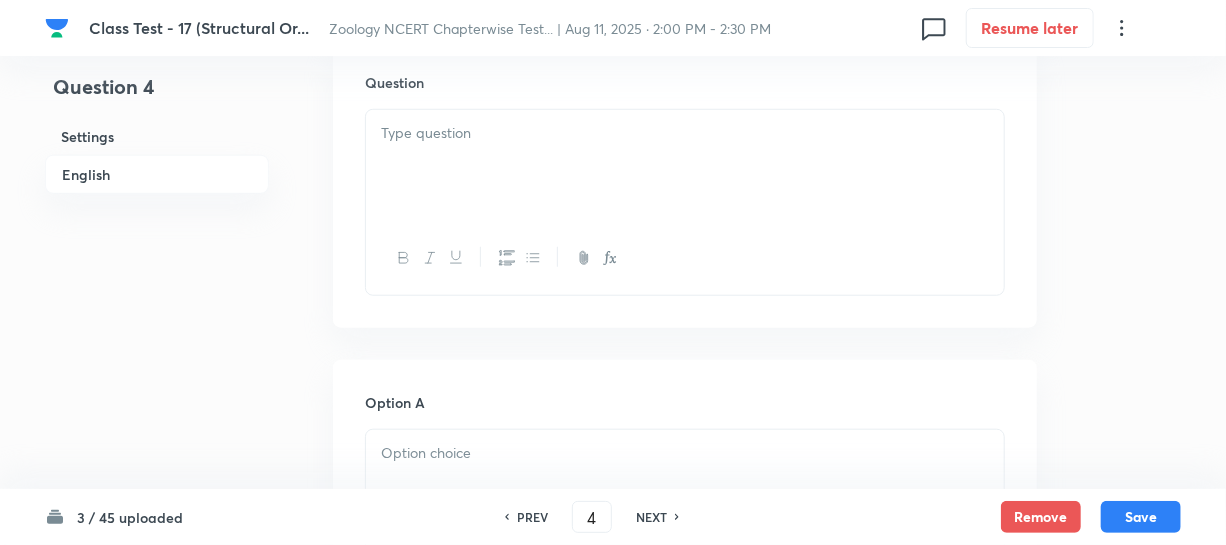 click at bounding box center (685, 166) 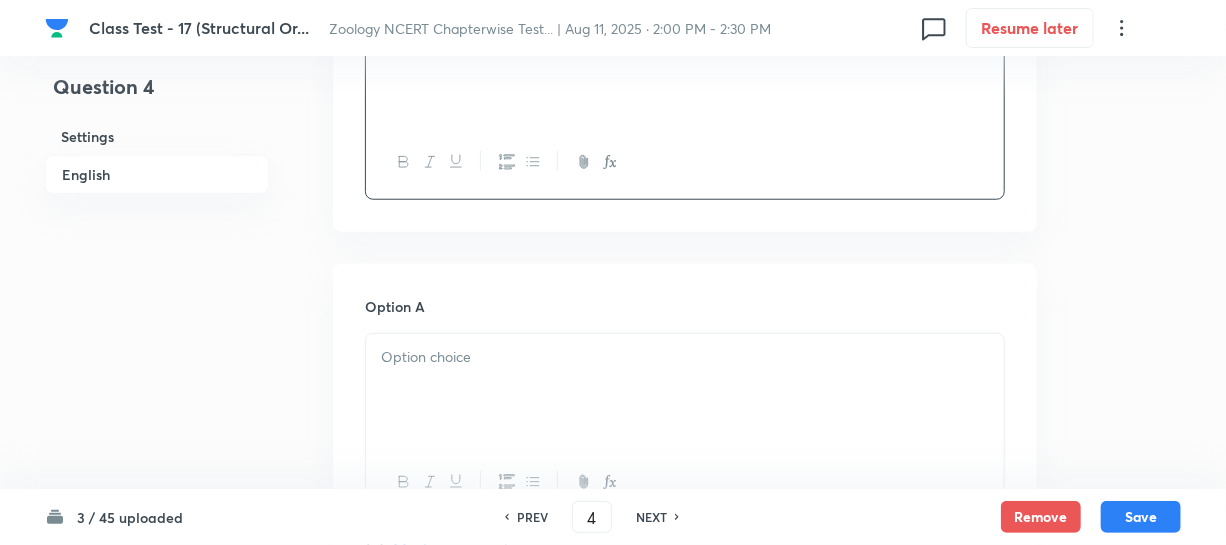 scroll, scrollTop: 909, scrollLeft: 0, axis: vertical 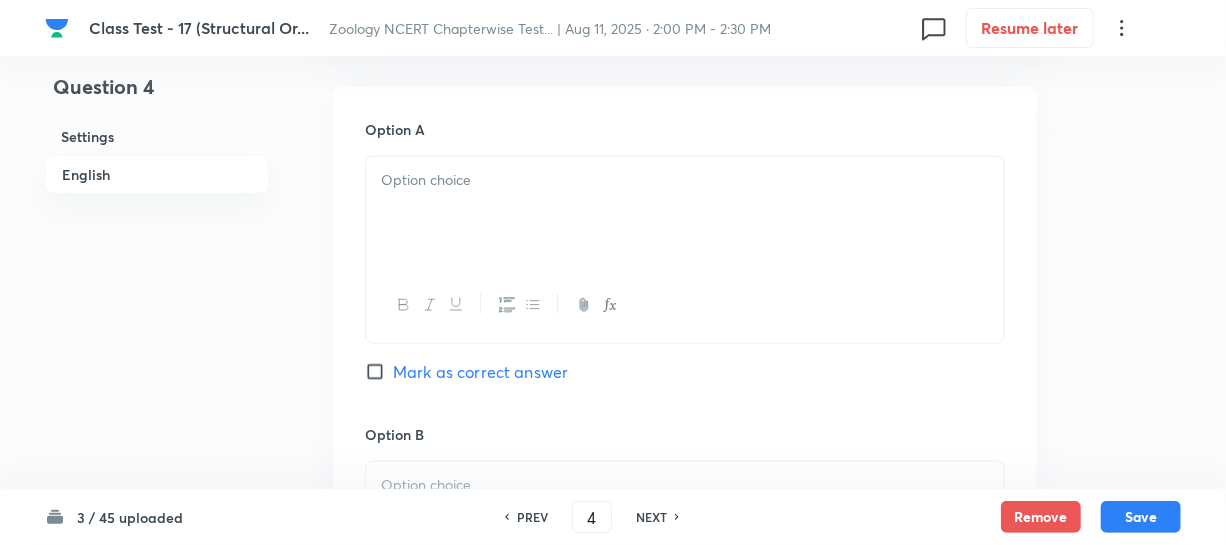 click at bounding box center [685, 213] 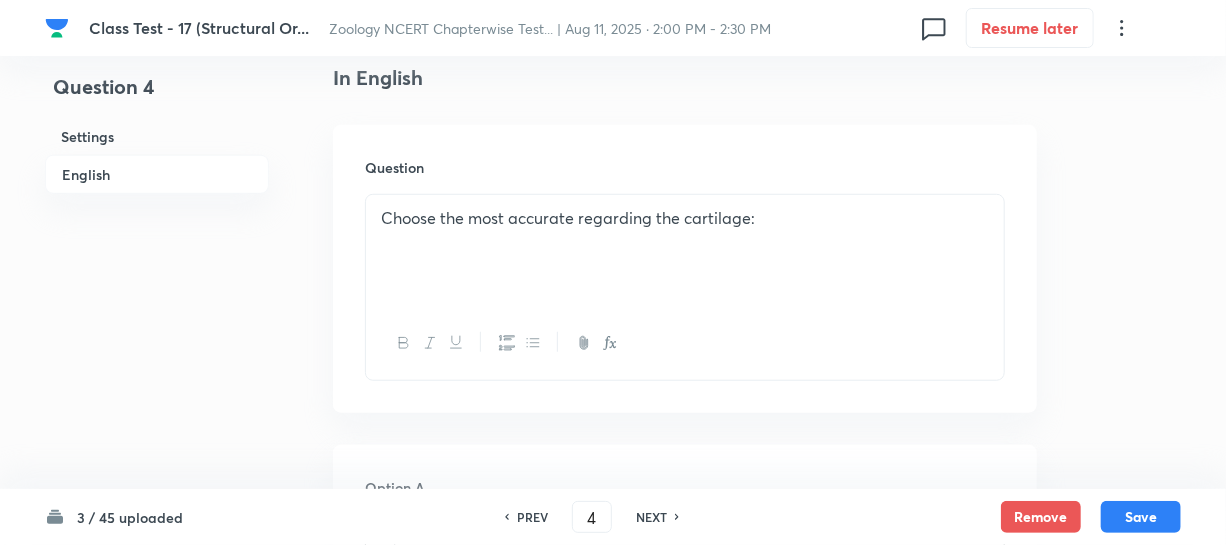 scroll, scrollTop: 545, scrollLeft: 0, axis: vertical 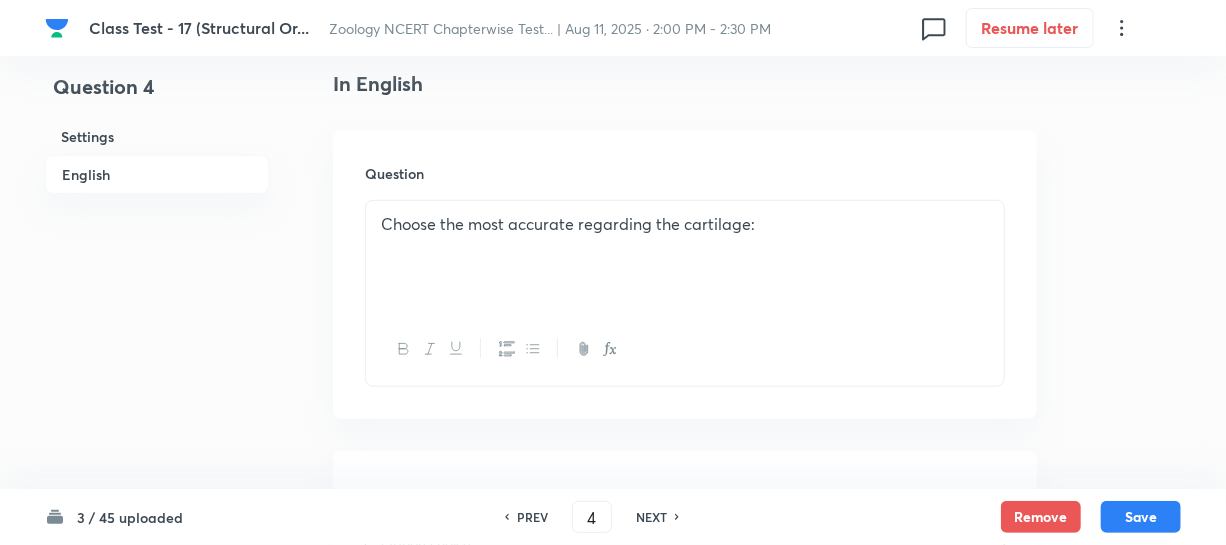 click on "Choose the most accurate regarding the cartilage:" at bounding box center [685, 224] 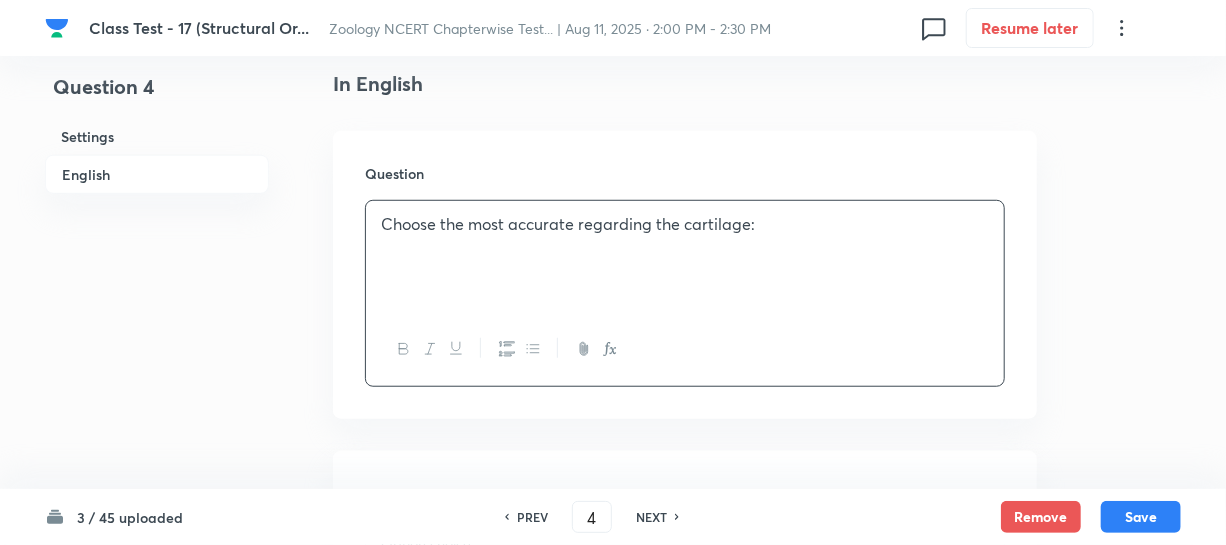 type 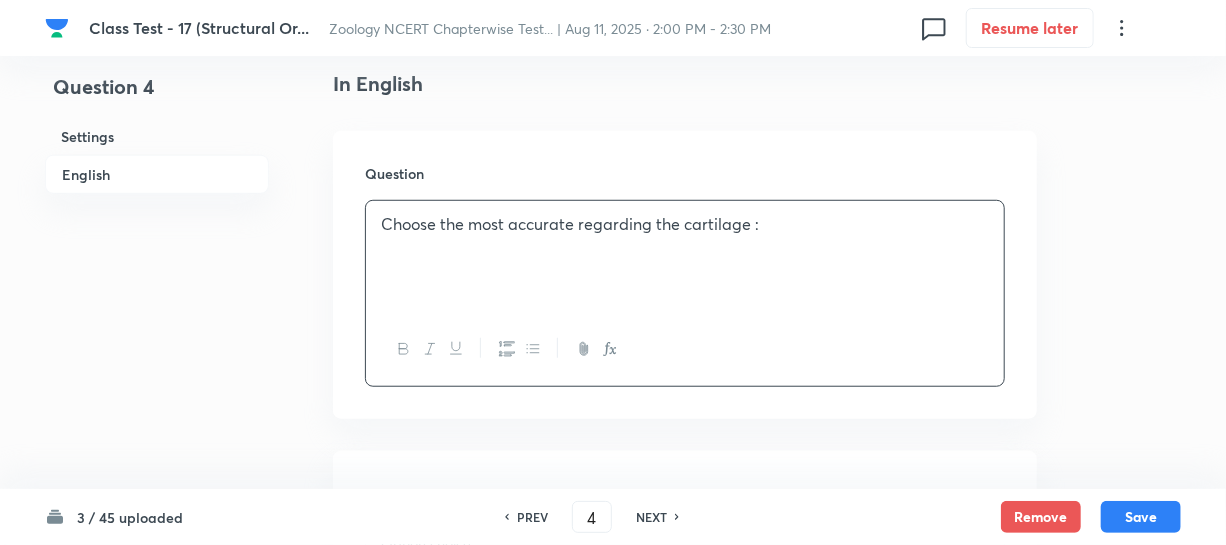 scroll, scrollTop: 818, scrollLeft: 0, axis: vertical 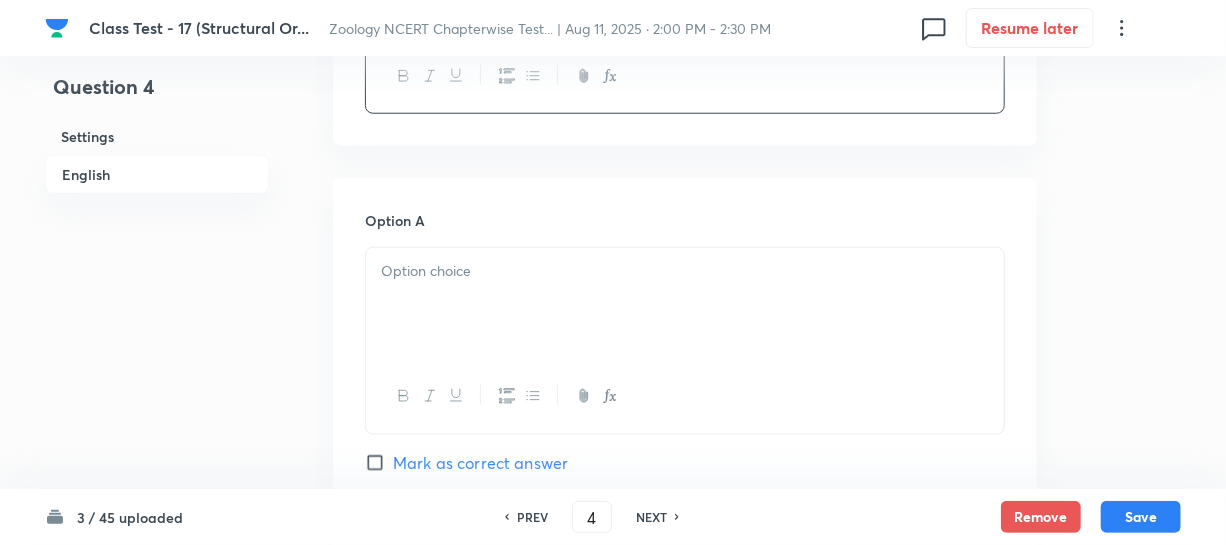 click at bounding box center (685, 271) 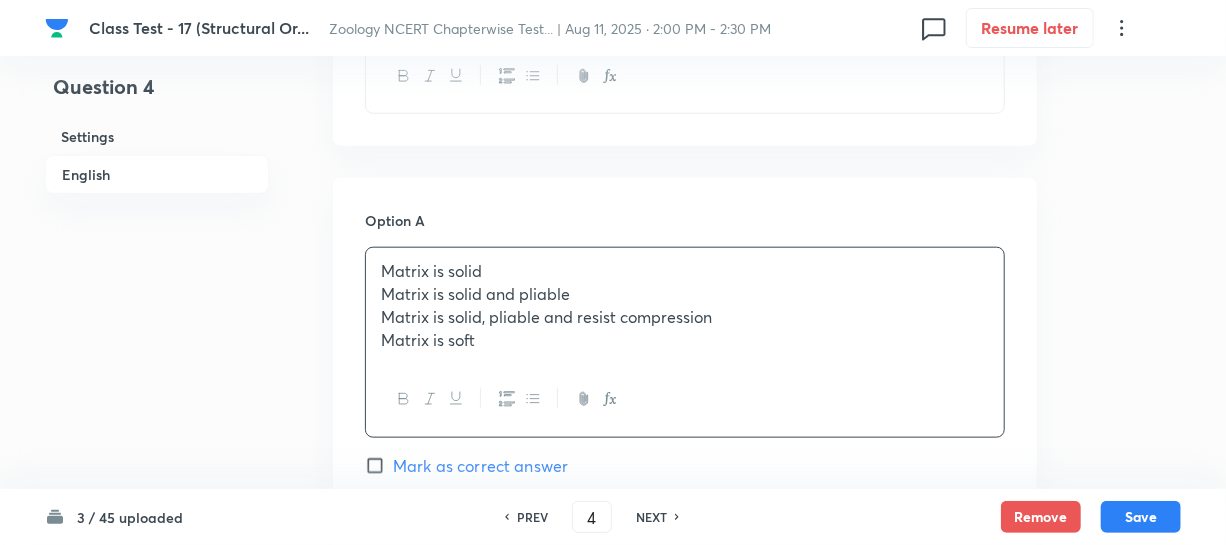 click on "Matrix is solid and pliable" at bounding box center [685, 294] 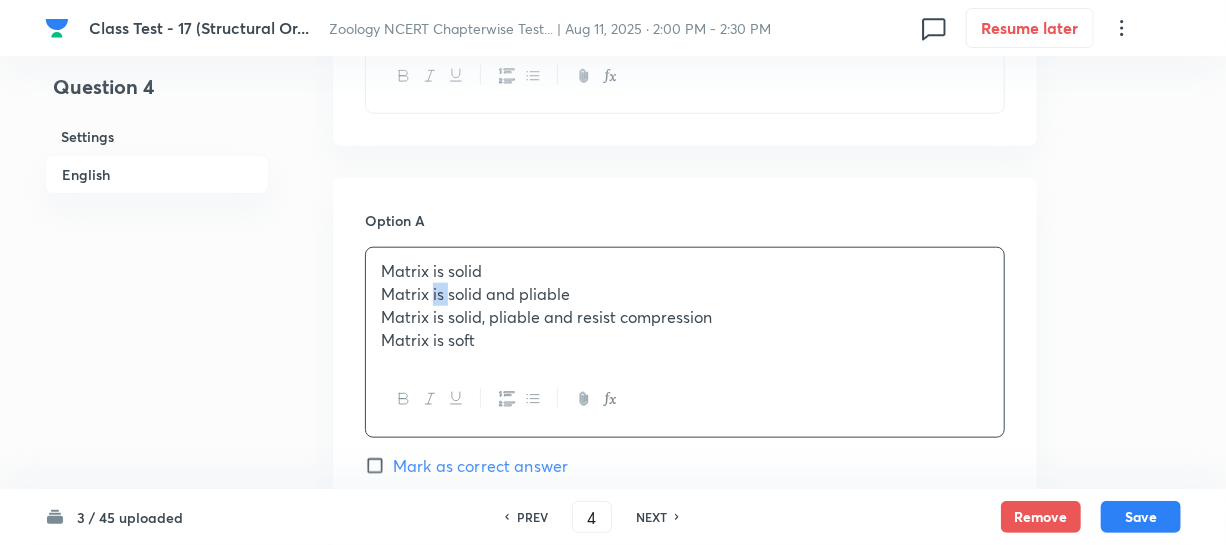 click on "Matrix is solid and pliable" at bounding box center [685, 294] 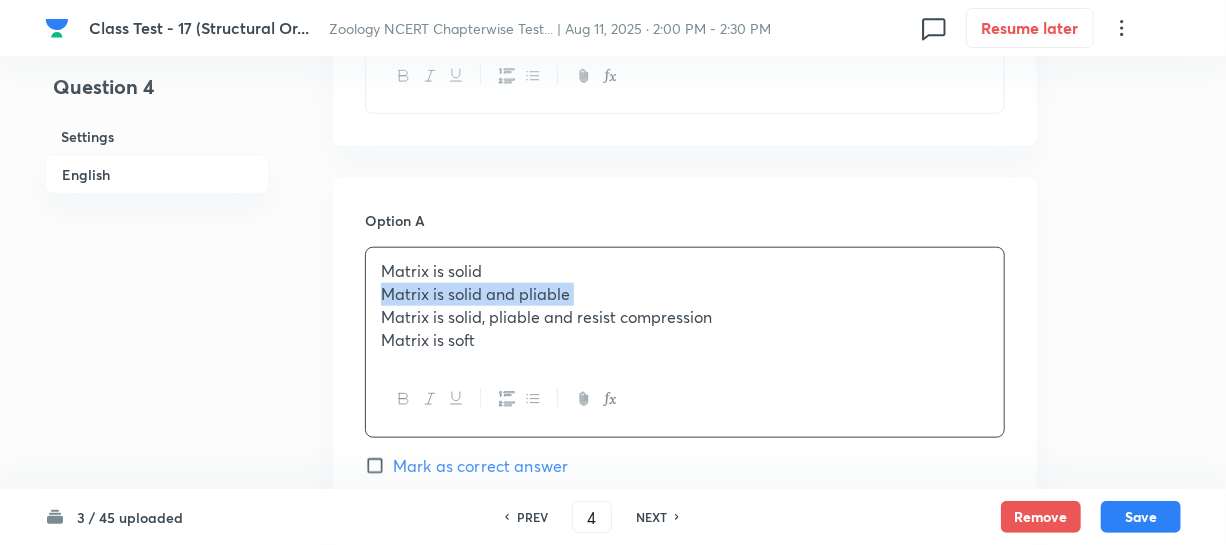 click on "Matrix is solid and pliable" at bounding box center [685, 294] 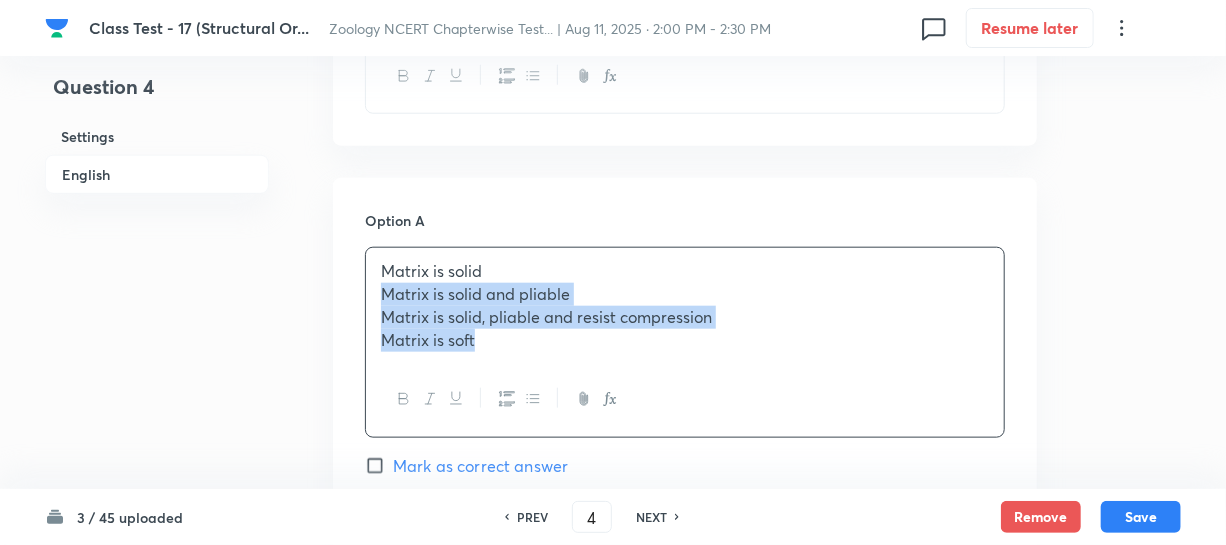 click on "Matrix is solid Matrix is solid and pliable Matrix is solid, pliable and resist compression Matrix is soft" at bounding box center (685, 305) 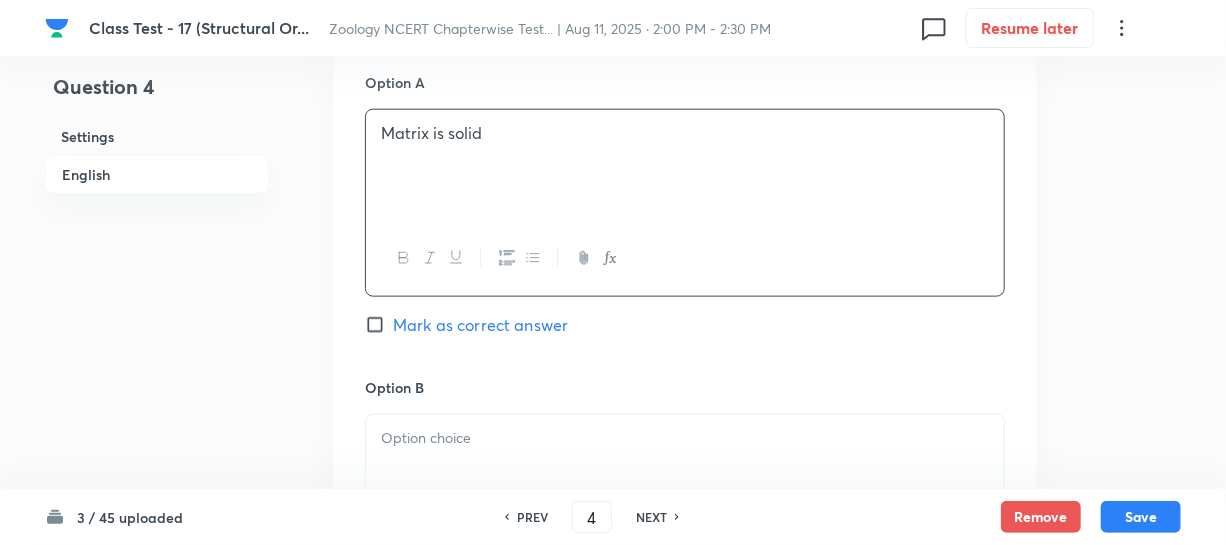 scroll, scrollTop: 1090, scrollLeft: 0, axis: vertical 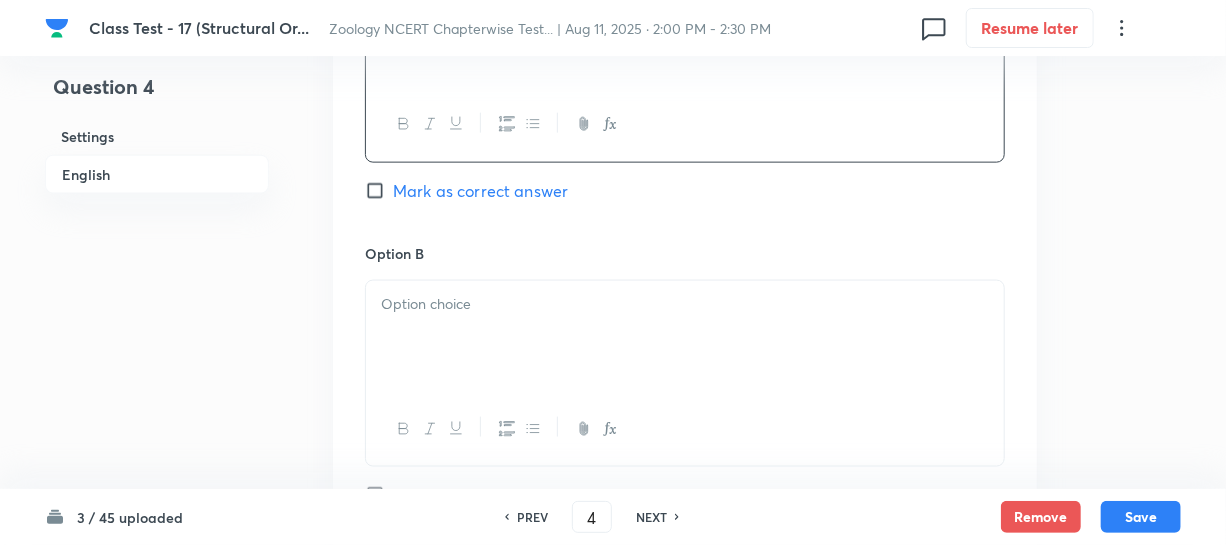 click at bounding box center (685, 337) 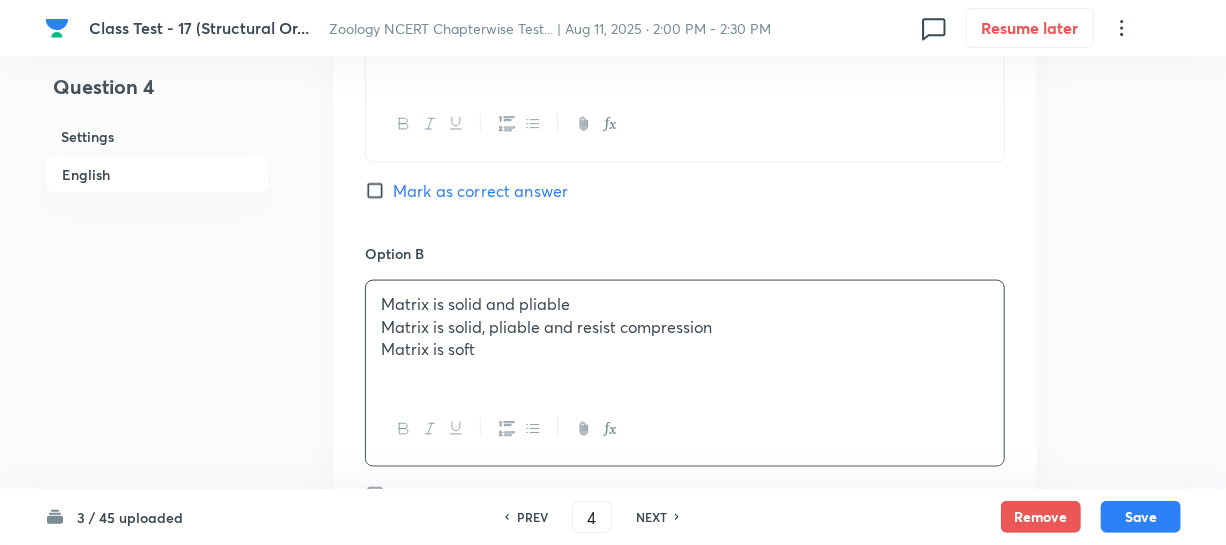 click on "Matrix is solid, pliable and resist compression" at bounding box center [685, 327] 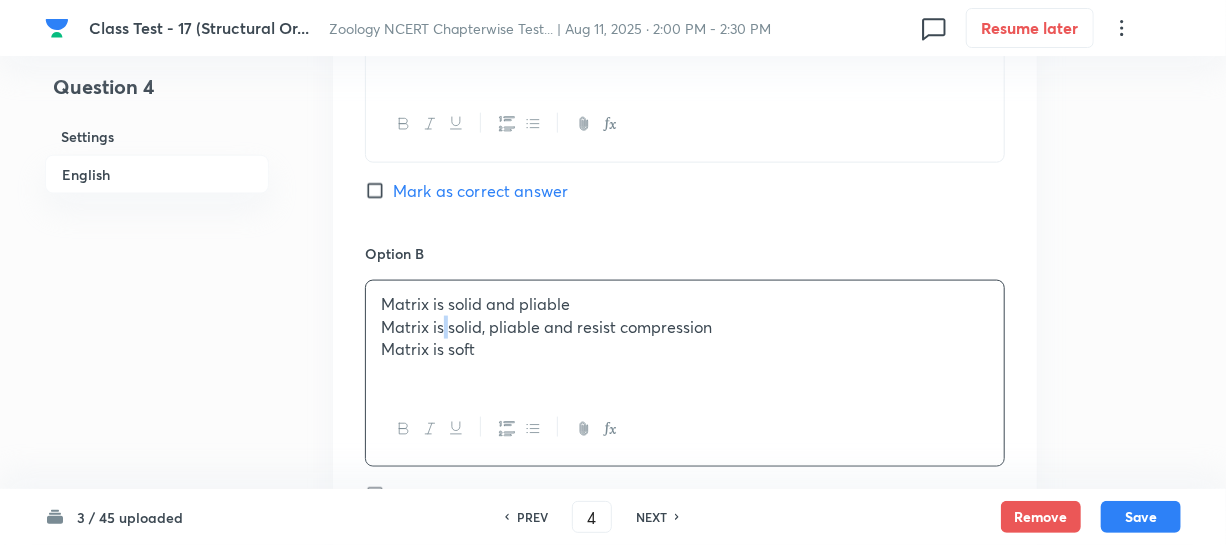 click on "Matrix is solid, pliable and resist compression" at bounding box center [685, 327] 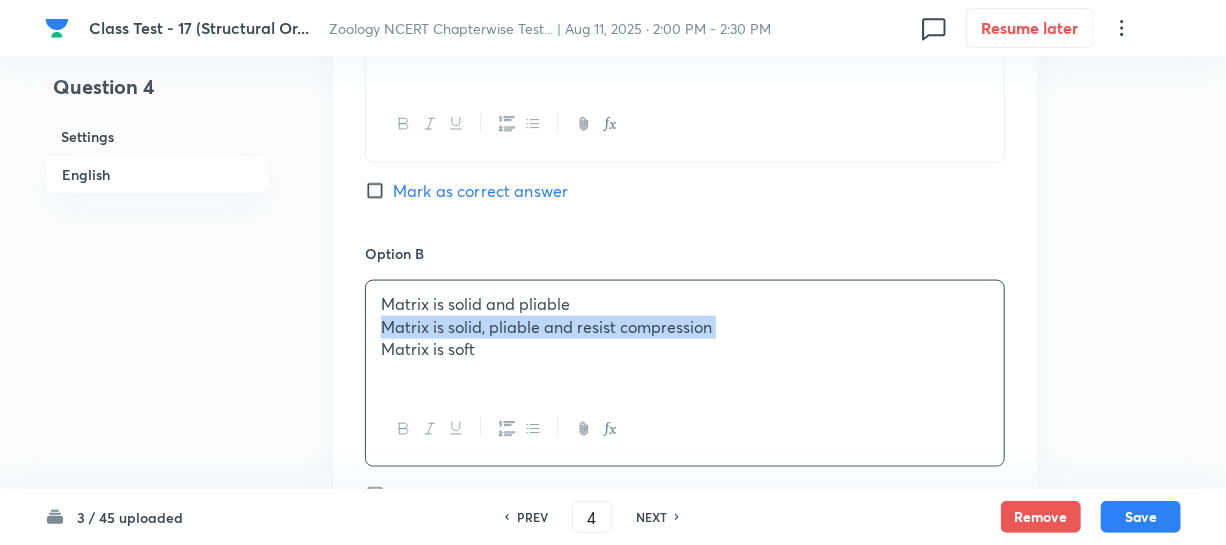 click on "Matrix is solid, pliable and resist compression" at bounding box center [685, 327] 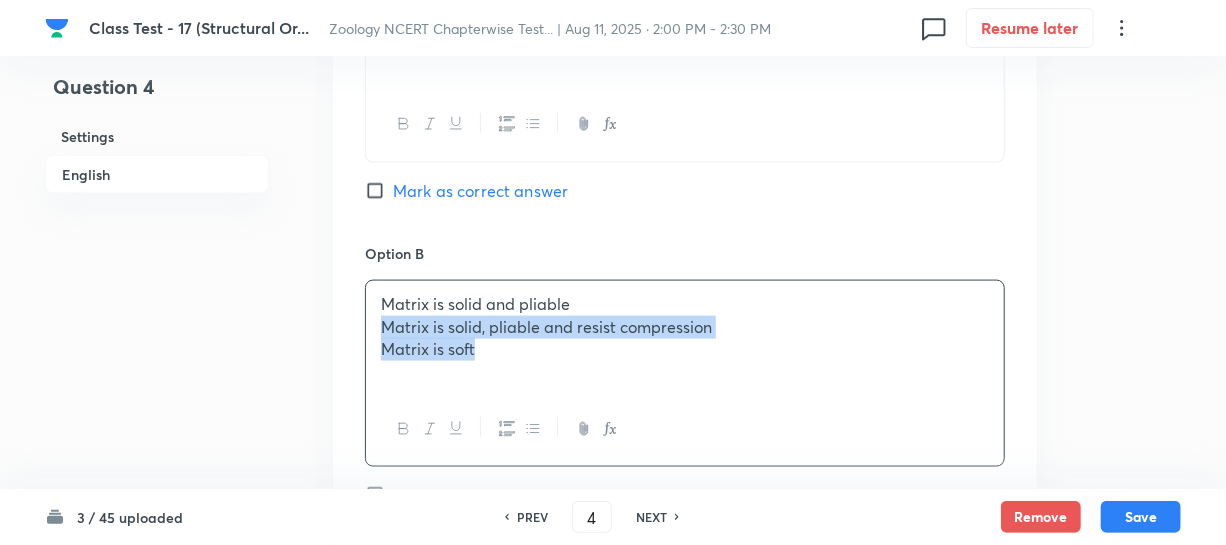 click on "Matrix is soft" at bounding box center [685, 349] 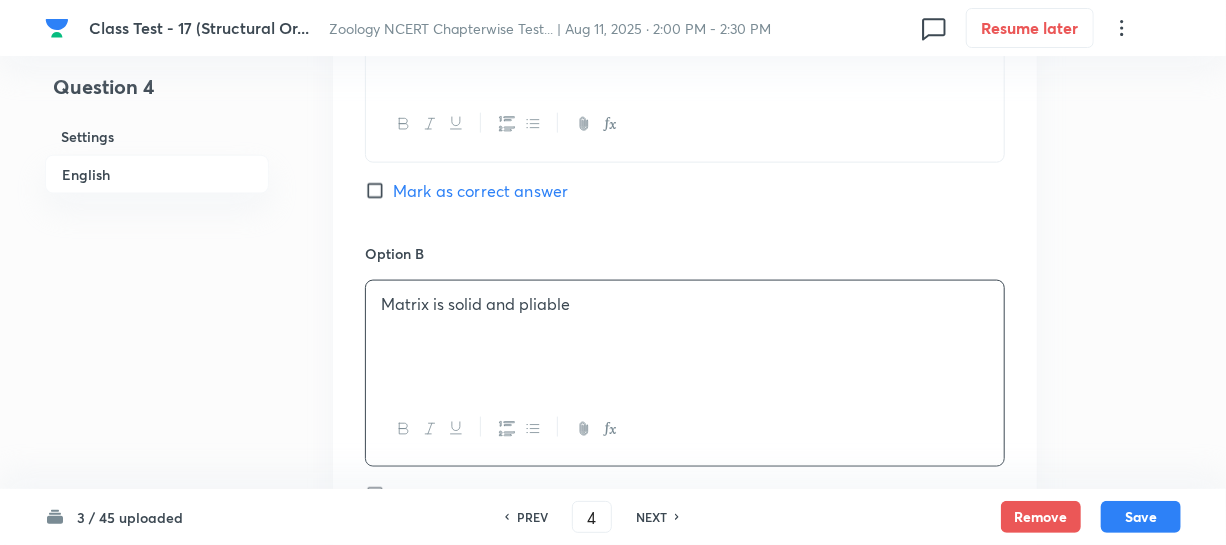 scroll, scrollTop: 1454, scrollLeft: 0, axis: vertical 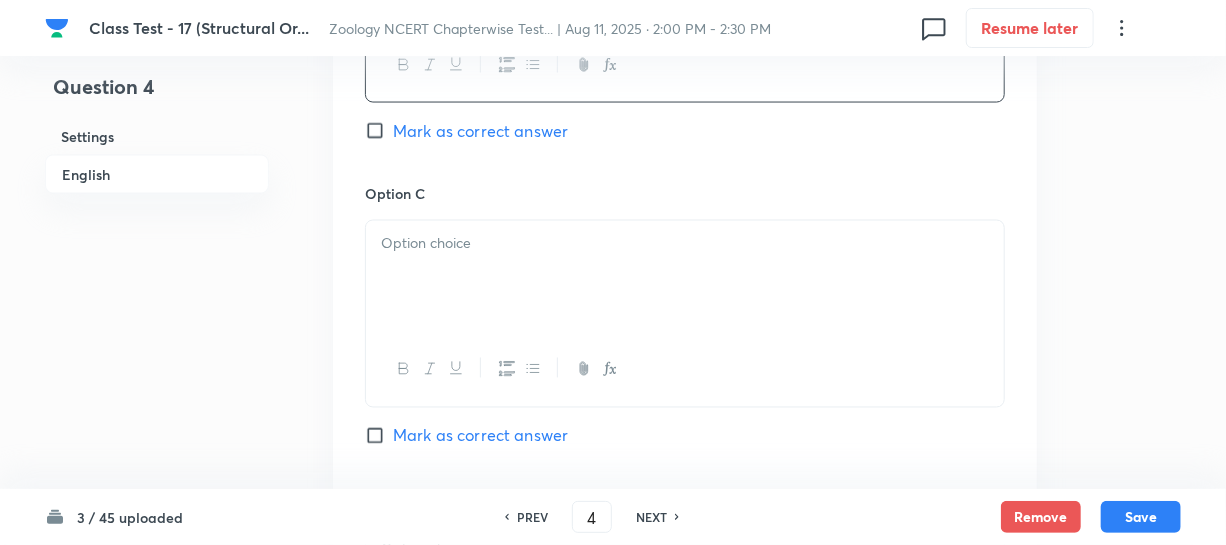 click at bounding box center [685, 277] 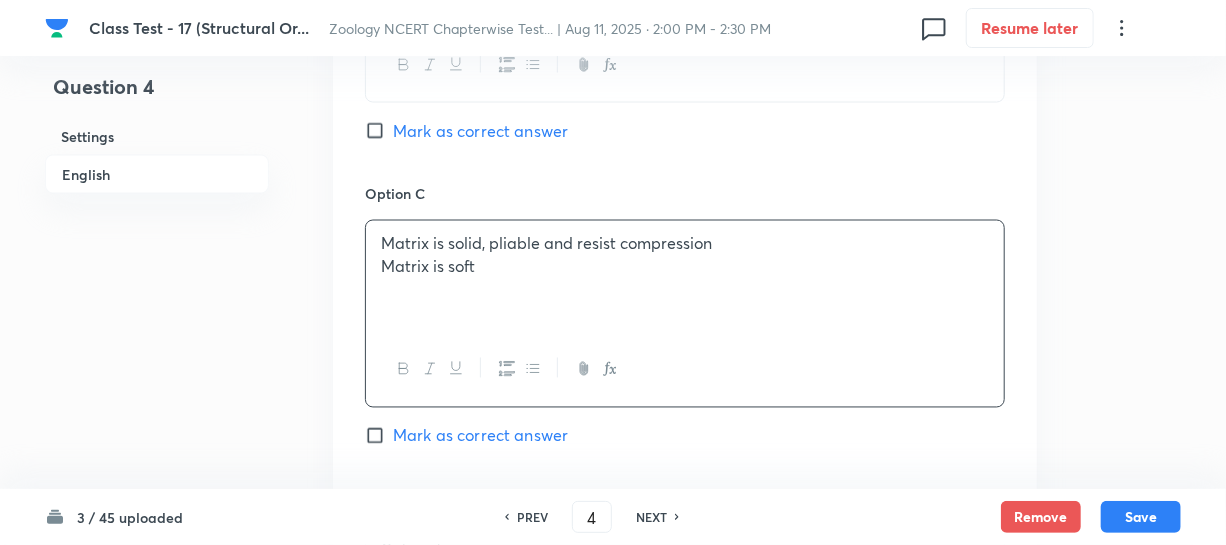 click on "Matrix is solid, pliable and resist compression Matrix is soft" at bounding box center (685, 277) 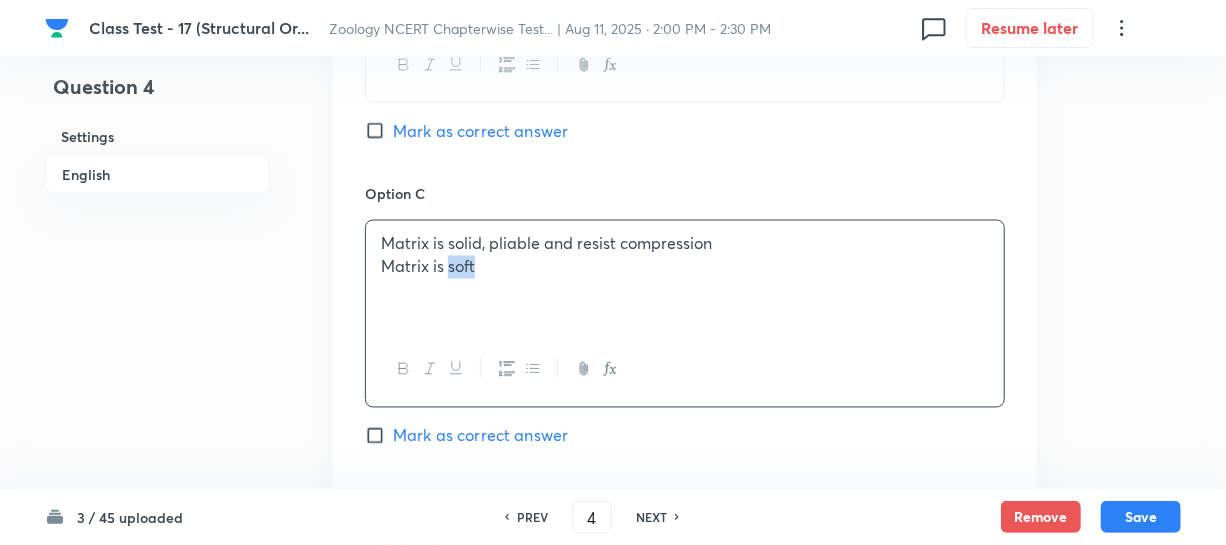 click on "Matrix is solid, pliable and resist compression Matrix is soft" at bounding box center [685, 277] 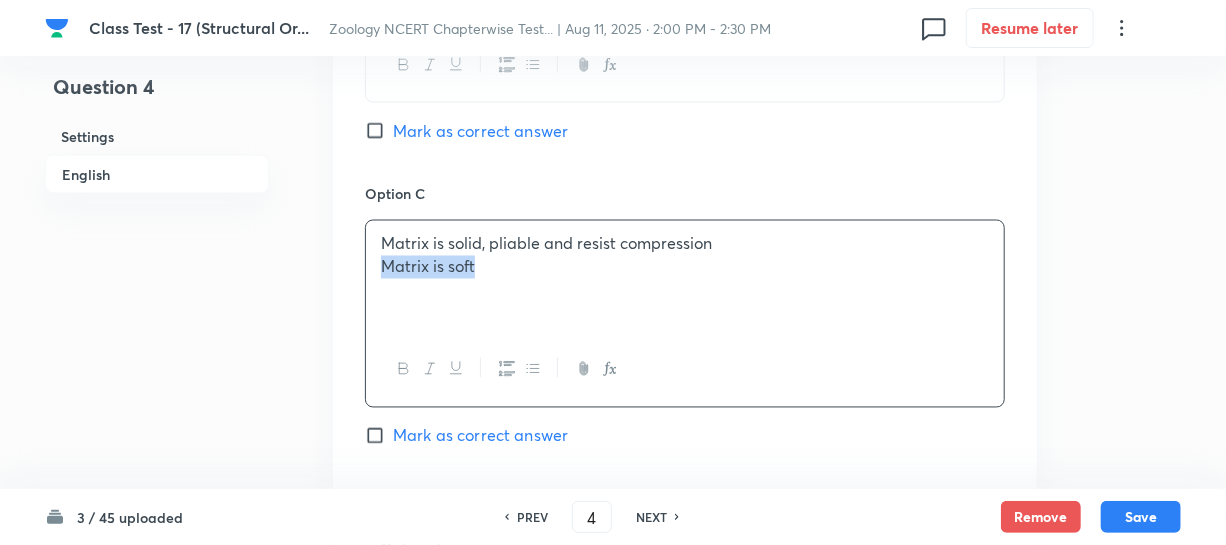 click on "Matrix is solid, pliable and resist compression Matrix is soft" at bounding box center (685, 277) 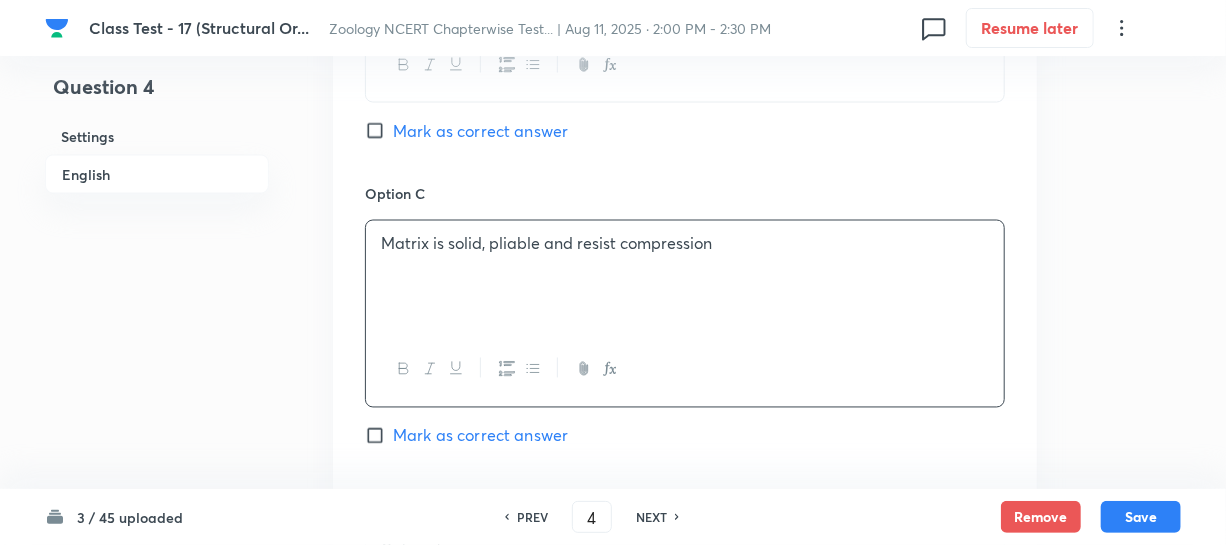 scroll, scrollTop: 1636, scrollLeft: 0, axis: vertical 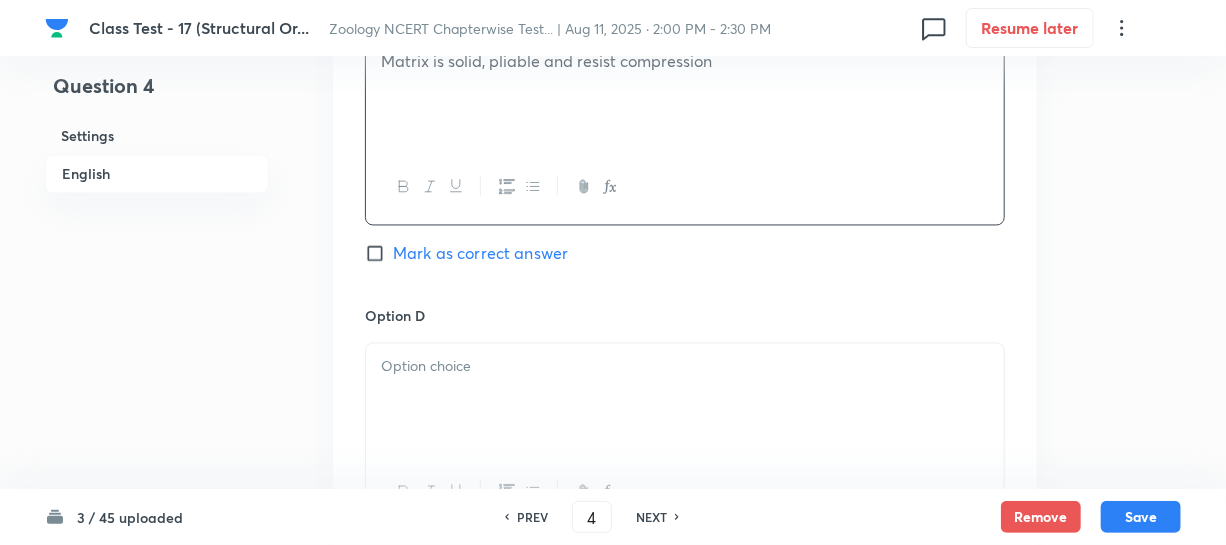 click at bounding box center (685, 367) 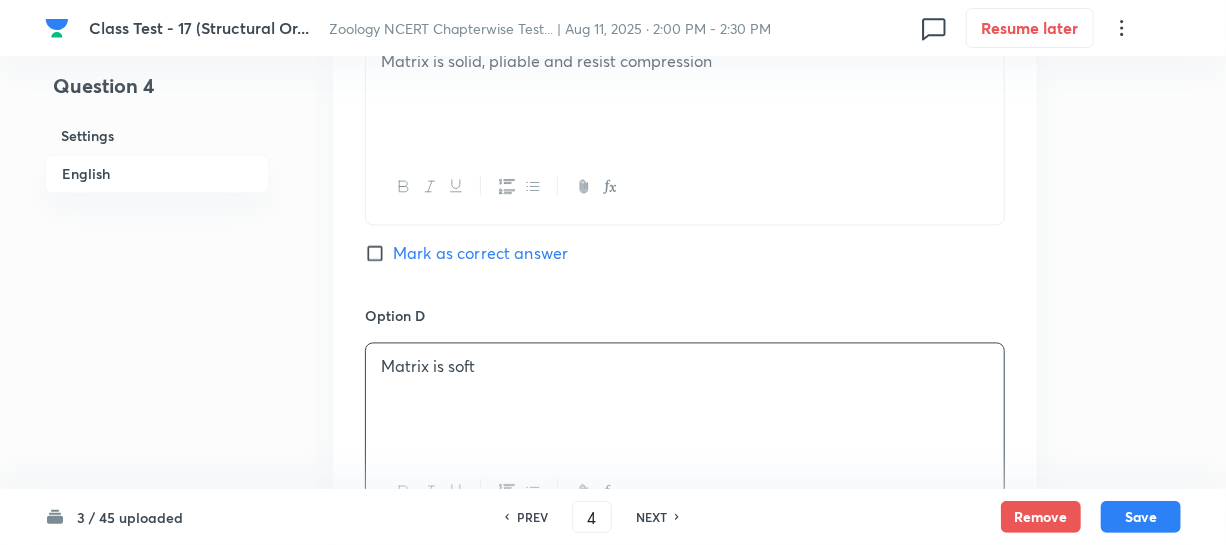 drag, startPoint x: 388, startPoint y: 264, endPoint x: 398, endPoint y: 262, distance: 10.198039 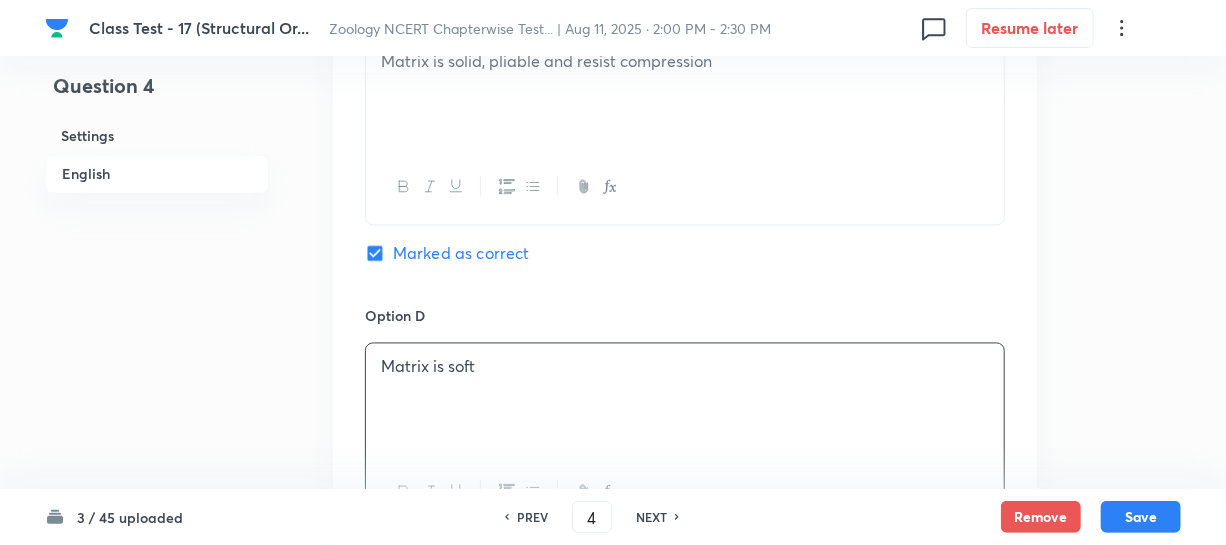 scroll, scrollTop: 2181, scrollLeft: 0, axis: vertical 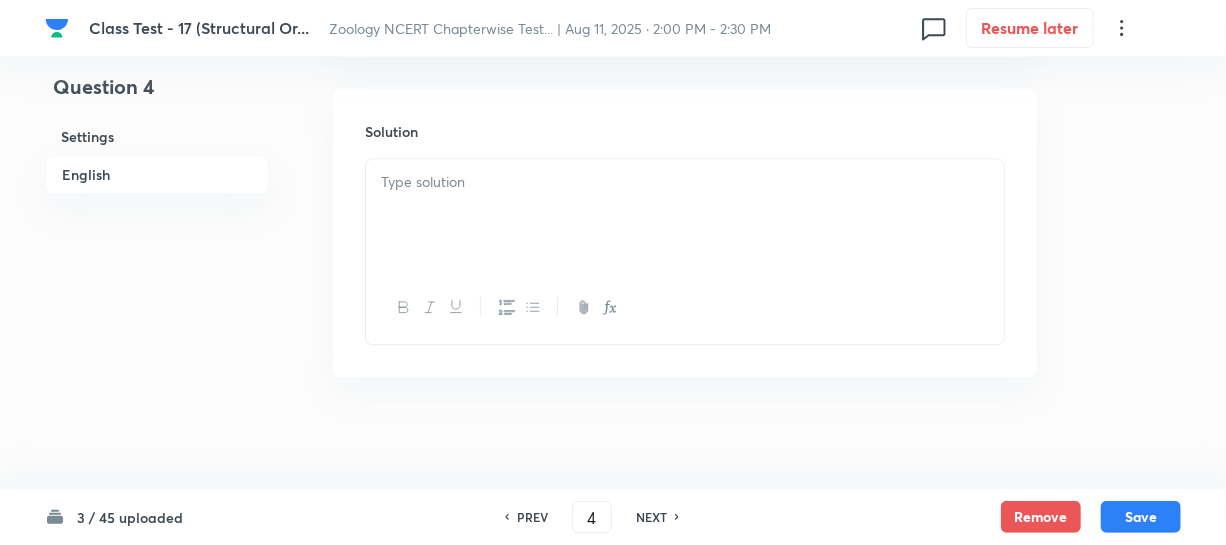 click at bounding box center (685, 215) 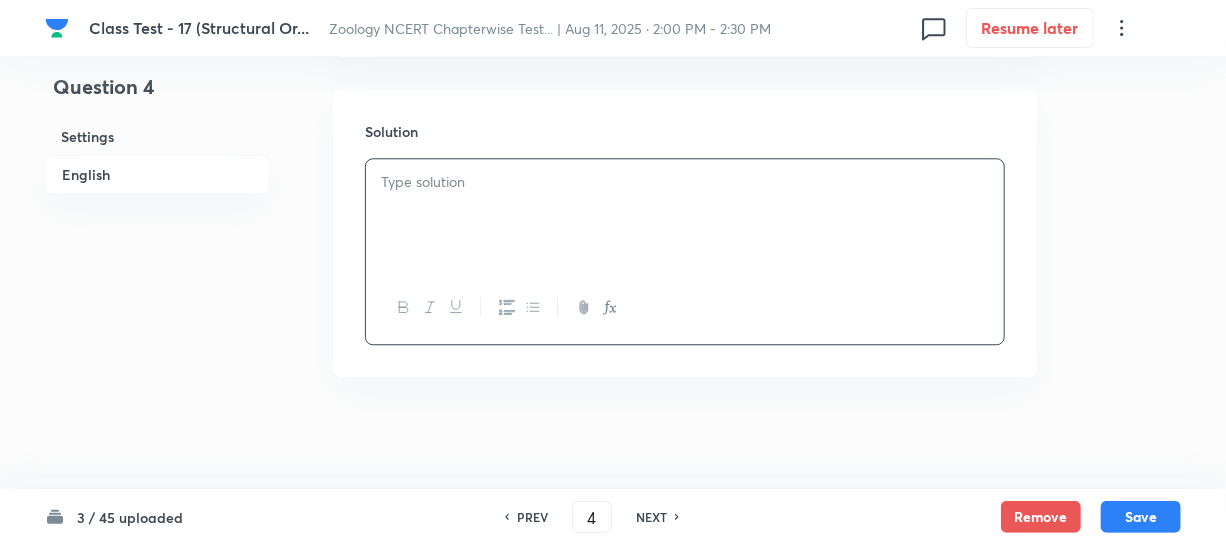 type 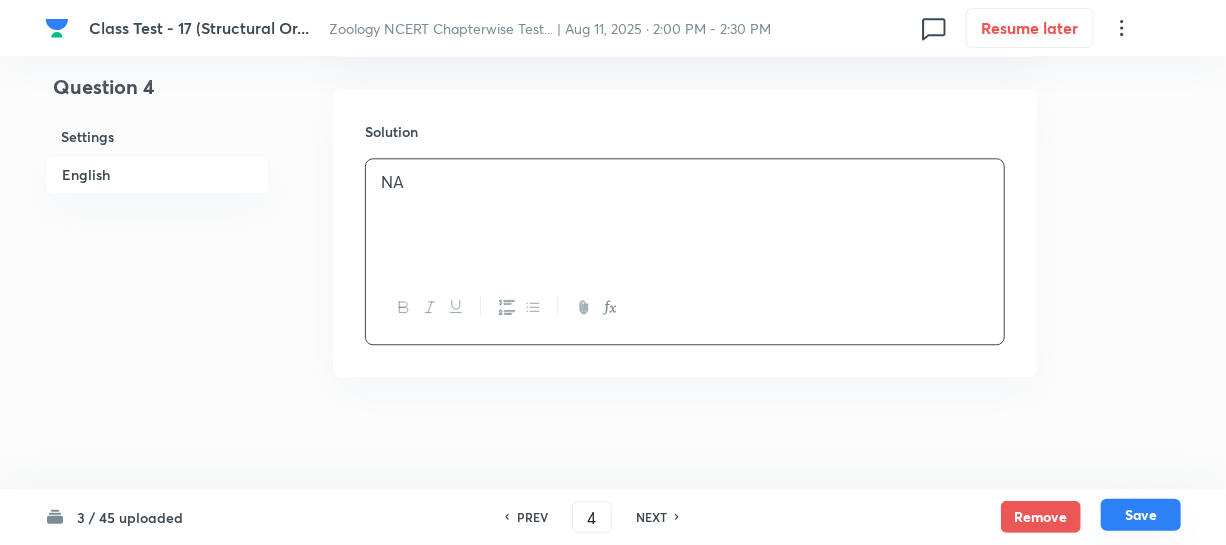 click on "Save" at bounding box center [1141, 515] 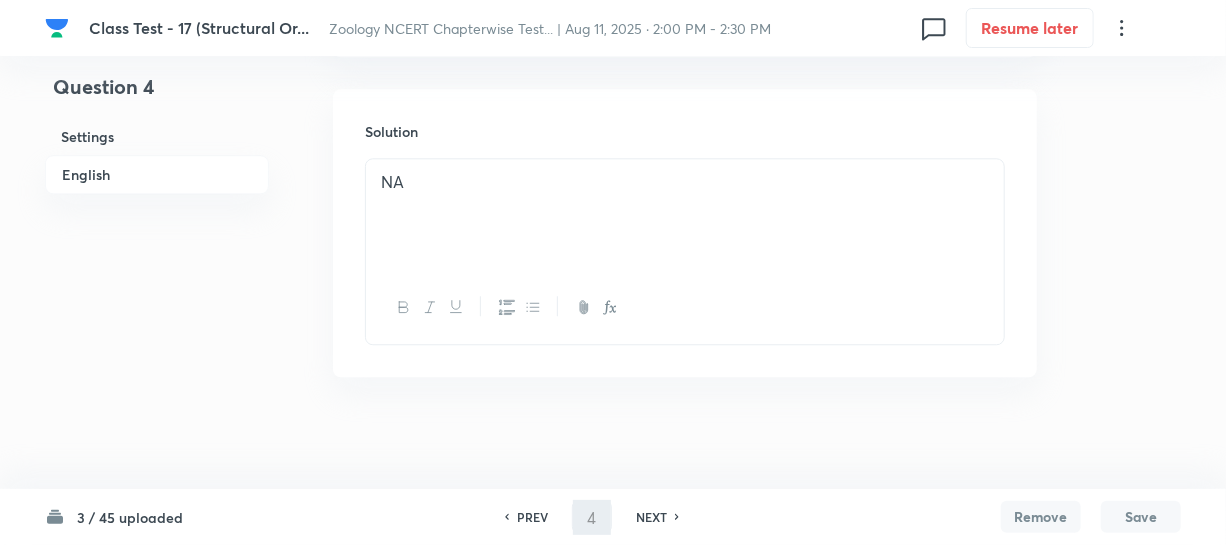 type on "5" 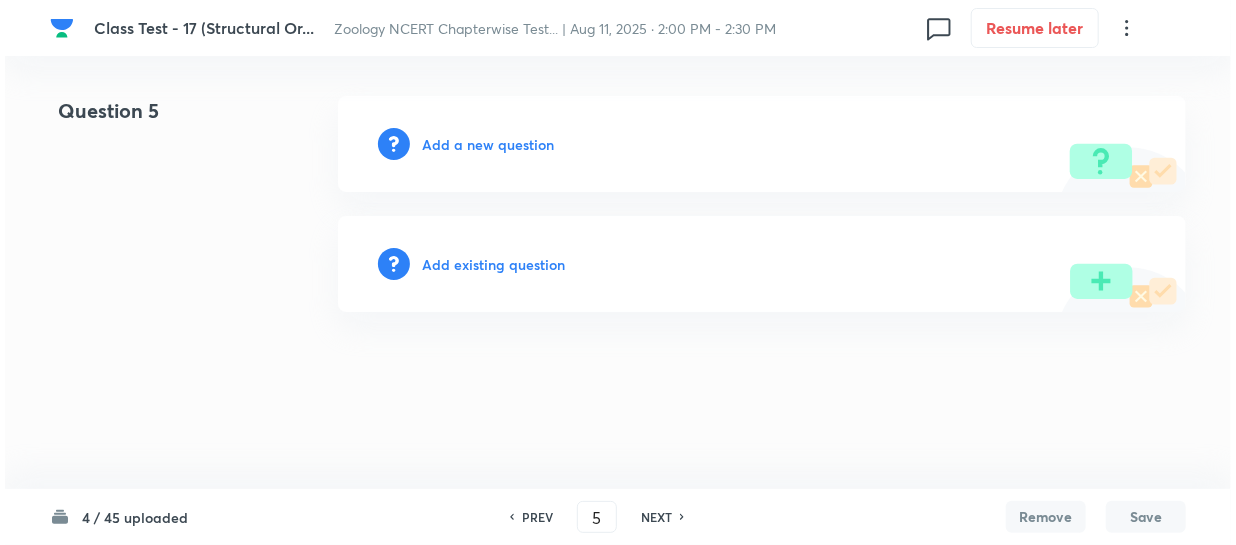 scroll, scrollTop: 0, scrollLeft: 0, axis: both 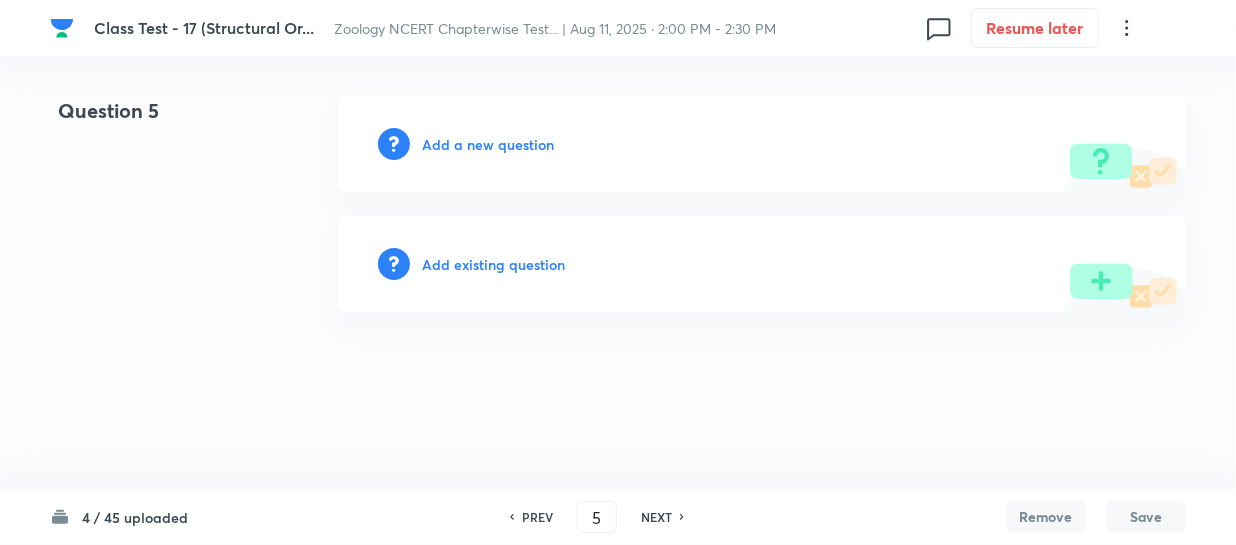click on "Add a new question" at bounding box center (488, 144) 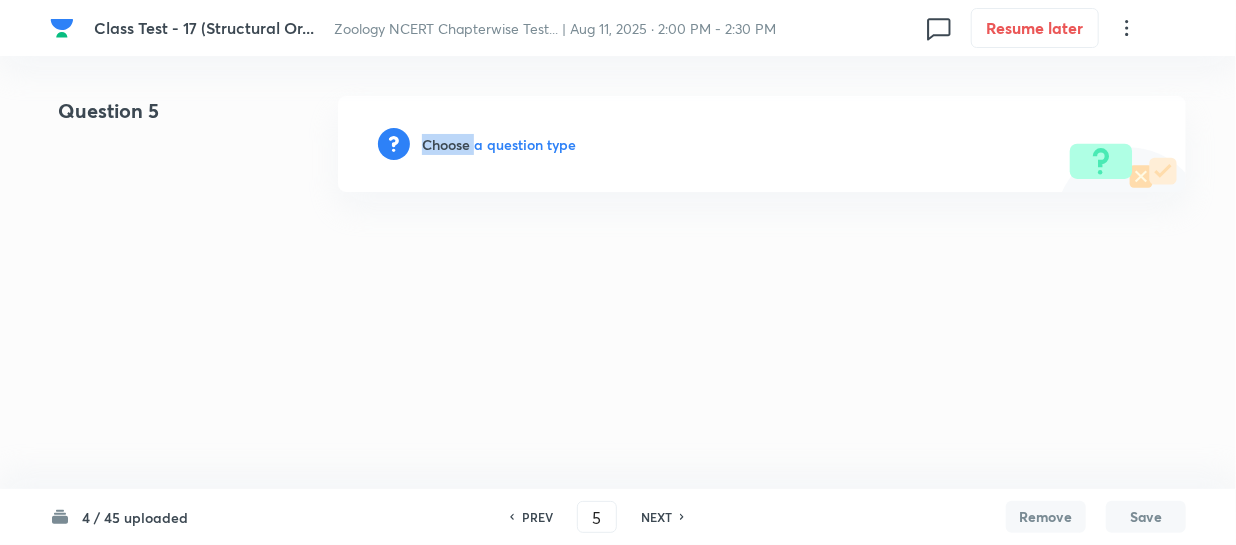 click on "Choose a question type" at bounding box center (499, 144) 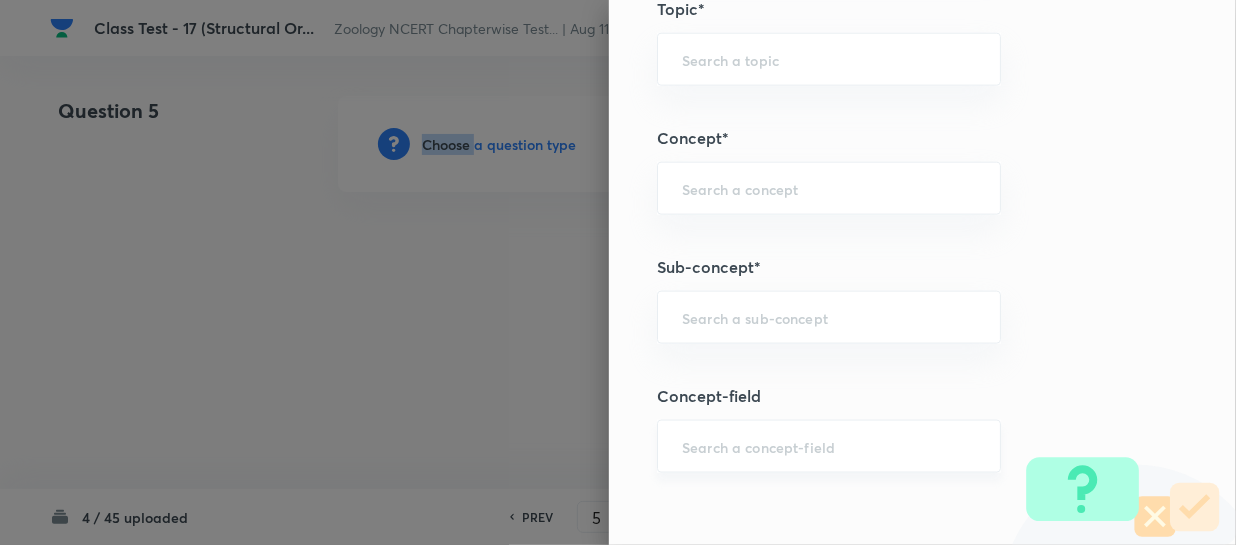 scroll, scrollTop: 1181, scrollLeft: 0, axis: vertical 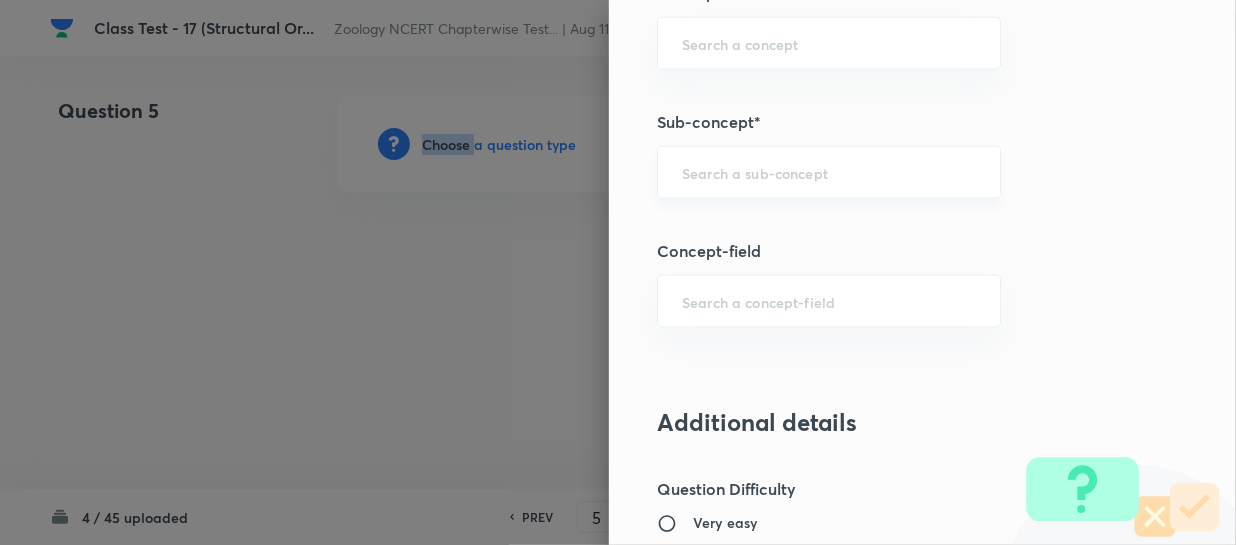 click on "​" at bounding box center [829, 172] 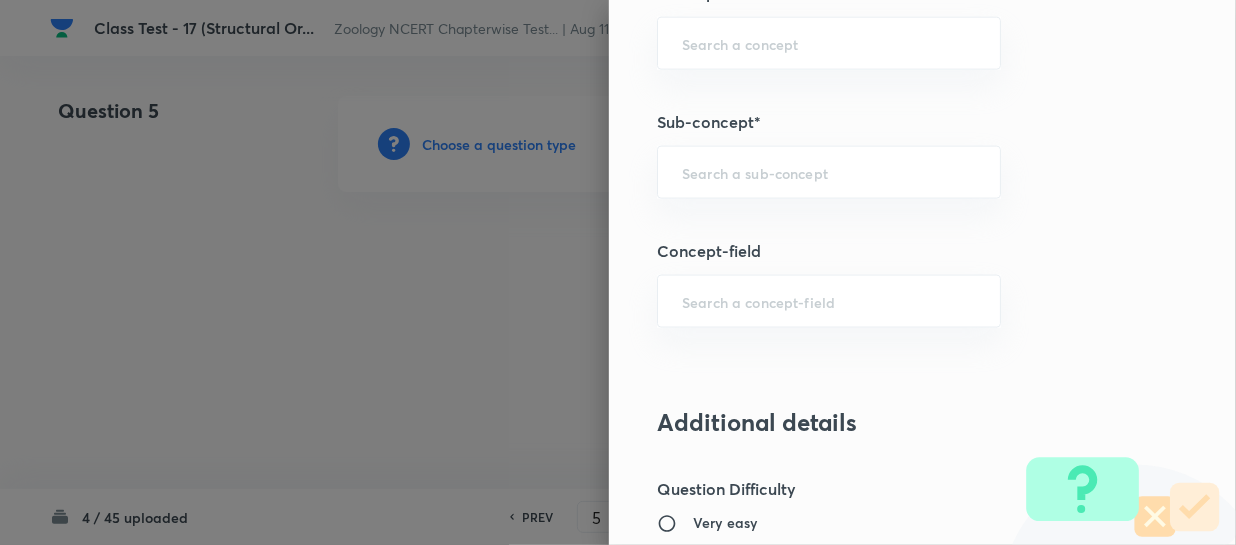 paste on "Structural Organization in Animals" 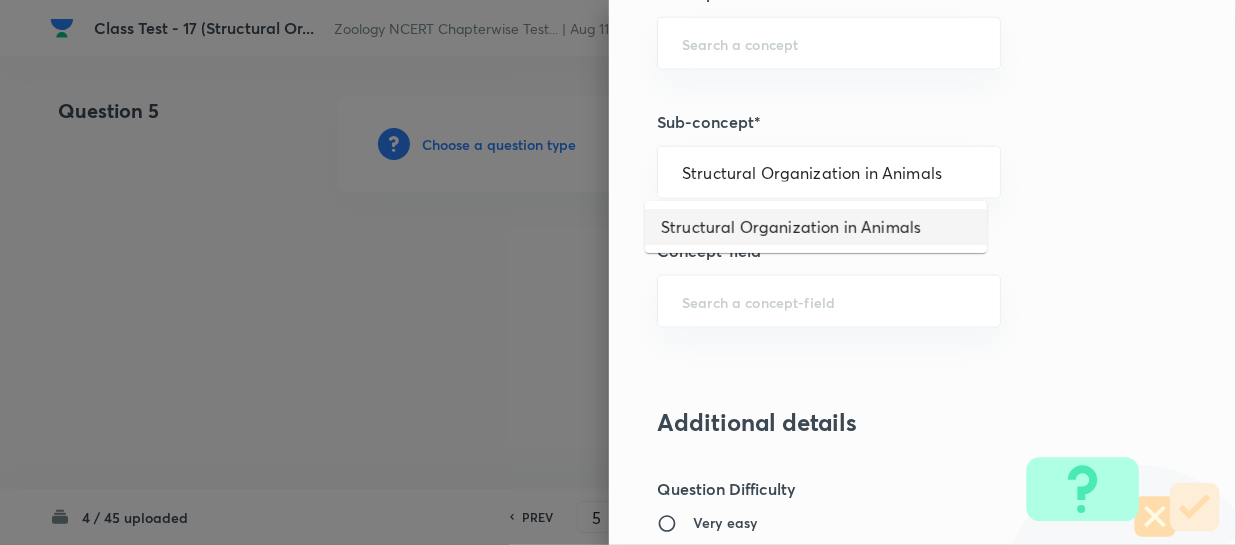 click on "Structural Organization in Animals" at bounding box center [816, 227] 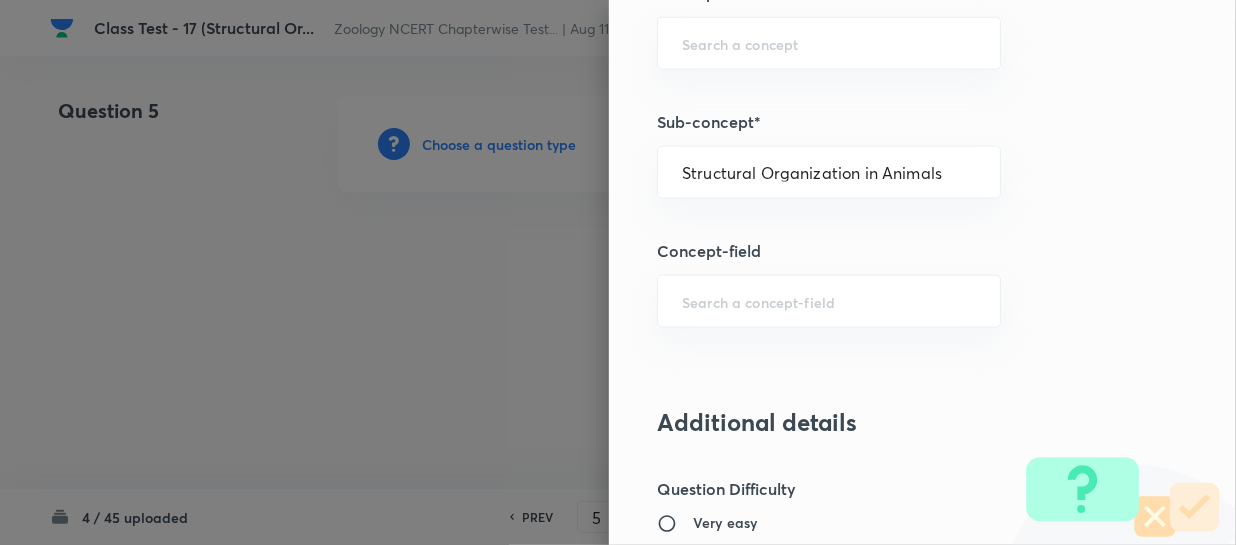 type on "Biology" 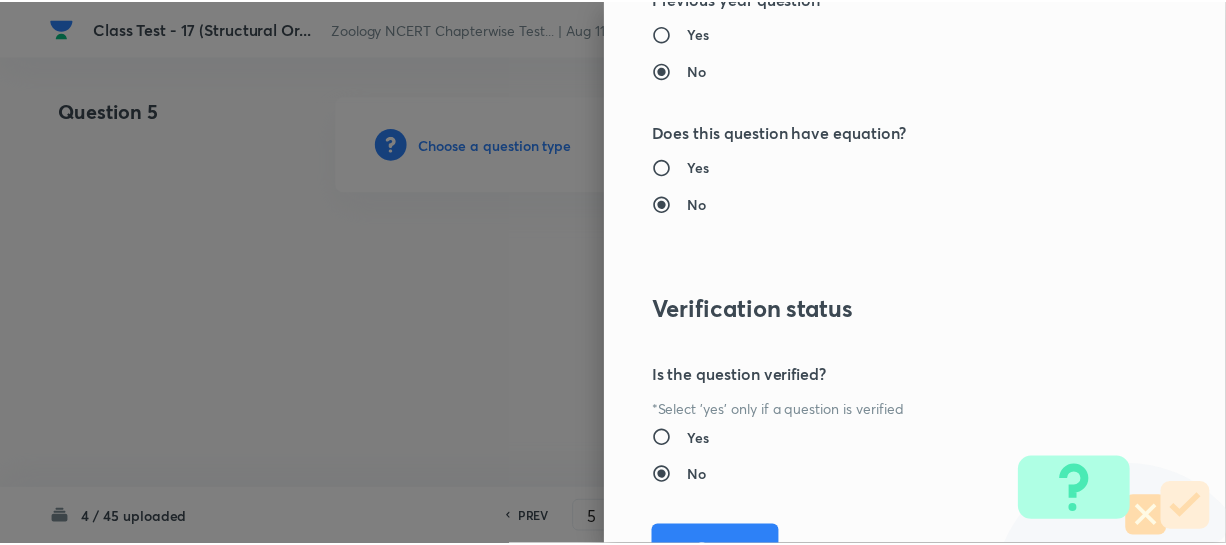 scroll, scrollTop: 2179, scrollLeft: 0, axis: vertical 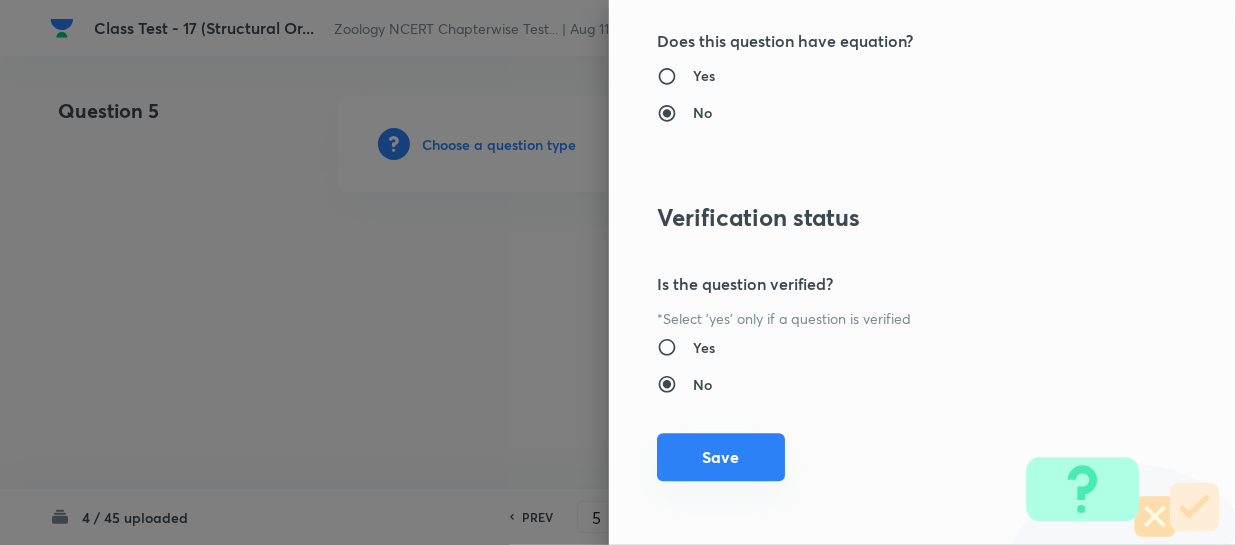 click on "Save" at bounding box center [721, 457] 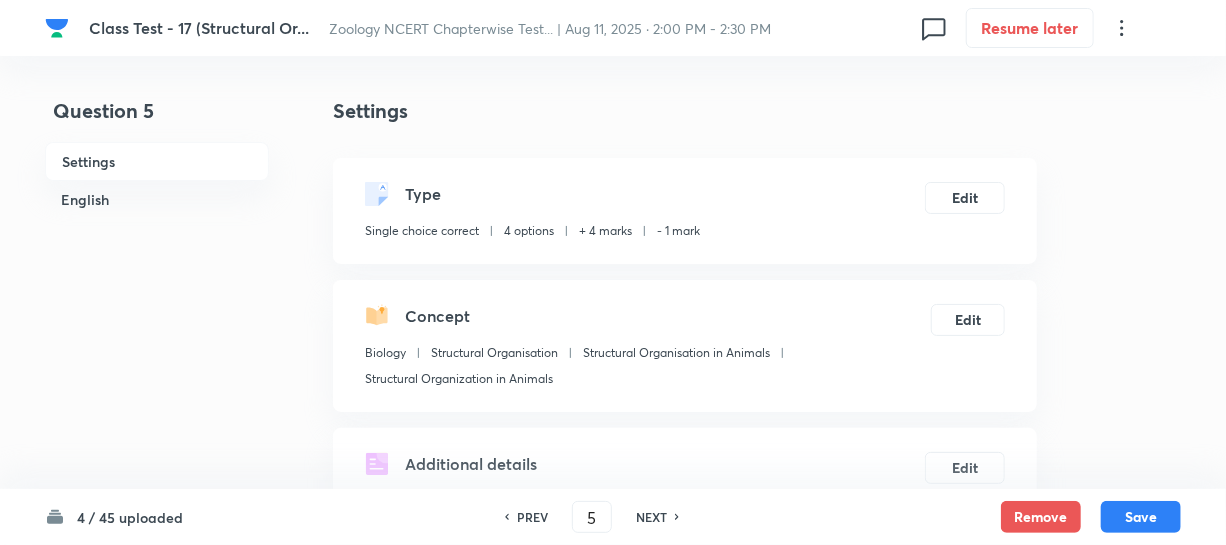 scroll, scrollTop: 363, scrollLeft: 0, axis: vertical 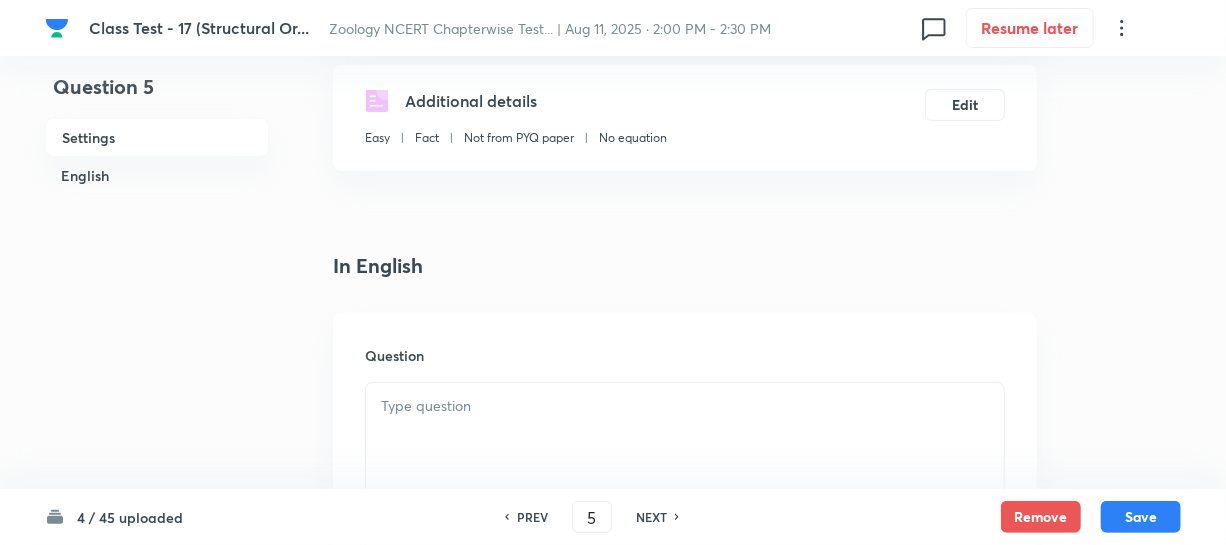 click at bounding box center (685, 439) 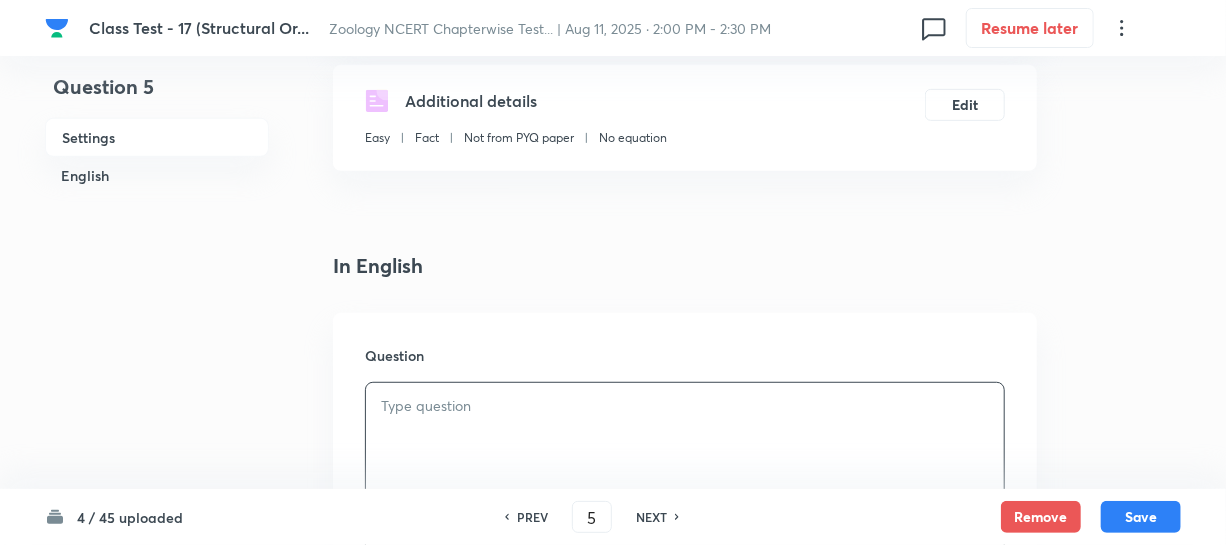 paste 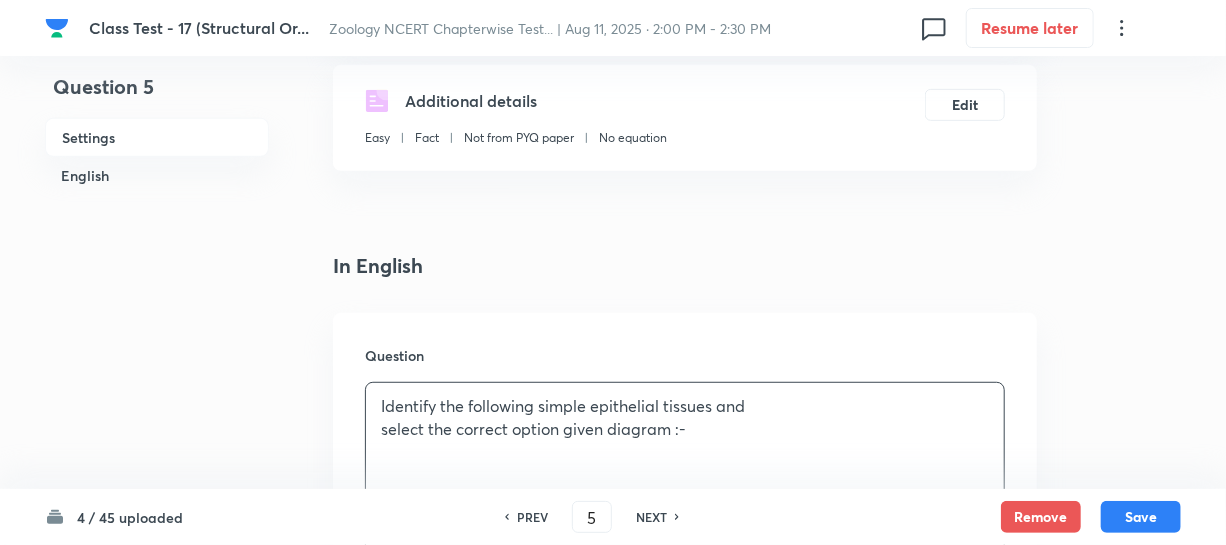 click on "Identify the following simple epithelial tissues and" at bounding box center [685, 406] 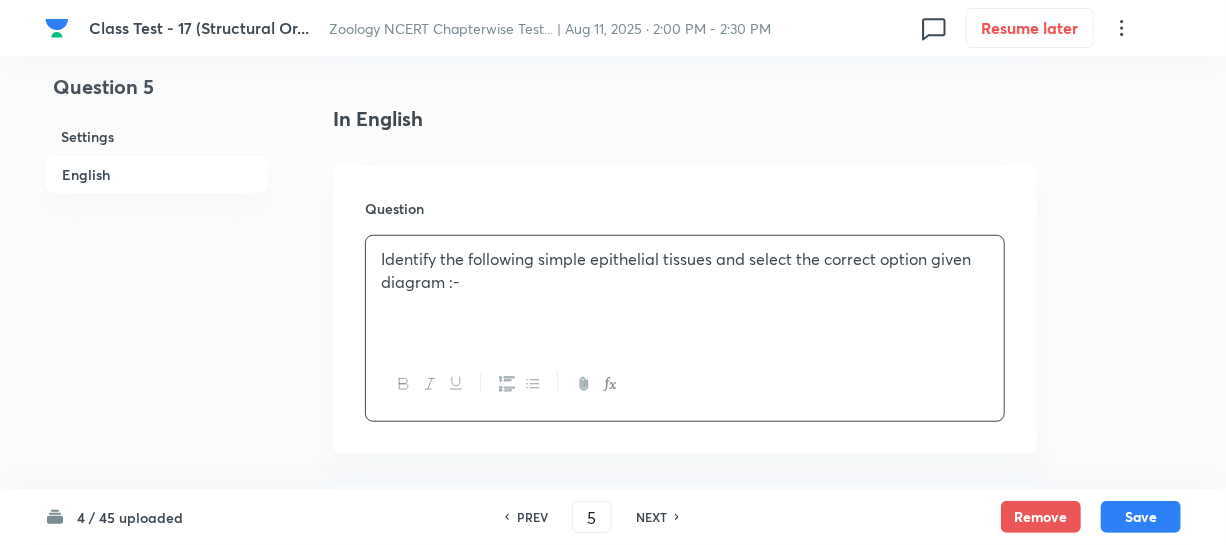 scroll, scrollTop: 636, scrollLeft: 0, axis: vertical 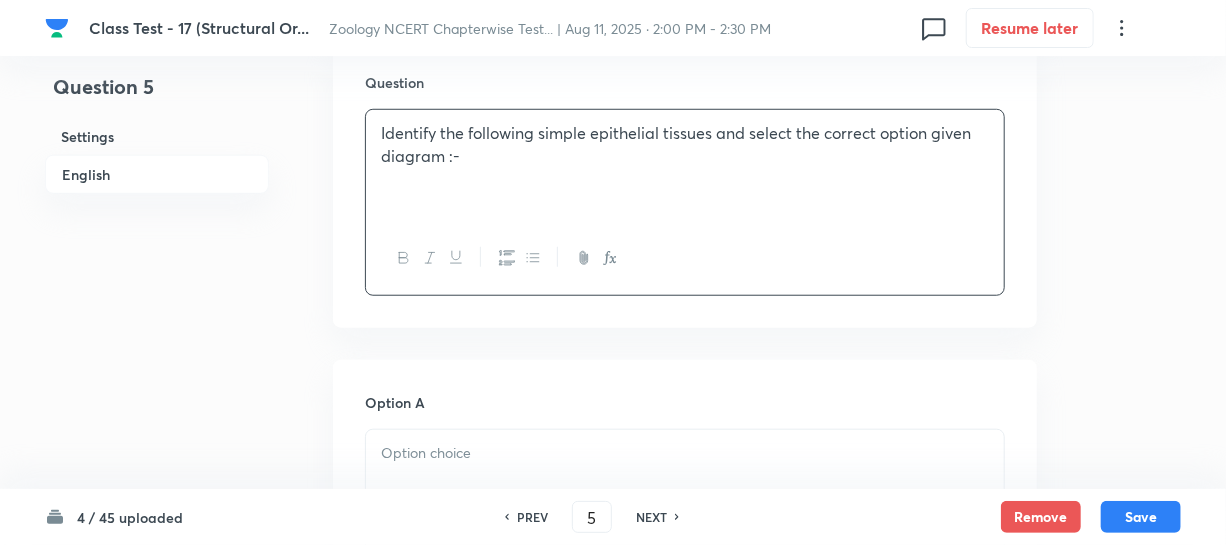 click on "Identify the following simple epithelial tissues and select the correct option given diagram :-" at bounding box center (685, 144) 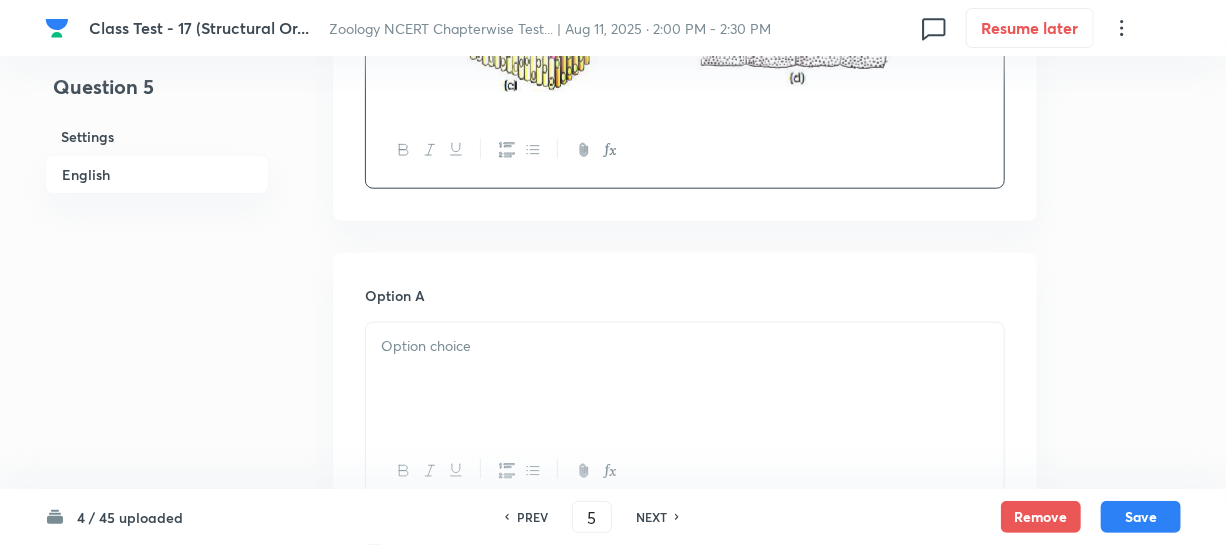 scroll, scrollTop: 1000, scrollLeft: 0, axis: vertical 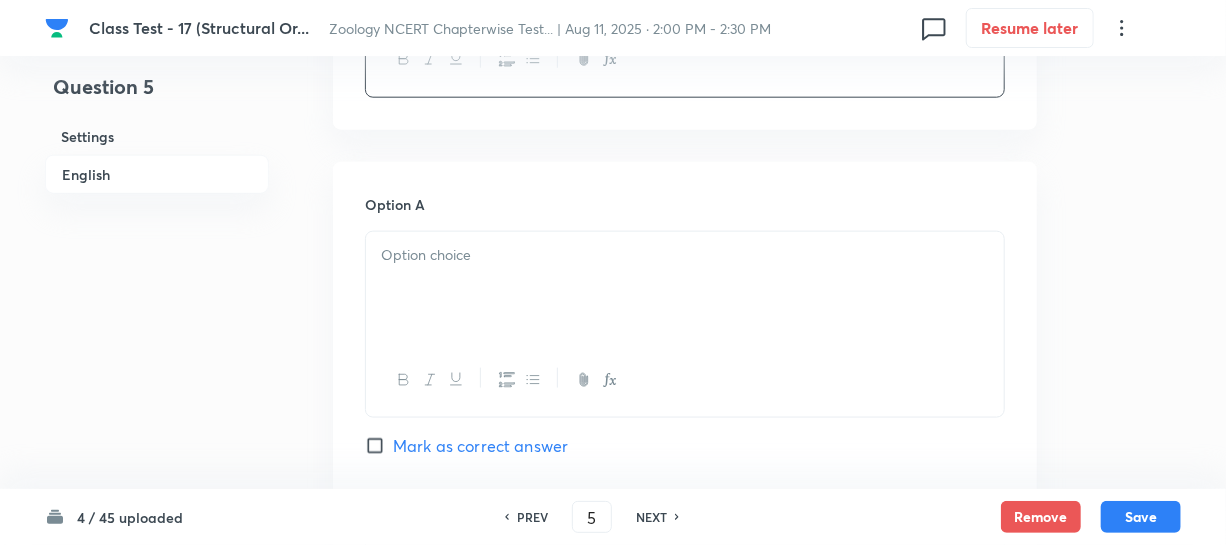 click at bounding box center [685, 288] 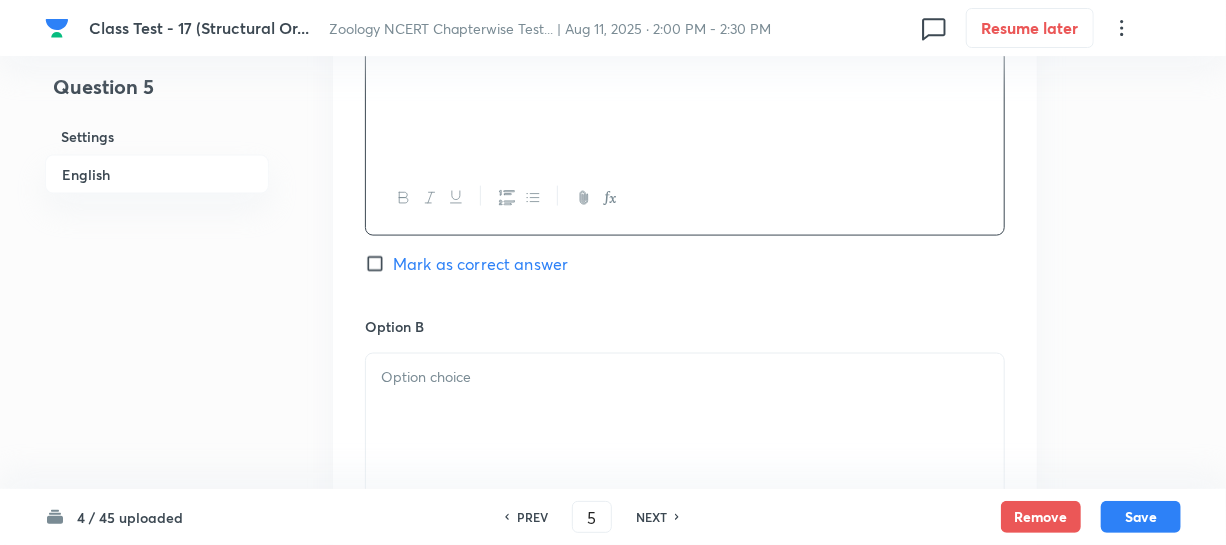 scroll, scrollTop: 1272, scrollLeft: 0, axis: vertical 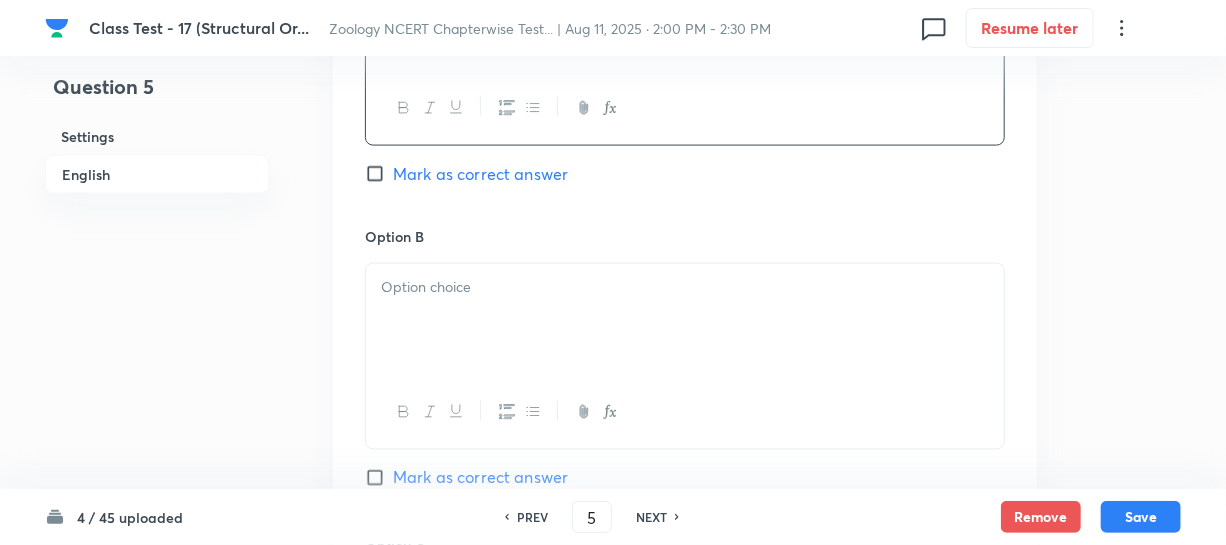 click at bounding box center (685, 320) 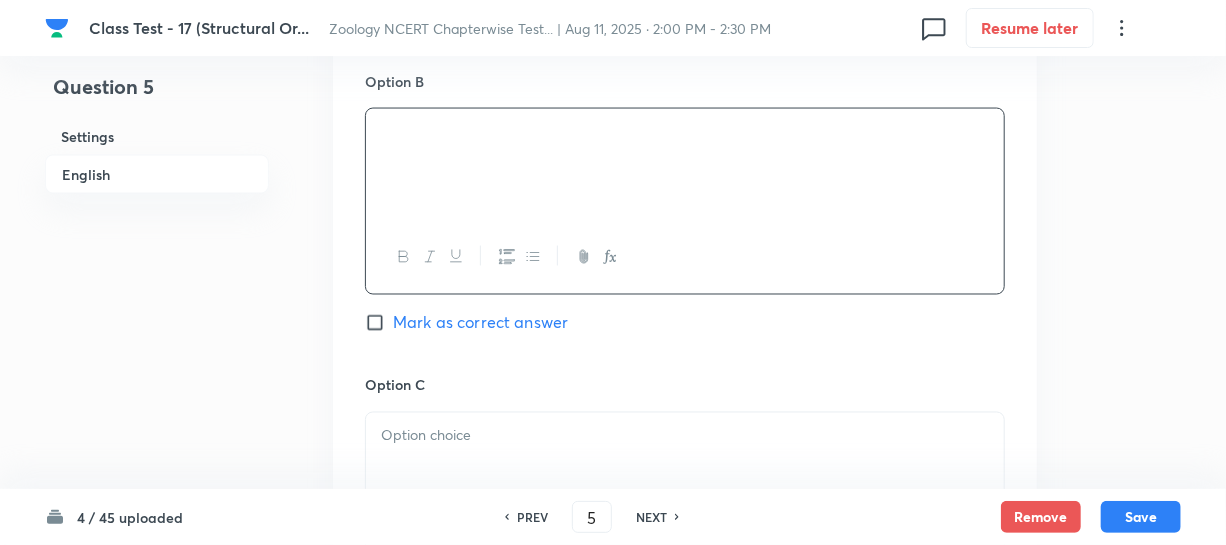 scroll, scrollTop: 1636, scrollLeft: 0, axis: vertical 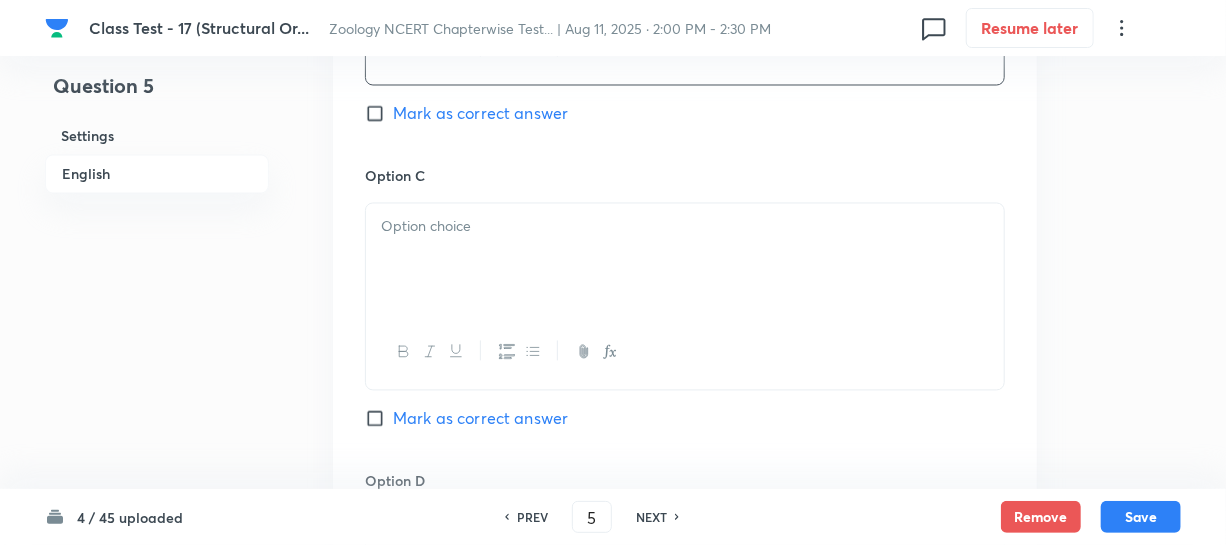 click at bounding box center [685, 260] 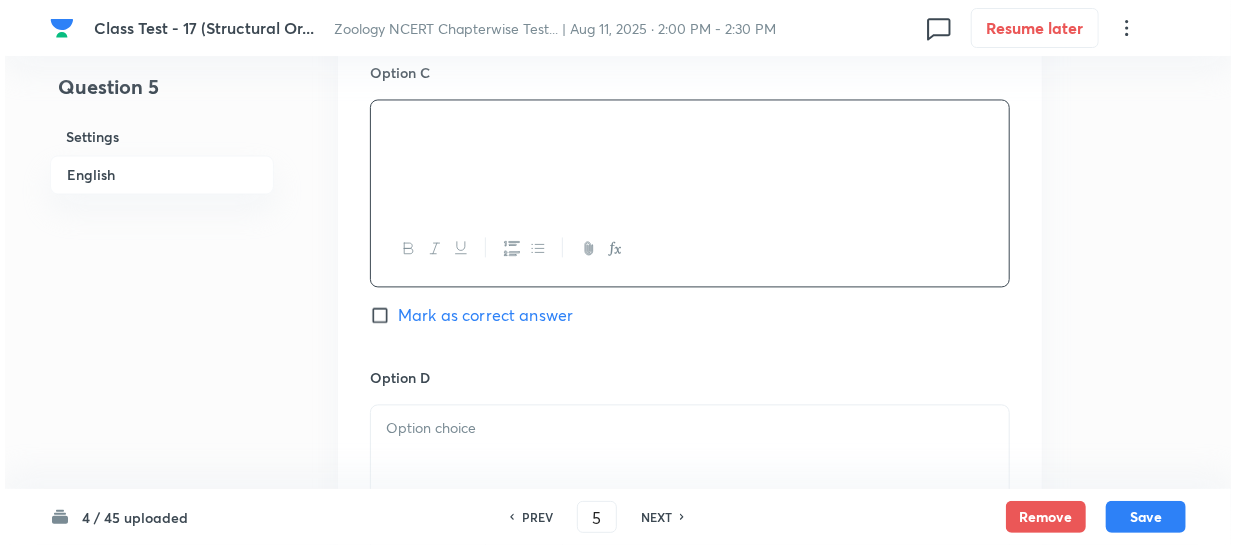 scroll, scrollTop: 1909, scrollLeft: 0, axis: vertical 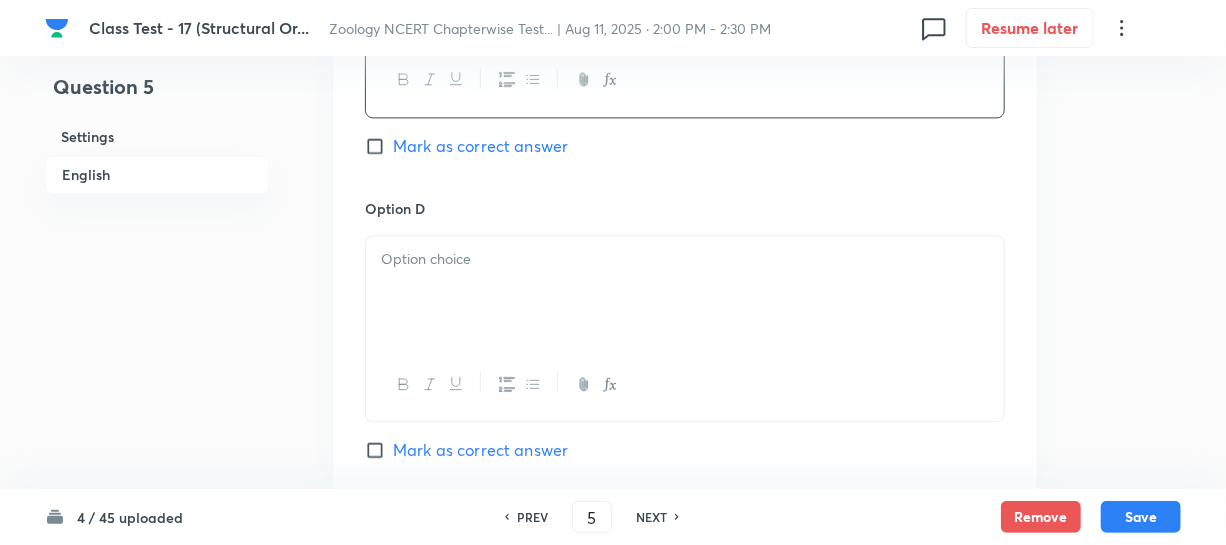 click at bounding box center [685, 292] 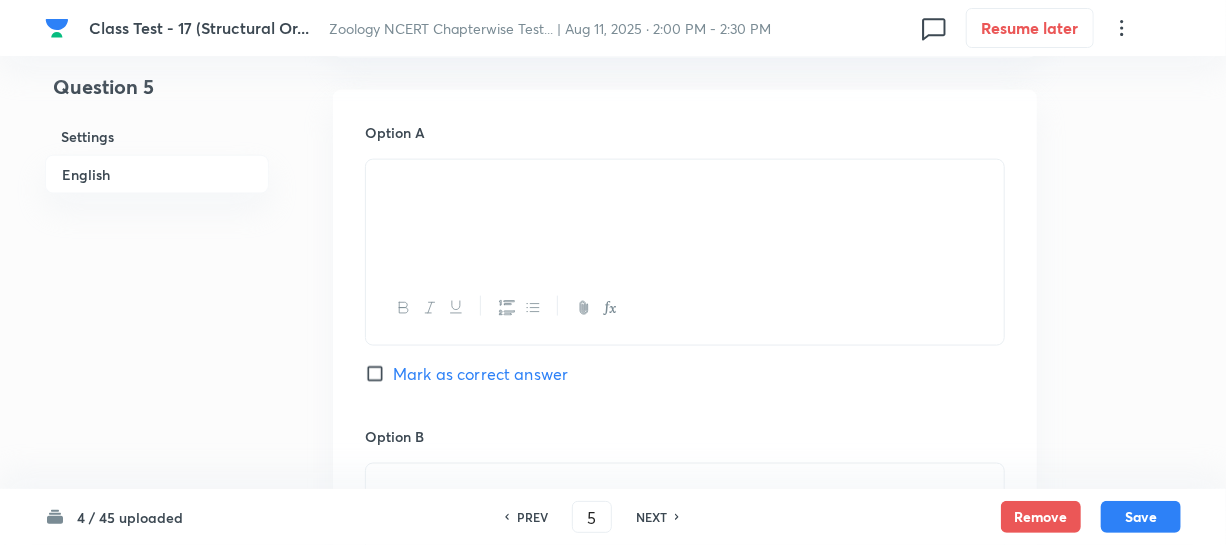 scroll, scrollTop: 1000, scrollLeft: 0, axis: vertical 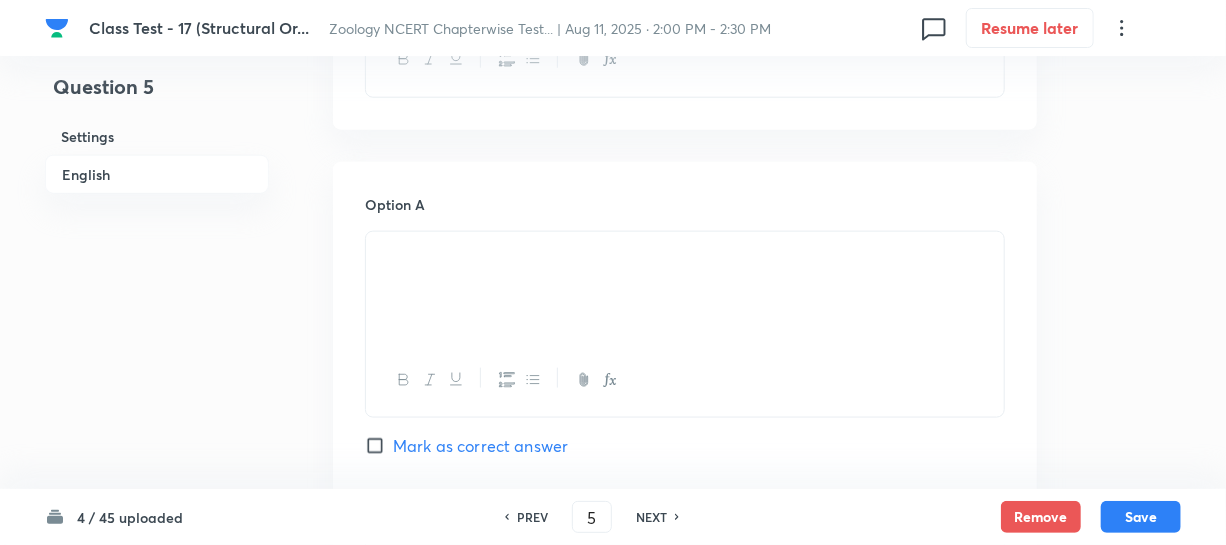 click at bounding box center [685, 255] 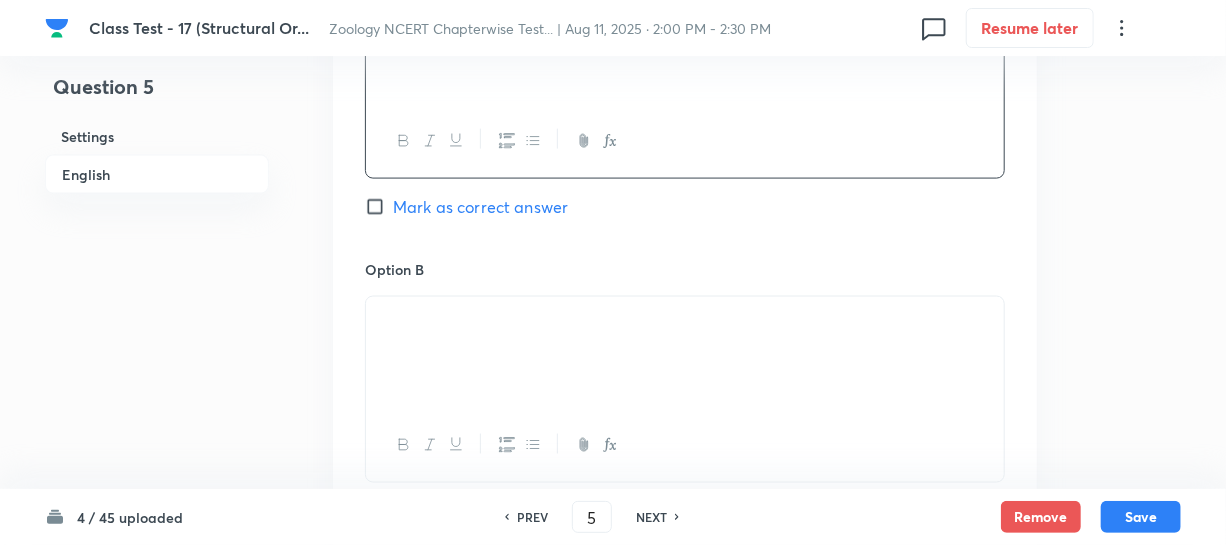 scroll, scrollTop: 1363, scrollLeft: 0, axis: vertical 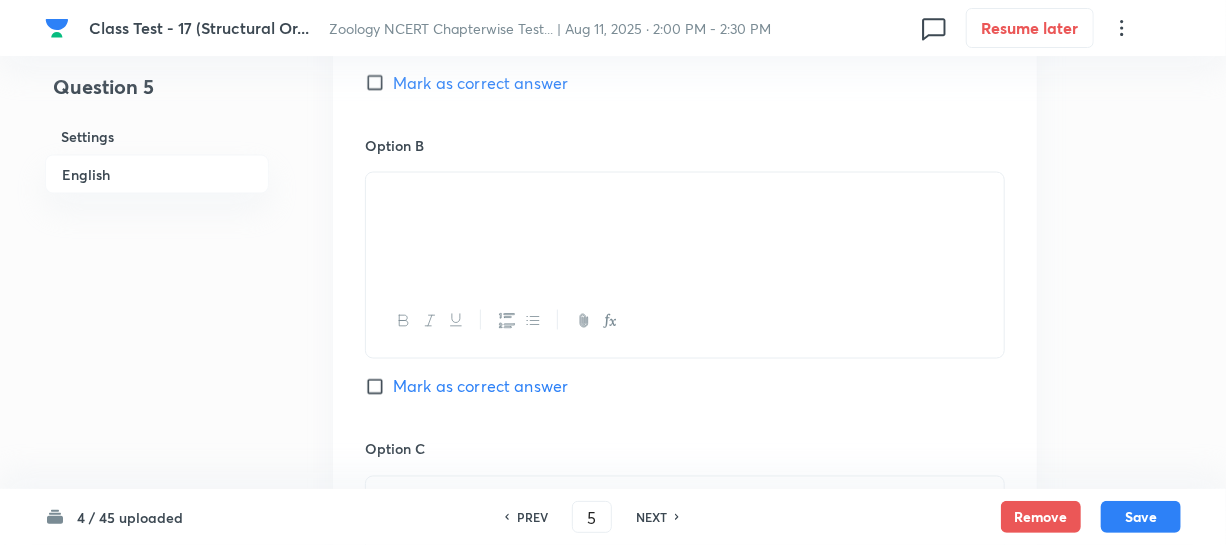 click at bounding box center [685, 196] 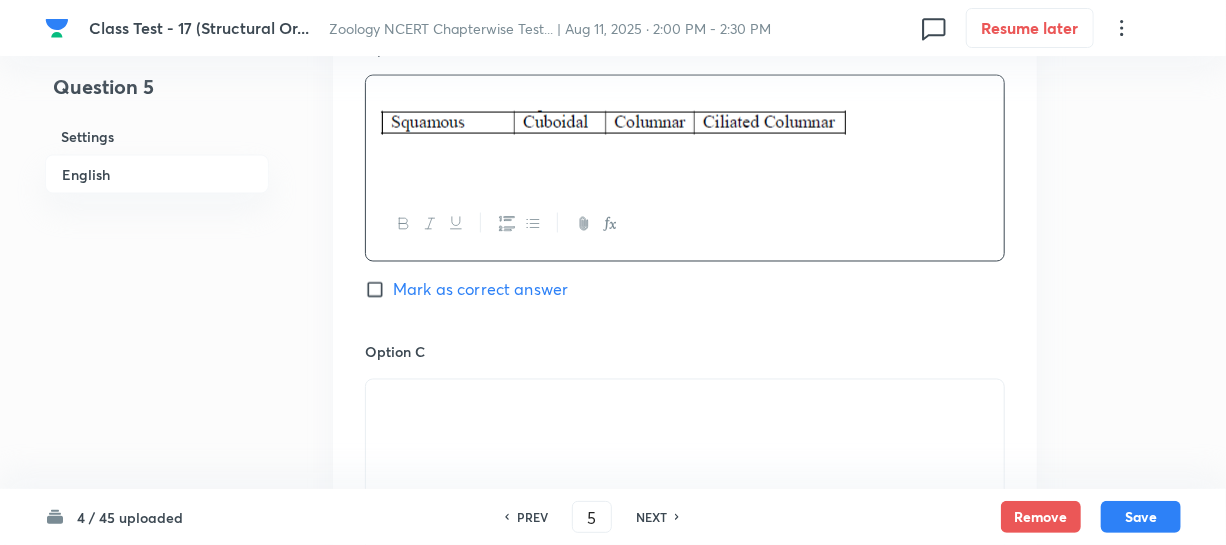 scroll, scrollTop: 1636, scrollLeft: 0, axis: vertical 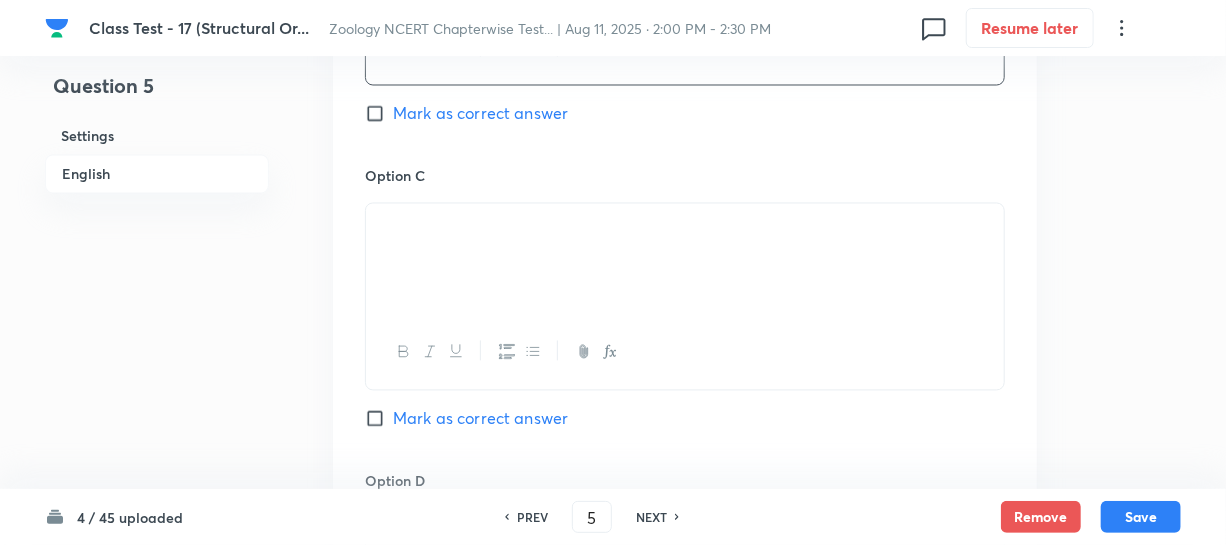 click at bounding box center [685, 227] 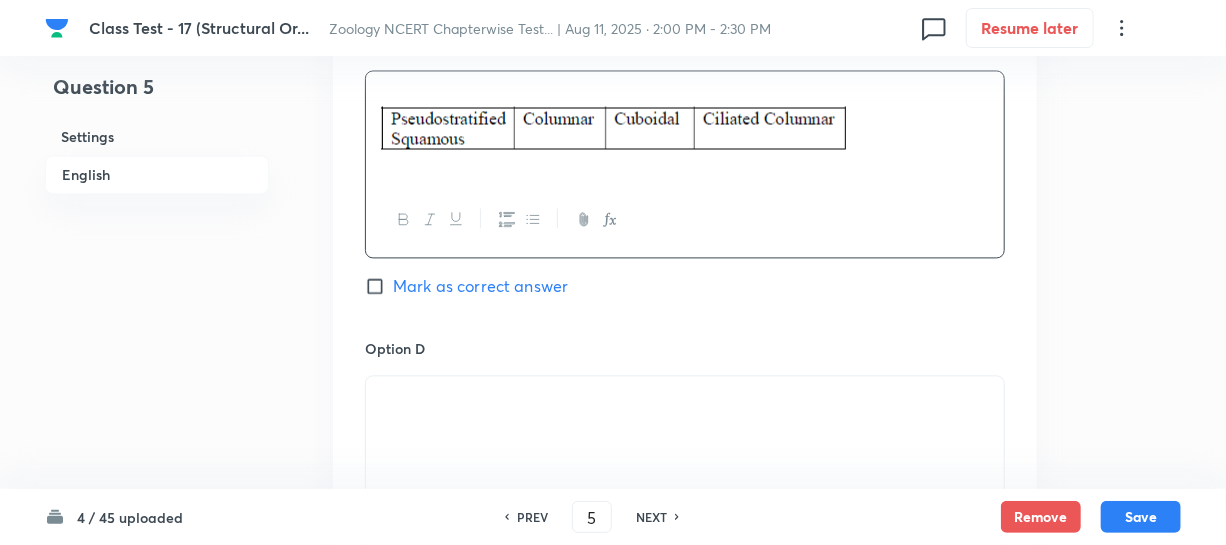 scroll, scrollTop: 1909, scrollLeft: 0, axis: vertical 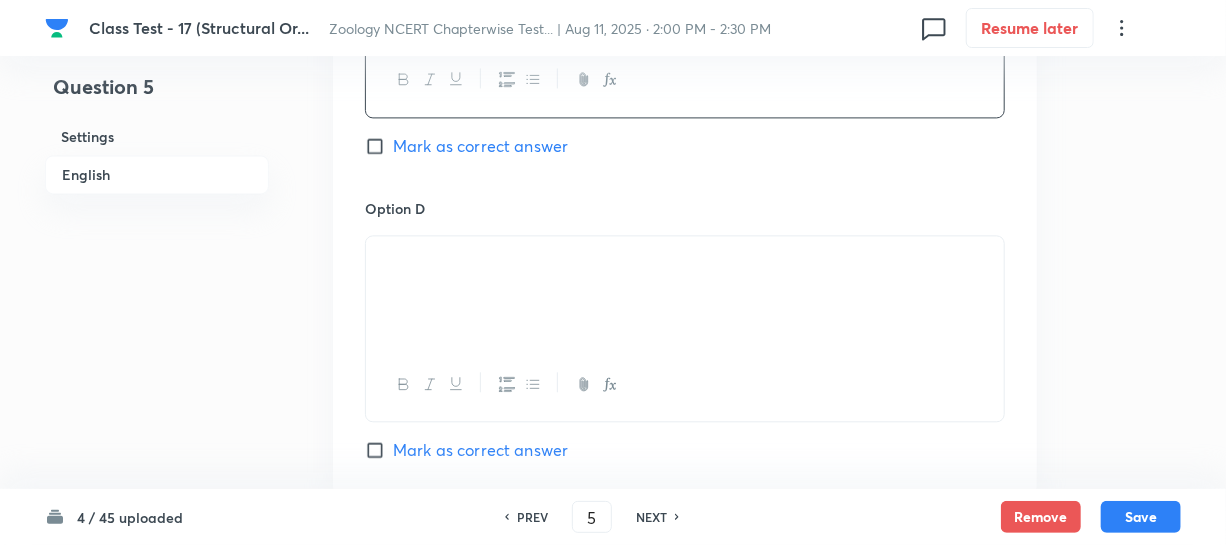 click at bounding box center [685, 259] 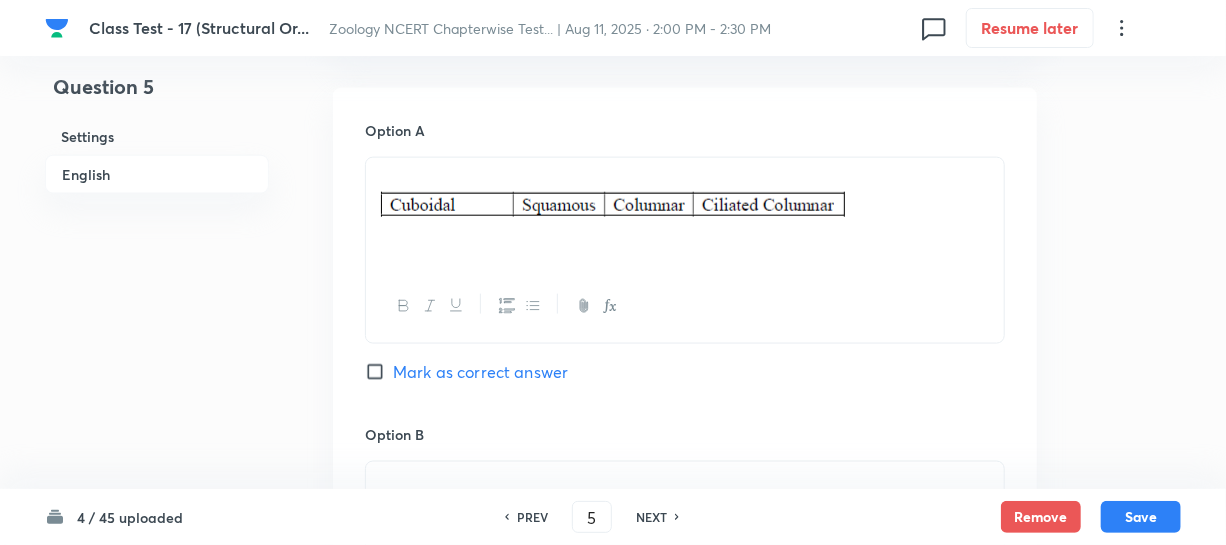 scroll, scrollTop: 1181, scrollLeft: 0, axis: vertical 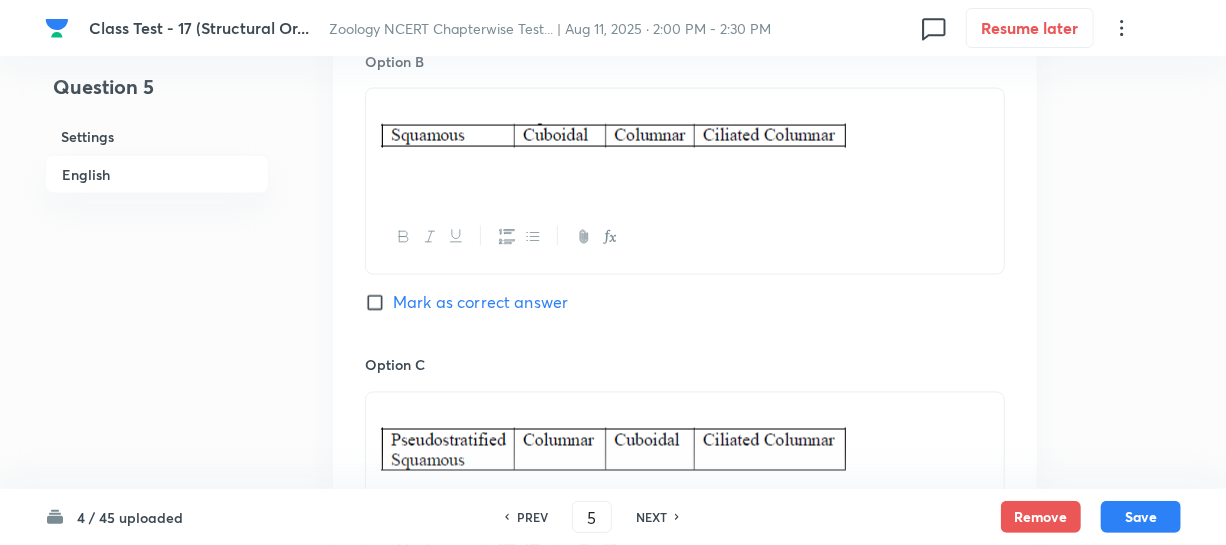 click on "Mark as correct answer" at bounding box center [379, 303] 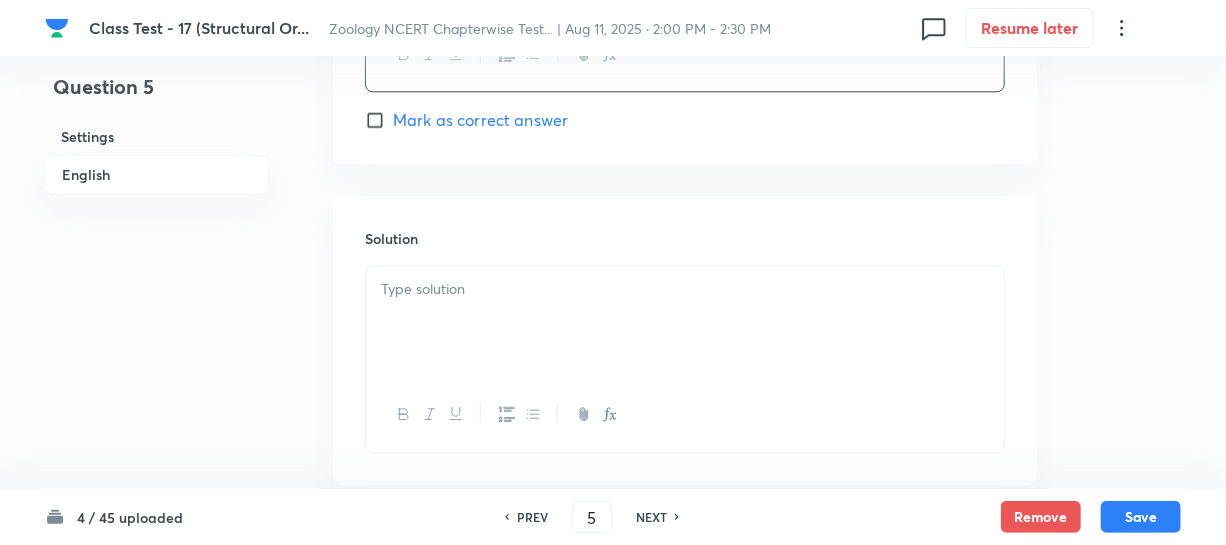 scroll, scrollTop: 2356, scrollLeft: 0, axis: vertical 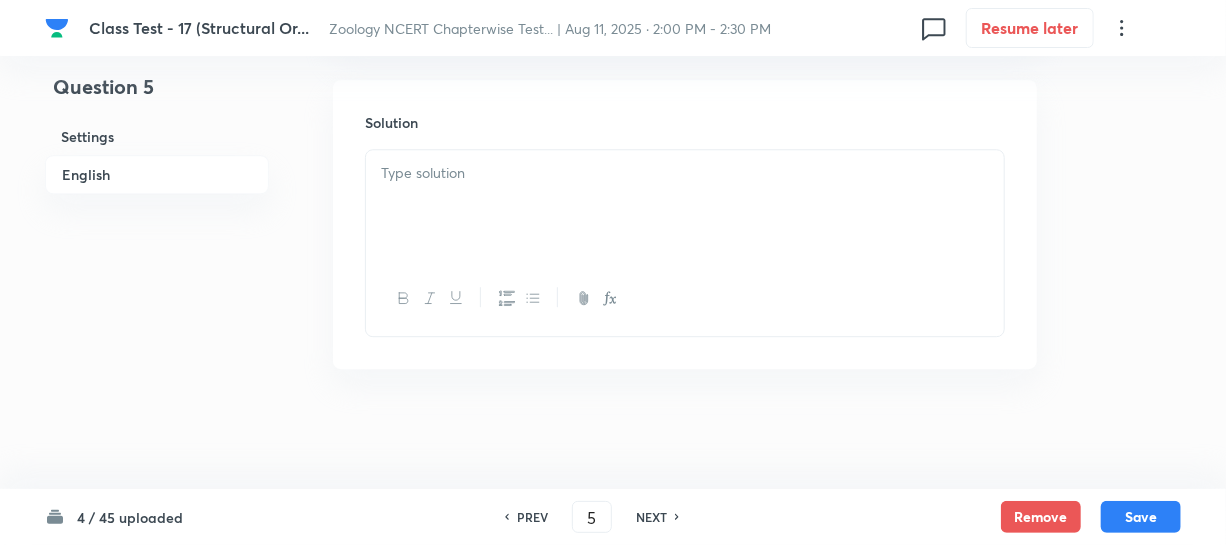 click at bounding box center (685, 206) 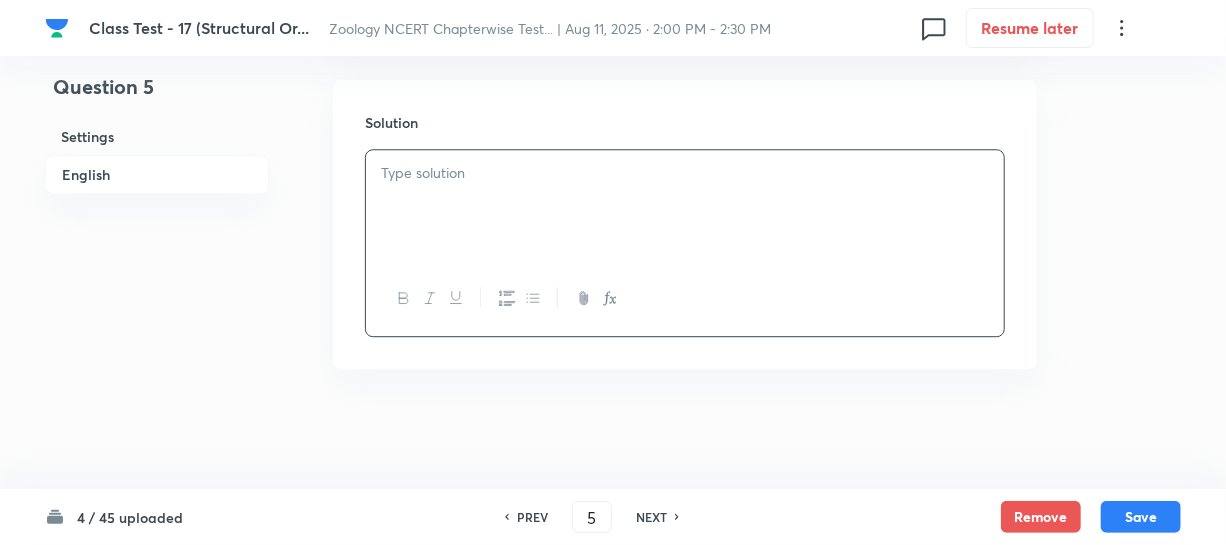 type 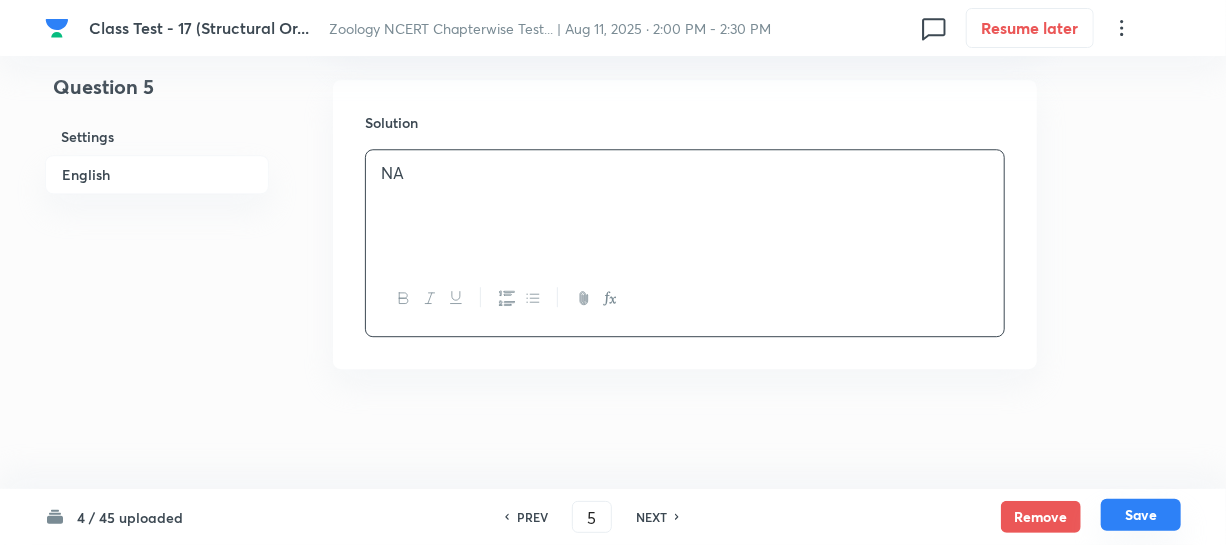 click on "Save" at bounding box center [1141, 515] 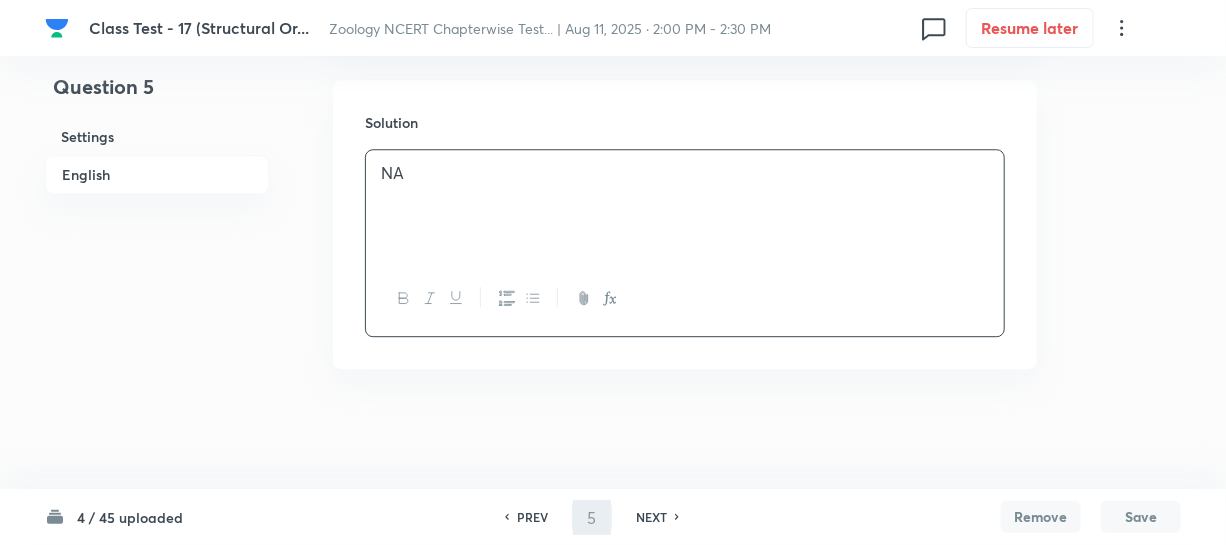 type on "6" 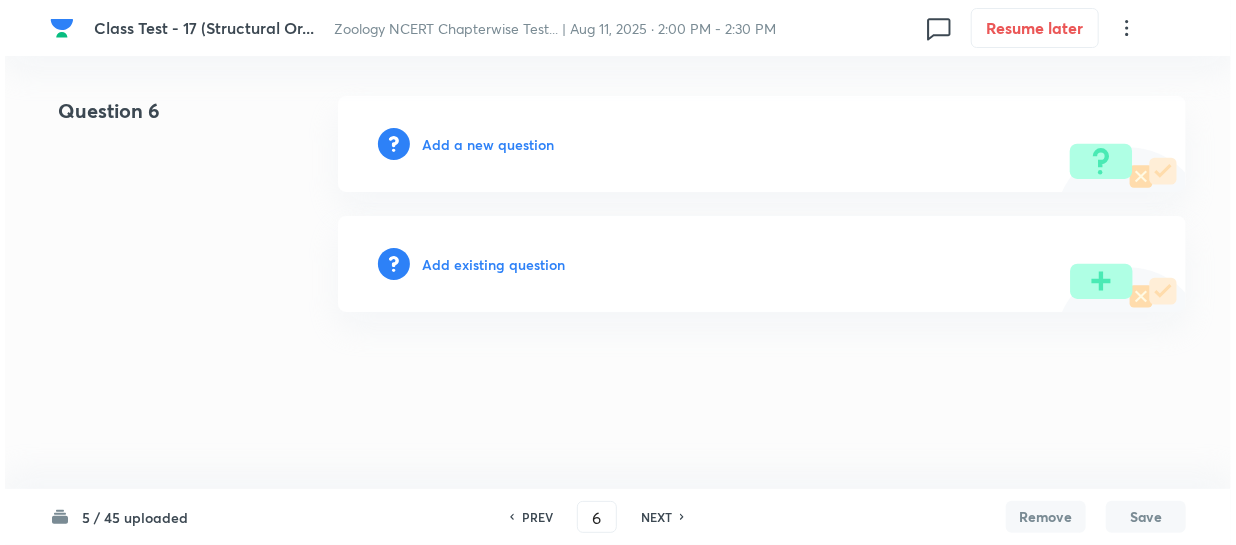 scroll, scrollTop: 0, scrollLeft: 0, axis: both 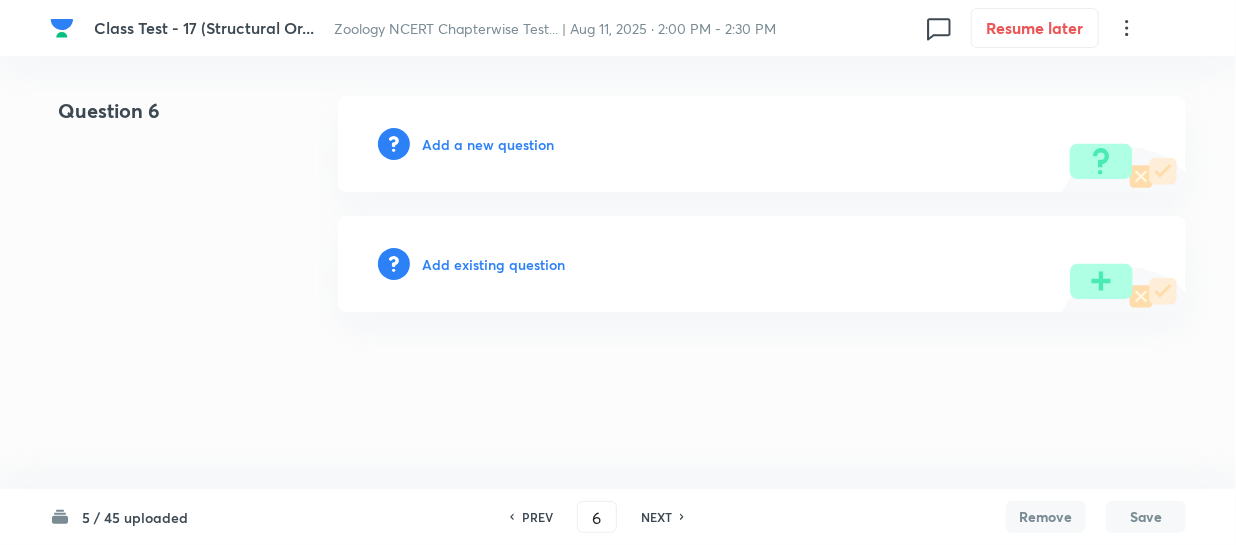 click on "Add a new question" at bounding box center (488, 144) 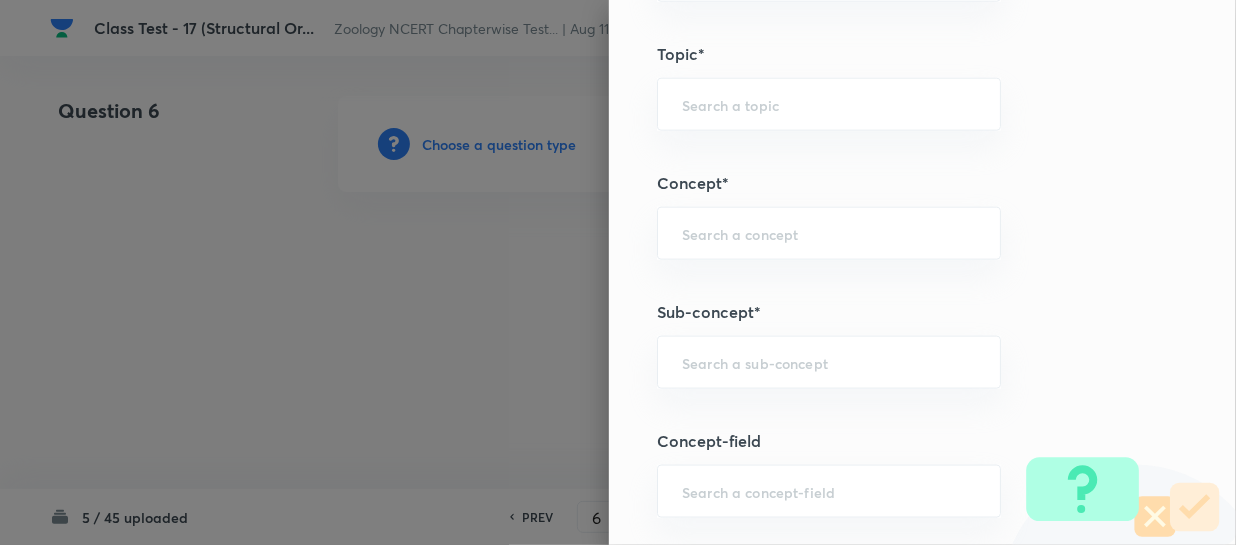 scroll, scrollTop: 1090, scrollLeft: 0, axis: vertical 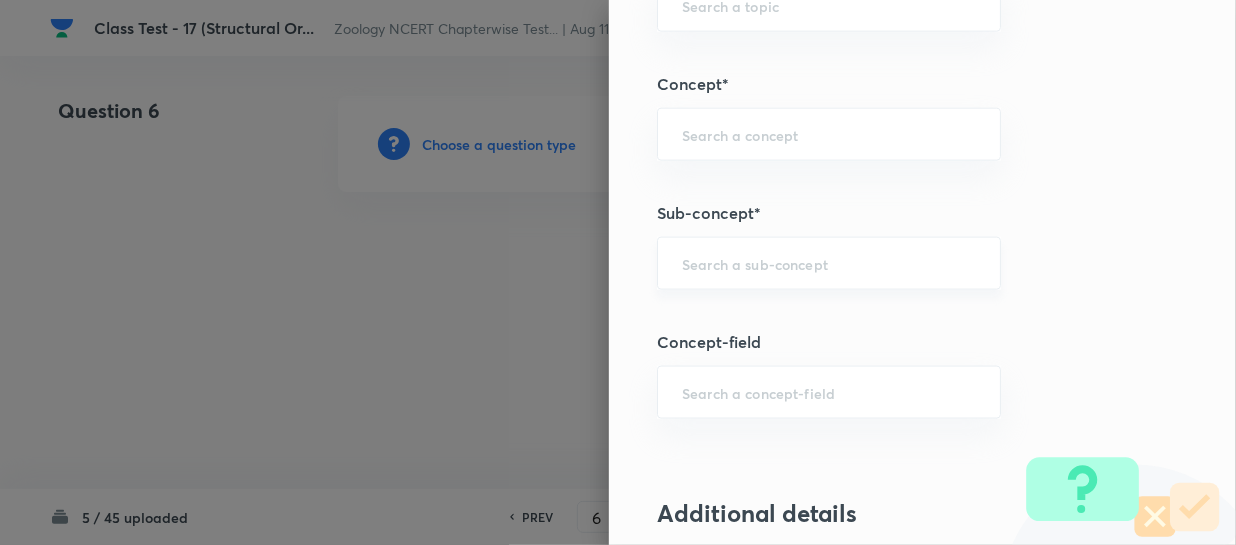 click at bounding box center [829, 263] 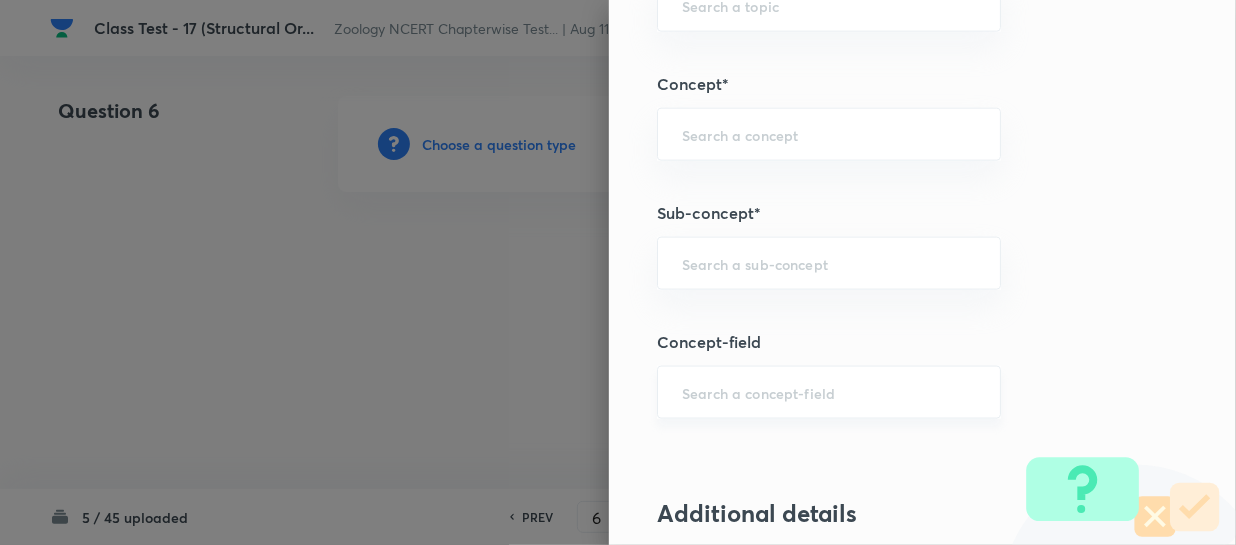 paste on "Structural Organization in Animals" 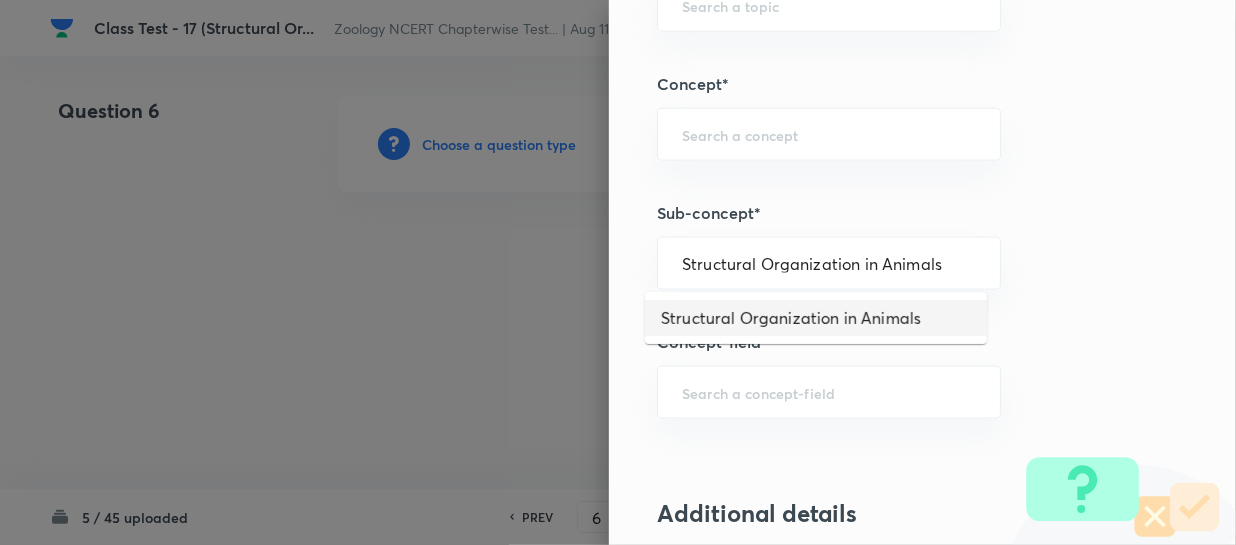 click on "Structural Organization in Animals" at bounding box center (816, 318) 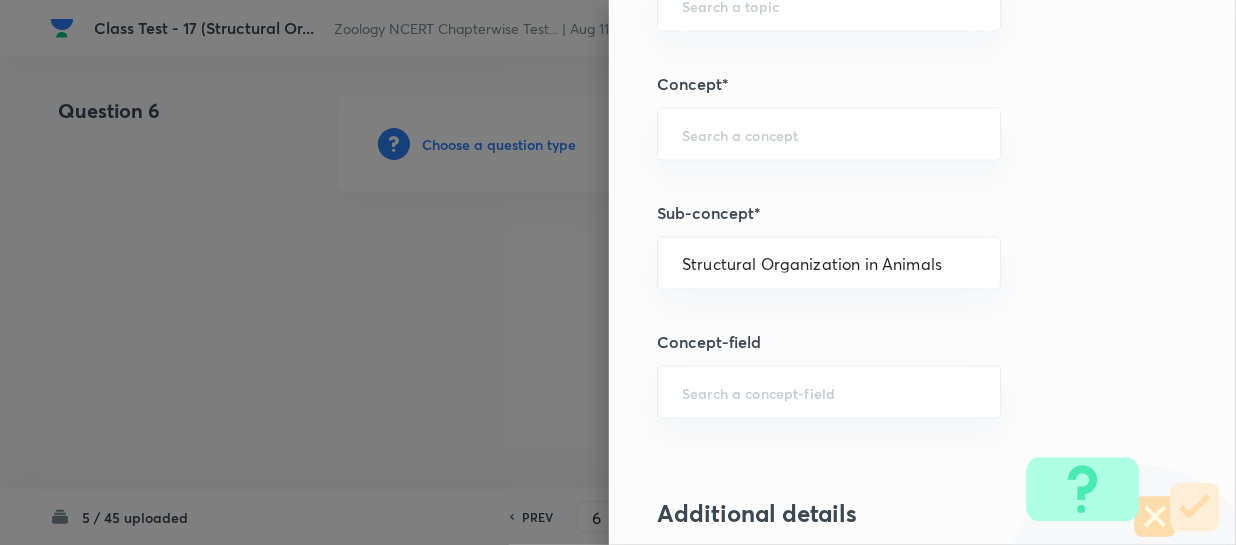 type on "Biology" 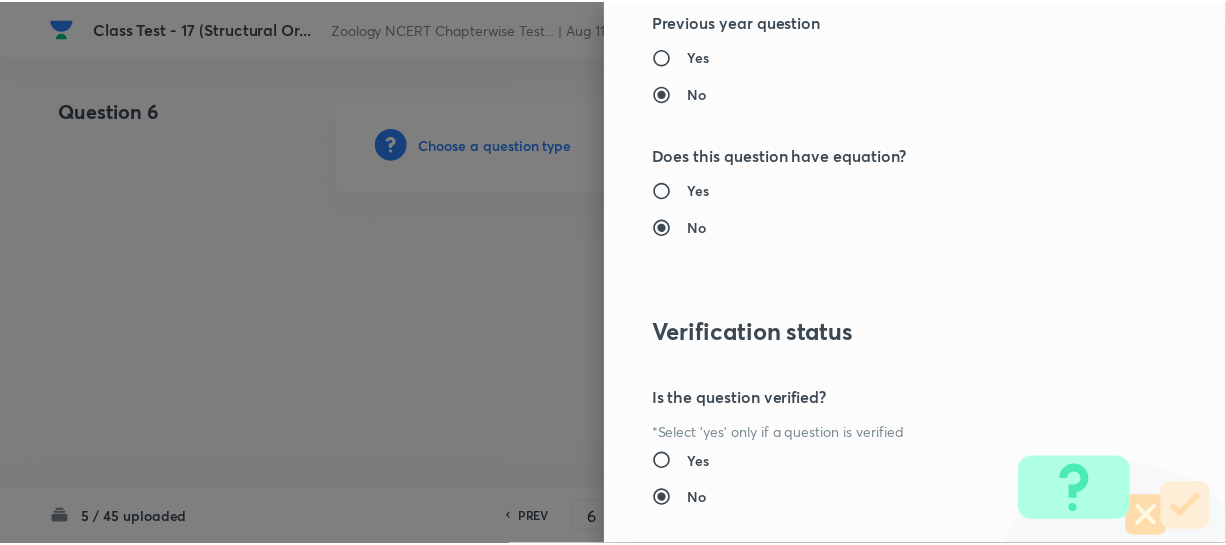 scroll, scrollTop: 2179, scrollLeft: 0, axis: vertical 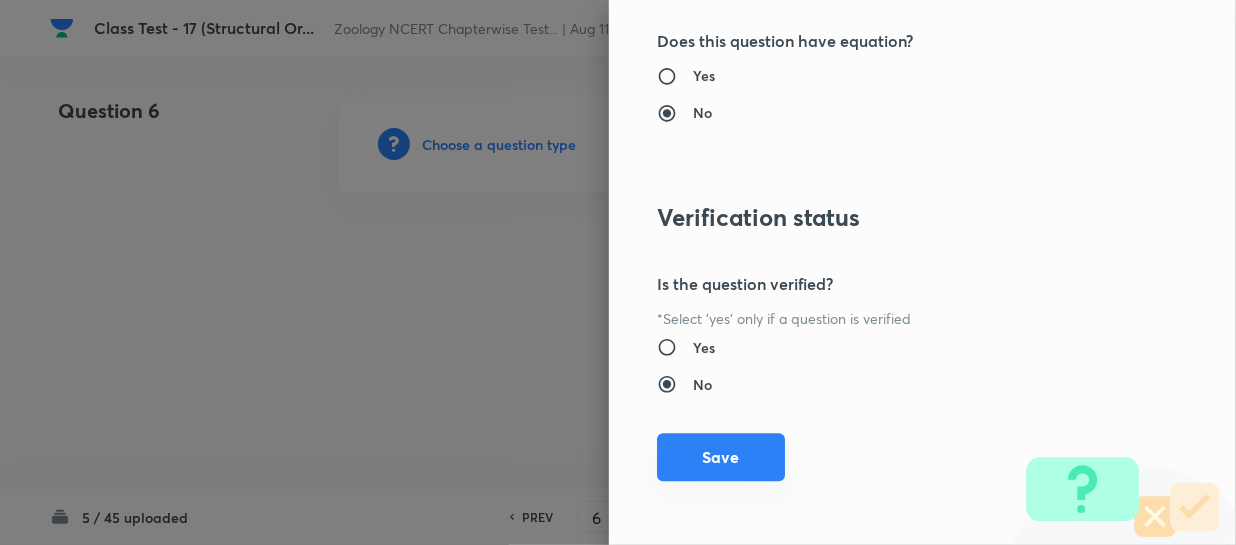 click on "Save" at bounding box center (721, 457) 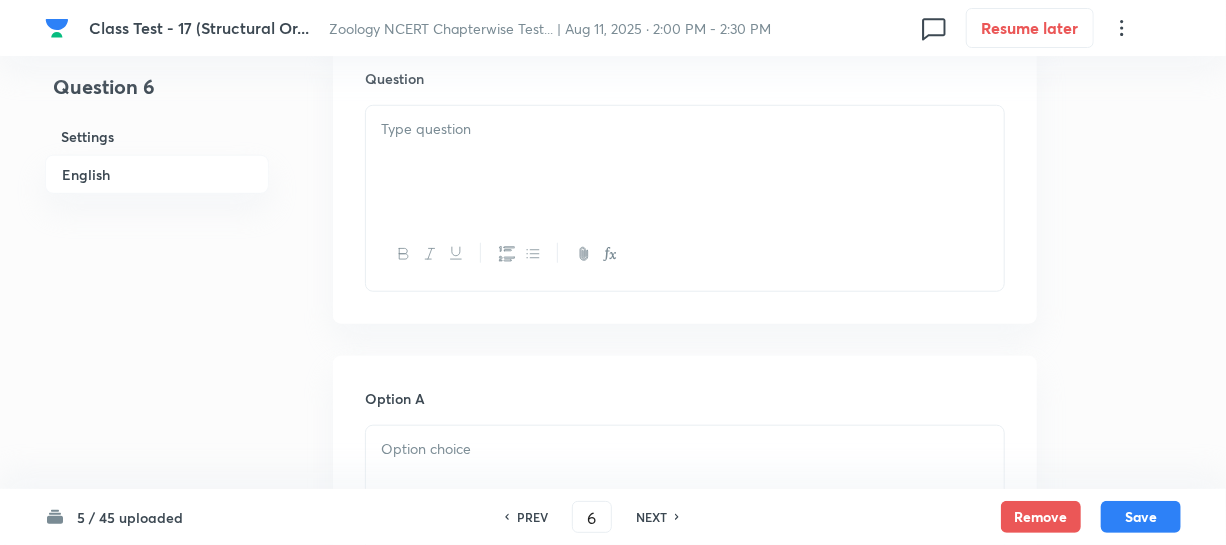 scroll, scrollTop: 545, scrollLeft: 0, axis: vertical 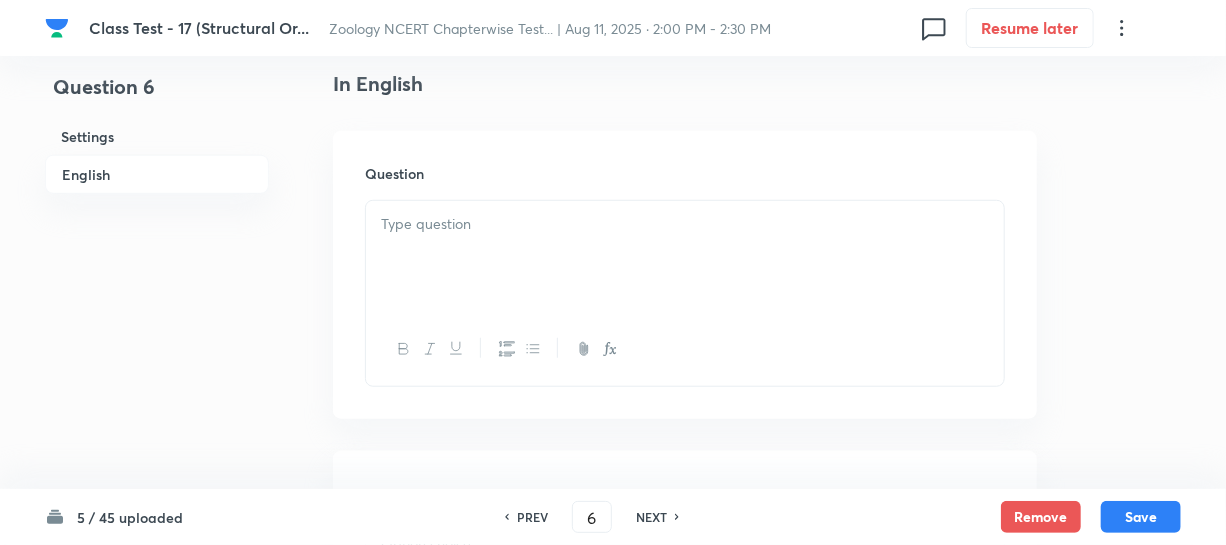 click at bounding box center [685, 257] 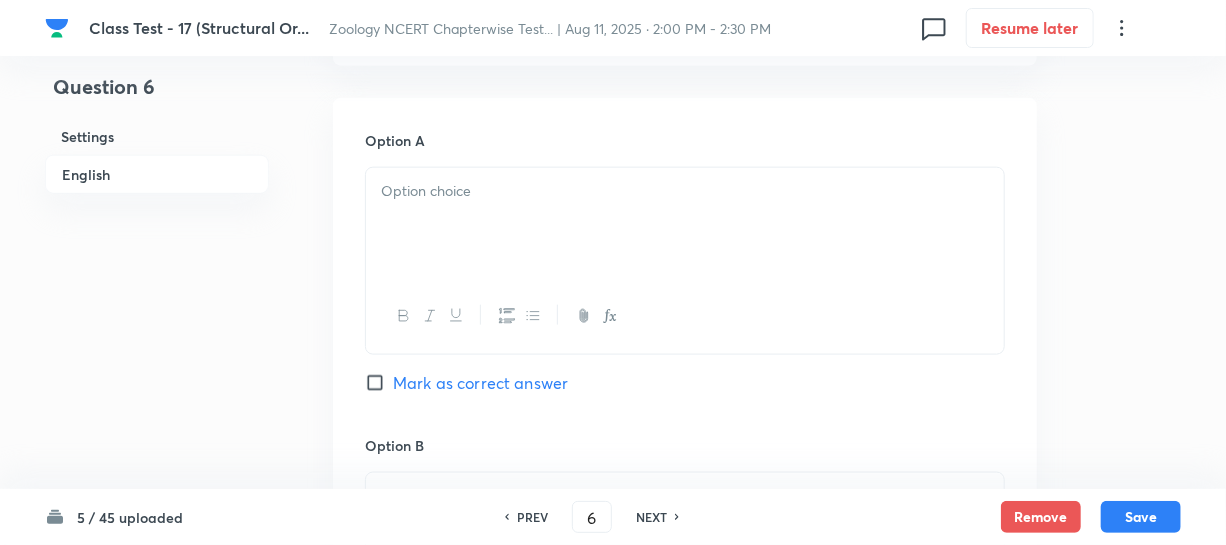 scroll, scrollTop: 1000, scrollLeft: 0, axis: vertical 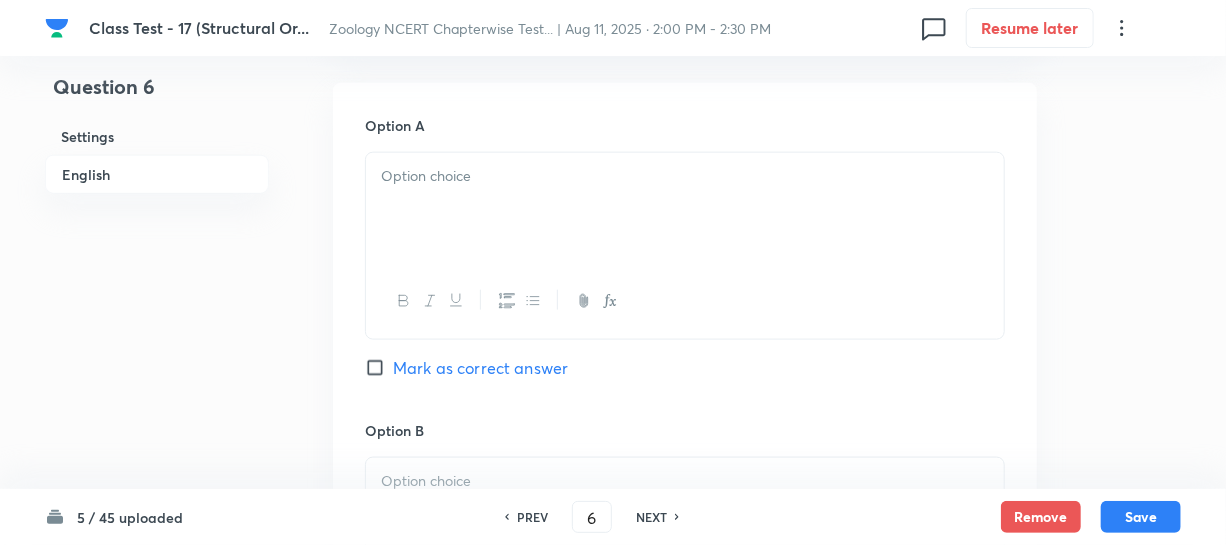 click at bounding box center [685, 209] 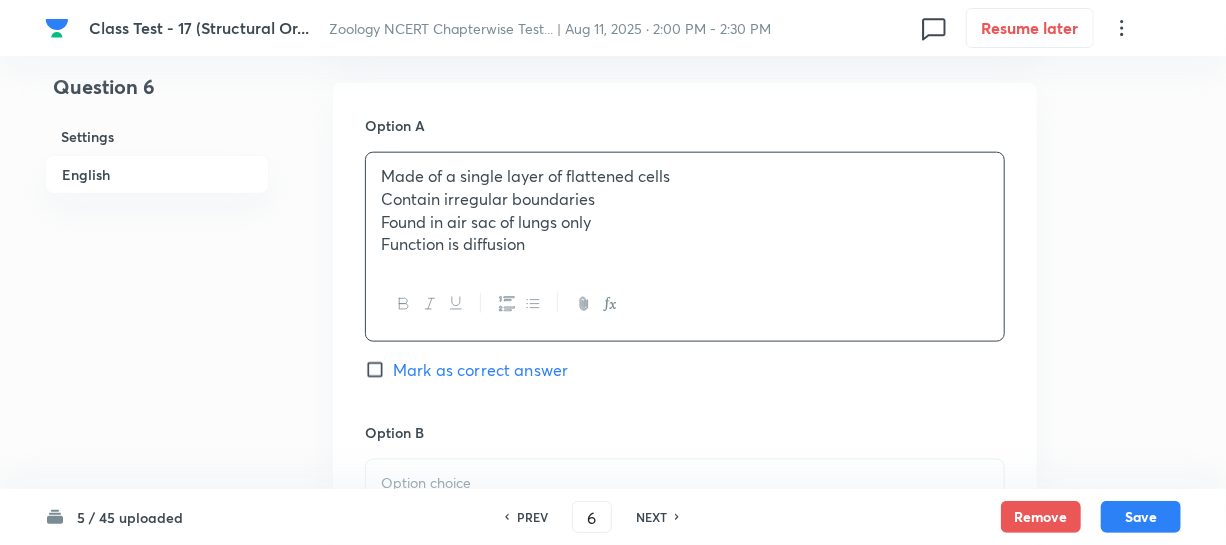 click on "Contain irregular boundaries" at bounding box center (685, 199) 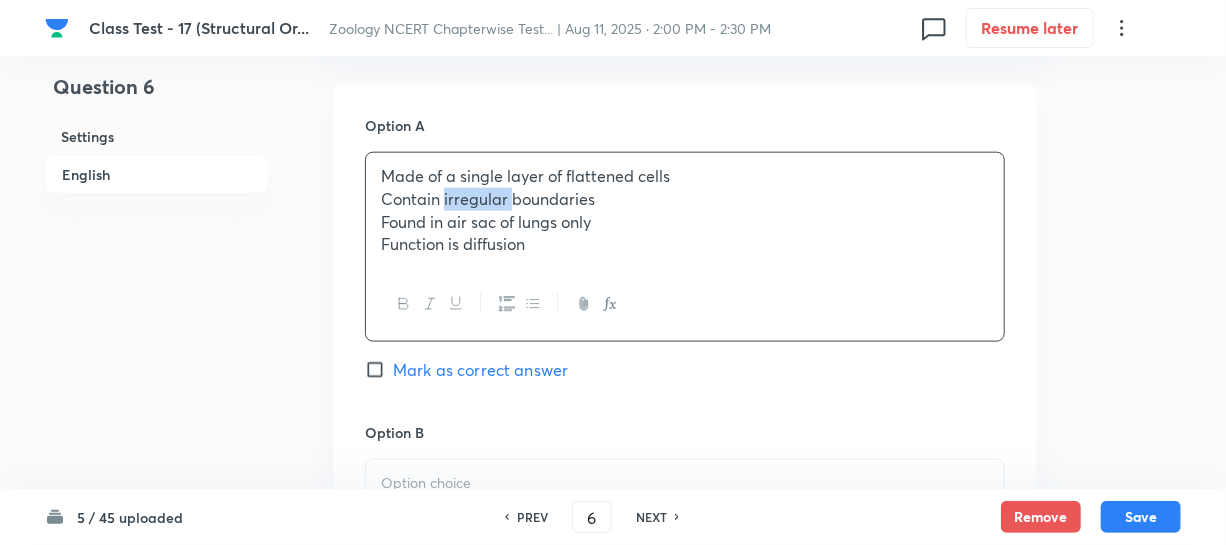 click on "Contain irregular boundaries" at bounding box center (685, 199) 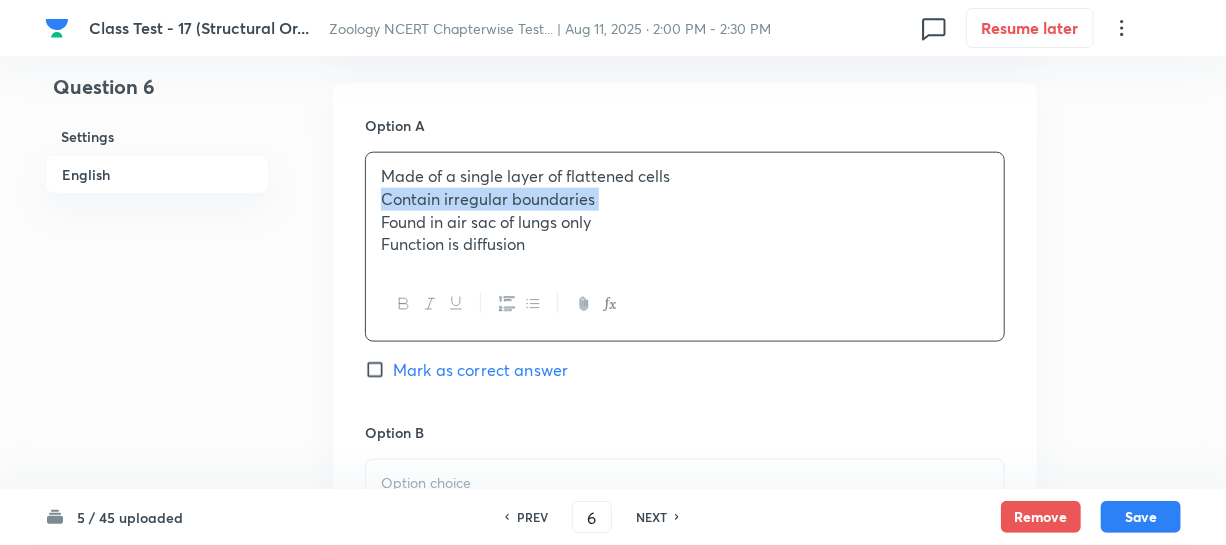 click on "Contain irregular boundaries" at bounding box center (685, 199) 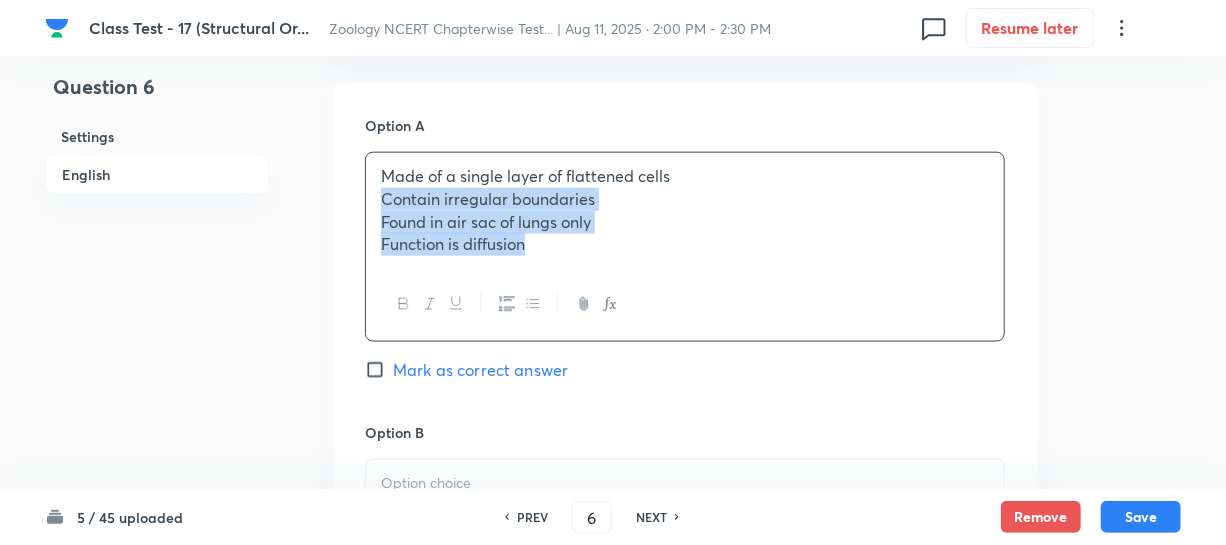 click on "Function is diffusion" at bounding box center [685, 244] 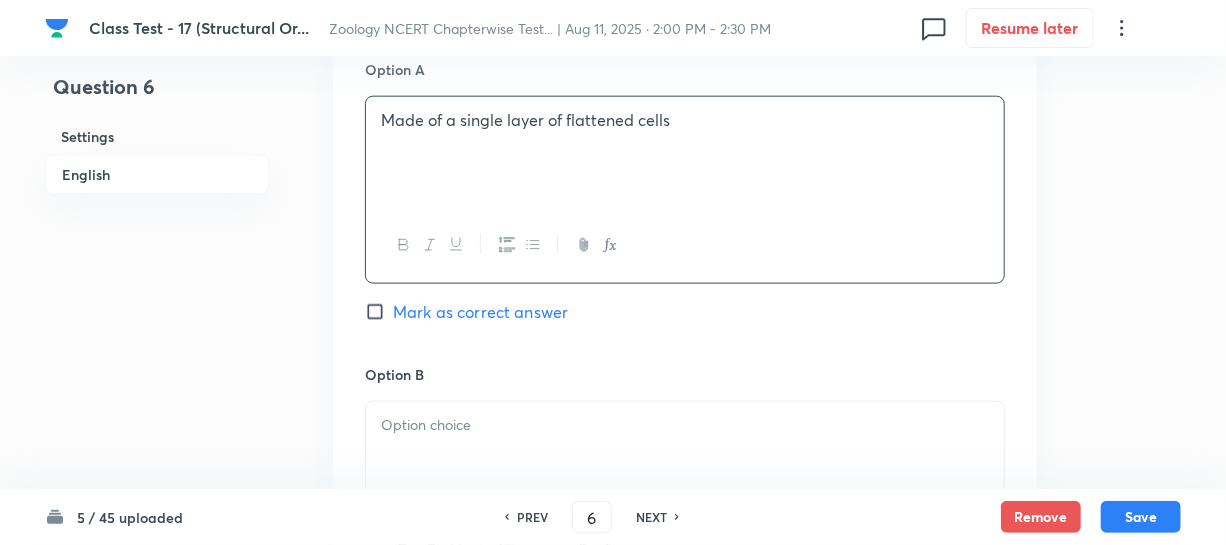 scroll, scrollTop: 1090, scrollLeft: 0, axis: vertical 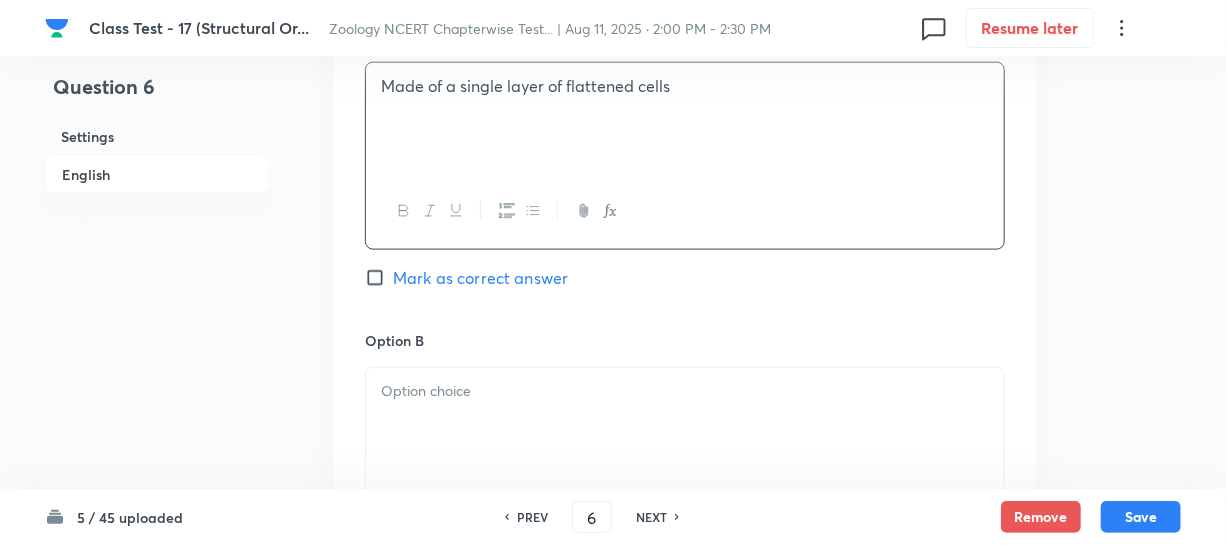click at bounding box center [685, 424] 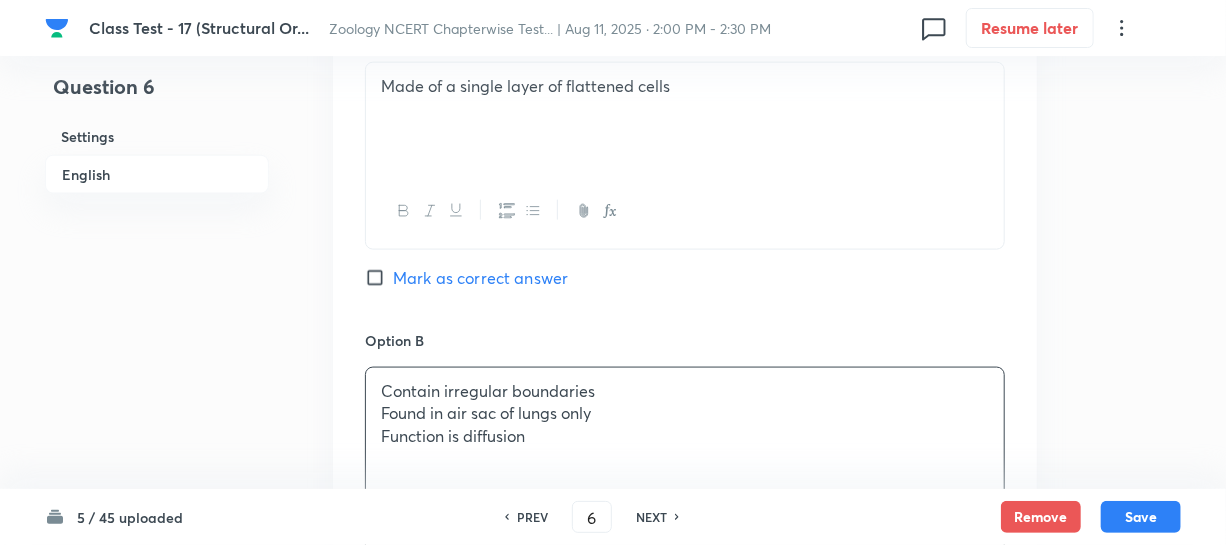click on "Found in air sac of lungs only" at bounding box center [685, 413] 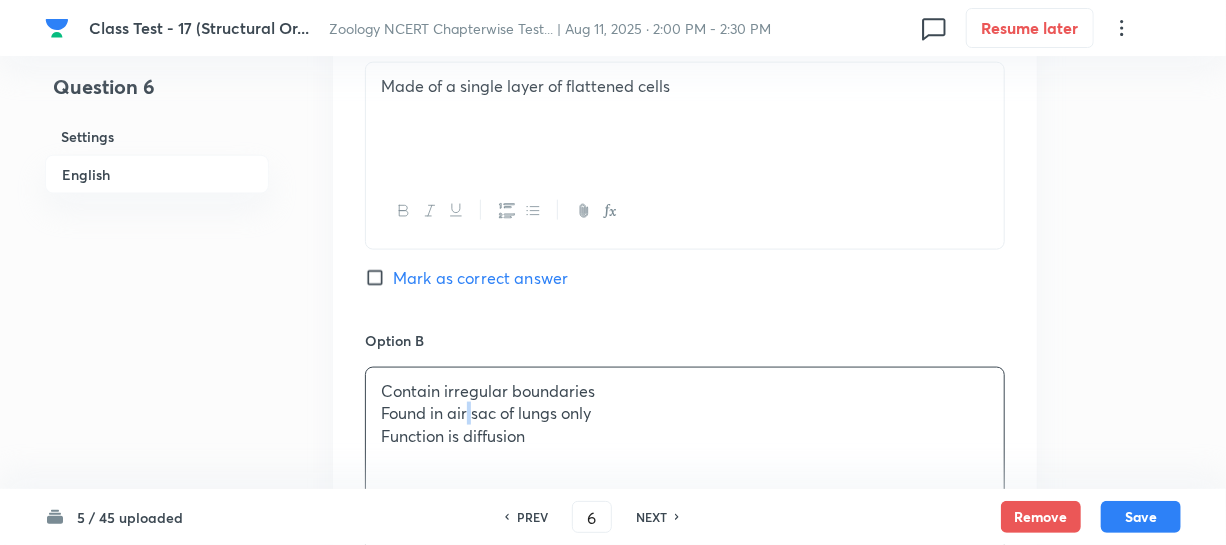 click on "Found in air sac of lungs only" at bounding box center (685, 413) 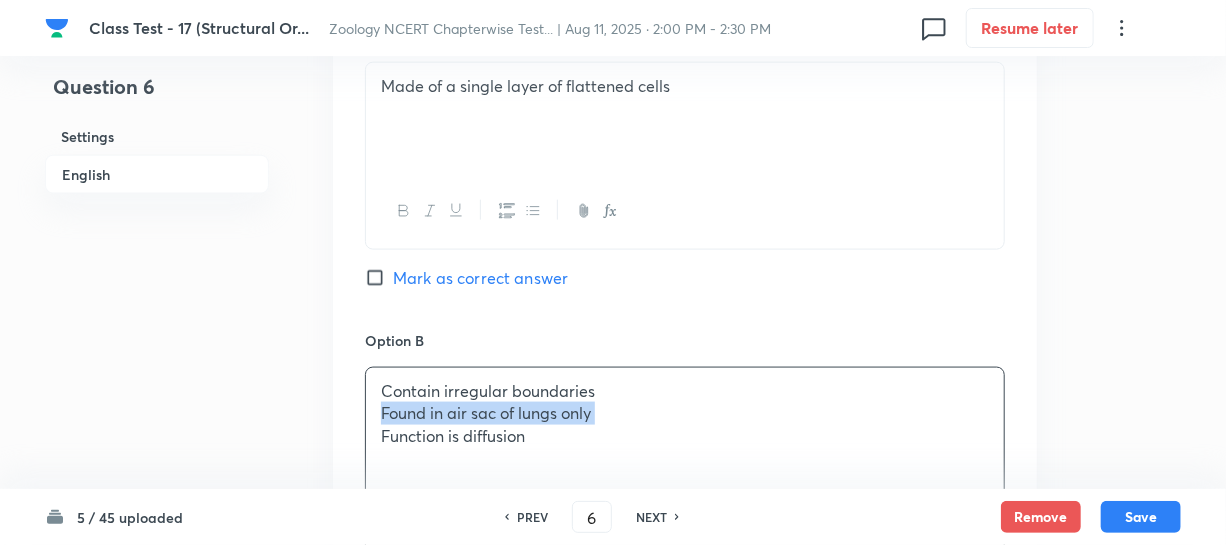 click on "Found in air sac of lungs only" at bounding box center [685, 413] 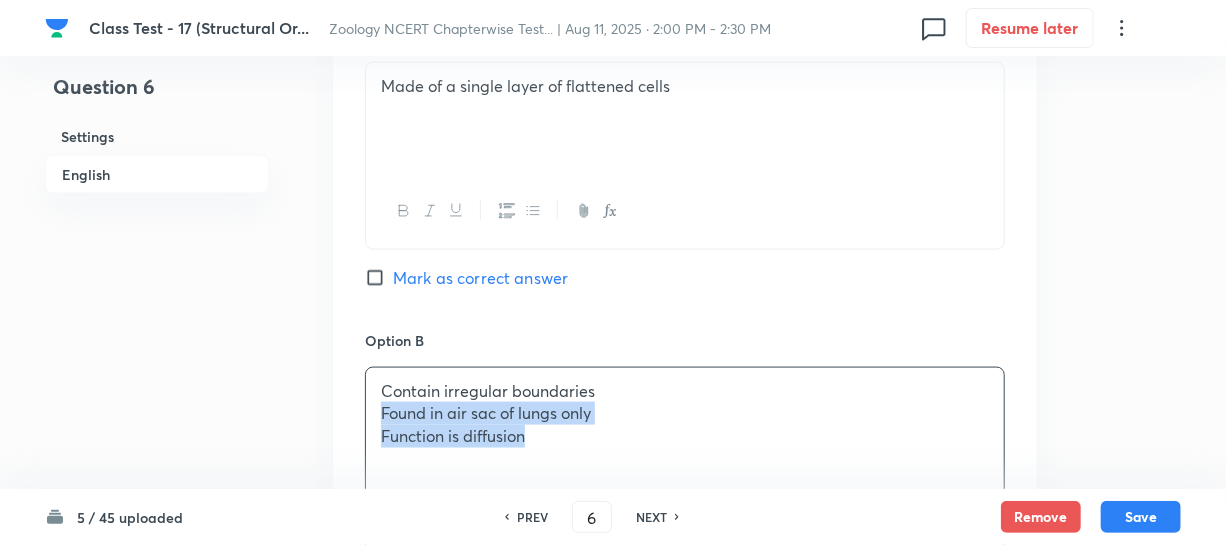 click on "Function is diffusion" at bounding box center [685, 436] 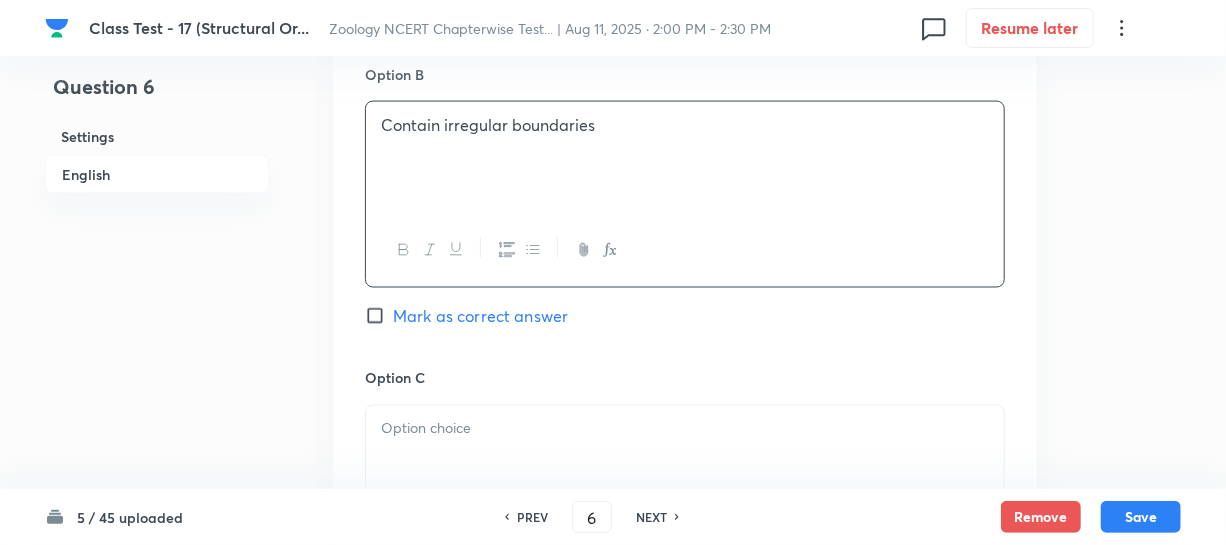 scroll, scrollTop: 1363, scrollLeft: 0, axis: vertical 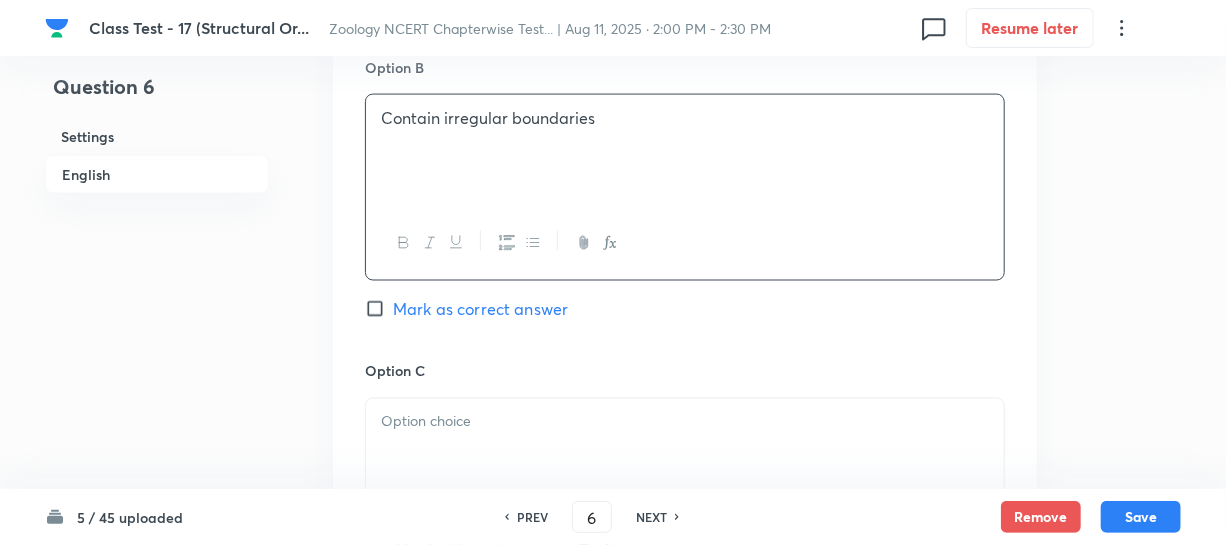 click at bounding box center [685, 455] 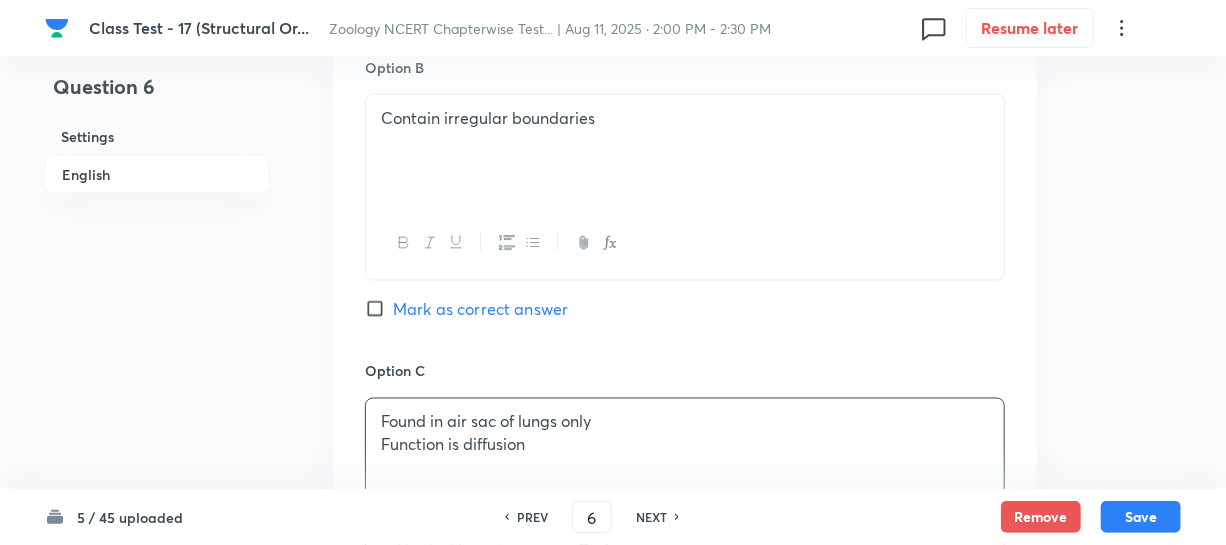 click on "Function is diffusion" at bounding box center [685, 445] 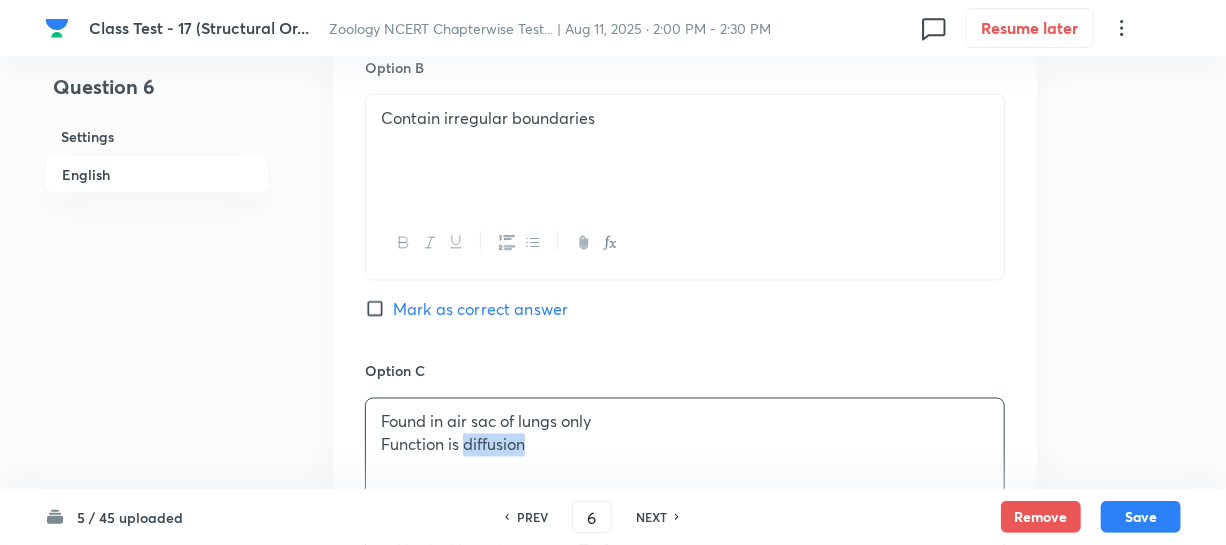 click on "Function is diffusion" at bounding box center [685, 445] 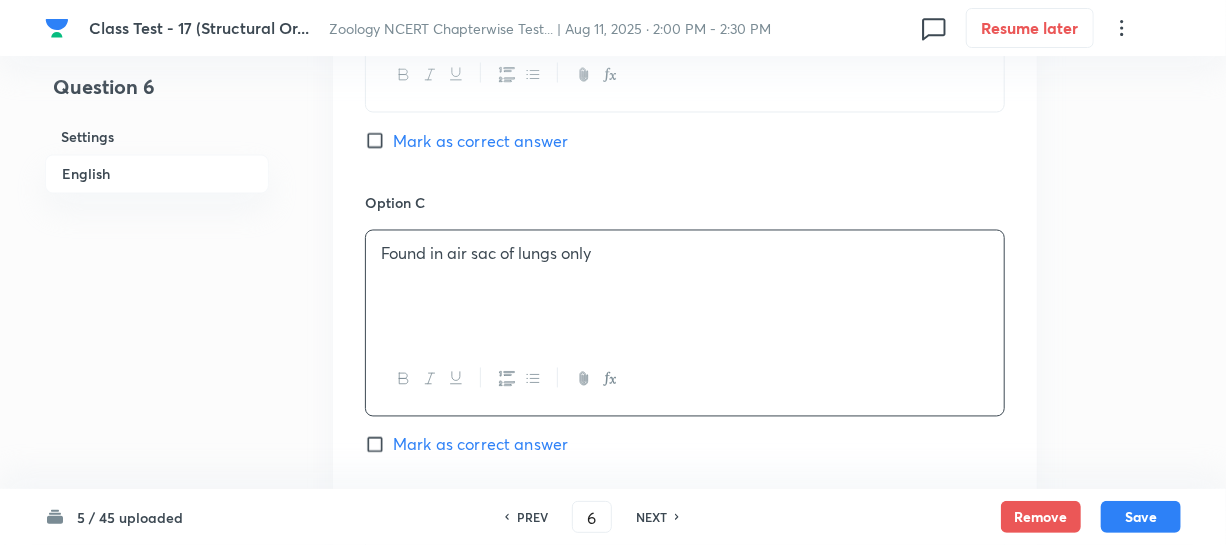 scroll, scrollTop: 1818, scrollLeft: 0, axis: vertical 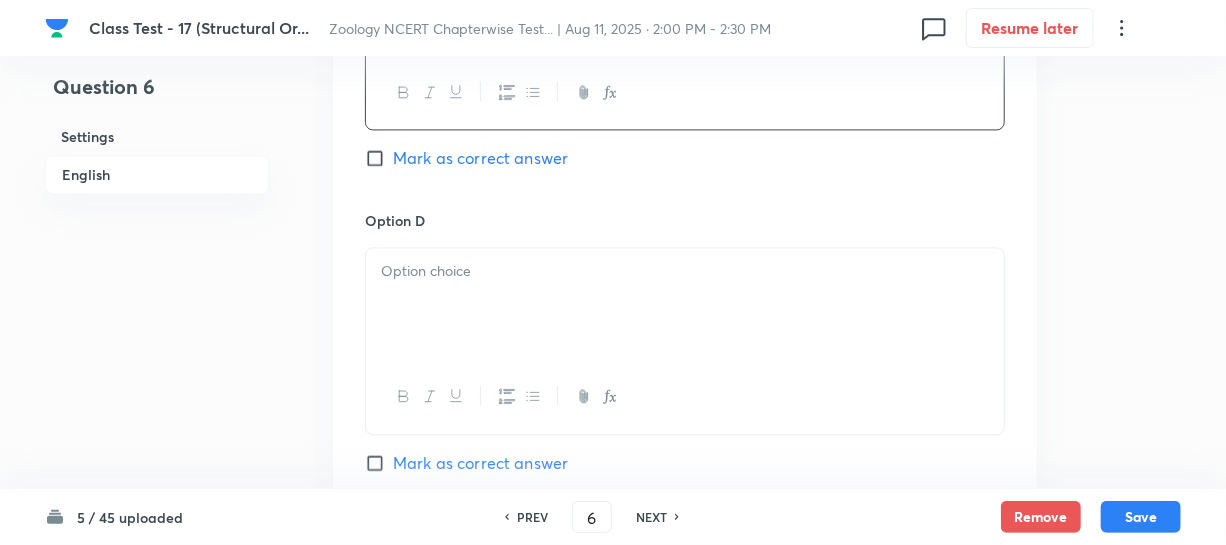 click at bounding box center [685, 396] 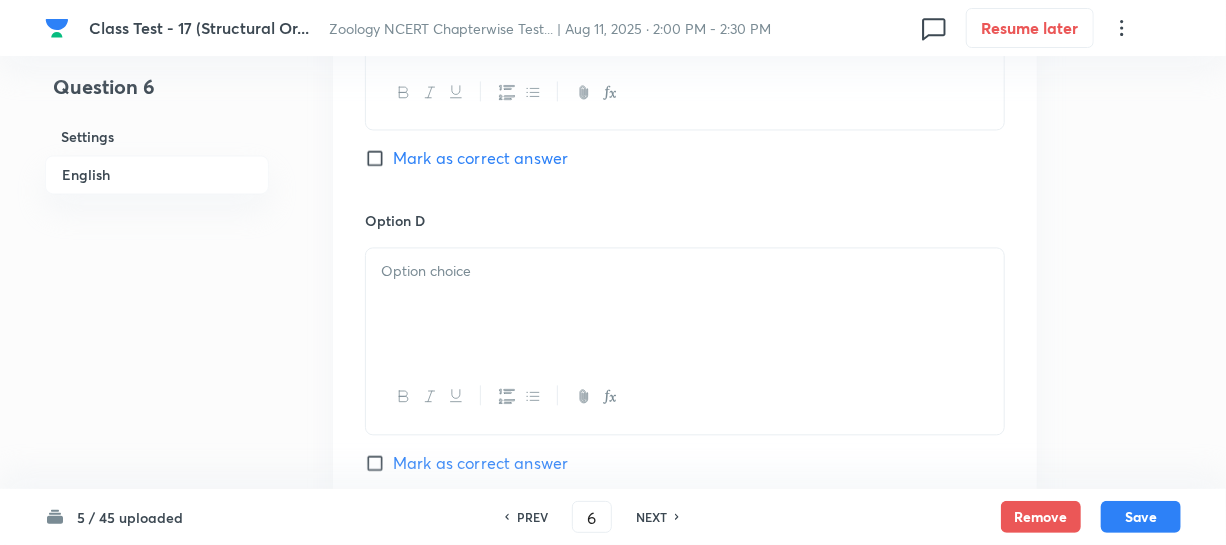 click at bounding box center (685, 304) 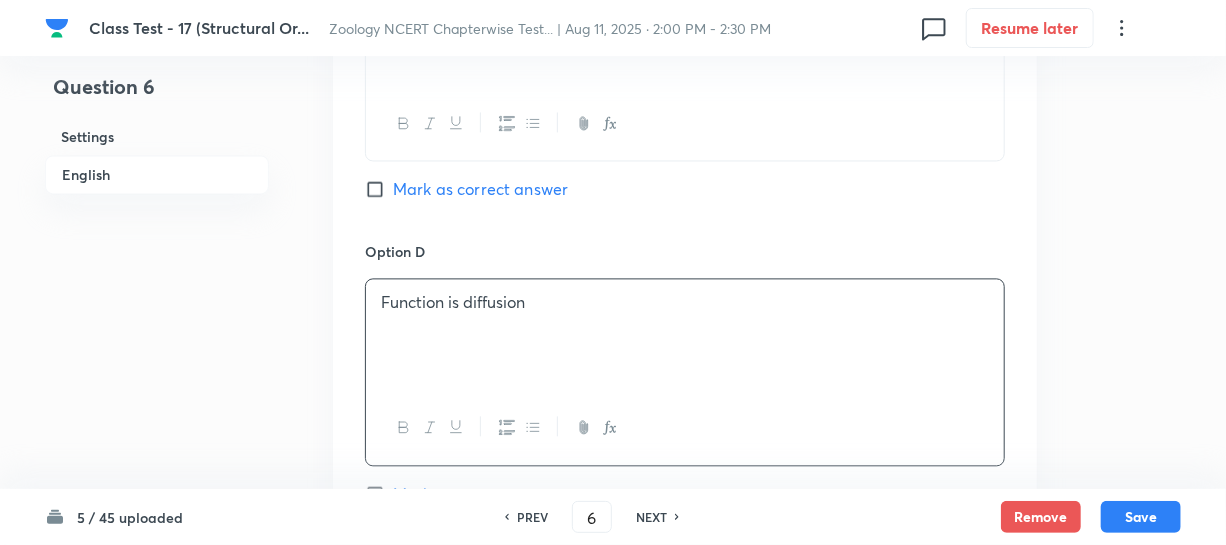 scroll, scrollTop: 1818, scrollLeft: 0, axis: vertical 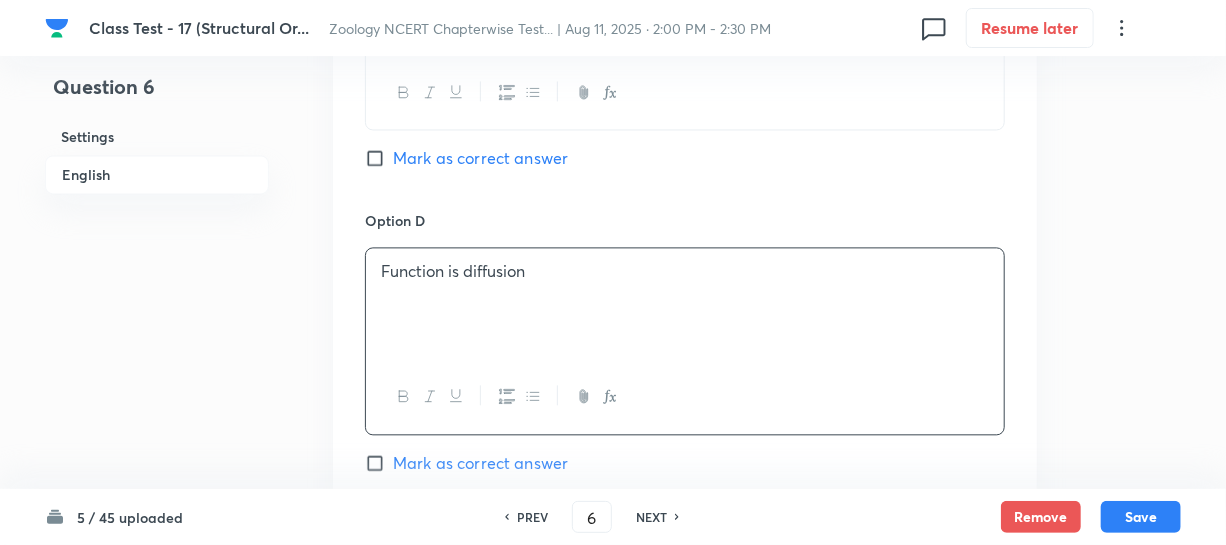 click on "Mark as correct answer" at bounding box center (379, 158) 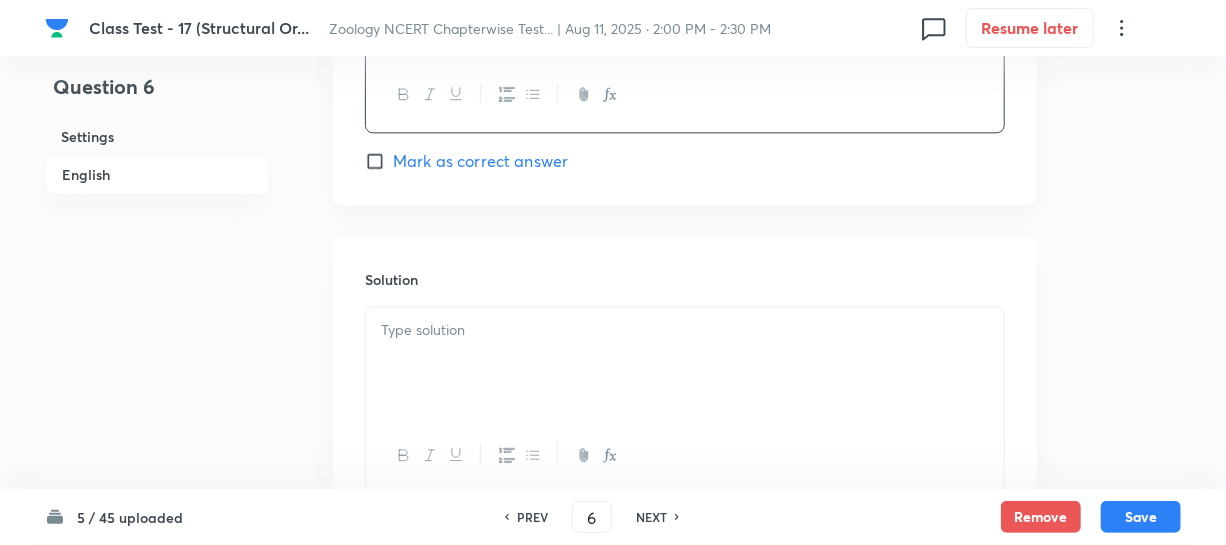 scroll, scrollTop: 2278, scrollLeft: 0, axis: vertical 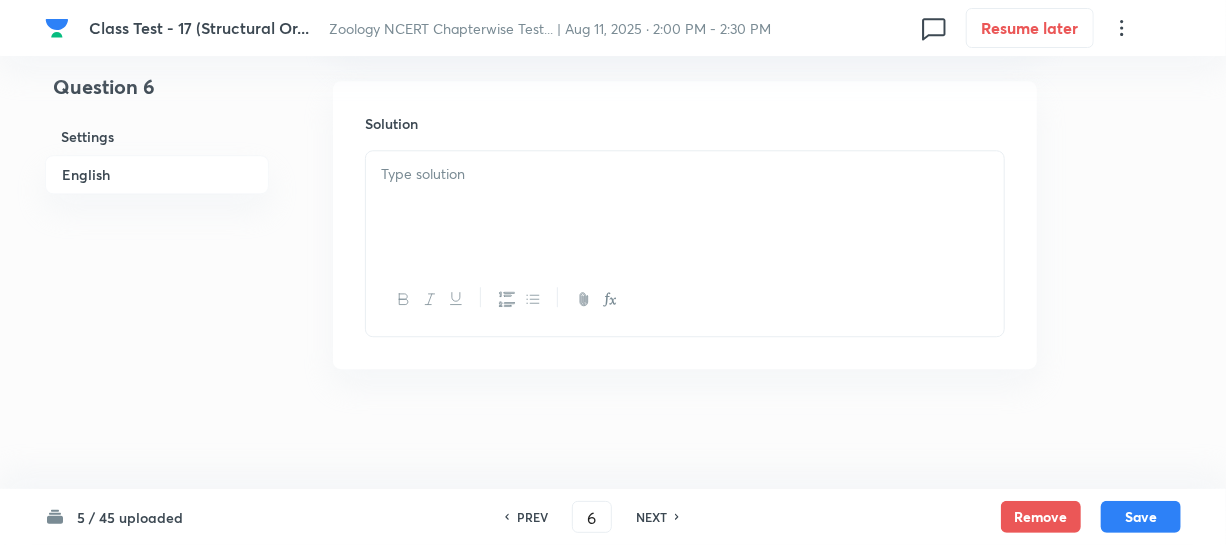 click at bounding box center [685, 207] 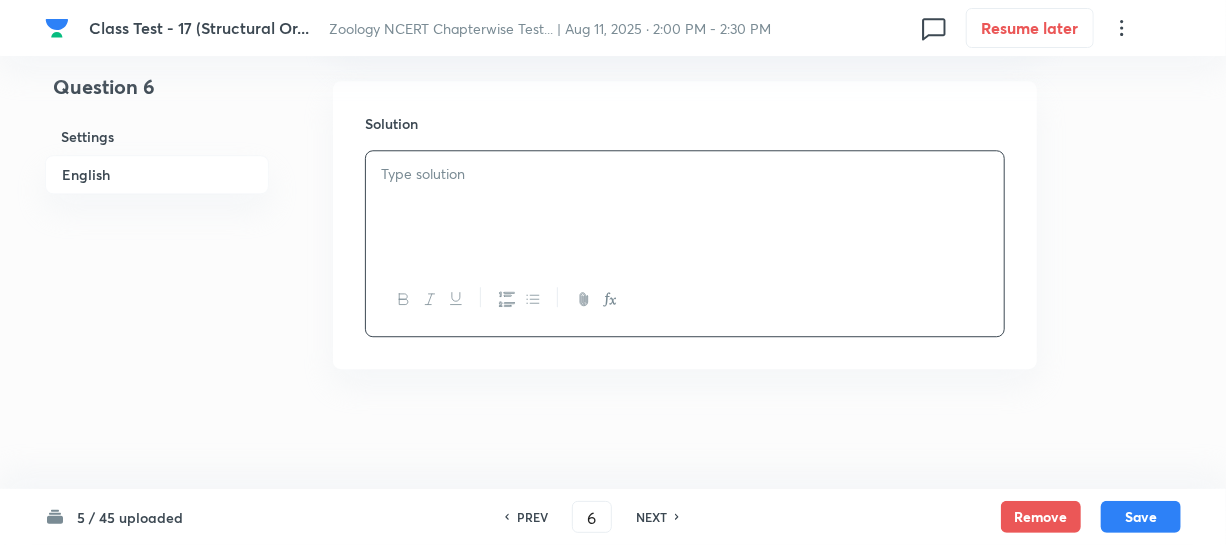 type 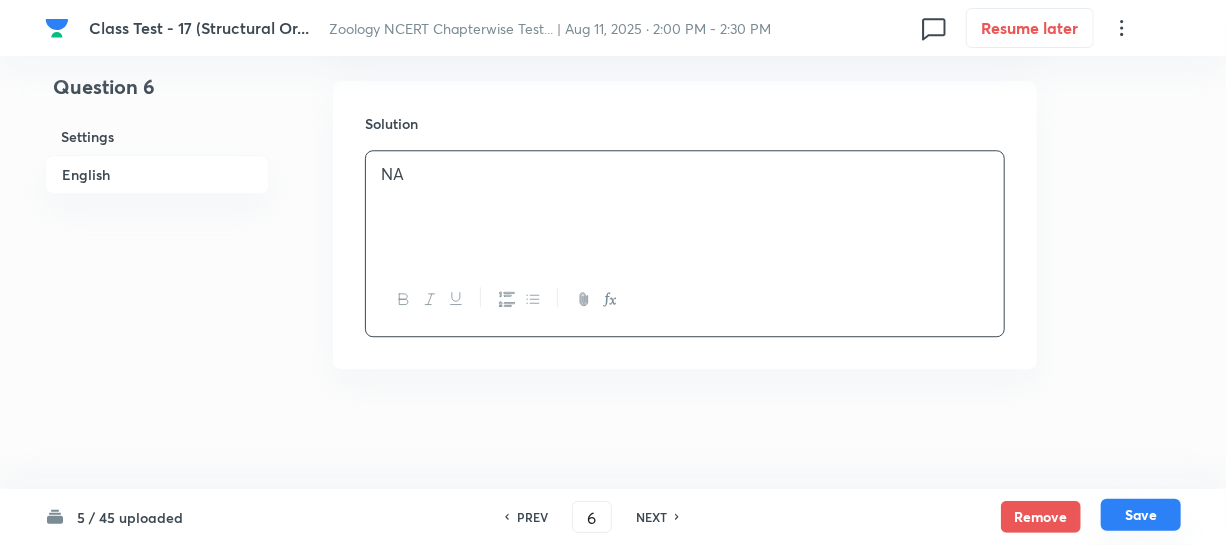 click on "Save" at bounding box center [1141, 515] 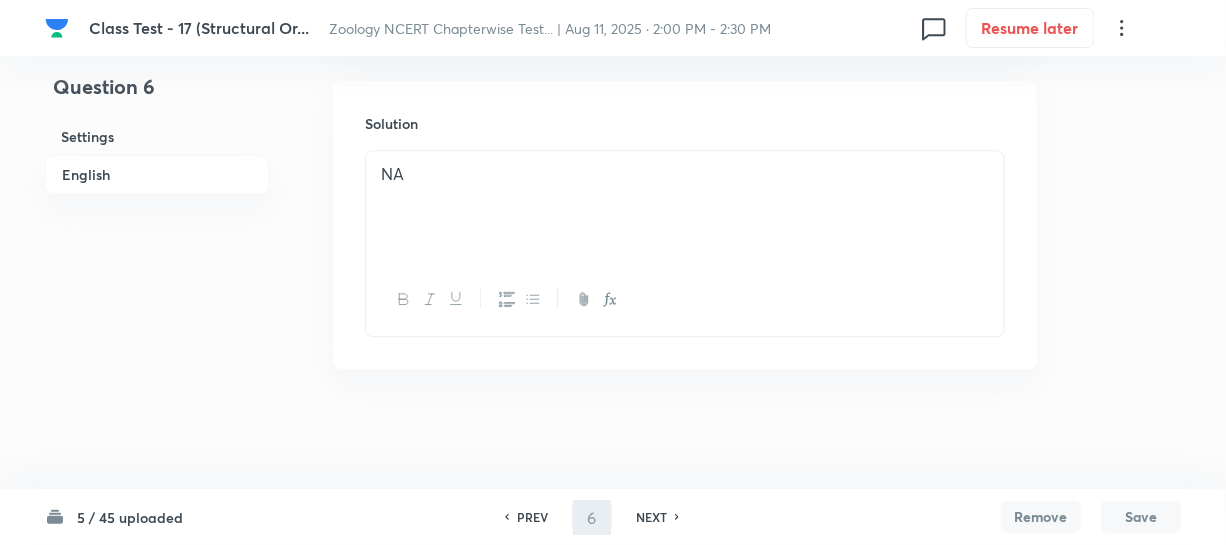 type on "7" 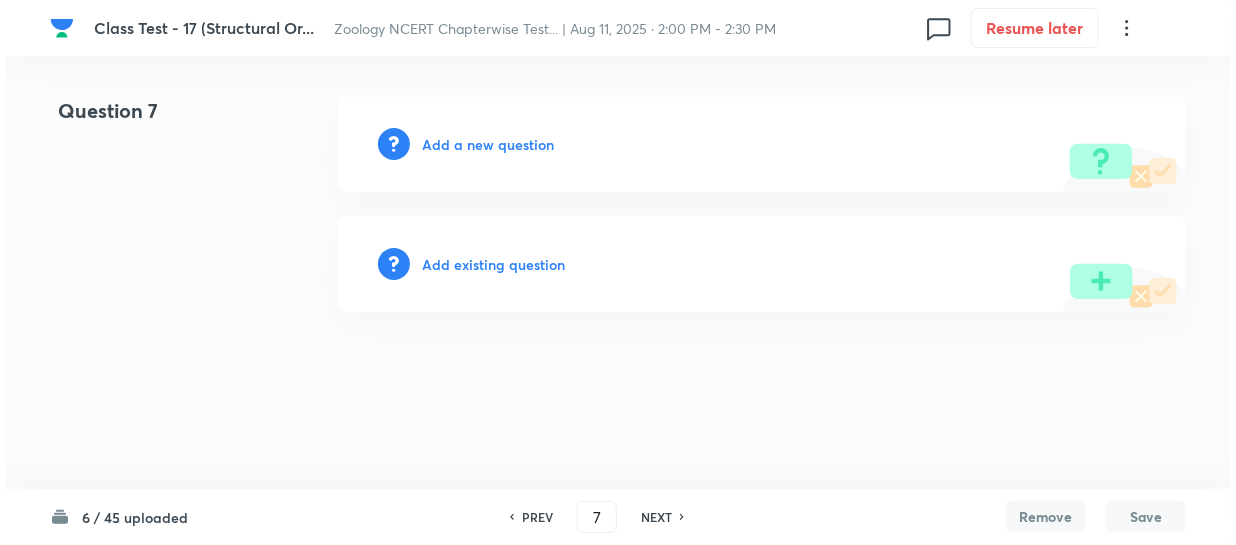 scroll, scrollTop: 0, scrollLeft: 0, axis: both 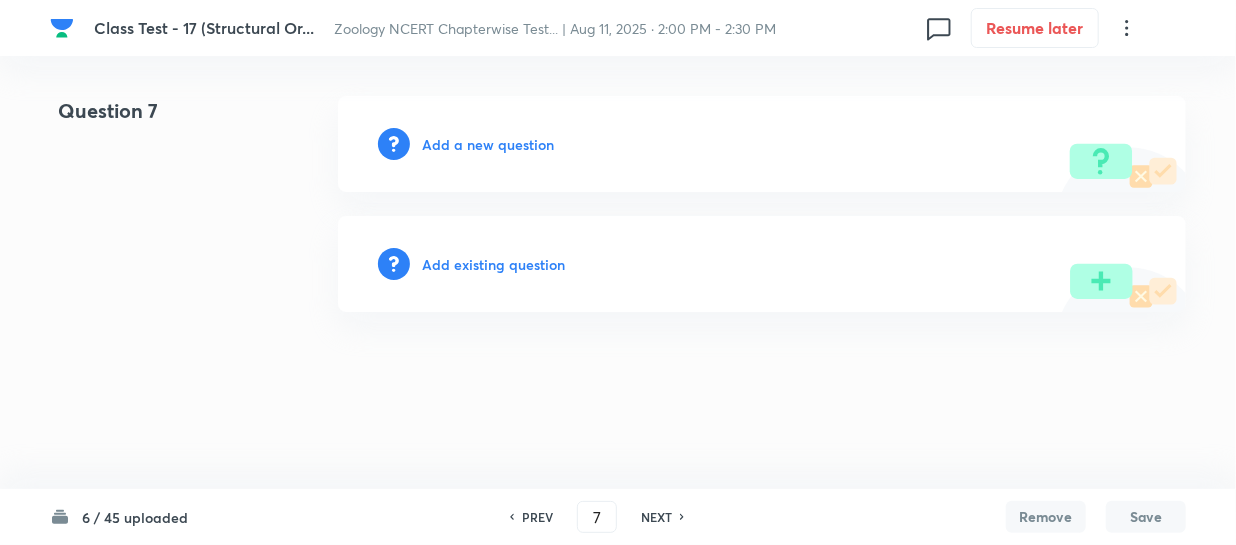 click on "Add a new question" at bounding box center [488, 144] 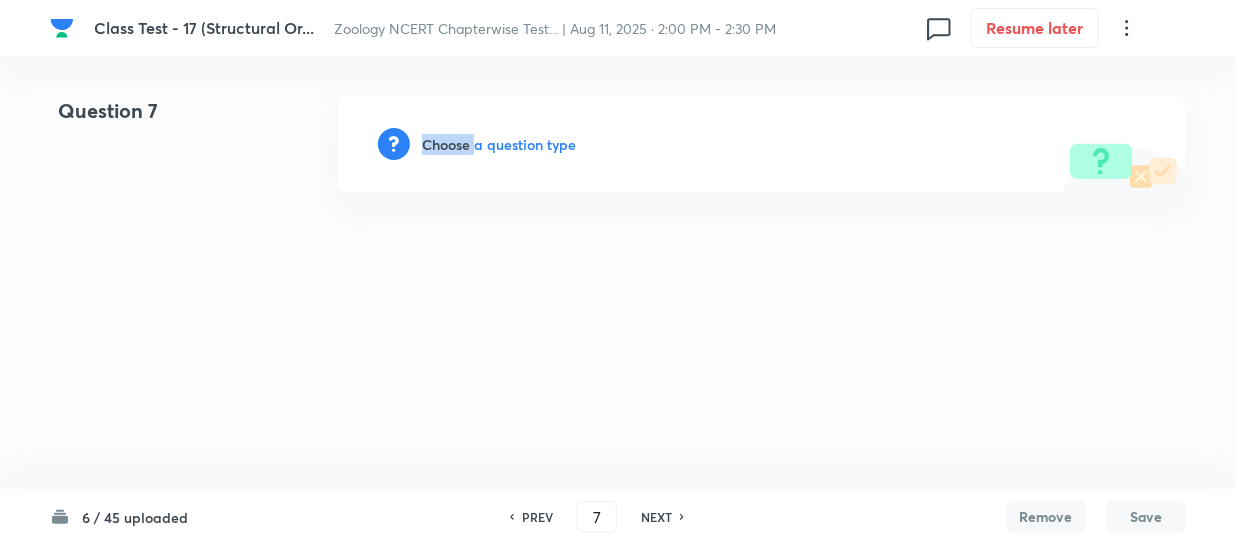 click on "Choose a question type" at bounding box center (499, 144) 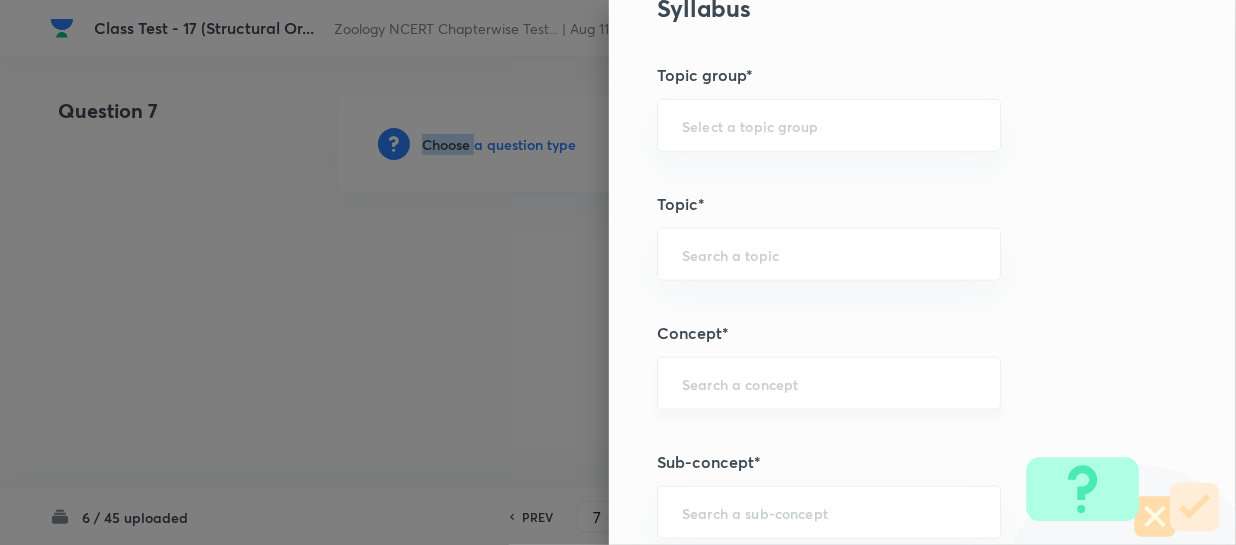 scroll, scrollTop: 909, scrollLeft: 0, axis: vertical 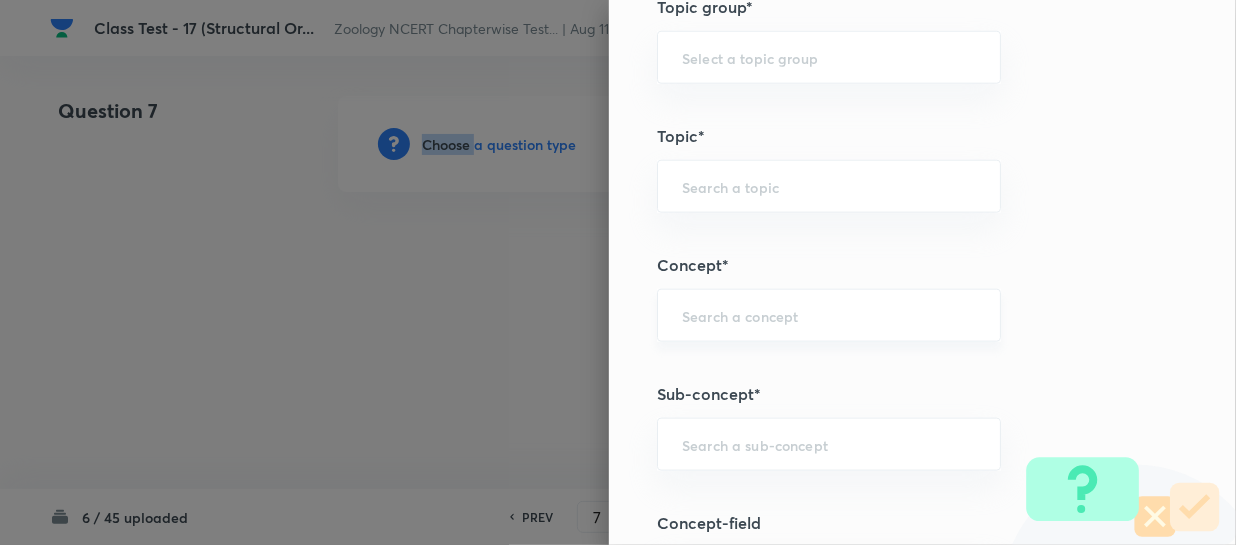 click on "​" at bounding box center (829, 315) 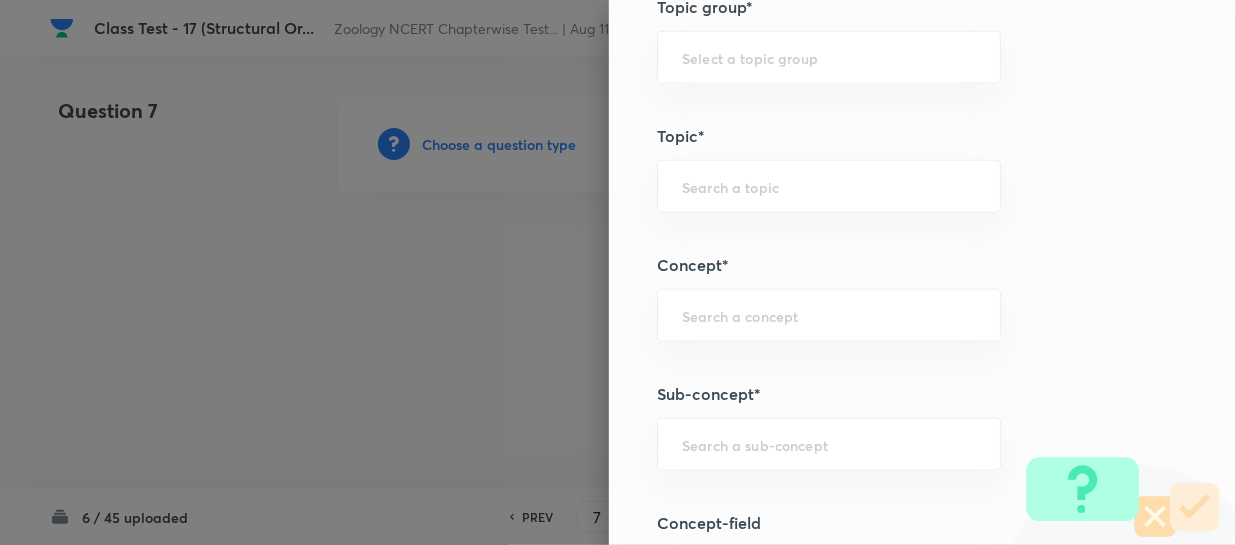 paste on "Structural Organization in Animals" 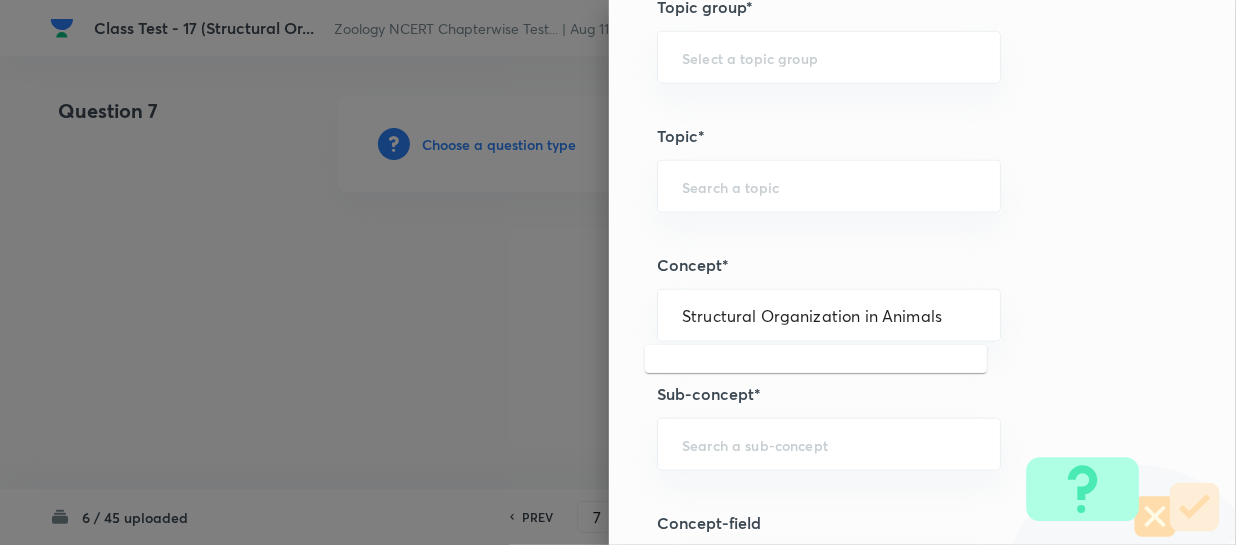type 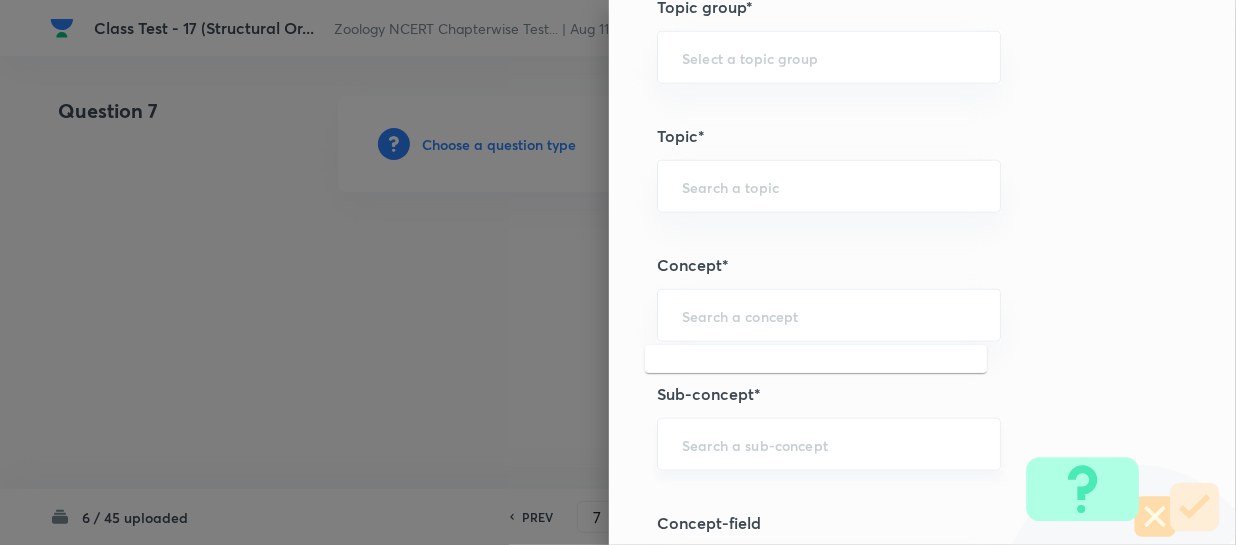 click at bounding box center [829, 444] 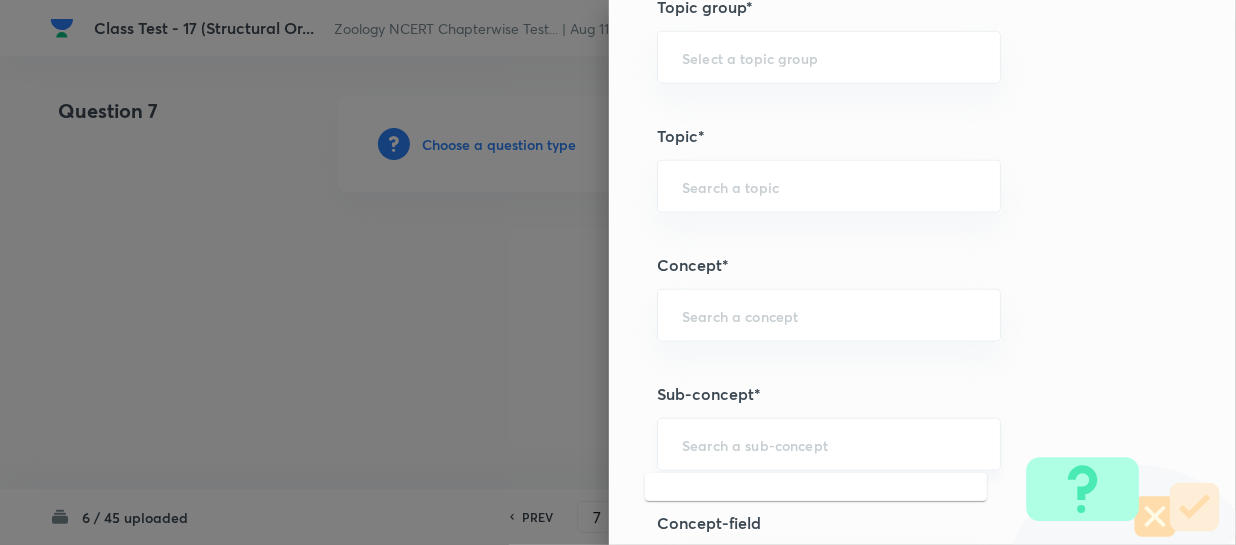 paste on "Structural Organization in Animals" 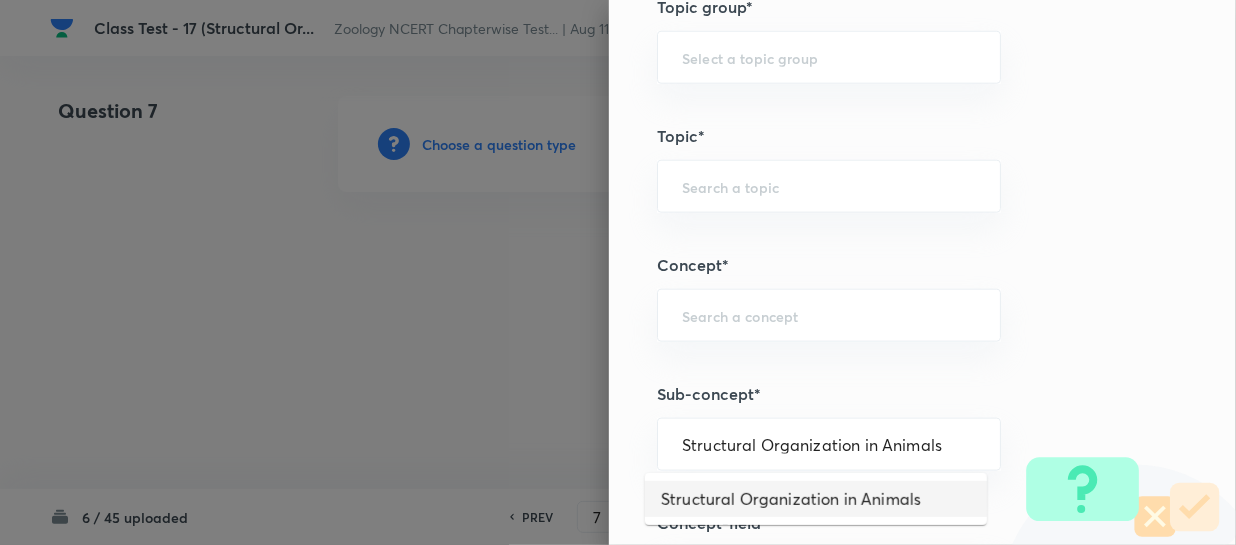 click on "Structural Organization in Animals" at bounding box center [816, 499] 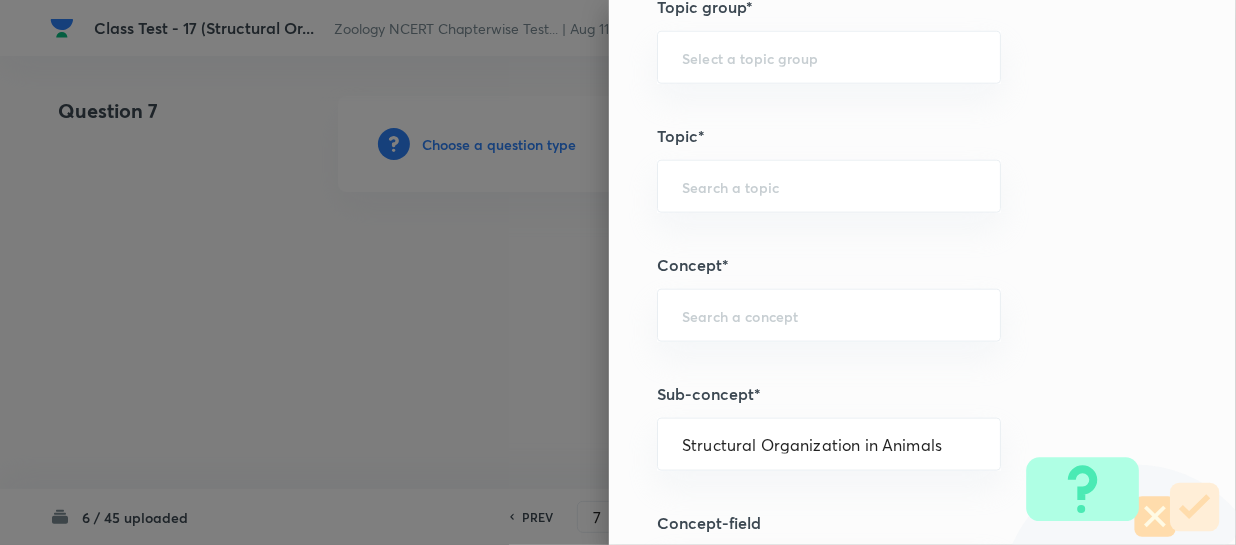 type on "Biology" 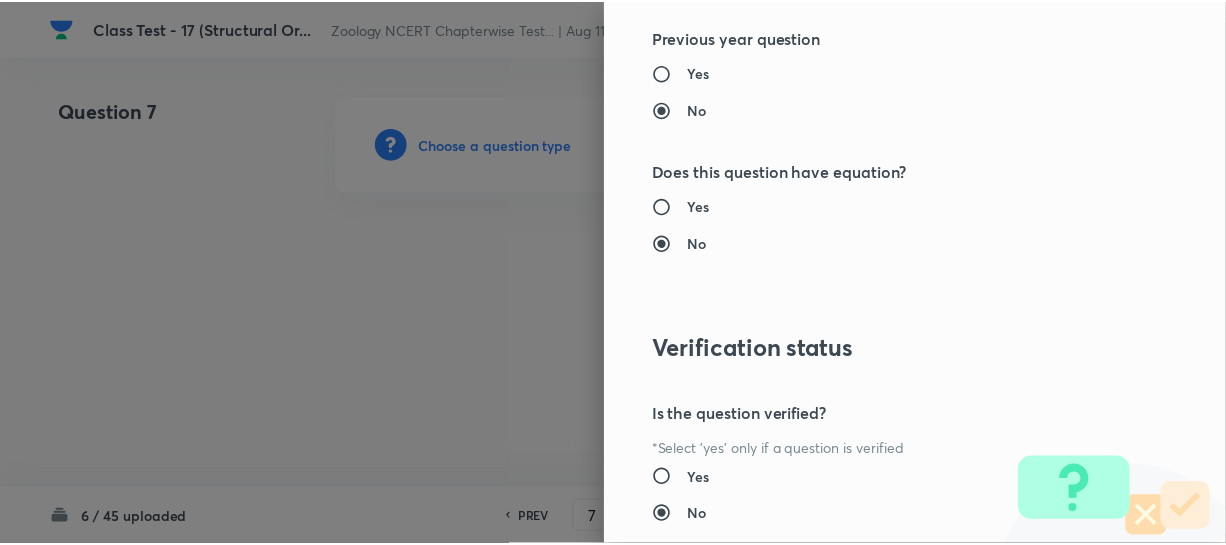 scroll, scrollTop: 2179, scrollLeft: 0, axis: vertical 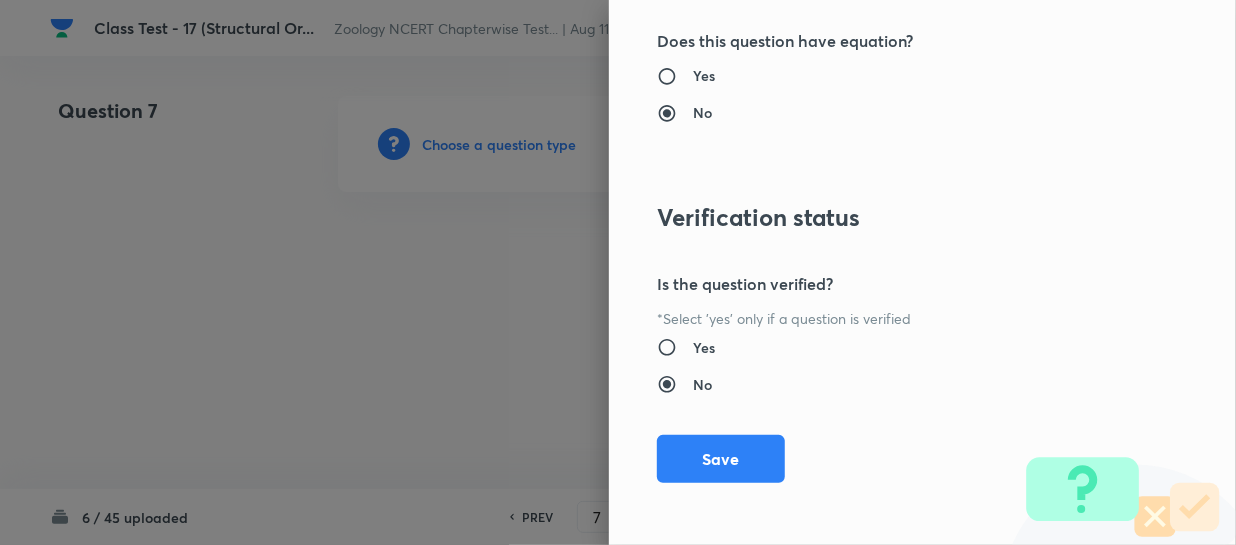 drag, startPoint x: 703, startPoint y: 464, endPoint x: 922, endPoint y: 458, distance: 219.08218 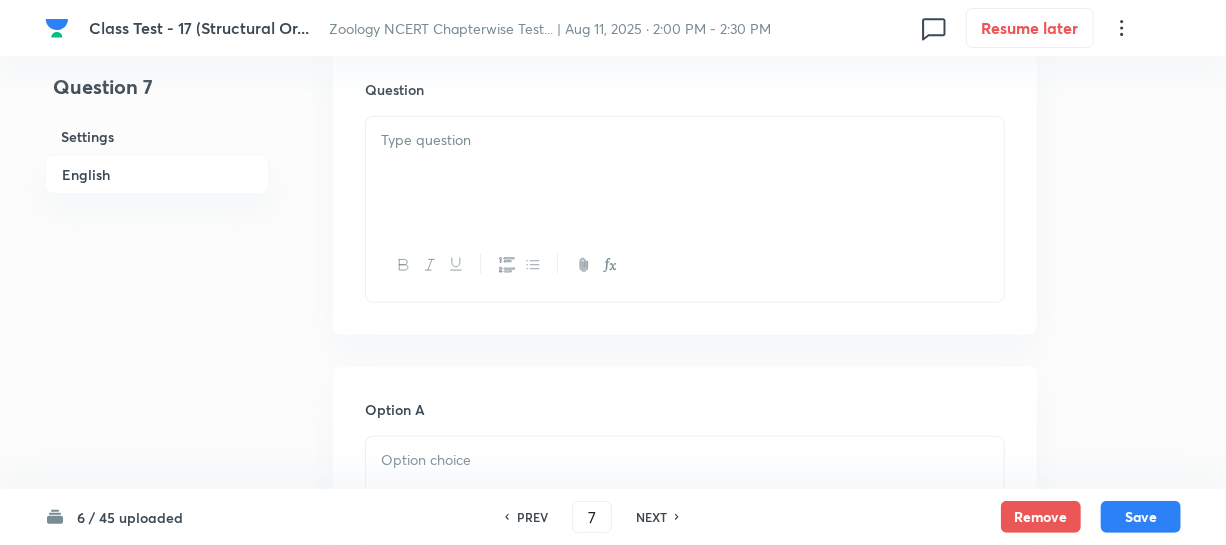 scroll, scrollTop: 636, scrollLeft: 0, axis: vertical 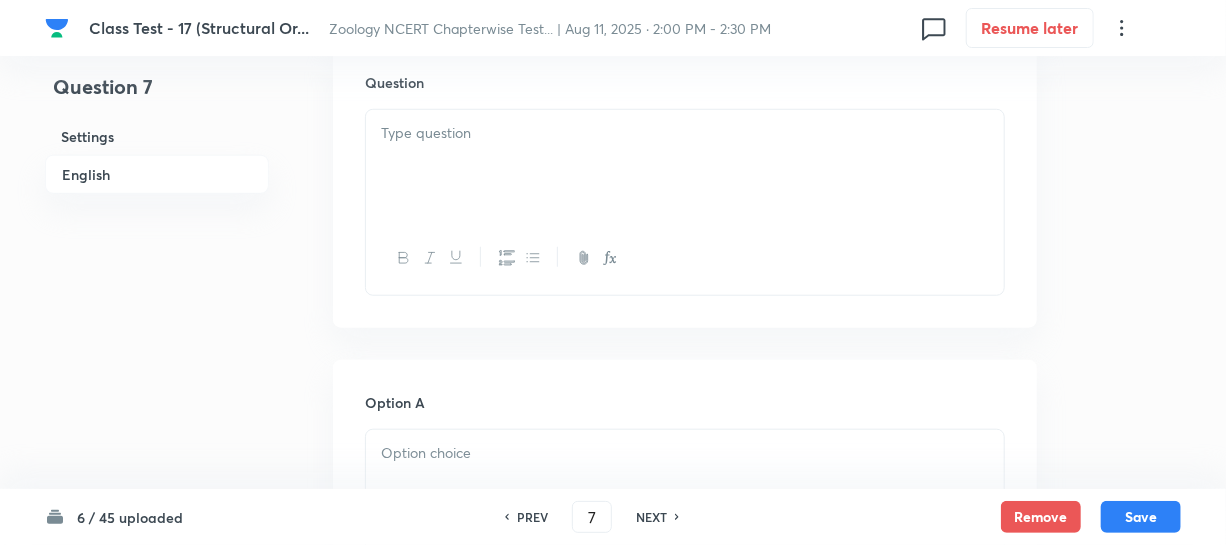 click at bounding box center [685, 166] 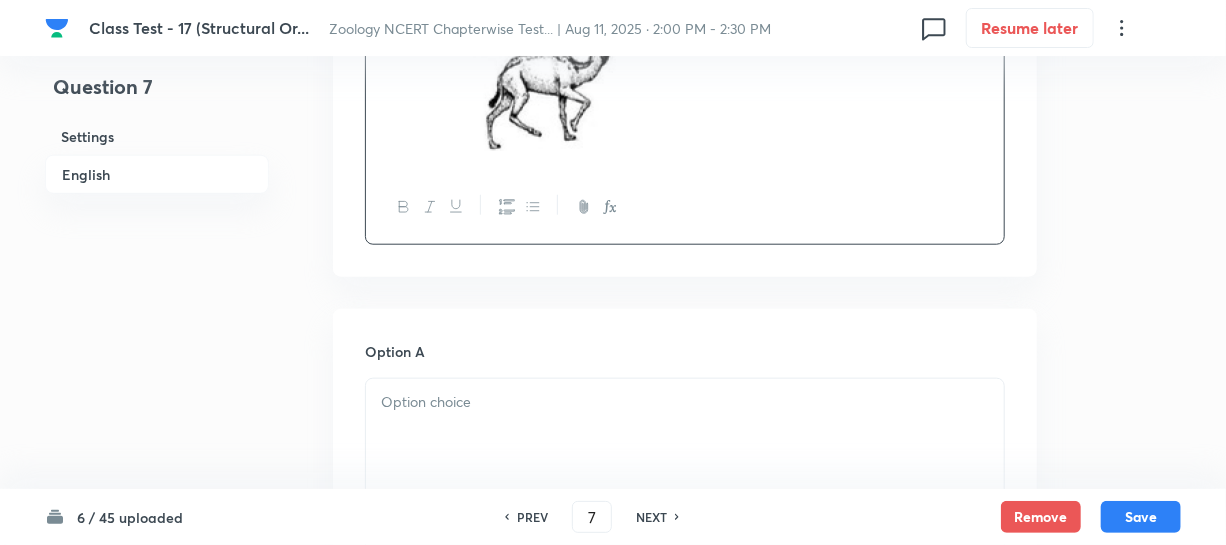 scroll, scrollTop: 909, scrollLeft: 0, axis: vertical 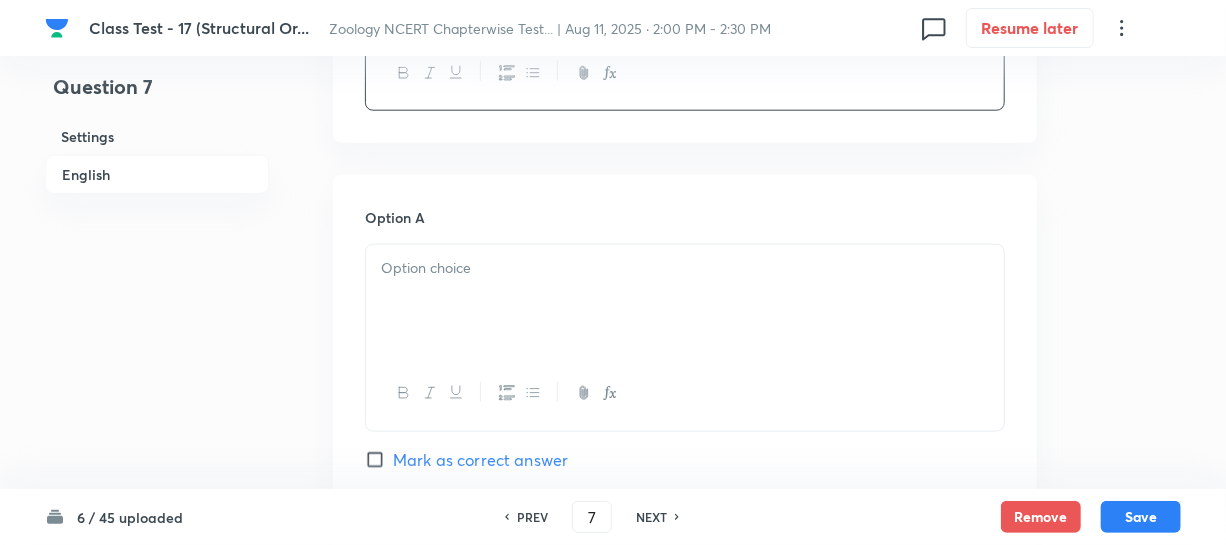 click at bounding box center (685, 301) 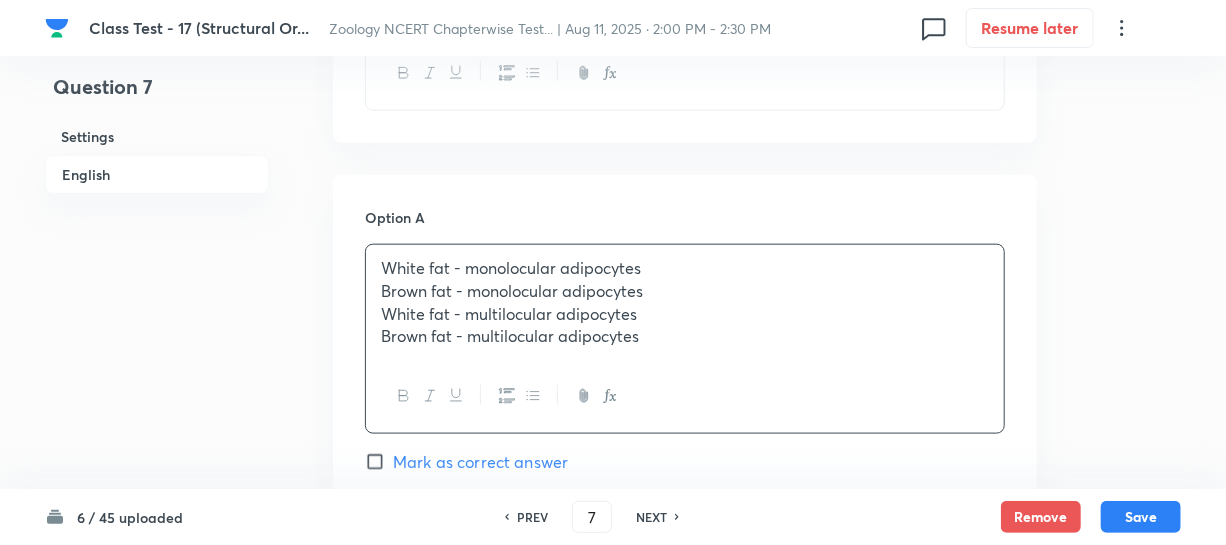 click on "Brown fat - monolocular adipocytes" at bounding box center (685, 291) 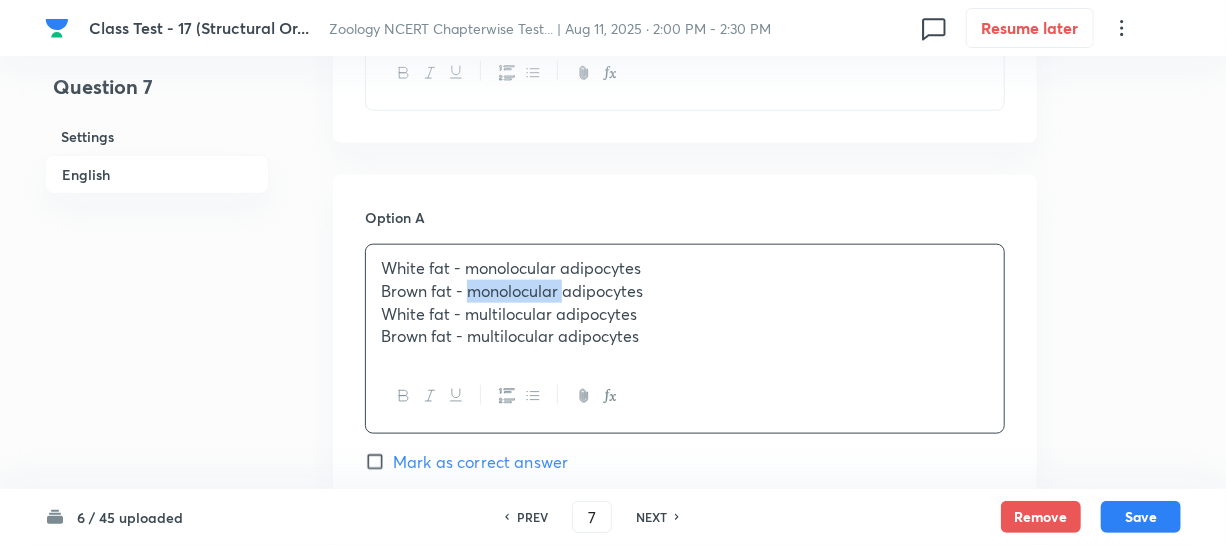 click on "Brown fat - monolocular adipocytes" at bounding box center (685, 291) 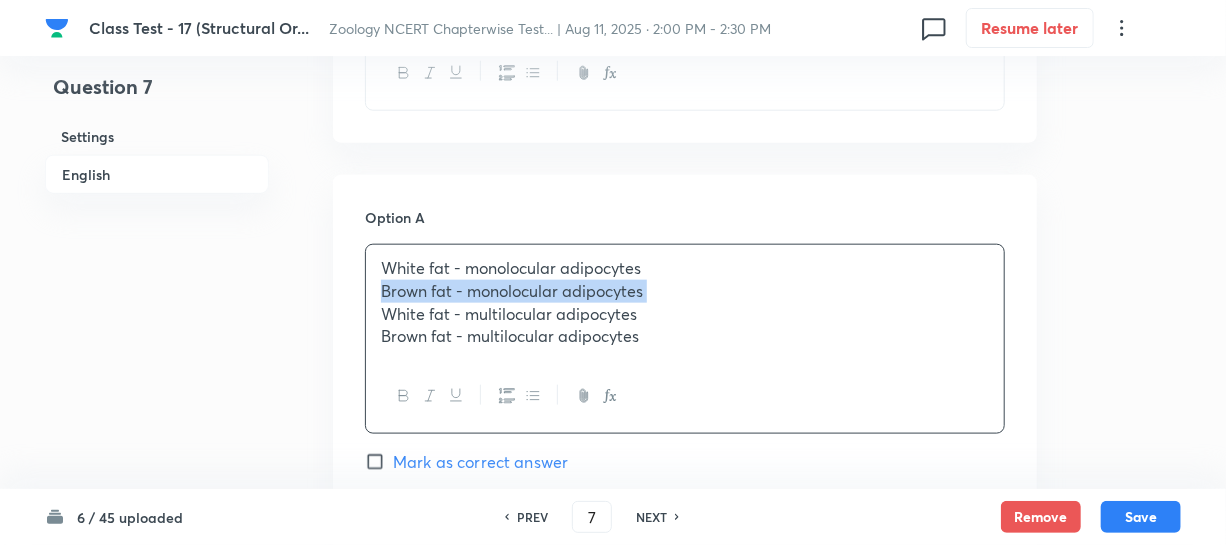 click on "Brown fat - monolocular adipocytes" at bounding box center [685, 291] 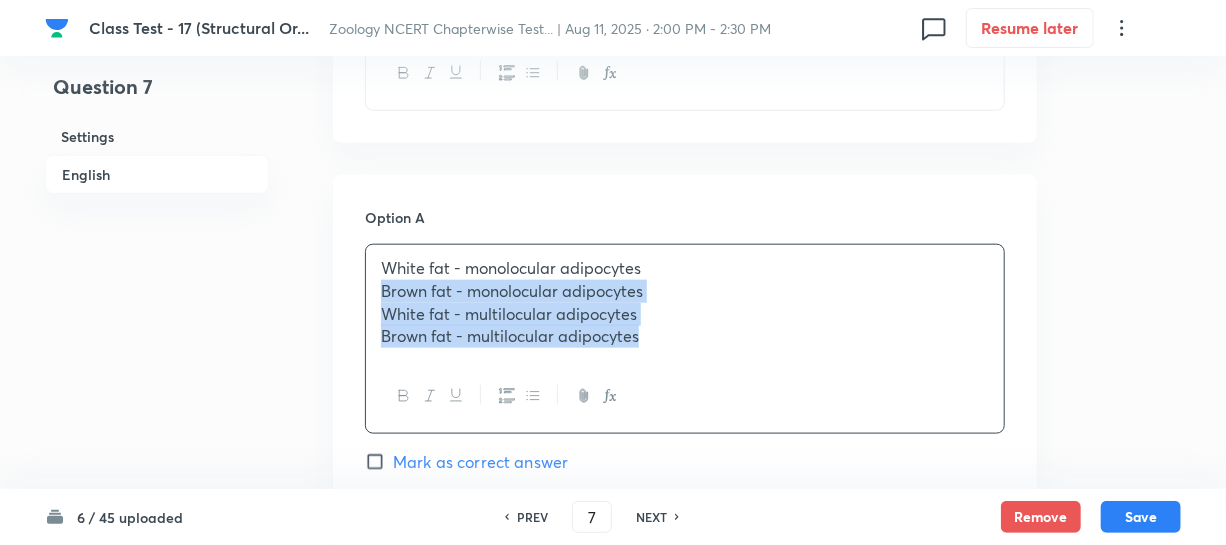 click on "White fat - monolocular adipocytes Brown fat - monolocular adipocytes White fat - multilocular adipocytes Brown fat - multilocular adipocytes" at bounding box center (685, 339) 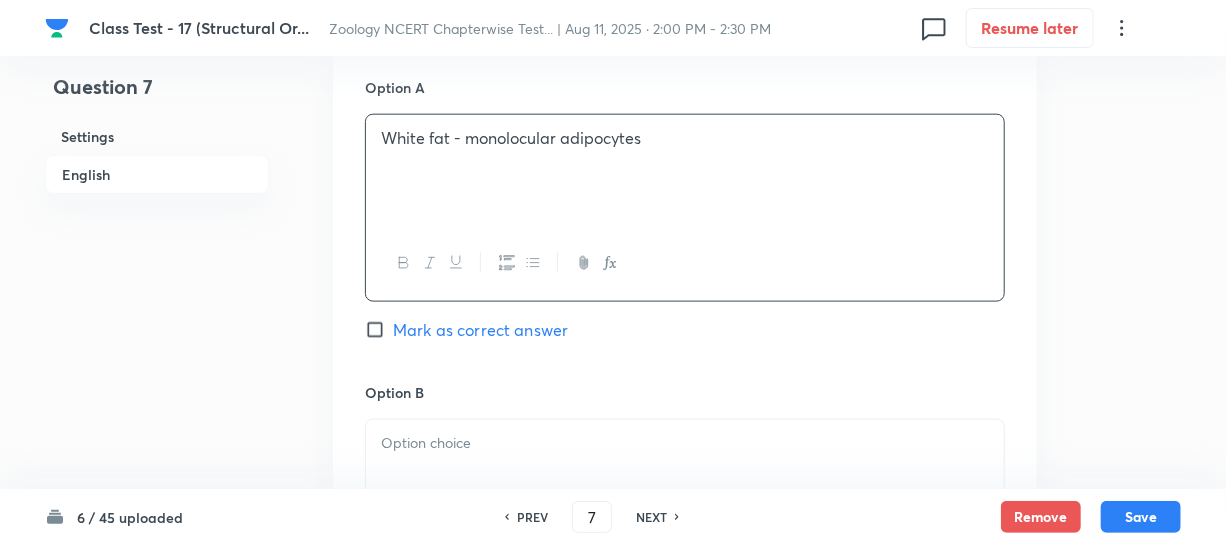 scroll, scrollTop: 1181, scrollLeft: 0, axis: vertical 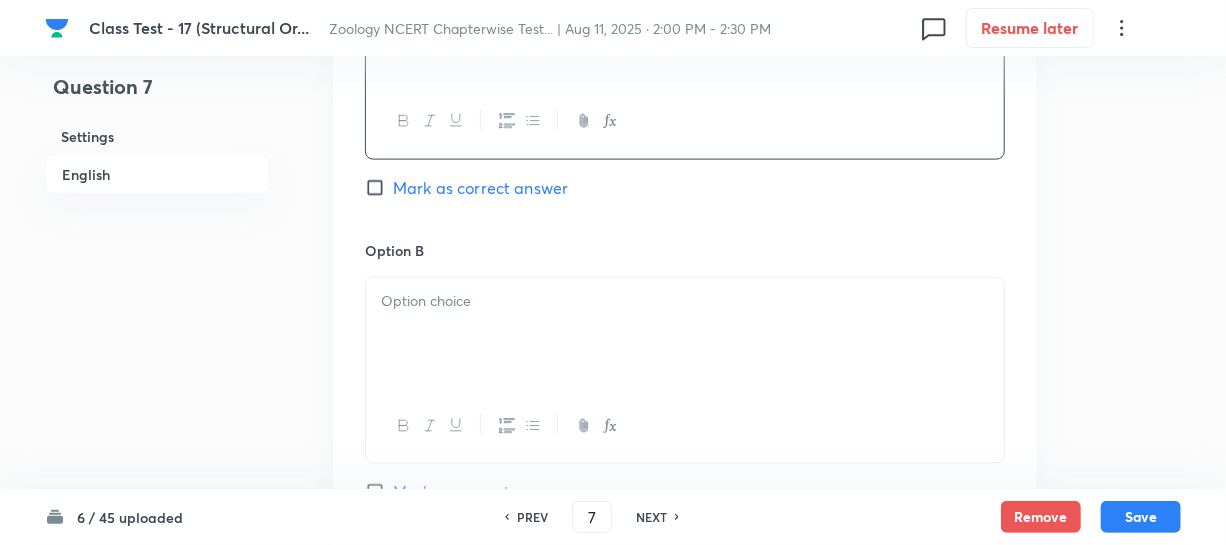 click at bounding box center [685, 334] 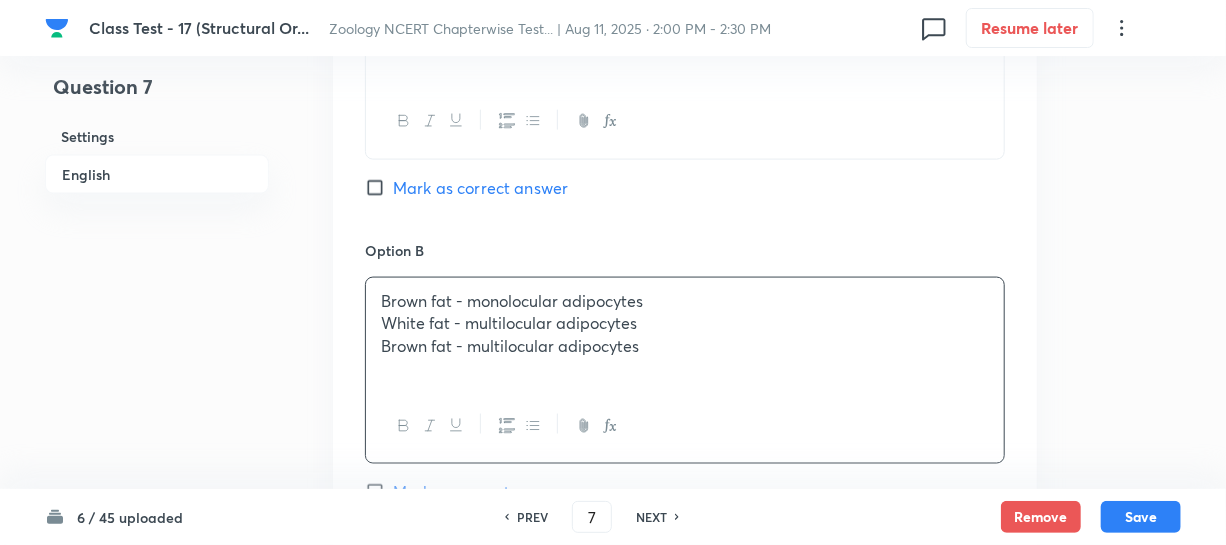click on "White fat - multilocular adipocytes" at bounding box center (685, 323) 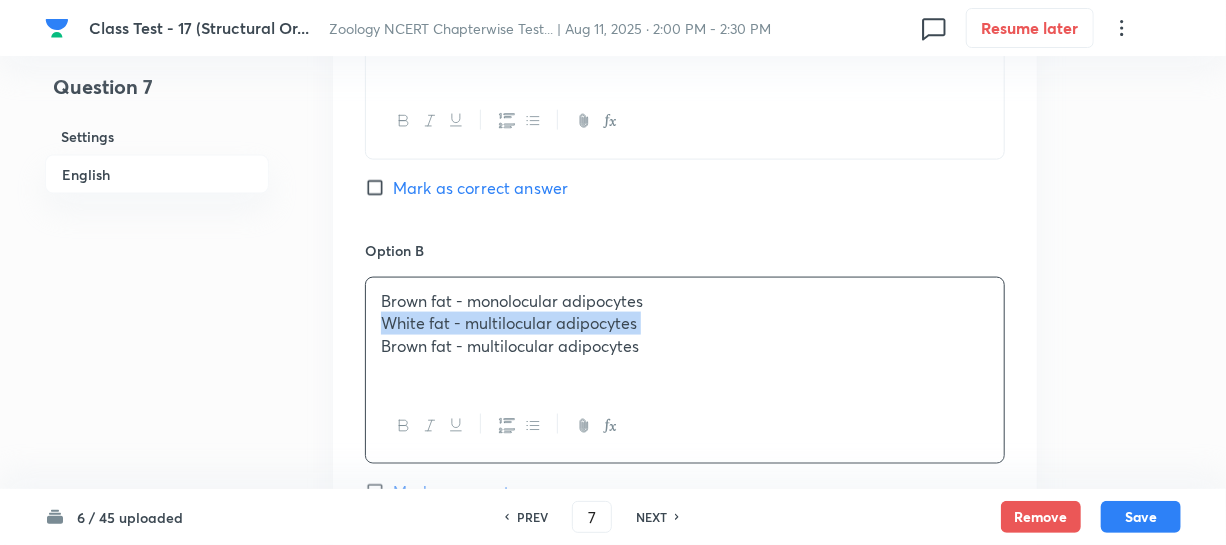 click on "White fat - multilocular adipocytes" at bounding box center (685, 323) 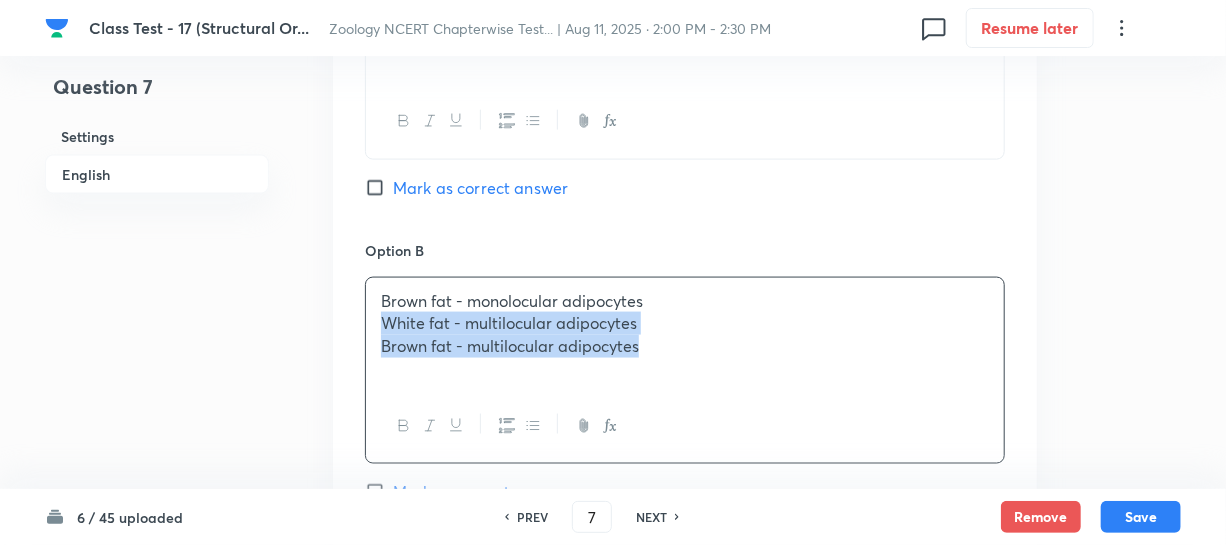 click on "Brown fat - monolocular adipocytes White fat - multilocular adipocytes Brown fat - multilocular adipocytes" at bounding box center [685, 334] 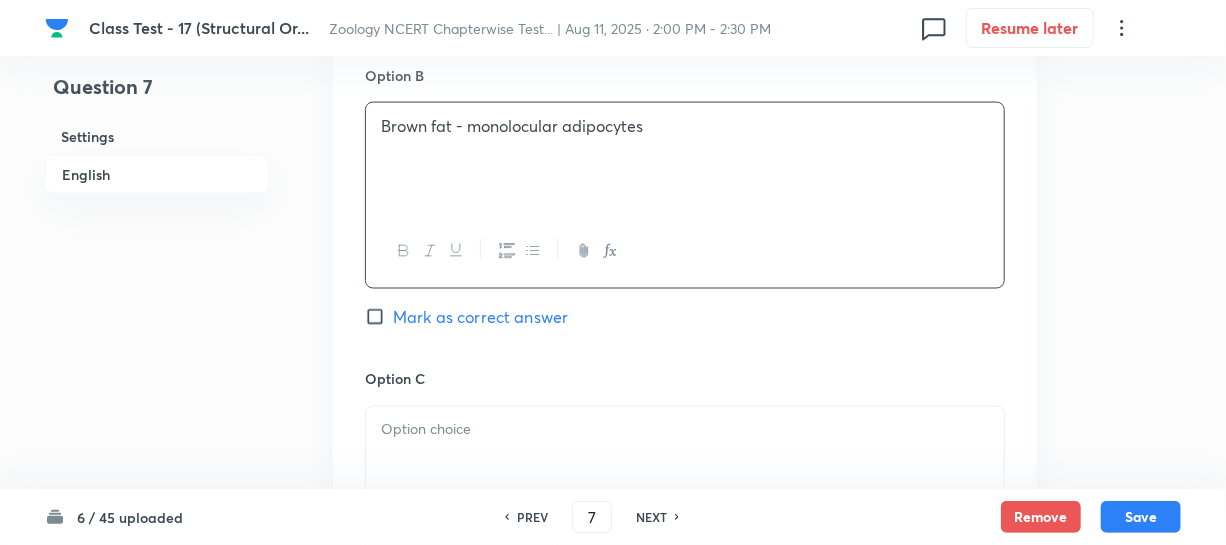 scroll, scrollTop: 1454, scrollLeft: 0, axis: vertical 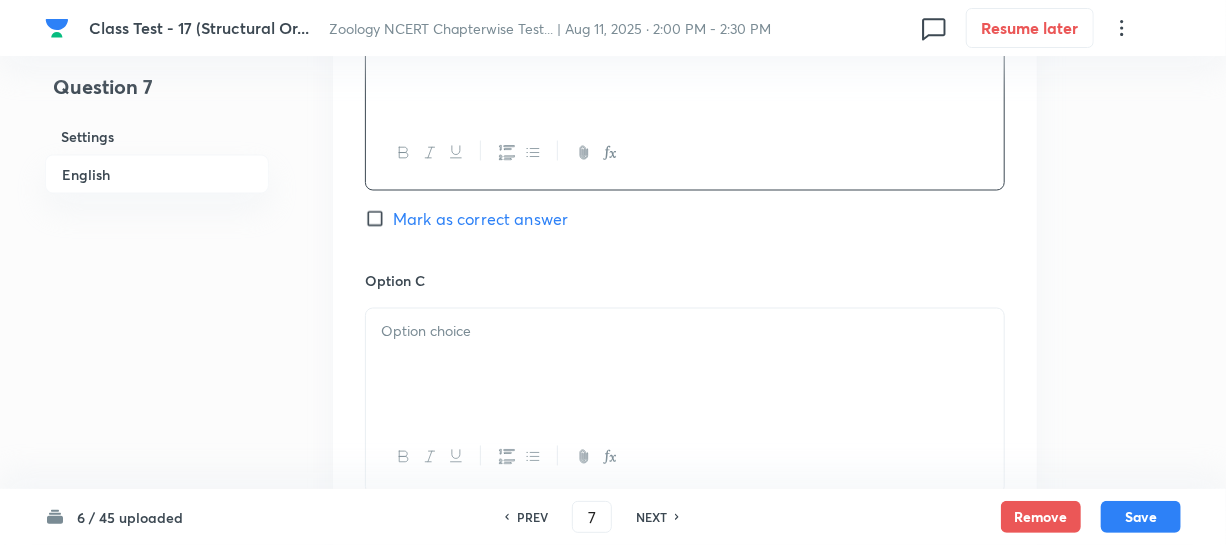 click at bounding box center [685, 365] 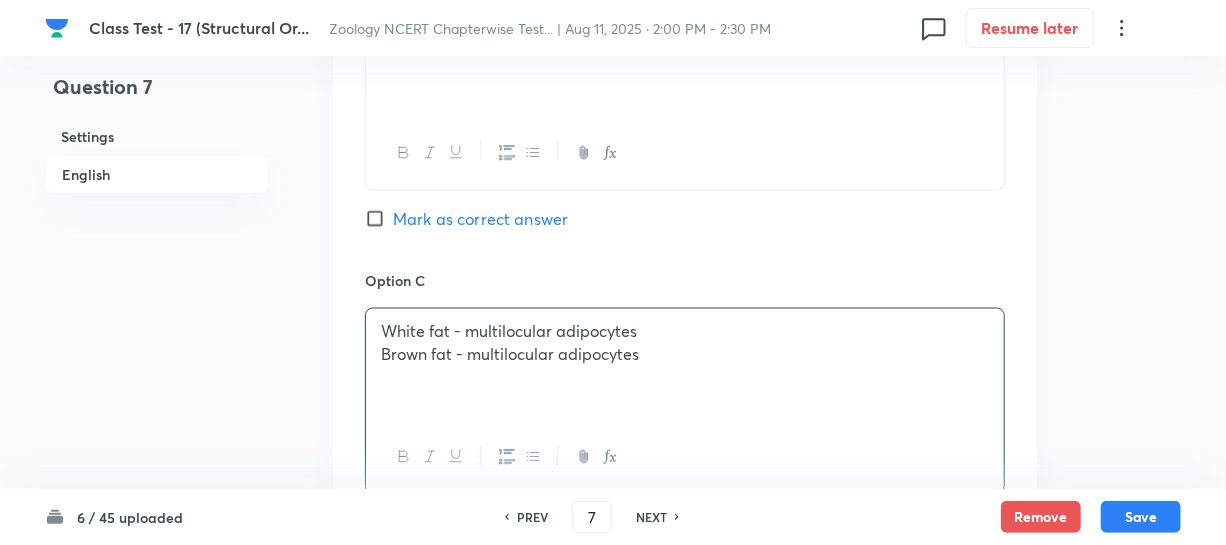 click on "Brown fat - multilocular adipocytes" at bounding box center [685, 355] 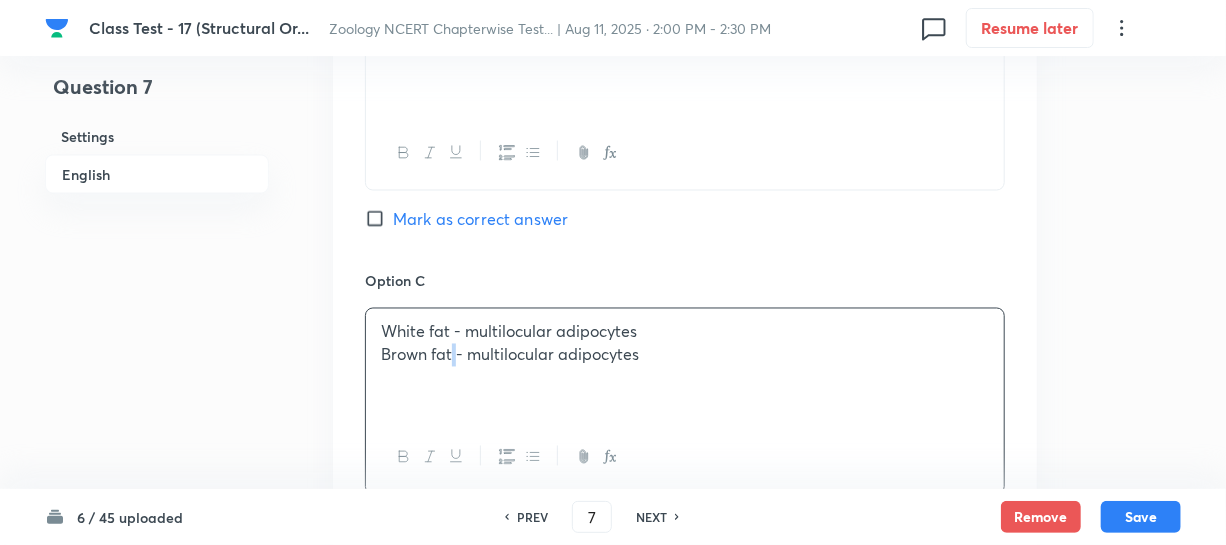 click on "Brown fat - multilocular adipocytes" at bounding box center [685, 355] 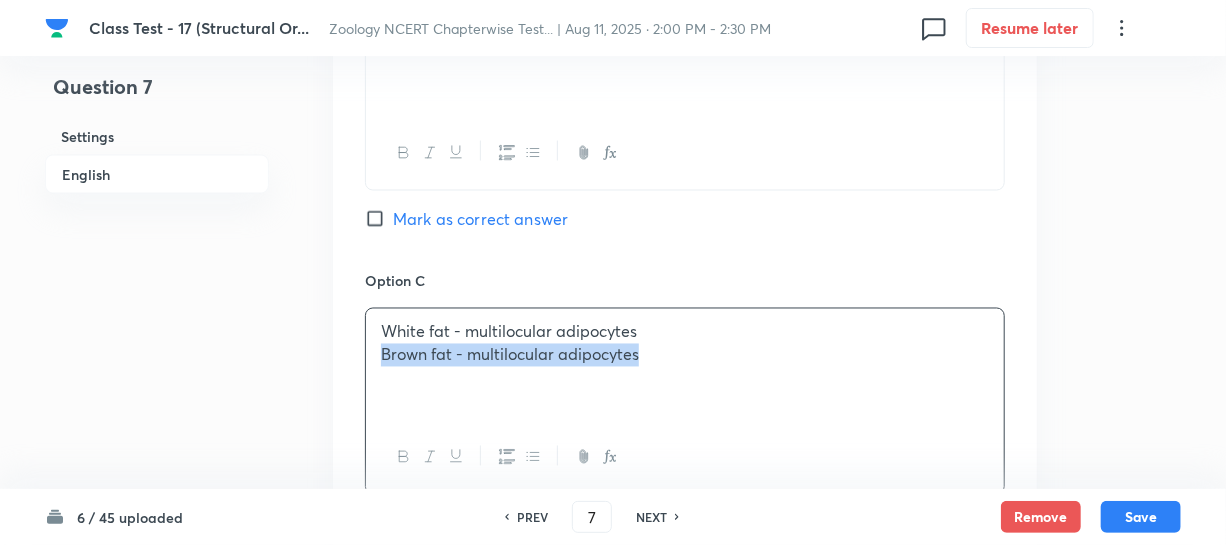 click on "Brown fat - multilocular adipocytes" at bounding box center [685, 355] 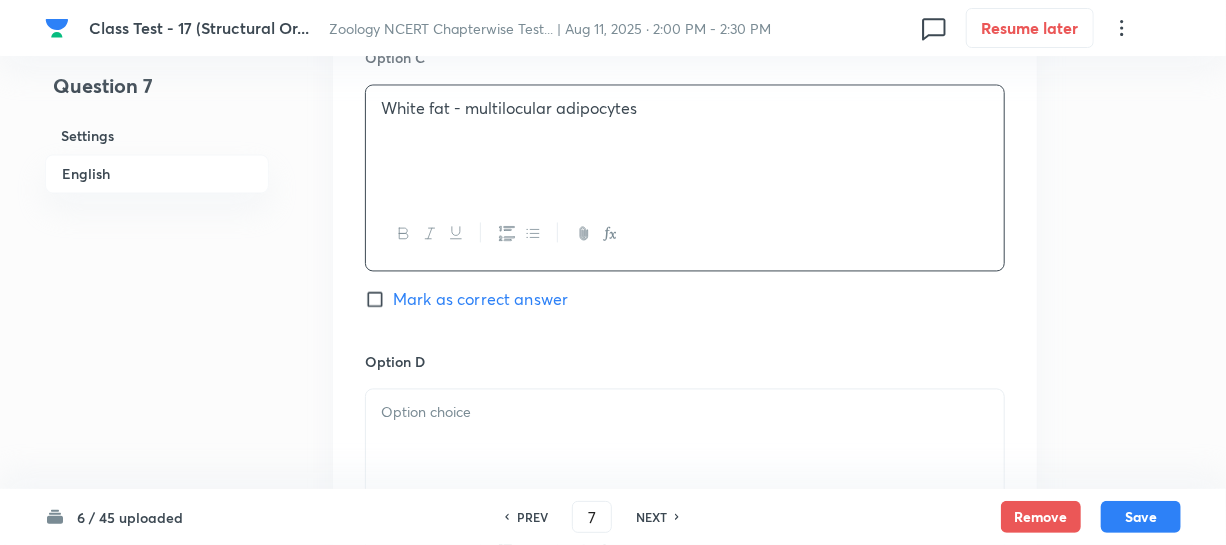 scroll, scrollTop: 1818, scrollLeft: 0, axis: vertical 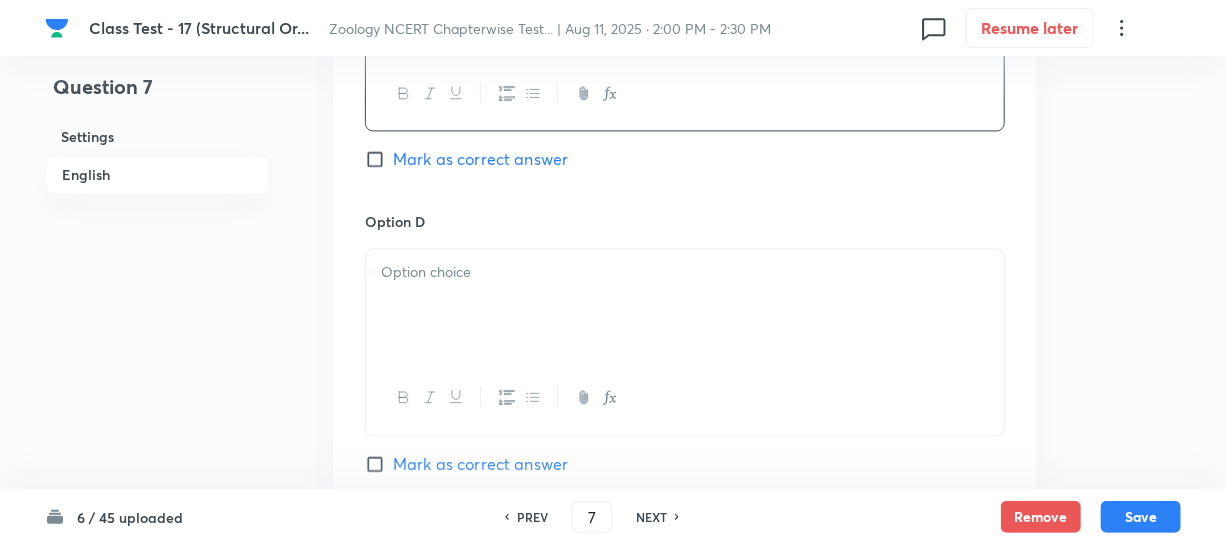 click at bounding box center (685, 397) 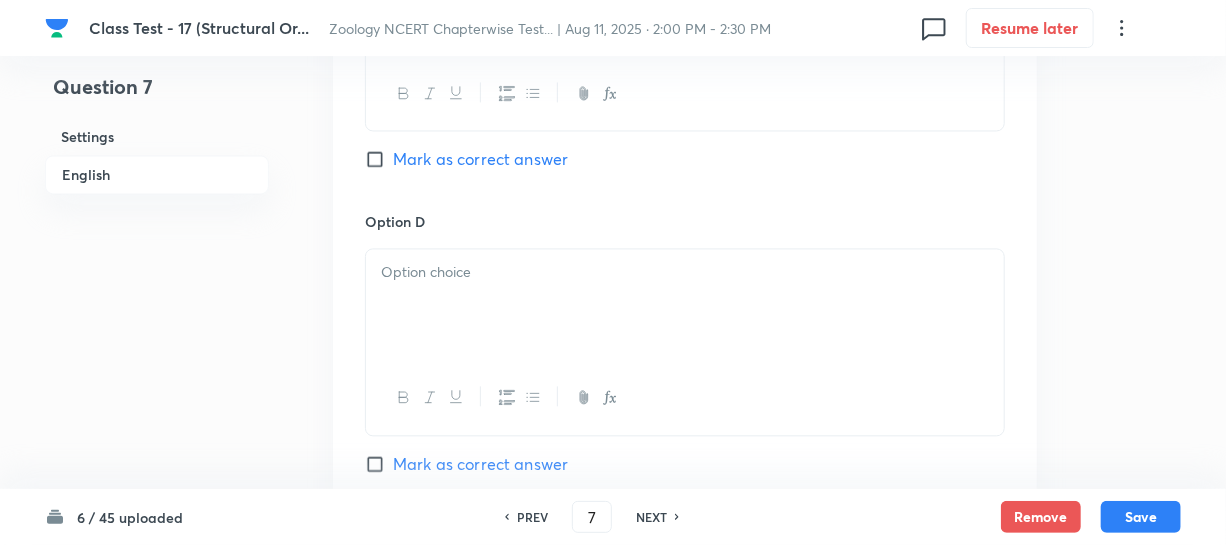 click at bounding box center [685, 305] 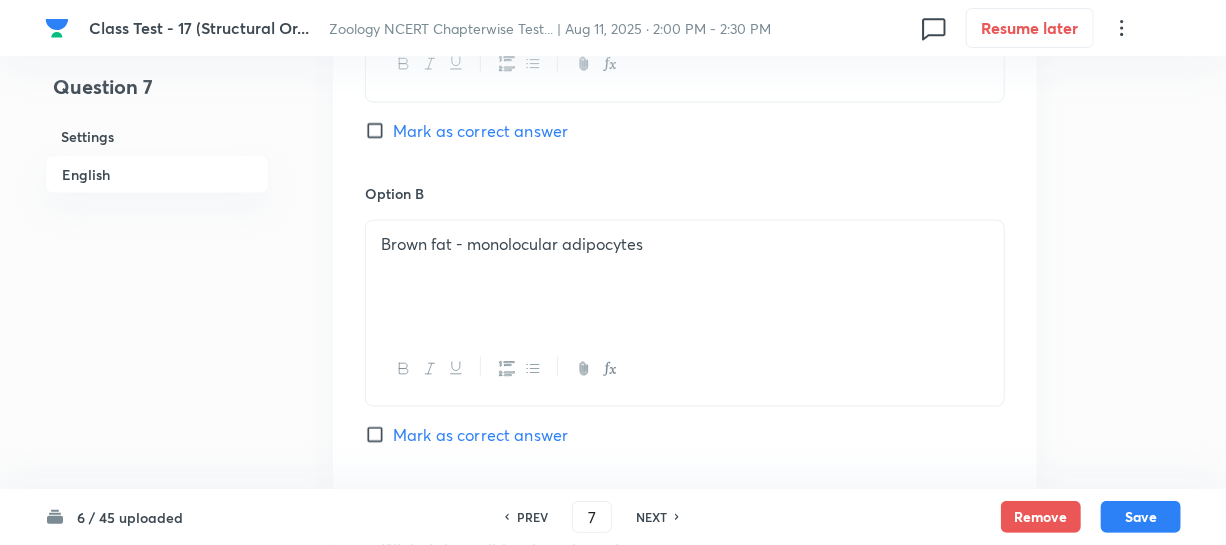 scroll, scrollTop: 1090, scrollLeft: 0, axis: vertical 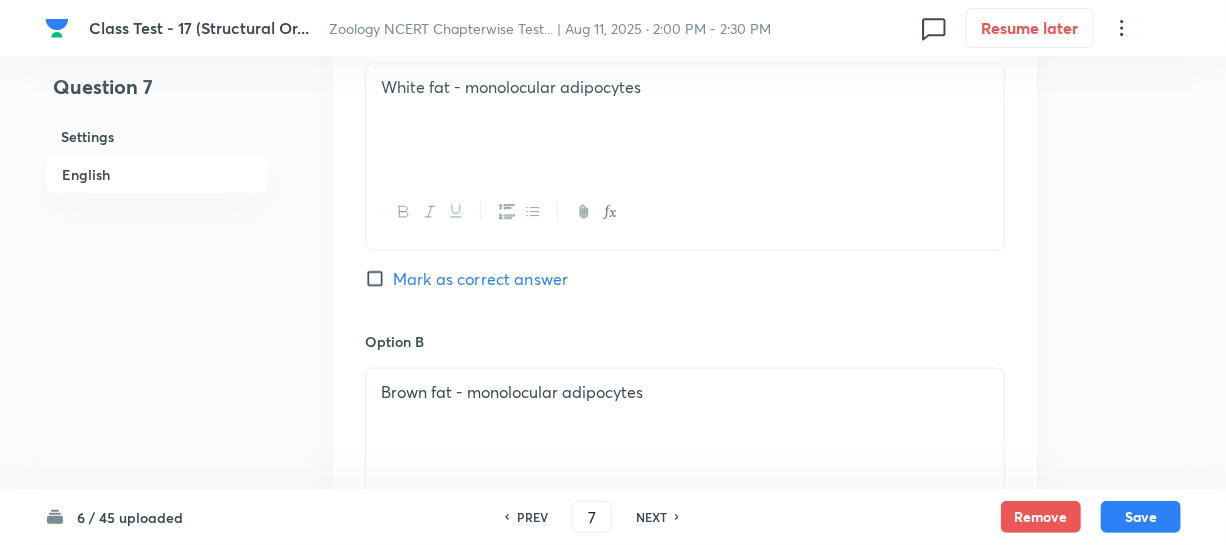 click on "Mark as correct answer" at bounding box center [379, 279] 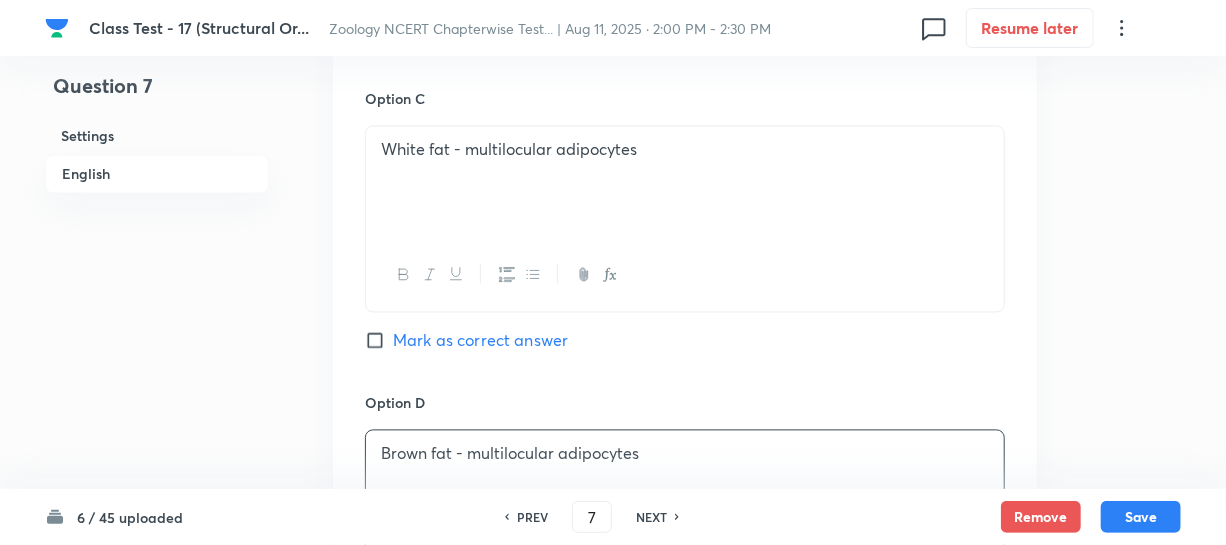 scroll, scrollTop: 2090, scrollLeft: 0, axis: vertical 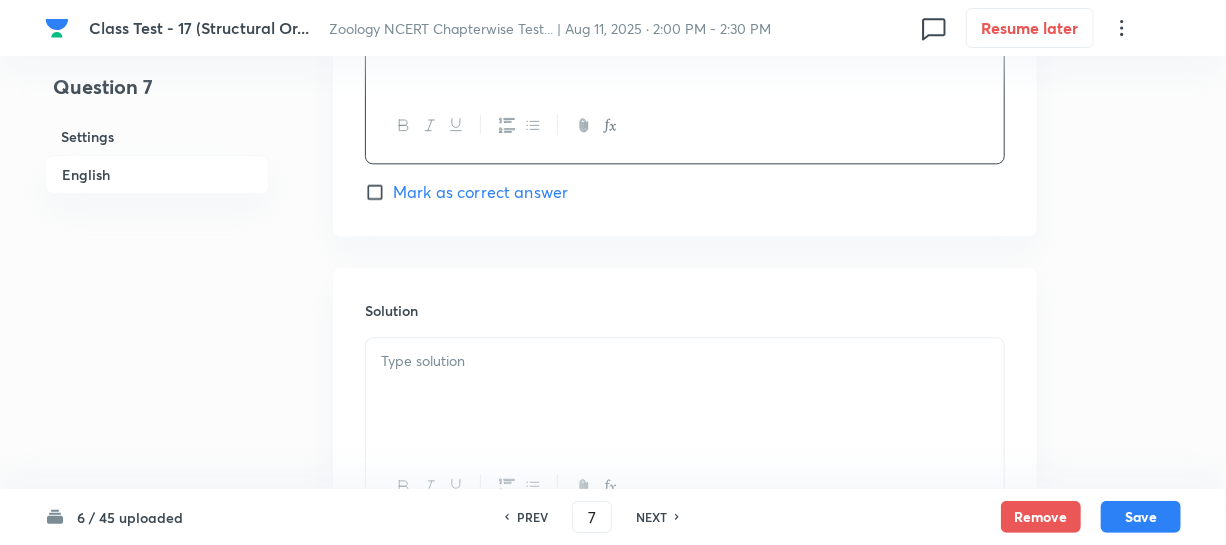 click at bounding box center [685, 394] 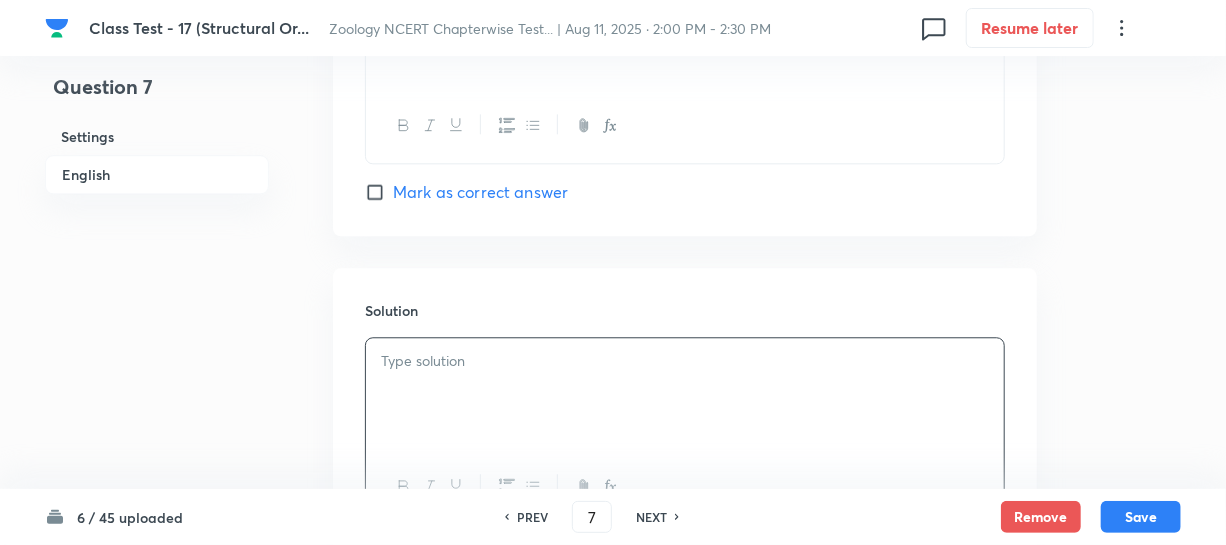 type 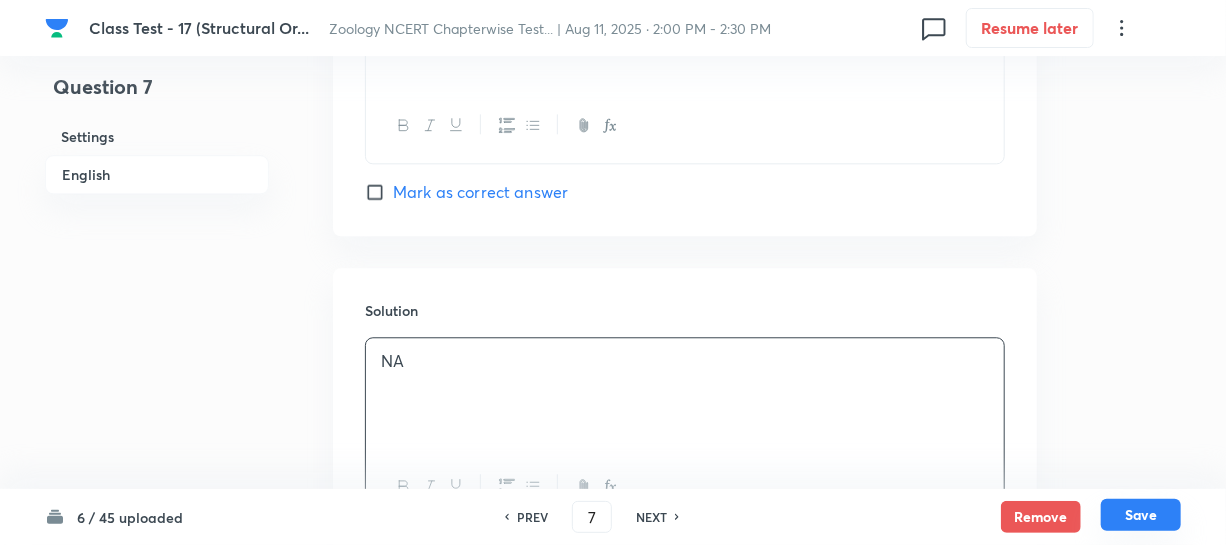 click on "Save" at bounding box center [1141, 515] 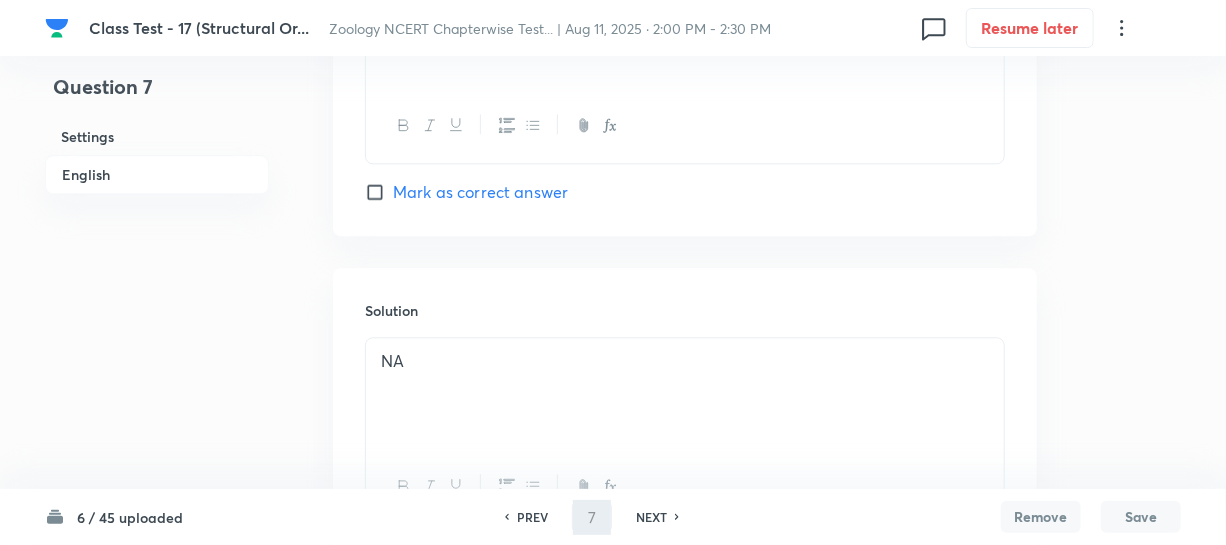 type on "8" 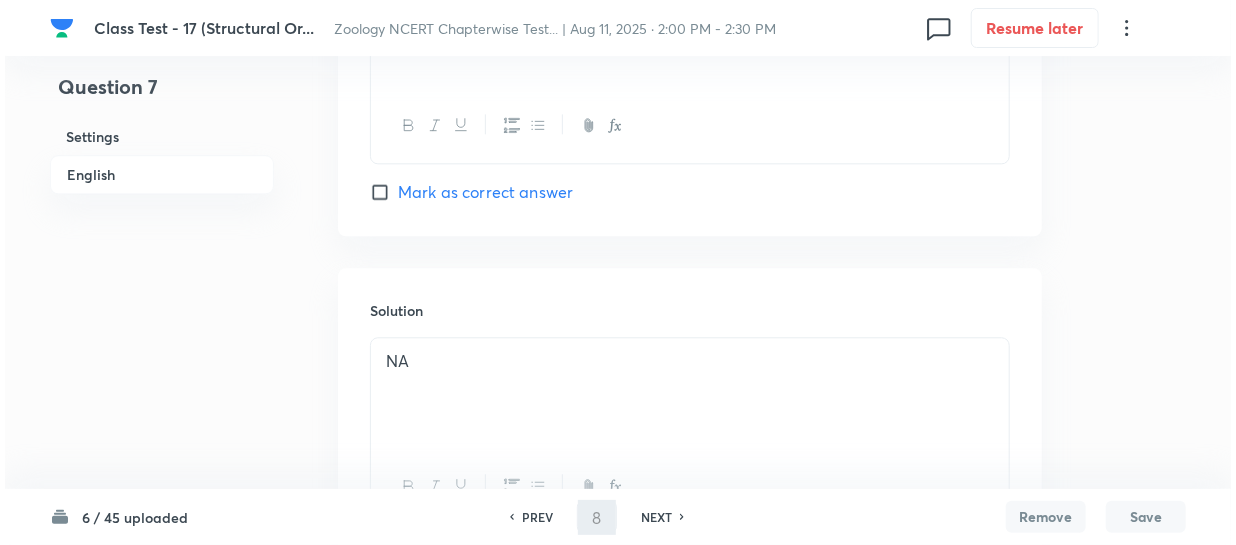 scroll, scrollTop: 0, scrollLeft: 0, axis: both 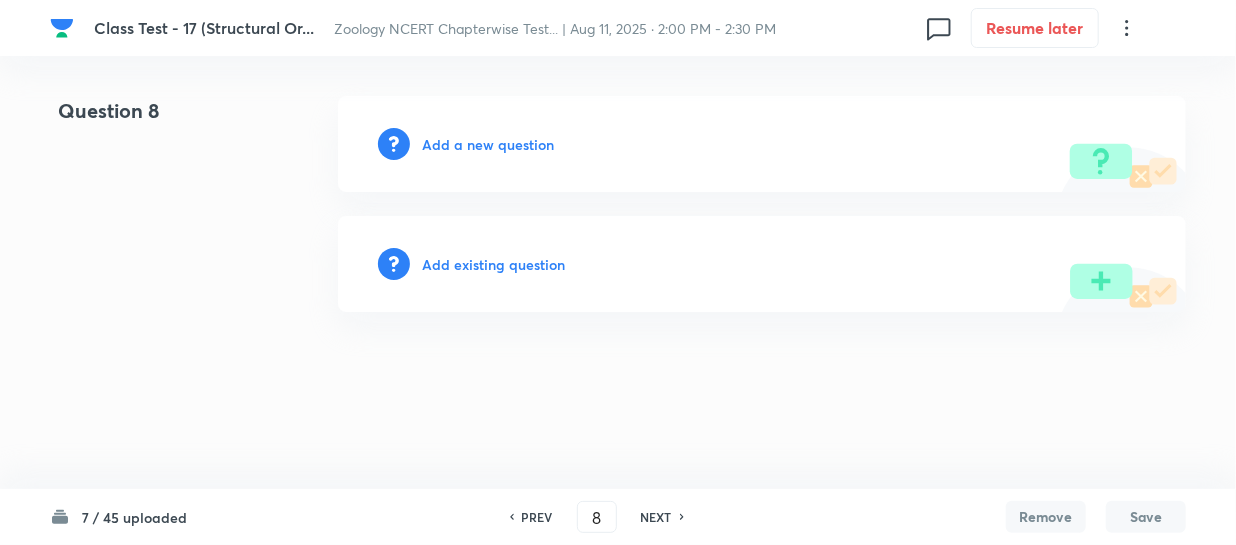 click on "Add a new question" at bounding box center [488, 144] 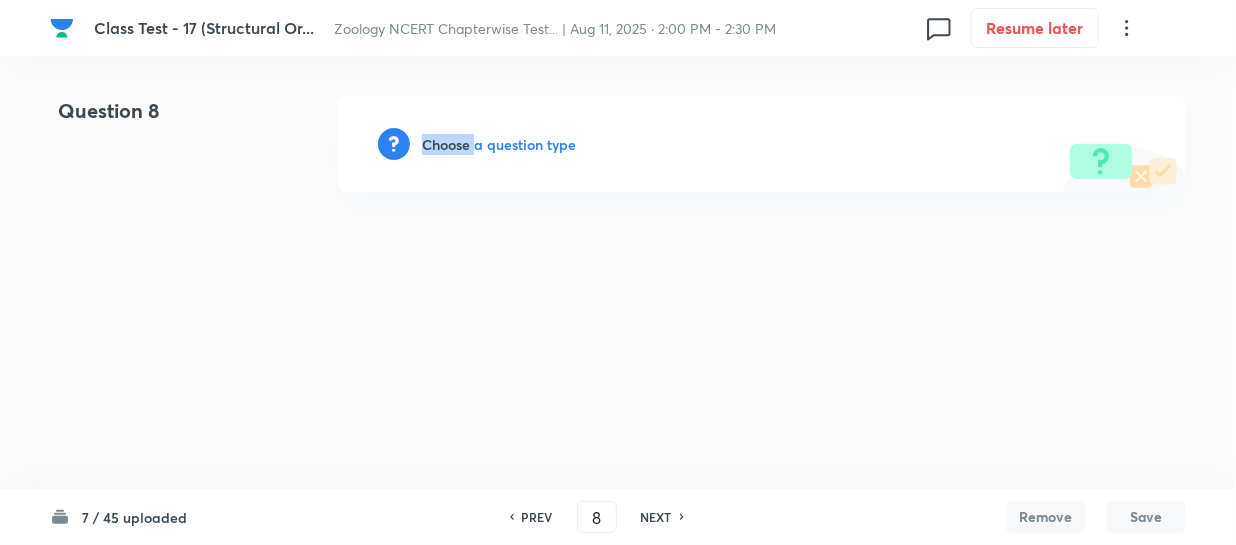 click on "Choose a question type" at bounding box center [499, 144] 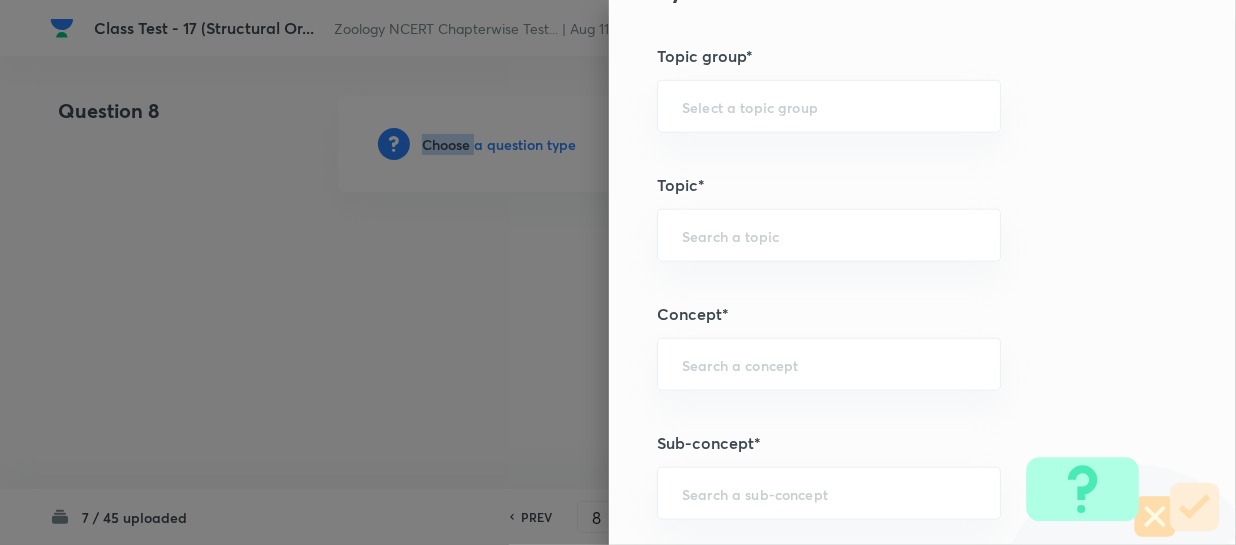 scroll, scrollTop: 1000, scrollLeft: 0, axis: vertical 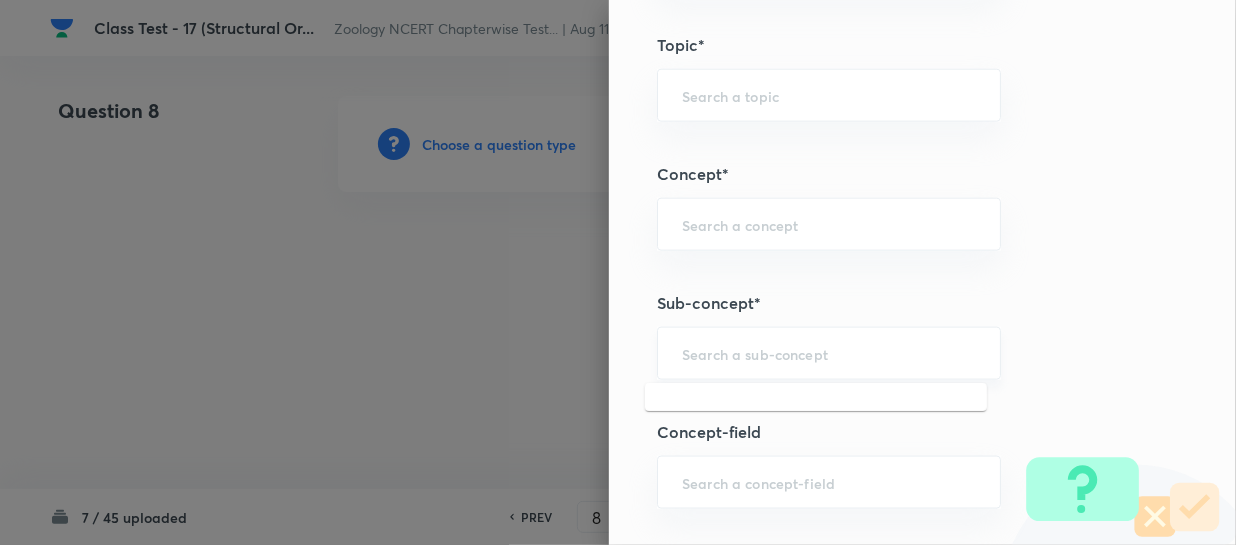 drag, startPoint x: 740, startPoint y: 360, endPoint x: 760, endPoint y: 362, distance: 20.09975 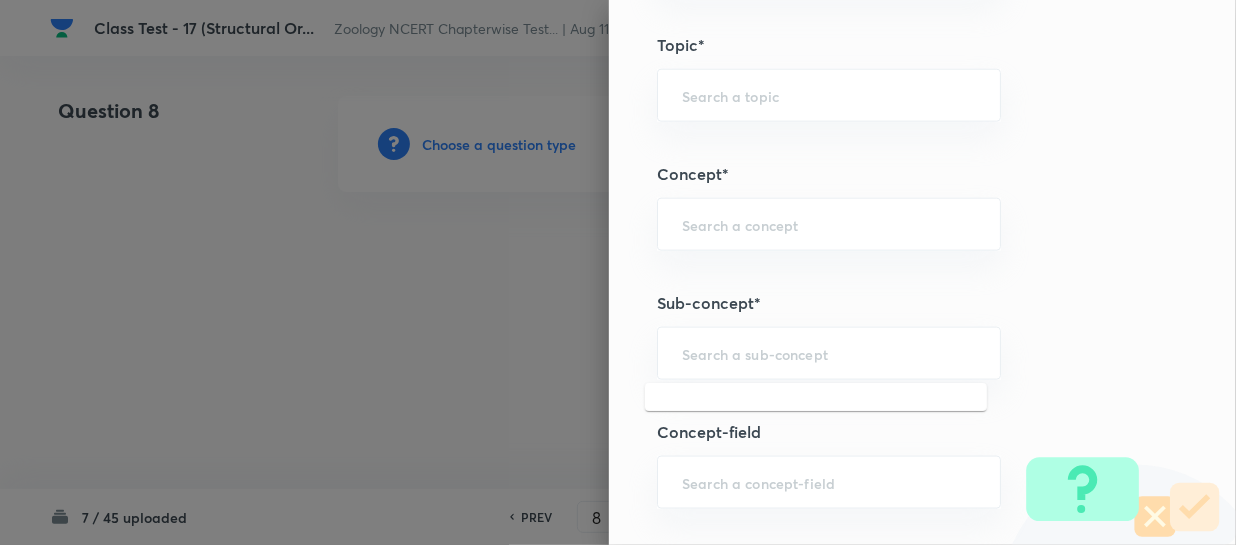 type on "A" 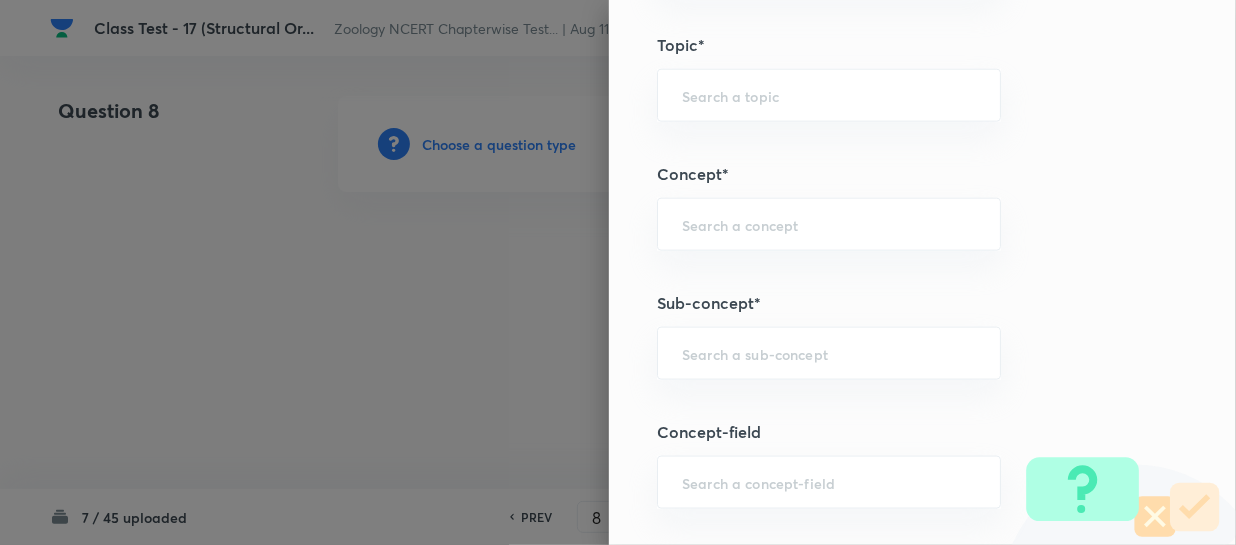 paste on "Structural Organization in Animals" 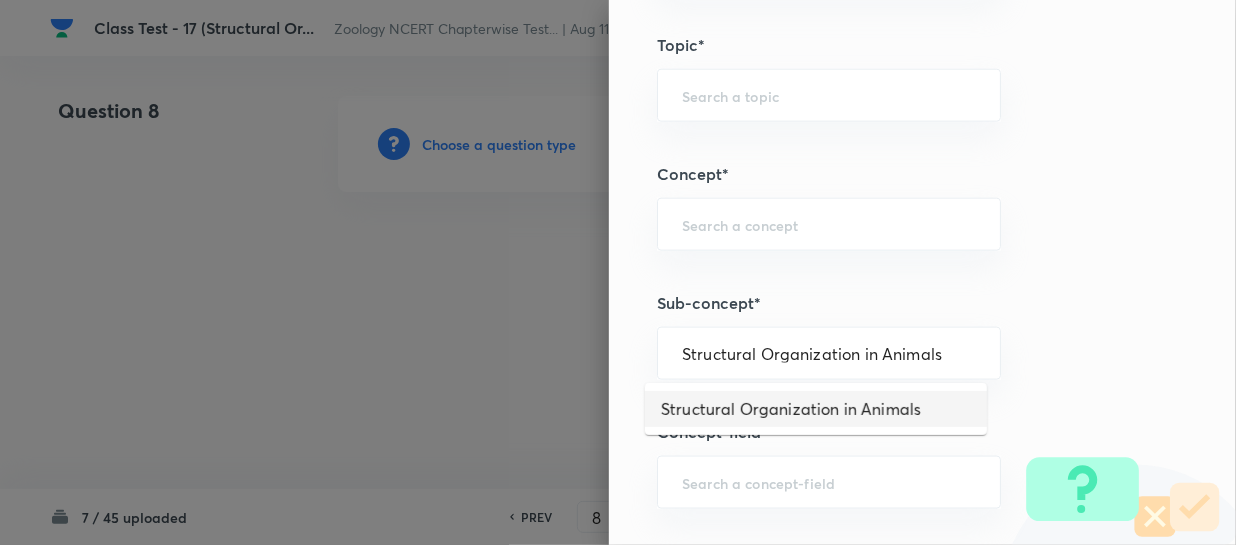 click on "Structural Organization in Animals" at bounding box center (816, 409) 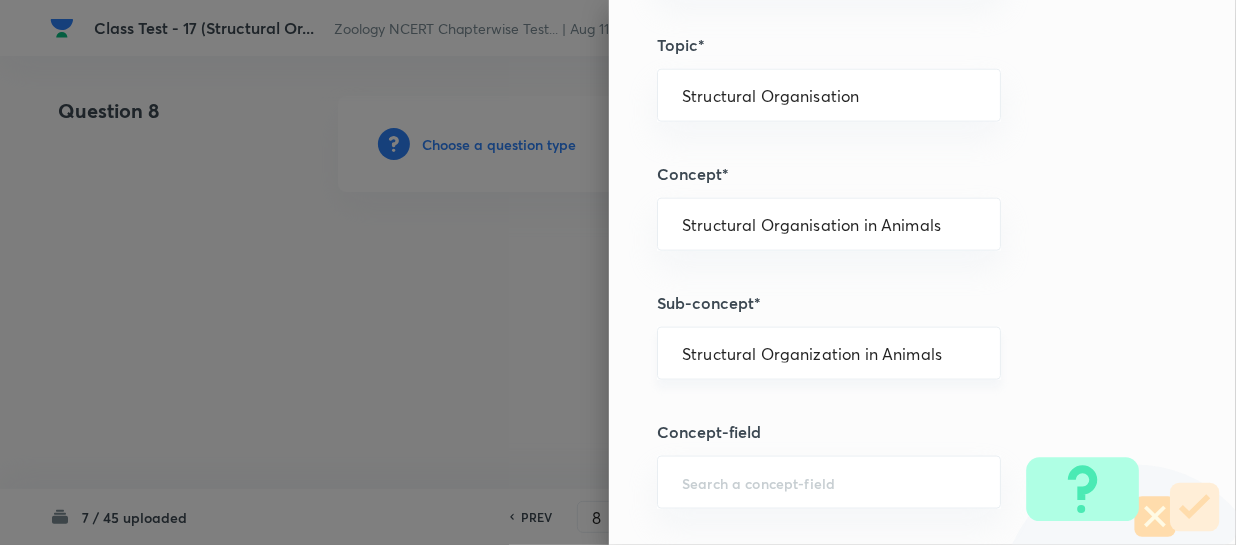 type on "Biology" 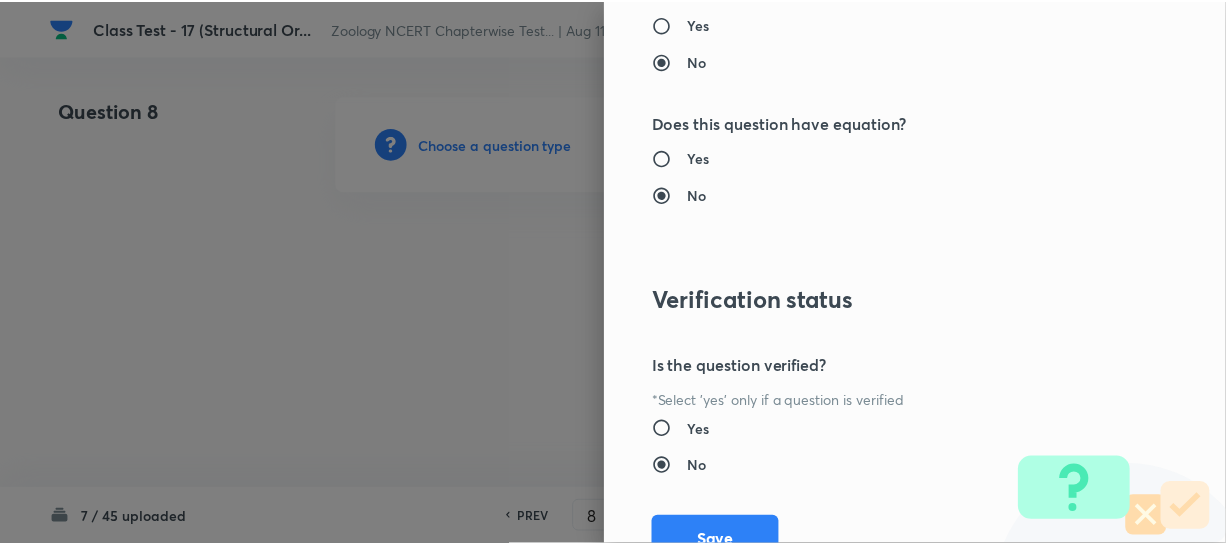 scroll, scrollTop: 2179, scrollLeft: 0, axis: vertical 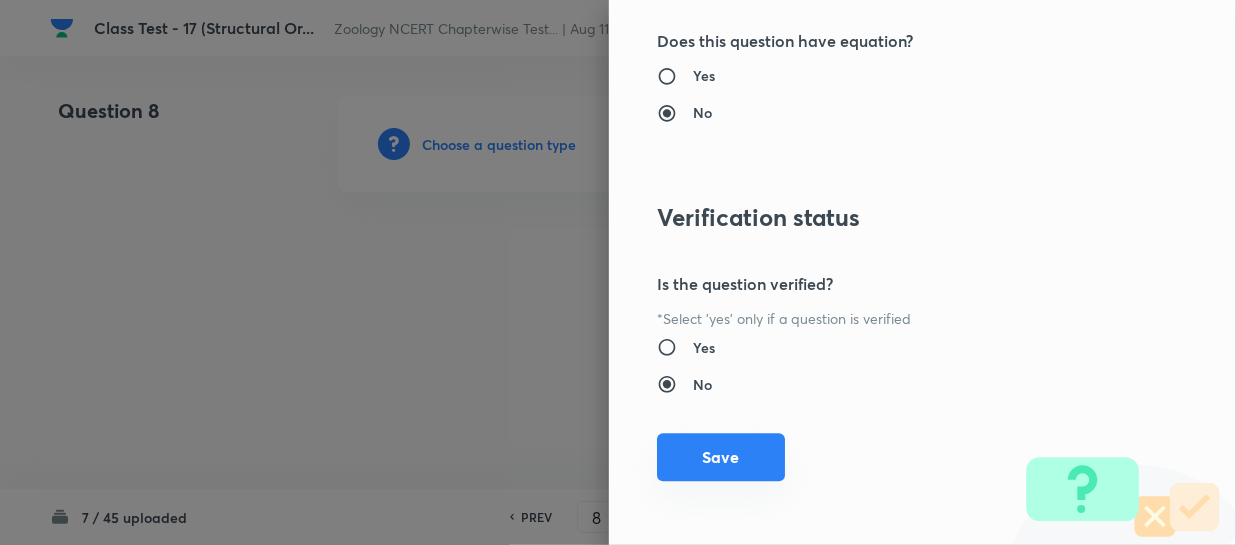 click on "Save" at bounding box center [721, 457] 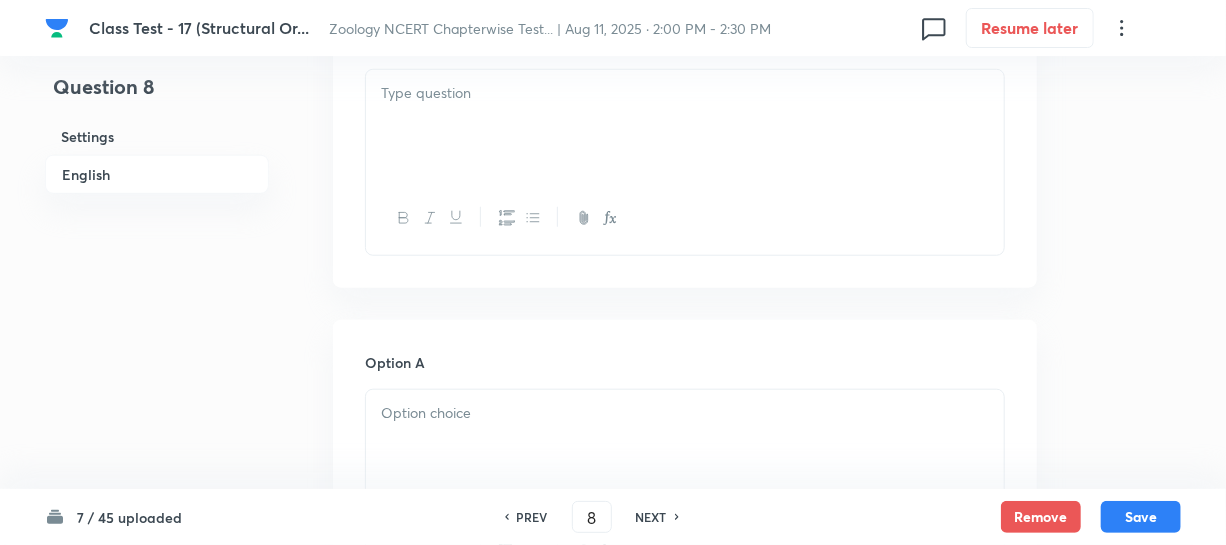 scroll, scrollTop: 545, scrollLeft: 0, axis: vertical 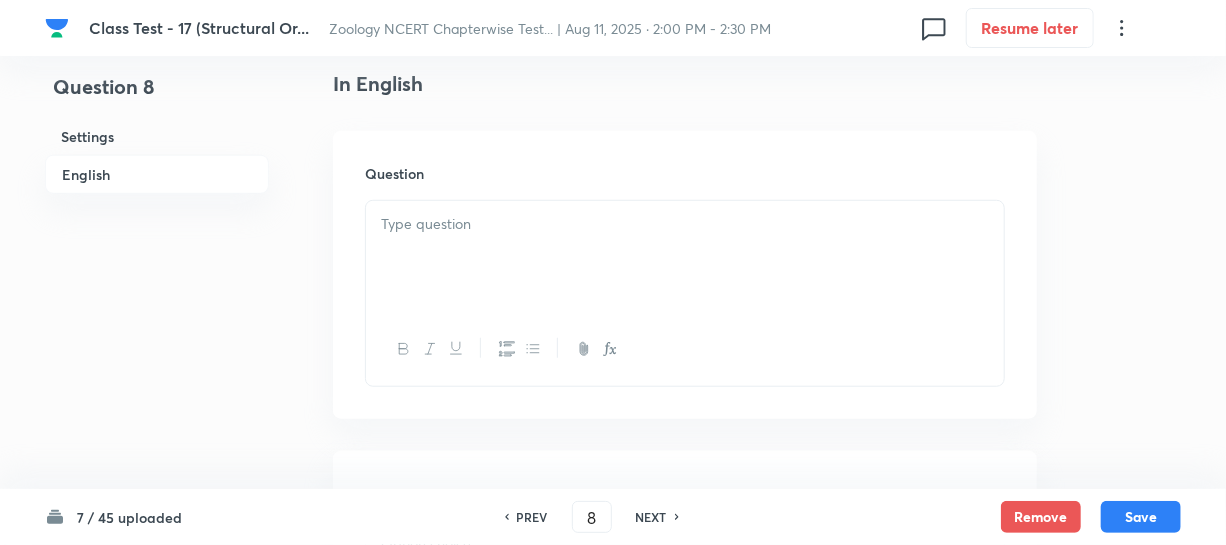click at bounding box center [685, 257] 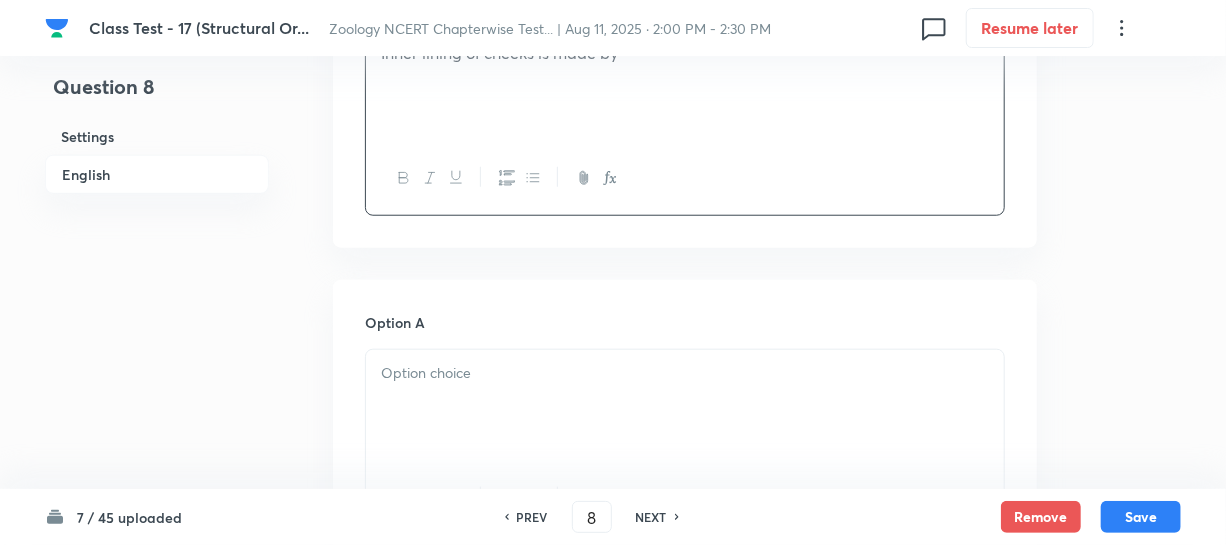 scroll, scrollTop: 818, scrollLeft: 0, axis: vertical 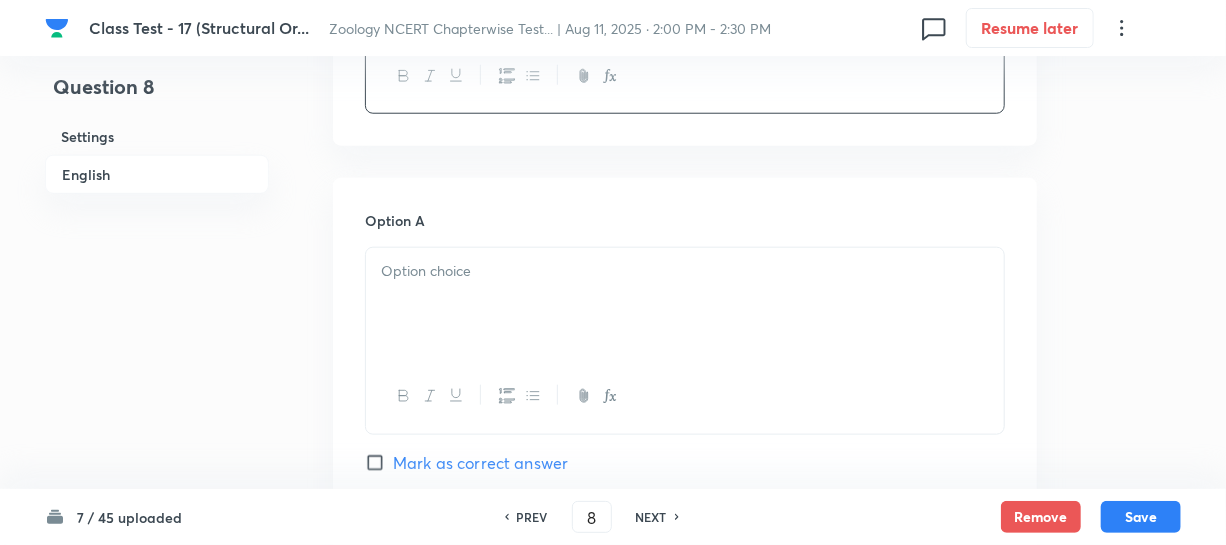 click at bounding box center [685, 304] 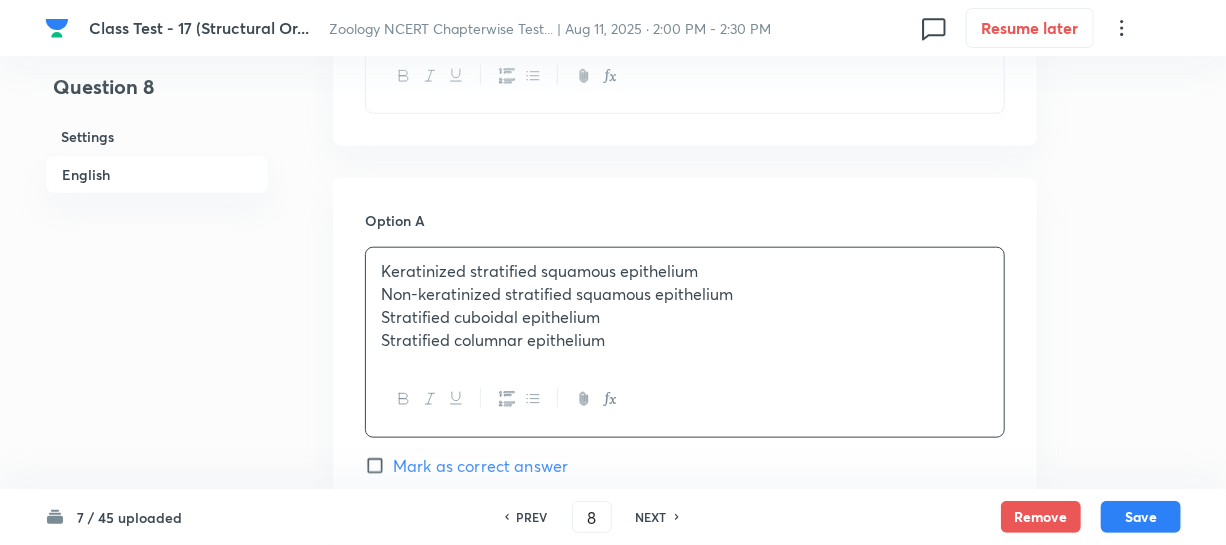 click on "Non-keratinized stratified squamous epithelium" at bounding box center [685, 294] 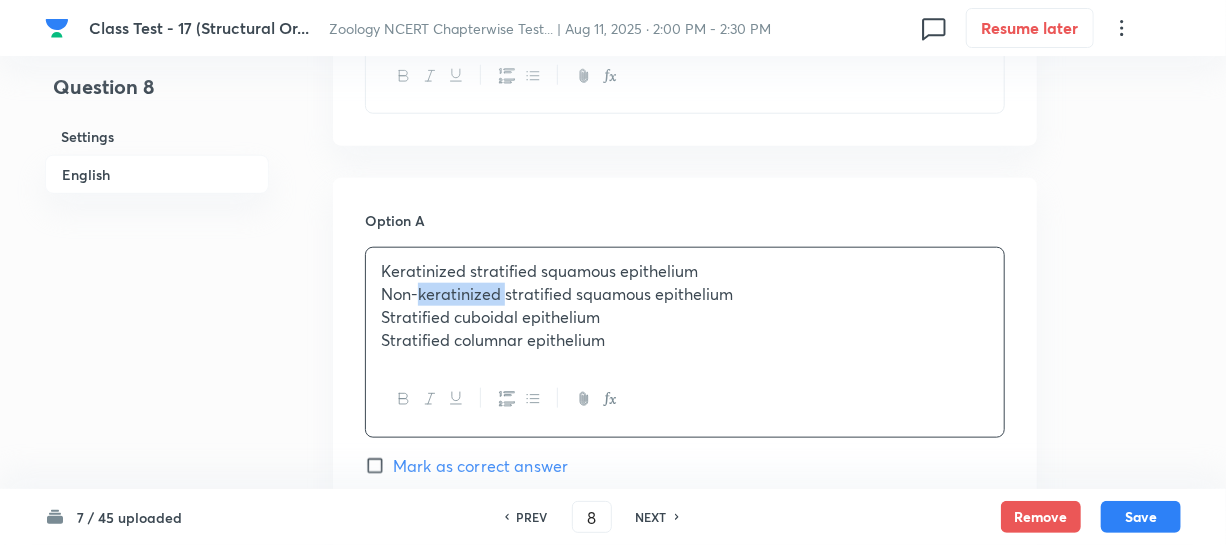 click on "Non-keratinized stratified squamous epithelium" at bounding box center [685, 294] 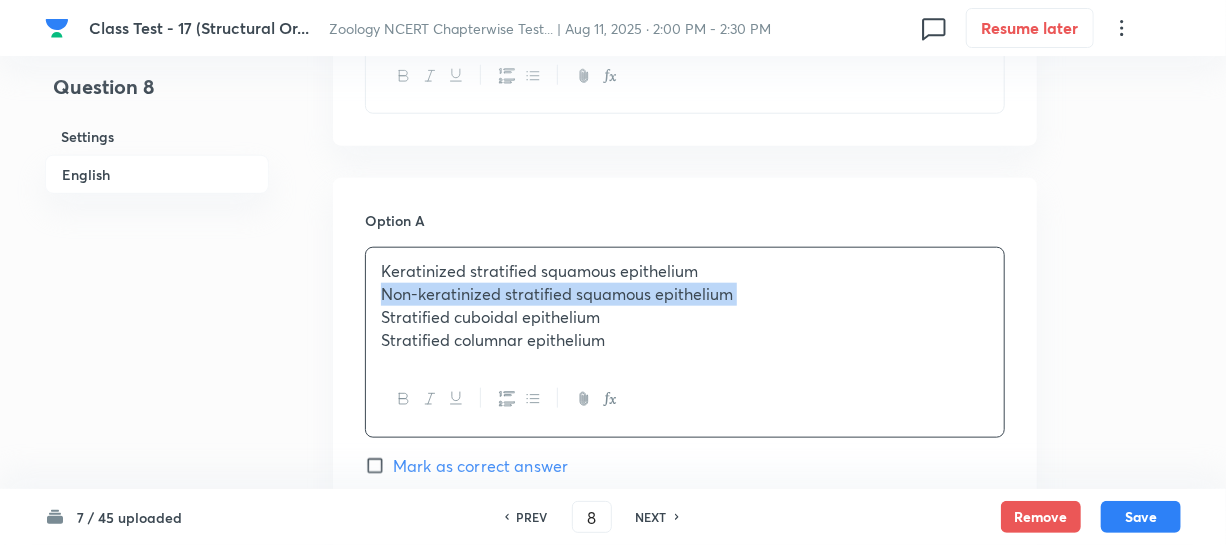 click on "Non-keratinized stratified squamous epithelium" at bounding box center [685, 294] 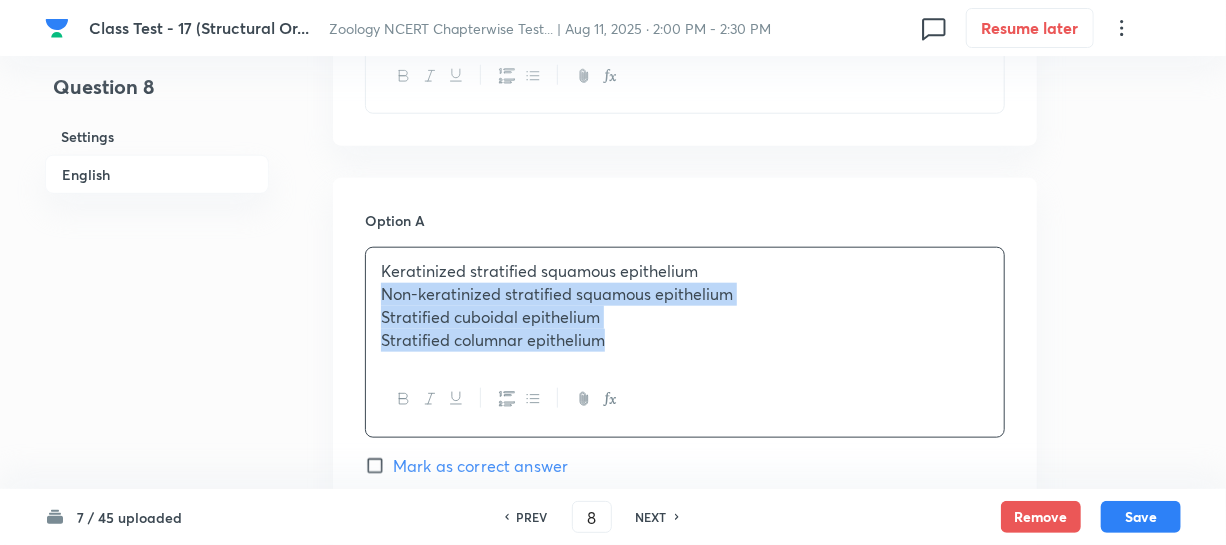click on "Stratified columnar epithelium" at bounding box center [685, 340] 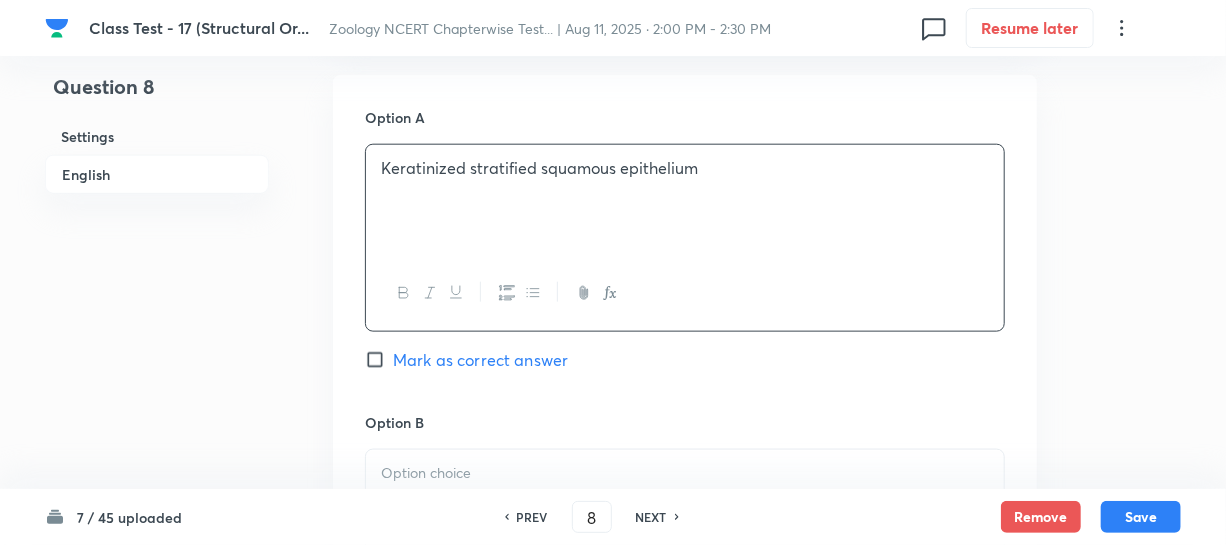 scroll, scrollTop: 1090, scrollLeft: 0, axis: vertical 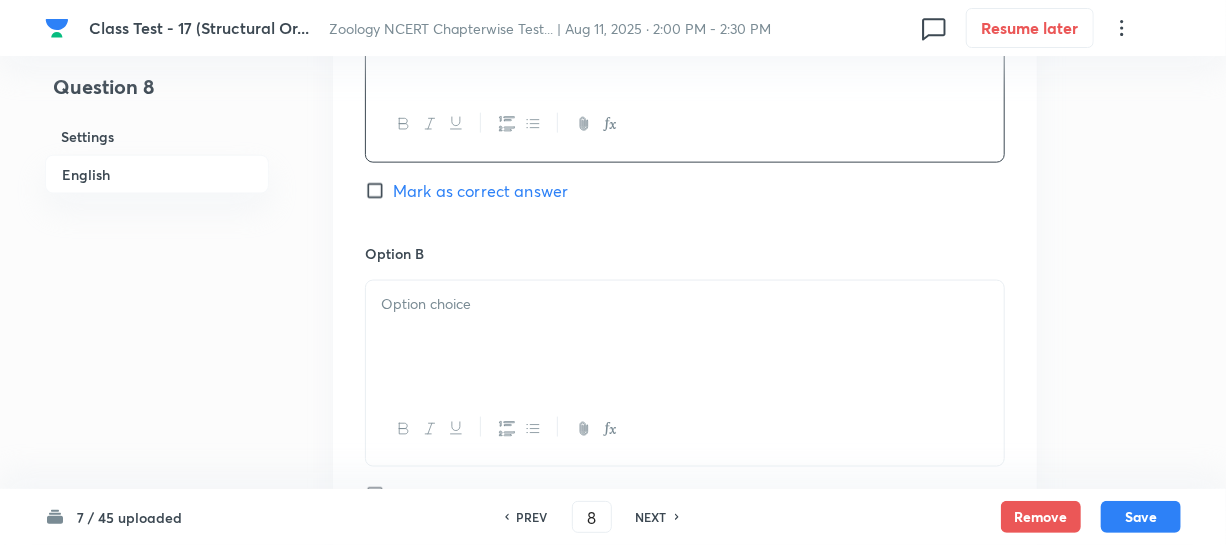 click at bounding box center (685, 337) 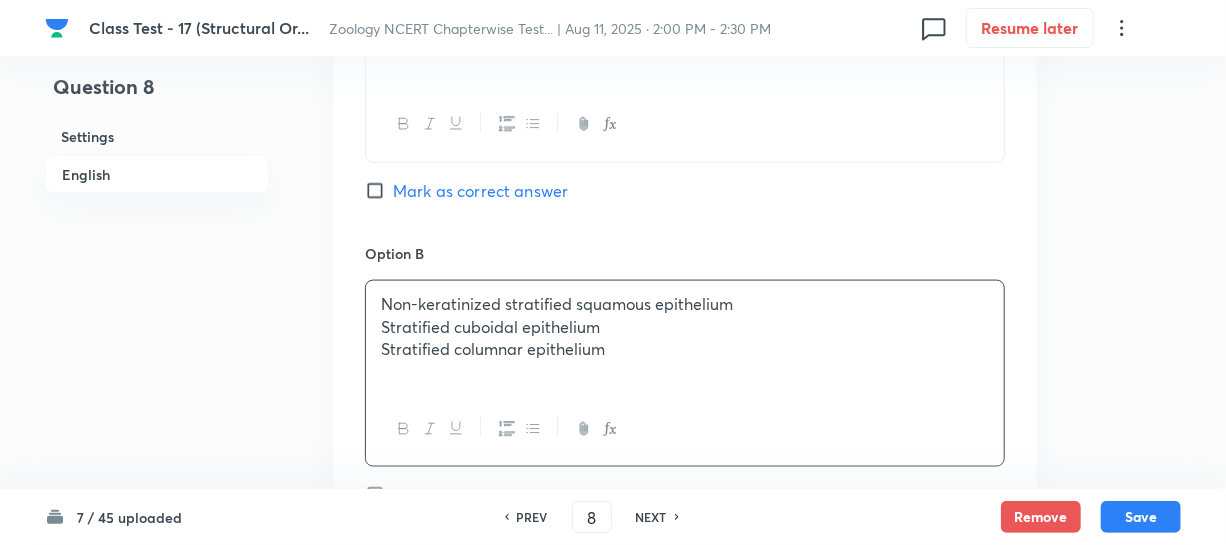click on "Stratified cuboidal epithelium" at bounding box center (685, 327) 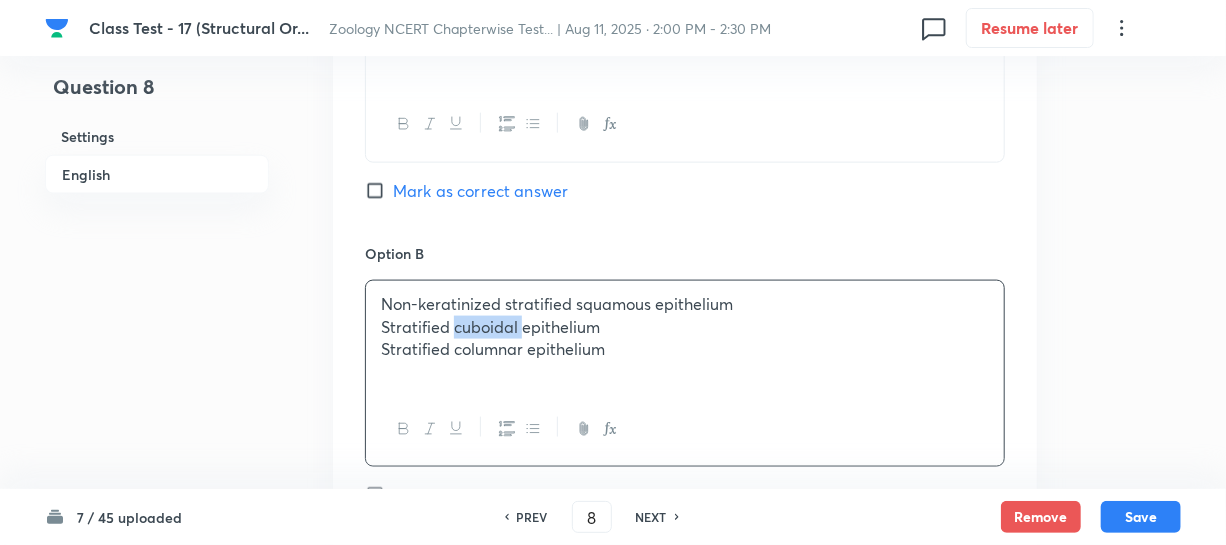 click on "Stratified cuboidal epithelium" at bounding box center [685, 327] 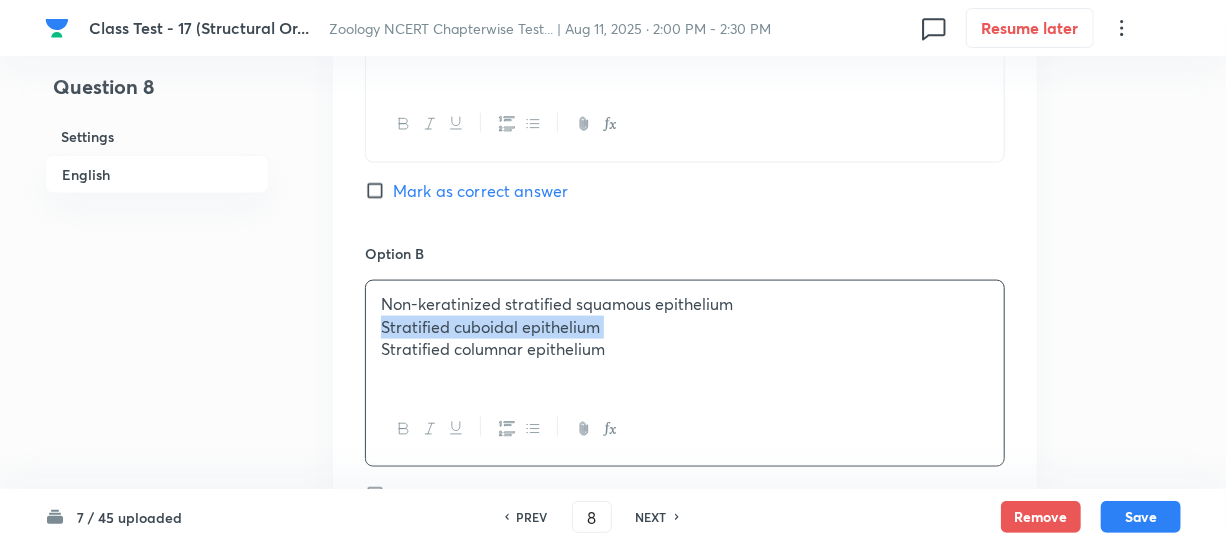 click on "Stratified cuboidal epithelium" at bounding box center (685, 327) 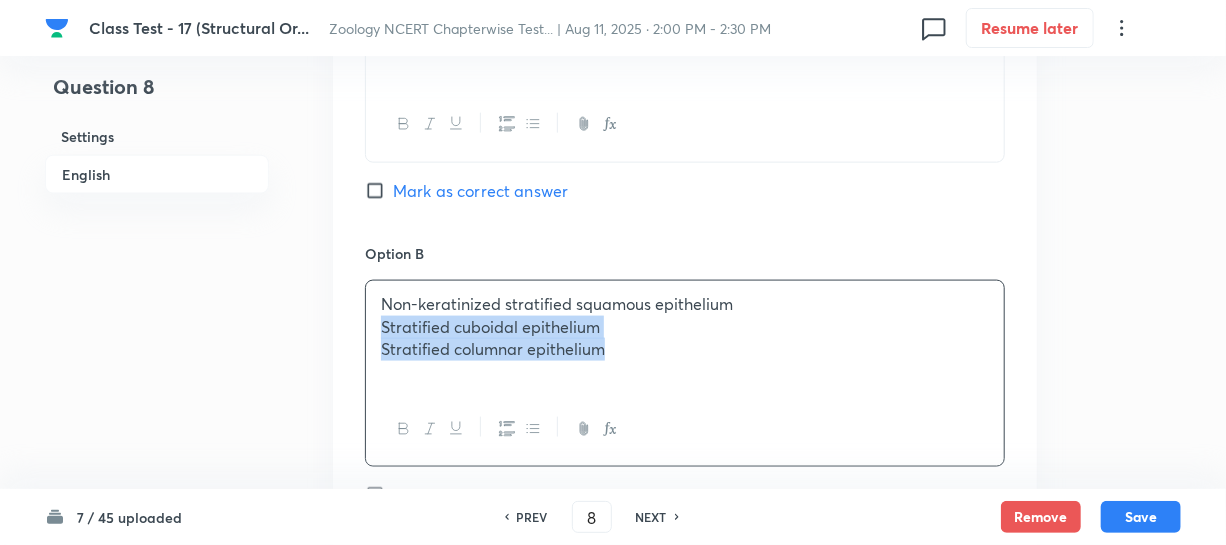 click on "Non-keratinized stratified squamous epithelium Stratified cuboidal epithelium Stratified columnar epithelium" at bounding box center (685, 337) 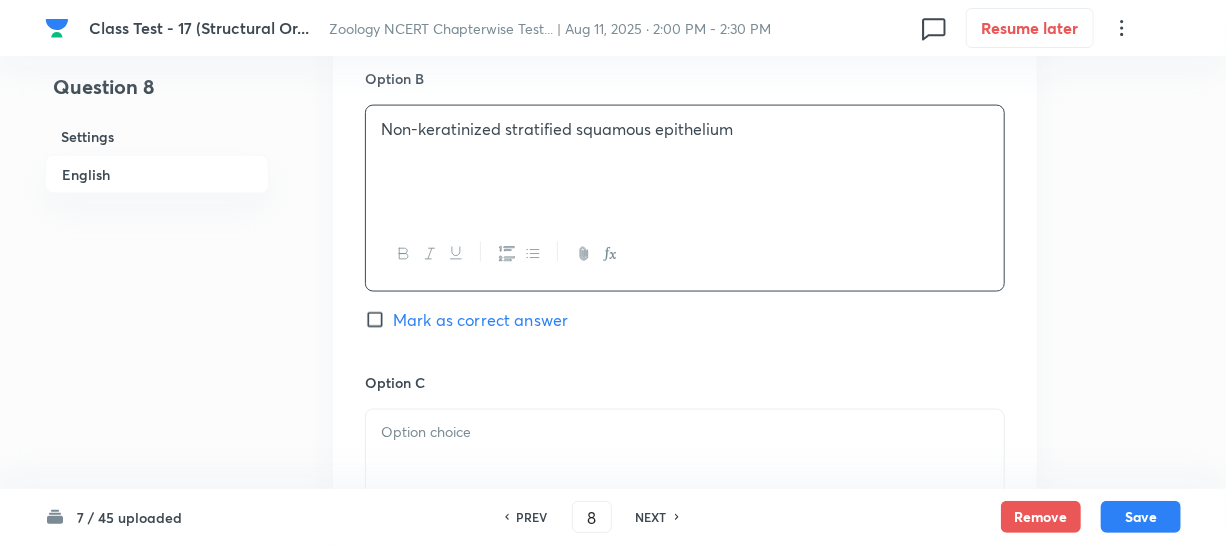 scroll, scrollTop: 1363, scrollLeft: 0, axis: vertical 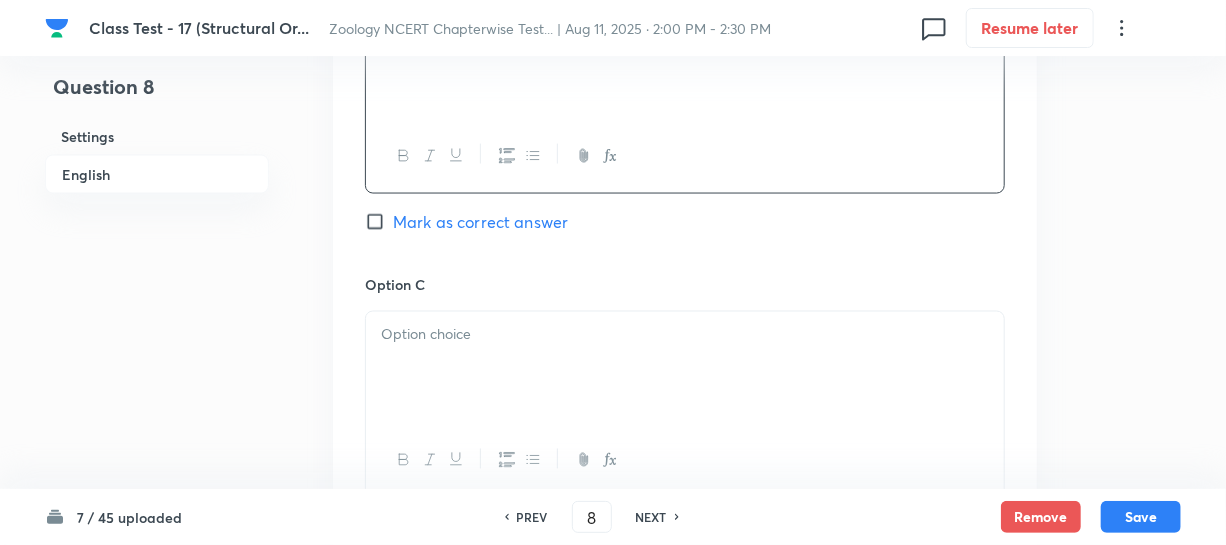 click at bounding box center [685, 335] 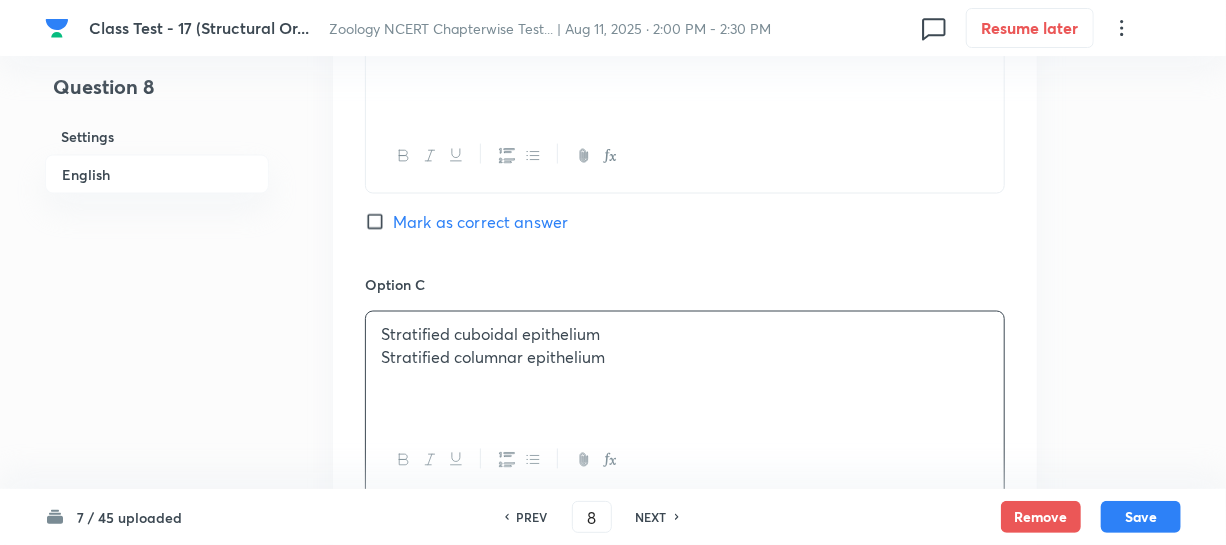 click on "Stratified cuboidal epithelium" at bounding box center [685, 335] 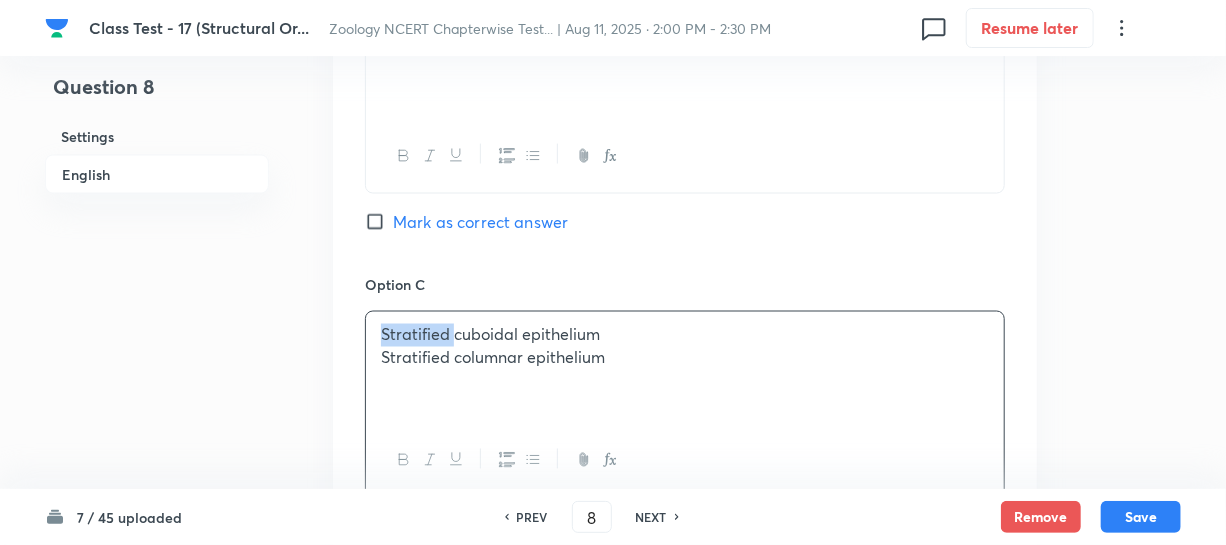click on "Stratified cuboidal epithelium" at bounding box center (685, 335) 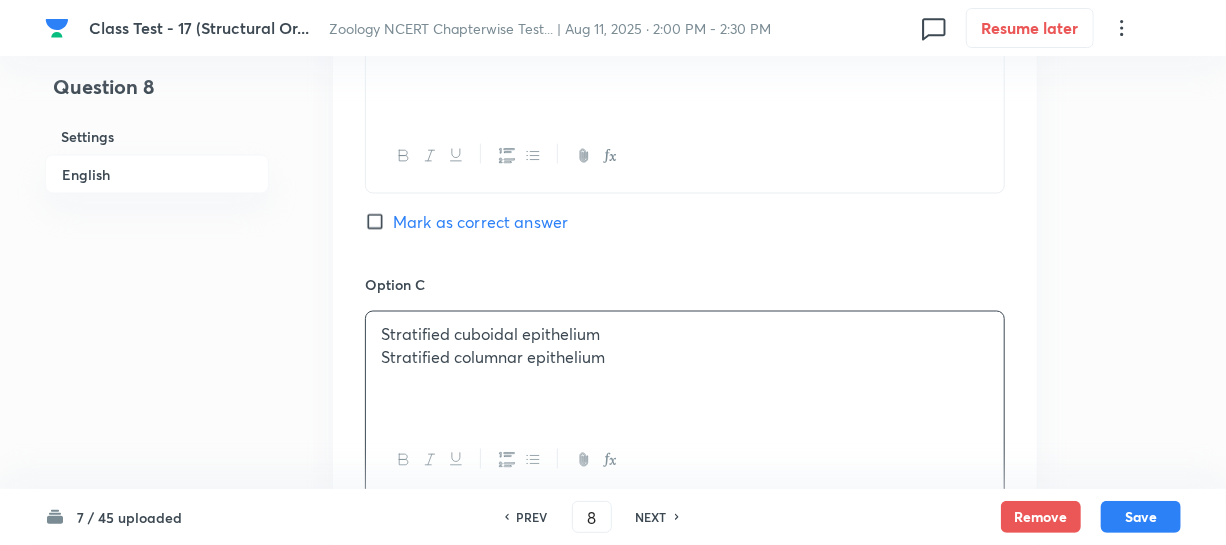 click on "Stratified columnar epithelium" at bounding box center [685, 358] 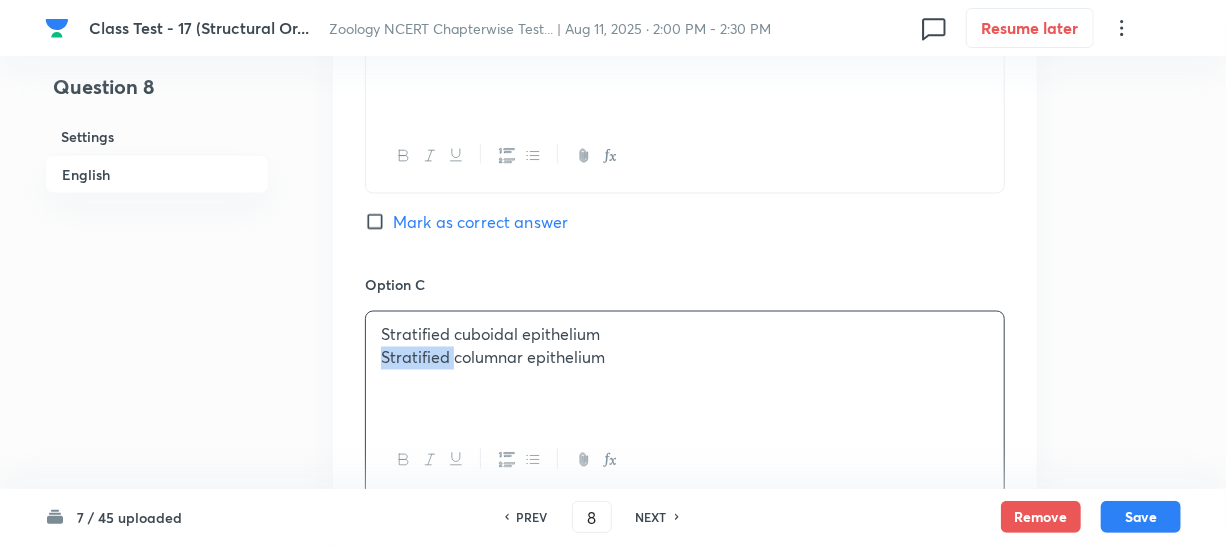 click on "Stratified columnar epithelium" at bounding box center [685, 358] 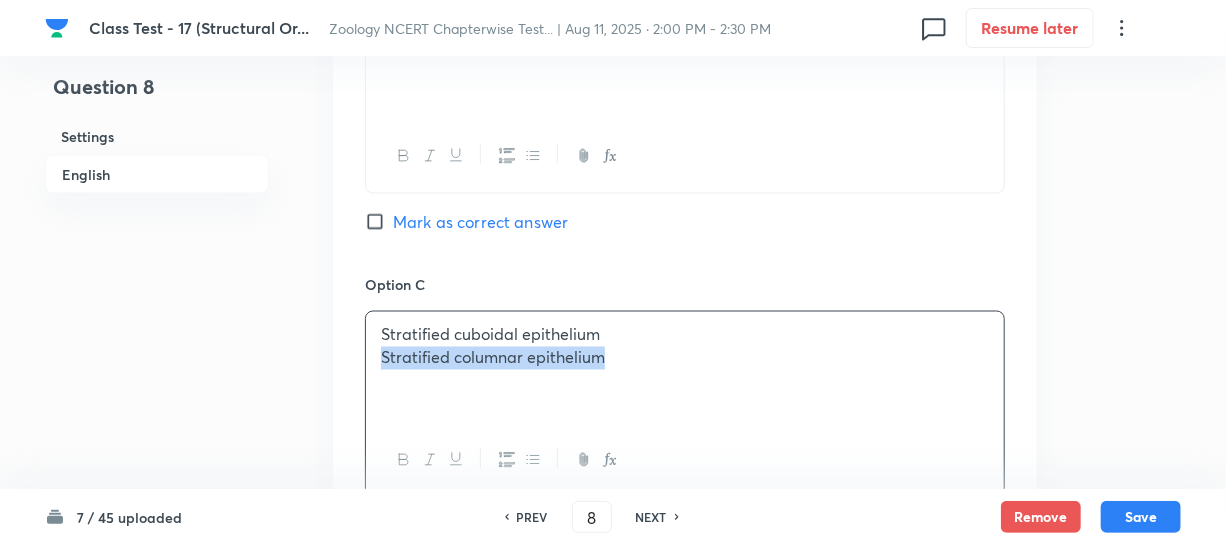 click on "Stratified columnar epithelium" at bounding box center [685, 358] 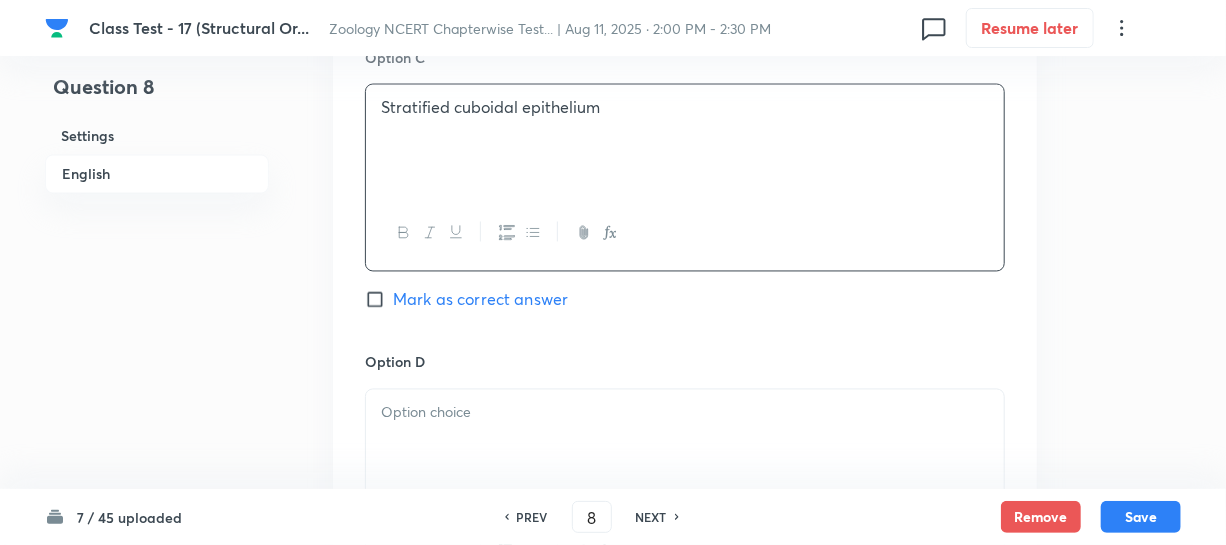 scroll, scrollTop: 1727, scrollLeft: 0, axis: vertical 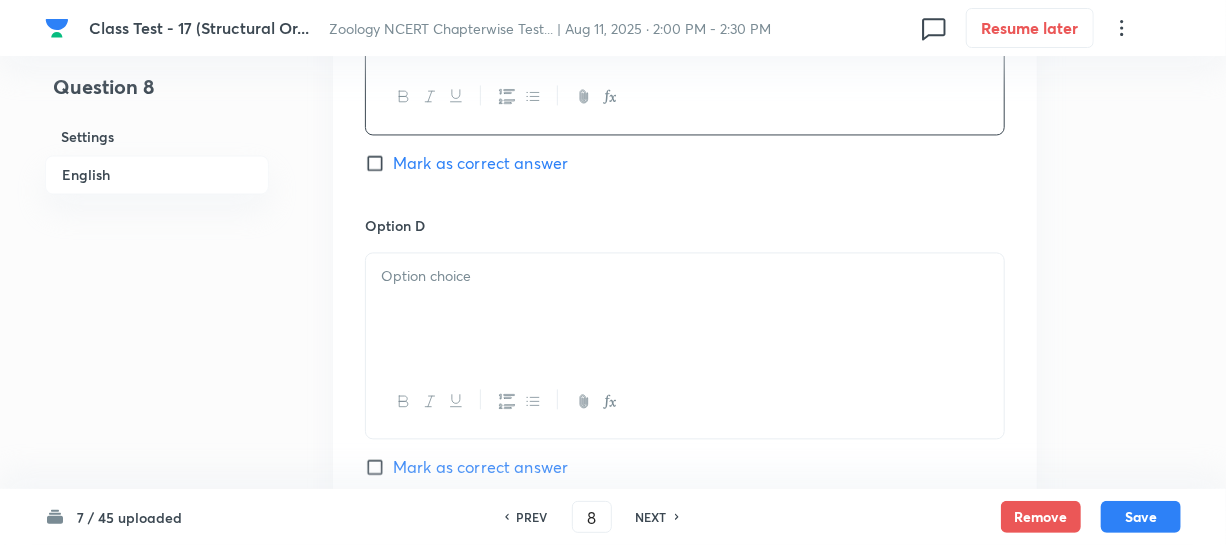click at bounding box center [685, 309] 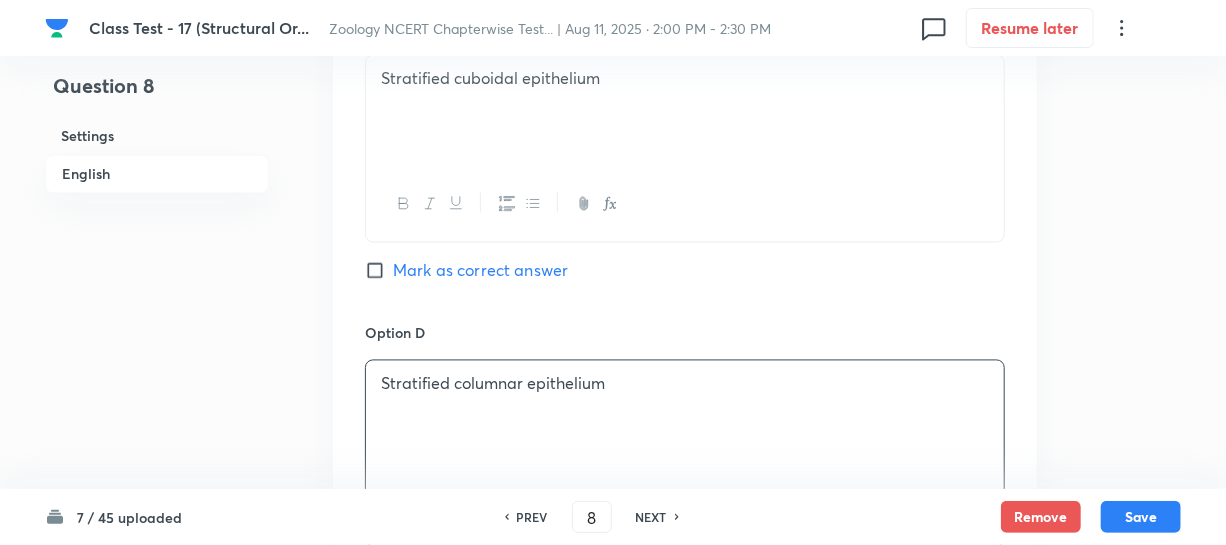 scroll, scrollTop: 1727, scrollLeft: 0, axis: vertical 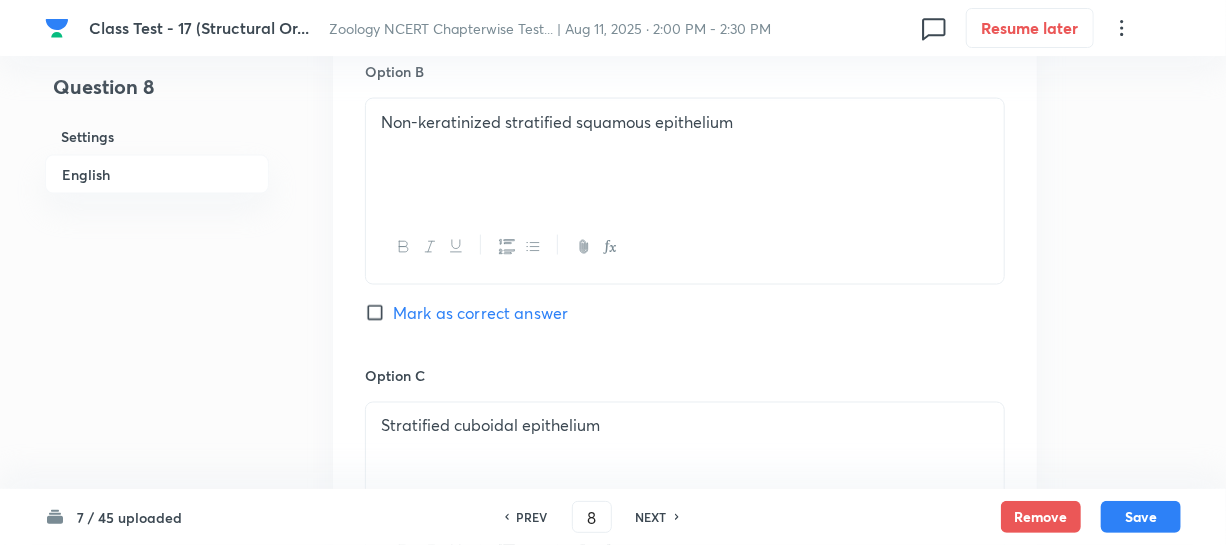 click on "Mark as correct answer" at bounding box center [379, 313] 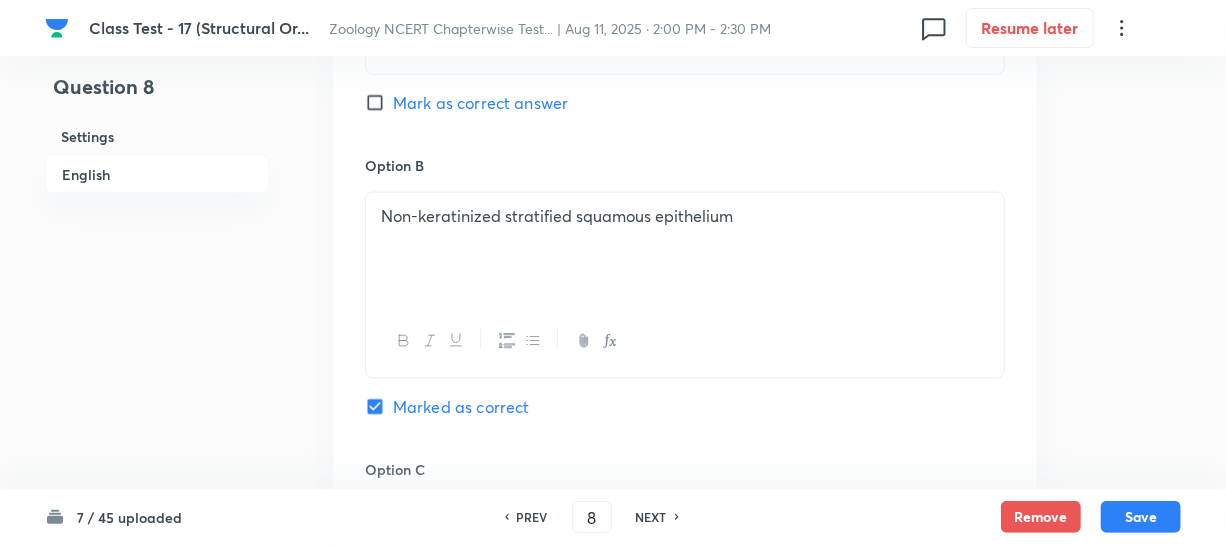 scroll, scrollTop: 1090, scrollLeft: 0, axis: vertical 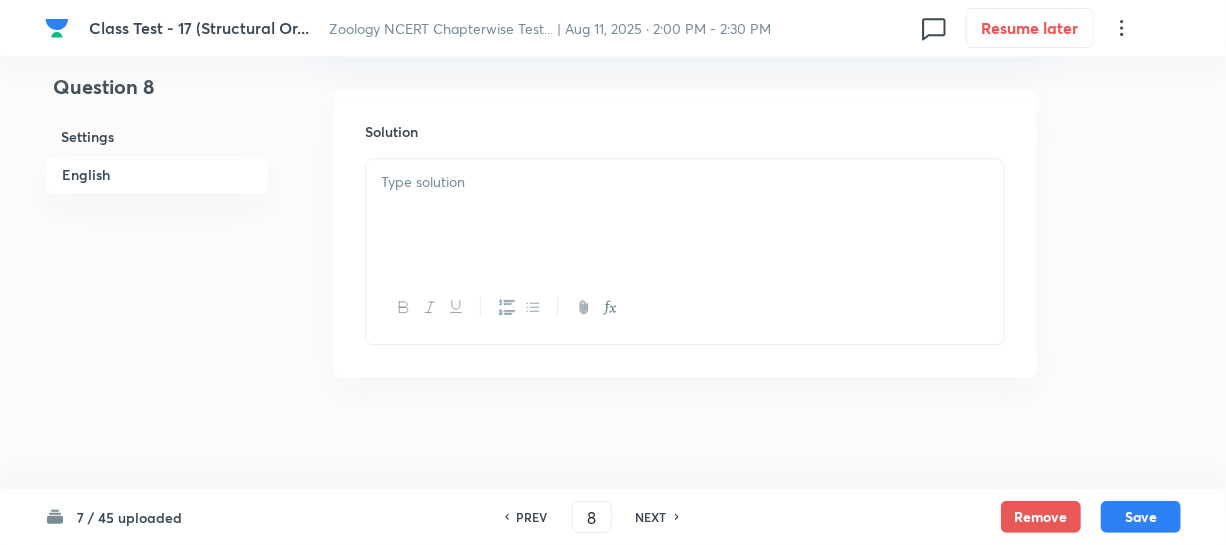 click at bounding box center [685, 215] 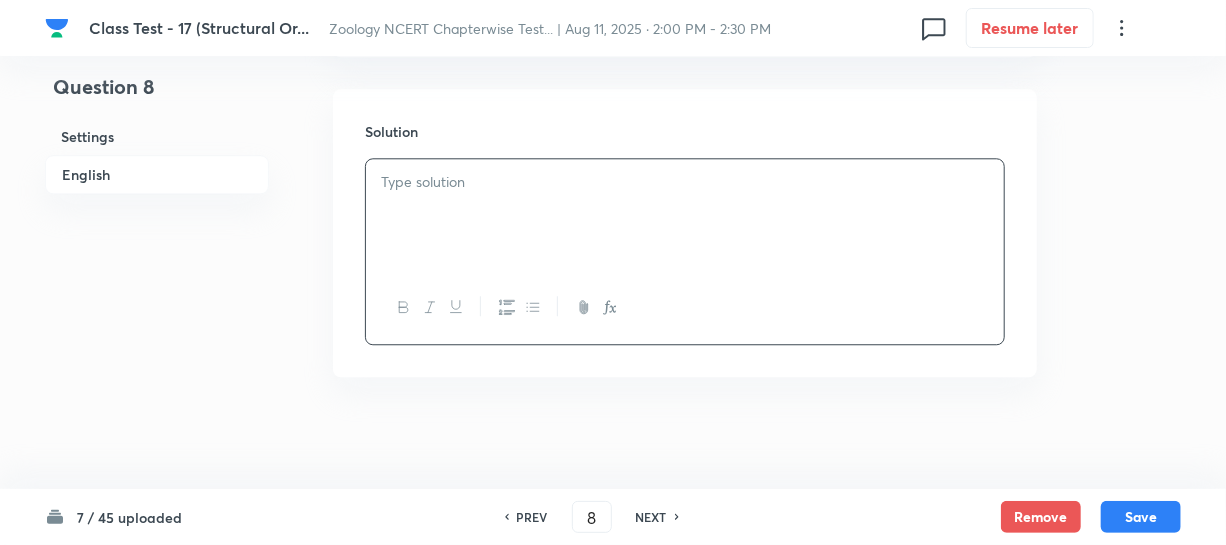 type 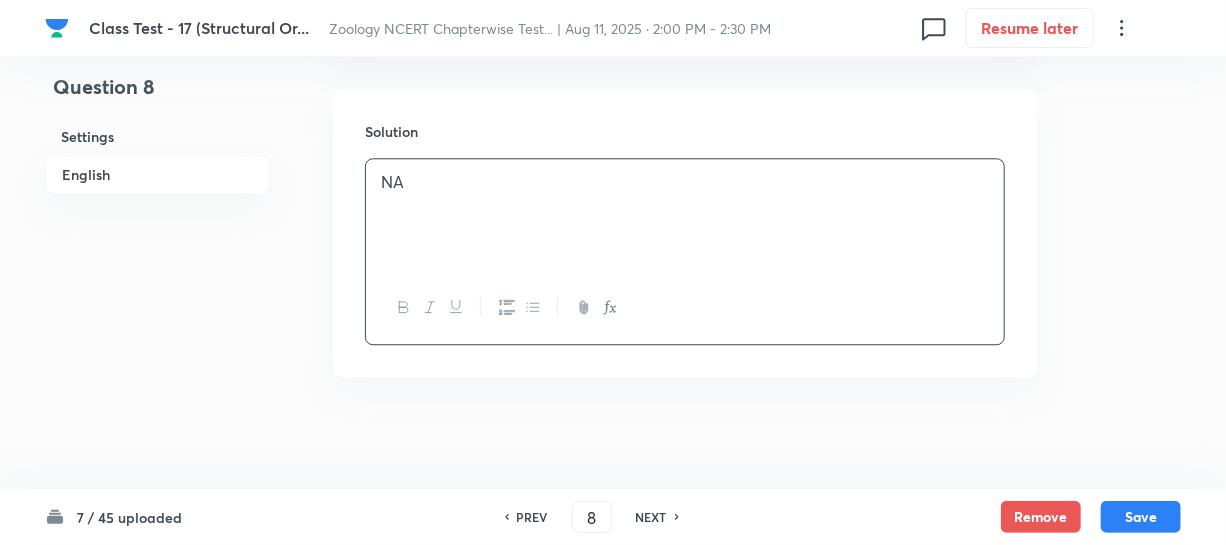 click on "7 / 45 uploaded
PREV 8 ​ NEXT Remove Save" at bounding box center (613, 517) 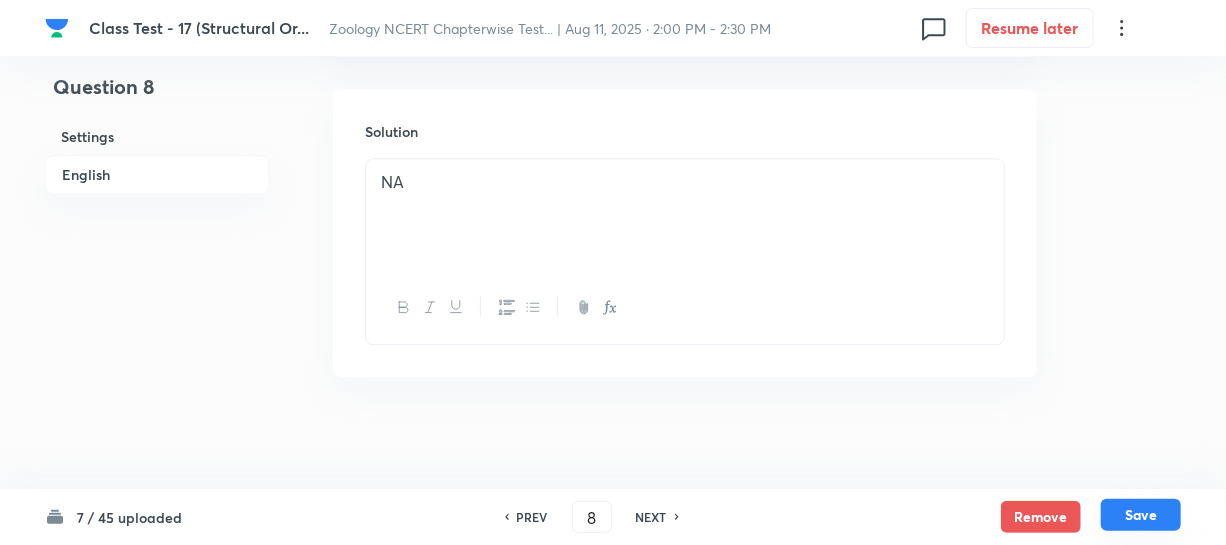 click on "Save" at bounding box center [1141, 515] 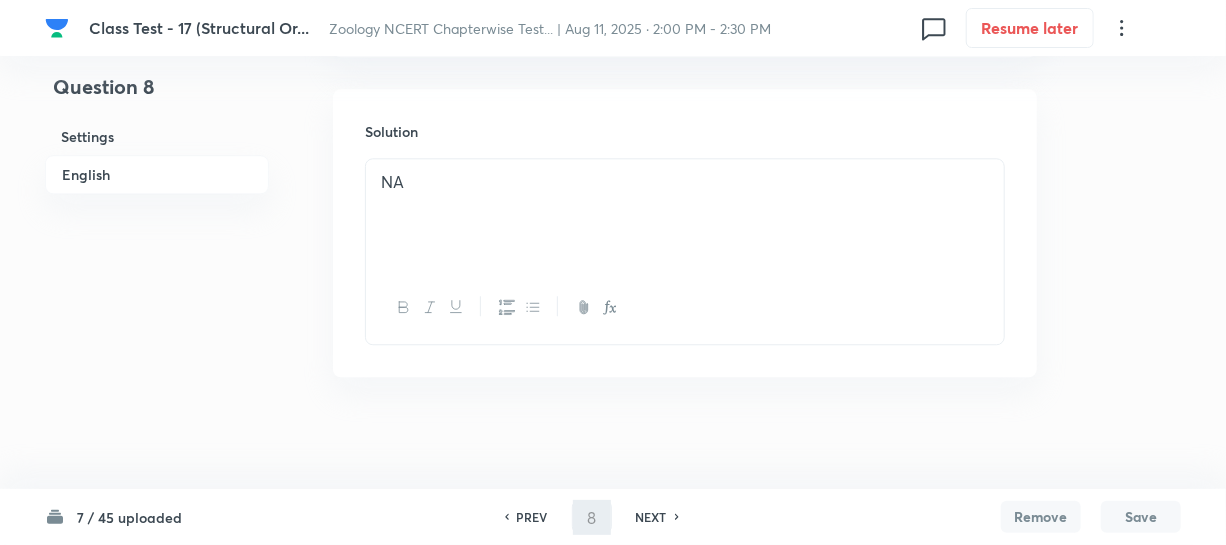 type on "9" 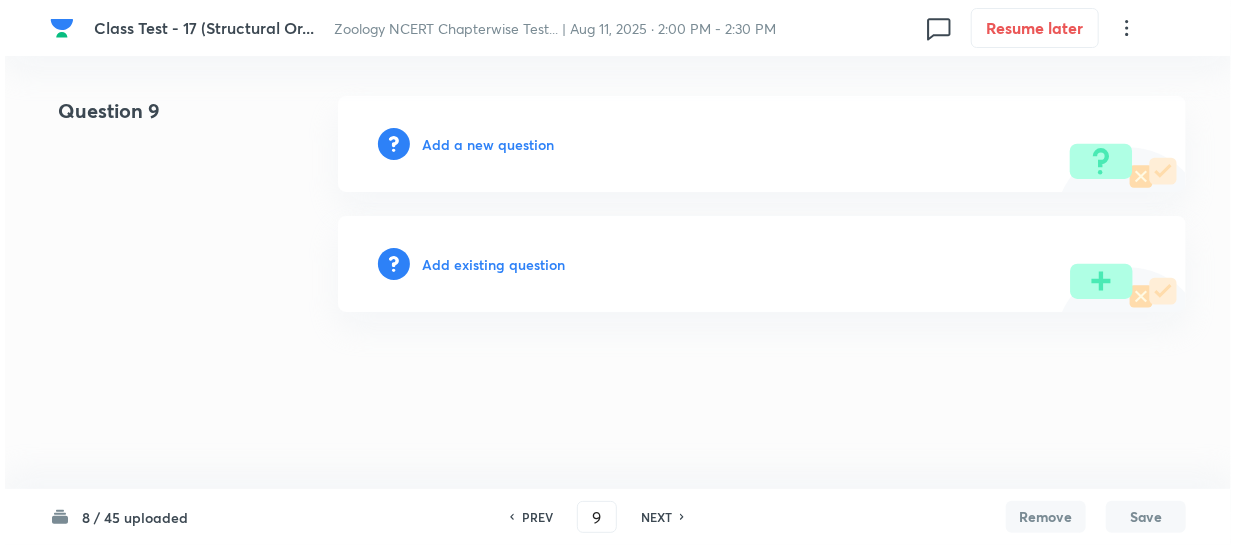 scroll, scrollTop: 0, scrollLeft: 0, axis: both 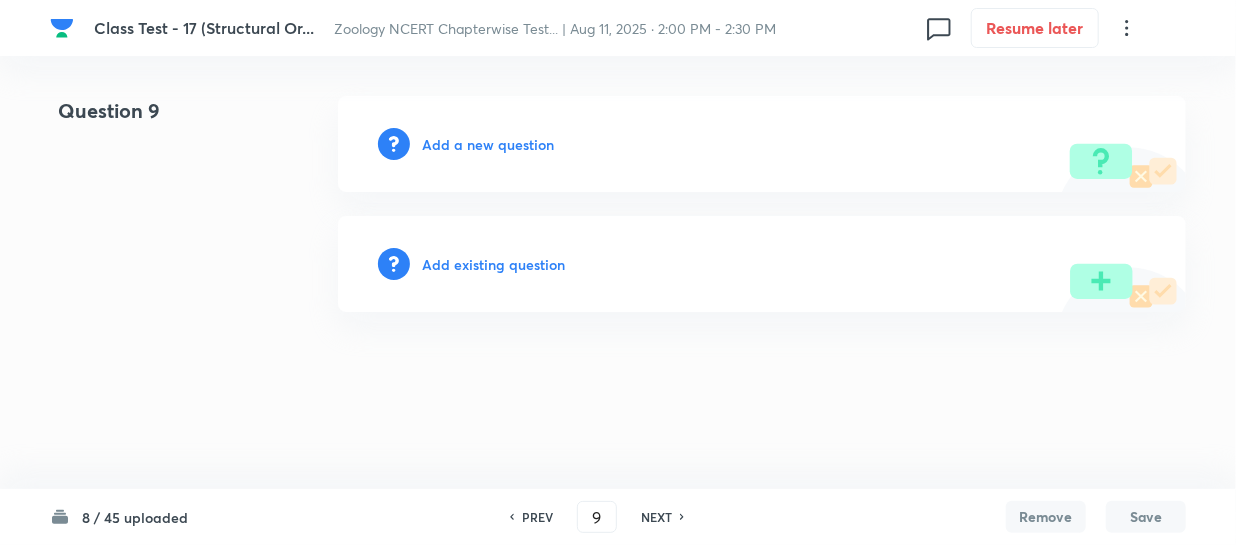 click on "Add a new question" at bounding box center [488, 144] 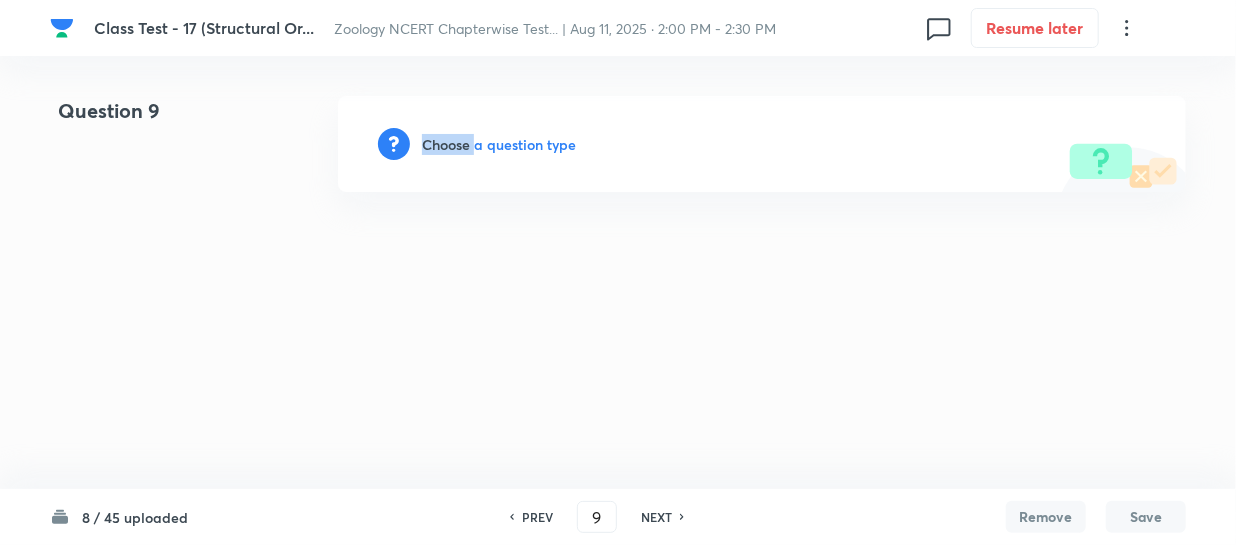 click on "Choose a question type" at bounding box center (499, 144) 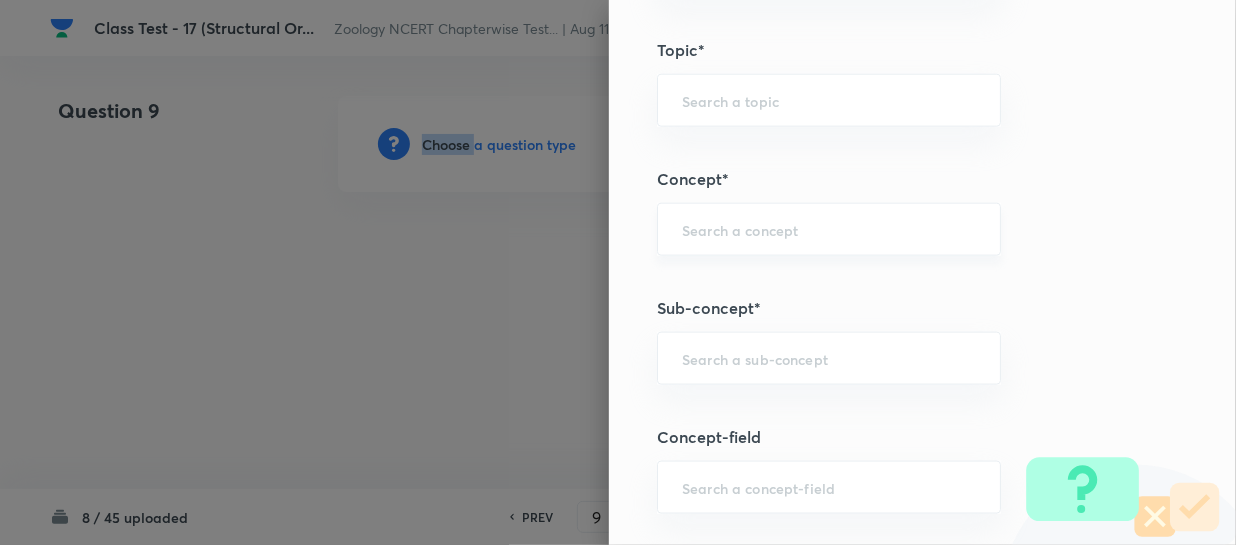 scroll, scrollTop: 1090, scrollLeft: 0, axis: vertical 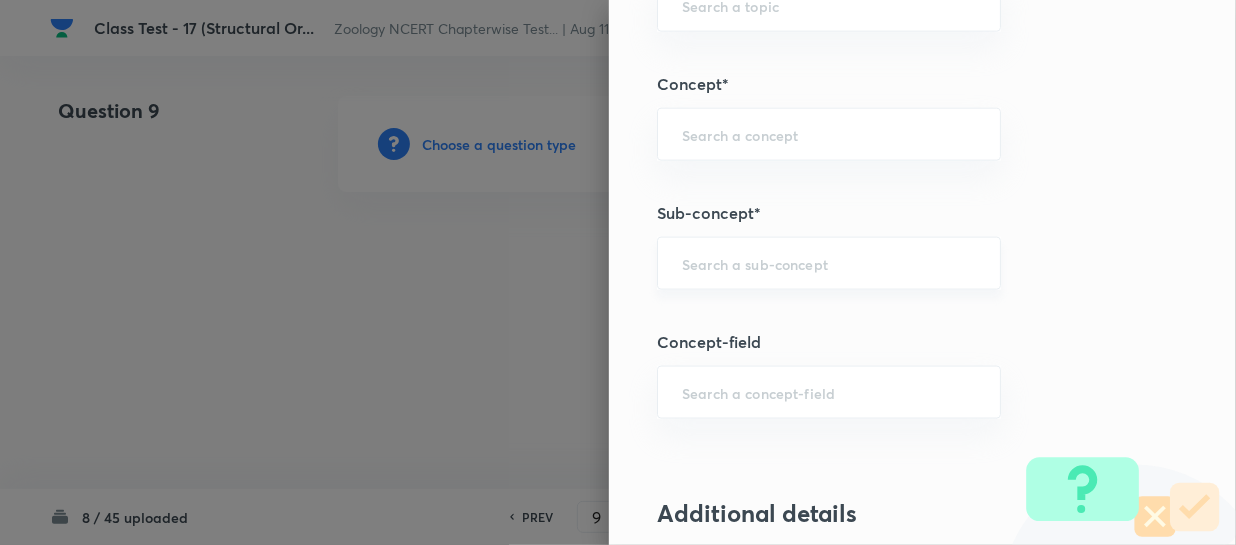 click at bounding box center (829, 263) 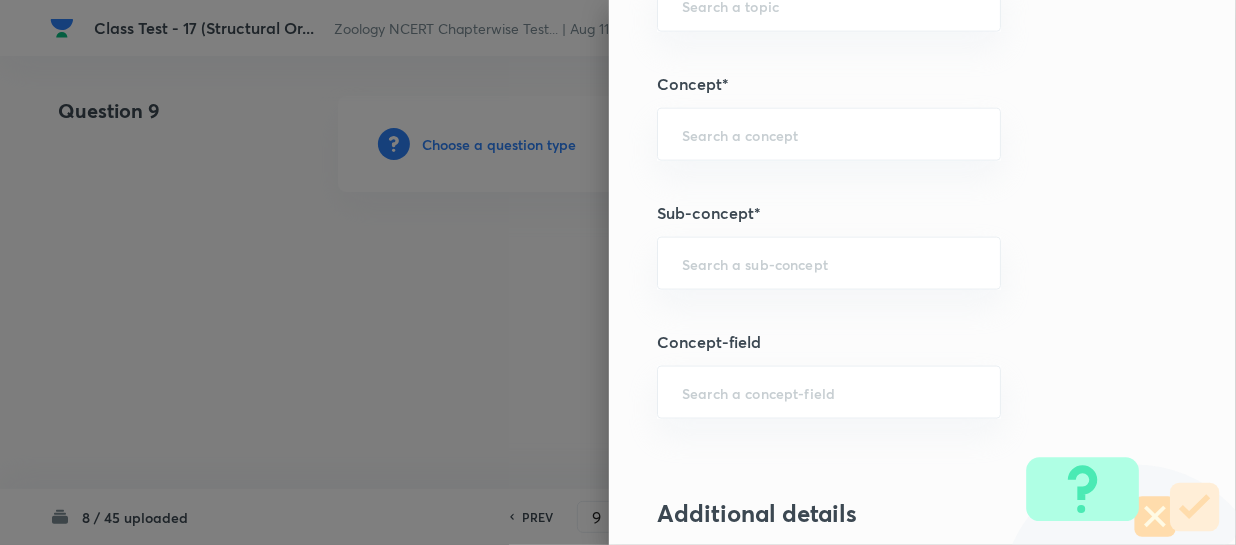 paste on "Structural Organization in Animals" 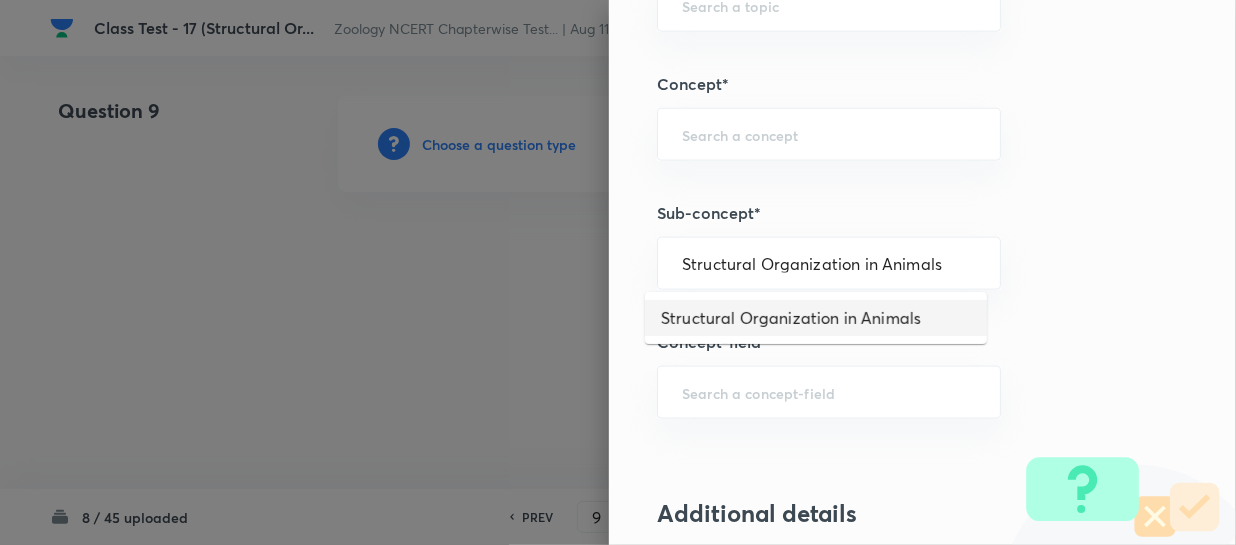 click on "Structural Organization in Animals" at bounding box center [816, 318] 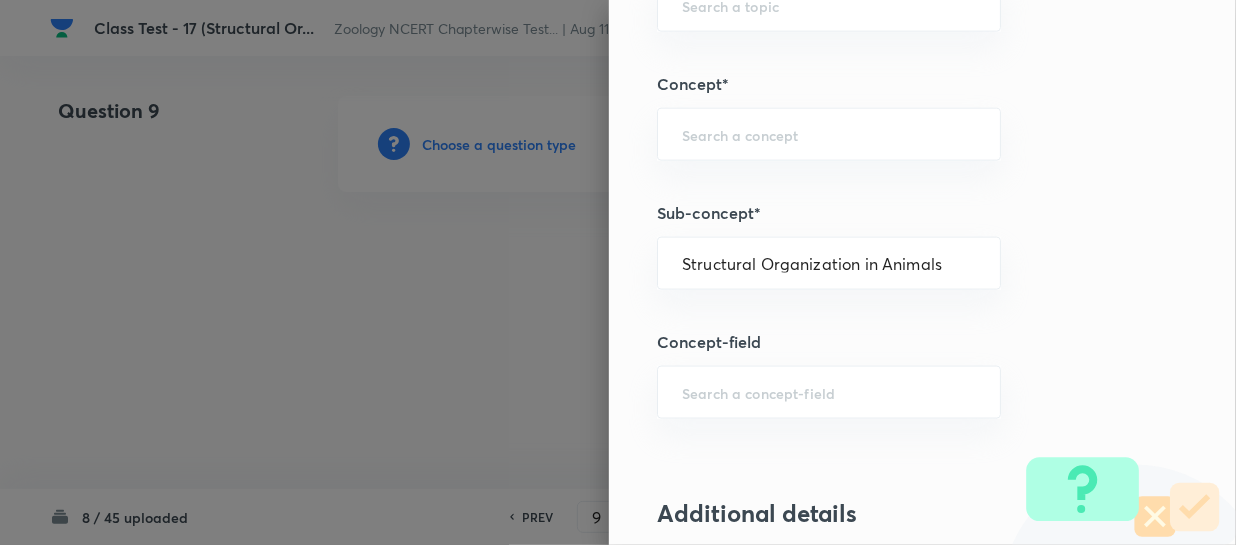type on "Biology" 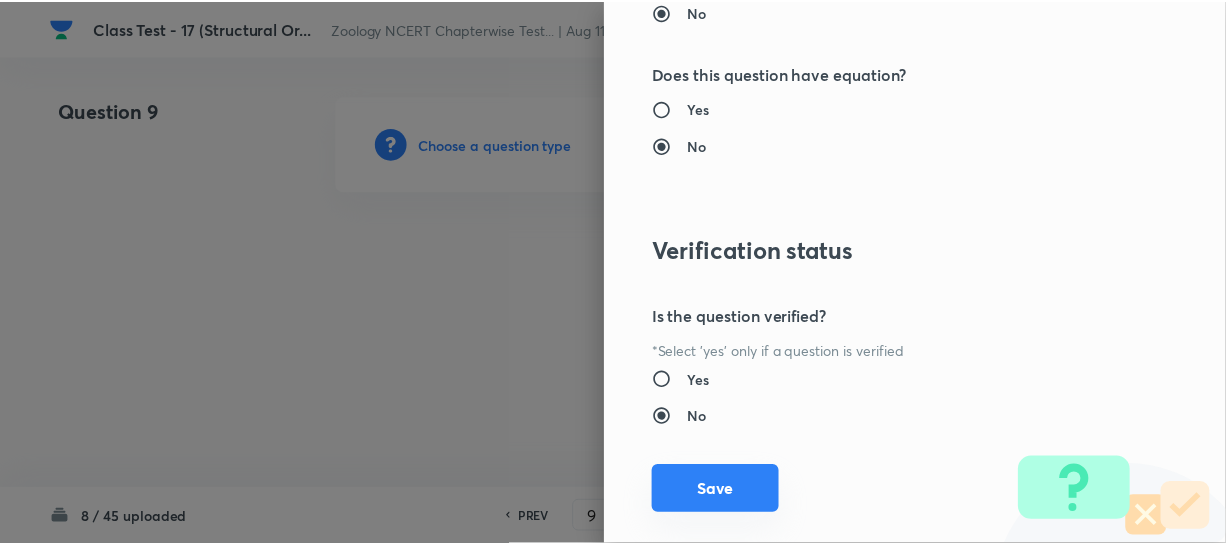 scroll, scrollTop: 2179, scrollLeft: 0, axis: vertical 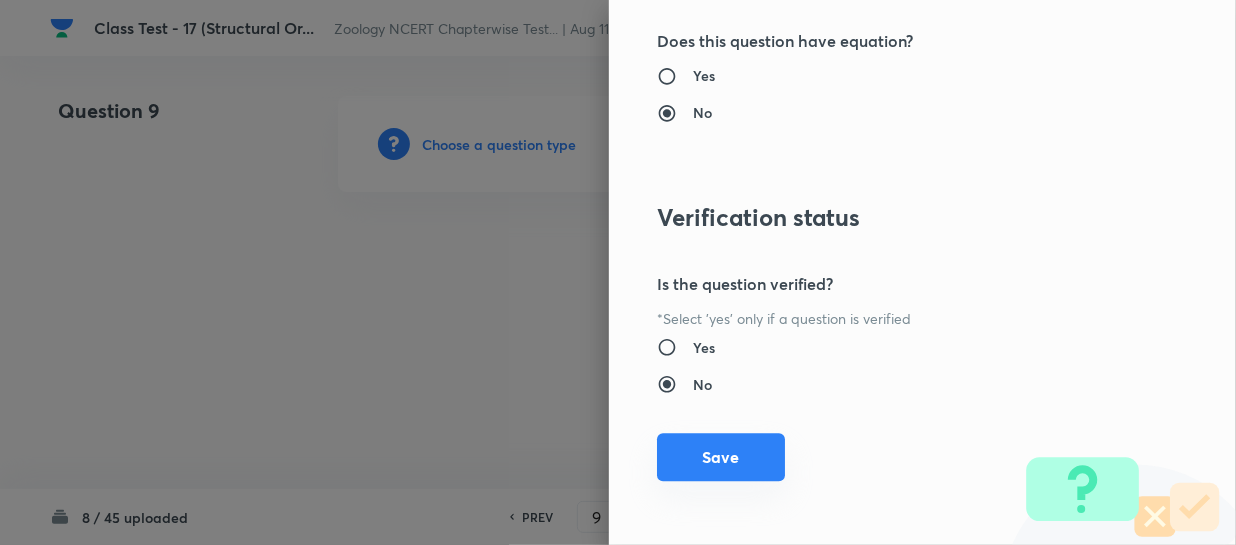 click on "Save" at bounding box center (721, 457) 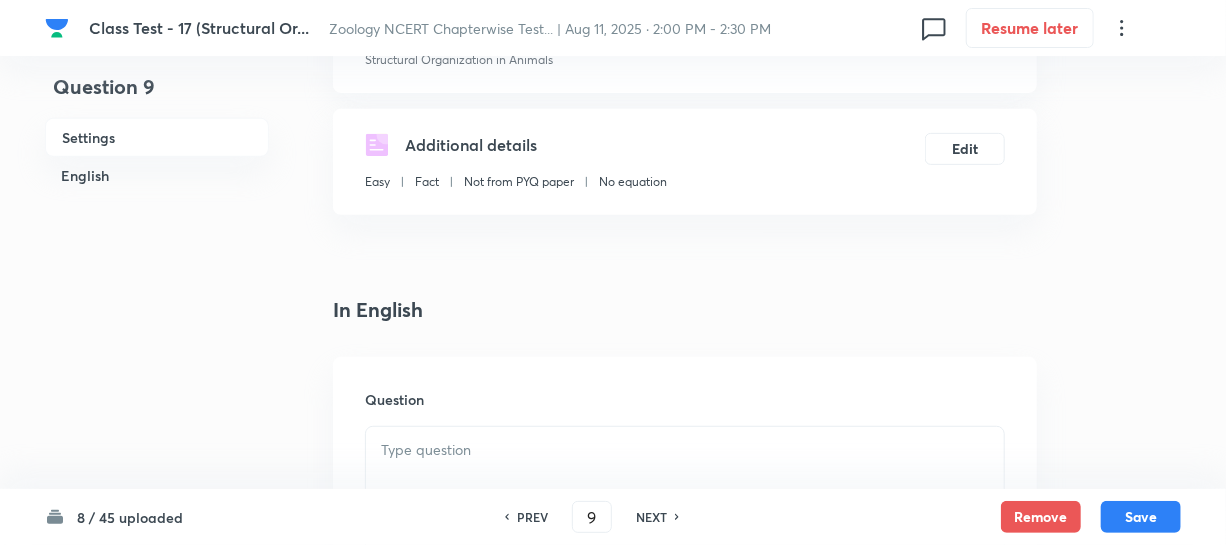 scroll, scrollTop: 454, scrollLeft: 0, axis: vertical 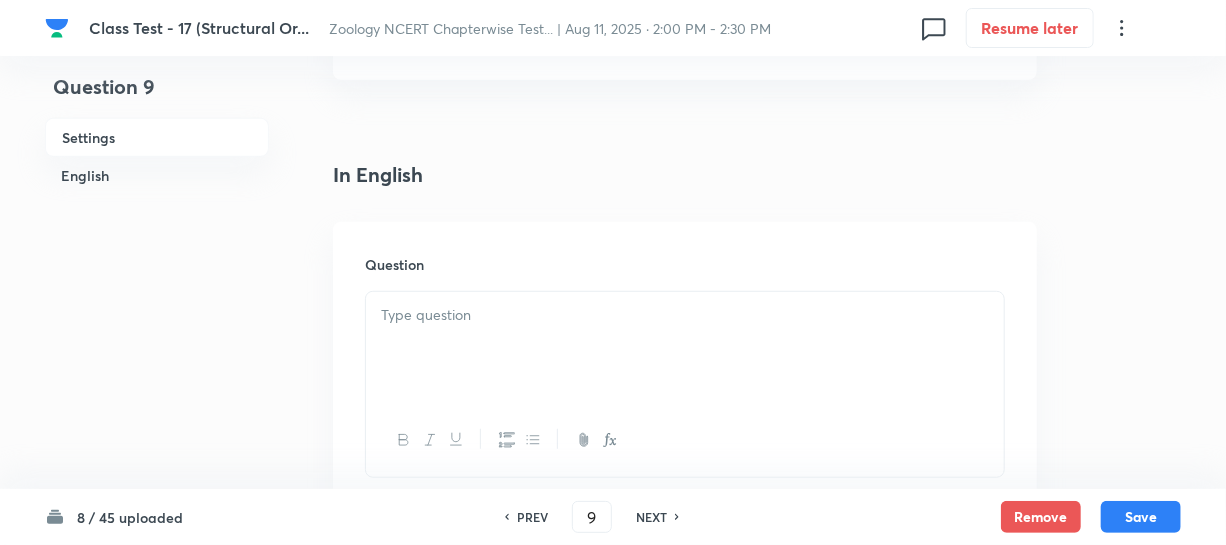 click at bounding box center (685, 348) 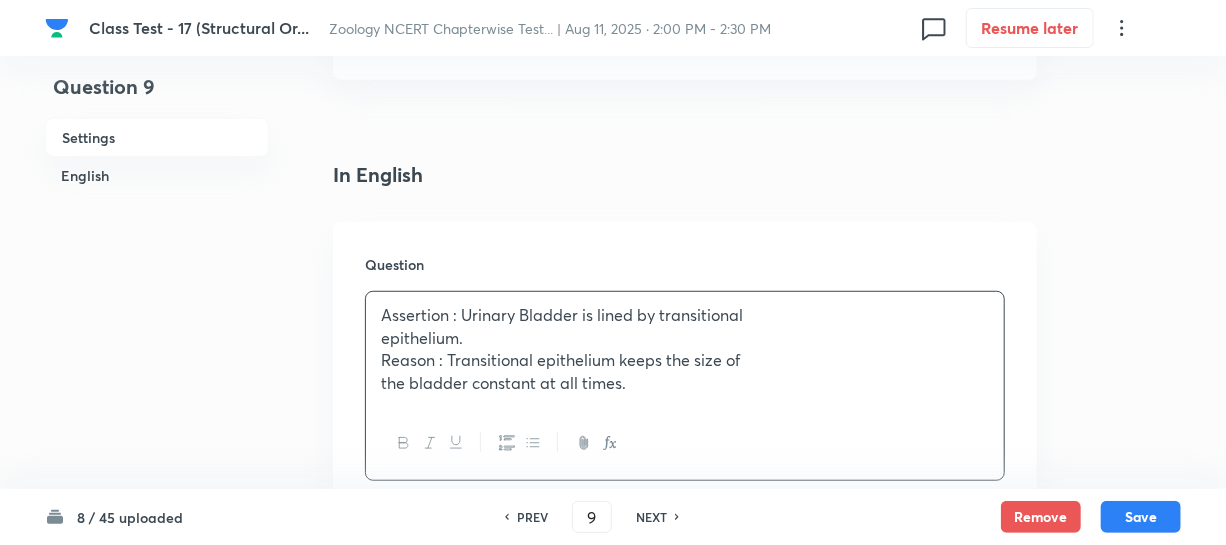 click on "Assertion : Urinary Bladder is lined by transitional" at bounding box center (685, 315) 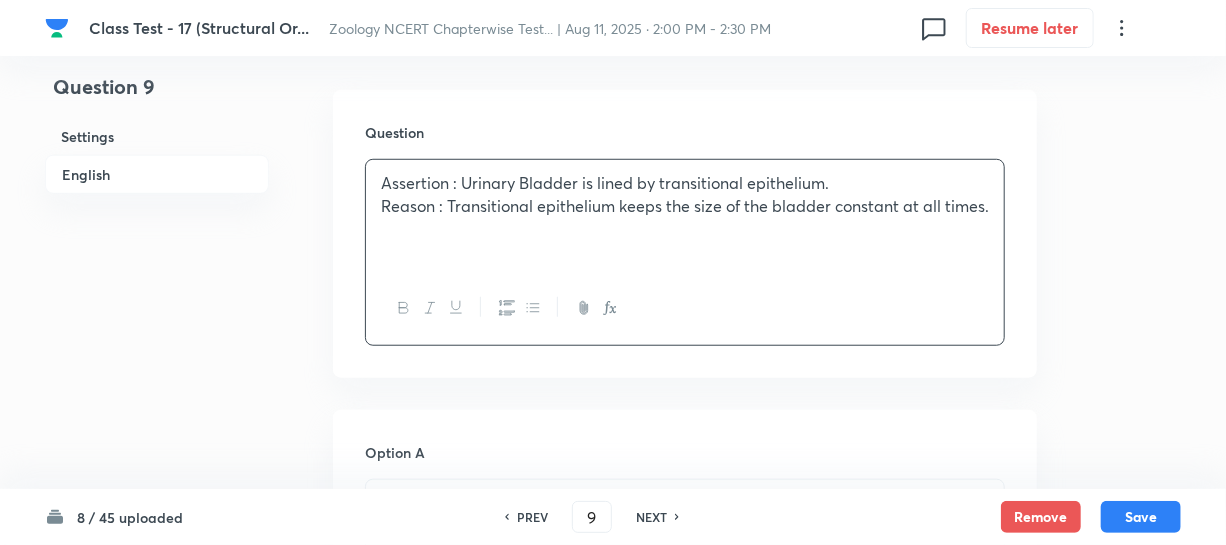 scroll, scrollTop: 727, scrollLeft: 0, axis: vertical 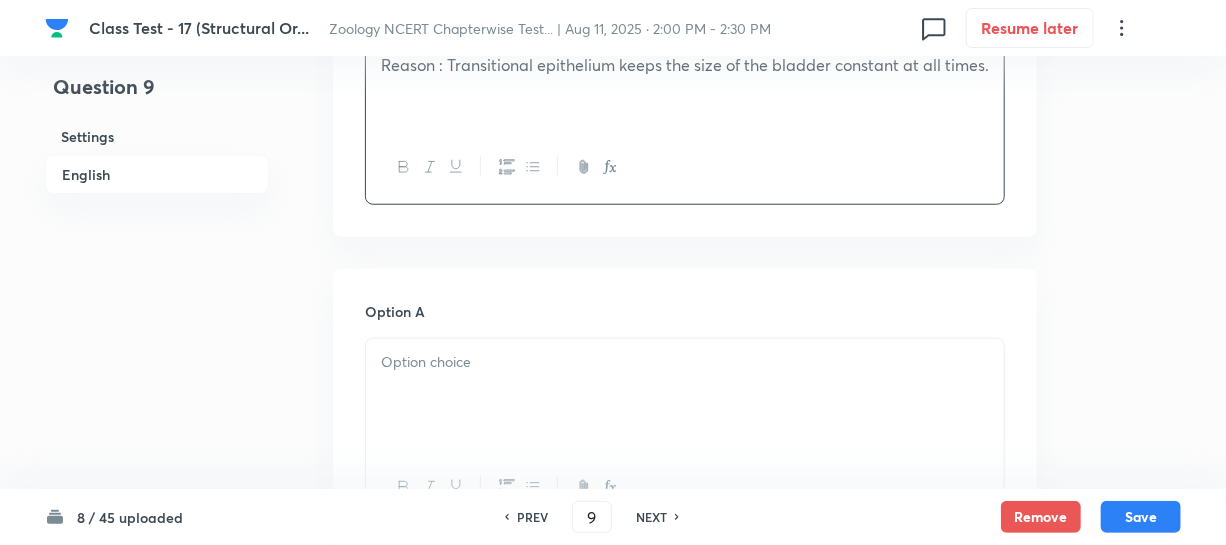 click at bounding box center (685, 362) 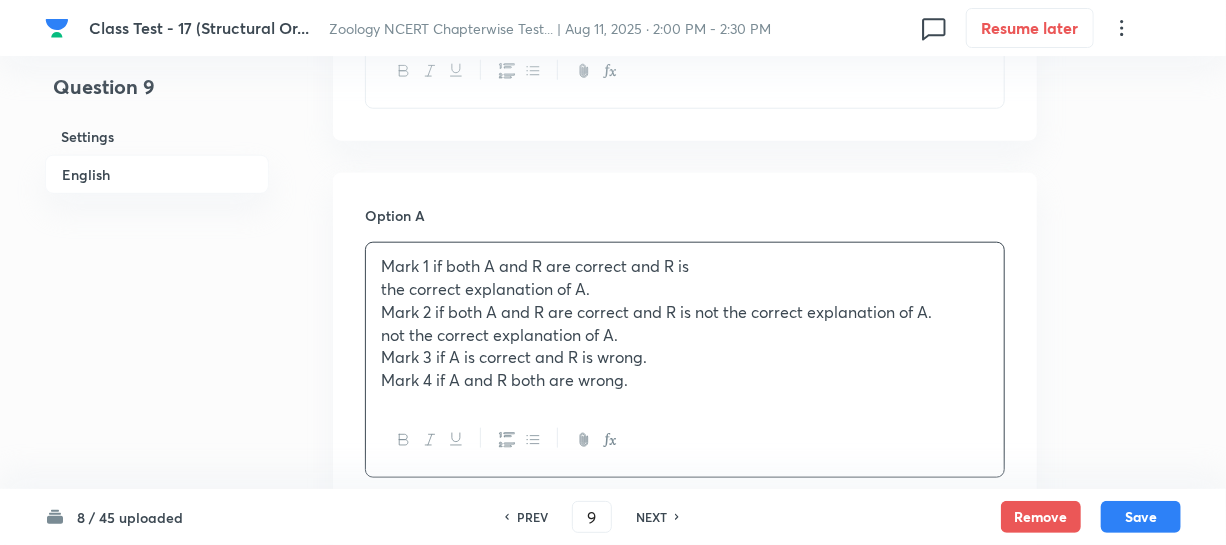 scroll, scrollTop: 1000, scrollLeft: 0, axis: vertical 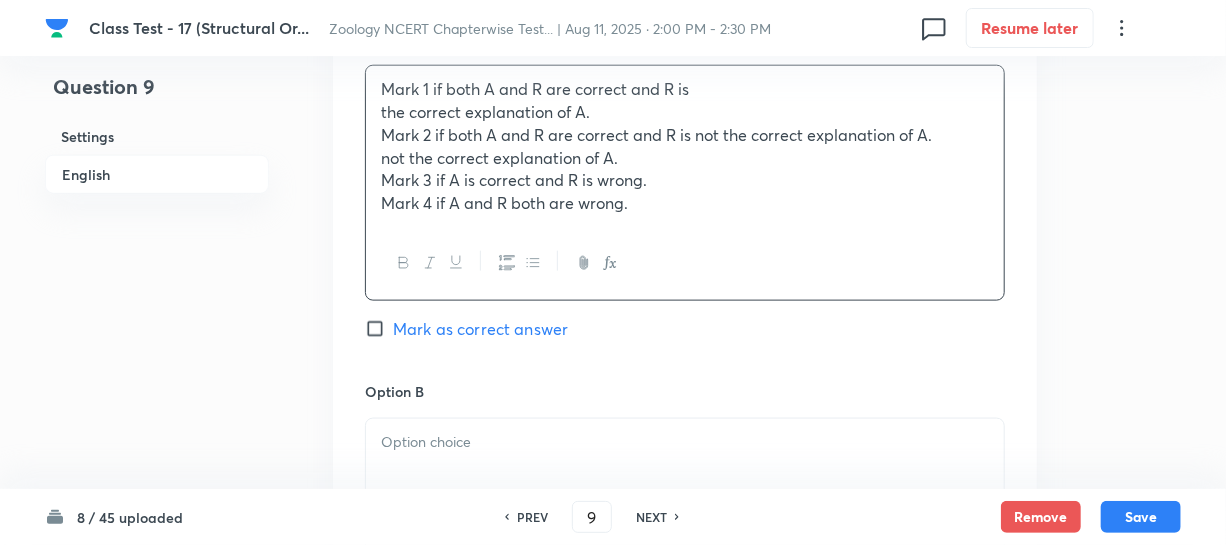 click on "Mark 2 if both A and R are correct and R is" at bounding box center [685, 135] 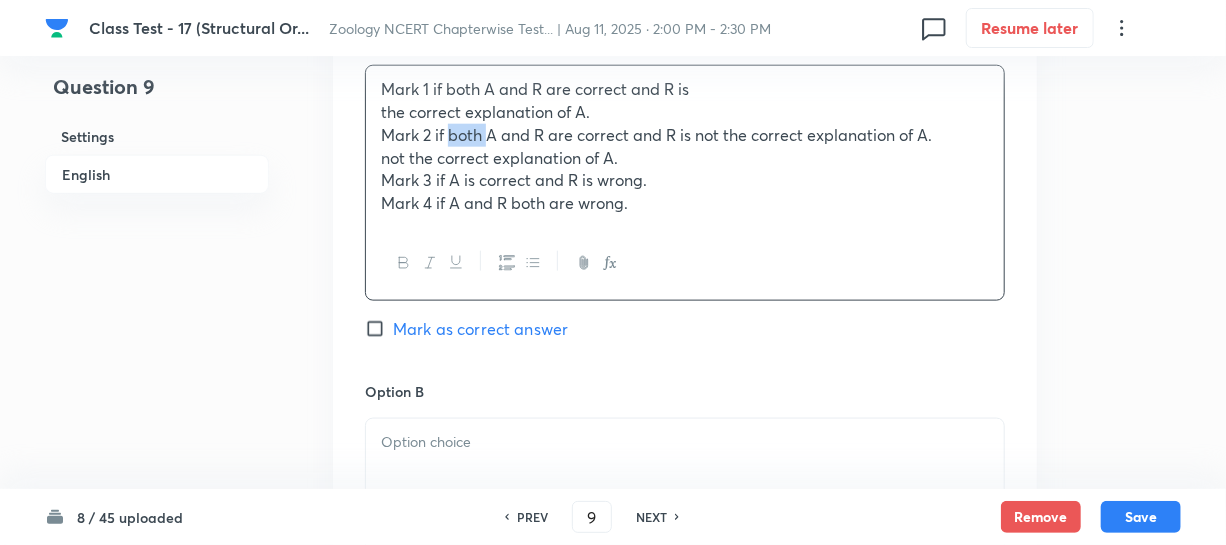 click on "Mark 2 if both A and R are correct and R is" at bounding box center (685, 135) 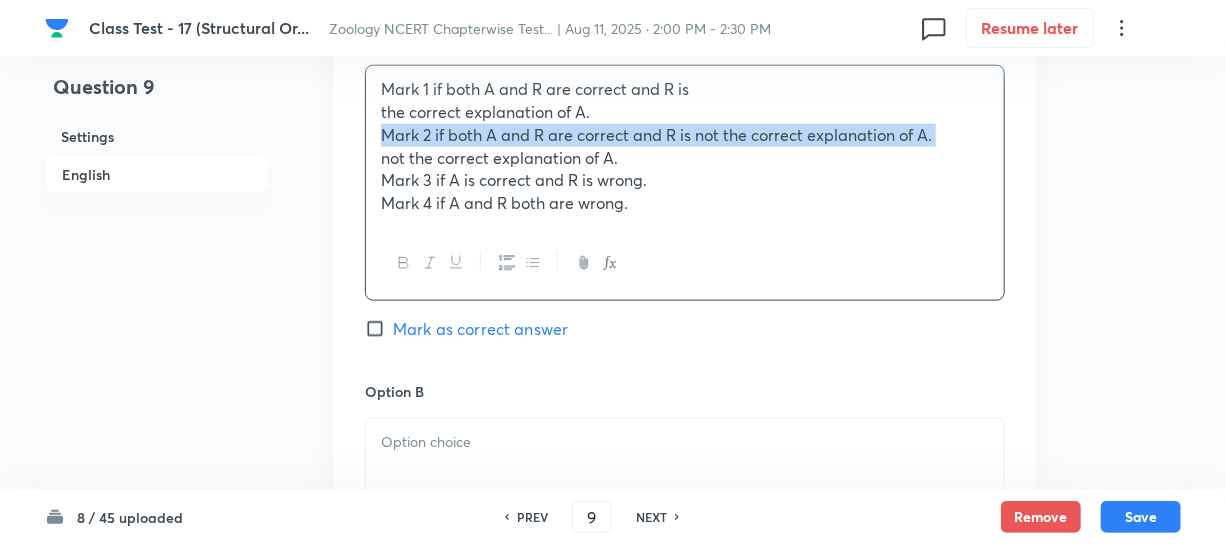 click on "Mark 2 if both A and R are correct and R is" at bounding box center (685, 135) 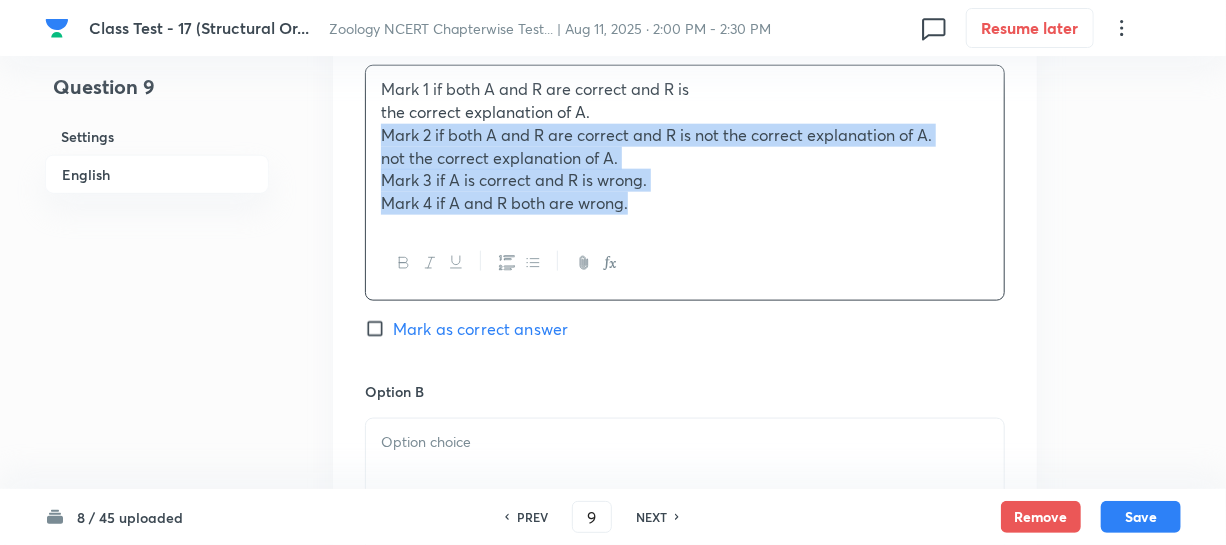 click on "Mark 4 if A and R both are wrong." at bounding box center [685, 203] 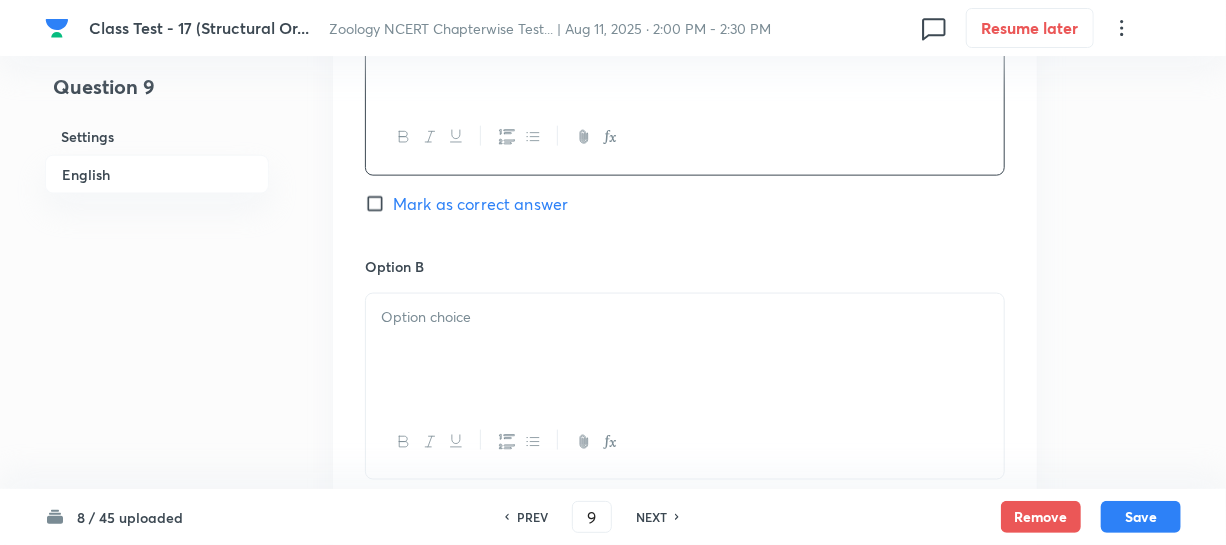 scroll, scrollTop: 1181, scrollLeft: 0, axis: vertical 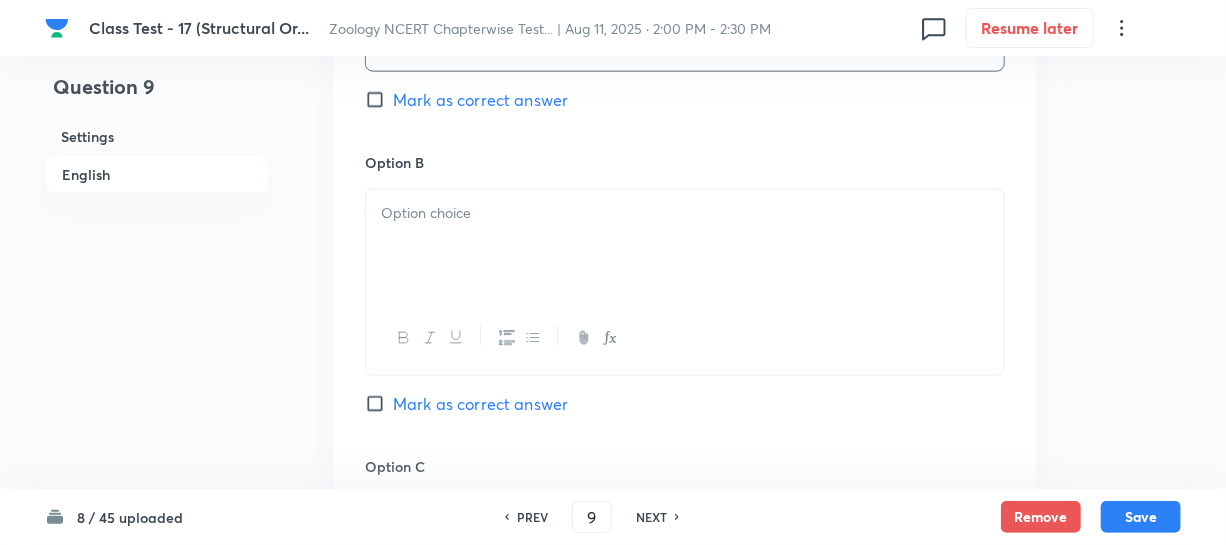 click at bounding box center [685, 246] 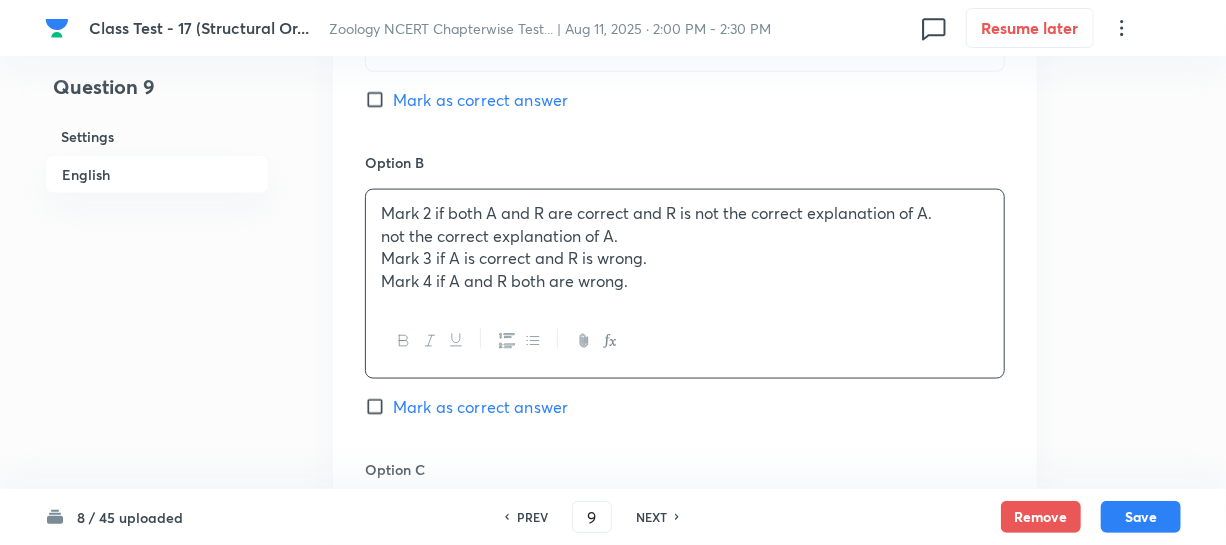 click on "Mark 3 if A is correct and R is wrong." at bounding box center (685, 258) 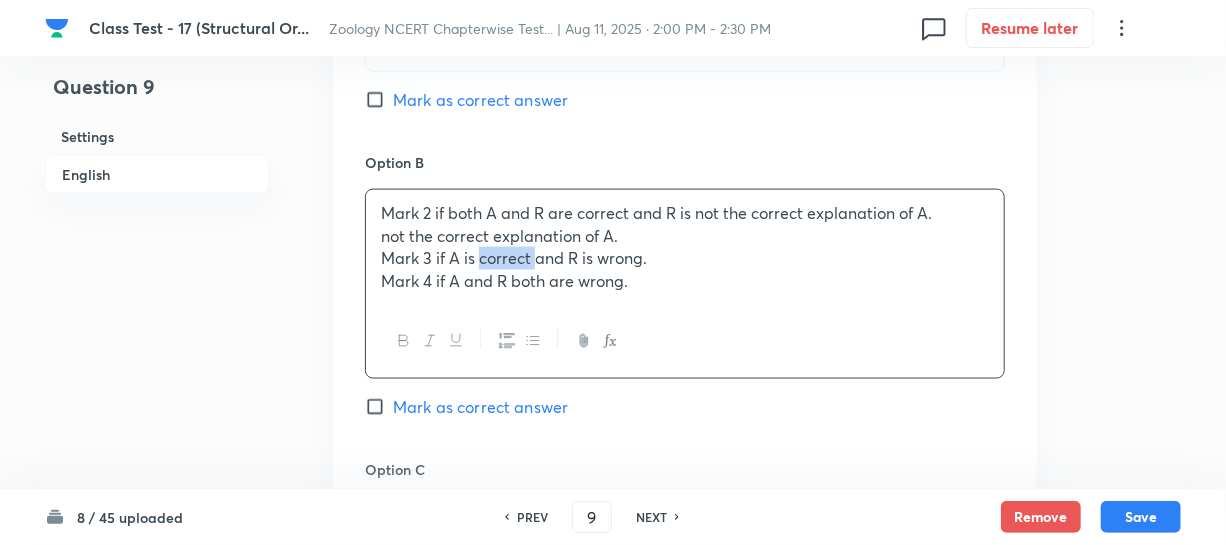 click on "Mark 3 if A is correct and R is wrong." at bounding box center (685, 258) 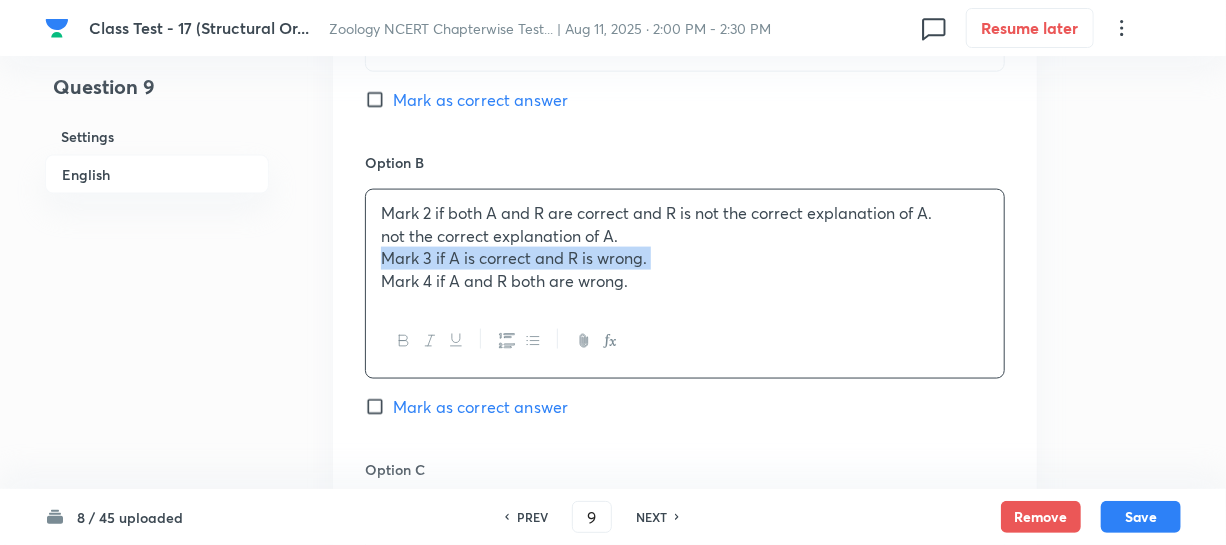 click on "Mark 3 if A is correct and R is wrong." at bounding box center (685, 258) 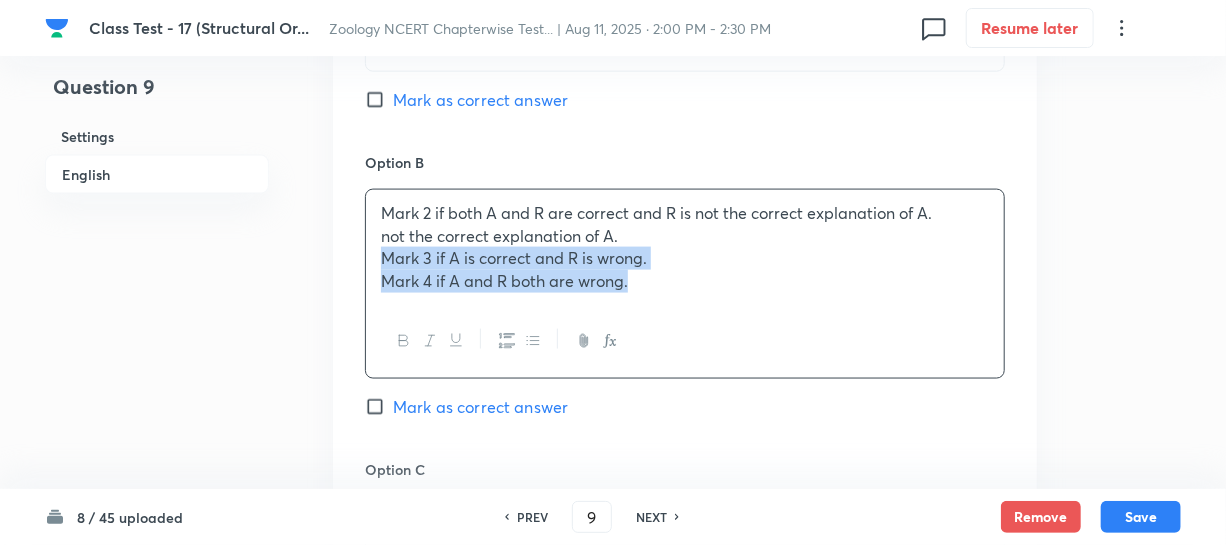 click on "Mark 4 if A and R both are wrong." at bounding box center [685, 281] 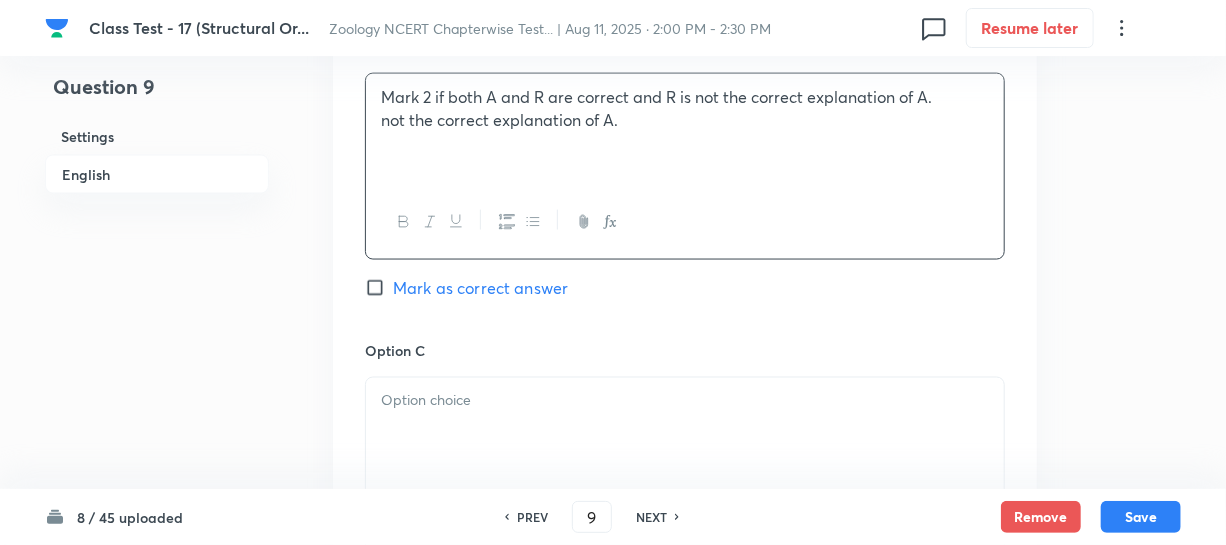 scroll, scrollTop: 1363, scrollLeft: 0, axis: vertical 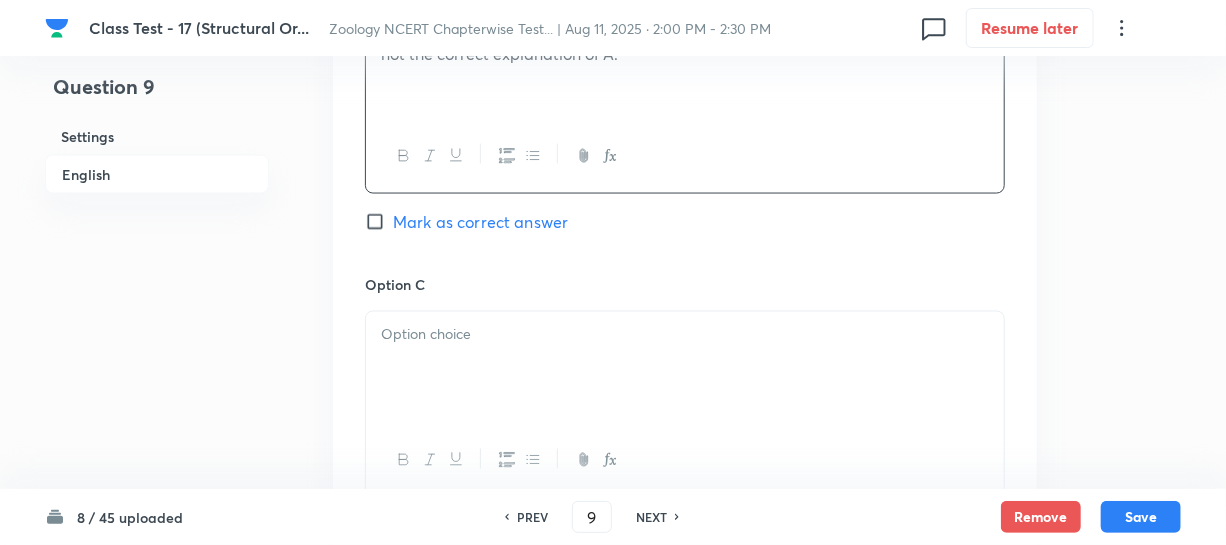 click at bounding box center [685, 335] 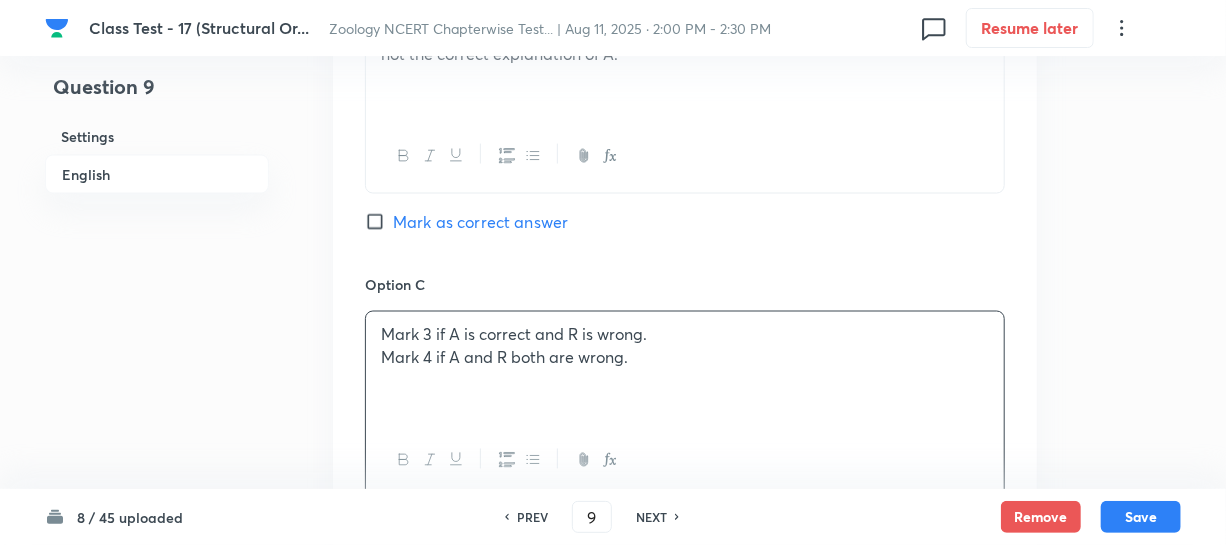 click on "Mark 4 if A and R both are wrong." at bounding box center (685, 358) 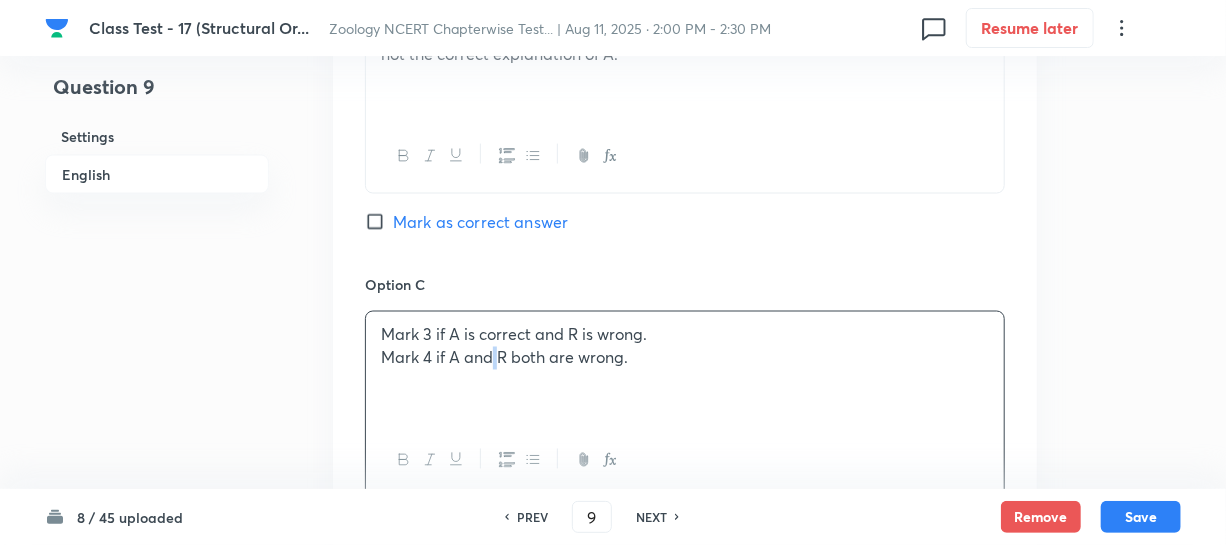 click on "Mark 4 if A and R both are wrong." at bounding box center (685, 358) 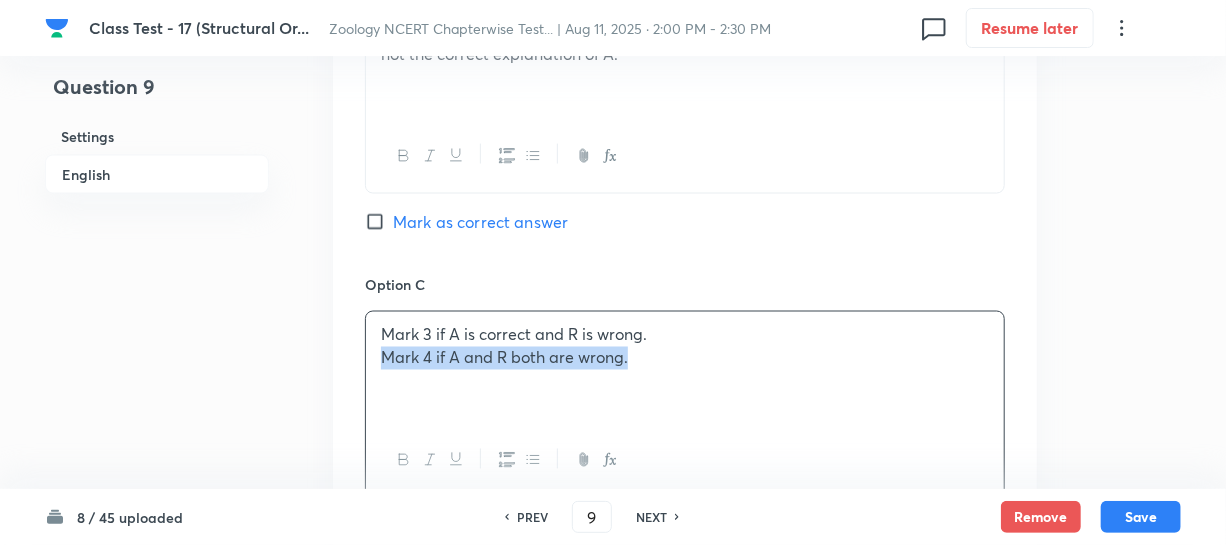 click on "Mark 4 if A and R both are wrong." at bounding box center (685, 358) 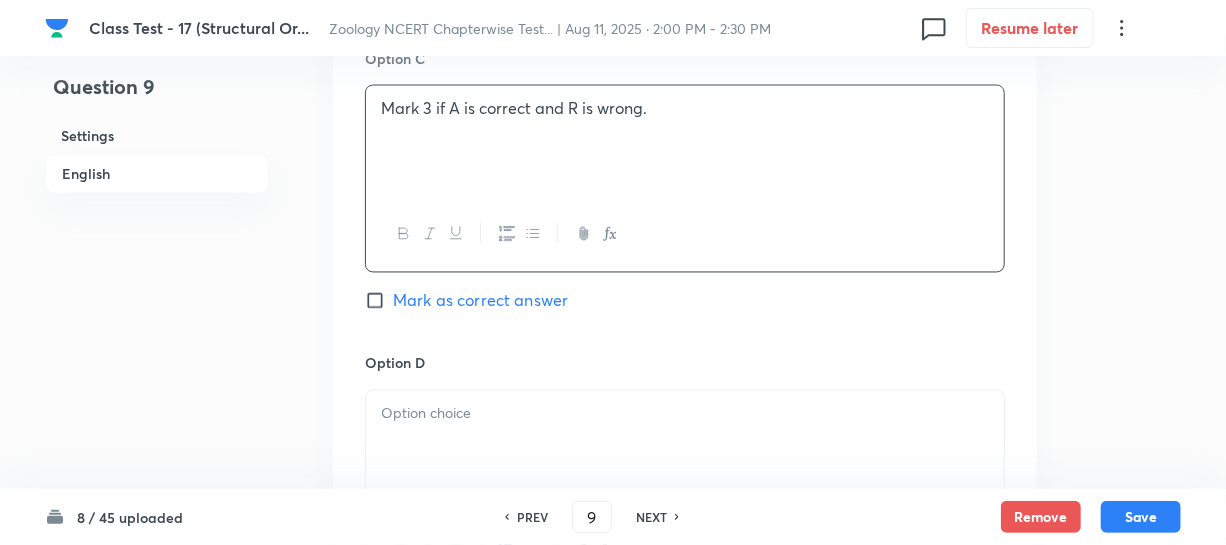 scroll, scrollTop: 1727, scrollLeft: 0, axis: vertical 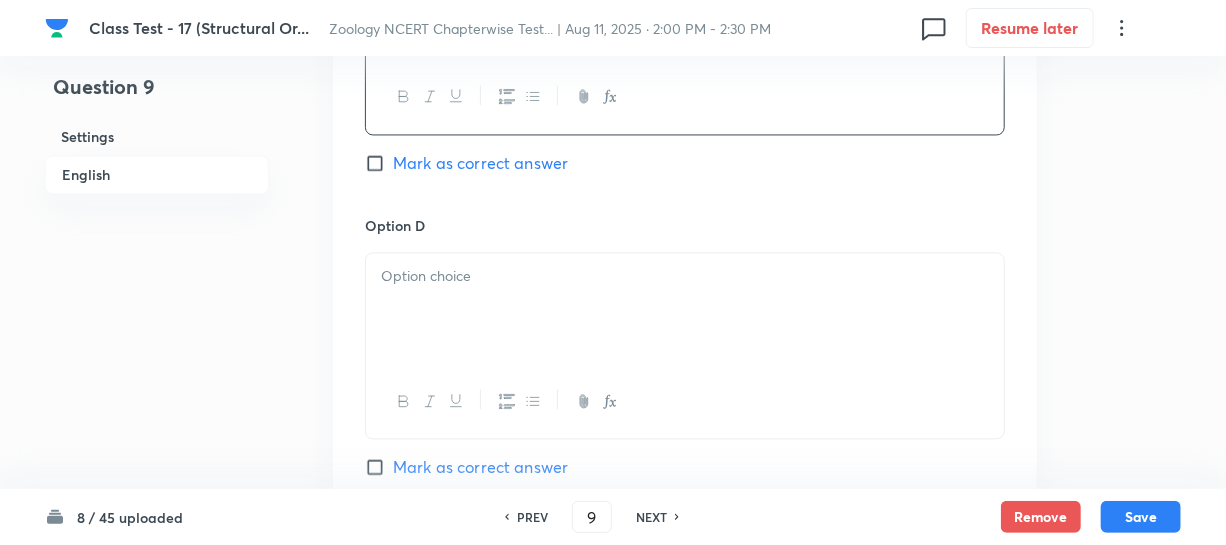 click at bounding box center [685, 309] 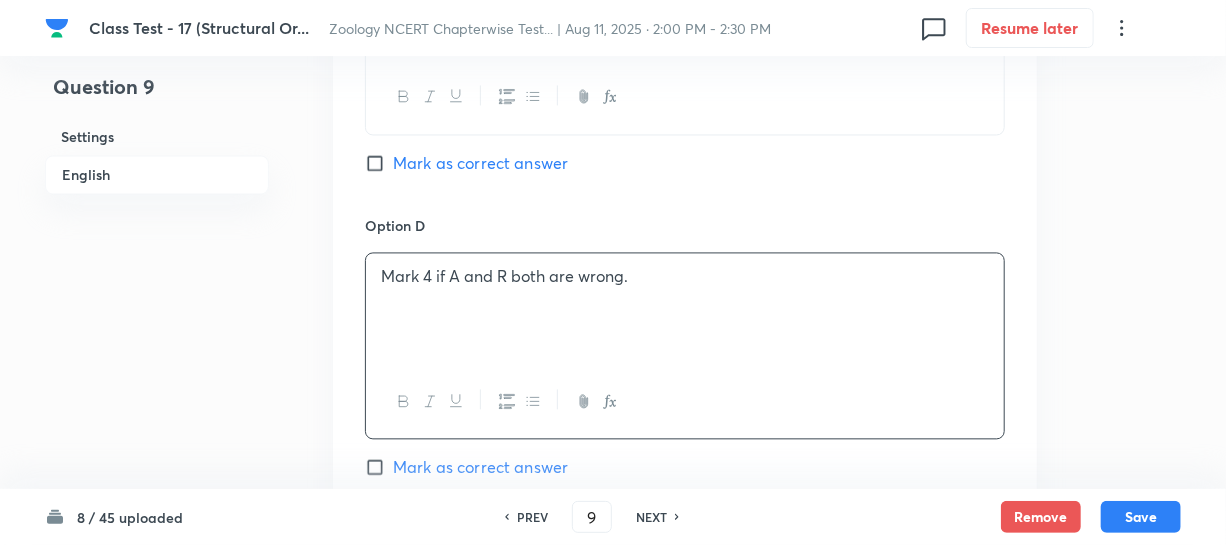 click on "Mark as correct answer" at bounding box center (379, 163) 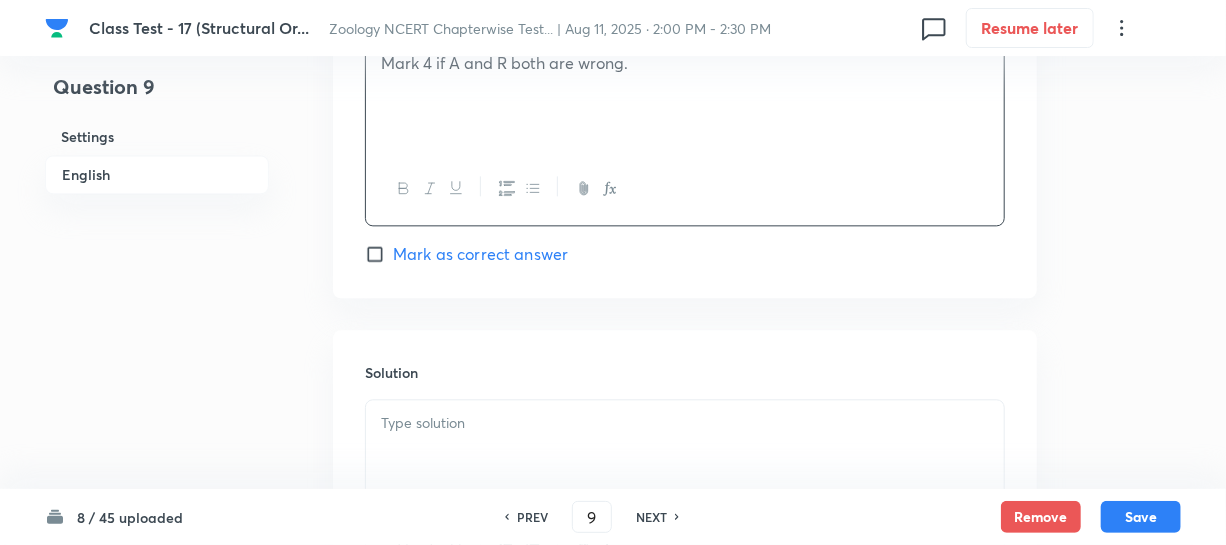 scroll, scrollTop: 2090, scrollLeft: 0, axis: vertical 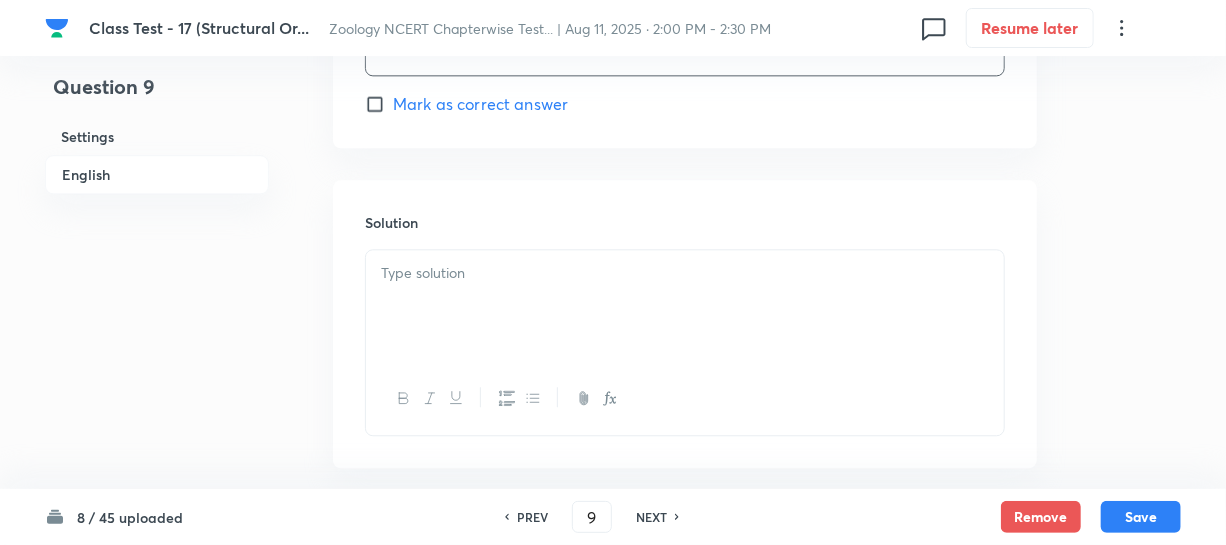 click at bounding box center (685, 306) 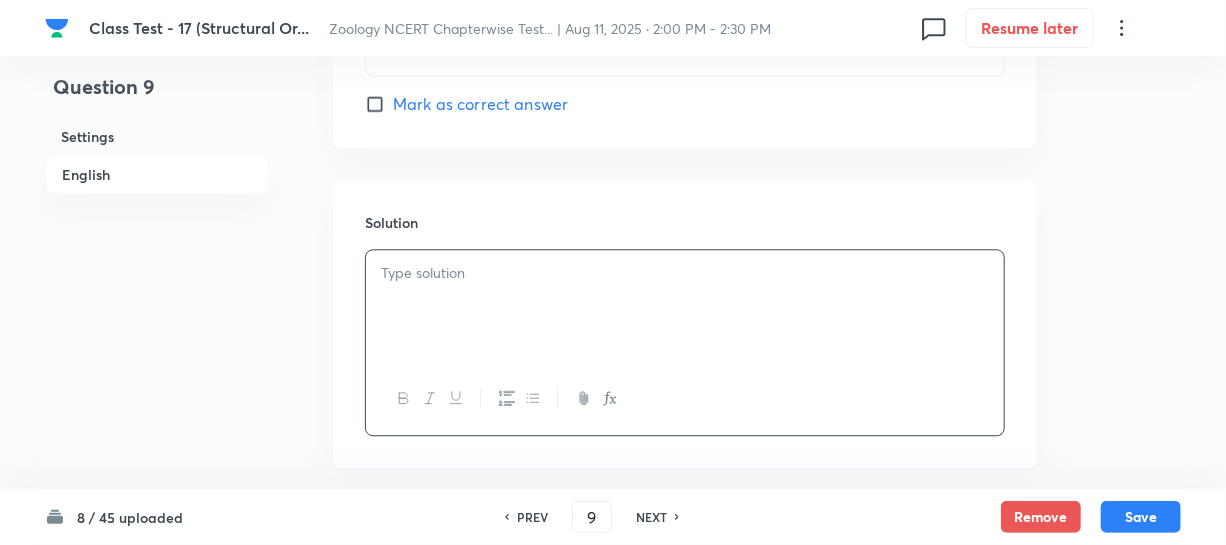 type 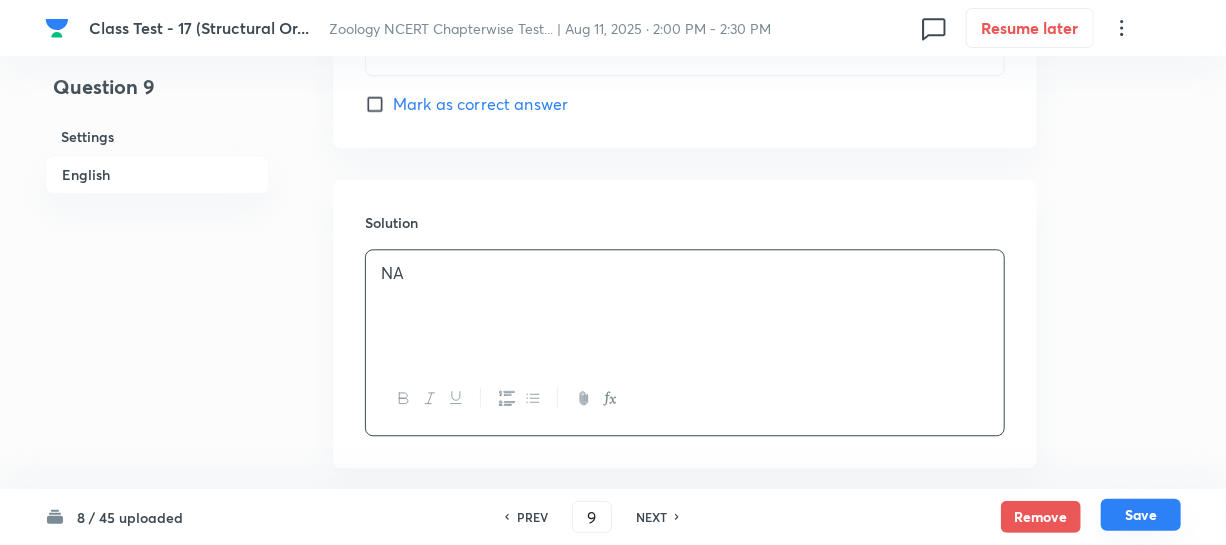 click on "Save" at bounding box center [1141, 515] 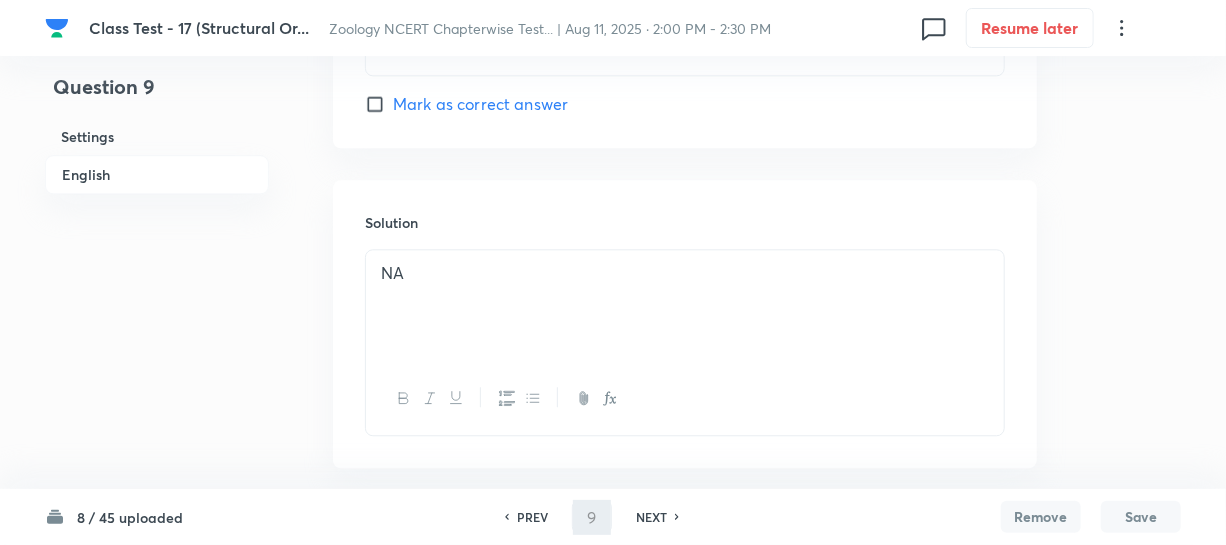 type on "10" 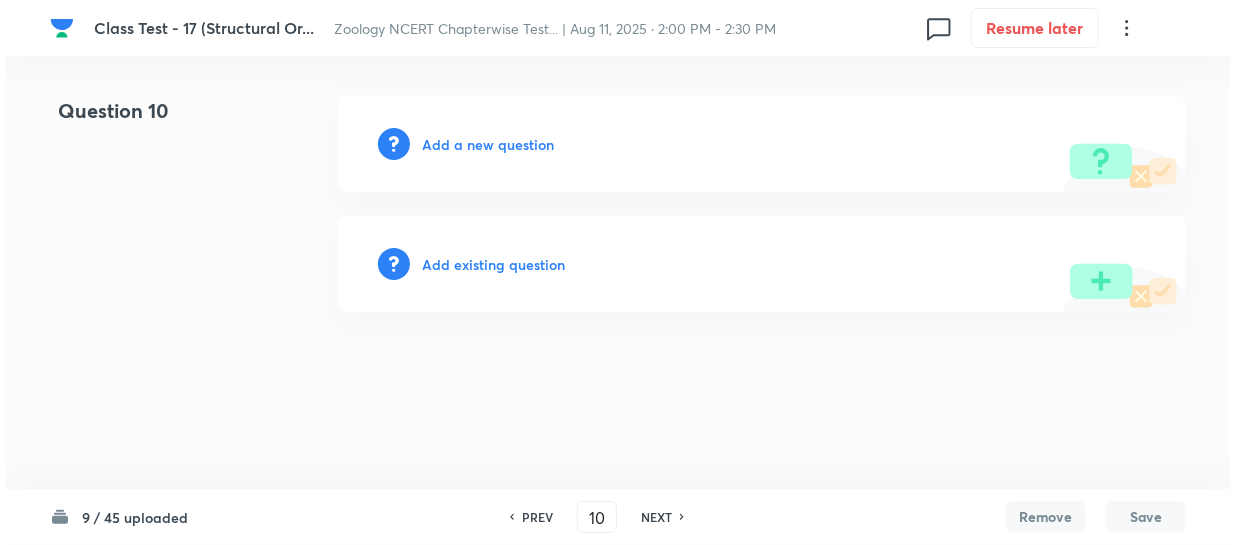 scroll, scrollTop: 0, scrollLeft: 0, axis: both 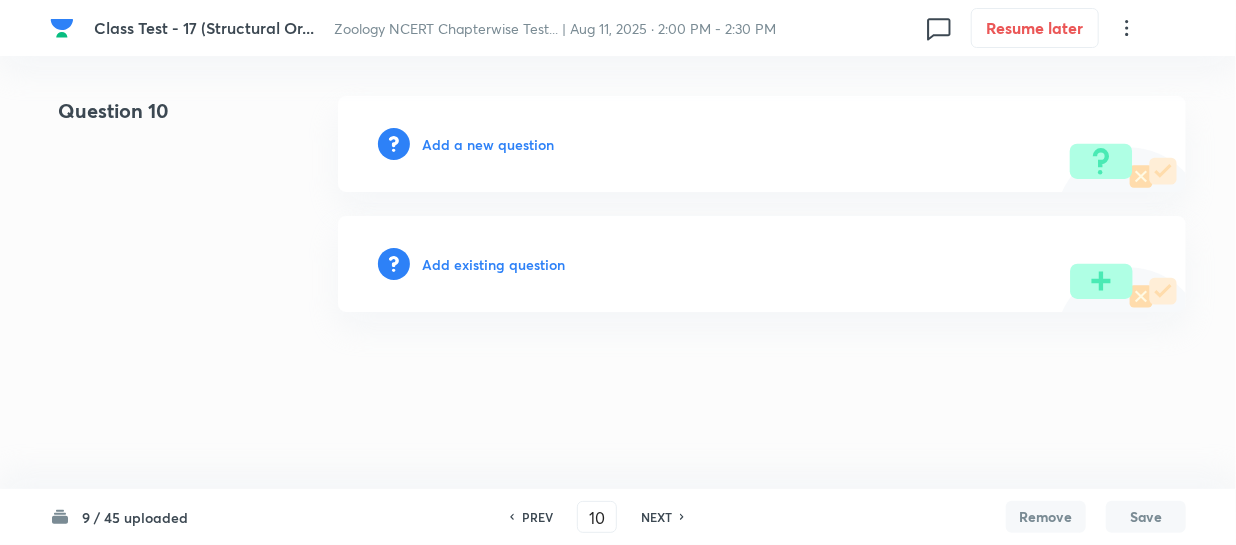 click on "Add a new question" at bounding box center [488, 144] 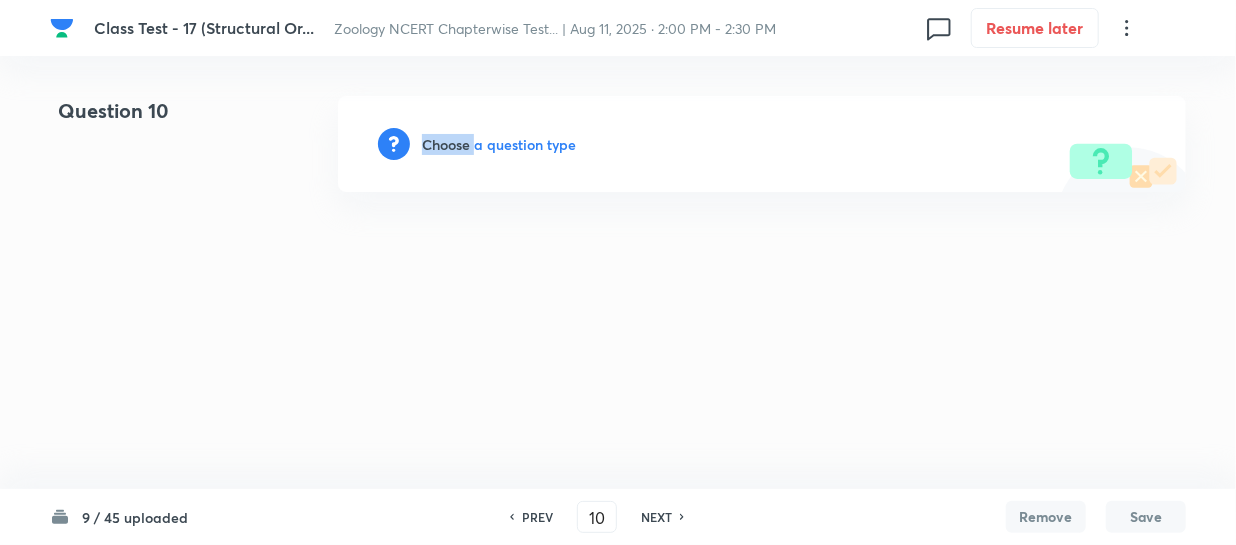 click on "Choose a question type" at bounding box center [499, 144] 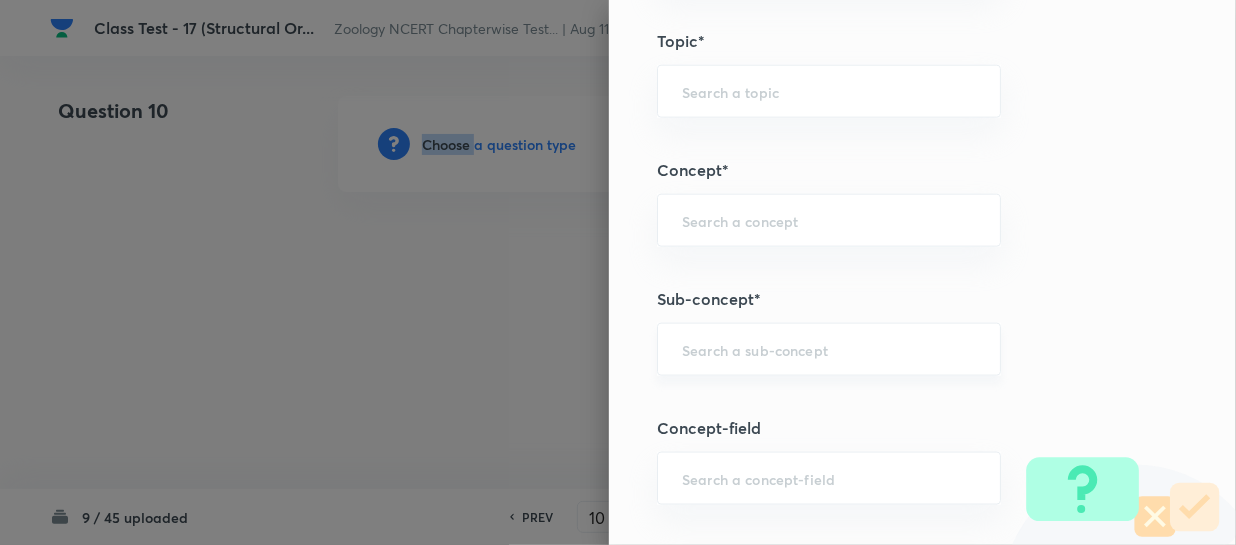 scroll, scrollTop: 1090, scrollLeft: 0, axis: vertical 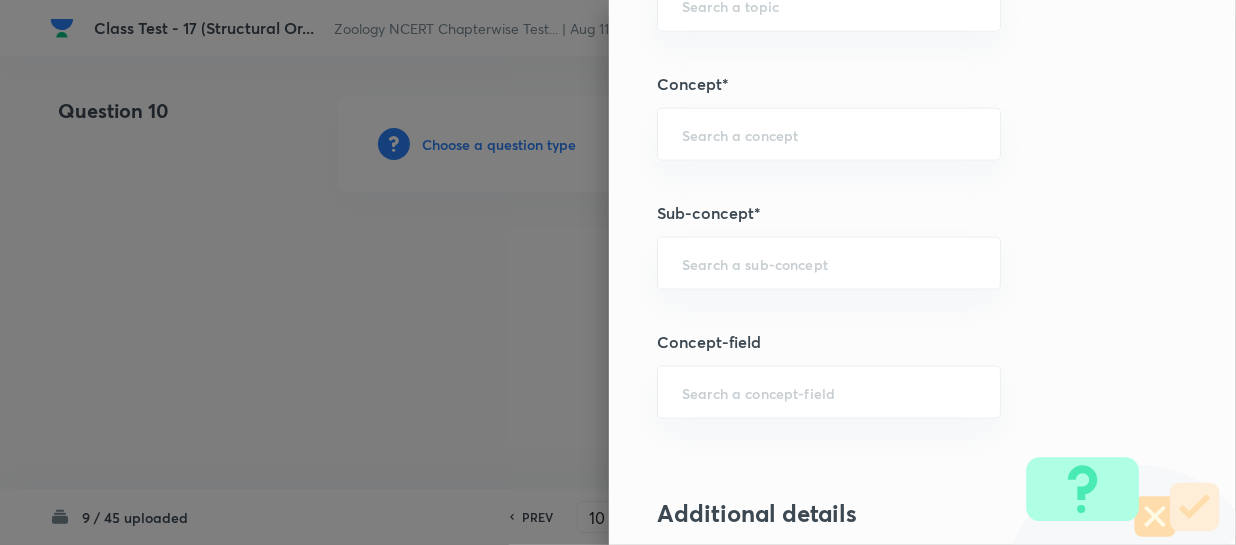 click on "Question settings Question type* Single choice correct Number of options* 2 3 4 5 Does this question have a passage?* Yes No Positive mark 4 ​ Negative Marks (Don’t add negative sign) 1 ​ Syllabus Topic group* ​ Topic* ​ Concept* ​ Sub-concept* ​ Concept-field ​ Additional details Question Difficulty Very easy Easy Moderate Hard Very hard Question is based on Fact Numerical Concept Previous year question Yes No Does this question have equation? Yes No Verification status Is the question verified? *Select 'yes' only if a question is verified Yes No Save" at bounding box center [922, 272] 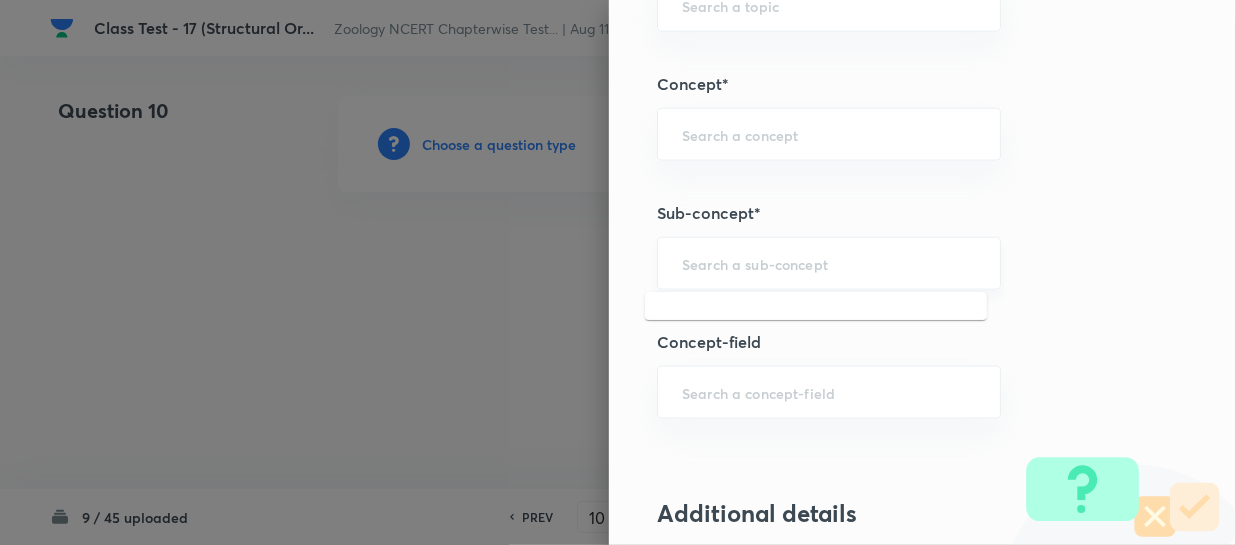 click at bounding box center [829, 263] 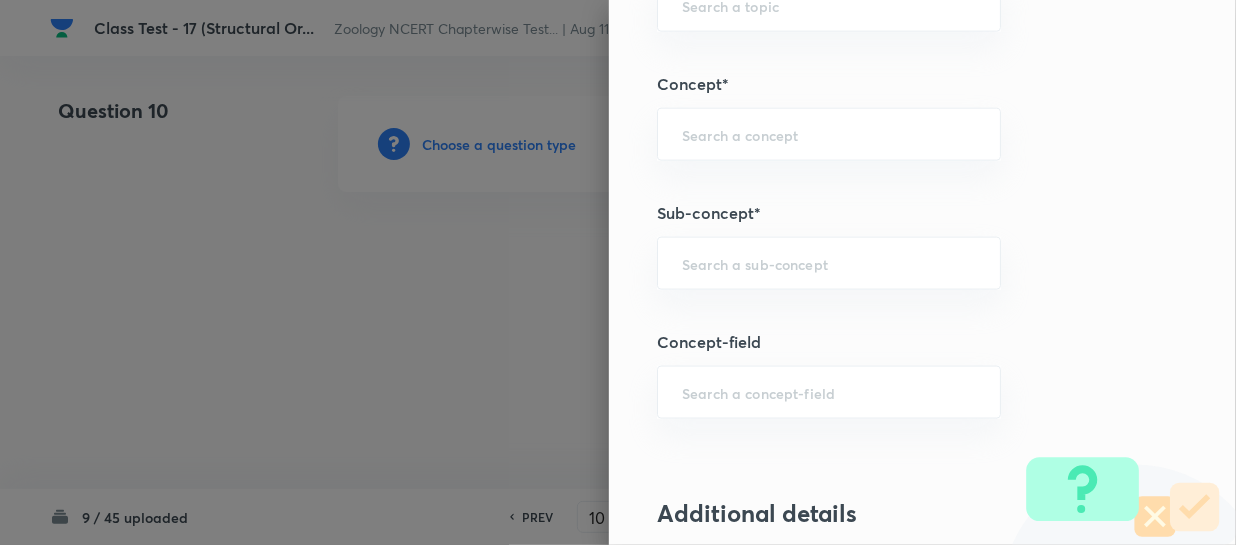 paste on "Structural Organization in Animals" 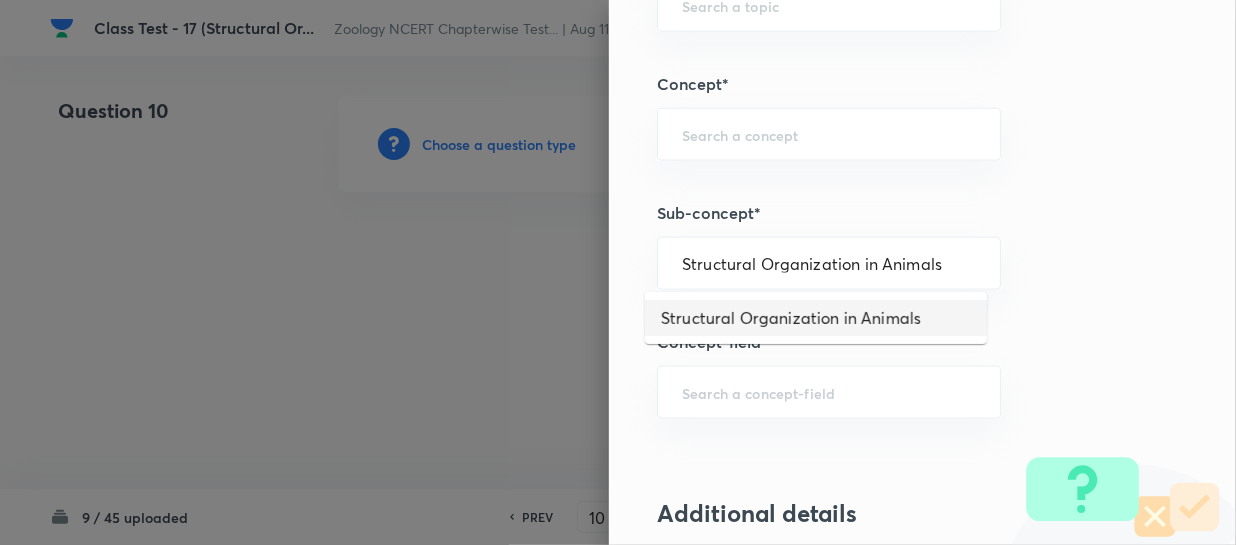 click on "Structural Organization in Animals" at bounding box center (816, 318) 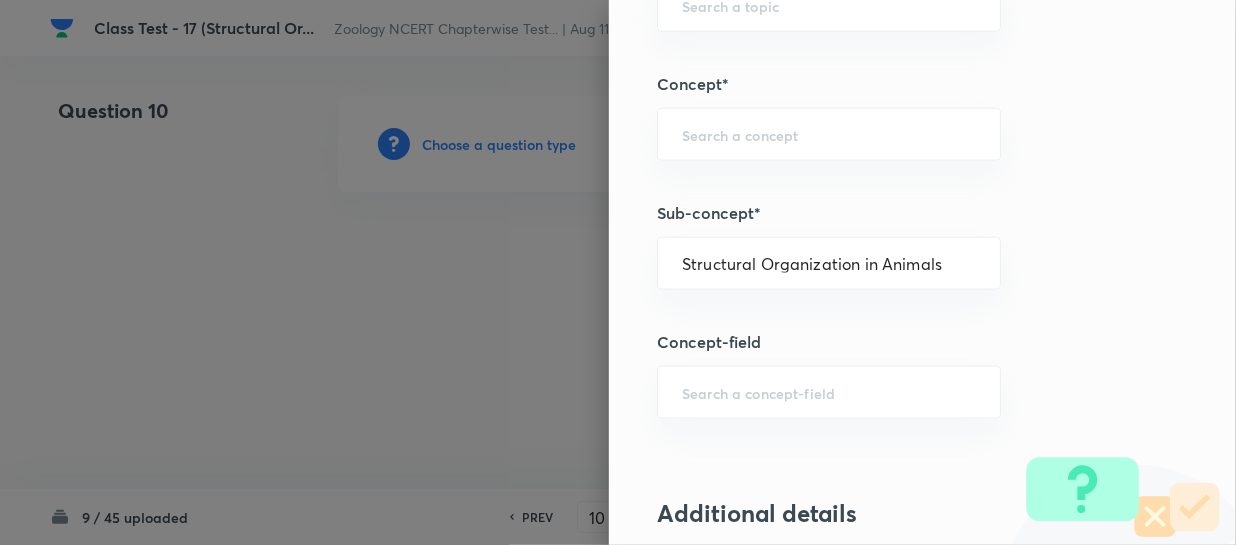 type on "Biology" 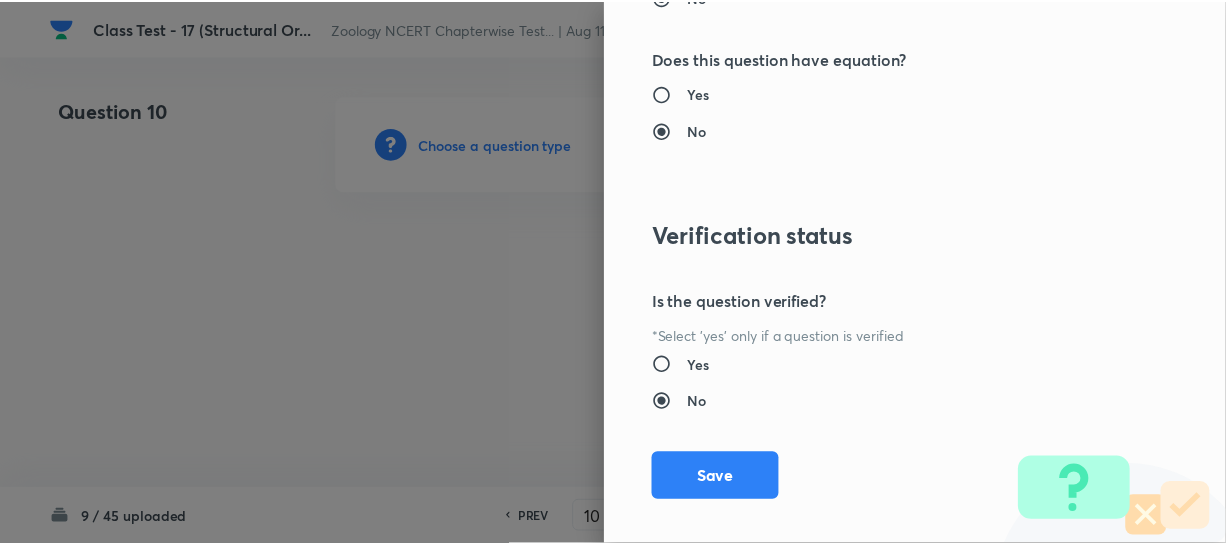 scroll, scrollTop: 2179, scrollLeft: 0, axis: vertical 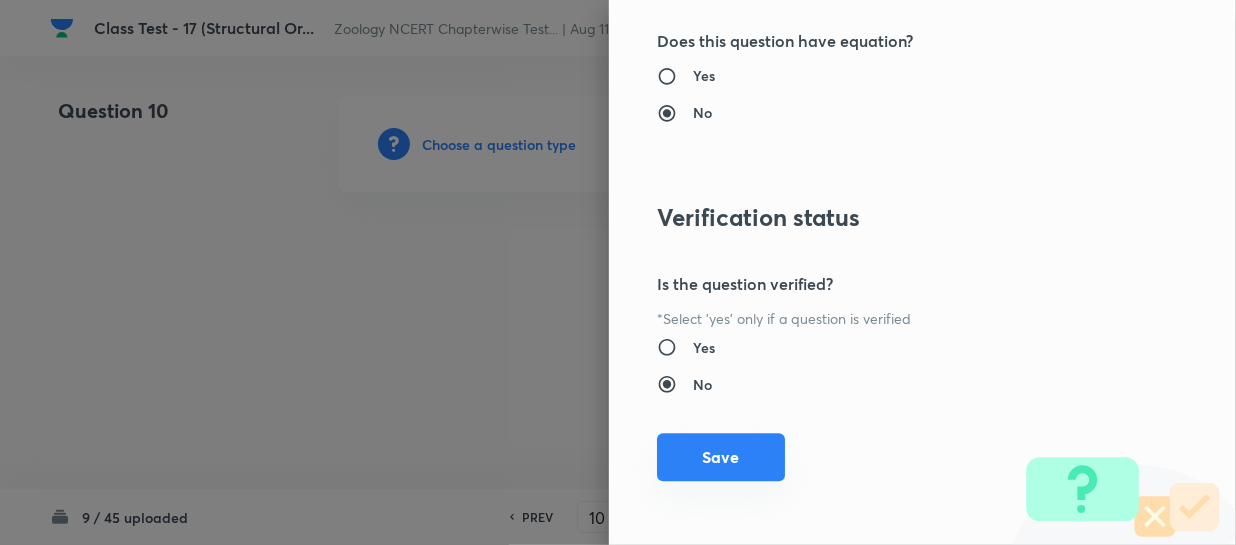 click on "Save" at bounding box center (721, 457) 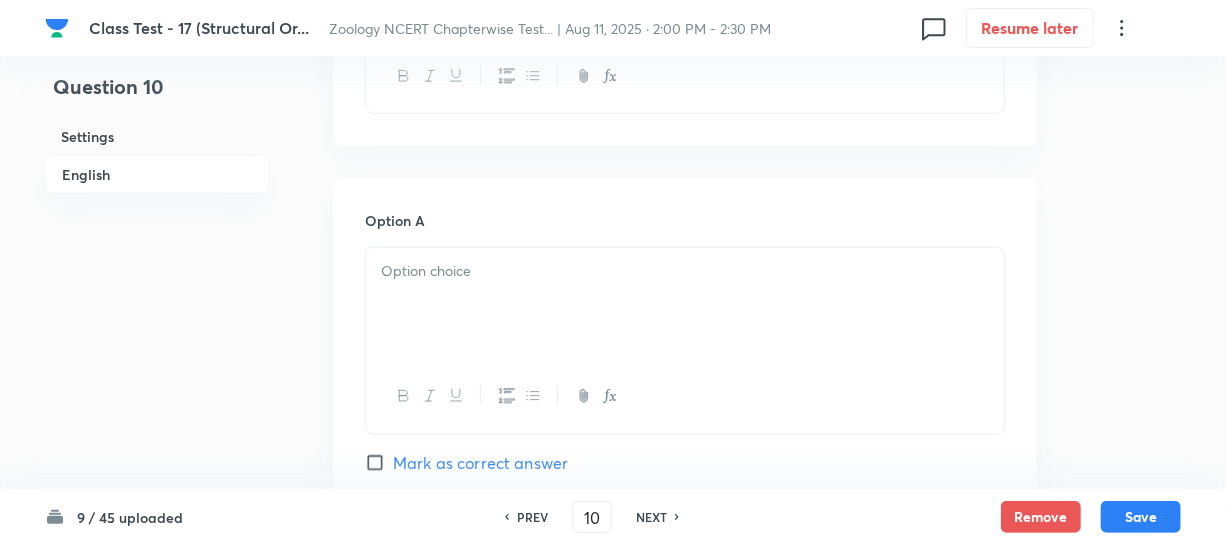 scroll, scrollTop: 636, scrollLeft: 0, axis: vertical 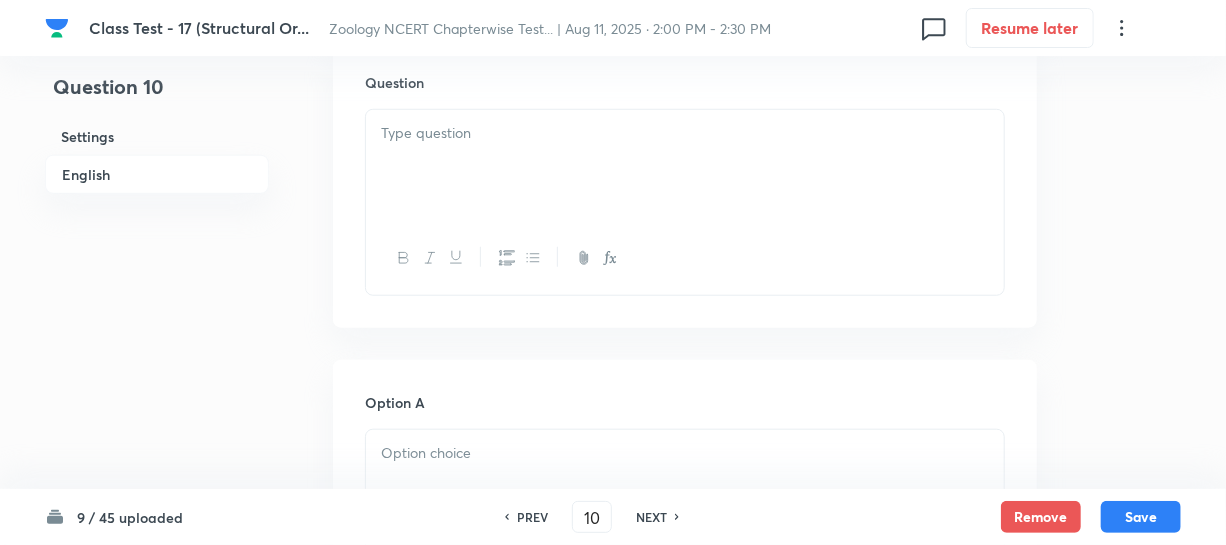 click at bounding box center (685, 166) 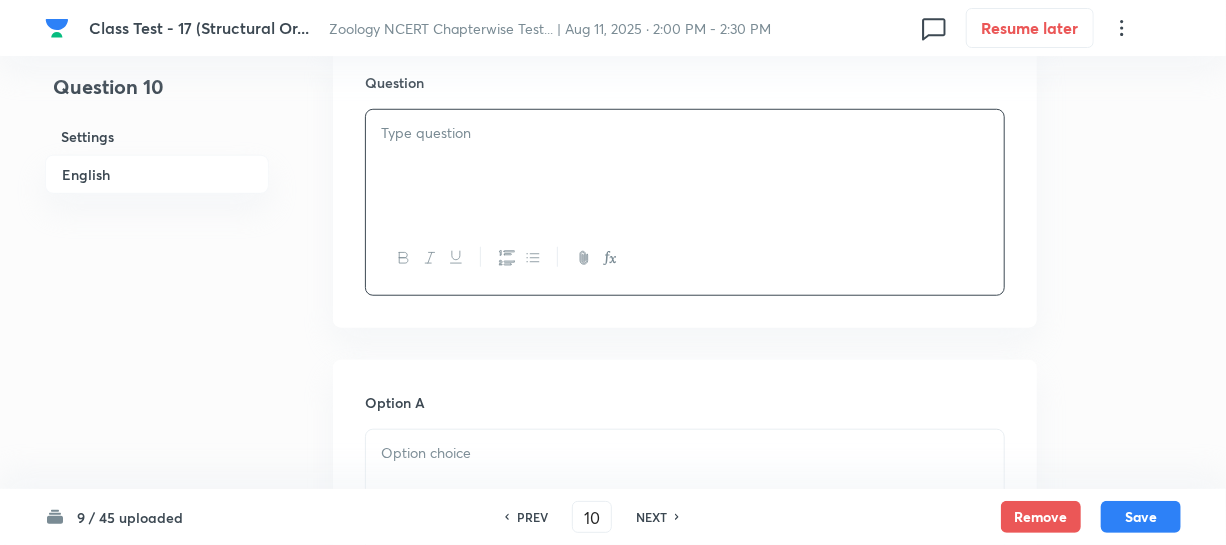 paste 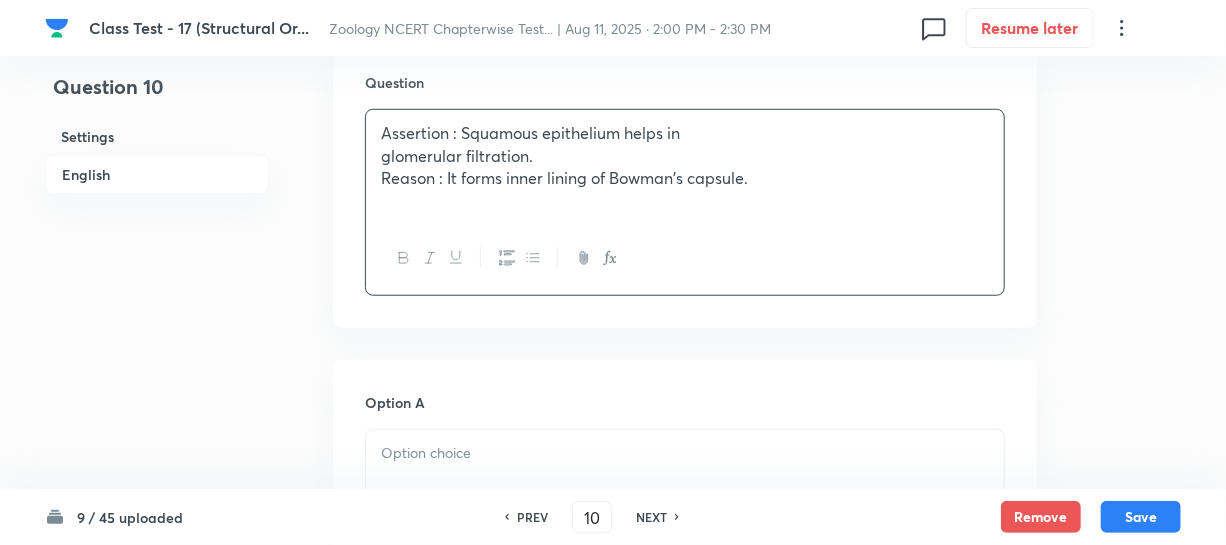 click on "Assertion : Squamous epithelium helps in" at bounding box center (685, 133) 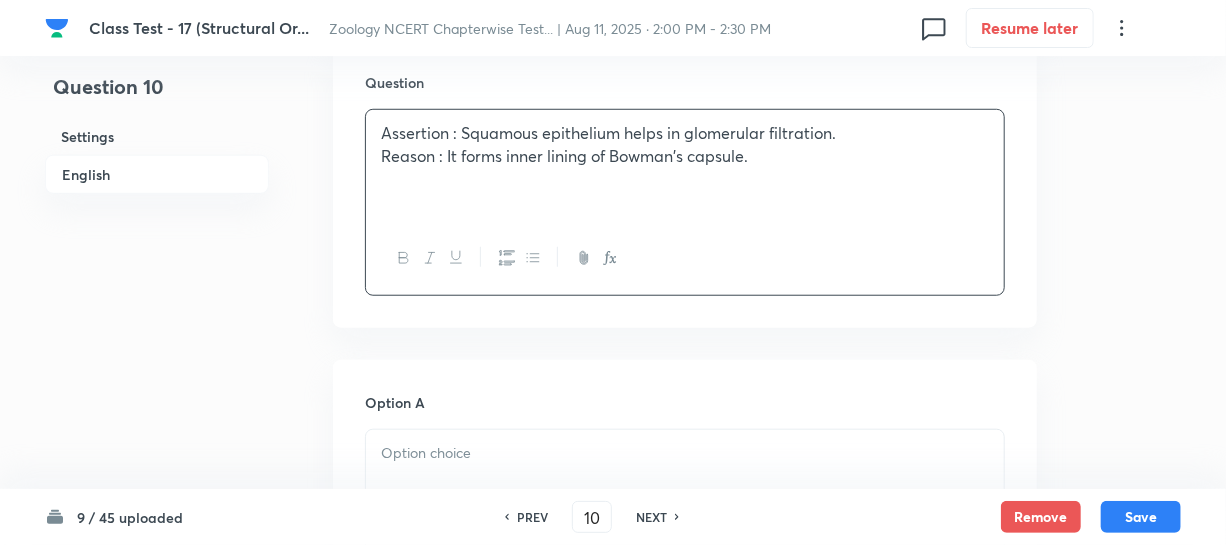 scroll, scrollTop: 909, scrollLeft: 0, axis: vertical 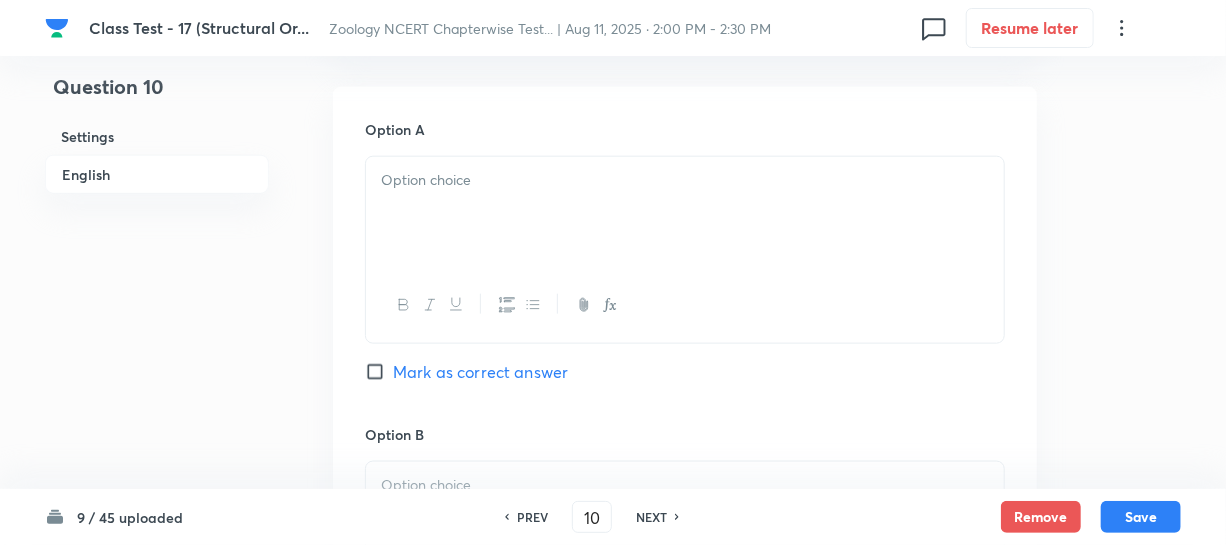 click at bounding box center (685, 213) 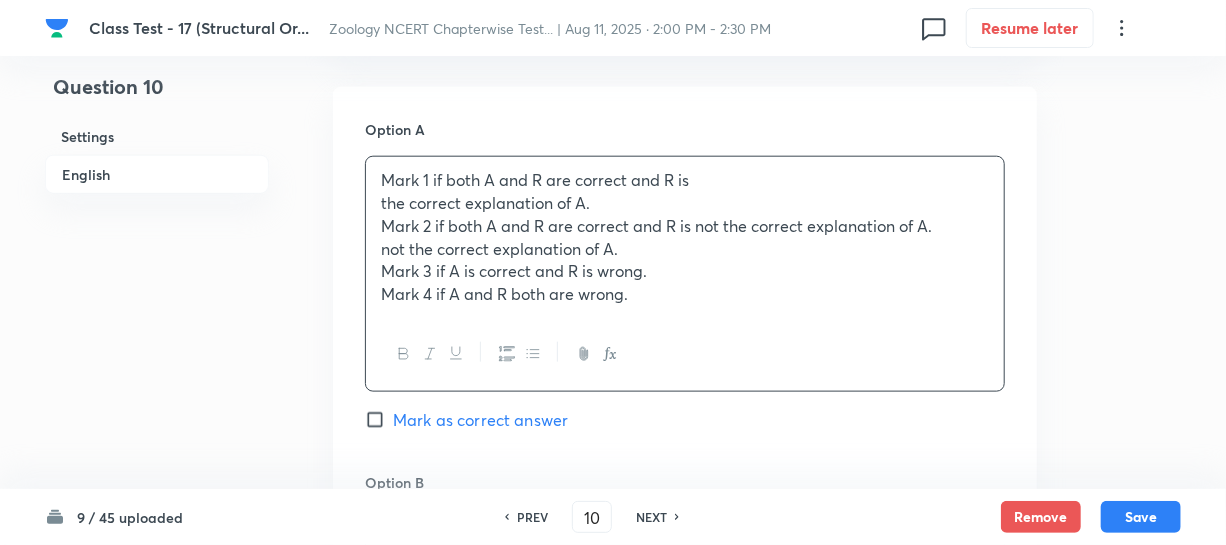 click on "Mark 2 if both A and R are correct and R is" at bounding box center (685, 226) 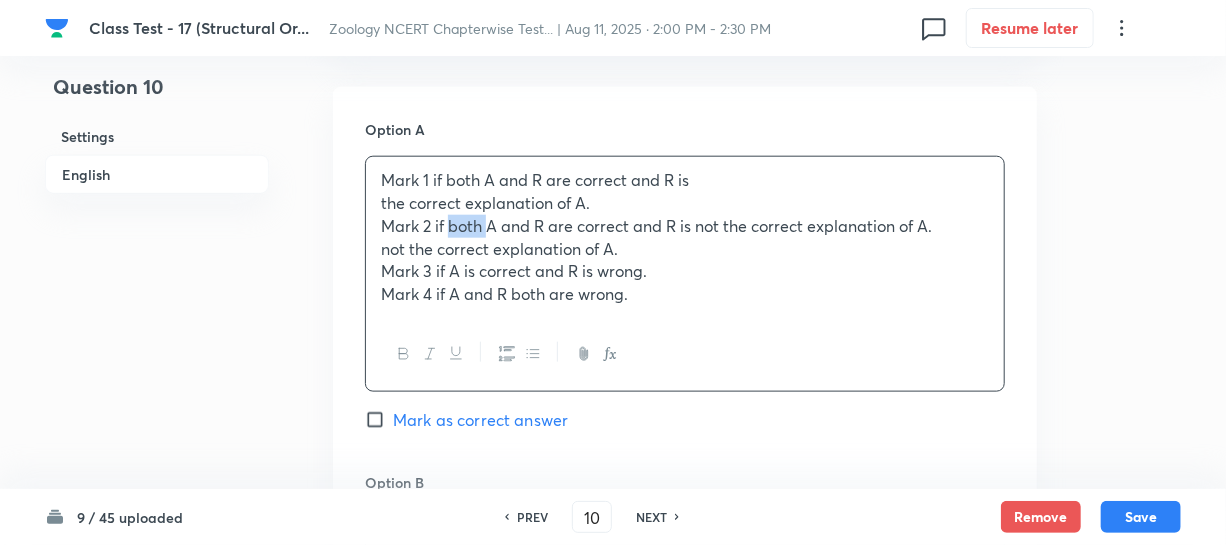 click on "Mark 2 if both A and R are correct and R is" at bounding box center [685, 226] 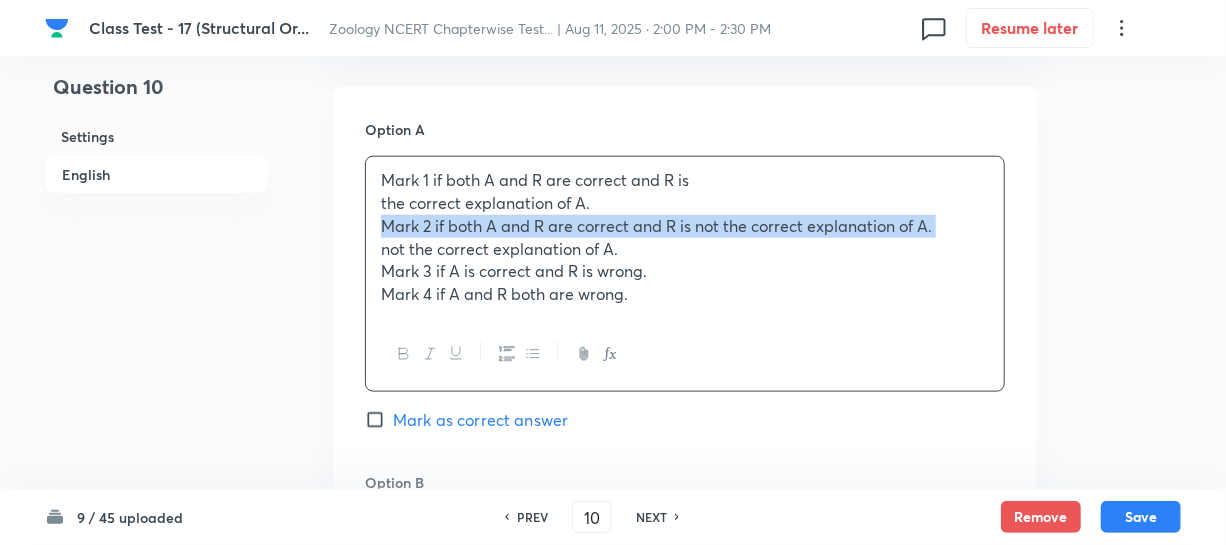 click on "Mark 2 if both A and R are correct and R is" at bounding box center [685, 226] 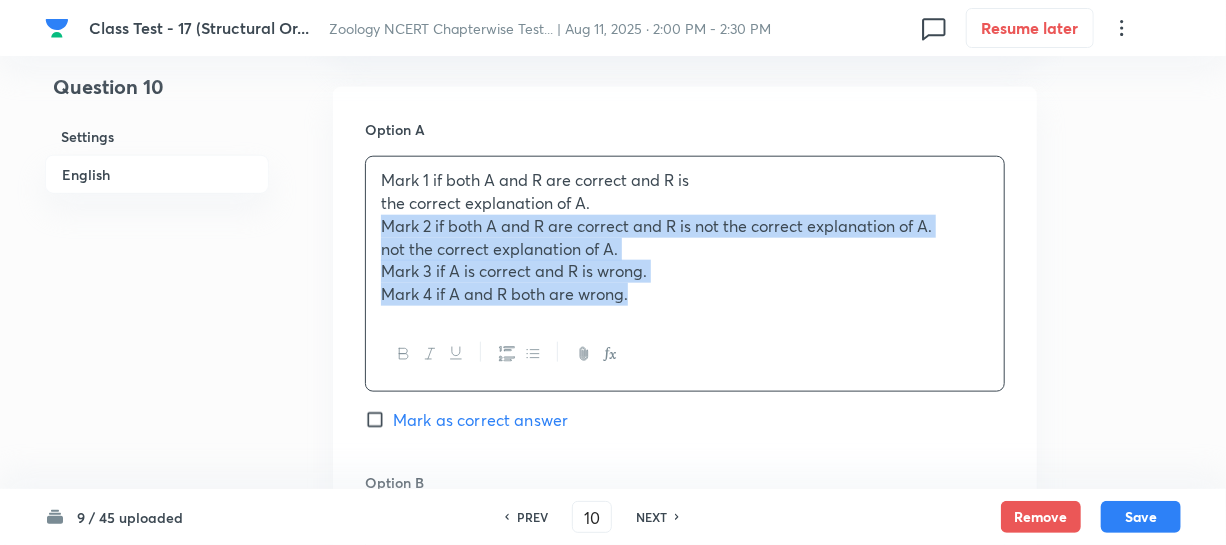 click at bounding box center [685, 354] 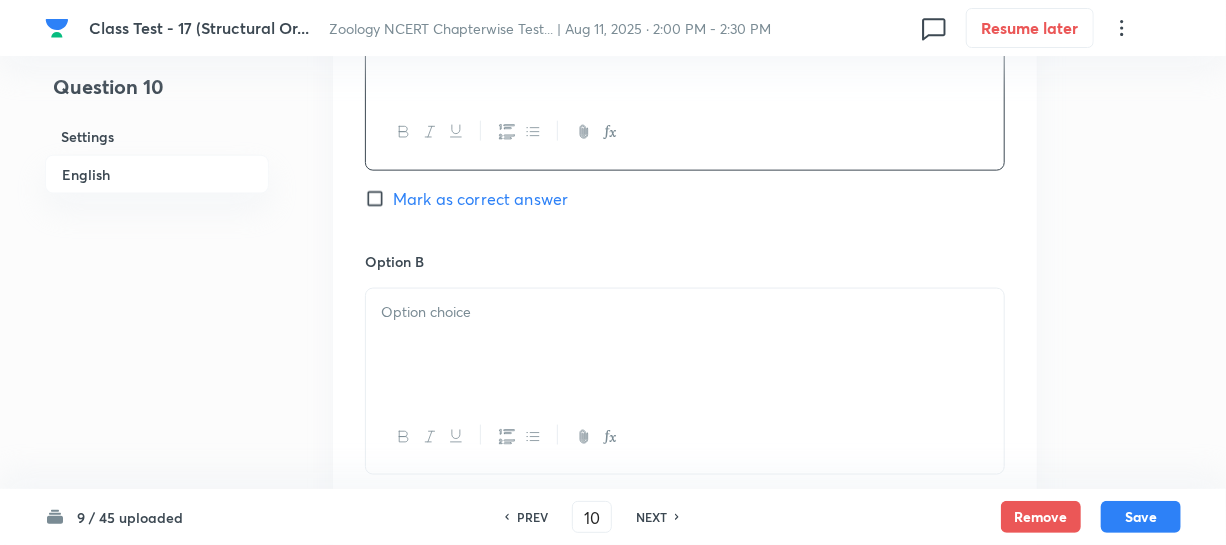 scroll, scrollTop: 1181, scrollLeft: 0, axis: vertical 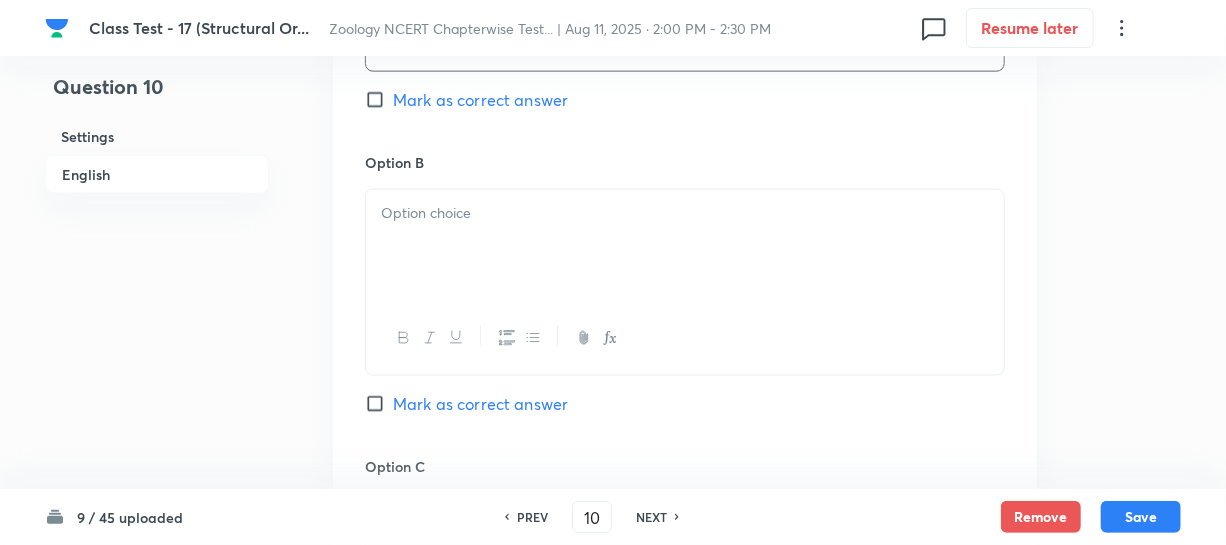 click at bounding box center (685, 246) 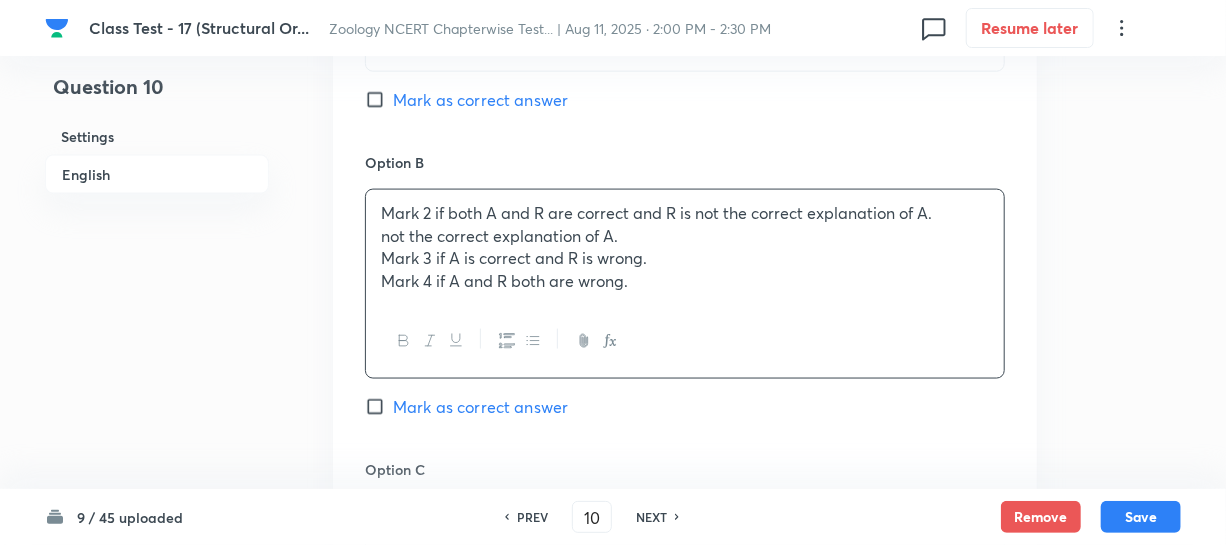 click on "not the correct explanation of A." at bounding box center [685, 236] 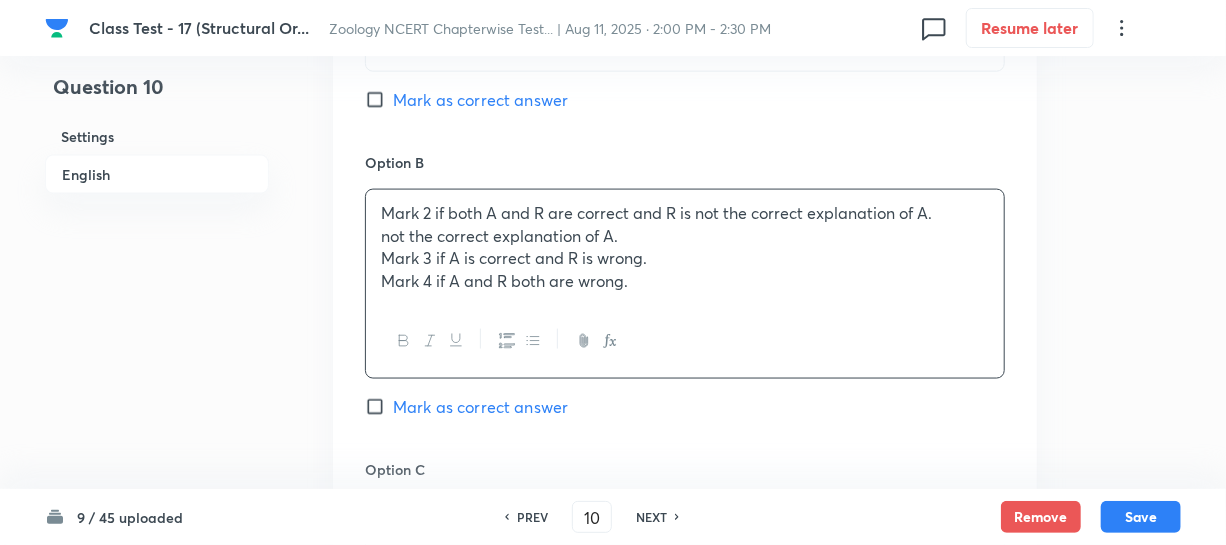 click on "Mark 3 if A is correct and R is wrong." at bounding box center (685, 258) 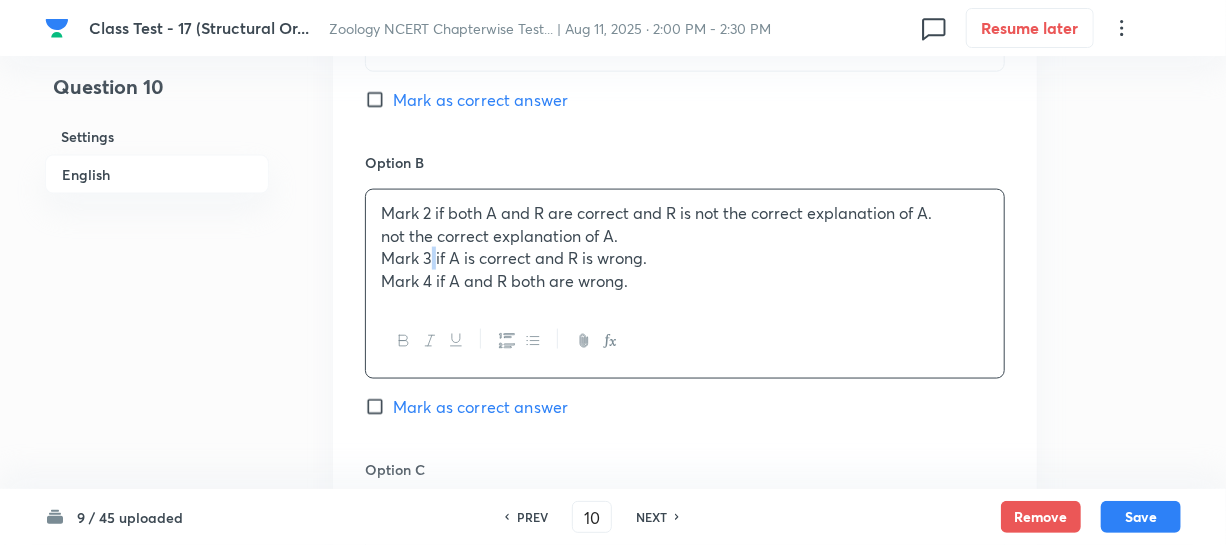 click on "Mark 3 if A is correct and R is wrong." at bounding box center [685, 258] 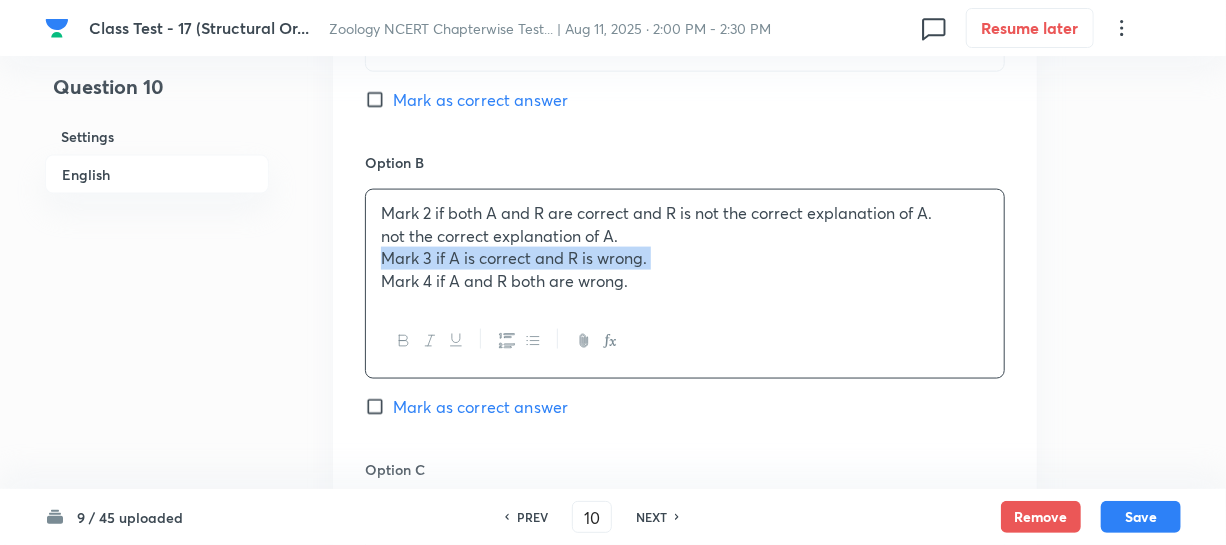 click on "Mark 3 if A is correct and R is wrong." at bounding box center [685, 258] 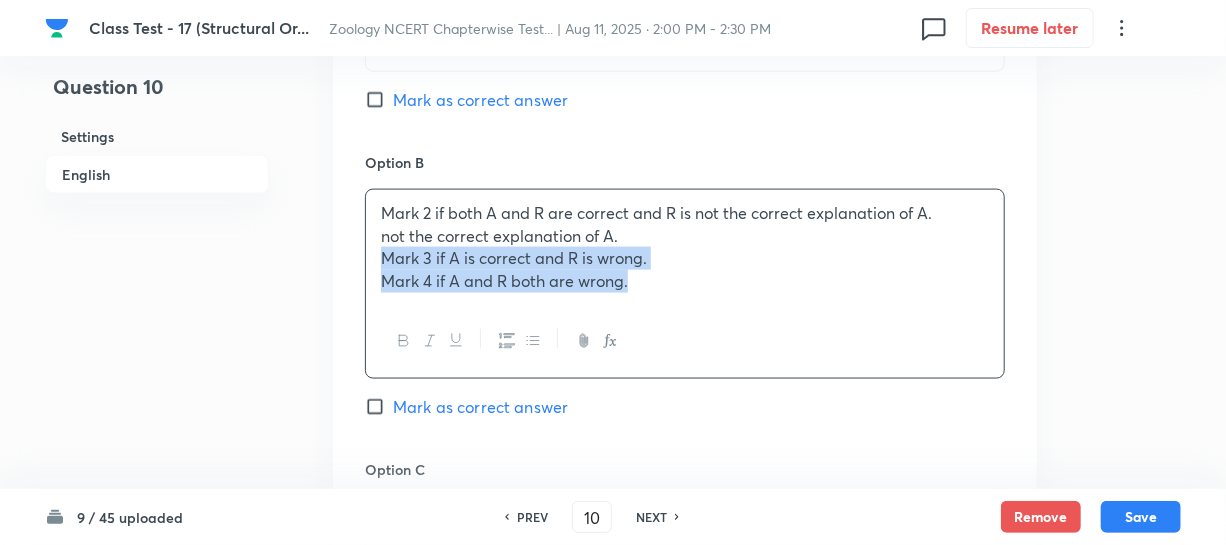 click on "Mark 2 if both A and R are correct and R is not the correct explanation of A. Mark 3 if A is correct and R is wrong. Mark 4 if A and R both are wrong." at bounding box center (685, 247) 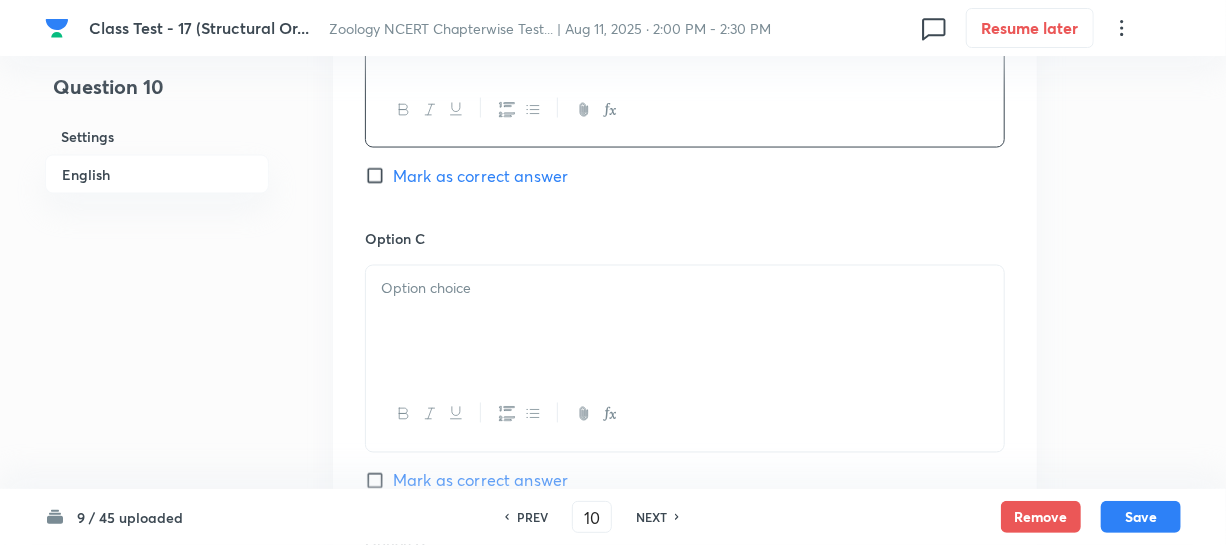scroll, scrollTop: 1545, scrollLeft: 0, axis: vertical 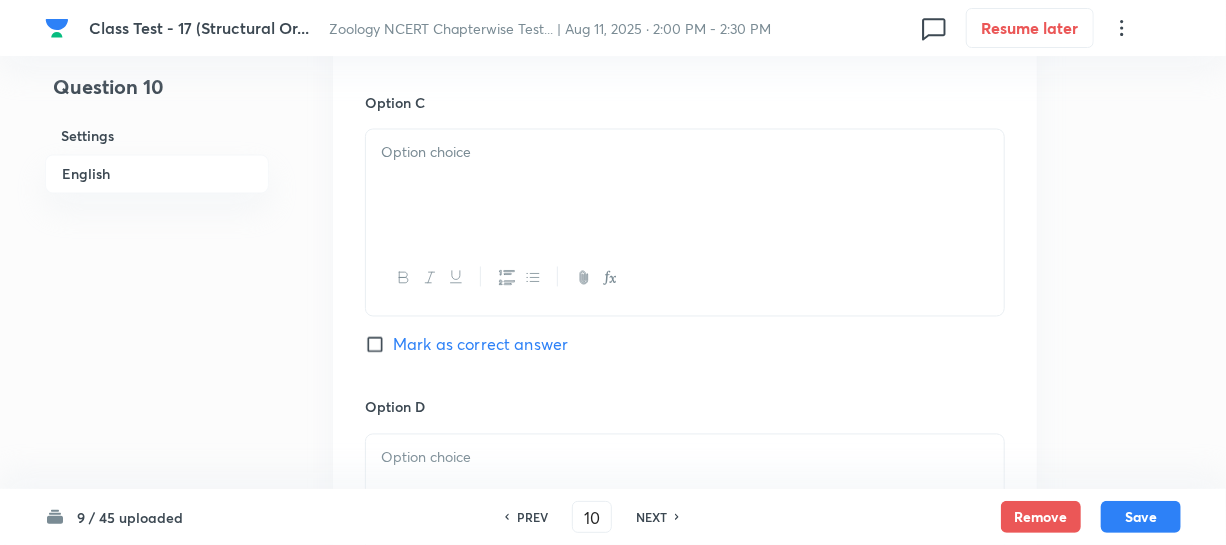 click at bounding box center [685, 186] 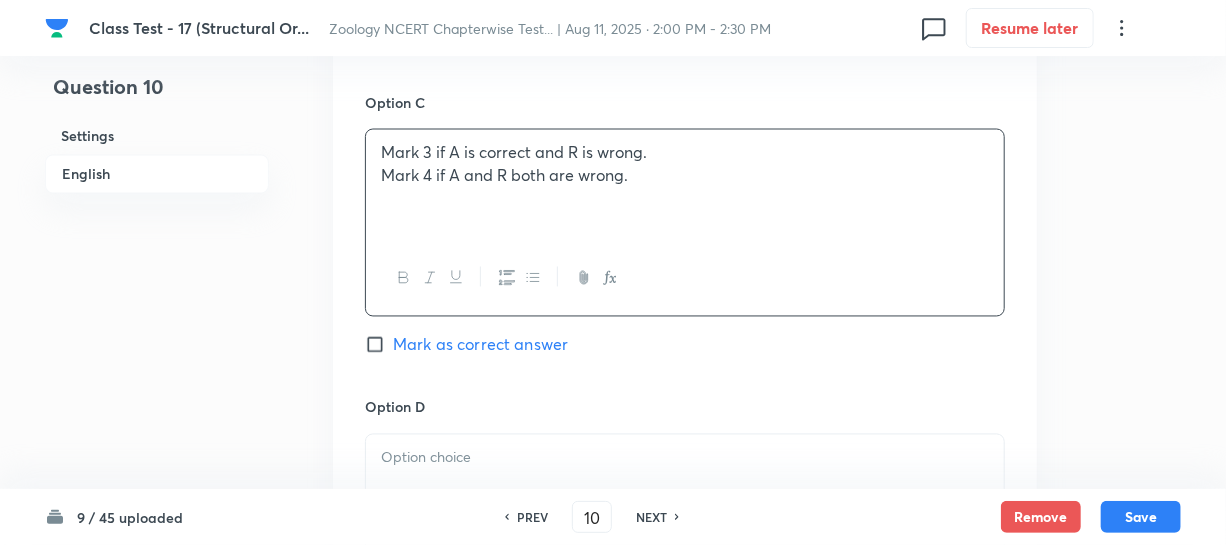 click on "Mark 3 if A is correct and R is wrong. Mark 4 if A and R both are wrong." at bounding box center [685, 186] 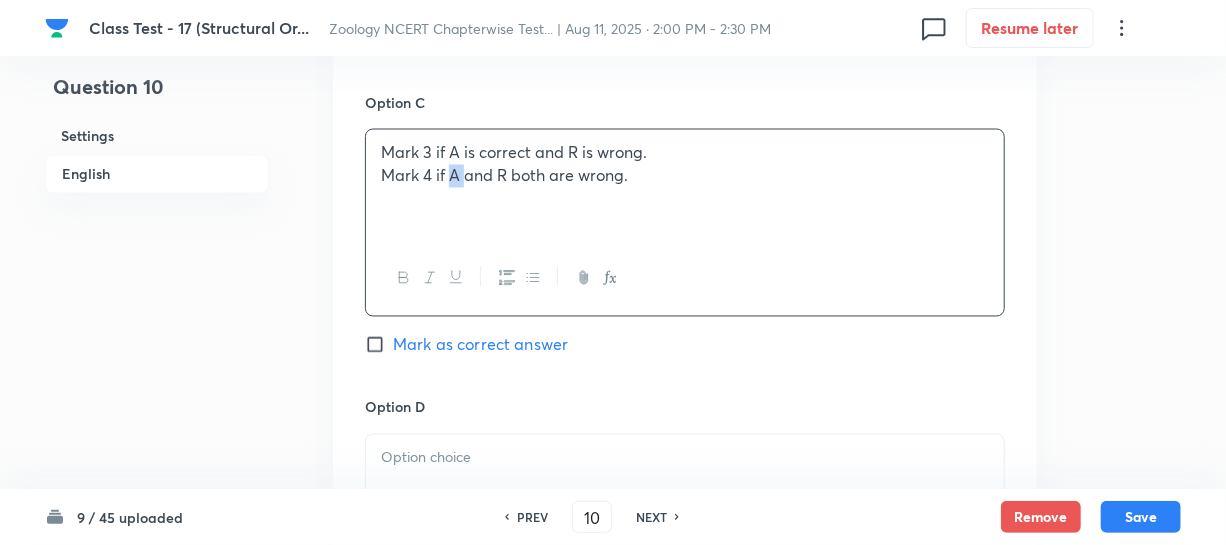 click on "Mark 3 if A is correct and R is wrong. Mark 4 if A and R both are wrong." at bounding box center [685, 186] 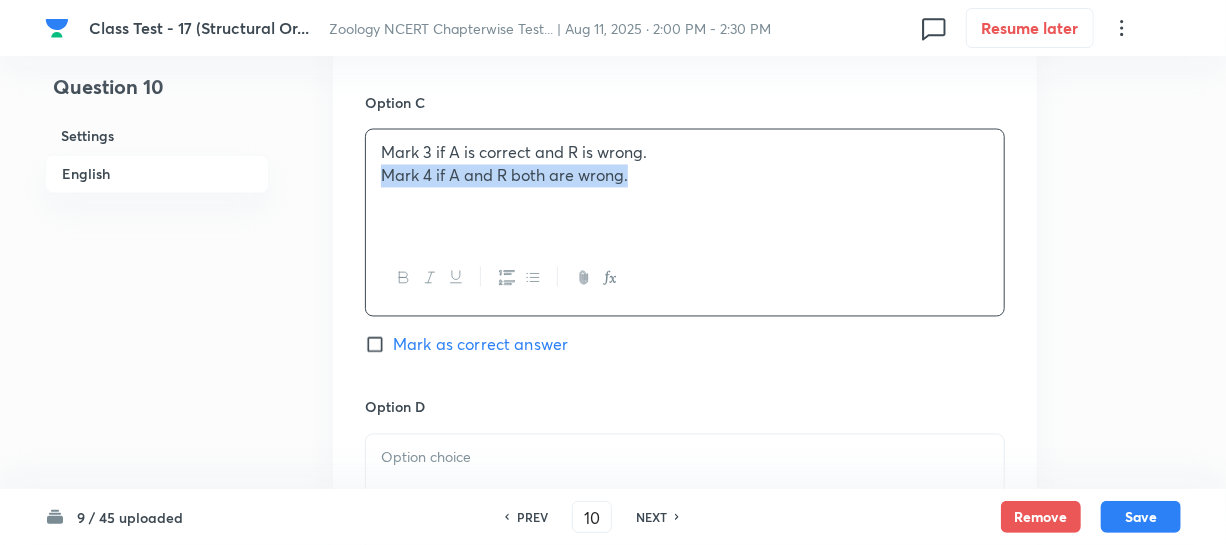 click on "Mark 3 if A is correct and R is wrong. Mark 4 if A and R both are wrong." at bounding box center [685, 186] 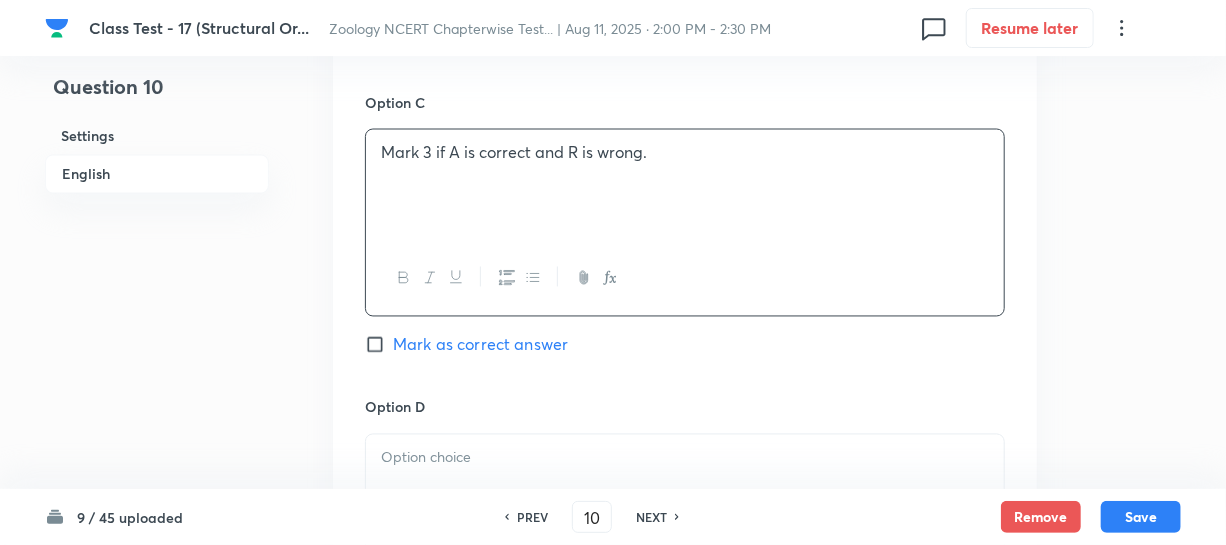 scroll, scrollTop: 1818, scrollLeft: 0, axis: vertical 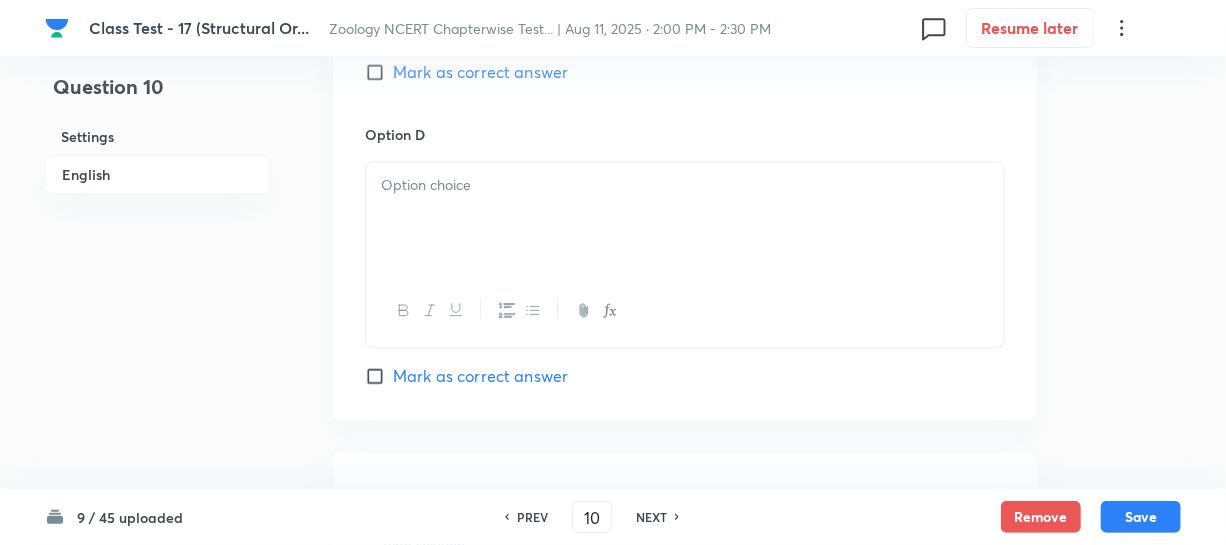 click at bounding box center [685, 218] 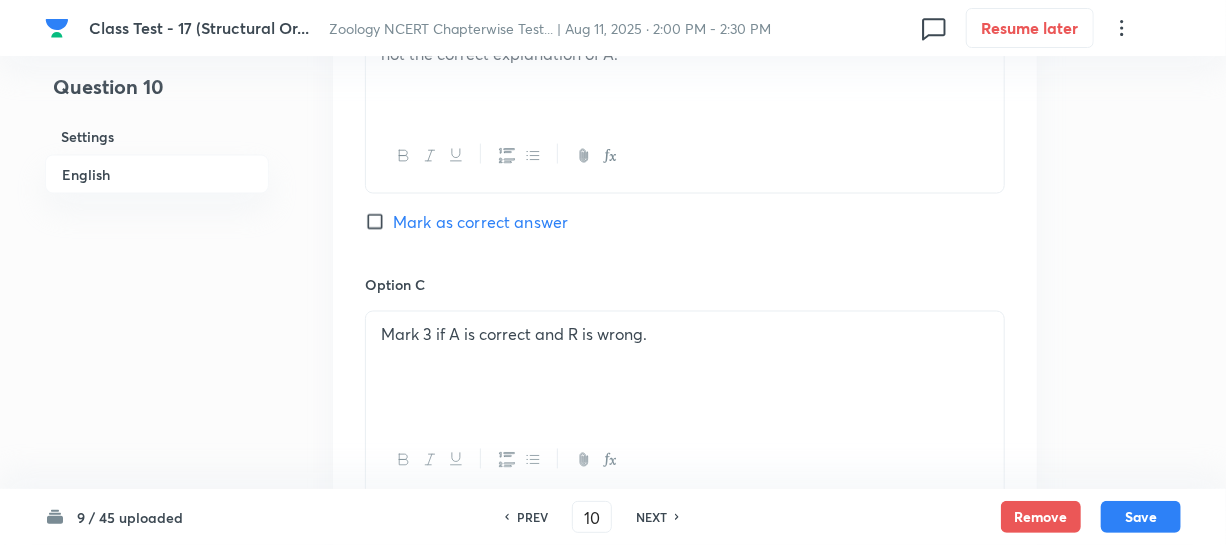 click on "Mark as correct answer" at bounding box center [379, 222] 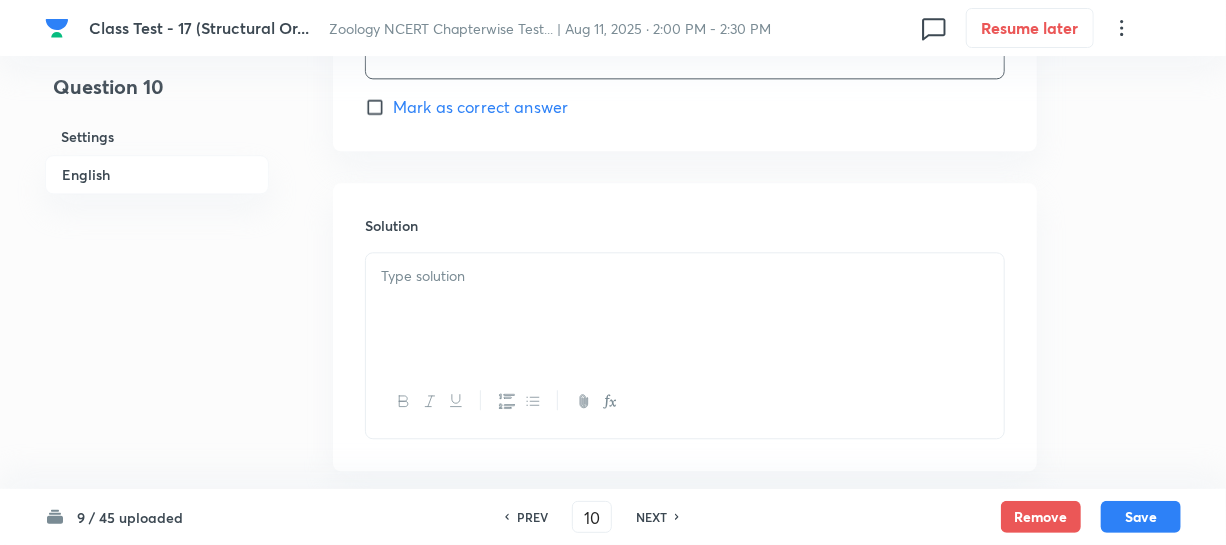 scroll, scrollTop: 2190, scrollLeft: 0, axis: vertical 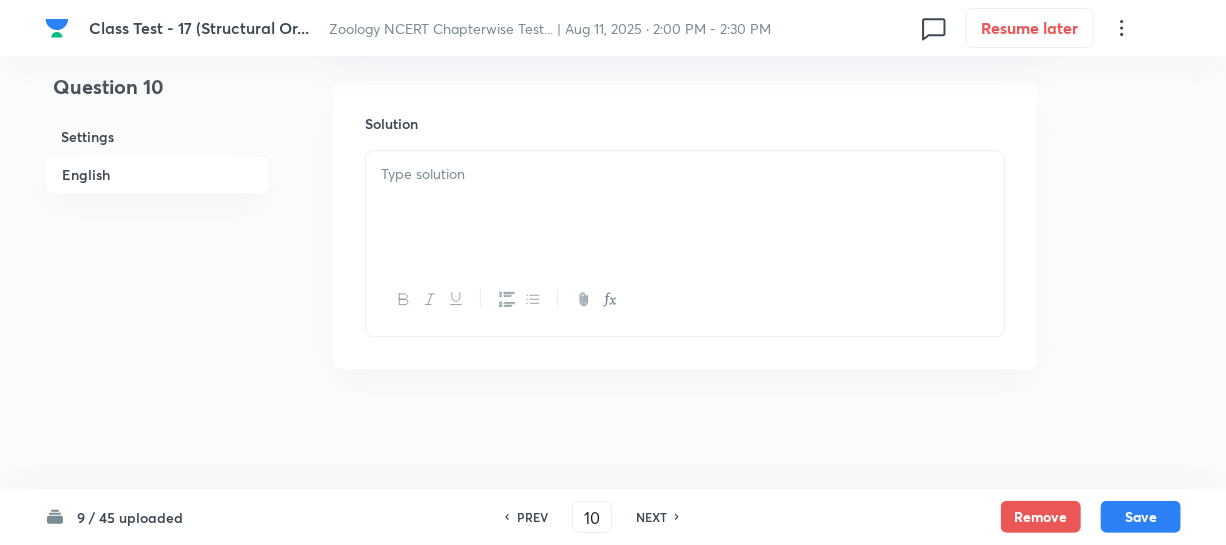 click at bounding box center [685, 207] 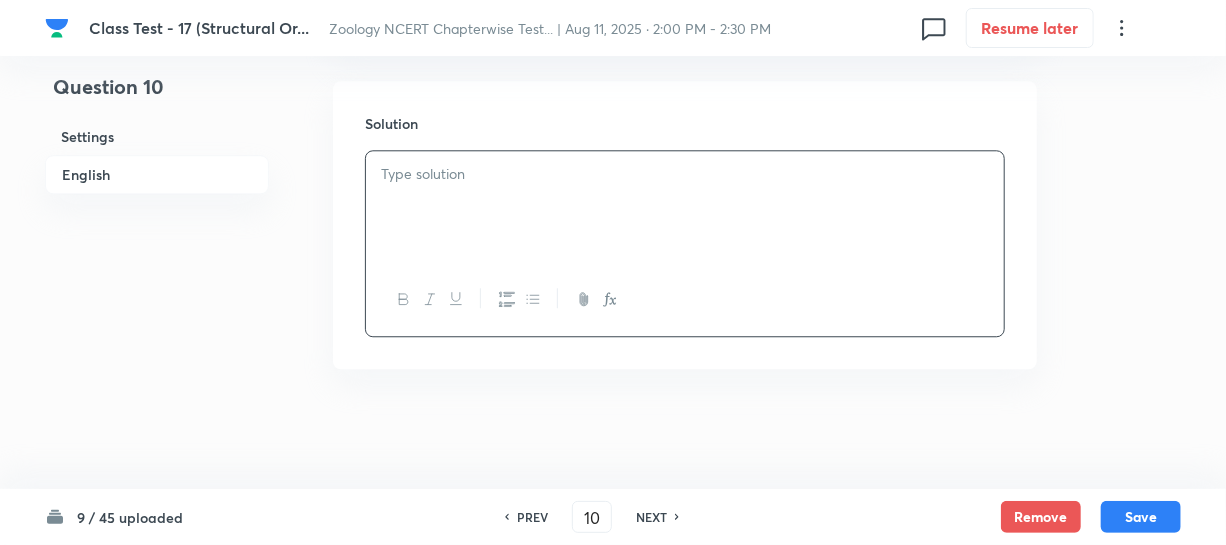 type 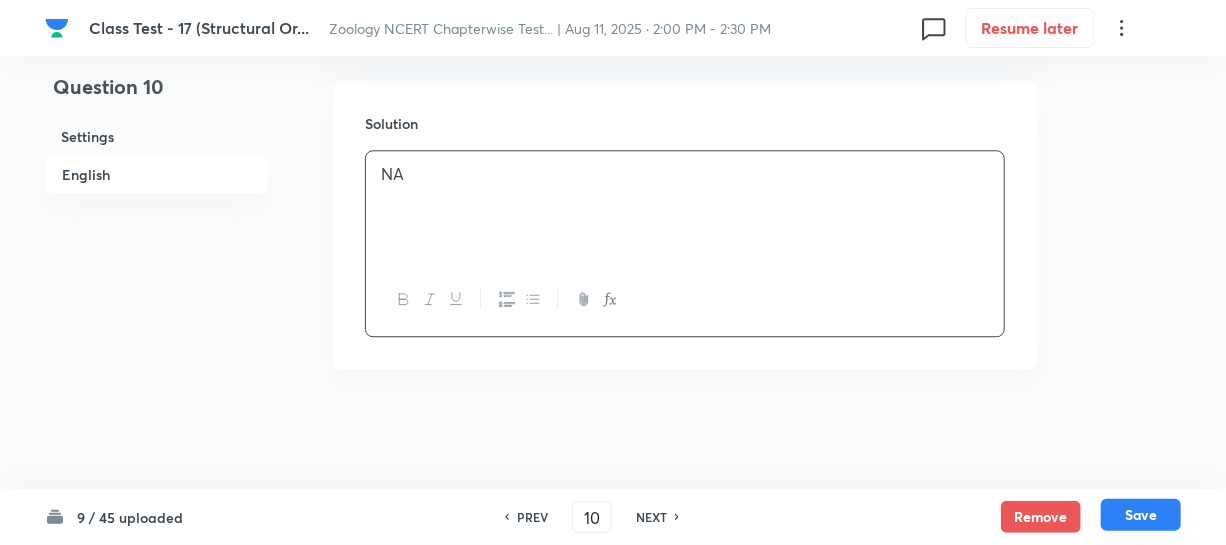 click on "Save" at bounding box center [1141, 515] 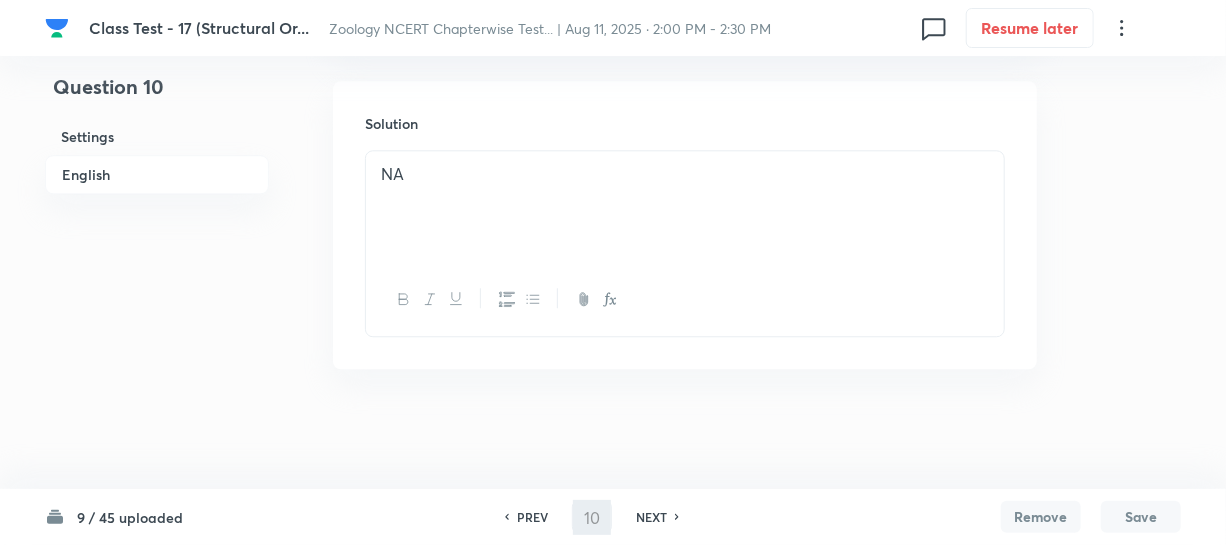 type on "11" 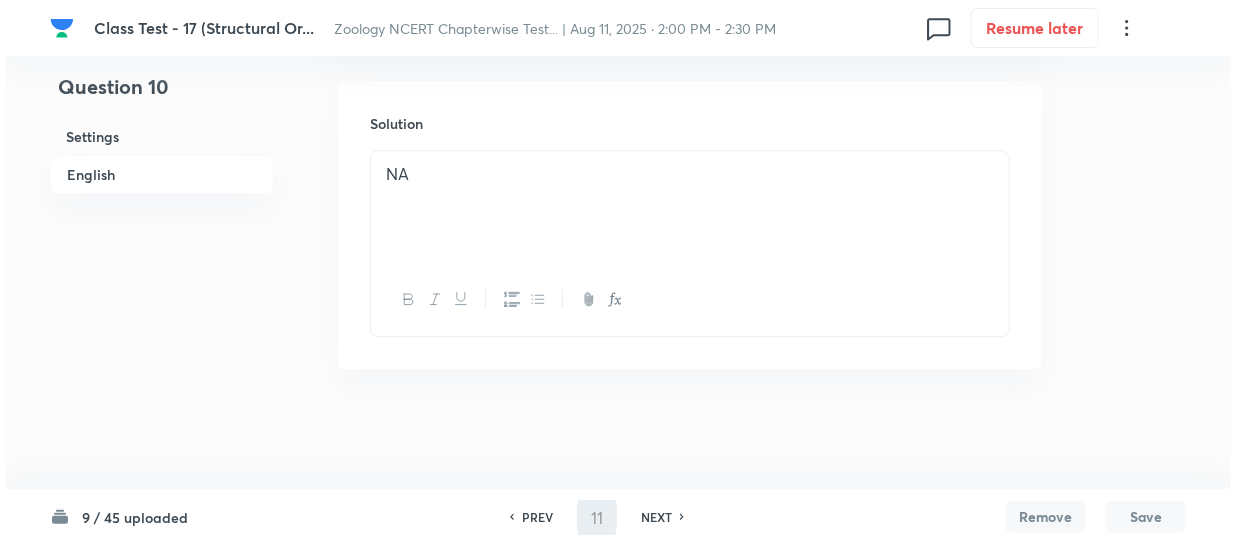 scroll, scrollTop: 0, scrollLeft: 0, axis: both 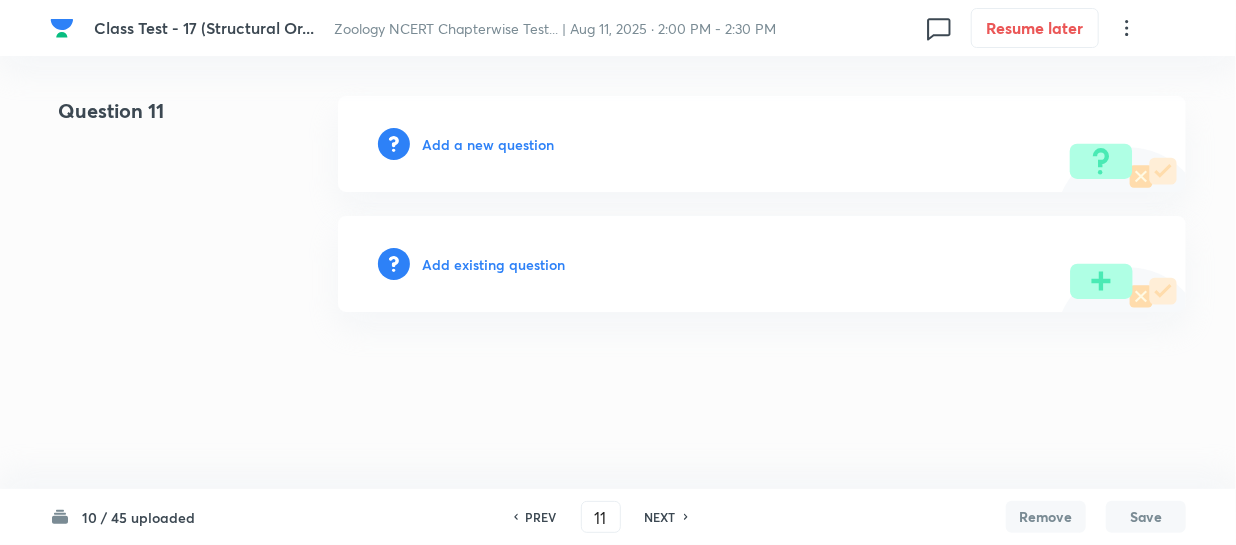 click on "Add a new question" at bounding box center (488, 144) 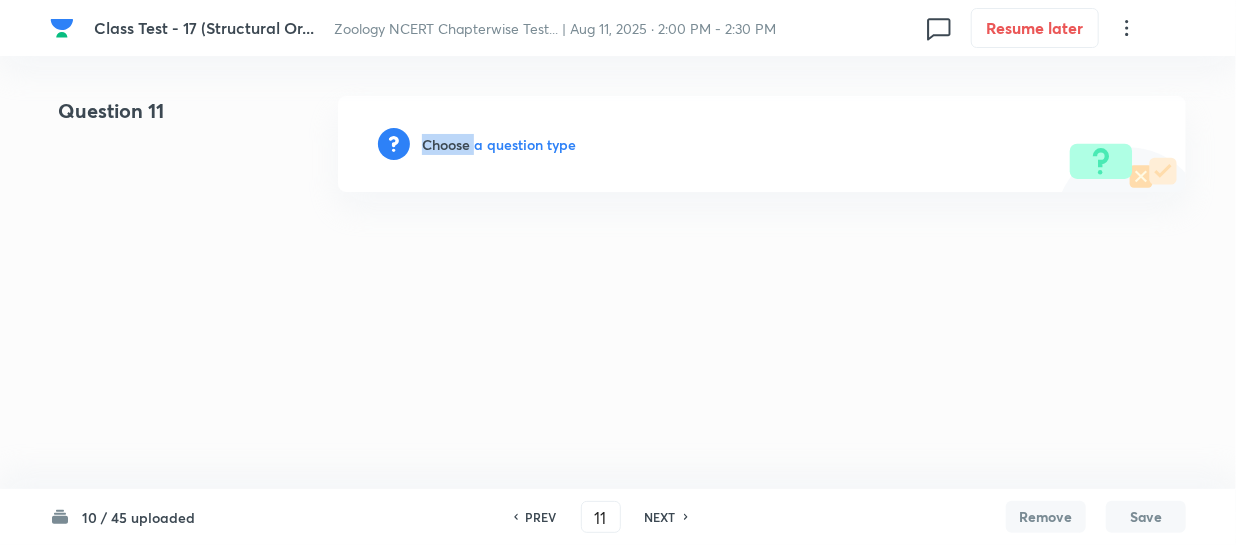 click on "Choose a question type" at bounding box center (499, 144) 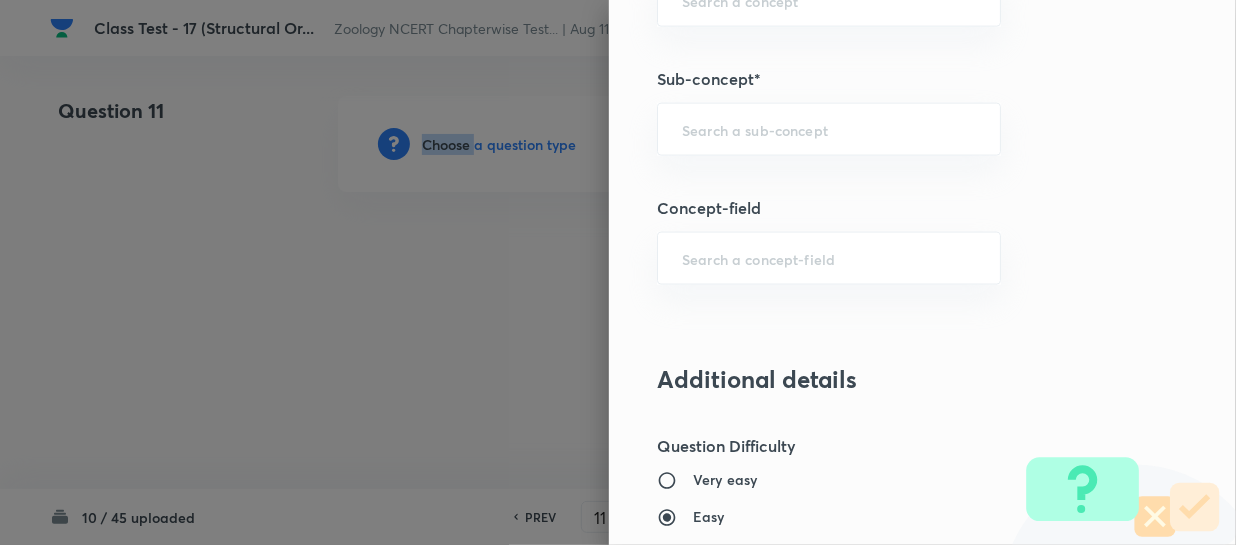 scroll, scrollTop: 1090, scrollLeft: 0, axis: vertical 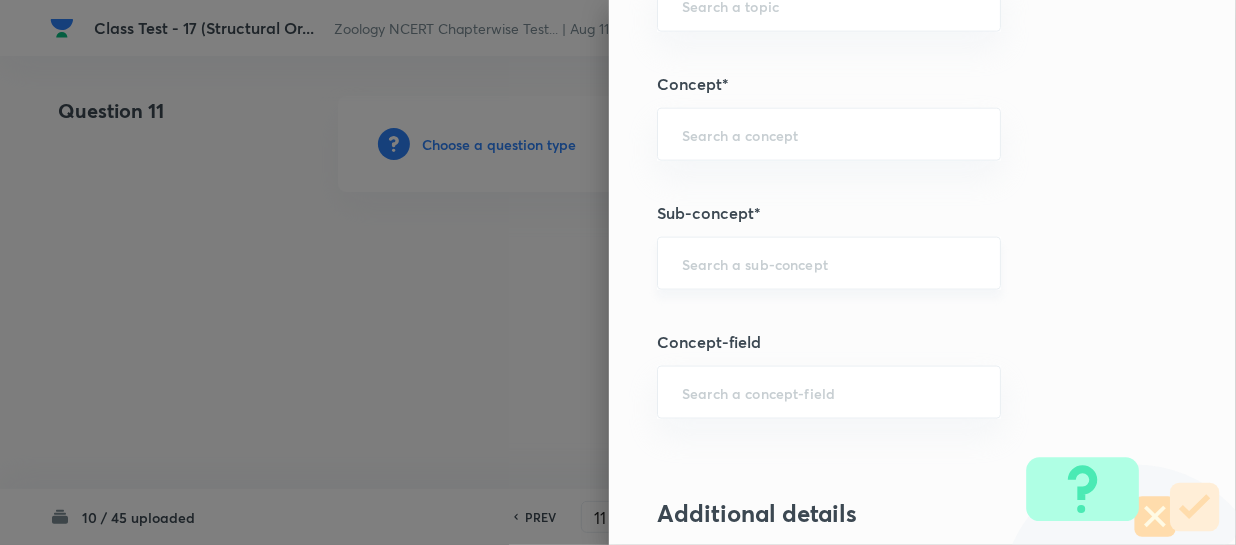click at bounding box center (829, 263) 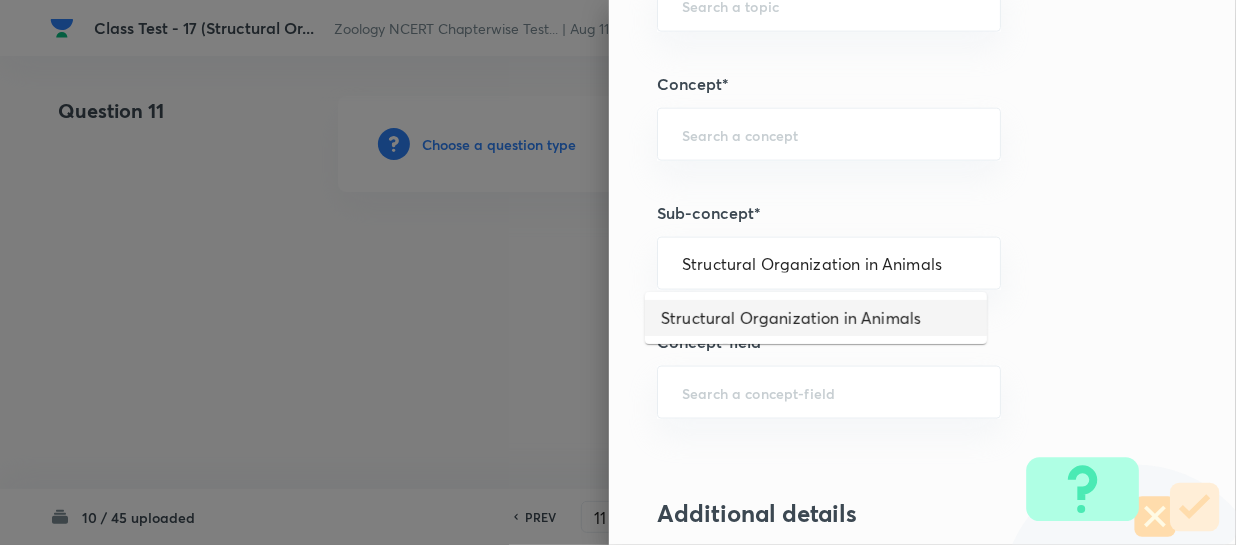 click on "Structural Organization in Animals" at bounding box center (816, 318) 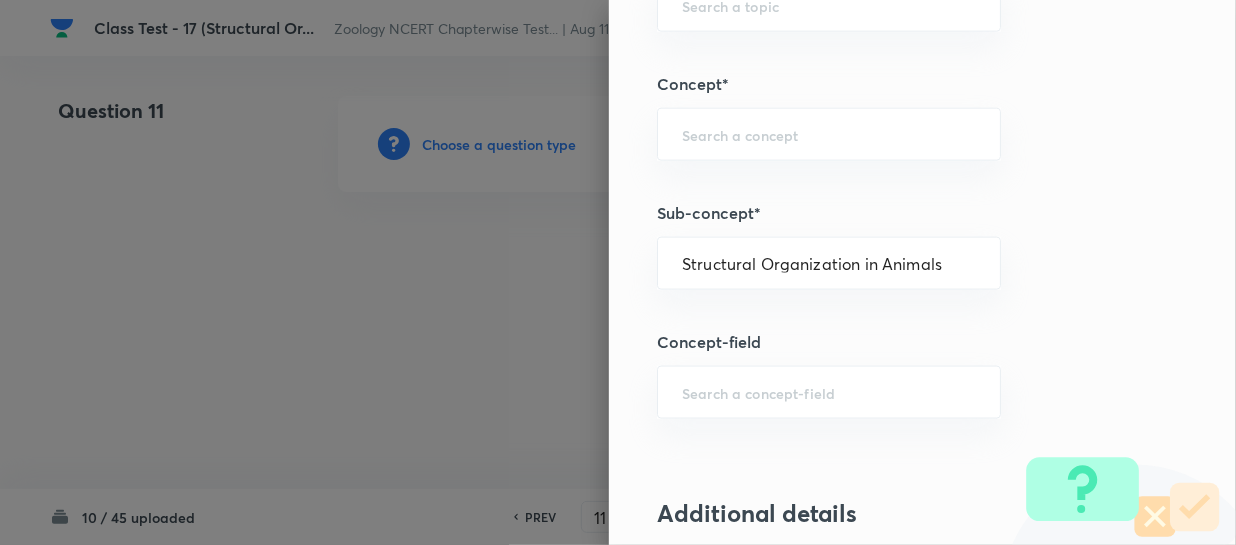 type on "Biology" 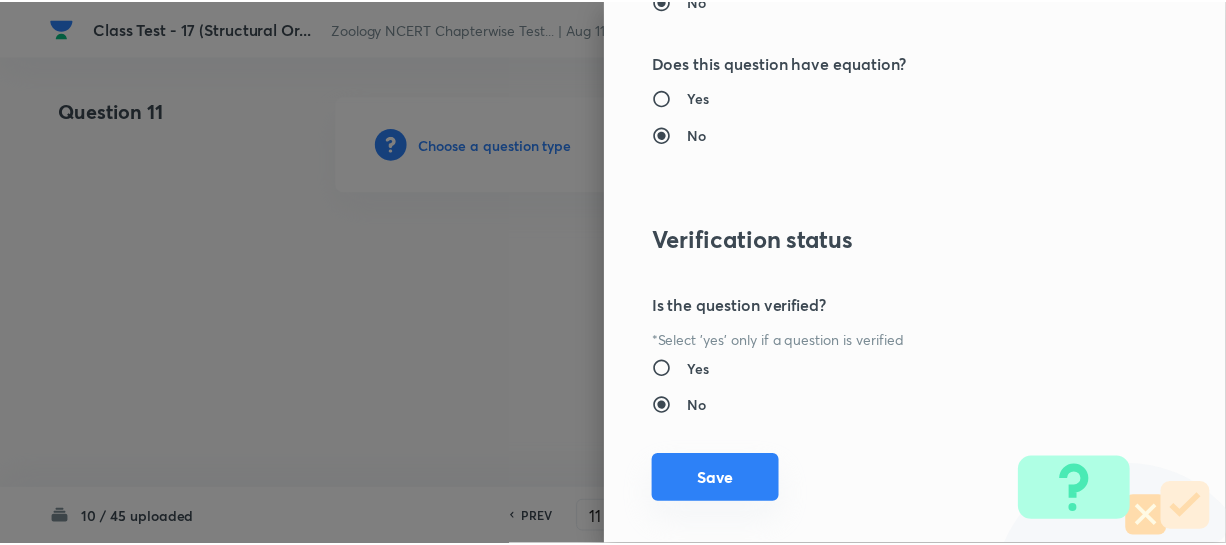scroll, scrollTop: 2179, scrollLeft: 0, axis: vertical 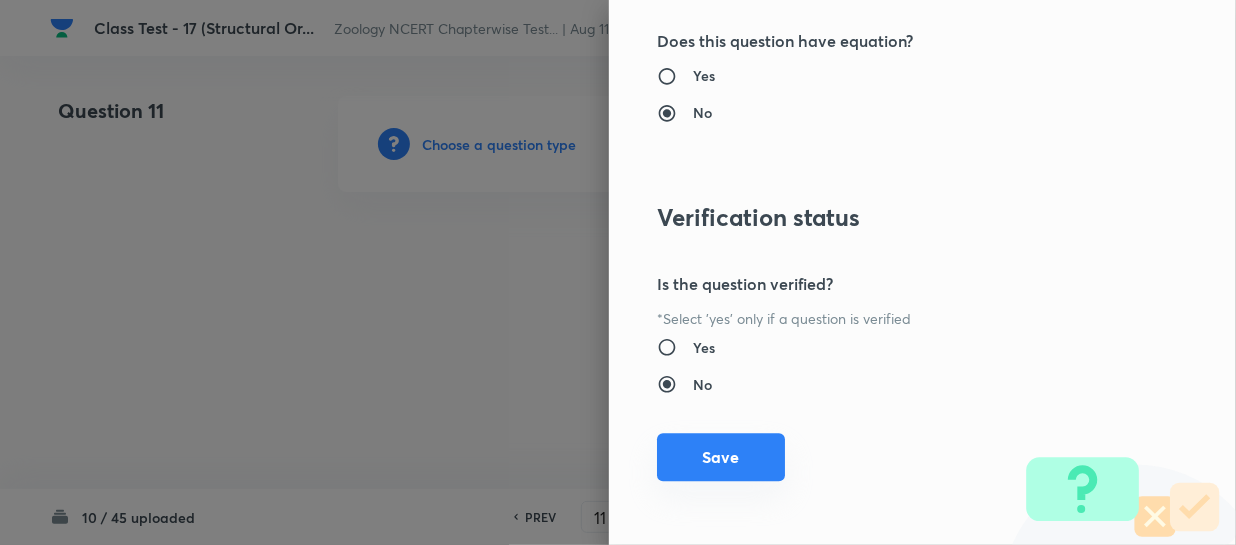 click on "Save" at bounding box center (721, 457) 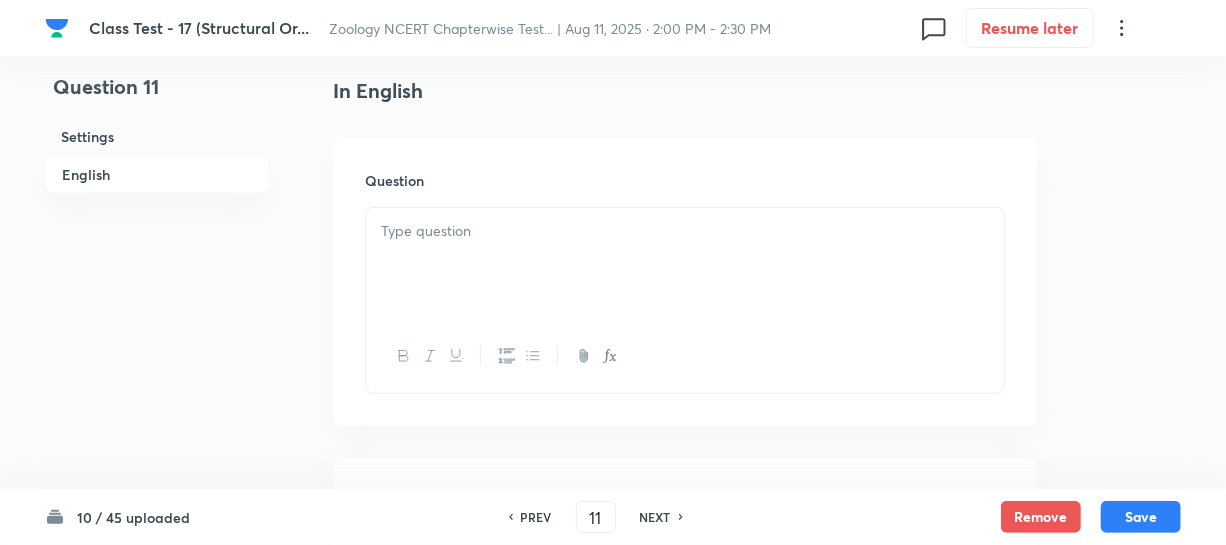 scroll, scrollTop: 636, scrollLeft: 0, axis: vertical 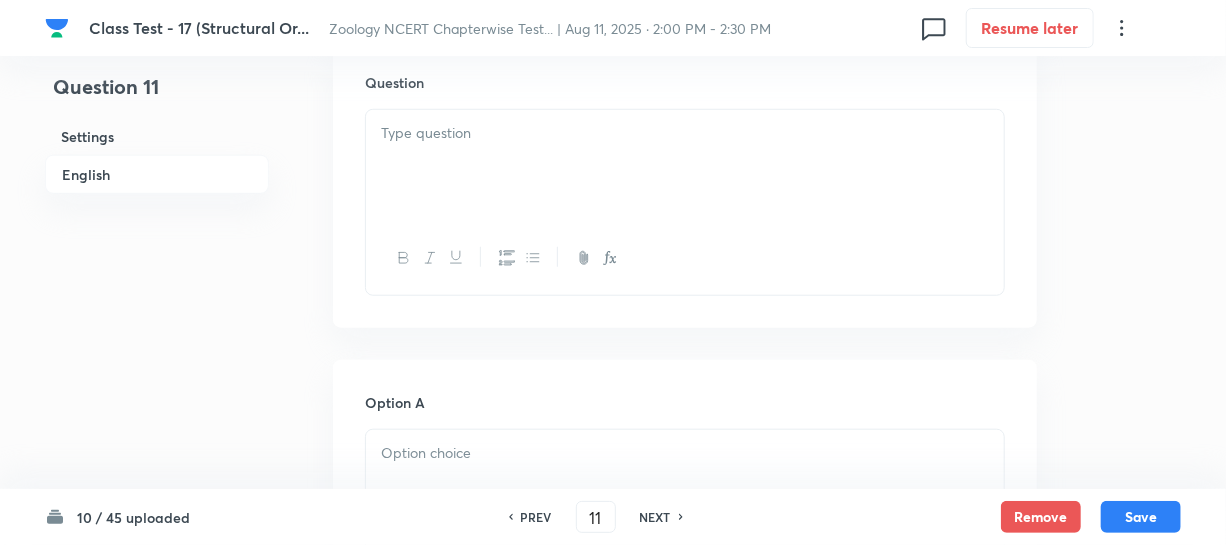 click at bounding box center (685, 166) 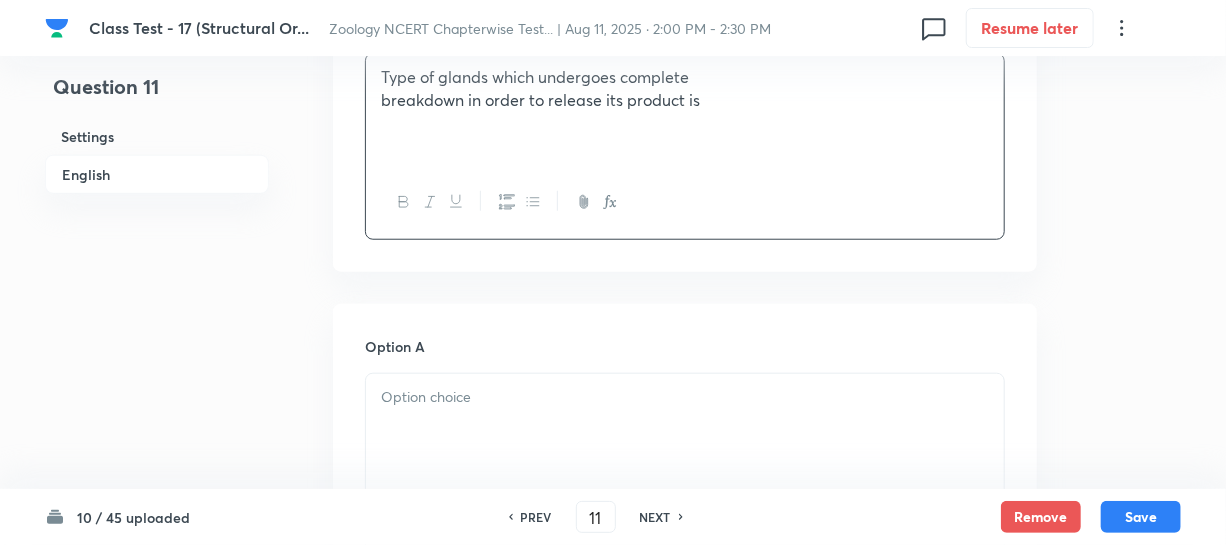 scroll, scrollTop: 727, scrollLeft: 0, axis: vertical 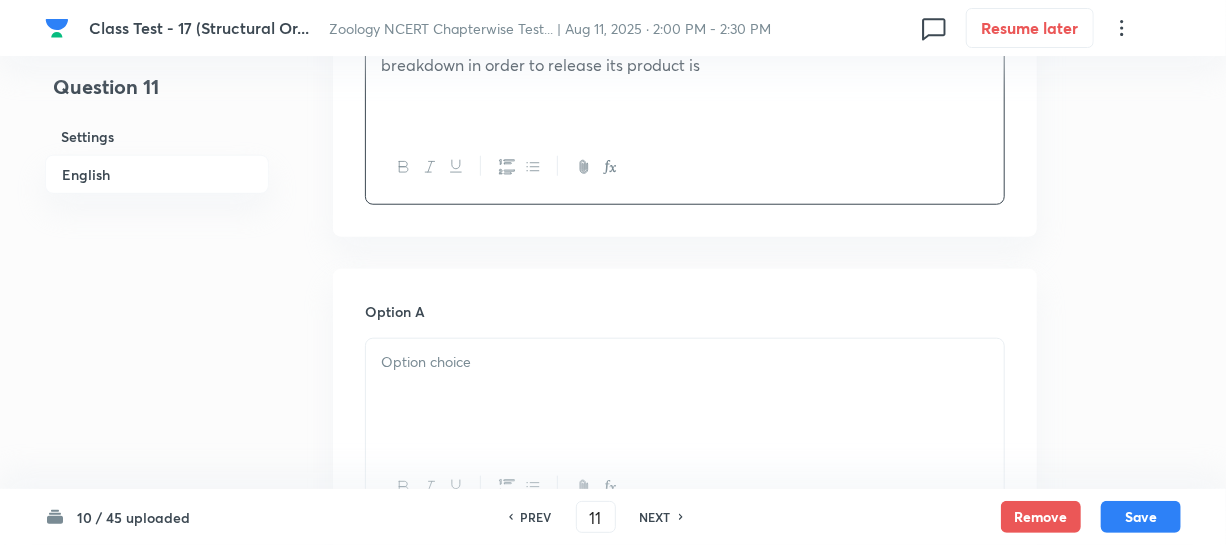 click at bounding box center [685, 395] 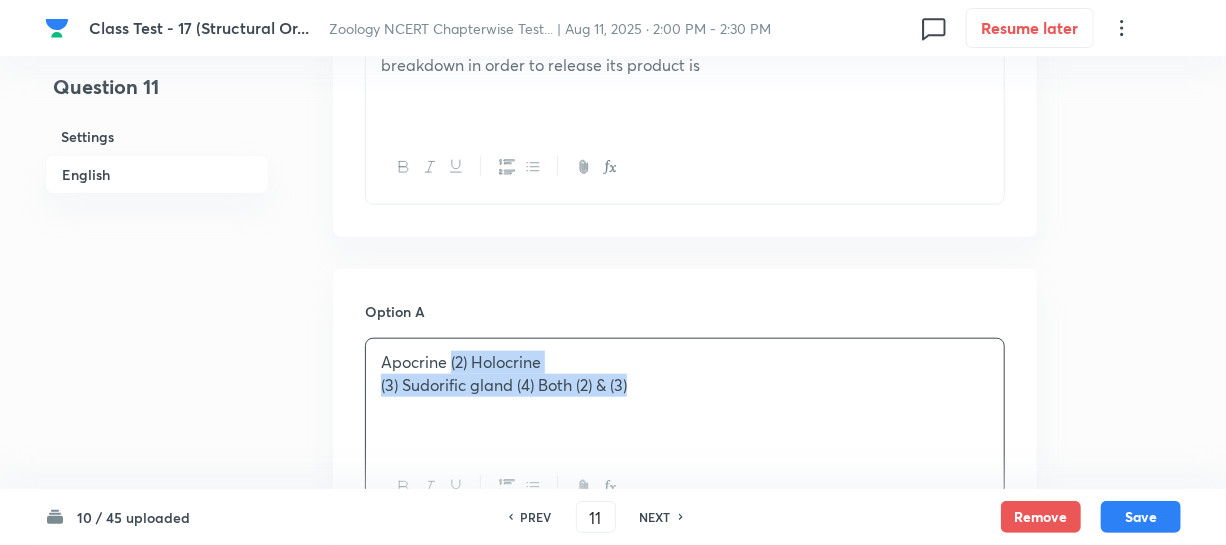 drag, startPoint x: 450, startPoint y: 356, endPoint x: 662, endPoint y: 388, distance: 214.40149 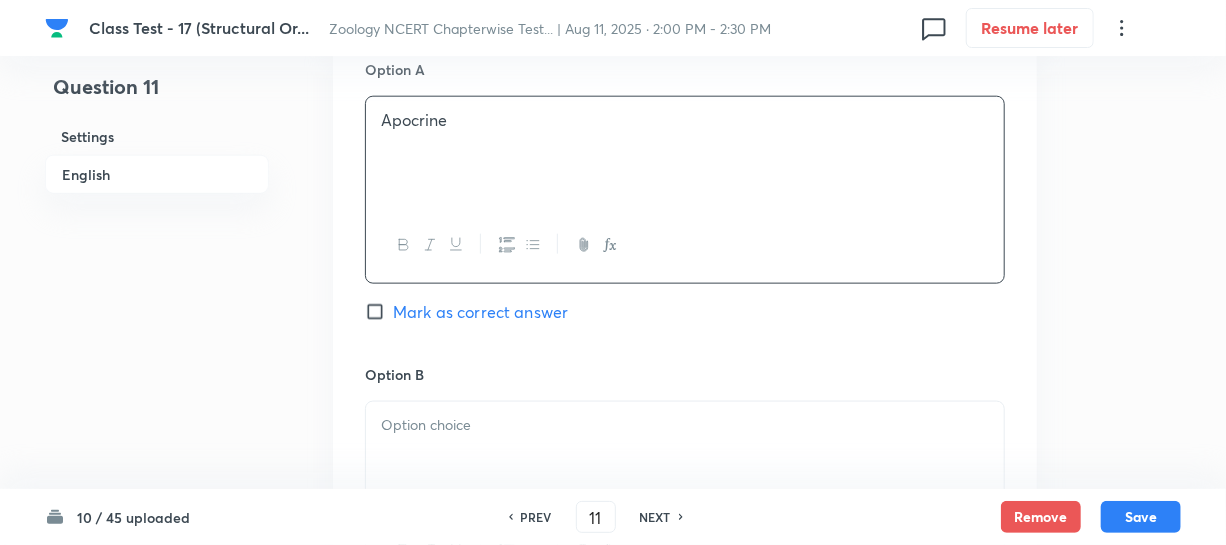scroll, scrollTop: 1272, scrollLeft: 0, axis: vertical 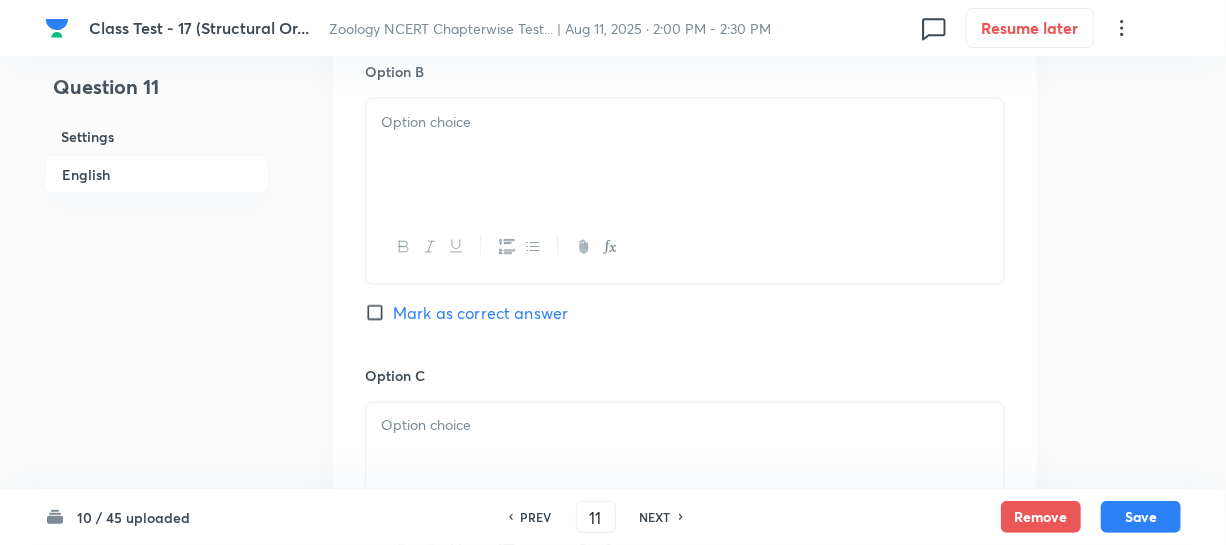 click at bounding box center [685, 155] 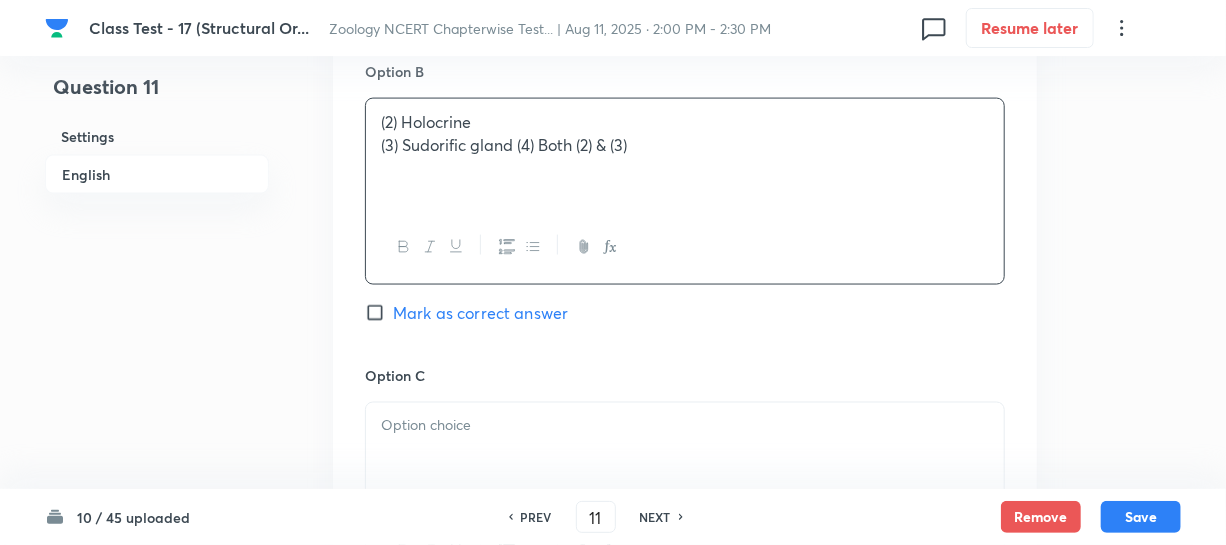 click on "(2) Holocrine" at bounding box center (685, 122) 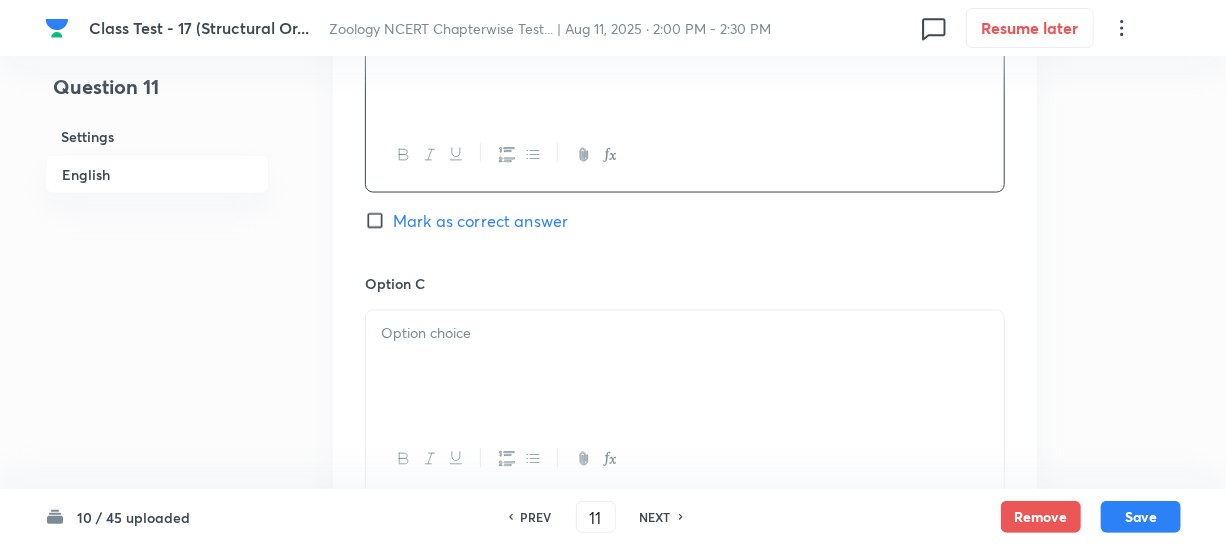 scroll, scrollTop: 1454, scrollLeft: 0, axis: vertical 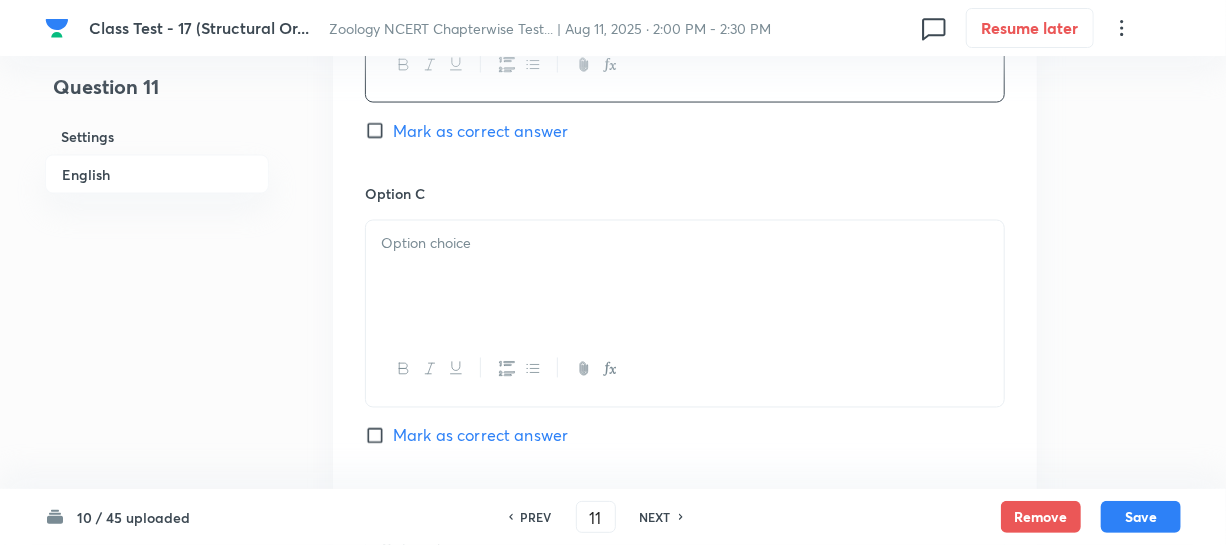 click at bounding box center (685, 277) 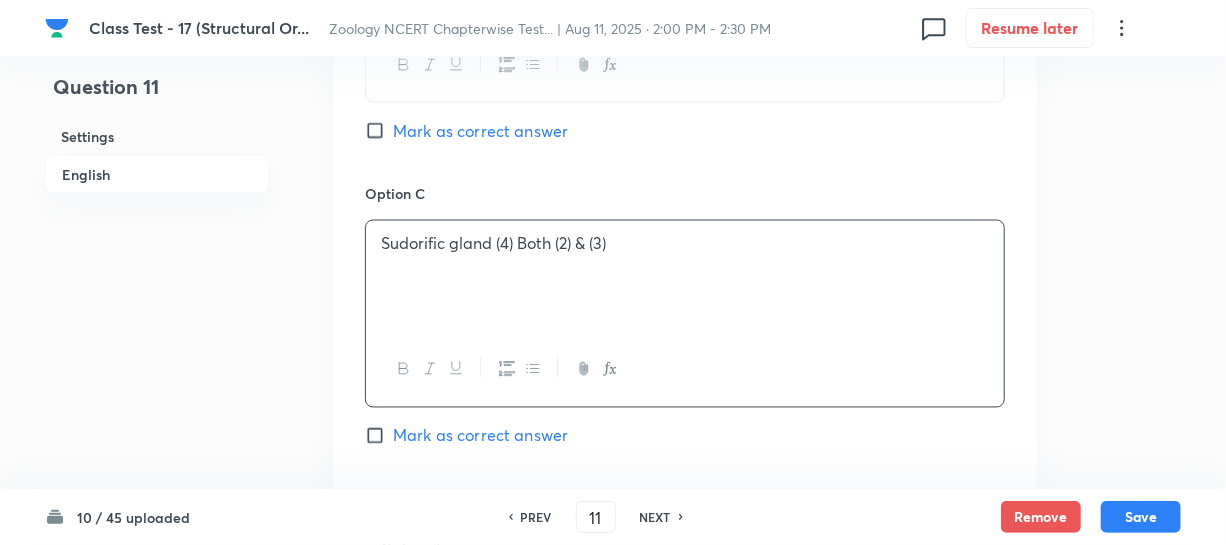 click on "Sudorific gland (4) Both (2) & (3)" at bounding box center (685, 244) 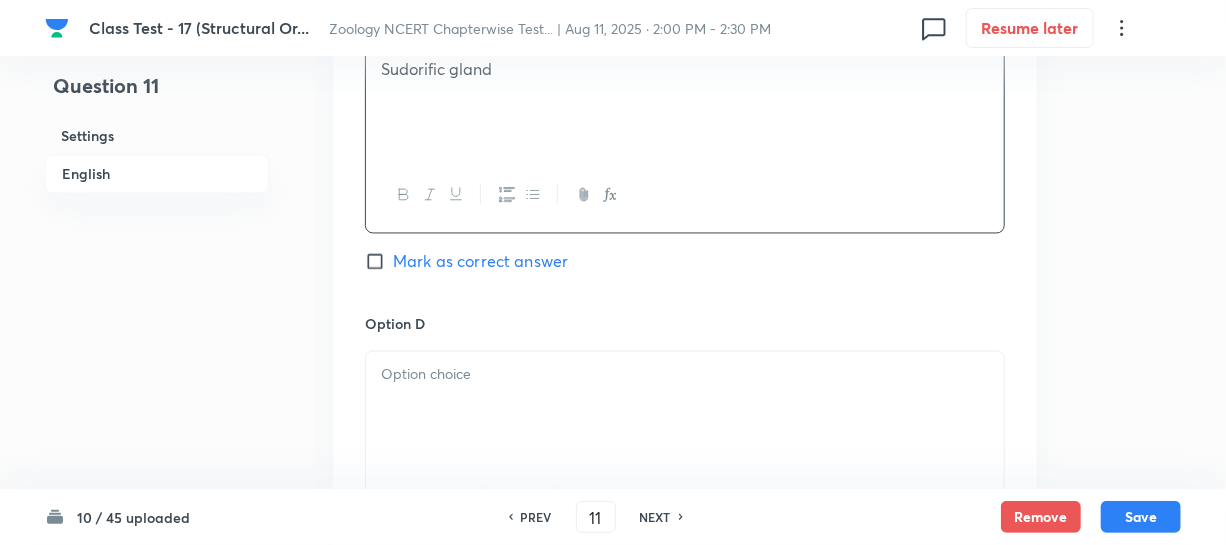 scroll, scrollTop: 1727, scrollLeft: 0, axis: vertical 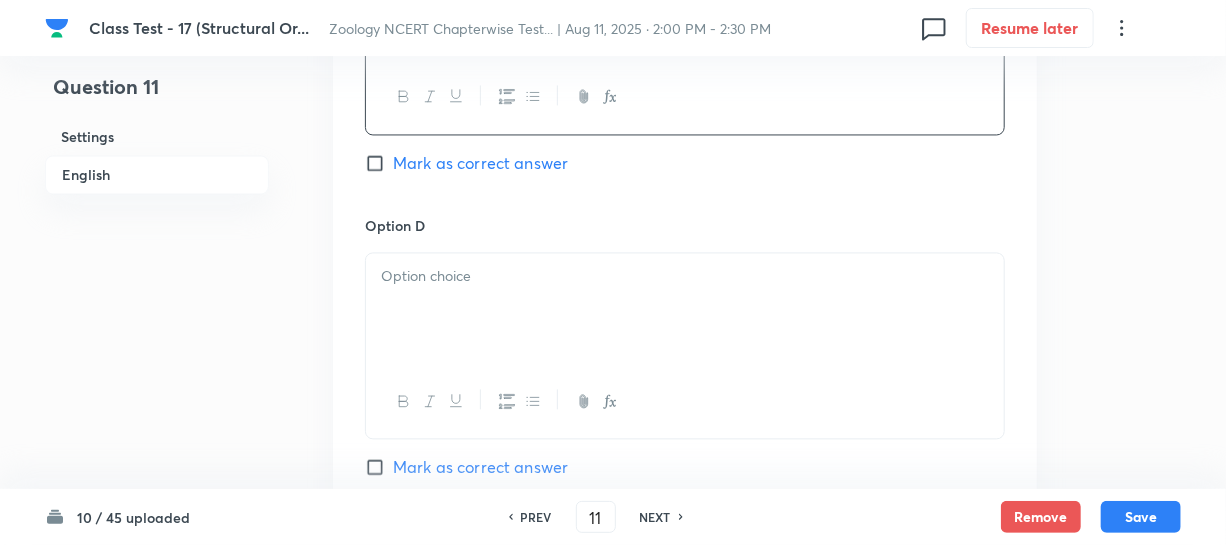 click at bounding box center [685, 309] 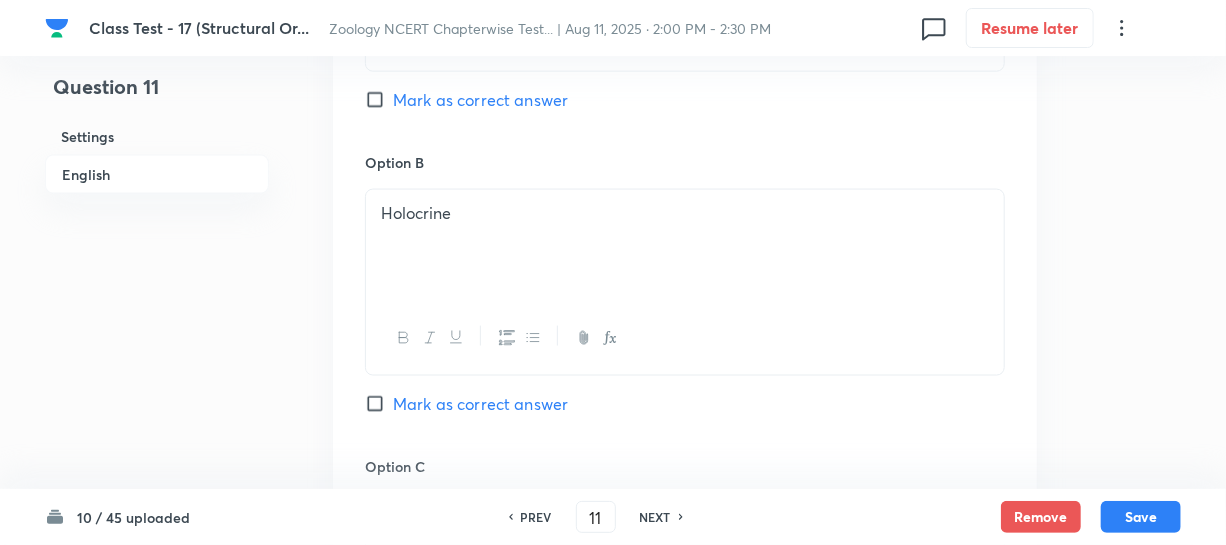 click on "Mark as correct answer" at bounding box center [379, 404] 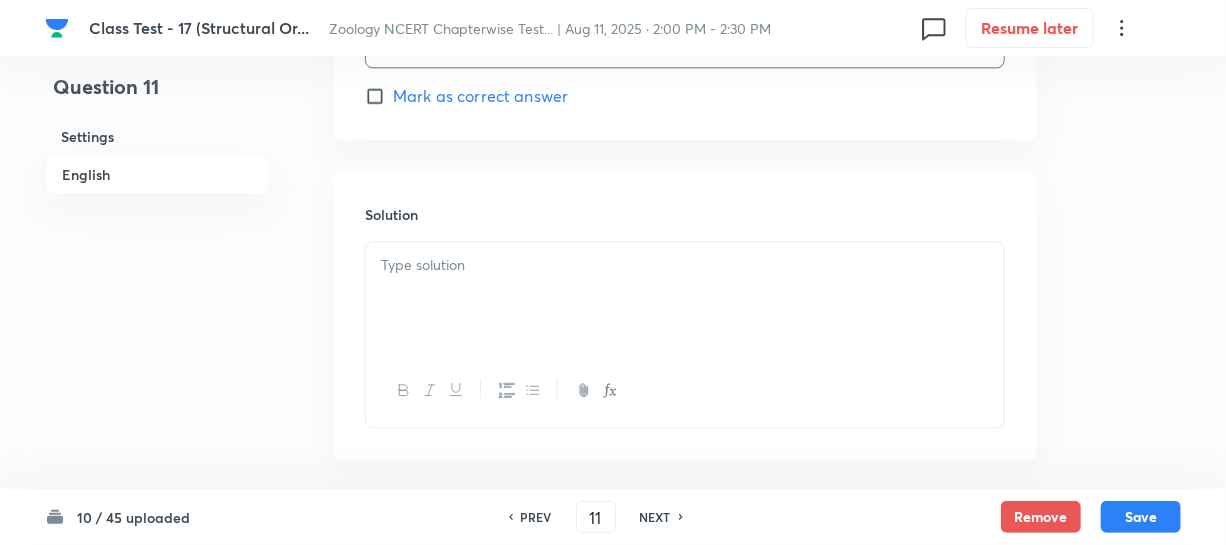 scroll, scrollTop: 2190, scrollLeft: 0, axis: vertical 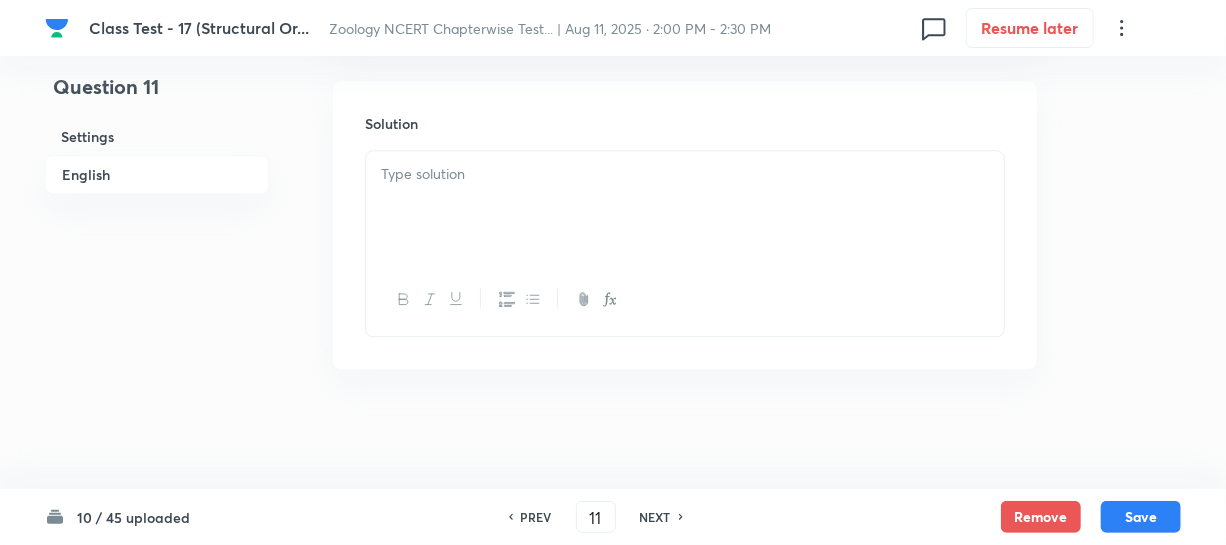 click at bounding box center [685, 207] 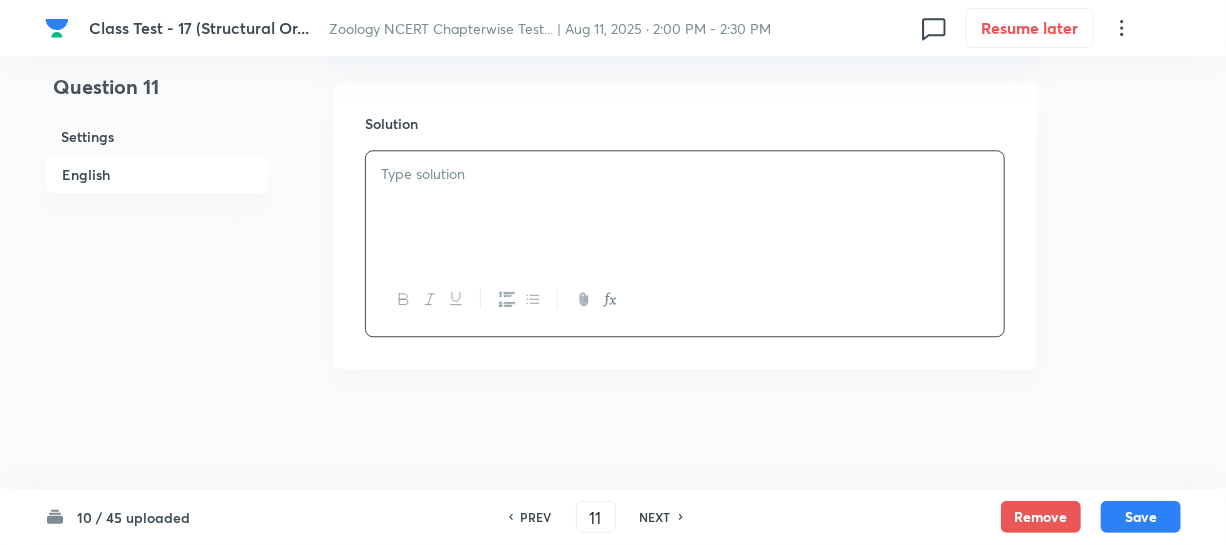 type 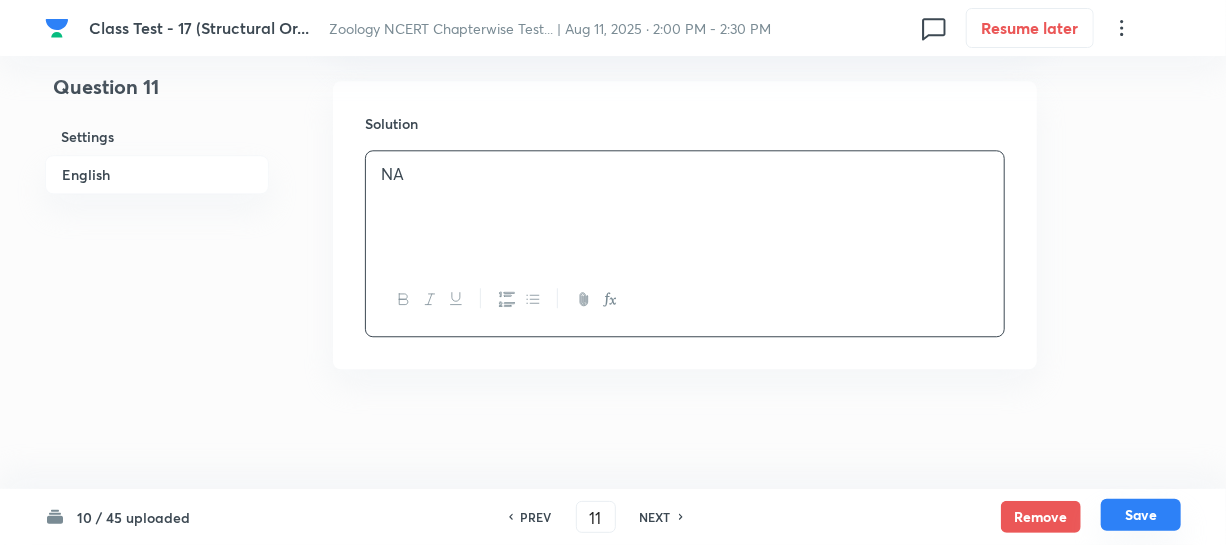 click on "Save" at bounding box center (1141, 515) 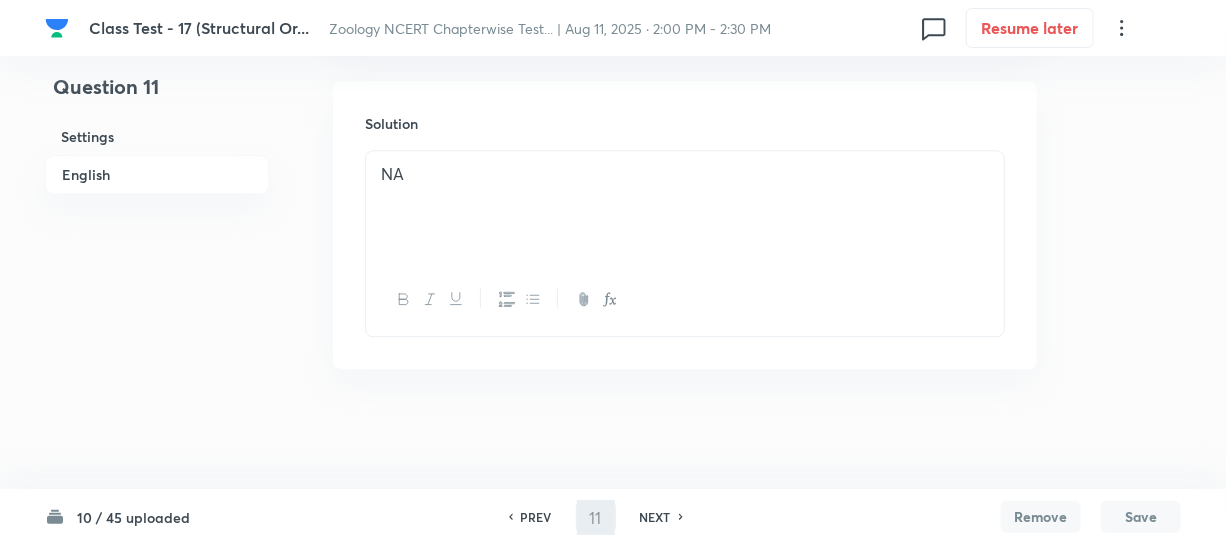type on "12" 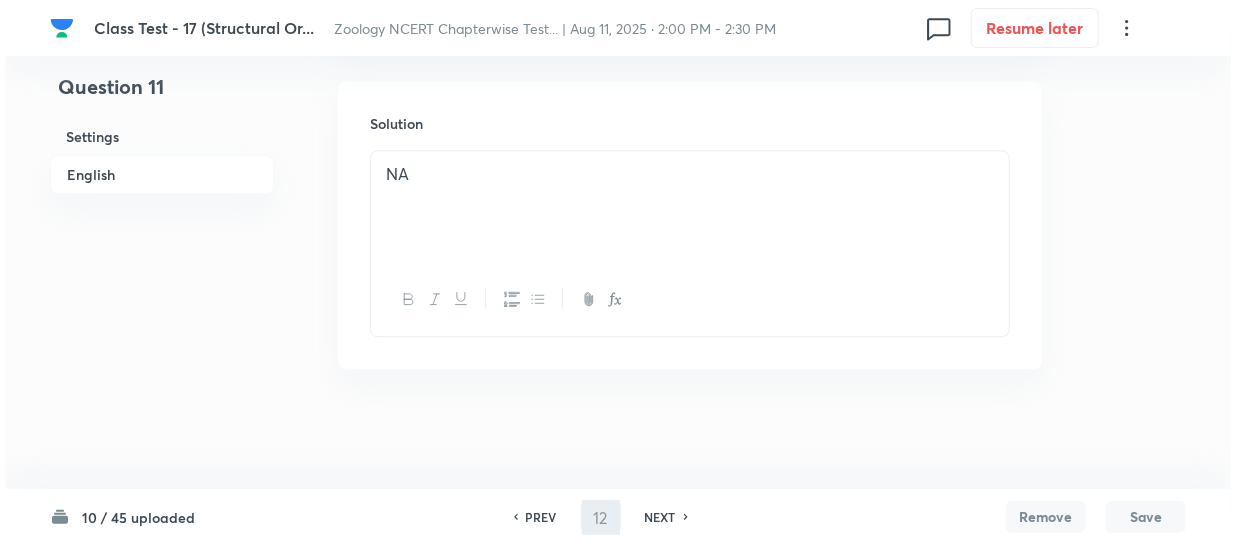 scroll, scrollTop: 0, scrollLeft: 0, axis: both 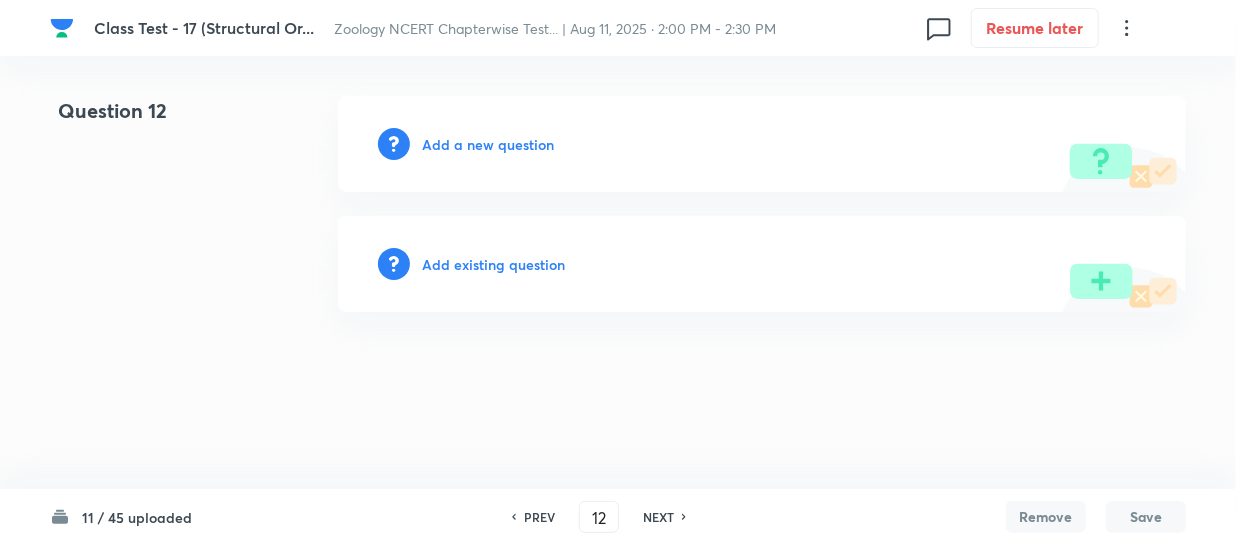click on "Add a new question" at bounding box center [488, 144] 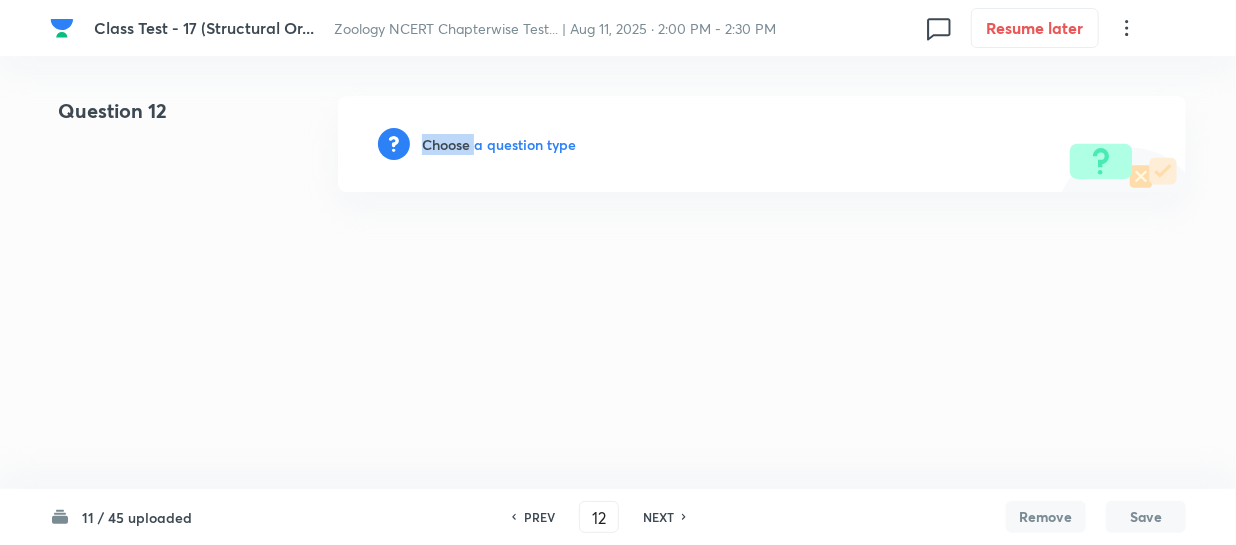 click on "Choose a question type" at bounding box center [499, 144] 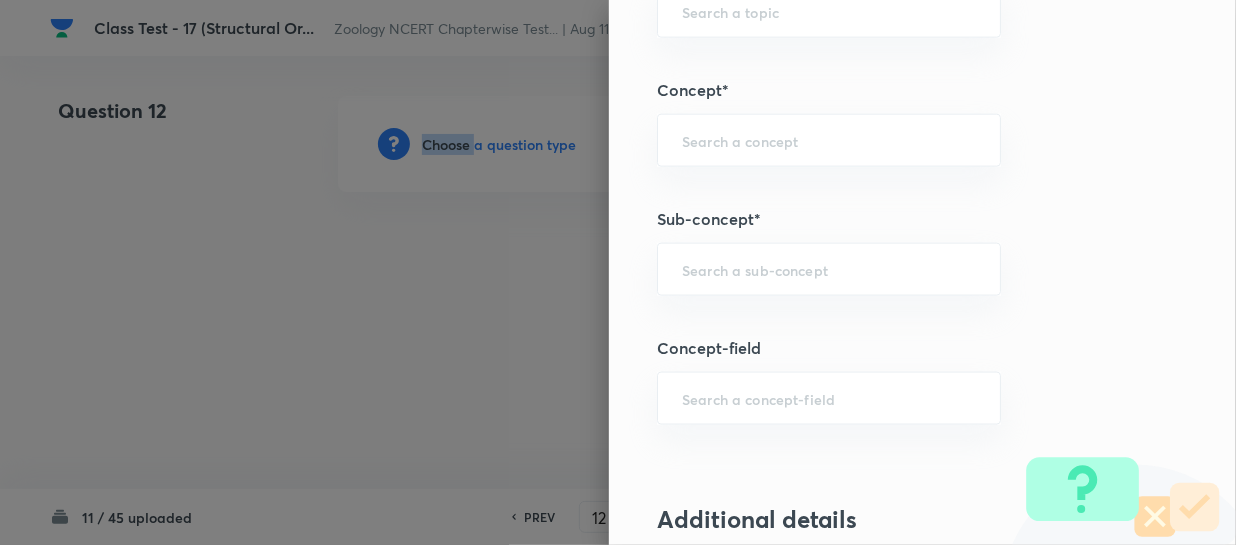 scroll, scrollTop: 1181, scrollLeft: 0, axis: vertical 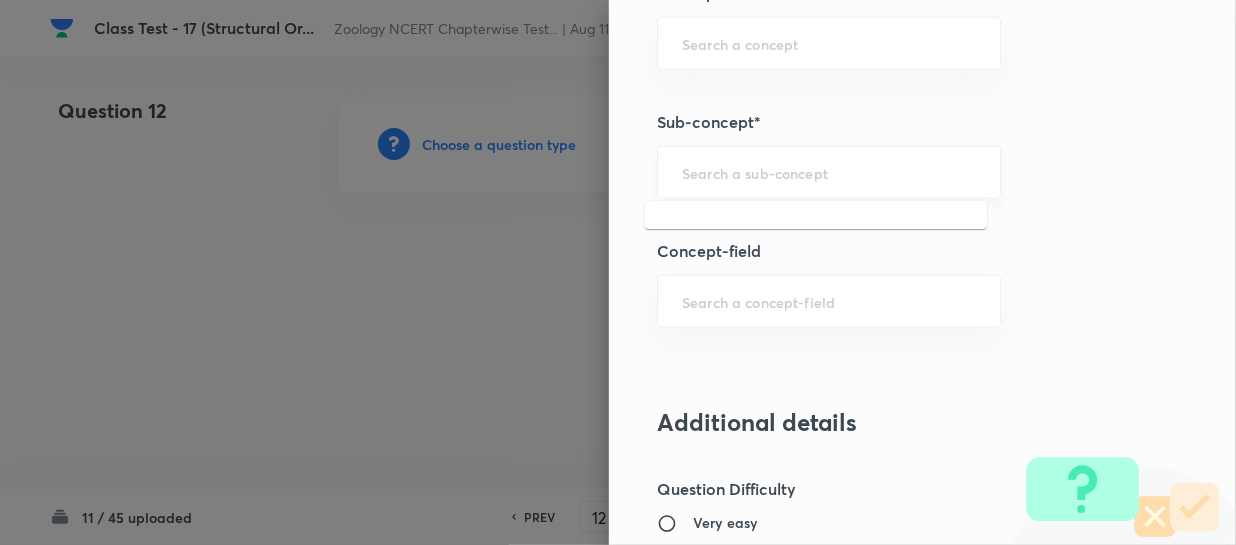 click at bounding box center (829, 172) 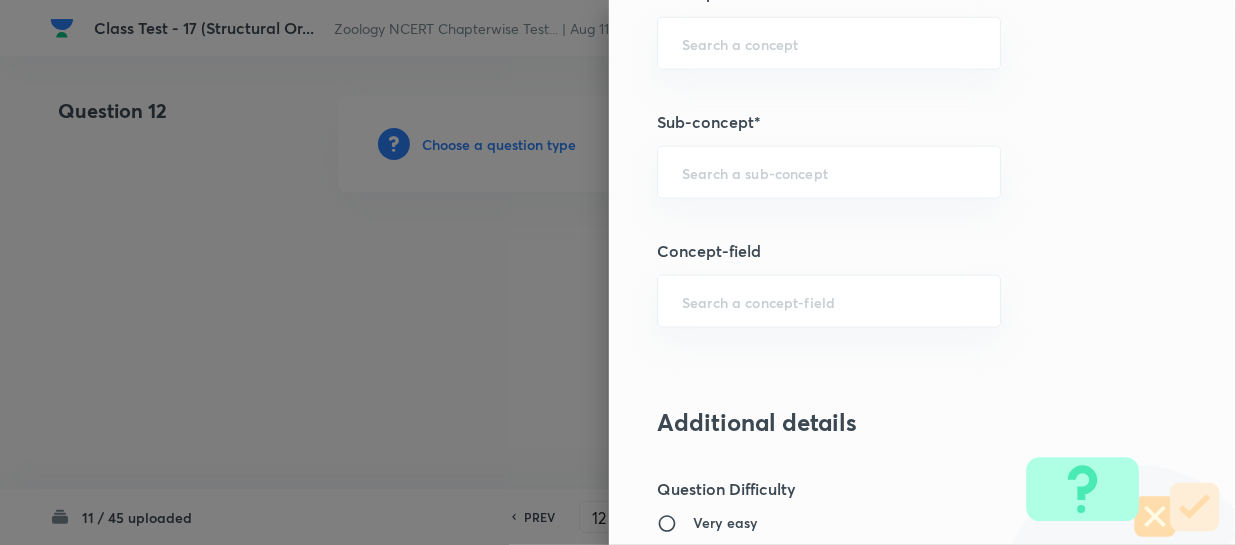 paste on "Structural Organization in Animals" 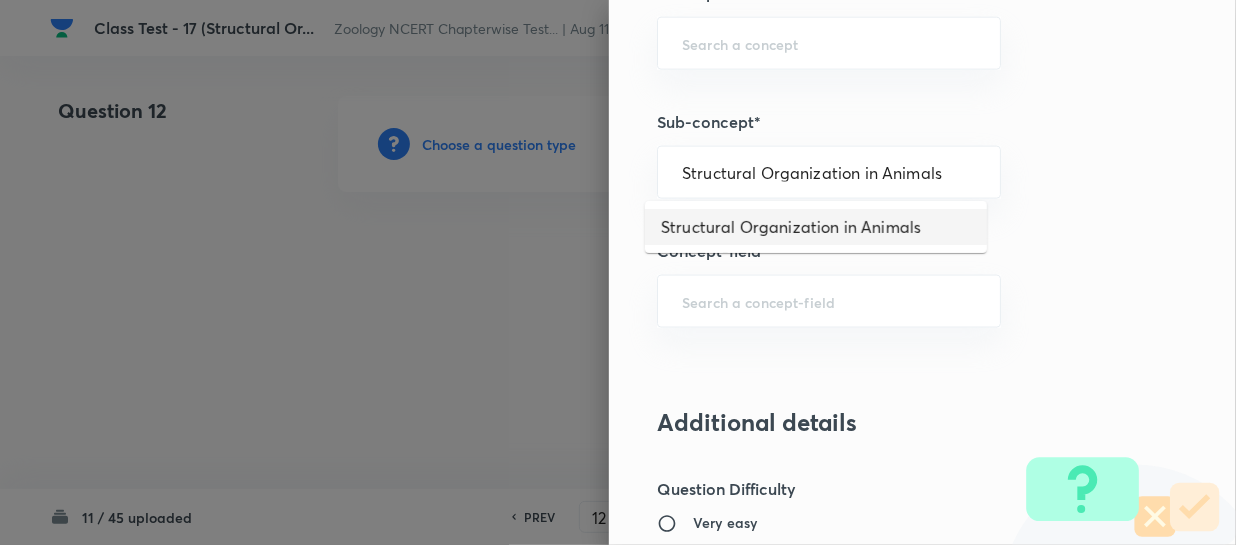 click on "Structural Organization in Animals" at bounding box center [816, 227] 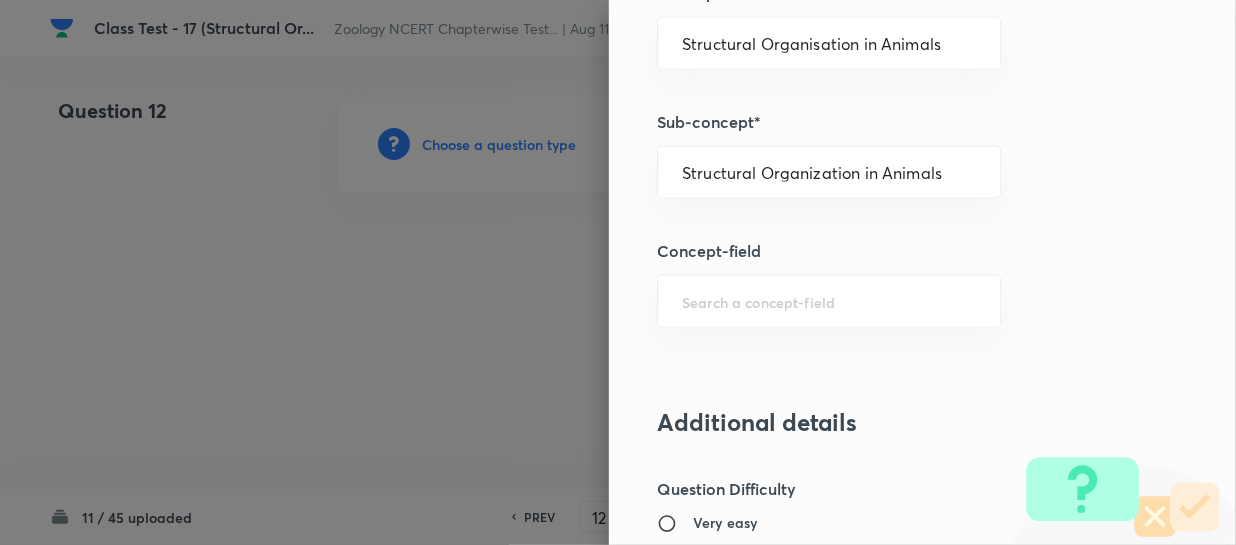 type on "Biology" 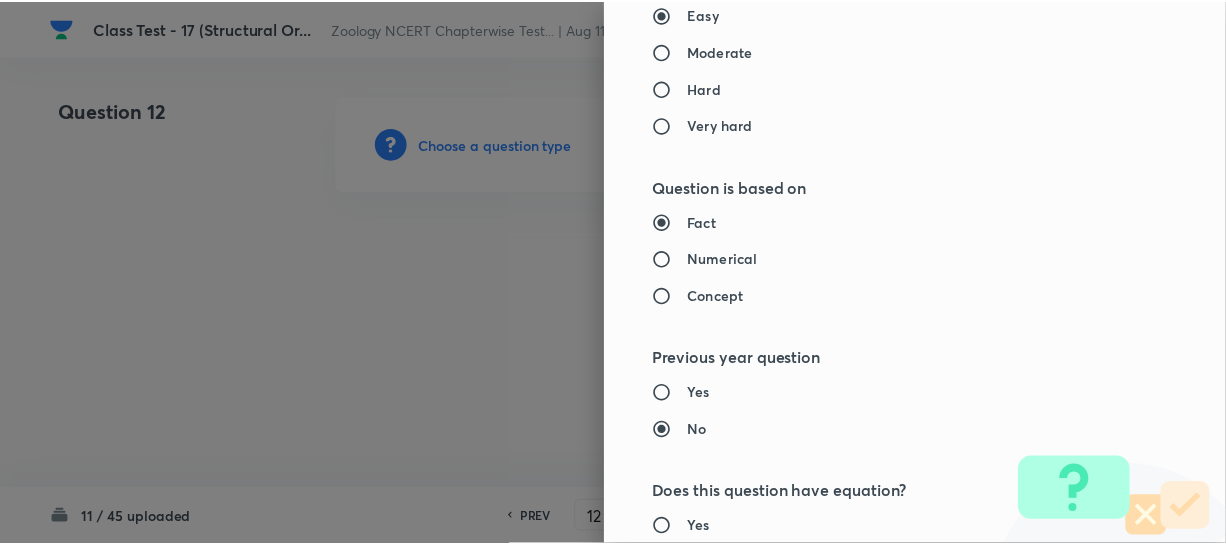 scroll, scrollTop: 2179, scrollLeft: 0, axis: vertical 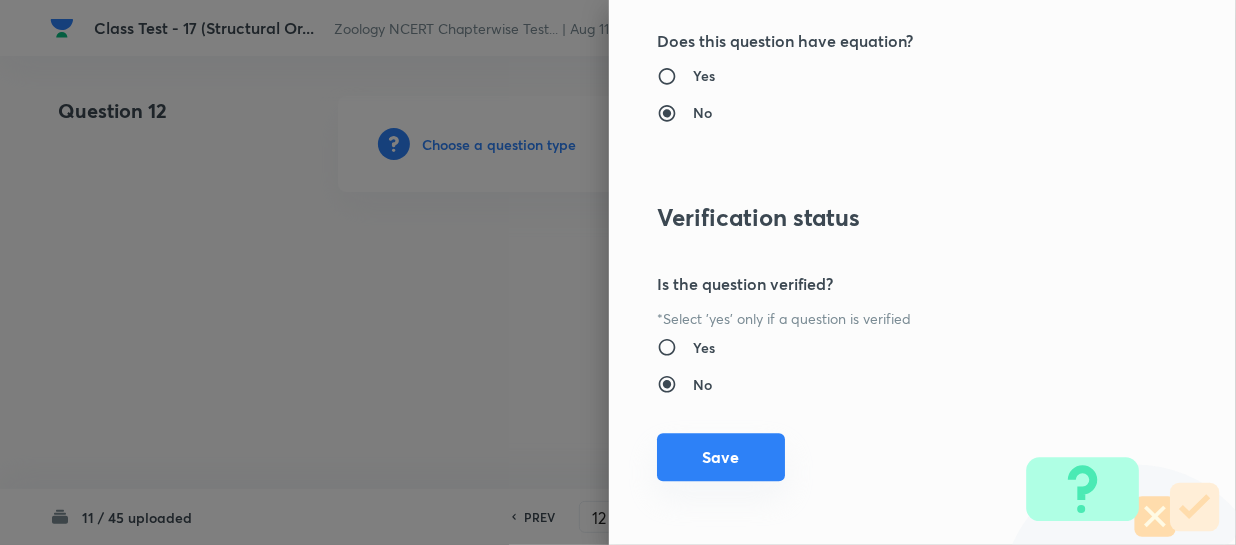 click on "Save" at bounding box center (721, 457) 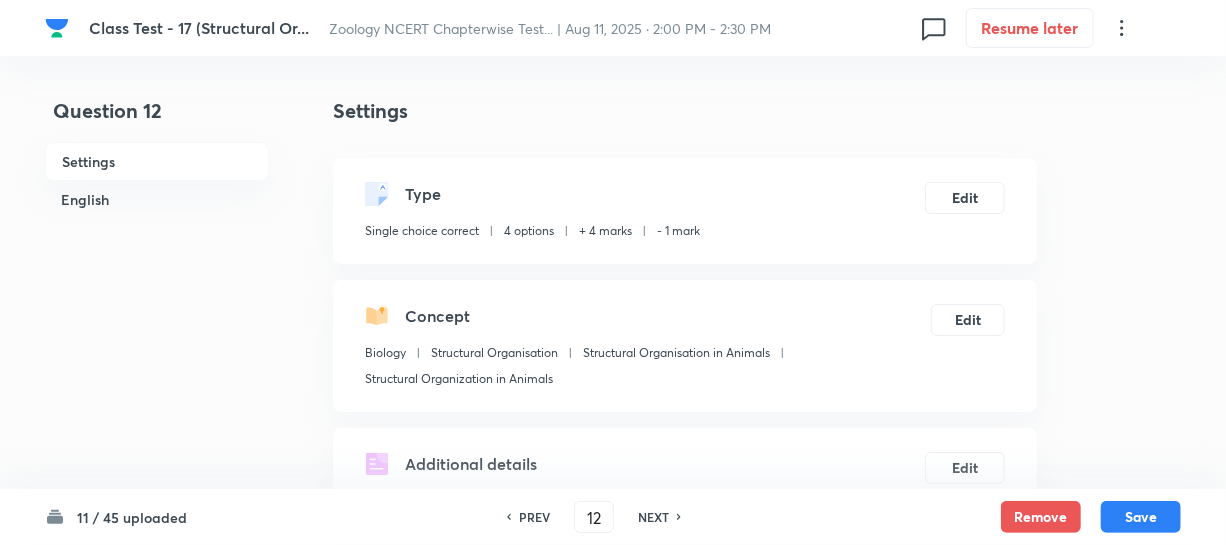 scroll, scrollTop: 545, scrollLeft: 0, axis: vertical 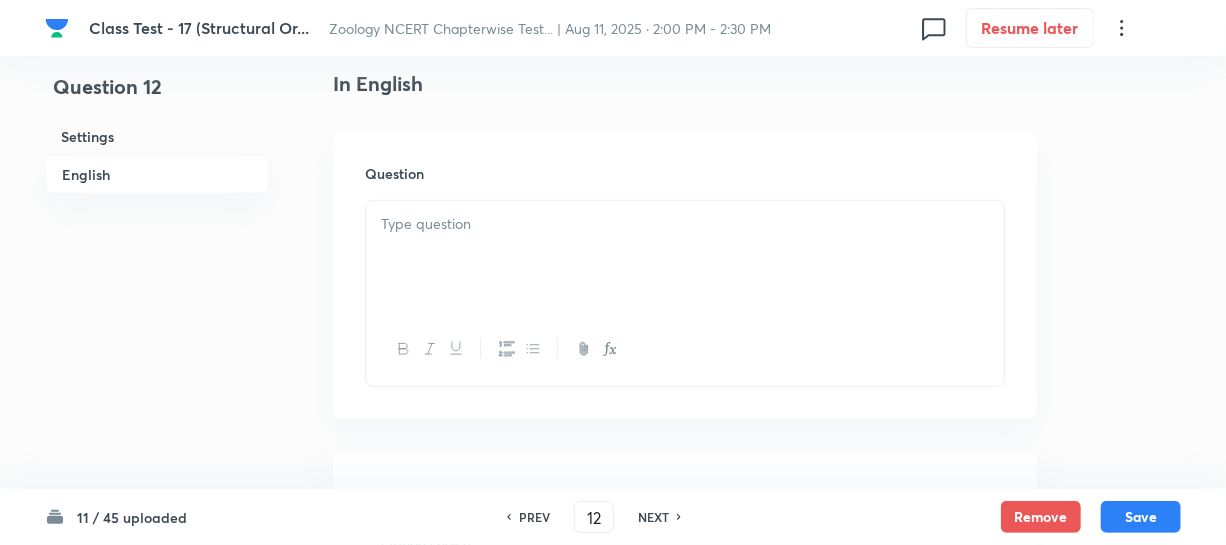 click at bounding box center [685, 257] 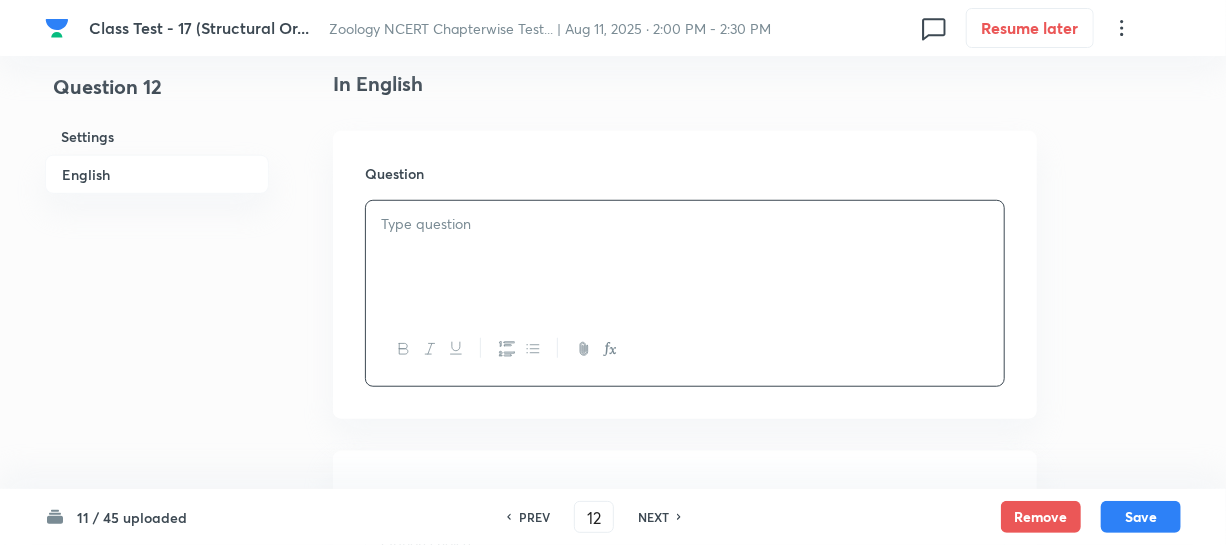 paste 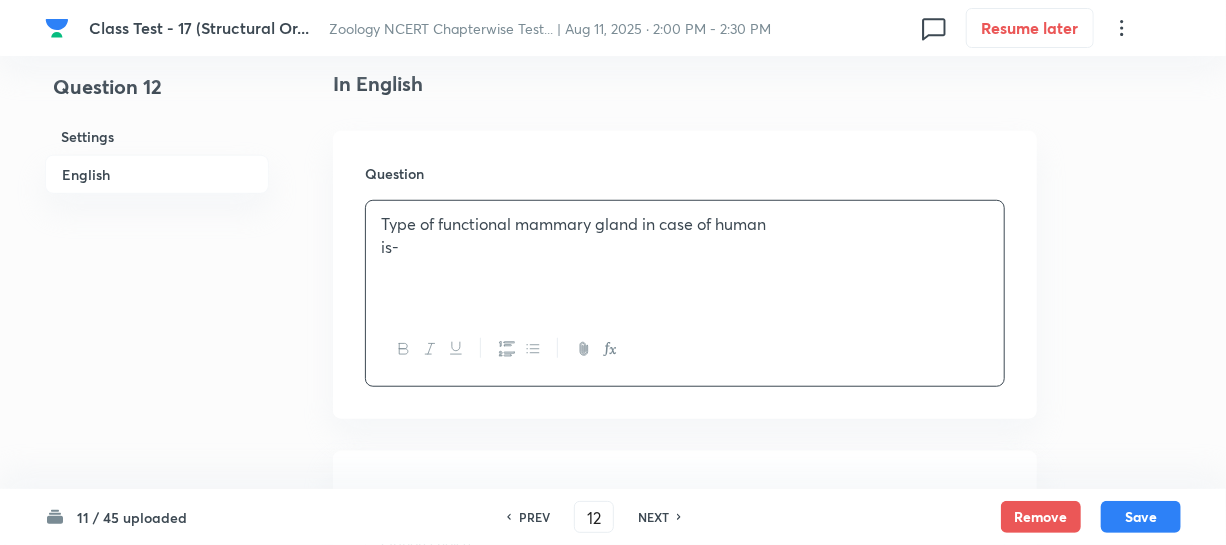 click on "Type of functional mammary gland in case of human" at bounding box center [685, 224] 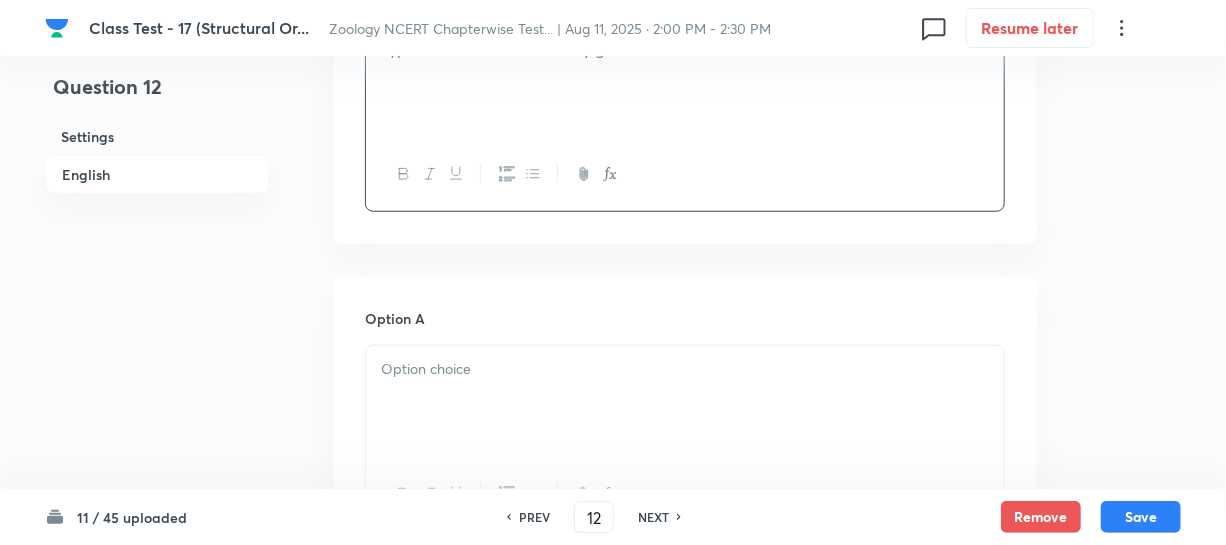 scroll, scrollTop: 727, scrollLeft: 0, axis: vertical 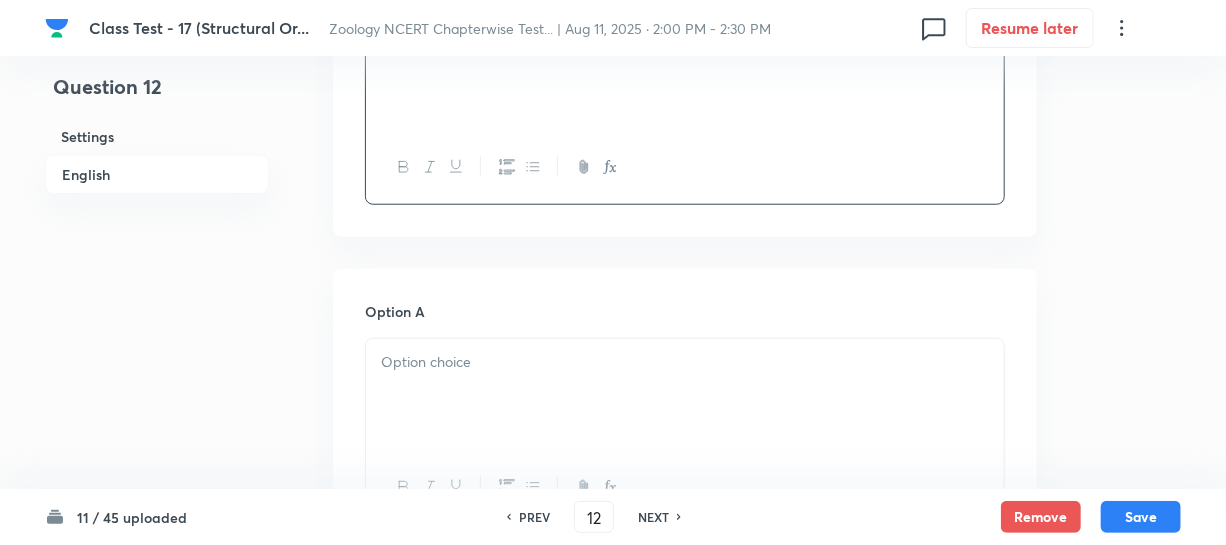 click at bounding box center (685, 395) 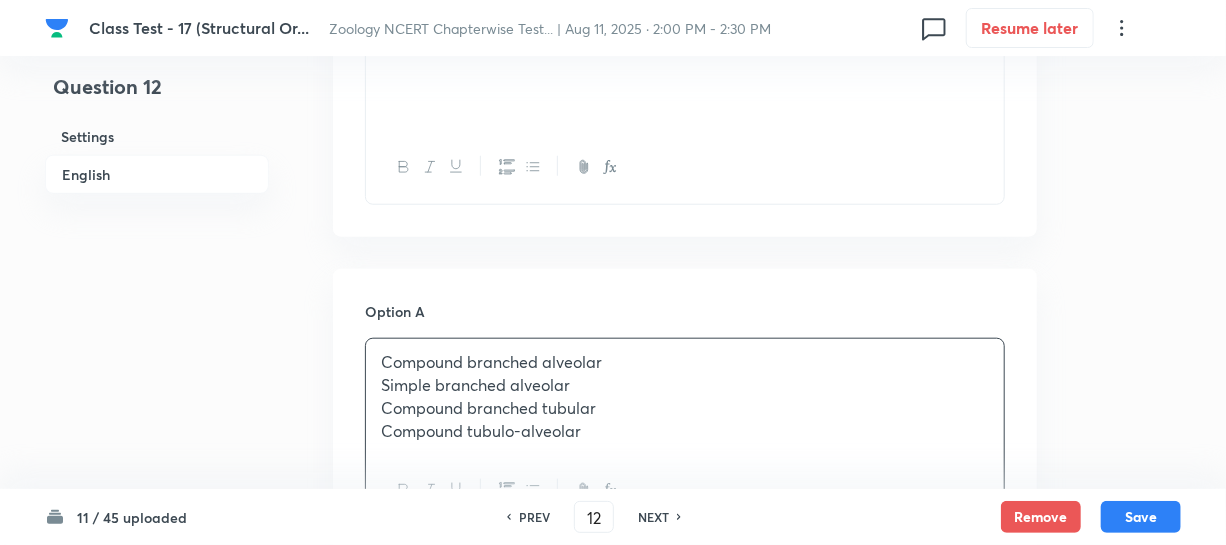 click on "Compound branched tubular" at bounding box center [685, 408] 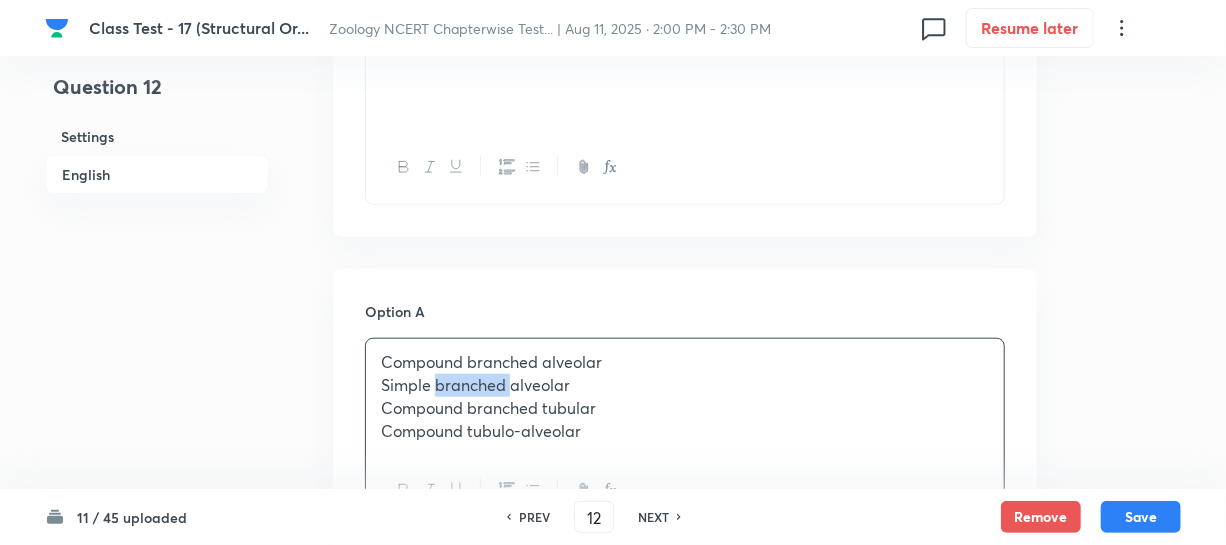 click on "Simple branched alveolar" at bounding box center (685, 385) 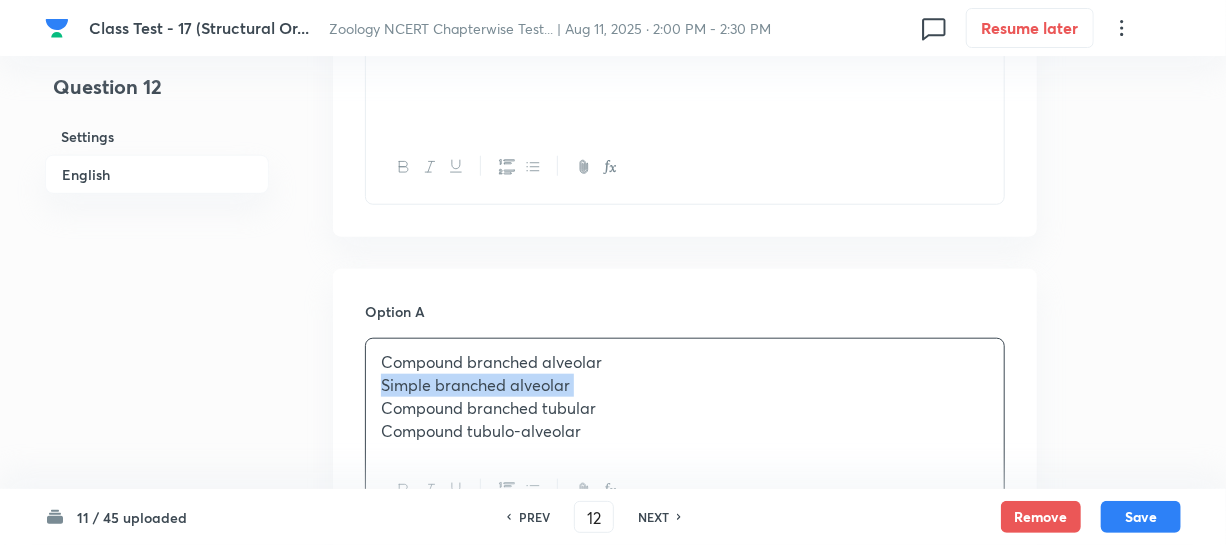 click on "Simple branched alveolar" at bounding box center (685, 385) 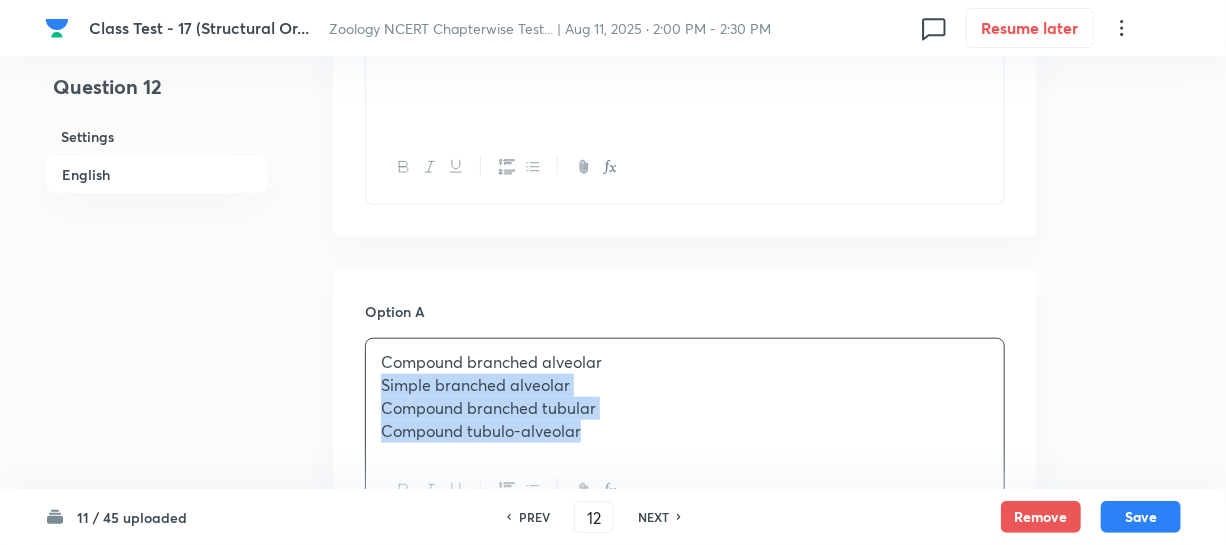 click on "Compound tubulo-alveolar" at bounding box center (685, 431) 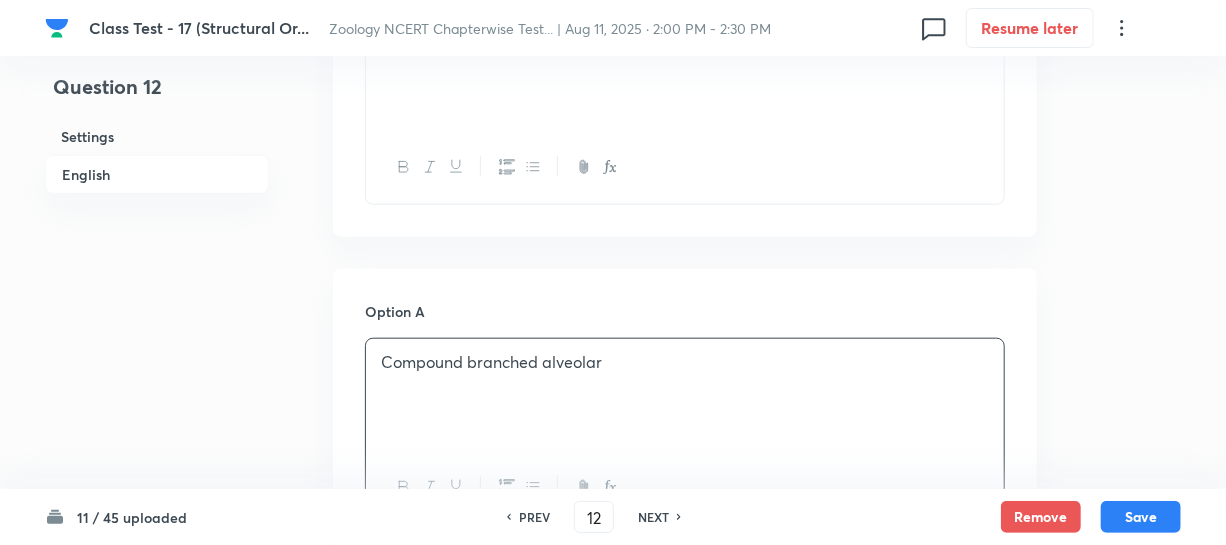 scroll, scrollTop: 1000, scrollLeft: 0, axis: vertical 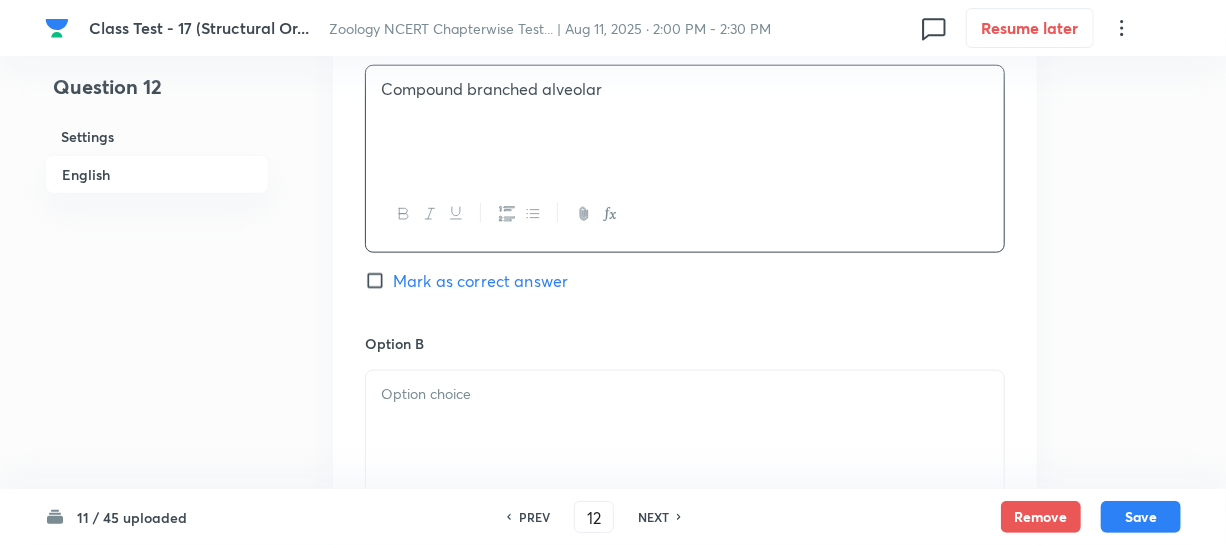 click at bounding box center [685, 394] 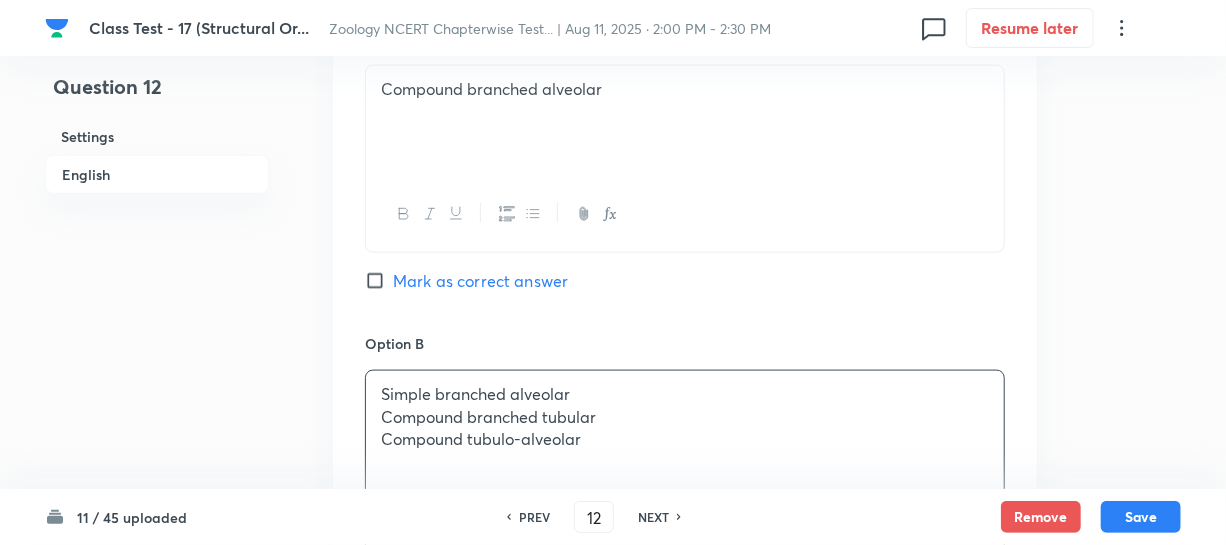 click on "Compound branched tubular" at bounding box center (685, 417) 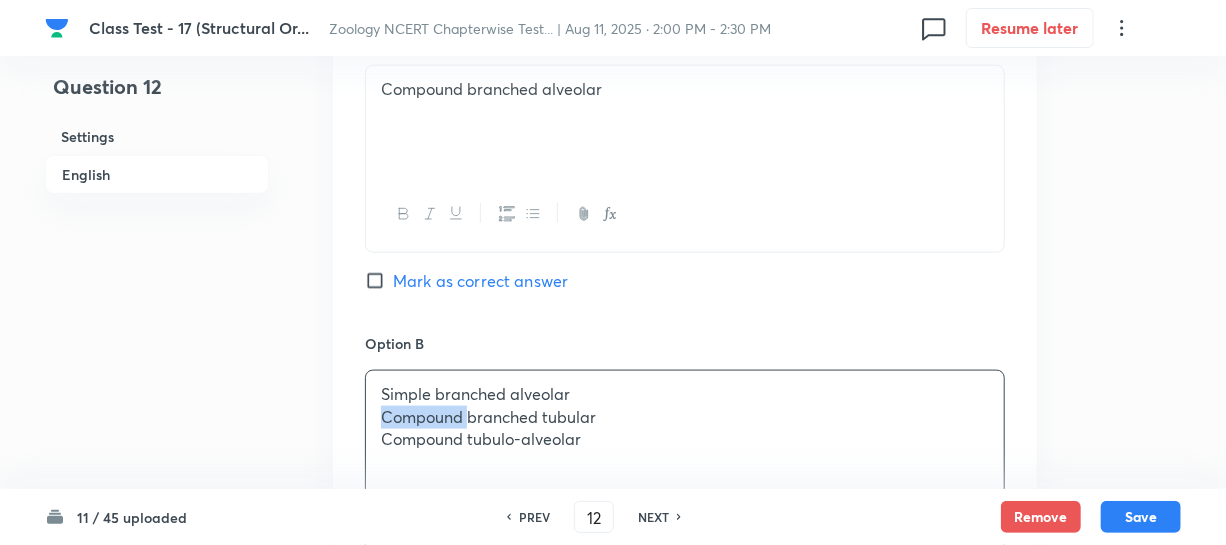 click on "Compound branched tubular" at bounding box center (685, 417) 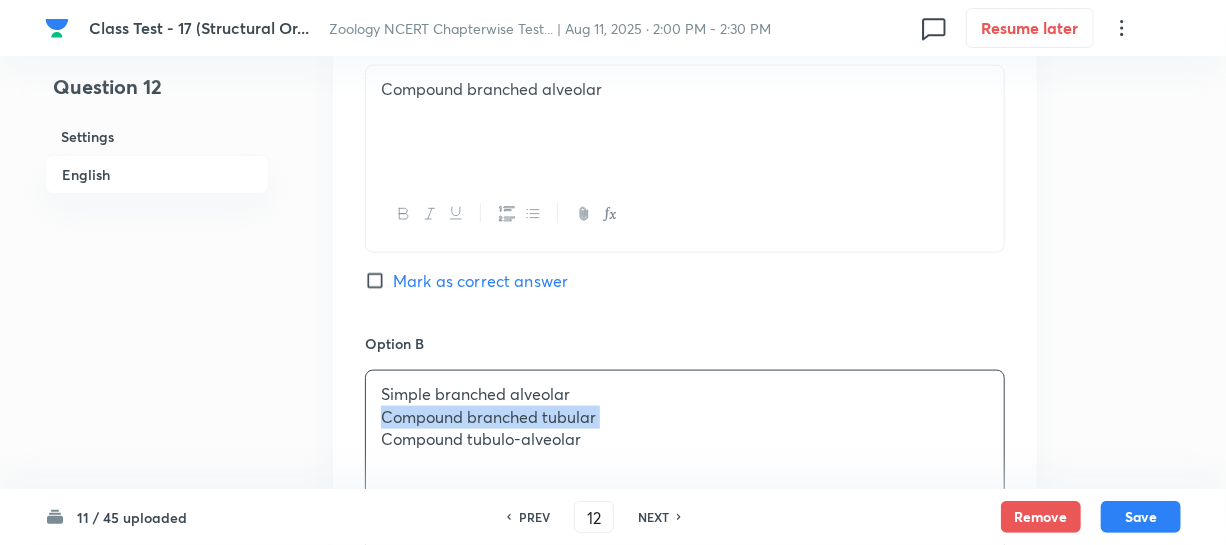 click on "Compound branched tubular" at bounding box center (685, 417) 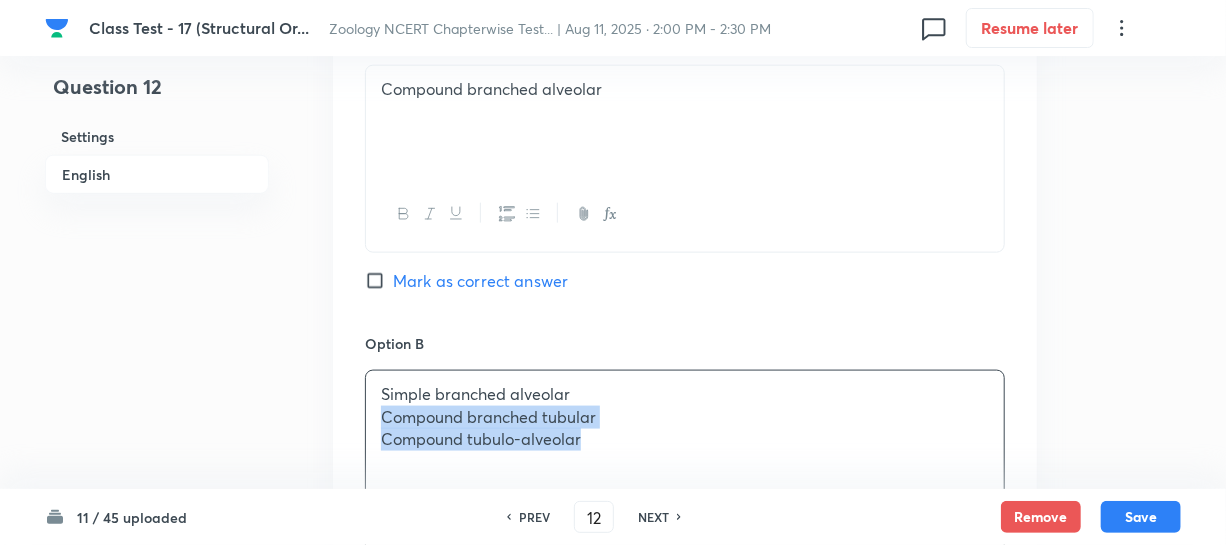 click on "Simple branched alveolar Compound branched tubular Compound tubulo-alveolar" at bounding box center (685, 427) 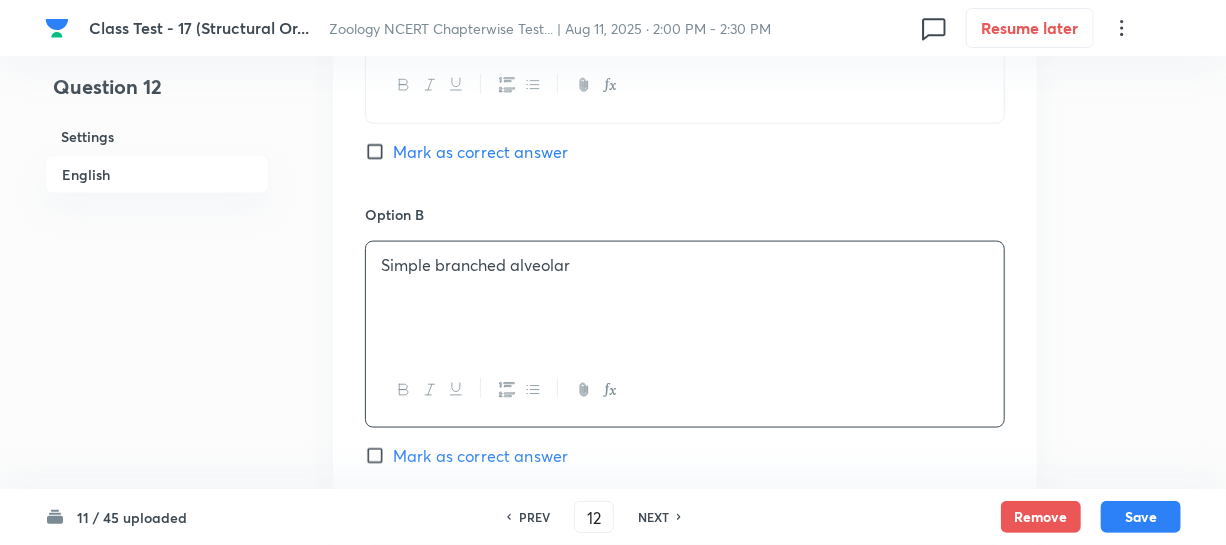 scroll, scrollTop: 1272, scrollLeft: 0, axis: vertical 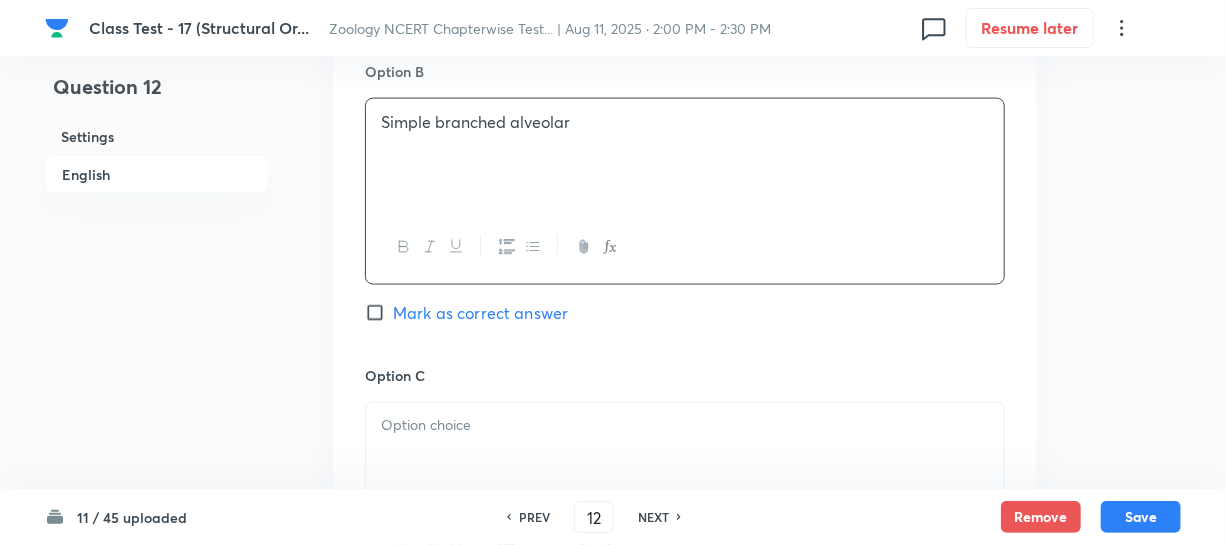 click at bounding box center [685, 426] 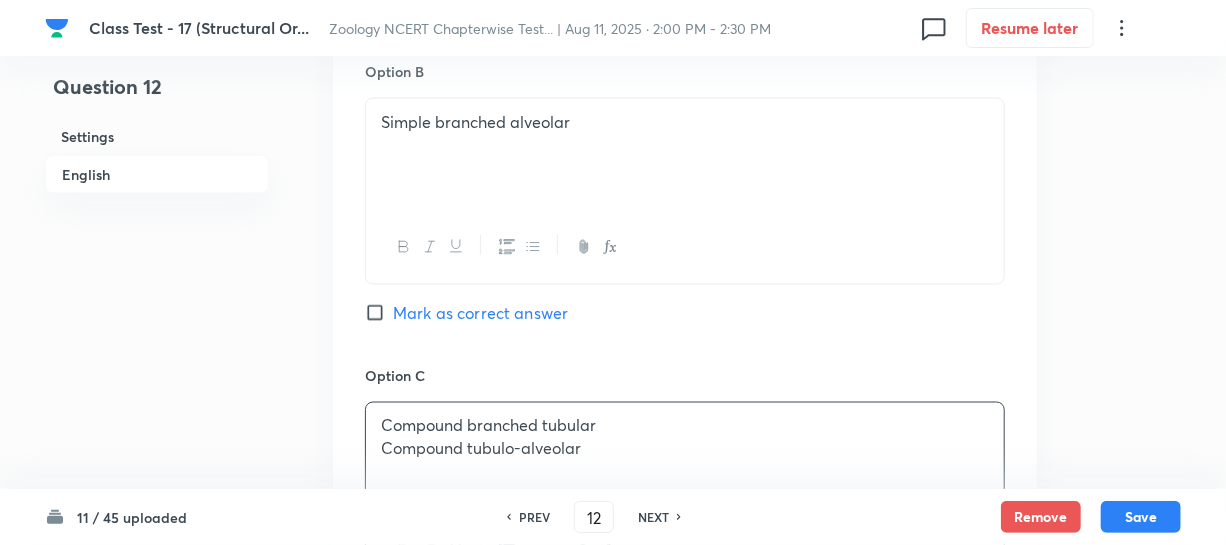 click on "Compound tubulo-alveolar" at bounding box center (685, 449) 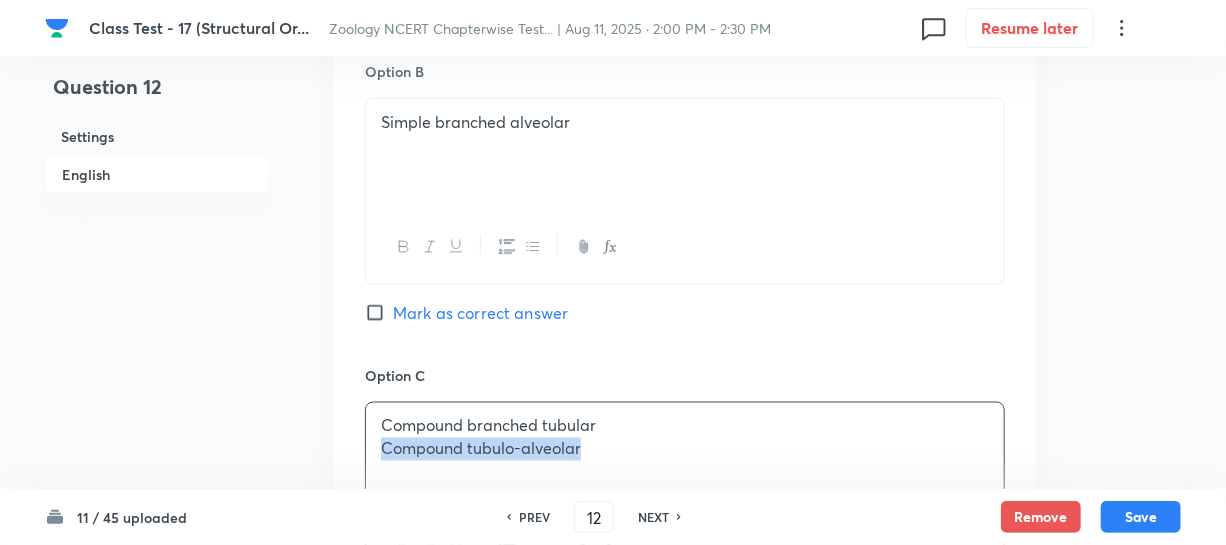 click on "Compound tubulo-alveolar" at bounding box center (685, 449) 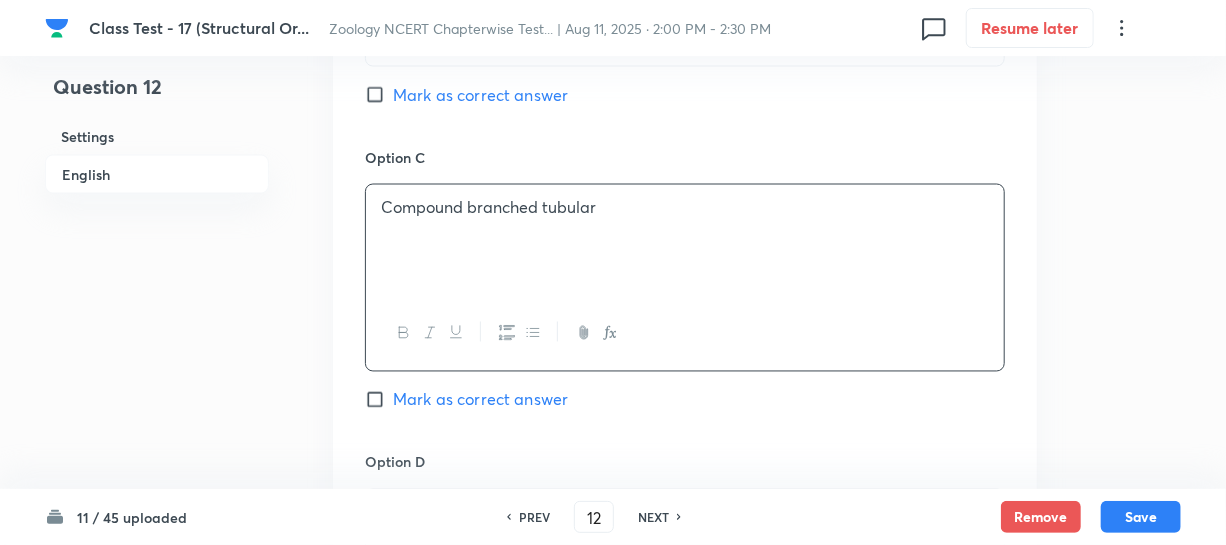 scroll, scrollTop: 1636, scrollLeft: 0, axis: vertical 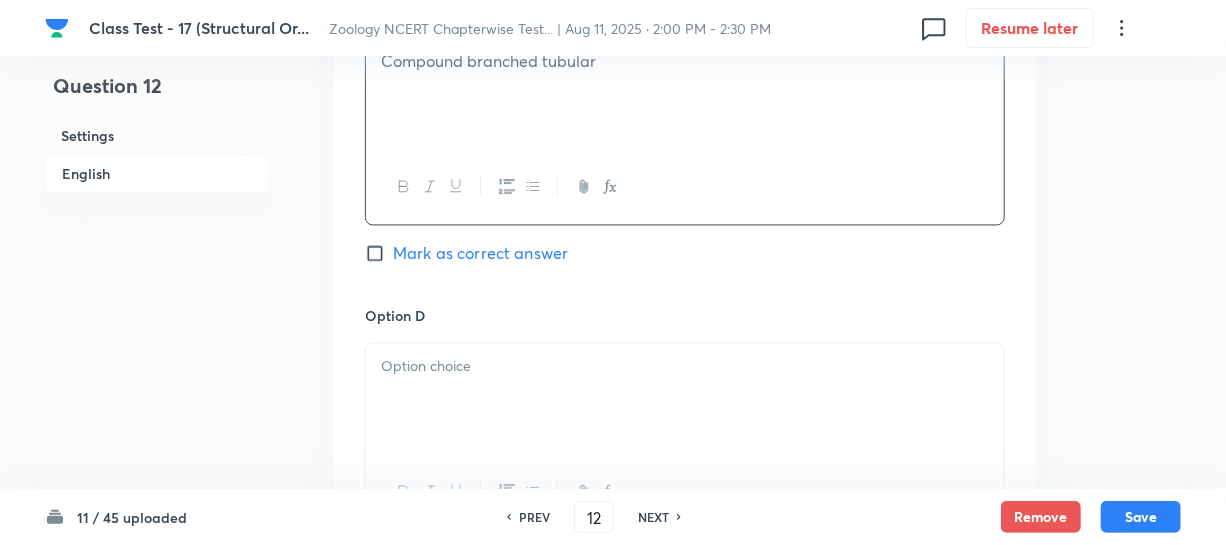 drag, startPoint x: 422, startPoint y: 396, endPoint x: 474, endPoint y: 399, distance: 52.086468 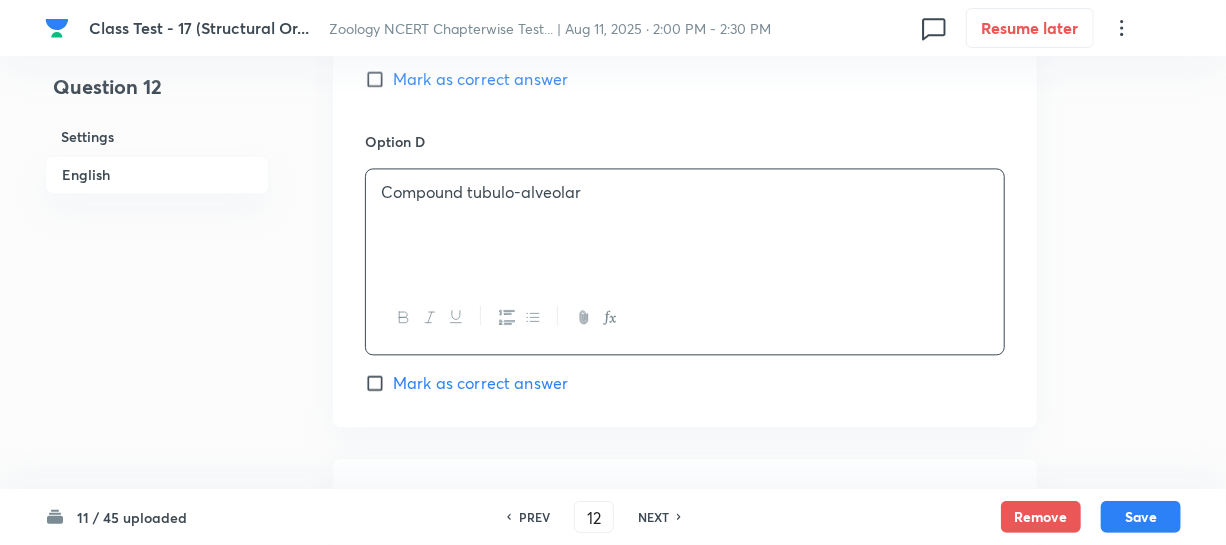 scroll, scrollTop: 2000, scrollLeft: 0, axis: vertical 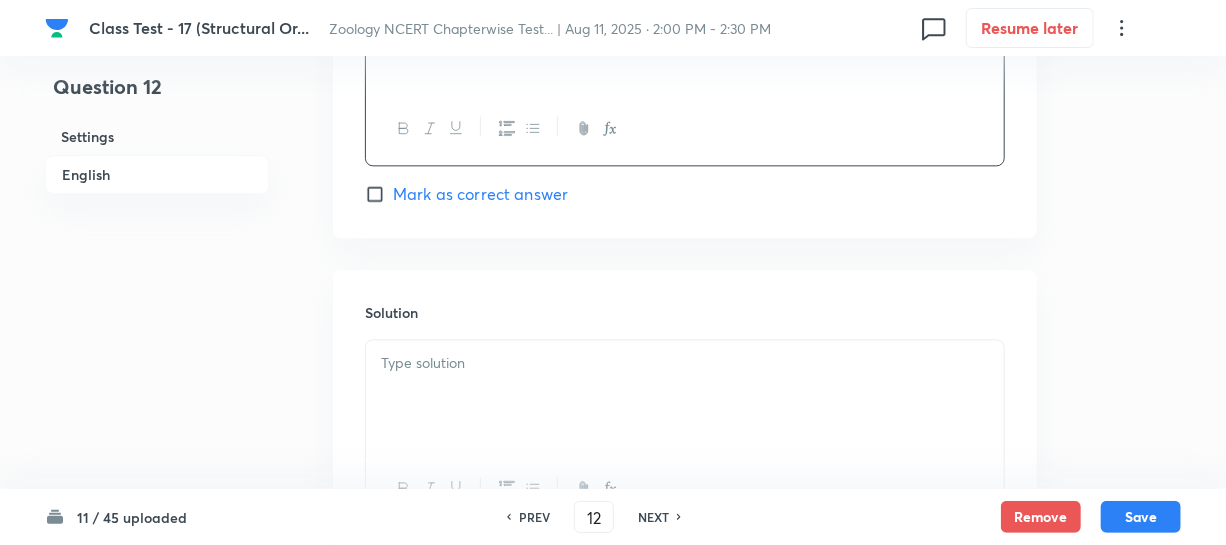 click on "Mark as correct answer" at bounding box center [379, 194] 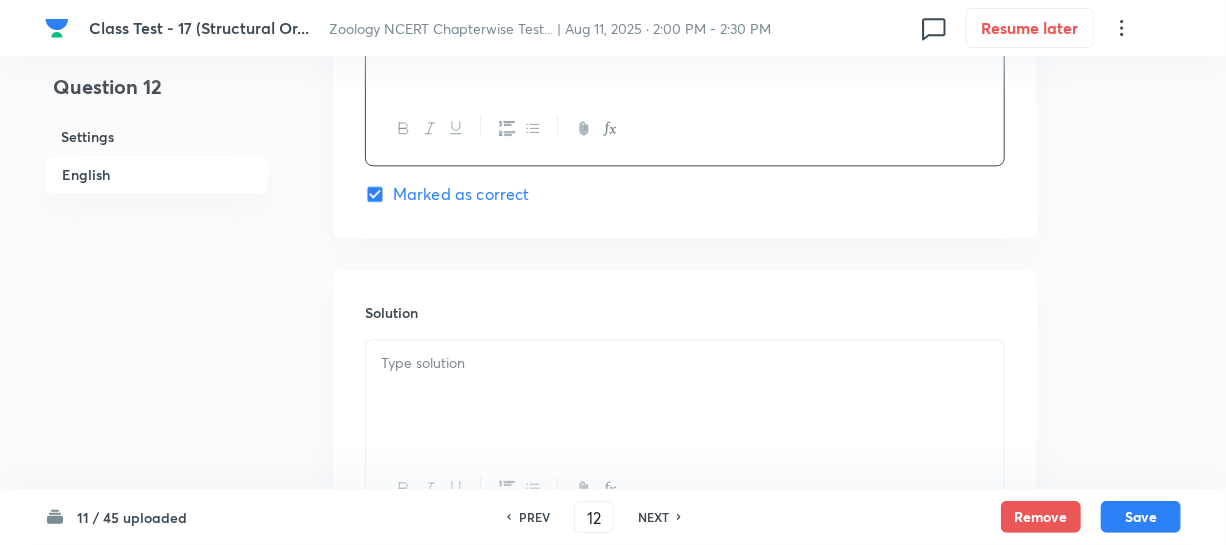 click at bounding box center [685, 363] 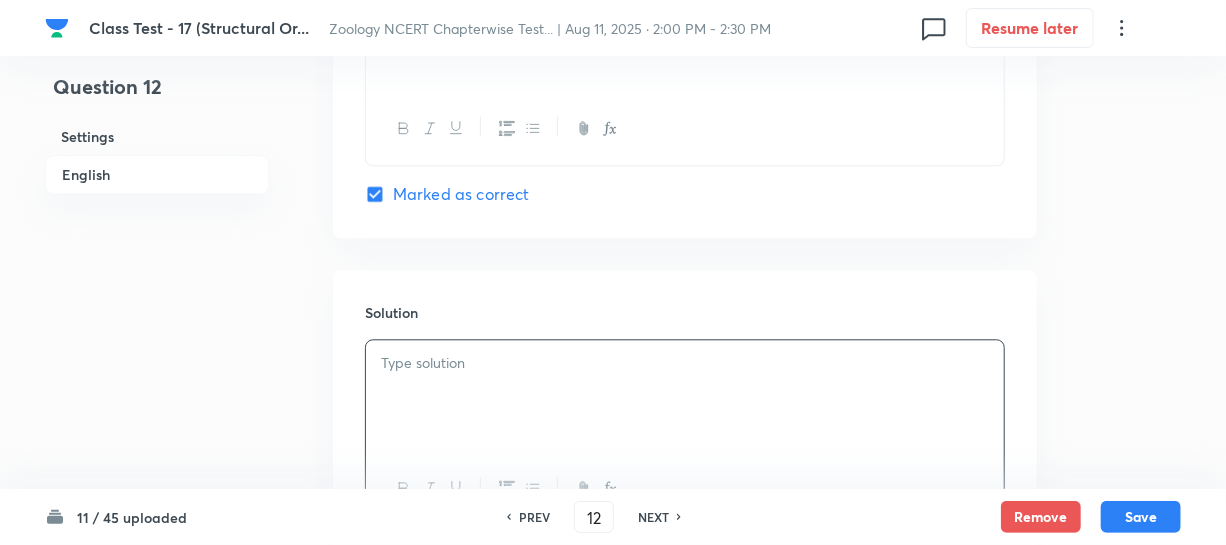 type 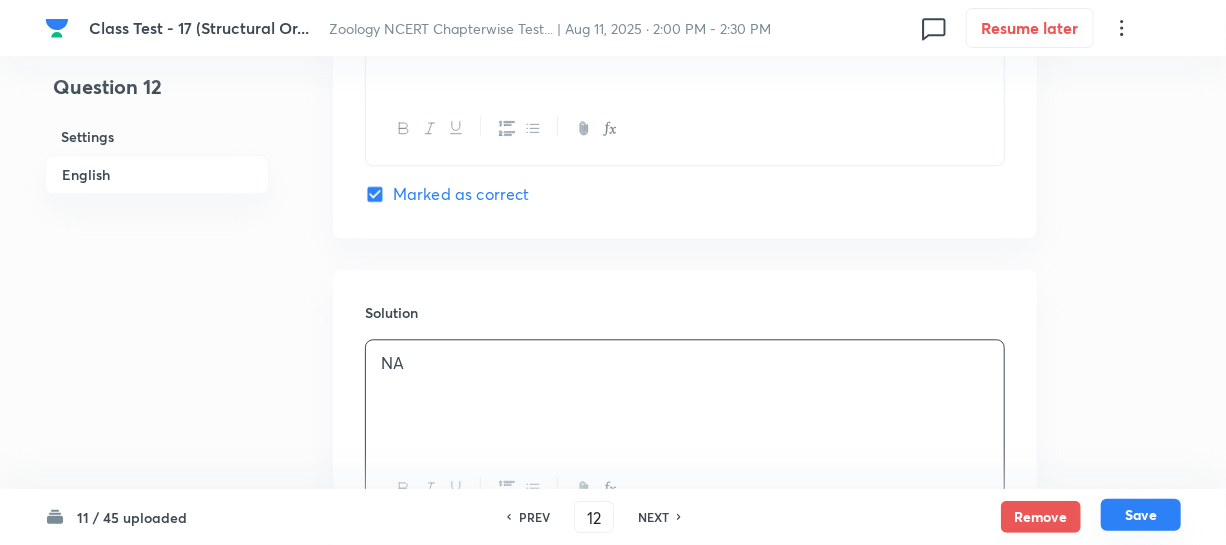 click on "Save" at bounding box center (1141, 515) 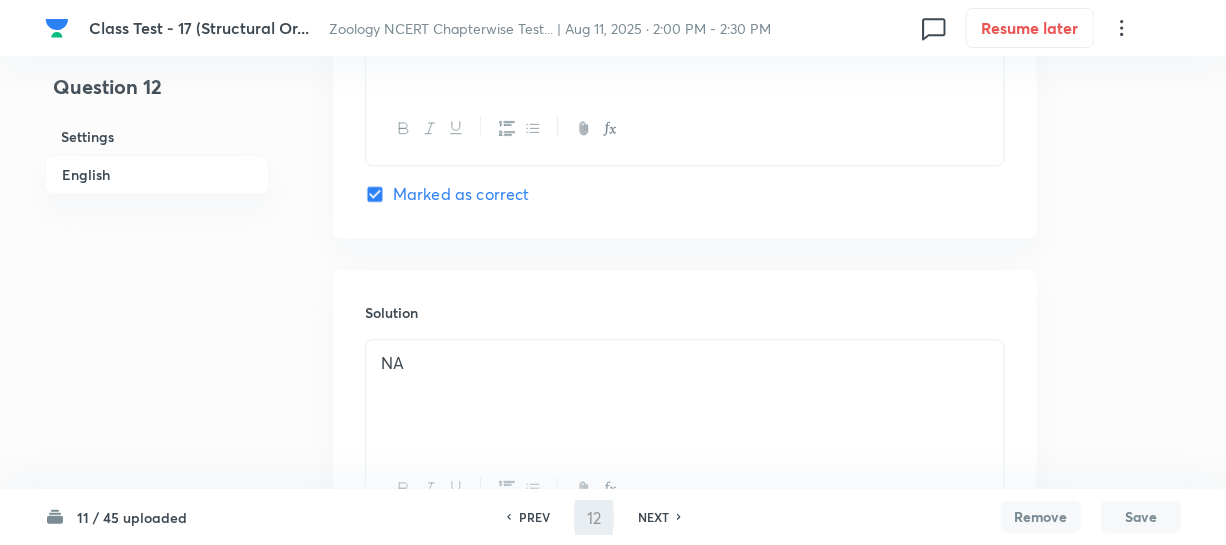 type on "13" 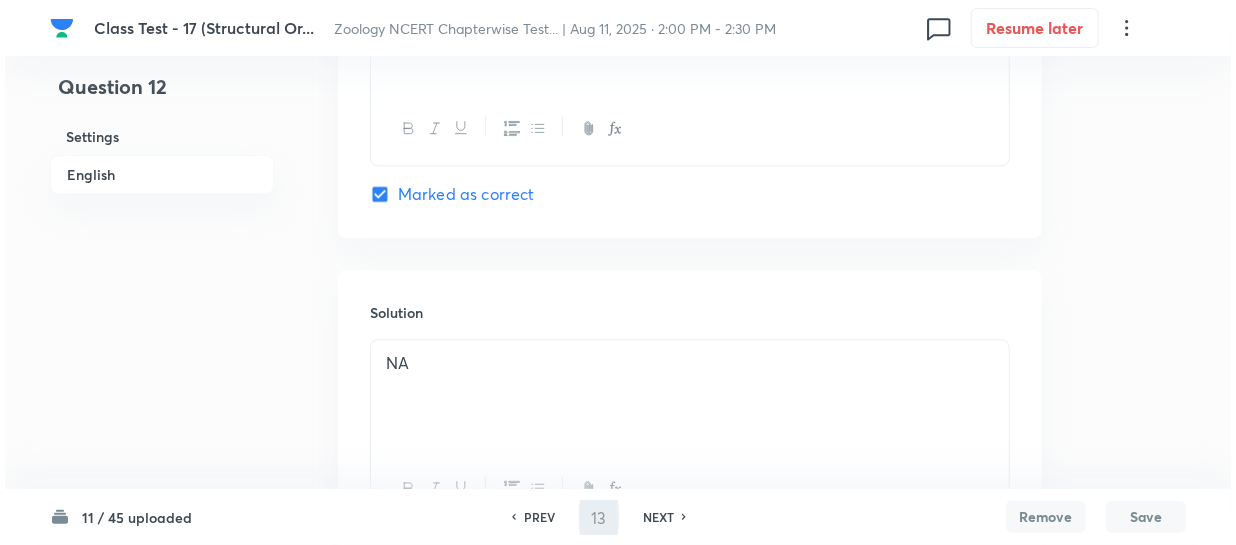 scroll, scrollTop: 0, scrollLeft: 0, axis: both 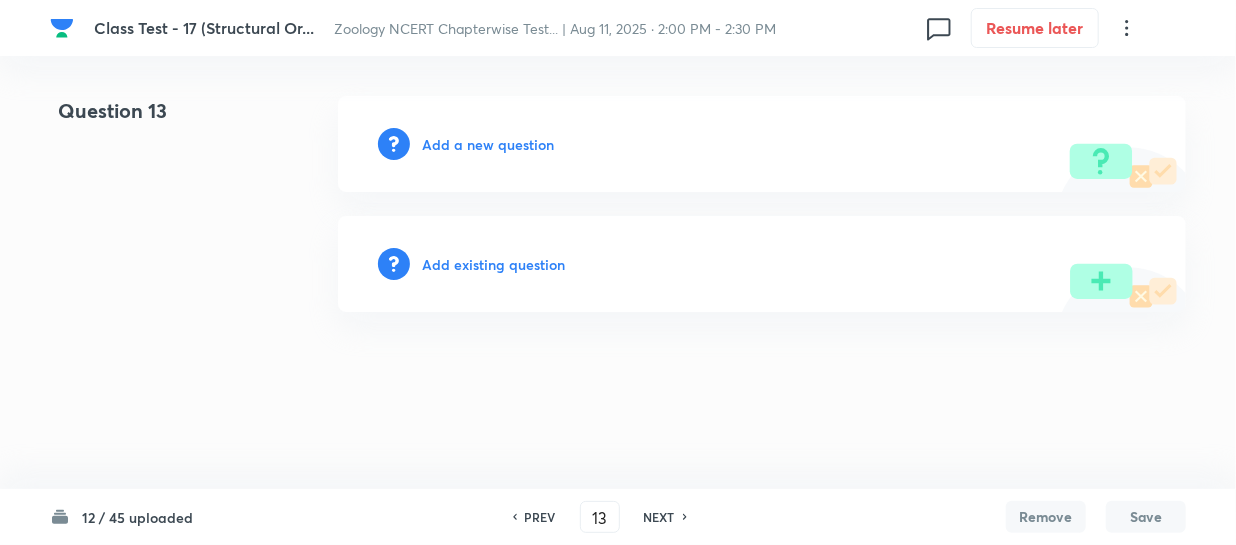 click on "Add a new question" at bounding box center (488, 144) 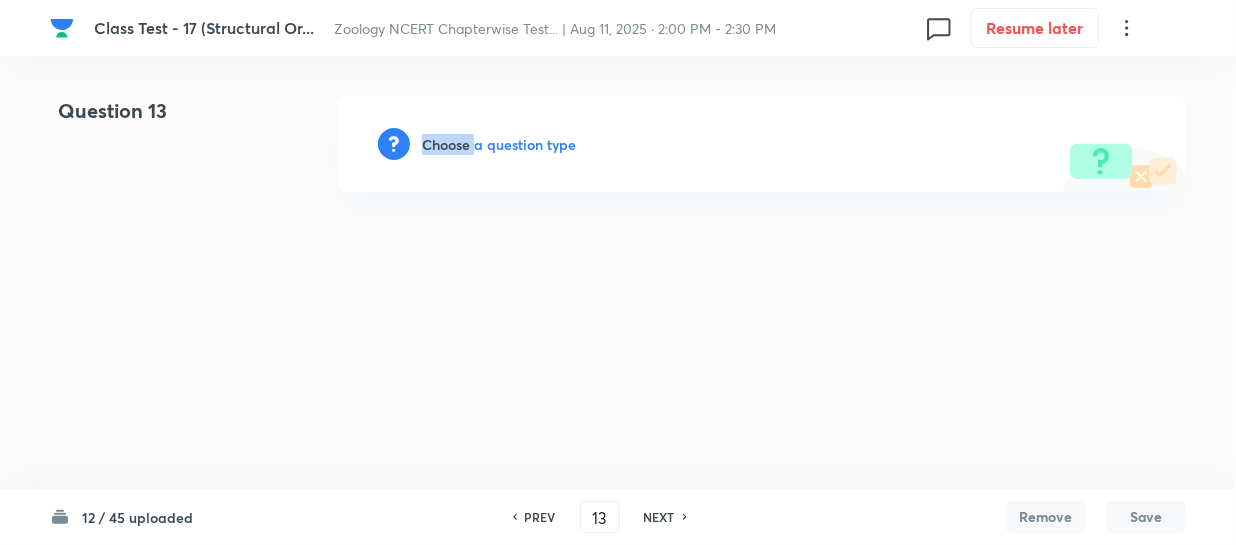 click on "Choose a question type" at bounding box center [499, 144] 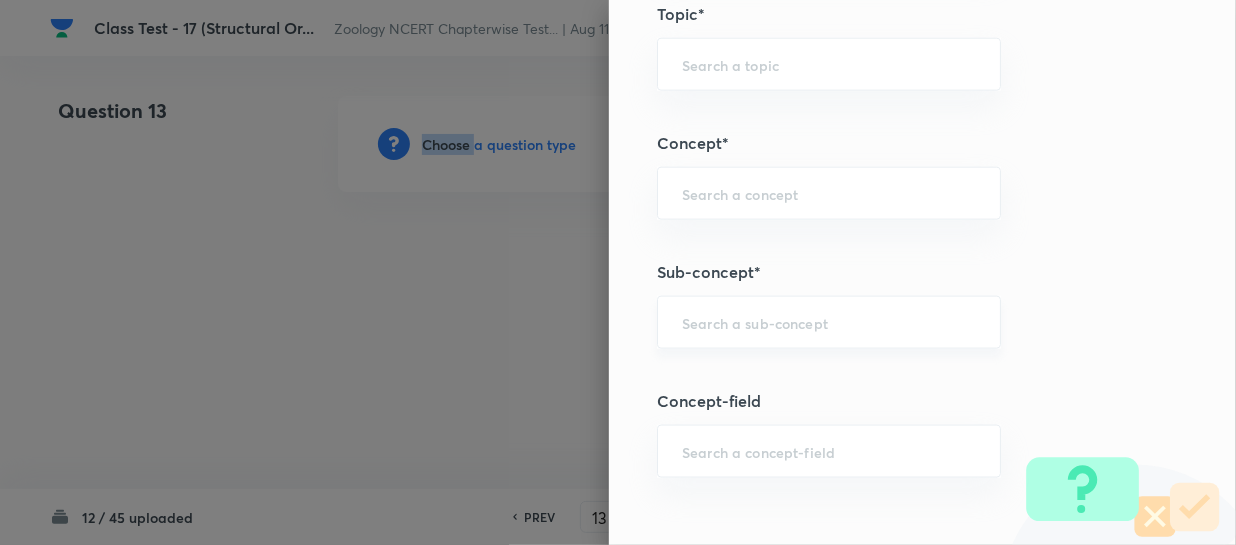 scroll, scrollTop: 1181, scrollLeft: 0, axis: vertical 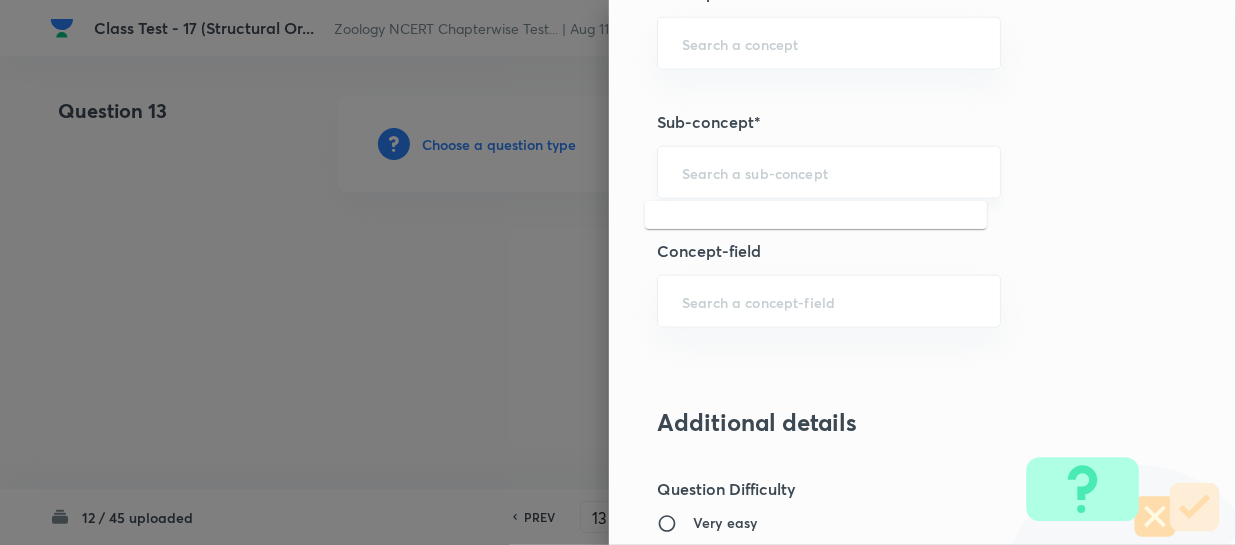 click at bounding box center [829, 172] 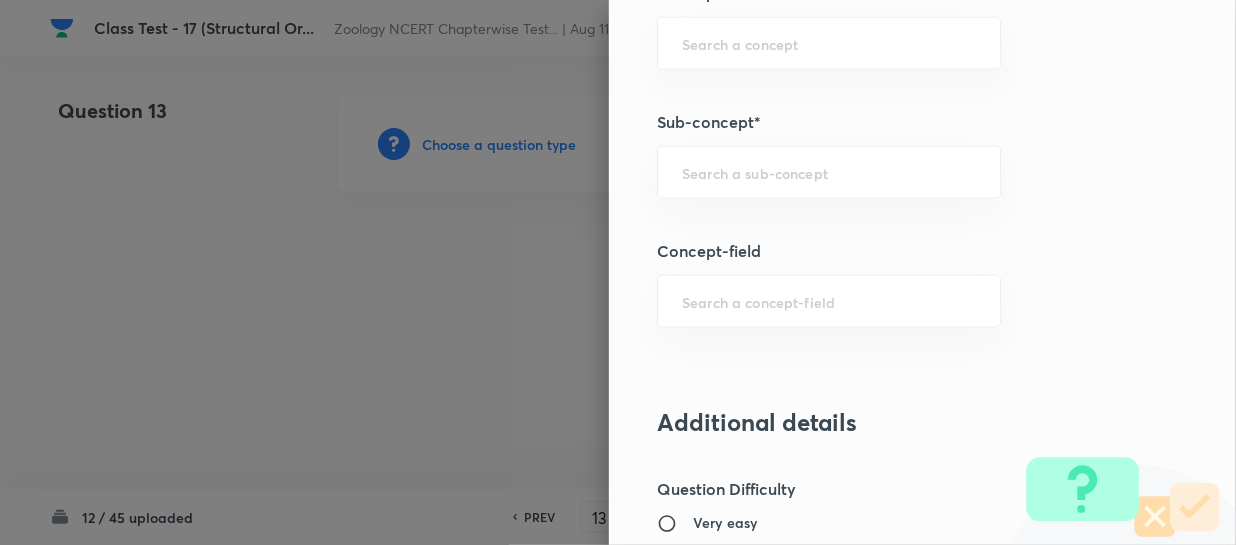 paste on "Structural Organization in Animals" 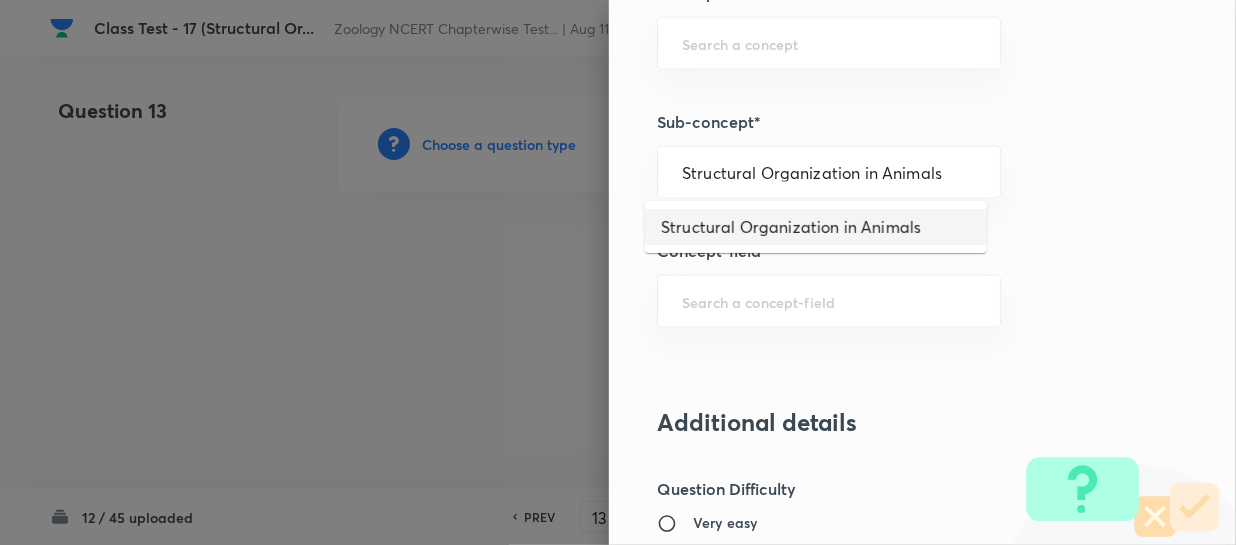 click on "Structural Organization in Animals" at bounding box center [816, 227] 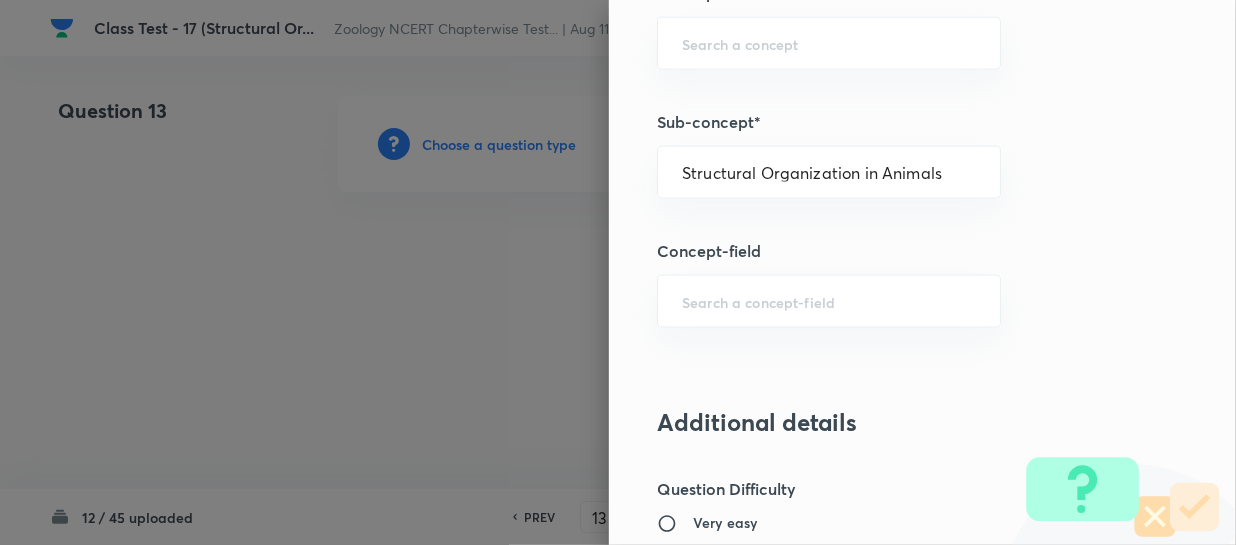 type on "Biology" 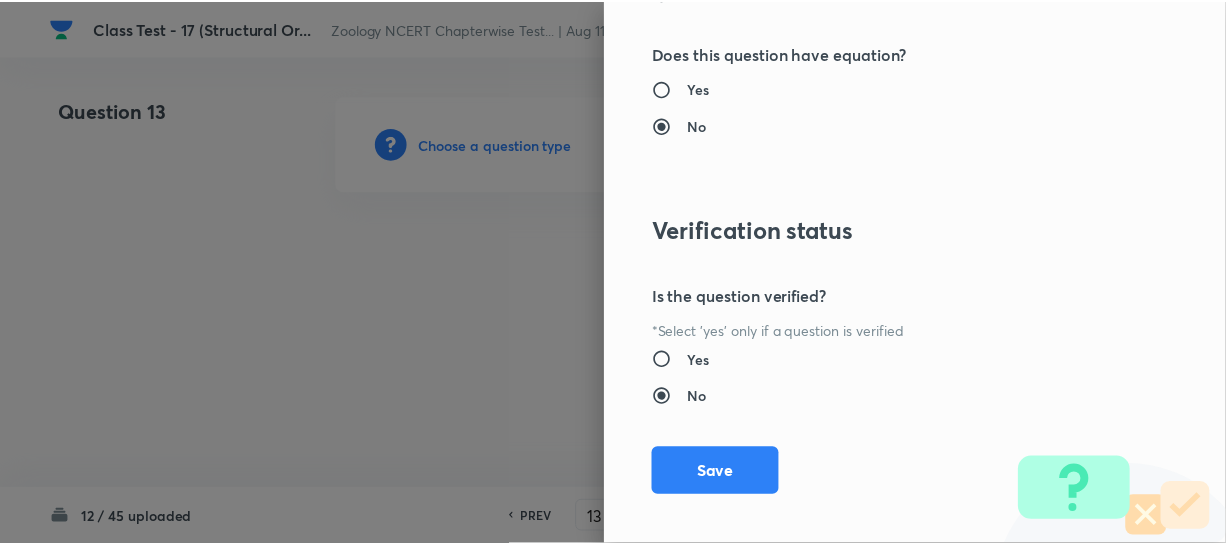scroll, scrollTop: 2179, scrollLeft: 0, axis: vertical 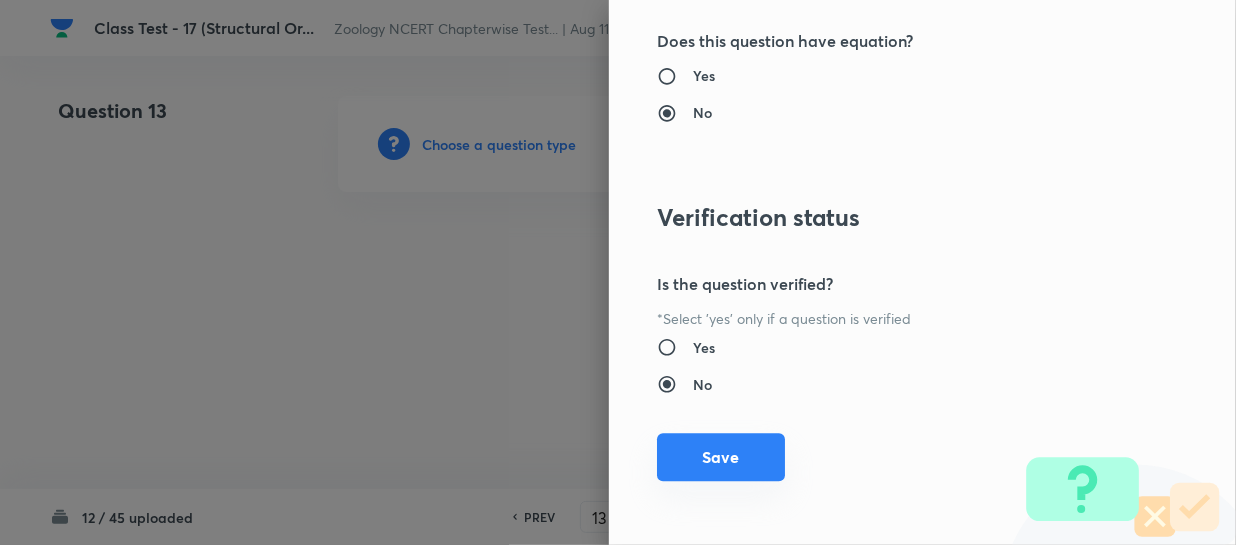 click on "Save" at bounding box center [721, 457] 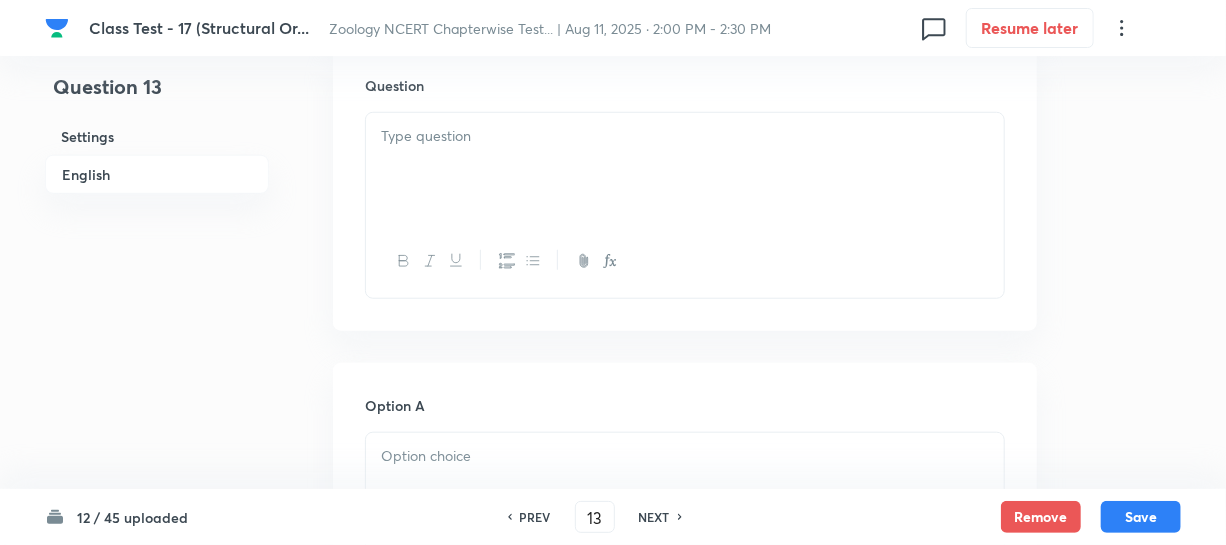 scroll, scrollTop: 545, scrollLeft: 0, axis: vertical 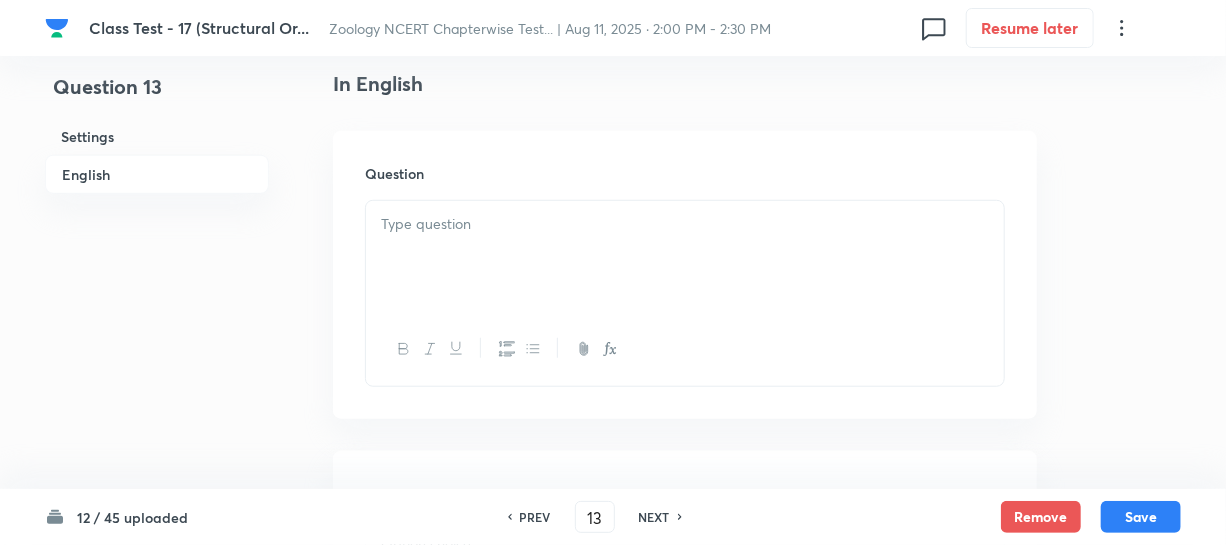 click at bounding box center [685, 257] 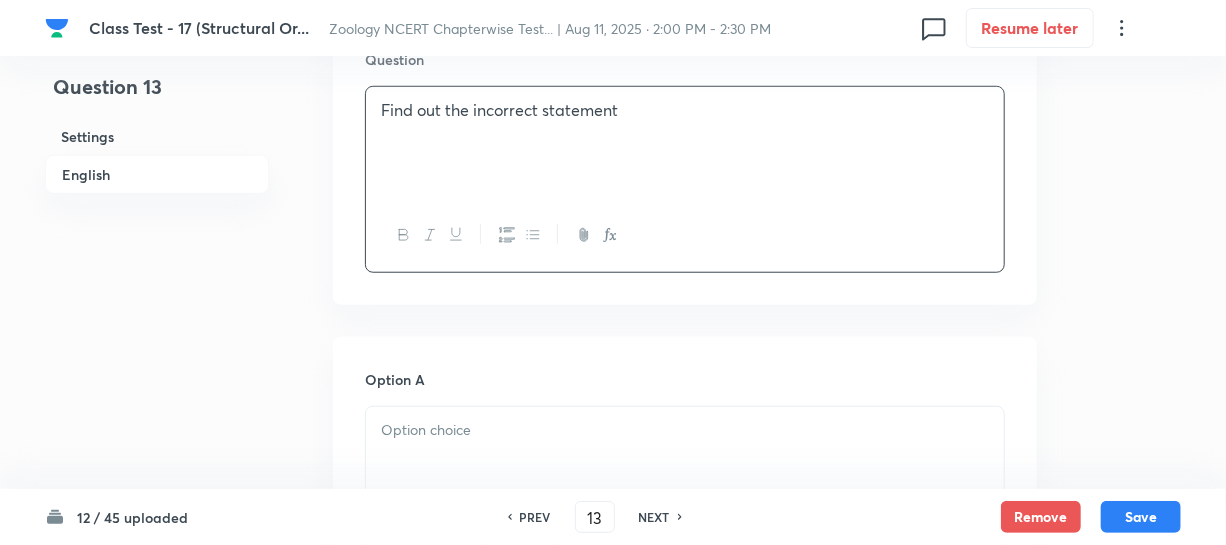 scroll, scrollTop: 909, scrollLeft: 0, axis: vertical 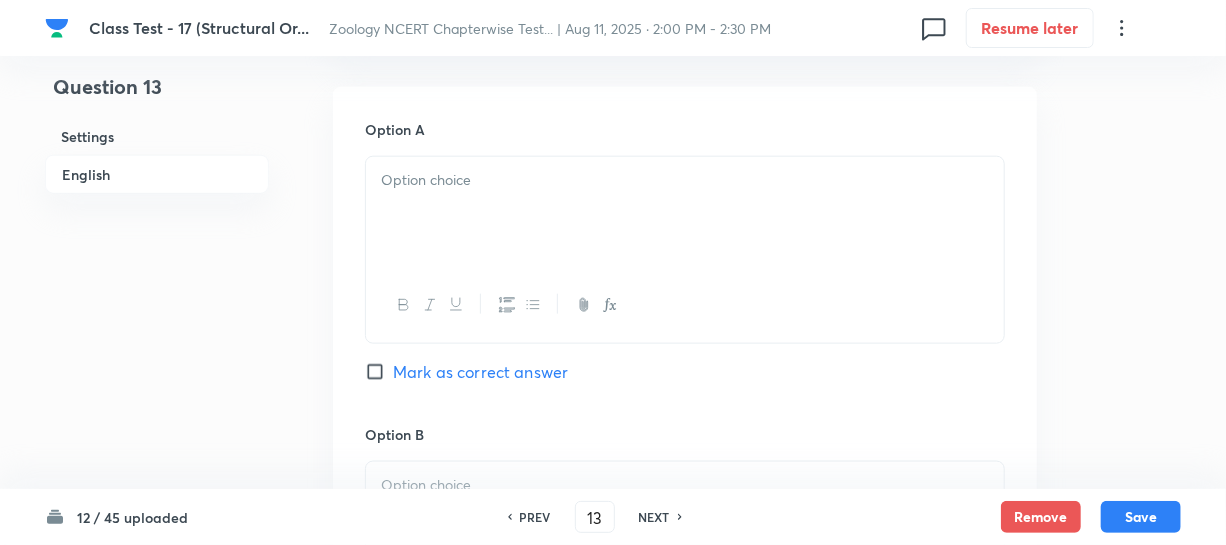 drag, startPoint x: 429, startPoint y: 268, endPoint x: 441, endPoint y: 254, distance: 18.439089 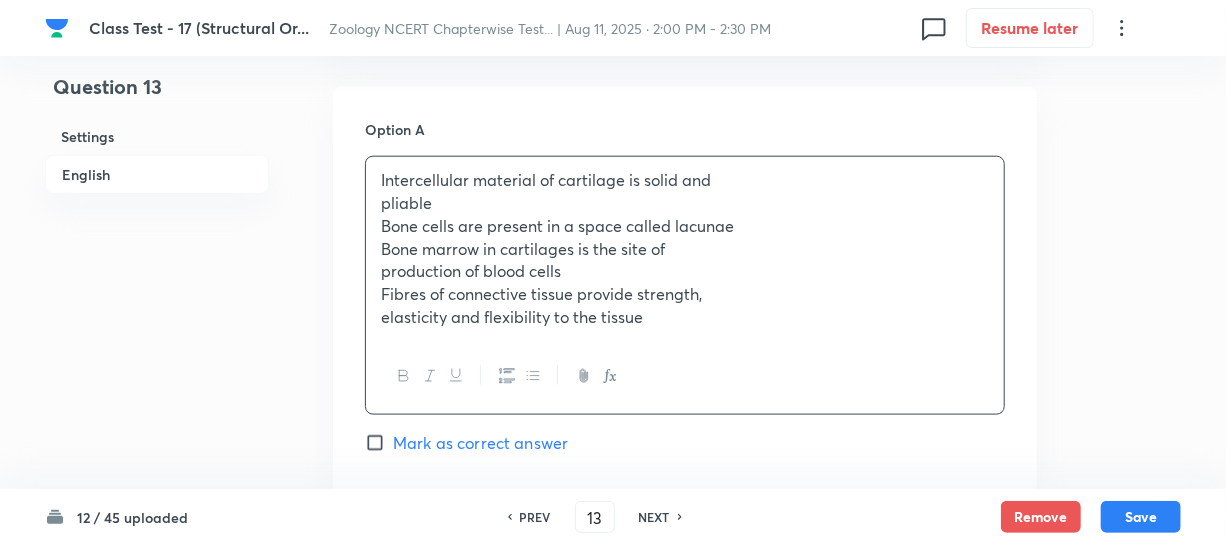 click on "Intercellular material of cartilage is solid and" at bounding box center (685, 180) 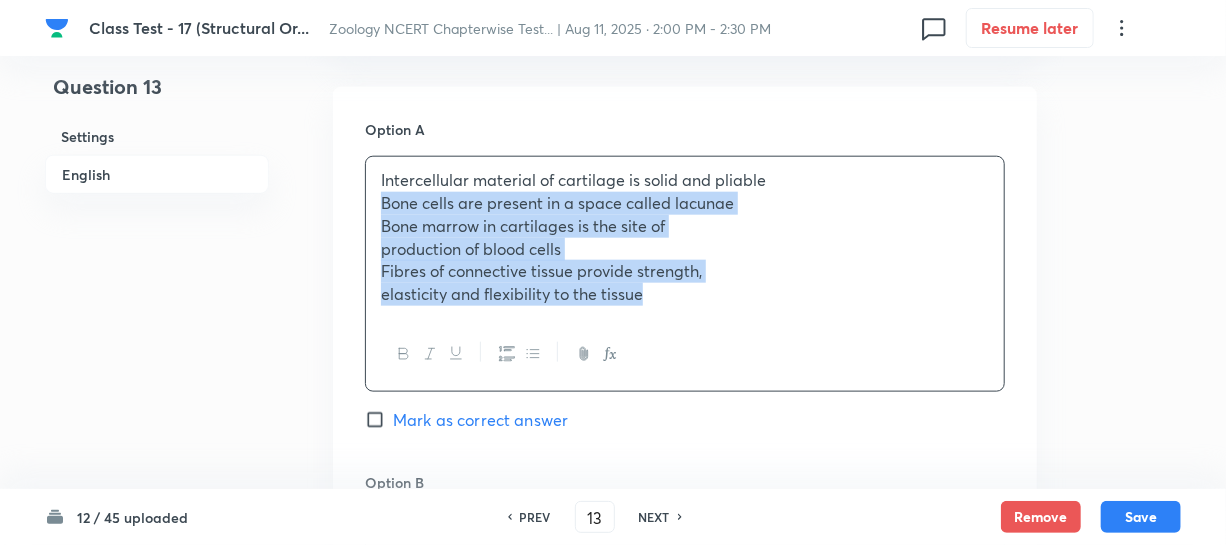 click on "elasticity and flexibility to the tissue" at bounding box center [685, 294] 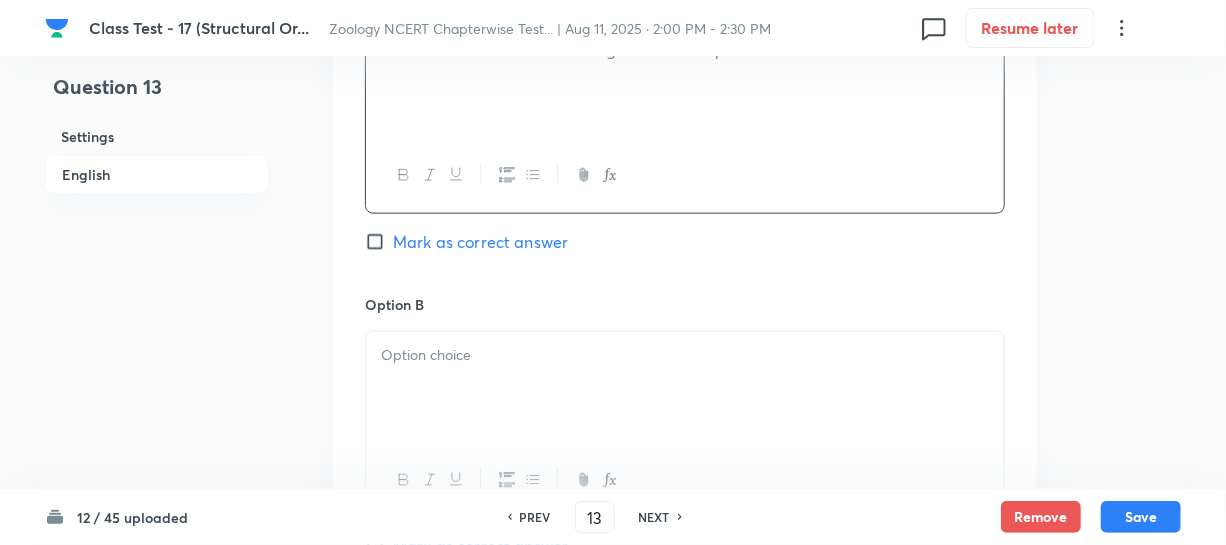 scroll, scrollTop: 1181, scrollLeft: 0, axis: vertical 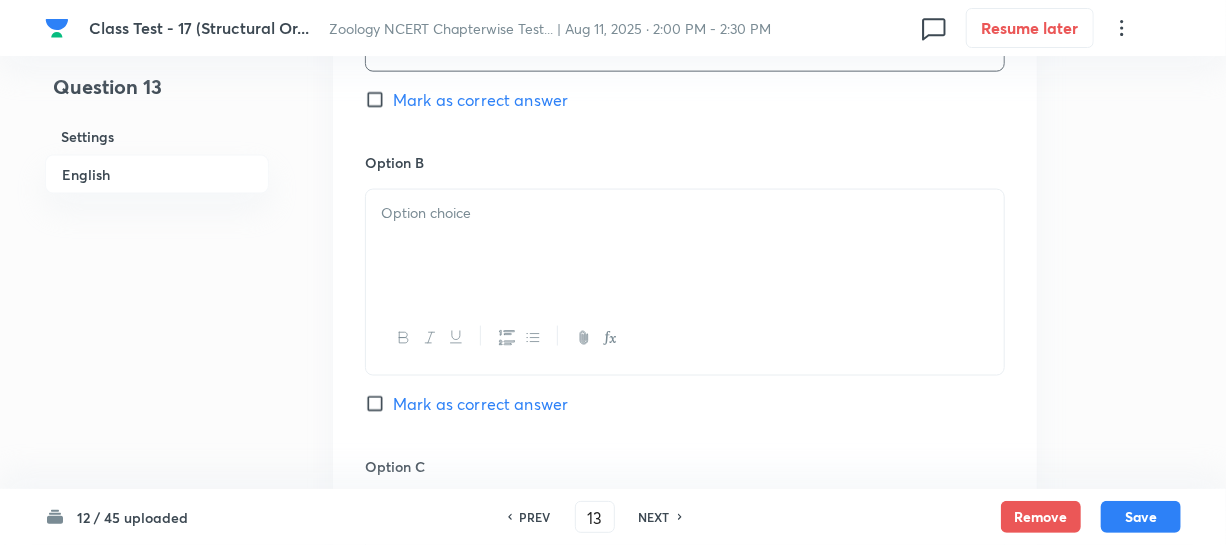 click at bounding box center (685, 246) 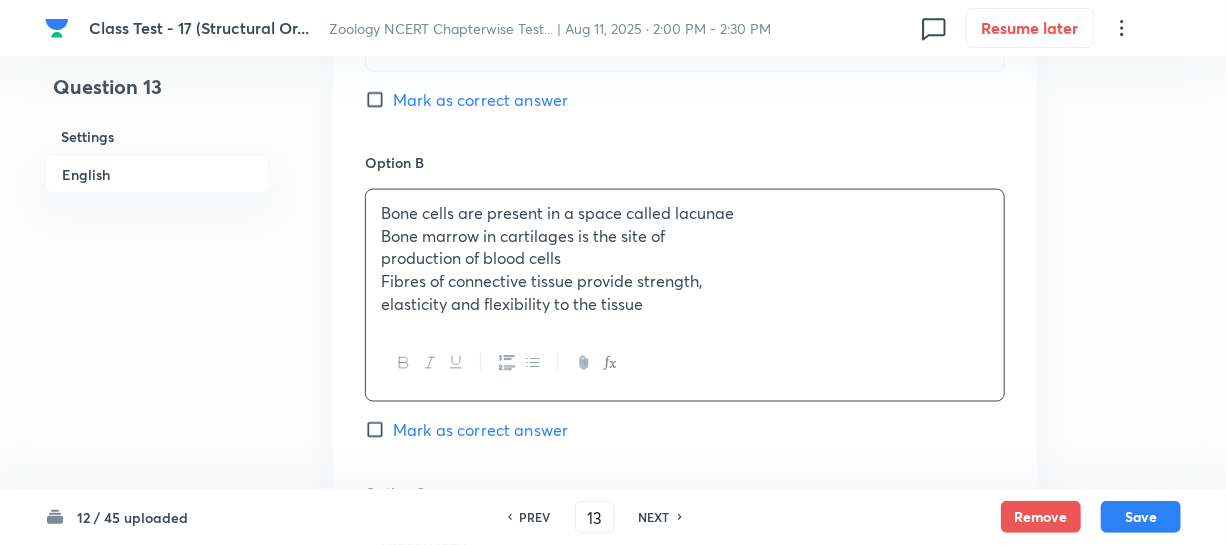 click on "Bone marrow in cartilages is the site of" at bounding box center [685, 236] 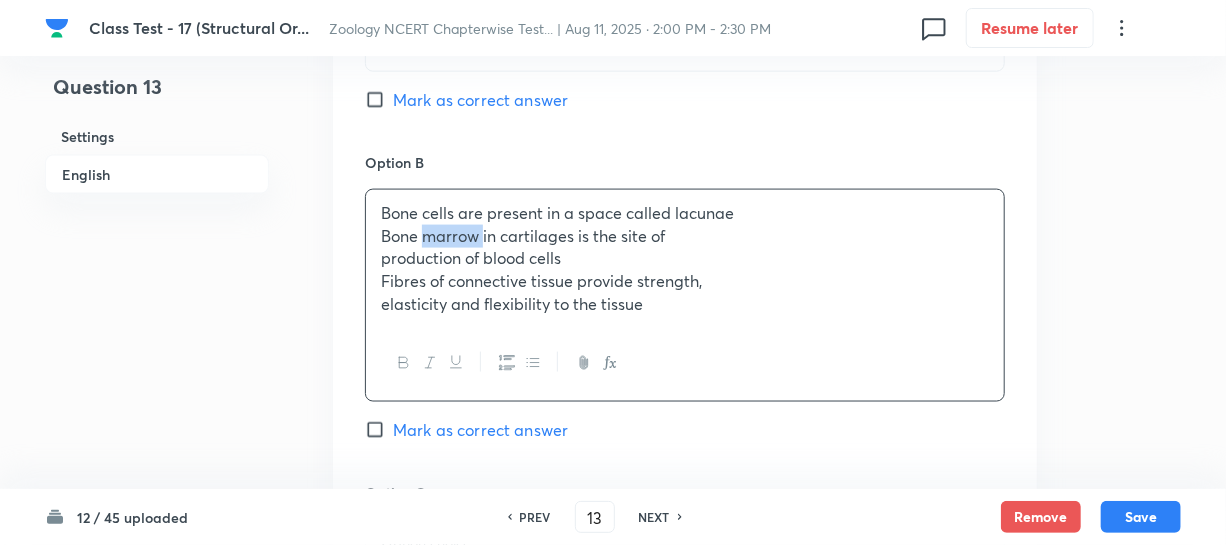 click on "Bone marrow in cartilages is the site of" at bounding box center [685, 236] 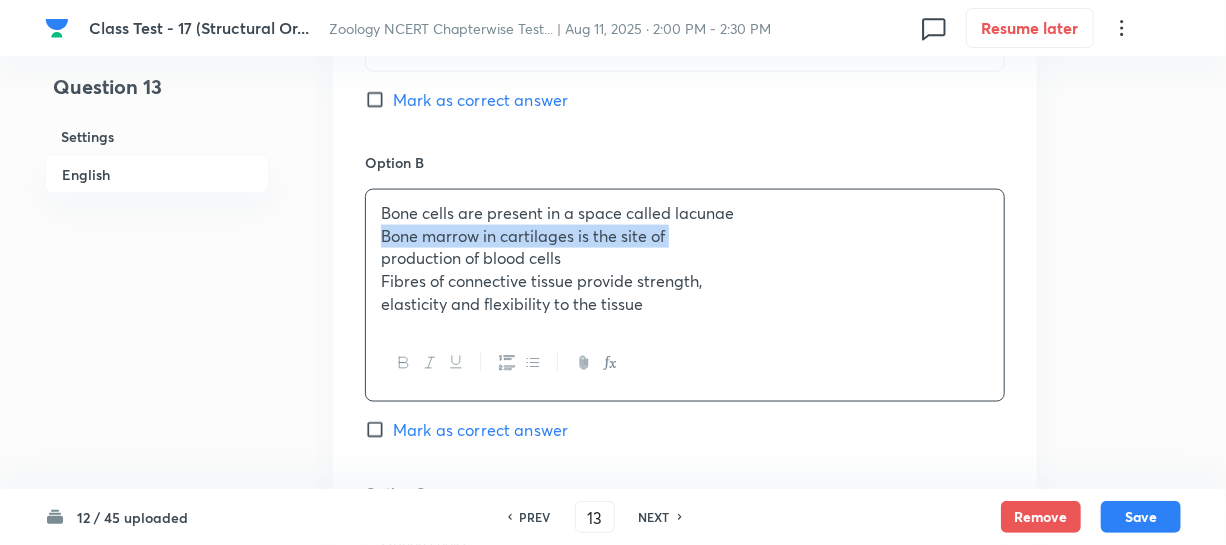click on "Bone marrow in cartilages is the site of" at bounding box center [685, 236] 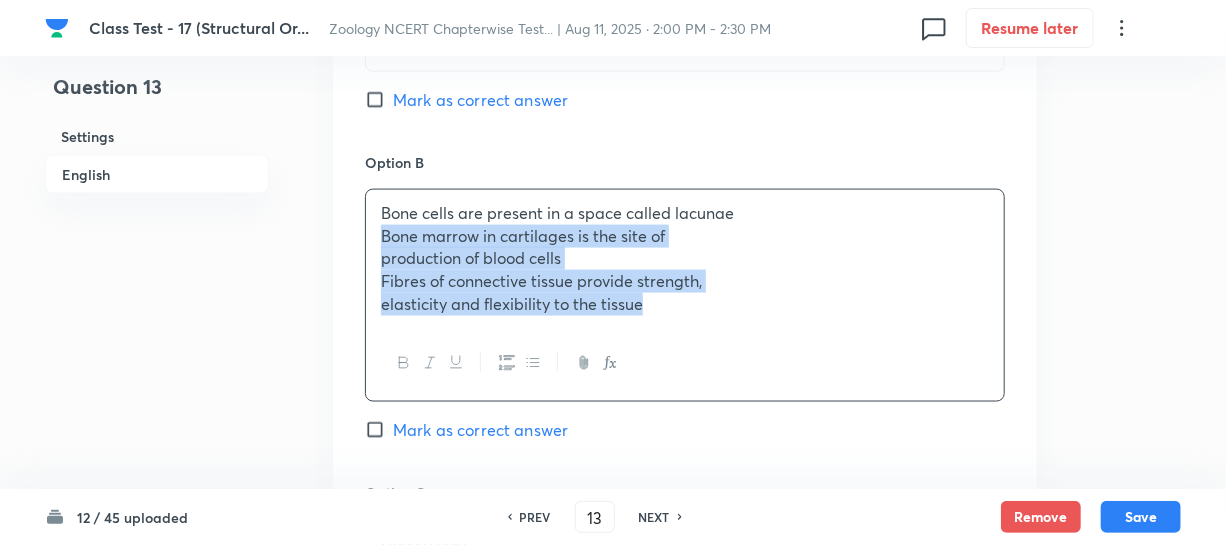 click at bounding box center [685, 363] 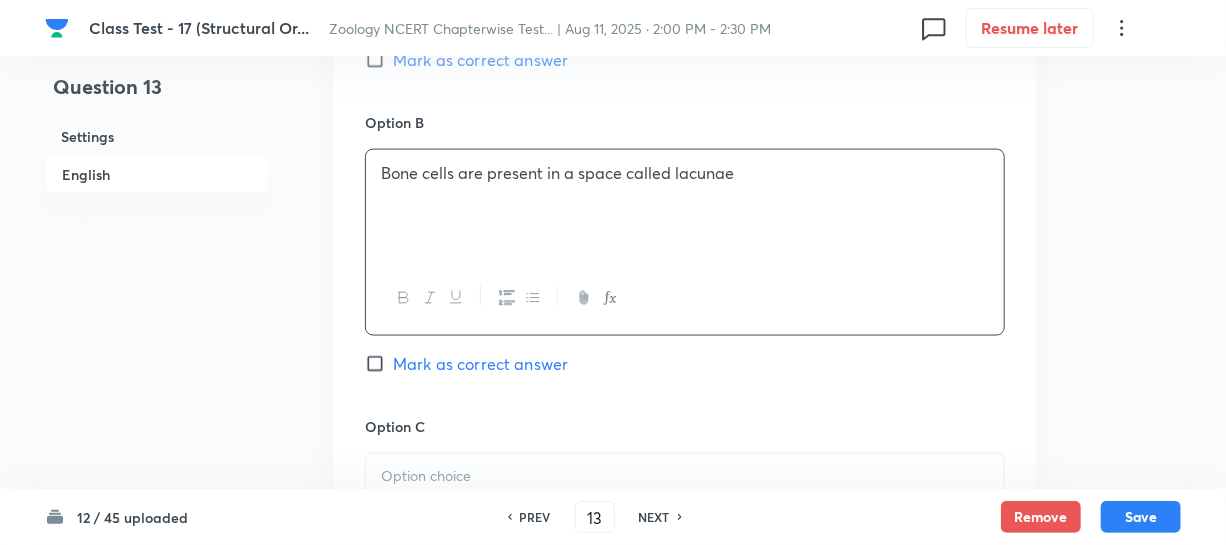 scroll, scrollTop: 1454, scrollLeft: 0, axis: vertical 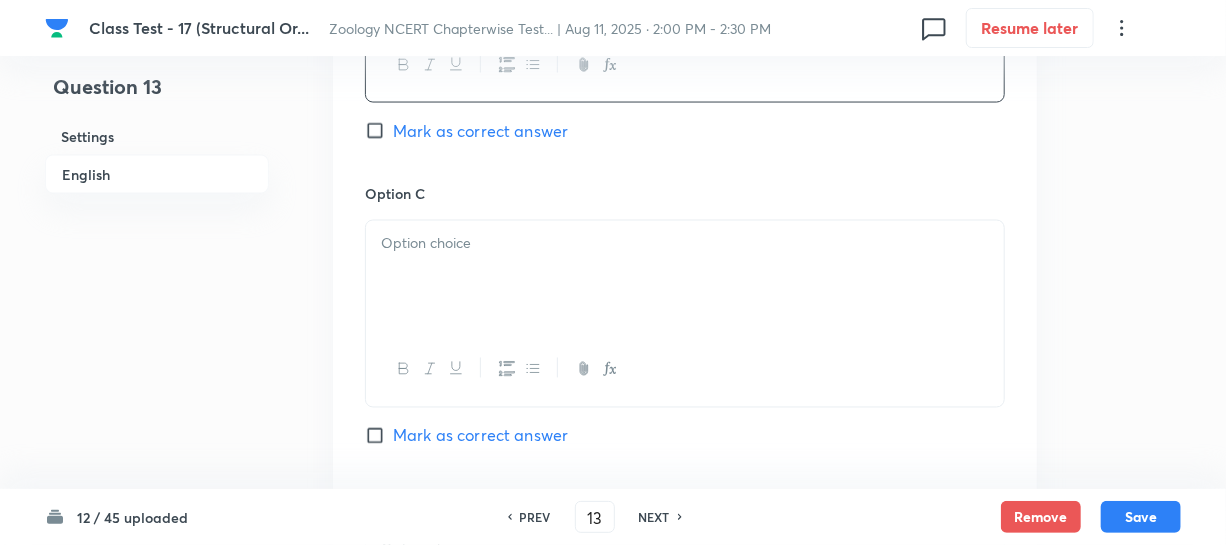click at bounding box center (685, 277) 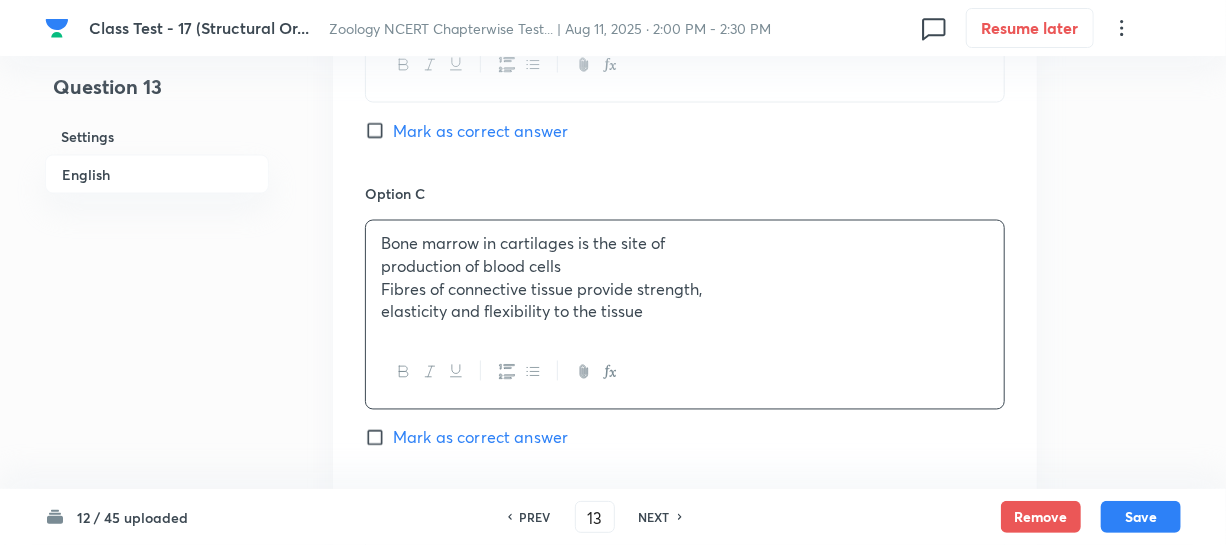 click on "Fibres of connective tissue provide strength," at bounding box center [685, 290] 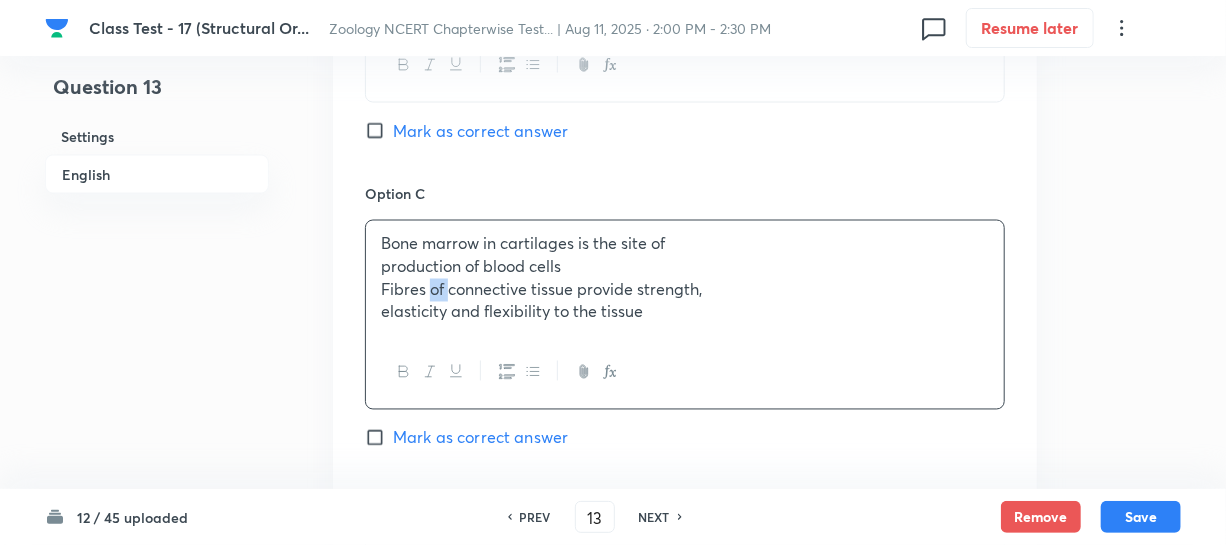 click on "Fibres of connective tissue provide strength," at bounding box center [685, 290] 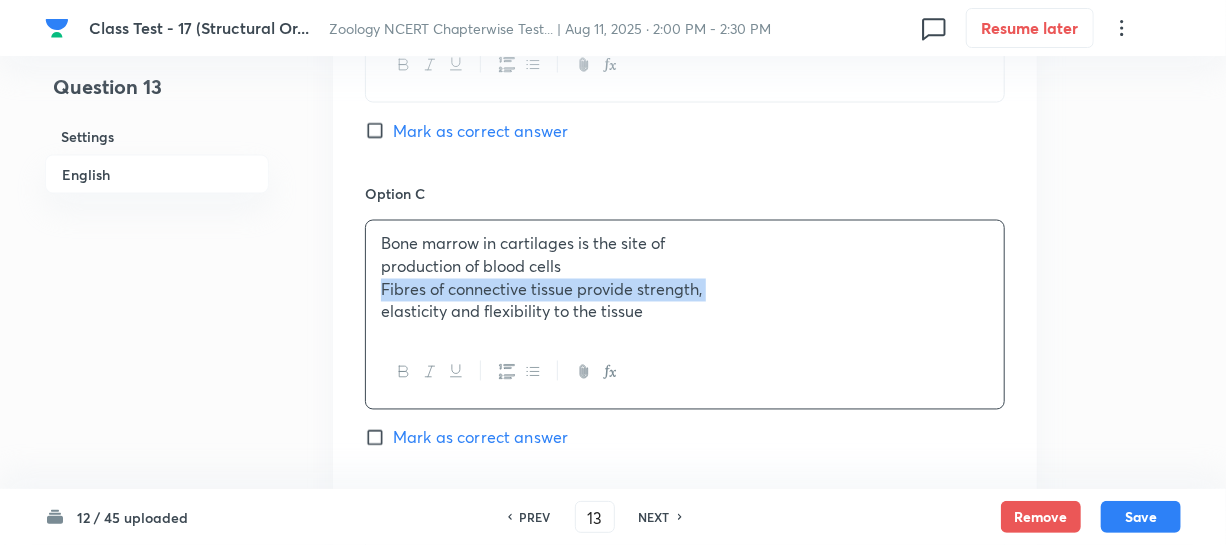 click on "Fibres of connective tissue provide strength," at bounding box center [685, 290] 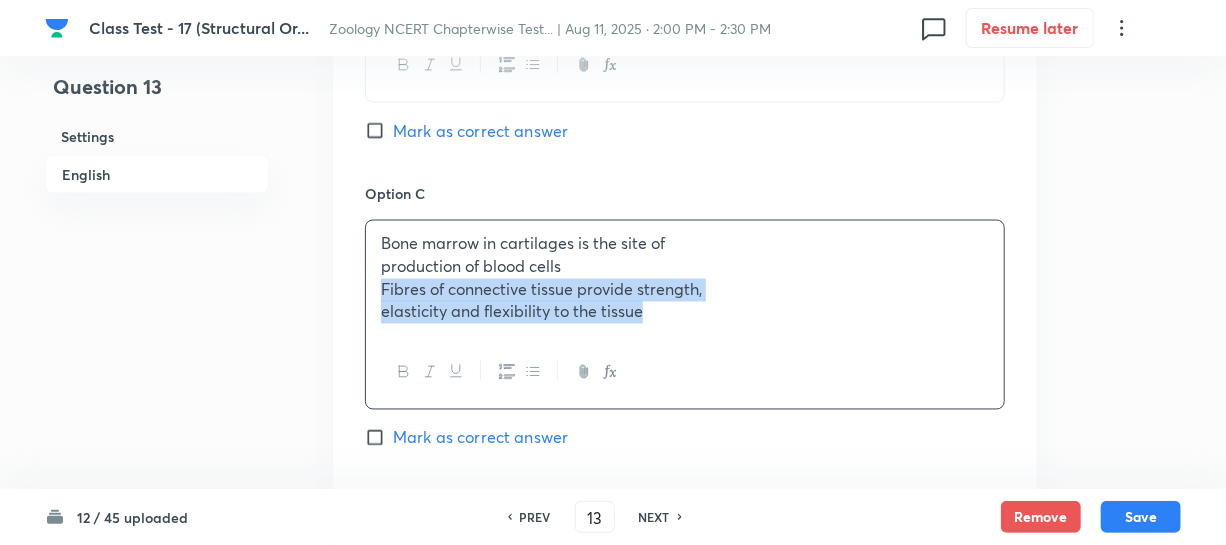 click on "Bone marrow in cartilages is the site of production of blood cells Fibres of connective tissue provide strength, elasticity and flexibility to the tissue" at bounding box center (685, 278) 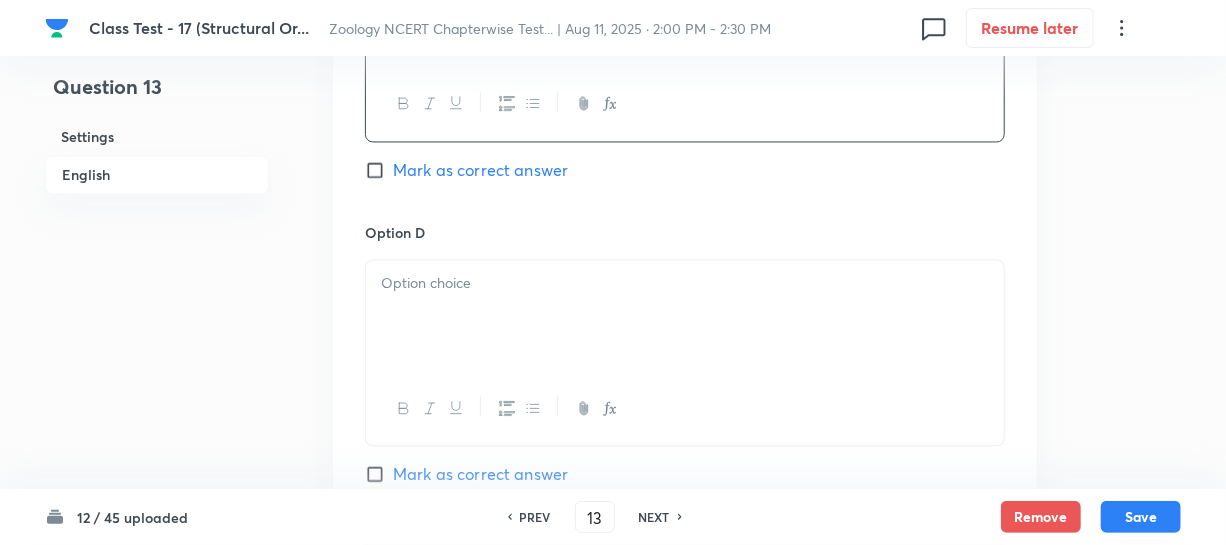 scroll, scrollTop: 1909, scrollLeft: 0, axis: vertical 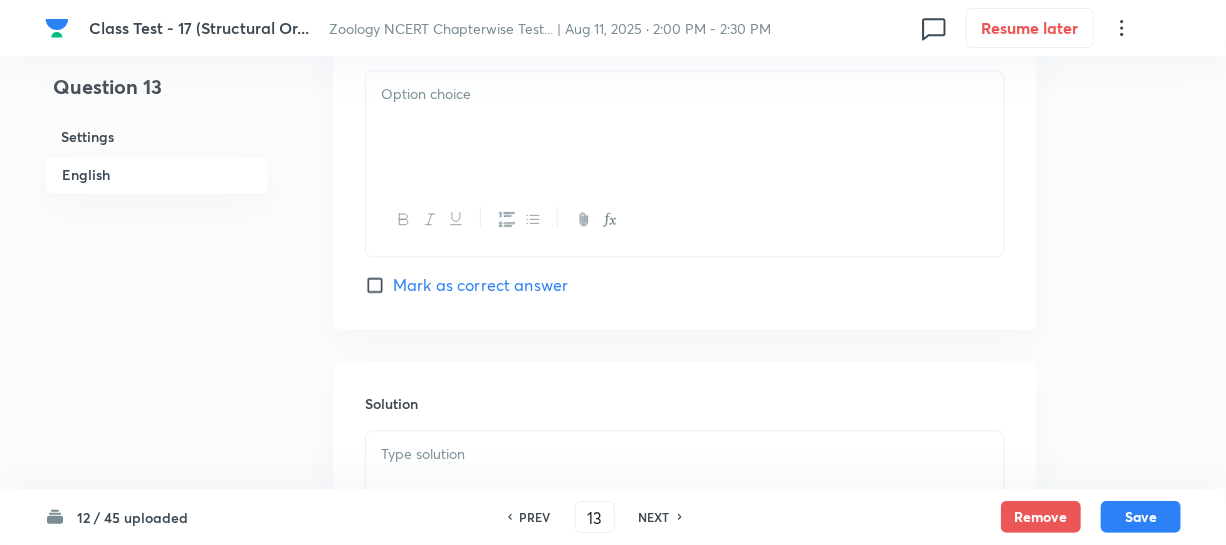 click at bounding box center [685, 127] 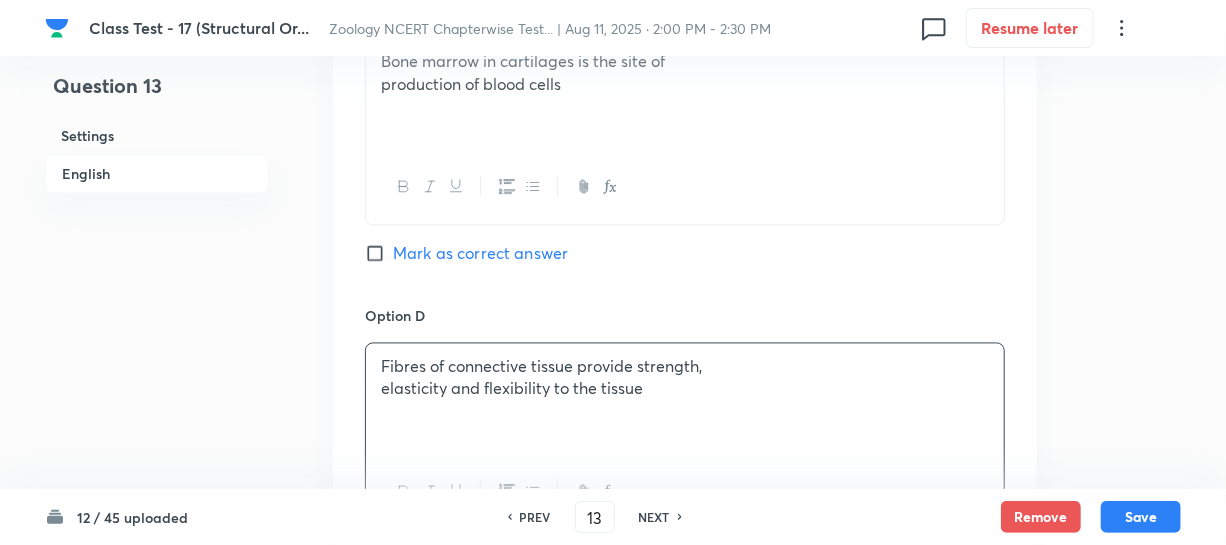 click on "Mark as correct answer" at bounding box center [379, 254] 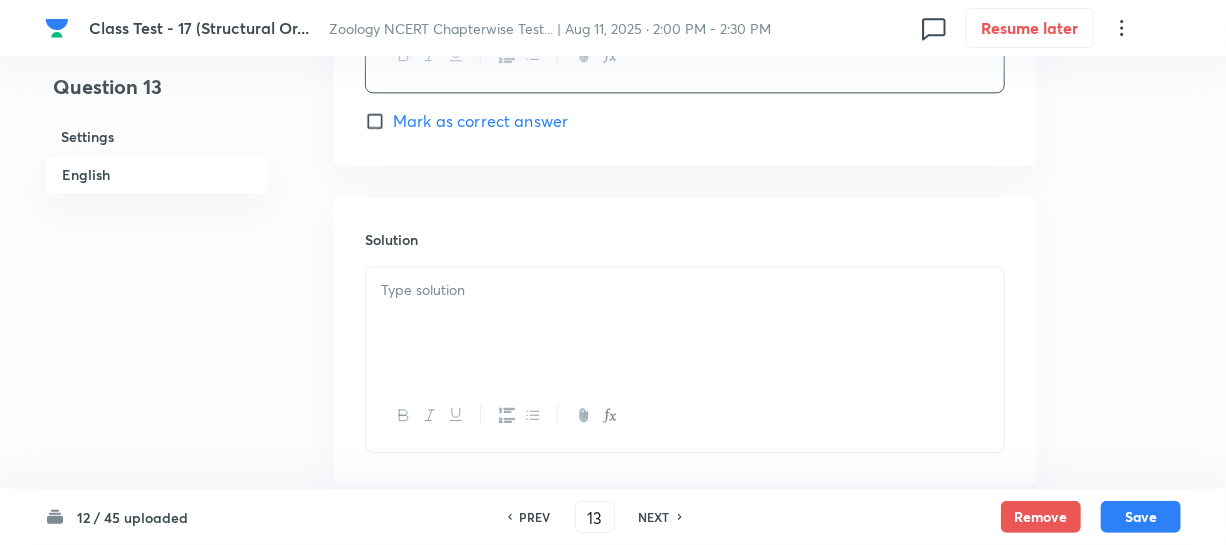 scroll, scrollTop: 2090, scrollLeft: 0, axis: vertical 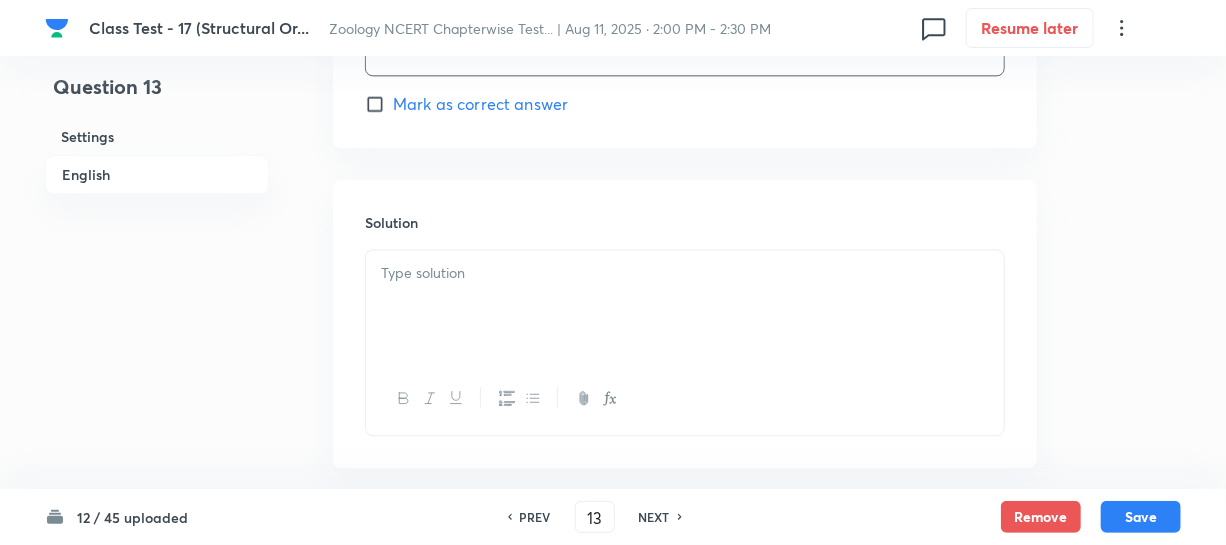 click at bounding box center (685, 306) 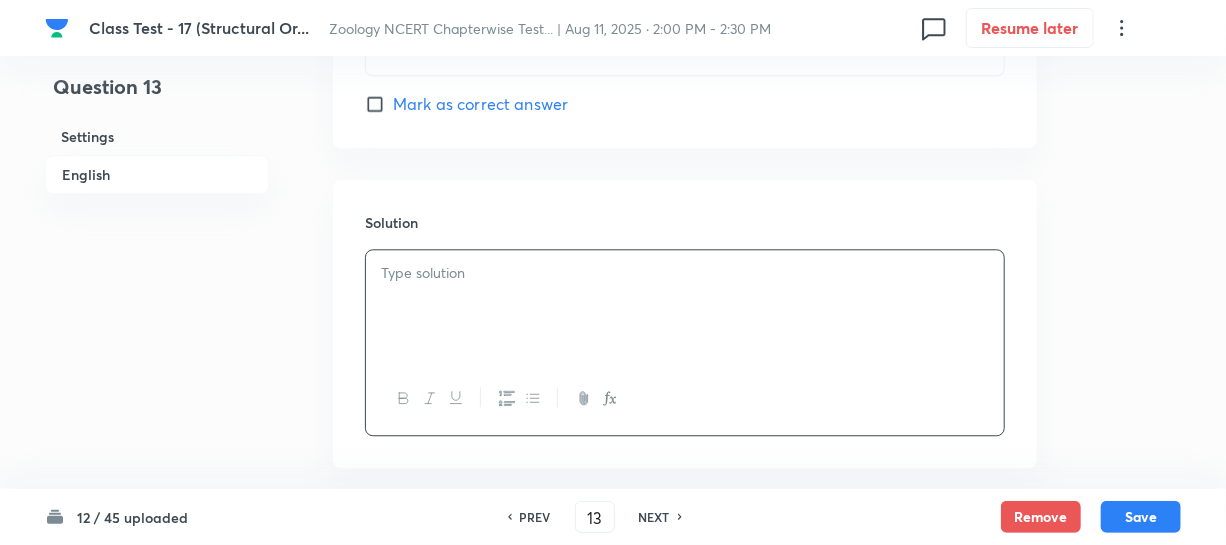 type 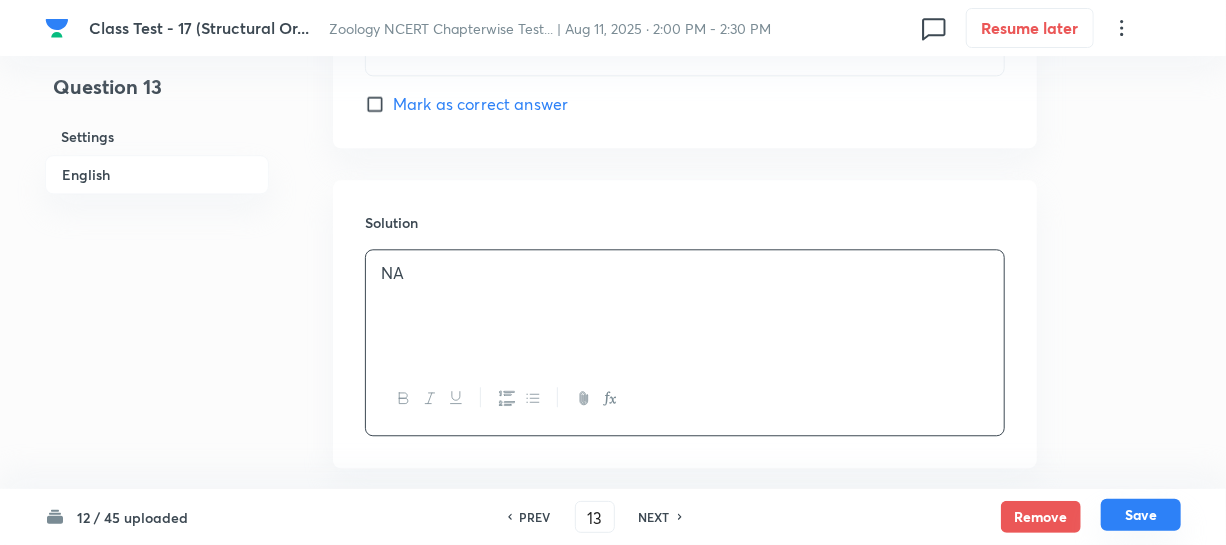 click on "Save" at bounding box center (1141, 515) 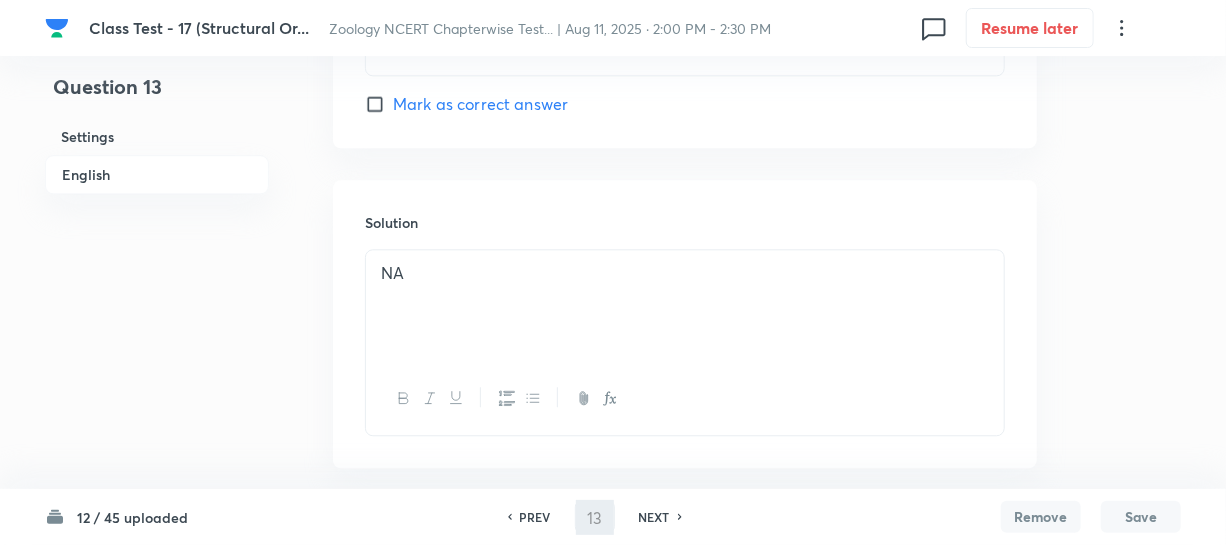 type on "14" 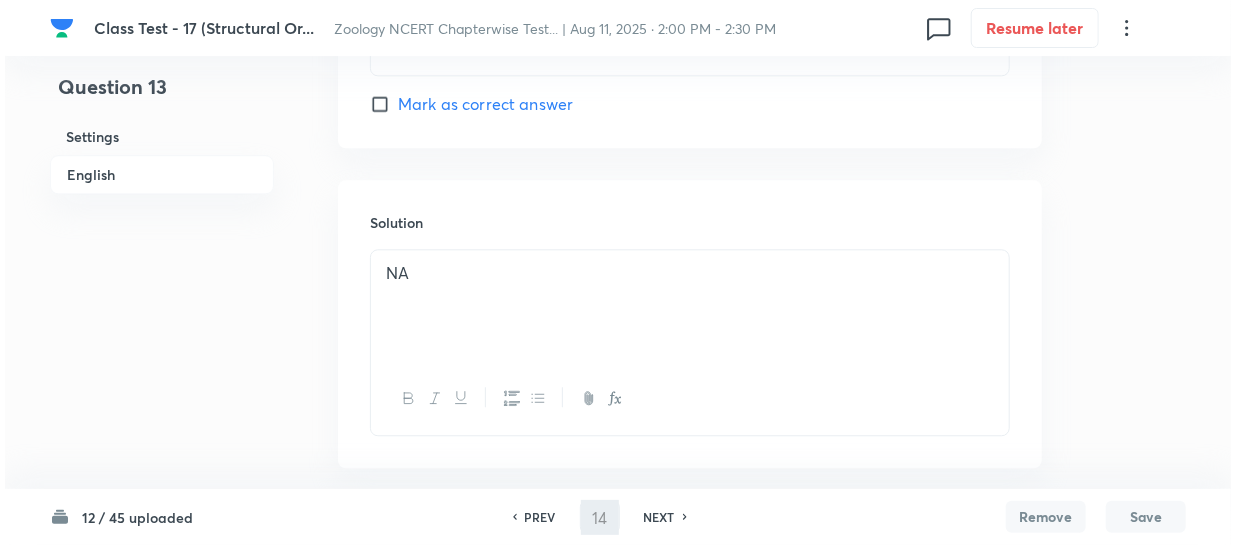scroll, scrollTop: 0, scrollLeft: 0, axis: both 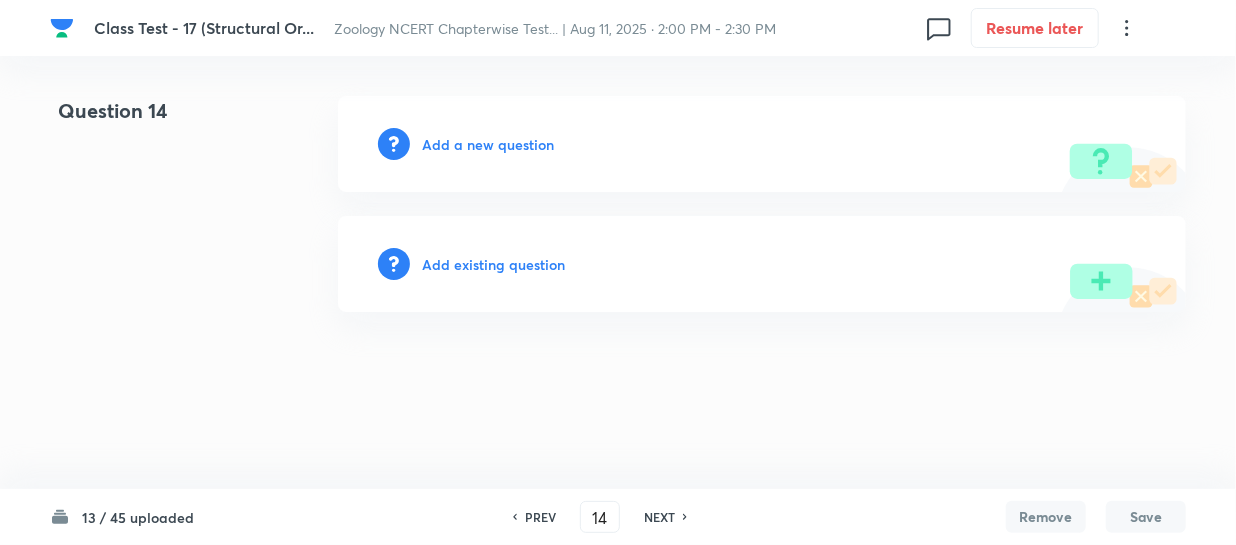 click on "Add a new question" at bounding box center [488, 144] 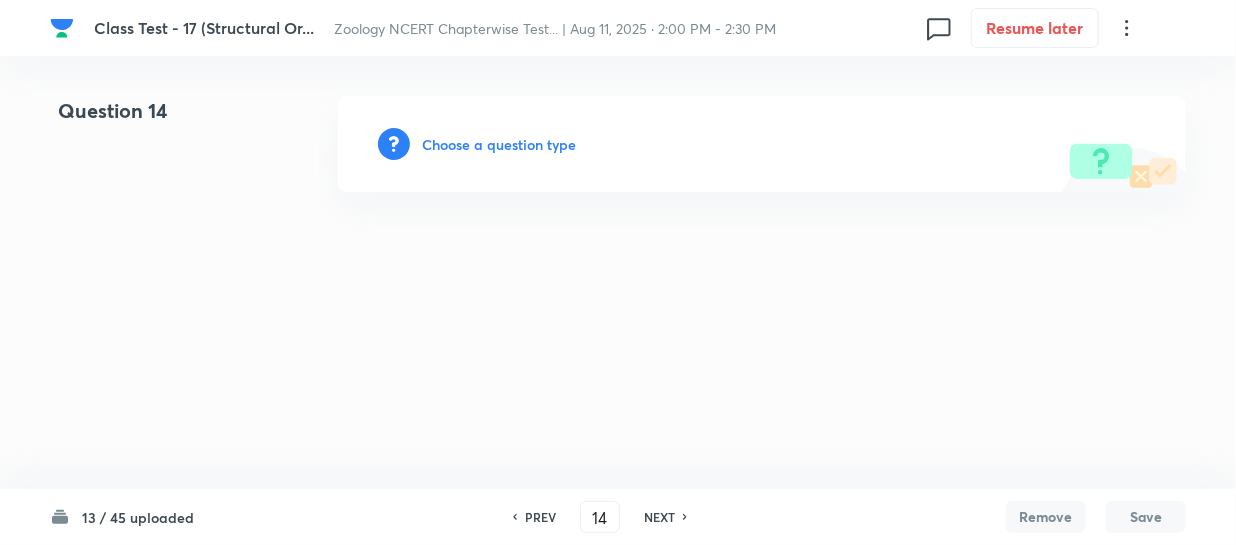 click on "Choose a question type" at bounding box center [499, 144] 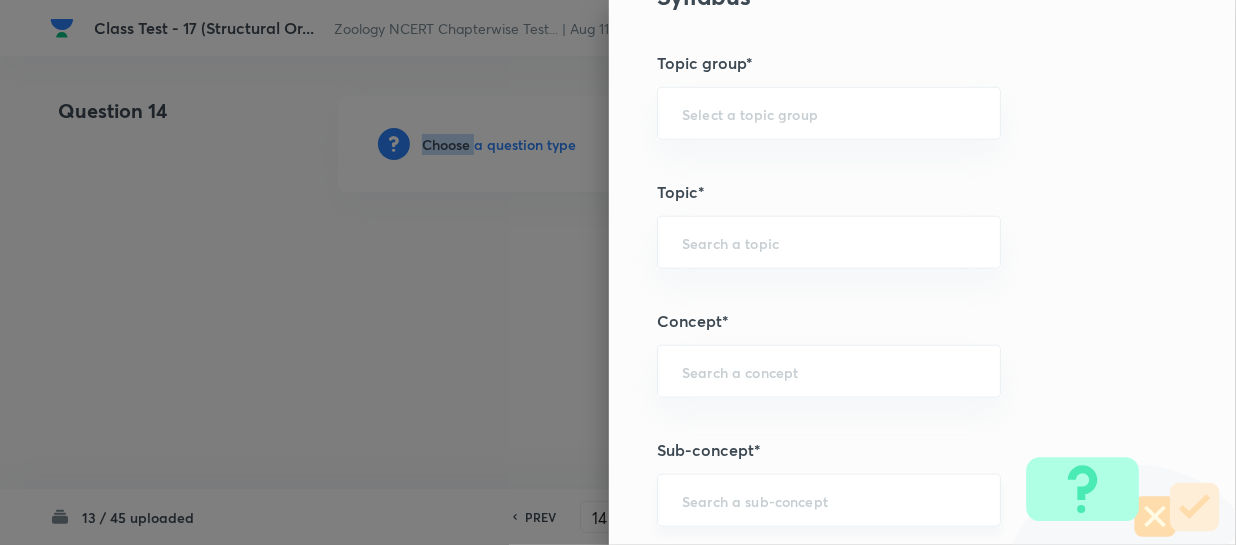 scroll, scrollTop: 1000, scrollLeft: 0, axis: vertical 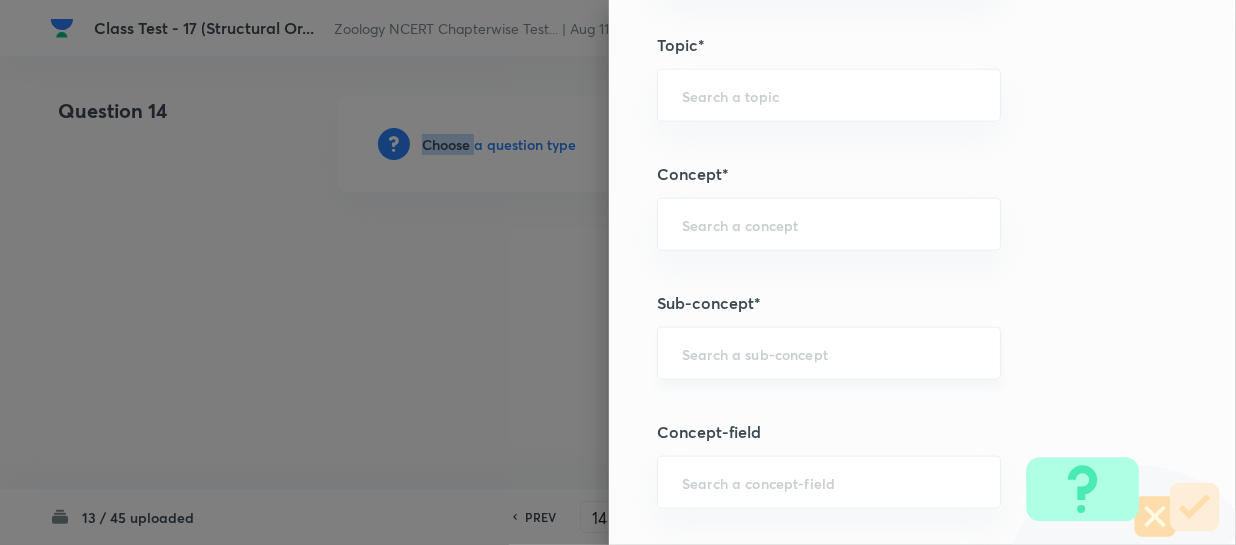 drag, startPoint x: 748, startPoint y: 365, endPoint x: 755, endPoint y: 357, distance: 10.630146 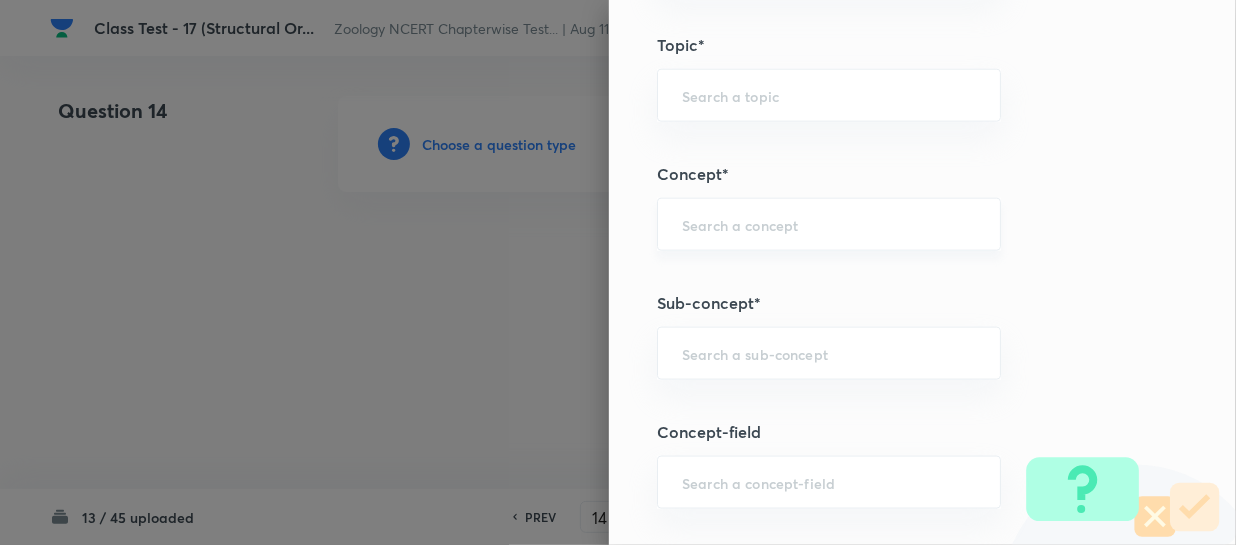 paste on "Structural Organization in Animals" 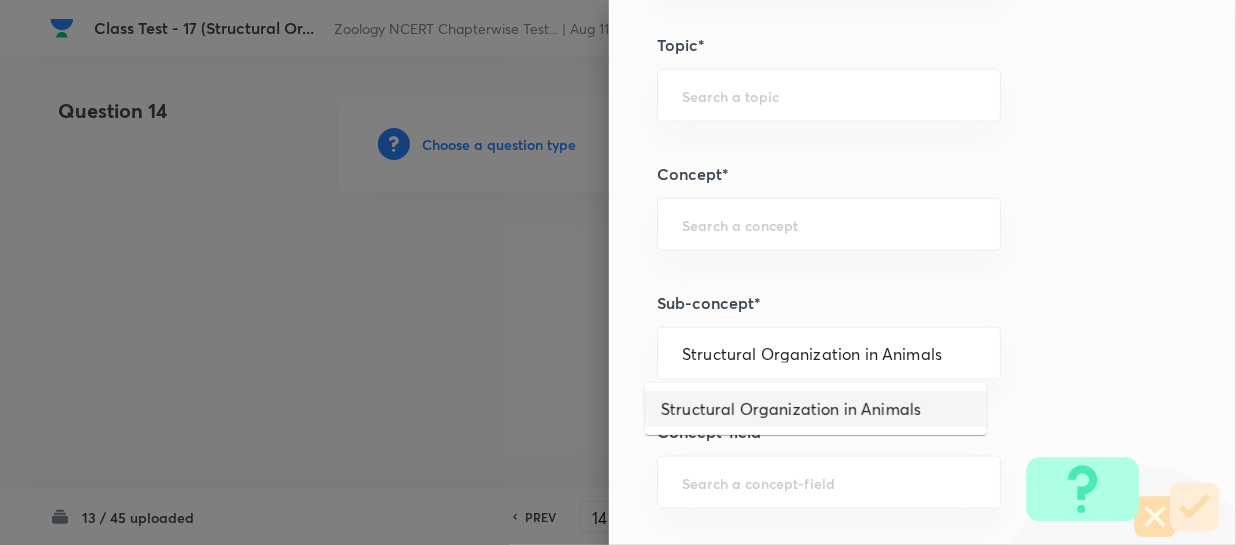 click on "Structural Organization in Animals" at bounding box center (816, 409) 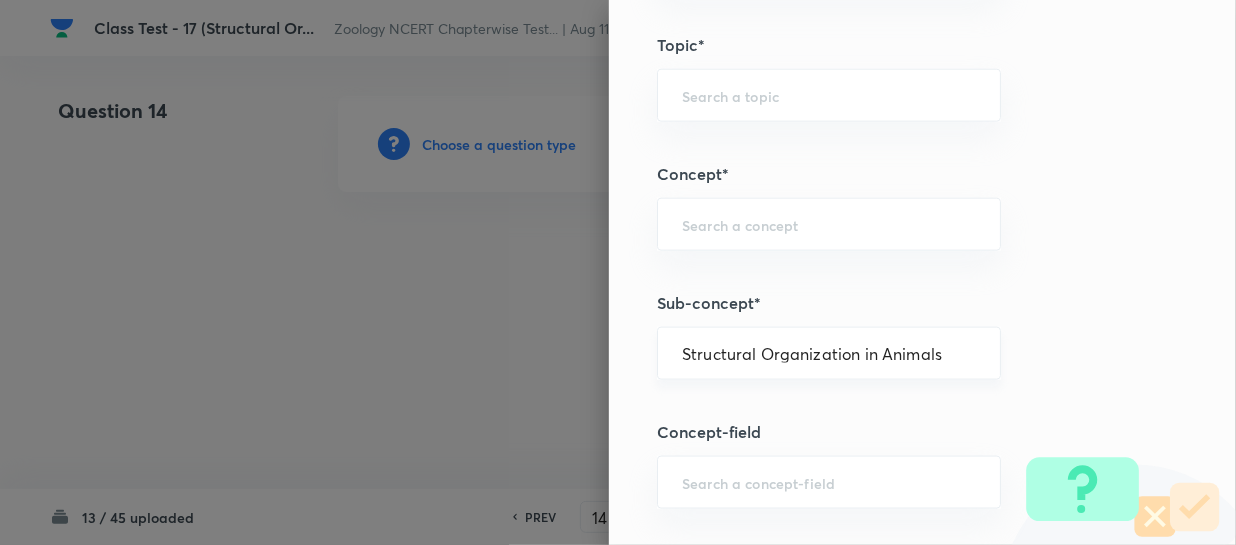type on "Biology" 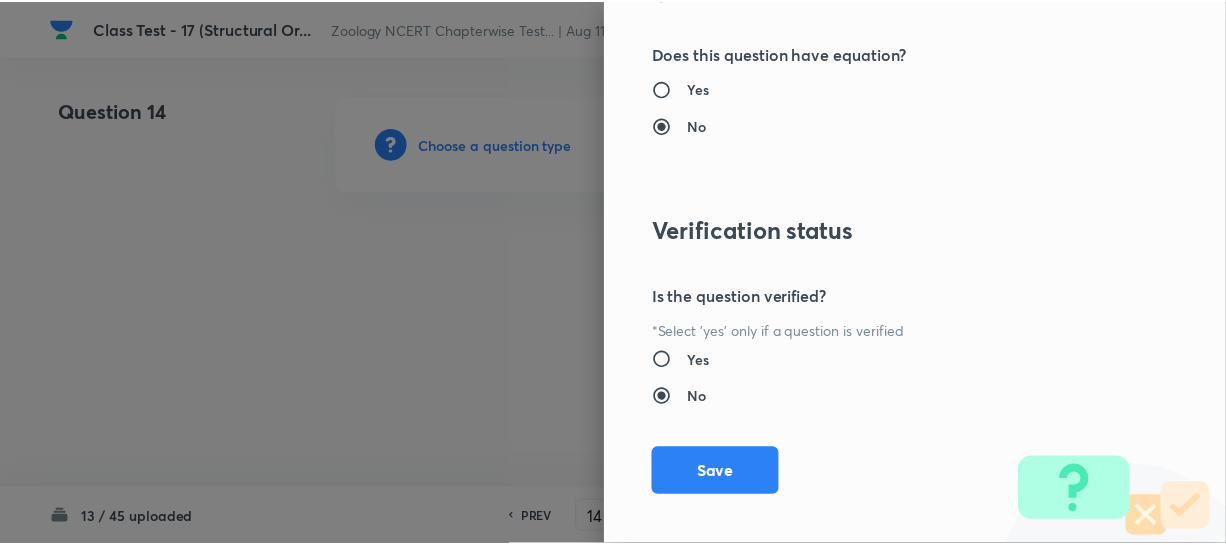 scroll, scrollTop: 2179, scrollLeft: 0, axis: vertical 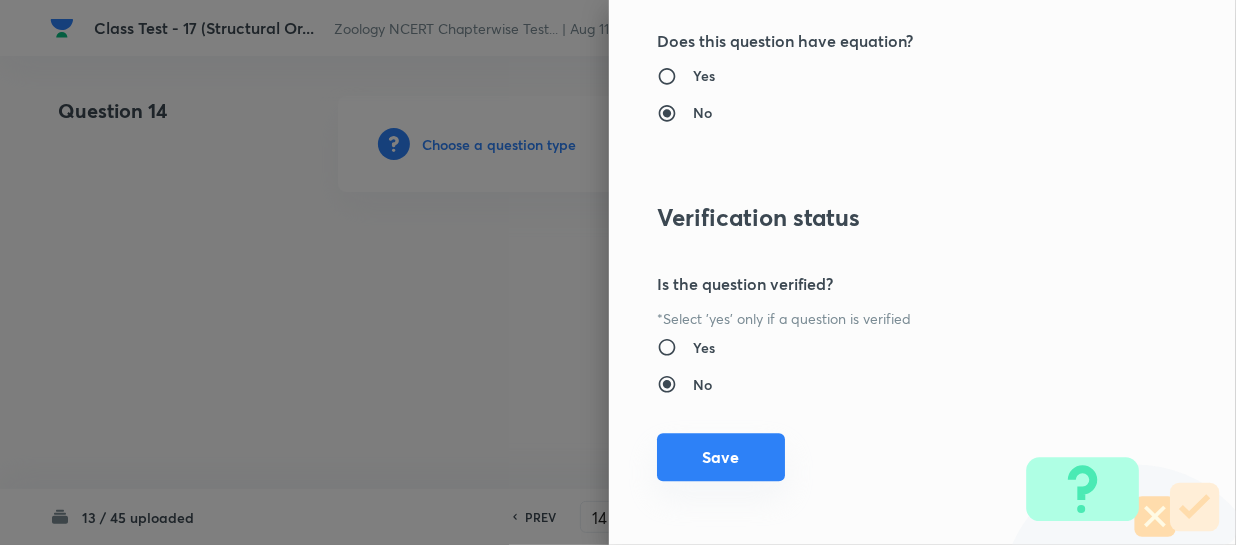 drag, startPoint x: 683, startPoint y: 467, endPoint x: 710, endPoint y: 462, distance: 27.45906 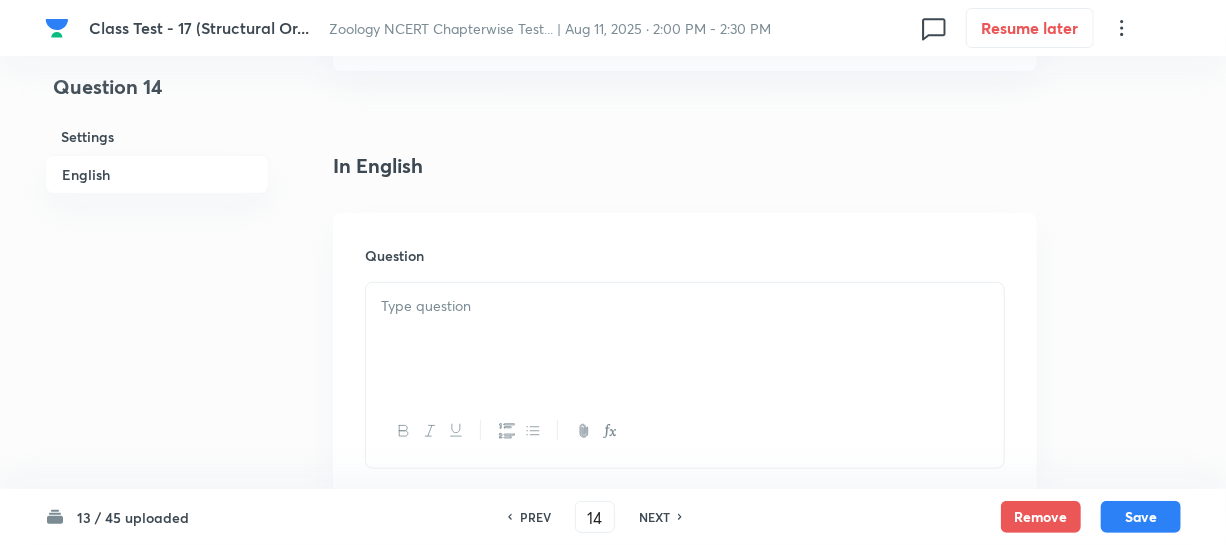 scroll, scrollTop: 545, scrollLeft: 0, axis: vertical 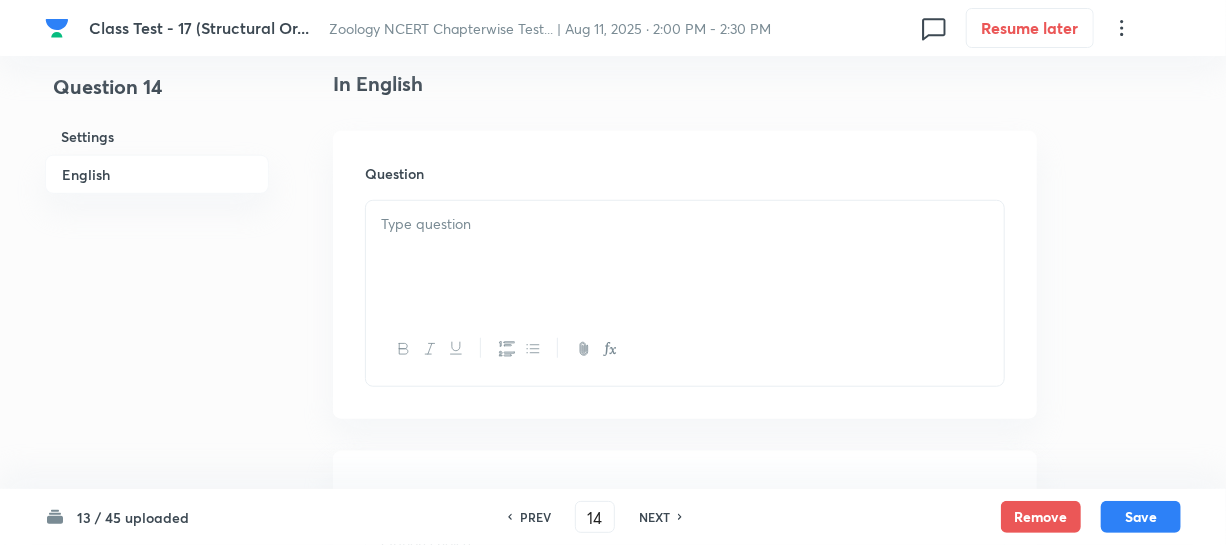 click at bounding box center [685, 257] 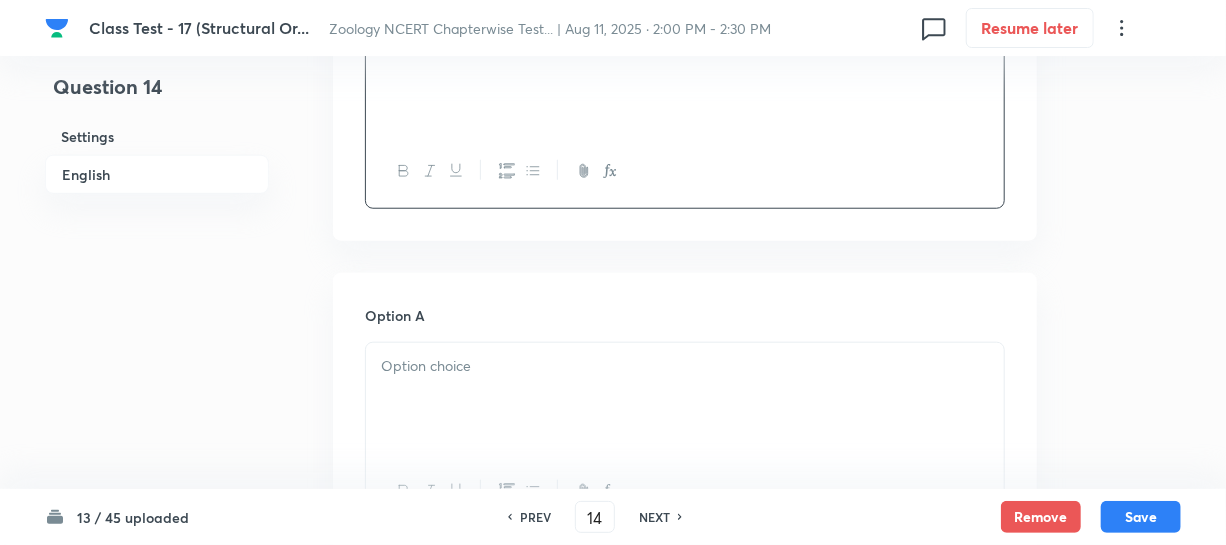 scroll, scrollTop: 818, scrollLeft: 0, axis: vertical 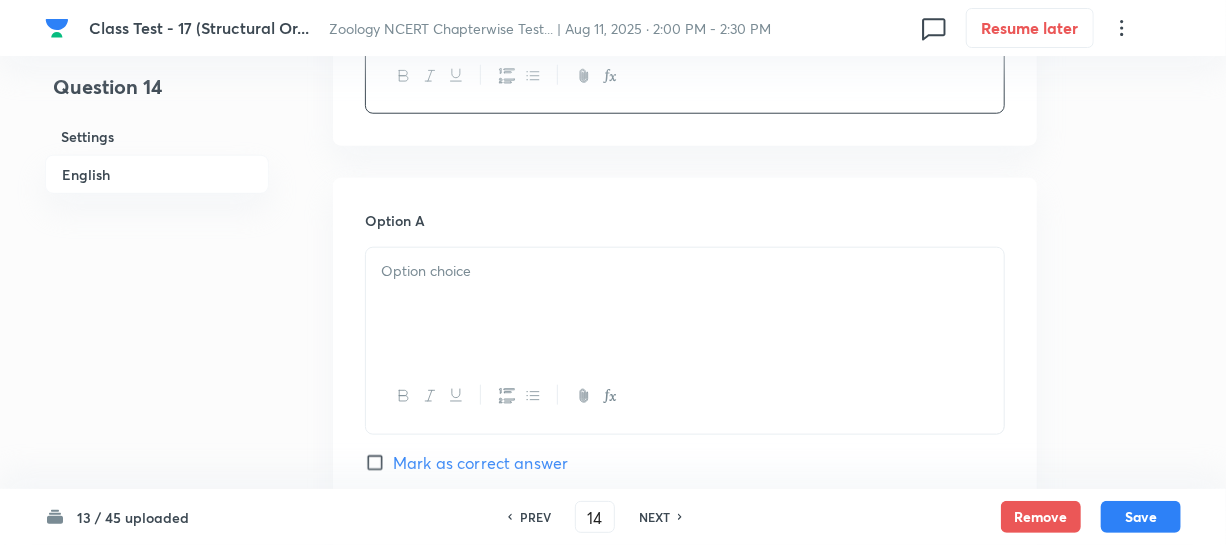 drag, startPoint x: 502, startPoint y: 300, endPoint x: 975, endPoint y: 330, distance: 473.9504 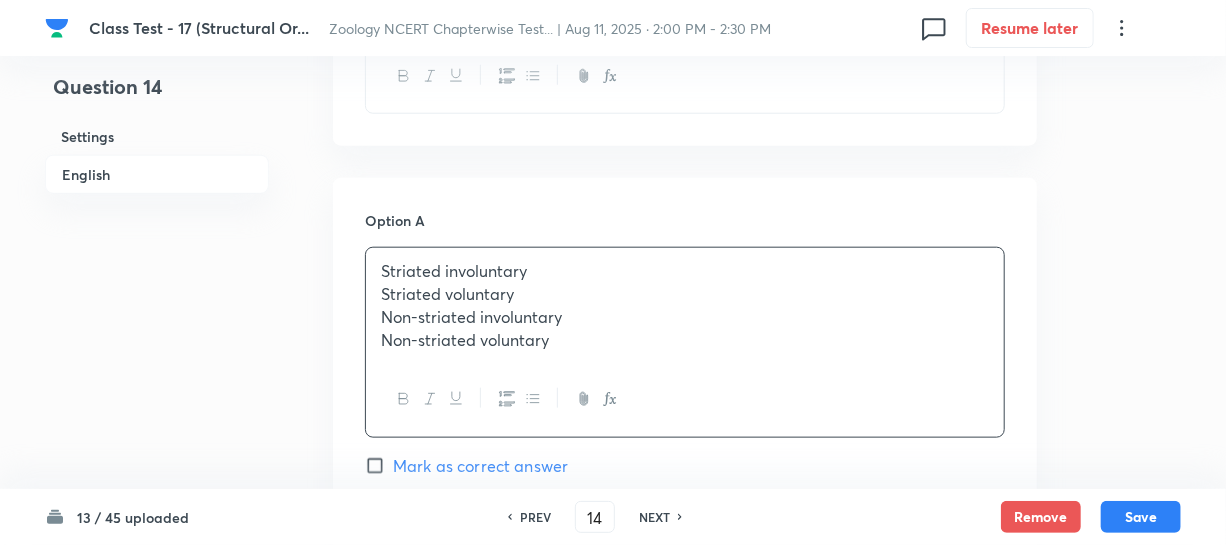 click on "Non-striated involuntary" at bounding box center [685, 317] 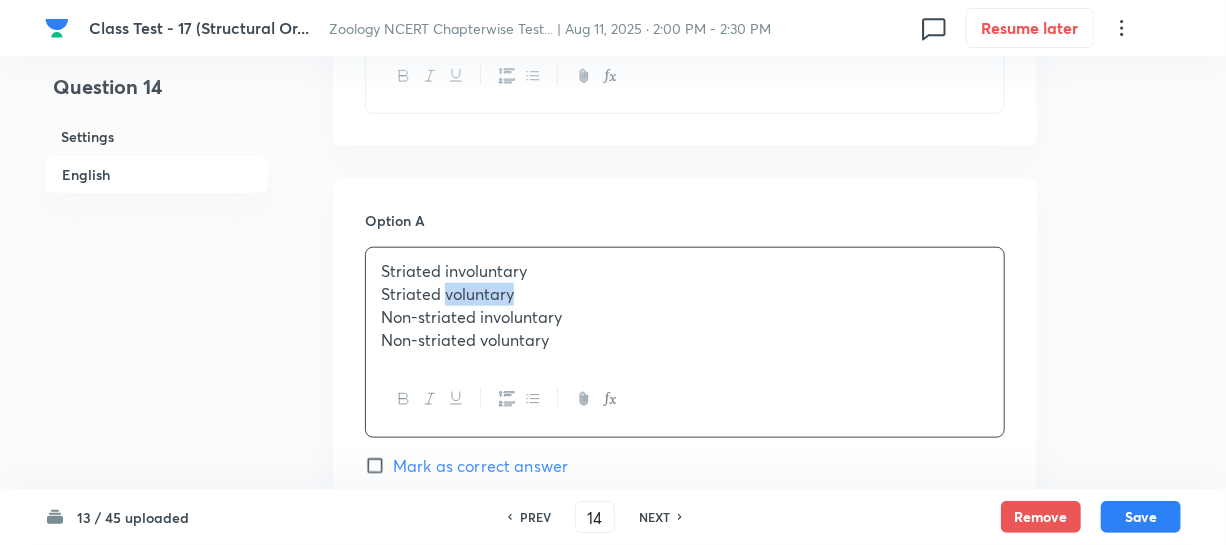 click on "Striated voluntary" at bounding box center (685, 294) 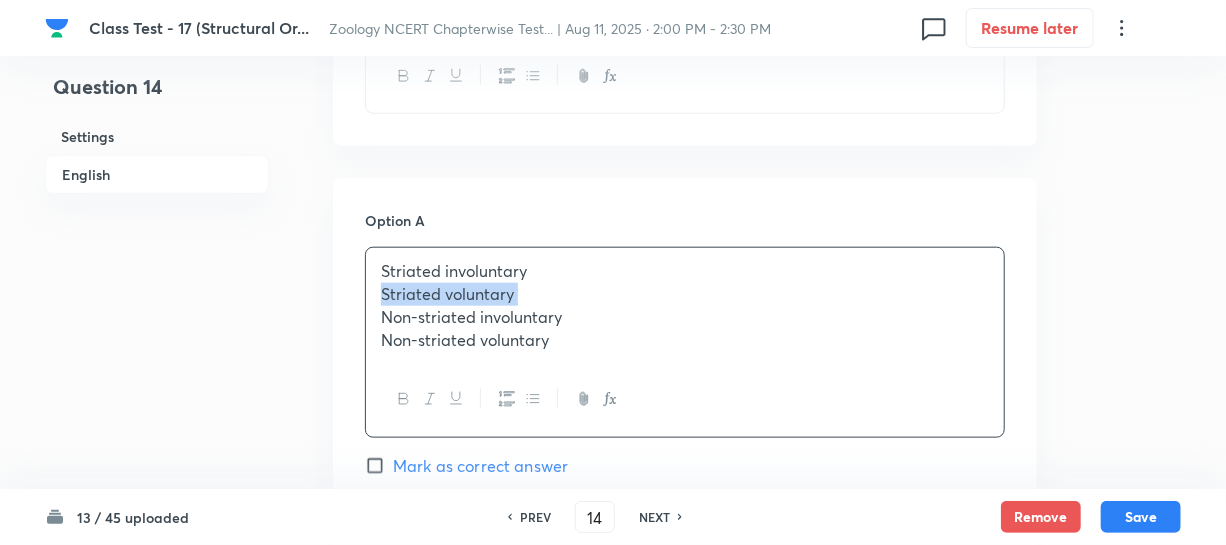 click on "Striated voluntary" at bounding box center [685, 294] 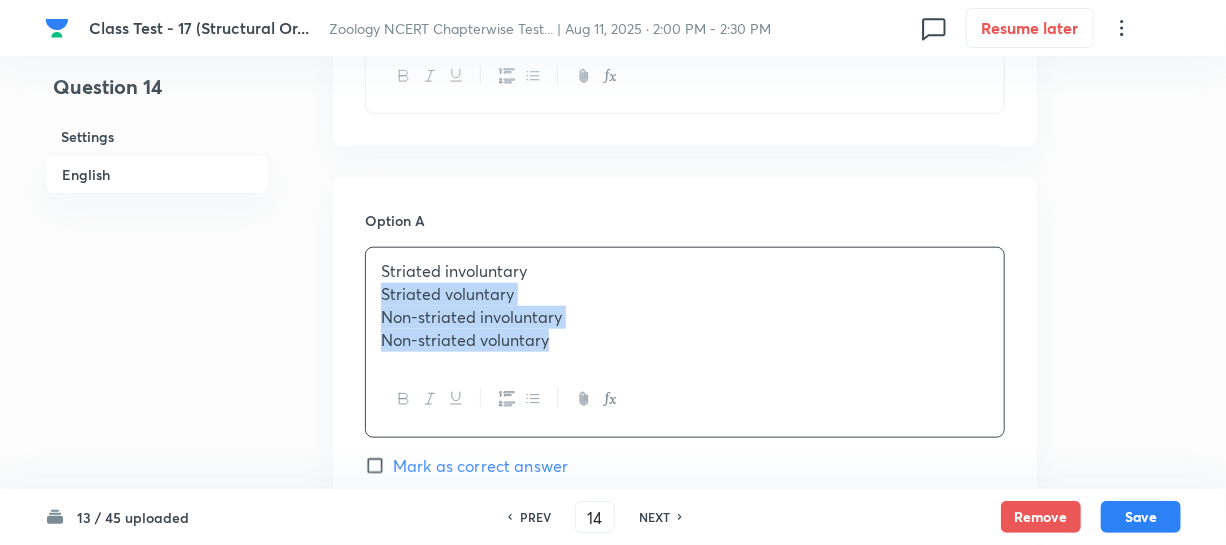 click at bounding box center (685, 399) 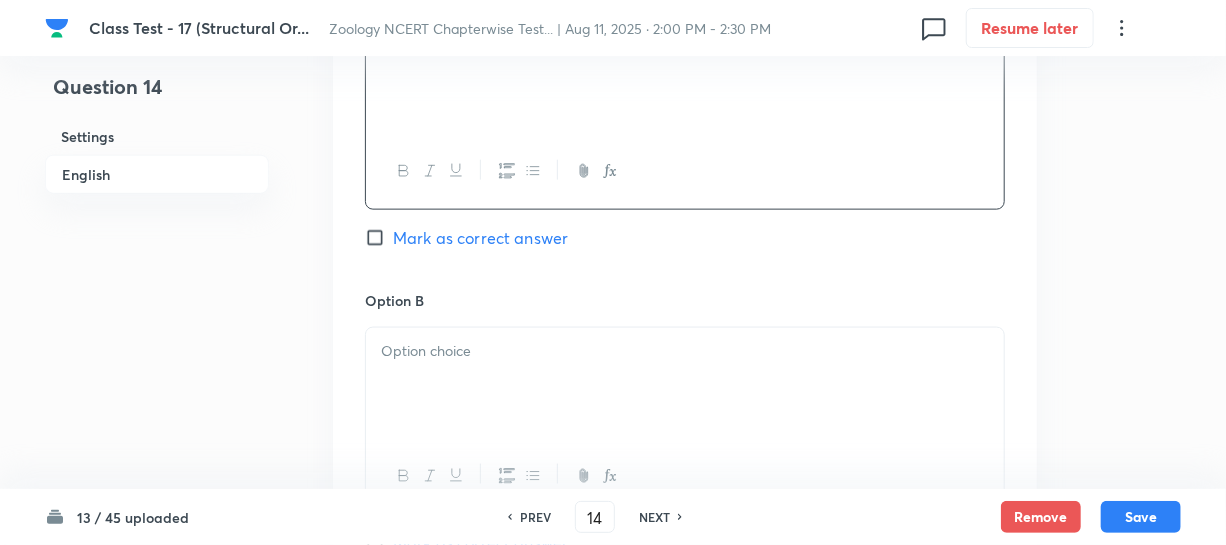 scroll, scrollTop: 1181, scrollLeft: 0, axis: vertical 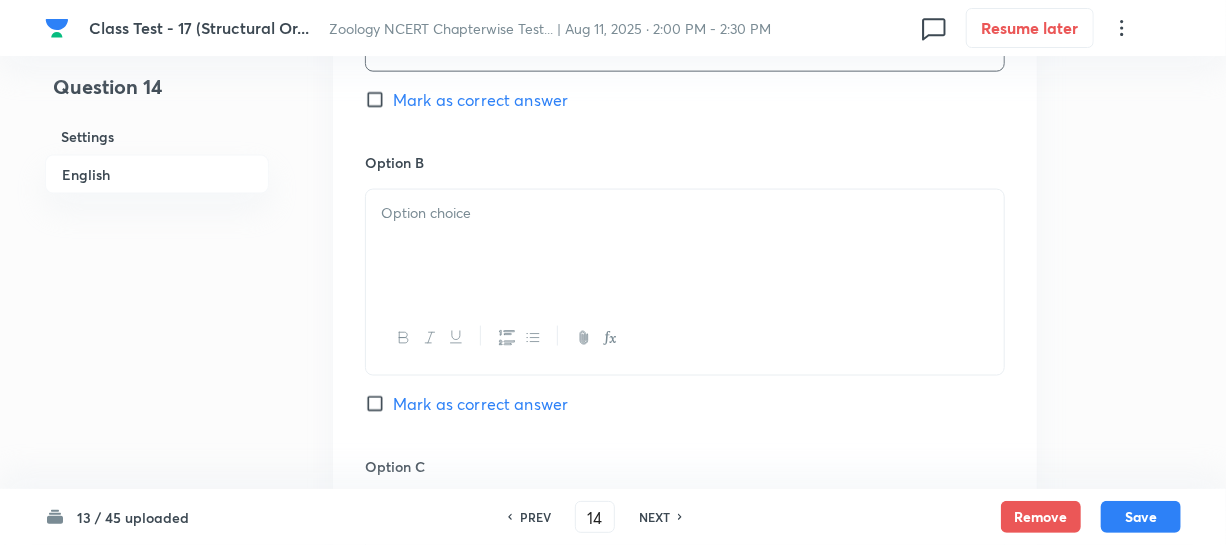 click at bounding box center (685, 246) 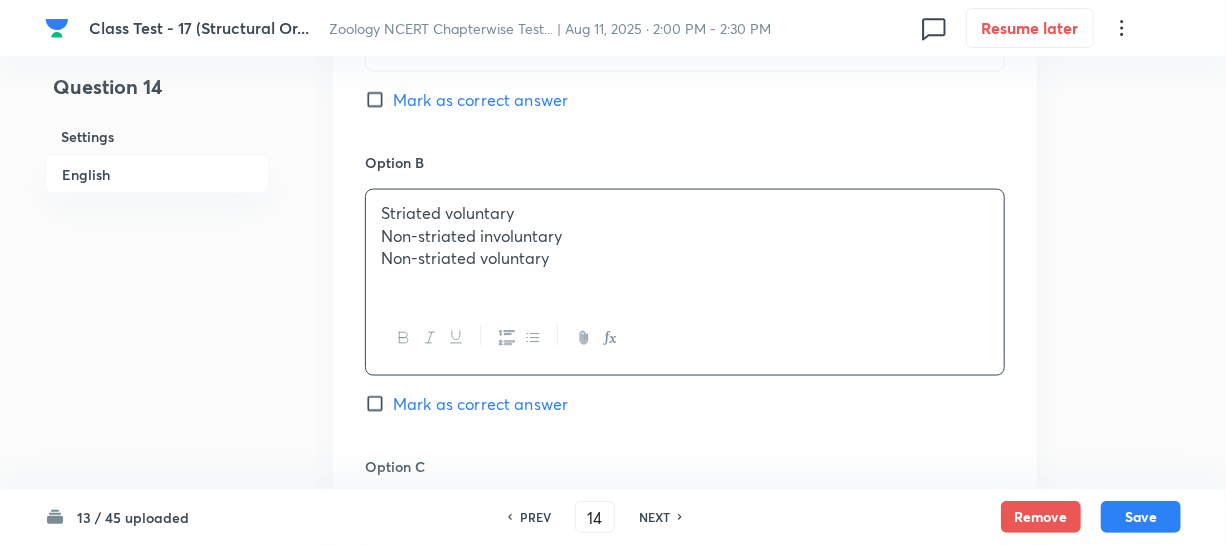 click on "Non-striated involuntary" at bounding box center (685, 236) 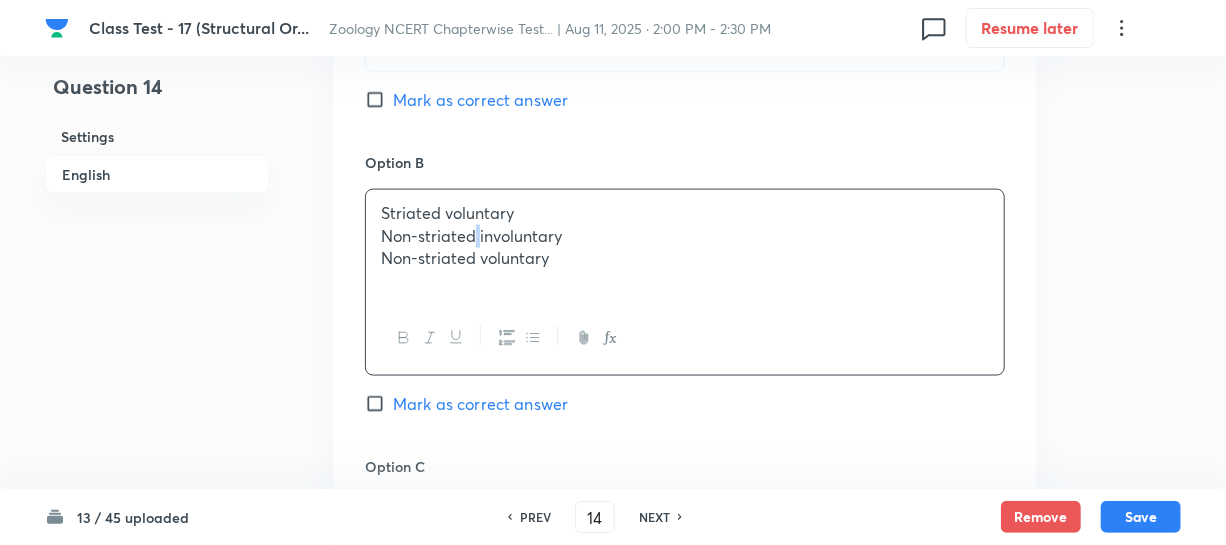 click on "Non-striated involuntary" at bounding box center [685, 236] 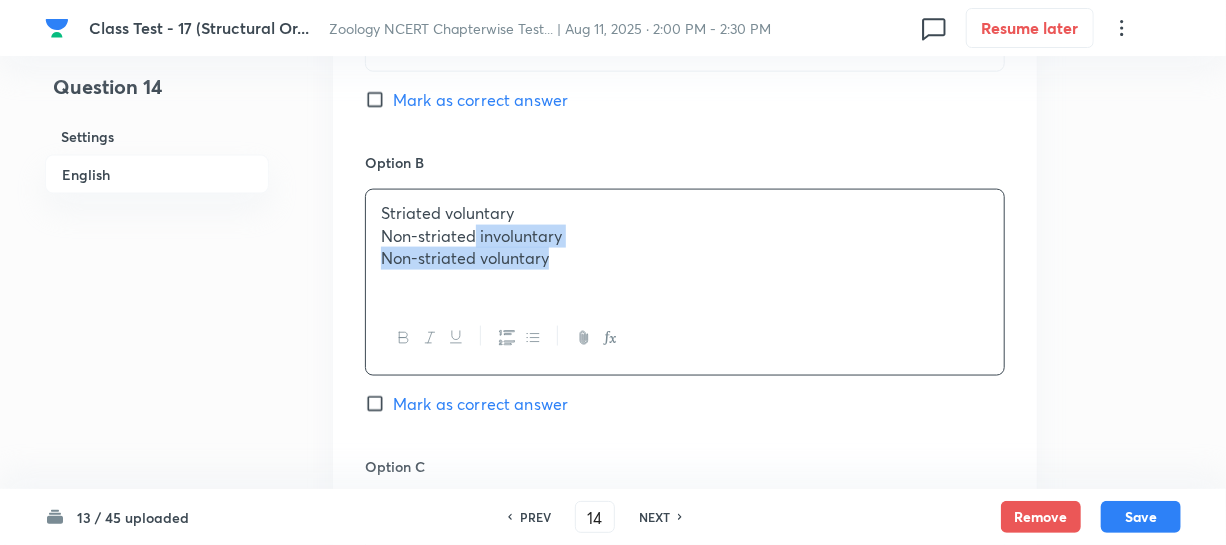 click on "Non-striated involuntary" at bounding box center (685, 236) 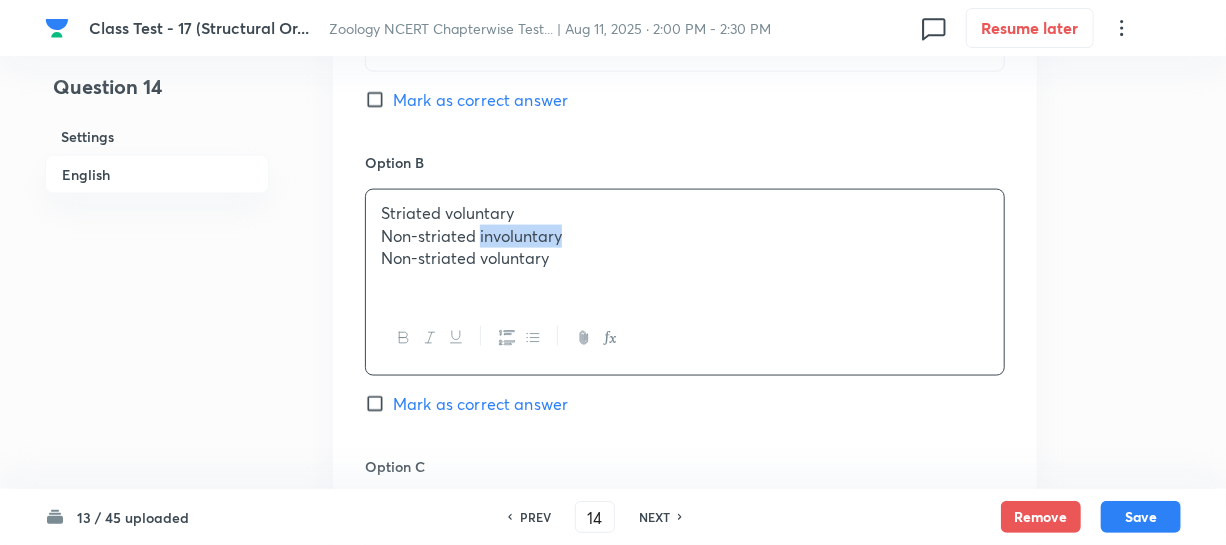 click on "Non-striated involuntary" at bounding box center (685, 236) 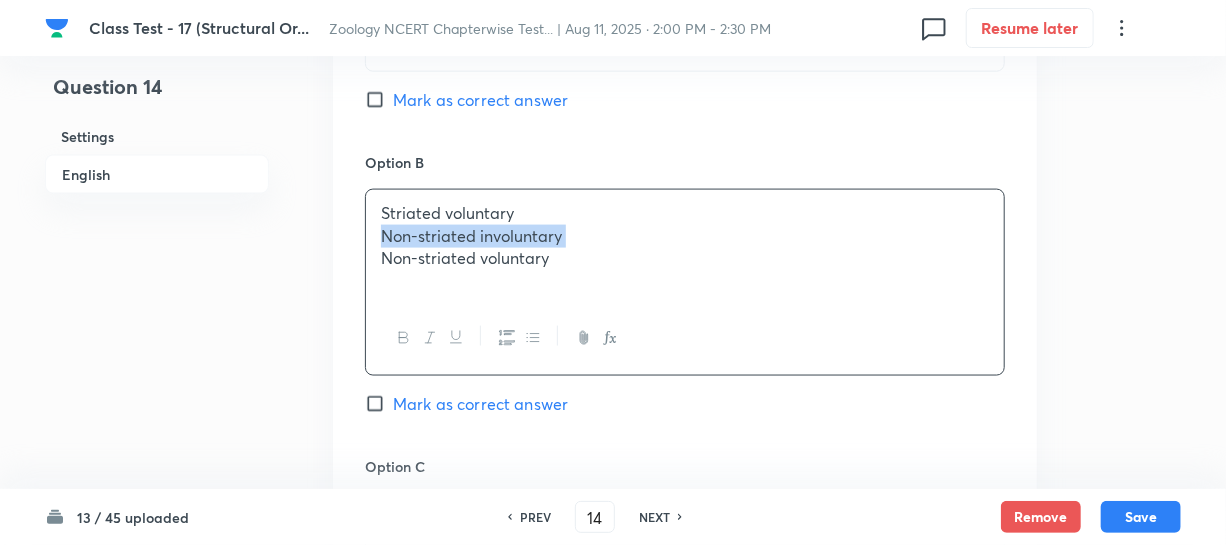 click on "Non-striated involuntary" at bounding box center [685, 236] 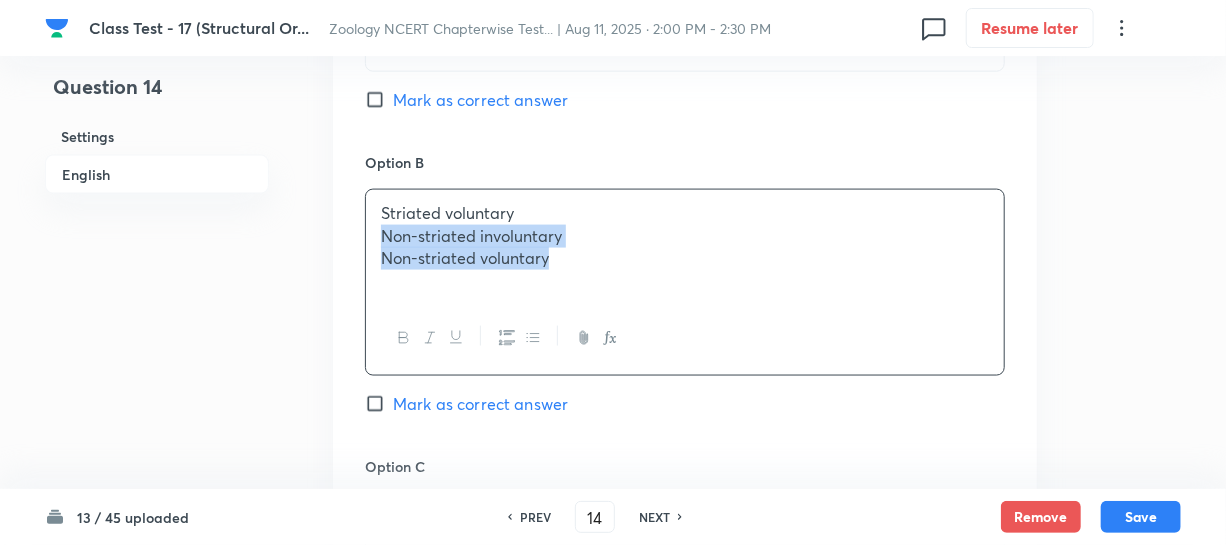 click on "Striated voluntary Non-striated involuntary Non-striated voluntary" at bounding box center (685, 246) 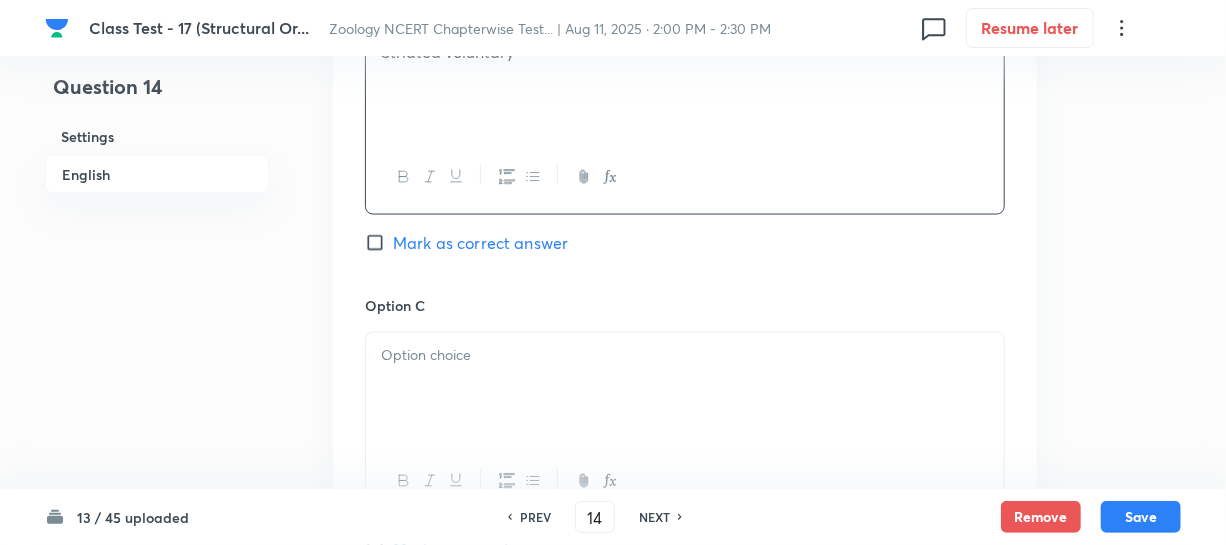 scroll, scrollTop: 1454, scrollLeft: 0, axis: vertical 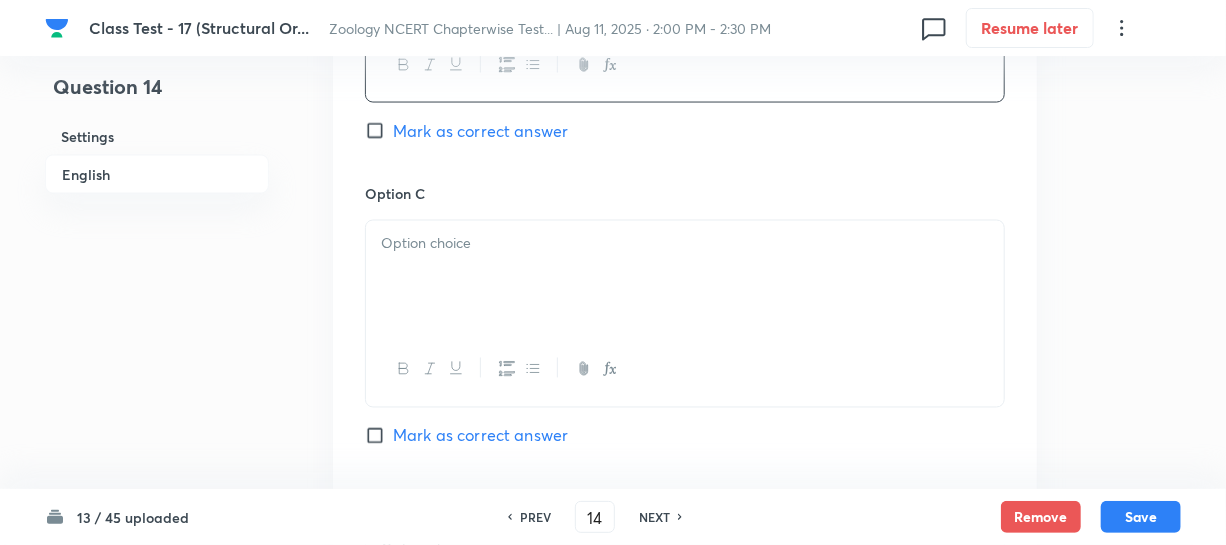click at bounding box center (685, 277) 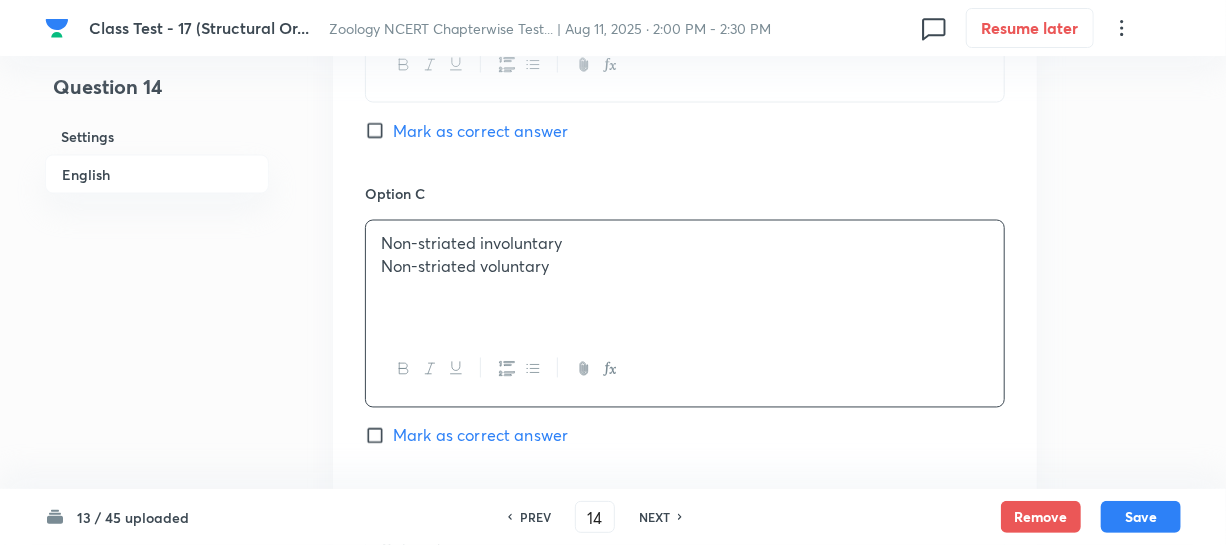 click on "Non-striated voluntary" at bounding box center [685, 267] 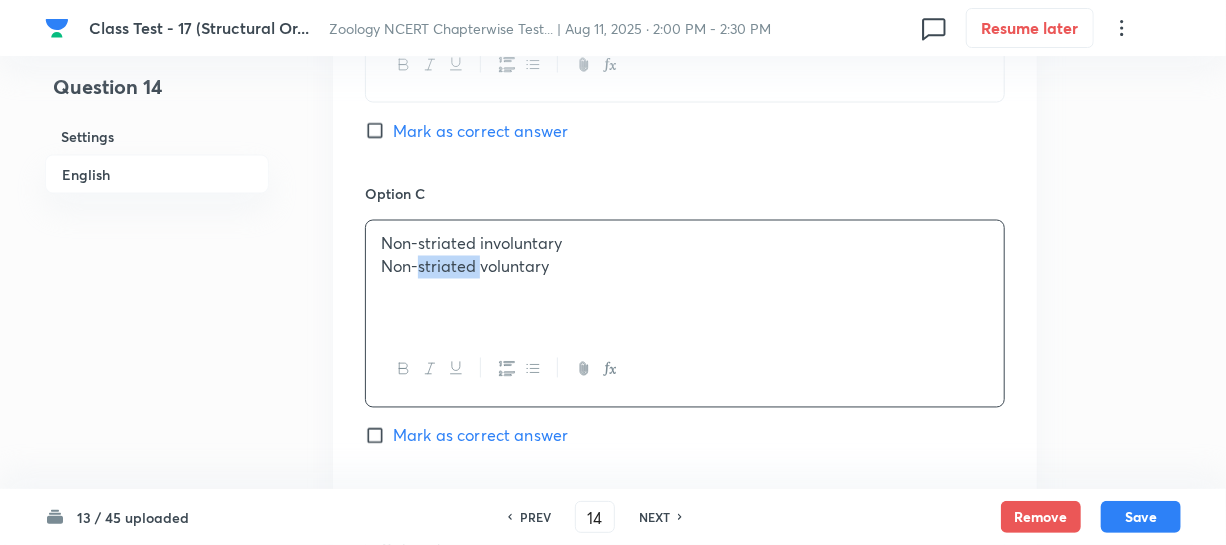 click on "Non-striated voluntary" at bounding box center (685, 267) 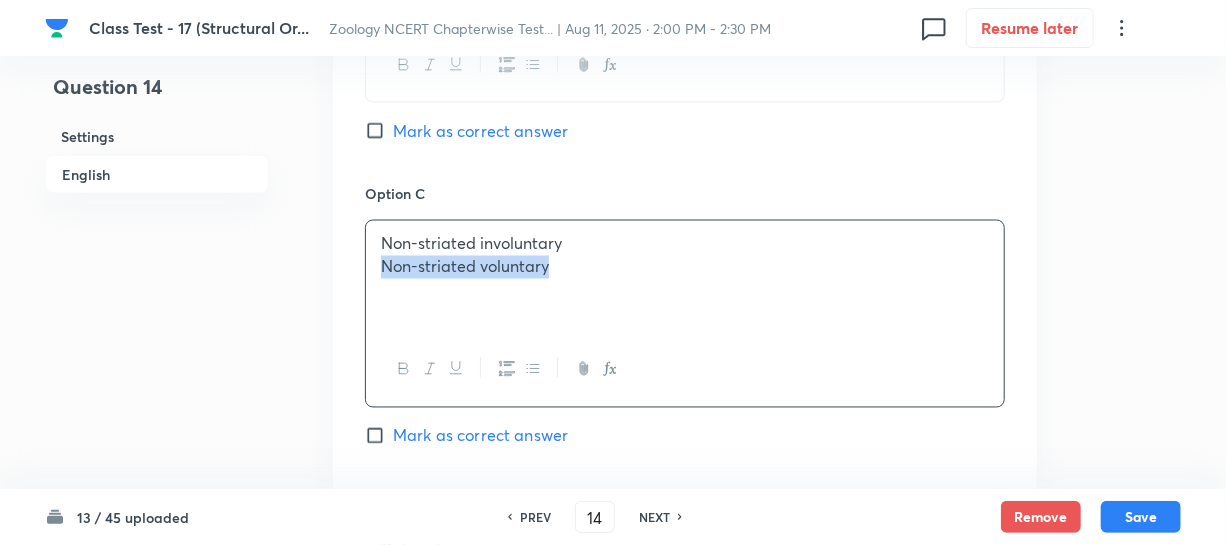 click on "Non-striated voluntary" at bounding box center (685, 267) 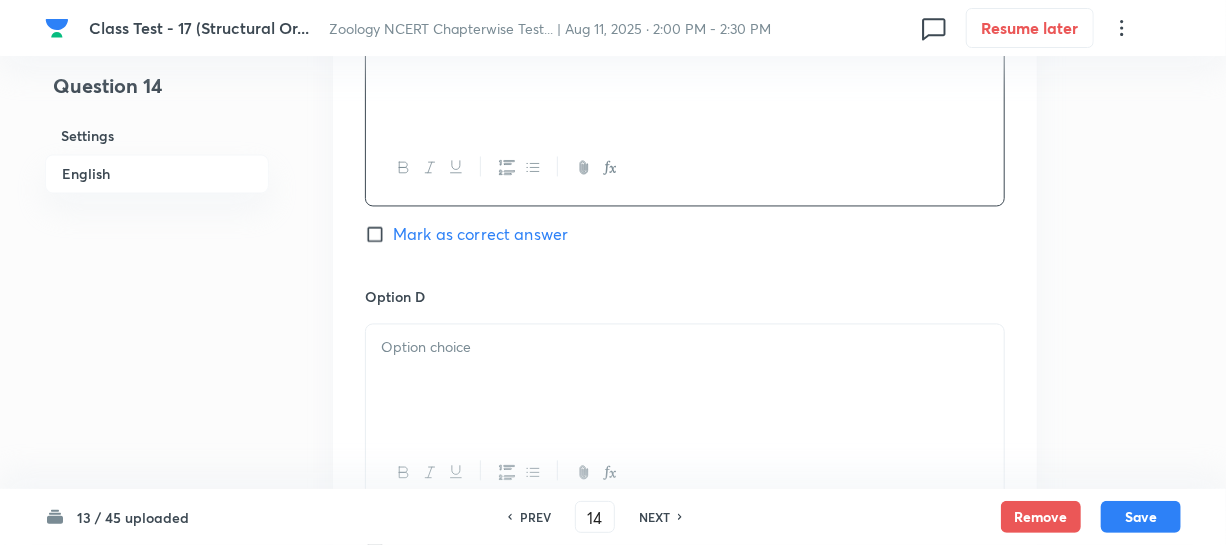 scroll, scrollTop: 1818, scrollLeft: 0, axis: vertical 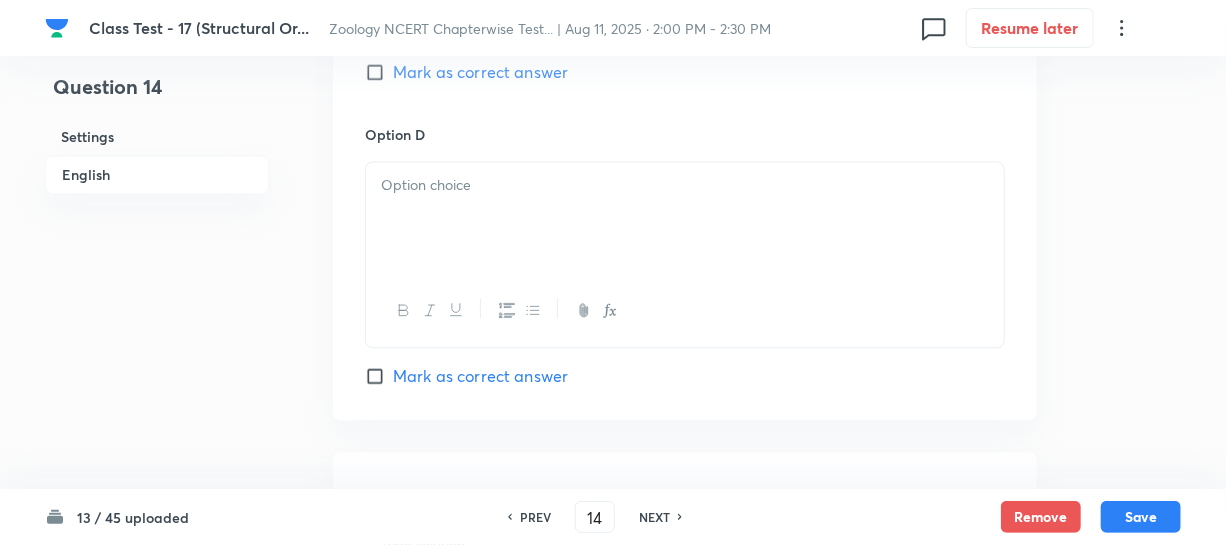 click at bounding box center (685, 218) 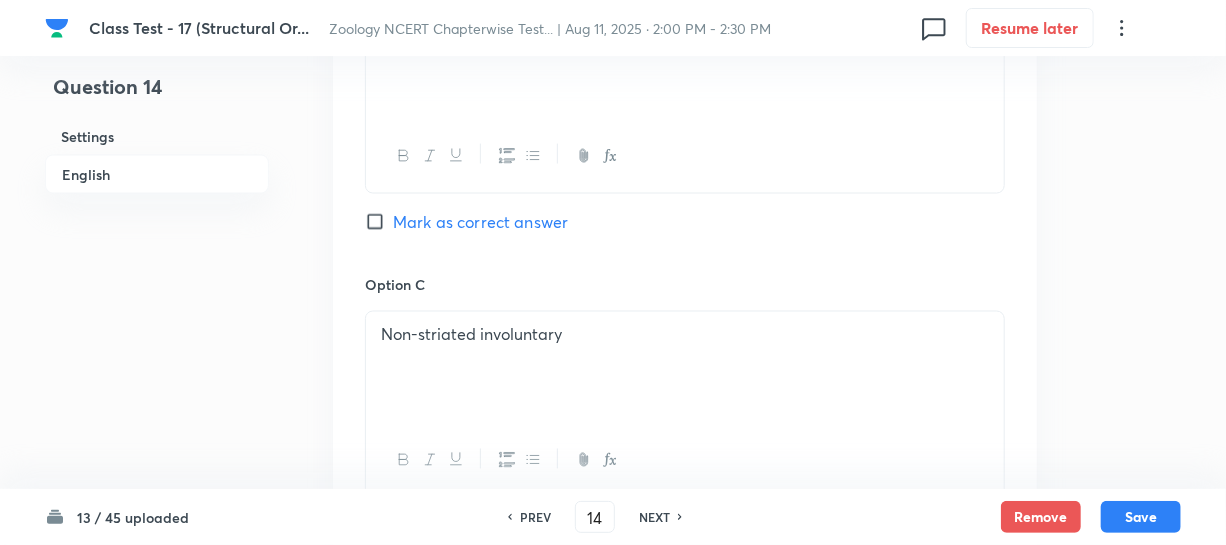 scroll, scrollTop: 1000, scrollLeft: 0, axis: vertical 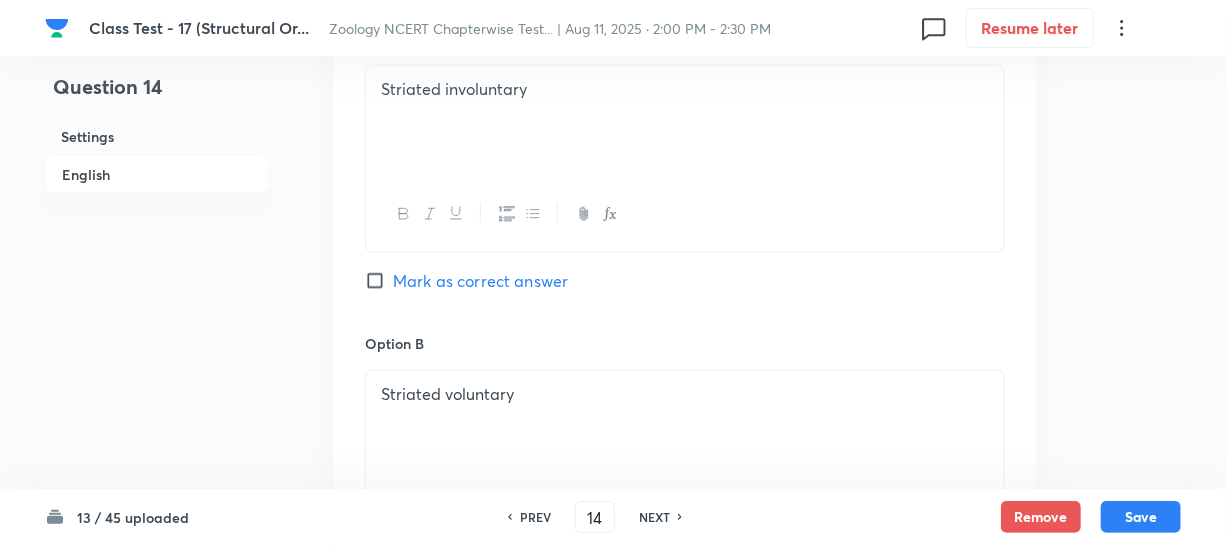 click on "Mark as correct answer" at bounding box center (379, 281) 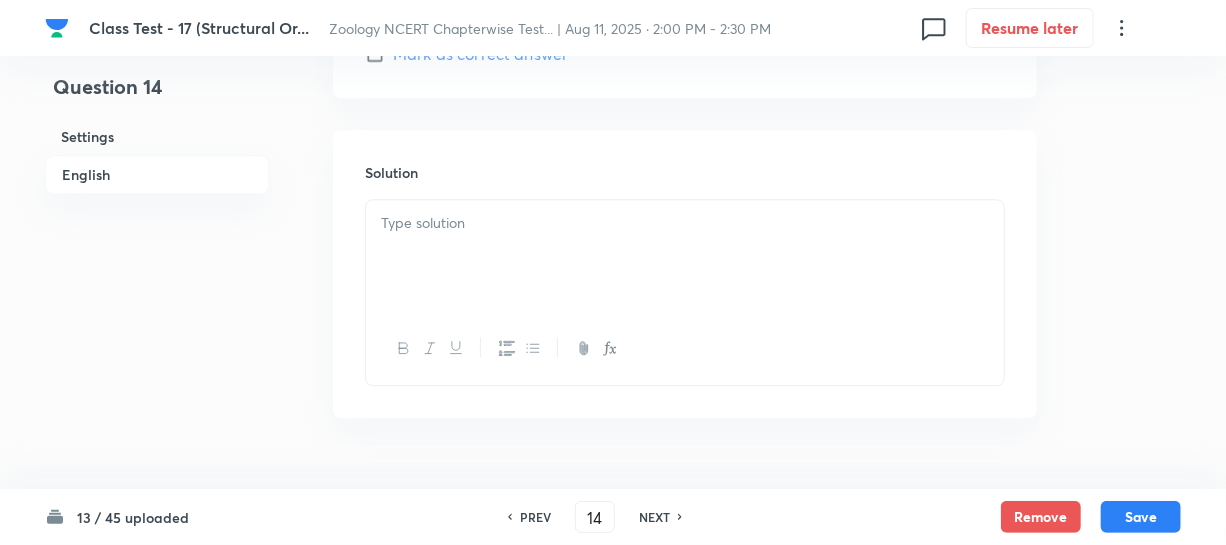 scroll, scrollTop: 2190, scrollLeft: 0, axis: vertical 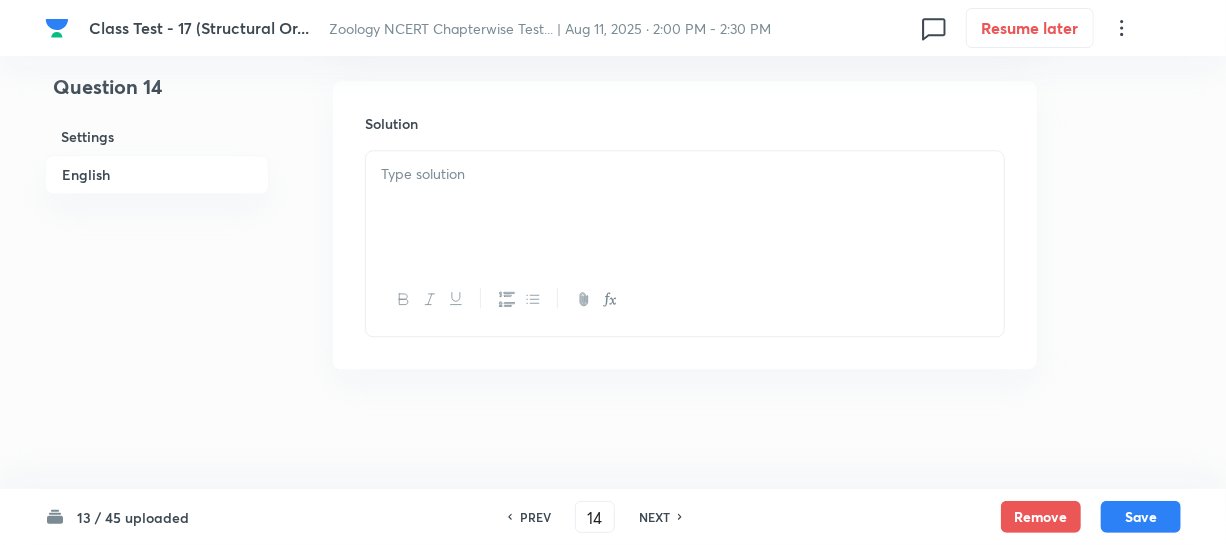 click at bounding box center (685, 207) 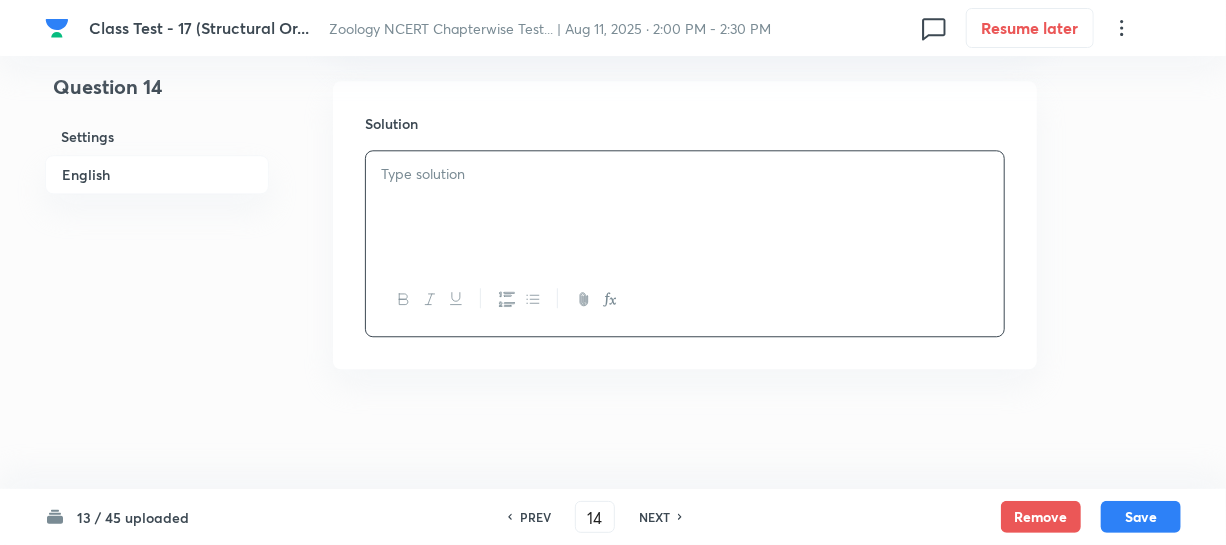 type 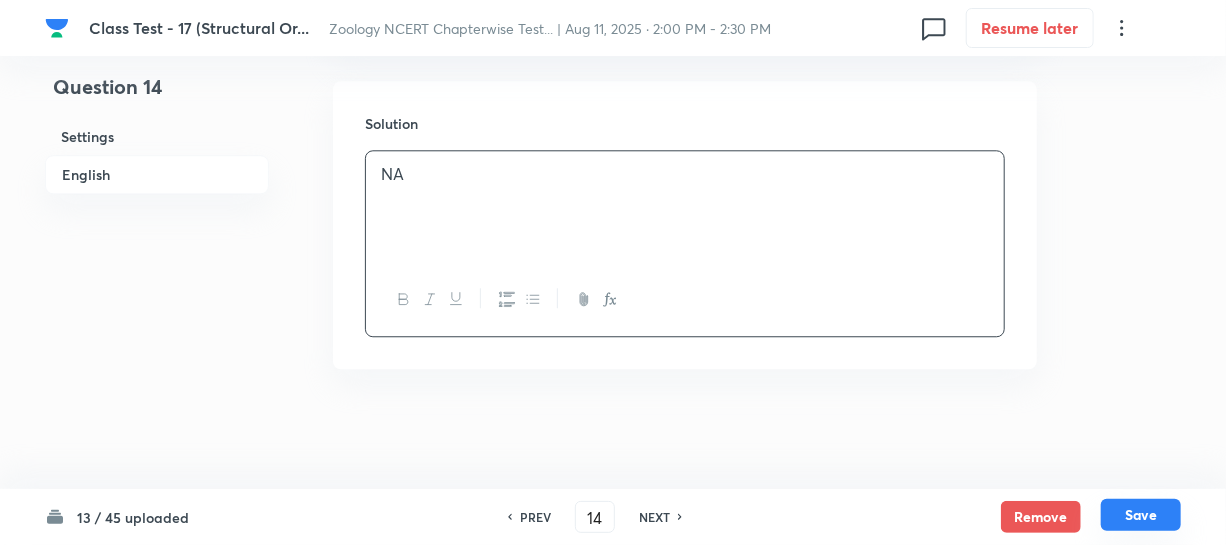 click on "Save" at bounding box center [1141, 515] 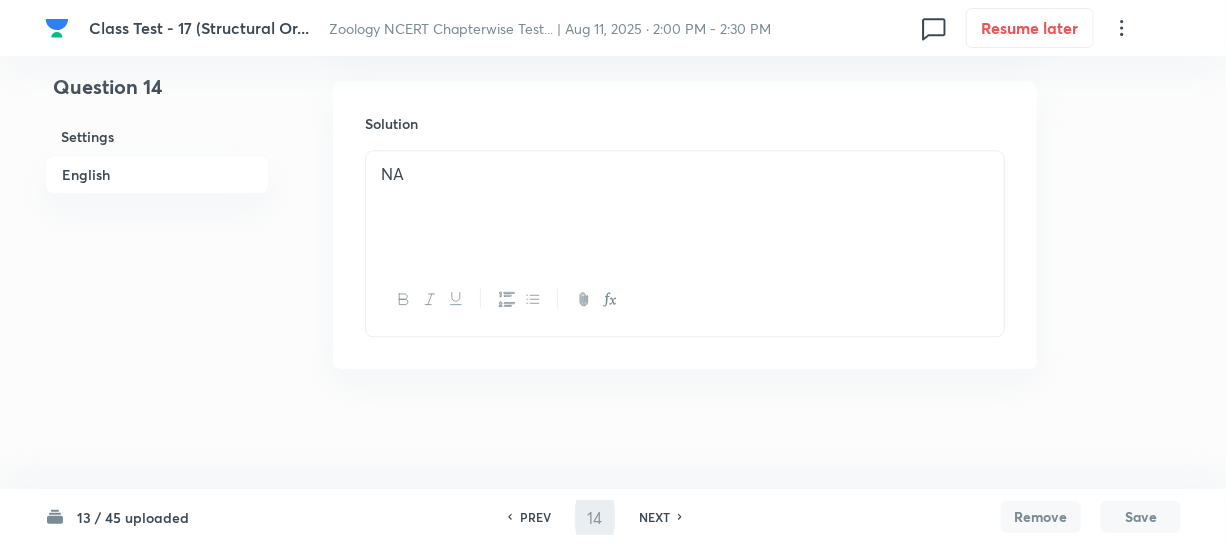 type on "15" 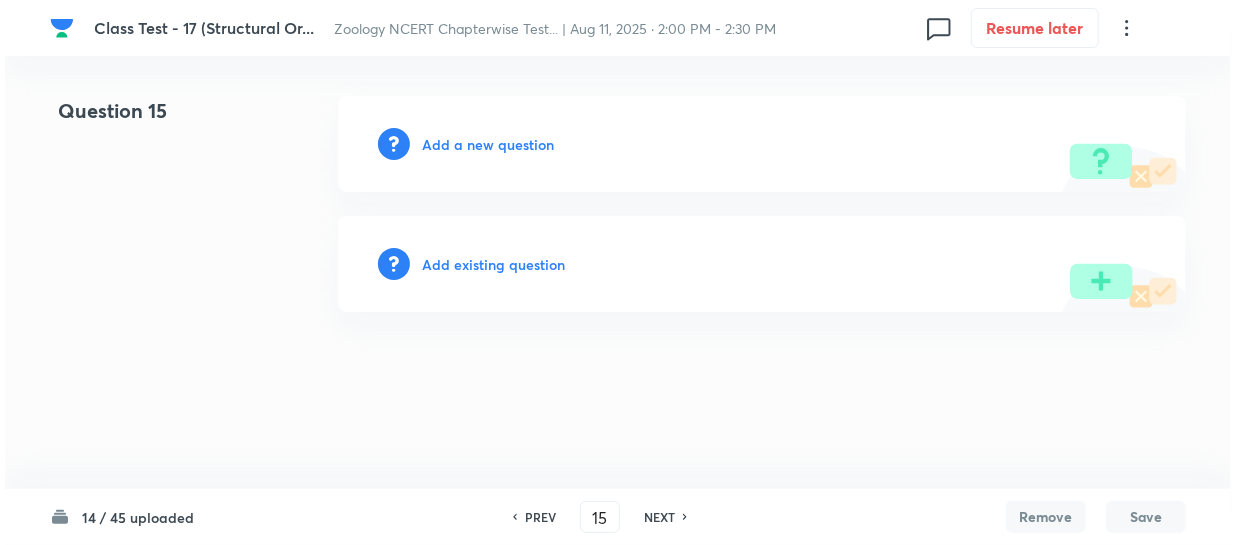 scroll, scrollTop: 0, scrollLeft: 0, axis: both 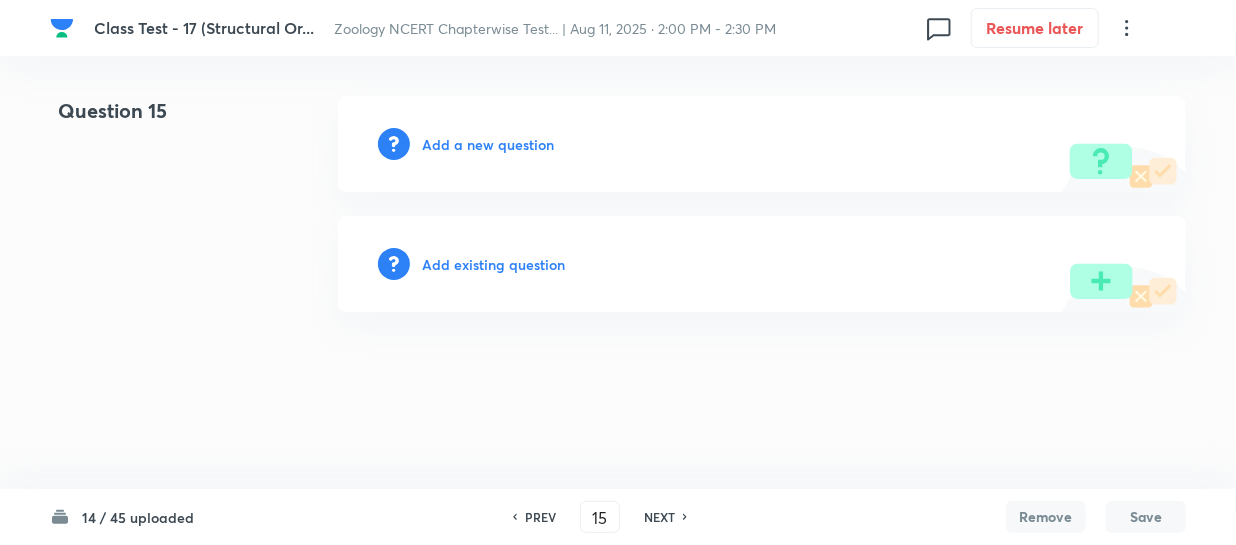 click on "Add a new question" at bounding box center [488, 144] 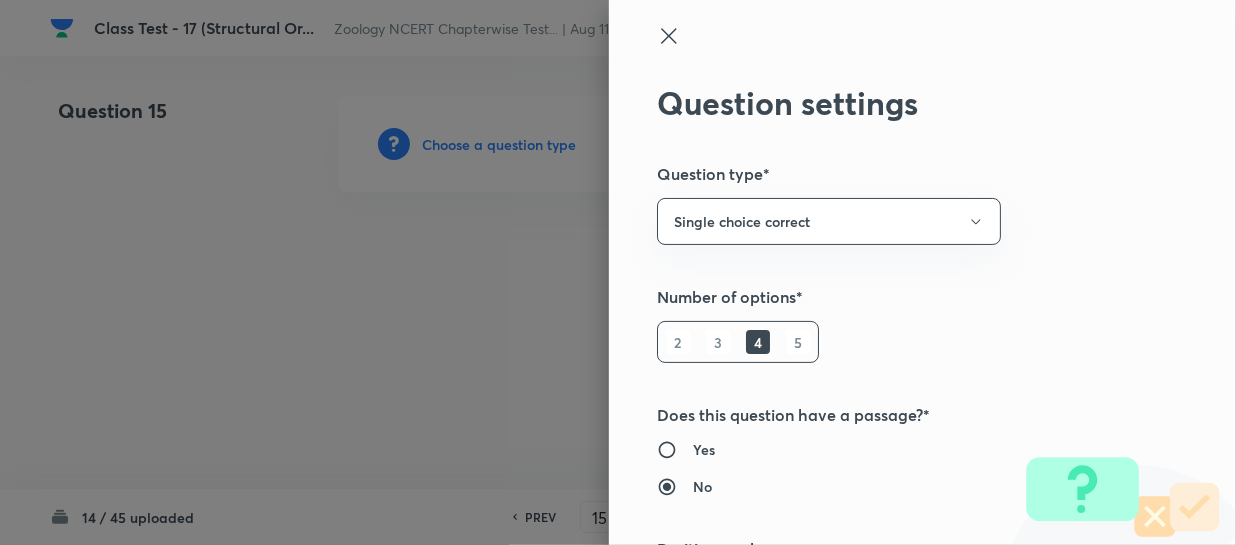 type 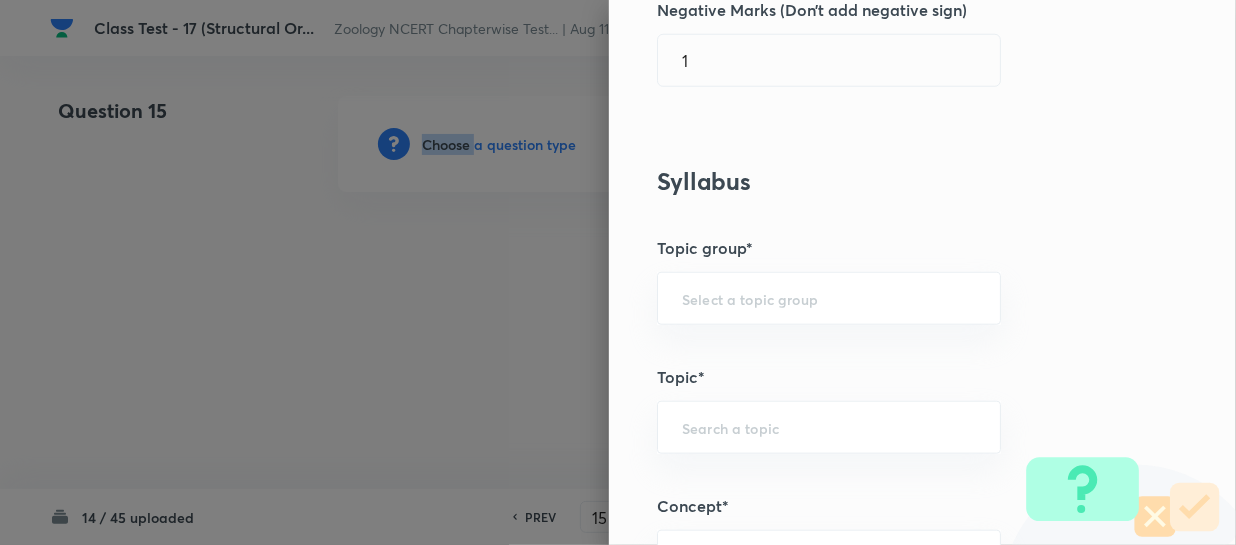 scroll, scrollTop: 1090, scrollLeft: 0, axis: vertical 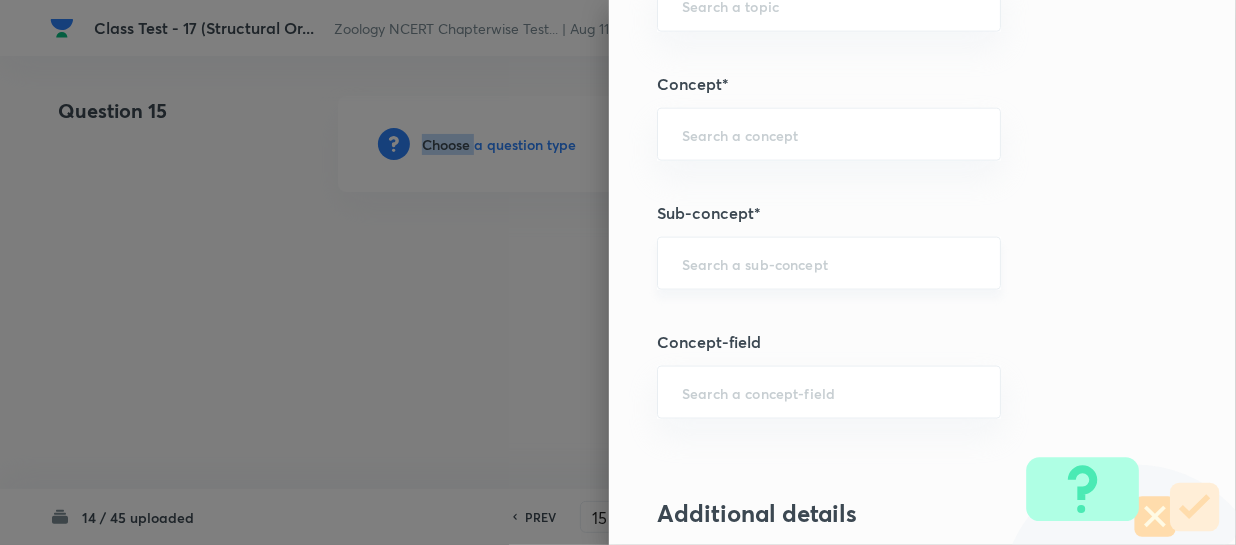click on "​" at bounding box center [829, 263] 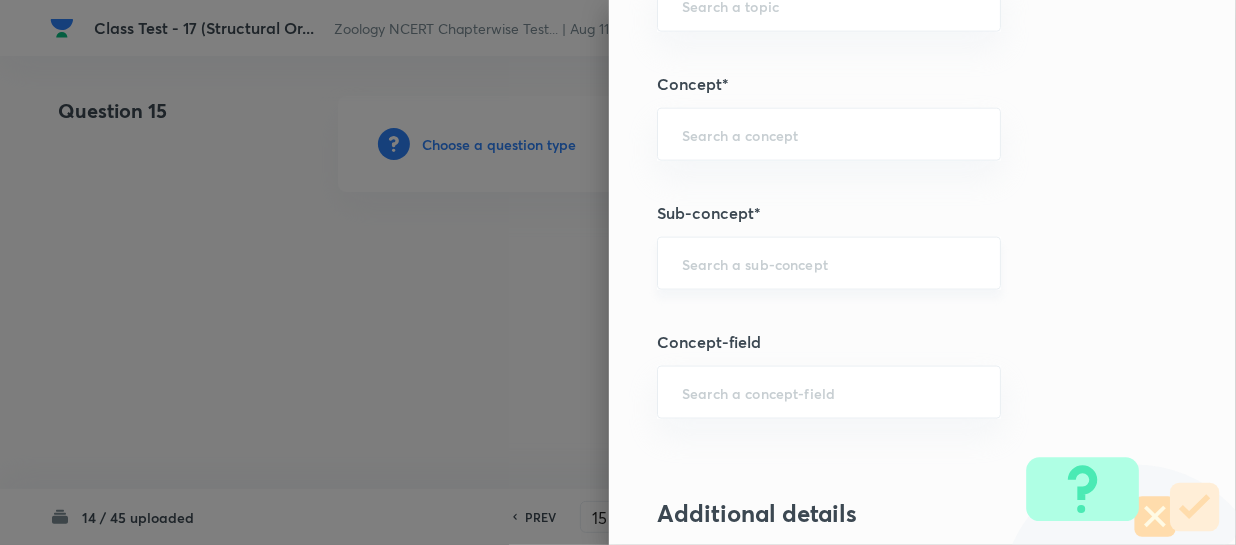 paste on "The afferent process of neuron is known as" 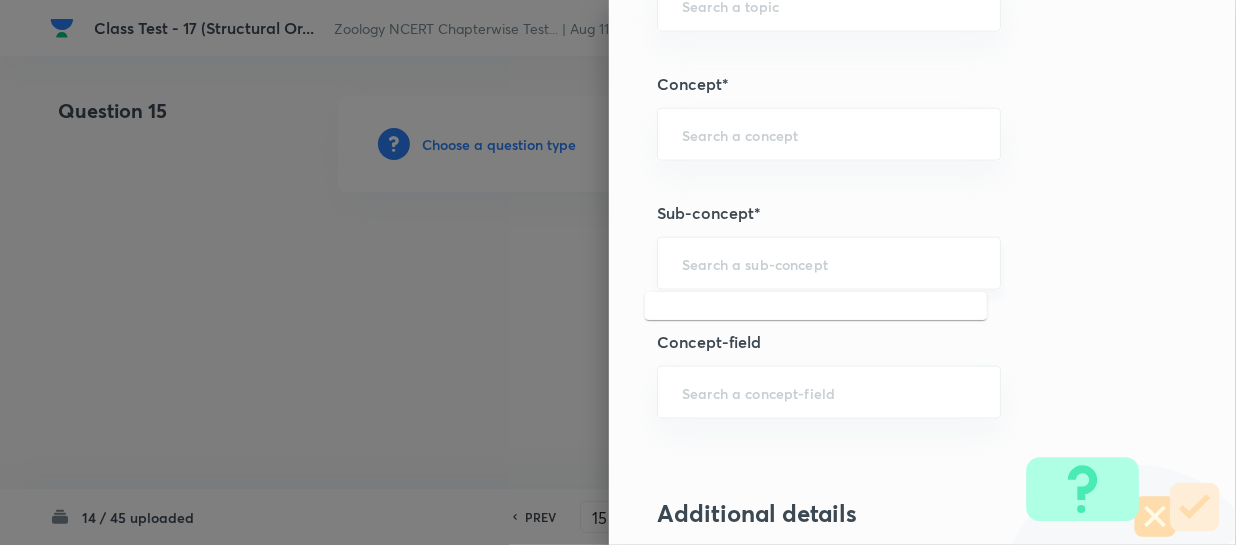 scroll, scrollTop: 0, scrollLeft: 0, axis: both 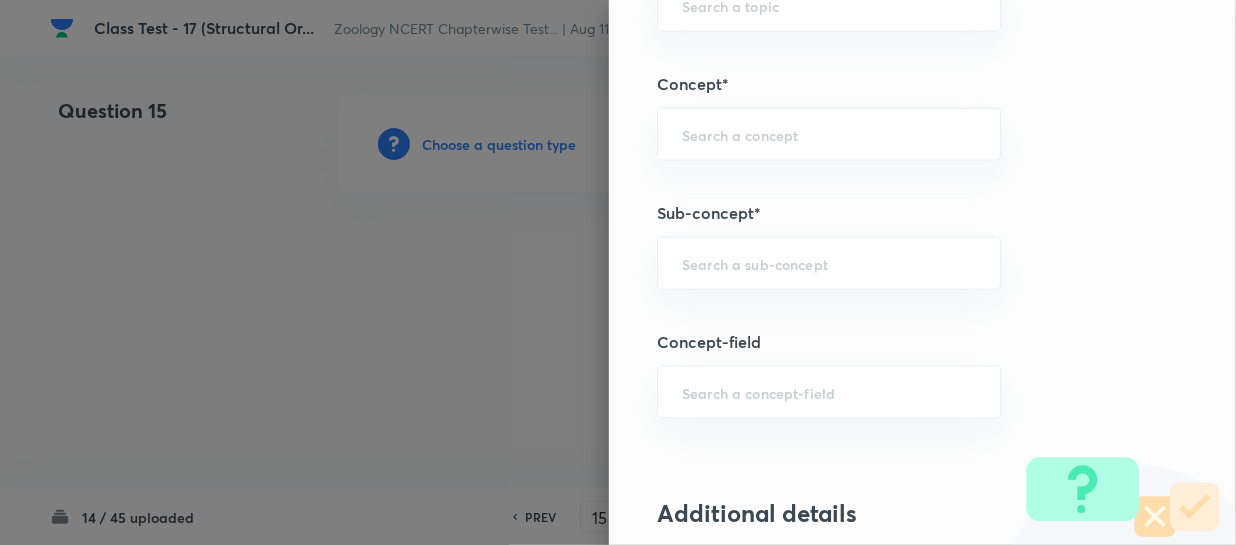 paste on "Structural Organization in Animals" 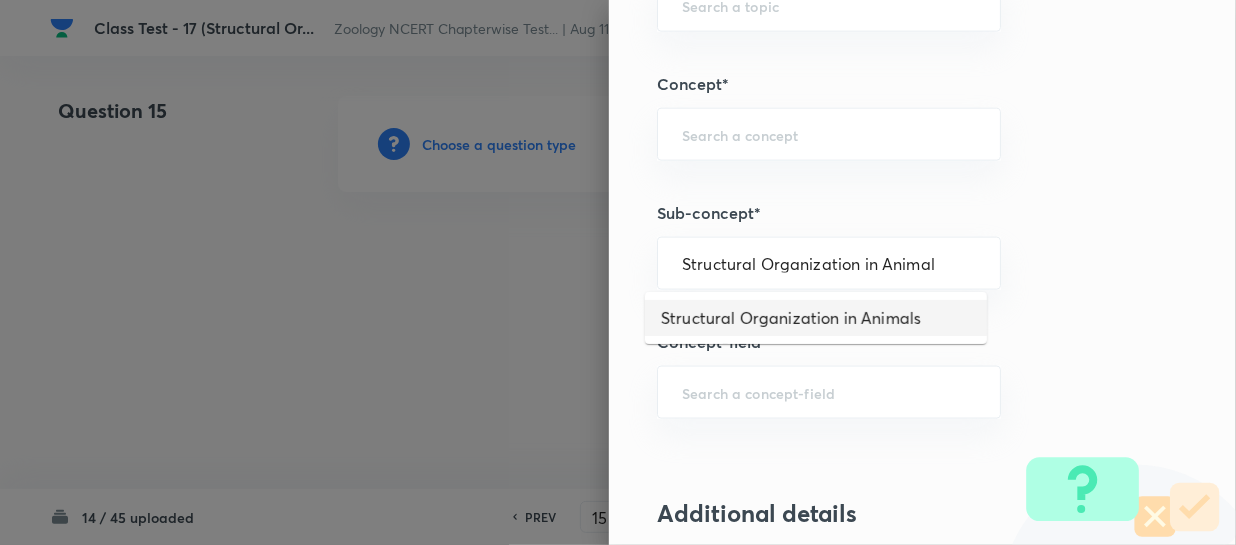 click on "Structural Organization in Animals" at bounding box center (816, 318) 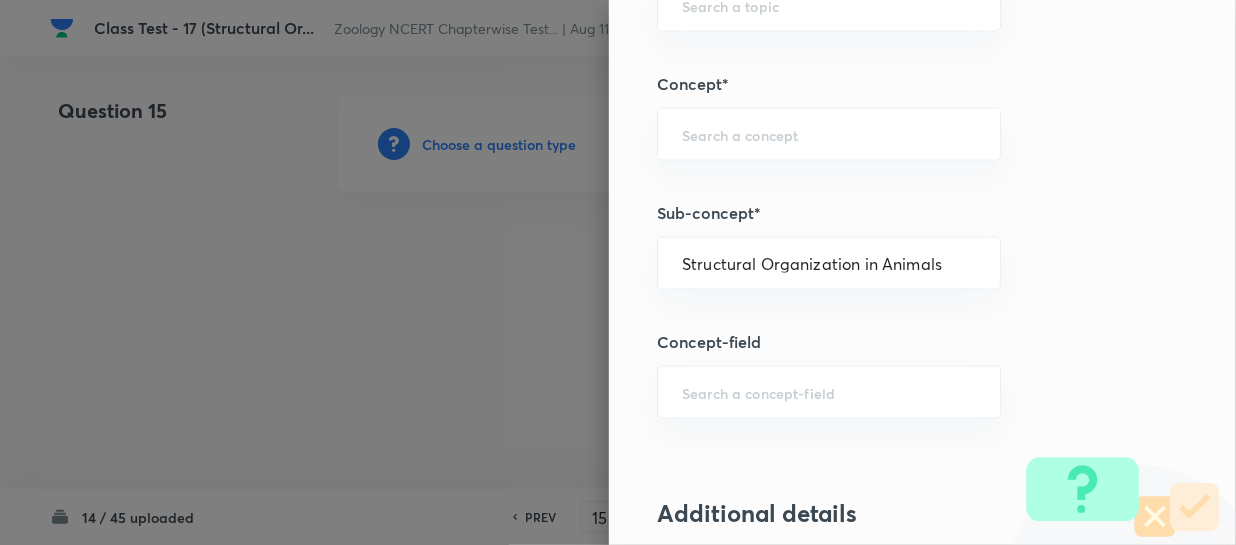 type on "Biology" 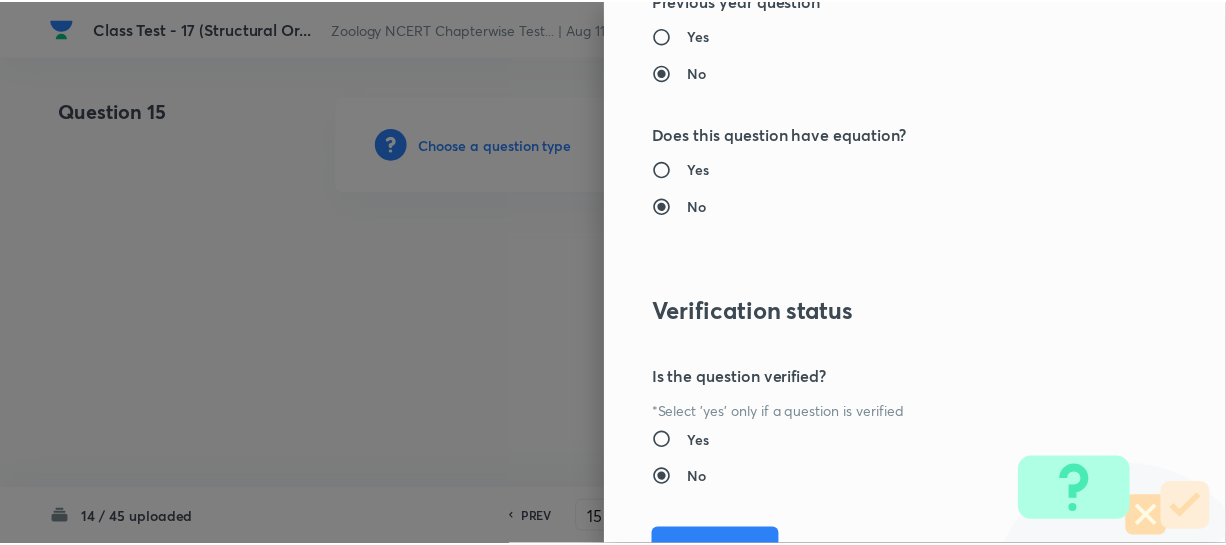 scroll, scrollTop: 2179, scrollLeft: 0, axis: vertical 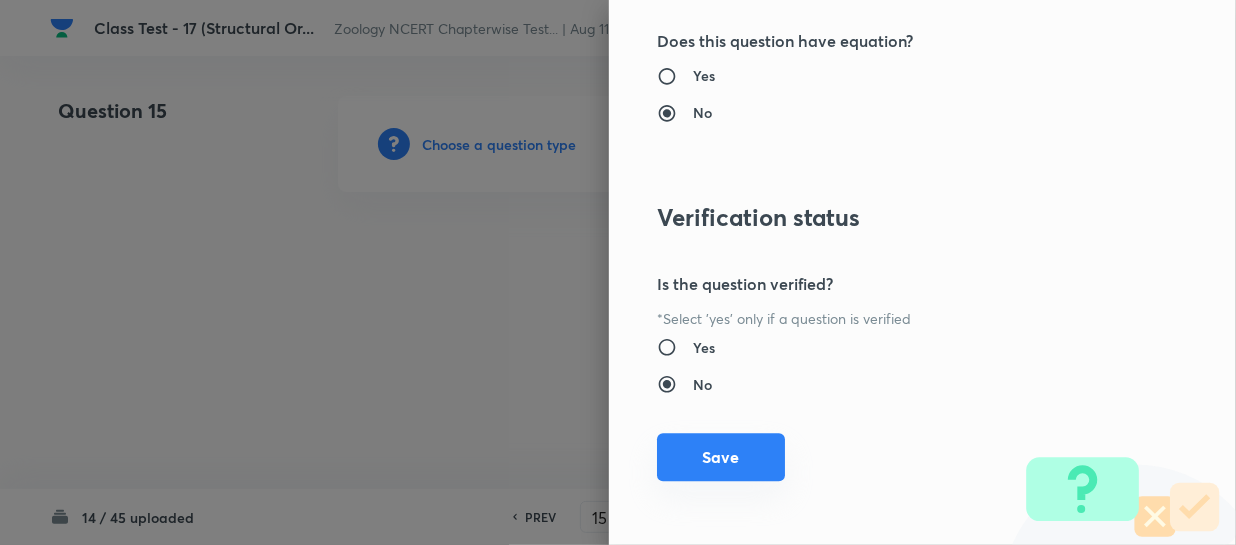 click on "Save" at bounding box center [721, 457] 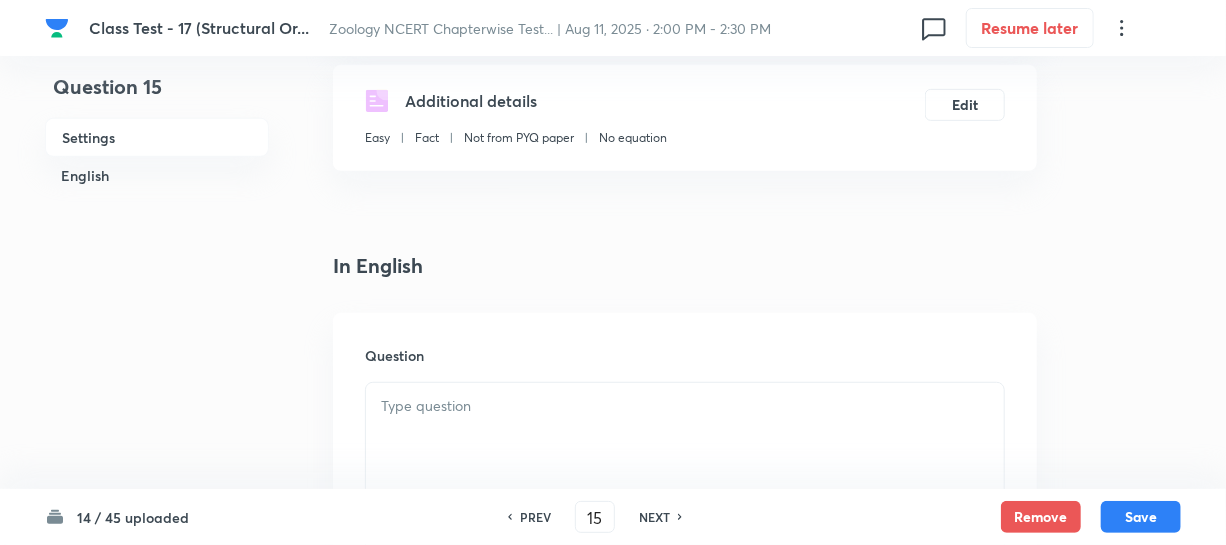scroll, scrollTop: 454, scrollLeft: 0, axis: vertical 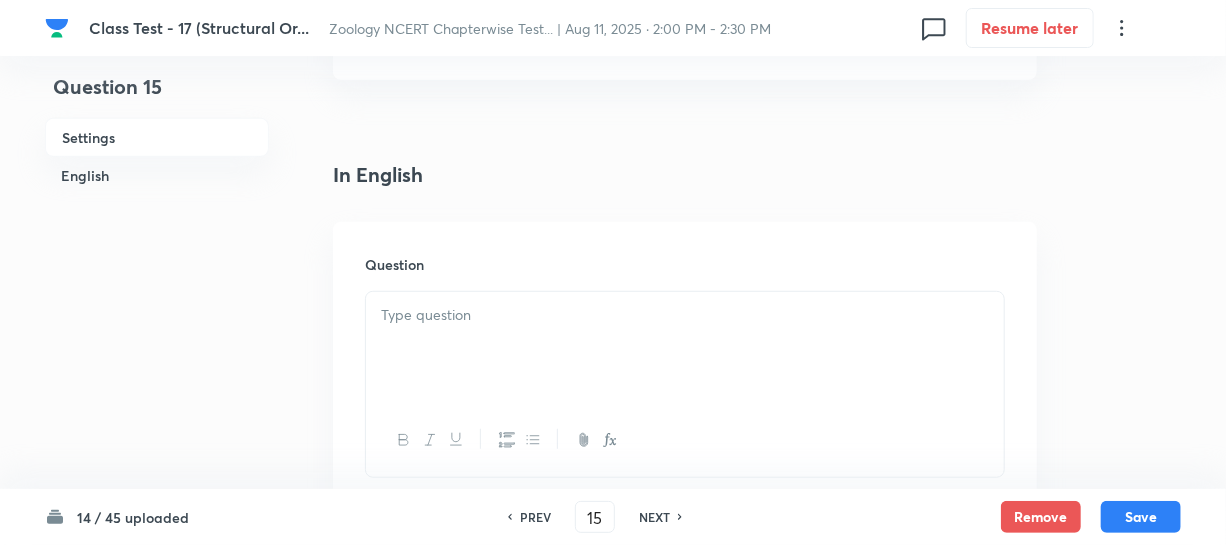click at bounding box center (685, 315) 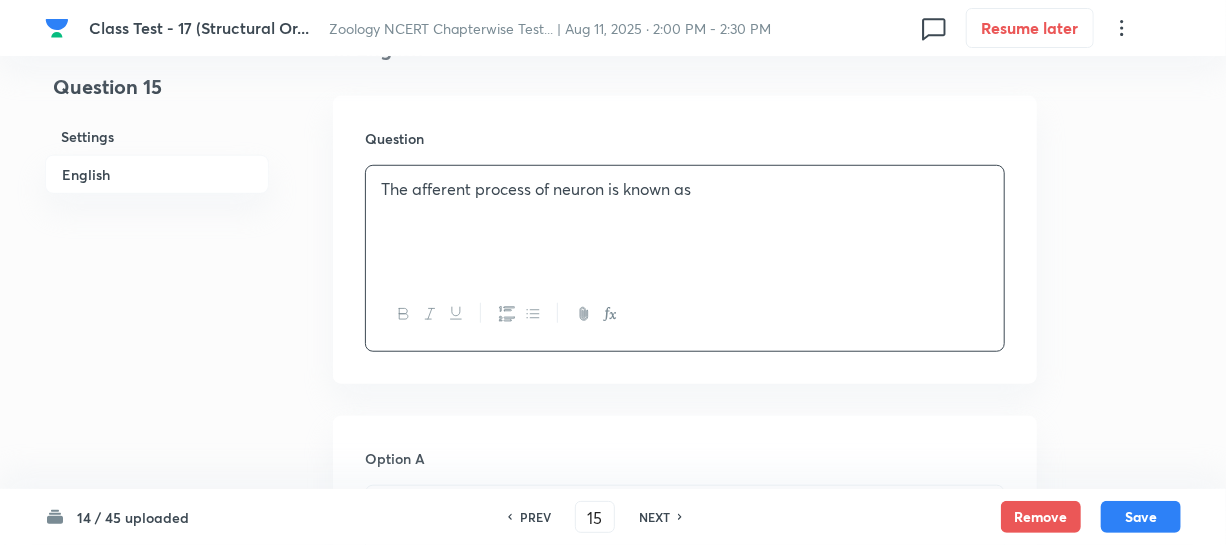 scroll, scrollTop: 727, scrollLeft: 0, axis: vertical 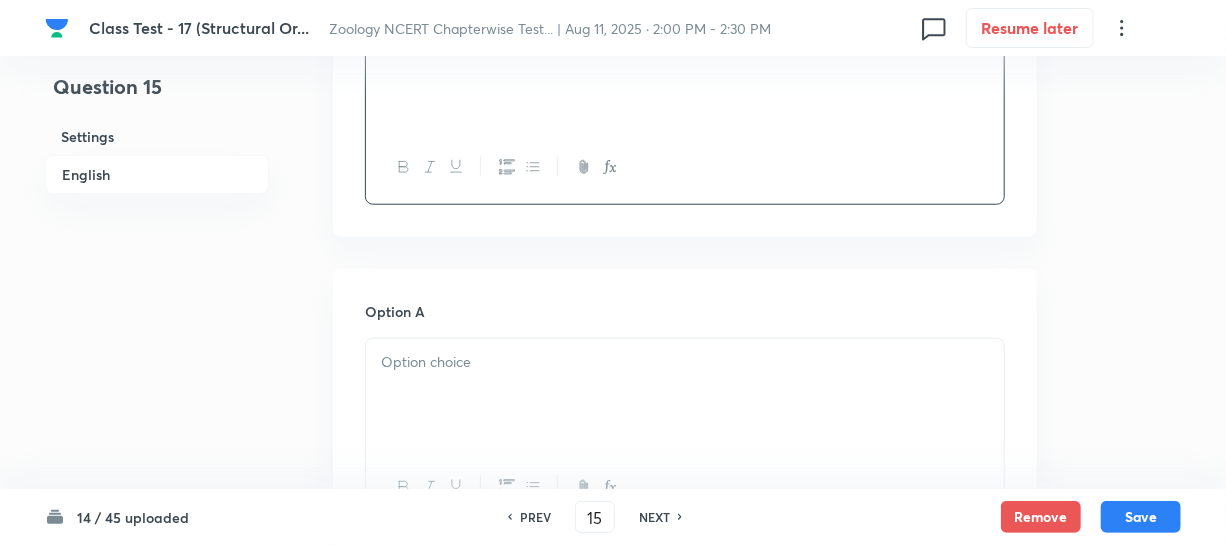drag, startPoint x: 505, startPoint y: 373, endPoint x: 562, endPoint y: 370, distance: 57.07889 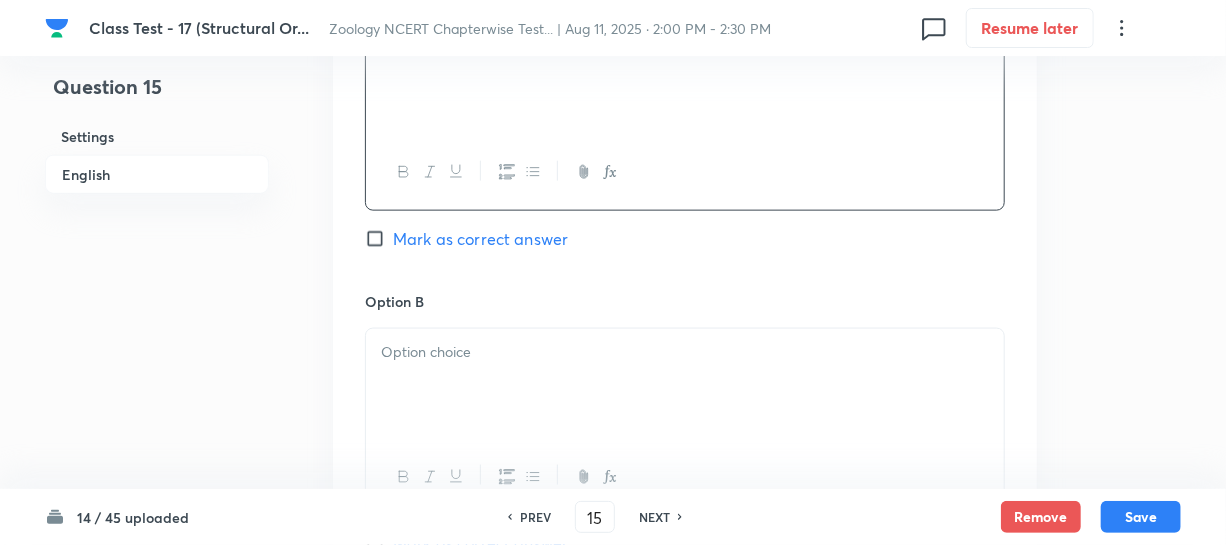 scroll, scrollTop: 909, scrollLeft: 0, axis: vertical 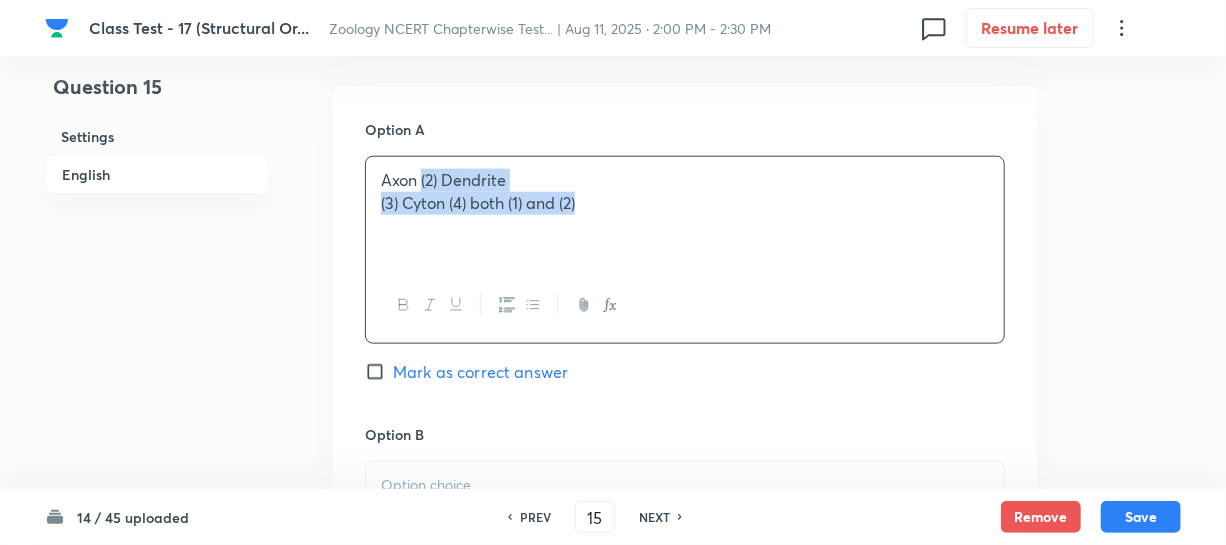 drag, startPoint x: 420, startPoint y: 180, endPoint x: 593, endPoint y: 206, distance: 174.94284 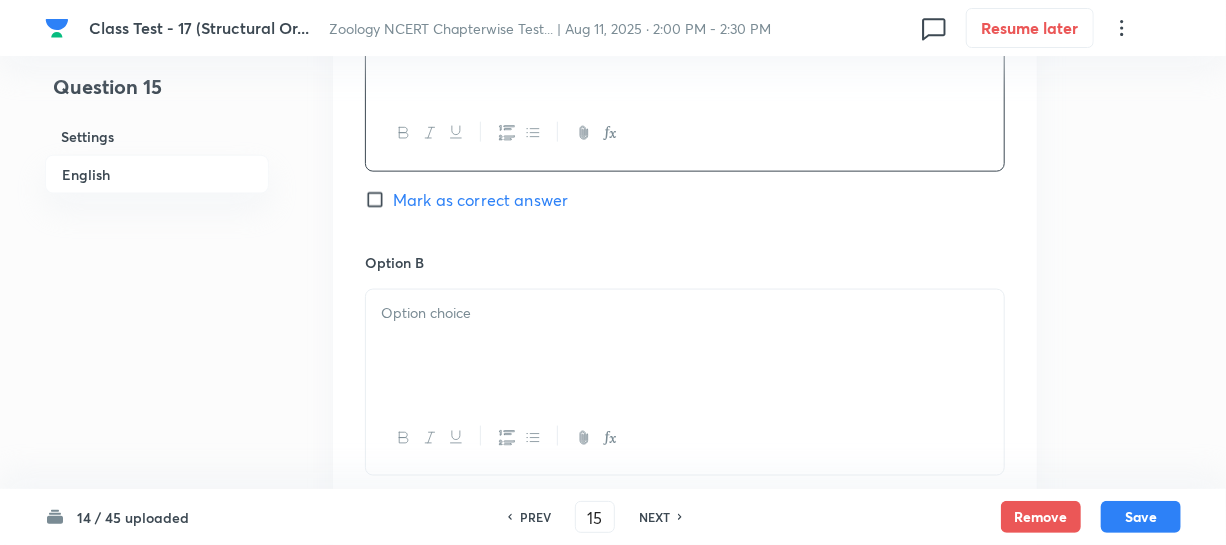 scroll, scrollTop: 1181, scrollLeft: 0, axis: vertical 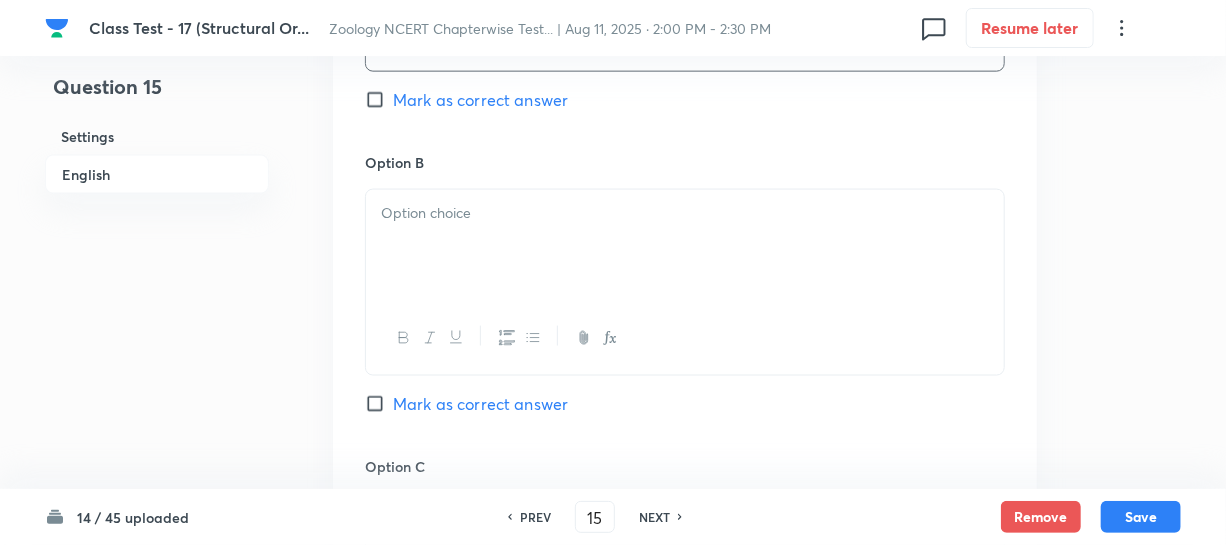 click at bounding box center (685, 246) 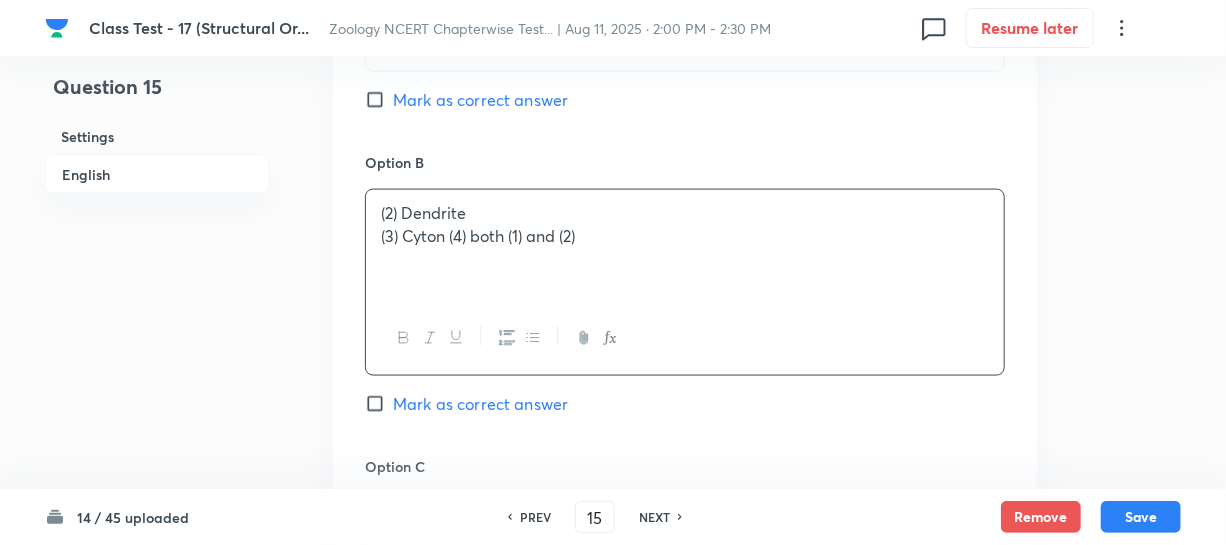 click on "(3) Cyton (4) both (1) and (2)" at bounding box center (685, 236) 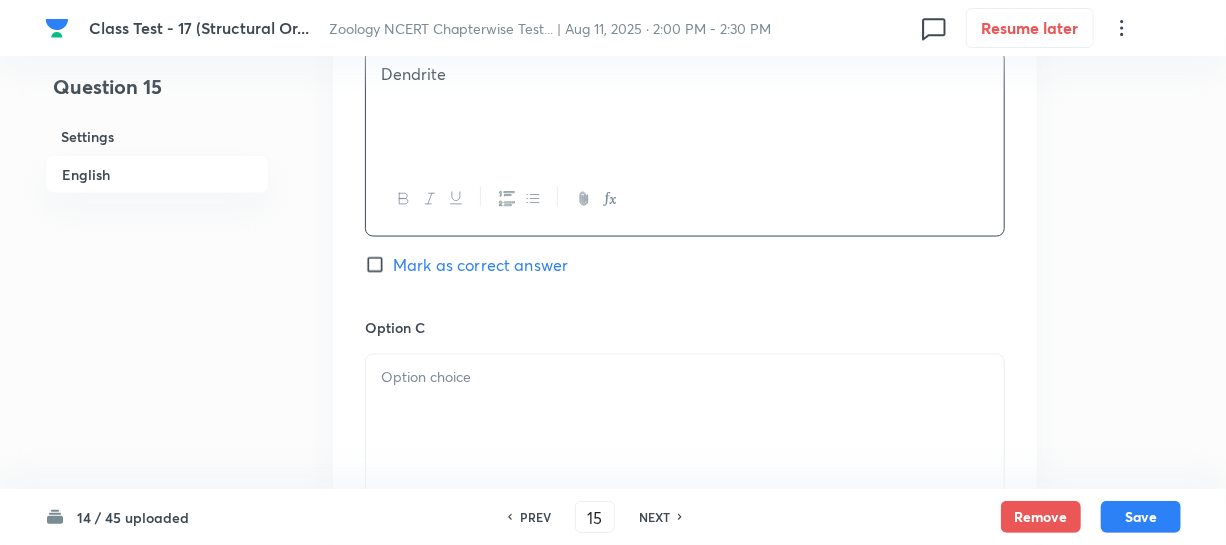 scroll, scrollTop: 1545, scrollLeft: 0, axis: vertical 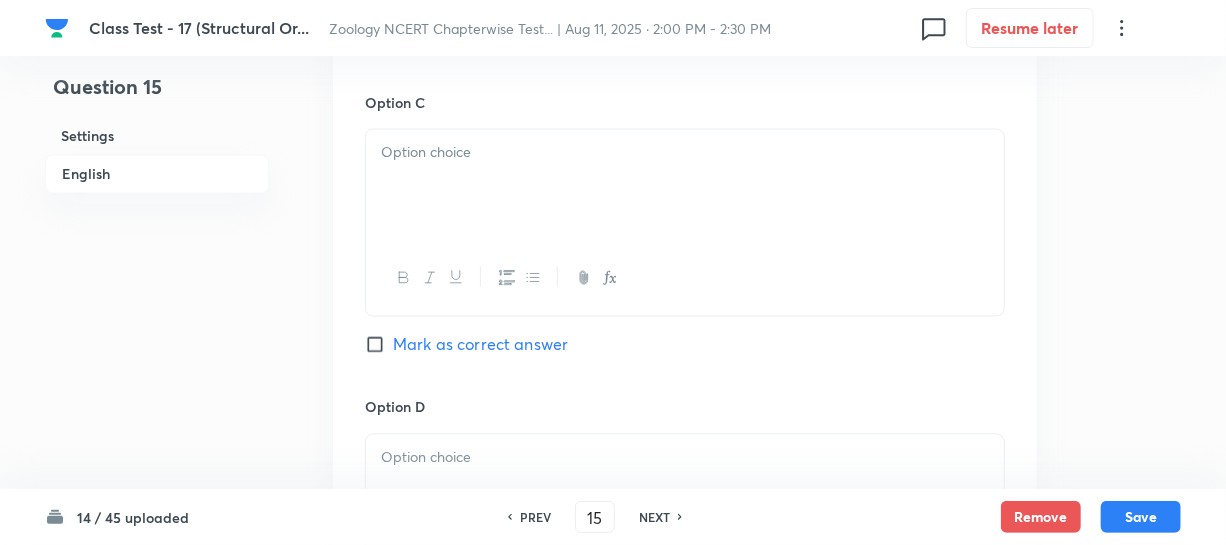 drag, startPoint x: 509, startPoint y: 224, endPoint x: 511, endPoint y: 210, distance: 14.142136 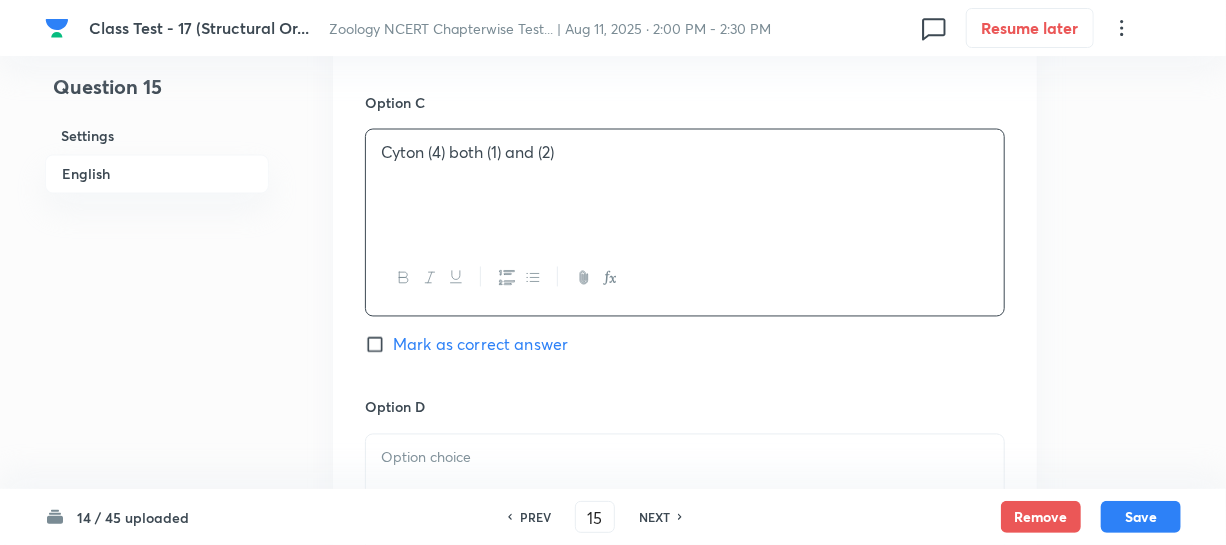 click on "Cyton (4) both (1) and (2)" at bounding box center [685, 153] 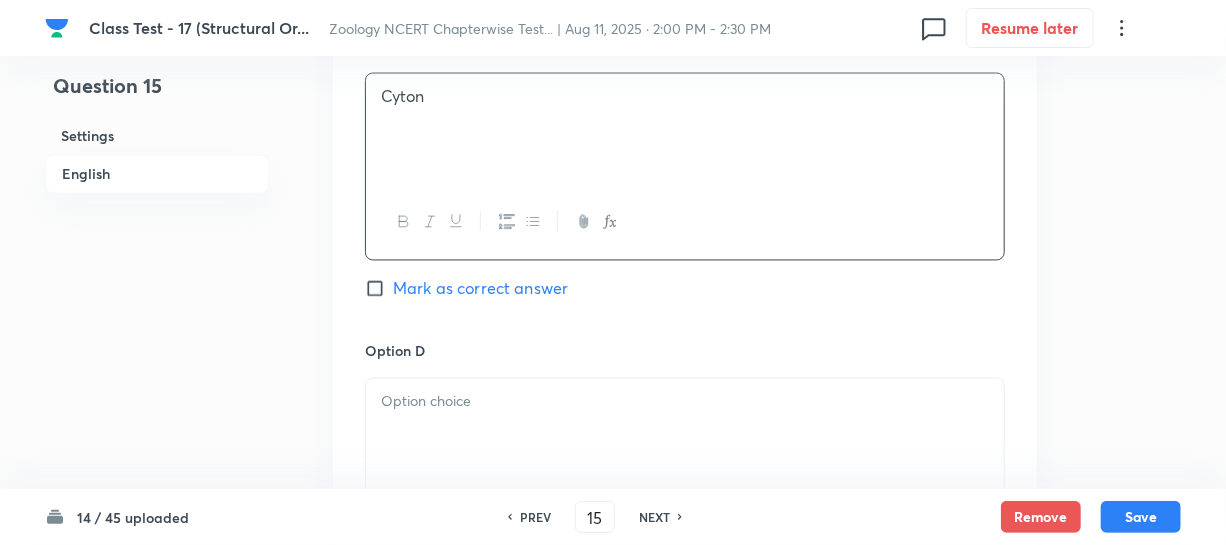 scroll, scrollTop: 1636, scrollLeft: 0, axis: vertical 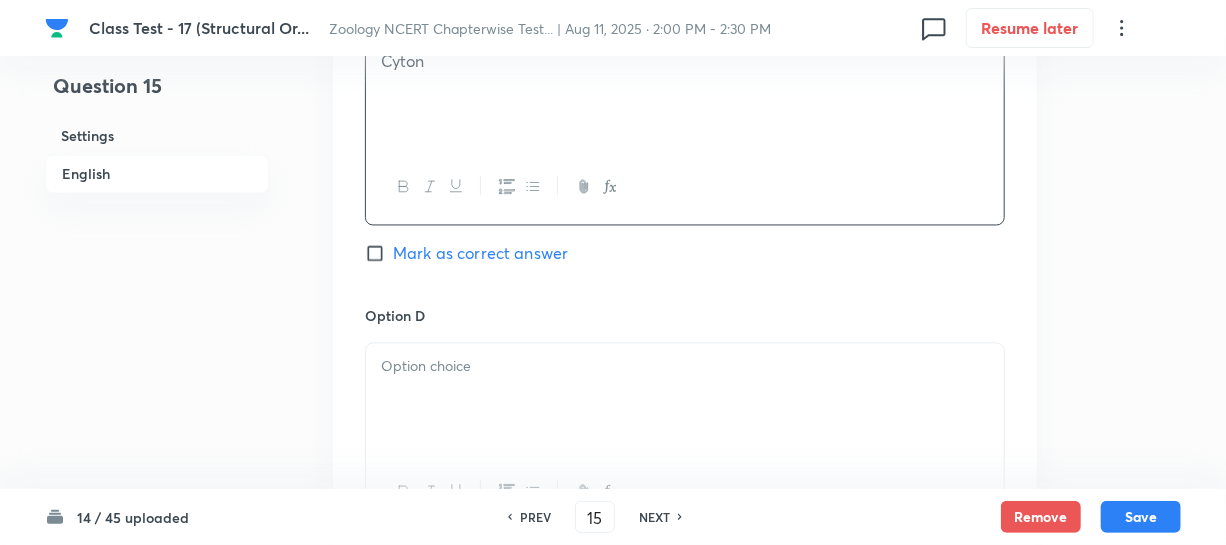 click at bounding box center (685, 400) 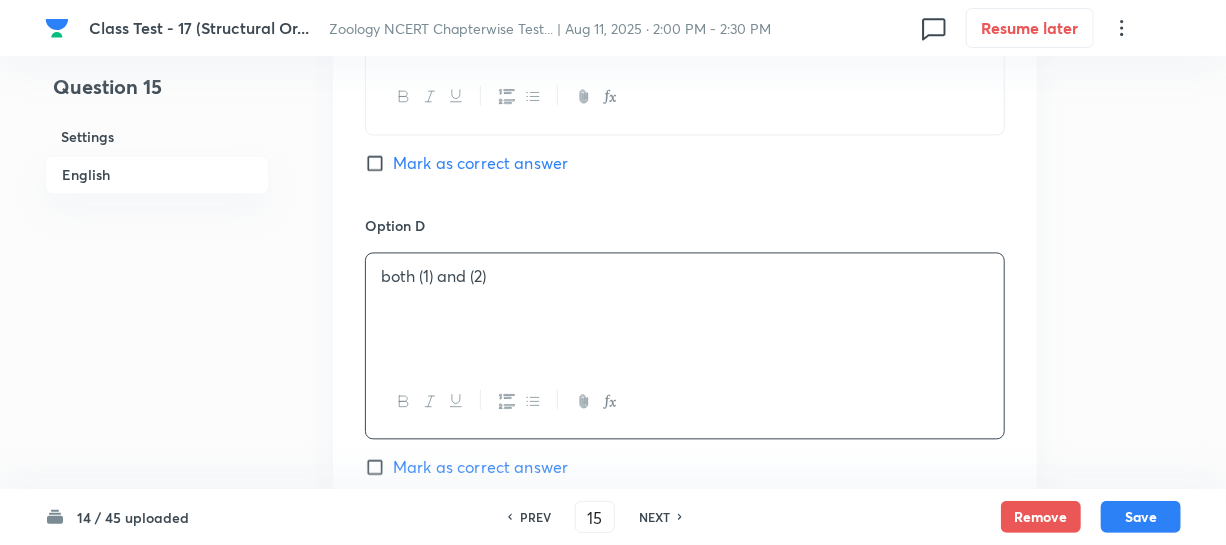 scroll, scrollTop: 1818, scrollLeft: 0, axis: vertical 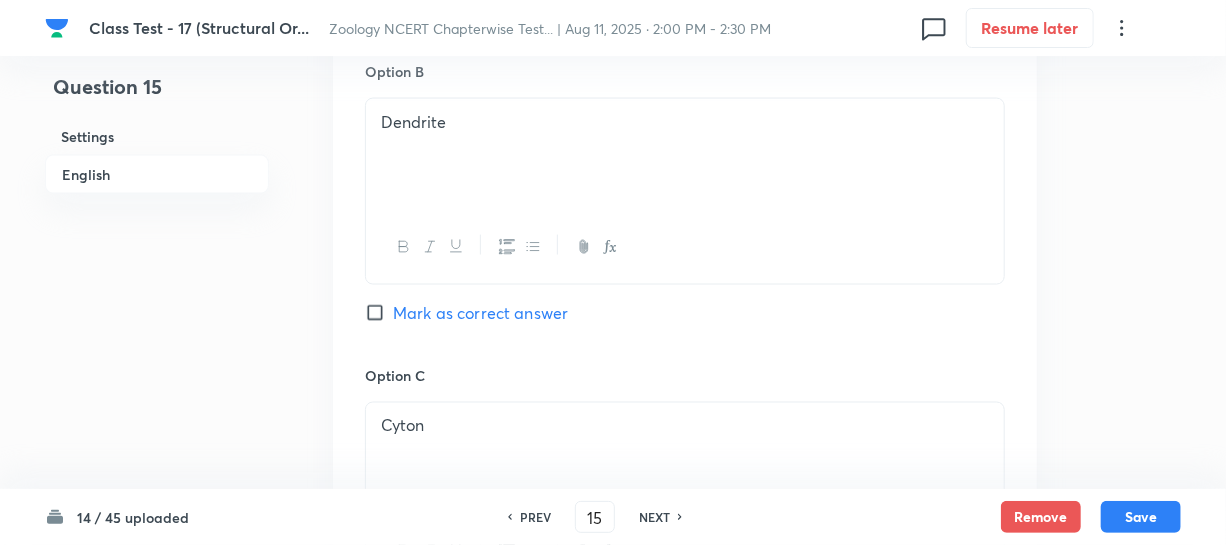click on "Mark as correct answer" at bounding box center (379, 313) 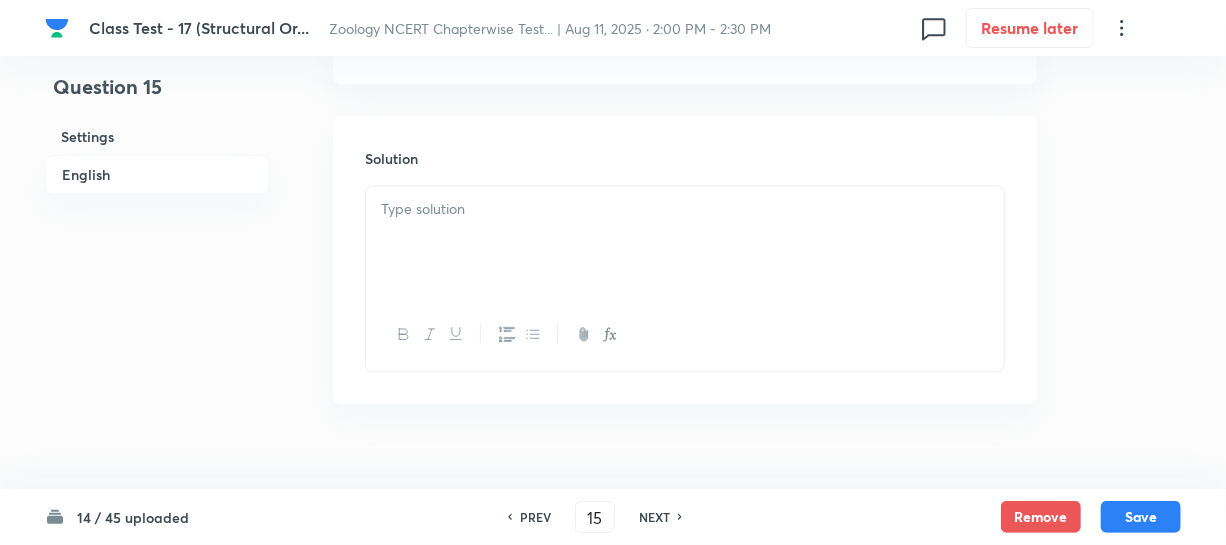 scroll, scrollTop: 2190, scrollLeft: 0, axis: vertical 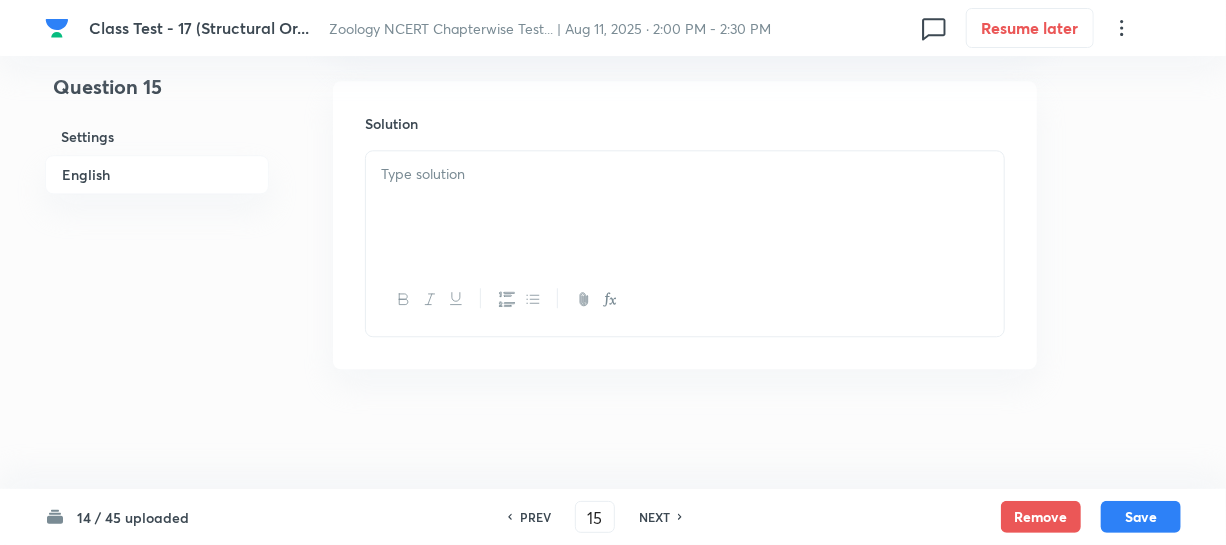 click at bounding box center [685, 174] 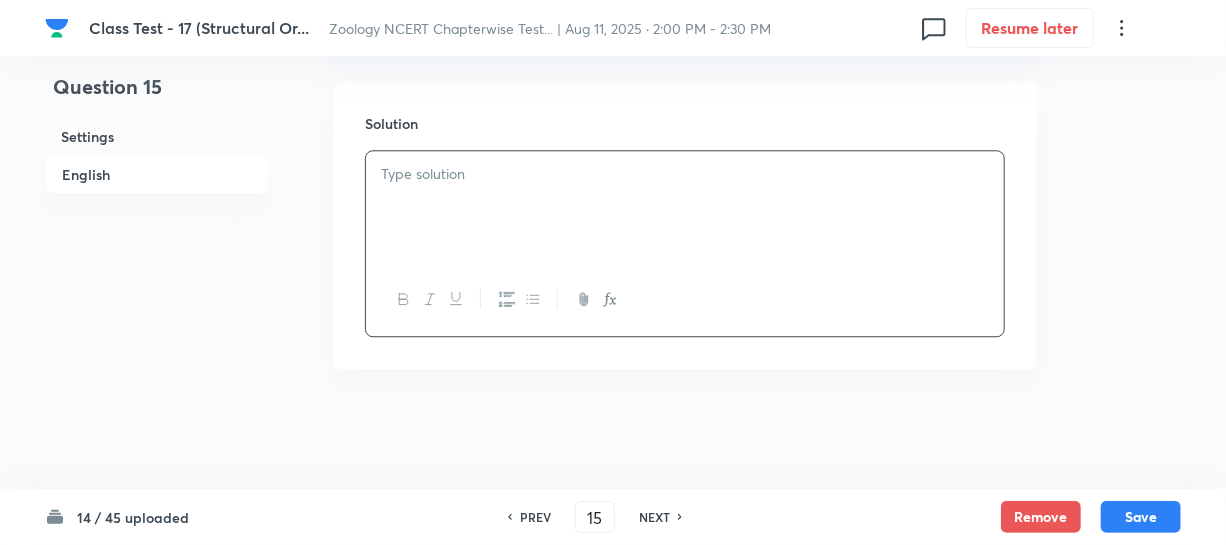 type 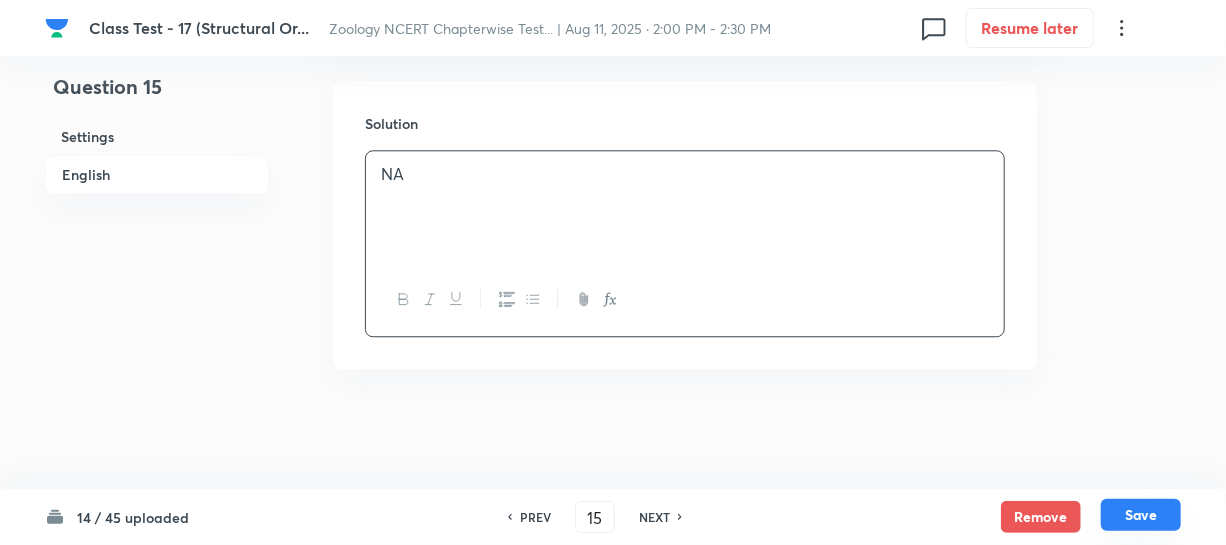 click on "Save" at bounding box center [1141, 515] 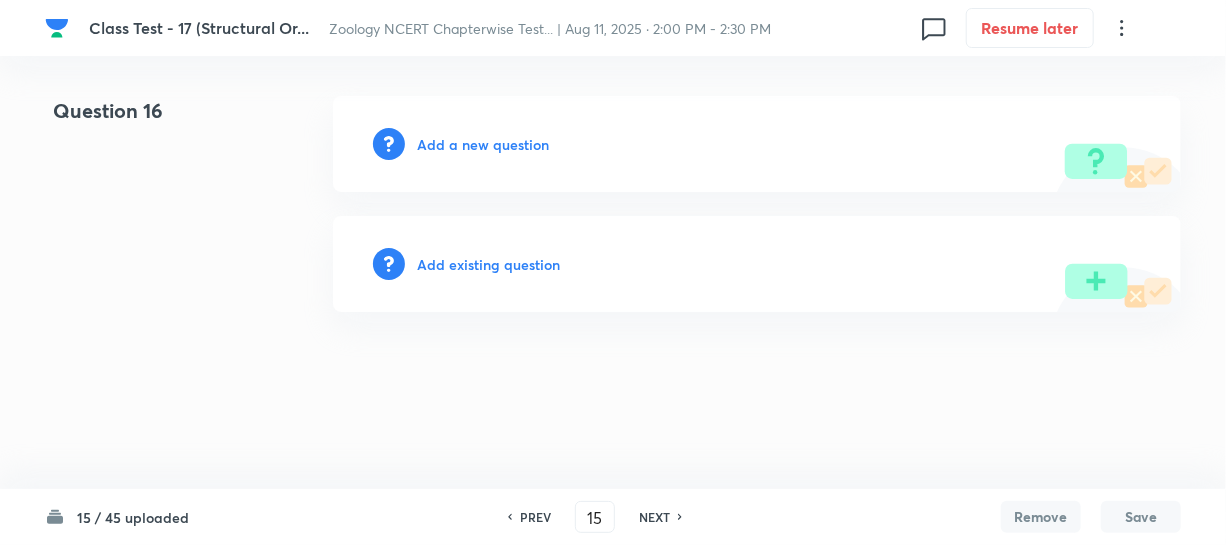 type on "16" 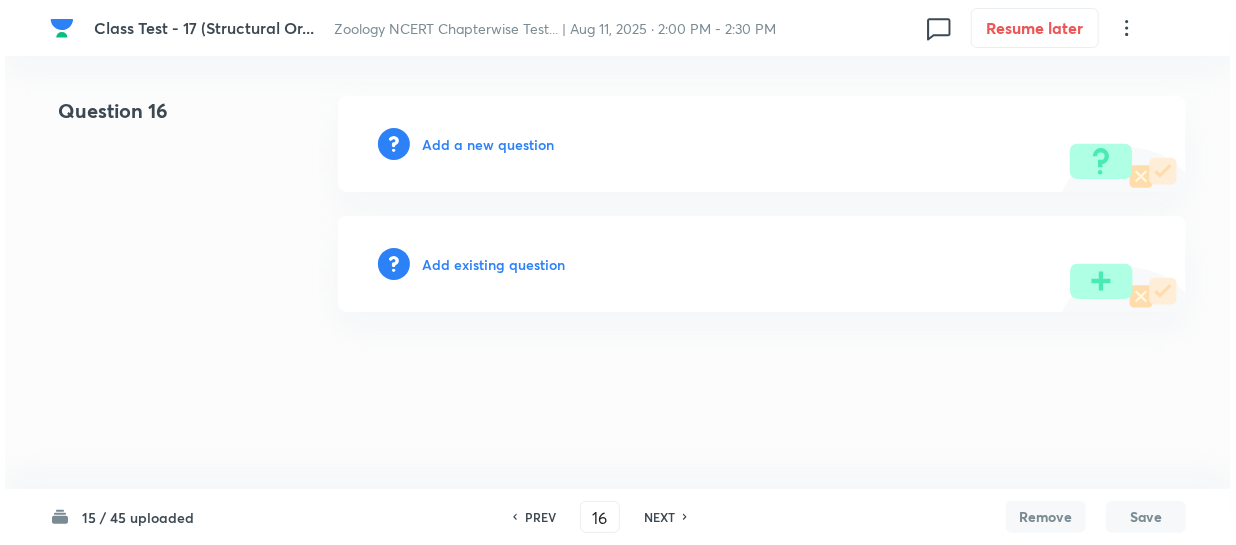scroll, scrollTop: 0, scrollLeft: 0, axis: both 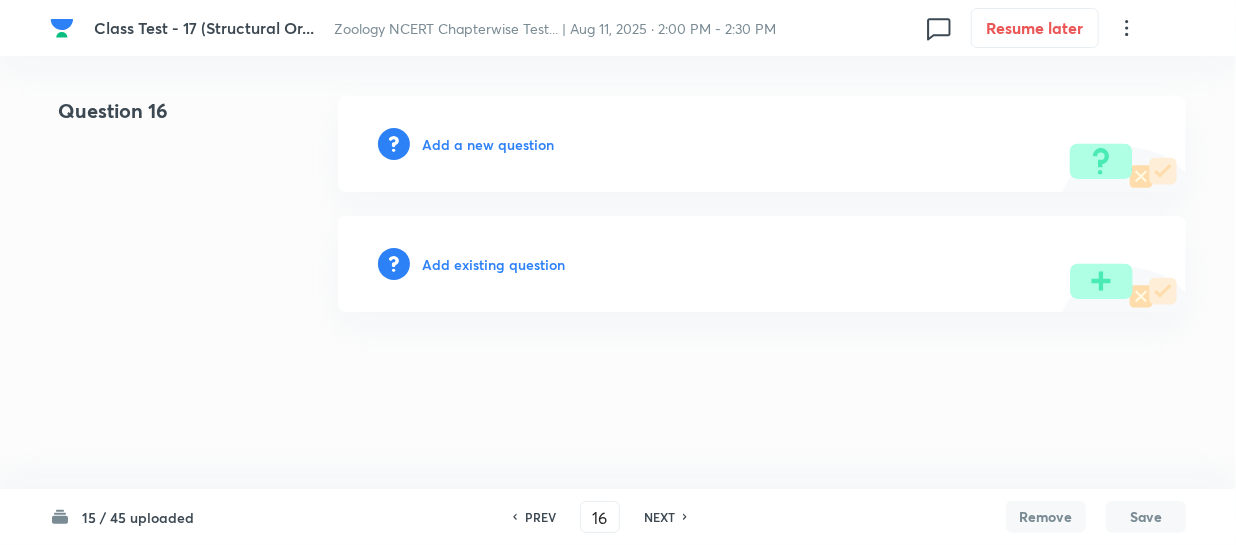 click on "Add a new question" at bounding box center (488, 144) 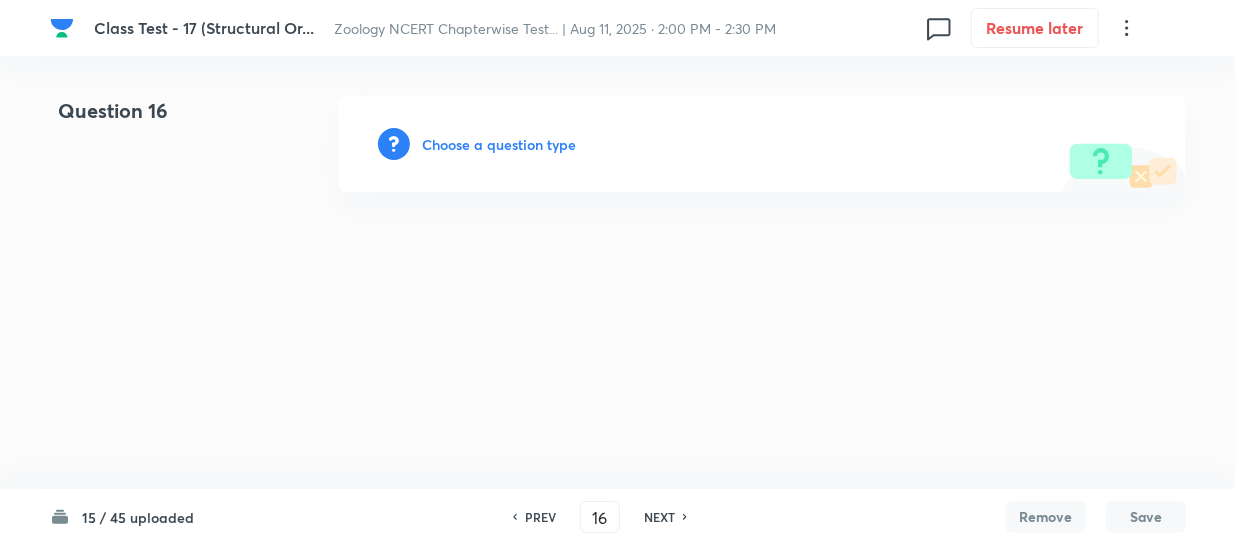 click on "Choose a question type" at bounding box center [499, 144] 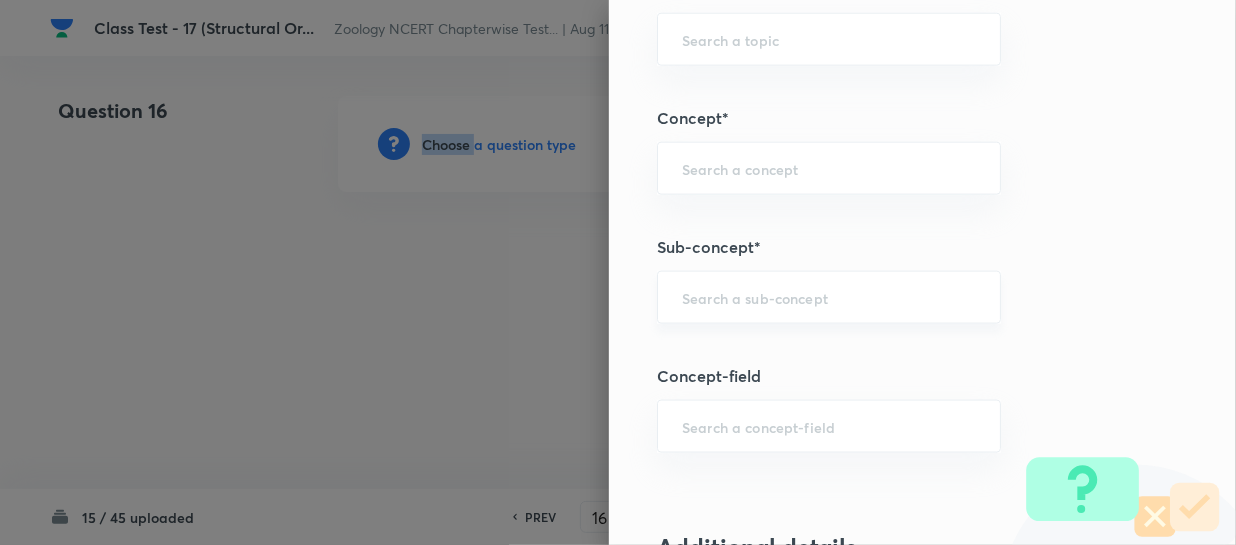 scroll, scrollTop: 1090, scrollLeft: 0, axis: vertical 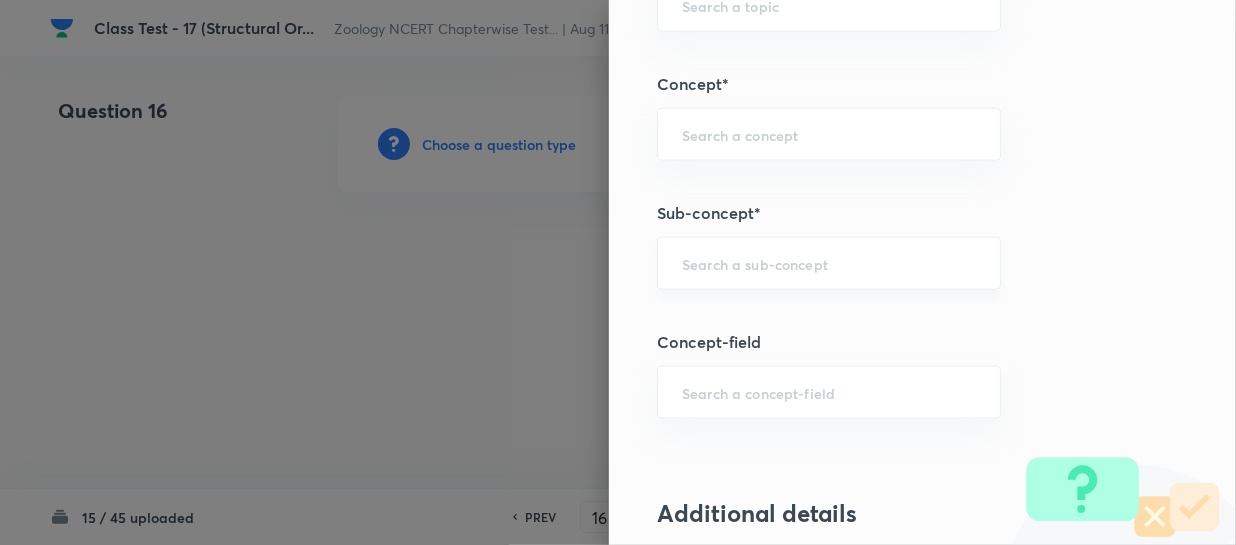 drag, startPoint x: 679, startPoint y: 296, endPoint x: 683, endPoint y: 268, distance: 28.284271 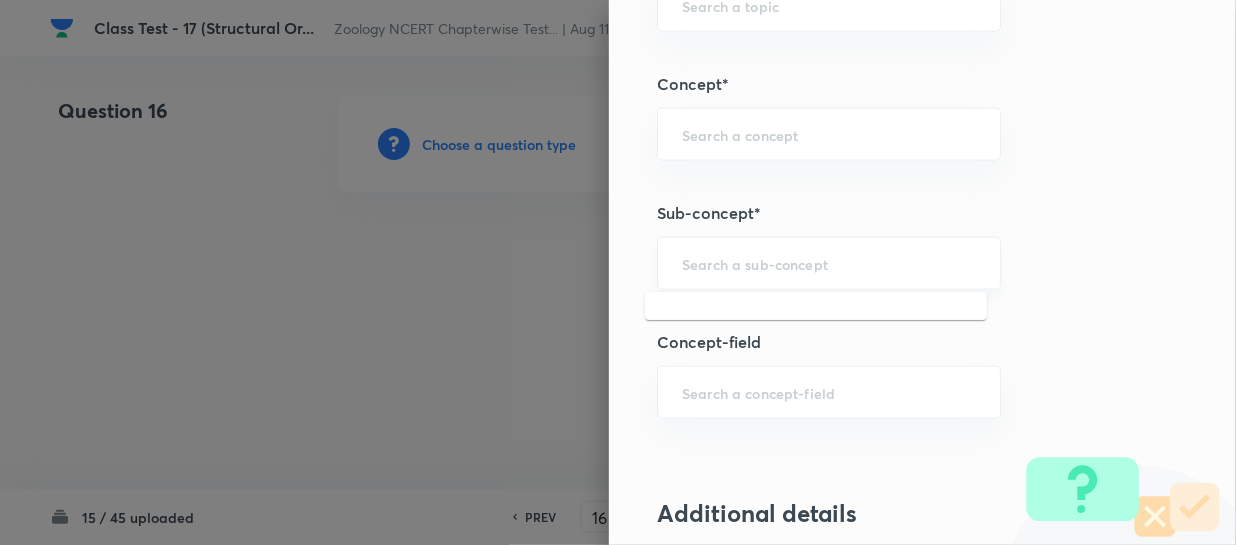 click at bounding box center (829, 263) 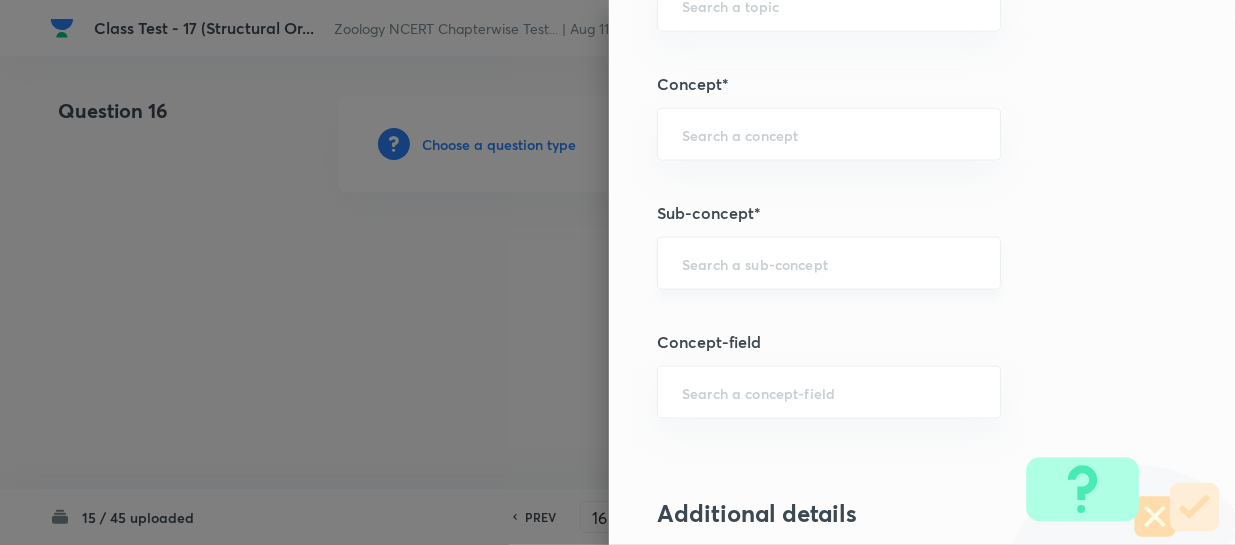 paste on "Structural Organization in Animals" 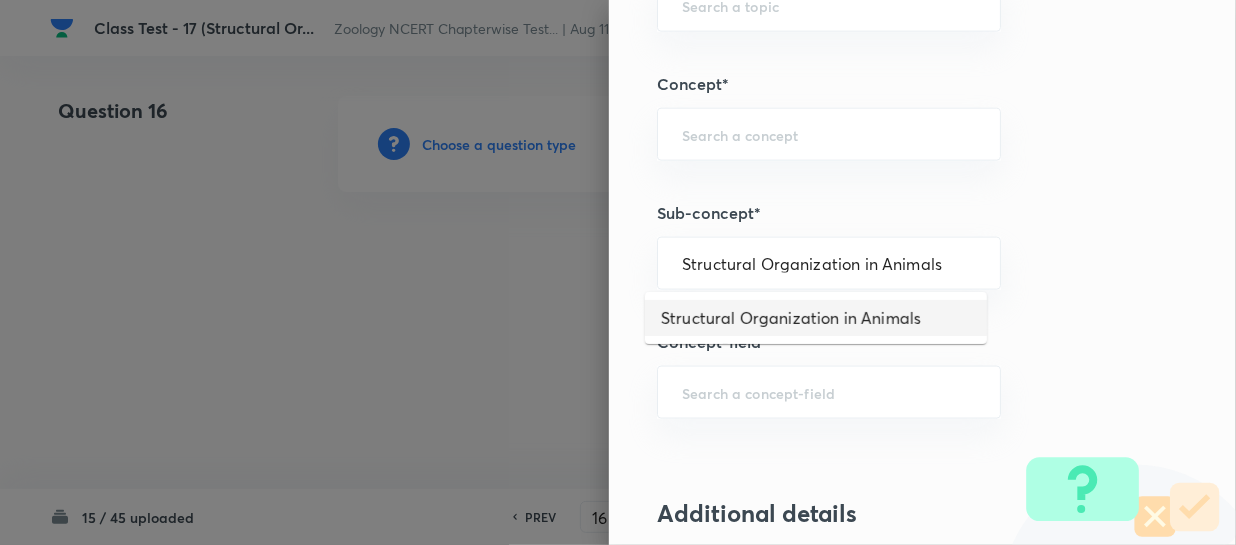 click on "Structural Organization in Animals" at bounding box center [816, 318] 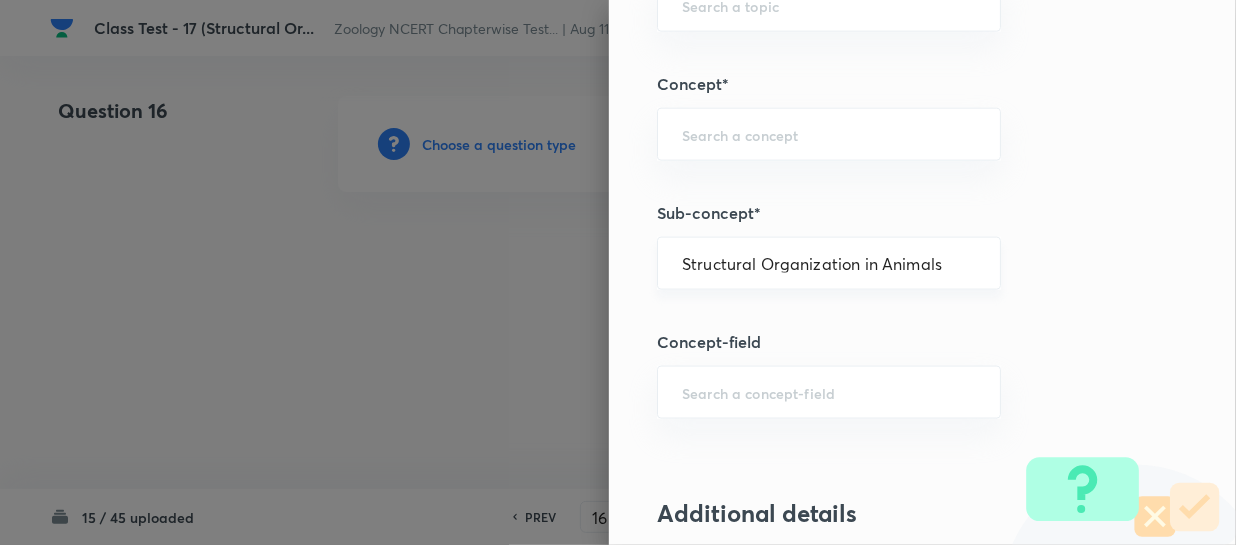 type on "Biology" 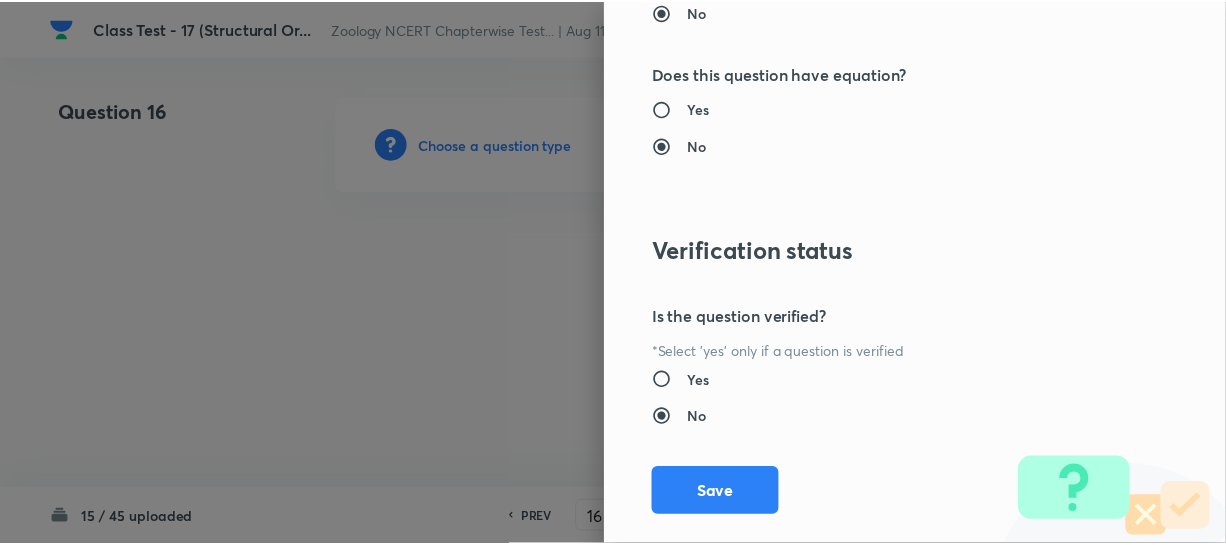 scroll, scrollTop: 2179, scrollLeft: 0, axis: vertical 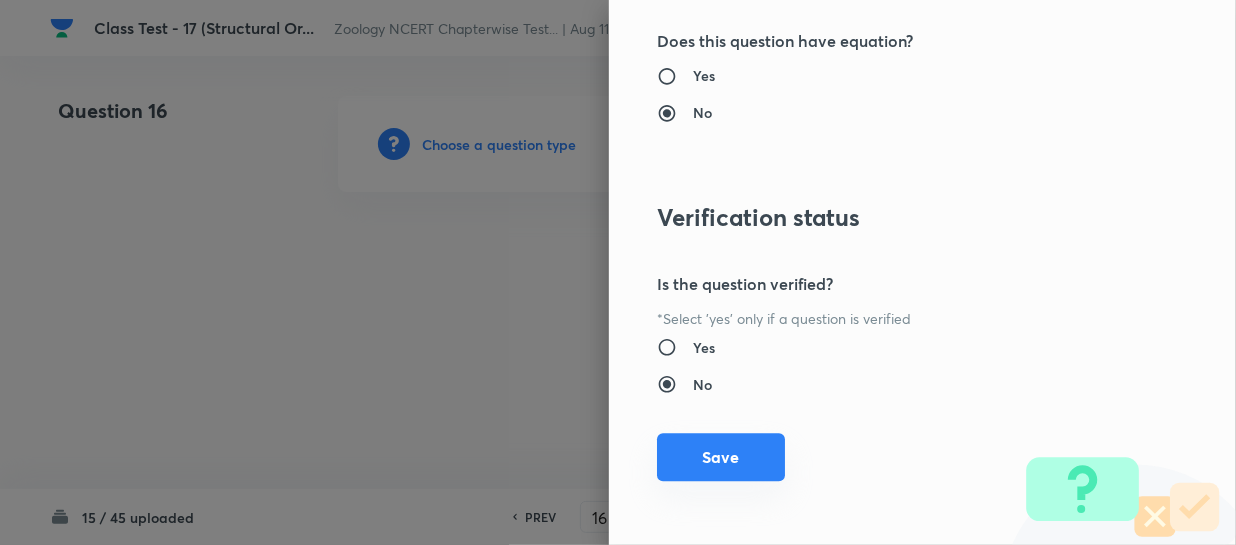 click on "Save" at bounding box center (721, 457) 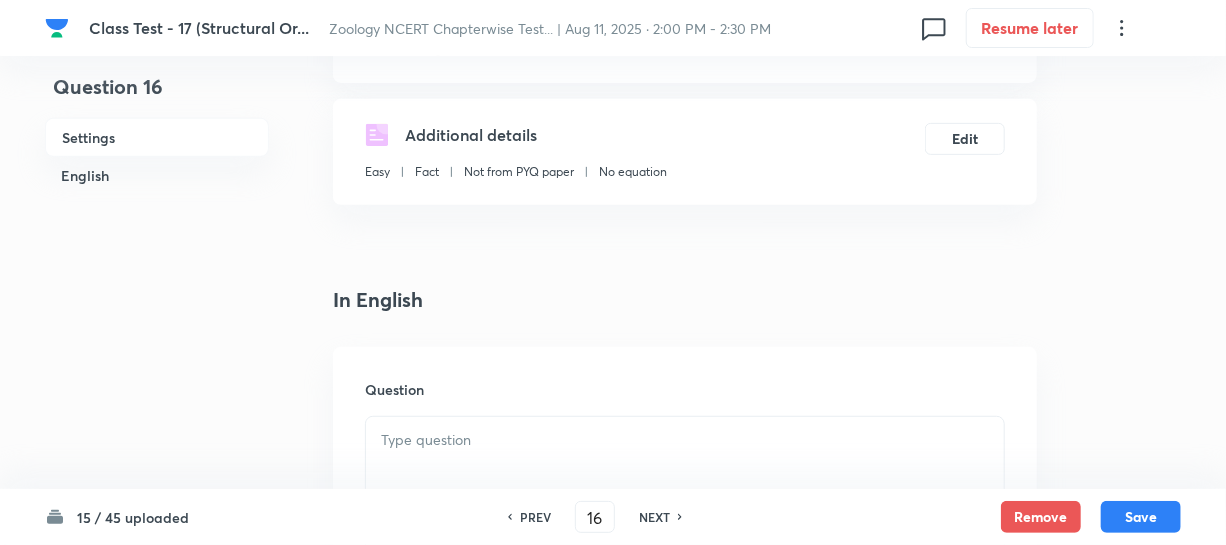 scroll, scrollTop: 545, scrollLeft: 0, axis: vertical 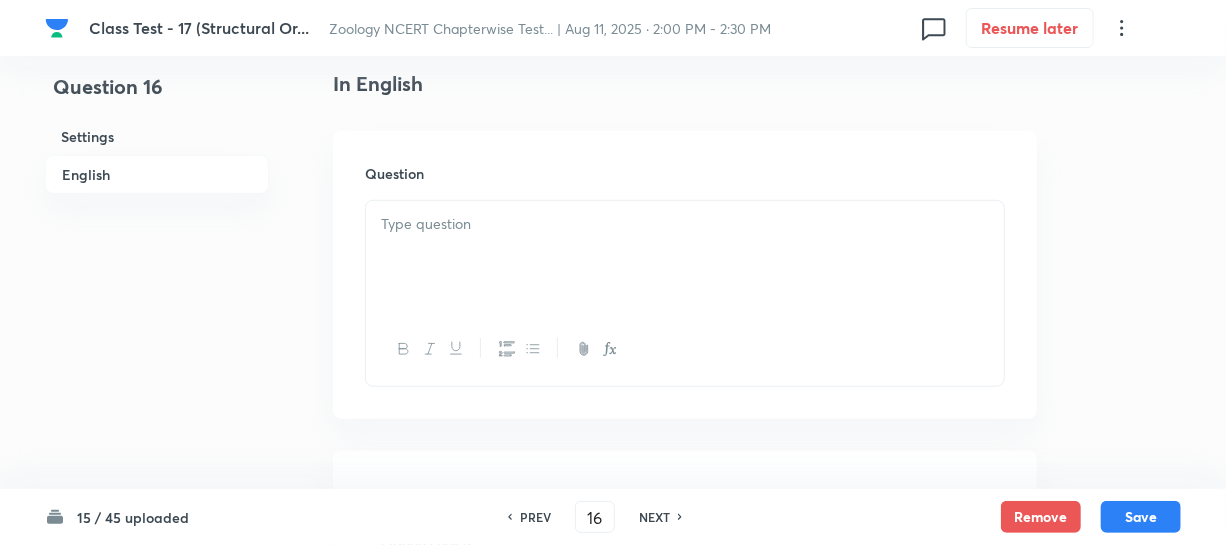 click at bounding box center [685, 257] 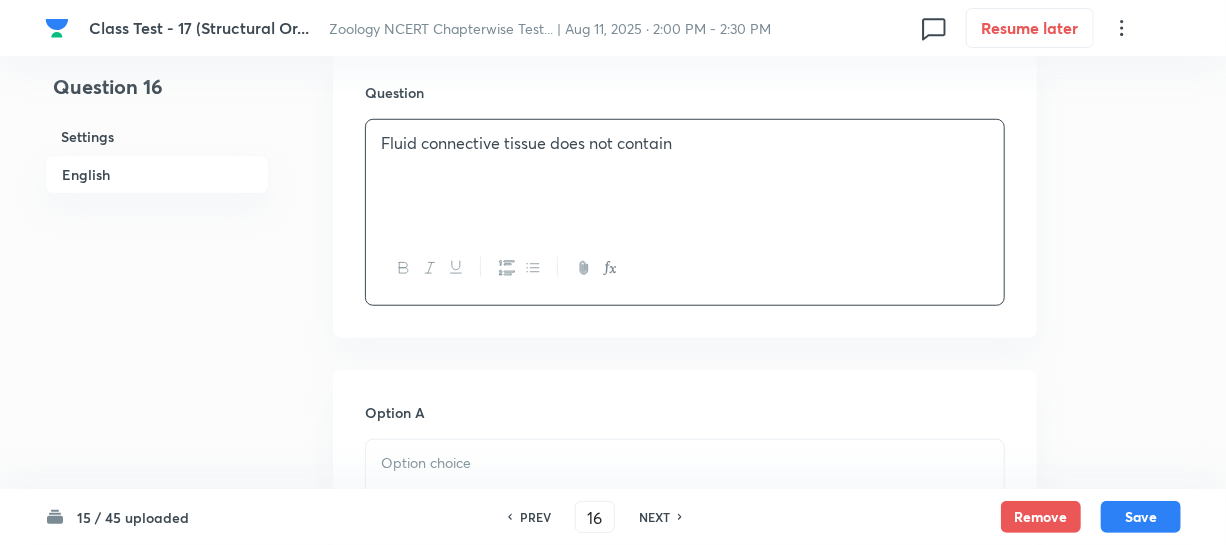 scroll, scrollTop: 818, scrollLeft: 0, axis: vertical 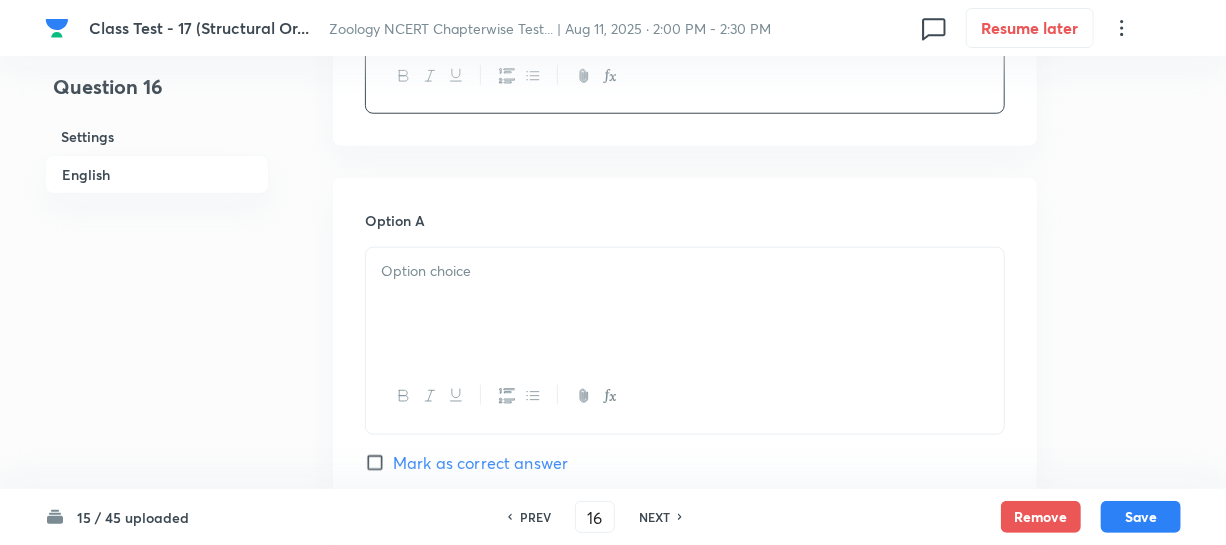 click at bounding box center (685, 396) 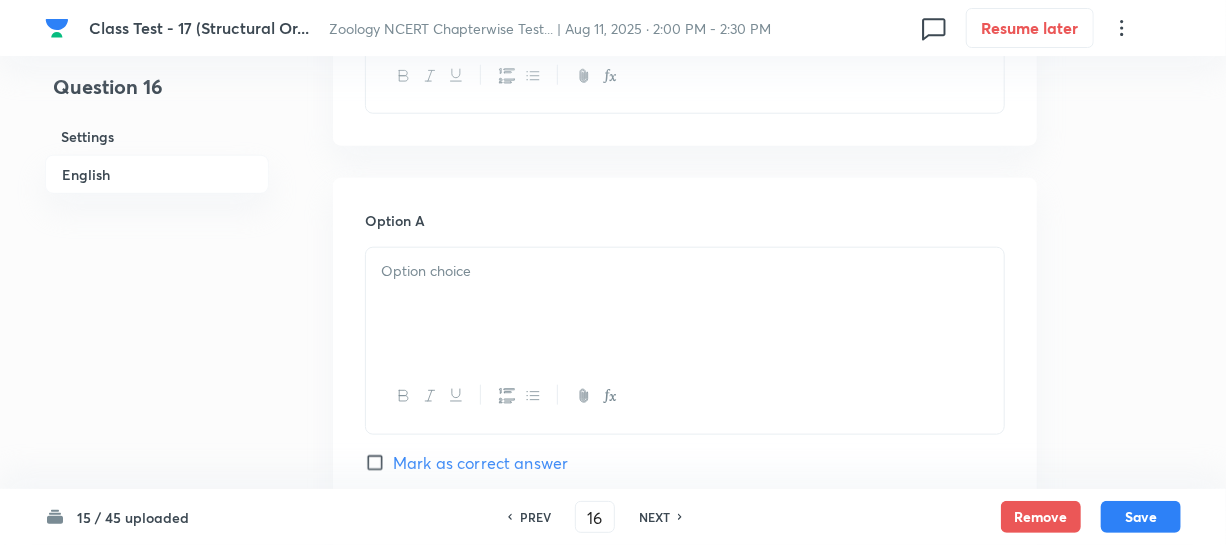 click at bounding box center (685, 304) 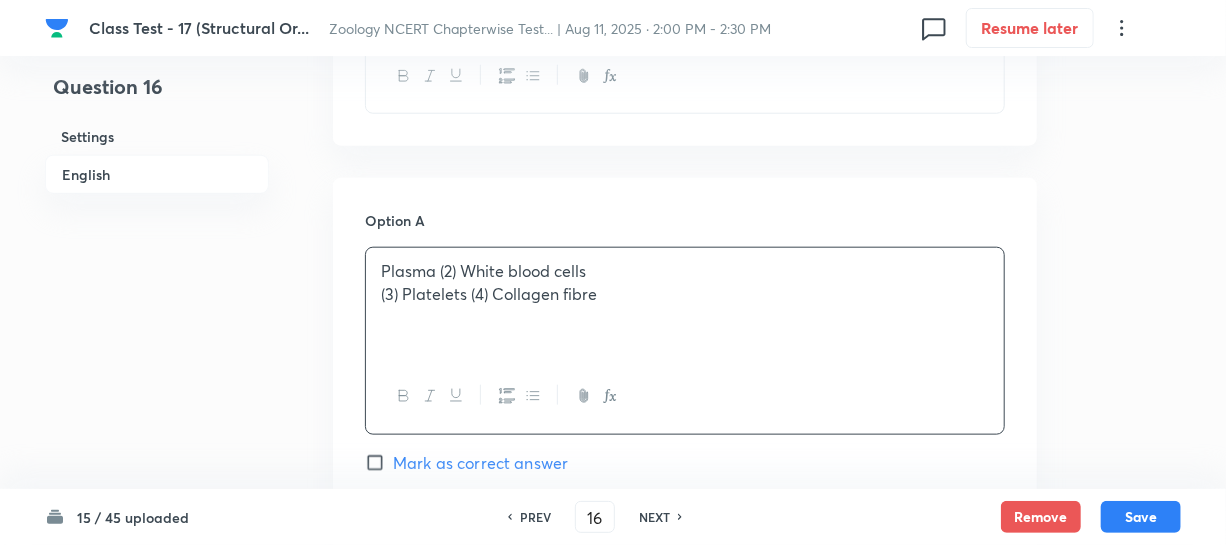 click on "Plasma (2) White blood cells" at bounding box center [685, 271] 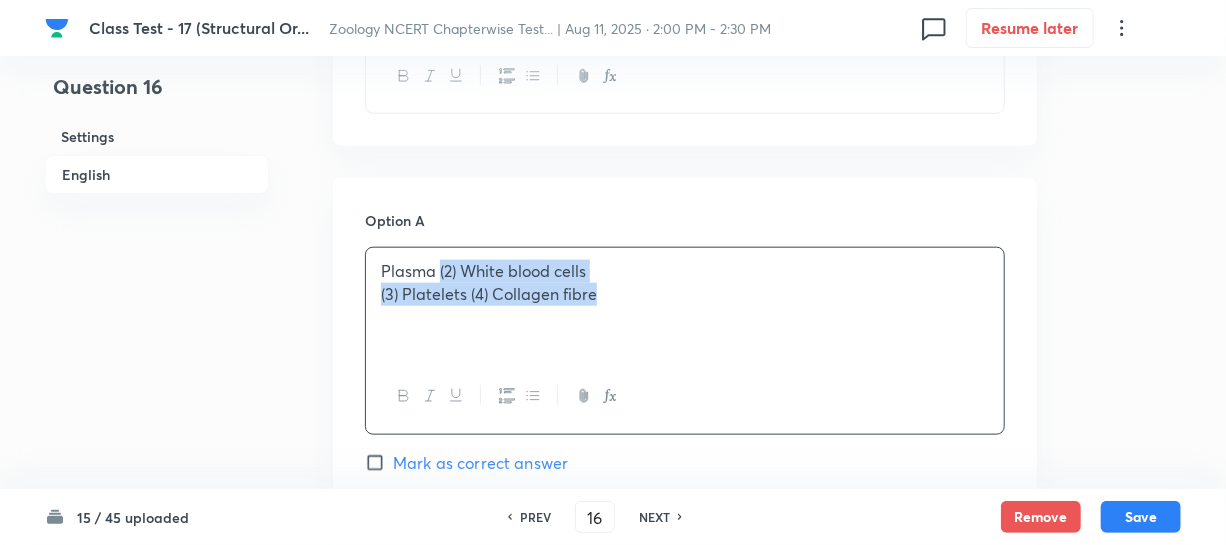 click on "(3) Platelets (4) Collagen fibre" at bounding box center (685, 294) 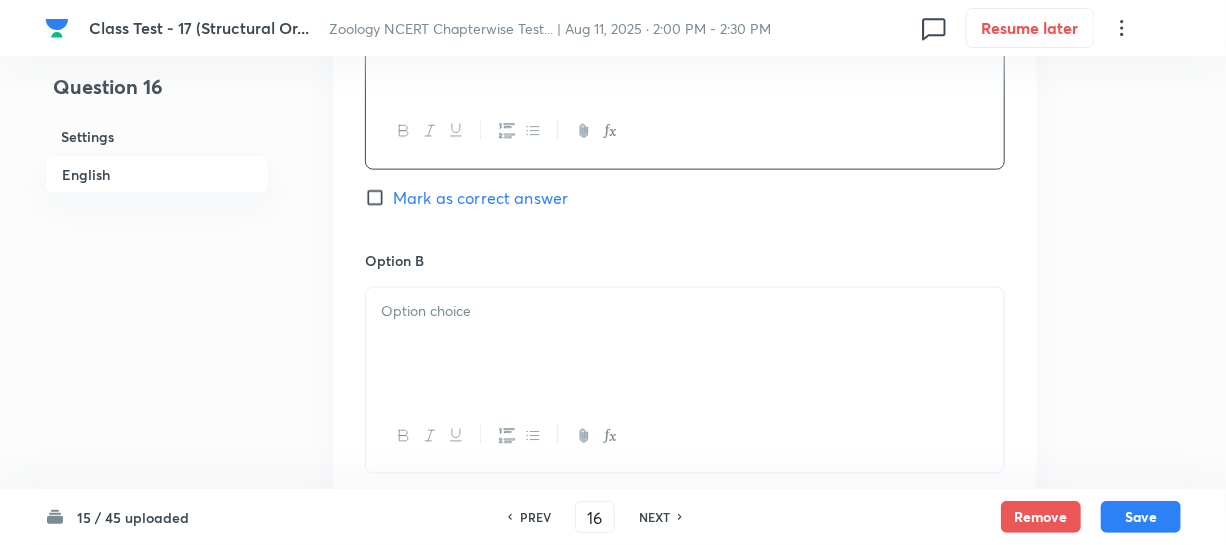 scroll, scrollTop: 1272, scrollLeft: 0, axis: vertical 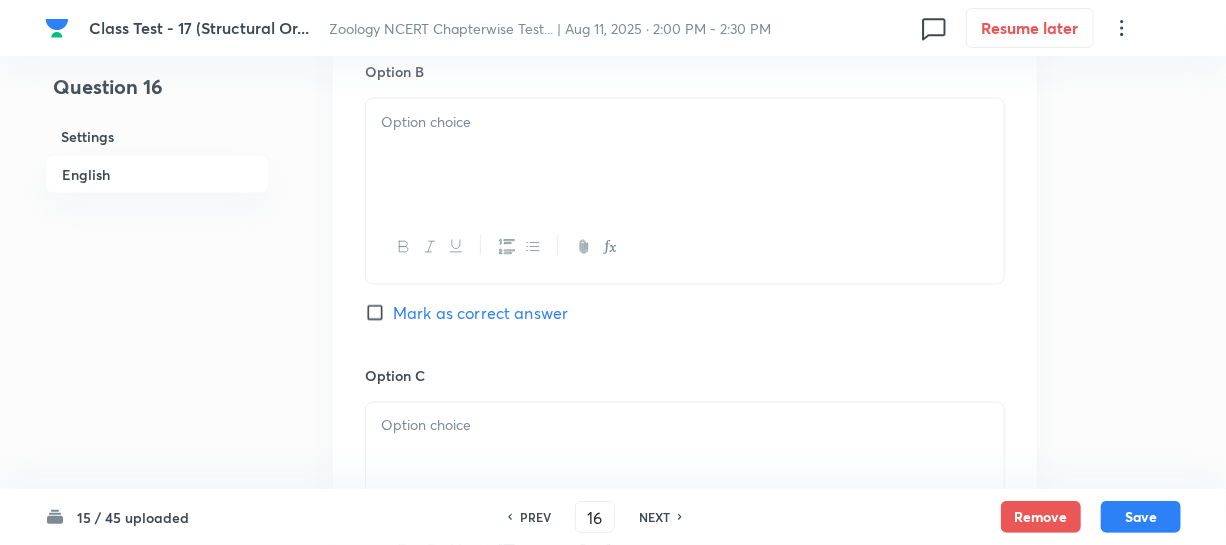 click at bounding box center [685, 155] 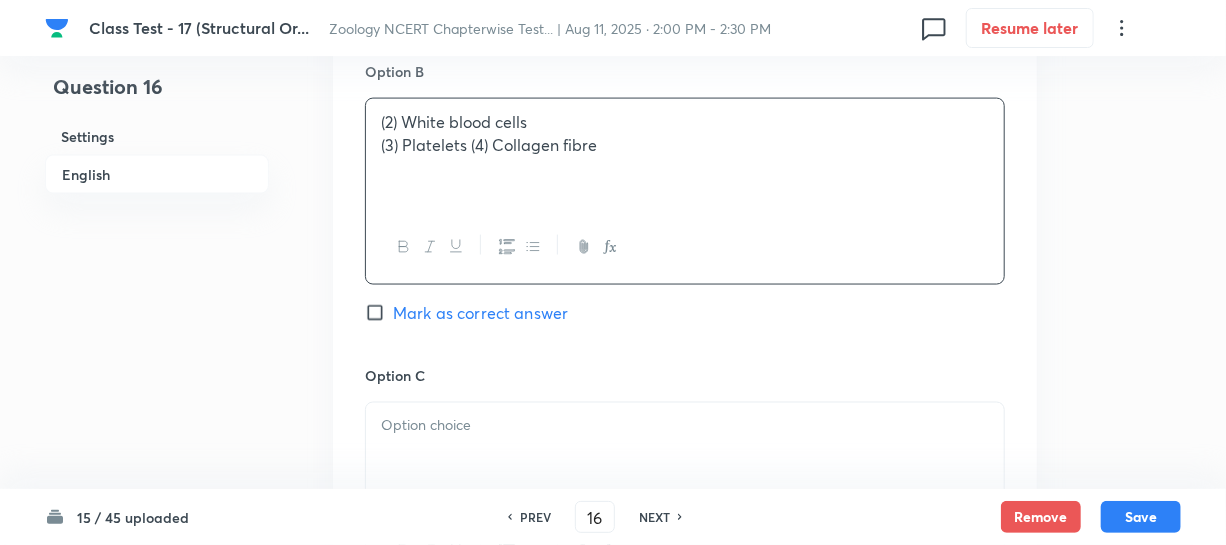 click on "(2) White blood cells" at bounding box center (685, 122) 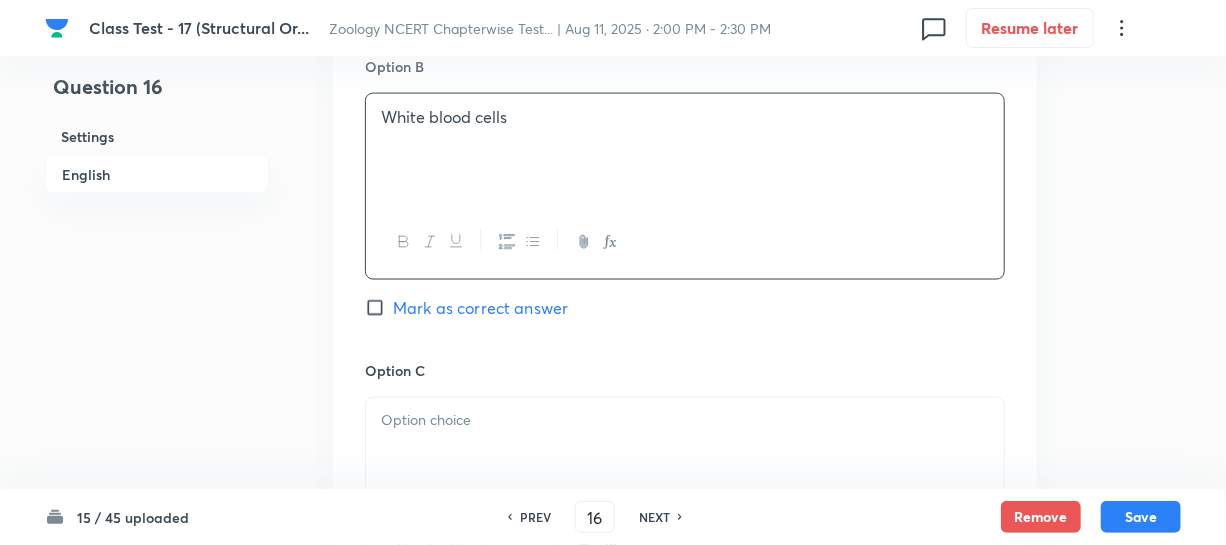 scroll, scrollTop: 1363, scrollLeft: 0, axis: vertical 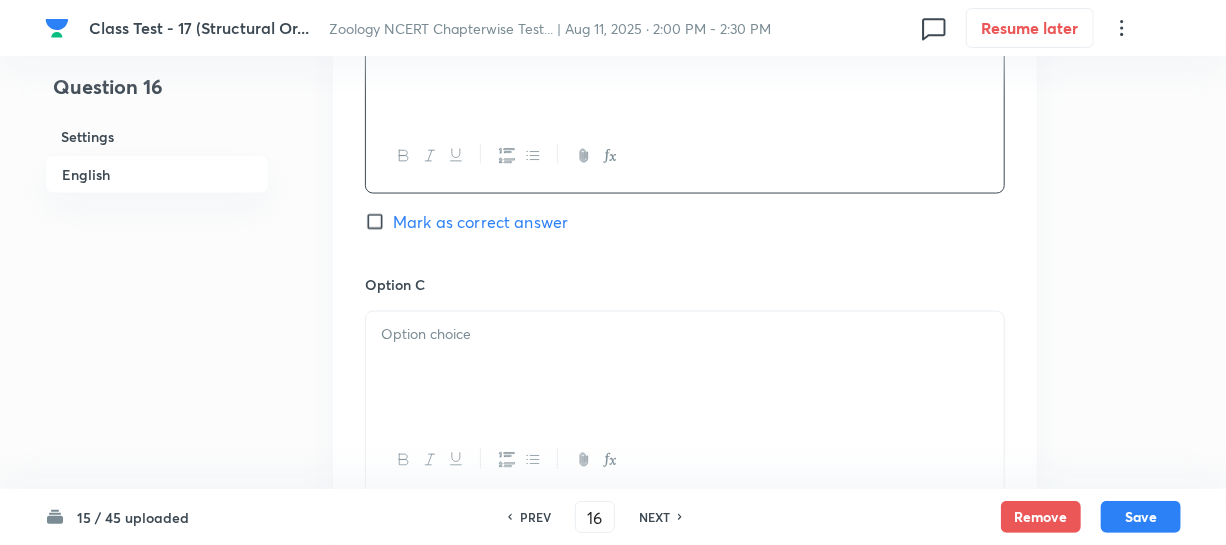 drag, startPoint x: 449, startPoint y: 353, endPoint x: 491, endPoint y: 349, distance: 42.190044 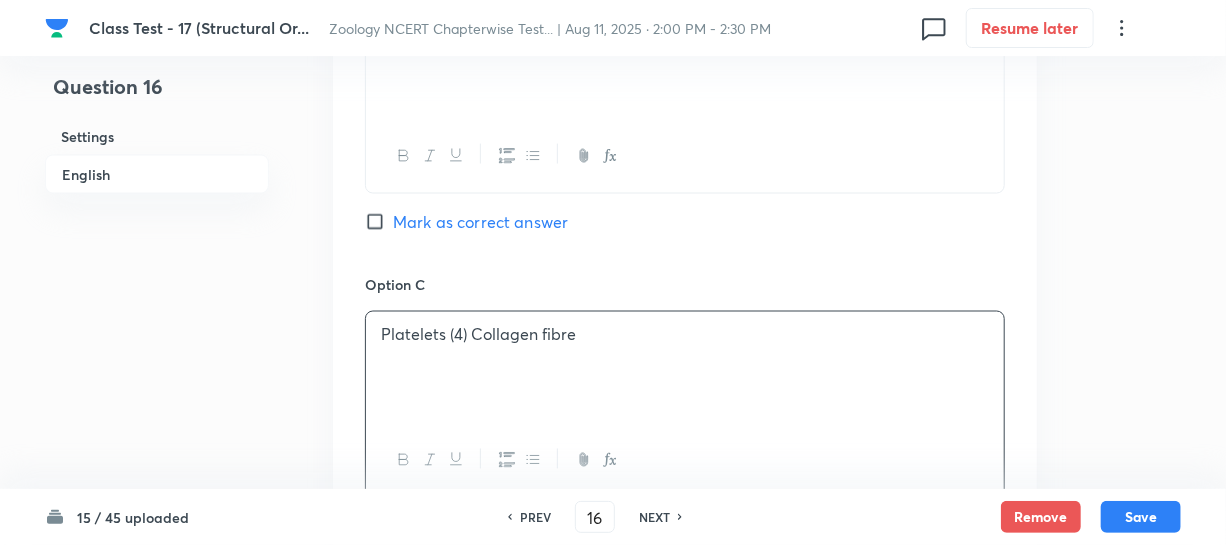 click on "Platelets (4) Collagen fibre" at bounding box center (685, 335) 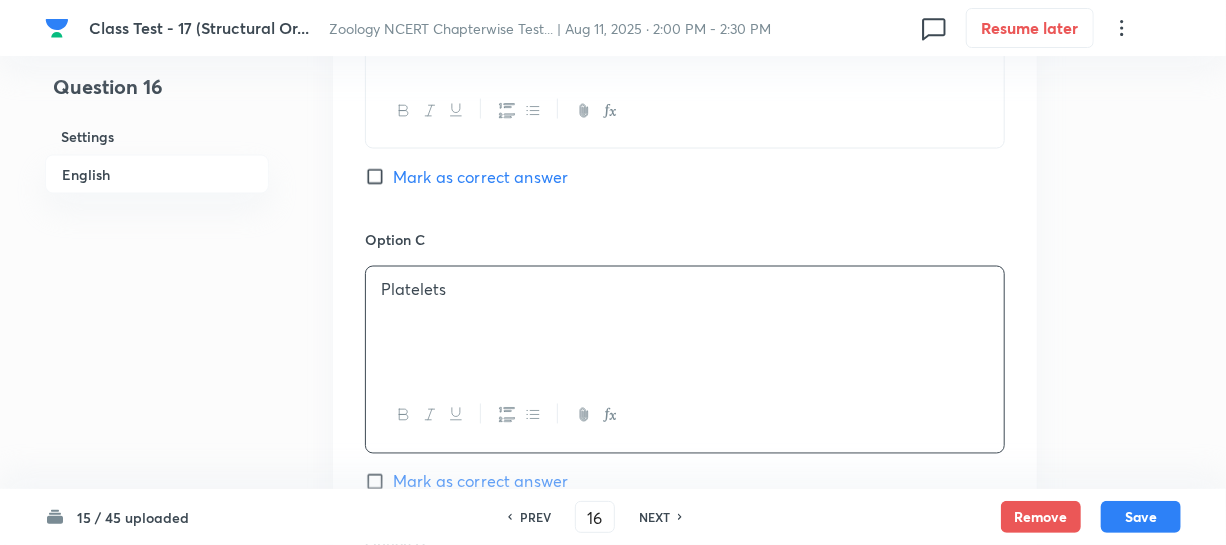 scroll, scrollTop: 1636, scrollLeft: 0, axis: vertical 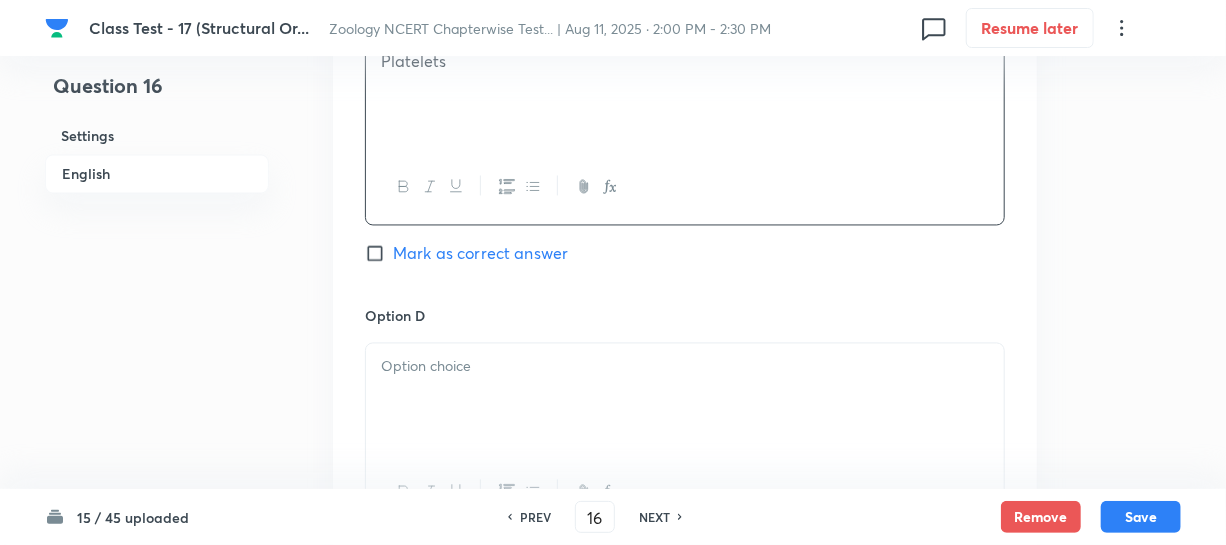 click at bounding box center (685, 400) 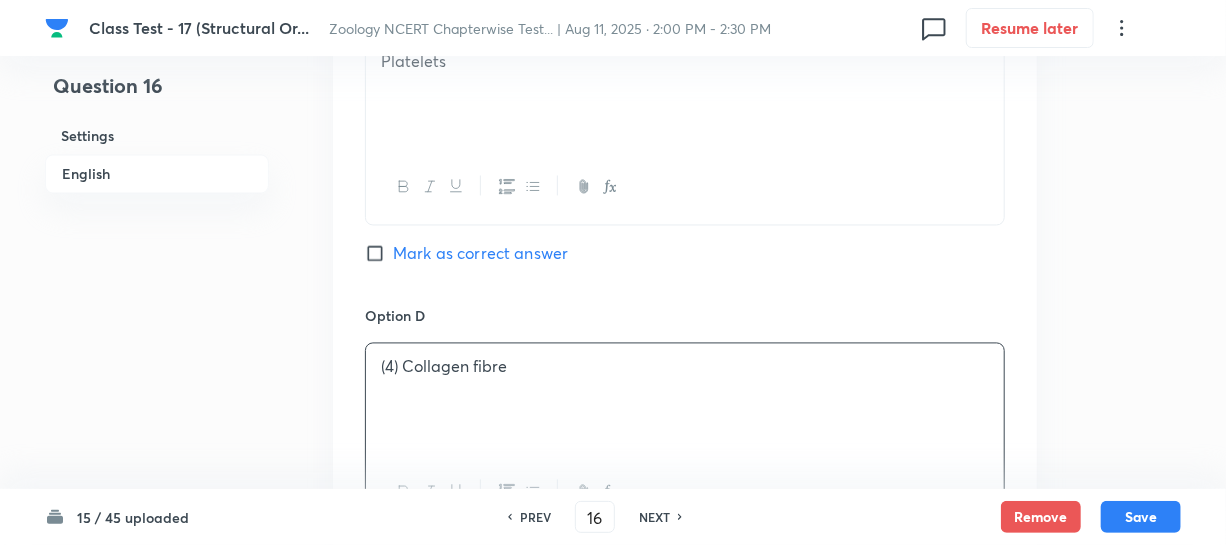 click on "(4) Collagen fibre" at bounding box center (685, 367) 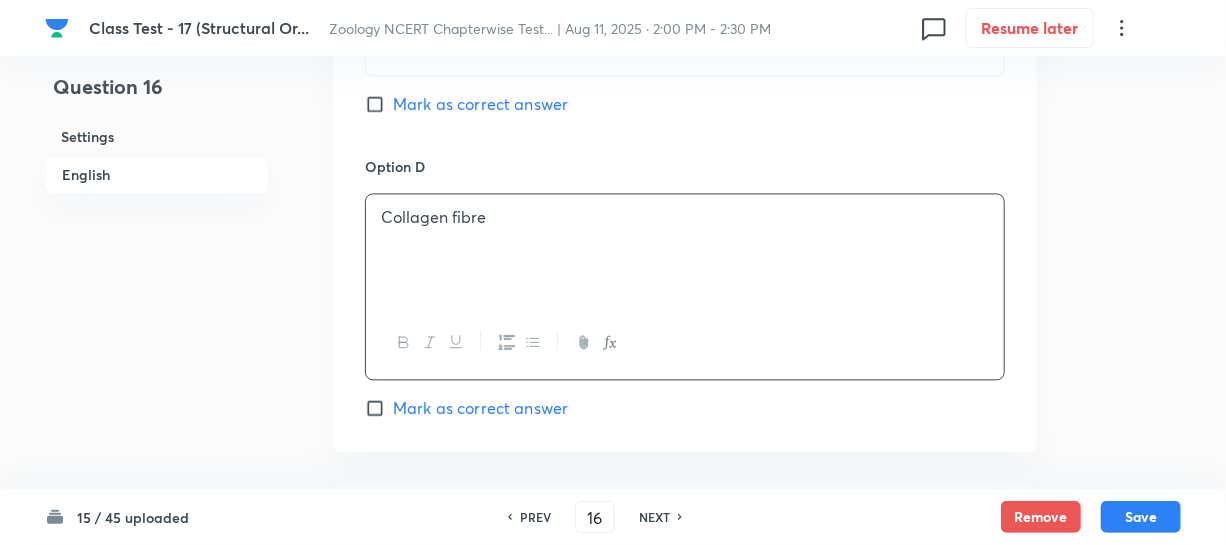 scroll, scrollTop: 2000, scrollLeft: 0, axis: vertical 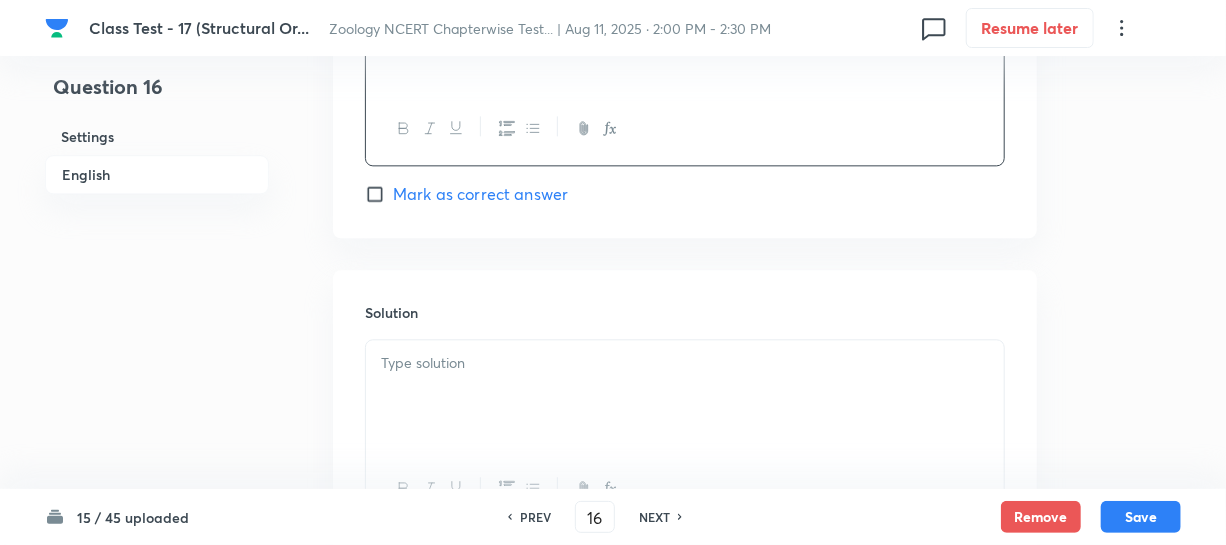click on "Mark as correct answer" at bounding box center [466, 194] 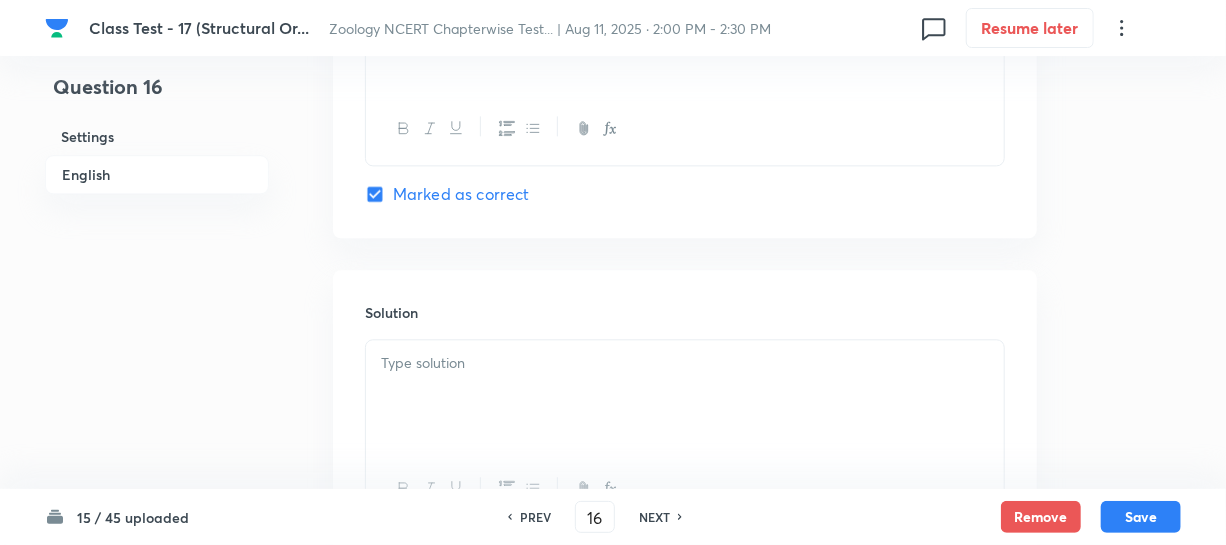click at bounding box center (685, 396) 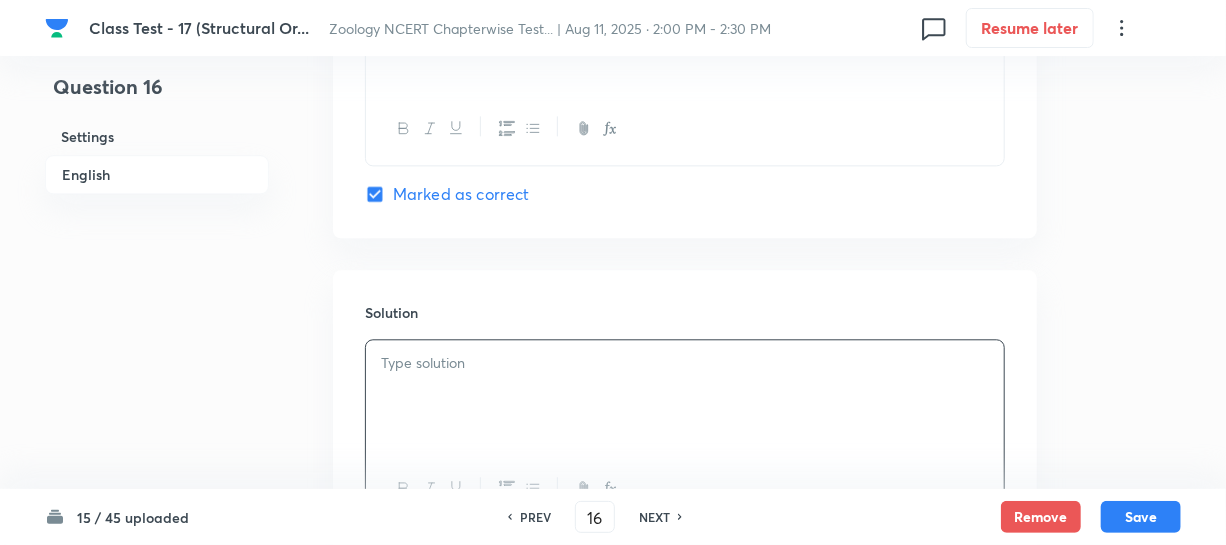 type 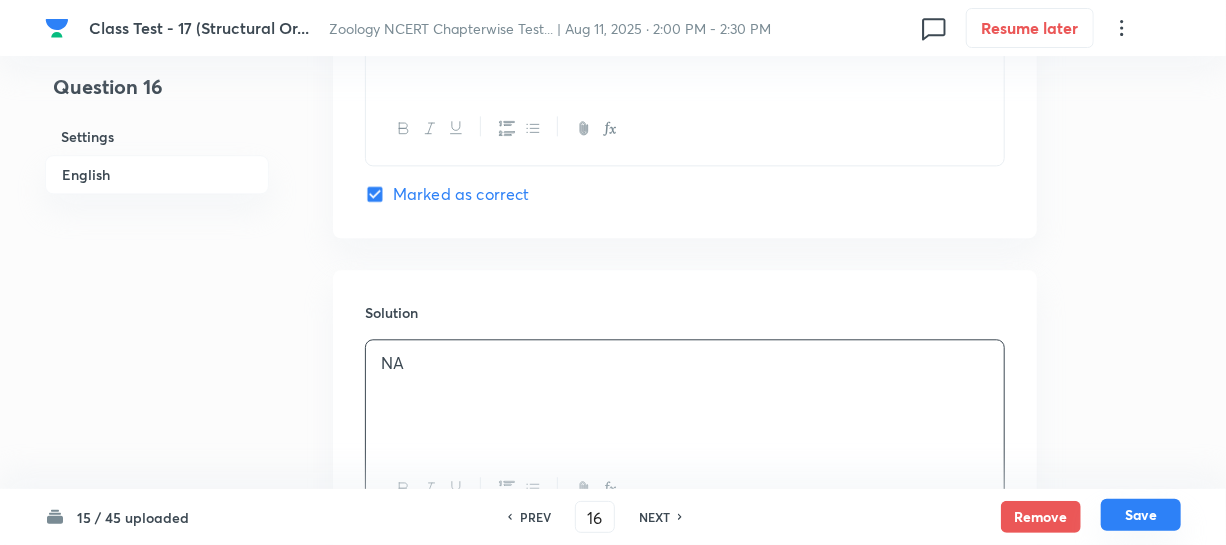 click on "Save" at bounding box center [1141, 515] 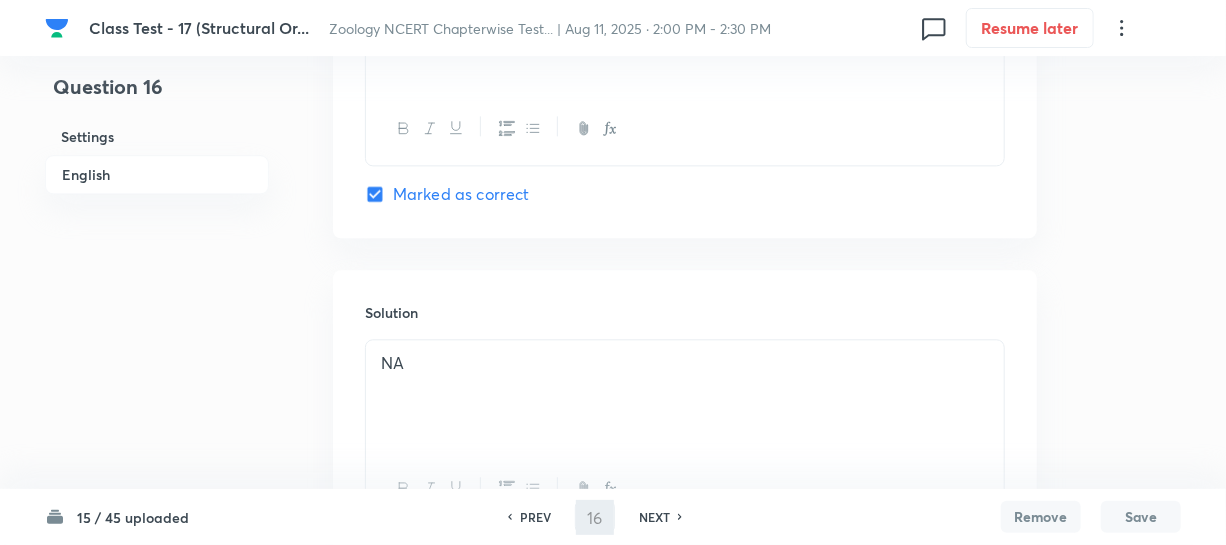 type on "17" 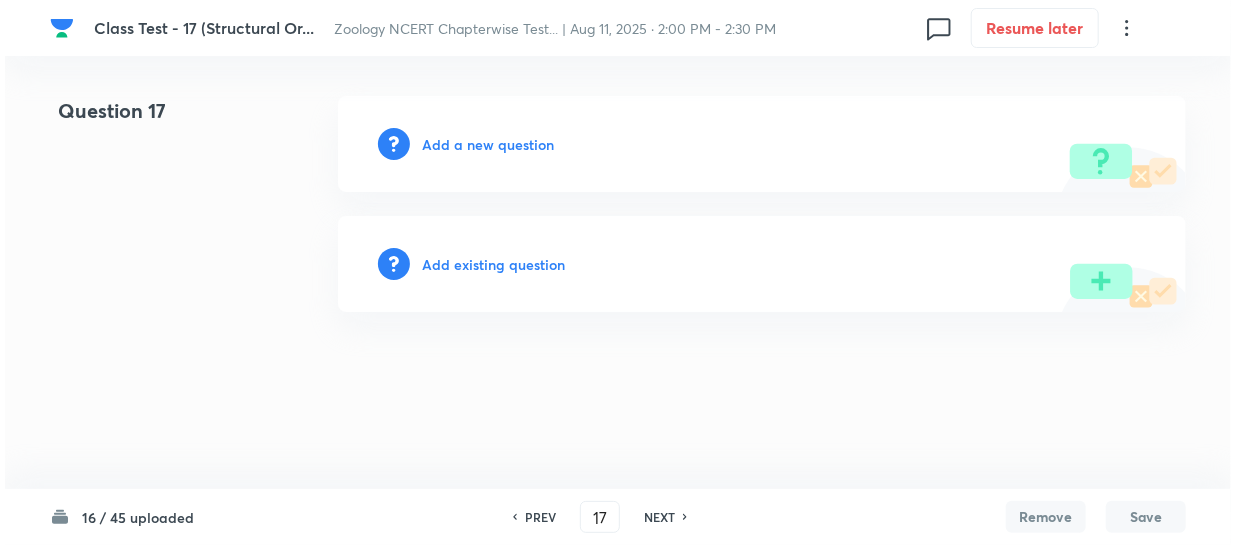scroll, scrollTop: 0, scrollLeft: 0, axis: both 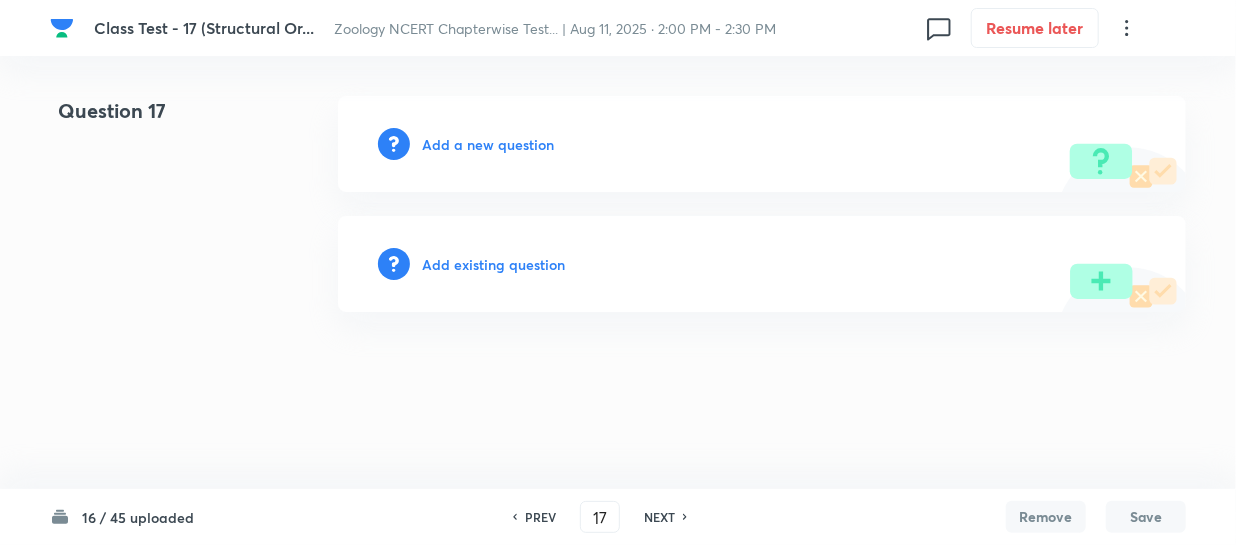 click on "Add a new question" at bounding box center (488, 144) 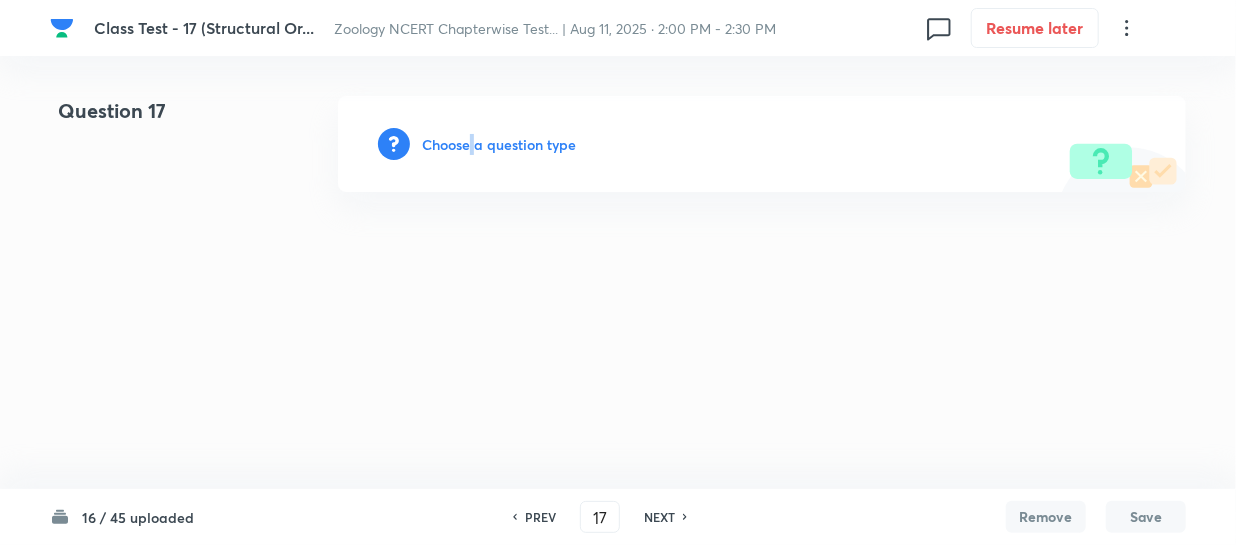 click on "Choose a question type" at bounding box center [499, 144] 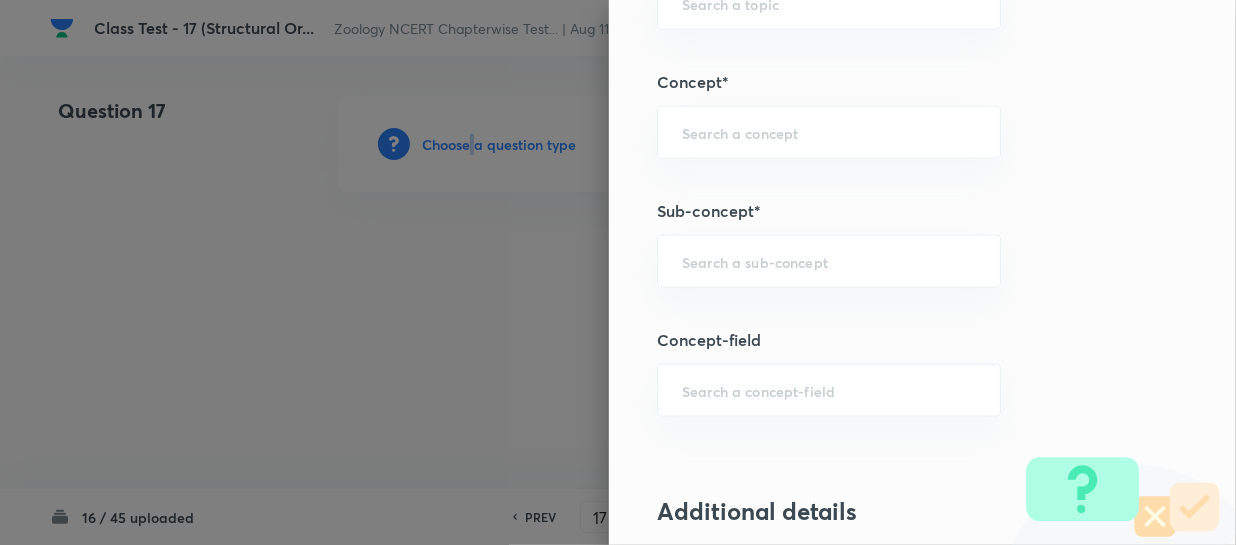scroll, scrollTop: 1181, scrollLeft: 0, axis: vertical 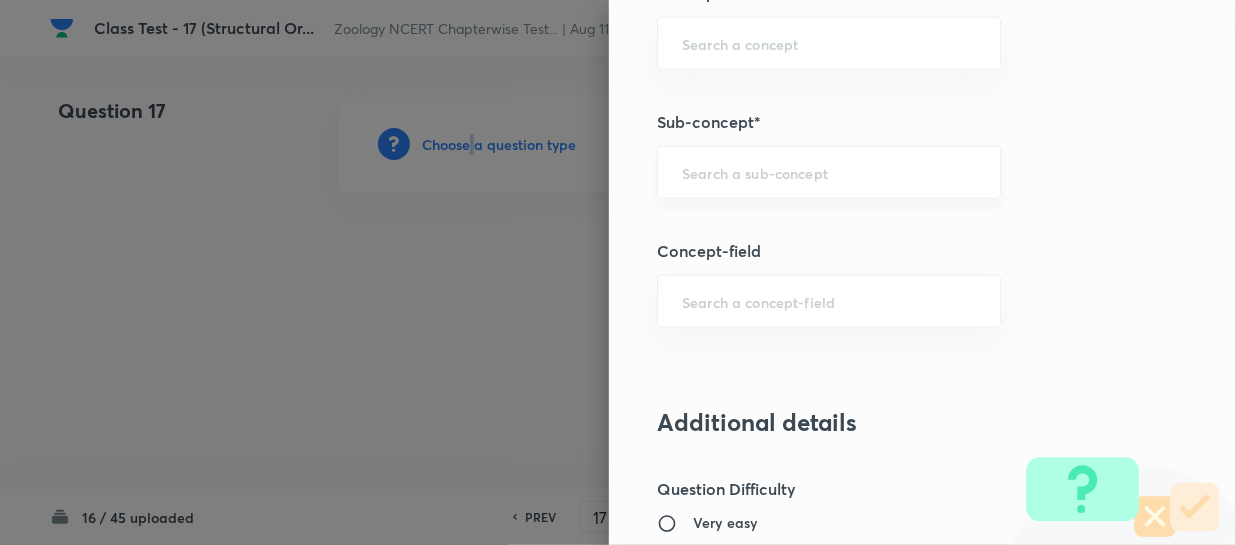 click on "​" at bounding box center (829, 172) 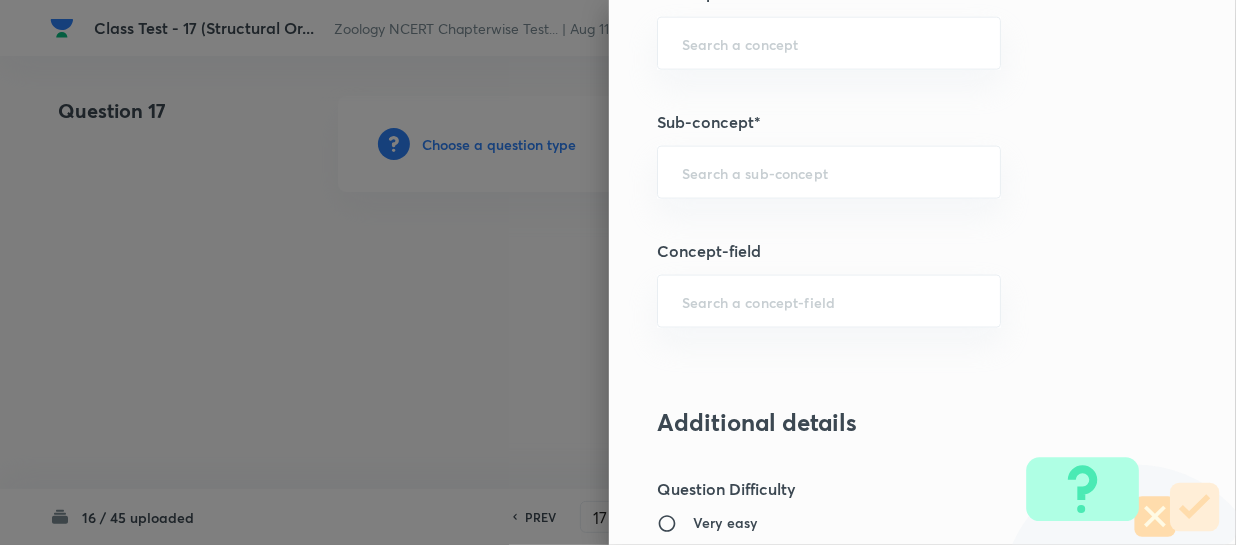 paste on "Structural Organization in Animals" 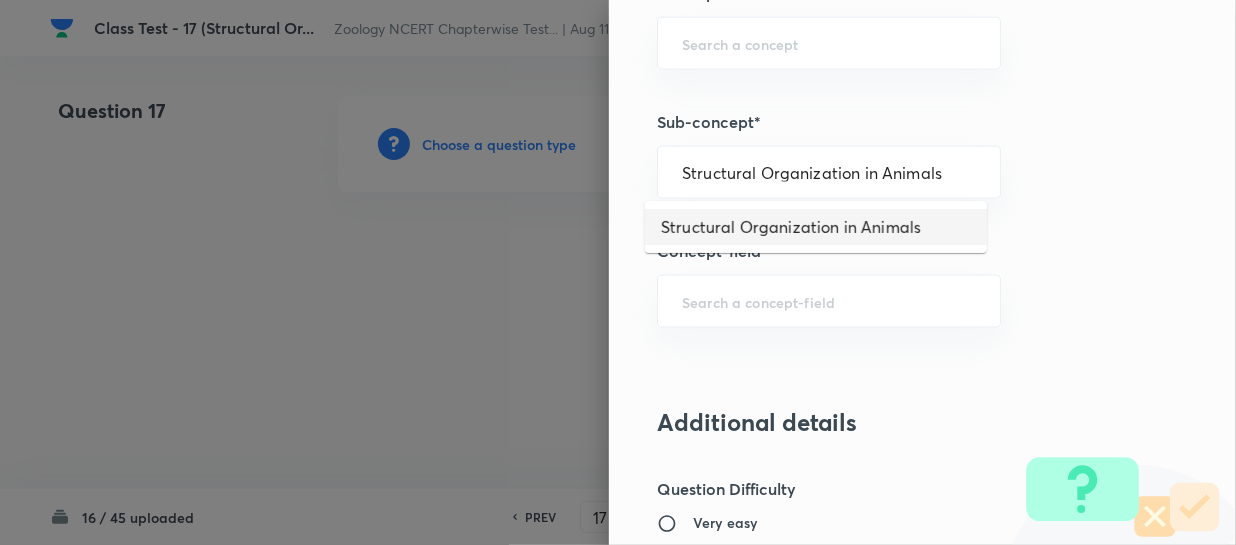click on "Structural Organization in Animals" at bounding box center [816, 227] 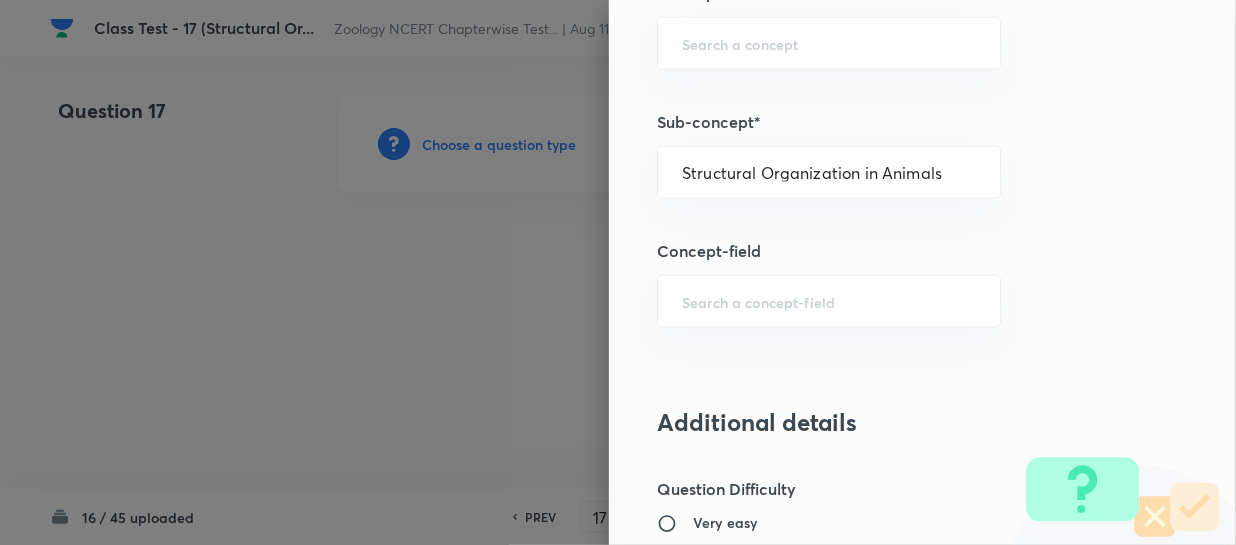 type on "Biology" 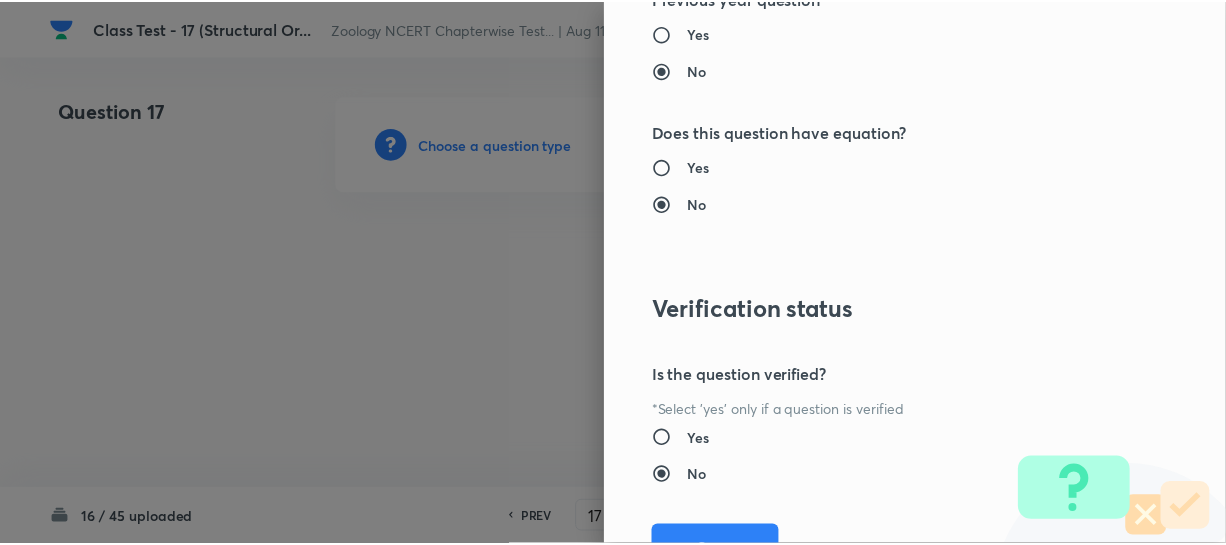 scroll, scrollTop: 2179, scrollLeft: 0, axis: vertical 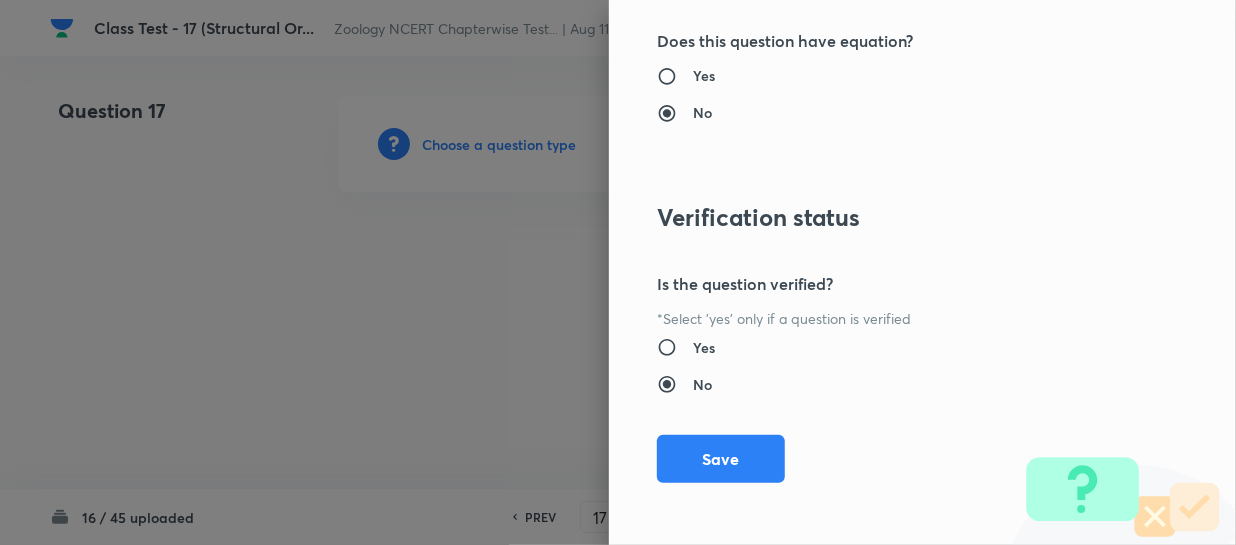 drag, startPoint x: 714, startPoint y: 461, endPoint x: 949, endPoint y: 492, distance: 237.03586 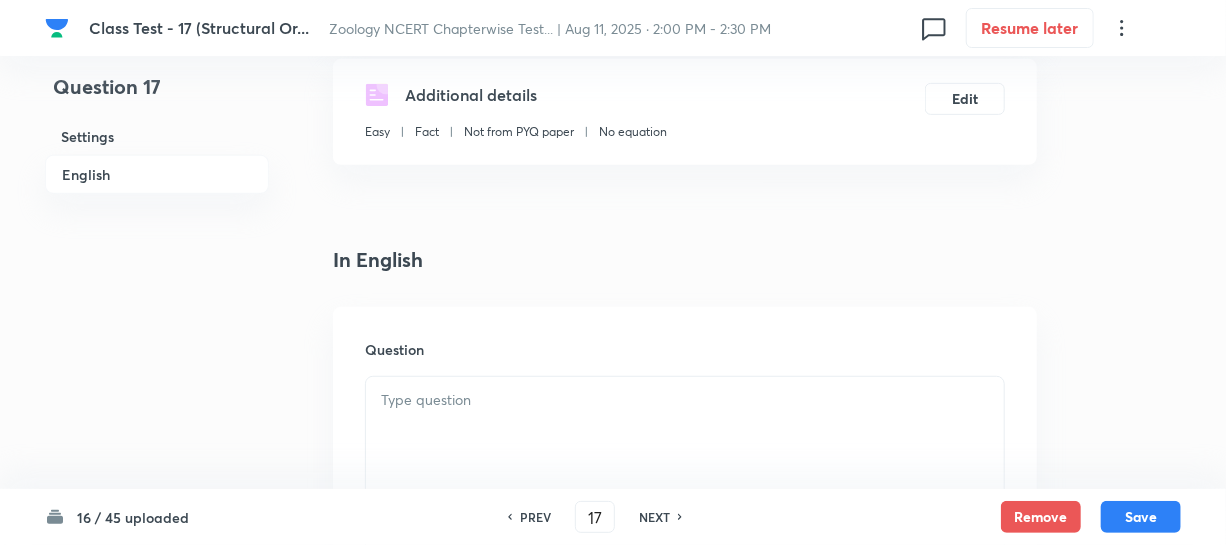 scroll, scrollTop: 454, scrollLeft: 0, axis: vertical 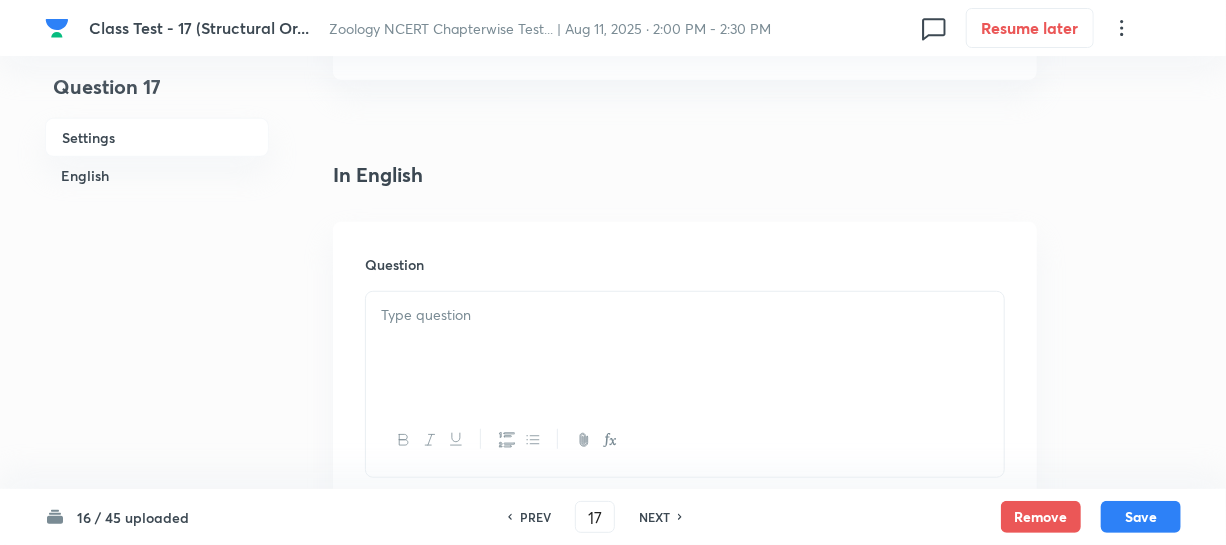 drag, startPoint x: 568, startPoint y: 315, endPoint x: 622, endPoint y: 326, distance: 55.108982 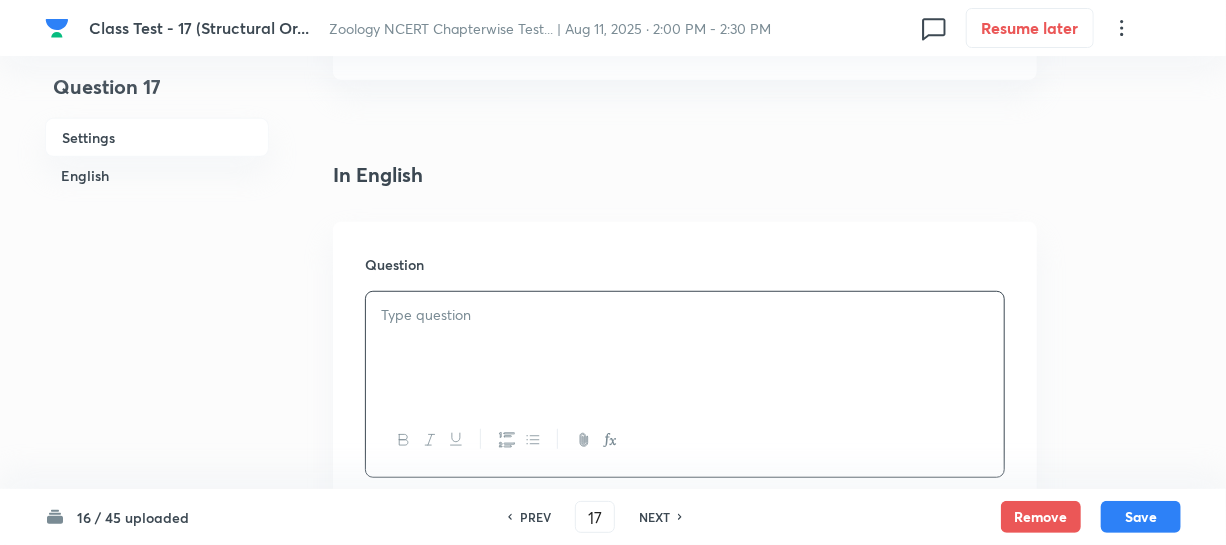 paste 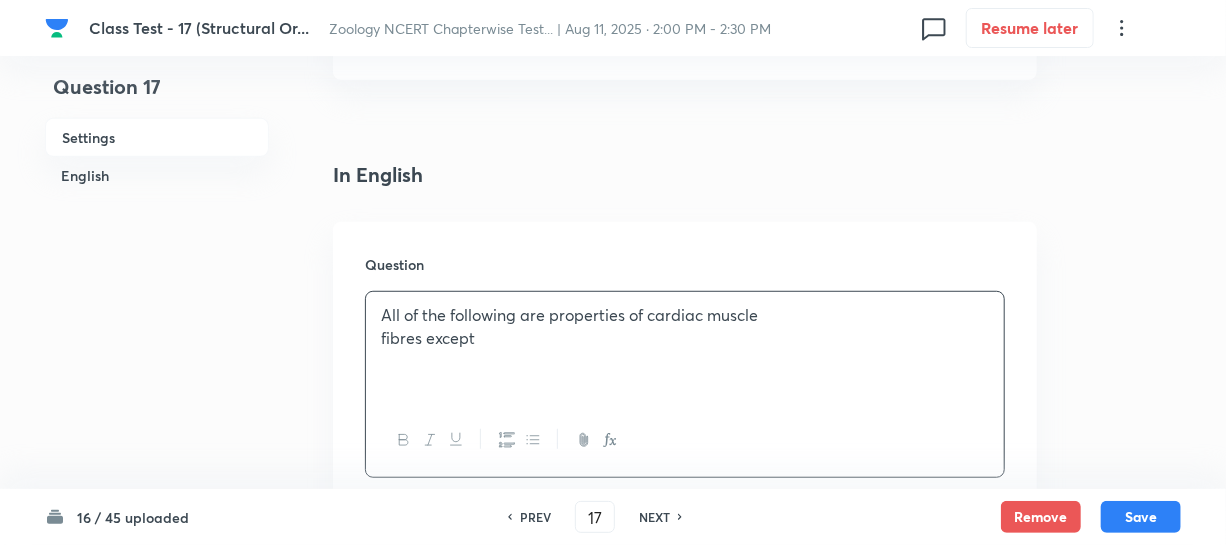 click on "All of the following are properties of cardiac muscle" at bounding box center [685, 315] 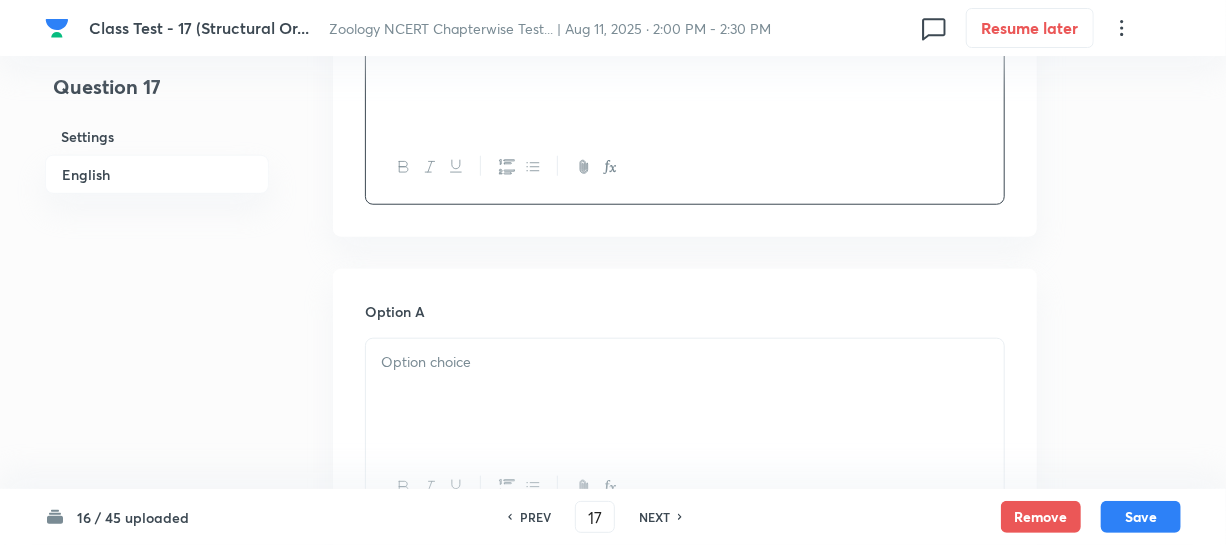 click at bounding box center (685, 395) 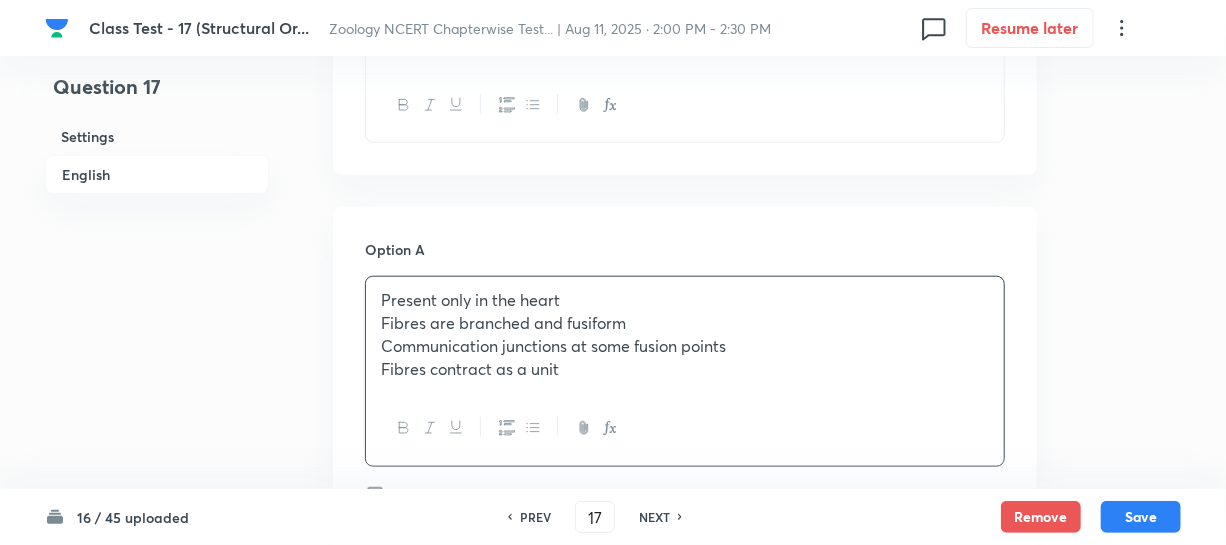 scroll, scrollTop: 909, scrollLeft: 0, axis: vertical 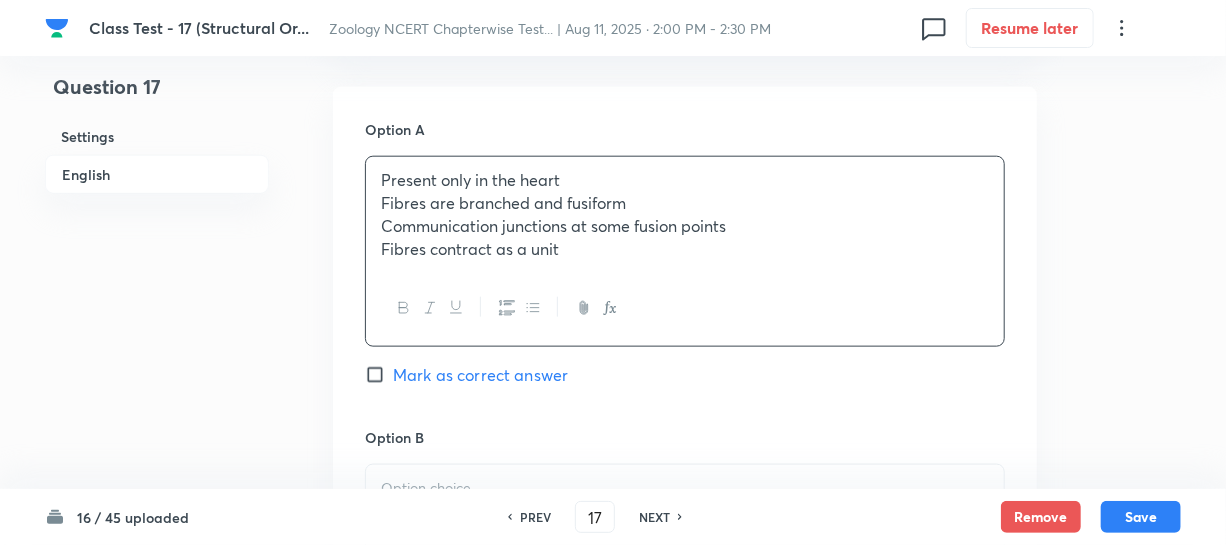 click on "Fibres are branched and fusiform" at bounding box center [685, 203] 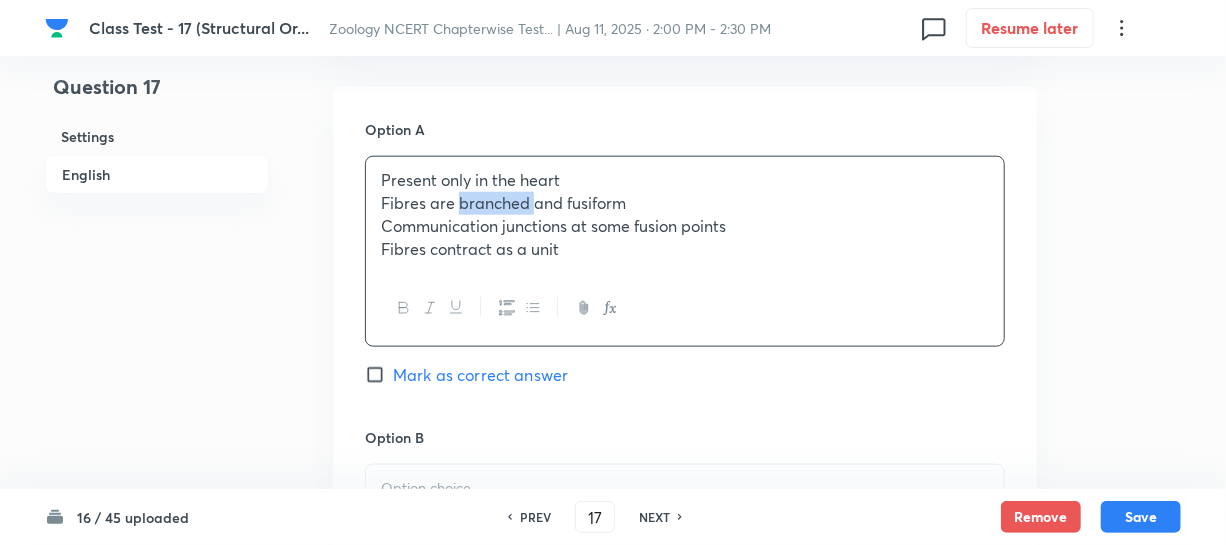 click on "Fibres are branched and fusiform" at bounding box center (685, 203) 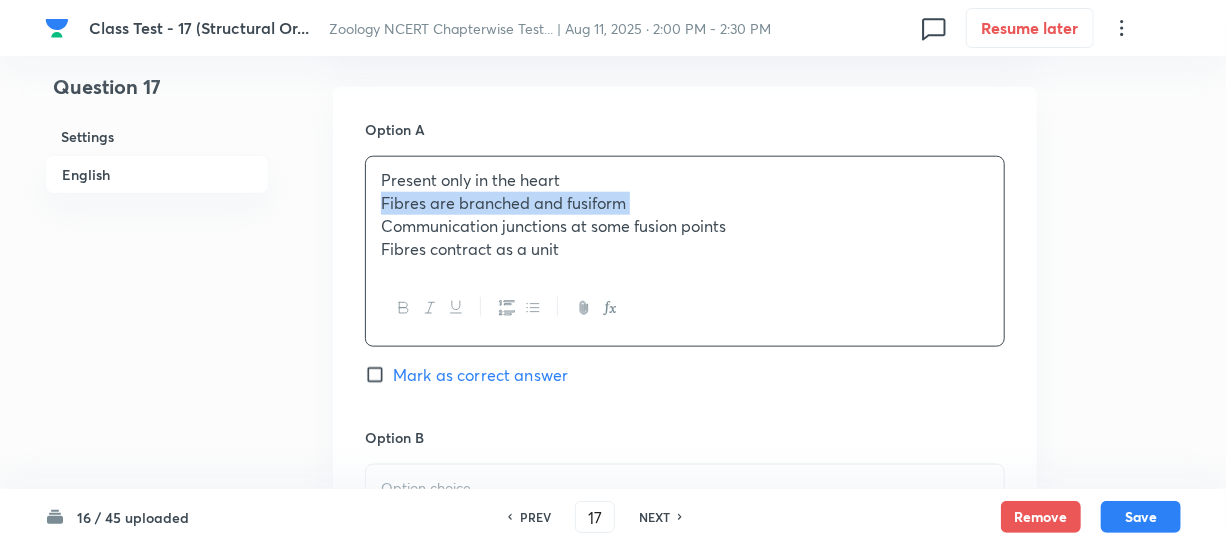 click on "Fibres are branched and fusiform" at bounding box center (685, 203) 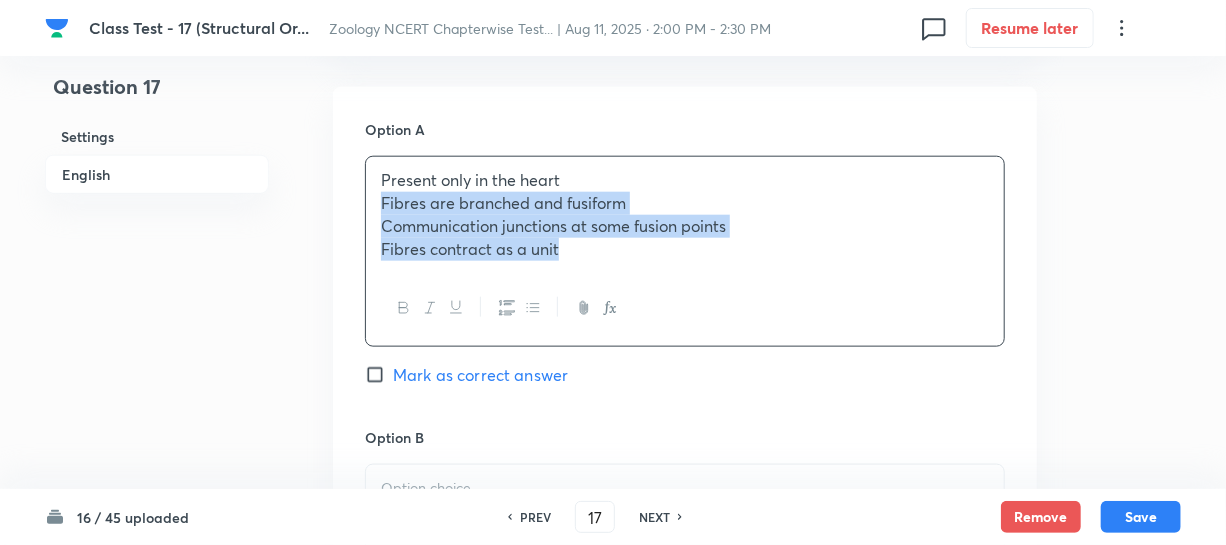 click on "Present only in the heart Fibres are branched and fusiform Communication junctions at some fusion points Fibres contract as a unit" at bounding box center [685, 214] 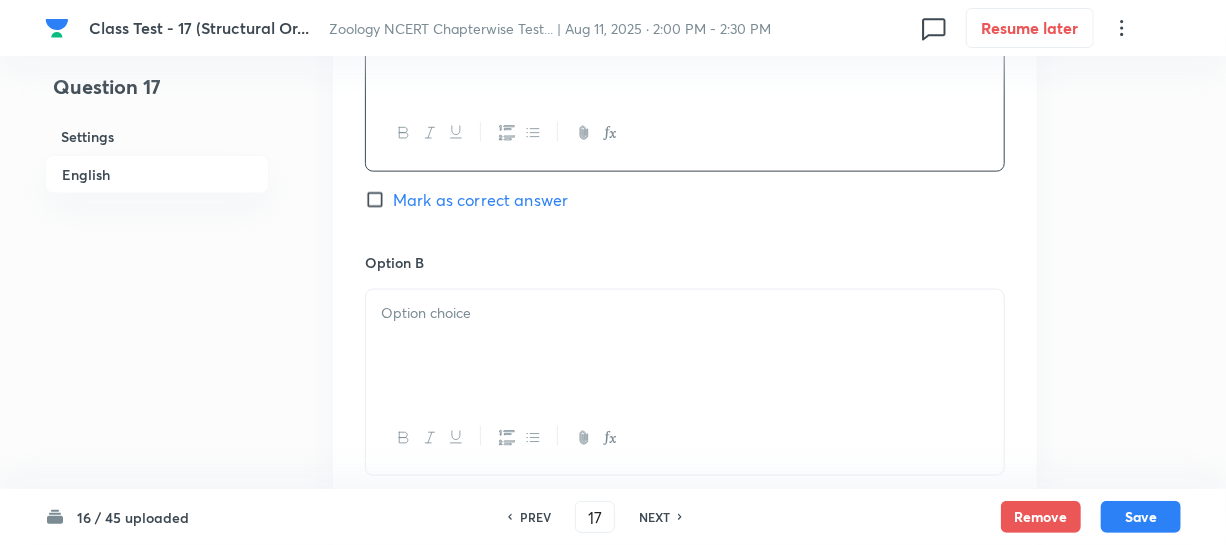 scroll, scrollTop: 1181, scrollLeft: 0, axis: vertical 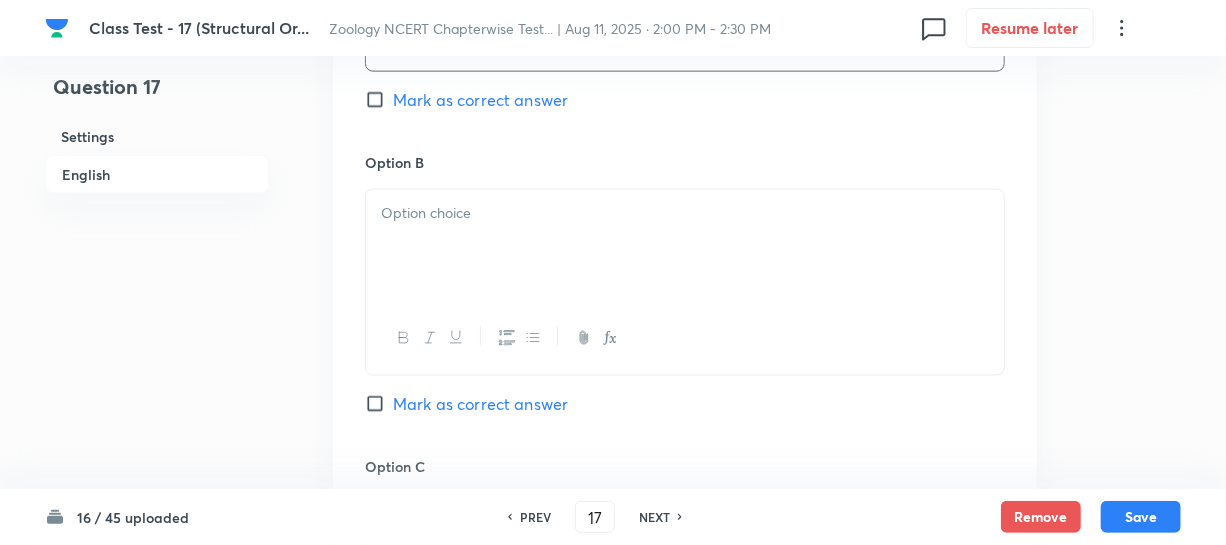 click at bounding box center (685, 246) 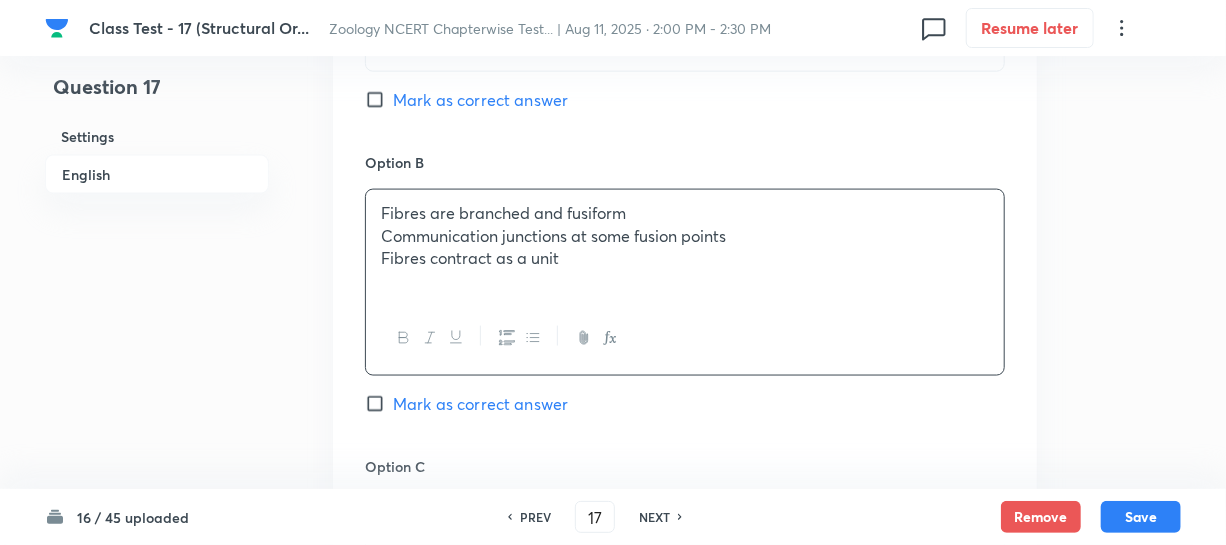 click on "Communication junctions at some fusion points" at bounding box center (685, 236) 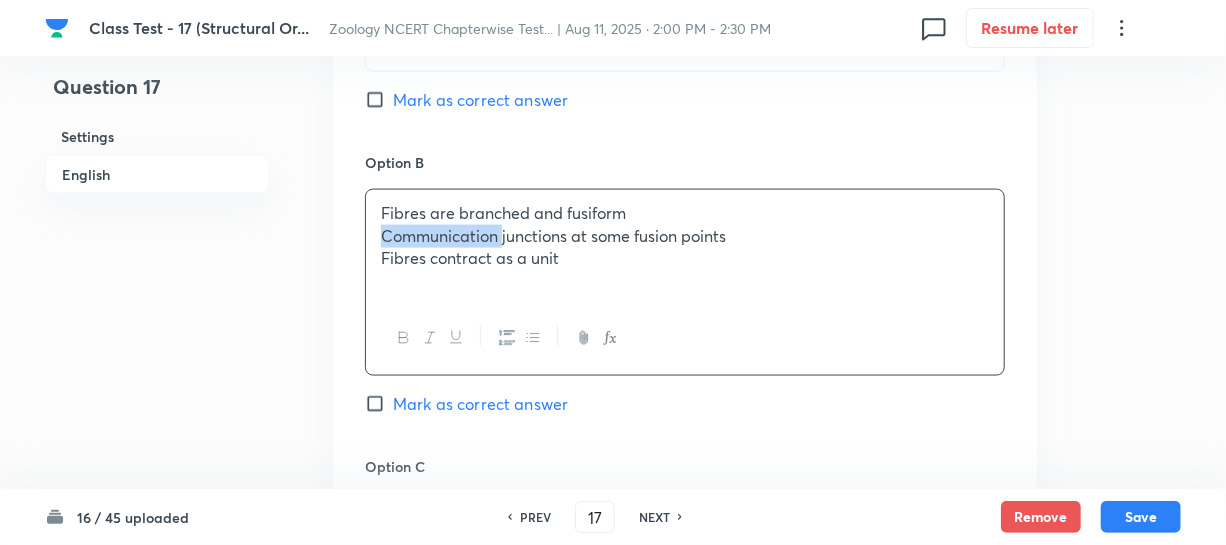 click on "Communication junctions at some fusion points" at bounding box center (685, 236) 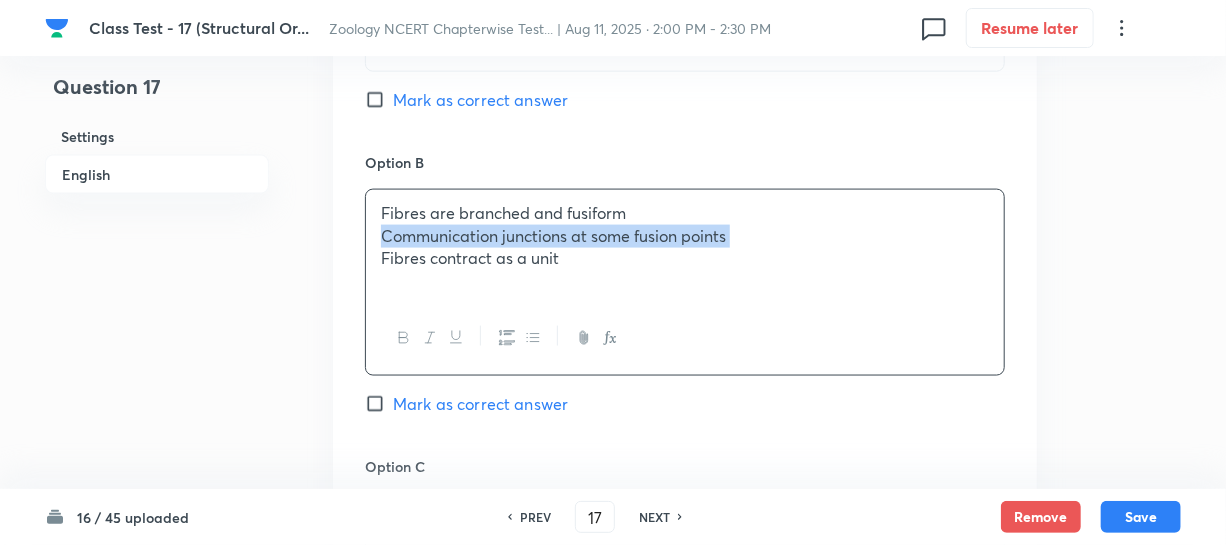 click on "Communication junctions at some fusion points" at bounding box center (685, 236) 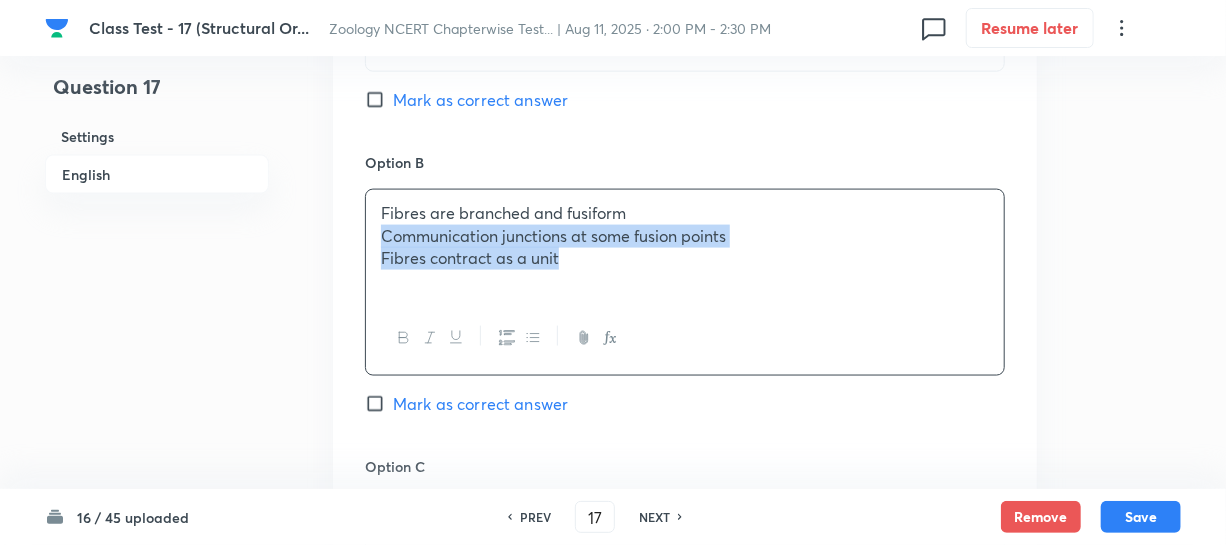 click on "Fibres are branched and fusiform Communication junctions at some fusion points Fibres contract as a unit" at bounding box center (685, 246) 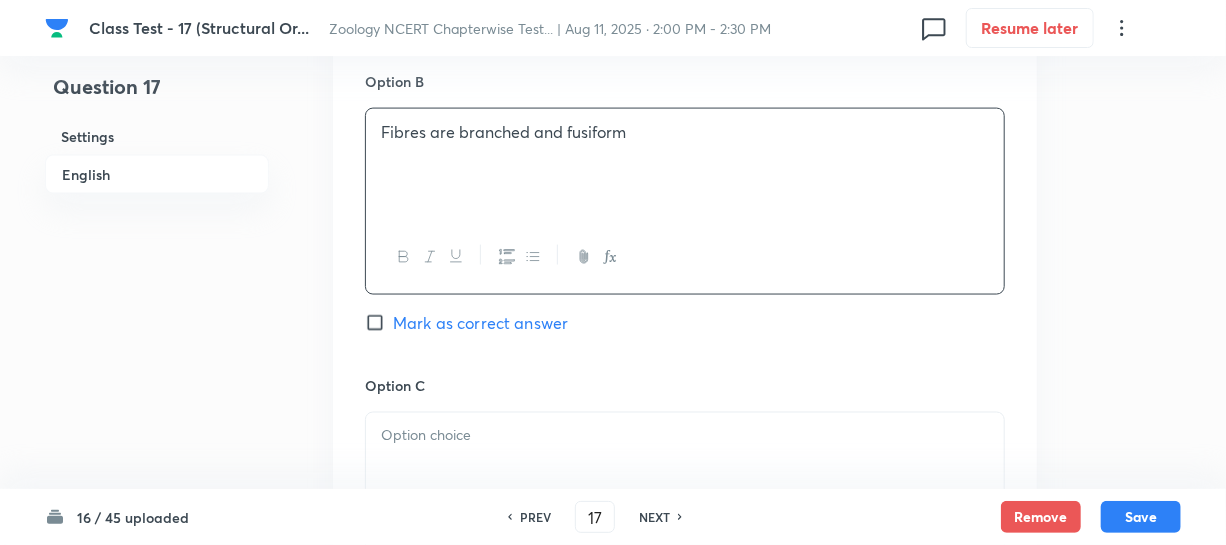 scroll, scrollTop: 1454, scrollLeft: 0, axis: vertical 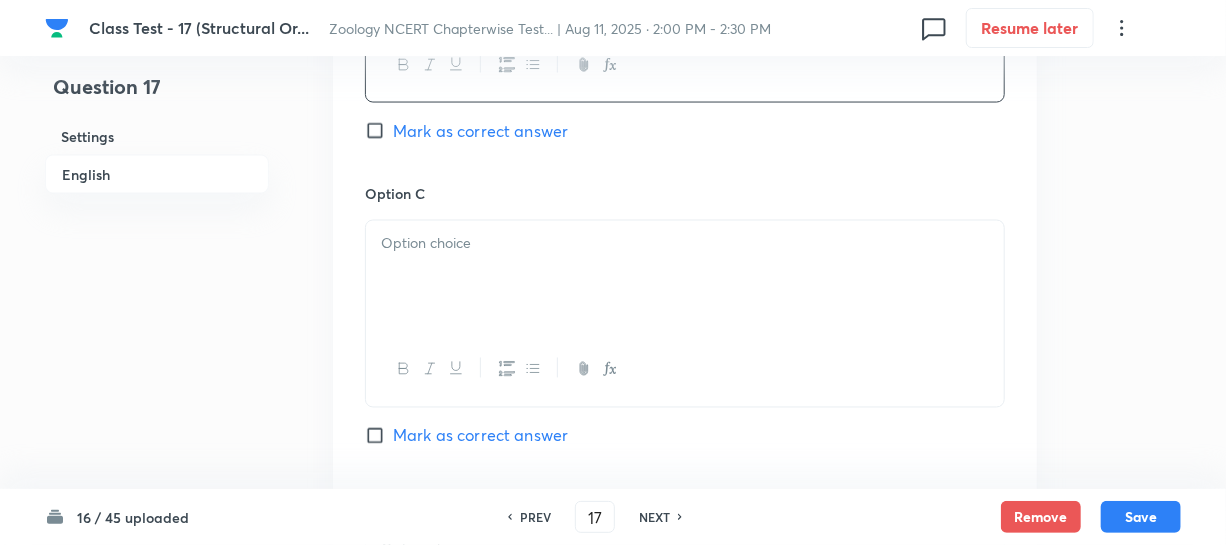 click at bounding box center (685, 277) 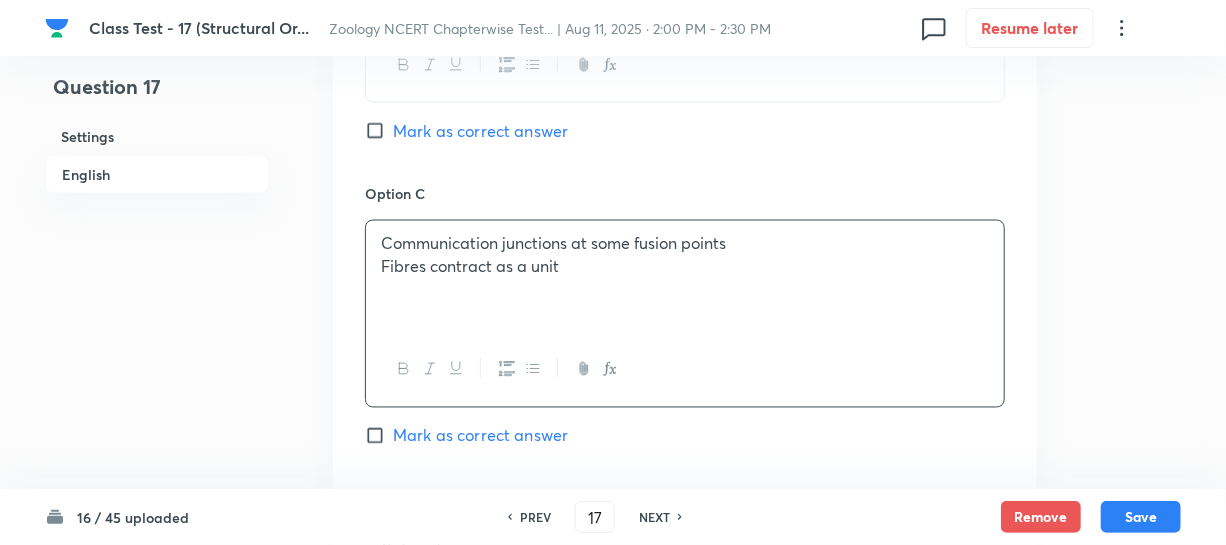 click on "Fibres contract as a unit" at bounding box center [685, 267] 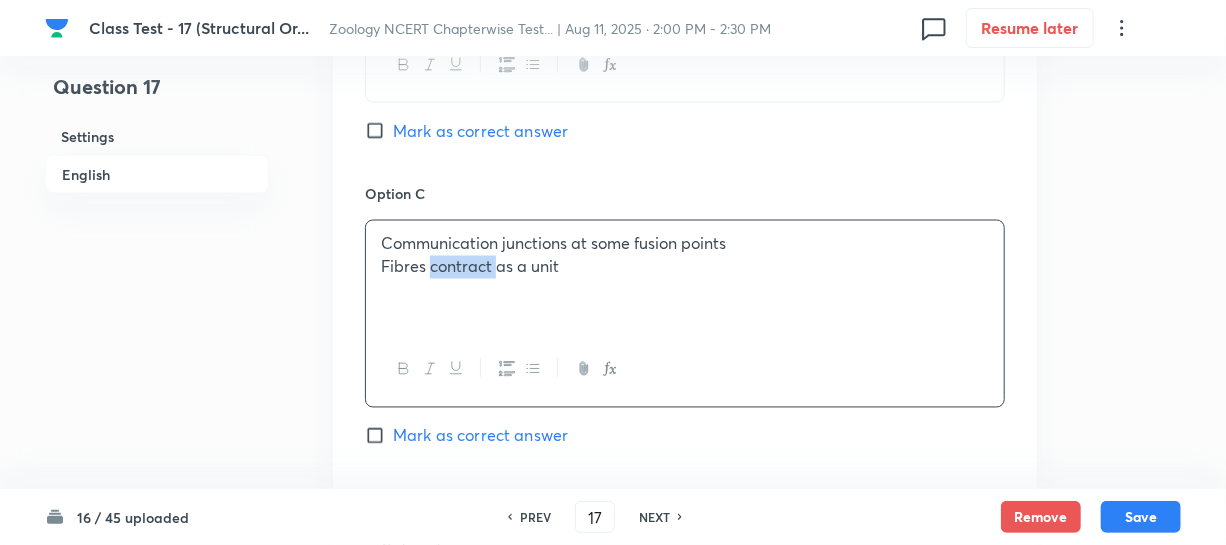click on "Fibres contract as a unit" at bounding box center [685, 267] 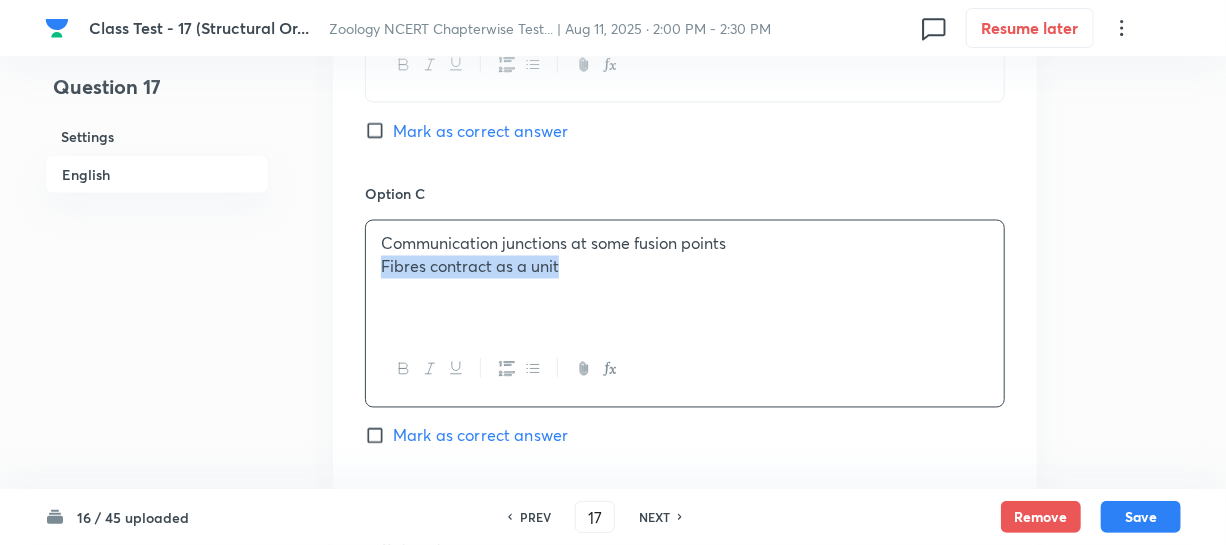 click on "Fibres contract as a unit" at bounding box center [685, 267] 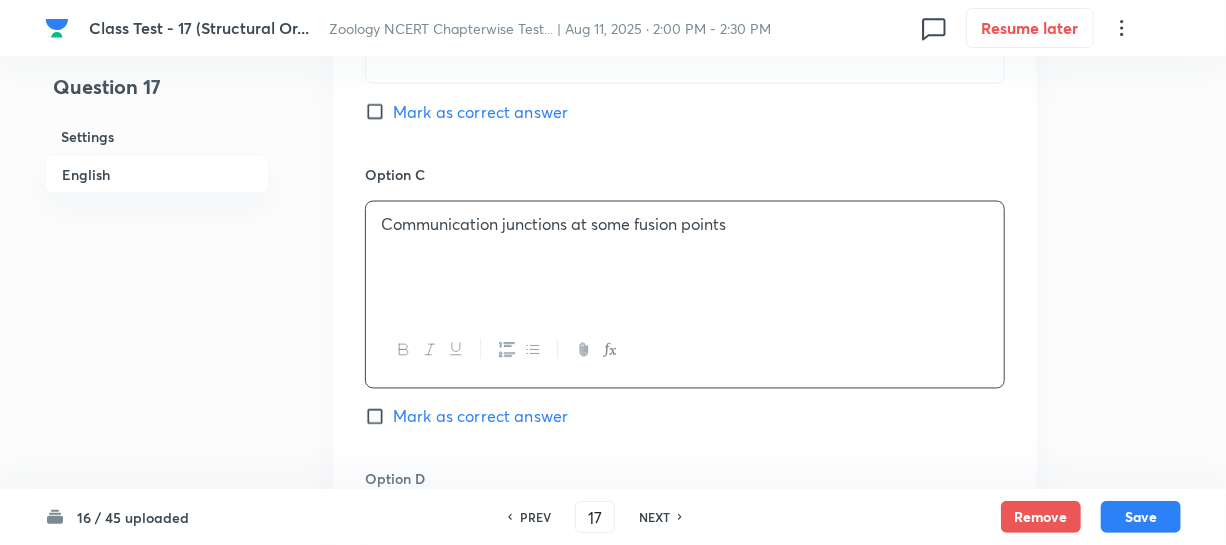 scroll, scrollTop: 1727, scrollLeft: 0, axis: vertical 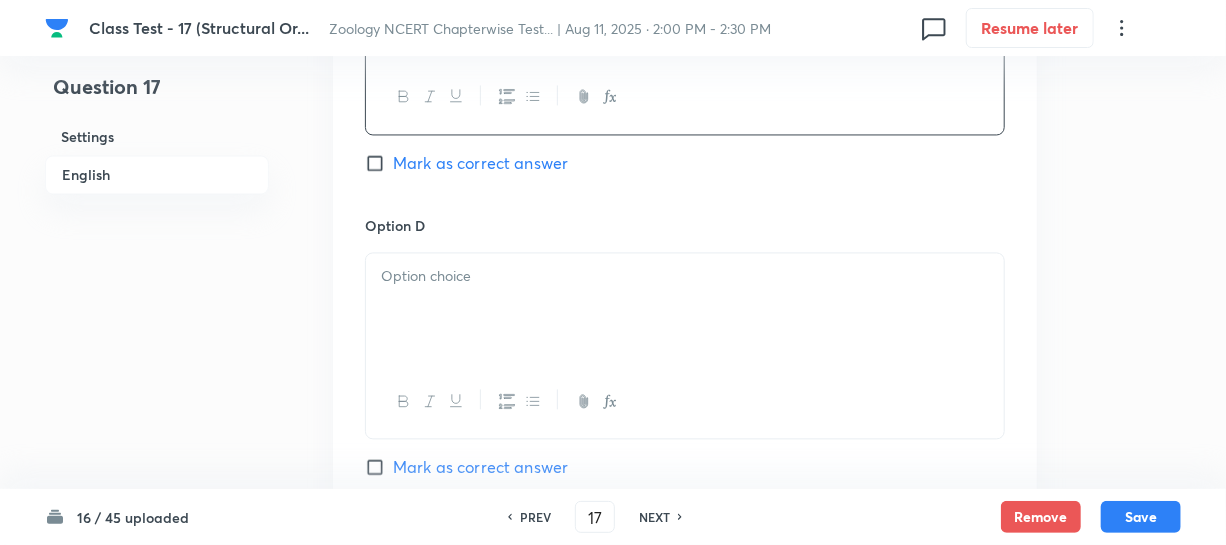 click at bounding box center [685, 309] 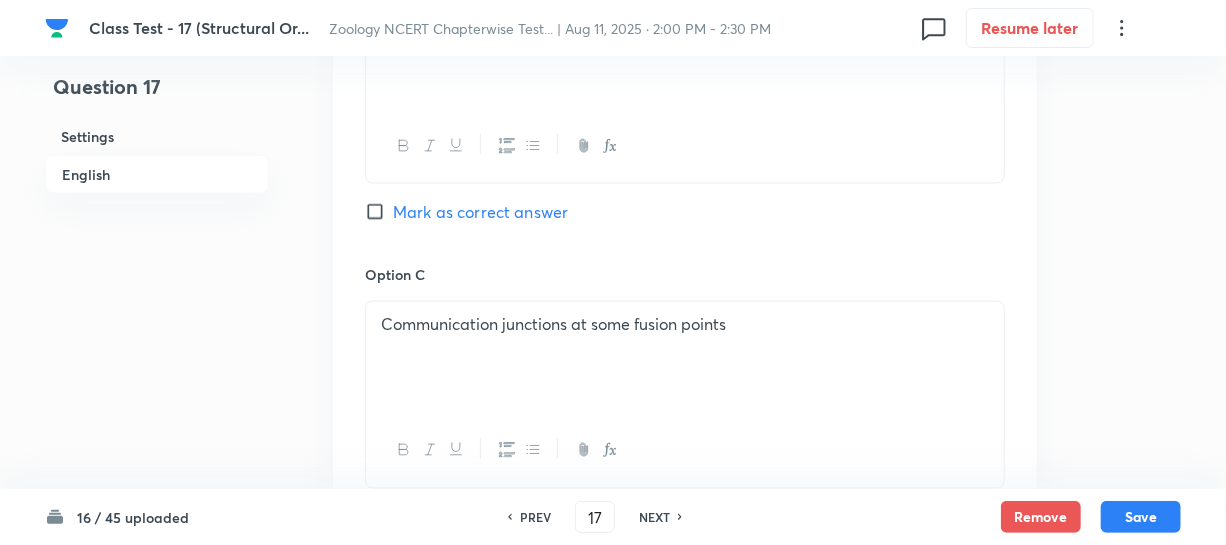 scroll, scrollTop: 1272, scrollLeft: 0, axis: vertical 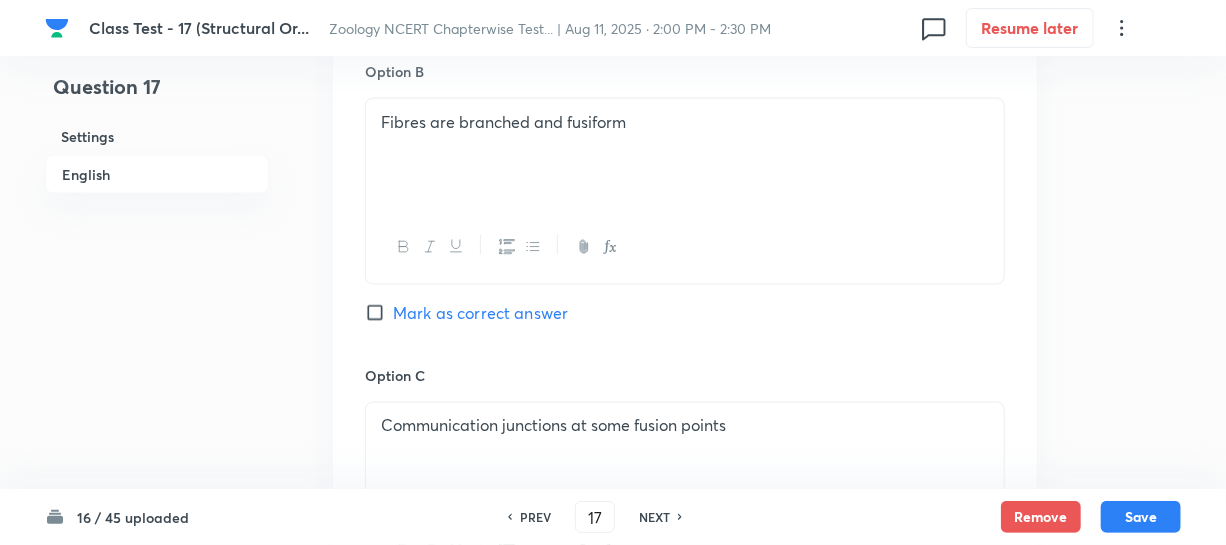 drag, startPoint x: 366, startPoint y: 312, endPoint x: 442, endPoint y: 300, distance: 76.941536 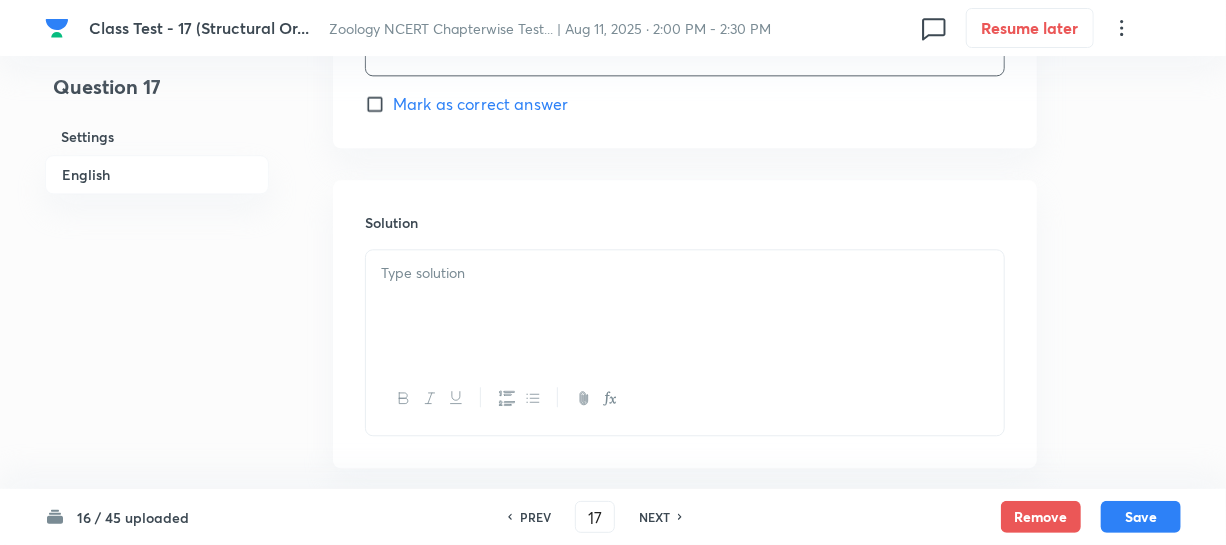 scroll, scrollTop: 2190, scrollLeft: 0, axis: vertical 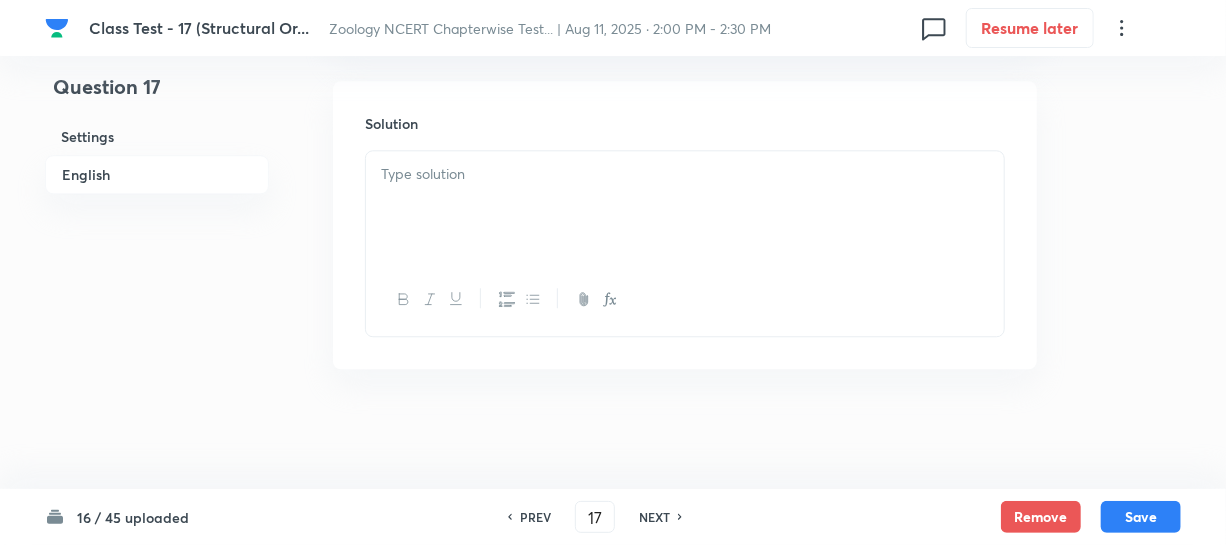 click at bounding box center (685, 207) 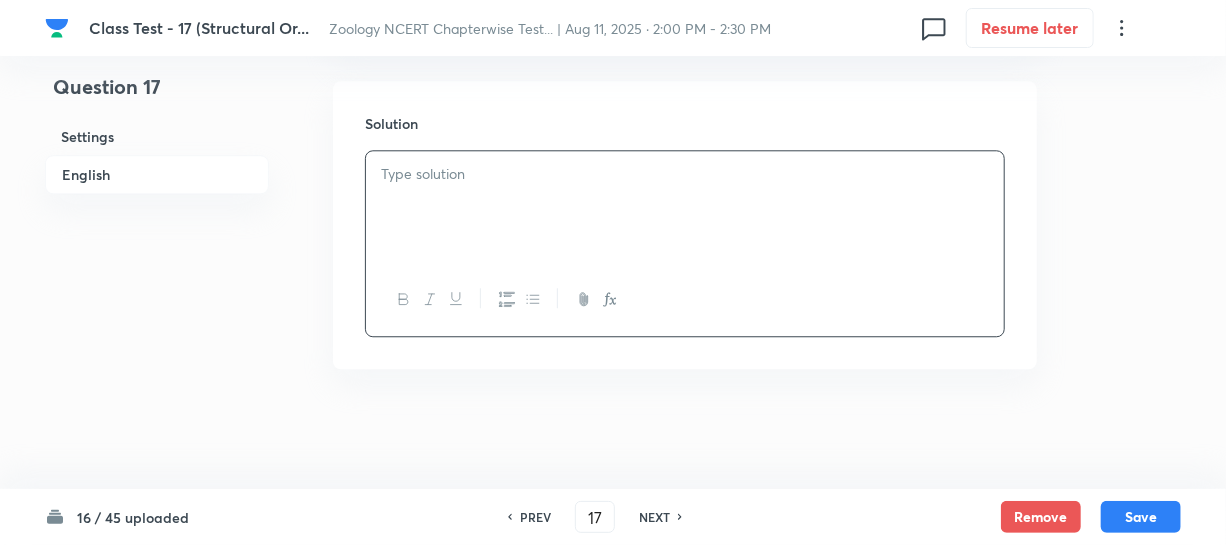type 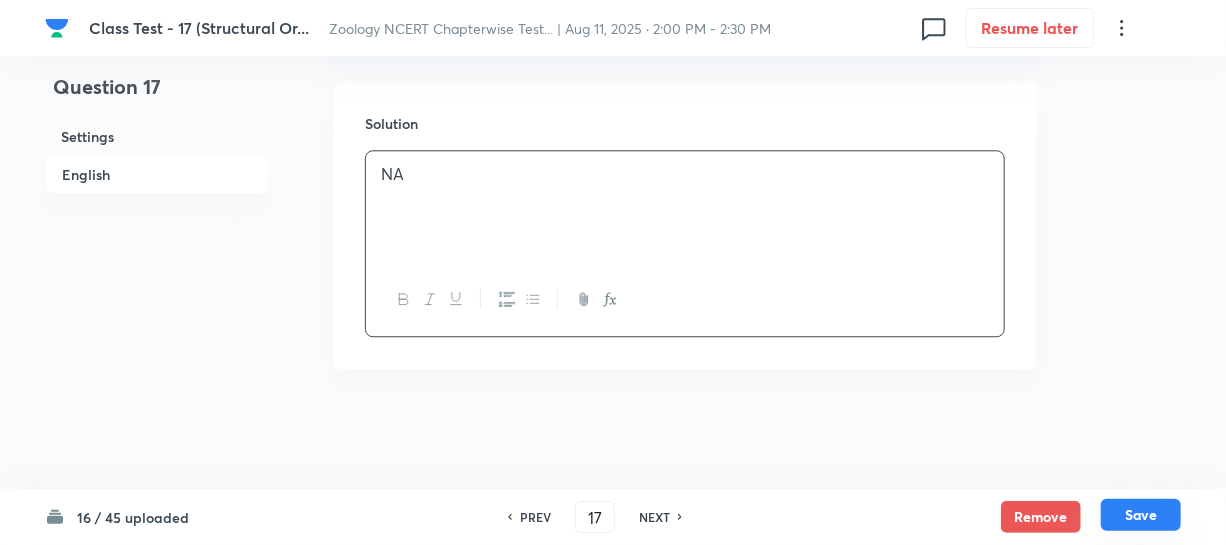 click on "Save" at bounding box center [1141, 515] 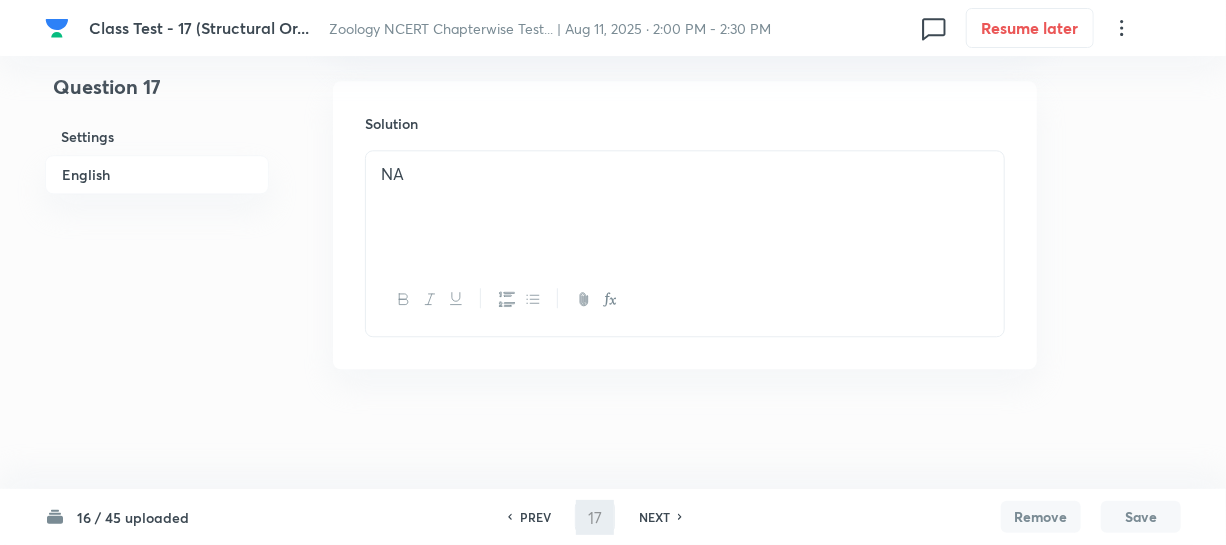 type on "18" 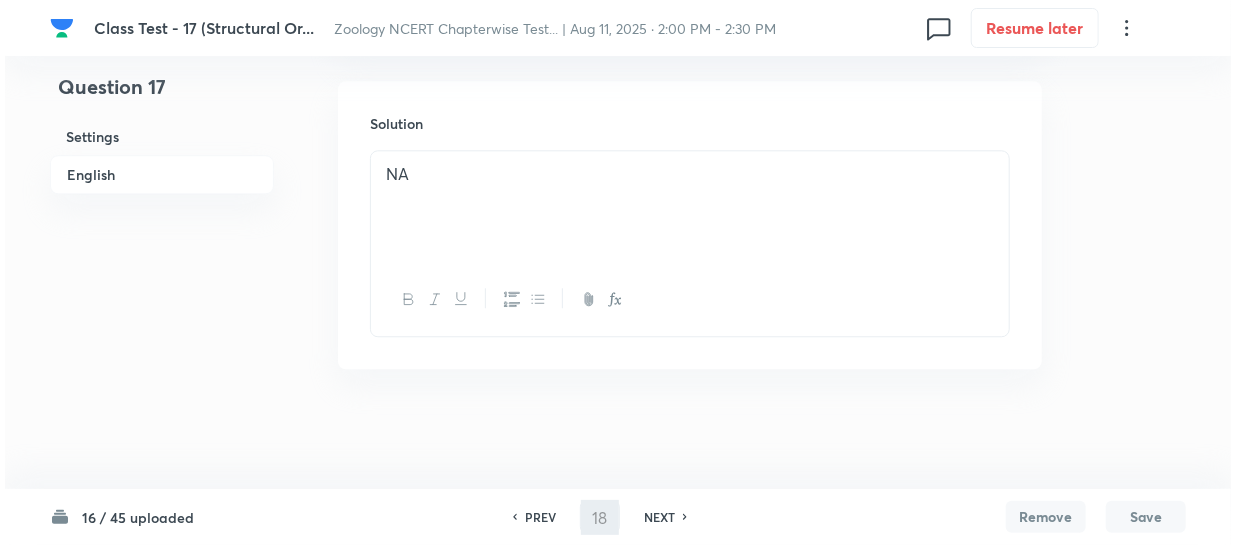 scroll, scrollTop: 0, scrollLeft: 0, axis: both 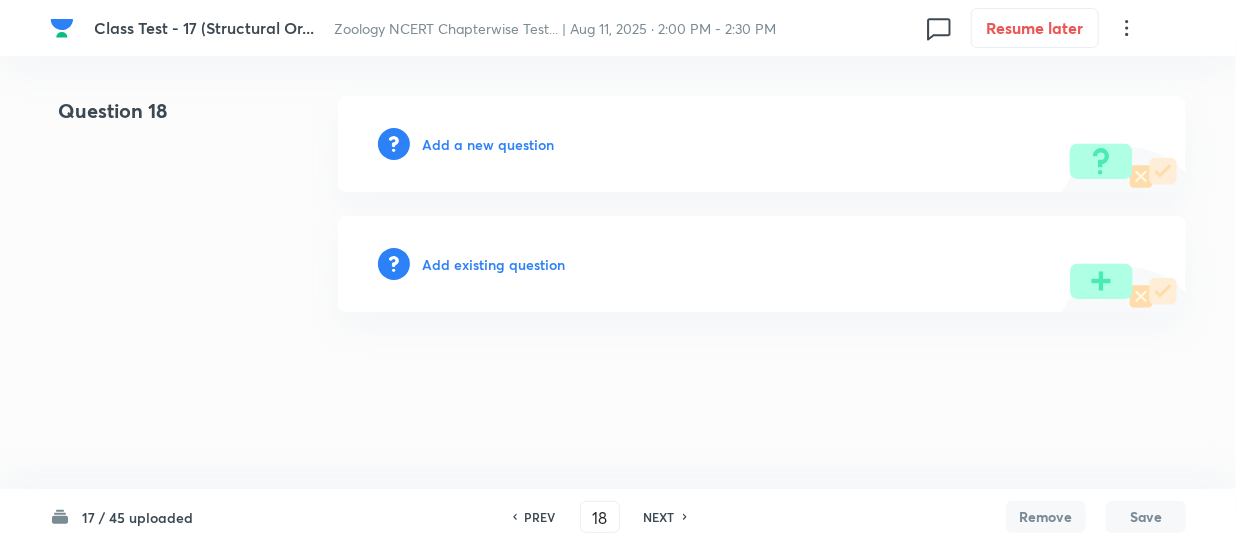 click on "Add a new question" at bounding box center (488, 144) 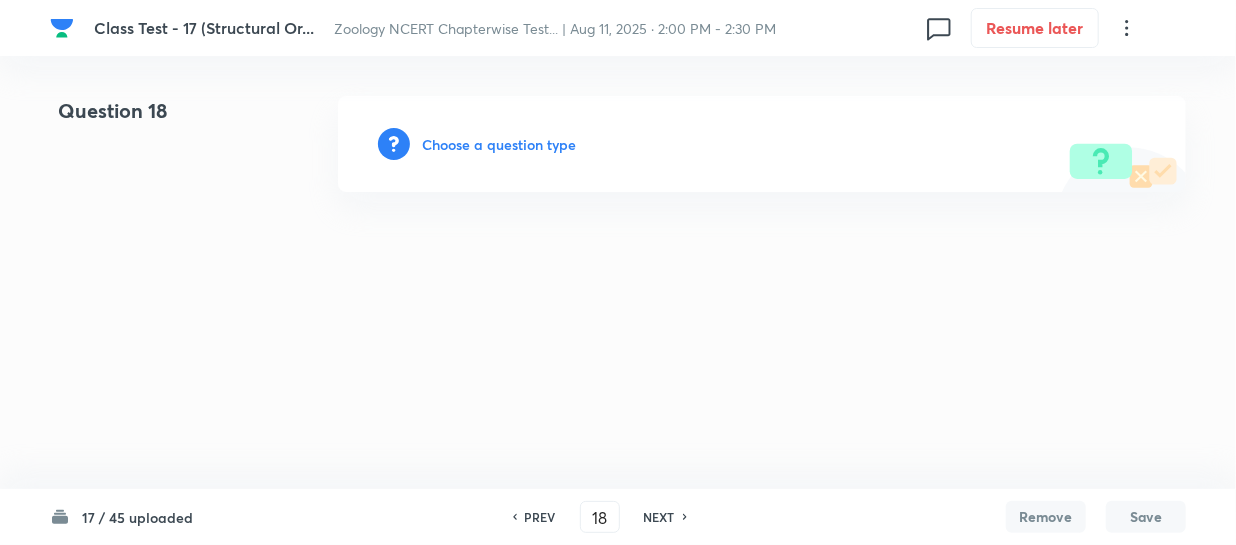 click on "Choose a question type" at bounding box center [499, 144] 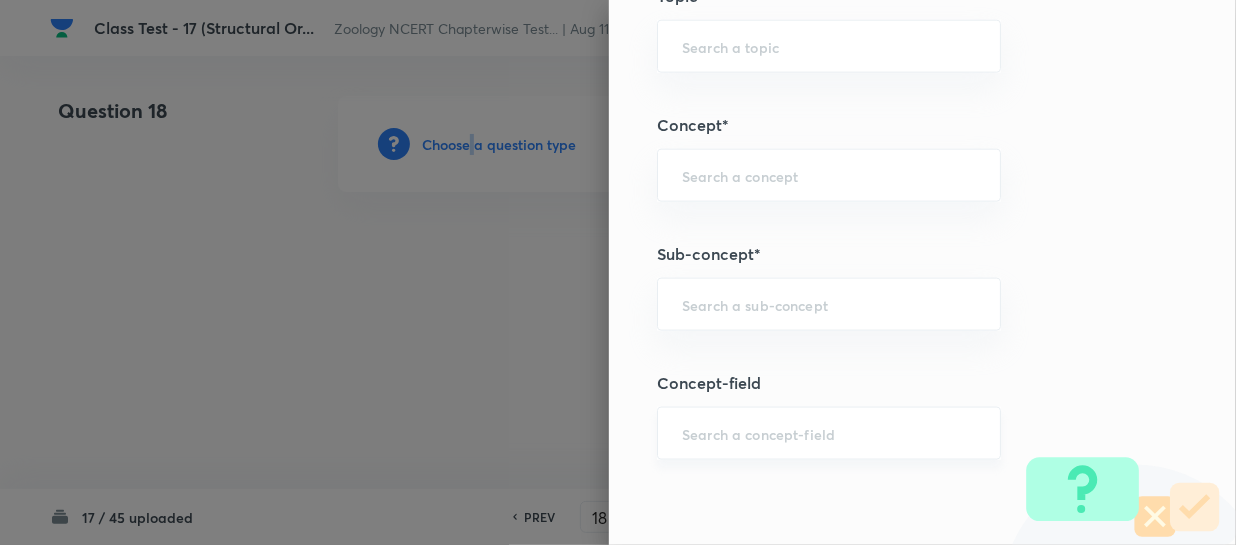 scroll, scrollTop: 1090, scrollLeft: 0, axis: vertical 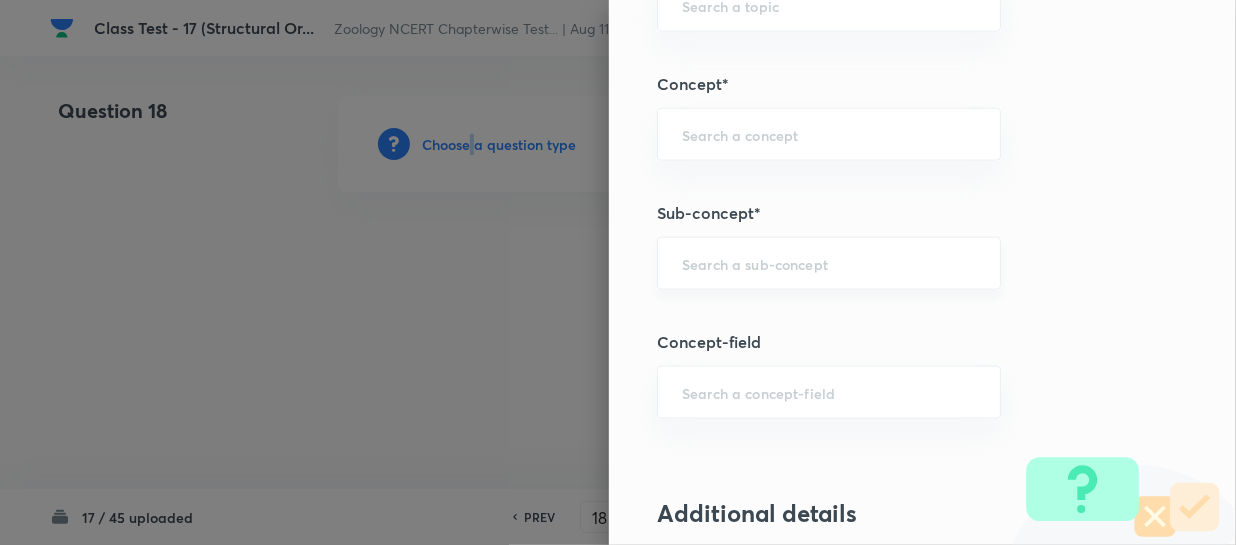 click on "​" at bounding box center [829, 263] 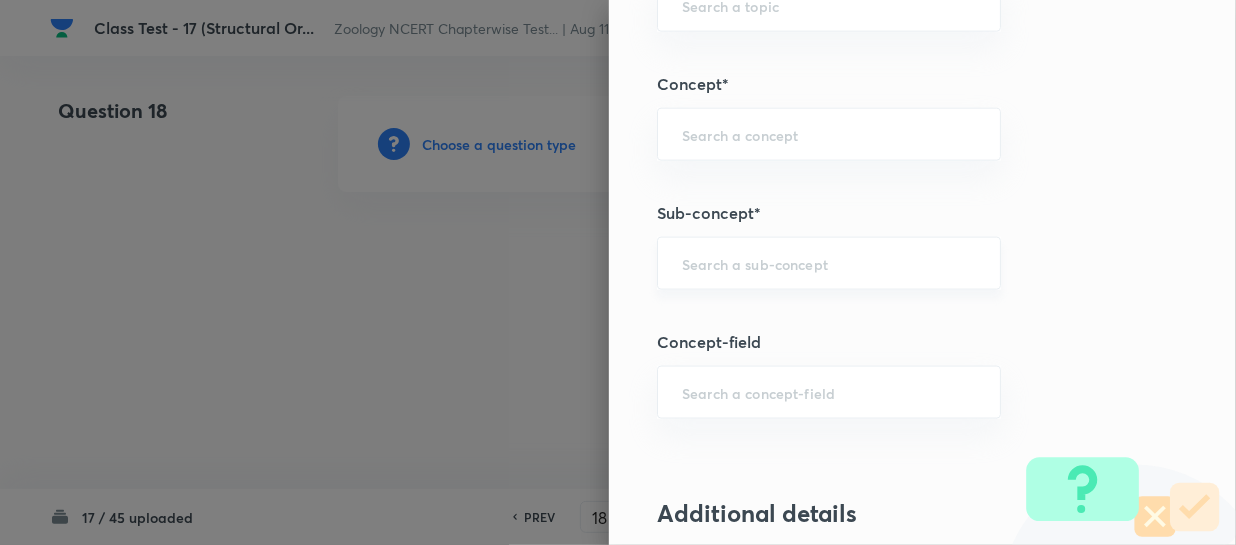 paste on "Structural Organization in Animals" 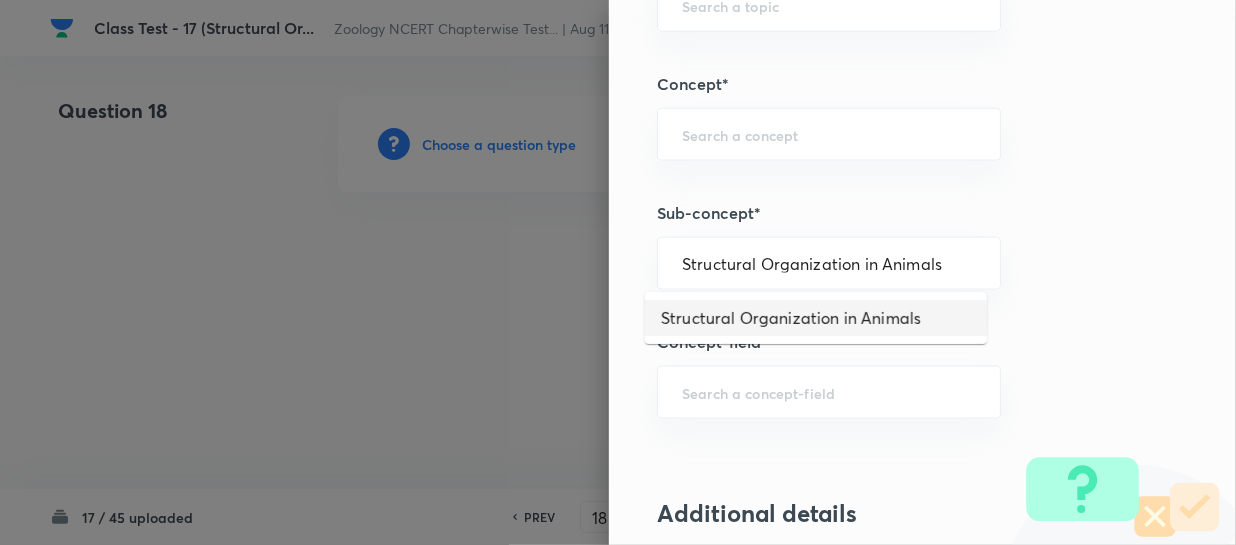 click on "Structural Organization in Animals" at bounding box center [816, 318] 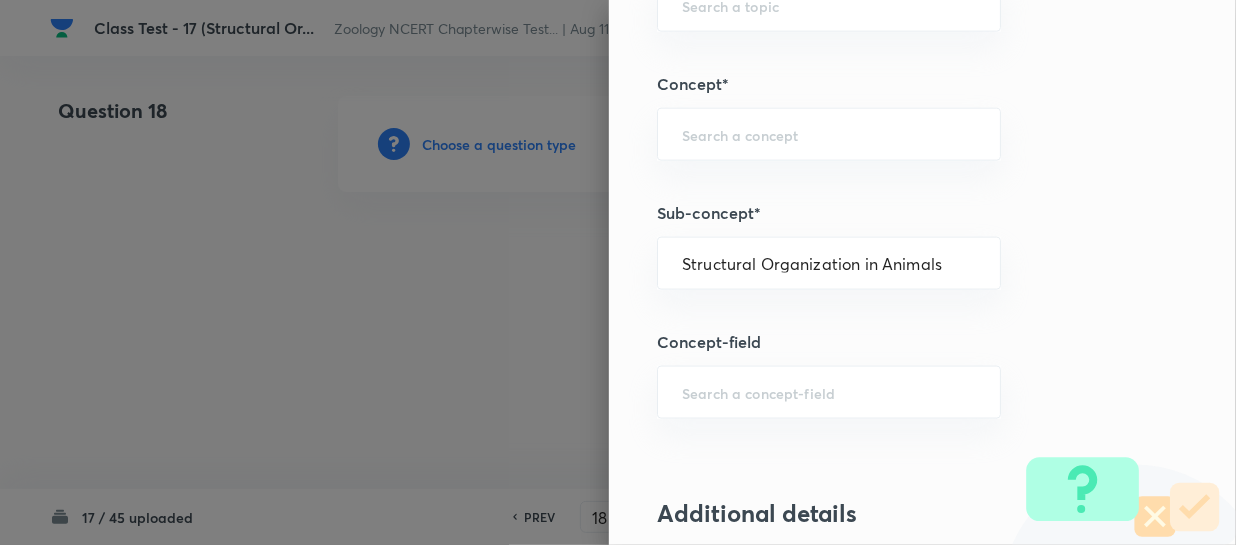 type on "Biology" 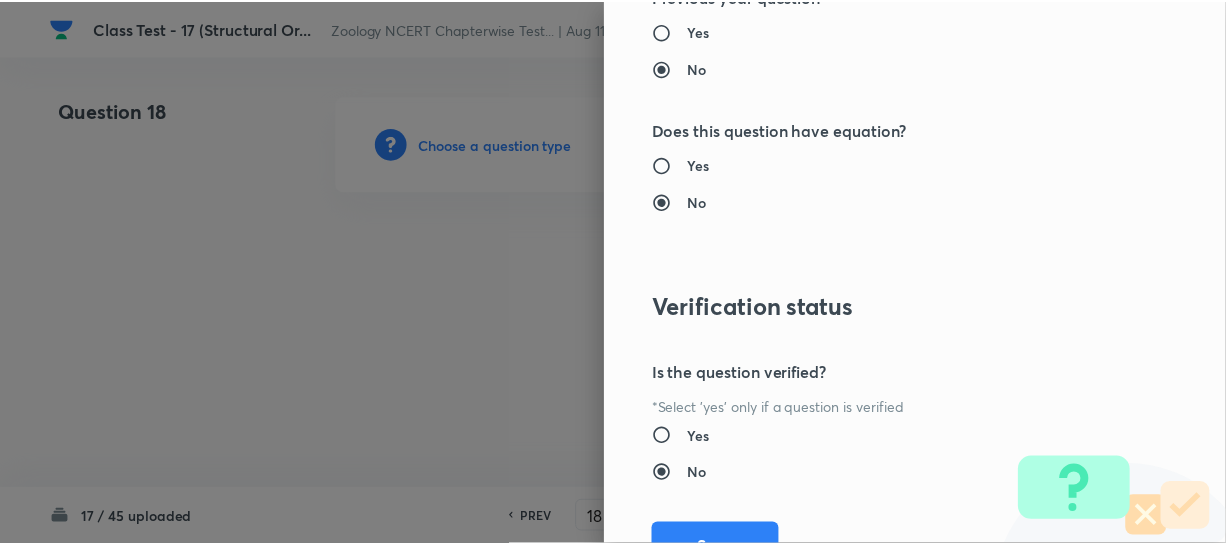 scroll, scrollTop: 2179, scrollLeft: 0, axis: vertical 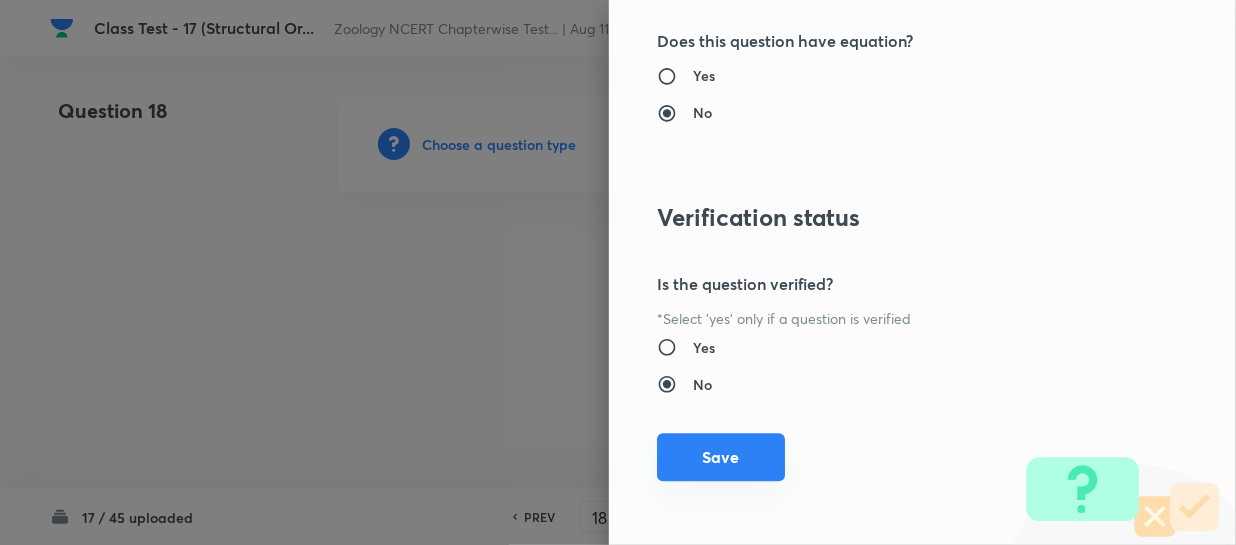 drag, startPoint x: 700, startPoint y: 459, endPoint x: 723, endPoint y: 447, distance: 25.942244 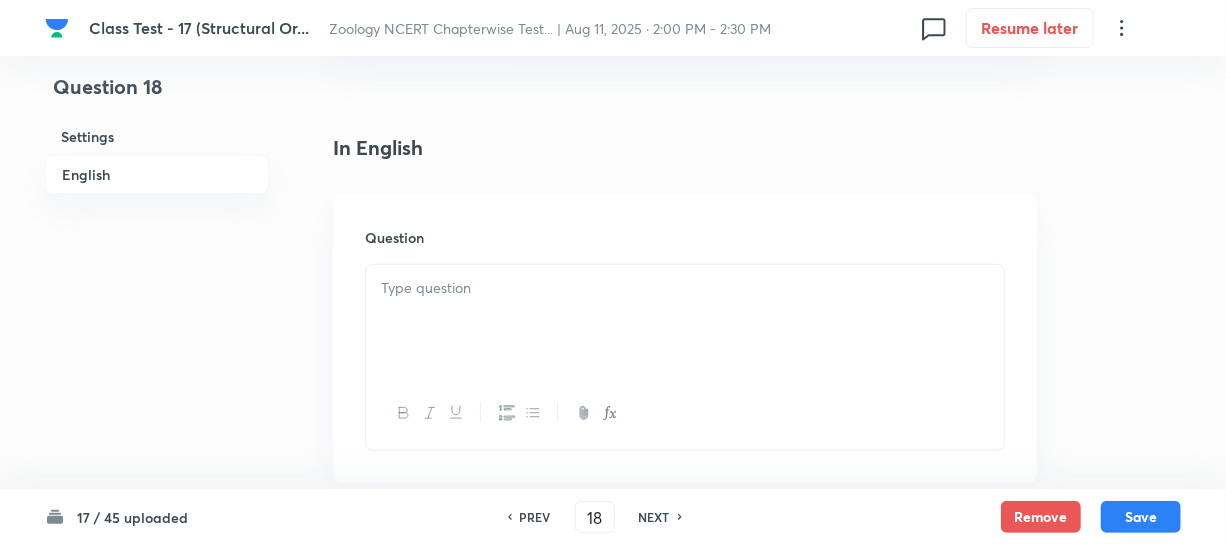 scroll, scrollTop: 545, scrollLeft: 0, axis: vertical 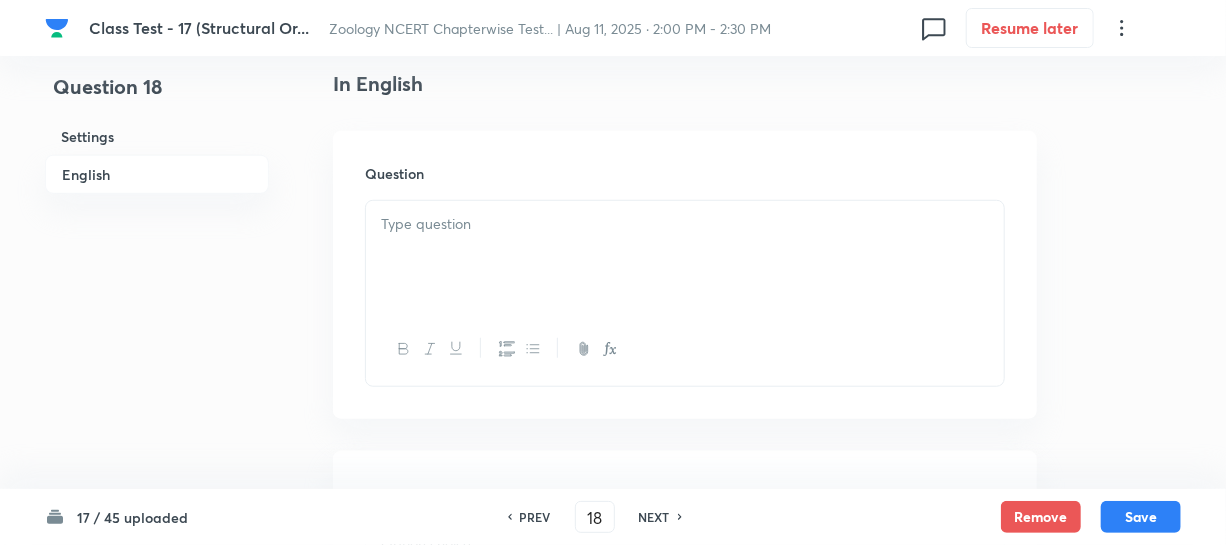 click at bounding box center [685, 257] 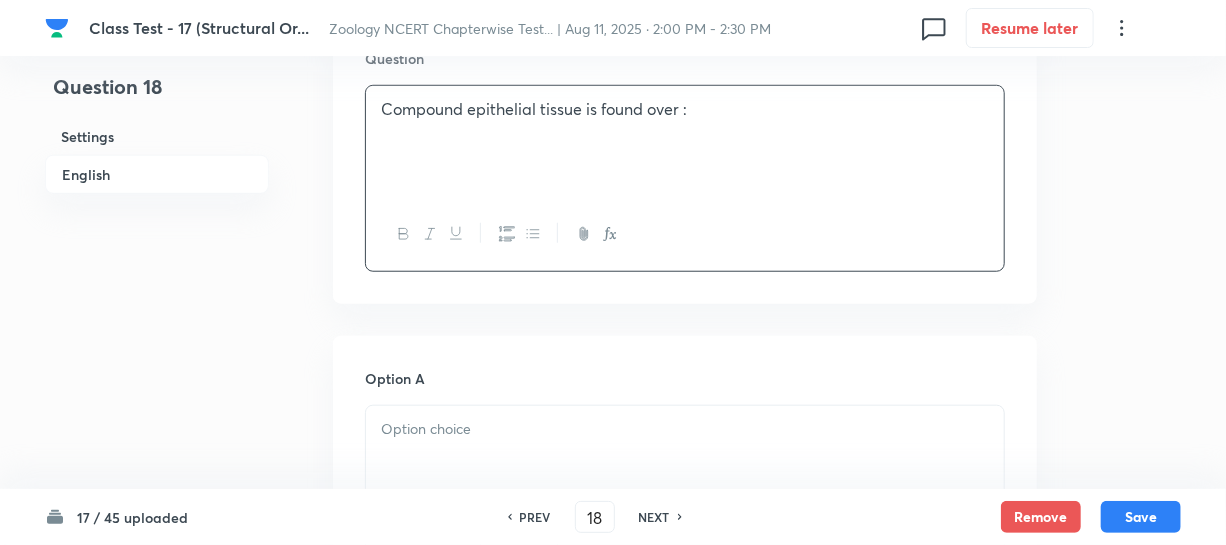 scroll, scrollTop: 818, scrollLeft: 0, axis: vertical 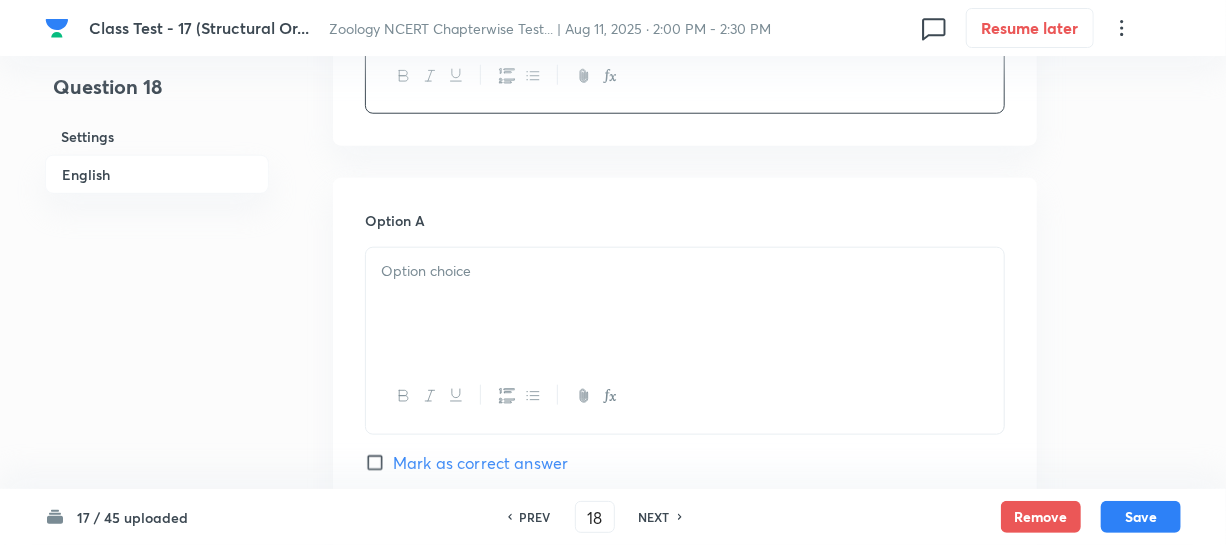 drag, startPoint x: 549, startPoint y: 277, endPoint x: 536, endPoint y: 297, distance: 23.853722 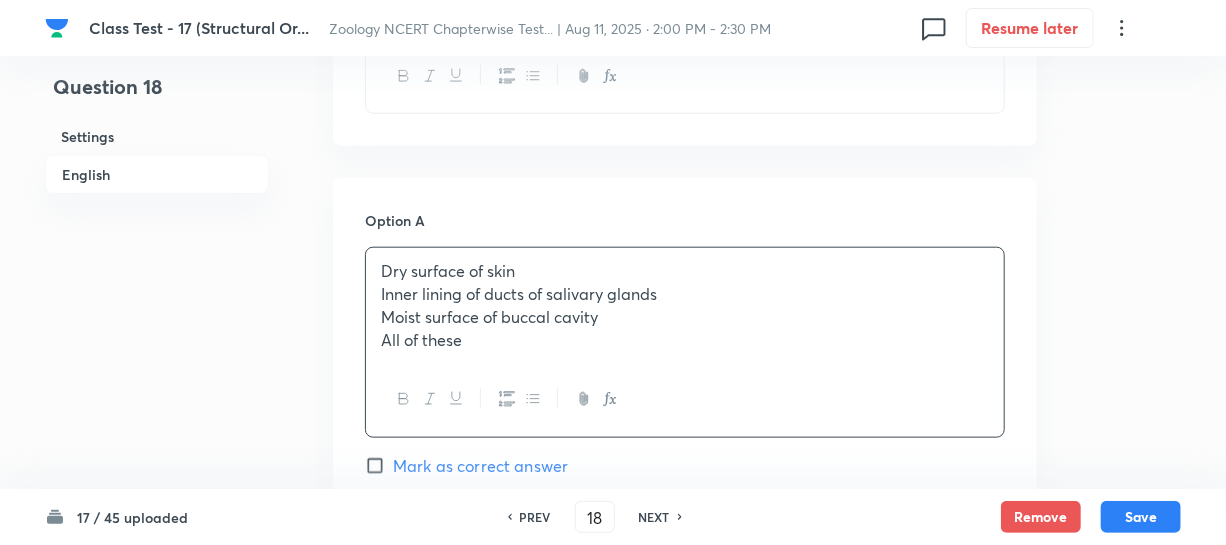 click on "Inner lining of ducts of salivary glands" at bounding box center [685, 294] 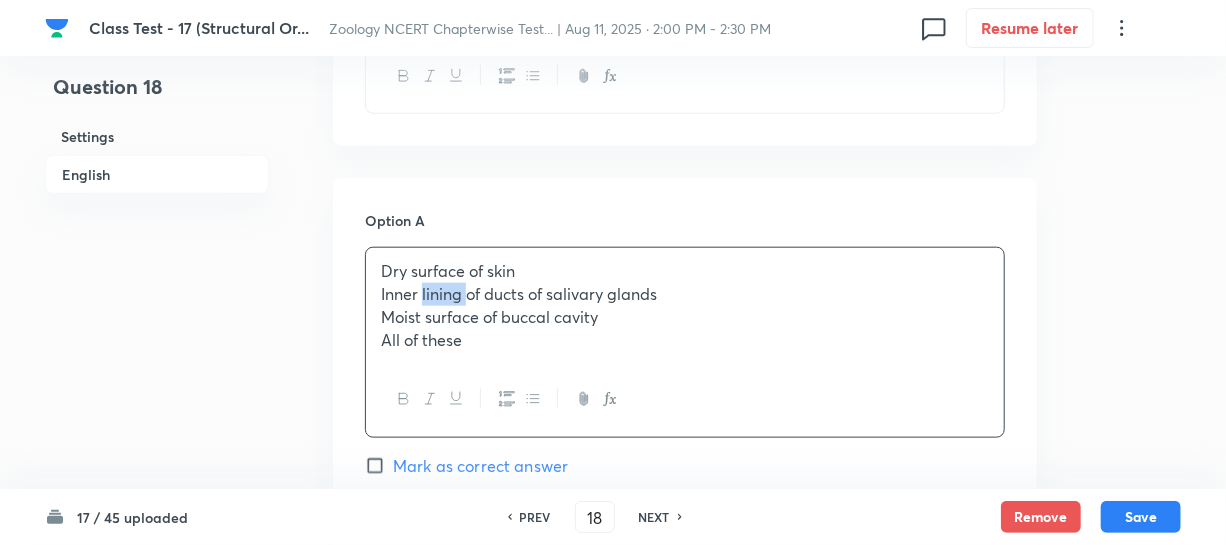 click on "Inner lining of ducts of salivary glands" at bounding box center (685, 294) 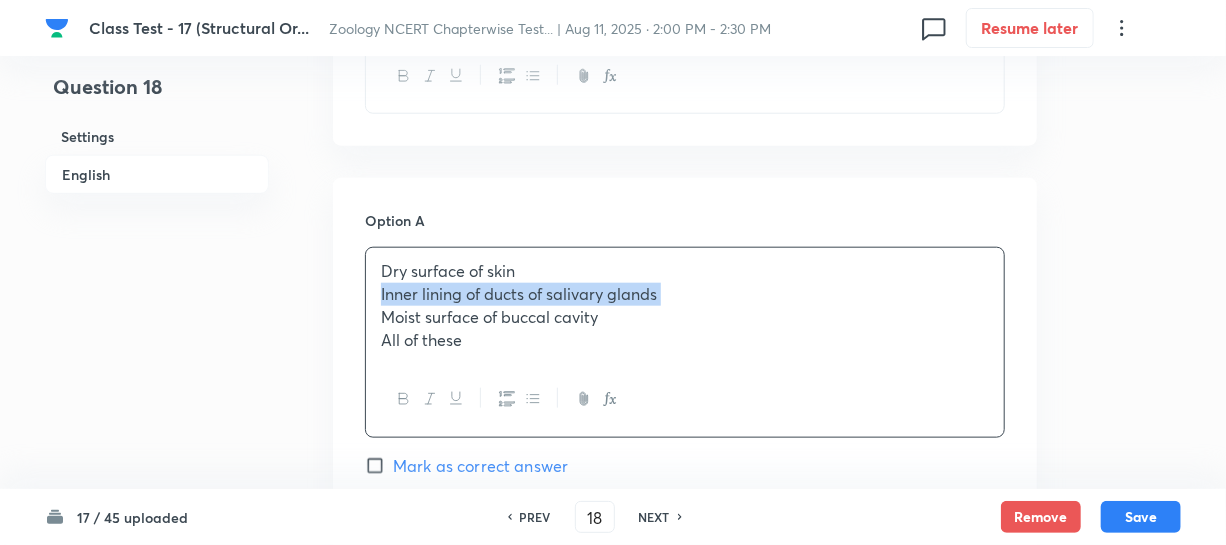 click on "Inner lining of ducts of salivary glands" at bounding box center [685, 294] 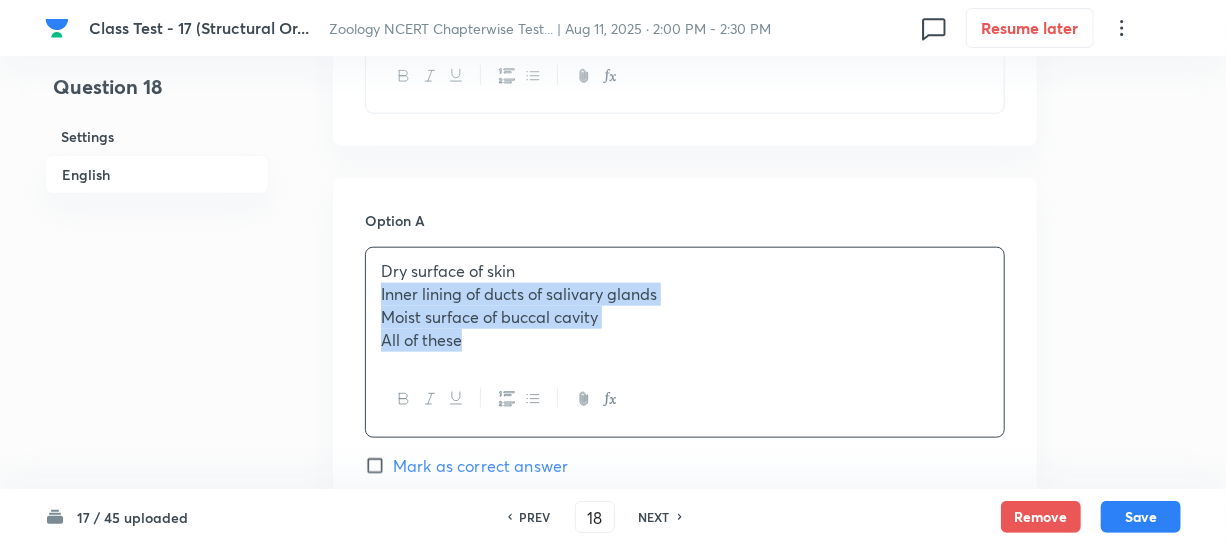 click on "All of these" at bounding box center (685, 340) 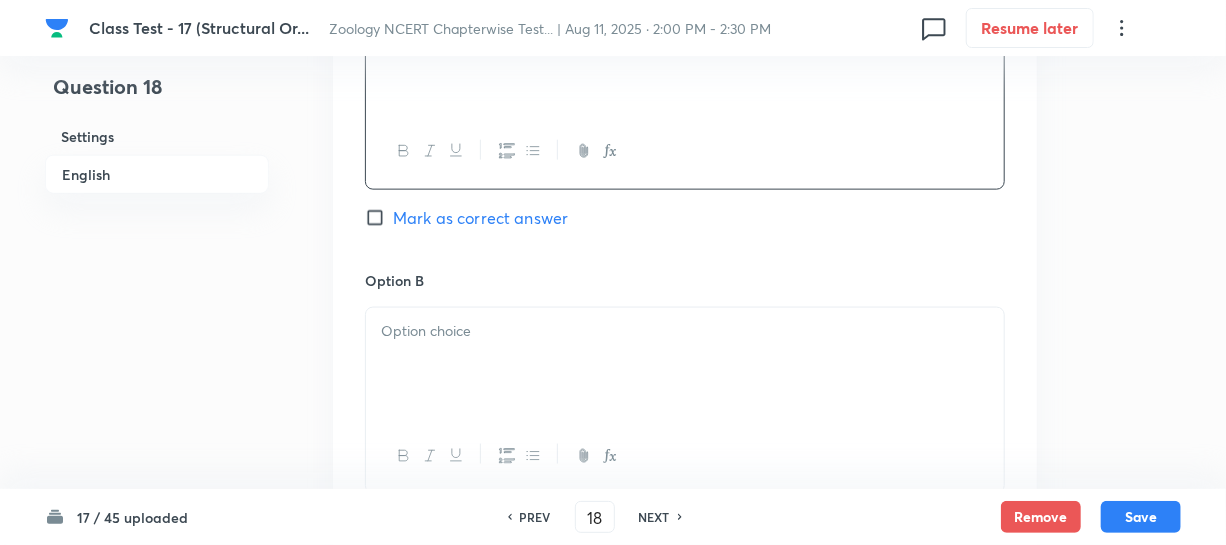 scroll, scrollTop: 1090, scrollLeft: 0, axis: vertical 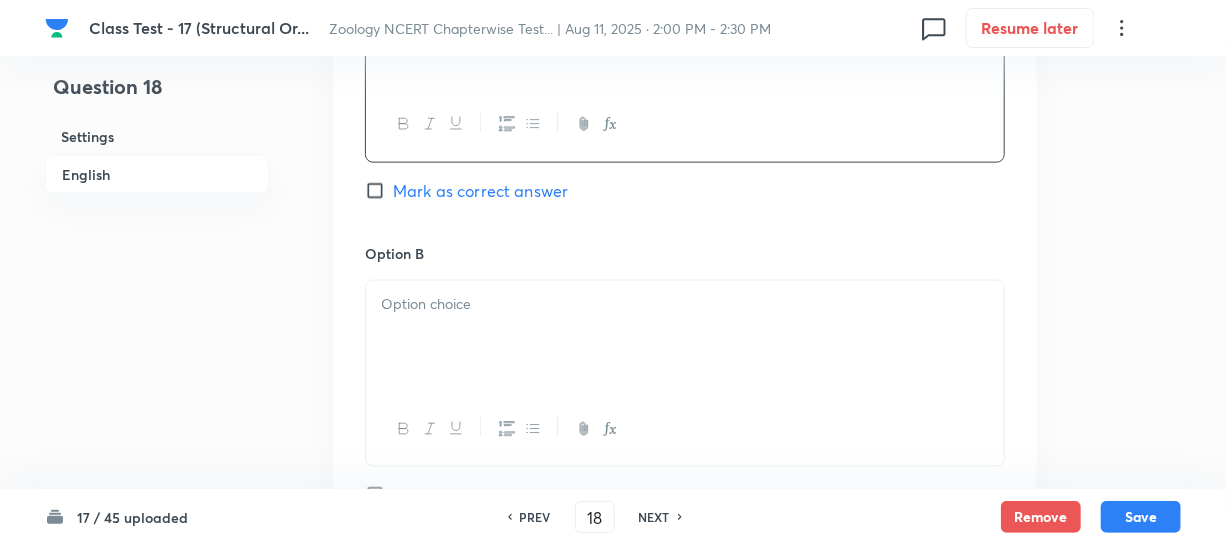 click at bounding box center (685, 337) 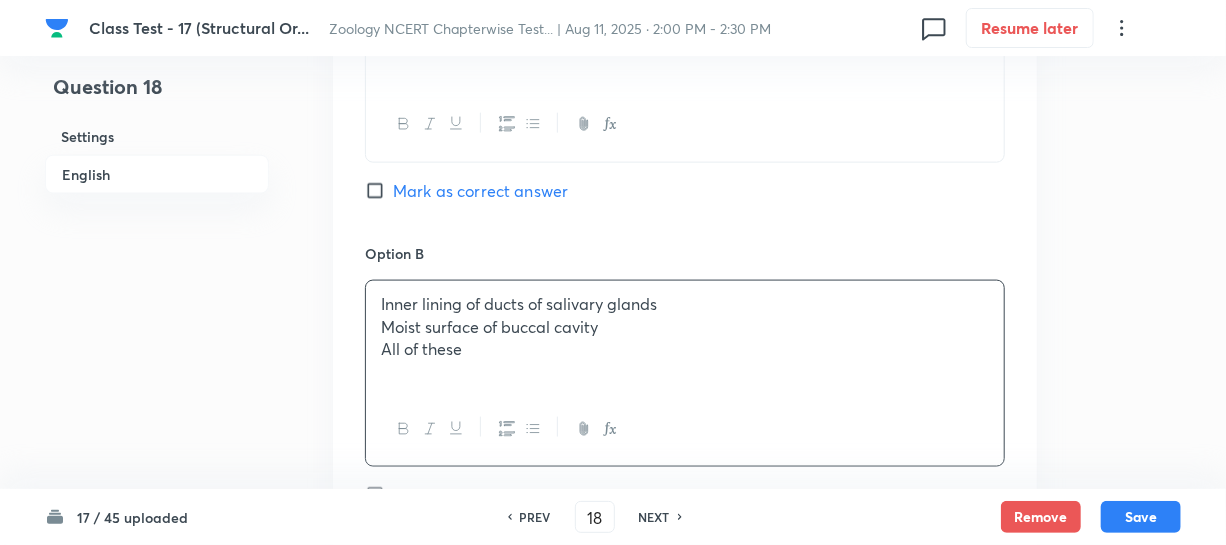 click on "Moist surface of buccal cavity" at bounding box center (685, 327) 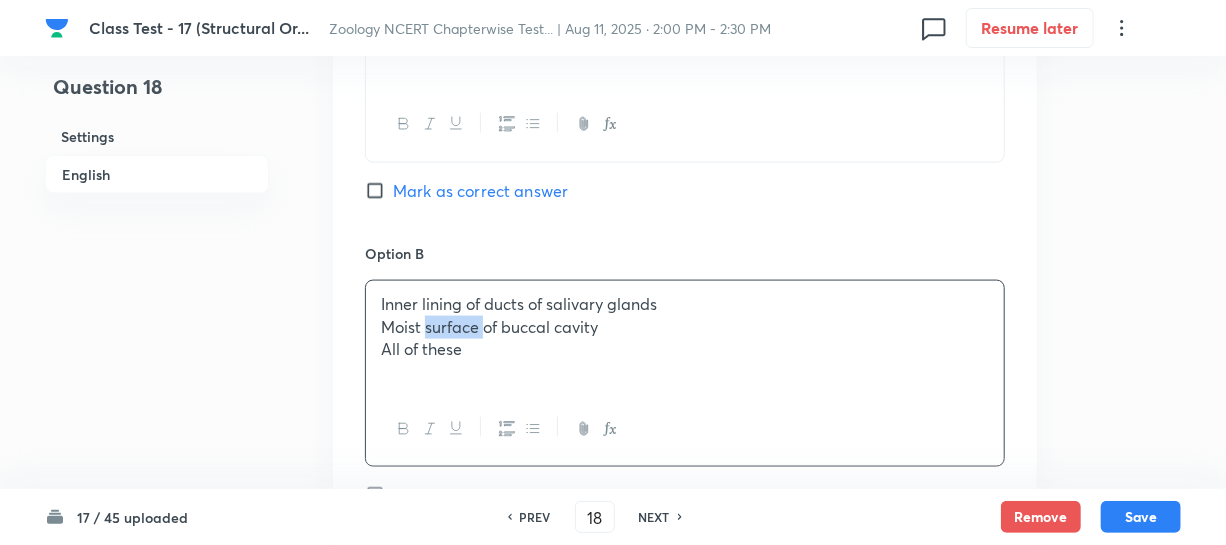 click on "Moist surface of buccal cavity" at bounding box center (685, 327) 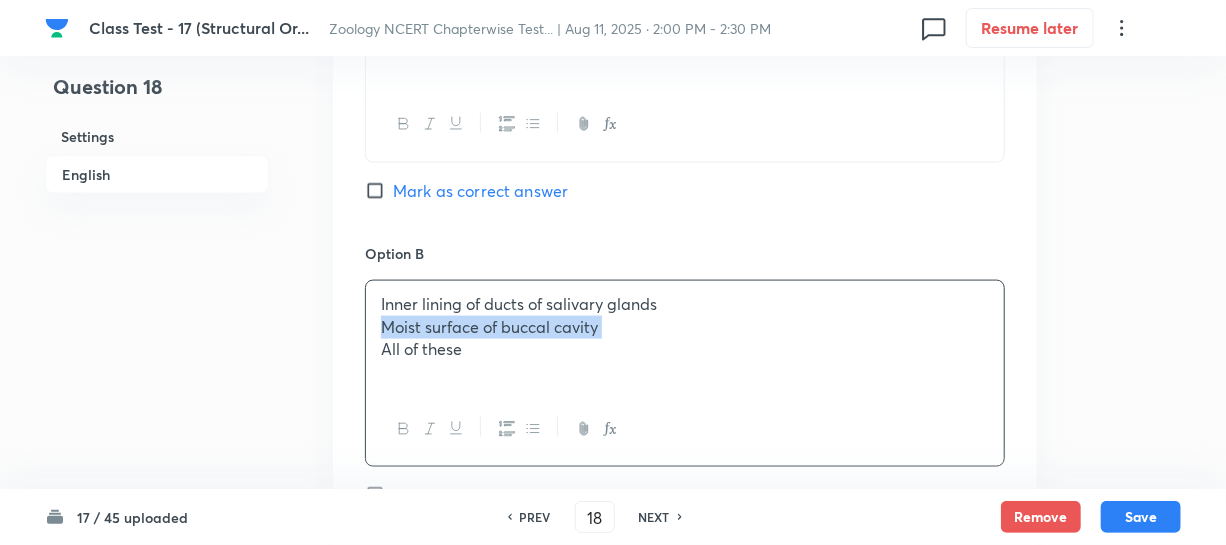 click on "Moist surface of buccal cavity" at bounding box center (685, 327) 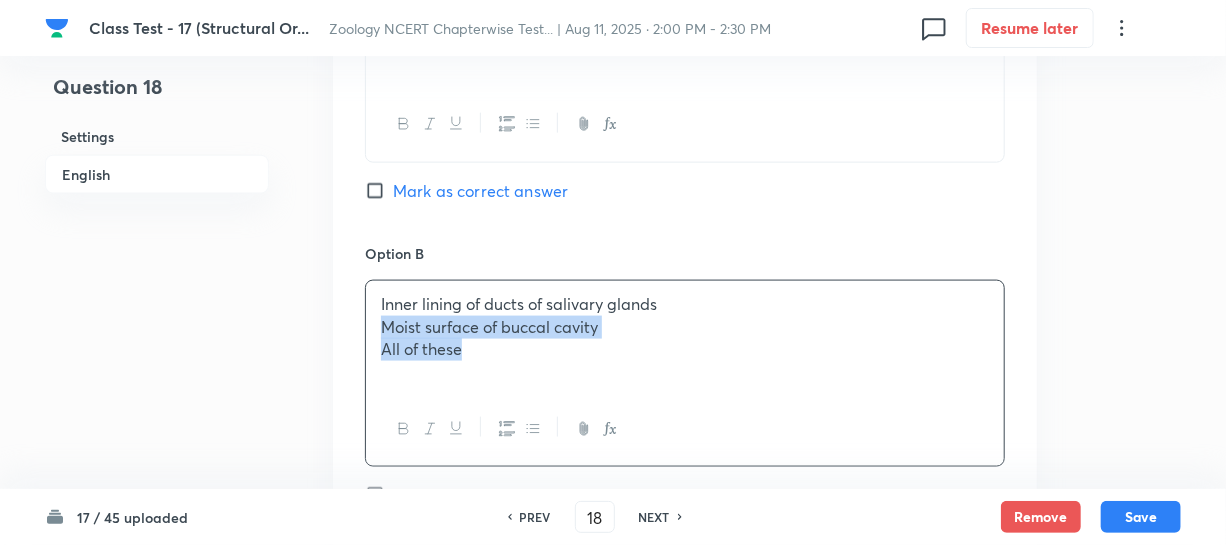 click on "Inner lining of ducts of salivary glands Moist surface of buccal cavity All of these" at bounding box center (685, 337) 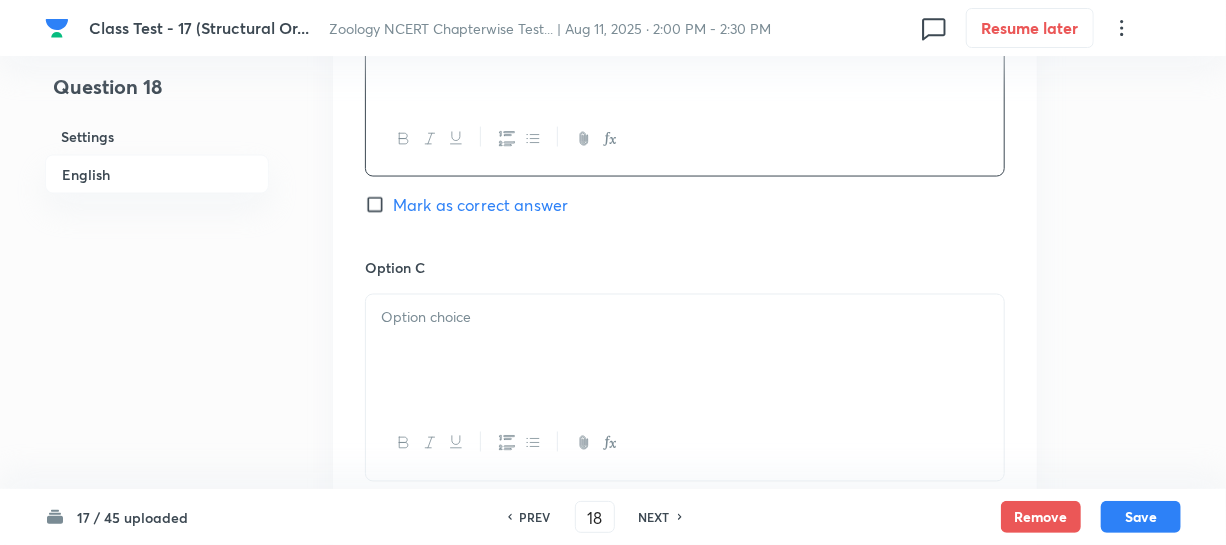 scroll, scrollTop: 1454, scrollLeft: 0, axis: vertical 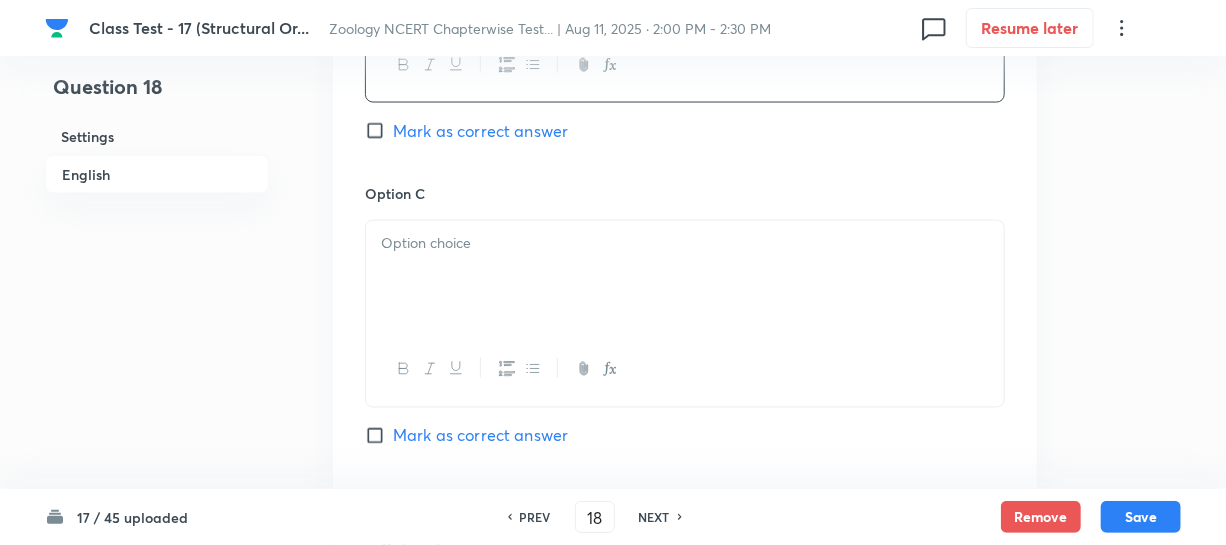 click at bounding box center (685, 277) 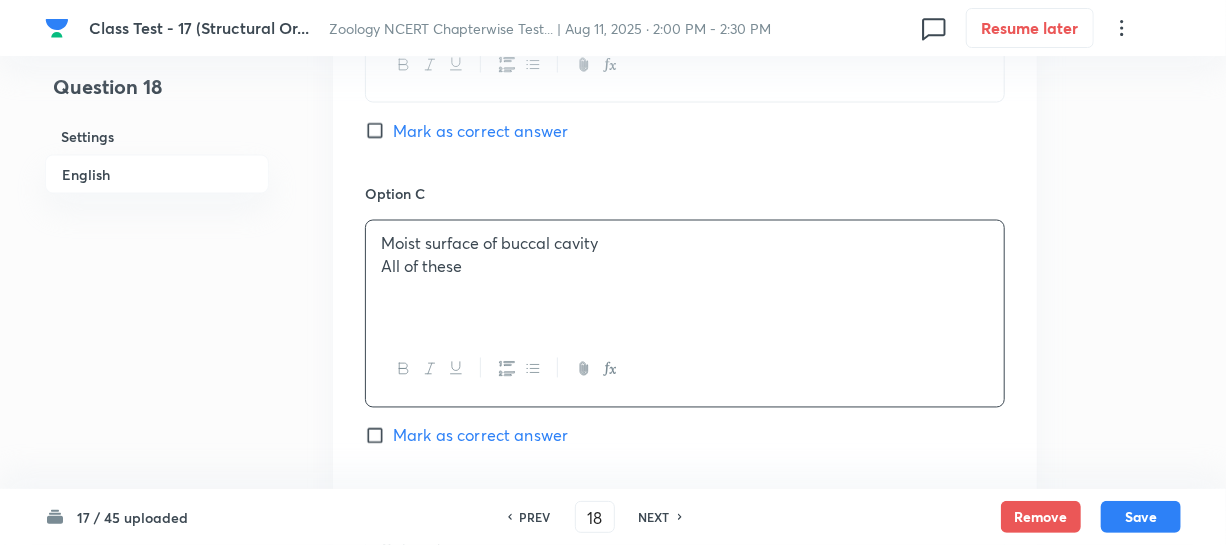 click on "Moist surface of buccal cavity All of these" at bounding box center (685, 277) 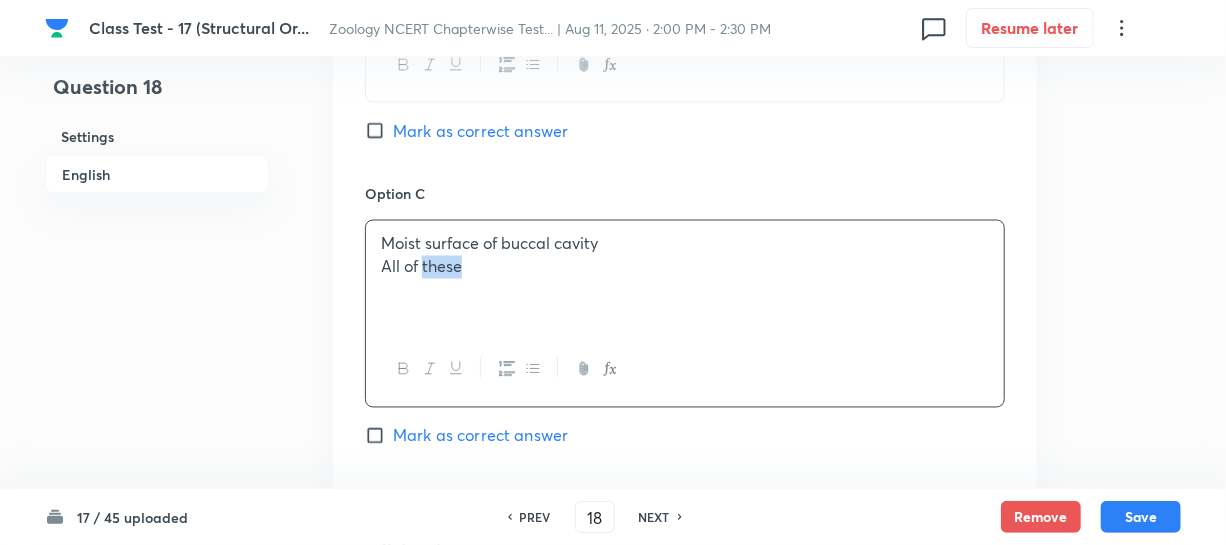 click on "All of these" at bounding box center [685, 267] 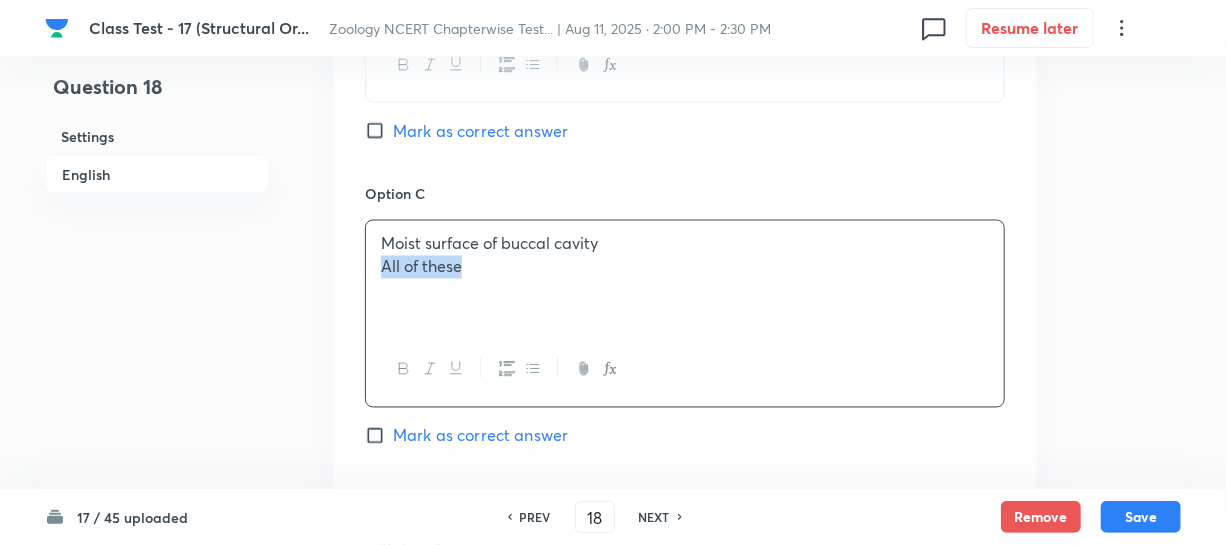 click on "All of these" at bounding box center [685, 267] 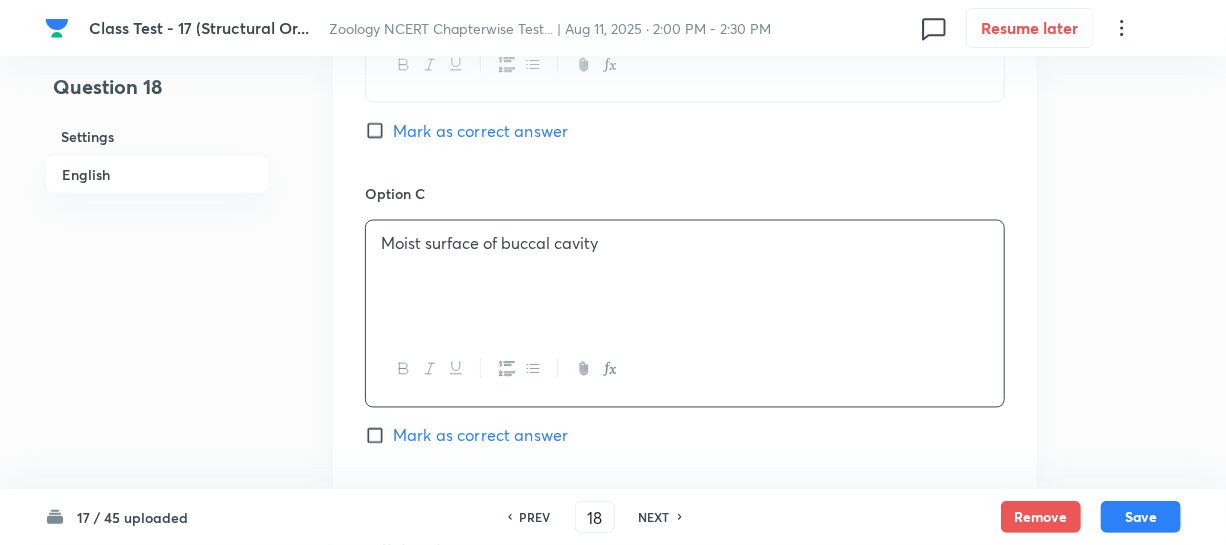 scroll, scrollTop: 1727, scrollLeft: 0, axis: vertical 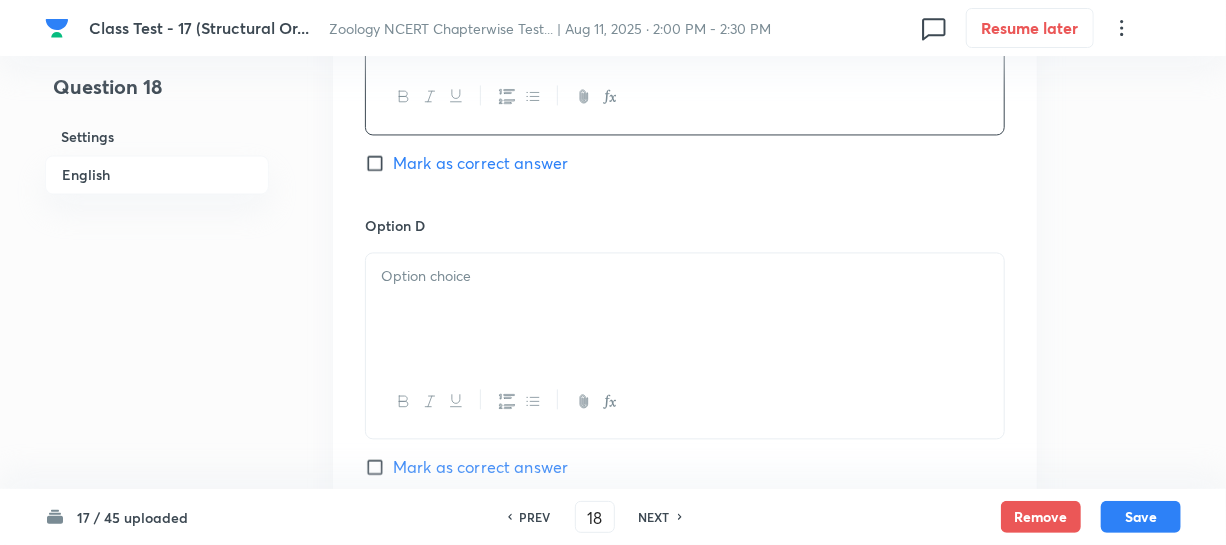 click at bounding box center [685, 309] 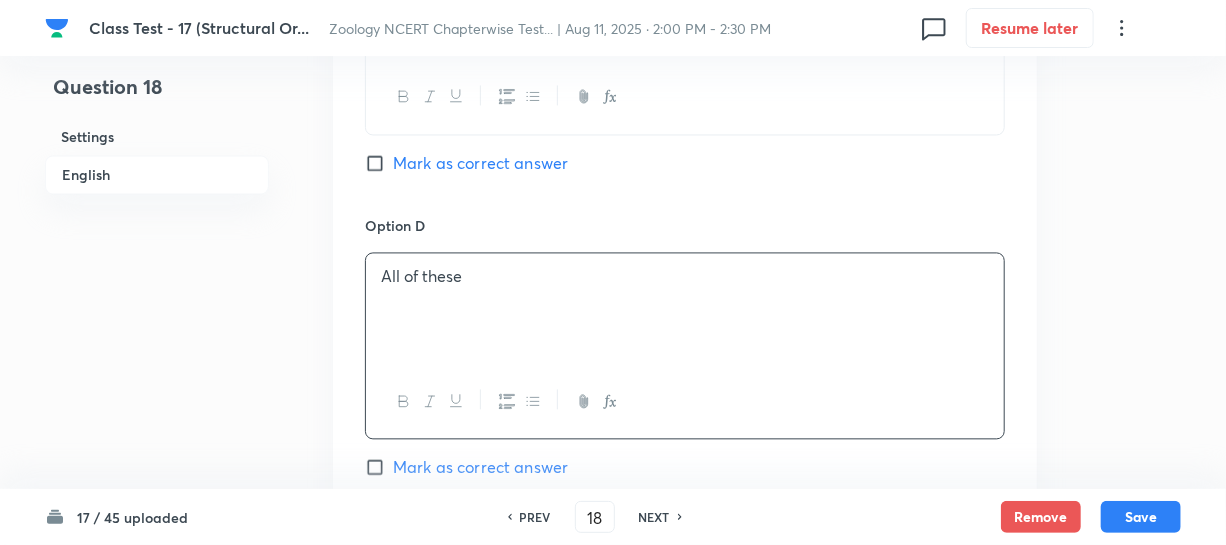 click on "Mark as correct answer" at bounding box center [379, 467] 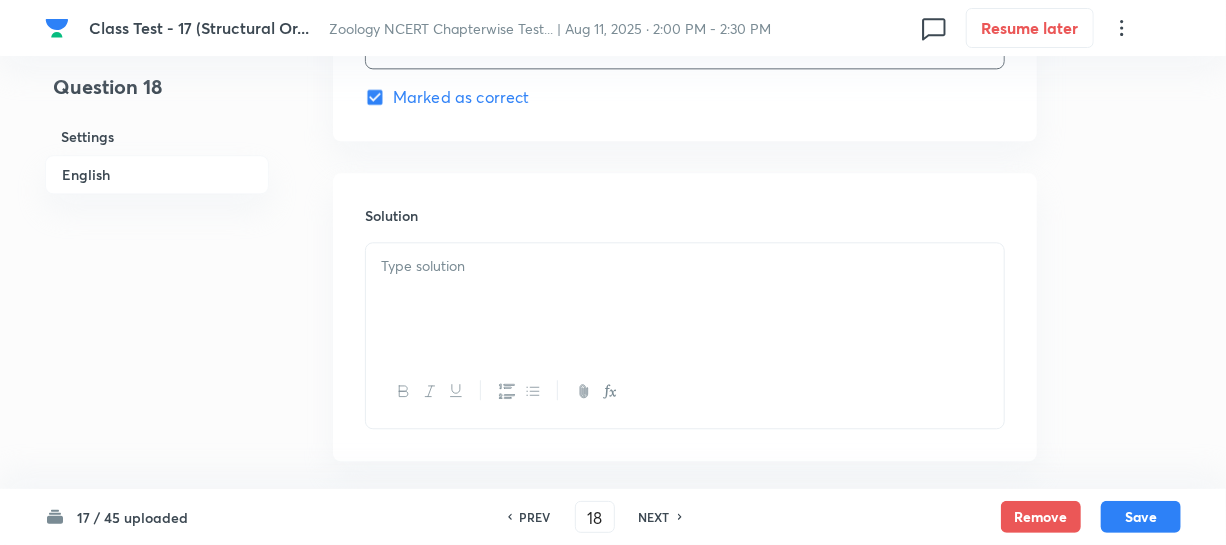 scroll, scrollTop: 2190, scrollLeft: 0, axis: vertical 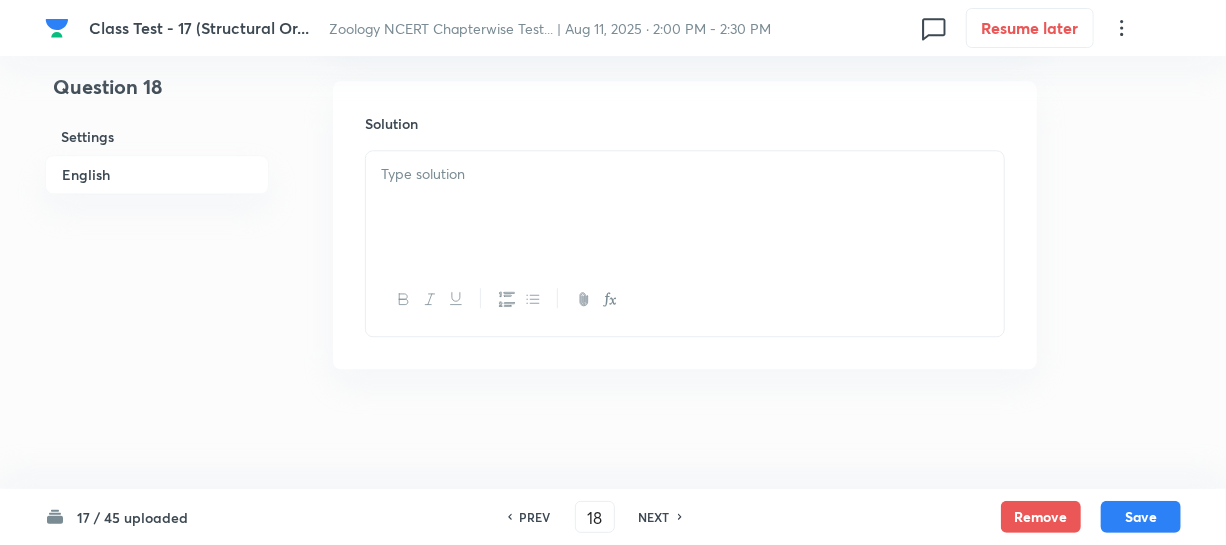 click at bounding box center [685, 207] 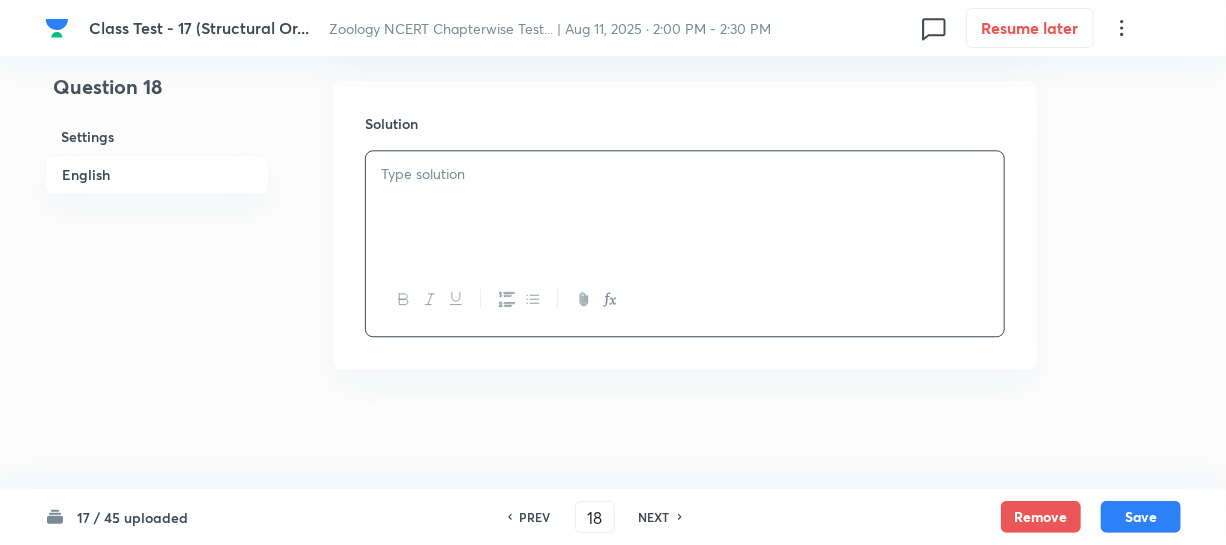 type 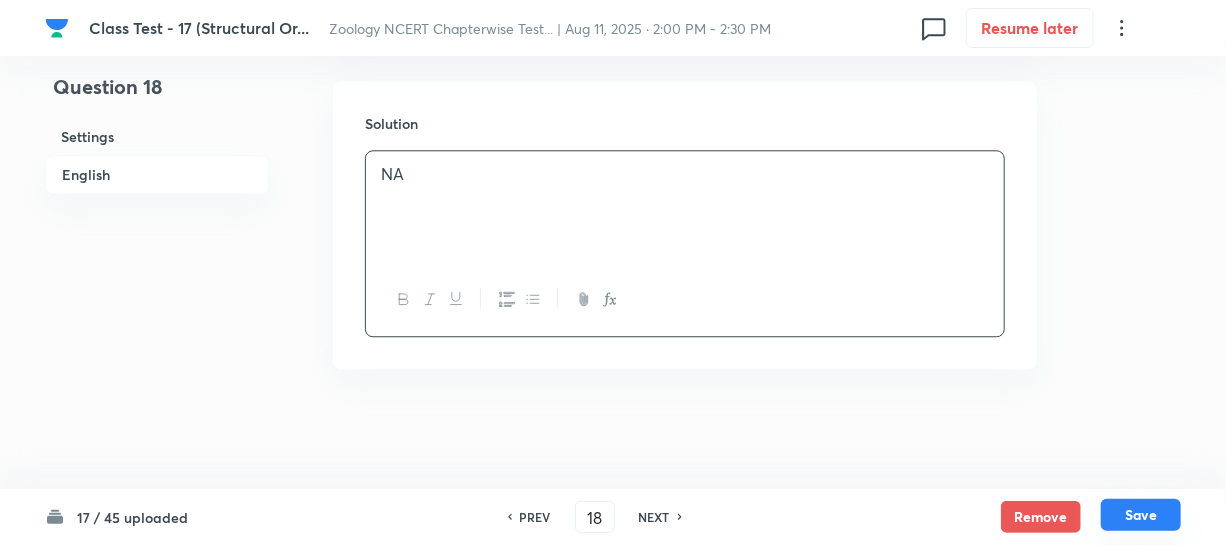 click on "Save" at bounding box center [1141, 515] 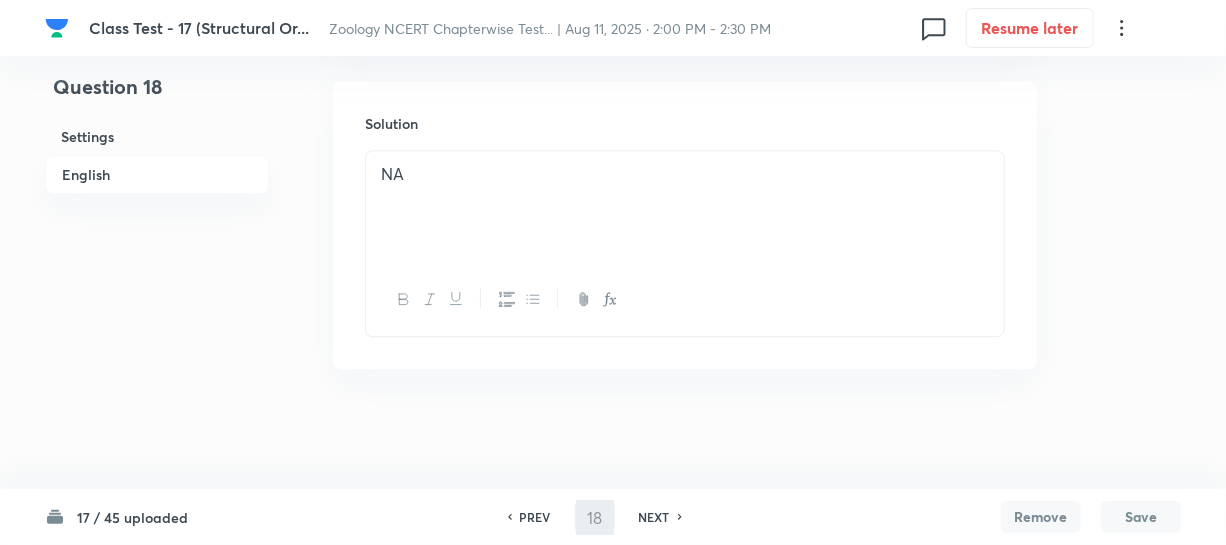 type on "19" 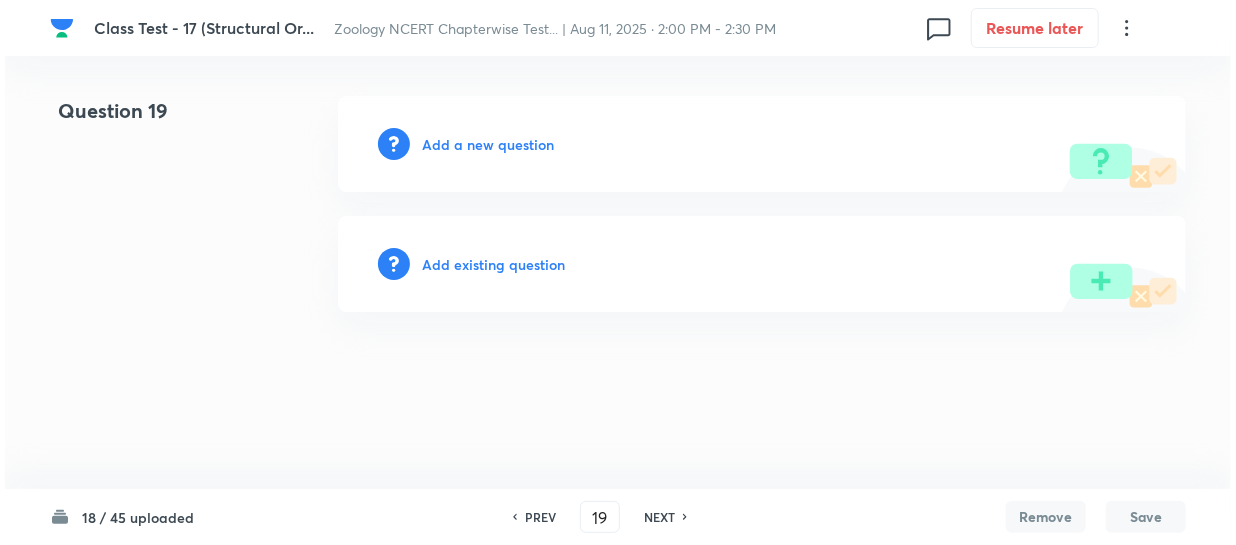 scroll, scrollTop: 0, scrollLeft: 0, axis: both 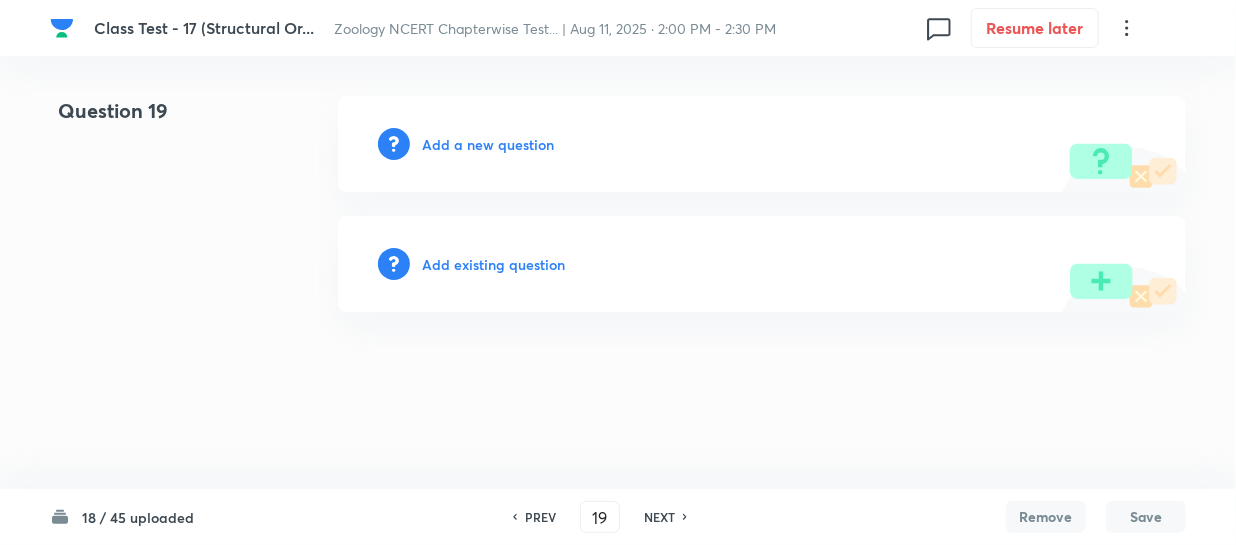 click on "Add a new question" at bounding box center (488, 144) 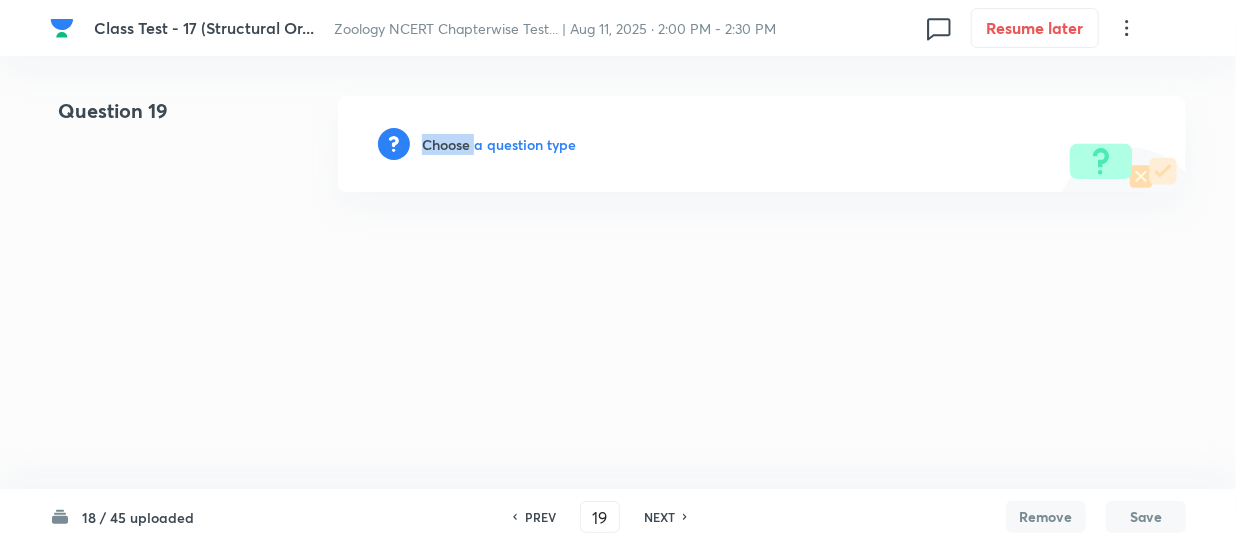 click on "Choose a question type" at bounding box center [499, 144] 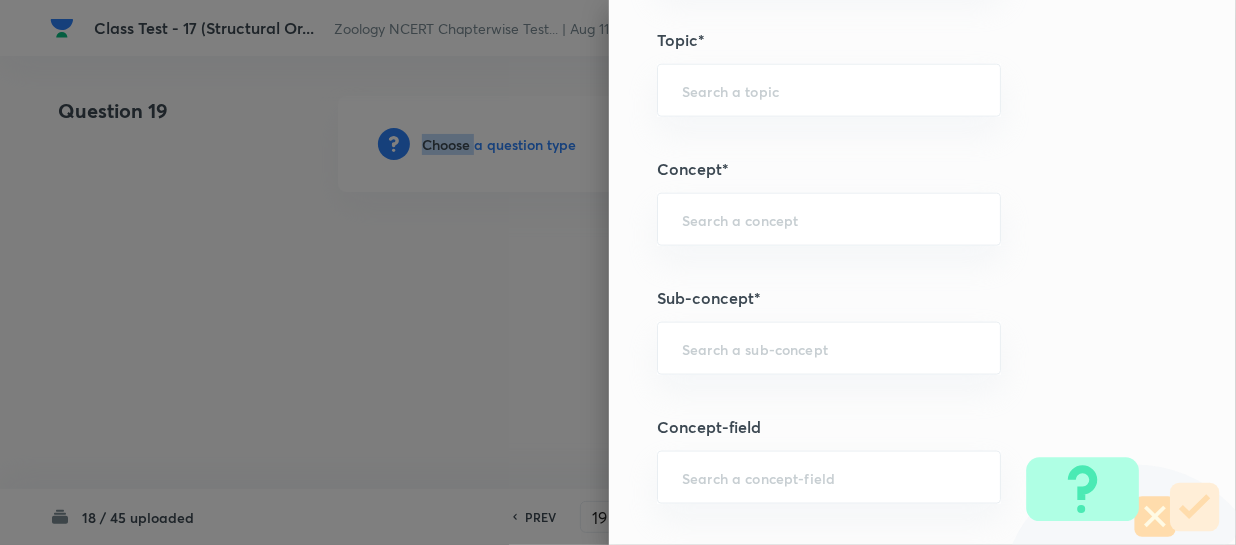 scroll, scrollTop: 1090, scrollLeft: 0, axis: vertical 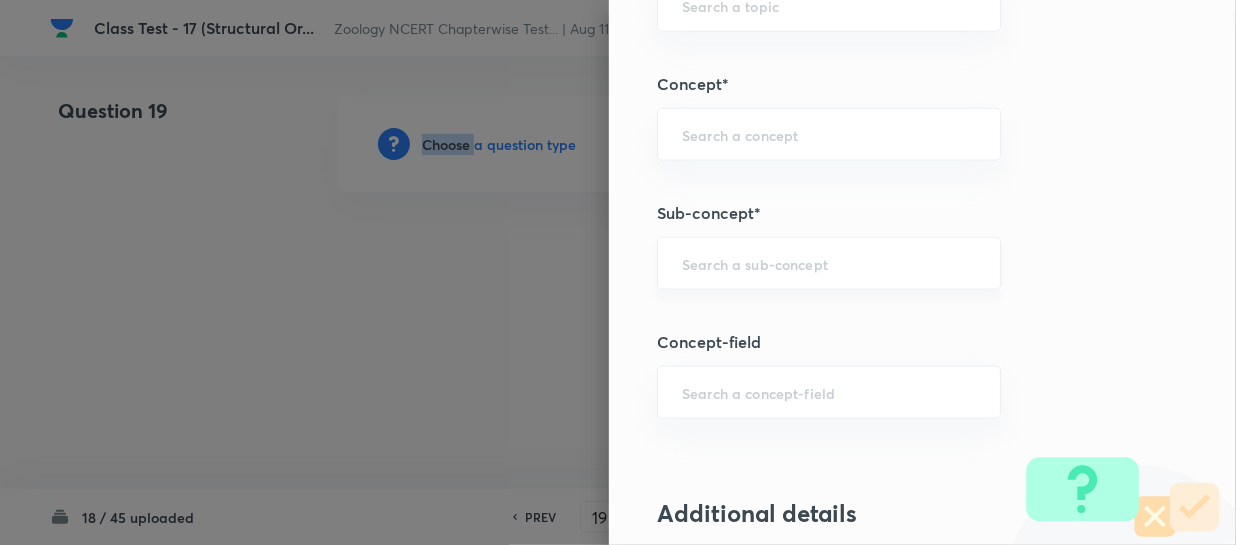 click on "​" at bounding box center (829, 263) 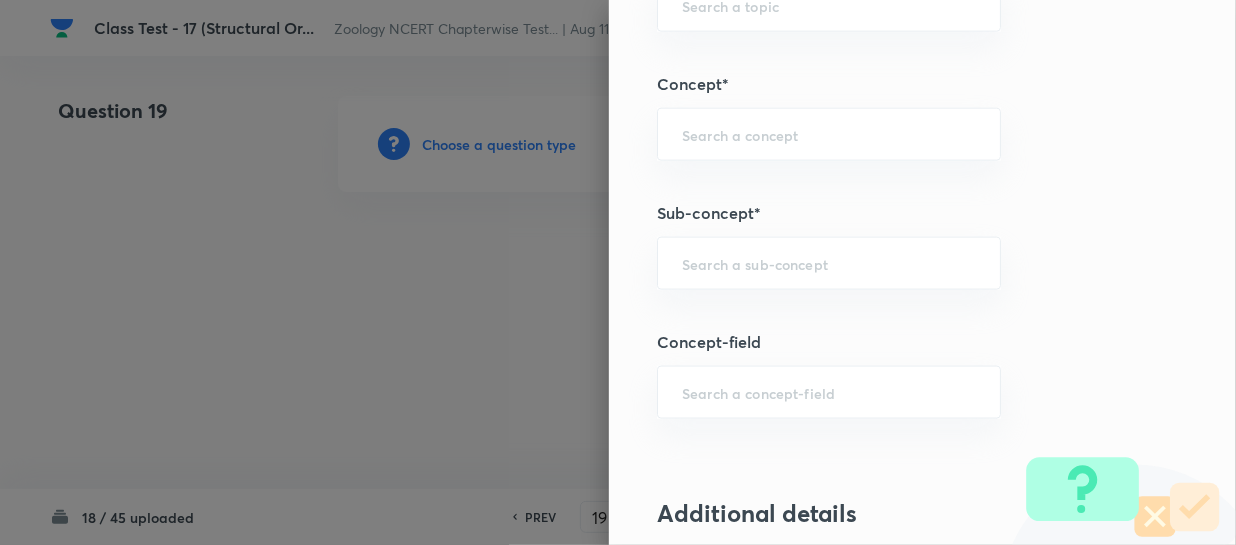paste on "Structural Organization in Animals" 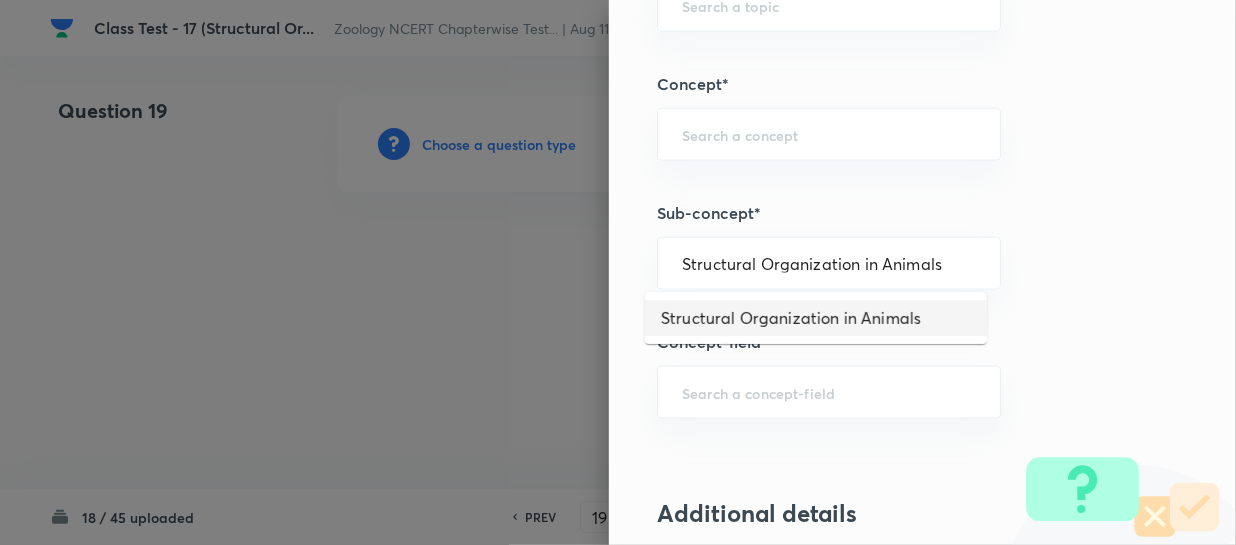 click on "Structural Organization in Animals" at bounding box center [816, 318] 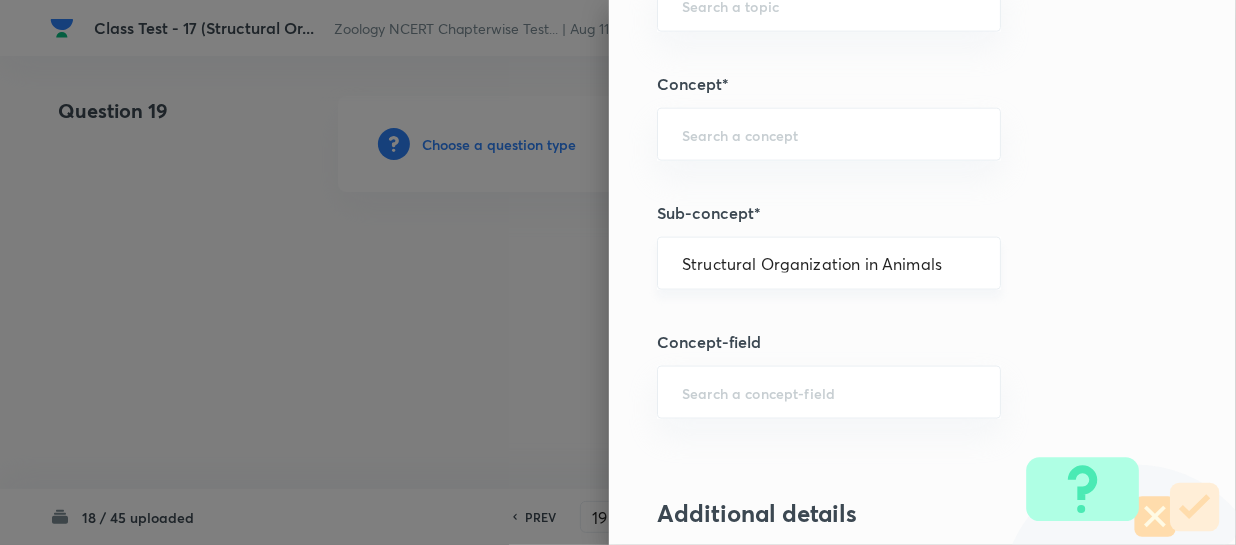 type on "Biology" 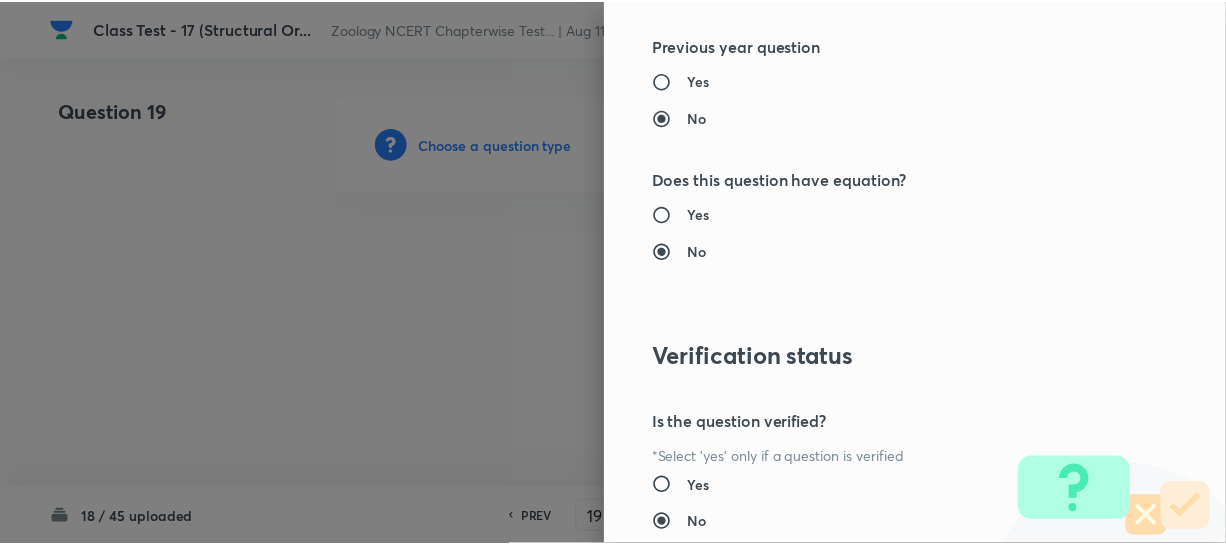 scroll, scrollTop: 2090, scrollLeft: 0, axis: vertical 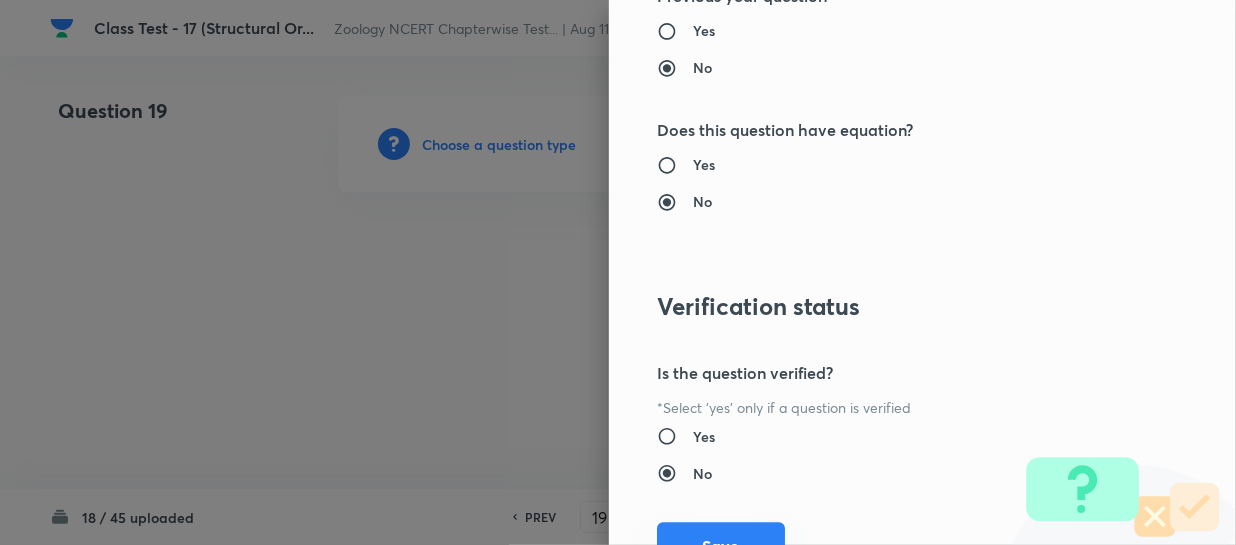 click on "Save" at bounding box center [721, 546] 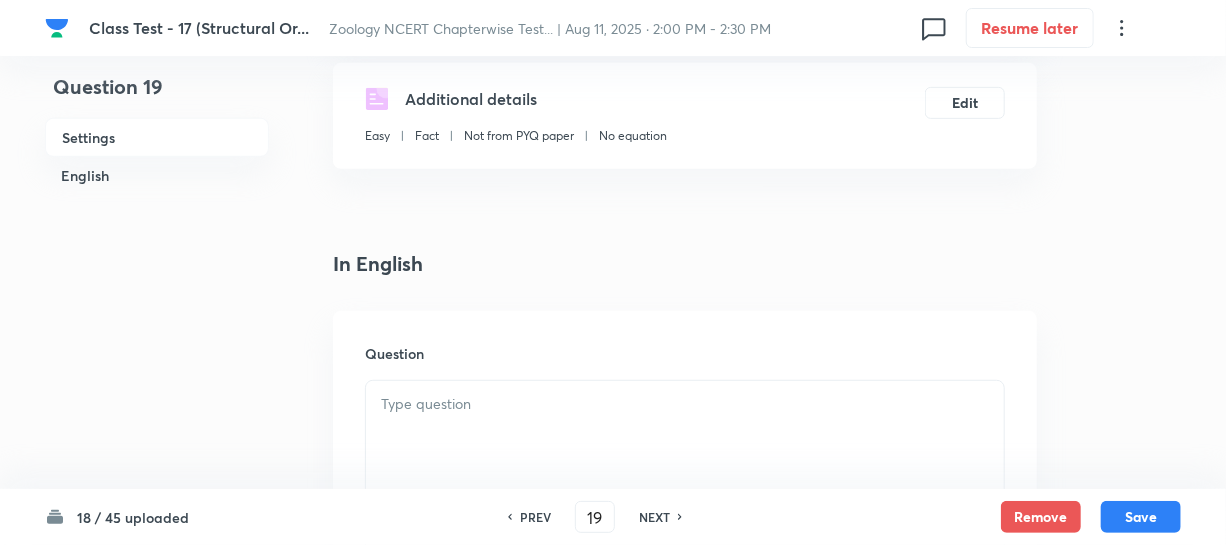 scroll, scrollTop: 454, scrollLeft: 0, axis: vertical 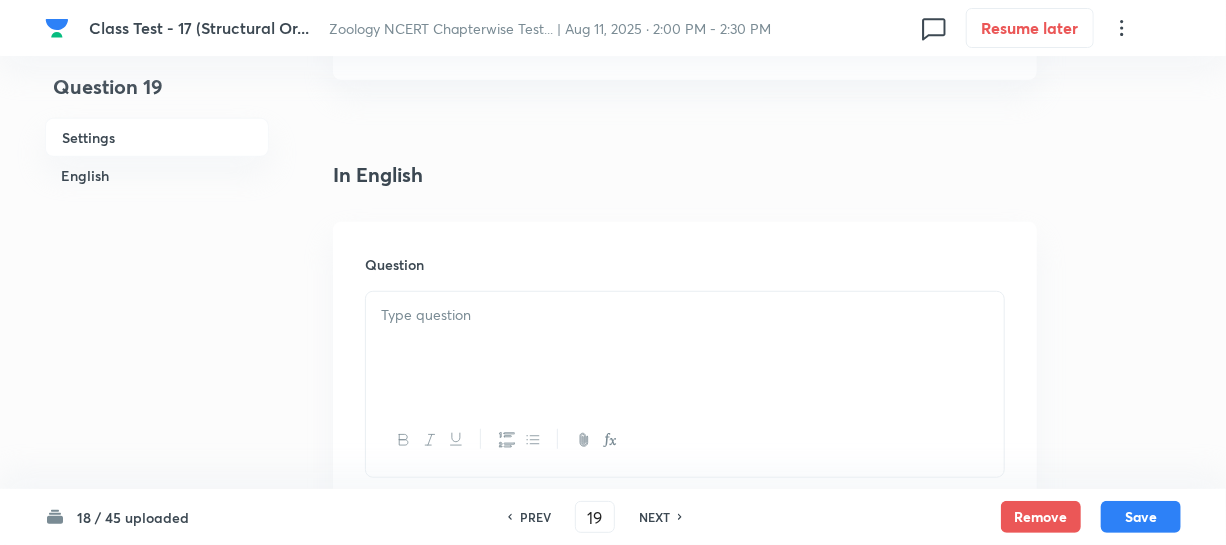 drag, startPoint x: 457, startPoint y: 351, endPoint x: 481, endPoint y: 338, distance: 27.294687 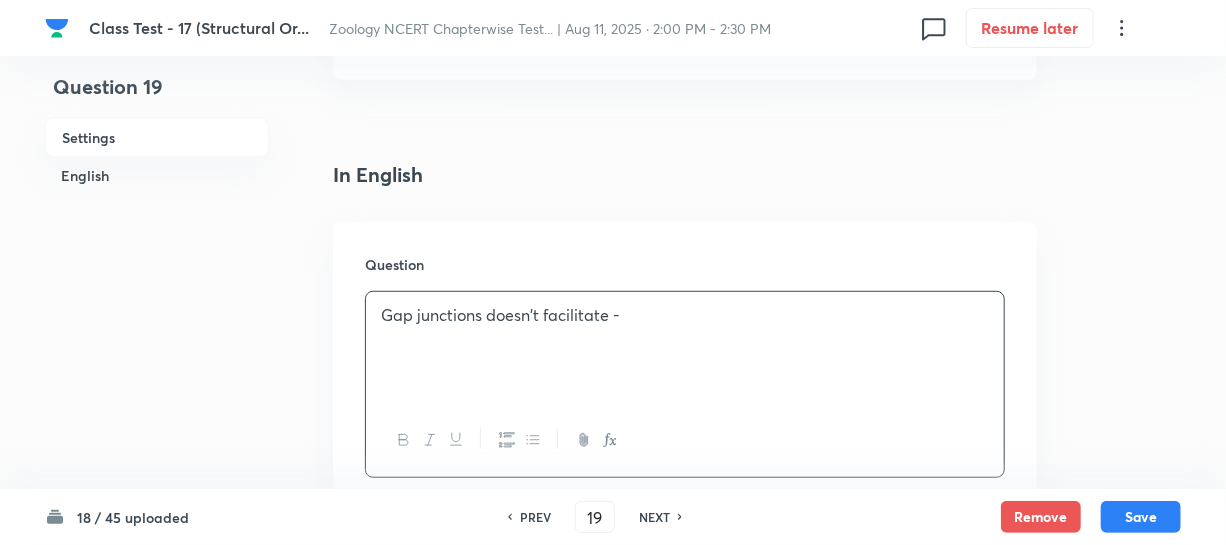 scroll, scrollTop: 818, scrollLeft: 0, axis: vertical 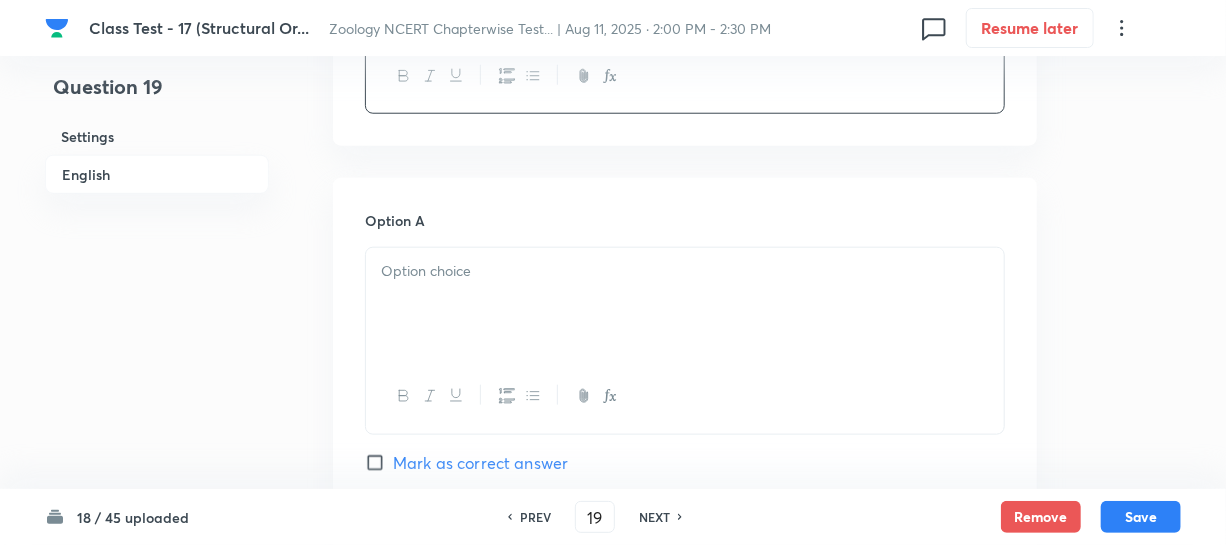 click at bounding box center (685, 304) 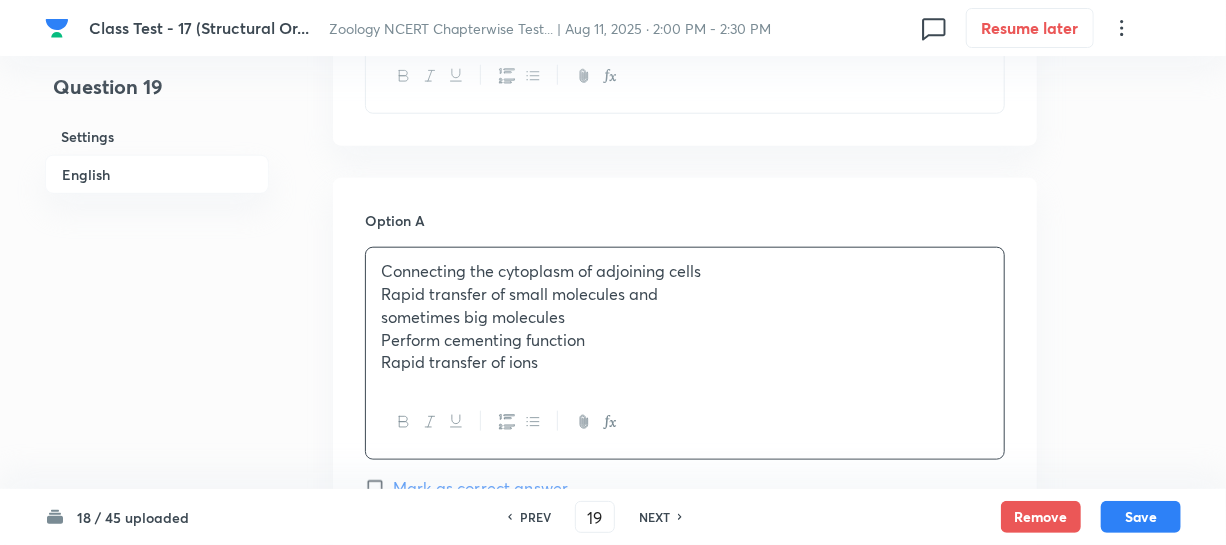 click on "Rapid transfer of small molecules and" at bounding box center [685, 294] 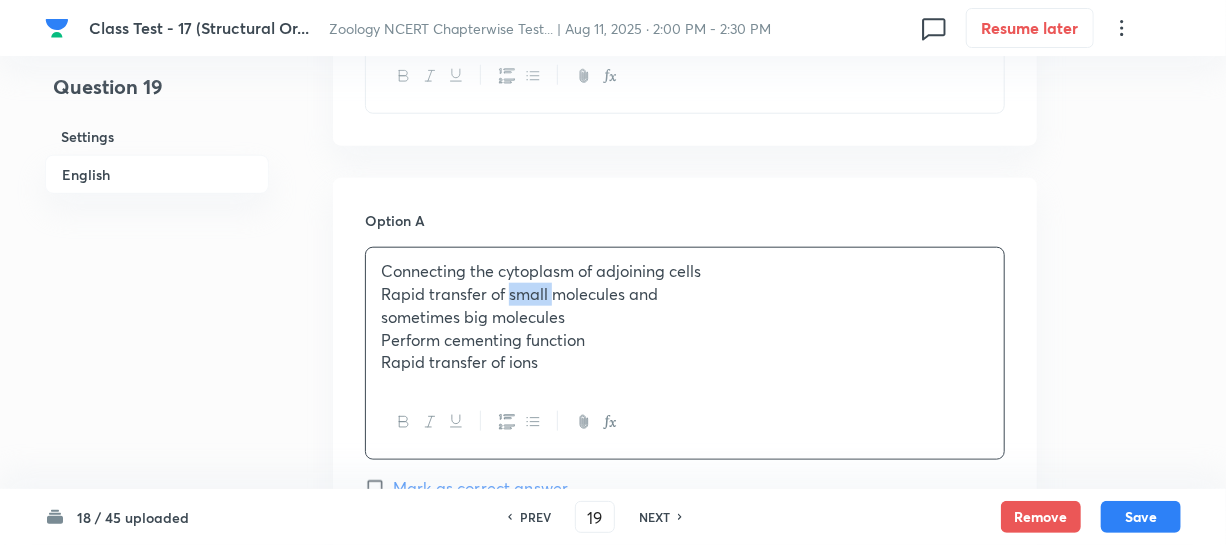 click on "Rapid transfer of small molecules and" at bounding box center (685, 294) 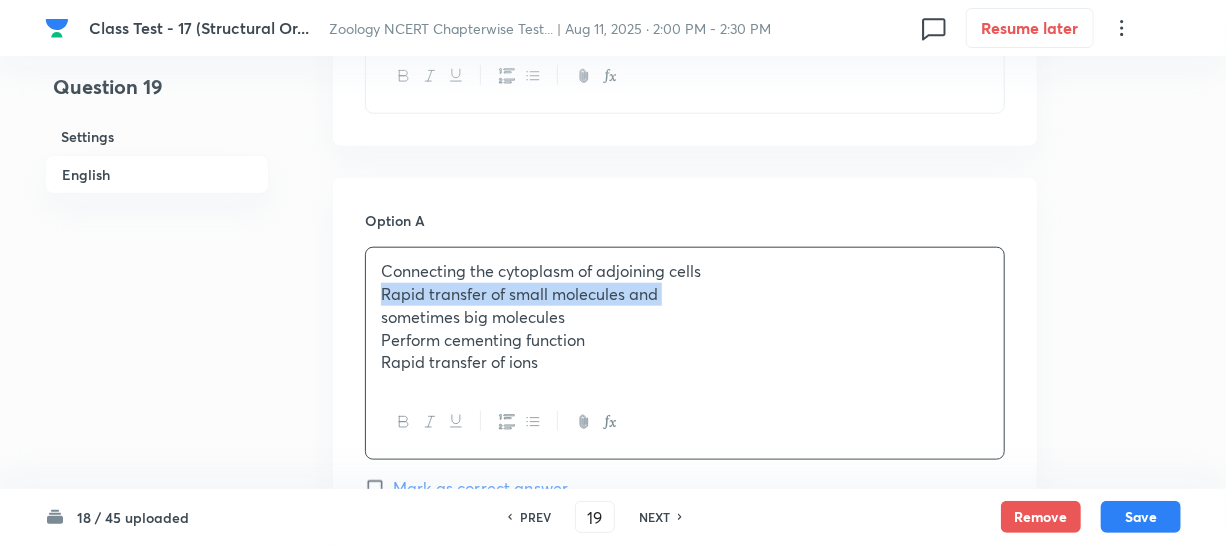 click on "Rapid transfer of small molecules and" at bounding box center (685, 294) 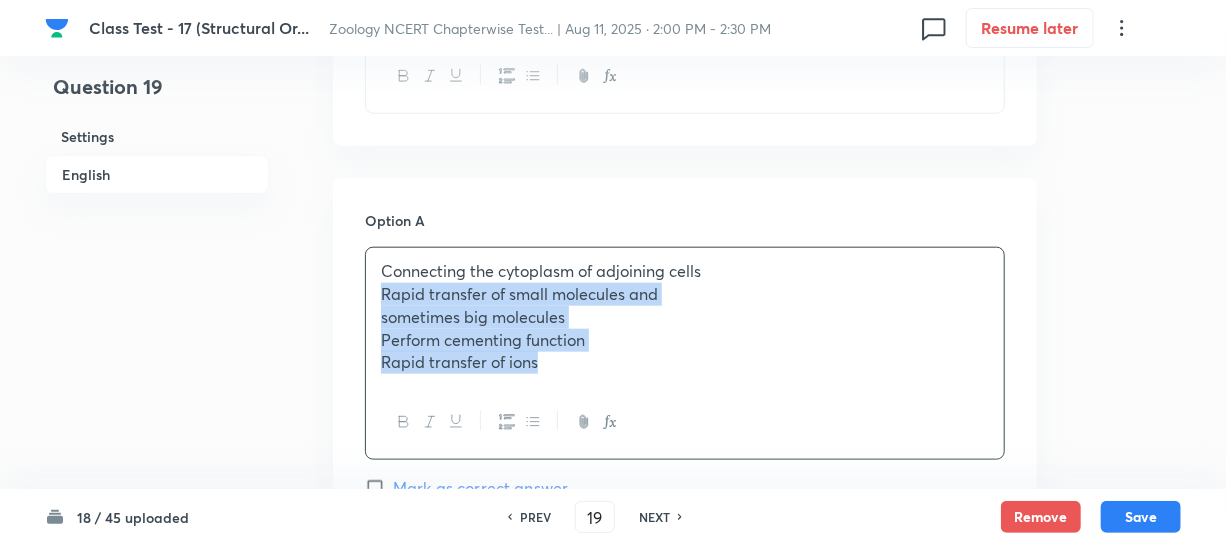 click on "Rapid transfer of ions" at bounding box center [685, 362] 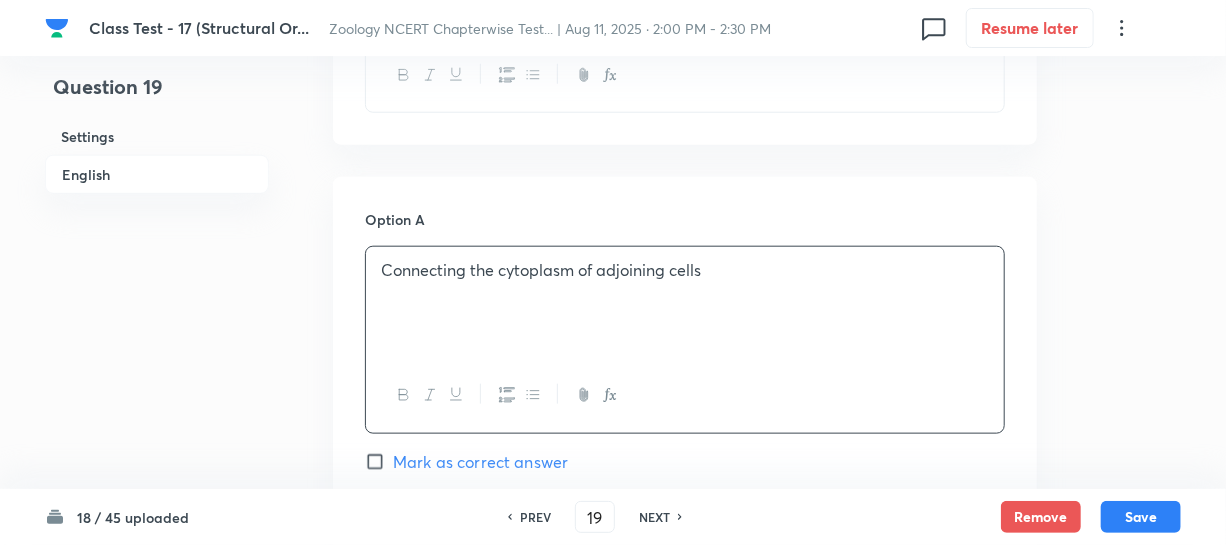 scroll, scrollTop: 1090, scrollLeft: 0, axis: vertical 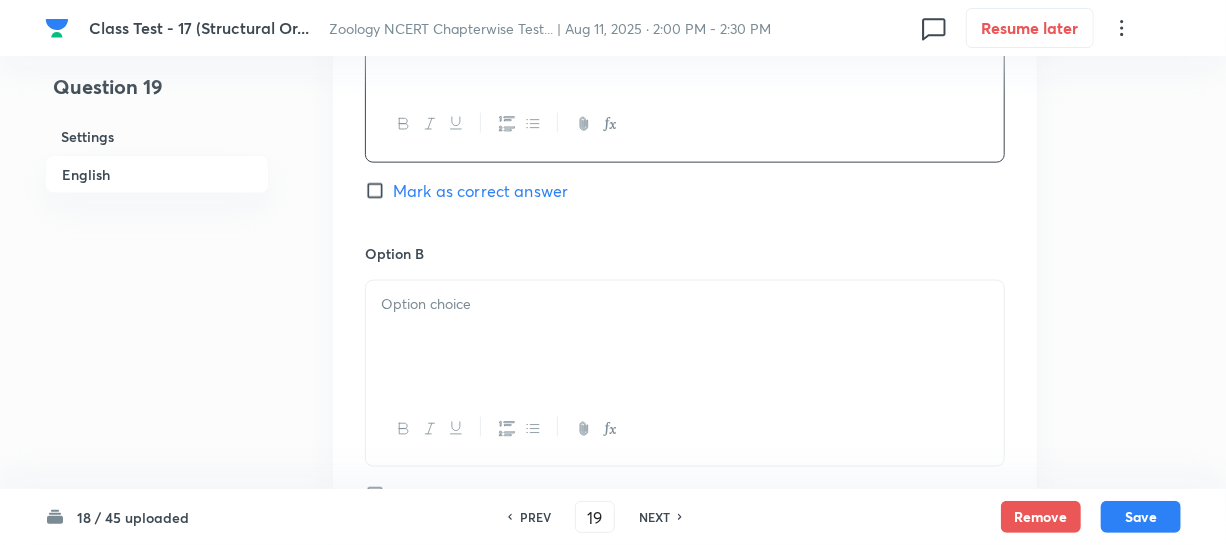 click on "Option B Mark as correct answer" at bounding box center [685, 395] 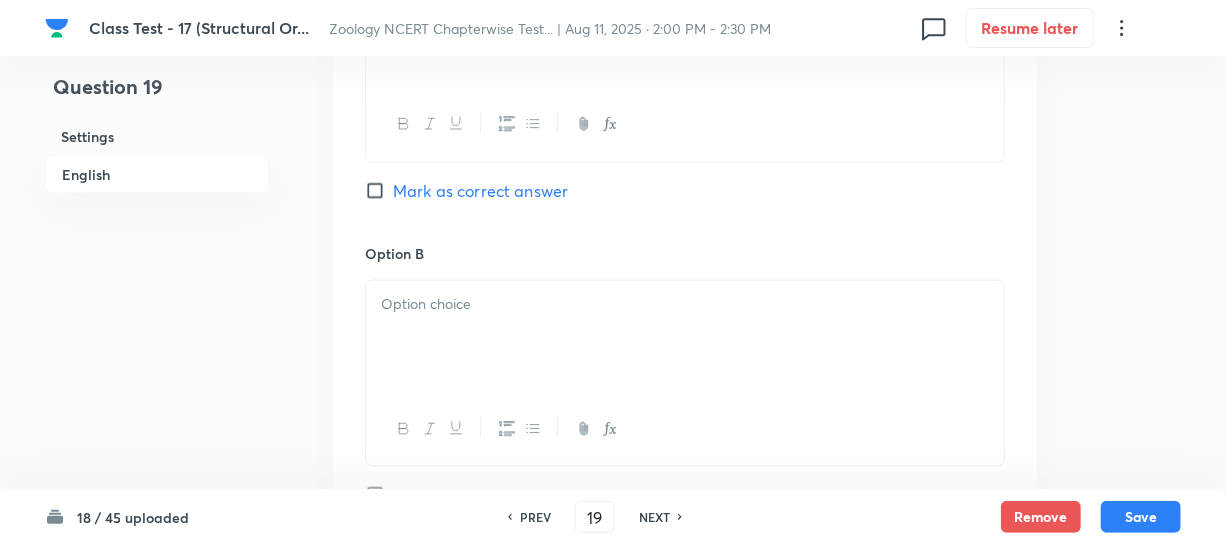 drag, startPoint x: 469, startPoint y: 352, endPoint x: 490, endPoint y: 328, distance: 31.890438 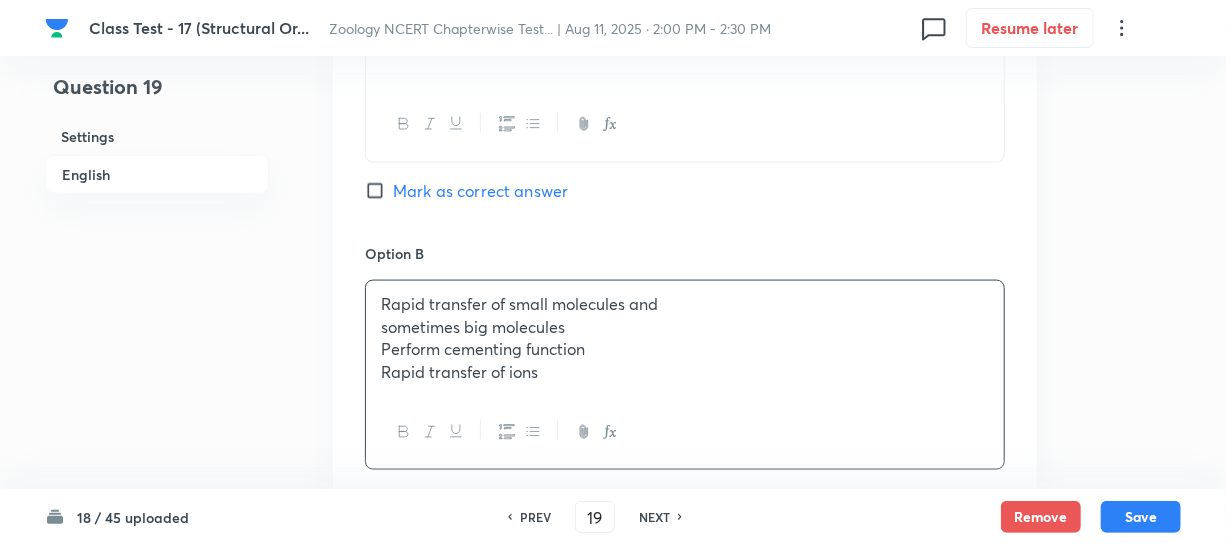 click on "Perform cementing function" at bounding box center [685, 349] 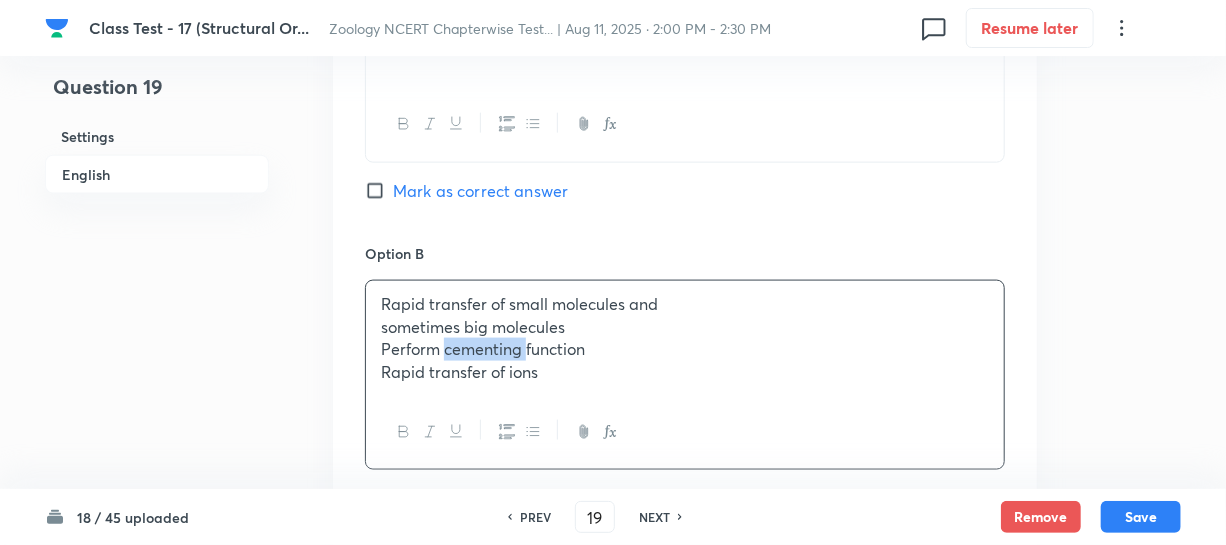 click on "Perform cementing function" at bounding box center (685, 349) 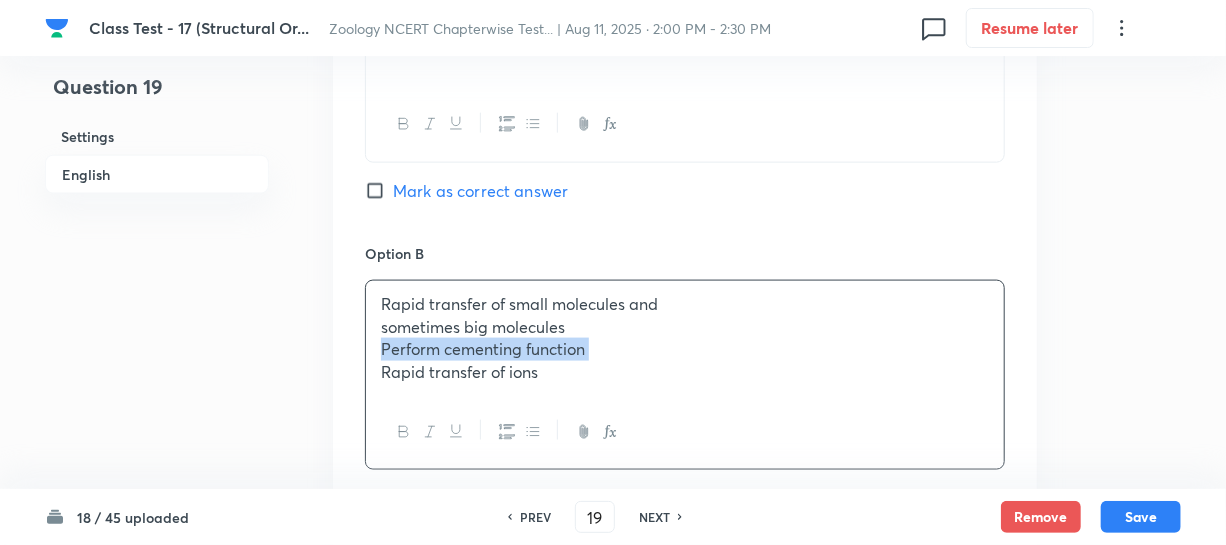 click on "Perform cementing function" at bounding box center [685, 349] 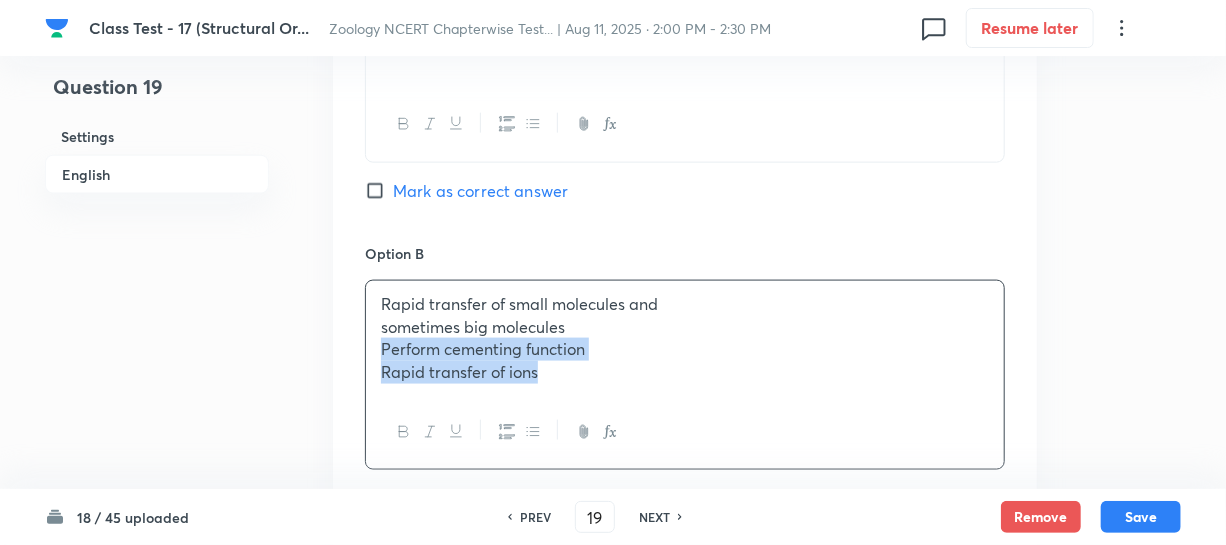 click on "Rapid transfer of small molecules and sometimes big molecules Perform cementing function Rapid transfer of ions" at bounding box center [685, 338] 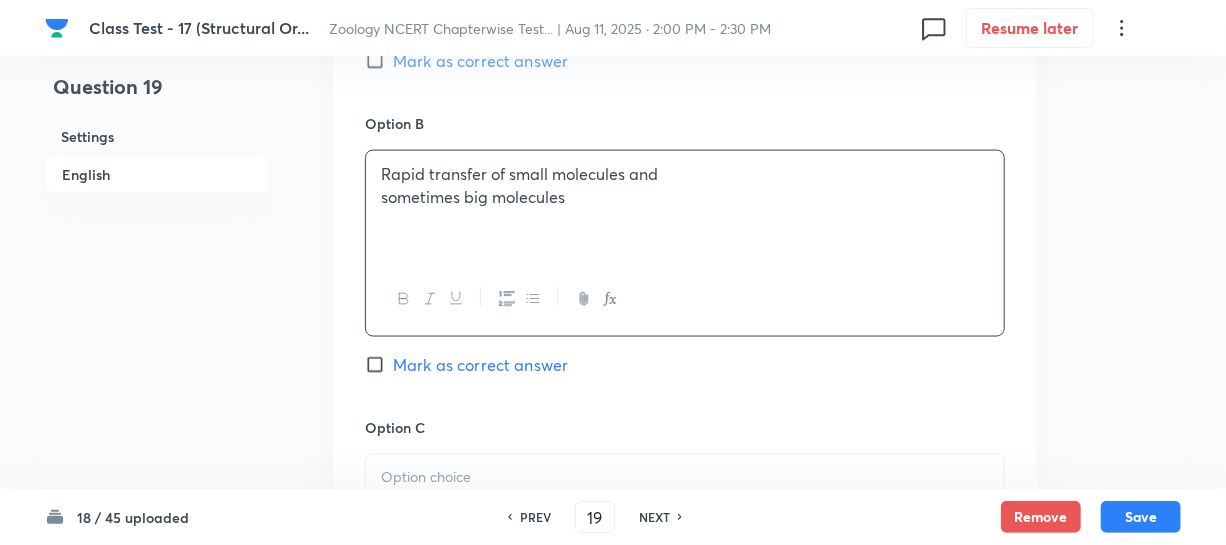 scroll, scrollTop: 1363, scrollLeft: 0, axis: vertical 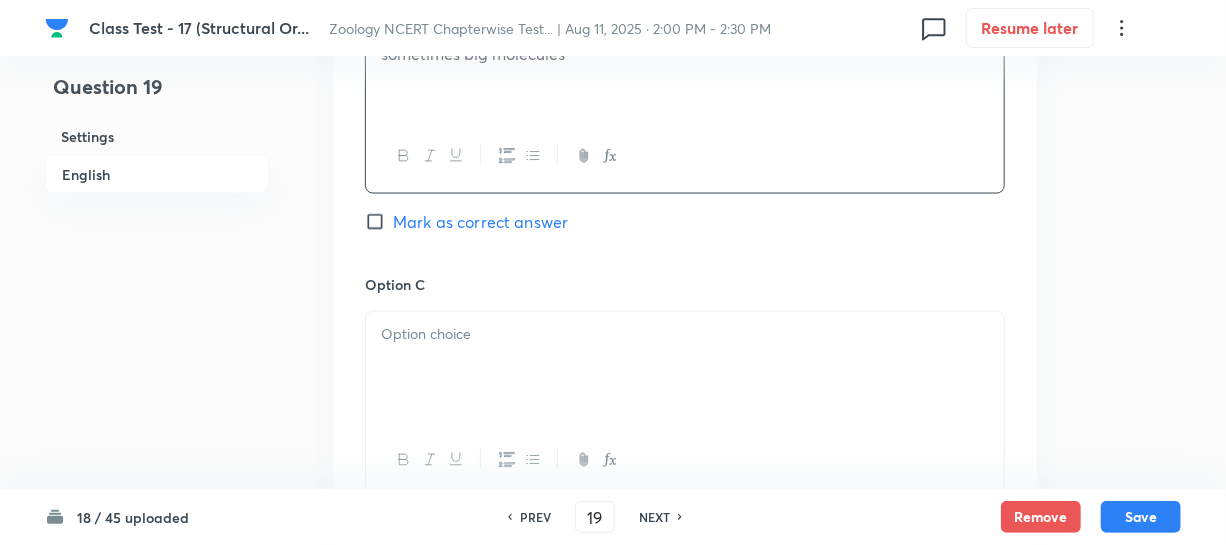 click at bounding box center [685, 368] 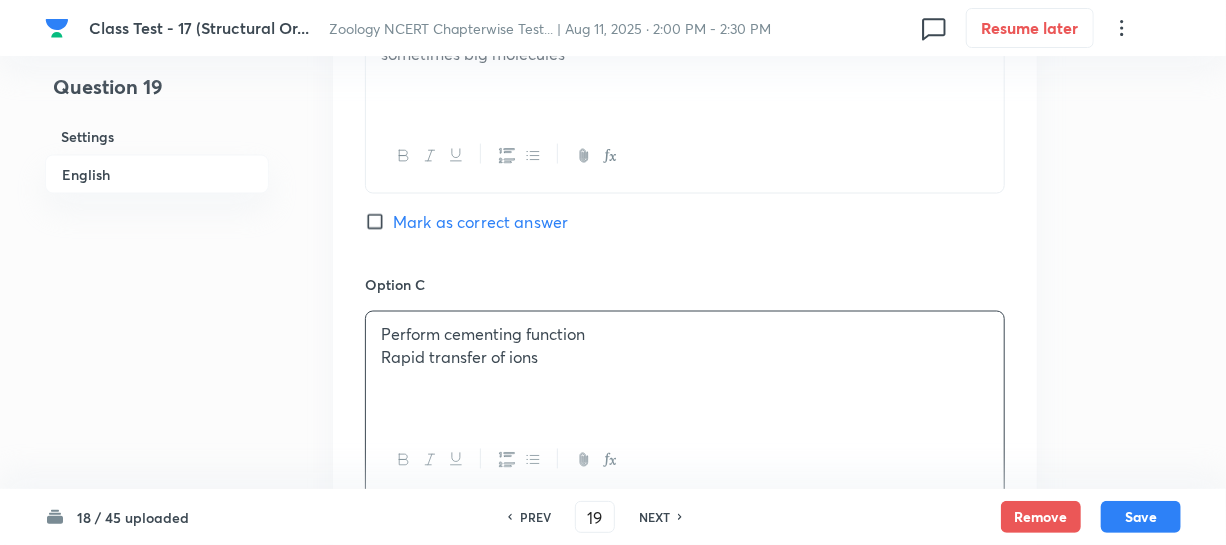 click on "Rapid transfer of ions" at bounding box center [685, 358] 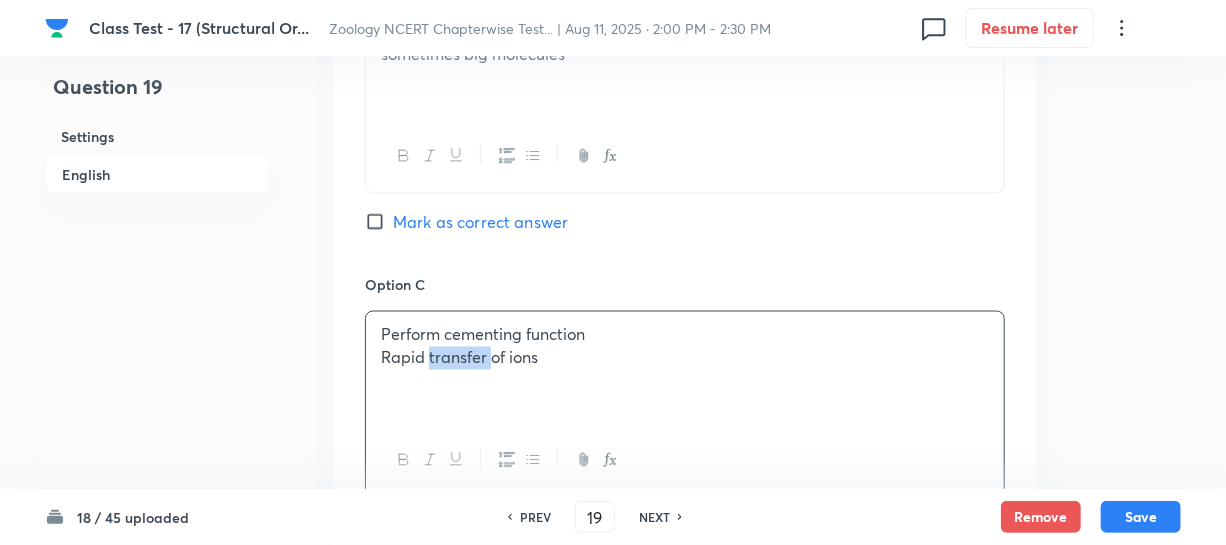 click on "Rapid transfer of ions" at bounding box center [685, 358] 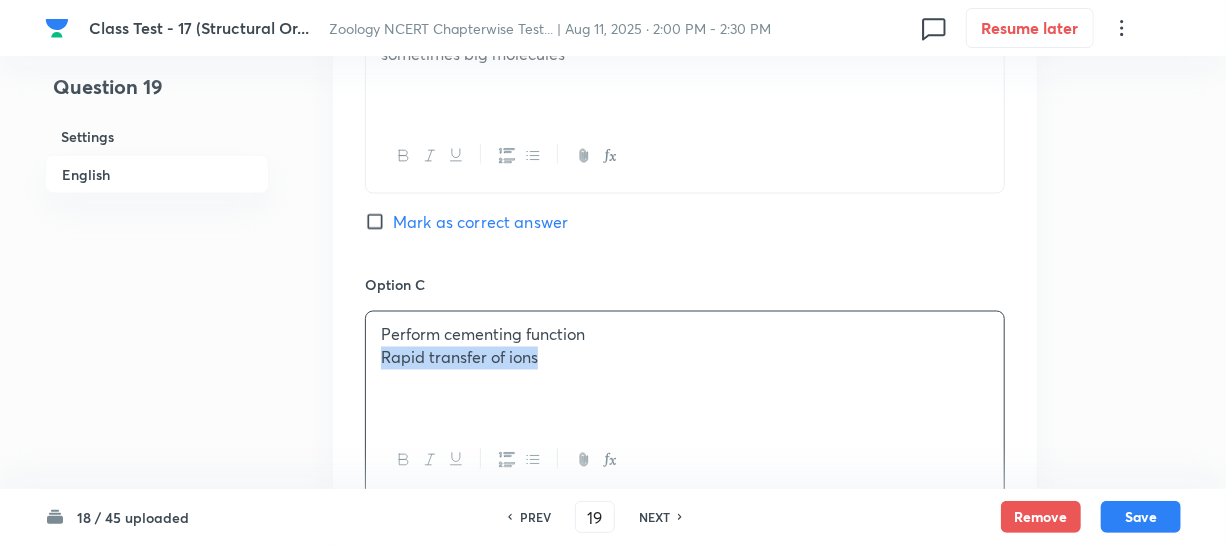 click on "Rapid transfer of ions" at bounding box center [685, 358] 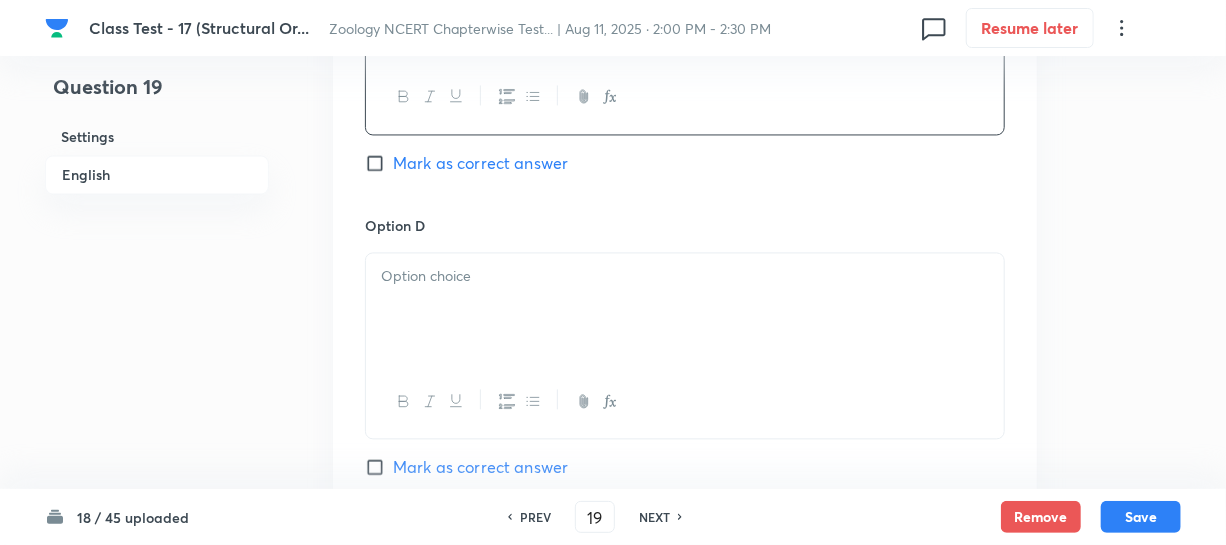 click at bounding box center [685, 309] 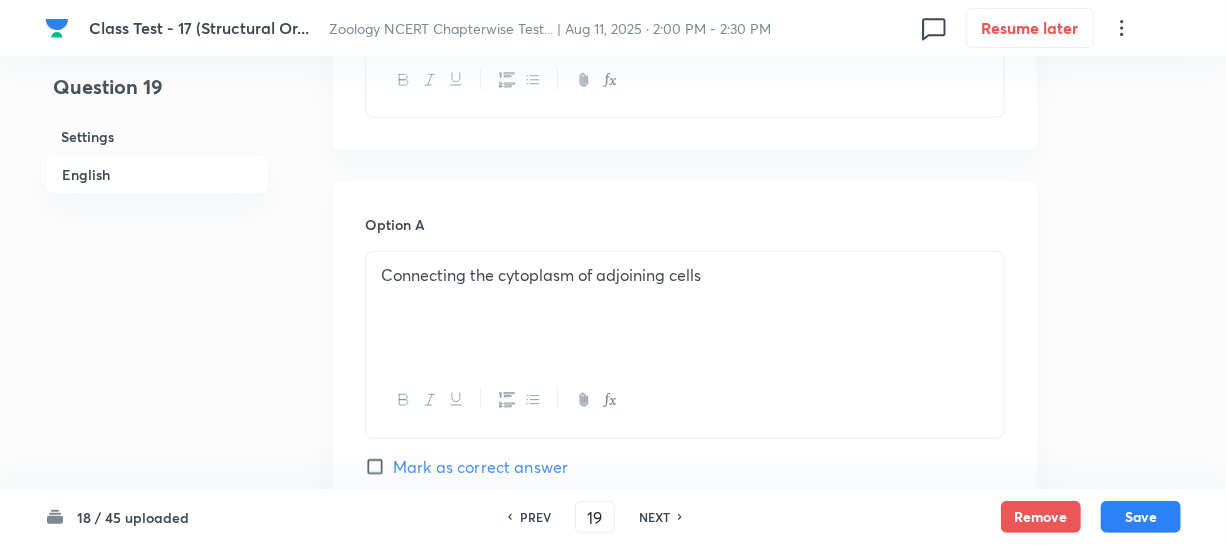 scroll, scrollTop: 909, scrollLeft: 0, axis: vertical 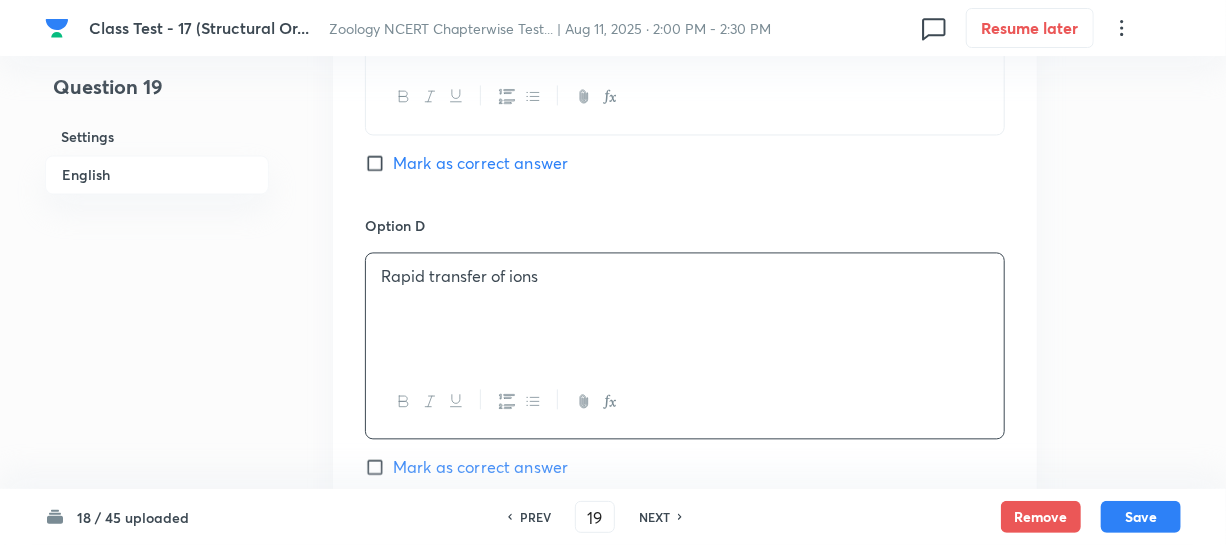 click on "Mark as correct answer" at bounding box center (379, 163) 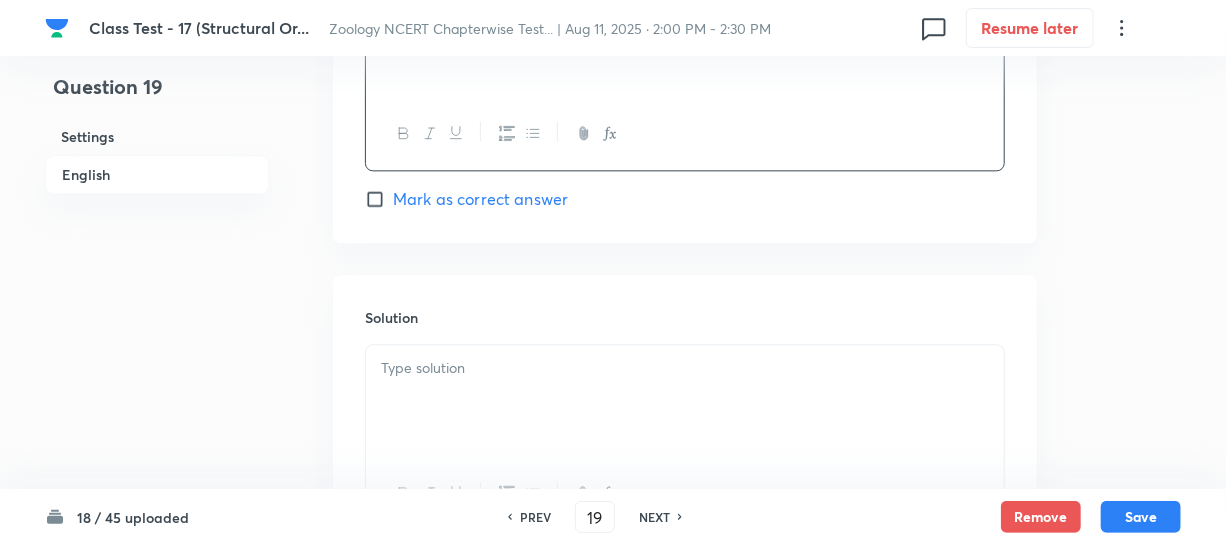 scroll, scrollTop: 2181, scrollLeft: 0, axis: vertical 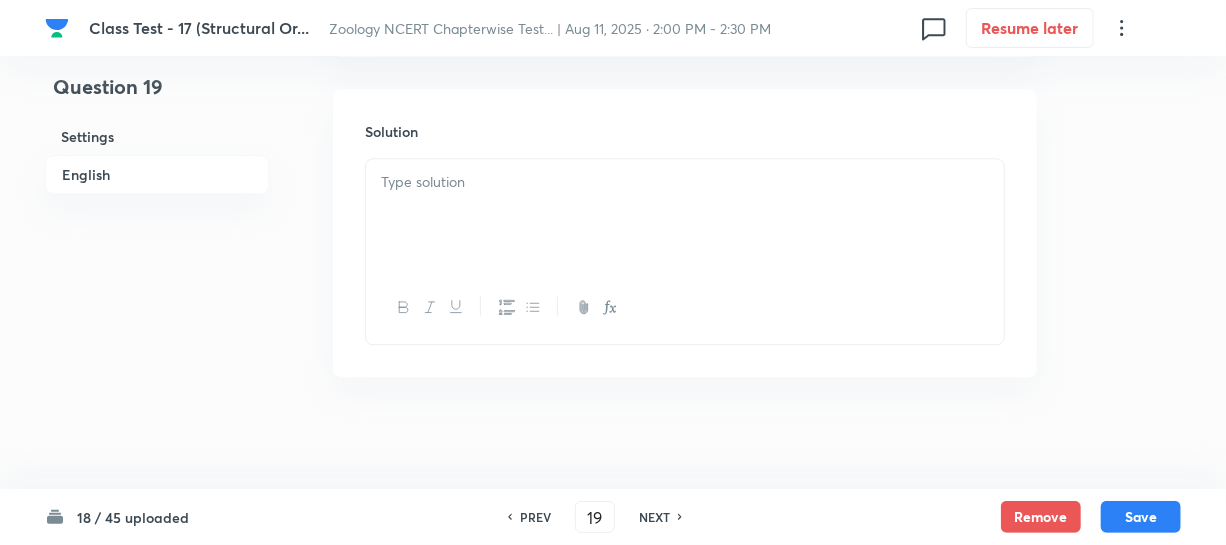 click at bounding box center (685, 215) 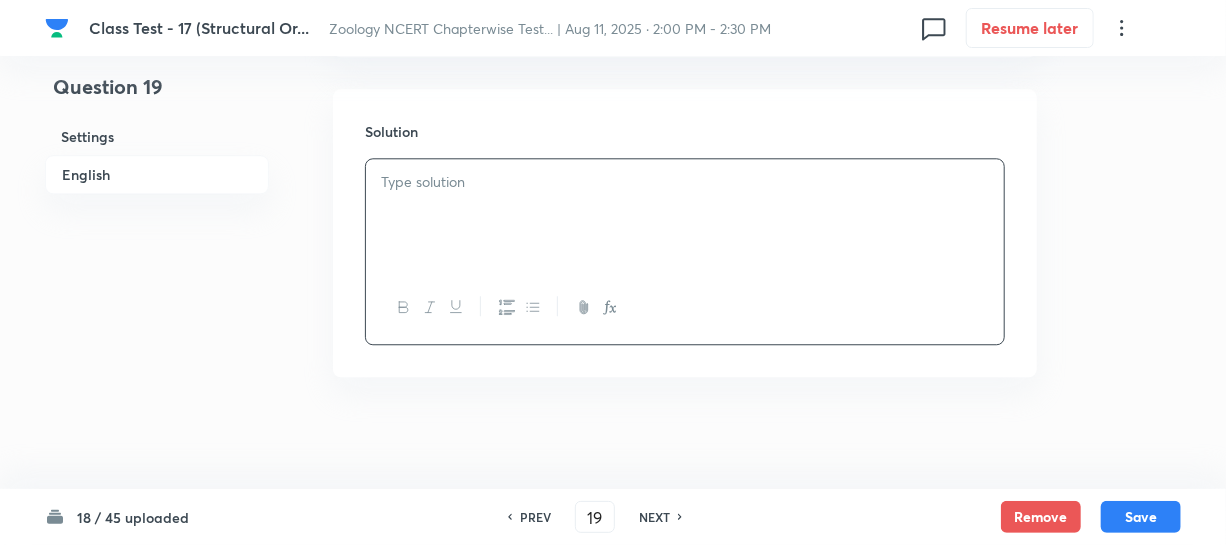 type 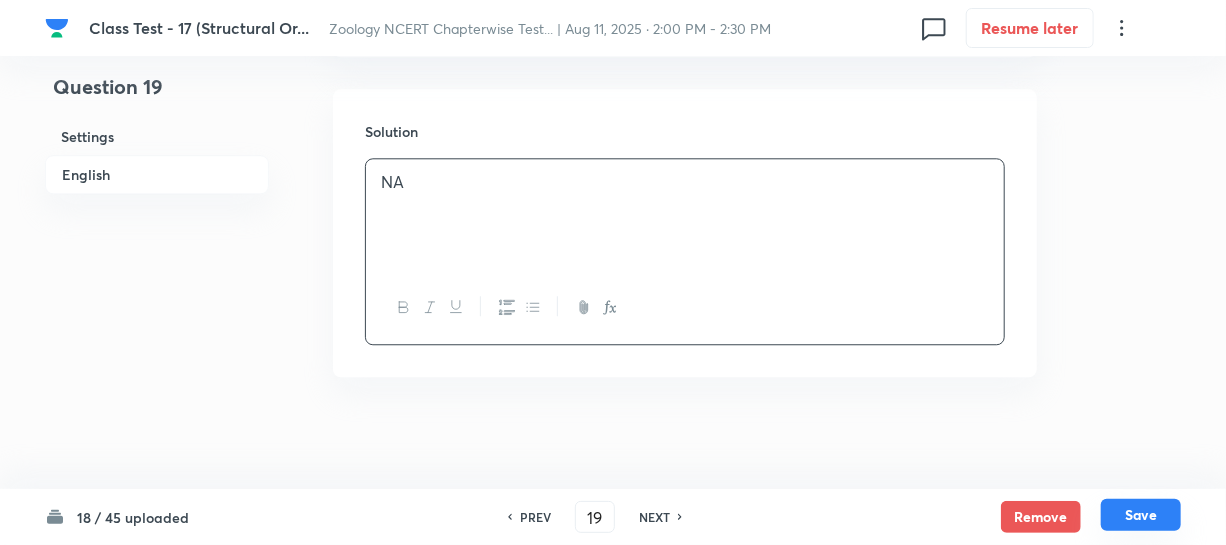 click on "Save" at bounding box center [1141, 515] 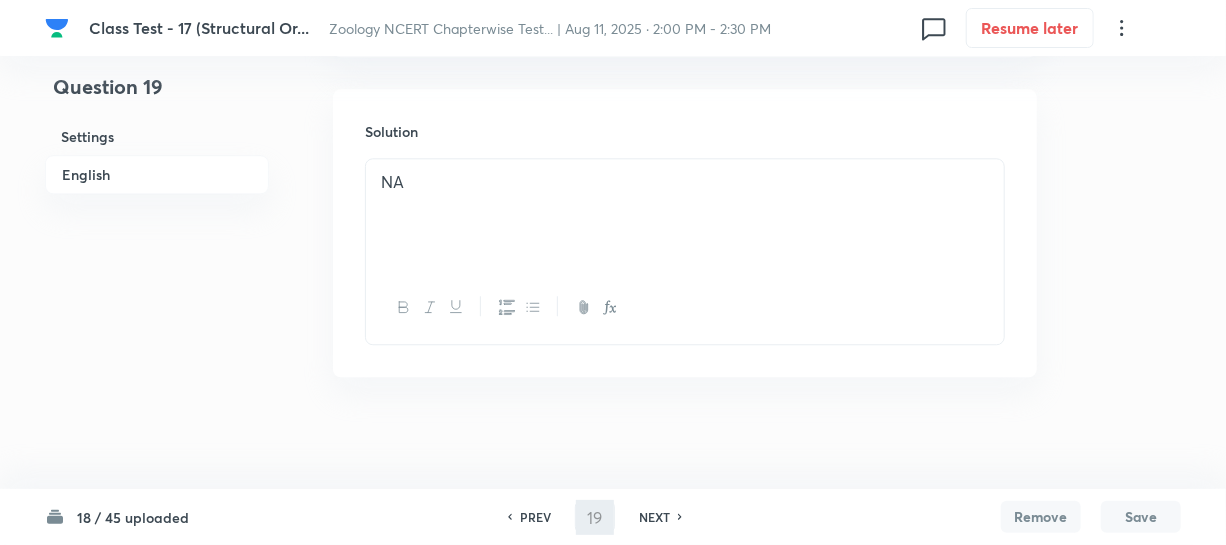 type on "20" 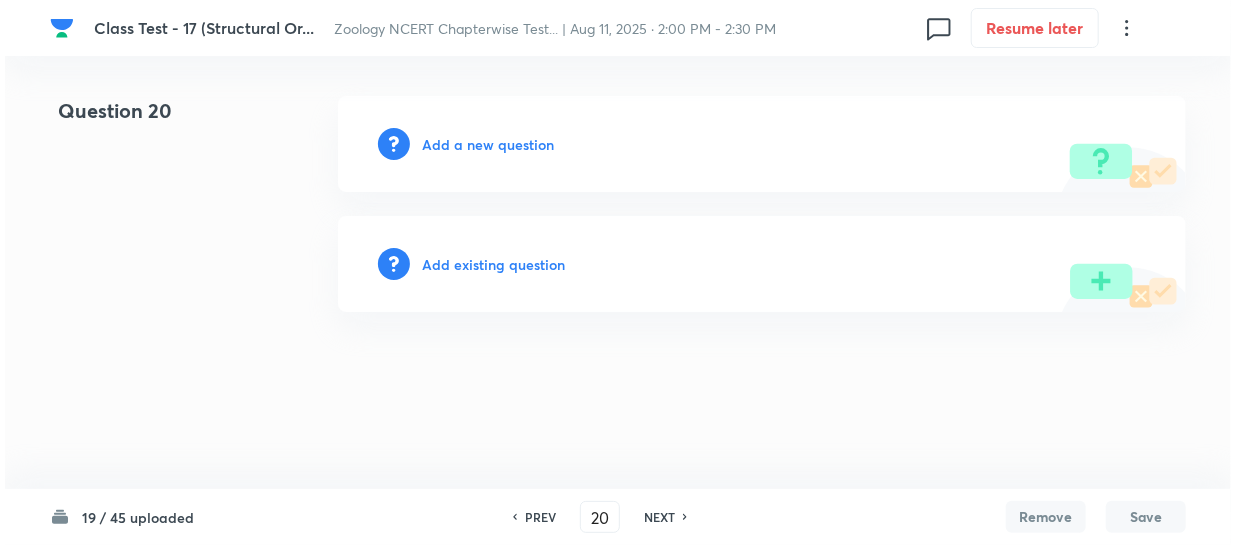 scroll, scrollTop: 0, scrollLeft: 0, axis: both 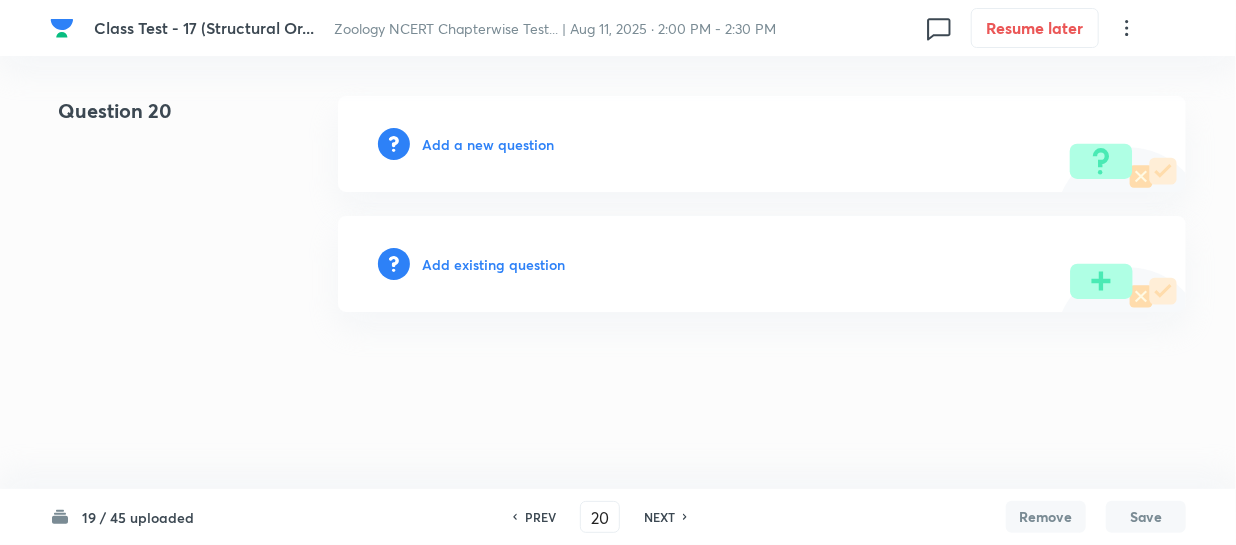 click on "Add a new question" at bounding box center [488, 144] 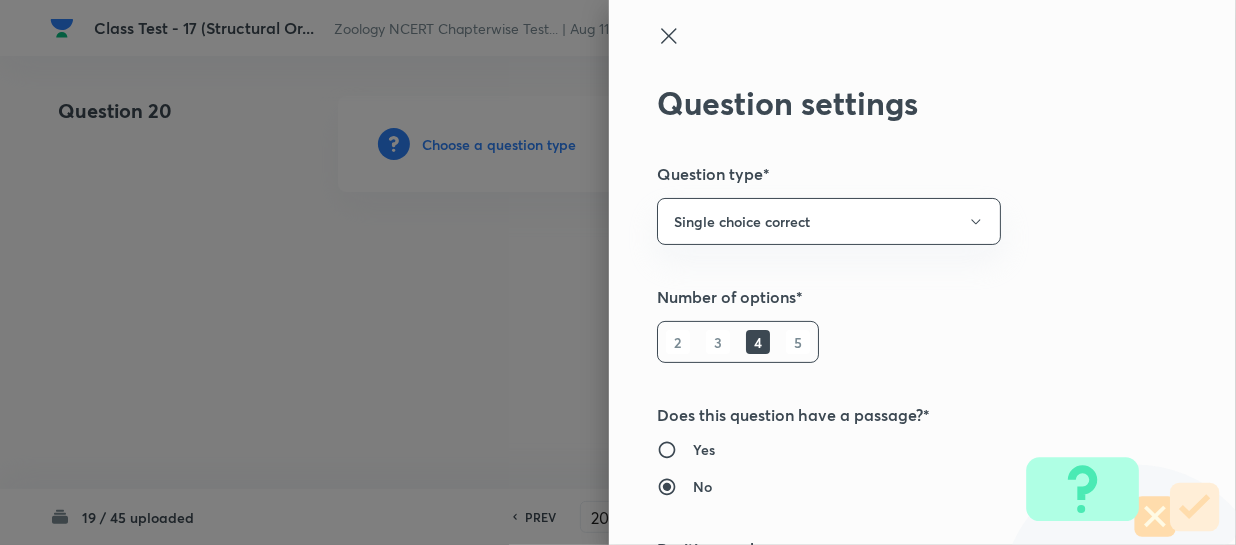 type 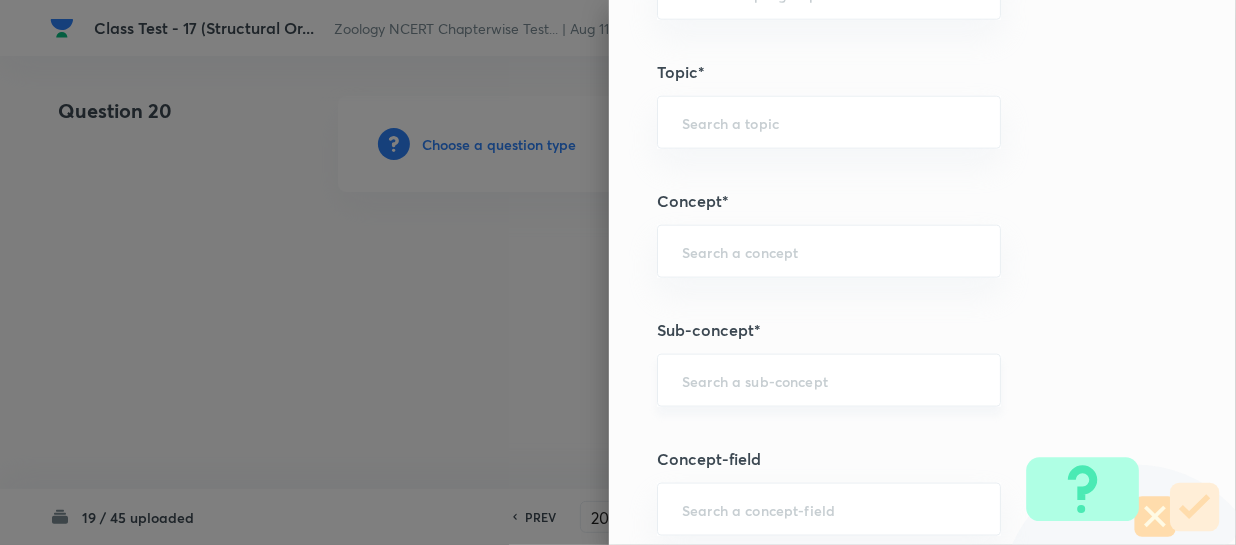 scroll, scrollTop: 1090, scrollLeft: 0, axis: vertical 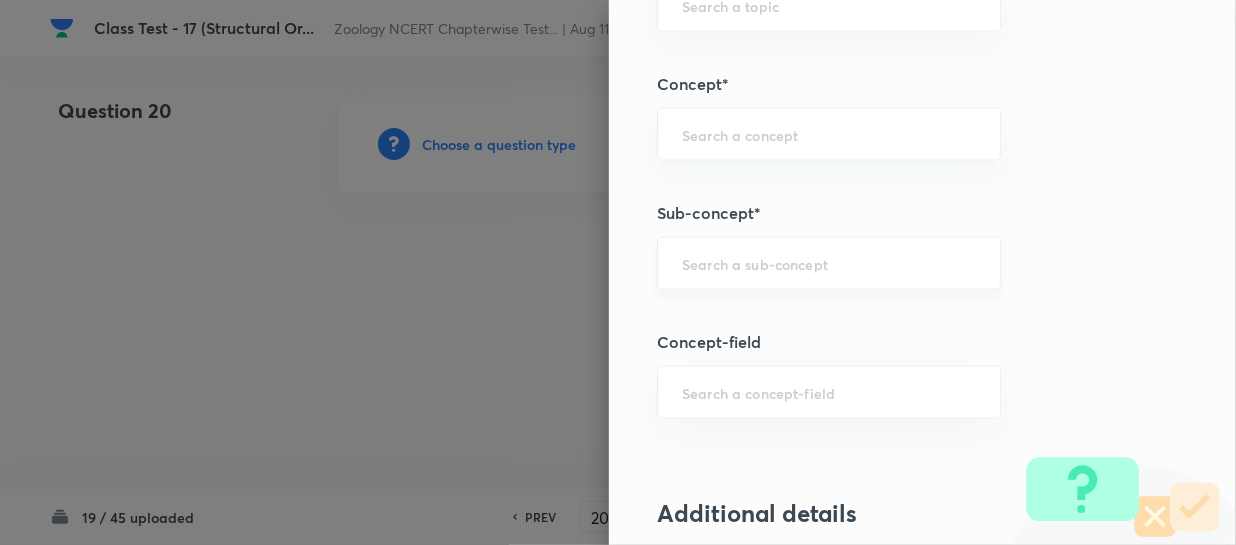 click on "​" at bounding box center (829, 263) 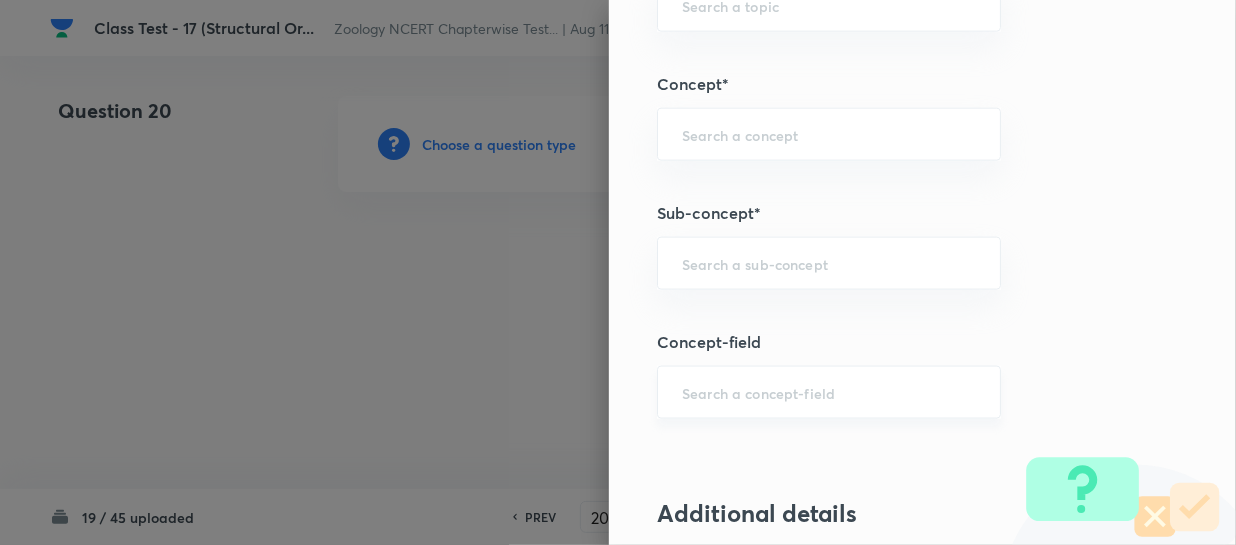 paste on "Structural Organization in Animals" 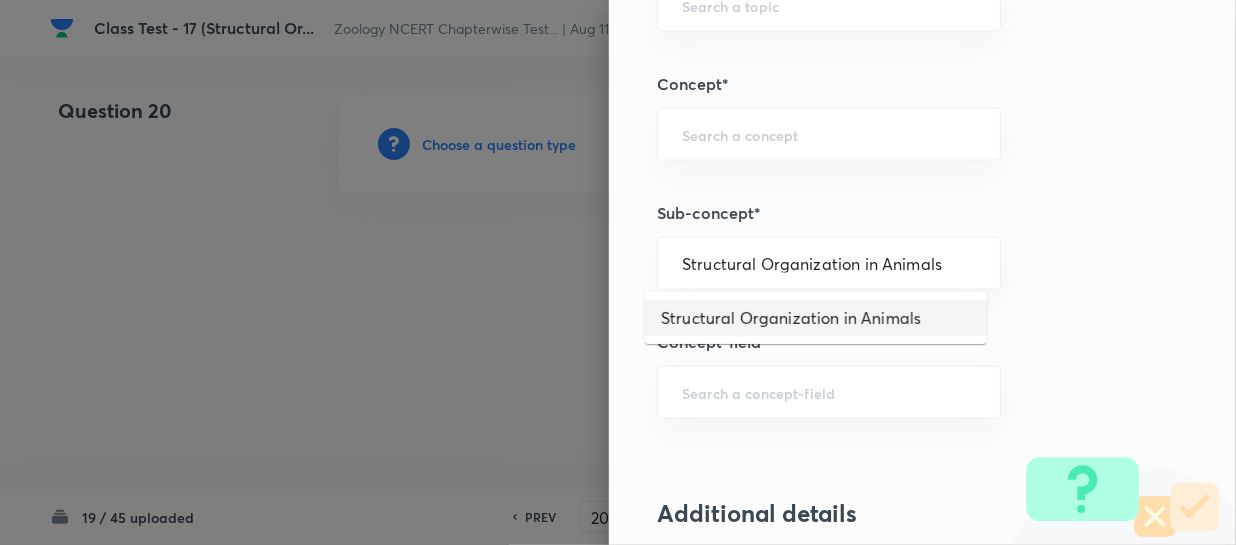 click on "Structural Organization in Animals" at bounding box center [816, 318] 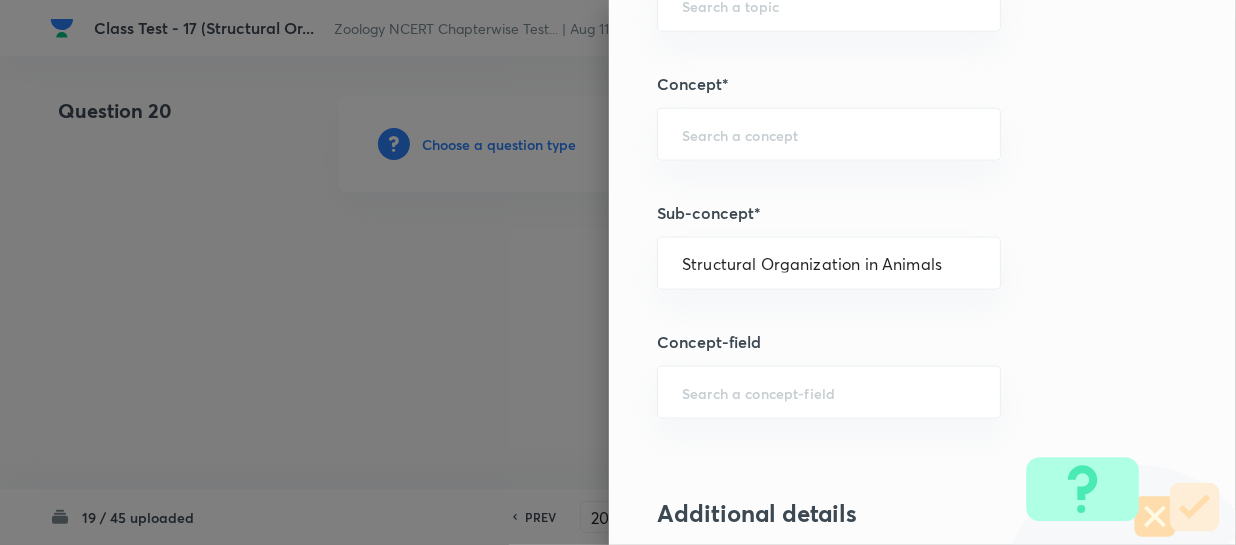 type on "Biology" 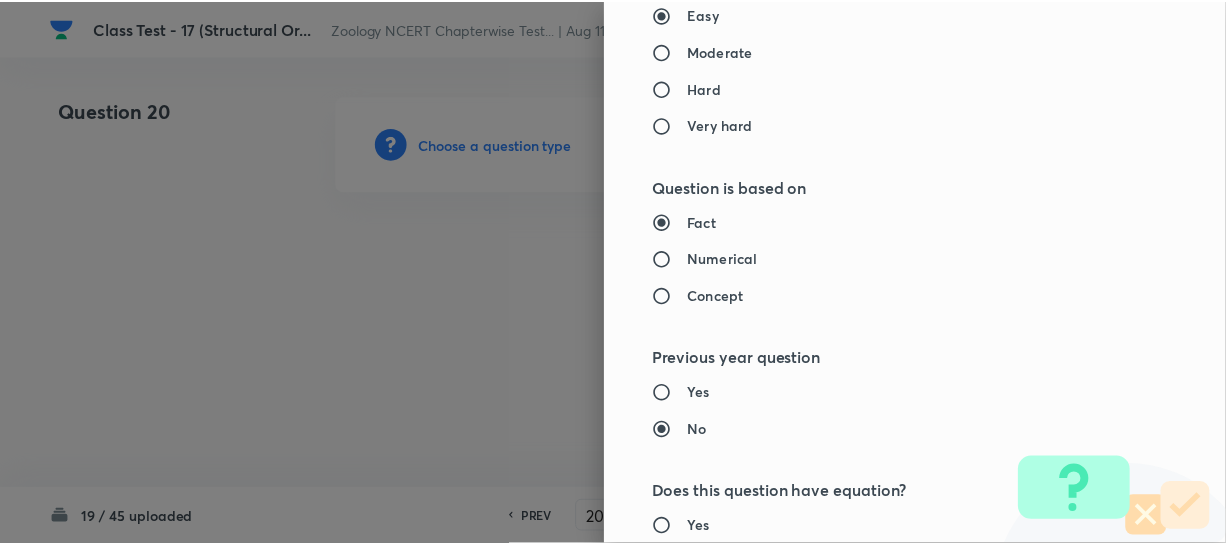 scroll, scrollTop: 2179, scrollLeft: 0, axis: vertical 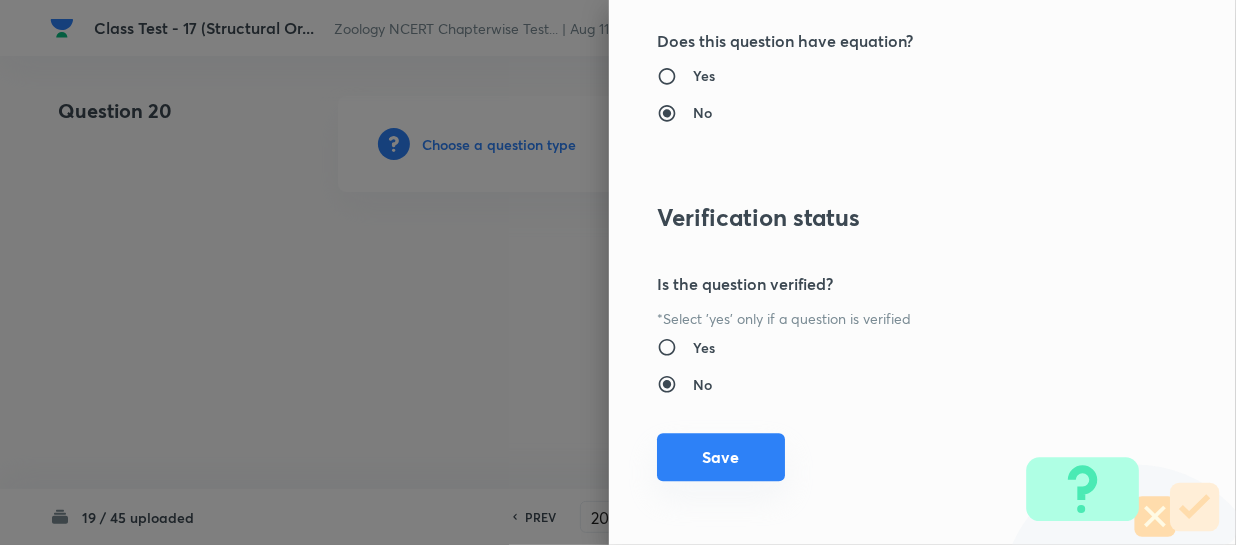 click on "Save" at bounding box center [721, 457] 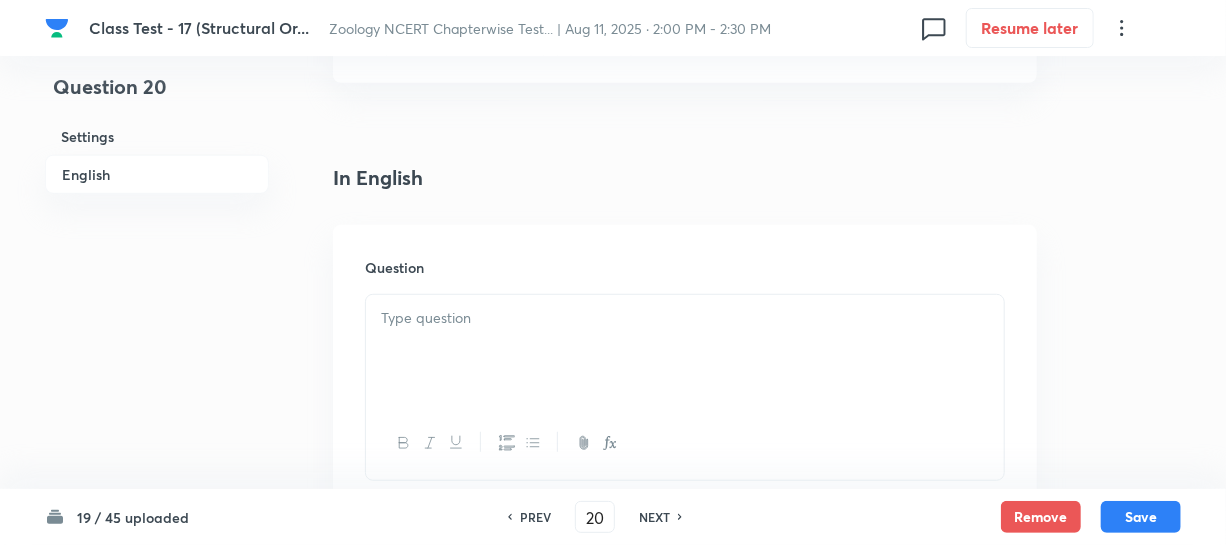 scroll, scrollTop: 636, scrollLeft: 0, axis: vertical 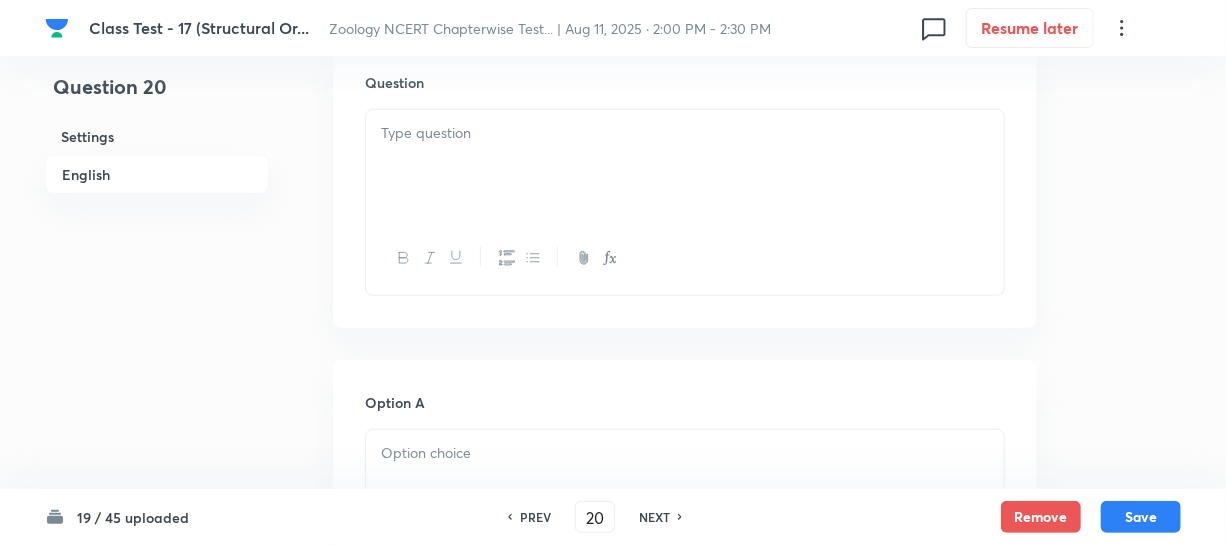 click on "Question" at bounding box center (685, 184) 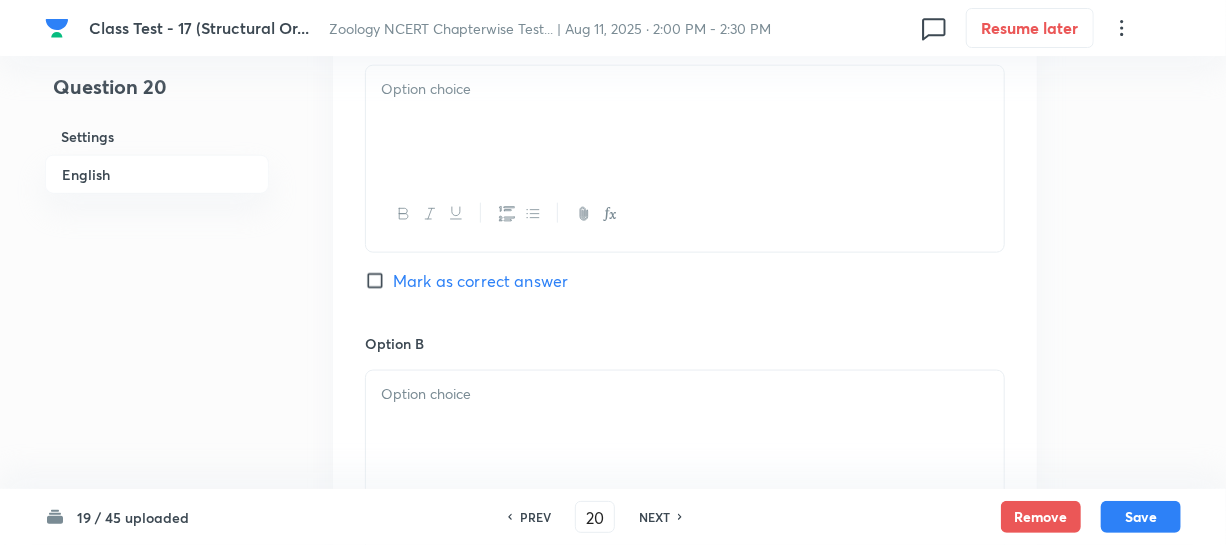 drag, startPoint x: 491, startPoint y: 265, endPoint x: 495, endPoint y: 252, distance: 13.601471 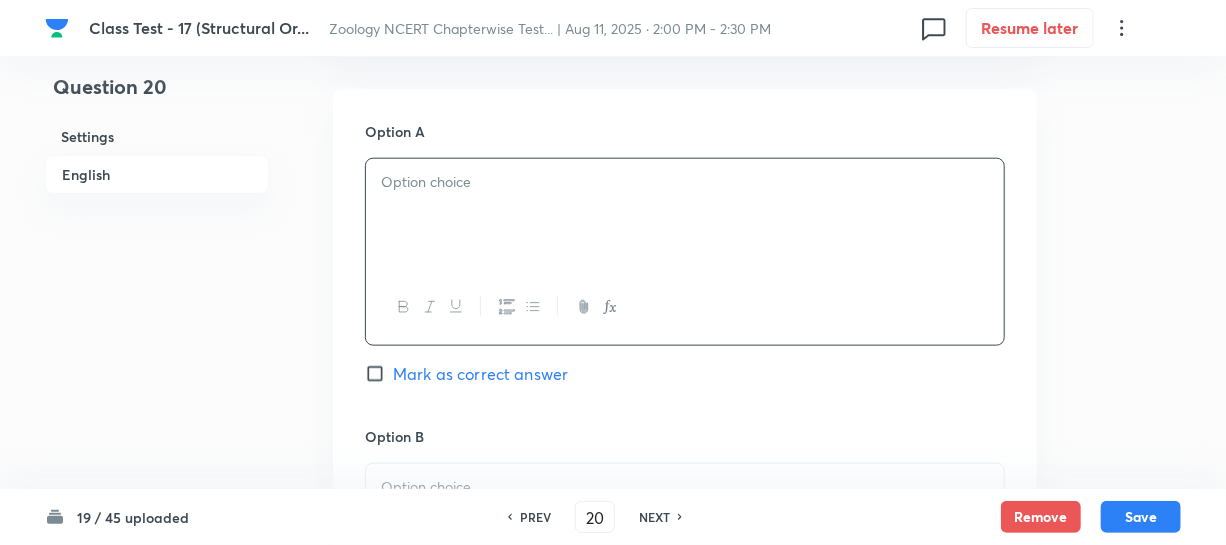 scroll, scrollTop: 818, scrollLeft: 0, axis: vertical 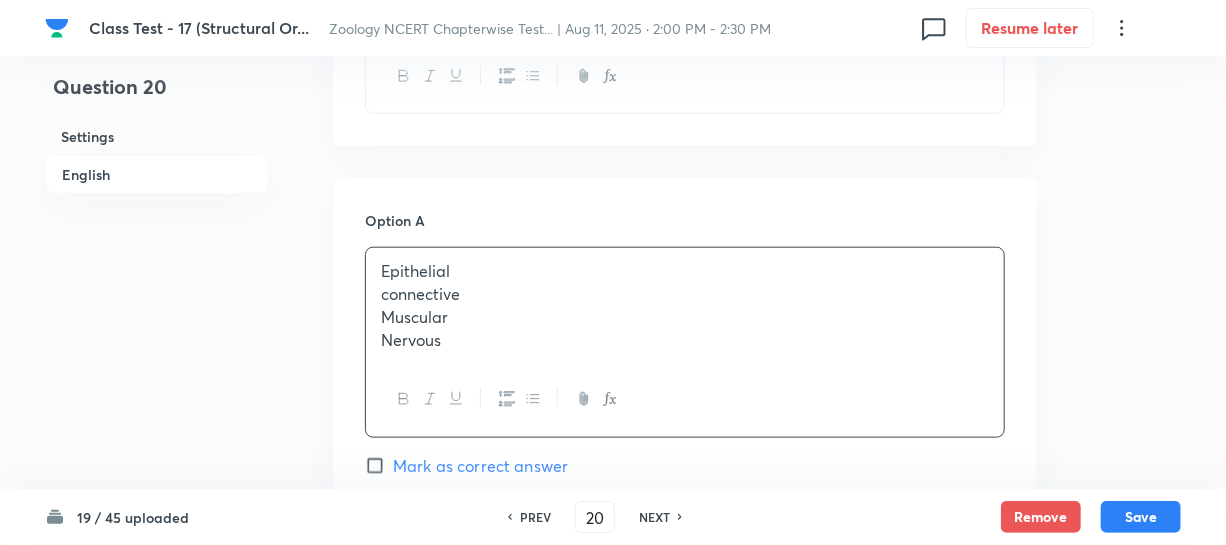click on "connective" at bounding box center (685, 294) 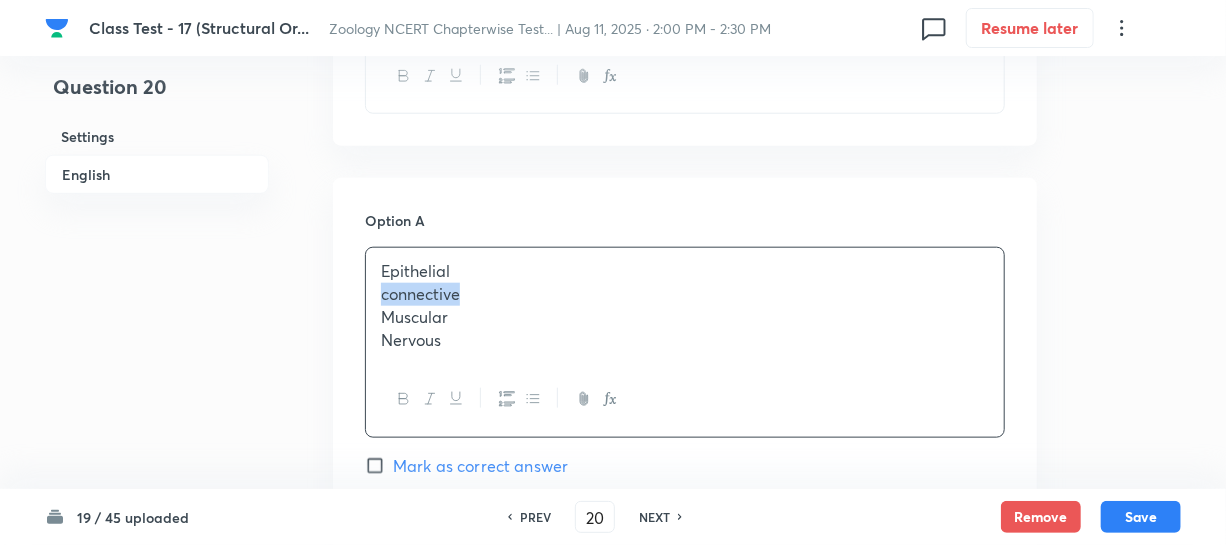 click on "connective" at bounding box center [685, 294] 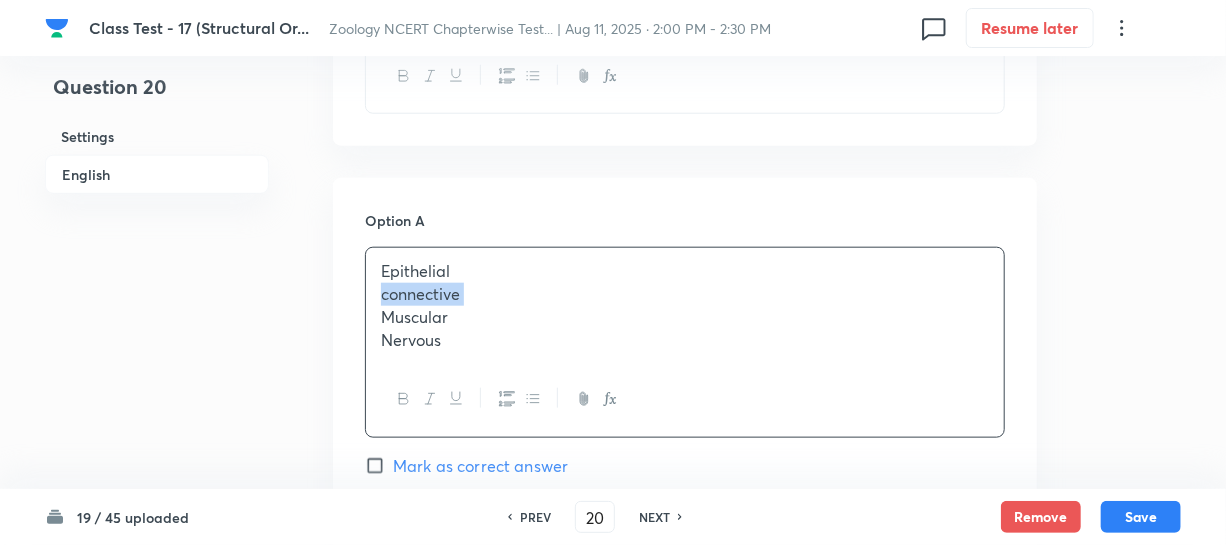 click on "connective" at bounding box center (685, 294) 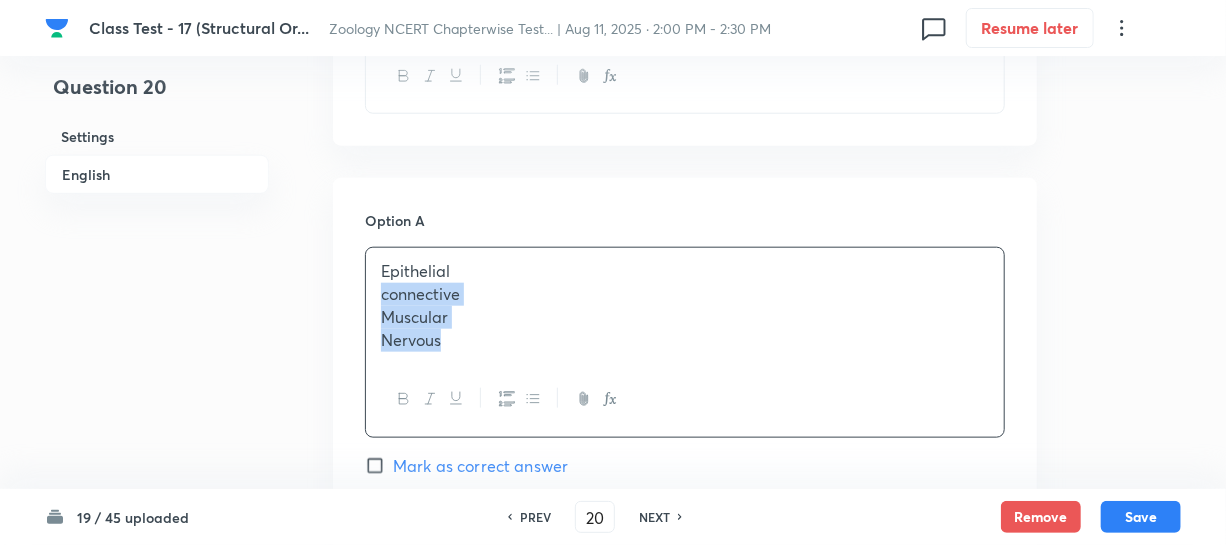 click on "Nervous" at bounding box center (685, 340) 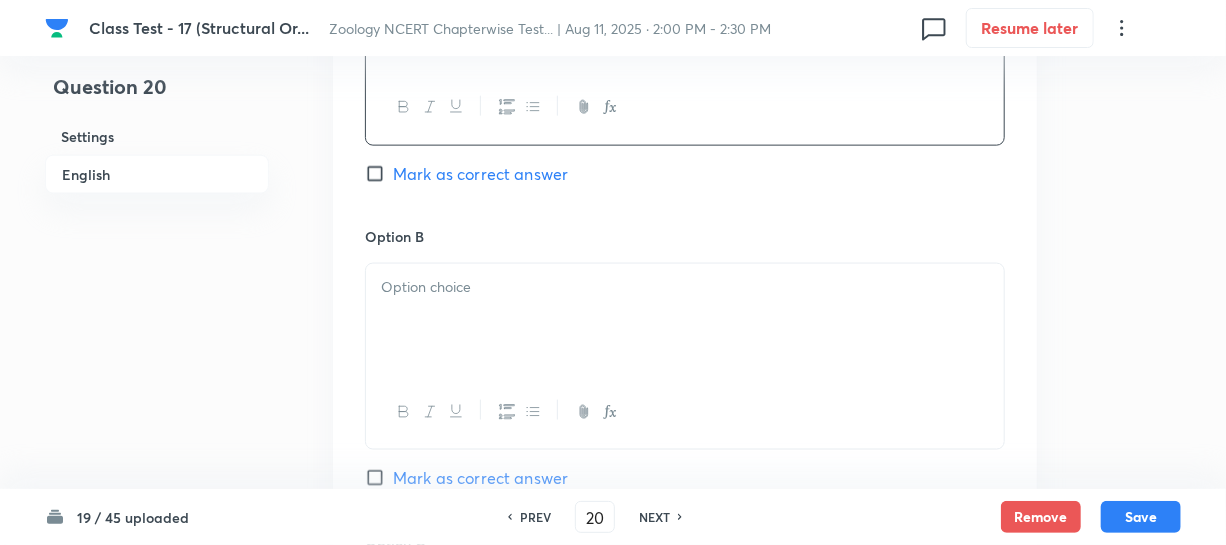 scroll, scrollTop: 1181, scrollLeft: 0, axis: vertical 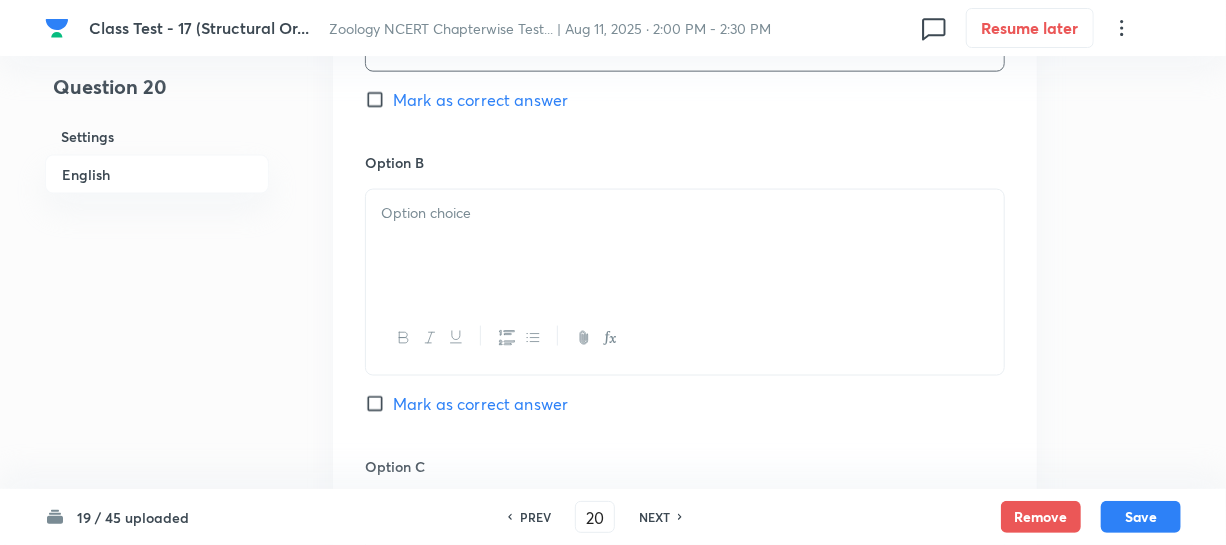 click at bounding box center [685, 246] 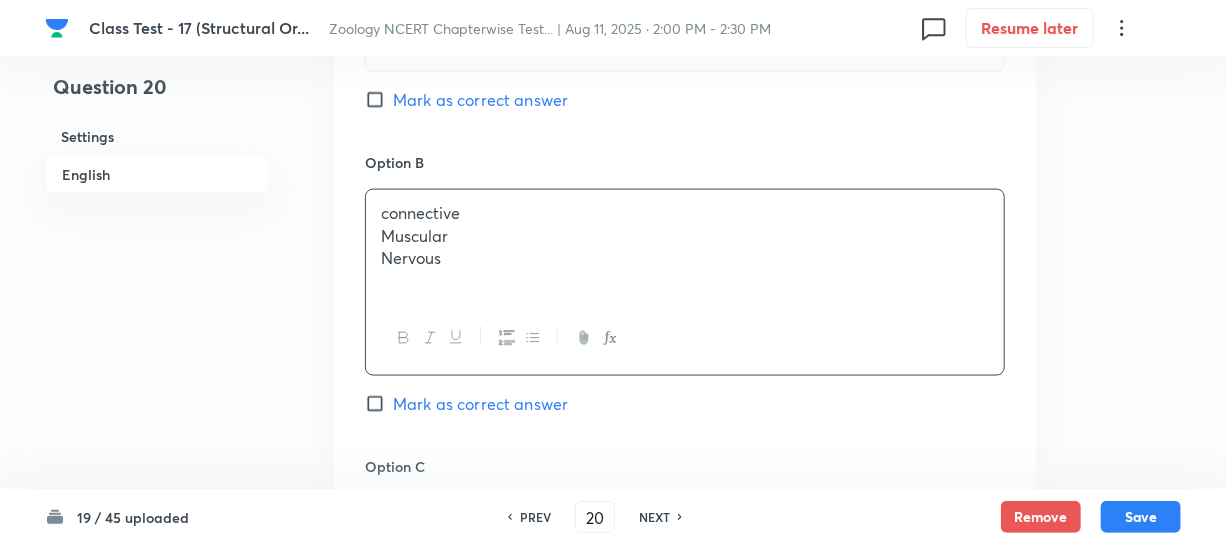 click on "Nervous" at bounding box center (685, 258) 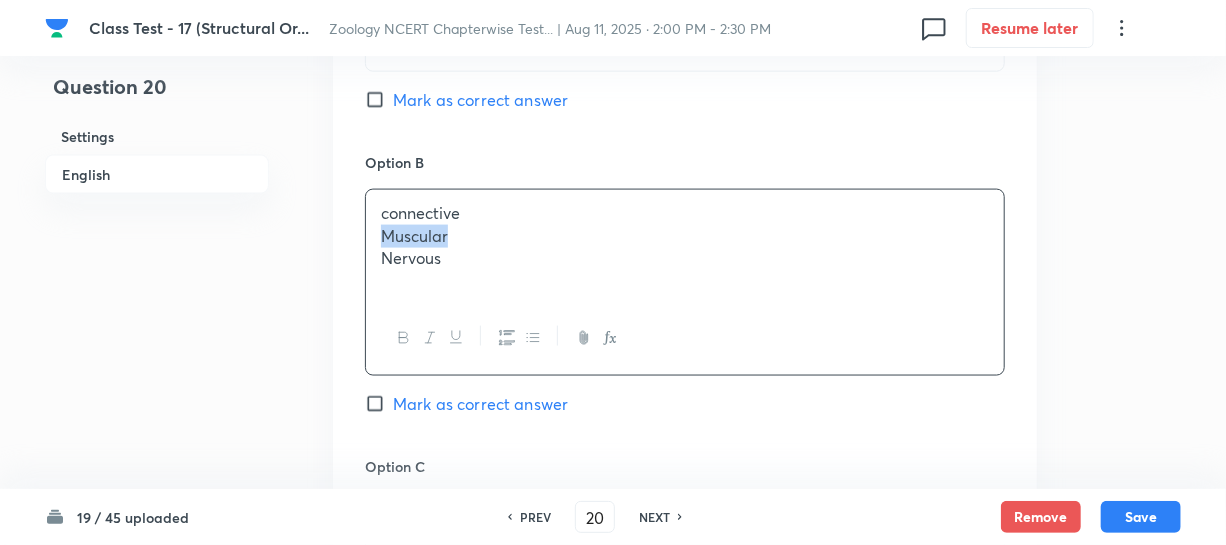 click on "Muscular" at bounding box center [685, 236] 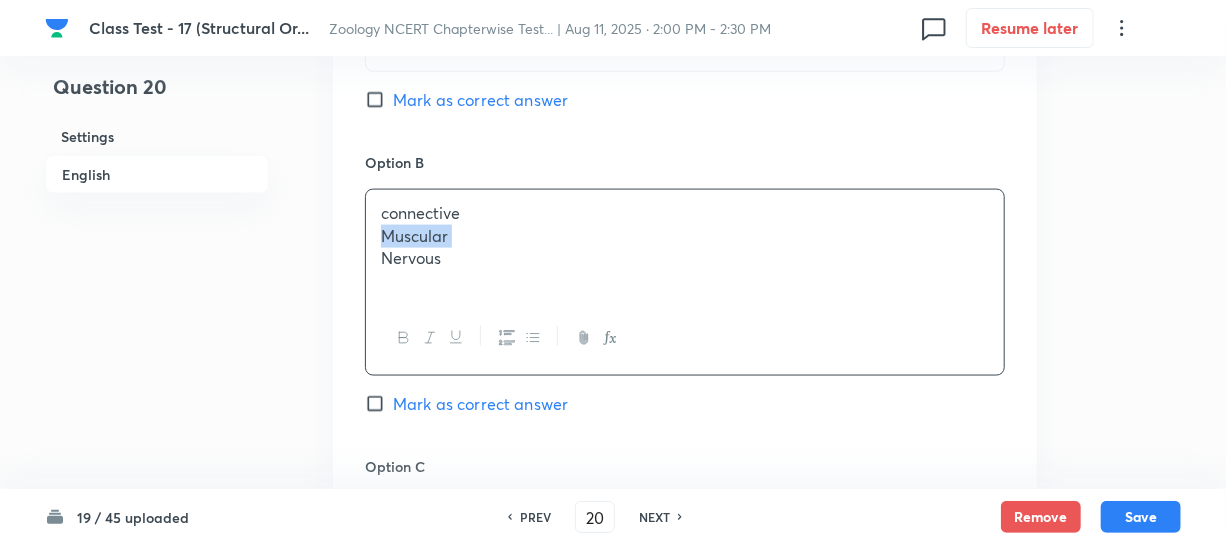 click on "Muscular" at bounding box center [685, 236] 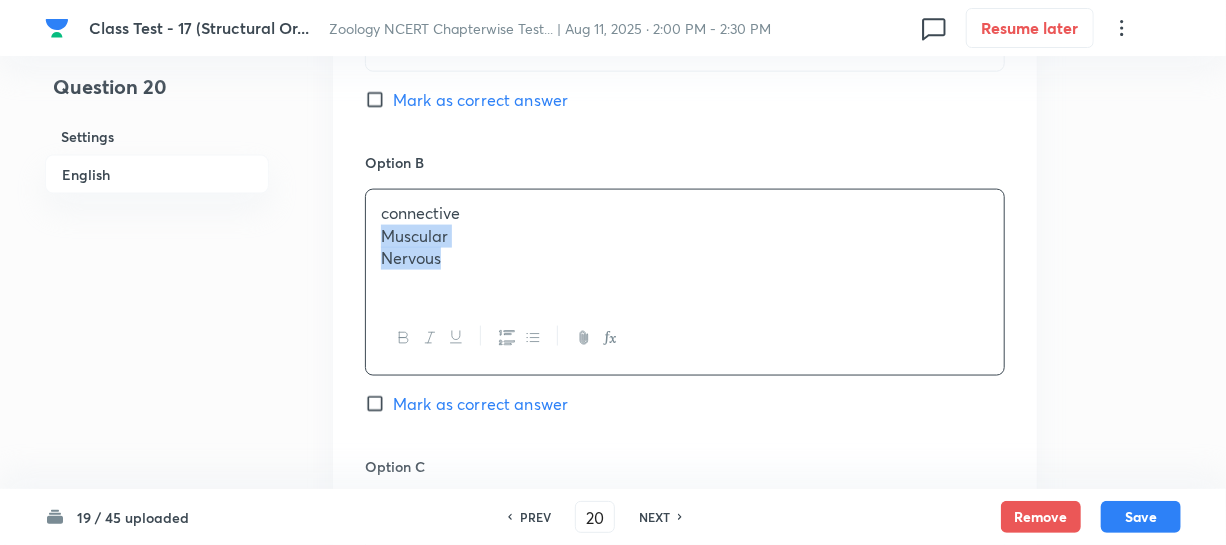 click on "connective Muscular Nervous" at bounding box center [685, 246] 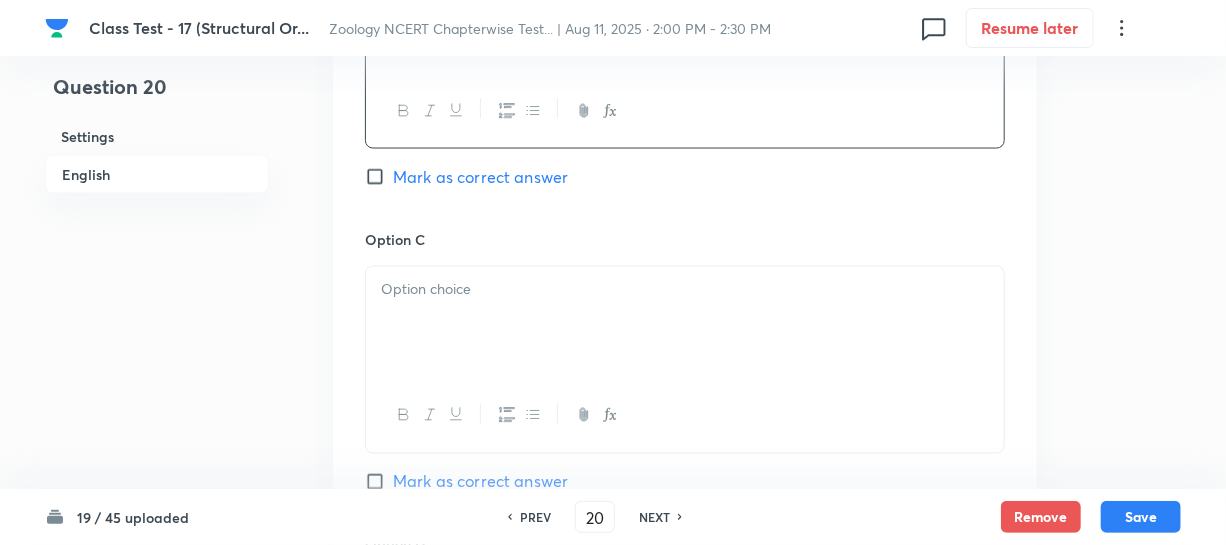 scroll, scrollTop: 1545, scrollLeft: 0, axis: vertical 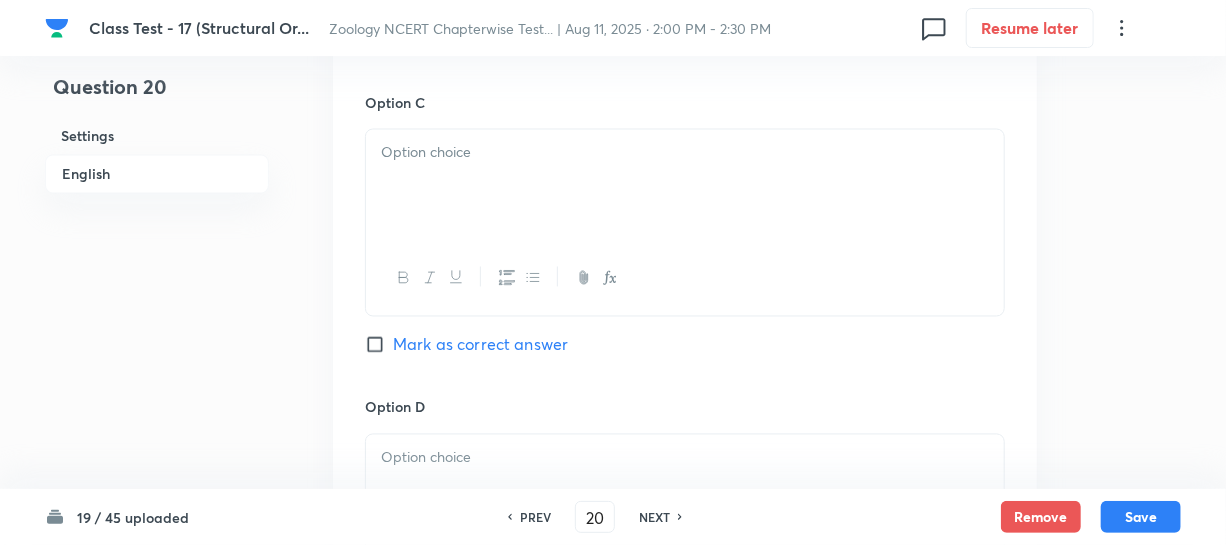 click at bounding box center [685, 186] 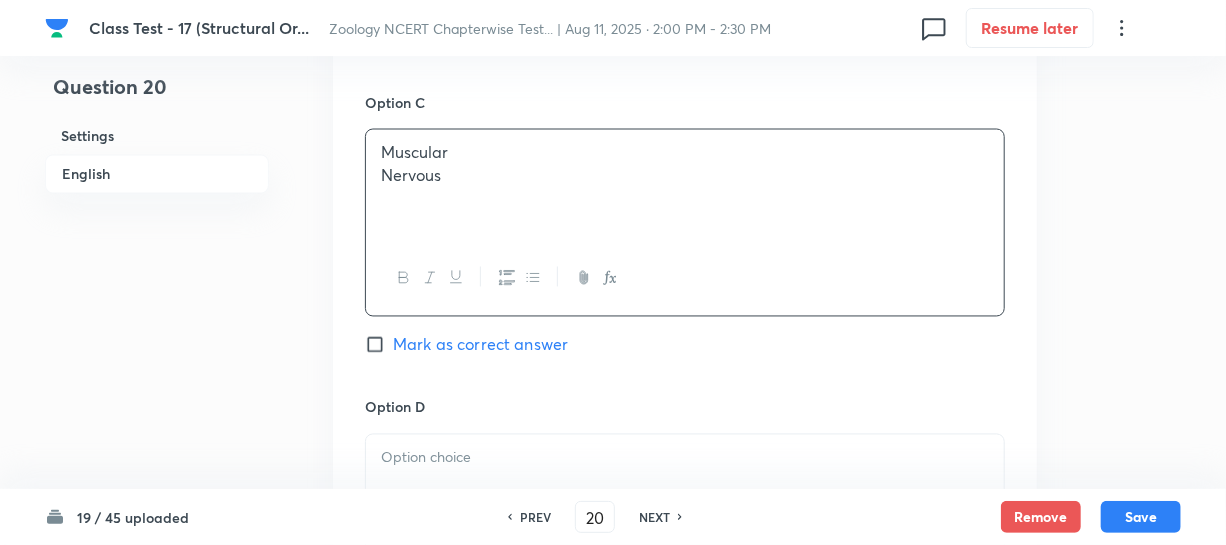 click on "Muscular Nervous" at bounding box center (685, 186) 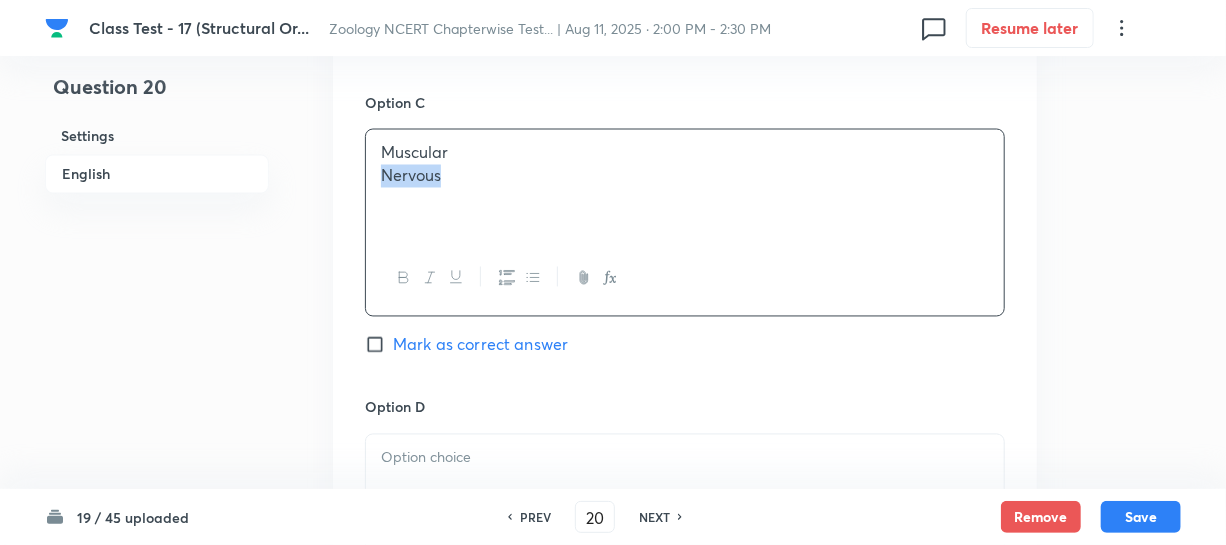 click on "Muscular Nervous" at bounding box center [685, 186] 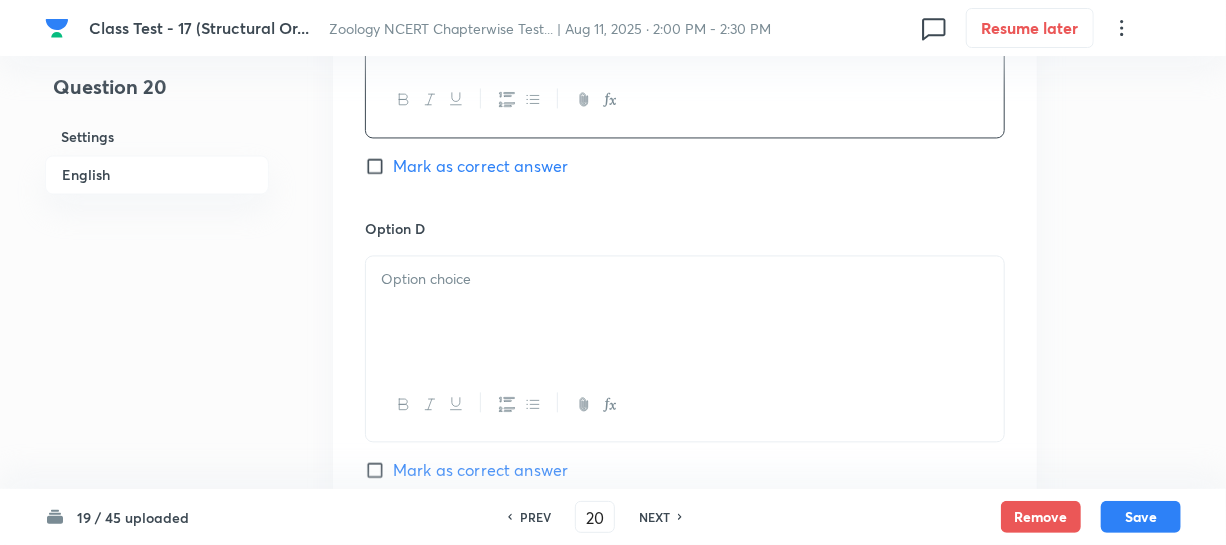 scroll, scrollTop: 1727, scrollLeft: 0, axis: vertical 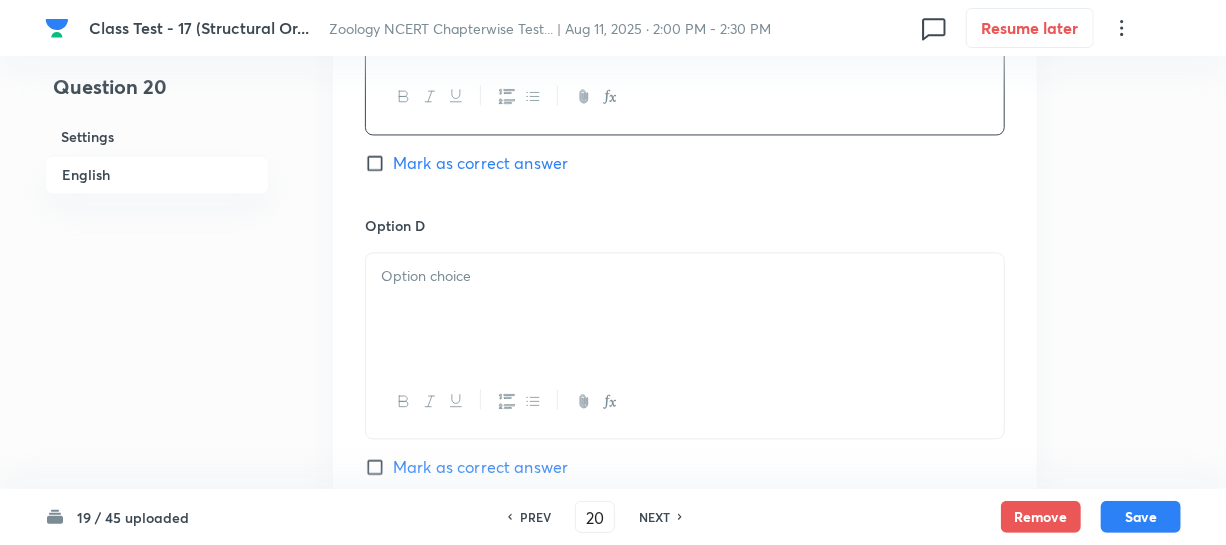 click at bounding box center [685, 309] 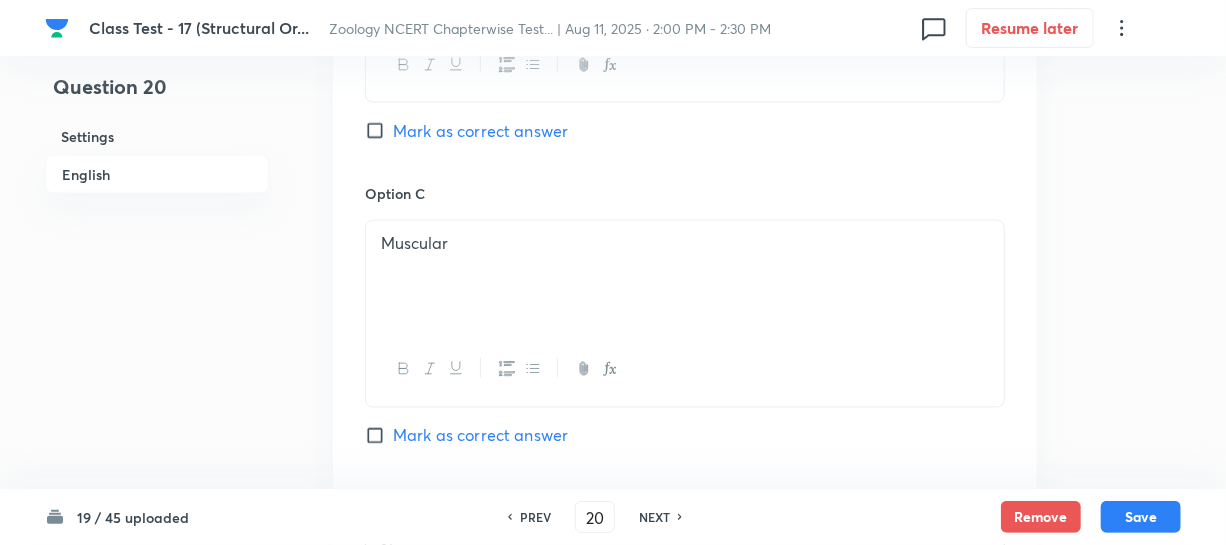 click on "Mark as correct answer" at bounding box center (466, 131) 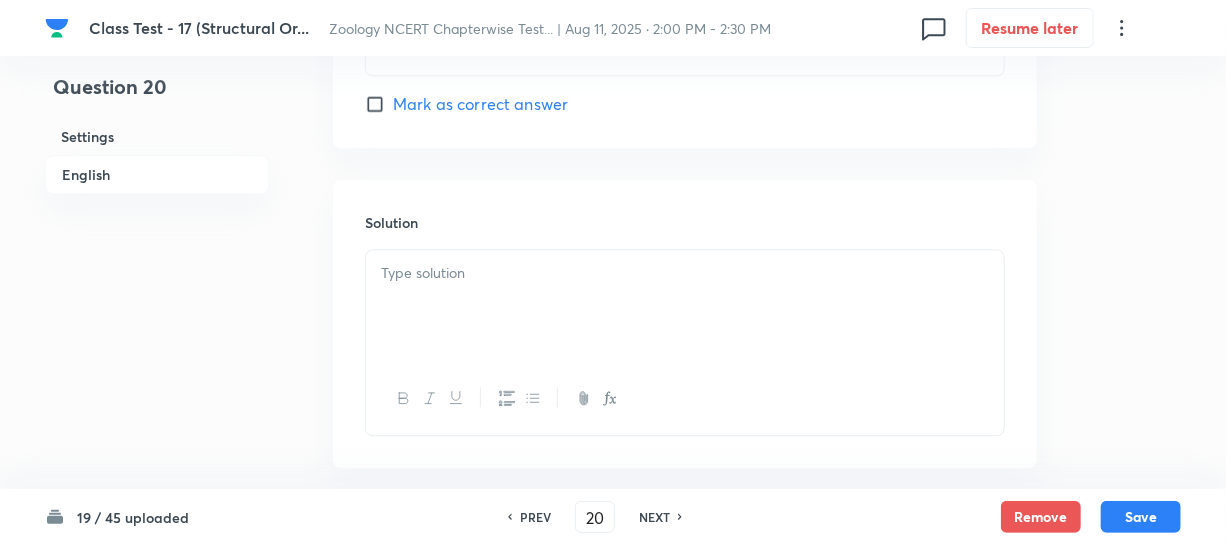 scroll, scrollTop: 2181, scrollLeft: 0, axis: vertical 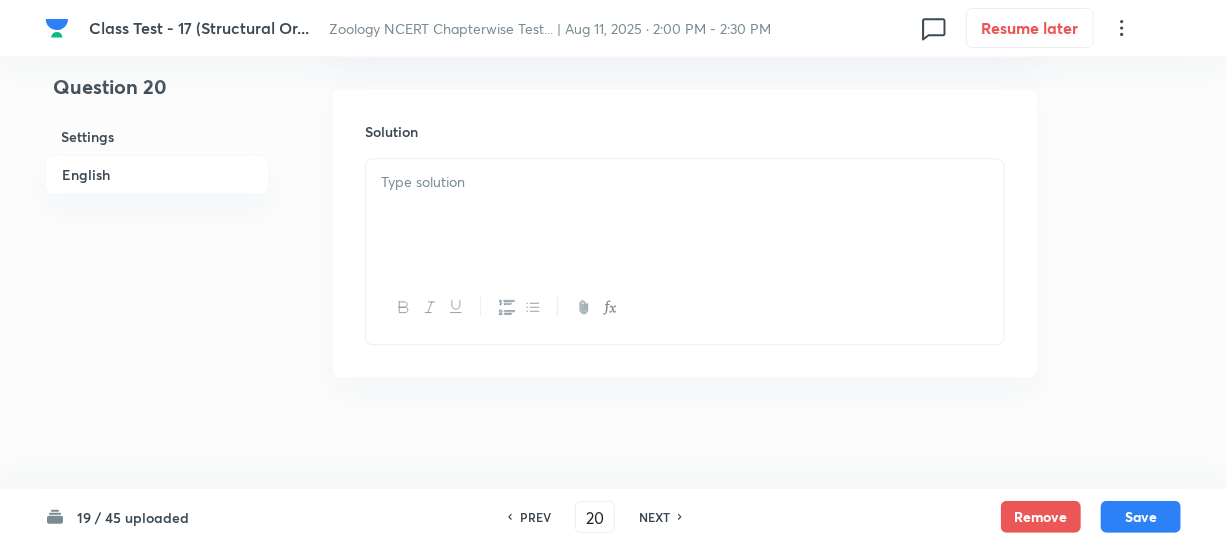 click at bounding box center (685, 215) 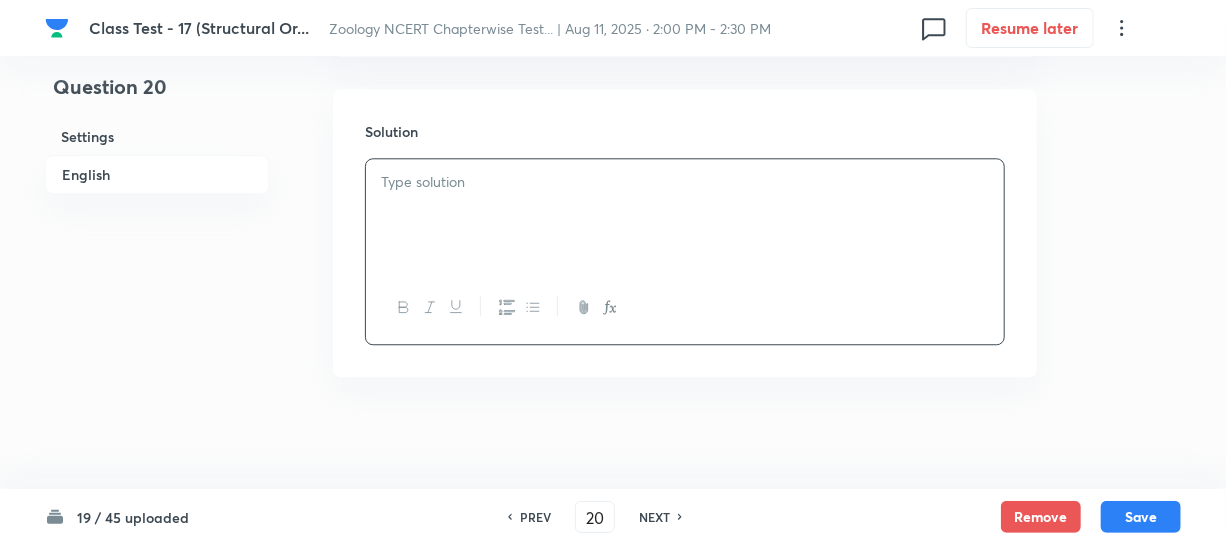 type 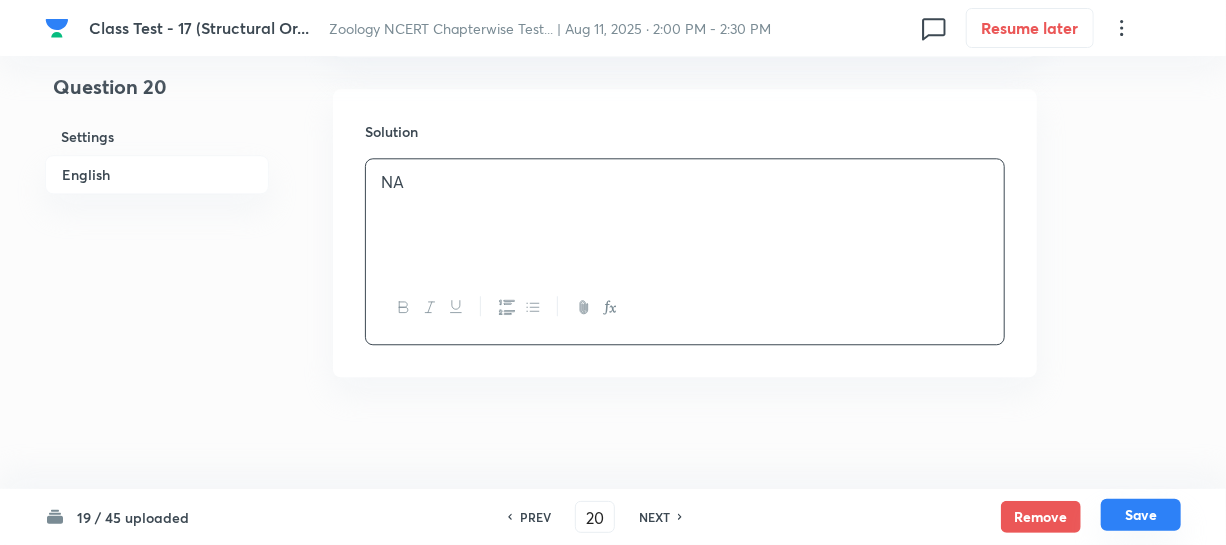 click on "Save" at bounding box center [1141, 515] 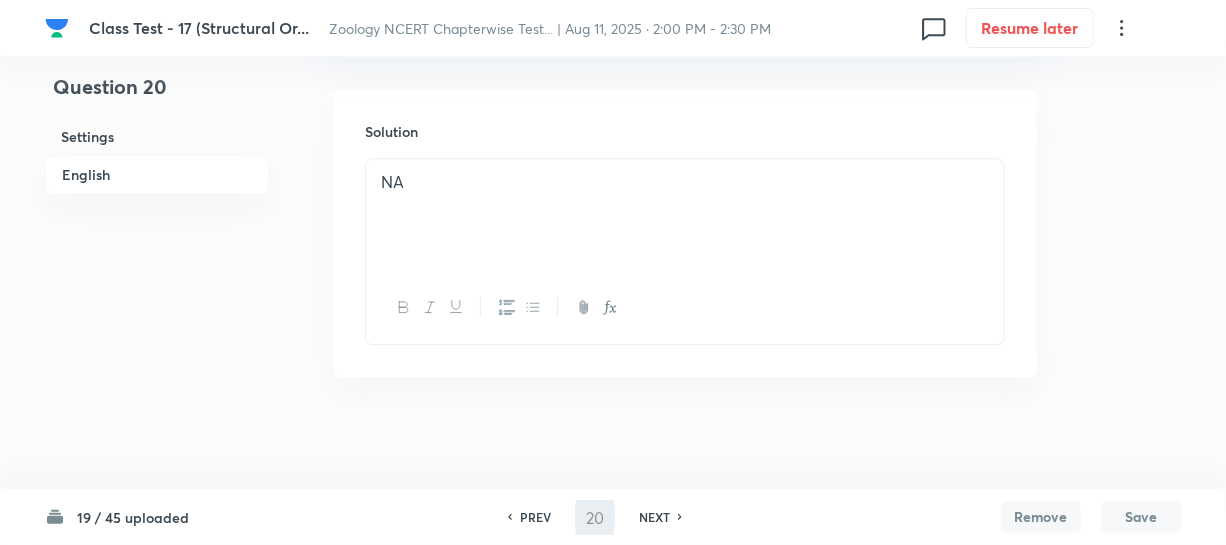 type on "21" 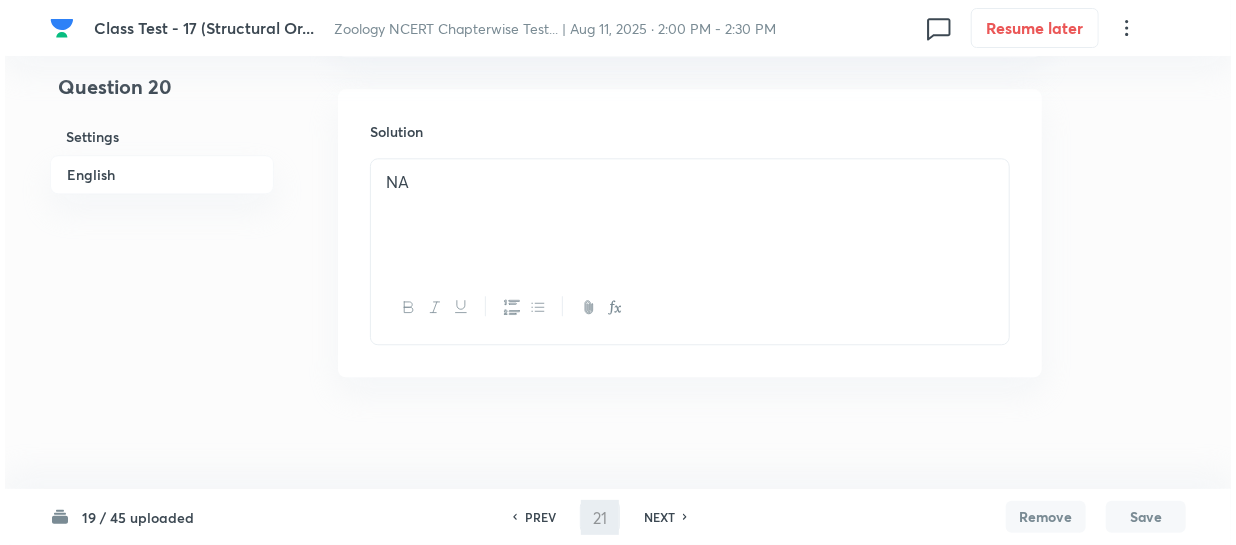 scroll, scrollTop: 0, scrollLeft: 0, axis: both 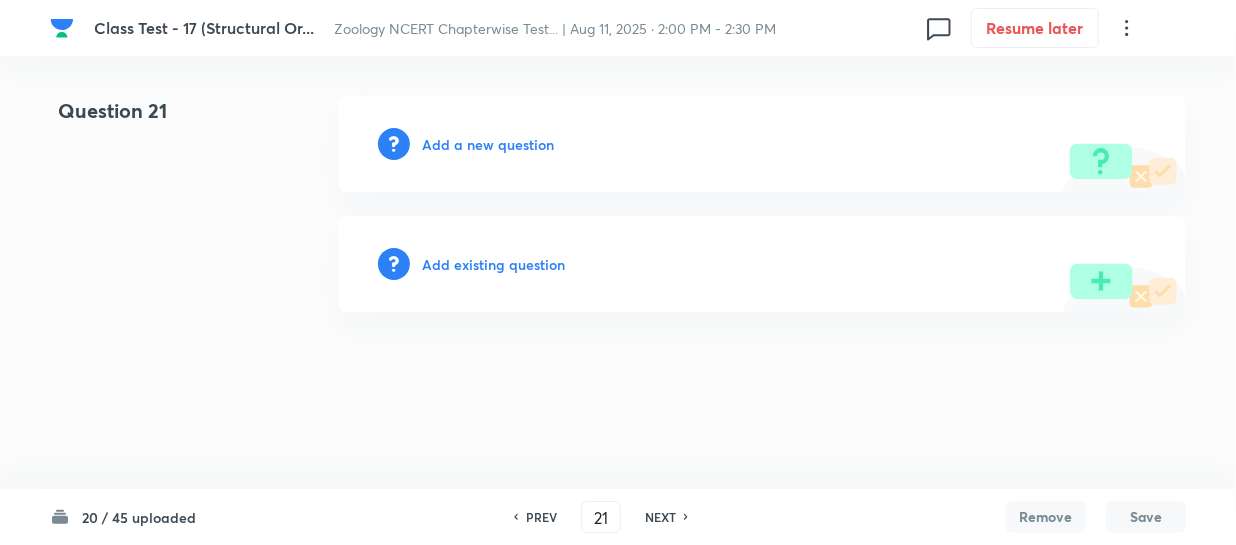 click on "Add a new question" at bounding box center (488, 144) 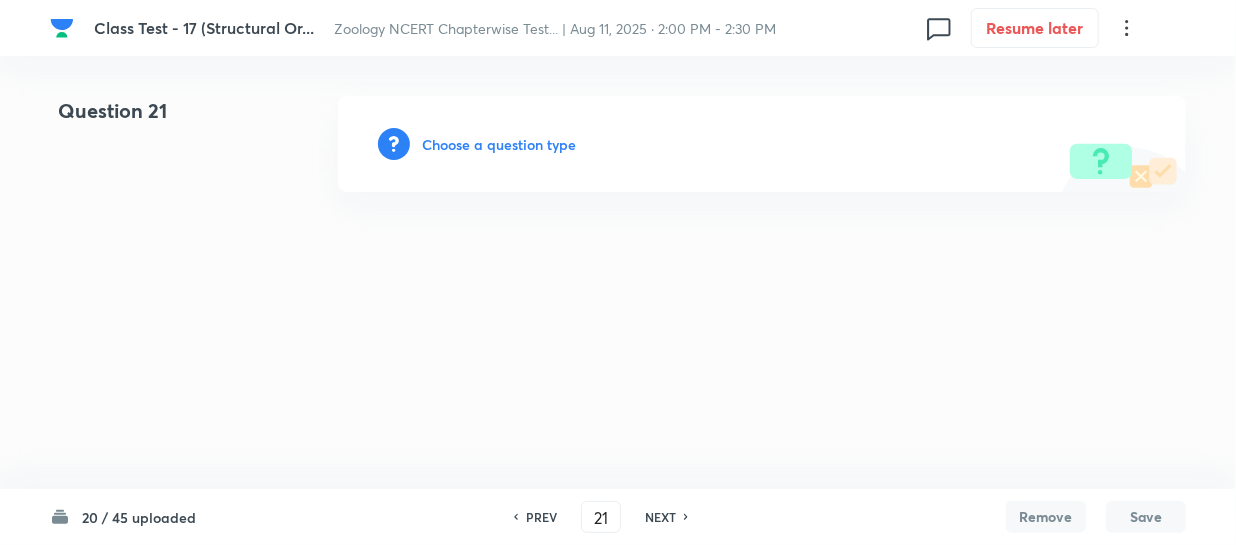 click on "Choose a question type" at bounding box center (499, 144) 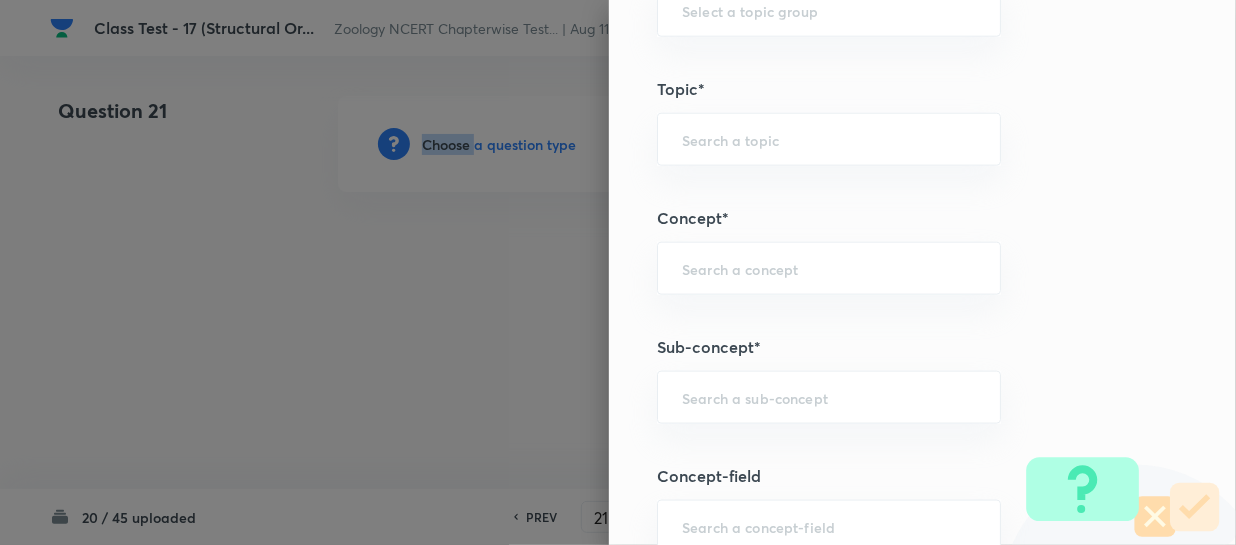 scroll, scrollTop: 1181, scrollLeft: 0, axis: vertical 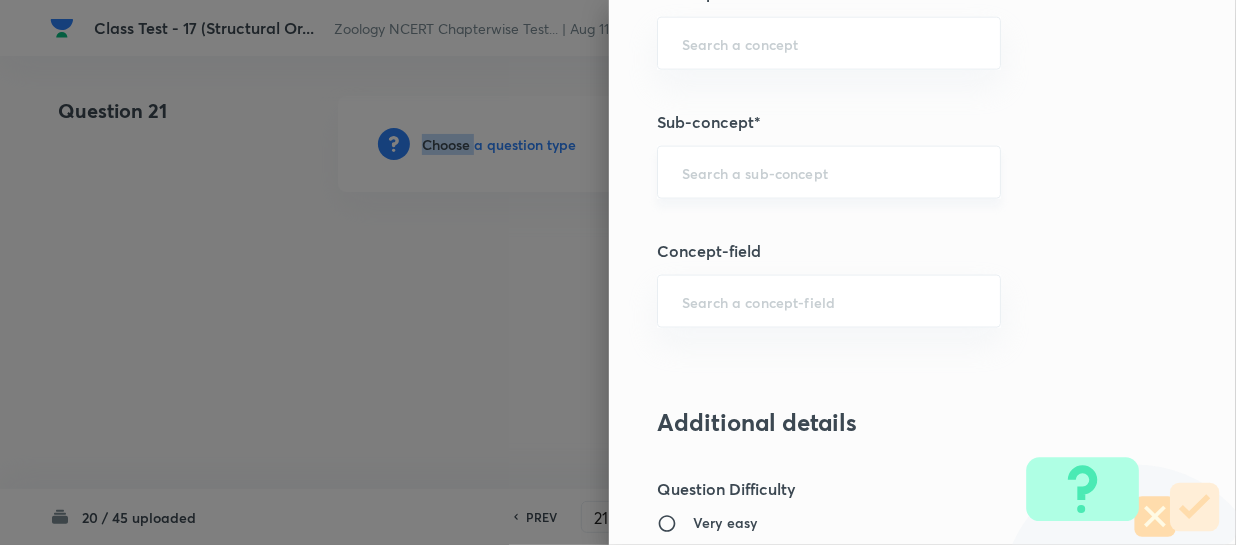 click on "​" at bounding box center (829, 172) 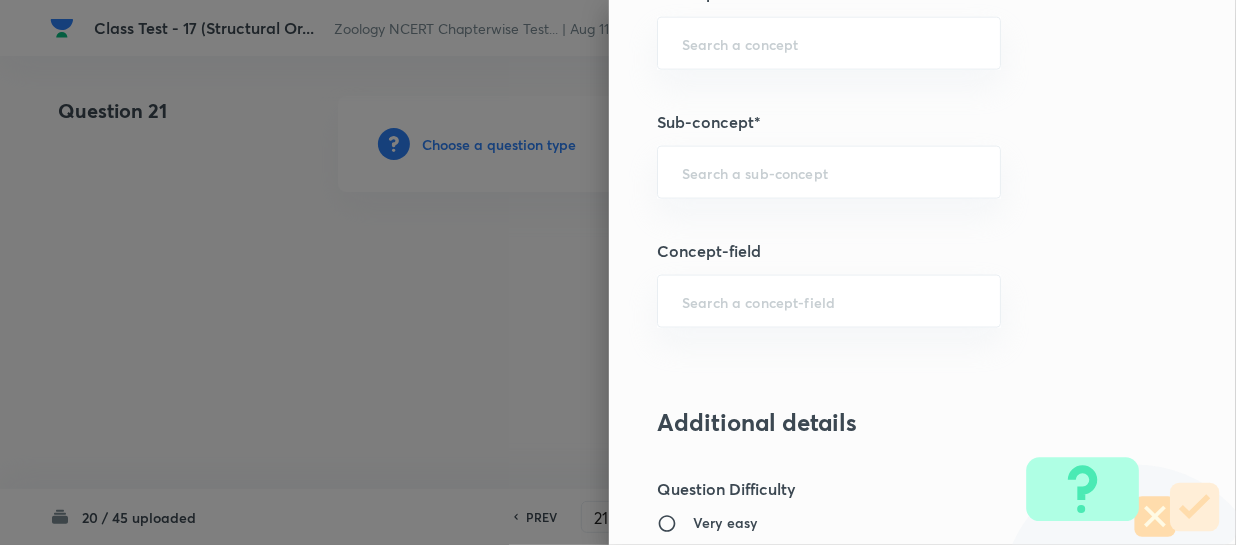 paste on "Structural Organization in Animals" 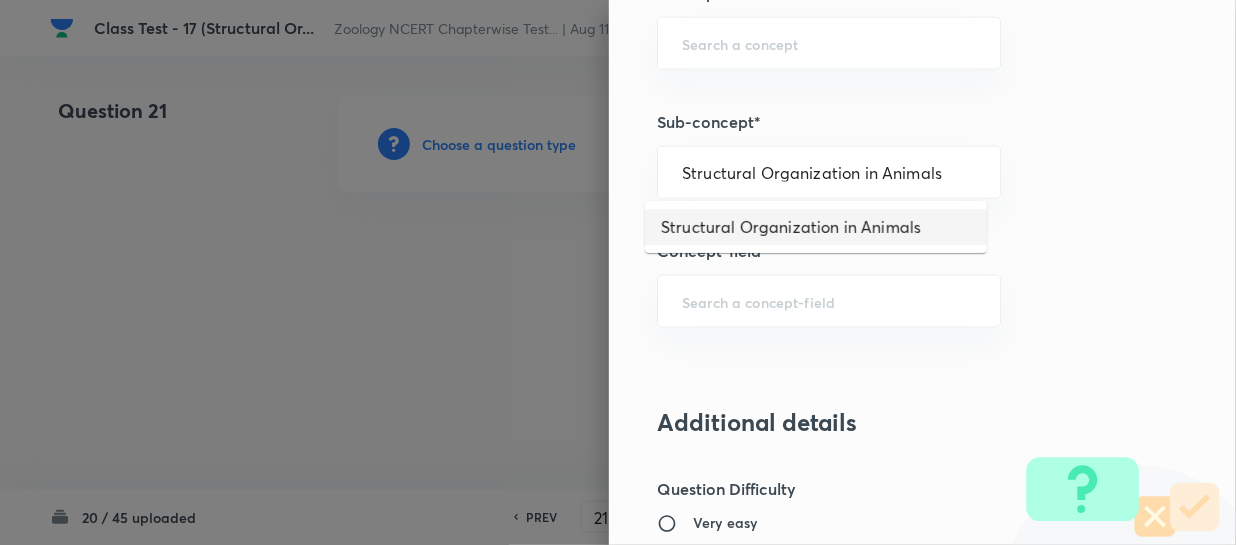 click on "Structural Organization in Animals" at bounding box center [816, 227] 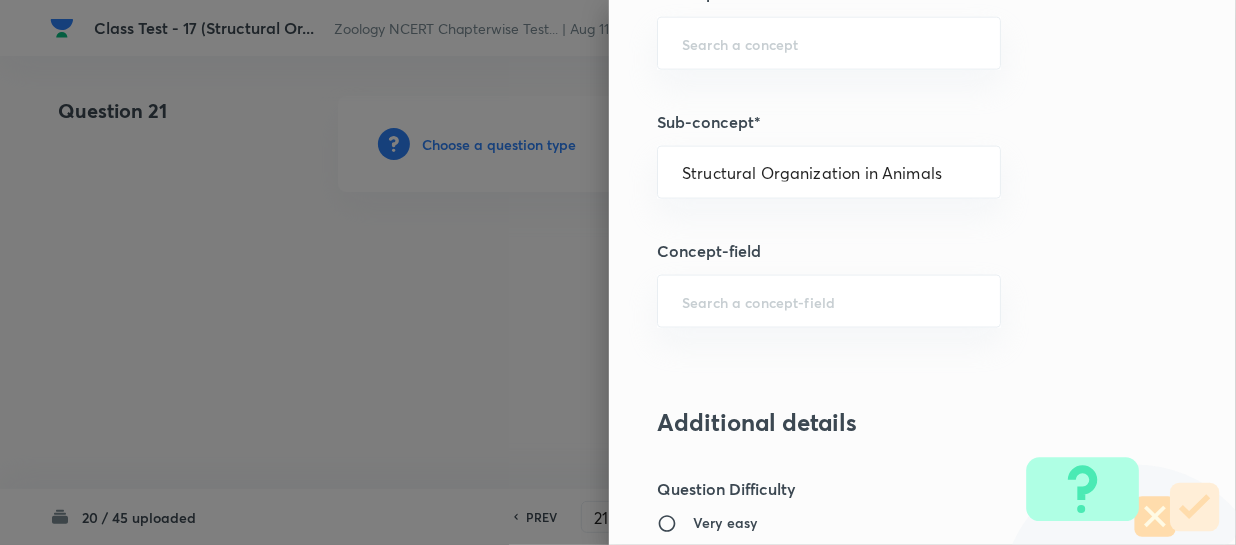 type on "Biology" 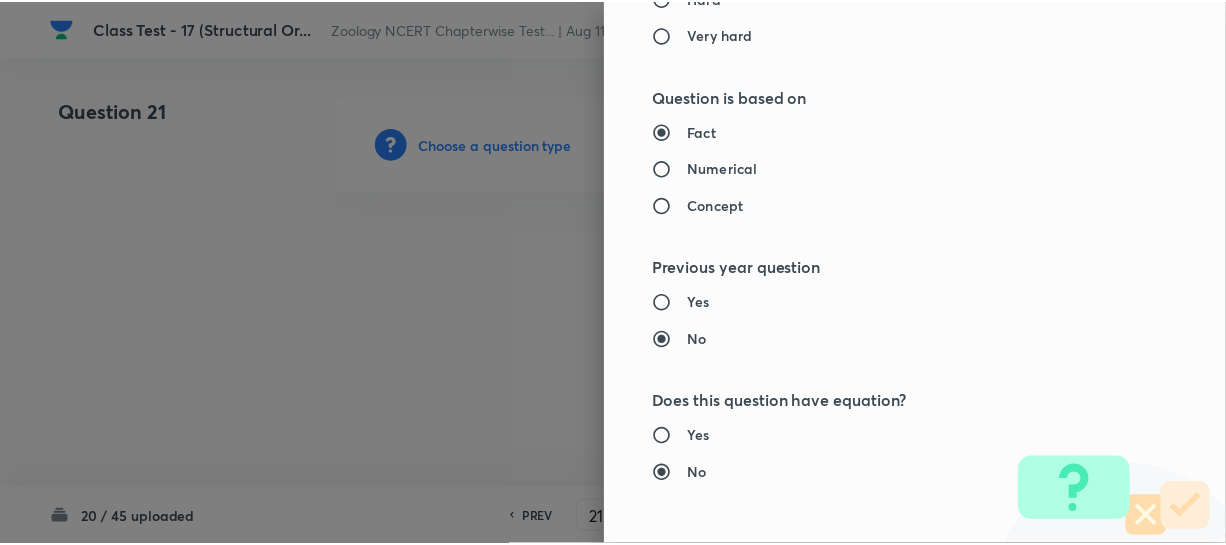 scroll, scrollTop: 2179, scrollLeft: 0, axis: vertical 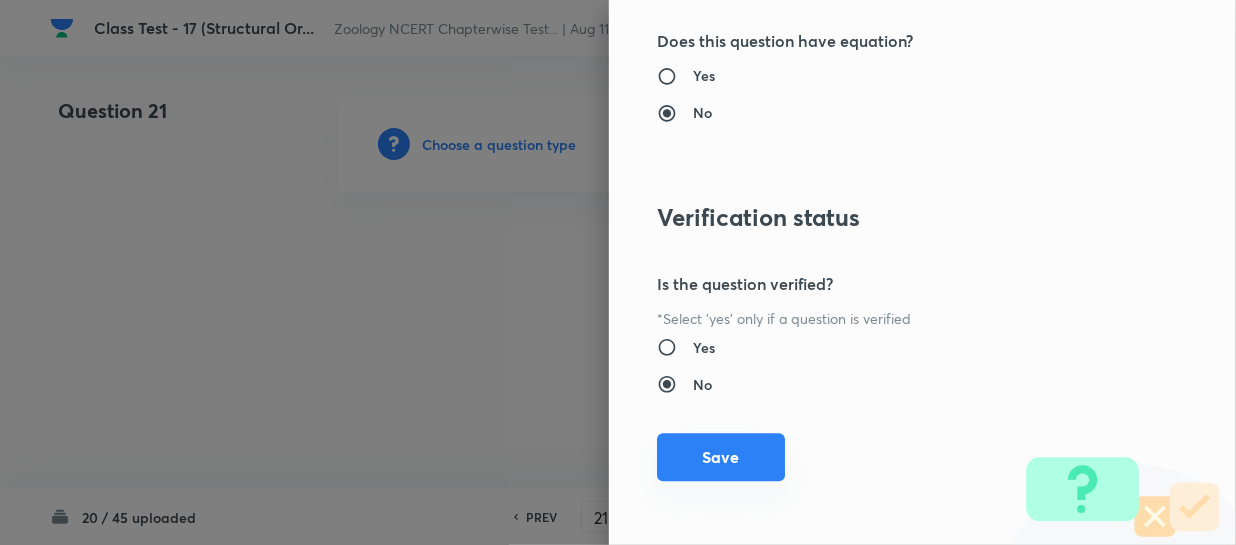 click on "Save" at bounding box center (721, 457) 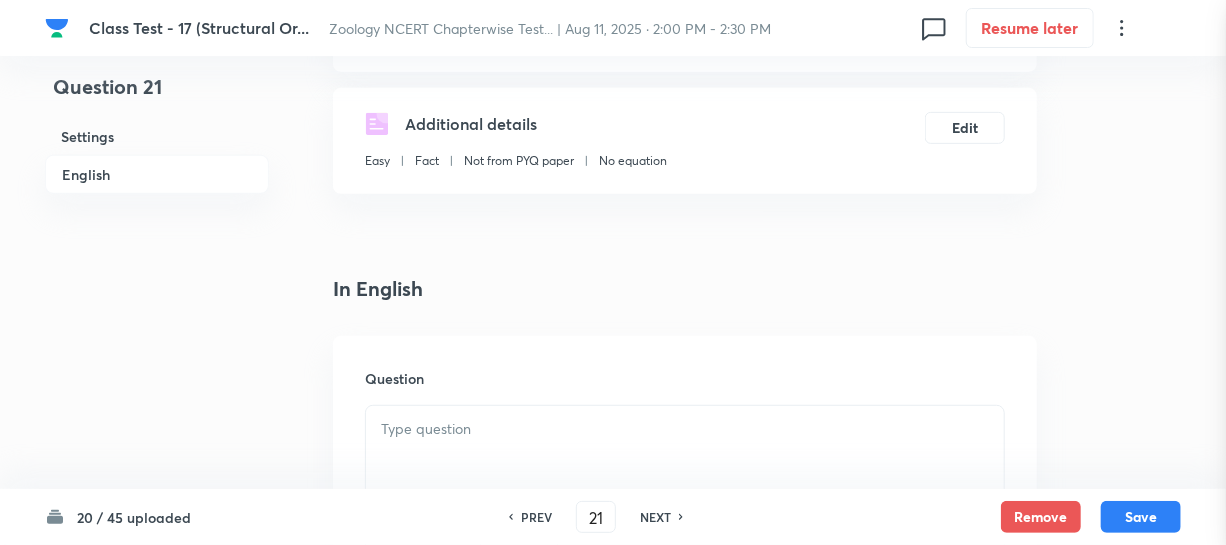 scroll, scrollTop: 363, scrollLeft: 0, axis: vertical 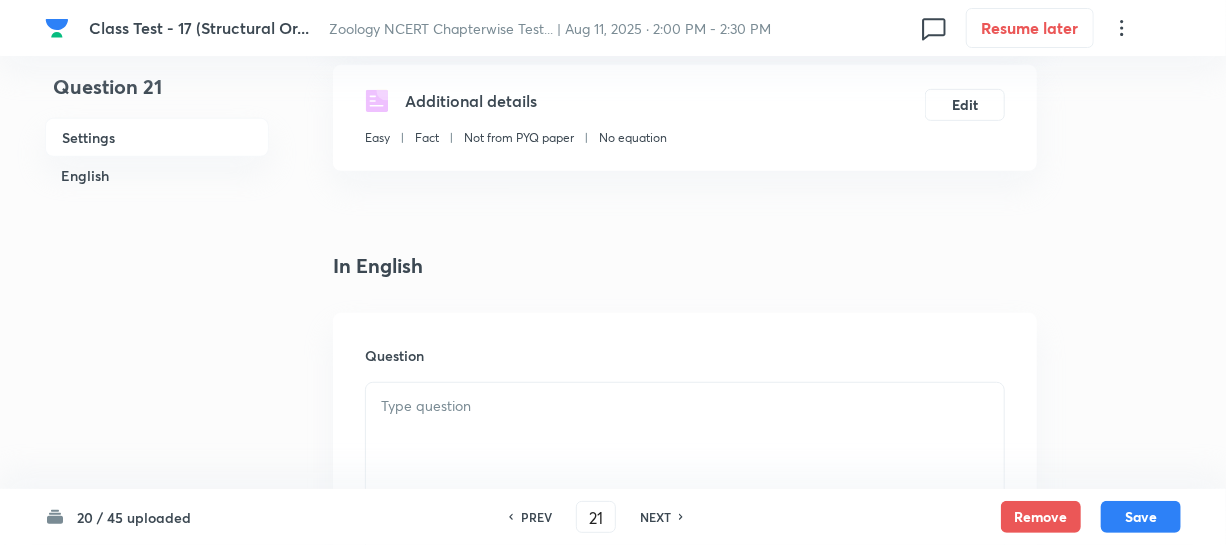 drag, startPoint x: 438, startPoint y: 418, endPoint x: 446, endPoint y: 433, distance: 17 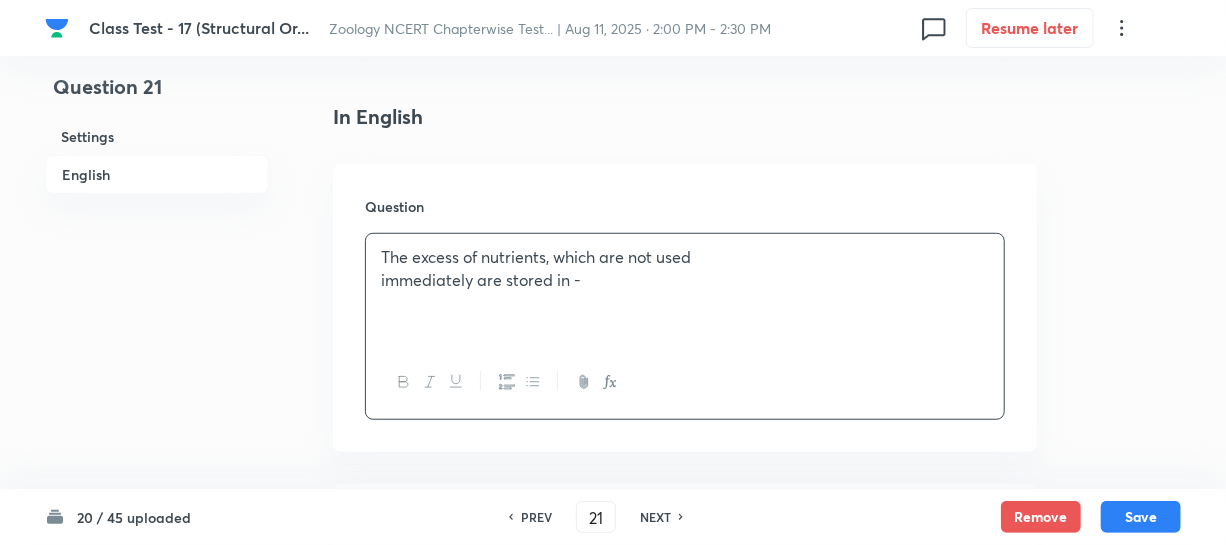 scroll, scrollTop: 727, scrollLeft: 0, axis: vertical 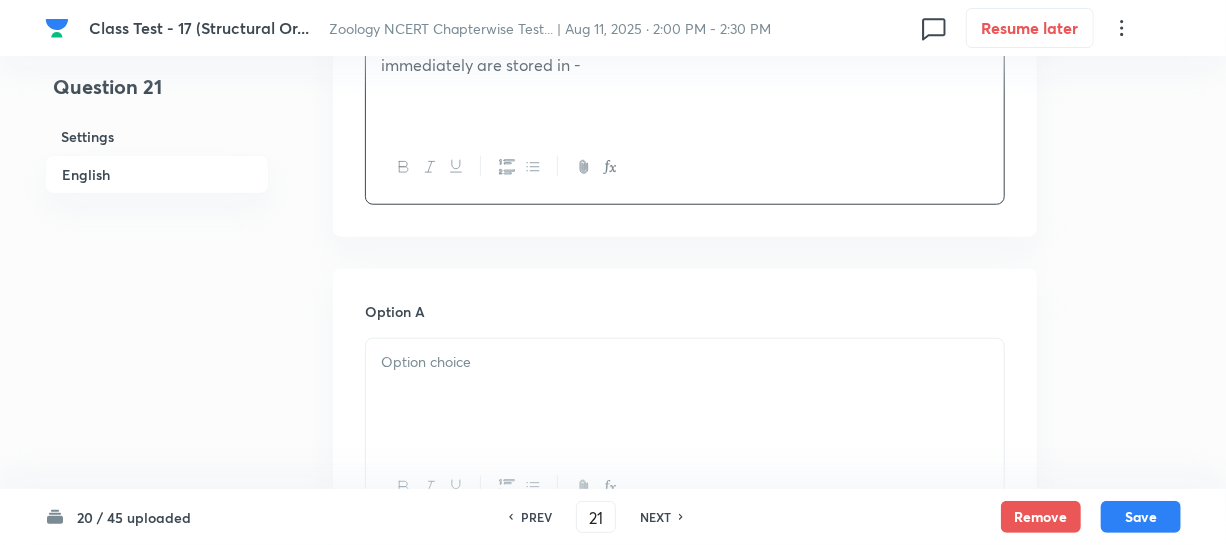 click at bounding box center [685, 395] 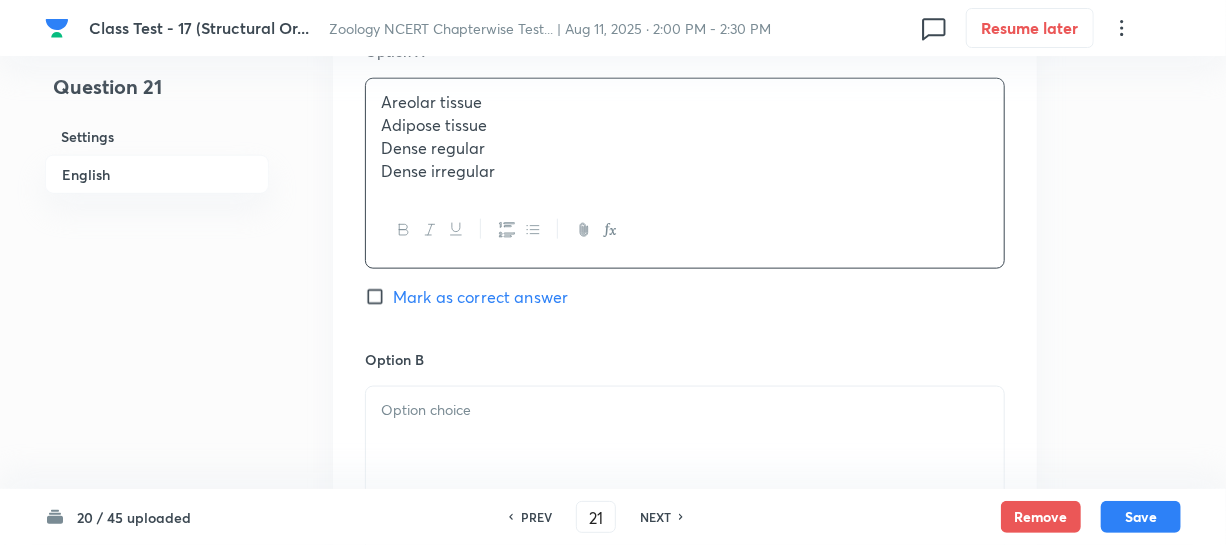 scroll, scrollTop: 1000, scrollLeft: 0, axis: vertical 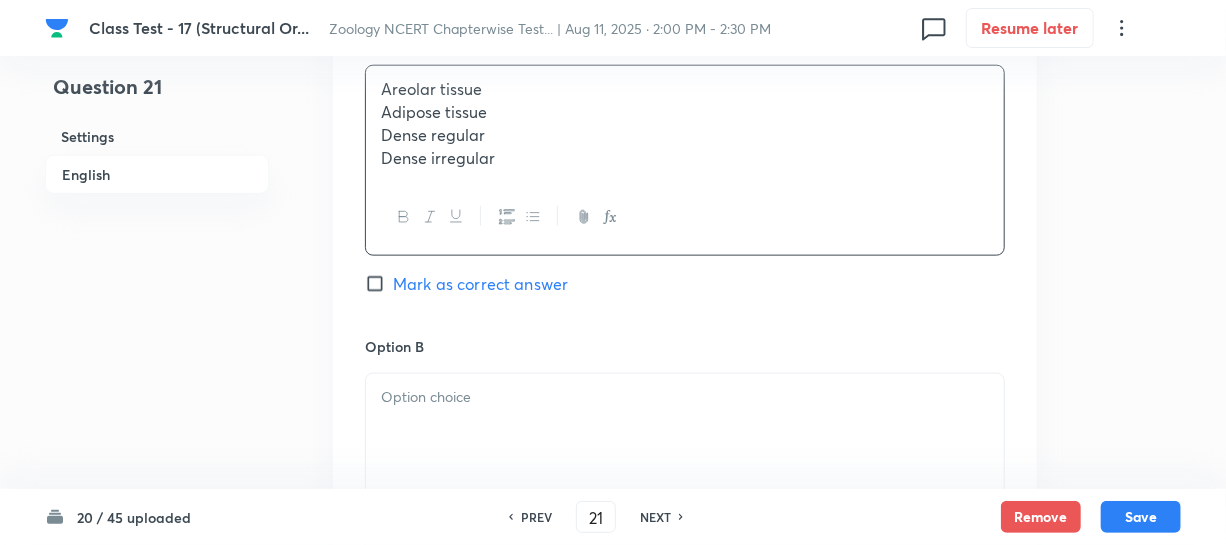 click on "Adipose tissue" at bounding box center (685, 112) 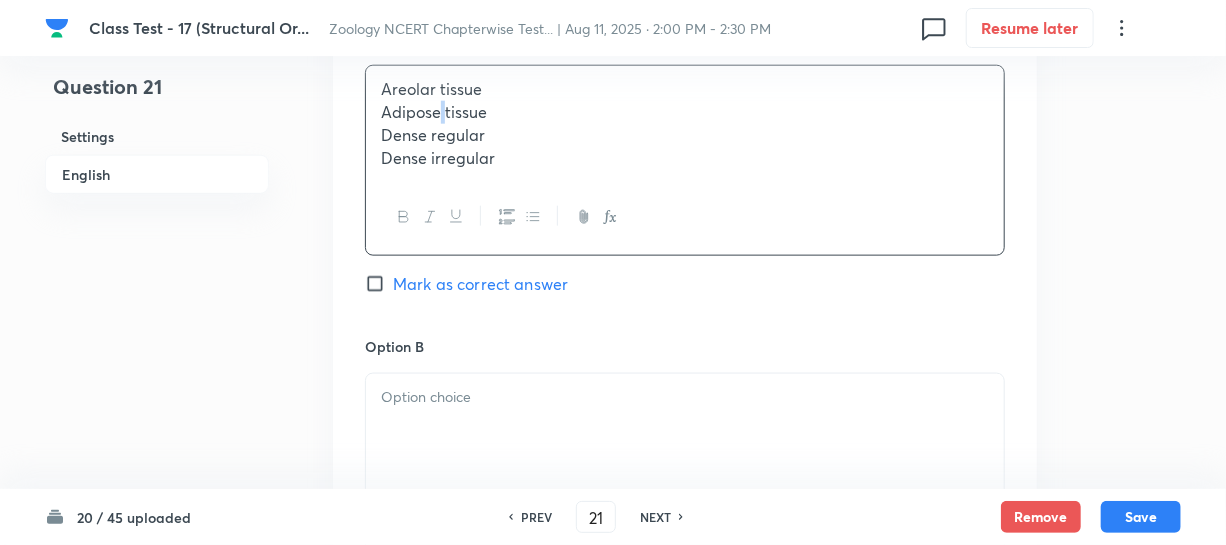 click on "Adipose tissue" at bounding box center (685, 112) 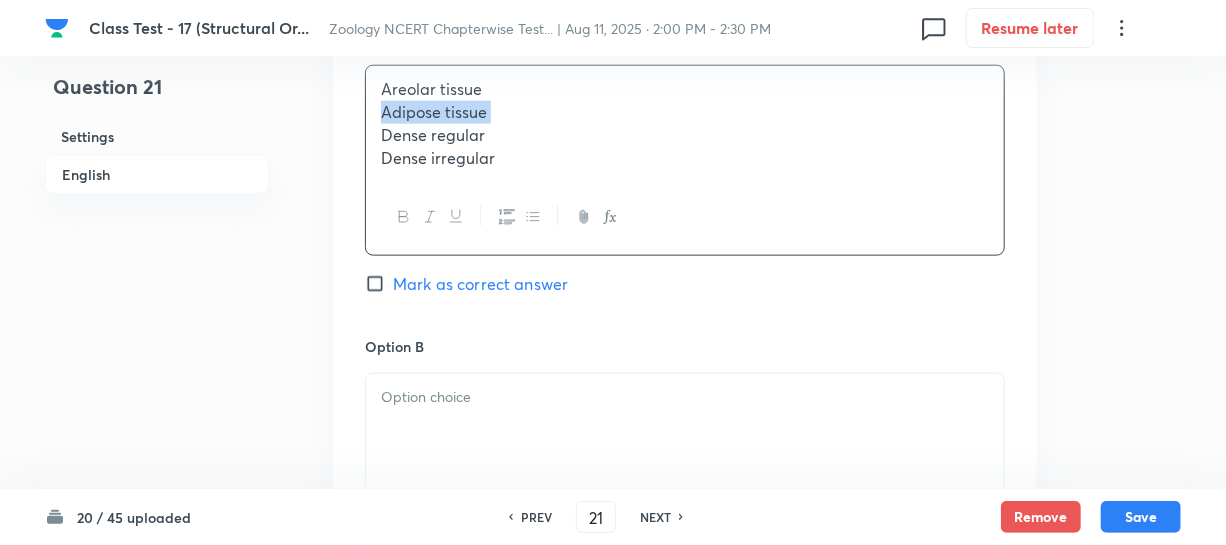 click on "Adipose tissue" at bounding box center (685, 112) 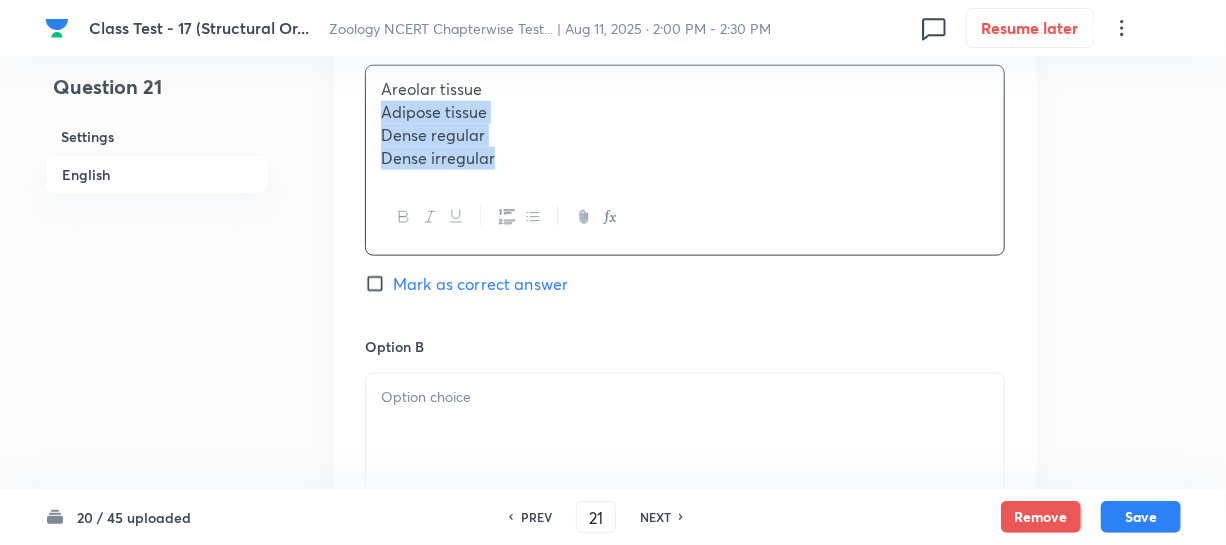 click on "Dense irregular" at bounding box center (685, 158) 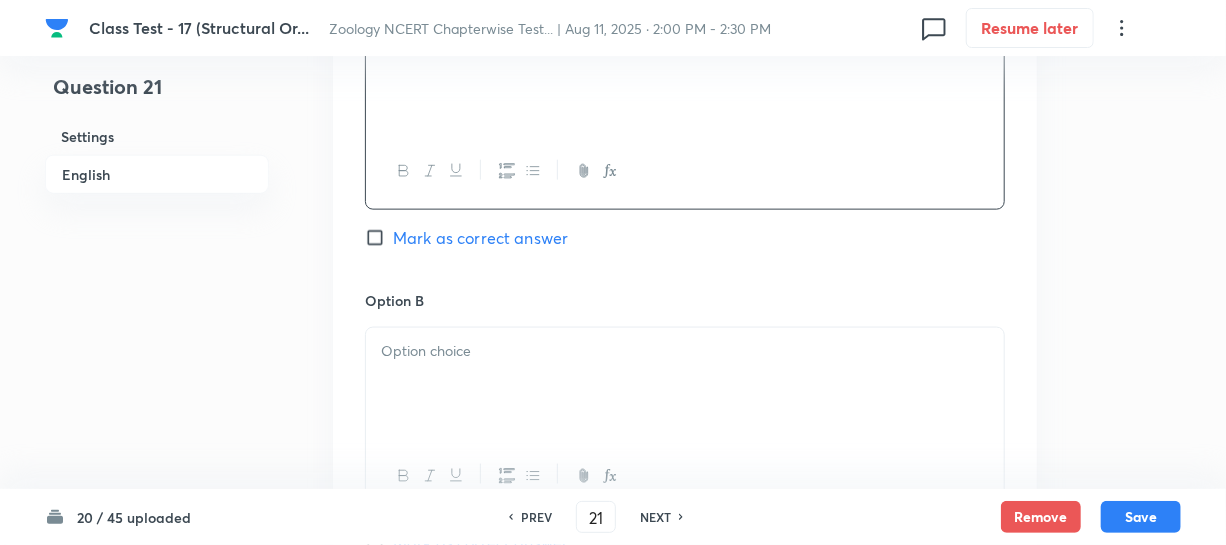 scroll, scrollTop: 1090, scrollLeft: 0, axis: vertical 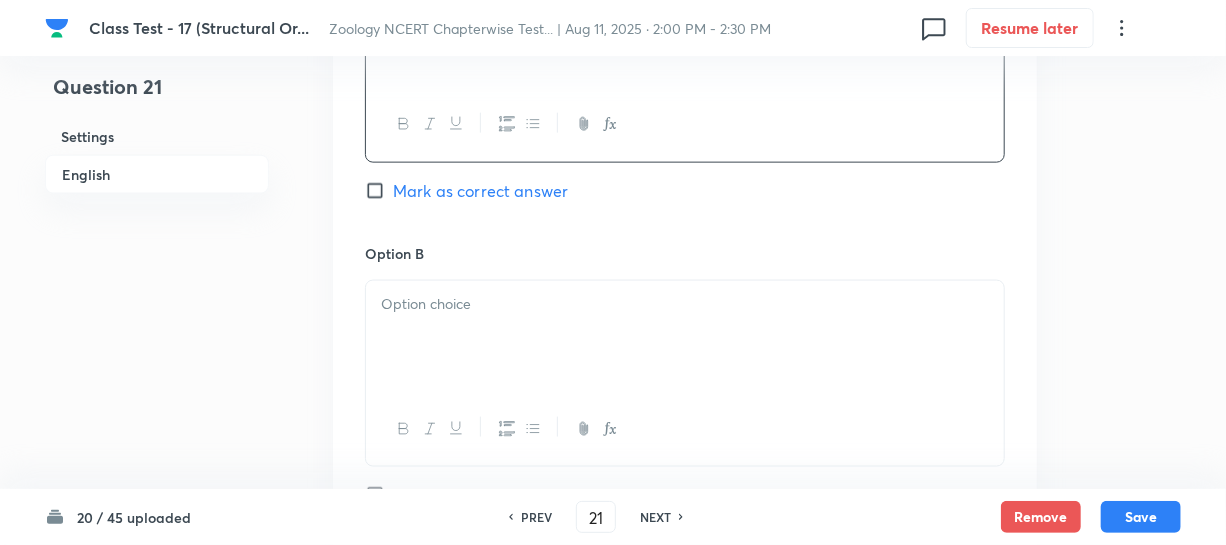 click on "Option B" at bounding box center [685, 253] 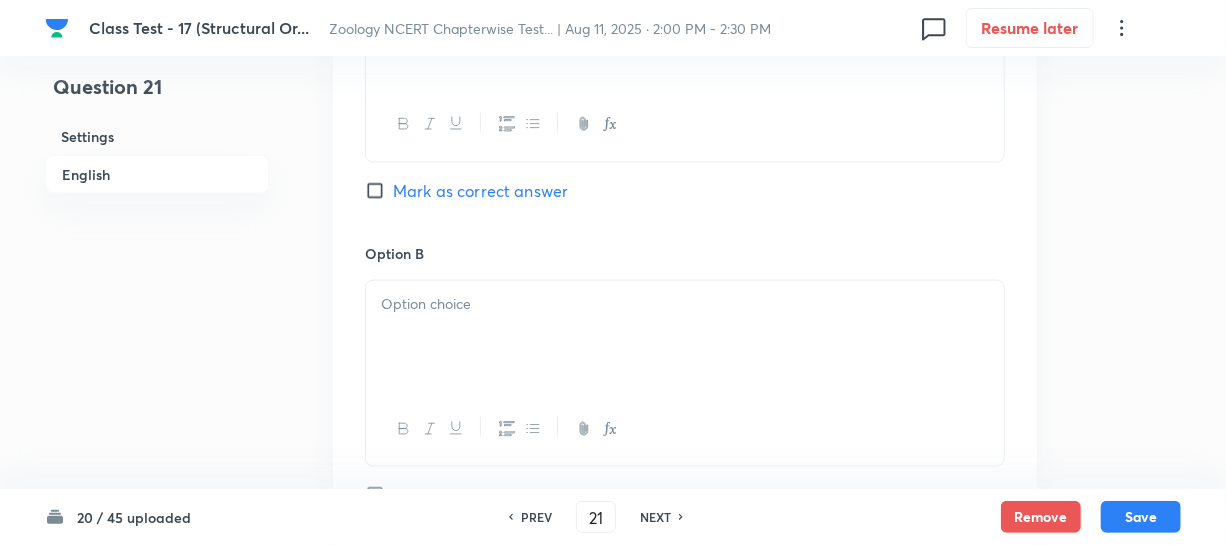 click at bounding box center [685, 337] 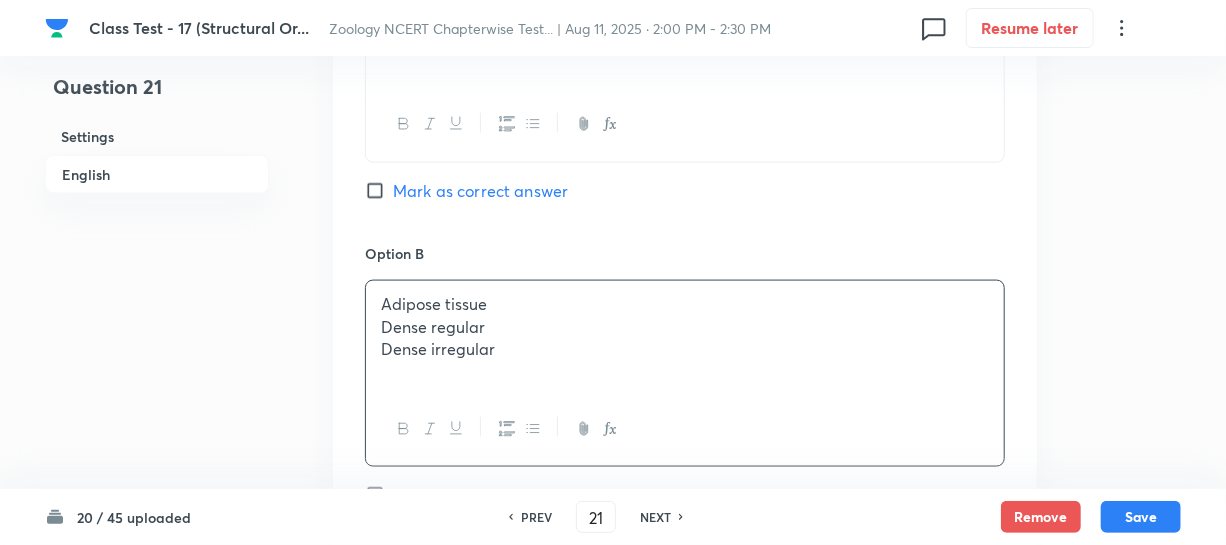 click on "Dense regular" at bounding box center (685, 327) 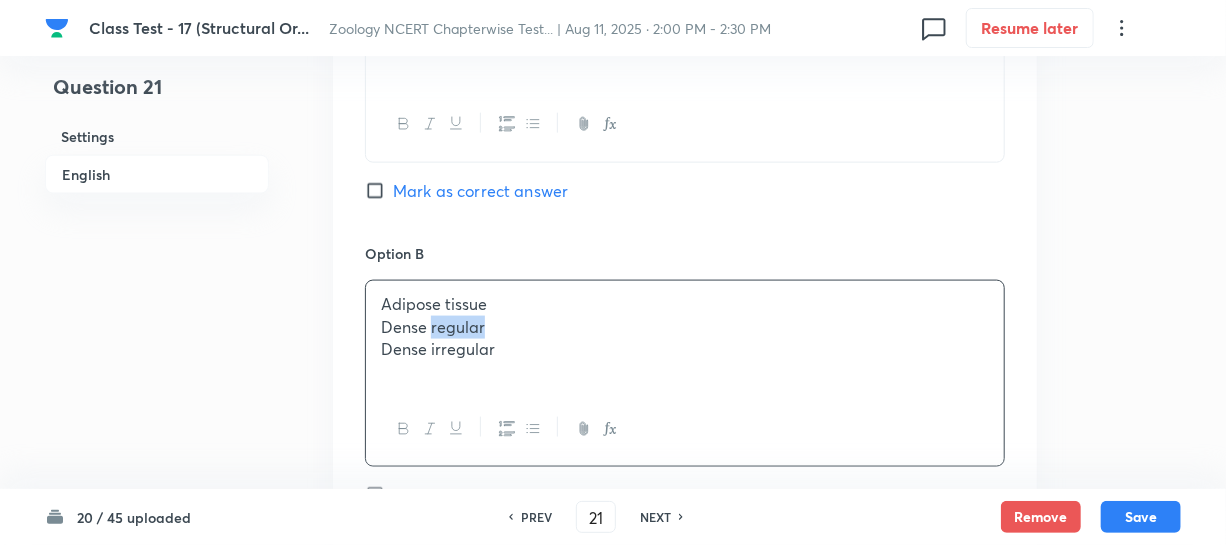 click on "Dense regular" at bounding box center [685, 327] 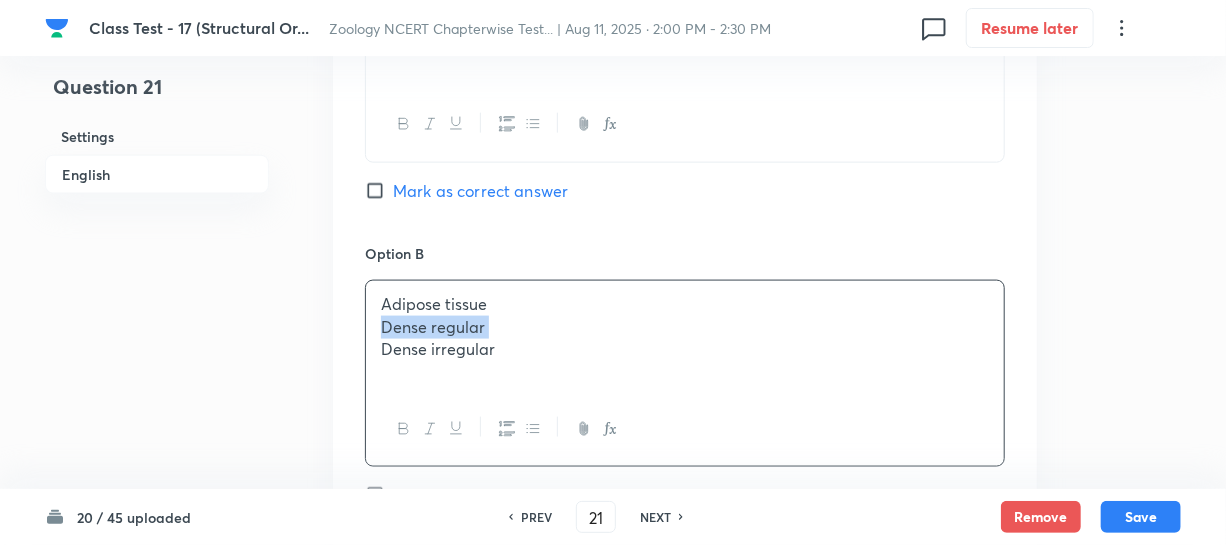 click on "Dense regular" at bounding box center (685, 327) 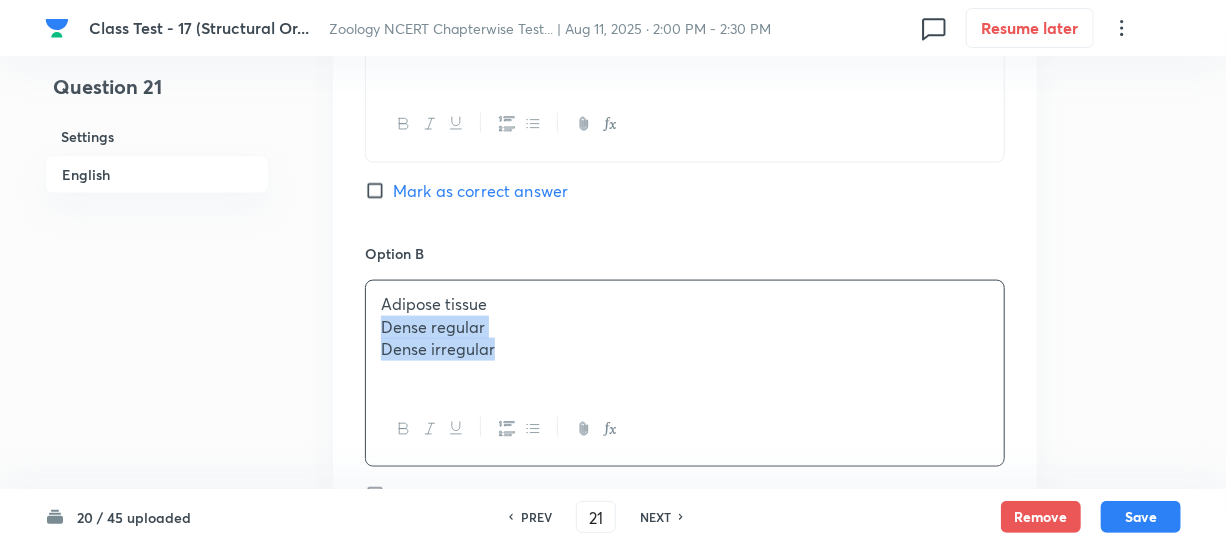 click on "Adipose tissue Dense regular Dense irregular" at bounding box center (685, 337) 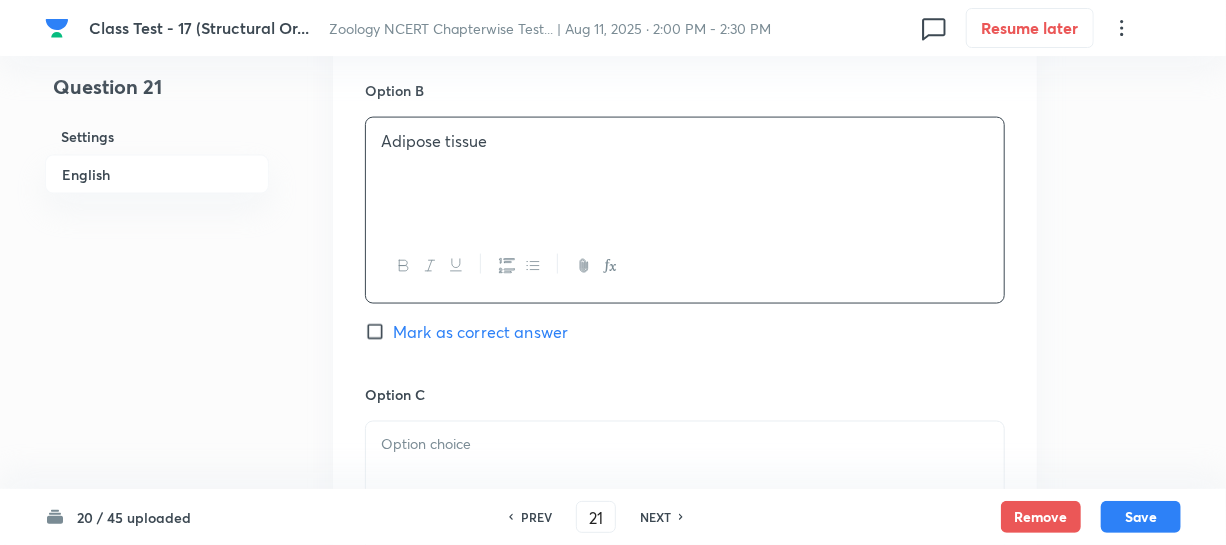 scroll, scrollTop: 1454, scrollLeft: 0, axis: vertical 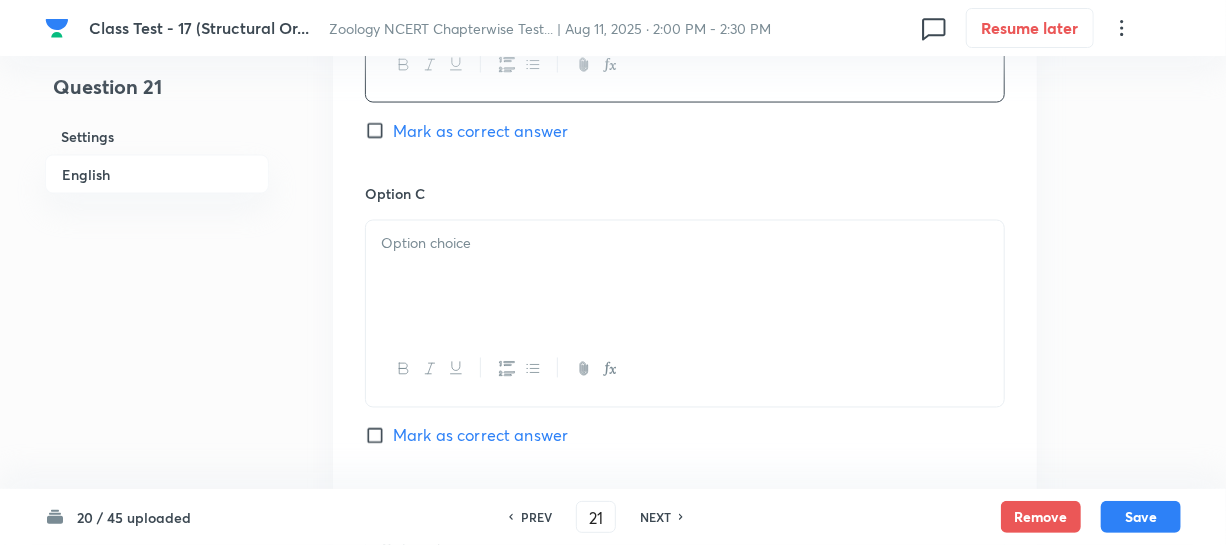 click at bounding box center (685, 277) 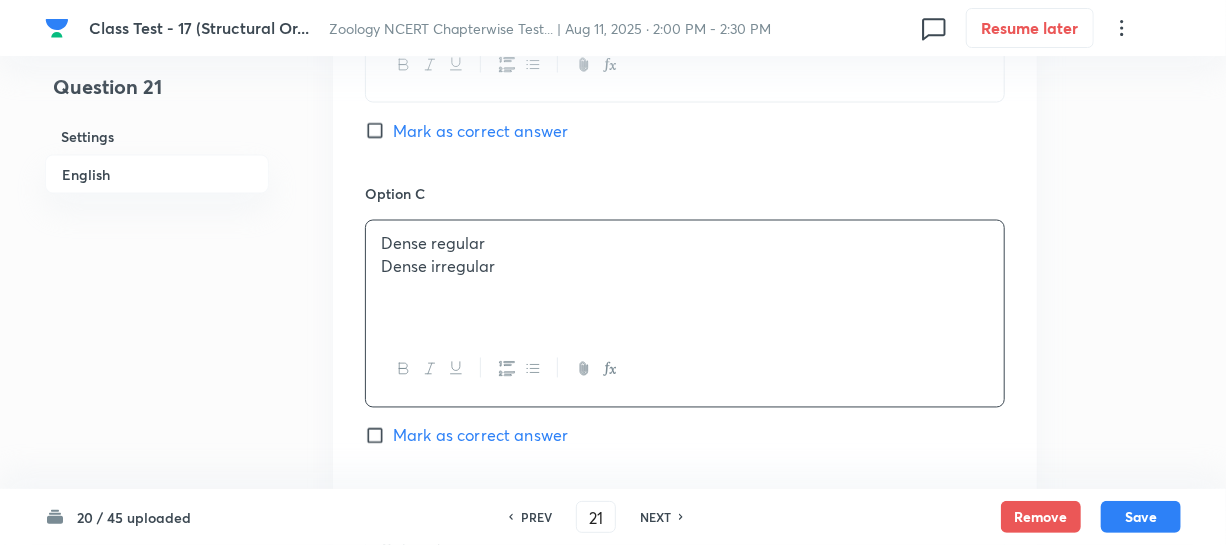 click on "Dense irregular" at bounding box center (685, 267) 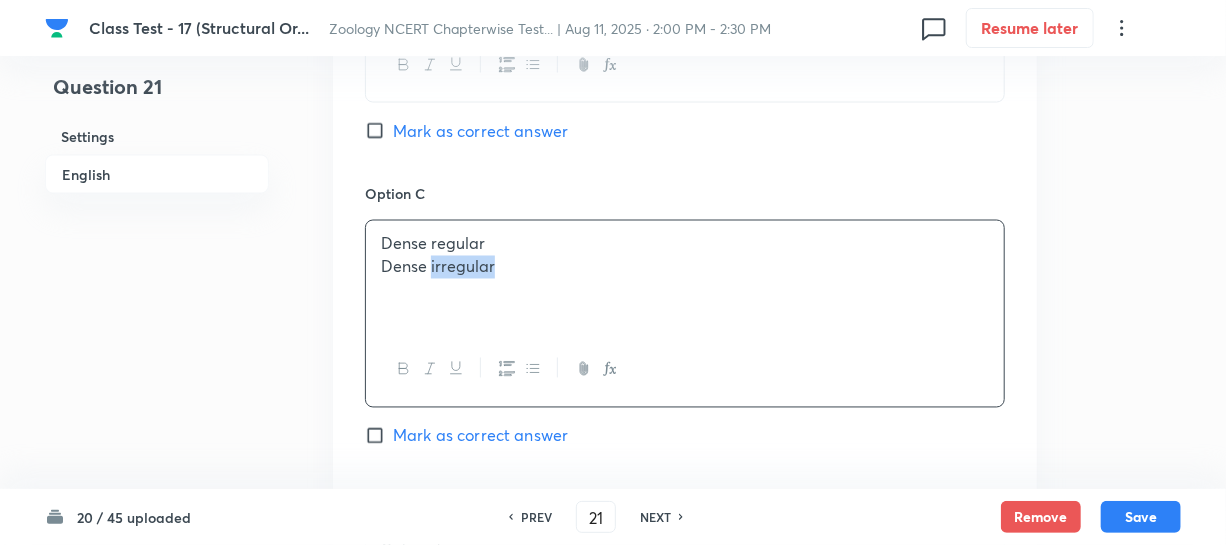click on "Dense irregular" at bounding box center (685, 267) 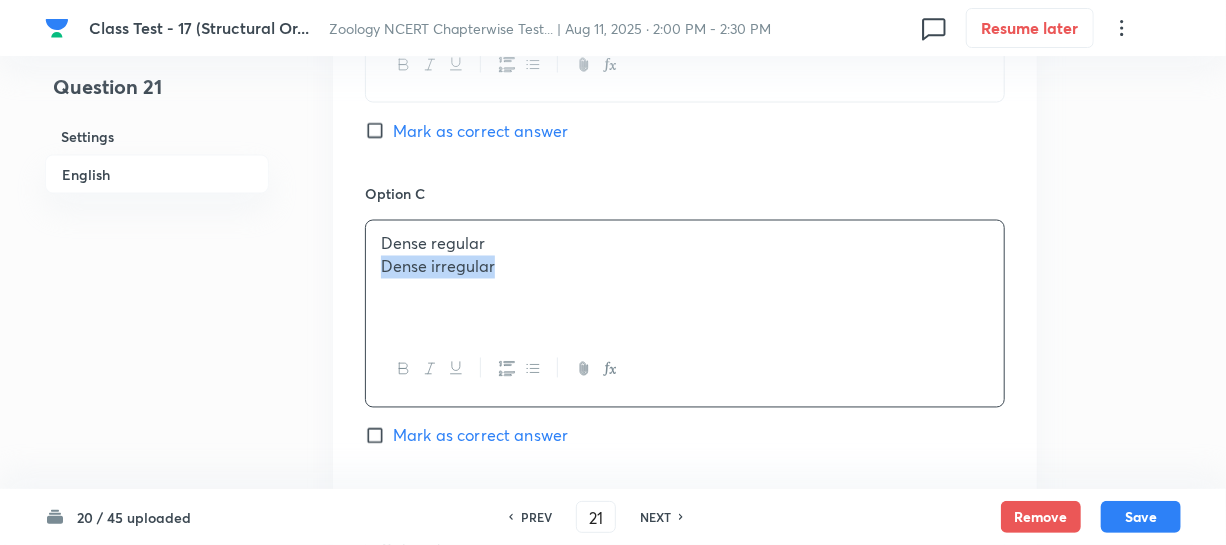 click on "Dense irregular" at bounding box center (685, 267) 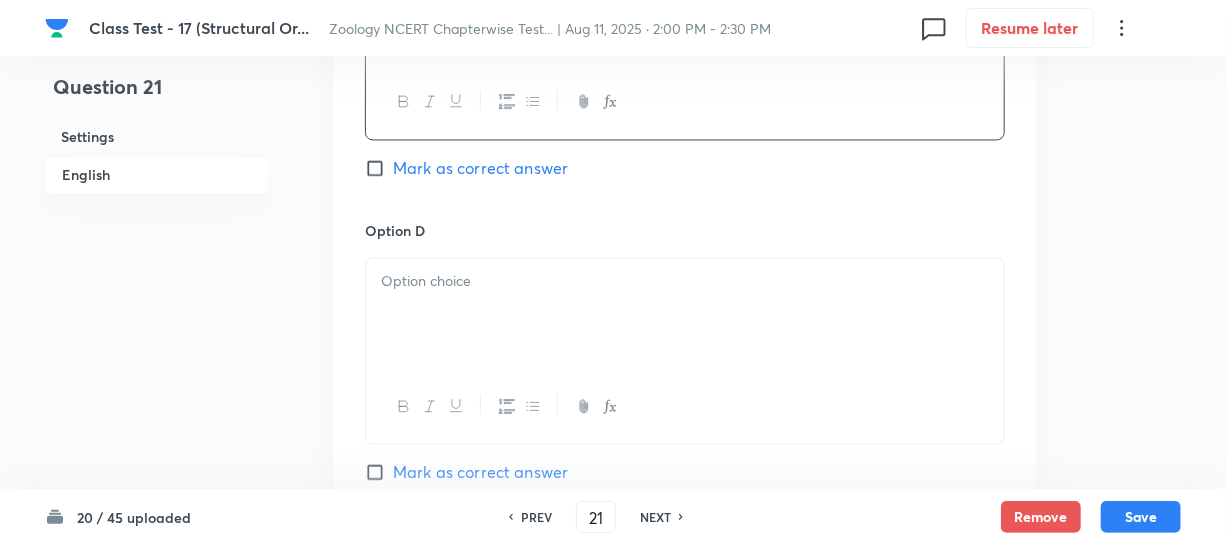 scroll, scrollTop: 1727, scrollLeft: 0, axis: vertical 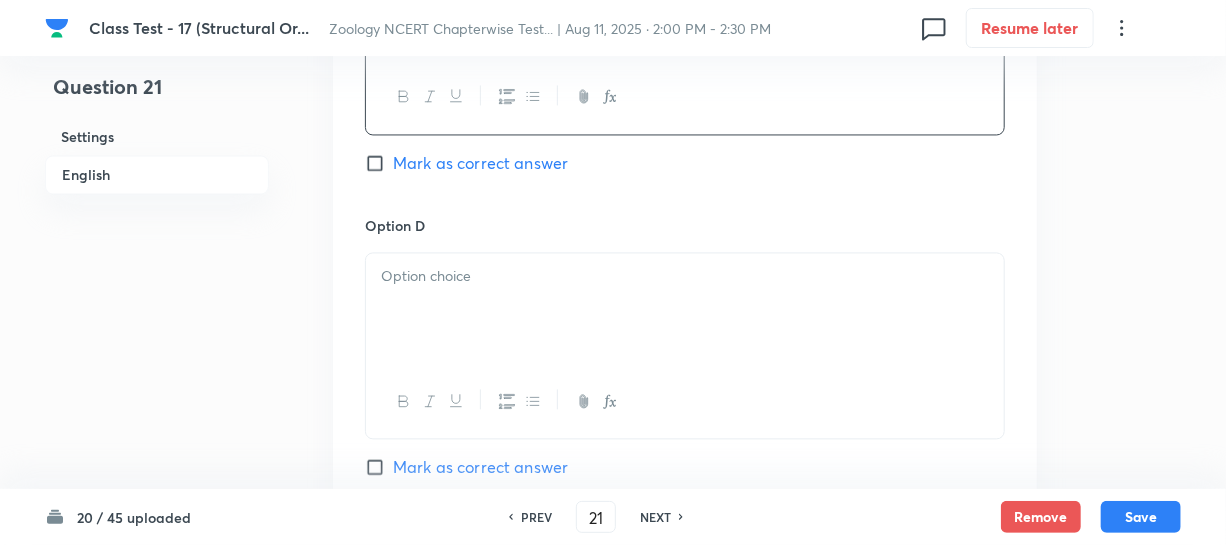 click at bounding box center (685, 309) 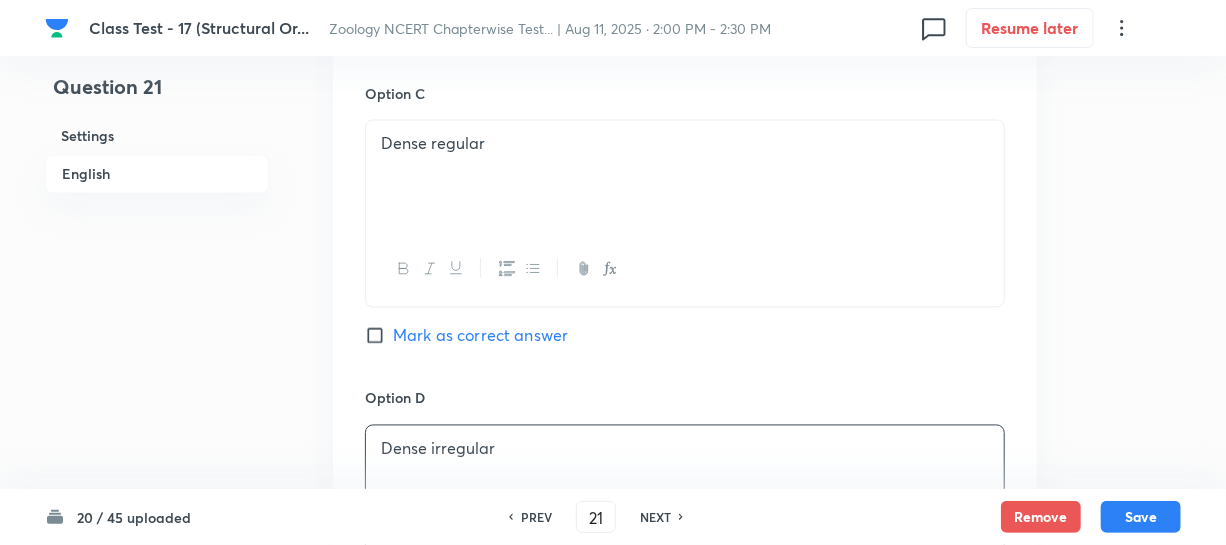 scroll, scrollTop: 1454, scrollLeft: 0, axis: vertical 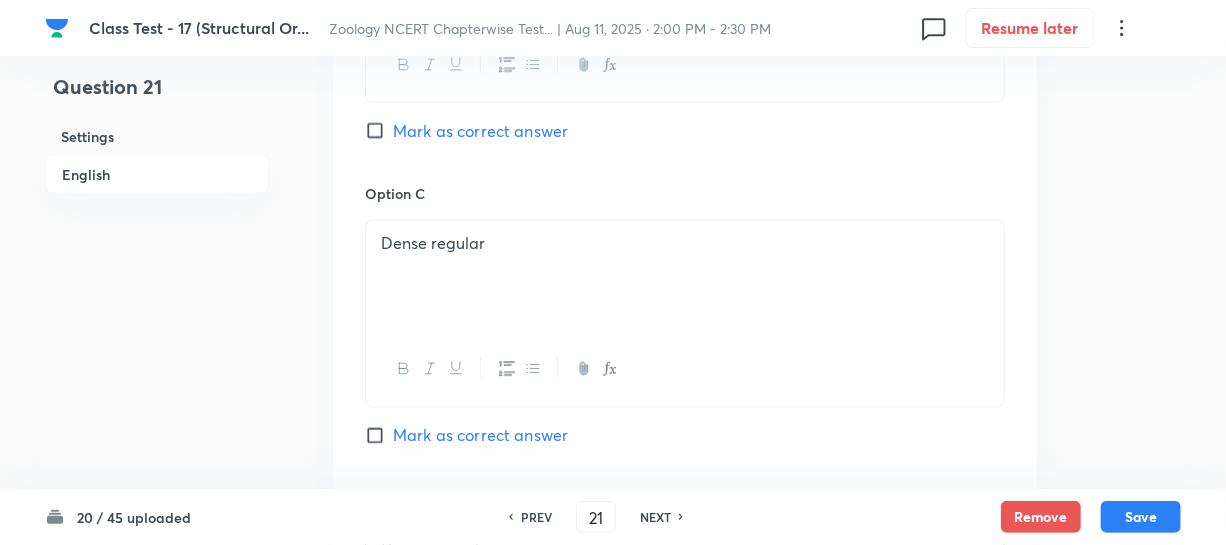 click on "Mark as correct answer" at bounding box center (379, 131) 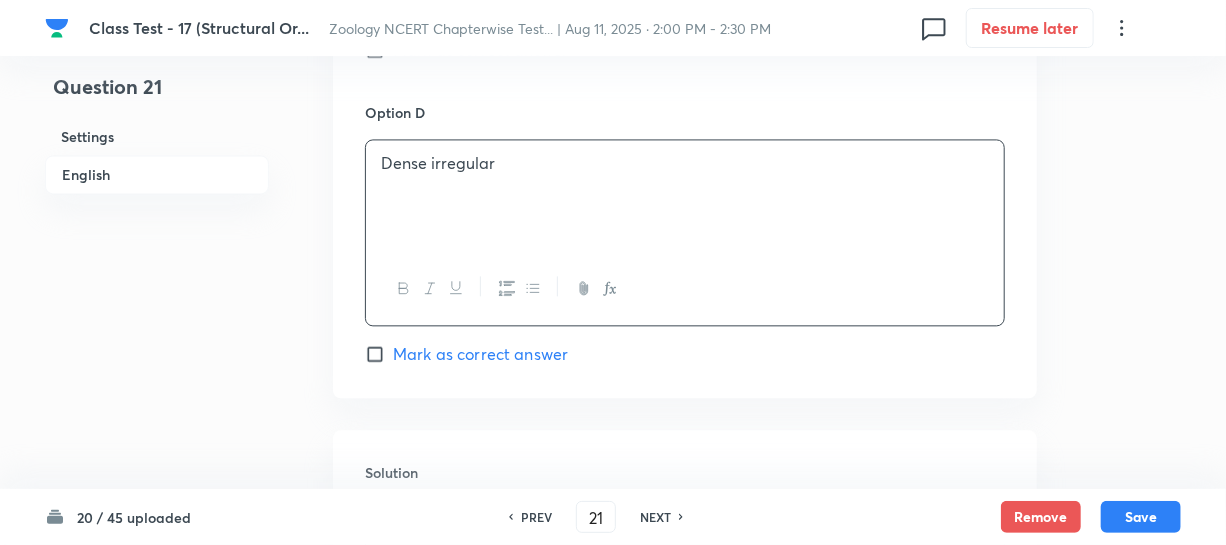 scroll, scrollTop: 2190, scrollLeft: 0, axis: vertical 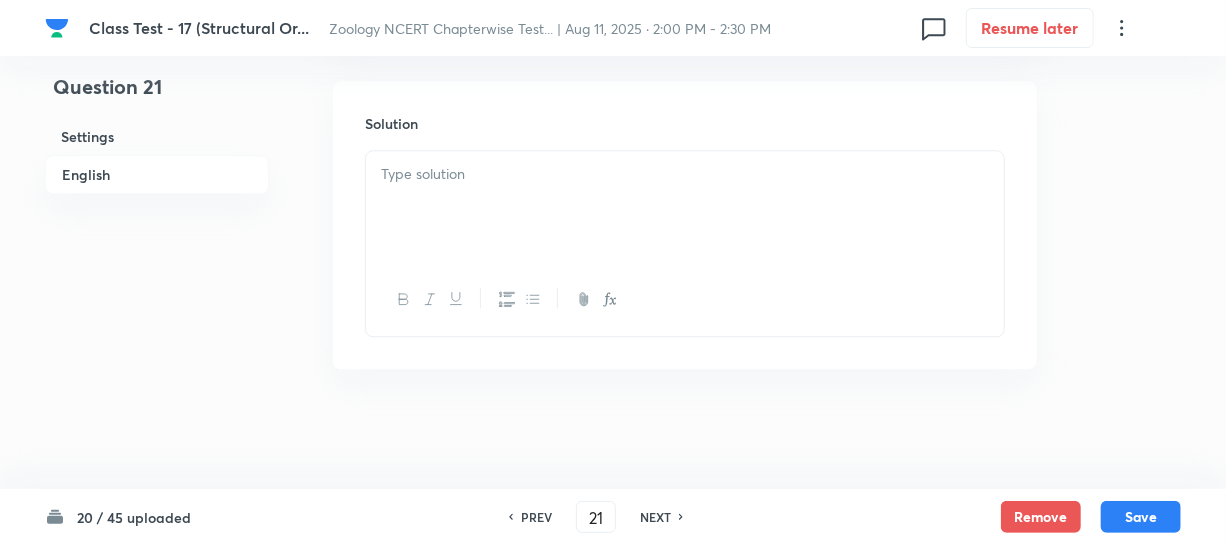 drag, startPoint x: 480, startPoint y: 219, endPoint x: 500, endPoint y: 206, distance: 23.853722 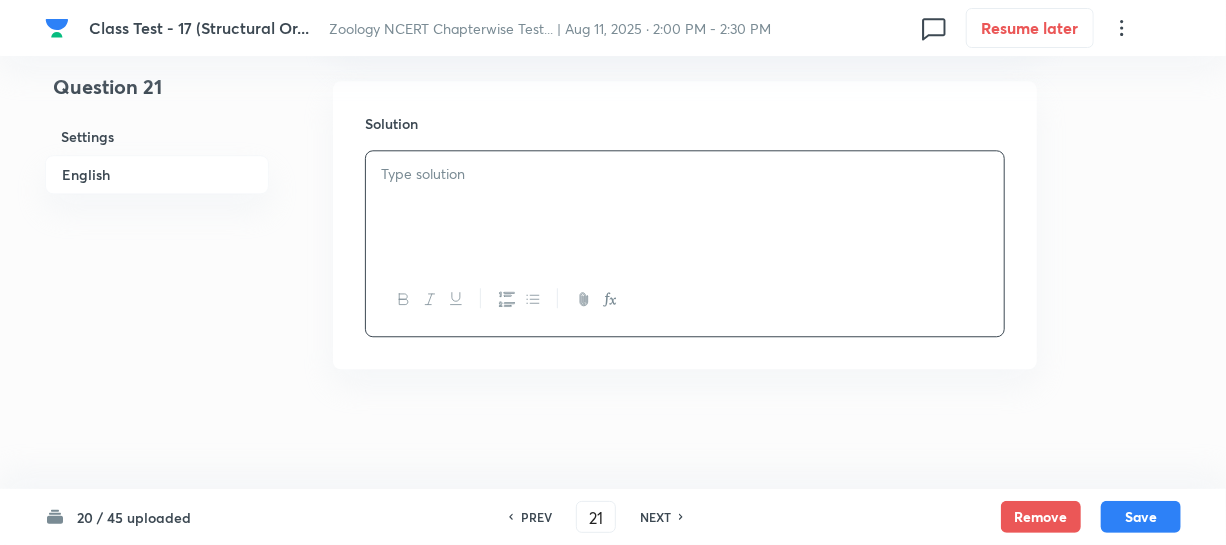 type 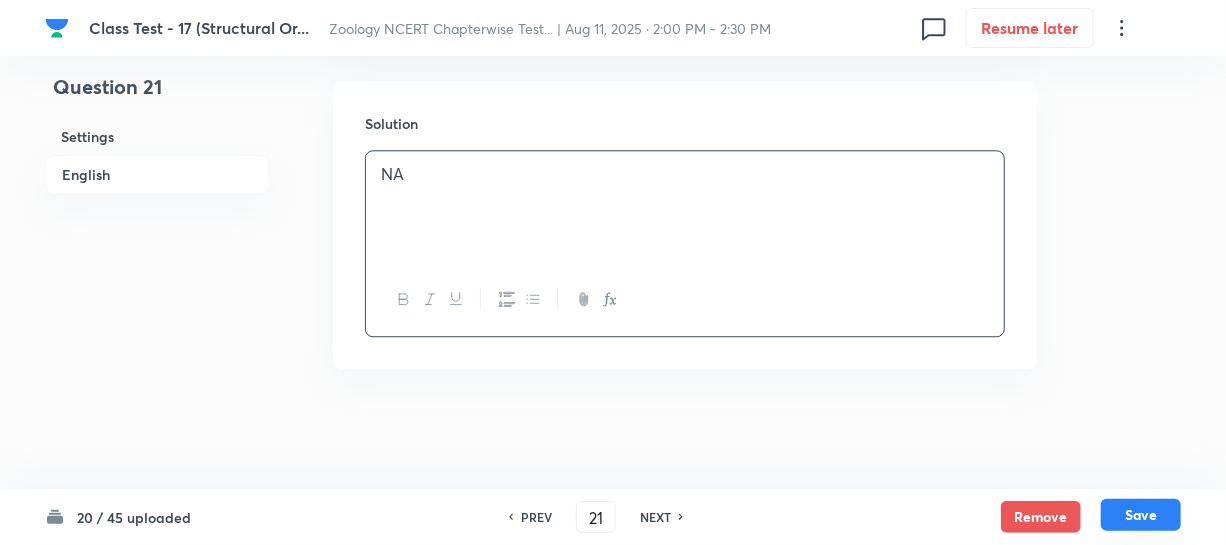 click on "Save" at bounding box center (1141, 515) 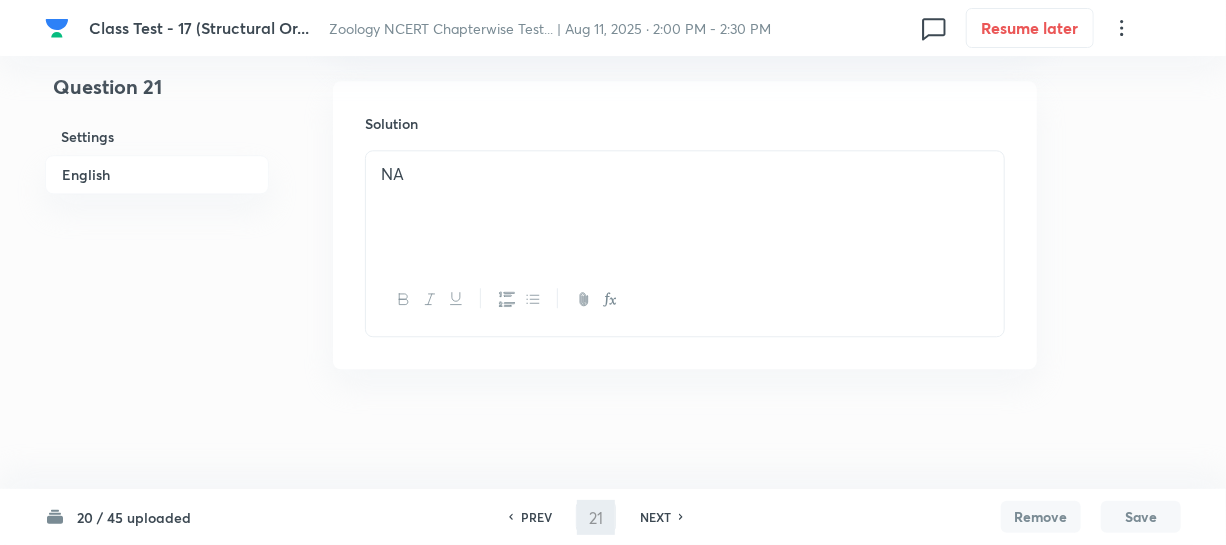 type on "22" 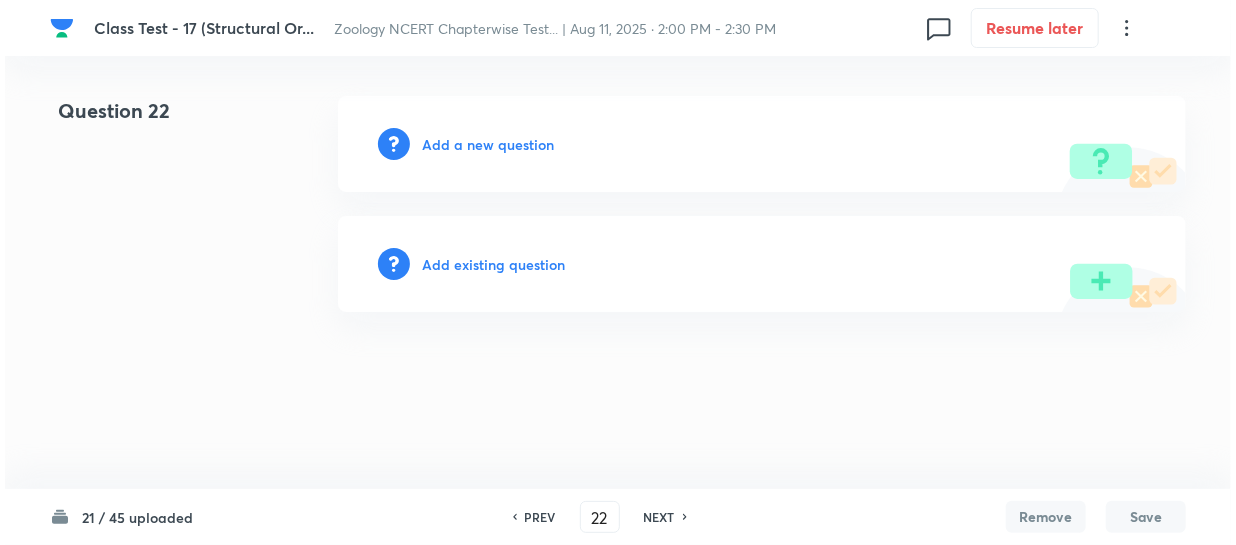 scroll, scrollTop: 0, scrollLeft: 0, axis: both 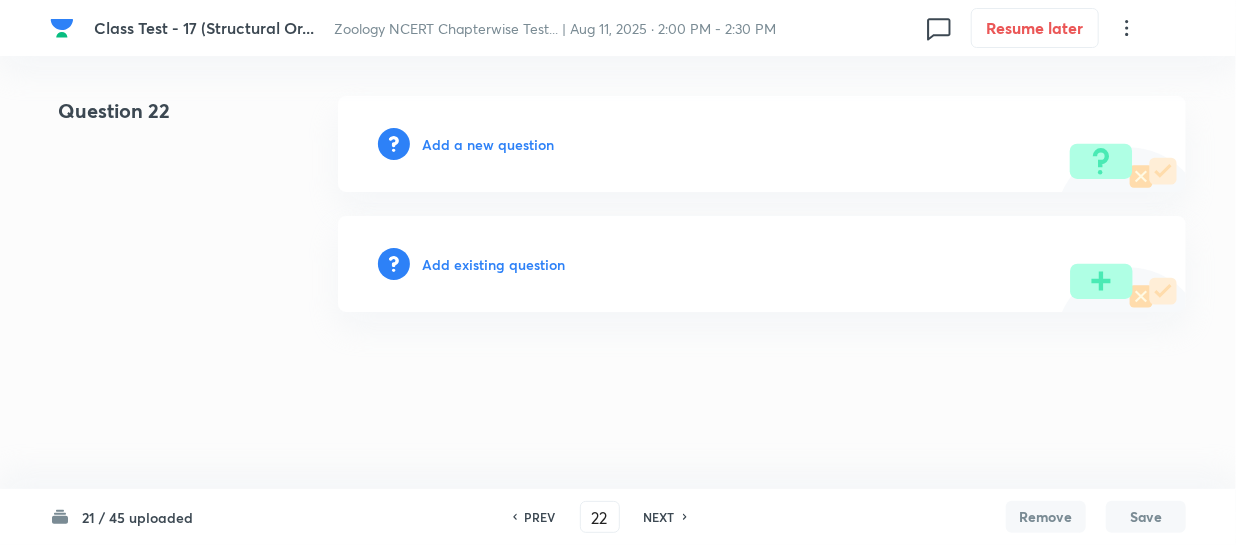 click on "Add a new question" at bounding box center (488, 144) 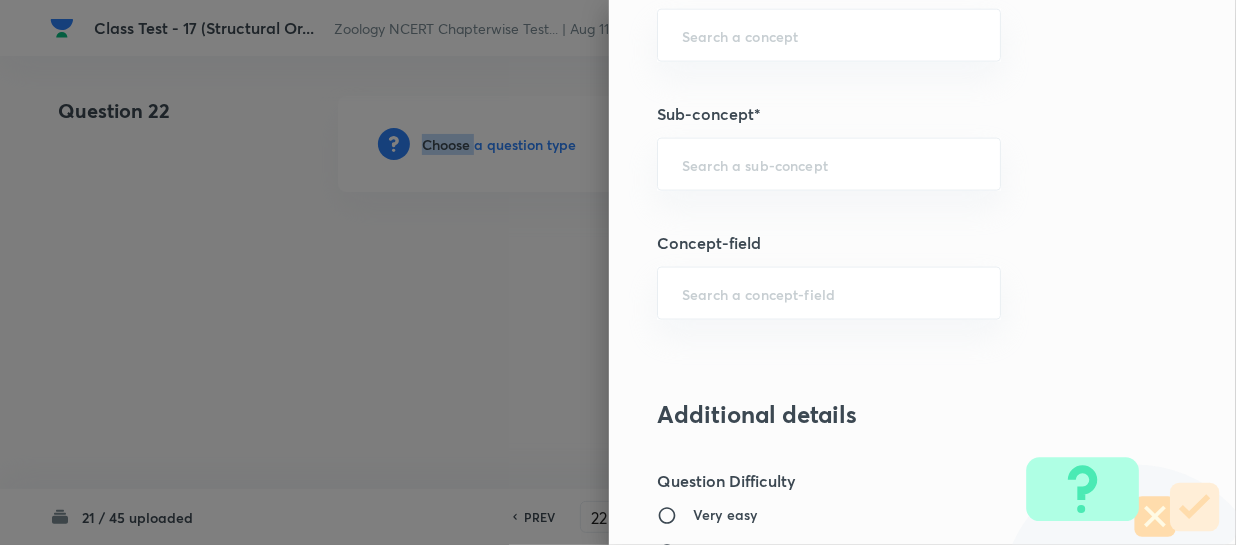 scroll, scrollTop: 1090, scrollLeft: 0, axis: vertical 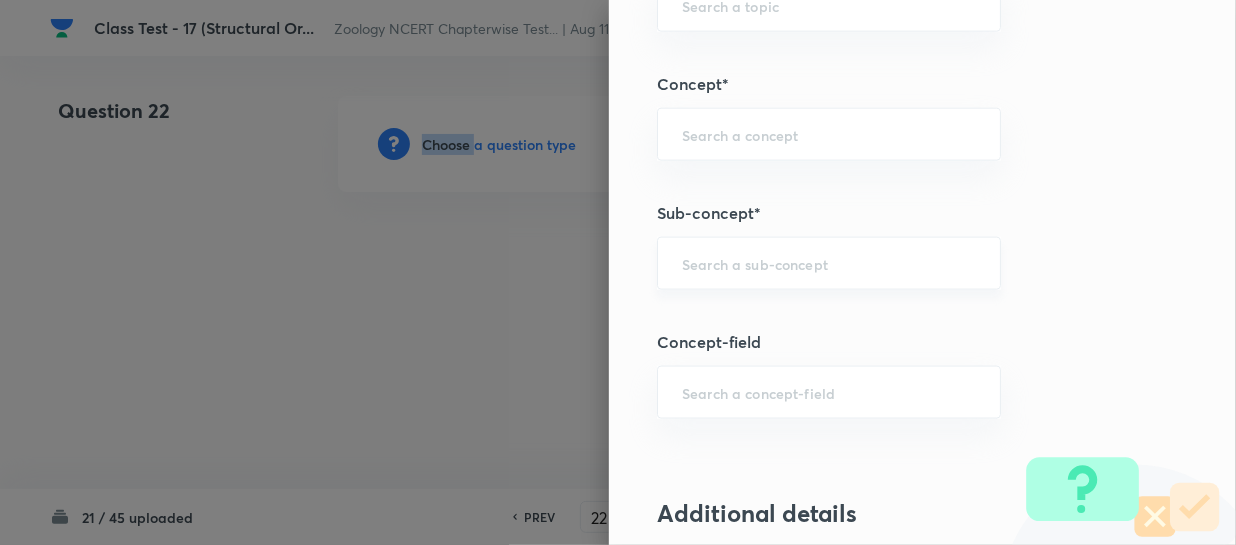 click on "​" at bounding box center [829, 263] 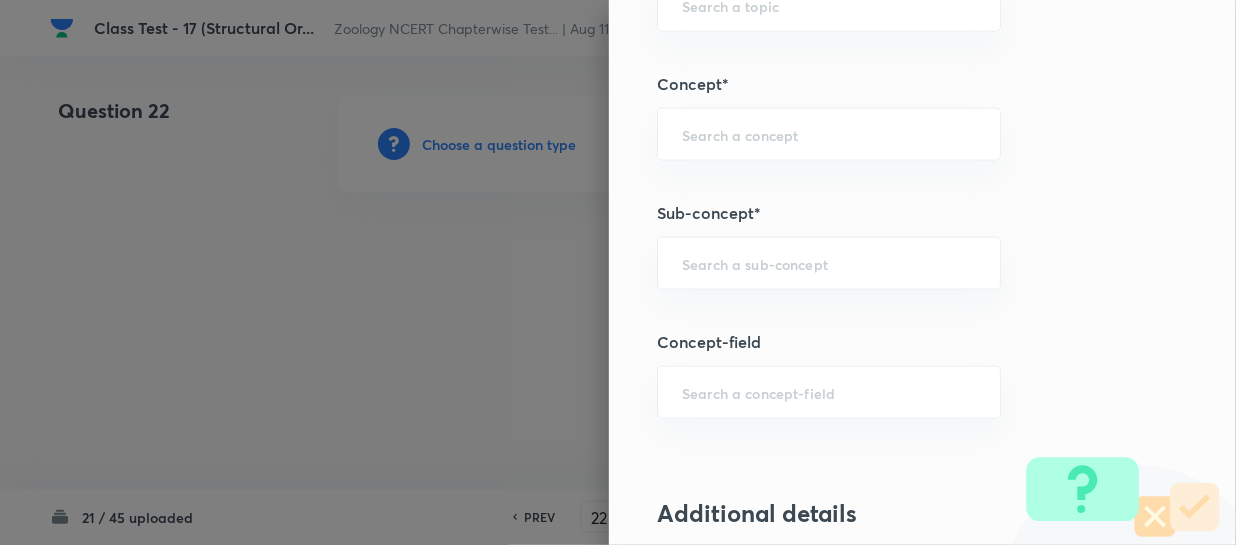 paste on "Cartilage is present - (i) In the tip of nose (ii) Outer ear joints (iii) Between adjacent bones of vertebral column (iv) limbs and hands" 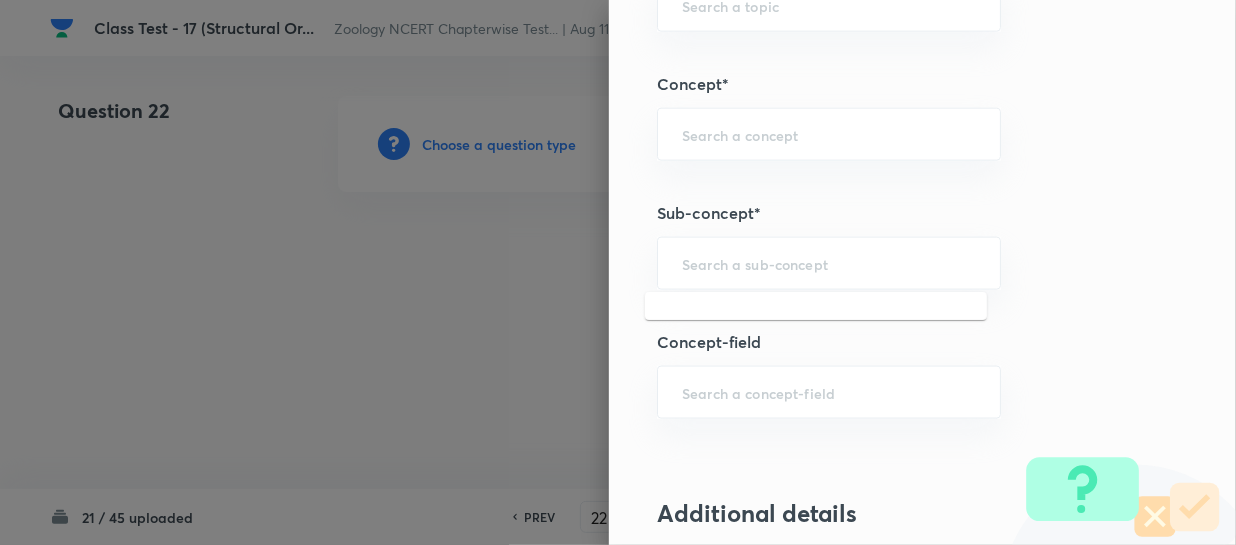 scroll, scrollTop: 0, scrollLeft: 0, axis: both 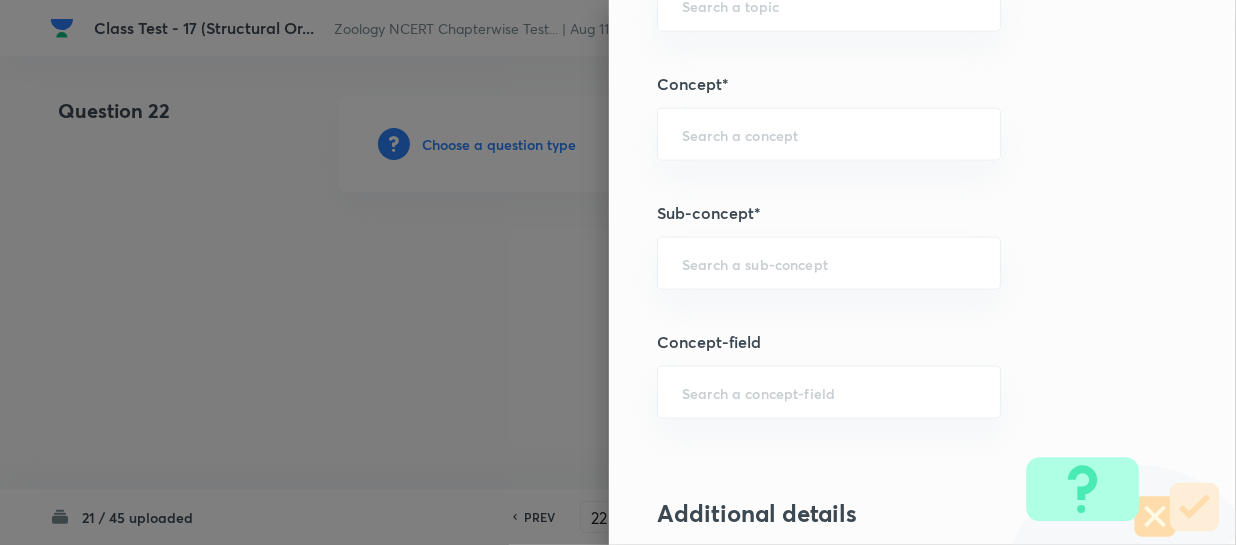 paste on "Structural Organization in Animals" 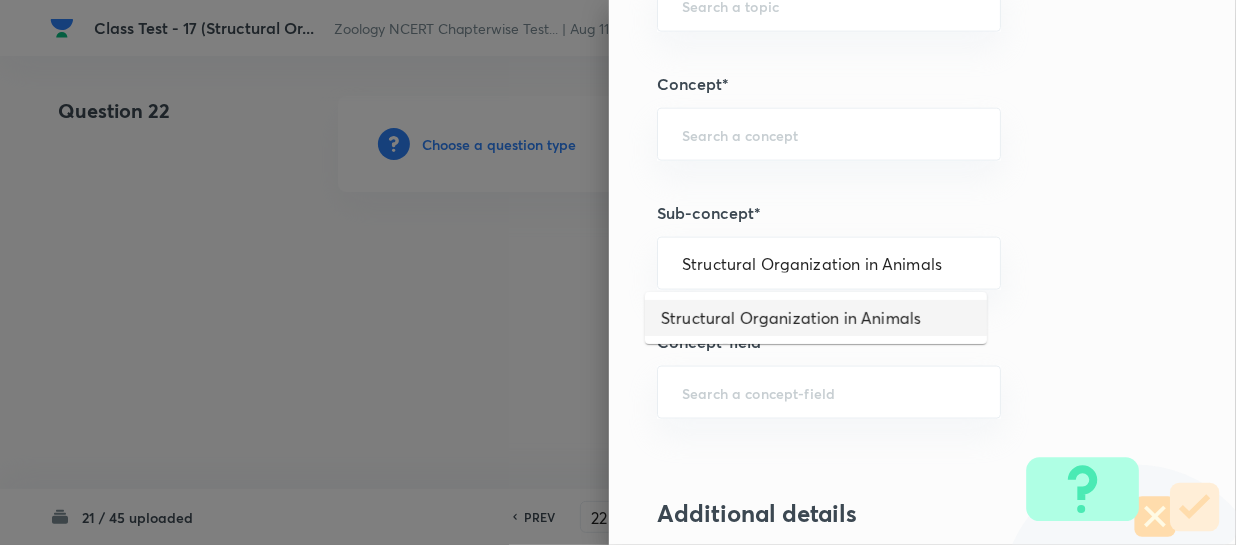 click on "Structural Organization in Animals" at bounding box center [816, 318] 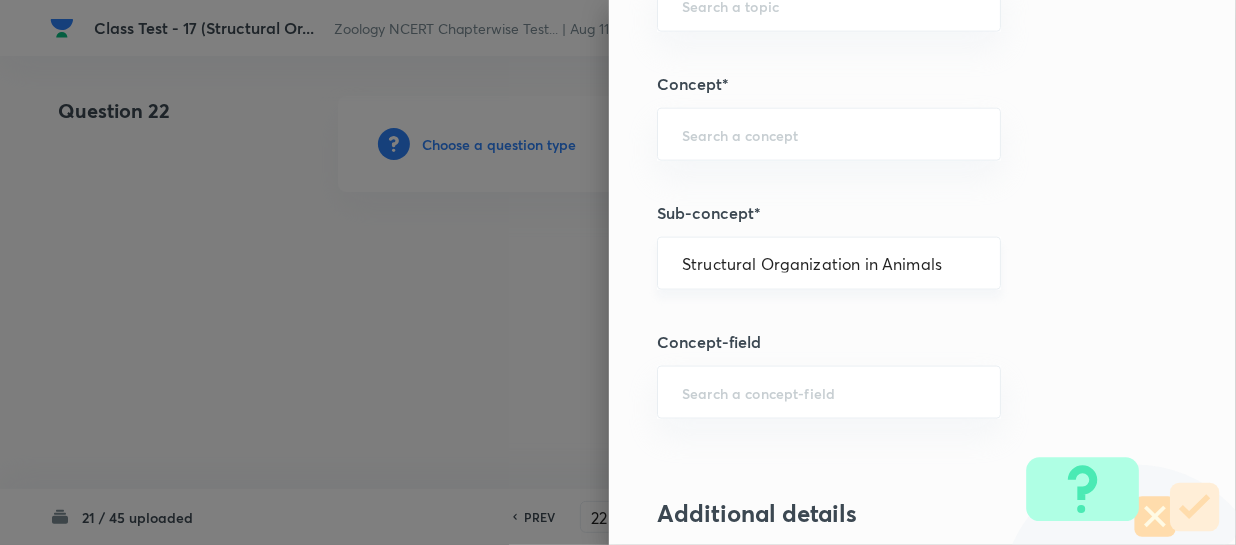 type on "Biology" 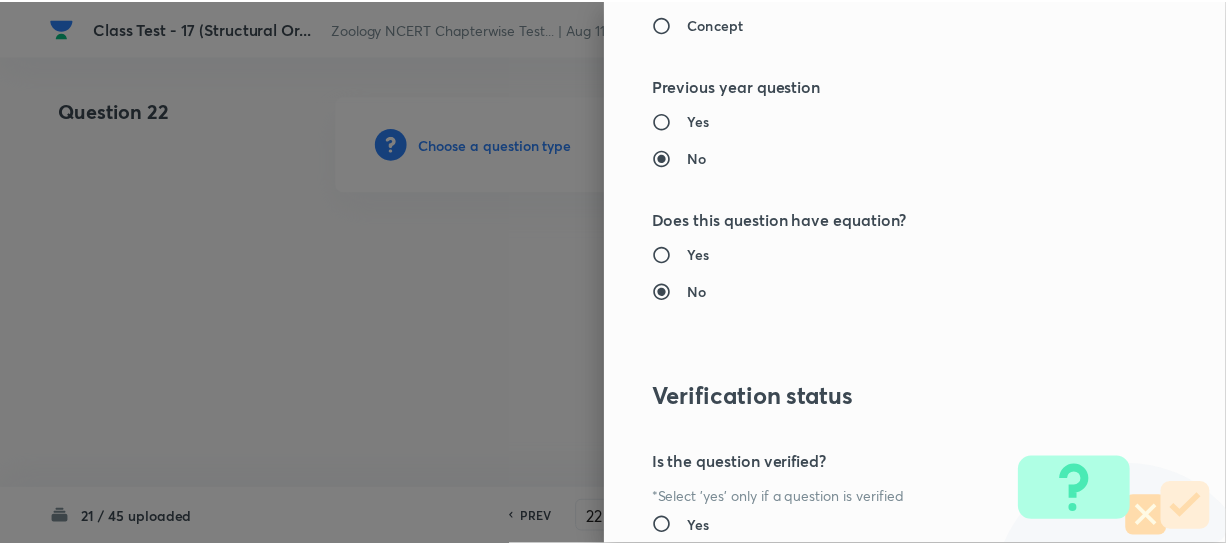 scroll, scrollTop: 2179, scrollLeft: 0, axis: vertical 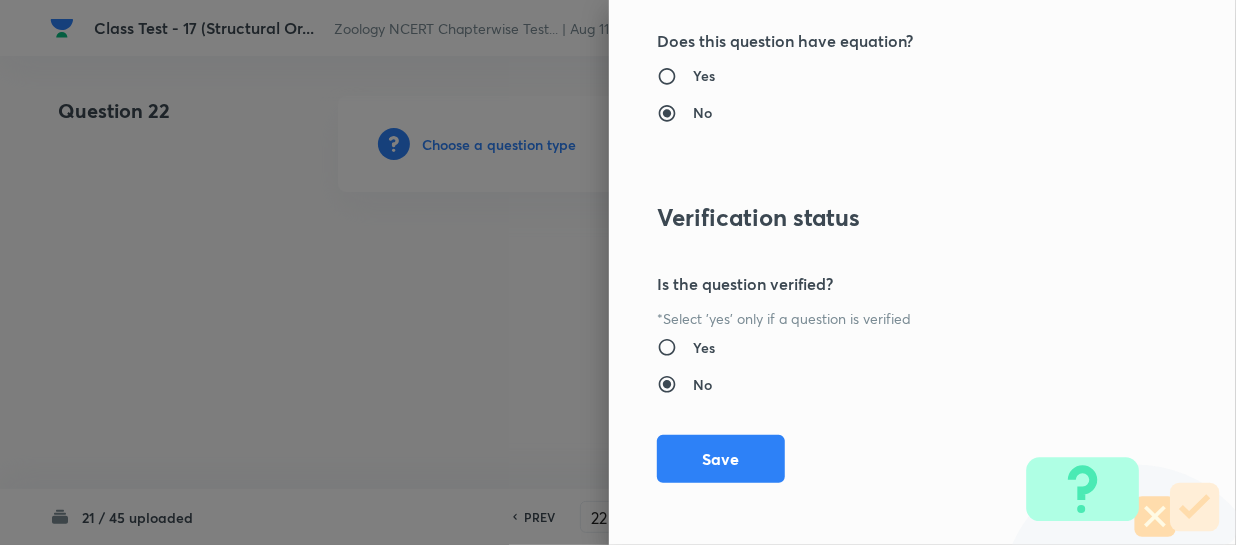 drag, startPoint x: 680, startPoint y: 453, endPoint x: 846, endPoint y: 454, distance: 166.003 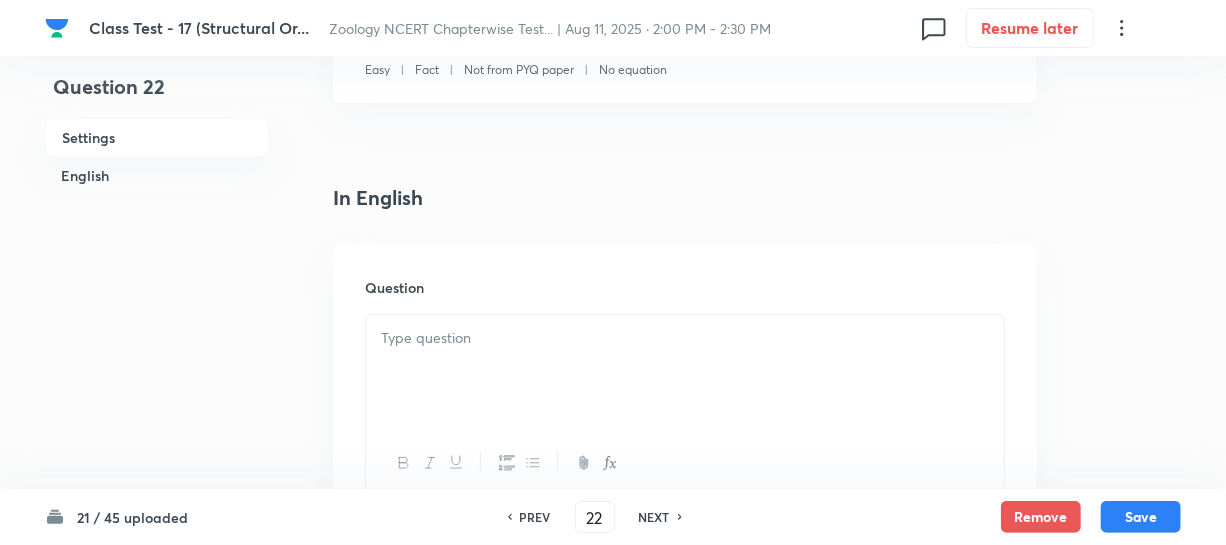 scroll, scrollTop: 454, scrollLeft: 0, axis: vertical 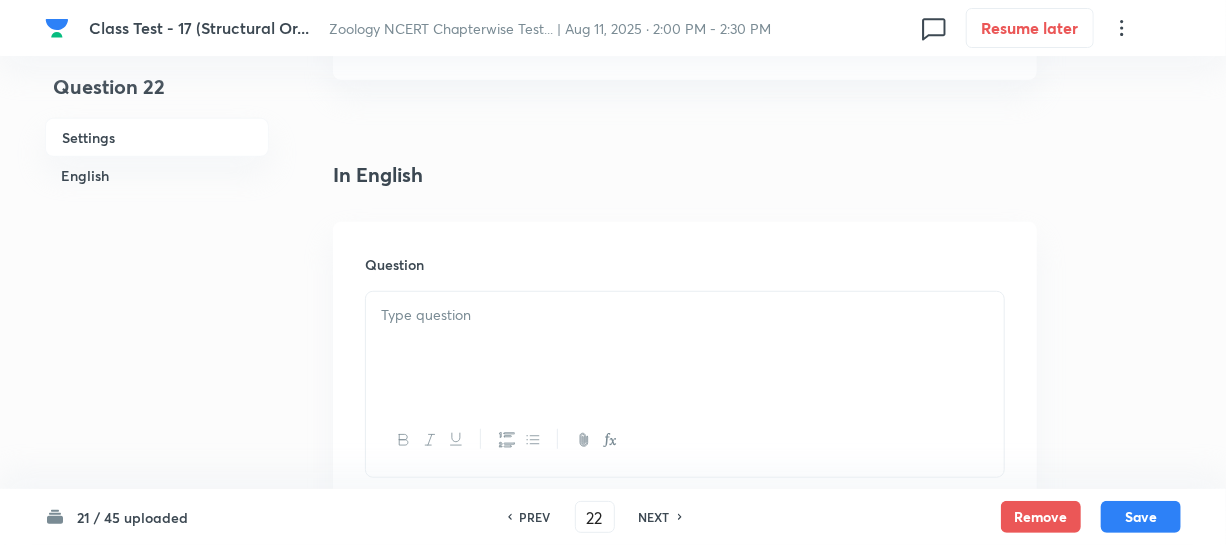 click at bounding box center (685, 348) 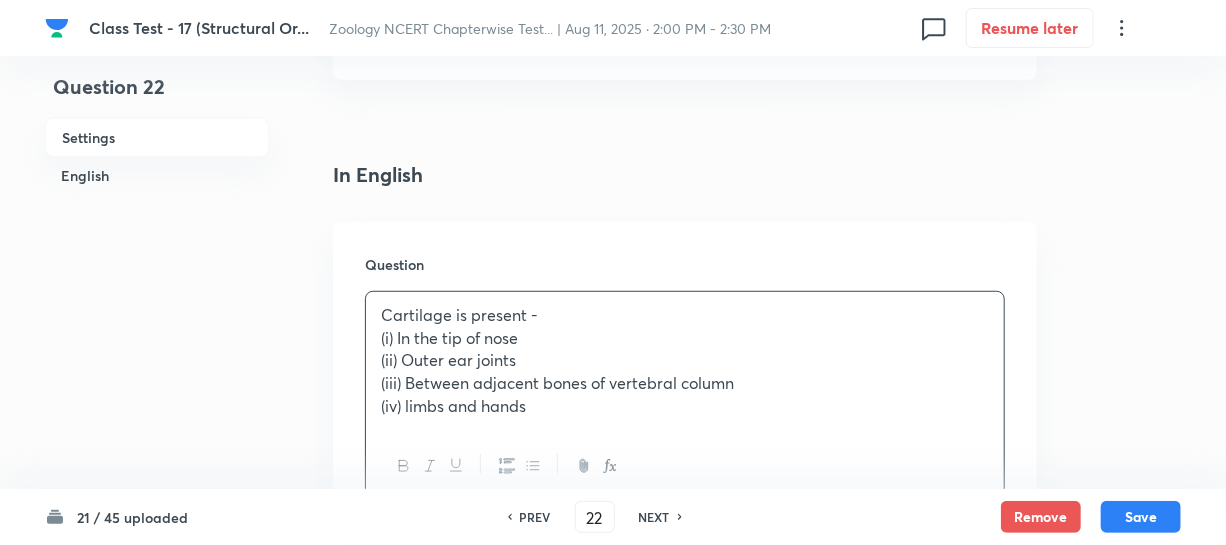 scroll, scrollTop: 818, scrollLeft: 0, axis: vertical 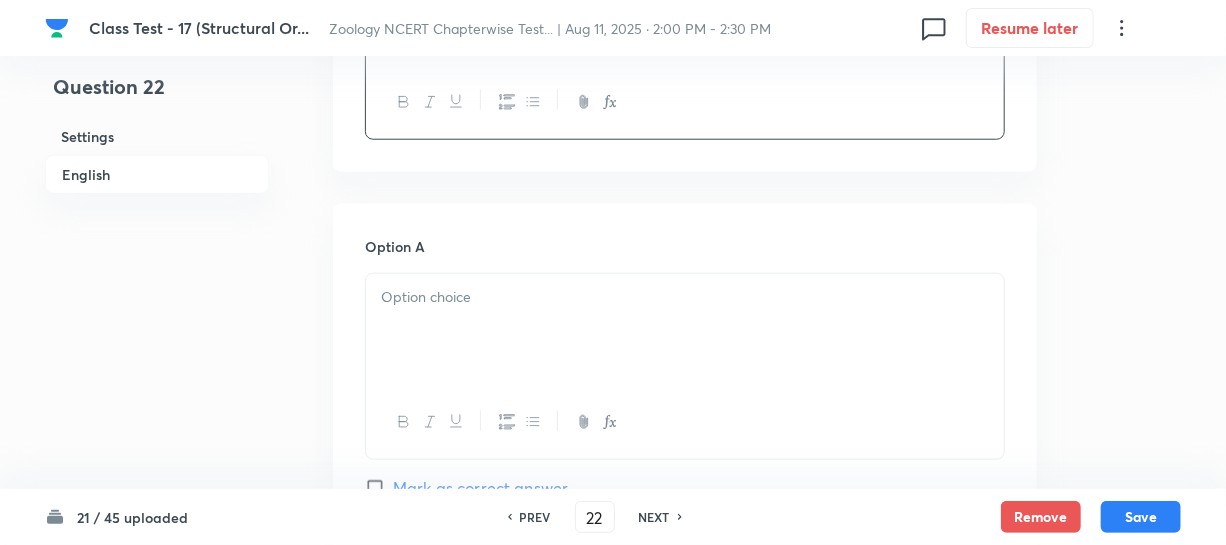 drag, startPoint x: 473, startPoint y: 381, endPoint x: 888, endPoint y: 296, distance: 423.6154 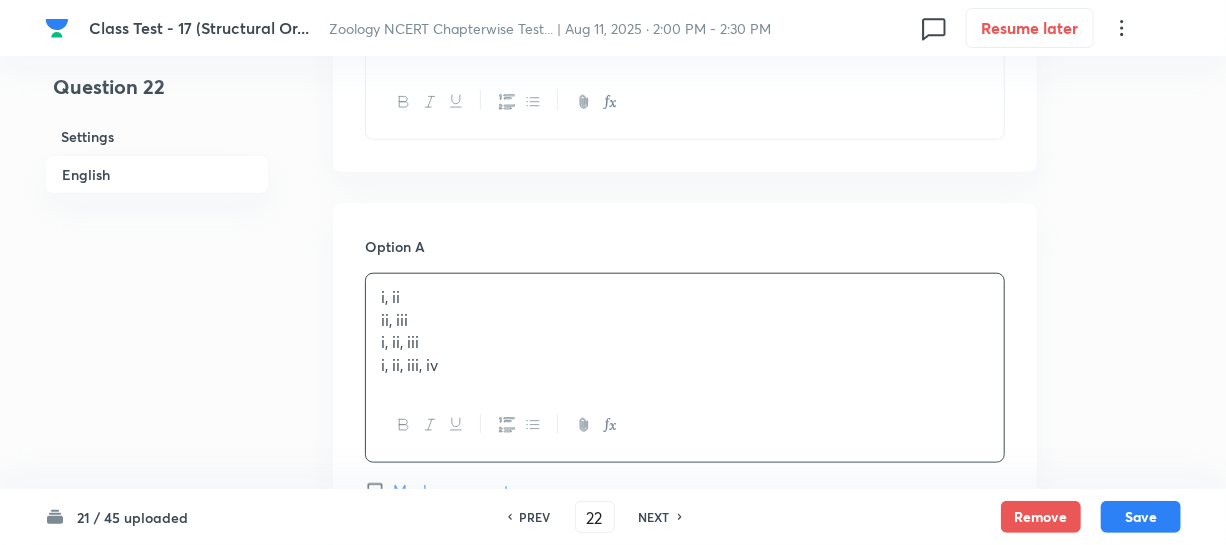 click on "ii, iii" at bounding box center (685, 320) 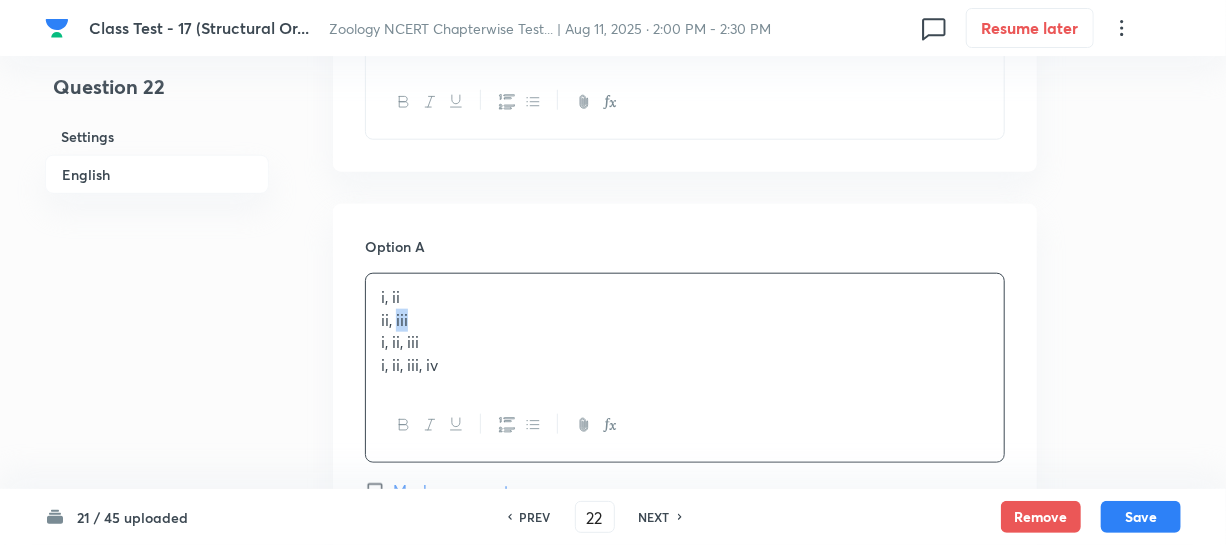 click on "ii, iii" at bounding box center (685, 320) 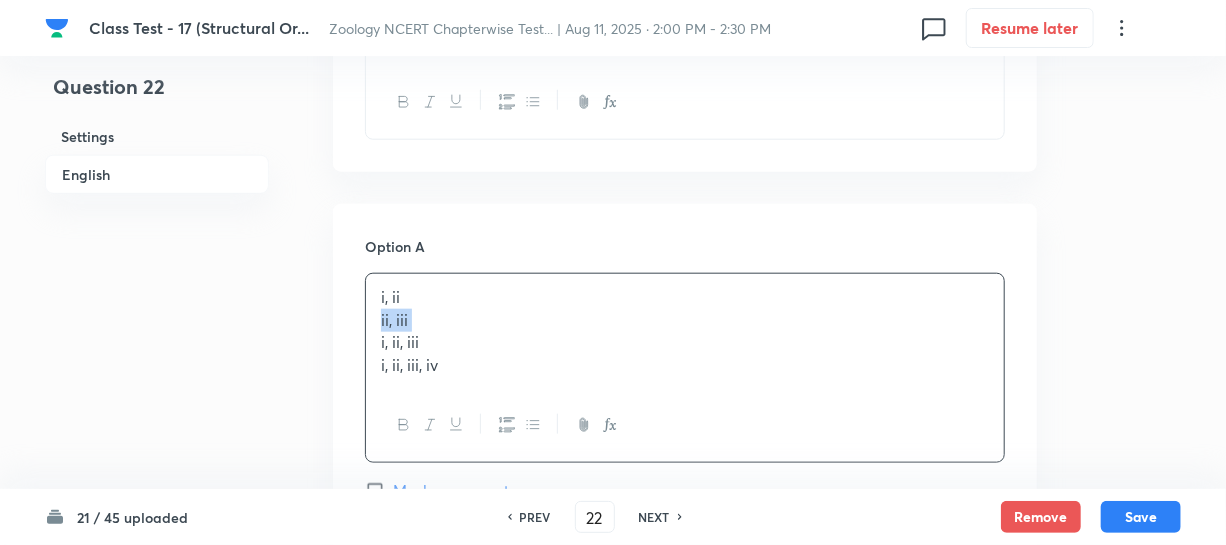 click on "ii, iii" at bounding box center [685, 320] 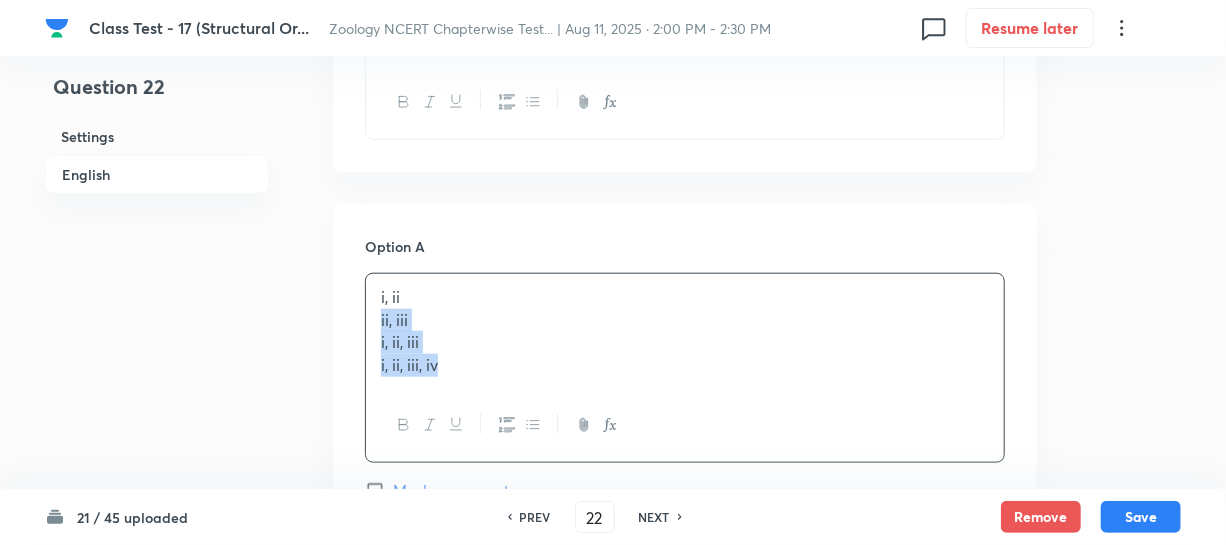 click at bounding box center (685, 425) 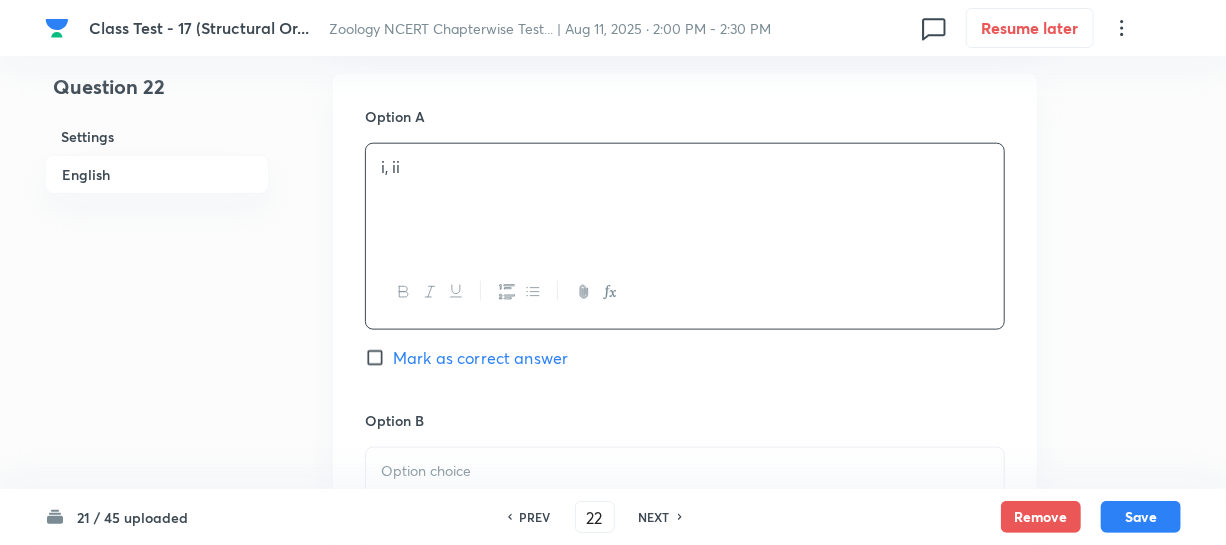 scroll, scrollTop: 1090, scrollLeft: 0, axis: vertical 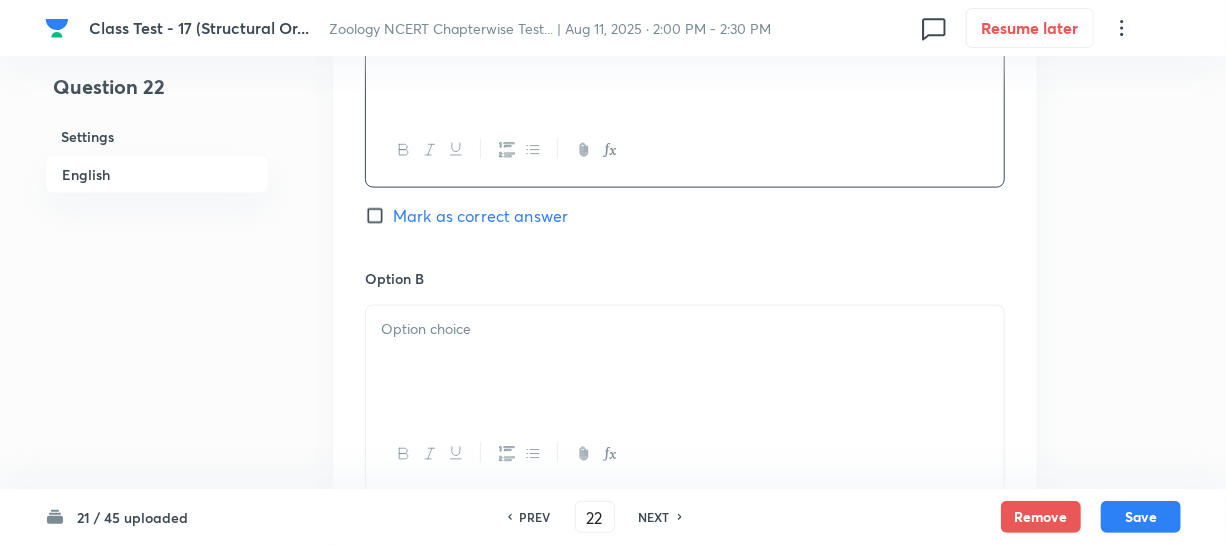 click at bounding box center (685, 362) 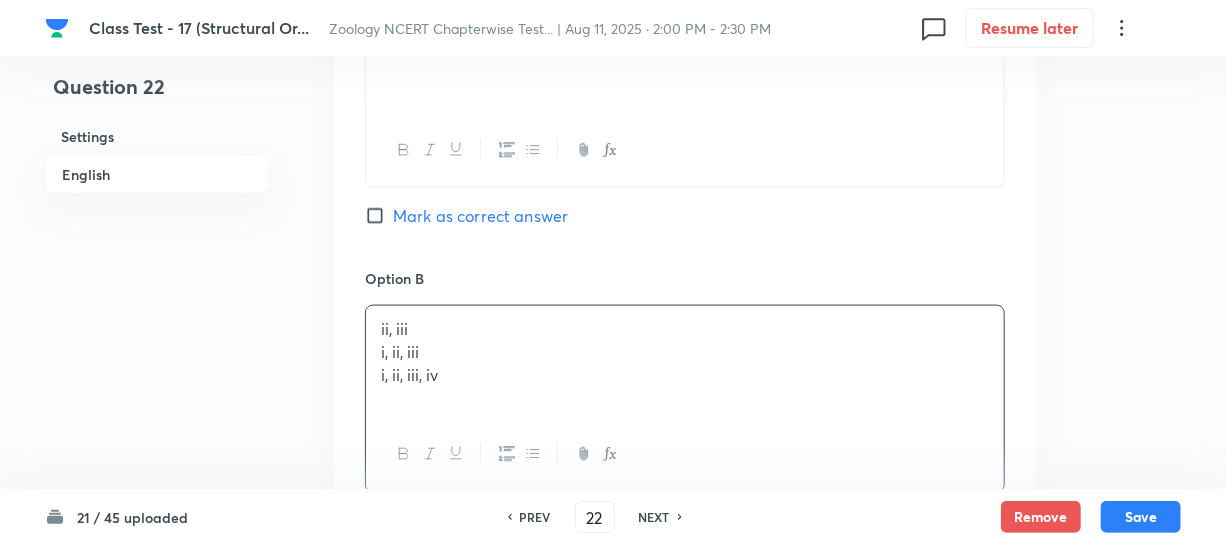click on "i, ii, iii" at bounding box center (685, 352) 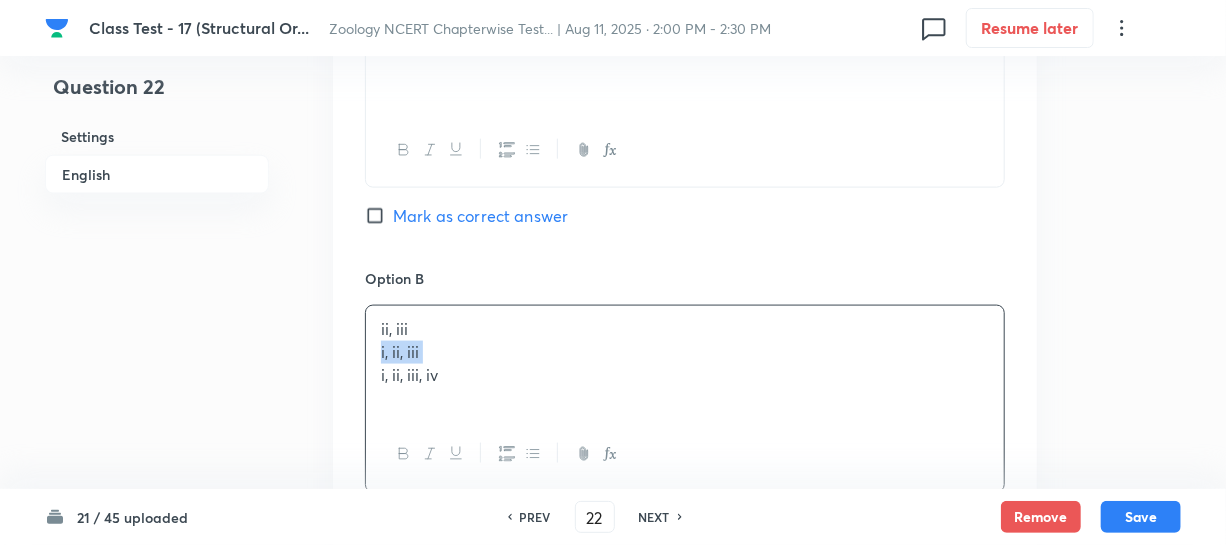 click on "i, ii, iii" at bounding box center (685, 352) 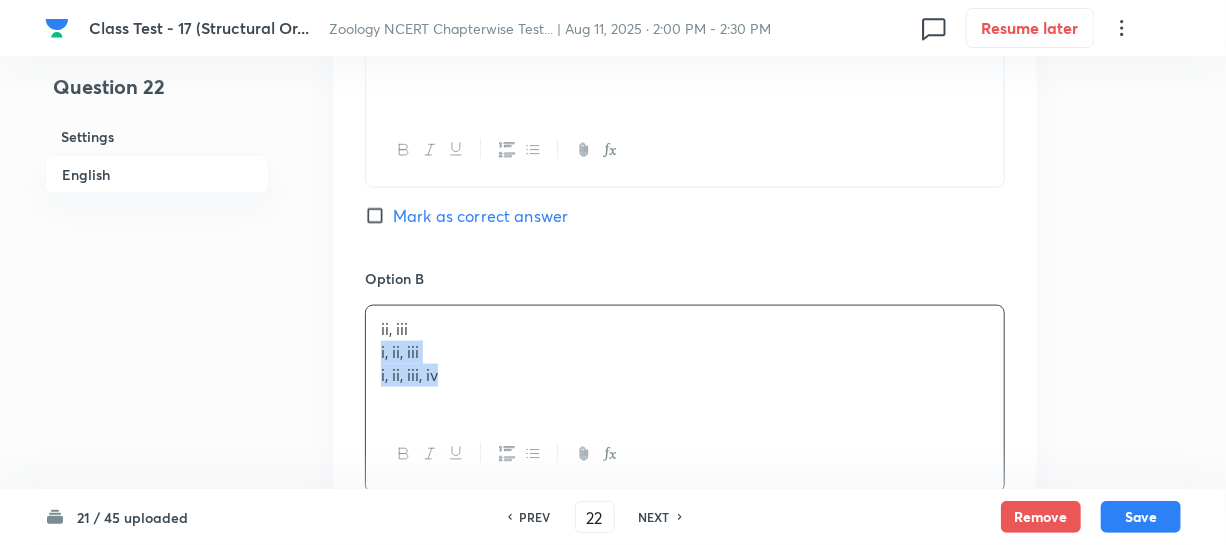 click on "ii, iii i, ii, iii i, ii, iii, iv" at bounding box center (685, 362) 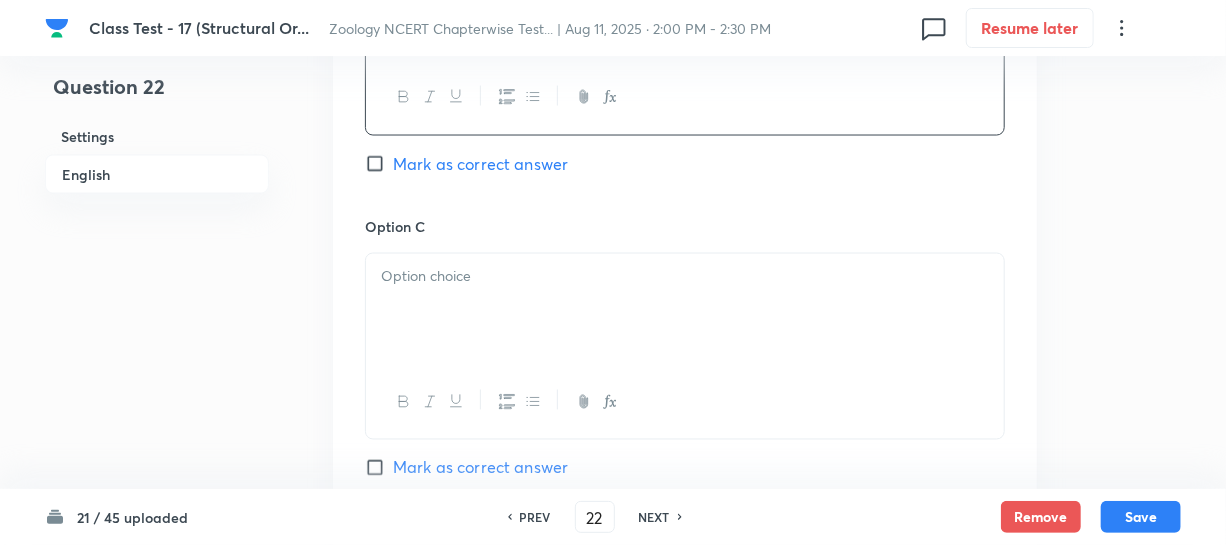 scroll, scrollTop: 1545, scrollLeft: 0, axis: vertical 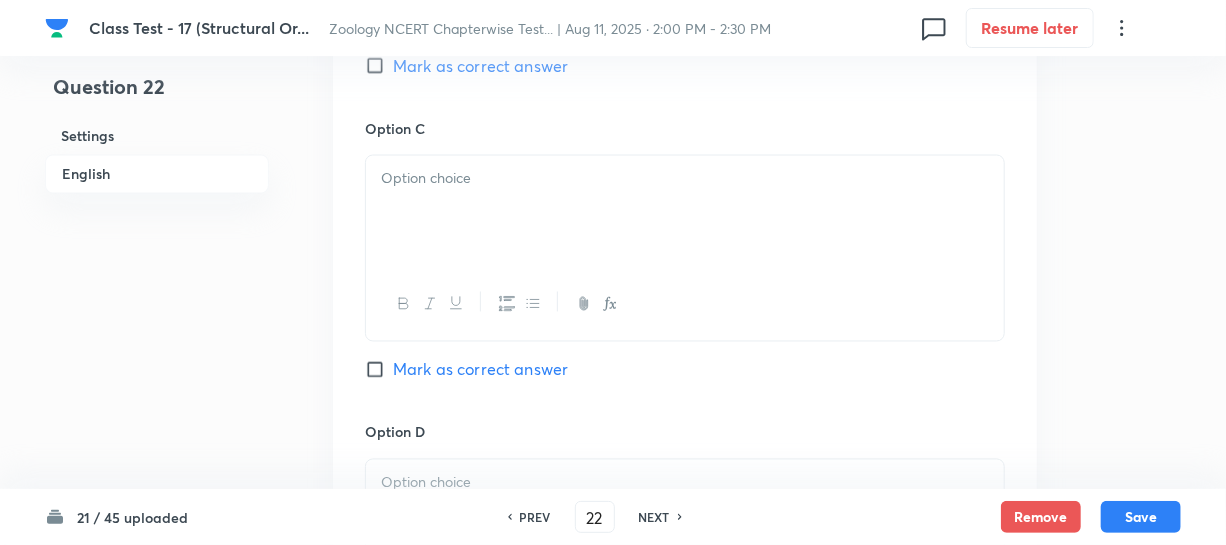 click at bounding box center (685, 212) 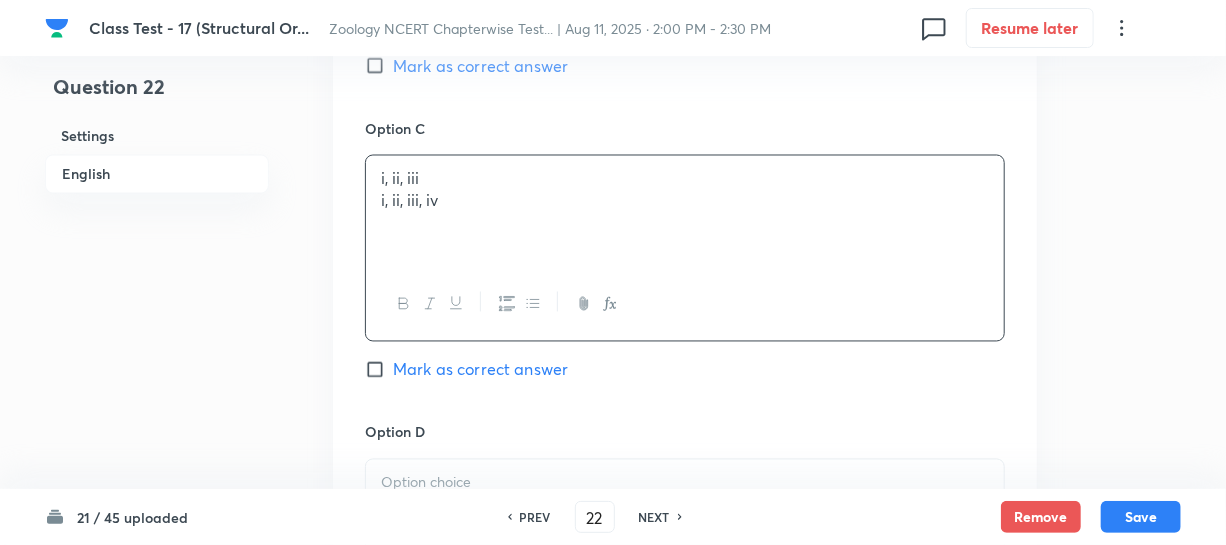 click on "i, ii, iii, iv" at bounding box center [685, 201] 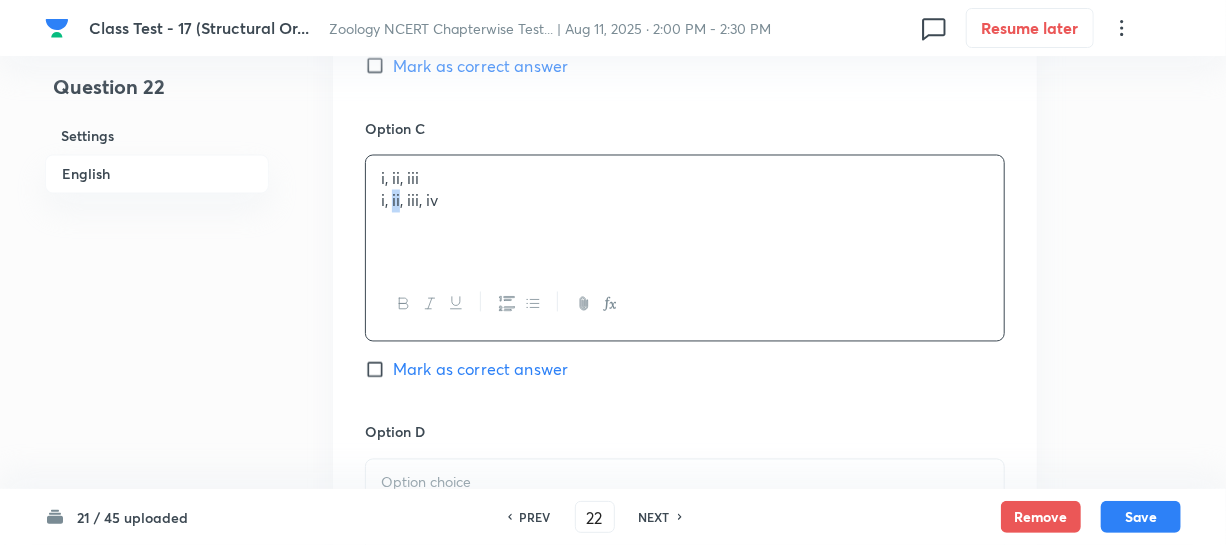 click on "i, ii, iii, iv" at bounding box center (685, 201) 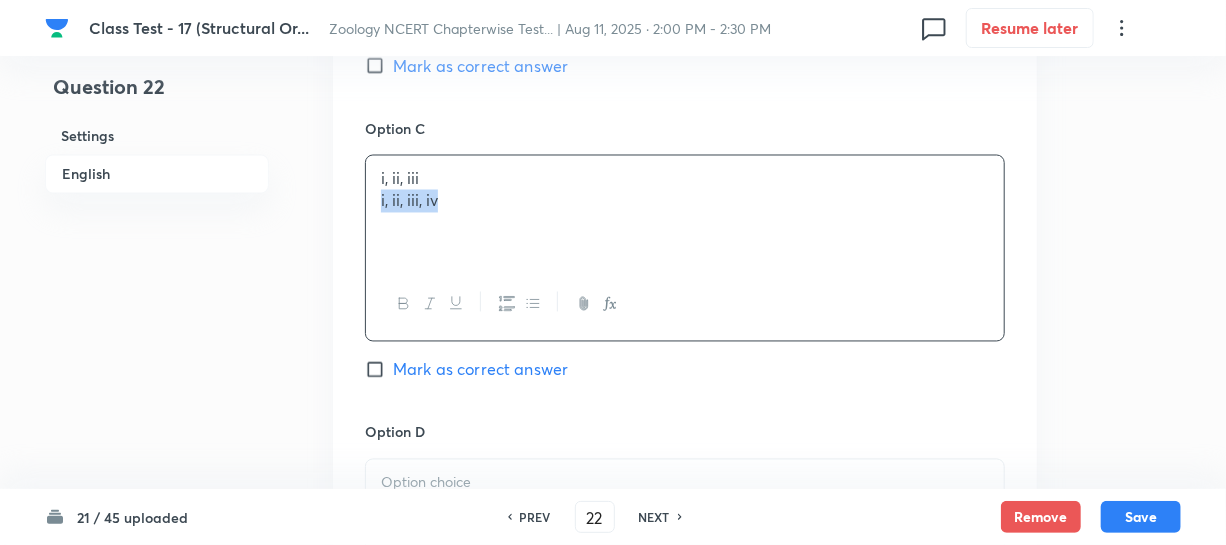 click on "i, ii, iii, iv" at bounding box center (685, 201) 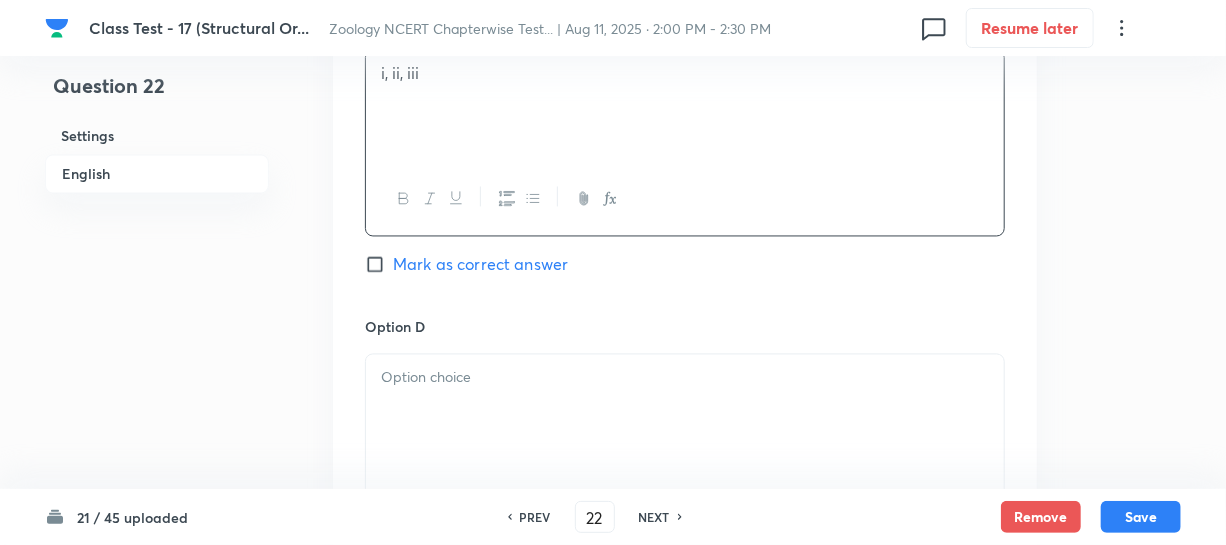 scroll, scrollTop: 1818, scrollLeft: 0, axis: vertical 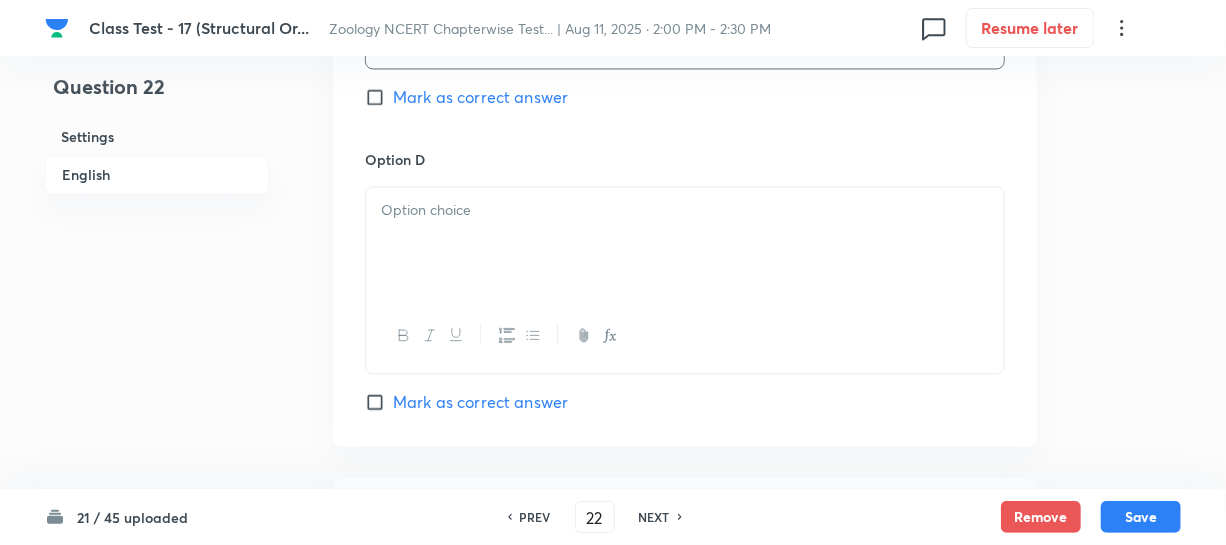 click at bounding box center (685, 243) 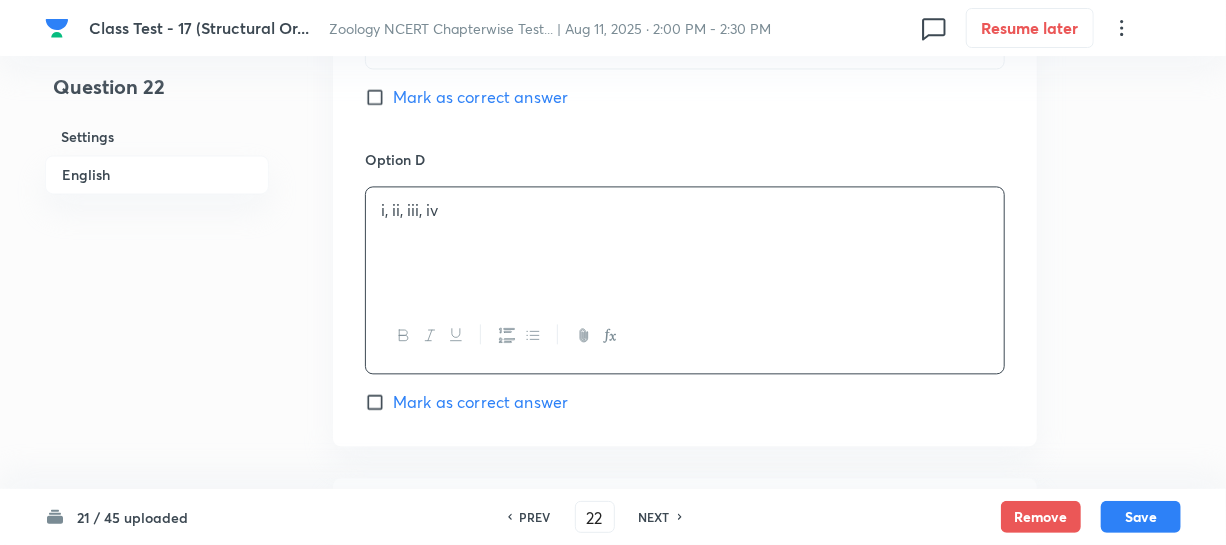 click on "Mark as correct answer" at bounding box center (379, 402) 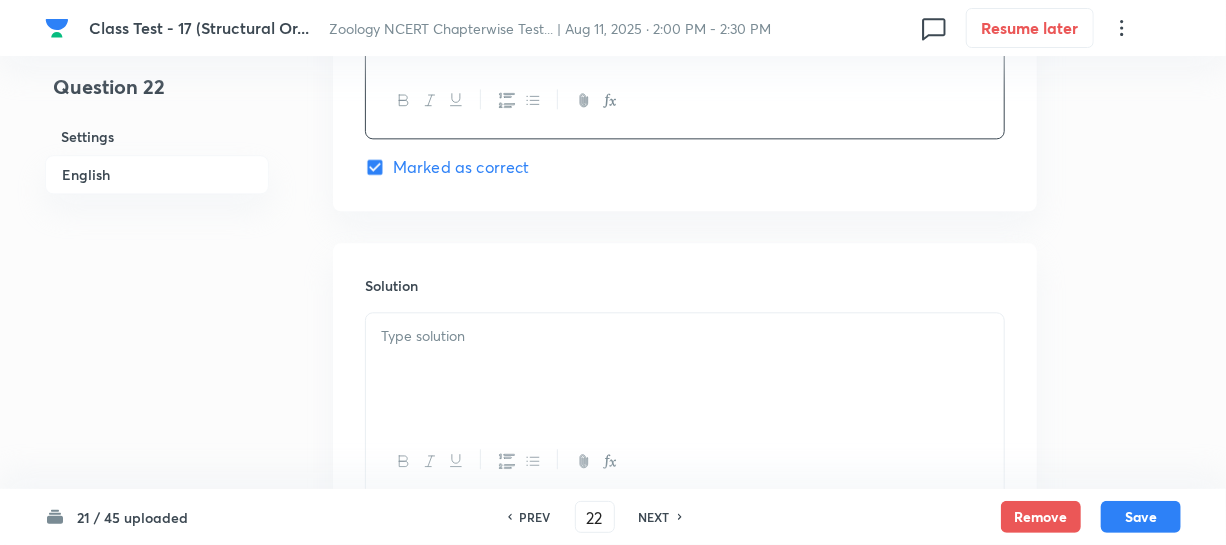 scroll, scrollTop: 2181, scrollLeft: 0, axis: vertical 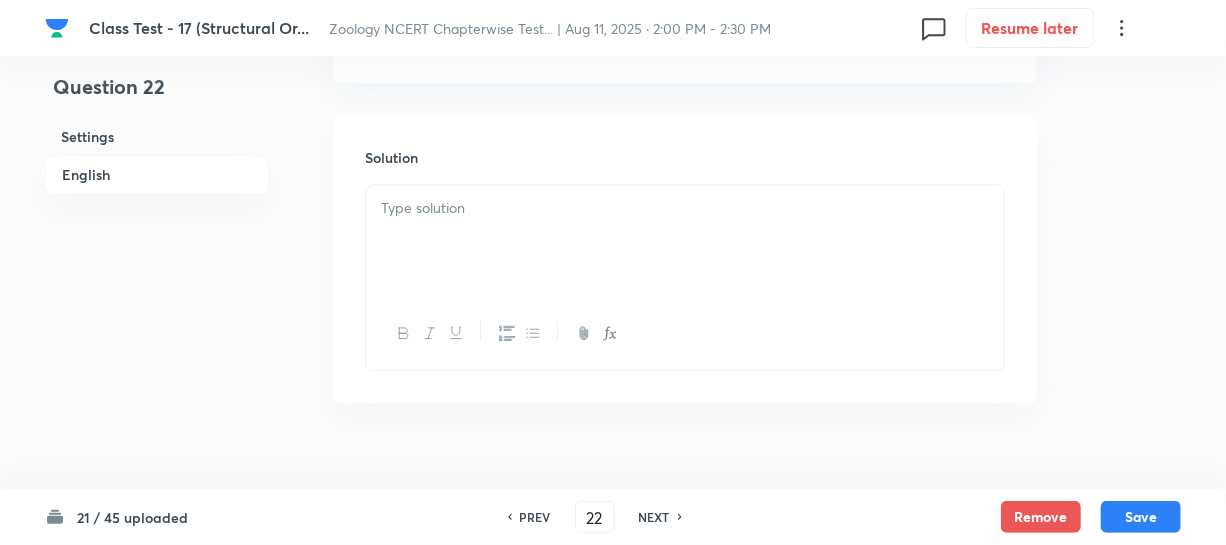 click at bounding box center (685, 241) 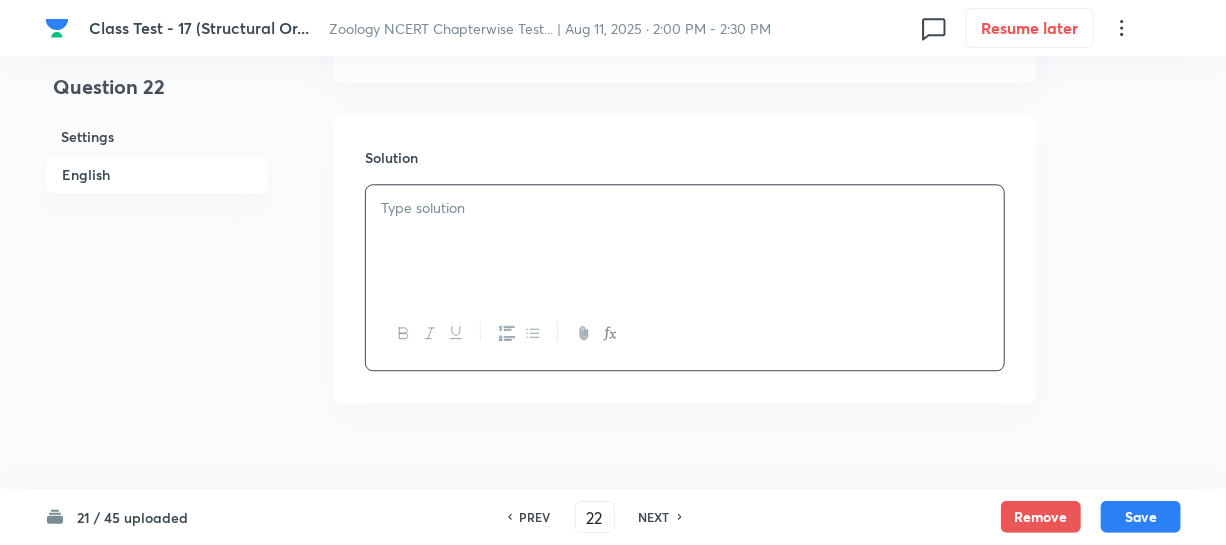 type 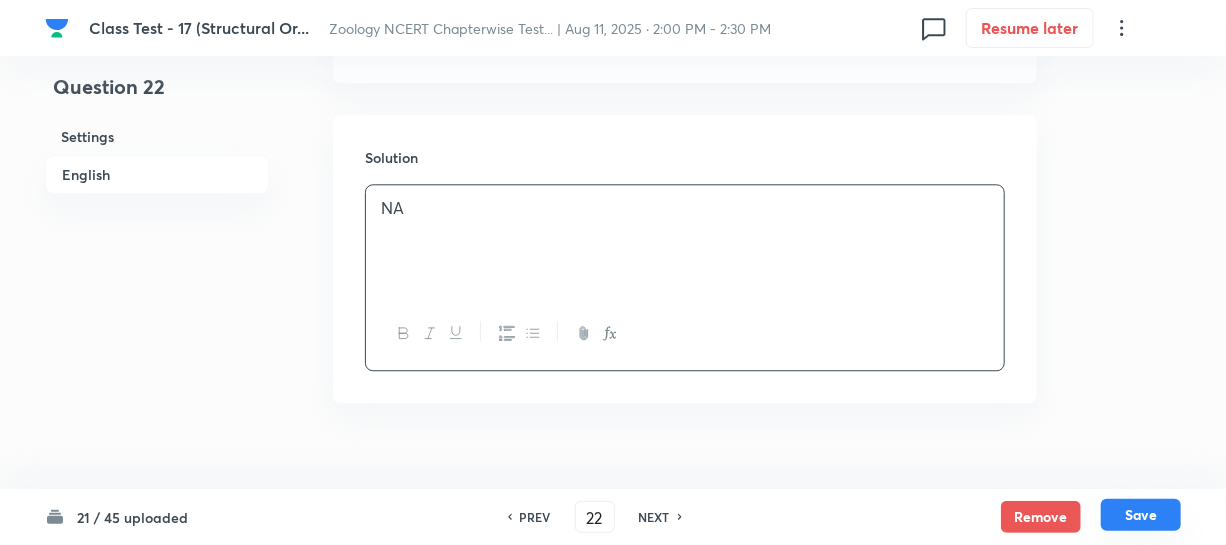 click on "Save" at bounding box center (1141, 515) 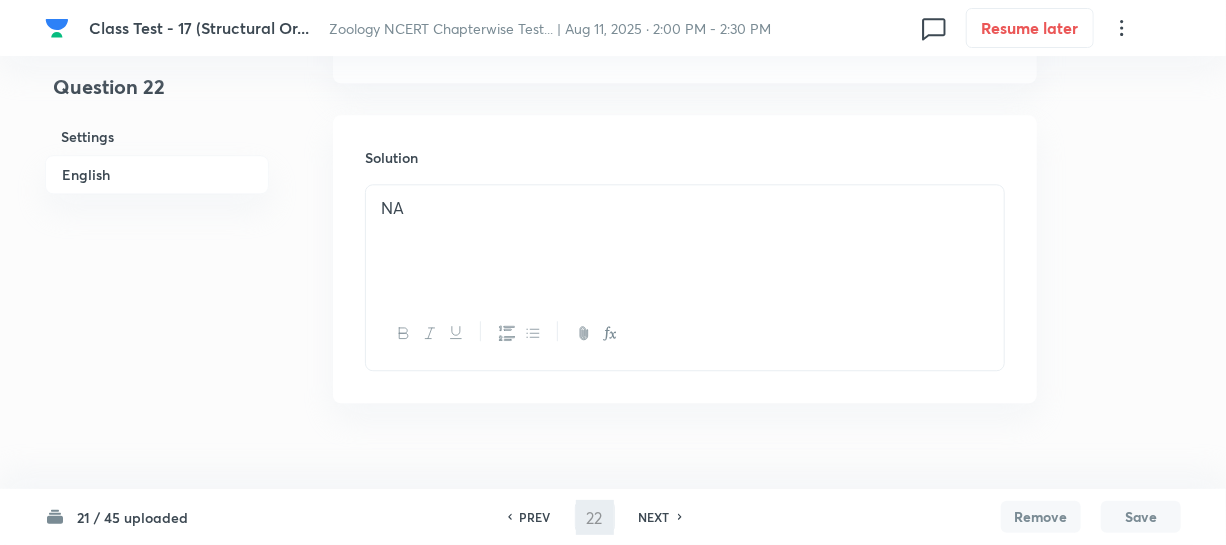 type on "23" 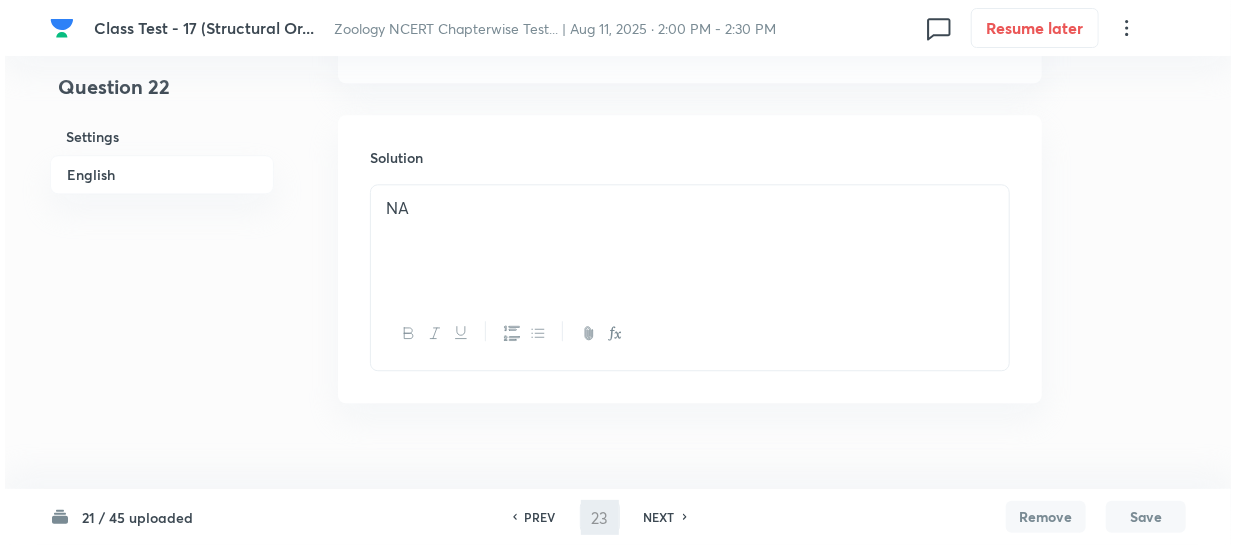 scroll, scrollTop: 0, scrollLeft: 0, axis: both 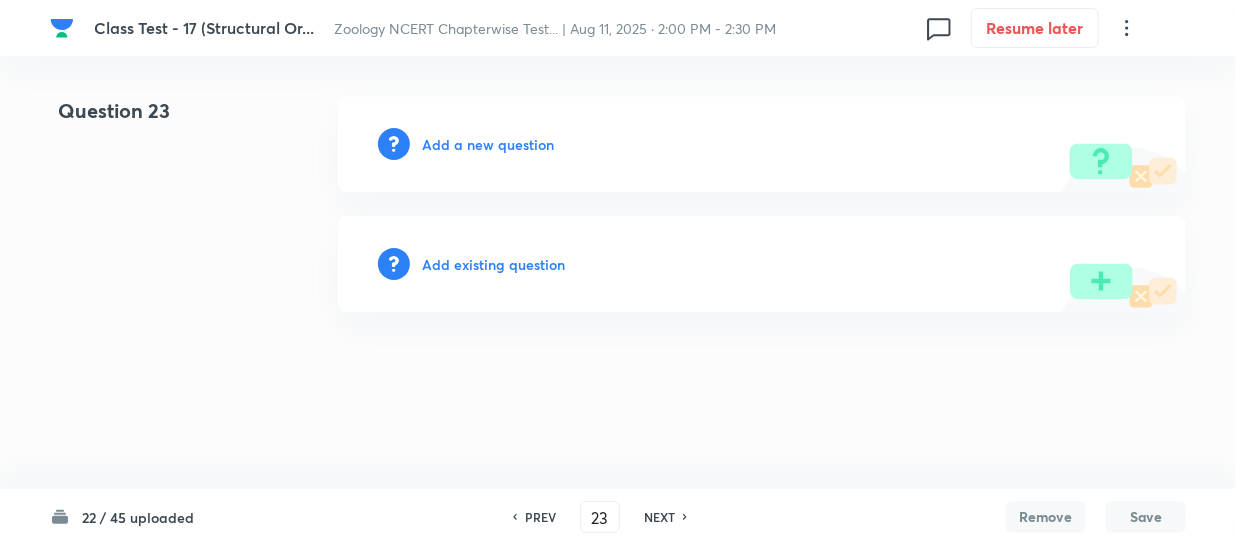 click on "Add a new question" at bounding box center [488, 144] 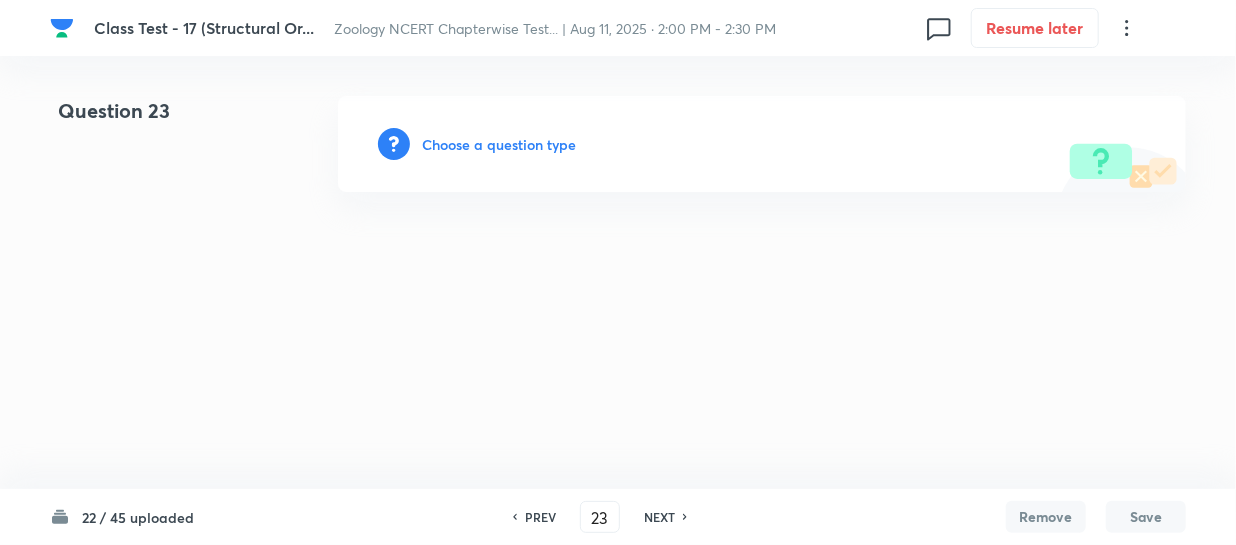click on "Choose a question type" at bounding box center [499, 144] 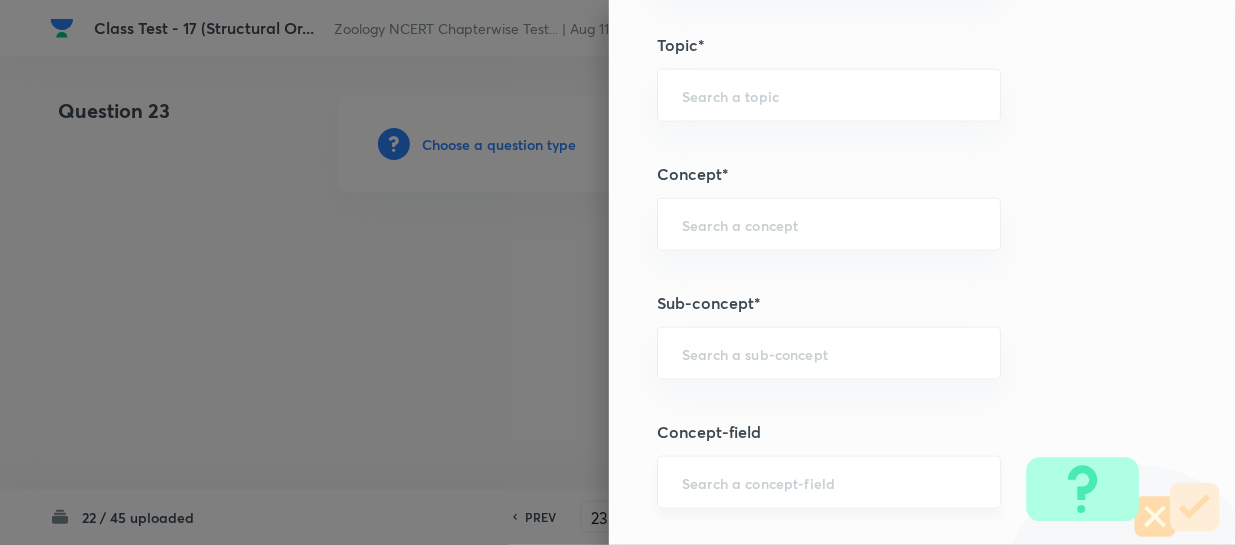 scroll, scrollTop: 1181, scrollLeft: 0, axis: vertical 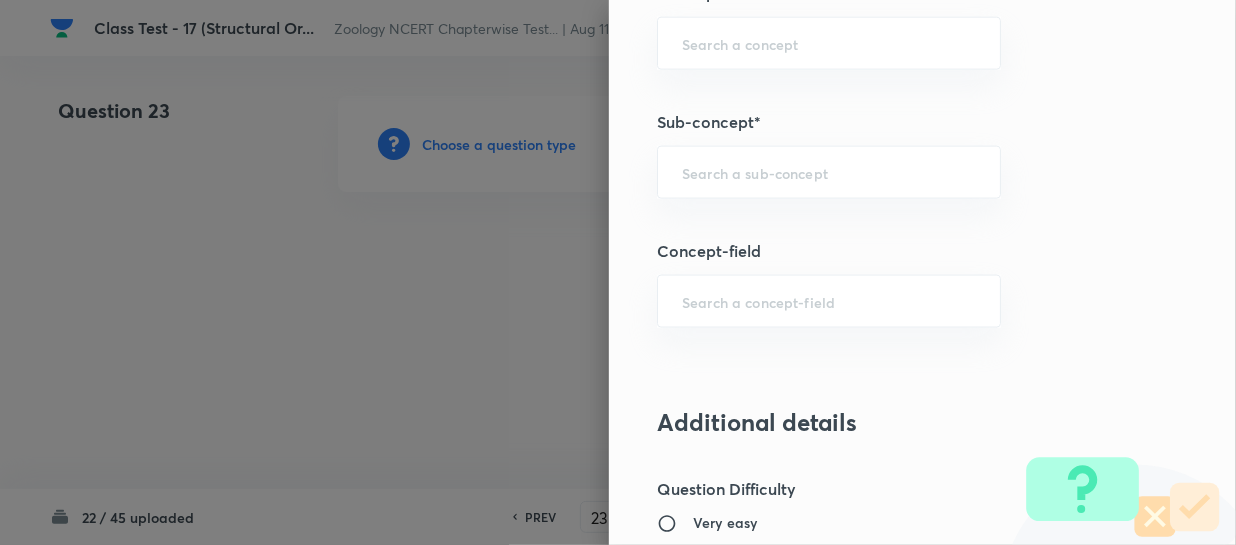 click on "Question settings Question type* Single choice correct Number of options* 2 3 4 5 Does this question have a passage?* Yes No Positive mark 4 ​ Negative Marks (Don’t add negative sign) 1 ​ Syllabus Topic group* ​ Topic* ​ Concept* ​ Sub-concept* ​ Concept-field ​ Additional details Question Difficulty Very easy Easy Moderate Hard Very hard Question is based on Fact Numerical Concept Previous year question Yes No Does this question have equation? Yes No Verification status Is the question verified? *Select 'yes' only if a question is verified Yes No Save" at bounding box center [922, 272] 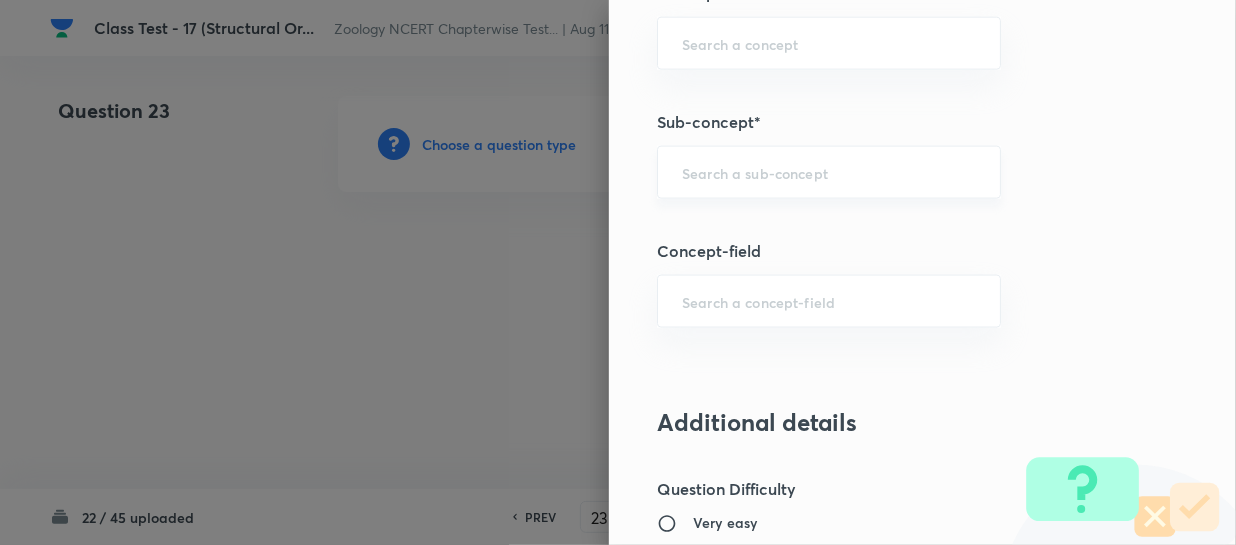 click at bounding box center (829, 172) 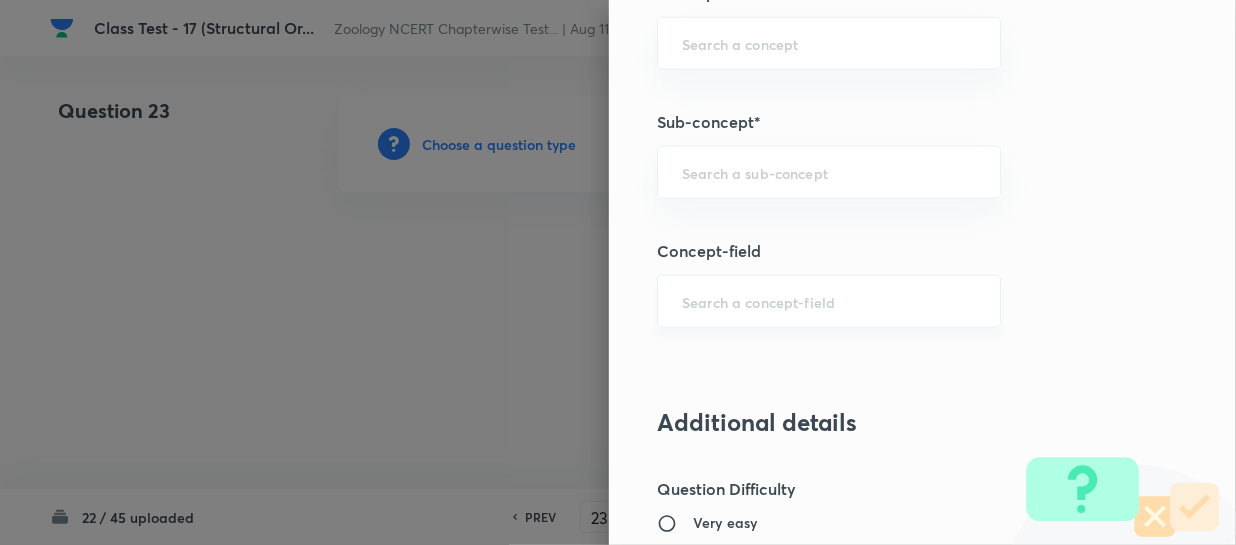 paste on "Structural Organization in Animals" 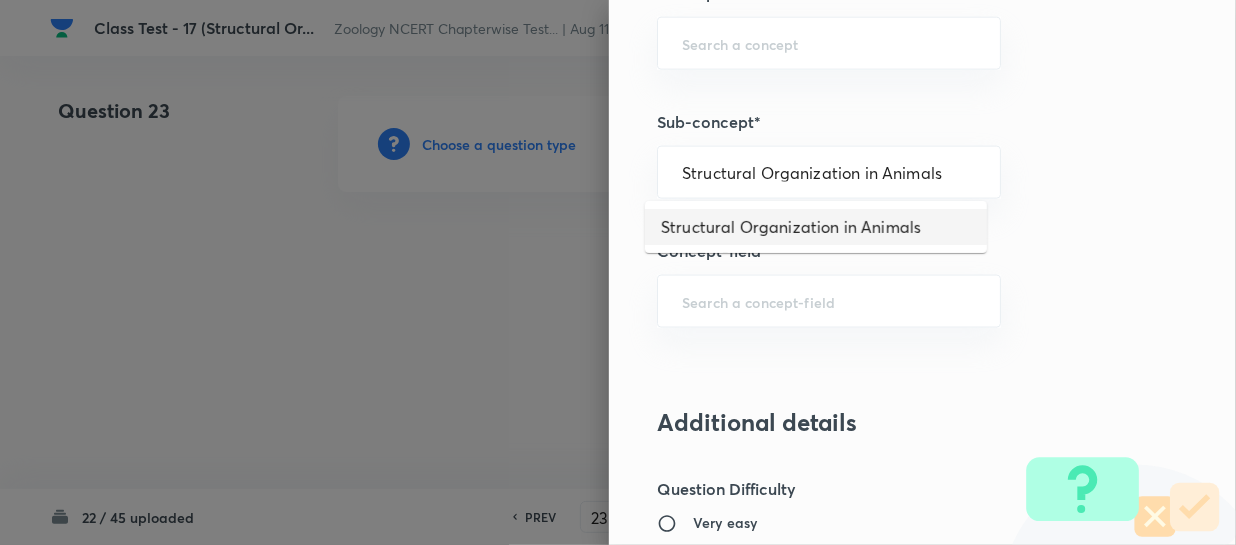 click on "Structural Organization in Animals" at bounding box center (816, 227) 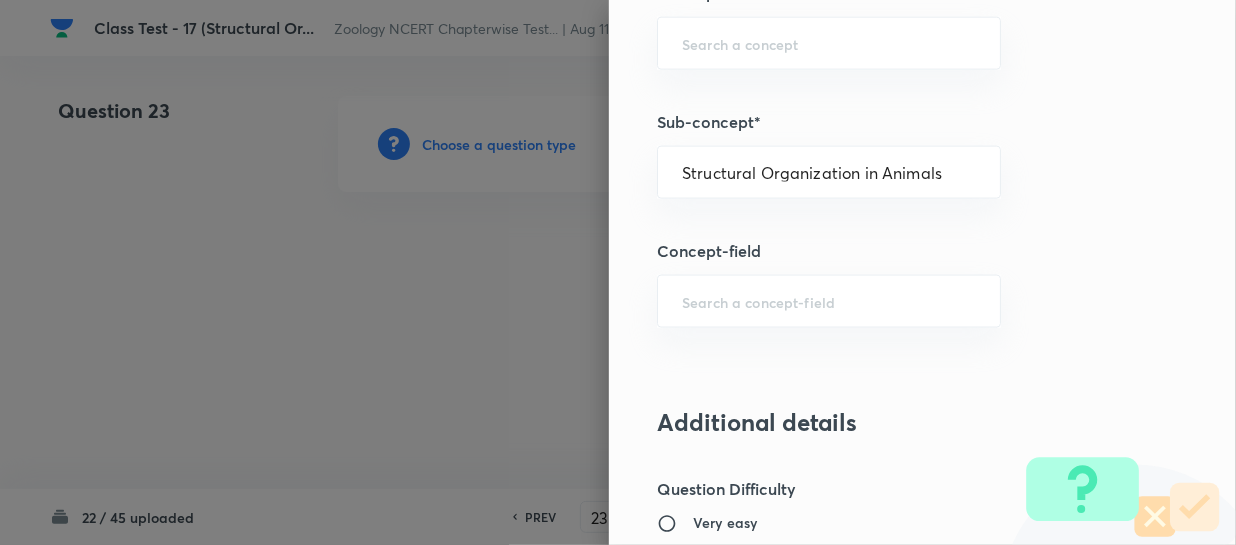 type on "Biology" 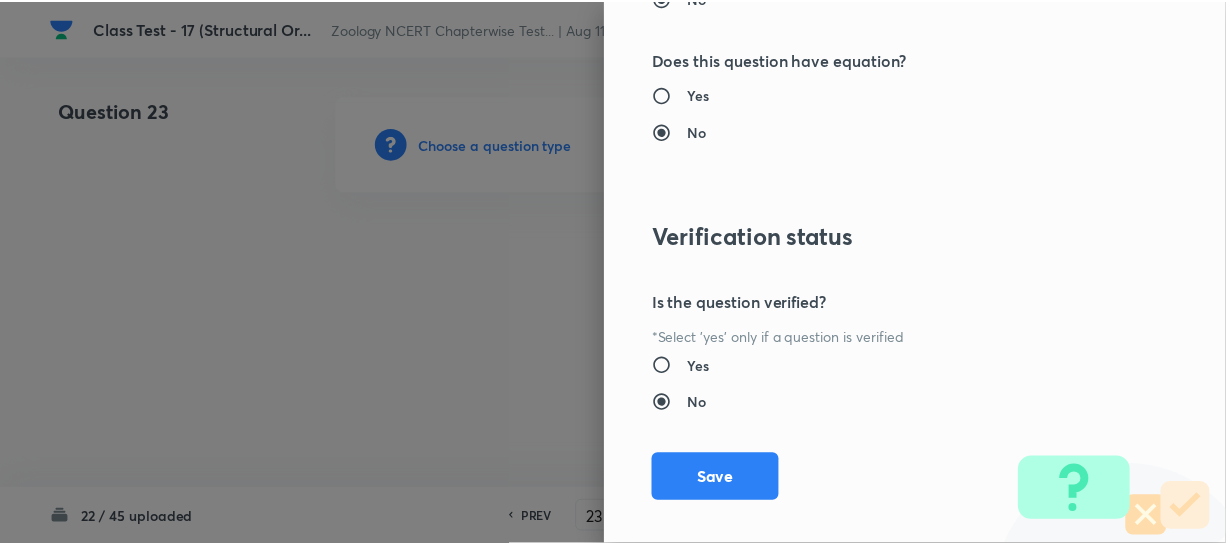 scroll, scrollTop: 2179, scrollLeft: 0, axis: vertical 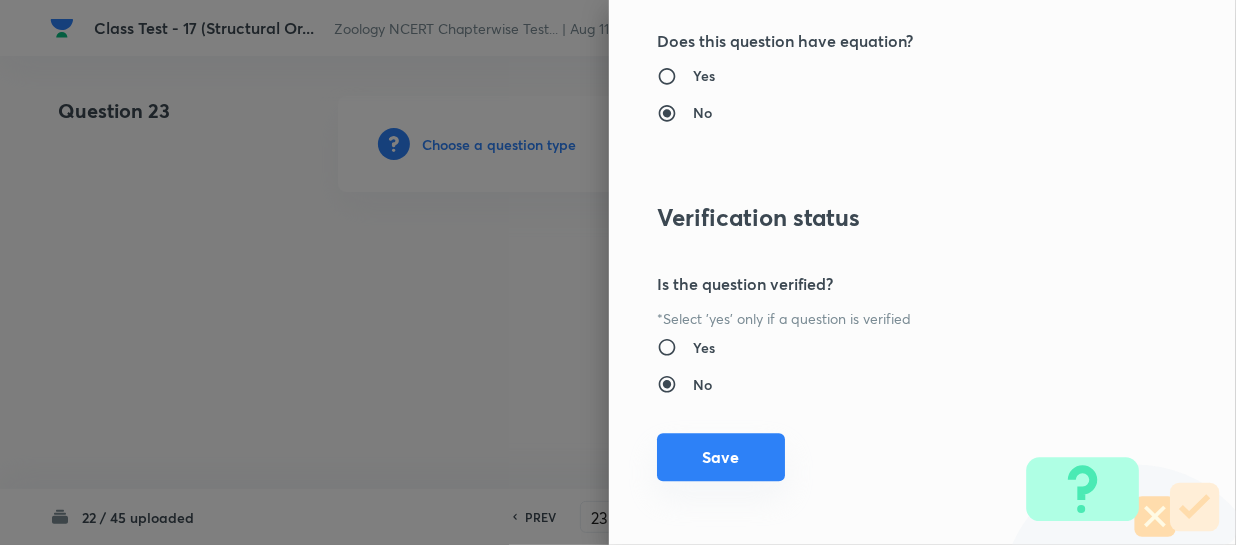 click on "Save" at bounding box center [721, 457] 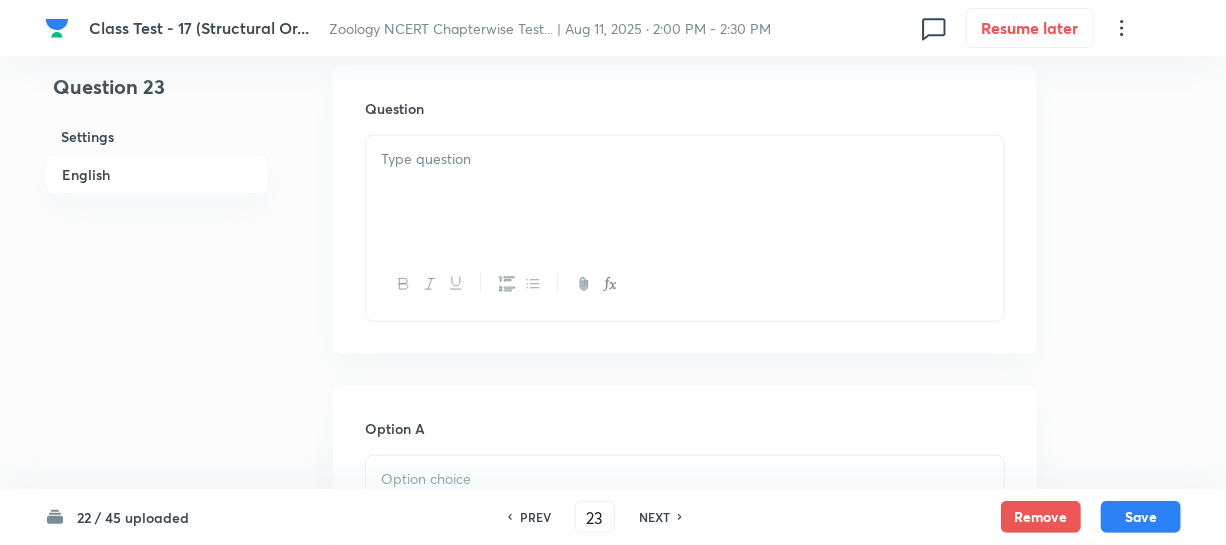 scroll, scrollTop: 636, scrollLeft: 0, axis: vertical 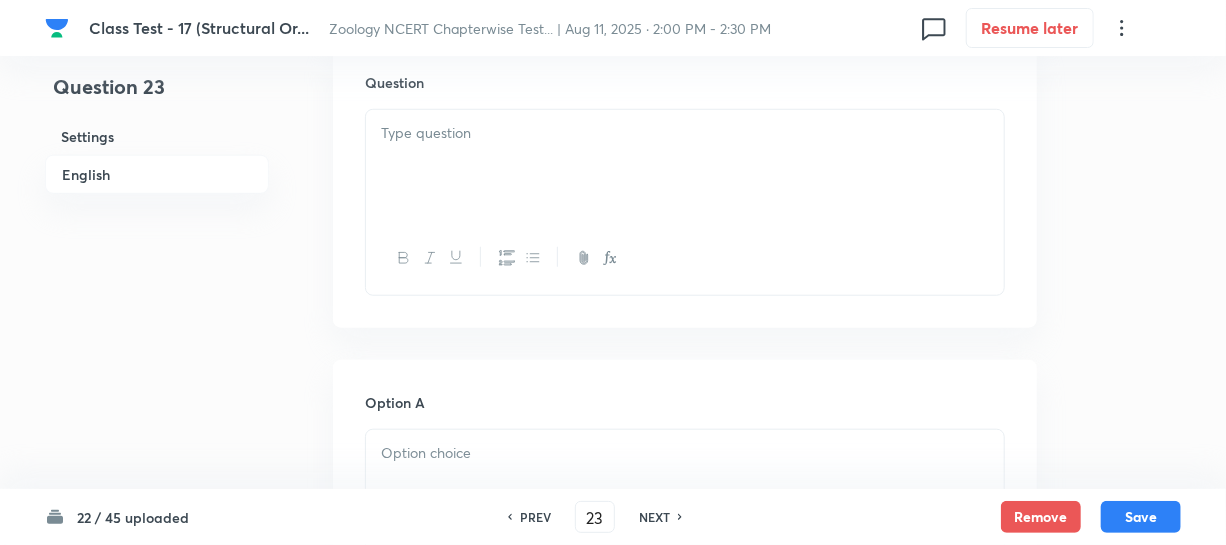 click at bounding box center [685, 166] 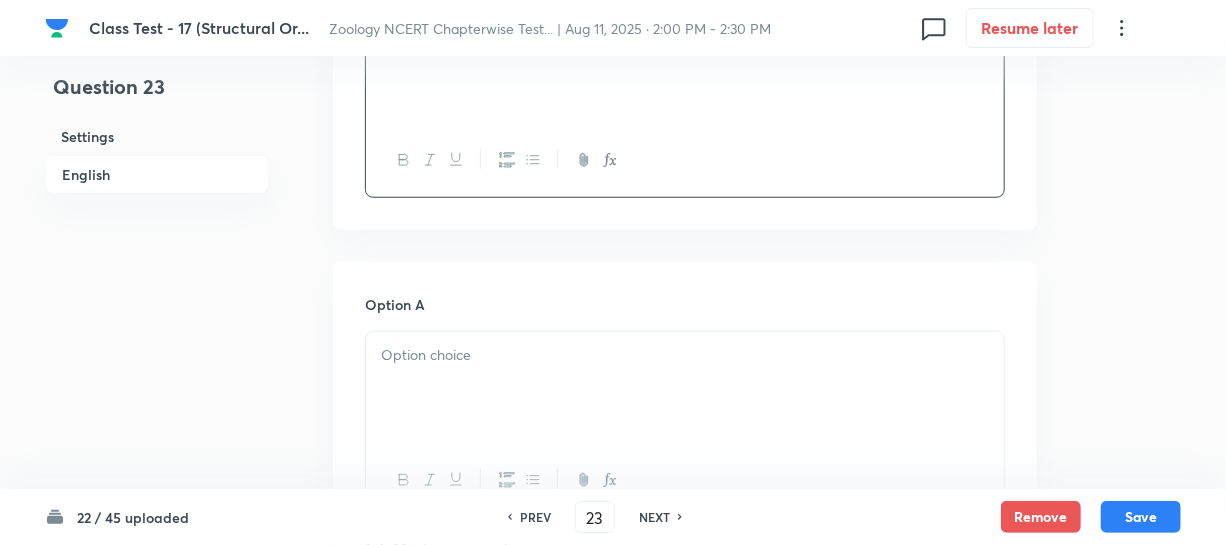 scroll, scrollTop: 909, scrollLeft: 0, axis: vertical 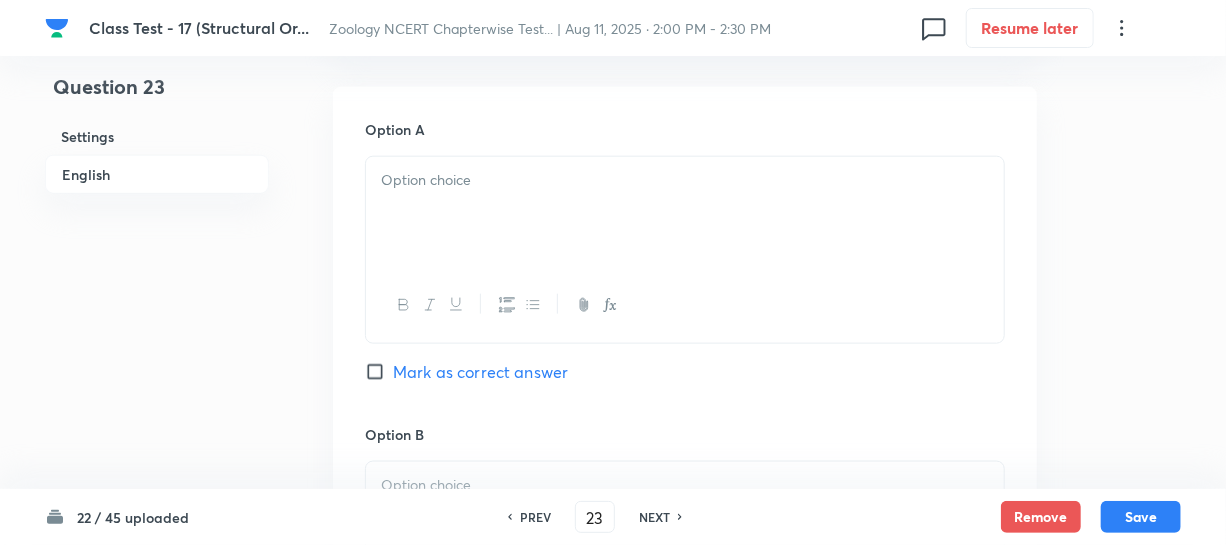 click at bounding box center (685, 213) 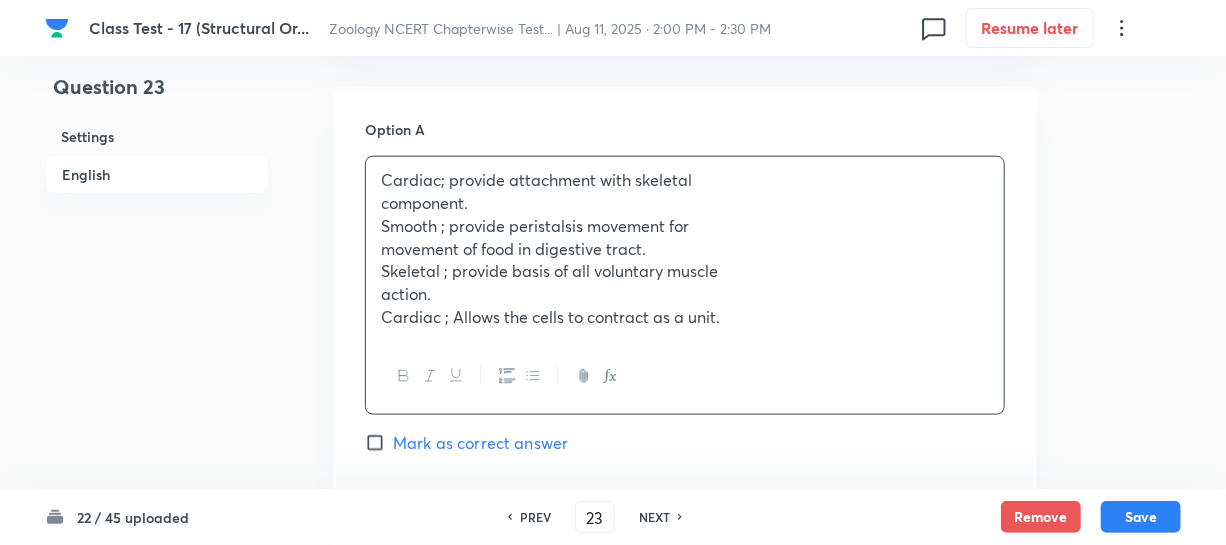 click on "Smooth ; provide peristalsis movement for" at bounding box center (685, 226) 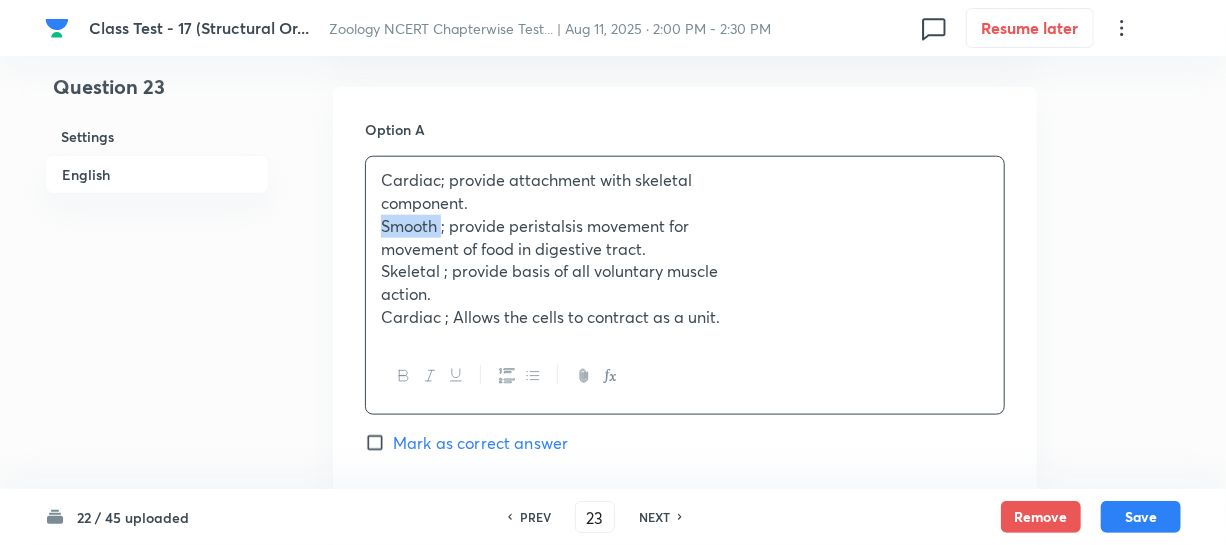 click on "Smooth ; provide peristalsis movement for" at bounding box center [685, 226] 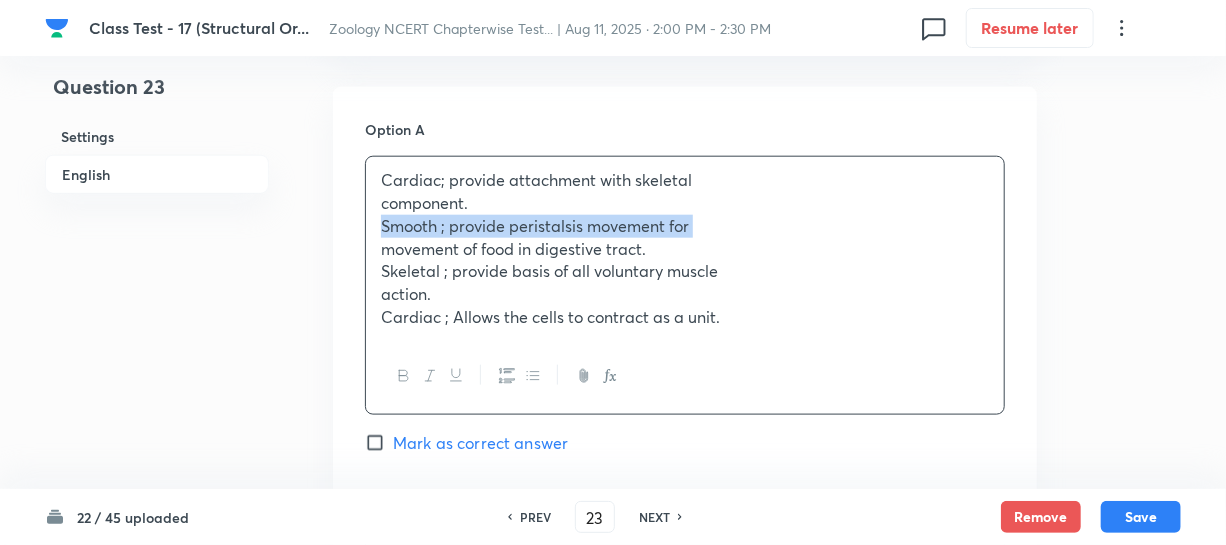 click on "Smooth ; provide peristalsis movement for" at bounding box center (685, 226) 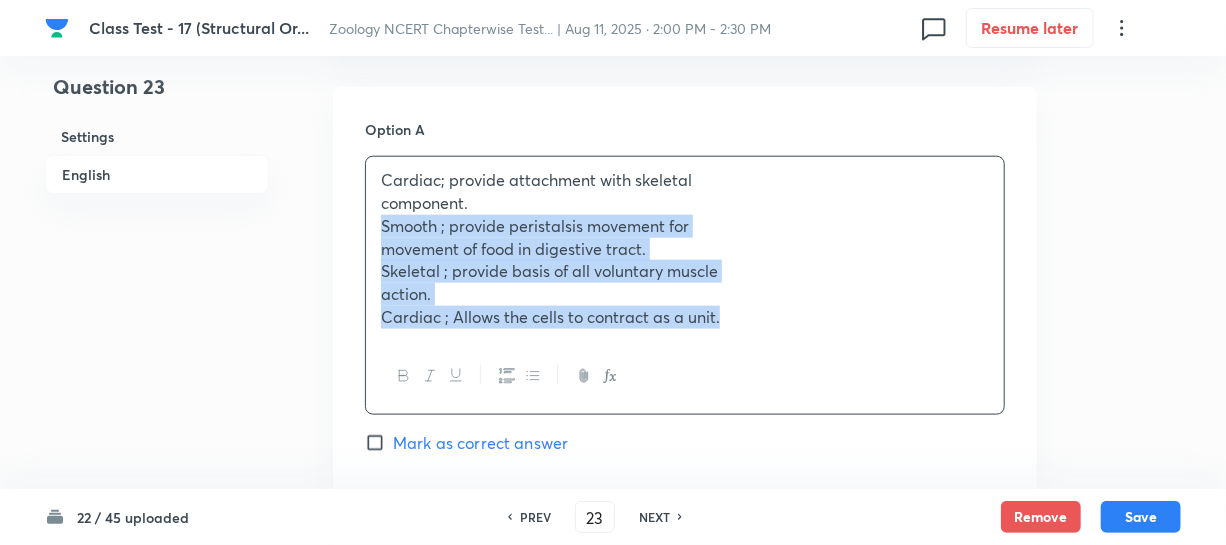 click on "Cardiac ; Allows the cells to contract as a unit." at bounding box center (685, 317) 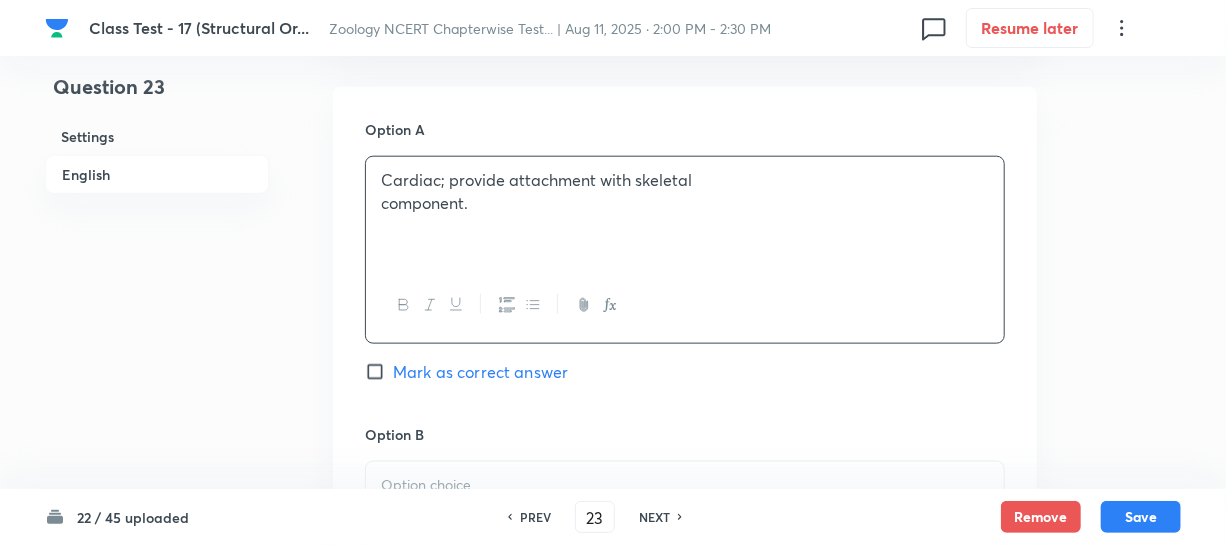 scroll, scrollTop: 1181, scrollLeft: 0, axis: vertical 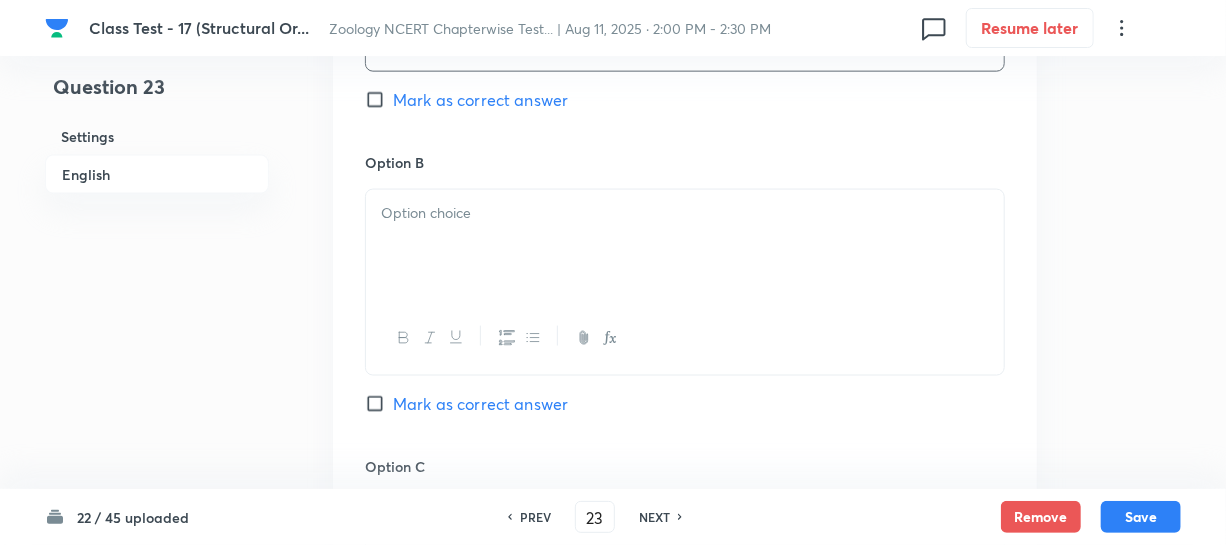click at bounding box center (685, 246) 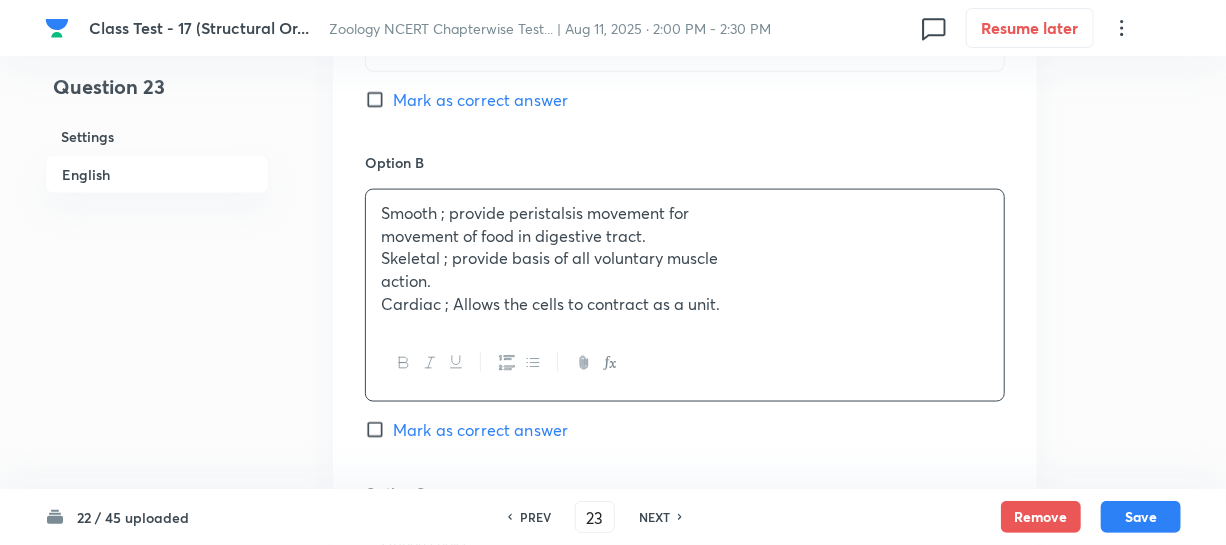click on "Skeletal ; provide basis of all voluntary muscle" at bounding box center (685, 258) 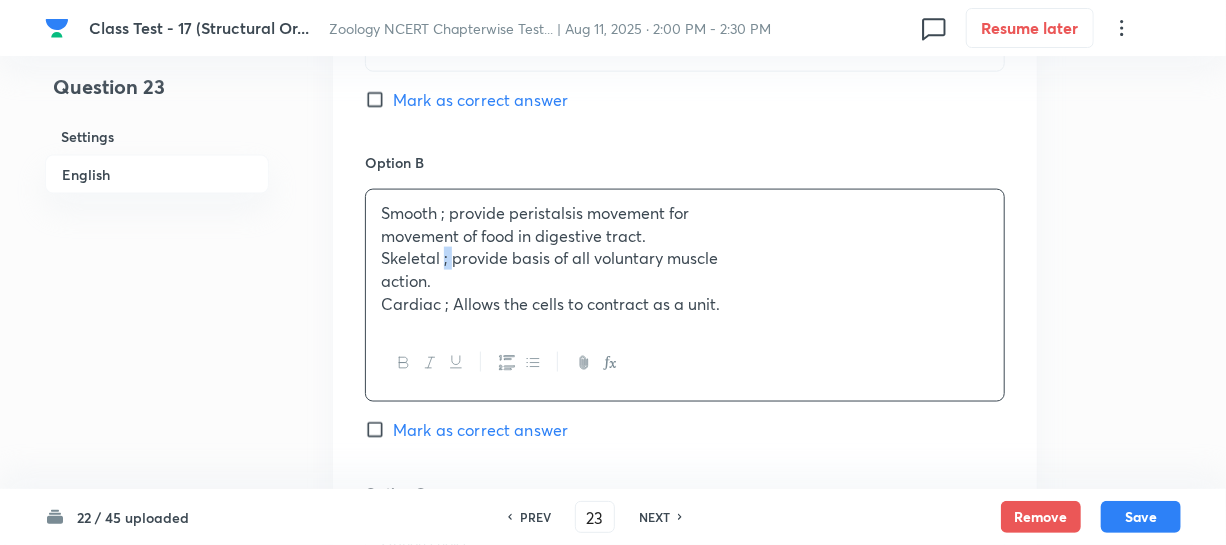 click on "Skeletal ; provide basis of all voluntary muscle" at bounding box center [685, 258] 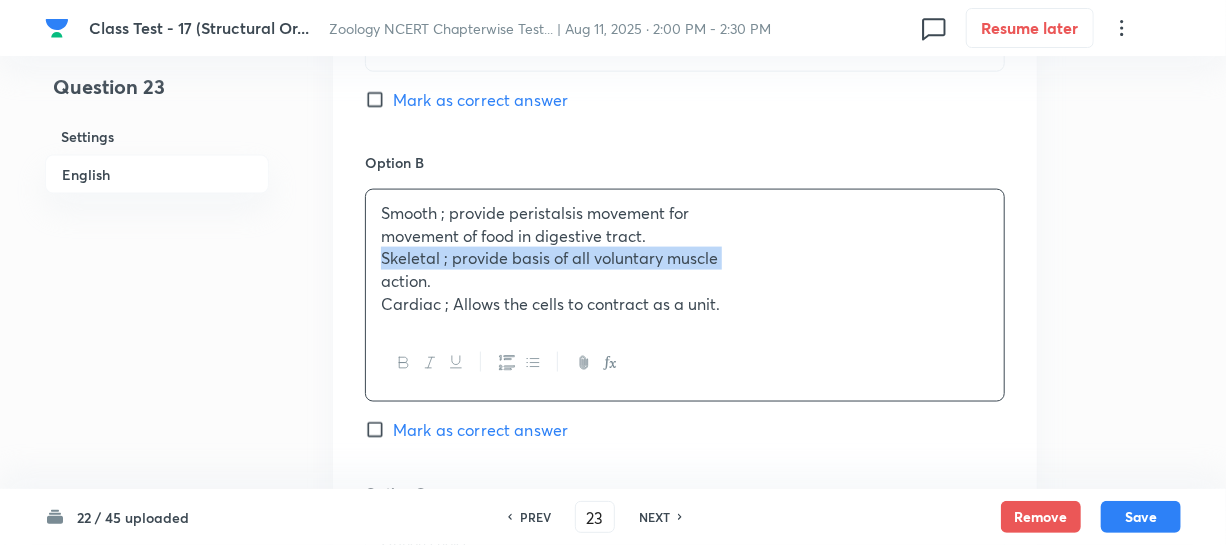 click on "Skeletal ; provide basis of all voluntary muscle" at bounding box center [685, 258] 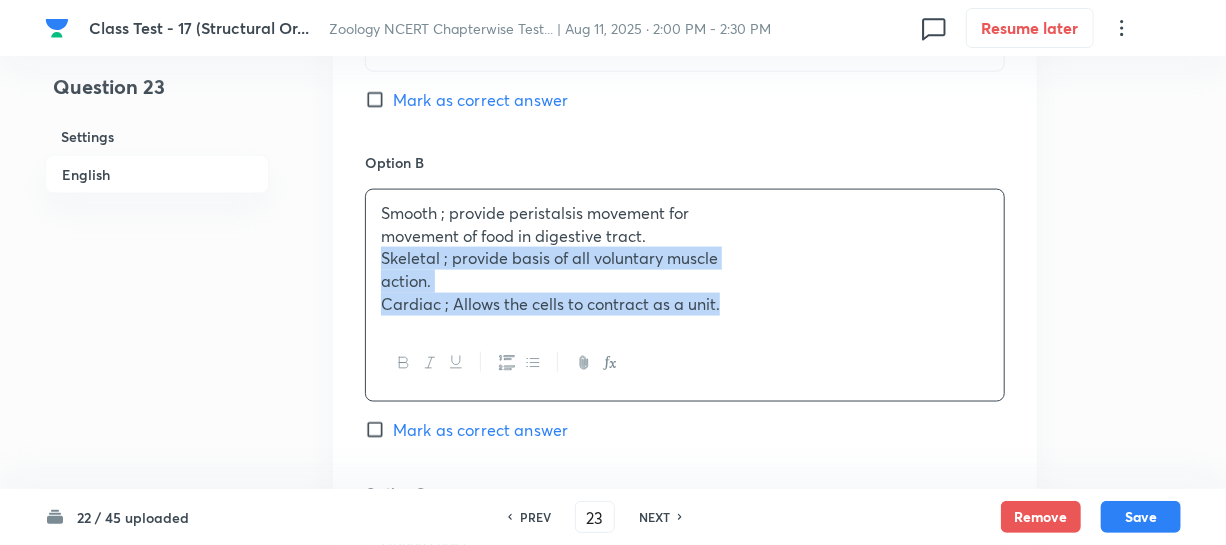 click on "Cardiac ; Allows the cells to contract as a unit." at bounding box center [685, 304] 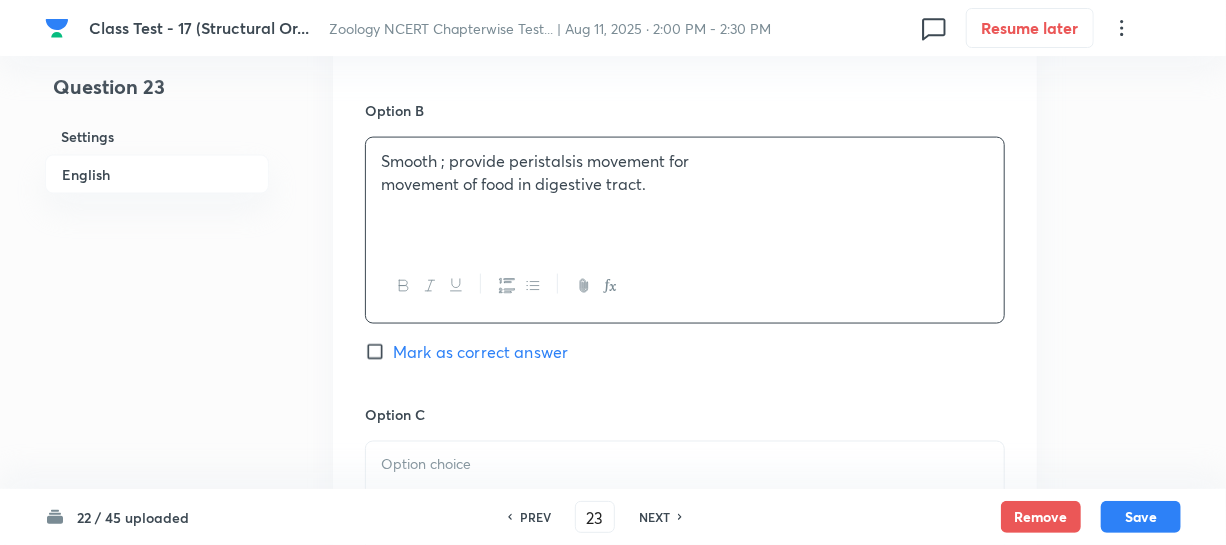 scroll, scrollTop: 1454, scrollLeft: 0, axis: vertical 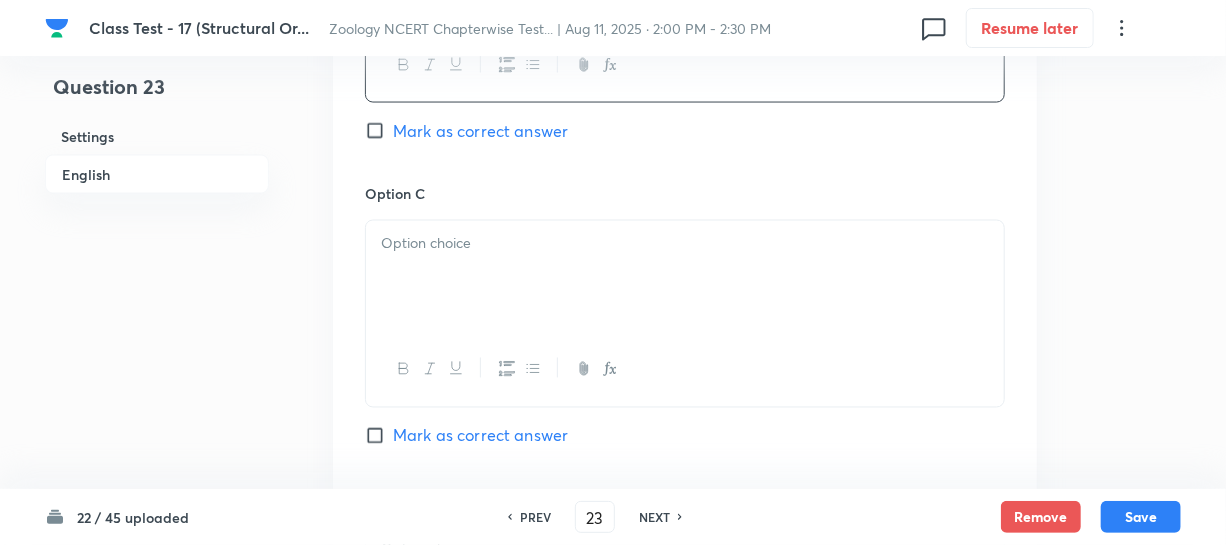 click at bounding box center (685, 277) 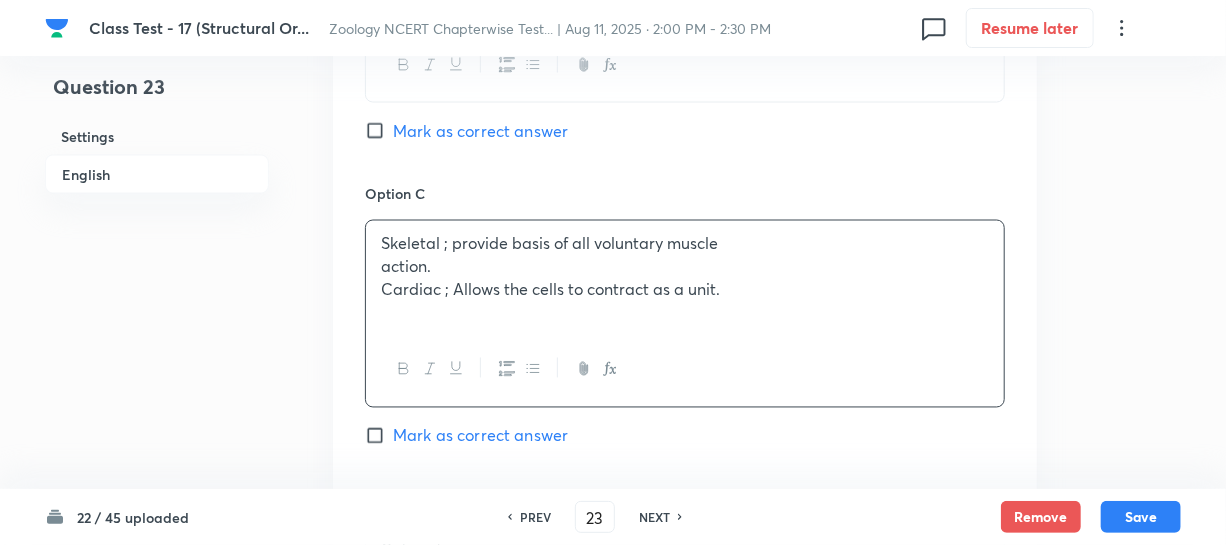 click on "Cardiac ; Allows the cells to contract as a unit." at bounding box center [685, 290] 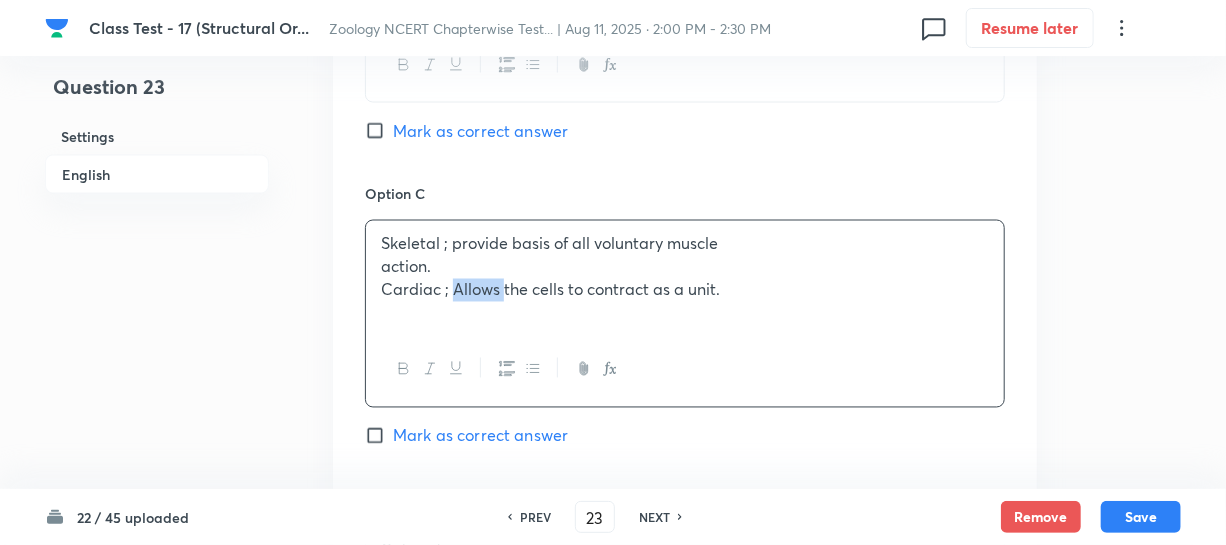 click on "Cardiac ; Allows the cells to contract as a unit." at bounding box center [685, 290] 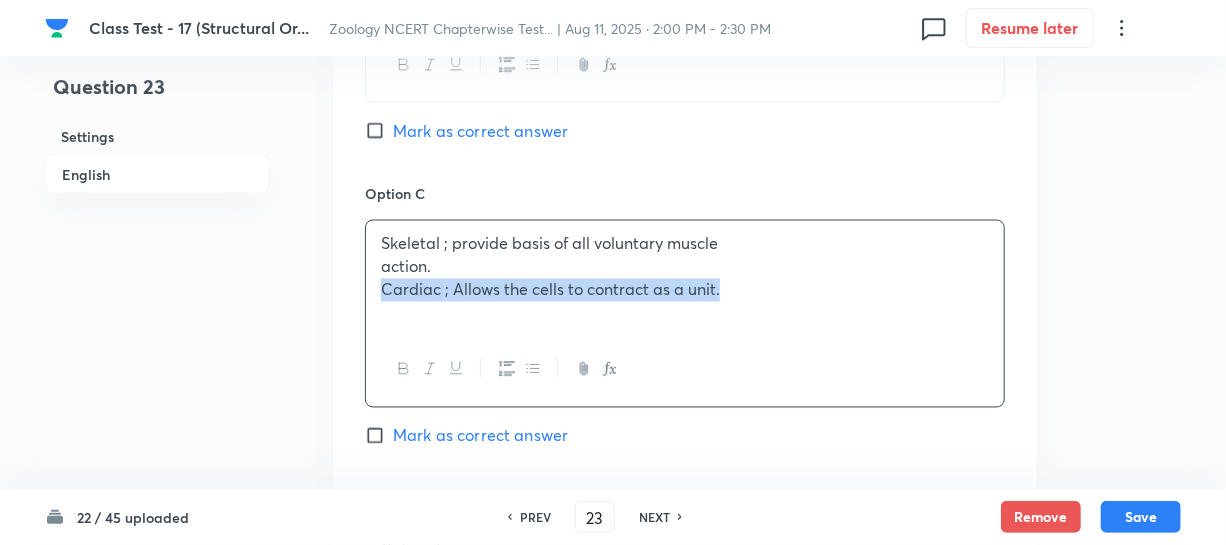 click on "Cardiac ; Allows the cells to contract as a unit." at bounding box center (685, 290) 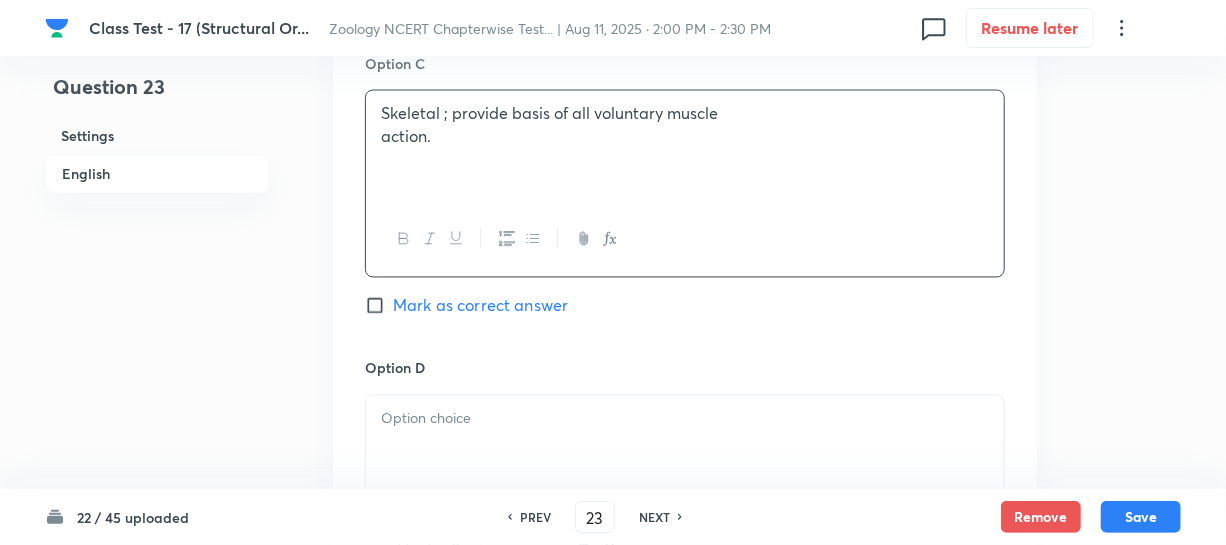 scroll, scrollTop: 1727, scrollLeft: 0, axis: vertical 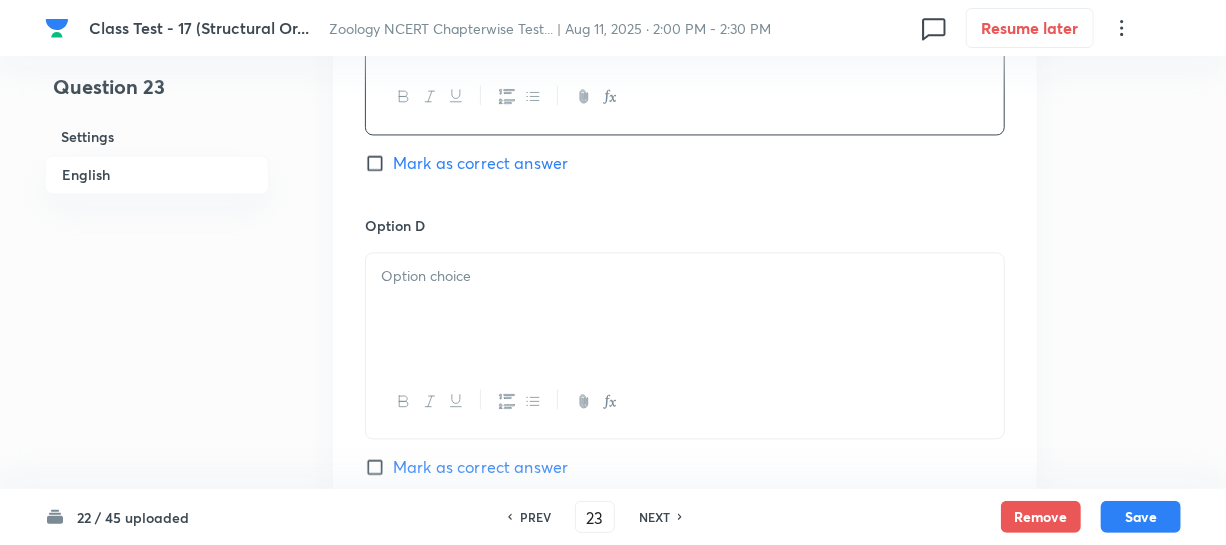 click at bounding box center [685, 309] 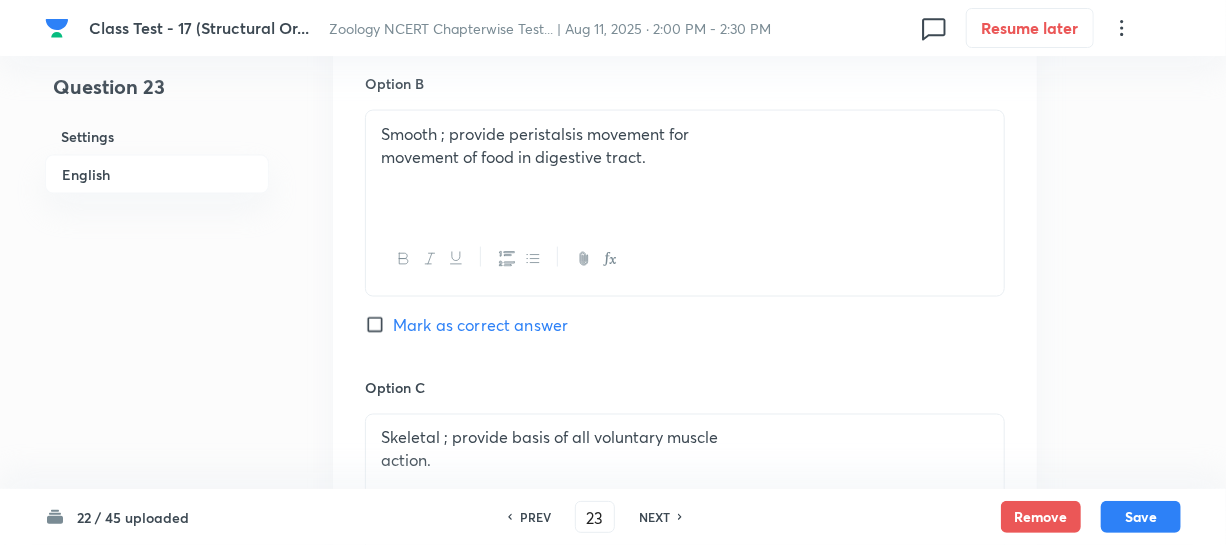 scroll, scrollTop: 1454, scrollLeft: 0, axis: vertical 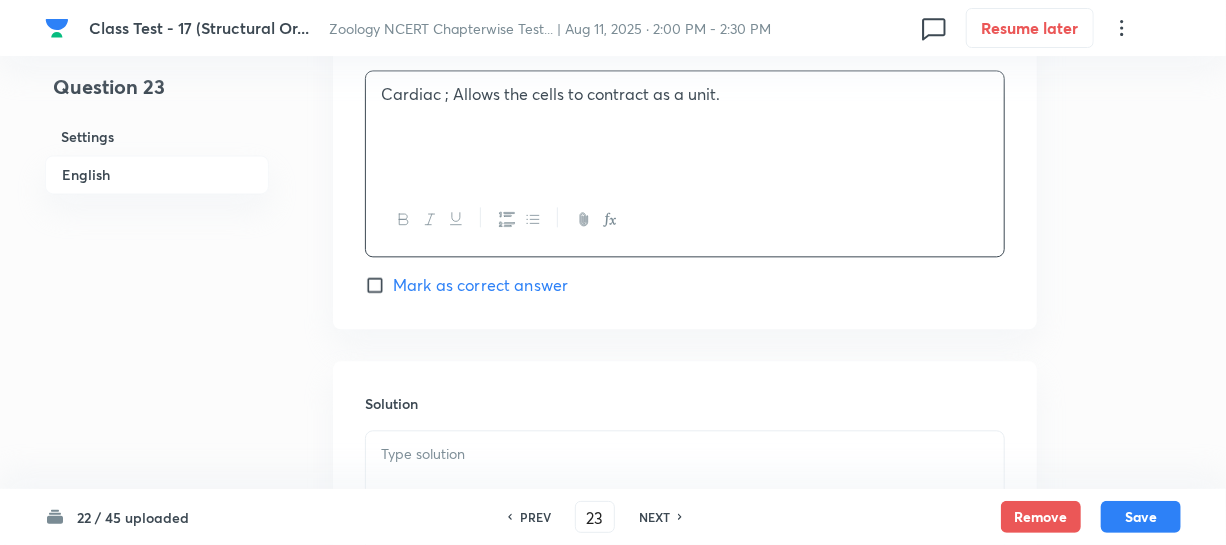click on "Mark as correct answer" at bounding box center (466, 285) 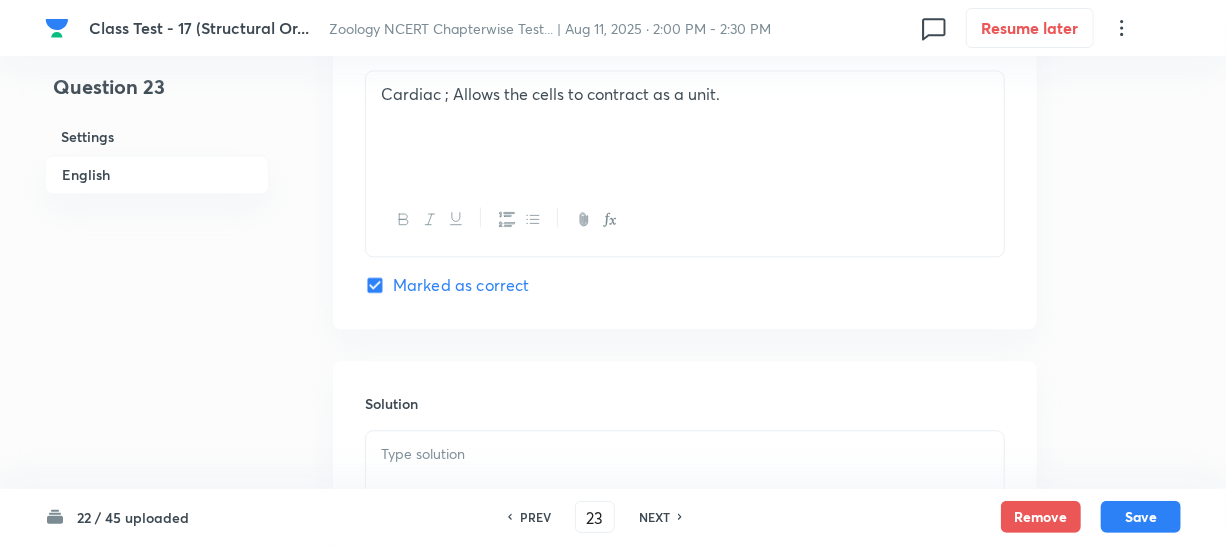 click on "Solution" at bounding box center (685, 403) 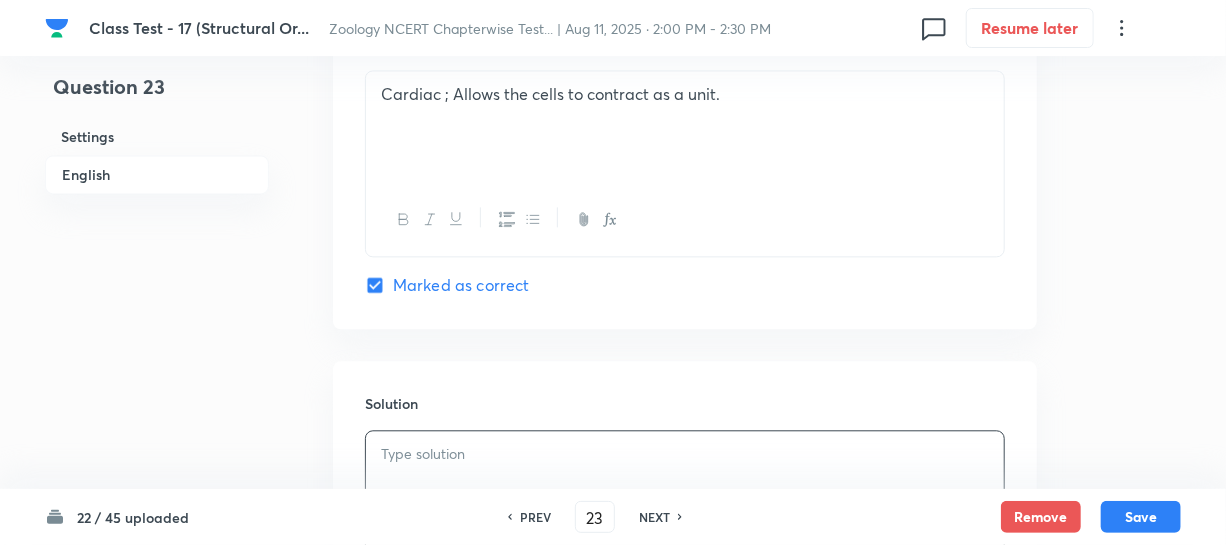 type 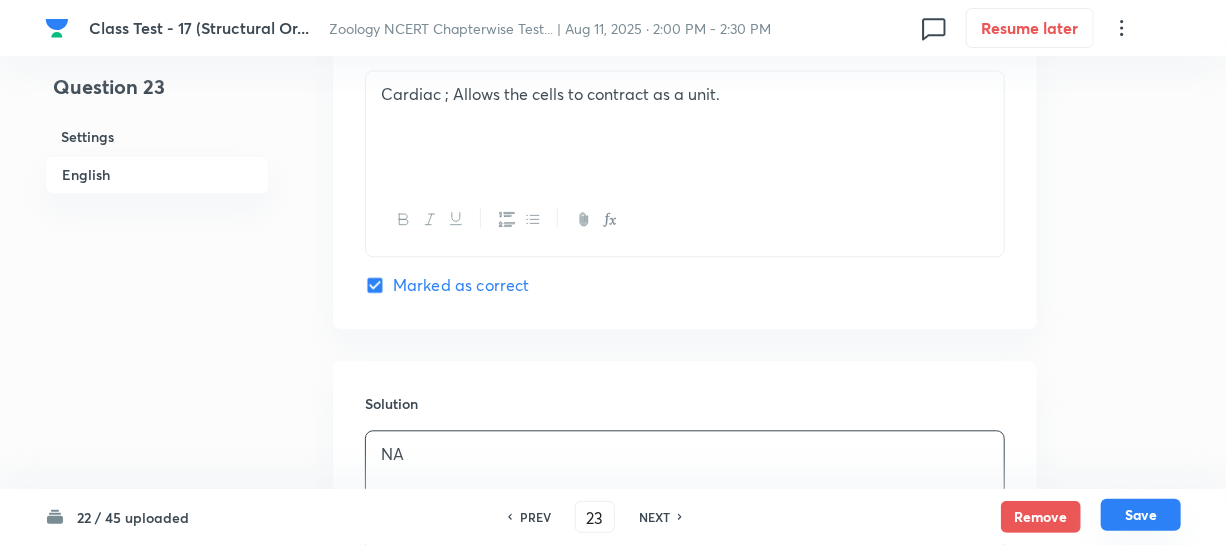 click on "Save" at bounding box center [1141, 515] 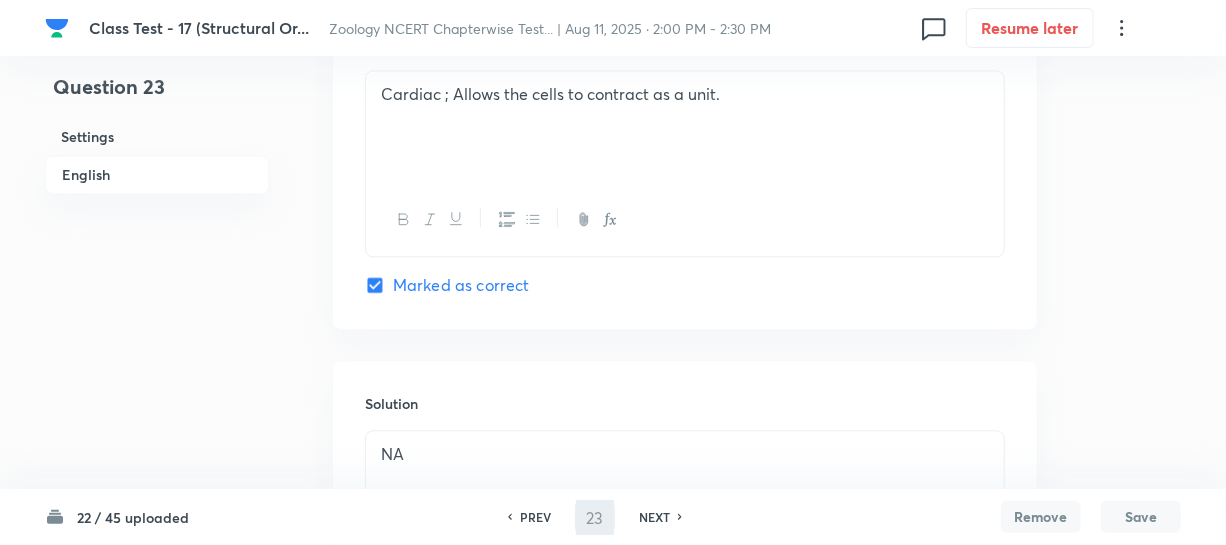 type on "24" 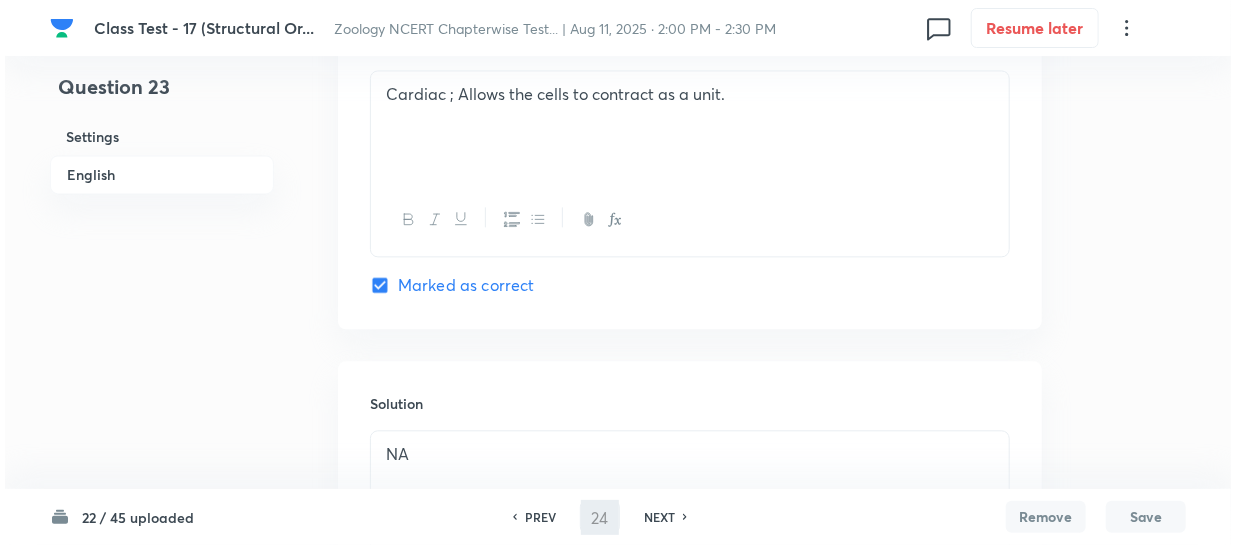 scroll, scrollTop: 0, scrollLeft: 0, axis: both 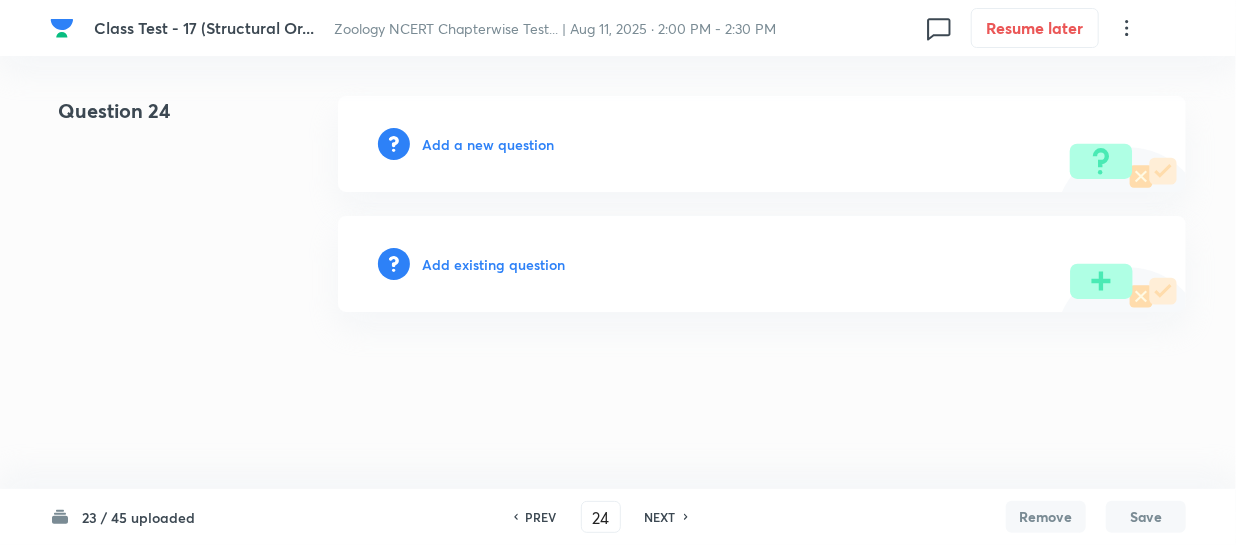 click on "Add a new question" at bounding box center [488, 144] 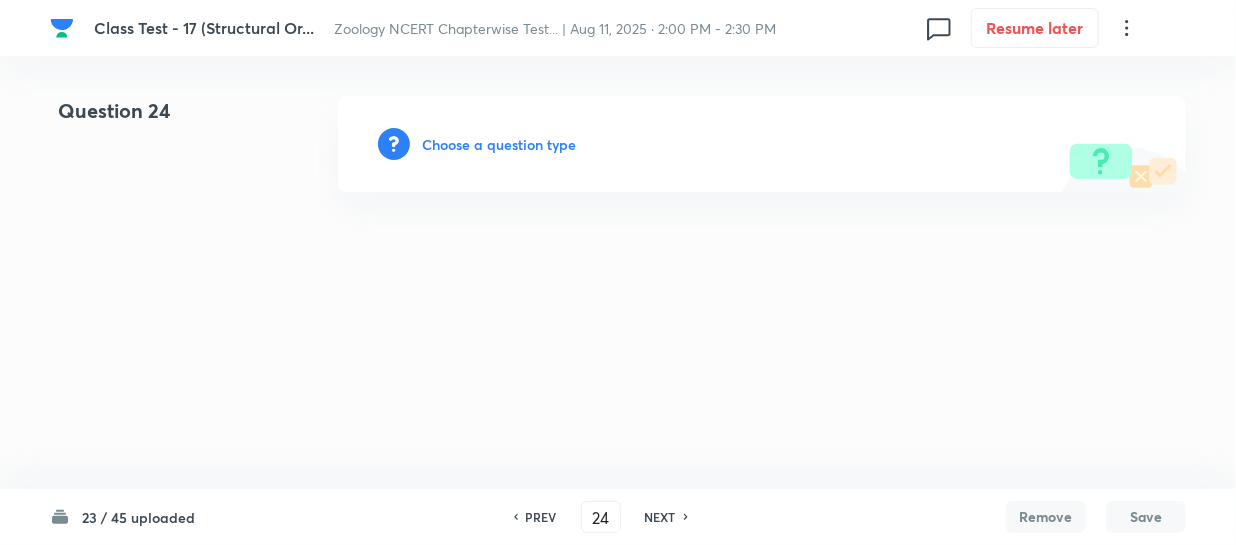 drag, startPoint x: 457, startPoint y: 144, endPoint x: 479, endPoint y: 142, distance: 22.090721 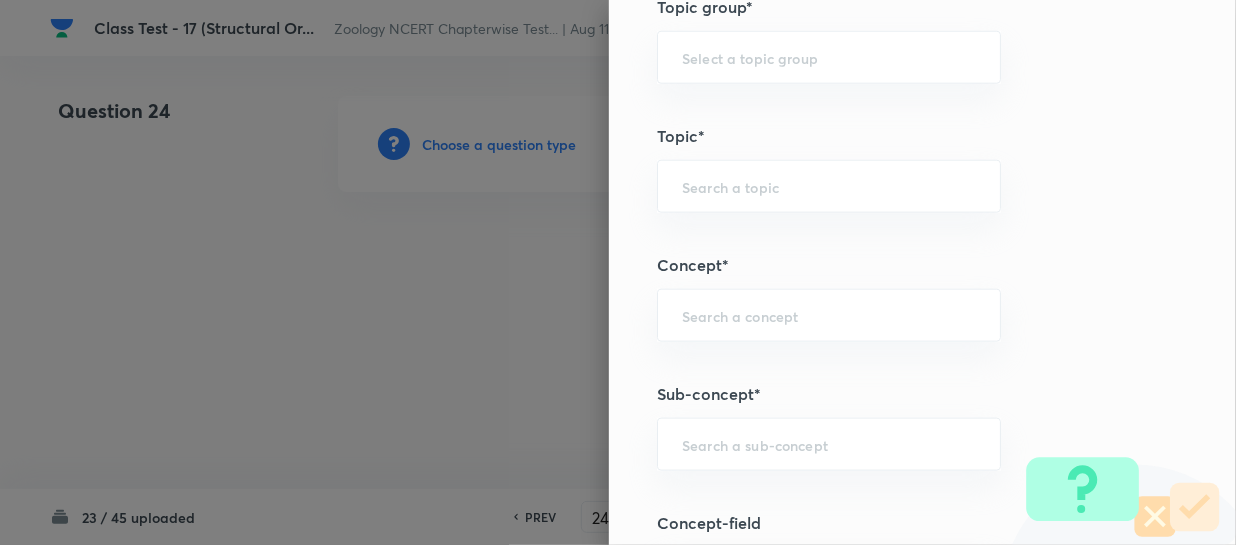 scroll, scrollTop: 1090, scrollLeft: 0, axis: vertical 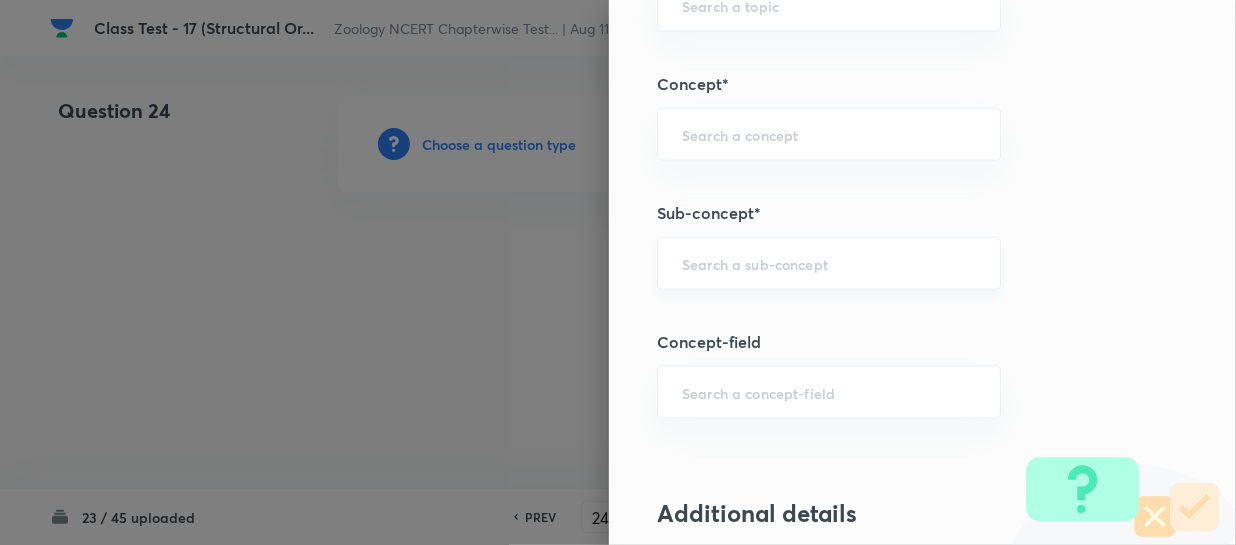 click on "​" at bounding box center (829, 263) 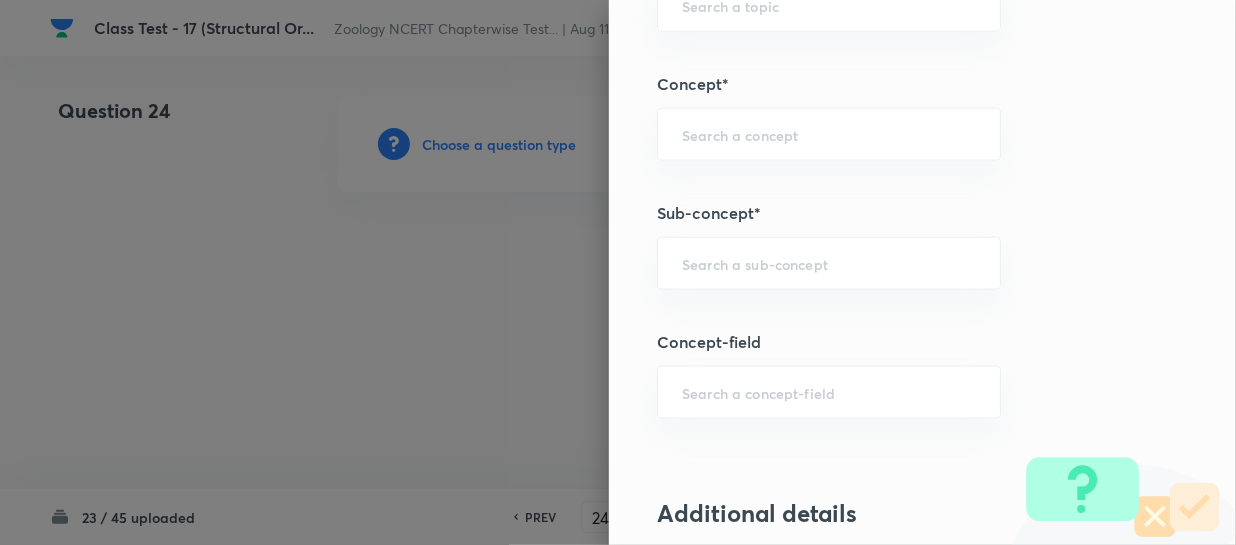 paste on "Structural Organization in Animals" 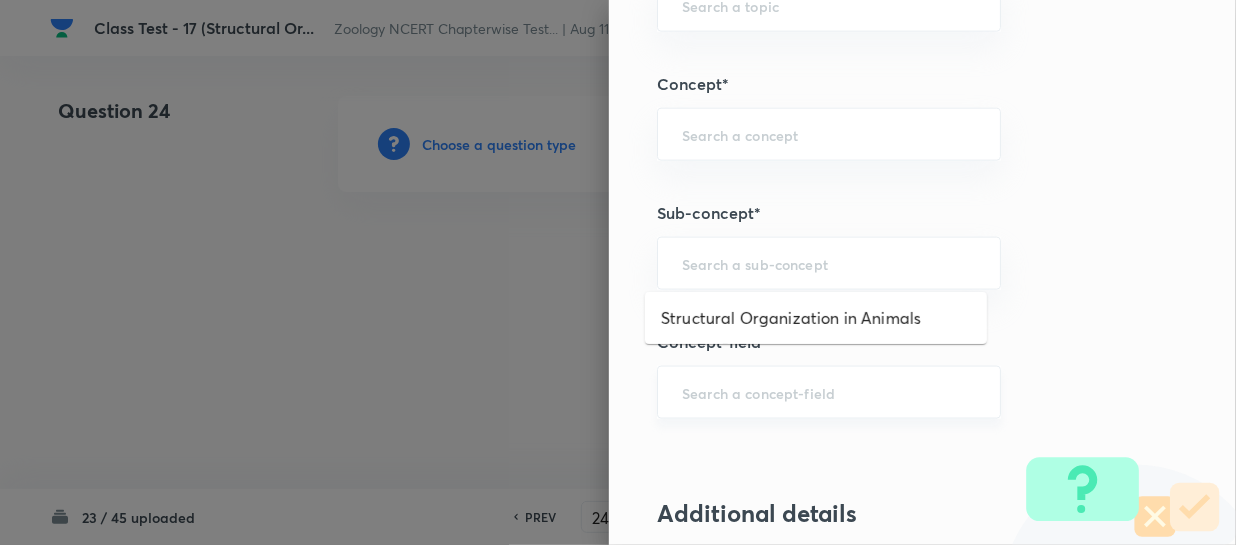 paste on "Structural Organization in Animals" 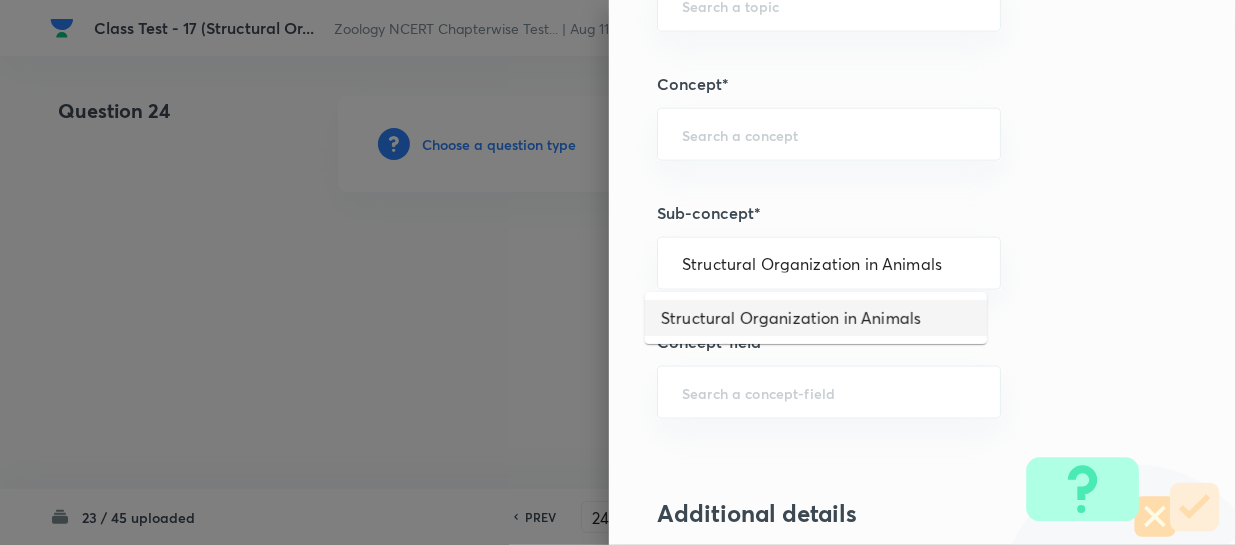 click on "Structural Organization in Animals" at bounding box center (816, 318) 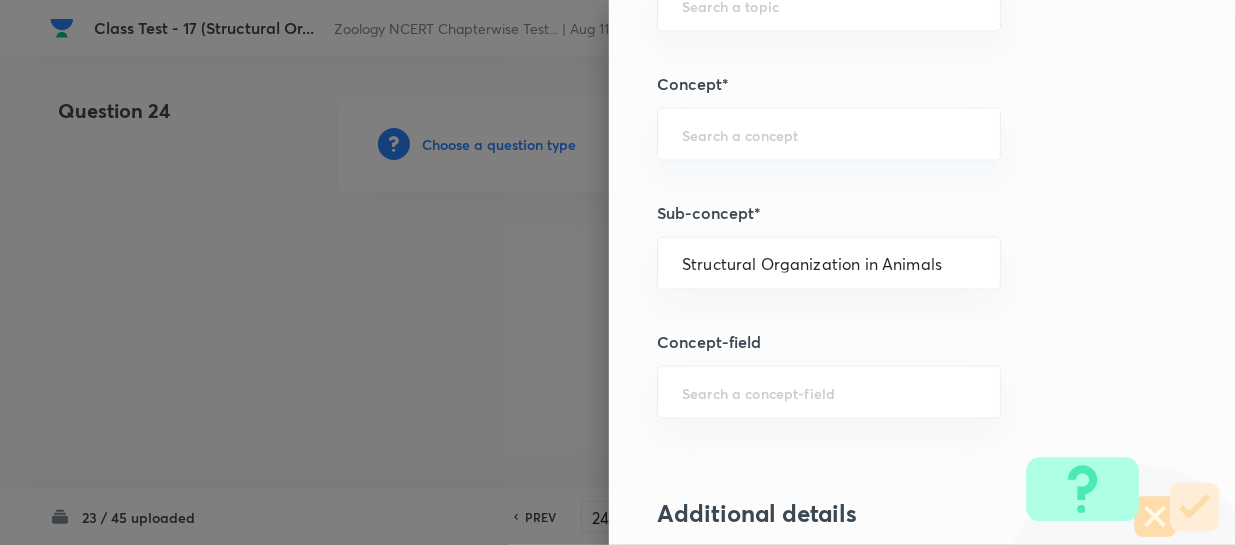 type on "Biology" 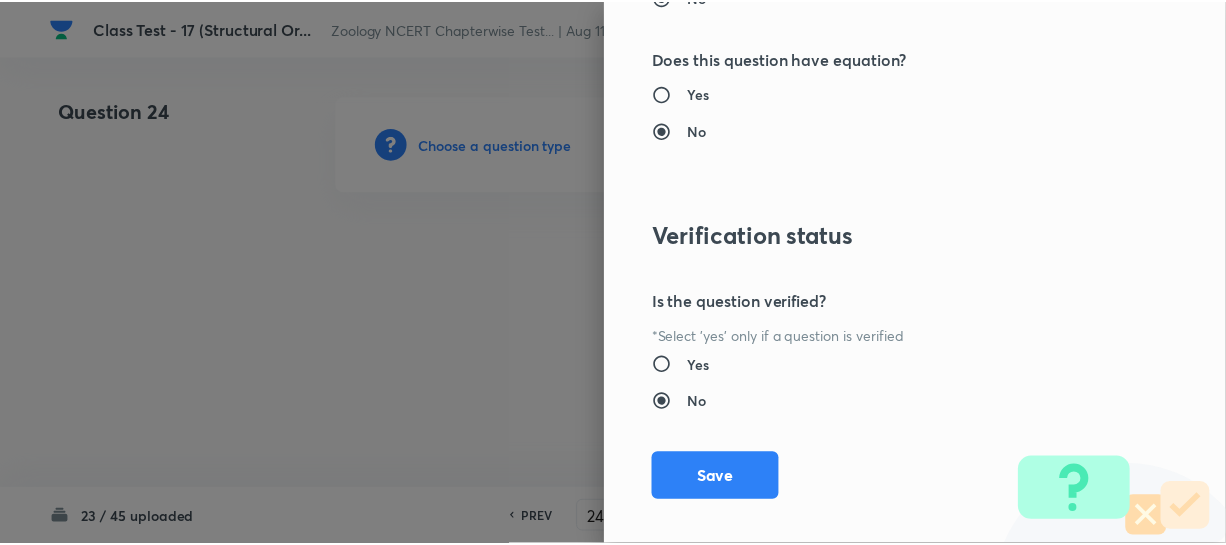 scroll, scrollTop: 2179, scrollLeft: 0, axis: vertical 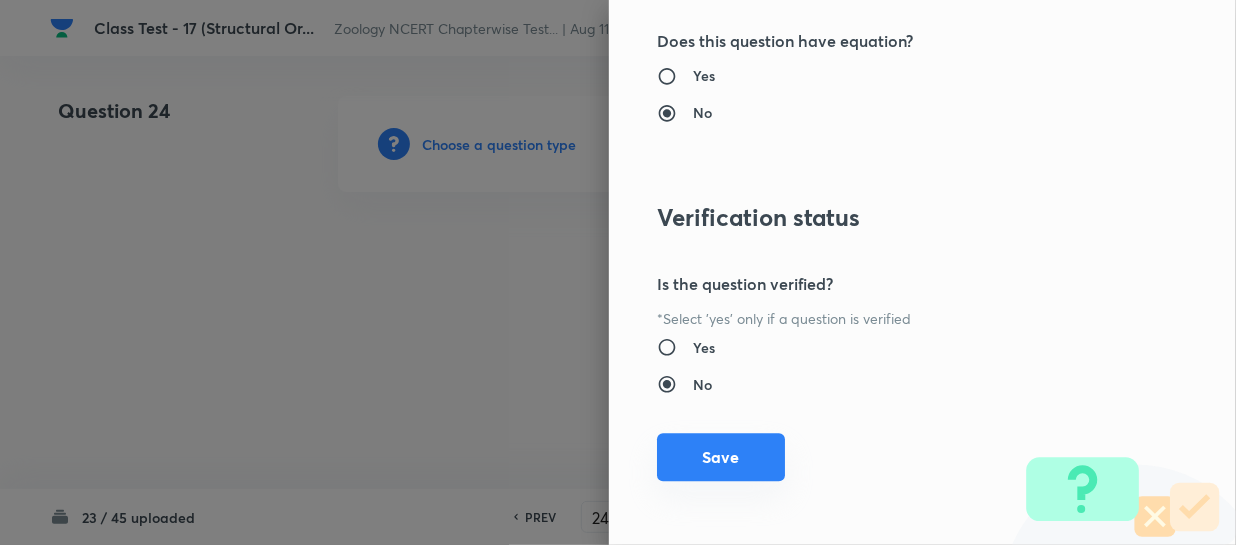 click on "Save" at bounding box center [721, 457] 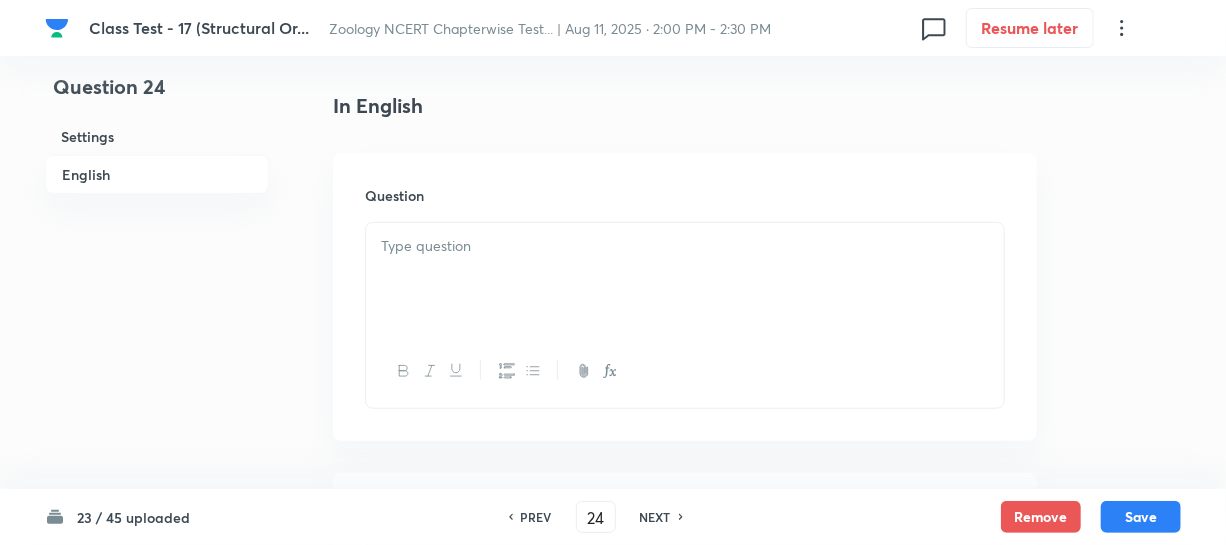 scroll, scrollTop: 545, scrollLeft: 0, axis: vertical 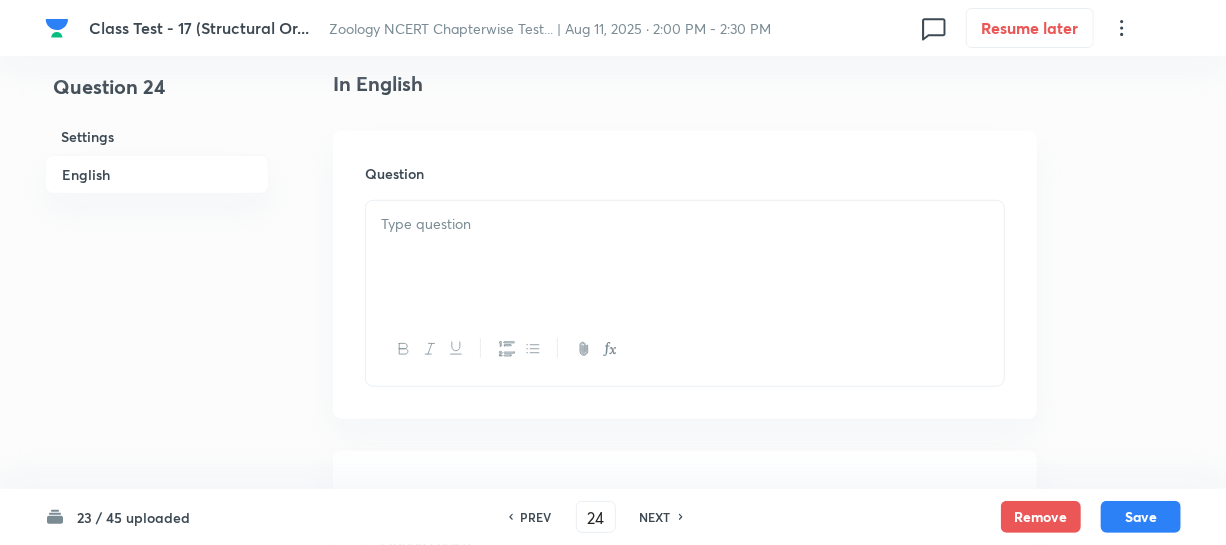 click at bounding box center (685, 257) 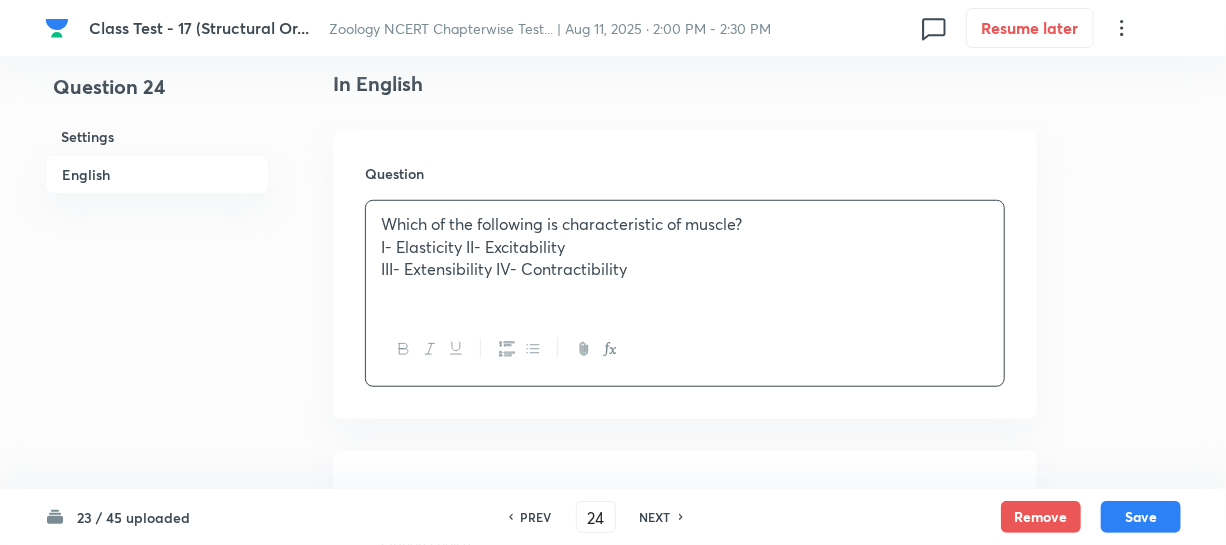 click on "I- Elasticity II- Excitability" at bounding box center [685, 247] 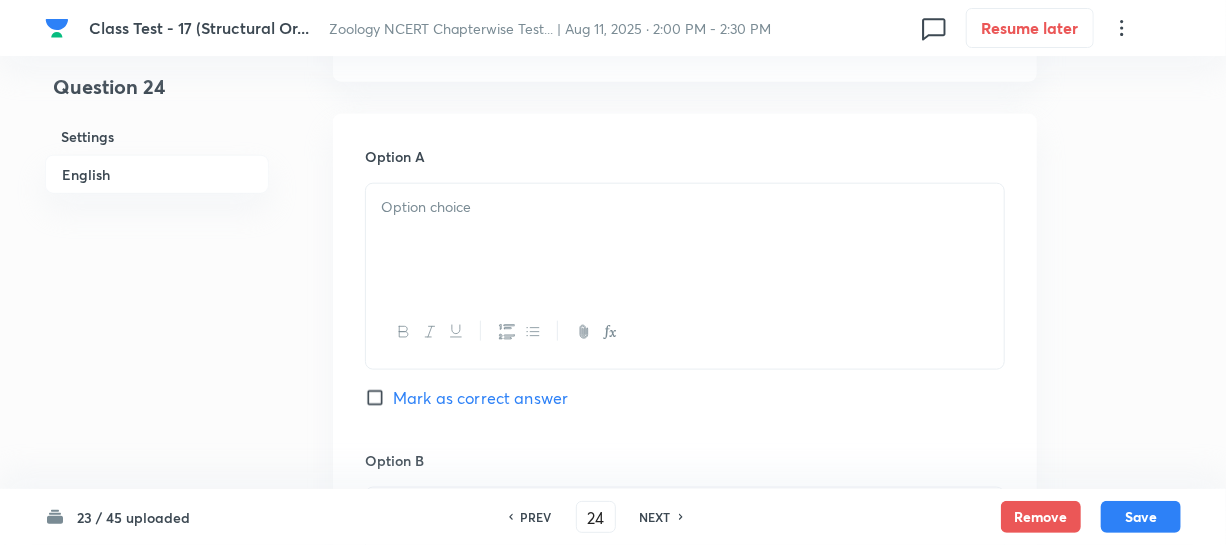 scroll, scrollTop: 909, scrollLeft: 0, axis: vertical 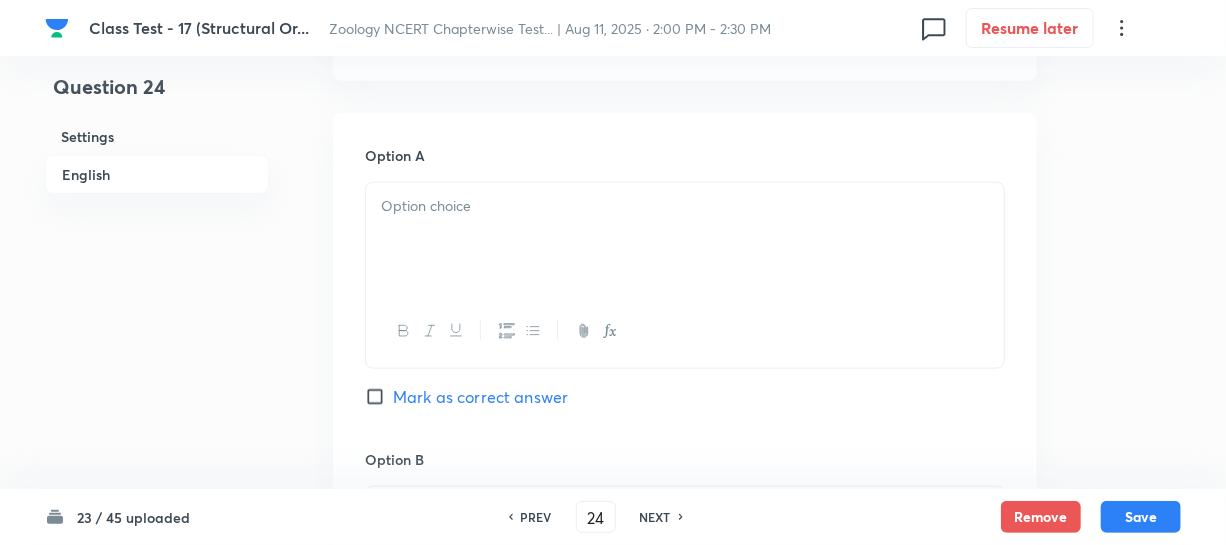 click at bounding box center [685, 239] 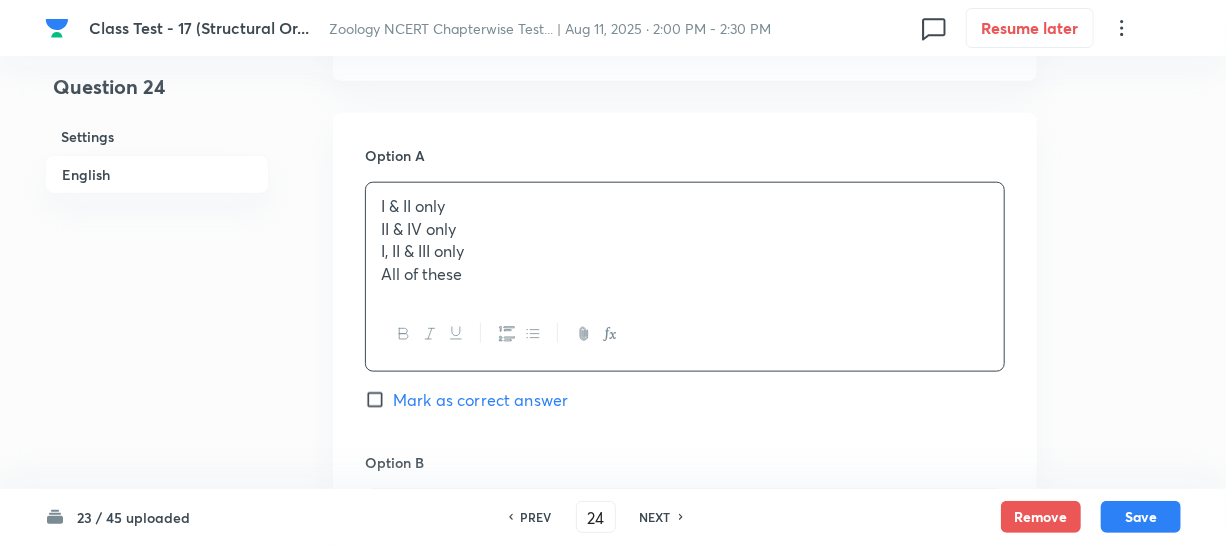 click on "II & IV only" at bounding box center [685, 229] 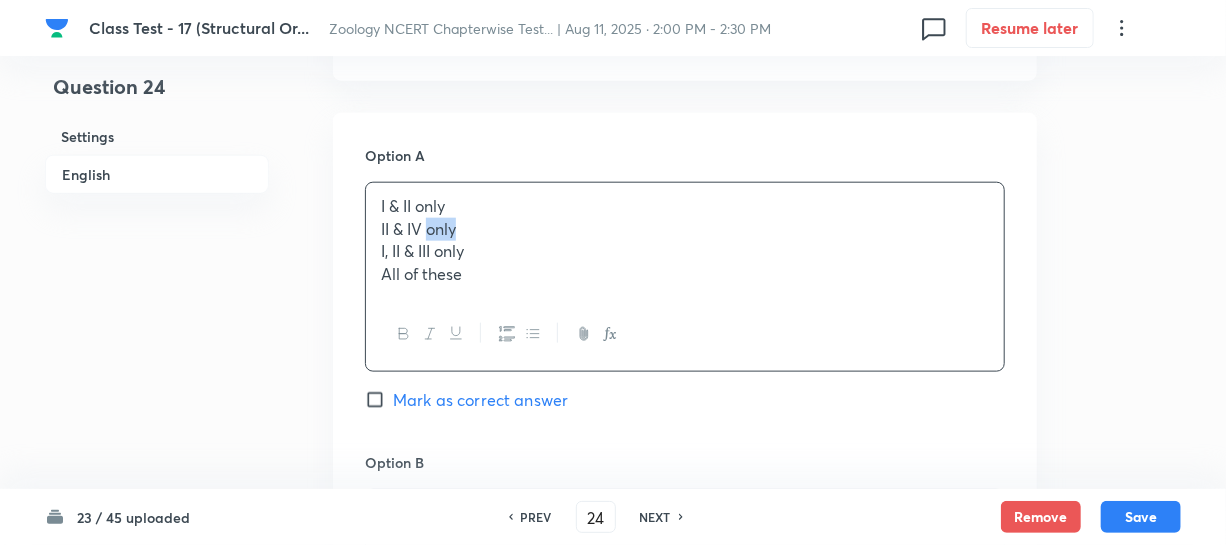 click on "II & IV only" at bounding box center (685, 229) 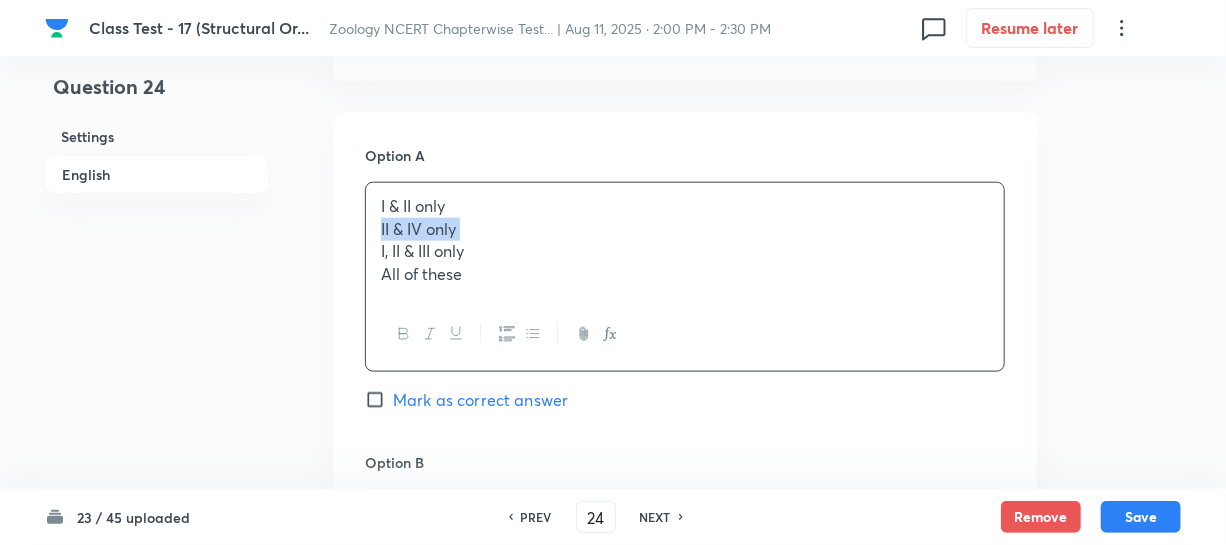 click on "II & IV only" at bounding box center [685, 229] 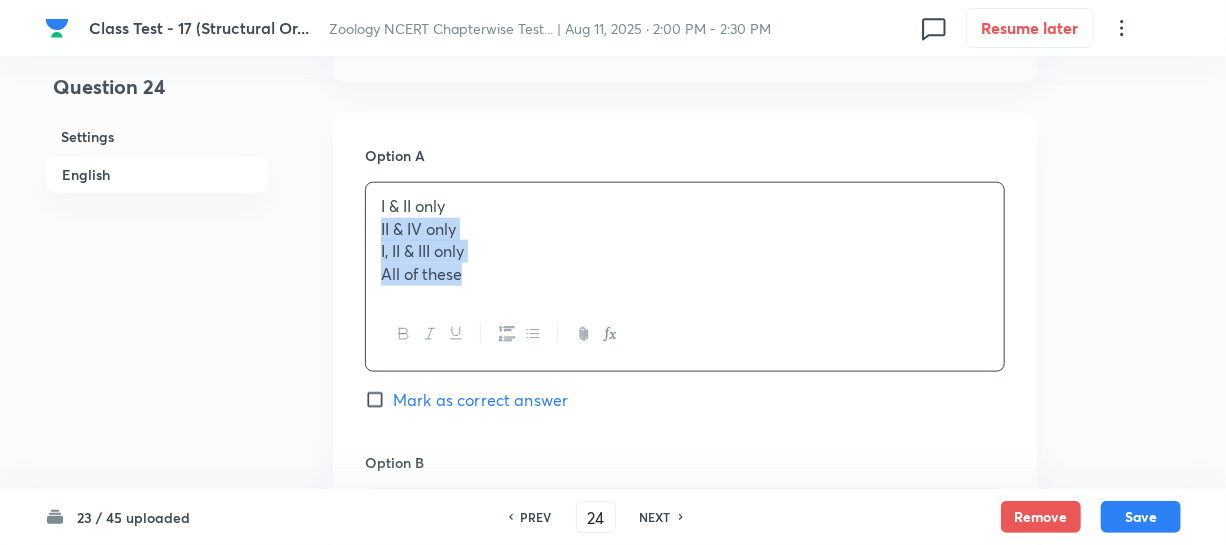 click on "I & II only II & IV only I, II & III only All of these" at bounding box center (685, 240) 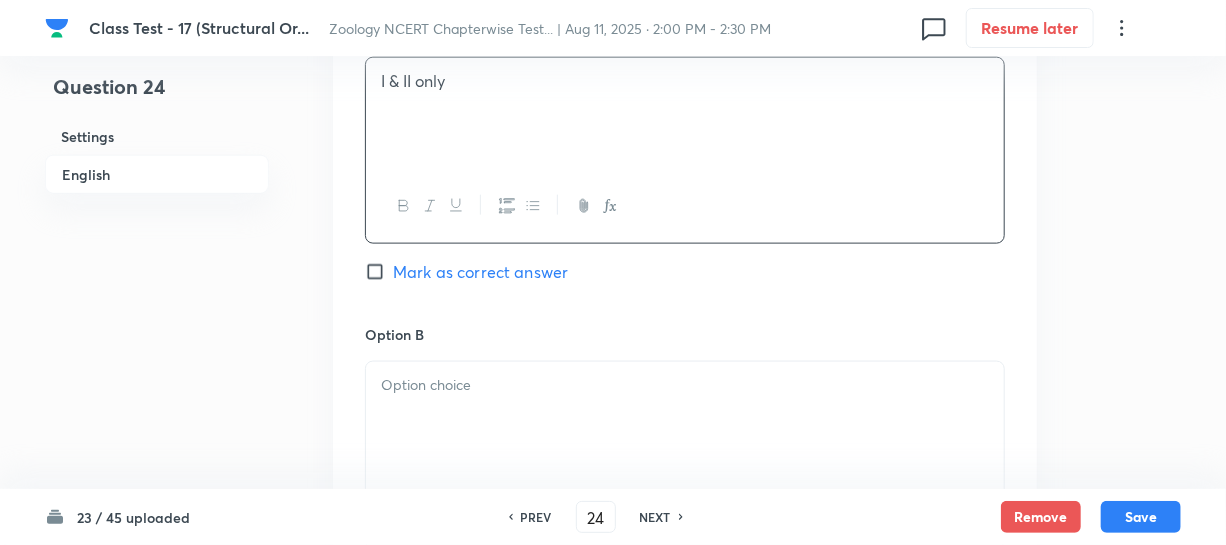 scroll, scrollTop: 1181, scrollLeft: 0, axis: vertical 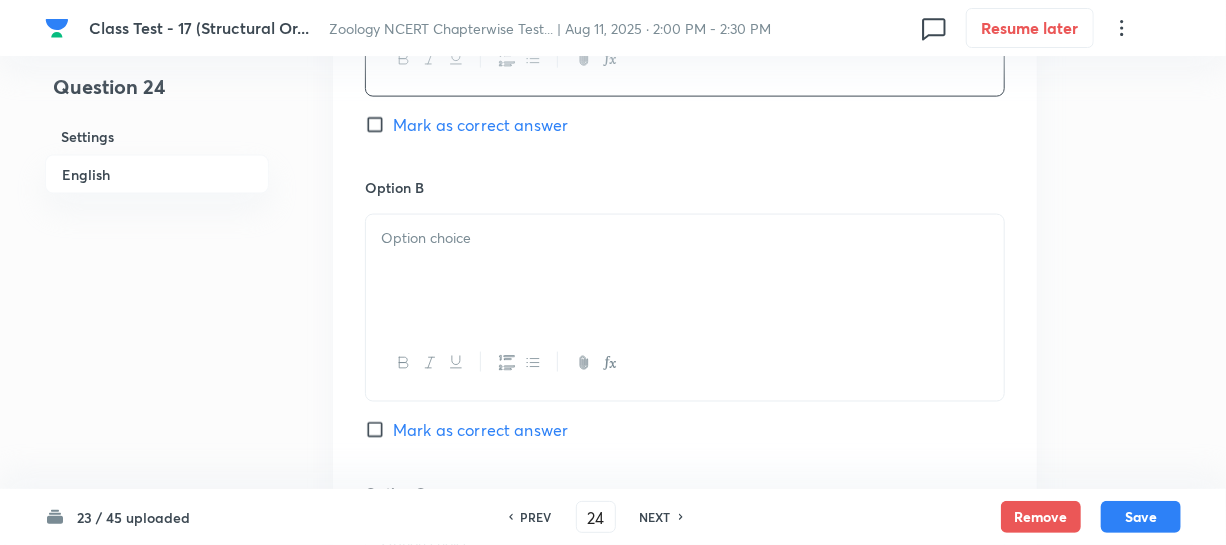 click at bounding box center (685, 238) 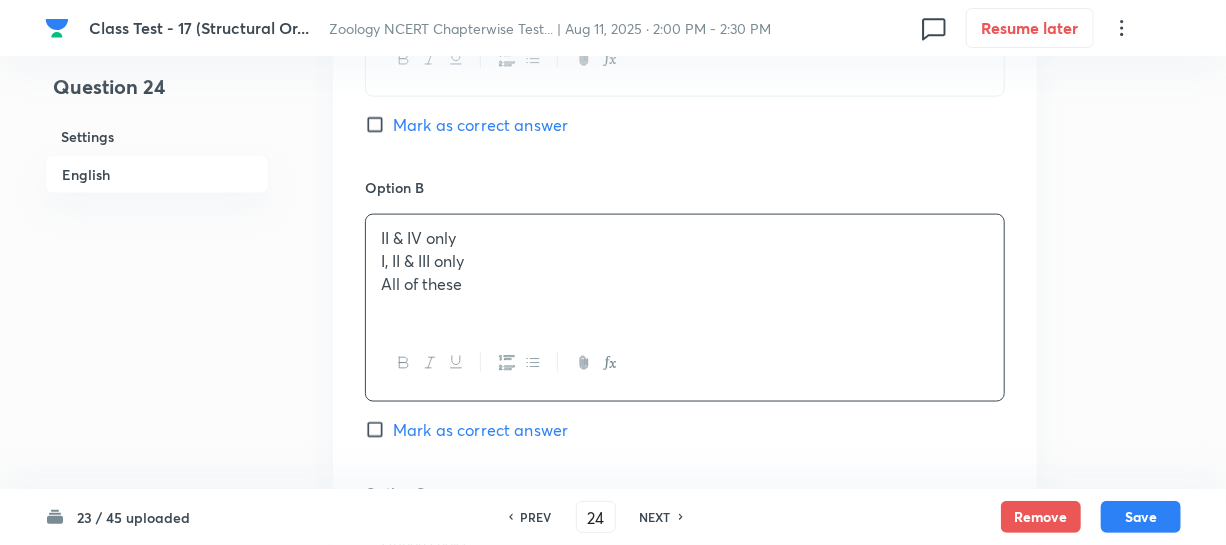click on "I, II & III only" at bounding box center [685, 261] 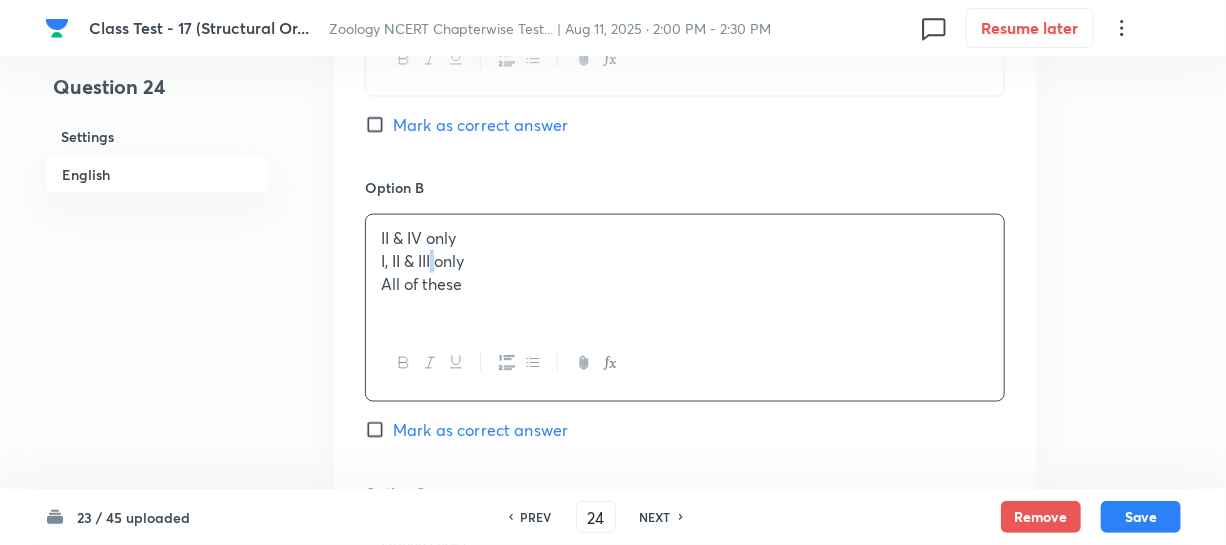 click on "I, II & III only" at bounding box center [685, 261] 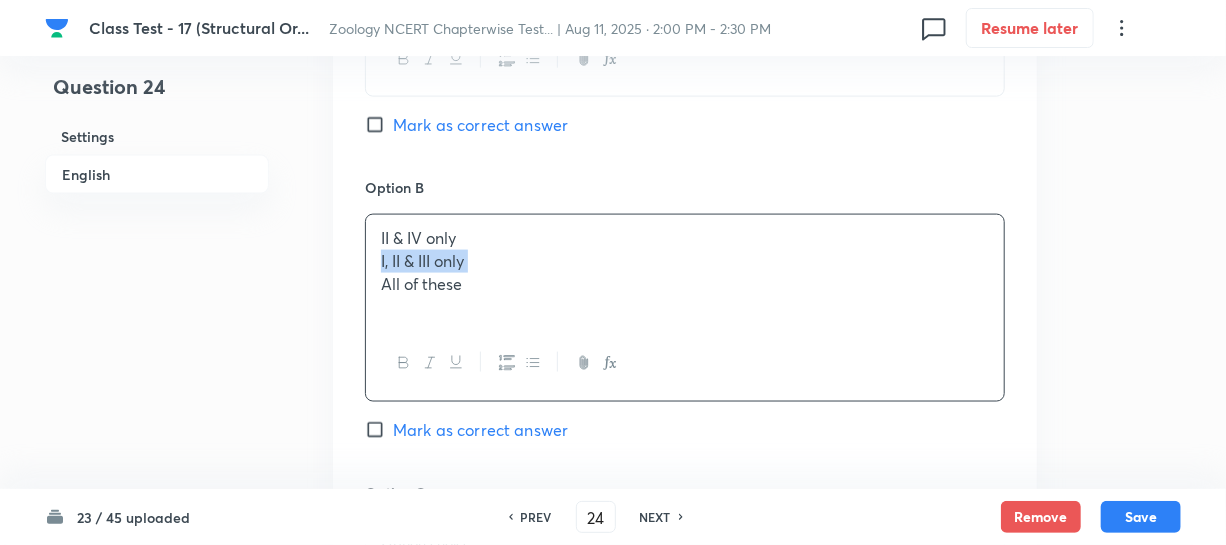 click on "I, II & III only" at bounding box center (685, 261) 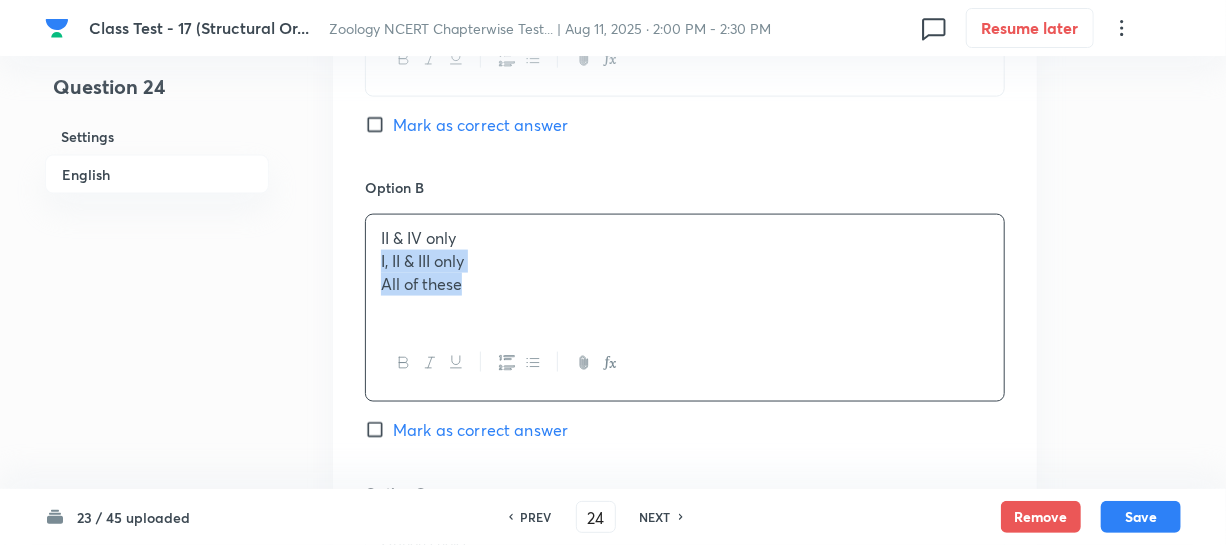 click on "II & IV only I, II & III only All of these" at bounding box center (685, 271) 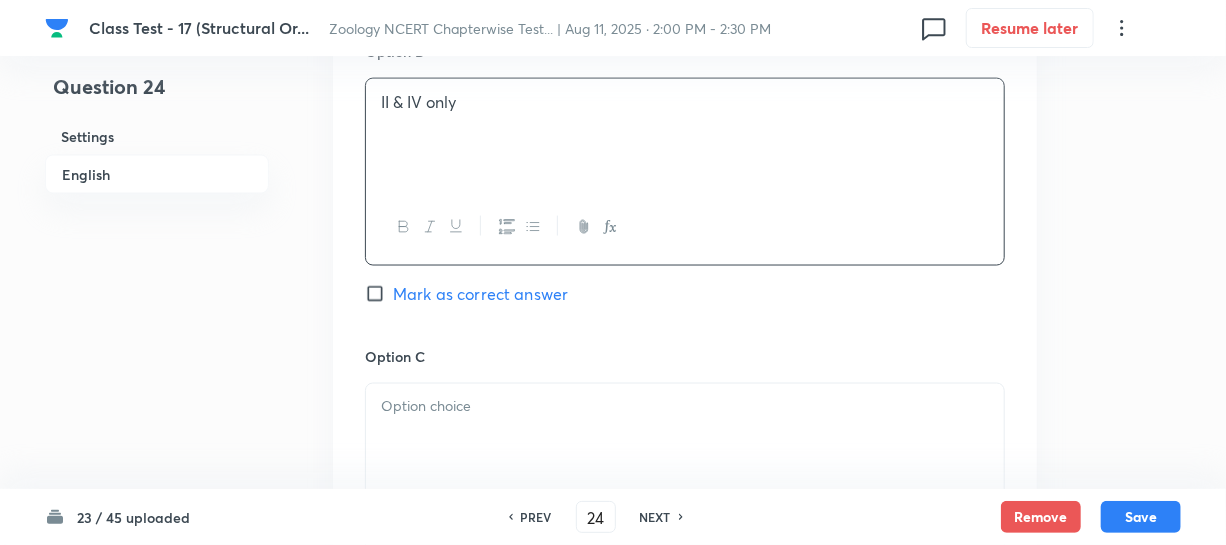 scroll, scrollTop: 1545, scrollLeft: 0, axis: vertical 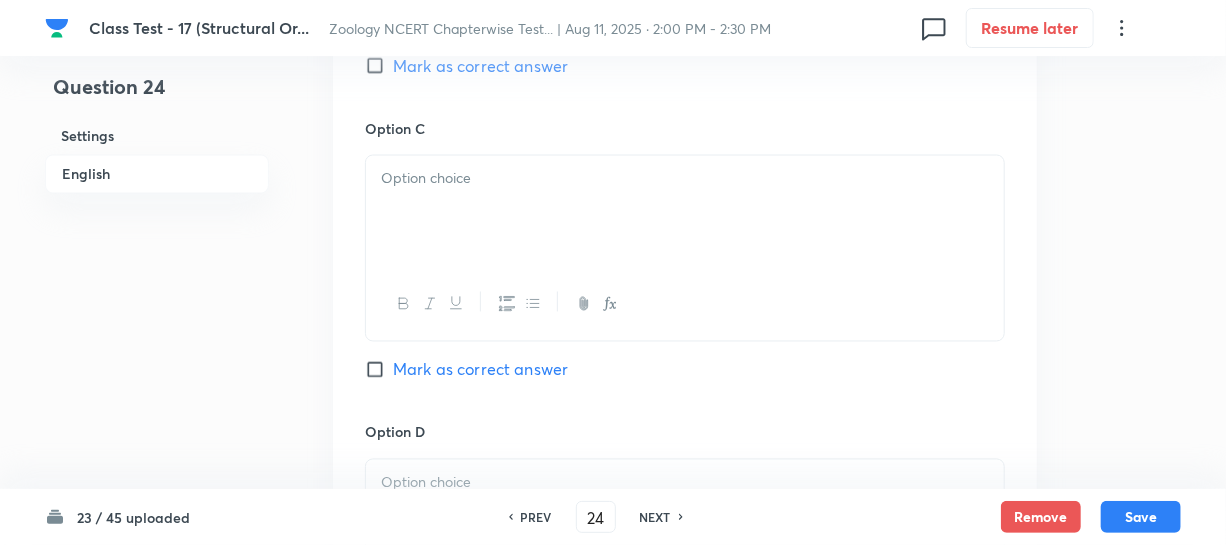 click at bounding box center [685, 212] 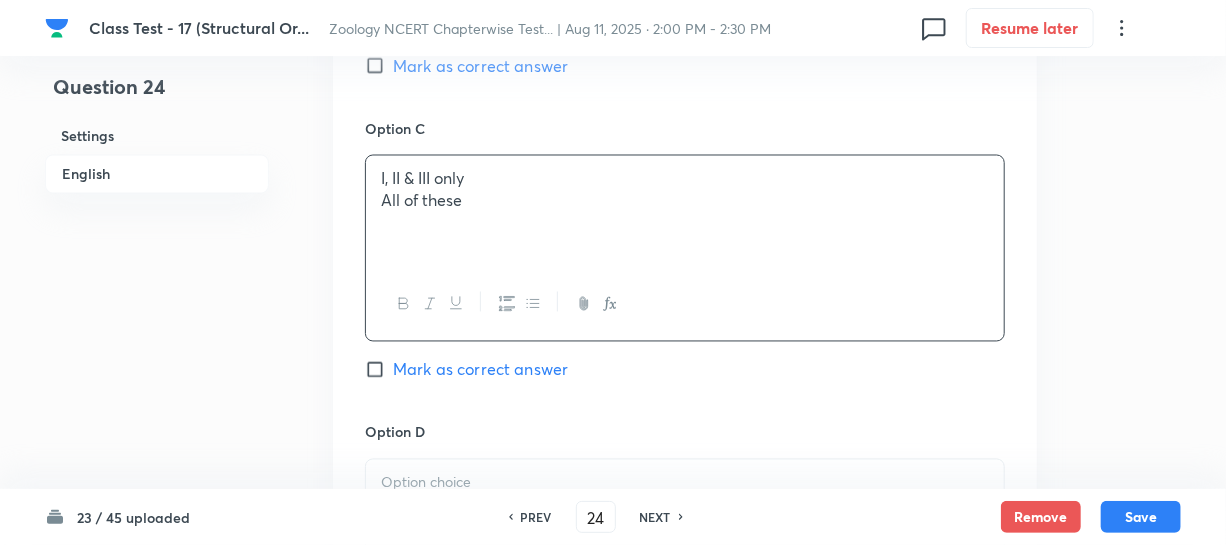 click on "All of these" at bounding box center (685, 201) 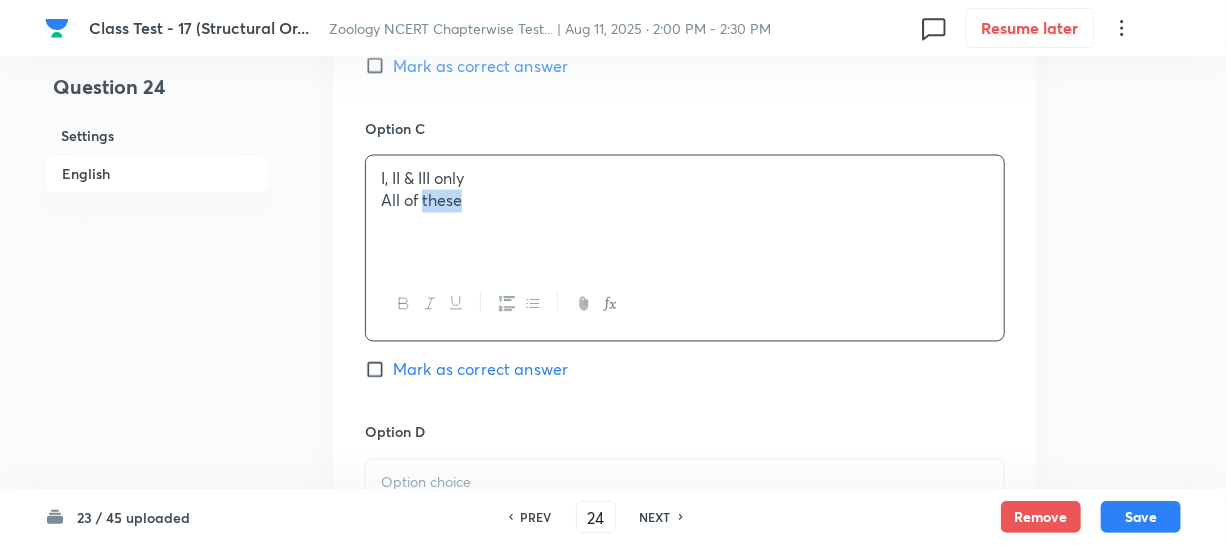 click on "All of these" at bounding box center [685, 201] 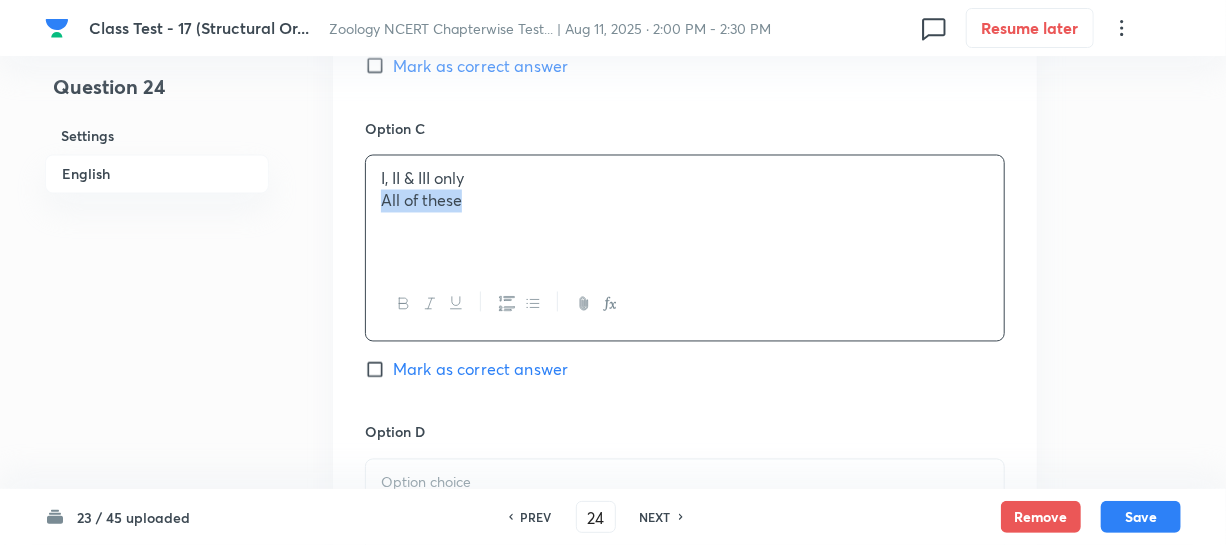 click on "All of these" at bounding box center [685, 201] 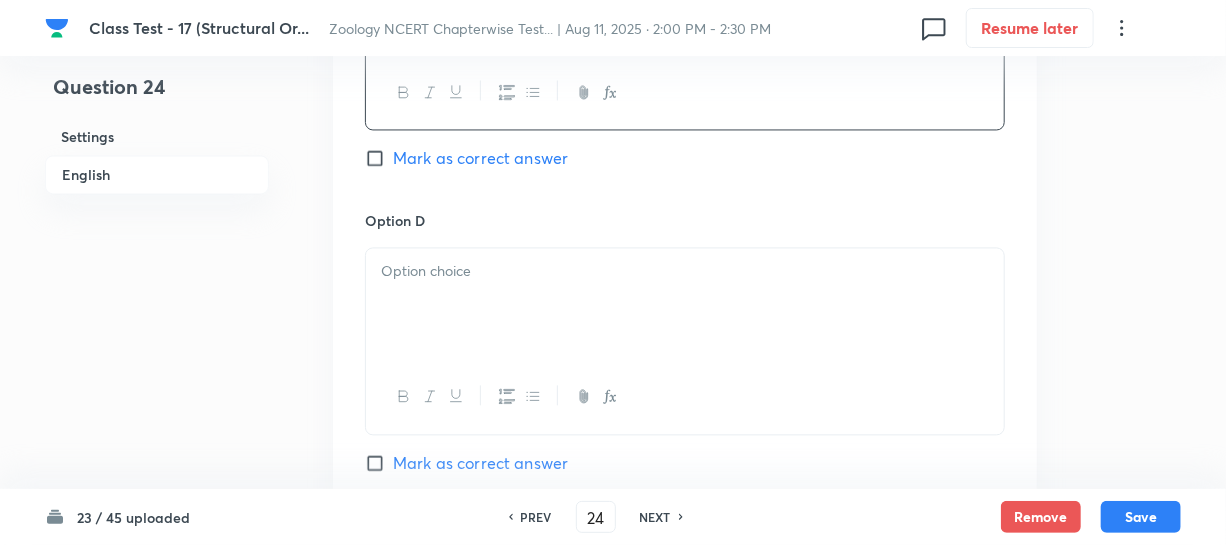 scroll, scrollTop: 1818, scrollLeft: 0, axis: vertical 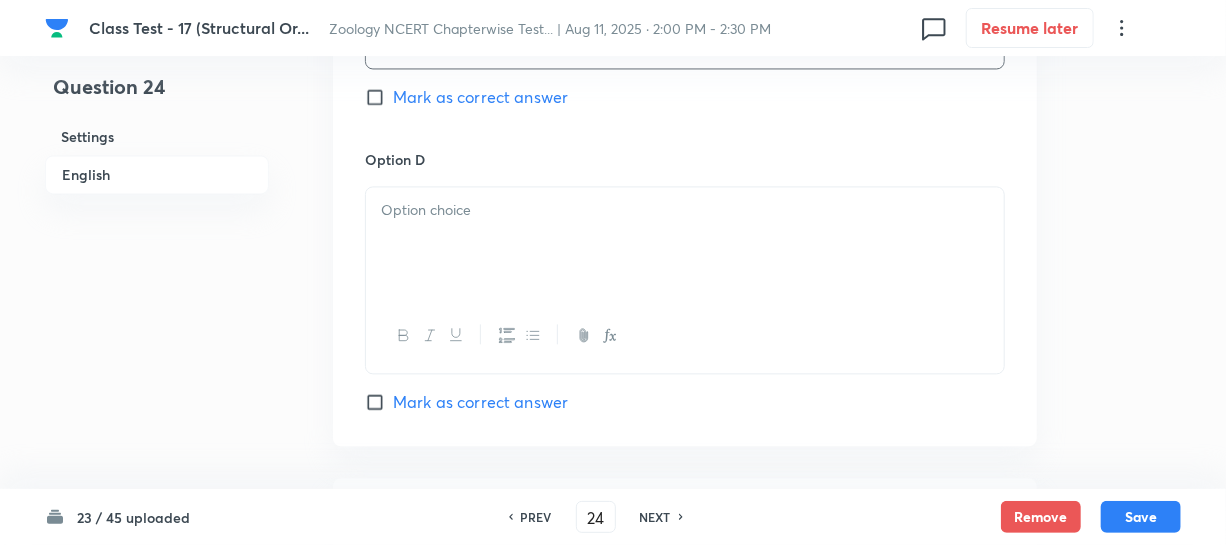 click at bounding box center (685, 243) 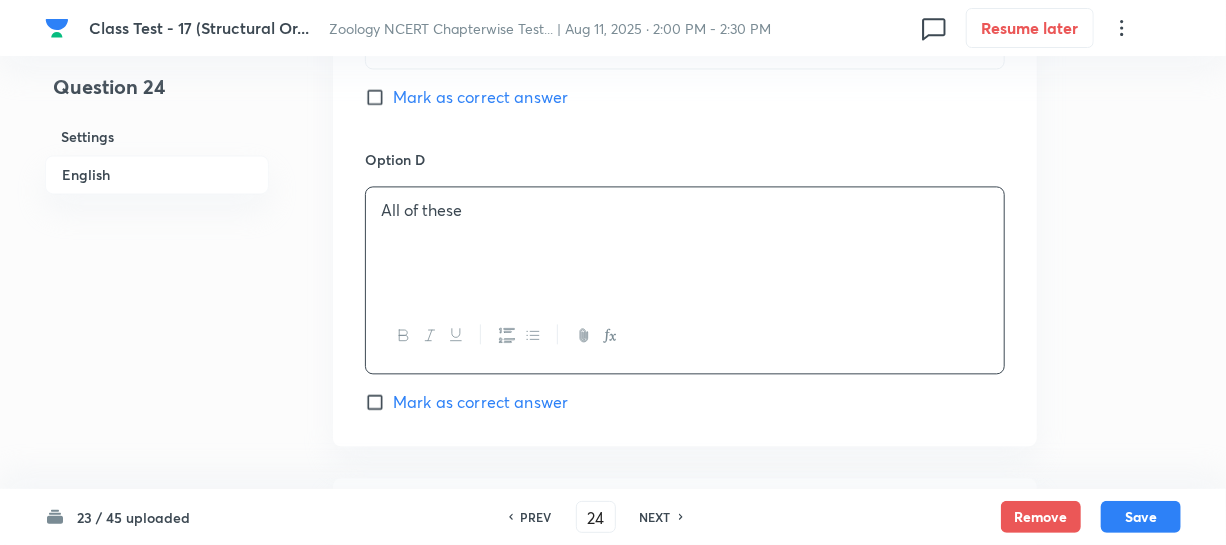 click on "Mark as correct answer" at bounding box center [466, 402] 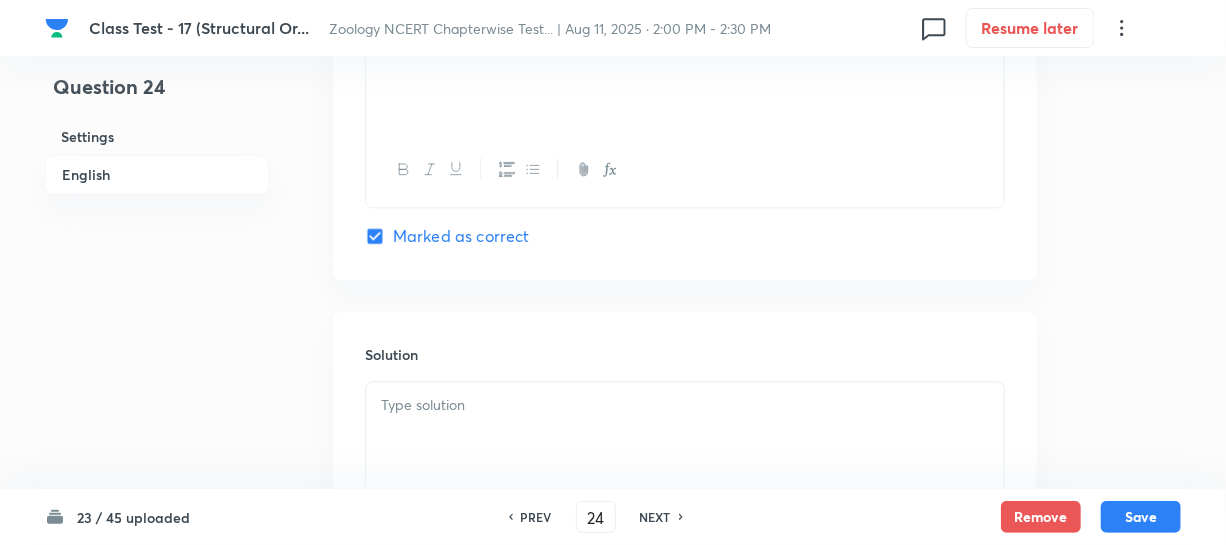 scroll, scrollTop: 2090, scrollLeft: 0, axis: vertical 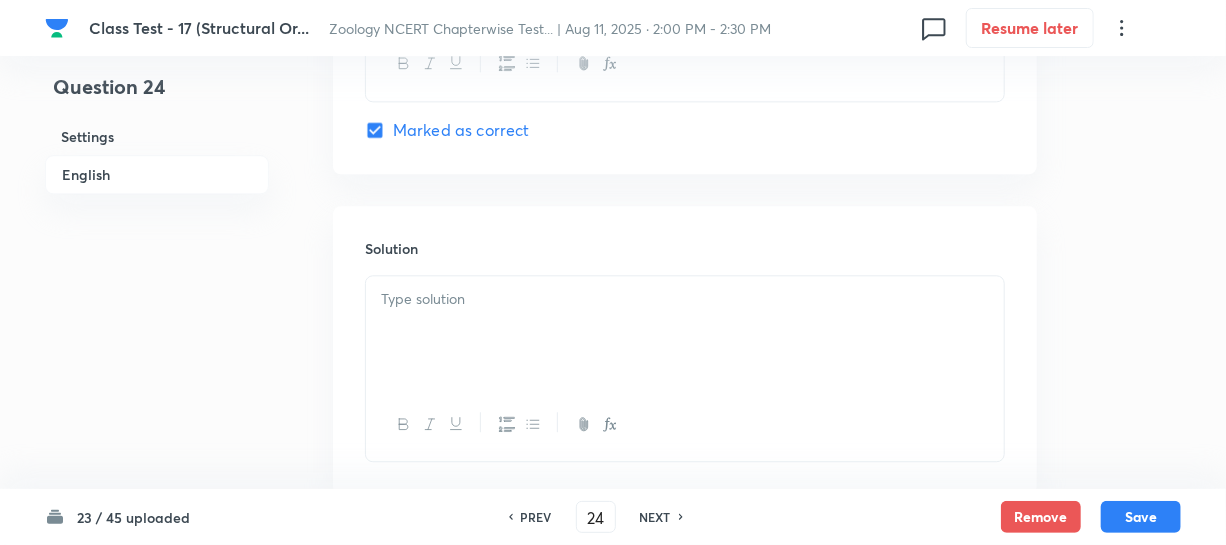 click at bounding box center [685, 299] 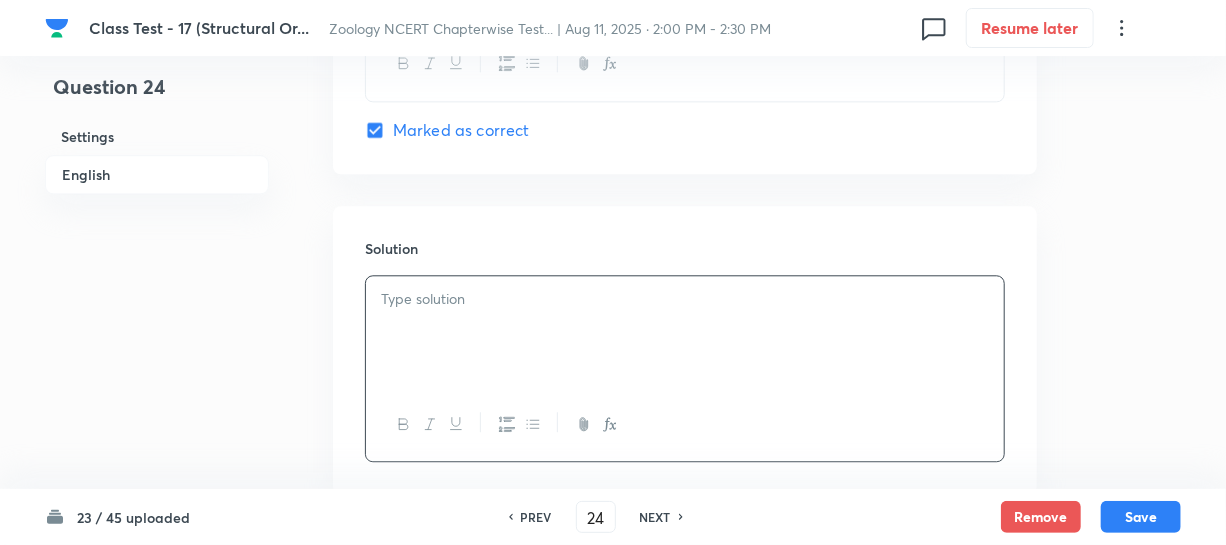 type 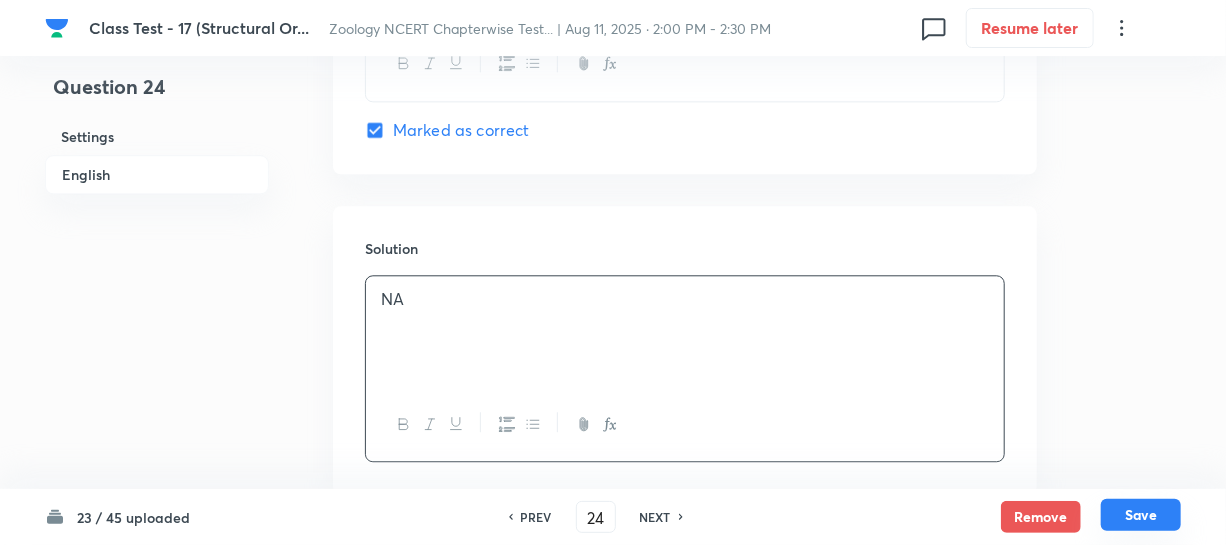 click on "Save" at bounding box center [1141, 515] 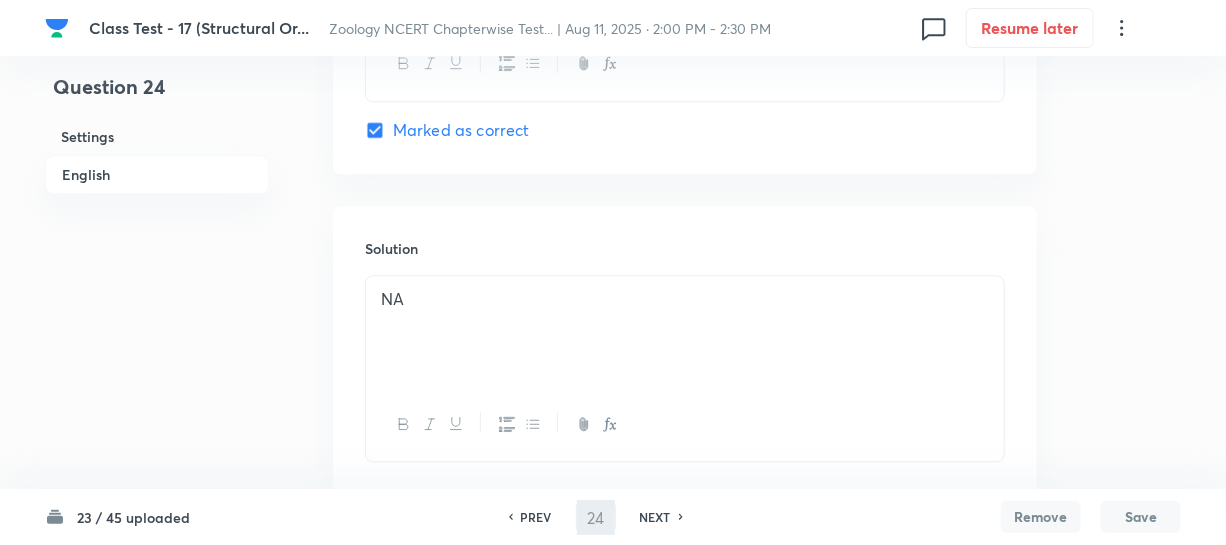 type on "25" 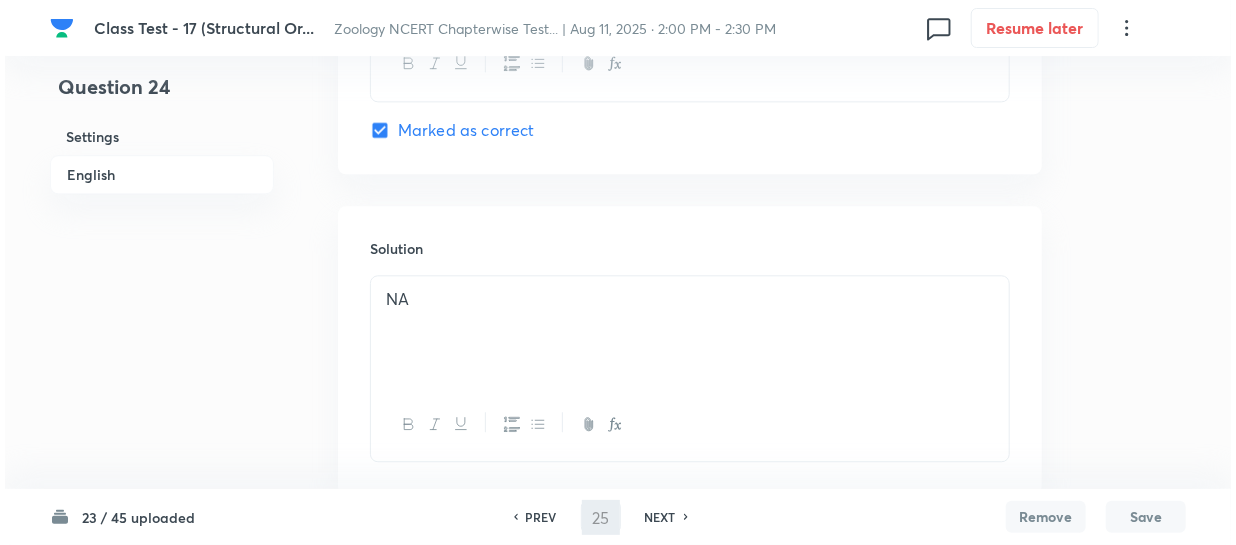 scroll, scrollTop: 0, scrollLeft: 0, axis: both 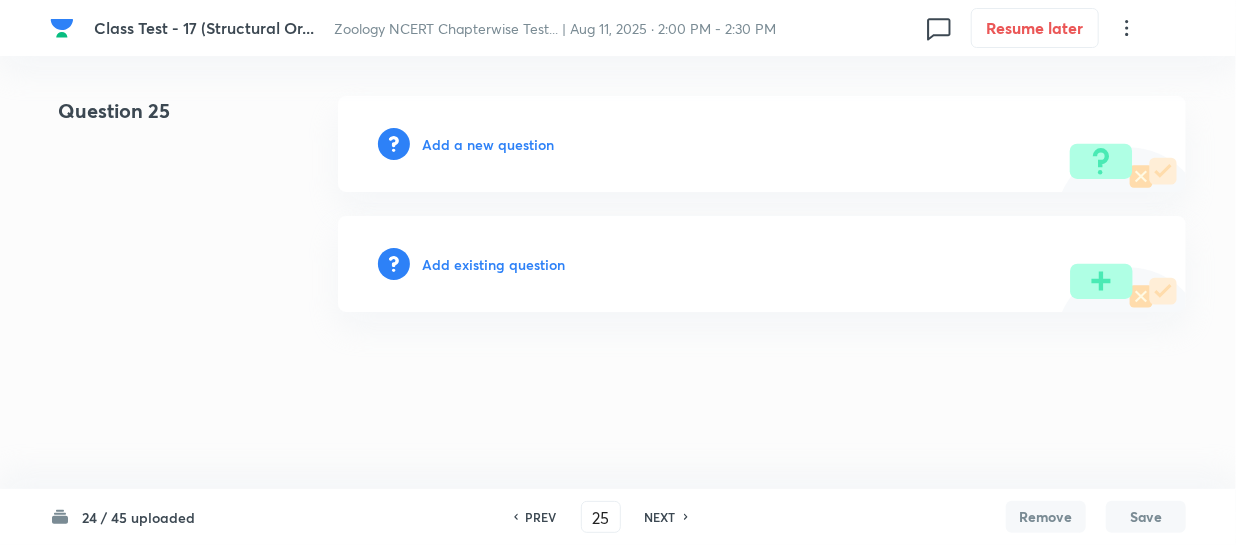 click on "Add a new question" at bounding box center [488, 144] 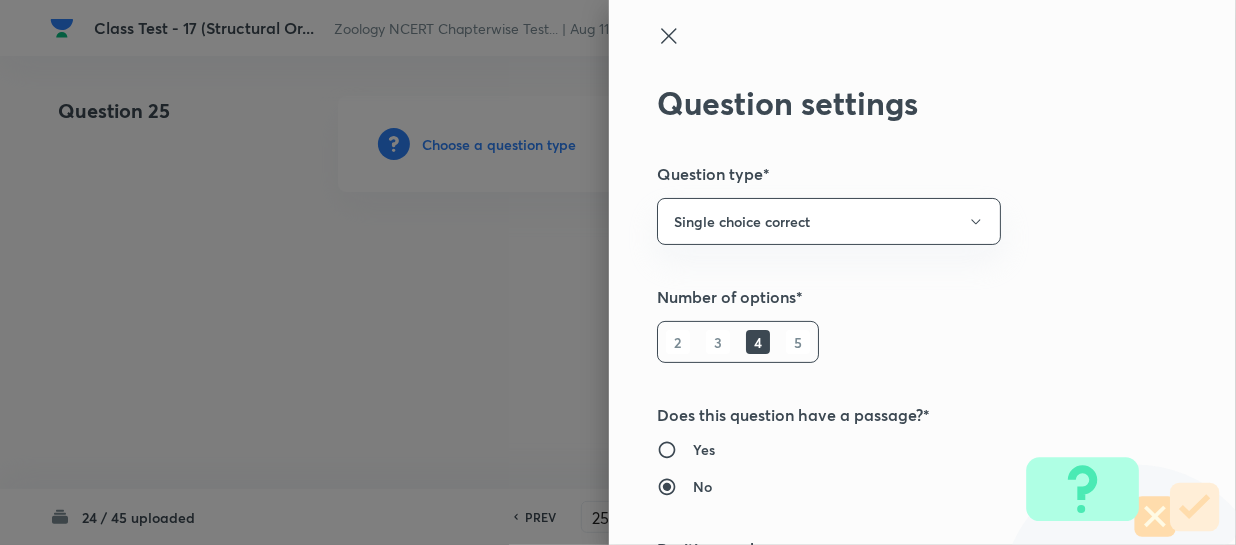 type on "Biology" 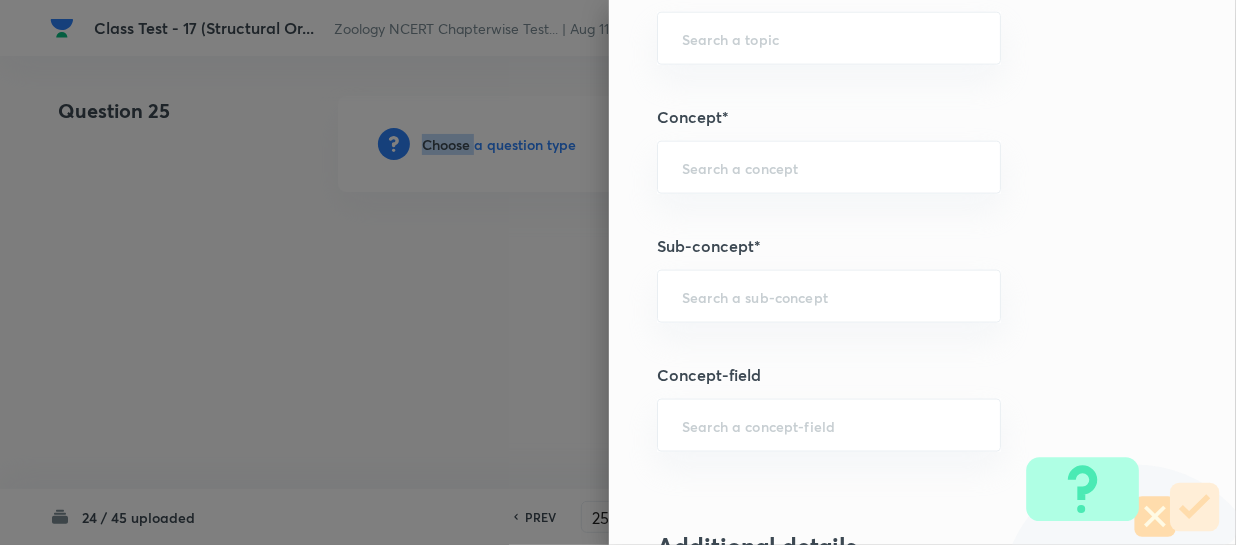 scroll, scrollTop: 1090, scrollLeft: 0, axis: vertical 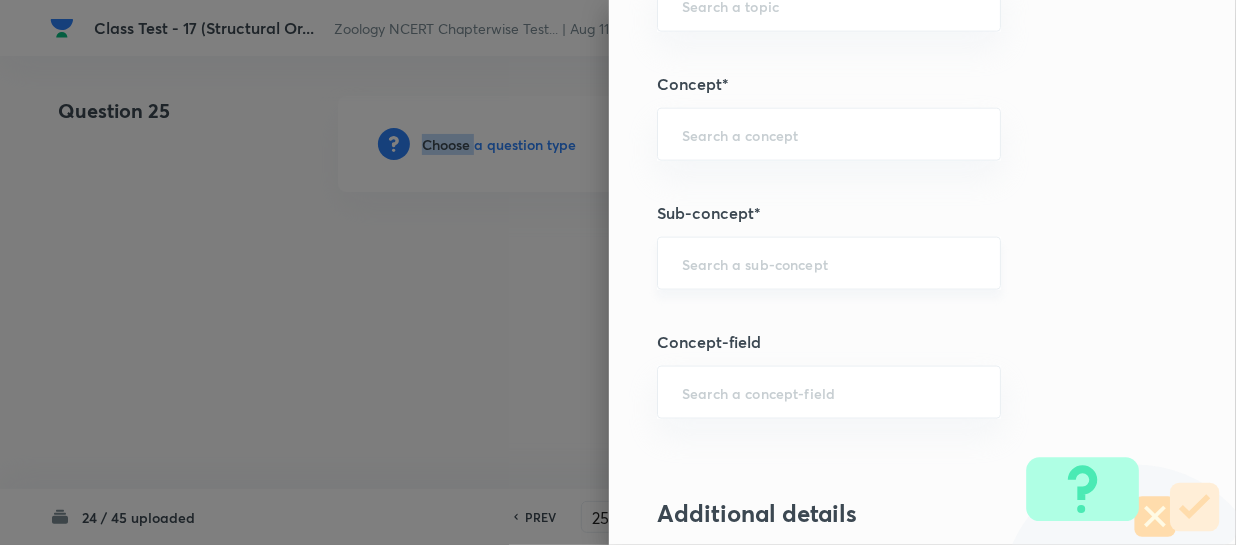 click on "​" at bounding box center (829, 263) 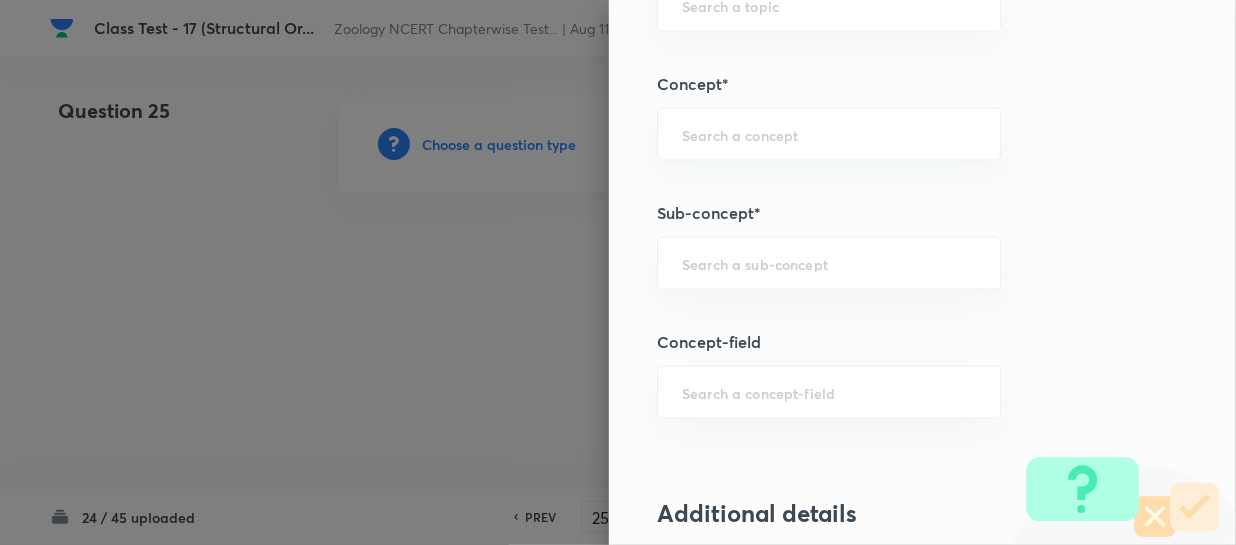 paste on "Structural Organization in Animals" 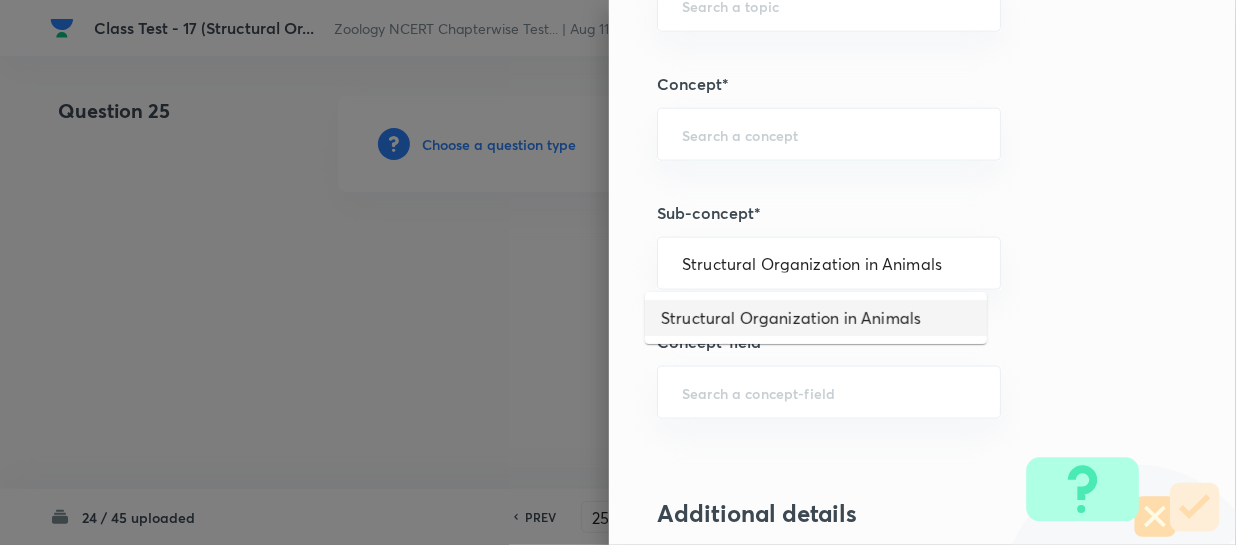 click on "Structural Organization in Animals" at bounding box center [816, 318] 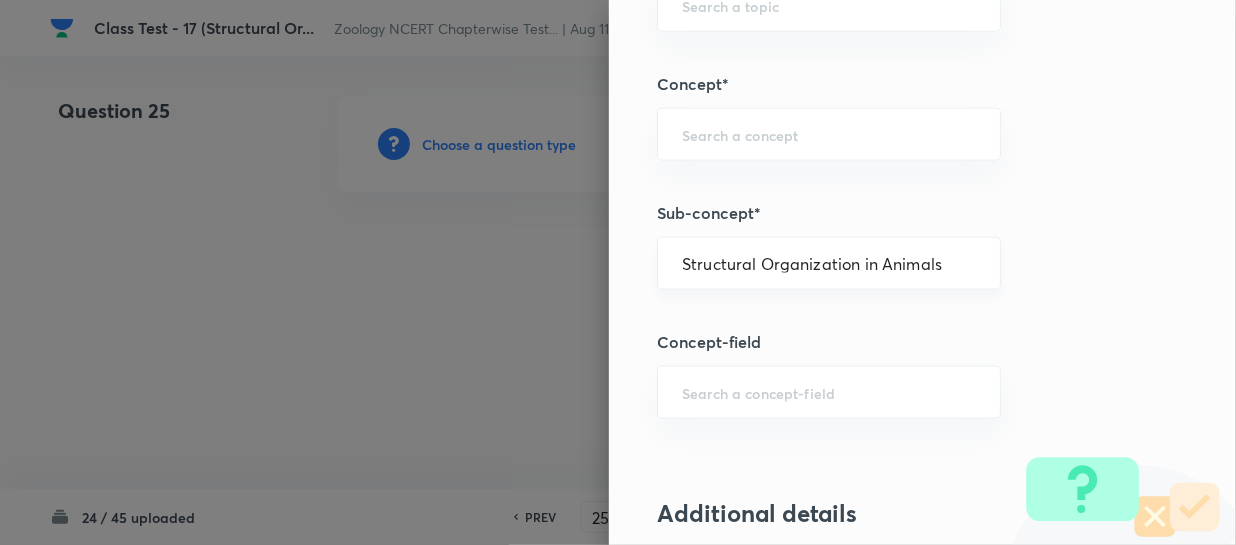 type on "Biology" 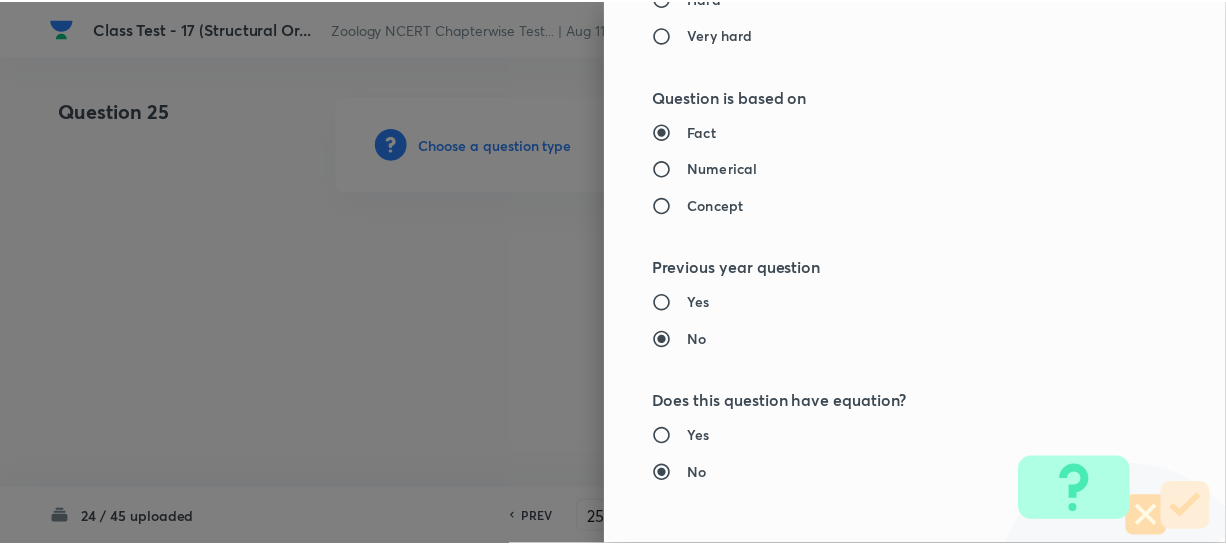 scroll, scrollTop: 2179, scrollLeft: 0, axis: vertical 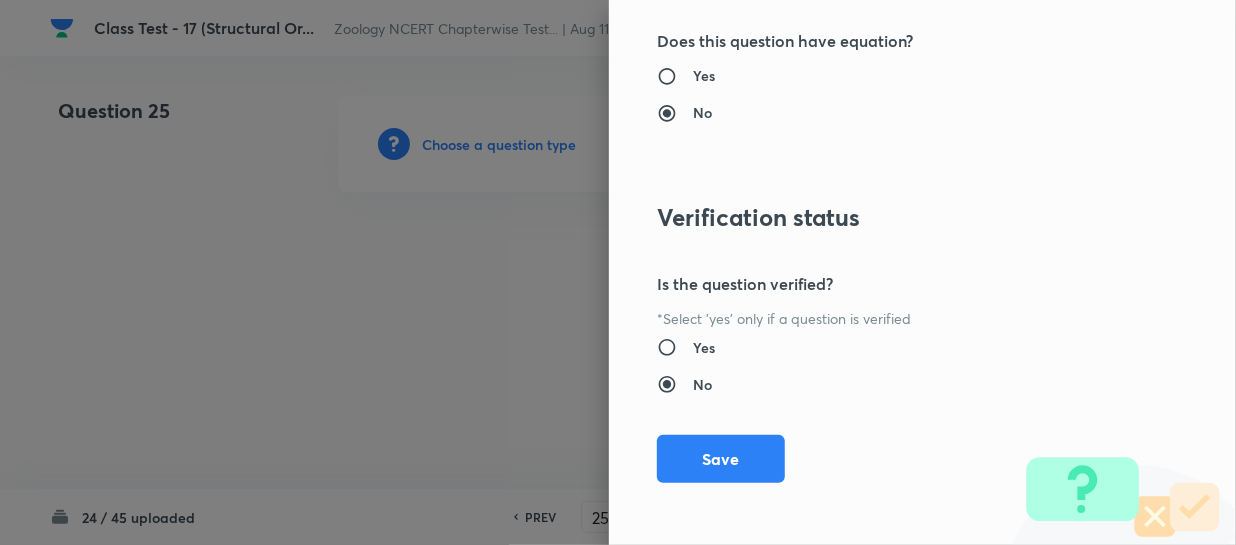 click on "Save" at bounding box center (721, 459) 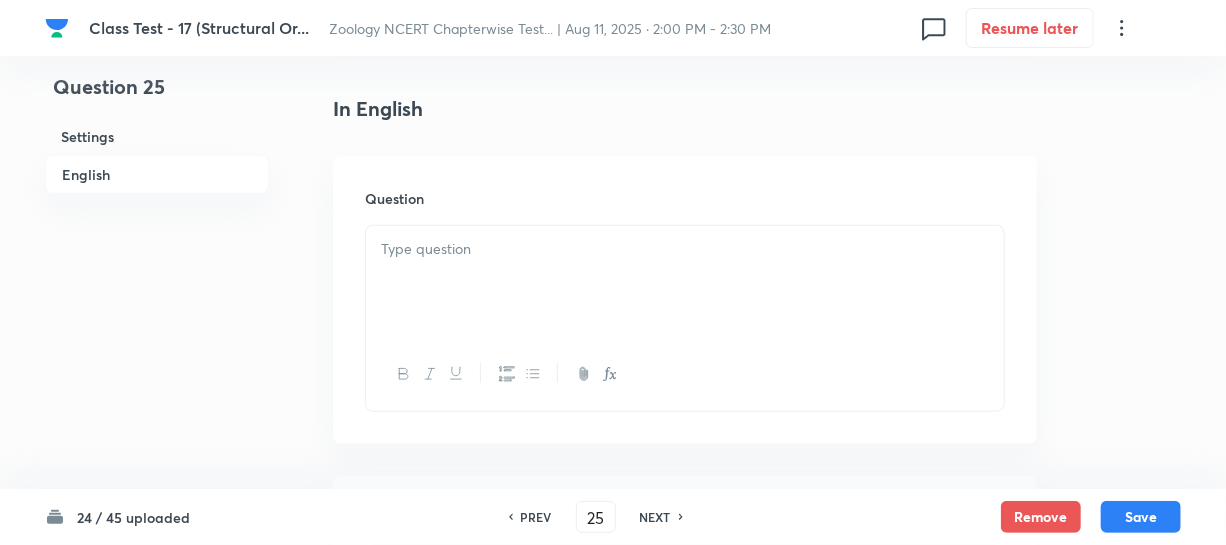 scroll, scrollTop: 545, scrollLeft: 0, axis: vertical 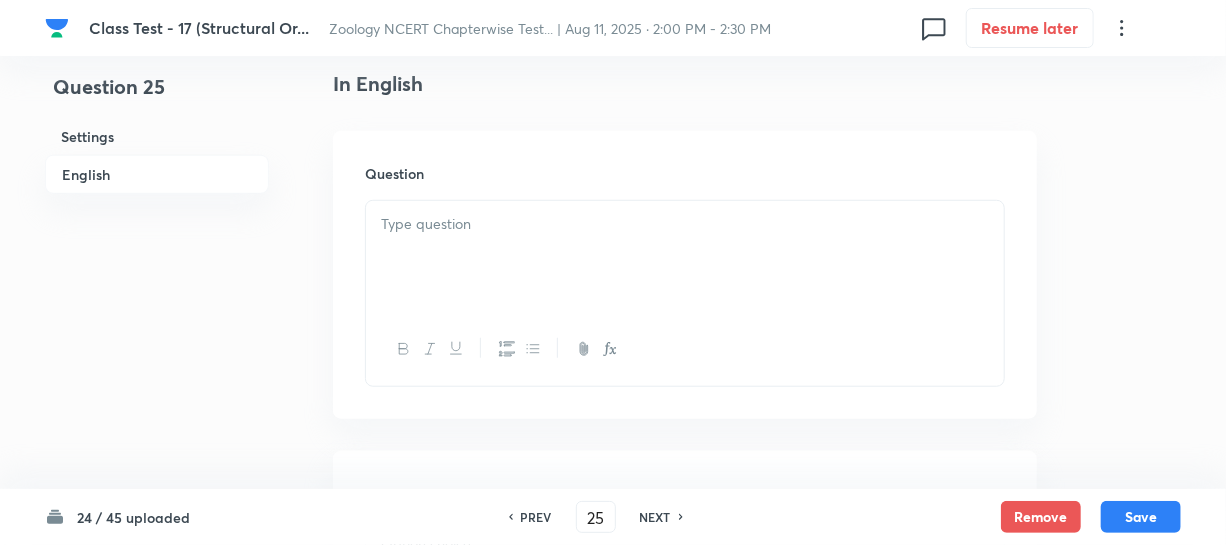 click at bounding box center [685, 257] 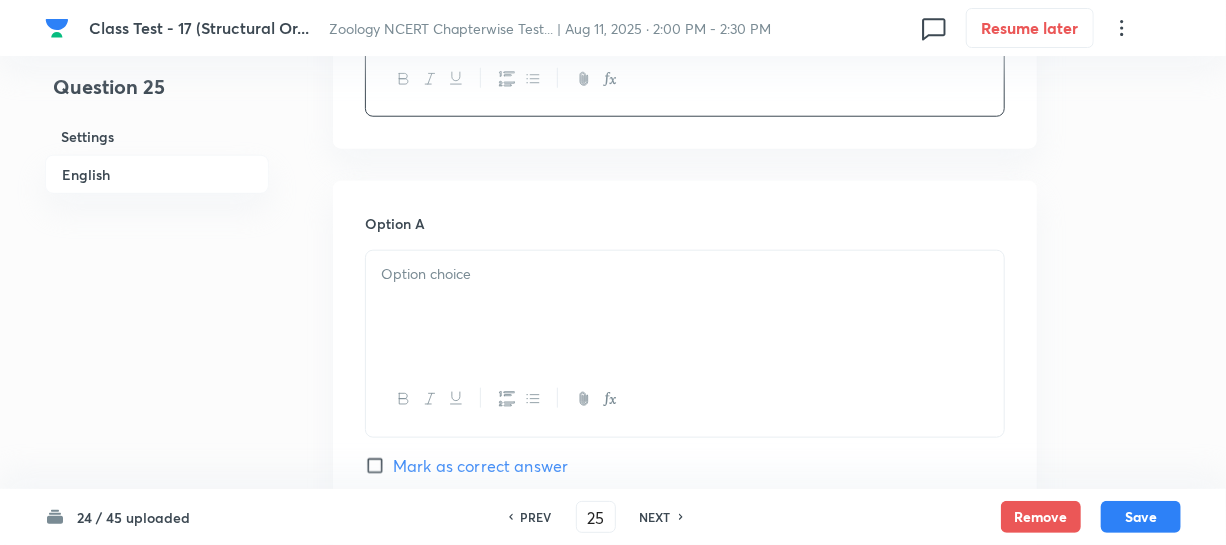 scroll, scrollTop: 818, scrollLeft: 0, axis: vertical 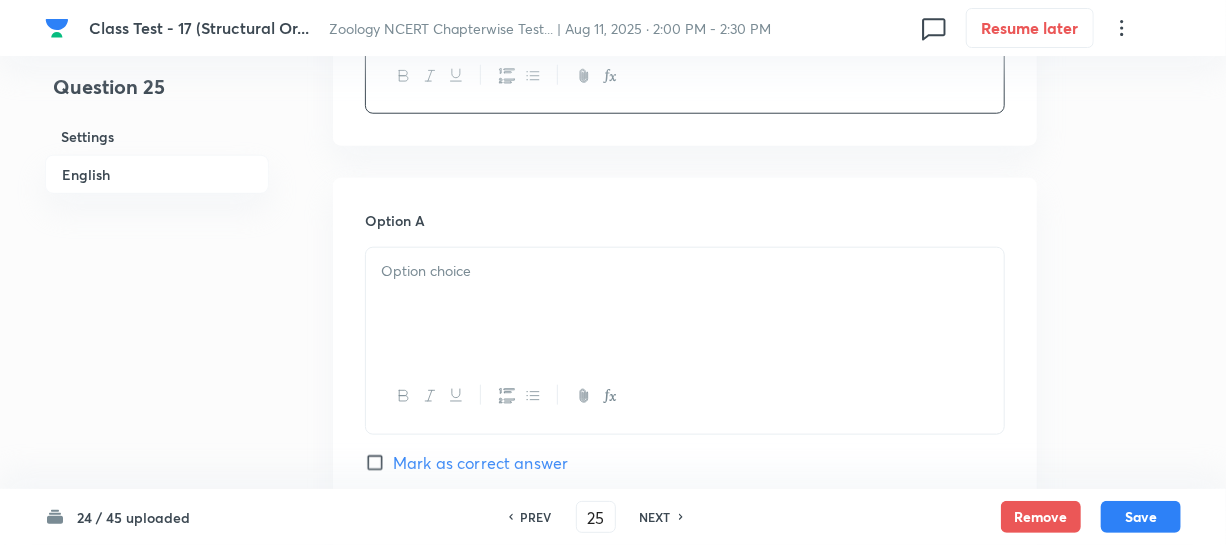 click at bounding box center (685, 304) 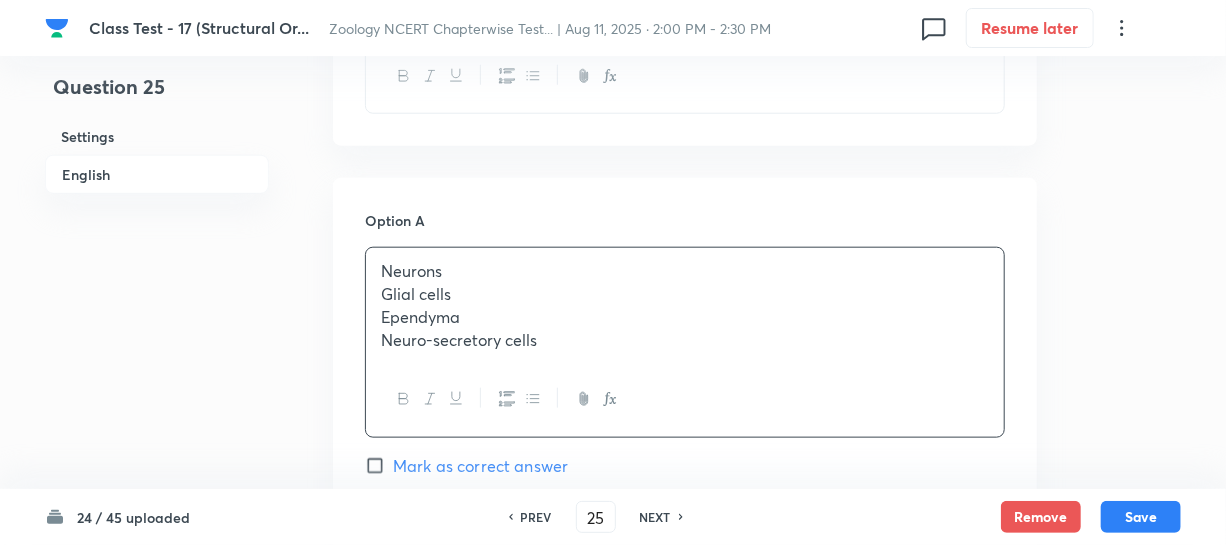click on "Glial cells" at bounding box center (685, 294) 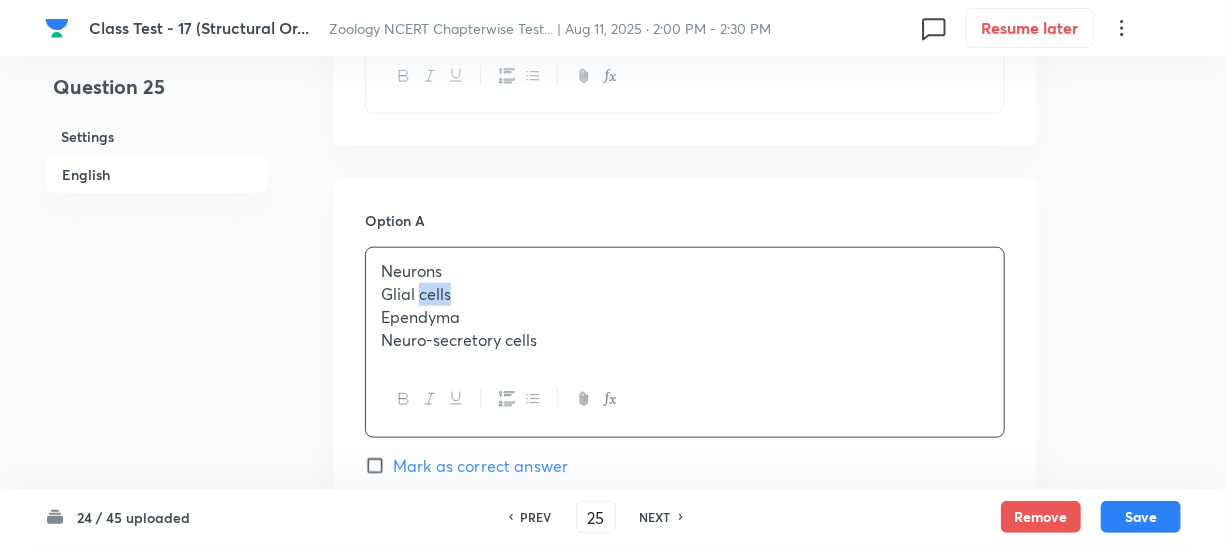 click on "Glial cells" at bounding box center [685, 294] 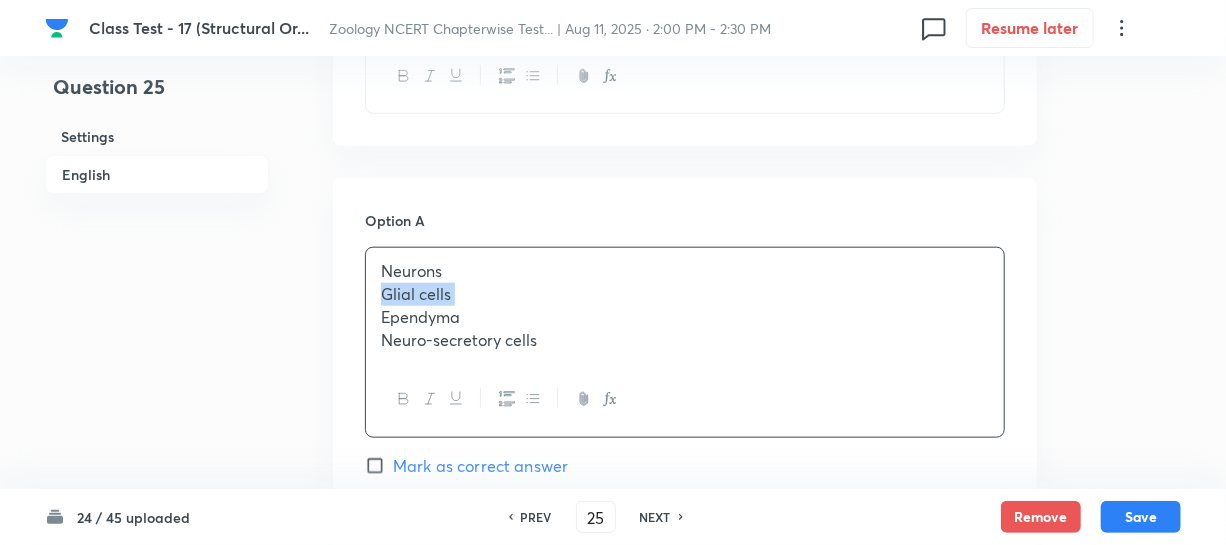 click on "Glial cells" at bounding box center (685, 294) 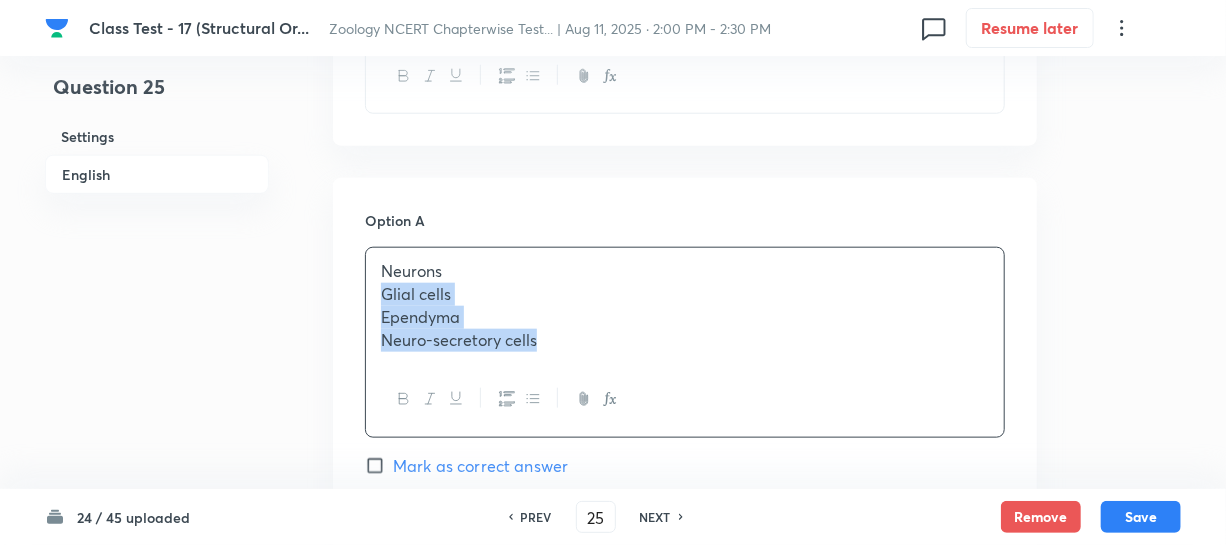 drag, startPoint x: 510, startPoint y: 390, endPoint x: 509, endPoint y: 380, distance: 10.049875 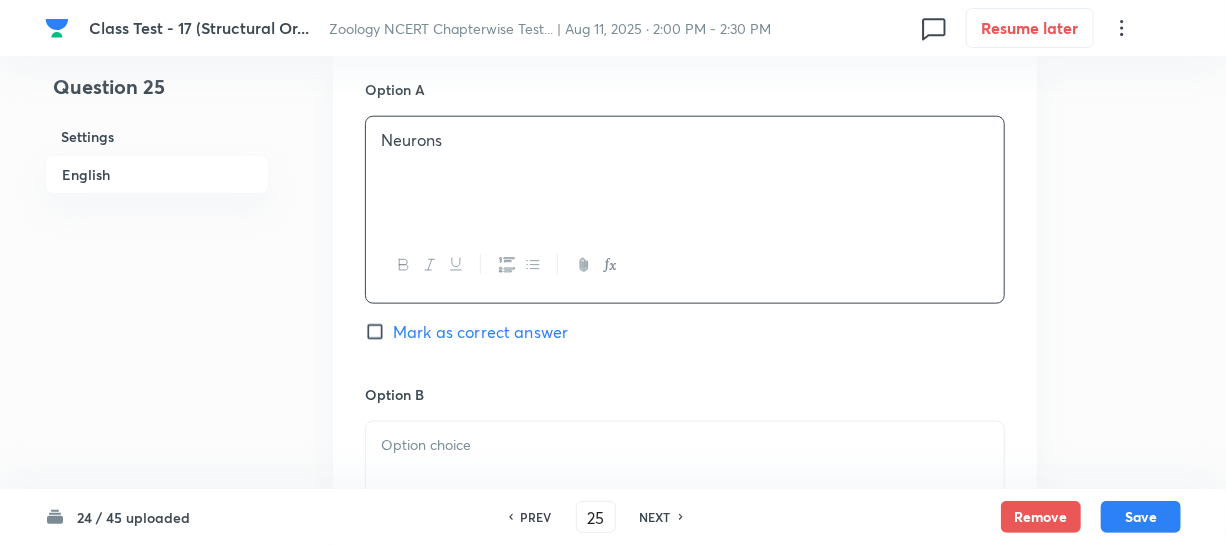 scroll, scrollTop: 1090, scrollLeft: 0, axis: vertical 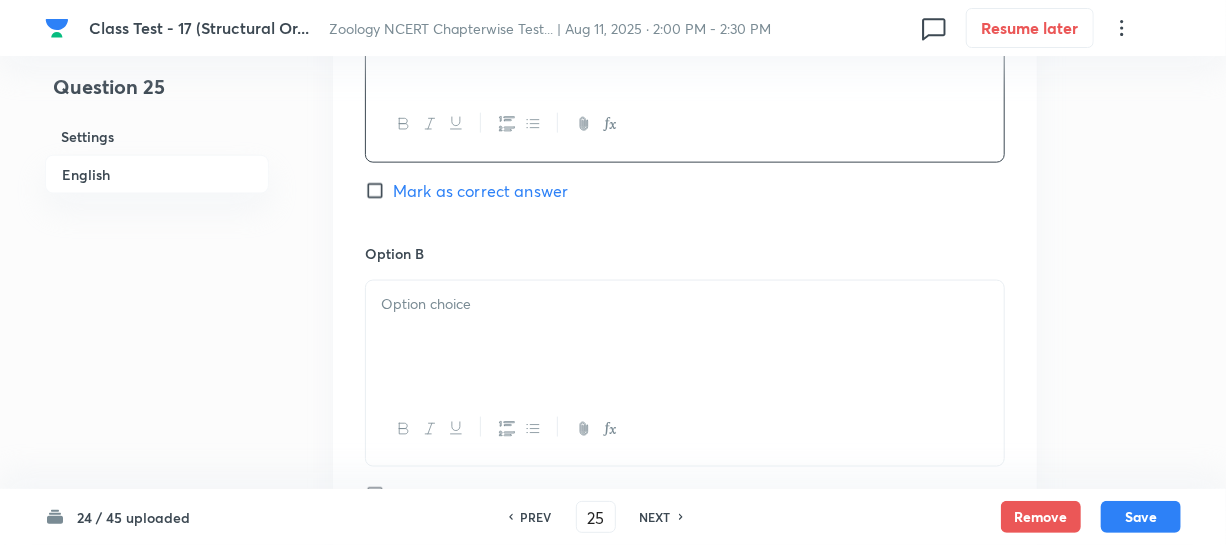 click at bounding box center (685, 337) 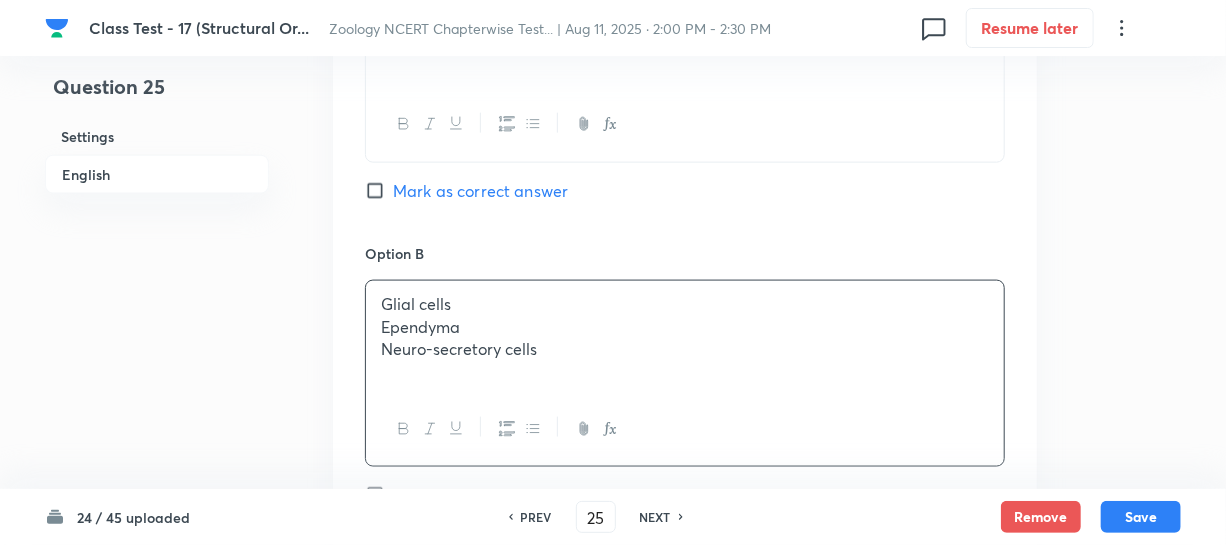 click on "Glial cells" at bounding box center (685, 304) 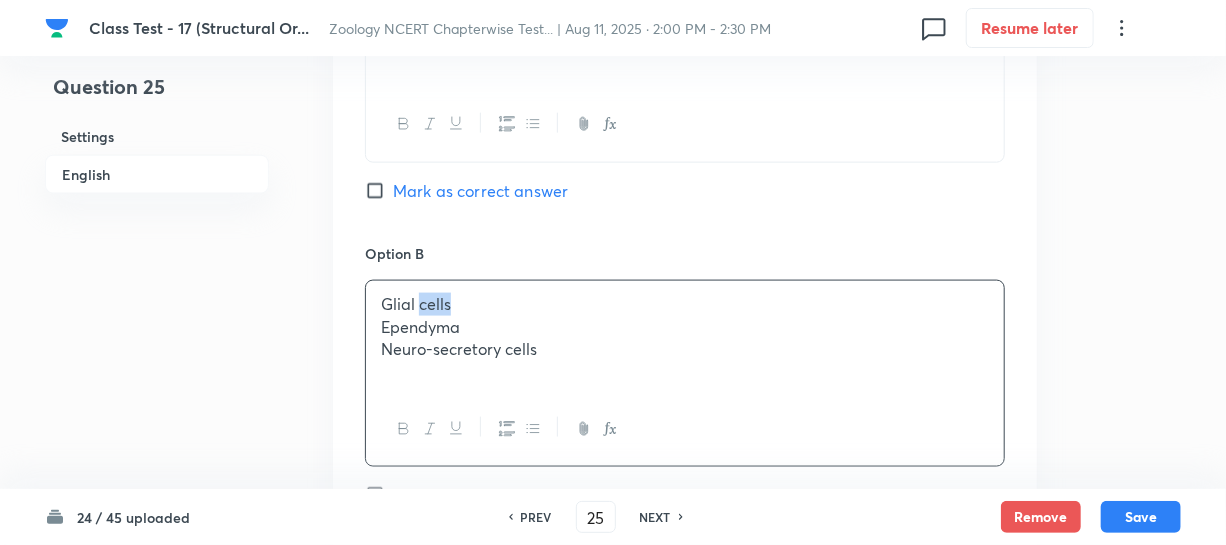 click on "Glial cells" at bounding box center [685, 304] 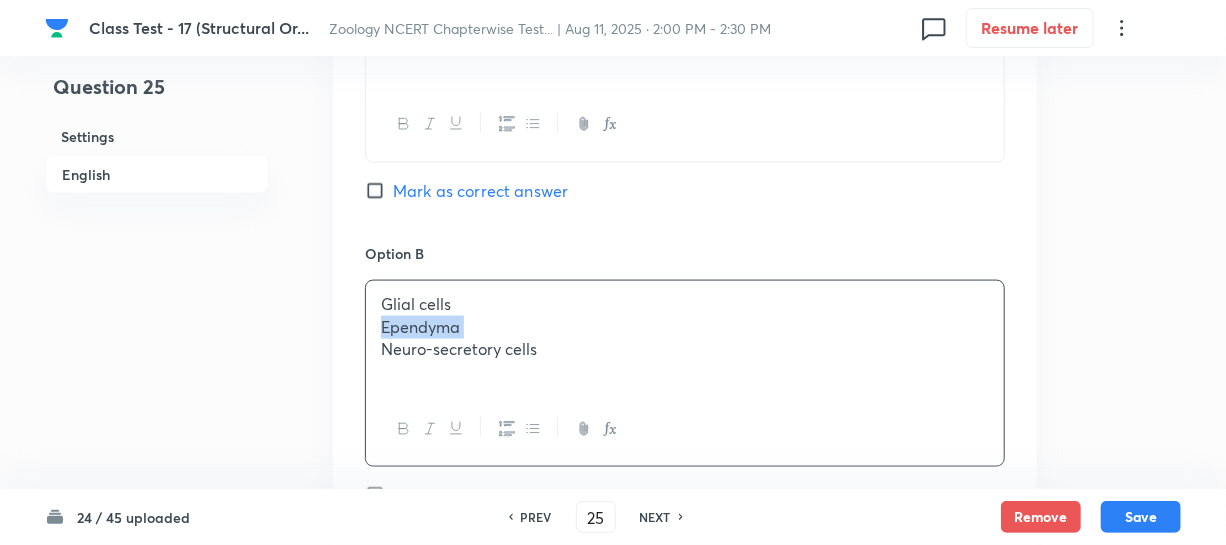 click on "Ependyma" at bounding box center [685, 327] 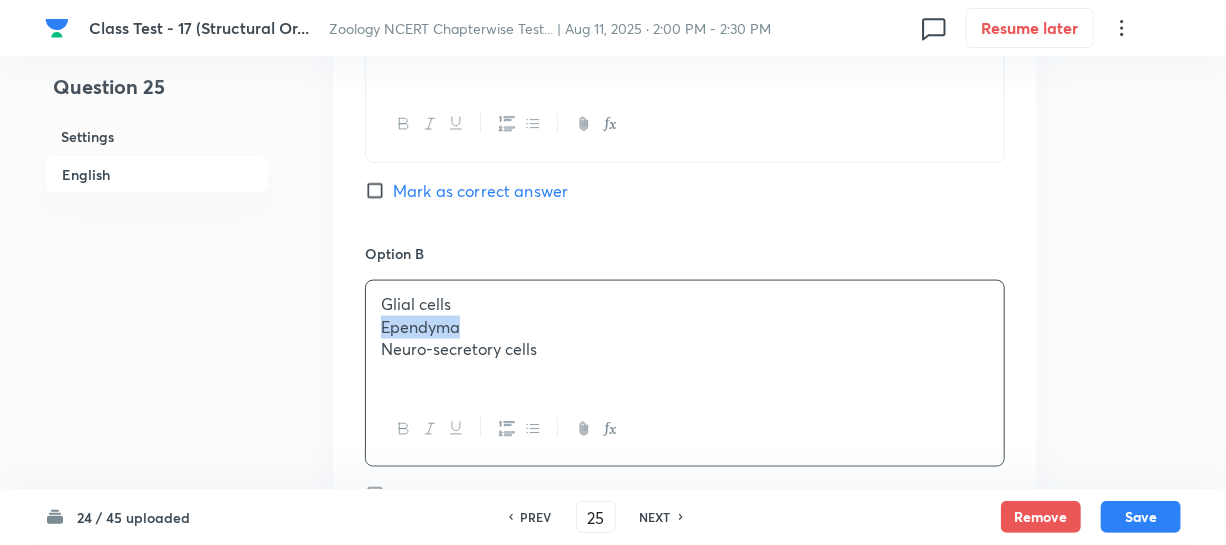 click on "Ependyma" at bounding box center [685, 327] 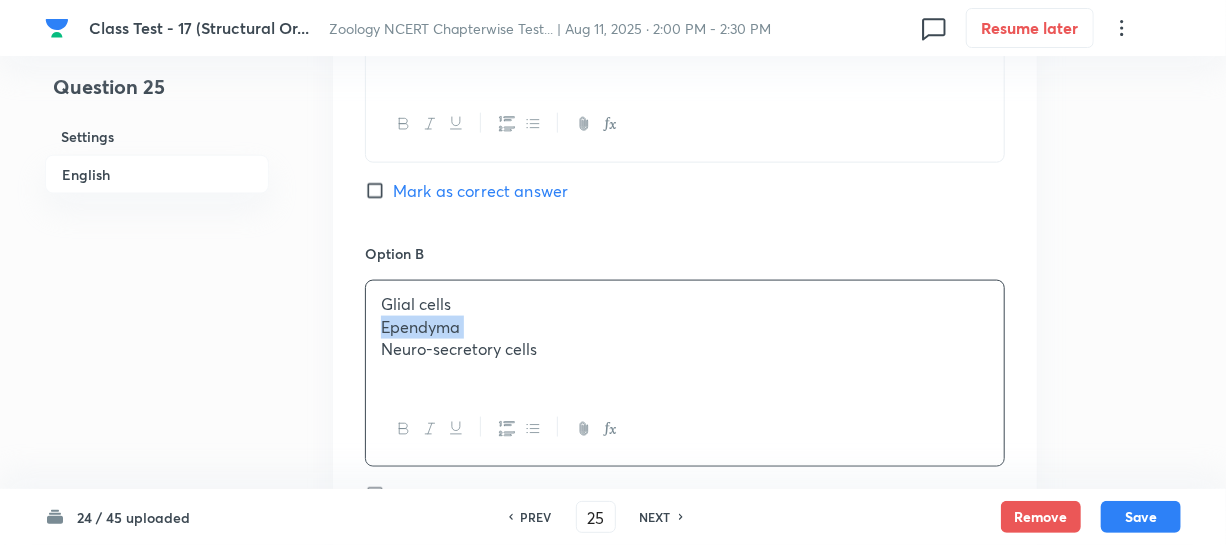 click on "Ependyma" at bounding box center (685, 327) 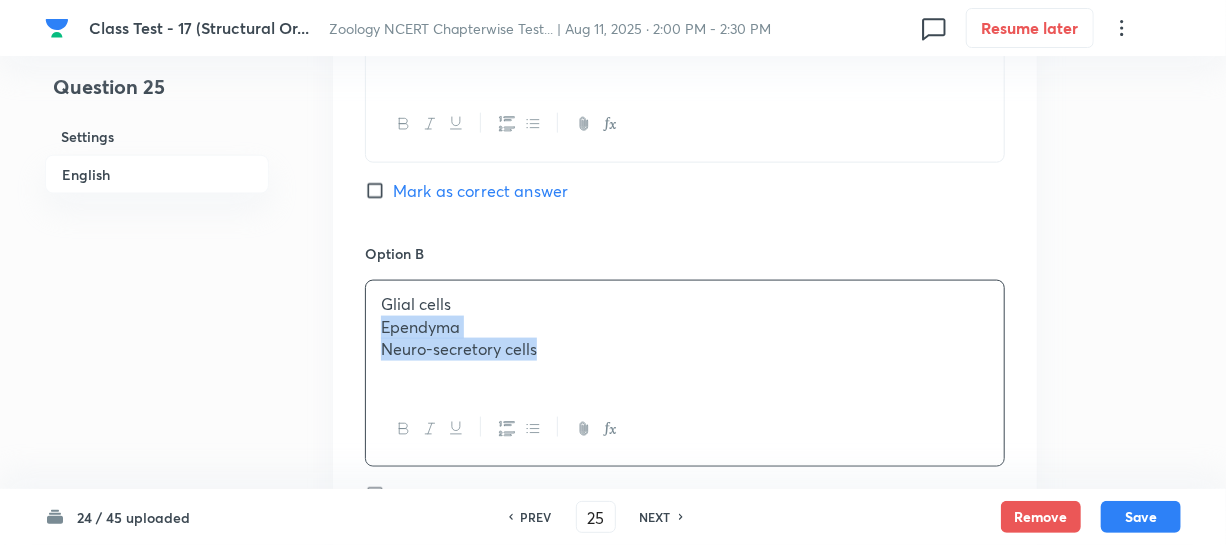 click on "Glial cells Ependyma Neuro-secretory cells" at bounding box center [685, 337] 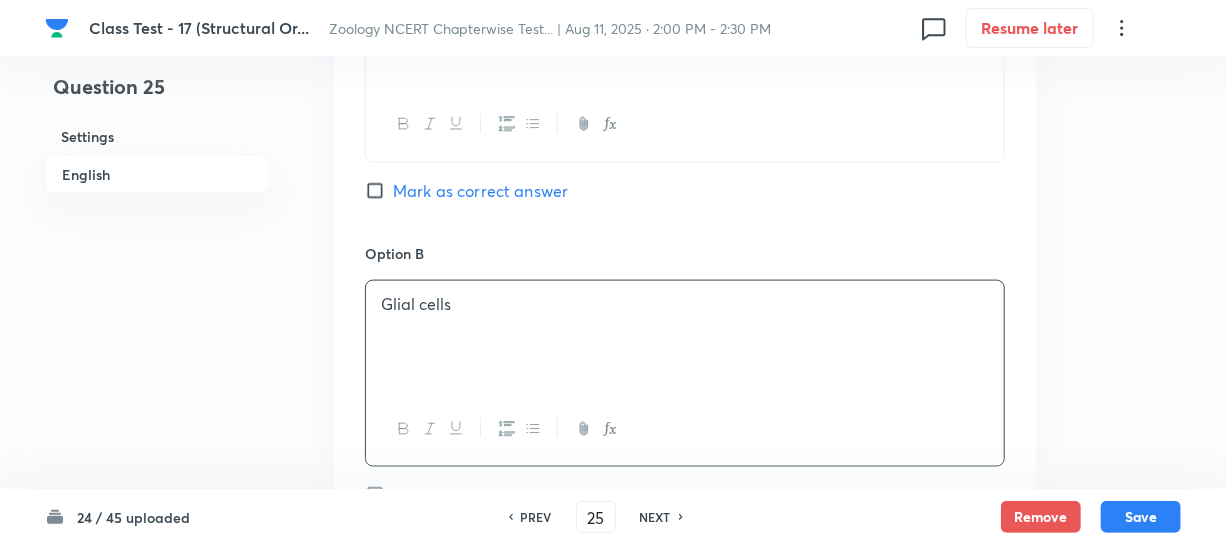 scroll, scrollTop: 1454, scrollLeft: 0, axis: vertical 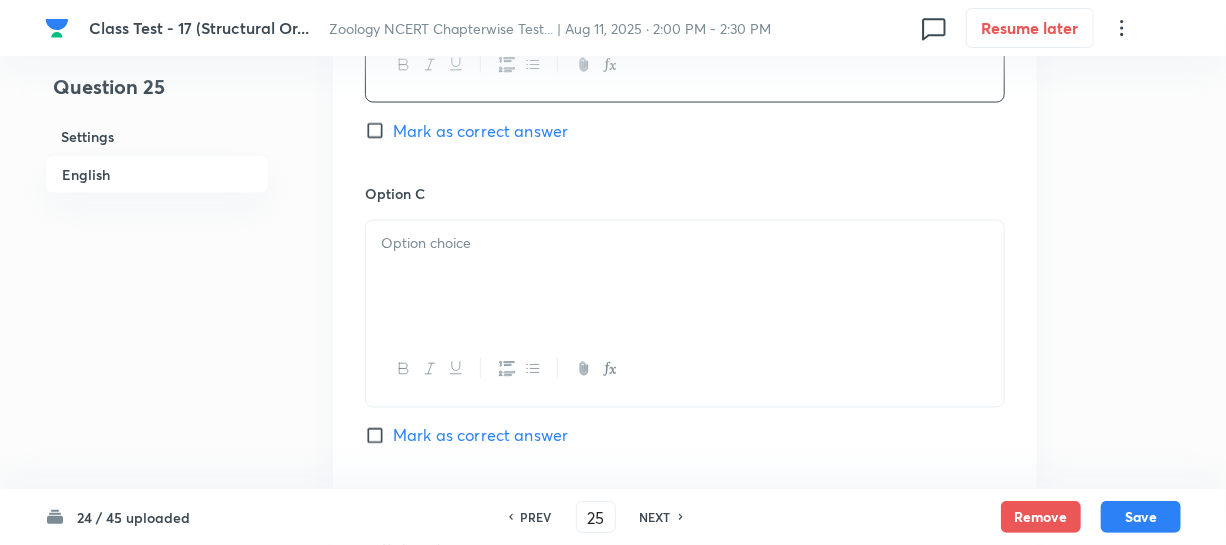 click at bounding box center (685, 277) 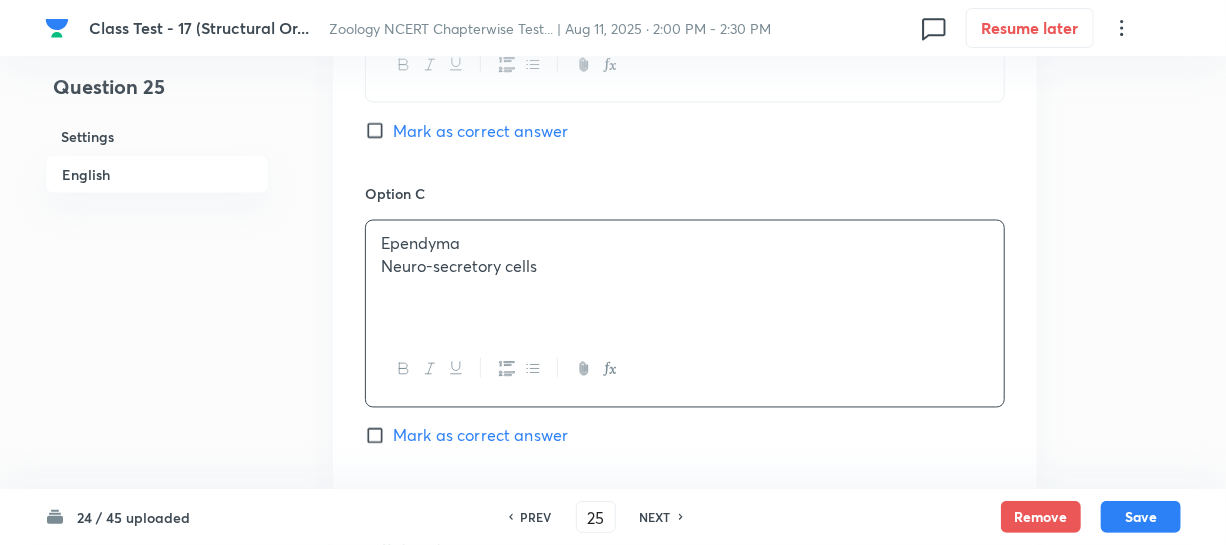 click on "Neuro-secretory cells" at bounding box center [685, 267] 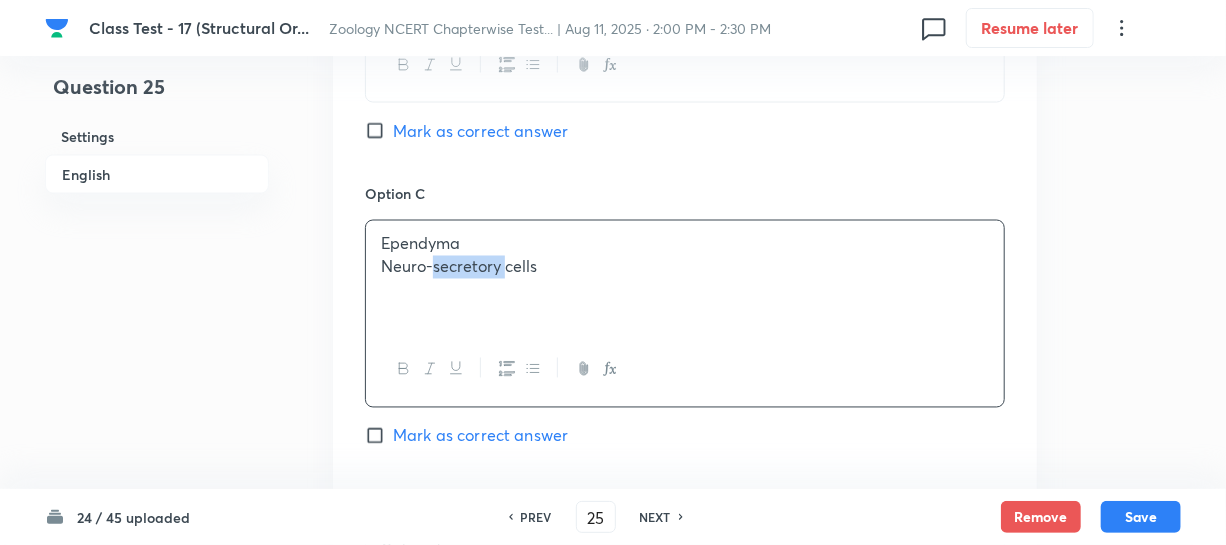 click on "Neuro-secretory cells" at bounding box center (685, 267) 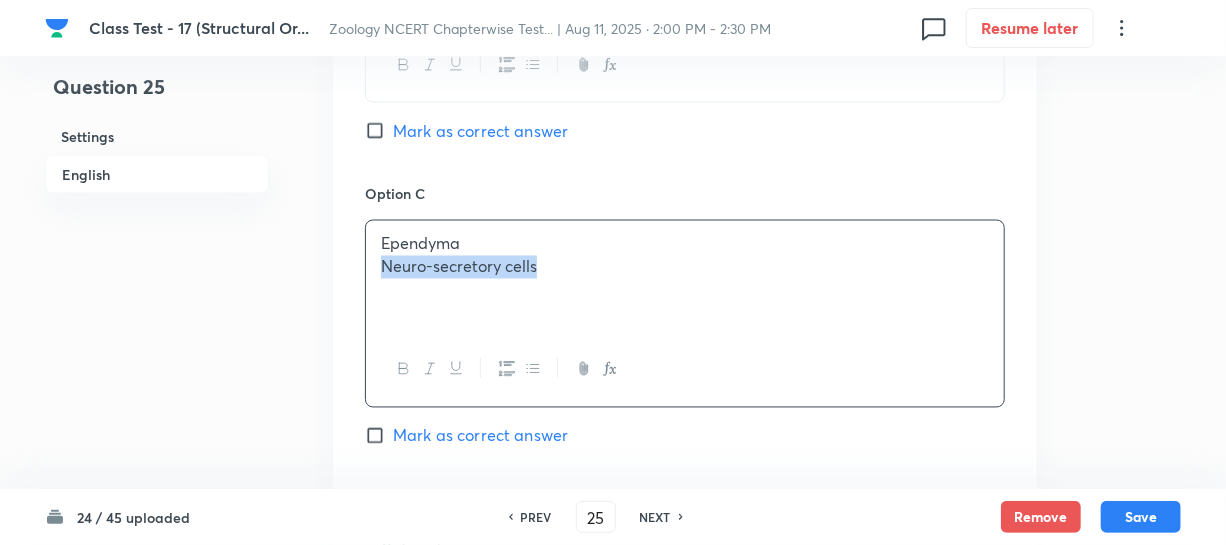 click on "Neuro-secretory cells" at bounding box center (685, 267) 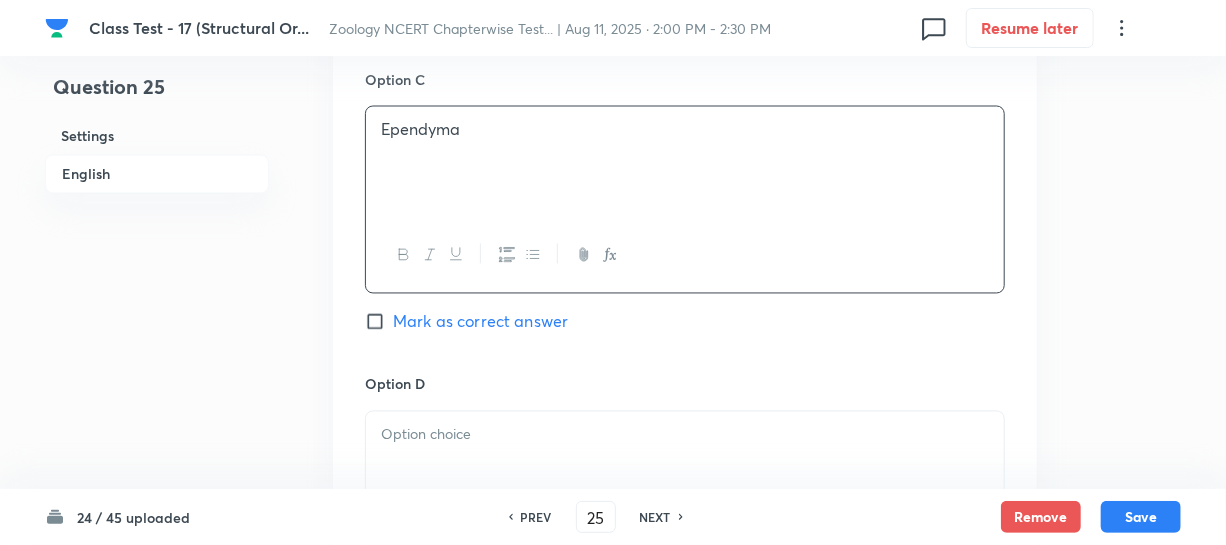 scroll, scrollTop: 1636, scrollLeft: 0, axis: vertical 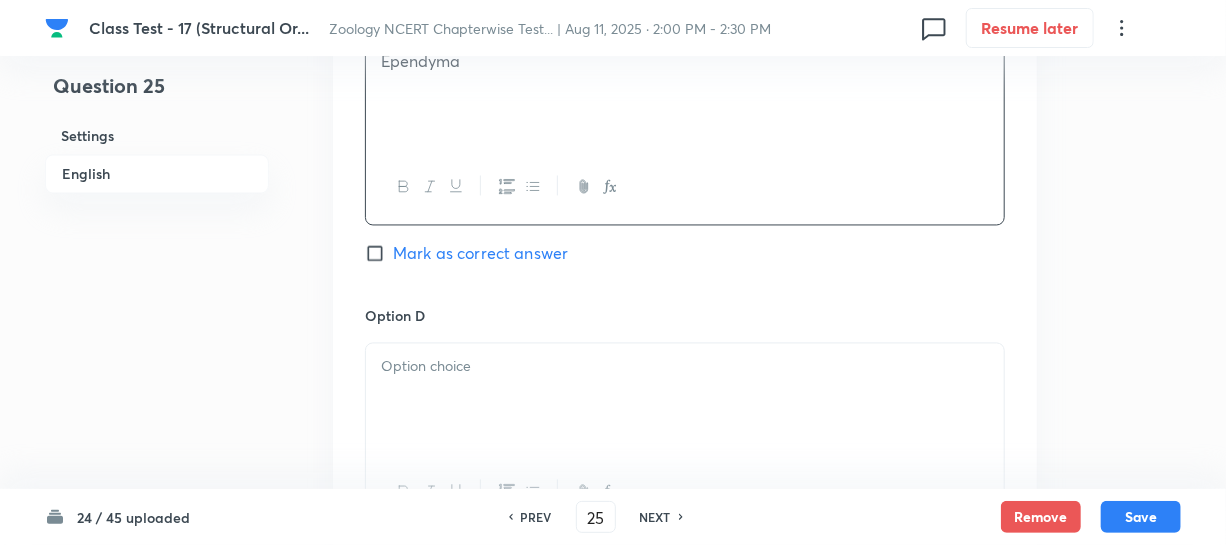 click on "Option D Mark as correct answer" at bounding box center [685, 438] 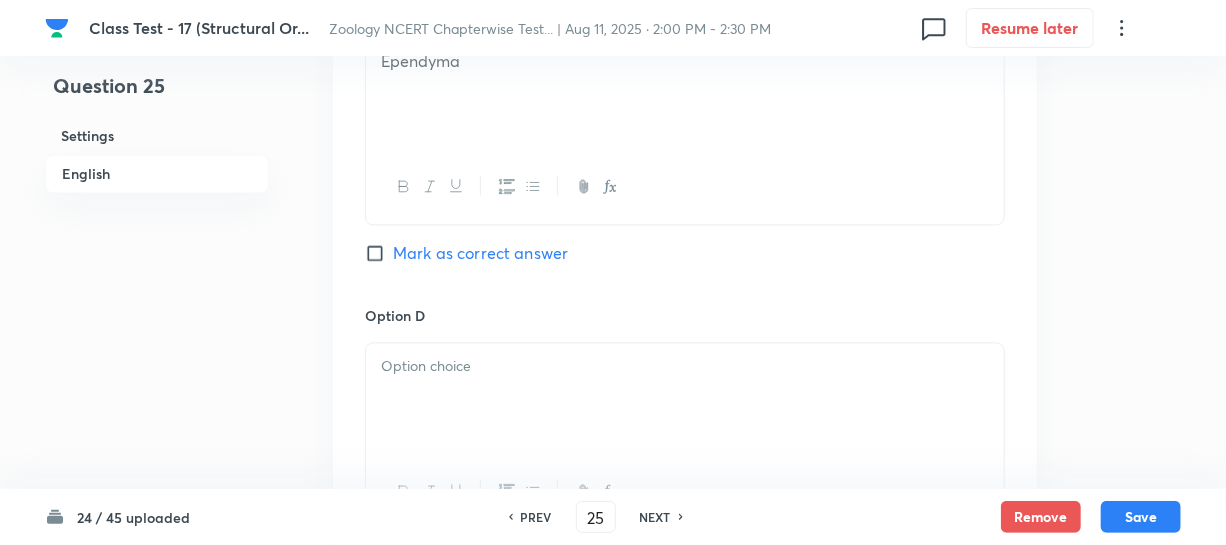 click at bounding box center [685, 367] 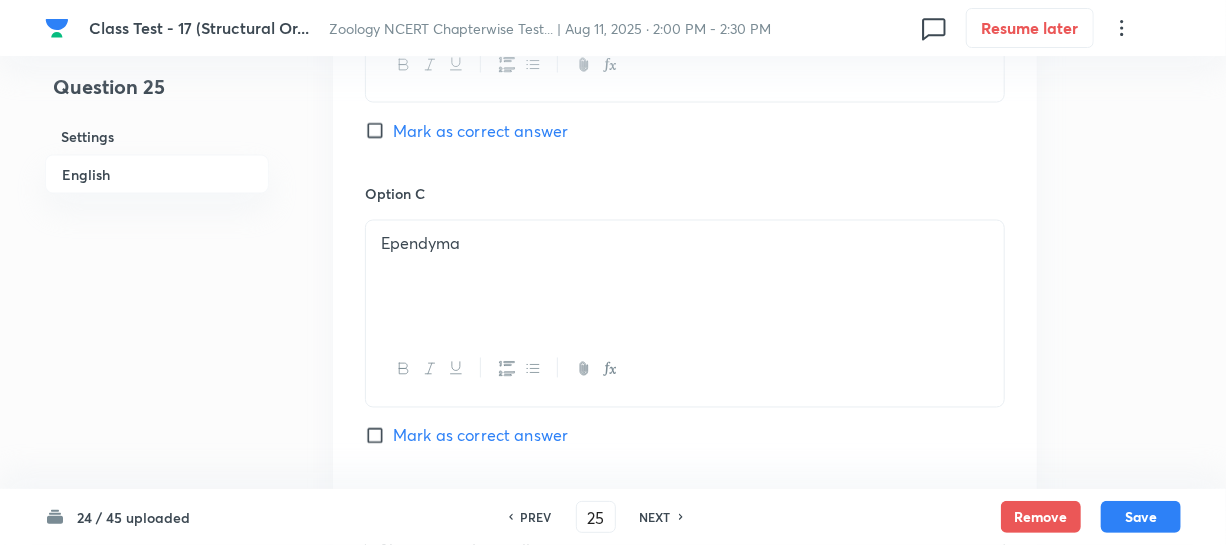 drag, startPoint x: 382, startPoint y: 133, endPoint x: 459, endPoint y: 139, distance: 77.23341 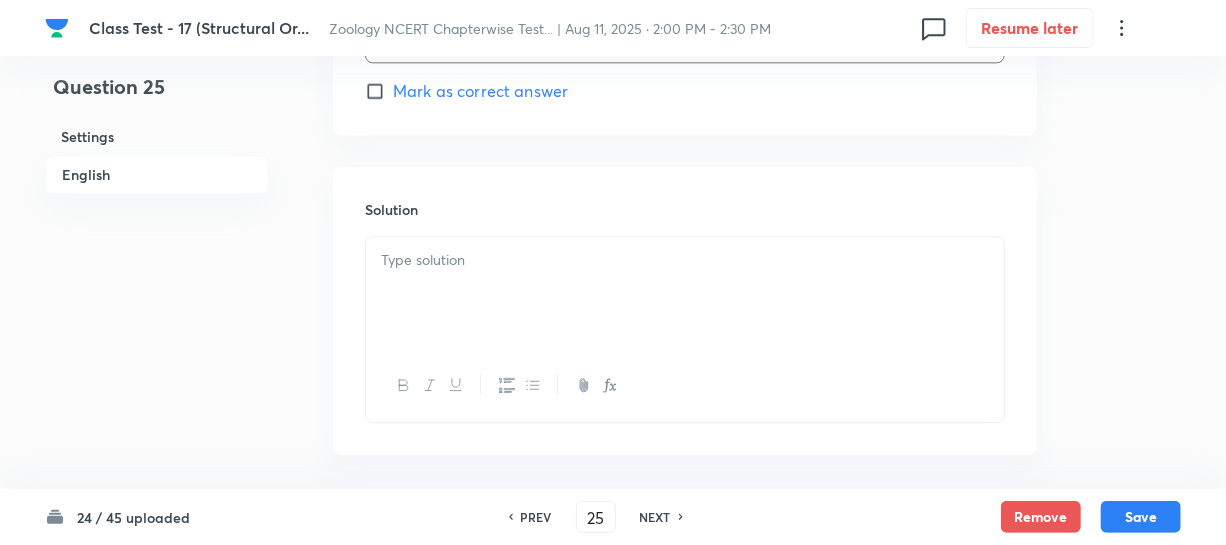 scroll, scrollTop: 2190, scrollLeft: 0, axis: vertical 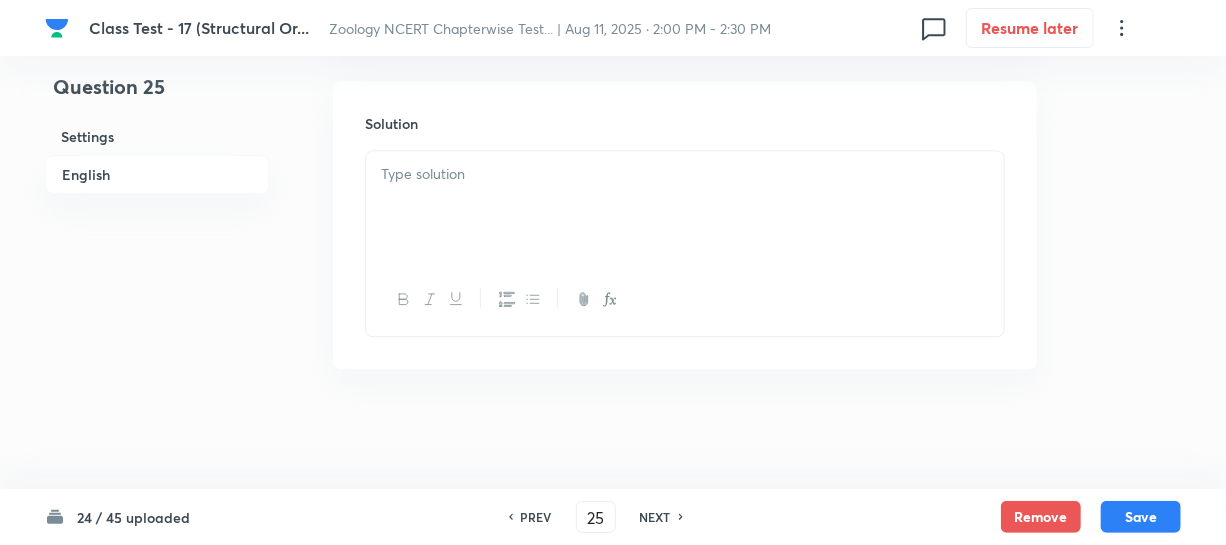 click at bounding box center (685, 207) 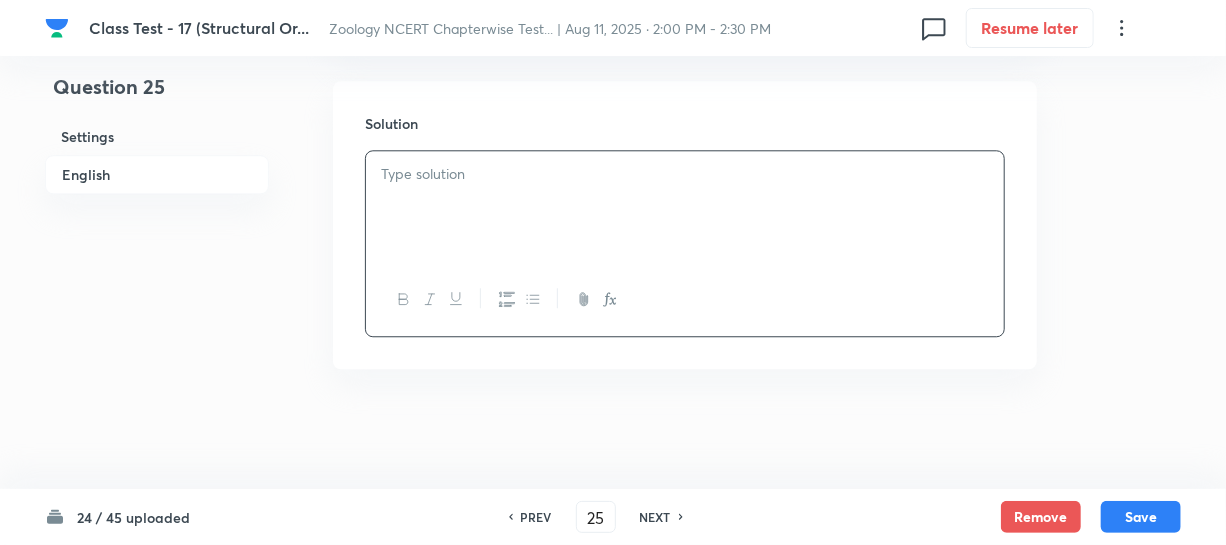 type 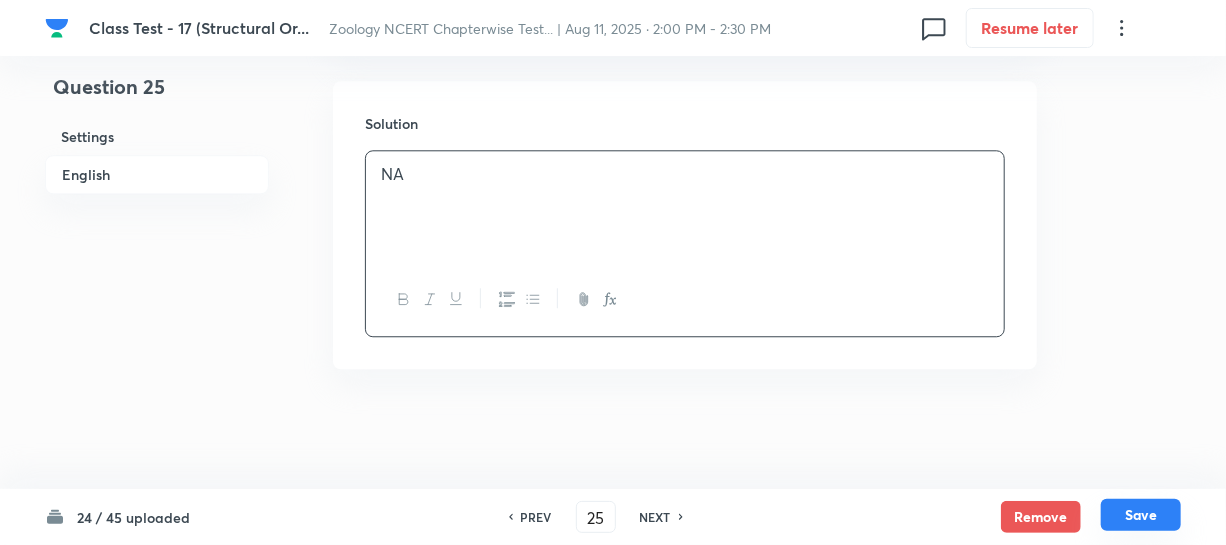 click on "Save" at bounding box center [1141, 515] 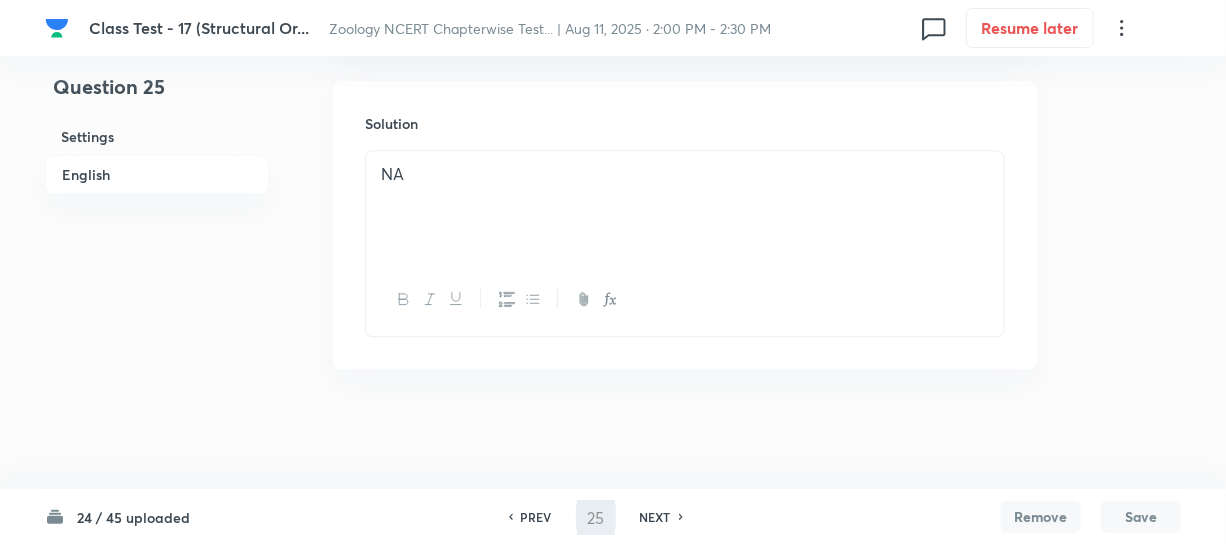 type on "26" 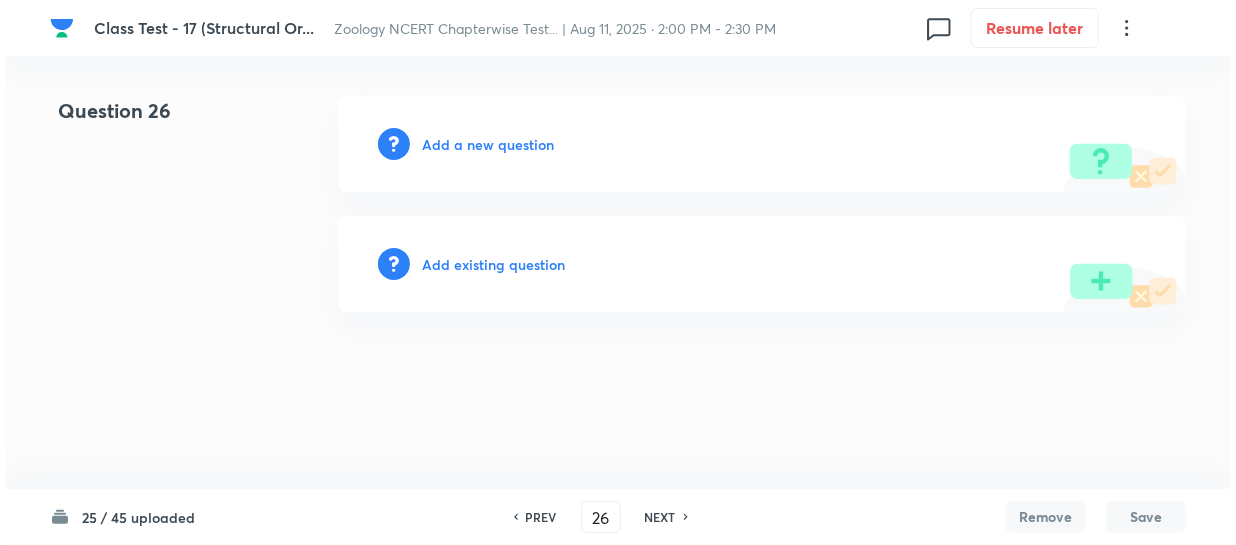 scroll, scrollTop: 0, scrollLeft: 0, axis: both 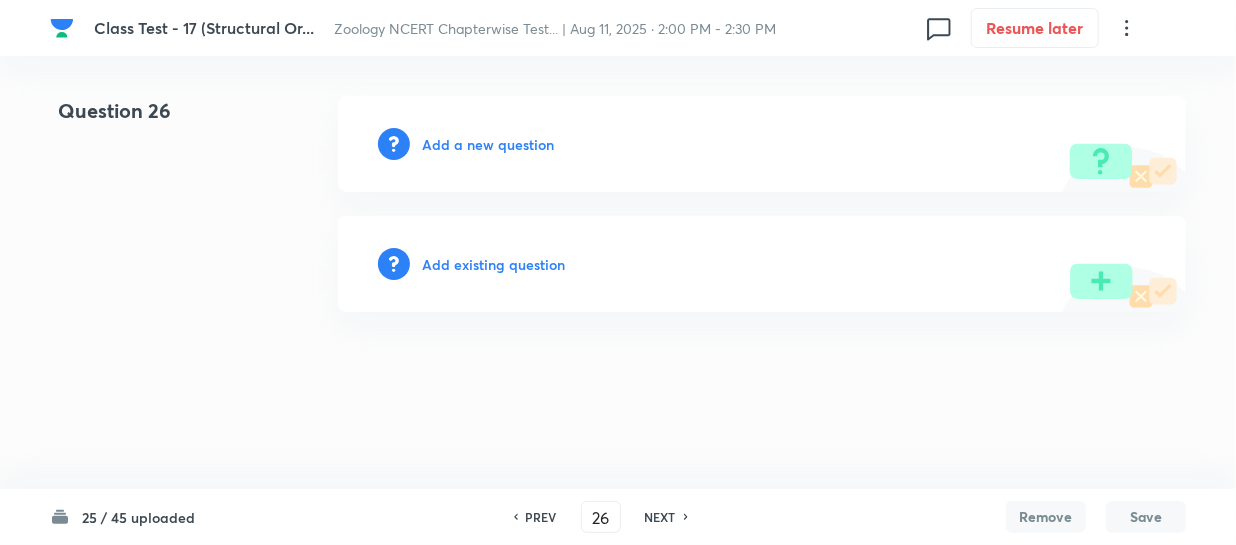 click on "Add a new question" at bounding box center [488, 144] 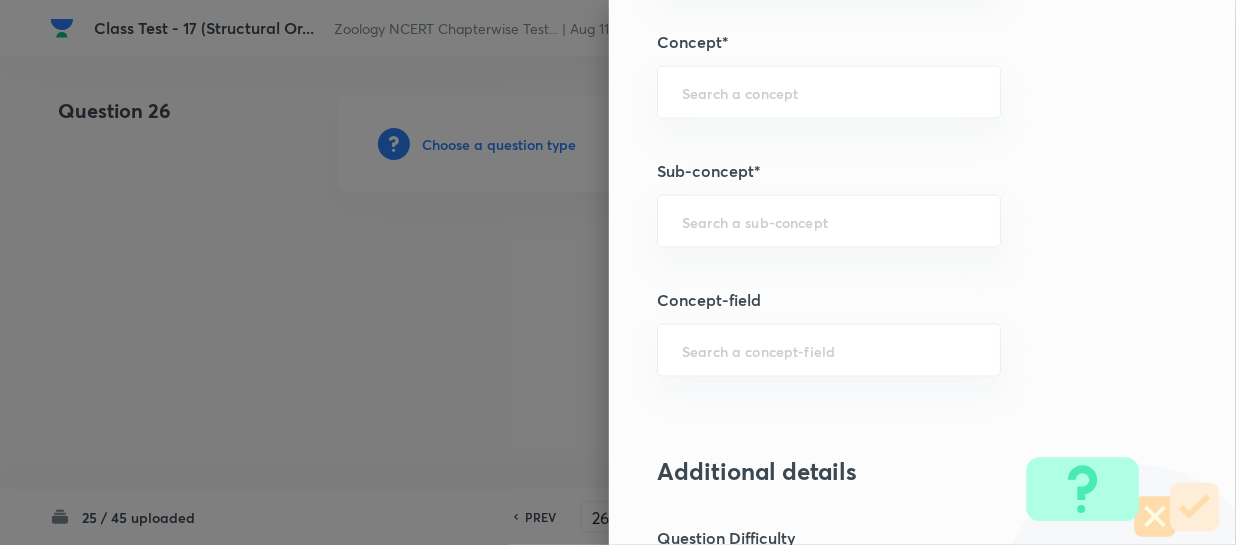 scroll, scrollTop: 1272, scrollLeft: 0, axis: vertical 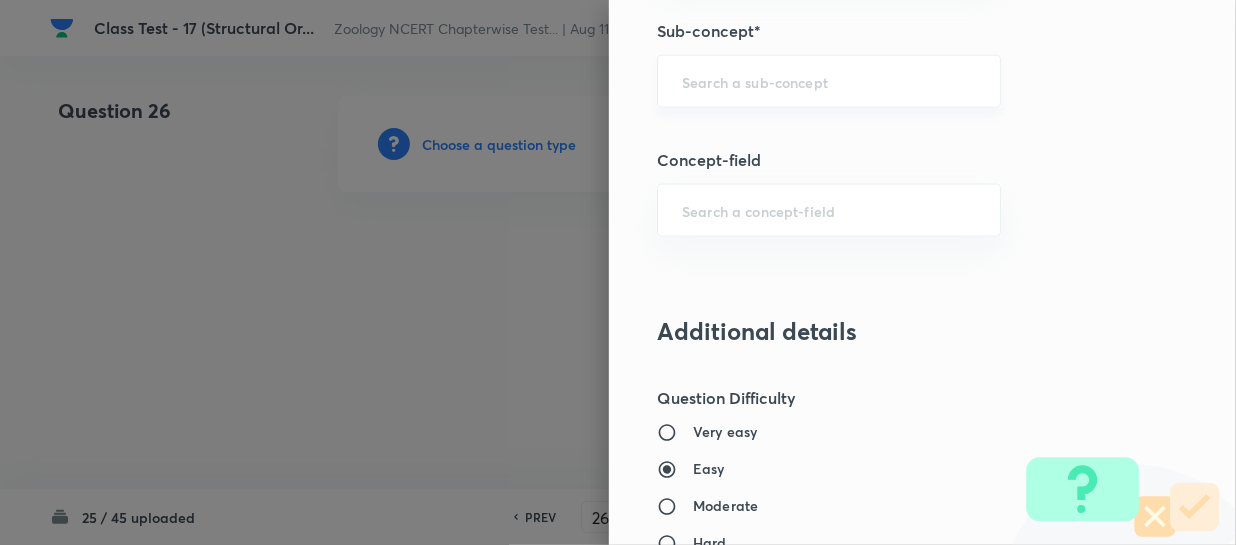 click on "​" at bounding box center [829, 81] 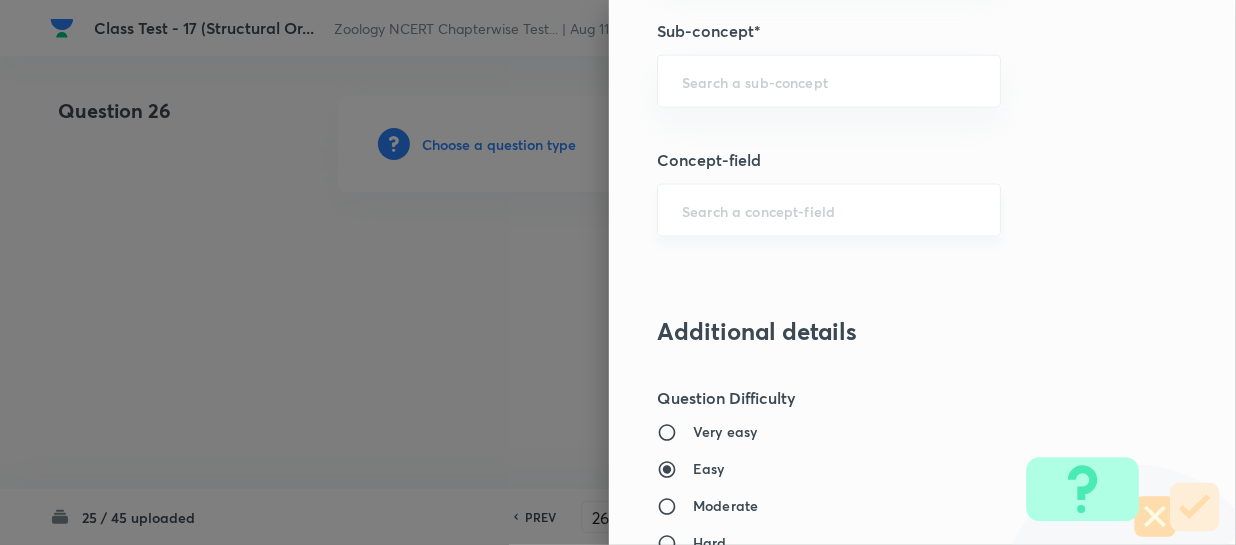 paste on "Structural Organization in Animals" 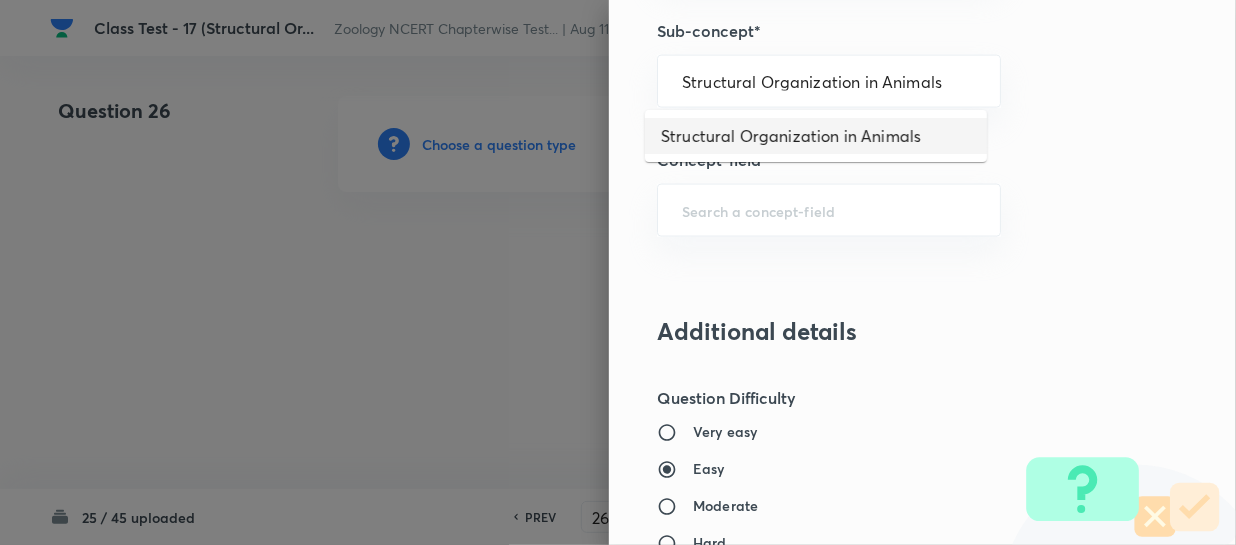click on "Structural Organization in Animals" at bounding box center [816, 136] 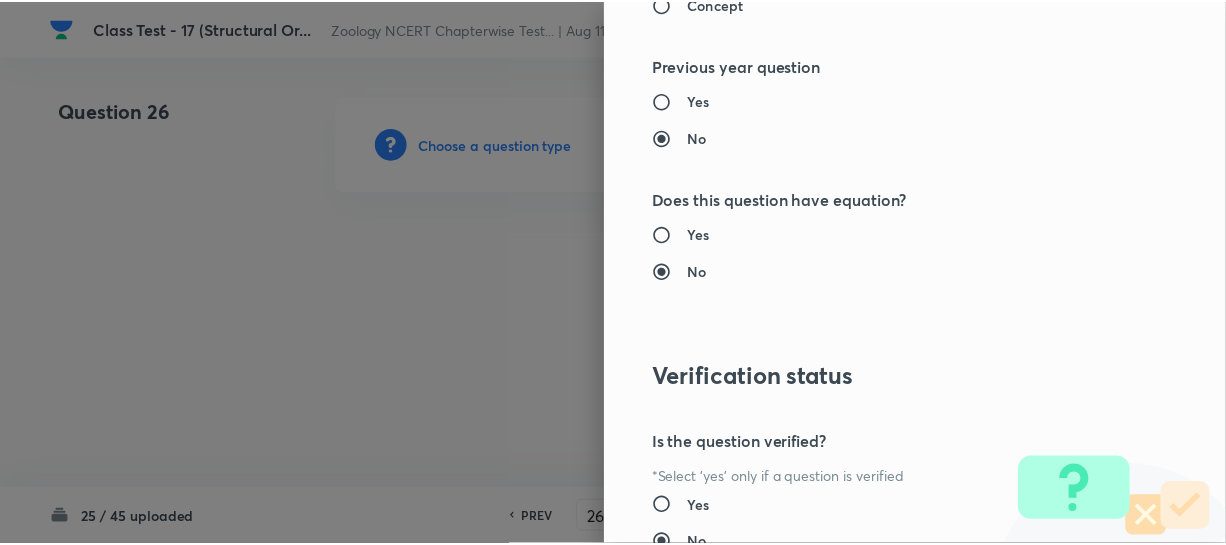scroll, scrollTop: 2179, scrollLeft: 0, axis: vertical 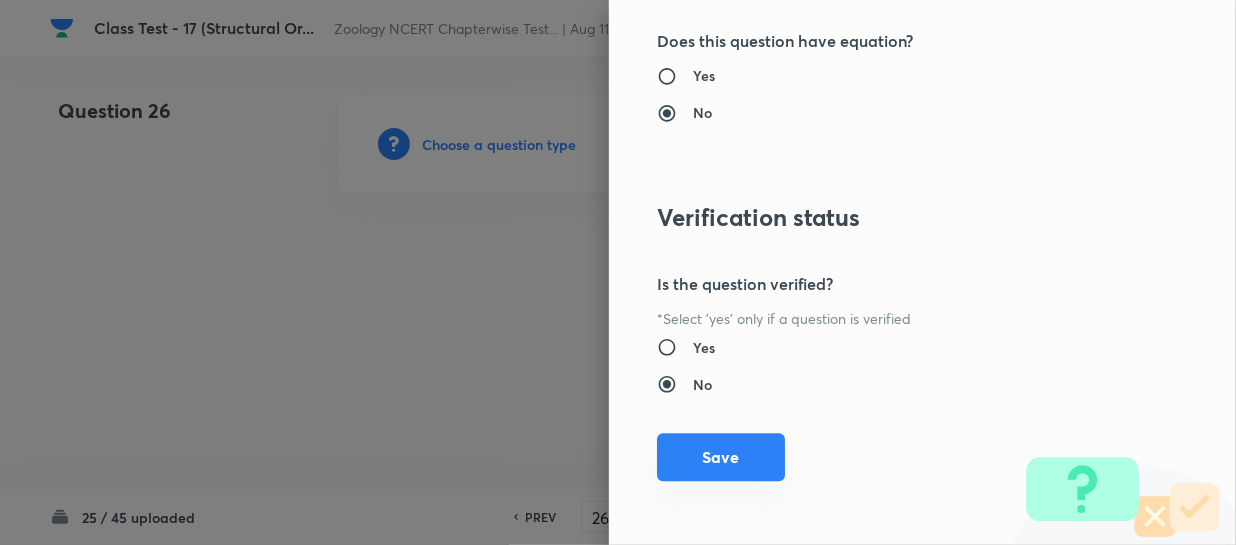 click on "Save" at bounding box center (721, 457) 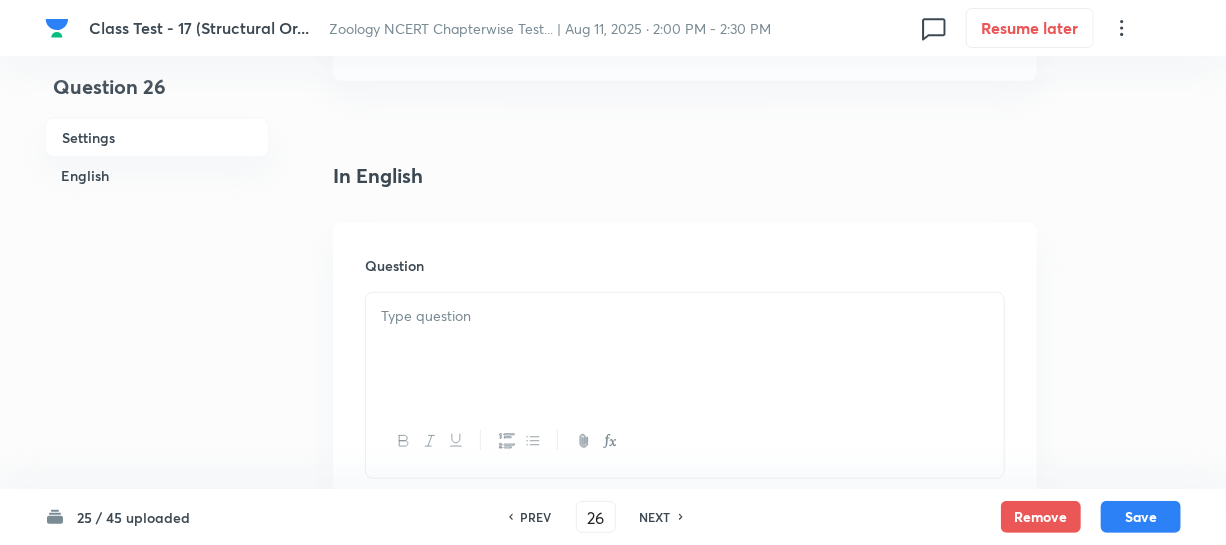scroll, scrollTop: 454, scrollLeft: 0, axis: vertical 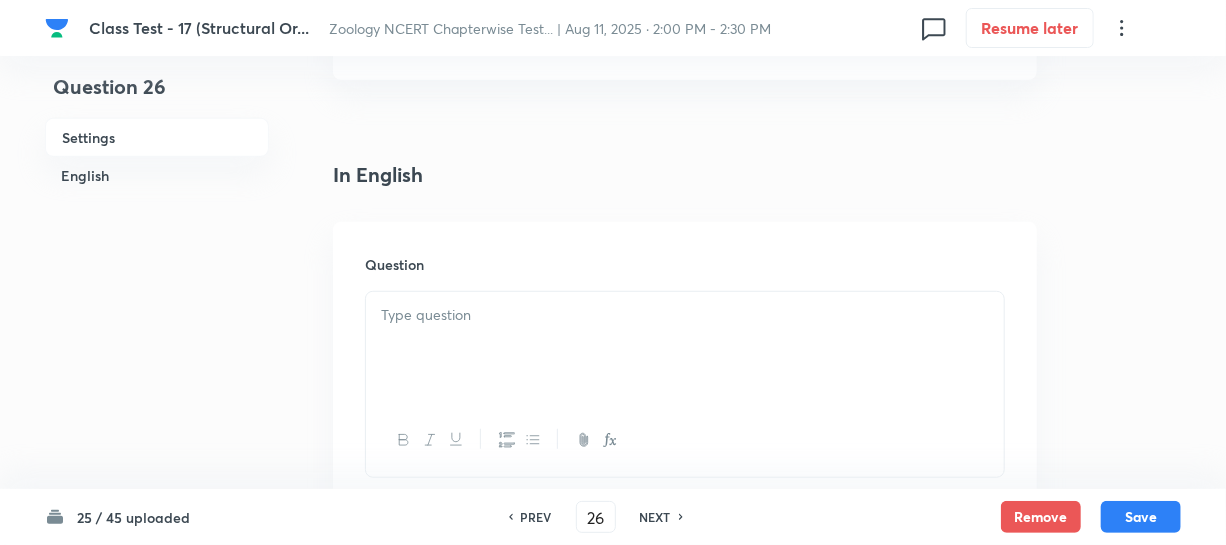 click at bounding box center [685, 348] 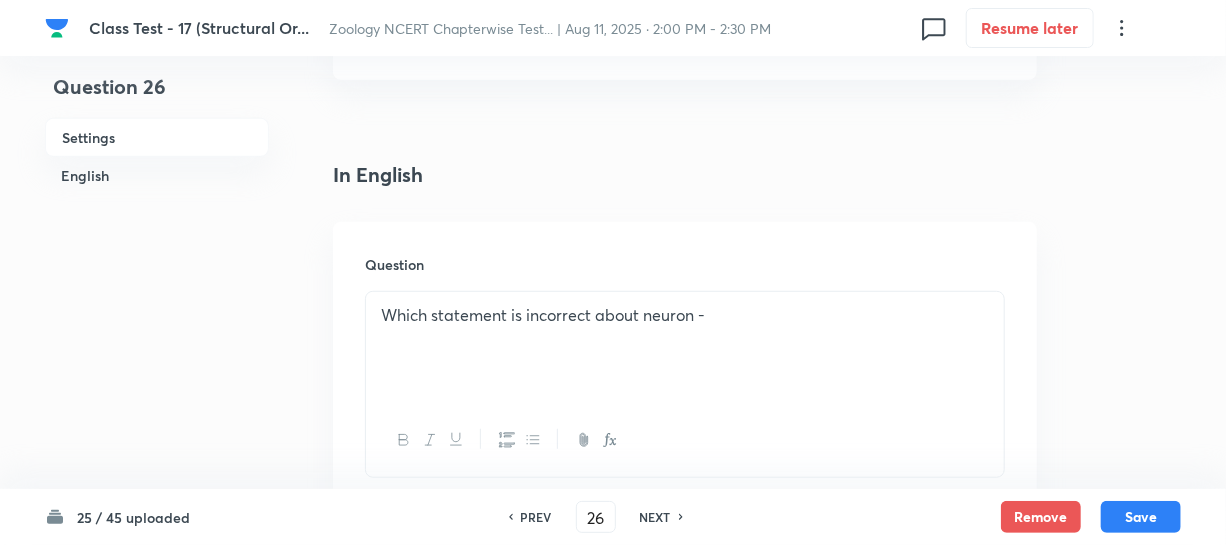 drag, startPoint x: 727, startPoint y: 285, endPoint x: 611, endPoint y: 146, distance: 181.04419 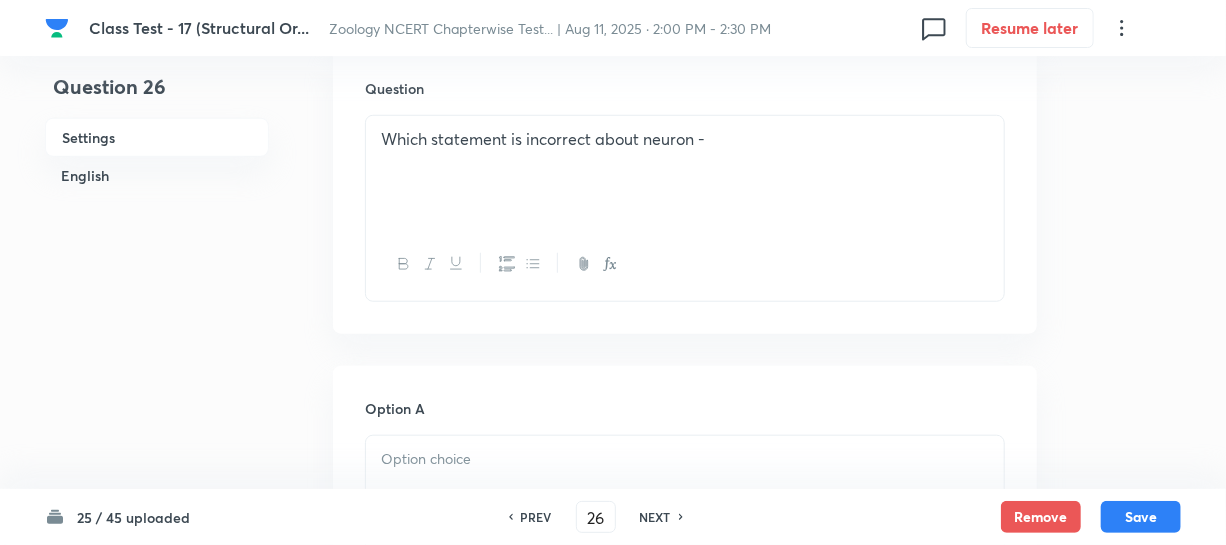 scroll, scrollTop: 818, scrollLeft: 0, axis: vertical 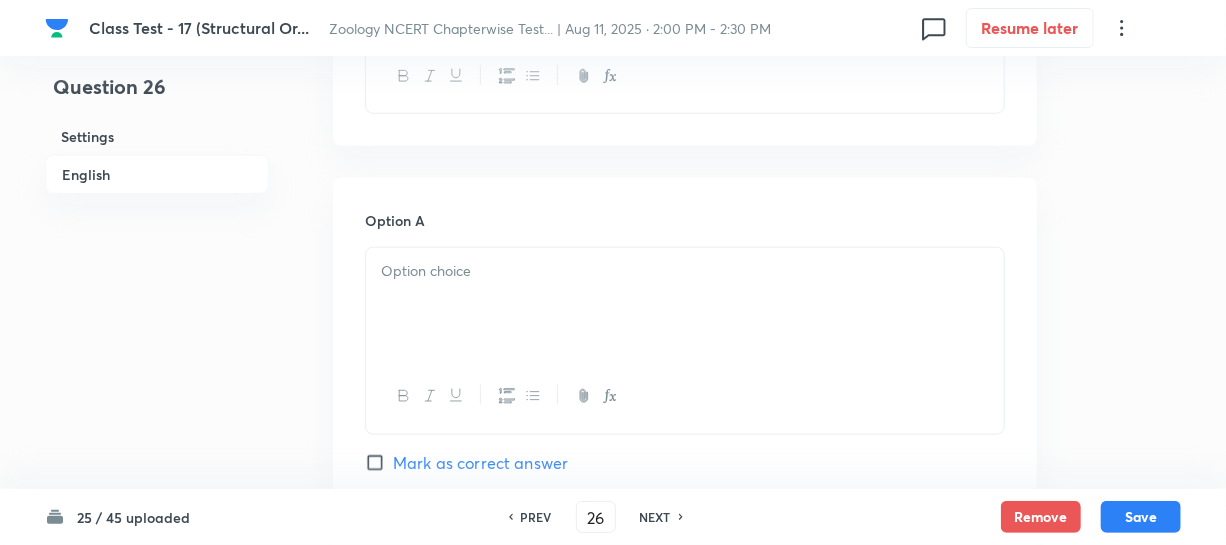 click at bounding box center [685, 304] 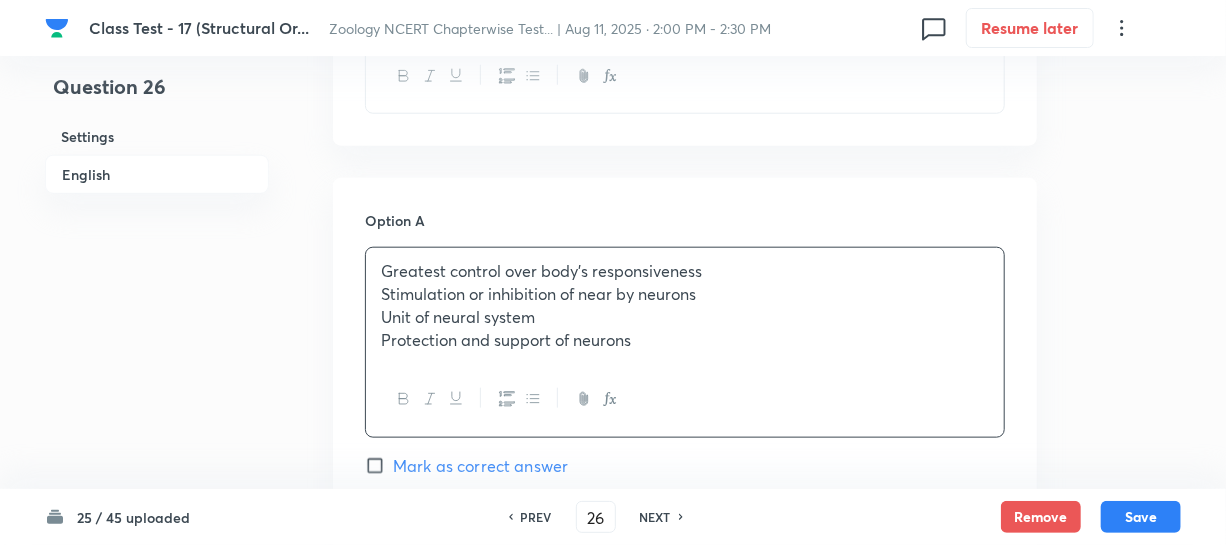 click on "Stimulation or inhibition of near by neurons" at bounding box center (685, 294) 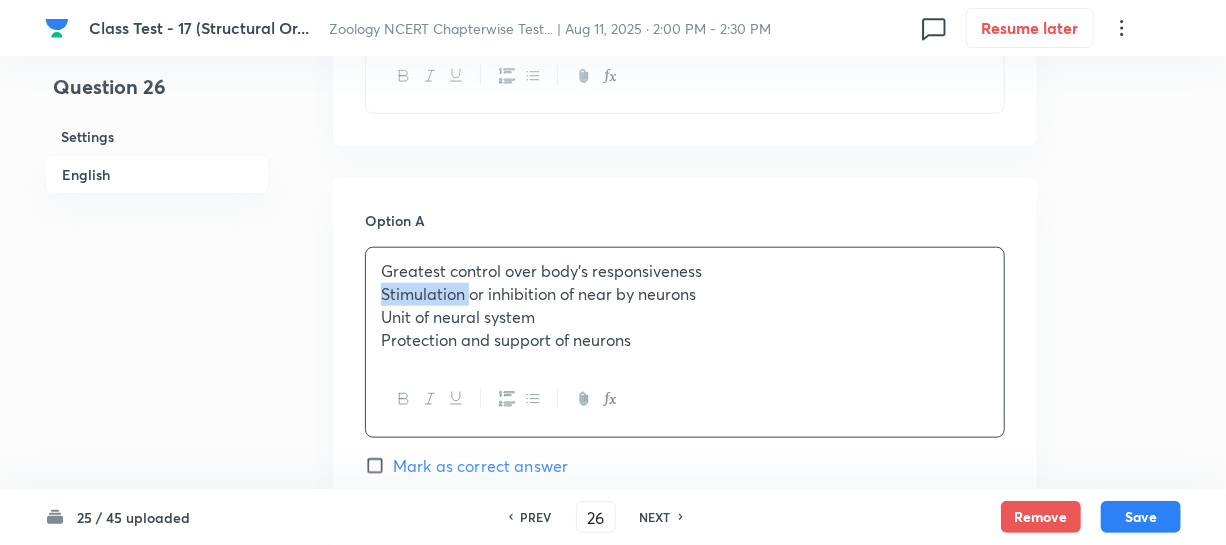 click on "Stimulation or inhibition of near by neurons" at bounding box center [685, 294] 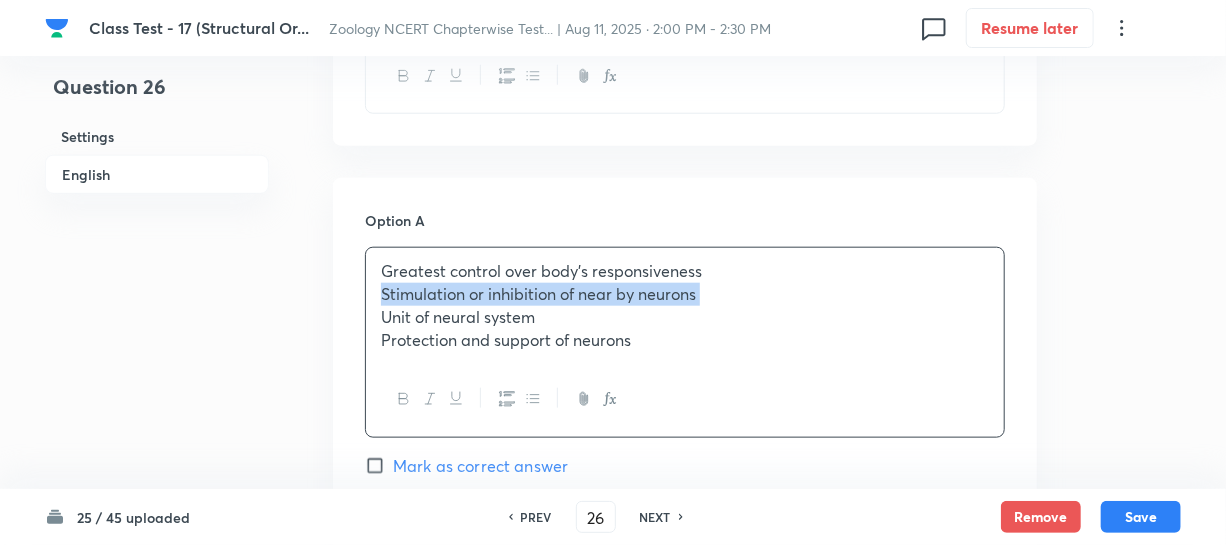 click on "Stimulation or inhibition of near by neurons" at bounding box center [685, 294] 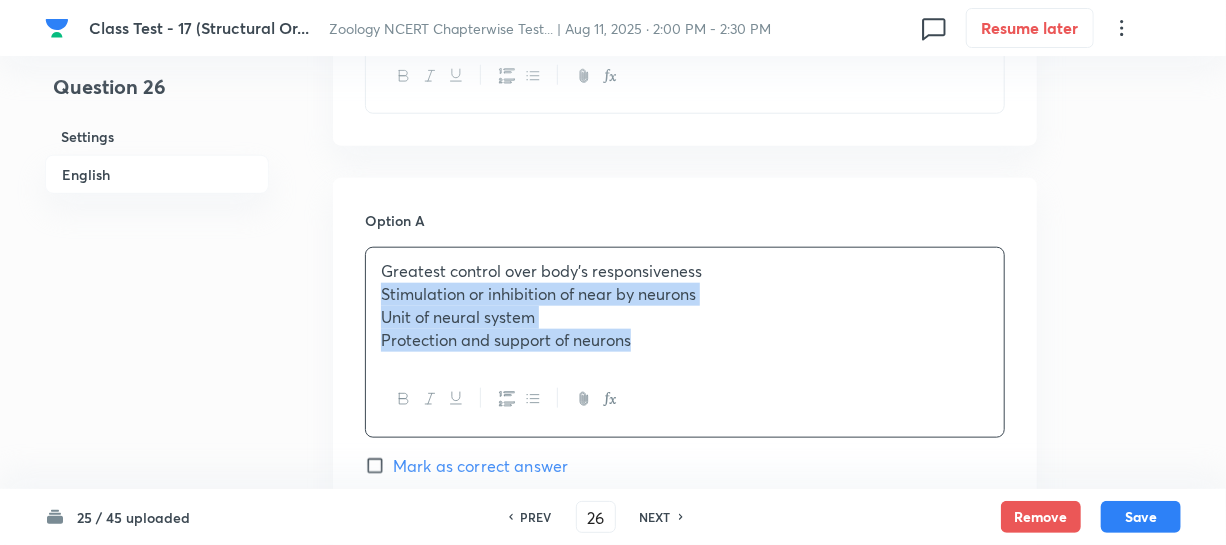 click on "Greatest control over body's responsiveness Stimulation or inhibition of near by neurons Unit of neural system Protection and support of neurons" at bounding box center (685, 305) 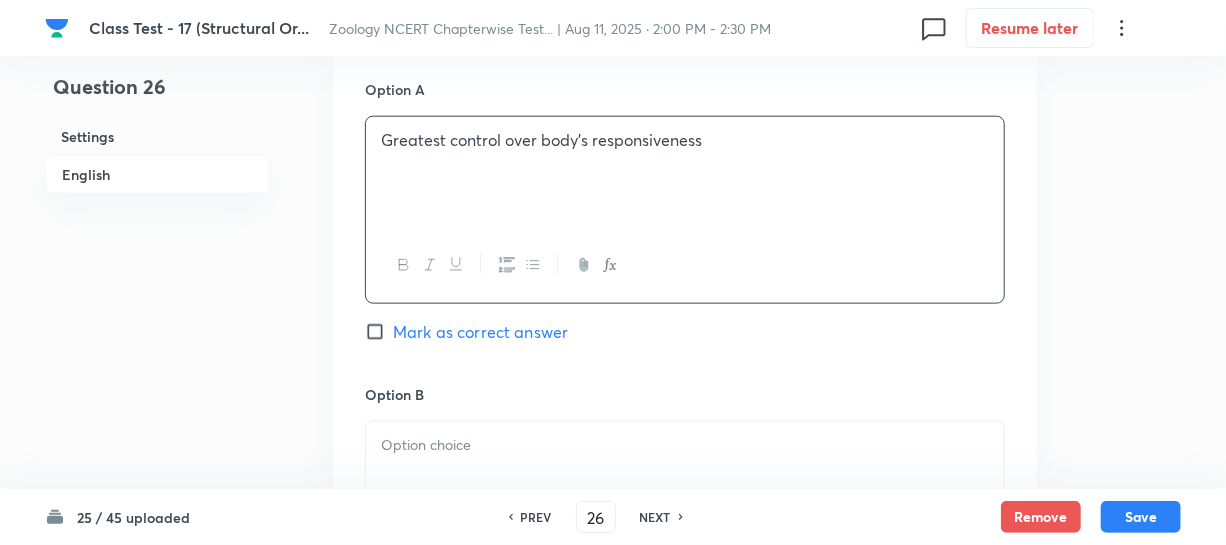 scroll, scrollTop: 1090, scrollLeft: 0, axis: vertical 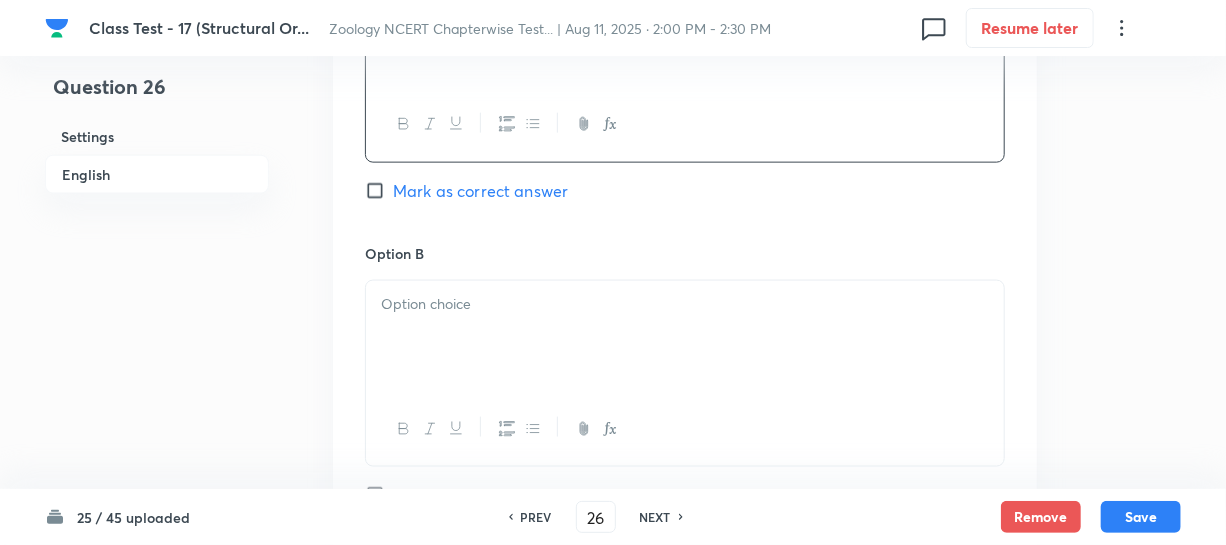 click at bounding box center (685, 304) 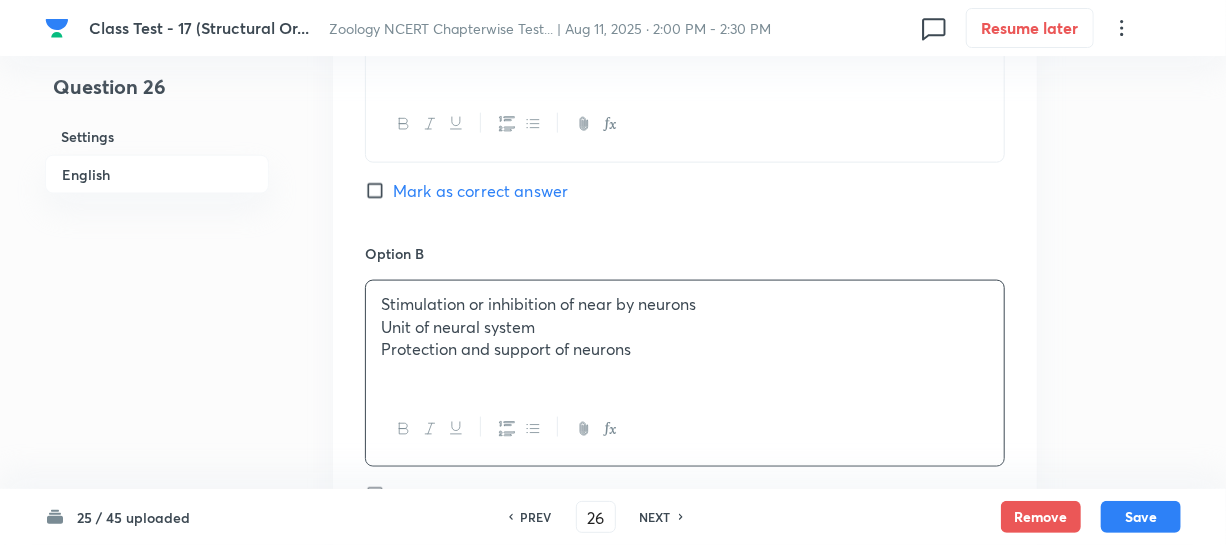 click on "Unit of neural system" at bounding box center (685, 327) 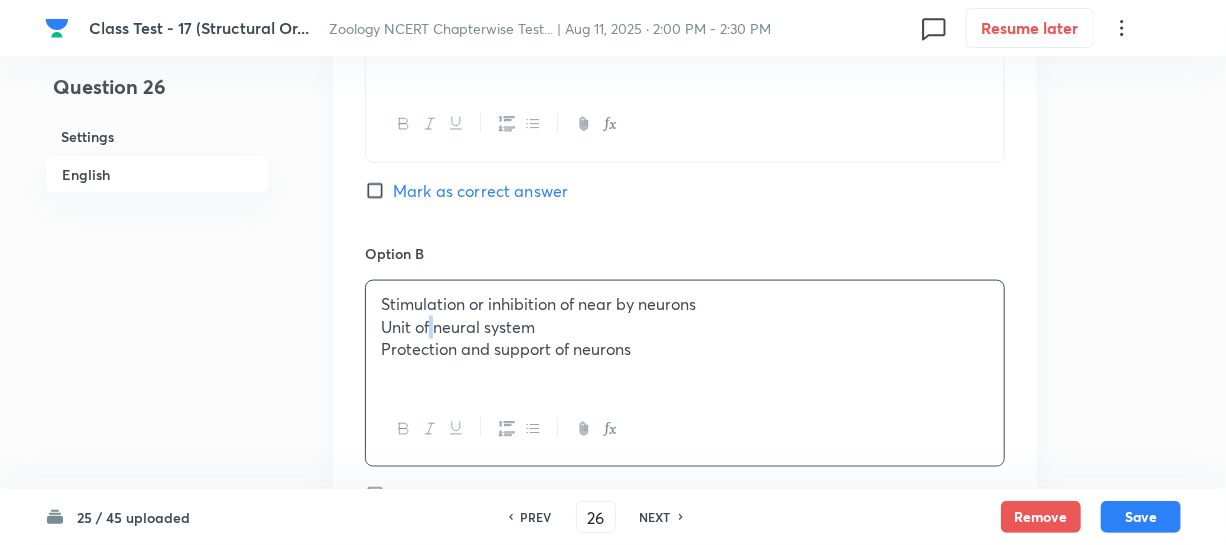click on "Unit of neural system" at bounding box center [685, 327] 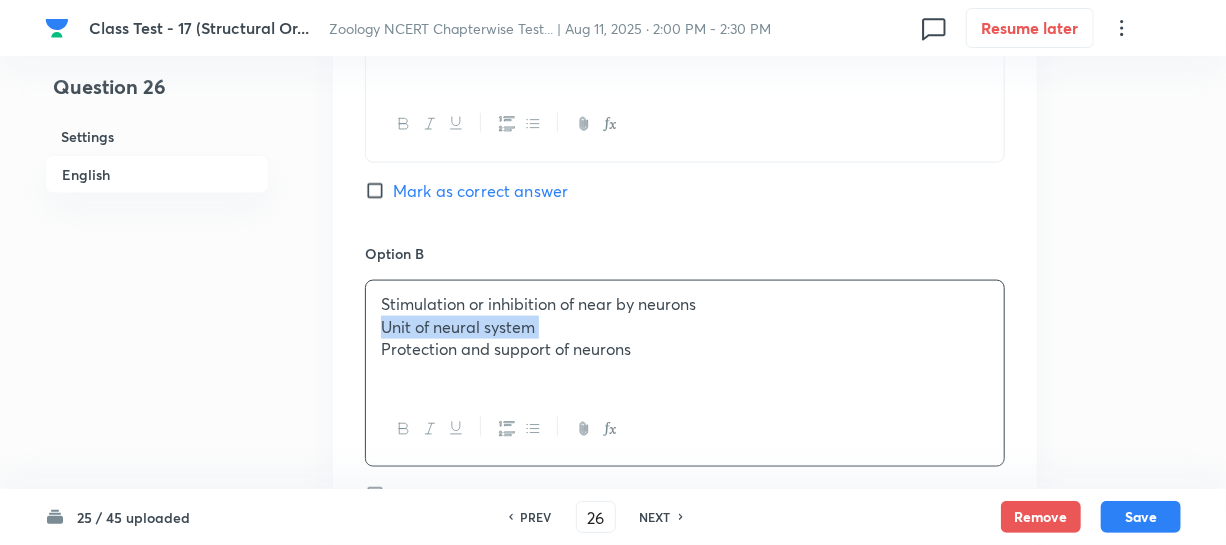 click on "Unit of neural system" at bounding box center (685, 327) 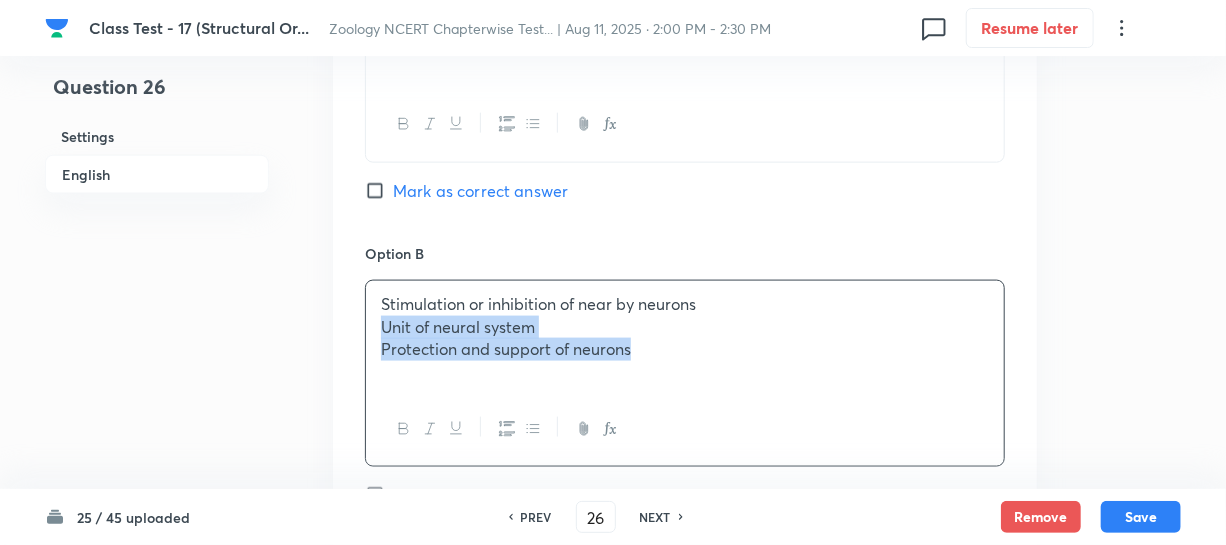click on "Stimulation or inhibition of near by neurons Unit of neural system Protection and support of neurons" at bounding box center (685, 337) 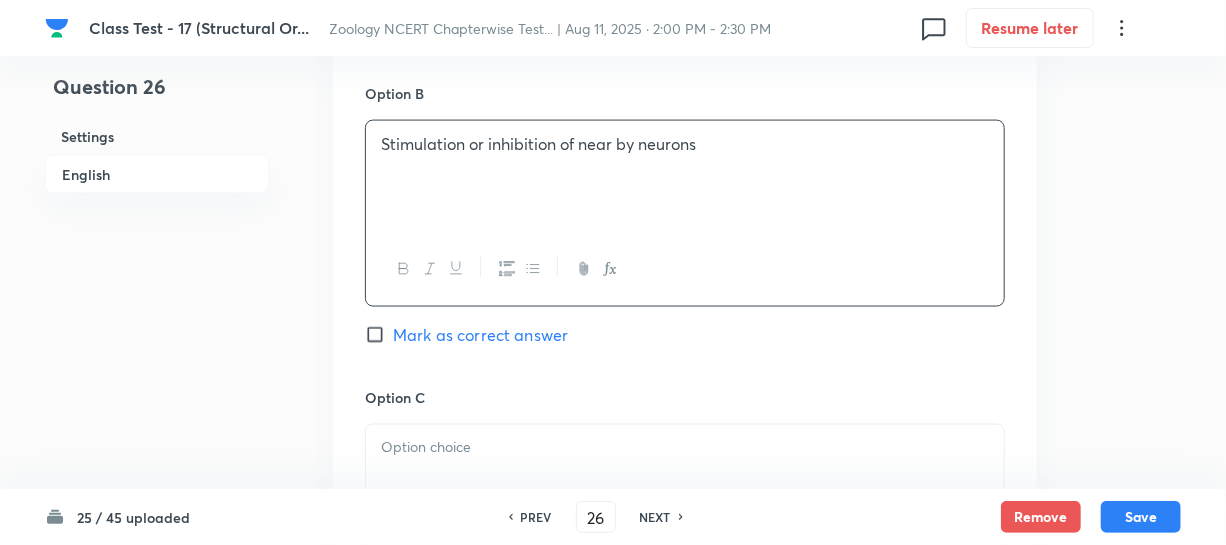 scroll, scrollTop: 1454, scrollLeft: 0, axis: vertical 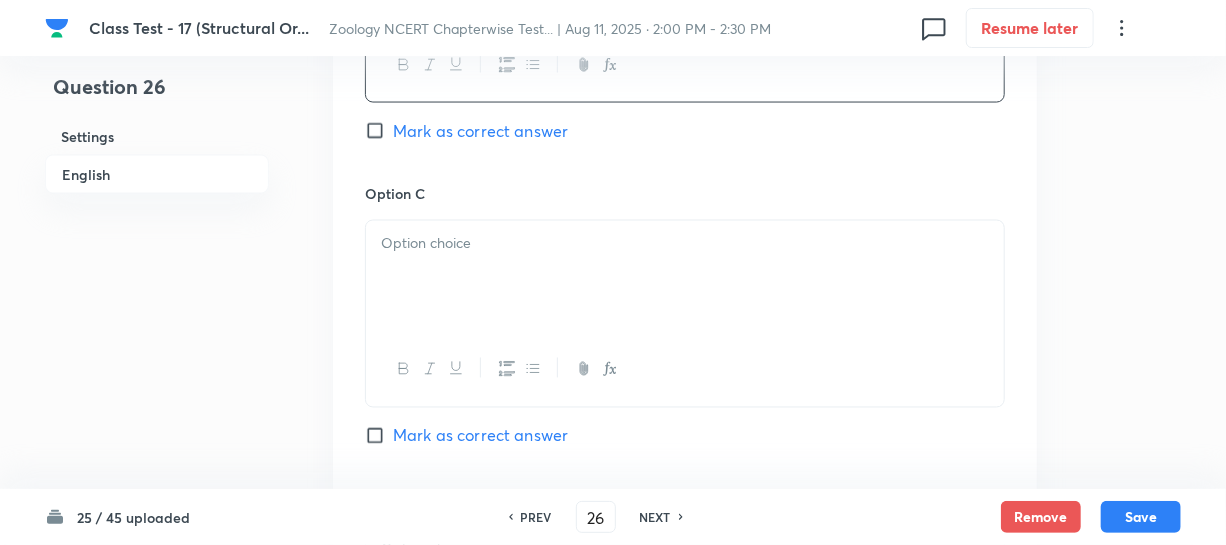 click at bounding box center [685, 277] 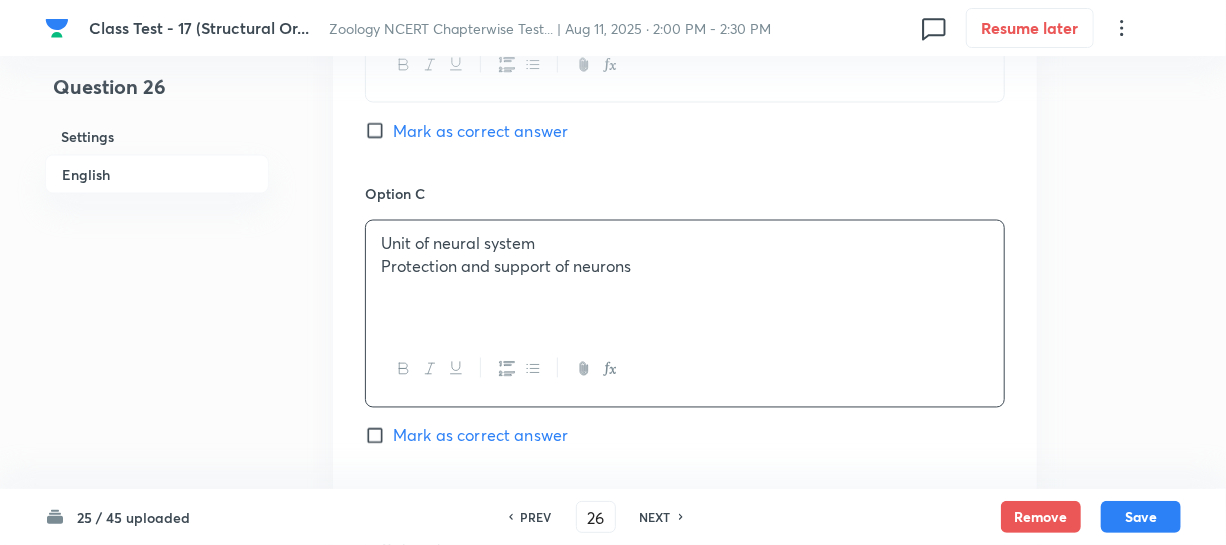 click on "Unit of neural system Protection and support of neurons" at bounding box center (685, 277) 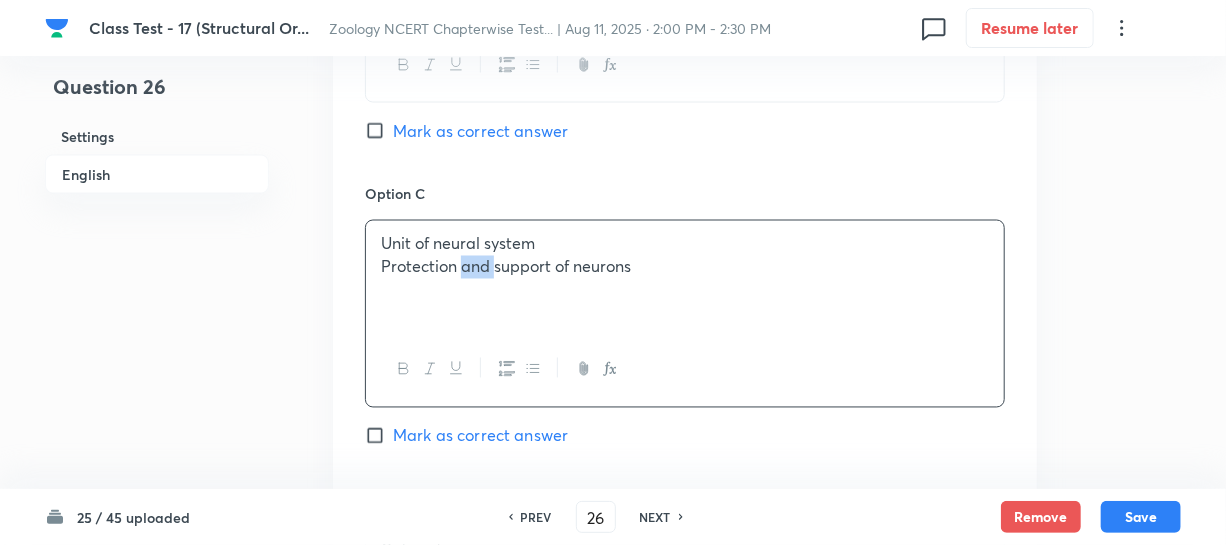 click on "Unit of neural system Protection and support of neurons" at bounding box center (685, 277) 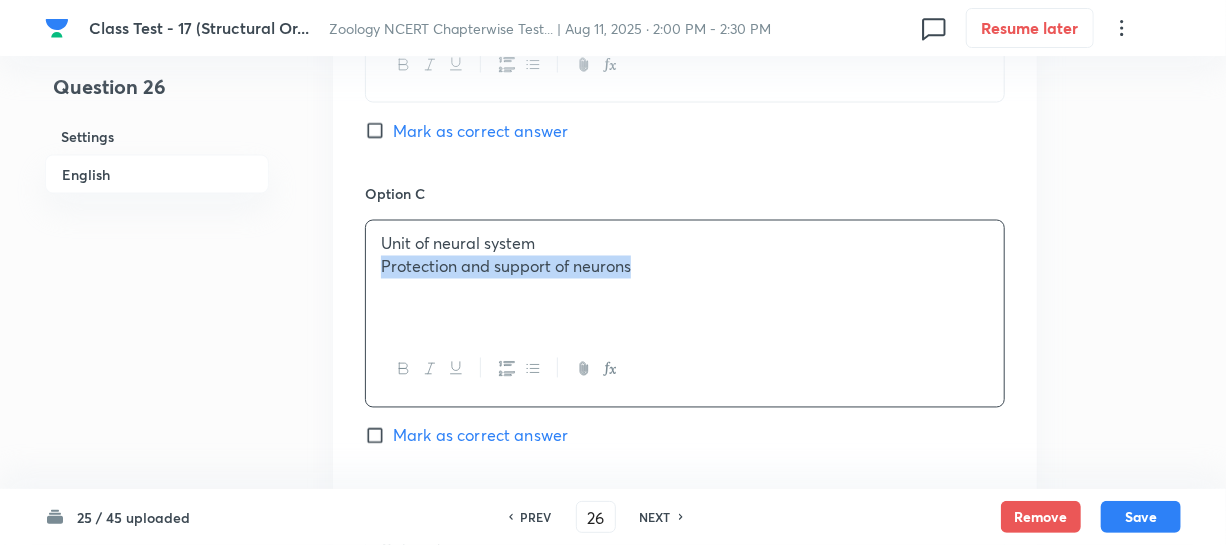 click on "Unit of neural system Protection and support of neurons" at bounding box center [685, 277] 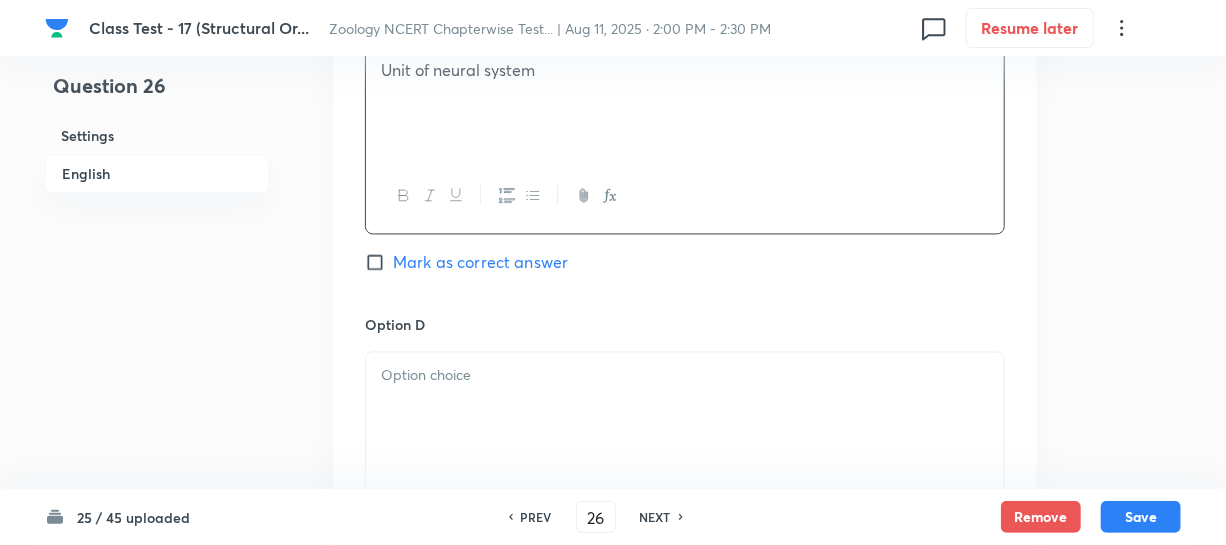 scroll, scrollTop: 1727, scrollLeft: 0, axis: vertical 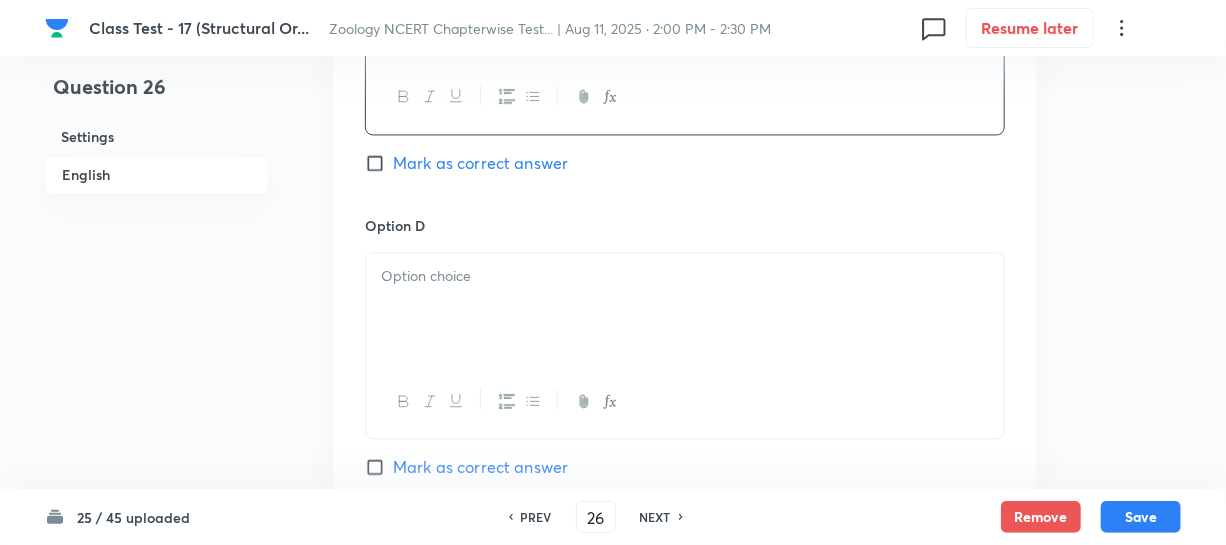 click at bounding box center [685, 309] 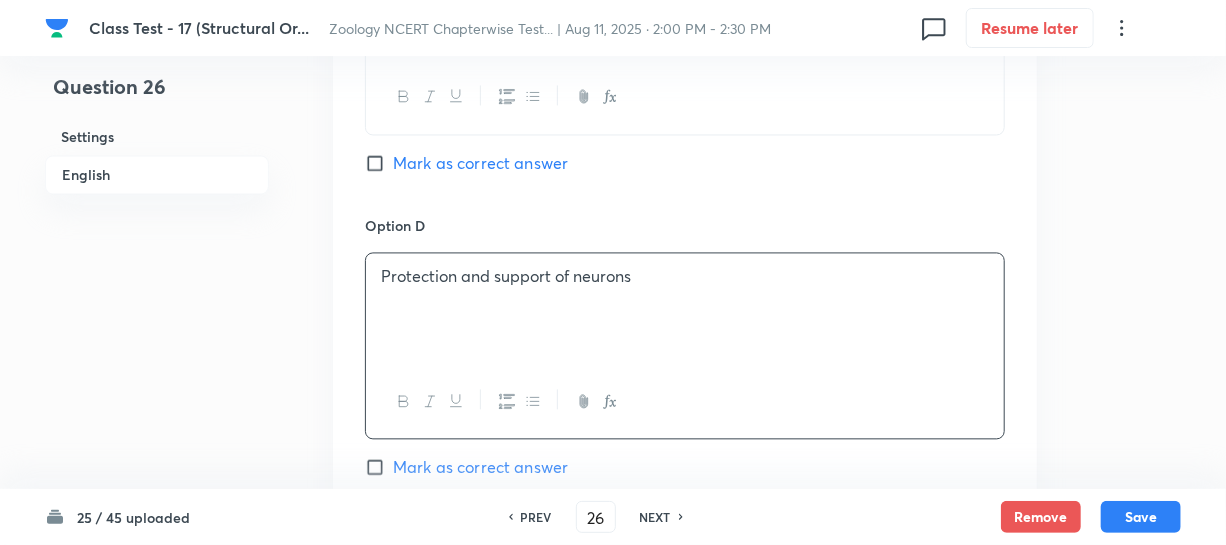 click on "Mark as correct answer" at bounding box center (379, 467) 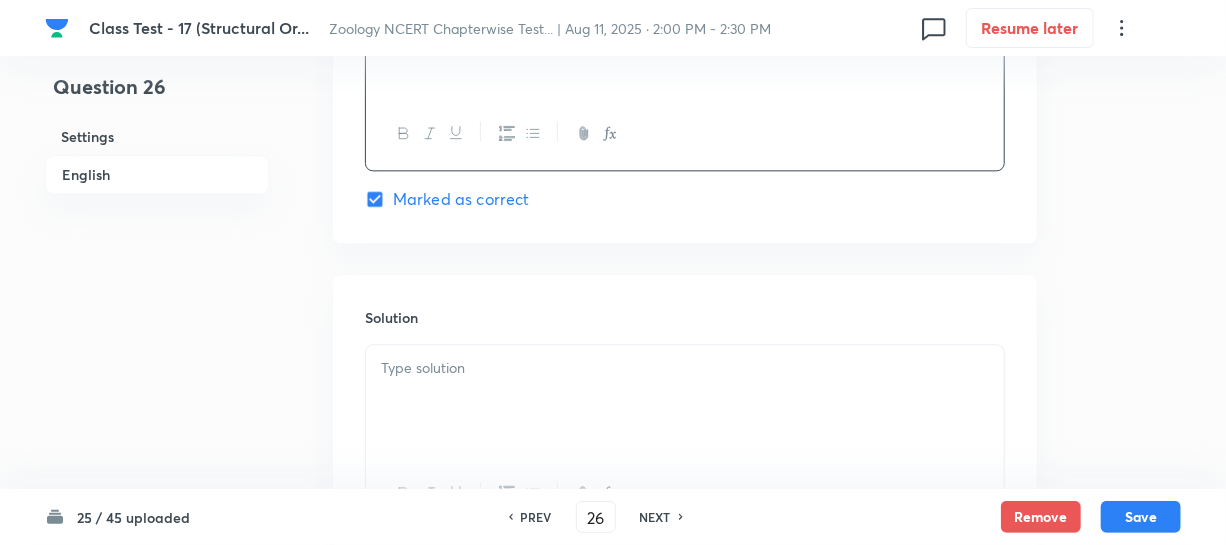 scroll, scrollTop: 2181, scrollLeft: 0, axis: vertical 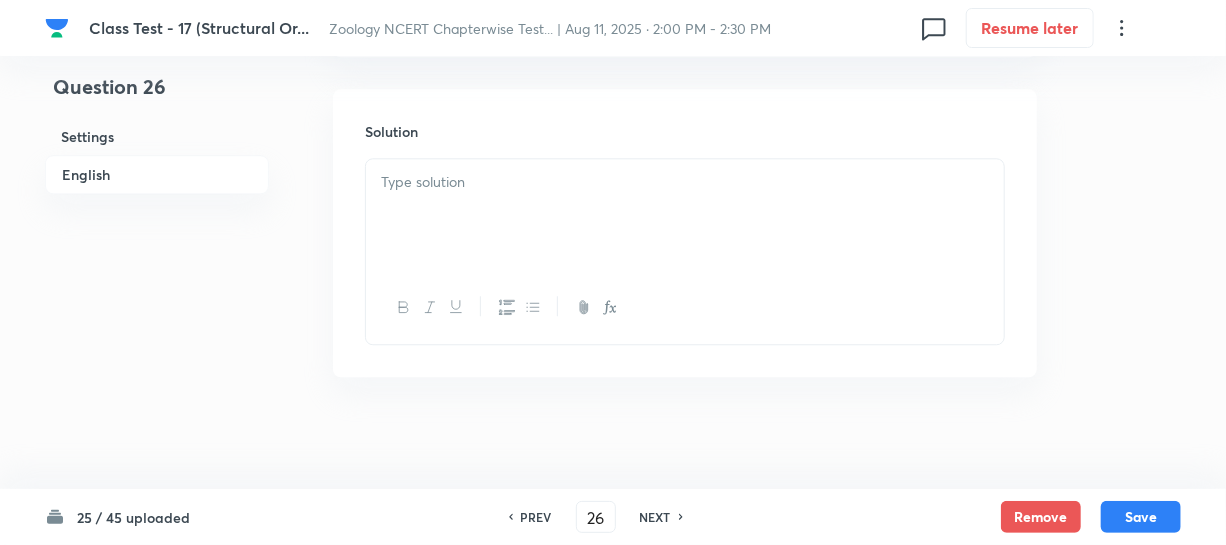 click at bounding box center [685, 215] 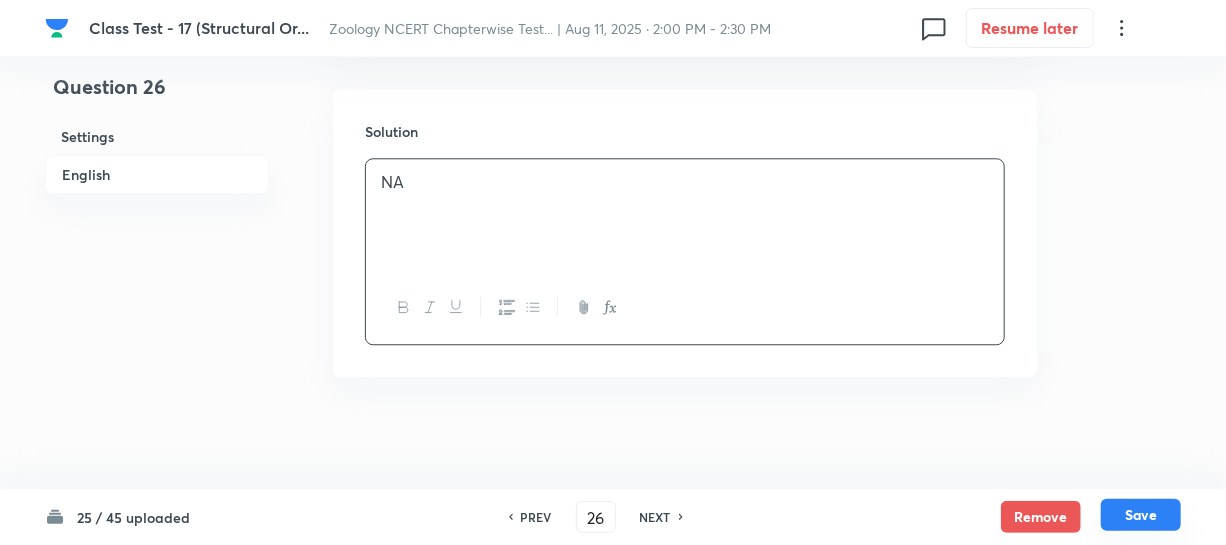 click on "Save" at bounding box center (1141, 515) 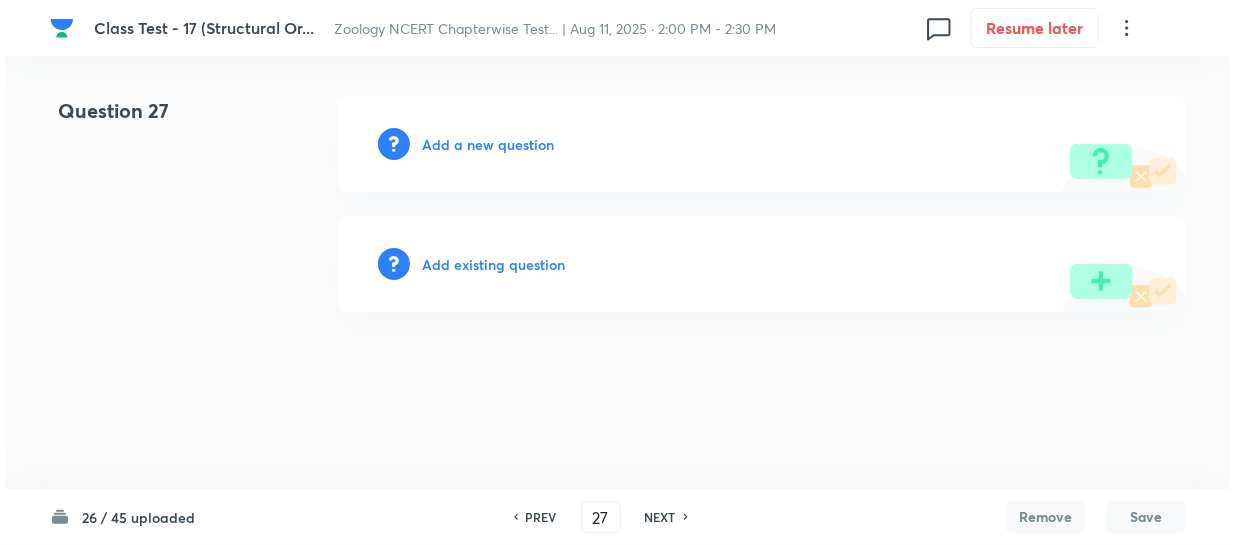 scroll, scrollTop: 0, scrollLeft: 0, axis: both 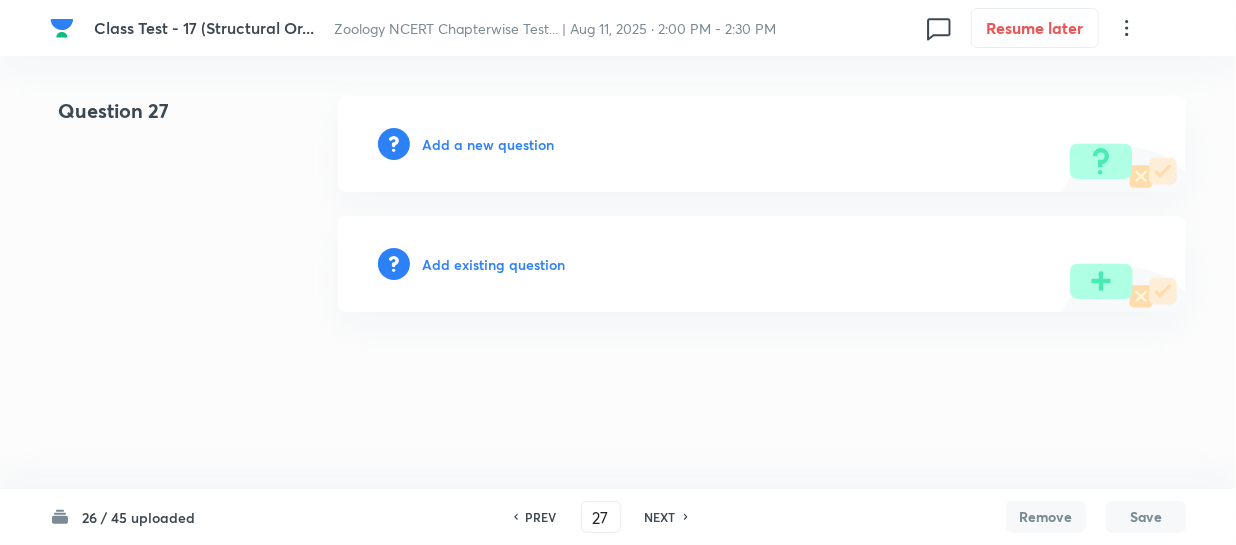 click on "Add a new question" at bounding box center [488, 144] 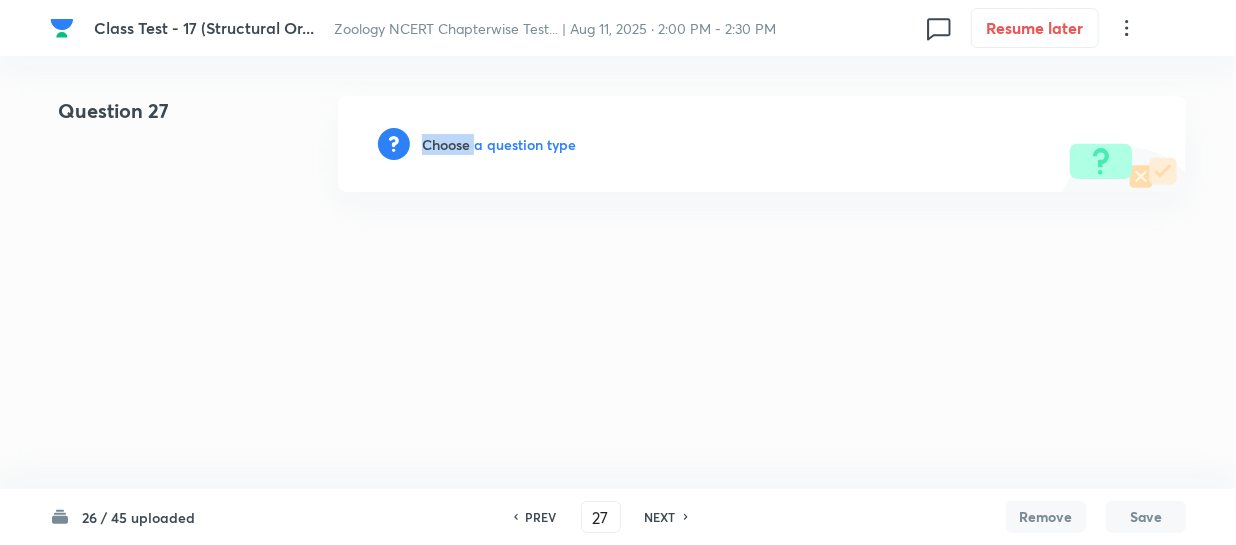 click on "Choose a question type" at bounding box center (499, 144) 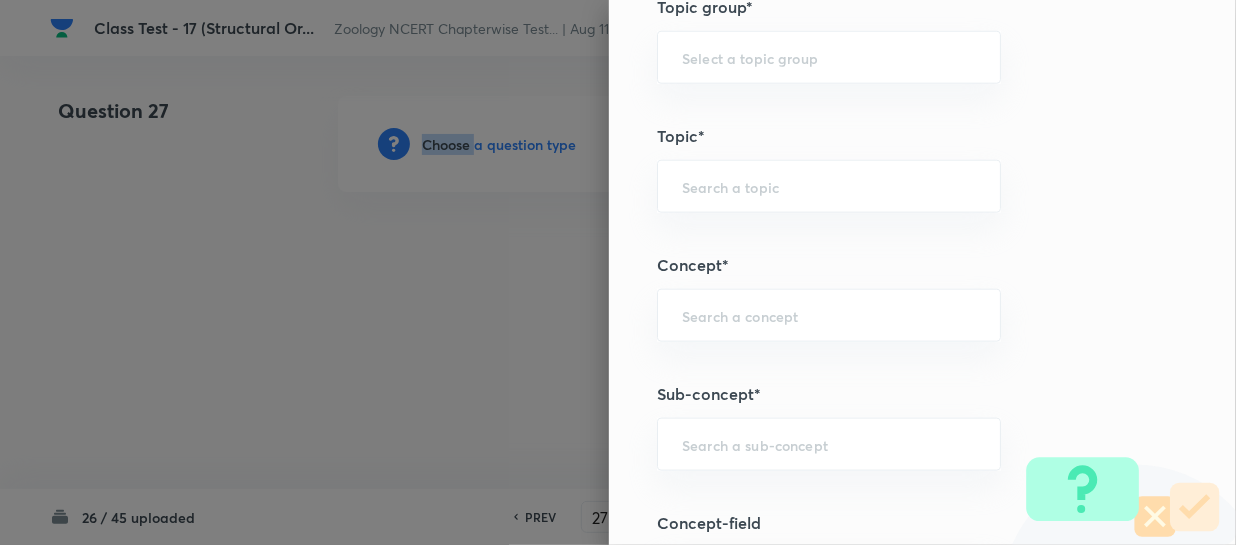 scroll, scrollTop: 1000, scrollLeft: 0, axis: vertical 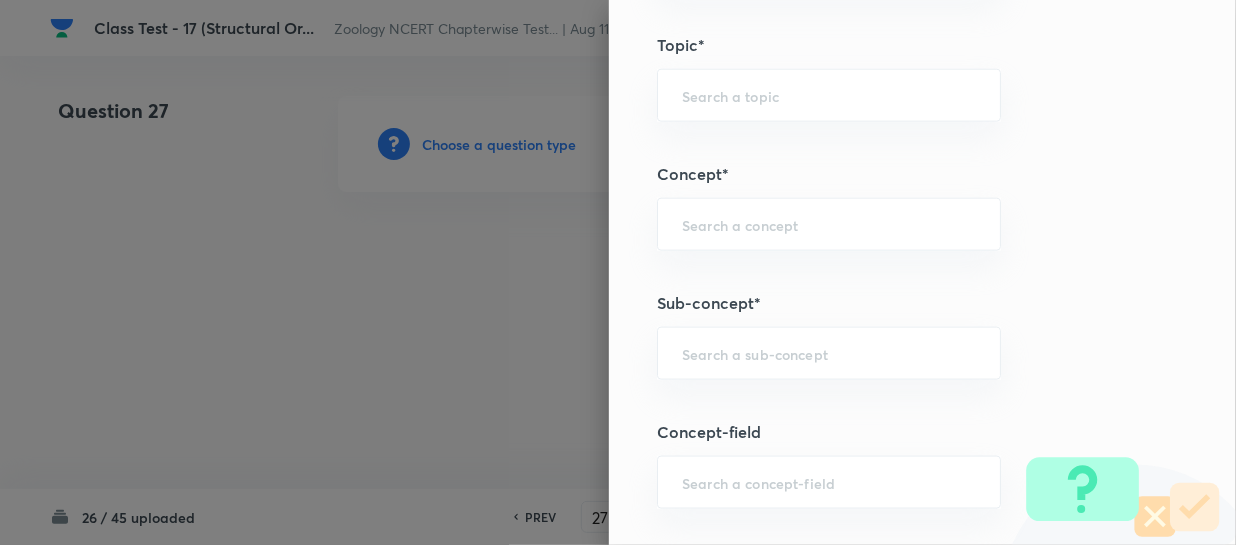 click on "Question settings Question type* Single choice correct Number of options* 2 3 4 5 Does this question have a passage?* Yes No Positive mark 4 ​ Negative Marks (Don’t add negative sign) 1 ​ Syllabus Topic group* ​ Topic* ​ Concept* ​ Sub-concept* ​ Concept-field ​ Additional details Question Difficulty Very easy Easy Moderate Hard Very hard Question is based on Fact Numerical Concept Previous year question Yes No Does this question have equation? Yes No Verification status Is the question verified? *Select 'yes' only if a question is verified Yes No Save" at bounding box center [922, 272] 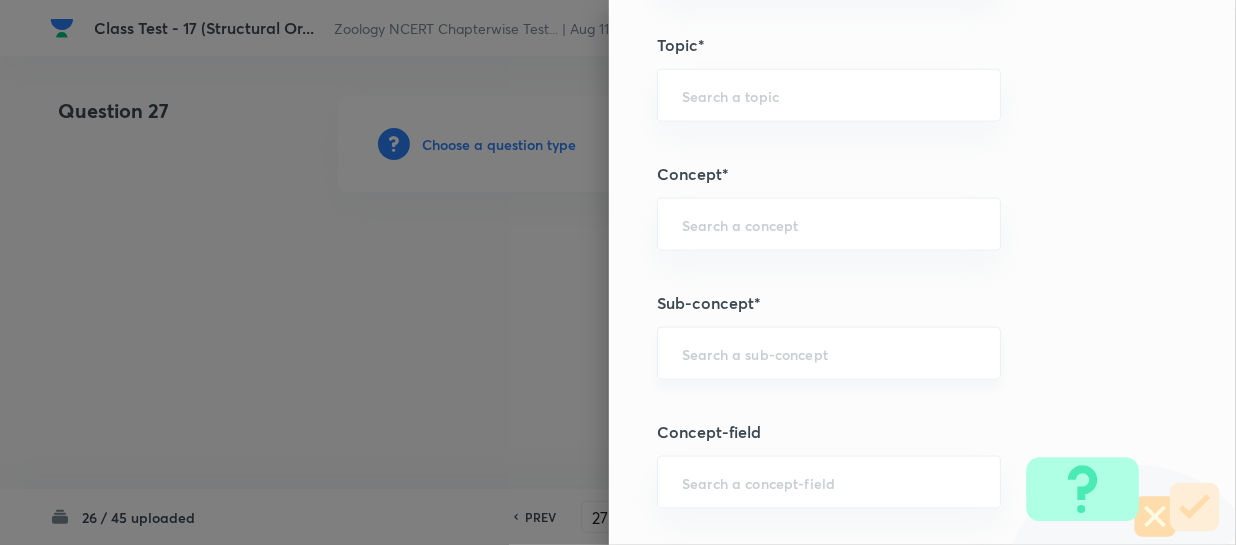 click on "​" at bounding box center [829, 353] 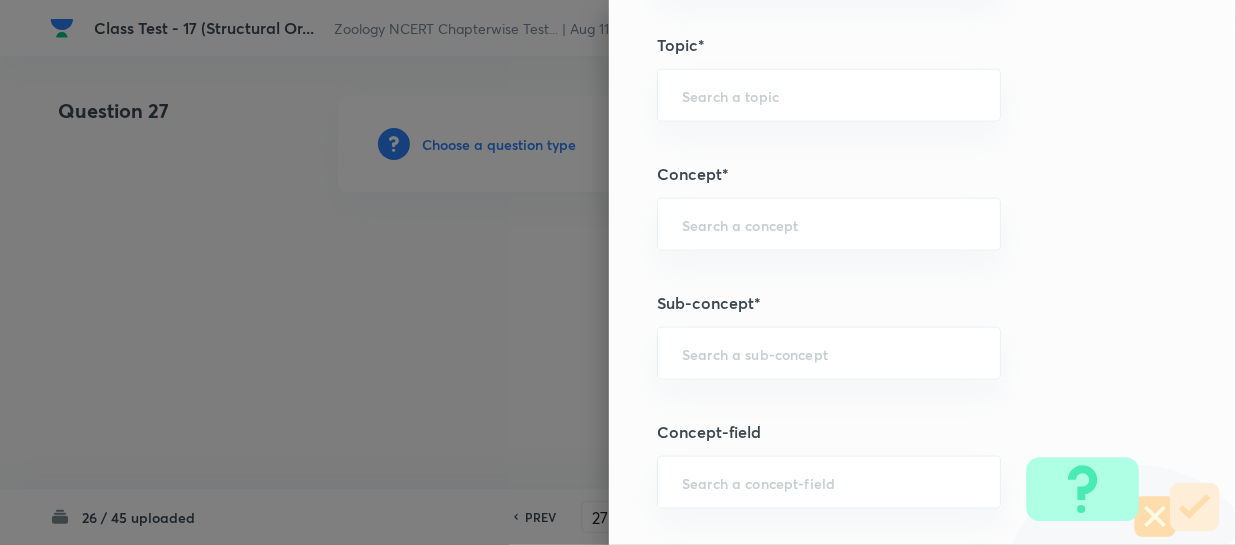 paste on "Structural Organization in Animals" 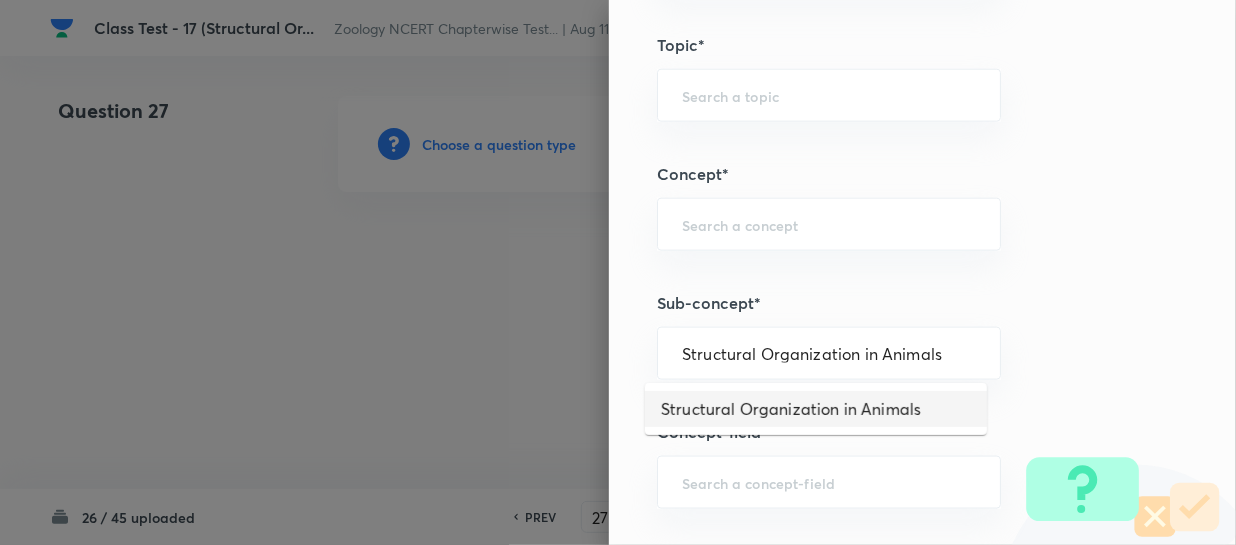 click on "Structural Organization in Animals" at bounding box center [816, 409] 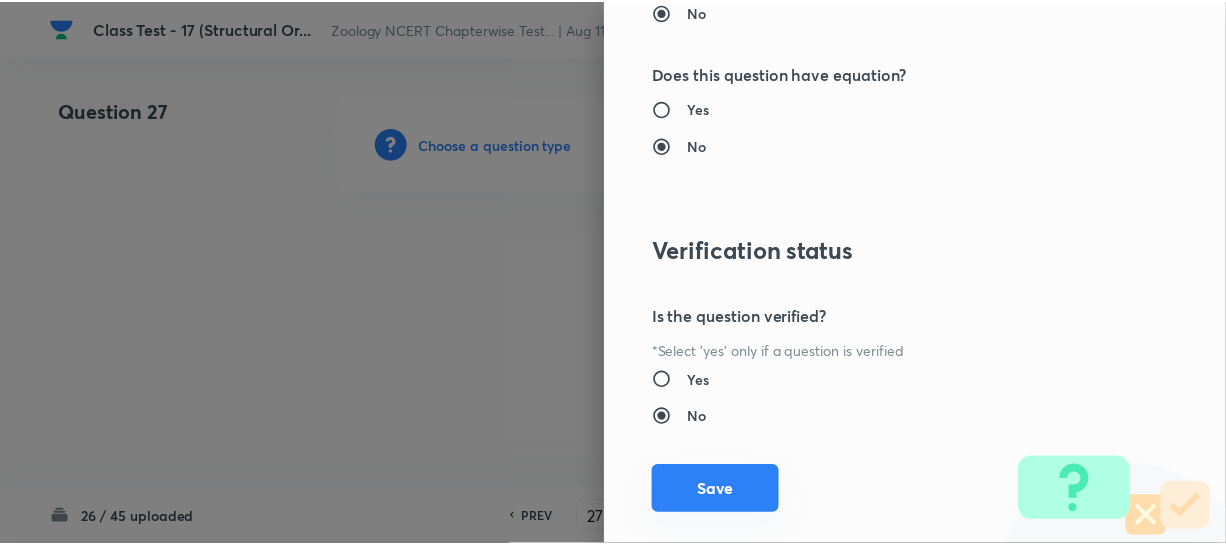 scroll, scrollTop: 2179, scrollLeft: 0, axis: vertical 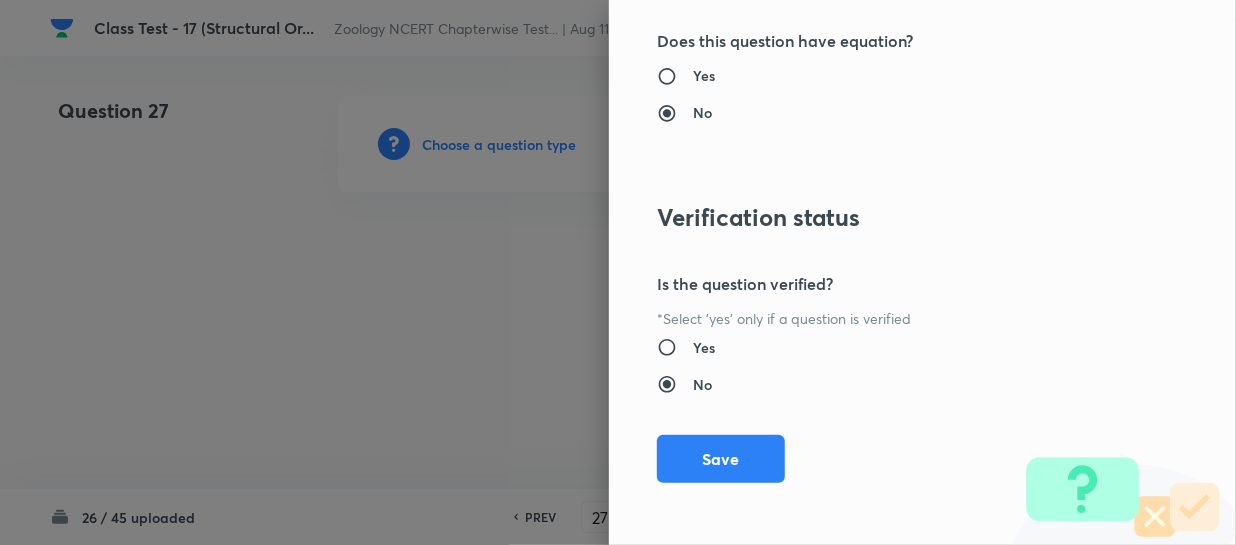 drag, startPoint x: 683, startPoint y: 457, endPoint x: 904, endPoint y: 442, distance: 221.50847 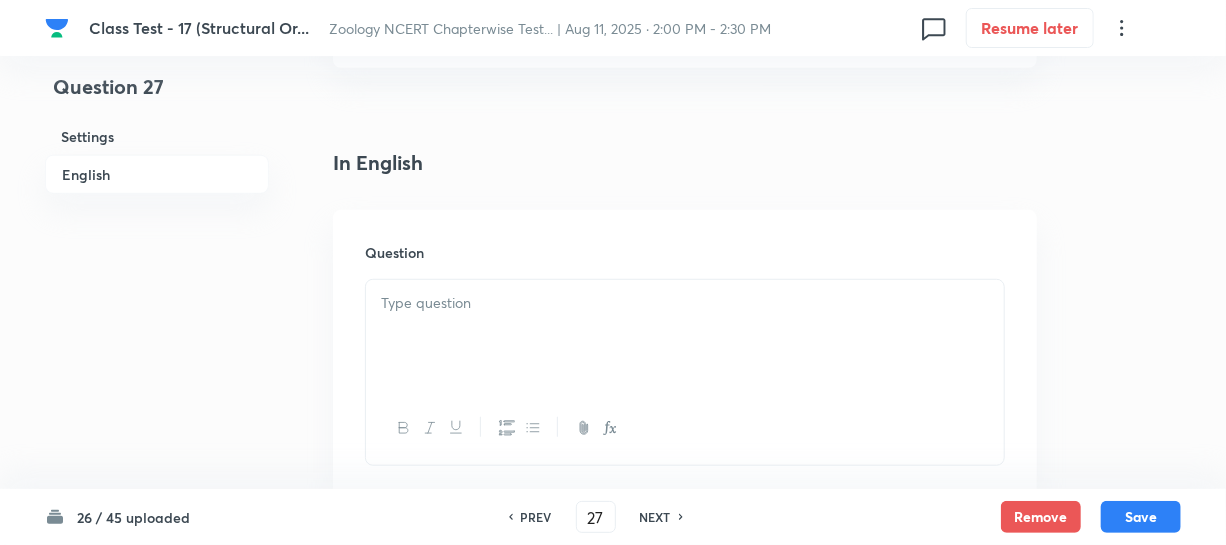 scroll, scrollTop: 545, scrollLeft: 0, axis: vertical 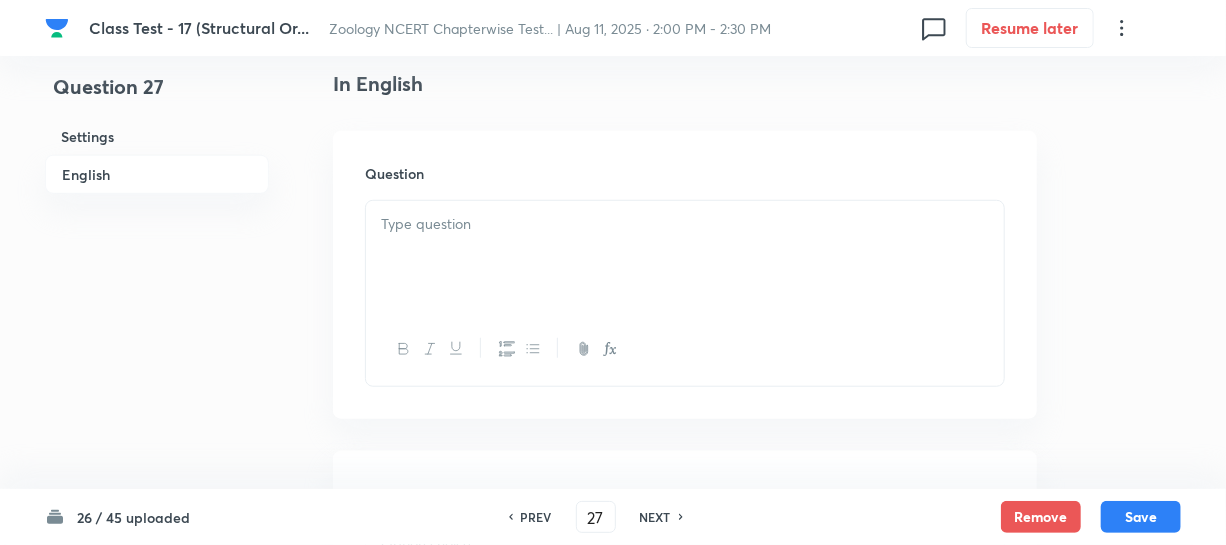 click at bounding box center [685, 257] 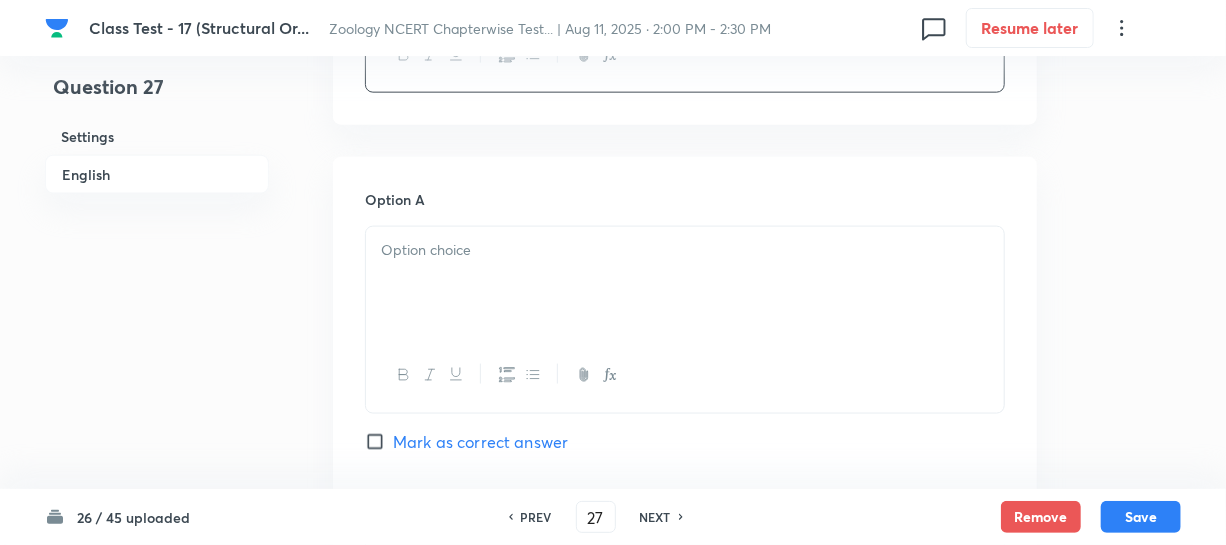 scroll, scrollTop: 1090, scrollLeft: 0, axis: vertical 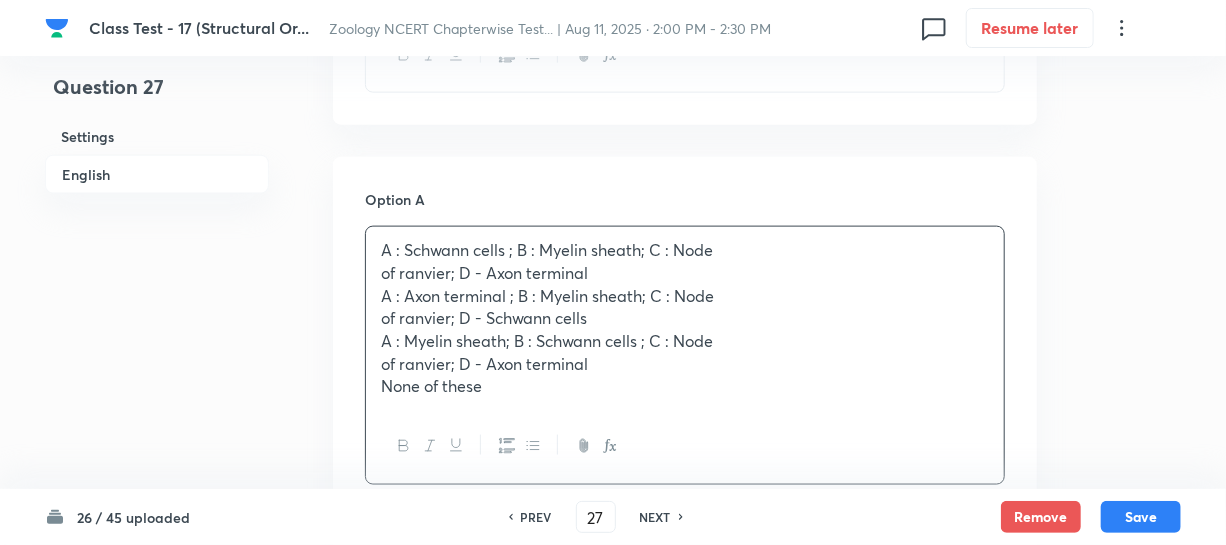 click on "A : Axon terminal ; B : Myelin sheath; C : Node" at bounding box center (685, 296) 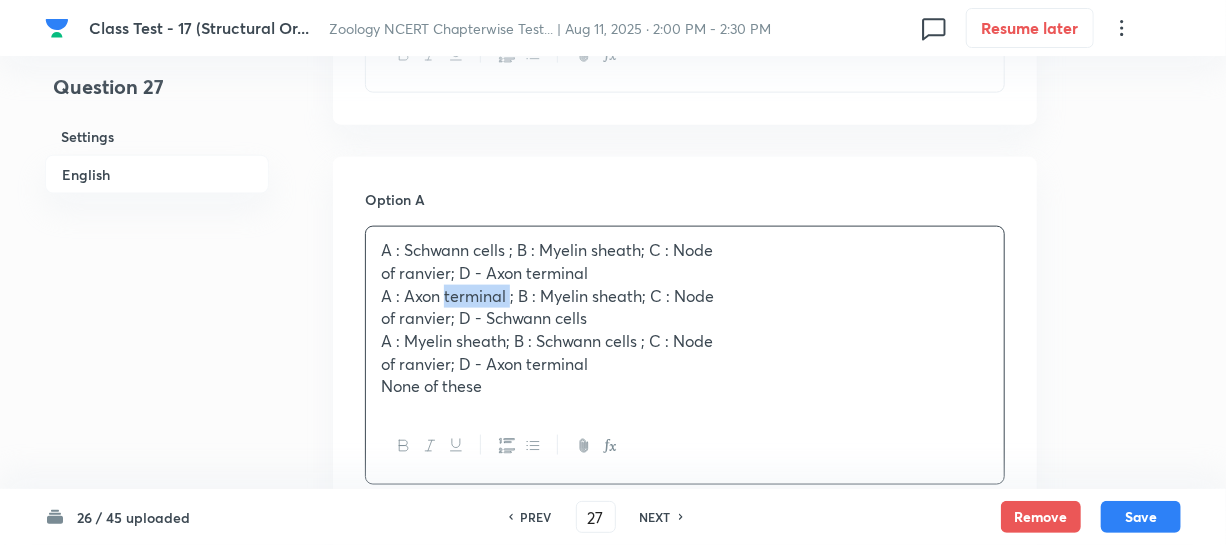 click on "A : Axon terminal ; B : Myelin sheath; C : Node" at bounding box center (685, 296) 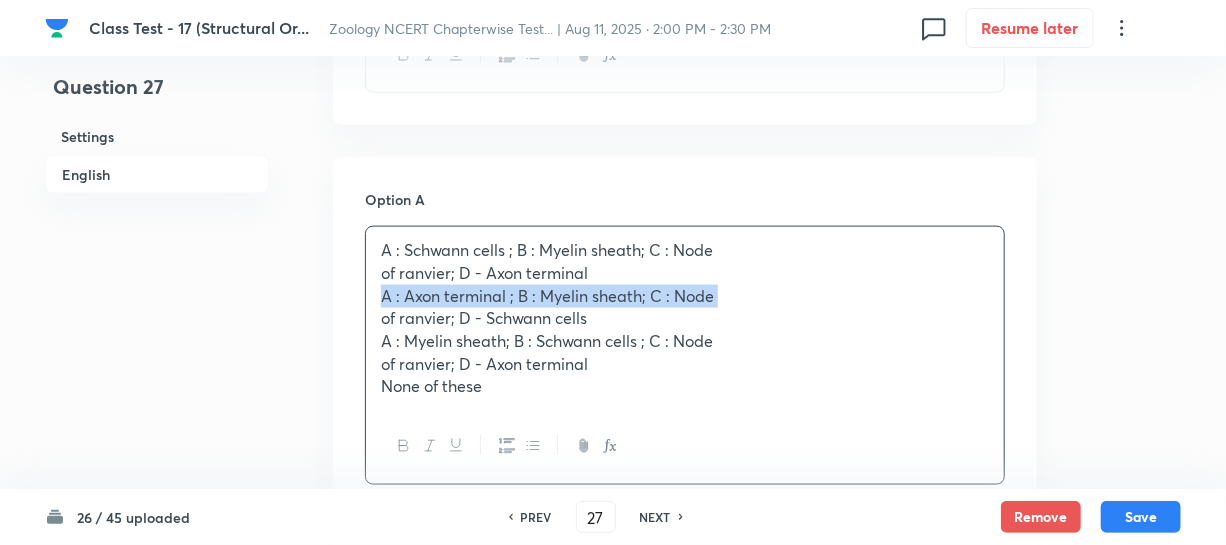 click on "A : Axon terminal ; B : Myelin sheath; C : Node" at bounding box center [685, 296] 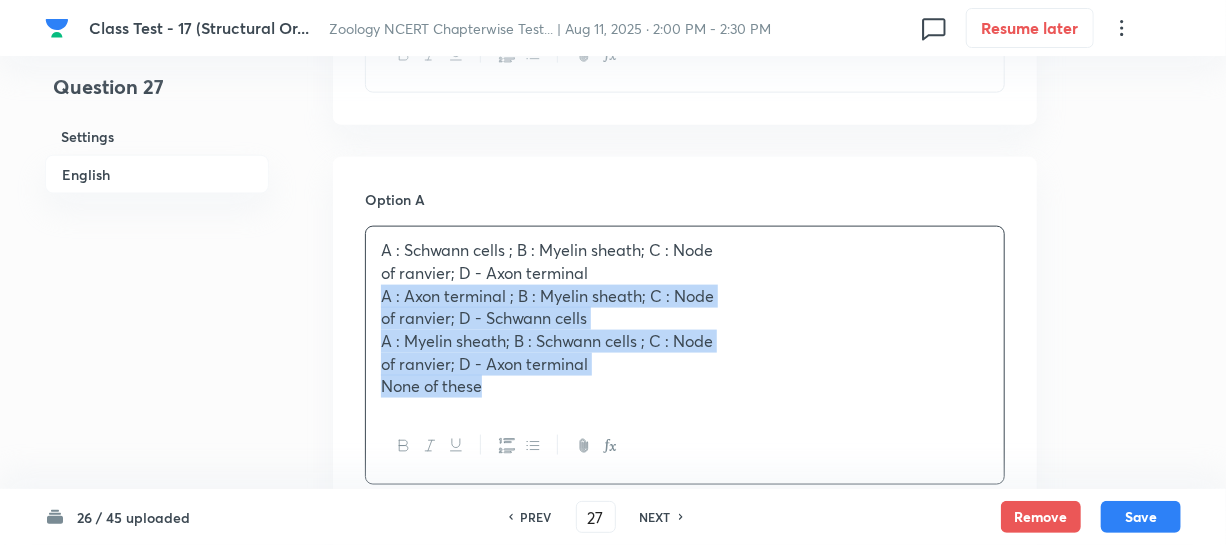 click on "A : Schwann cells ; B : Myelin sheath; C : Node of ranvier; D - Axon terminal A : Axon terminal ; B : Myelin sheath; C : Node of ranvier; D - Schwann cells A : Myelin sheath; B : Schwann cells ; C : Node of ranvier; D - Axon terminal None of these" at bounding box center [685, 318] 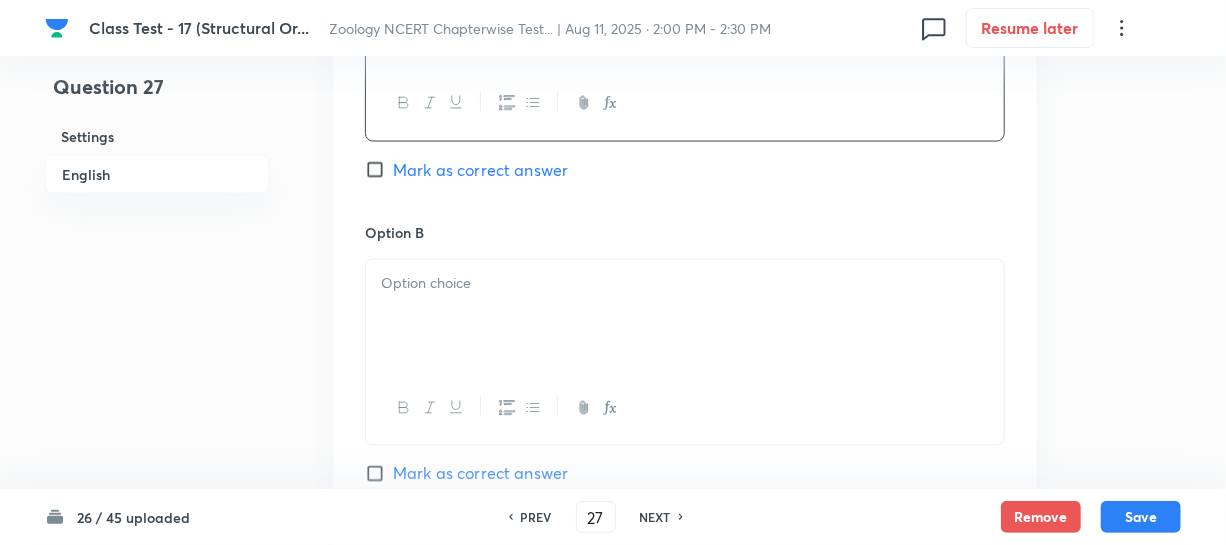 scroll, scrollTop: 1363, scrollLeft: 0, axis: vertical 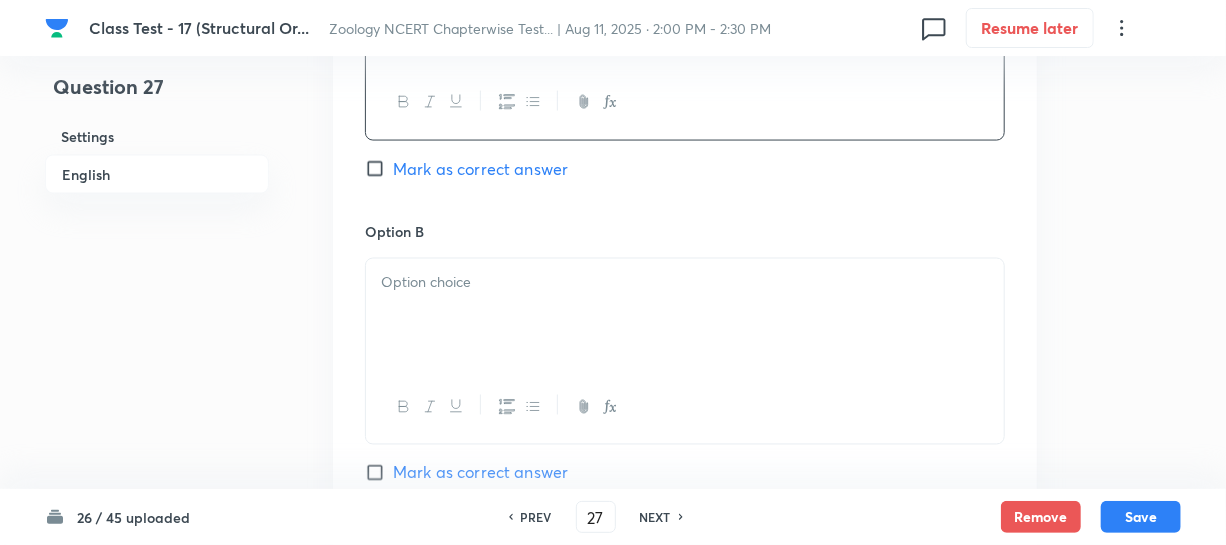 click at bounding box center (685, 315) 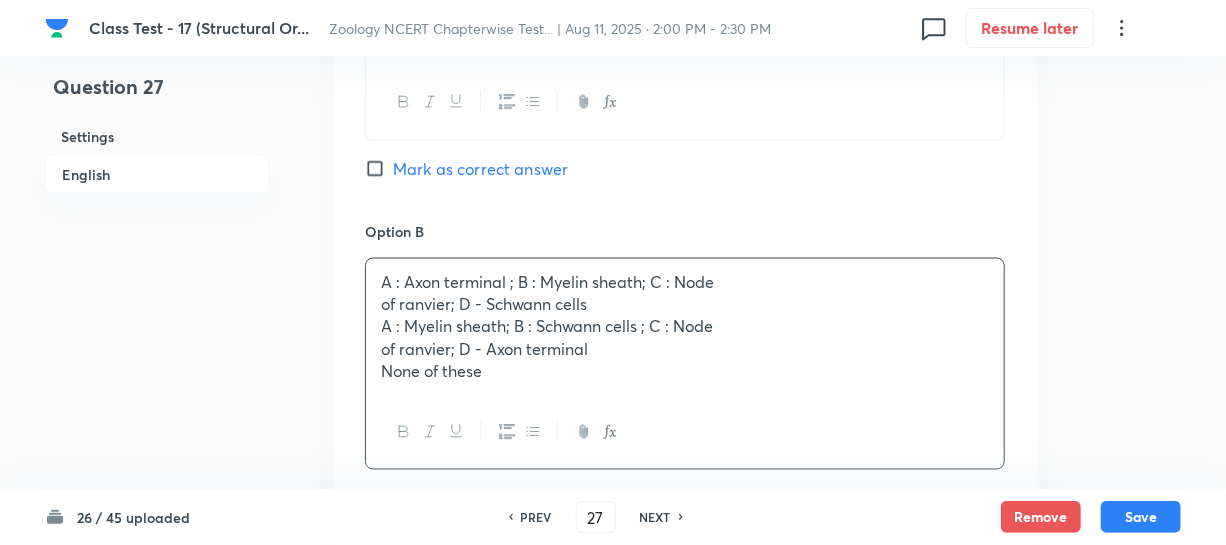click on "A : Myelin sheath; B : Schwann cells ; C : Node" at bounding box center [685, 327] 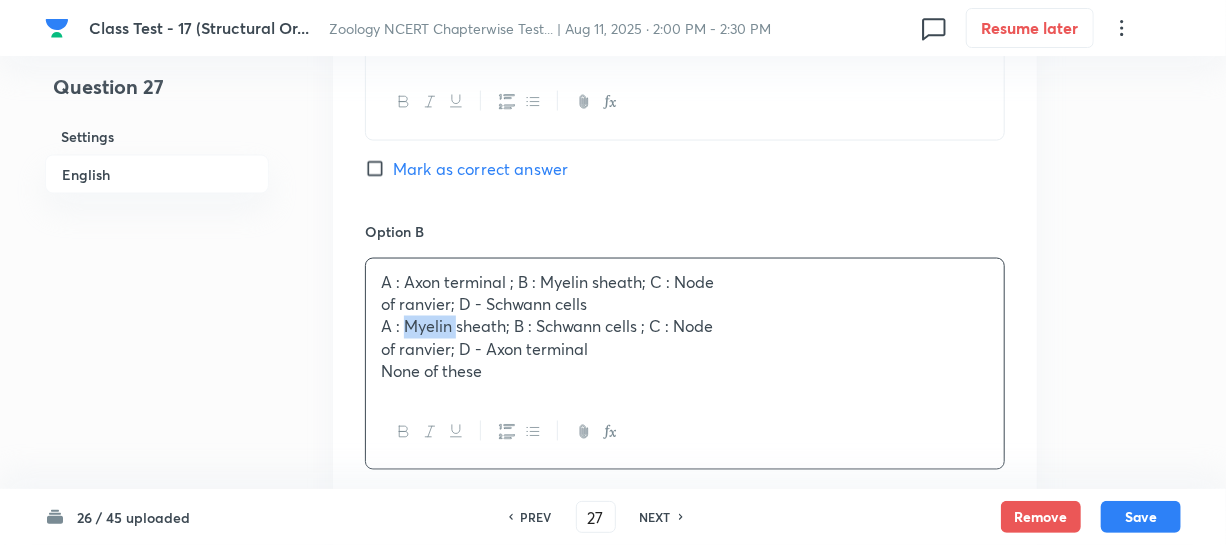 click on "A : Myelin sheath; B : Schwann cells ; C : Node" at bounding box center [685, 327] 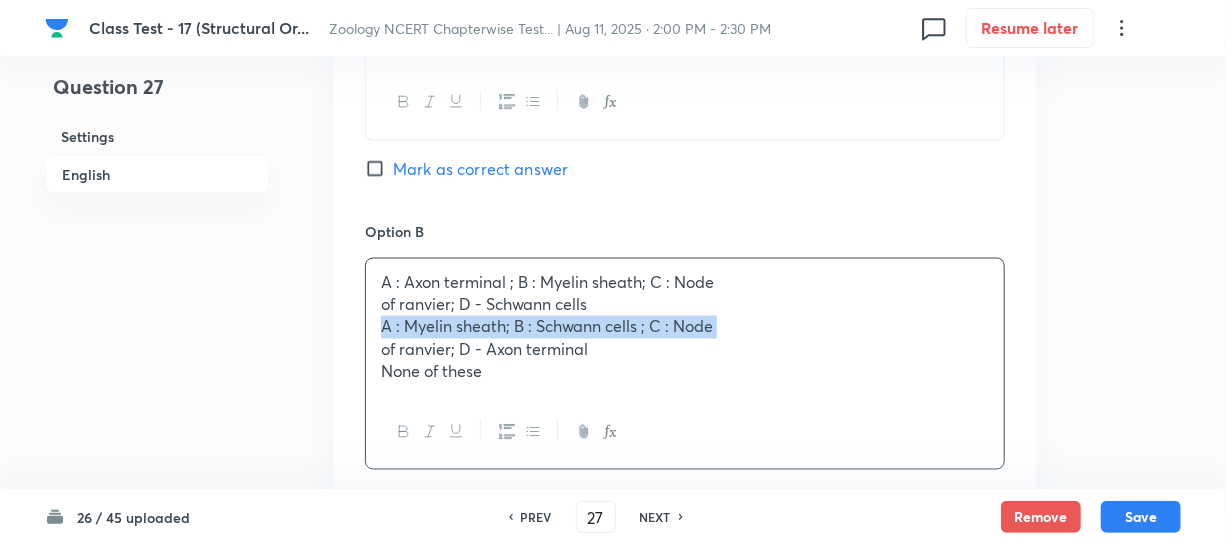 click on "A : Myelin sheath; B : Schwann cells ; C : Node" at bounding box center [685, 327] 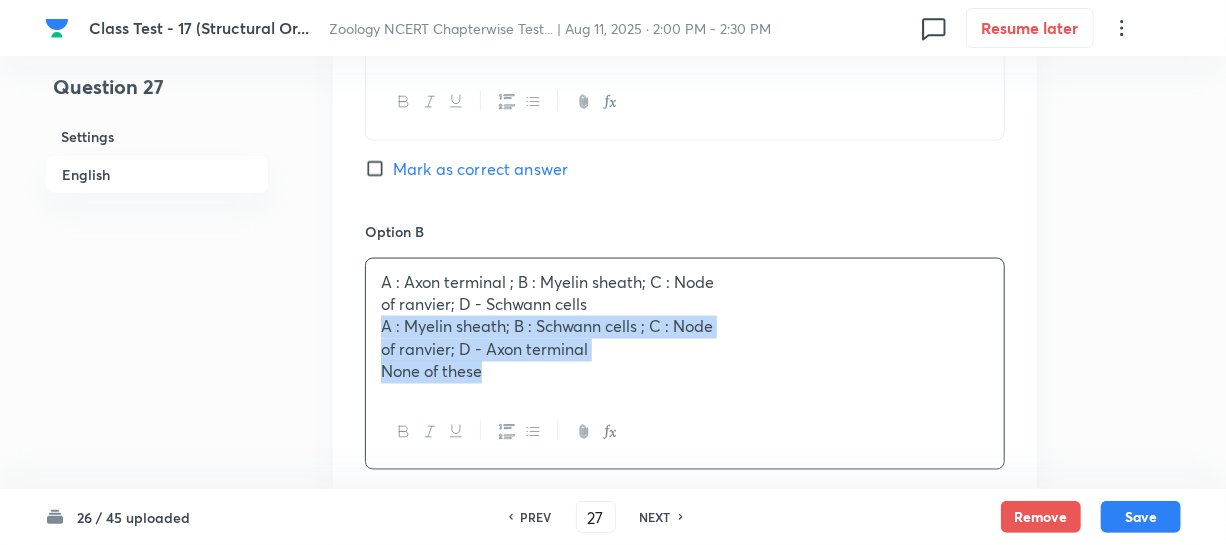 click on "None of these" at bounding box center [685, 372] 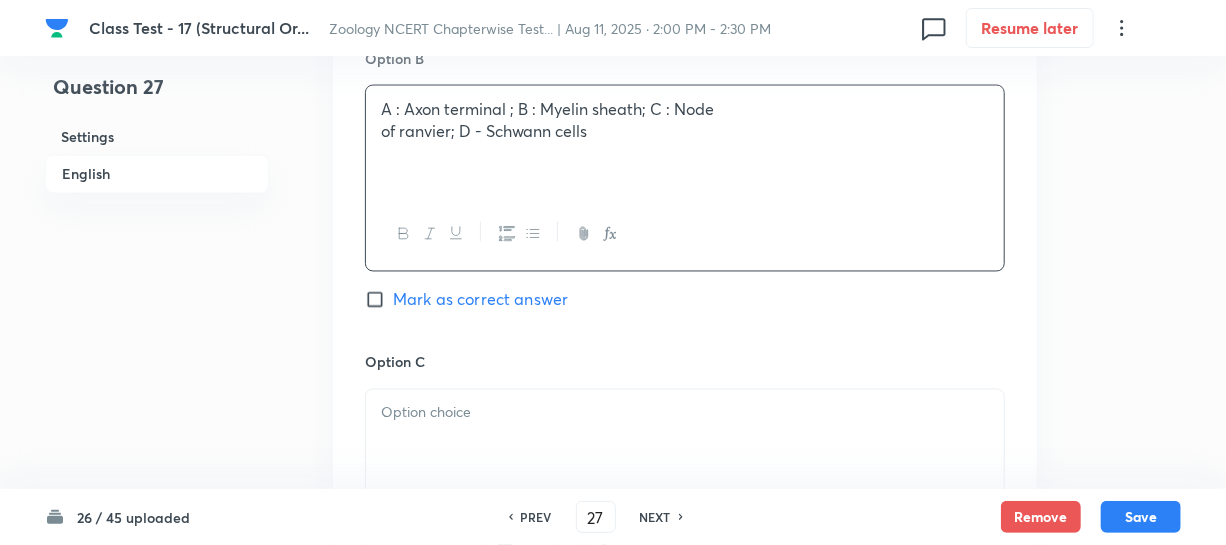 scroll, scrollTop: 1636, scrollLeft: 0, axis: vertical 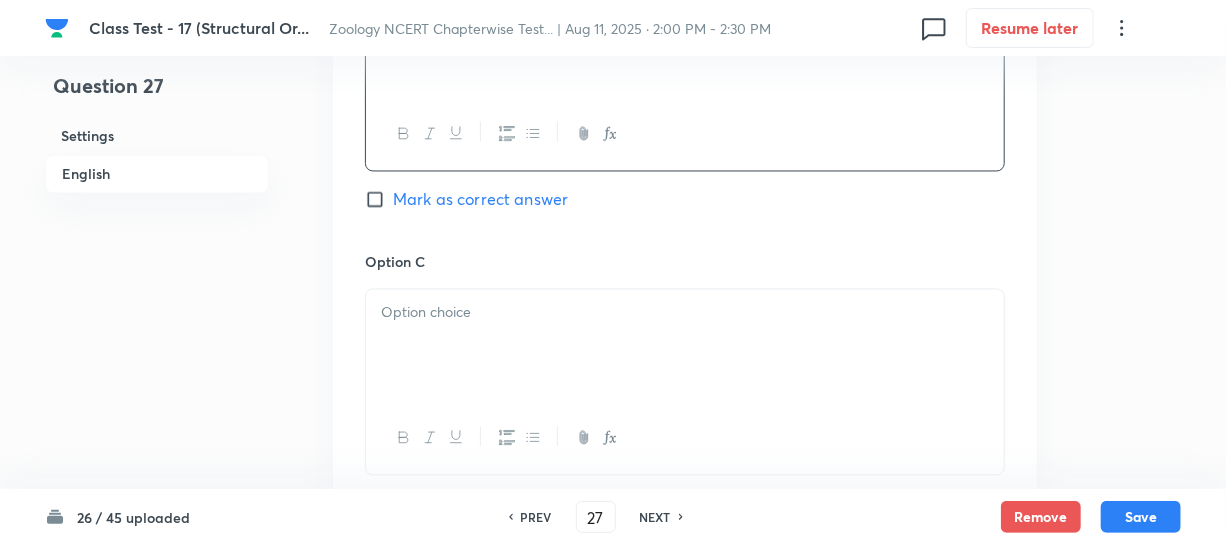 click at bounding box center [685, 346] 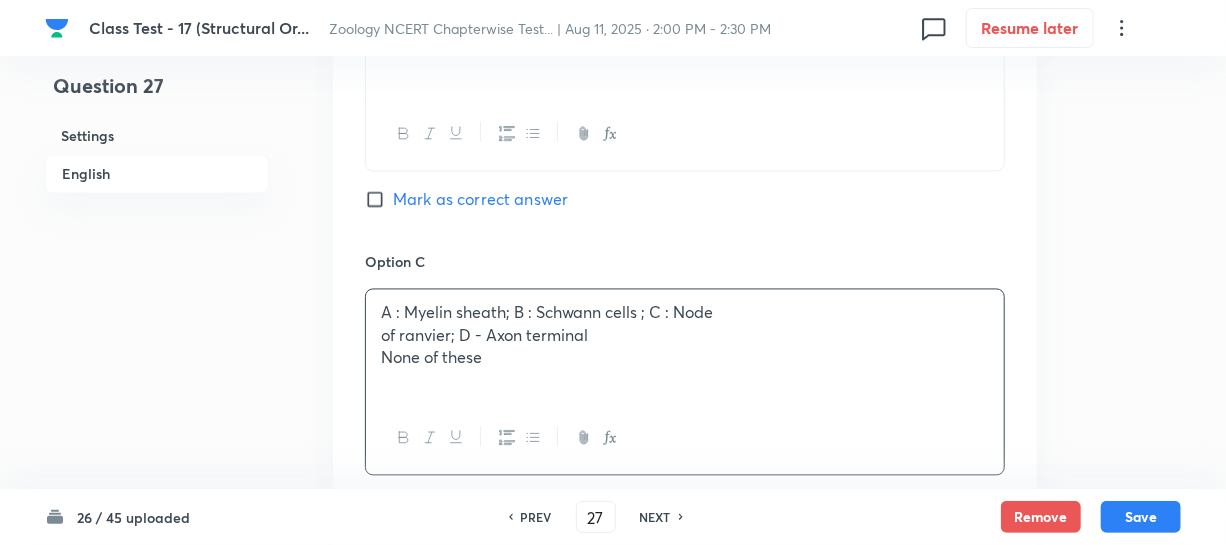 click on "None of these" at bounding box center [685, 358] 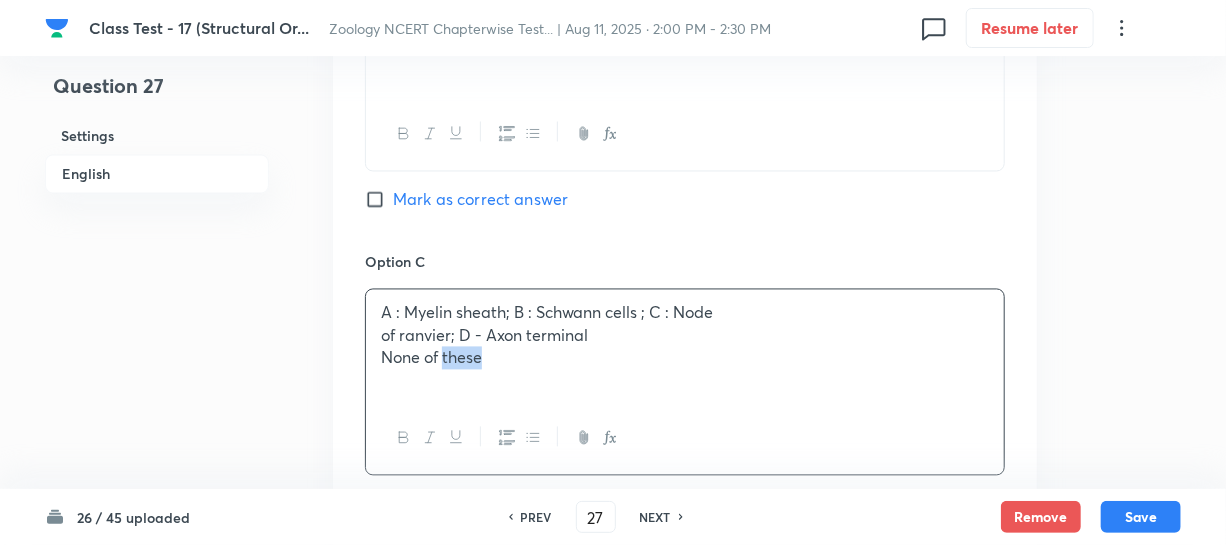click on "None of these" at bounding box center (685, 358) 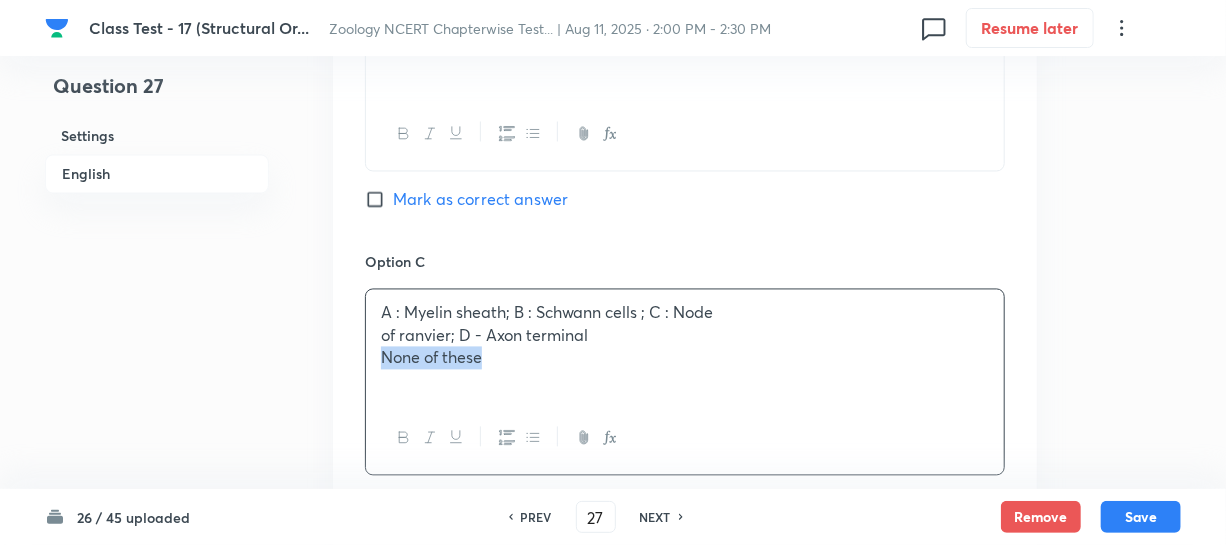 click on "None of these" at bounding box center [685, 358] 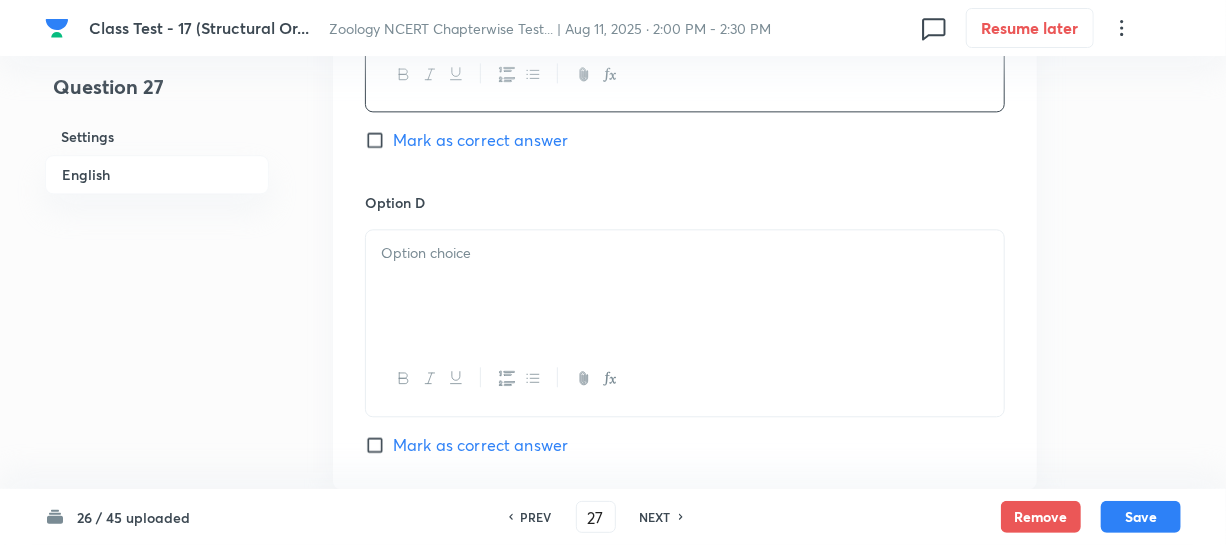 click at bounding box center (685, 286) 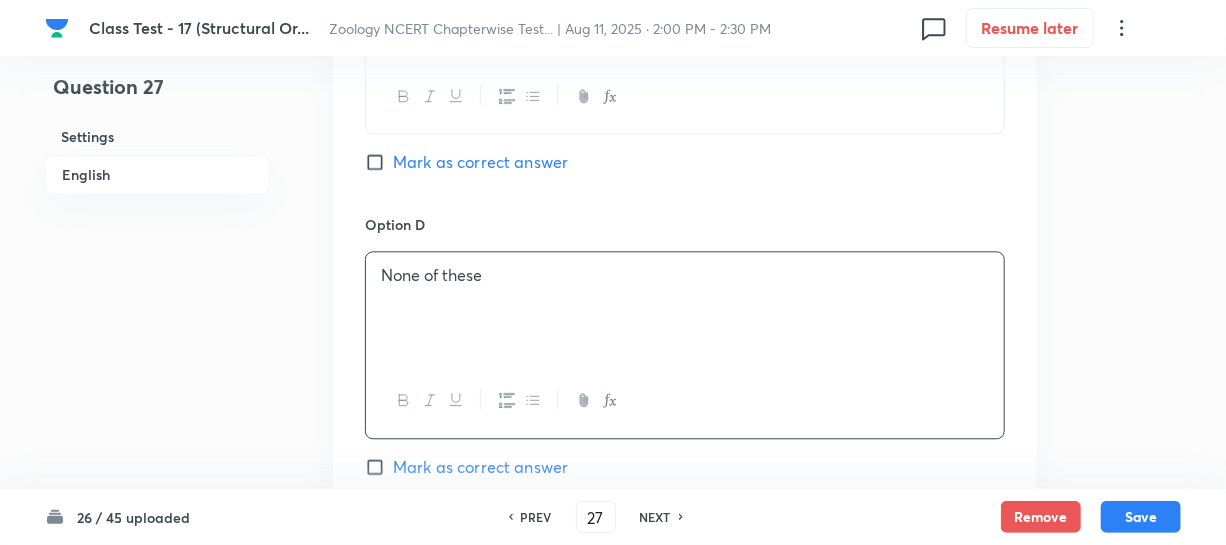 scroll, scrollTop: 2000, scrollLeft: 0, axis: vertical 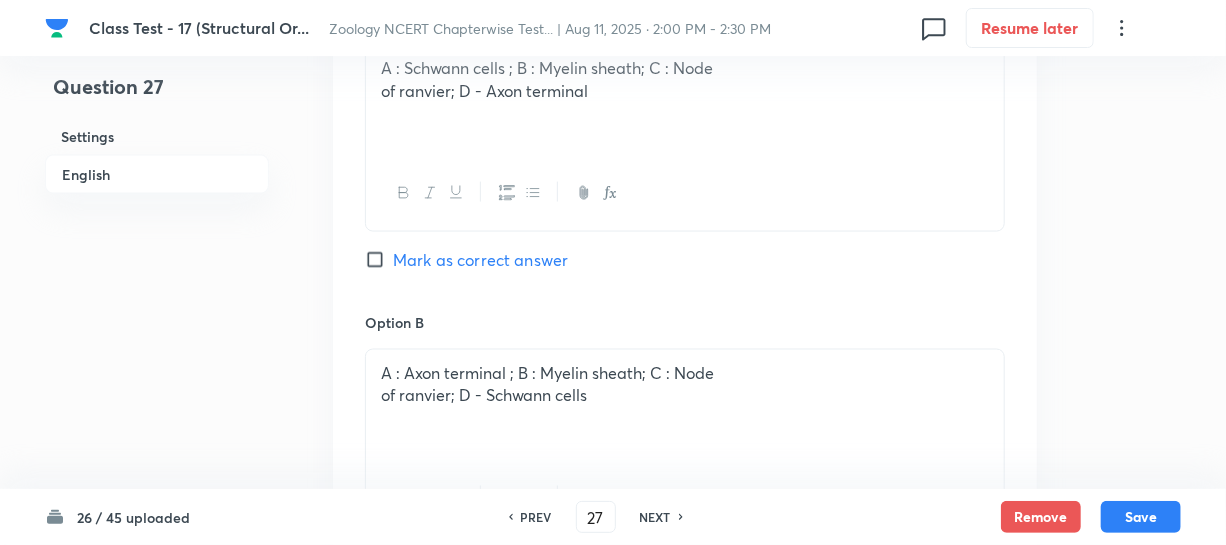 click on "Mark as correct answer" at bounding box center [379, 260] 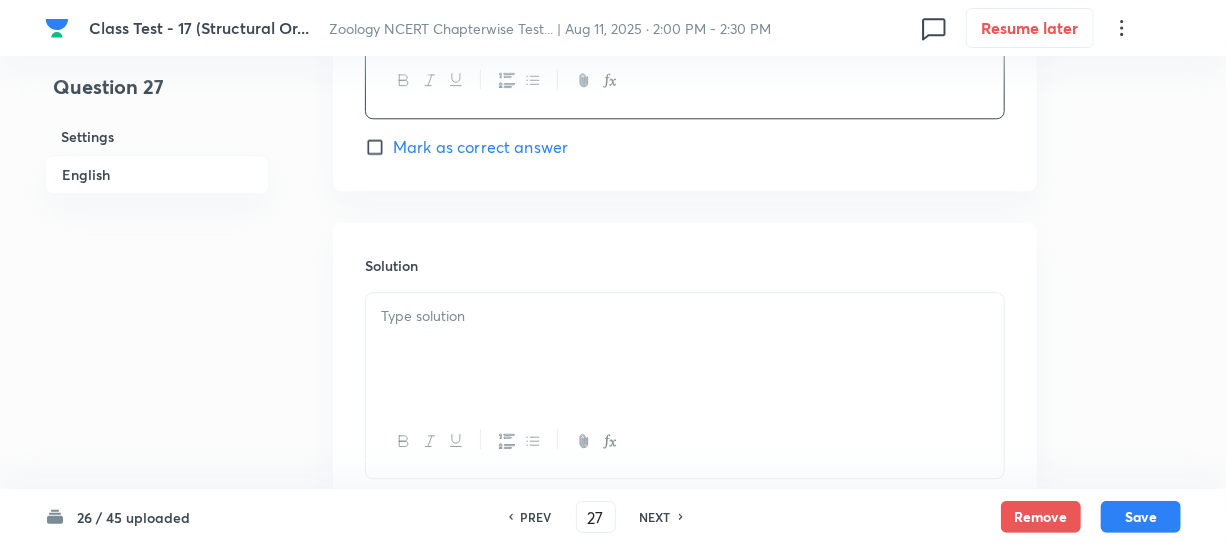 scroll, scrollTop: 2441, scrollLeft: 0, axis: vertical 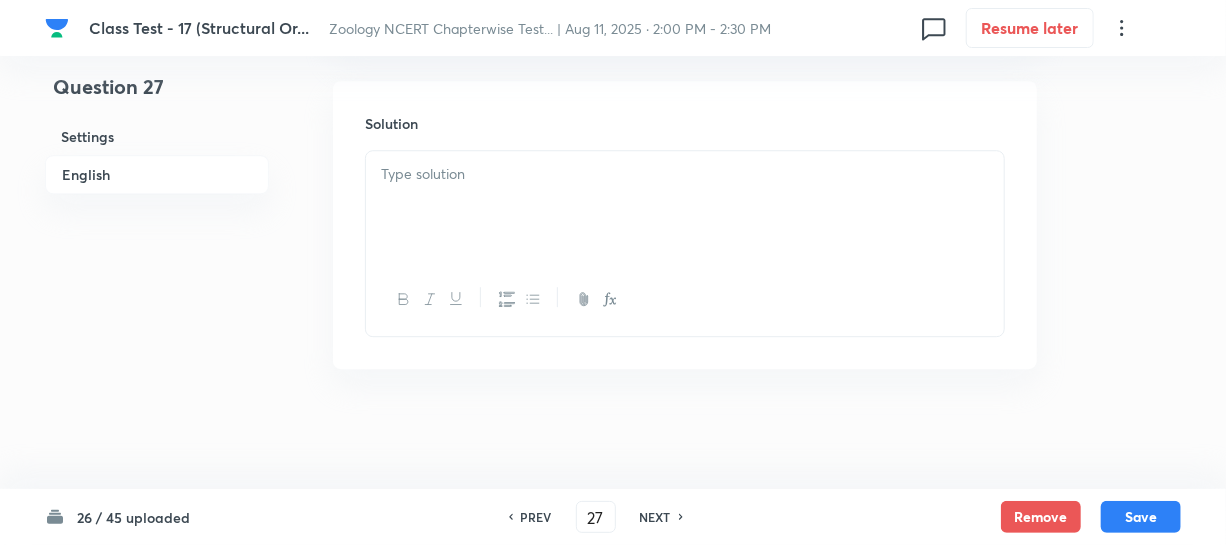 click at bounding box center [685, 207] 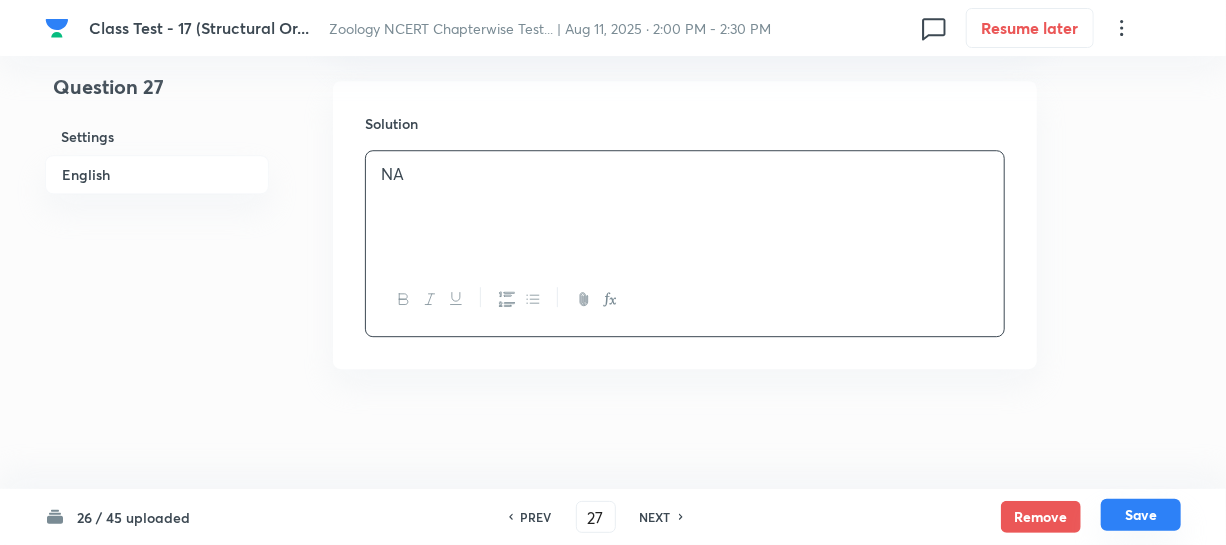 click on "Save" at bounding box center (1141, 515) 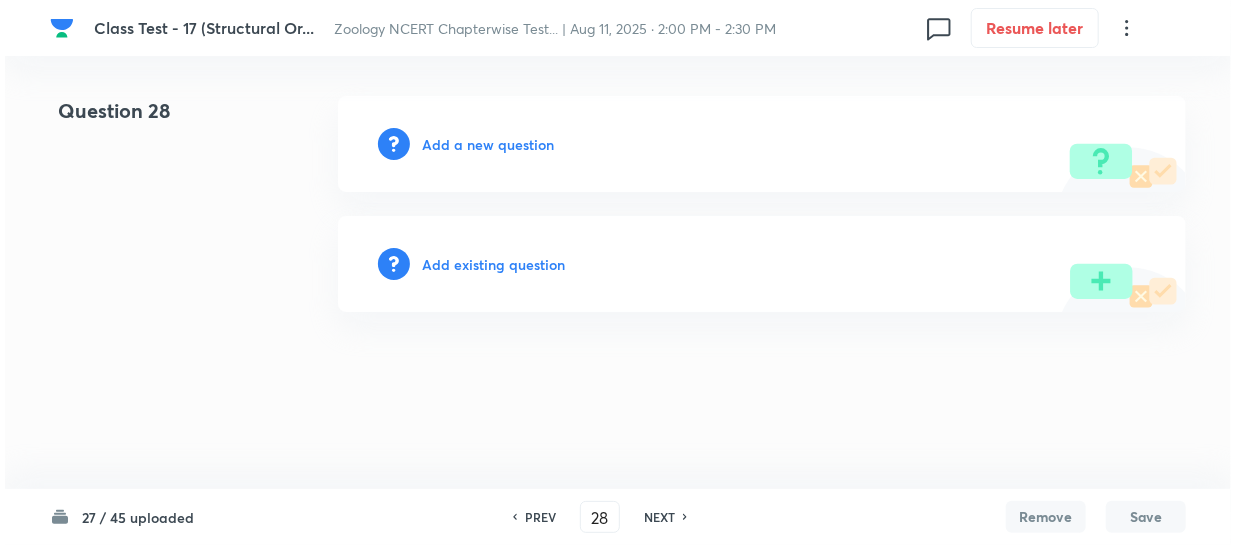 scroll, scrollTop: 0, scrollLeft: 0, axis: both 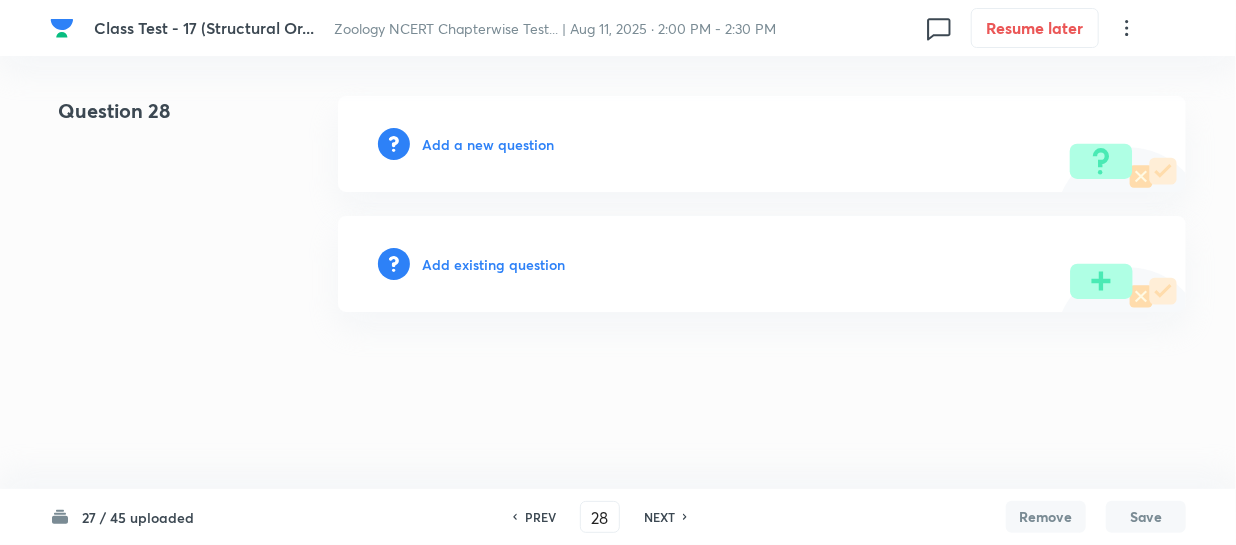 click on "Add a new question" at bounding box center [488, 144] 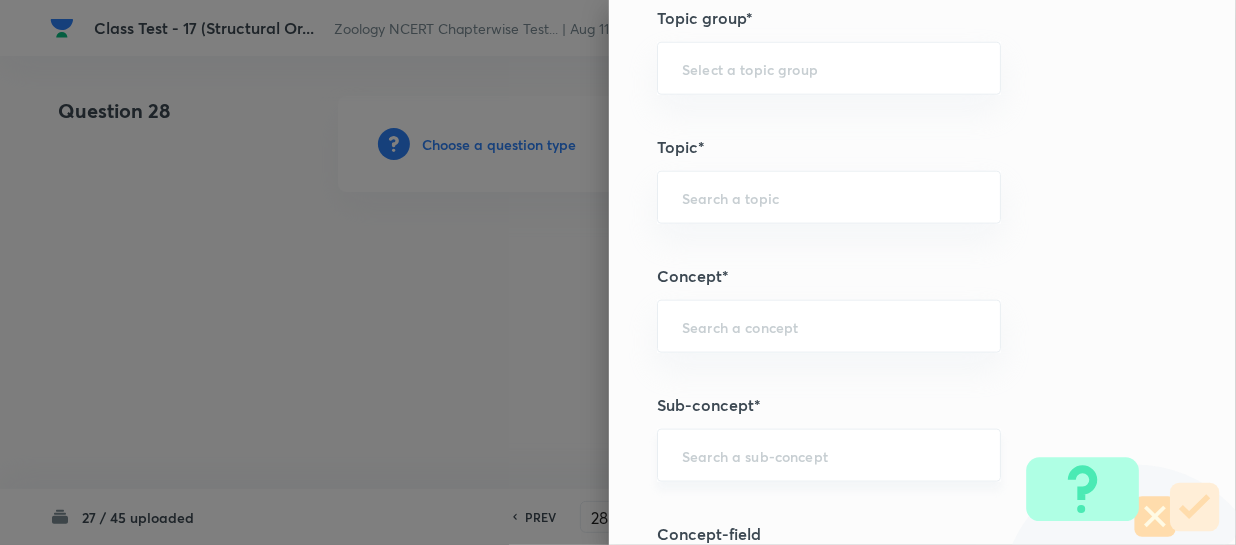 scroll, scrollTop: 1000, scrollLeft: 0, axis: vertical 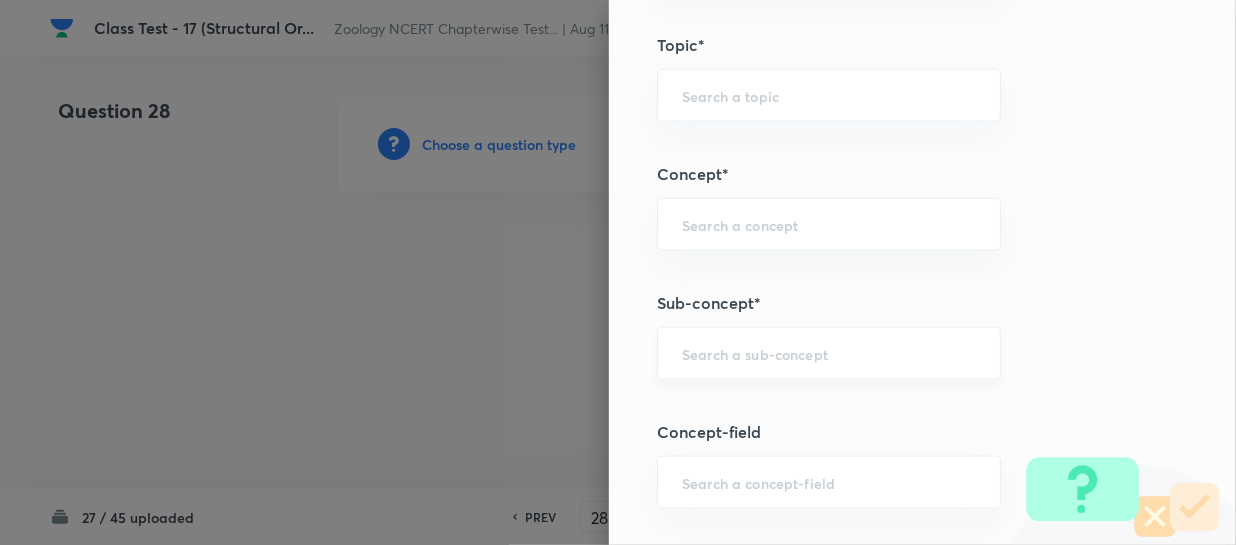 click at bounding box center [829, 353] 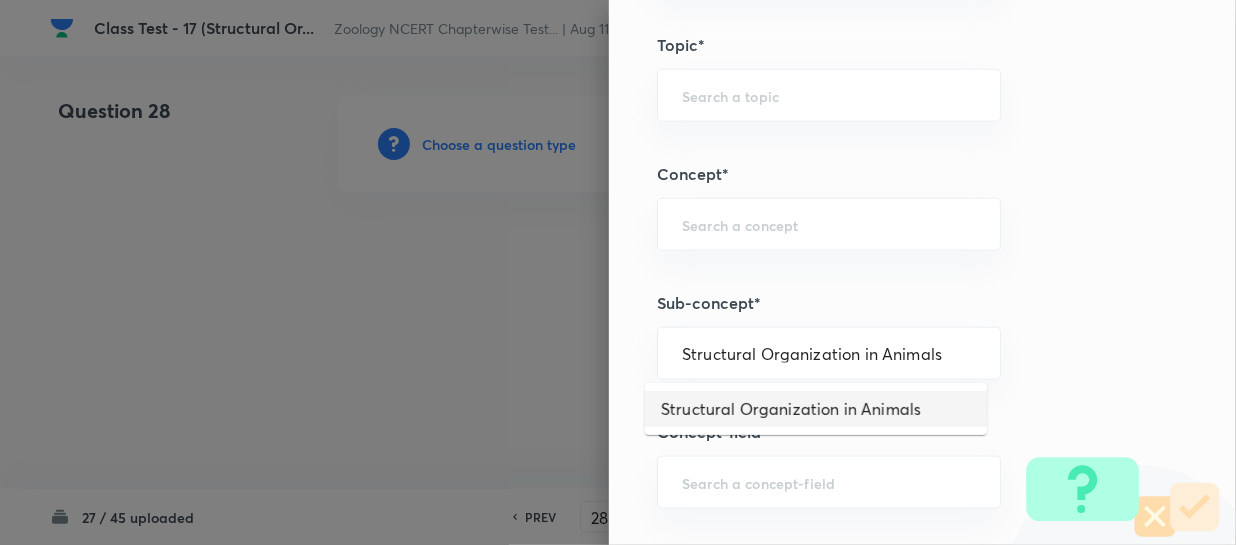 click on "Structural Organization in Animals" at bounding box center (816, 409) 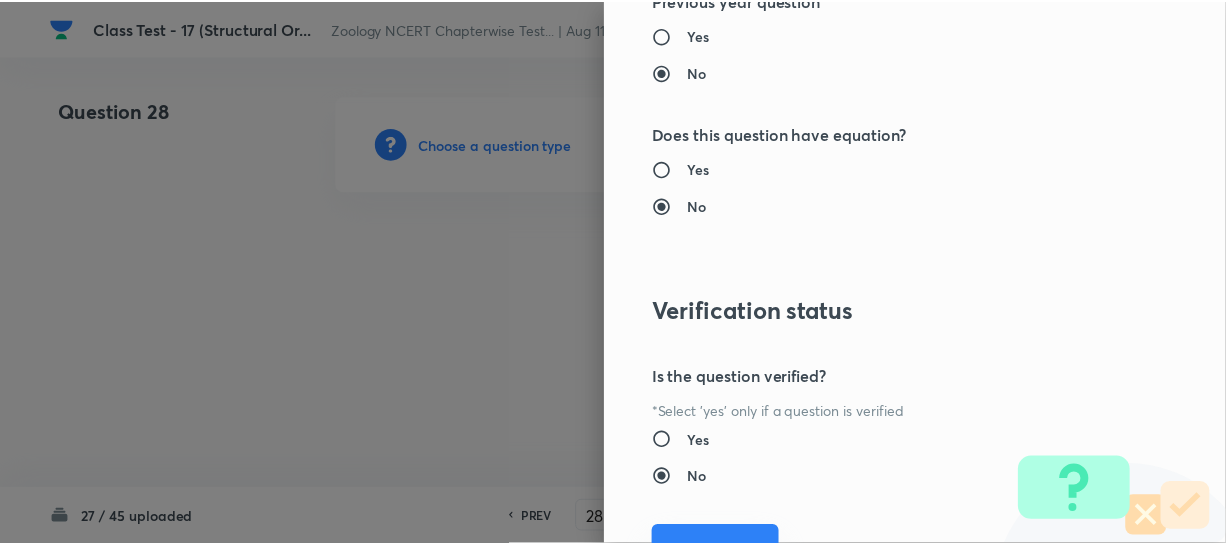 scroll, scrollTop: 2179, scrollLeft: 0, axis: vertical 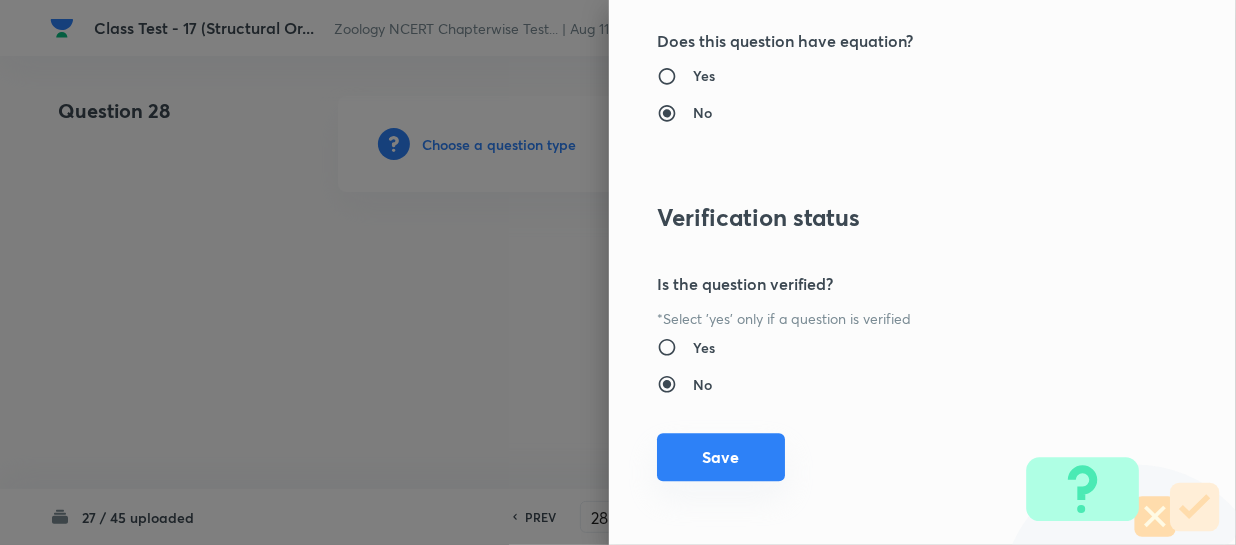click on "Save" at bounding box center (721, 457) 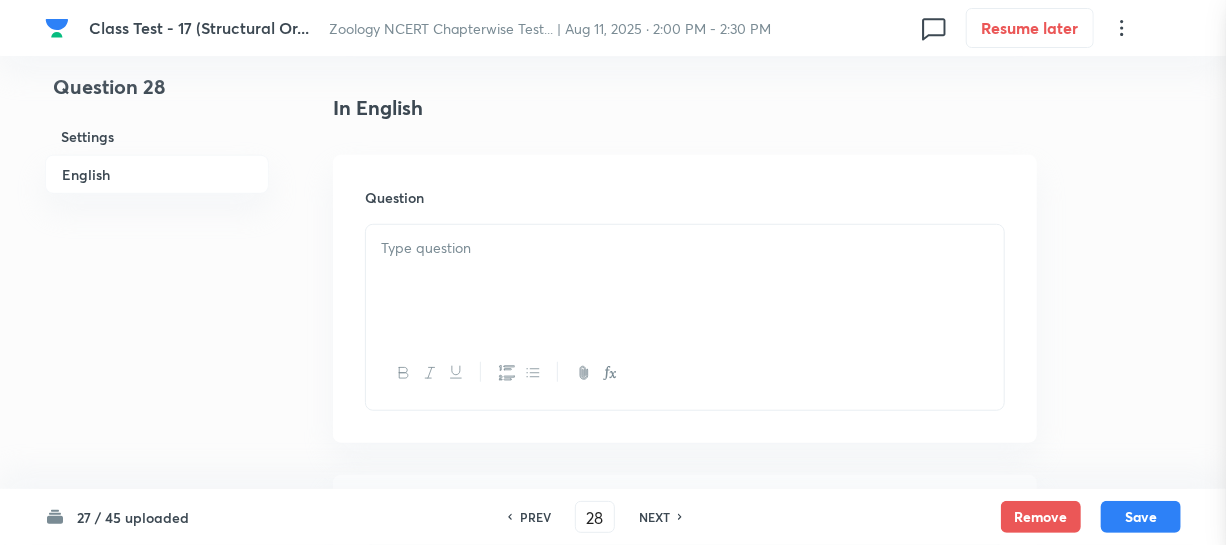 scroll, scrollTop: 545, scrollLeft: 0, axis: vertical 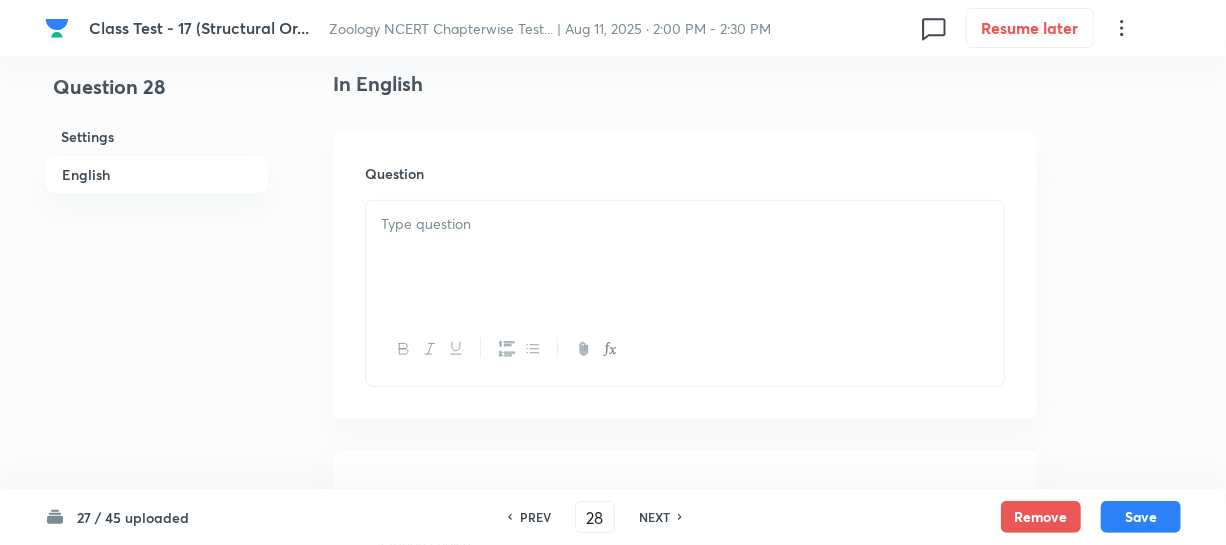 click at bounding box center [685, 257] 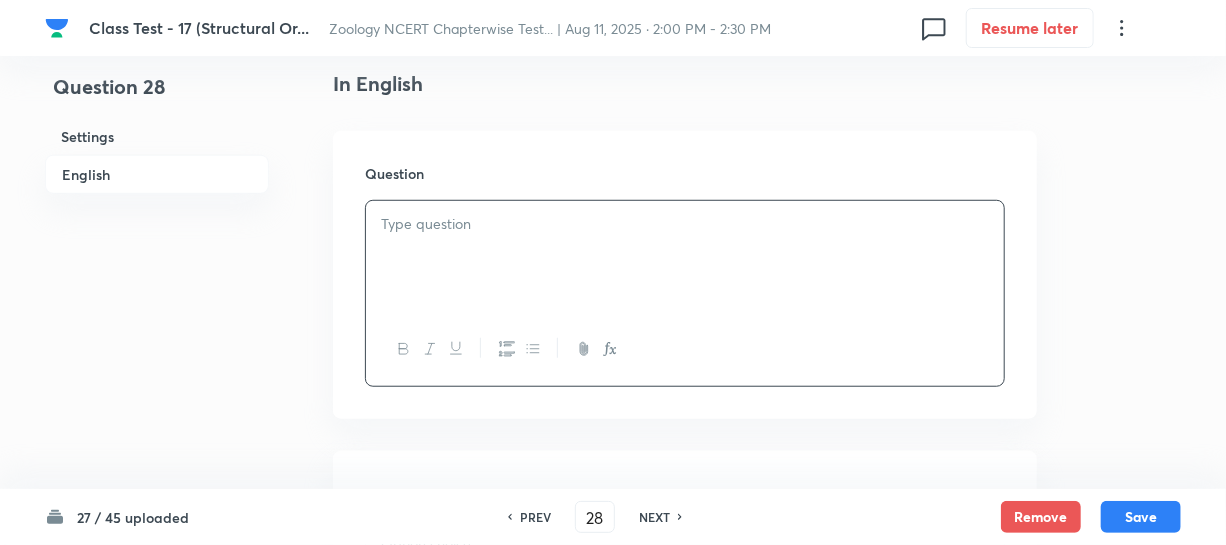 paste 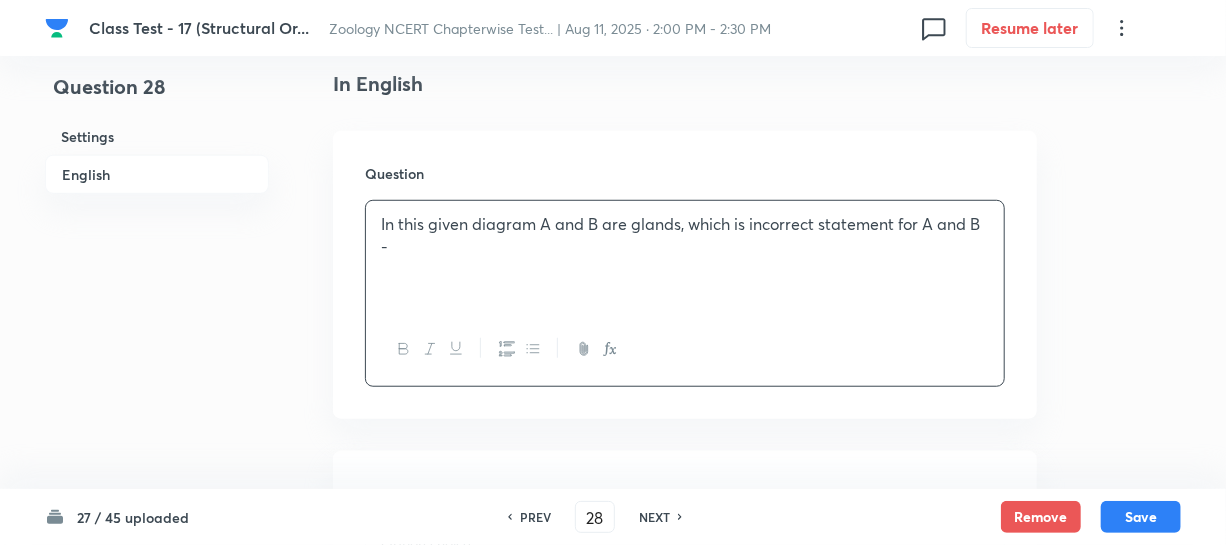 drag, startPoint x: 435, startPoint y: 249, endPoint x: 451, endPoint y: 229, distance: 25.612497 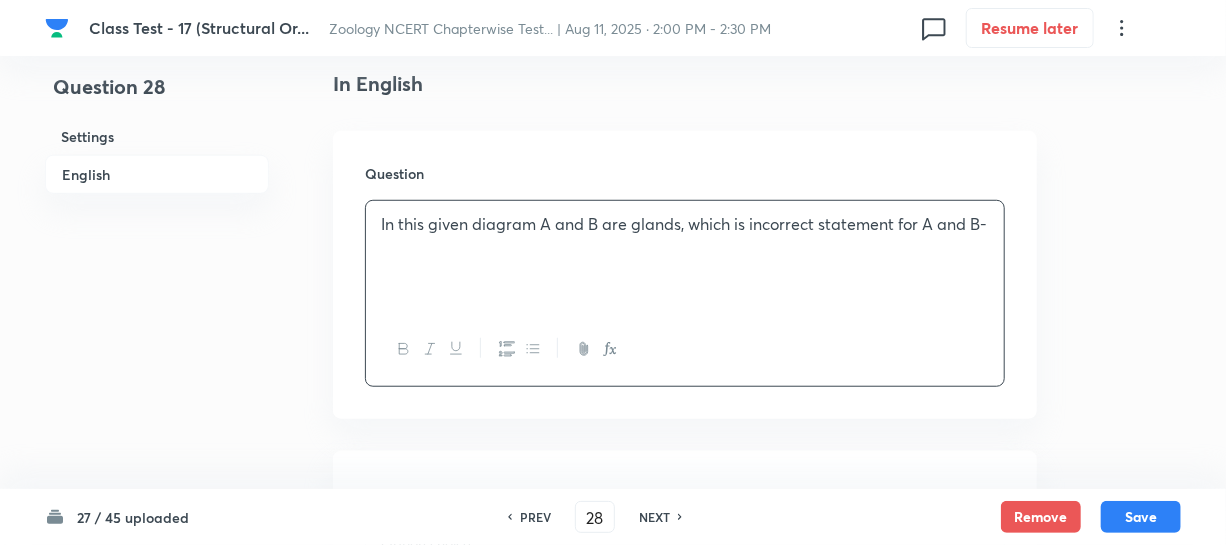 click on "In this given diagram A and B are glands, which is incorrect statement for A and B-" at bounding box center (685, 224) 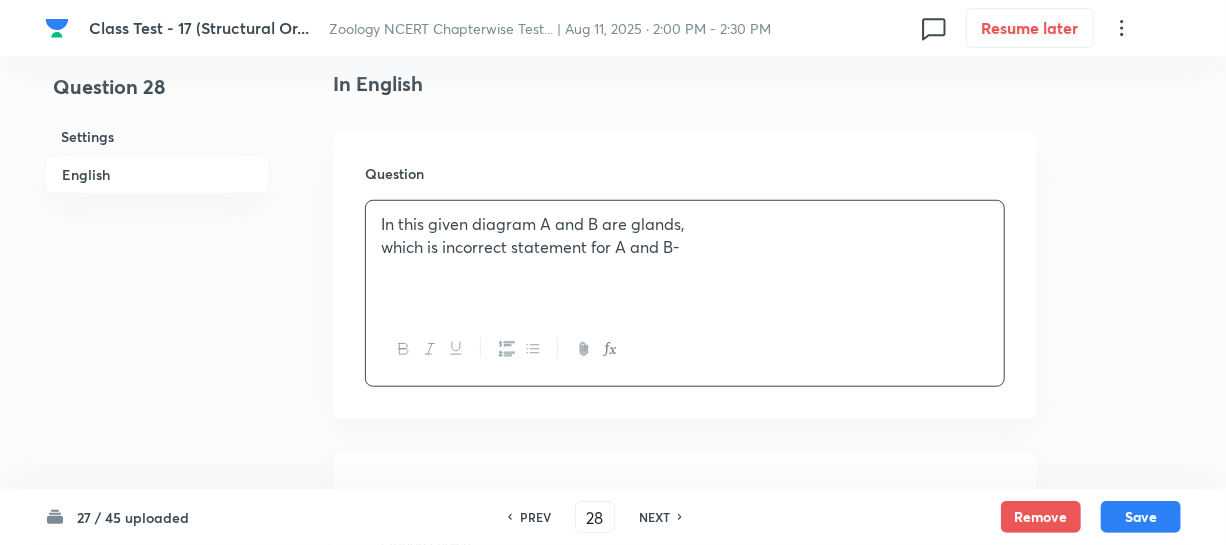 click on "which is incorrect statement for A and B-" at bounding box center [685, 247] 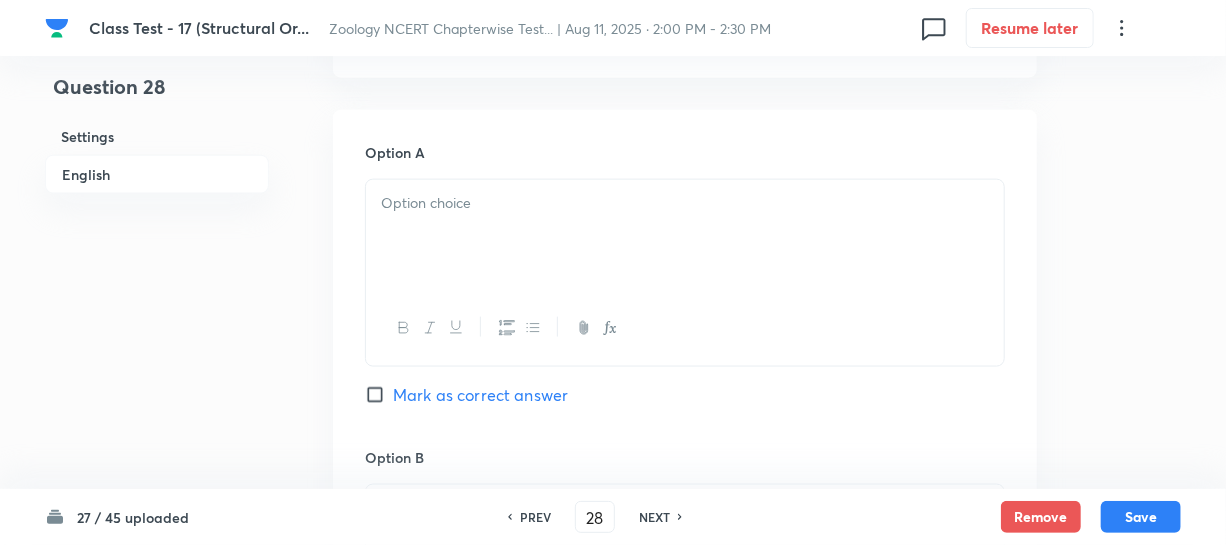scroll, scrollTop: 1090, scrollLeft: 0, axis: vertical 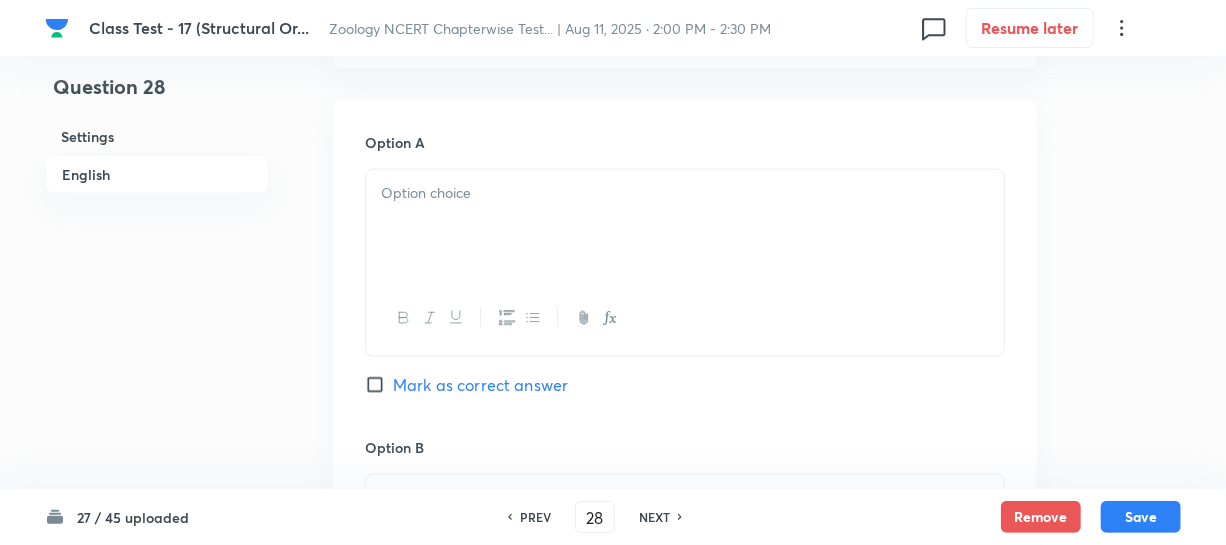 click at bounding box center (685, 318) 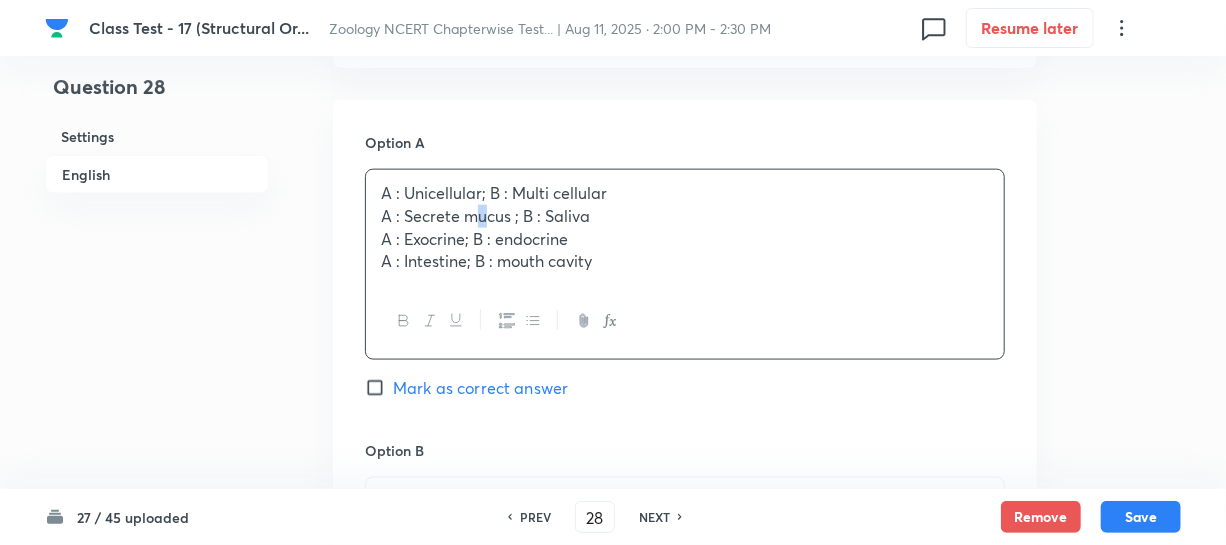 click on "A : Secrete mucus ; B : Saliva" at bounding box center [685, 216] 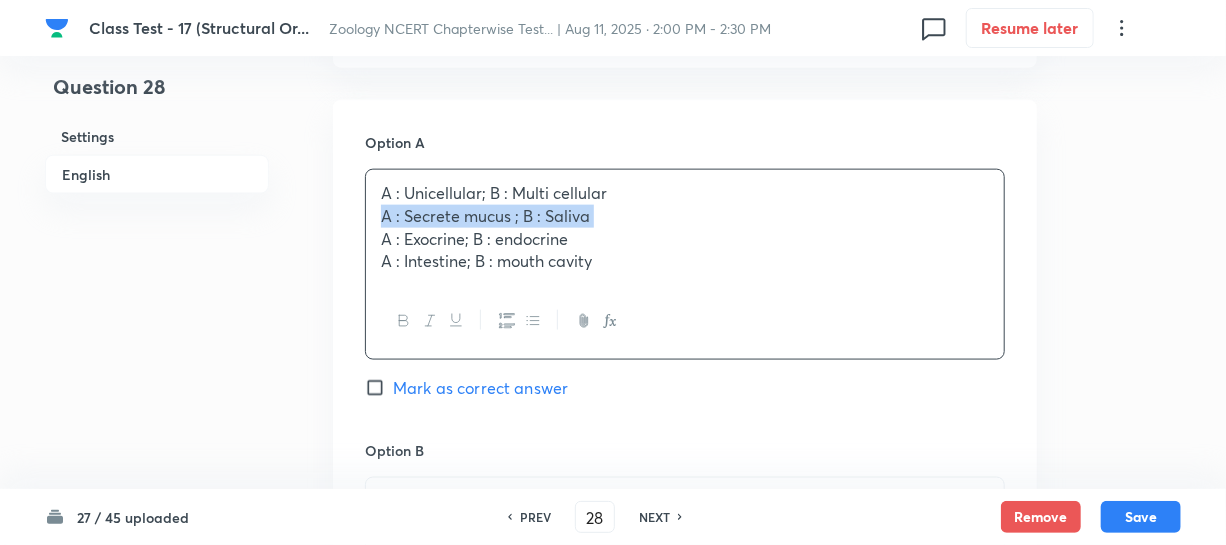click on "A : Secrete mucus ; B : Saliva" at bounding box center [685, 216] 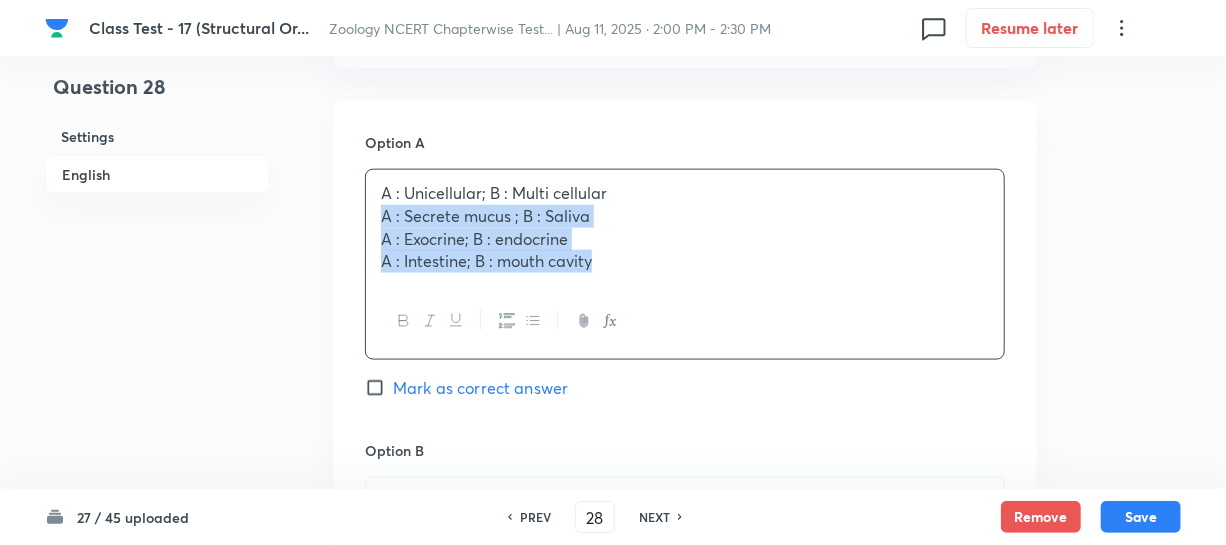 click on "A : Unicellular; B : Multi cellular A : Secrete mucus ; B : Saliva A : Exocrine; B : endocrine A : Intestine; B : mouth cavity" at bounding box center [685, 227] 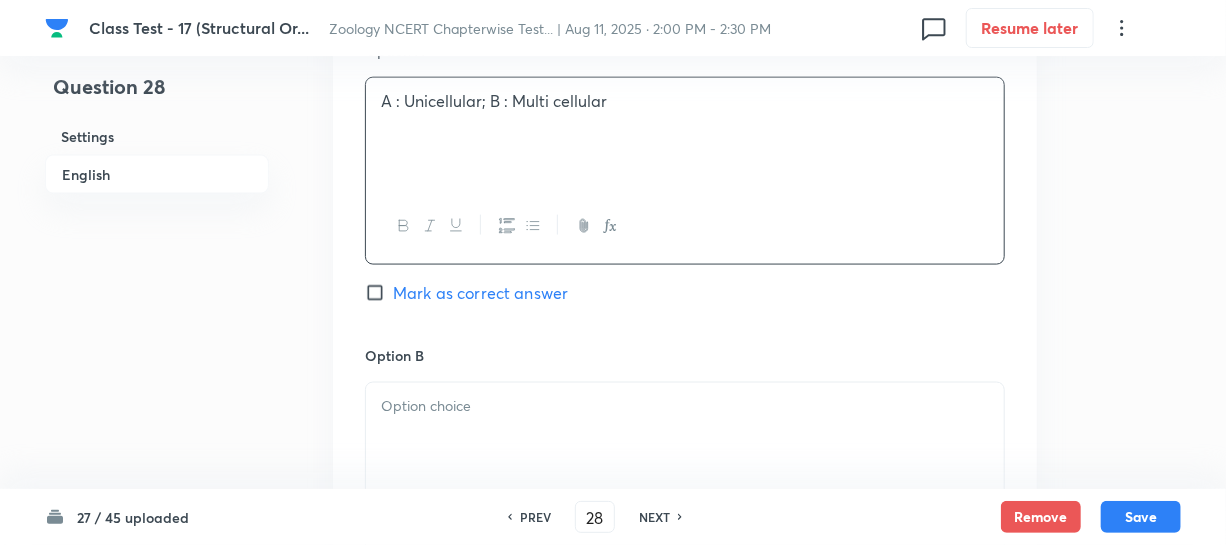 scroll, scrollTop: 1272, scrollLeft: 0, axis: vertical 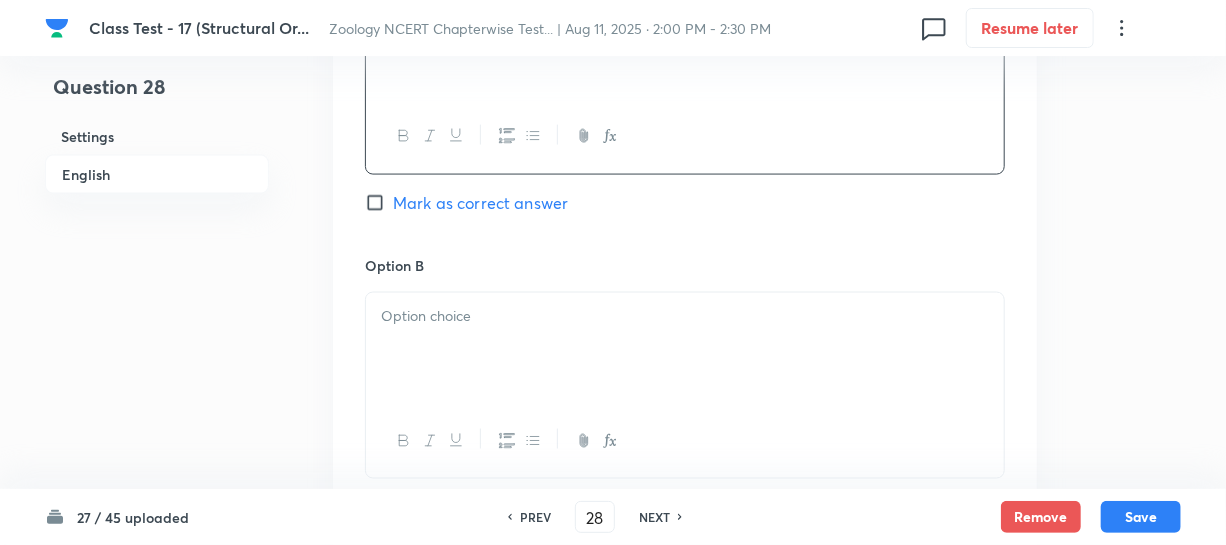 click at bounding box center (685, 349) 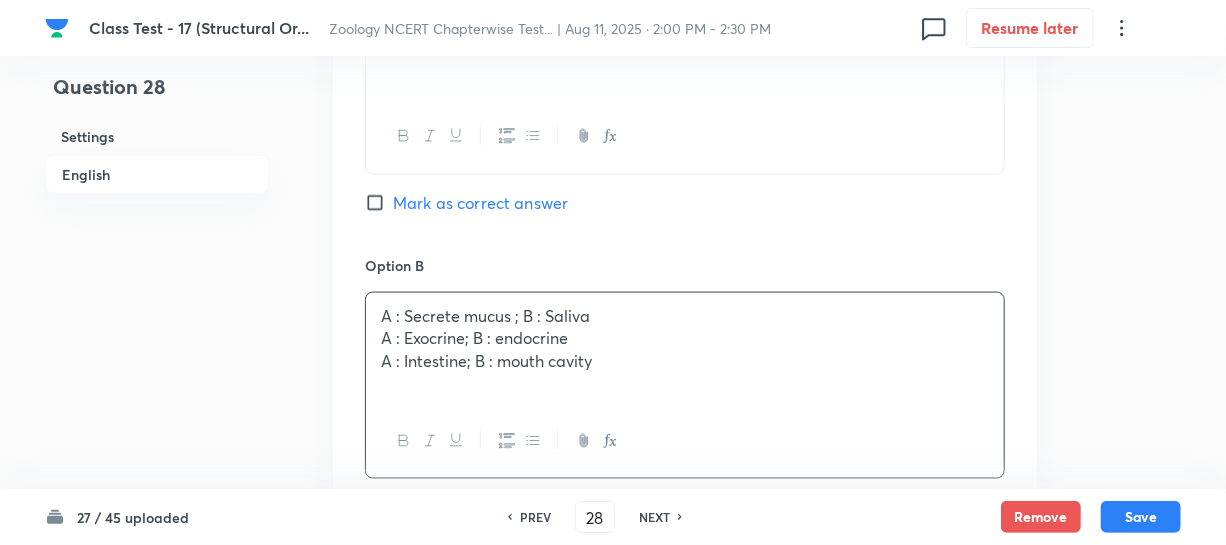 click on "A : Exocrine; B : endocrine" at bounding box center [685, 338] 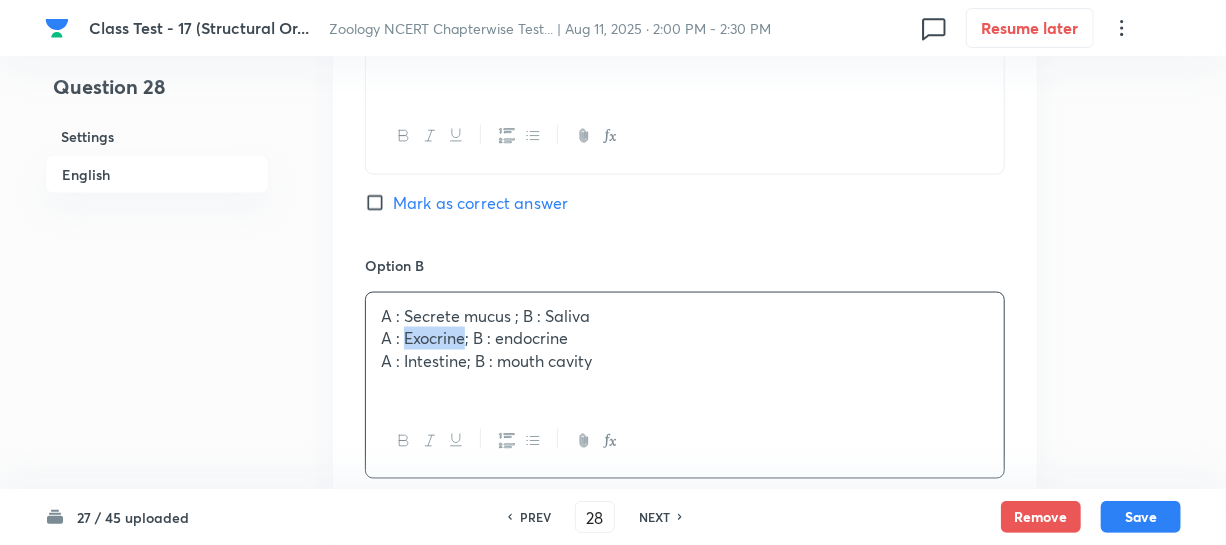 click on "A : Exocrine; B : endocrine" at bounding box center [685, 338] 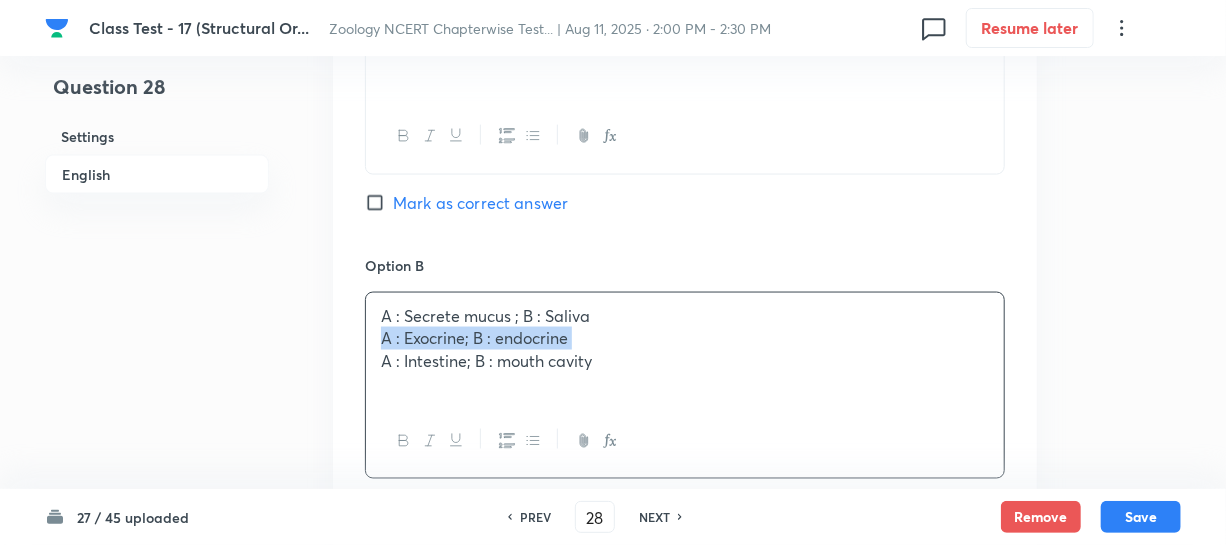 click on "A : Exocrine; B : endocrine" at bounding box center (685, 338) 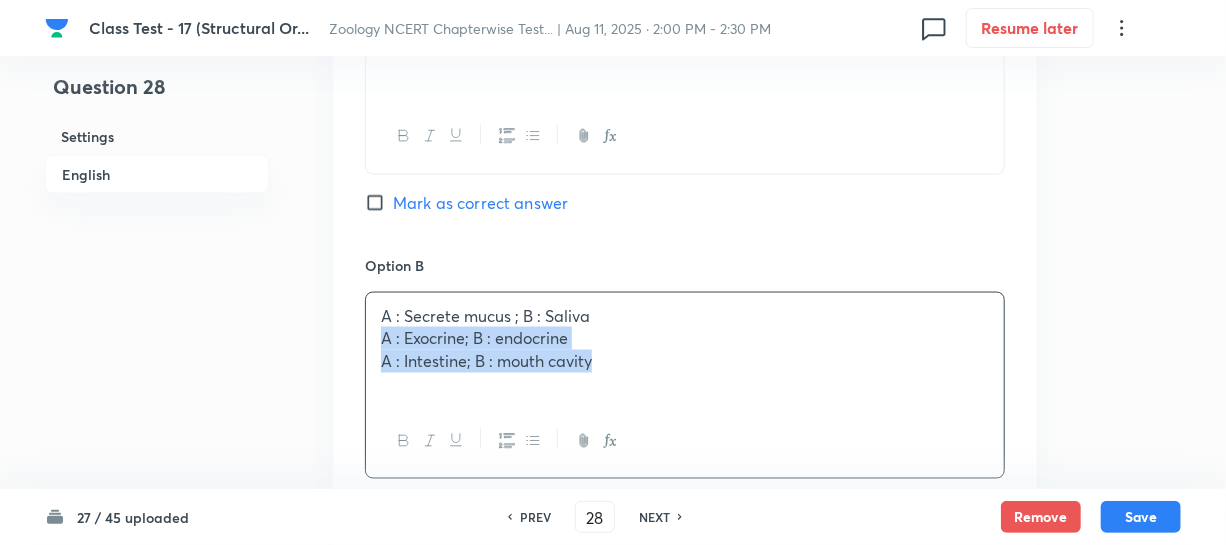 click on "A : Secrete mucus ; B : Saliva A : Exocrine; B : endocrine A : Intestine; B : mouth cavity" at bounding box center [685, 349] 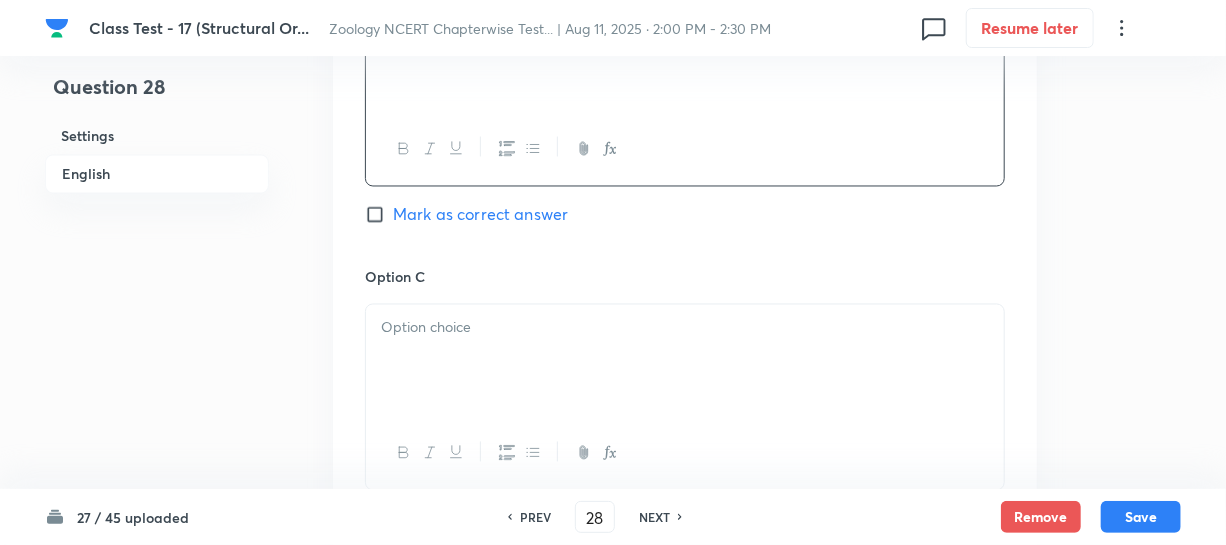 scroll, scrollTop: 1636, scrollLeft: 0, axis: vertical 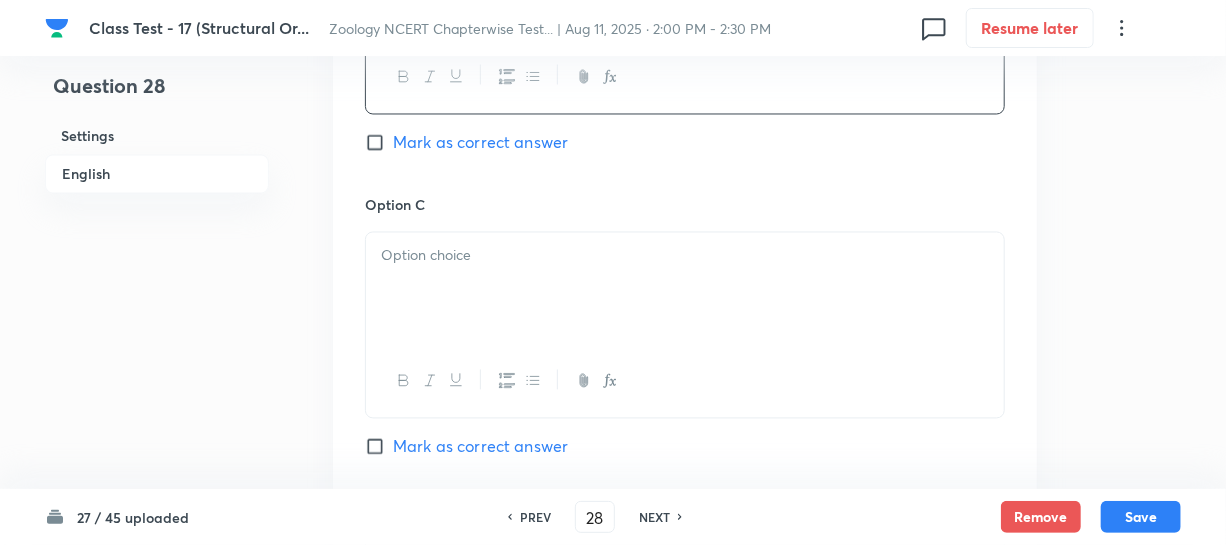 click at bounding box center [685, 289] 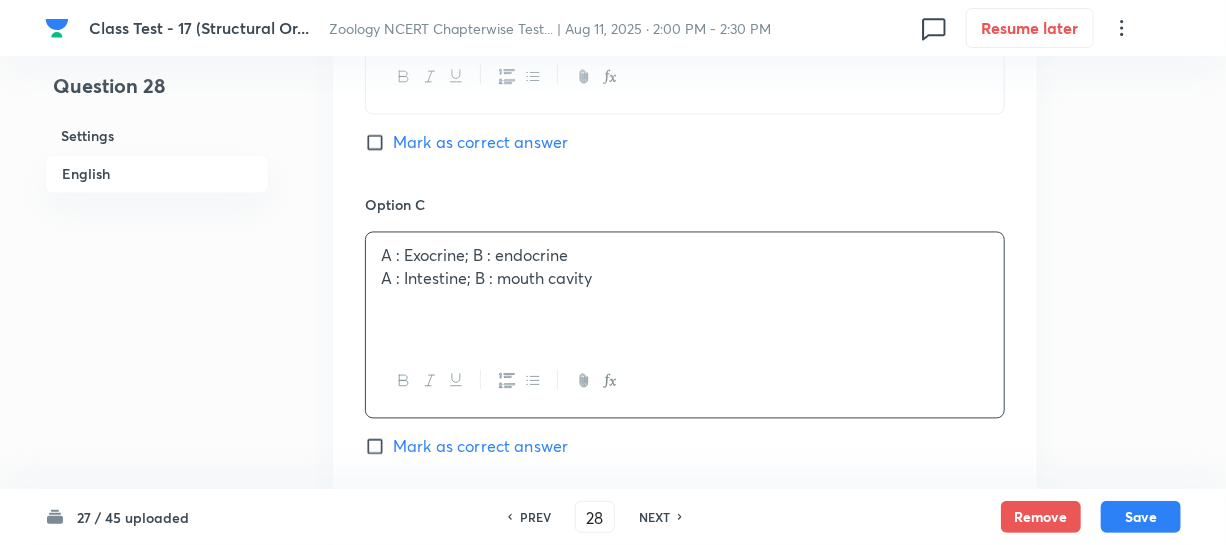 click on "A : Intestine; B : mouth cavity" at bounding box center (685, 279) 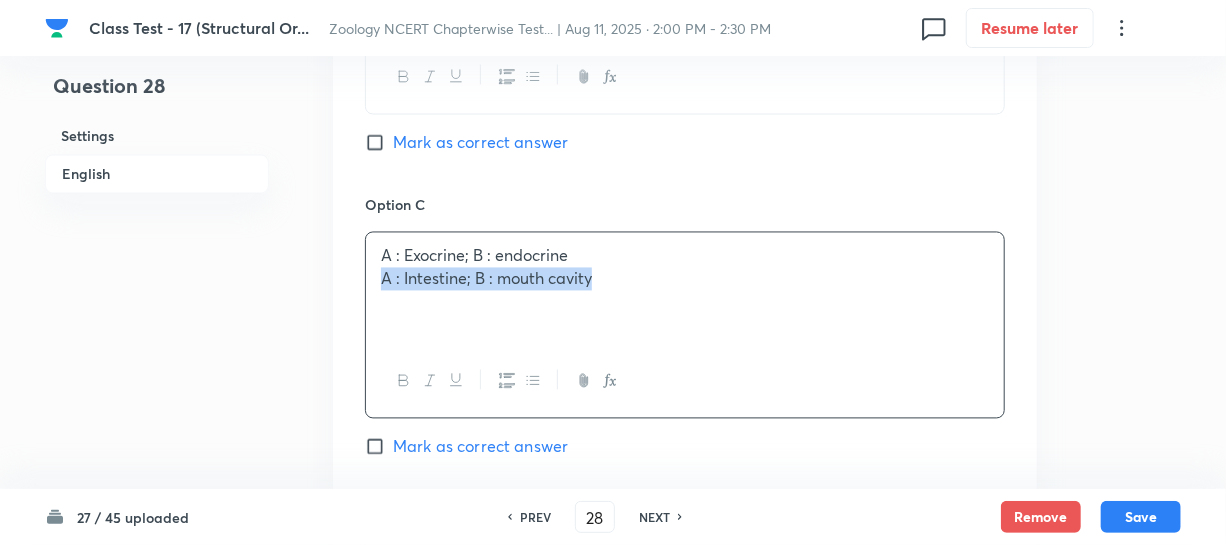 click on "A : Intestine; B : mouth cavity" at bounding box center [685, 279] 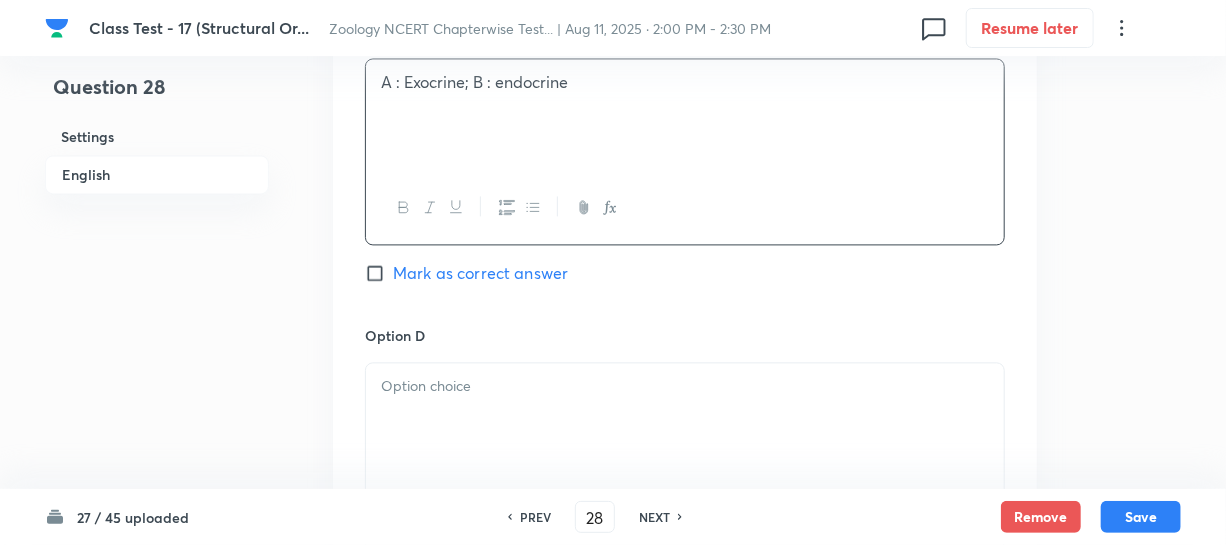 scroll, scrollTop: 1909, scrollLeft: 0, axis: vertical 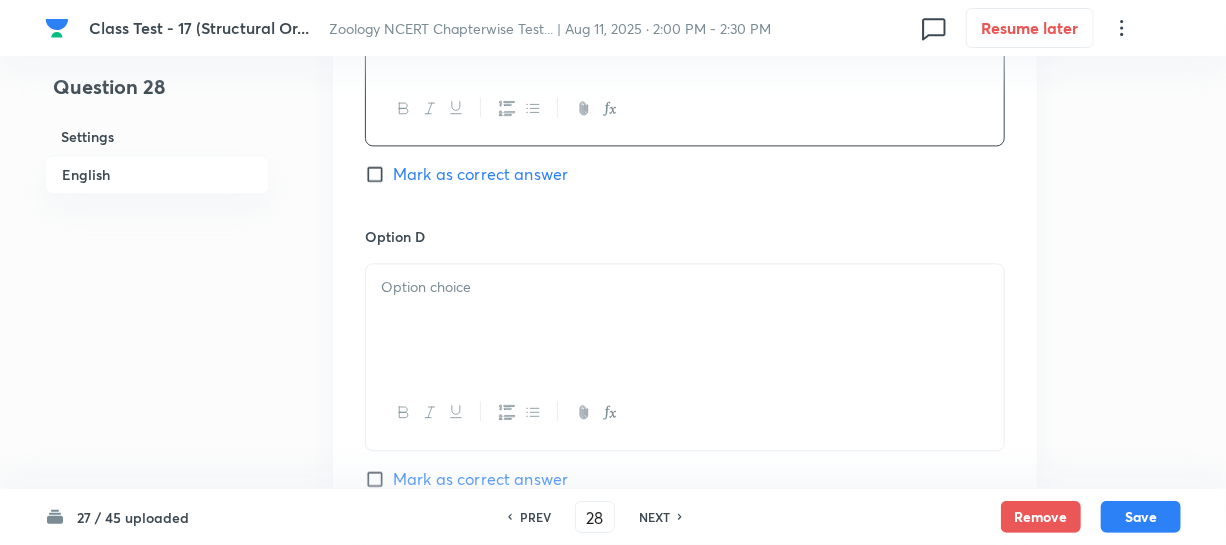 click at bounding box center (685, 320) 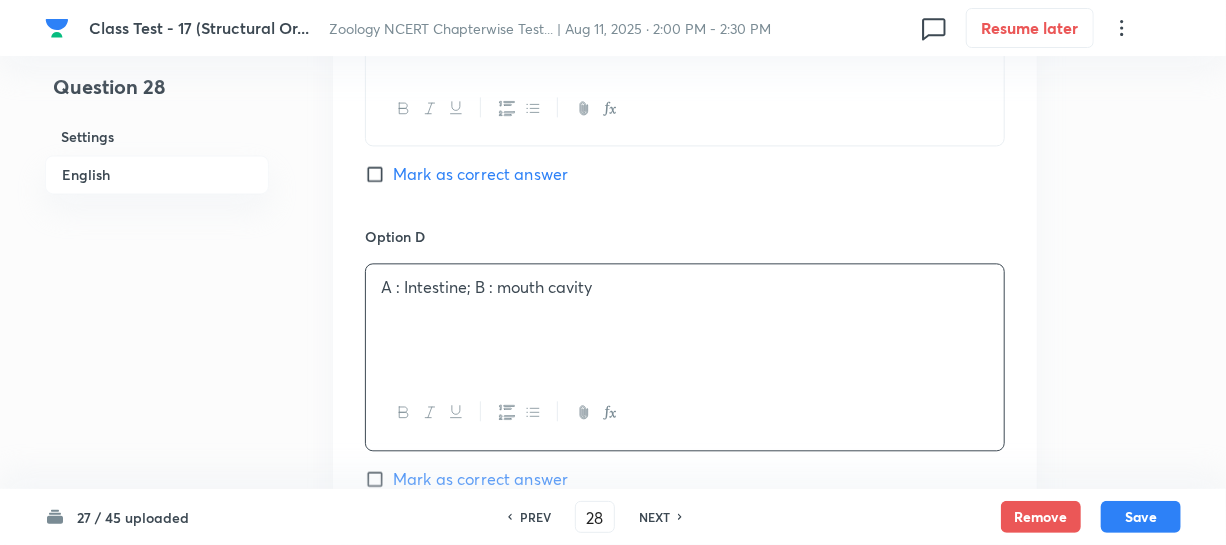 click on "Mark as correct answer" at bounding box center (379, 174) 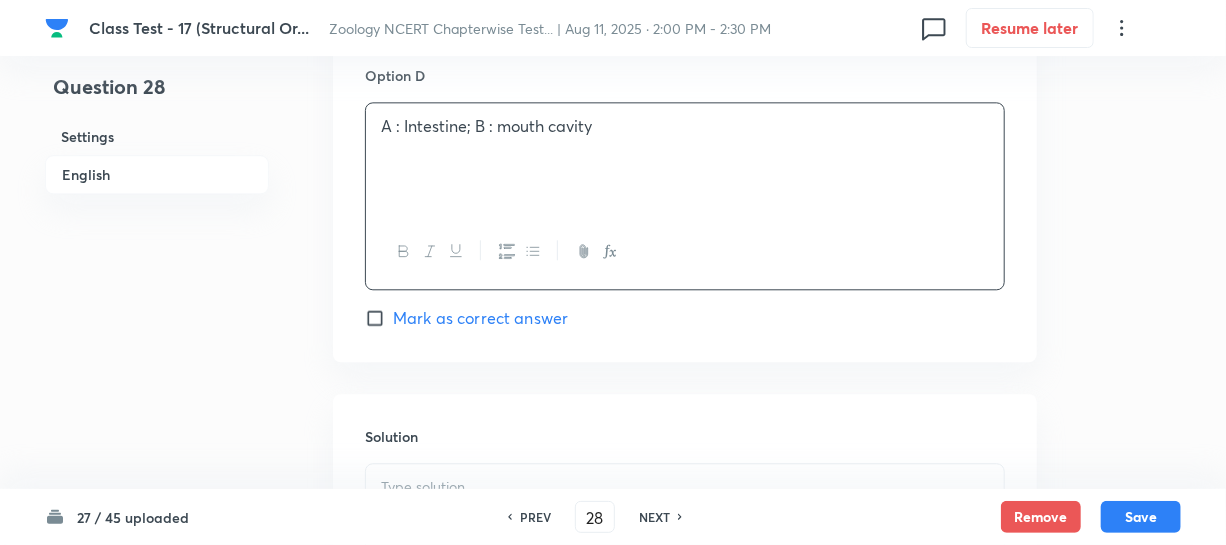scroll, scrollTop: 2363, scrollLeft: 0, axis: vertical 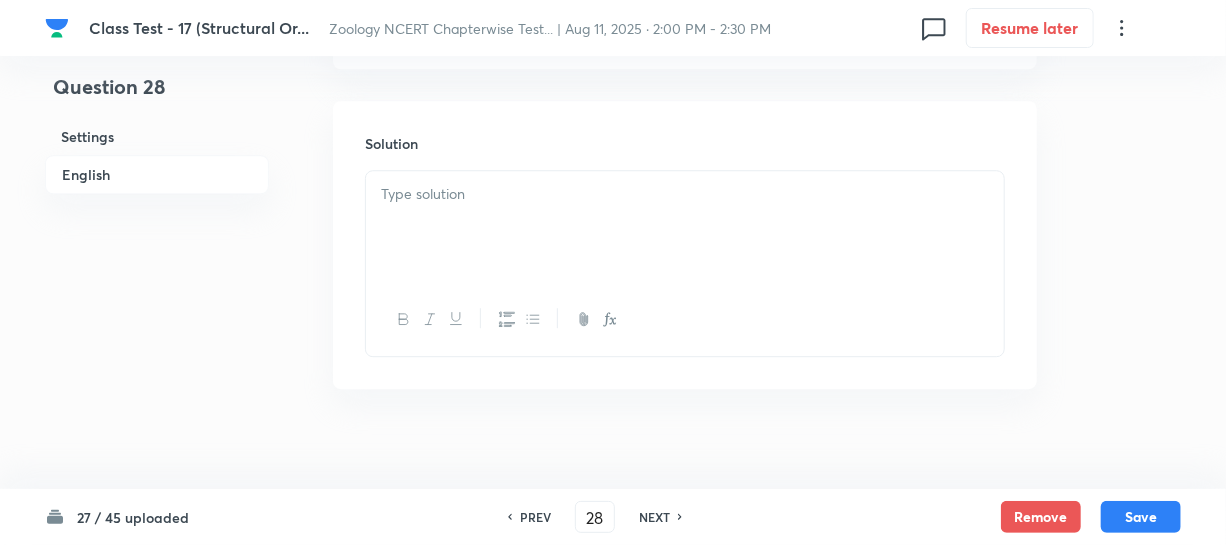 click at bounding box center (685, 227) 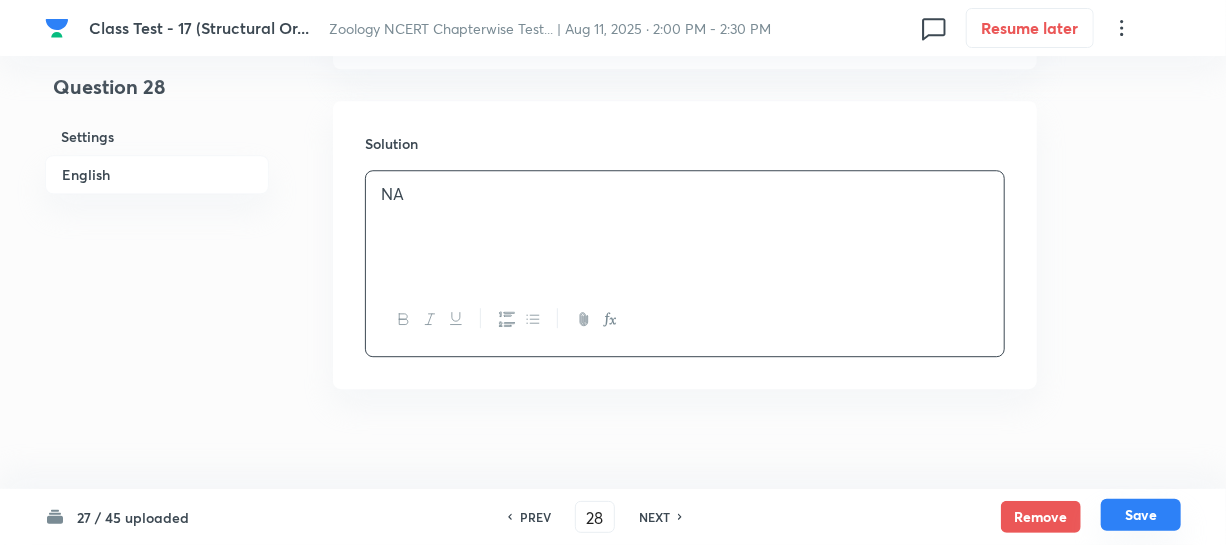 click on "Save" at bounding box center (1141, 515) 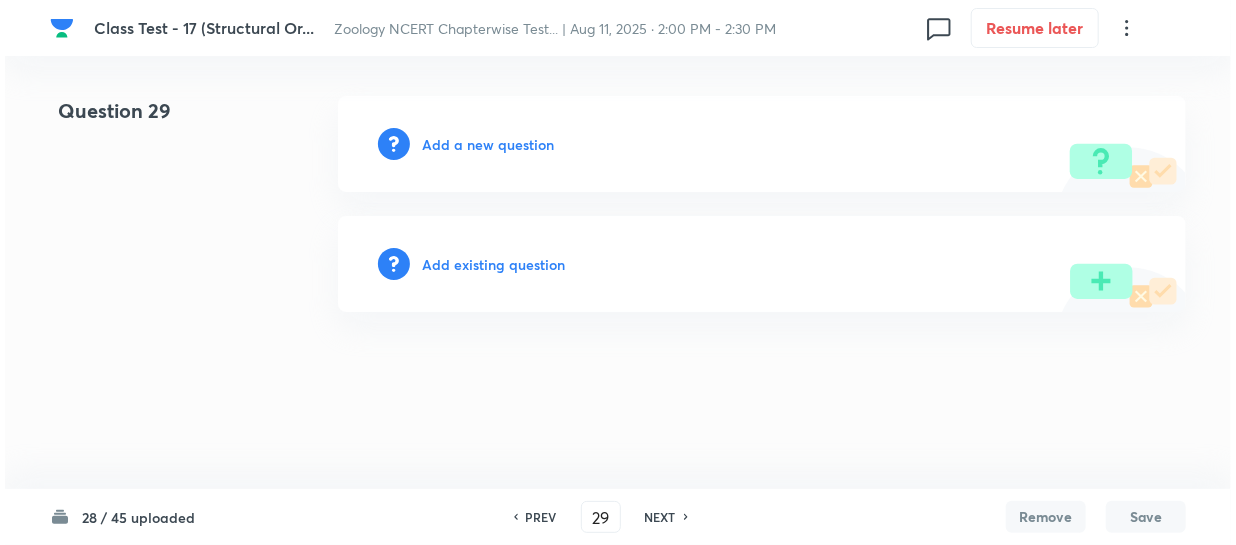 scroll, scrollTop: 0, scrollLeft: 0, axis: both 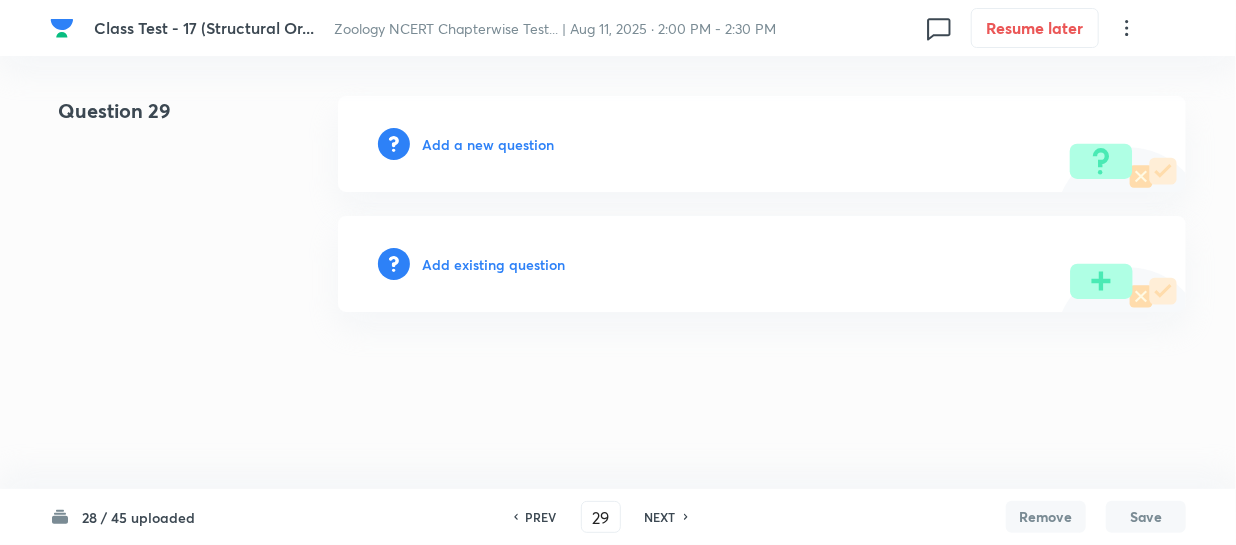 click on "Add a new question" at bounding box center (488, 144) 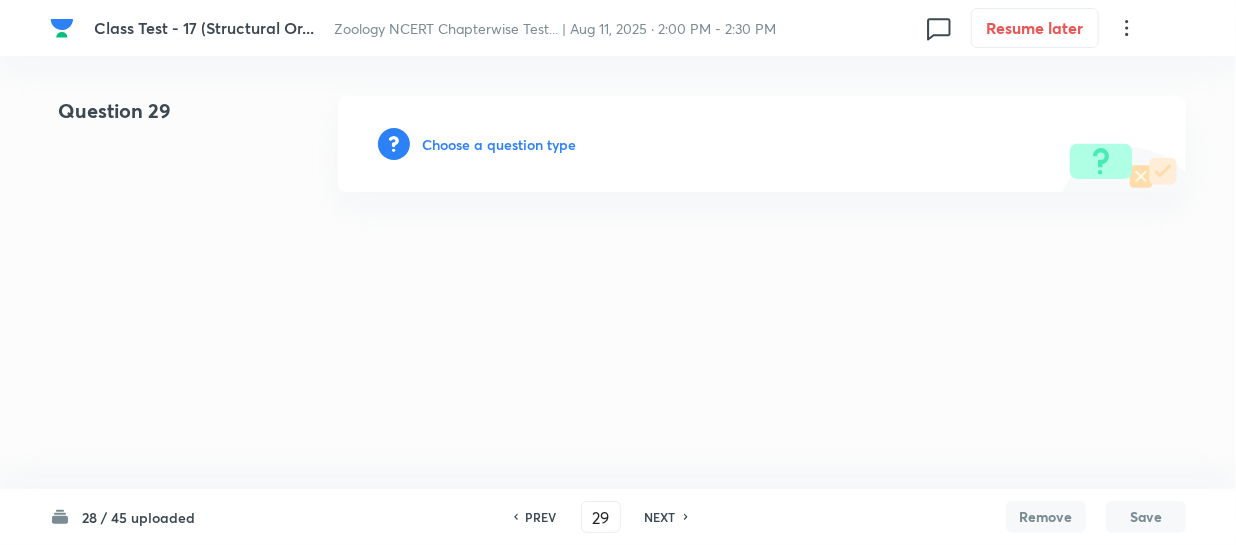 click on "Choose a question type" at bounding box center (499, 144) 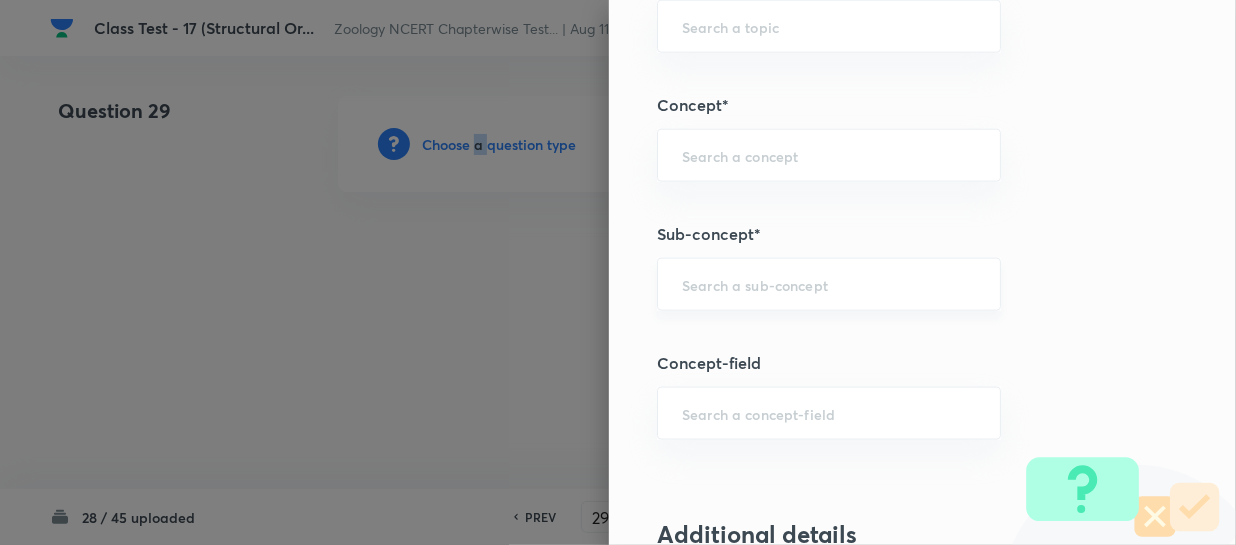 scroll, scrollTop: 1090, scrollLeft: 0, axis: vertical 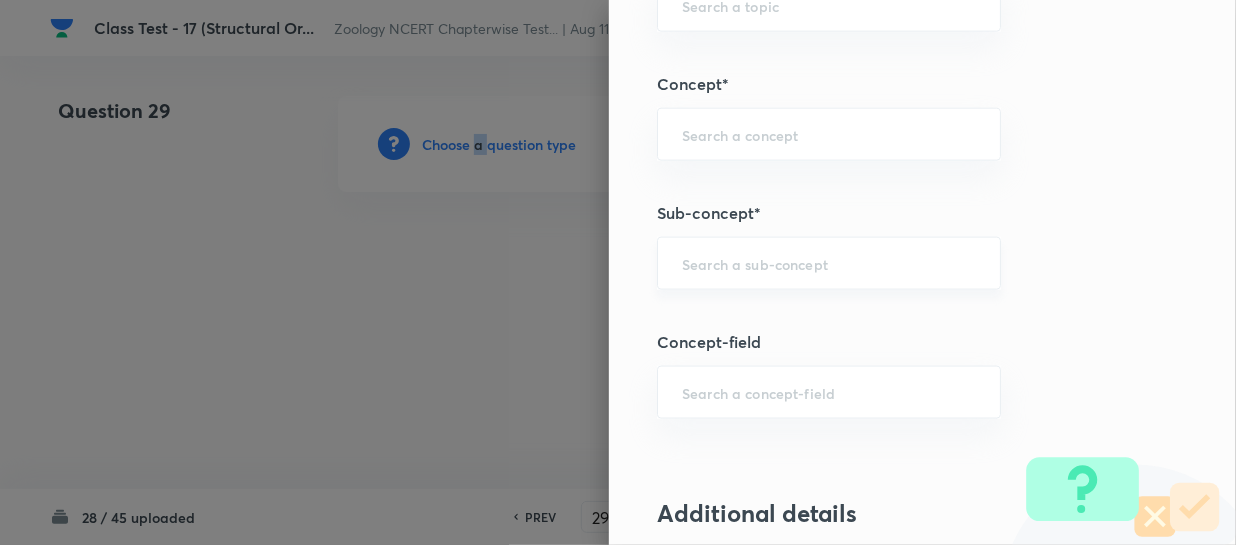 click on "​" at bounding box center [829, 263] 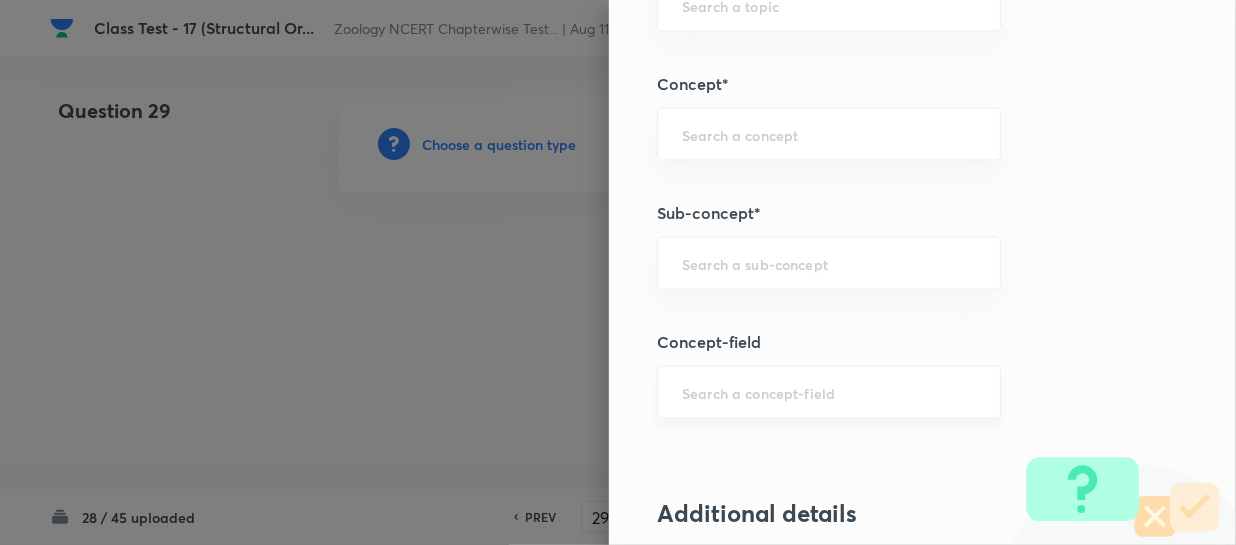 paste on "Structural Organization in Animals" 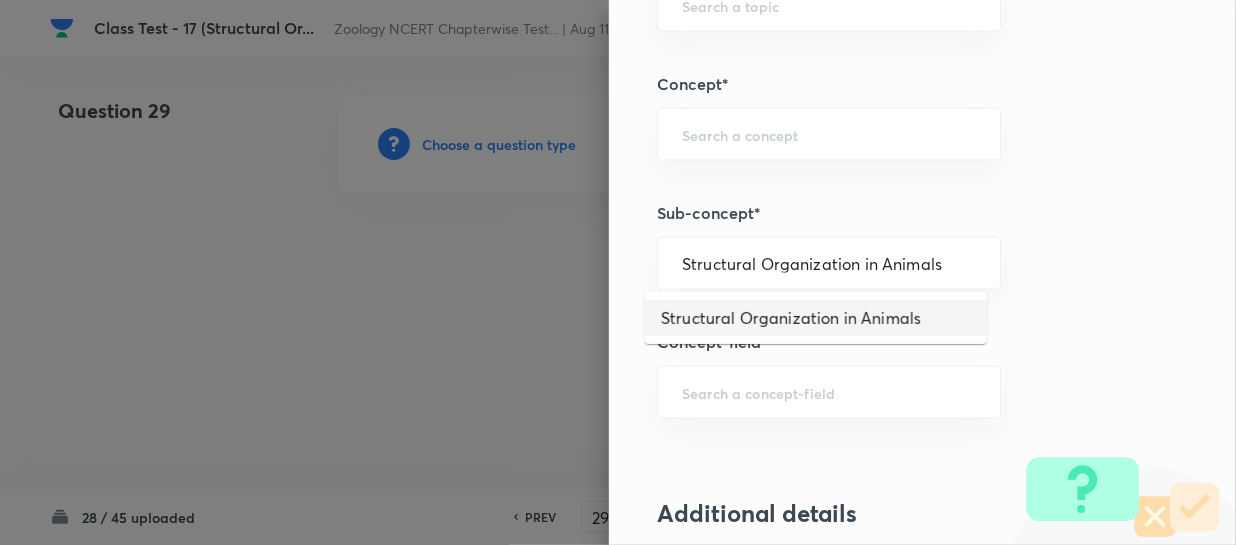 click on "Structural Organization in Animals" at bounding box center [816, 318] 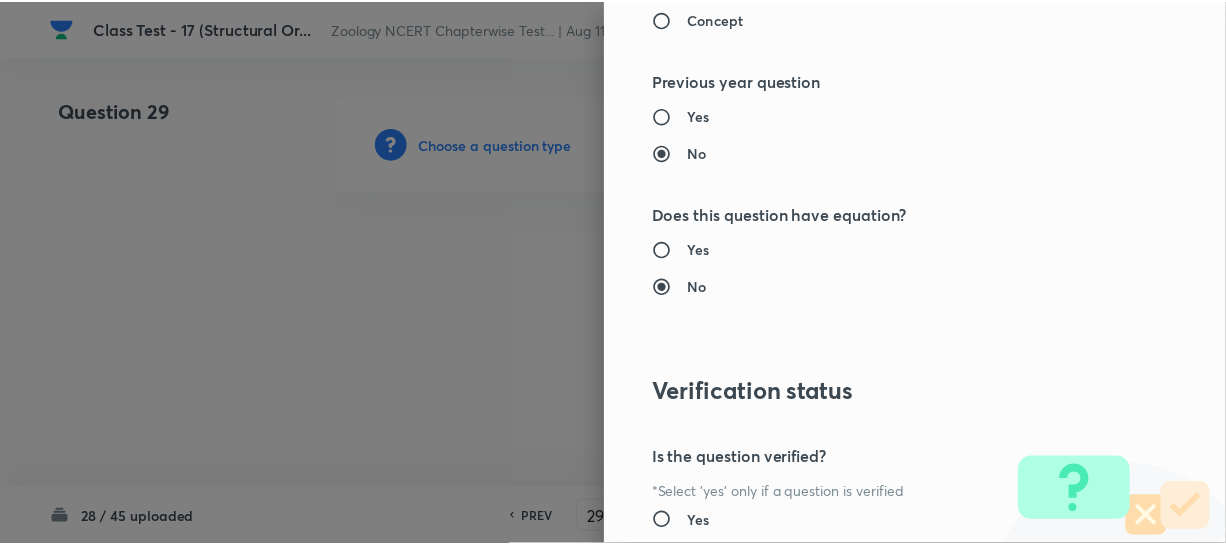 scroll, scrollTop: 2179, scrollLeft: 0, axis: vertical 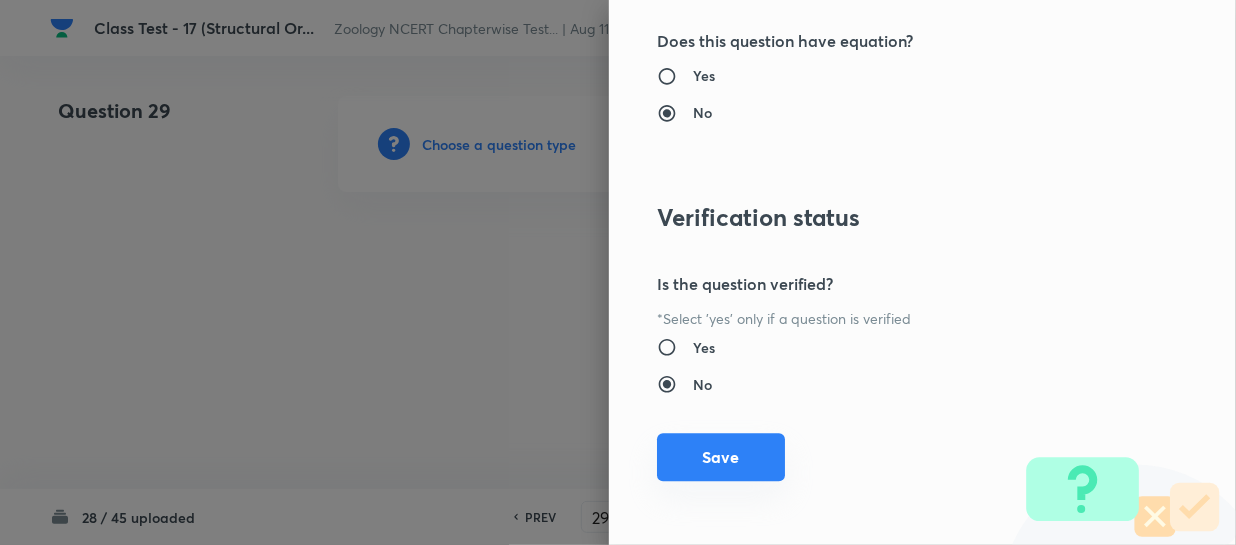 click on "Save" at bounding box center [721, 457] 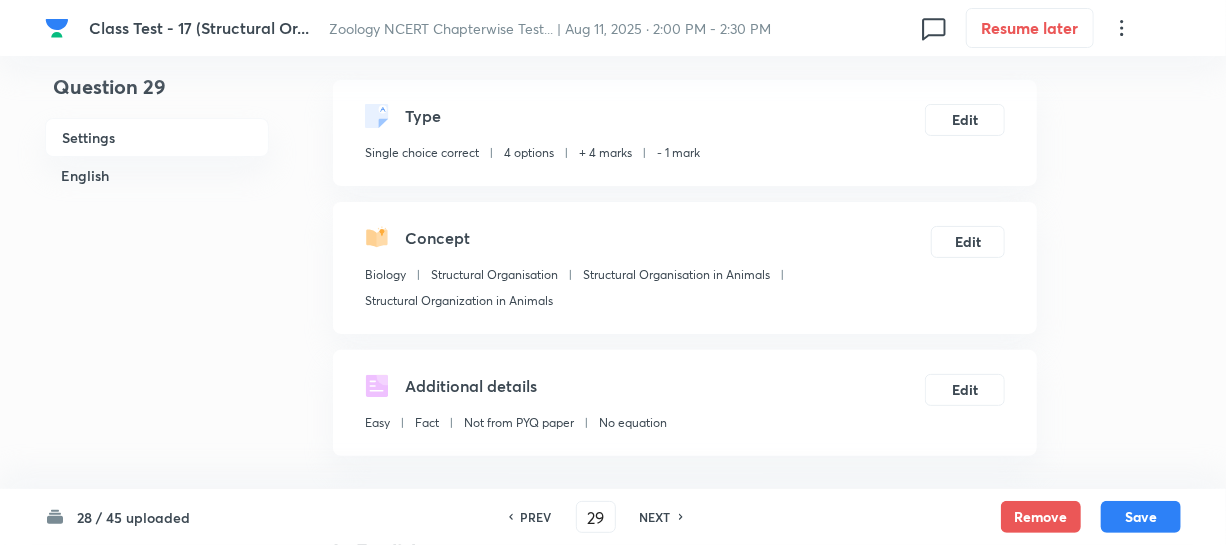 scroll, scrollTop: 454, scrollLeft: 0, axis: vertical 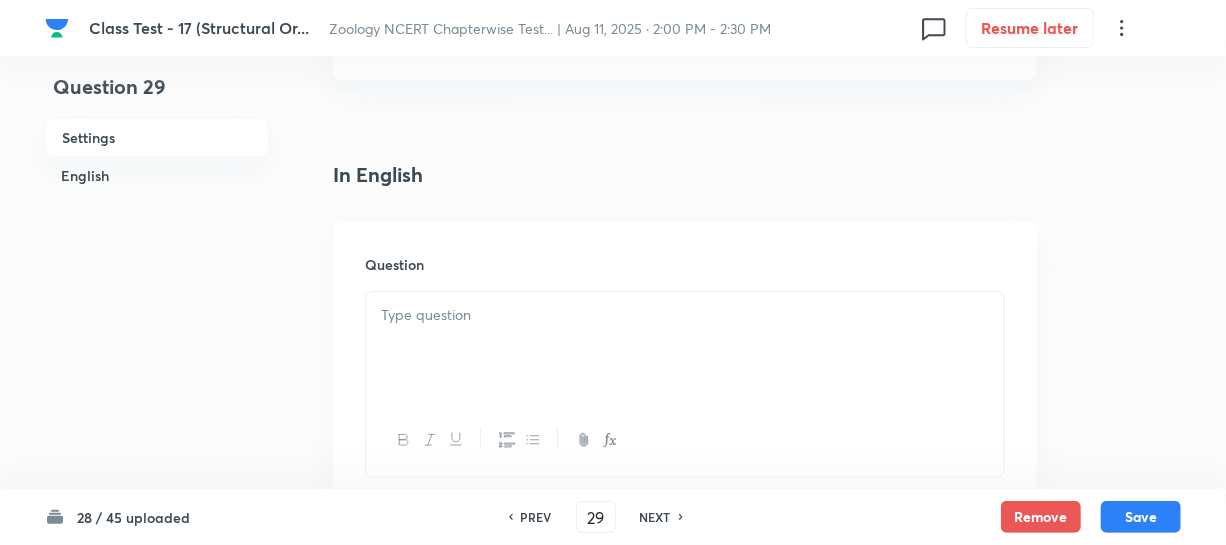 click at bounding box center [685, 348] 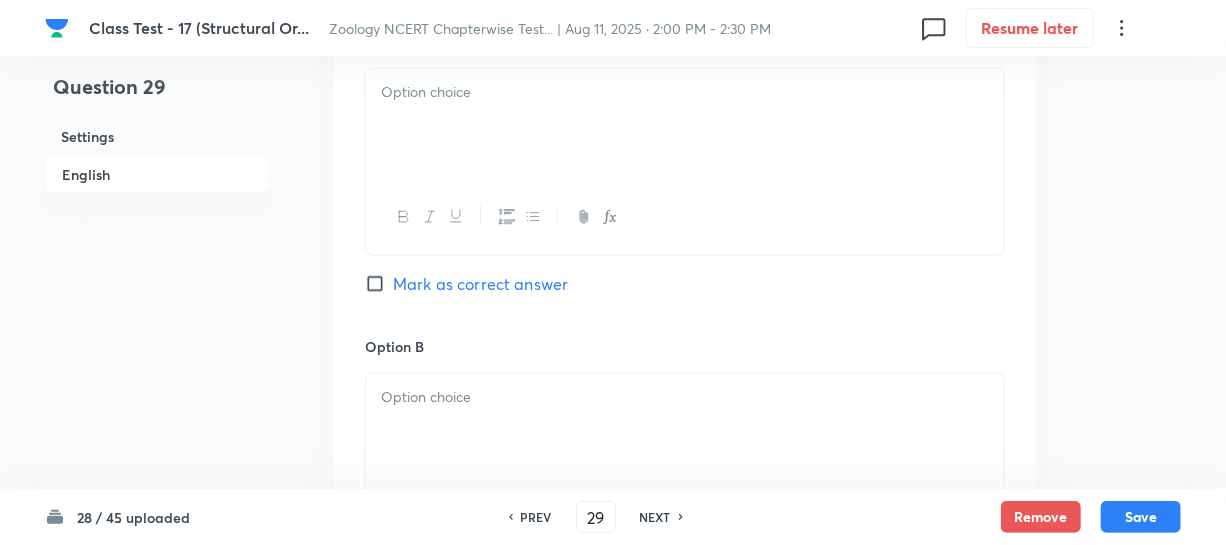 scroll, scrollTop: 1090, scrollLeft: 0, axis: vertical 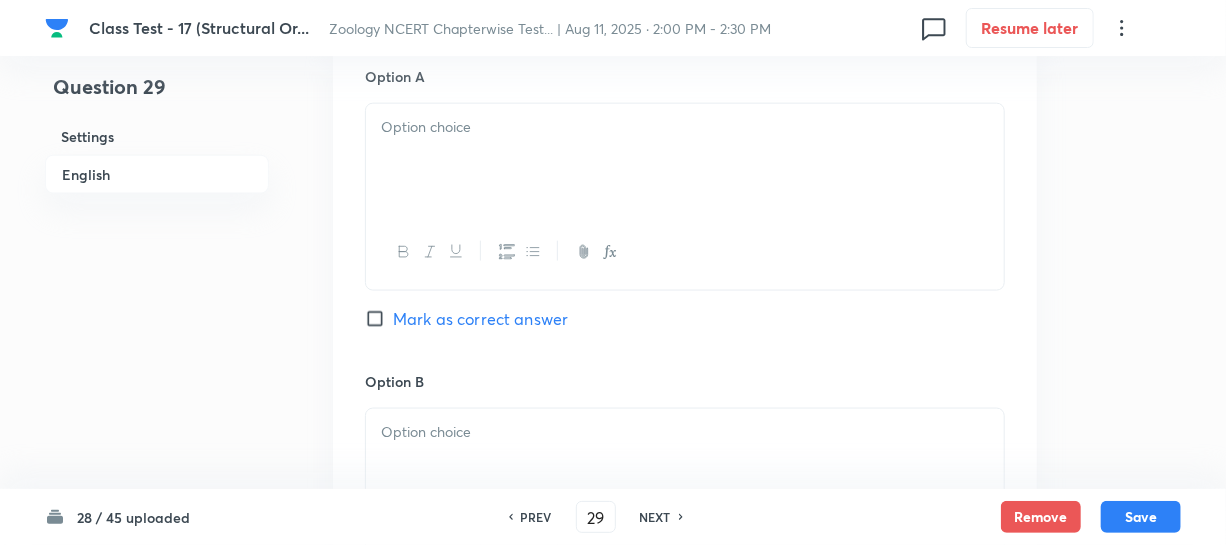 click at bounding box center (685, 160) 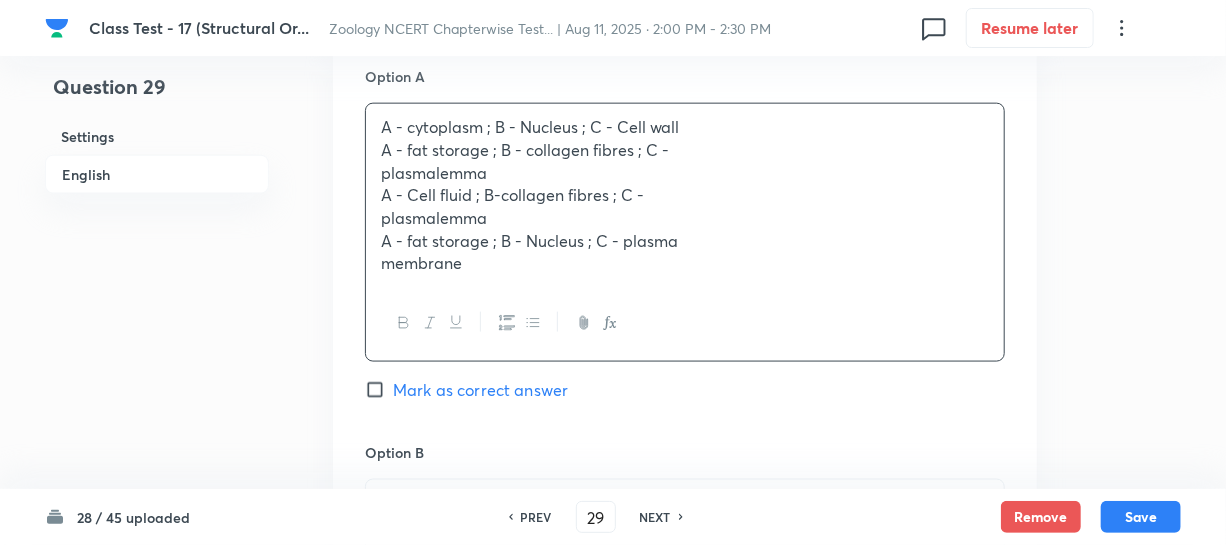 click on "A - fat storage ; B - collagen fibres ; C -" at bounding box center [685, 150] 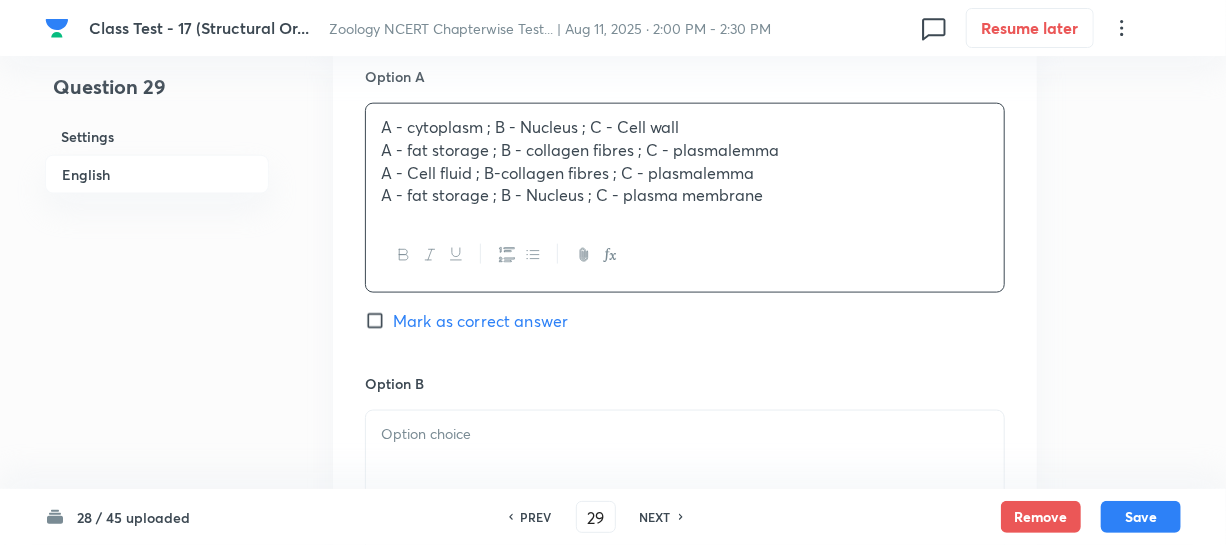 click on "A - fat storage ; B - collagen fibres ; C - plasmalemma" at bounding box center [685, 150] 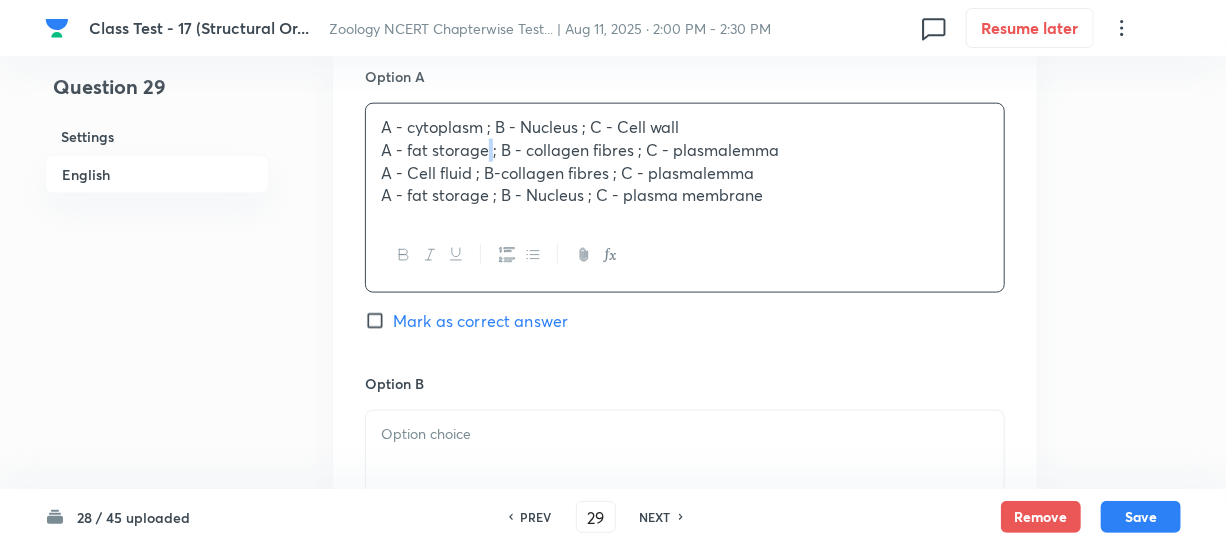 click on "A - fat storage ; B - collagen fibres ; C - plasmalemma" at bounding box center (685, 150) 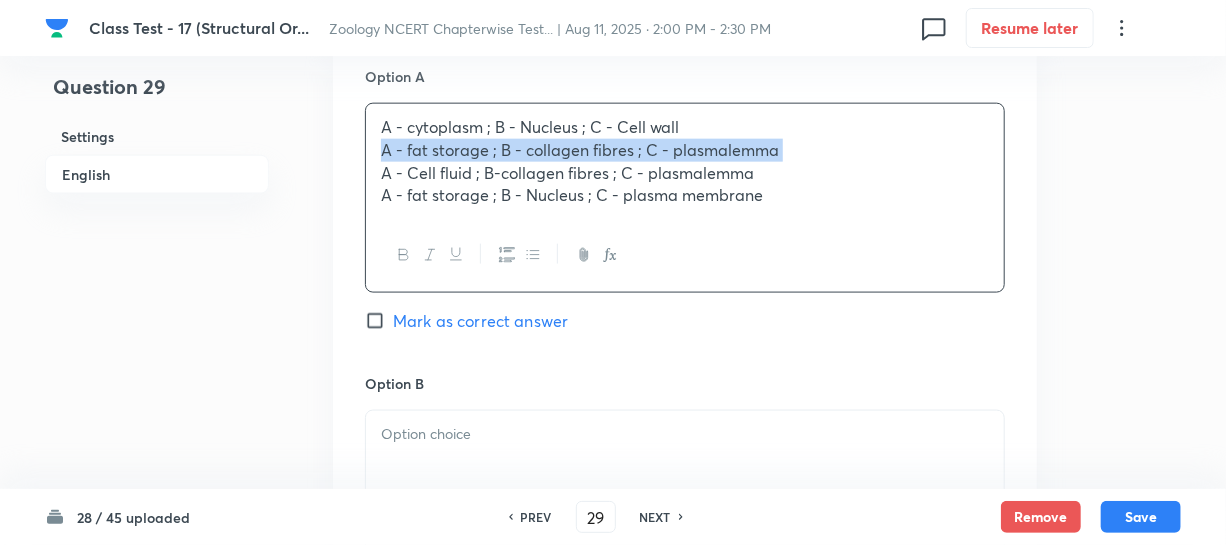 click on "A - fat storage ; B - collagen fibres ; C - plasmalemma" at bounding box center [685, 150] 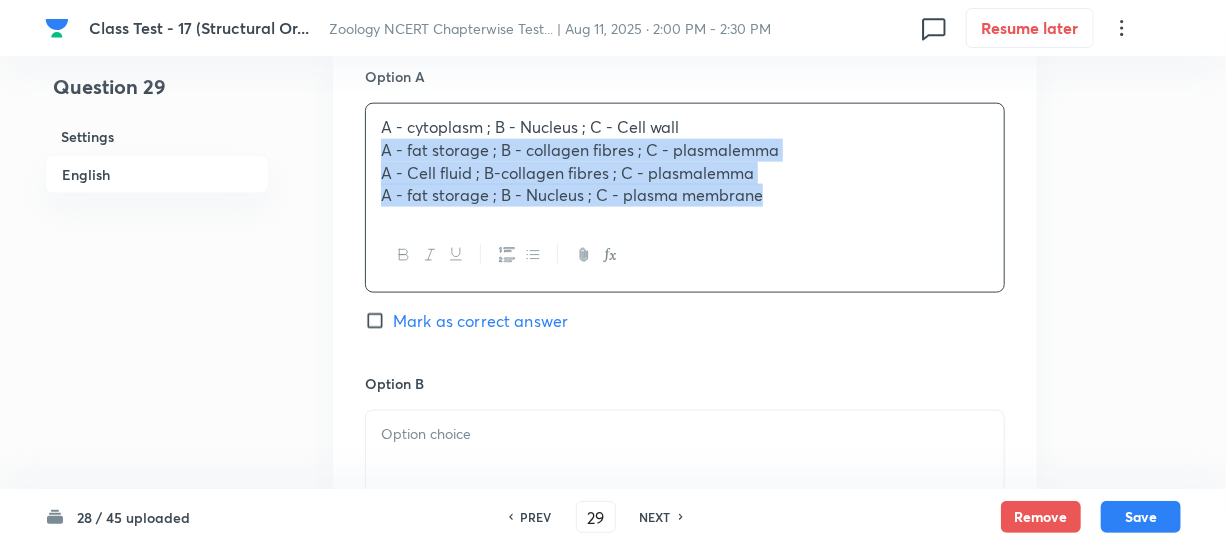 click on "A - cytoplasm ; B - Nucleus ; C - Cell wall A - fat storage ; B - collagen fibres ; C - plasmalemma A - Cell fluid ; B-collagen fibres ; C - plasmalemma A - fat storage ; B - Nucleus ; C - plasma membrane" at bounding box center (685, 161) 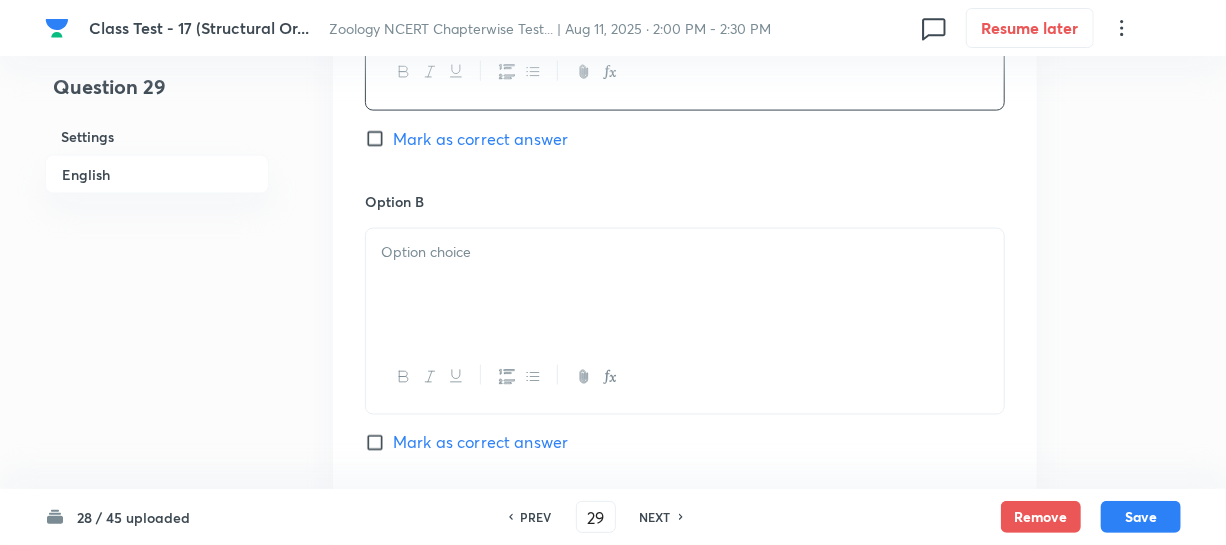 scroll, scrollTop: 1272, scrollLeft: 0, axis: vertical 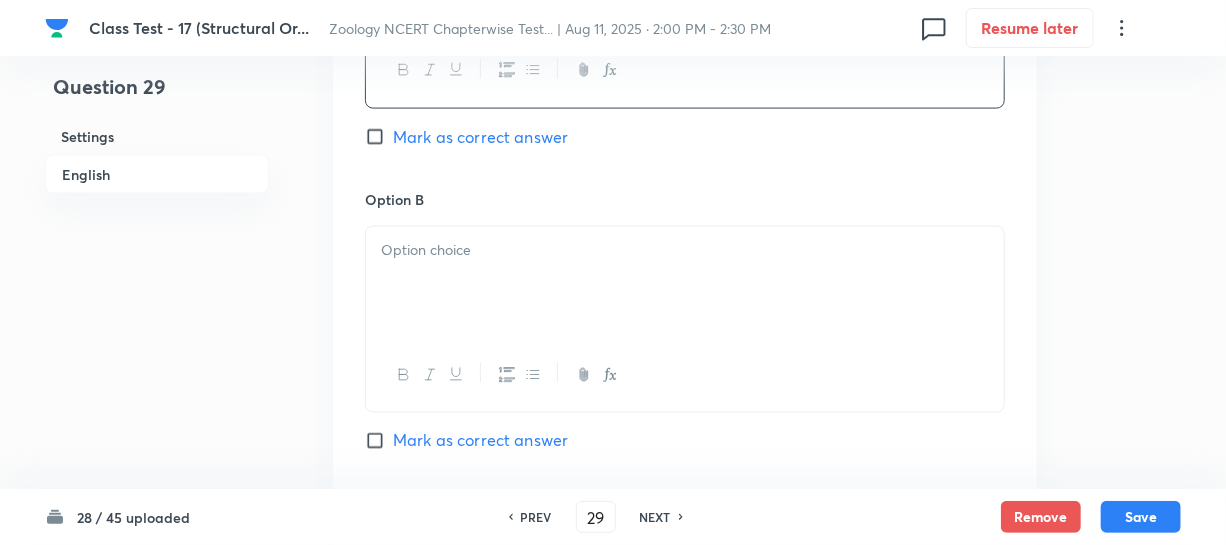 click at bounding box center (685, 250) 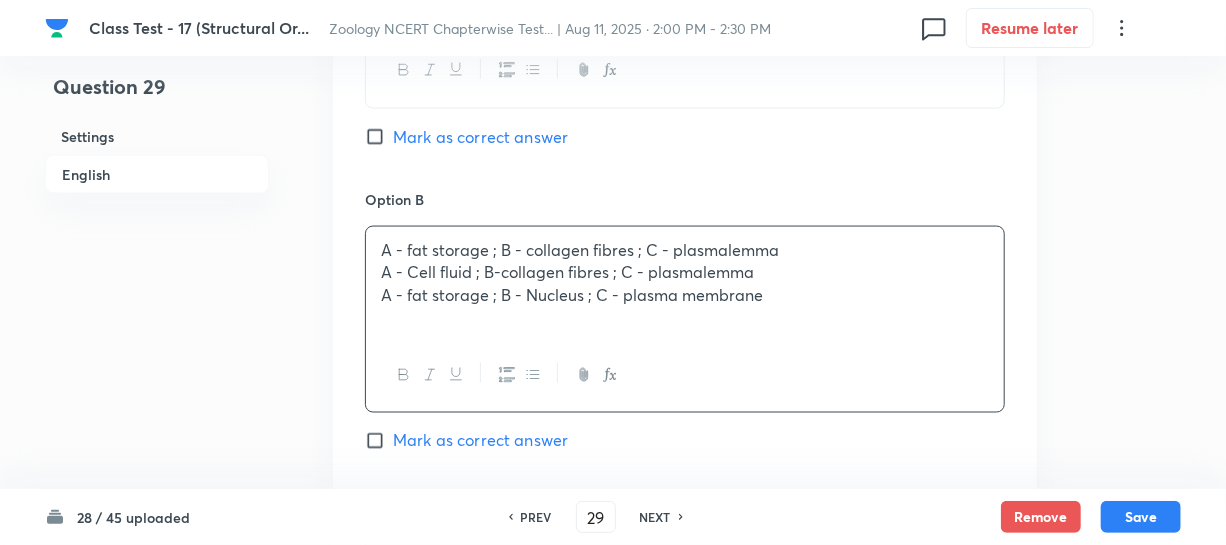 click on "A - fat storage ; B - Nucleus ; C - plasma membrane" at bounding box center [685, 295] 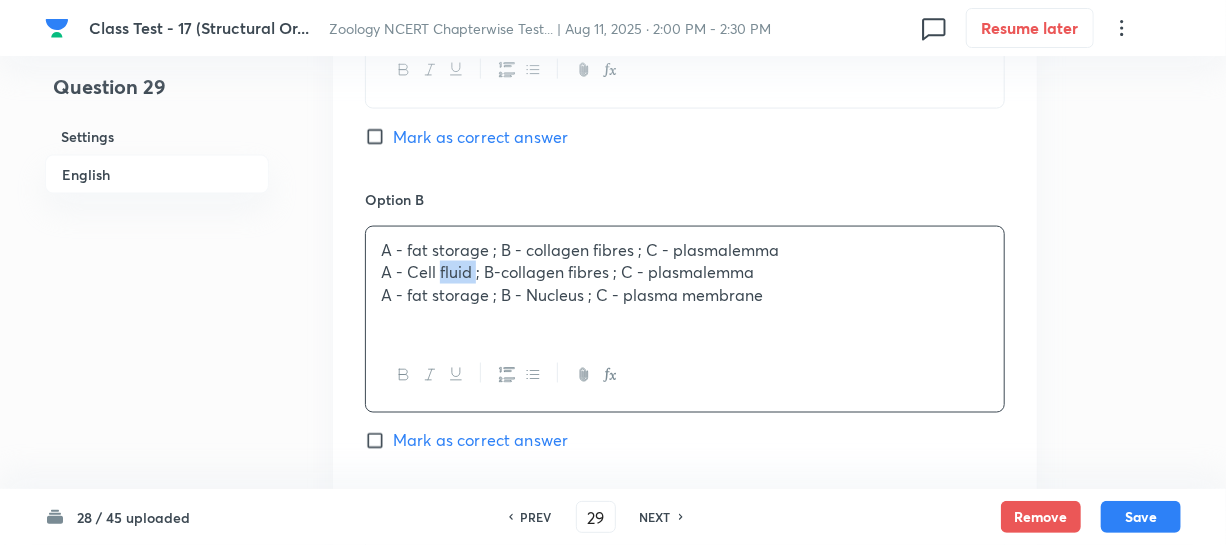 click on "A - Cell fluid ; B-collagen fibres ; C - plasmalemma" at bounding box center [685, 272] 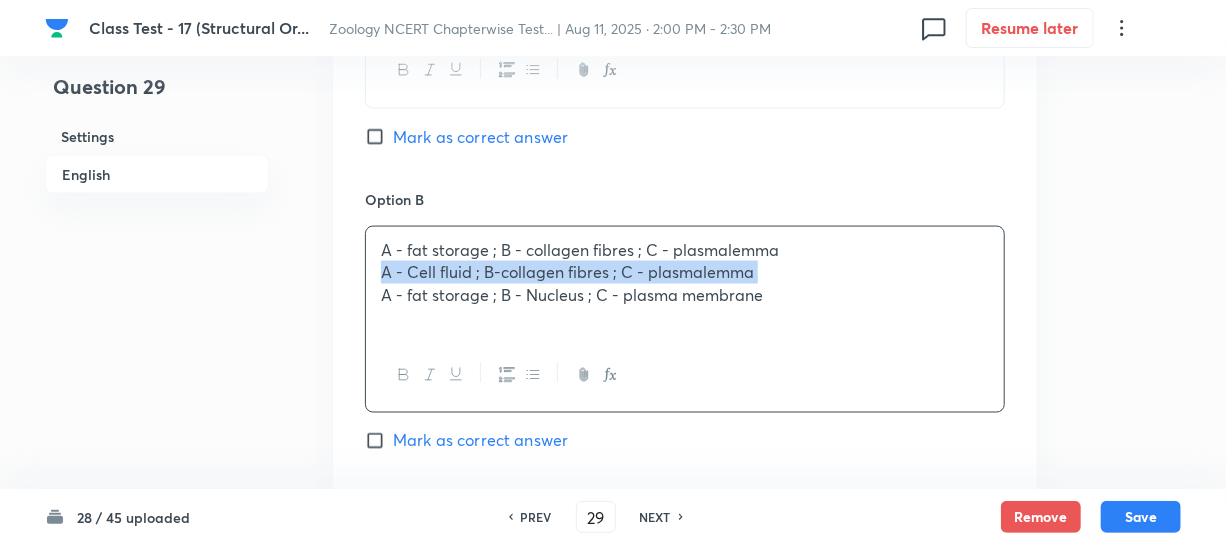 click on "A - Cell fluid ; B-collagen fibres ; C - plasmalemma" at bounding box center [685, 272] 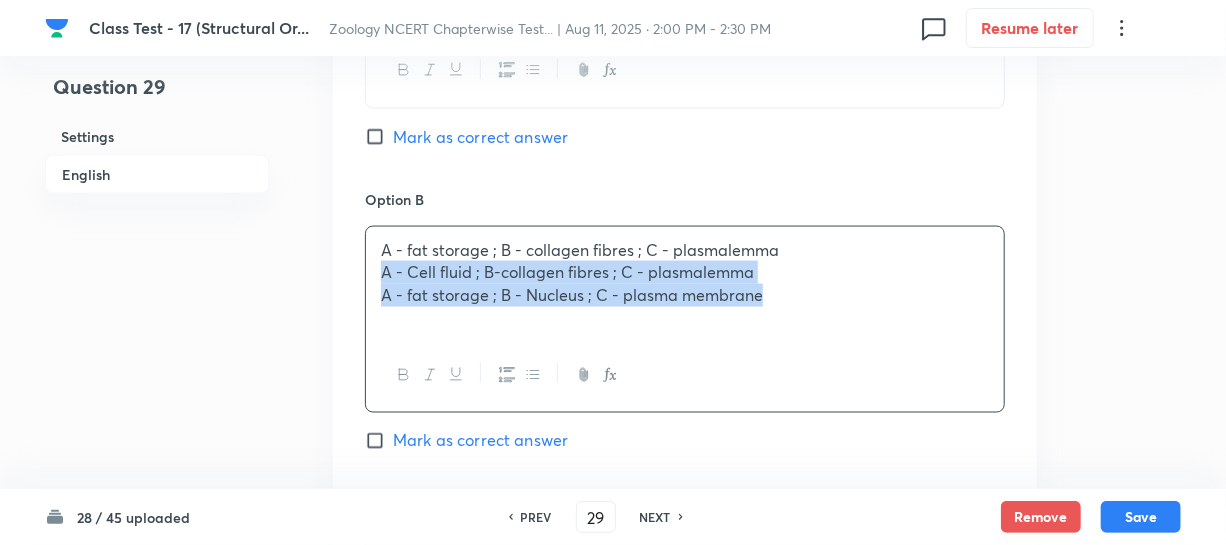 click on "A - fat storage ; B - collagen fibres ; C - plasmalemma A - Cell fluid ; B-collagen fibres ; C - plasmalemma A - fat storage ; B - Nucleus ; C - plasma membrane" at bounding box center (685, 283) 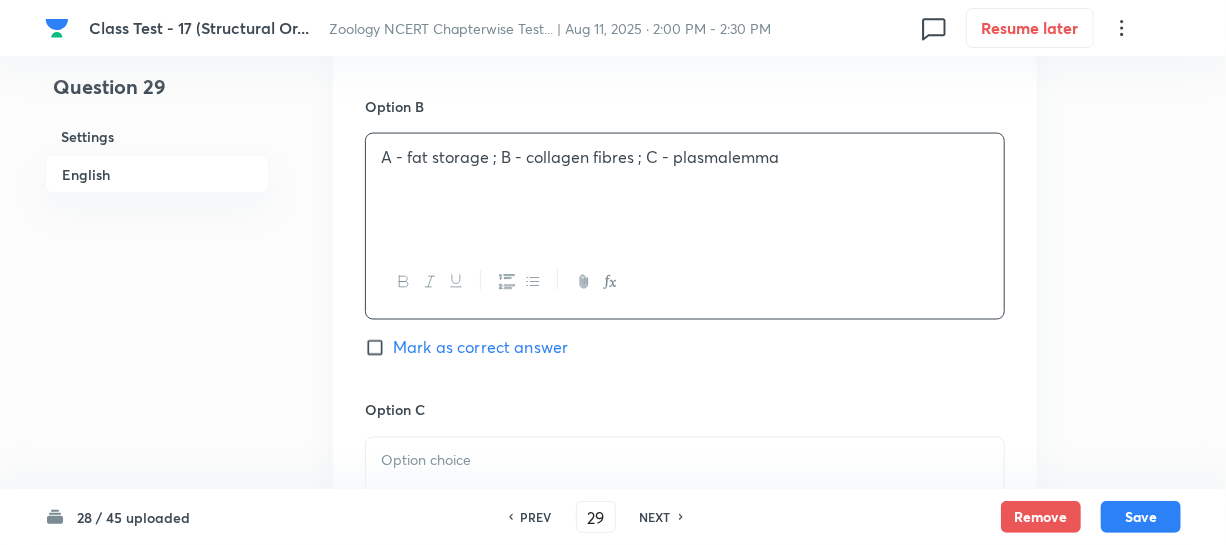 scroll, scrollTop: 1545, scrollLeft: 0, axis: vertical 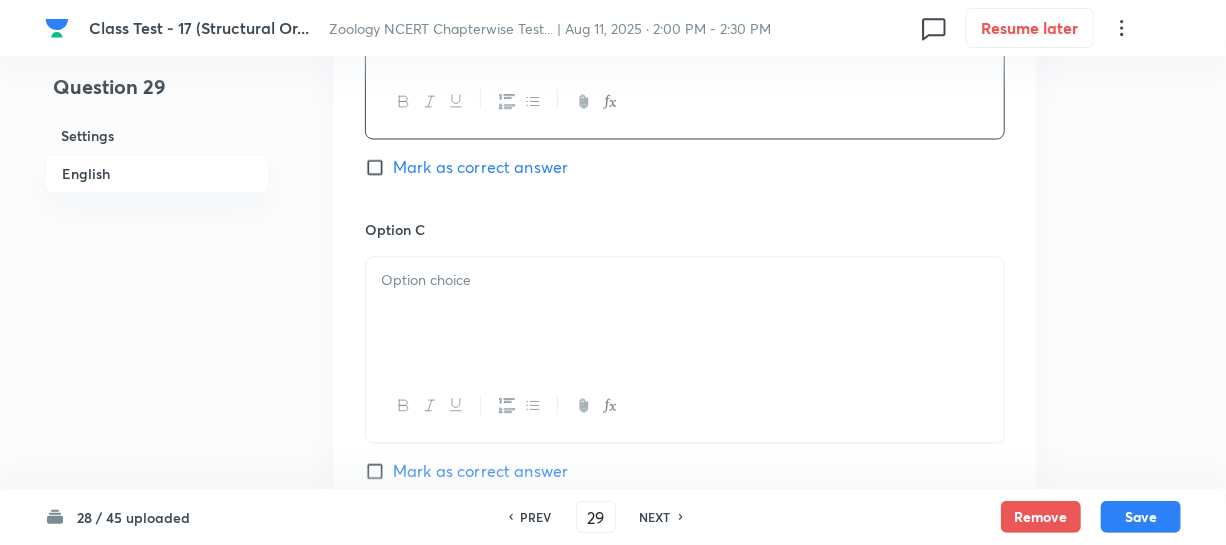 click at bounding box center [685, 314] 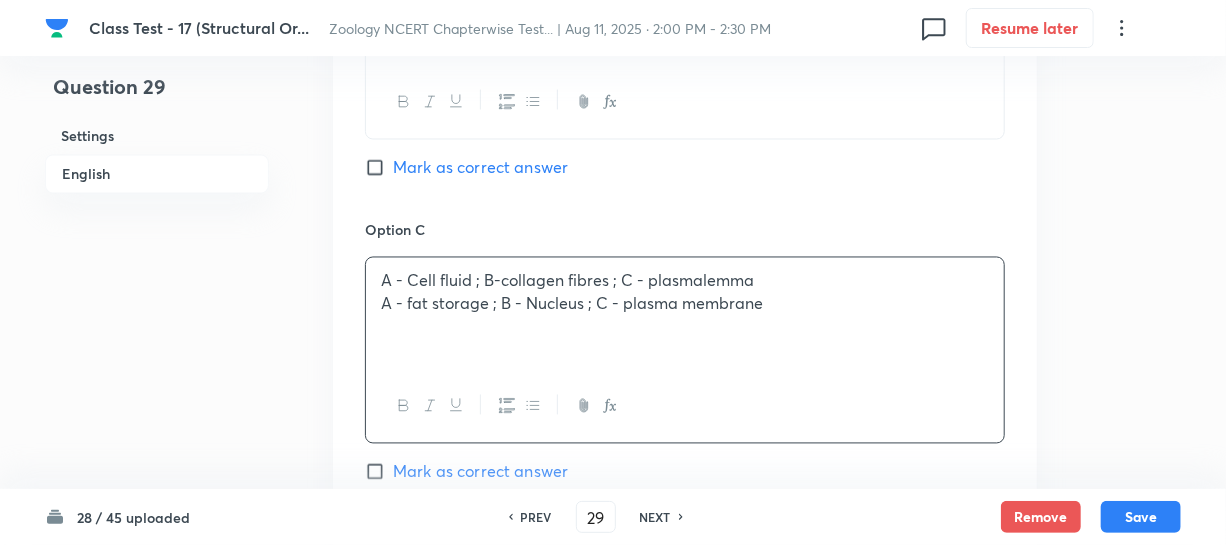 click on "A - fat storage ; B - Nucleus ; C - plasma membrane" at bounding box center [685, 304] 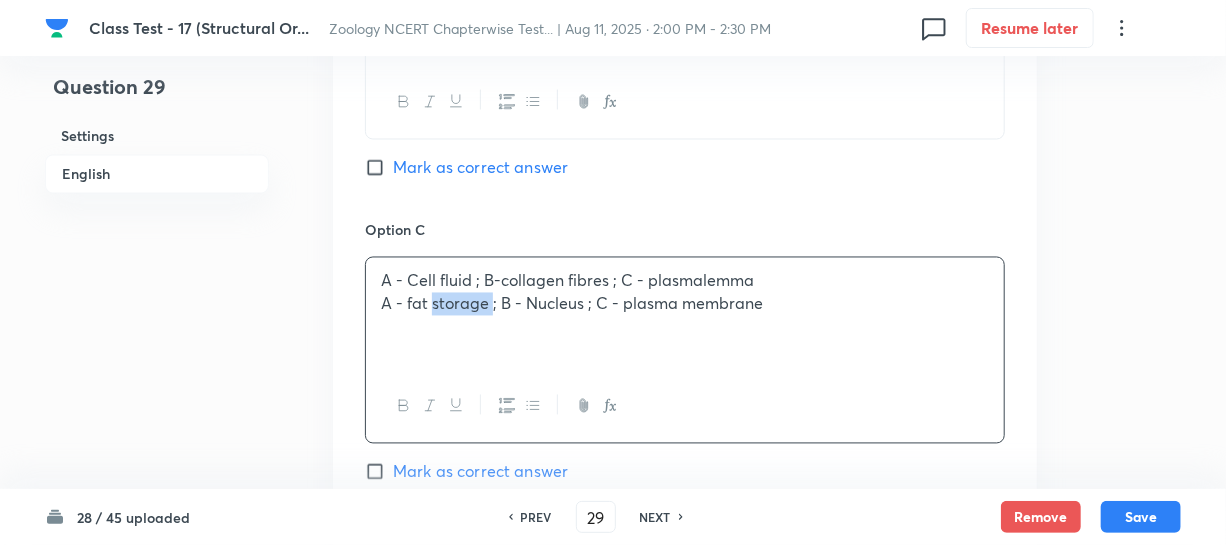 click on "A - fat storage ; B - Nucleus ; C - plasma membrane" at bounding box center [685, 304] 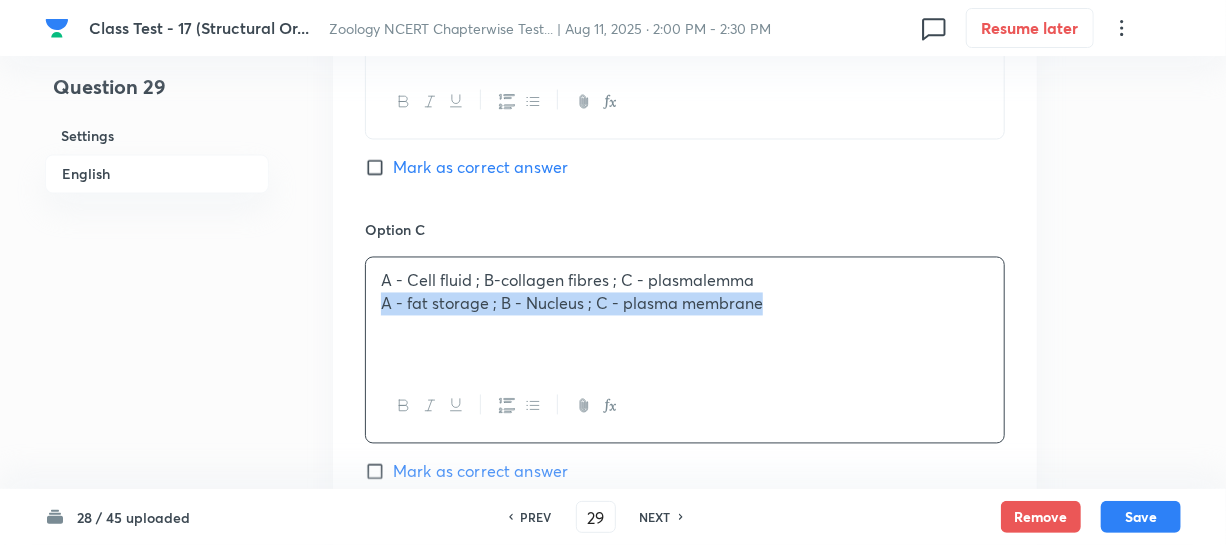 click on "A - fat storage ; B - Nucleus ; C - plasma membrane" at bounding box center [685, 304] 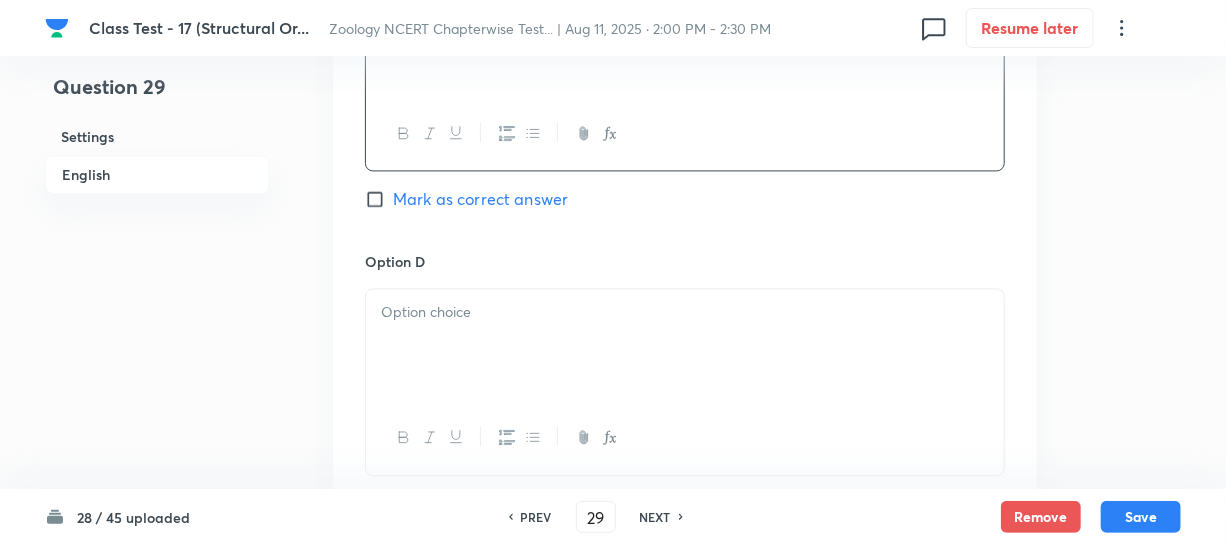 click at bounding box center (685, 312) 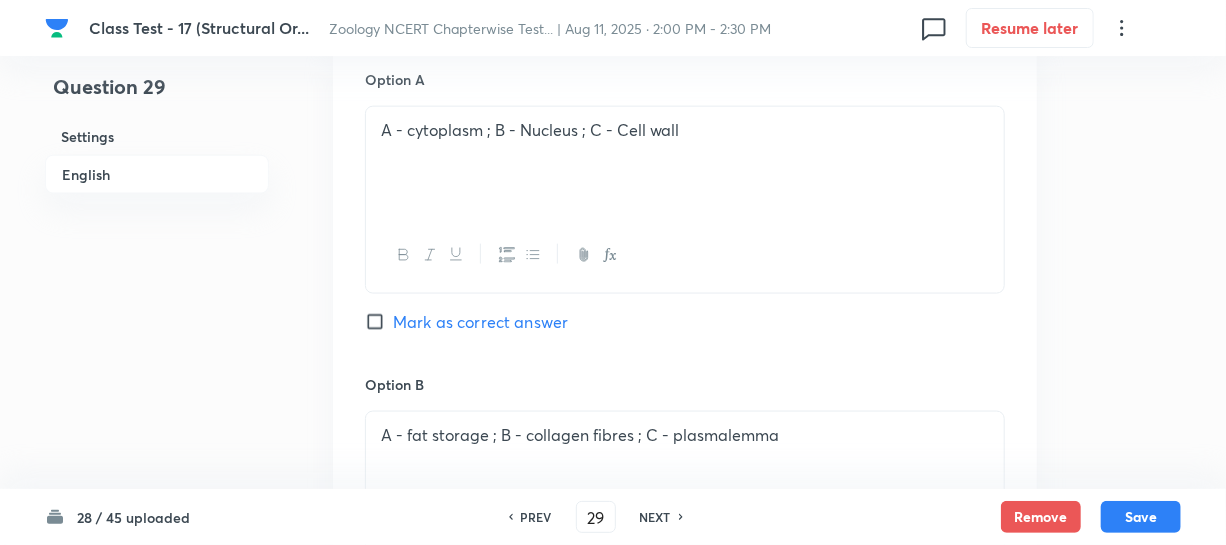 scroll, scrollTop: 1000, scrollLeft: 0, axis: vertical 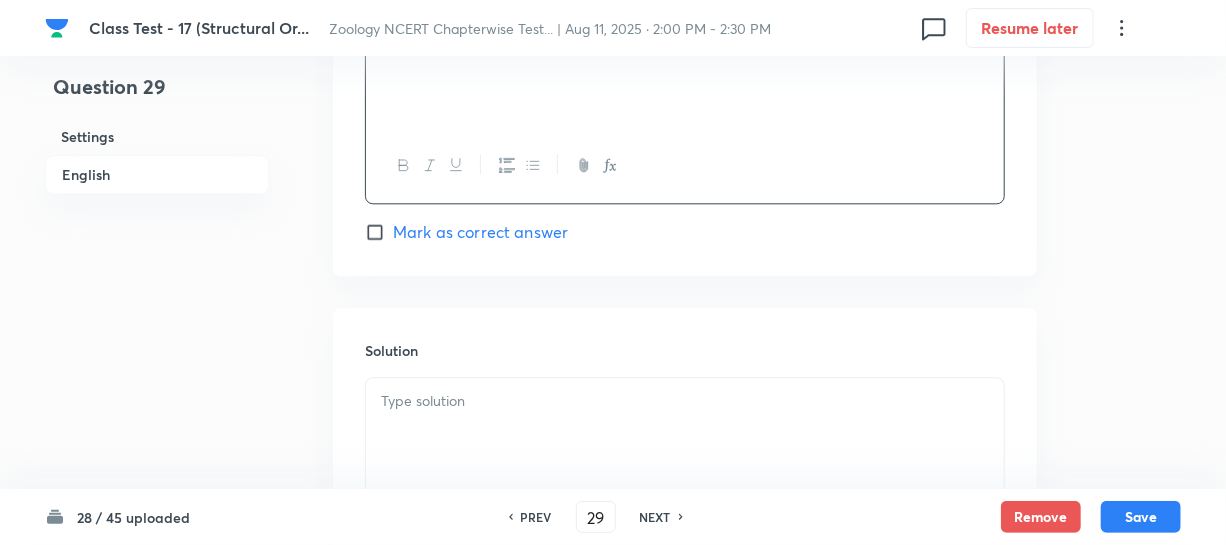 click on "Mark as correct answer" at bounding box center [379, 232] 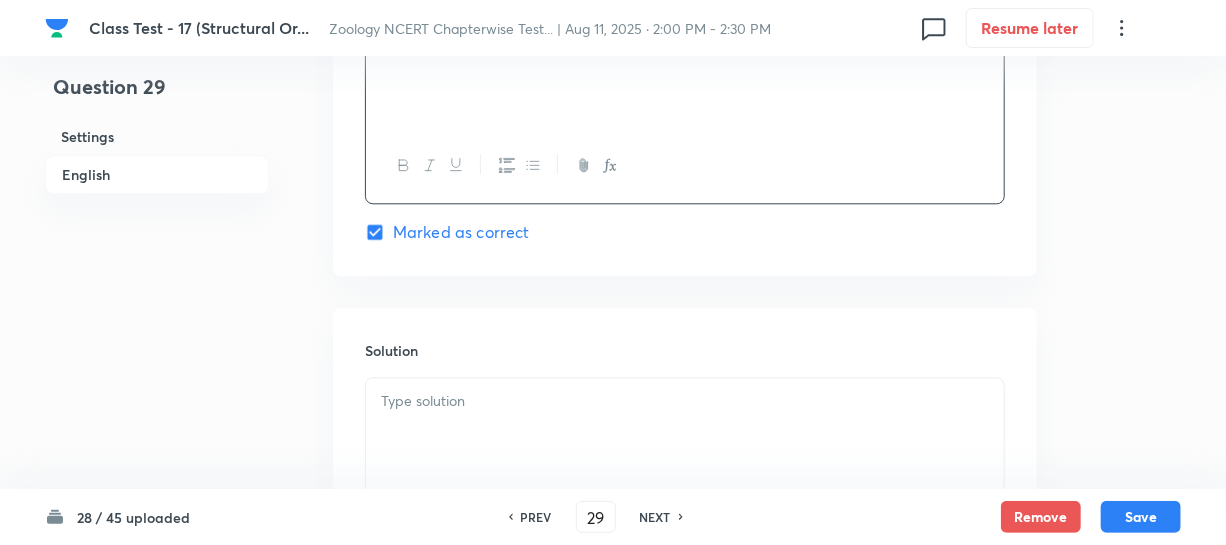 click at bounding box center (685, 434) 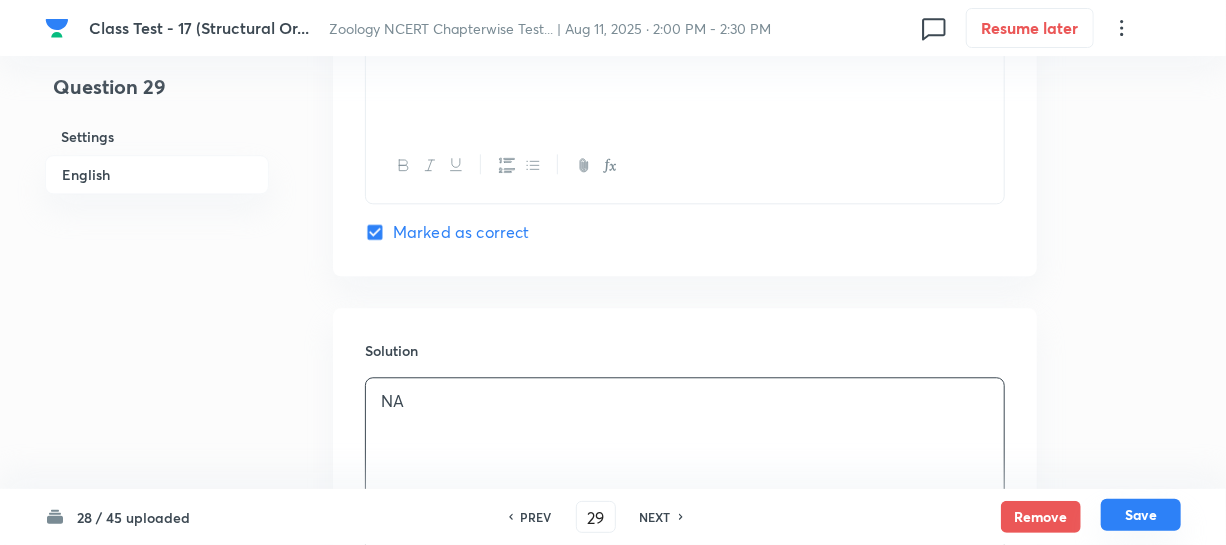 click on "Save" at bounding box center [1141, 515] 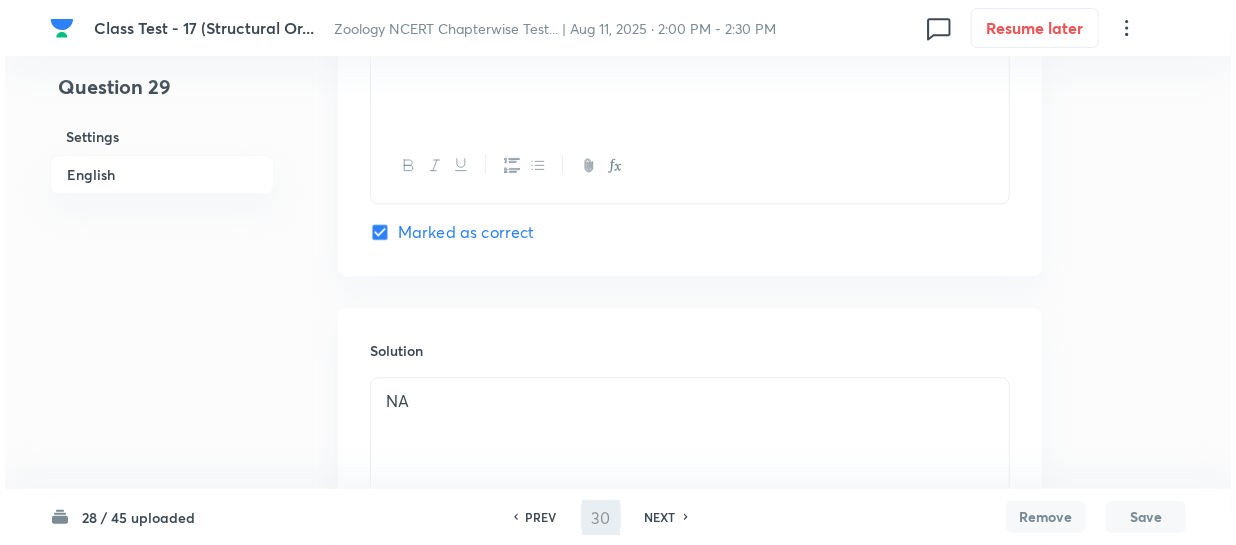 scroll, scrollTop: 0, scrollLeft: 0, axis: both 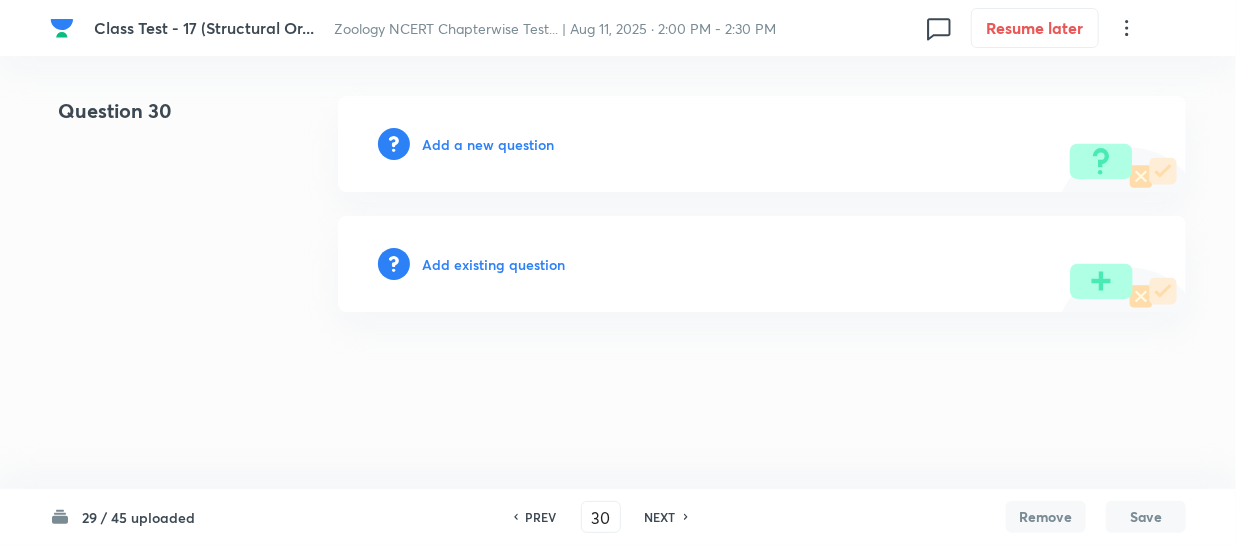 click on "Add a new question" at bounding box center [488, 144] 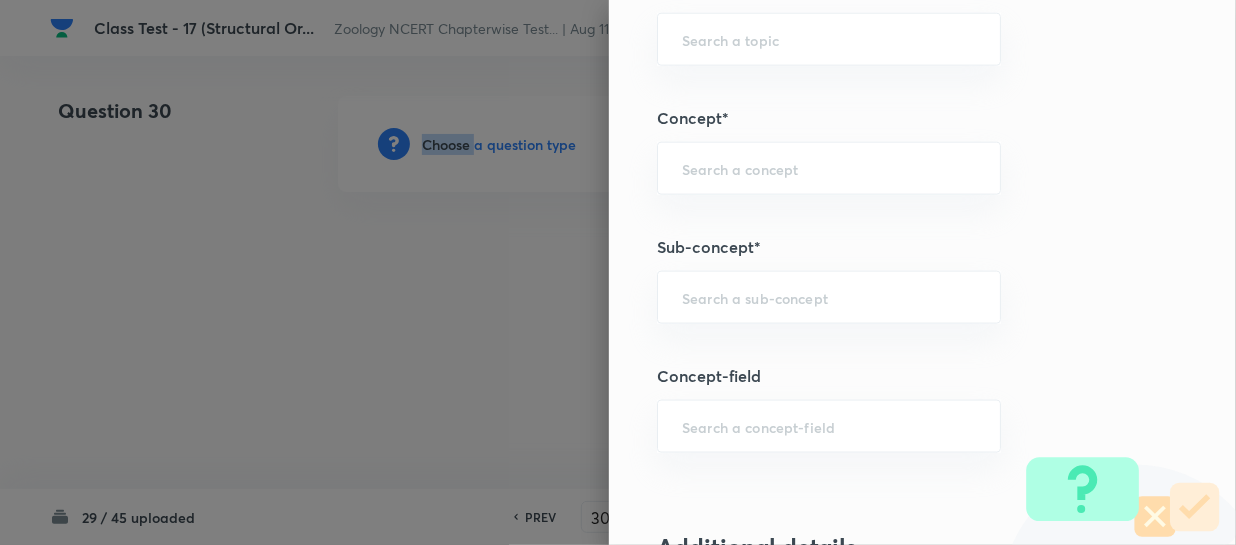 scroll, scrollTop: 1090, scrollLeft: 0, axis: vertical 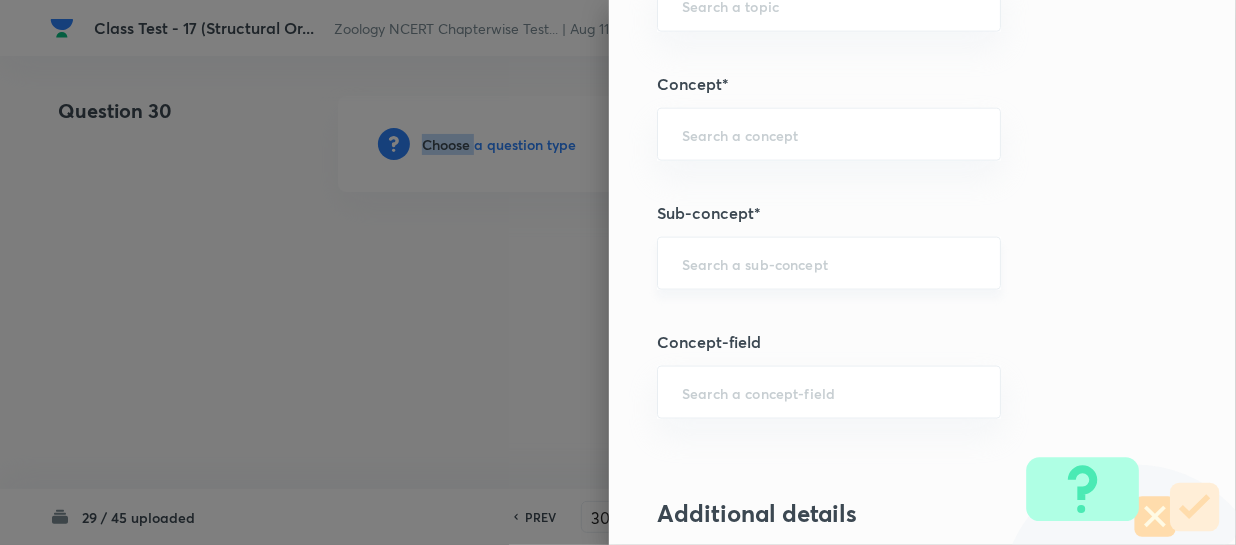 click on "​" at bounding box center [829, 263] 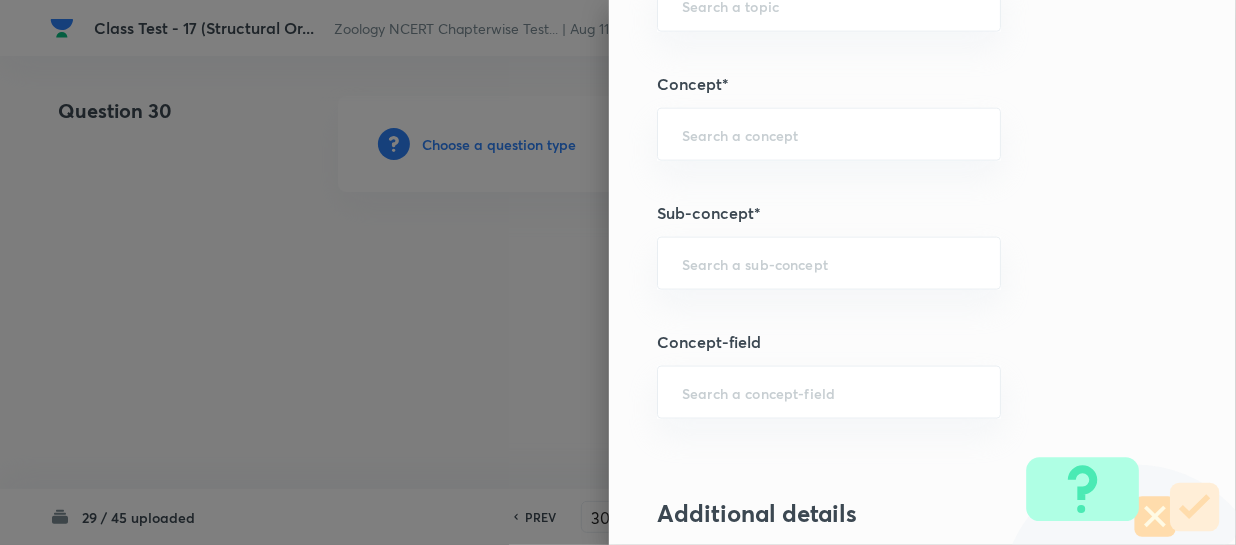 paste on "Structural Organization in Animals" 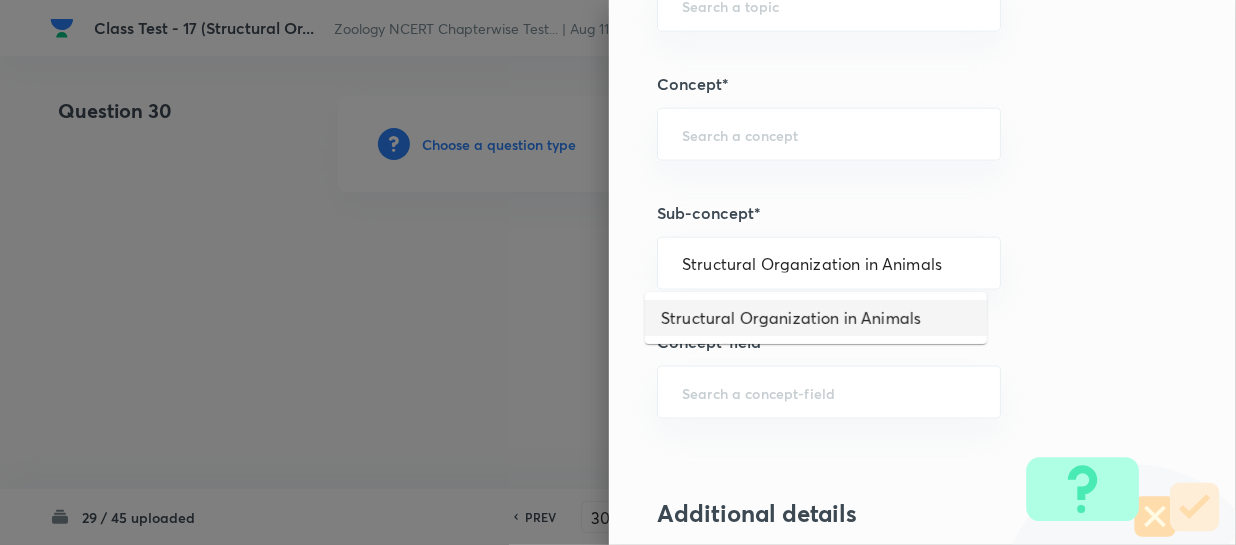 click on "Structural Organization in Animals" at bounding box center [816, 318] 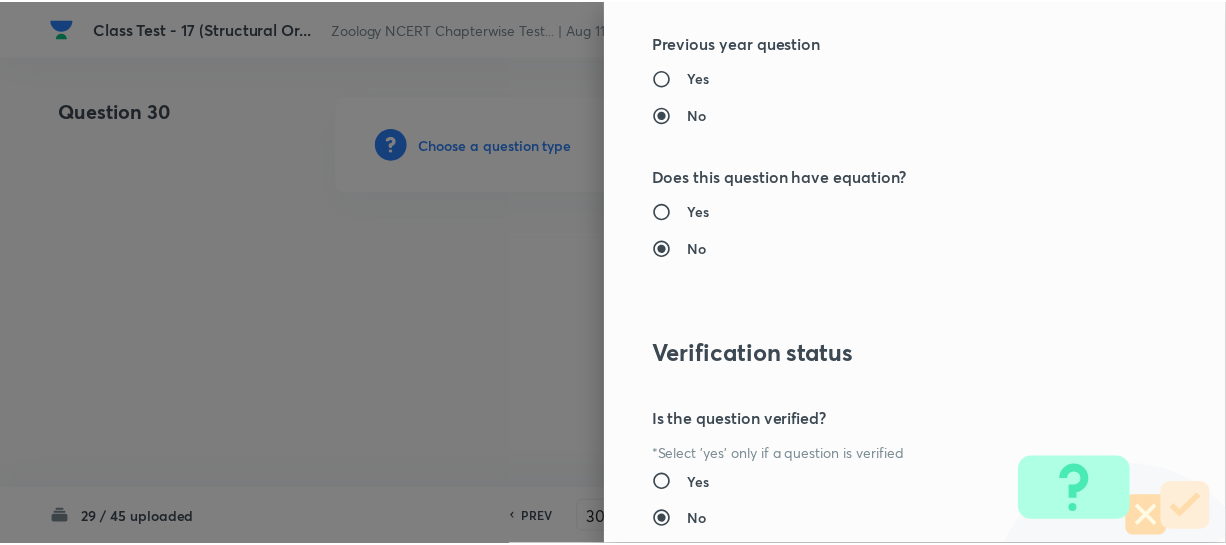 scroll, scrollTop: 2179, scrollLeft: 0, axis: vertical 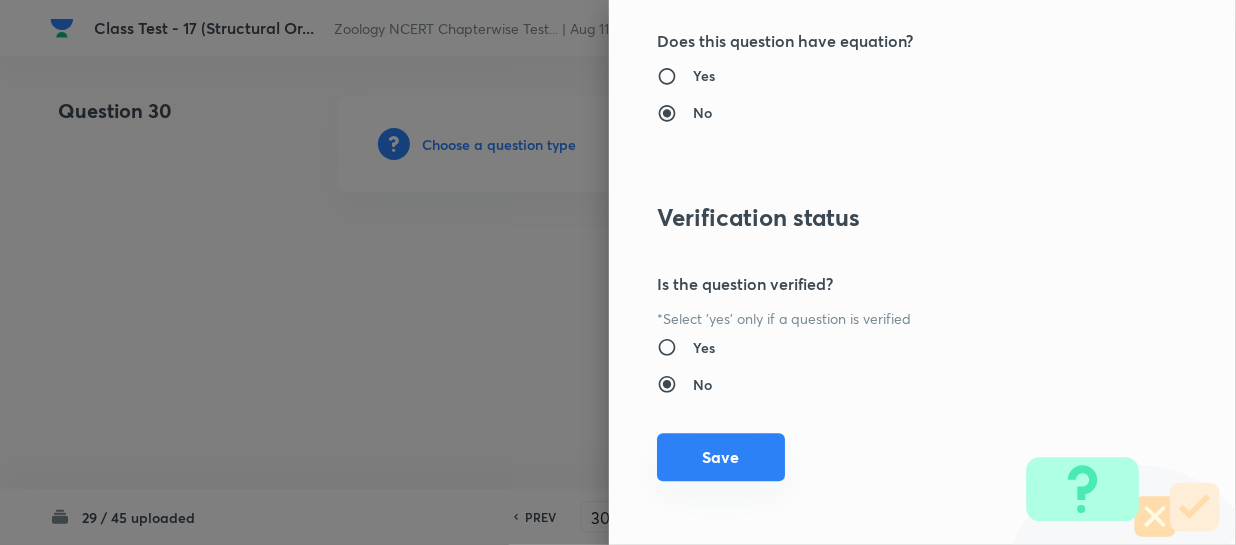 click on "Save" at bounding box center [721, 457] 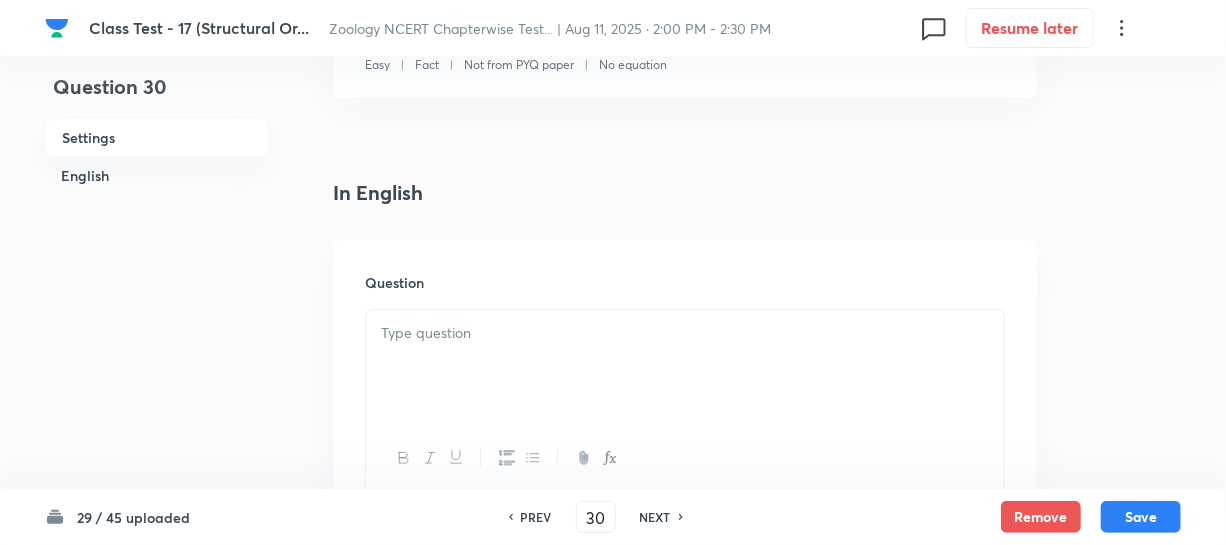 scroll, scrollTop: 454, scrollLeft: 0, axis: vertical 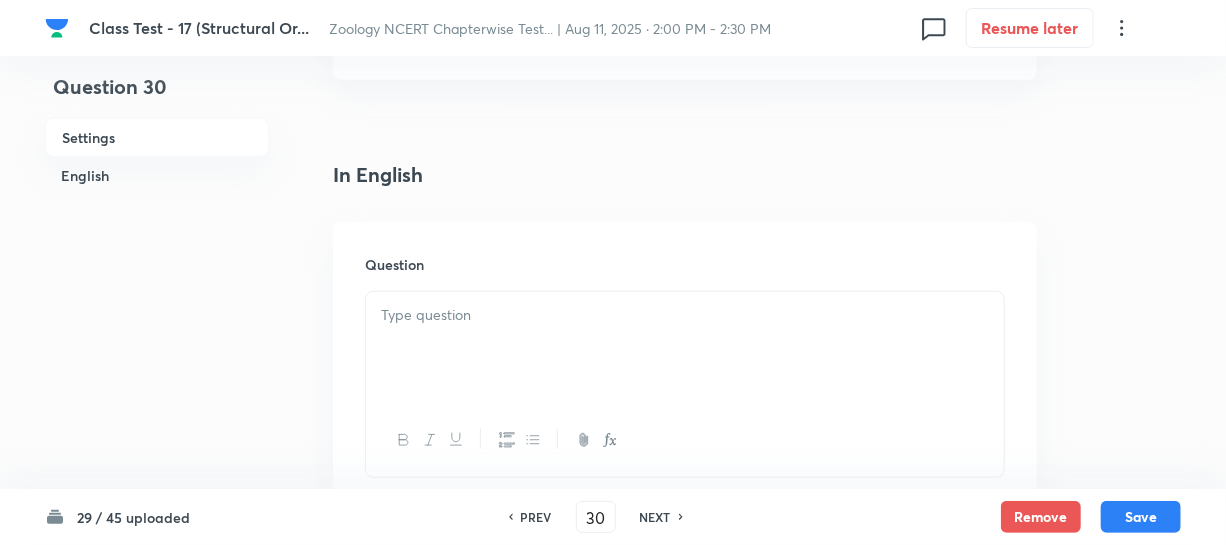 click at bounding box center (685, 348) 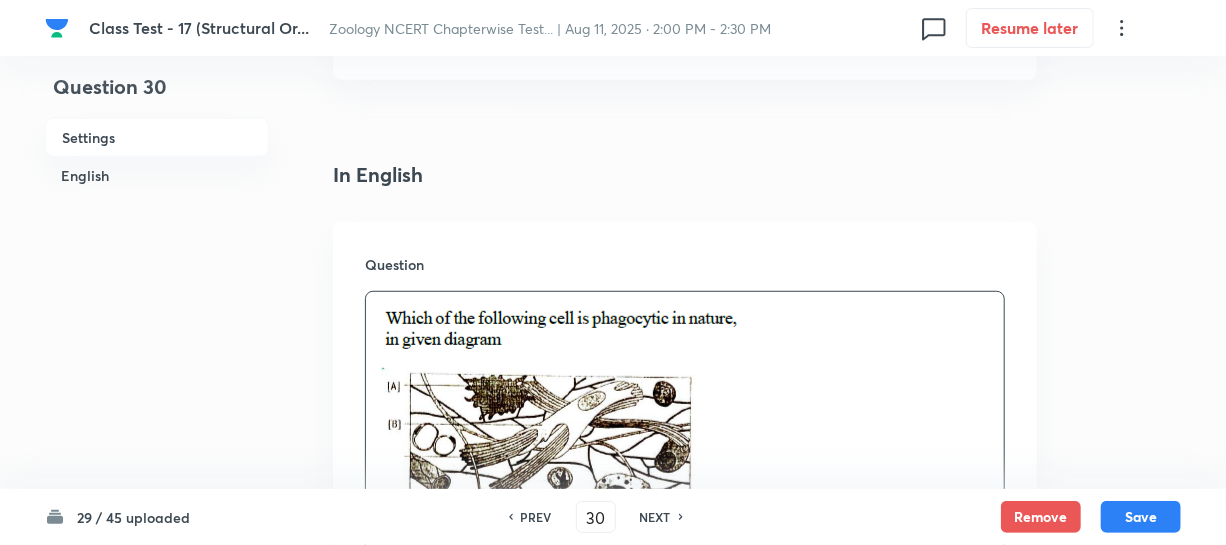 scroll, scrollTop: 545, scrollLeft: 0, axis: vertical 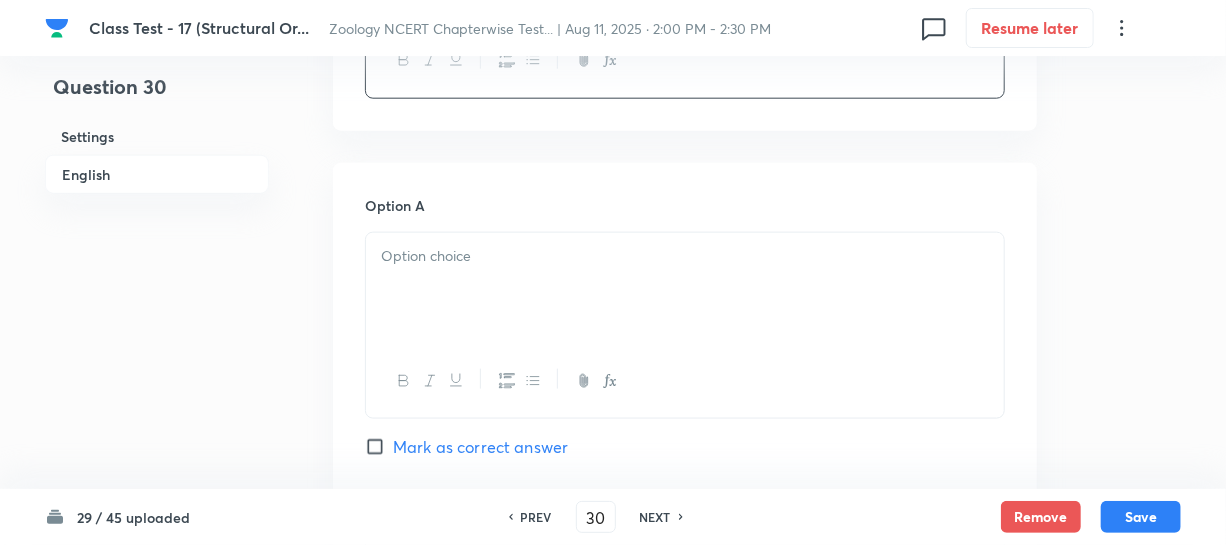 drag, startPoint x: 561, startPoint y: 319, endPoint x: 836, endPoint y: 324, distance: 275.04544 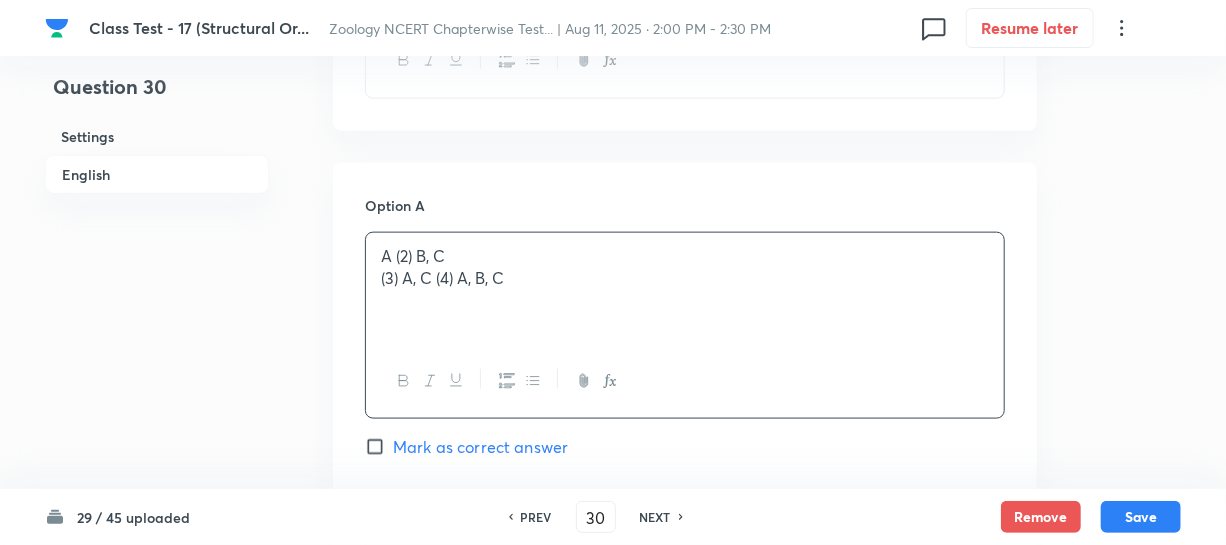 click on "A (2) B, C" at bounding box center [685, 256] 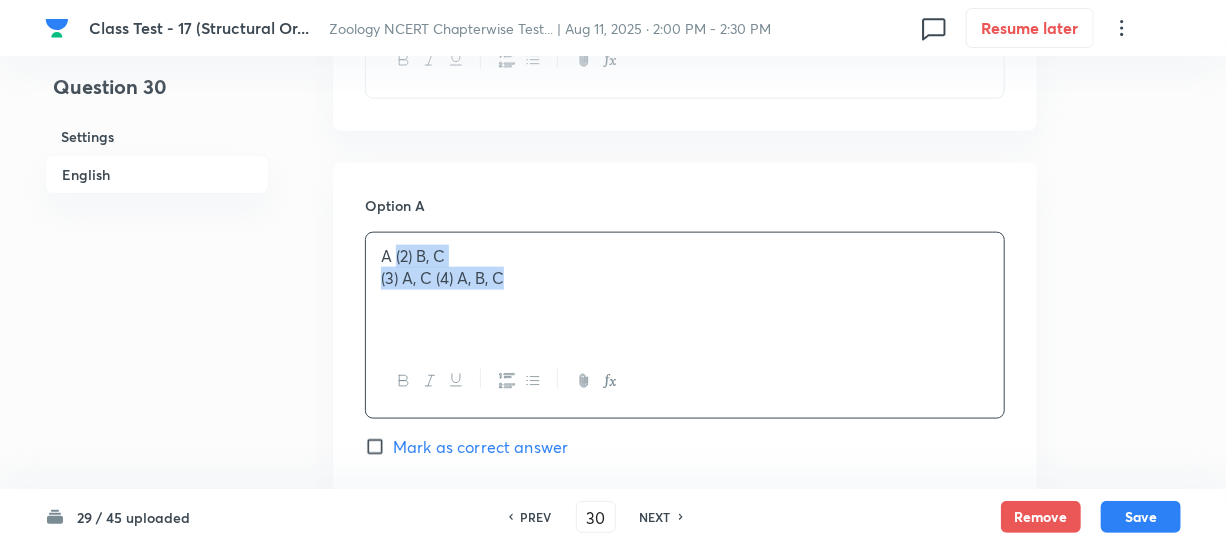 click on "(3) A, C (4) A, B, C" at bounding box center [685, 278] 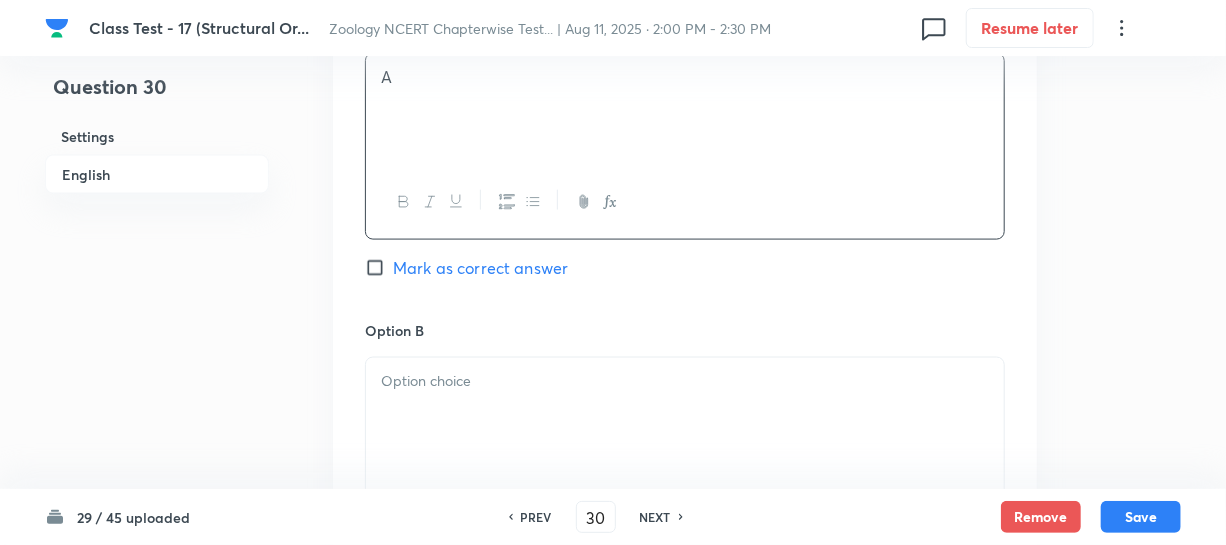 scroll, scrollTop: 1363, scrollLeft: 0, axis: vertical 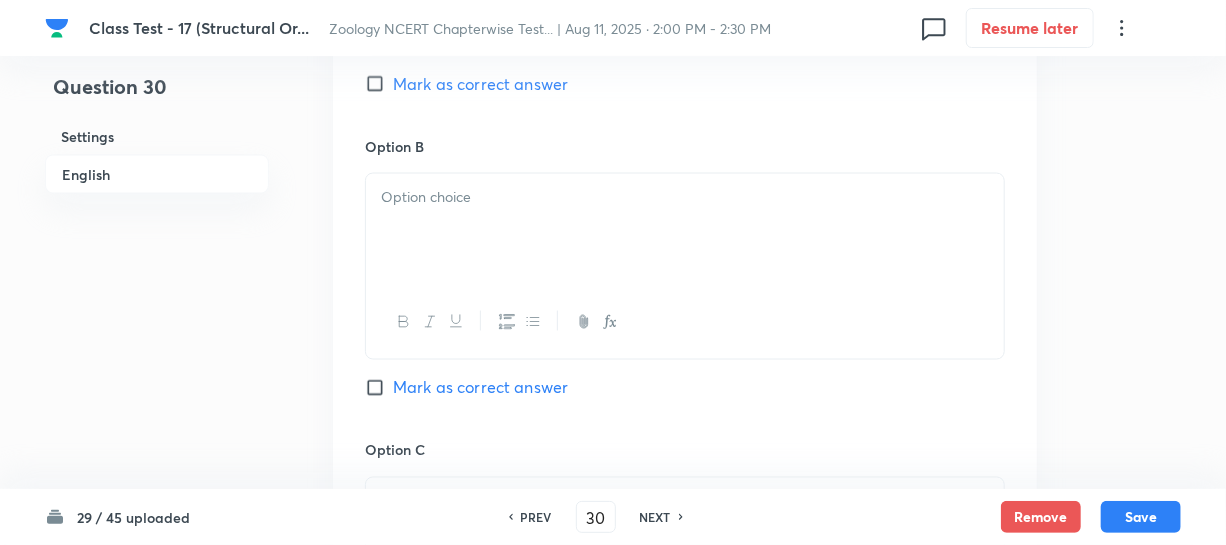 click at bounding box center (685, 230) 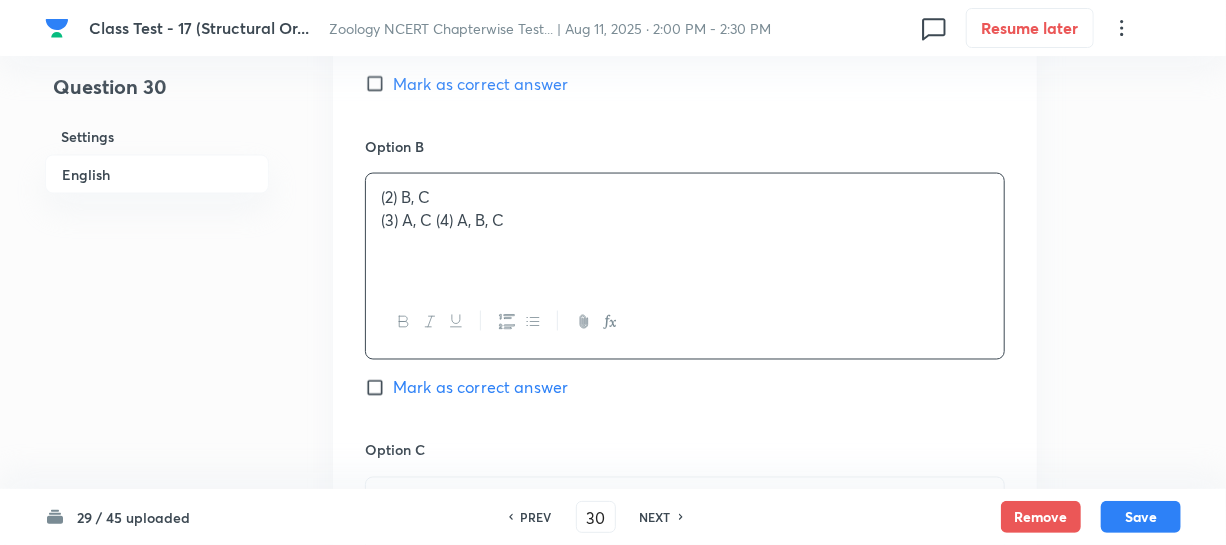 click on "(2) B, C" at bounding box center [685, 197] 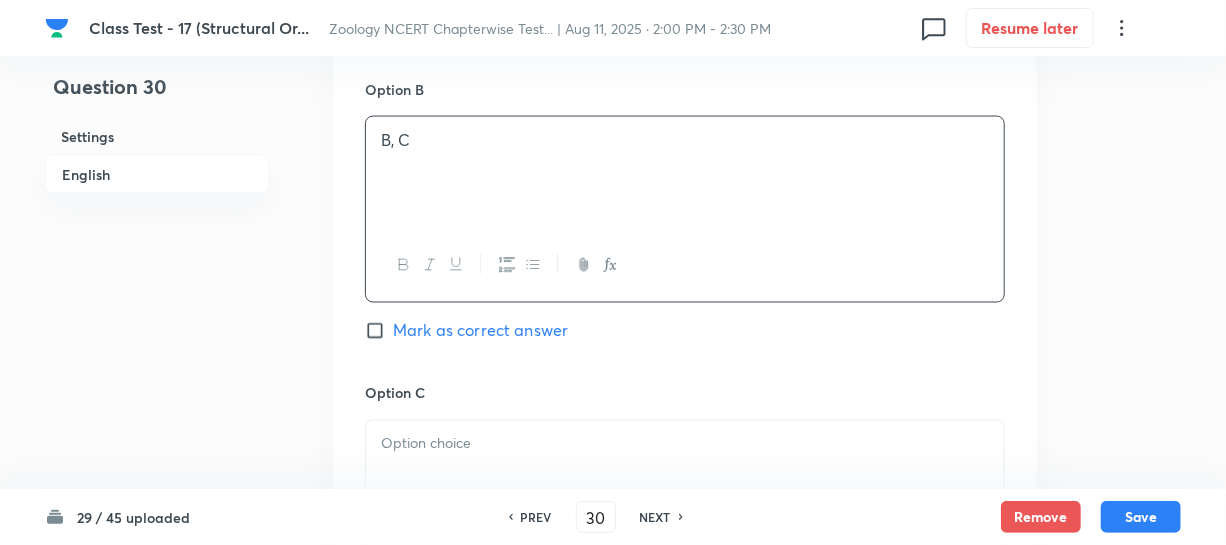 scroll, scrollTop: 1454, scrollLeft: 0, axis: vertical 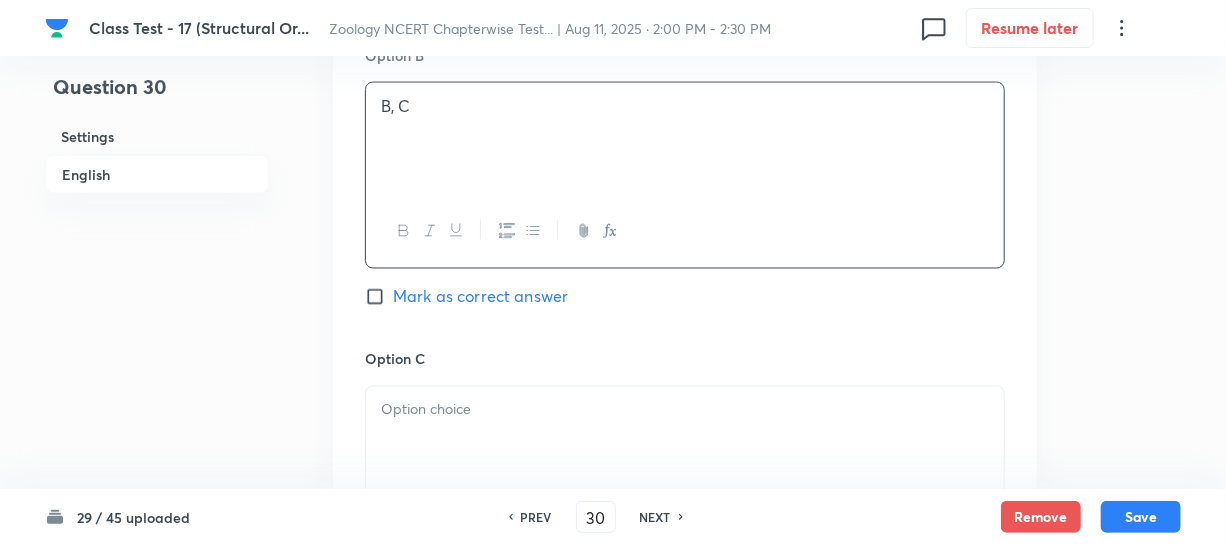 click at bounding box center [685, 443] 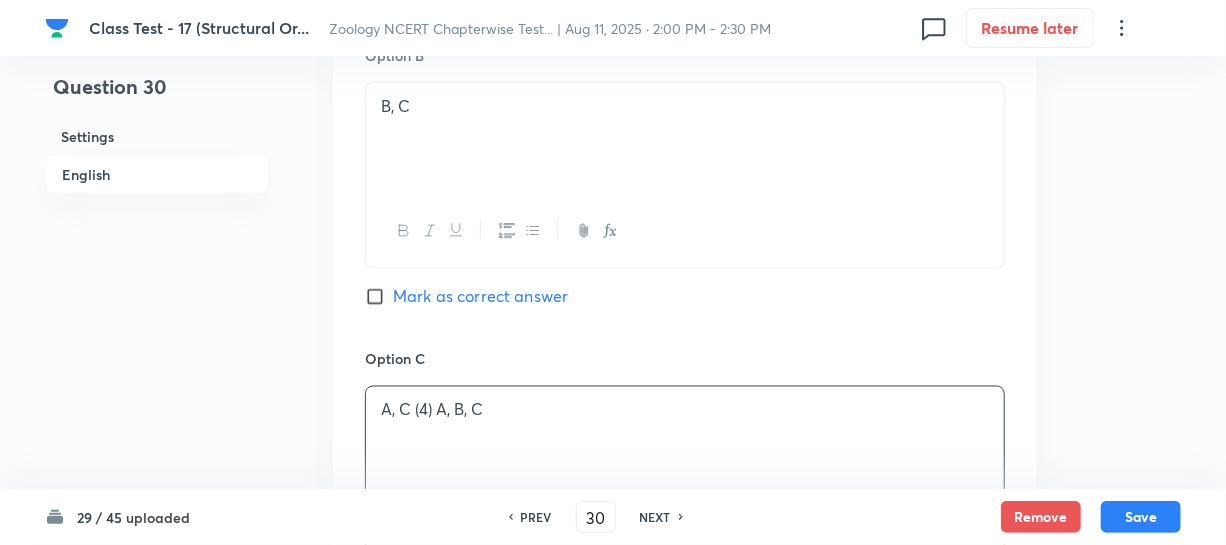 drag, startPoint x: 410, startPoint y: 403, endPoint x: 477, endPoint y: 324, distance: 103.58572 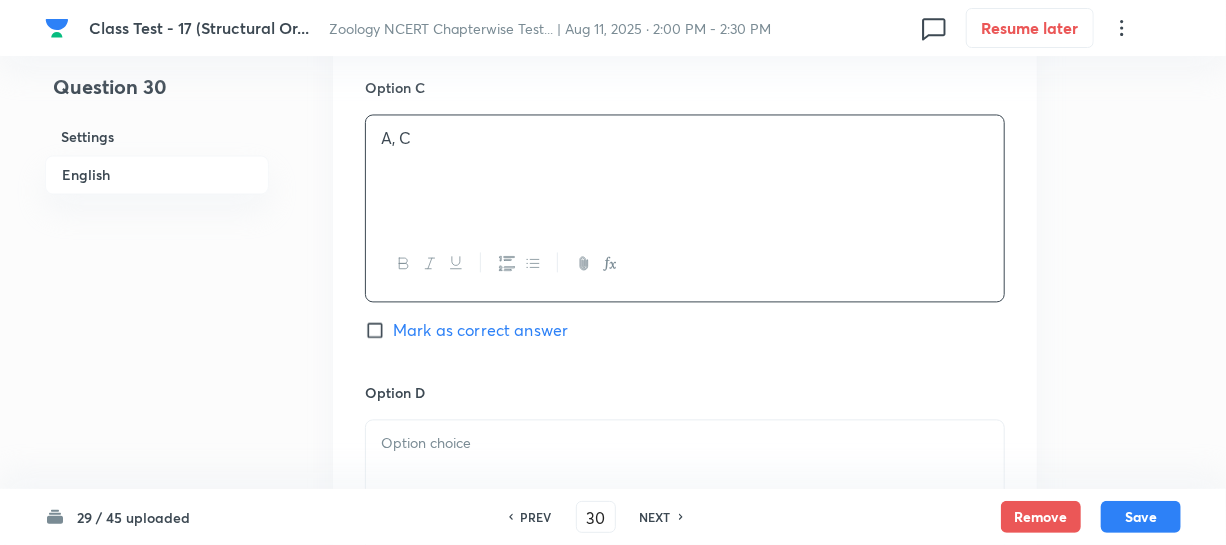 scroll, scrollTop: 1727, scrollLeft: 0, axis: vertical 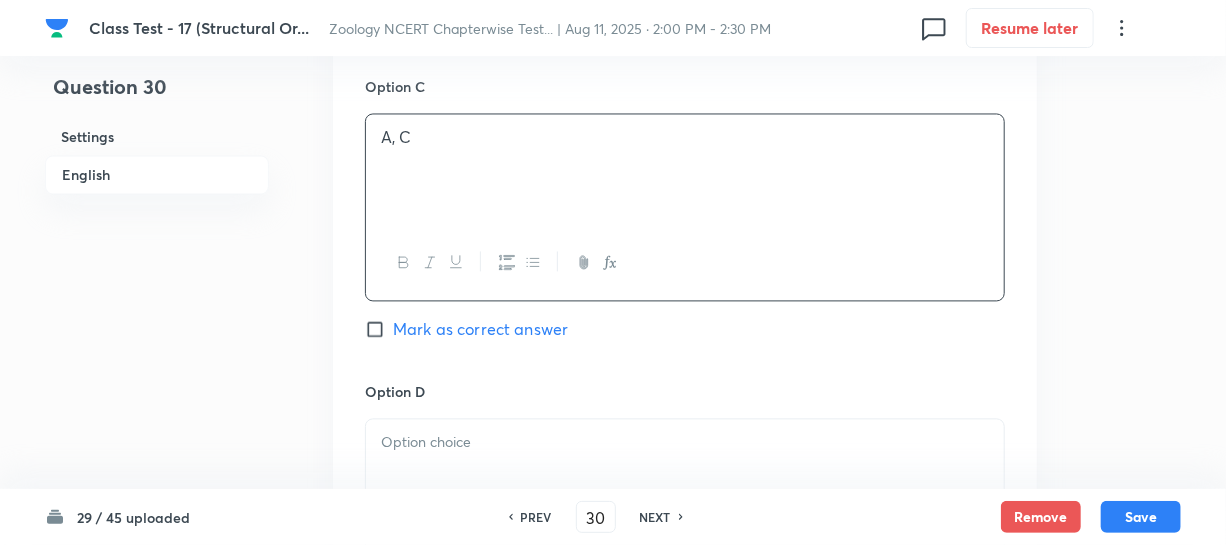 click at bounding box center (685, 442) 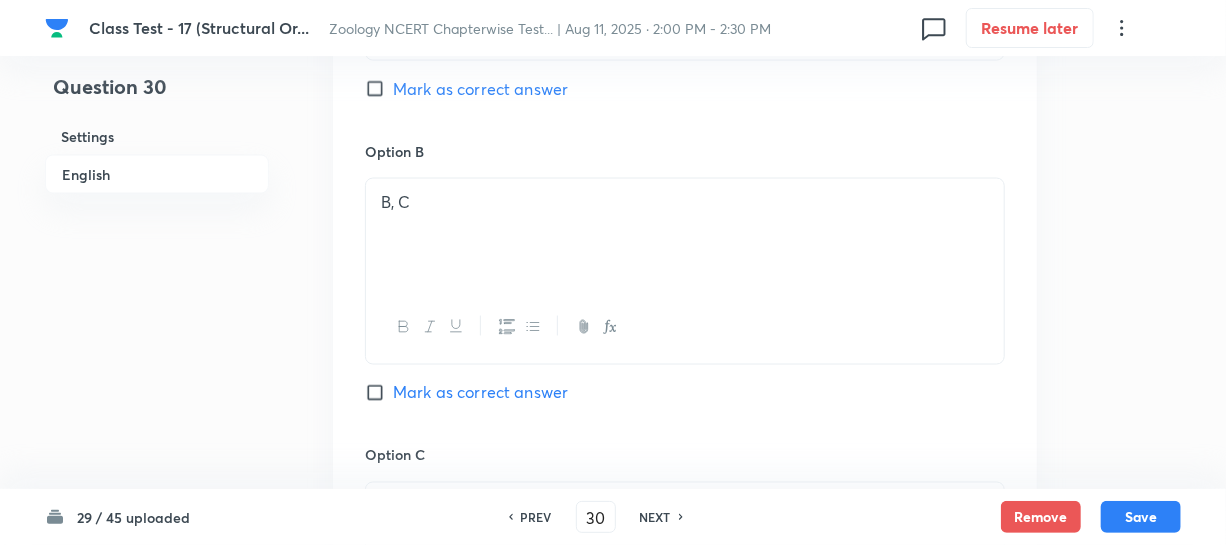 scroll, scrollTop: 1090, scrollLeft: 0, axis: vertical 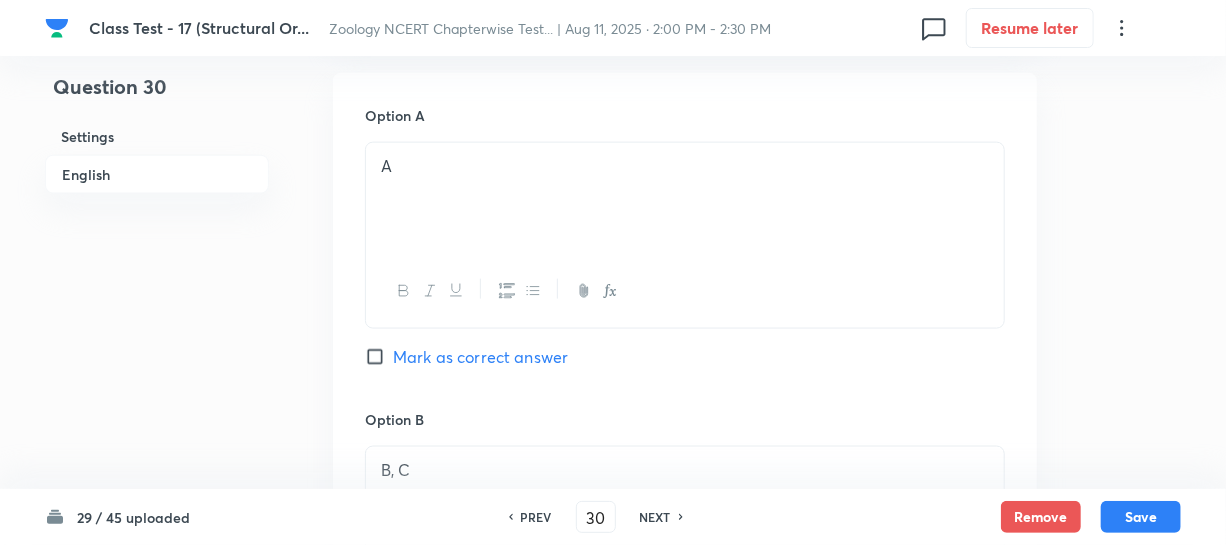 click on "Option A A  Mark as correct answer" at bounding box center (685, 257) 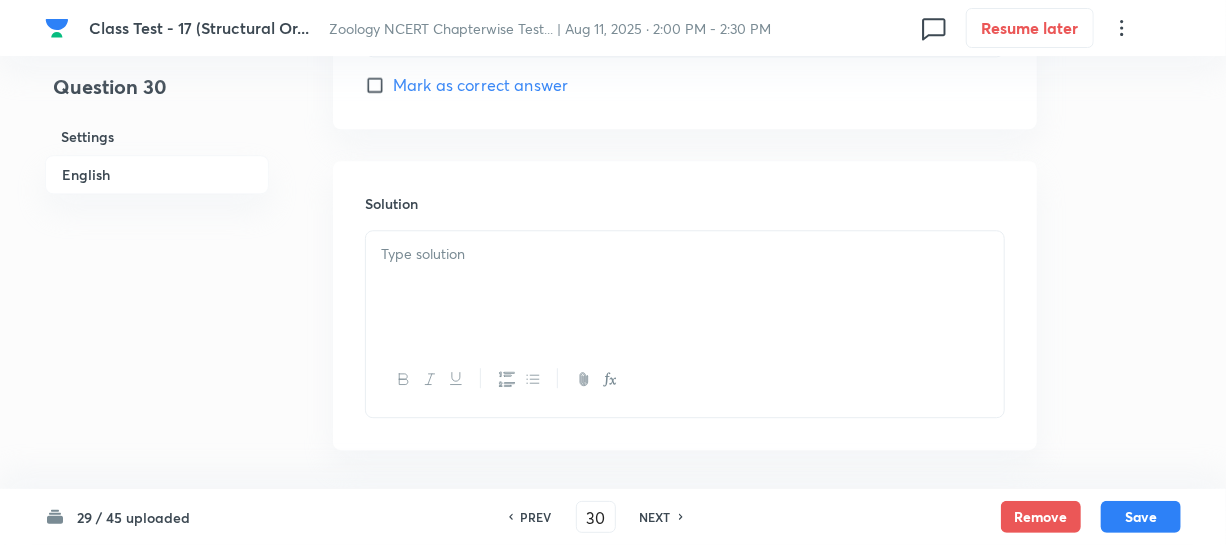 scroll, scrollTop: 2357, scrollLeft: 0, axis: vertical 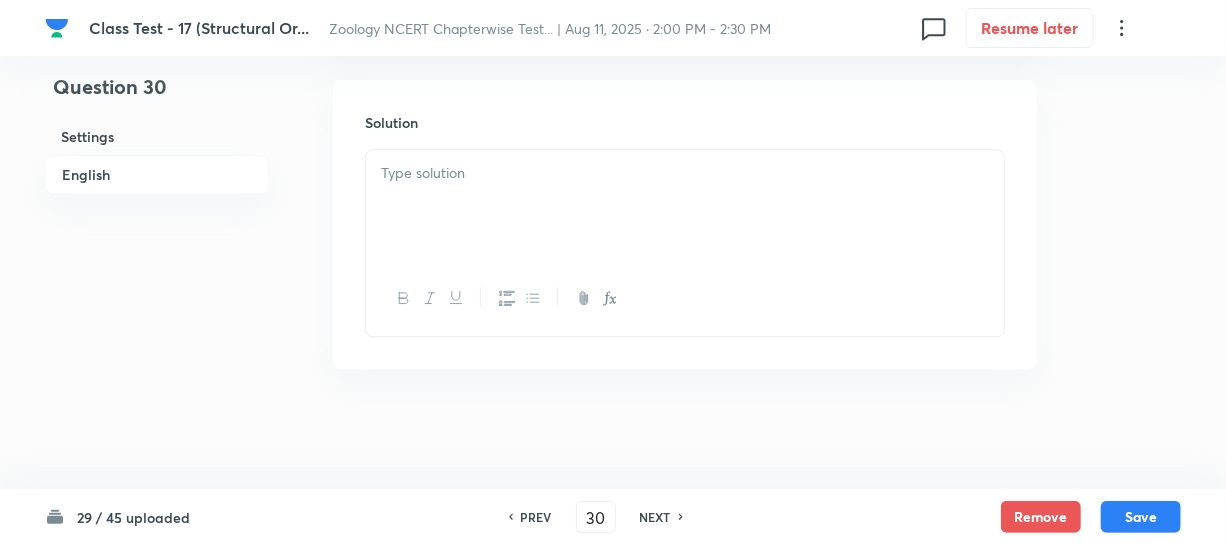 click at bounding box center [685, 206] 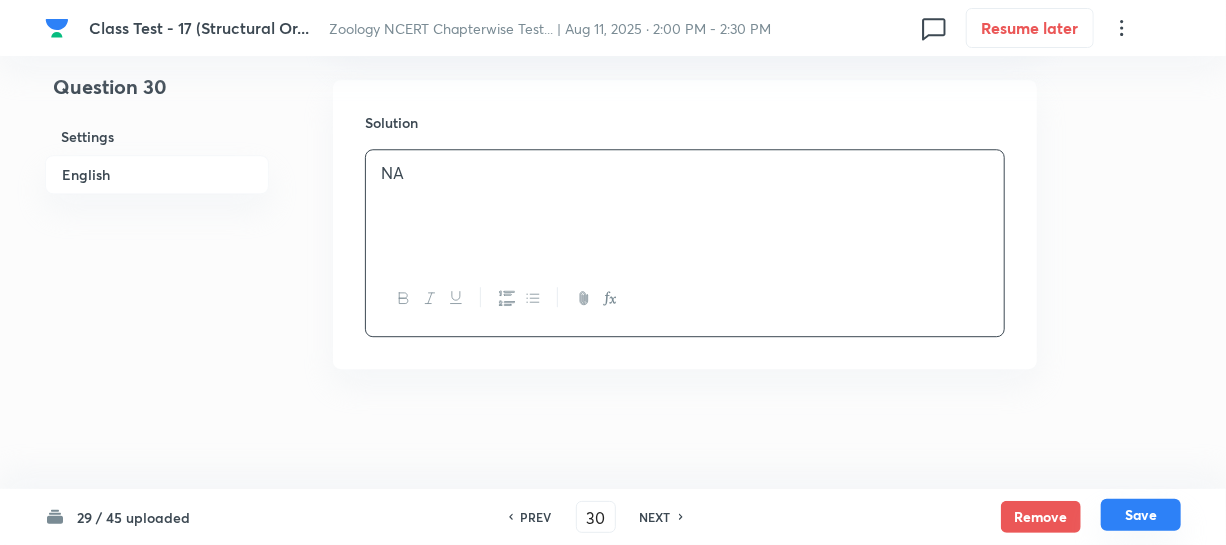 click on "Save" at bounding box center [1141, 515] 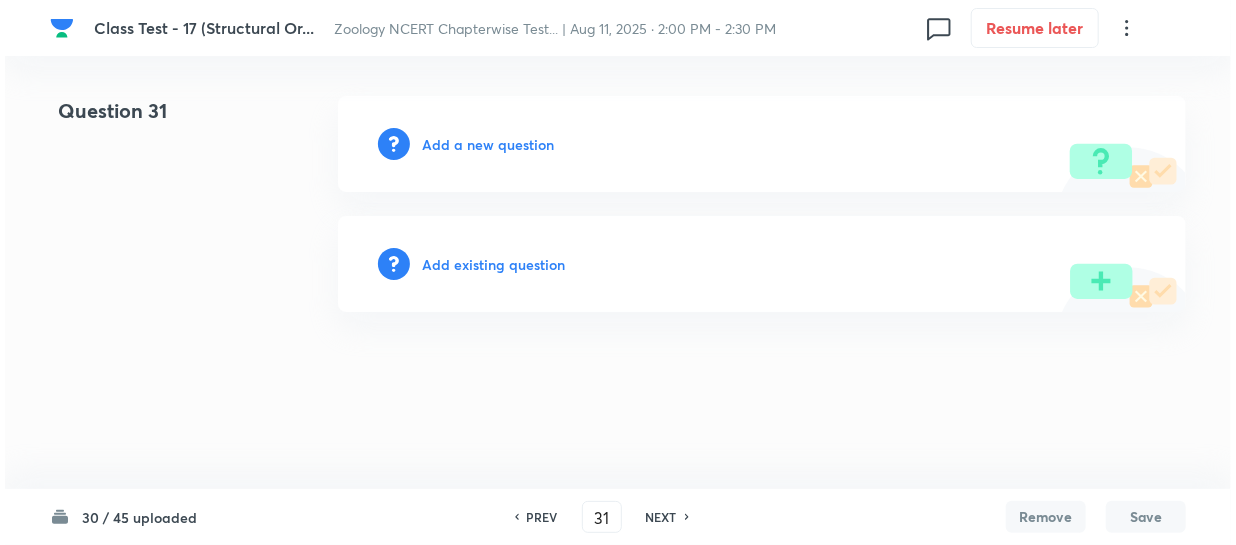 scroll, scrollTop: 0, scrollLeft: 0, axis: both 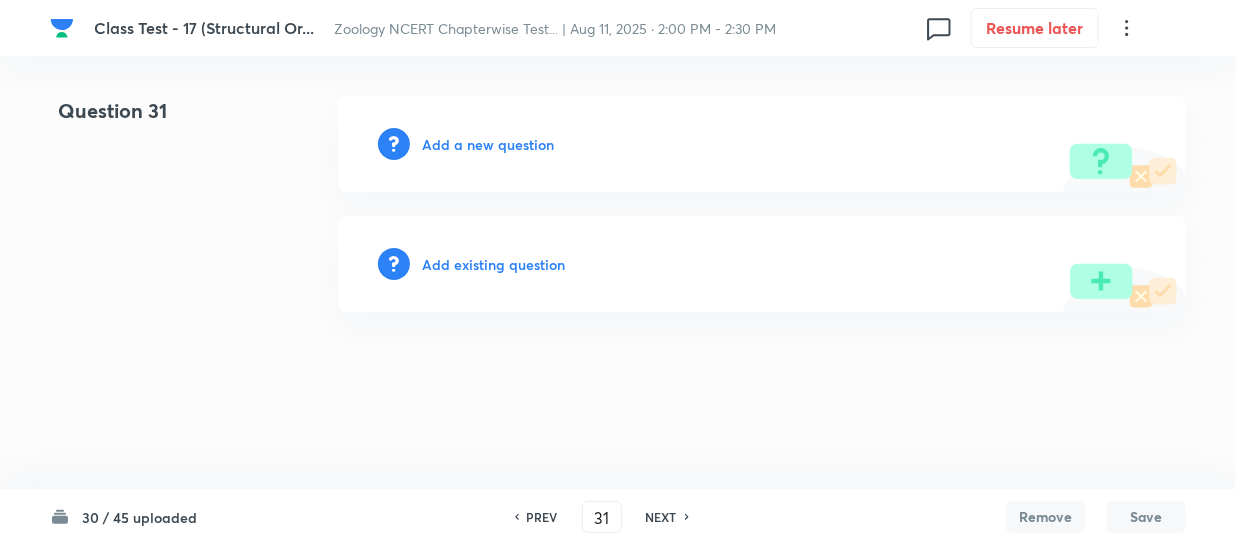 click on "Add a new question" at bounding box center (488, 144) 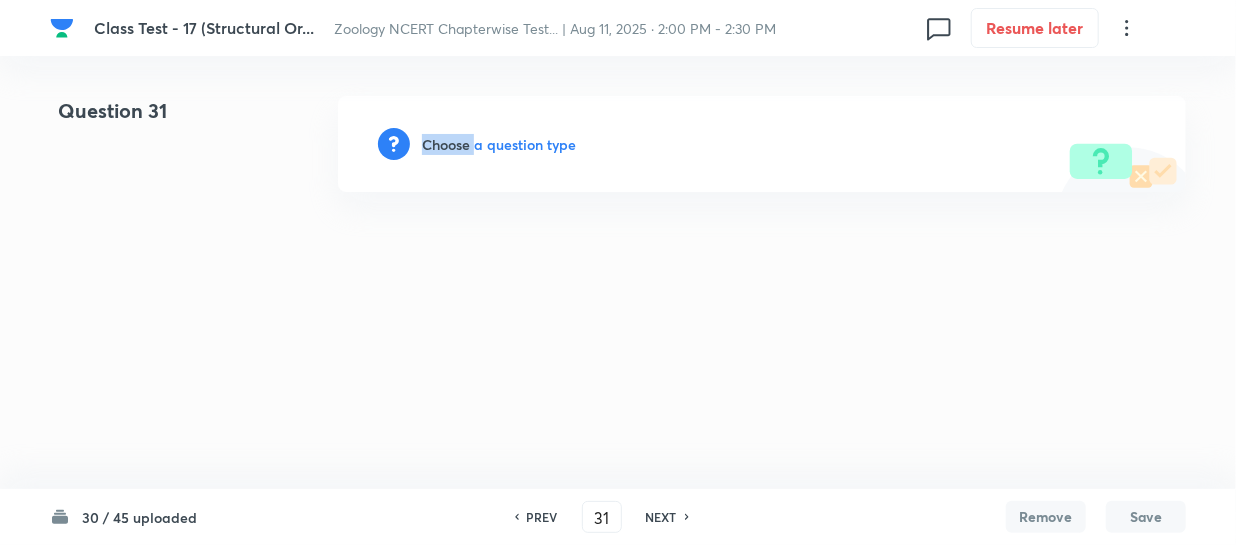 click on "Choose a question type" at bounding box center (499, 144) 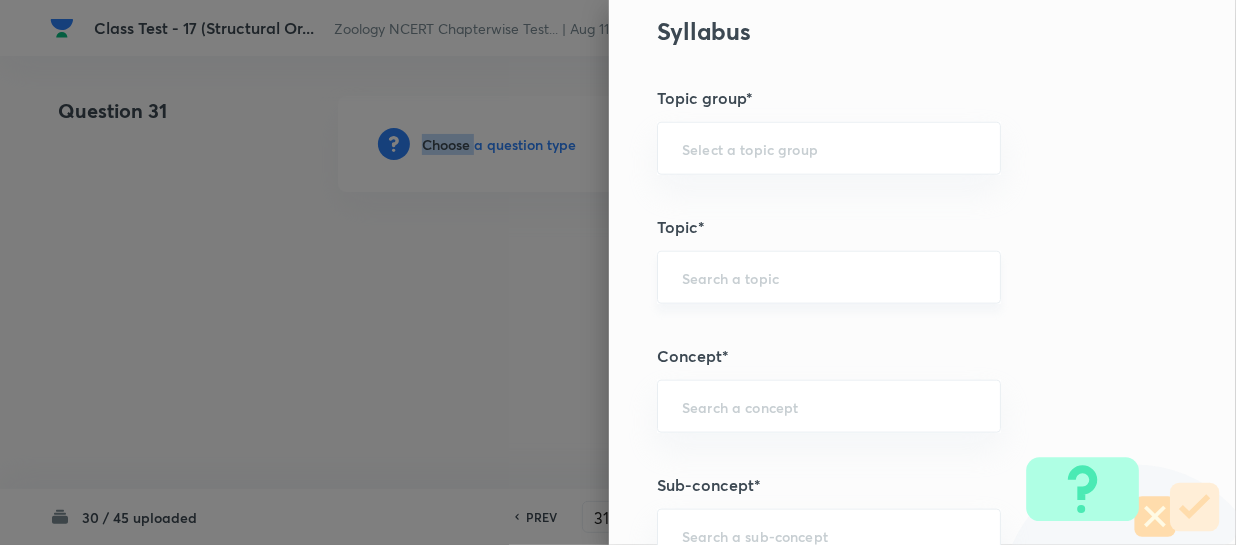 scroll, scrollTop: 1090, scrollLeft: 0, axis: vertical 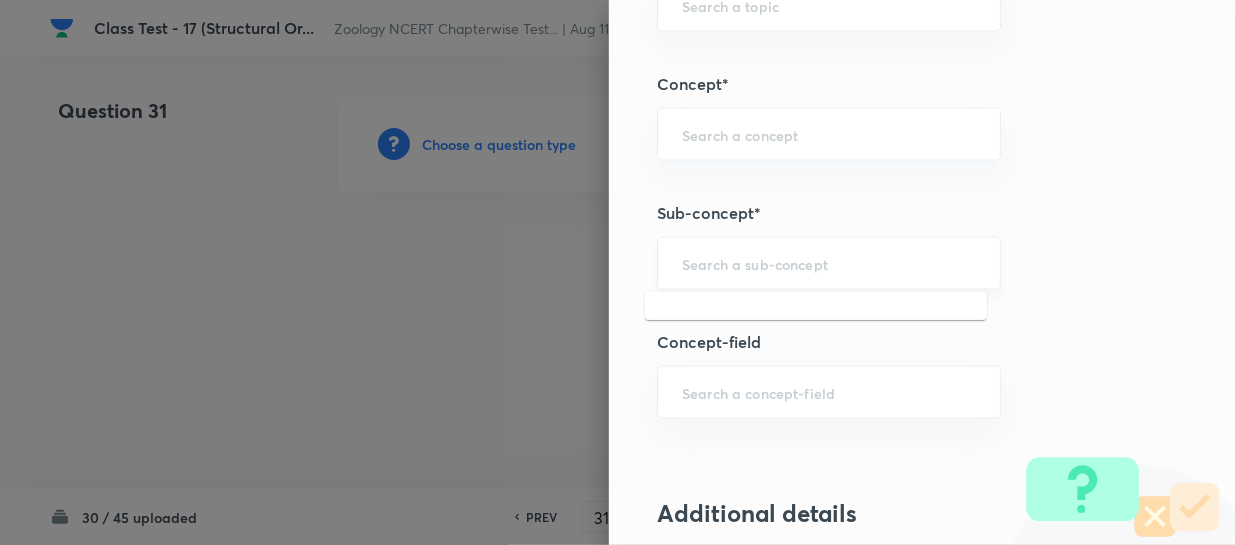 click at bounding box center (829, 263) 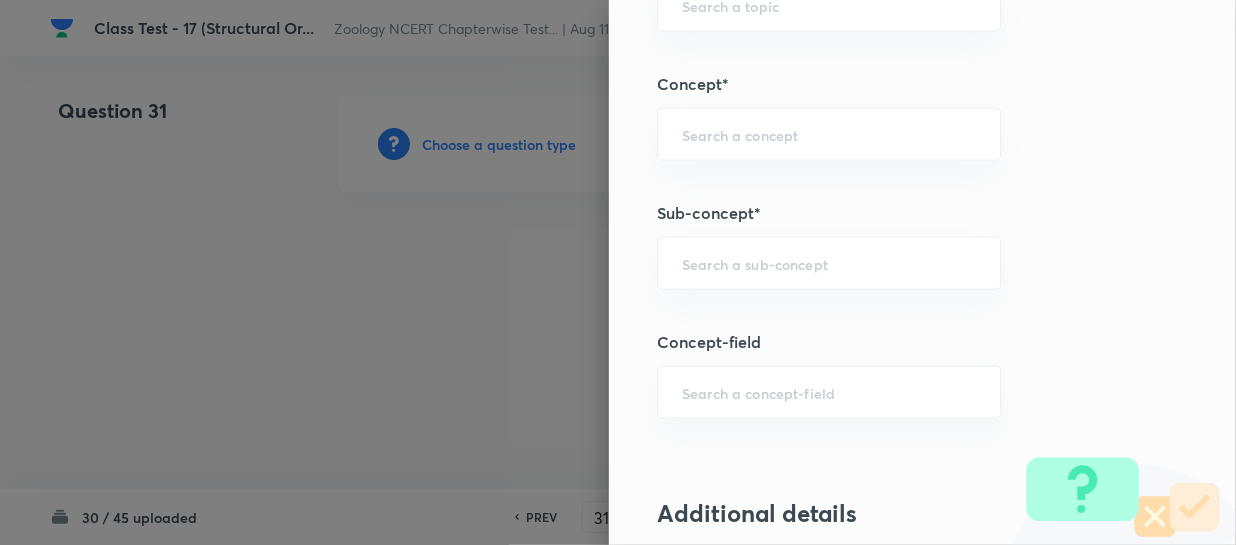 paste on "Structural Organization in Animals" 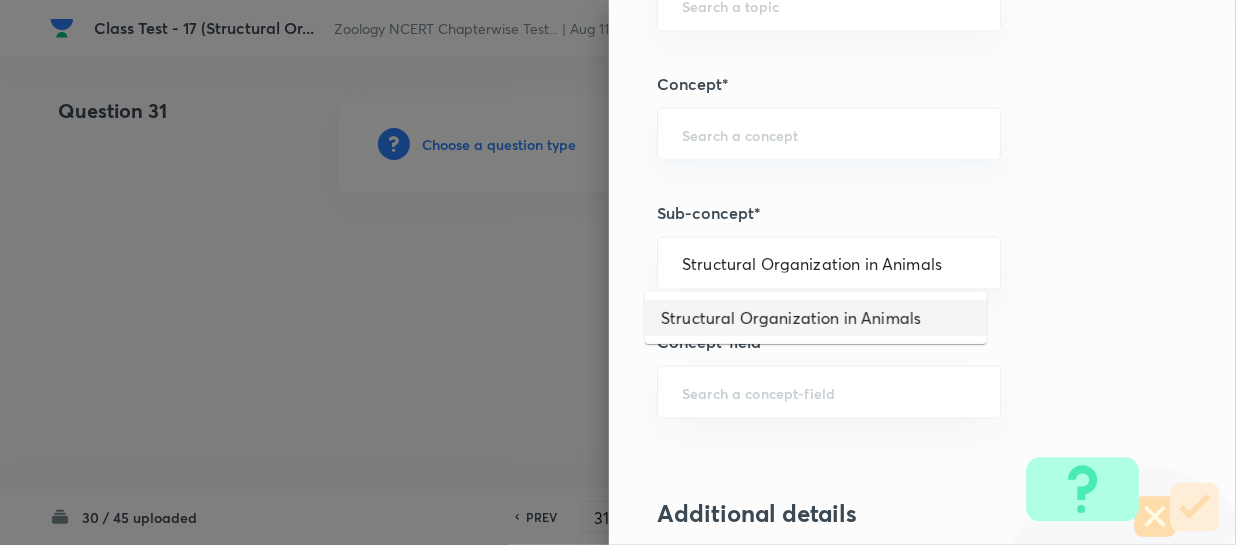 click on "Structural Organization in Animals" at bounding box center (816, 318) 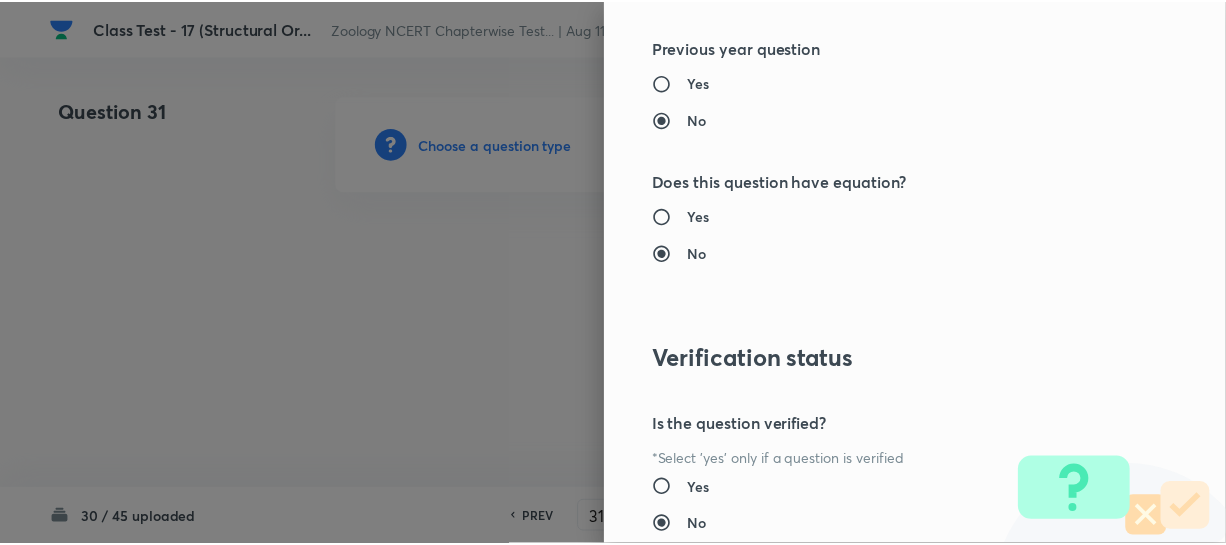 scroll, scrollTop: 2179, scrollLeft: 0, axis: vertical 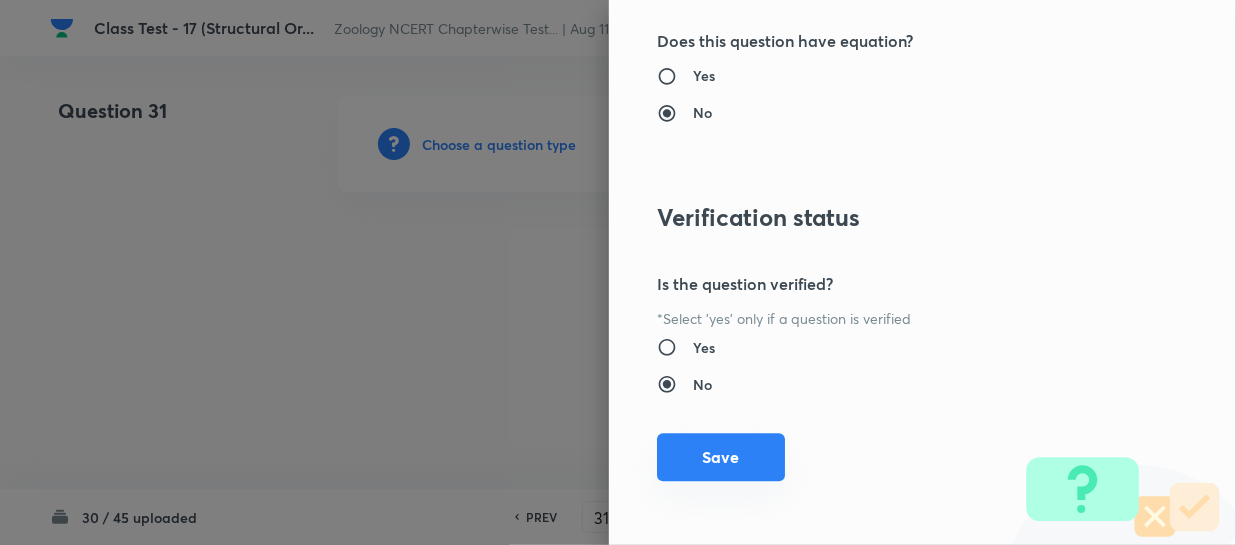 click on "Save" at bounding box center [721, 457] 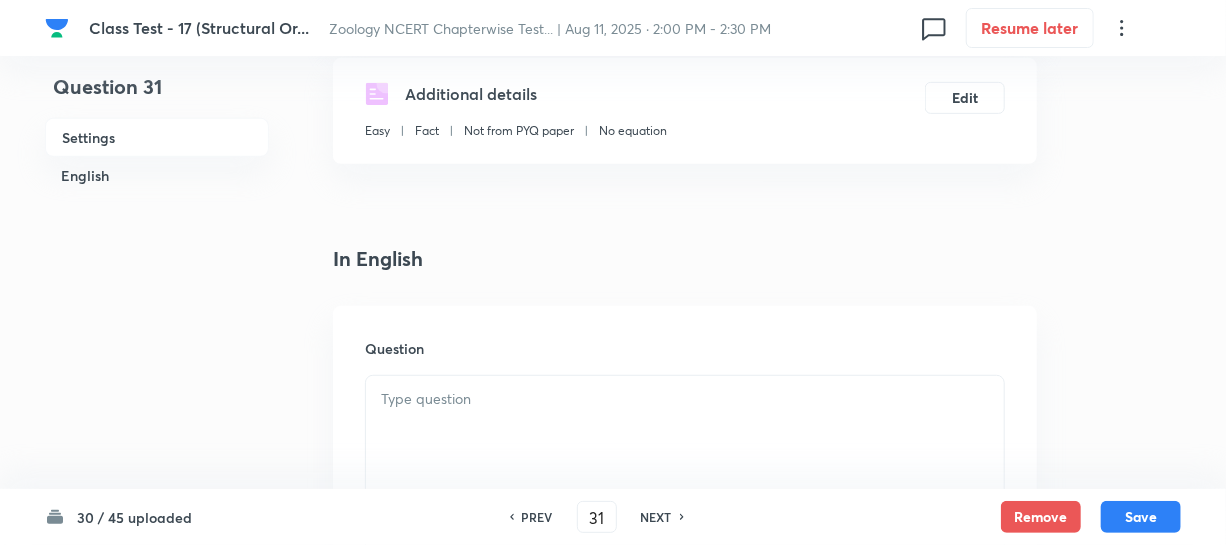 scroll, scrollTop: 454, scrollLeft: 0, axis: vertical 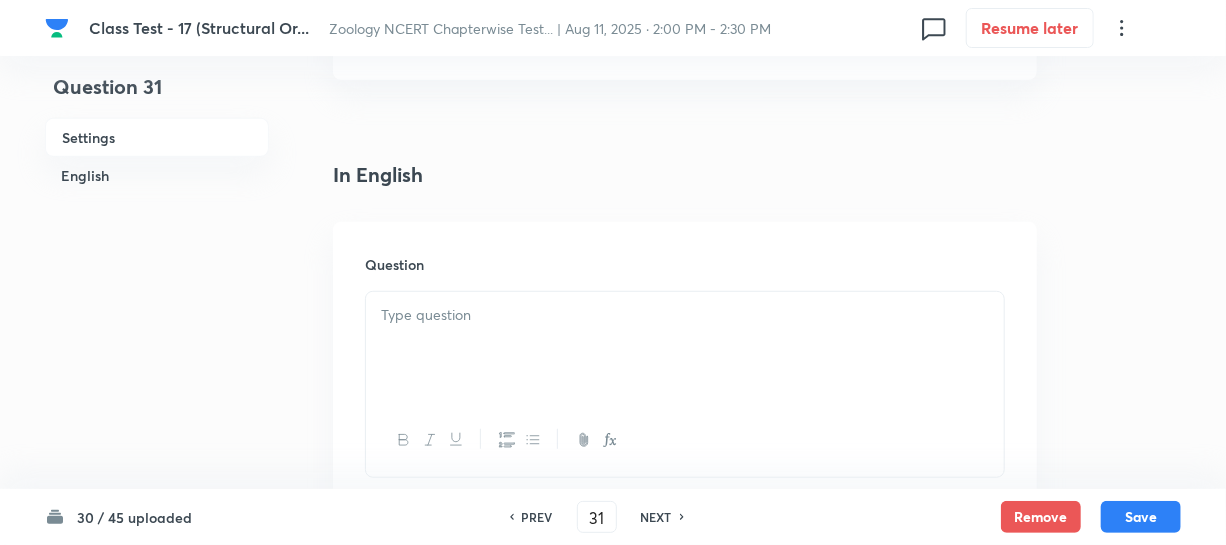 drag, startPoint x: 498, startPoint y: 316, endPoint x: 530, endPoint y: 310, distance: 32.55764 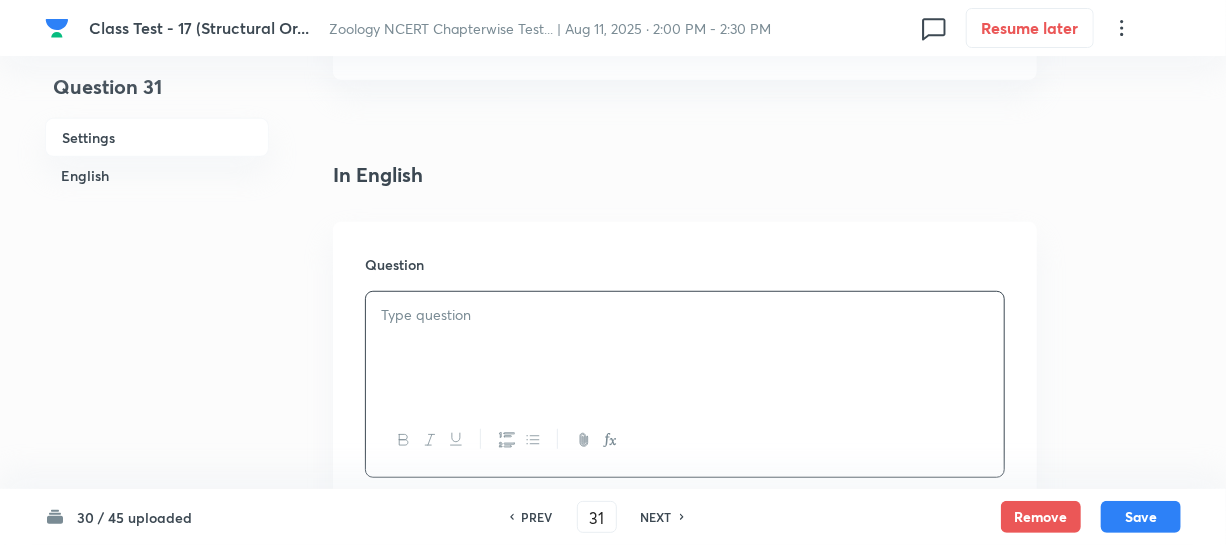 paste 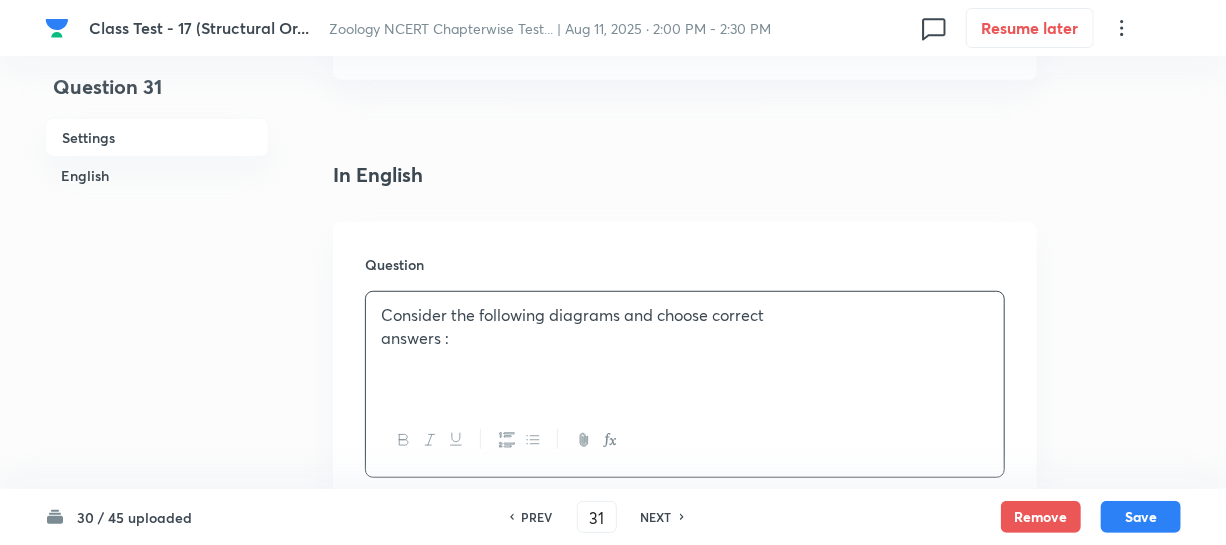 click on "Consider the following diagrams and choose correct answers :" at bounding box center (685, 348) 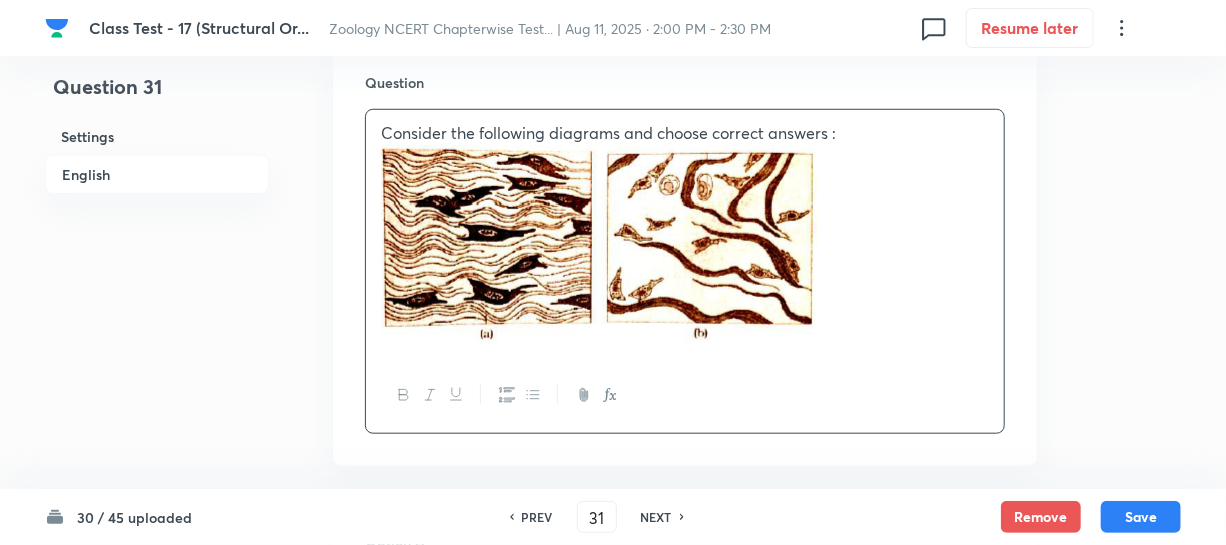 scroll, scrollTop: 818, scrollLeft: 0, axis: vertical 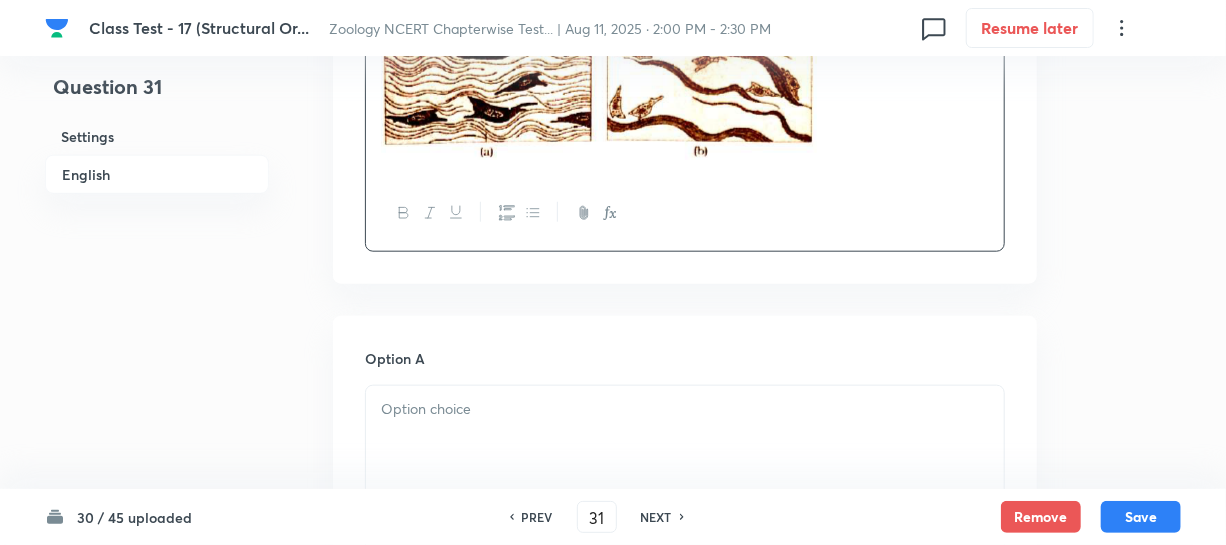 click on "Option A Mark as correct answer" at bounding box center [685, 500] 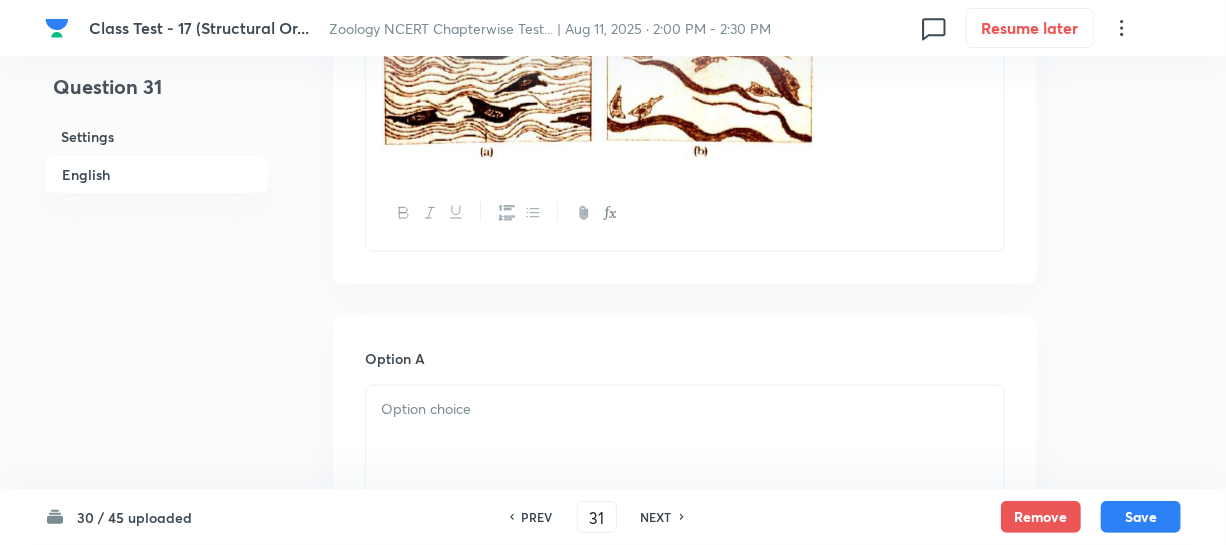click at bounding box center (685, 442) 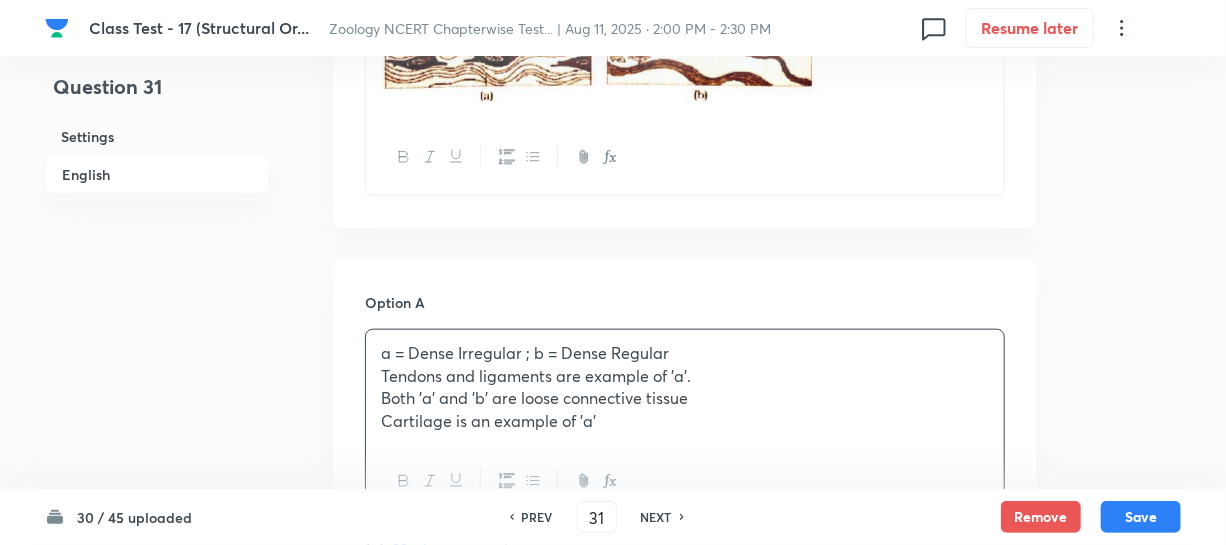 scroll, scrollTop: 909, scrollLeft: 0, axis: vertical 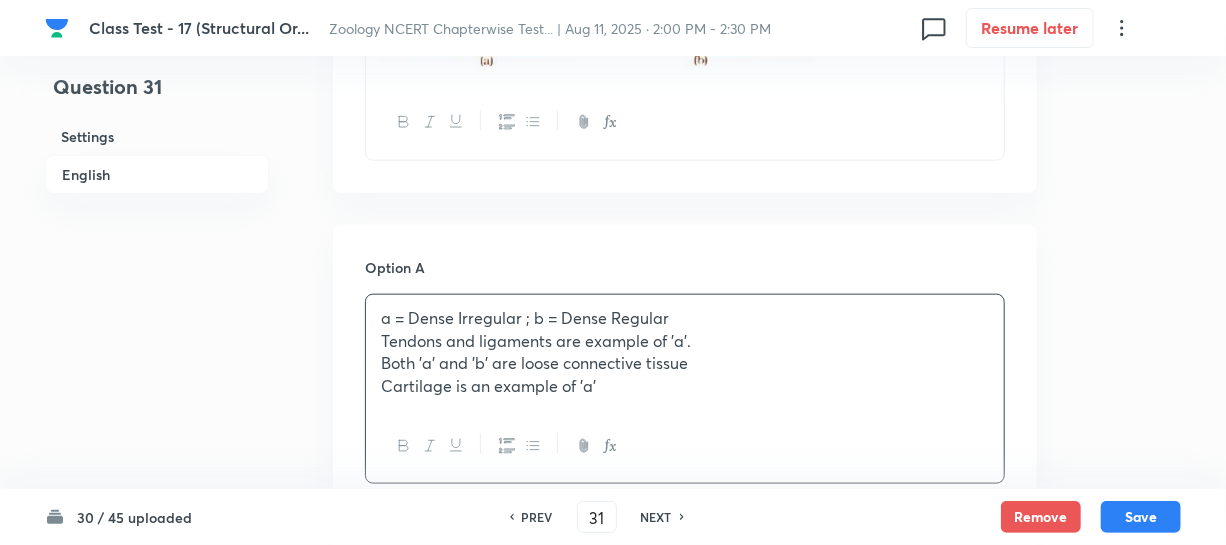 click on "Tendons and ligaments are example of 'a'." at bounding box center [685, 341] 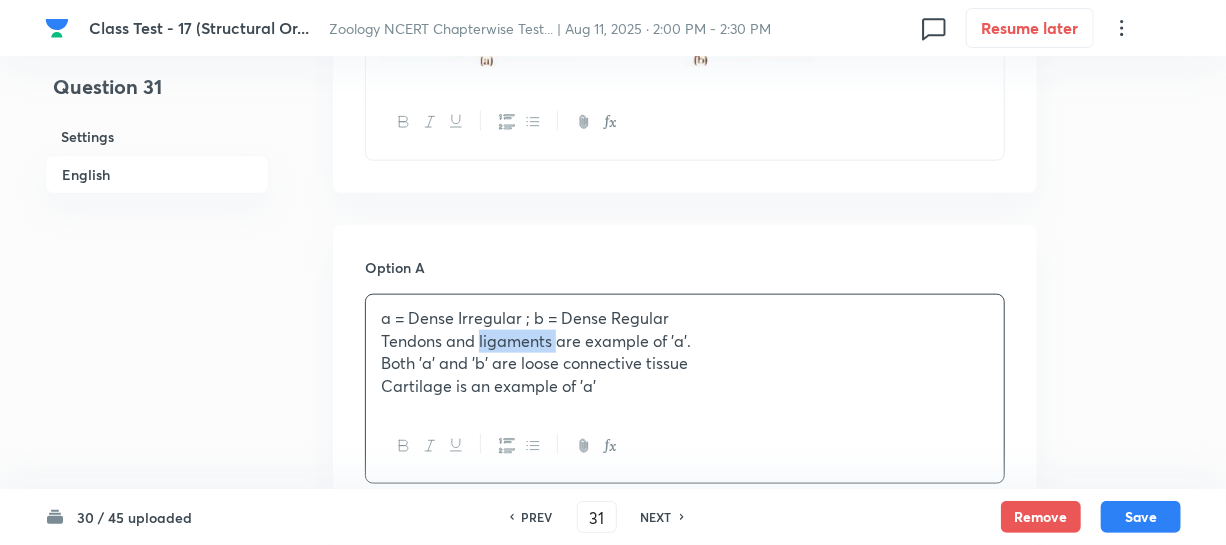 click on "Tendons and ligaments are example of 'a'." at bounding box center [685, 341] 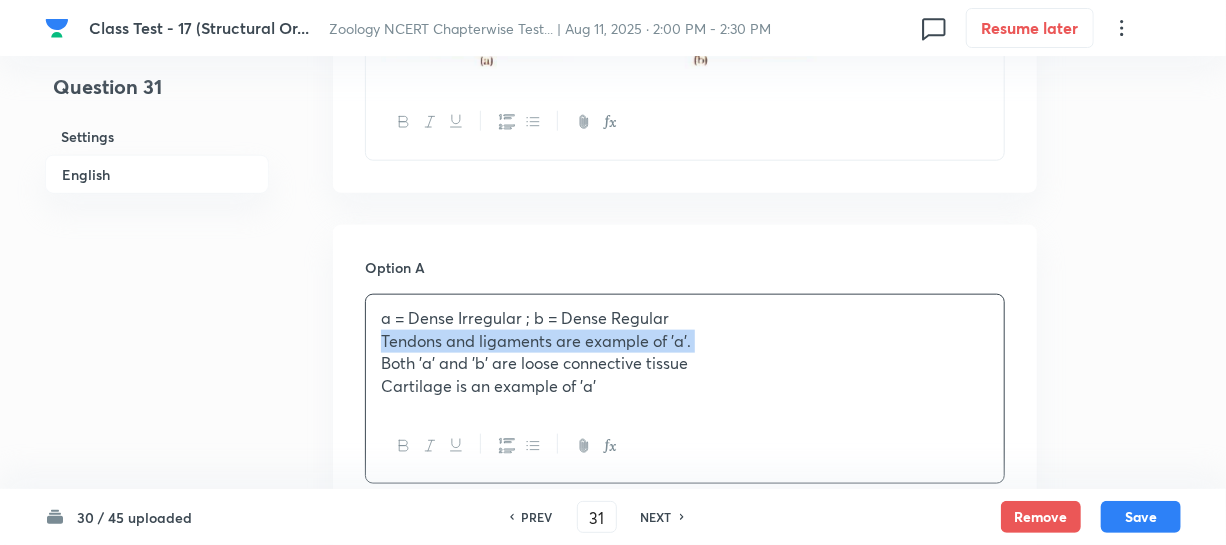 click on "Tendons and ligaments are example of 'a'." at bounding box center [685, 341] 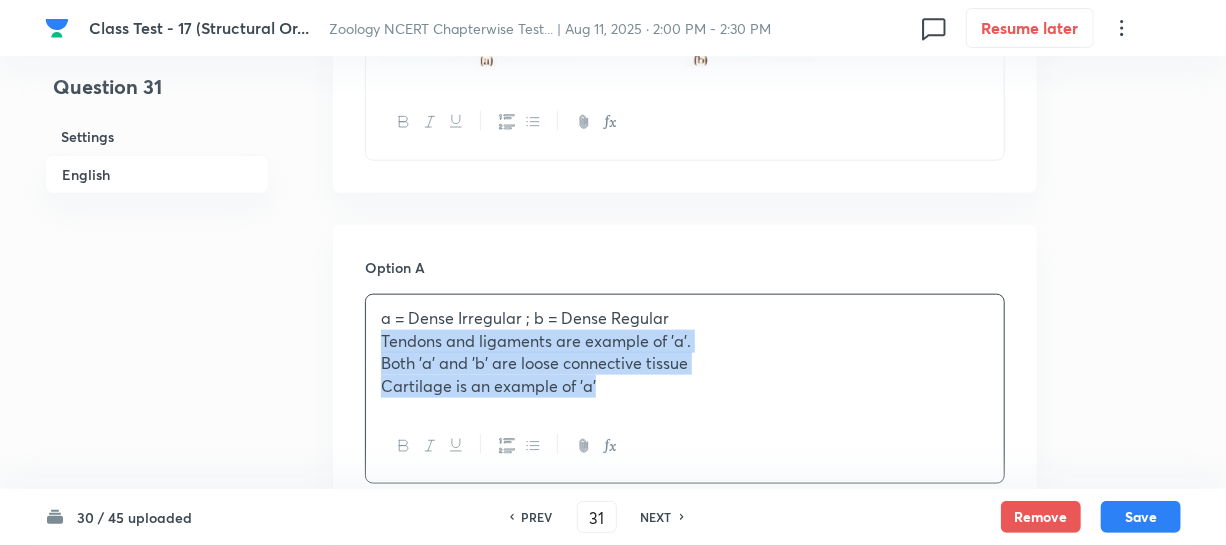click at bounding box center (685, 446) 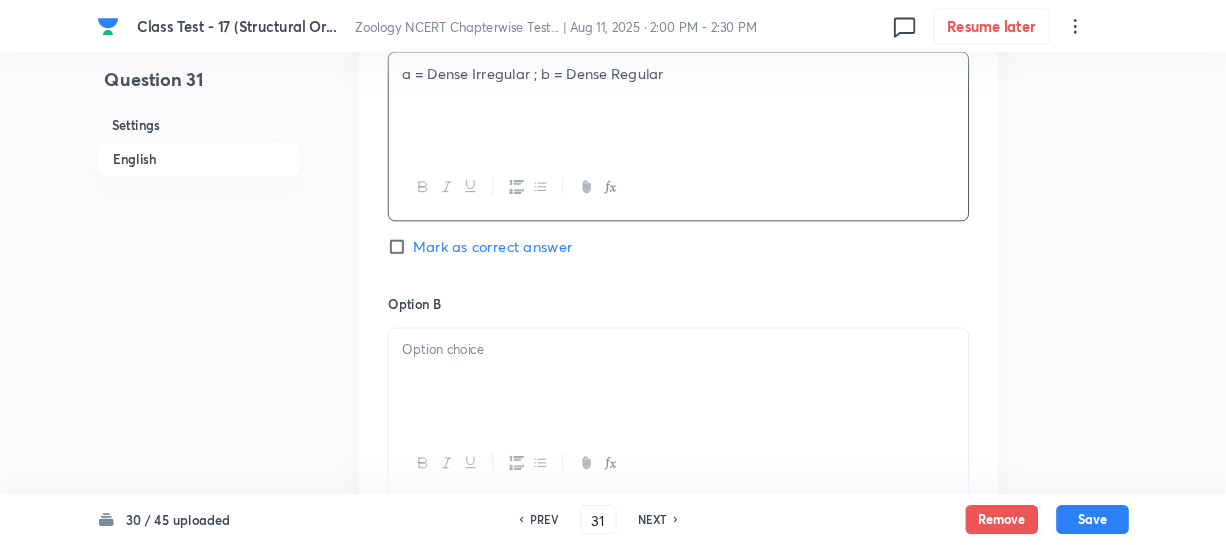 scroll, scrollTop: 1300, scrollLeft: 0, axis: vertical 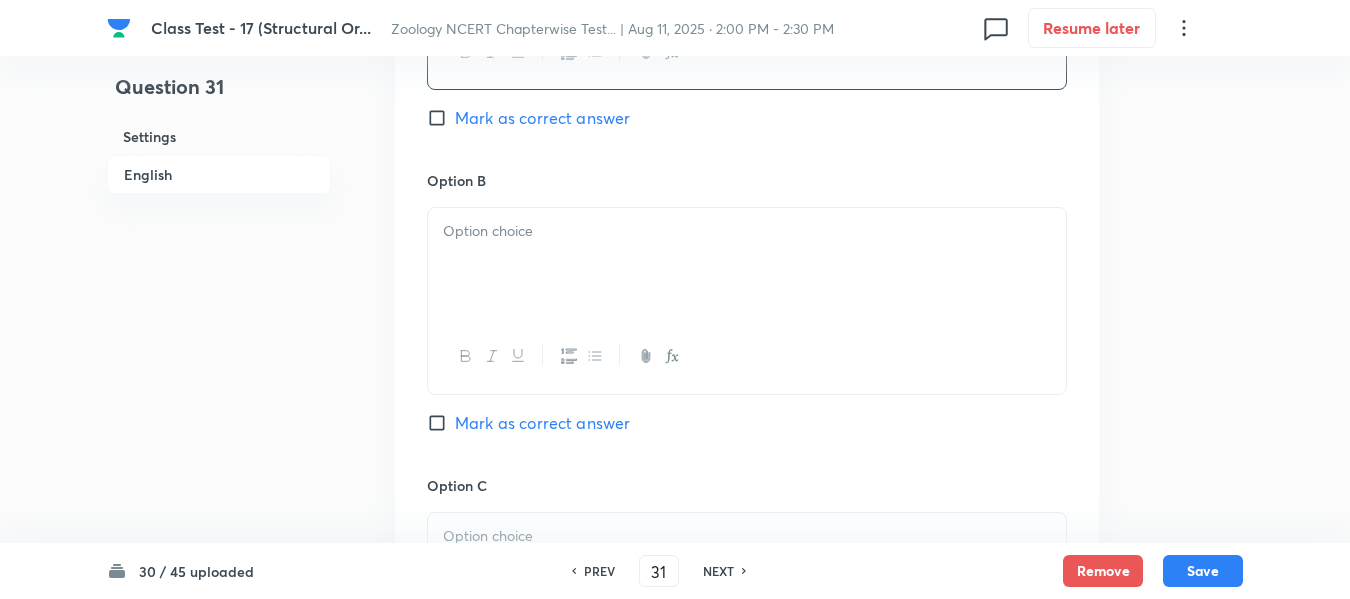 click 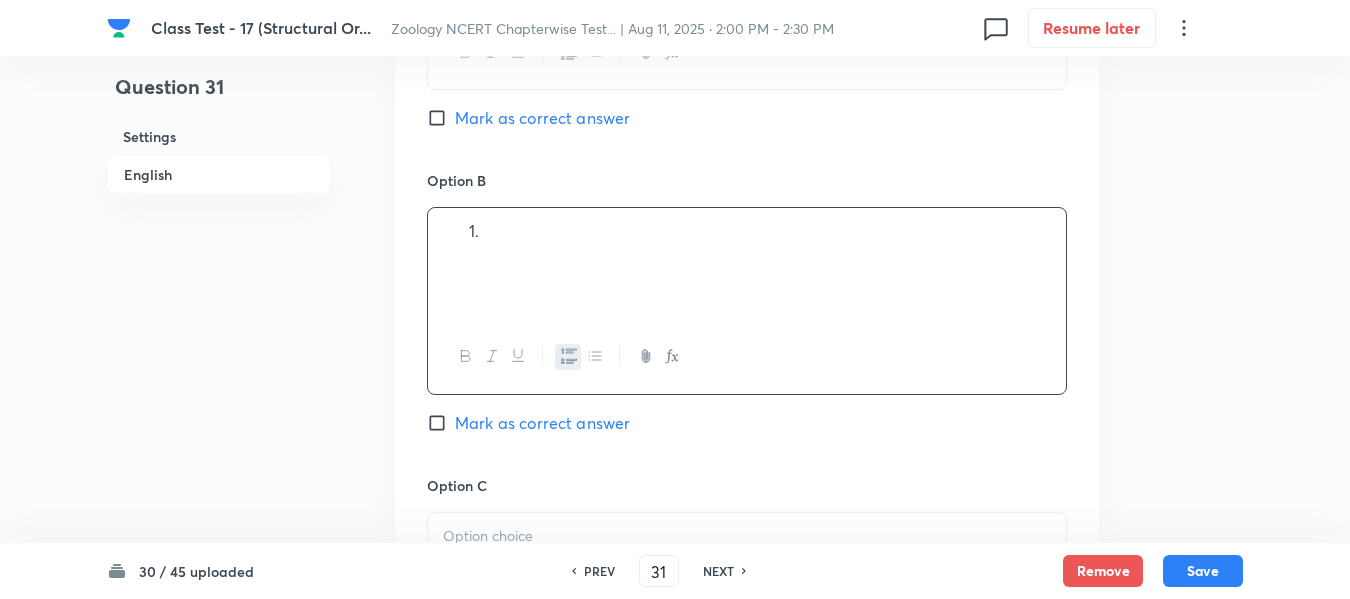 click 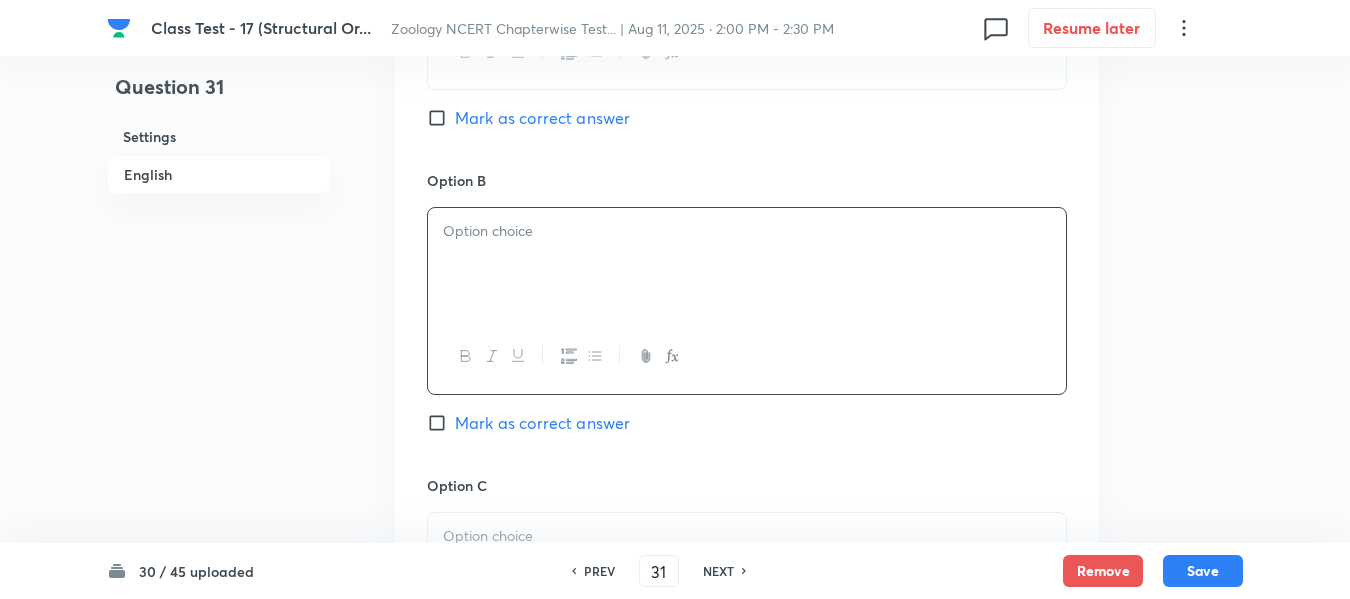 click at bounding box center [747, 231] 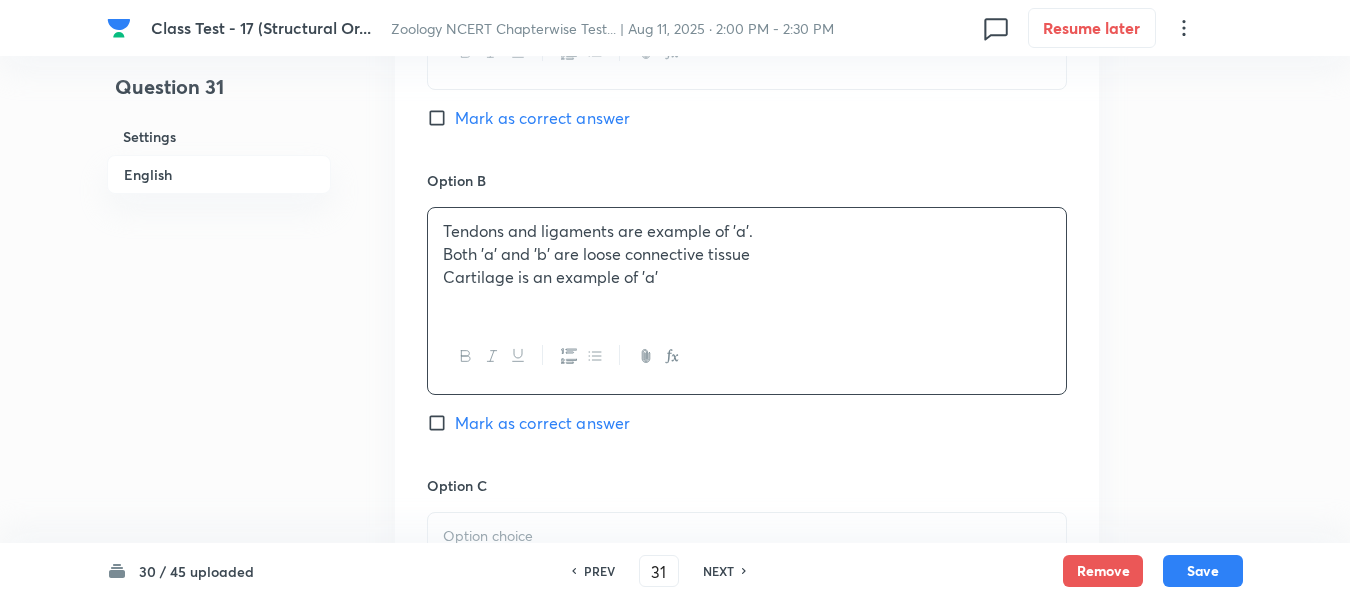 click on "Both 'a' and 'b' are loose connective tissue" at bounding box center [747, 254] 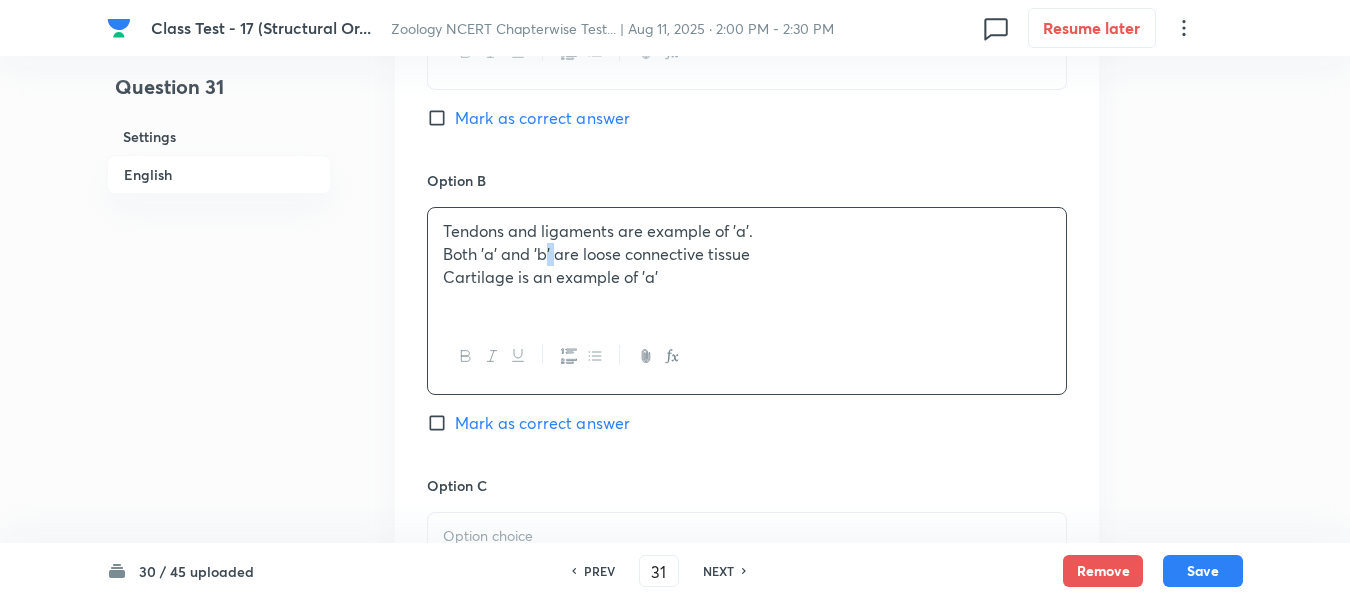 click on "Both 'a' and 'b' are loose connective tissue" at bounding box center (747, 254) 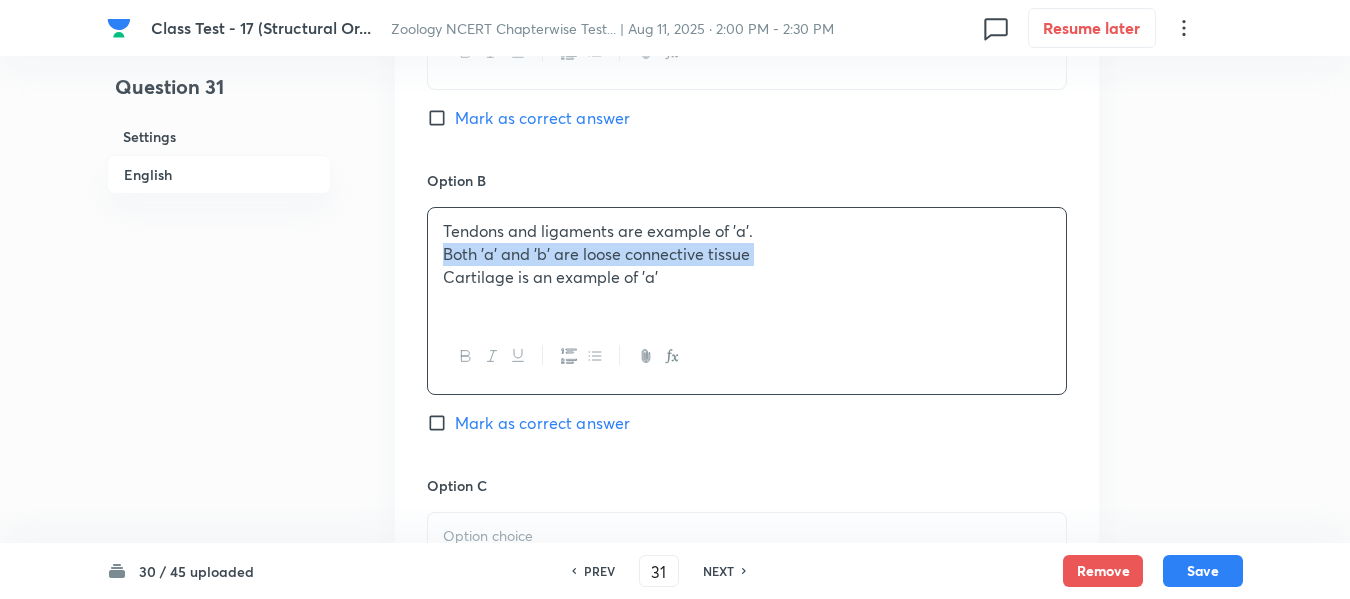 click on "Both 'a' and 'b' are loose connective tissue" at bounding box center [747, 254] 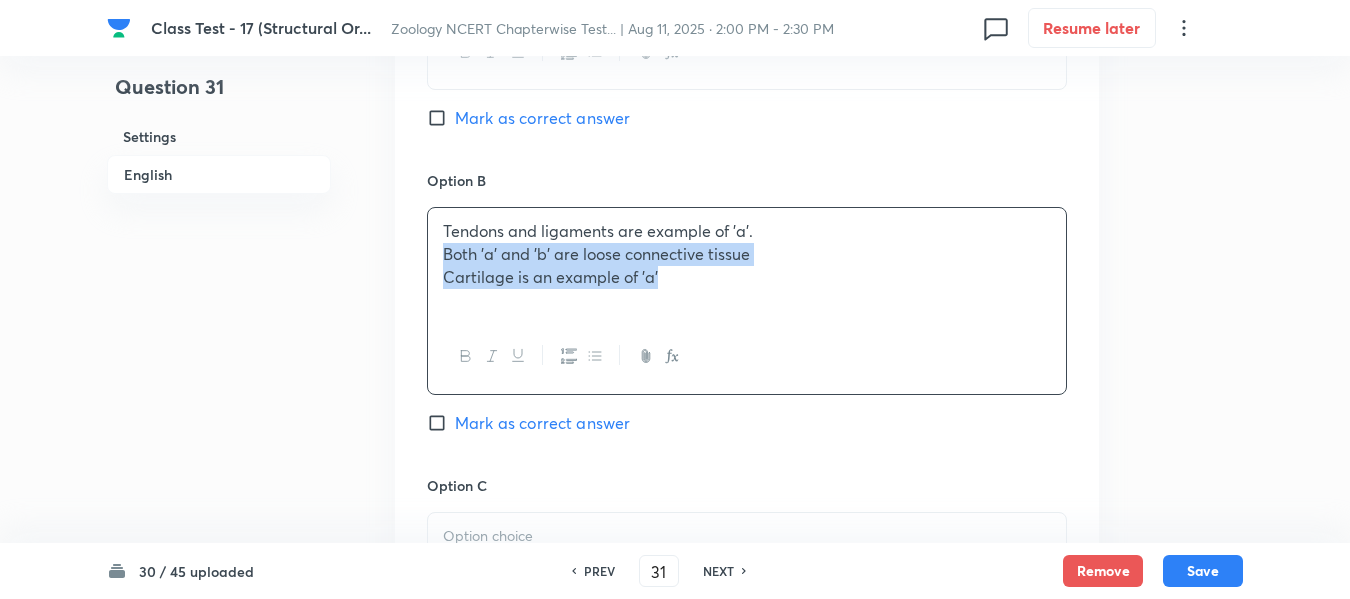 click on "Tendons and ligaments are example of 'a'. Both 'a' and 'b' are loose connective tissue Cartilage is an example of 'a'" at bounding box center (747, 264) 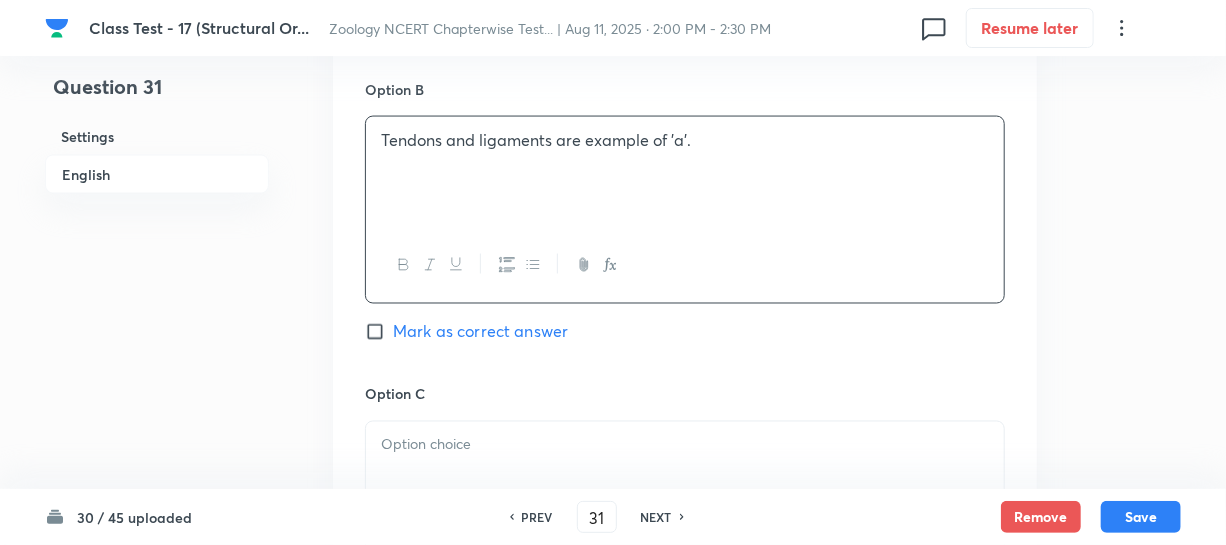 scroll, scrollTop: 1481, scrollLeft: 0, axis: vertical 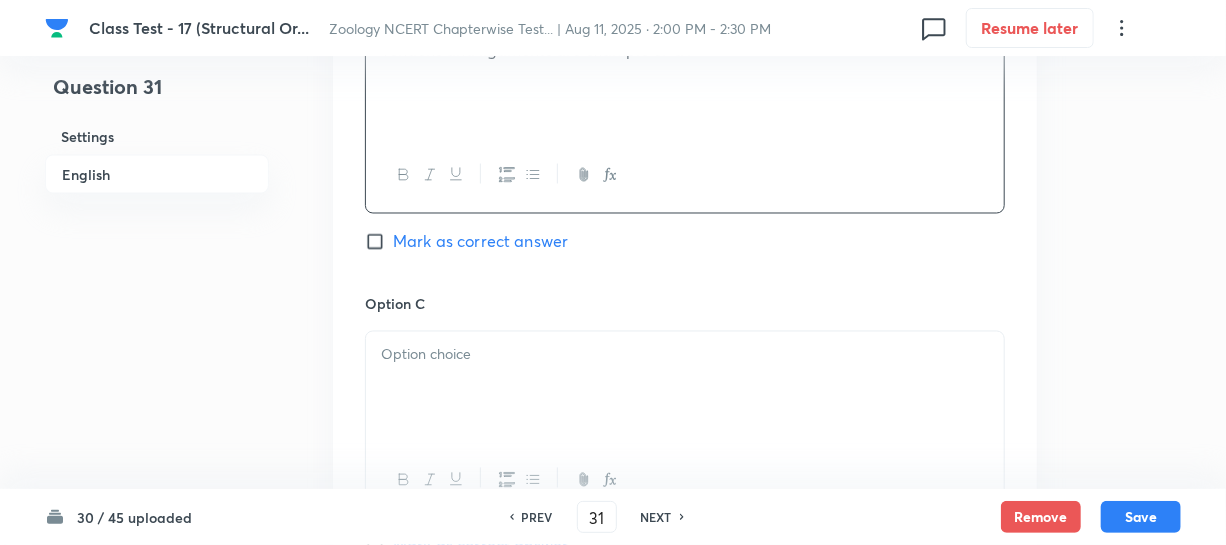 click at bounding box center [685, 388] 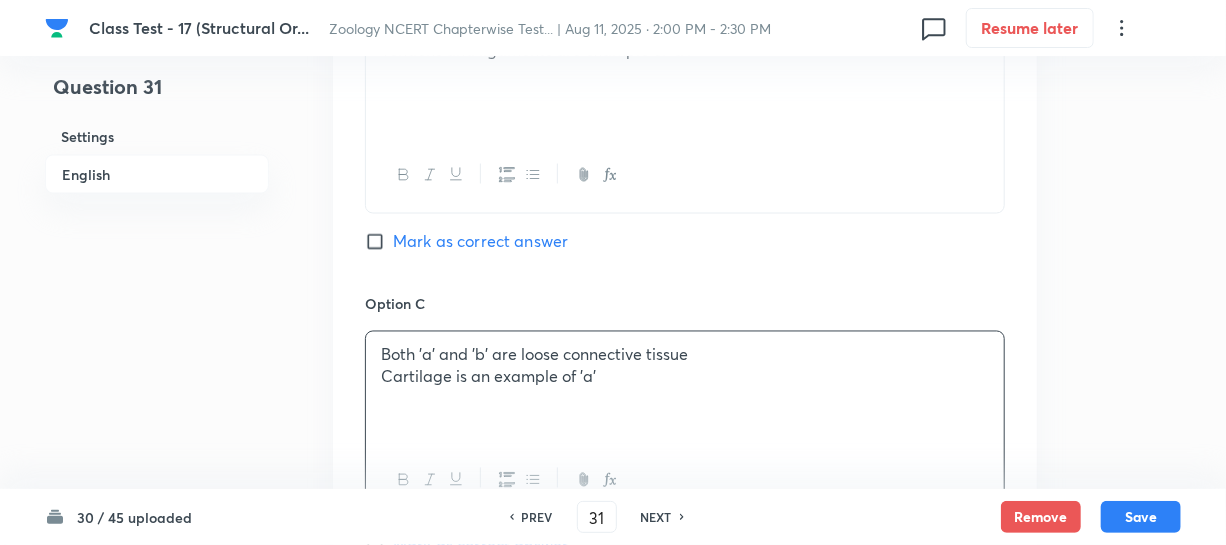 click on "Cartilage is an example of 'a'" at bounding box center (685, 377) 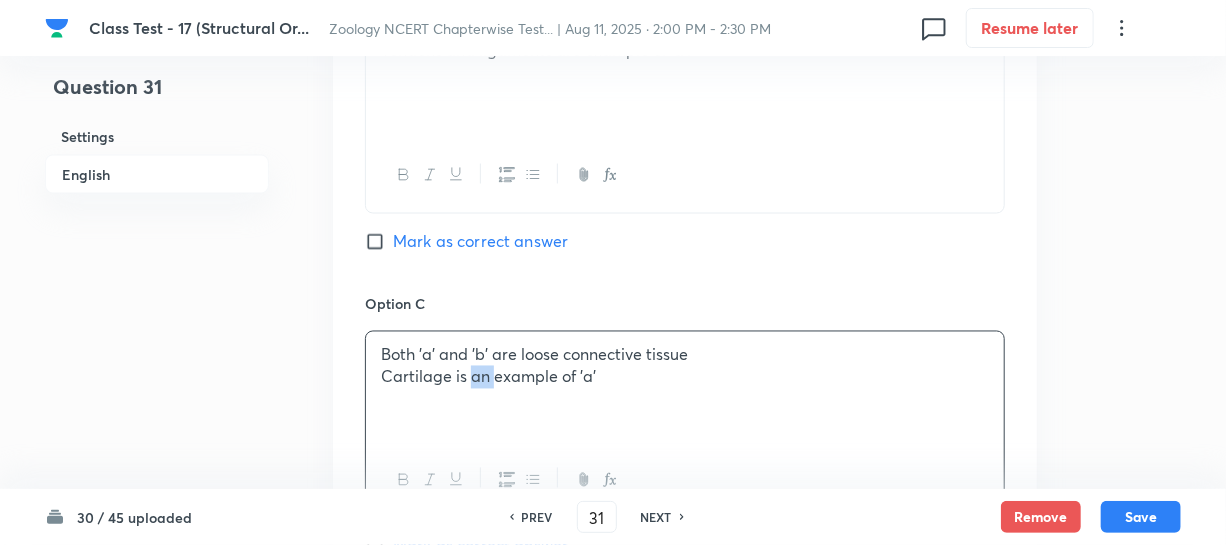 click on "Cartilage is an example of 'a'" at bounding box center [685, 377] 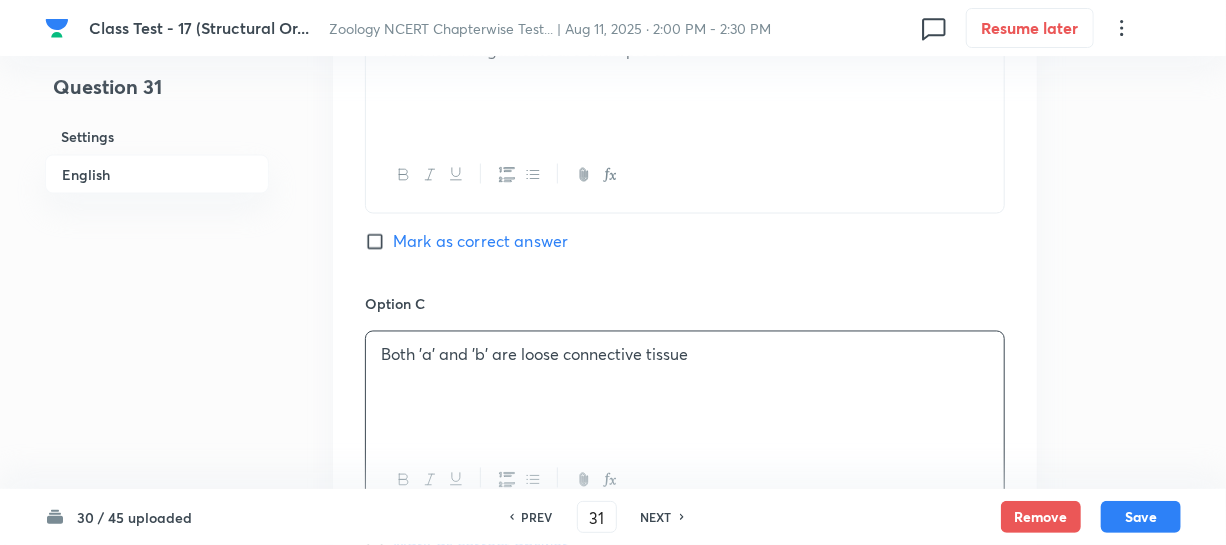 scroll, scrollTop: 1845, scrollLeft: 0, axis: vertical 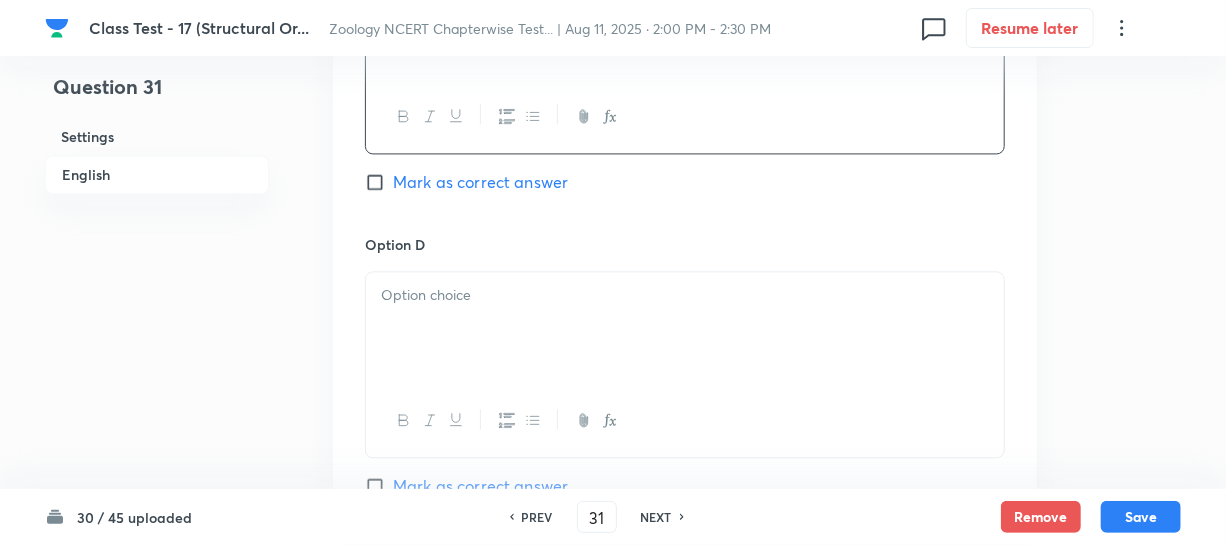 click at bounding box center [685, 328] 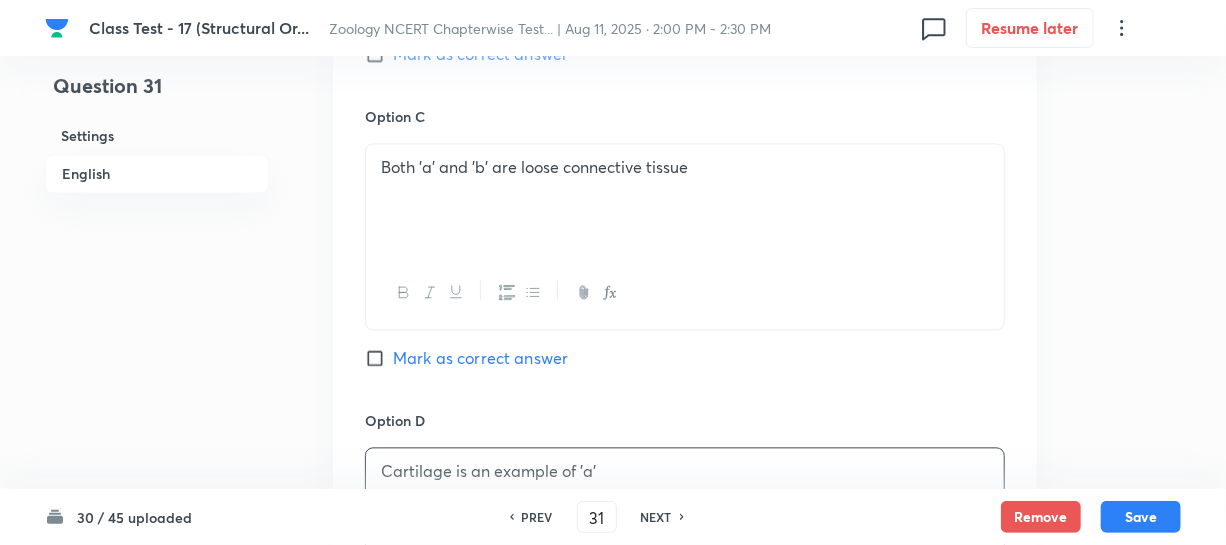 scroll, scrollTop: 1572, scrollLeft: 0, axis: vertical 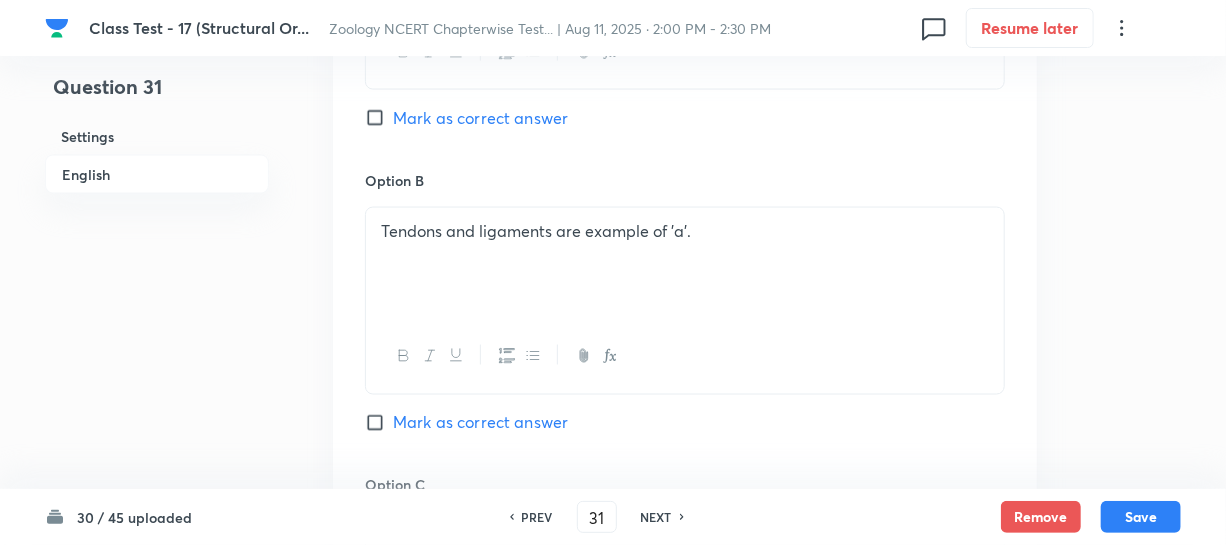 click on "Mark as correct answer" at bounding box center (379, 423) 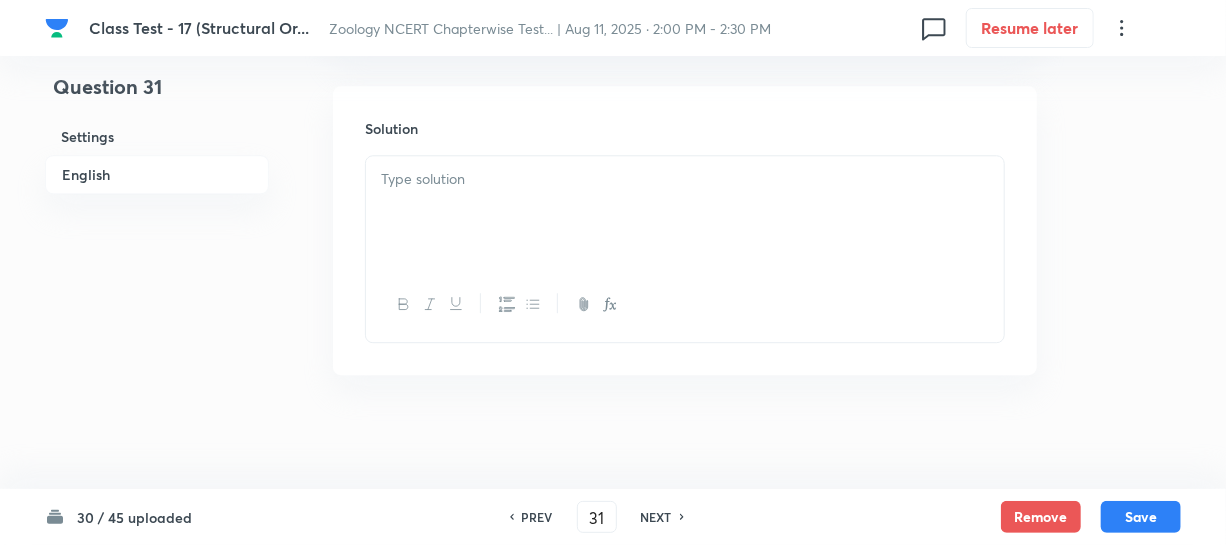 scroll, scrollTop: 2329, scrollLeft: 0, axis: vertical 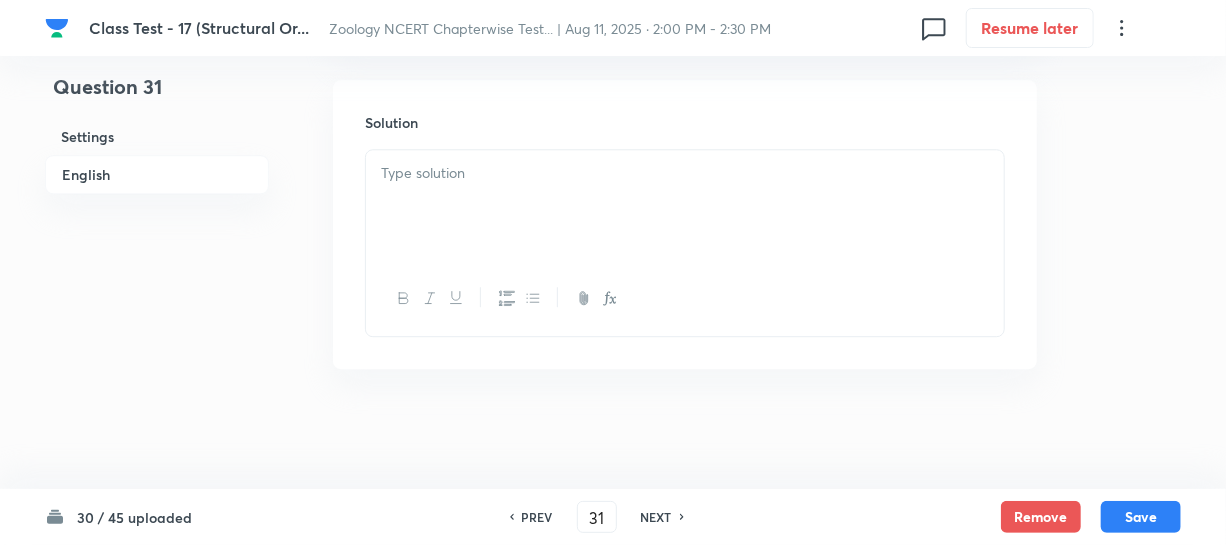 click at bounding box center (685, 206) 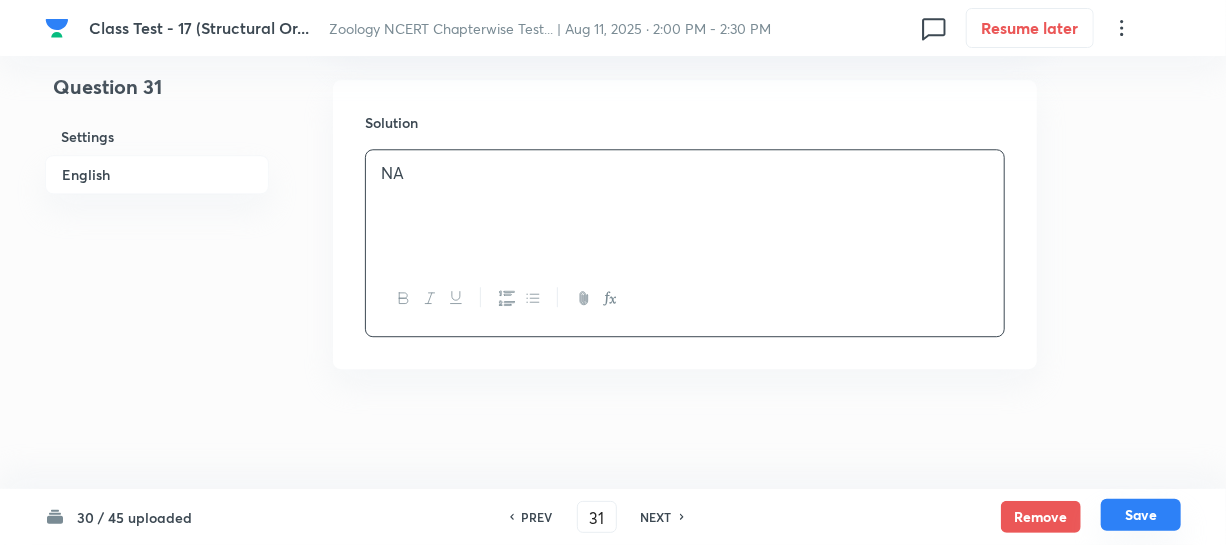 click on "Save" at bounding box center [1141, 515] 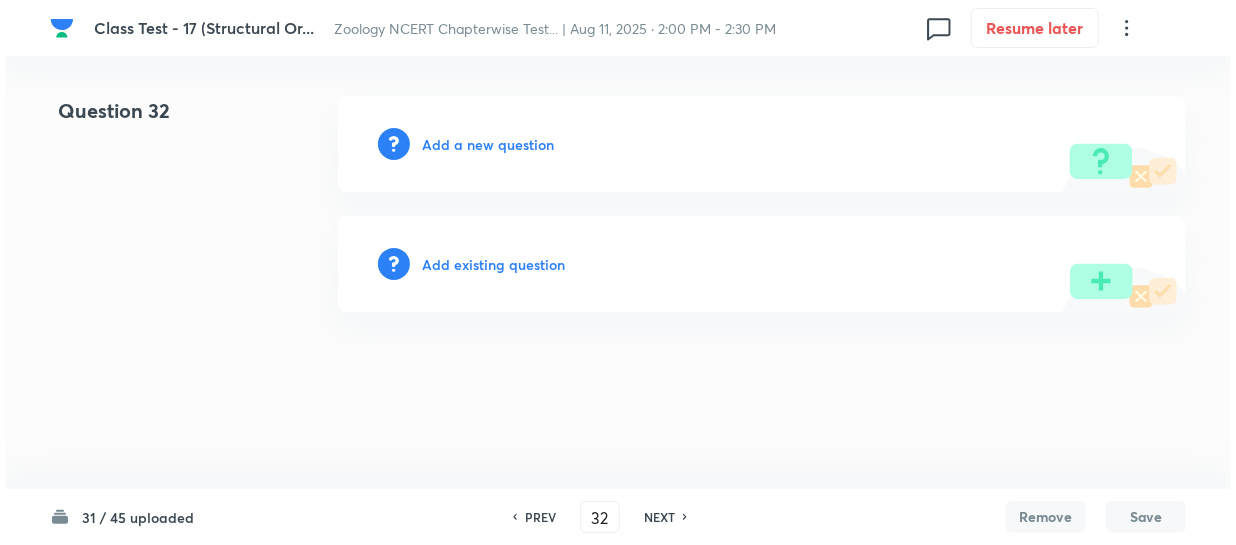 scroll, scrollTop: 0, scrollLeft: 0, axis: both 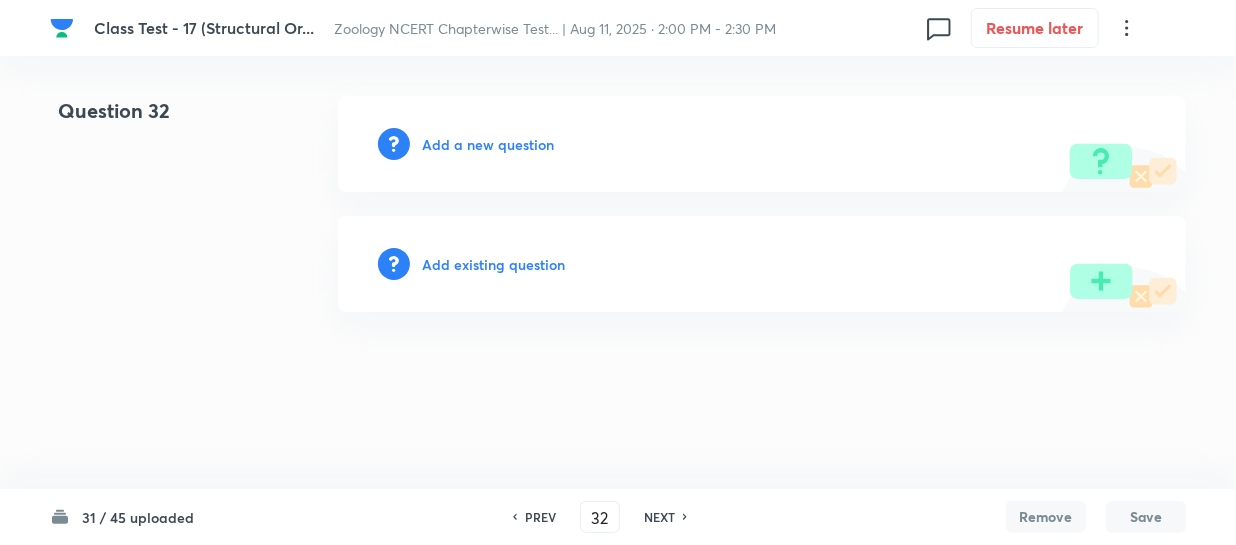click on "Add a new question" at bounding box center [762, 144] 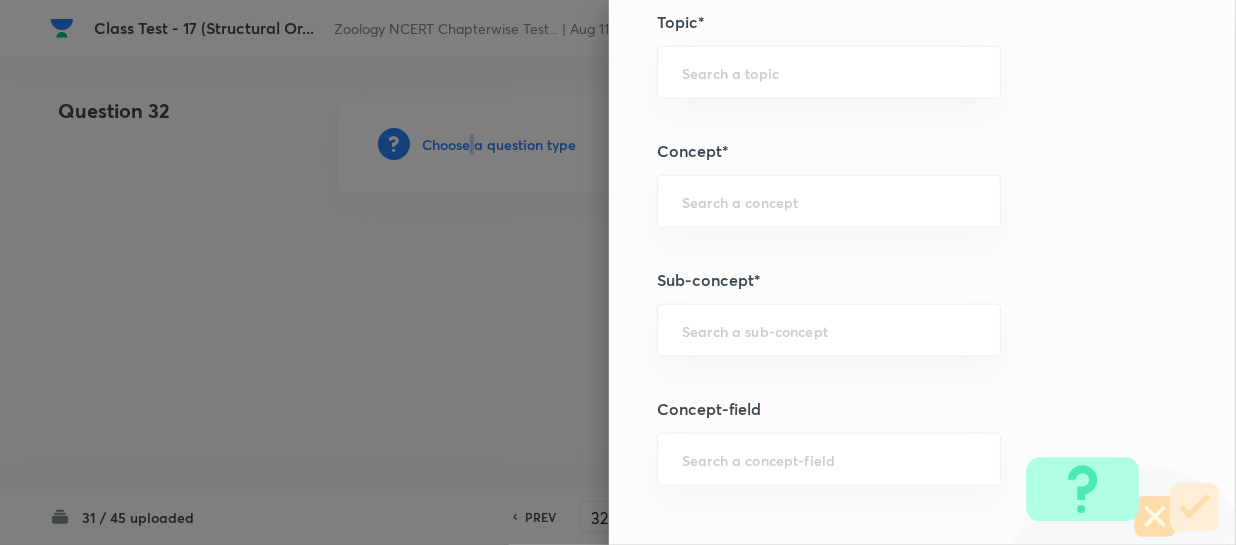 scroll, scrollTop: 1090, scrollLeft: 0, axis: vertical 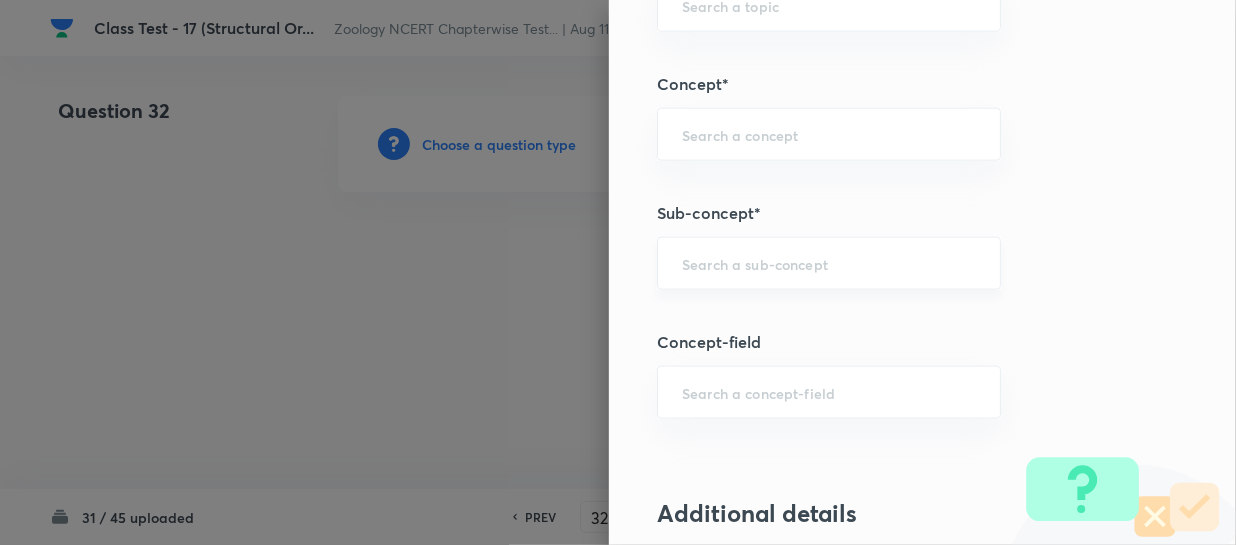click at bounding box center (829, 263) 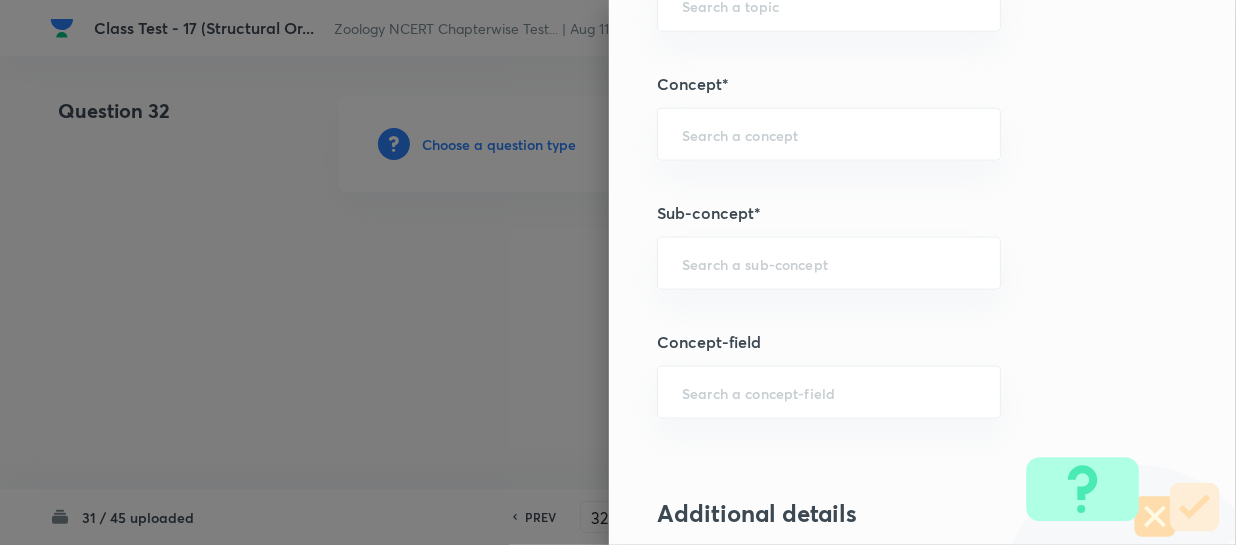 paste on "Structural Organization in Animals" 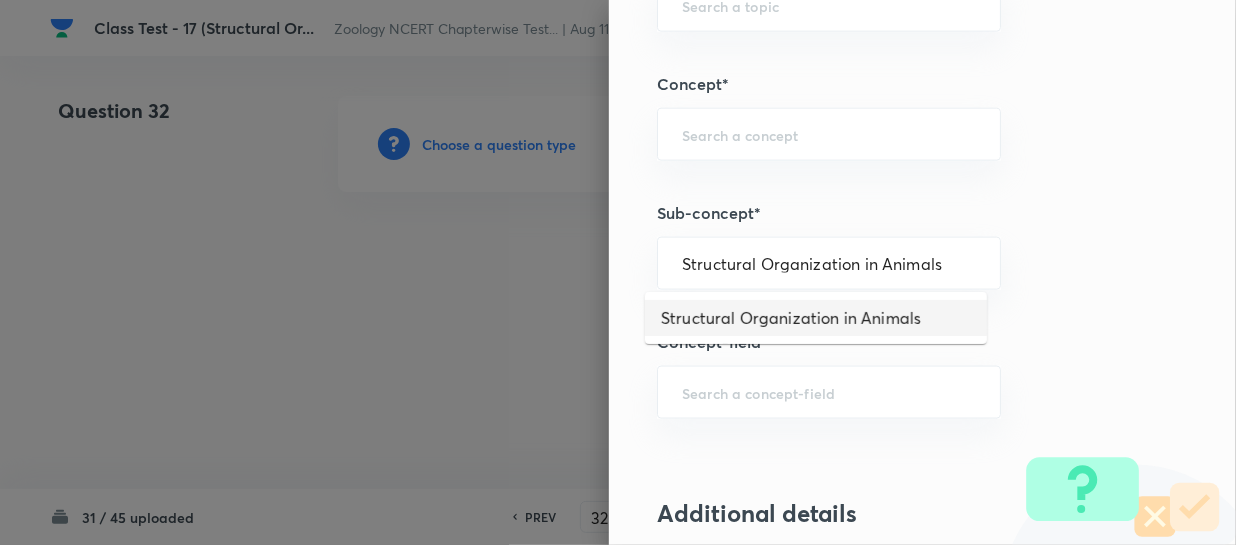 click on "Structural Organization in Animals" at bounding box center [816, 318] 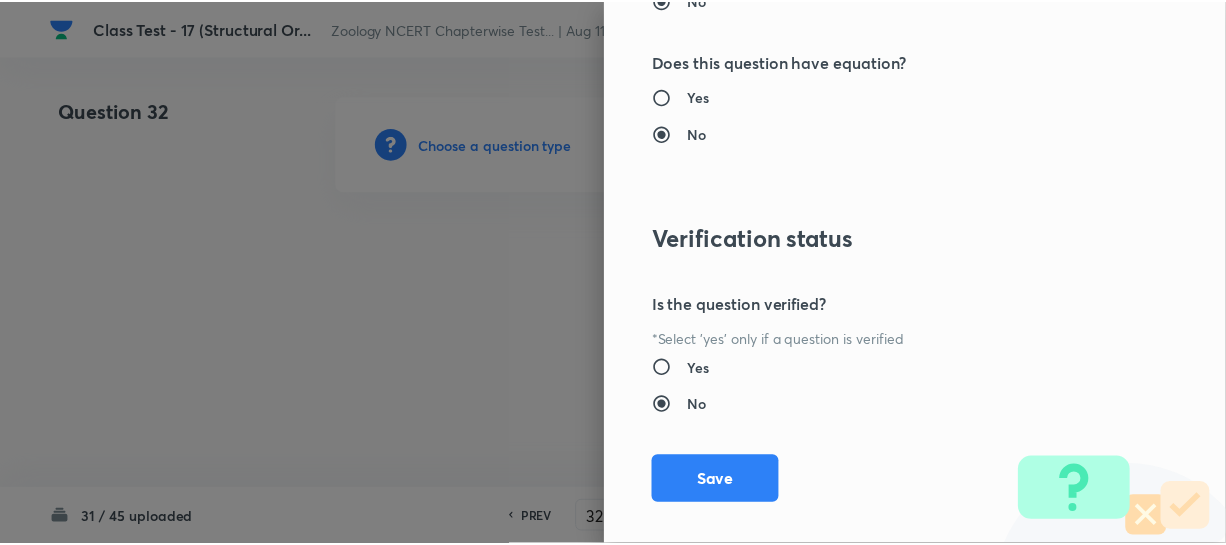 scroll, scrollTop: 2179, scrollLeft: 0, axis: vertical 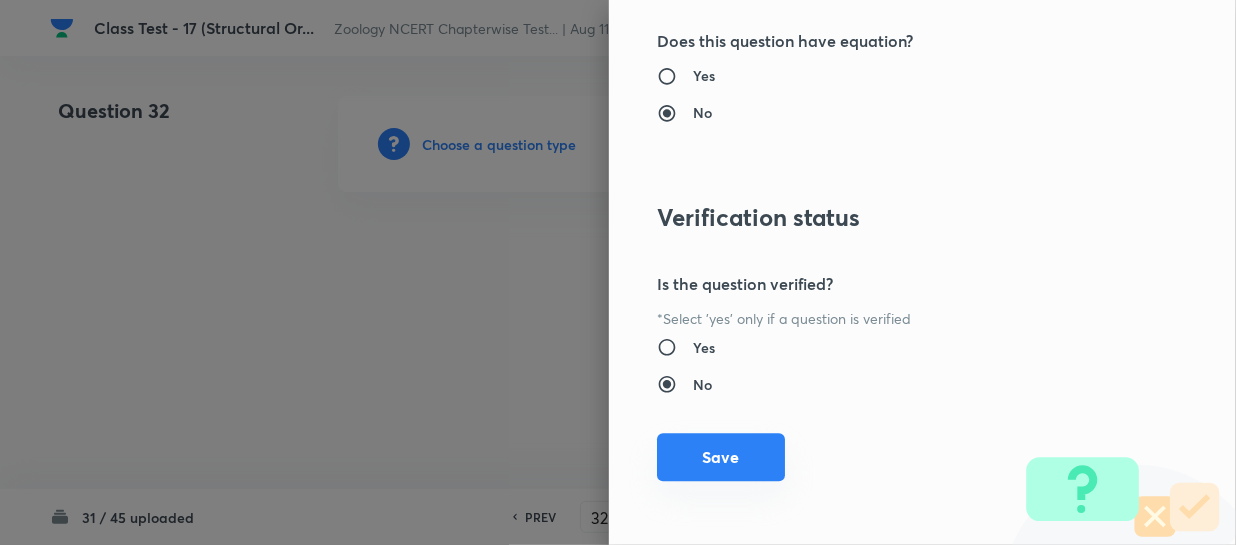 click on "Save" at bounding box center (721, 457) 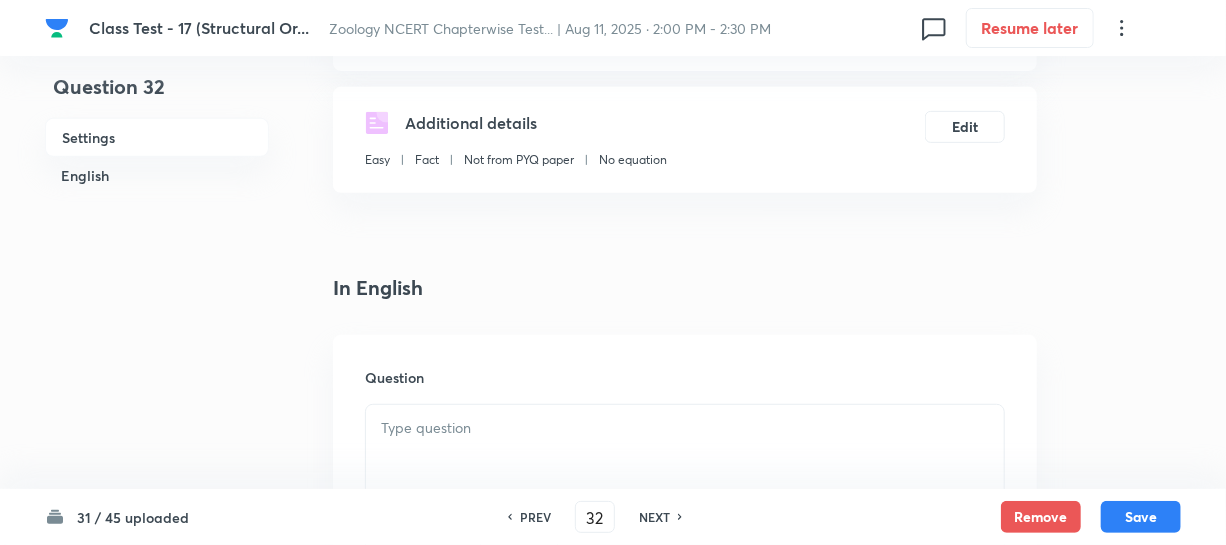 scroll, scrollTop: 454, scrollLeft: 0, axis: vertical 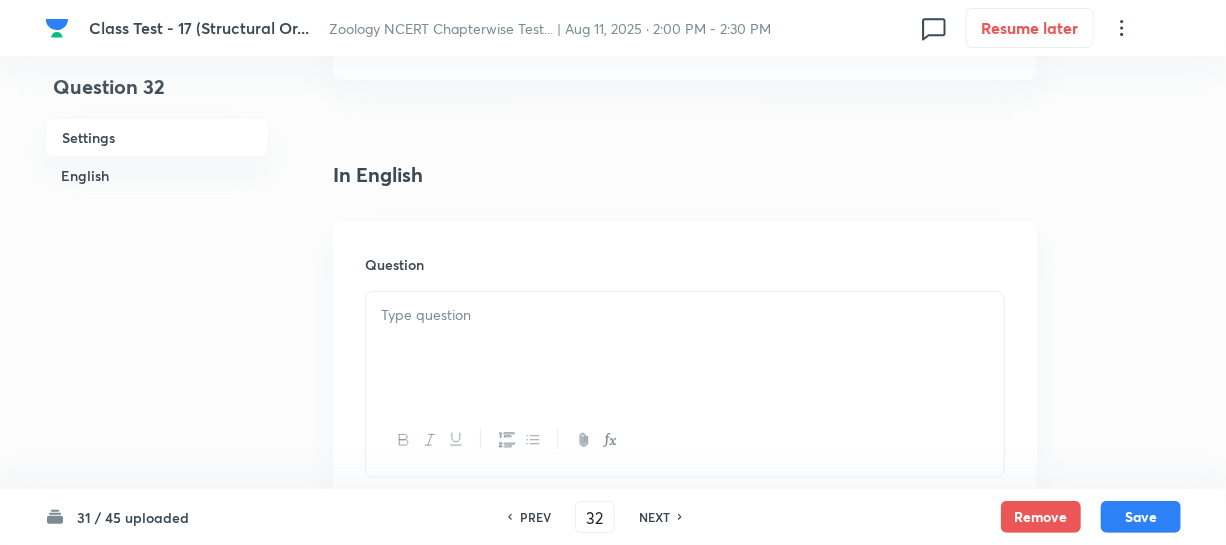 drag, startPoint x: 497, startPoint y: 328, endPoint x: 505, endPoint y: 340, distance: 14.422205 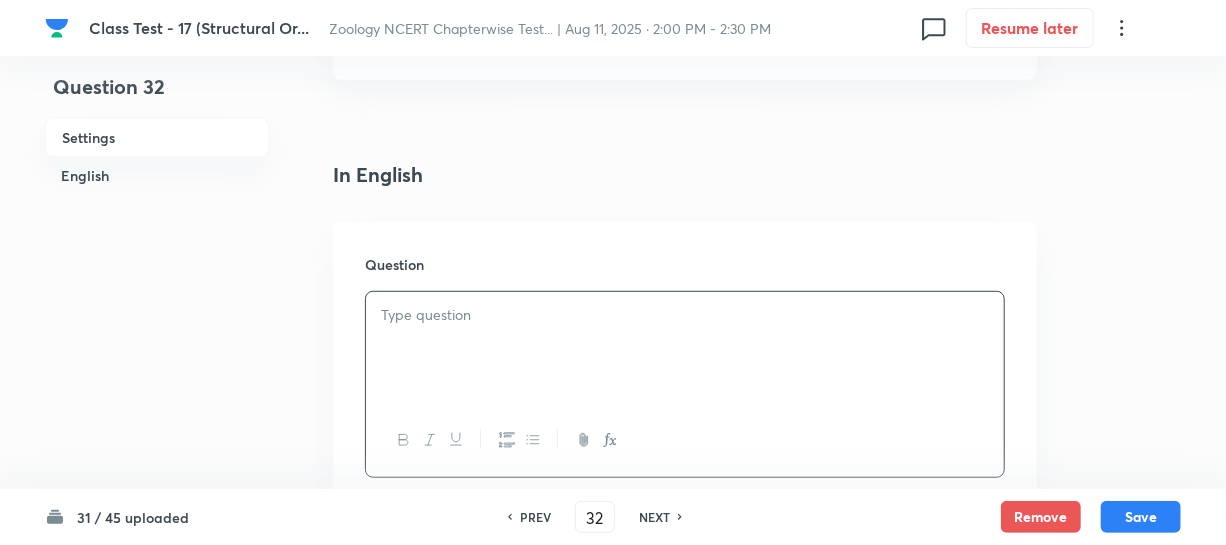 paste 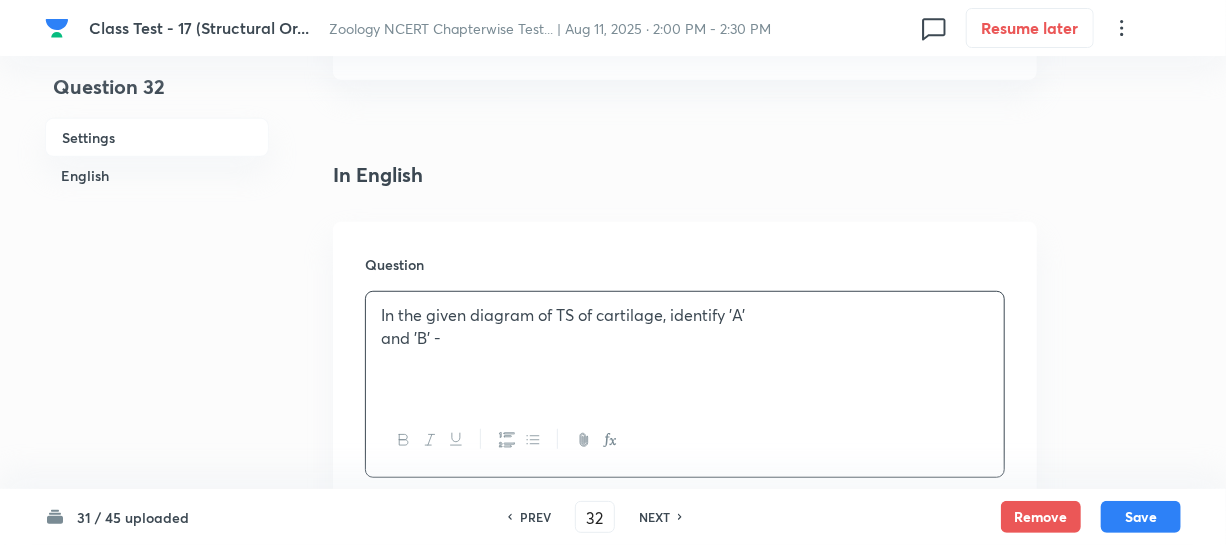 click on "In the given diagram of TS of cartilage, identify 'A'" at bounding box center (685, 315) 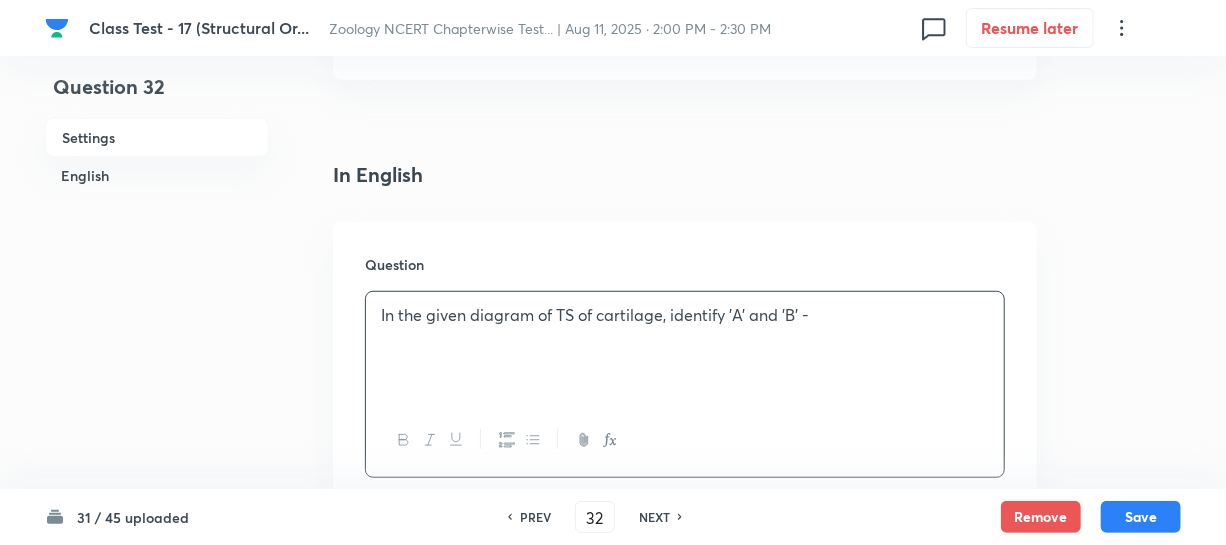 click on "In the given diagram of TS of cartilage, identify 'A' and 'B' -" at bounding box center [685, 315] 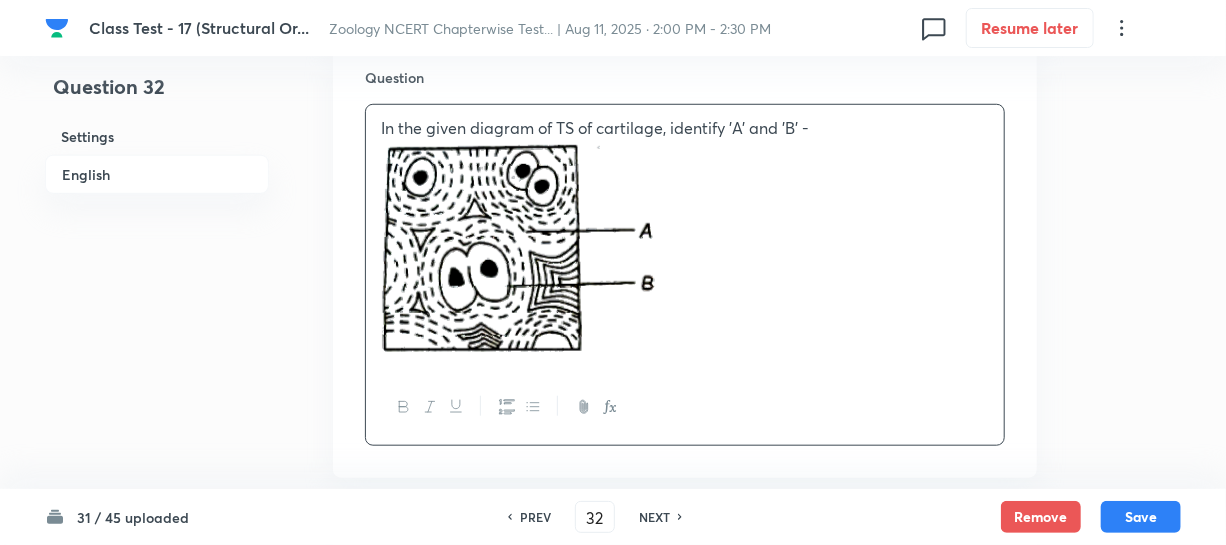 scroll, scrollTop: 545, scrollLeft: 0, axis: vertical 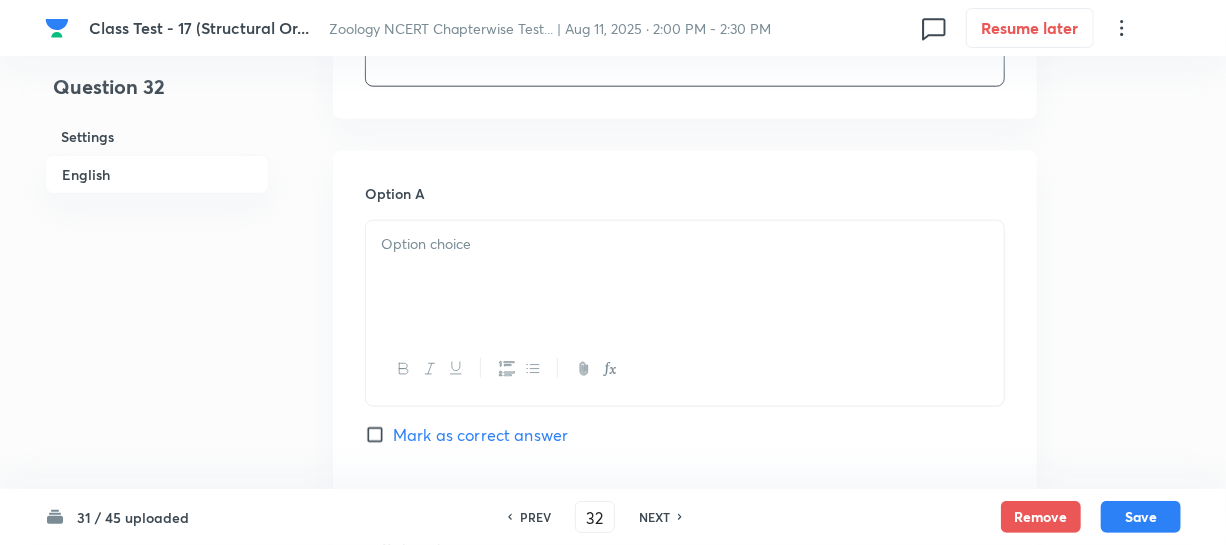 click at bounding box center [685, 244] 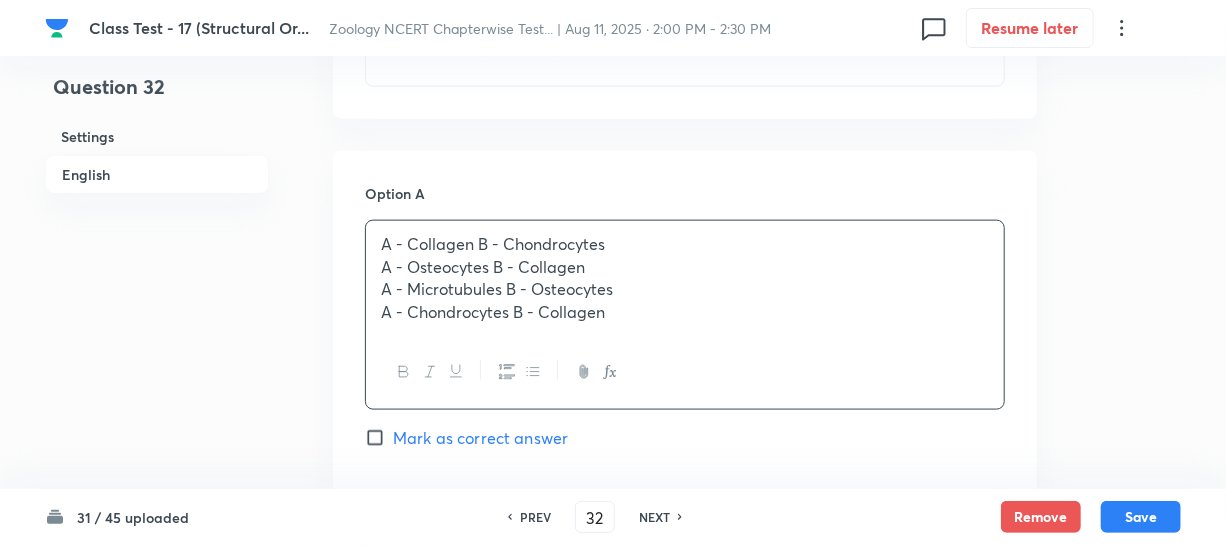 click on "A - Osteocytes B - Collagen" at bounding box center (685, 267) 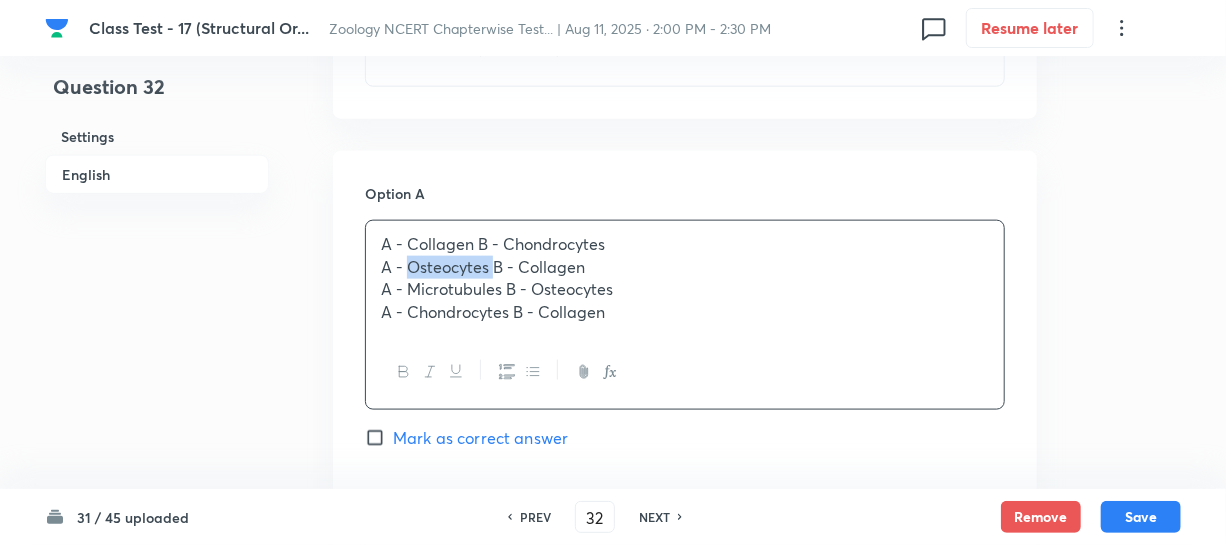 click on "A - Osteocytes B - Collagen" at bounding box center [685, 267] 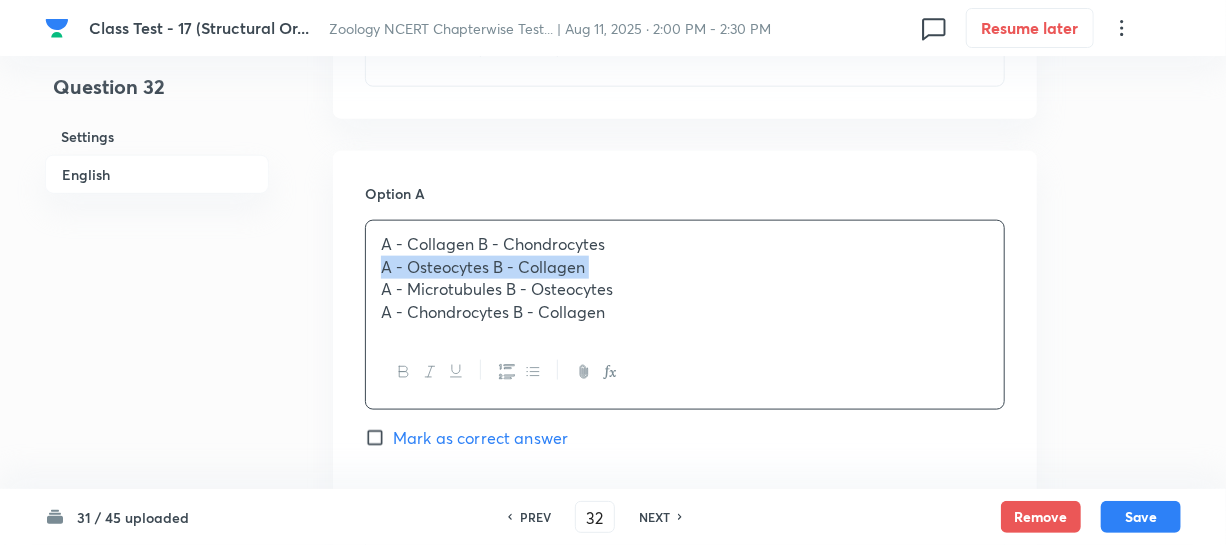 click on "A - Osteocytes B - Collagen" at bounding box center (685, 267) 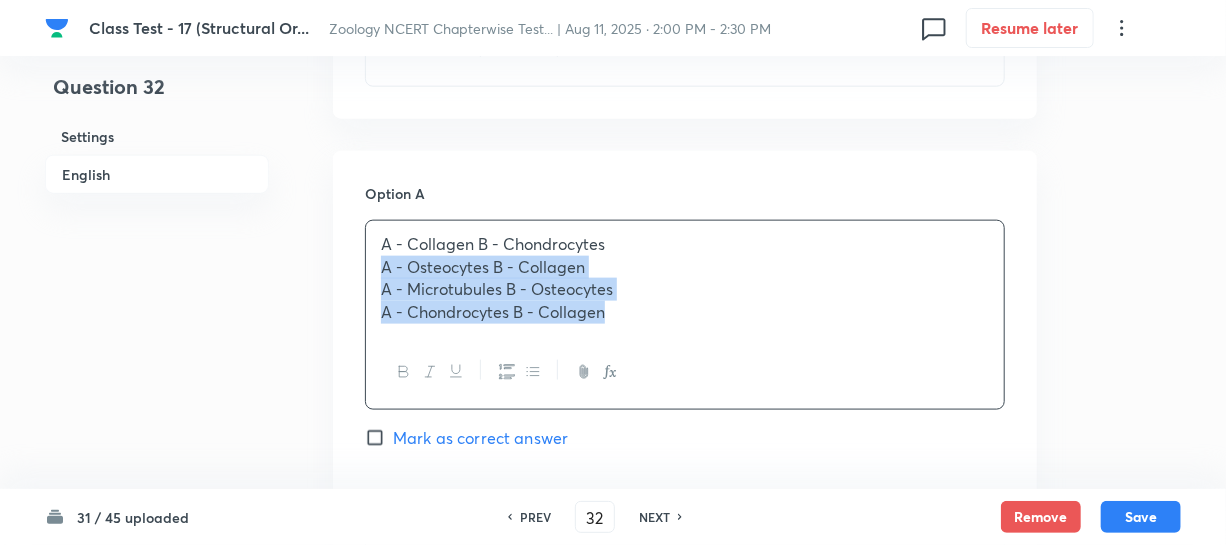 click on "A - Chondrocytes B - Collagen" at bounding box center (685, 312) 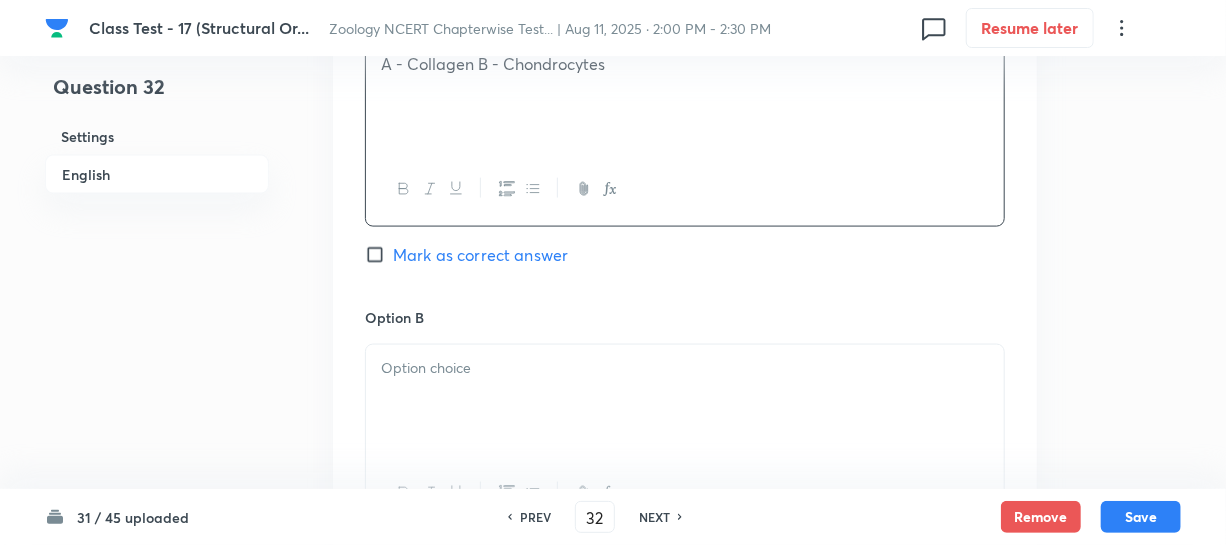 scroll, scrollTop: 1181, scrollLeft: 0, axis: vertical 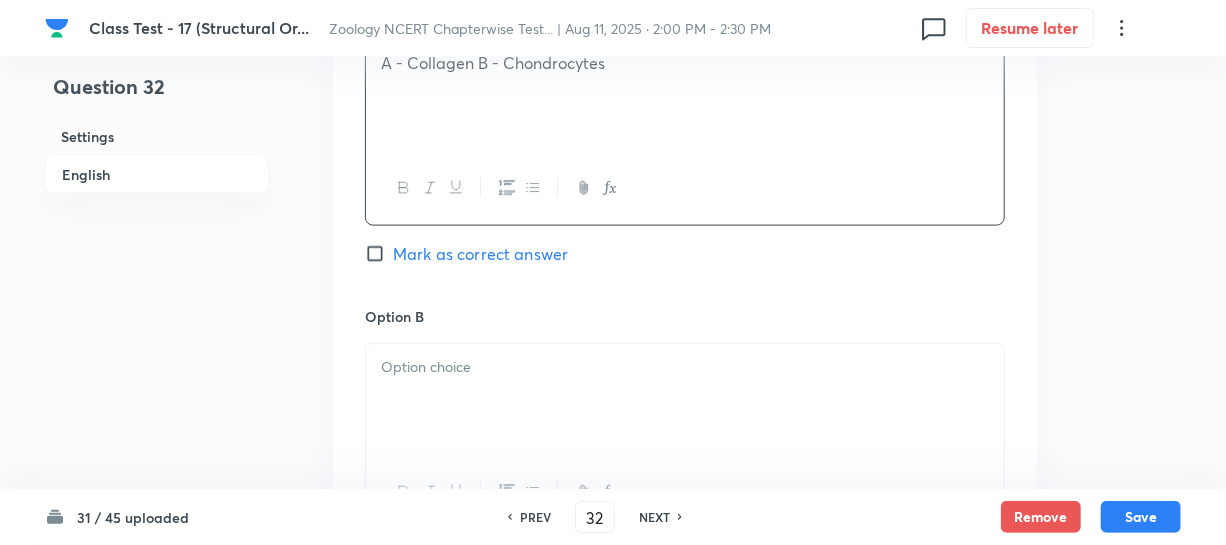 click at bounding box center [685, 367] 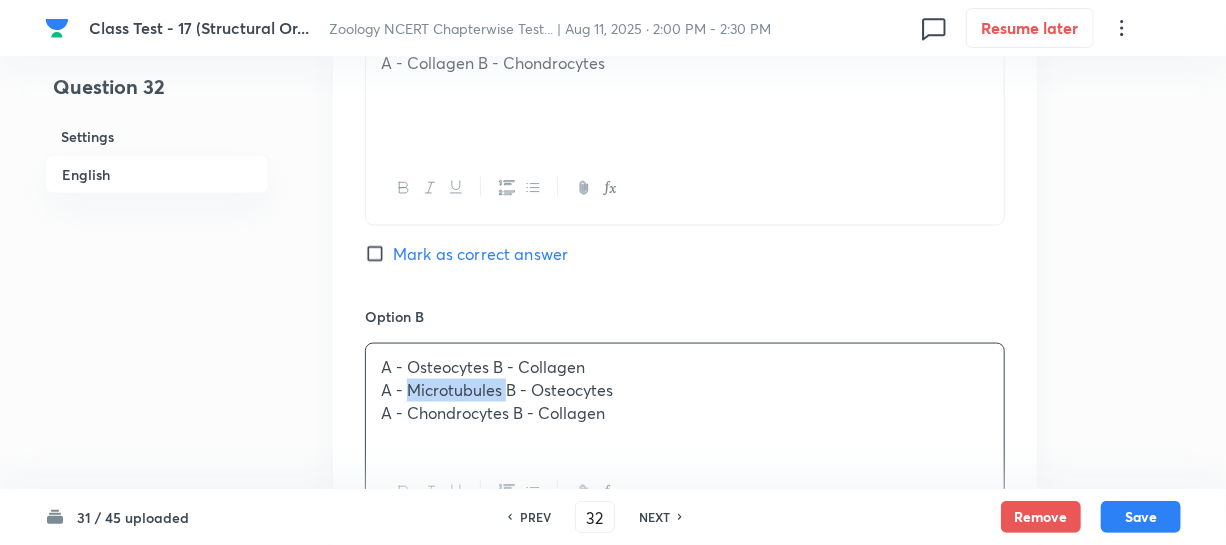 click on "A - Microtubules B - Osteocytes" at bounding box center [685, 390] 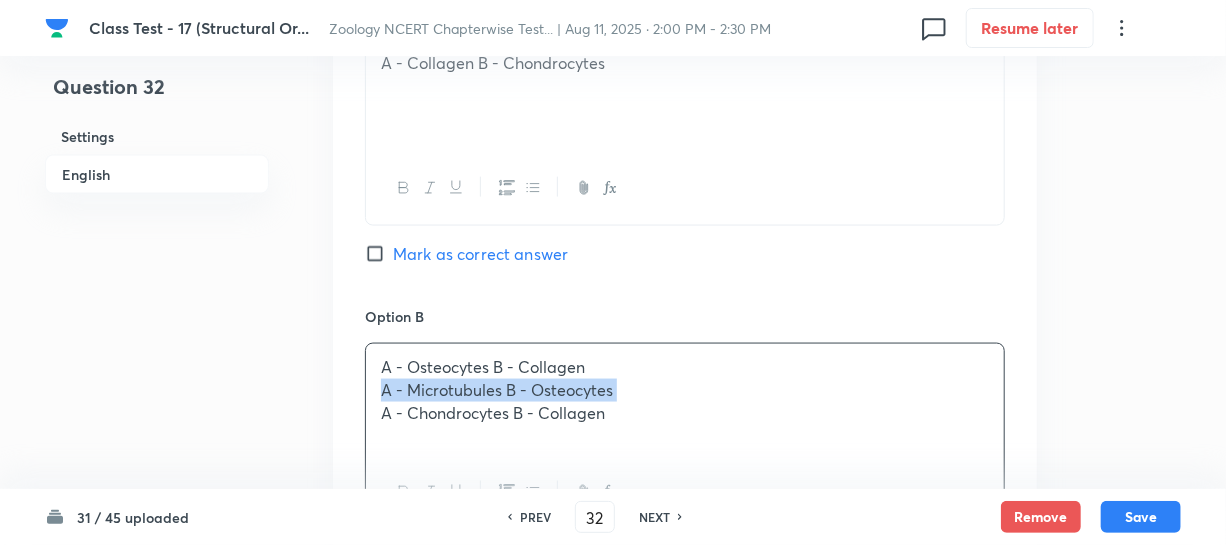 click on "A - Microtubules B - Osteocytes" at bounding box center [685, 390] 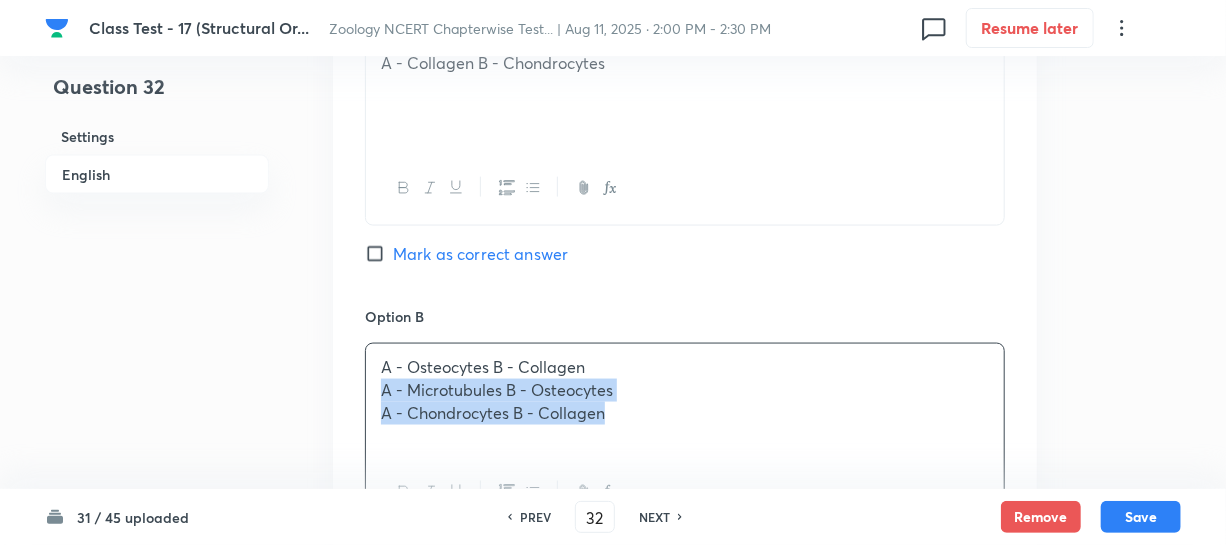 click on "A - Chondrocytes B - Collagen" at bounding box center [685, 413] 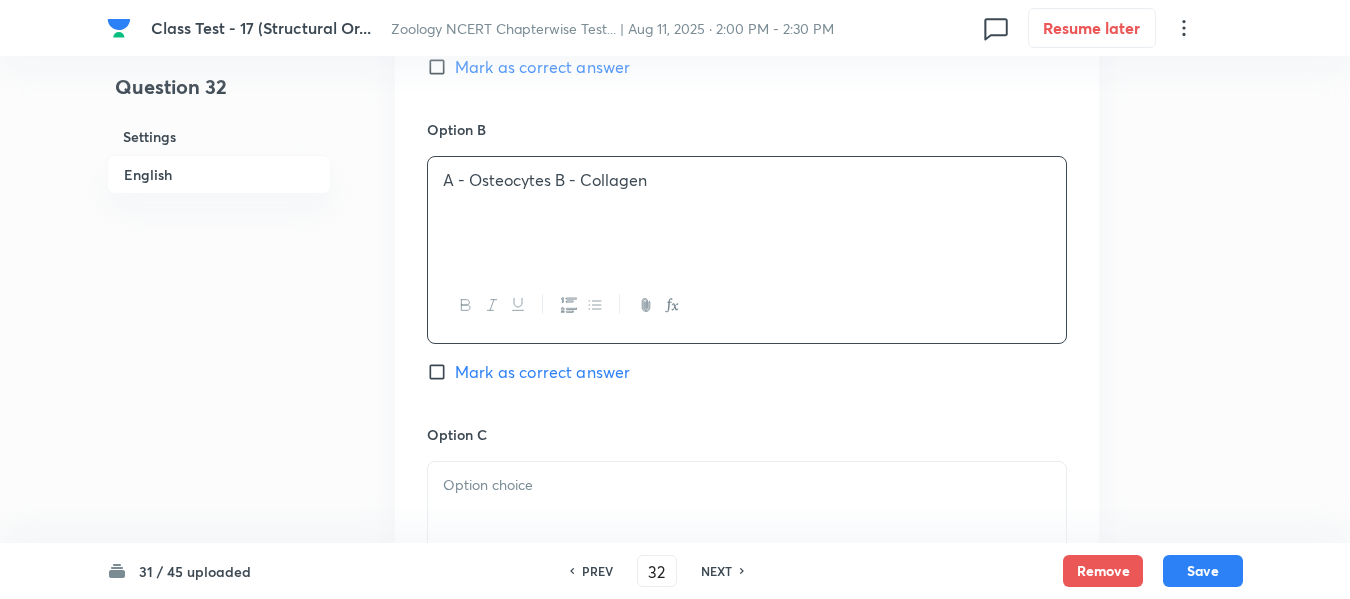 scroll, scrollTop: 1482, scrollLeft: 0, axis: vertical 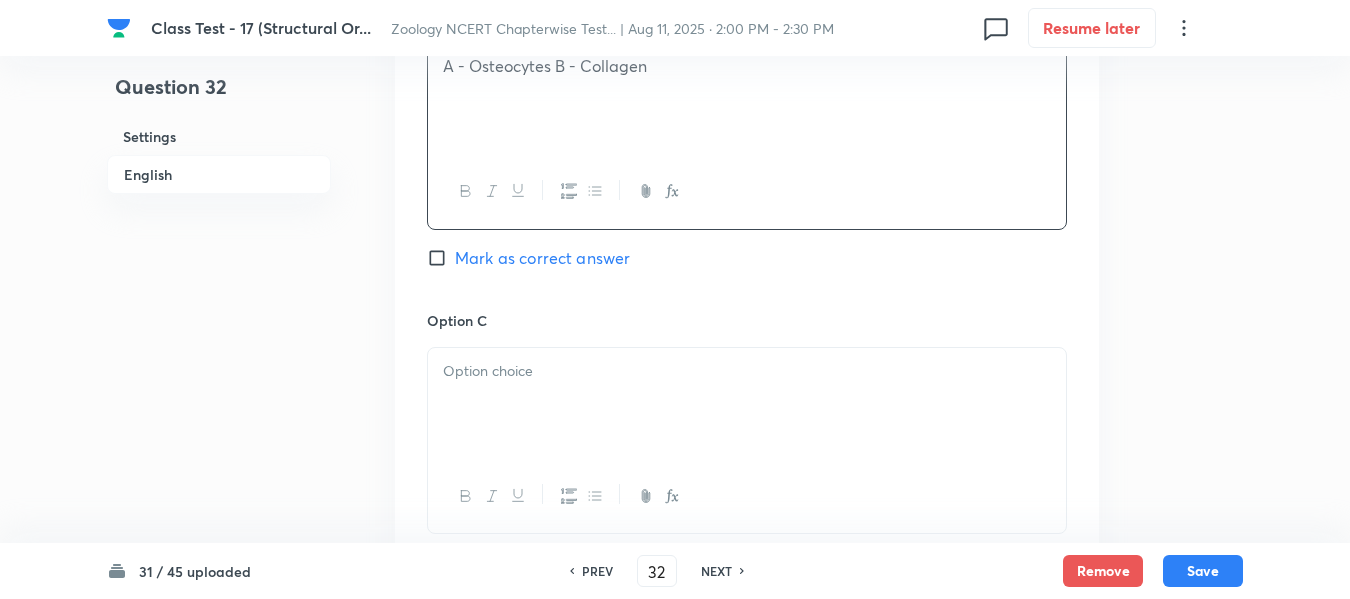 click at bounding box center (747, 371) 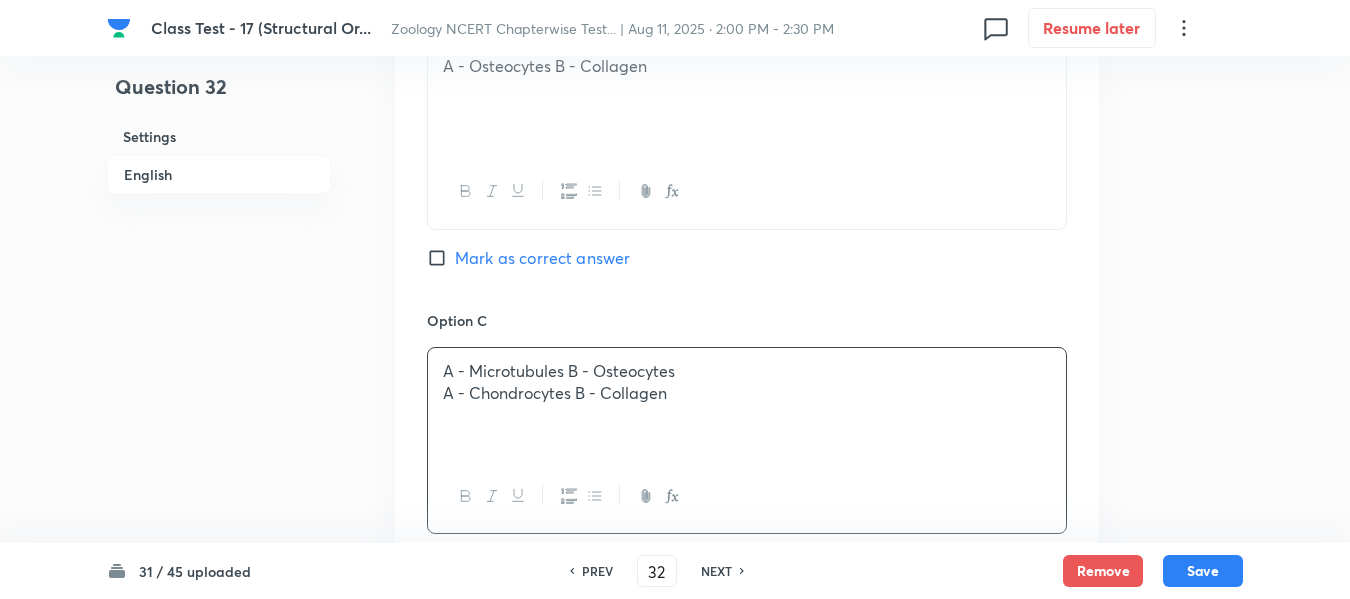 click on "A - Chondrocytes B - Collagen" at bounding box center [747, 393] 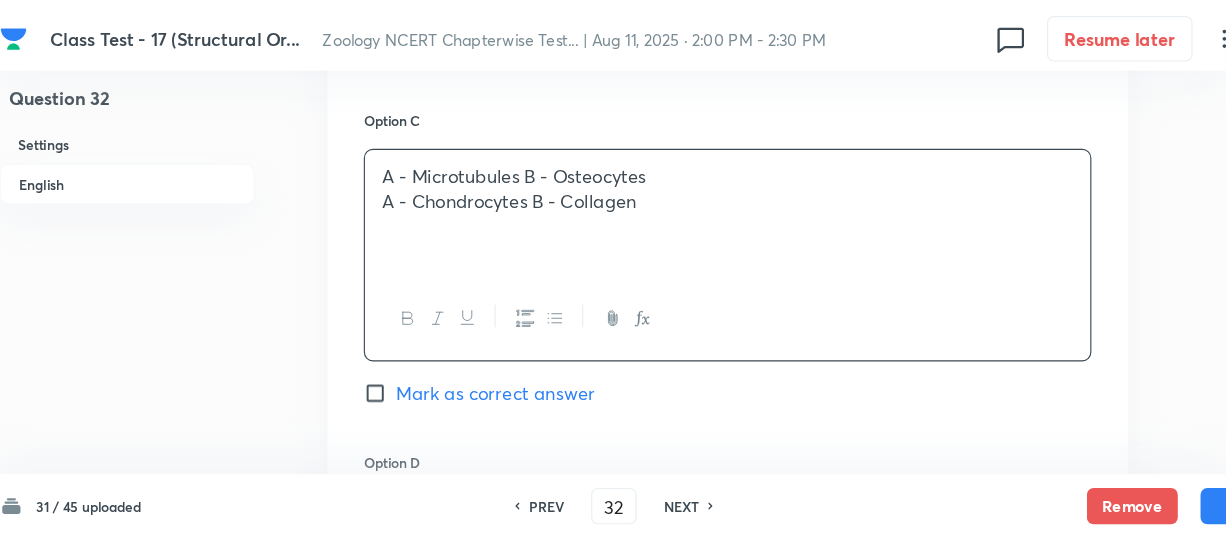 scroll, scrollTop: 1663, scrollLeft: 0, axis: vertical 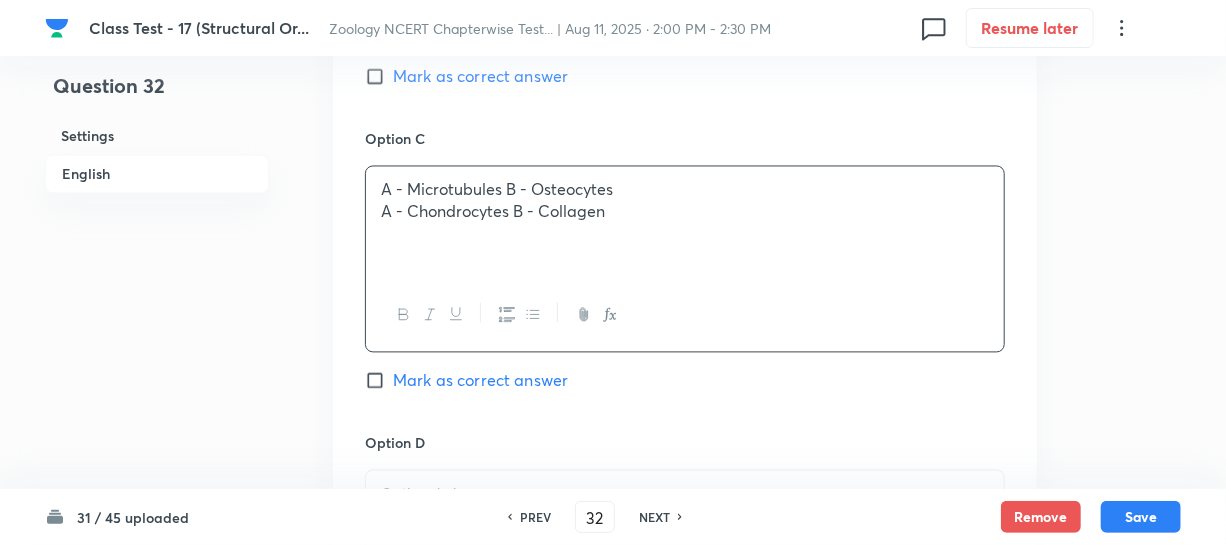 click on "A - Chondrocytes B - Collagen" at bounding box center (685, 212) 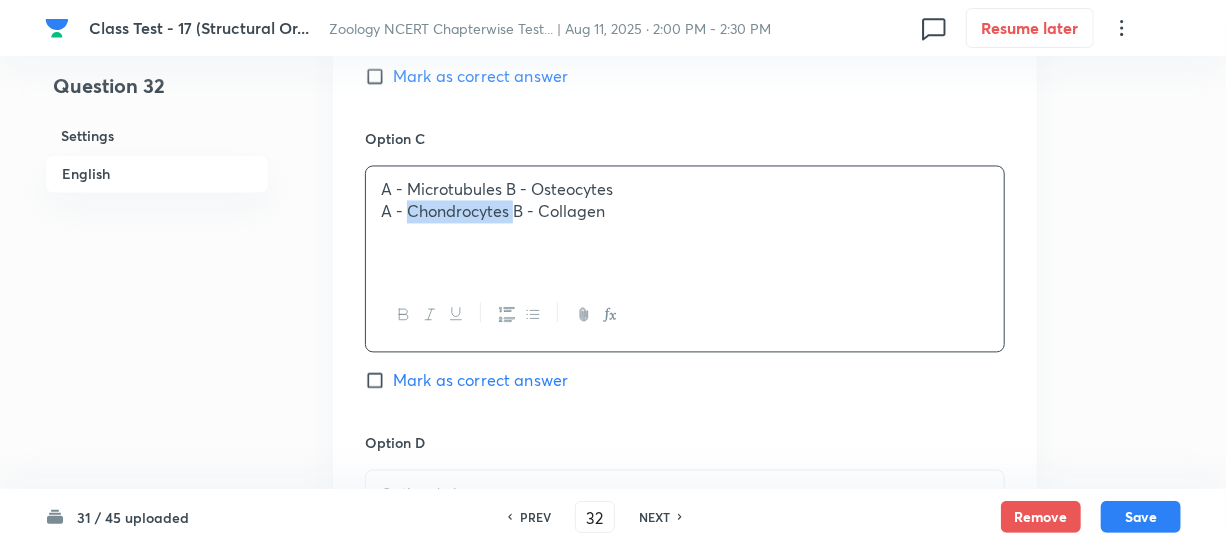 click on "A - Chondrocytes B - Collagen" at bounding box center (685, 212) 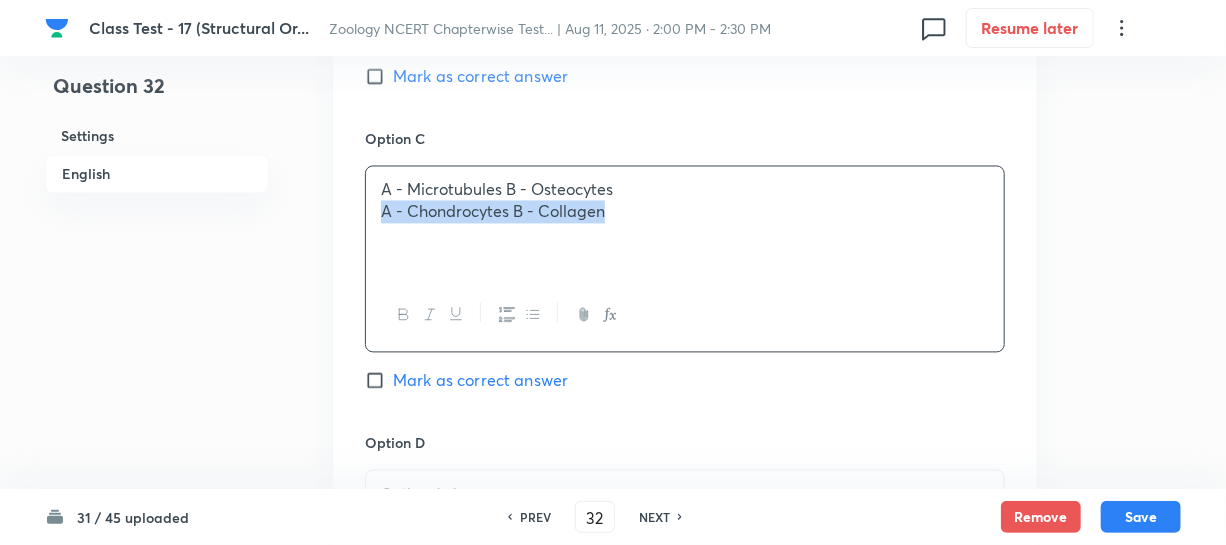 click on "A - Chondrocytes B - Collagen" at bounding box center (685, 212) 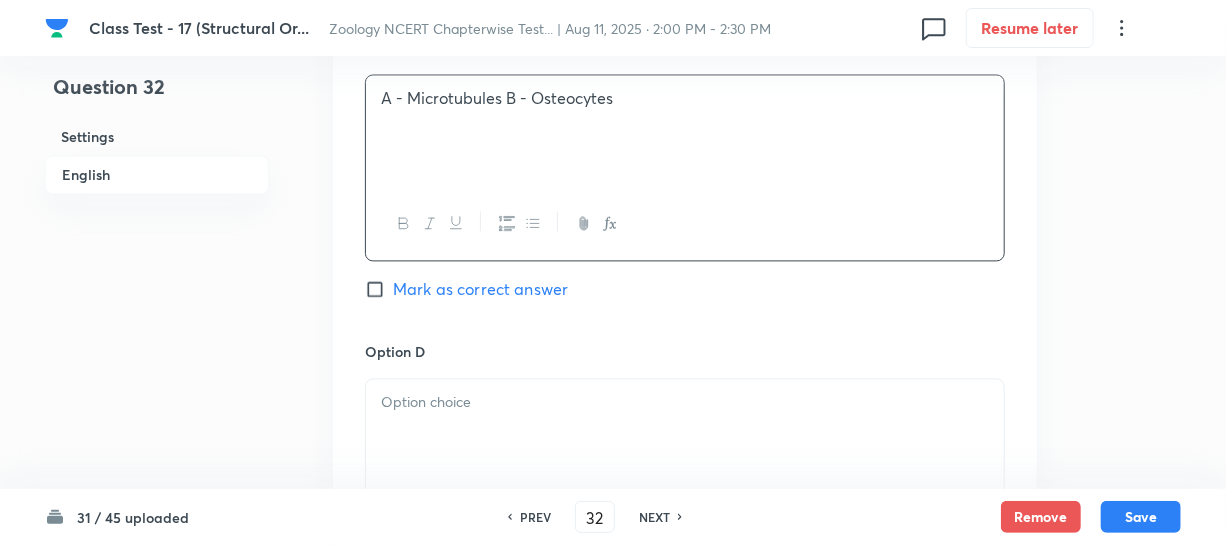 scroll, scrollTop: 1845, scrollLeft: 0, axis: vertical 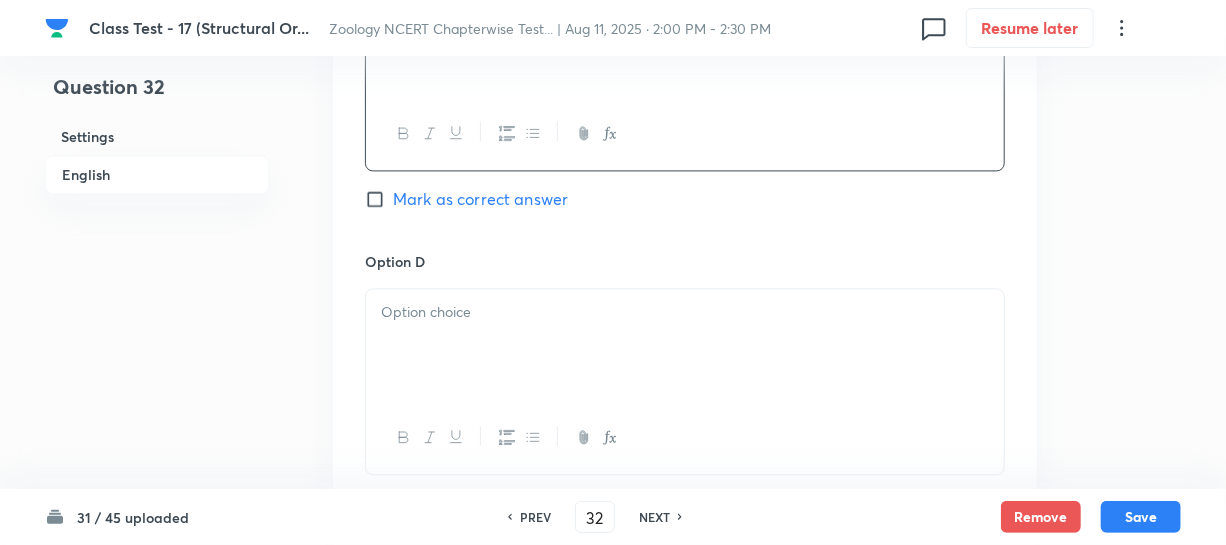click at bounding box center [685, 345] 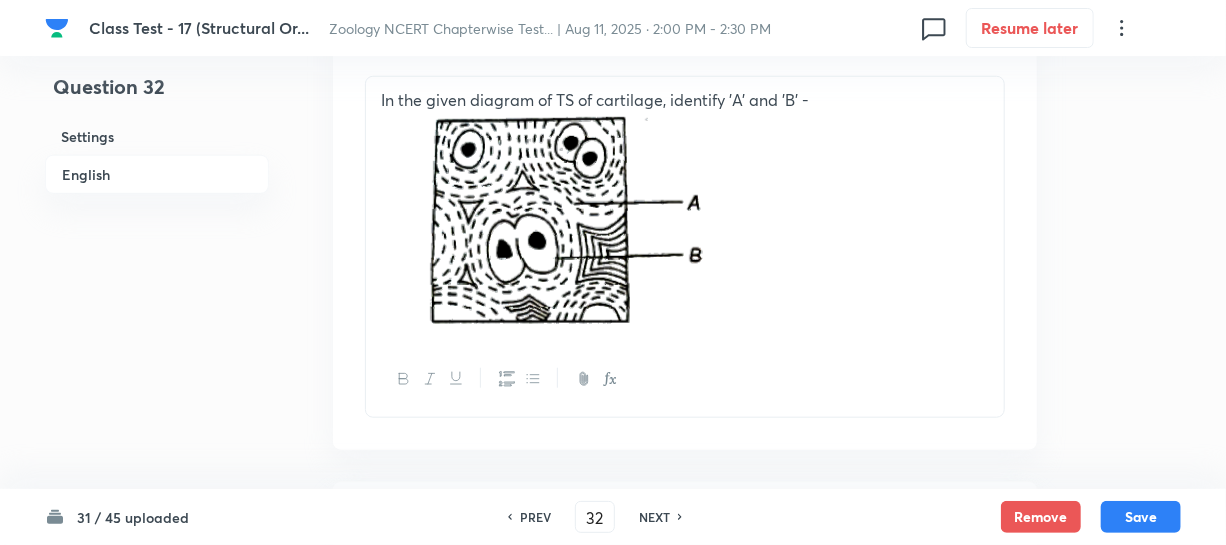 scroll, scrollTop: 936, scrollLeft: 0, axis: vertical 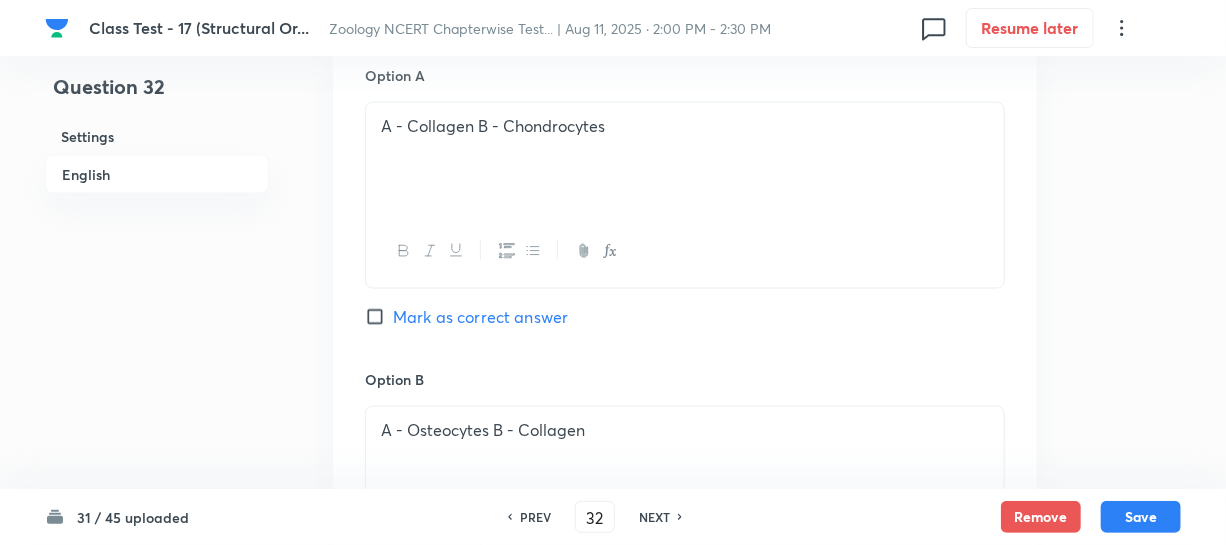click on "Mark as correct answer" at bounding box center (379, 317) 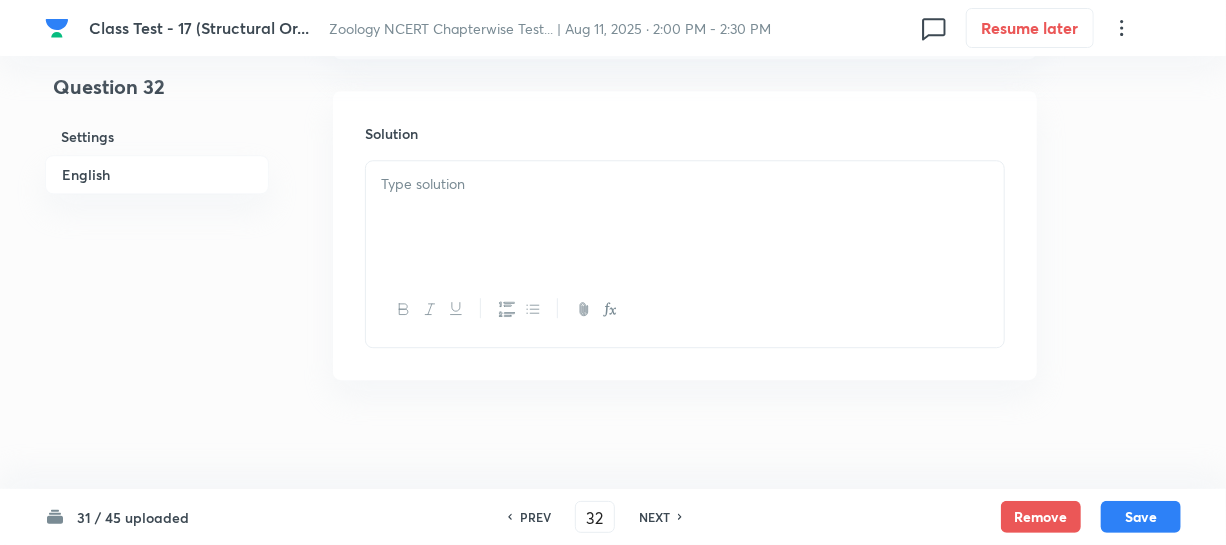 scroll, scrollTop: 2345, scrollLeft: 0, axis: vertical 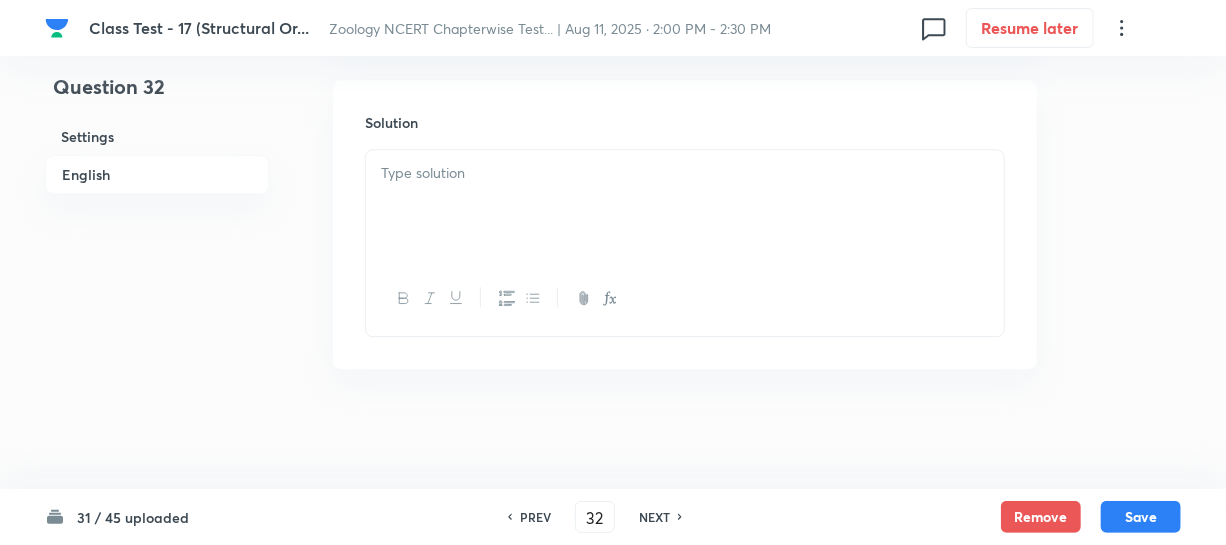 click at bounding box center [685, 206] 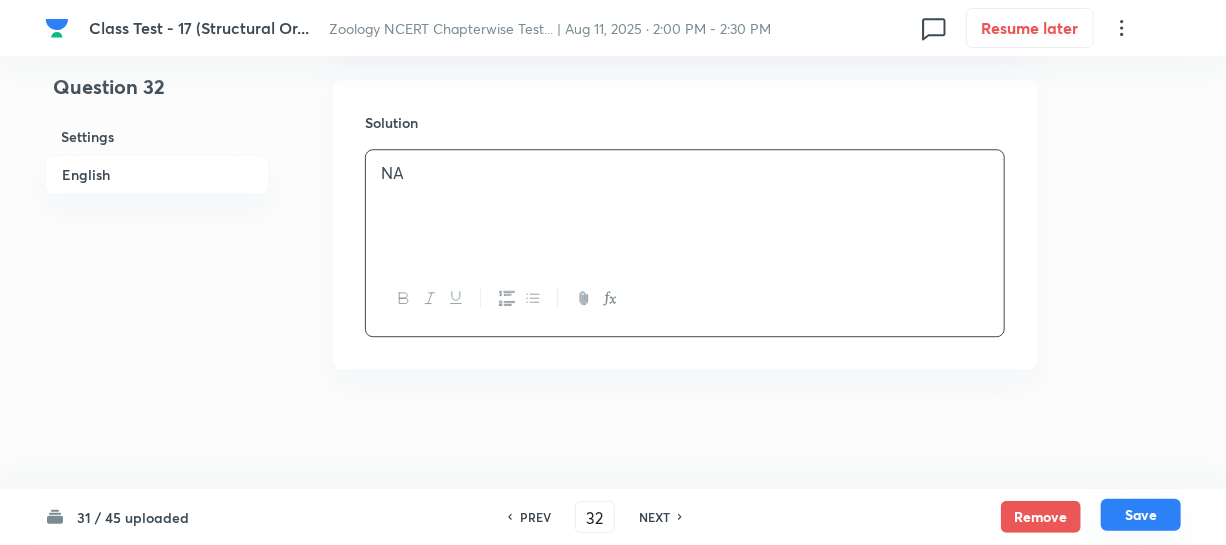 click on "Save" at bounding box center (1141, 515) 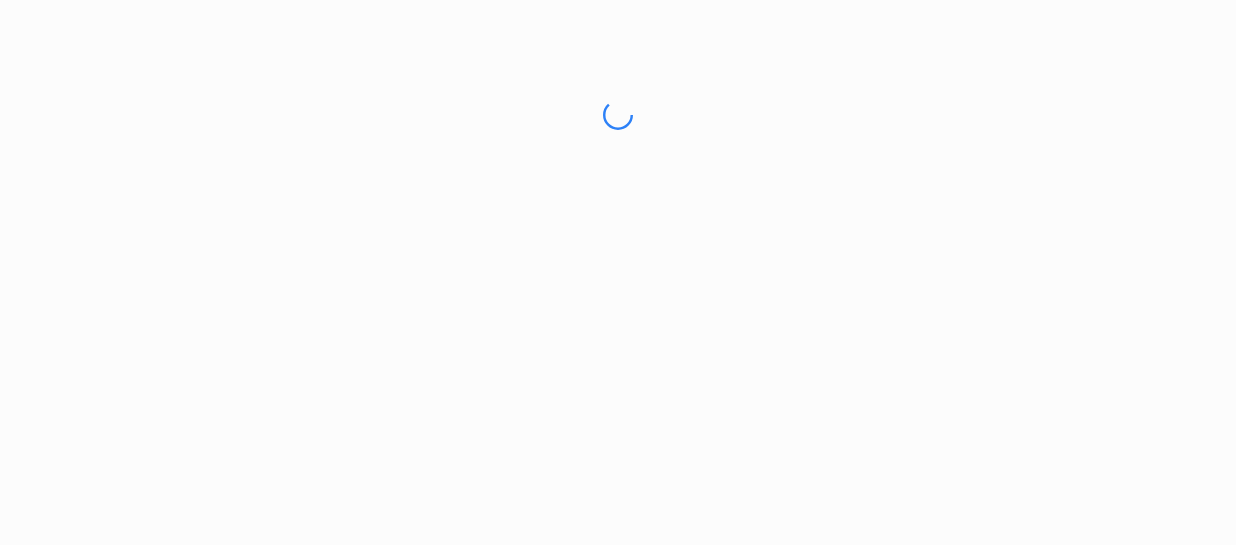 scroll, scrollTop: 0, scrollLeft: 0, axis: both 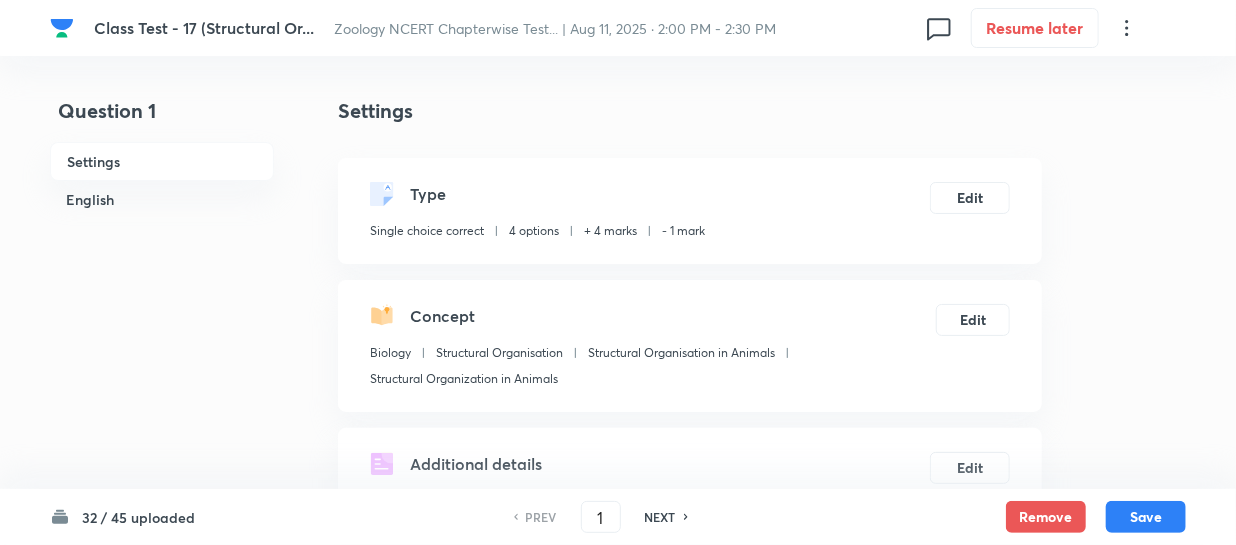 checkbox on "true" 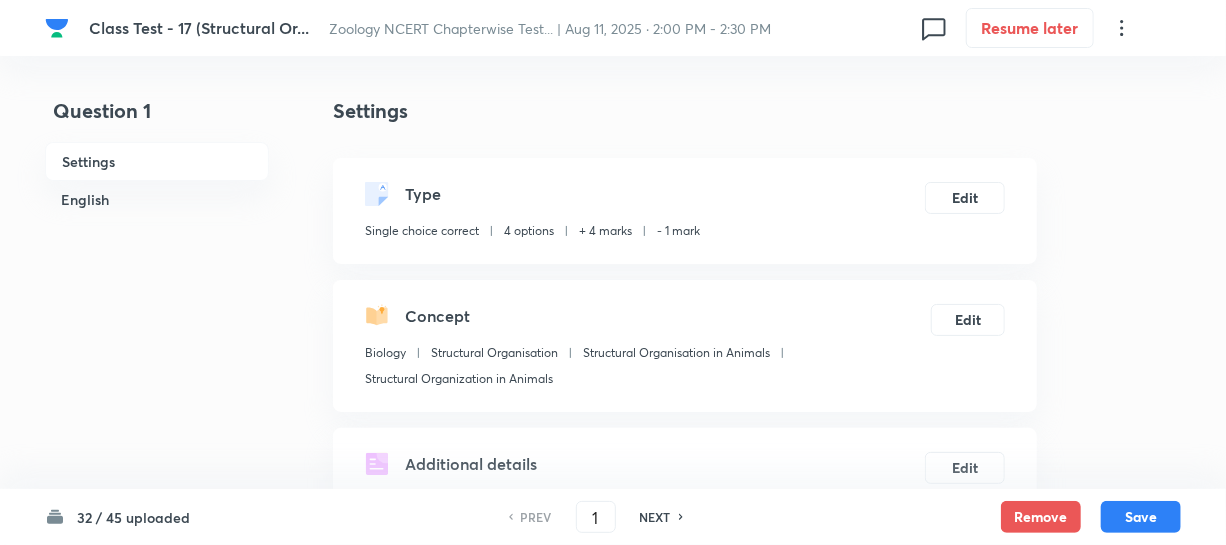 click on "NEXT" at bounding box center (655, 517) 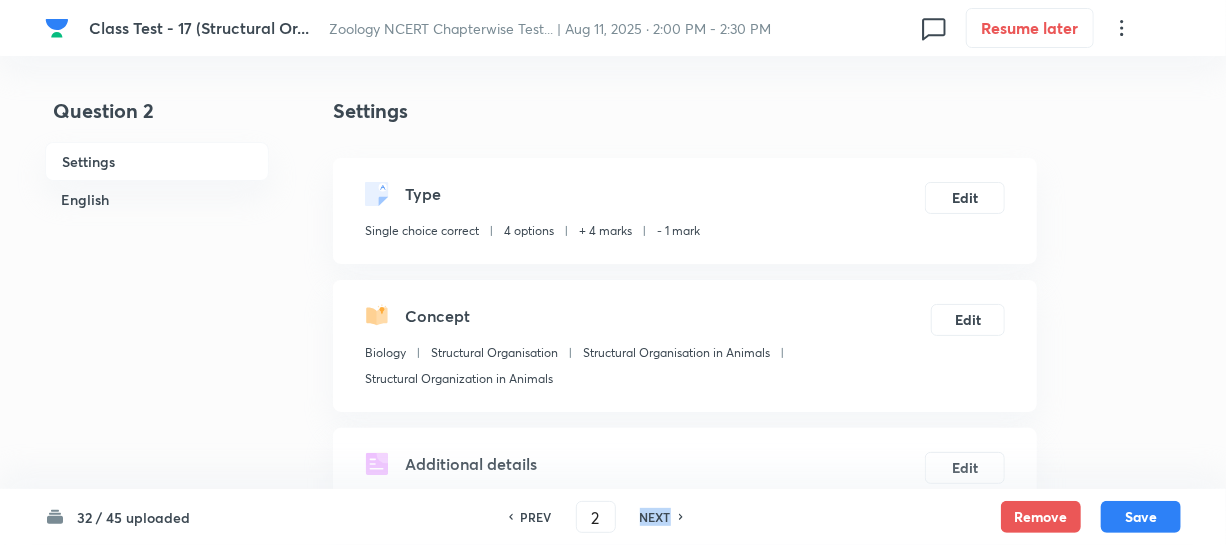 click on "NEXT" at bounding box center (655, 517) 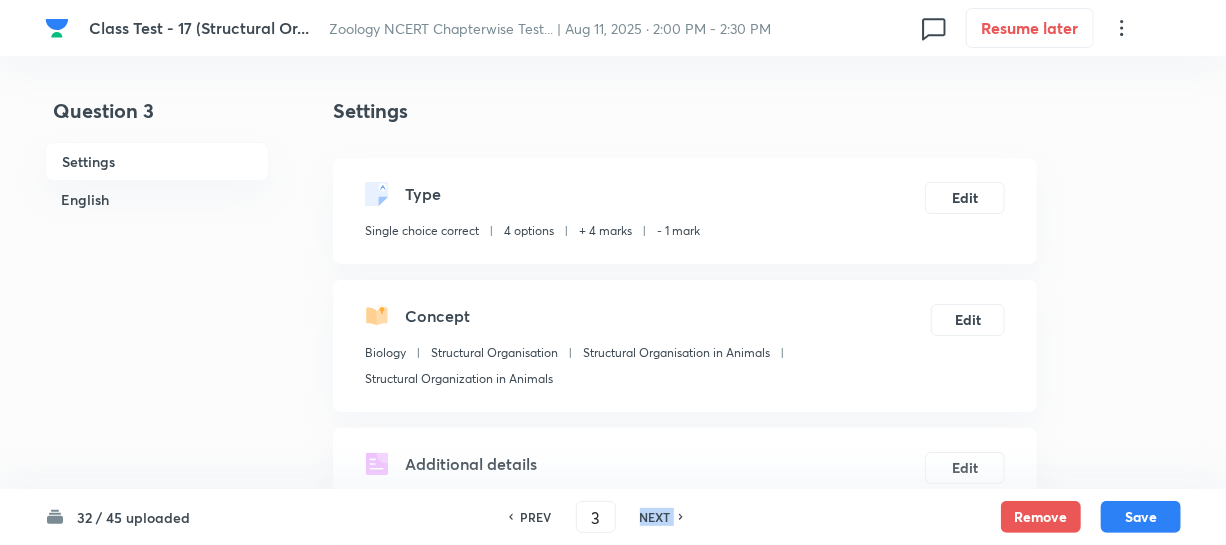 click on "NEXT" at bounding box center (655, 517) 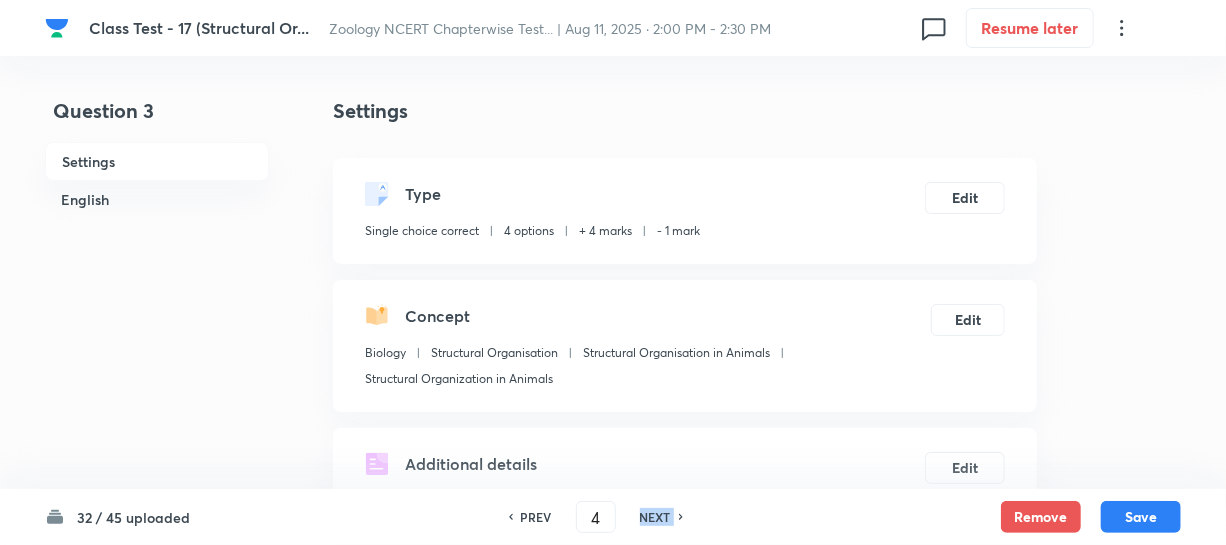 click on "NEXT" at bounding box center [655, 517] 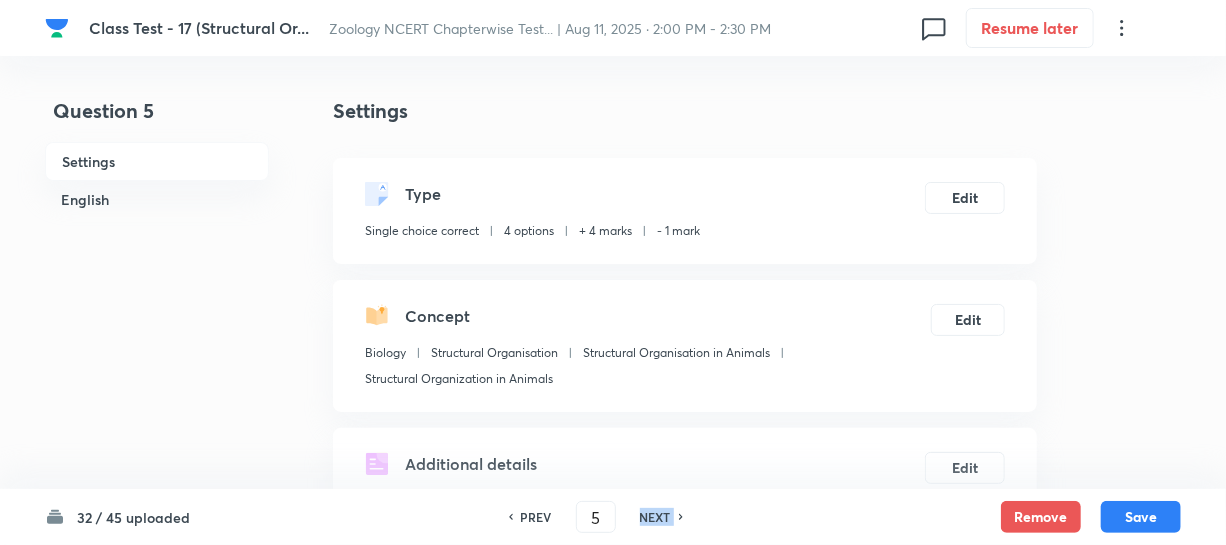 click on "NEXT" at bounding box center (655, 517) 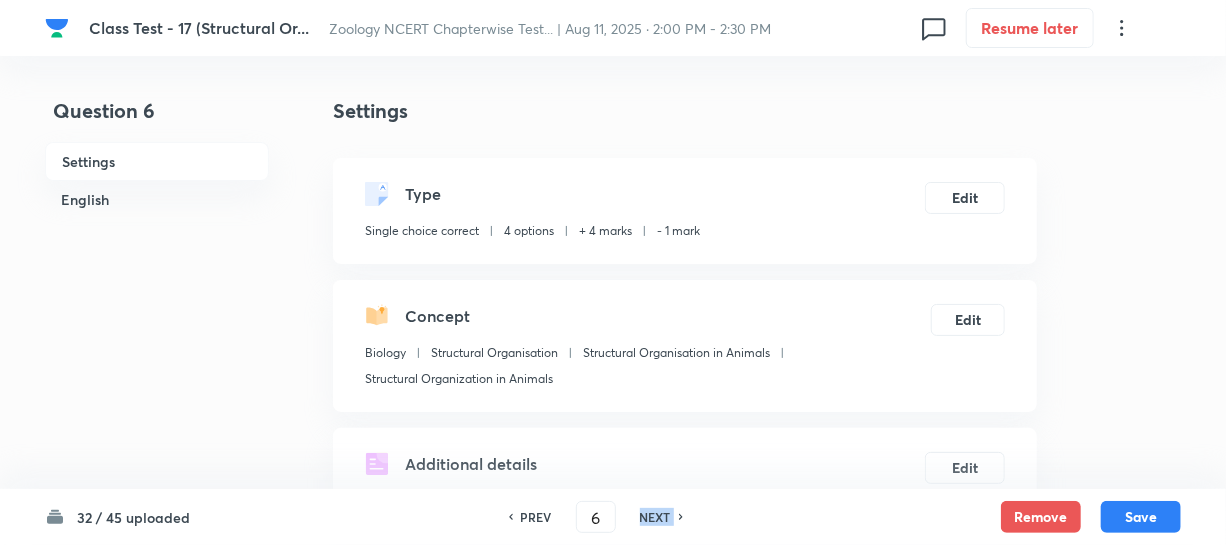 click on "NEXT" at bounding box center [655, 517] 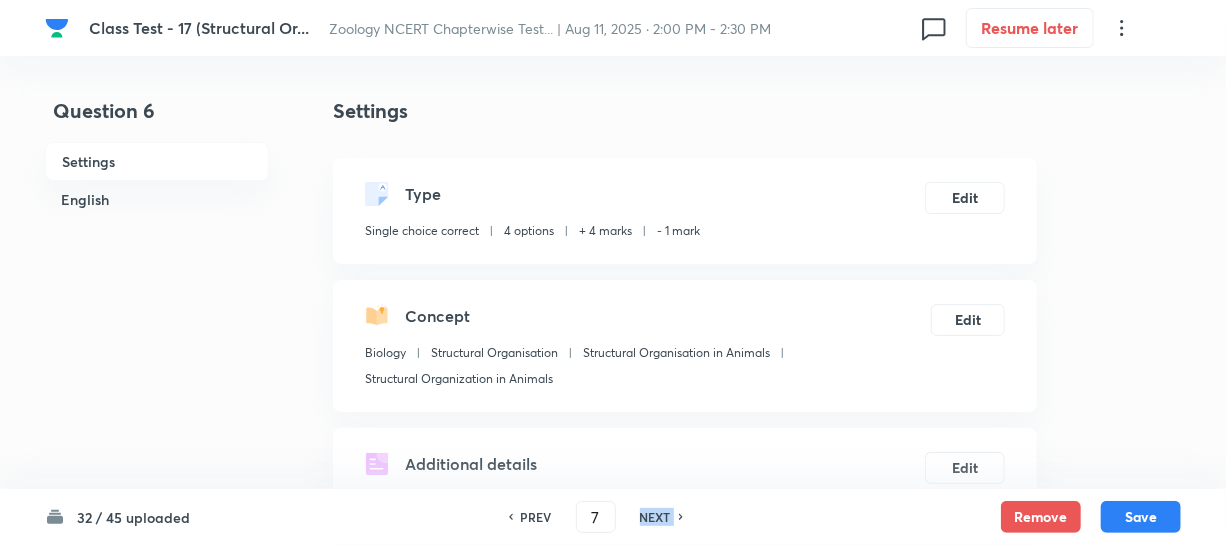 click on "NEXT" at bounding box center [655, 517] 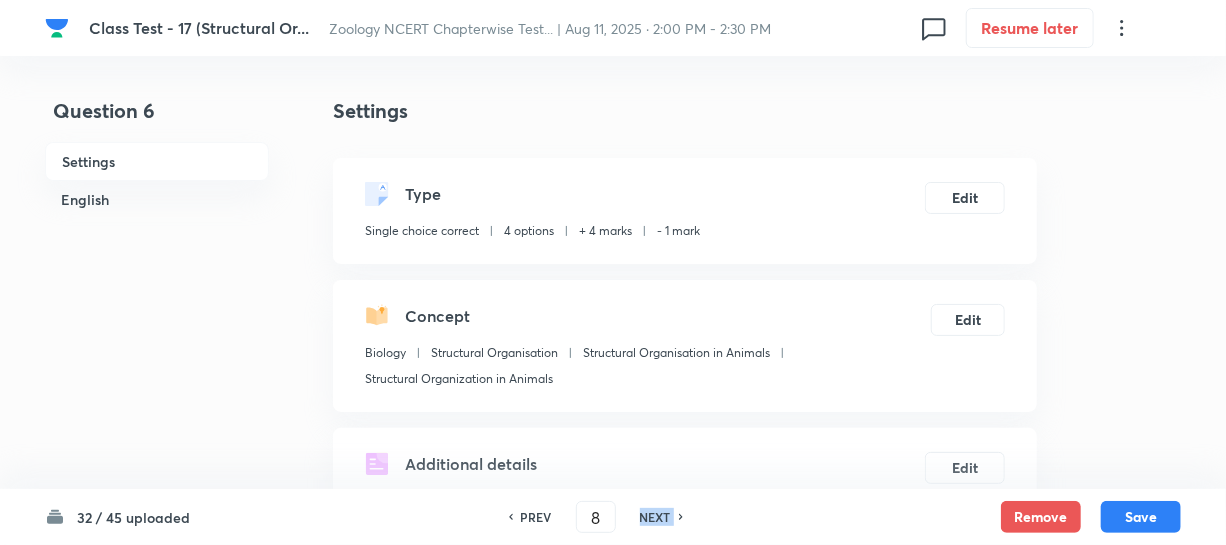 checkbox on "true" 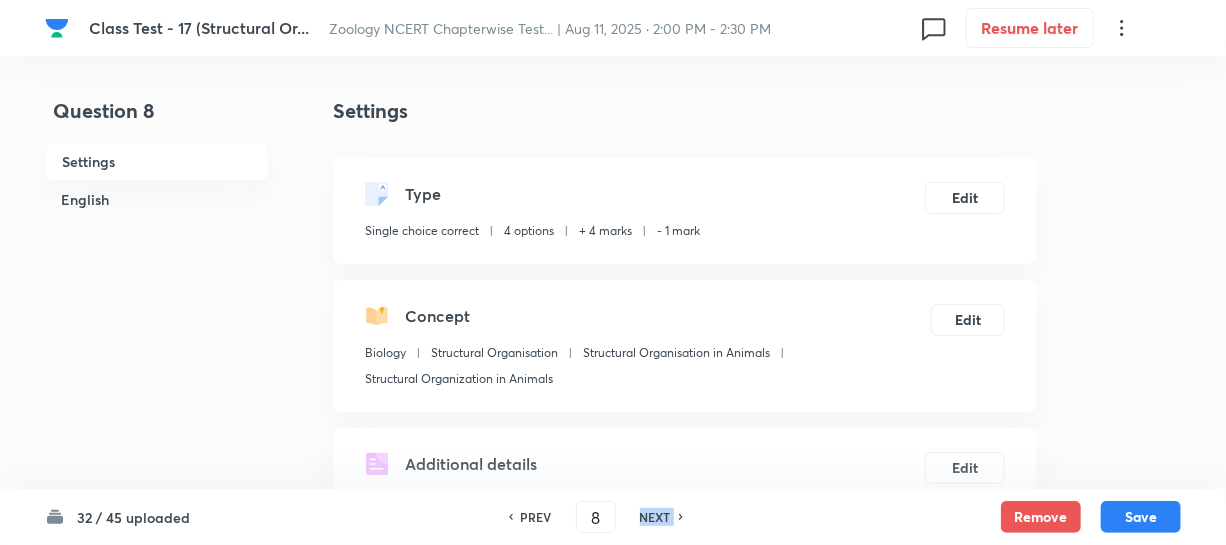 click on "NEXT" at bounding box center (655, 517) 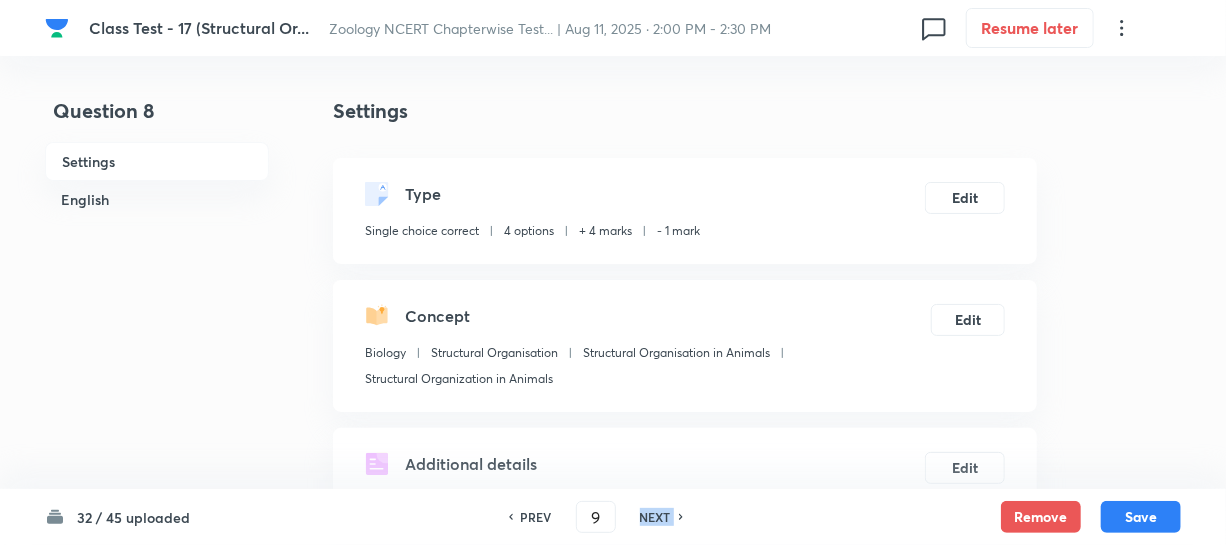 checkbox on "false" 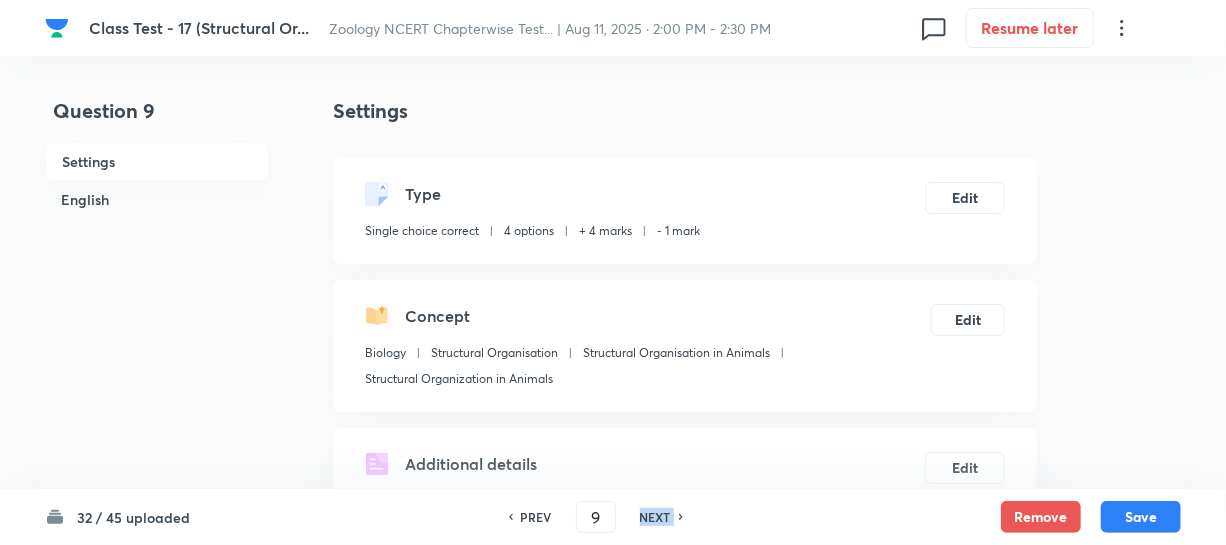 click on "NEXT" at bounding box center (655, 517) 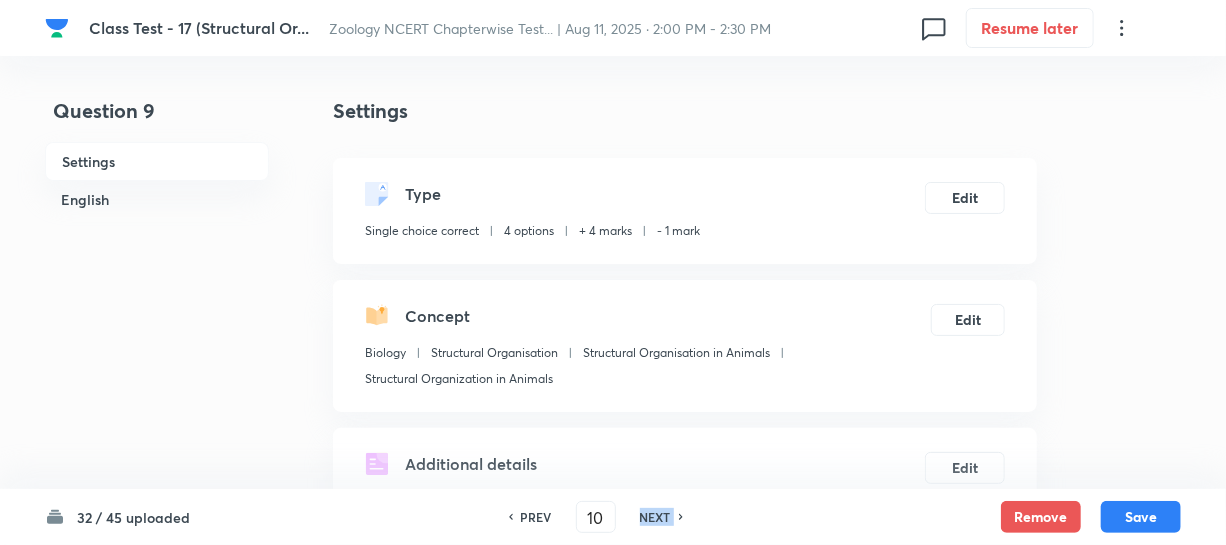 checkbox on "true" 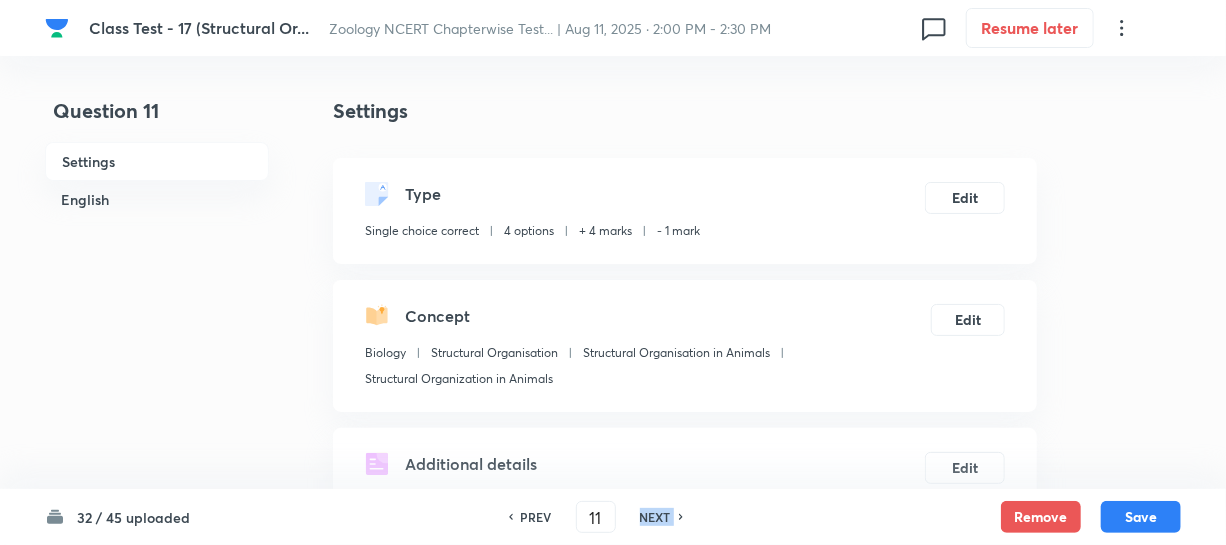 click on "NEXT" at bounding box center [655, 517] 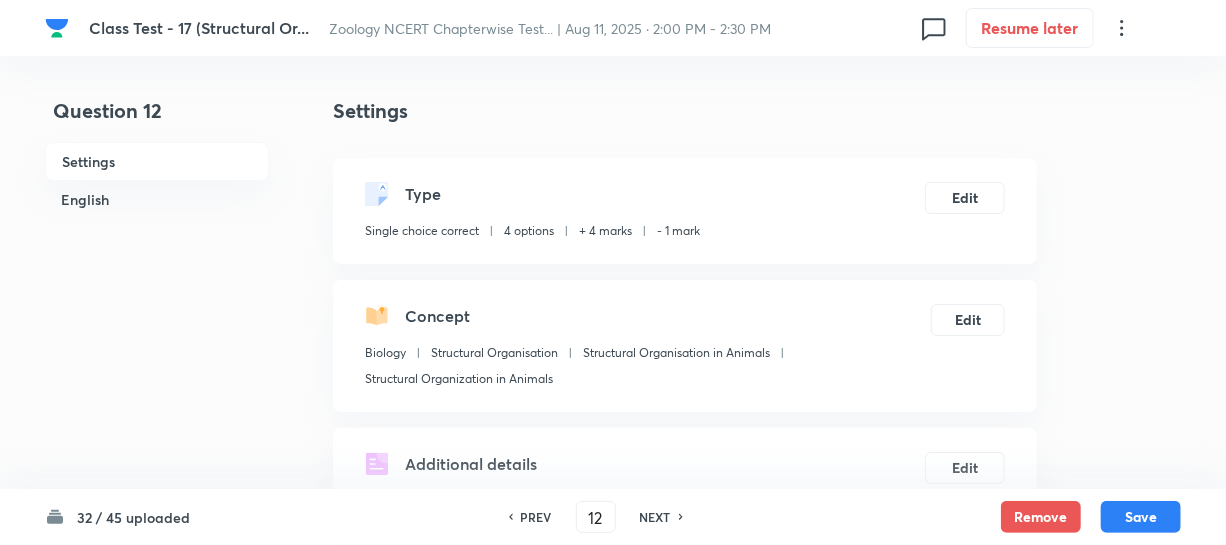 click on "NEXT" at bounding box center (655, 517) 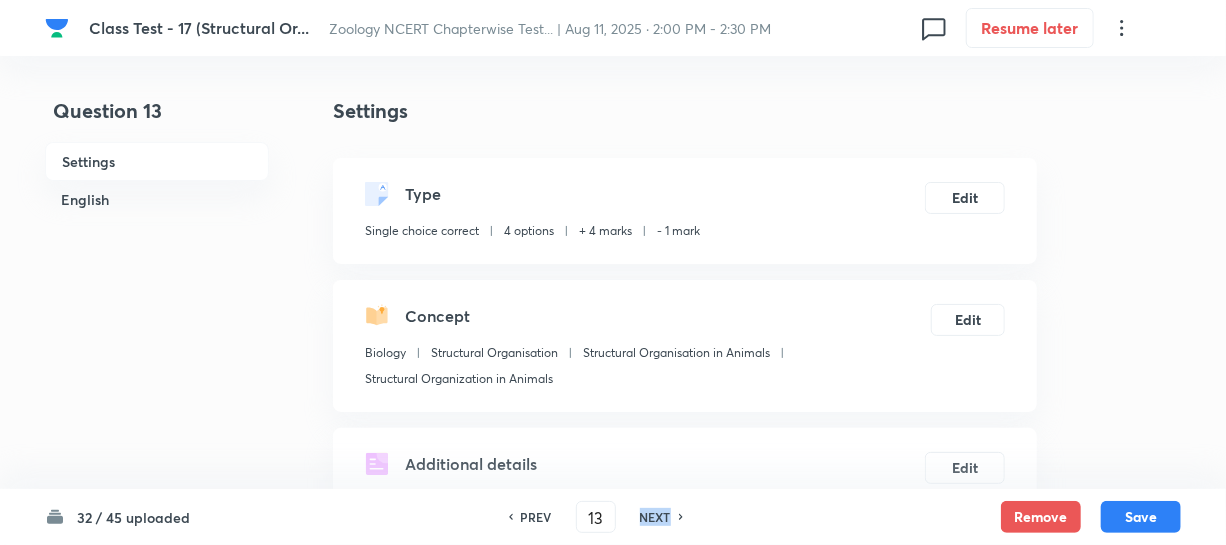click on "NEXT" at bounding box center (655, 517) 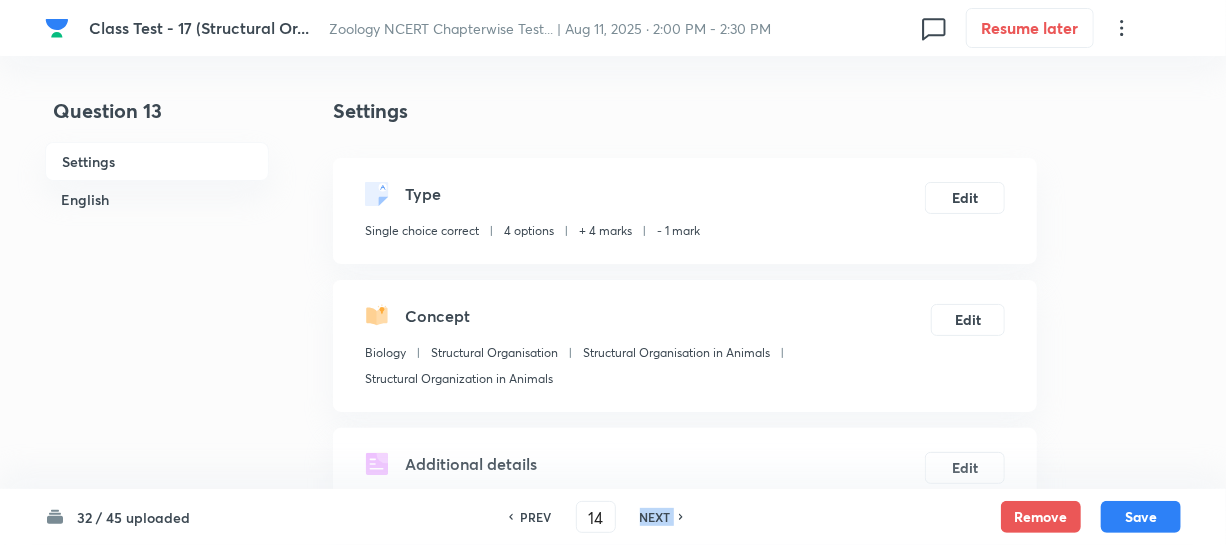 click on "NEXT" at bounding box center (655, 517) 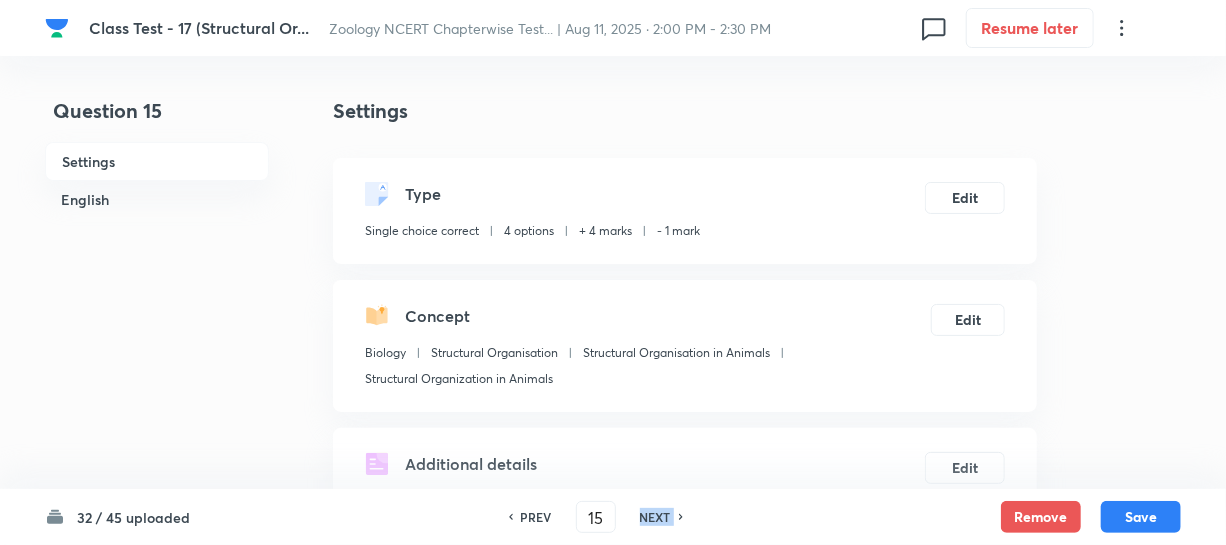 click on "NEXT" at bounding box center (655, 517) 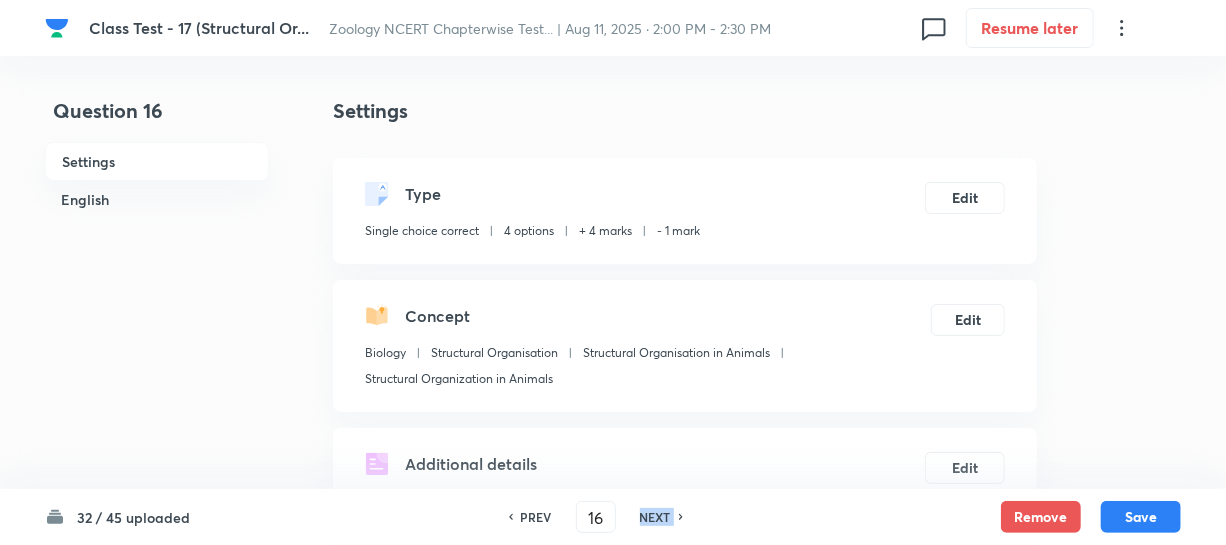 click on "NEXT" at bounding box center (655, 517) 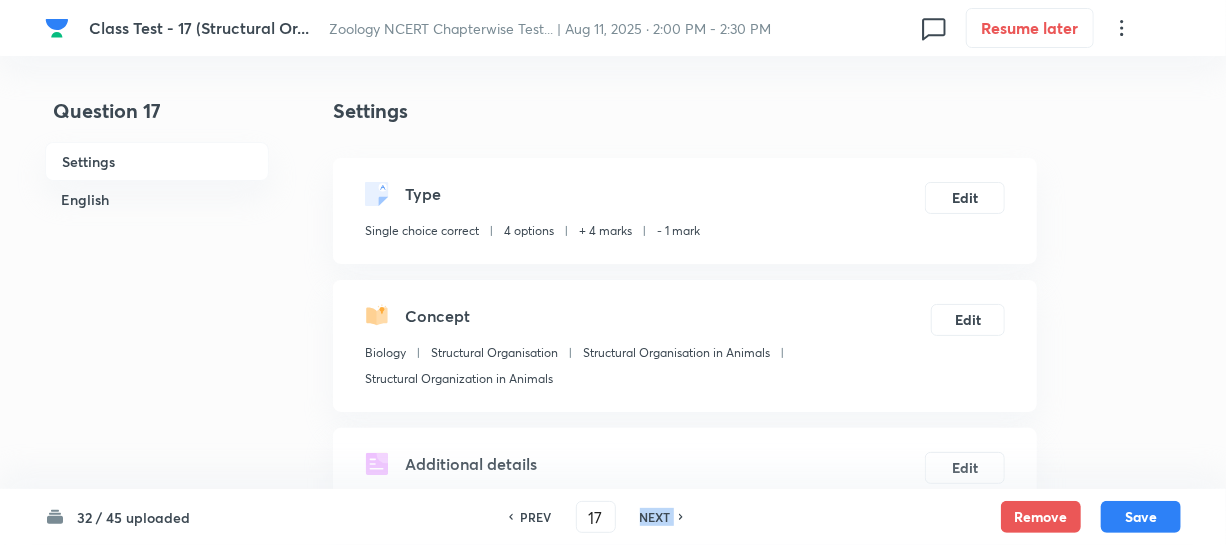 click on "NEXT" at bounding box center [655, 517] 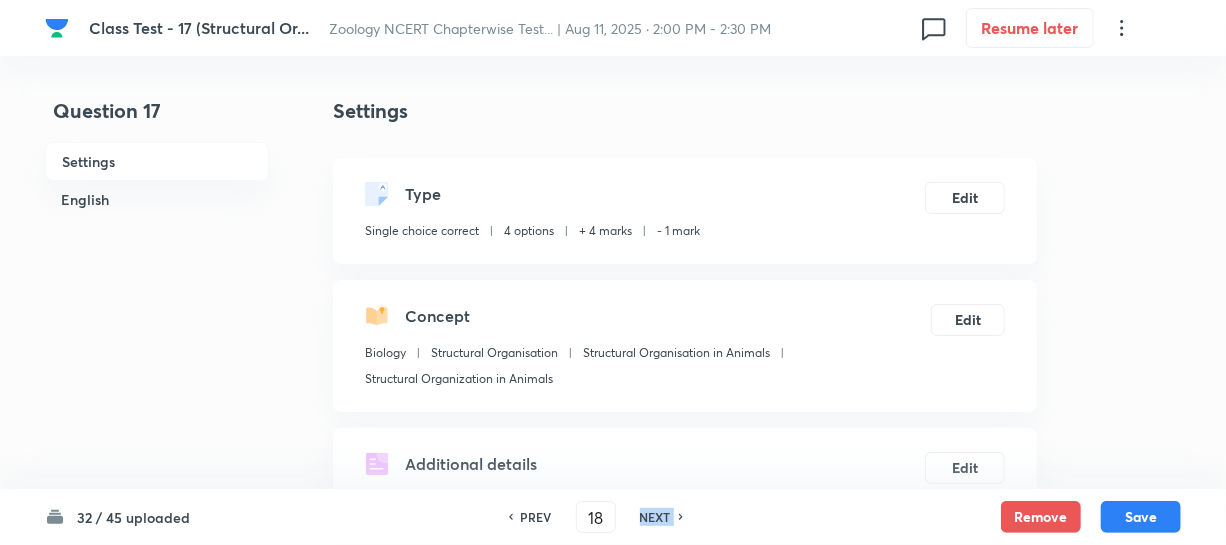 checkbox on "true" 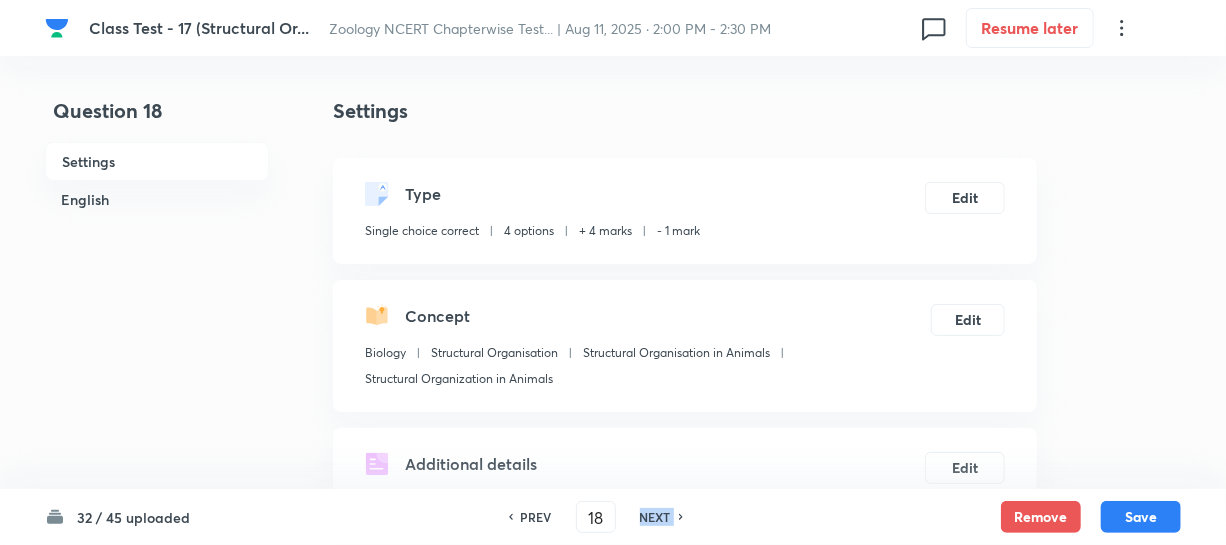 click on "NEXT" at bounding box center (655, 517) 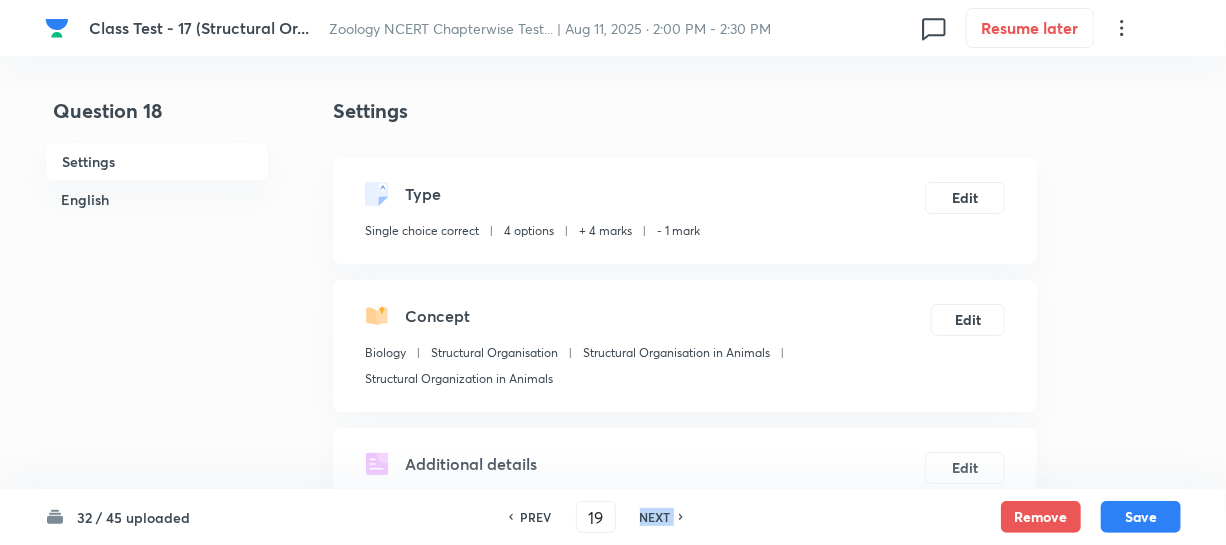 checkbox on "true" 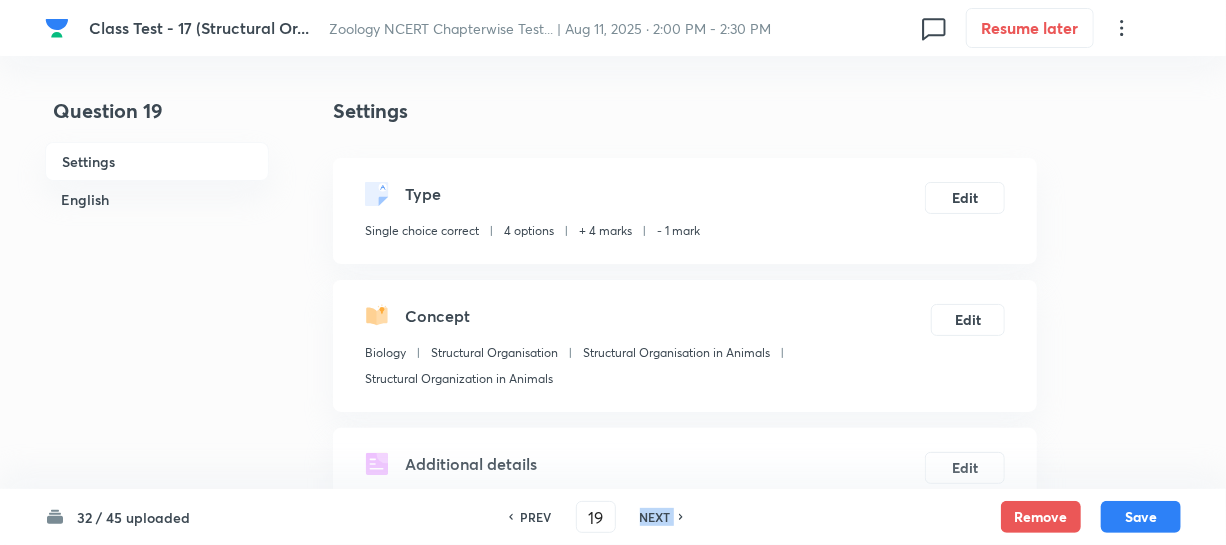 click on "NEXT" at bounding box center (655, 517) 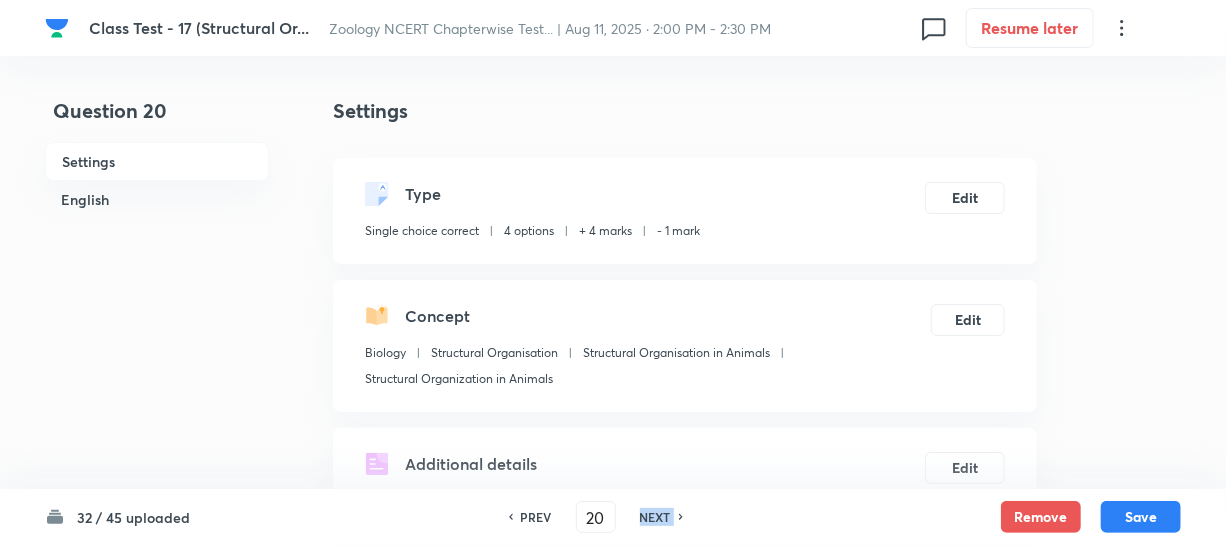 click on "NEXT" at bounding box center (655, 517) 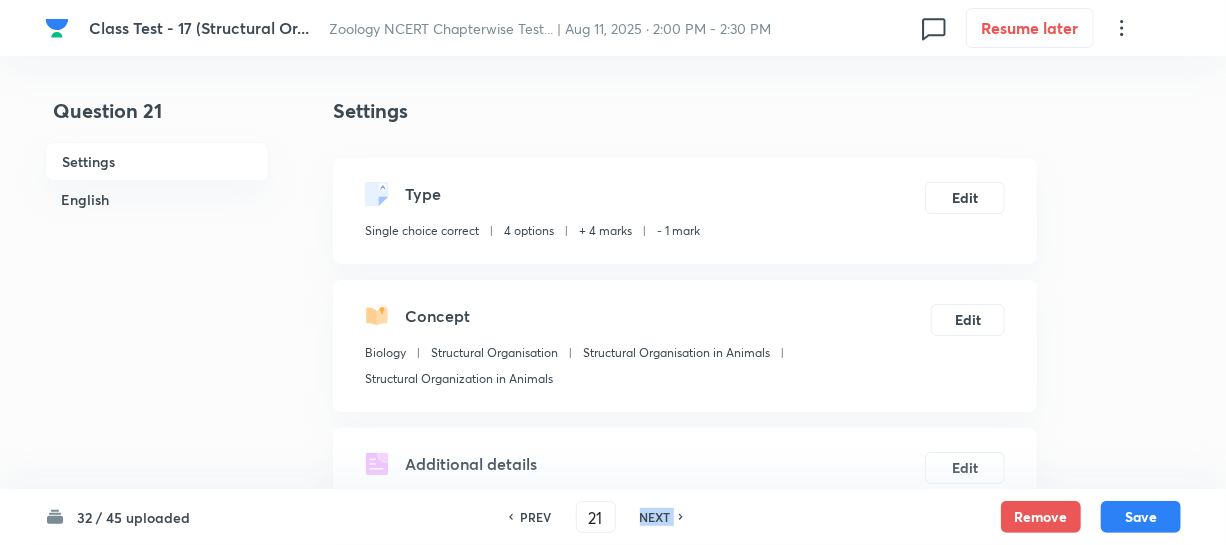 click on "NEXT" at bounding box center (655, 517) 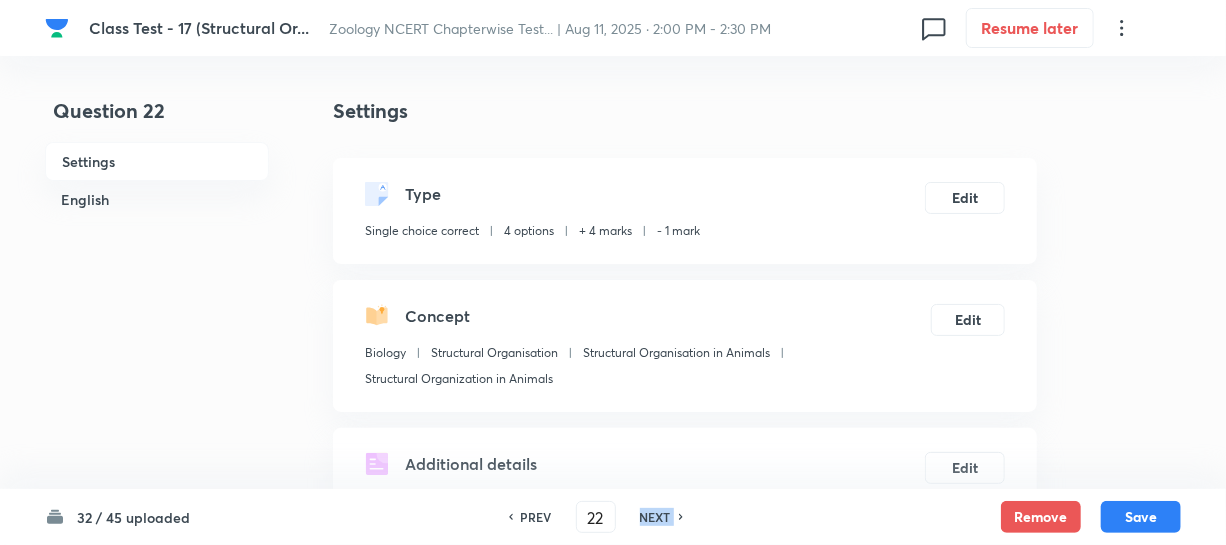 click on "NEXT" at bounding box center (655, 517) 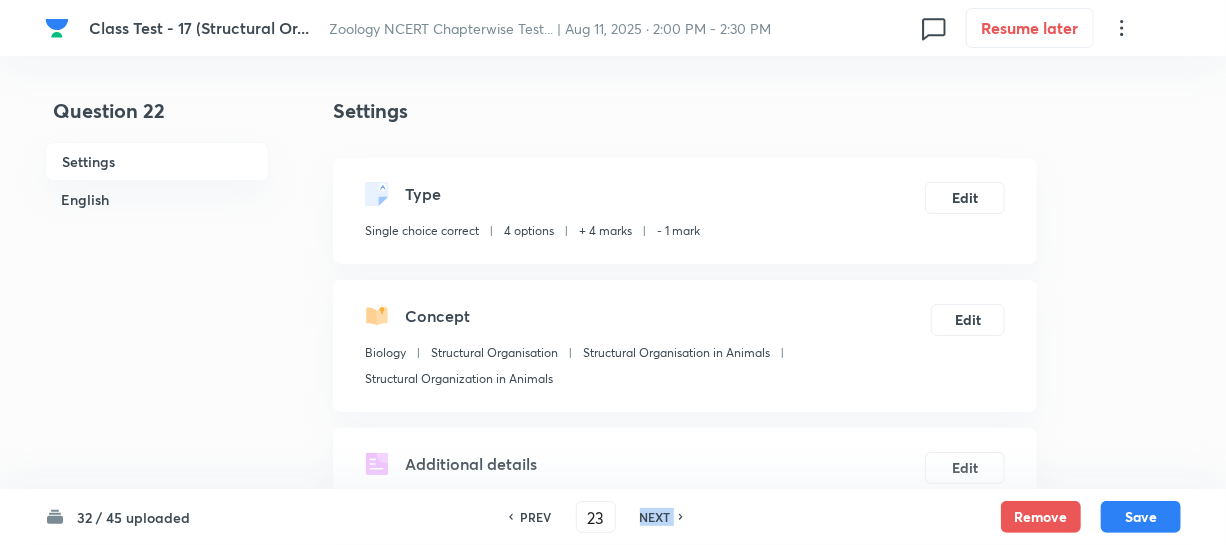 checkbox on "true" 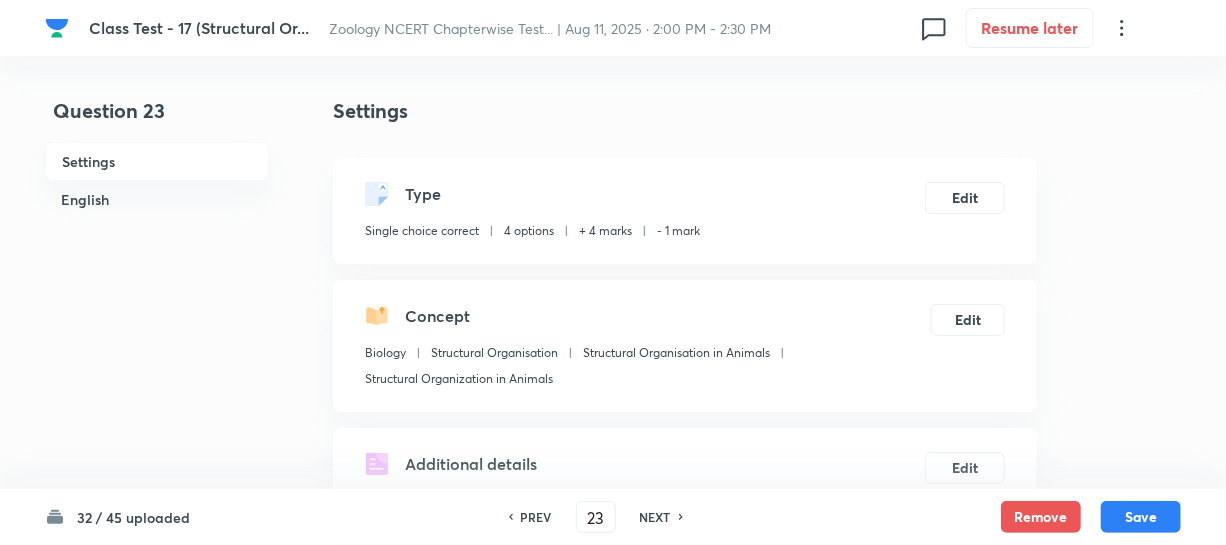 click on "NEXT" at bounding box center [655, 517] 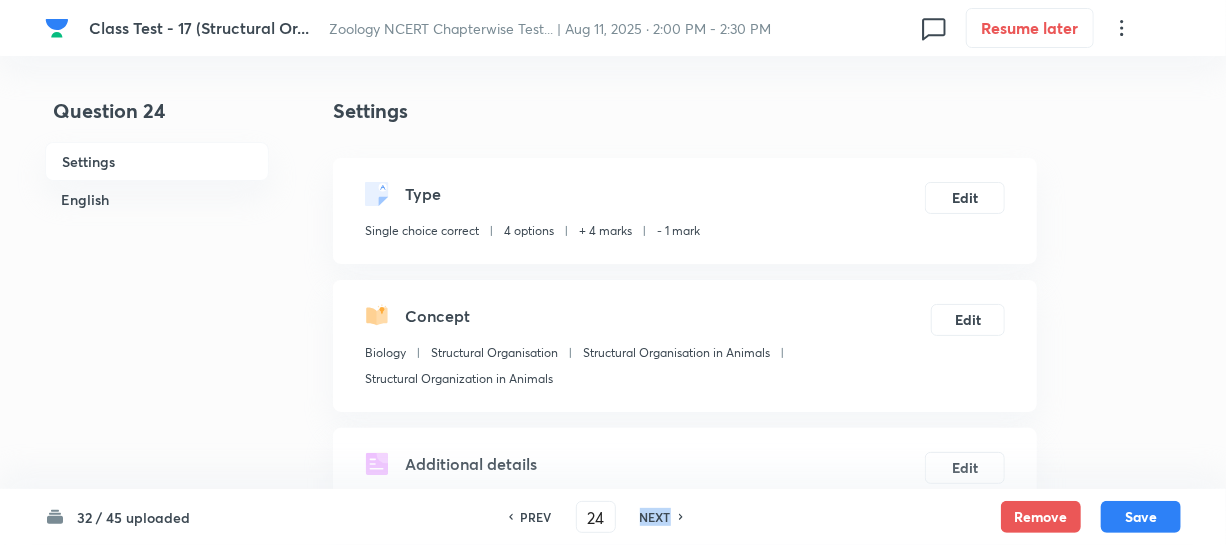 click on "NEXT" at bounding box center [655, 517] 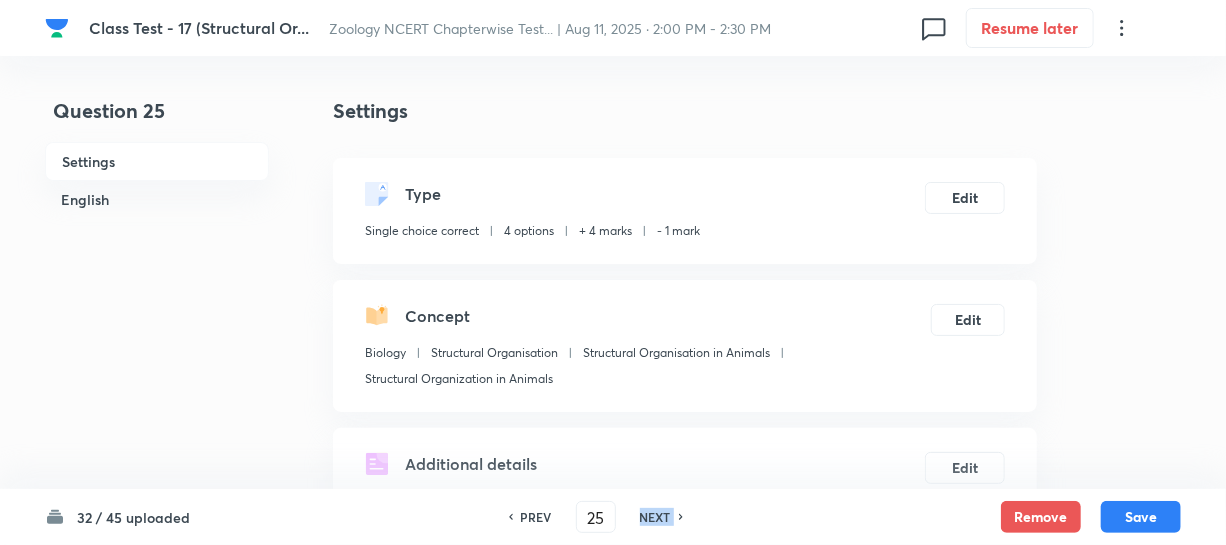 click on "NEXT" at bounding box center (655, 517) 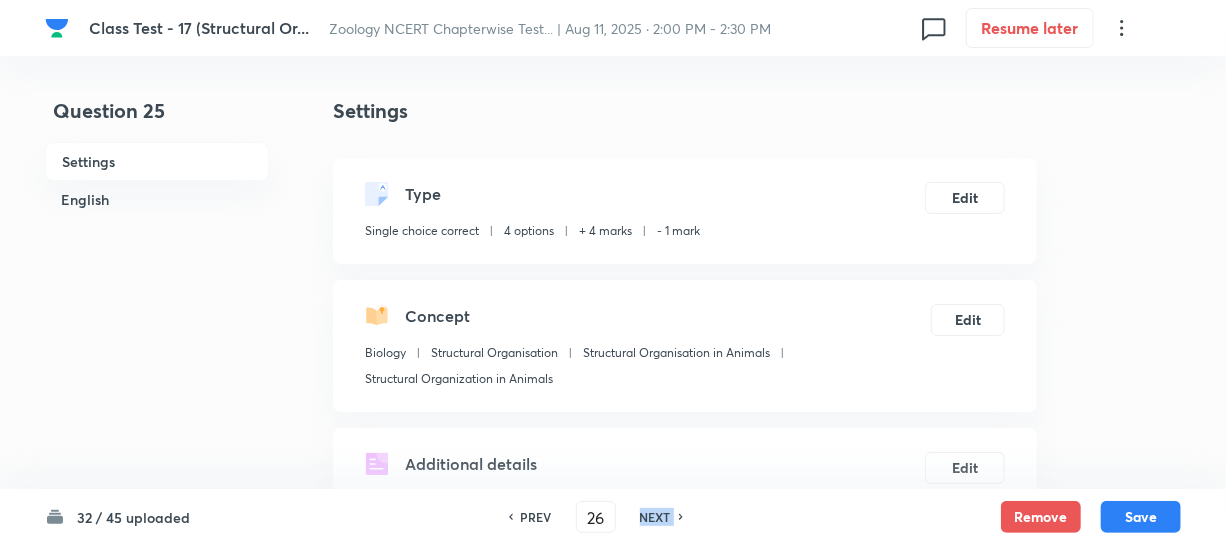 click on "NEXT" at bounding box center (655, 517) 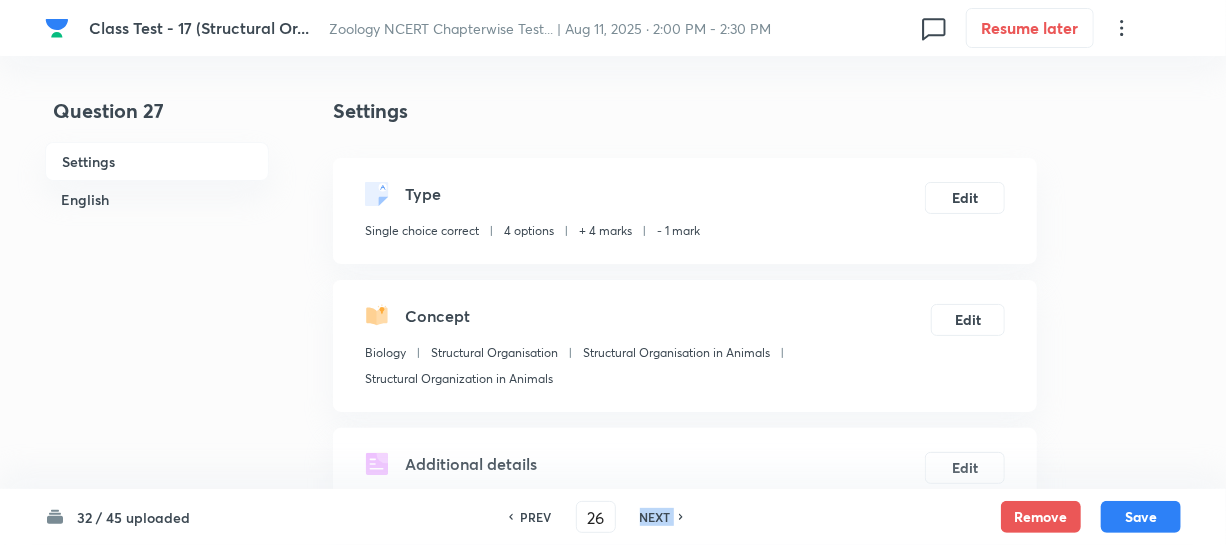 checkbox on "false" 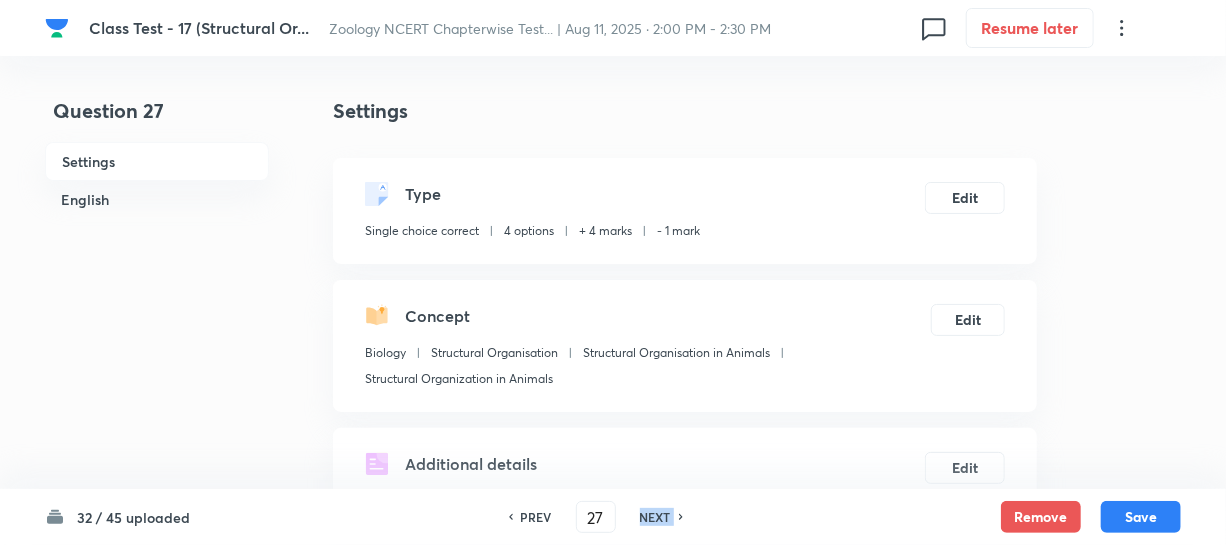 click on "NEXT" at bounding box center (655, 517) 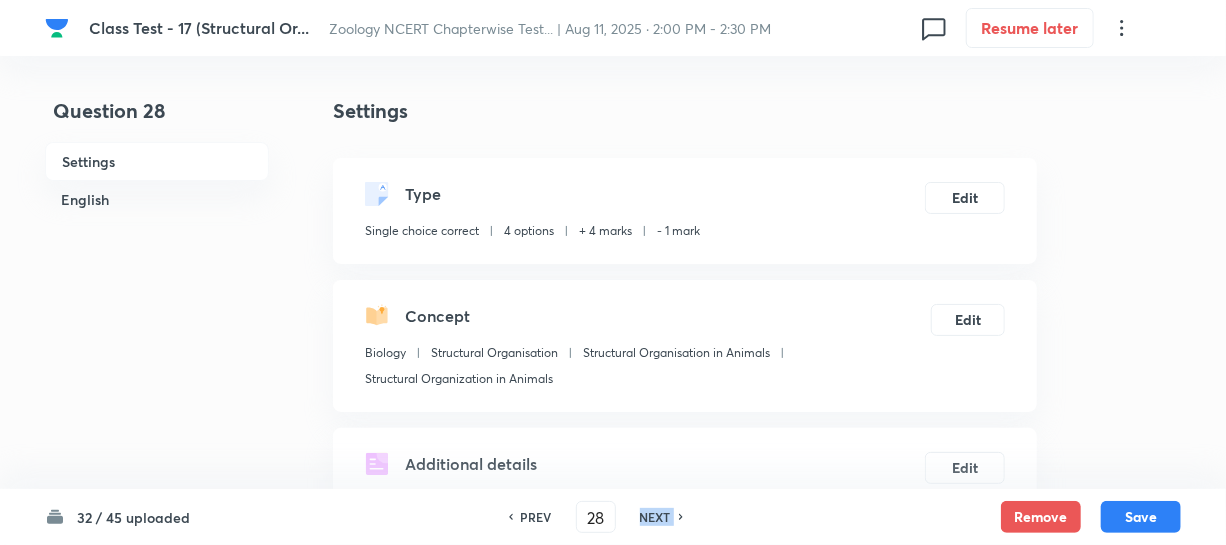 click on "NEXT" at bounding box center [655, 517] 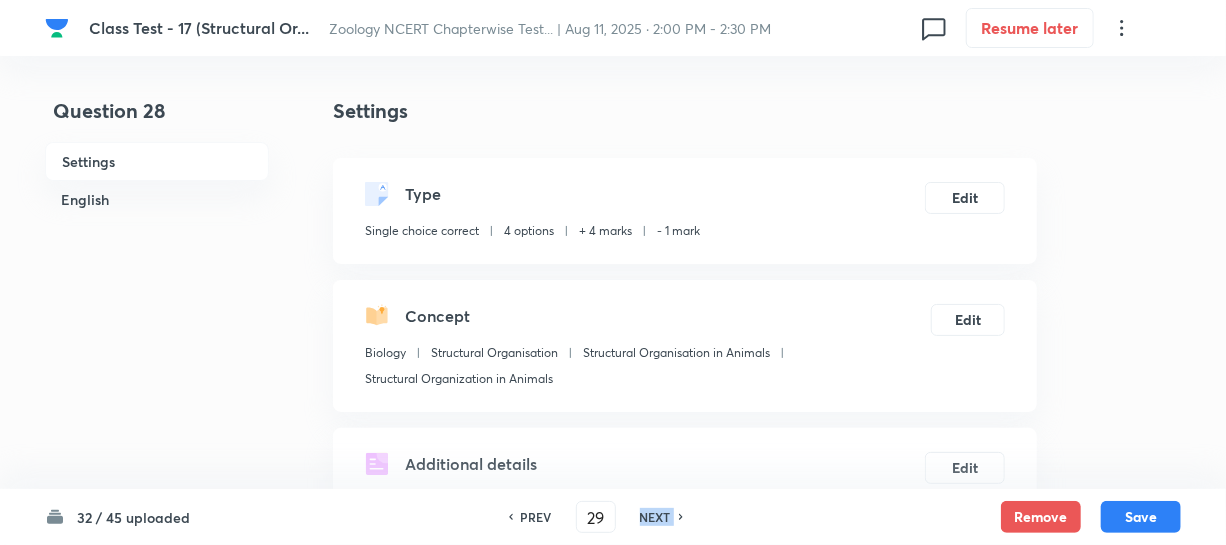 click on "NEXT" at bounding box center (655, 517) 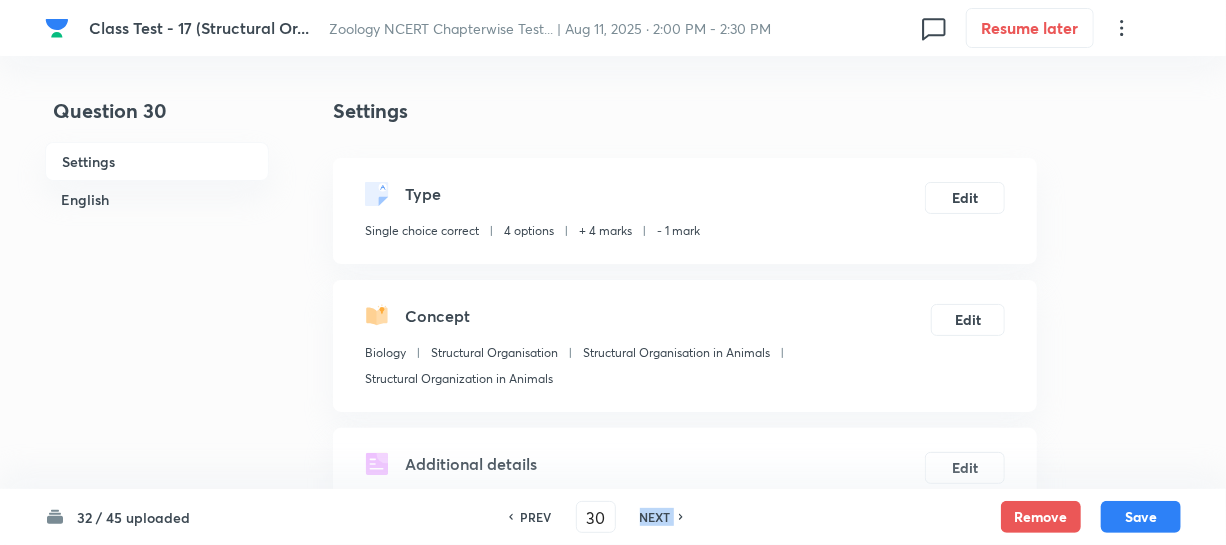 click on "NEXT" at bounding box center [655, 517] 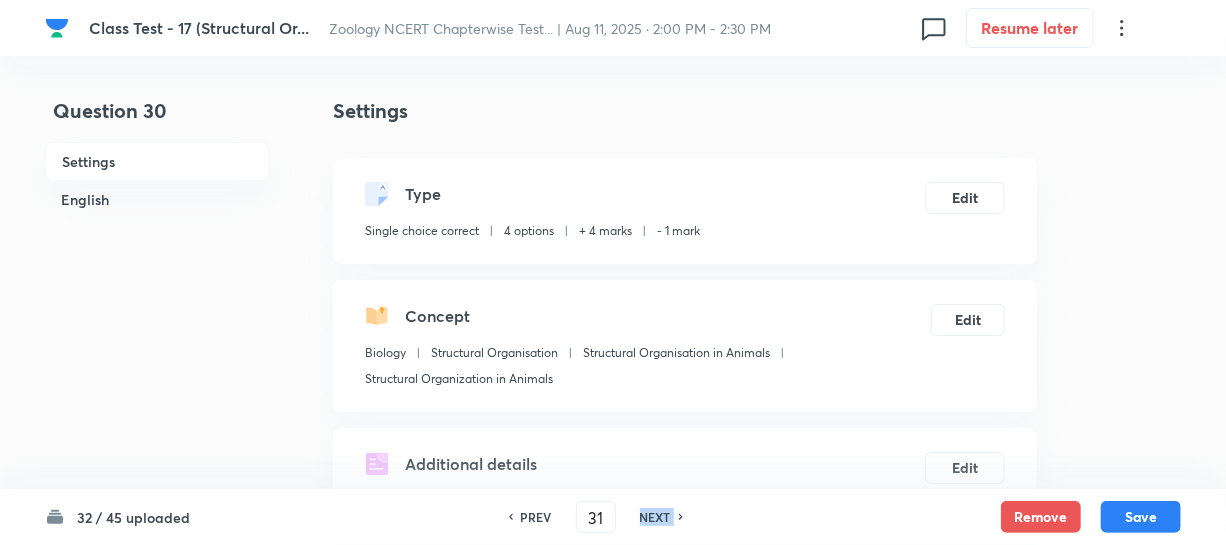 click on "NEXT" at bounding box center [655, 517] 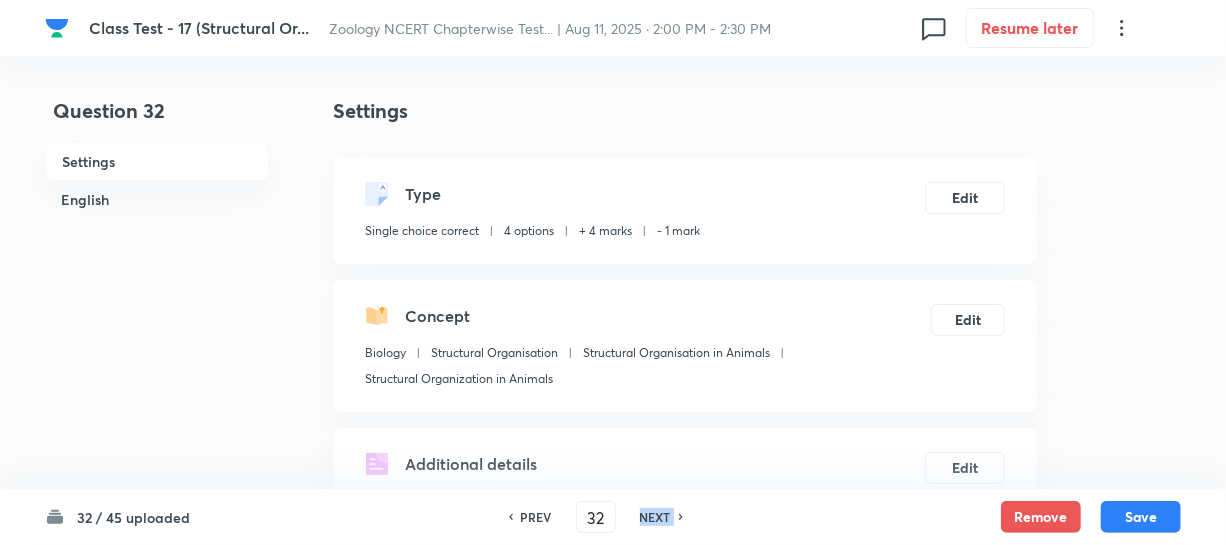 checkbox on "true" 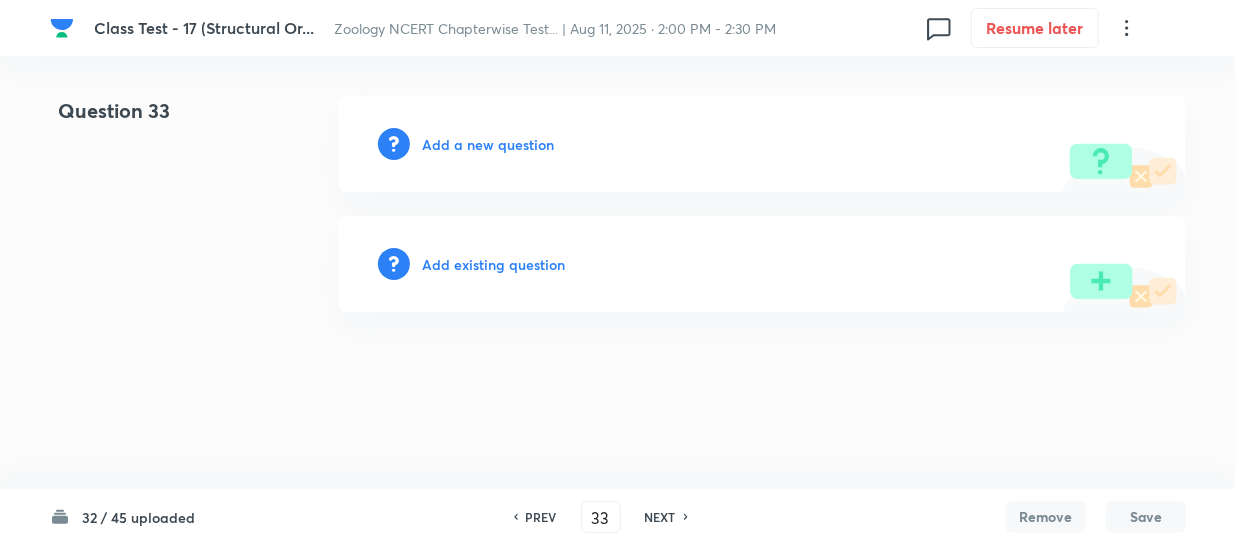 click on "PREV" at bounding box center [541, 517] 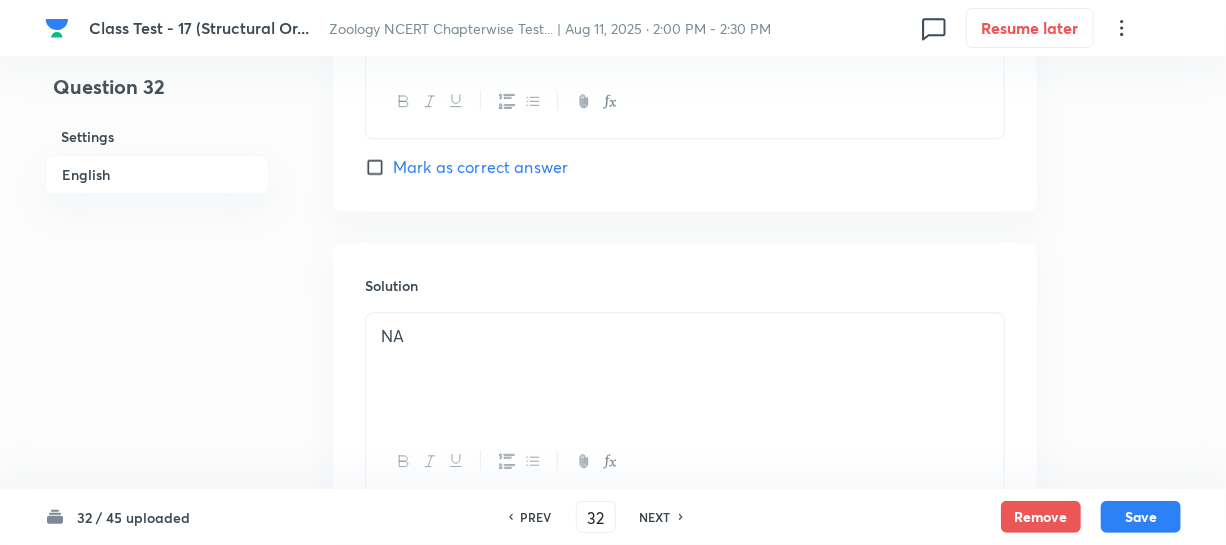 scroll, scrollTop: 2345, scrollLeft: 0, axis: vertical 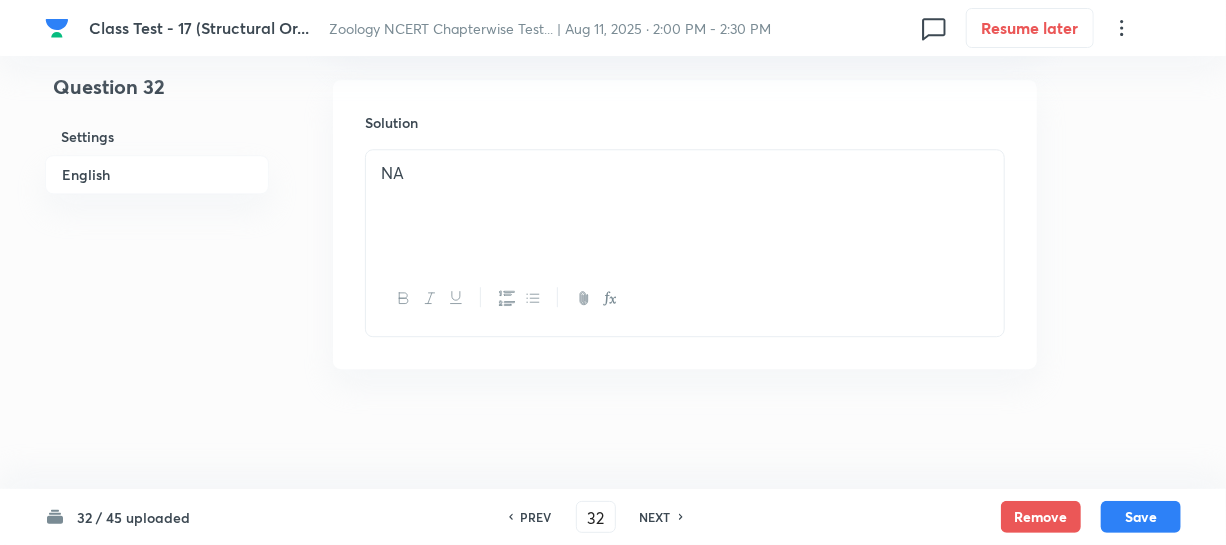 click on "NEXT" at bounding box center (655, 517) 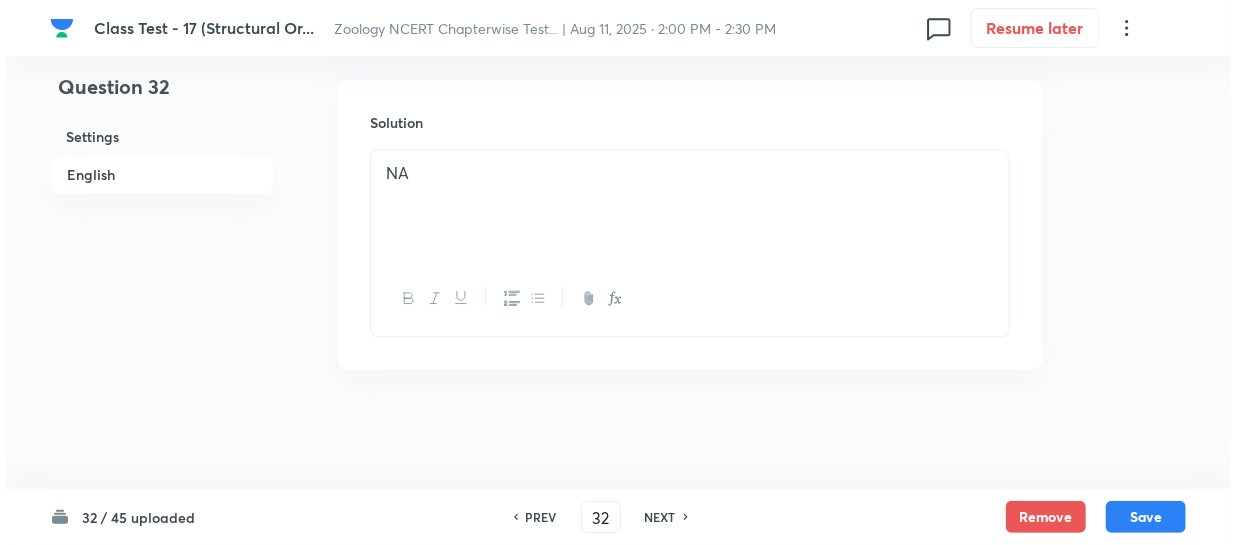 scroll, scrollTop: 0, scrollLeft: 0, axis: both 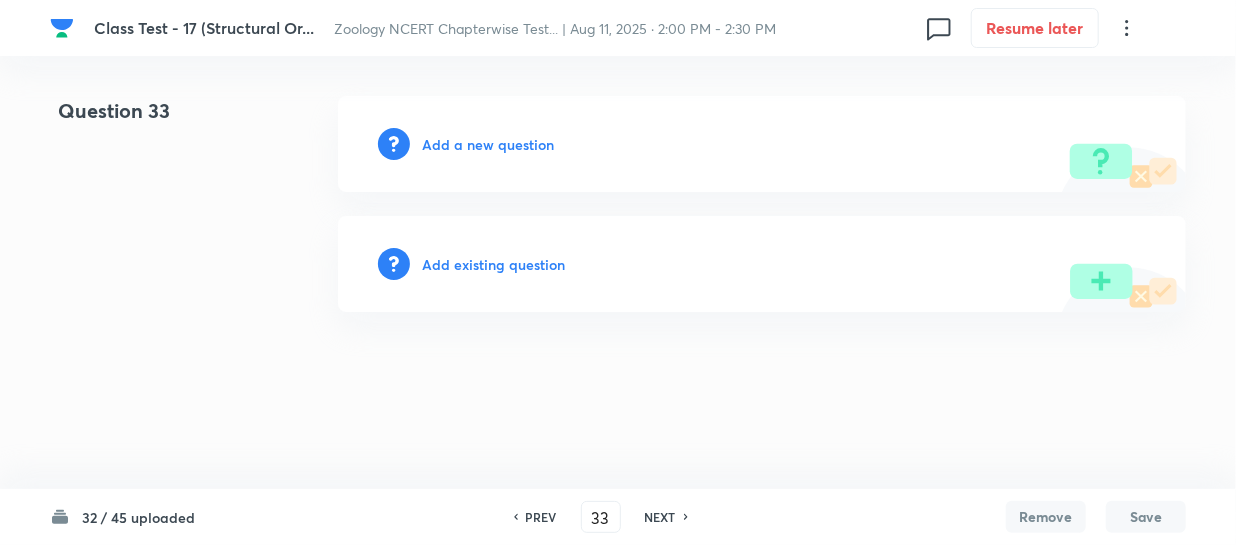 click on "Add a new question" at bounding box center (488, 144) 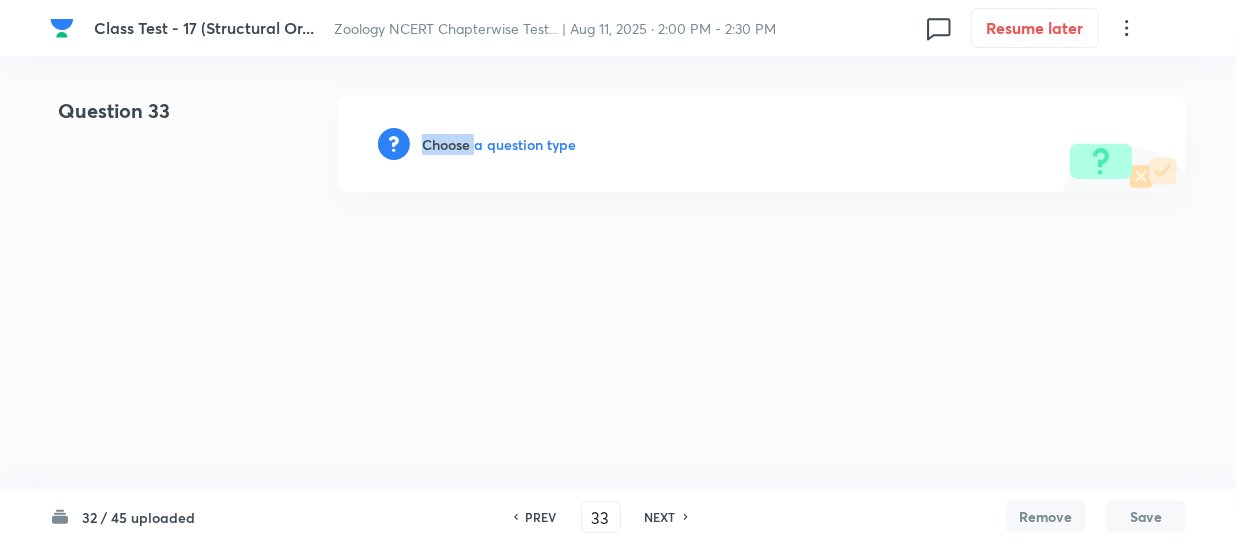click on "Choose a question type" at bounding box center (499, 144) 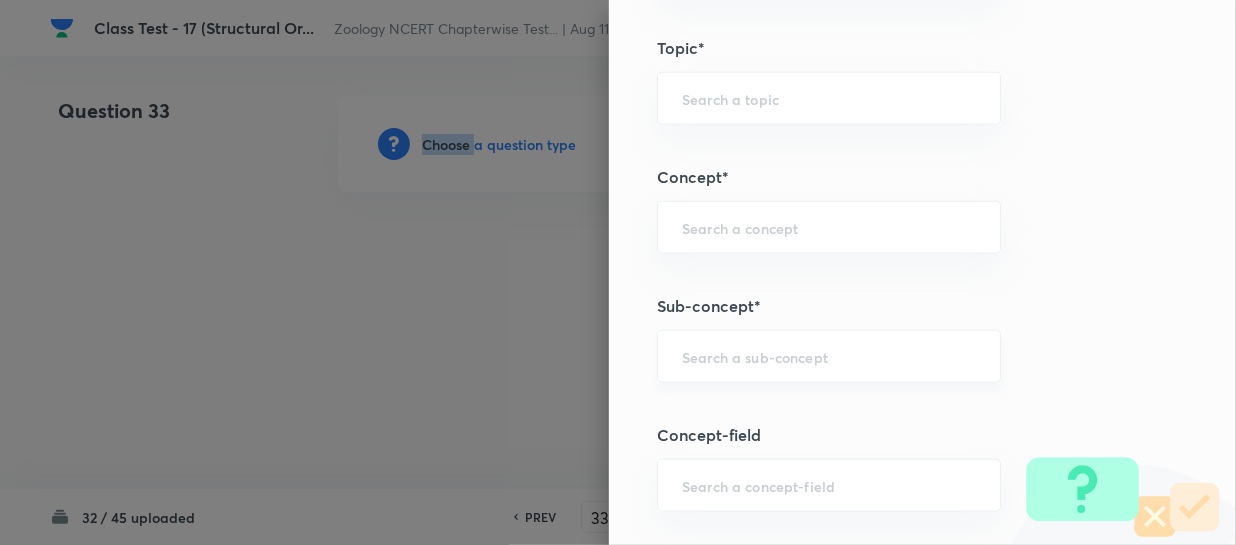 scroll, scrollTop: 1000, scrollLeft: 0, axis: vertical 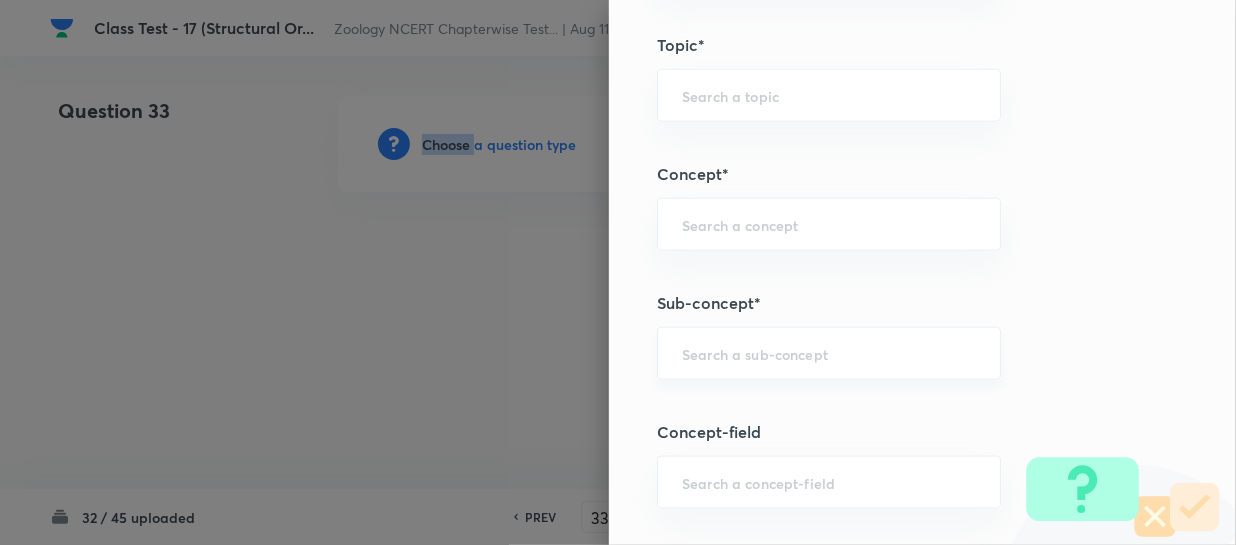 click on "​" at bounding box center (829, 353) 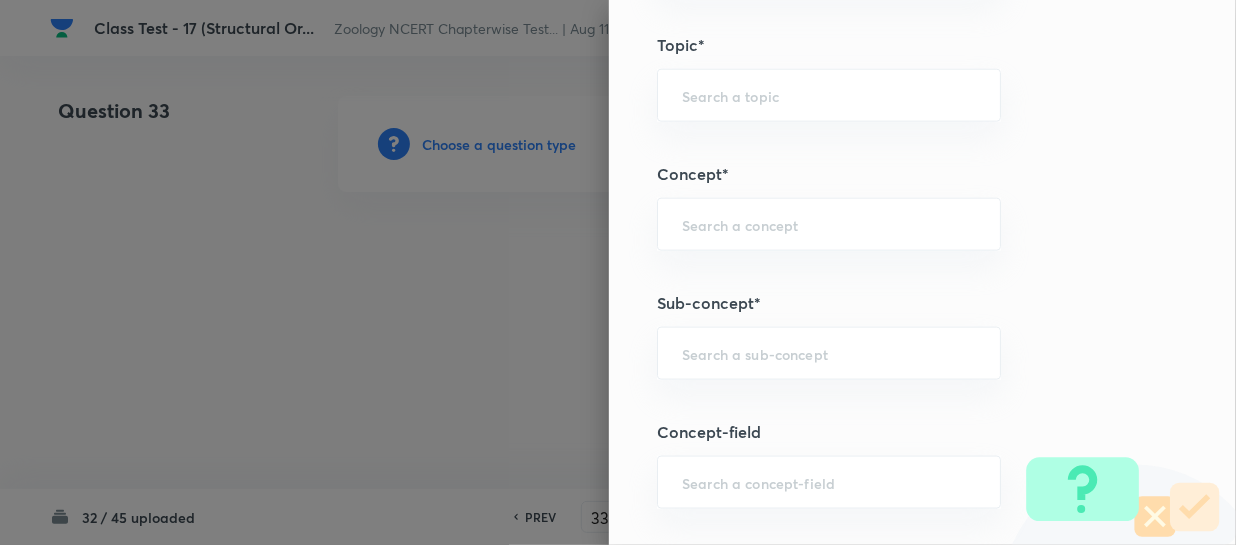 paste on "Structural Organization in Animals" 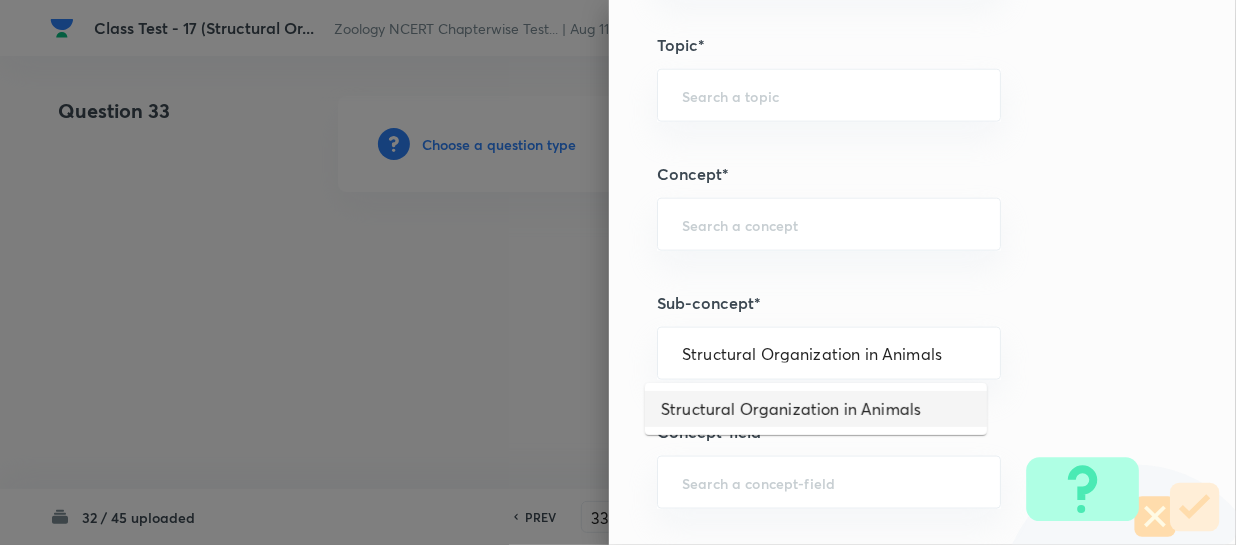 click on "Structural Organization in Animals" at bounding box center (816, 409) 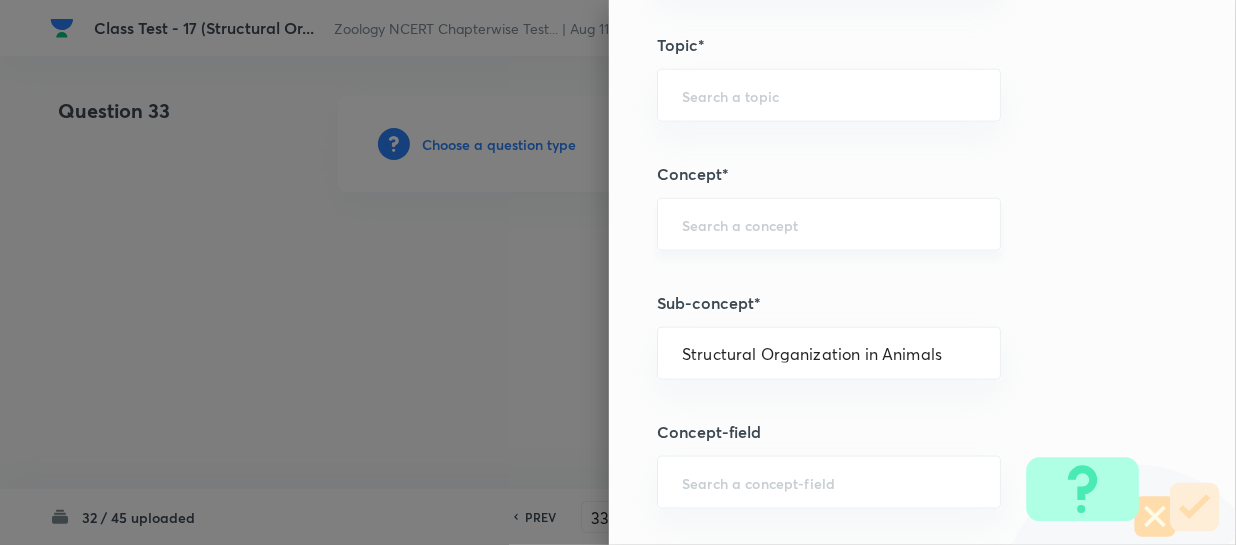 type on "Biology" 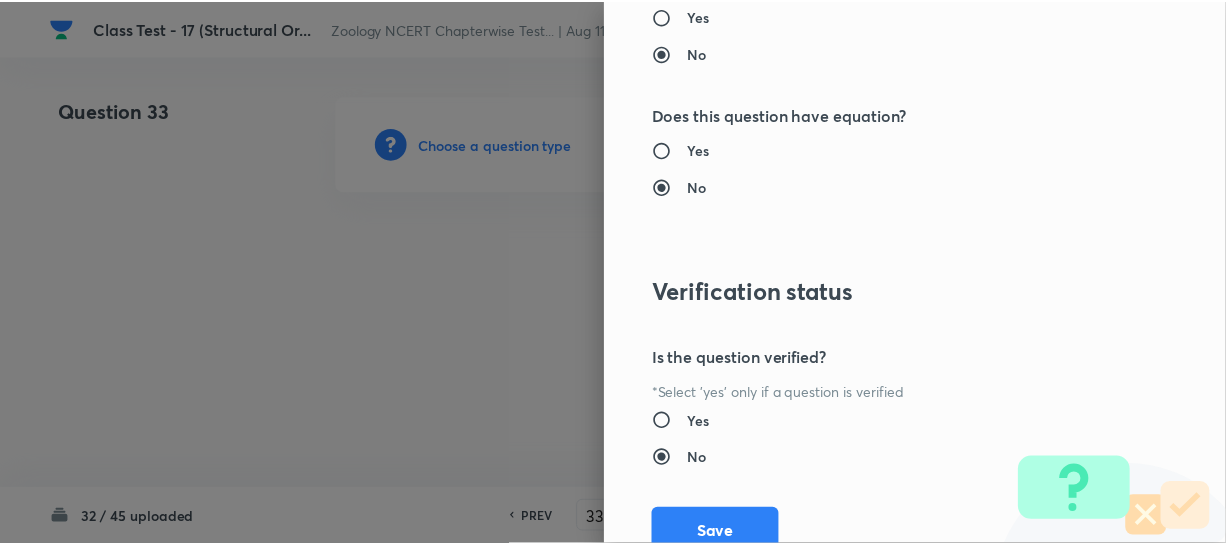 scroll, scrollTop: 2179, scrollLeft: 0, axis: vertical 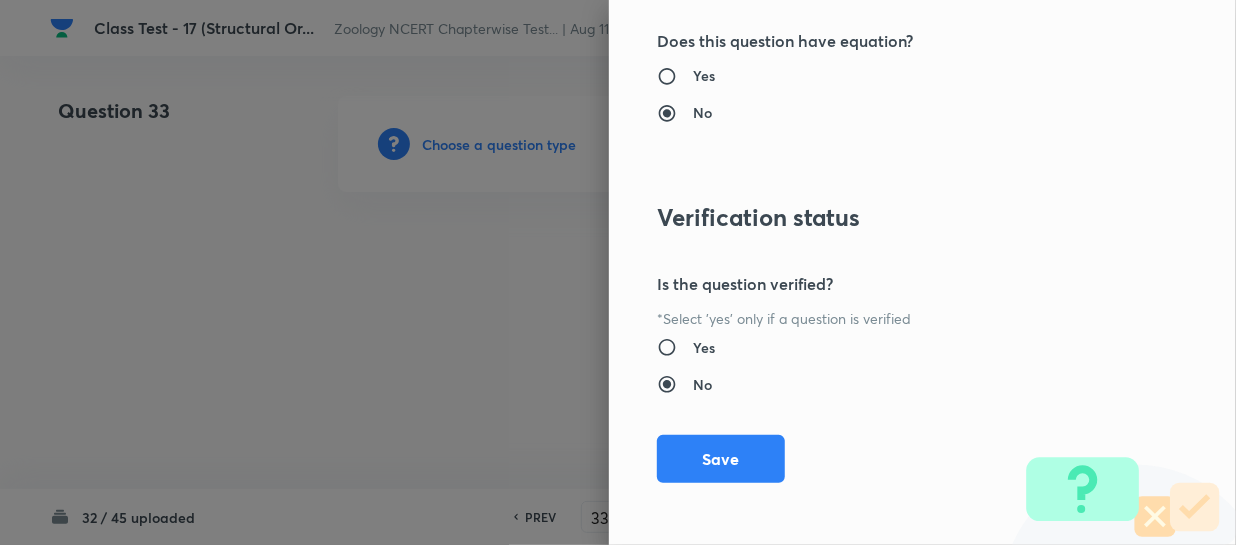 click on "Save" at bounding box center (721, 459) 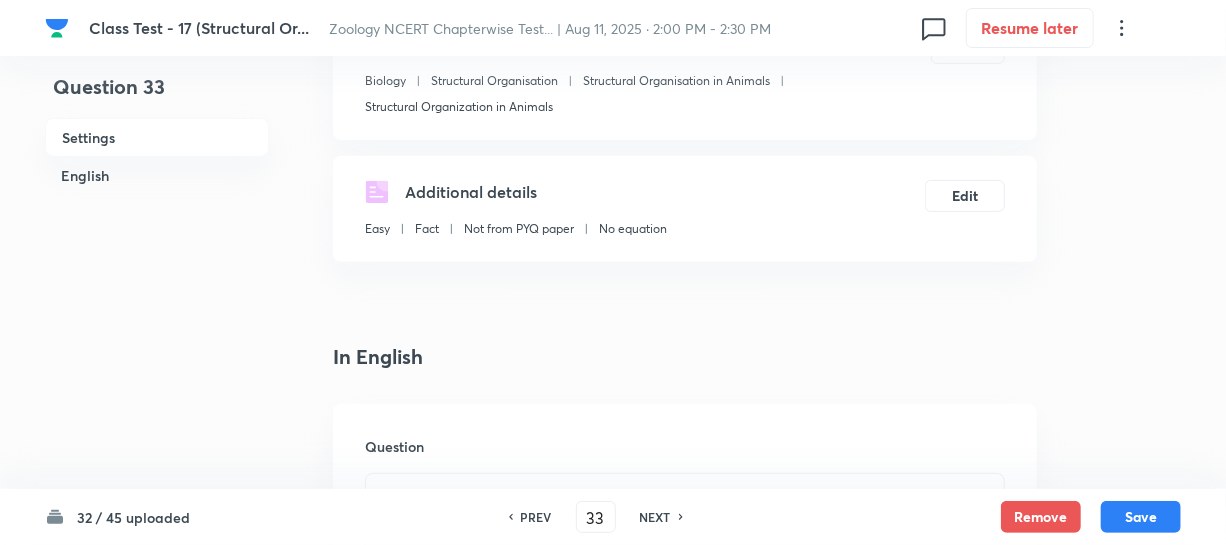 scroll, scrollTop: 545, scrollLeft: 0, axis: vertical 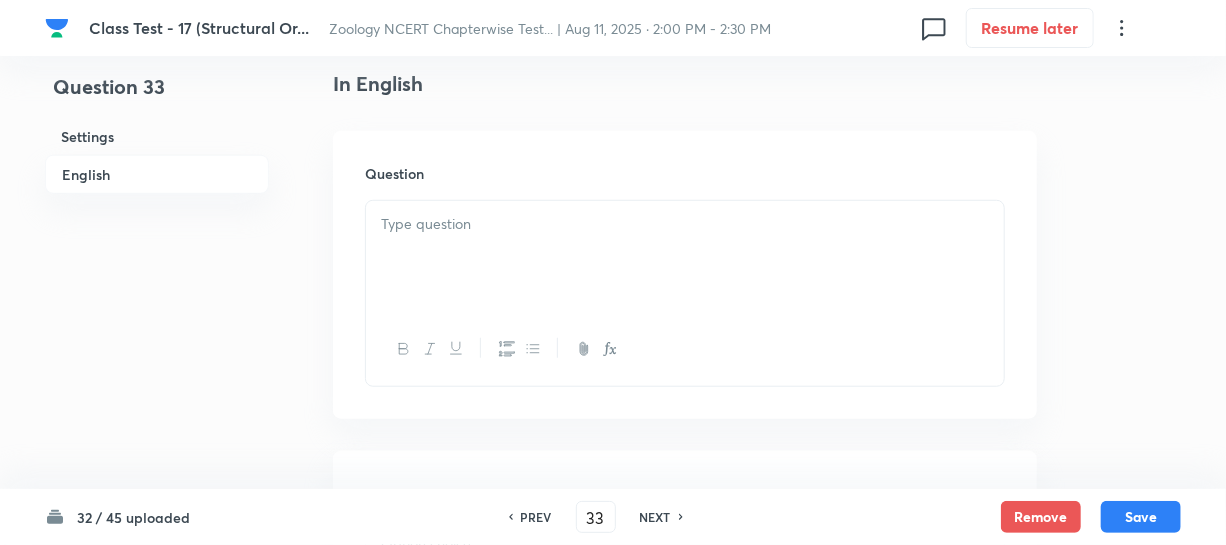 click at bounding box center (685, 257) 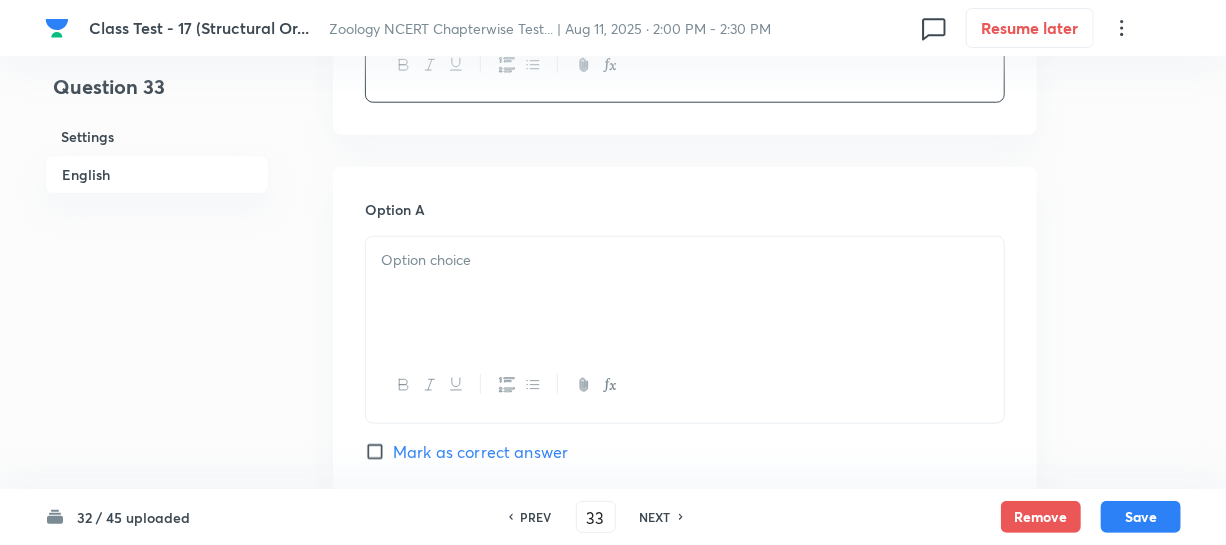 scroll, scrollTop: 1000, scrollLeft: 0, axis: vertical 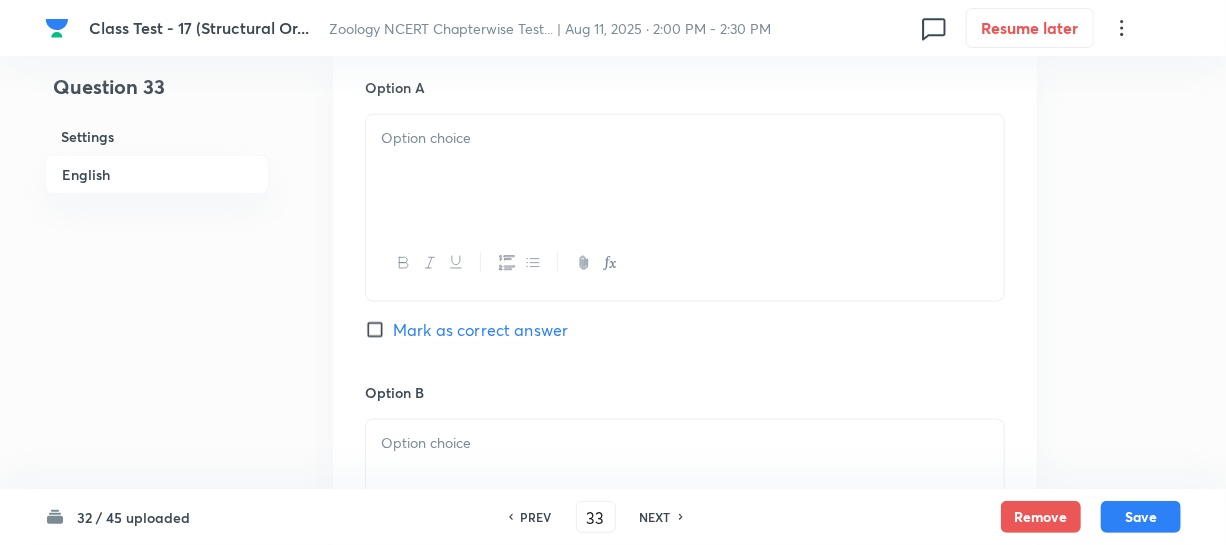 click at bounding box center [685, 171] 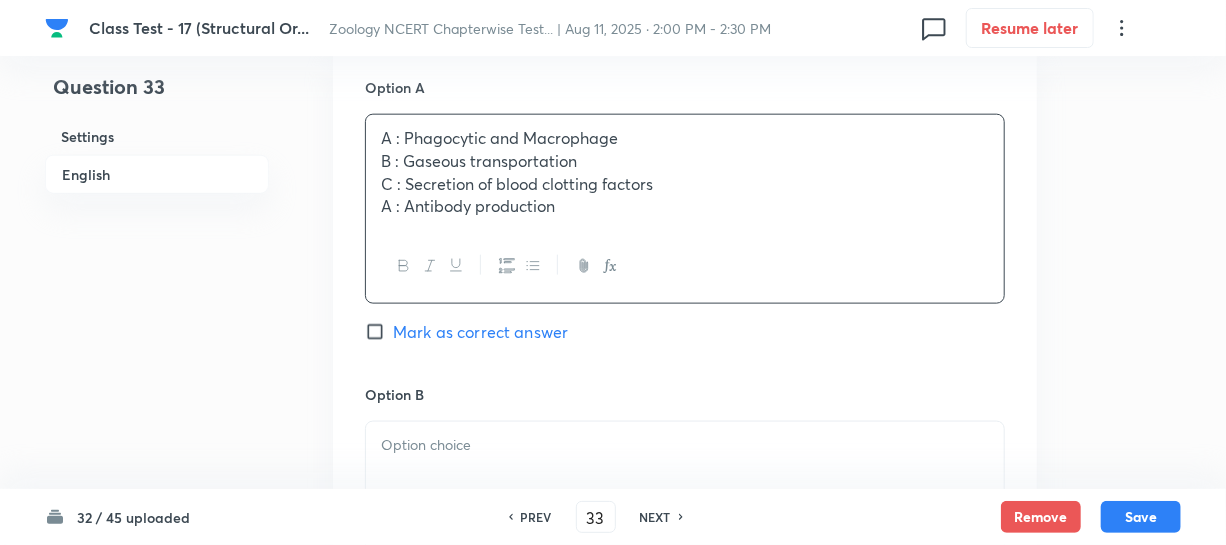 click on "B : Gaseous transportation" at bounding box center (685, 161) 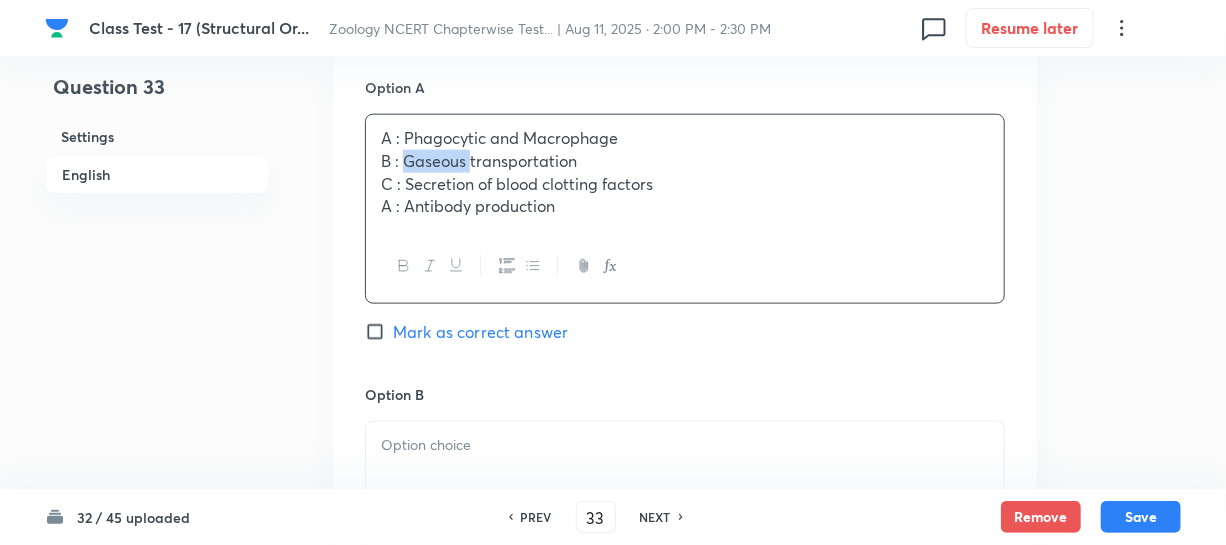 click on "B : Gaseous transportation" at bounding box center (685, 161) 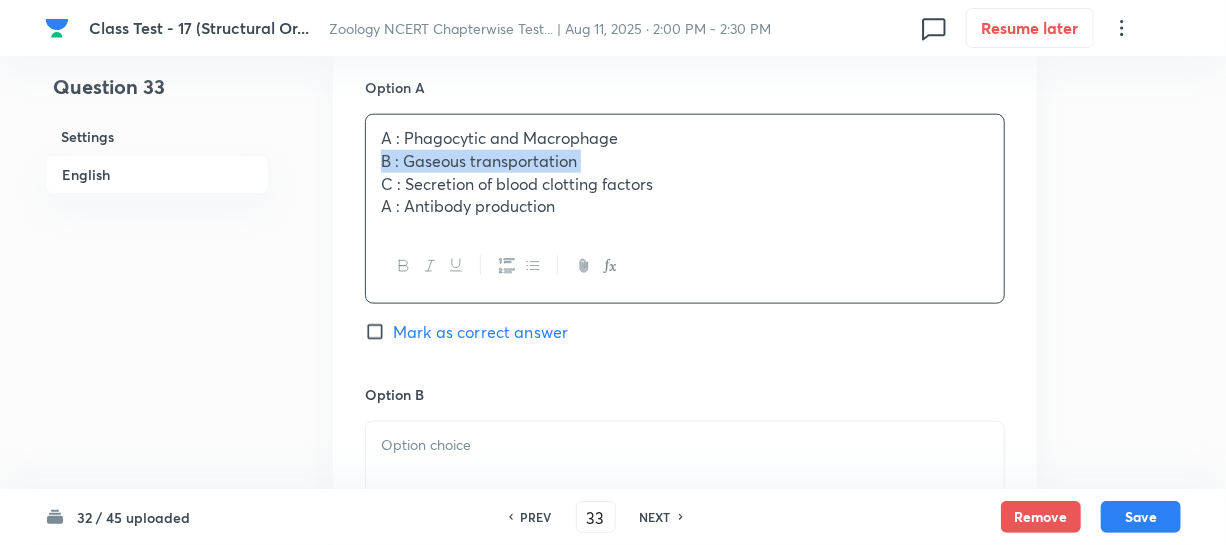 click on "B : Gaseous transportation" at bounding box center (685, 161) 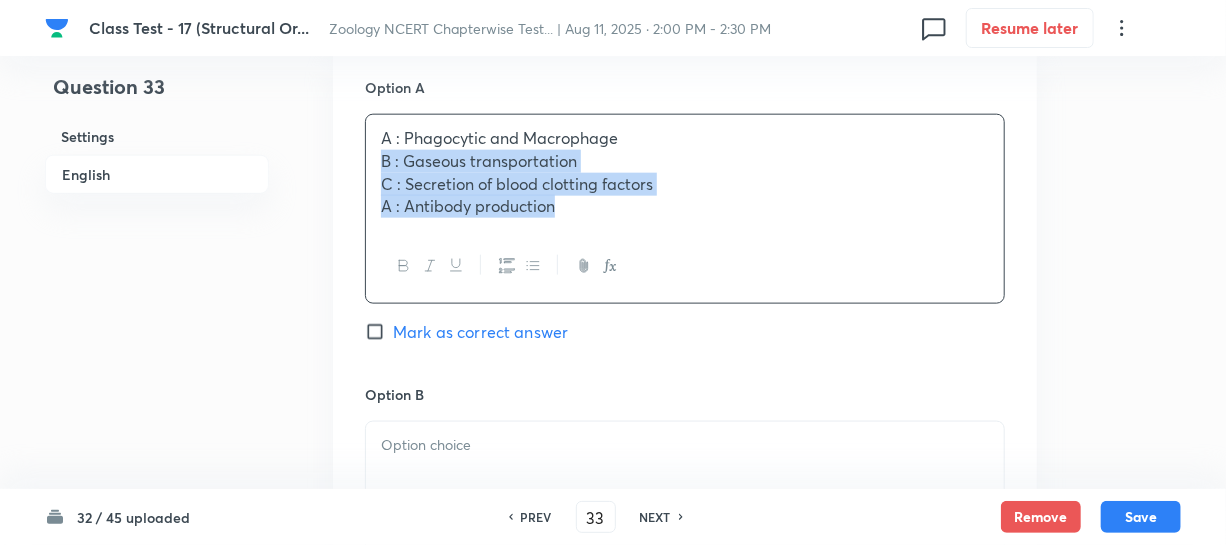 click on "A : Antibody production" at bounding box center [685, 206] 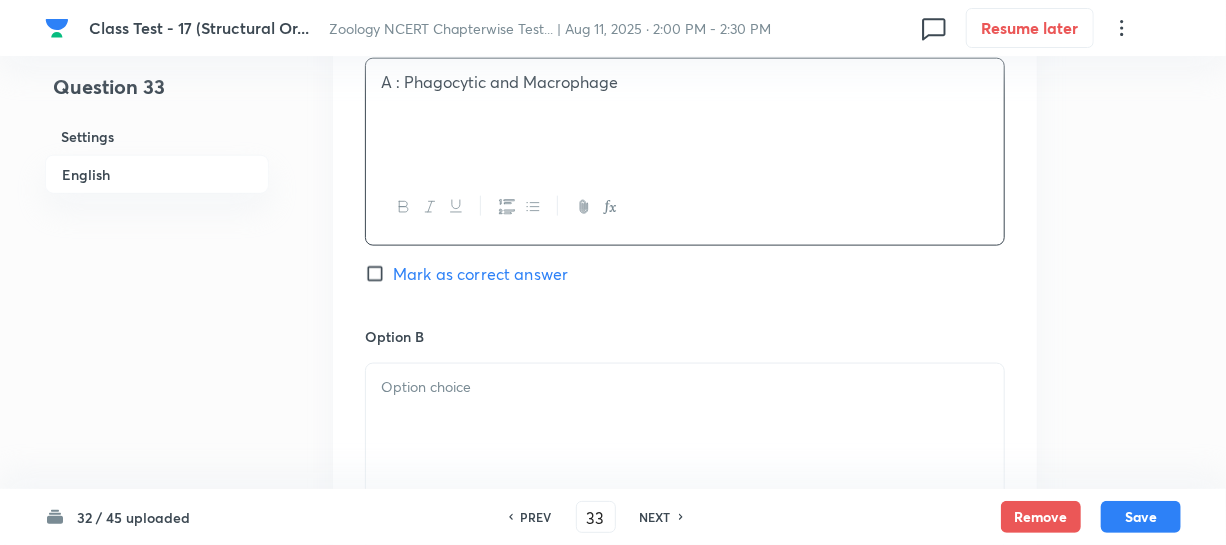 scroll, scrollTop: 1090, scrollLeft: 0, axis: vertical 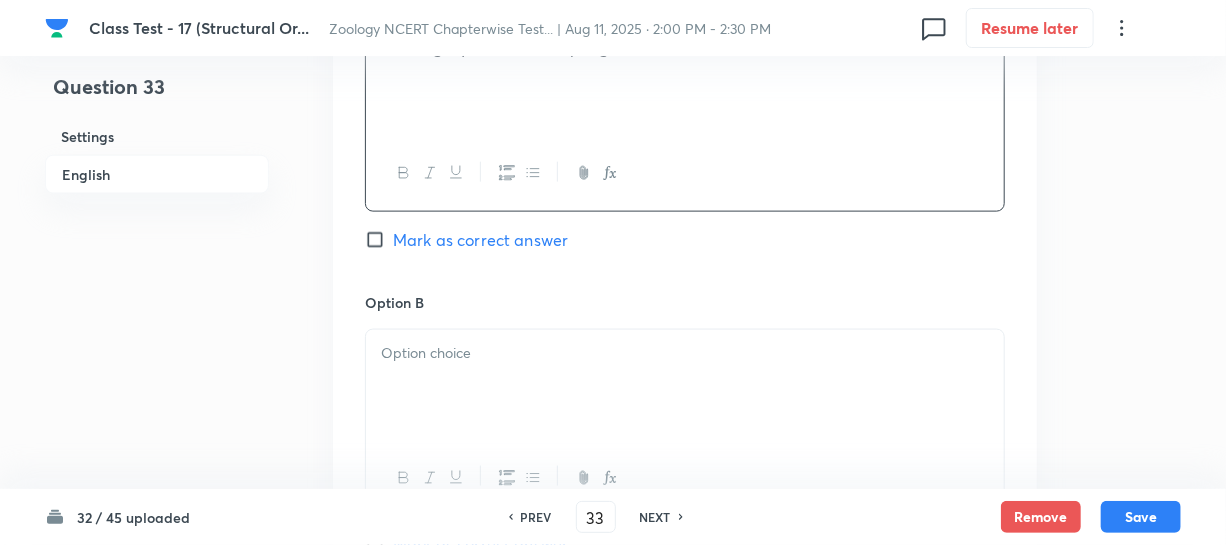 click at bounding box center (685, 353) 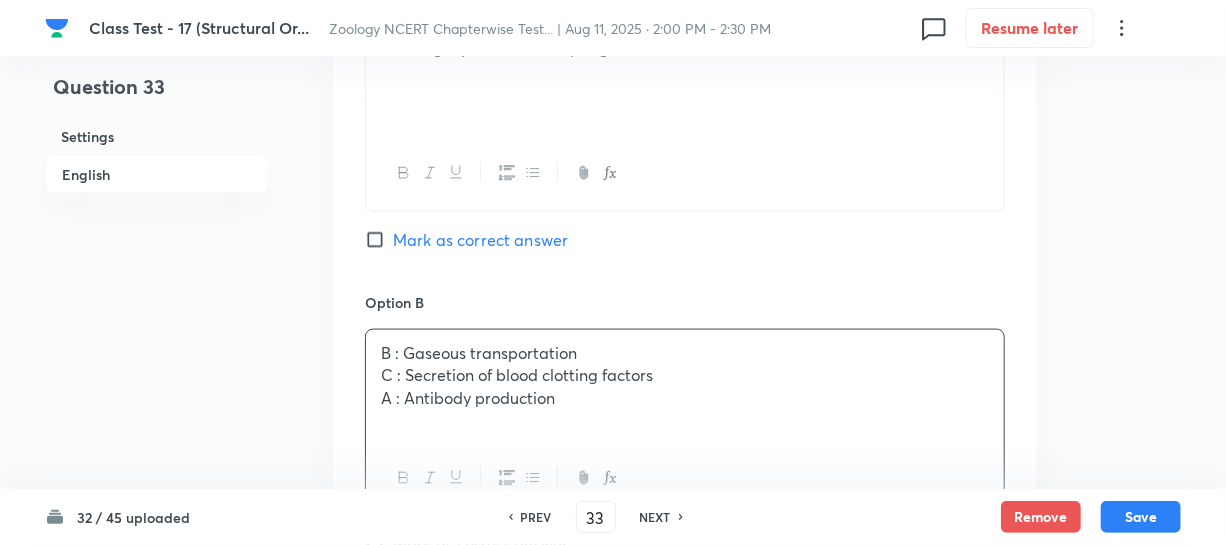 click on "C : Secretion of blood clotting factors" at bounding box center (685, 375) 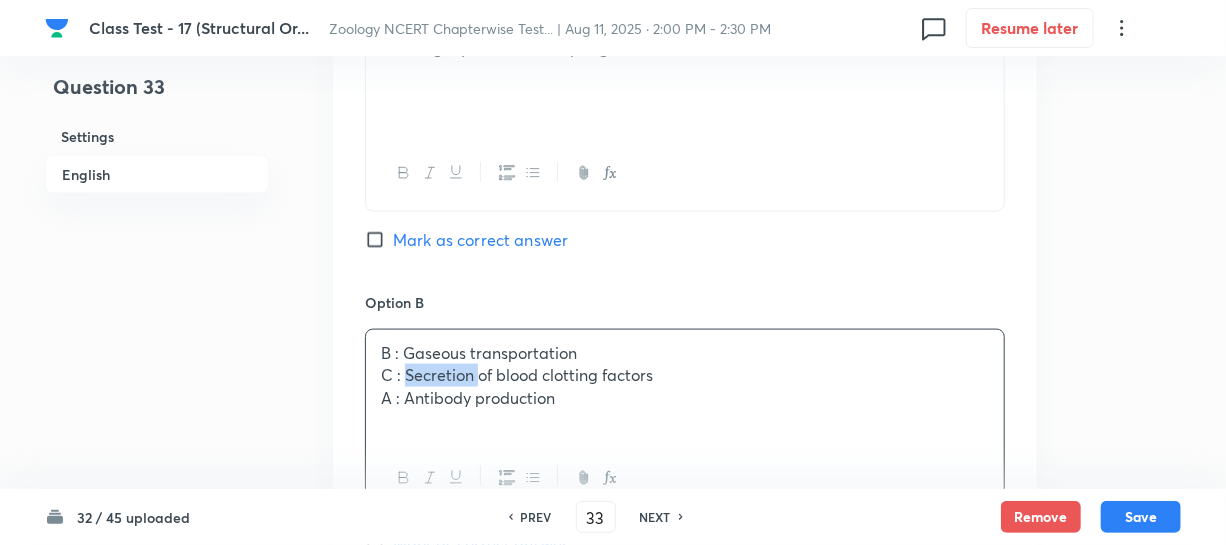 click on "C : Secretion of blood clotting factors" at bounding box center (685, 375) 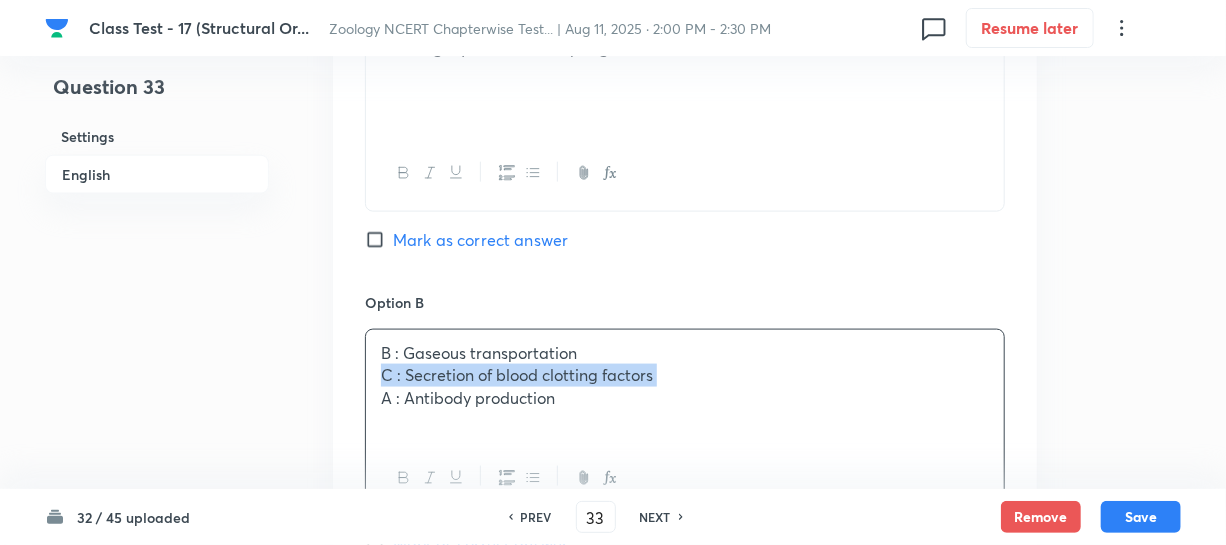click on "C : Secretion of blood clotting factors" at bounding box center [685, 375] 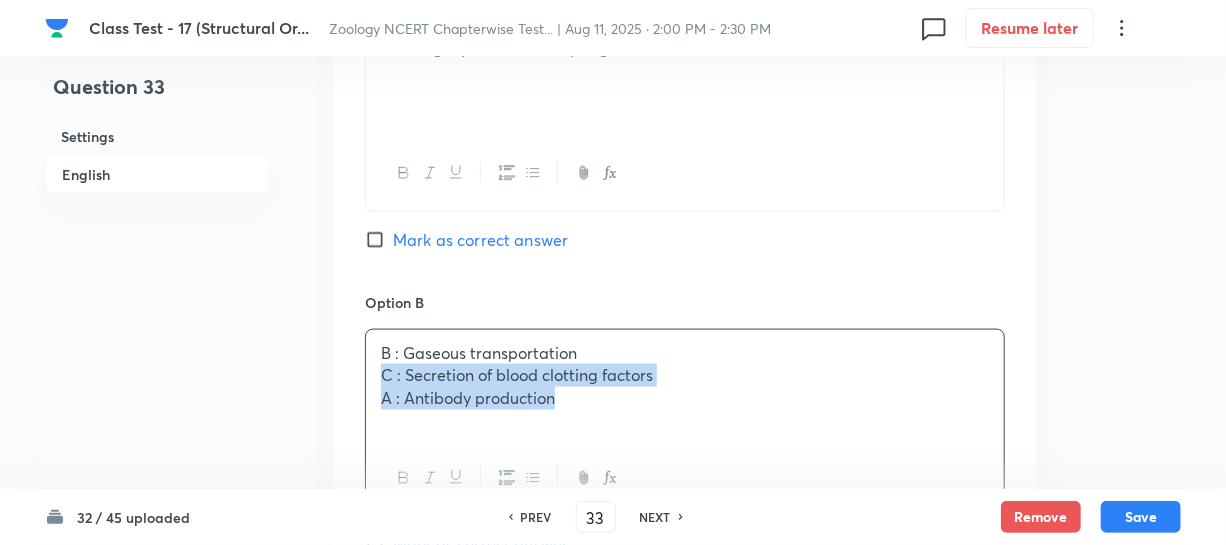 click on "A : Antibody production" at bounding box center [685, 398] 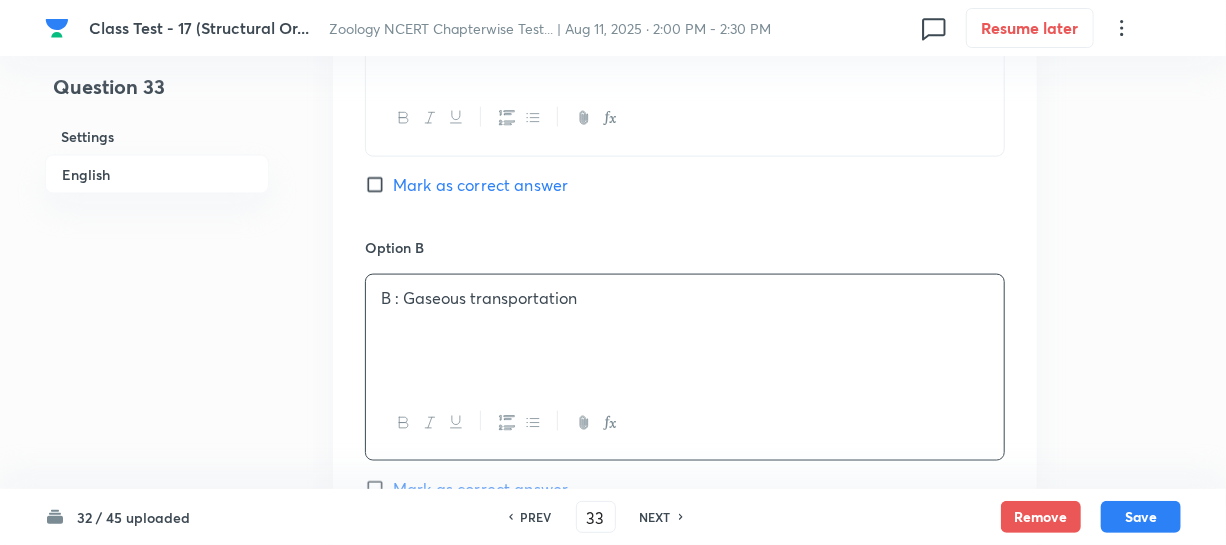 scroll, scrollTop: 1545, scrollLeft: 0, axis: vertical 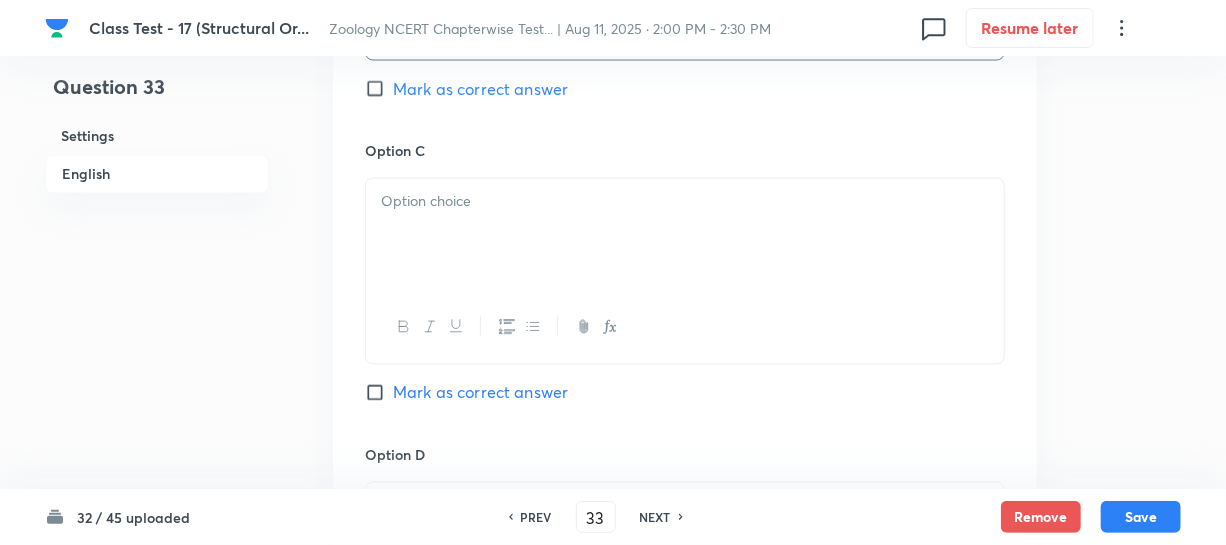 drag, startPoint x: 548, startPoint y: 194, endPoint x: 524, endPoint y: 208, distance: 27.784887 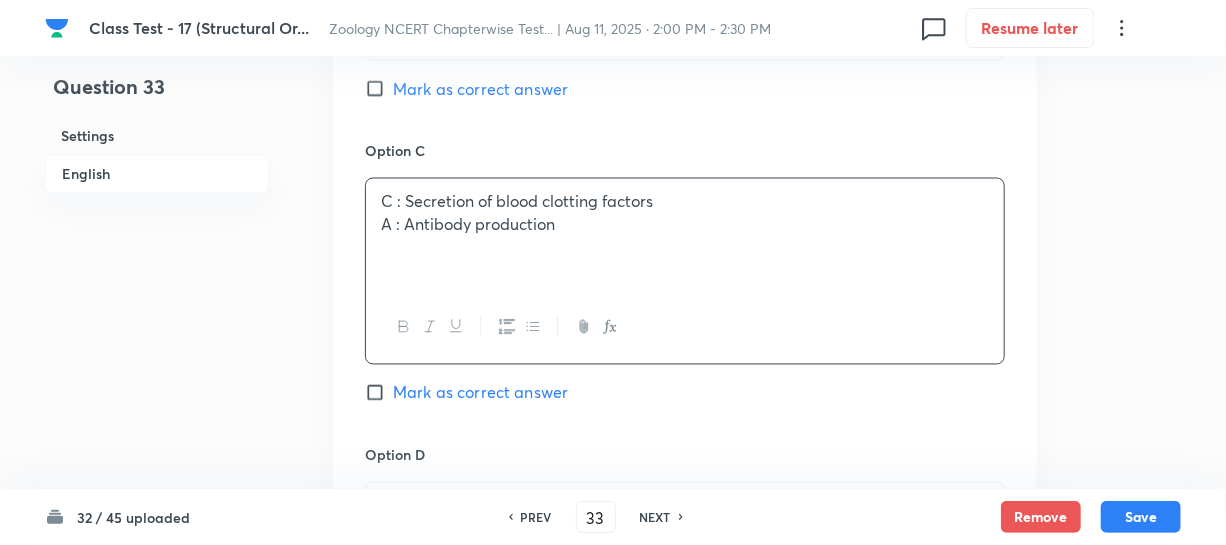 click on "A : Antibody production" at bounding box center [685, 225] 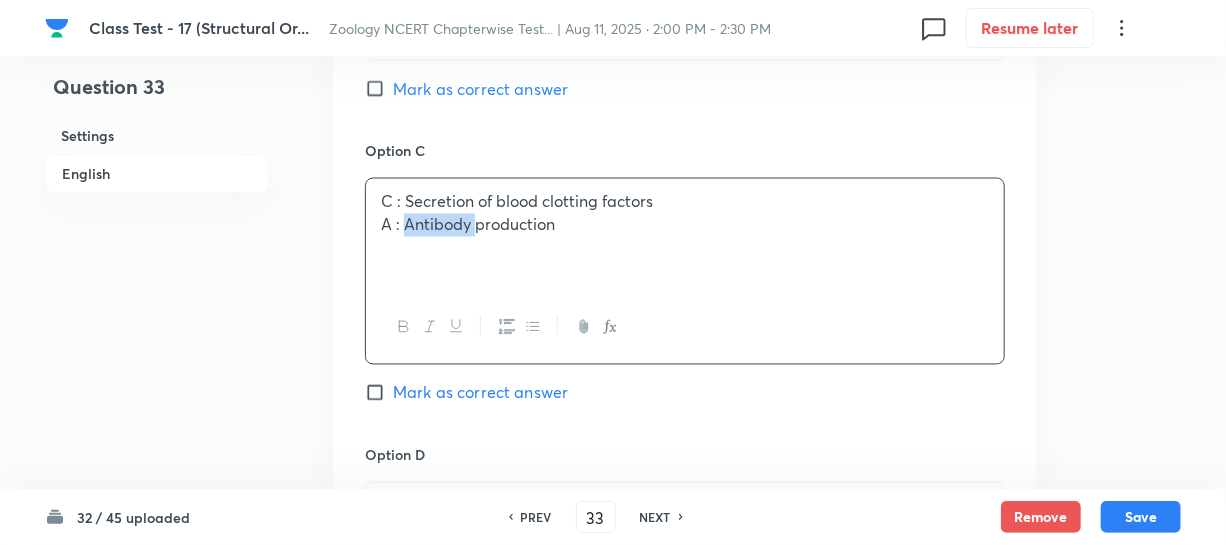 click on "A : Antibody production" at bounding box center (685, 225) 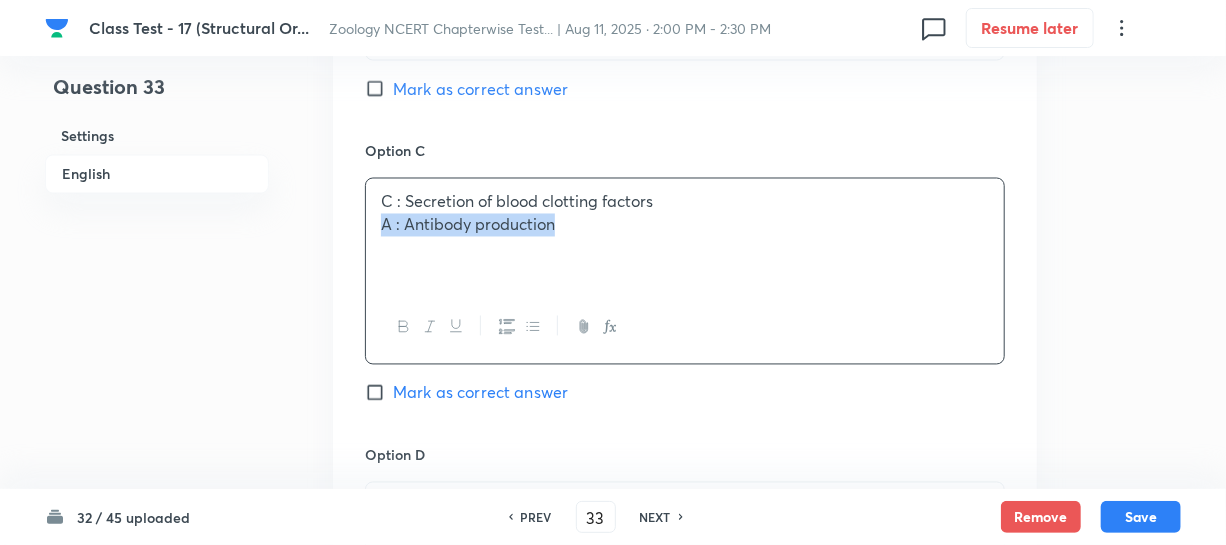 click on "A : Antibody production" at bounding box center (685, 225) 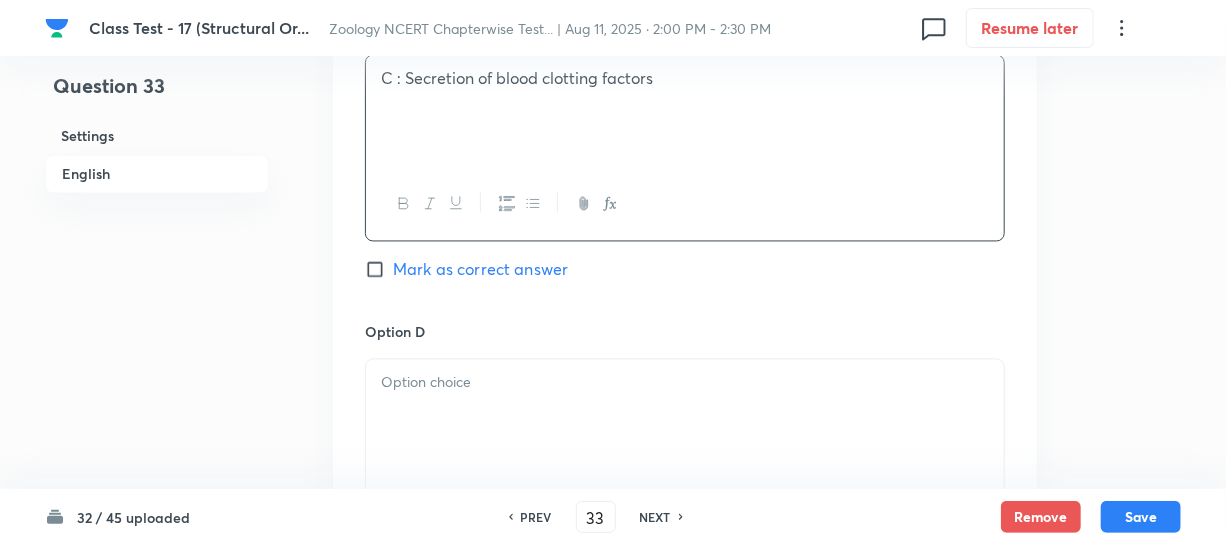 scroll, scrollTop: 1818, scrollLeft: 0, axis: vertical 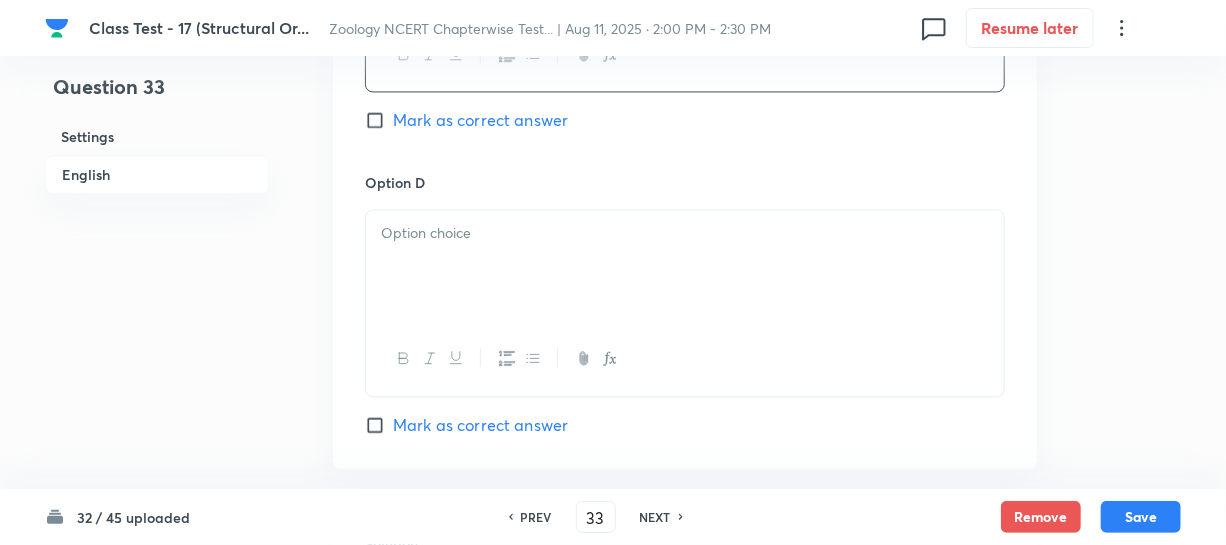 click at bounding box center [685, 266] 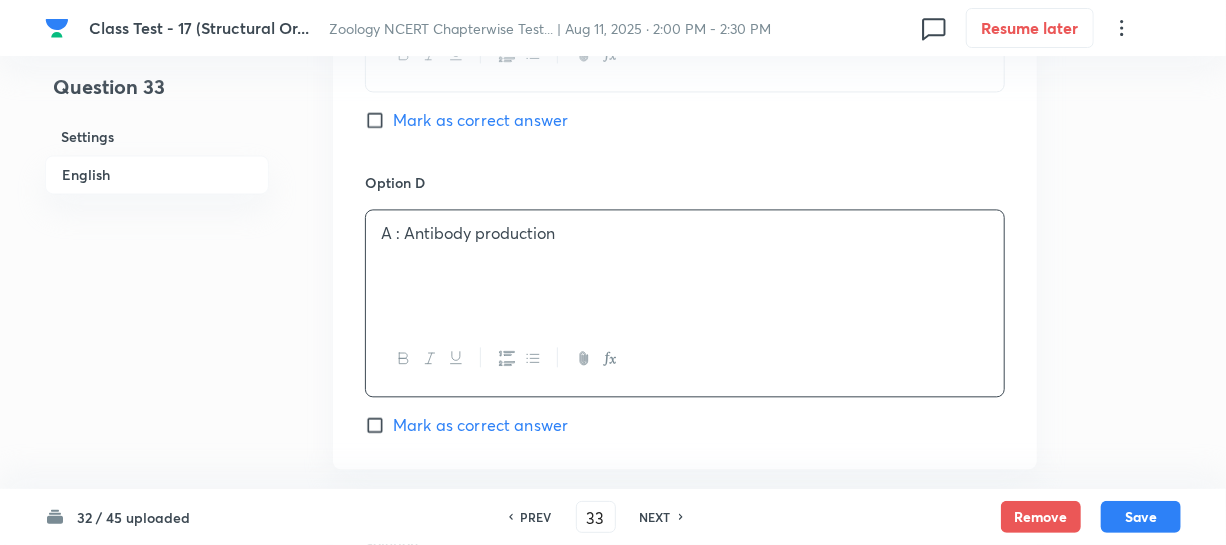 click on "Mark as correct answer" at bounding box center (379, 120) 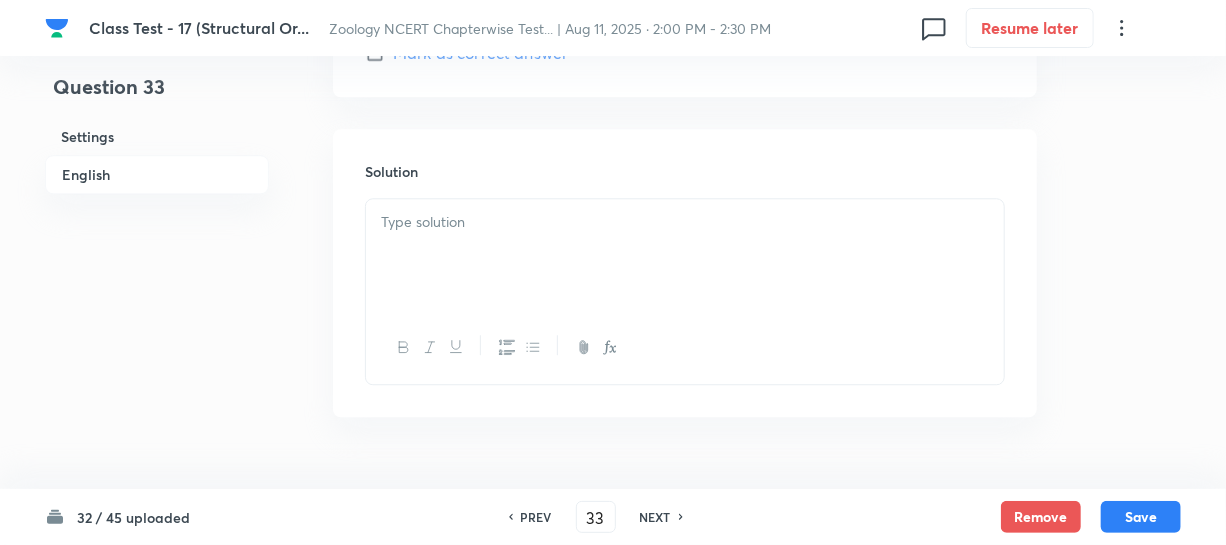 scroll, scrollTop: 2240, scrollLeft: 0, axis: vertical 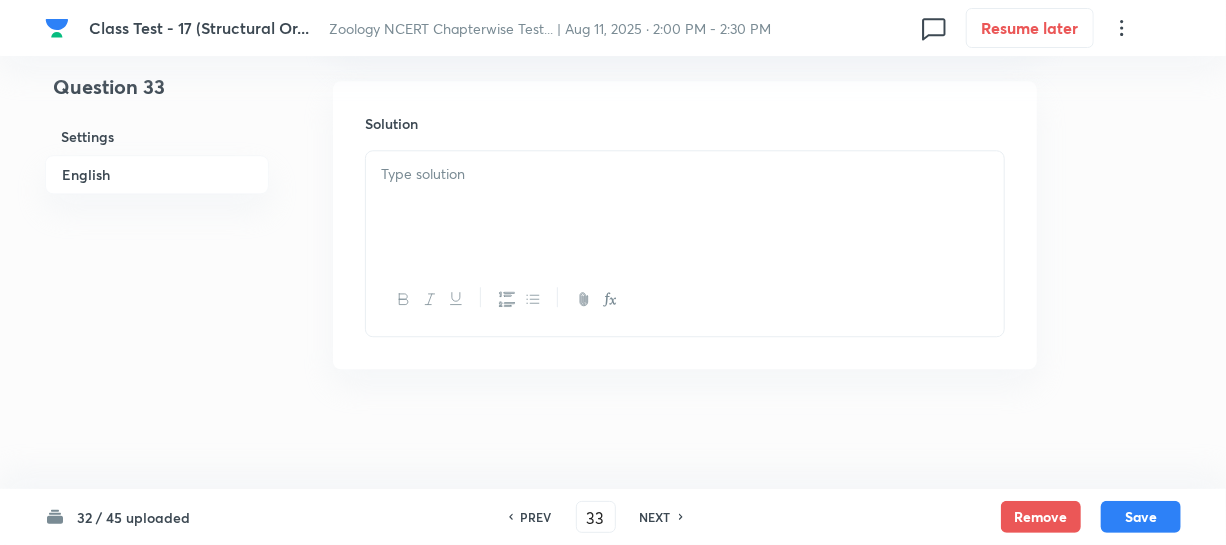 click at bounding box center [685, 207] 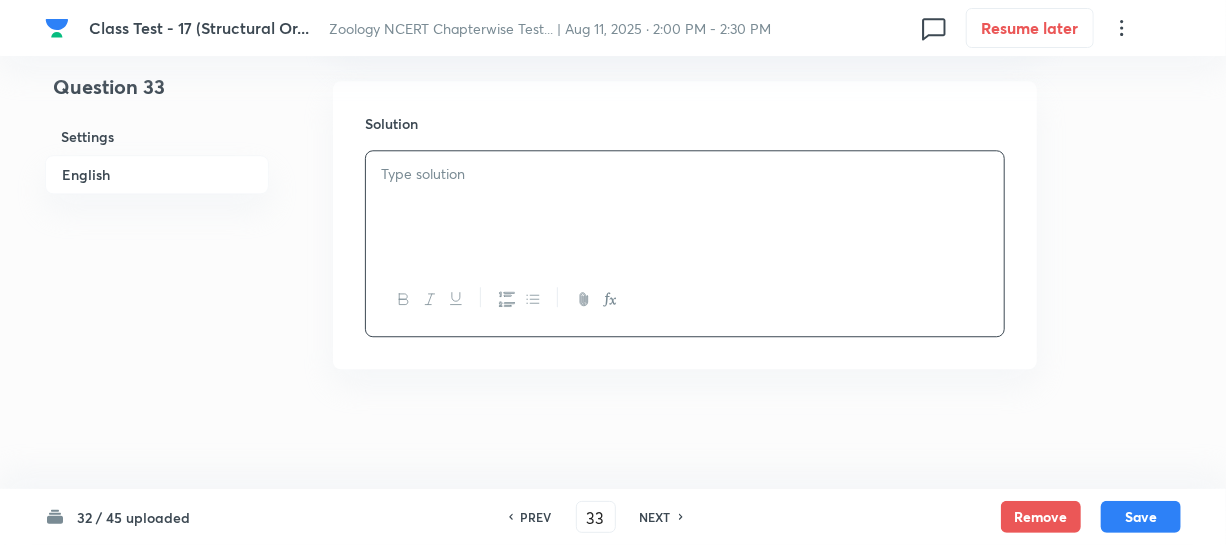 type 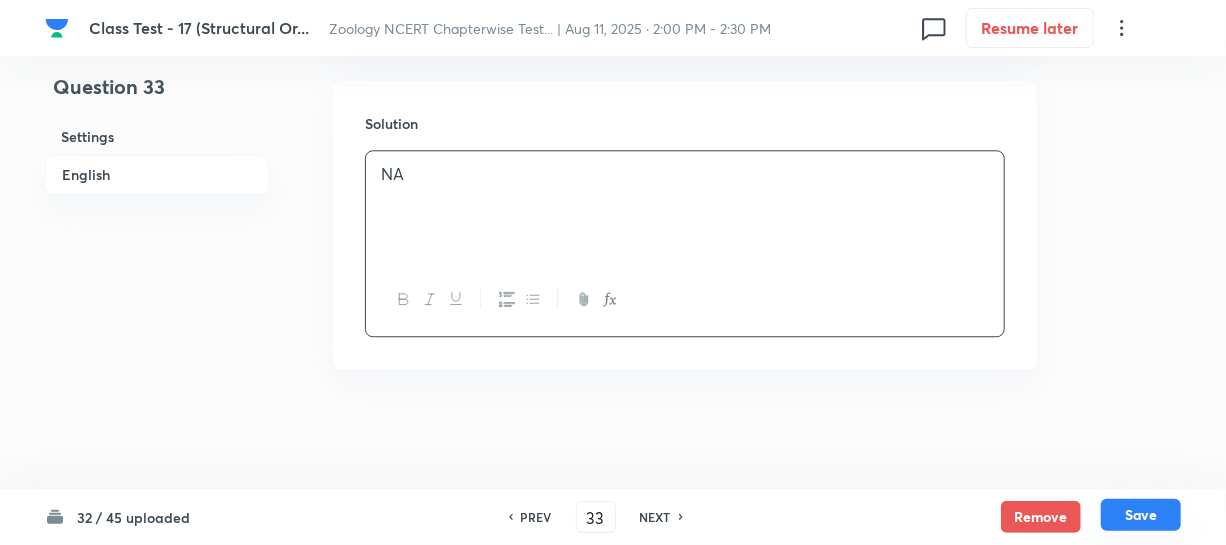 click on "Save" at bounding box center (1141, 515) 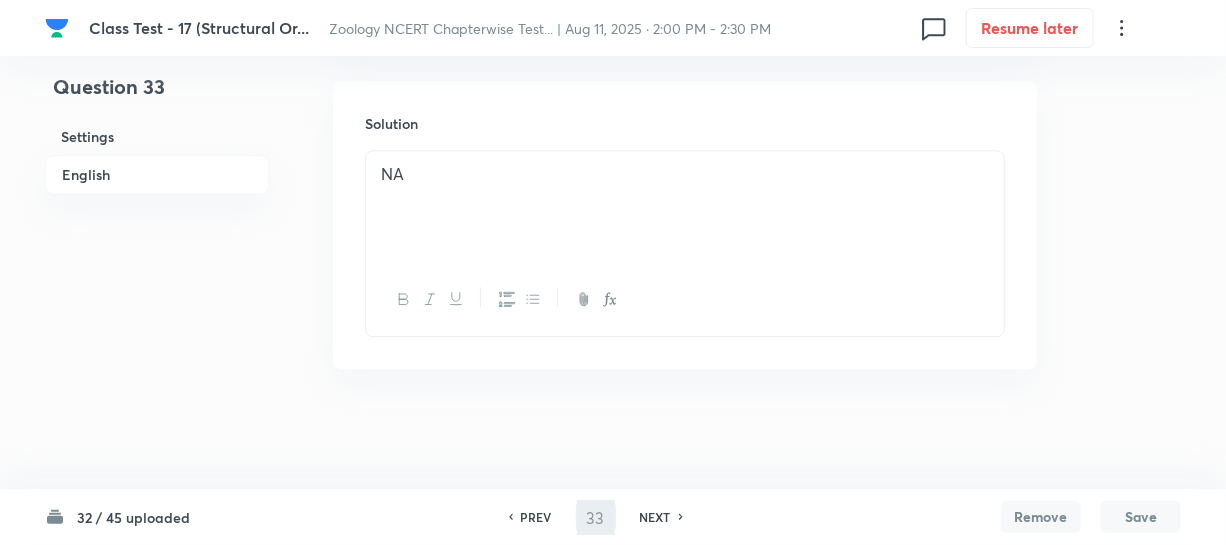 type on "34" 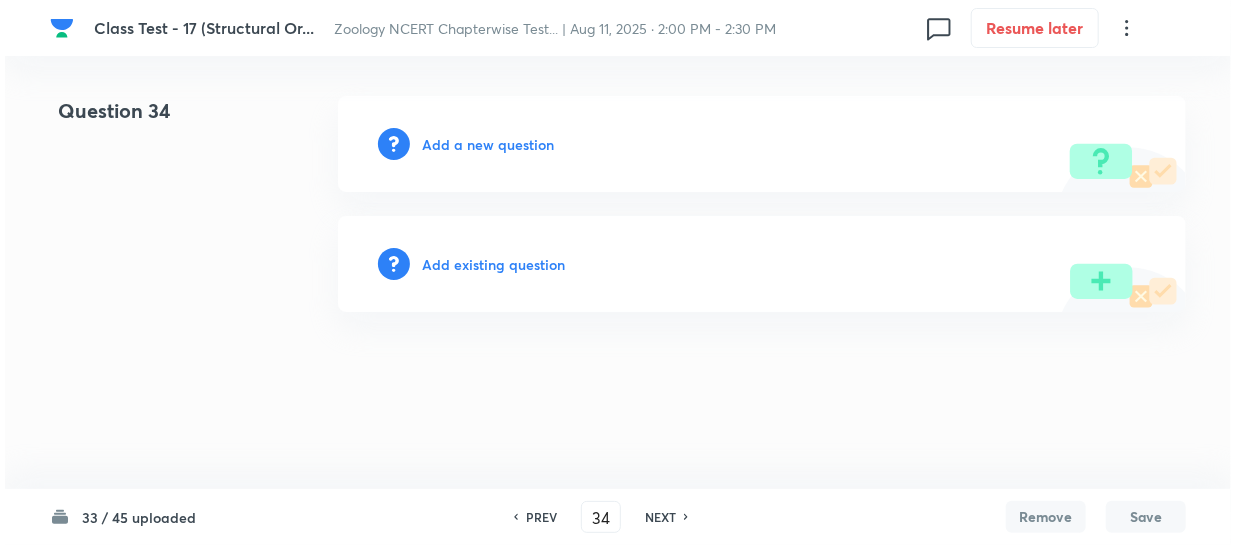 scroll, scrollTop: 0, scrollLeft: 0, axis: both 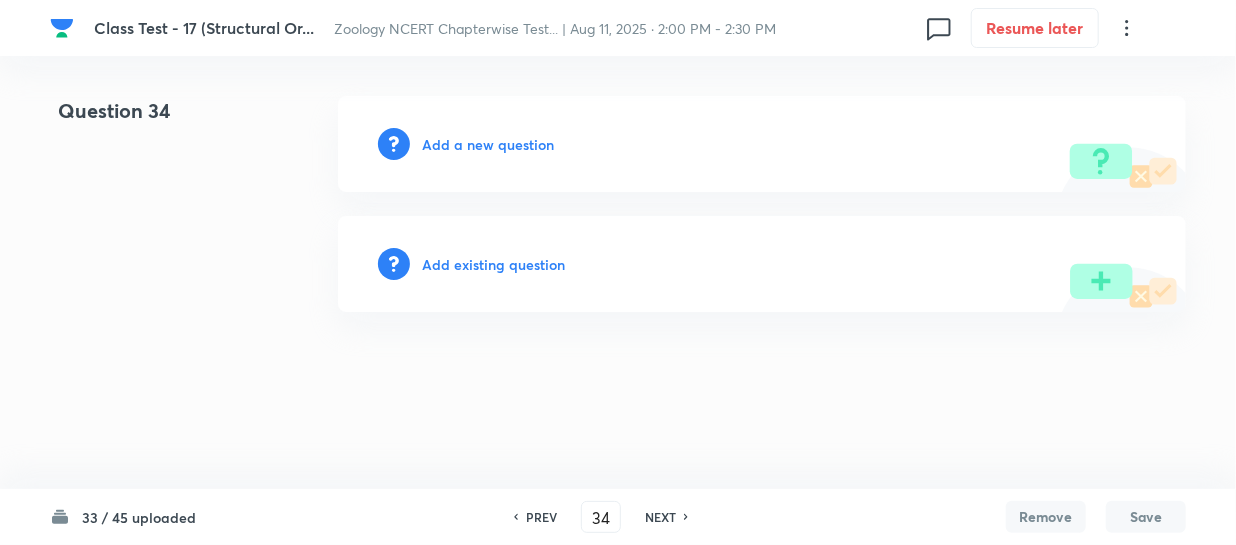 click on "Add a new question" at bounding box center [488, 144] 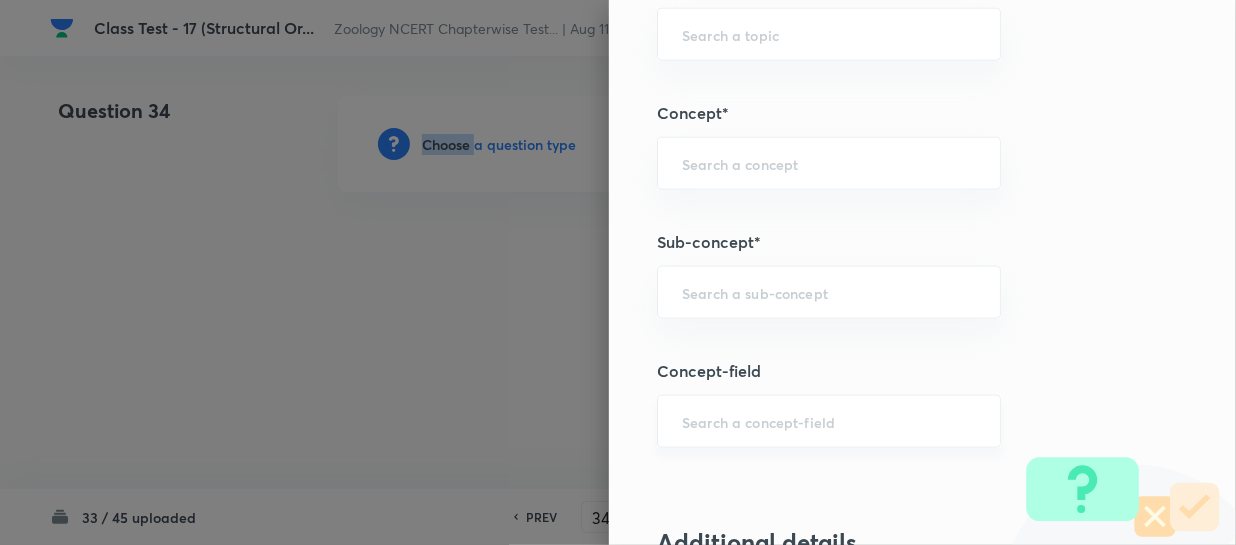 scroll, scrollTop: 1090, scrollLeft: 0, axis: vertical 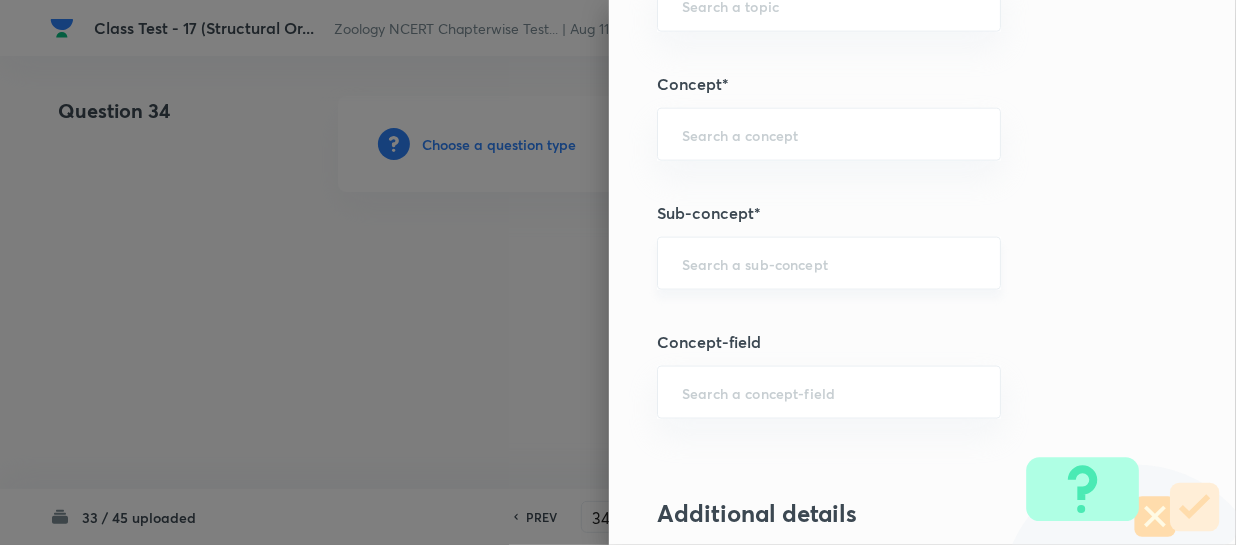 click at bounding box center [829, 263] 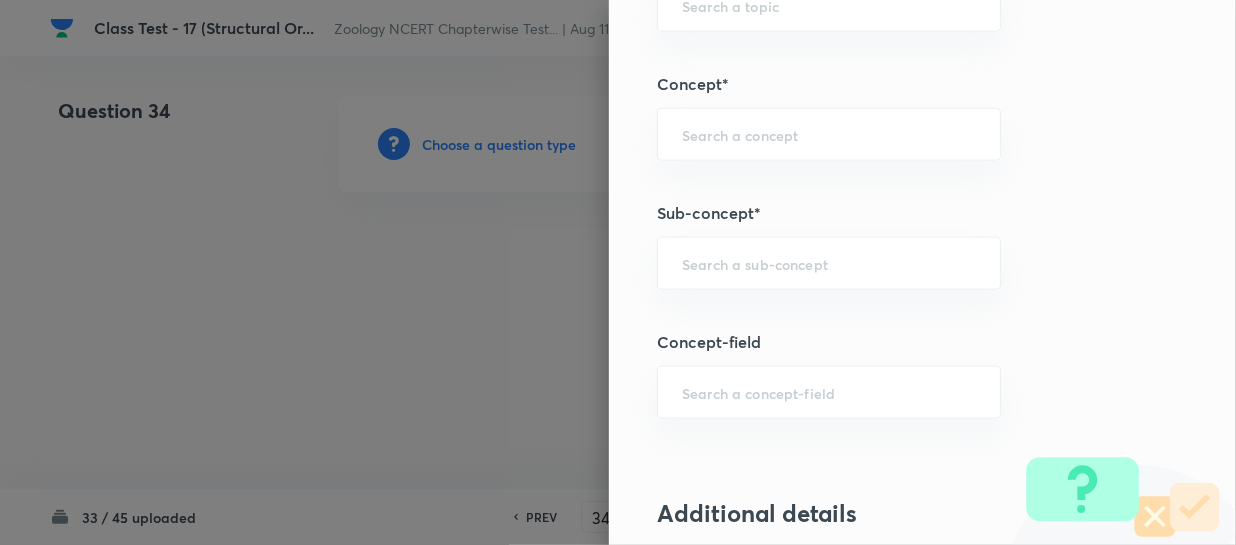 paste on "Structural Organization in Animals" 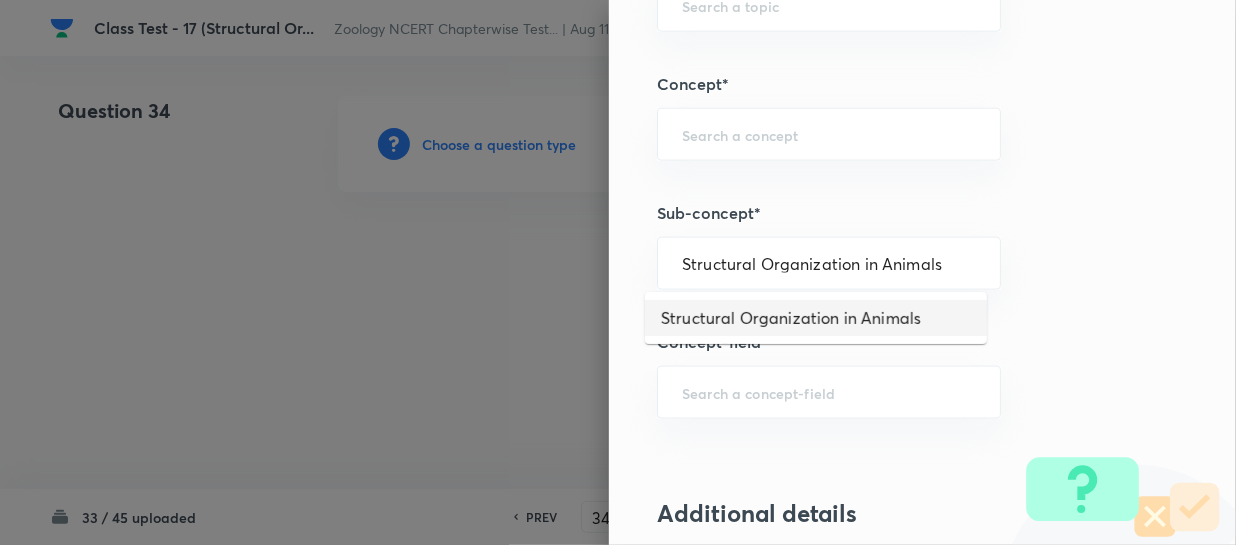 click on "Structural Organization in Animals" at bounding box center [816, 318] 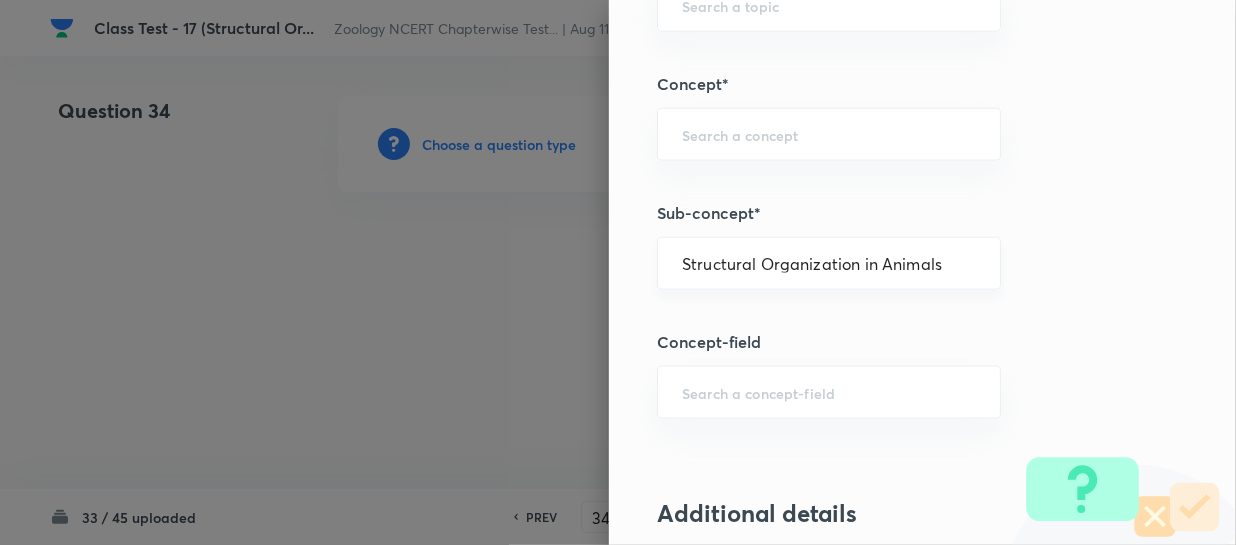 type on "Biology" 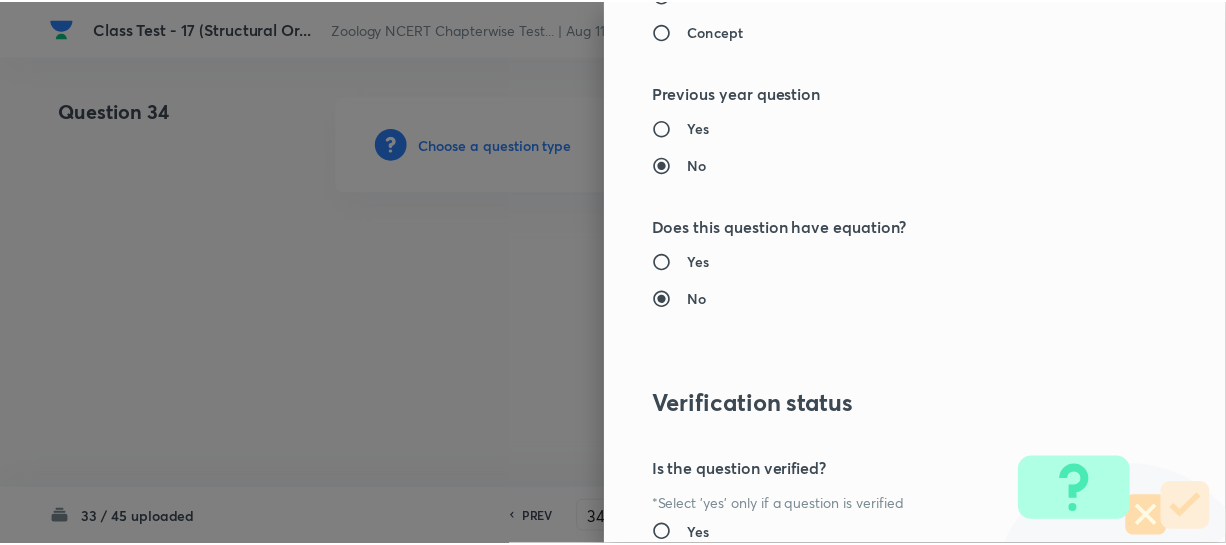 scroll, scrollTop: 2179, scrollLeft: 0, axis: vertical 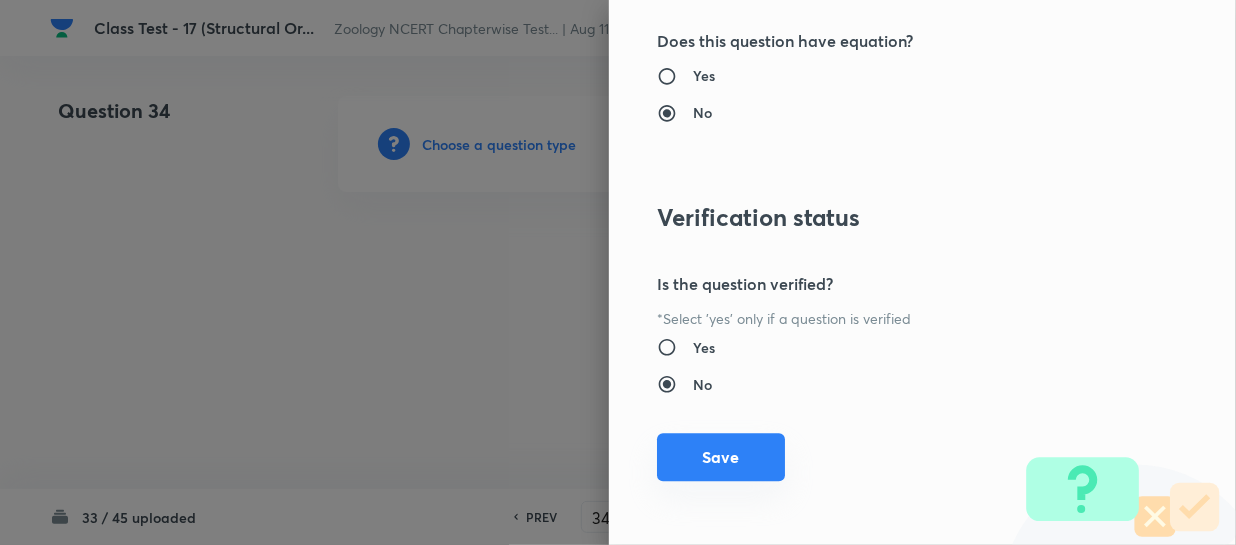click on "Save" at bounding box center [721, 457] 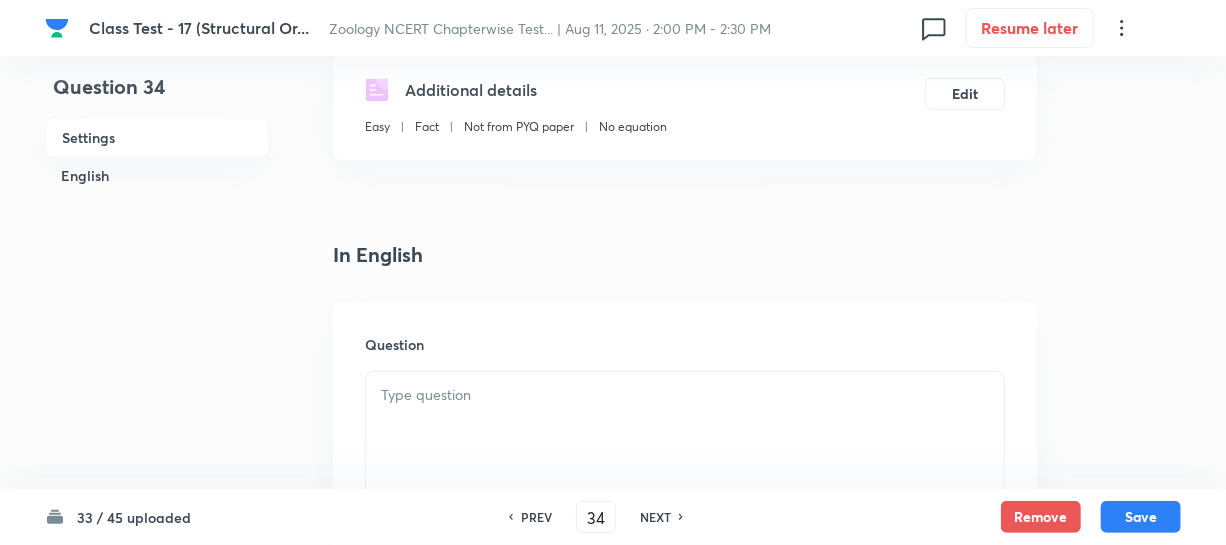 scroll, scrollTop: 545, scrollLeft: 0, axis: vertical 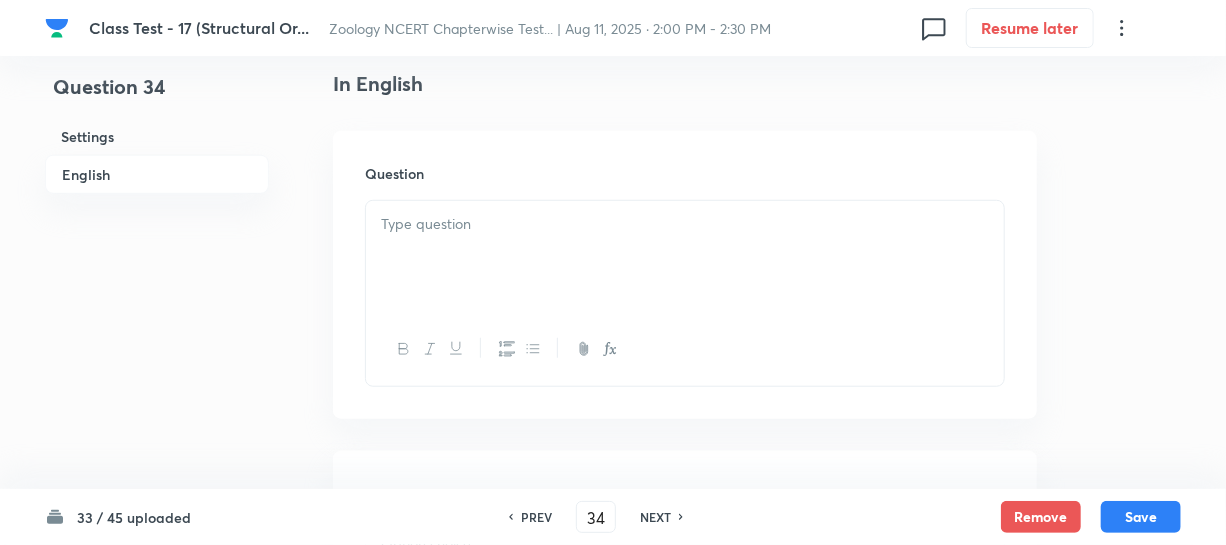 drag, startPoint x: 486, startPoint y: 306, endPoint x: 499, endPoint y: 306, distance: 13 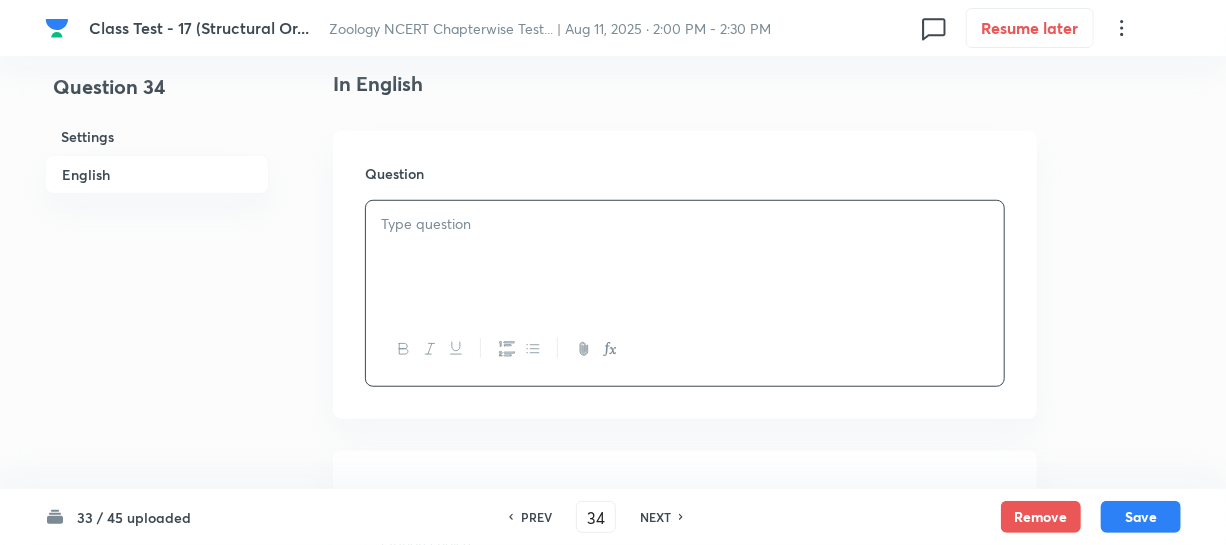 paste 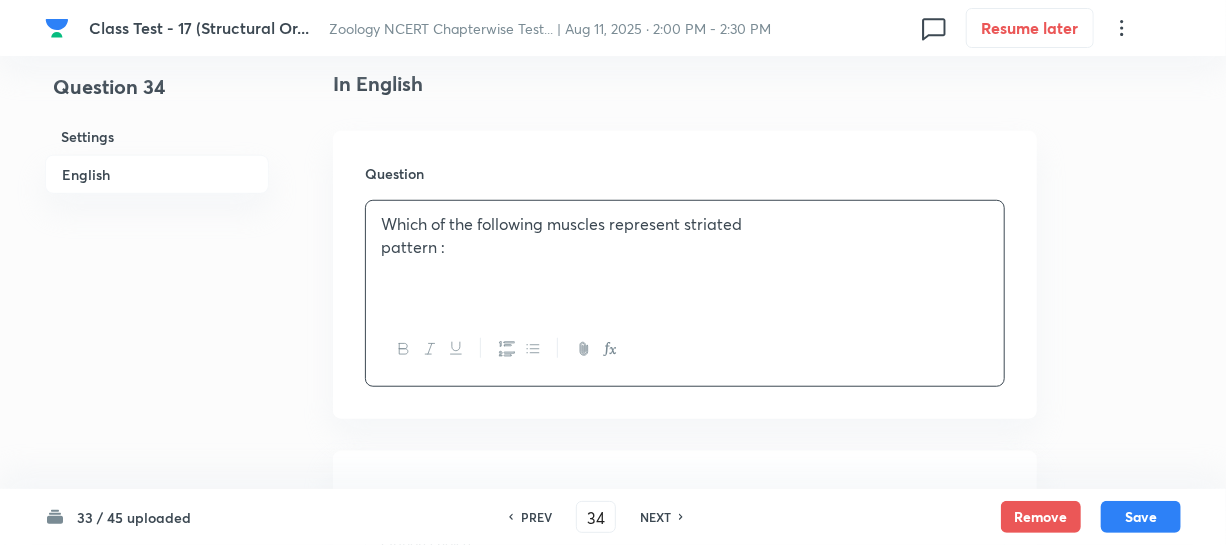 click on "Which of the following muscles represent striated" at bounding box center [685, 224] 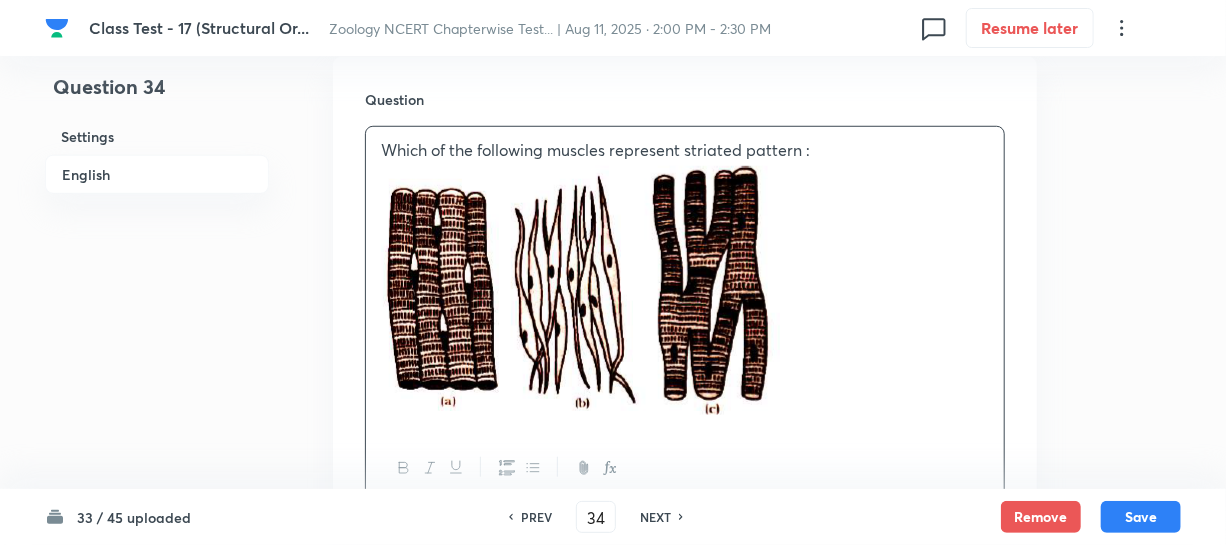 scroll, scrollTop: 727, scrollLeft: 0, axis: vertical 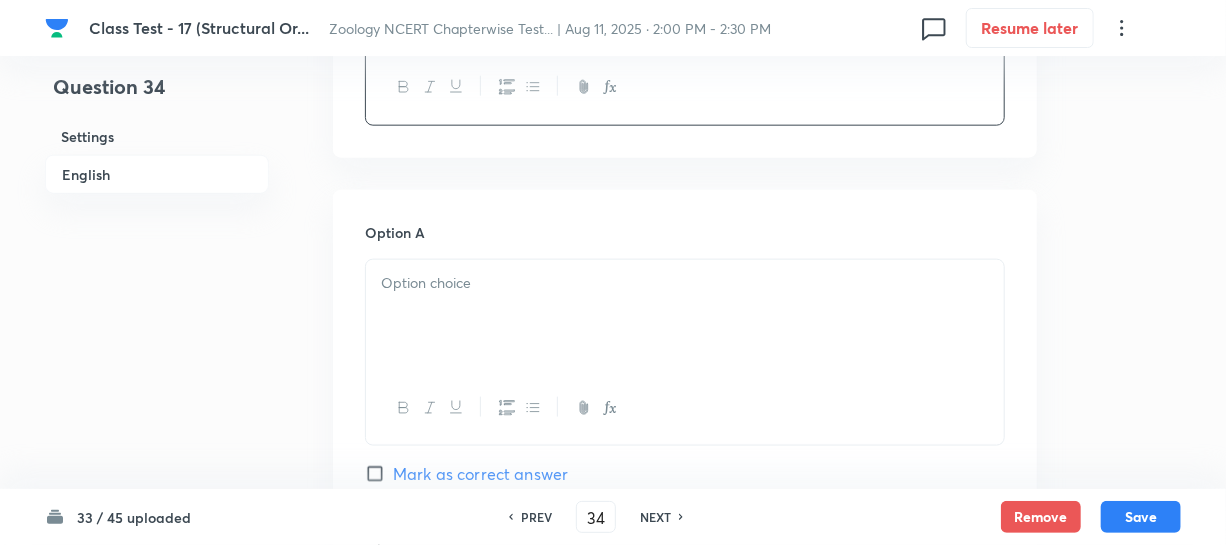click at bounding box center [685, 316] 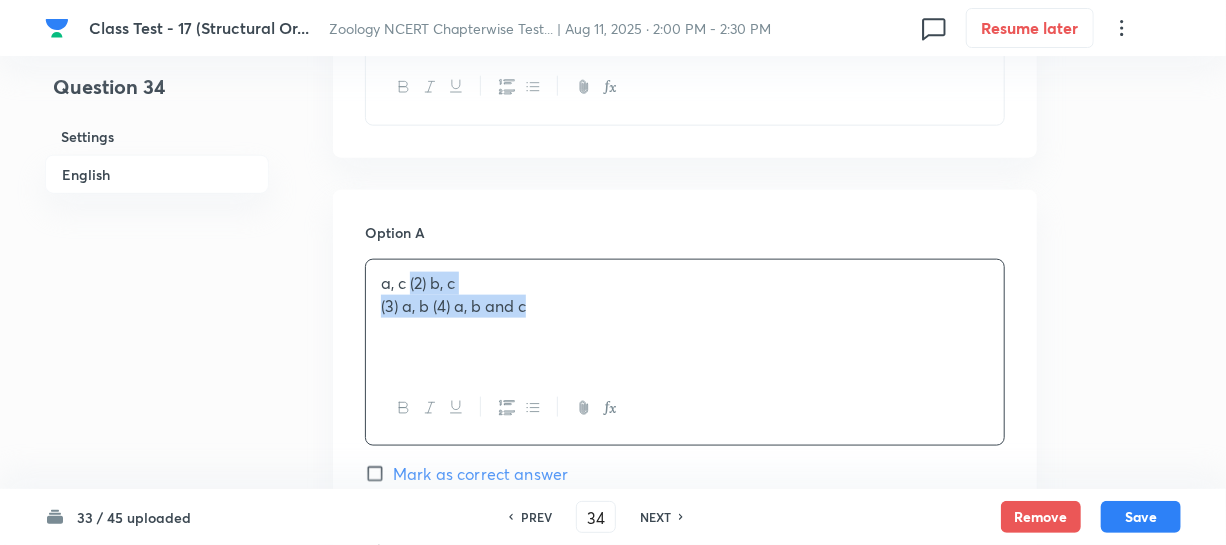 drag, startPoint x: 411, startPoint y: 283, endPoint x: 544, endPoint y: 313, distance: 136.34148 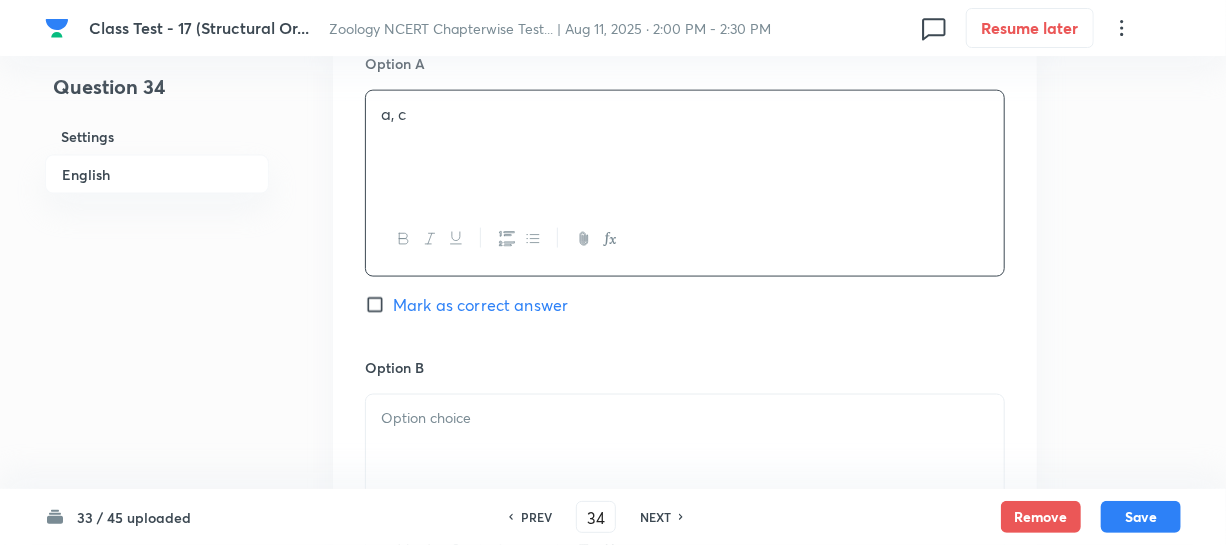 scroll, scrollTop: 1272, scrollLeft: 0, axis: vertical 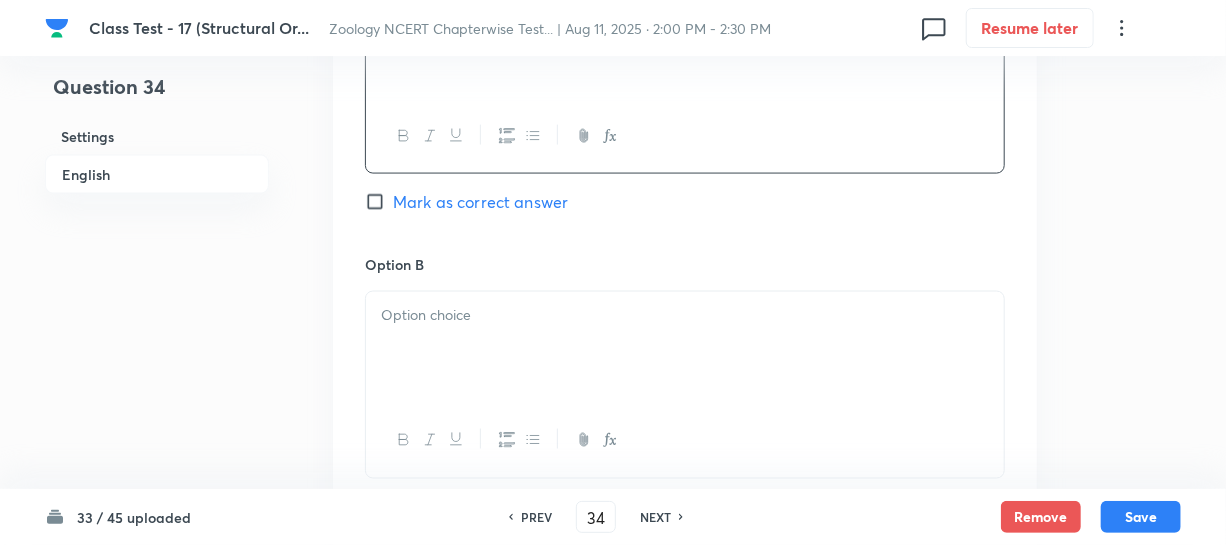 click at bounding box center (685, 315) 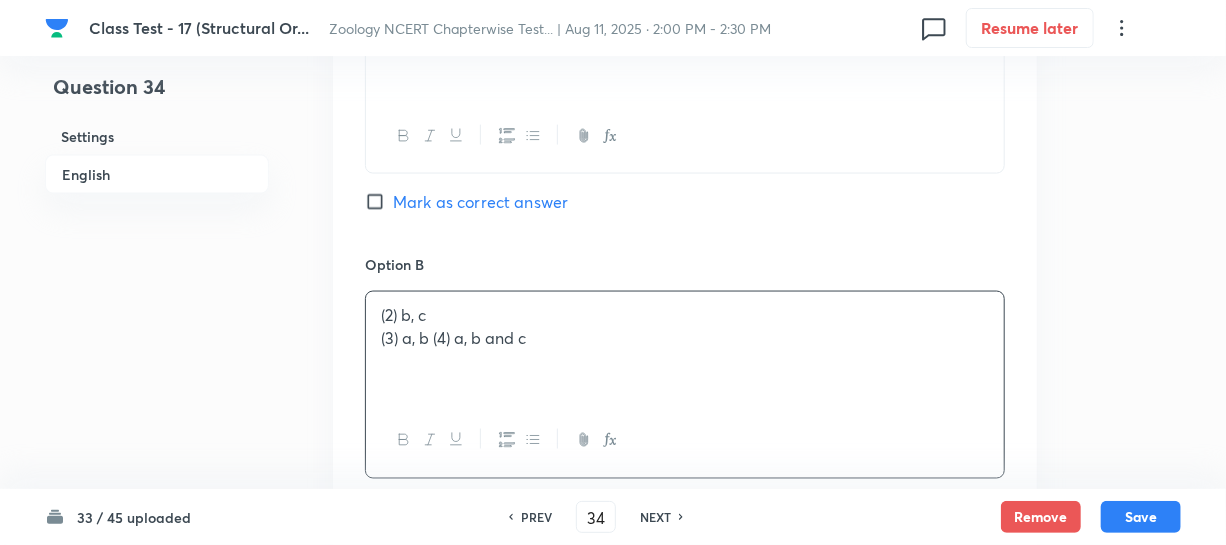 click on "(2) b, c" at bounding box center [685, 315] 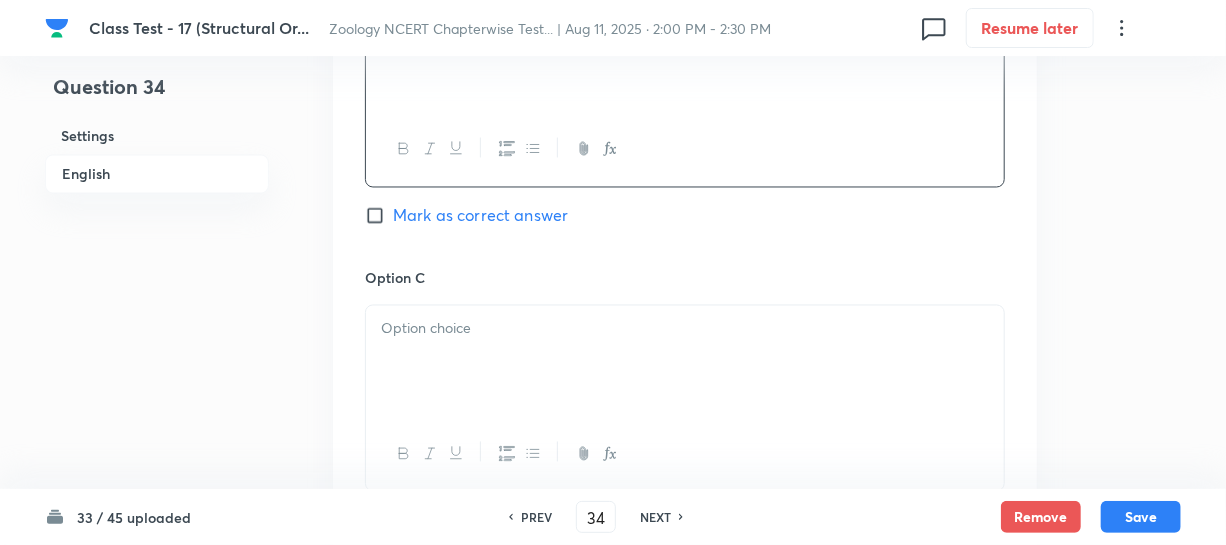 scroll, scrollTop: 1636, scrollLeft: 0, axis: vertical 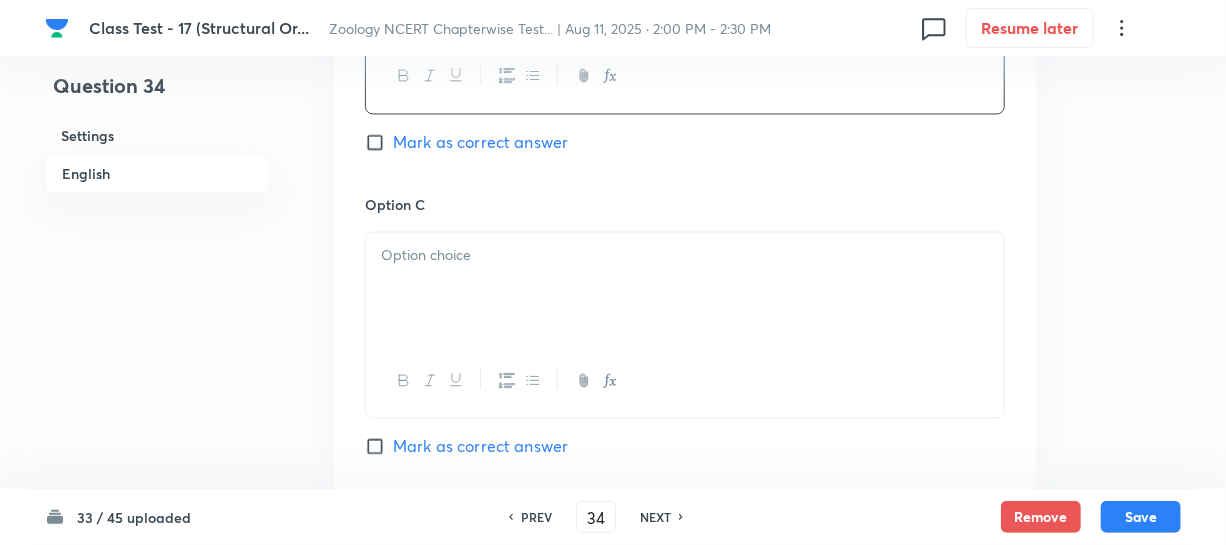 drag, startPoint x: 490, startPoint y: 301, endPoint x: 491, endPoint y: 291, distance: 10.049875 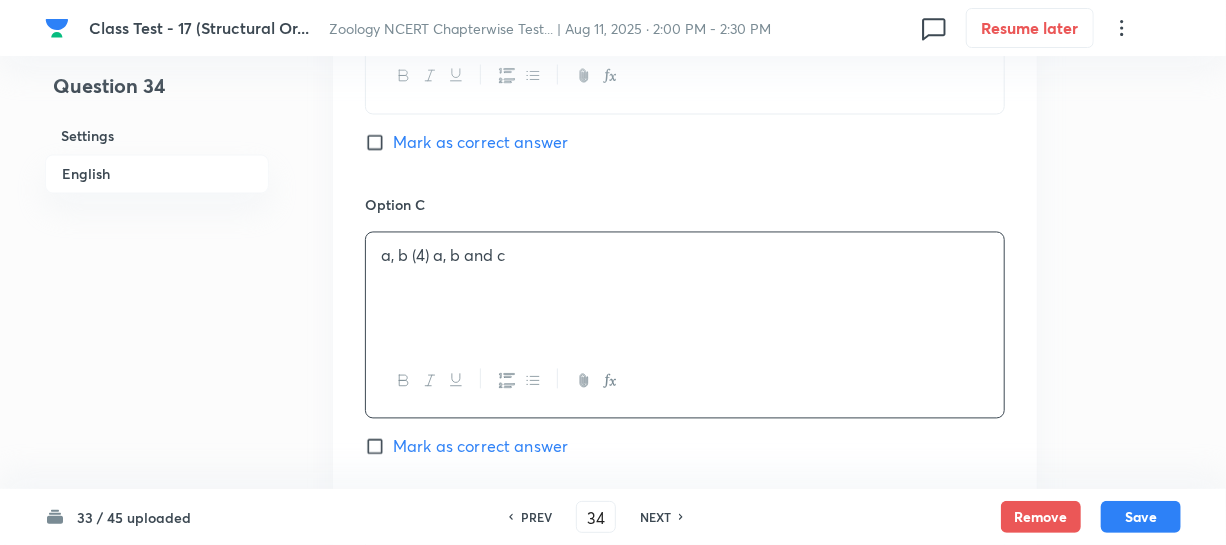 click on "a, b (4) a, b and c" at bounding box center (685, 256) 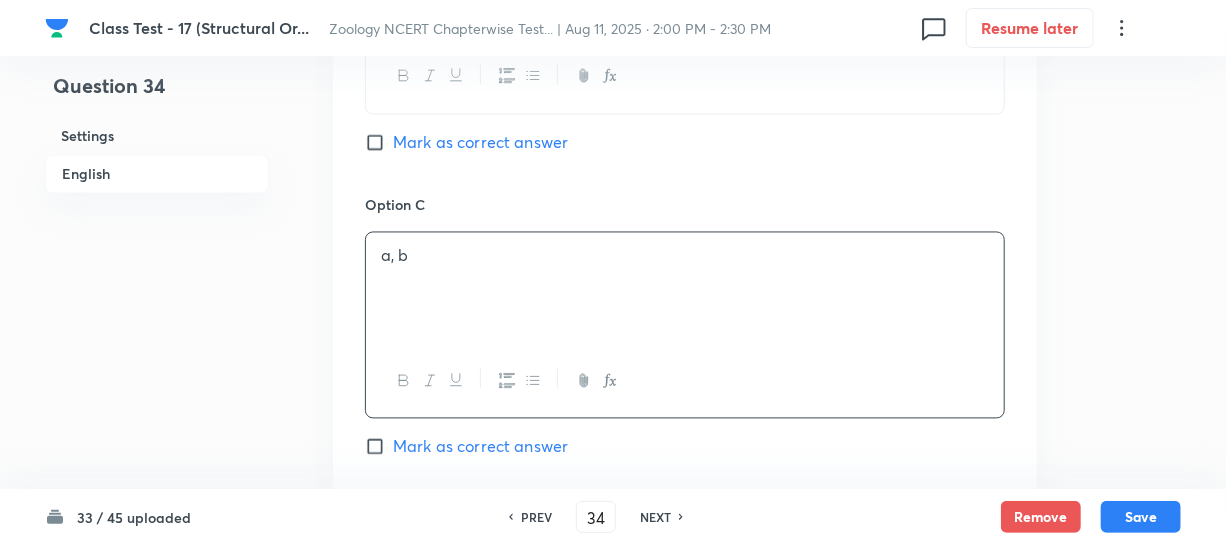 scroll, scrollTop: 2000, scrollLeft: 0, axis: vertical 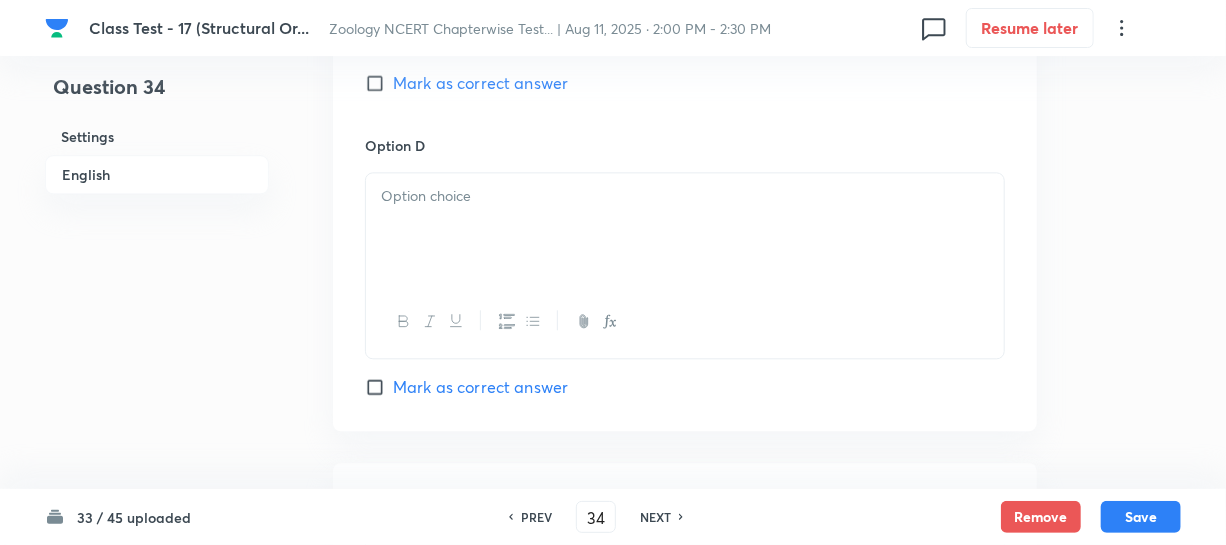 click at bounding box center [685, 229] 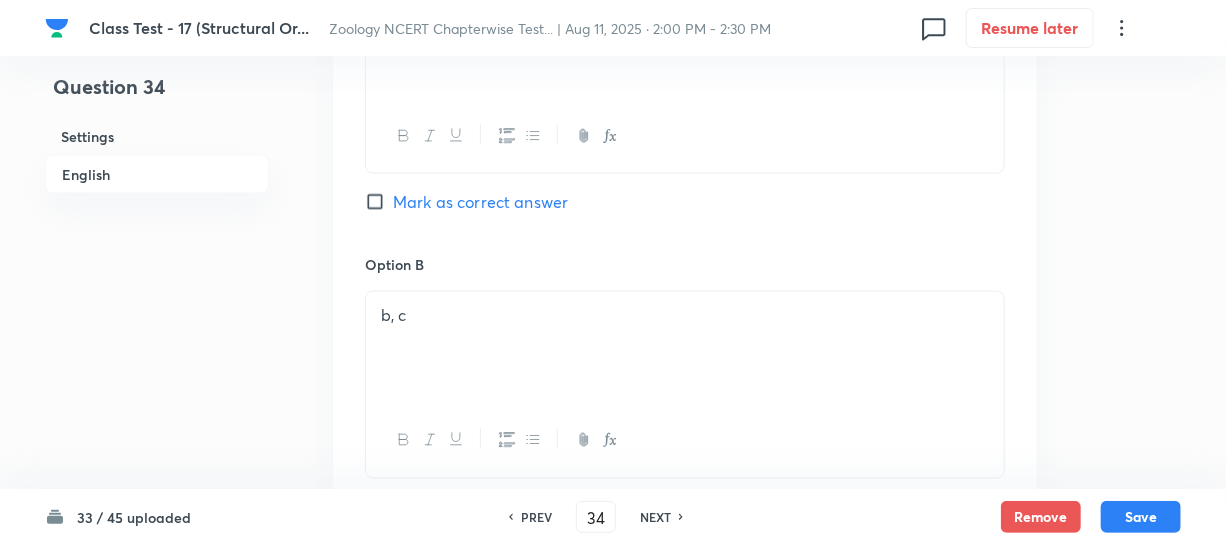 click on "Mark as correct answer" at bounding box center (379, 202) 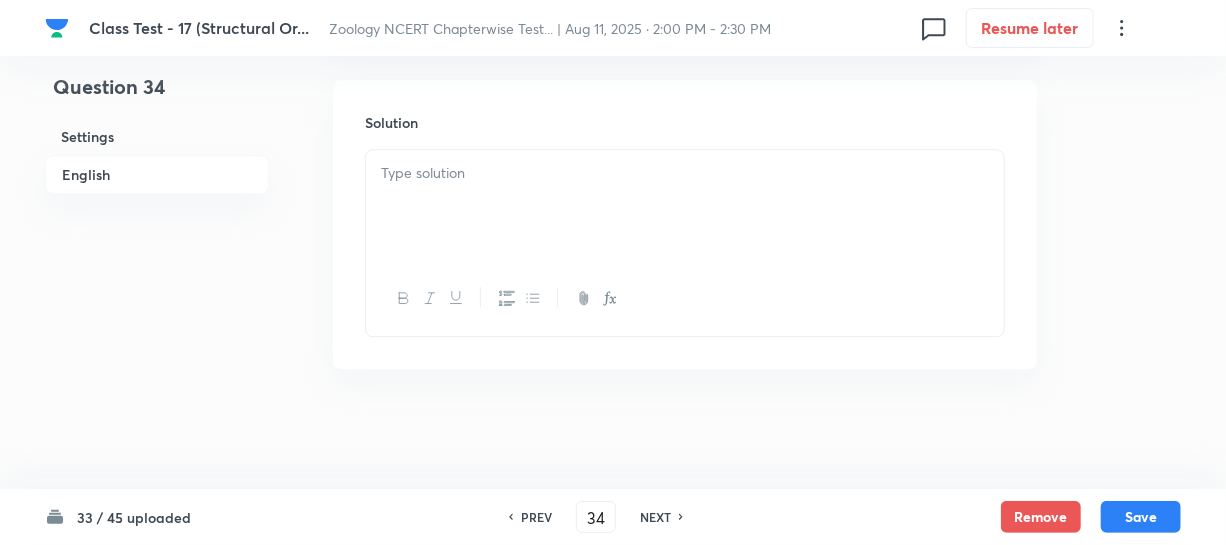 scroll, scrollTop: 2384, scrollLeft: 0, axis: vertical 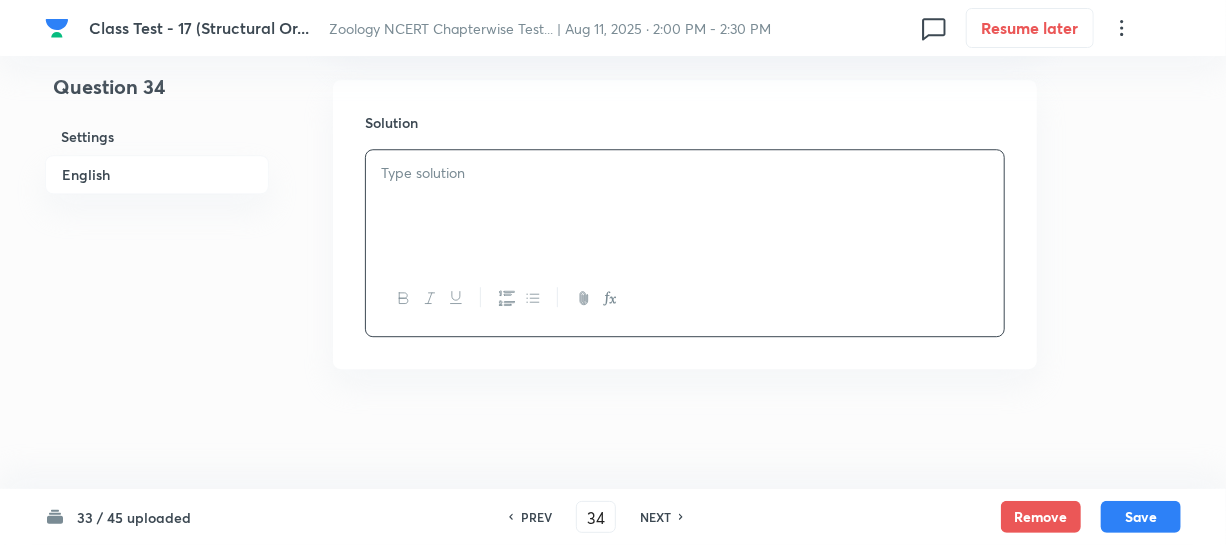 type 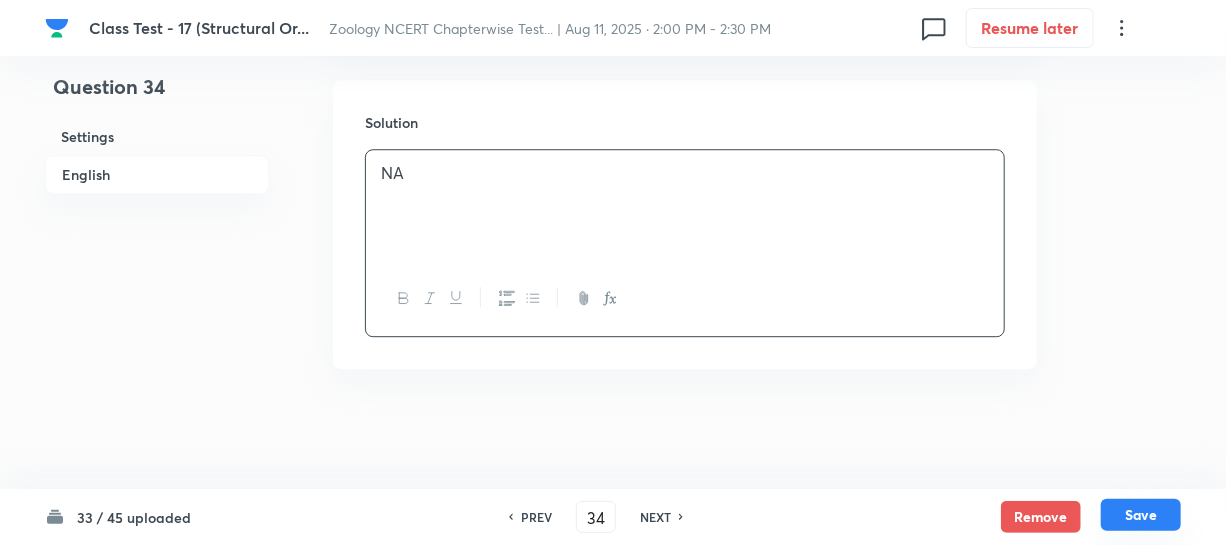 click on "Save" at bounding box center [1141, 515] 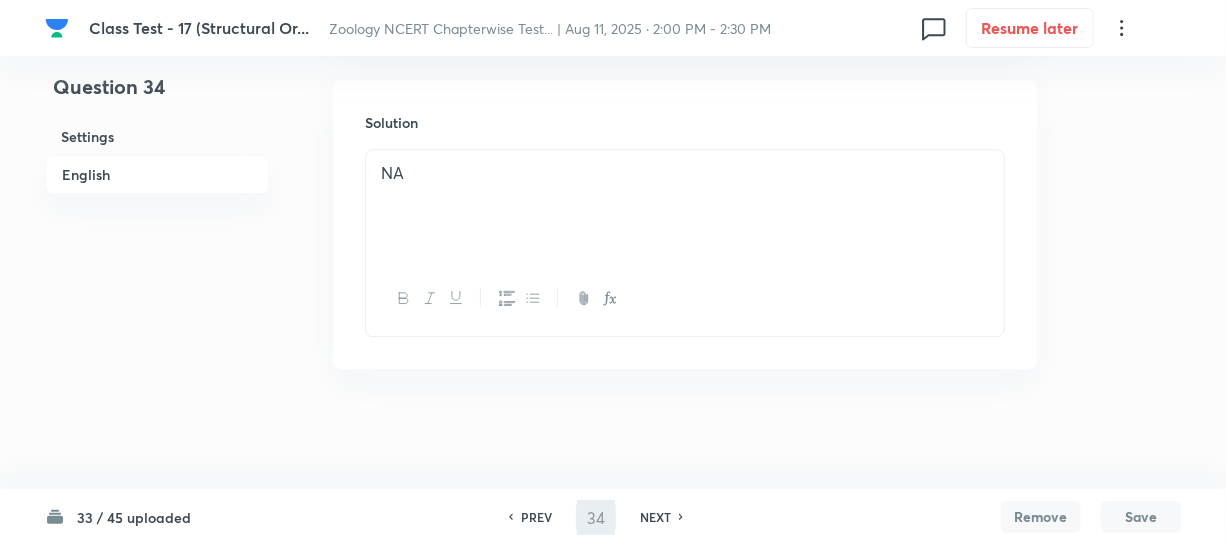 type on "35" 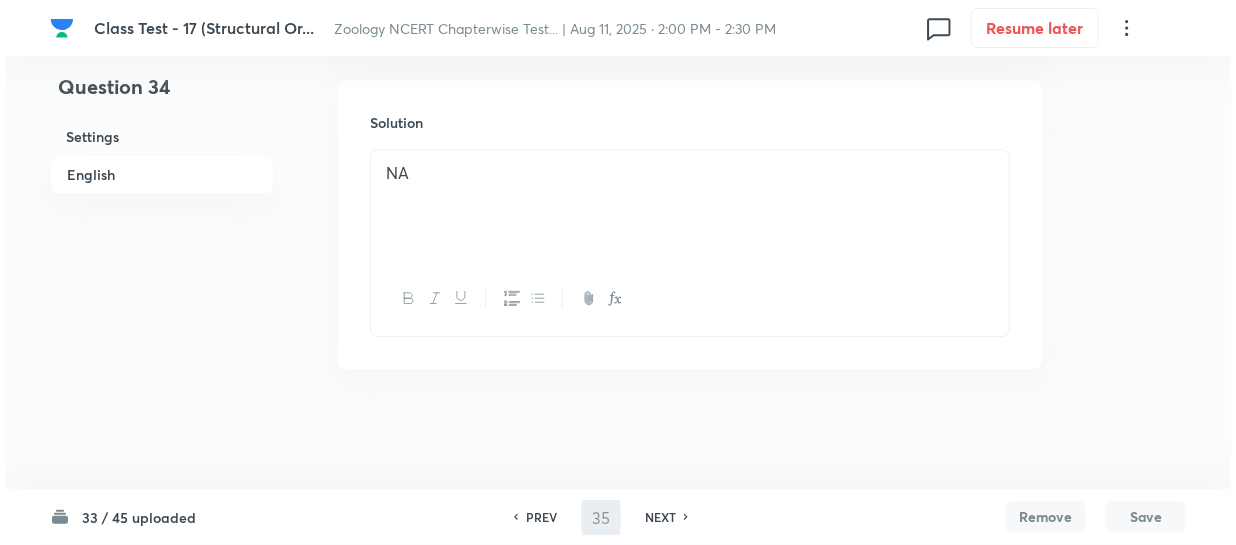 scroll, scrollTop: 0, scrollLeft: 0, axis: both 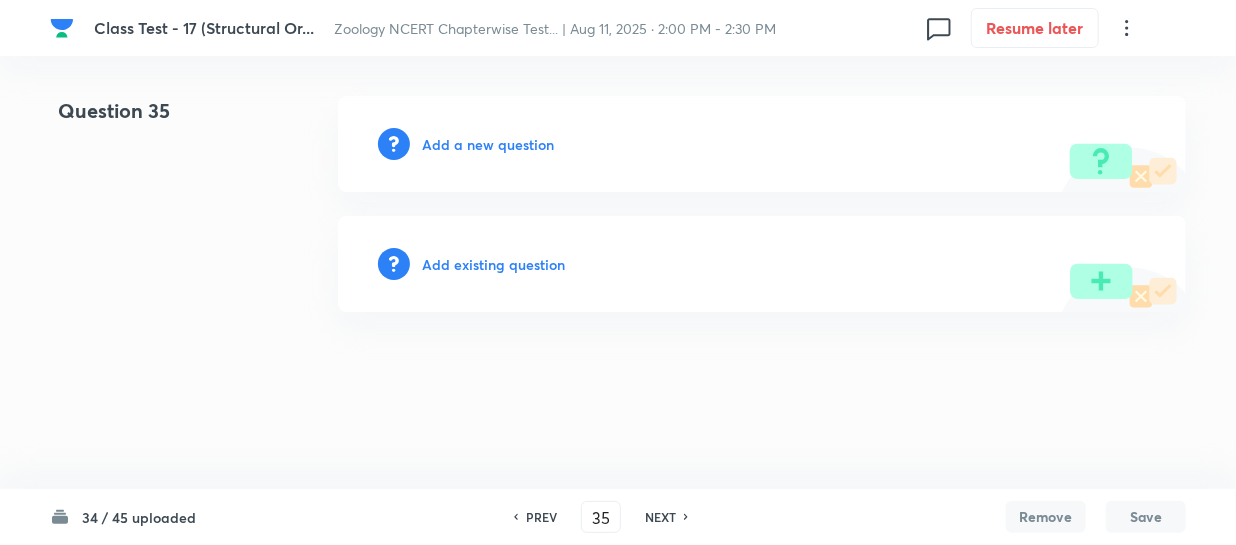 click on "Add a new question" at bounding box center [488, 144] 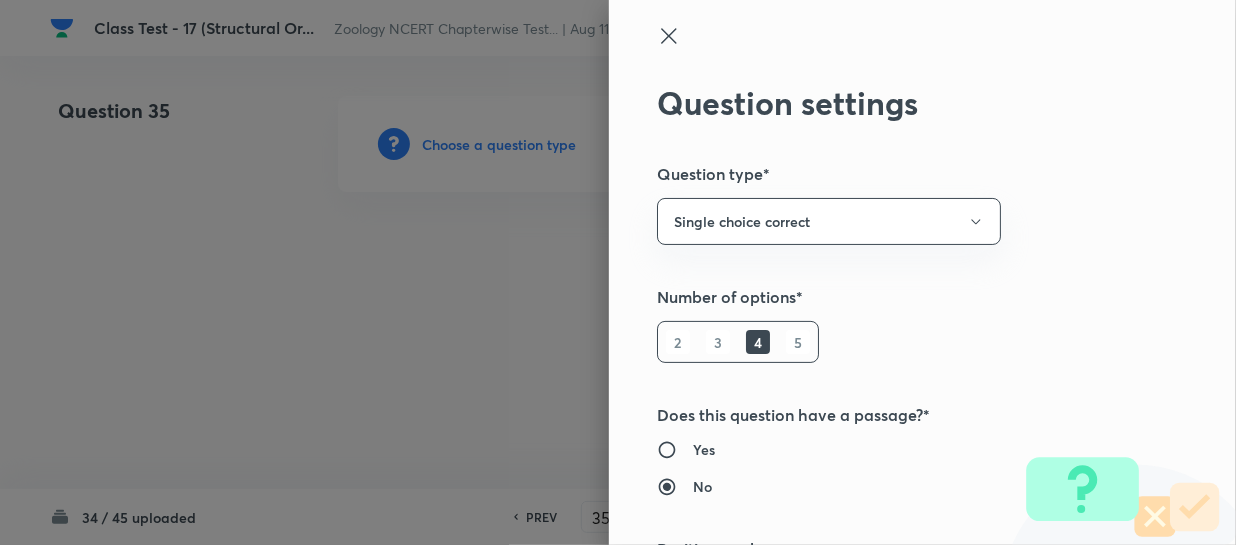 type 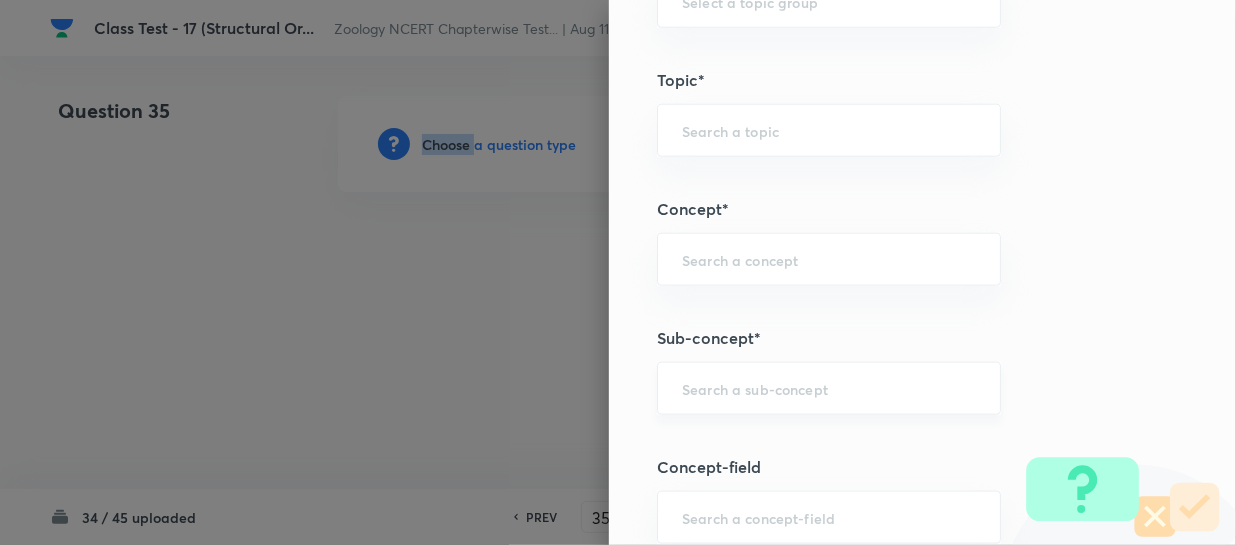 scroll, scrollTop: 1000, scrollLeft: 0, axis: vertical 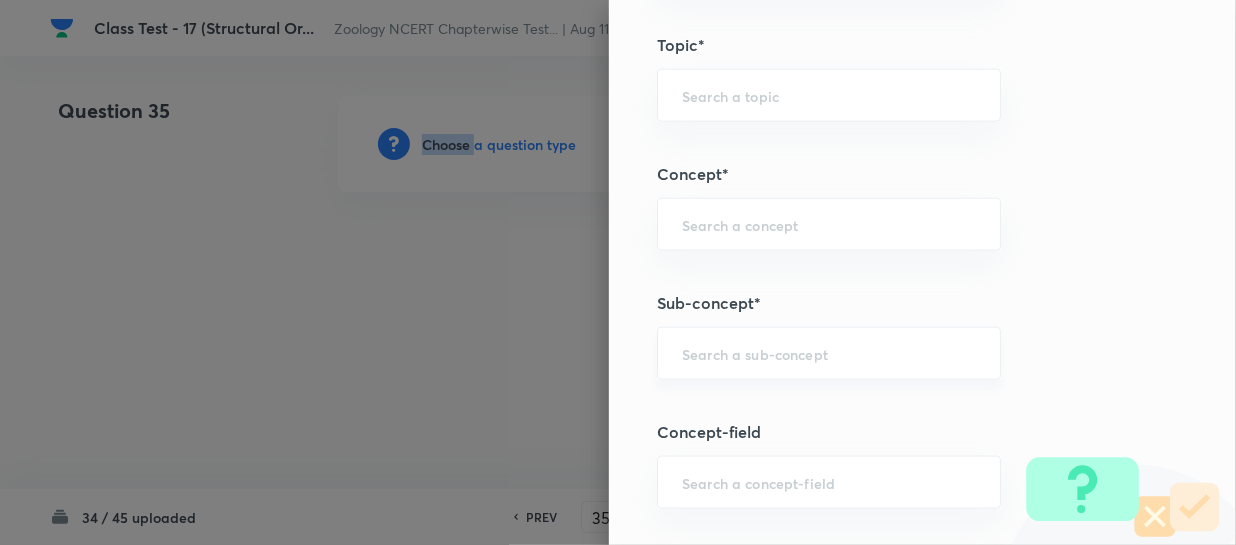 click on "​" at bounding box center [829, 353] 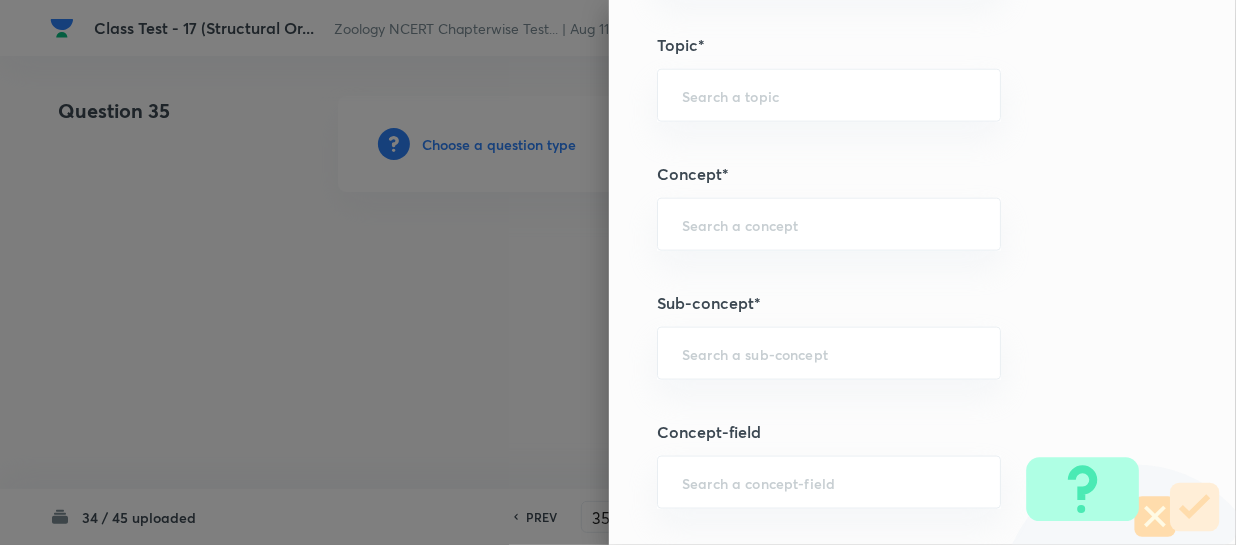 paste on "Structural Organization in Animals" 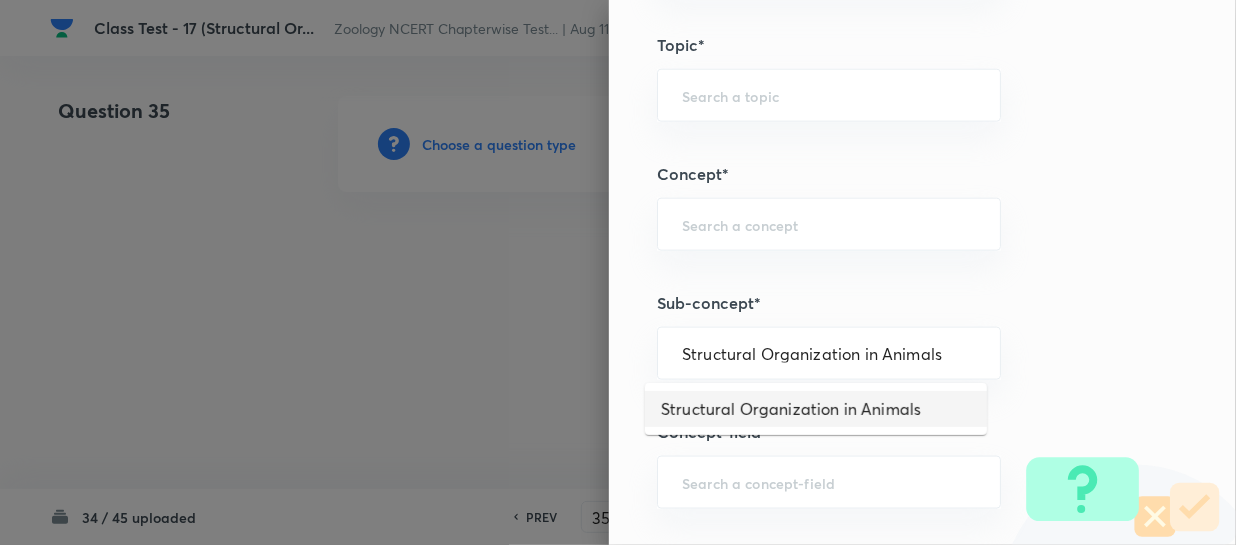 click on "Structural Organization in Animals" at bounding box center [816, 409] 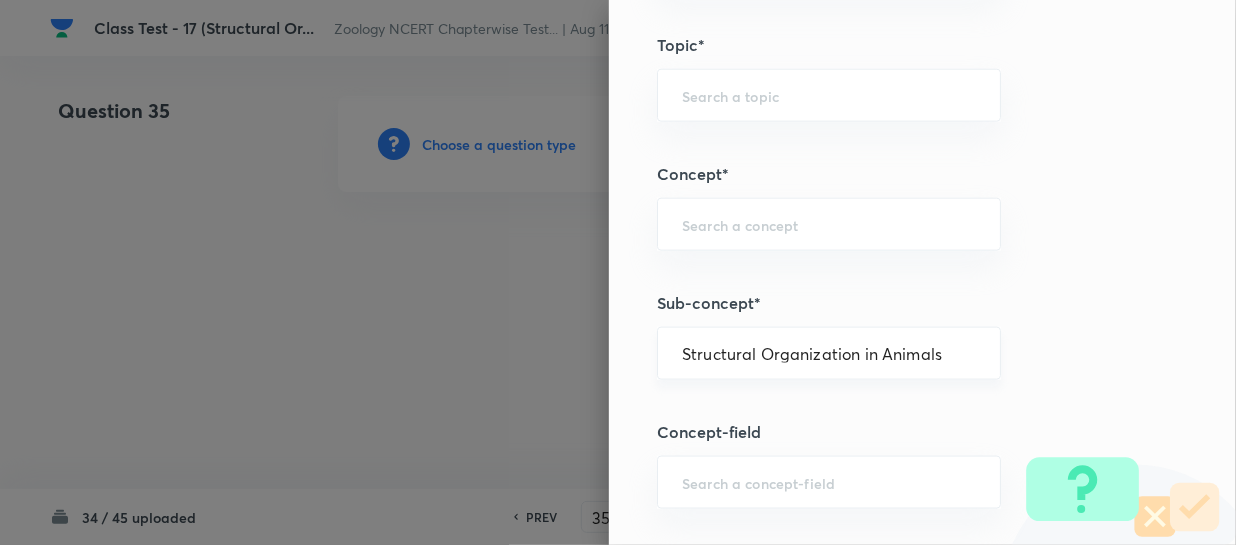type on "Biology" 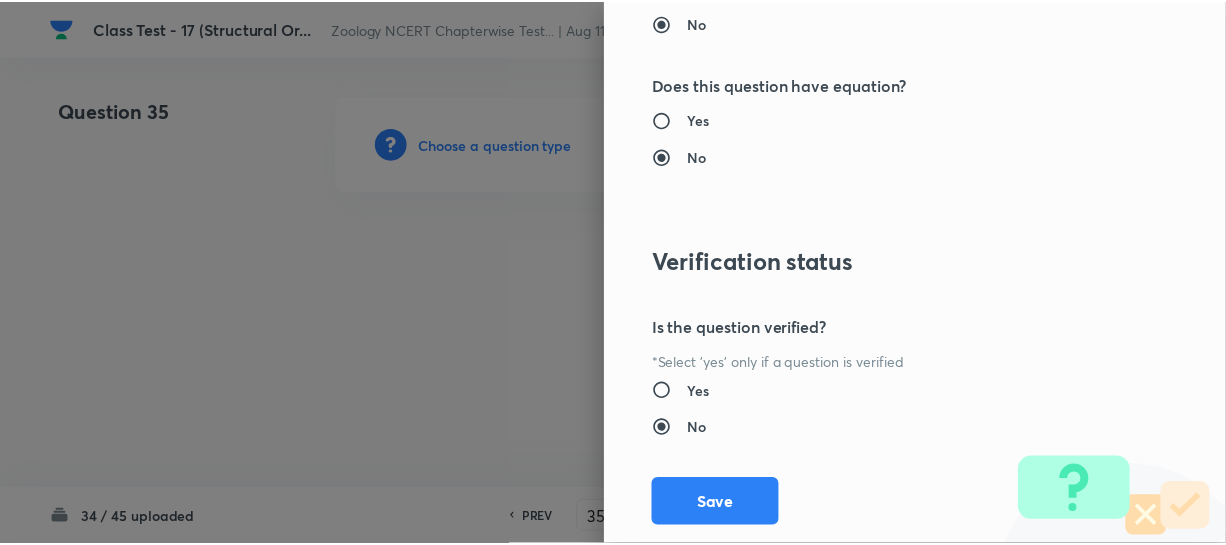 scroll, scrollTop: 2179, scrollLeft: 0, axis: vertical 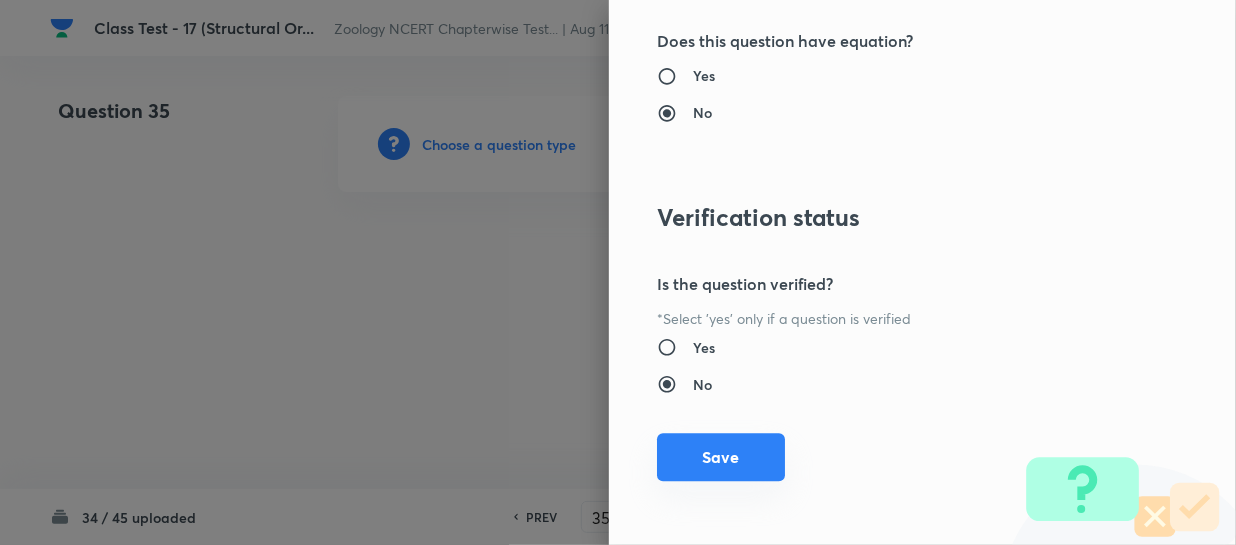click on "Save" at bounding box center (721, 457) 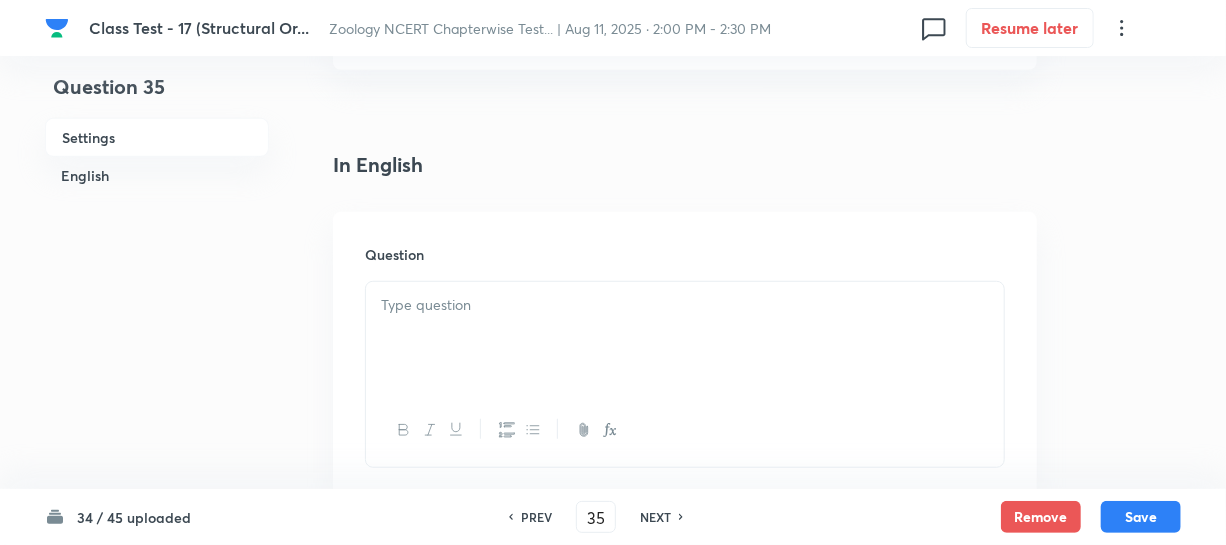 scroll, scrollTop: 545, scrollLeft: 0, axis: vertical 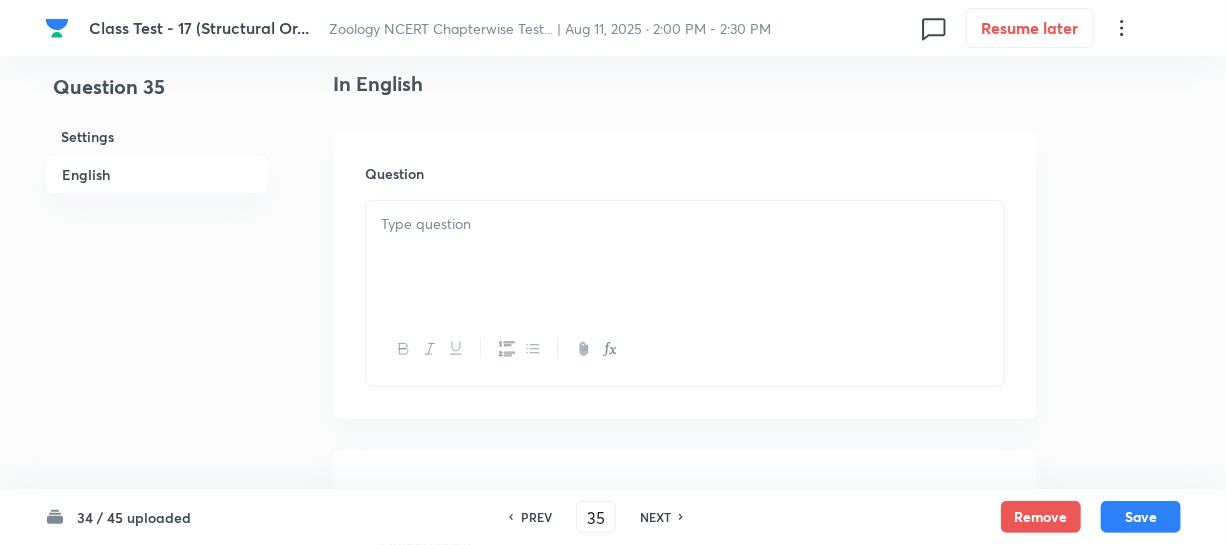 click at bounding box center (685, 257) 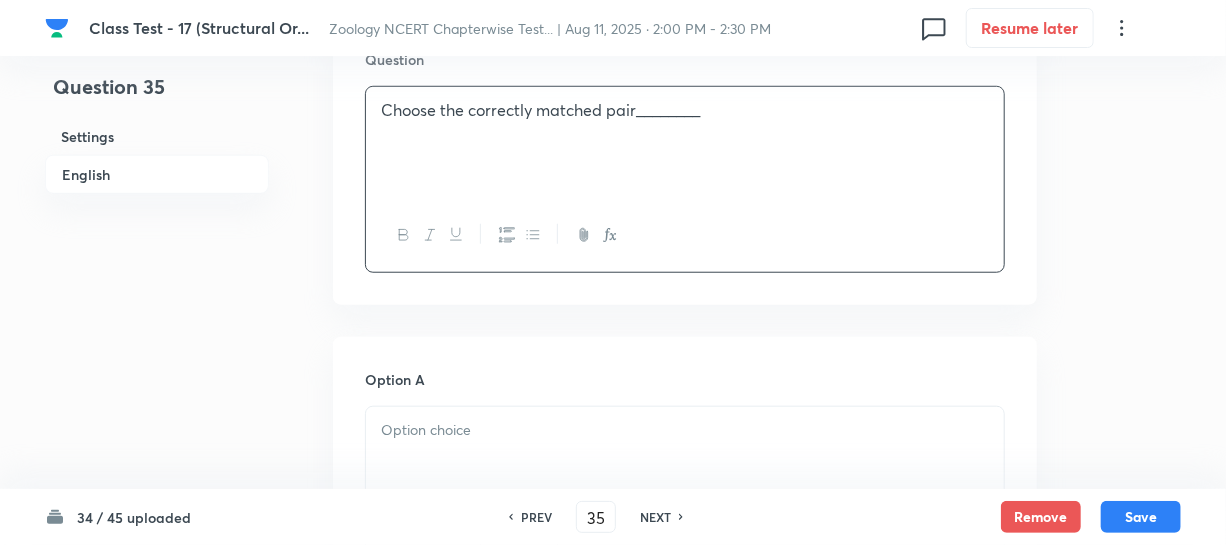 scroll, scrollTop: 727, scrollLeft: 0, axis: vertical 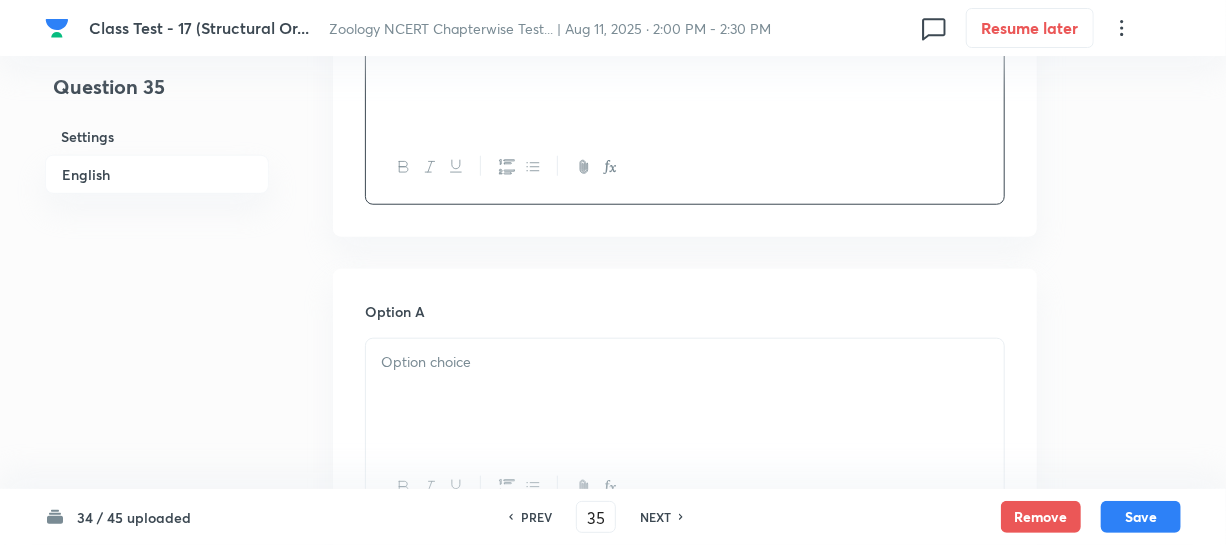 click at bounding box center (685, 395) 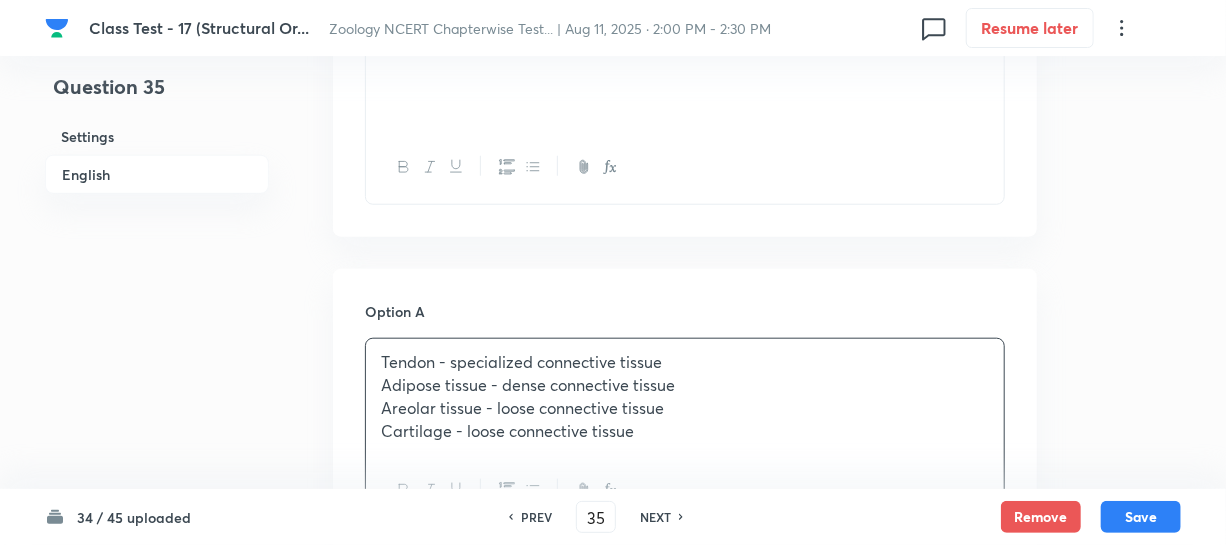 click on "Areolar tissue - loose connective tissue" at bounding box center (685, 408) 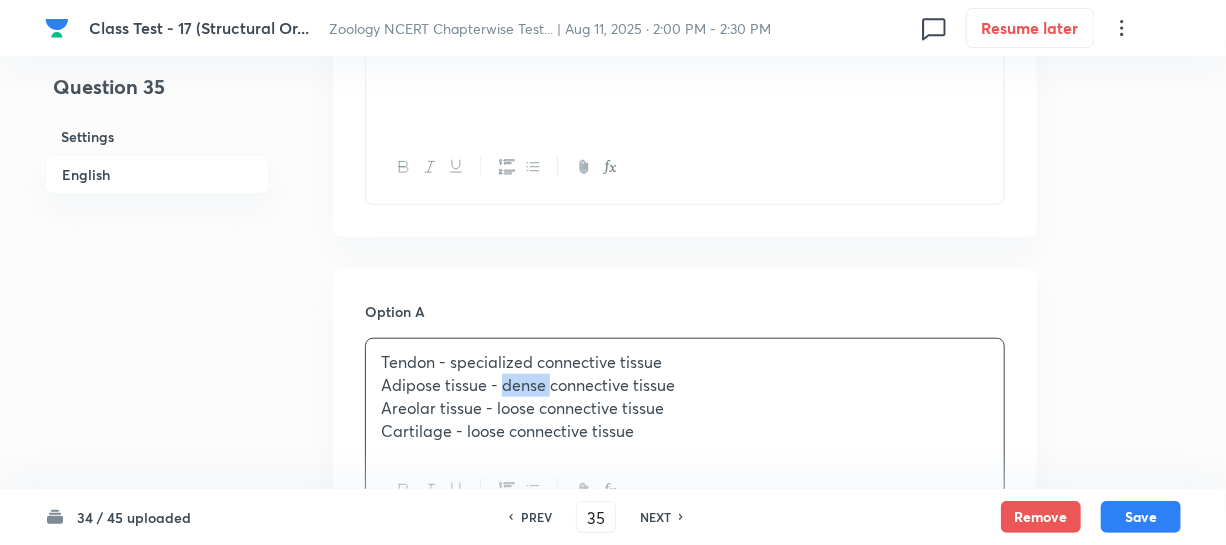 click on "Adipose tissue - dense connective tissue" at bounding box center [685, 385] 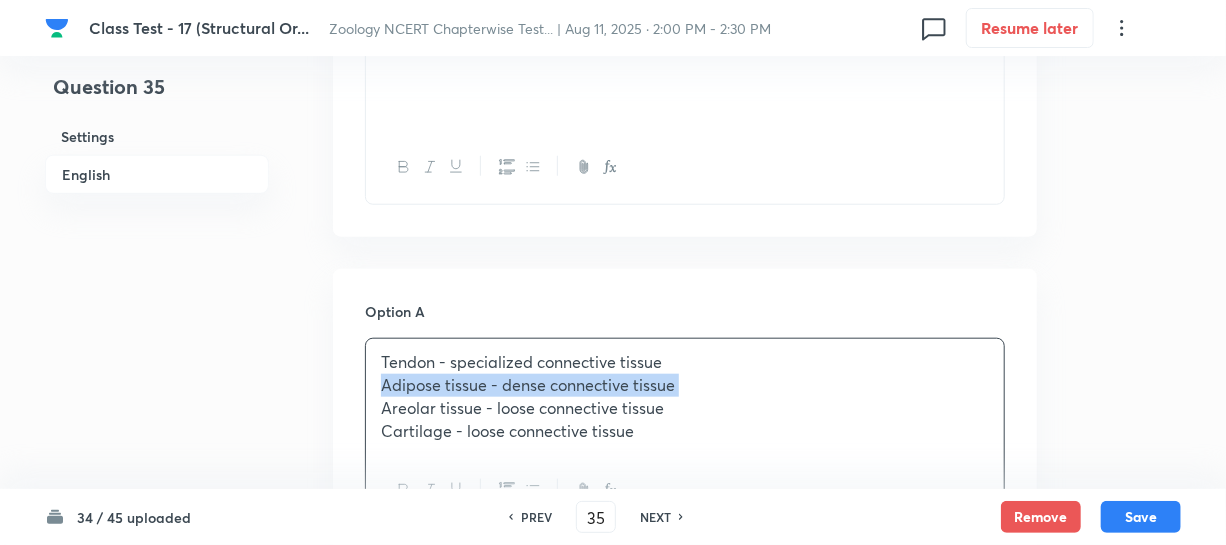 click on "Adipose tissue - dense connective tissue" at bounding box center [685, 385] 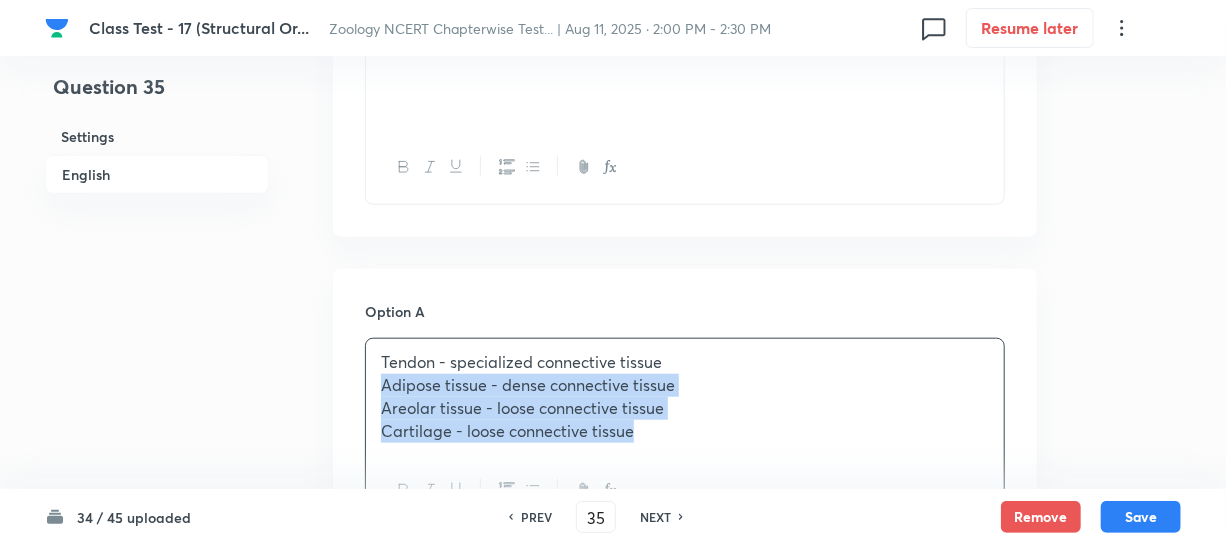 click on "Cartilage - loose connective tissue" at bounding box center [685, 431] 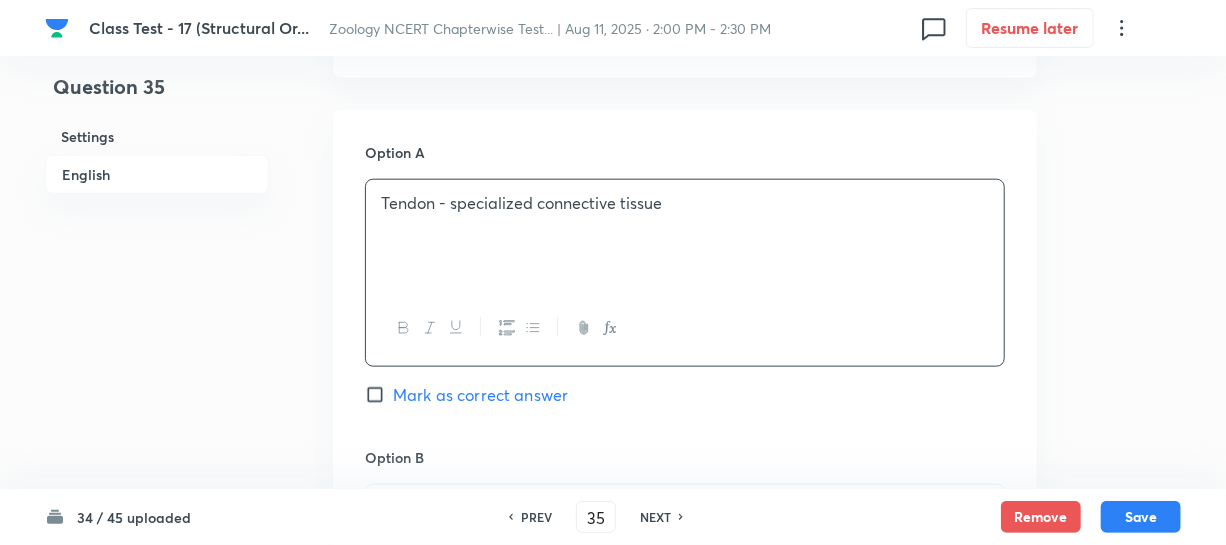 scroll, scrollTop: 1090, scrollLeft: 0, axis: vertical 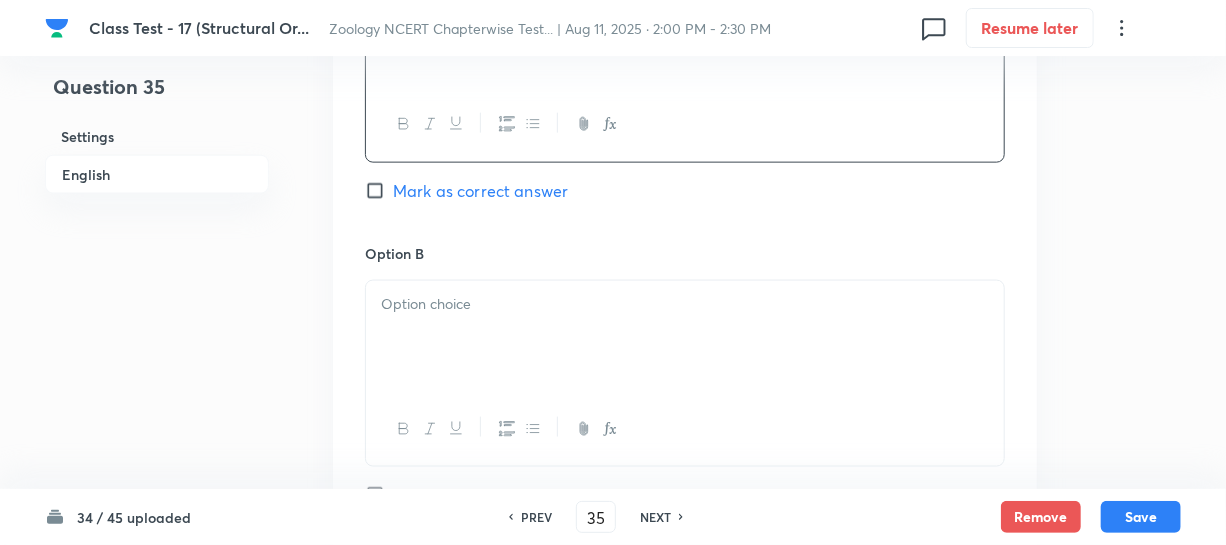 click at bounding box center [685, 337] 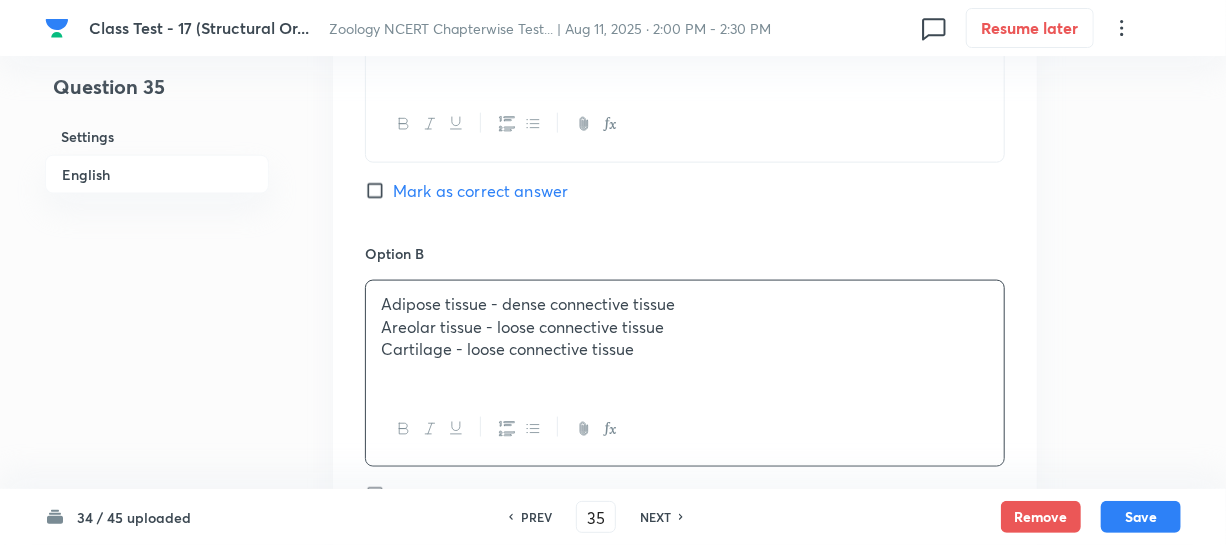 click on "Areolar tissue - loose connective tissue" at bounding box center [685, 327] 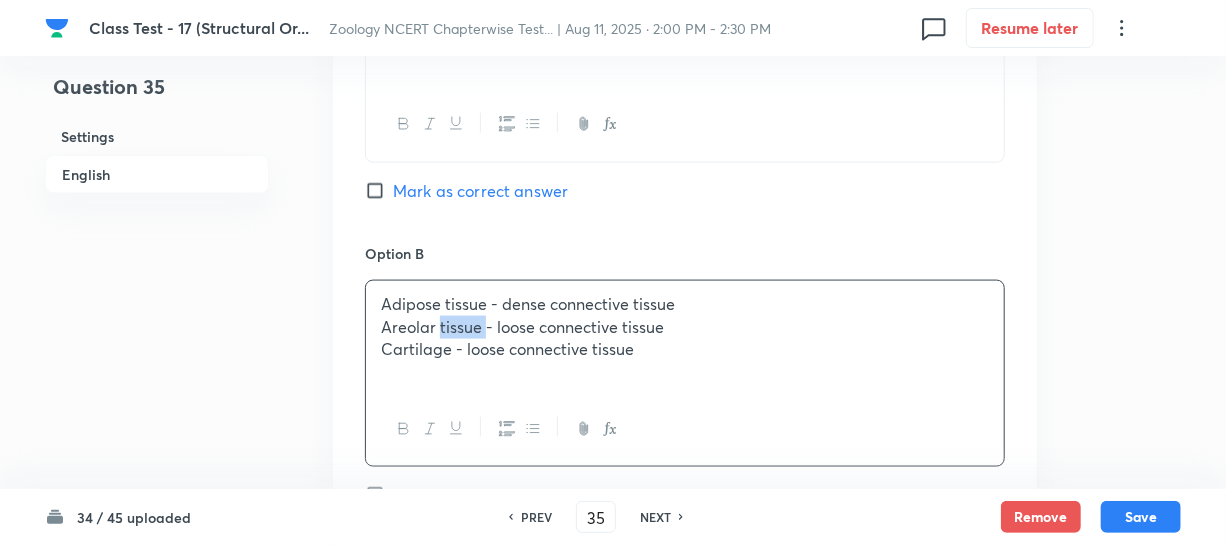 click on "Areolar tissue - loose connective tissue" at bounding box center [685, 327] 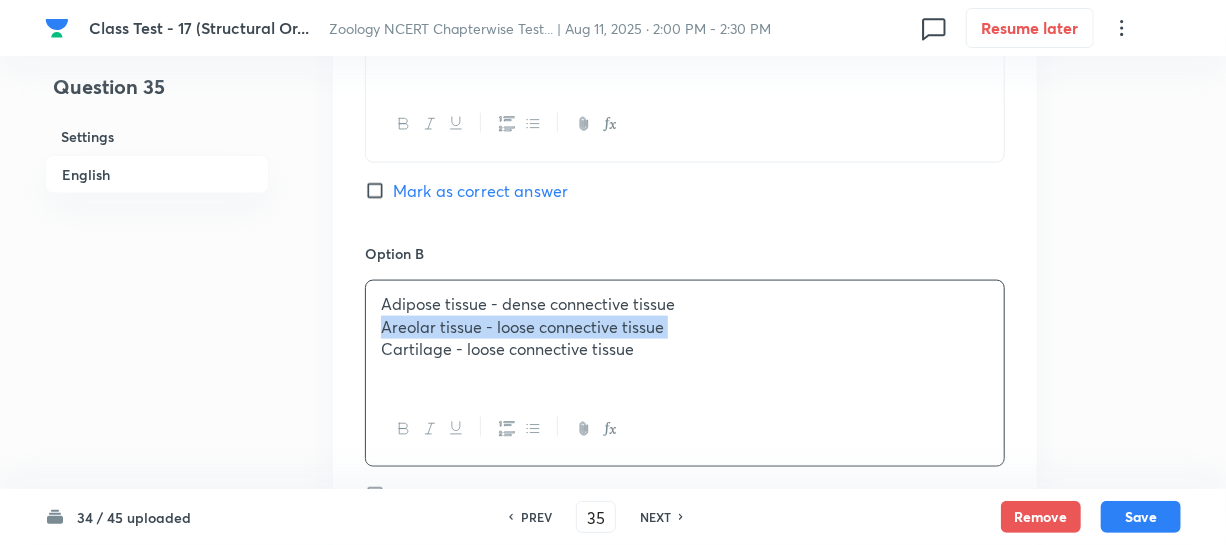 click on "Areolar tissue - loose connective tissue" at bounding box center (685, 327) 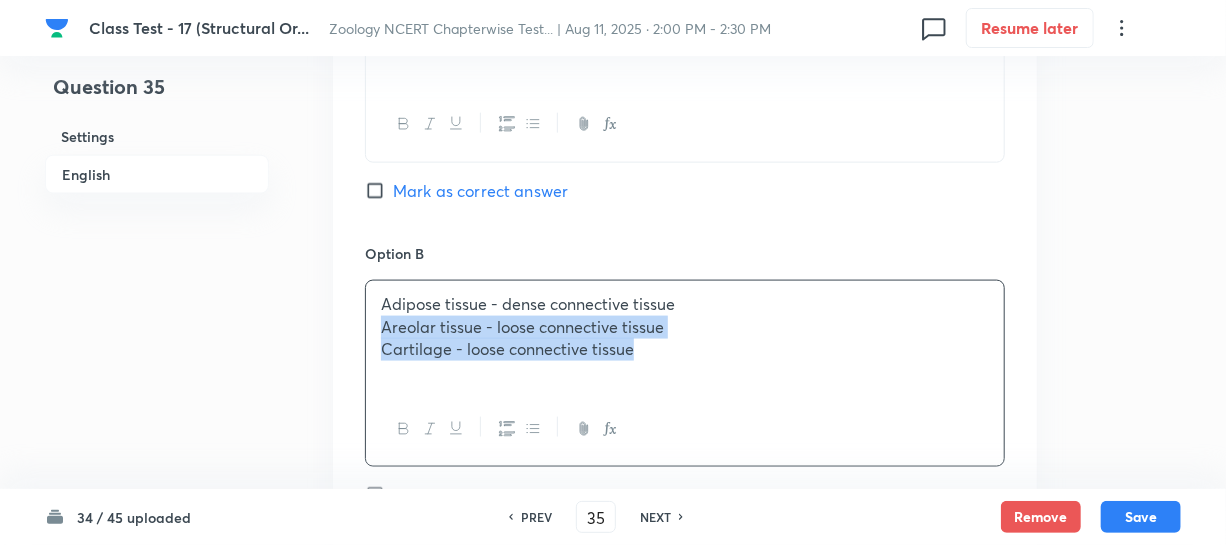 click on "Adipose tissue - dense connective tissue Areolar tissue - loose connective tissue Cartilage - loose connective tissue" at bounding box center [685, 337] 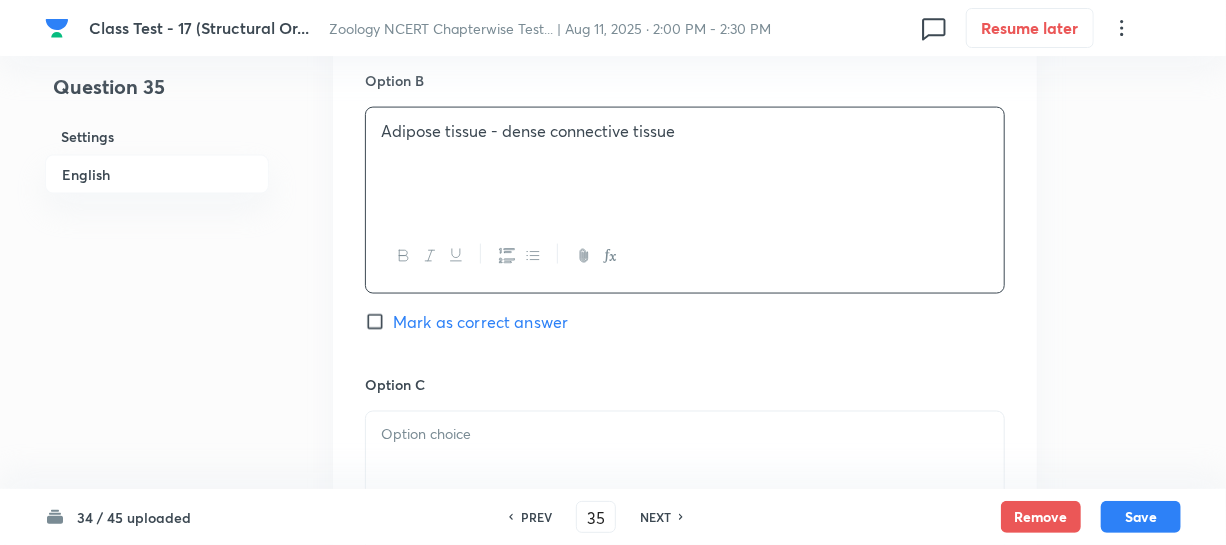 scroll, scrollTop: 1363, scrollLeft: 0, axis: vertical 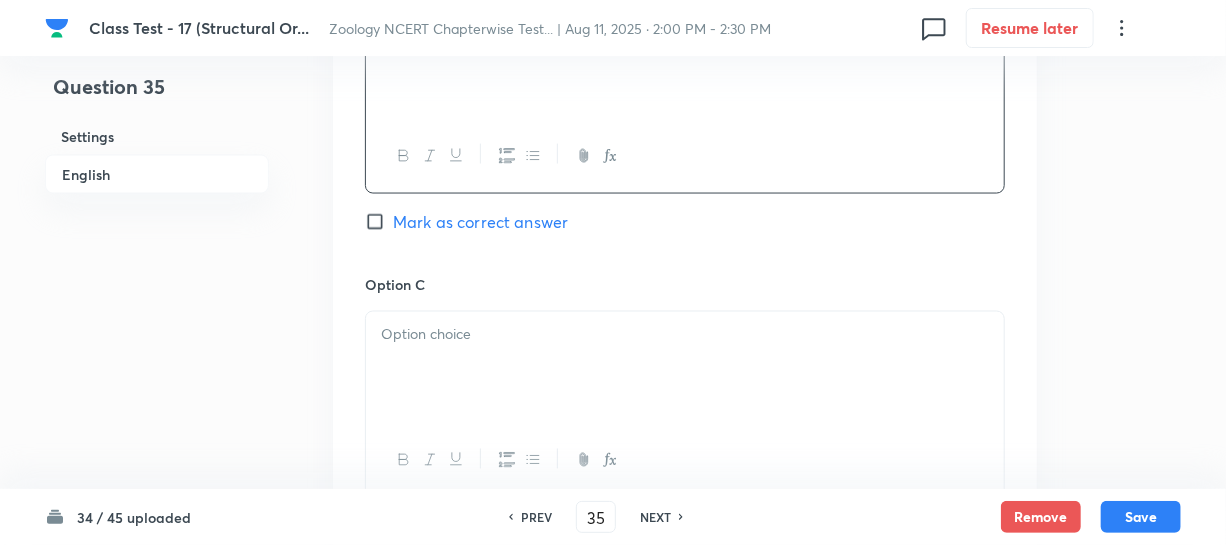 click at bounding box center (685, 335) 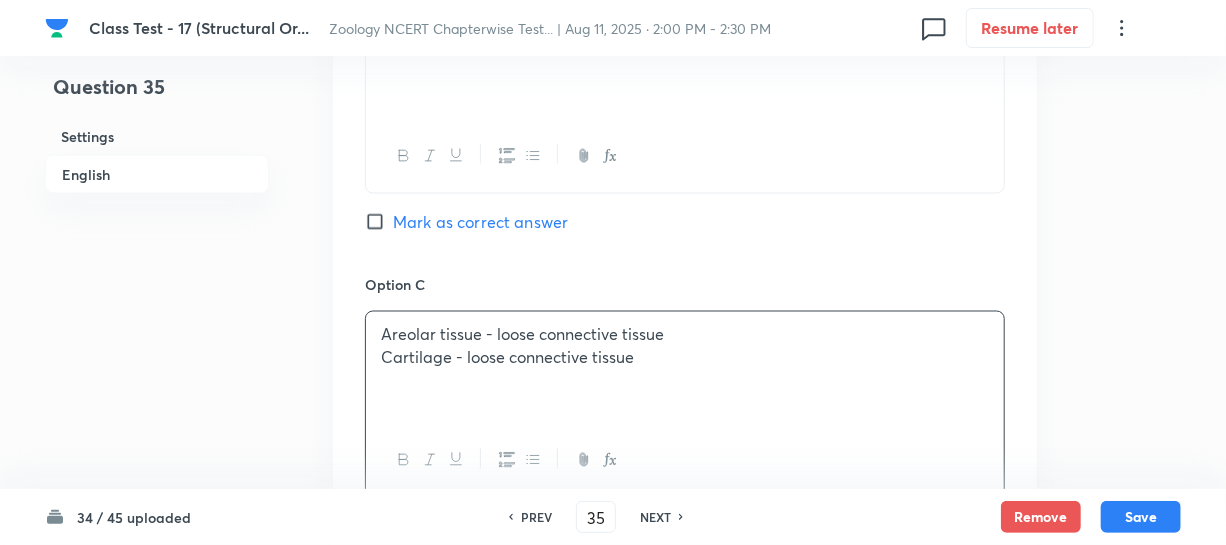 click on "Cartilage - loose connective tissue" at bounding box center [685, 358] 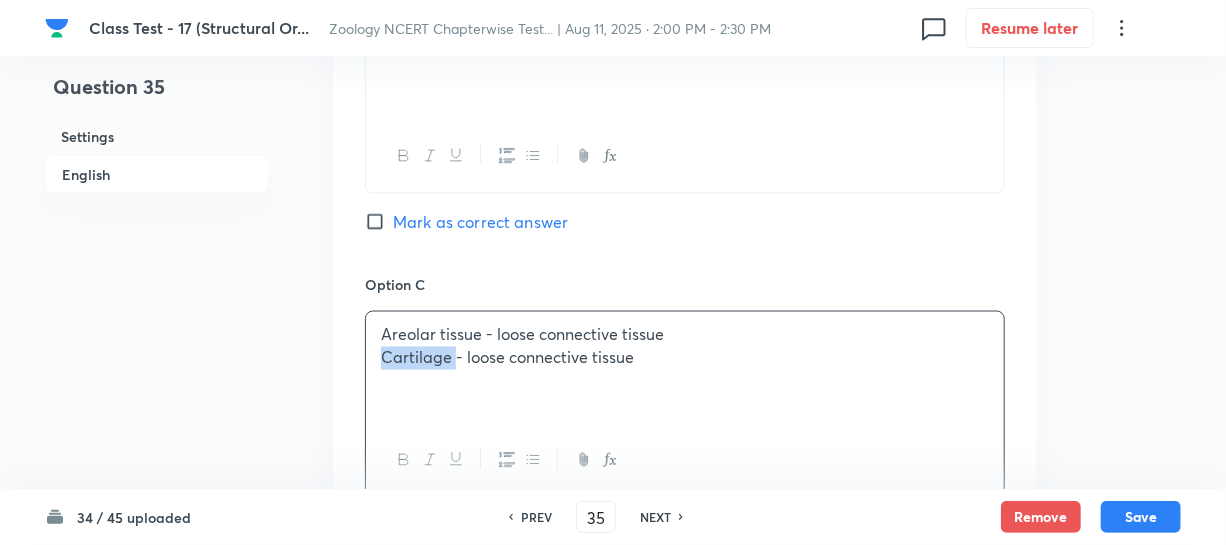 click on "Cartilage - loose connective tissue" at bounding box center [685, 358] 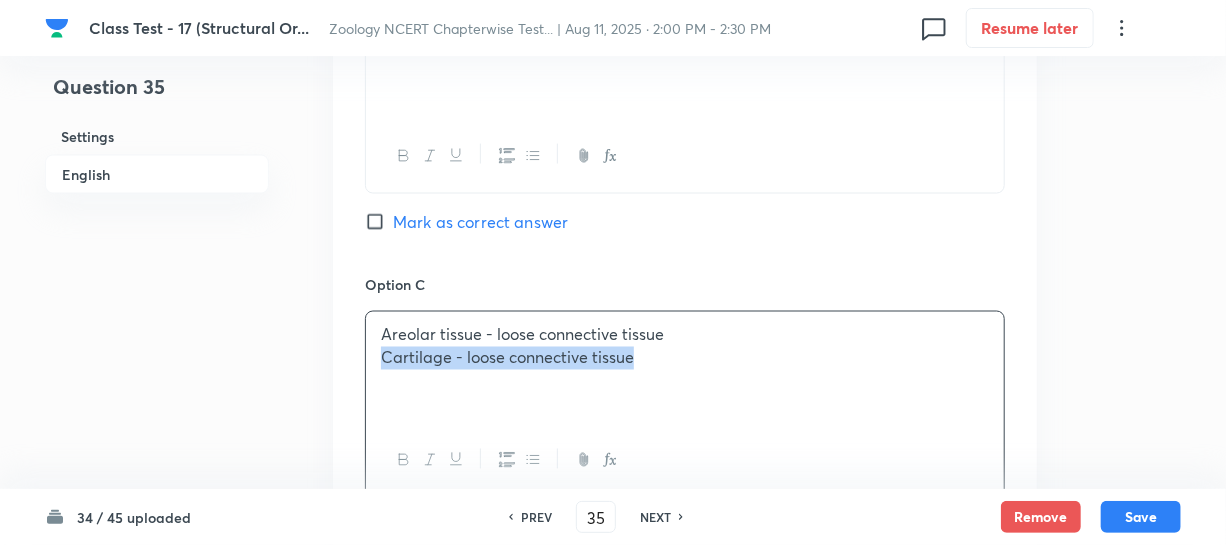 click on "Cartilage - loose connective tissue" at bounding box center [685, 358] 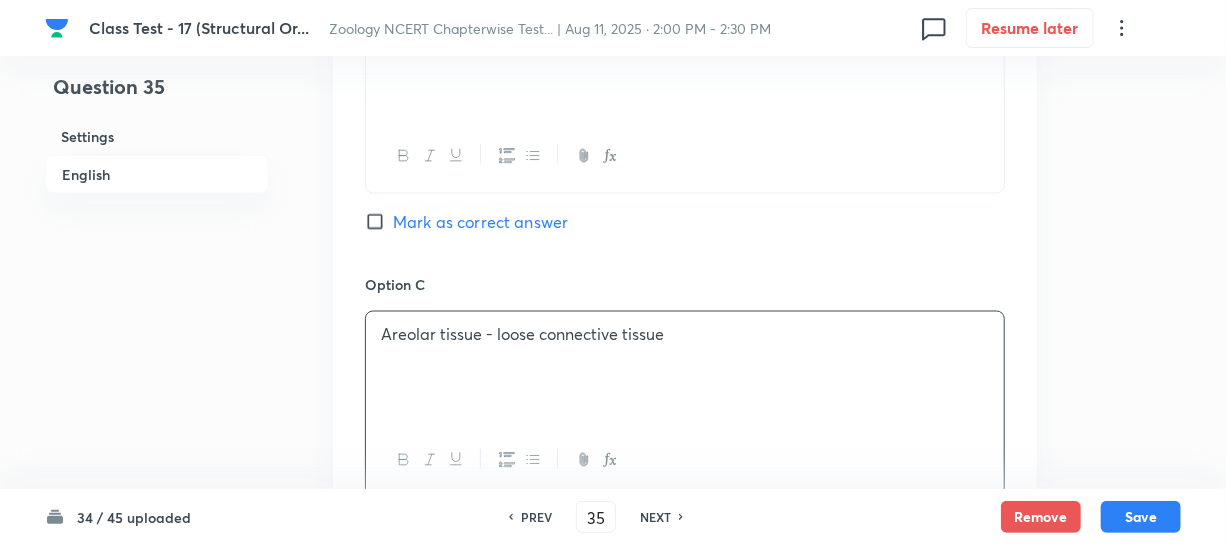 scroll, scrollTop: 1636, scrollLeft: 0, axis: vertical 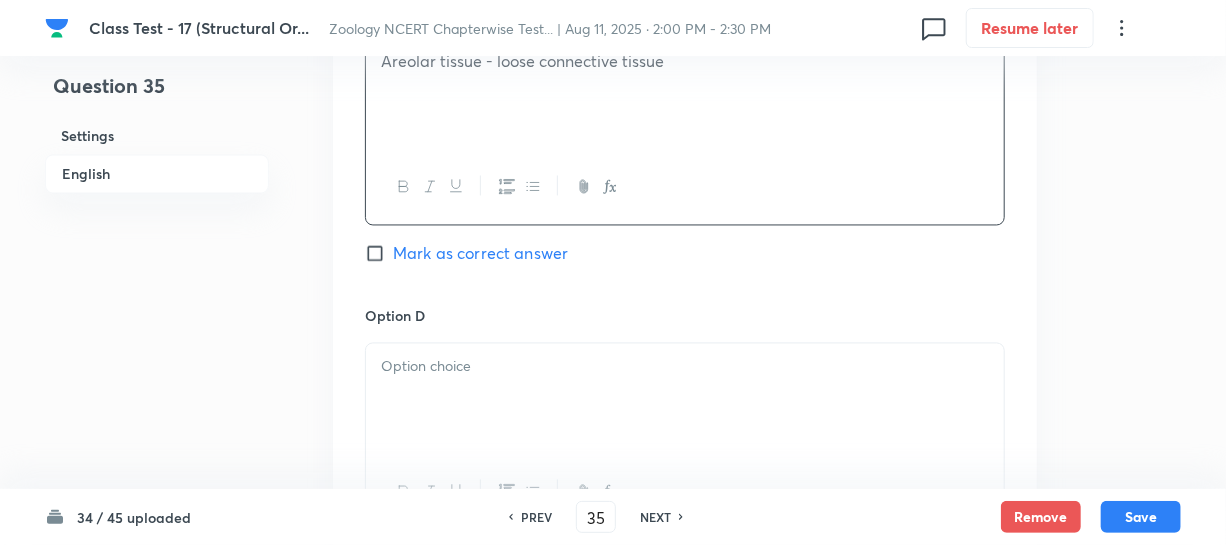 click at bounding box center [685, 400] 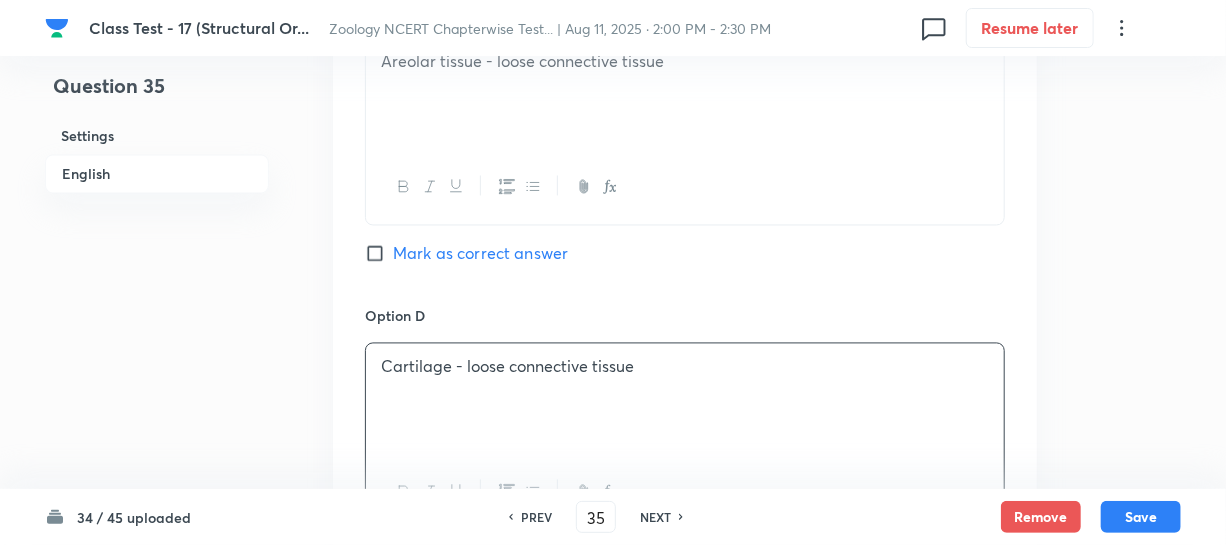 click on "Mark as correct answer" at bounding box center (379, 254) 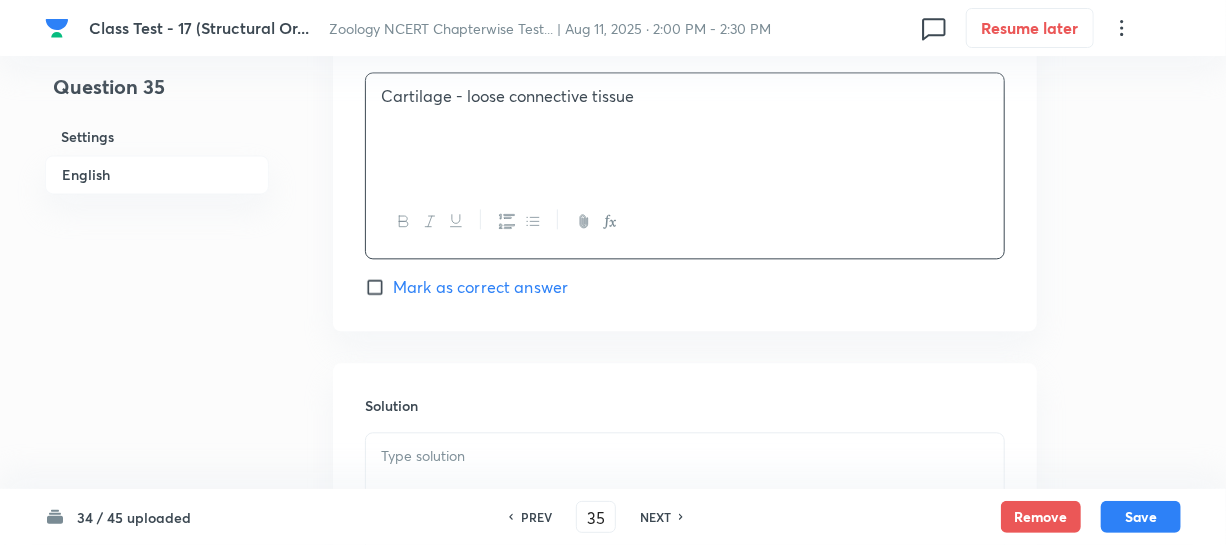 scroll, scrollTop: 1909, scrollLeft: 0, axis: vertical 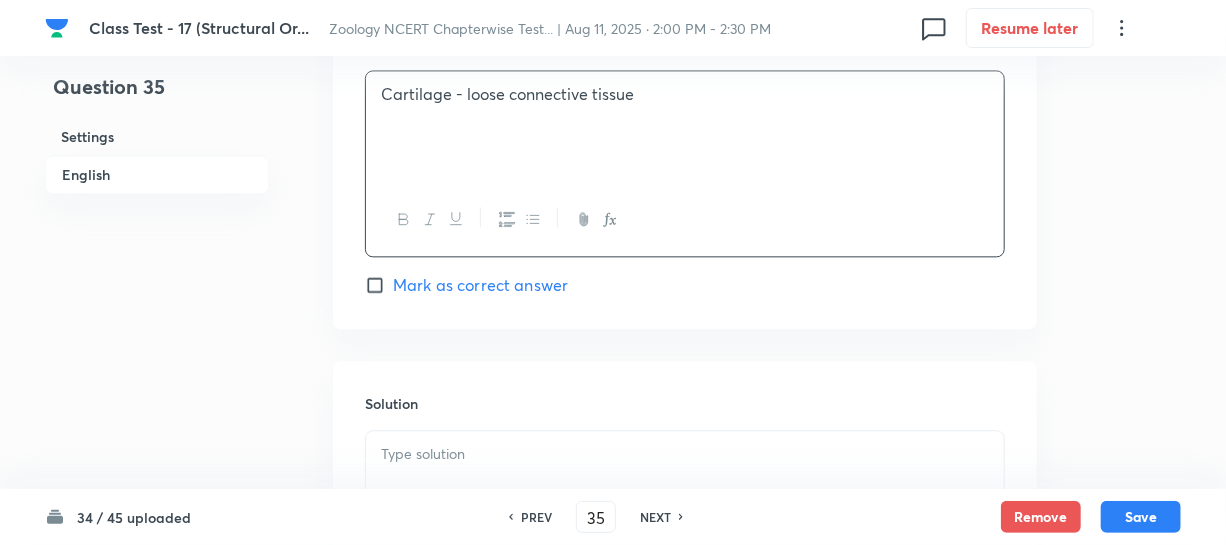 click at bounding box center (685, 487) 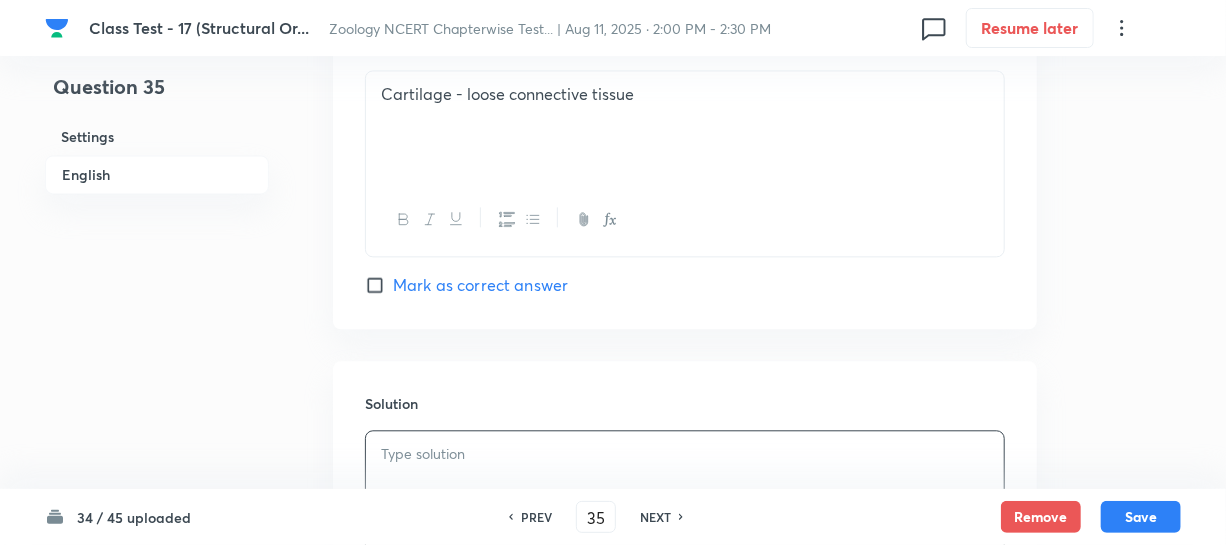 type 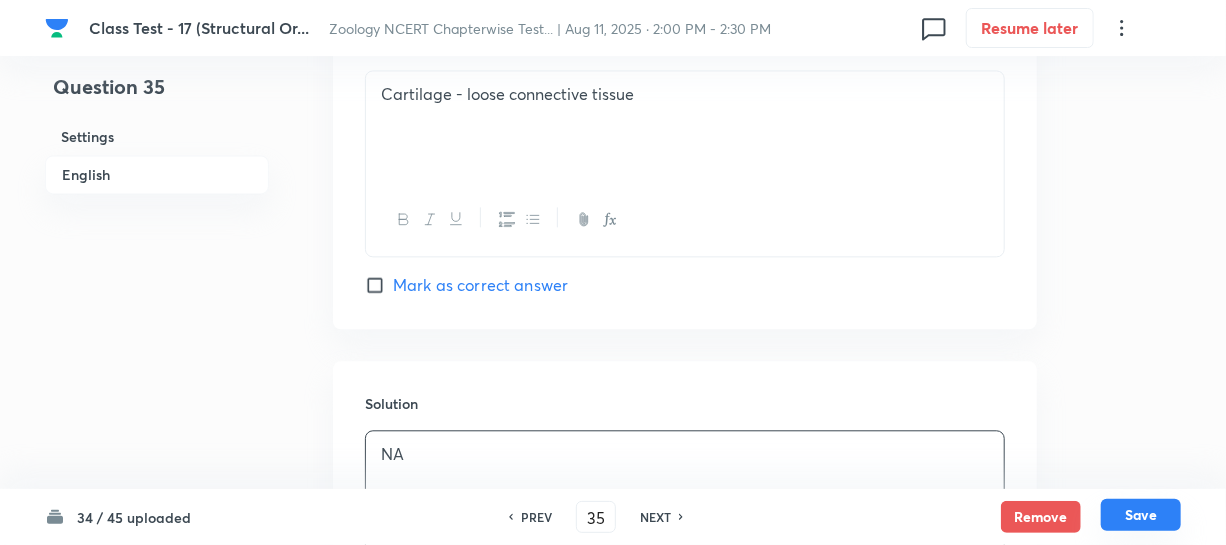 click on "Save" at bounding box center (1141, 515) 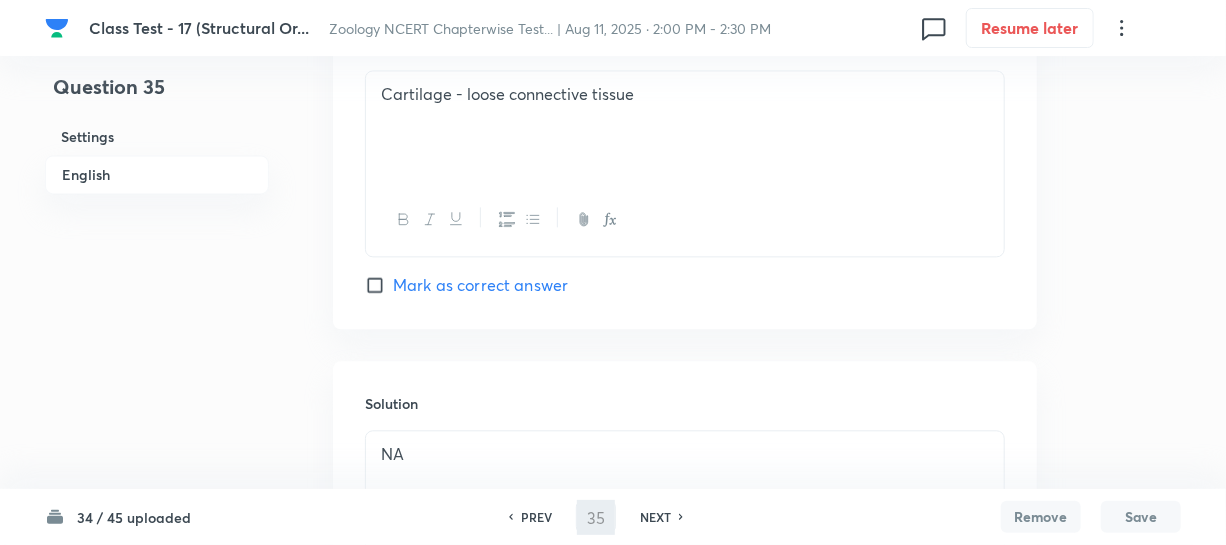 type on "36" 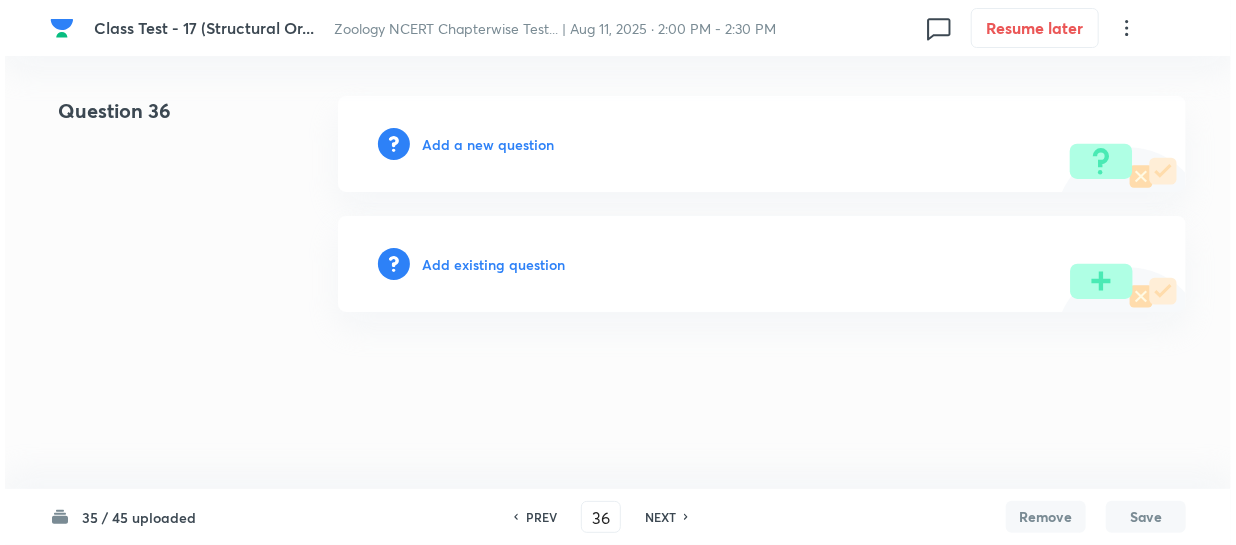 scroll, scrollTop: 0, scrollLeft: 0, axis: both 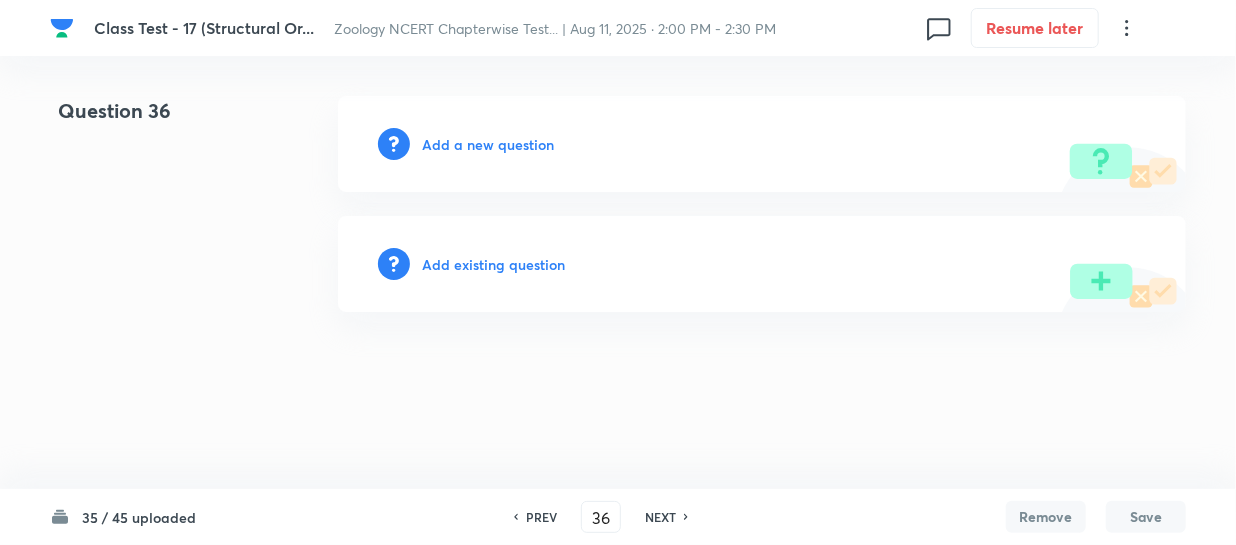 click on "Add a new question" at bounding box center (488, 144) 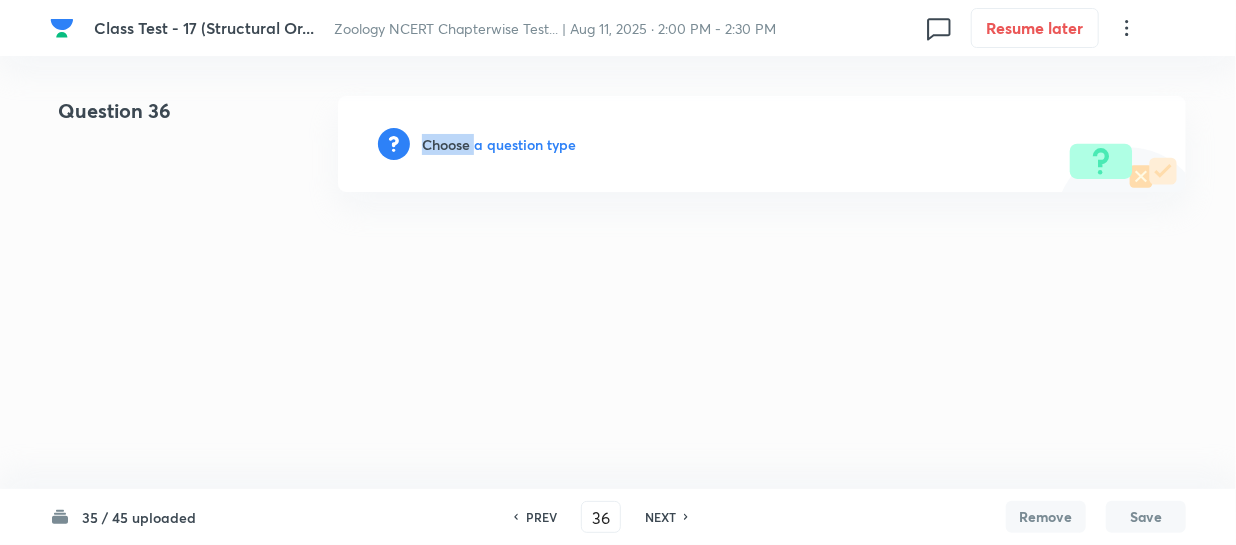 click on "Choose a question type" at bounding box center [499, 144] 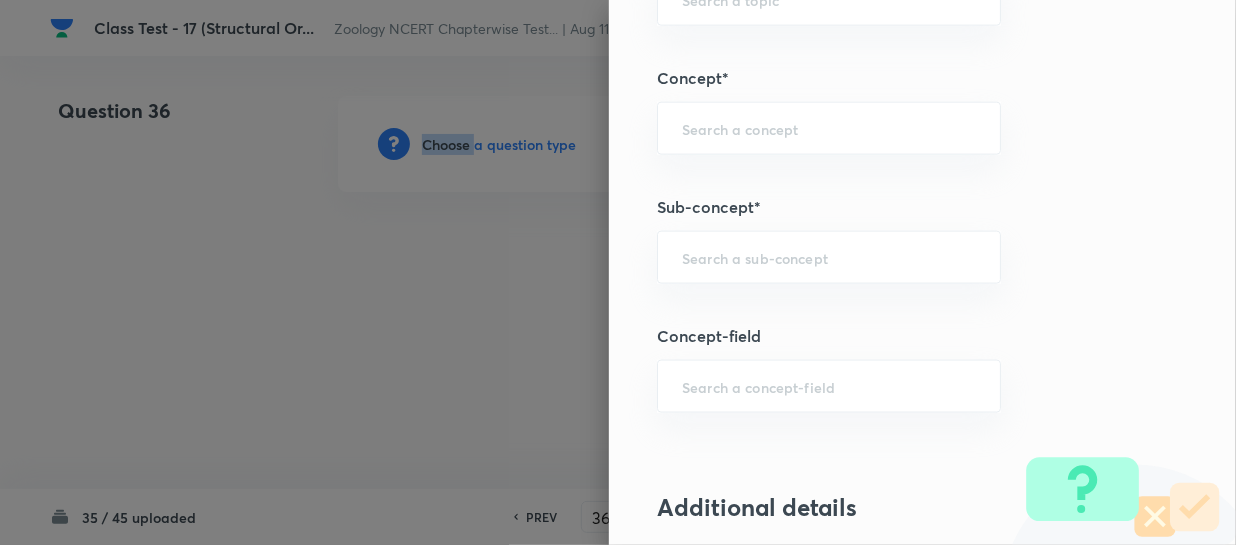 scroll, scrollTop: 1181, scrollLeft: 0, axis: vertical 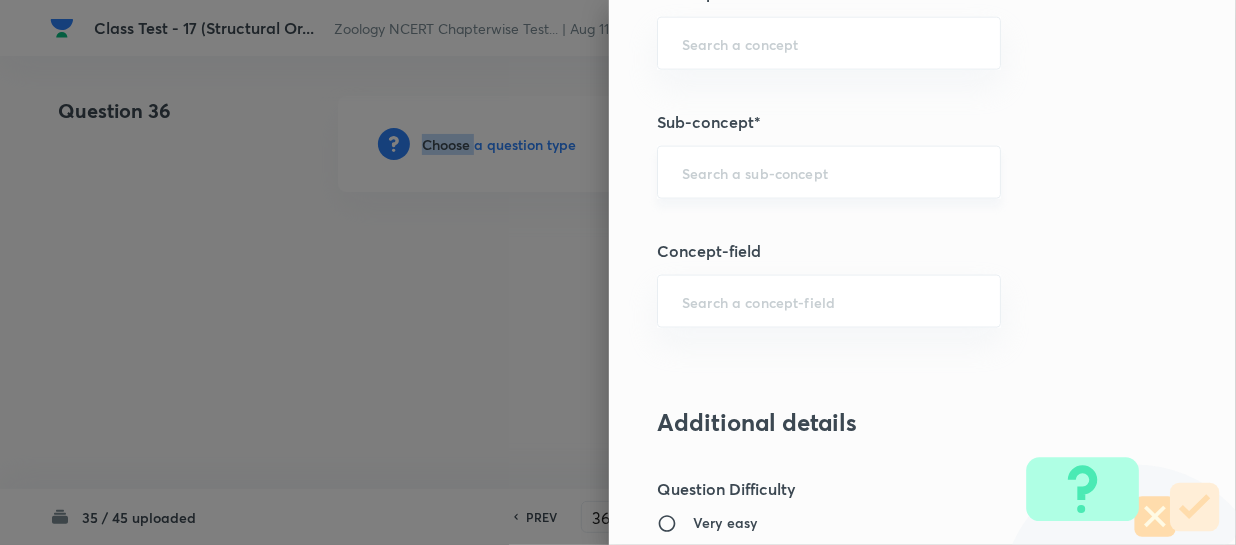 click on "​" at bounding box center [829, 172] 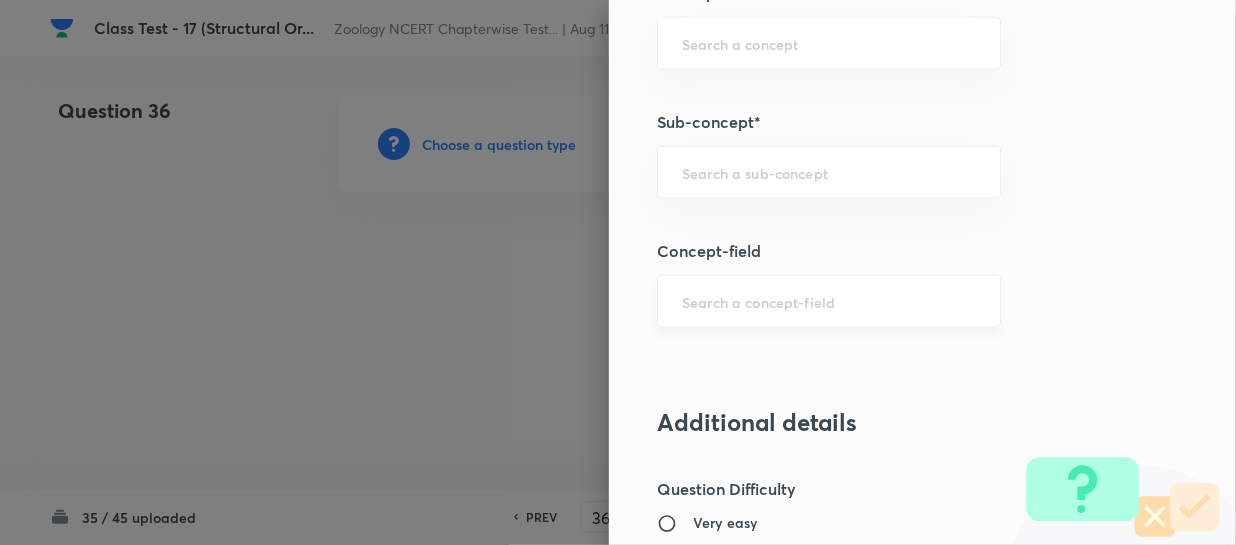 paste on "Structural Organization in Animals" 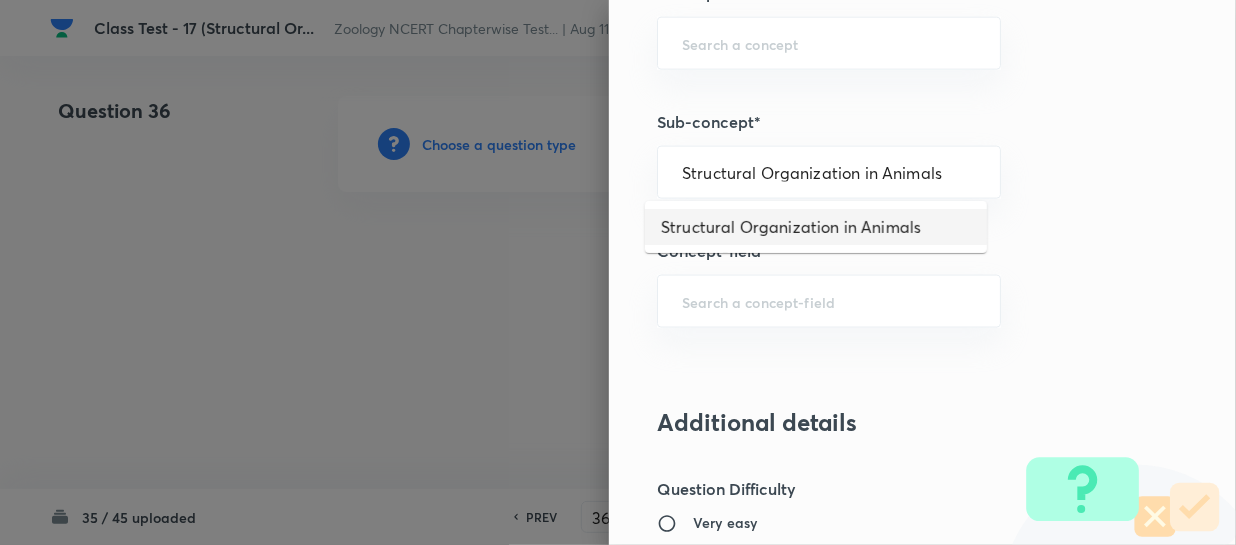 click on "Structural Organization in Animals" at bounding box center [816, 227] 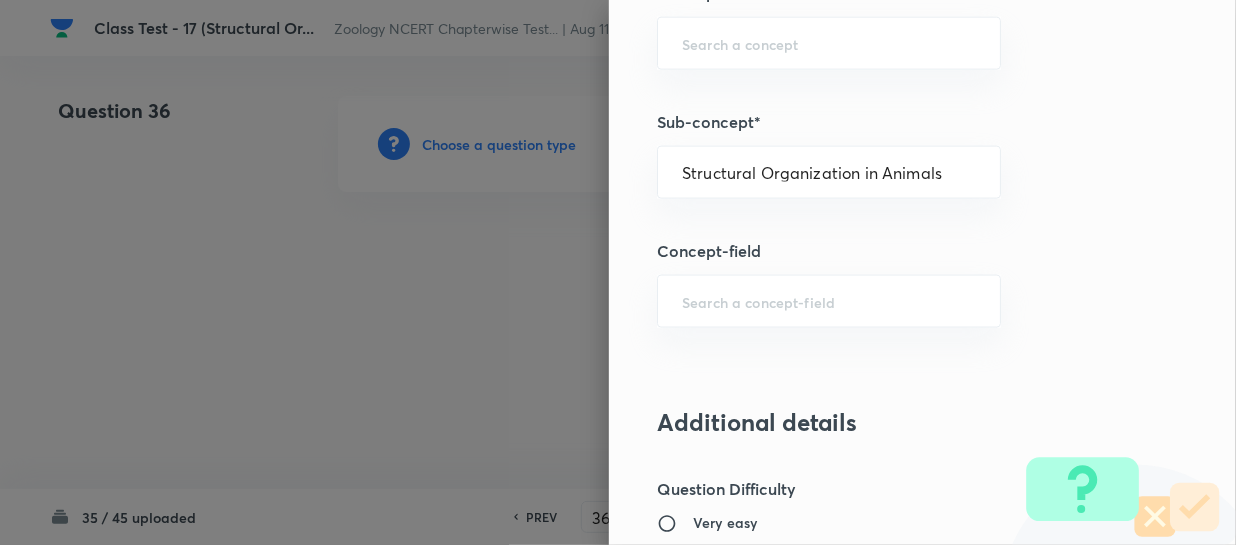 type on "Biology" 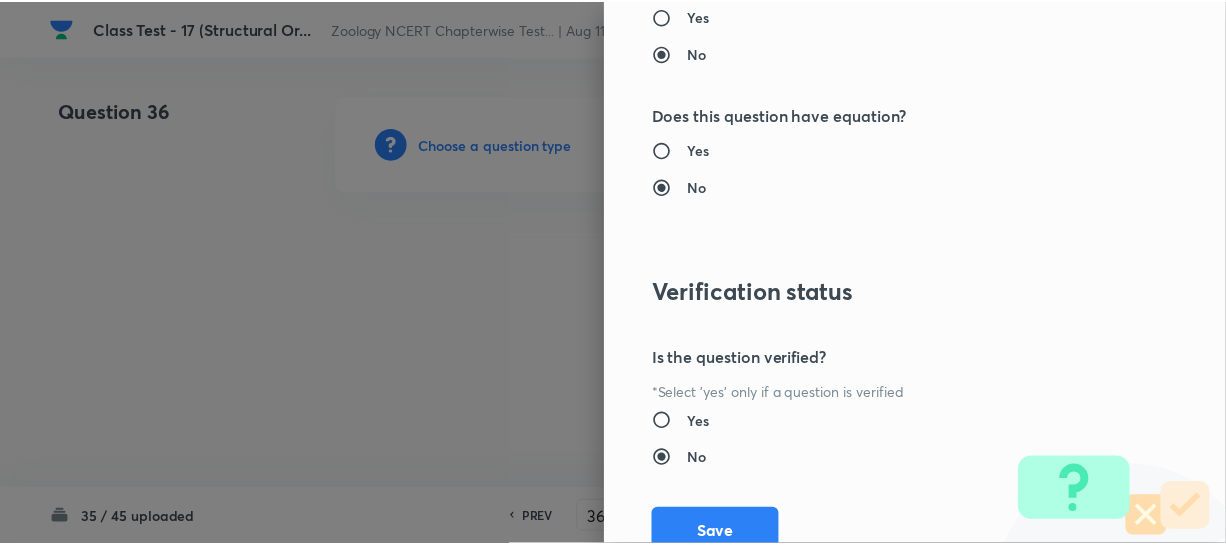 scroll, scrollTop: 2179, scrollLeft: 0, axis: vertical 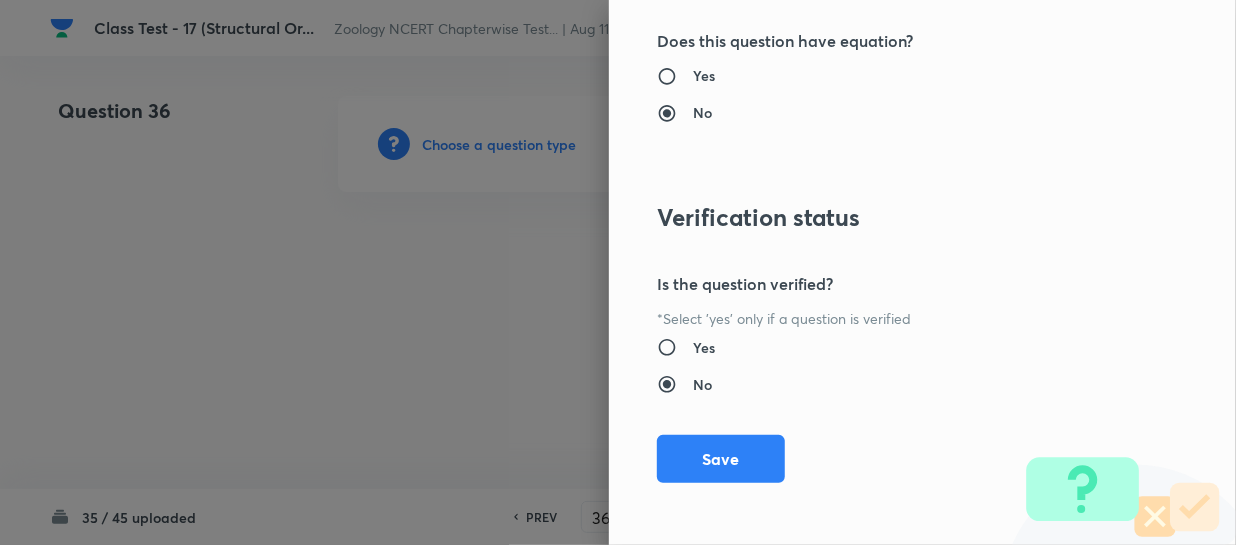 click on "Save" at bounding box center (721, 459) 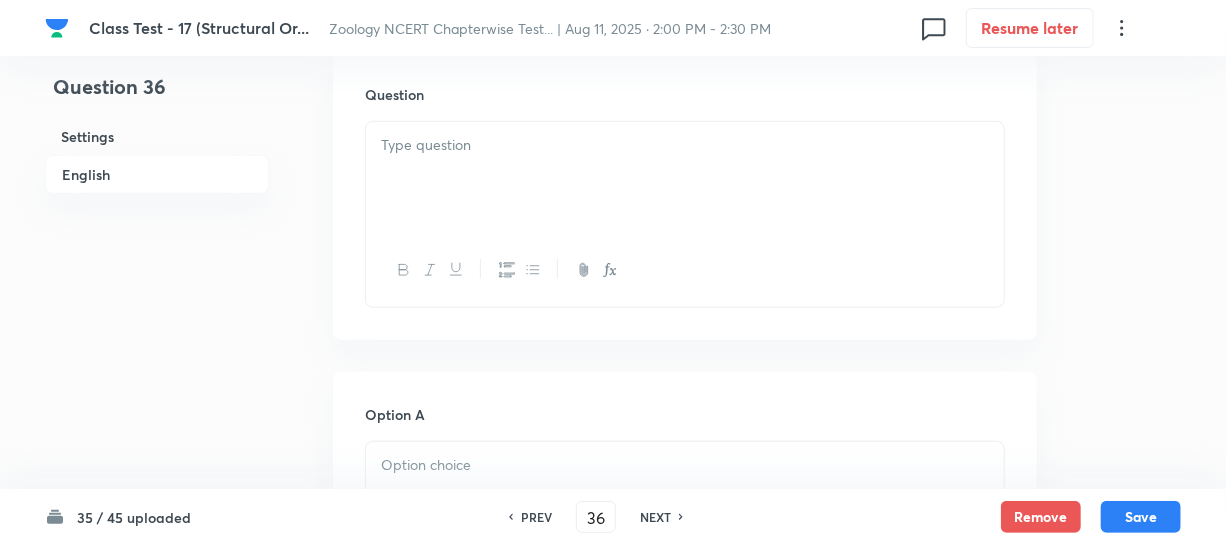 scroll, scrollTop: 545, scrollLeft: 0, axis: vertical 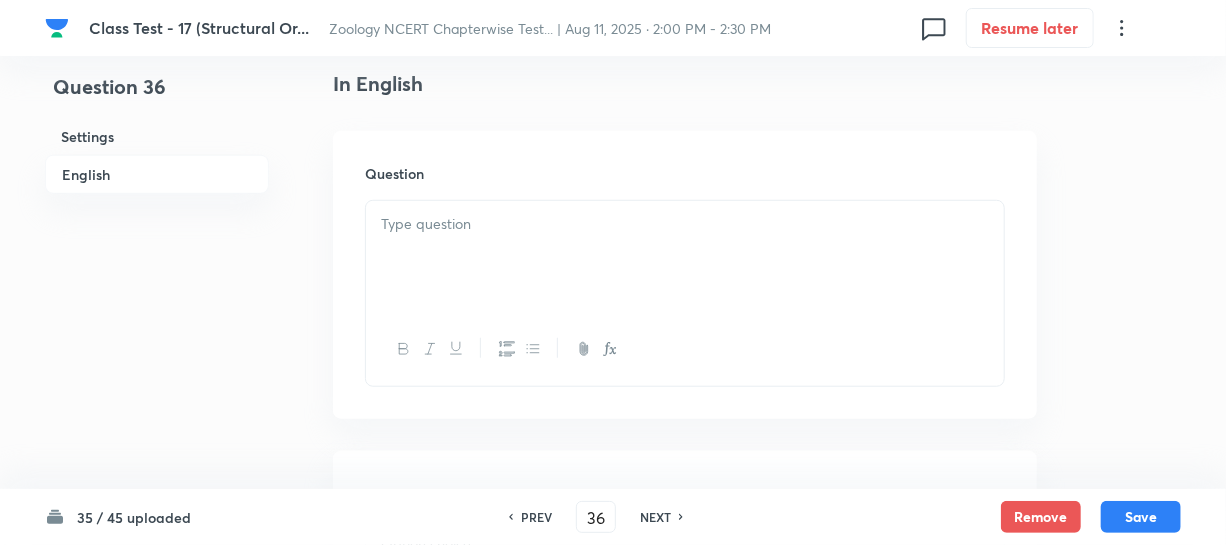 drag, startPoint x: 460, startPoint y: 208, endPoint x: 449, endPoint y: 242, distance: 35.735138 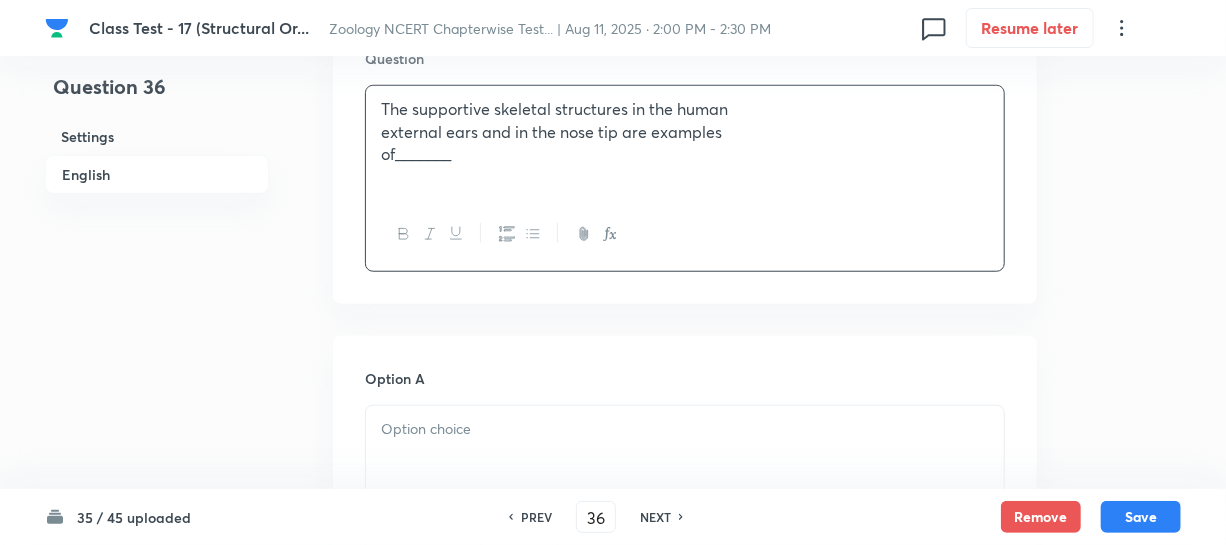 scroll, scrollTop: 909, scrollLeft: 0, axis: vertical 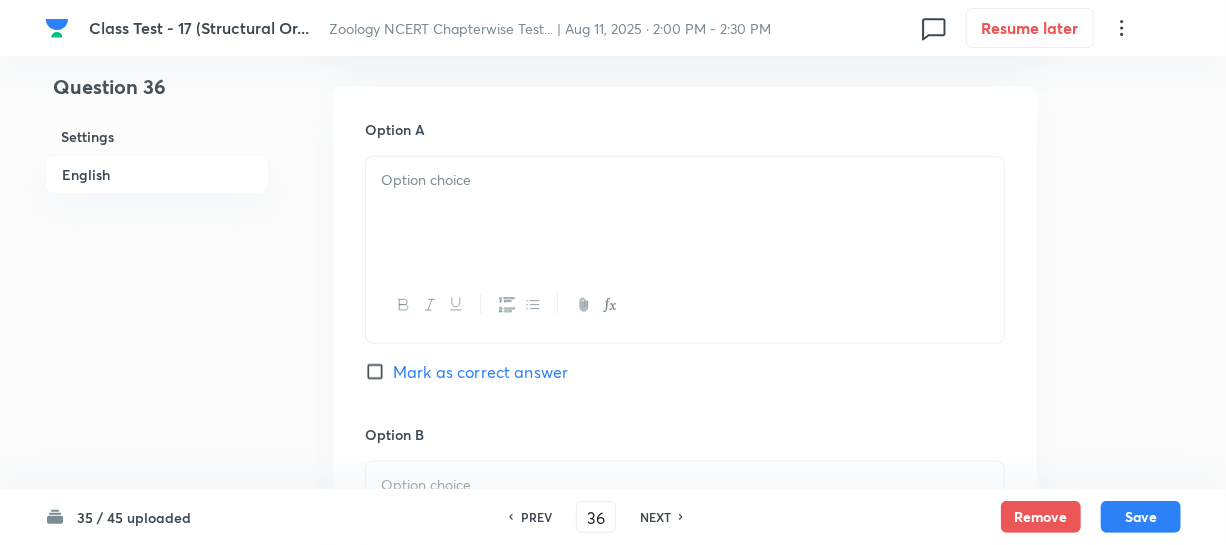 click at bounding box center [685, 213] 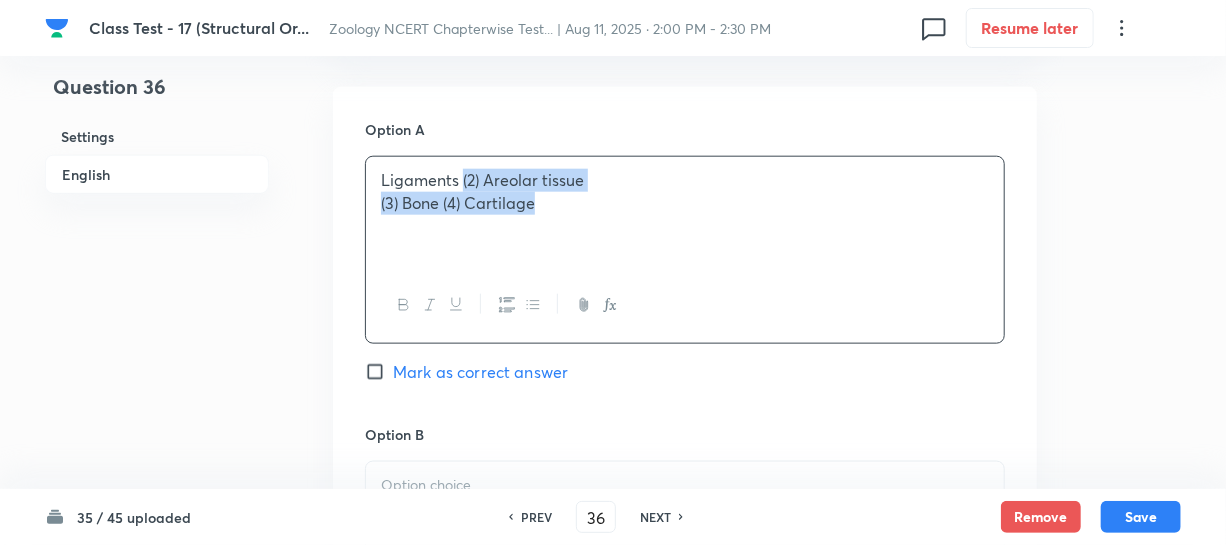 drag, startPoint x: 462, startPoint y: 183, endPoint x: 620, endPoint y: 216, distance: 161.40942 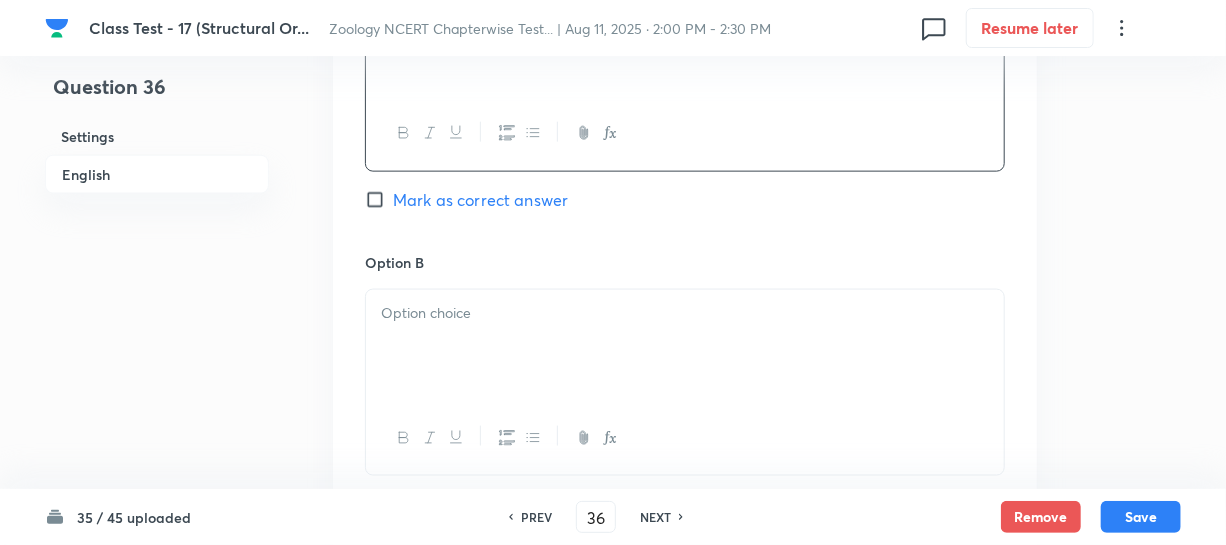 scroll, scrollTop: 1181, scrollLeft: 0, axis: vertical 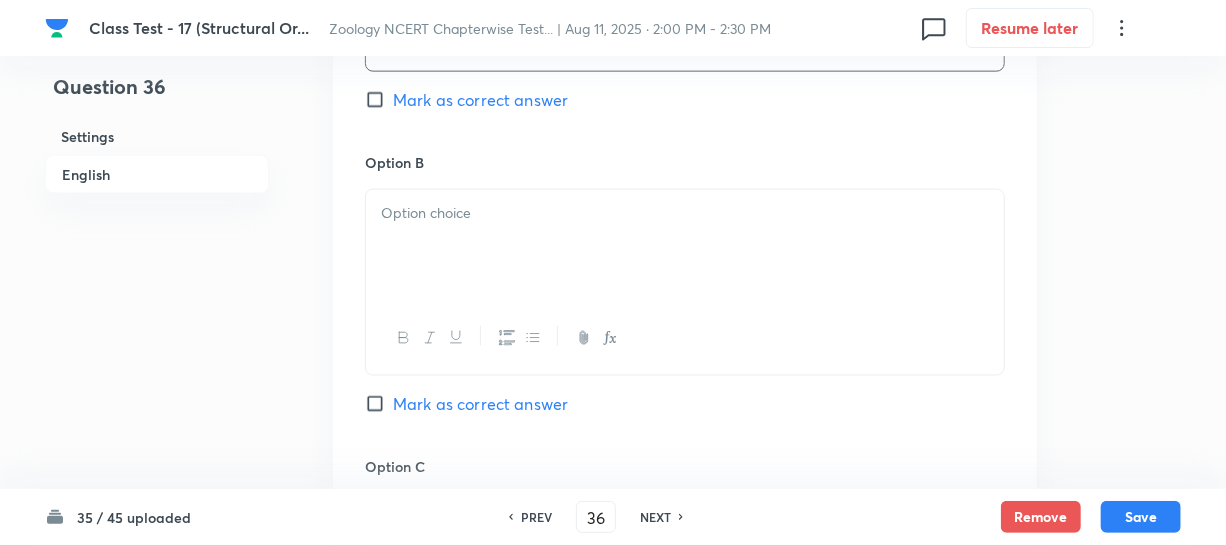 drag, startPoint x: 452, startPoint y: 222, endPoint x: 470, endPoint y: 217, distance: 18.681541 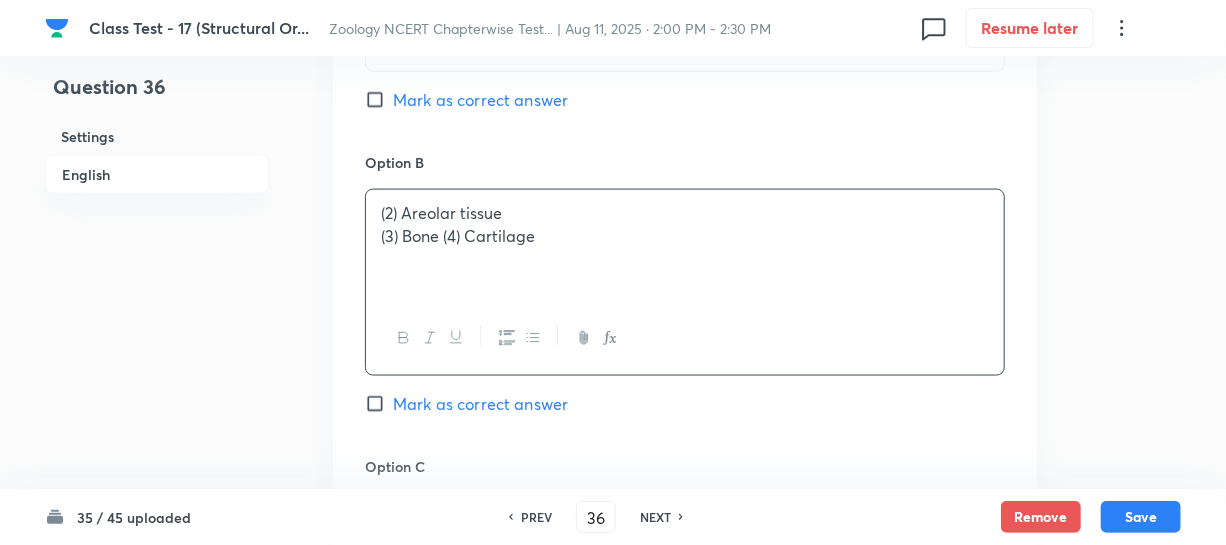 click on "(2) Areolar tissue" at bounding box center [685, 213] 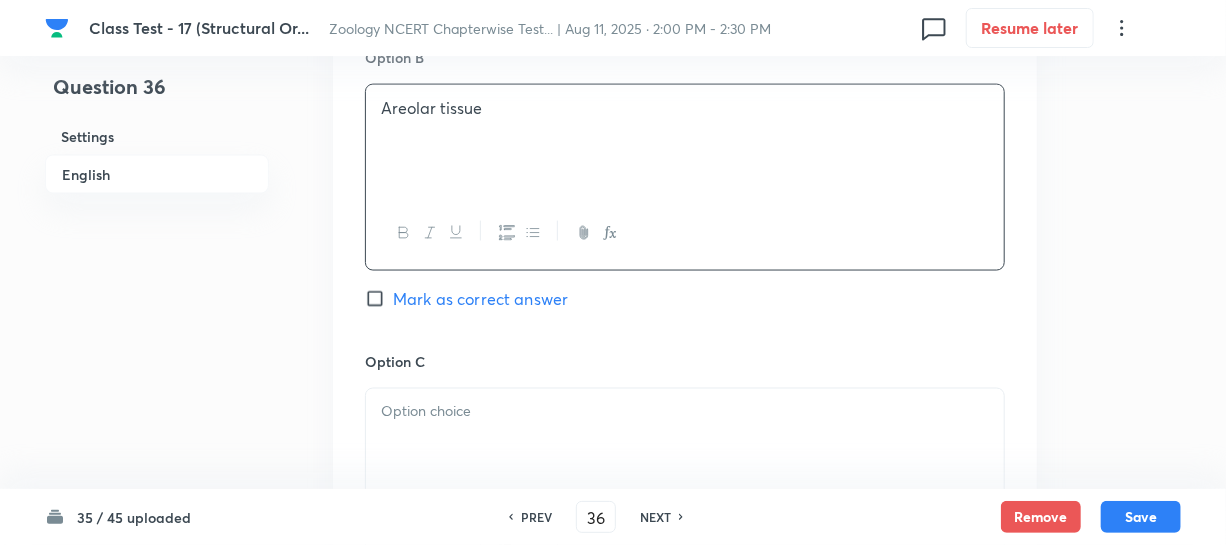 scroll, scrollTop: 1454, scrollLeft: 0, axis: vertical 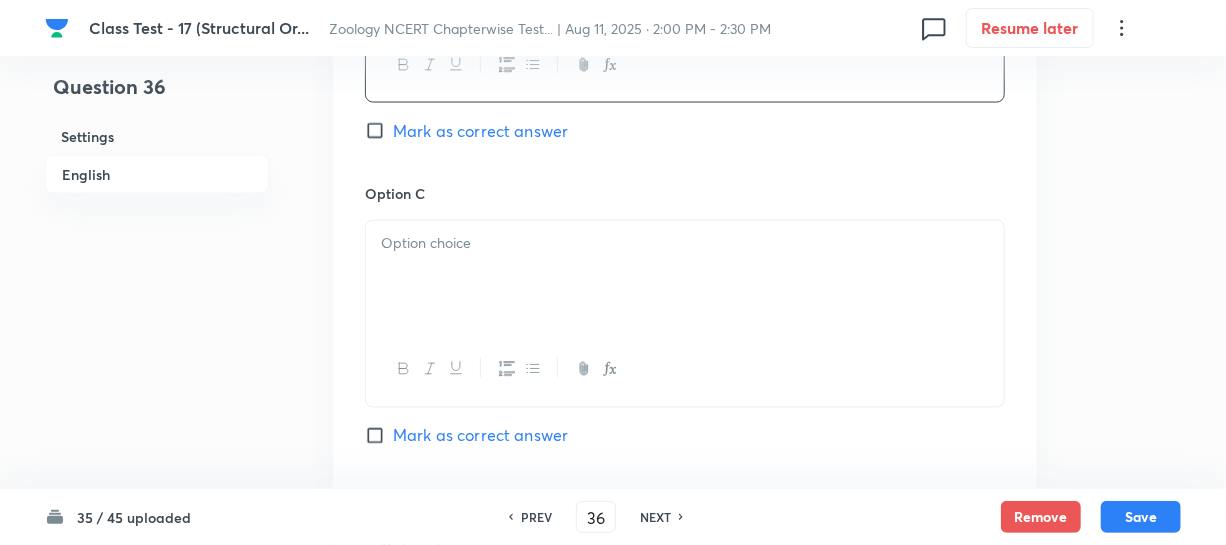 drag, startPoint x: 459, startPoint y: 328, endPoint x: 467, endPoint y: 316, distance: 14.422205 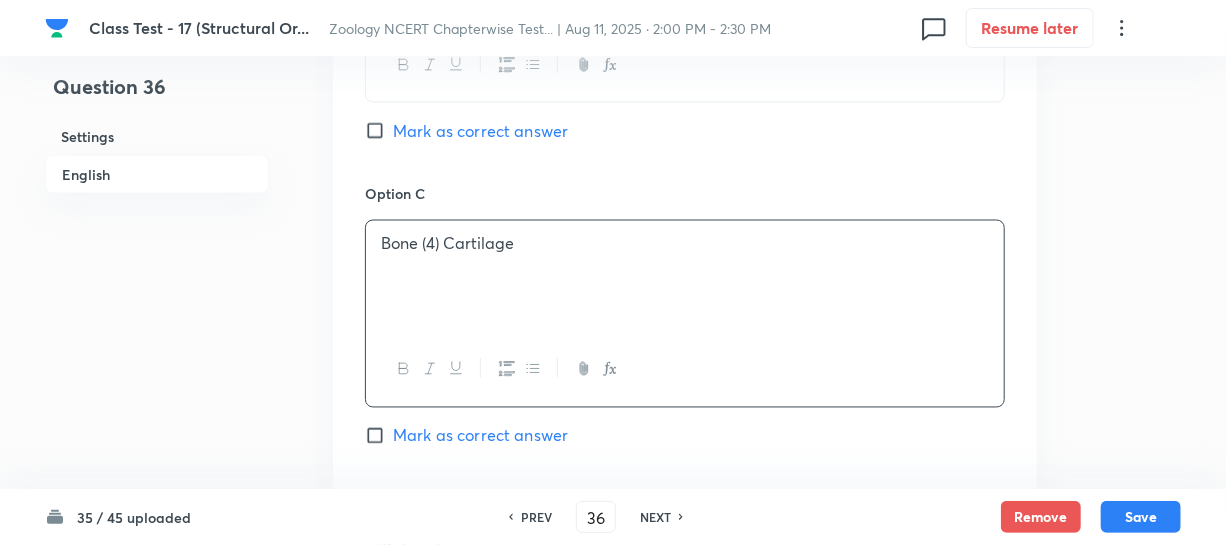 click on "Bone (4) Cartilage" at bounding box center (685, 244) 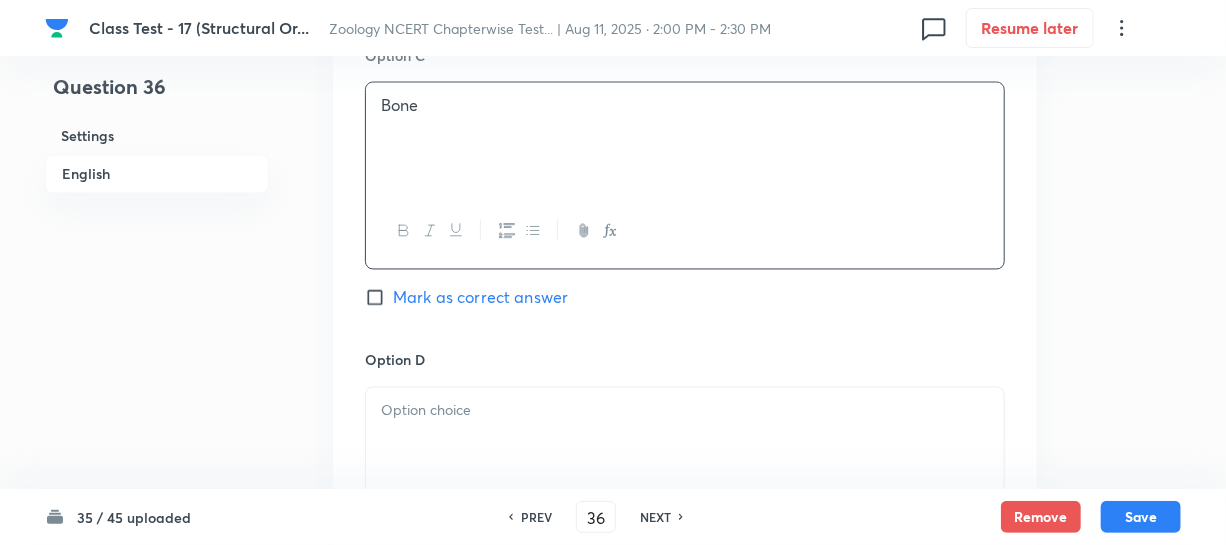 scroll, scrollTop: 1727, scrollLeft: 0, axis: vertical 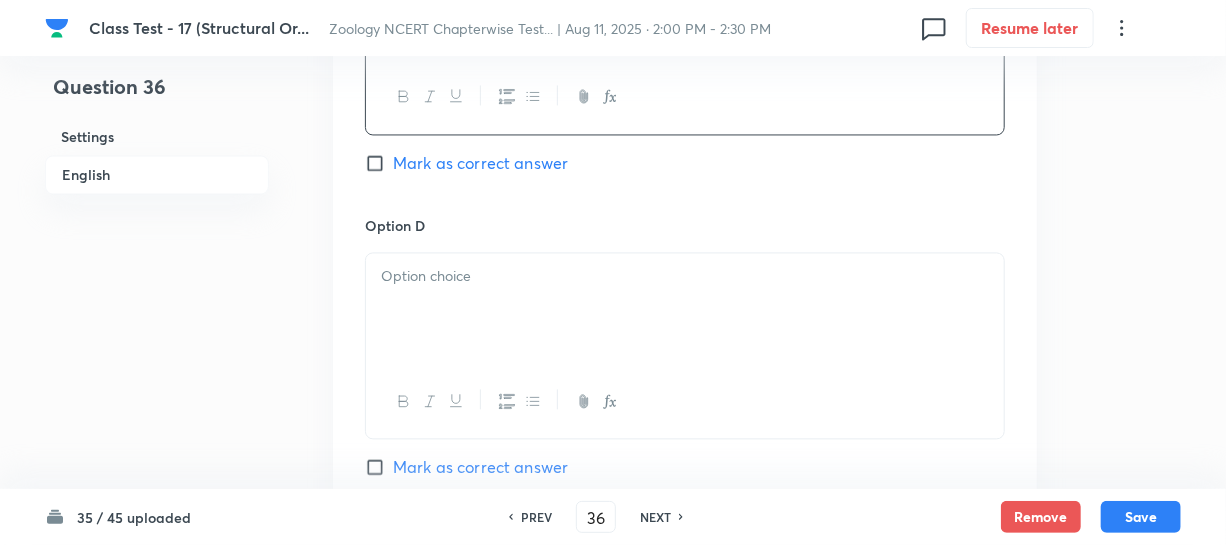 click at bounding box center (685, 309) 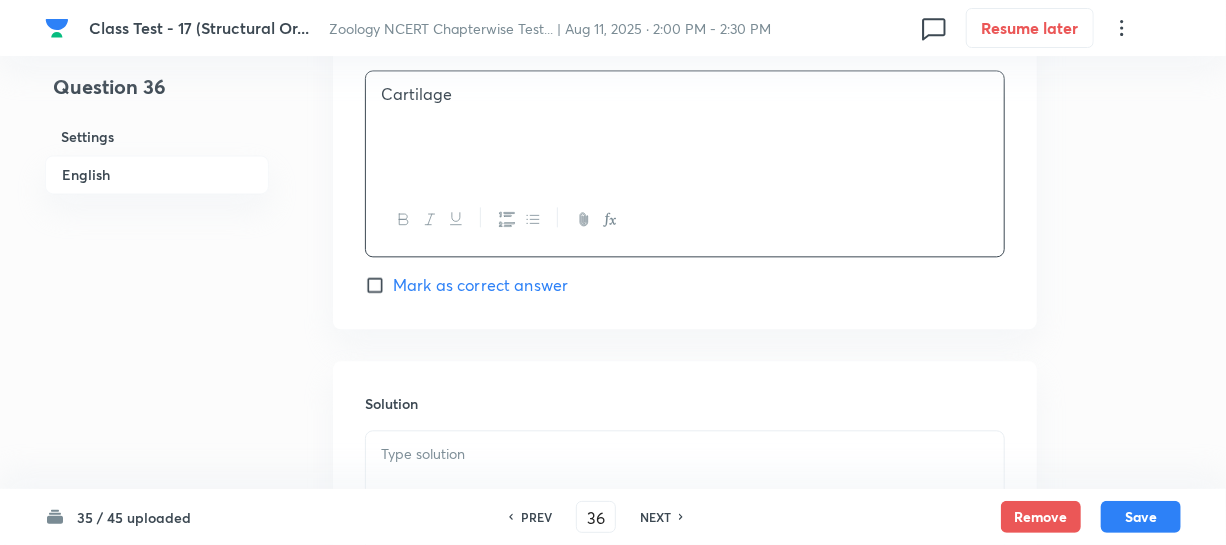drag, startPoint x: 386, startPoint y: 293, endPoint x: 410, endPoint y: 292, distance: 24.020824 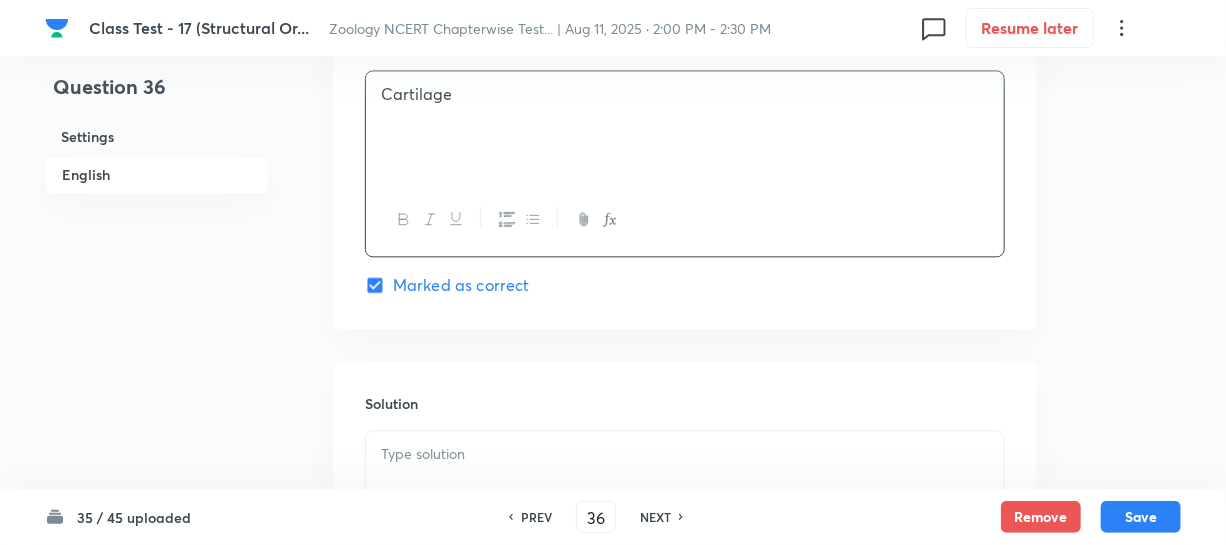 scroll, scrollTop: 2190, scrollLeft: 0, axis: vertical 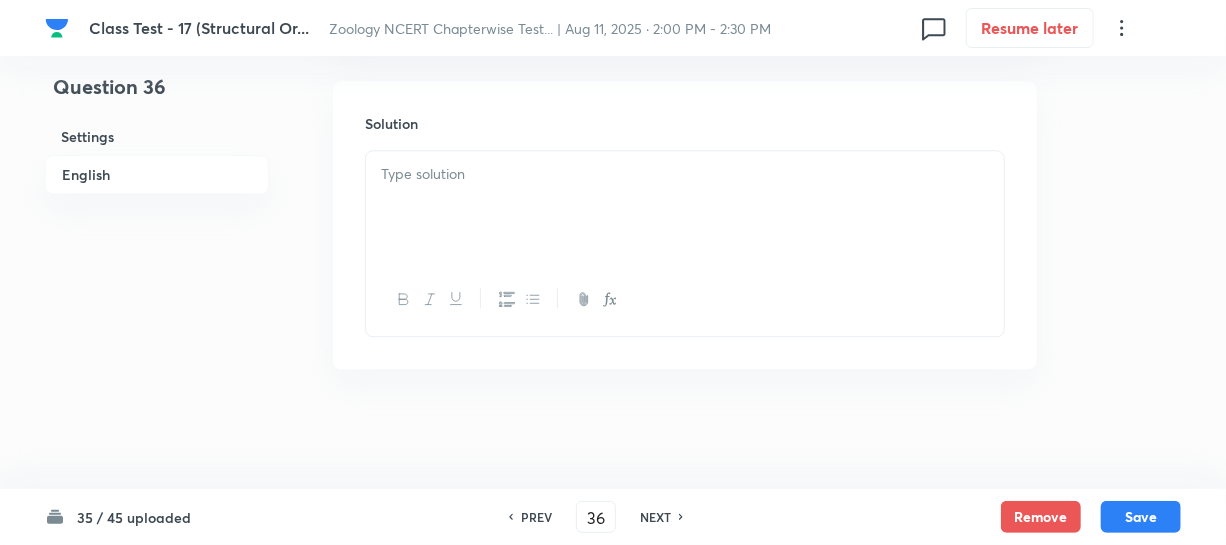 click at bounding box center [685, 207] 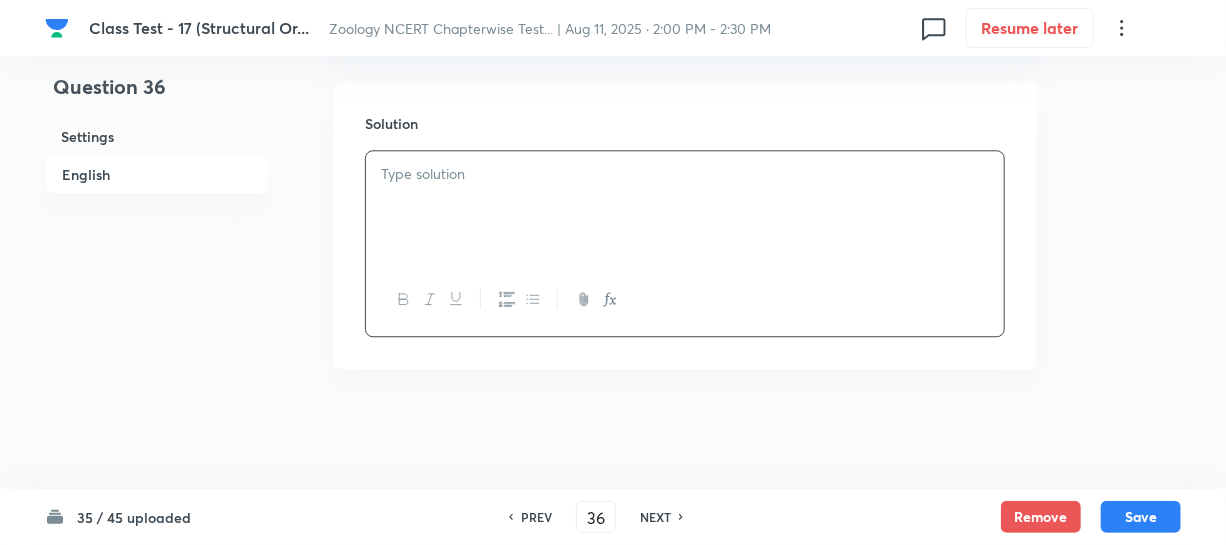 type 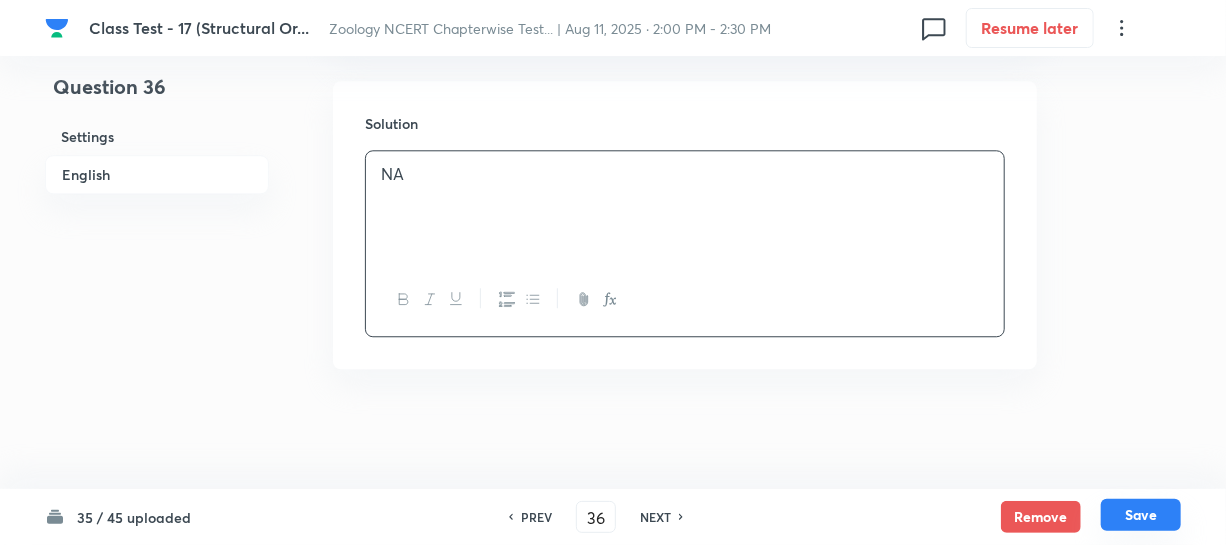 drag, startPoint x: 1111, startPoint y: 488, endPoint x: 1119, endPoint y: 514, distance: 27.202942 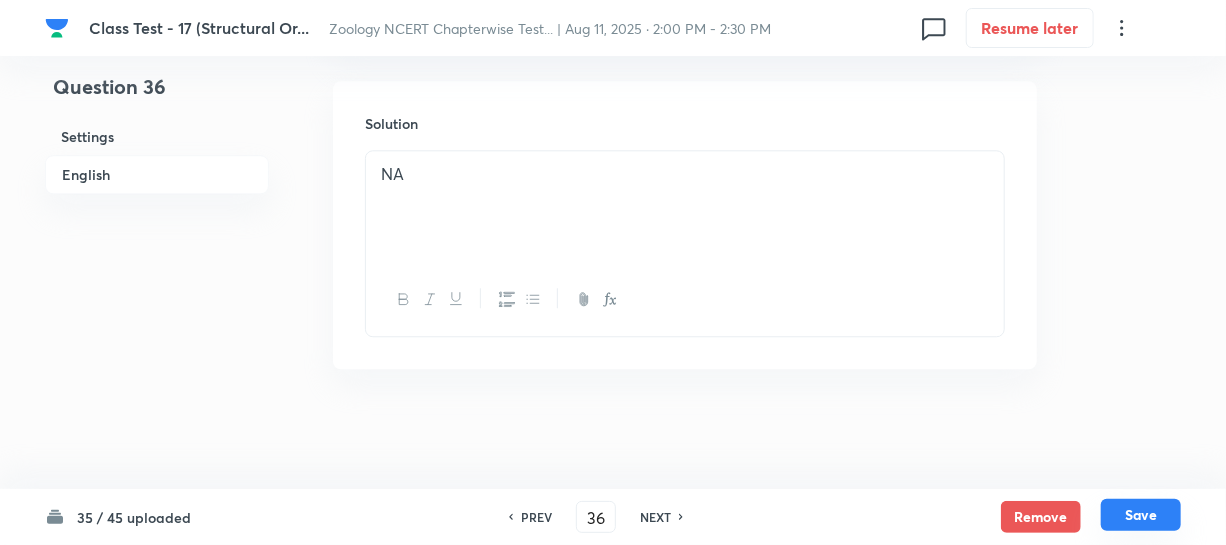 click on "Save" at bounding box center (1141, 515) 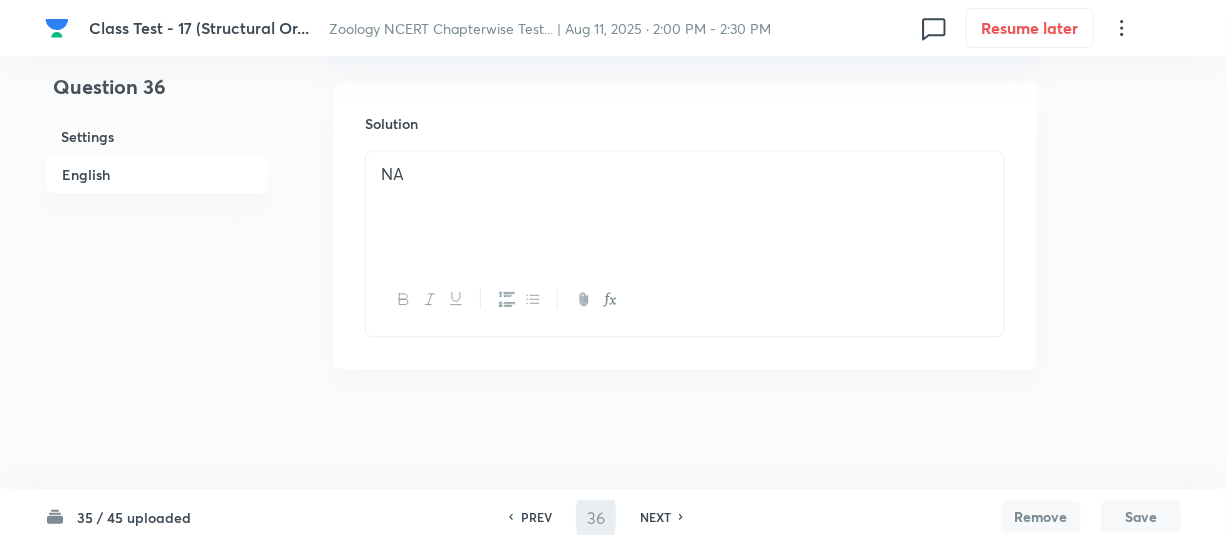 type on "37" 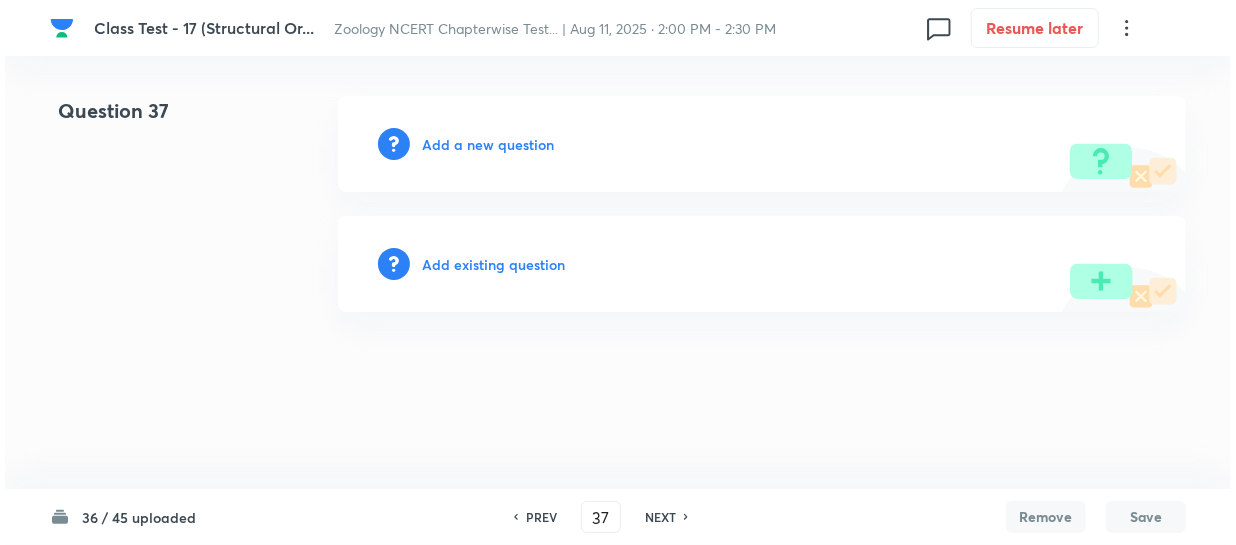 scroll, scrollTop: 0, scrollLeft: 0, axis: both 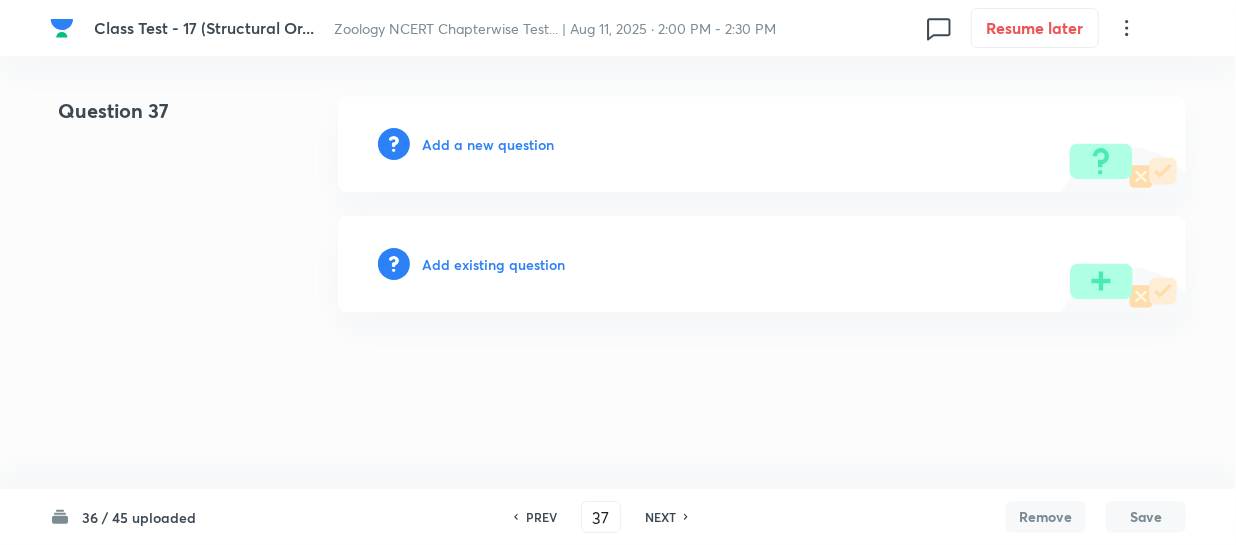 click on "Add a new question" at bounding box center [488, 144] 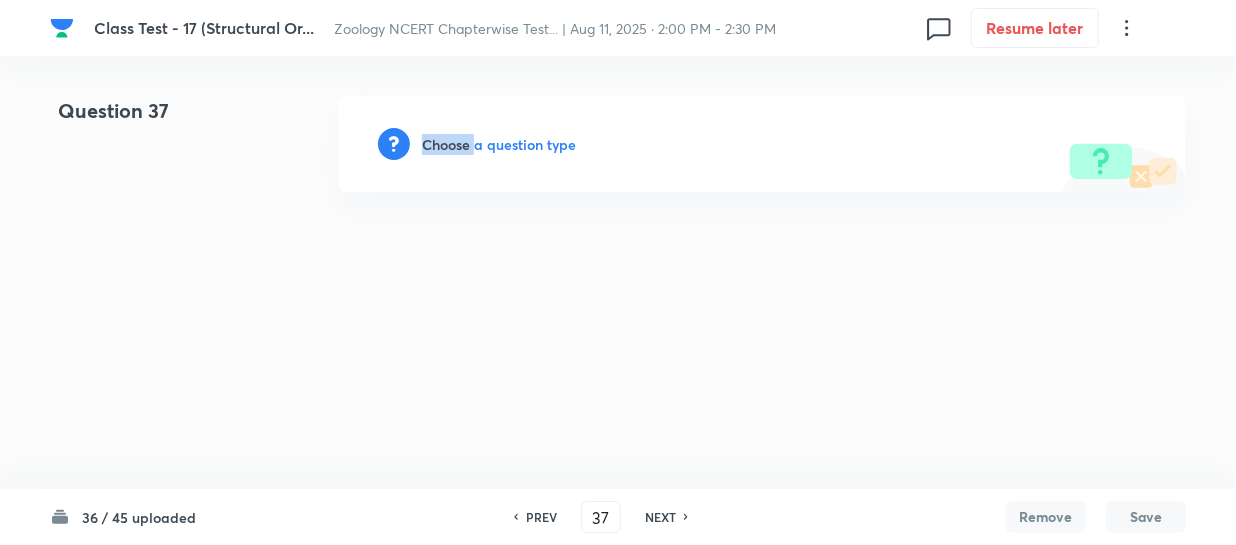 click on "Choose a question type" at bounding box center (499, 144) 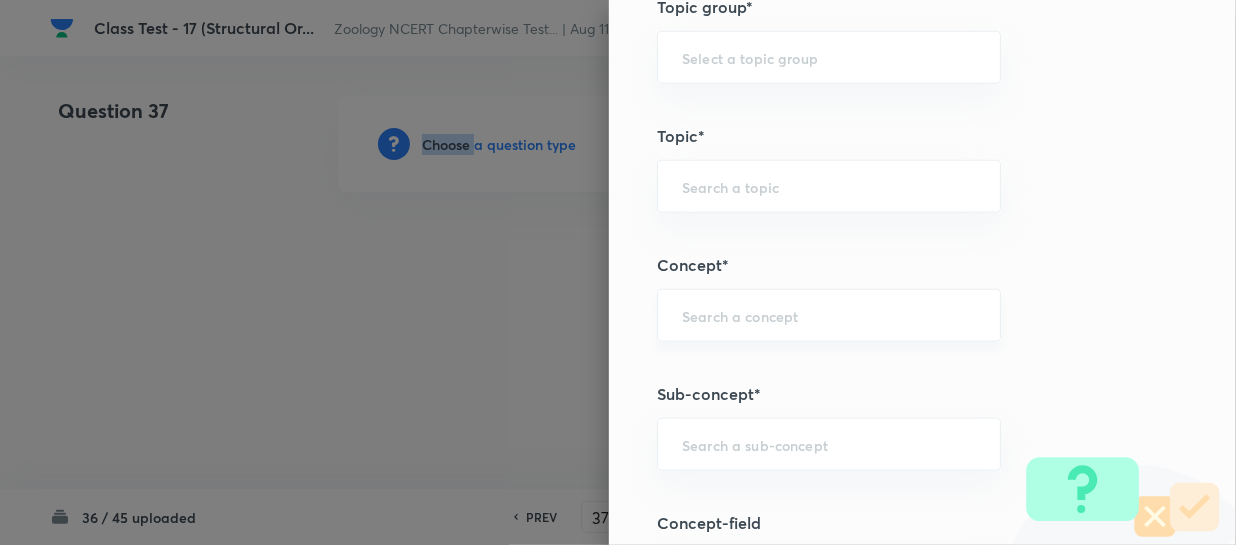 scroll, scrollTop: 1000, scrollLeft: 0, axis: vertical 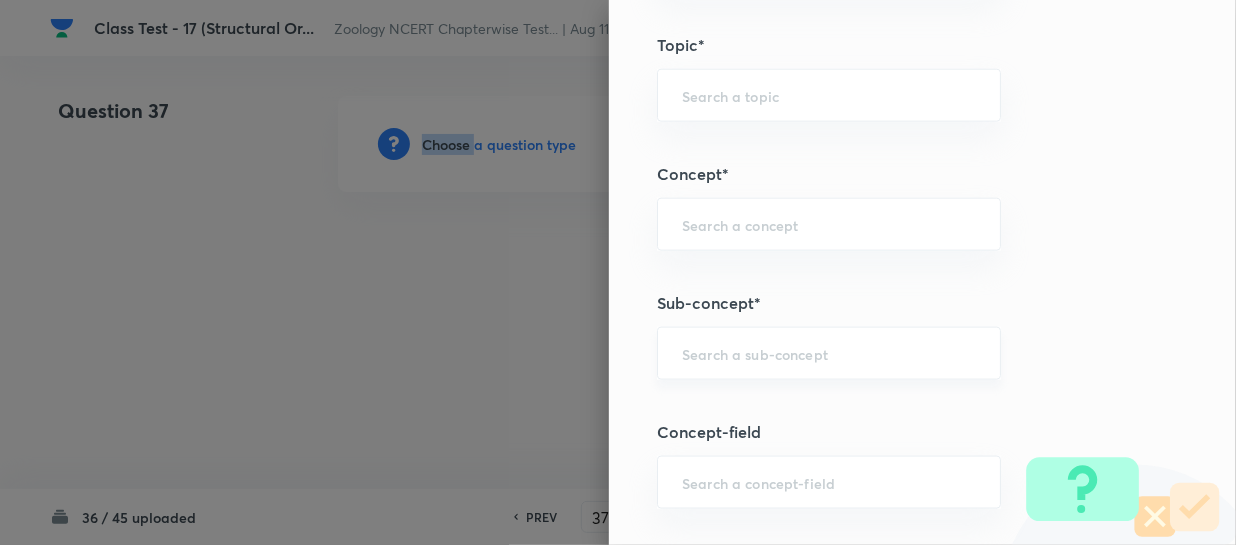 click on "​" at bounding box center (829, 353) 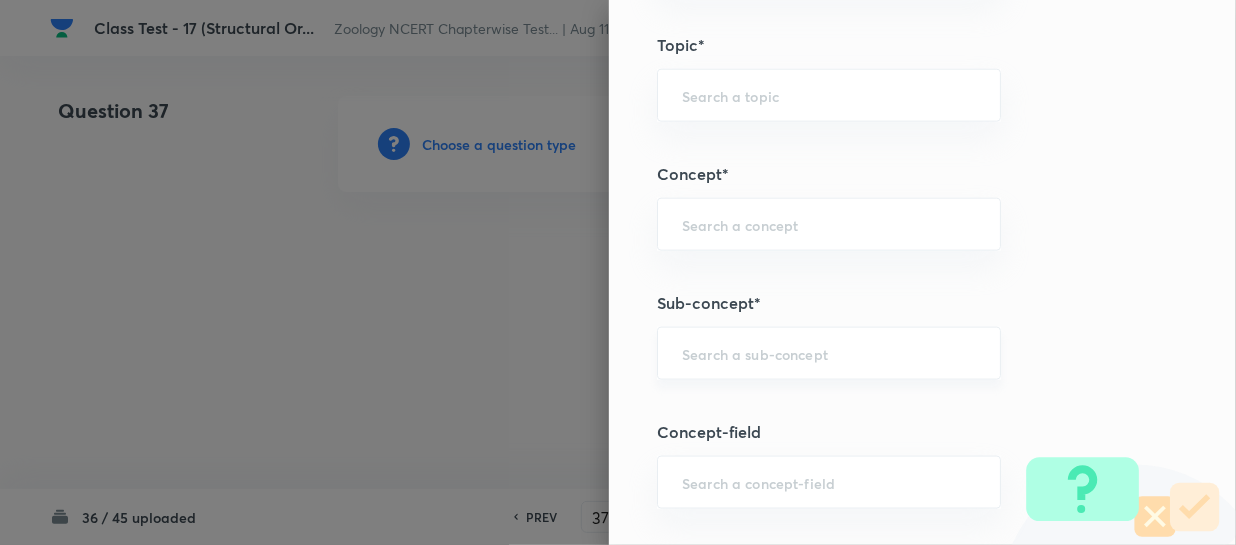 paste on "Structural Organization in Animals" 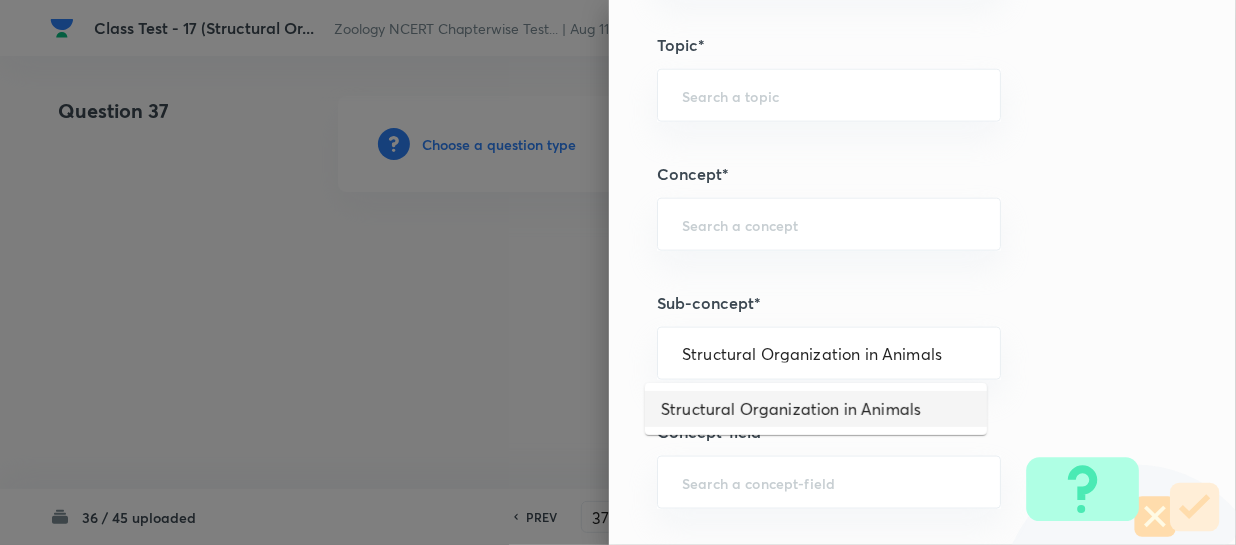 click on "Structural Organization in Animals" at bounding box center (816, 409) 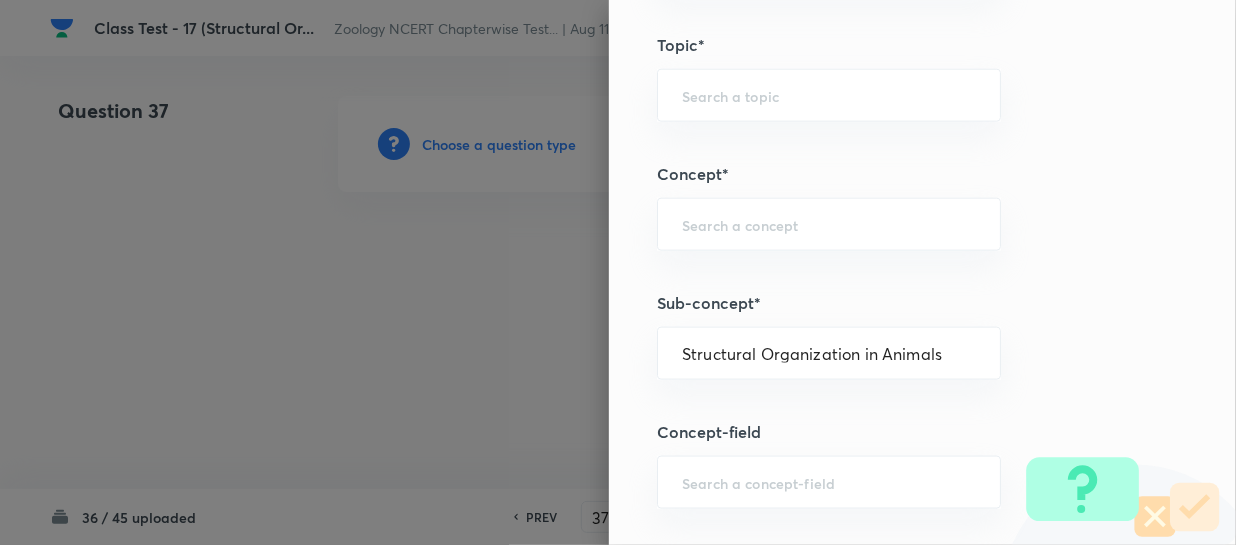 type on "Biology" 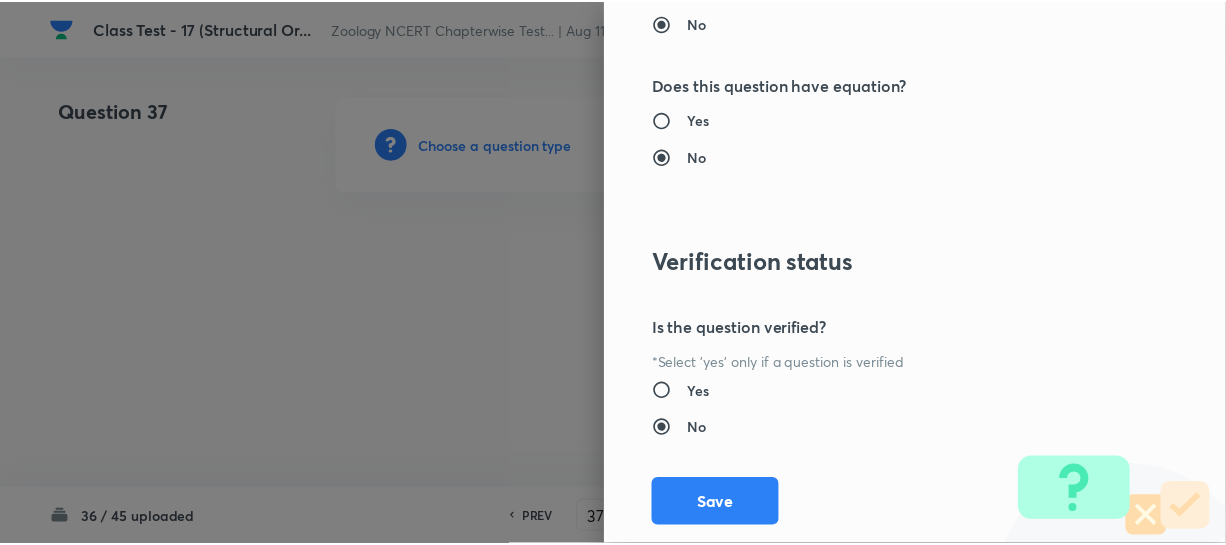 scroll, scrollTop: 2179, scrollLeft: 0, axis: vertical 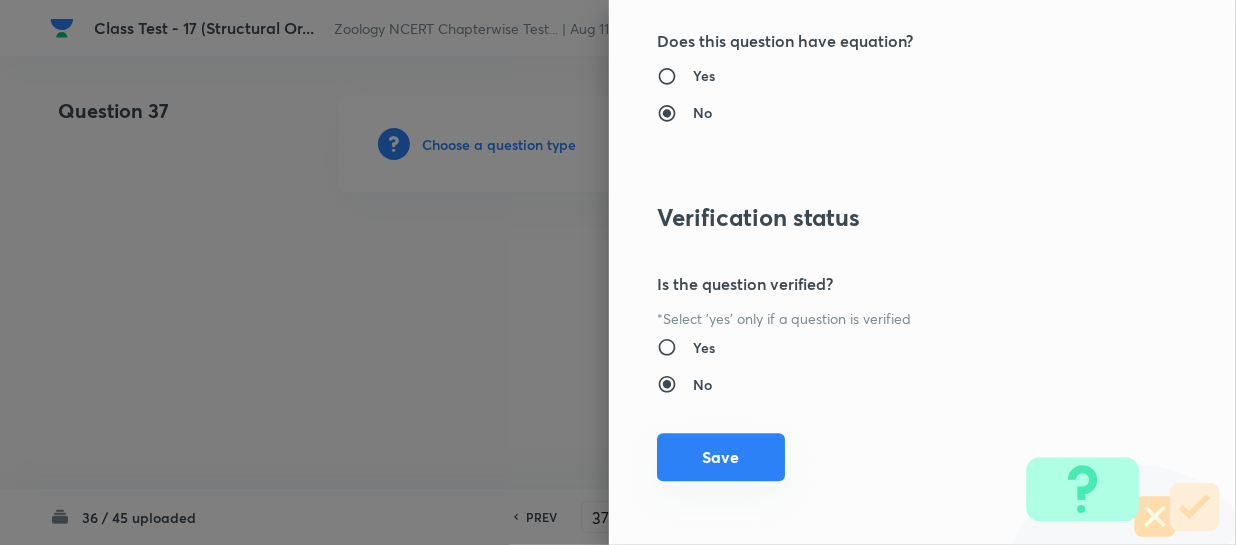 drag, startPoint x: 681, startPoint y: 484, endPoint x: 690, endPoint y: 478, distance: 10.816654 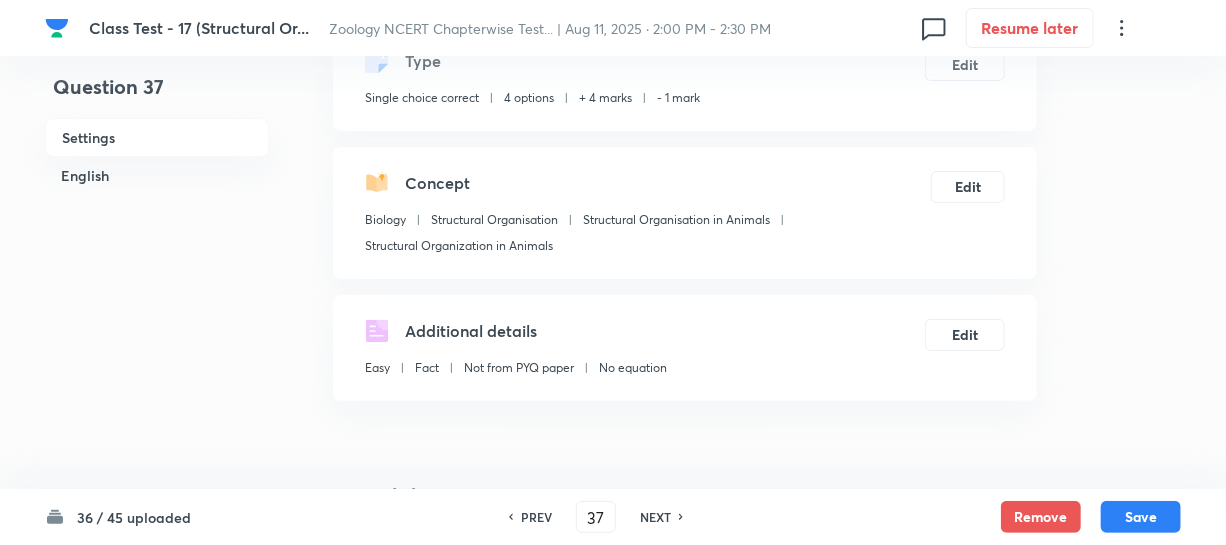 scroll, scrollTop: 454, scrollLeft: 0, axis: vertical 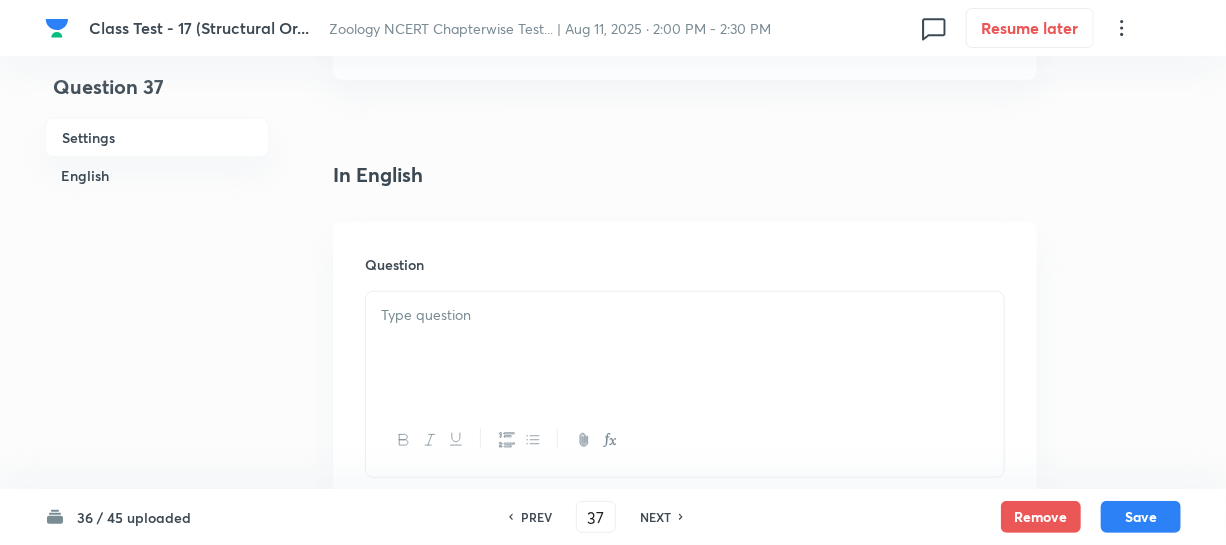 drag, startPoint x: 520, startPoint y: 357, endPoint x: 664, endPoint y: 379, distance: 145.67087 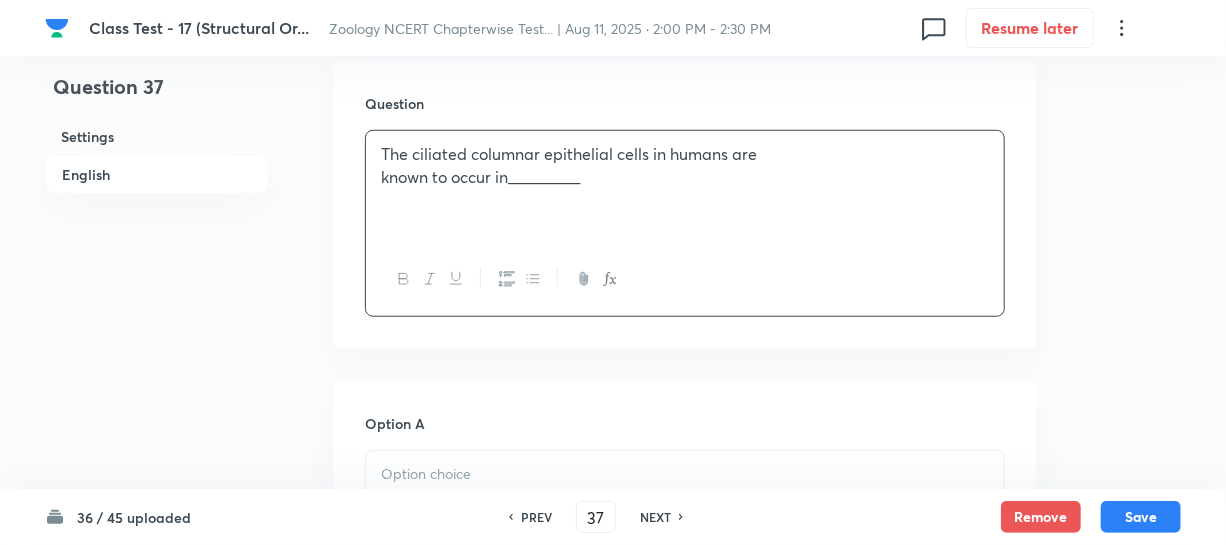 scroll, scrollTop: 727, scrollLeft: 0, axis: vertical 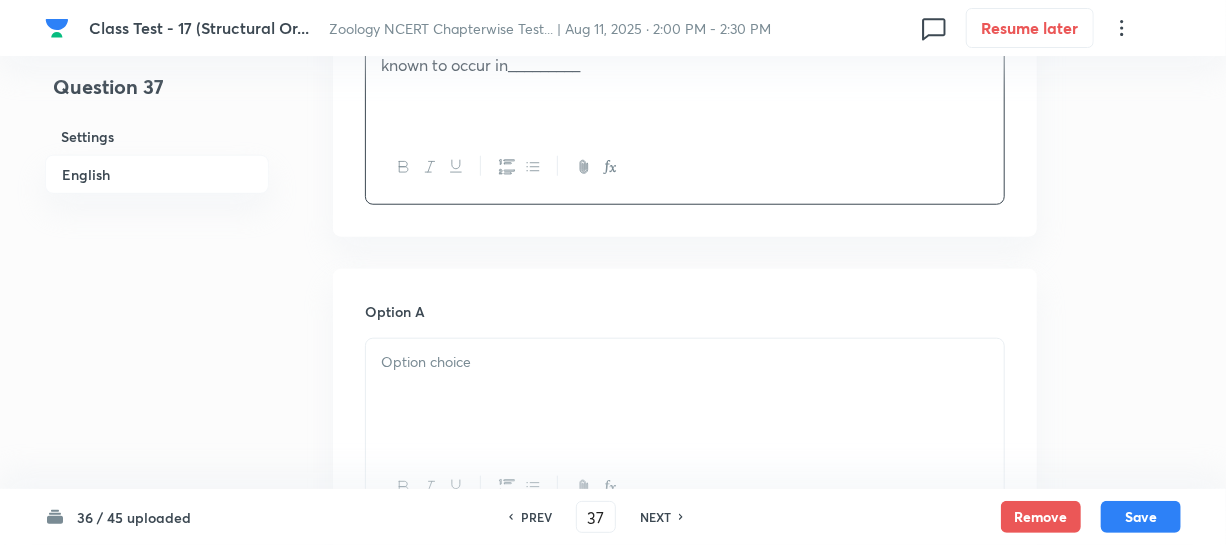 click at bounding box center [685, 395] 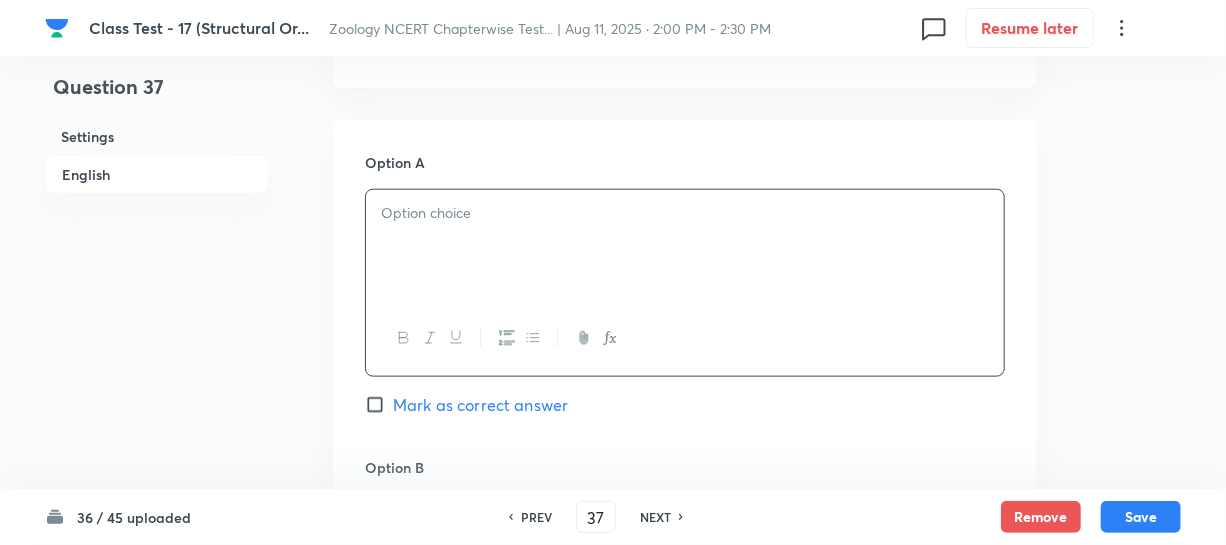 scroll, scrollTop: 909, scrollLeft: 0, axis: vertical 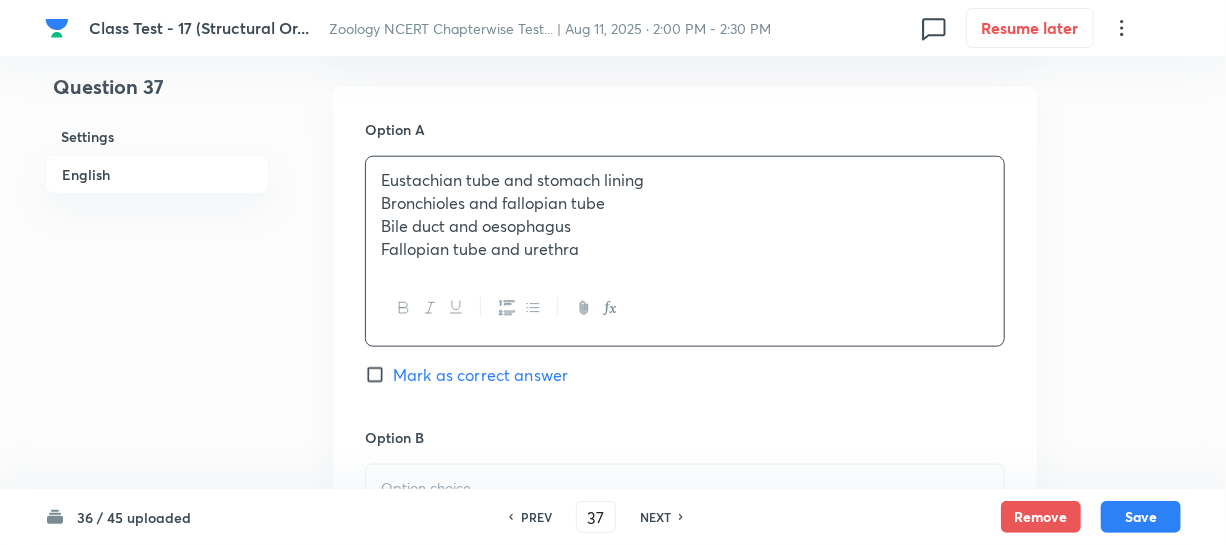 click on "Bronchioles and fallopian tube" at bounding box center [685, 203] 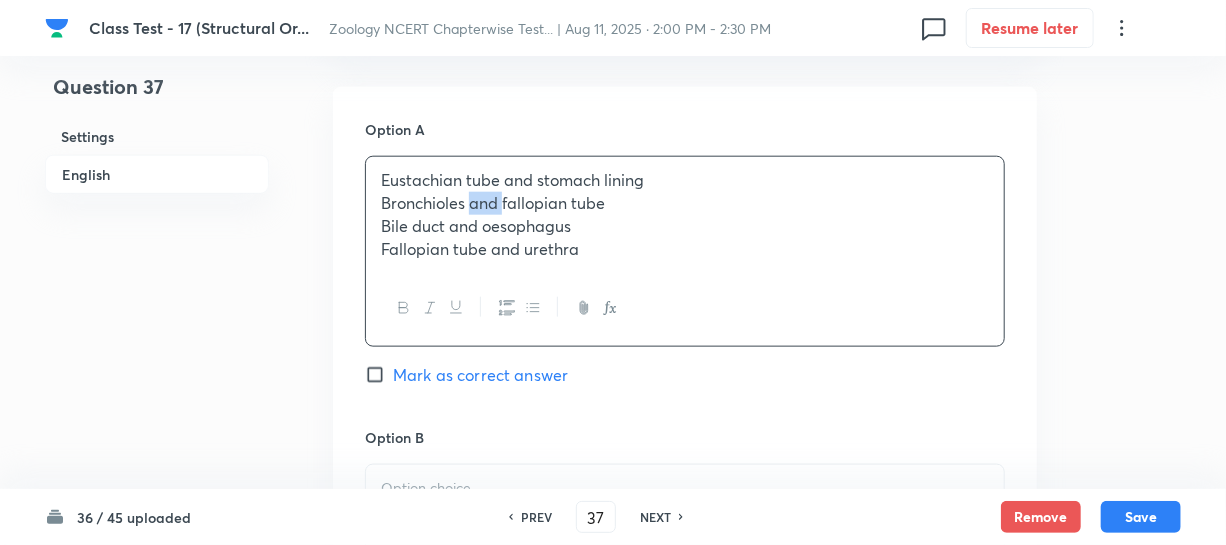 click on "Bronchioles and fallopian tube" at bounding box center (685, 203) 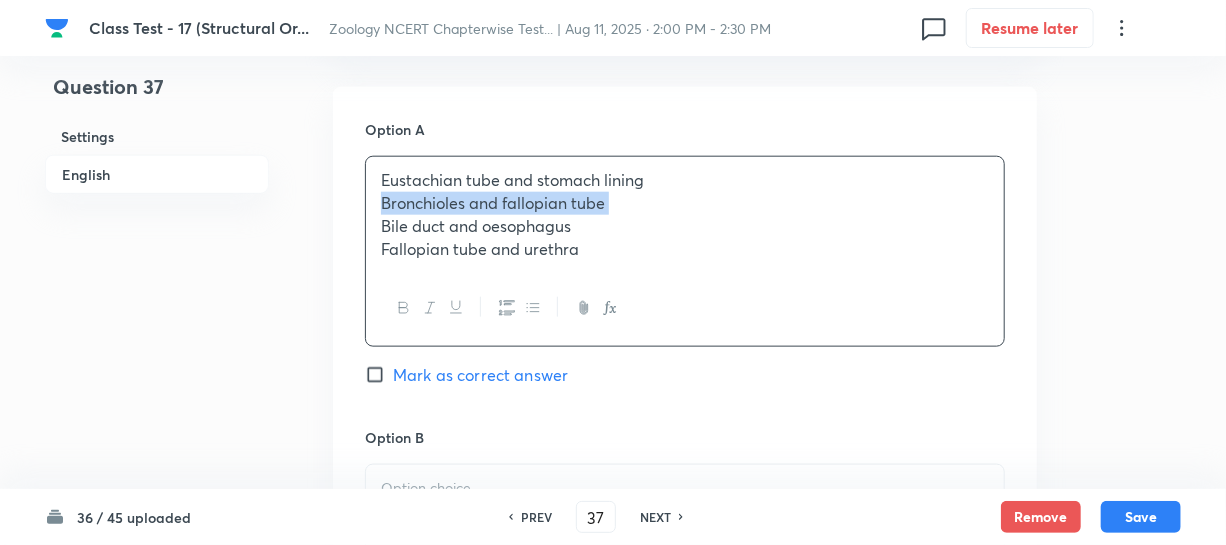 click on "Bronchioles and fallopian tube" at bounding box center [685, 203] 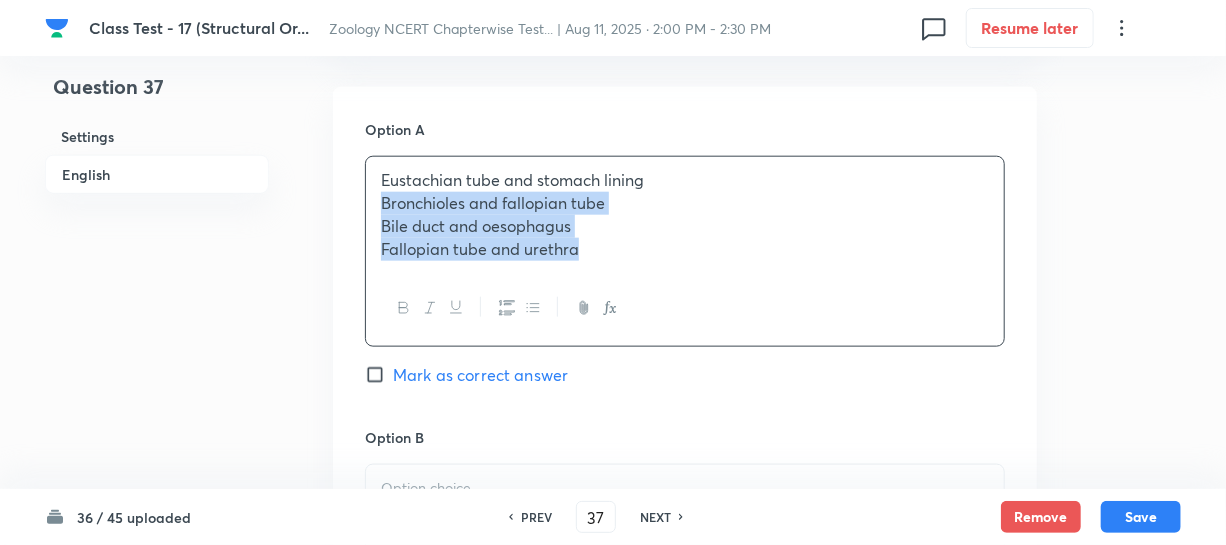click on "Fallopian tube and urethra" at bounding box center (685, 249) 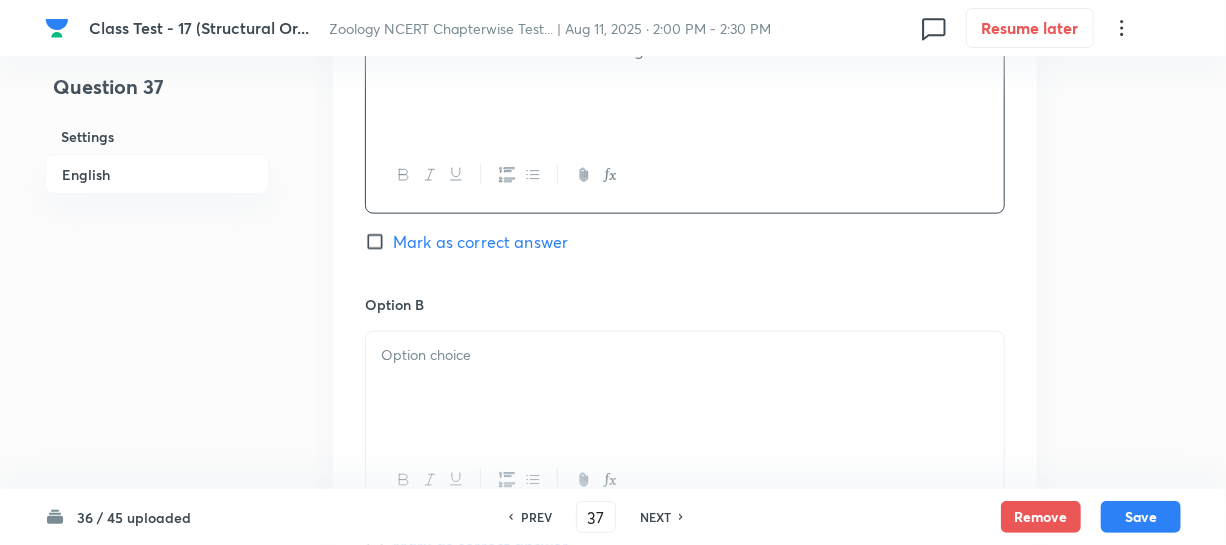 scroll, scrollTop: 1181, scrollLeft: 0, axis: vertical 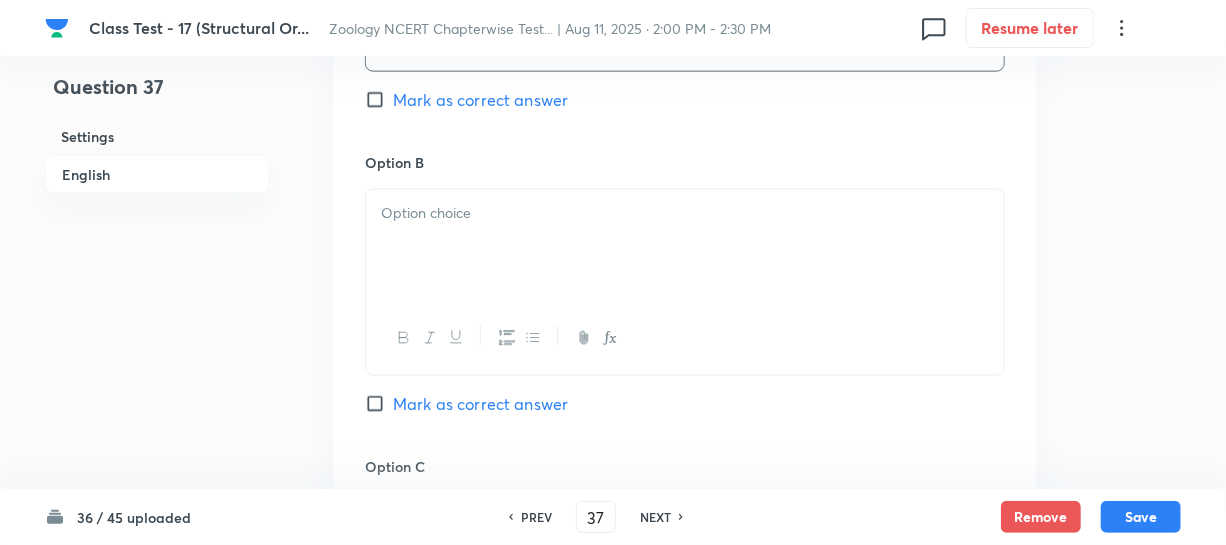 click at bounding box center (685, 338) 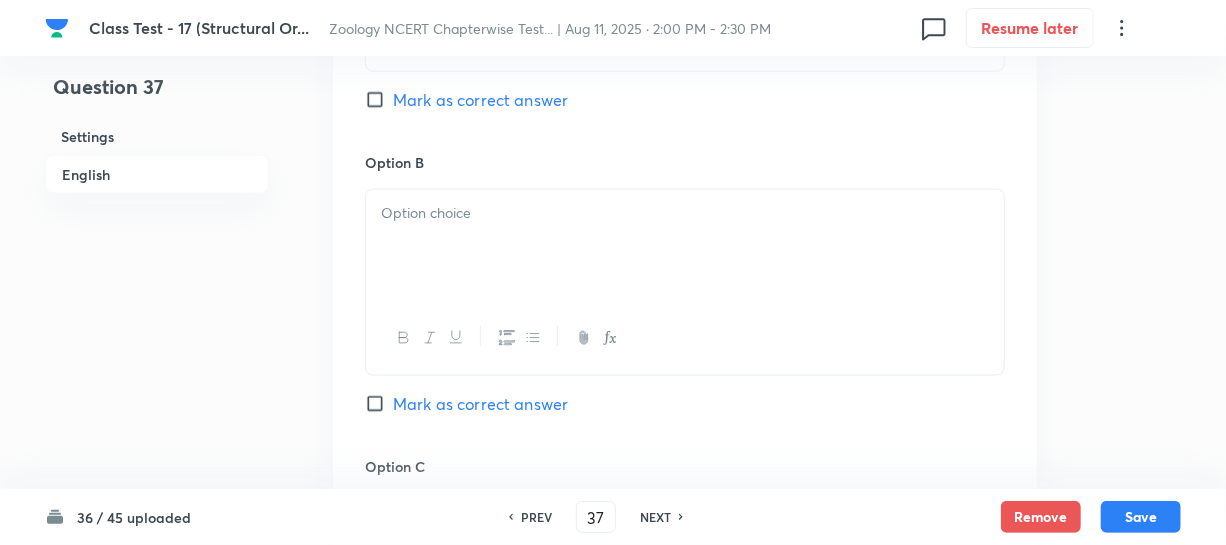 click at bounding box center (685, 246) 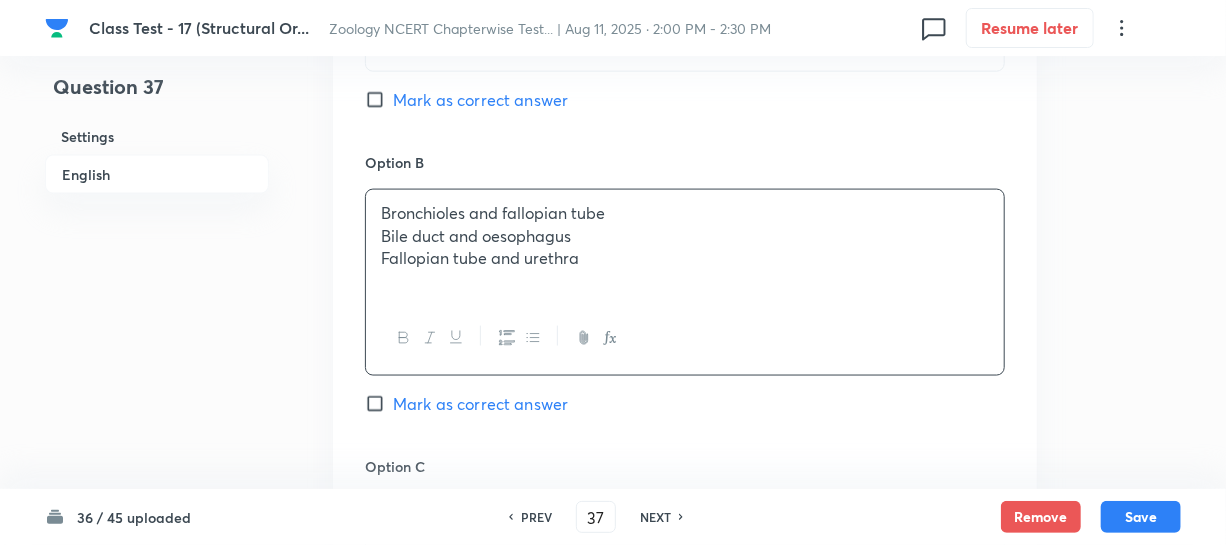 click on "Fallopian tube and urethra" at bounding box center [685, 258] 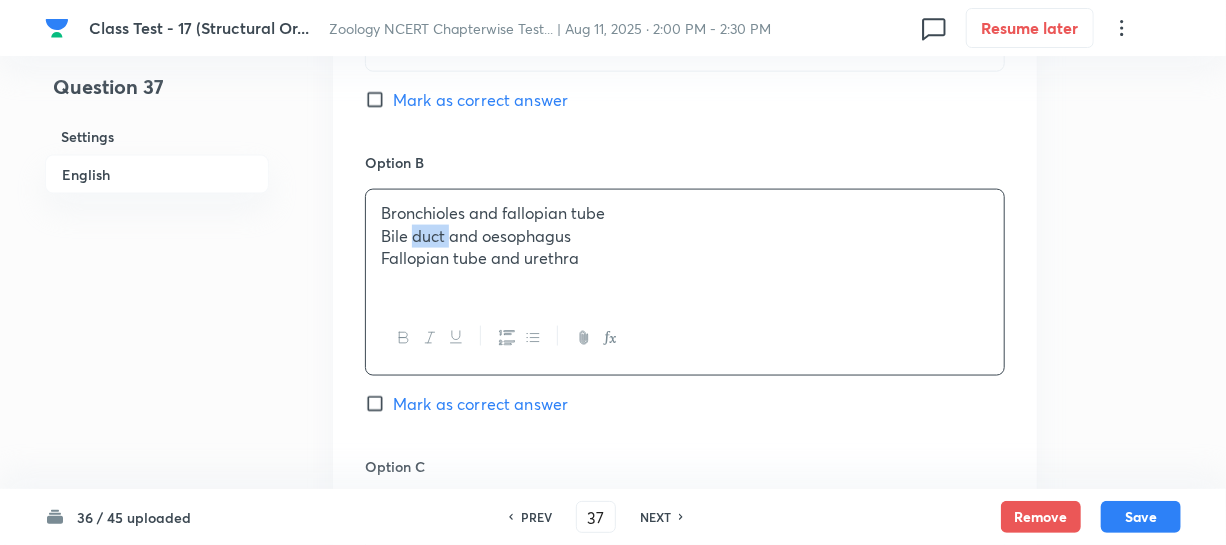 click on "Bile duct and oesophagus" at bounding box center [685, 236] 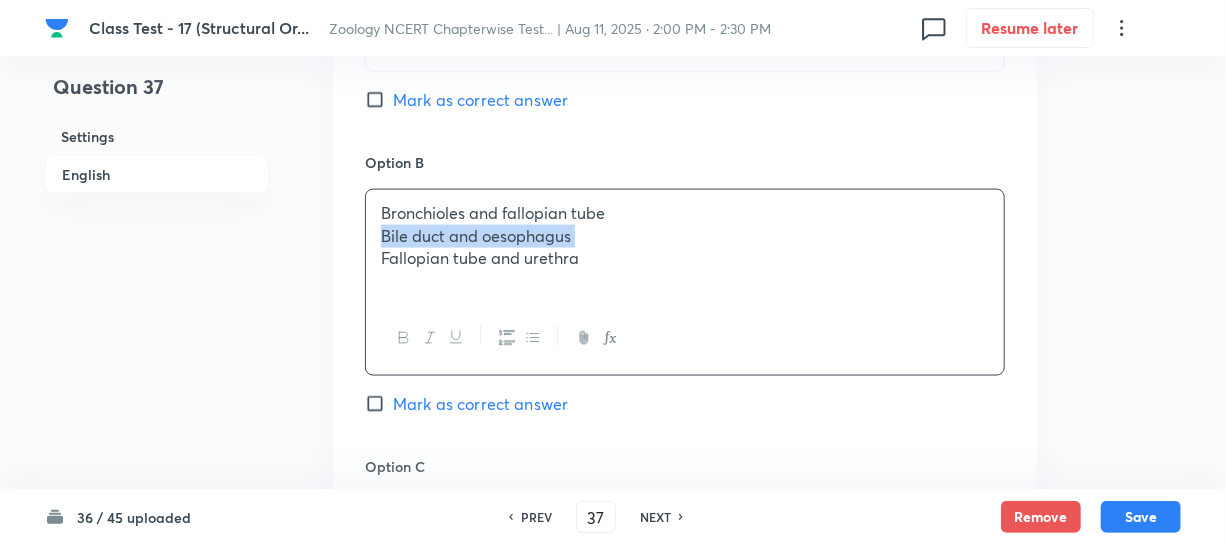 click on "Bile duct and oesophagus" at bounding box center (685, 236) 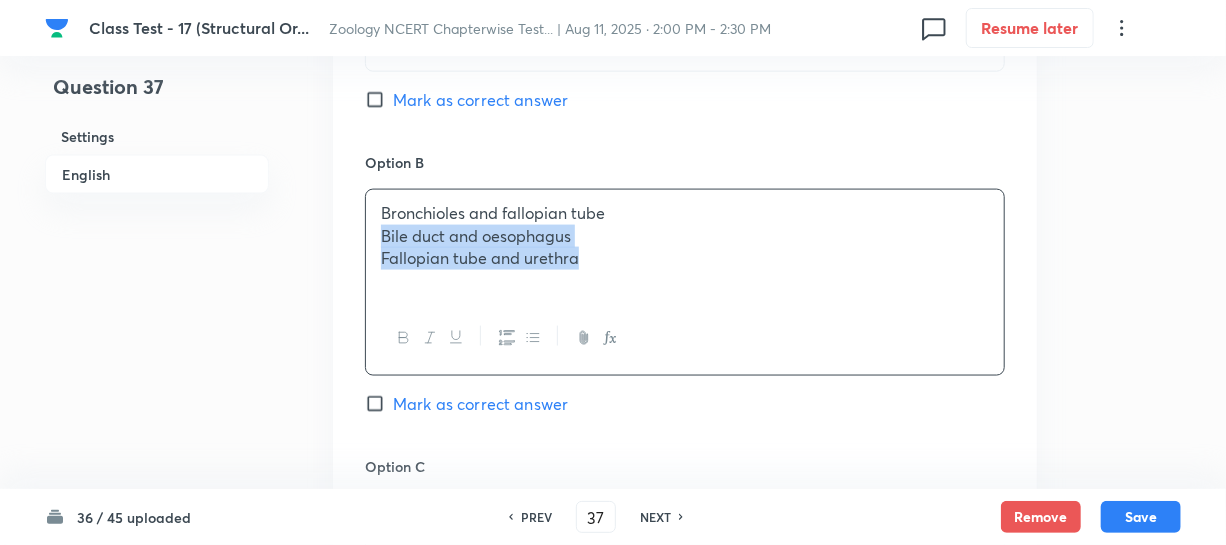 click on "Bronchioles and fallopian tube Bile duct and oesophagus Fallopian tube and urethra" at bounding box center [685, 246] 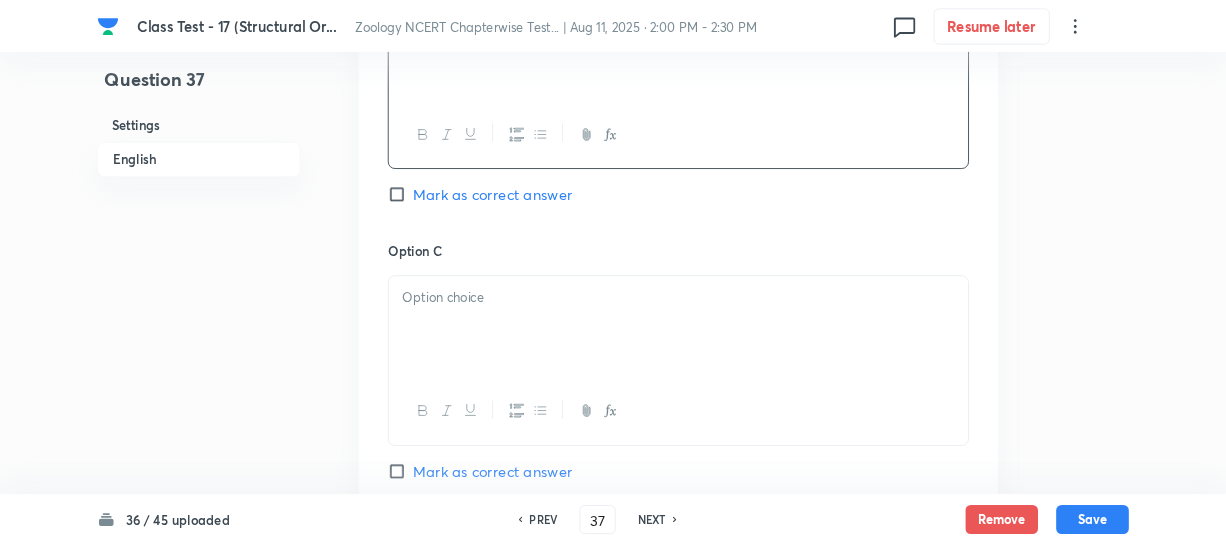 scroll, scrollTop: 1500, scrollLeft: 0, axis: vertical 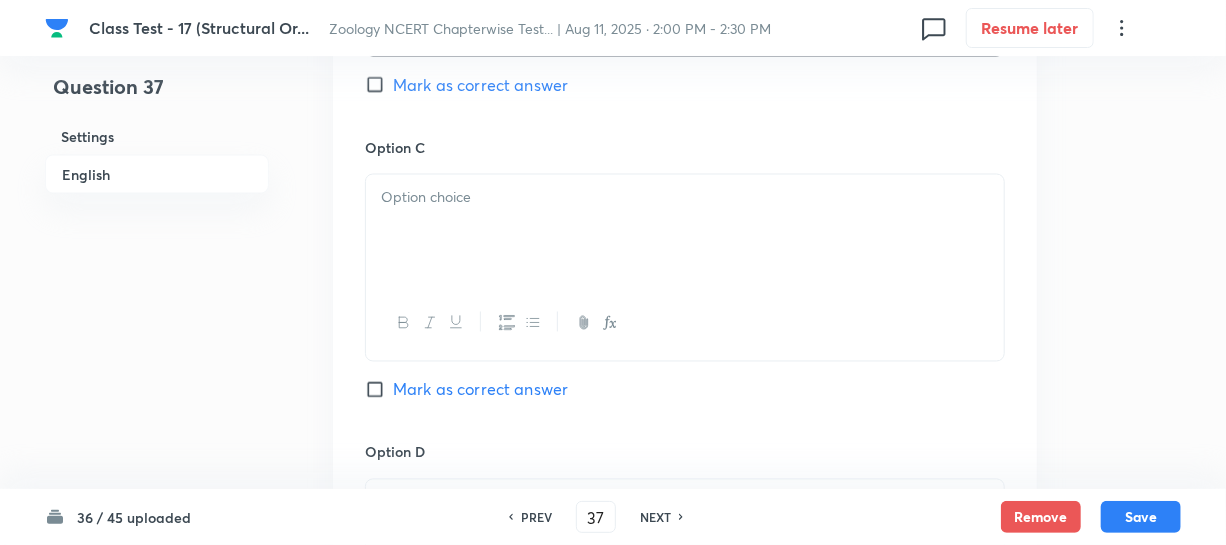click at bounding box center [685, 231] 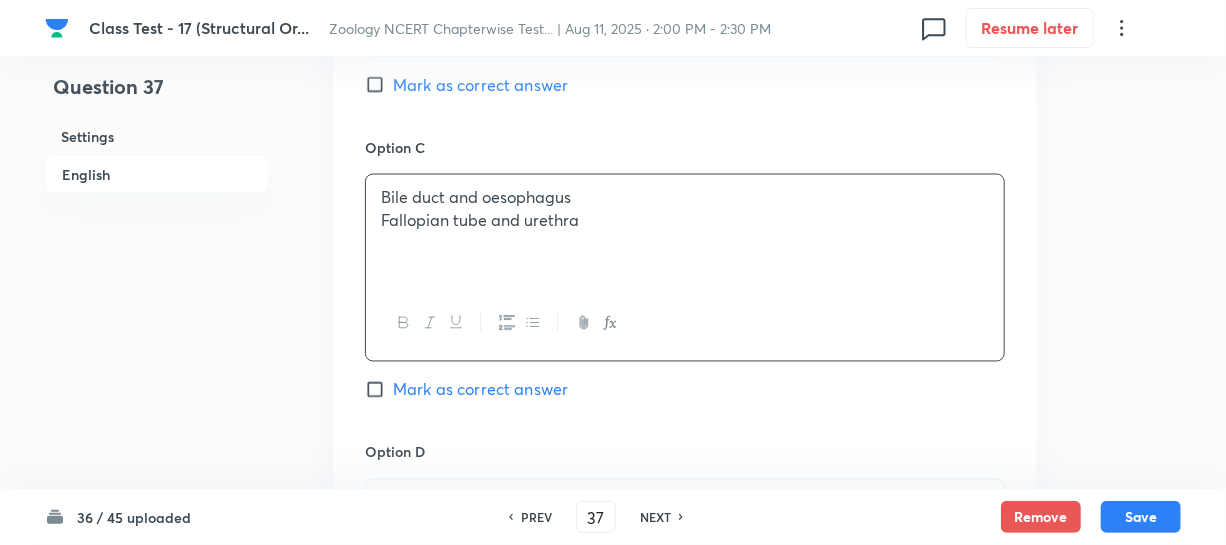 click on "Fallopian tube and urethra" at bounding box center [685, 221] 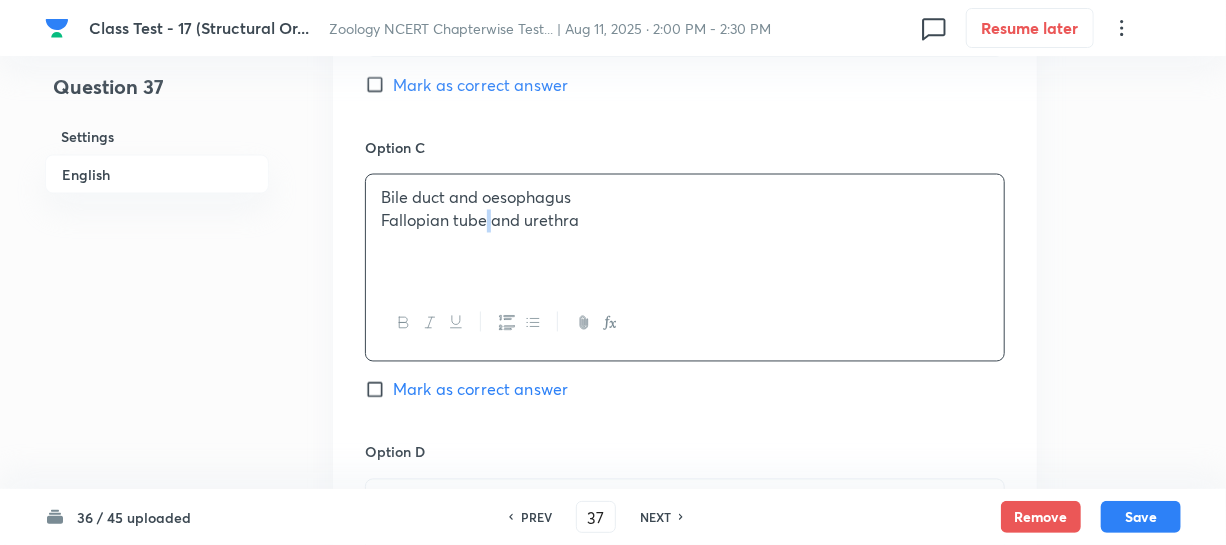 click on "Fallopian tube and urethra" at bounding box center [685, 221] 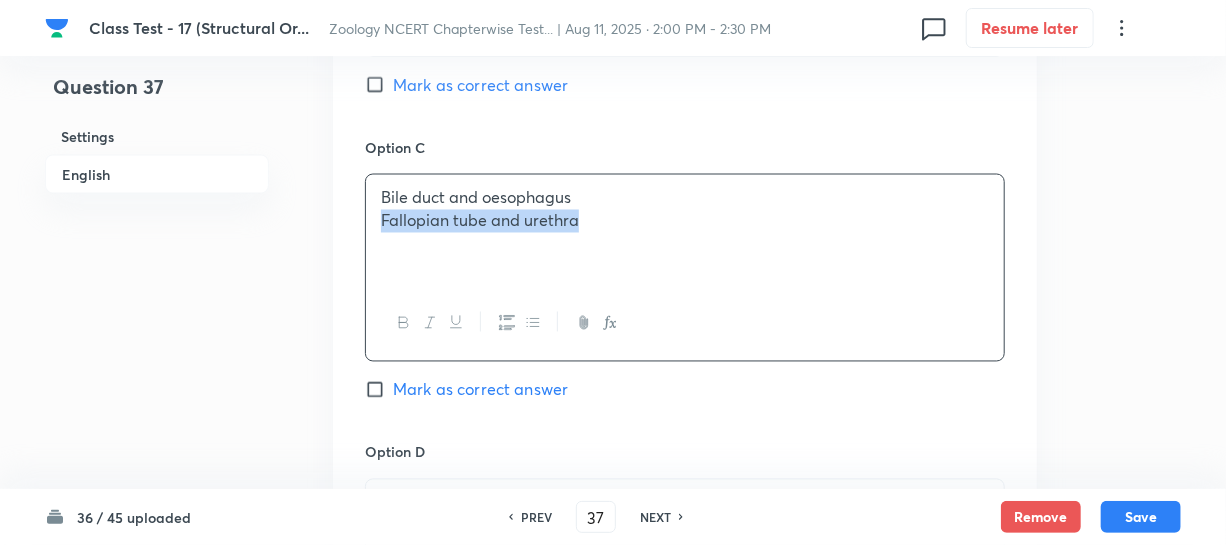 click on "Fallopian tube and urethra" at bounding box center [685, 221] 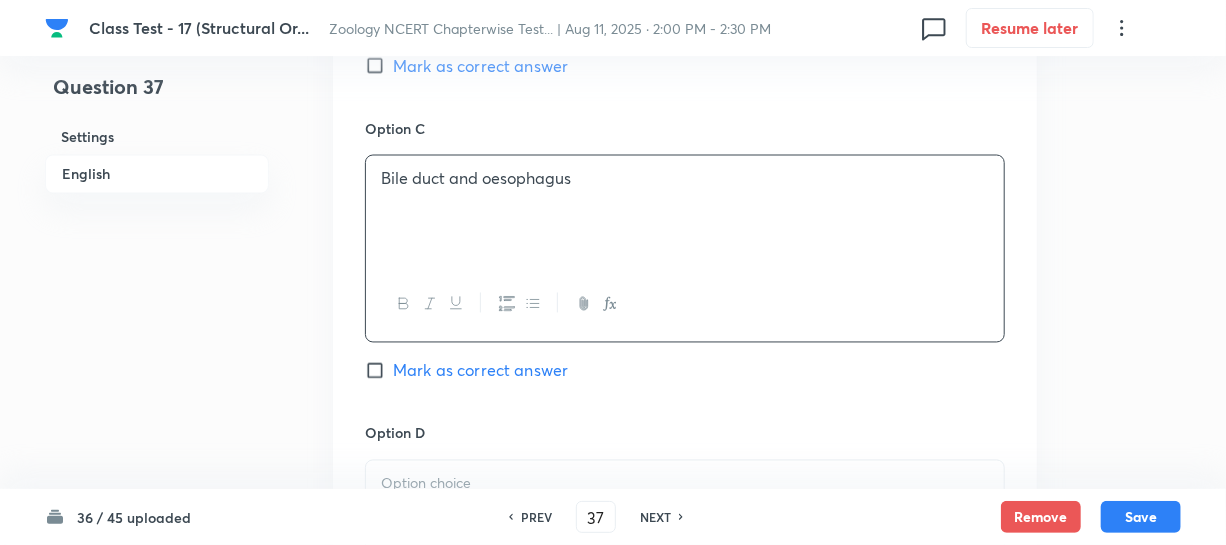 scroll, scrollTop: 1590, scrollLeft: 0, axis: vertical 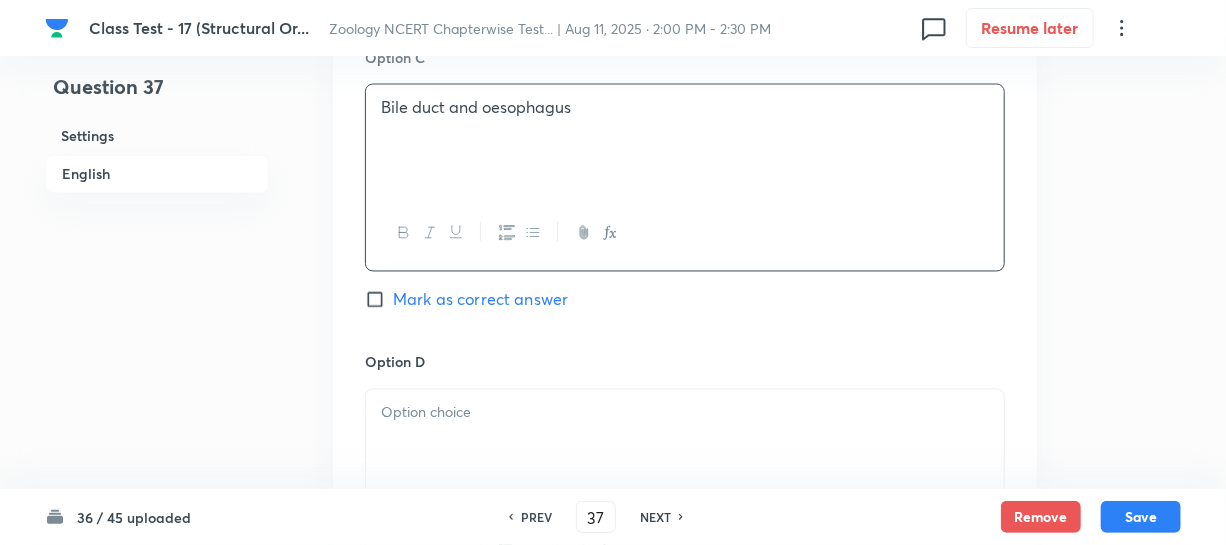 click on "Option D" at bounding box center (685, 362) 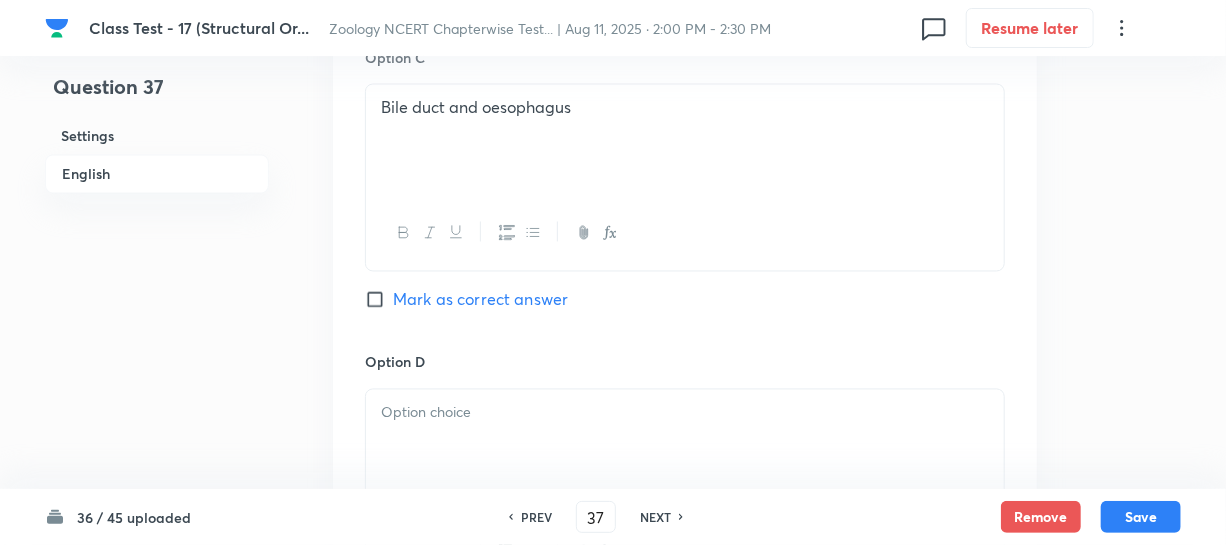 click at bounding box center [685, 446] 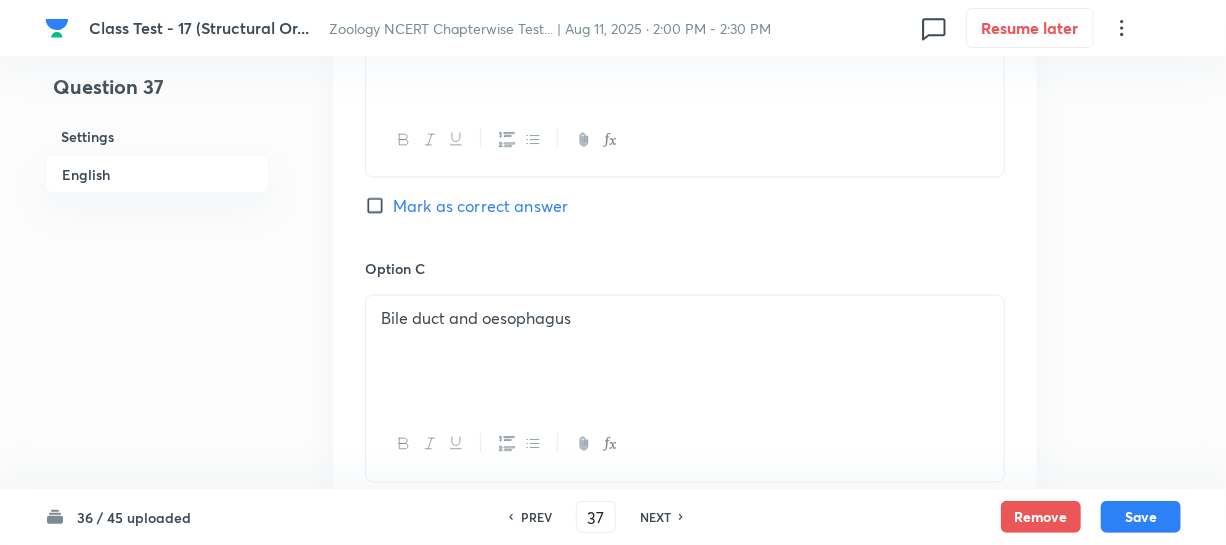 scroll, scrollTop: 1318, scrollLeft: 0, axis: vertical 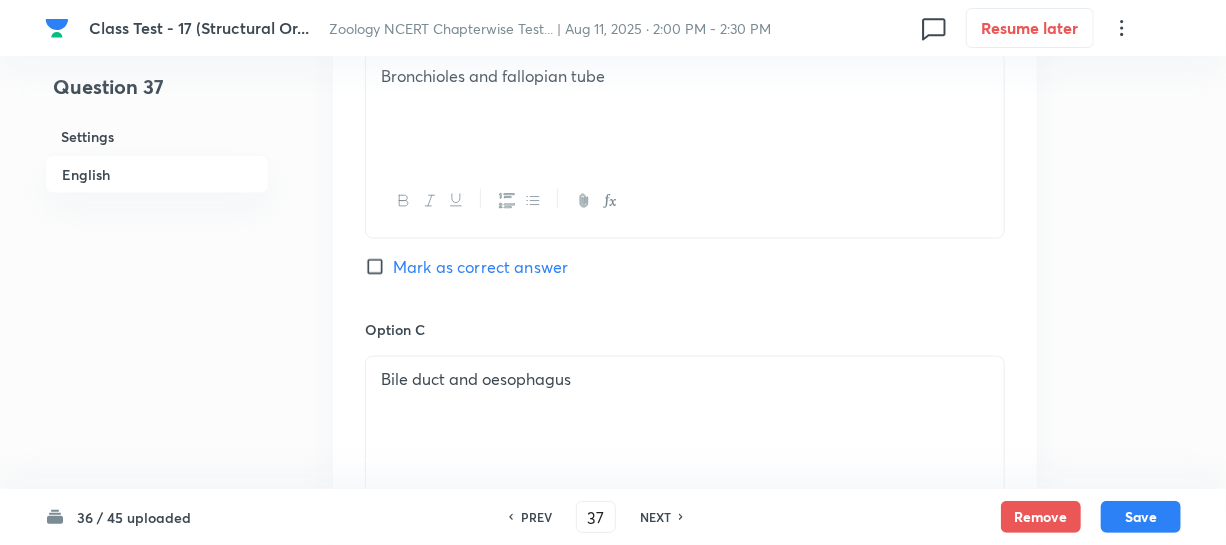 click on "Mark as correct answer" at bounding box center [379, 267] 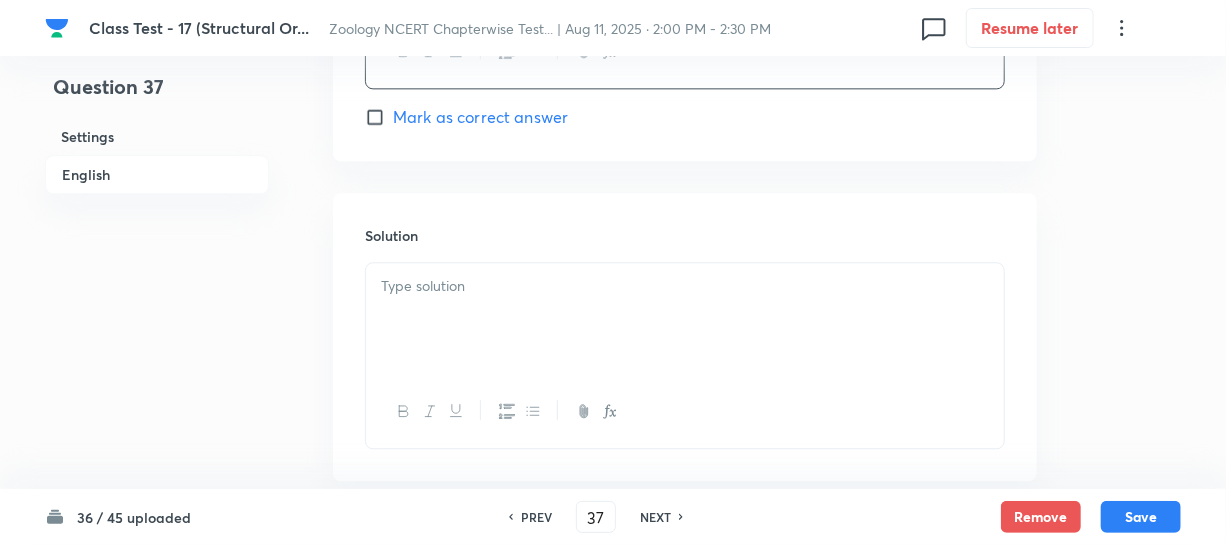 scroll, scrollTop: 2190, scrollLeft: 0, axis: vertical 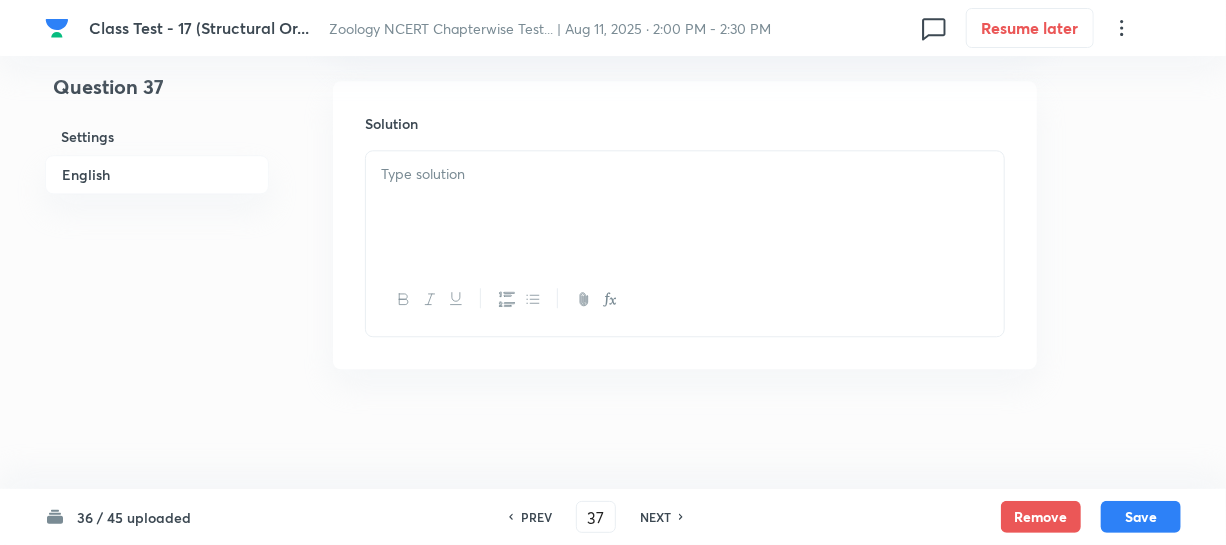 drag, startPoint x: 453, startPoint y: 251, endPoint x: 459, endPoint y: 242, distance: 10.816654 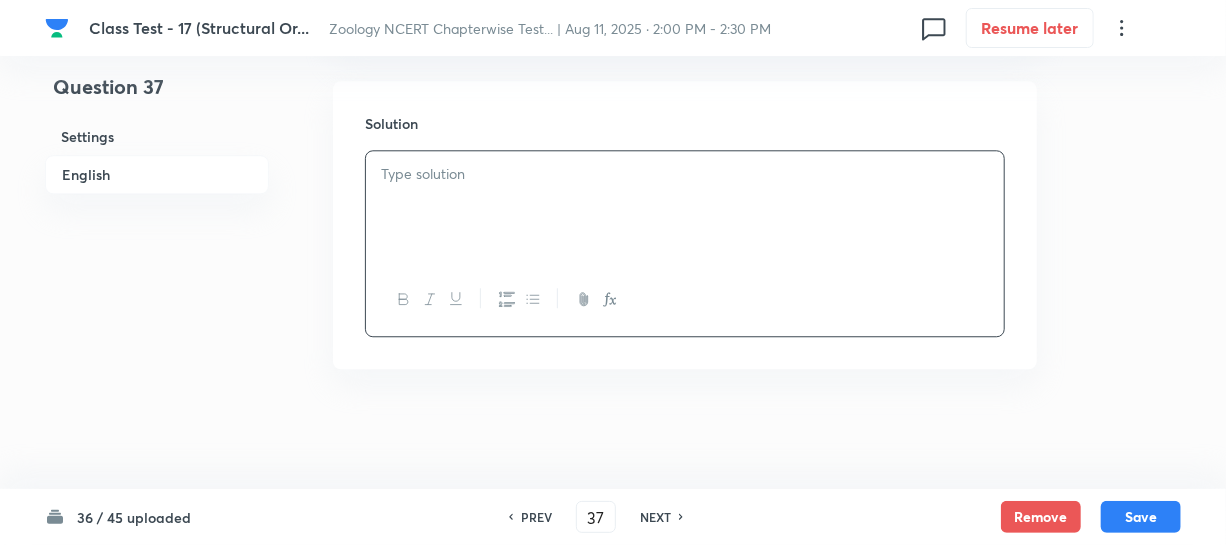 type 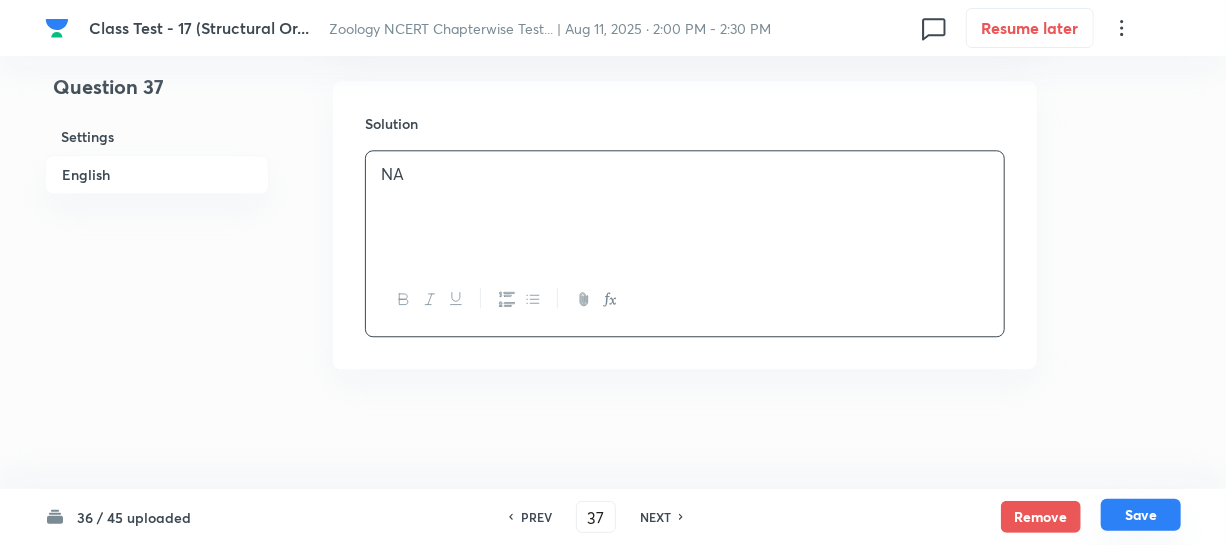 click on "Save" at bounding box center (1141, 515) 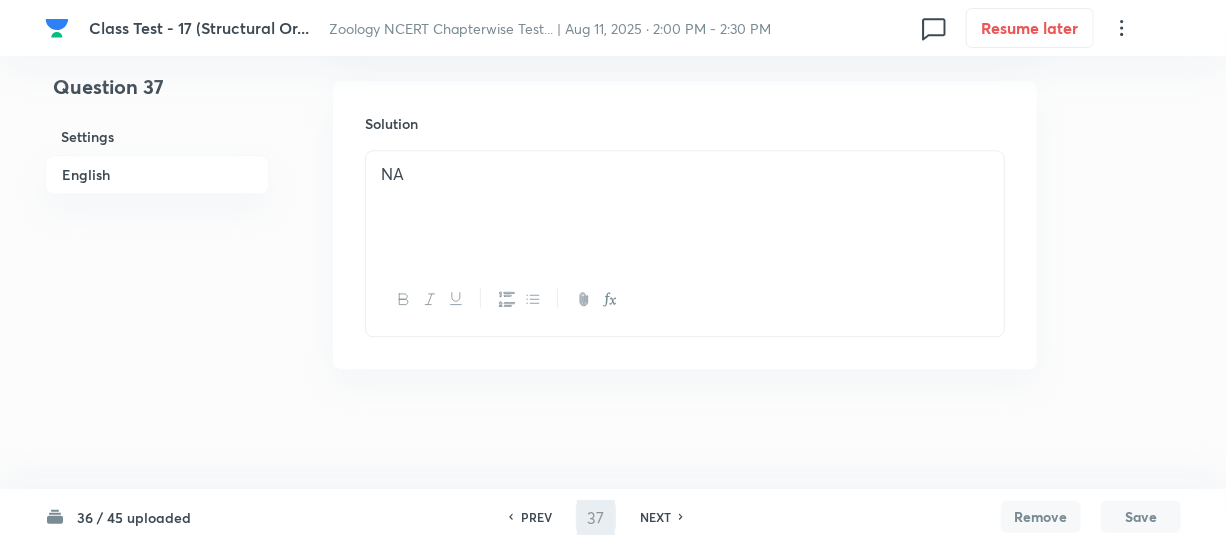 type on "38" 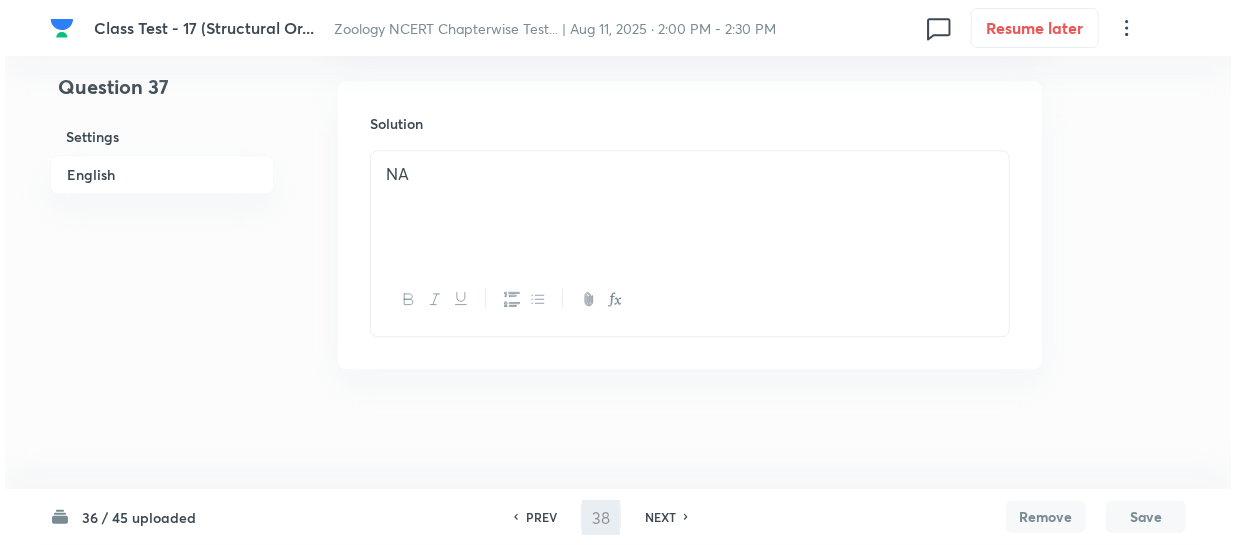 scroll, scrollTop: 0, scrollLeft: 0, axis: both 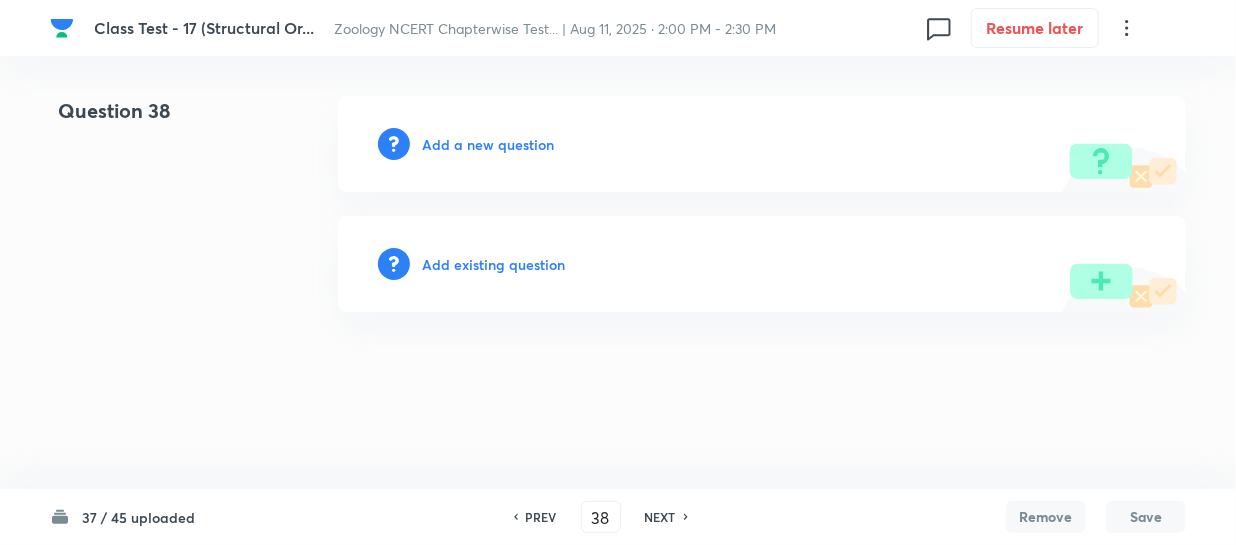 click on "Add a new question" at bounding box center (488, 144) 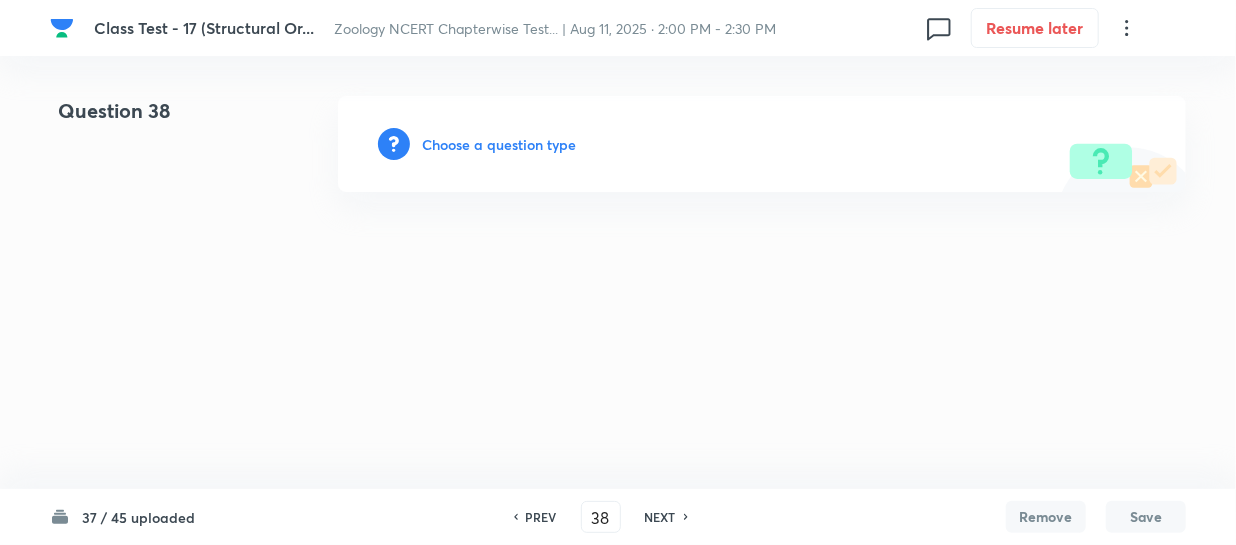 click on "Choose a question type" at bounding box center (499, 144) 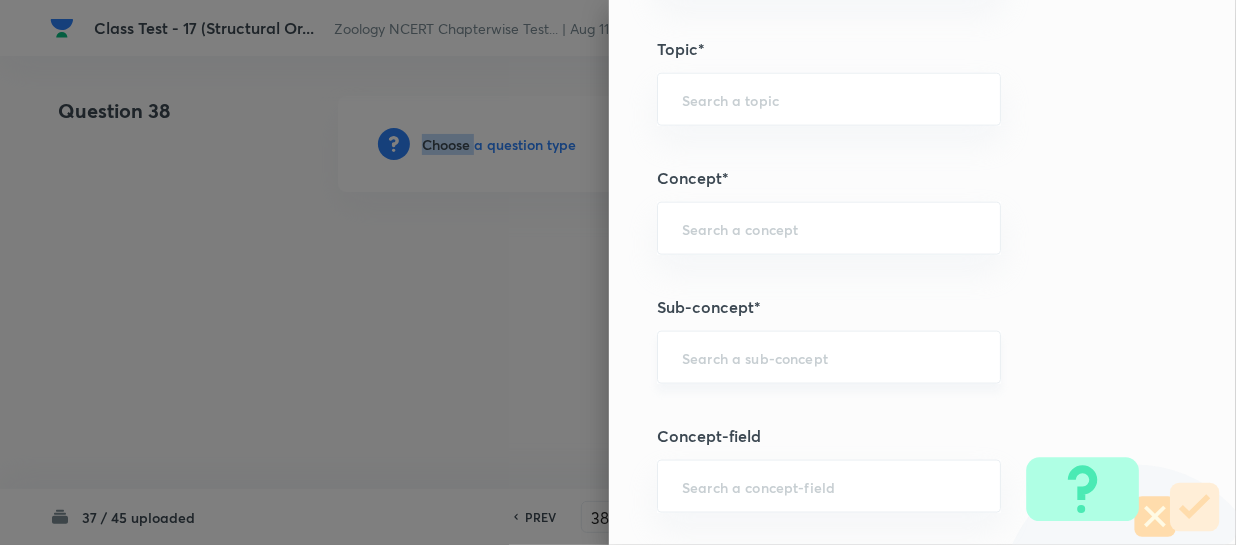 scroll, scrollTop: 1090, scrollLeft: 0, axis: vertical 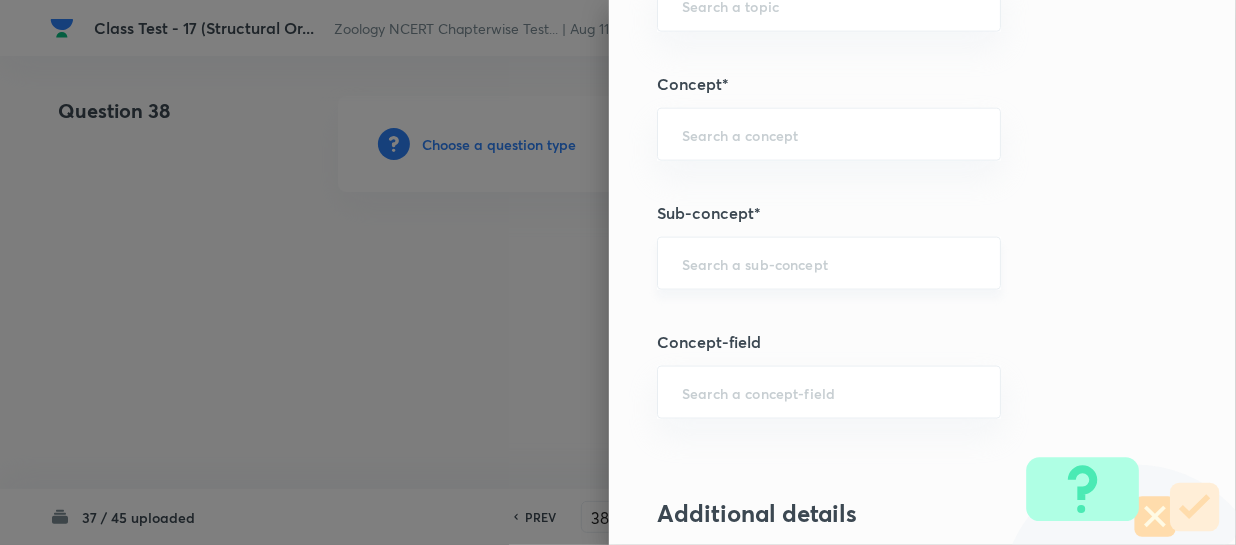 click at bounding box center [829, 263] 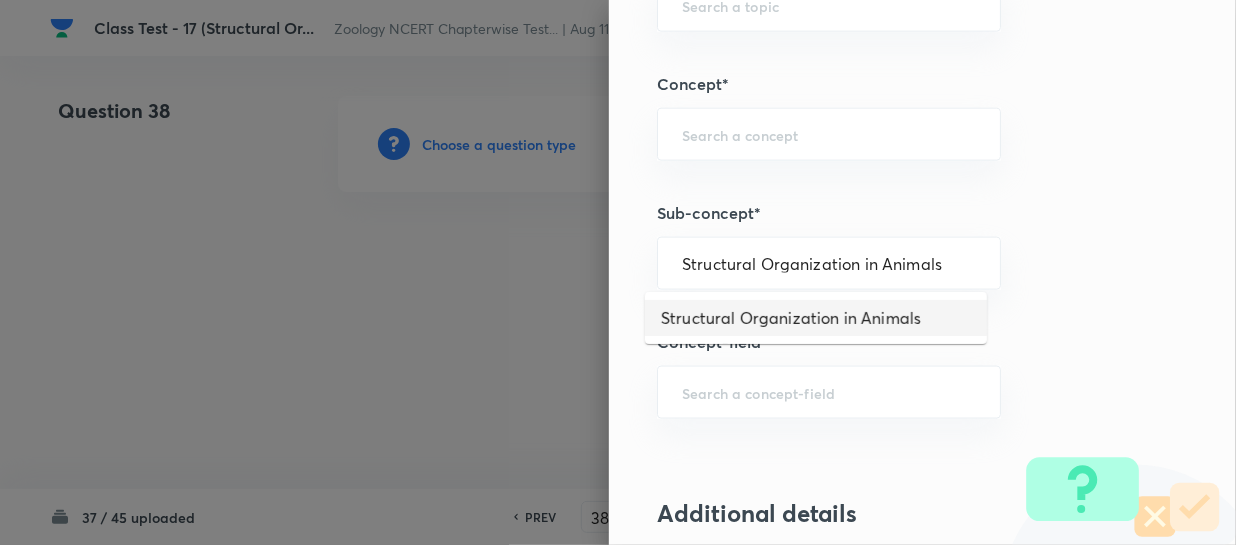click on "Structural Organization in Animals" at bounding box center [816, 318] 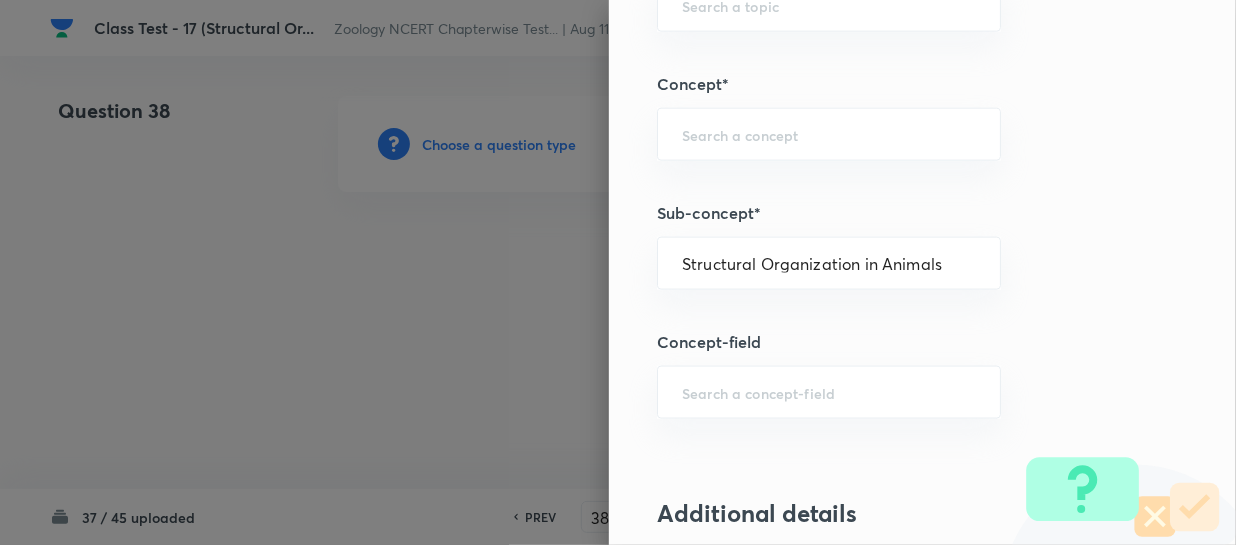 type on "Biology" 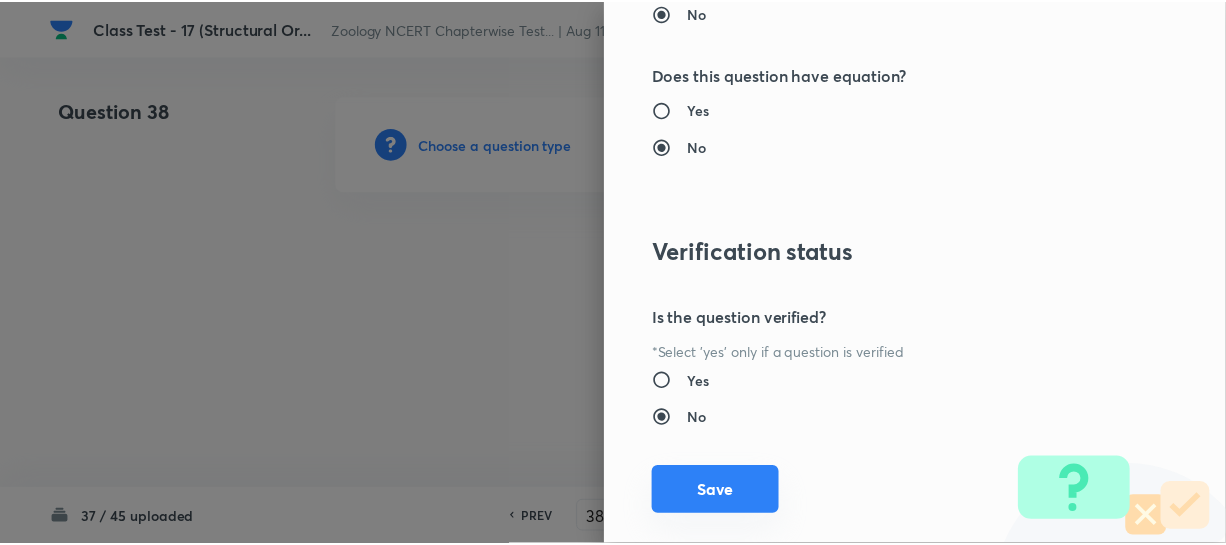 scroll, scrollTop: 2179, scrollLeft: 0, axis: vertical 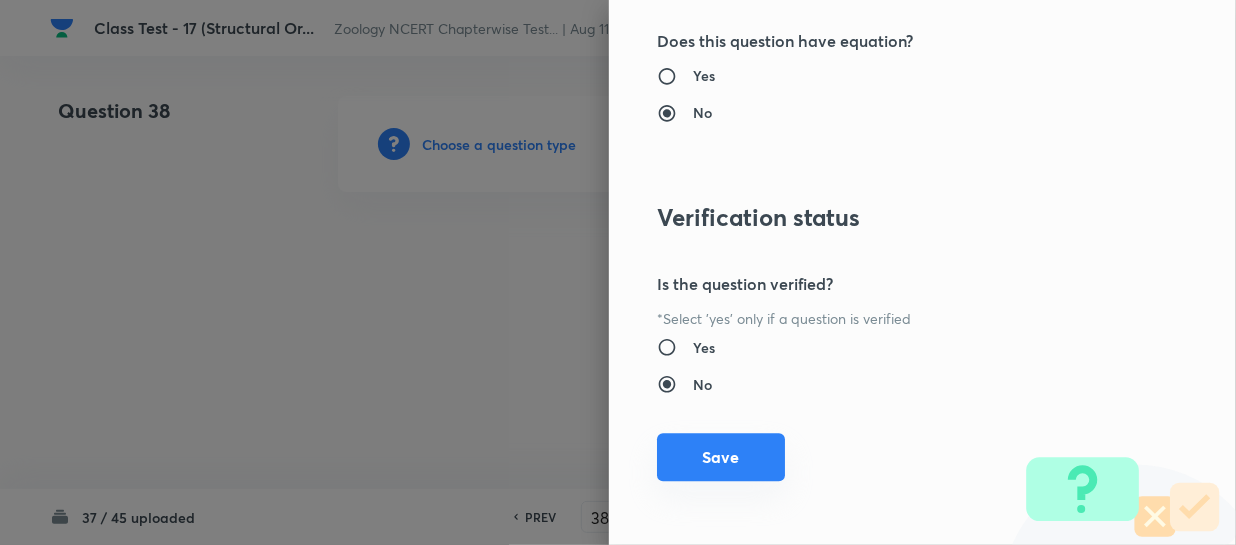 drag, startPoint x: 707, startPoint y: 465, endPoint x: 778, endPoint y: 461, distance: 71.11259 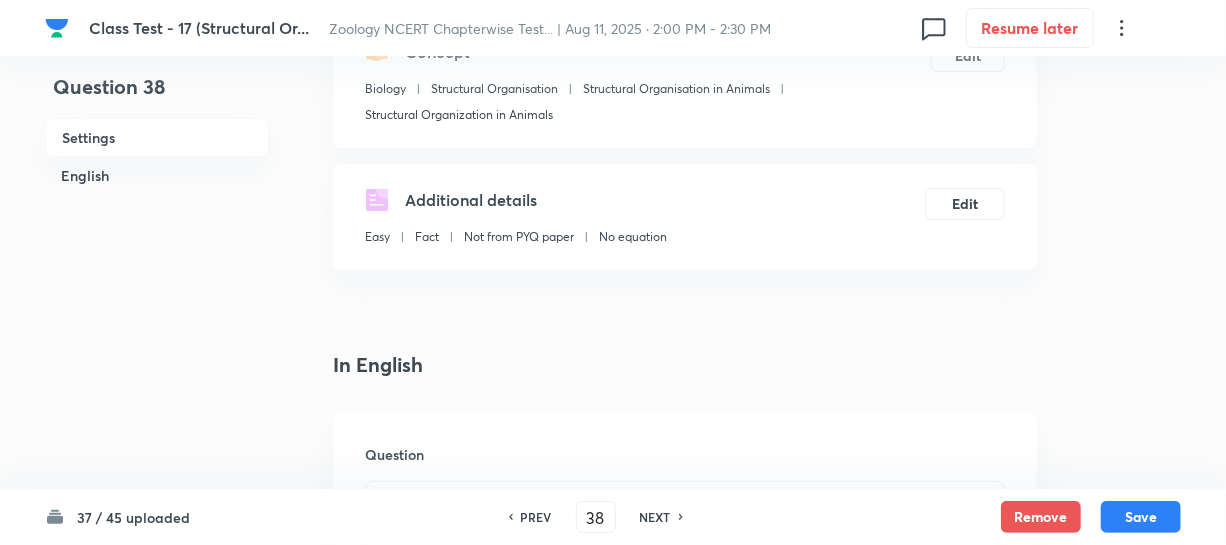 scroll, scrollTop: 363, scrollLeft: 0, axis: vertical 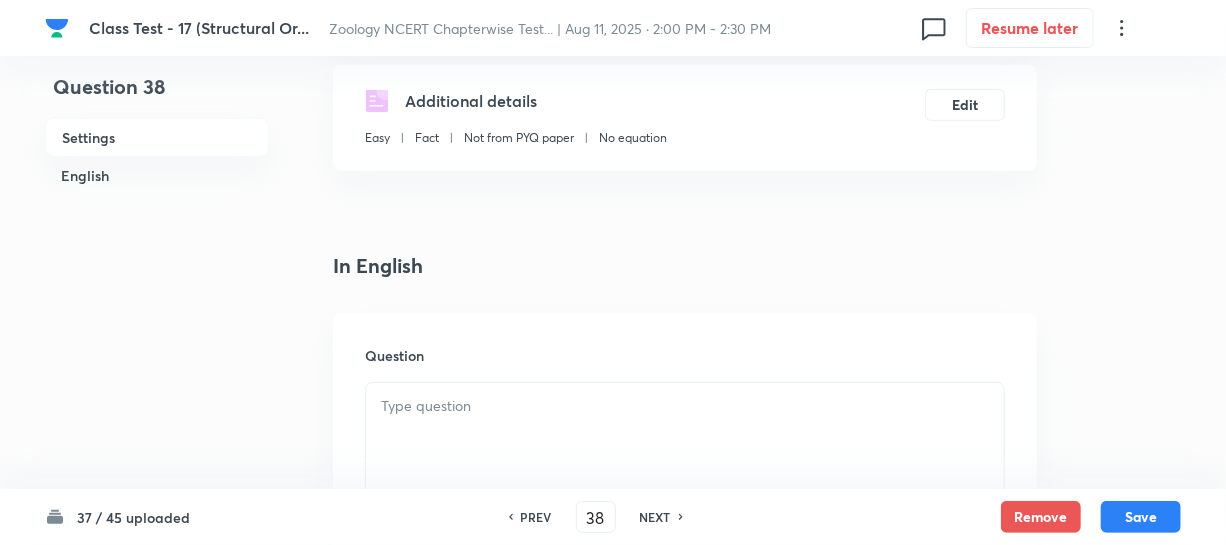 drag, startPoint x: 431, startPoint y: 422, endPoint x: 443, endPoint y: 421, distance: 12.0415945 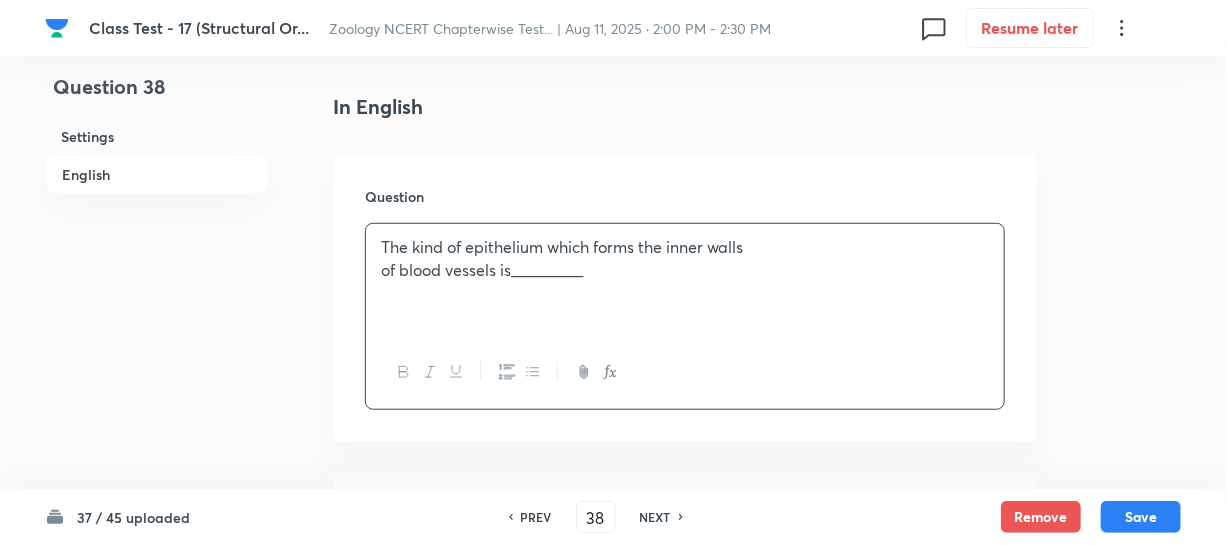 scroll, scrollTop: 727, scrollLeft: 0, axis: vertical 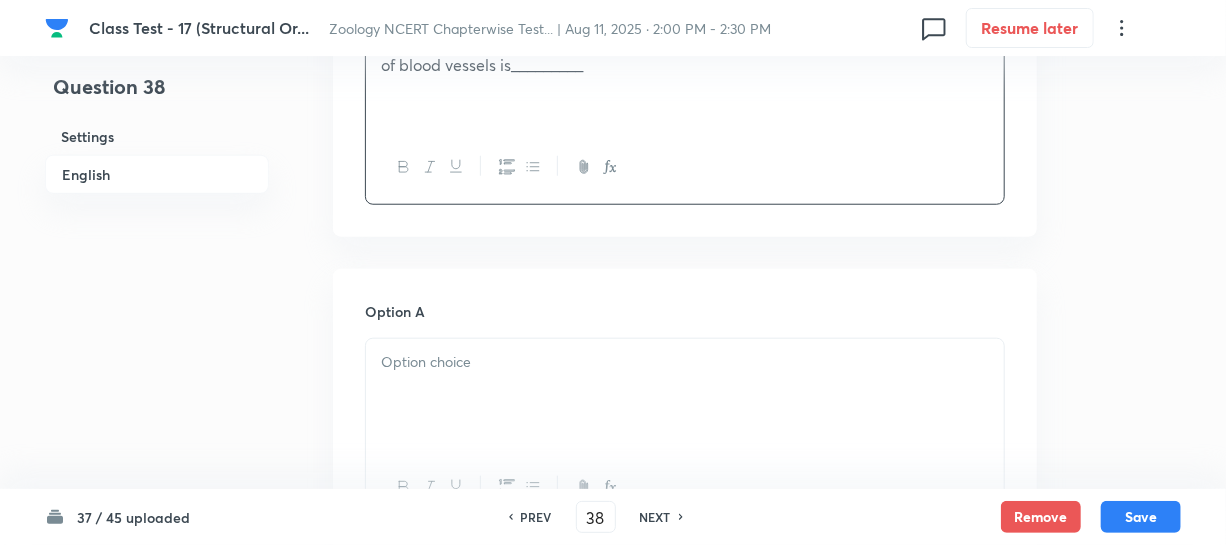 click at bounding box center [685, 395] 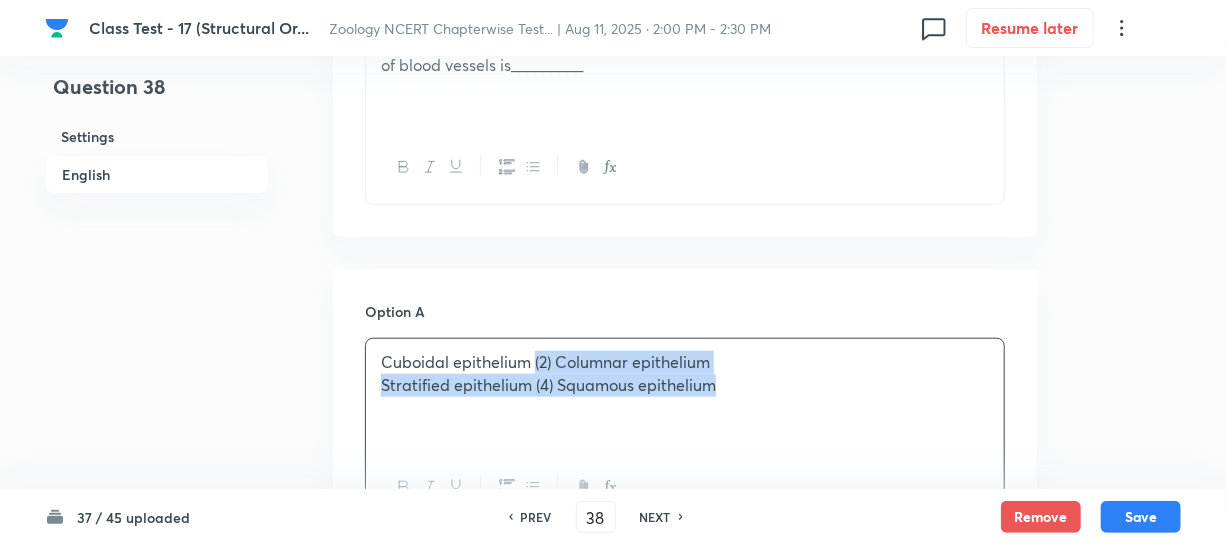 drag, startPoint x: 533, startPoint y: 360, endPoint x: 728, endPoint y: 382, distance: 196.2371 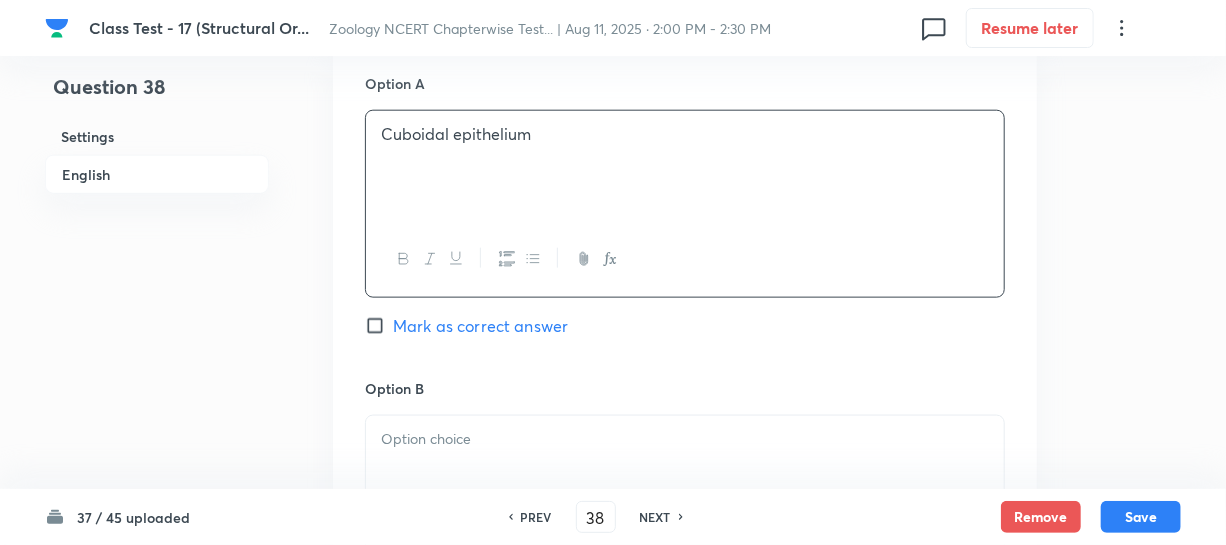 scroll, scrollTop: 1090, scrollLeft: 0, axis: vertical 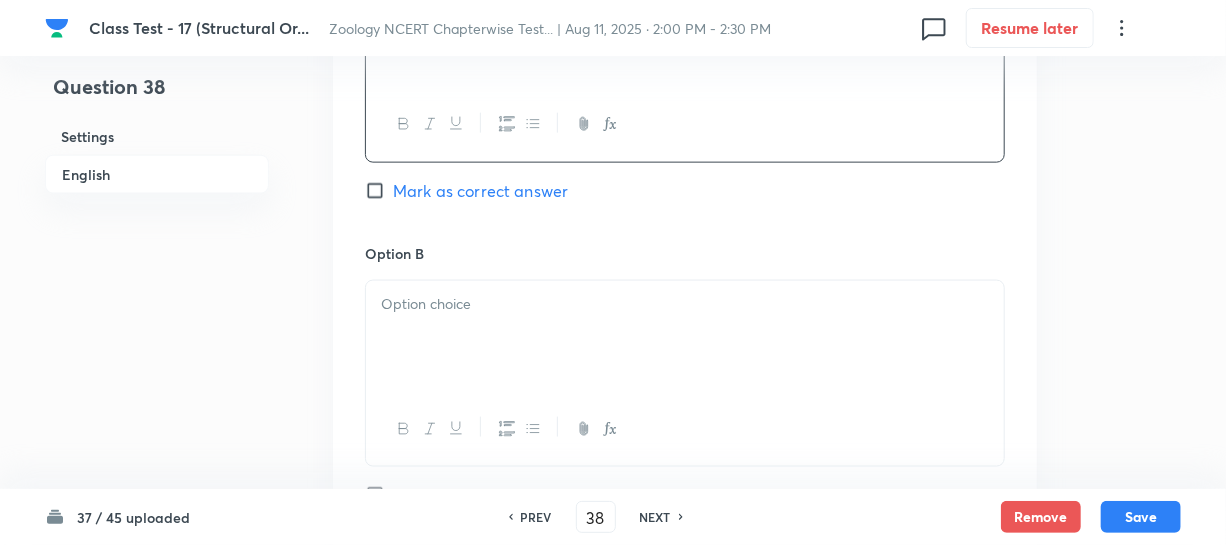 click at bounding box center (685, 304) 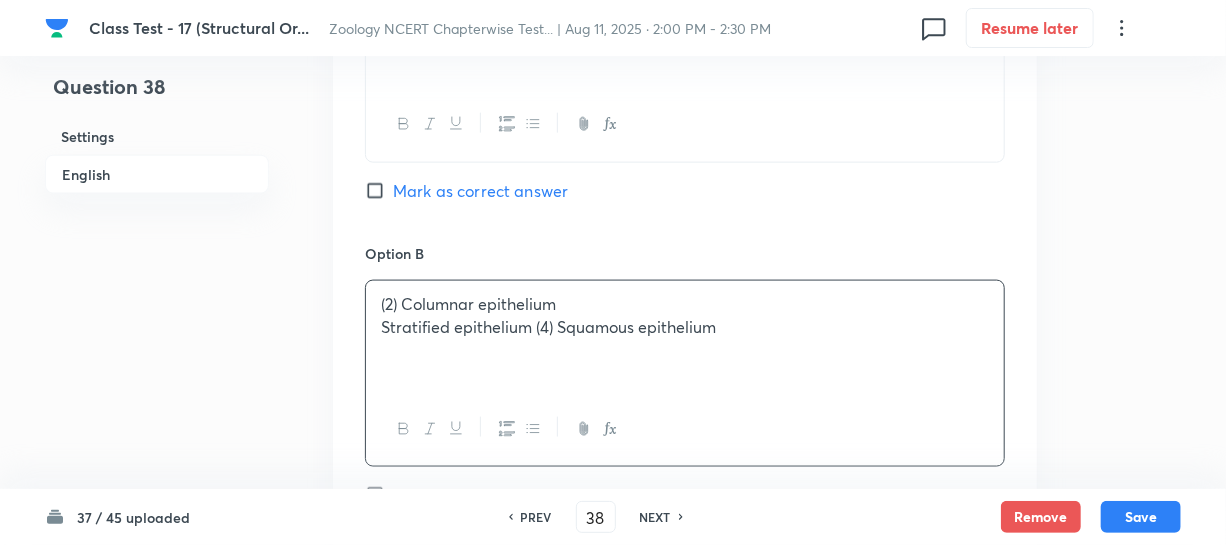 click on "(2) Columnar epithelium" at bounding box center [685, 304] 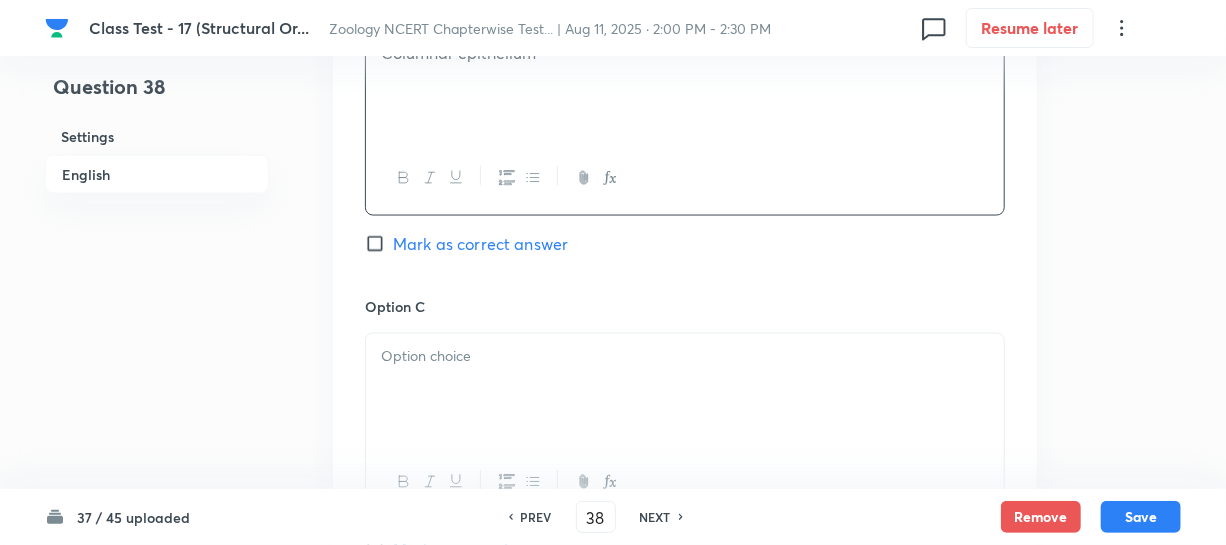 scroll, scrollTop: 1454, scrollLeft: 0, axis: vertical 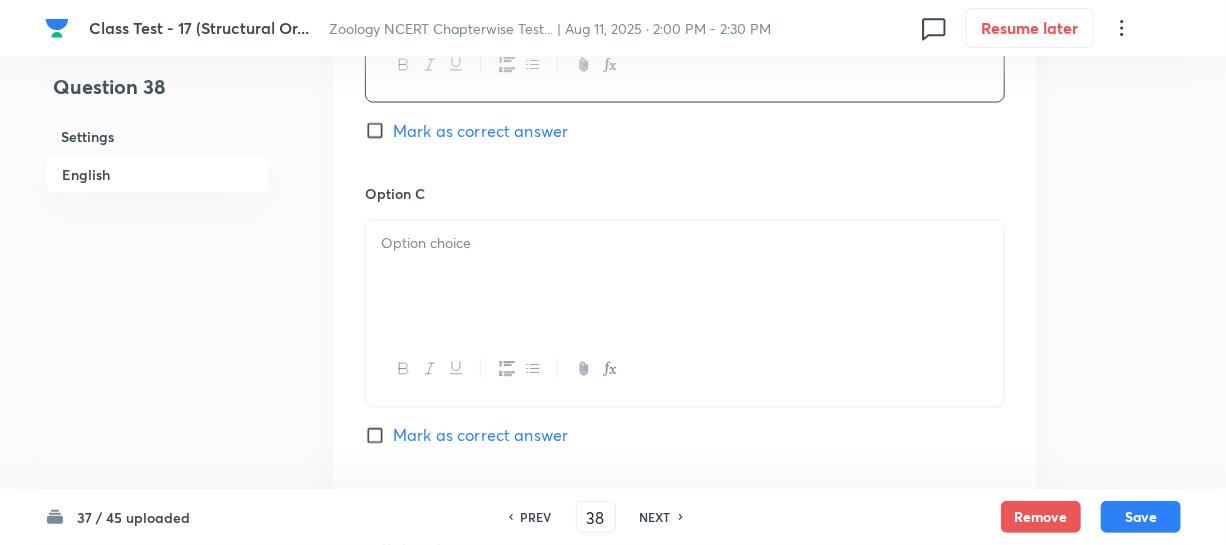 click at bounding box center (685, 277) 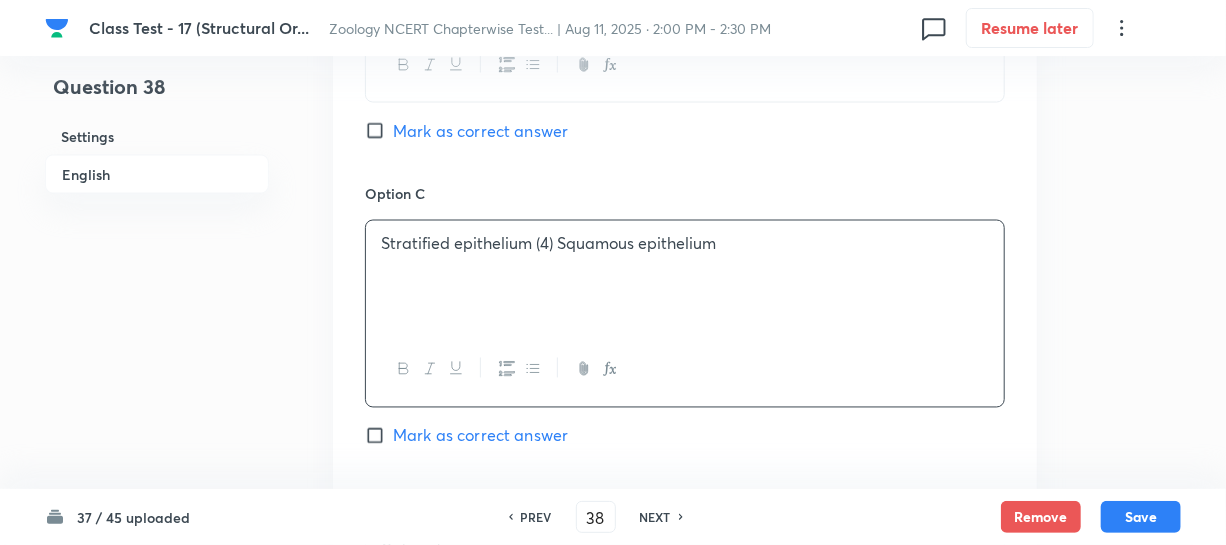 click on "Stratified epithelium (4) Squamous epithelium" at bounding box center (685, 244) 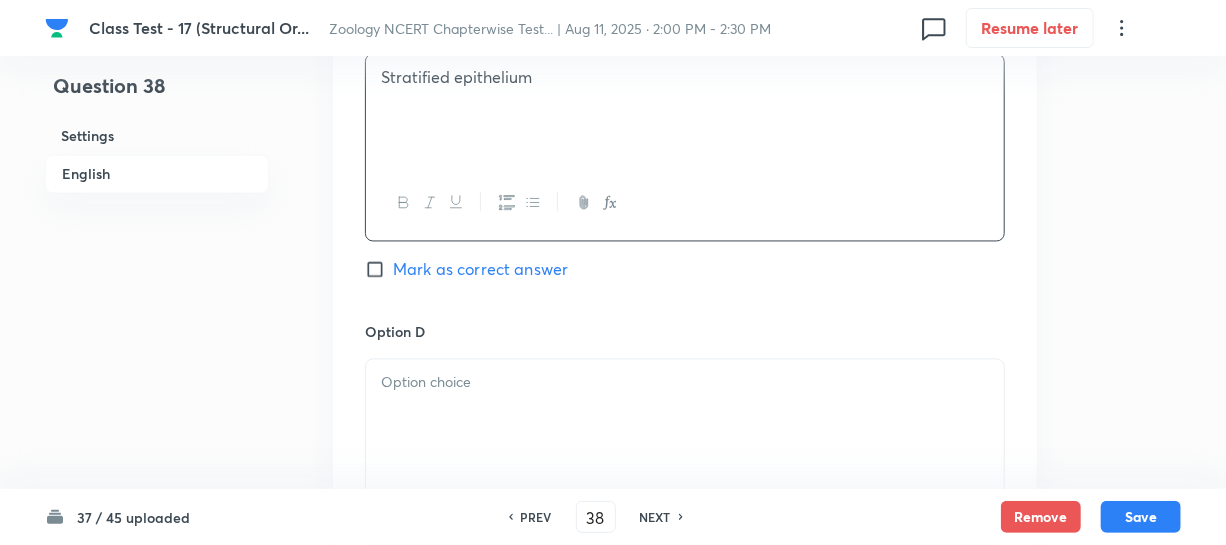 scroll, scrollTop: 1727, scrollLeft: 0, axis: vertical 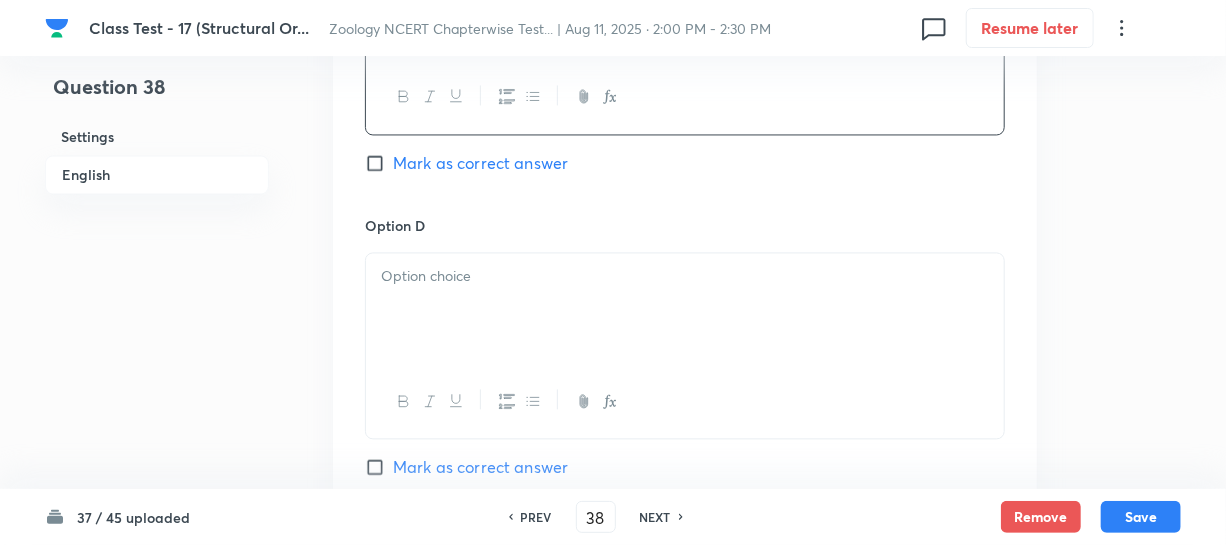 click at bounding box center [685, 309] 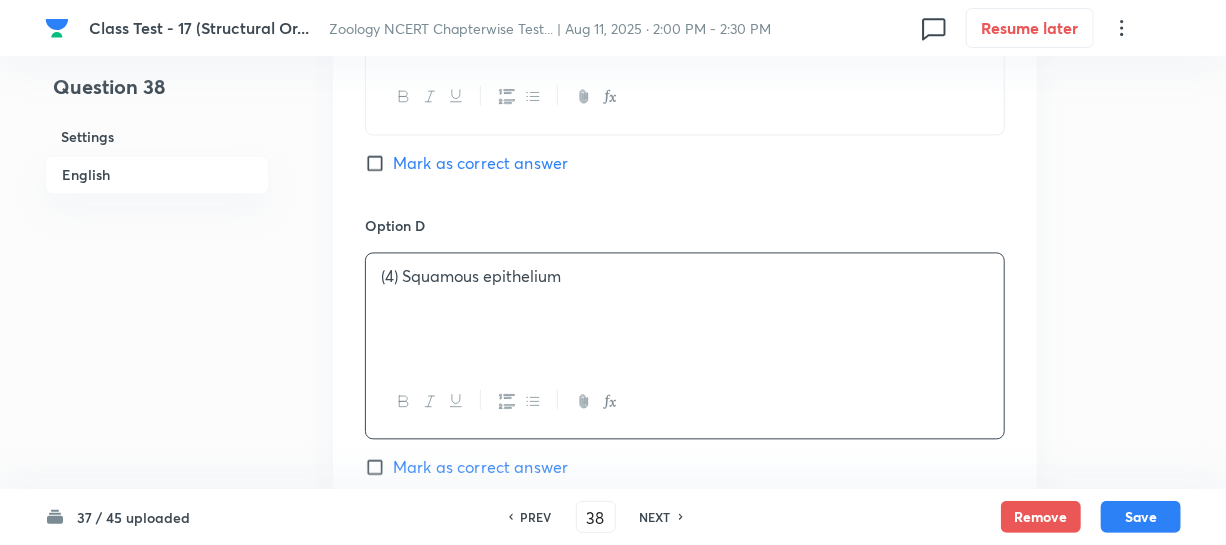 click on "(4) Squamous epithelium" at bounding box center (685, 276) 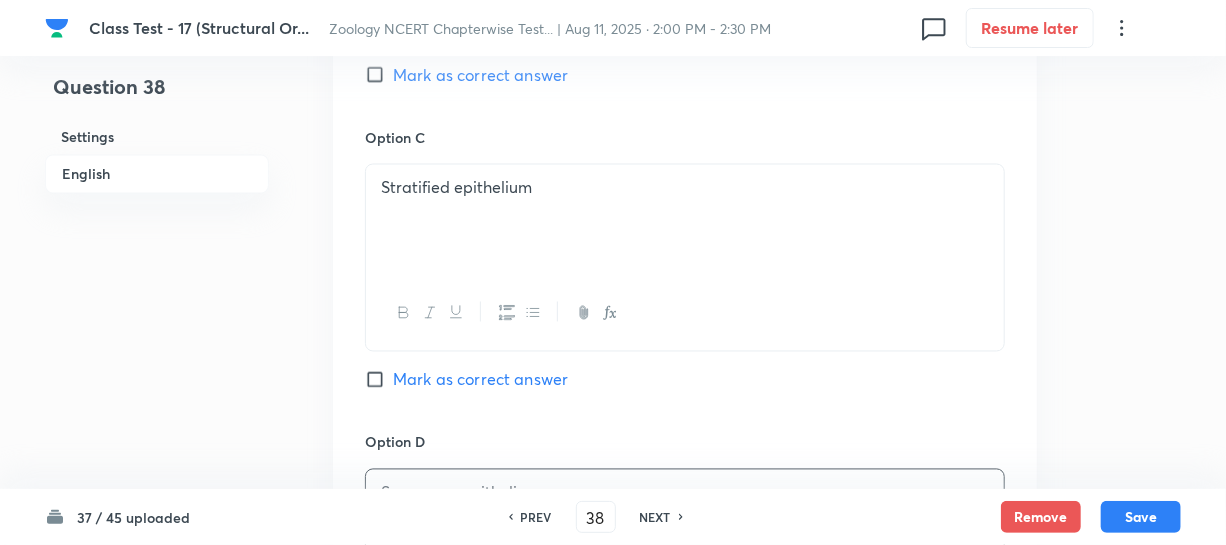 scroll, scrollTop: 1545, scrollLeft: 0, axis: vertical 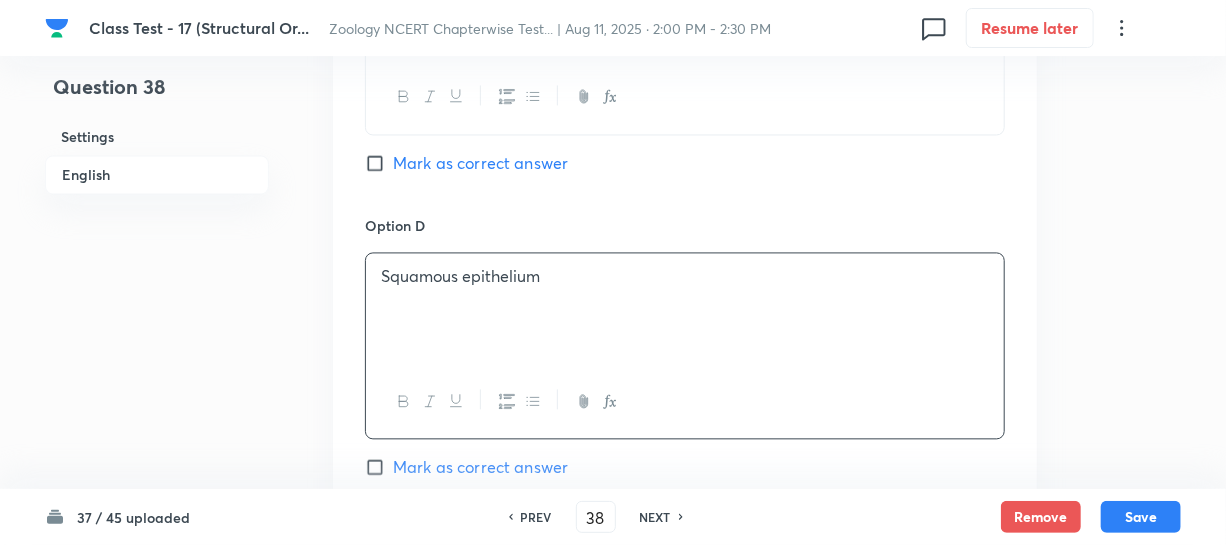 click on "Mark as correct answer" at bounding box center [379, 467] 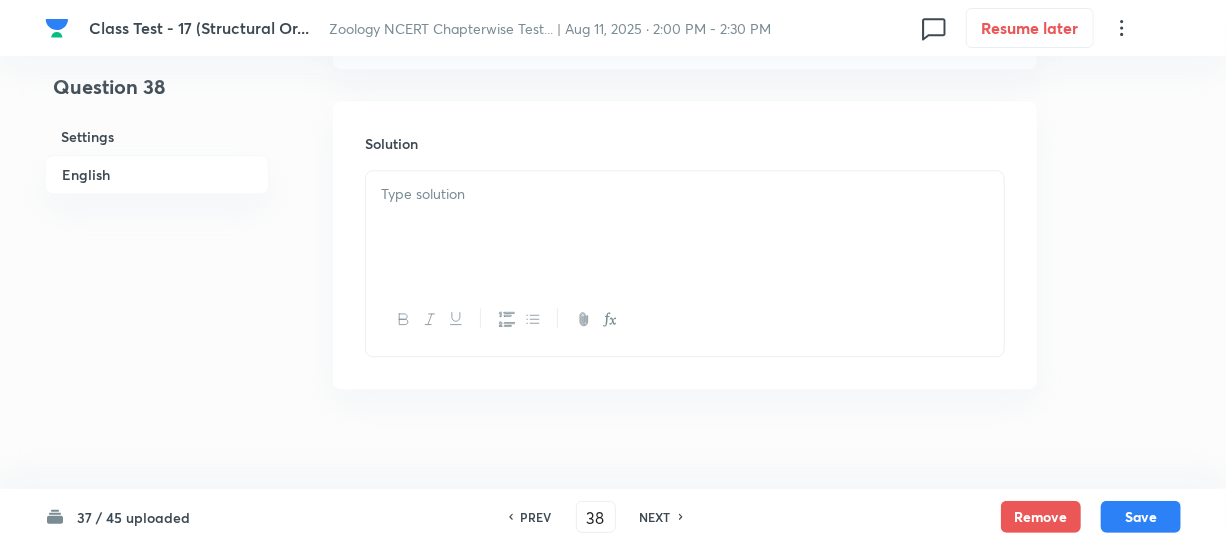 scroll, scrollTop: 2190, scrollLeft: 0, axis: vertical 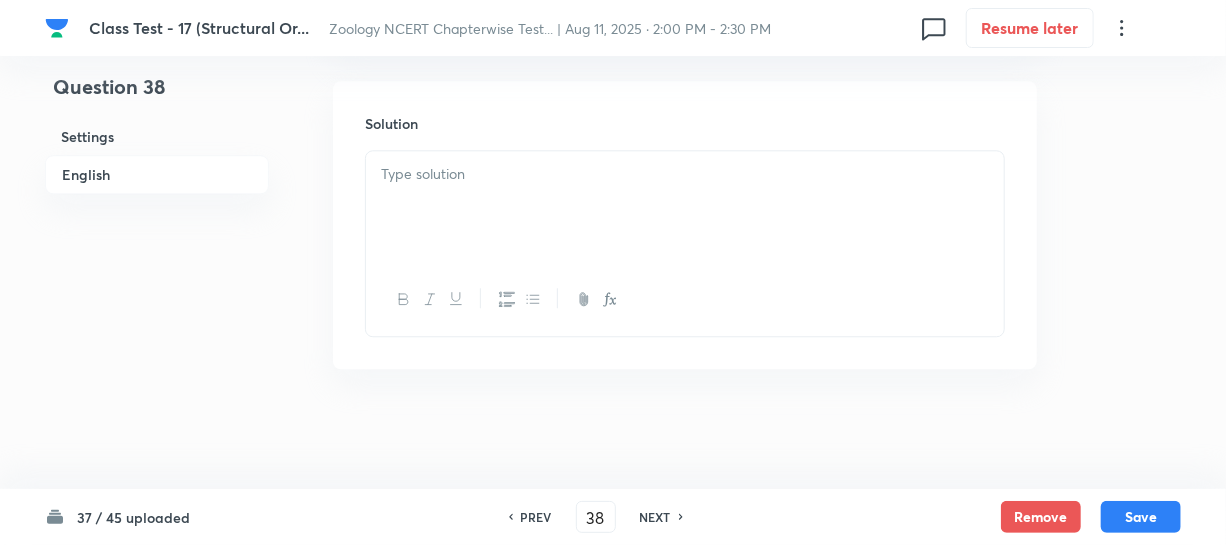 click at bounding box center (685, 207) 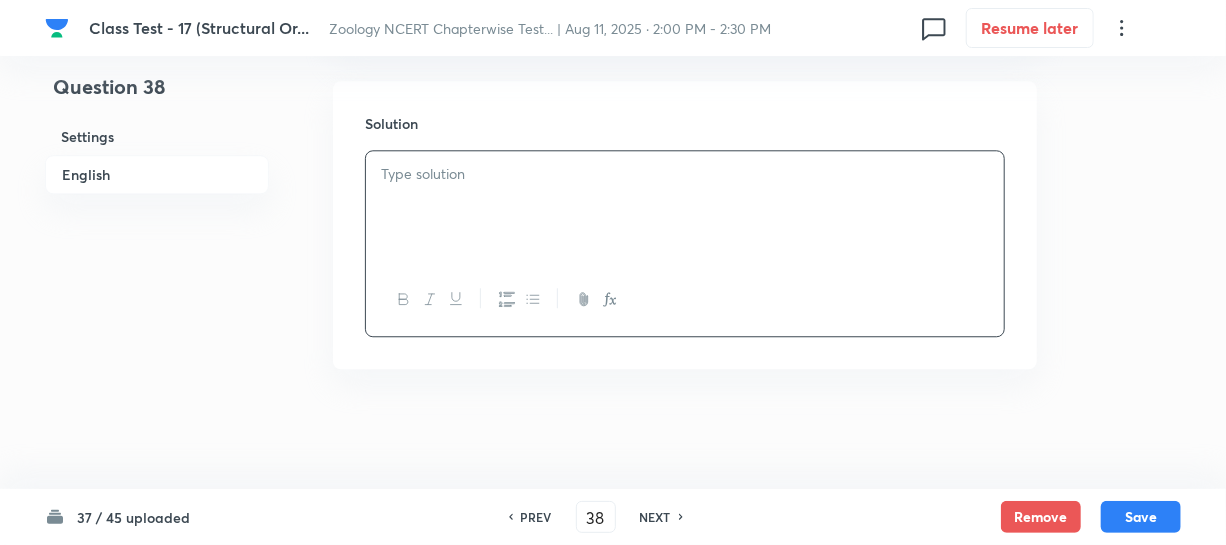 type 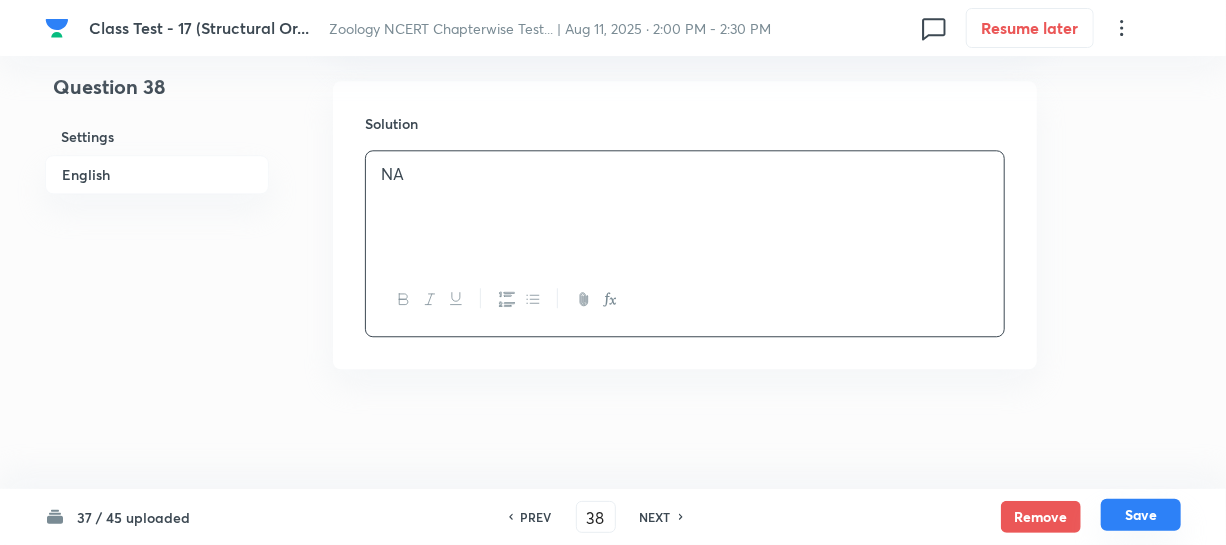 click on "Save" at bounding box center [1141, 515] 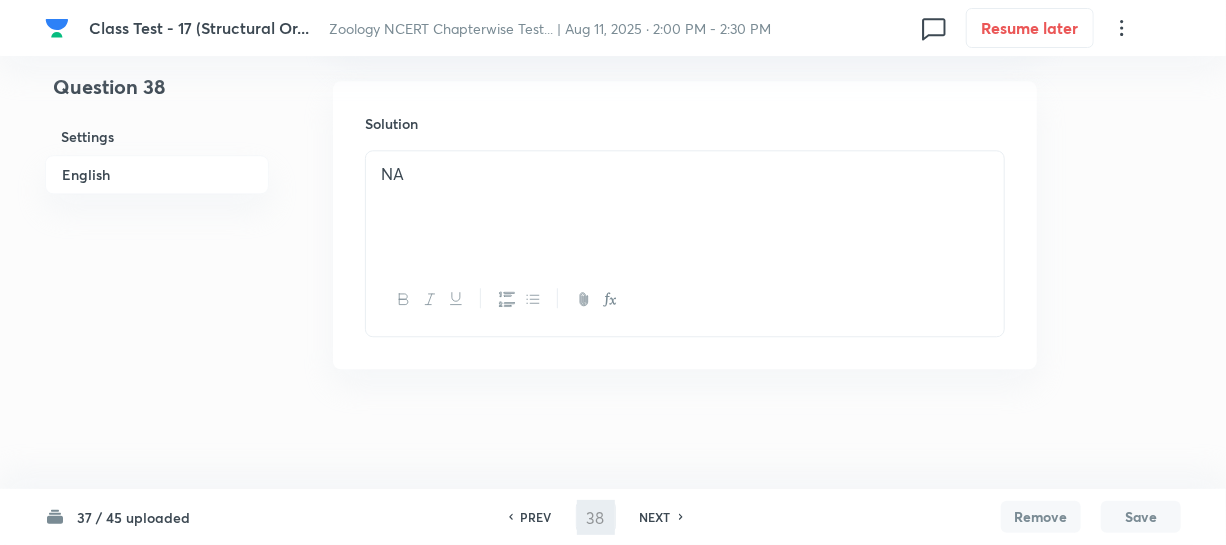 type on "39" 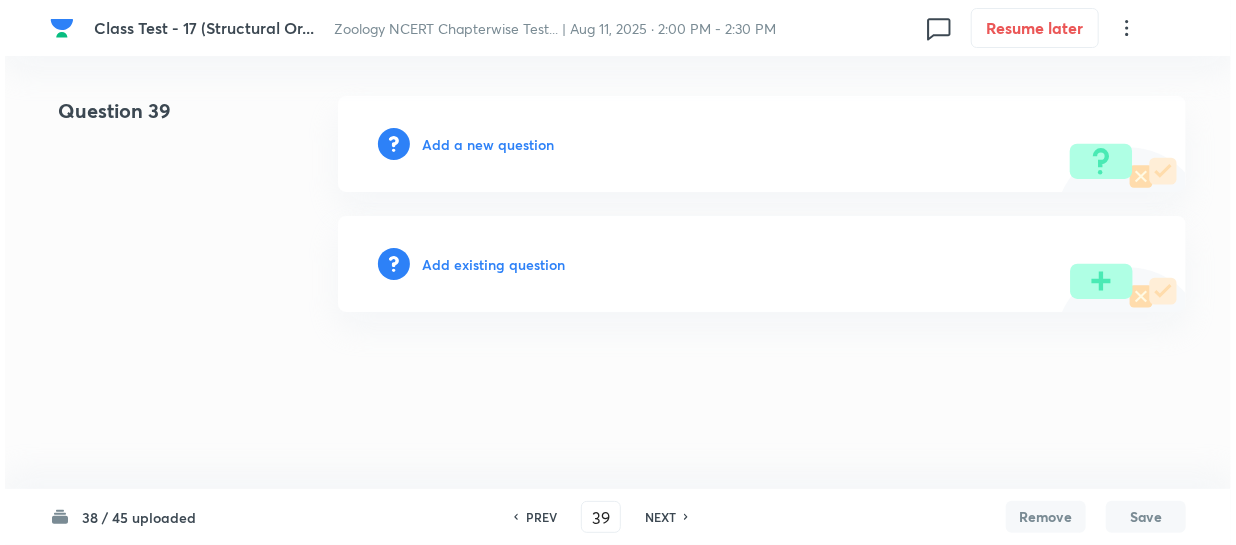 scroll, scrollTop: 0, scrollLeft: 0, axis: both 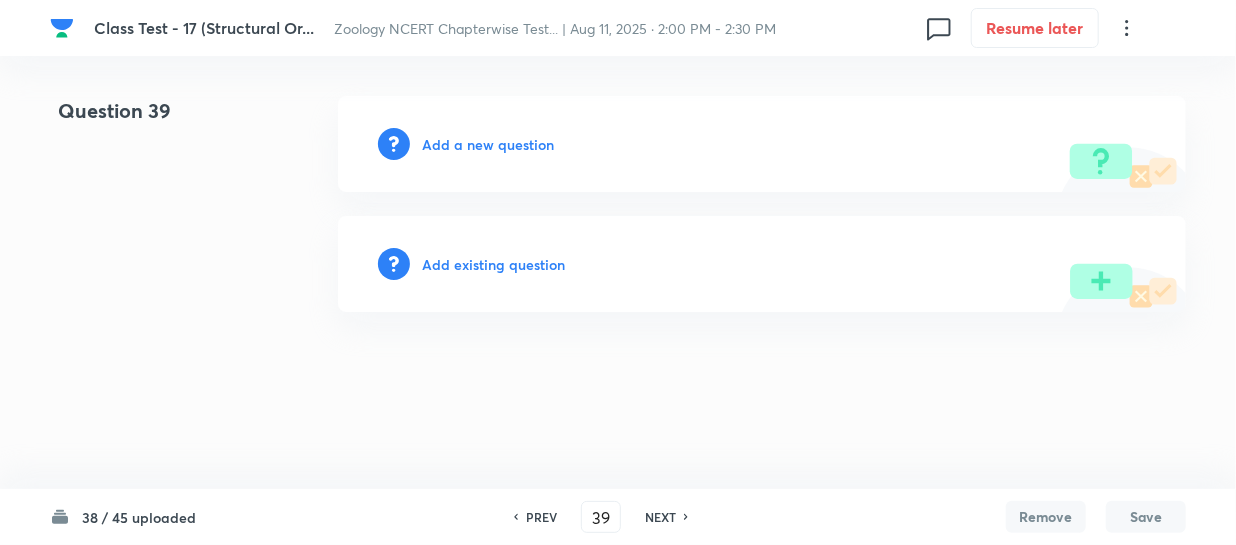 click on "Add a new question" at bounding box center [488, 144] 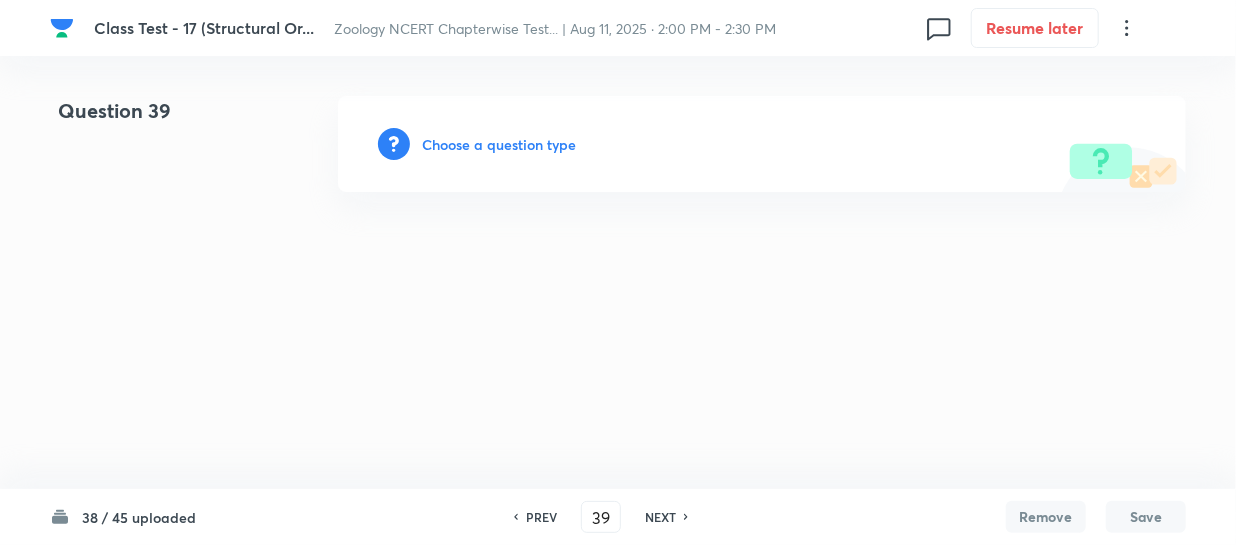 click on "Choose a question type" at bounding box center (499, 144) 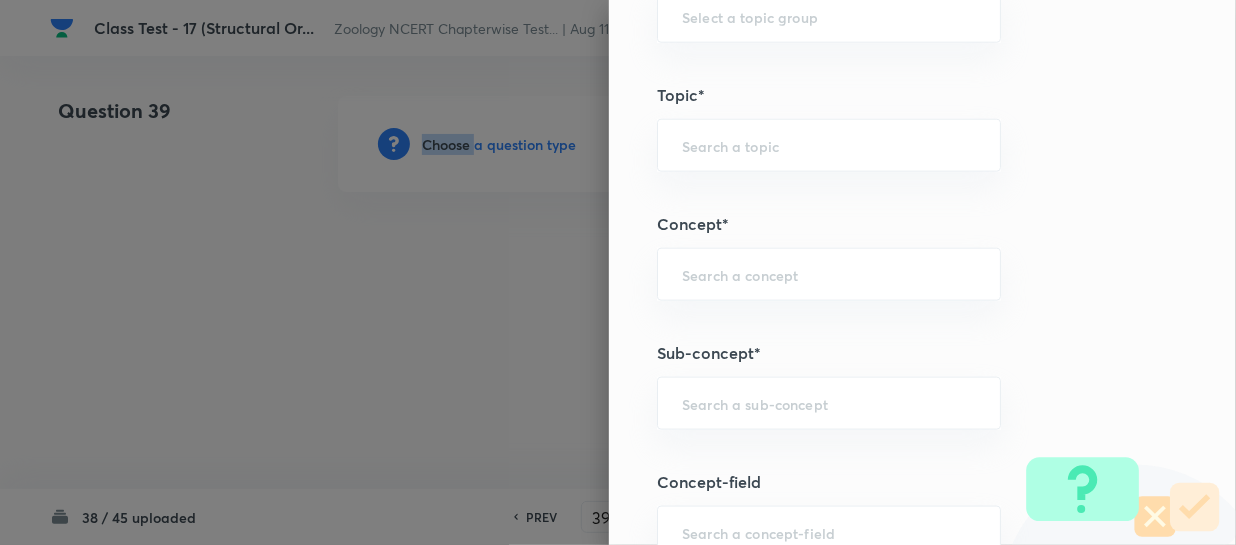 scroll, scrollTop: 1090, scrollLeft: 0, axis: vertical 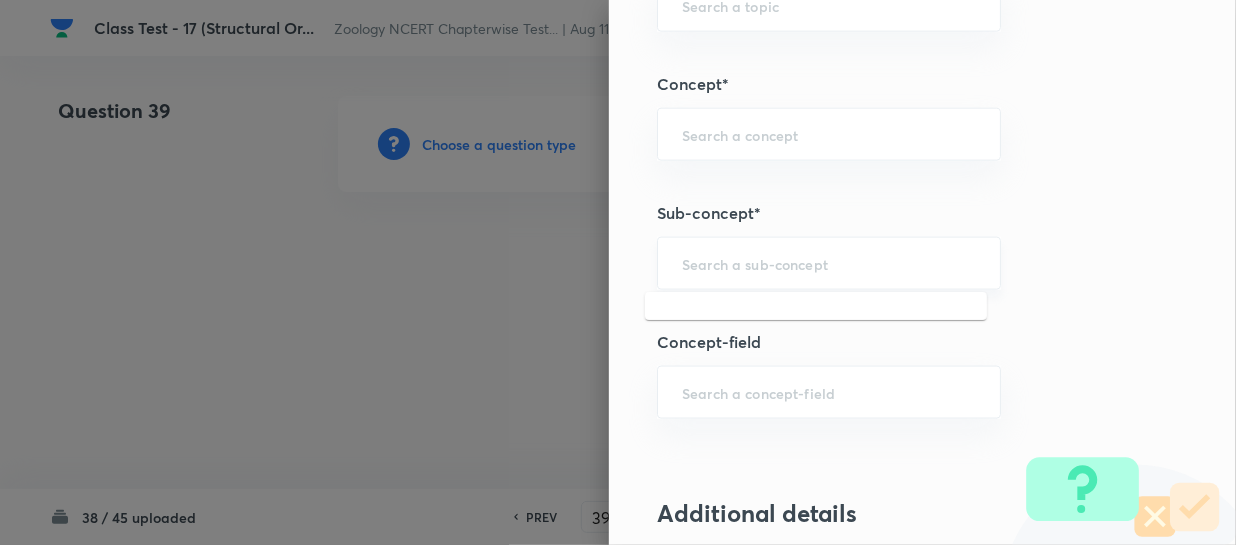 click at bounding box center (829, 263) 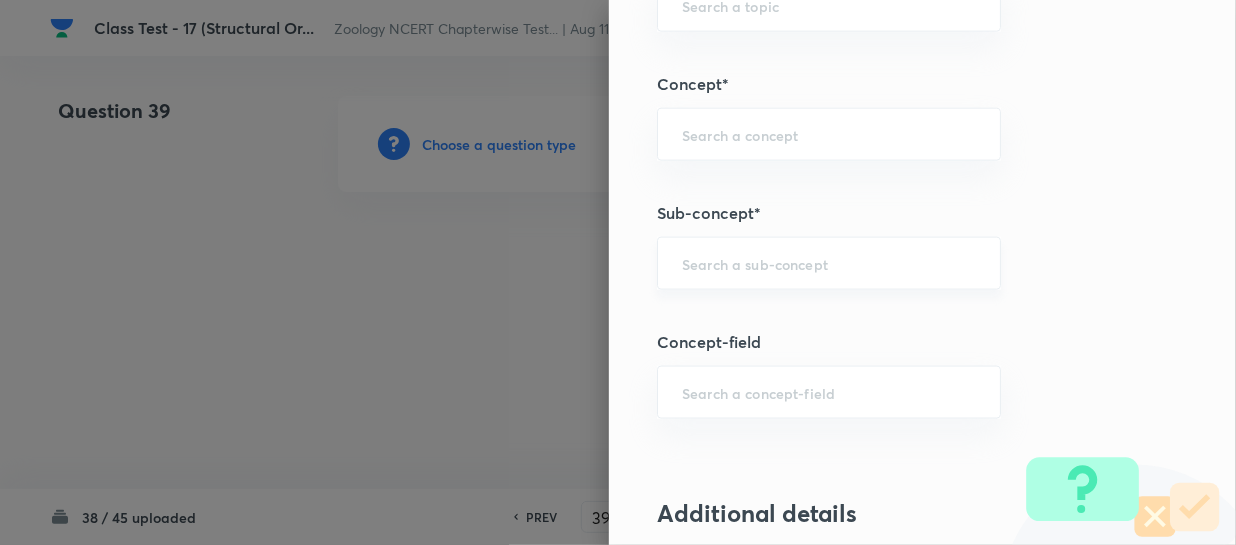 paste on "Structural Organization in Animals" 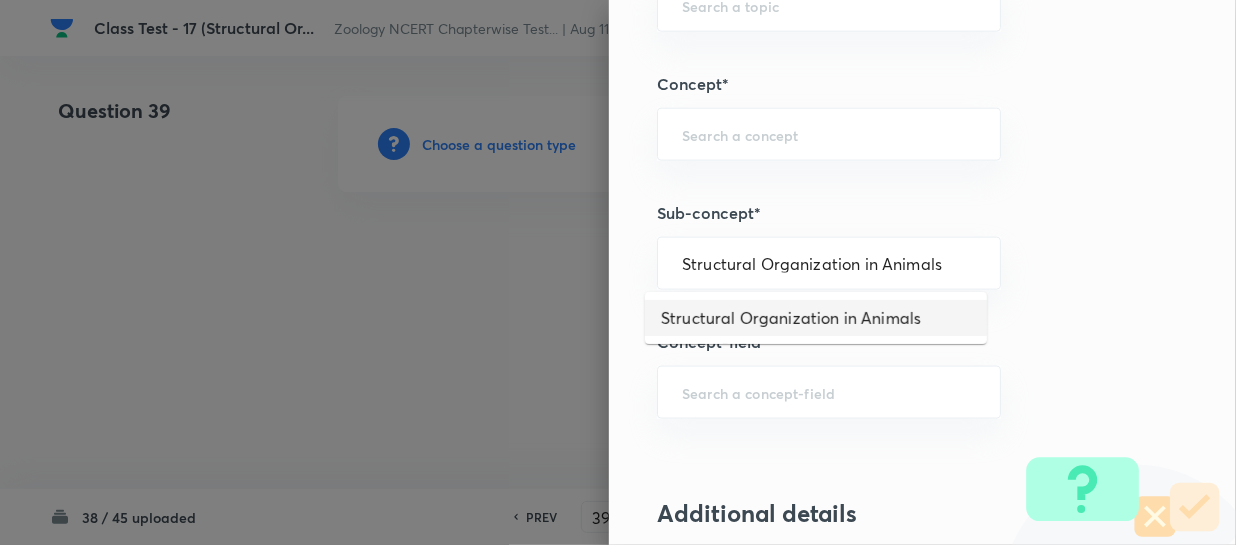 click on "Structural Organization in Animals" at bounding box center (816, 318) 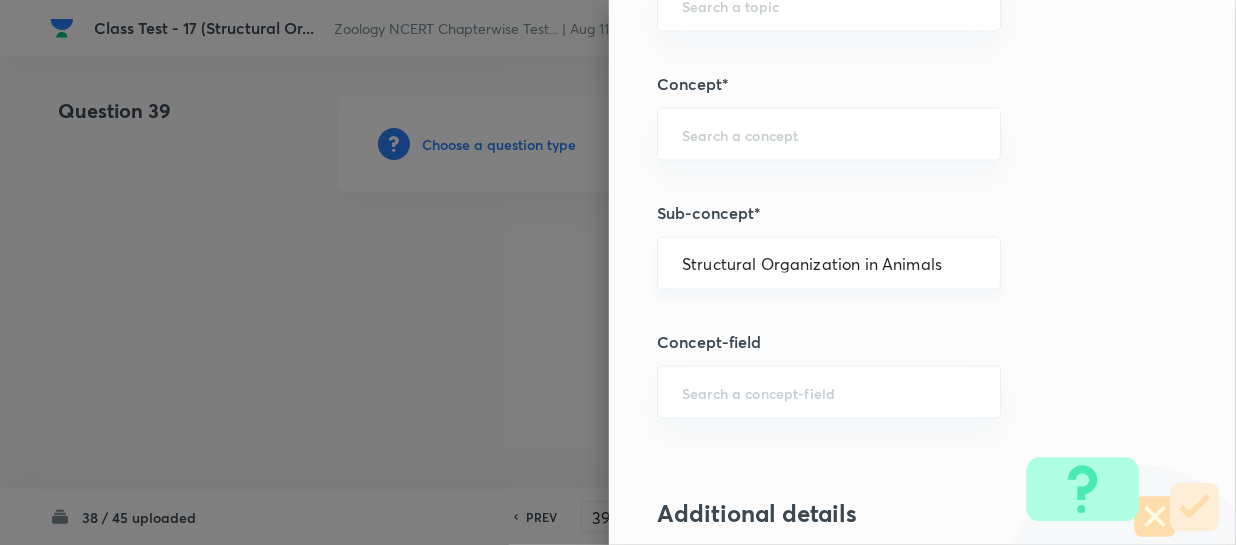 type on "Biology" 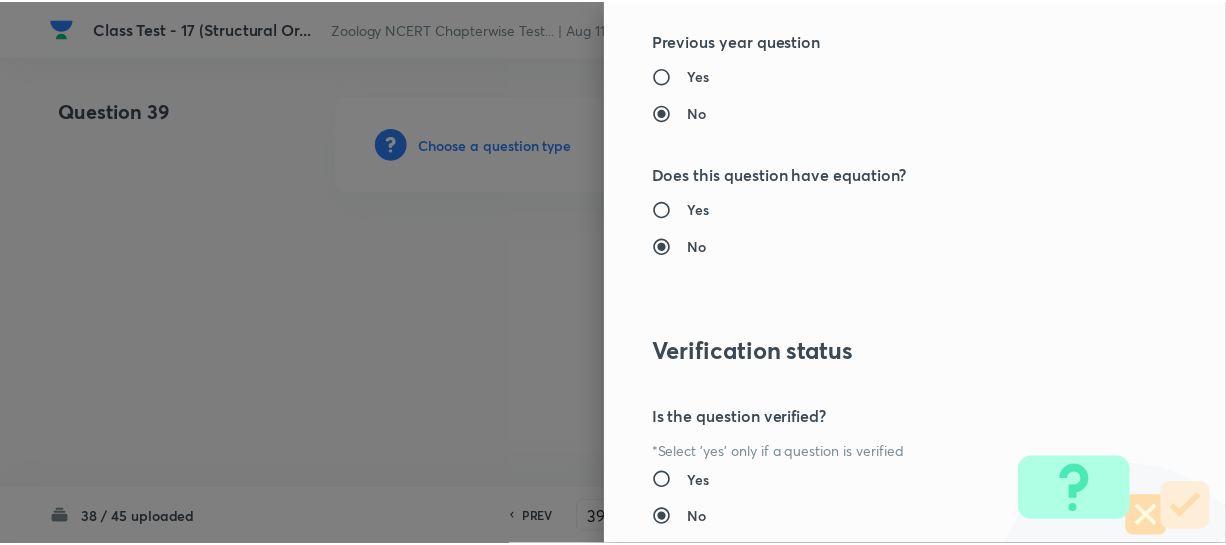 scroll, scrollTop: 2179, scrollLeft: 0, axis: vertical 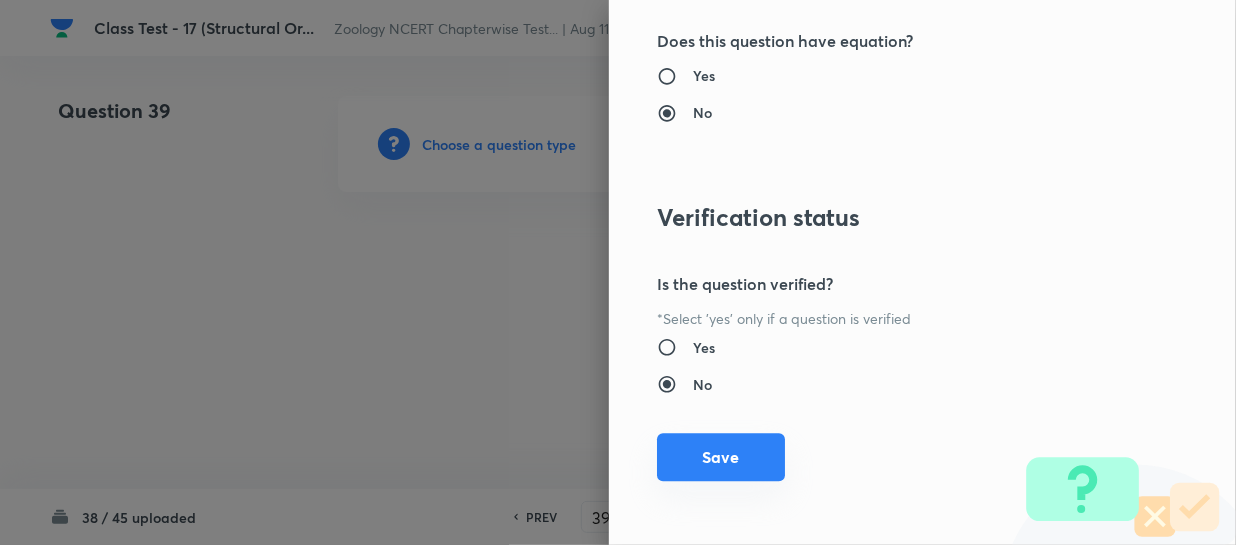 drag, startPoint x: 707, startPoint y: 459, endPoint x: 1223, endPoint y: 464, distance: 516.02423 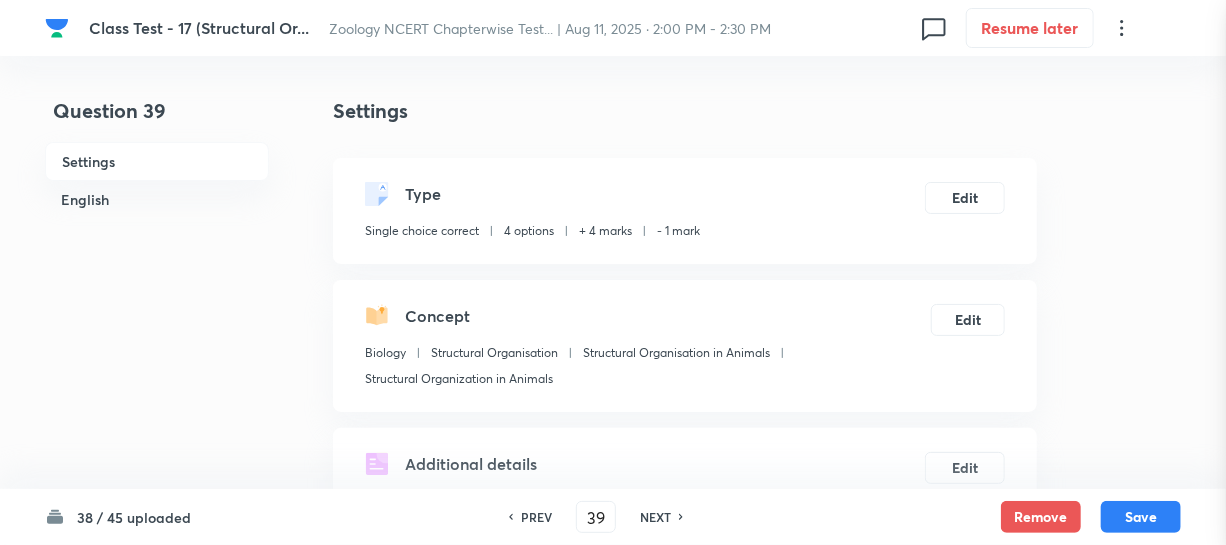 scroll, scrollTop: 454, scrollLeft: 0, axis: vertical 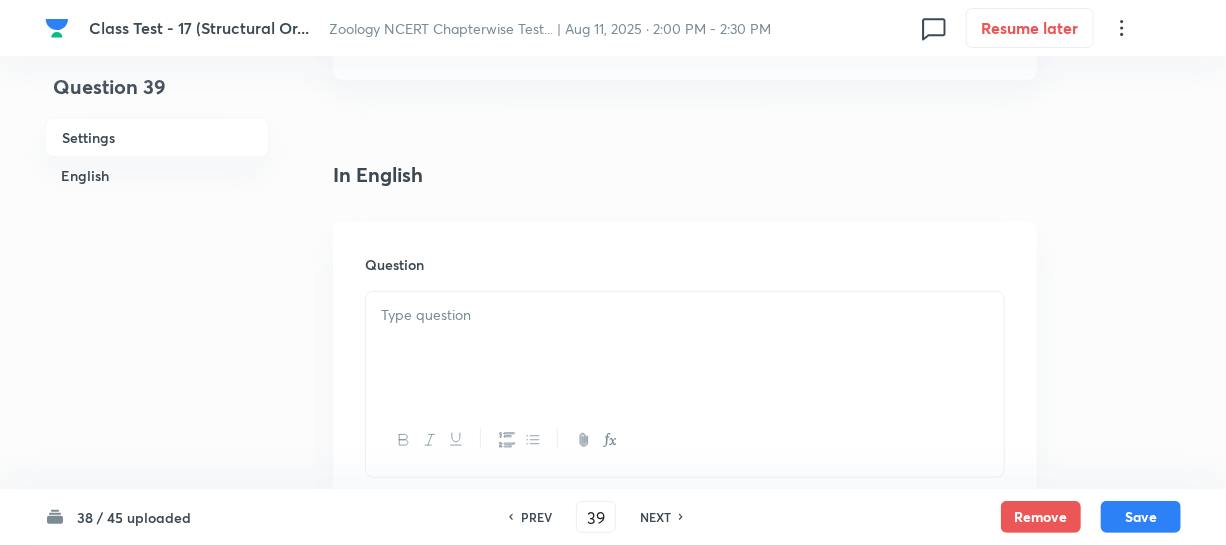 click at bounding box center (685, 348) 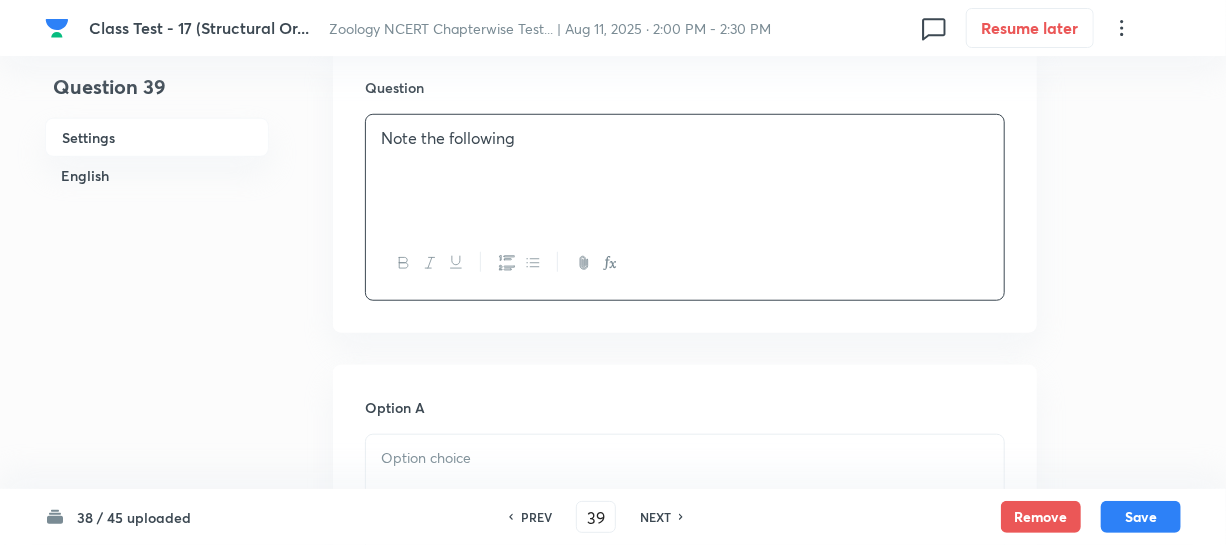 scroll, scrollTop: 818, scrollLeft: 0, axis: vertical 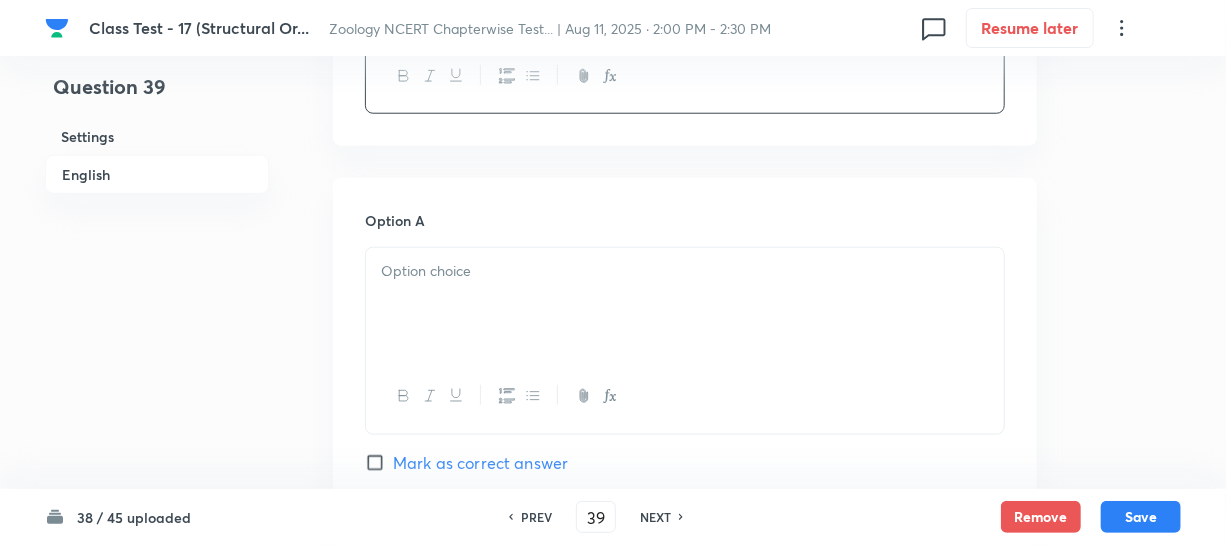 drag, startPoint x: 436, startPoint y: 311, endPoint x: 731, endPoint y: 349, distance: 297.43738 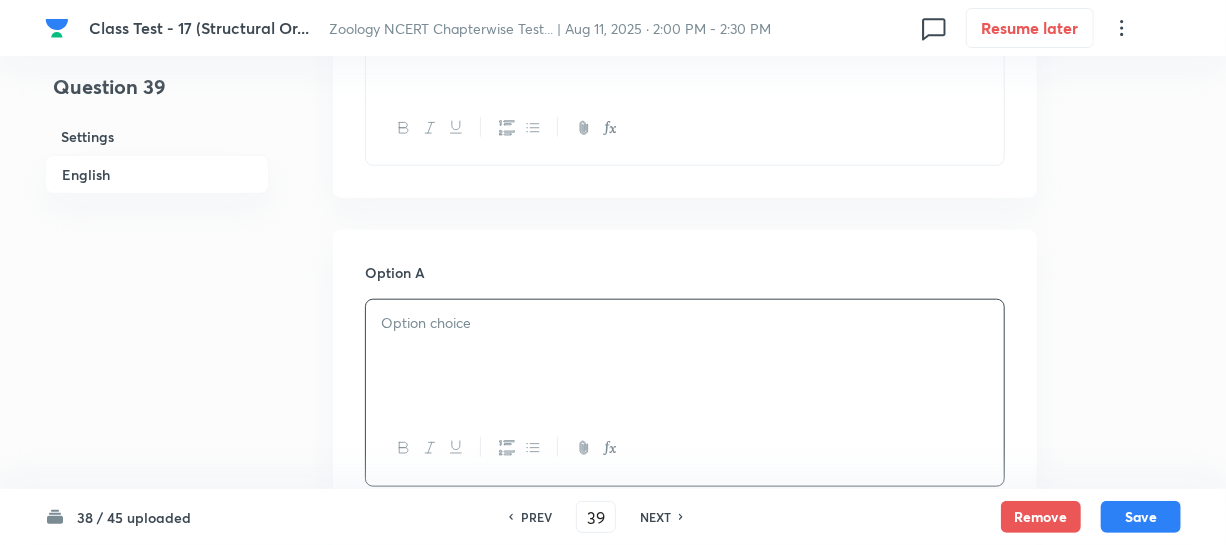 scroll, scrollTop: 545, scrollLeft: 0, axis: vertical 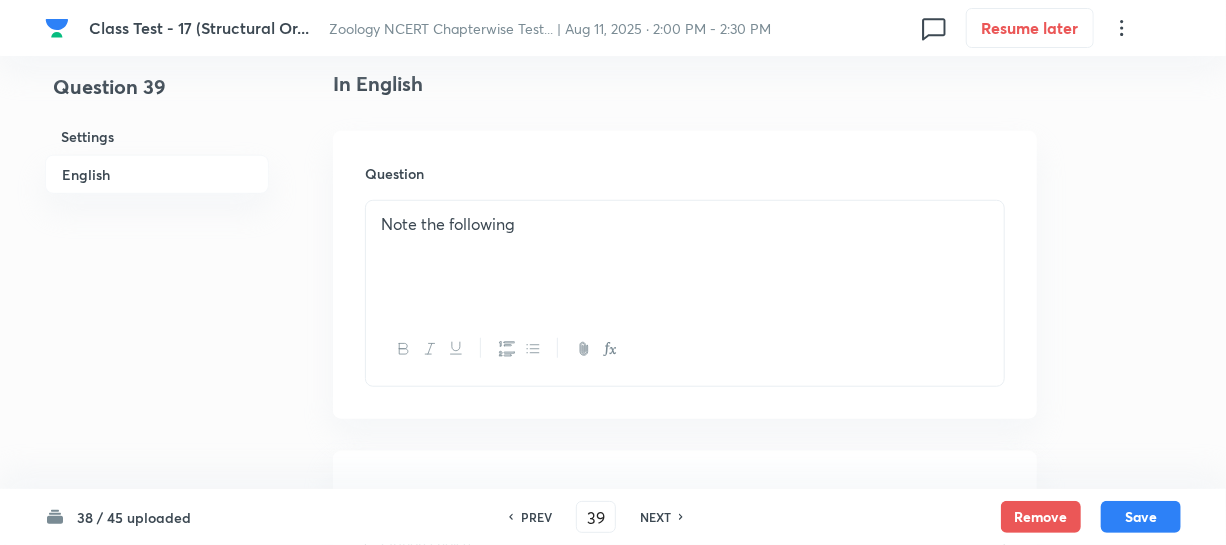 click on "Note the following" at bounding box center (685, 224) 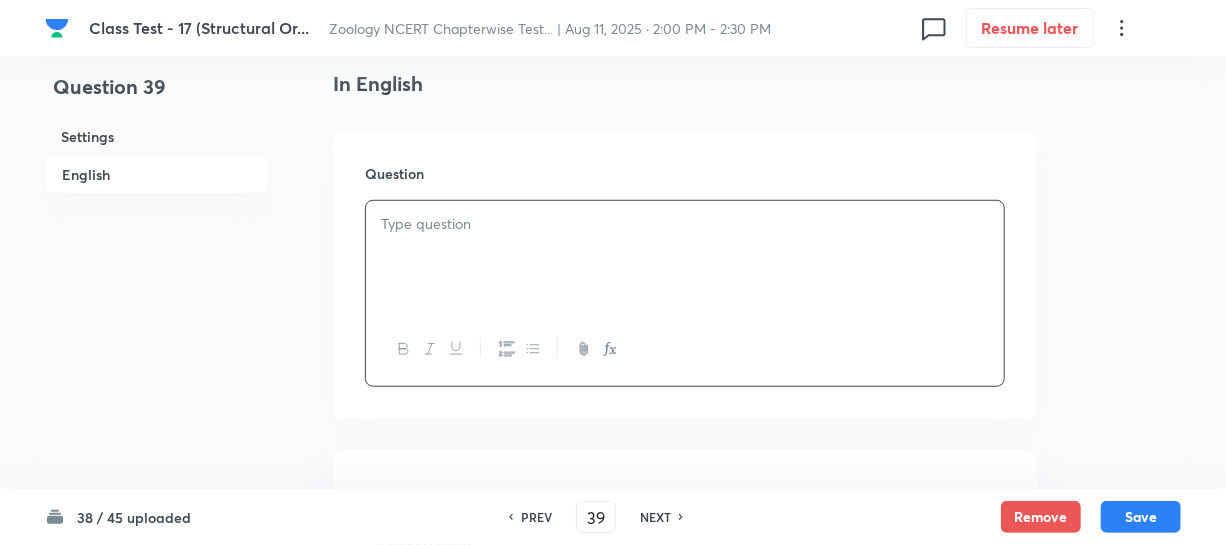 paste 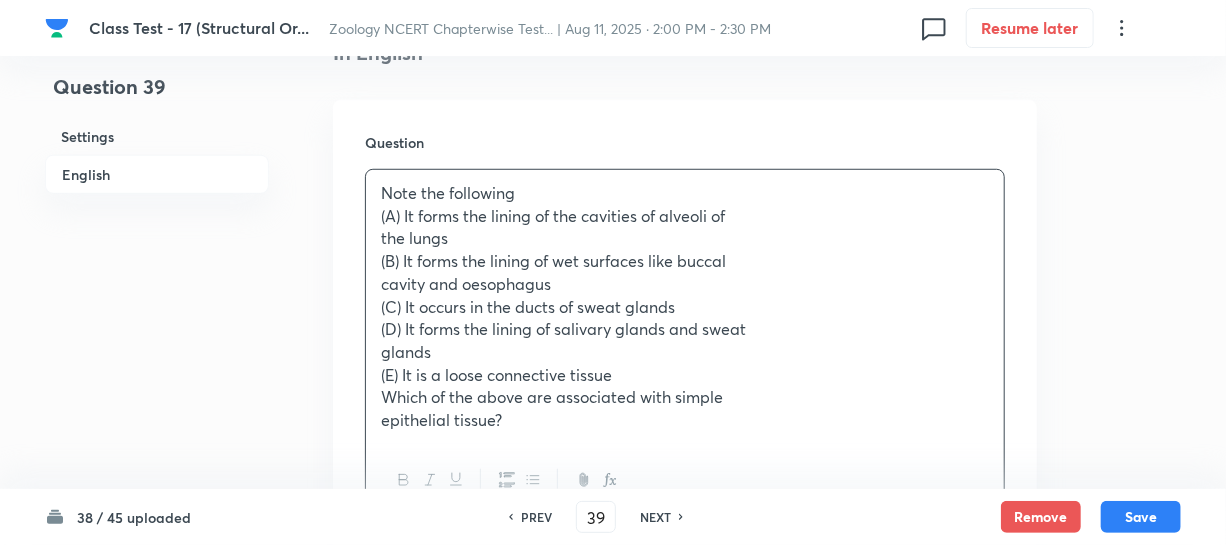 scroll, scrollTop: 636, scrollLeft: 0, axis: vertical 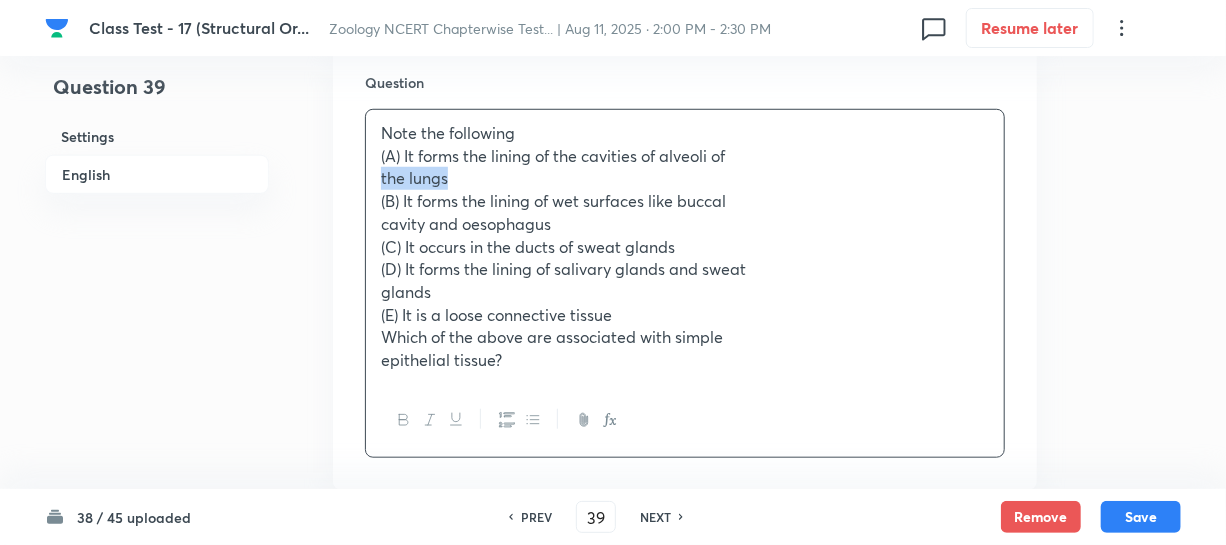 click on "Note the following (A) It forms the lining of the cavities of alveoli of the lungs (B) It forms the lining of wet surfaces like buccal cavity and oesophagus (C) It occurs in the ducts of sweat glands (D) It forms the lining of salivary glands and sweat glands (E) It is a loose connective tissue Which of the above are associated with simple epithelial tissue?" at bounding box center (685, 247) 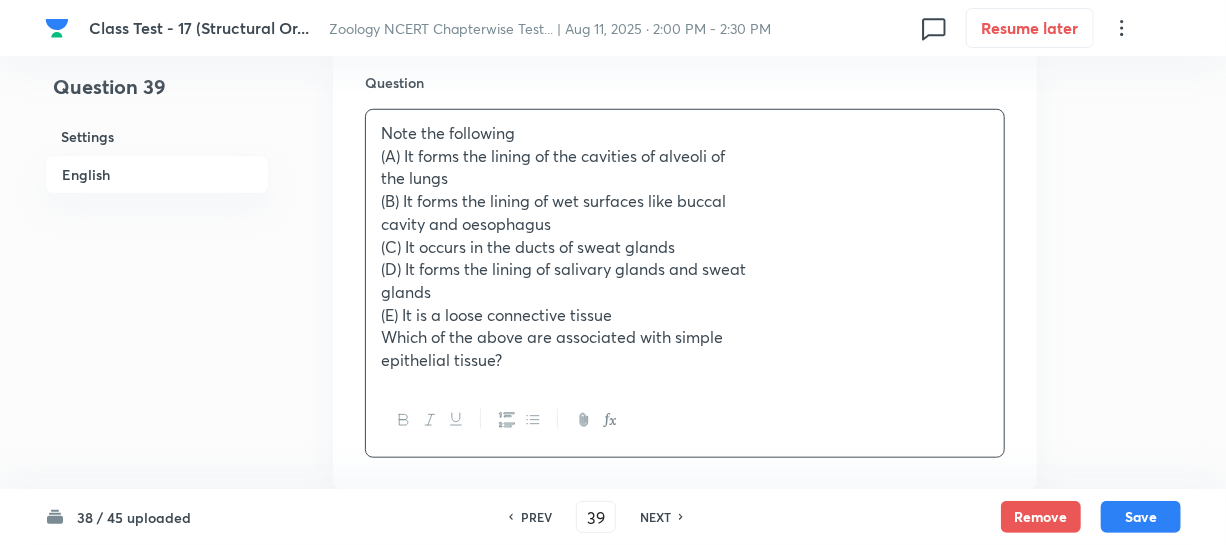 type 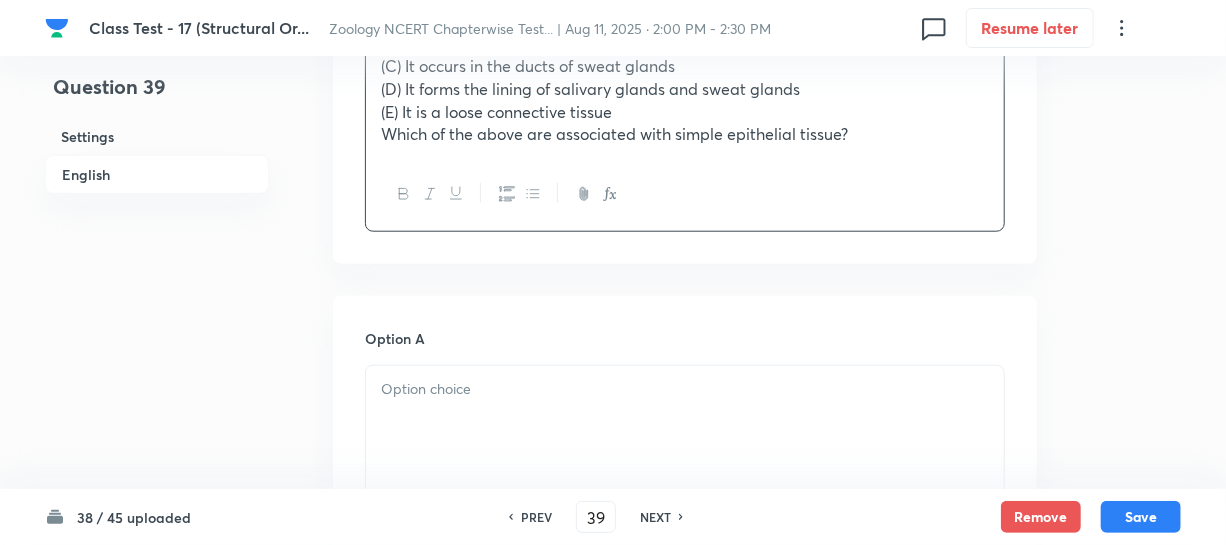 scroll, scrollTop: 909, scrollLeft: 0, axis: vertical 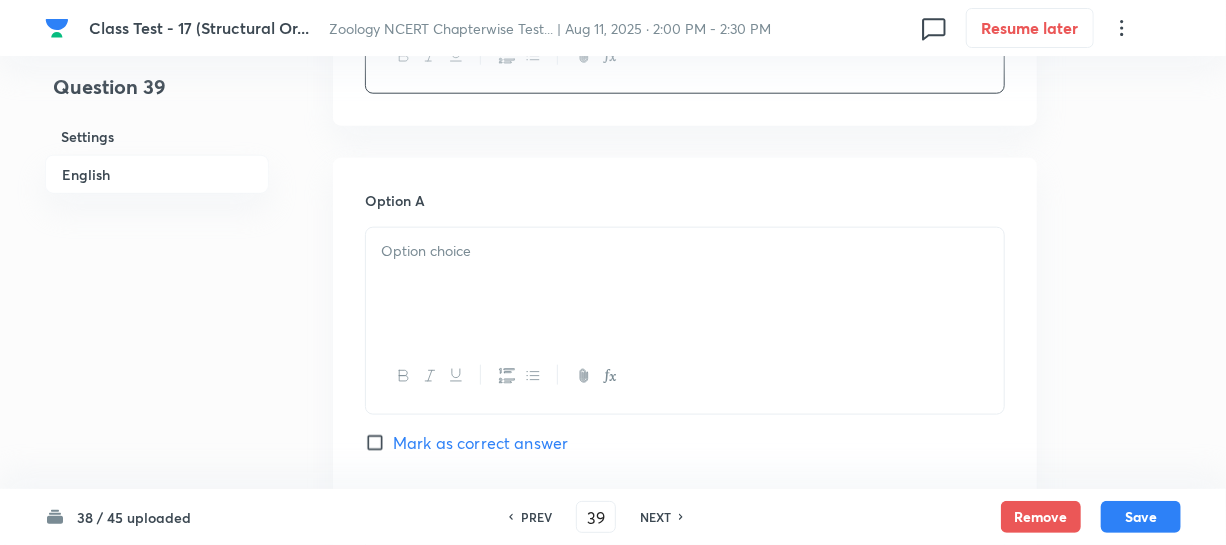 drag, startPoint x: 441, startPoint y: 248, endPoint x: 455, endPoint y: 248, distance: 14 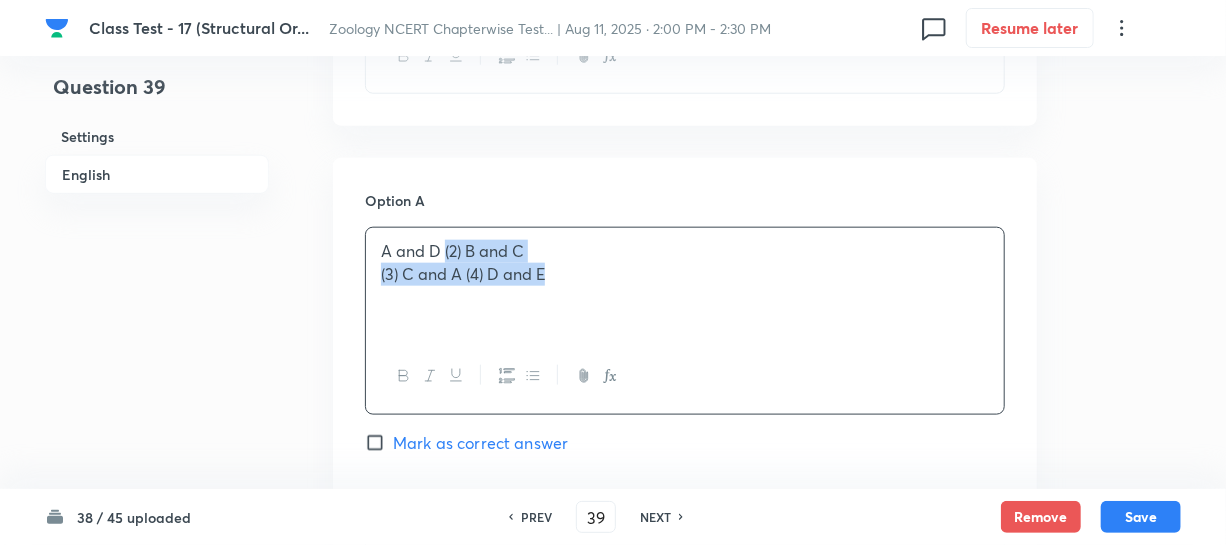 drag, startPoint x: 444, startPoint y: 251, endPoint x: 586, endPoint y: 270, distance: 143.26549 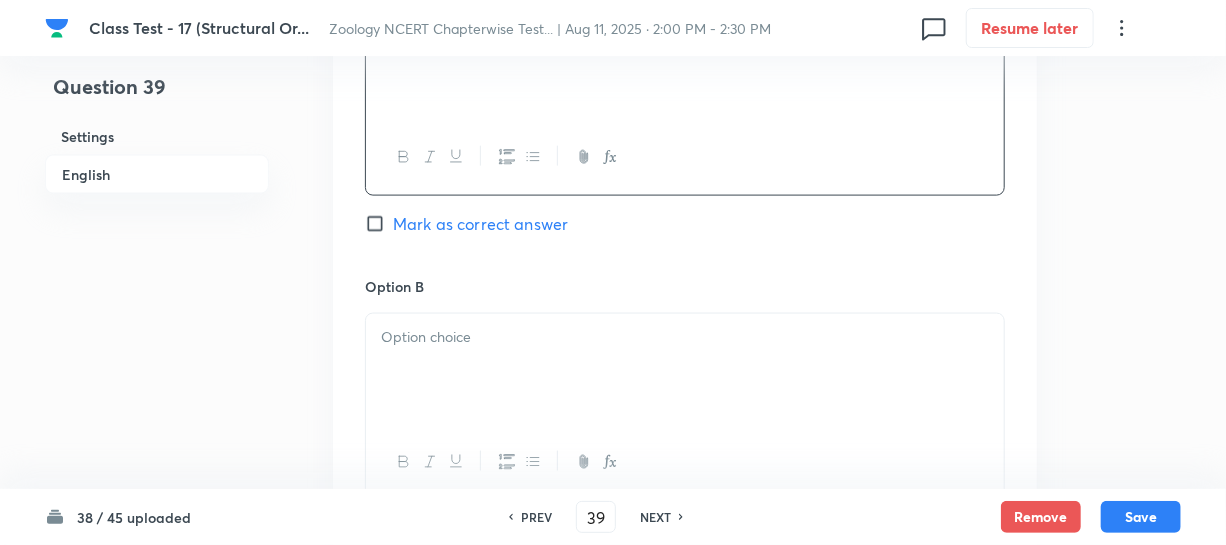 scroll, scrollTop: 1272, scrollLeft: 0, axis: vertical 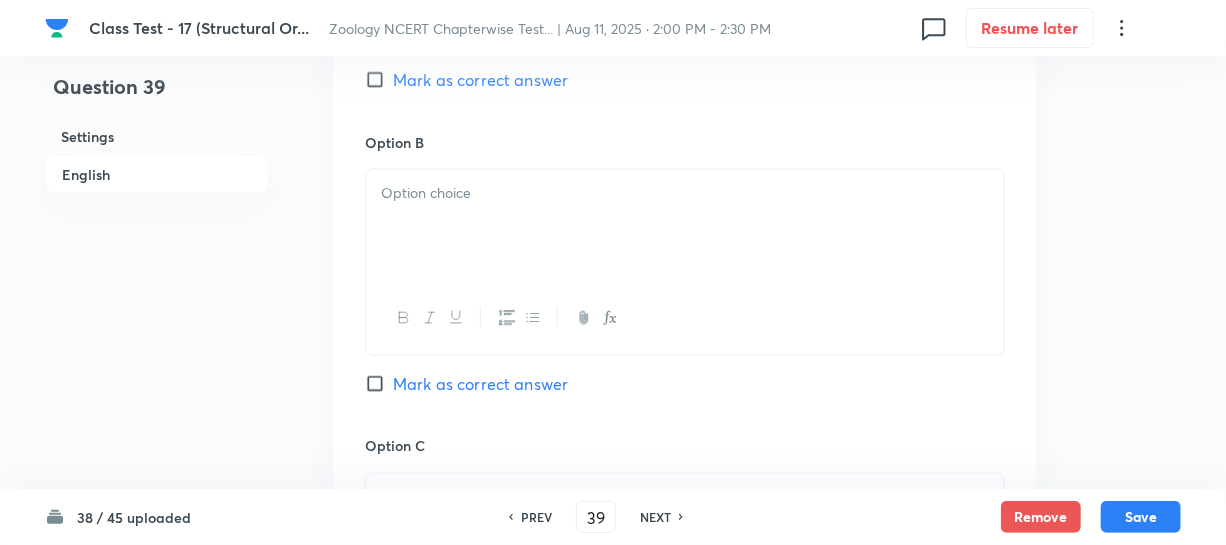 drag, startPoint x: 484, startPoint y: 254, endPoint x: 486, endPoint y: 243, distance: 11.18034 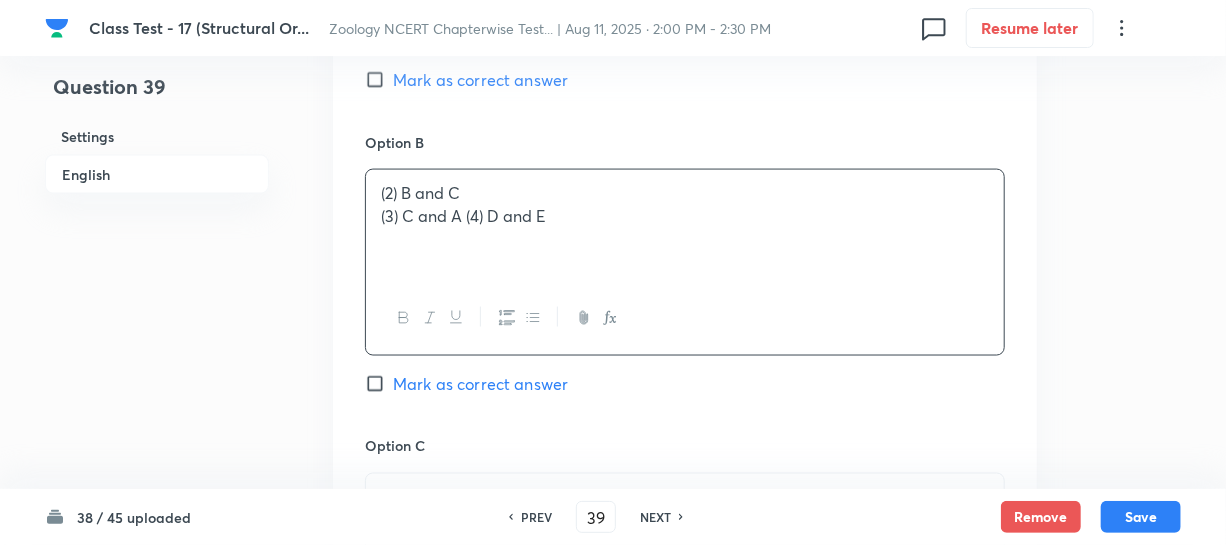 drag, startPoint x: 446, startPoint y: 188, endPoint x: 475, endPoint y: 145, distance: 51.86521 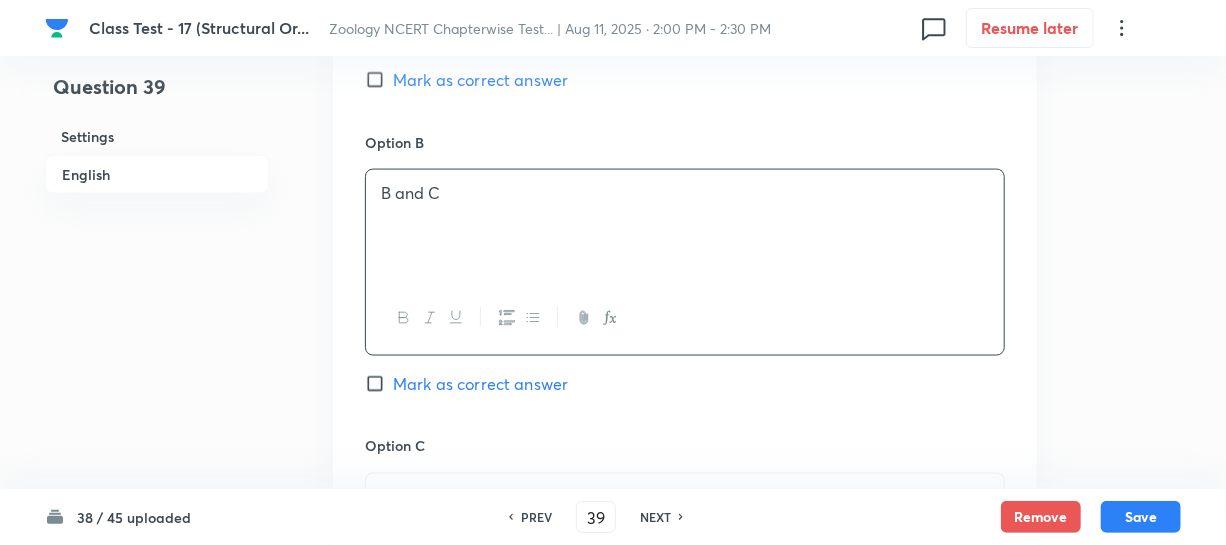 scroll, scrollTop: 1636, scrollLeft: 0, axis: vertical 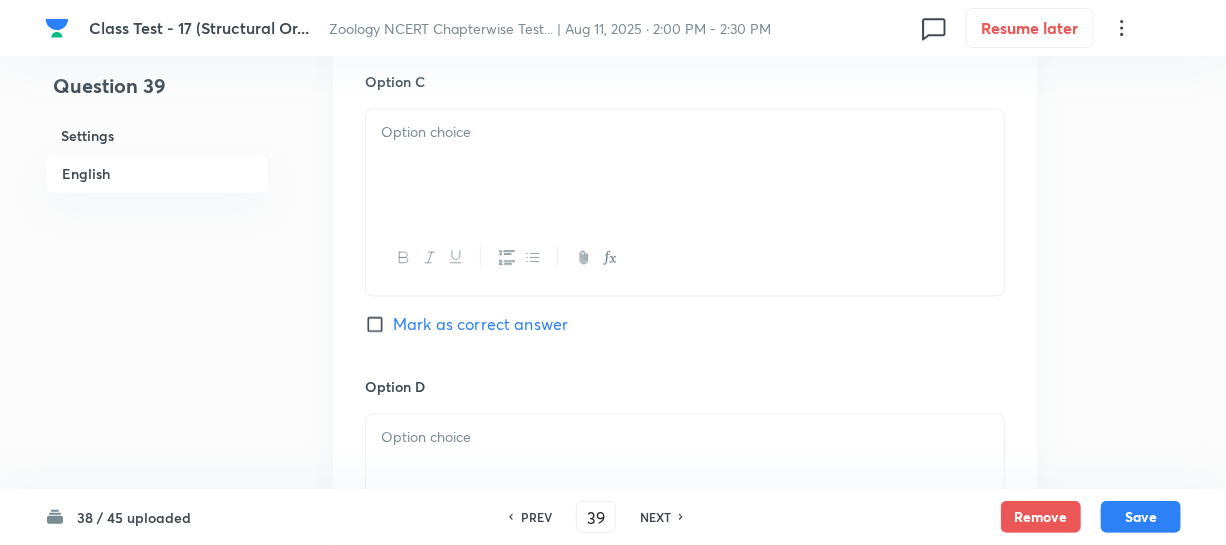 click at bounding box center (685, 166) 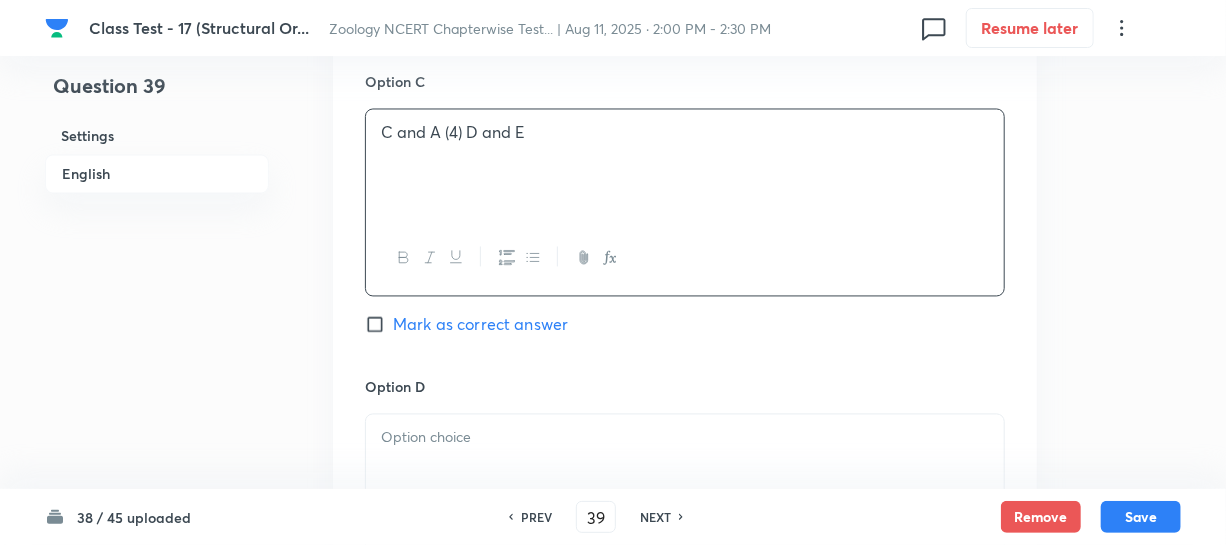 click on "C and A (4) D and E" at bounding box center (685, 133) 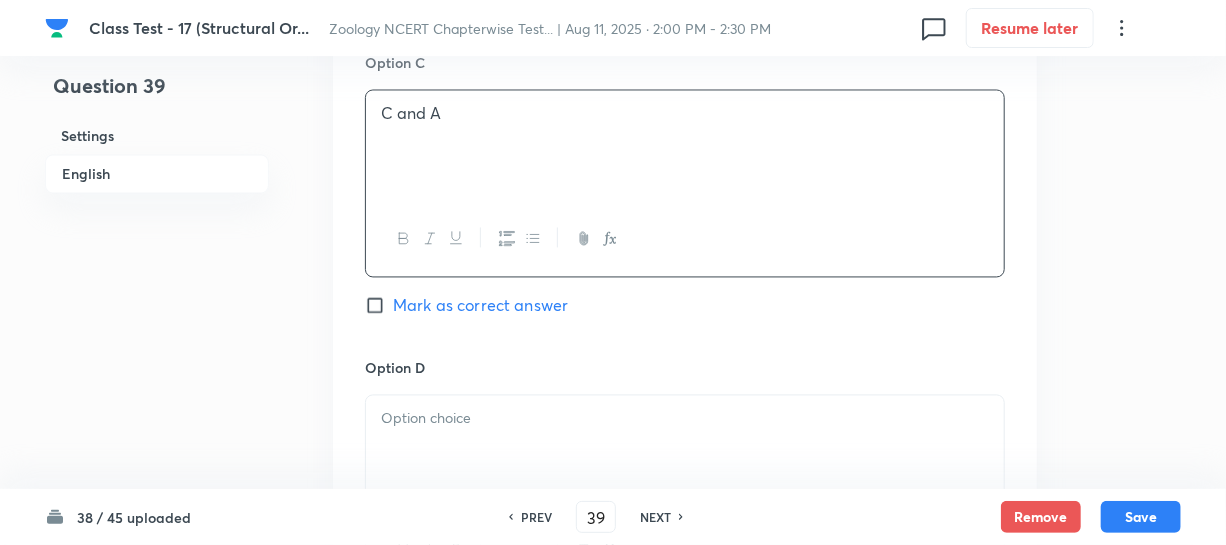 scroll, scrollTop: 1909, scrollLeft: 0, axis: vertical 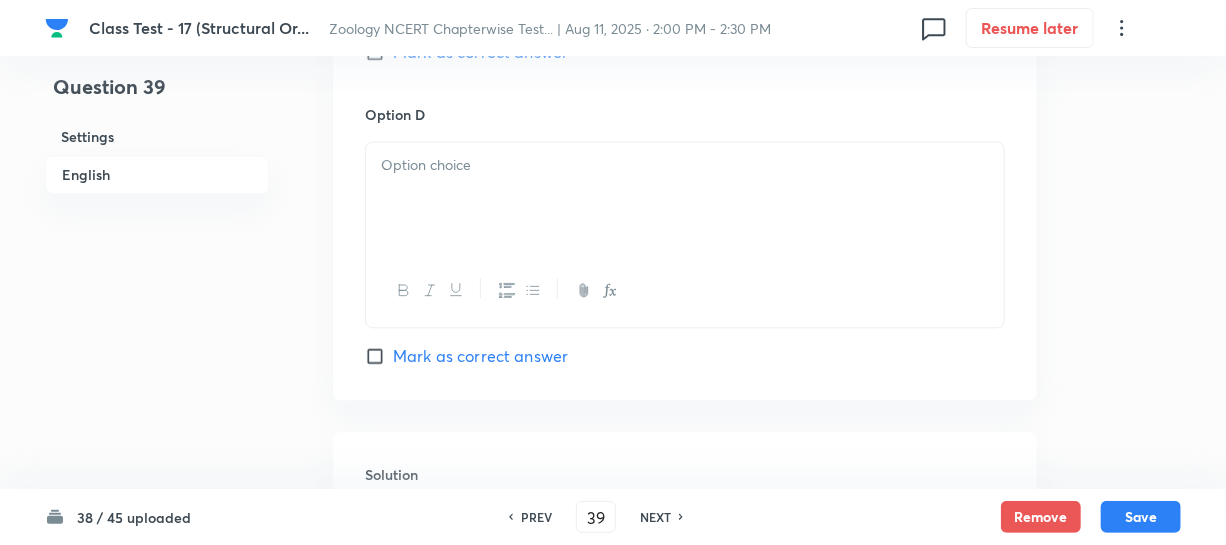click at bounding box center (685, 198) 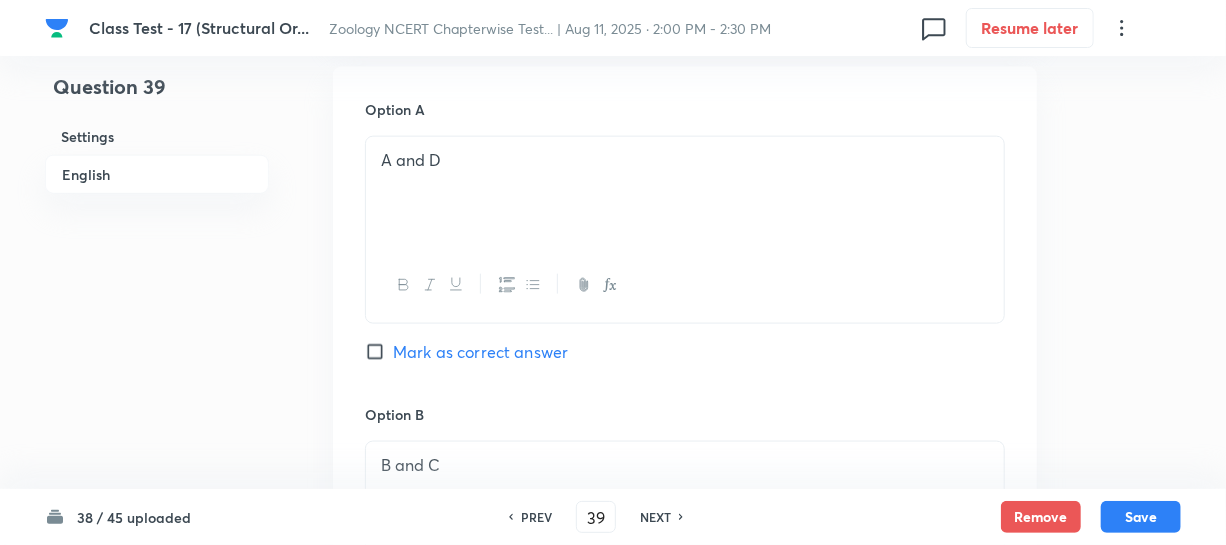 click on "Mark as correct answer" at bounding box center (379, 352) 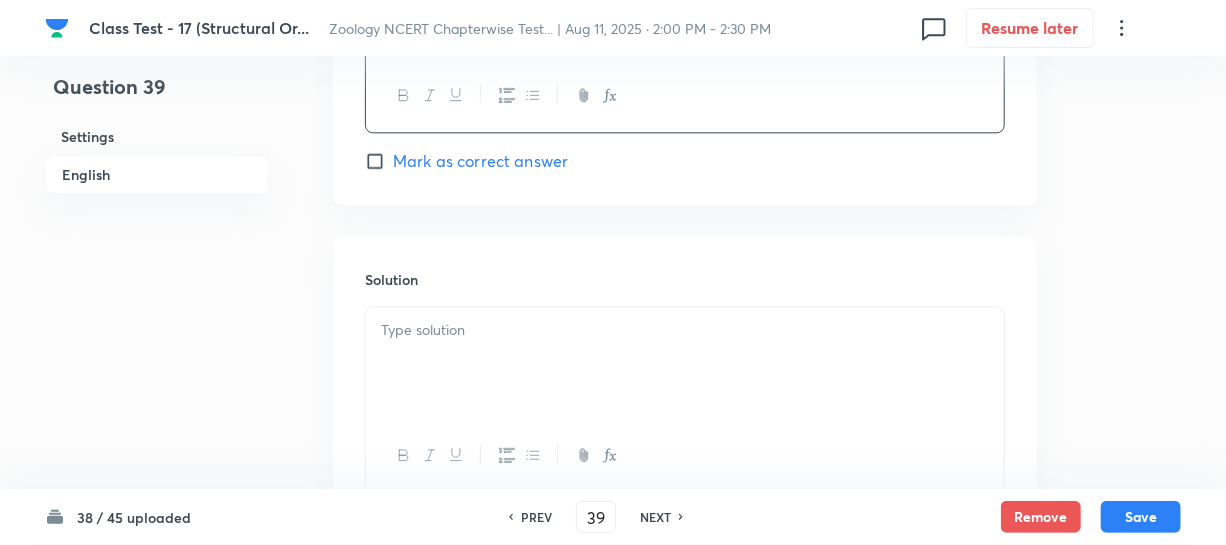 scroll, scrollTop: 2261, scrollLeft: 0, axis: vertical 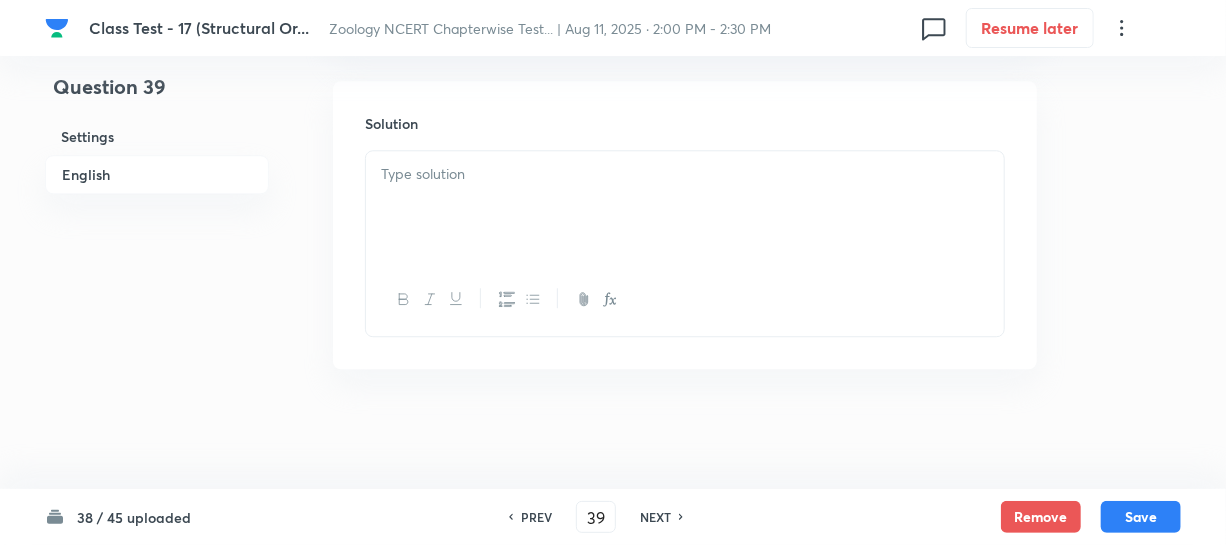 click at bounding box center [685, 207] 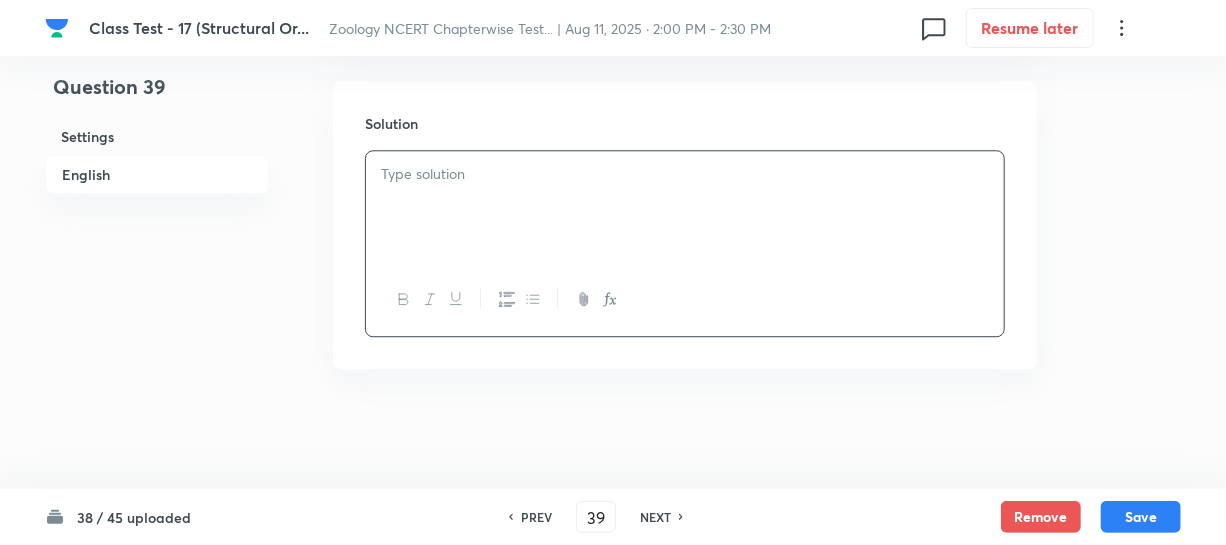 type 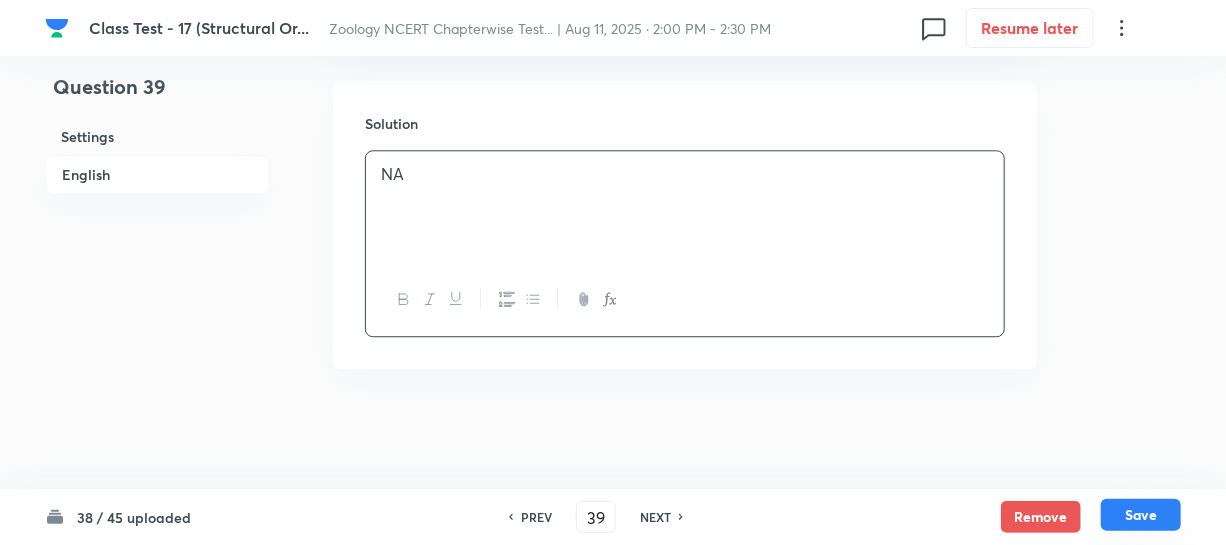 click on "Save" at bounding box center [1141, 515] 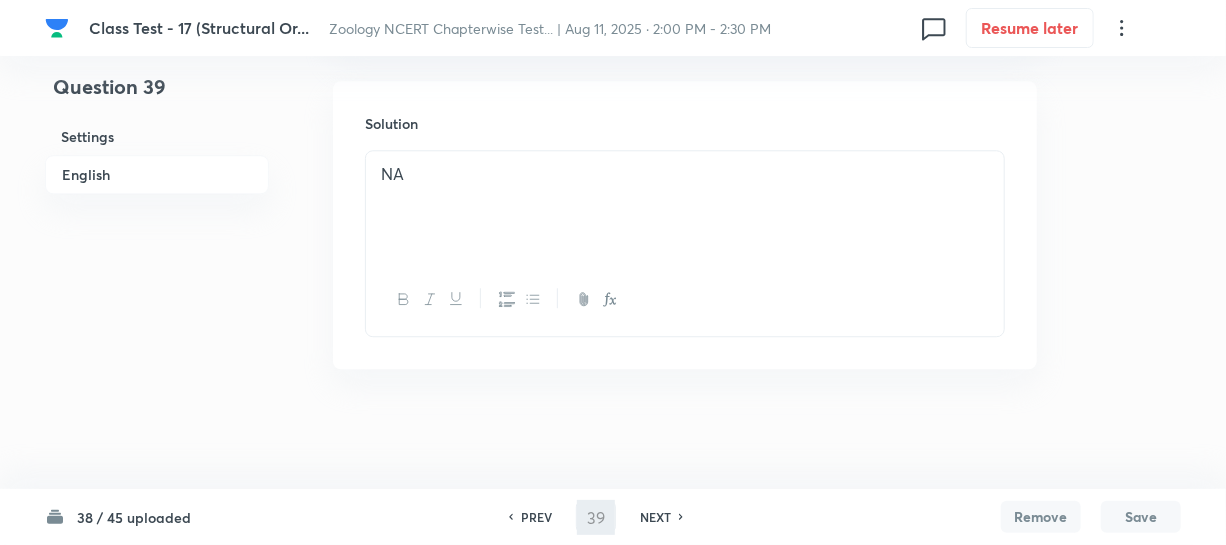 type on "40" 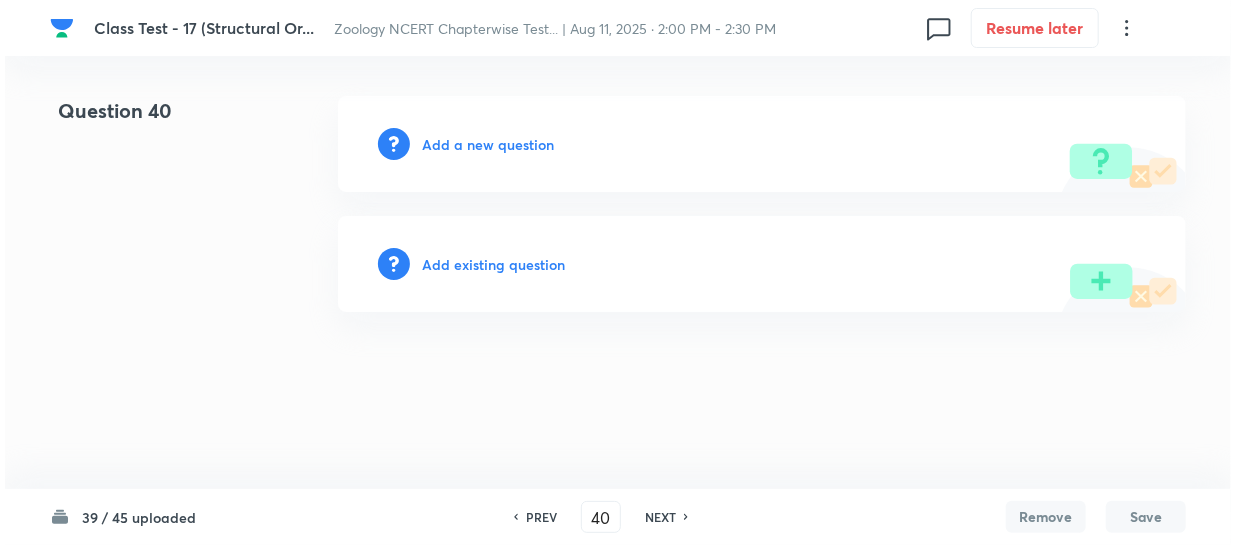 scroll, scrollTop: 0, scrollLeft: 0, axis: both 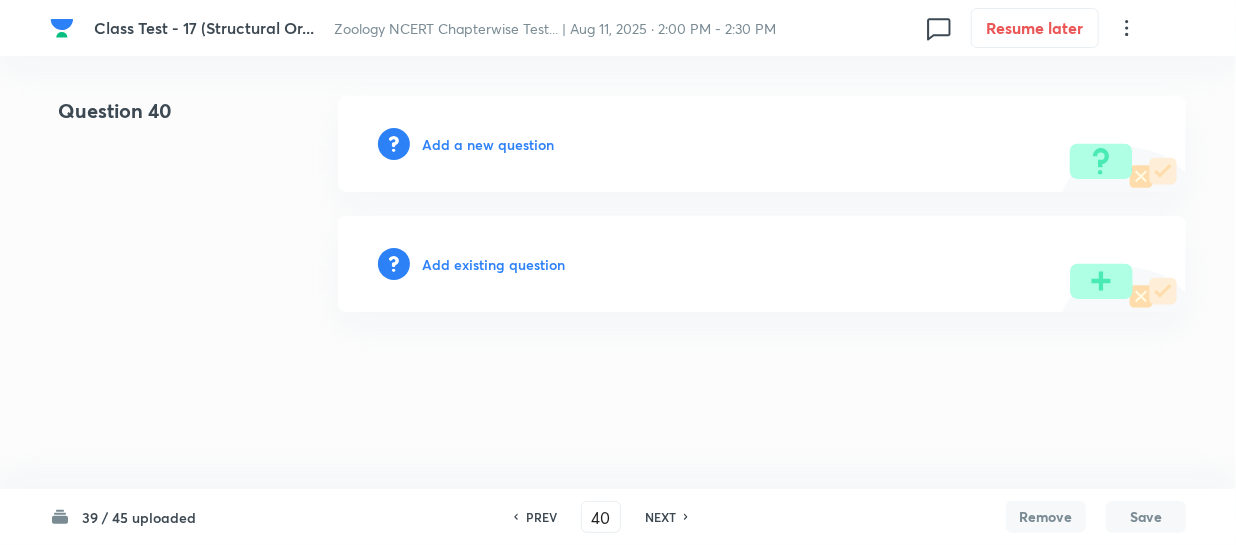click on "Add a new question" at bounding box center (488, 144) 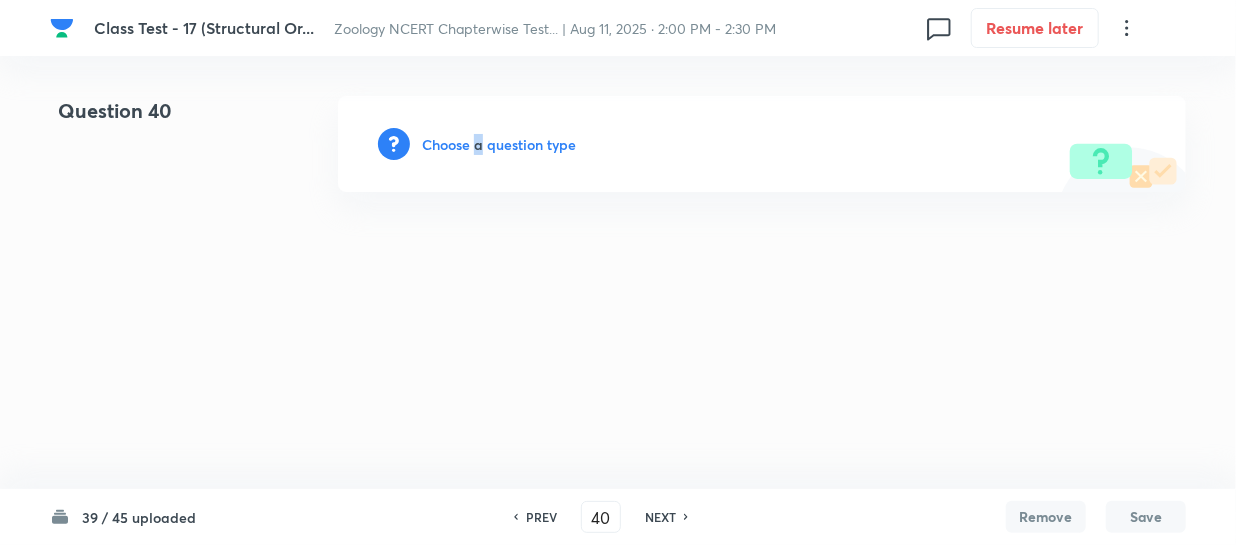 click on "Choose a question type" at bounding box center [499, 144] 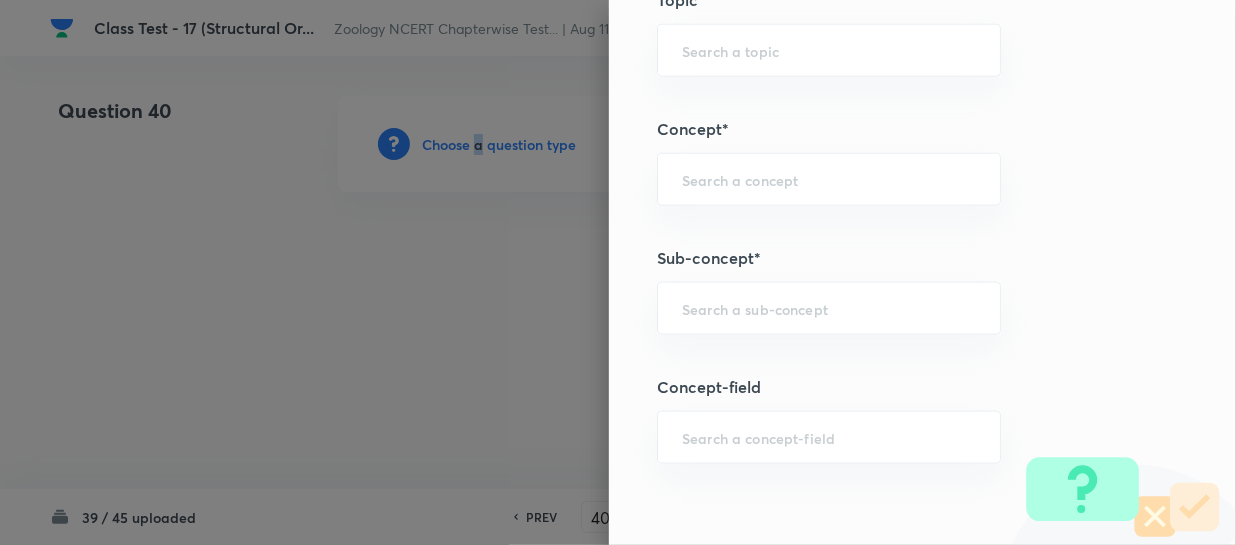 scroll, scrollTop: 1090, scrollLeft: 0, axis: vertical 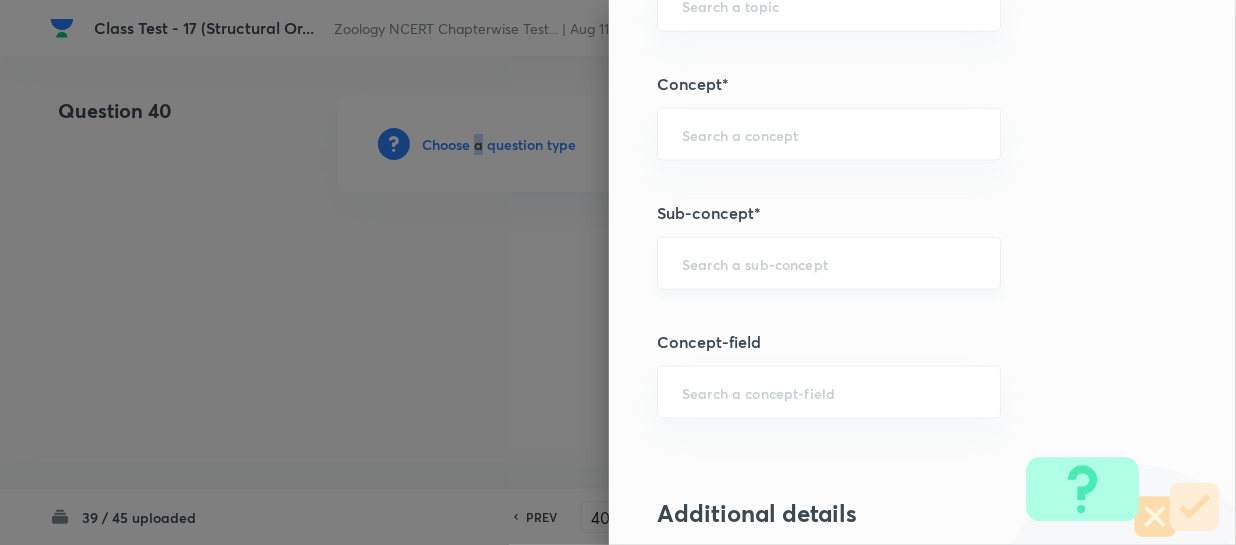 click on "​" at bounding box center [829, 263] 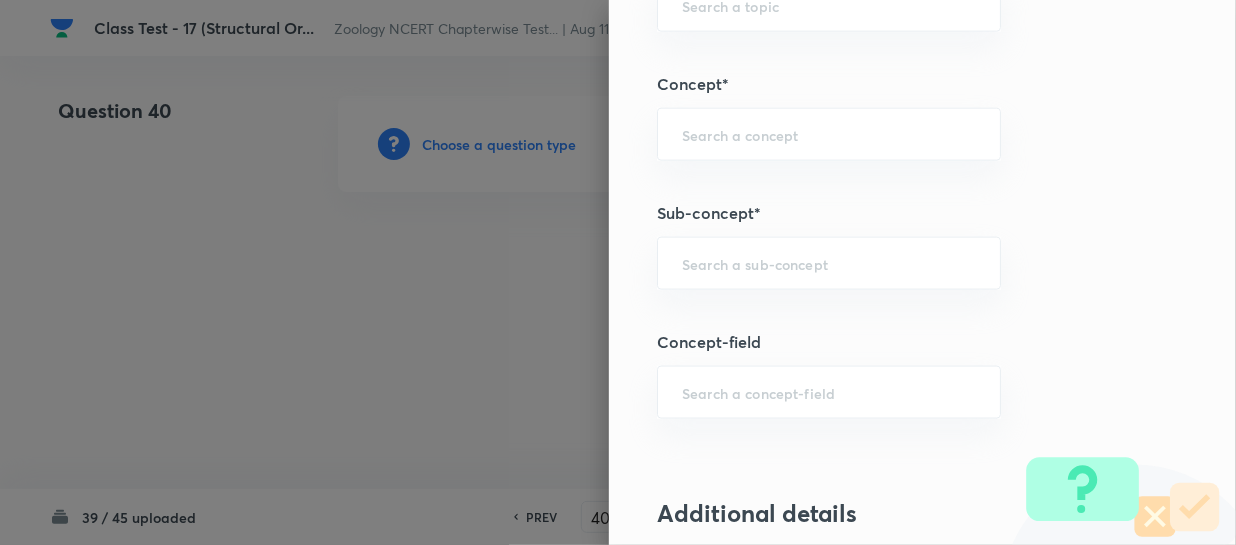scroll, scrollTop: 727, scrollLeft: 0, axis: vertical 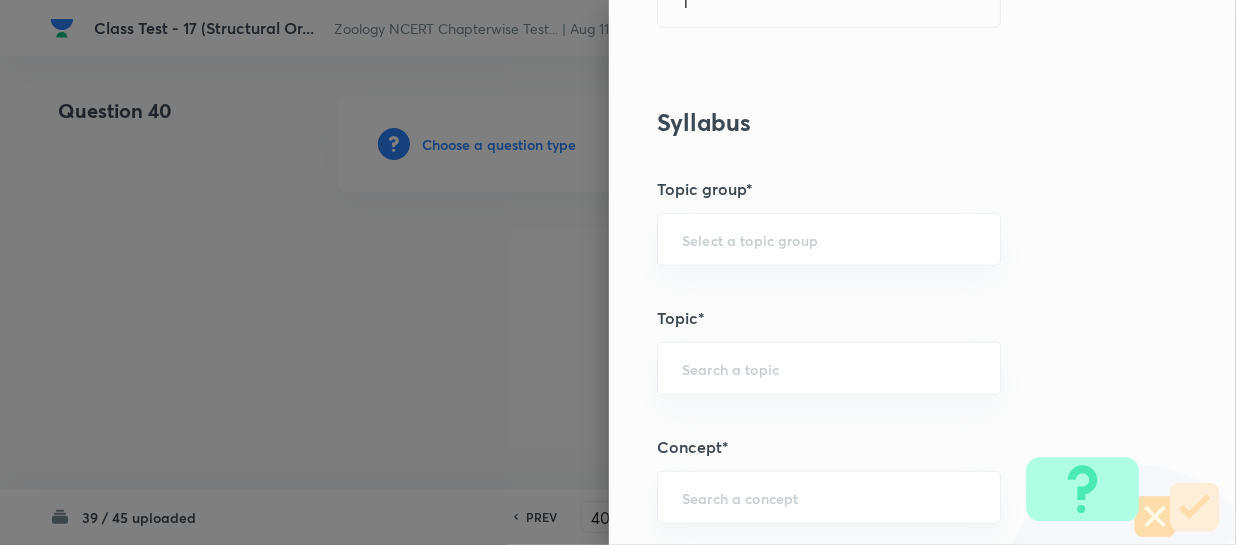 click on "Topic group*" at bounding box center (889, 189) 